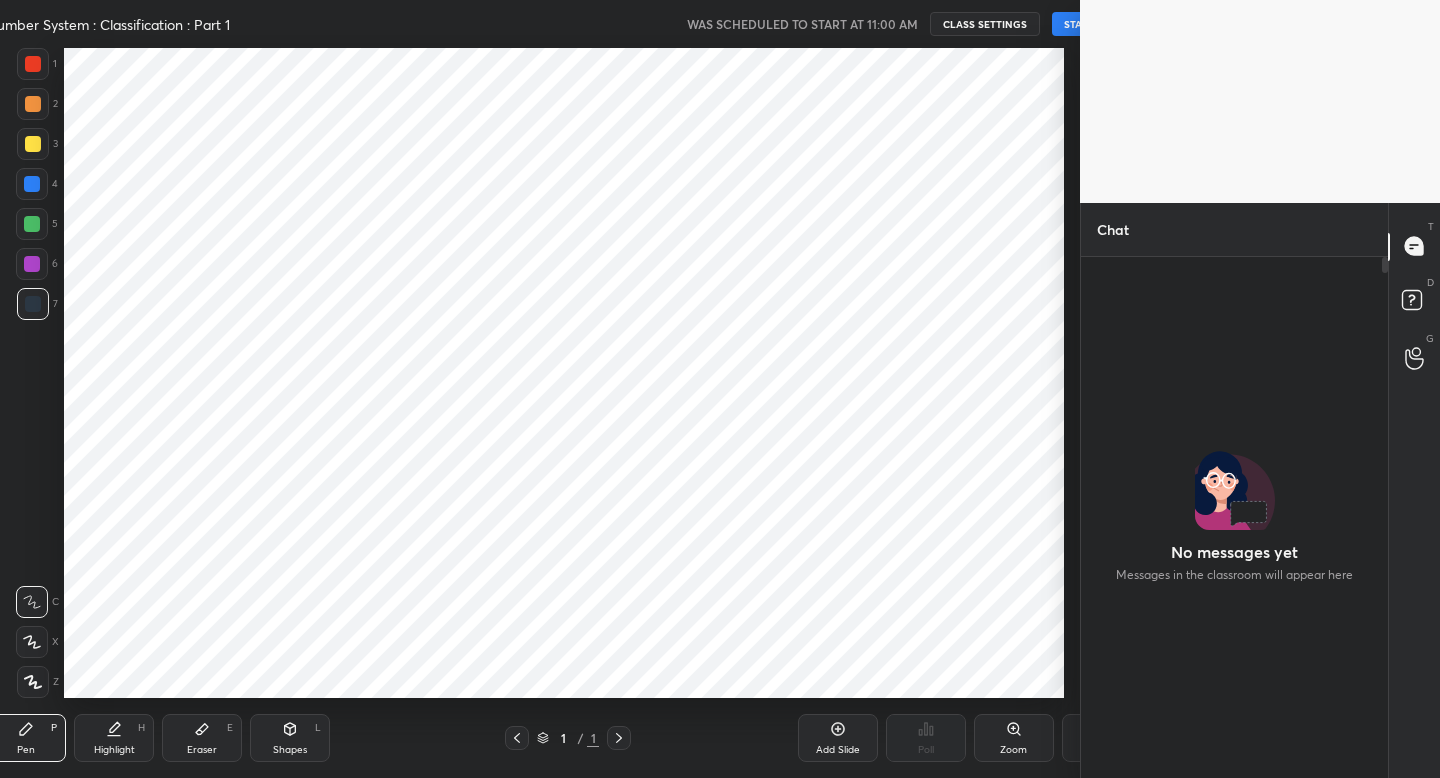 scroll, scrollTop: 0, scrollLeft: 0, axis: both 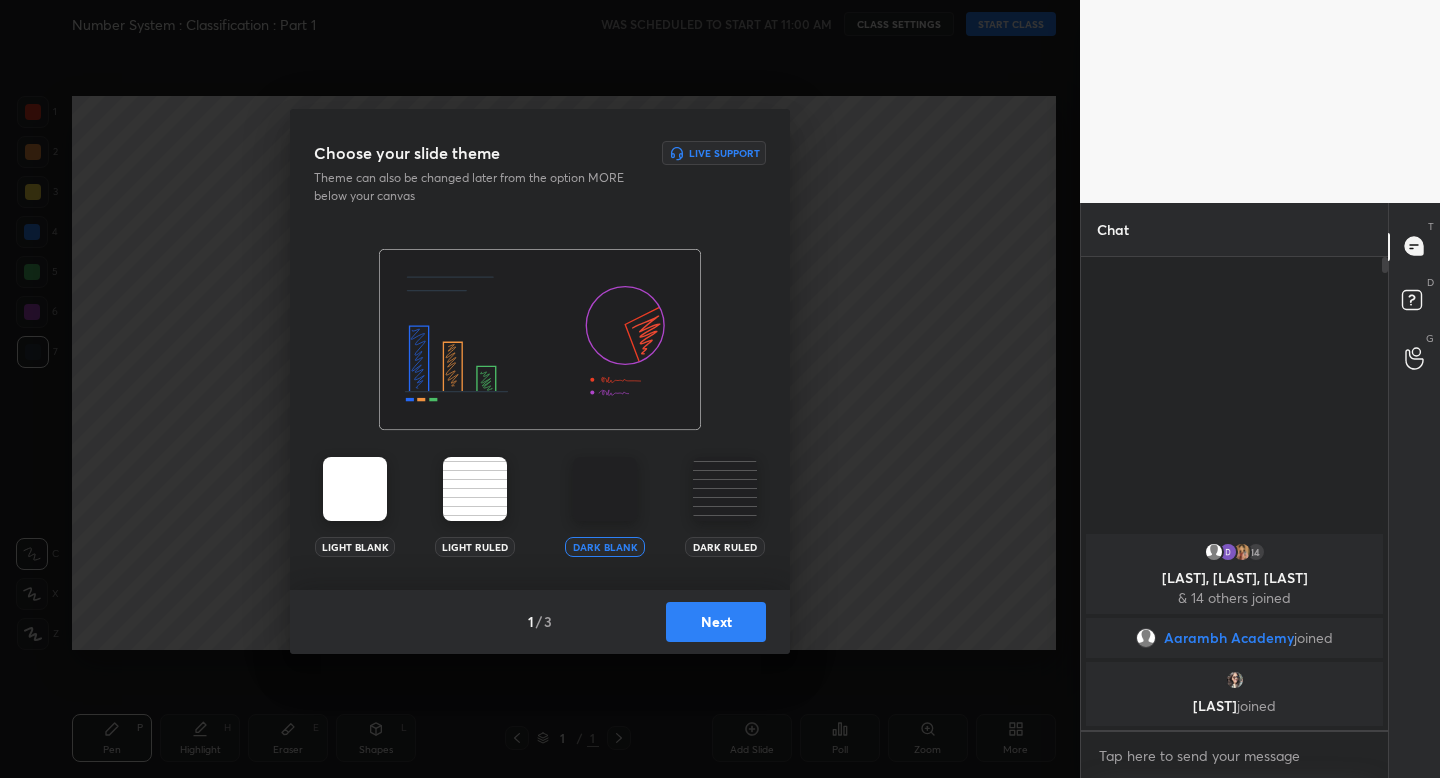 click on "Next" at bounding box center [716, 622] 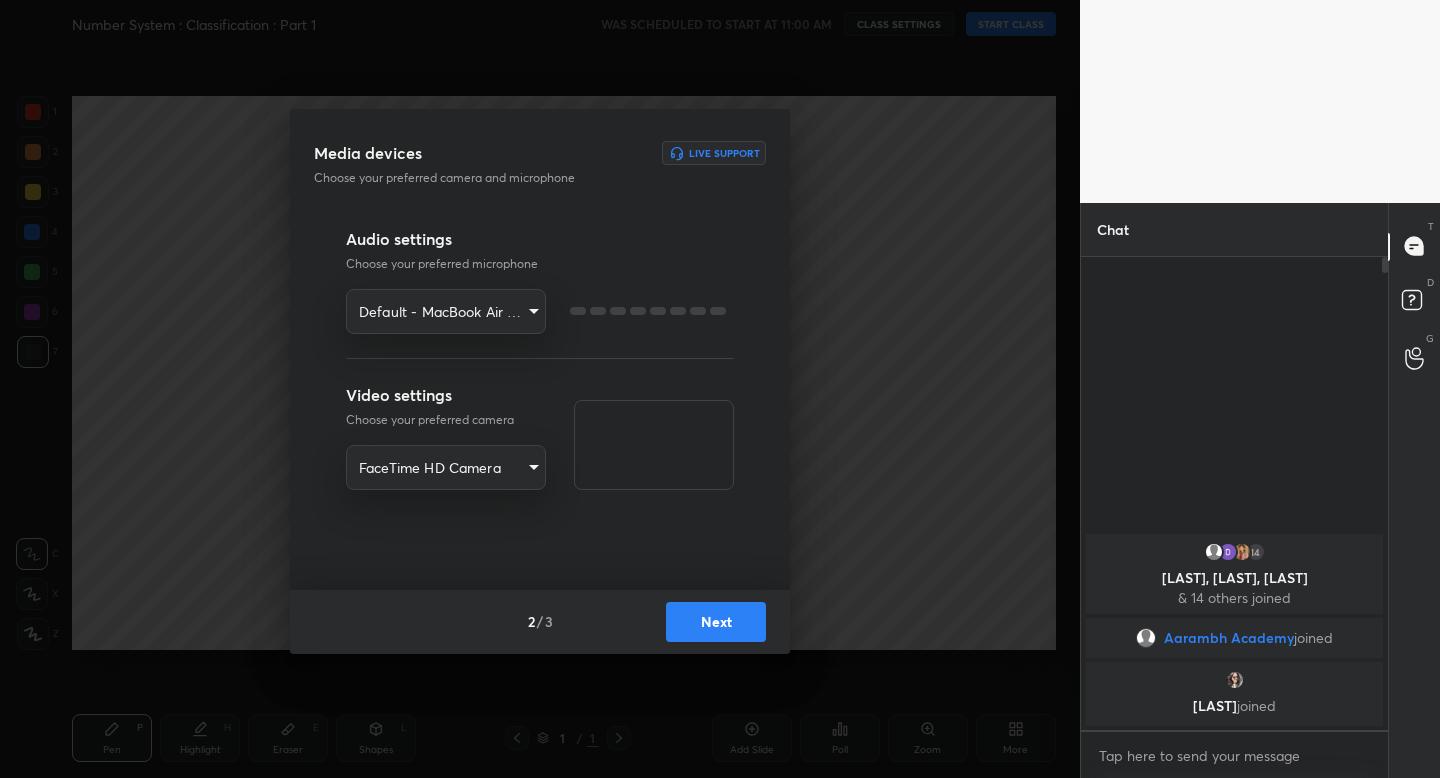 click on "Next" at bounding box center [716, 622] 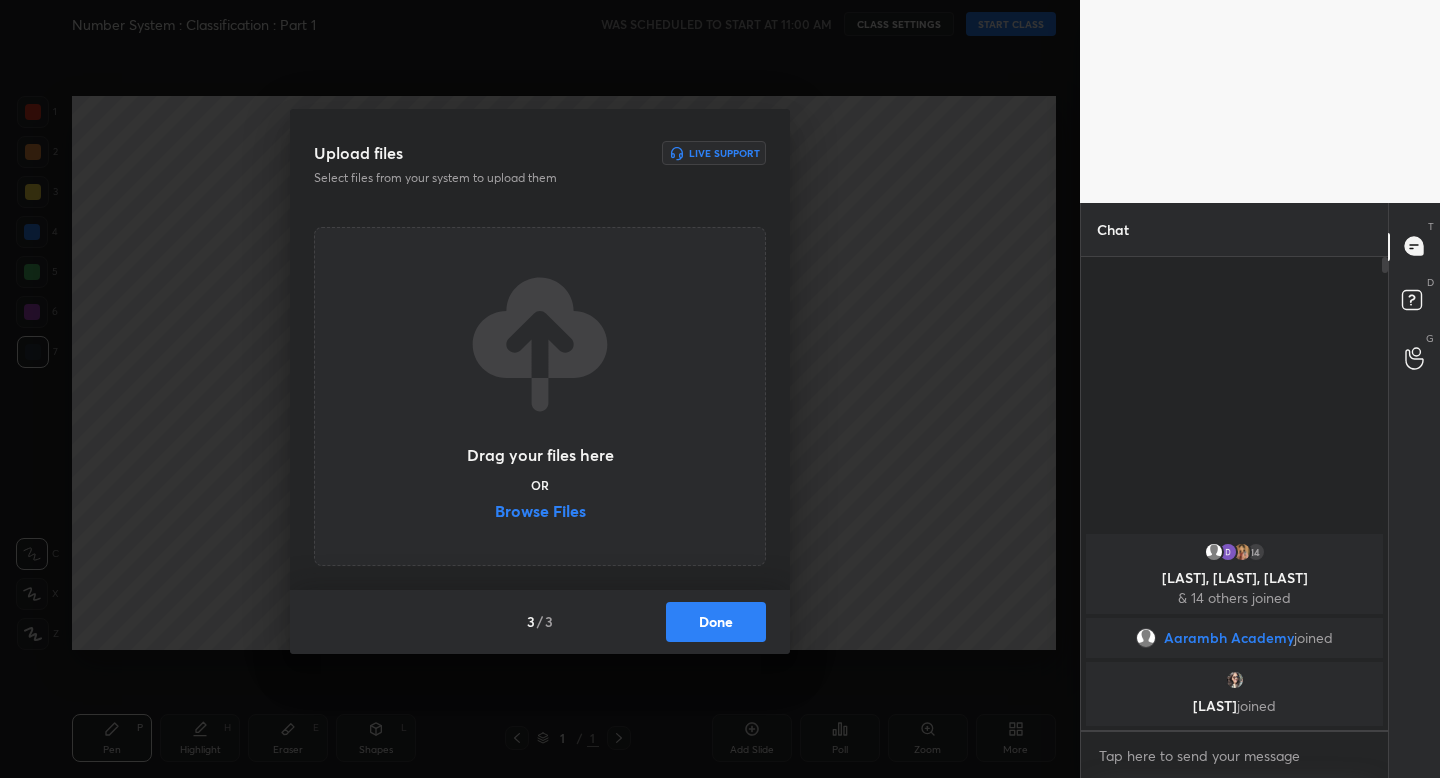click on "Done" at bounding box center (716, 622) 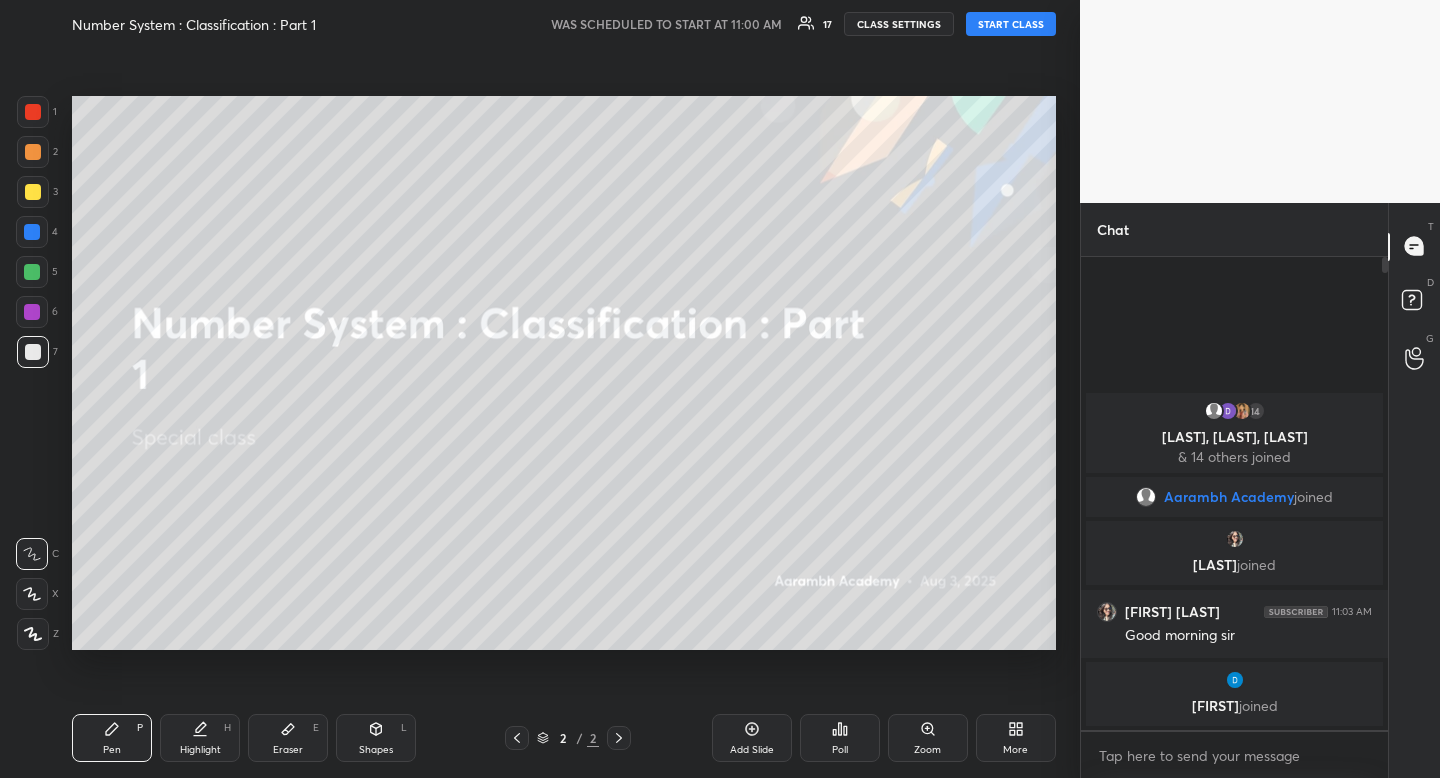 drag, startPoint x: 1018, startPoint y: 21, endPoint x: 1001, endPoint y: 29, distance: 18.788294 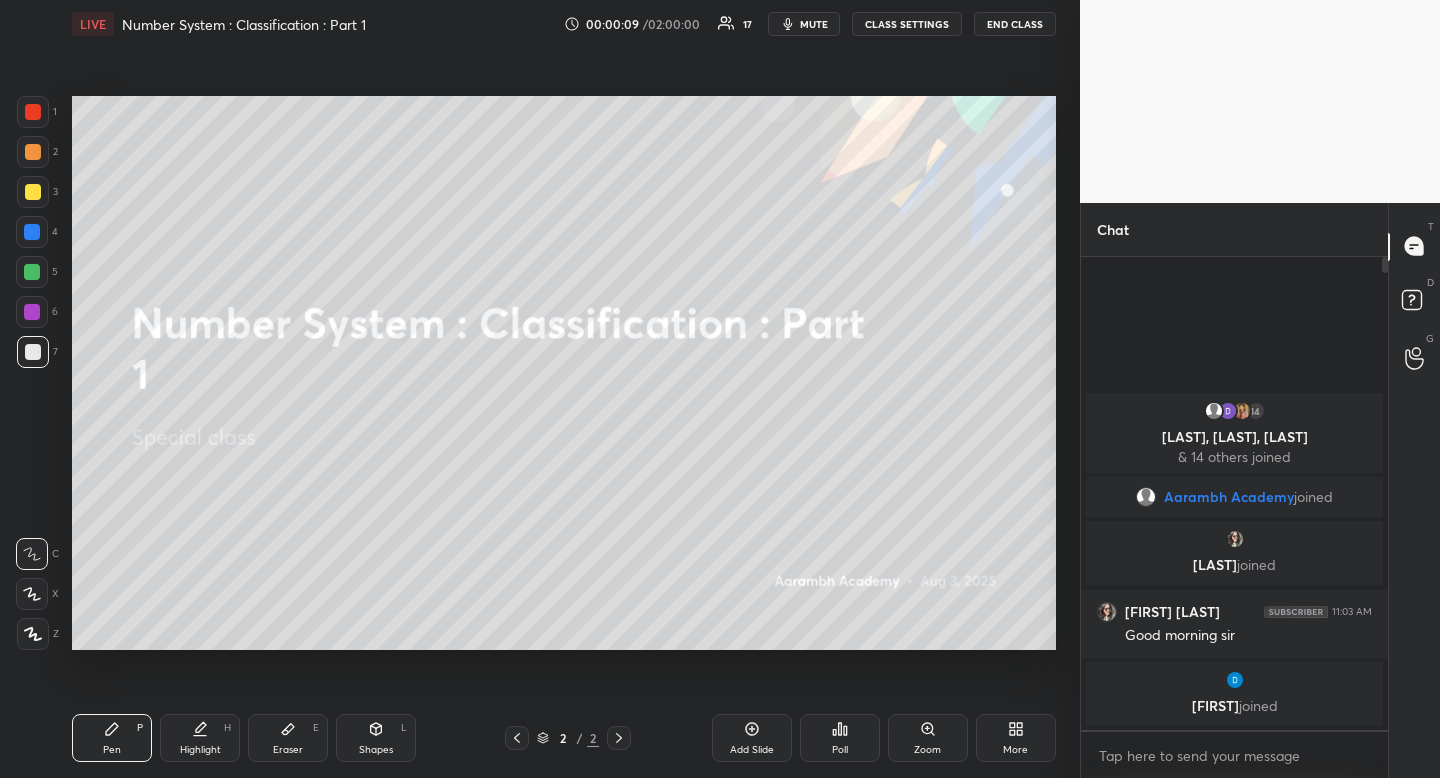 click at bounding box center (33, 152) 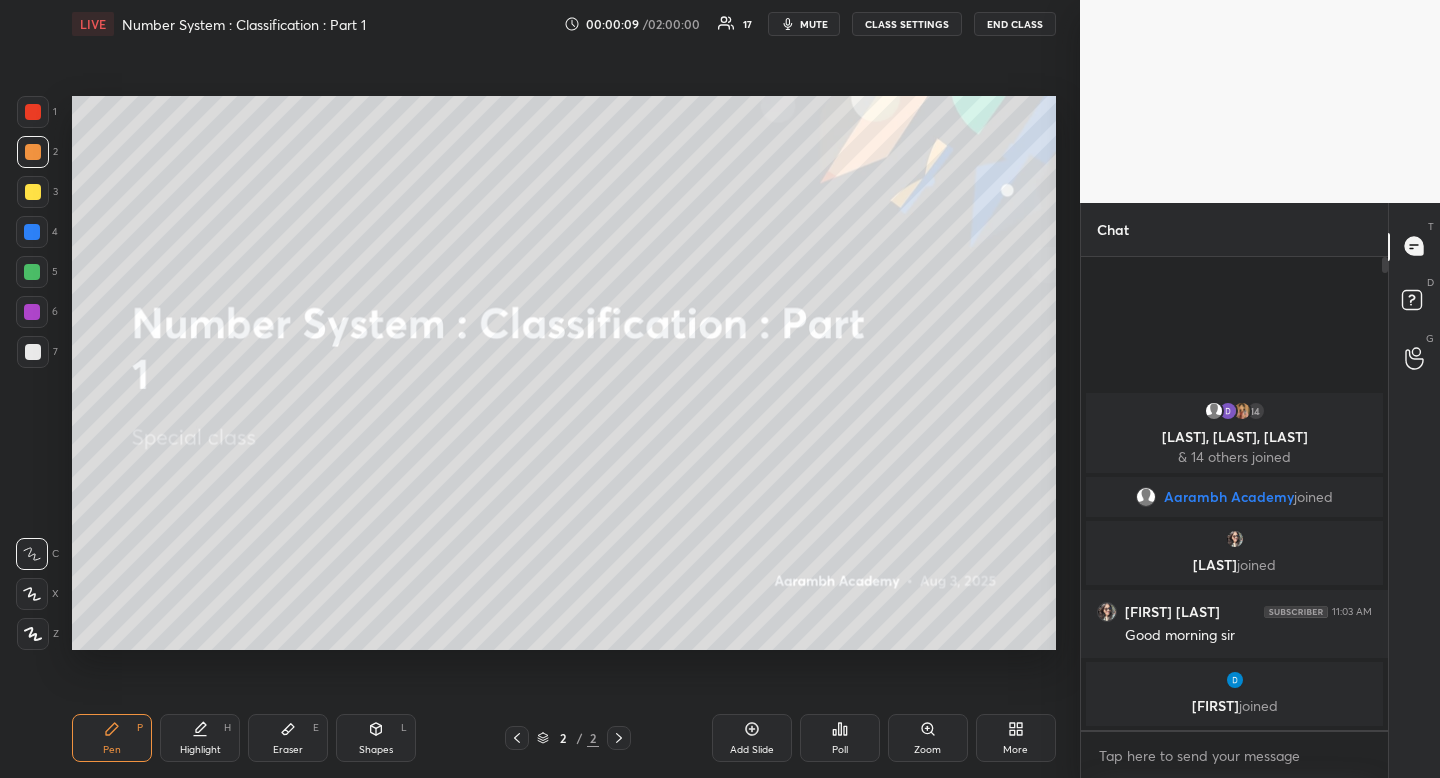 drag, startPoint x: 34, startPoint y: 151, endPoint x: 8, endPoint y: 166, distance: 30.016663 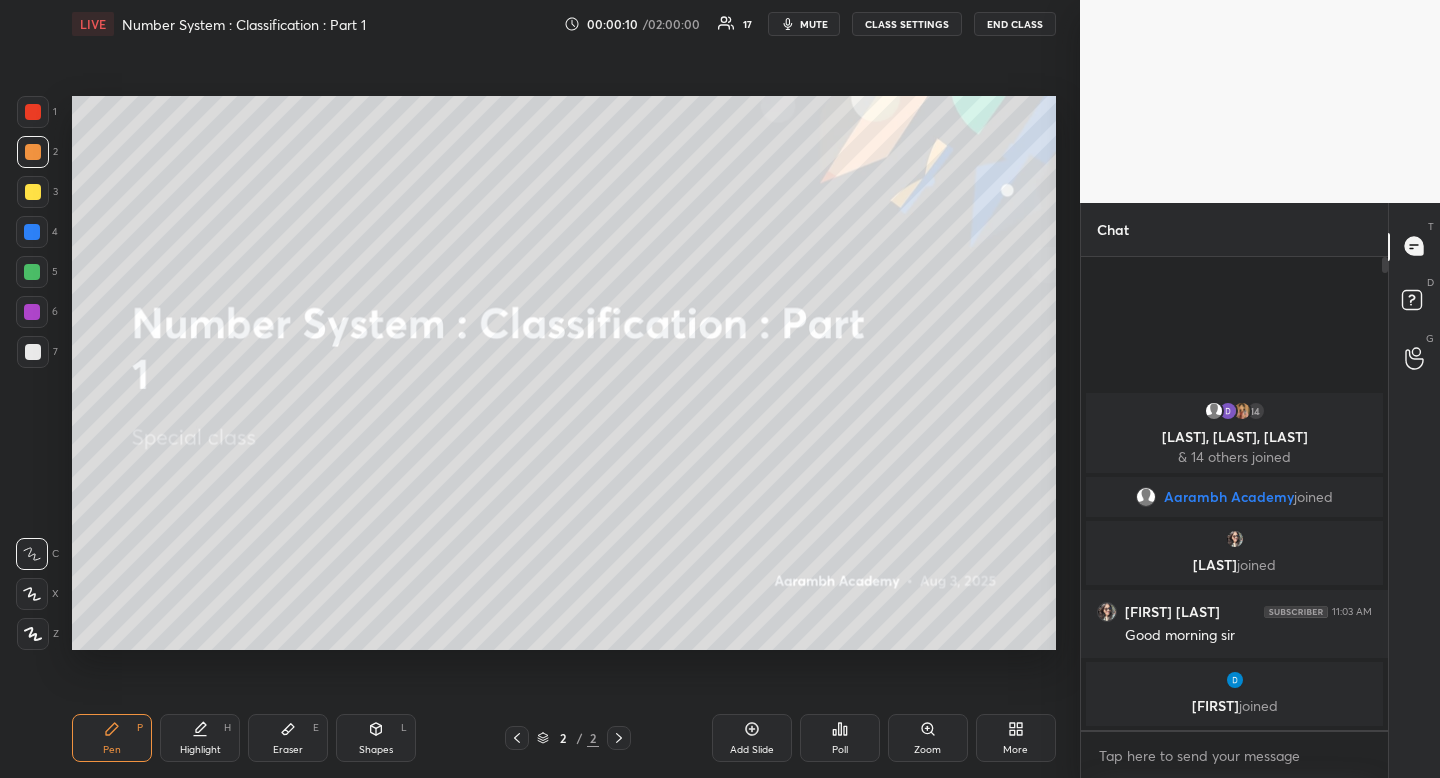 click on "Shapes L" at bounding box center (376, 738) 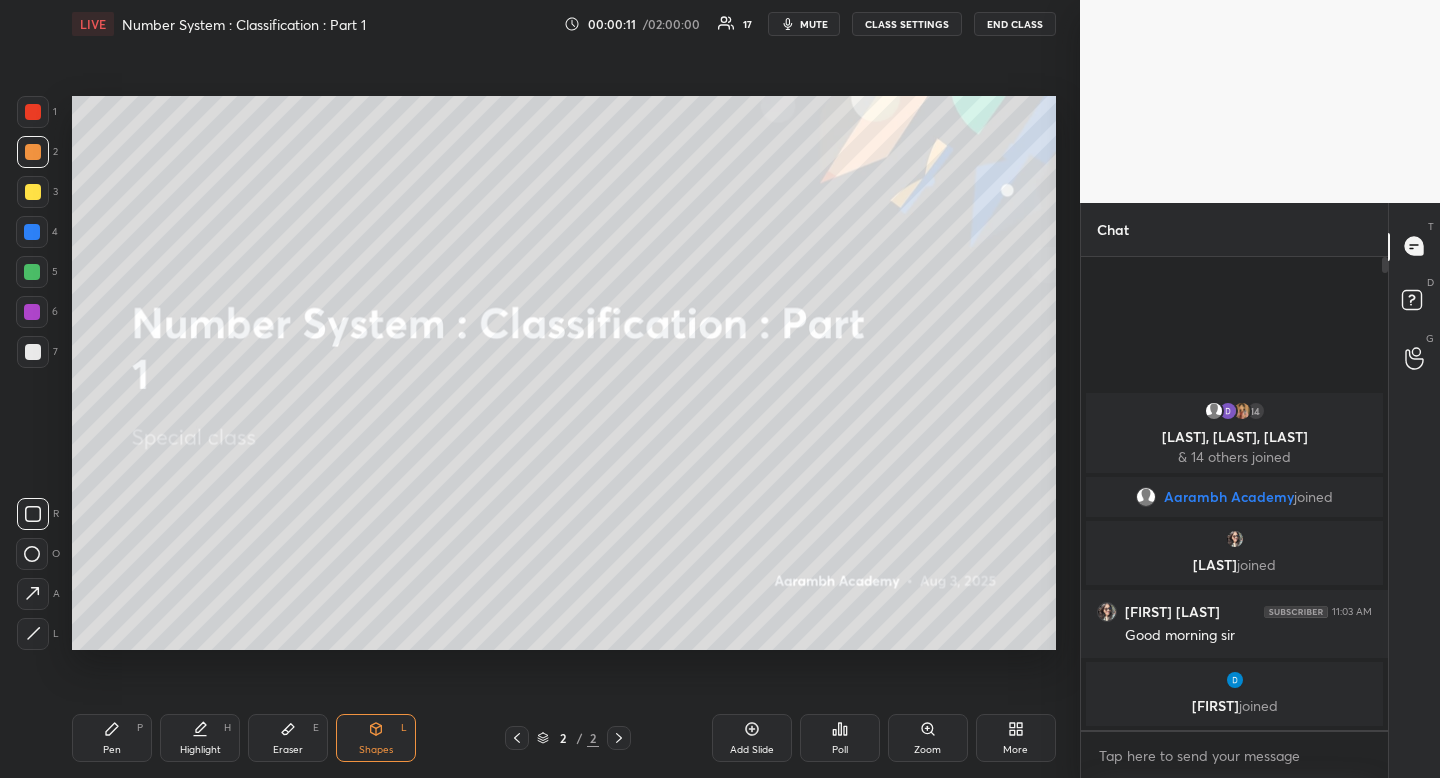 click at bounding box center (33, 514) 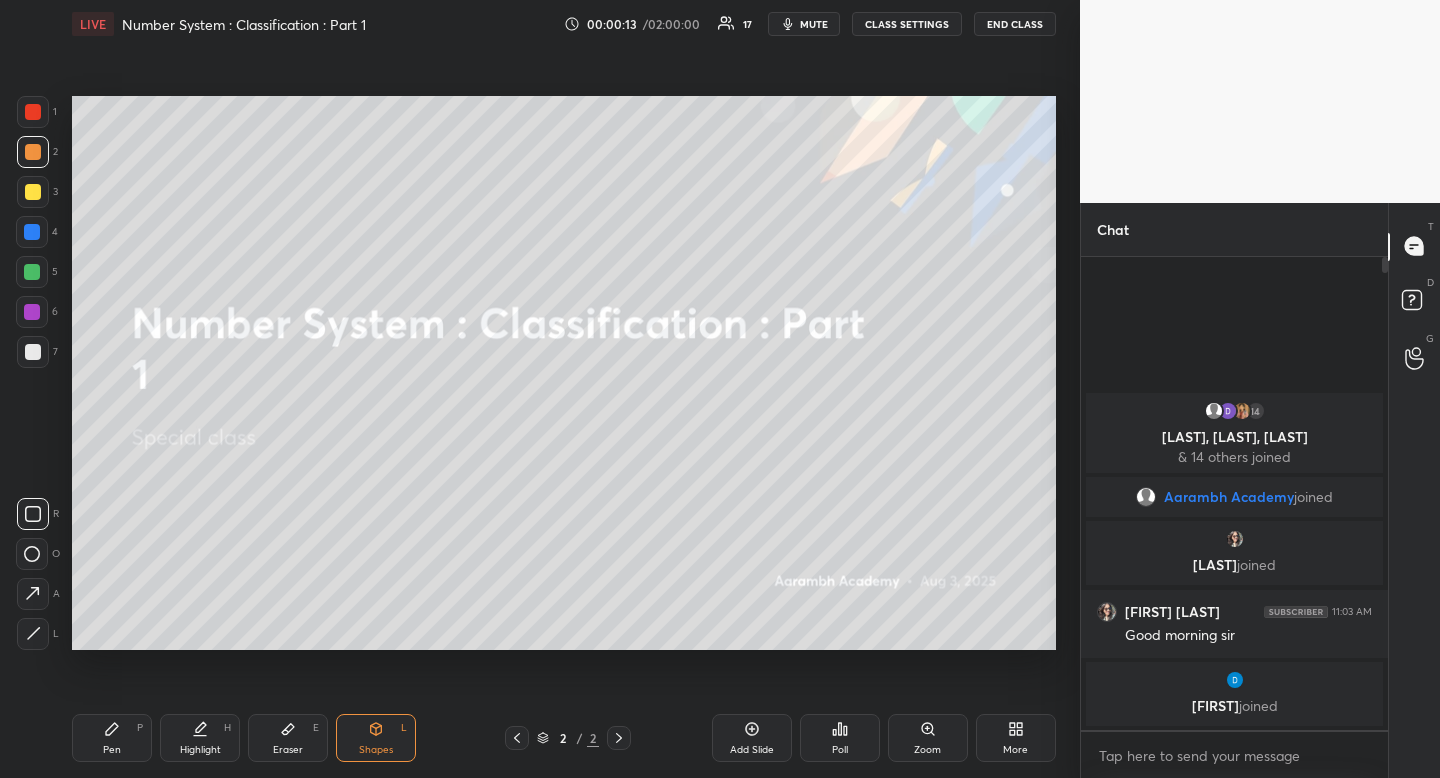 click on "Highlight H" at bounding box center [200, 738] 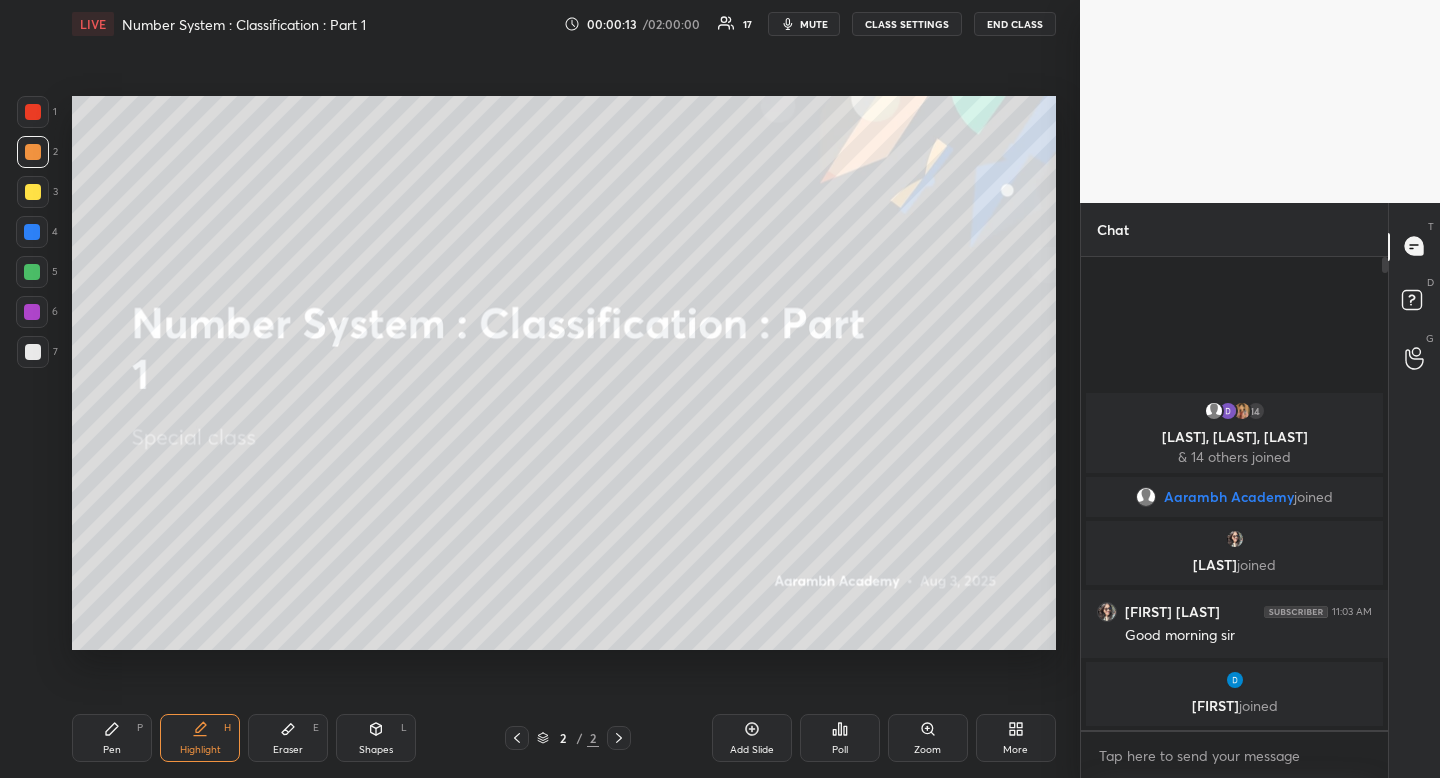click on "Highlight H" at bounding box center (200, 738) 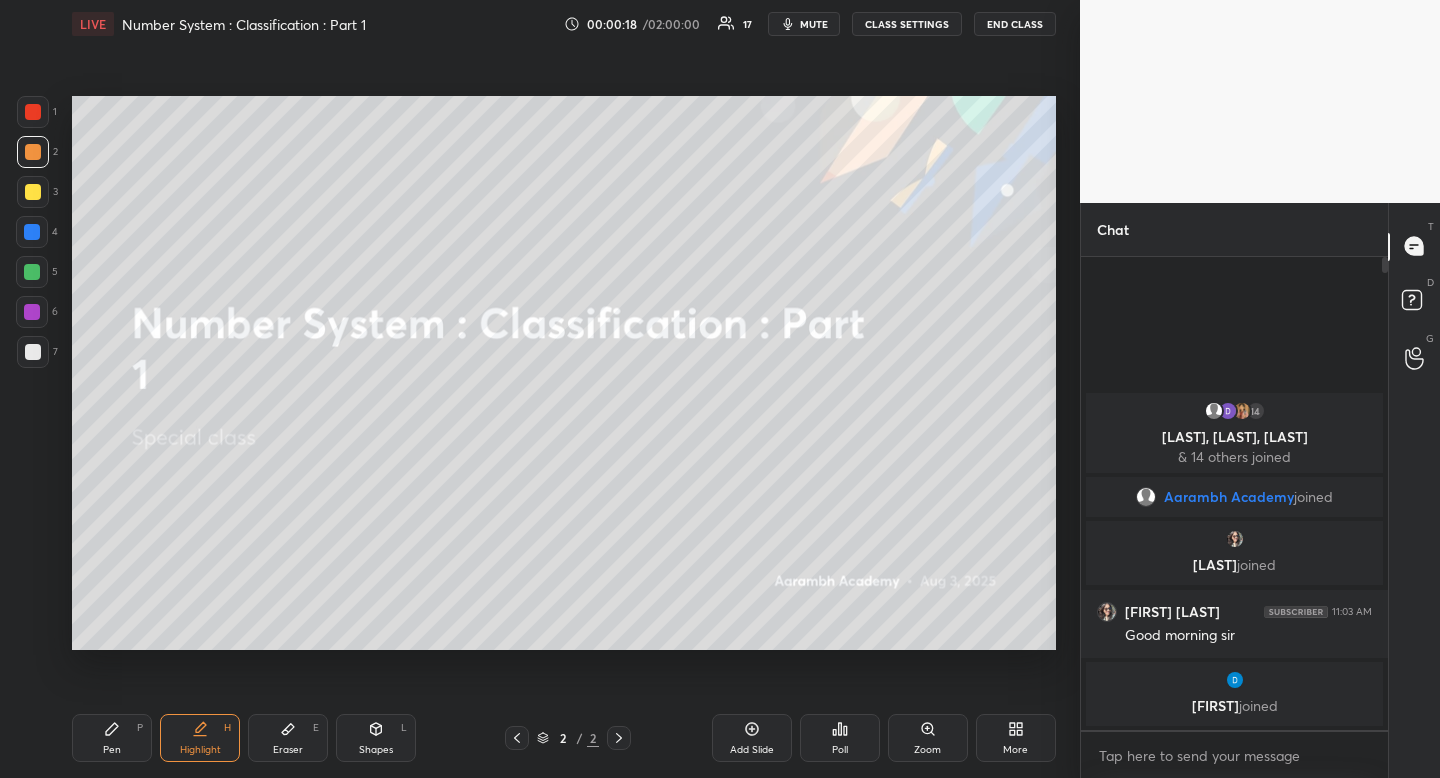 click at bounding box center [33, 192] 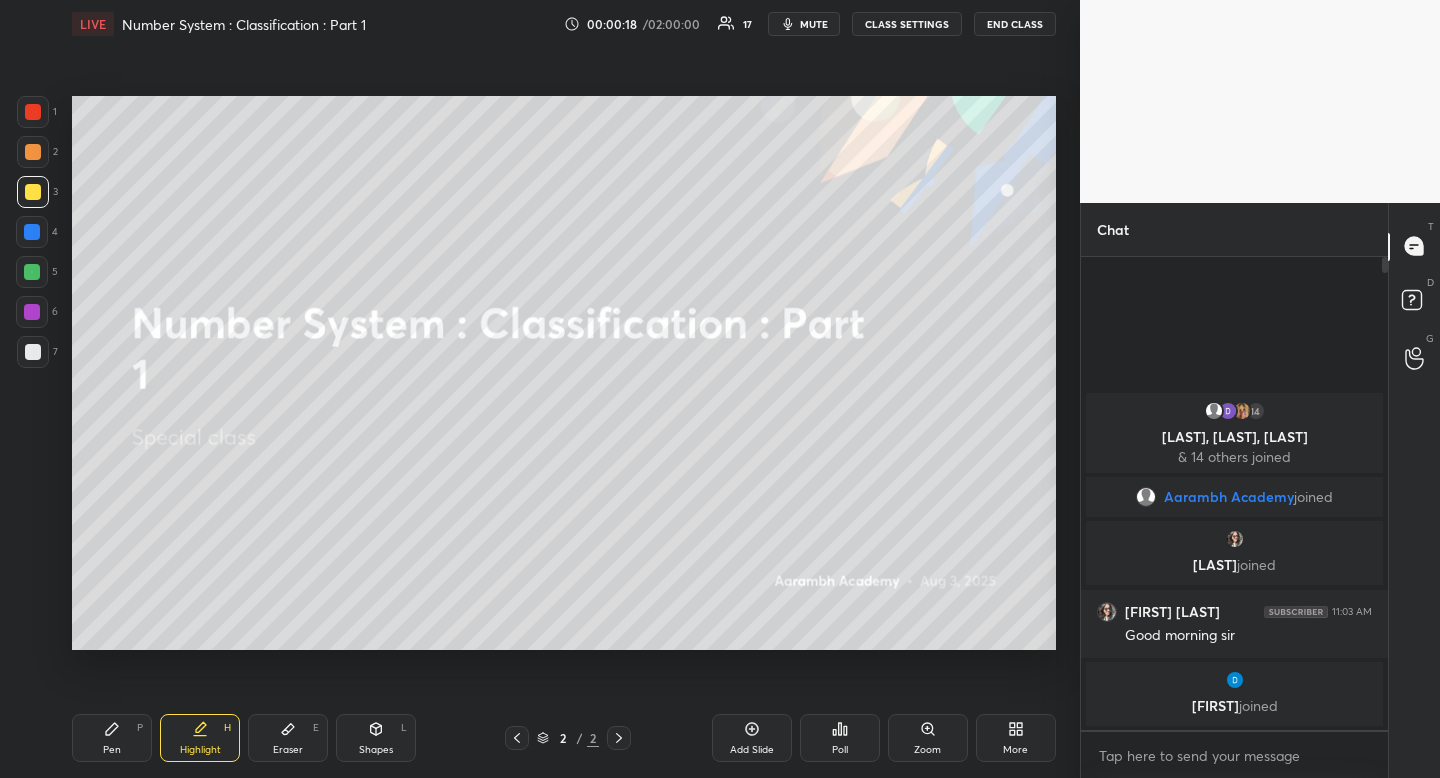 drag, startPoint x: 32, startPoint y: 194, endPoint x: 37, endPoint y: 204, distance: 11.18034 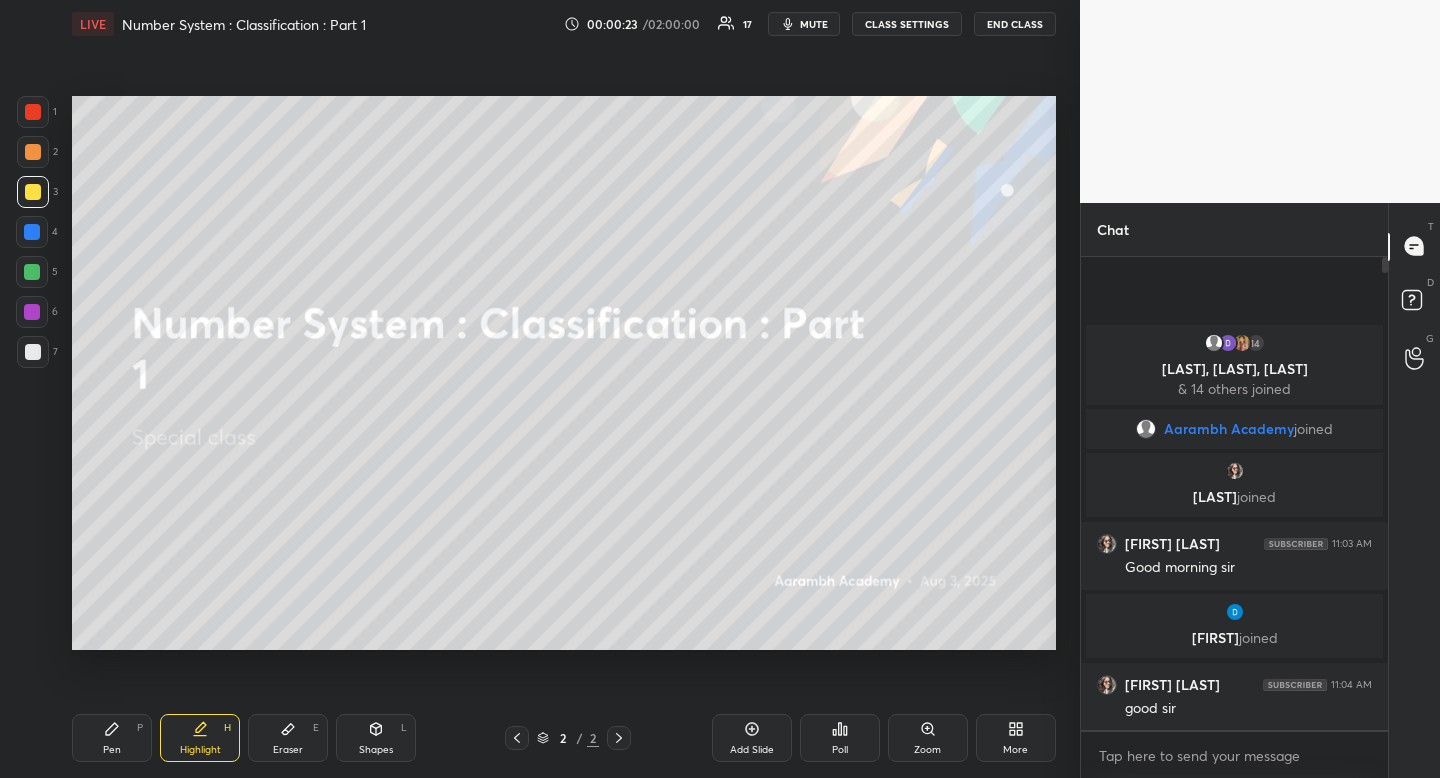 click on "Shapes" at bounding box center (376, 750) 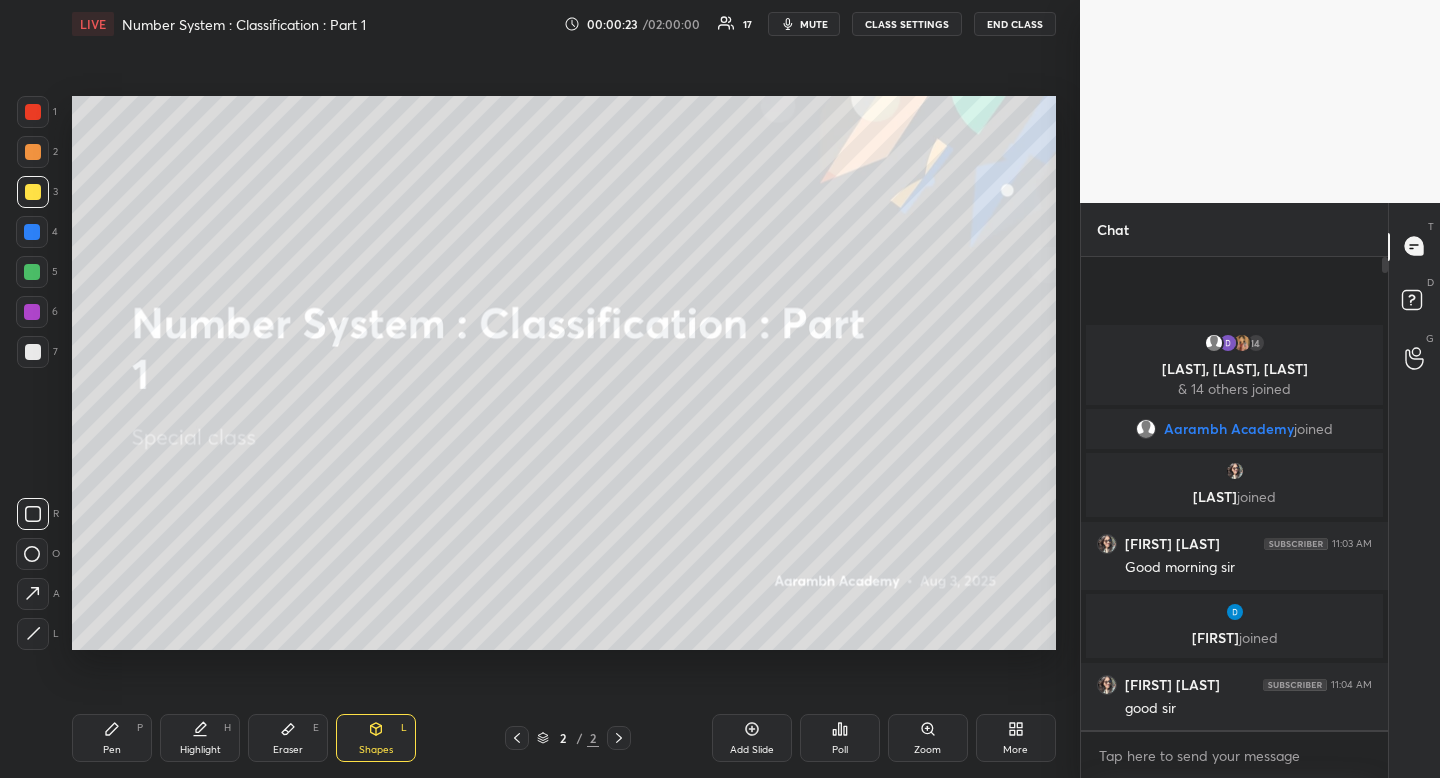 click 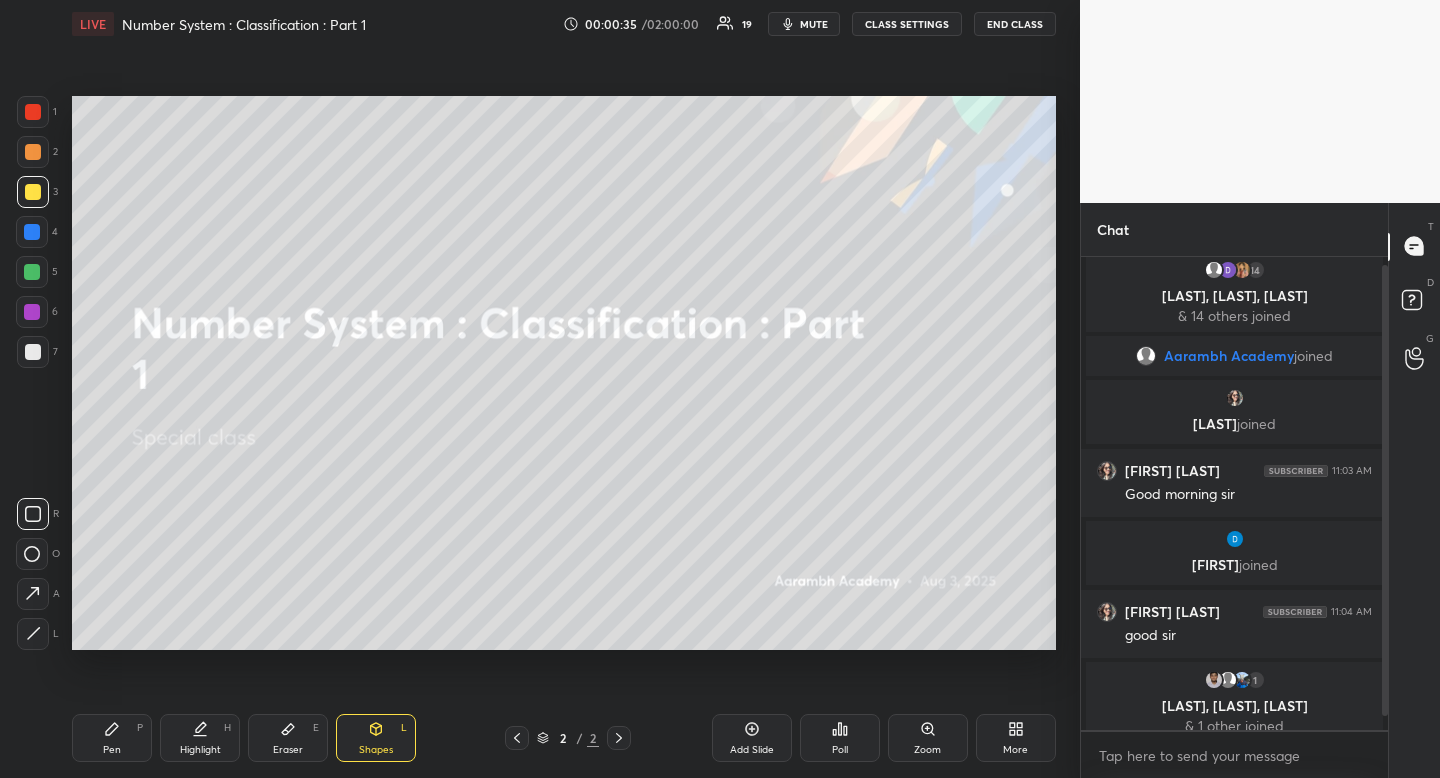 scroll, scrollTop: 24, scrollLeft: 0, axis: vertical 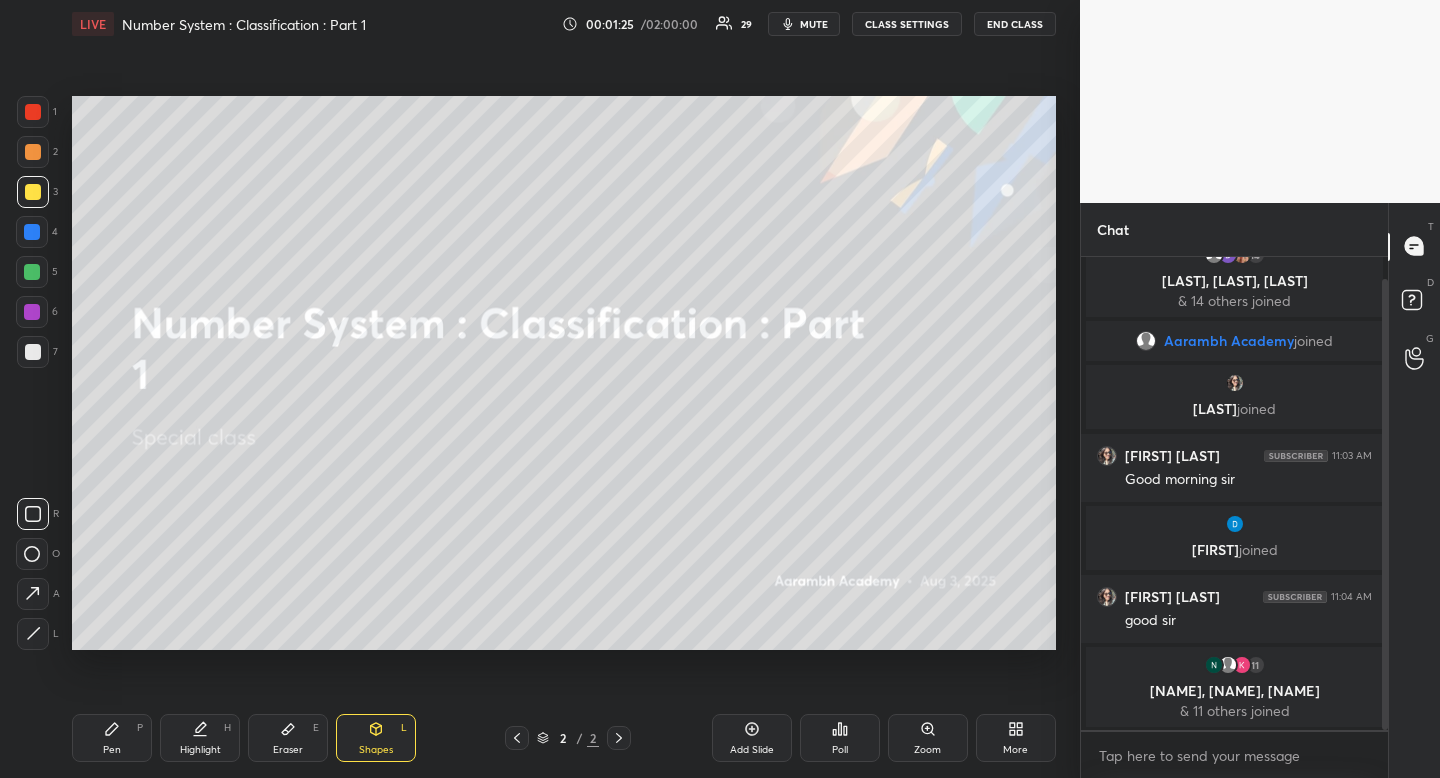 click at bounding box center [33, 352] 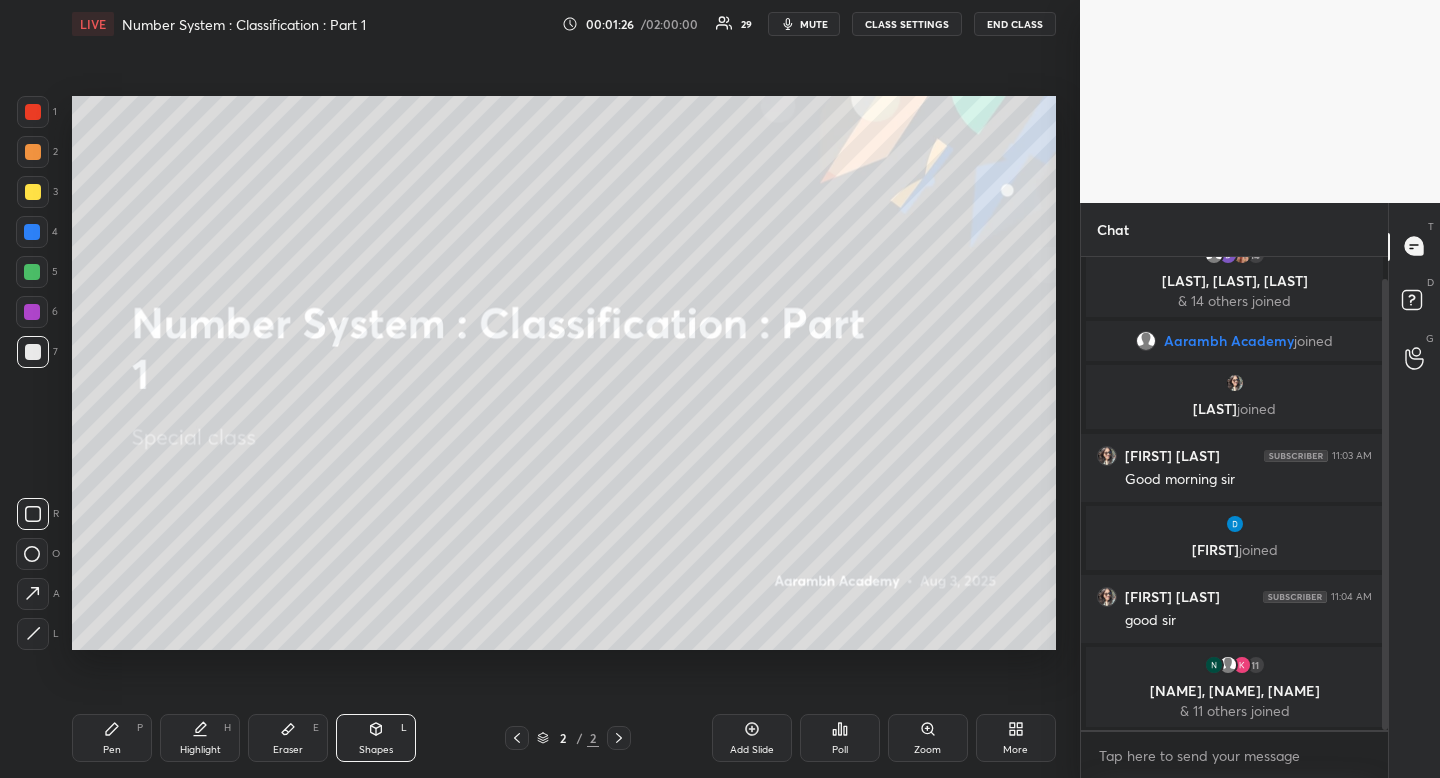 click on "Pen P" at bounding box center (112, 738) 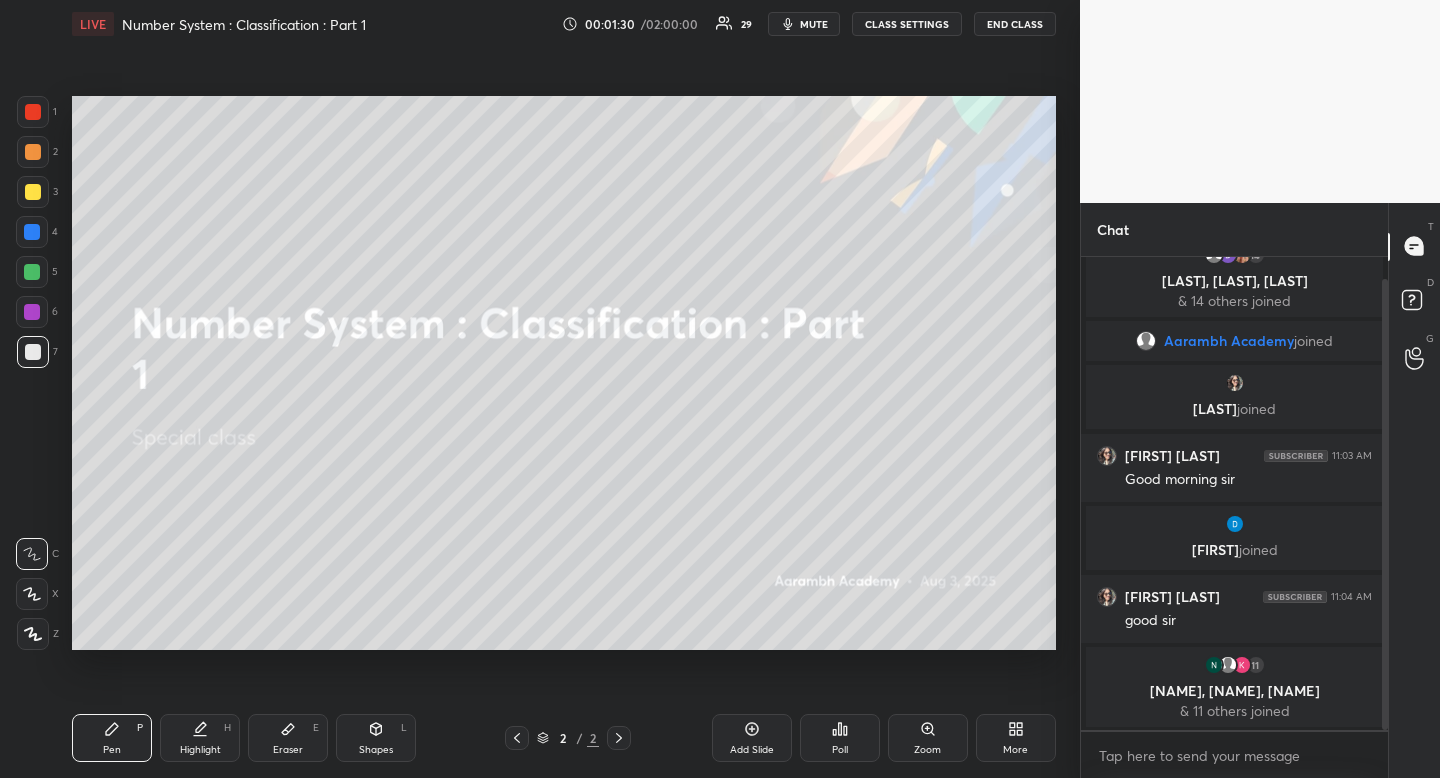 scroll, scrollTop: 110, scrollLeft: 0, axis: vertical 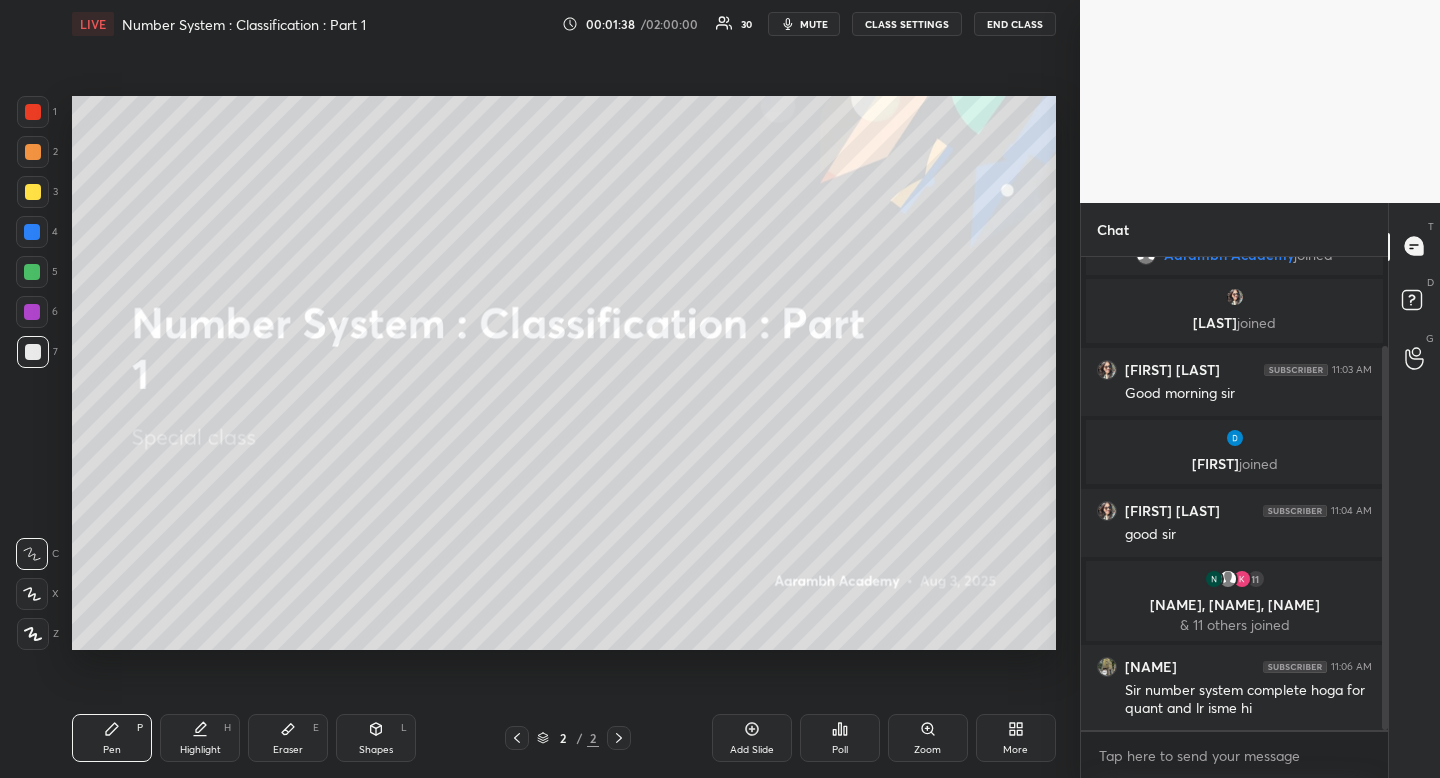 click 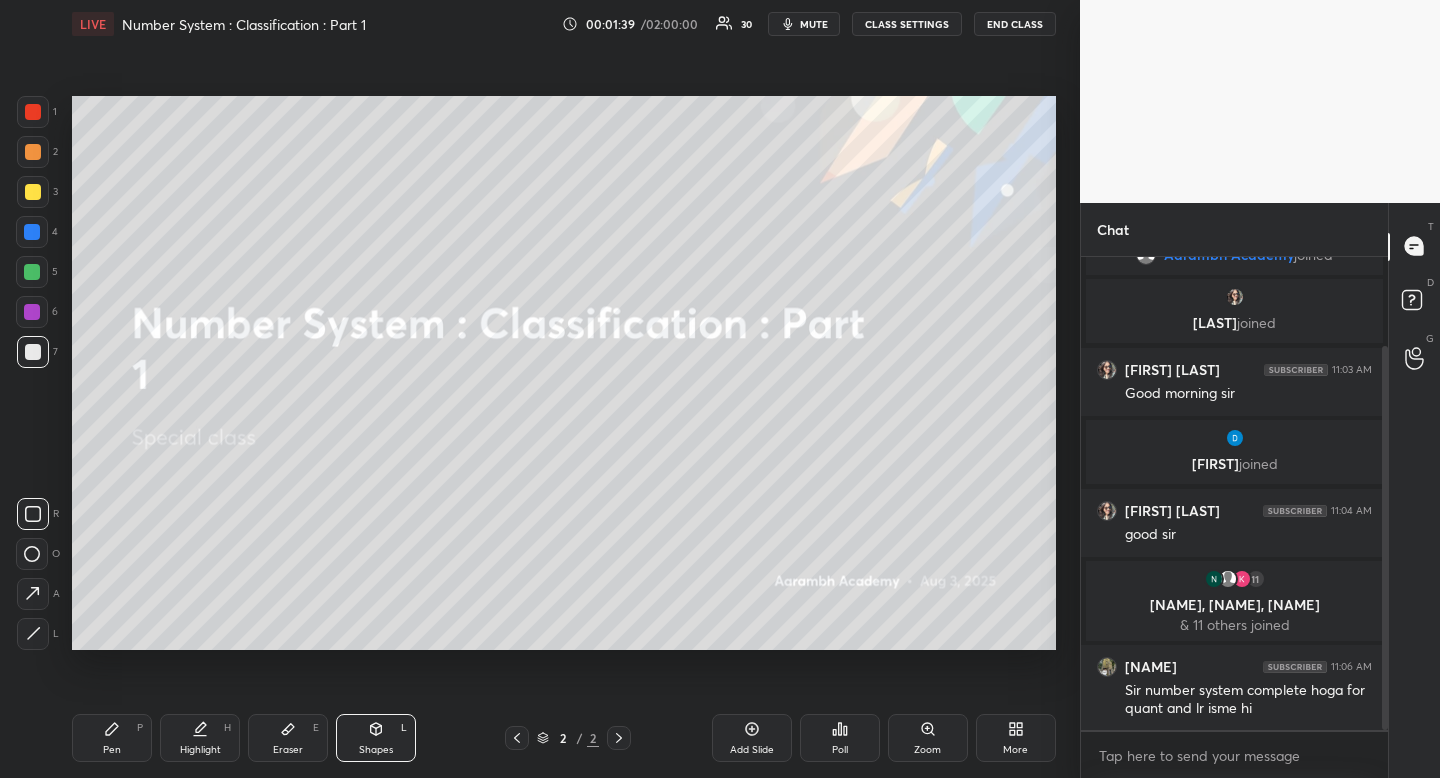 click 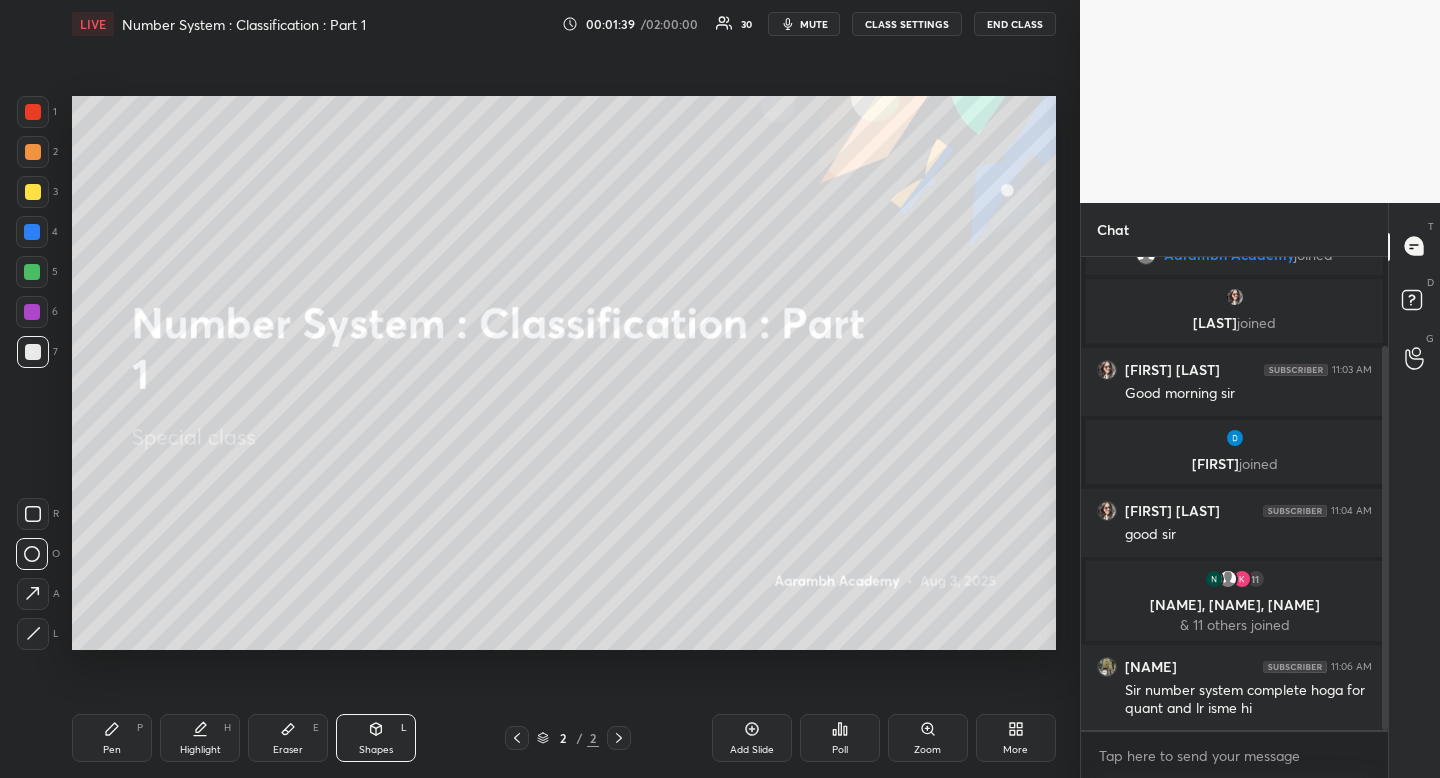 click 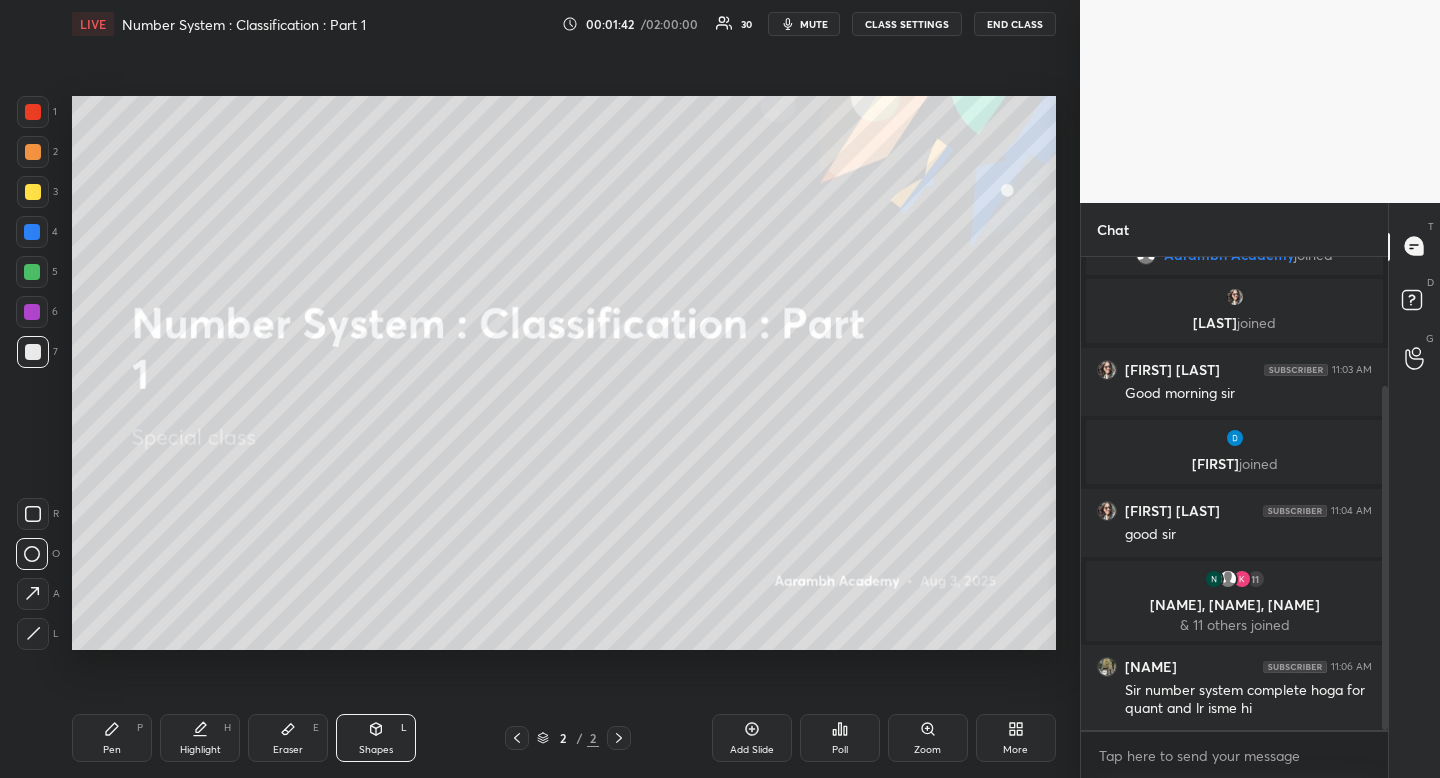 scroll, scrollTop: 178, scrollLeft: 0, axis: vertical 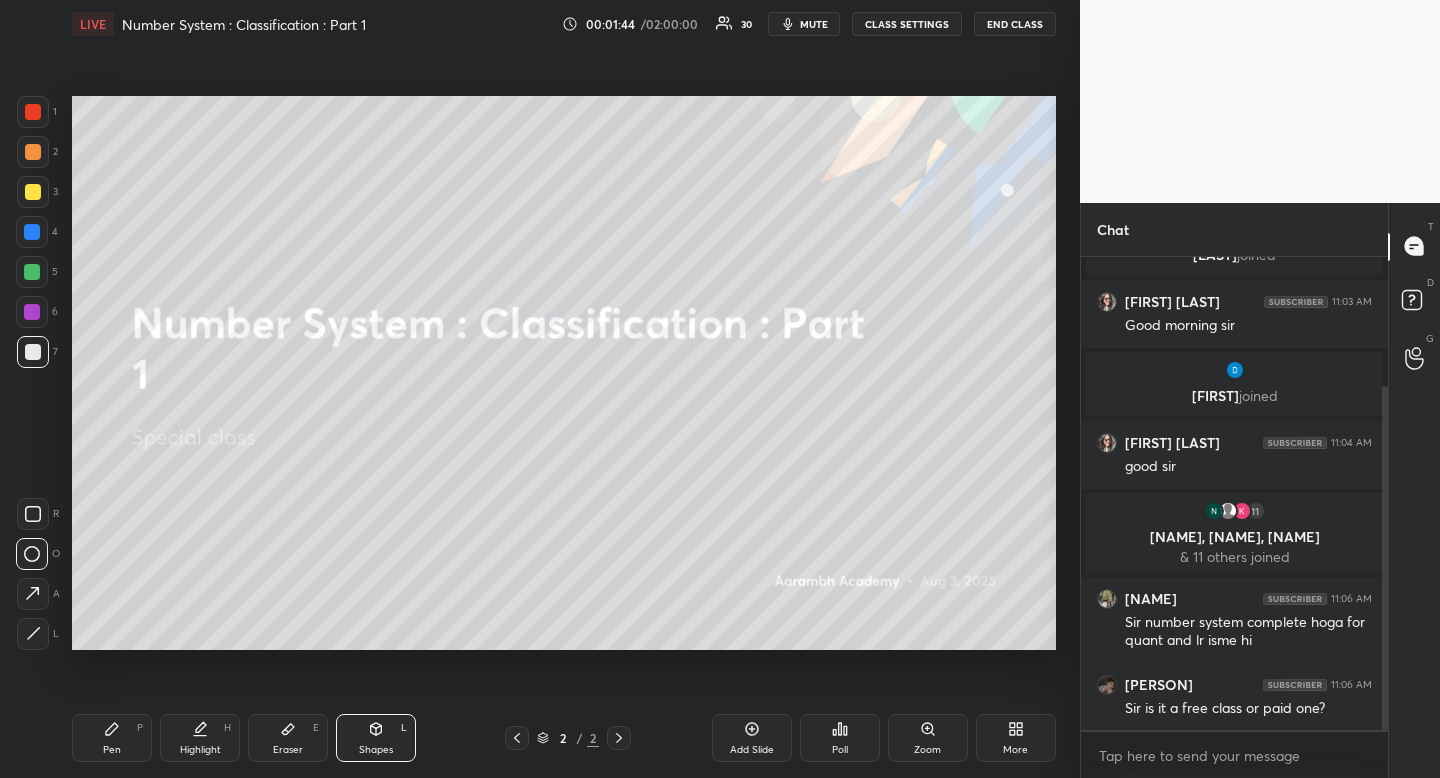 click on "Pen P" at bounding box center [112, 738] 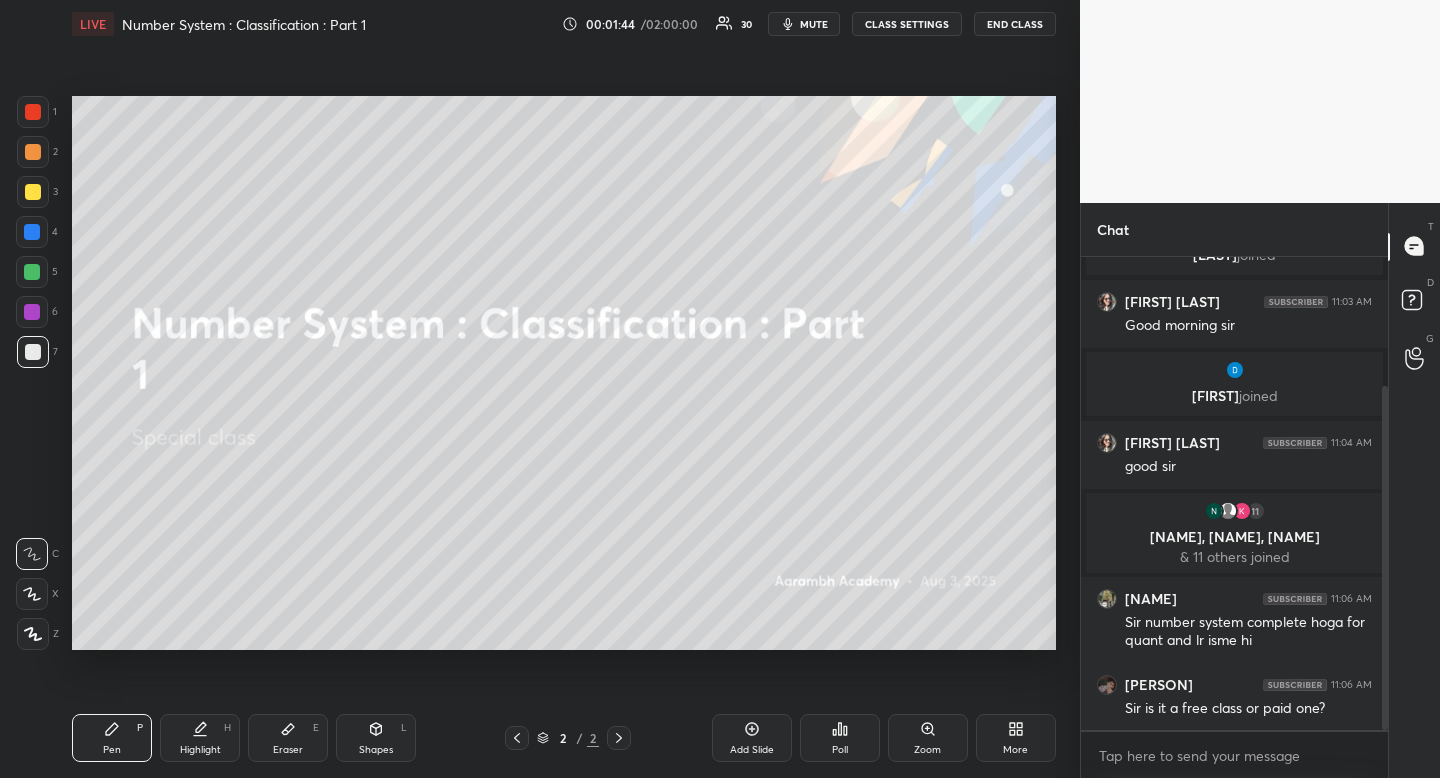 drag, startPoint x: 129, startPoint y: 748, endPoint x: 149, endPoint y: 685, distance: 66.09841 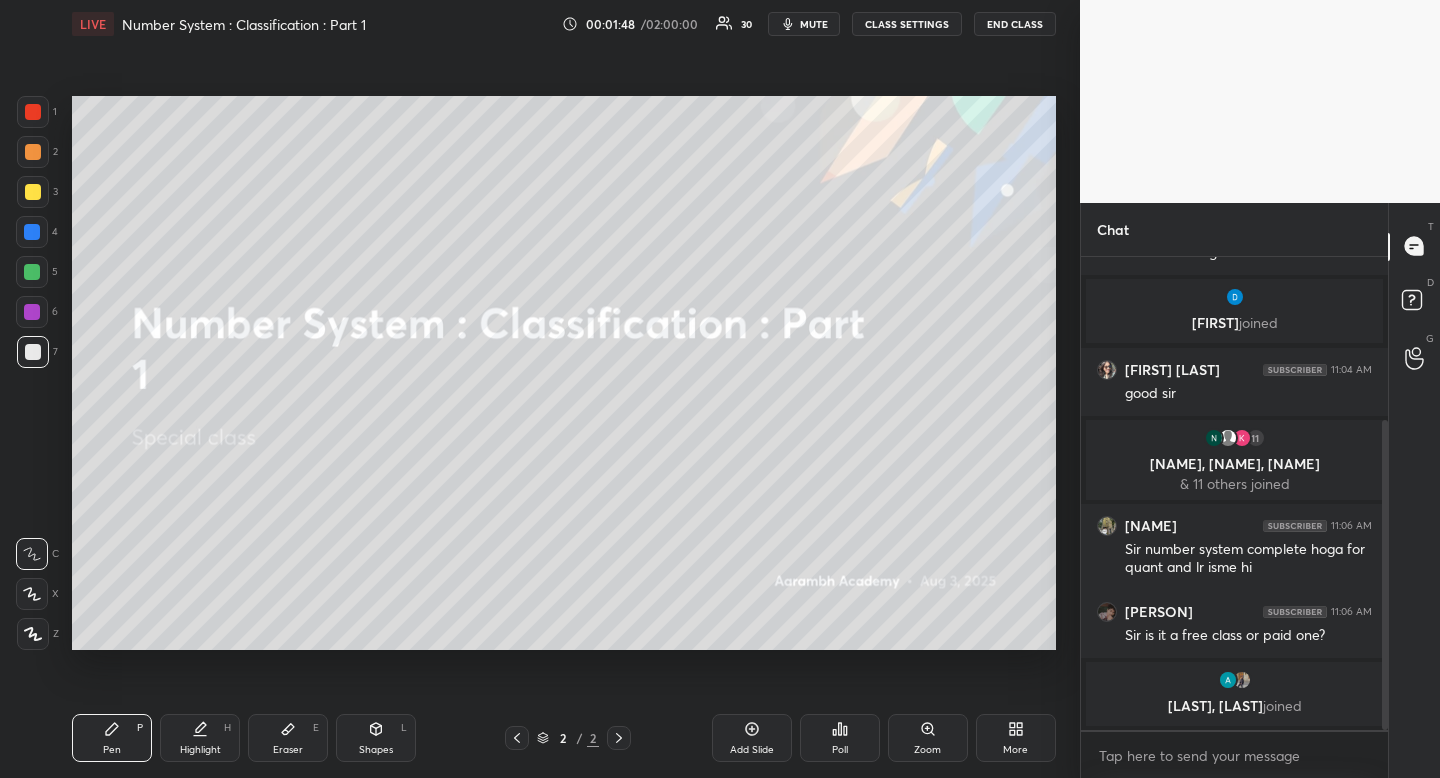 scroll, scrollTop: 281, scrollLeft: 0, axis: vertical 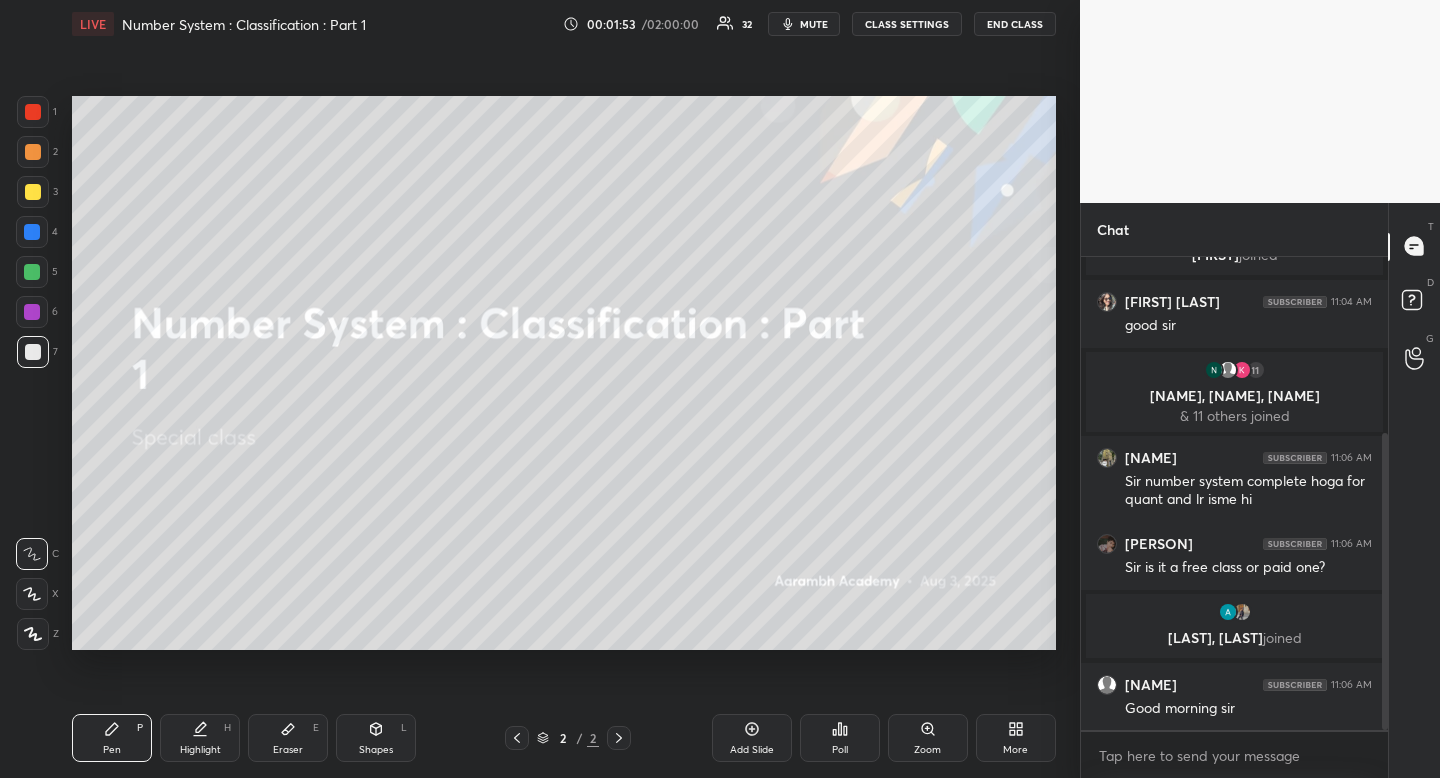 click on "Shapes" at bounding box center [376, 750] 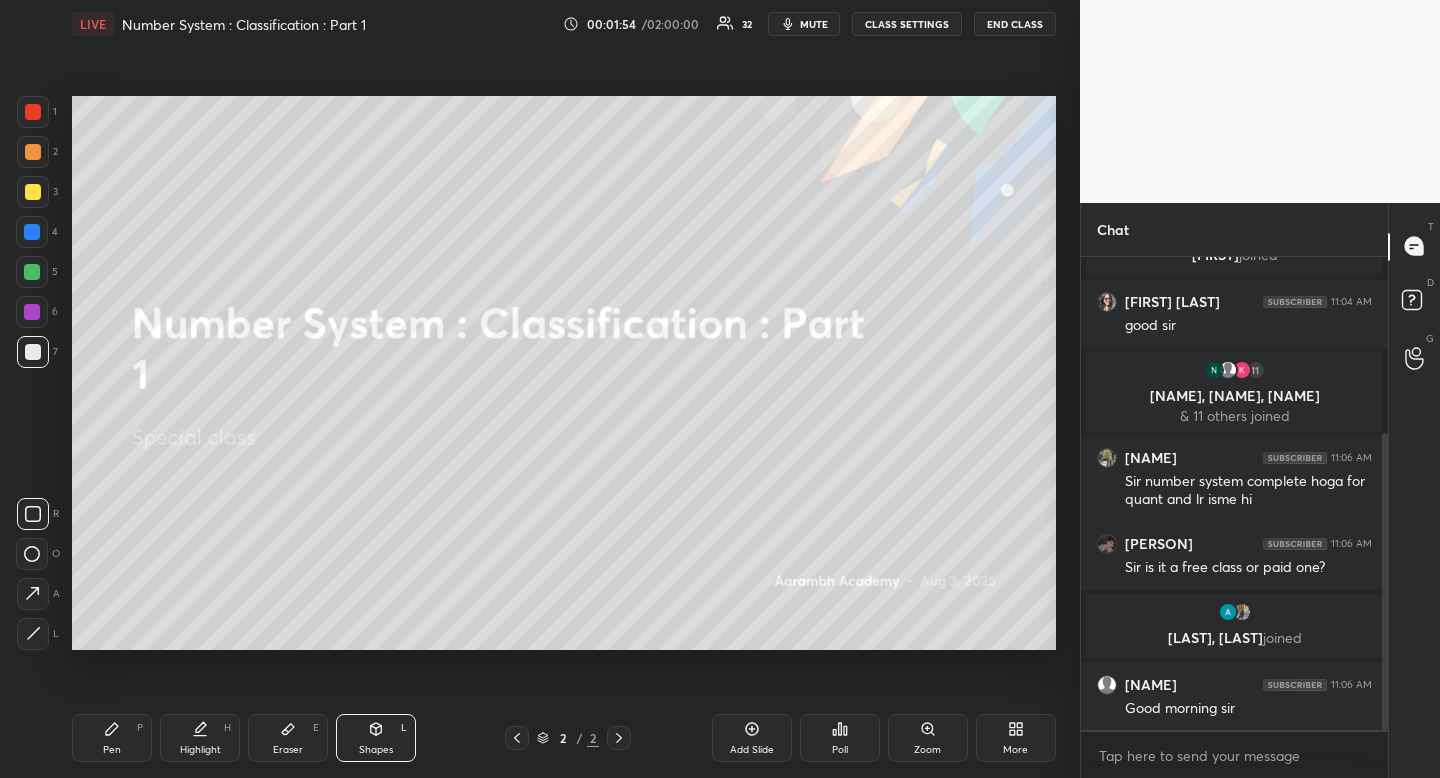 click 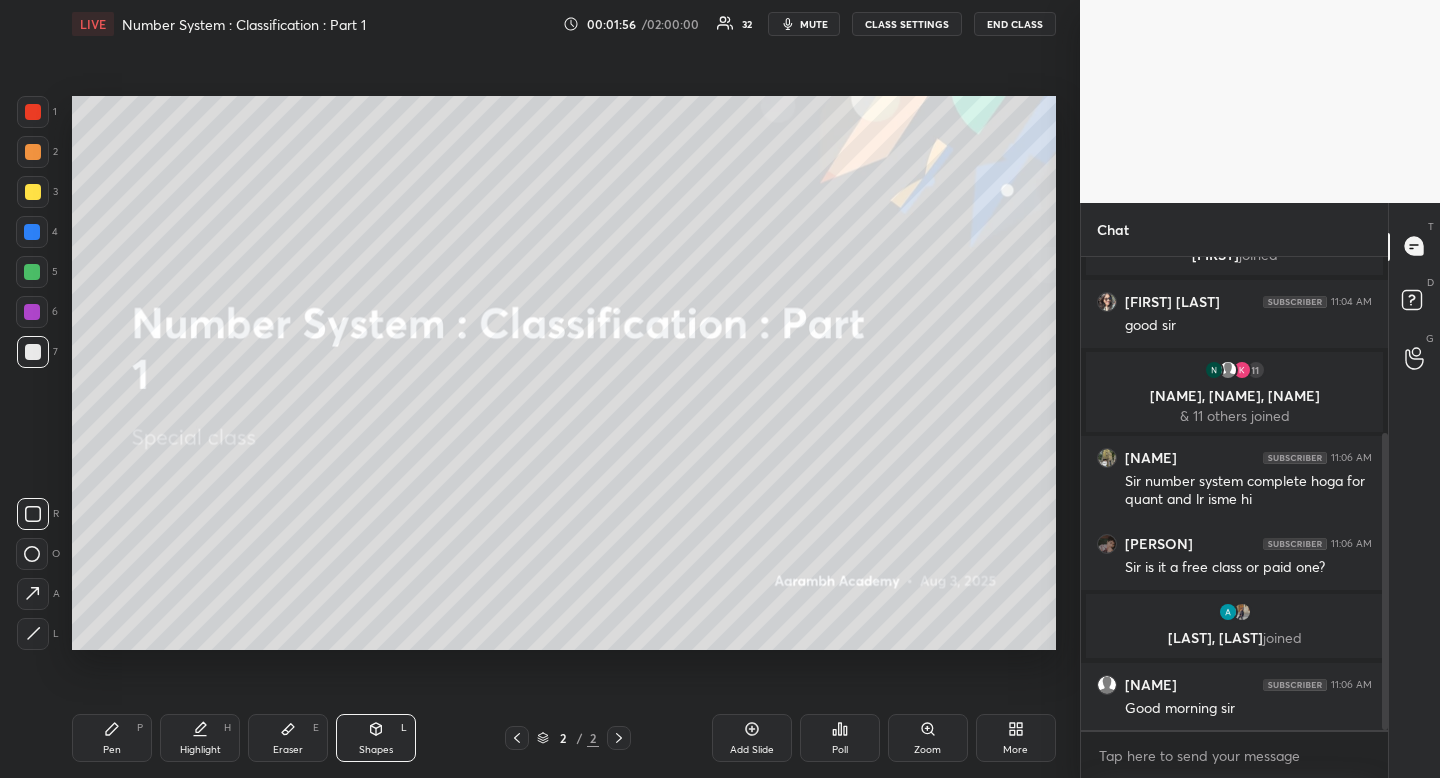 click on "Highlight H" at bounding box center [200, 738] 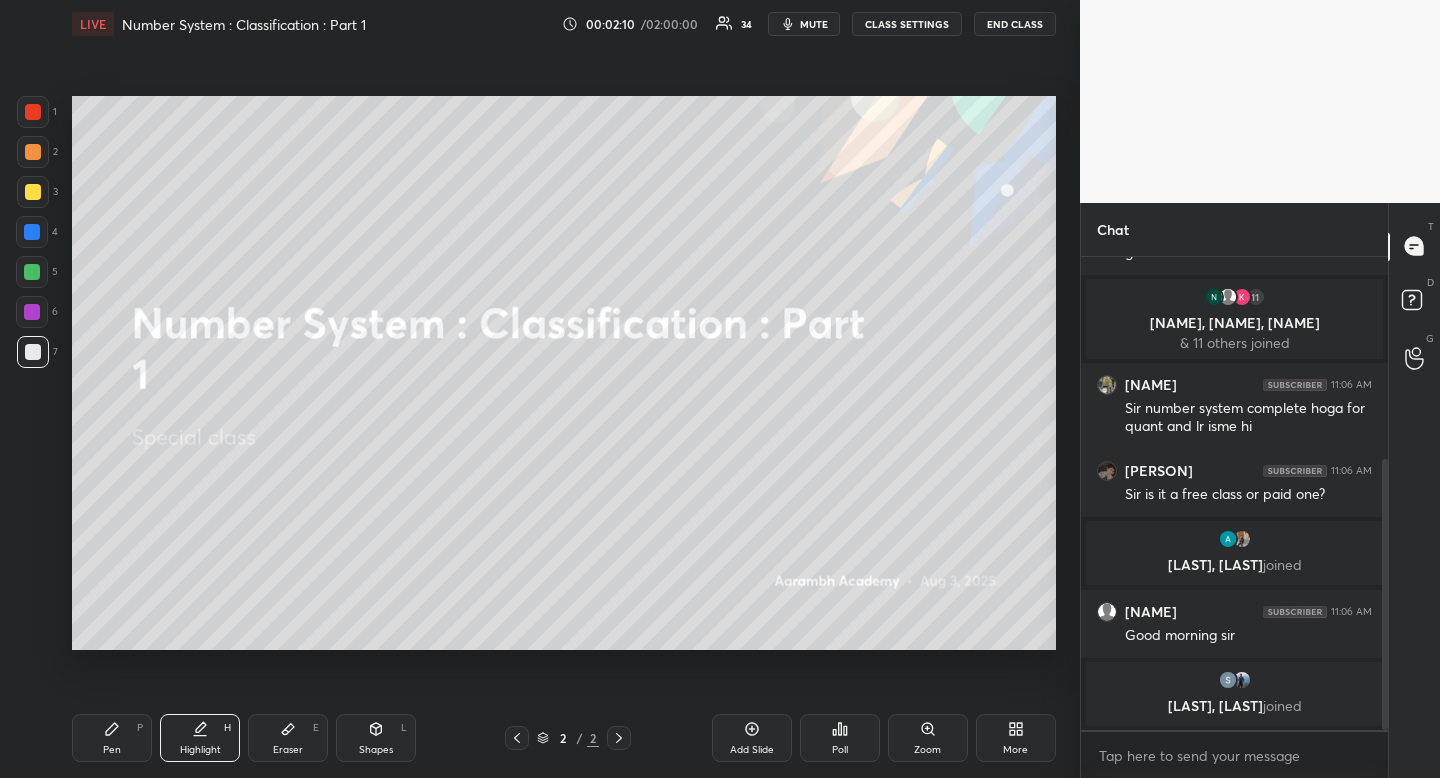 scroll, scrollTop: 409, scrollLeft: 0, axis: vertical 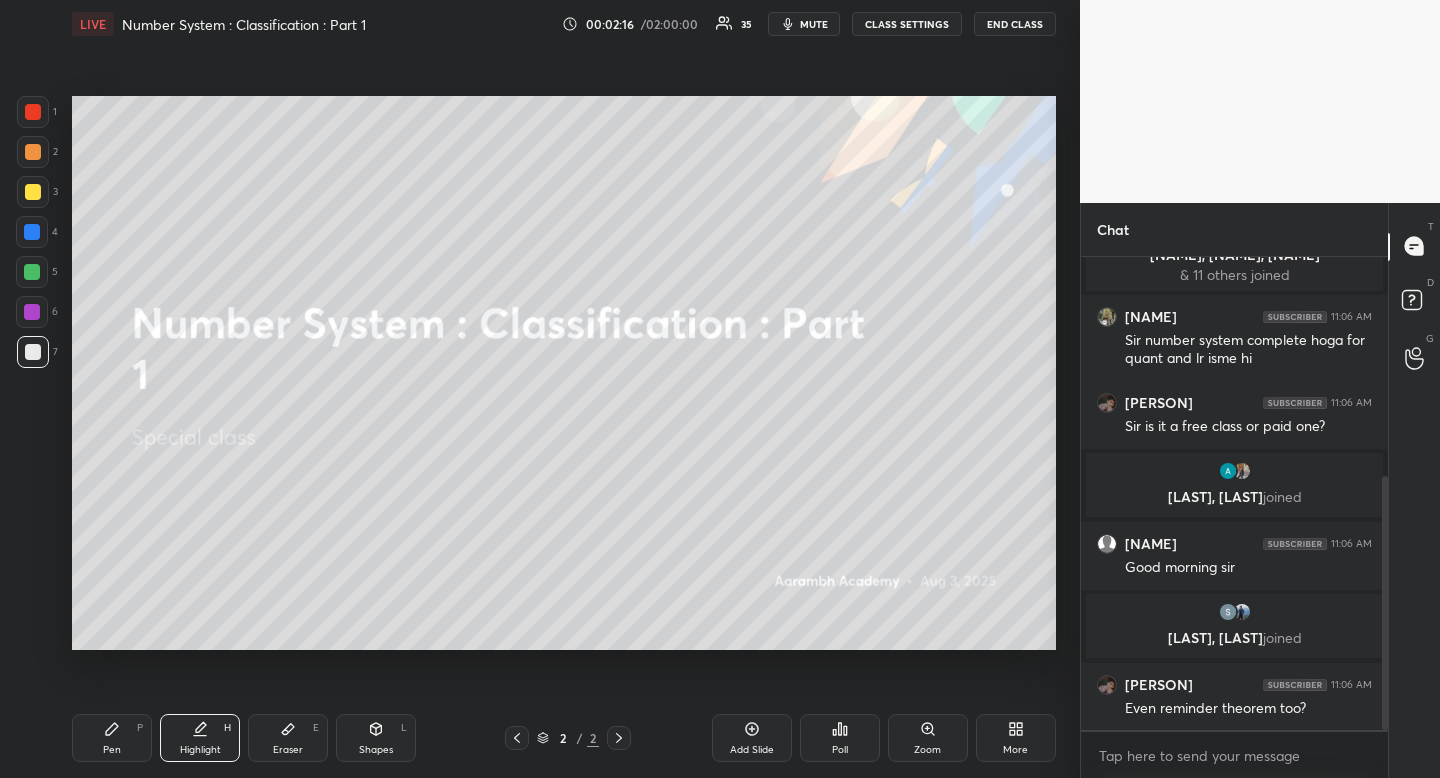 click on "Highlight H" at bounding box center (200, 738) 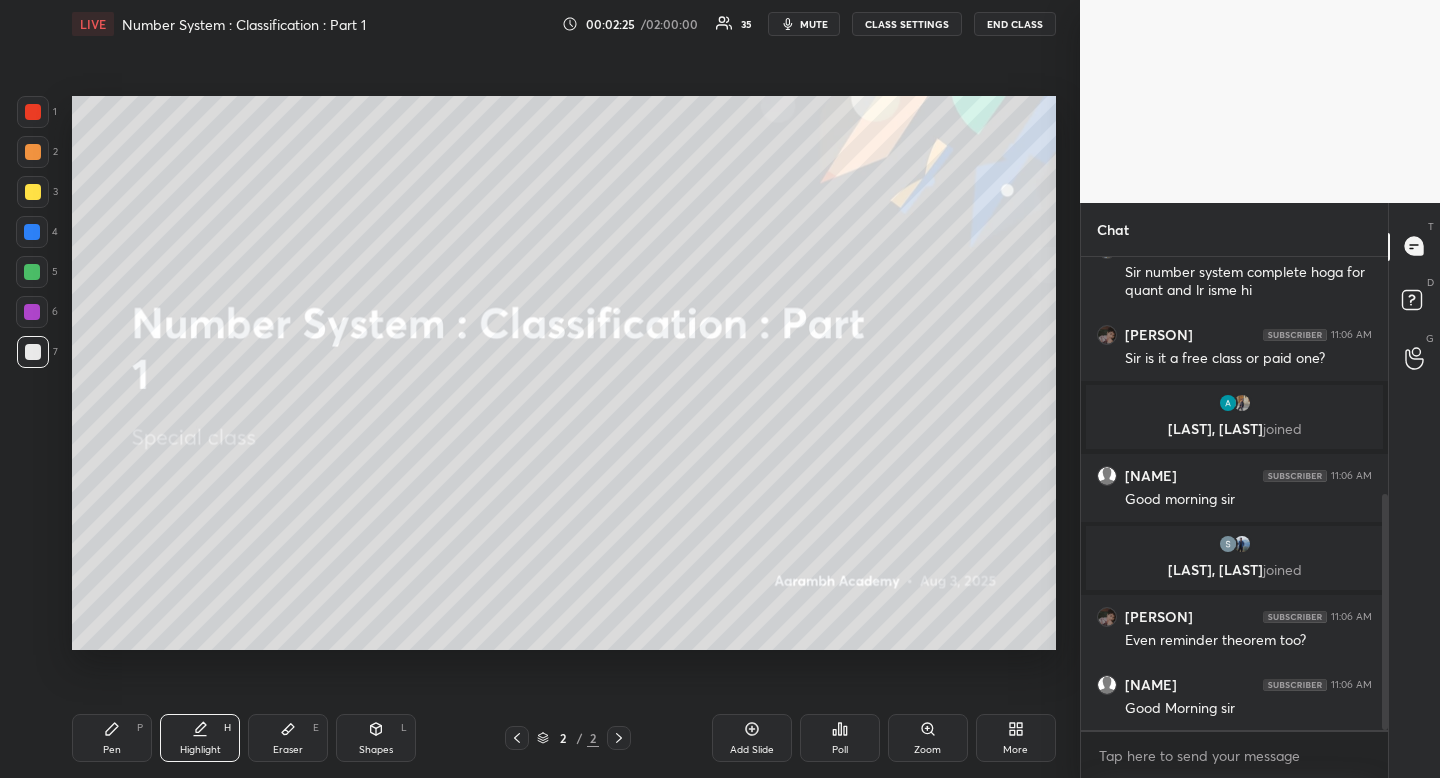 click 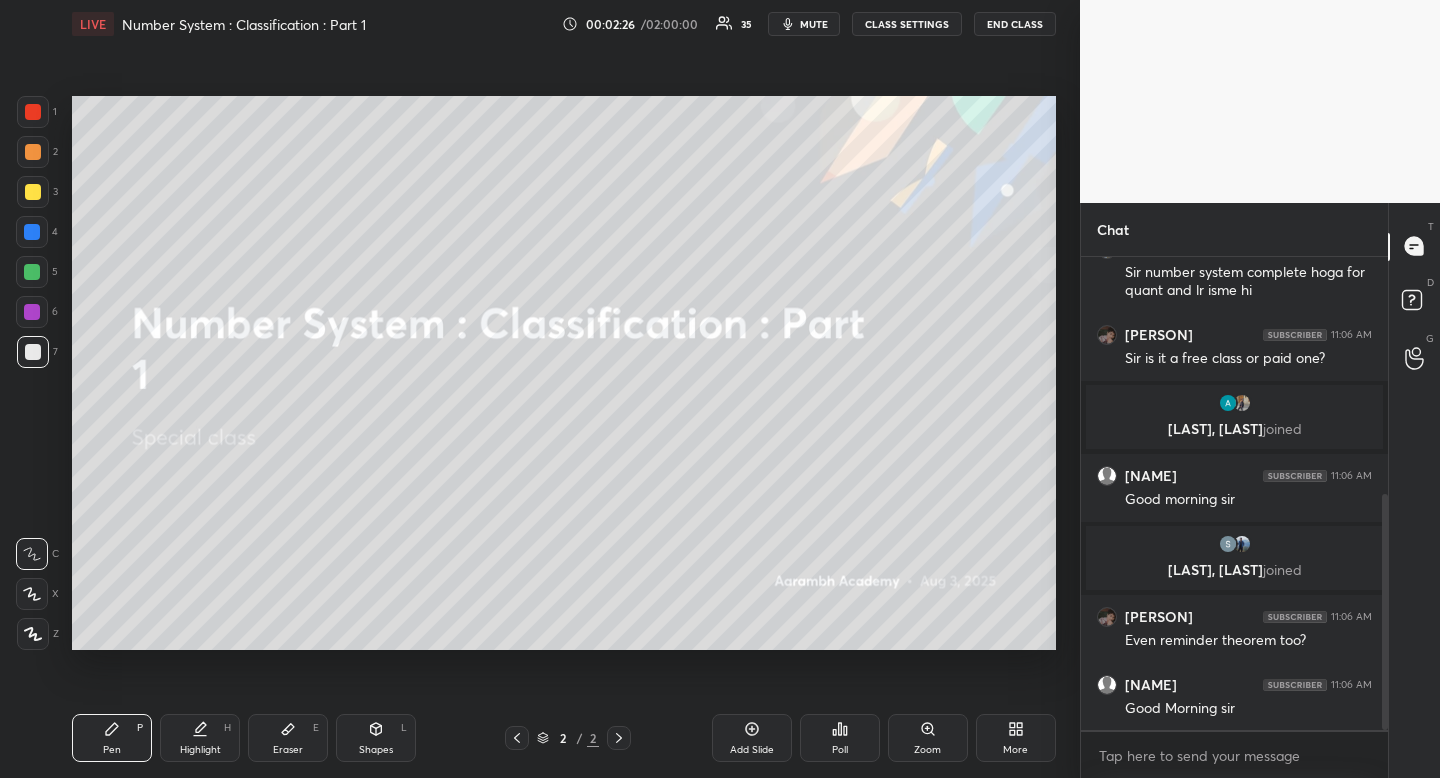 click at bounding box center (33, 352) 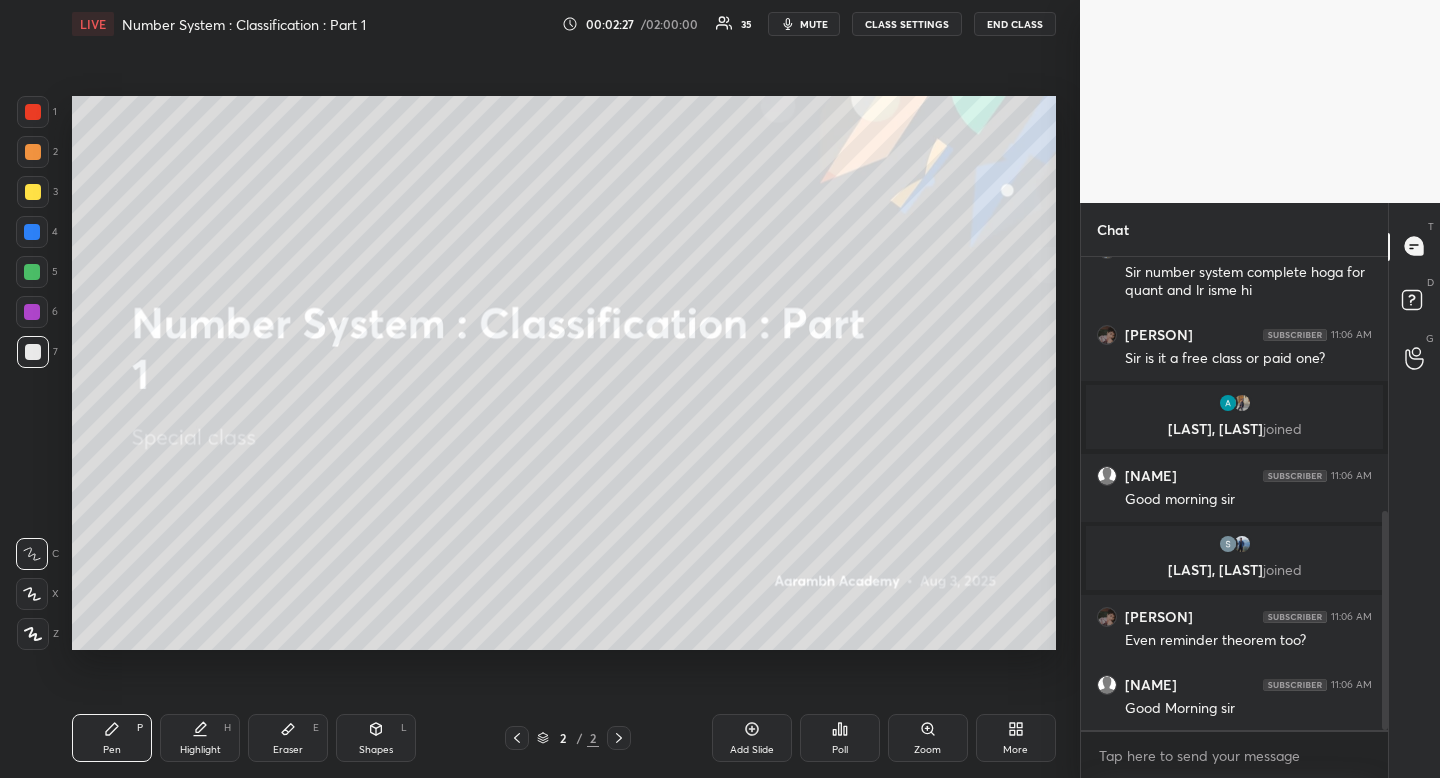 scroll, scrollTop: 550, scrollLeft: 0, axis: vertical 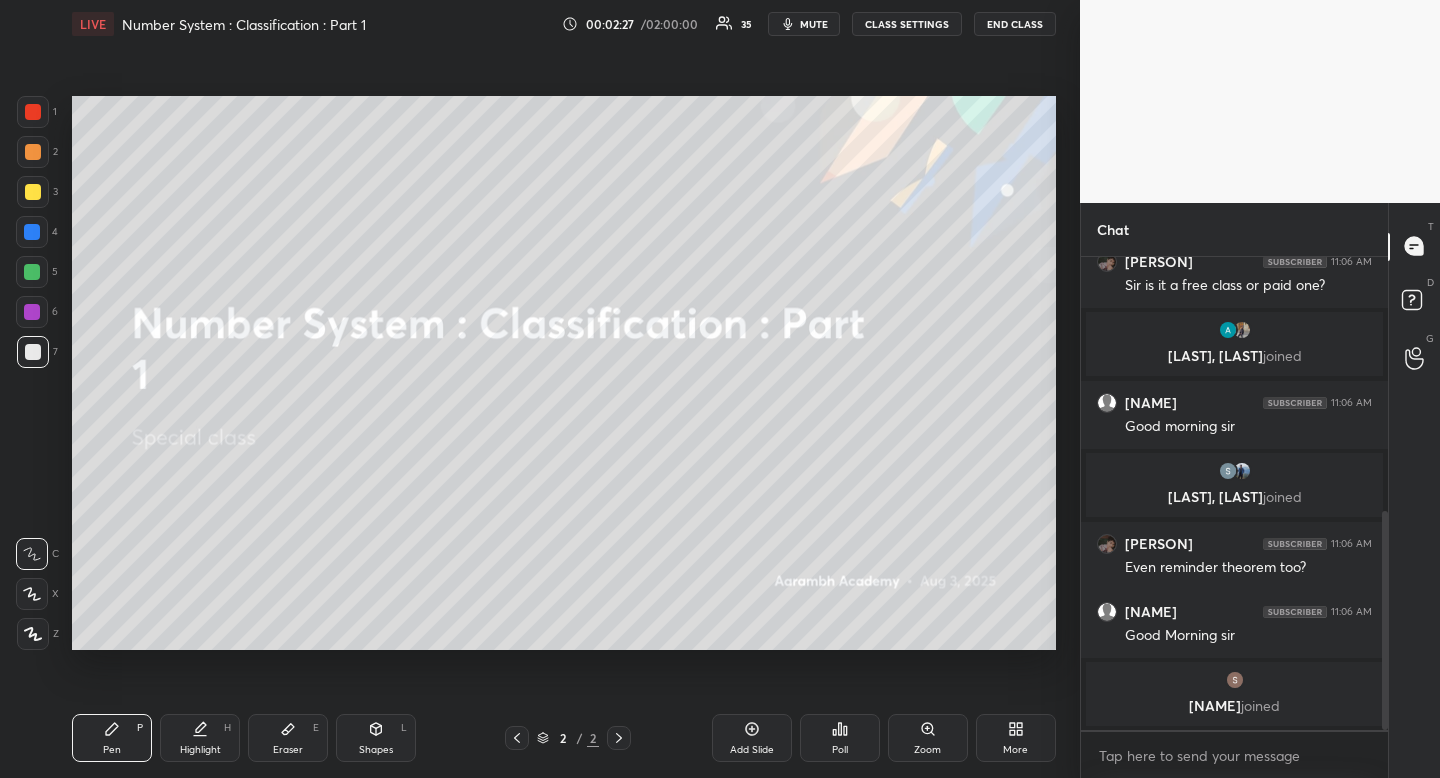 drag, startPoint x: 19, startPoint y: 362, endPoint x: 7, endPoint y: 375, distance: 17.691807 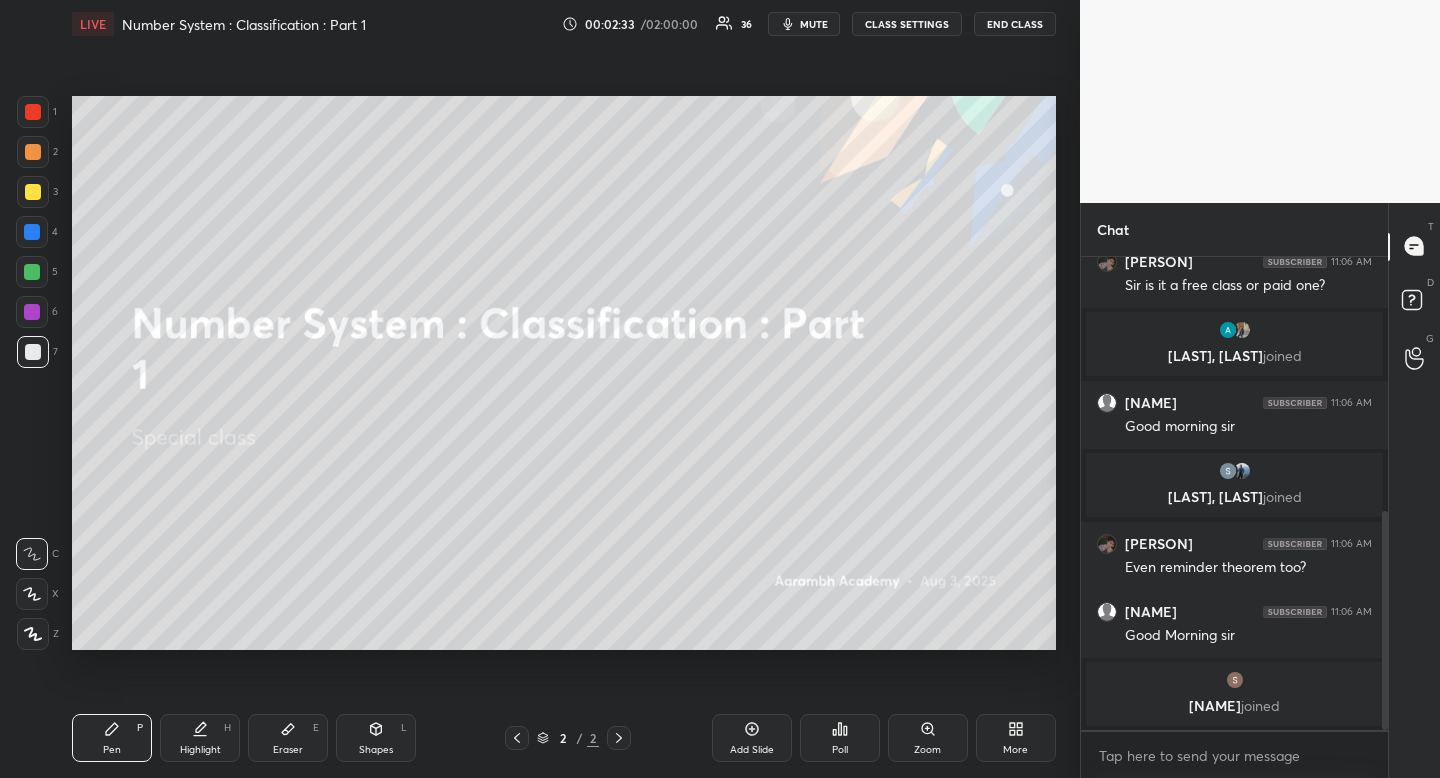 click on "Highlight H" at bounding box center (200, 738) 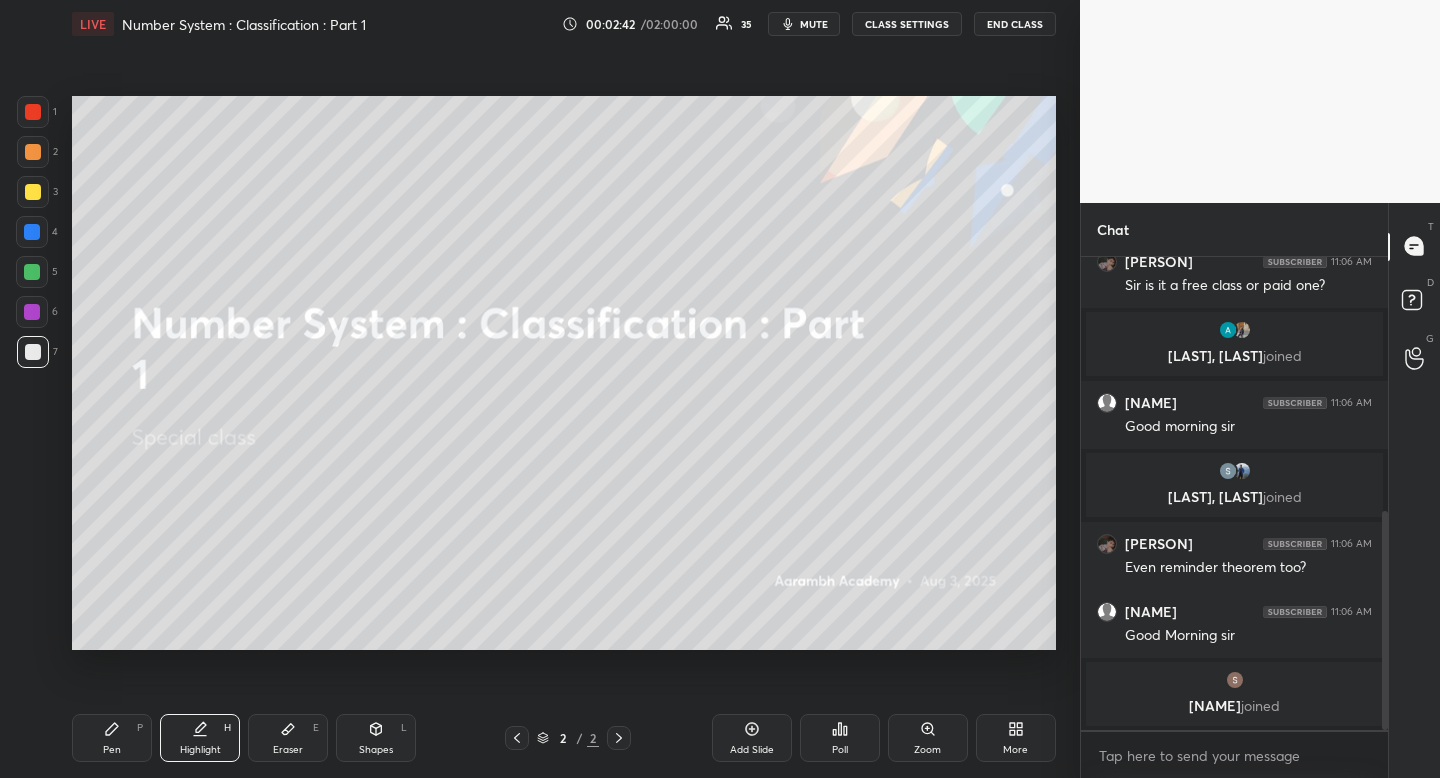 click 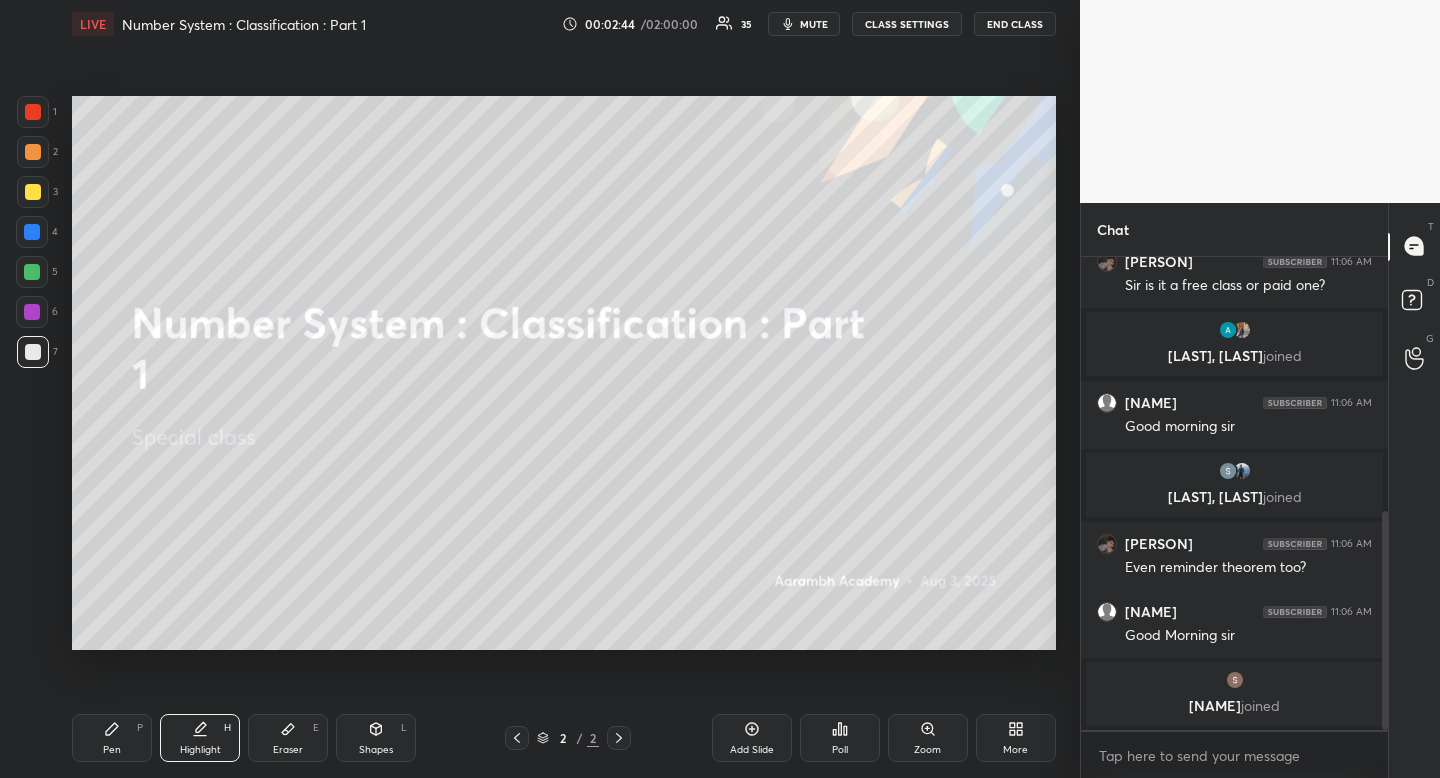 click at bounding box center [33, 192] 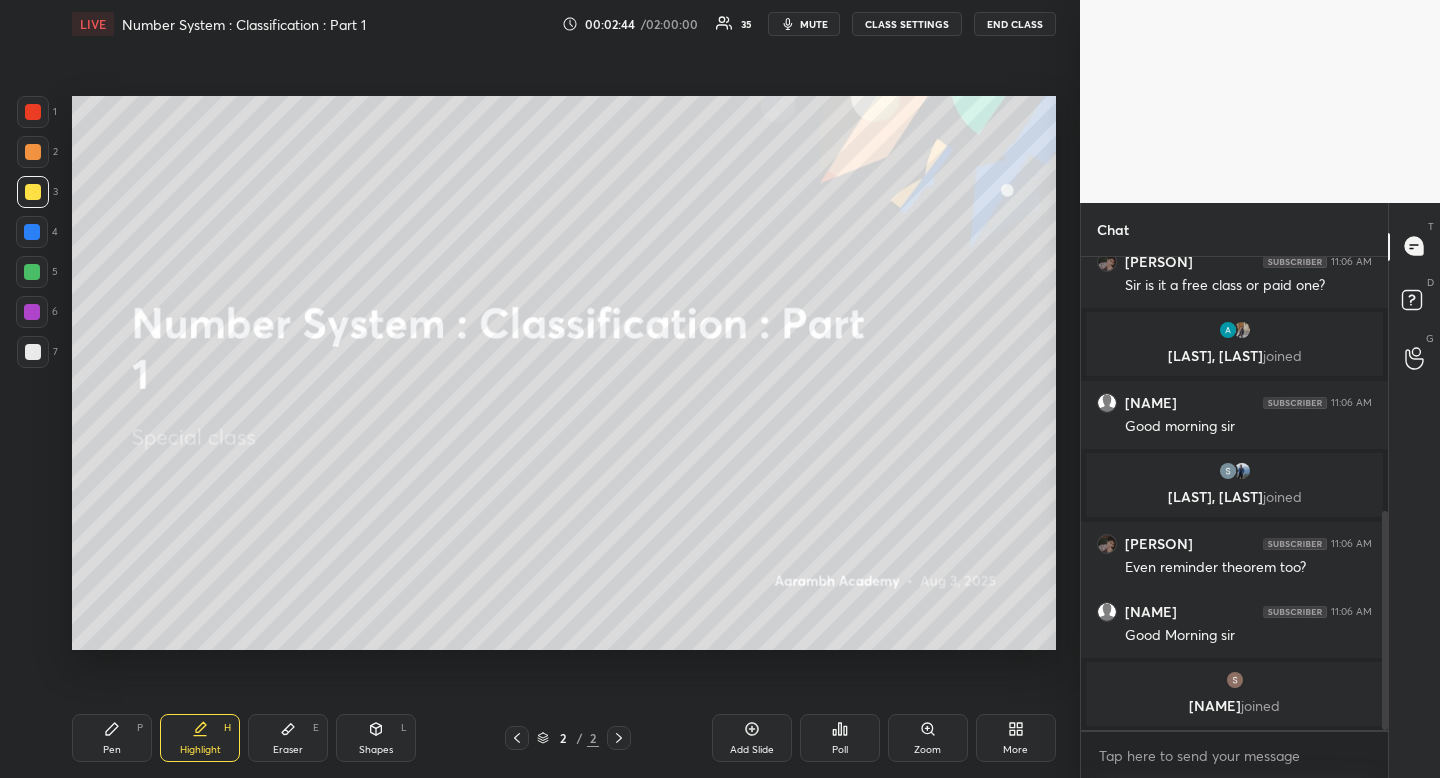 click at bounding box center (33, 192) 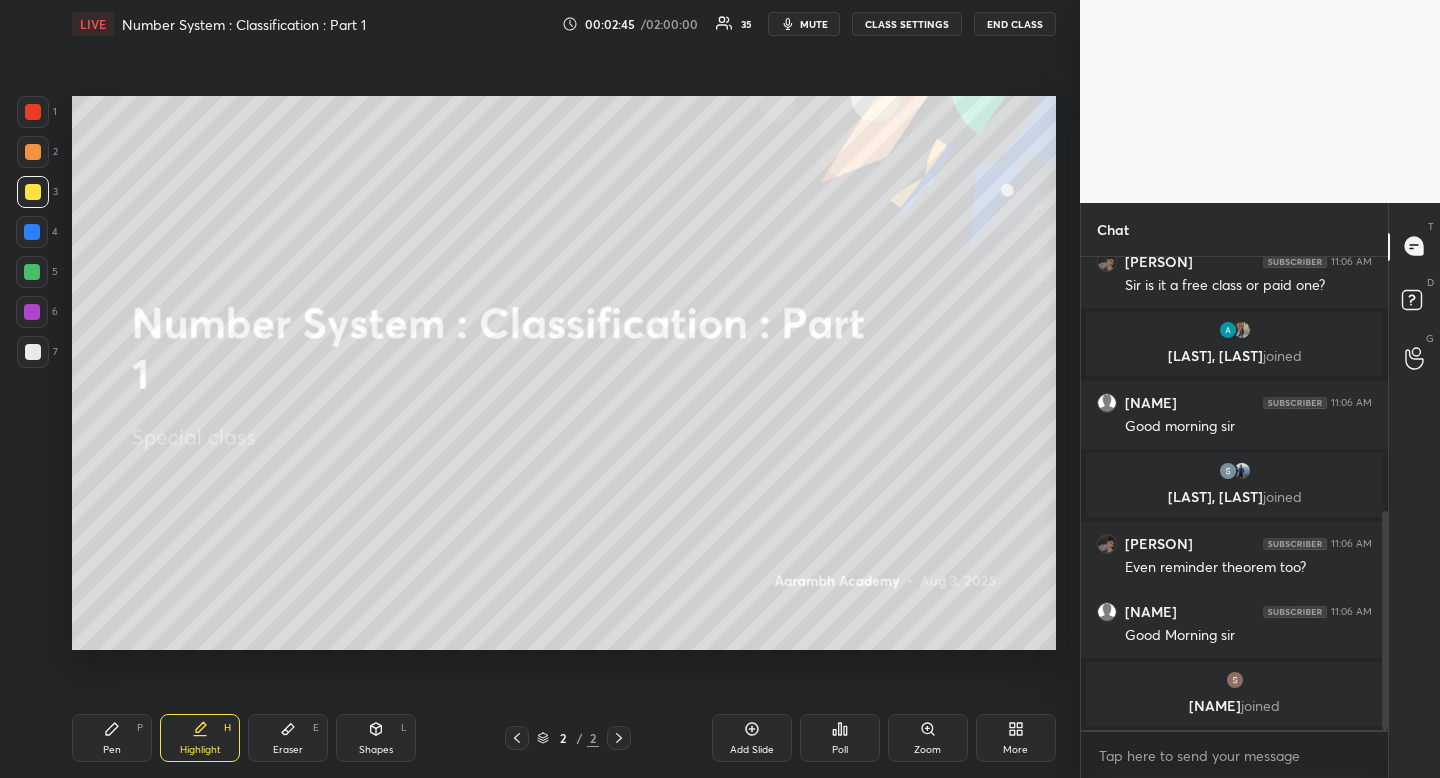 click on "Pen" at bounding box center (112, 750) 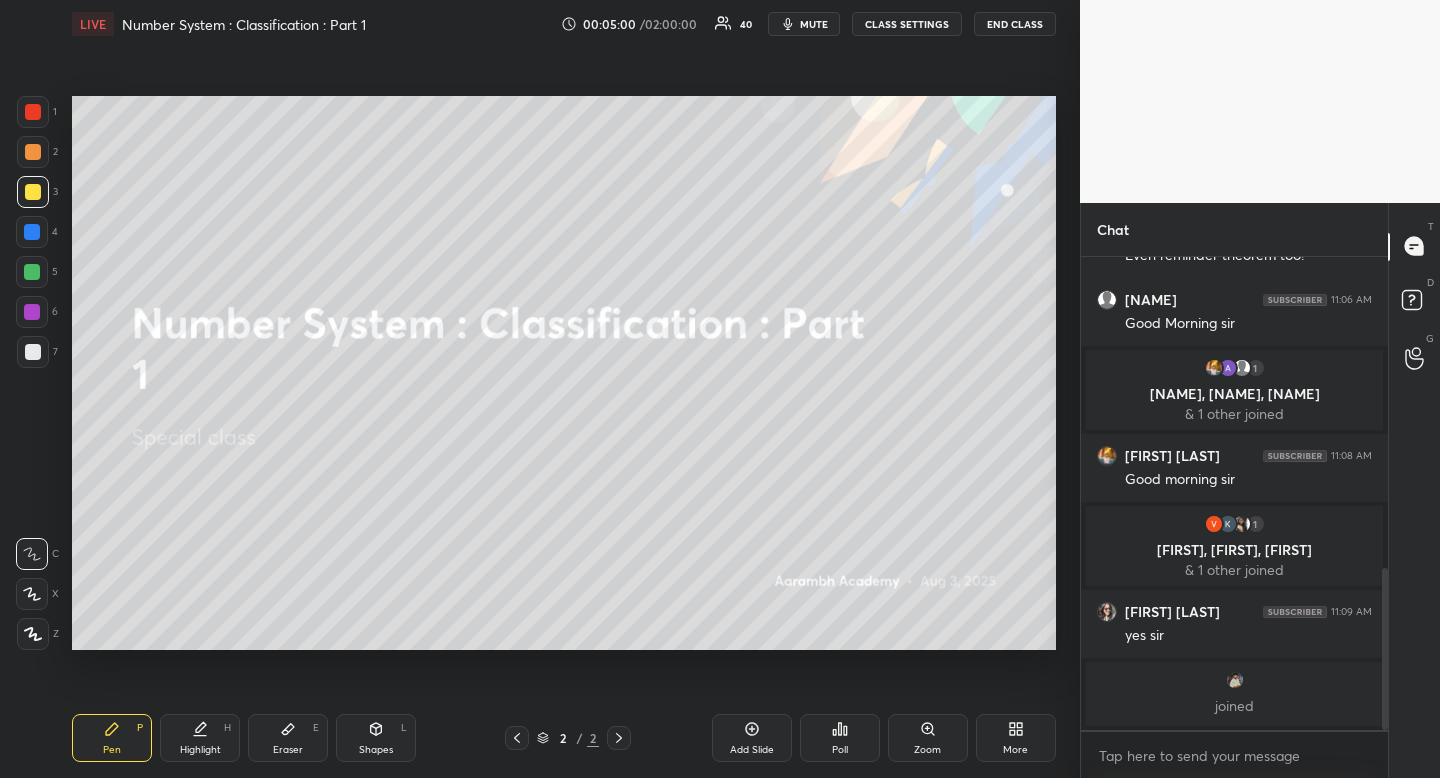 scroll, scrollTop: 943, scrollLeft: 0, axis: vertical 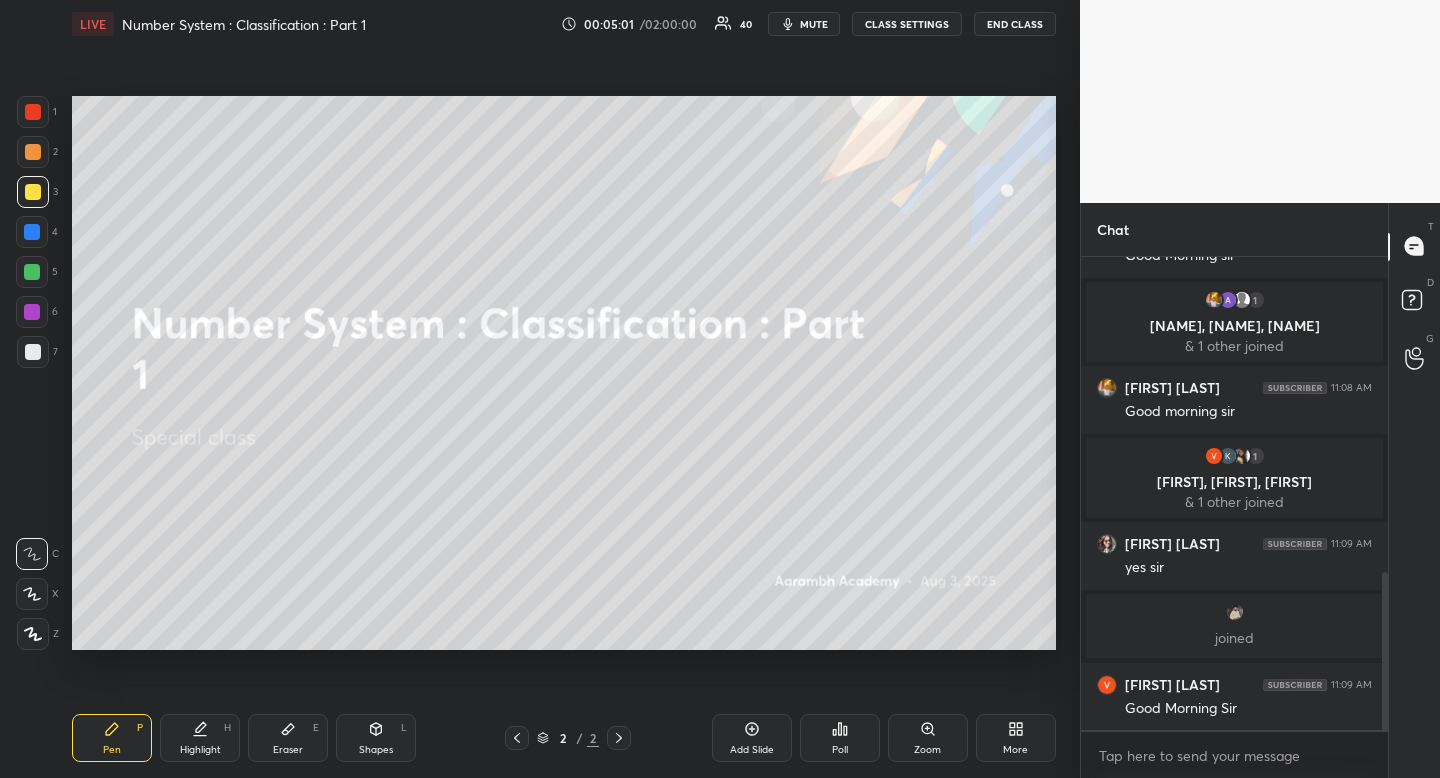 click on "Pen P Highlight H Eraser E Shapes L 2 / 2 Add Slide Poll Zoom More" at bounding box center [564, 738] 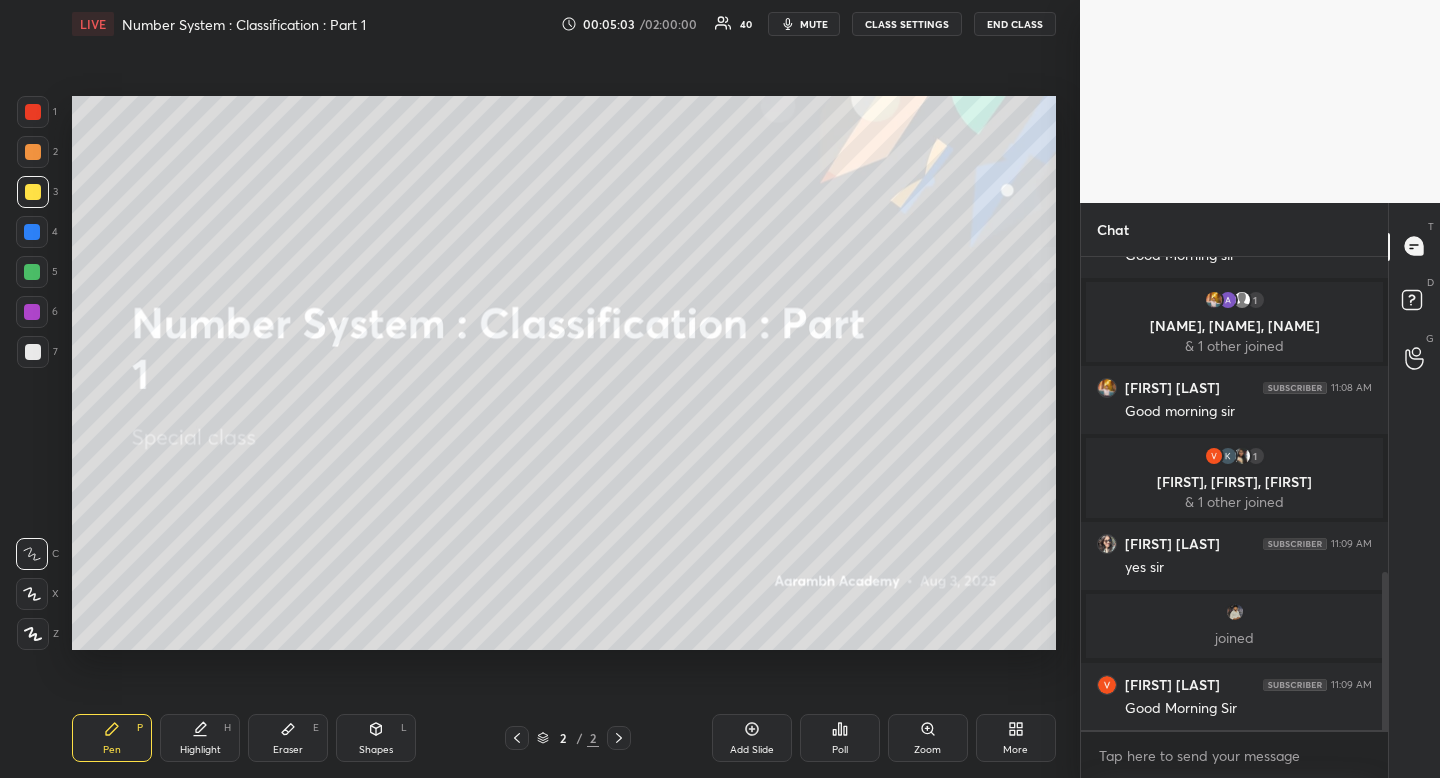 click on "Pen P Highlight H Eraser E Shapes L 2 / 2 Add Slide Poll Zoom More" at bounding box center [564, 738] 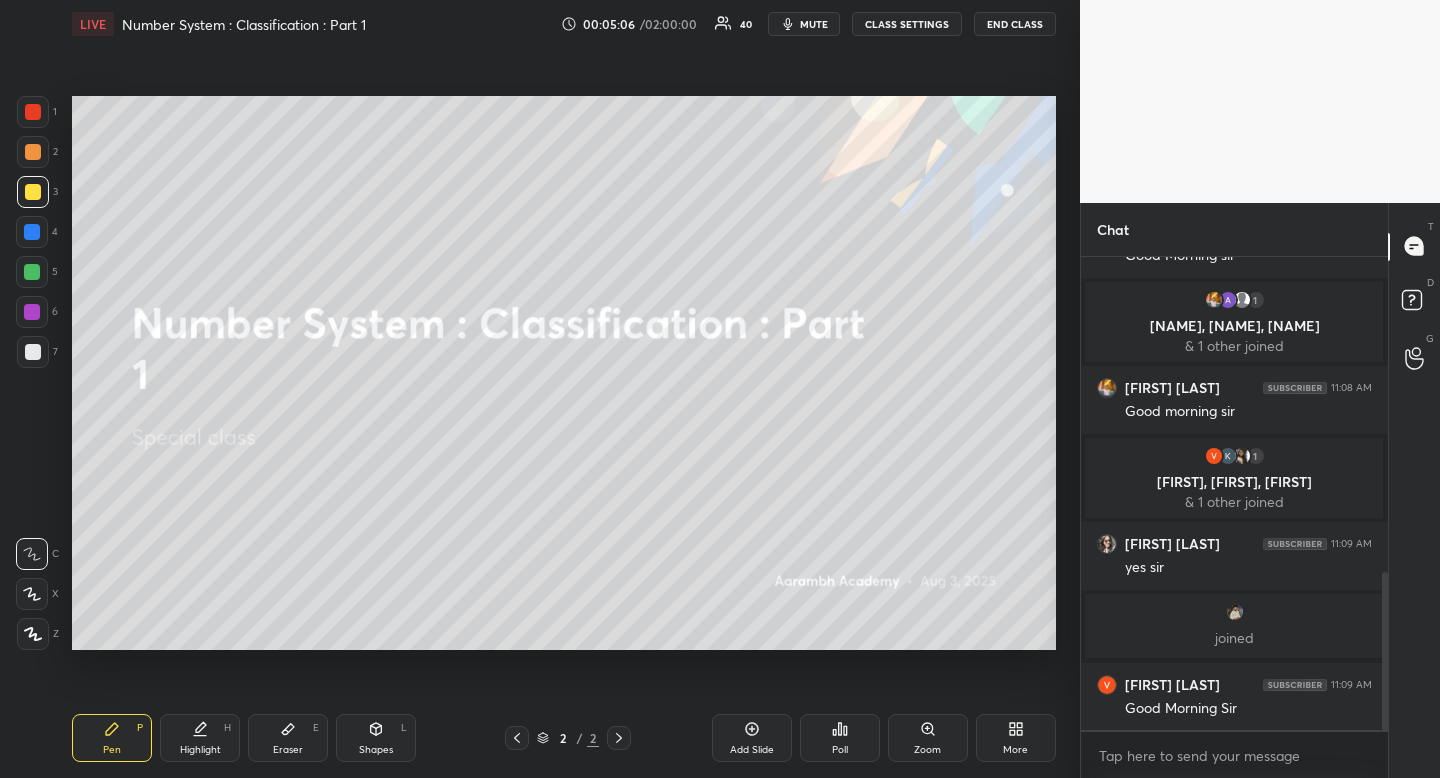 scroll, scrollTop: 1016, scrollLeft: 0, axis: vertical 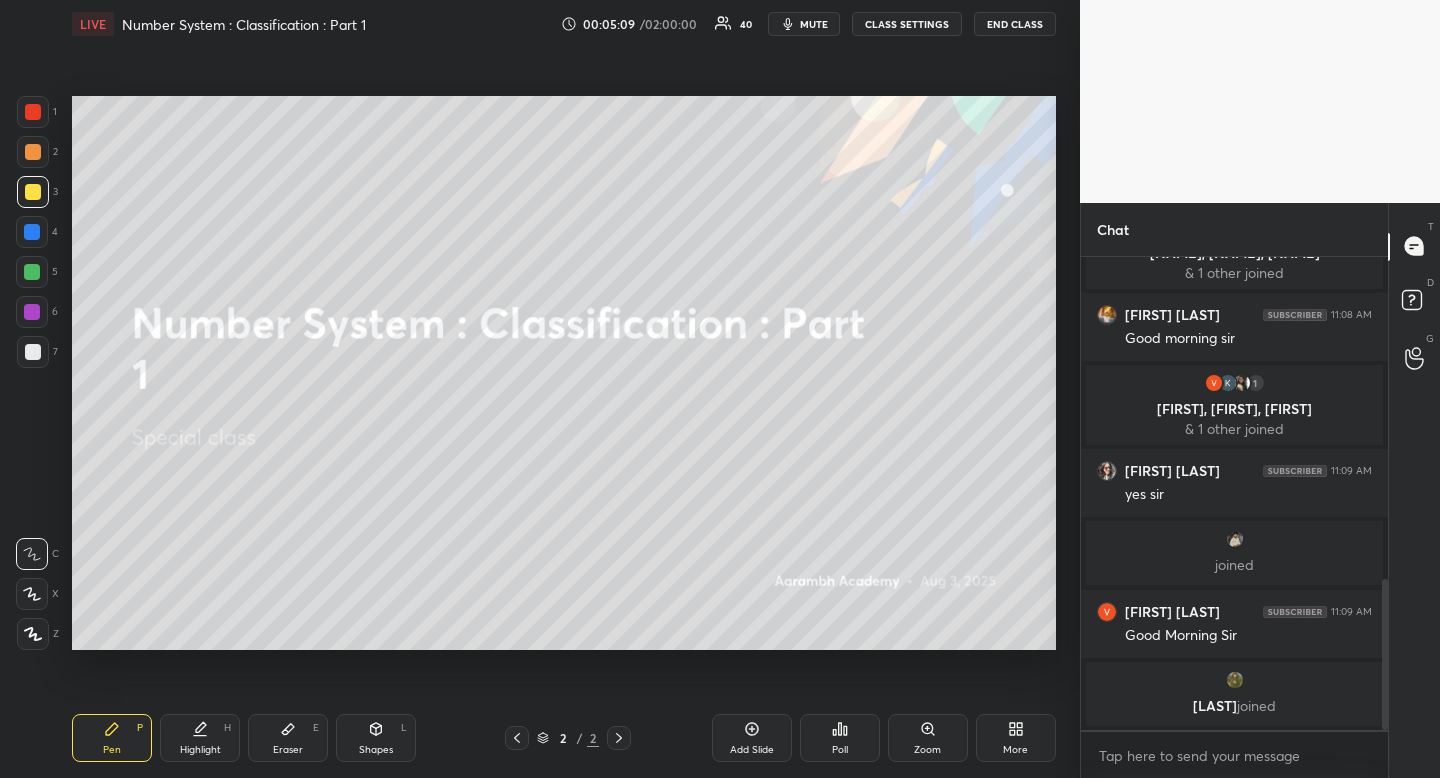 click on "Pen" at bounding box center [112, 750] 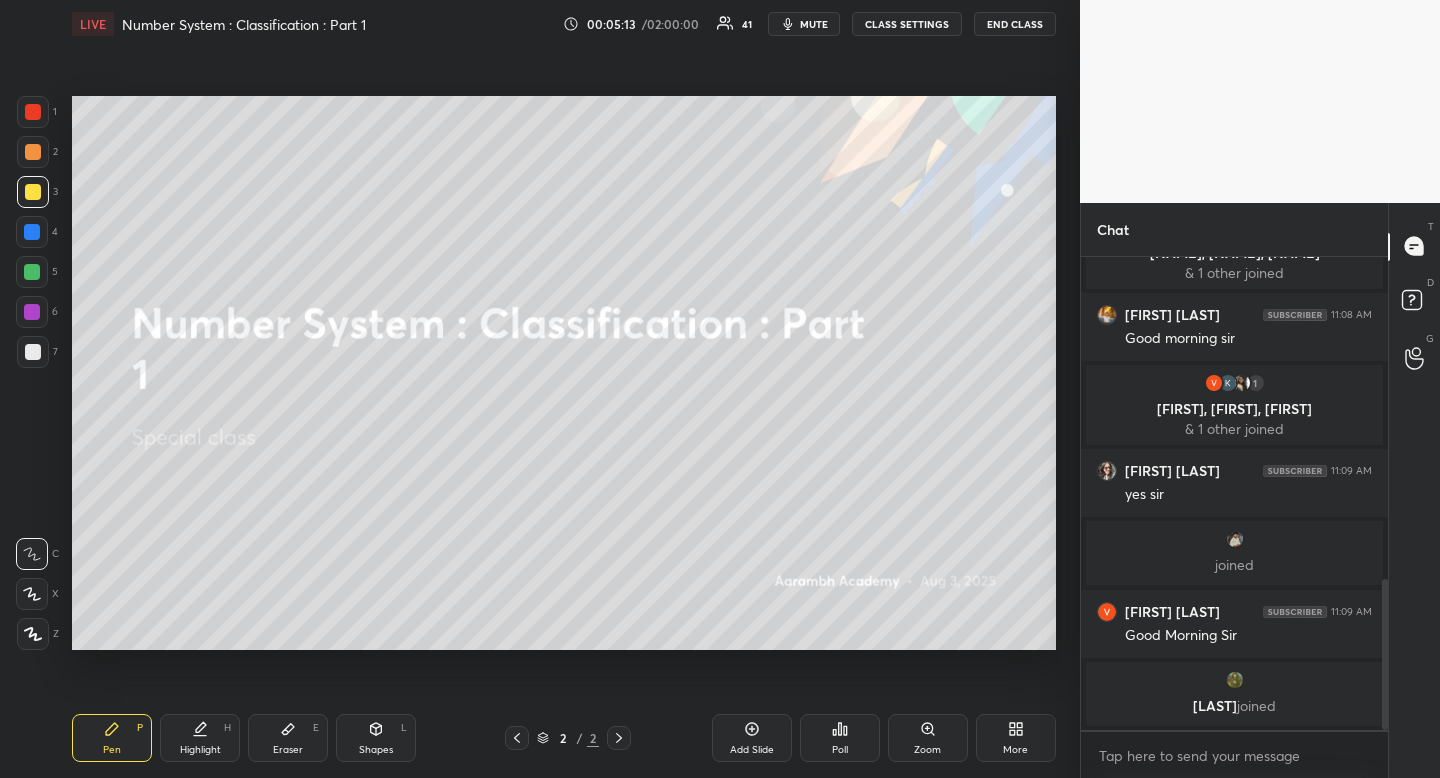 click on "Shapes" at bounding box center (376, 750) 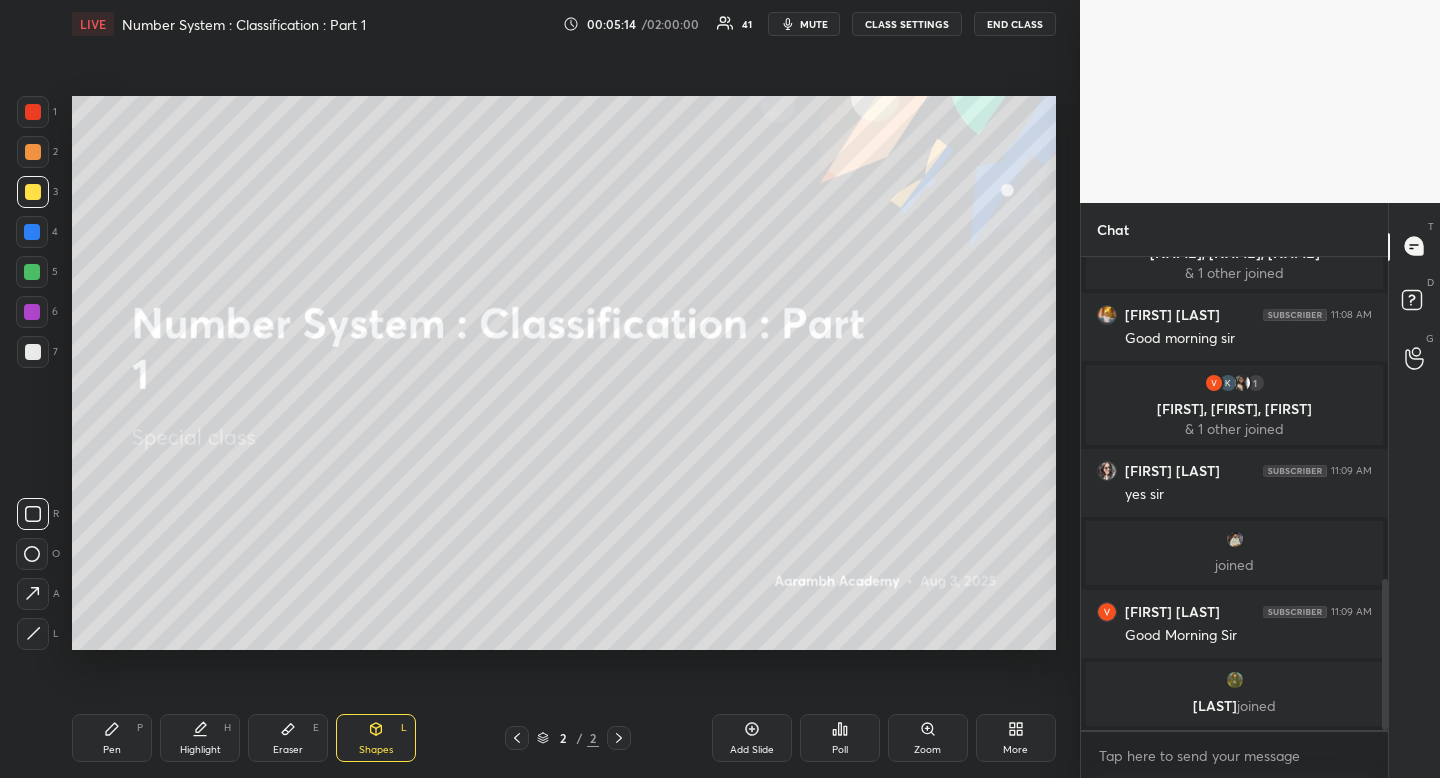 click at bounding box center (32, 554) 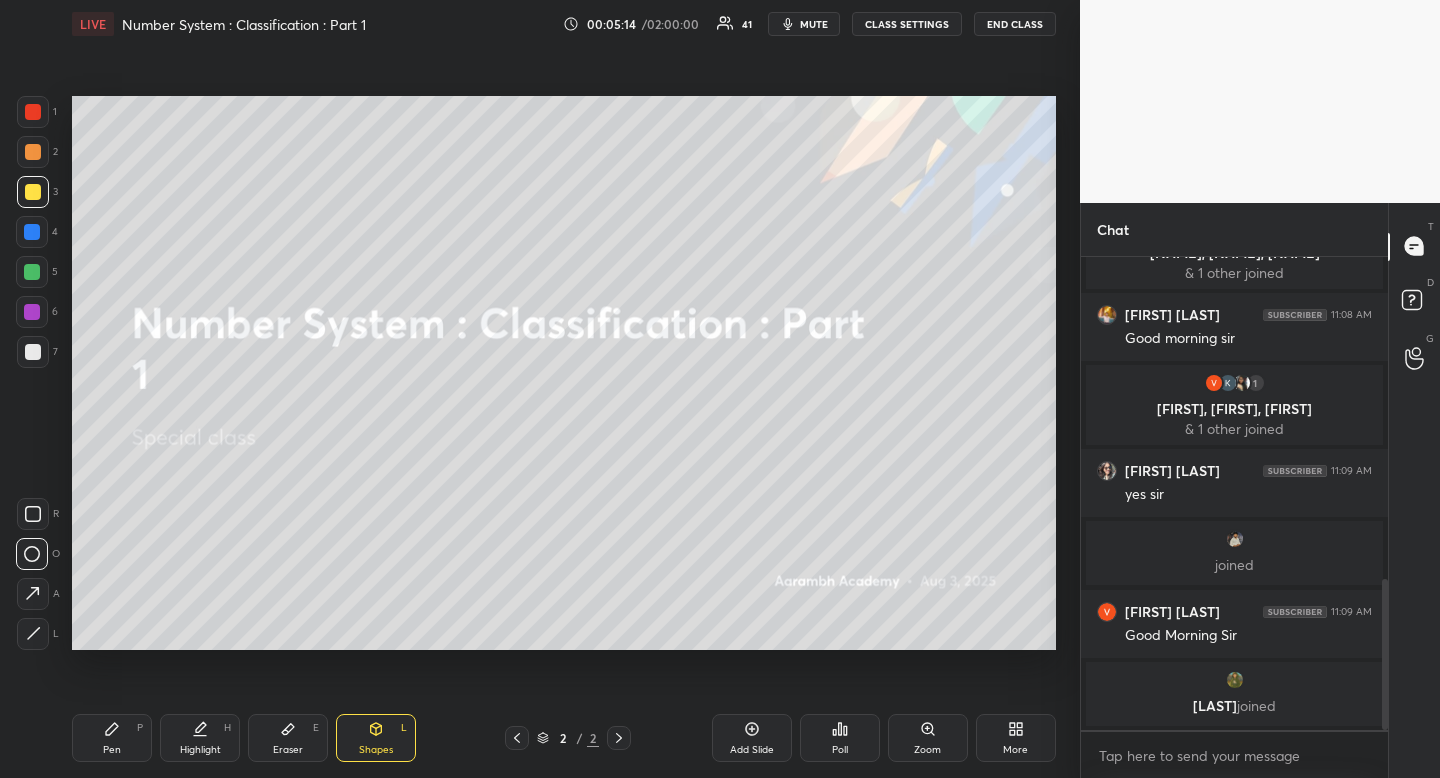 drag, startPoint x: 40, startPoint y: 543, endPoint x: 70, endPoint y: 538, distance: 30.413813 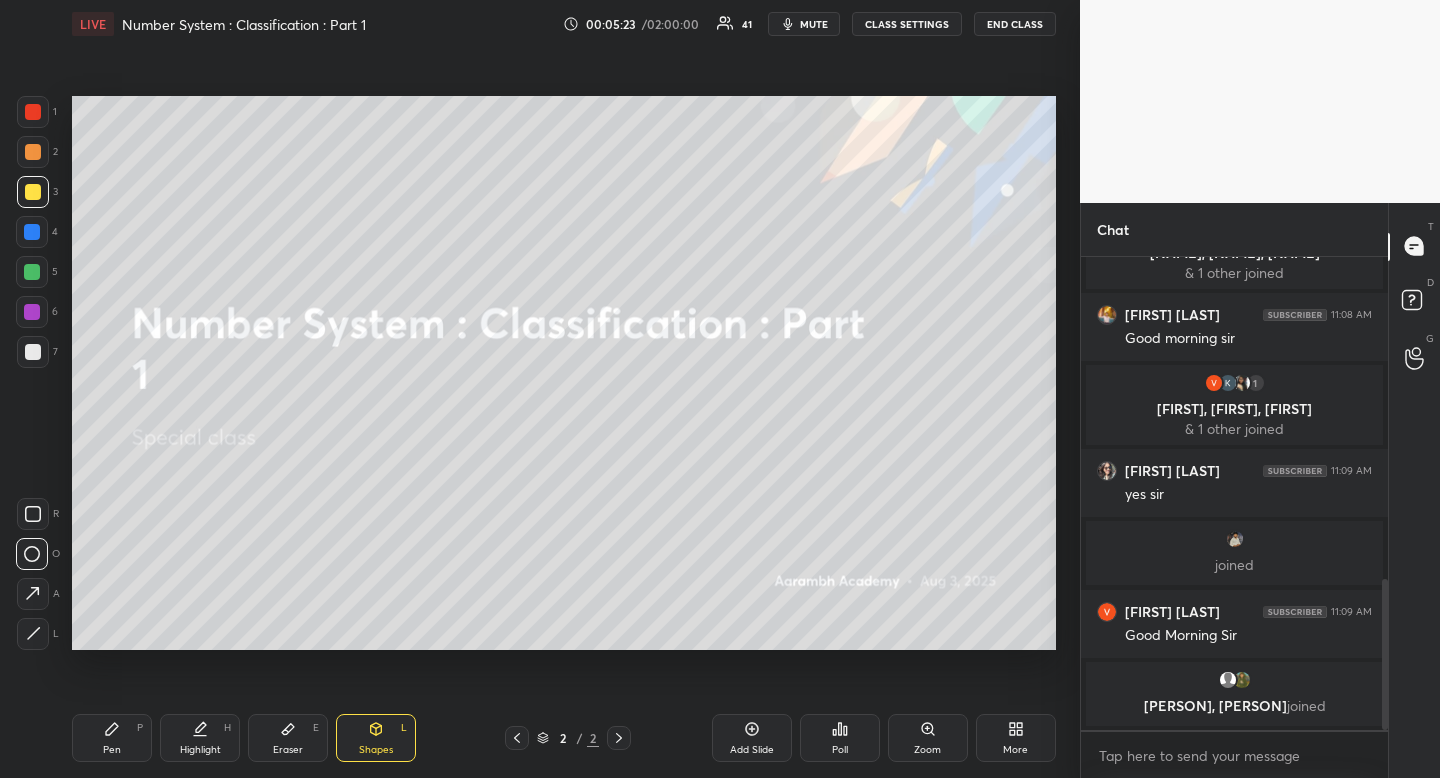 scroll, scrollTop: 1090, scrollLeft: 0, axis: vertical 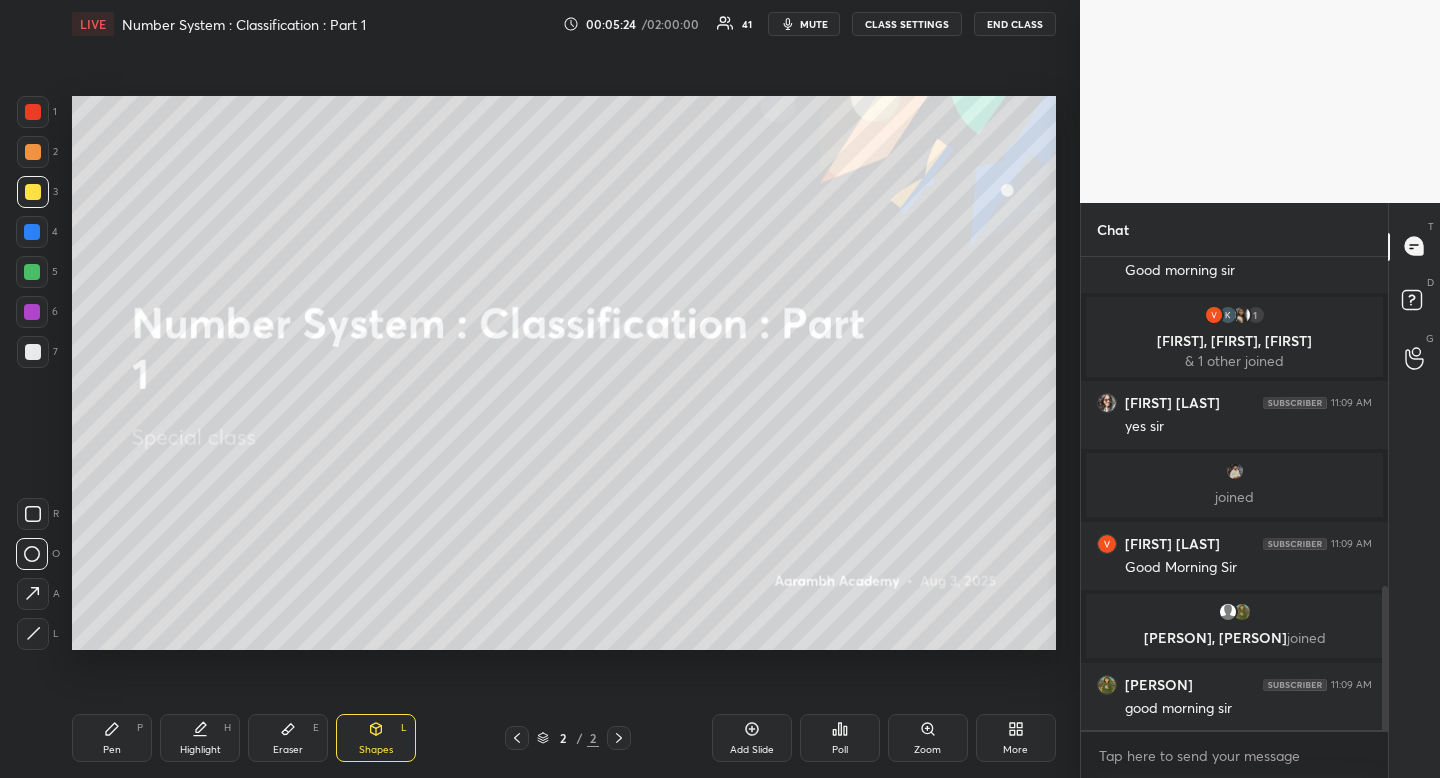 click on "Highlight H" at bounding box center [200, 738] 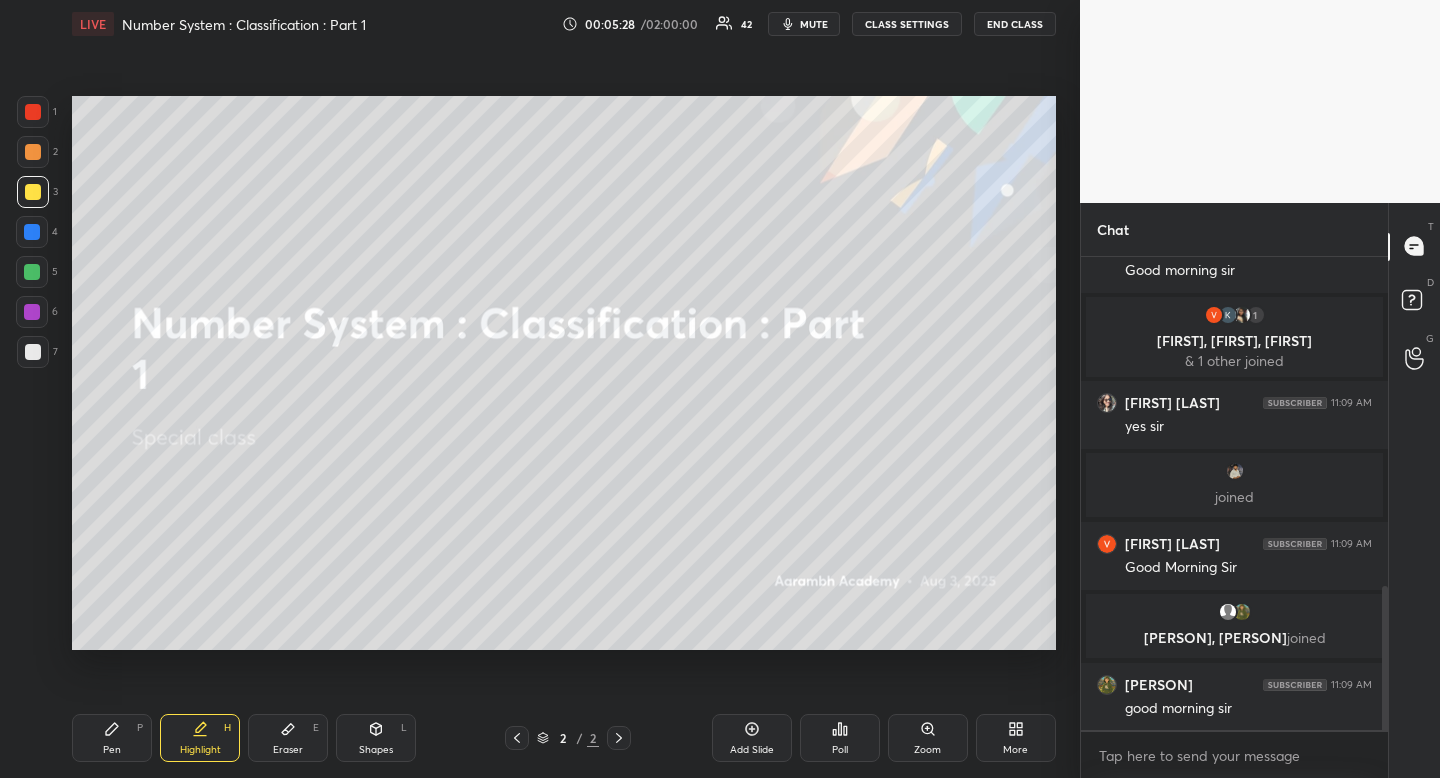 click on "Highlight H" at bounding box center [200, 738] 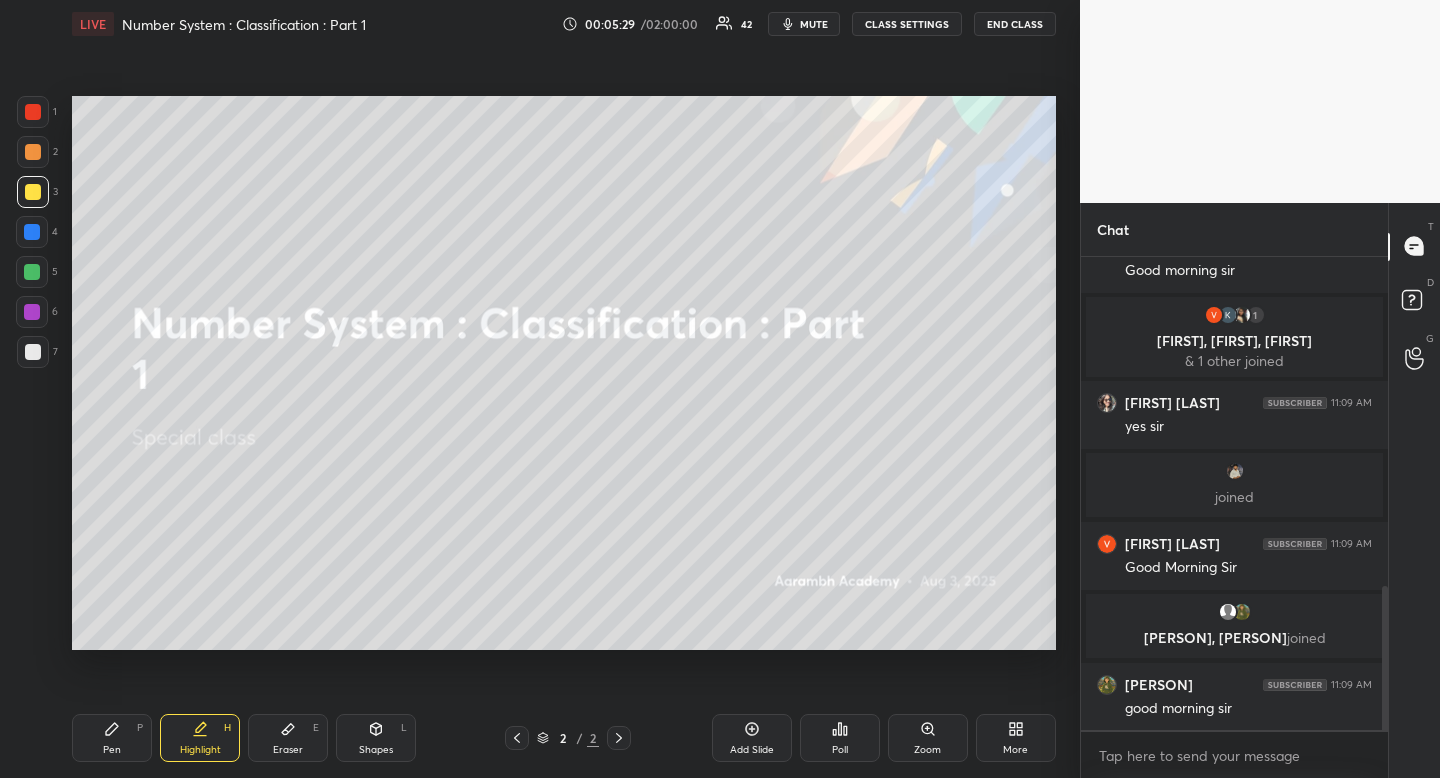 drag, startPoint x: 208, startPoint y: 734, endPoint x: 382, endPoint y: 656, distance: 190.68298 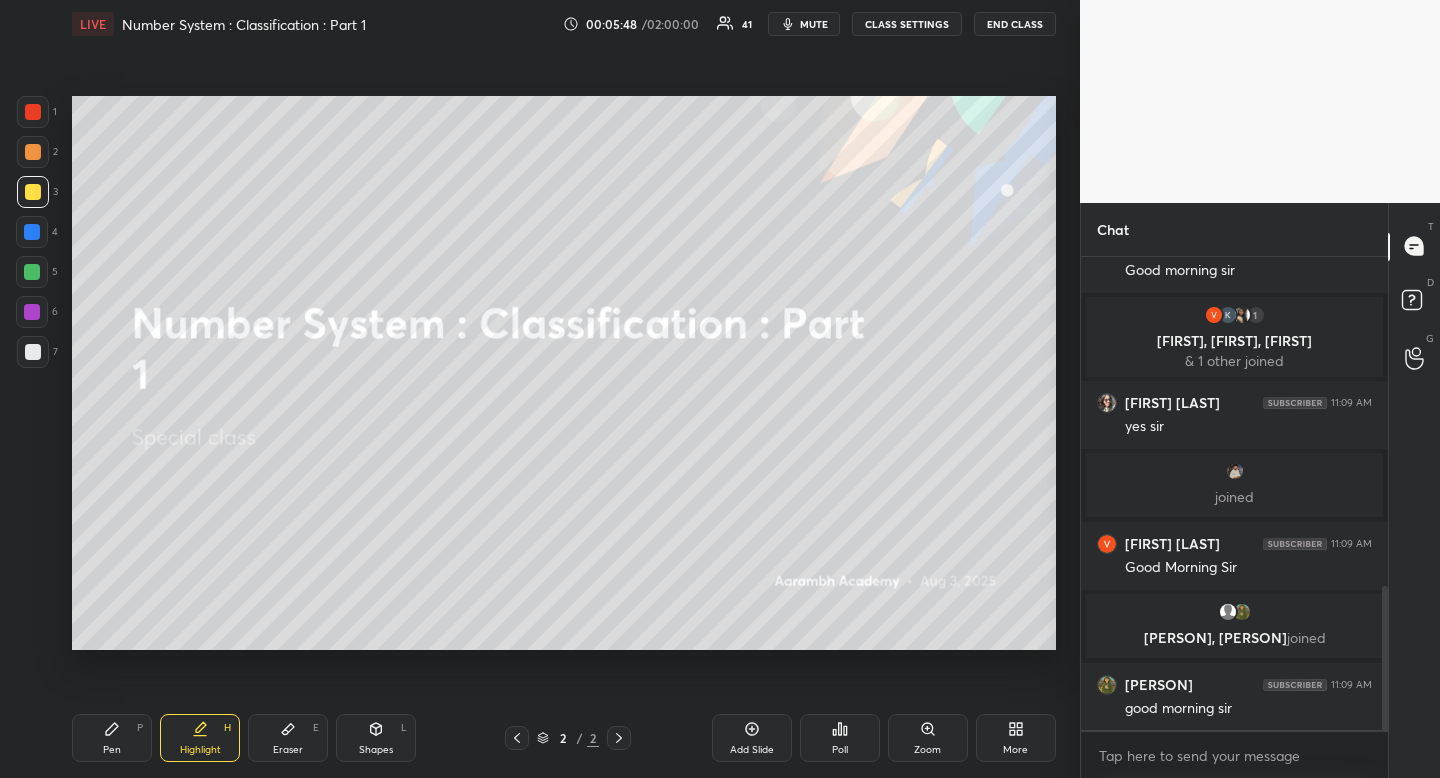 scroll, scrollTop: 1163, scrollLeft: 0, axis: vertical 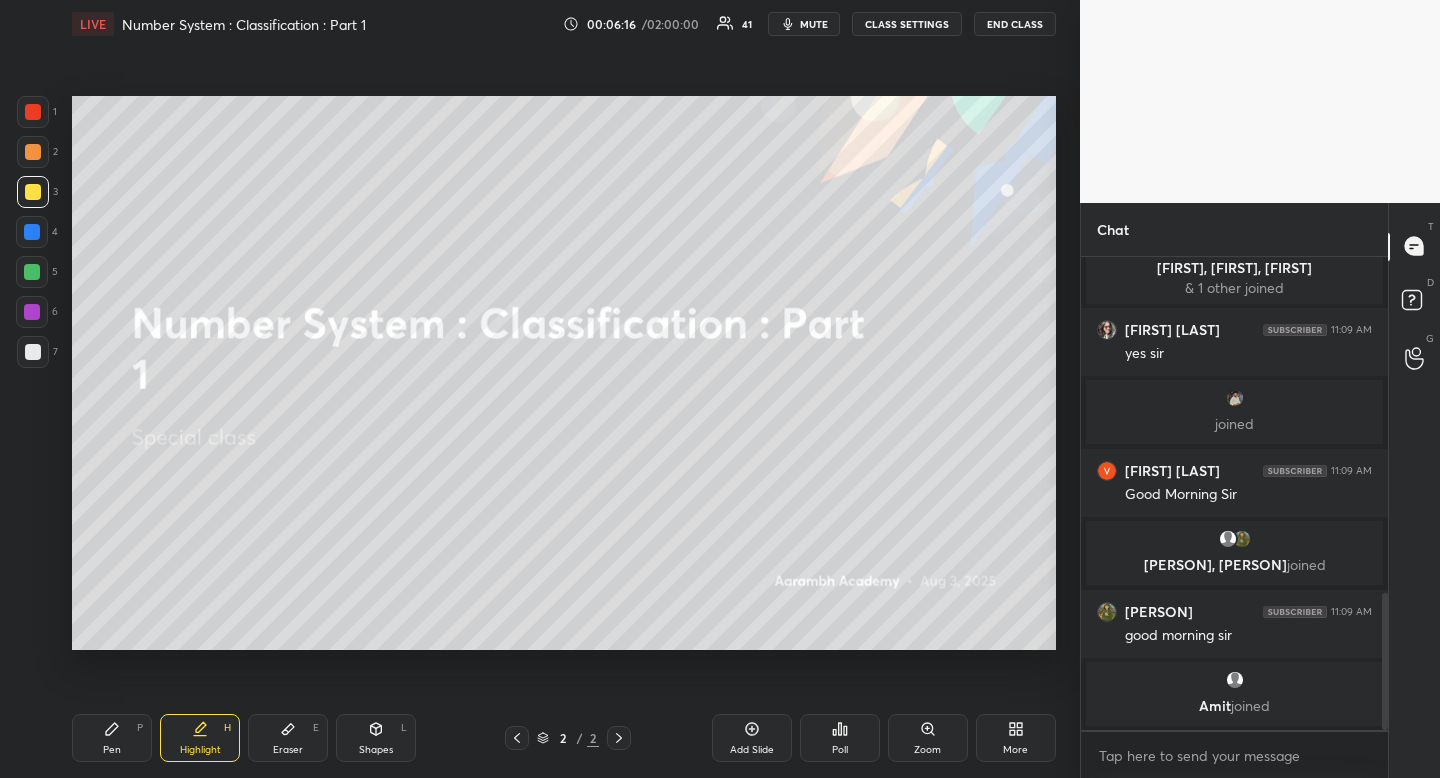 click on "1 2 3 4 5 6 7 R O A L C X Z Erase all   C X Z LIVE Number System : Classification : Part 1 00:06:16 /  02:00:00 41 mute CLASS SETTINGS END CLASS Setting up your live class Poll for   secs No correct answer Start poll Back Number System : Classification : Part 1 Aarambh Academy Pen P Highlight H Eraser E Shapes L 2 / 2 Add Slide Poll Zoom More" at bounding box center [532, 389] 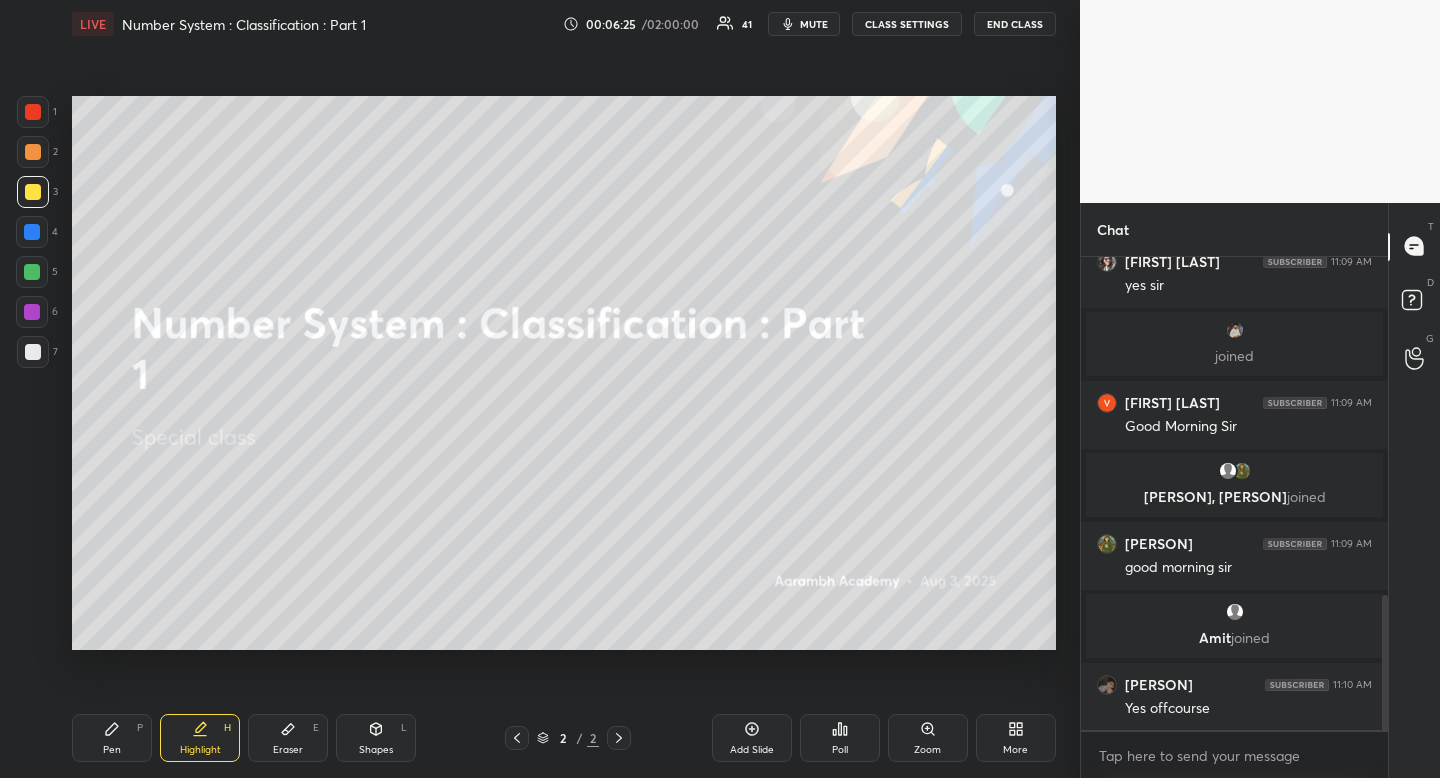 scroll, scrollTop: 1262, scrollLeft: 0, axis: vertical 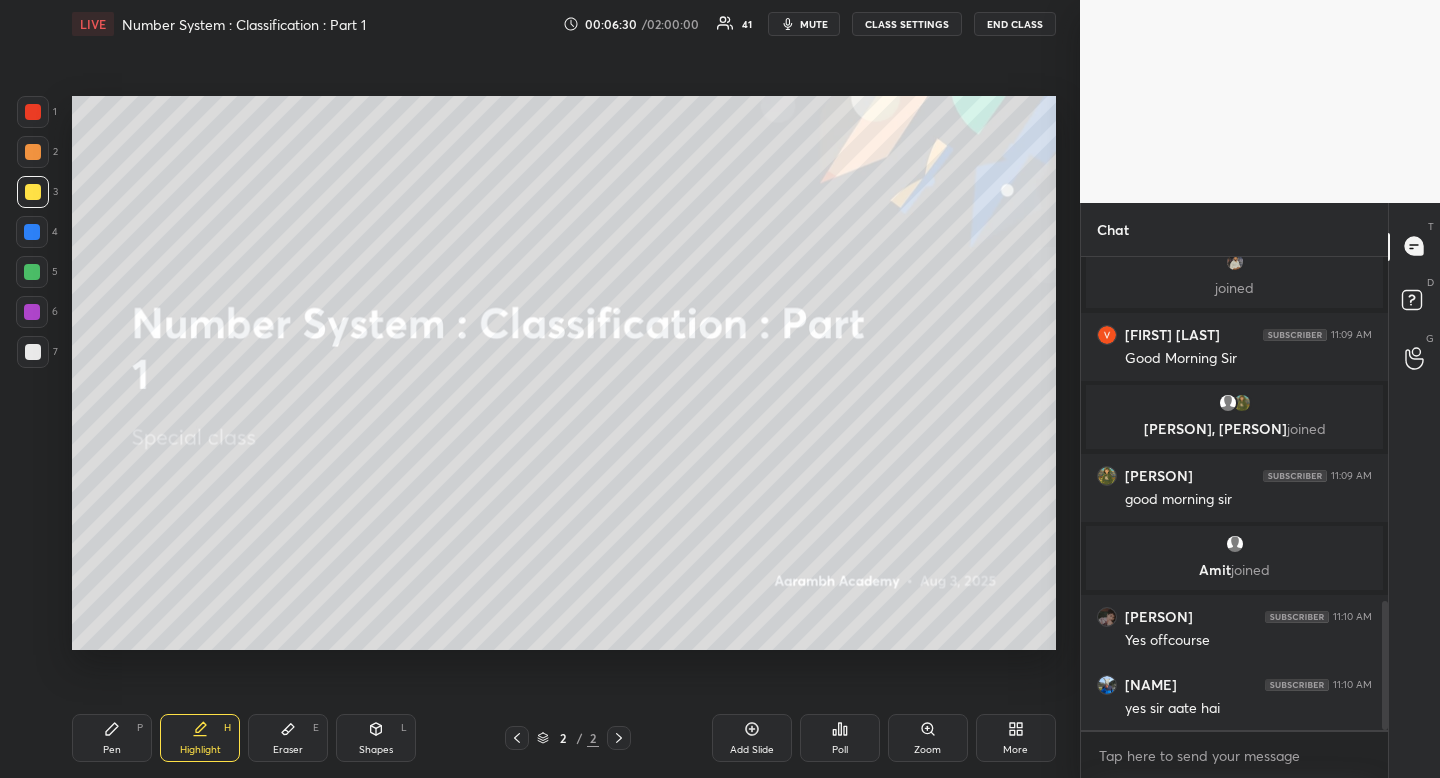 click 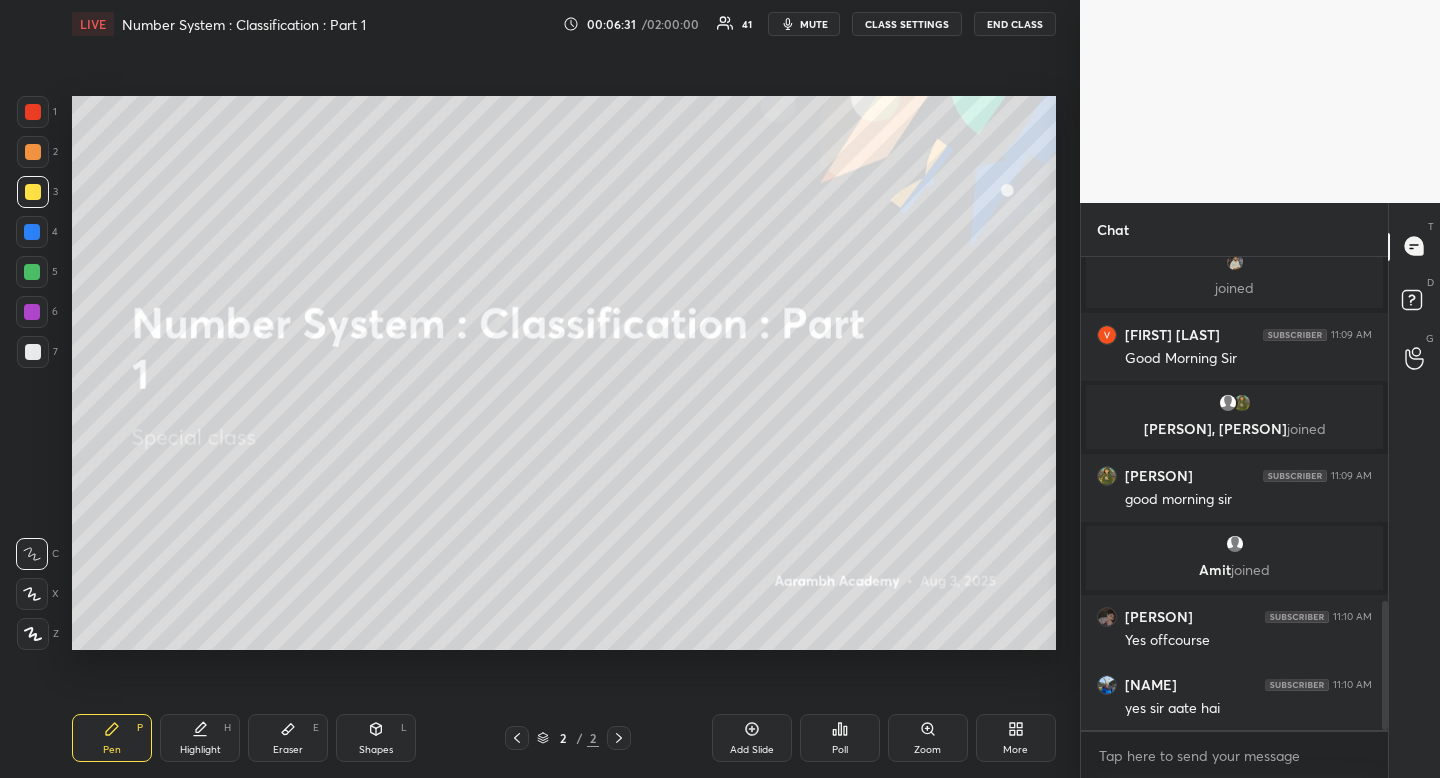 scroll, scrollTop: 1335, scrollLeft: 0, axis: vertical 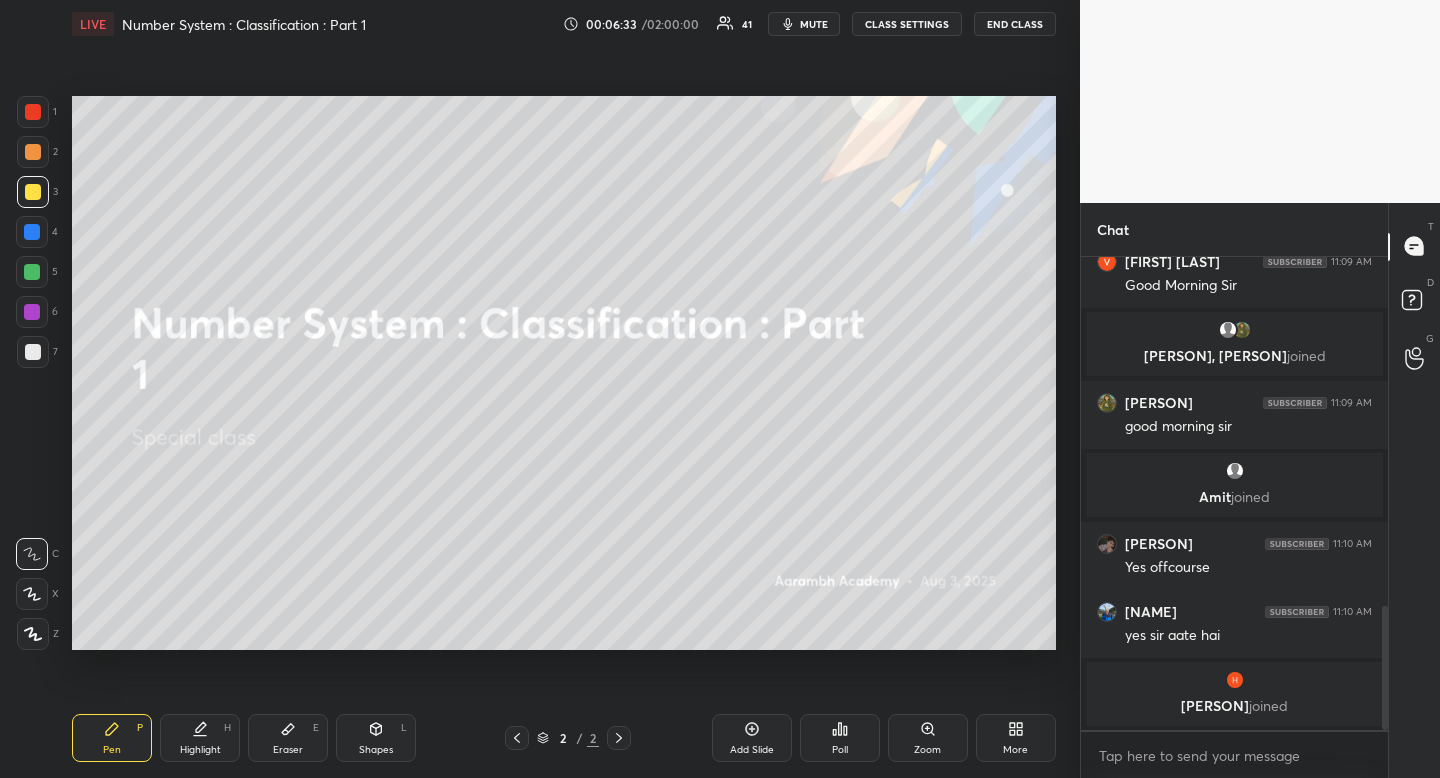 drag, startPoint x: 214, startPoint y: 741, endPoint x: 224, endPoint y: 736, distance: 11.18034 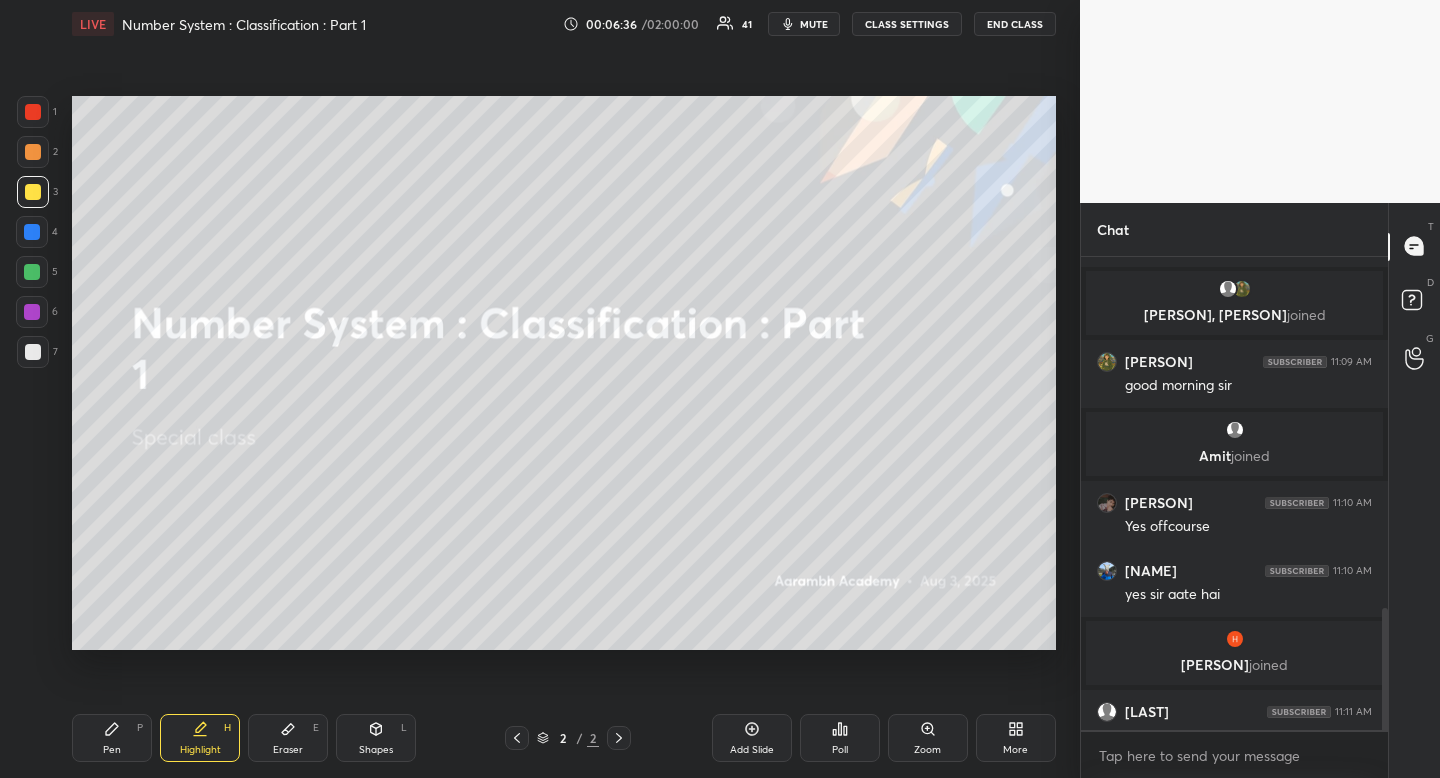 scroll, scrollTop: 1362, scrollLeft: 0, axis: vertical 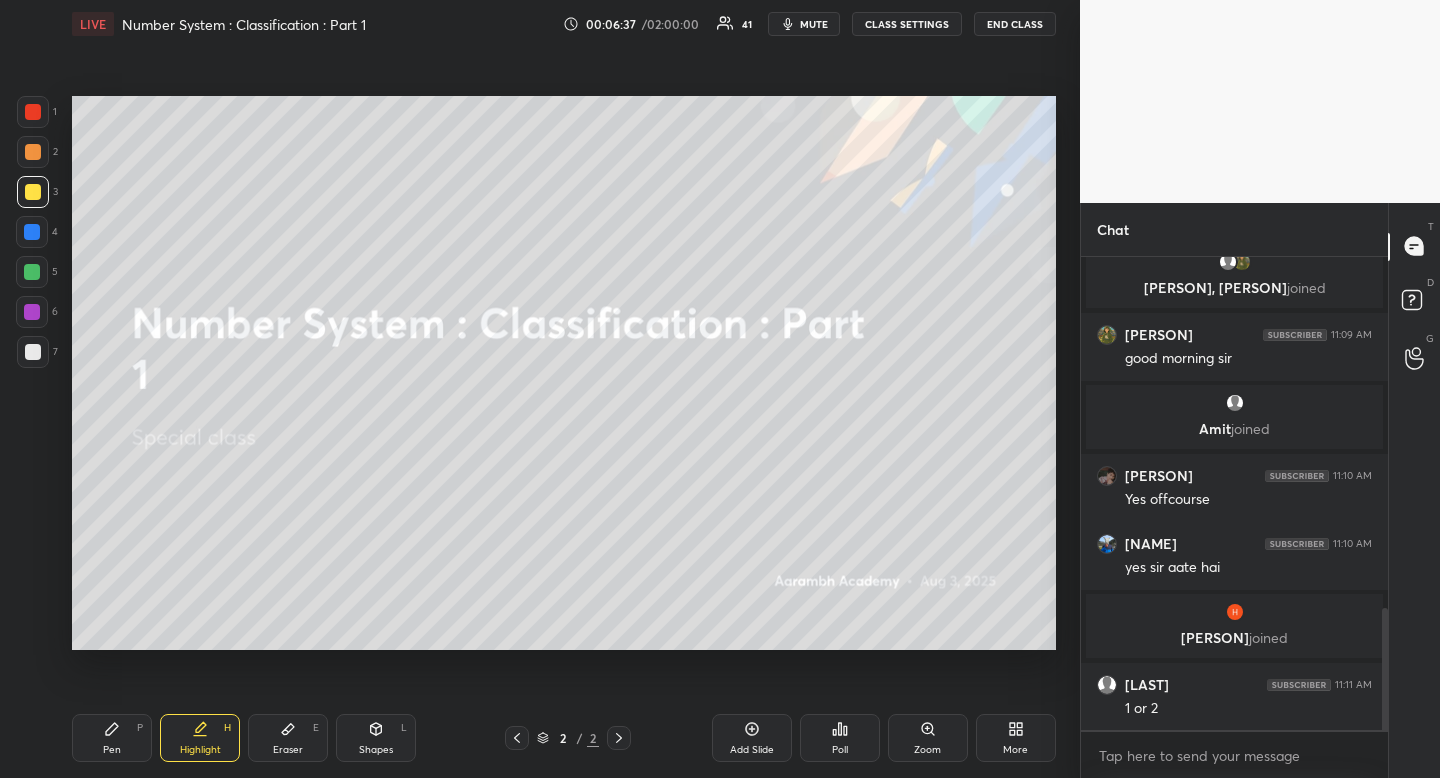click at bounding box center [33, 192] 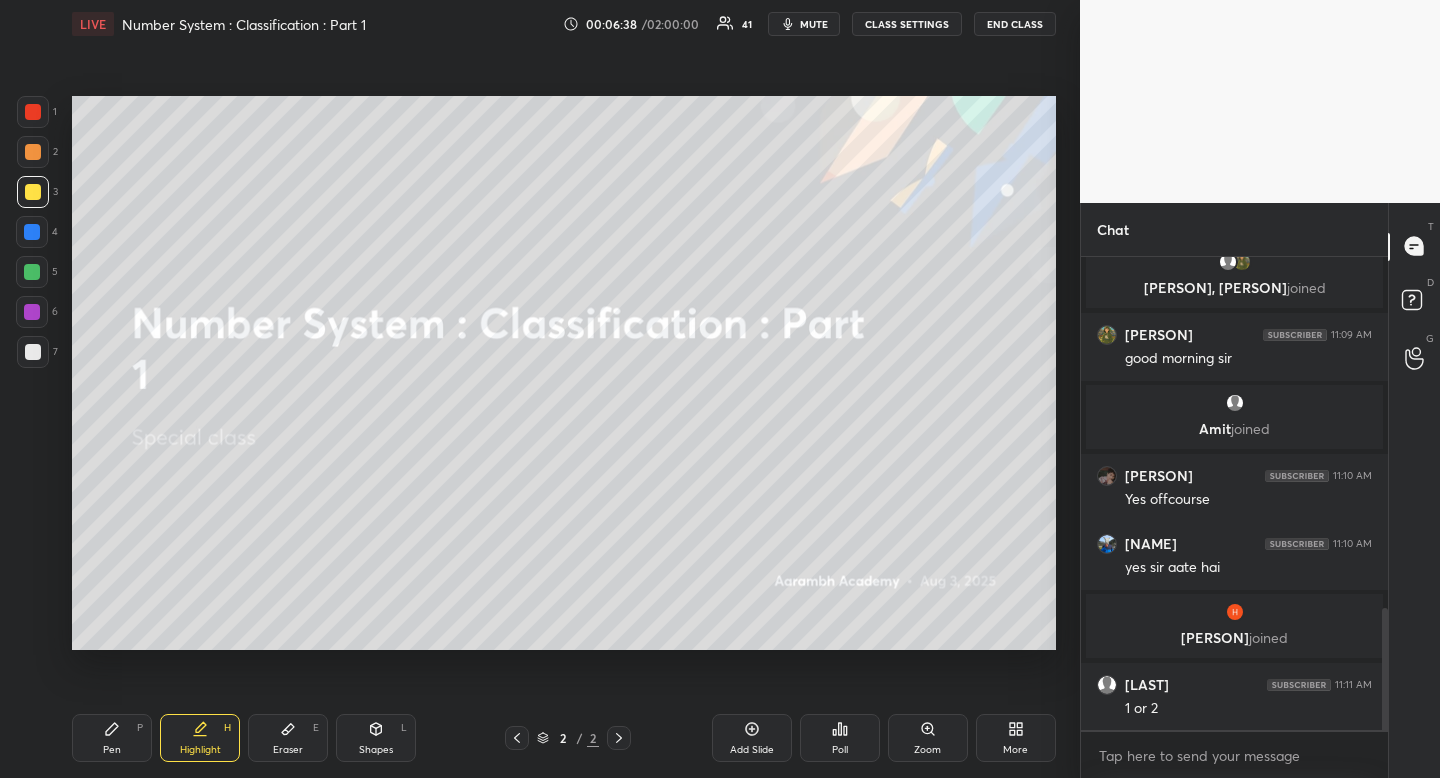 click on "Shapes" at bounding box center [376, 750] 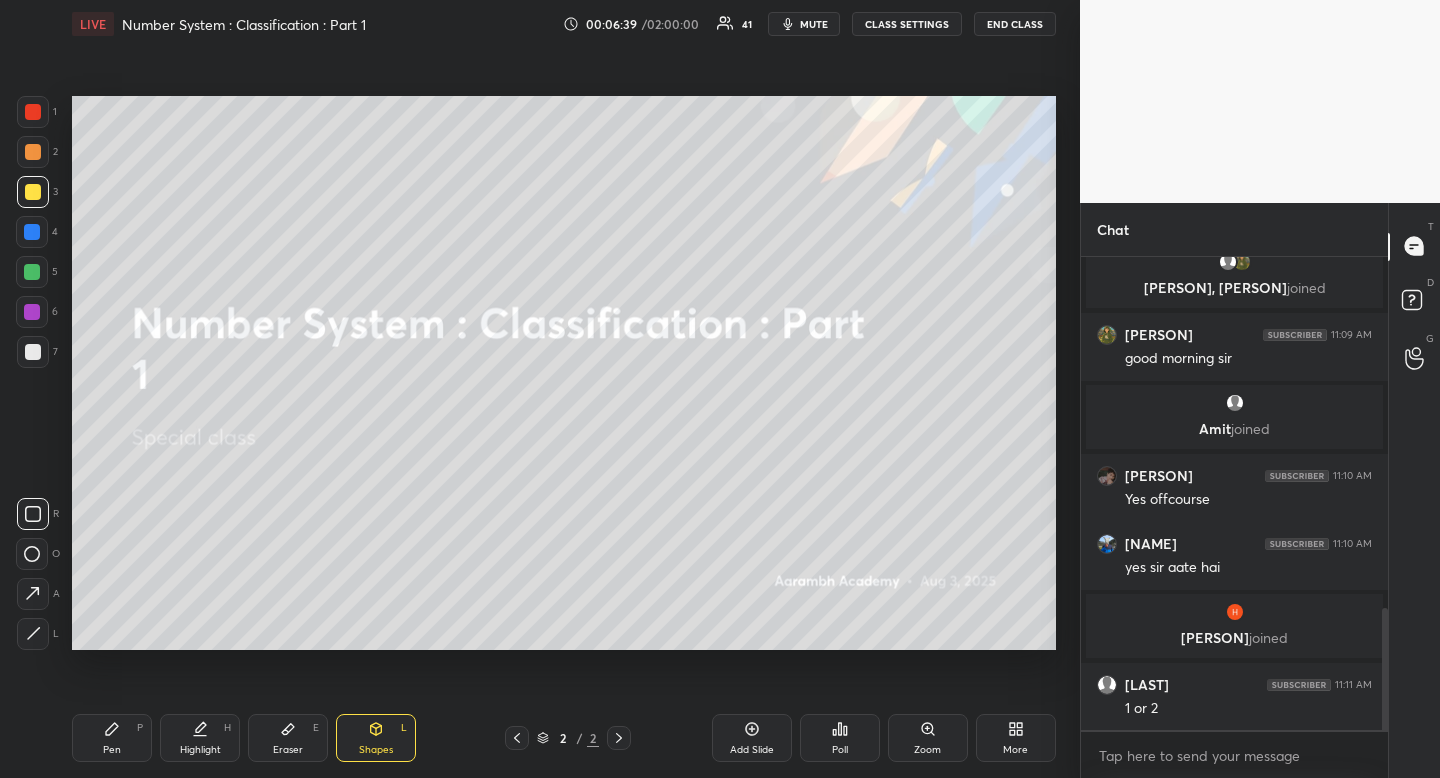 drag, startPoint x: 209, startPoint y: 728, endPoint x: 217, endPoint y: 720, distance: 11.313708 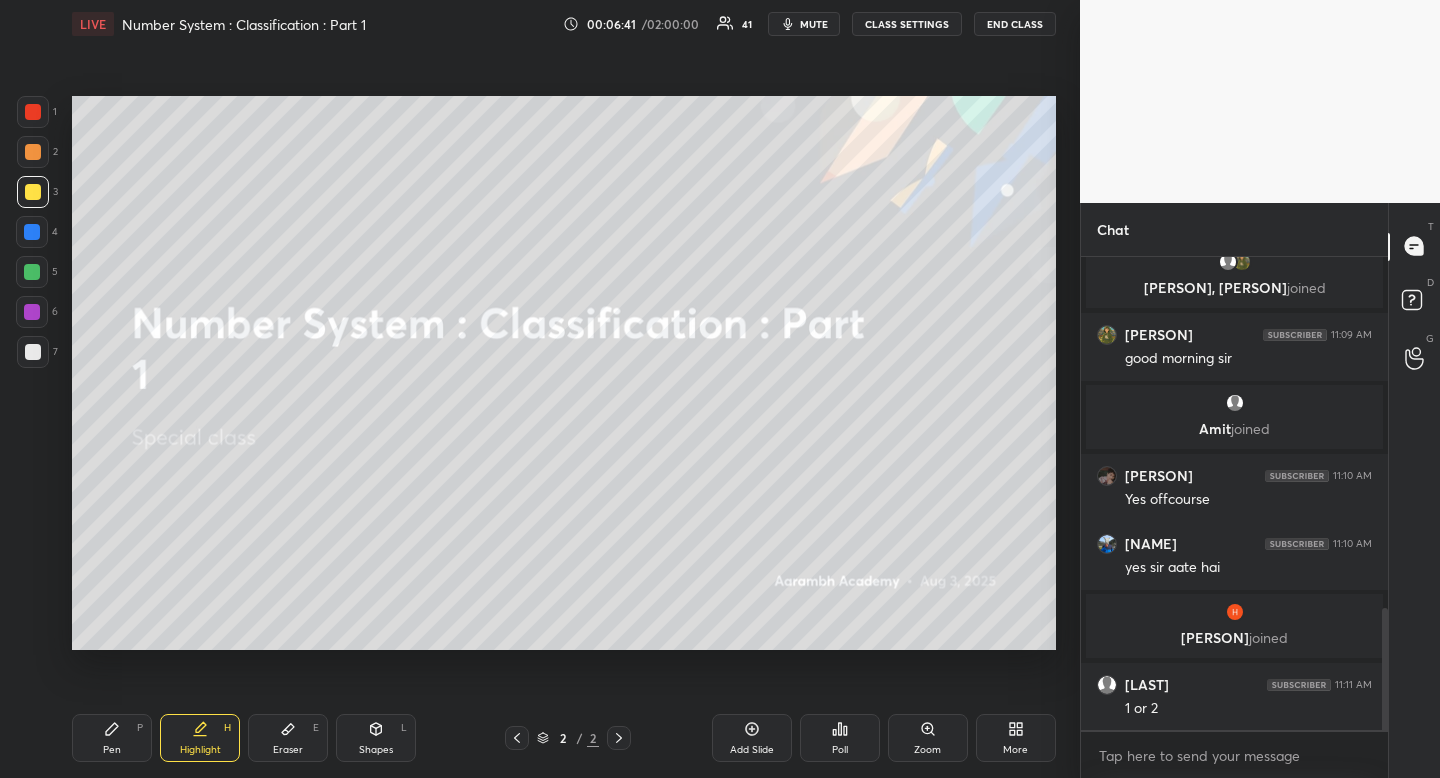 click 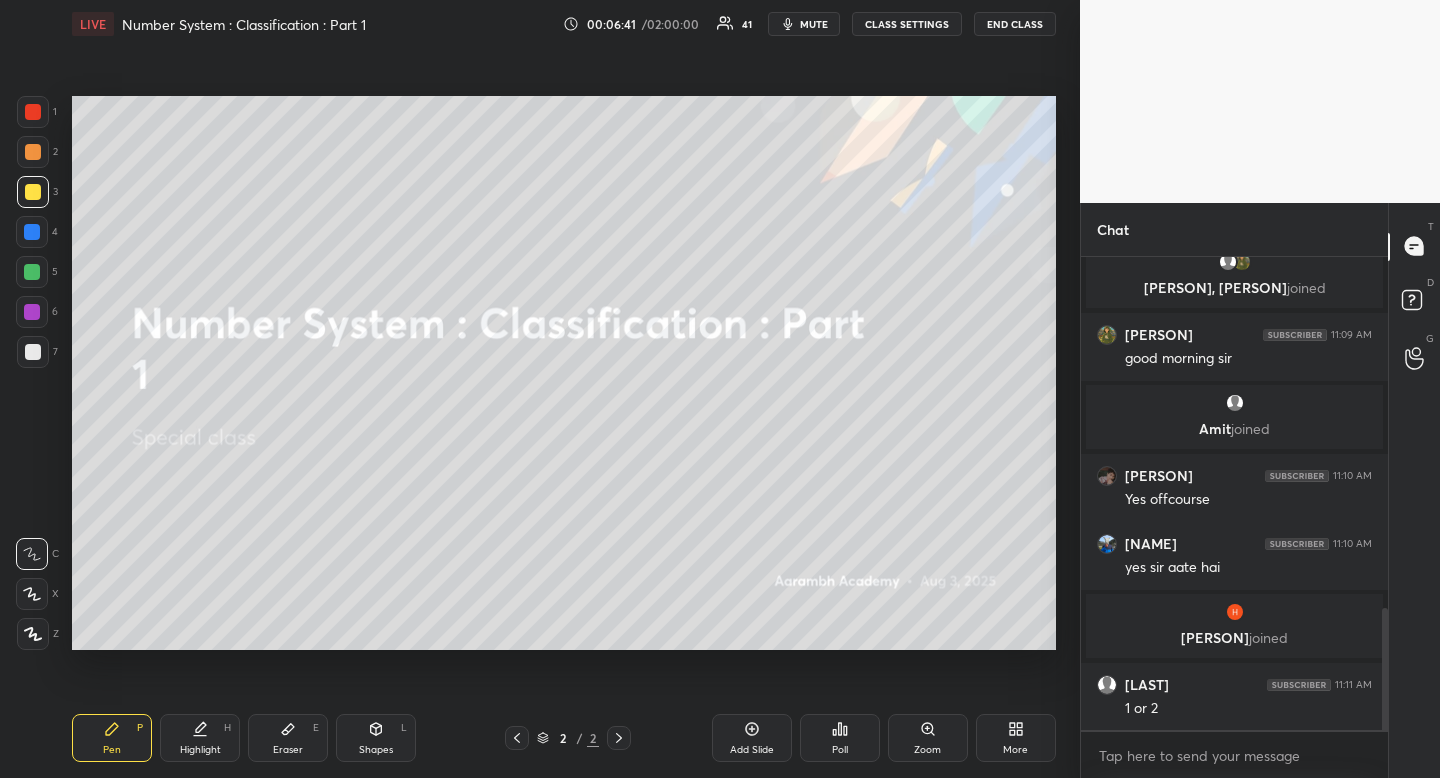 drag, startPoint x: 112, startPoint y: 732, endPoint x: 131, endPoint y: 726, distance: 19.924858 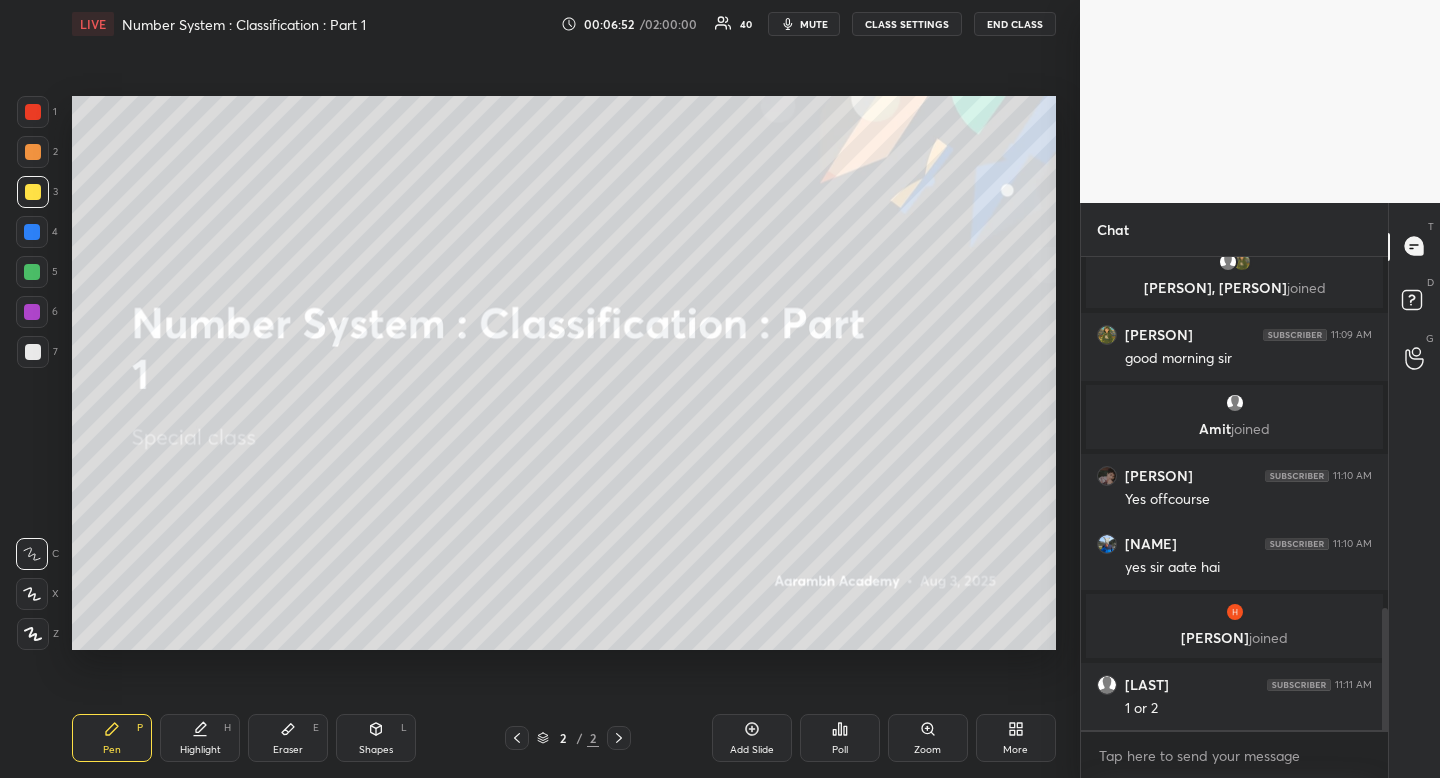 scroll, scrollTop: 1435, scrollLeft: 0, axis: vertical 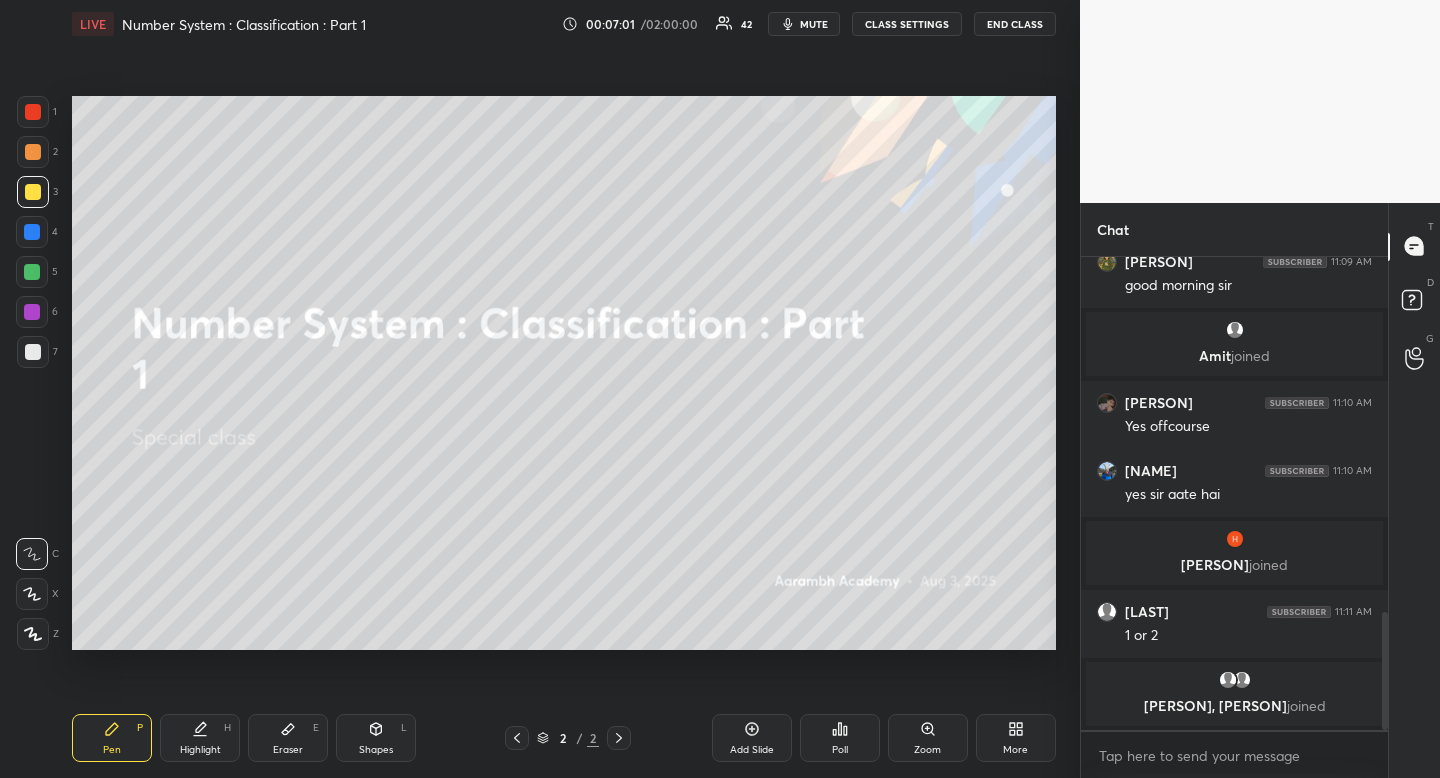 click on "Highlight" at bounding box center (200, 750) 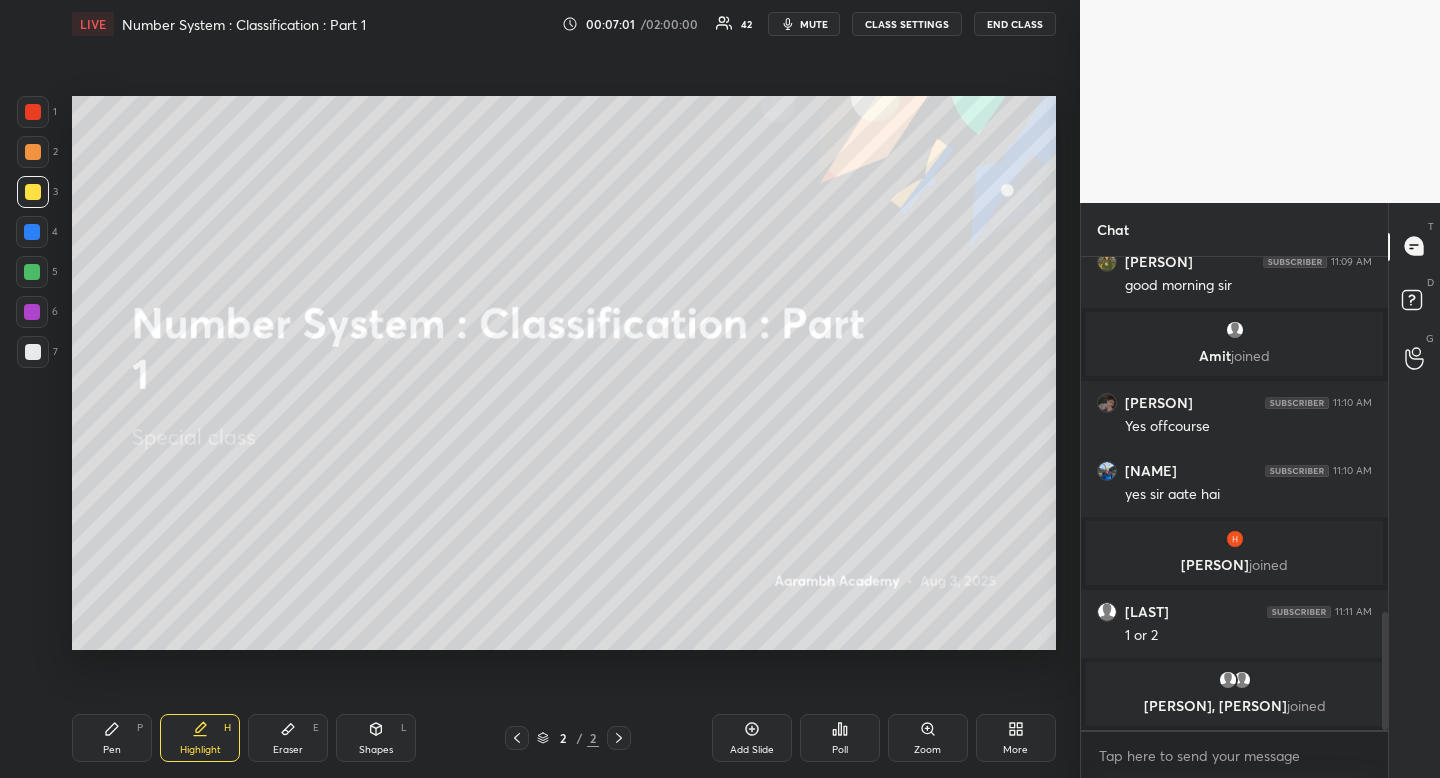 click 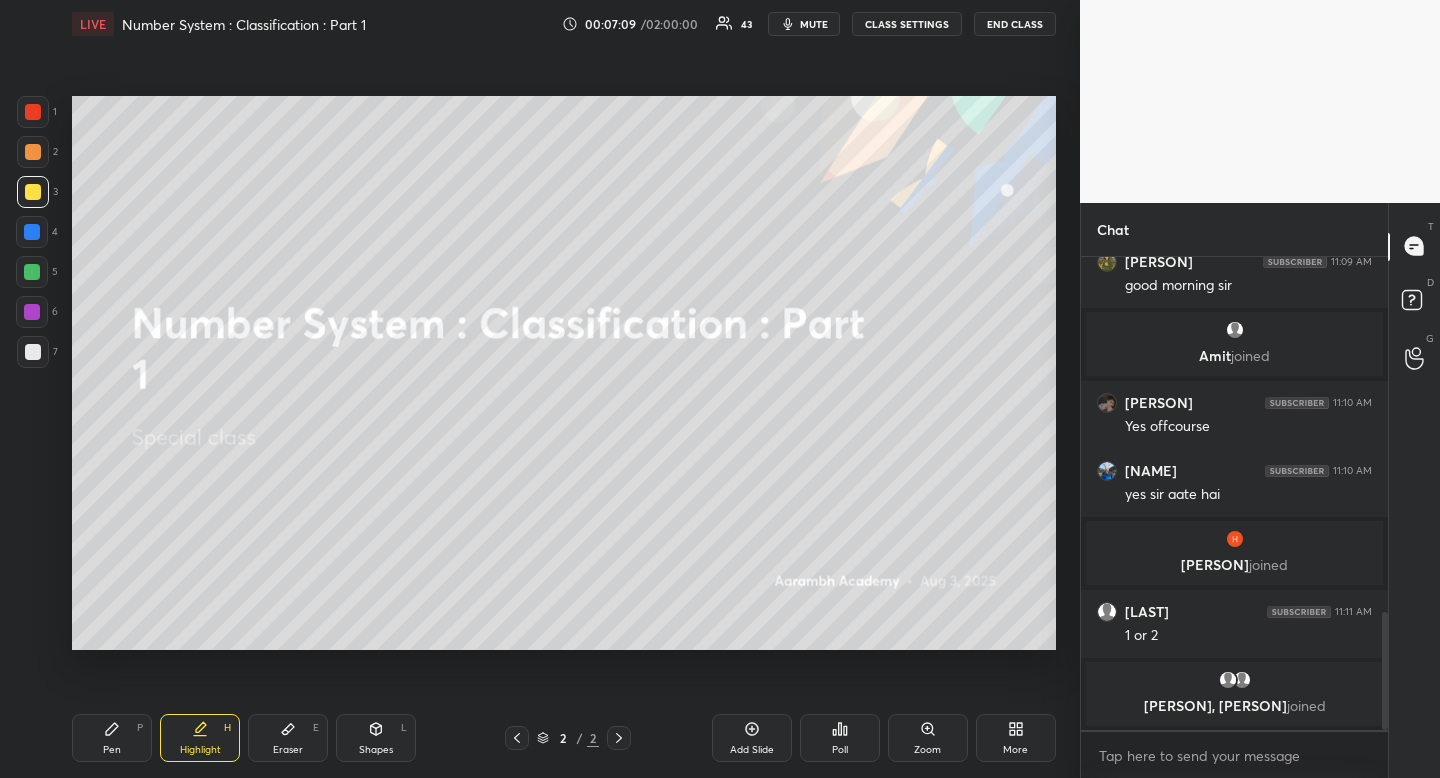 click on "Pen" at bounding box center (112, 750) 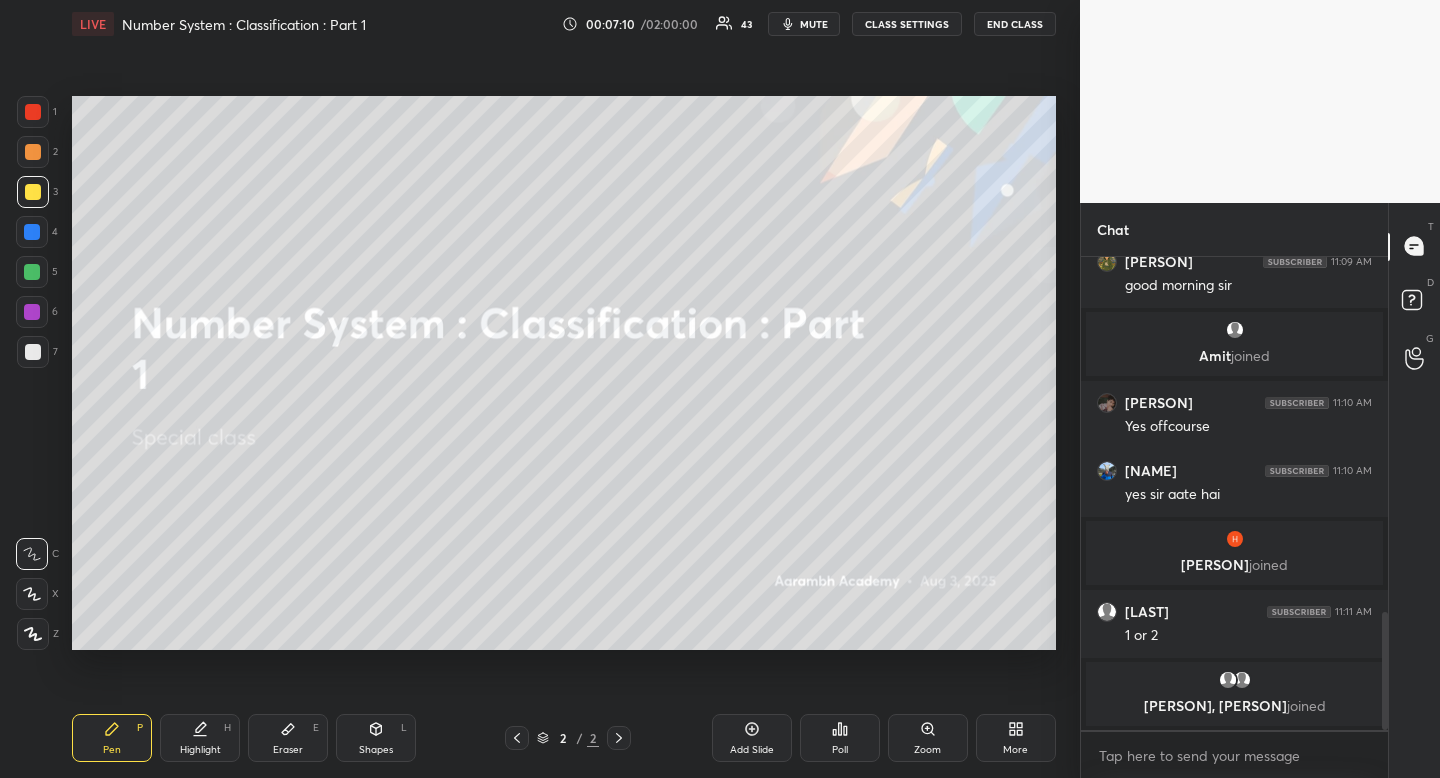 scroll, scrollTop: 427, scrollLeft: 301, axis: both 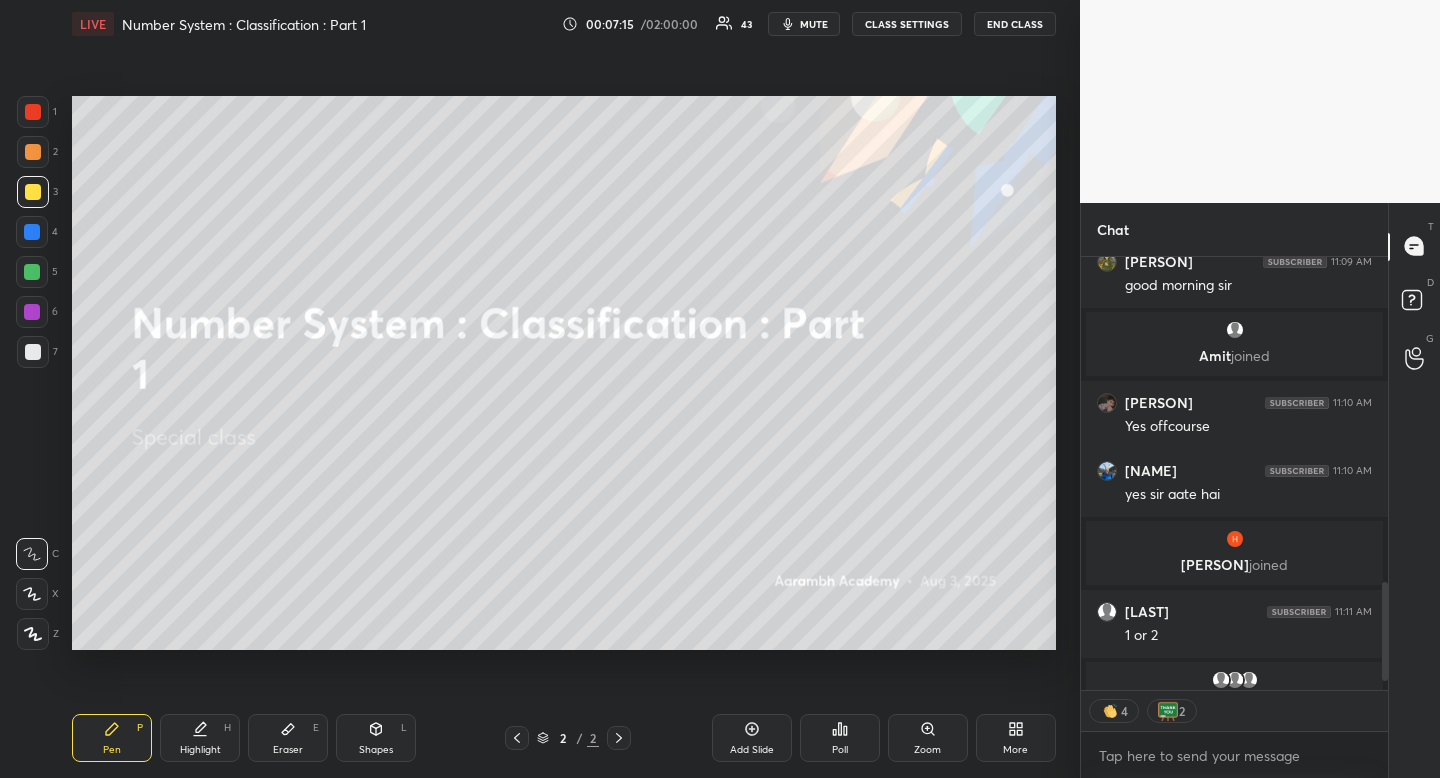 click on "Highlight" at bounding box center [200, 750] 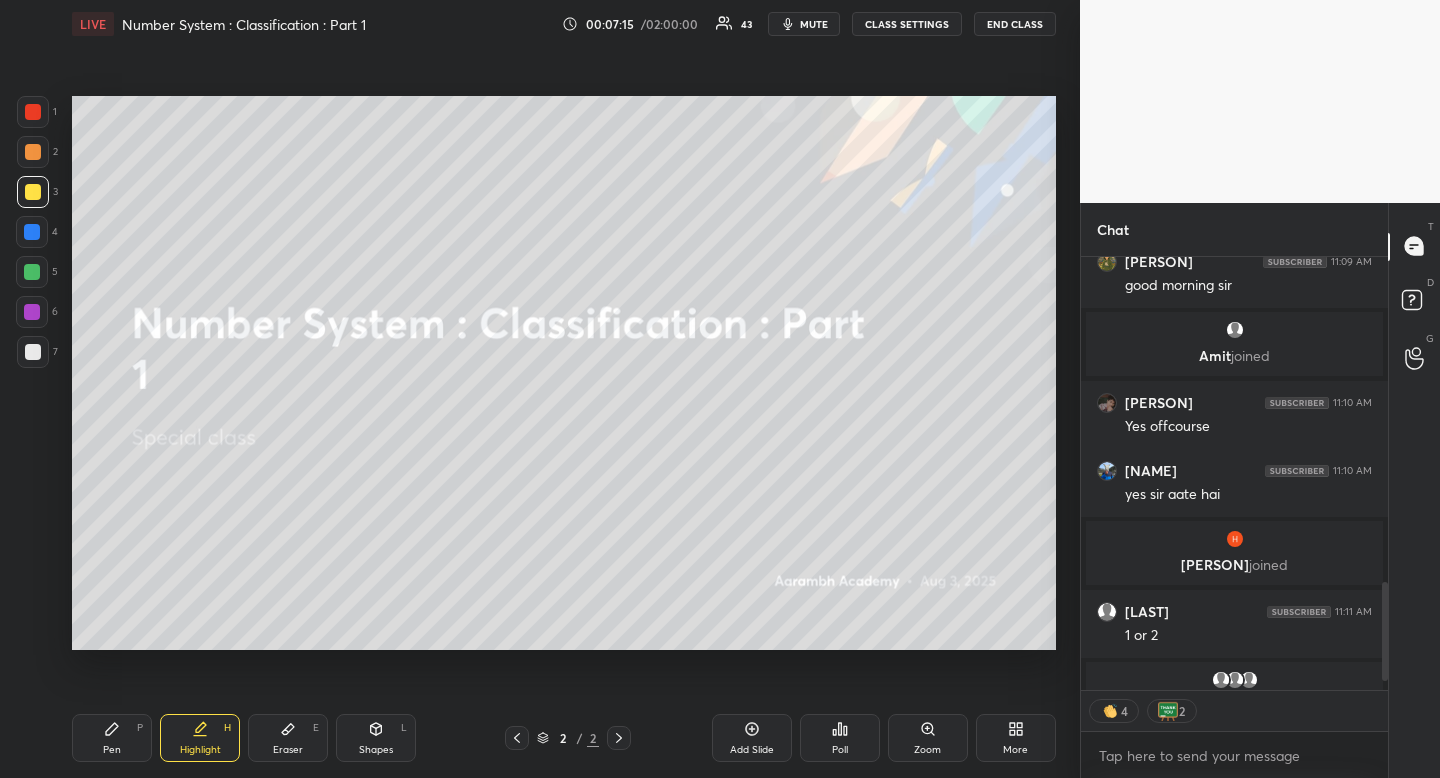drag, startPoint x: 201, startPoint y: 749, endPoint x: 318, endPoint y: 724, distance: 119.64113 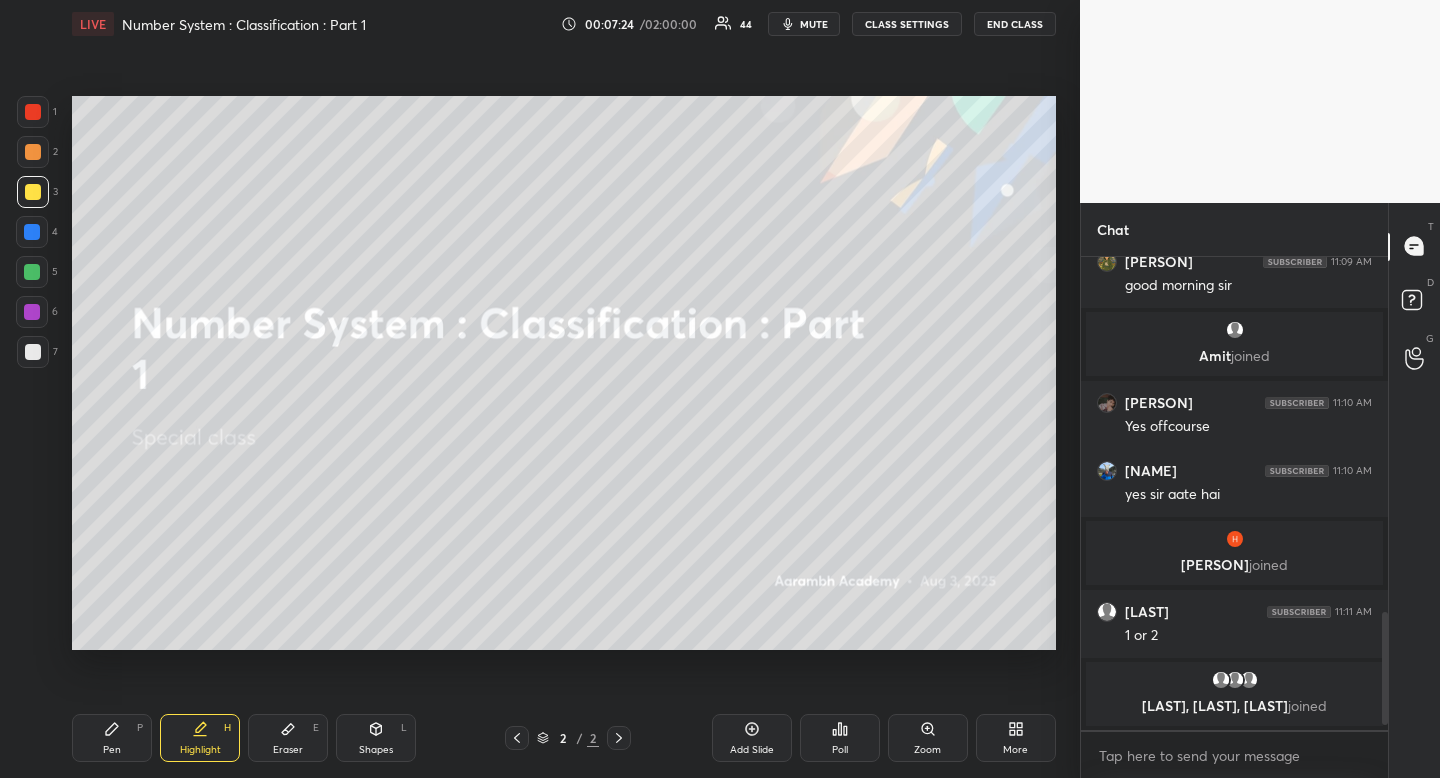 scroll, scrollTop: 7, scrollLeft: 7, axis: both 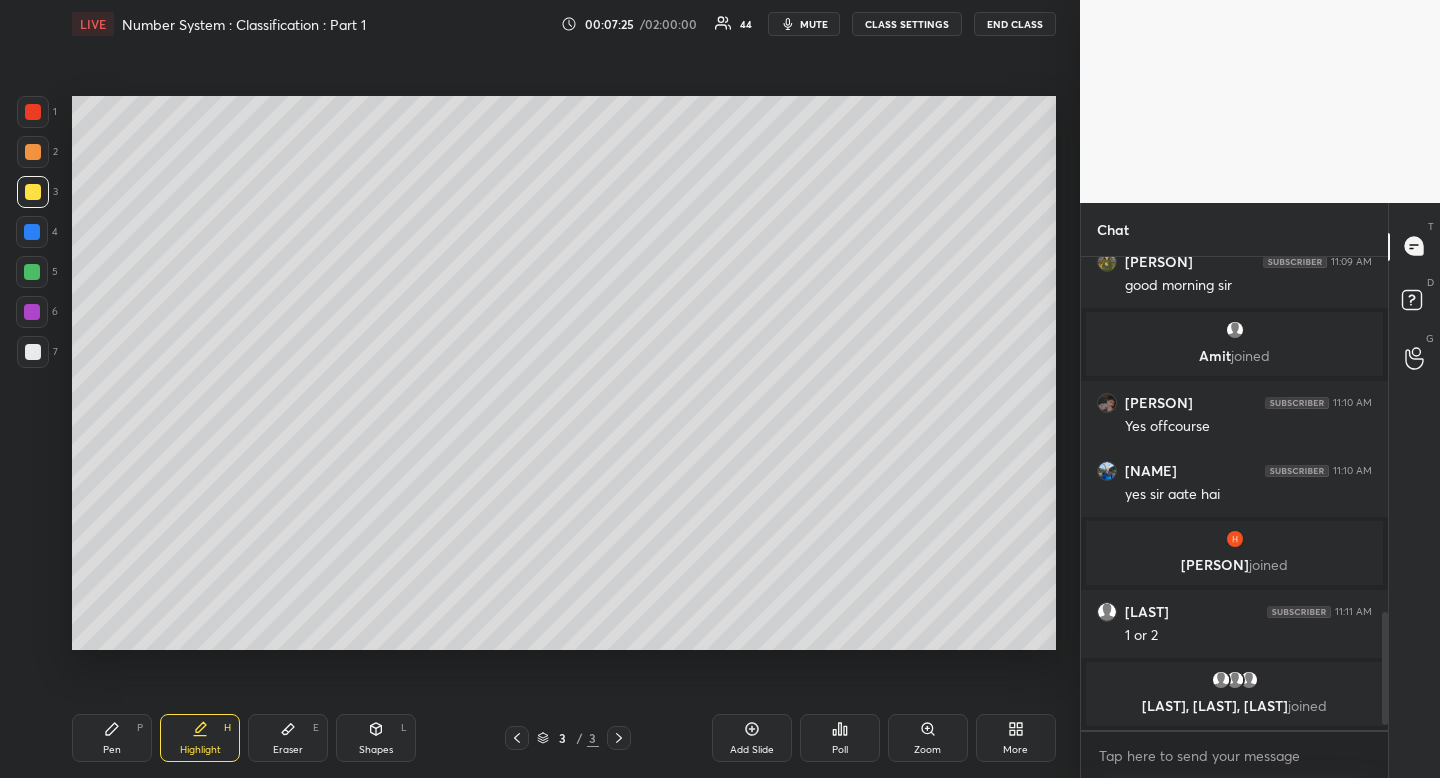 click at bounding box center (33, 352) 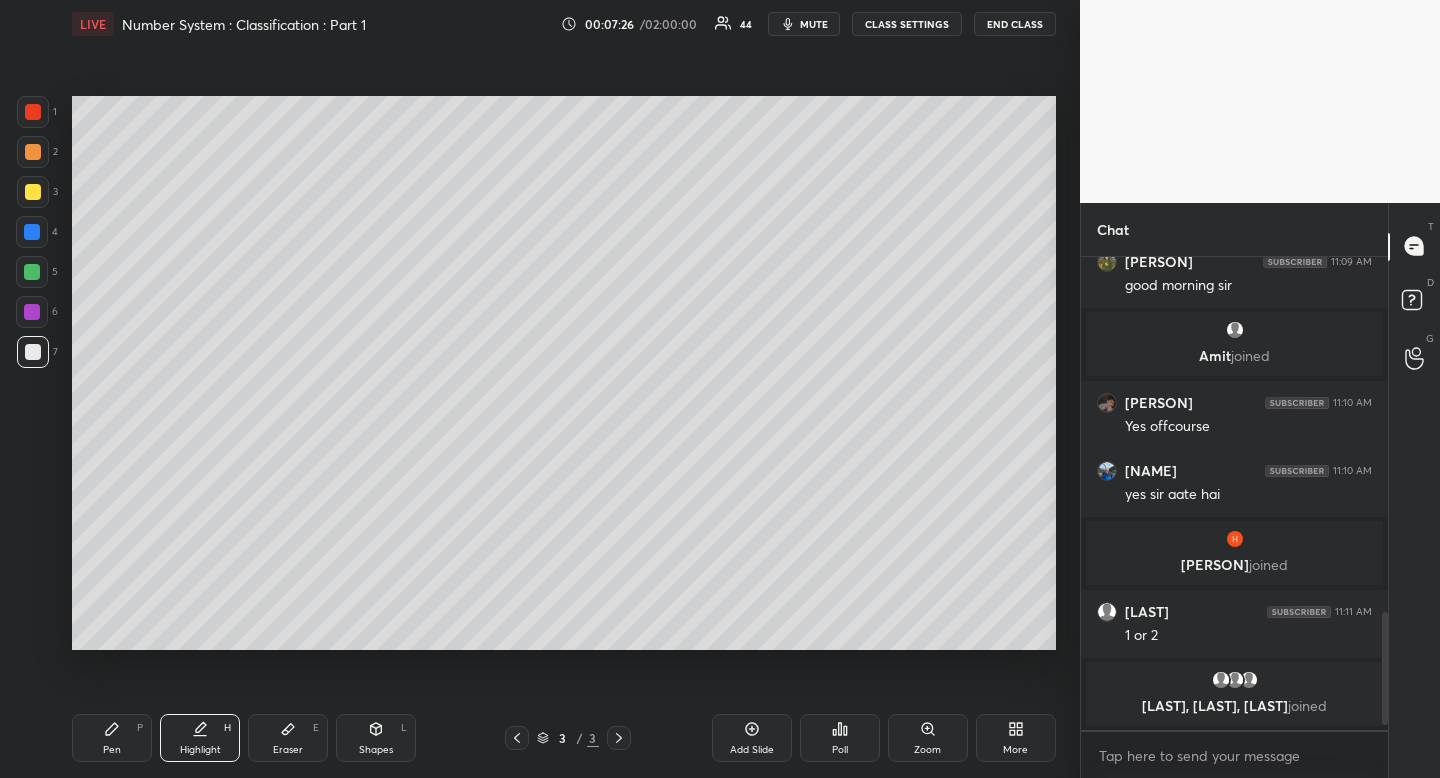 click on "Pen P" at bounding box center (112, 738) 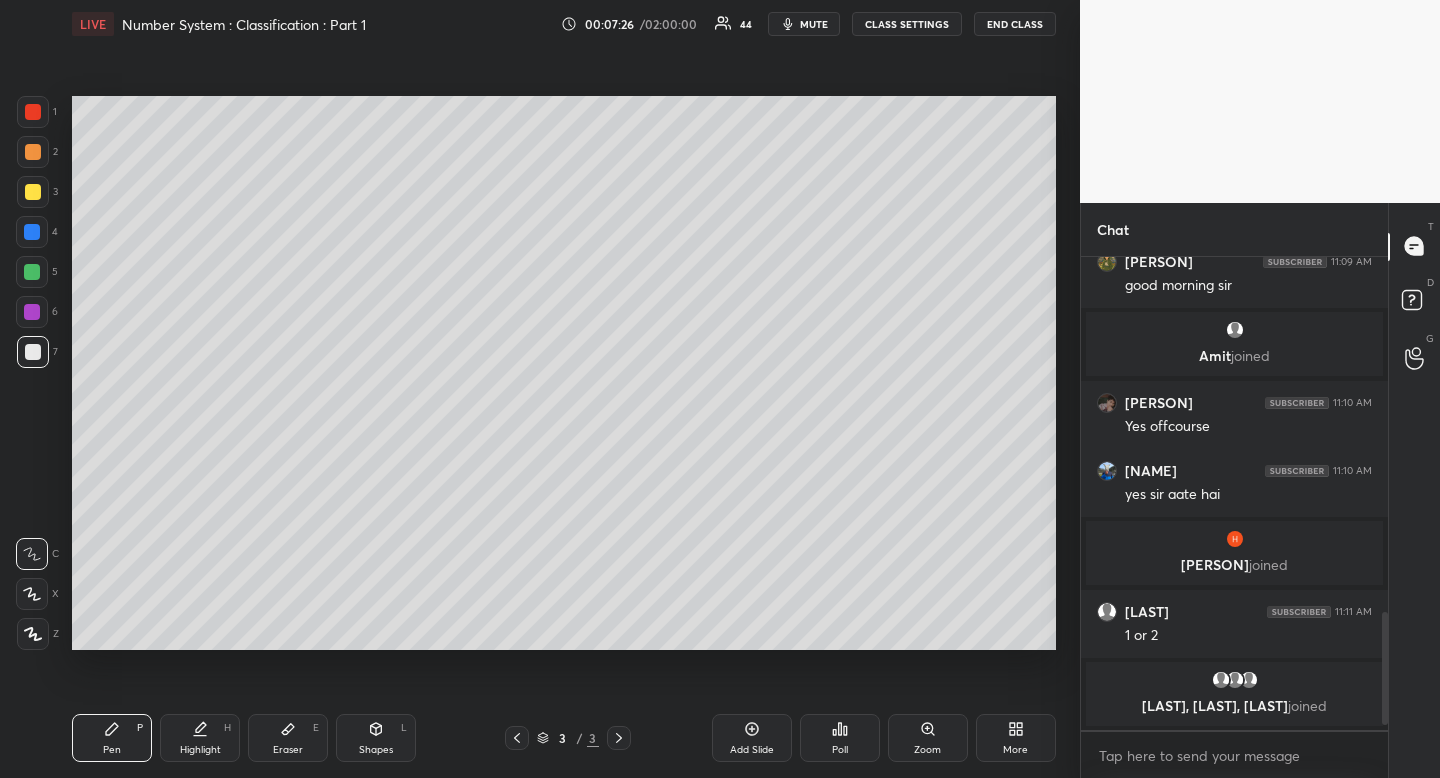 drag, startPoint x: 121, startPoint y: 730, endPoint x: 135, endPoint y: 669, distance: 62.58594 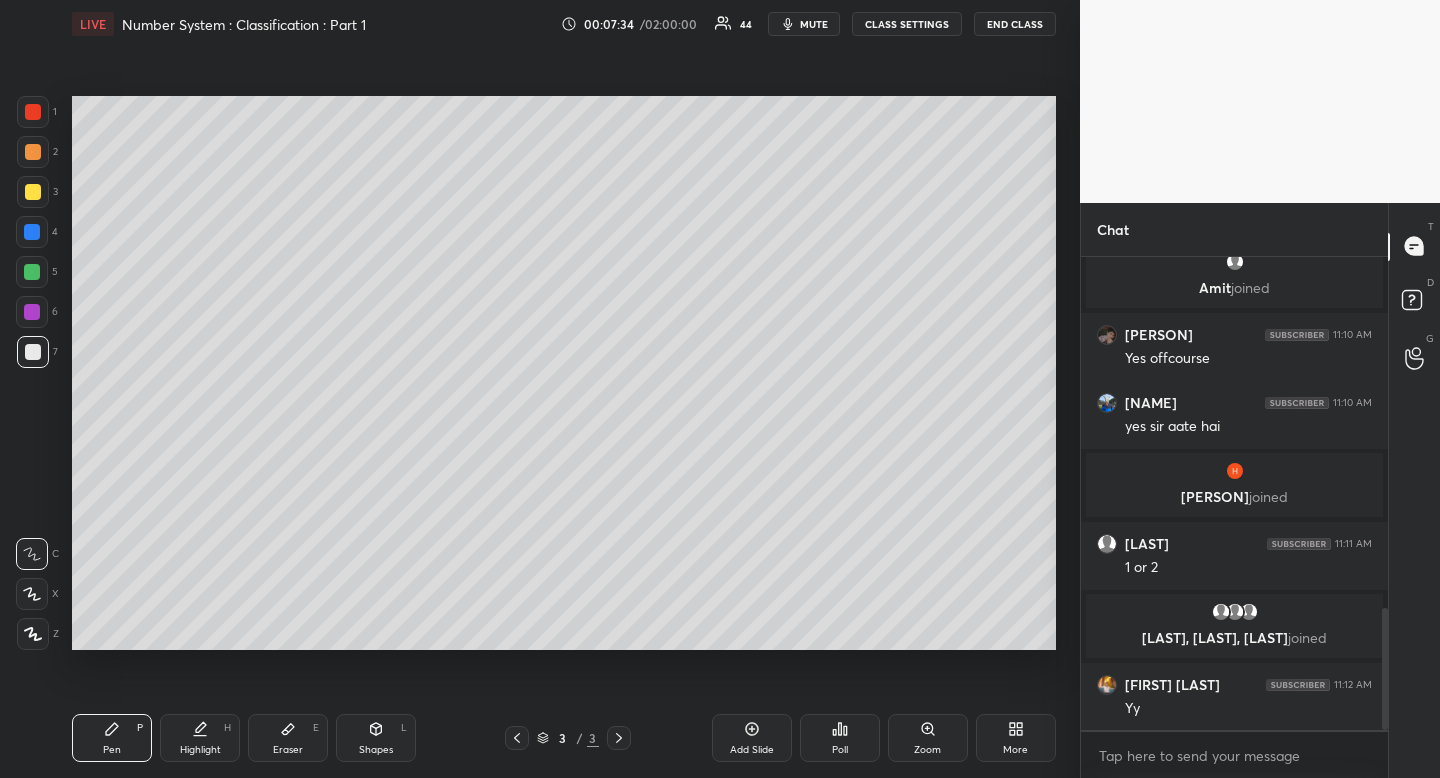 scroll, scrollTop: 1443, scrollLeft: 0, axis: vertical 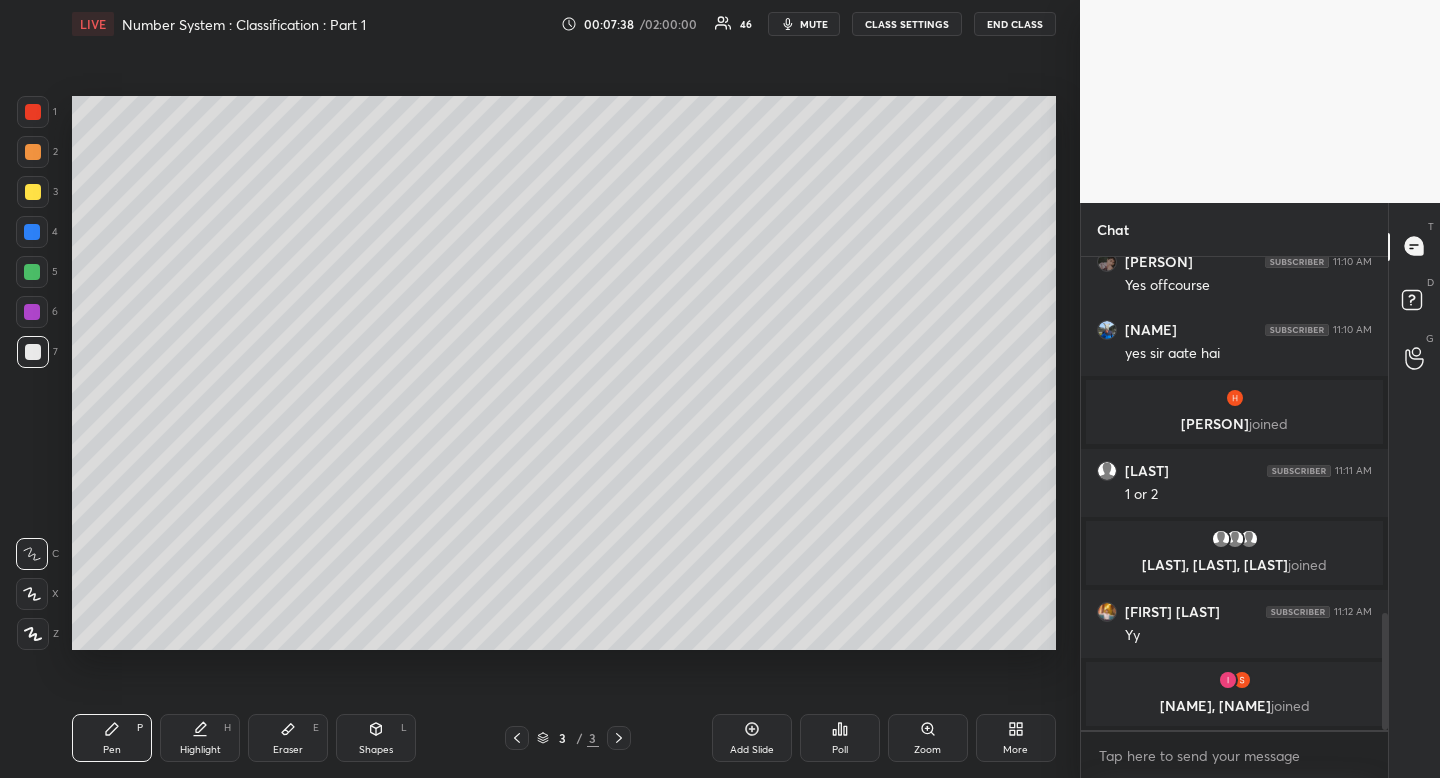 click 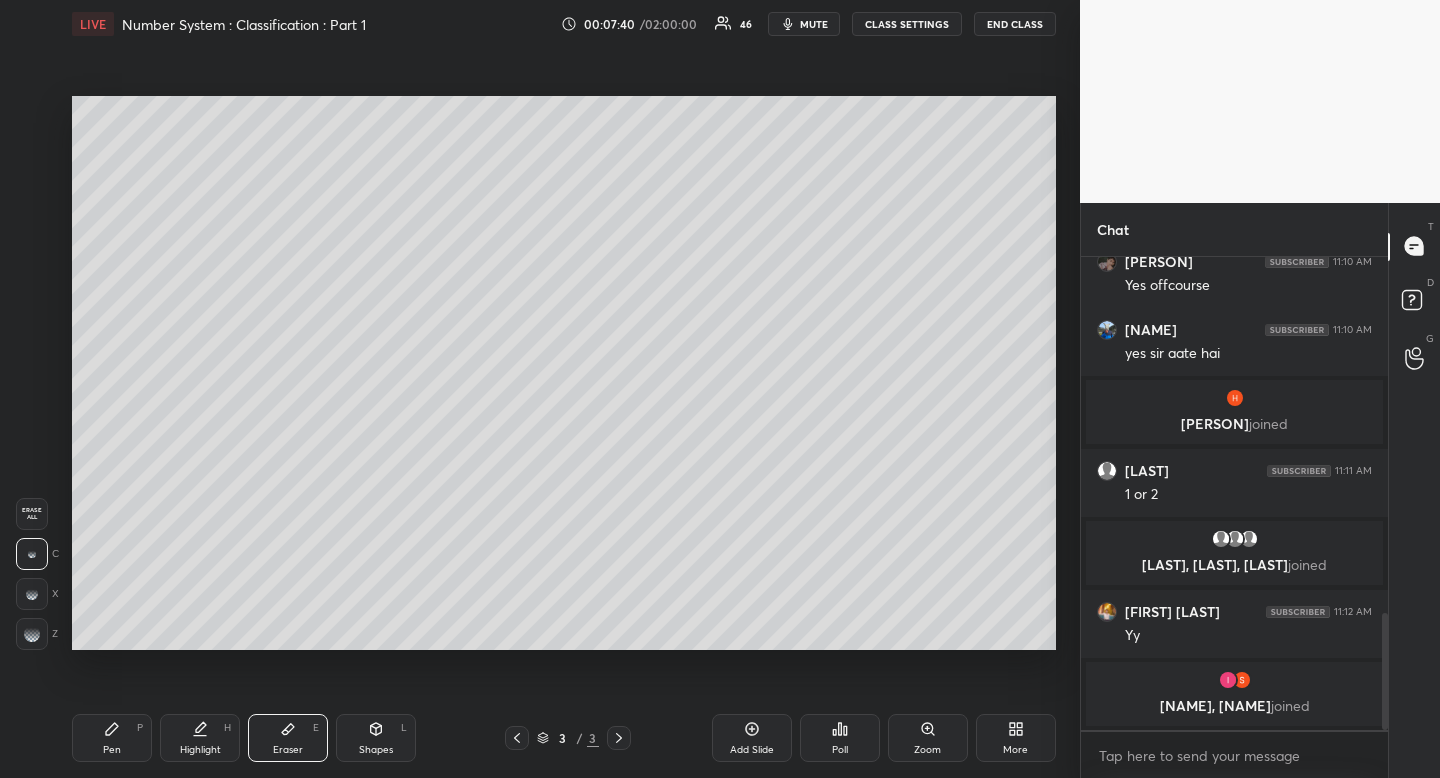 scroll, scrollTop: 1529, scrollLeft: 0, axis: vertical 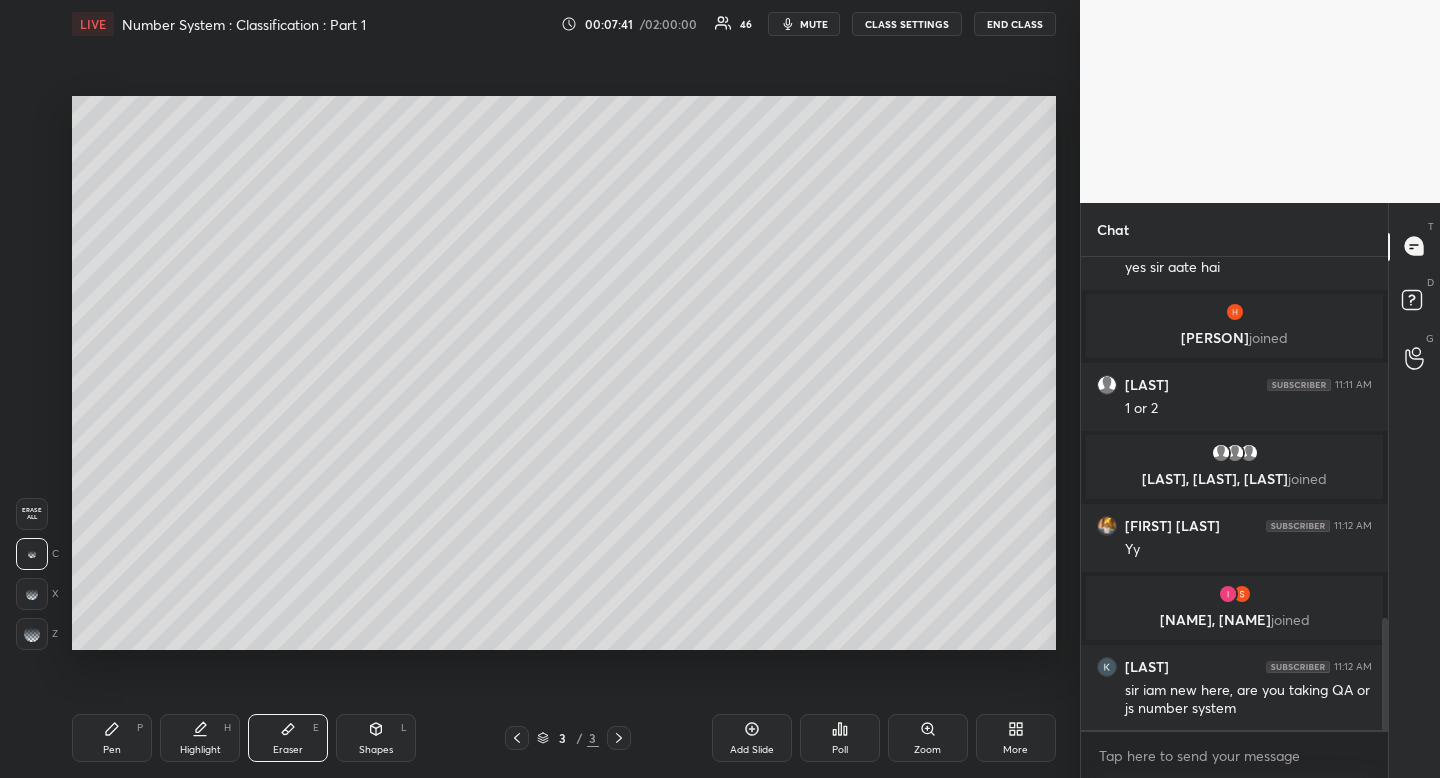 click on "Pen P" at bounding box center [112, 738] 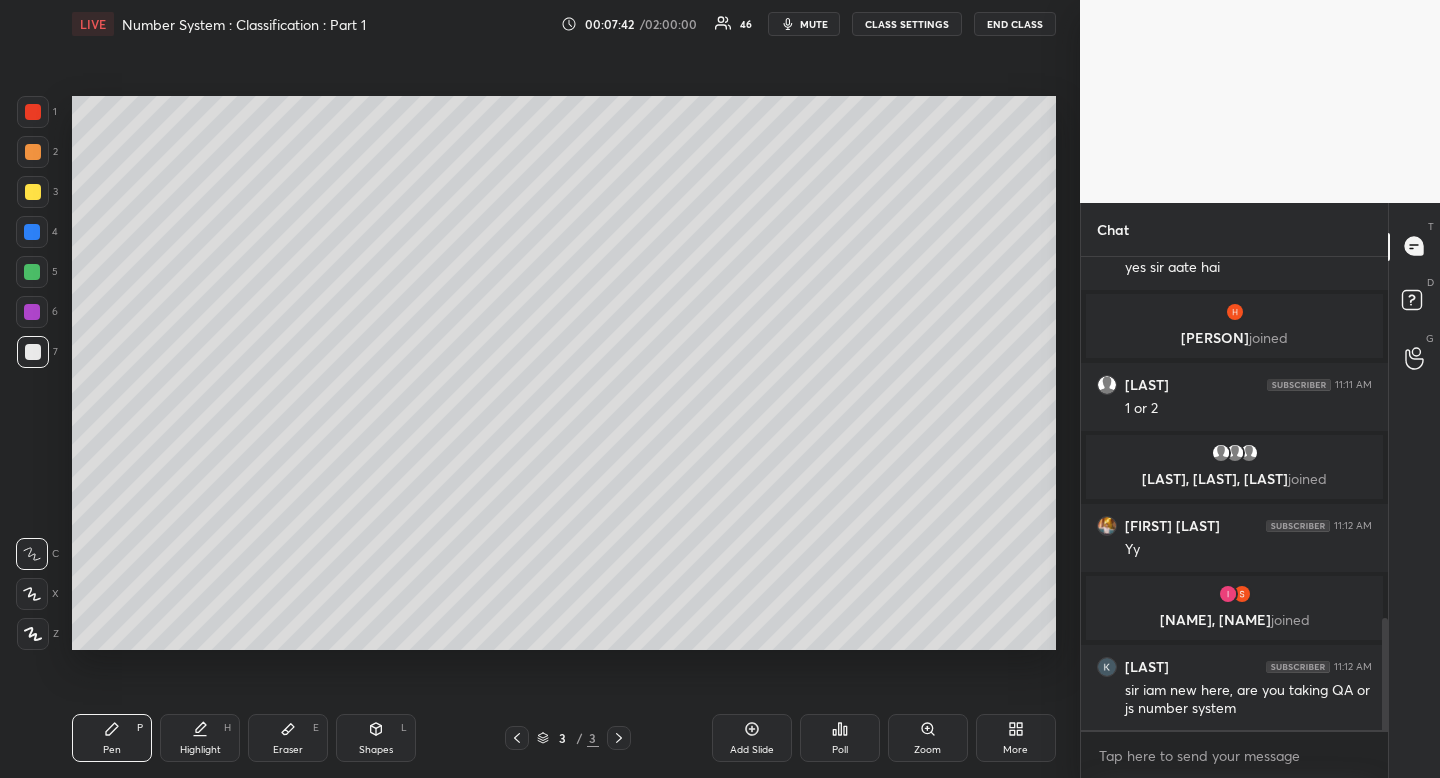 drag, startPoint x: 125, startPoint y: 747, endPoint x: 135, endPoint y: 725, distance: 24.166092 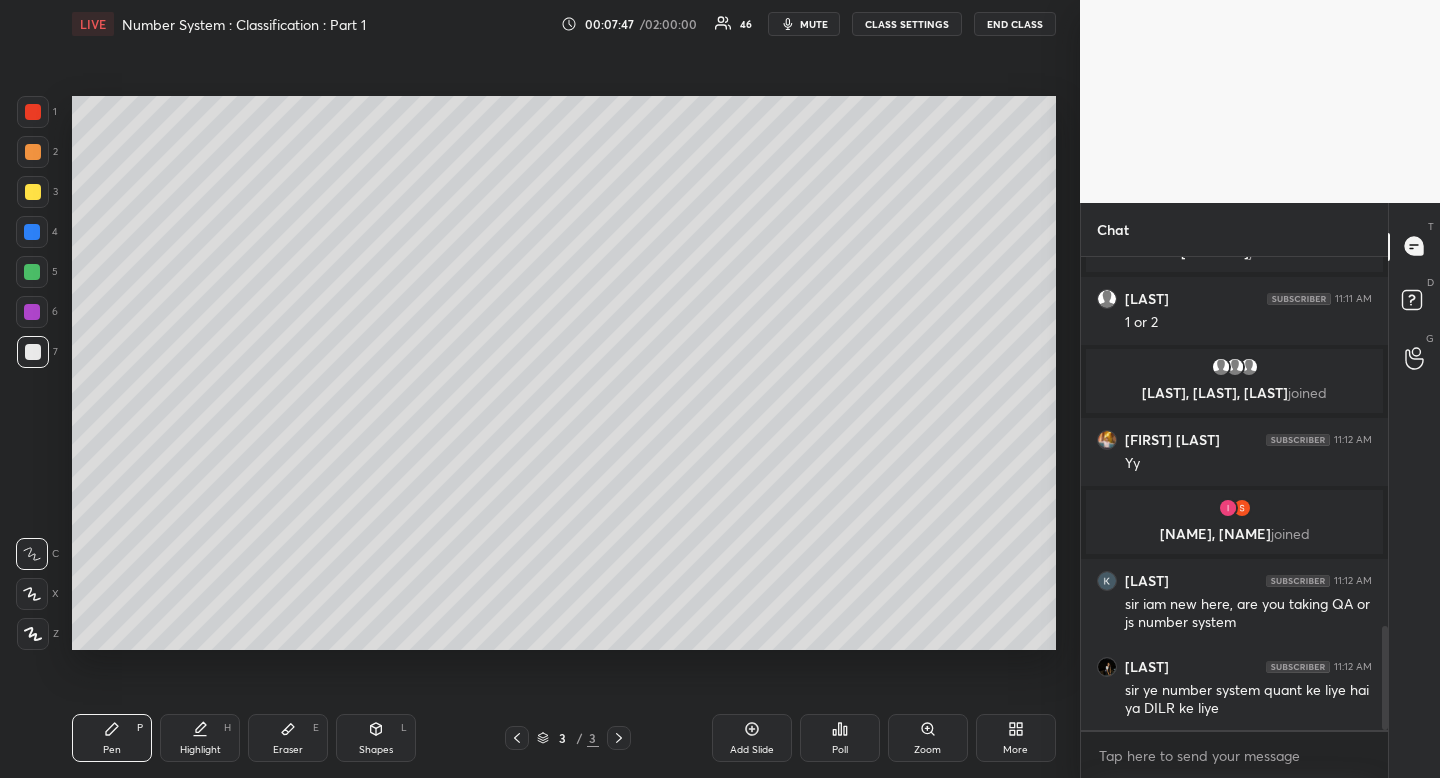 scroll, scrollTop: 1688, scrollLeft: 0, axis: vertical 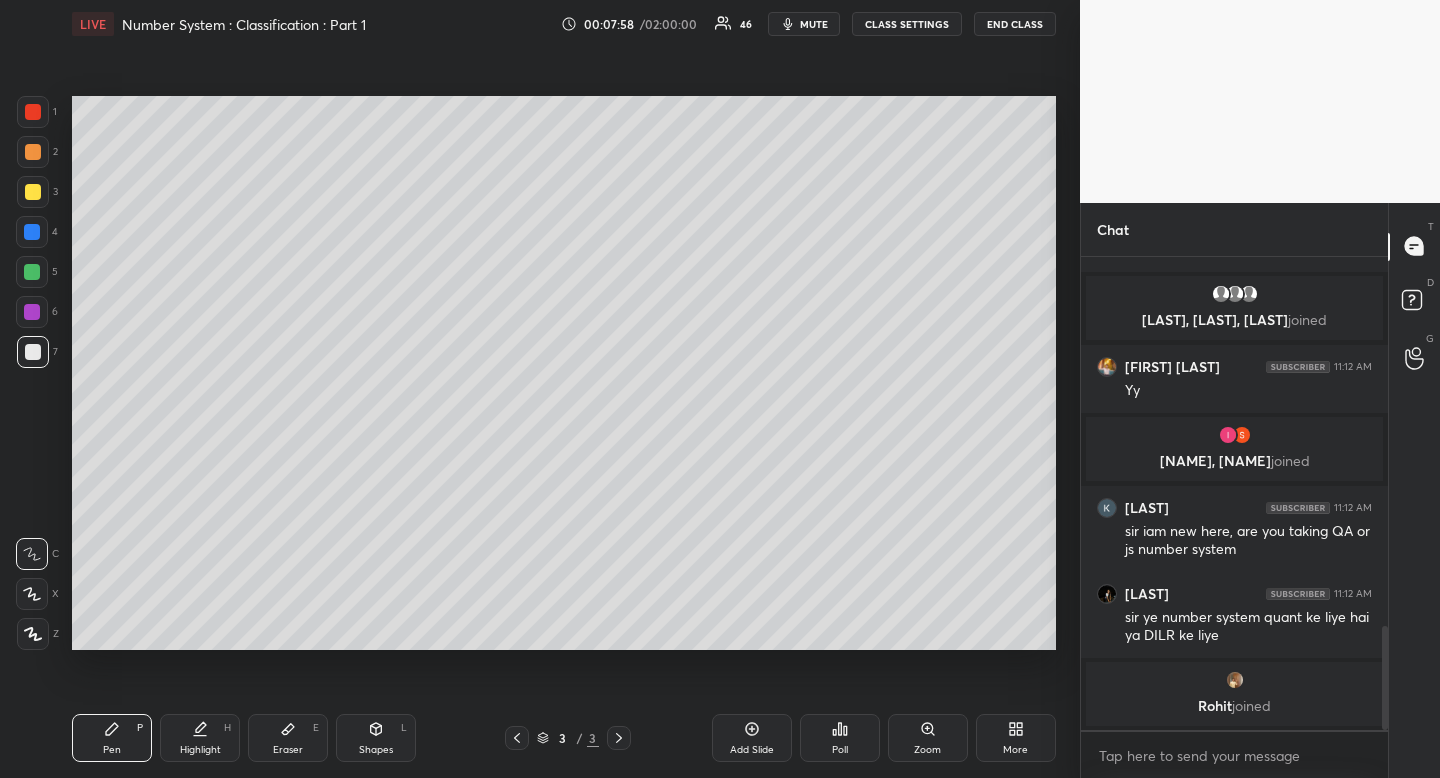click 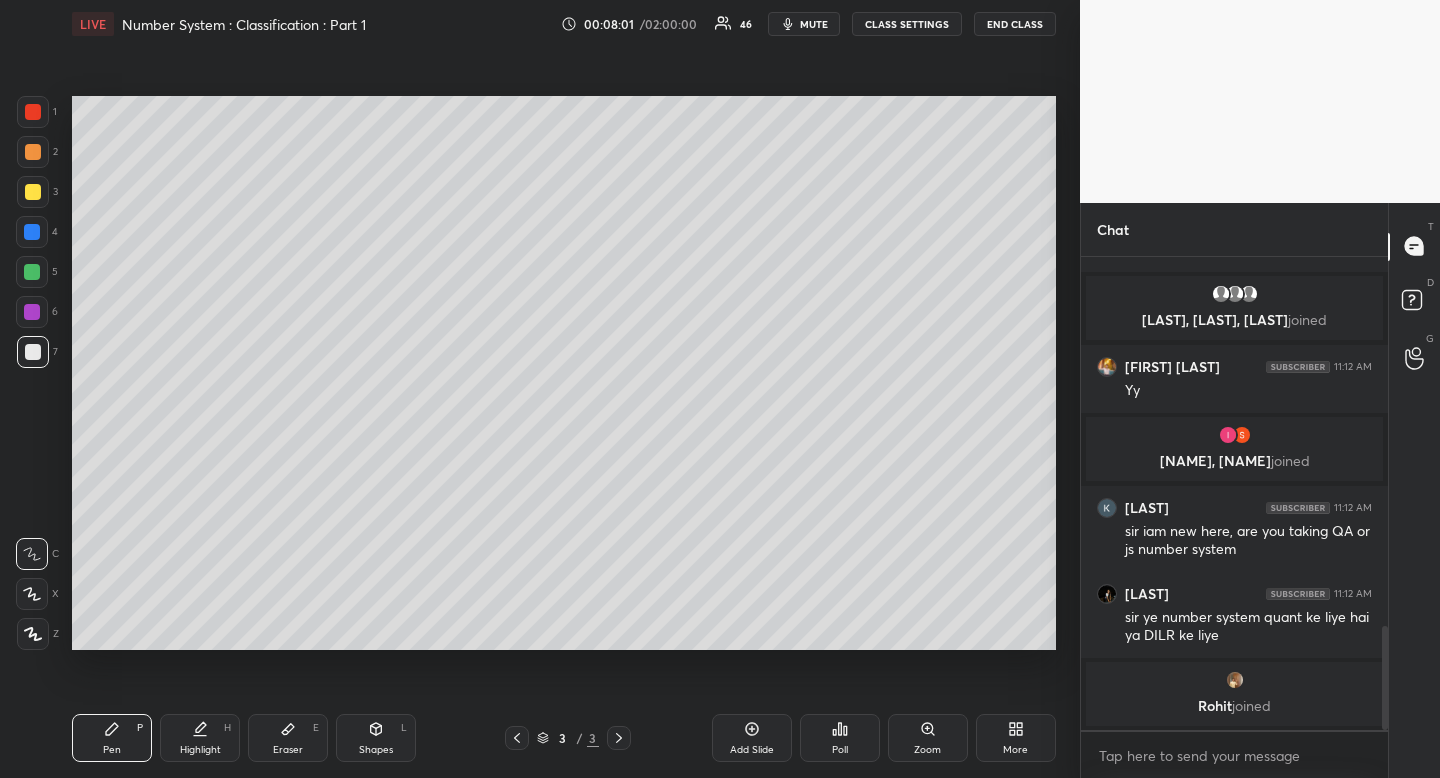 click on "Highlight H" at bounding box center [200, 738] 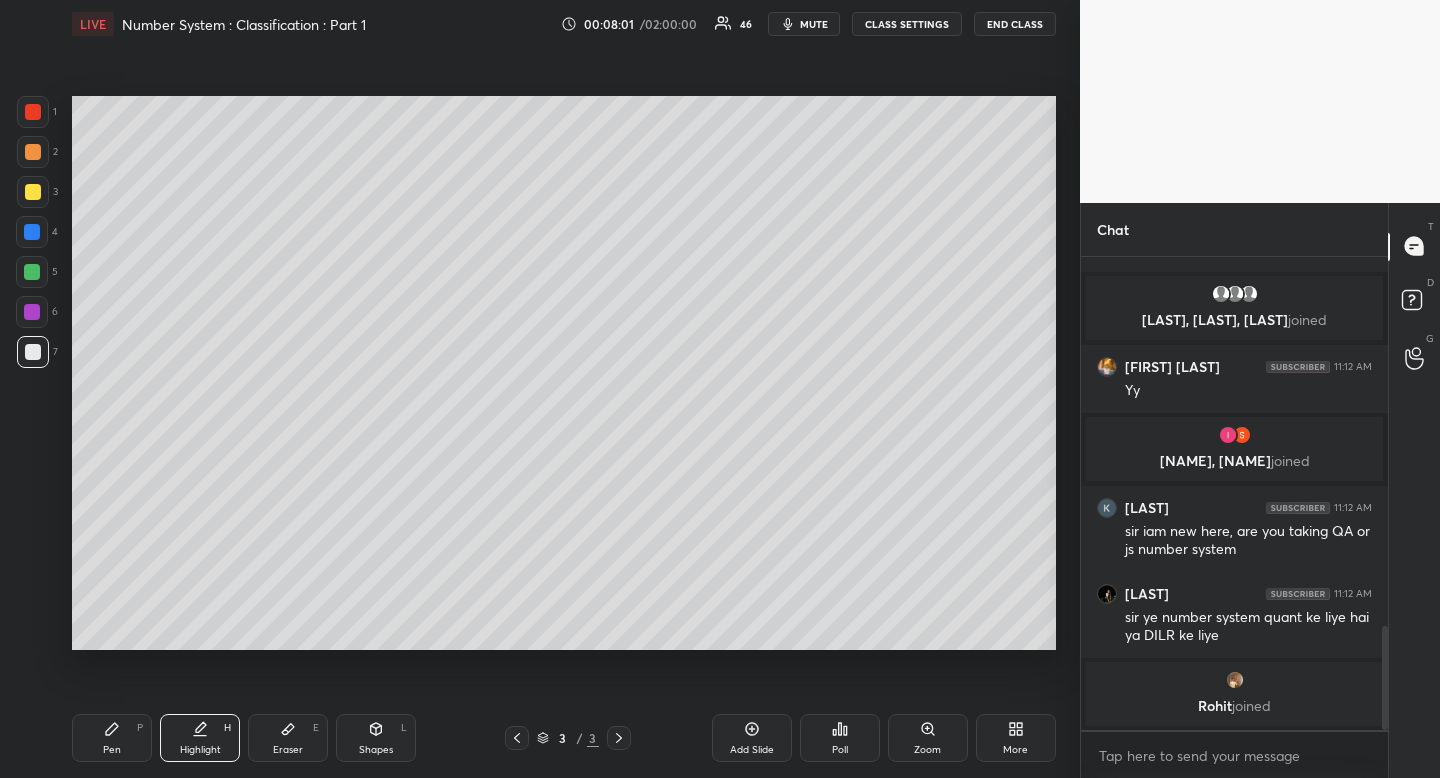 drag, startPoint x: 206, startPoint y: 742, endPoint x: 230, endPoint y: 660, distance: 85.44004 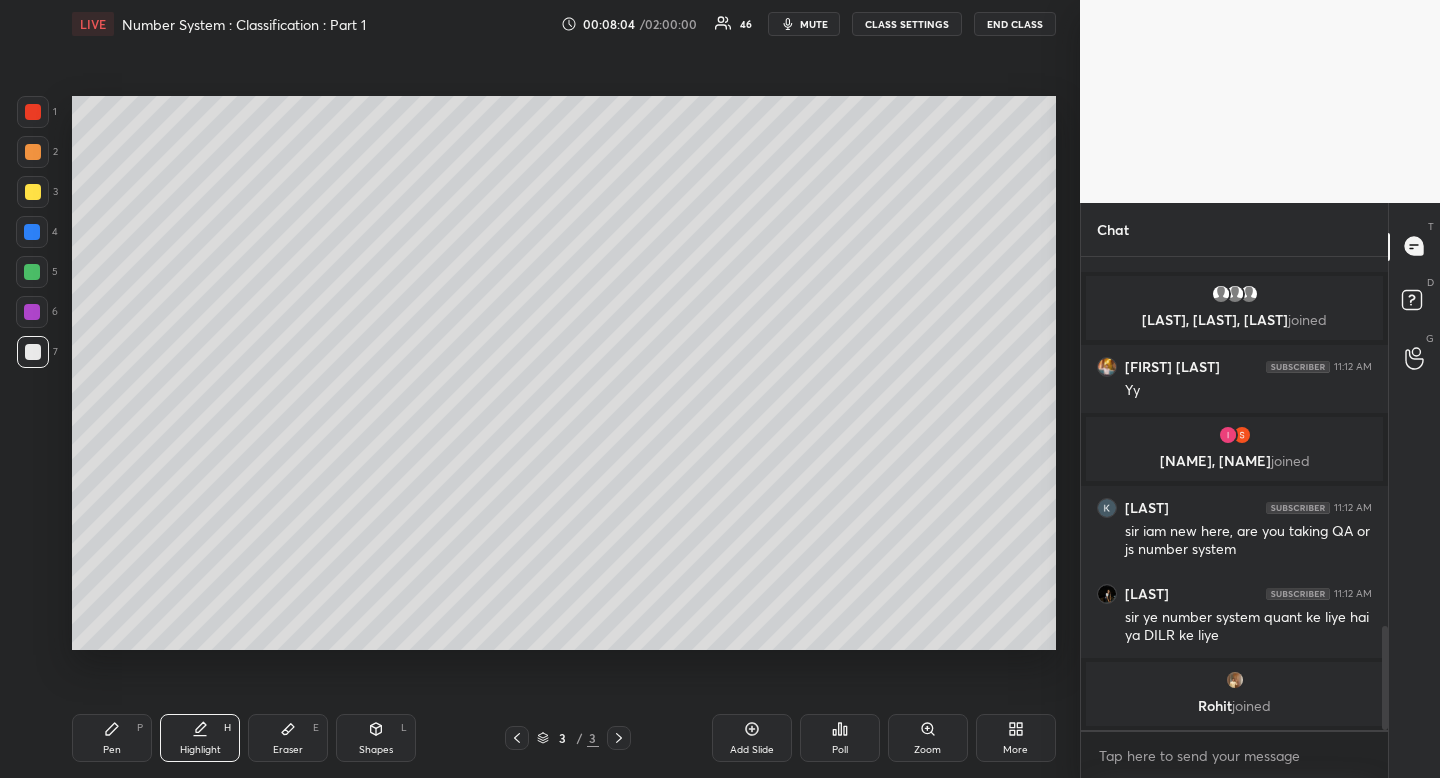 click on "Shapes" at bounding box center (376, 750) 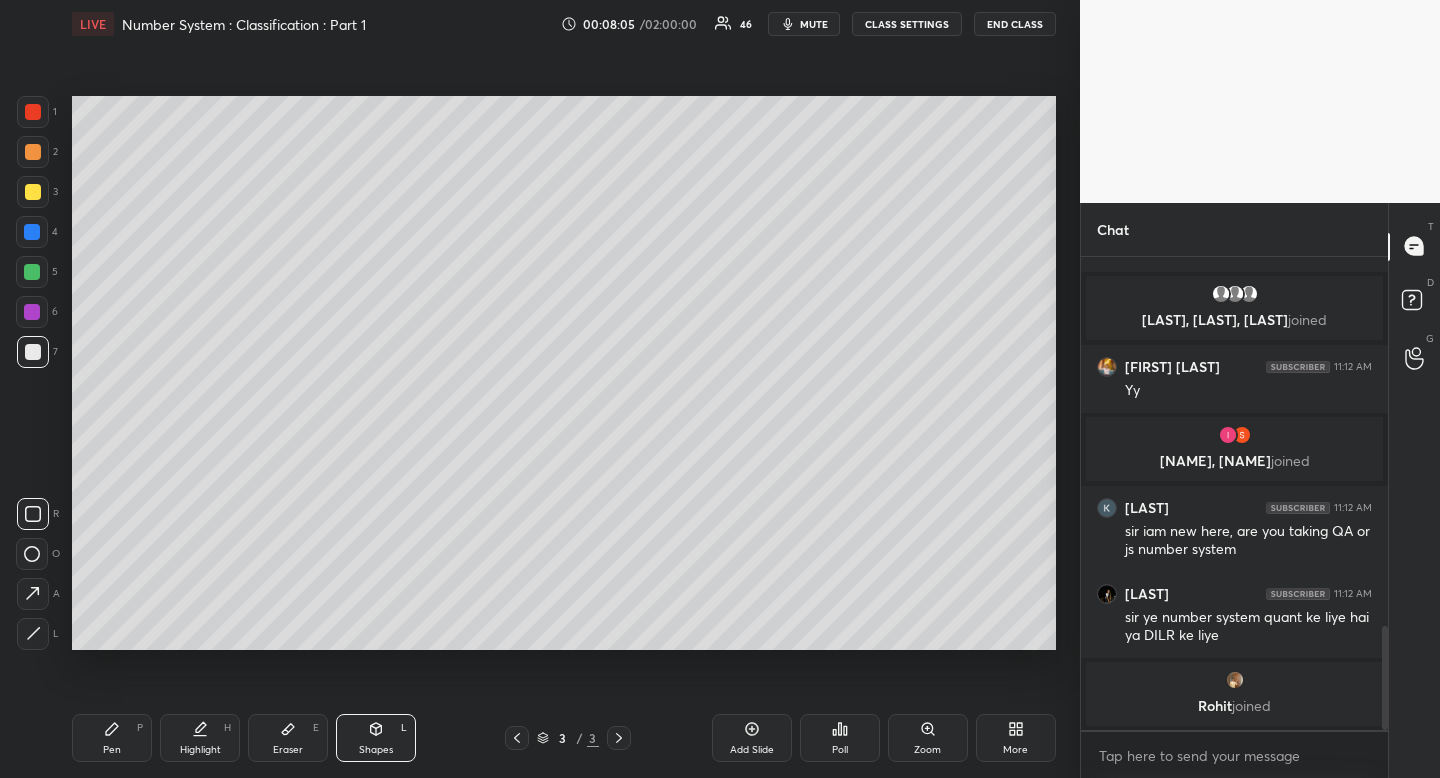 click at bounding box center (33, 514) 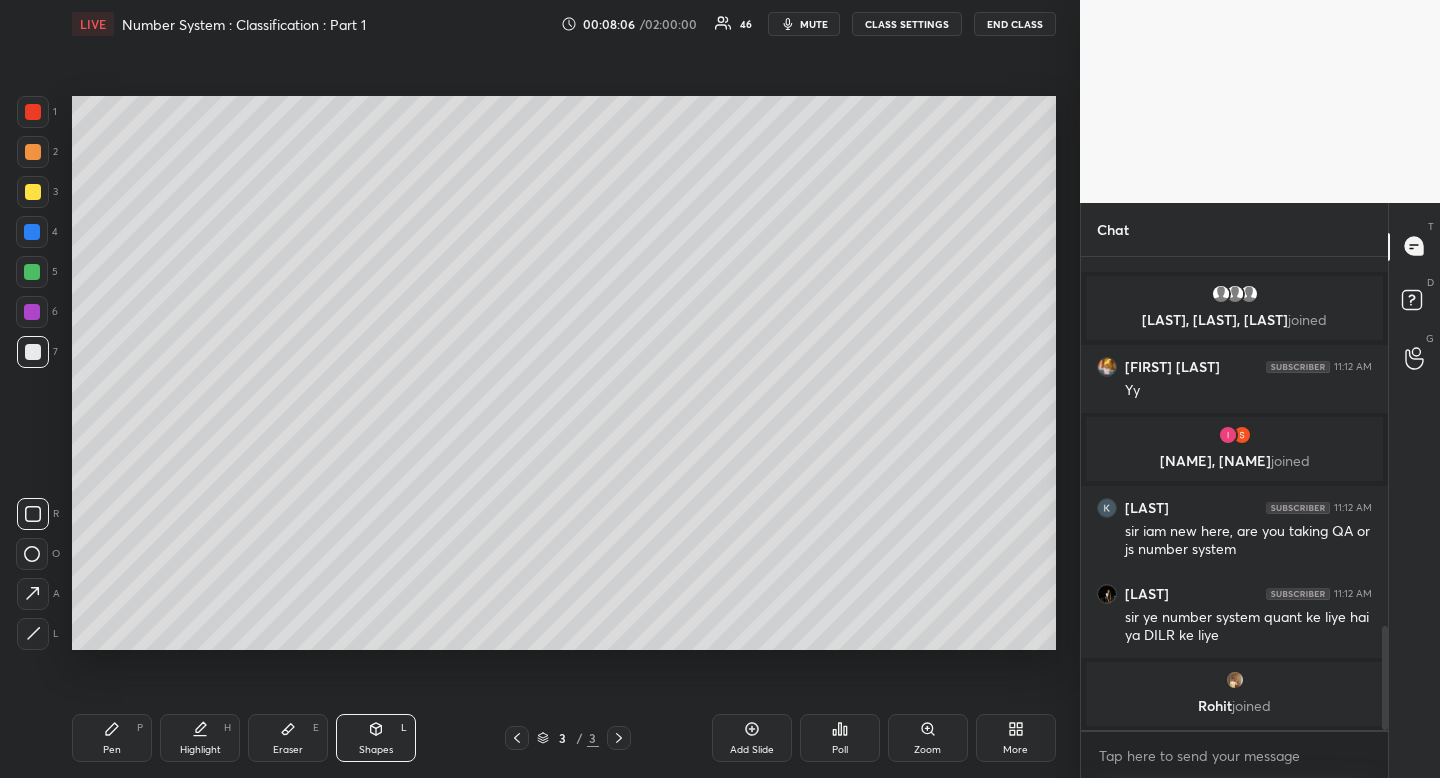 drag, startPoint x: 27, startPoint y: 523, endPoint x: 50, endPoint y: 495, distance: 36.23534 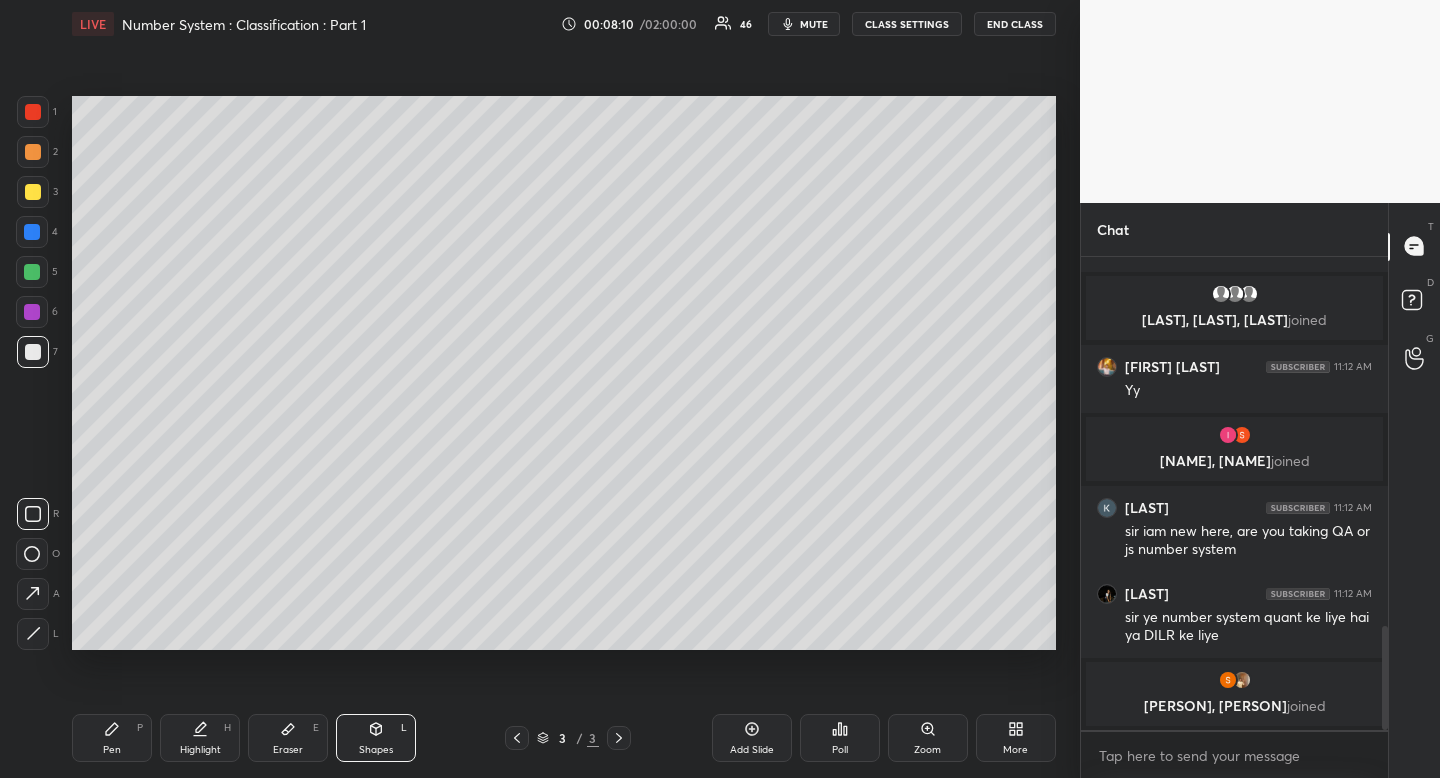 drag, startPoint x: 114, startPoint y: 744, endPoint x: 107, endPoint y: 678, distance: 66.37017 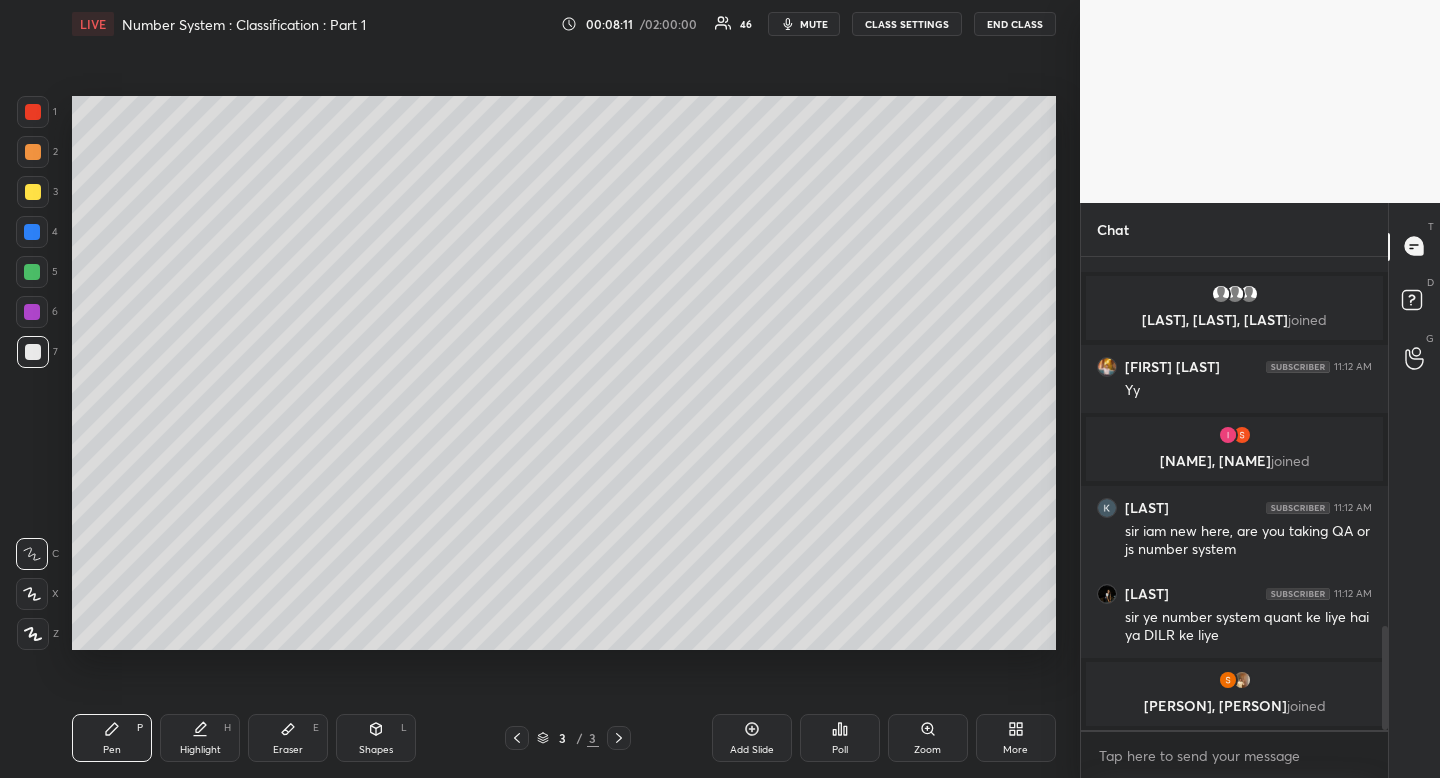 click at bounding box center (33, 192) 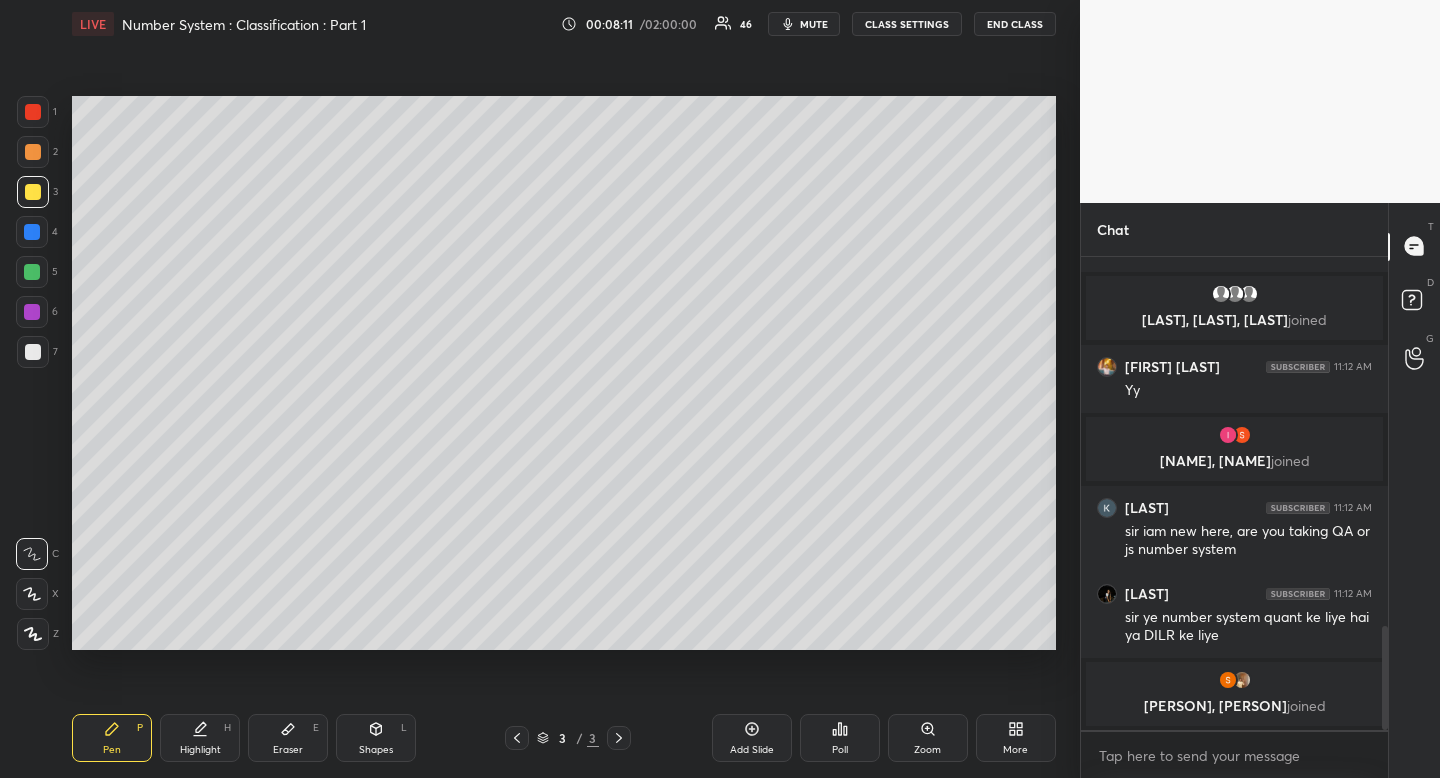 drag, startPoint x: 35, startPoint y: 192, endPoint x: 45, endPoint y: 191, distance: 10.049875 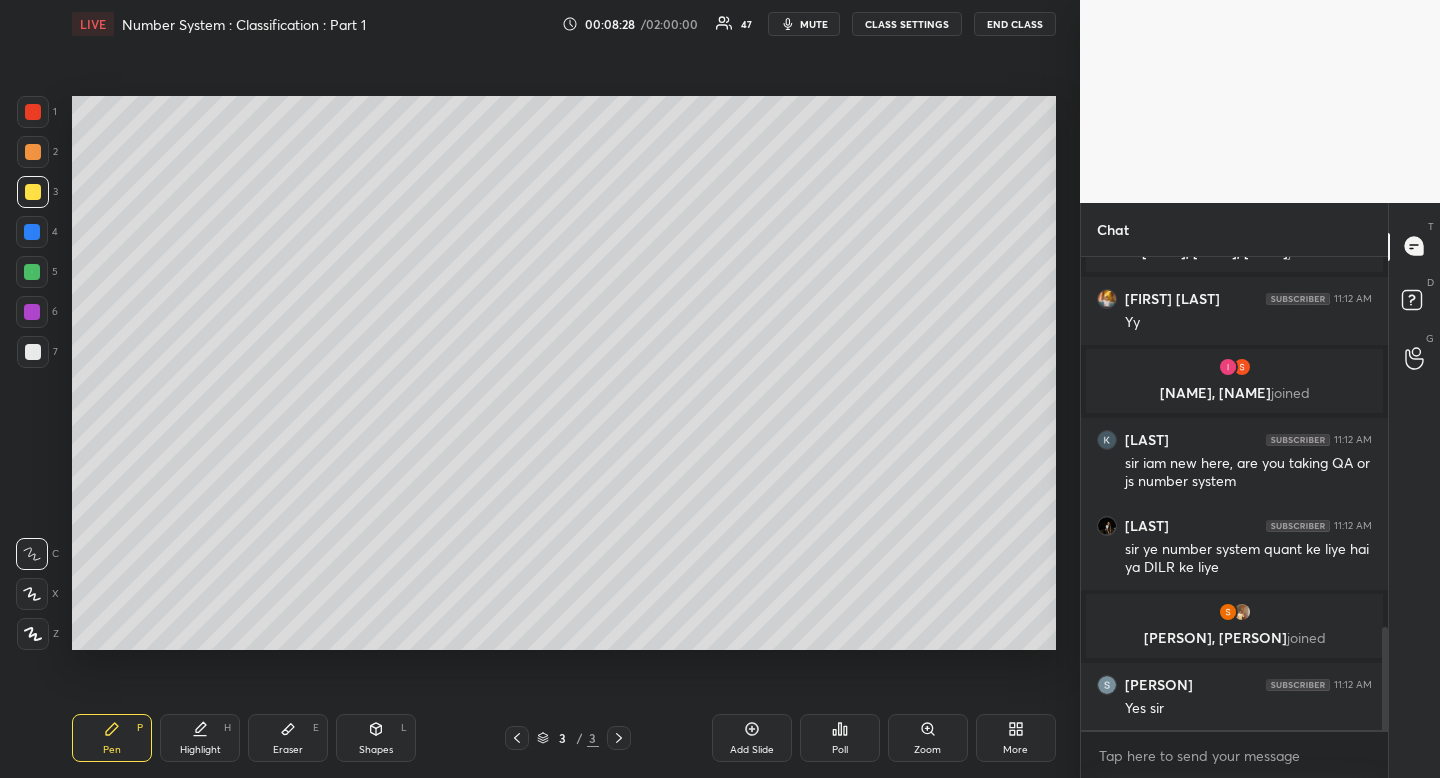 scroll, scrollTop: 1765, scrollLeft: 0, axis: vertical 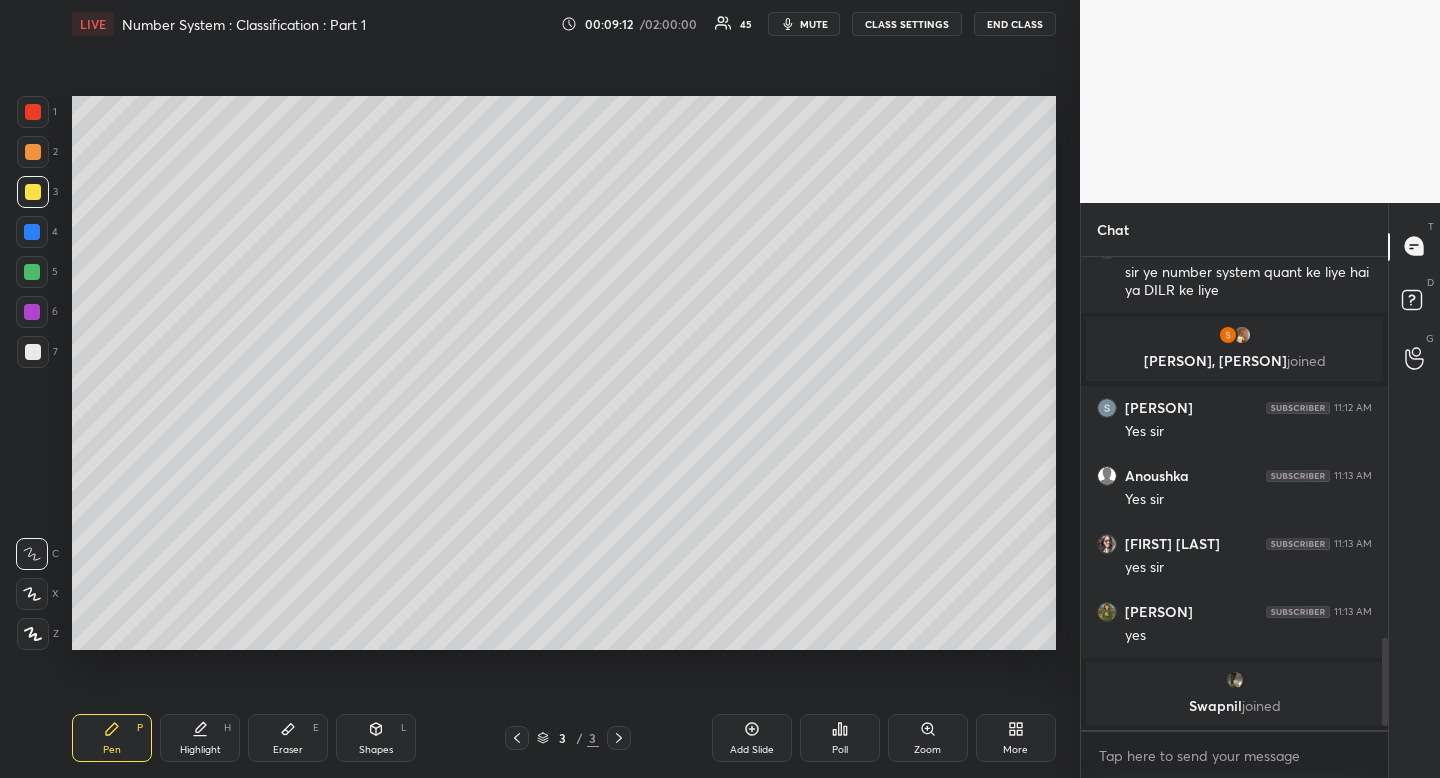 click on "Highlight H" at bounding box center (200, 738) 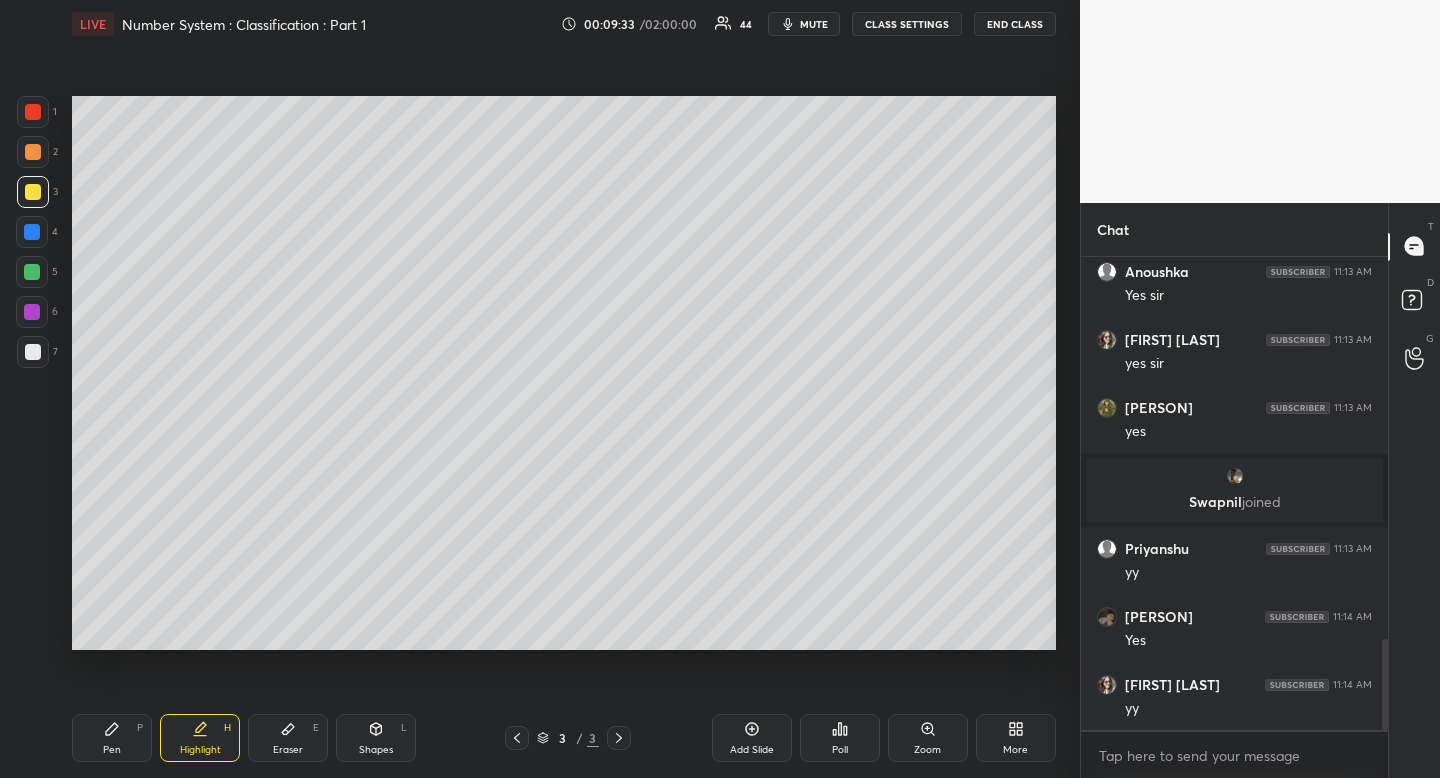 scroll, scrollTop: 2070, scrollLeft: 0, axis: vertical 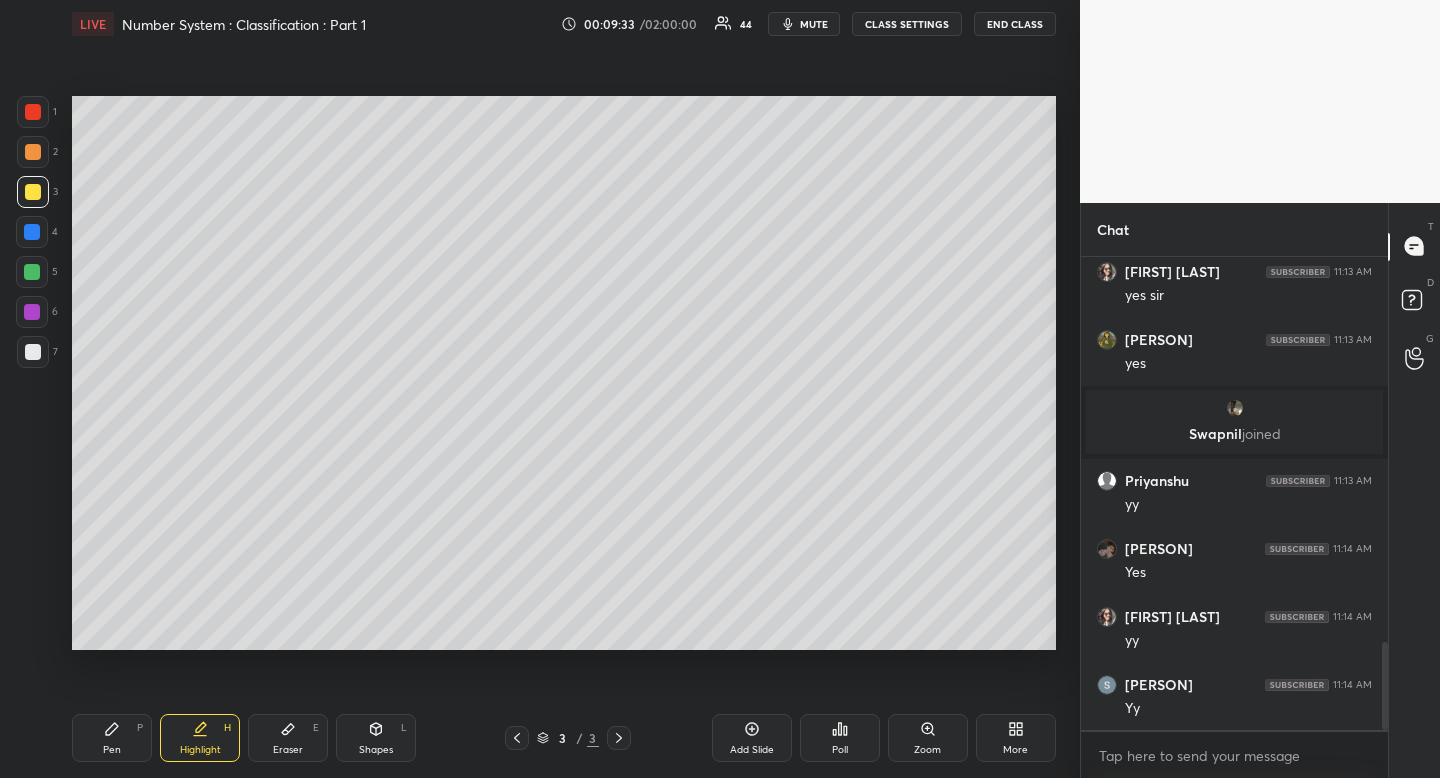 drag, startPoint x: 302, startPoint y: 737, endPoint x: 279, endPoint y: 716, distance: 31.144823 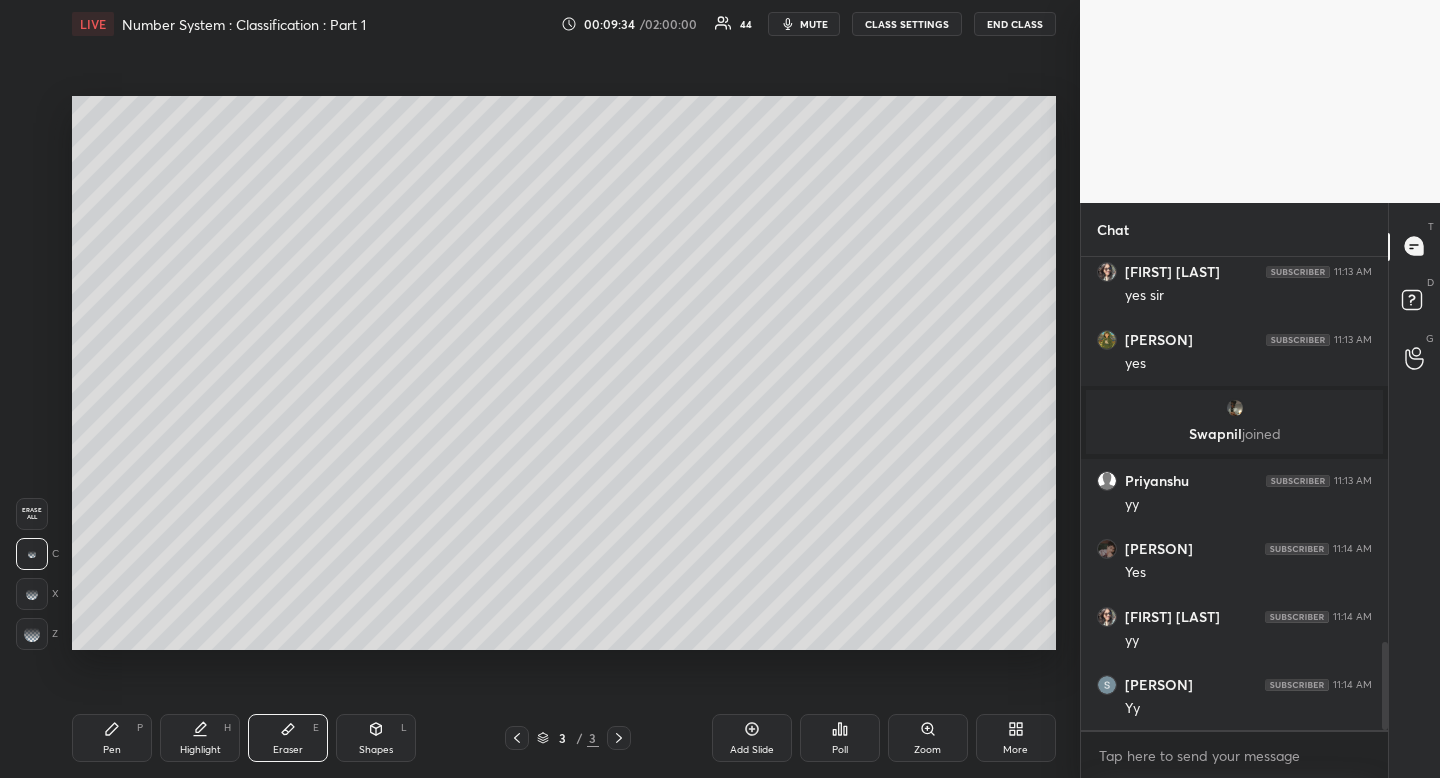 drag, startPoint x: 34, startPoint y: 522, endPoint x: 14, endPoint y: 491, distance: 36.891735 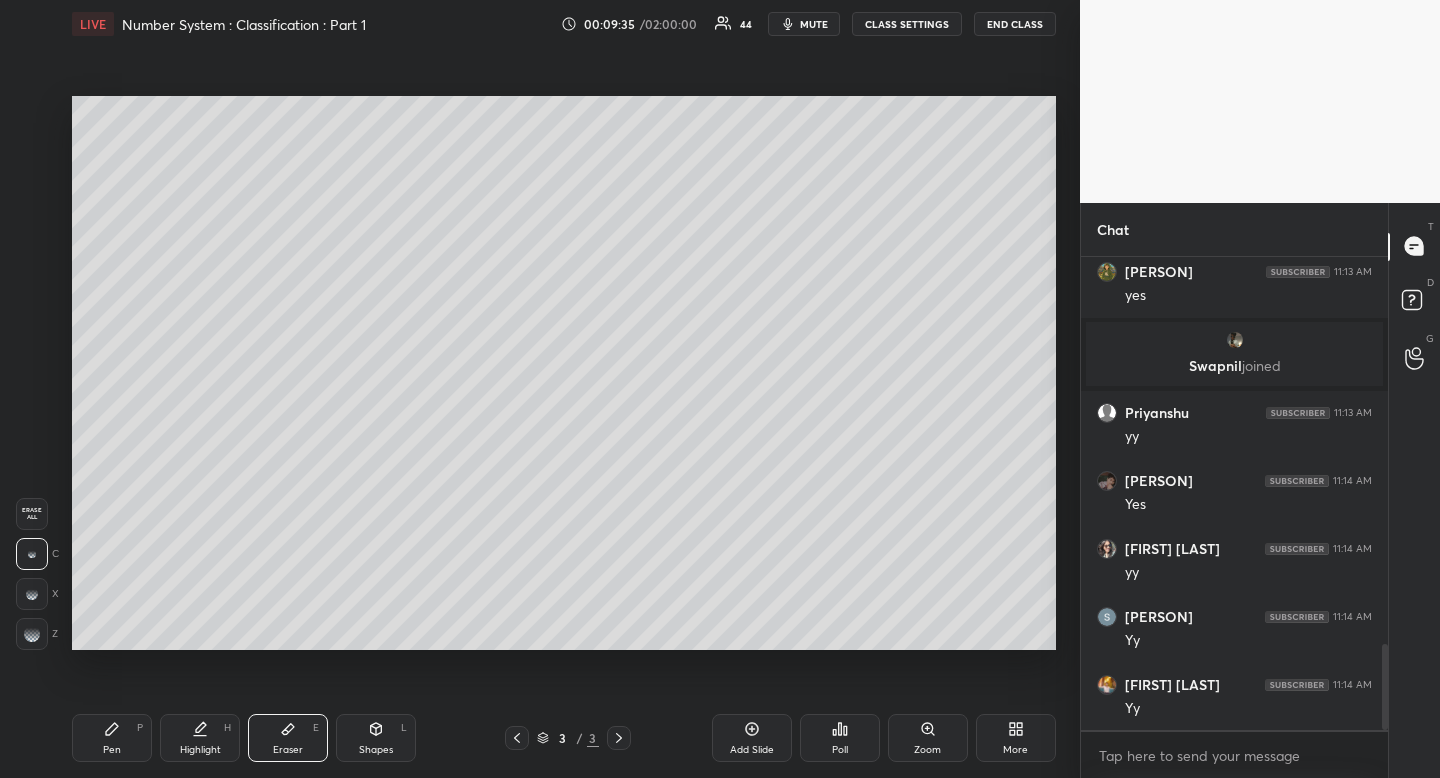scroll, scrollTop: 2206, scrollLeft: 0, axis: vertical 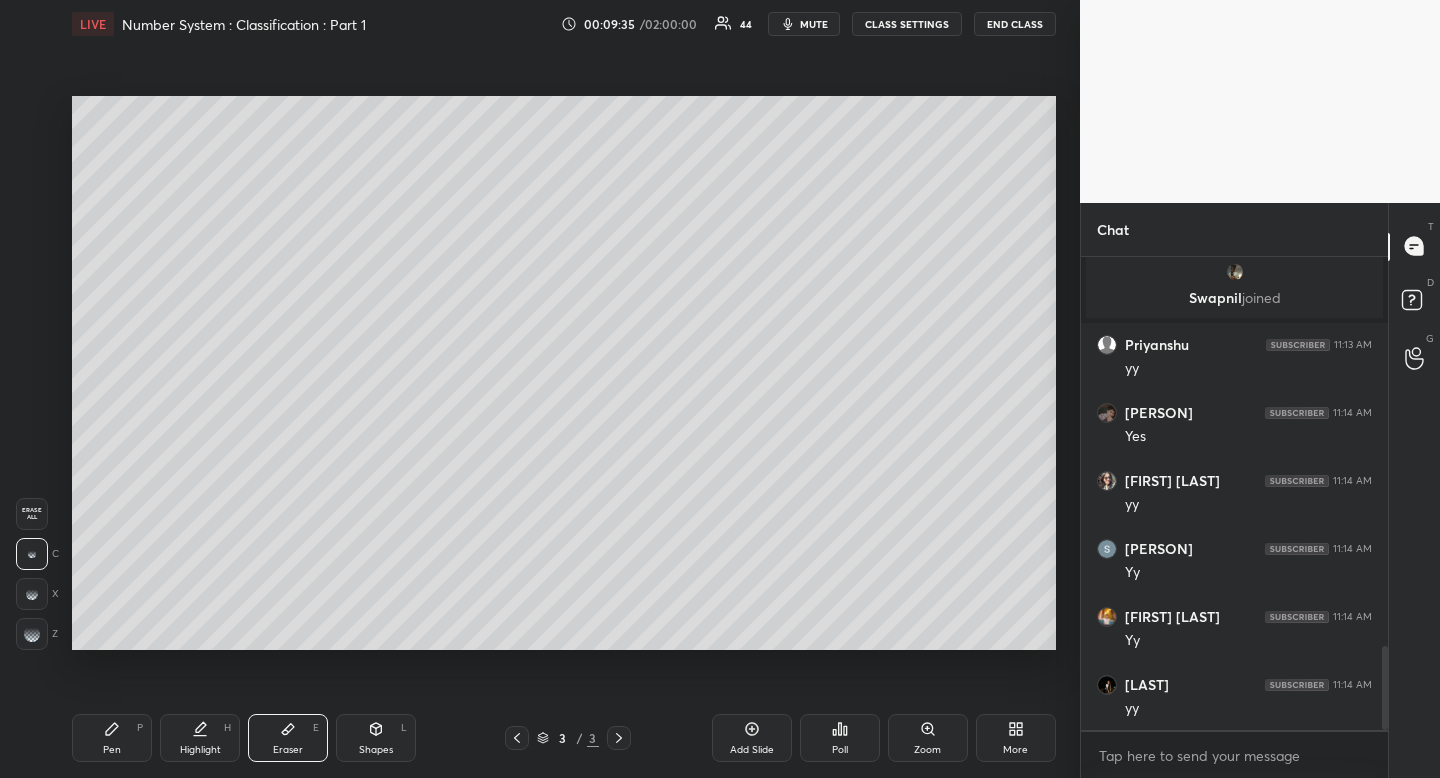 drag, startPoint x: 118, startPoint y: 734, endPoint x: 115, endPoint y: 745, distance: 11.401754 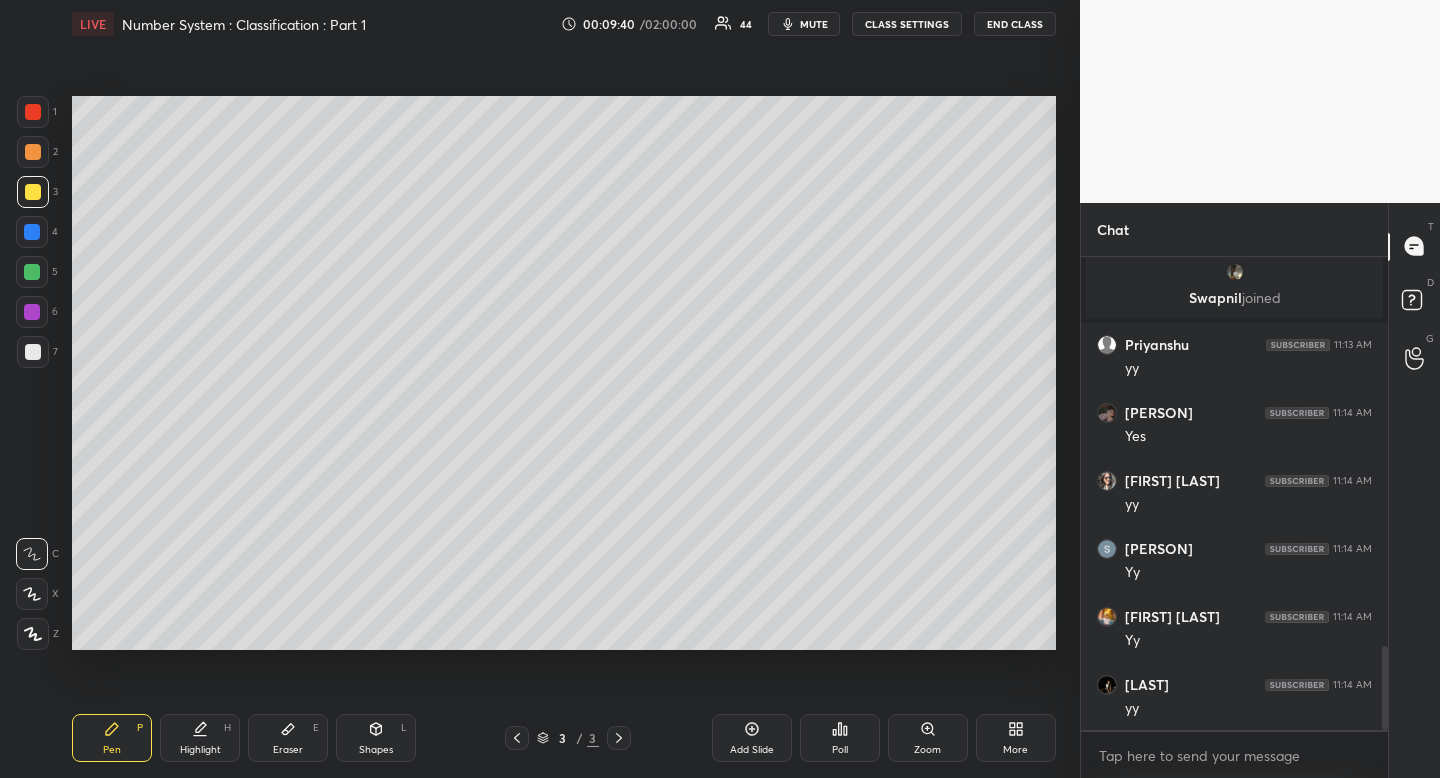 drag, startPoint x: 31, startPoint y: 358, endPoint x: 40, endPoint y: 390, distance: 33.24154 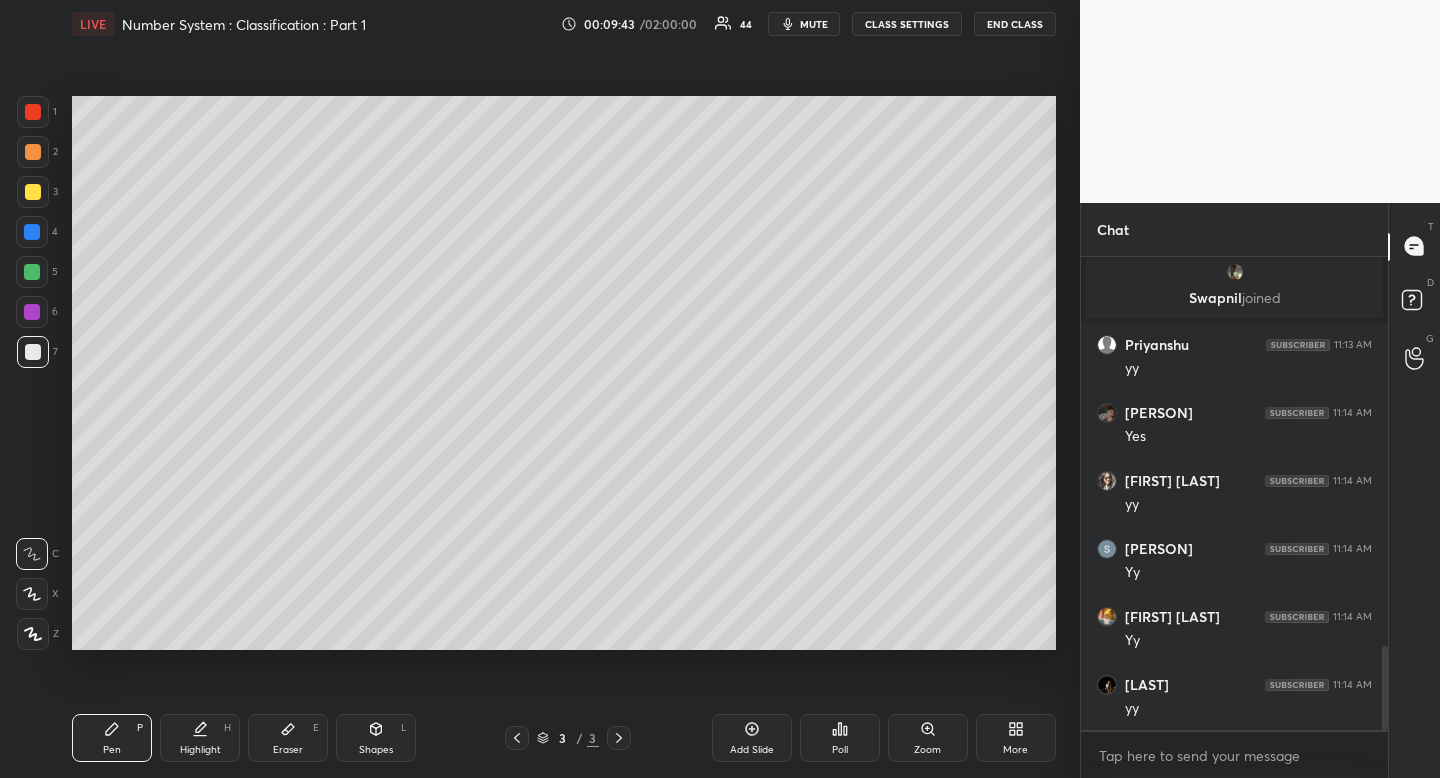 click 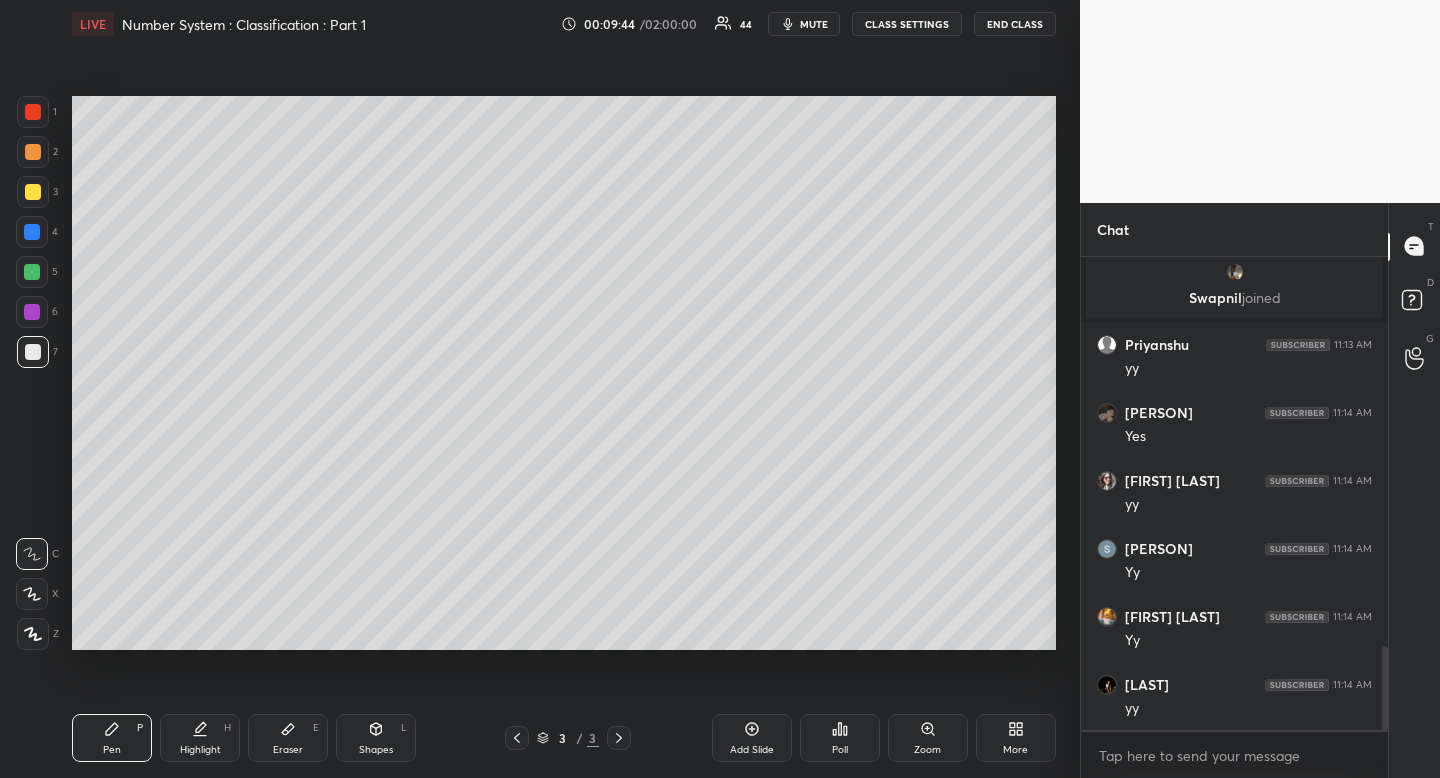 click at bounding box center (33, 192) 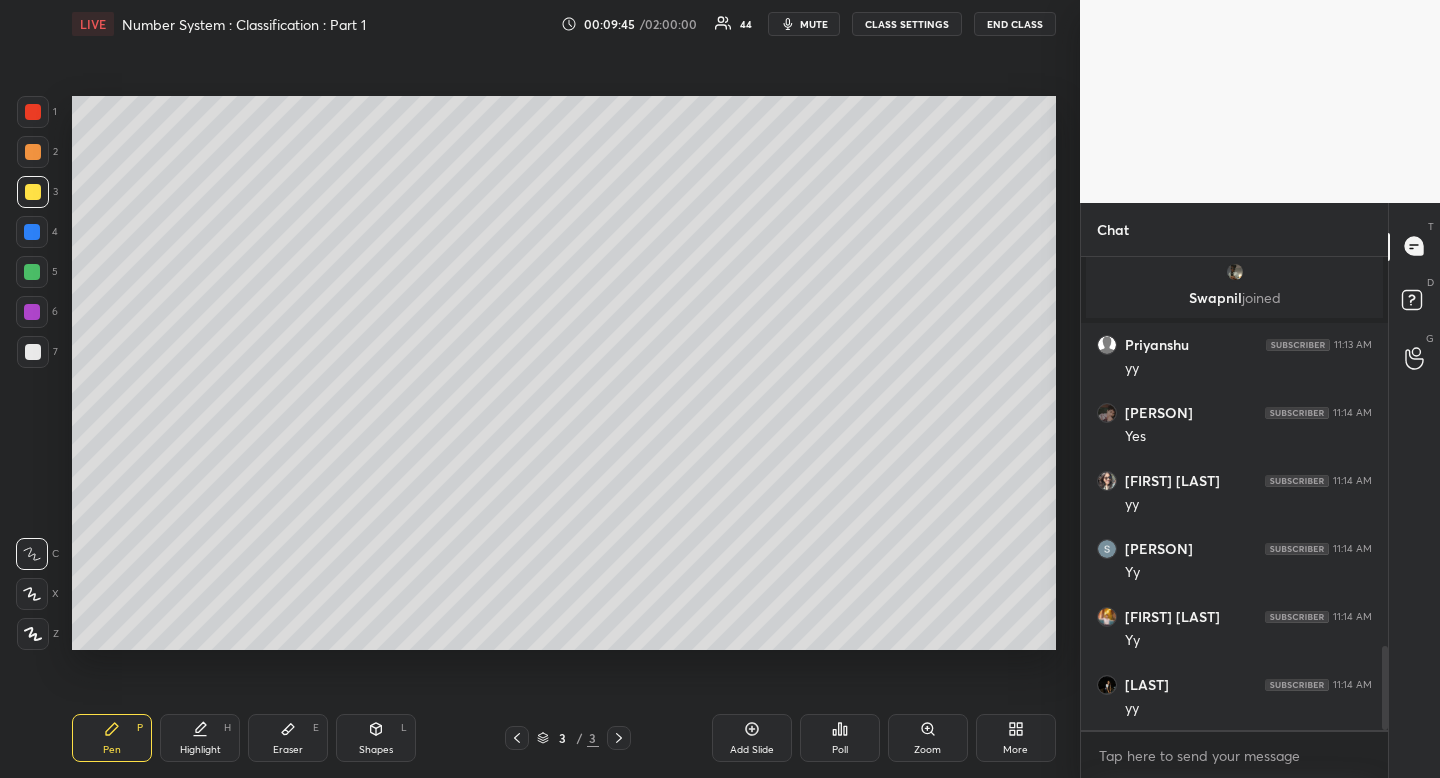 click at bounding box center [33, 352] 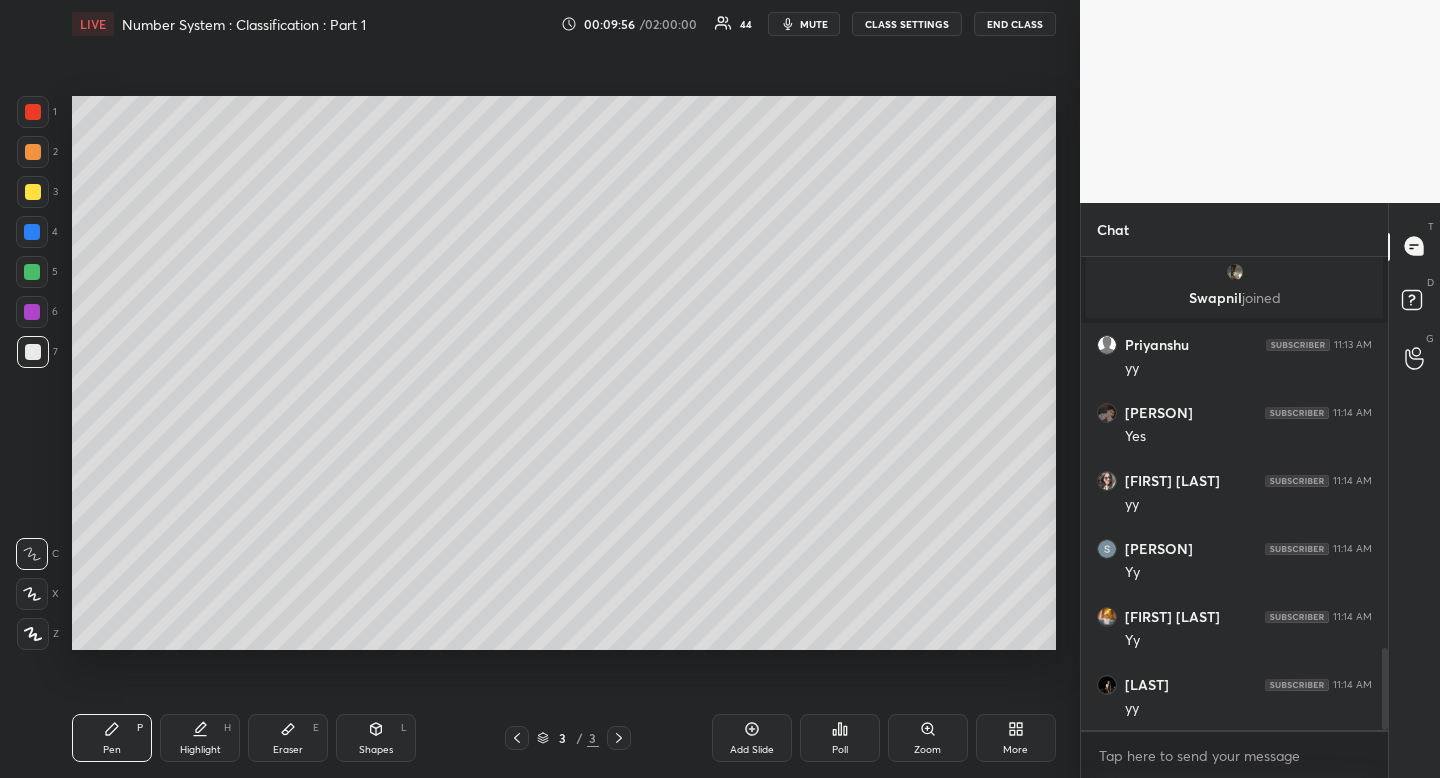 scroll, scrollTop: 2279, scrollLeft: 0, axis: vertical 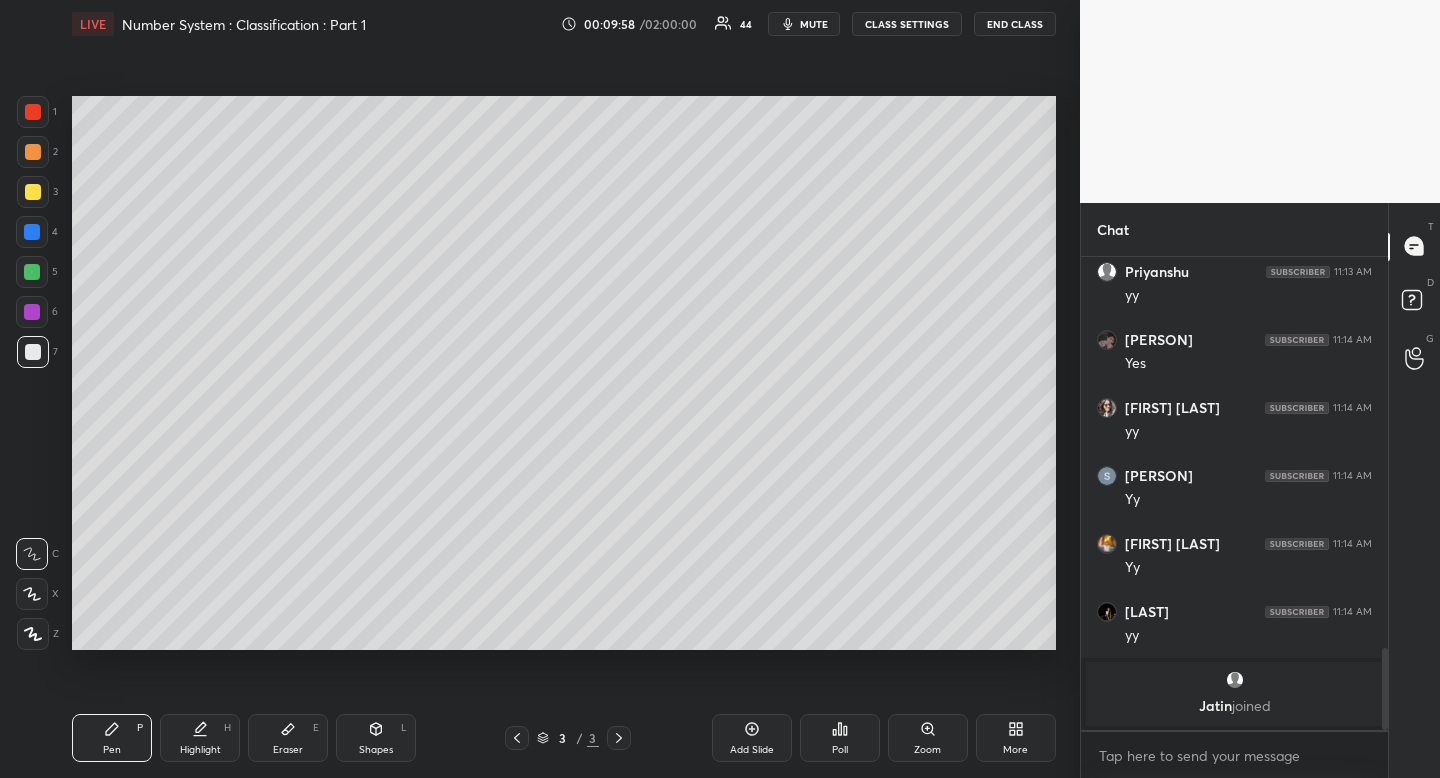 click 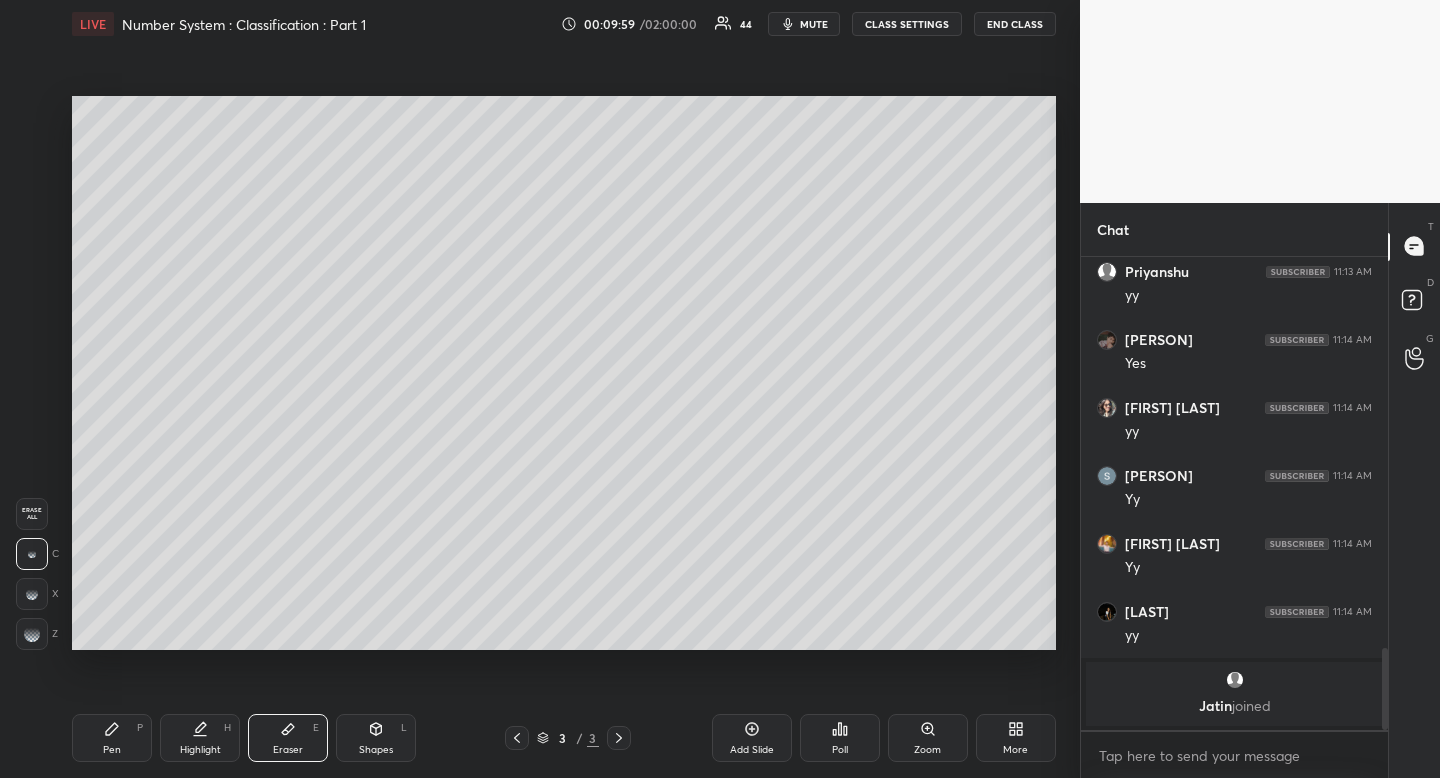 click on "Erase all" at bounding box center [32, 514] 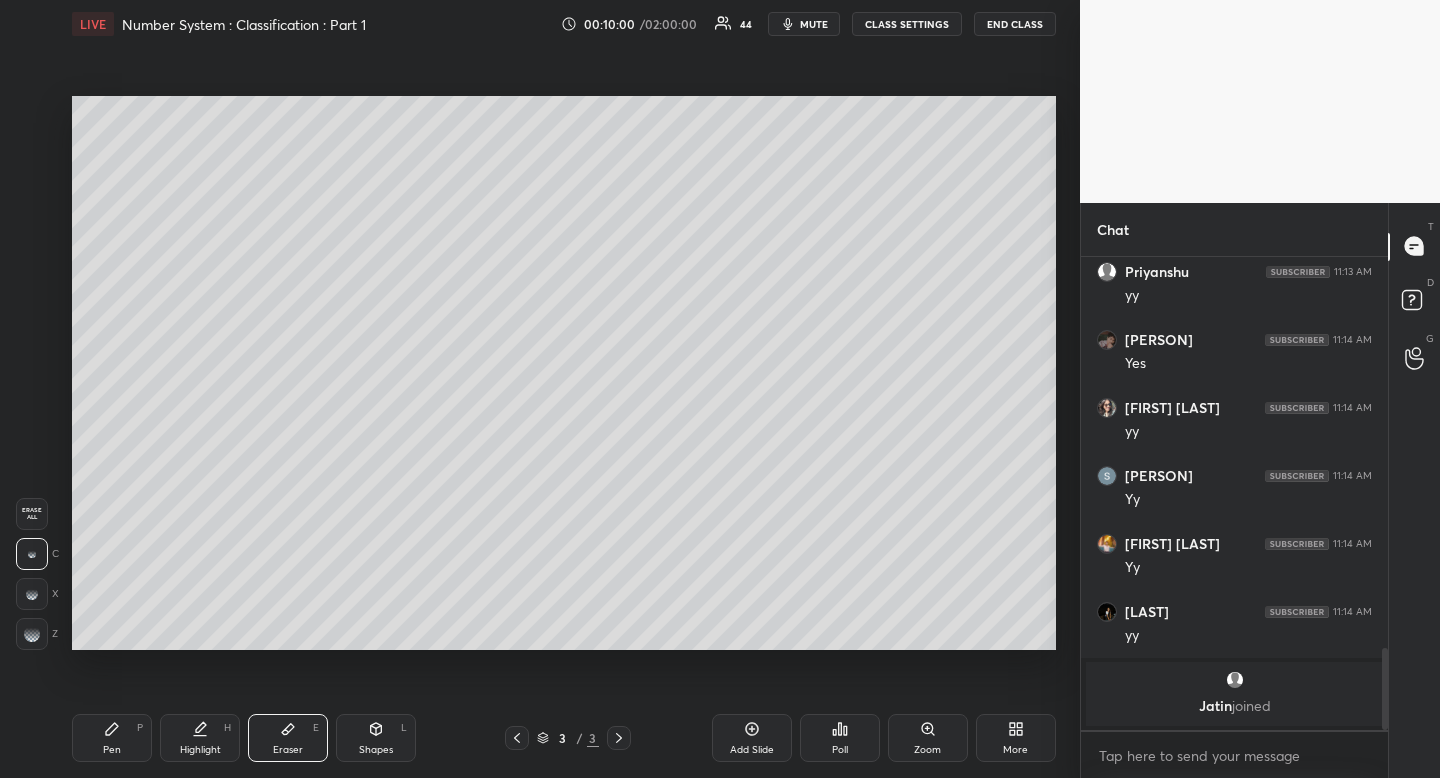 click on "Pen P" at bounding box center [112, 738] 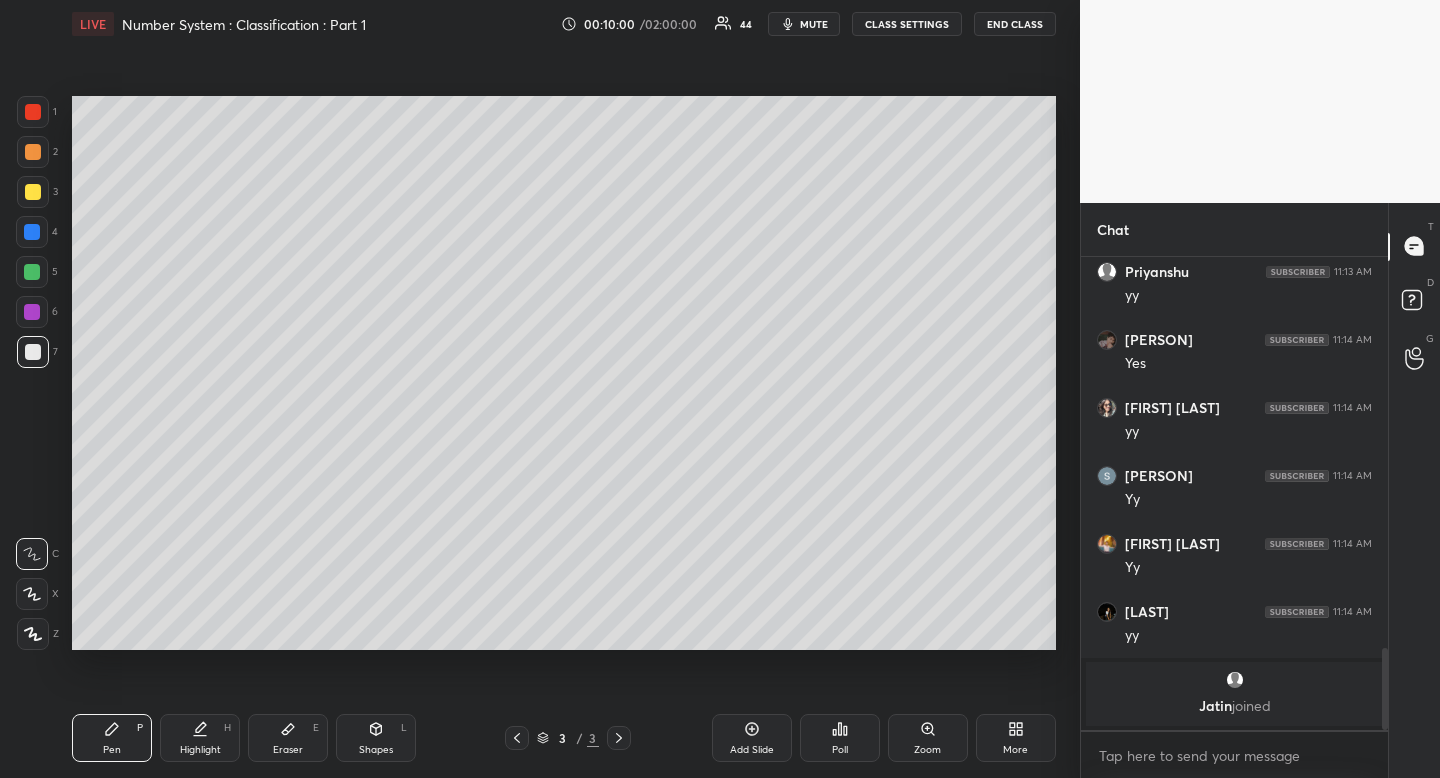 click 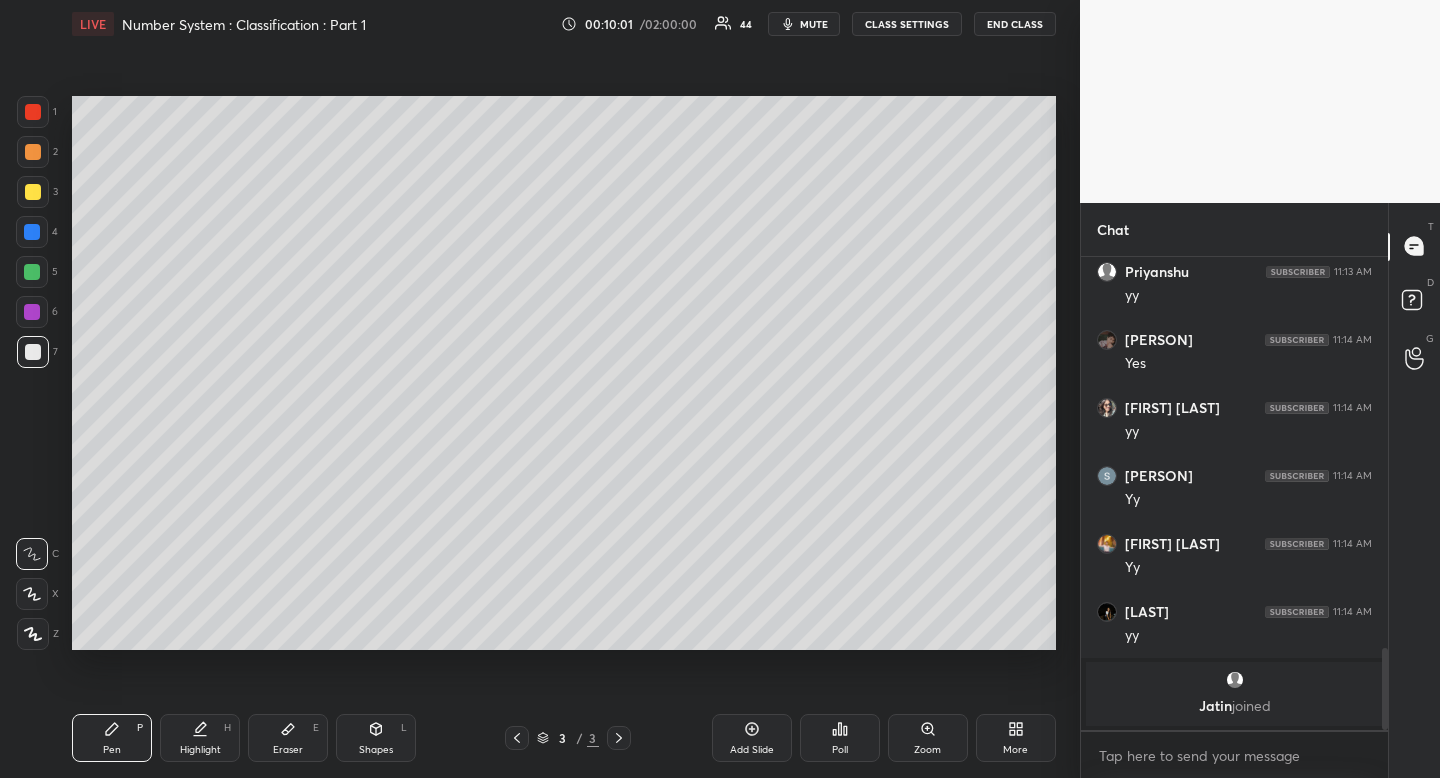 click at bounding box center (33, 192) 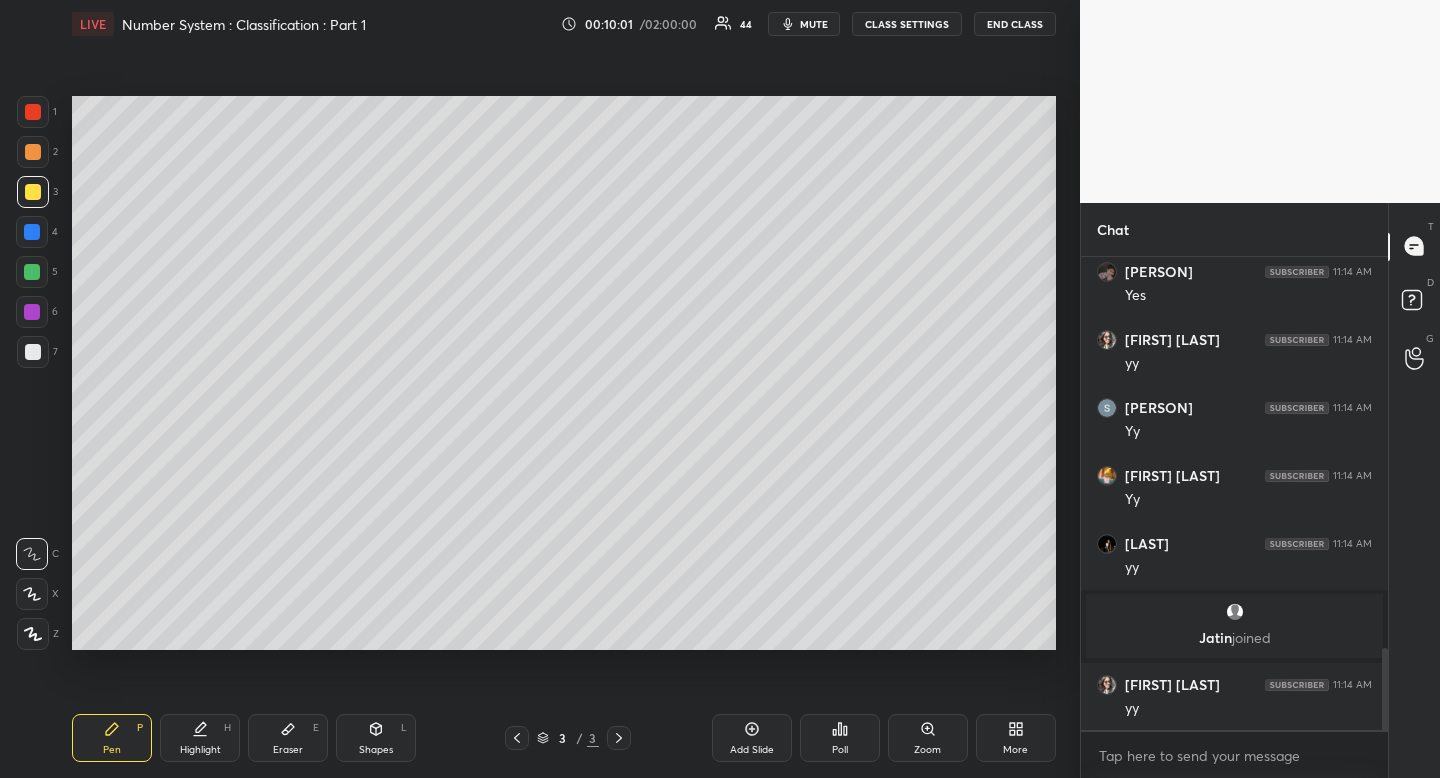 scroll, scrollTop: 2270, scrollLeft: 0, axis: vertical 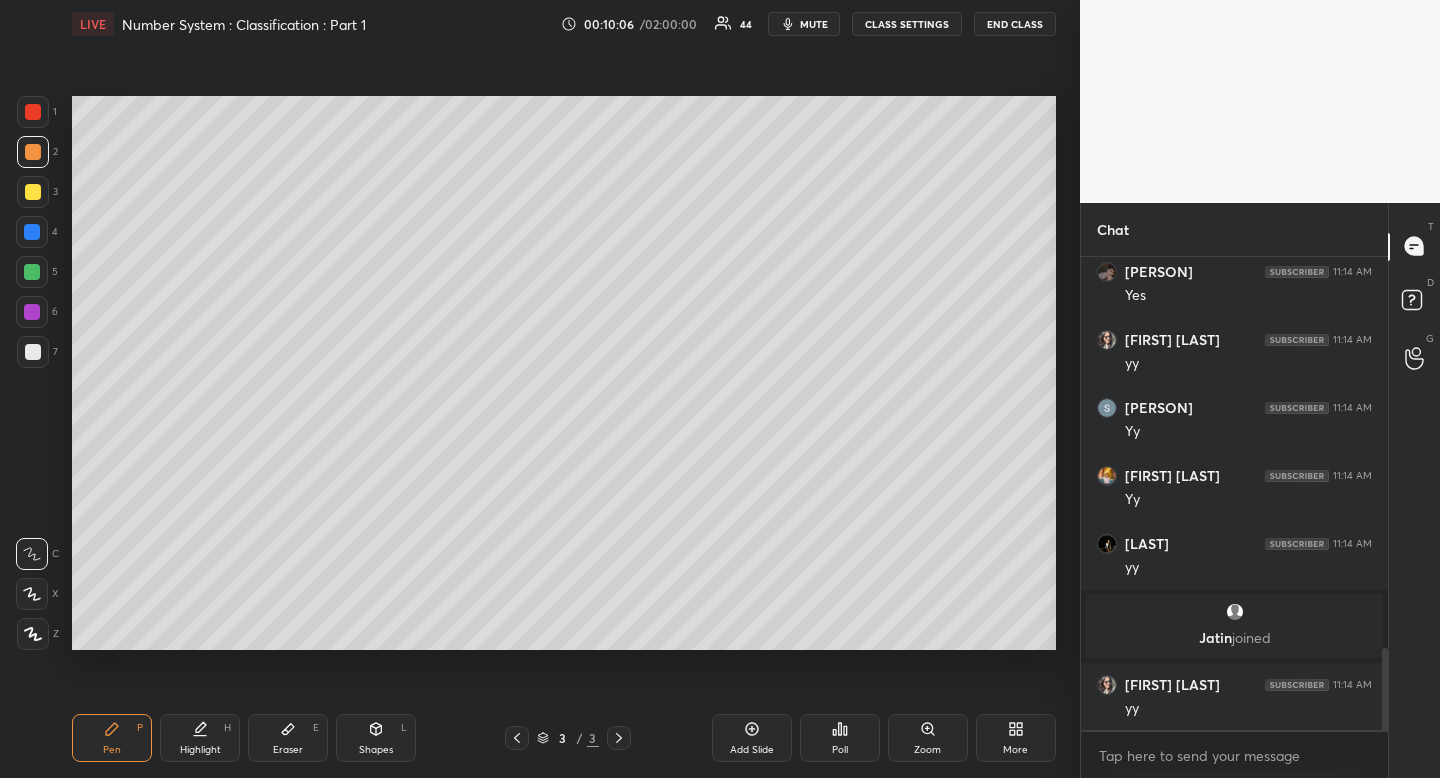 click at bounding box center (33, 192) 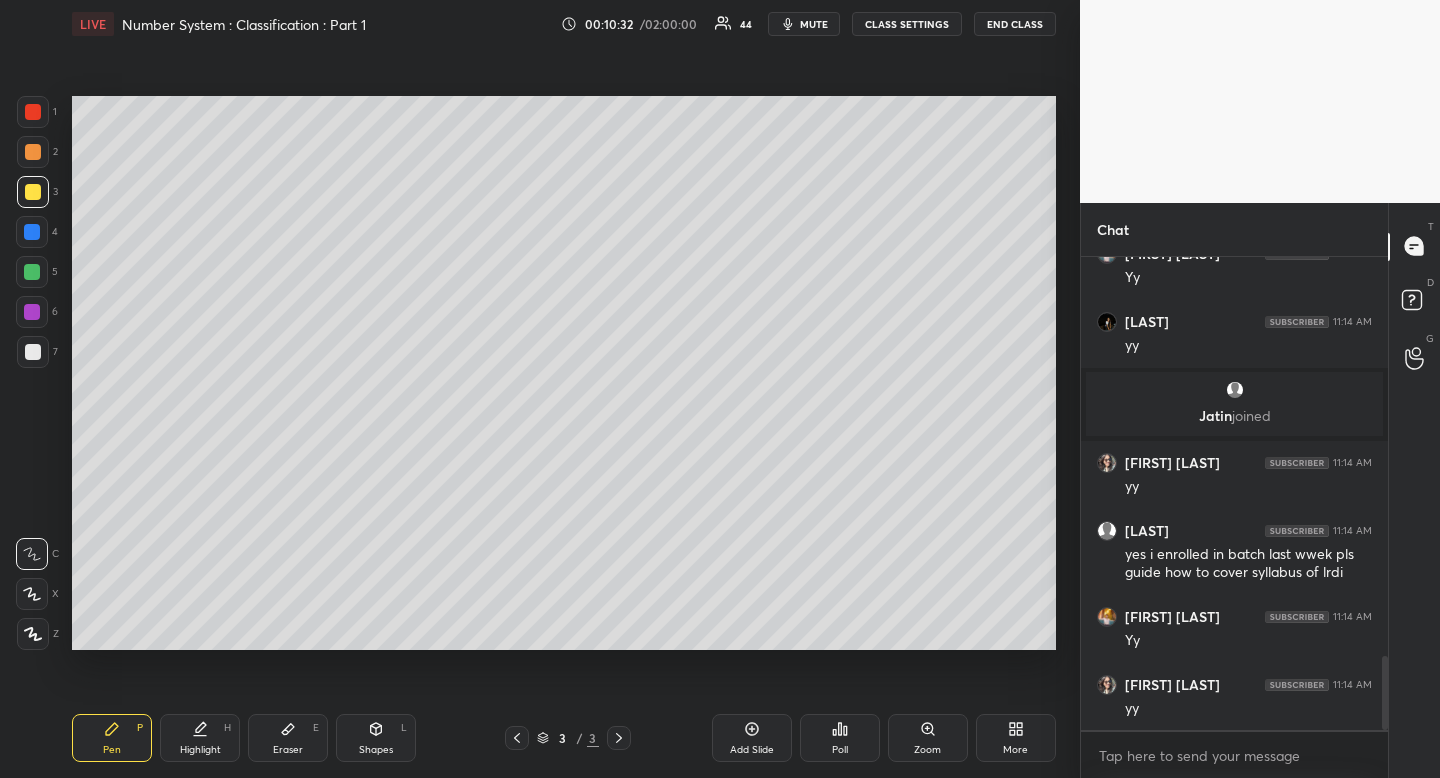 scroll, scrollTop: 2565, scrollLeft: 0, axis: vertical 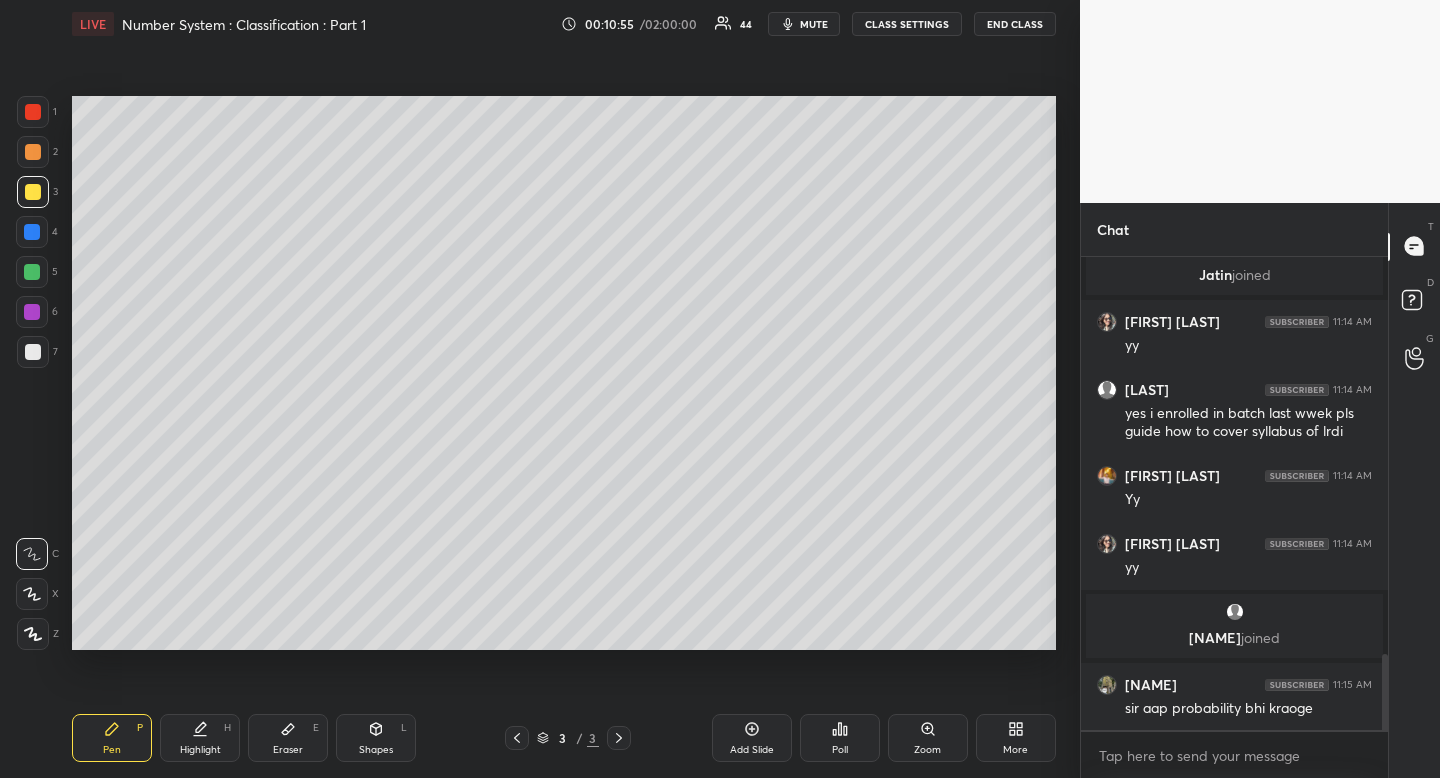 click on "More" at bounding box center [1016, 738] 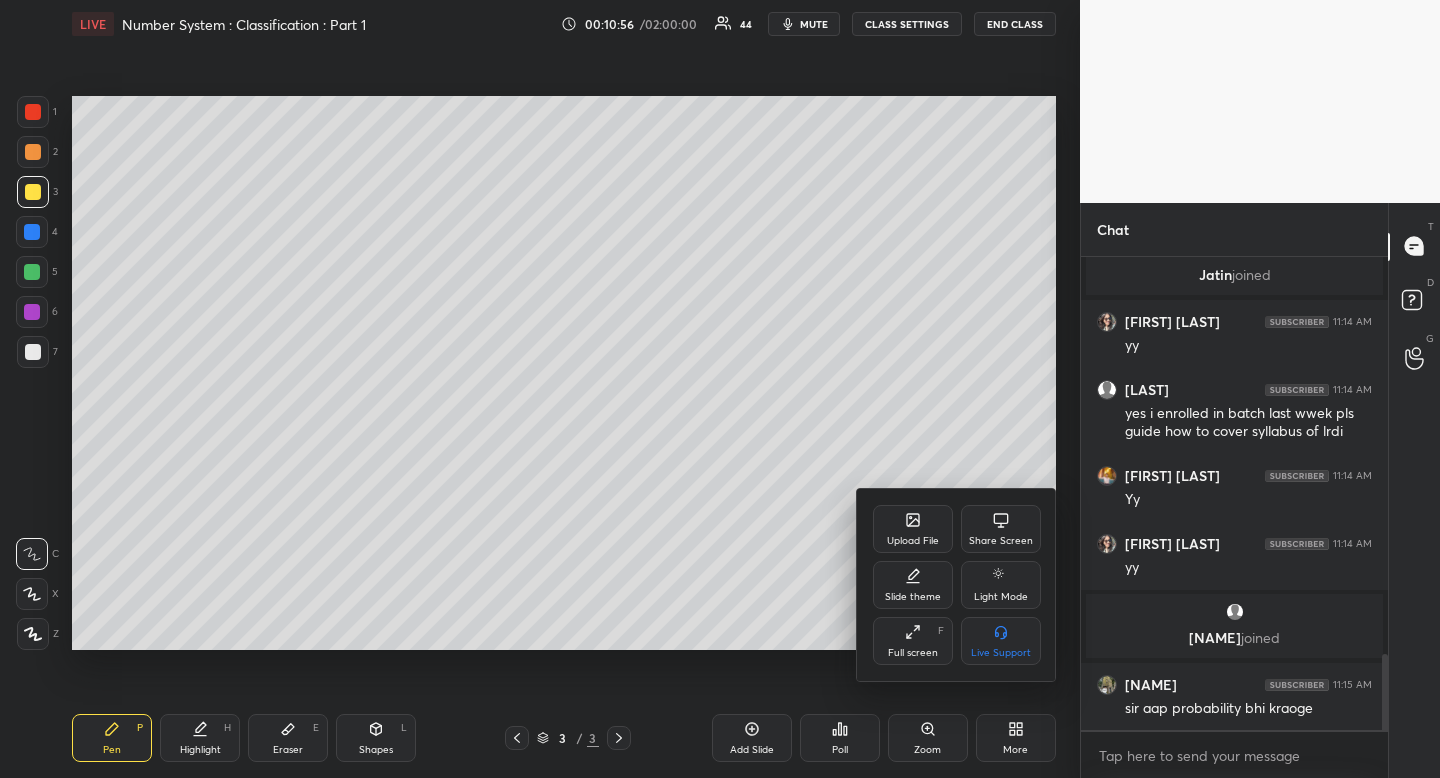 click on "Upload File" at bounding box center [913, 541] 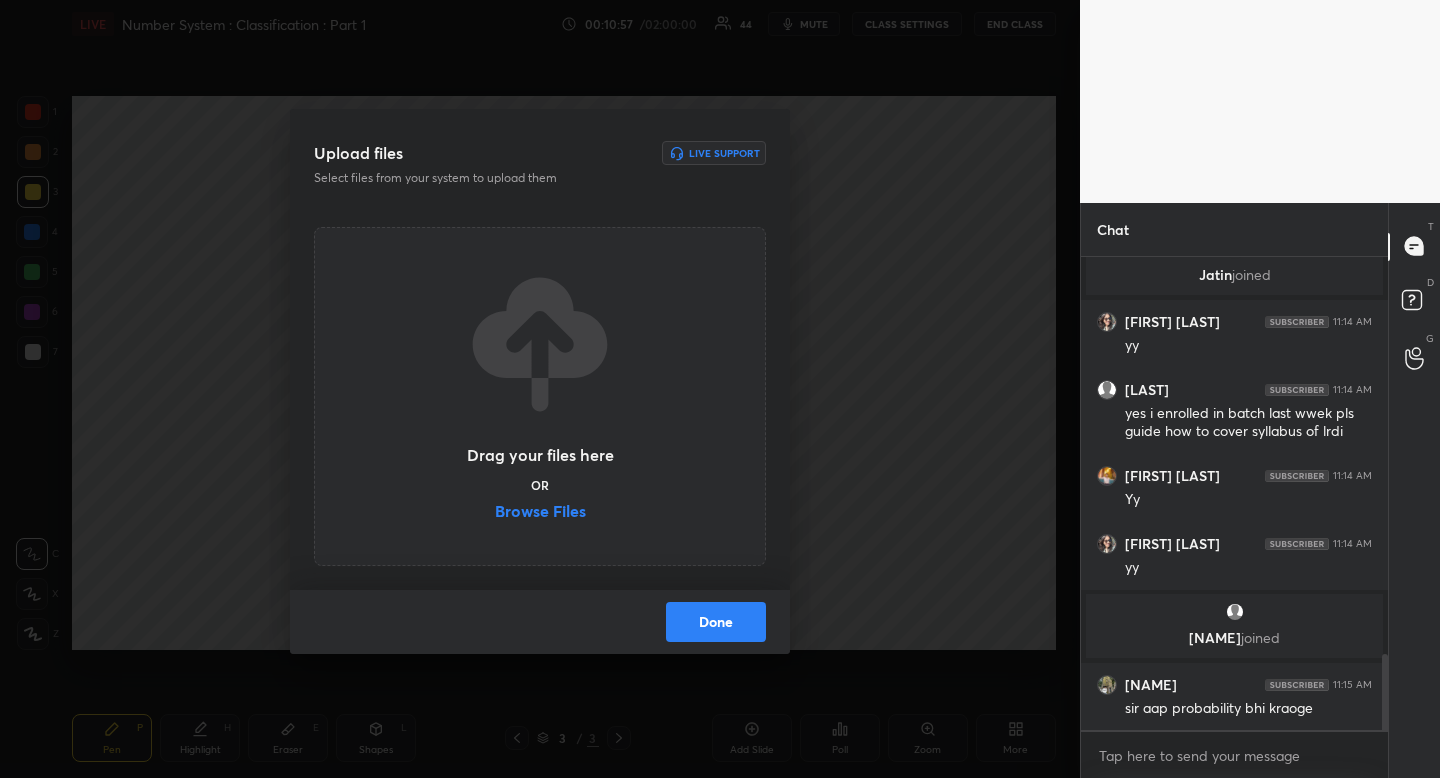 click on "Browse Files" at bounding box center [540, 513] 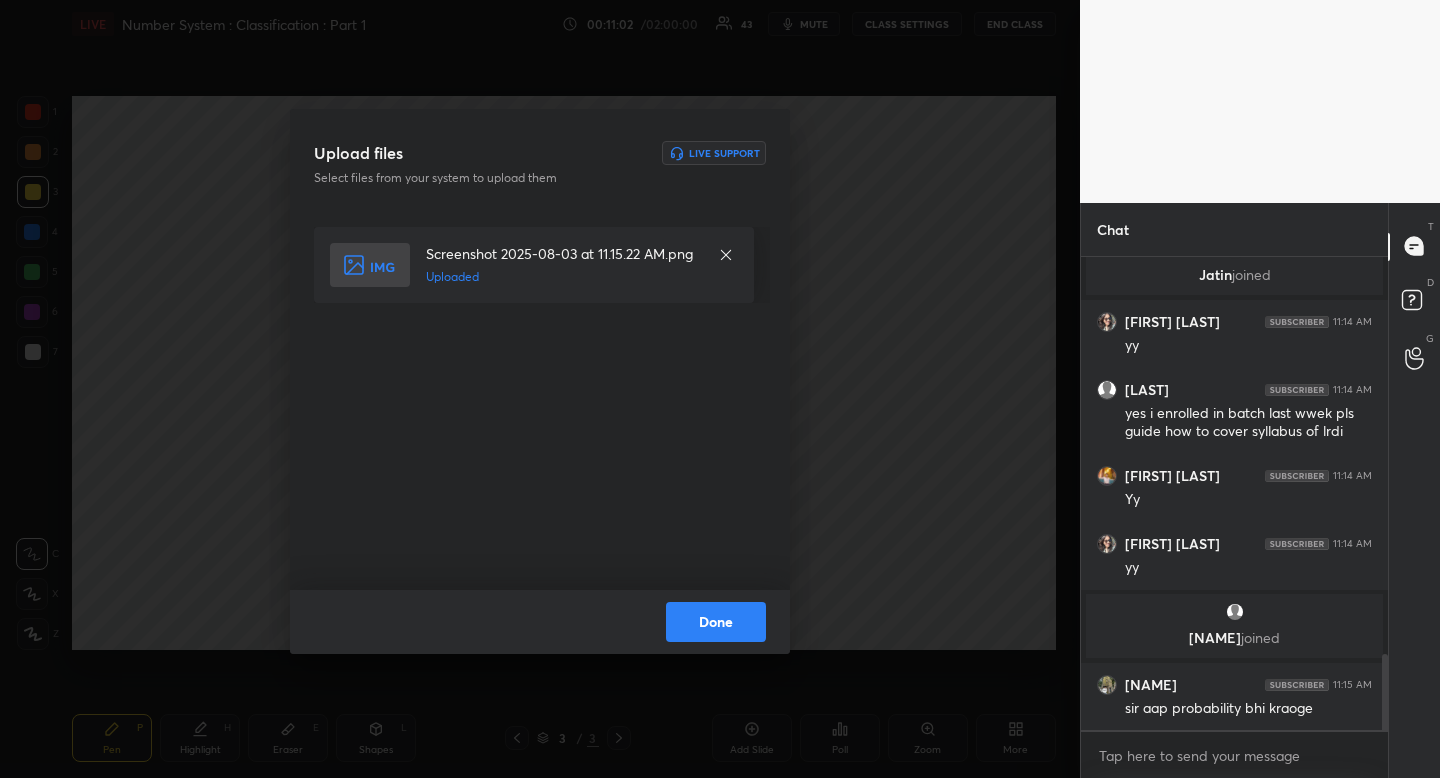 click on "Done" at bounding box center (716, 622) 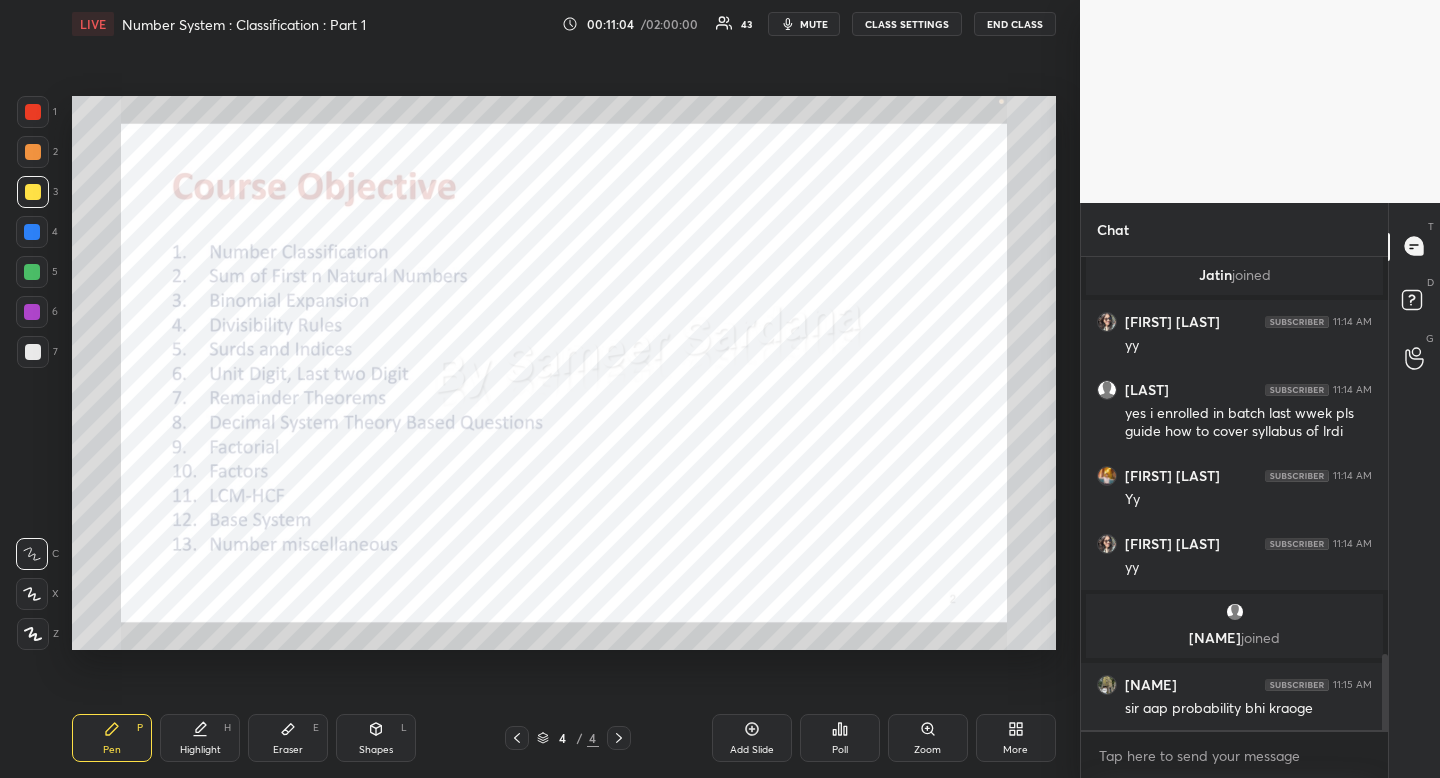 click at bounding box center (33, 112) 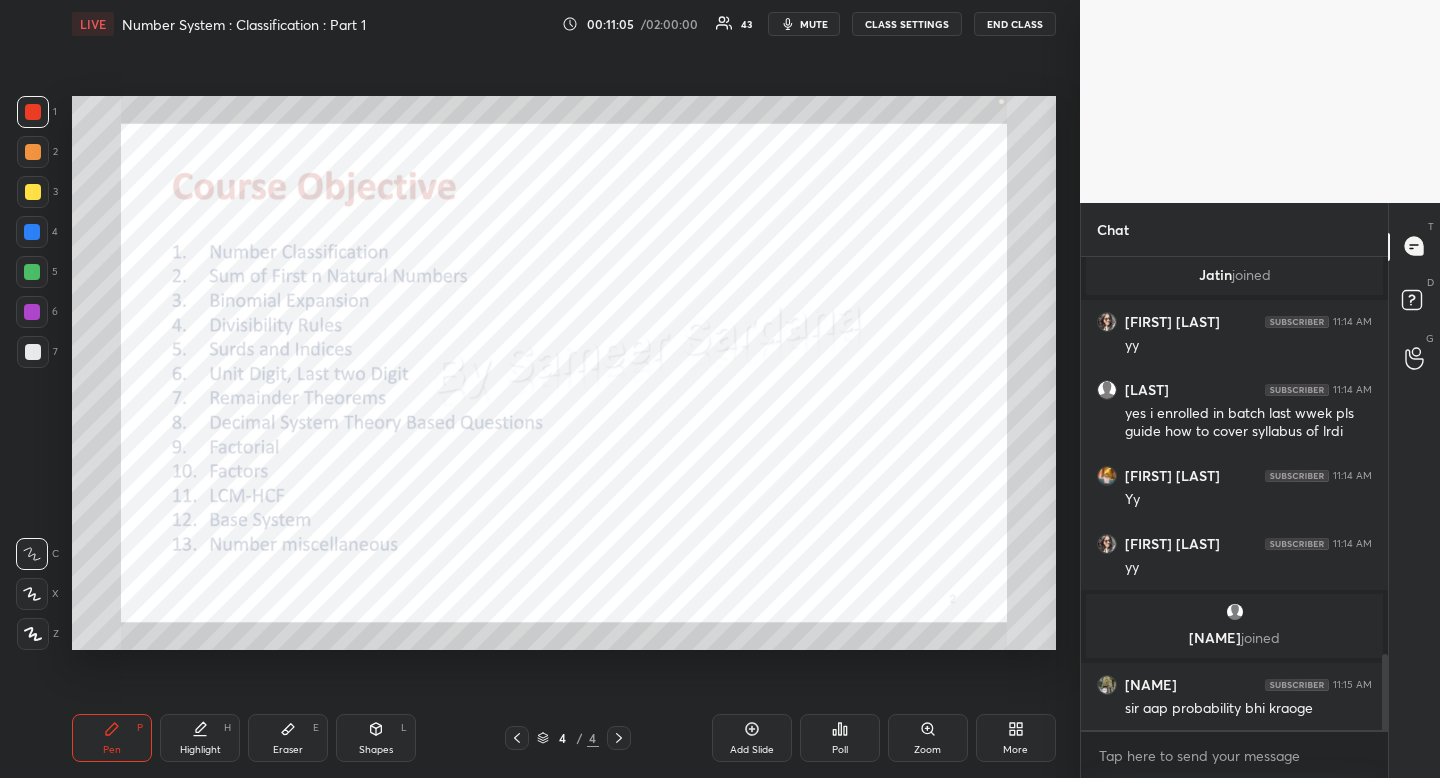 click 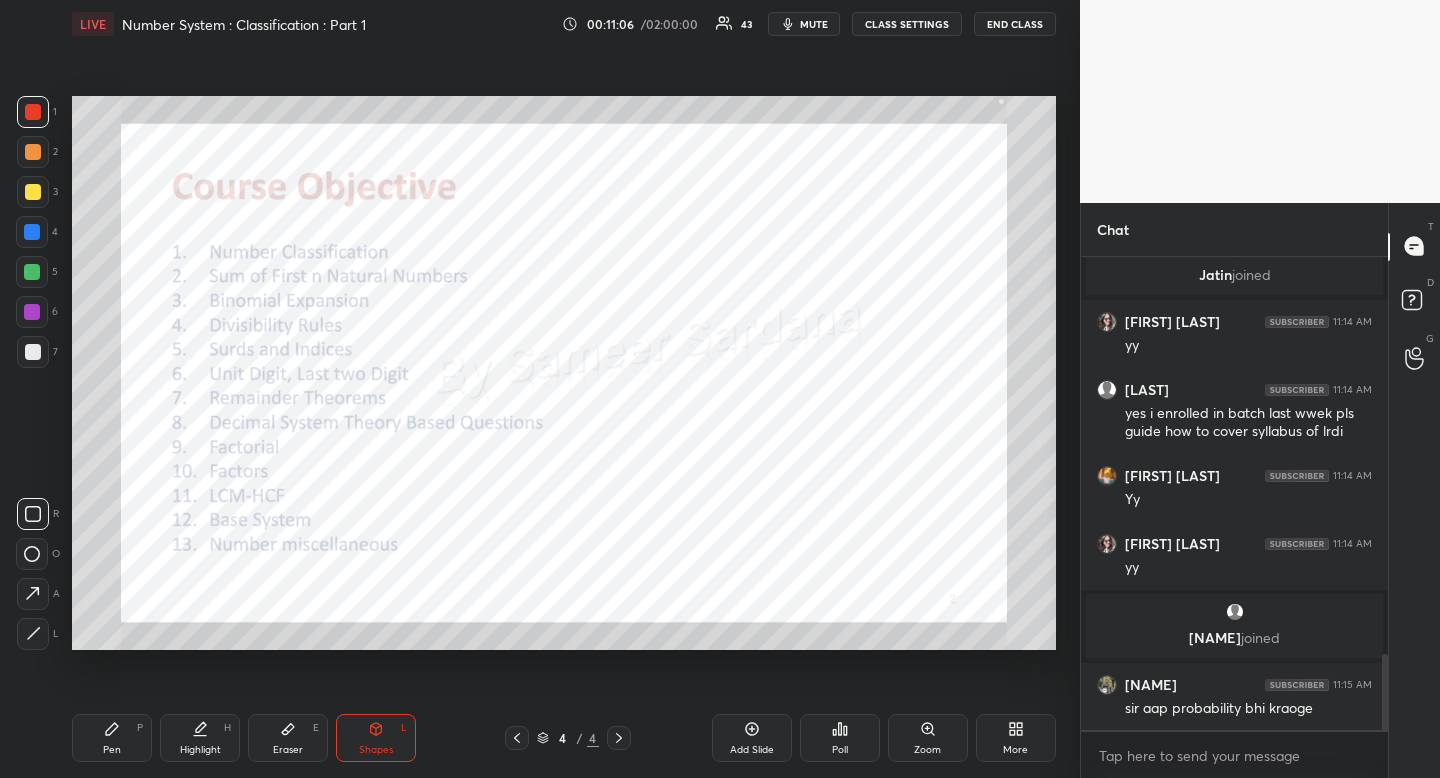click 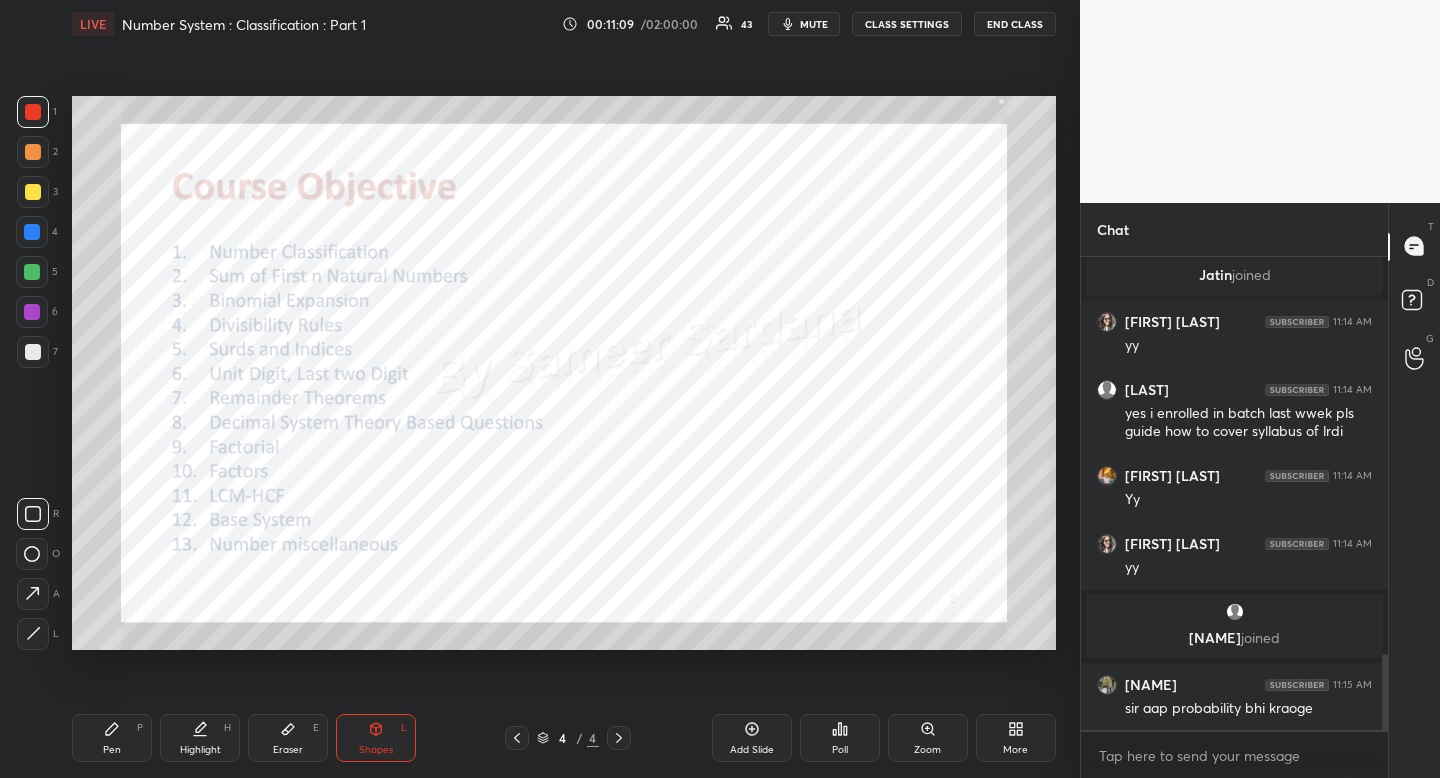 click on "Highlight" at bounding box center [200, 750] 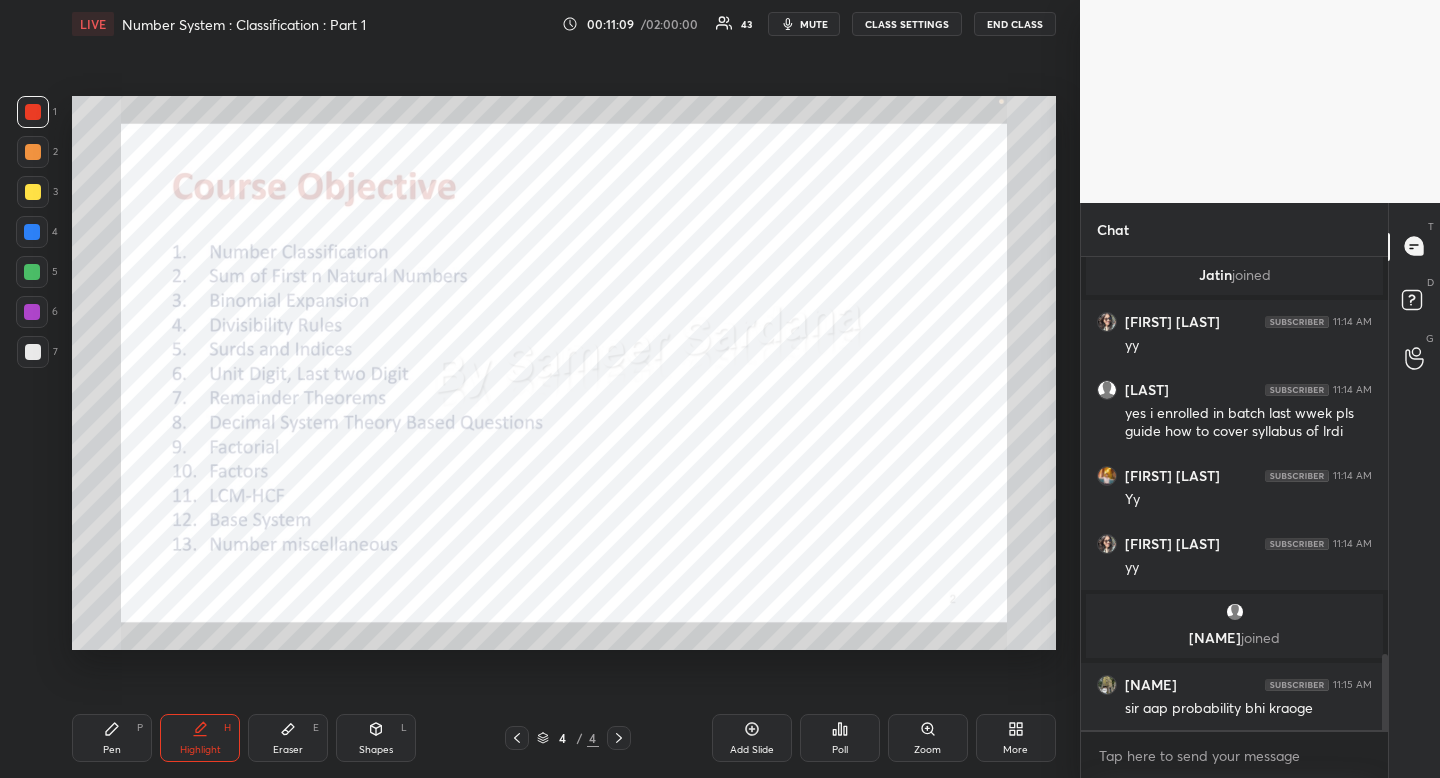 scroll, scrollTop: 2565, scrollLeft: 0, axis: vertical 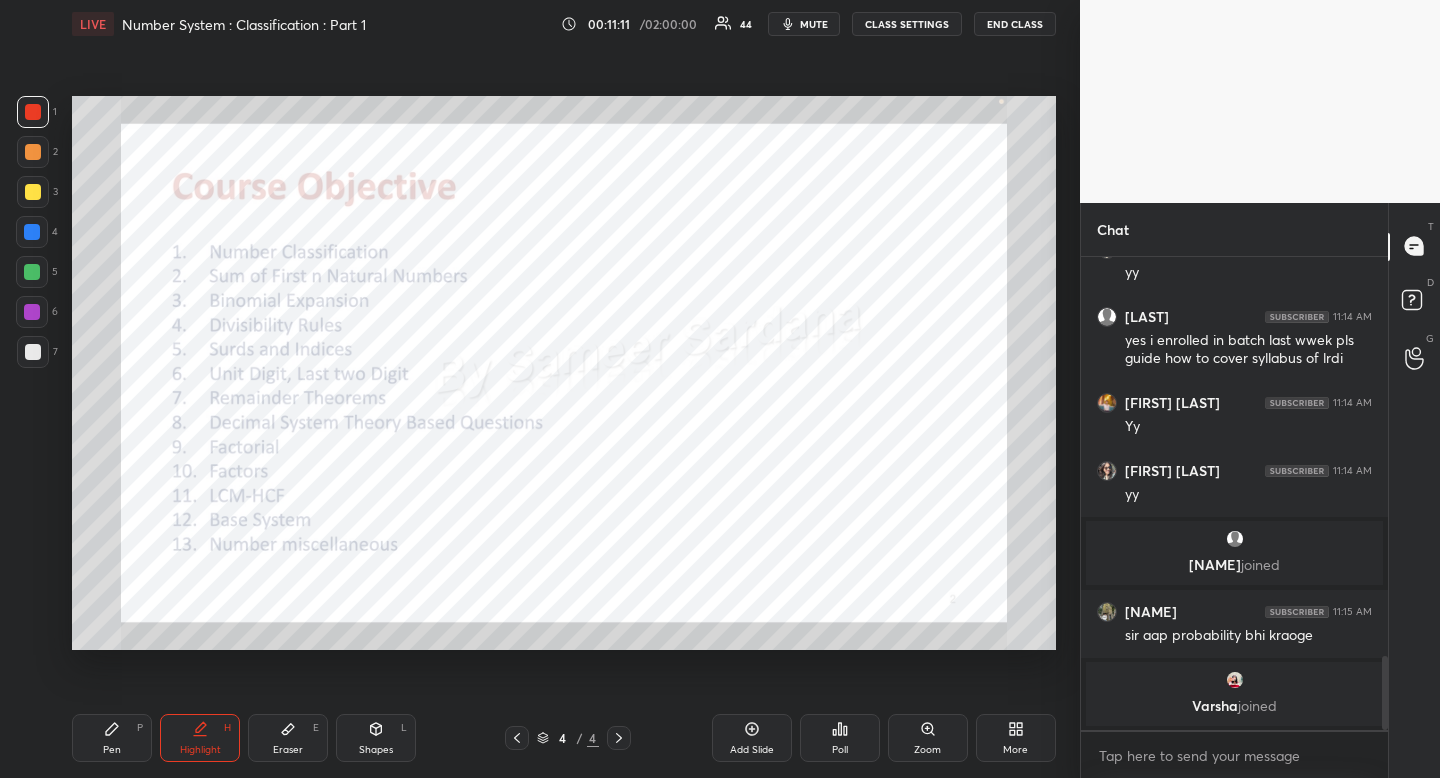 click on "Shapes L" at bounding box center (376, 738) 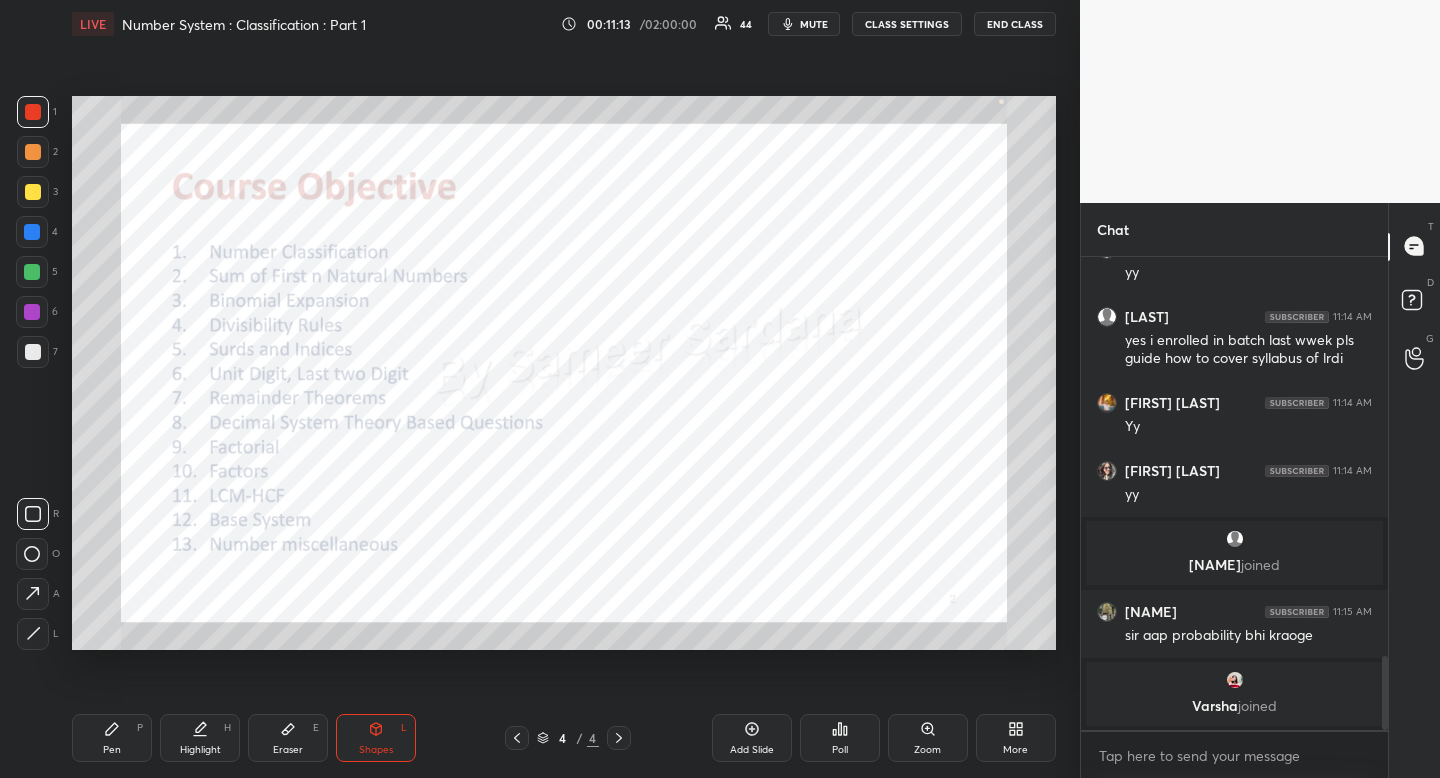 click on "Highlight" at bounding box center [200, 750] 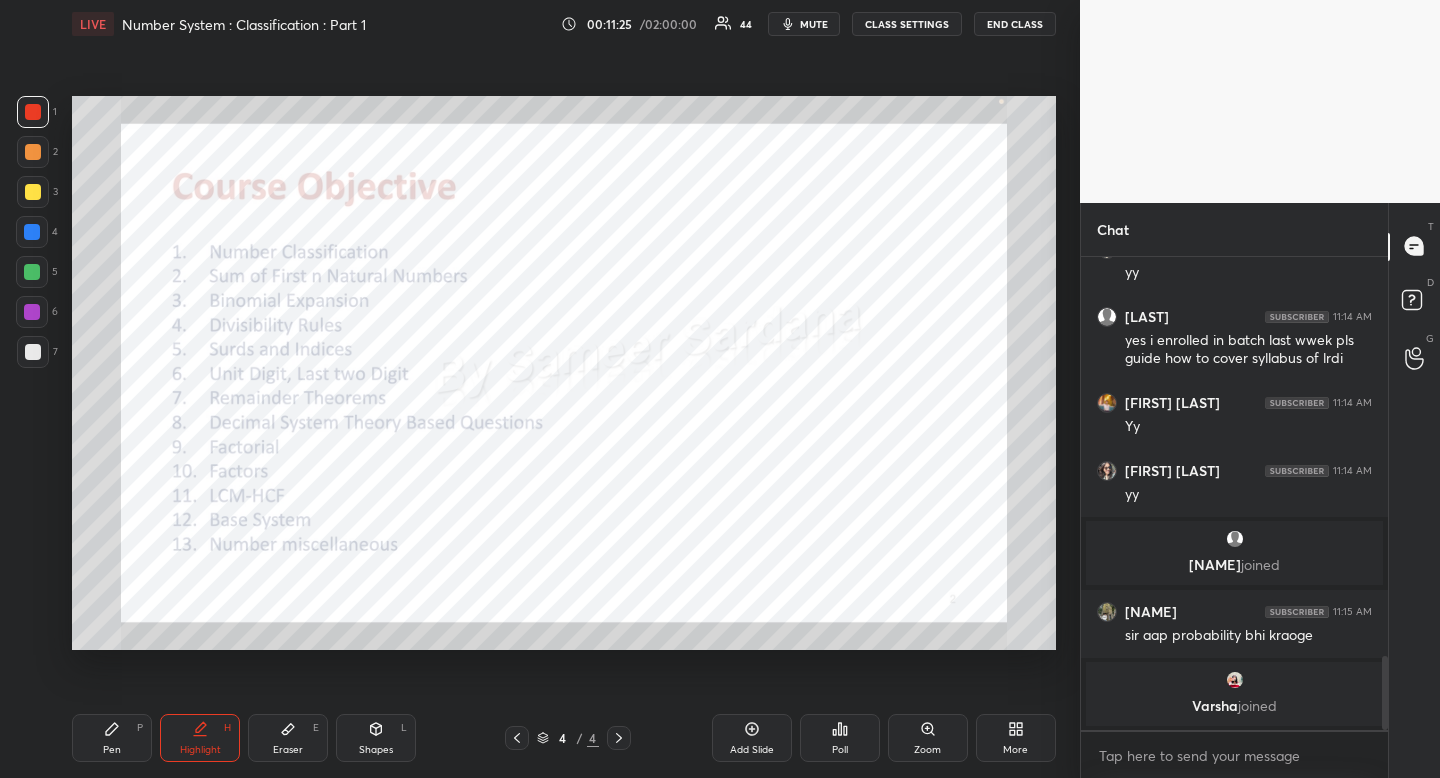 click on "Pen" at bounding box center (112, 750) 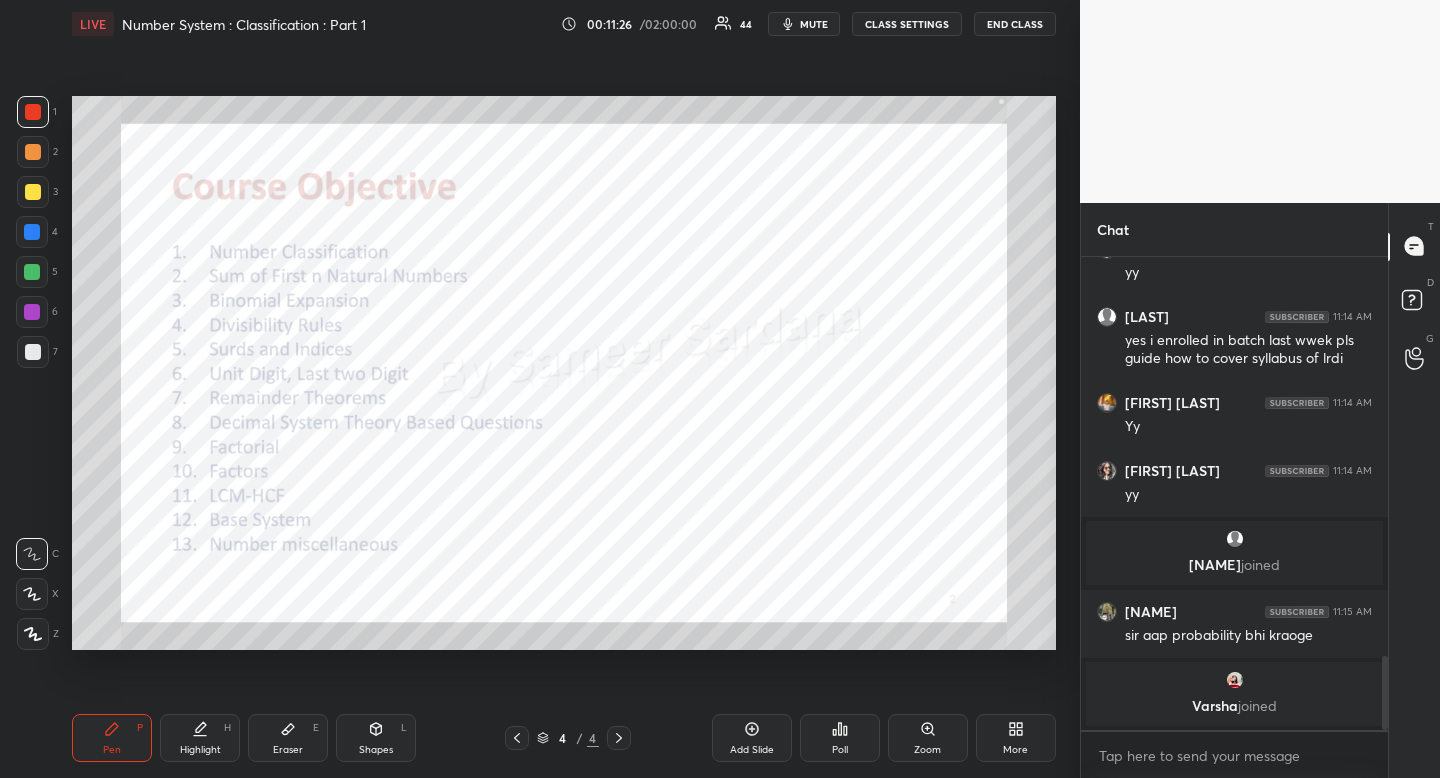 drag, startPoint x: 119, startPoint y: 754, endPoint x: 119, endPoint y: 683, distance: 71 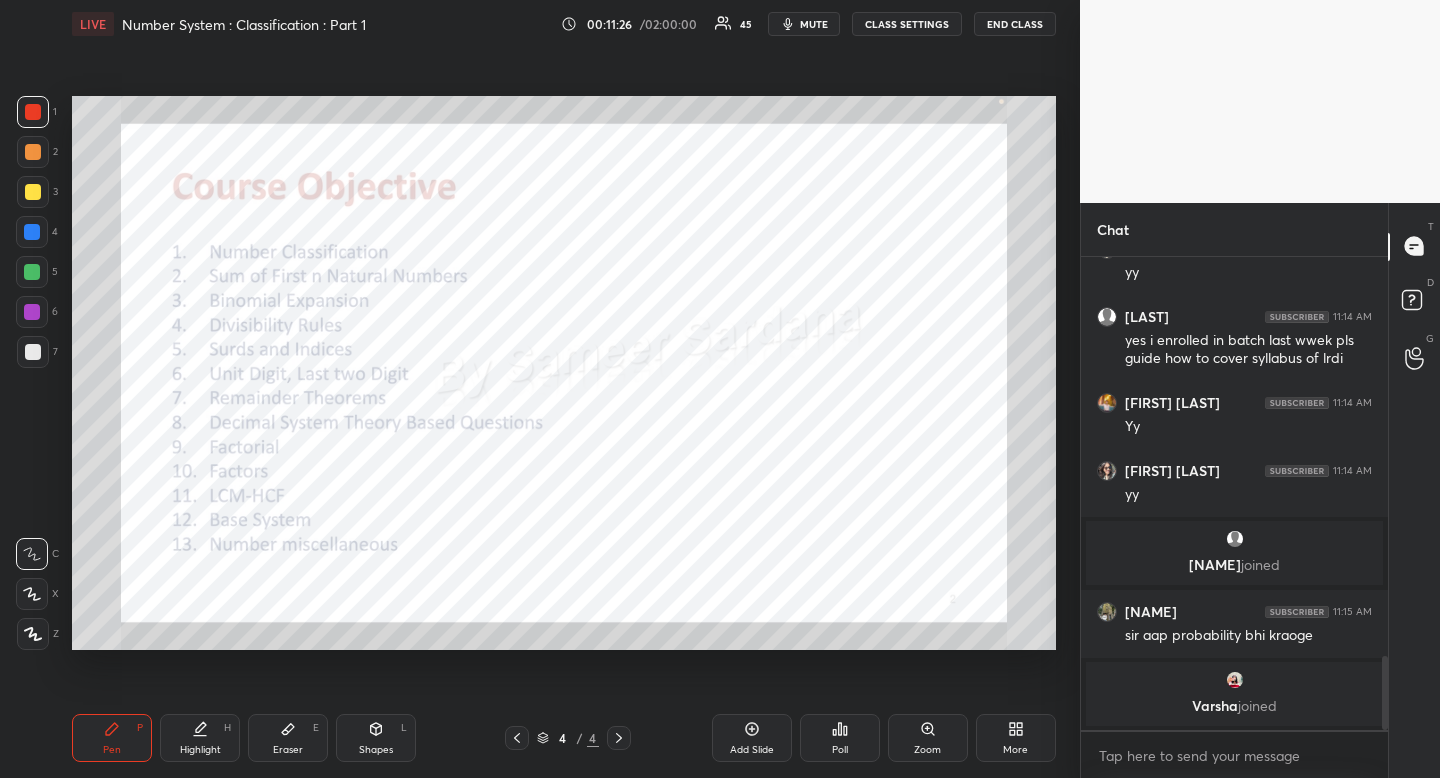 click at bounding box center (33, 112) 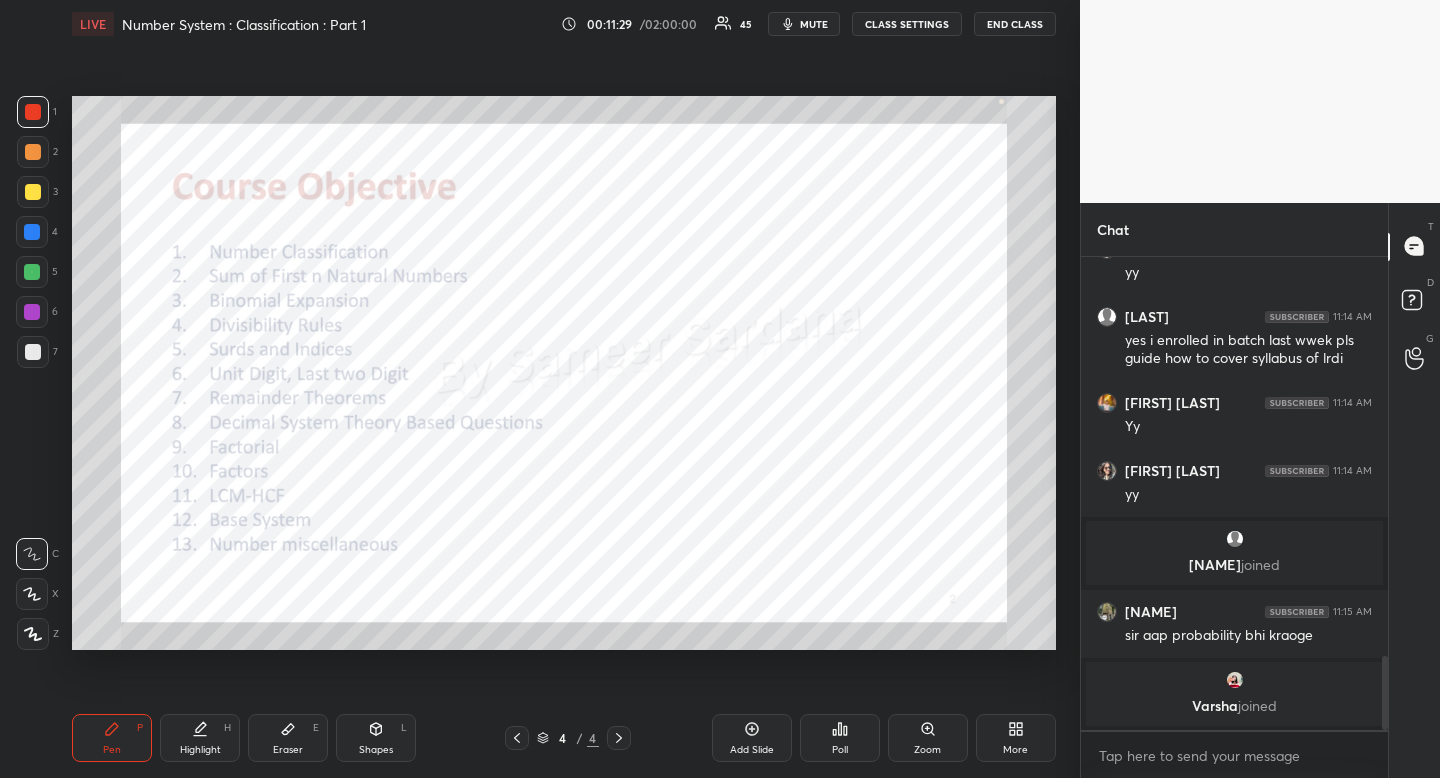 click 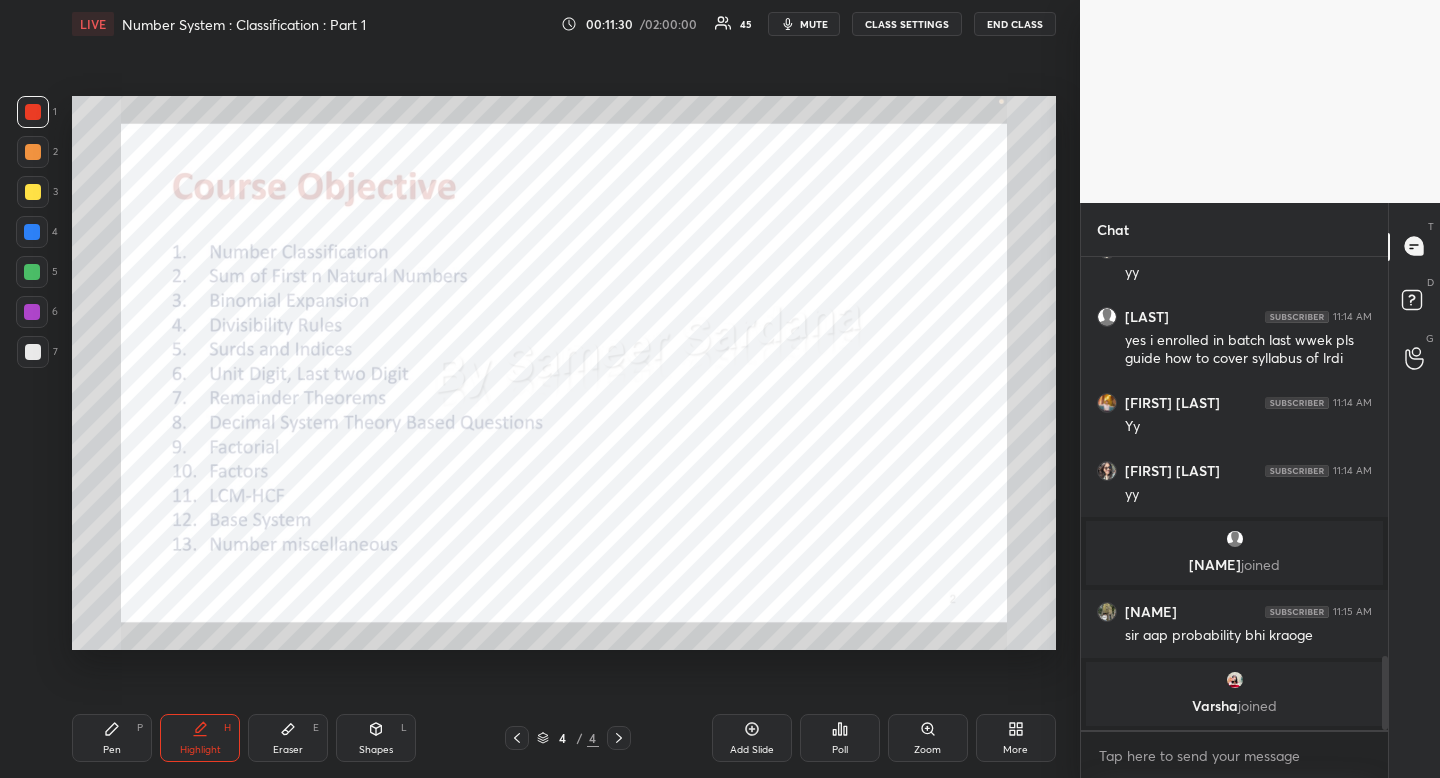 click on "Pen" at bounding box center (112, 750) 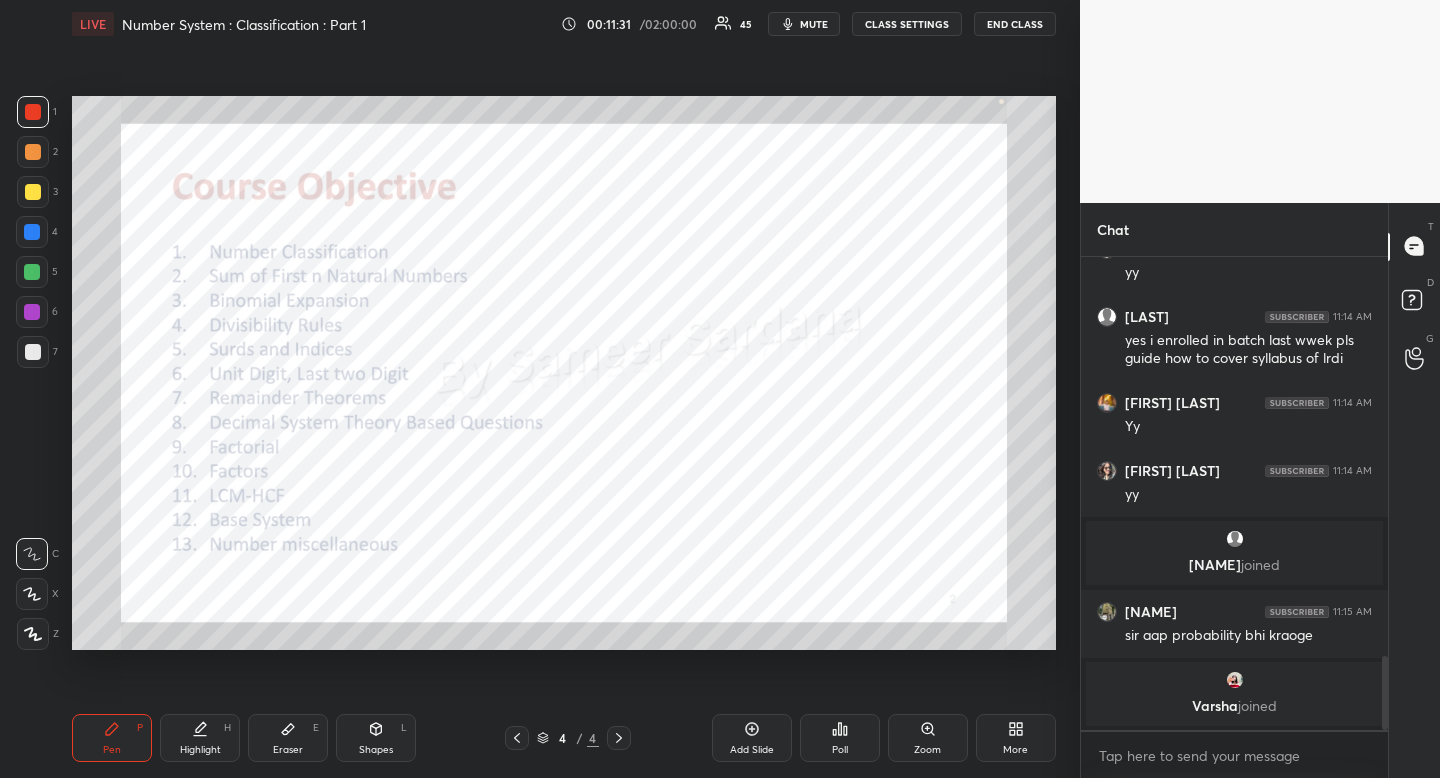click on "Pen" at bounding box center (112, 750) 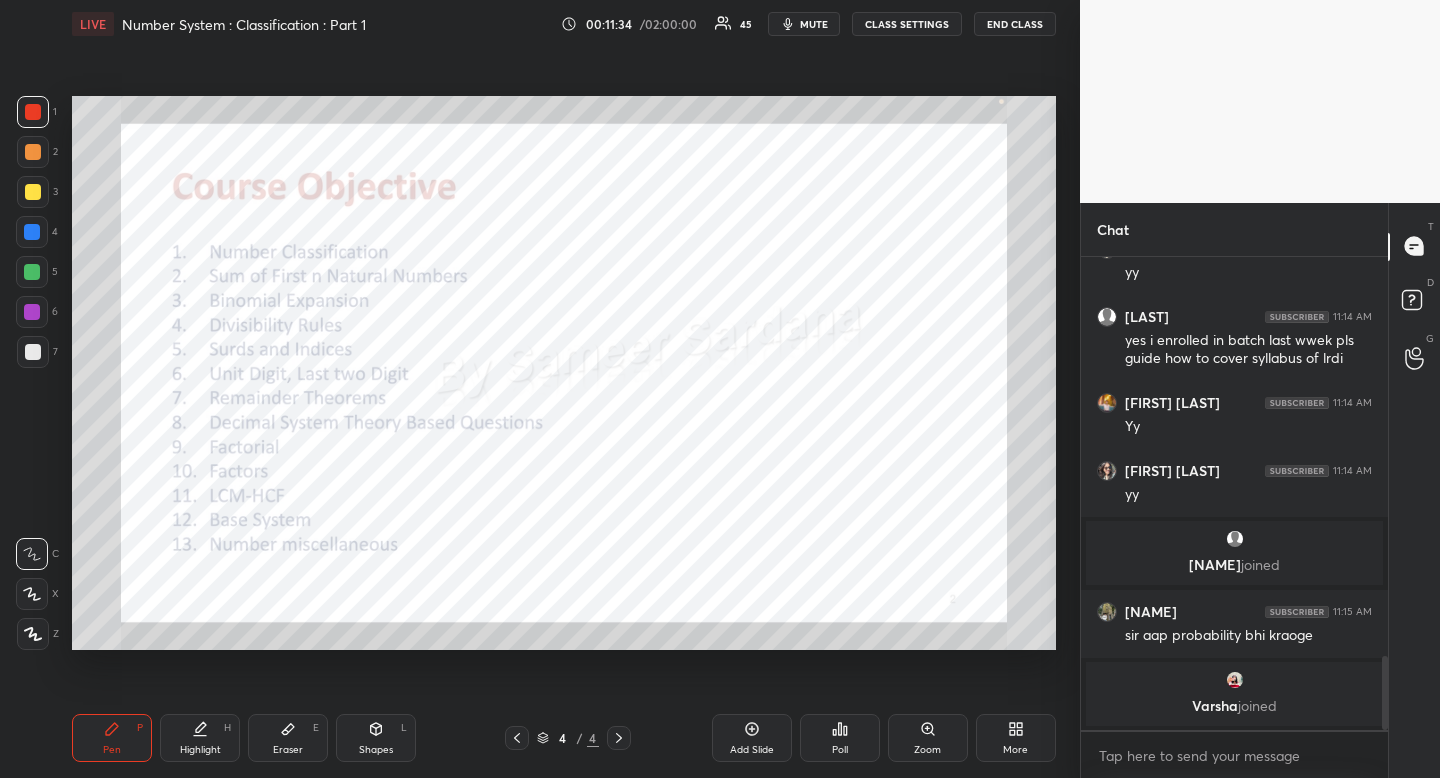 click at bounding box center [32, 232] 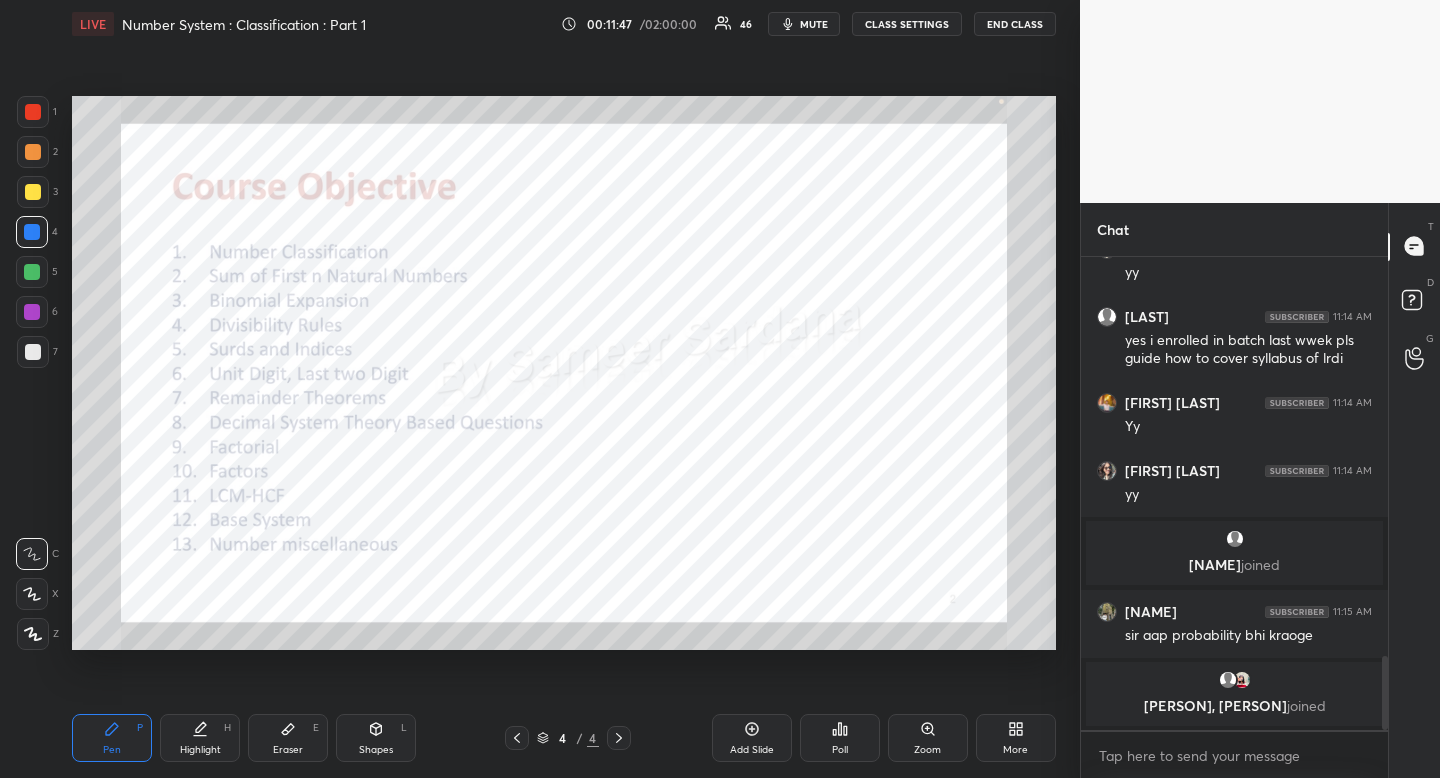 click on "Highlight H" at bounding box center [200, 738] 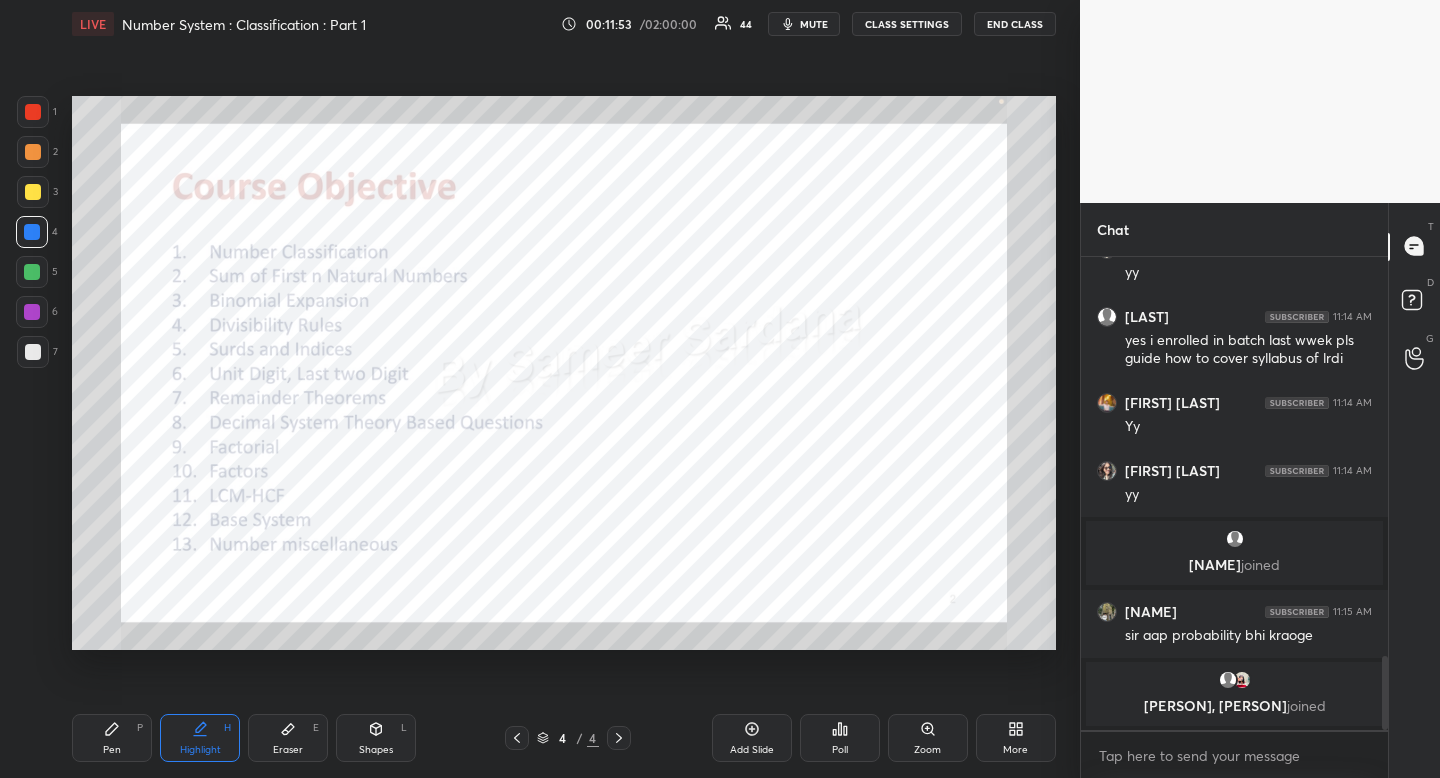 click on "Pen P" at bounding box center [112, 738] 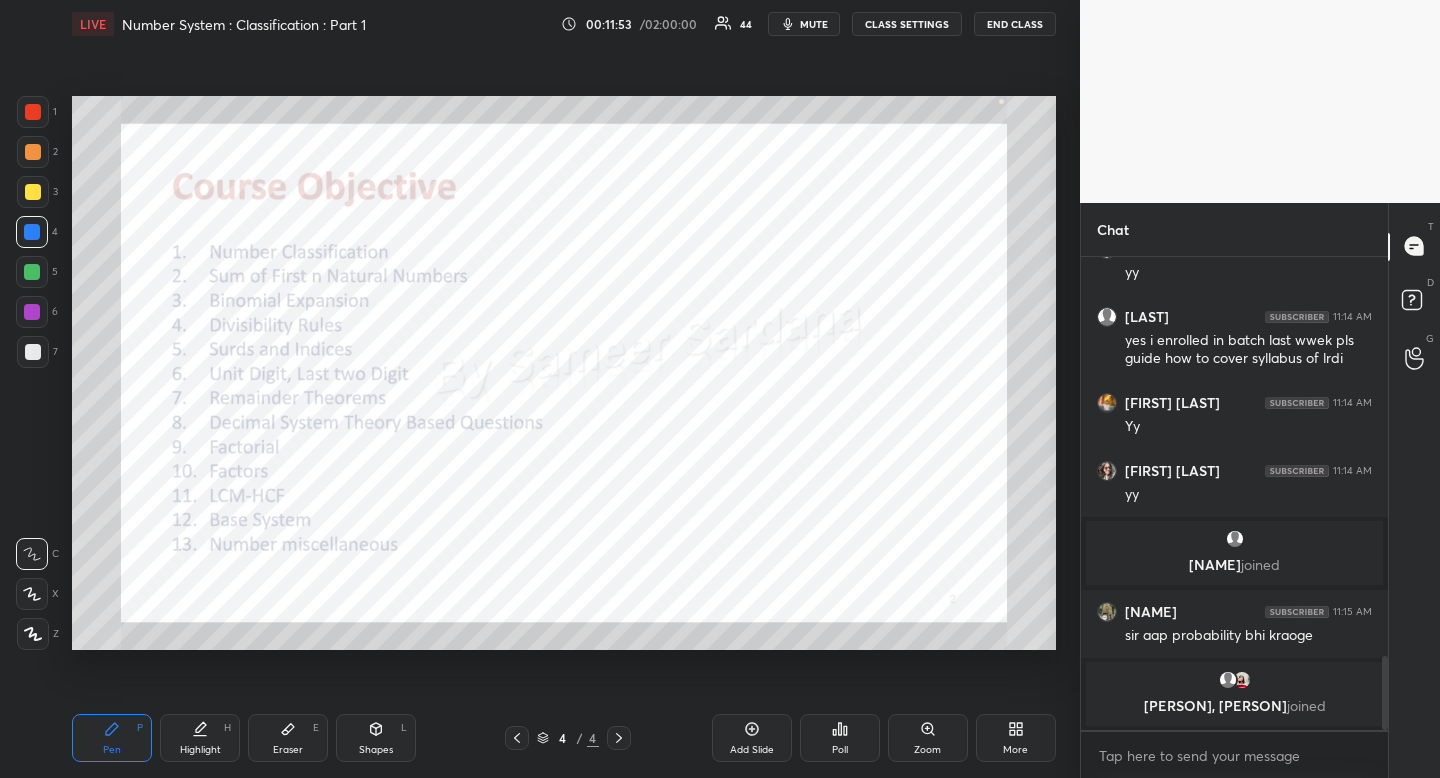 drag, startPoint x: 112, startPoint y: 753, endPoint x: 122, endPoint y: 711, distance: 43.174065 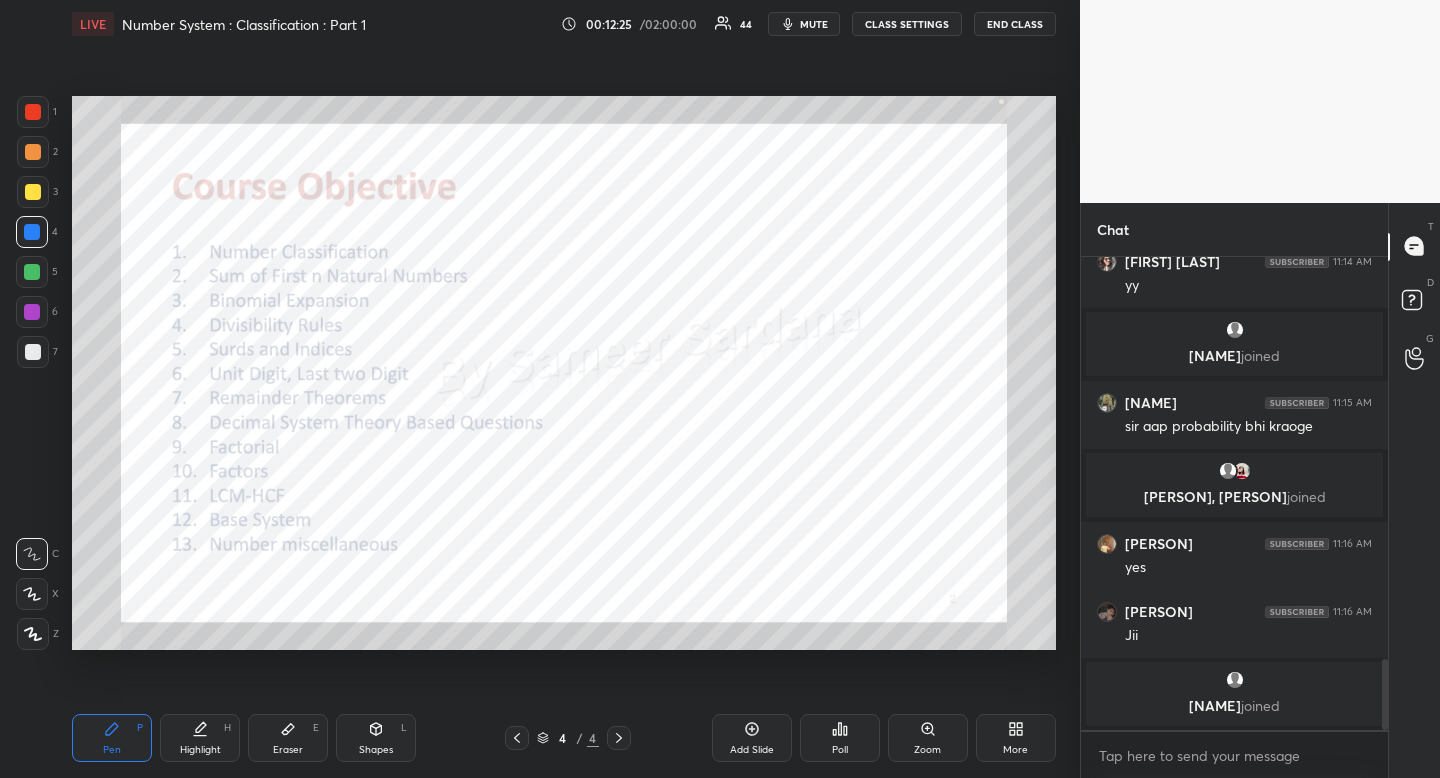 scroll, scrollTop: 2729, scrollLeft: 0, axis: vertical 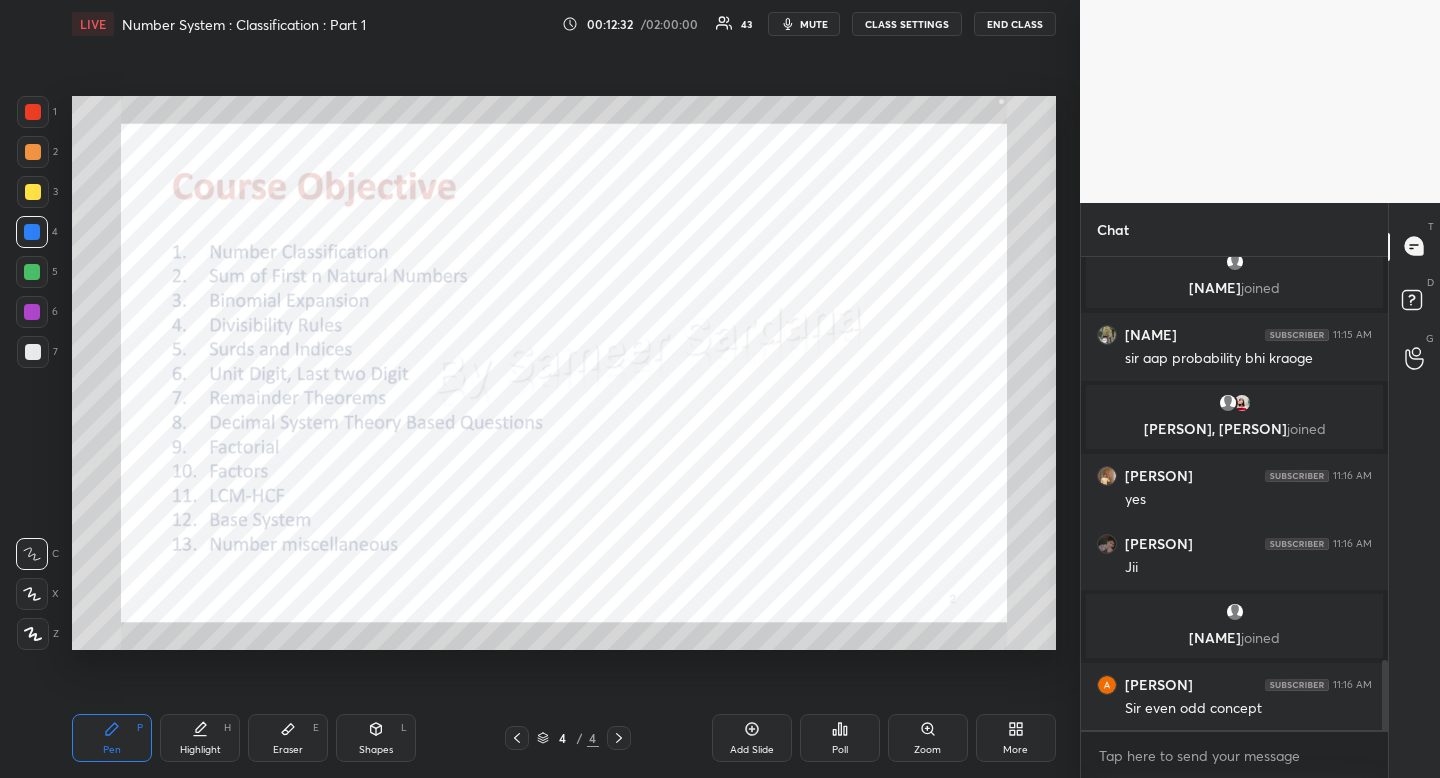 click on "Highlight" at bounding box center (200, 750) 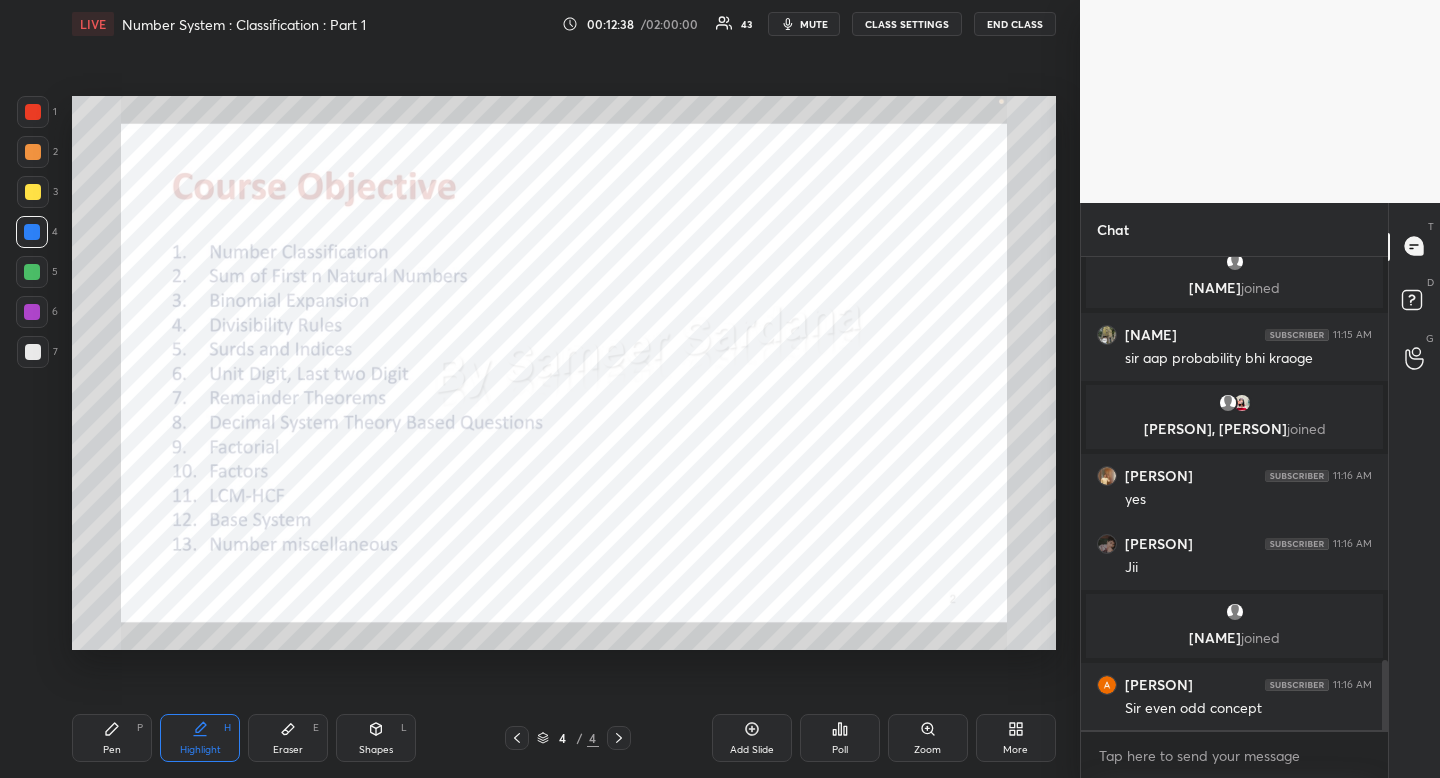 click 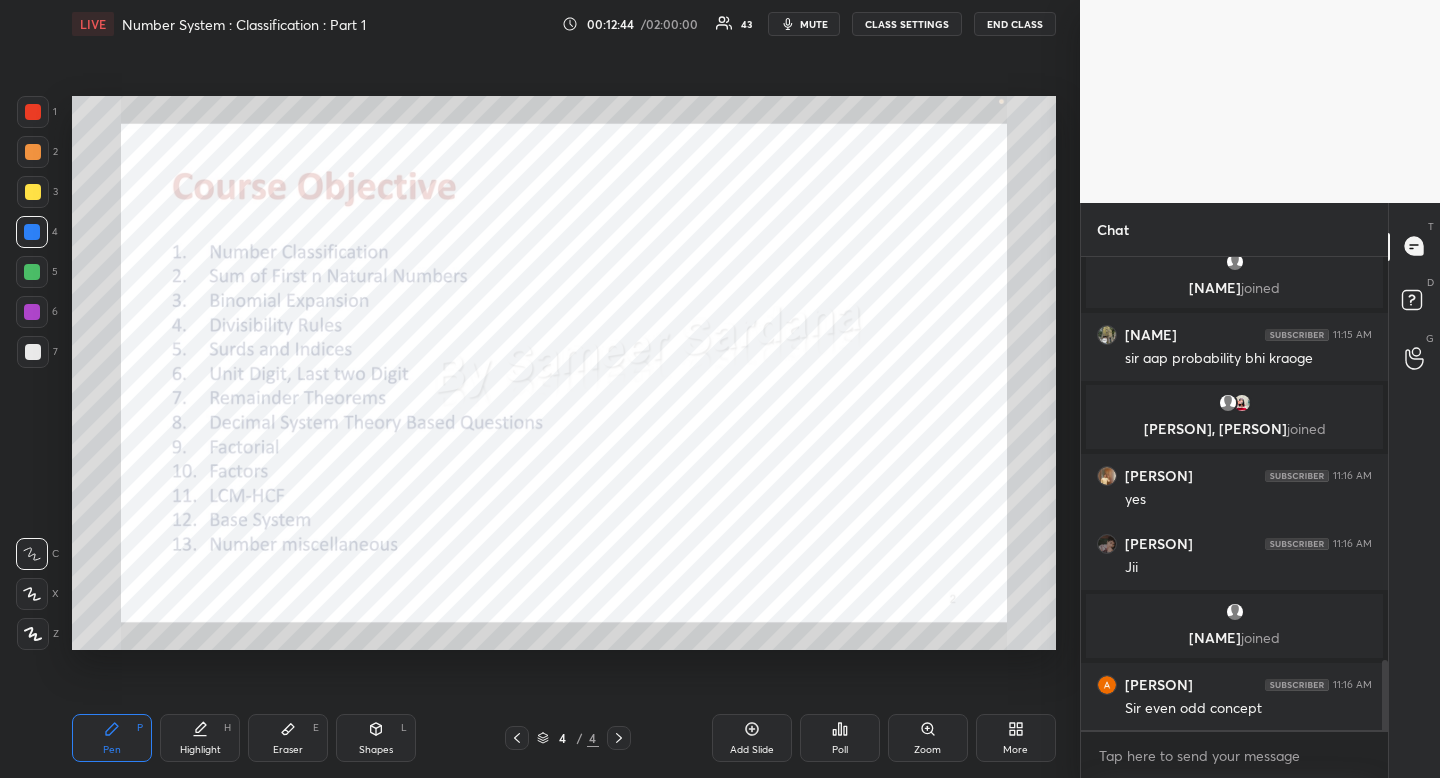 drag, startPoint x: 183, startPoint y: 739, endPoint x: 190, endPoint y: 724, distance: 16.552946 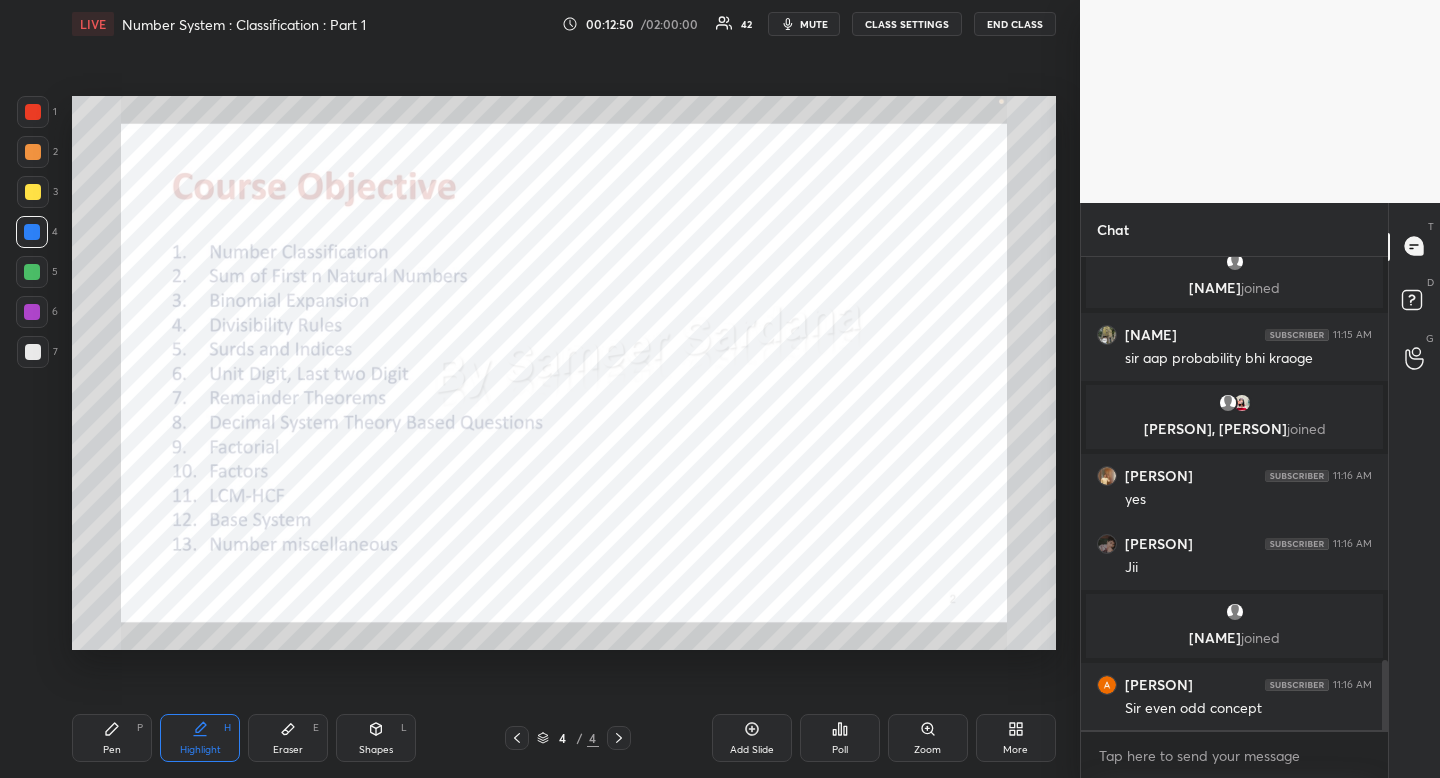 click on "Pen" at bounding box center (112, 750) 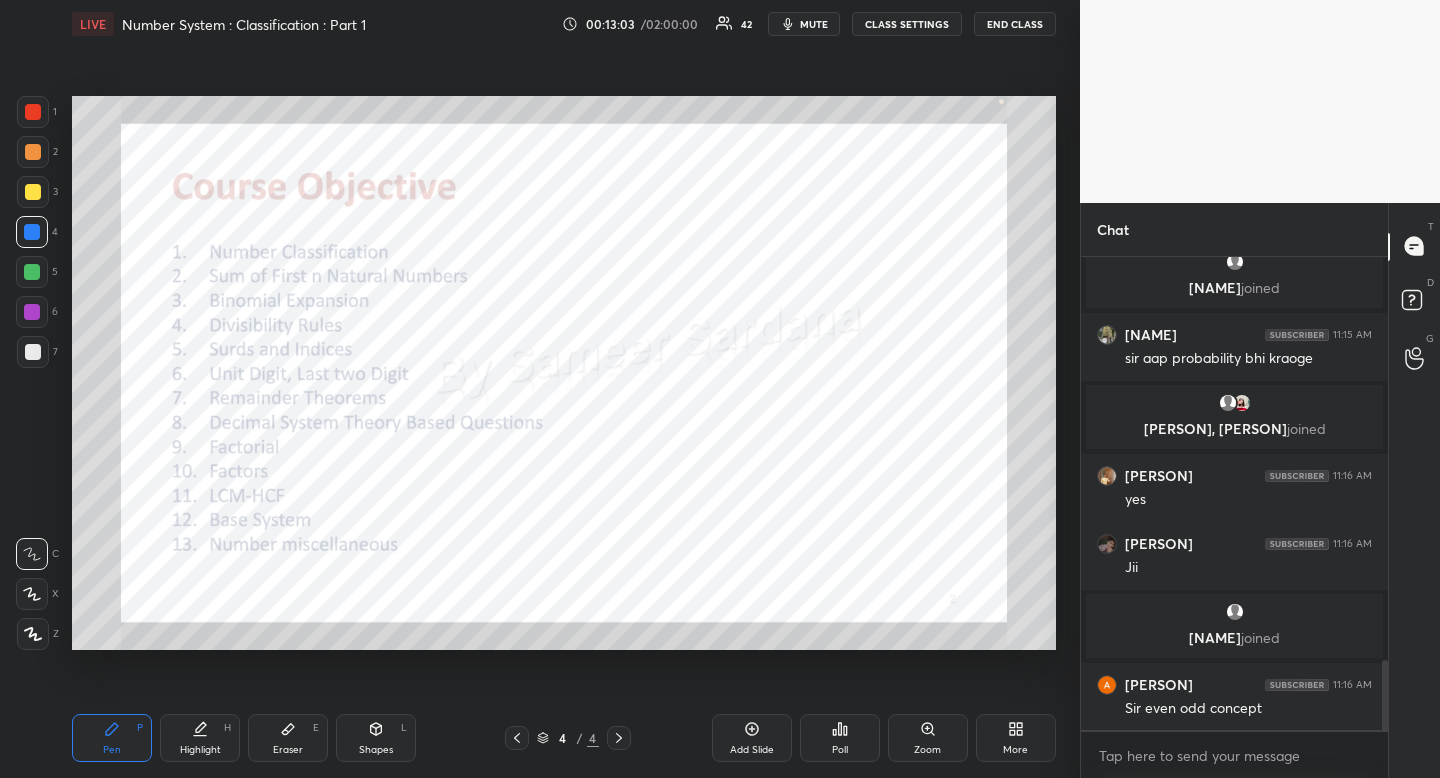 click on "Eraser" at bounding box center [288, 750] 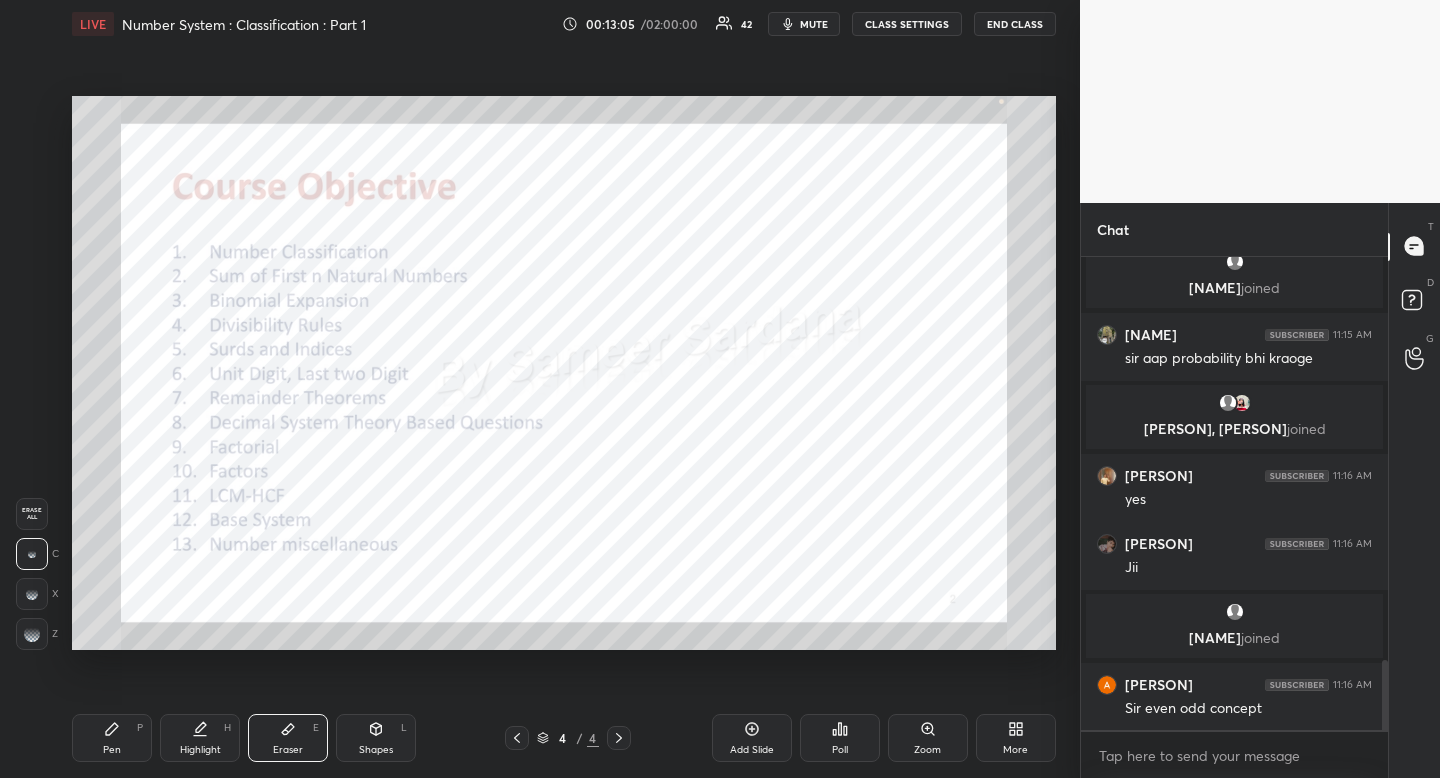 click on "Pen" at bounding box center (112, 750) 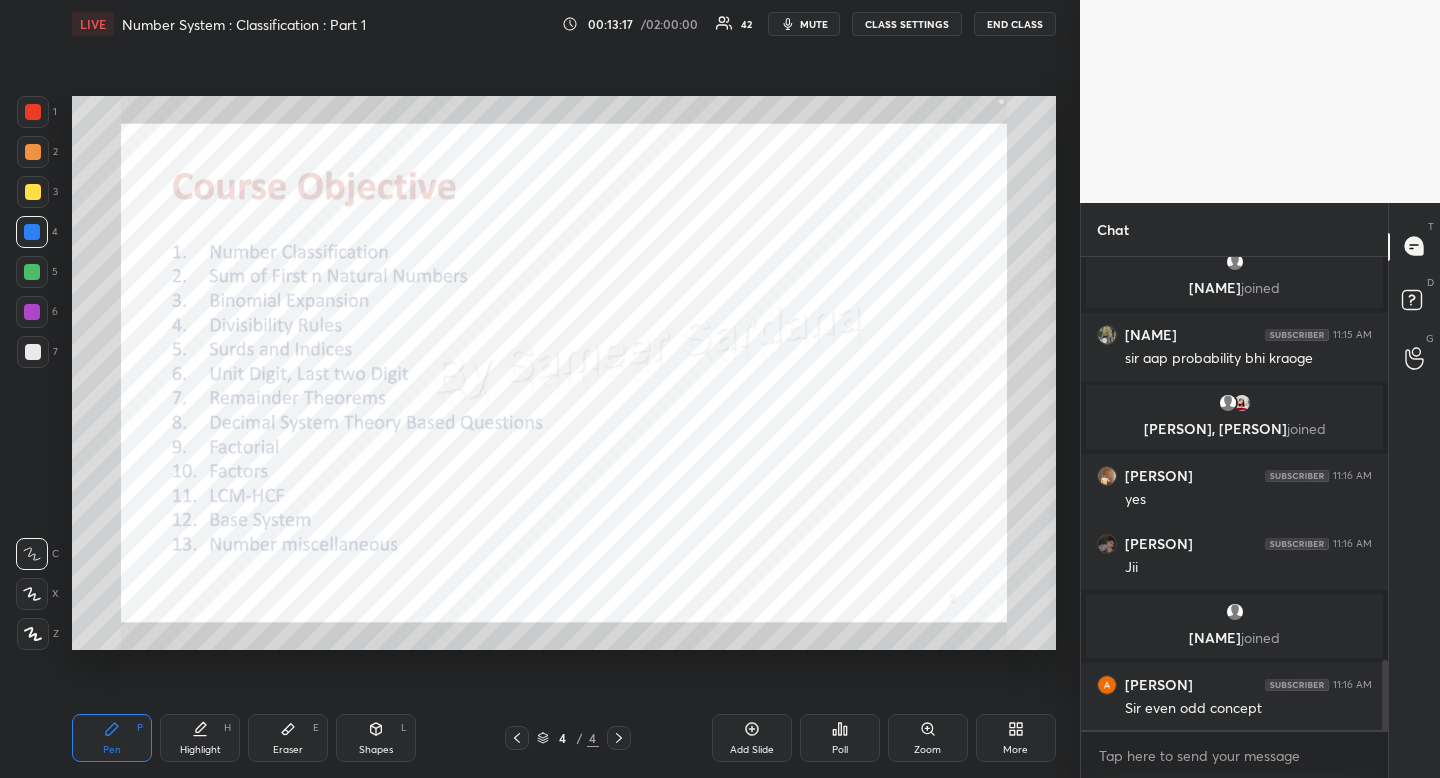 click on "Eraser E" at bounding box center [288, 738] 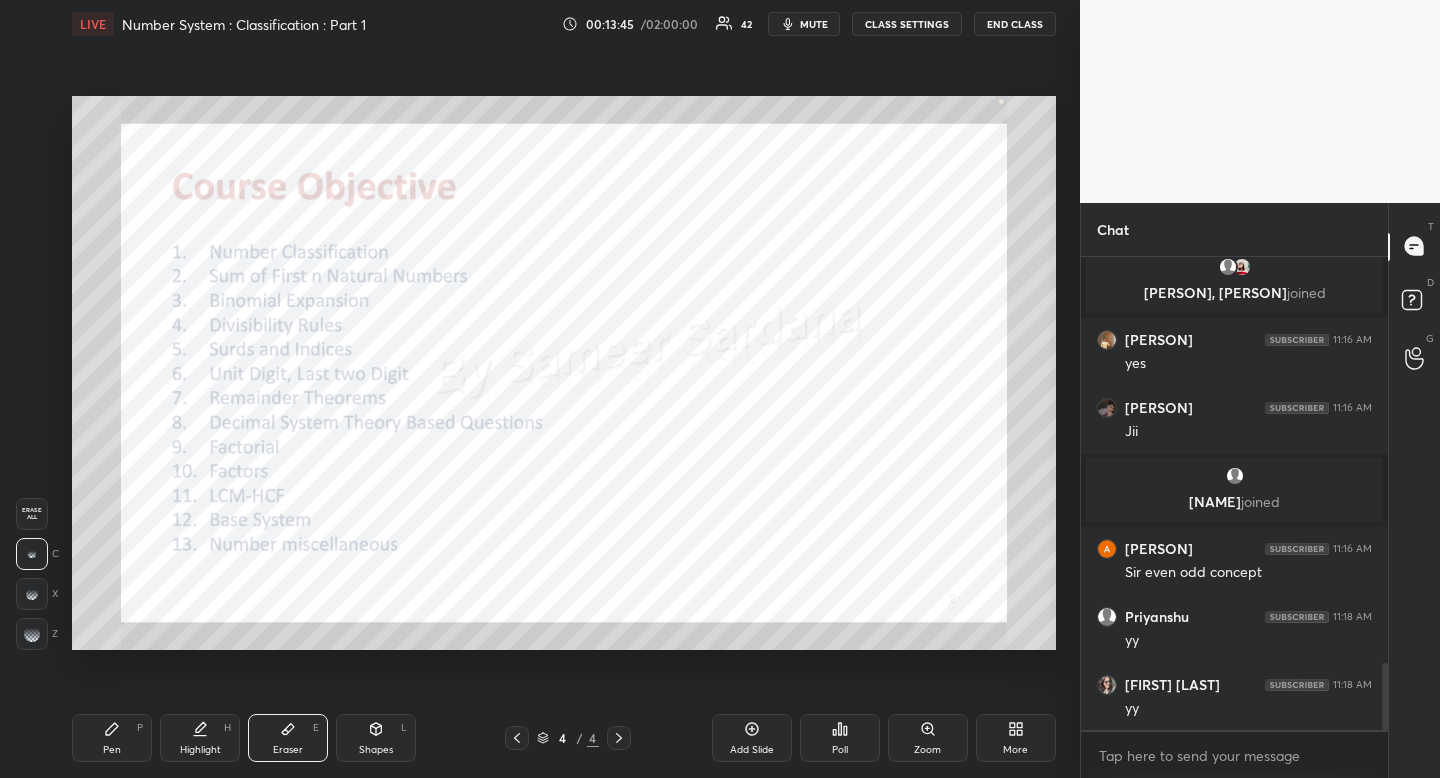 scroll, scrollTop: 2933, scrollLeft: 0, axis: vertical 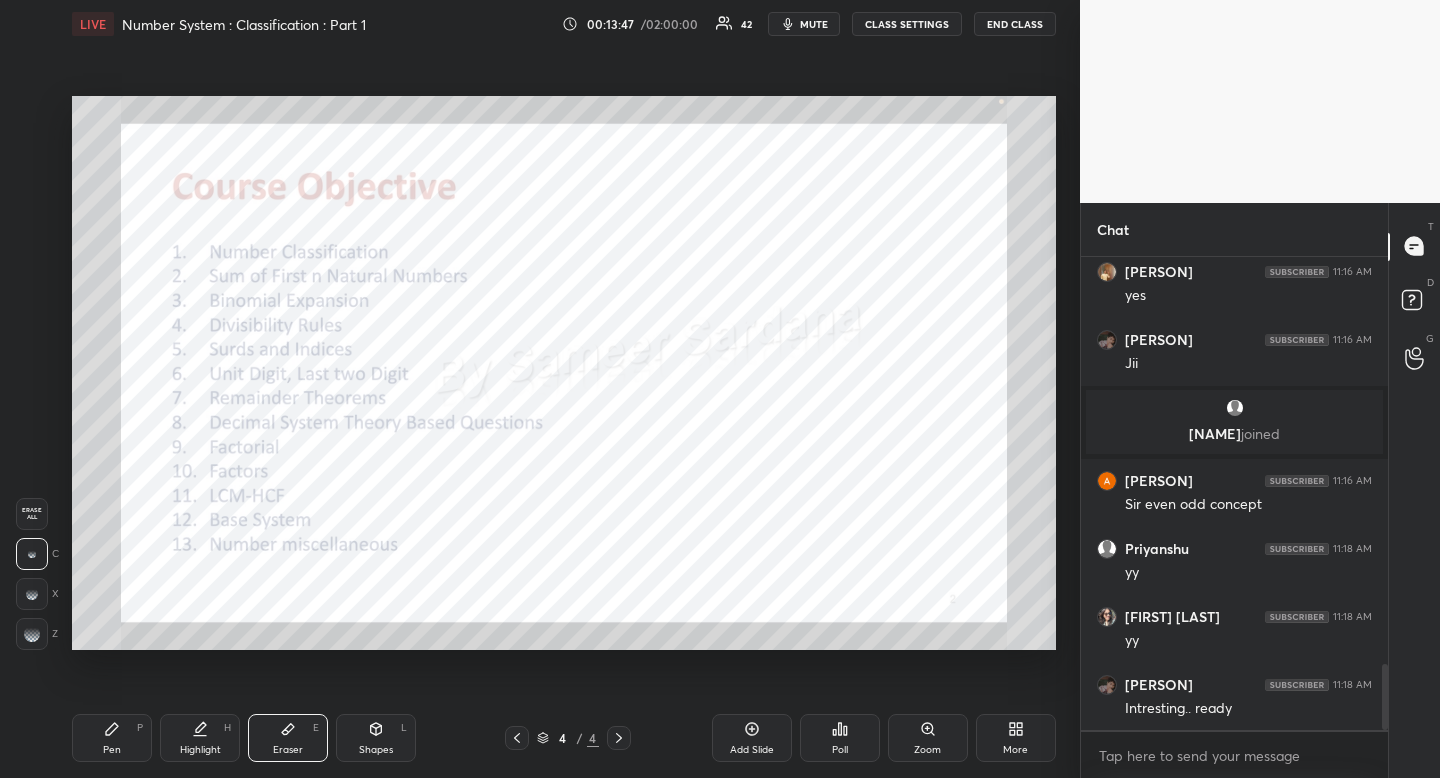 click on "Highlight H" at bounding box center (200, 738) 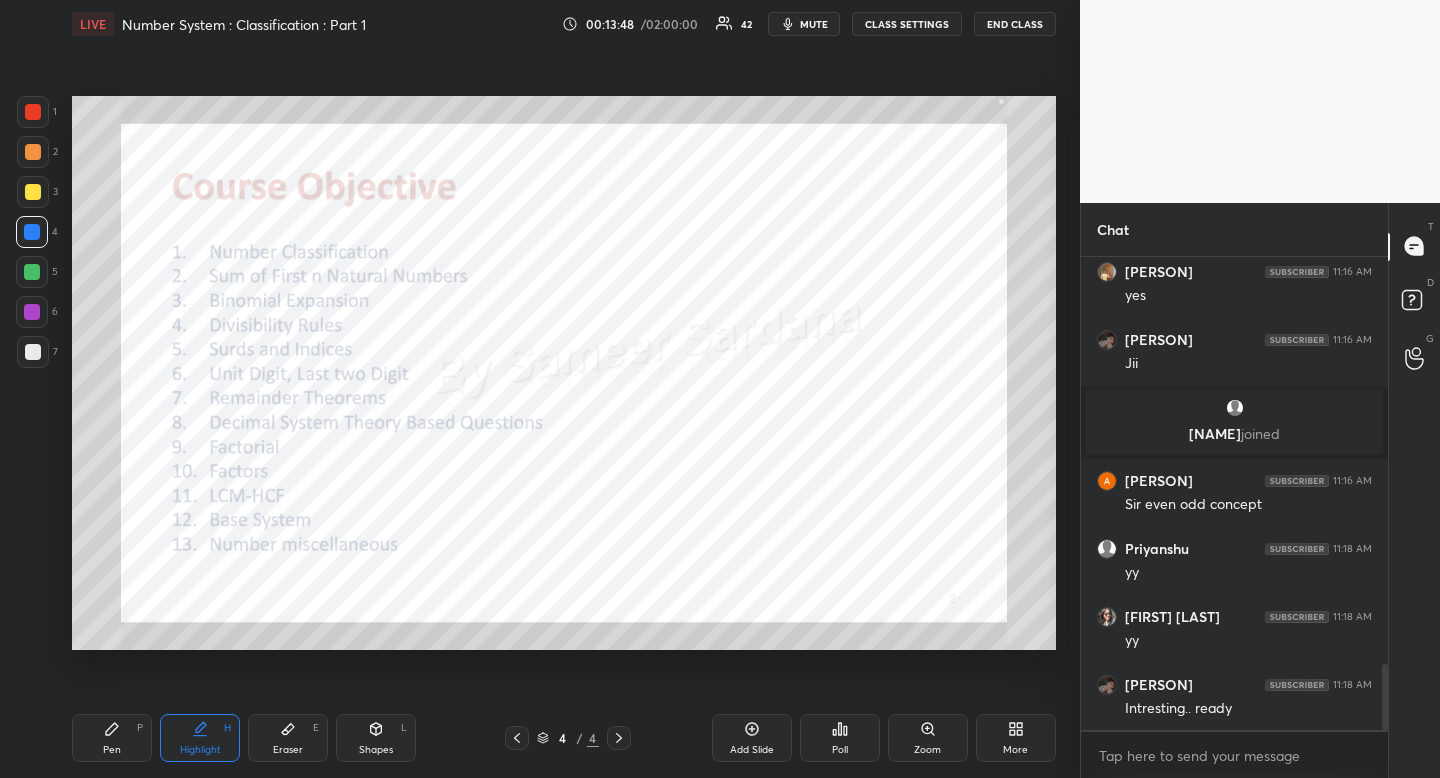 drag, startPoint x: 38, startPoint y: 111, endPoint x: 29, endPoint y: 131, distance: 21.931713 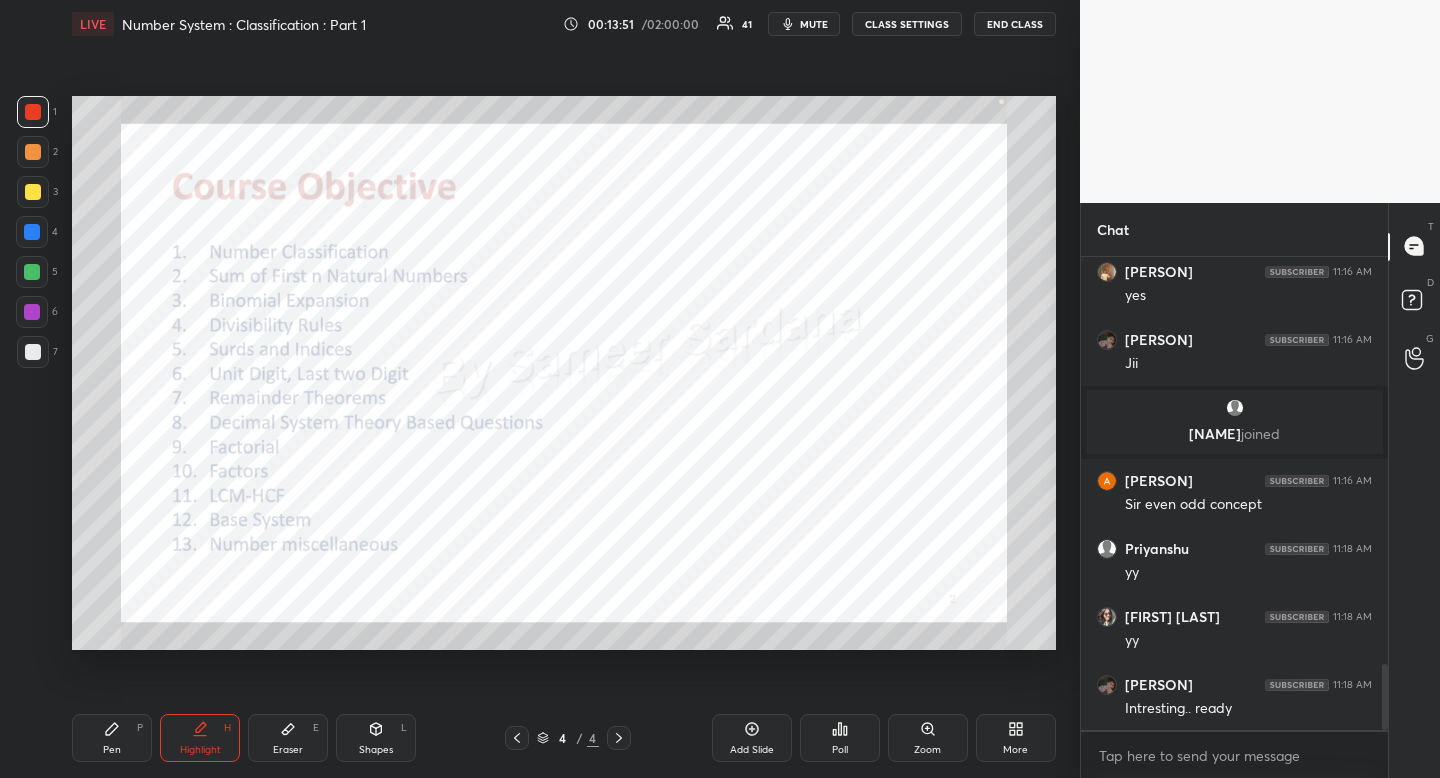 click on "Highlight H" at bounding box center (200, 738) 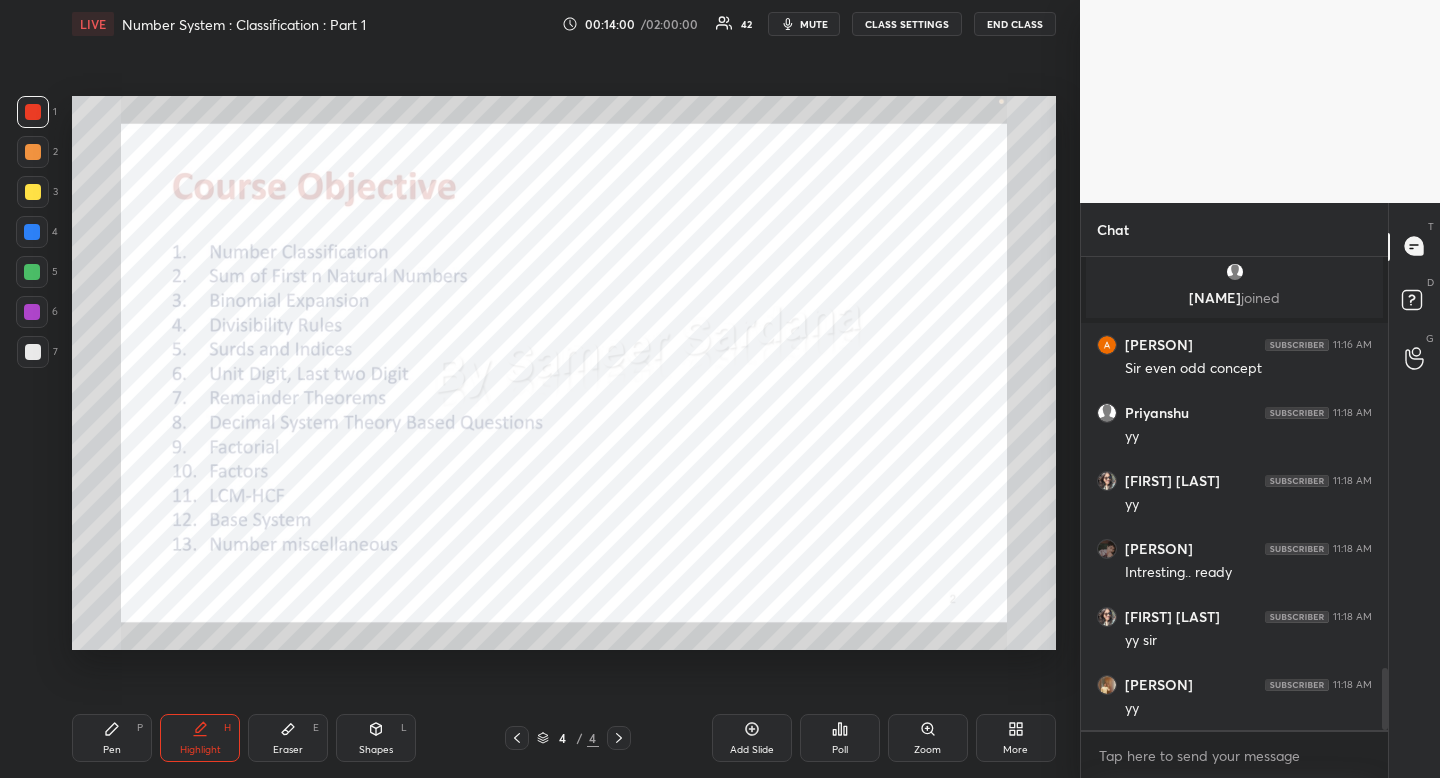 scroll, scrollTop: 3137, scrollLeft: 0, axis: vertical 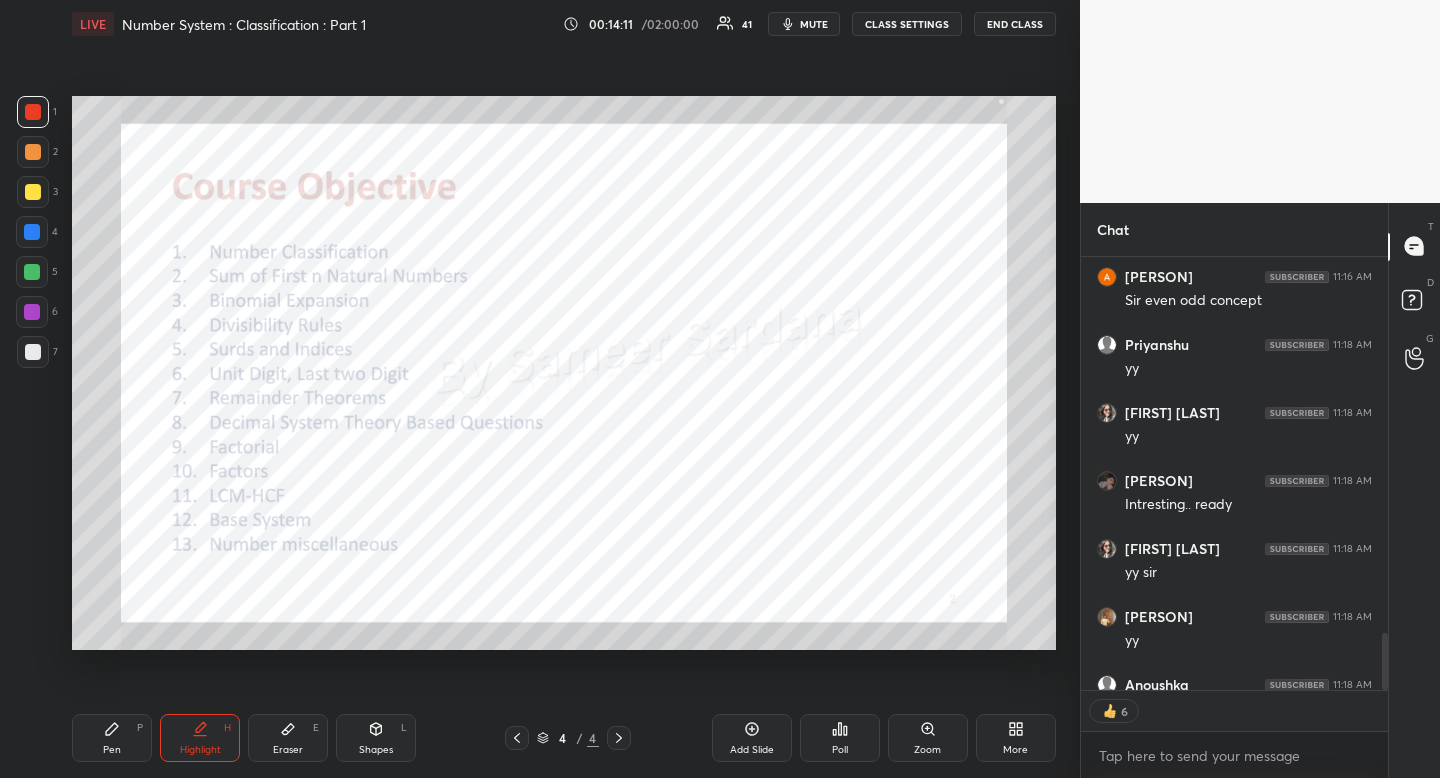 click on "More" at bounding box center (1016, 738) 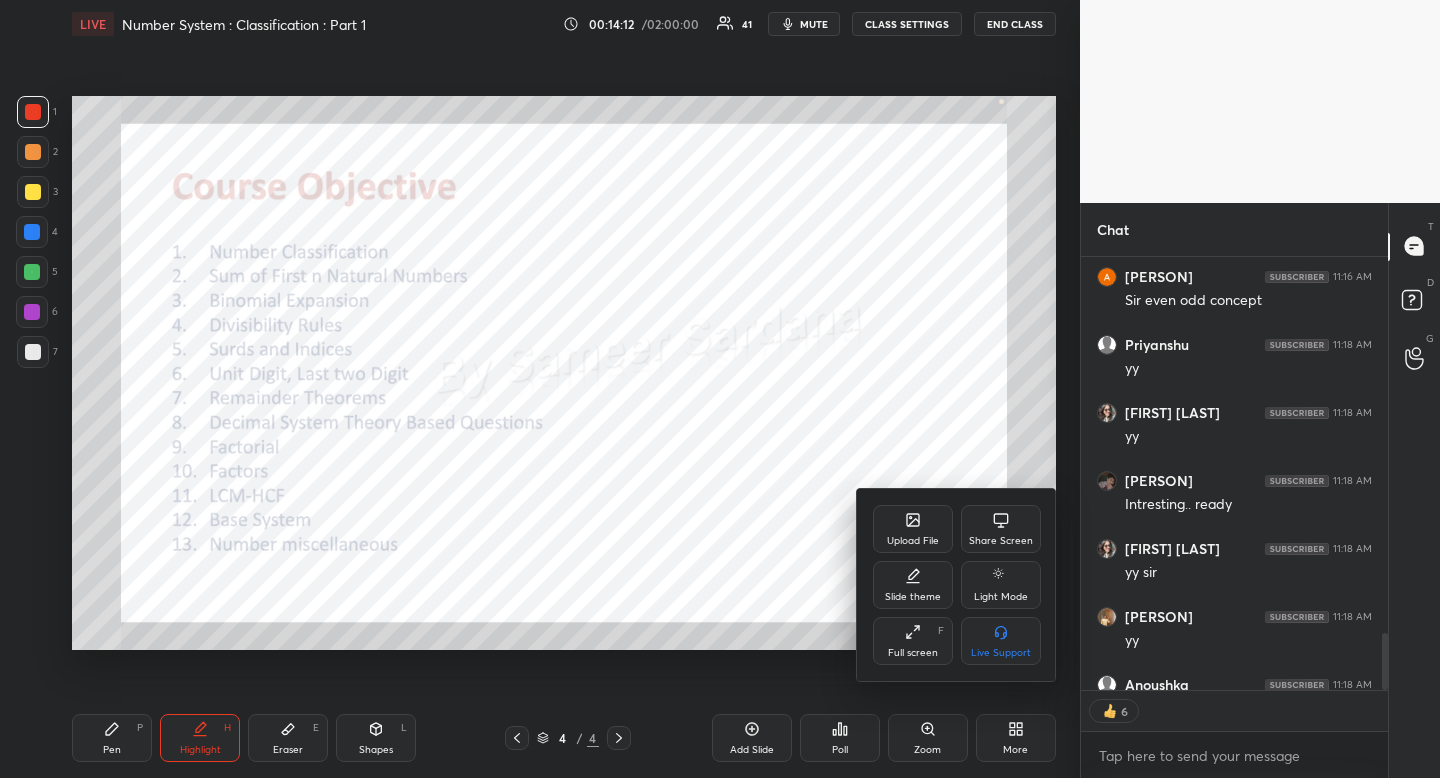 click on "Upload File" at bounding box center [913, 529] 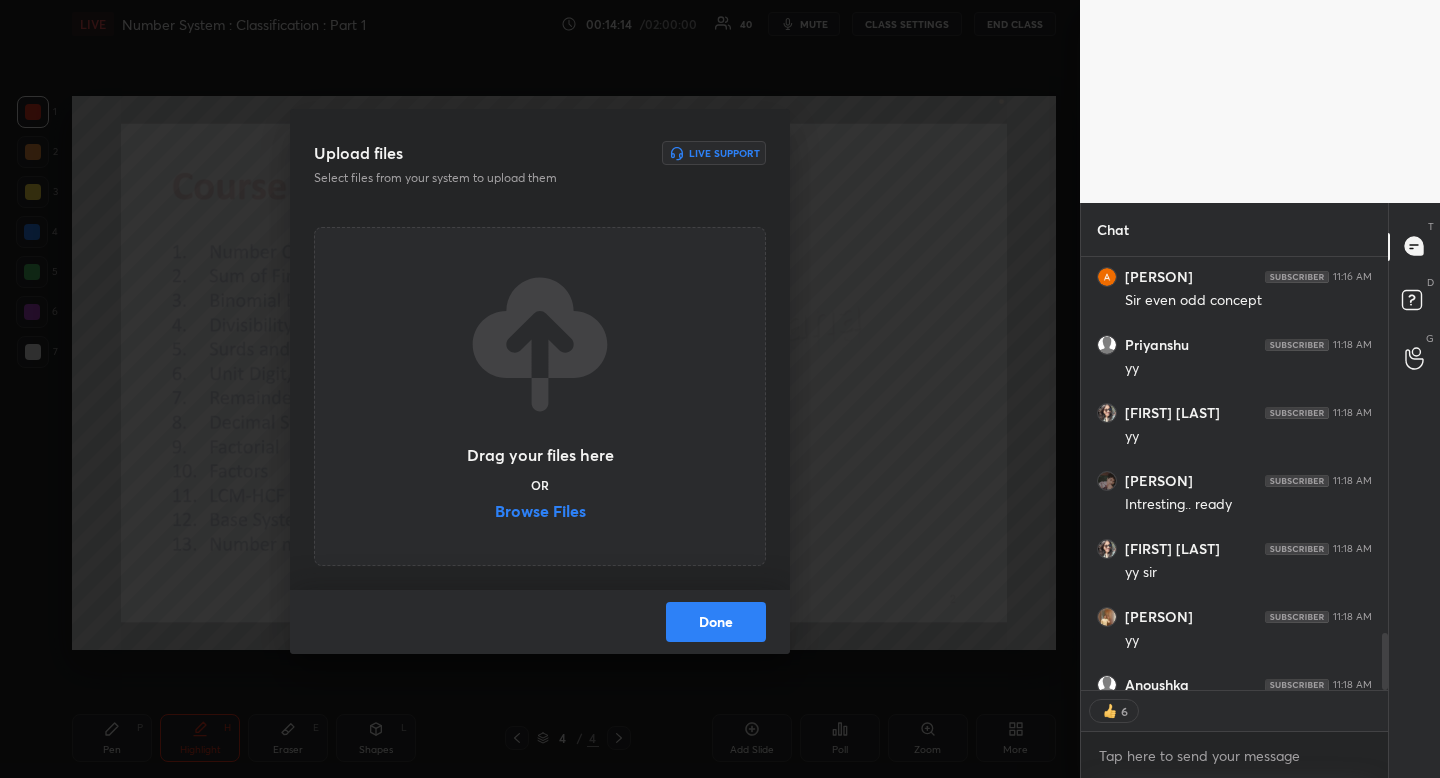 click on "Browse Files" at bounding box center [540, 513] 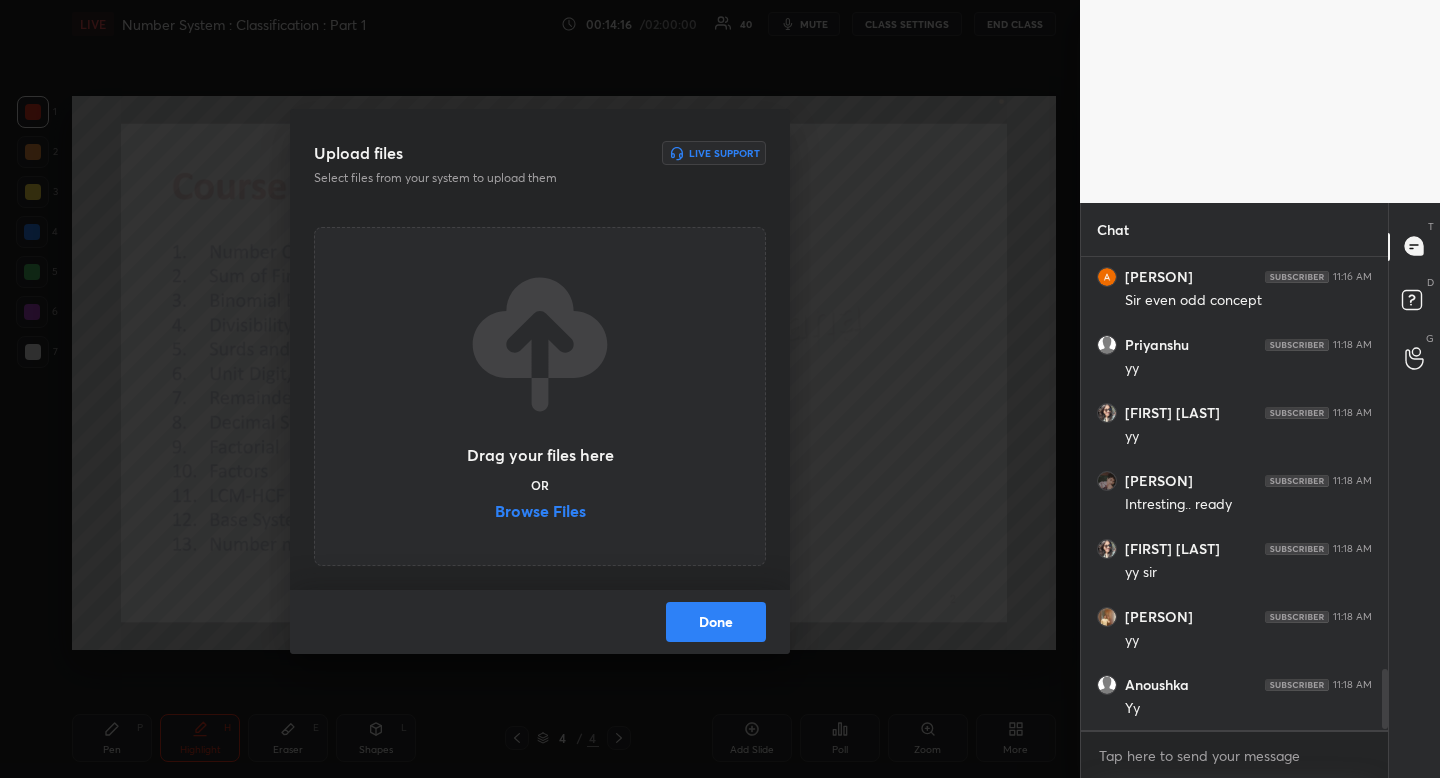 scroll, scrollTop: 7, scrollLeft: 7, axis: both 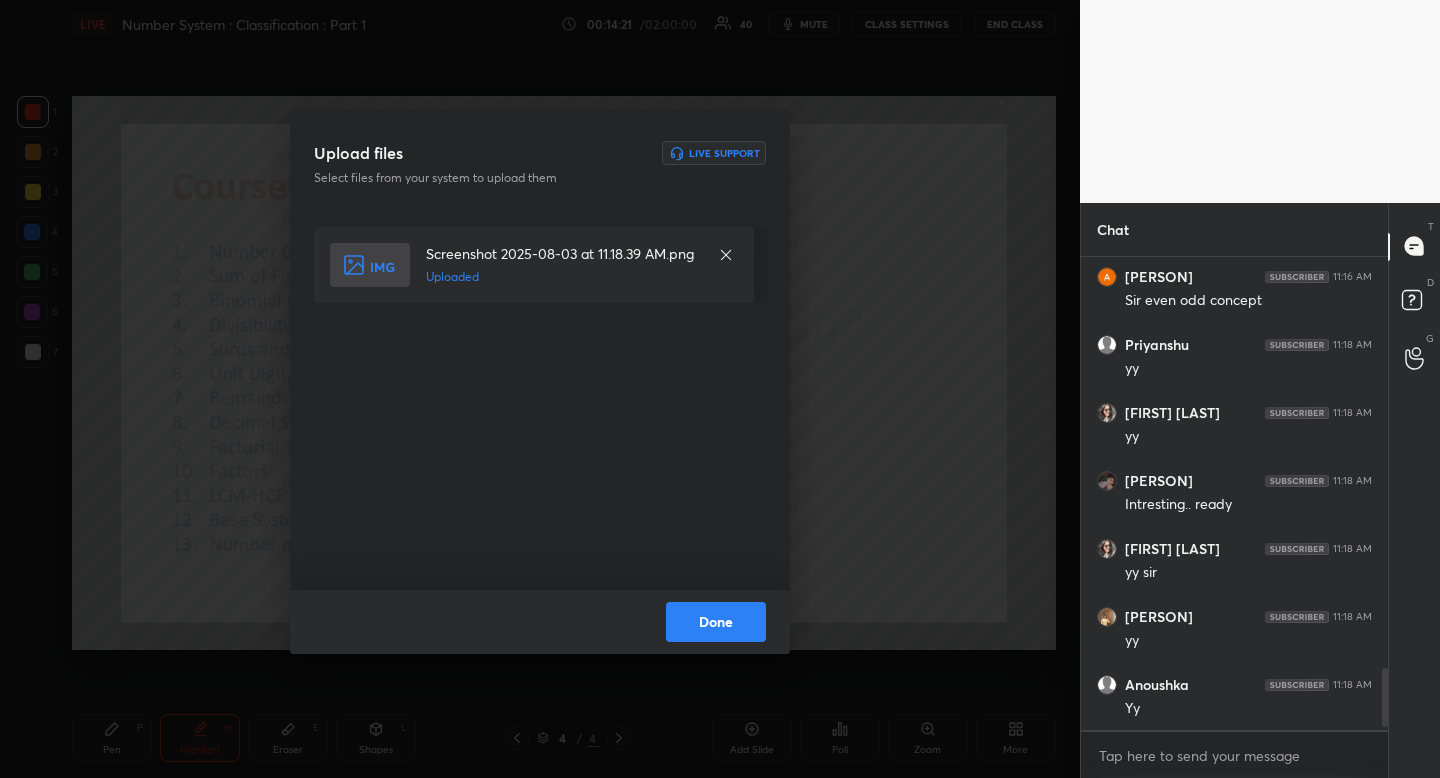 click on "Done" at bounding box center [716, 622] 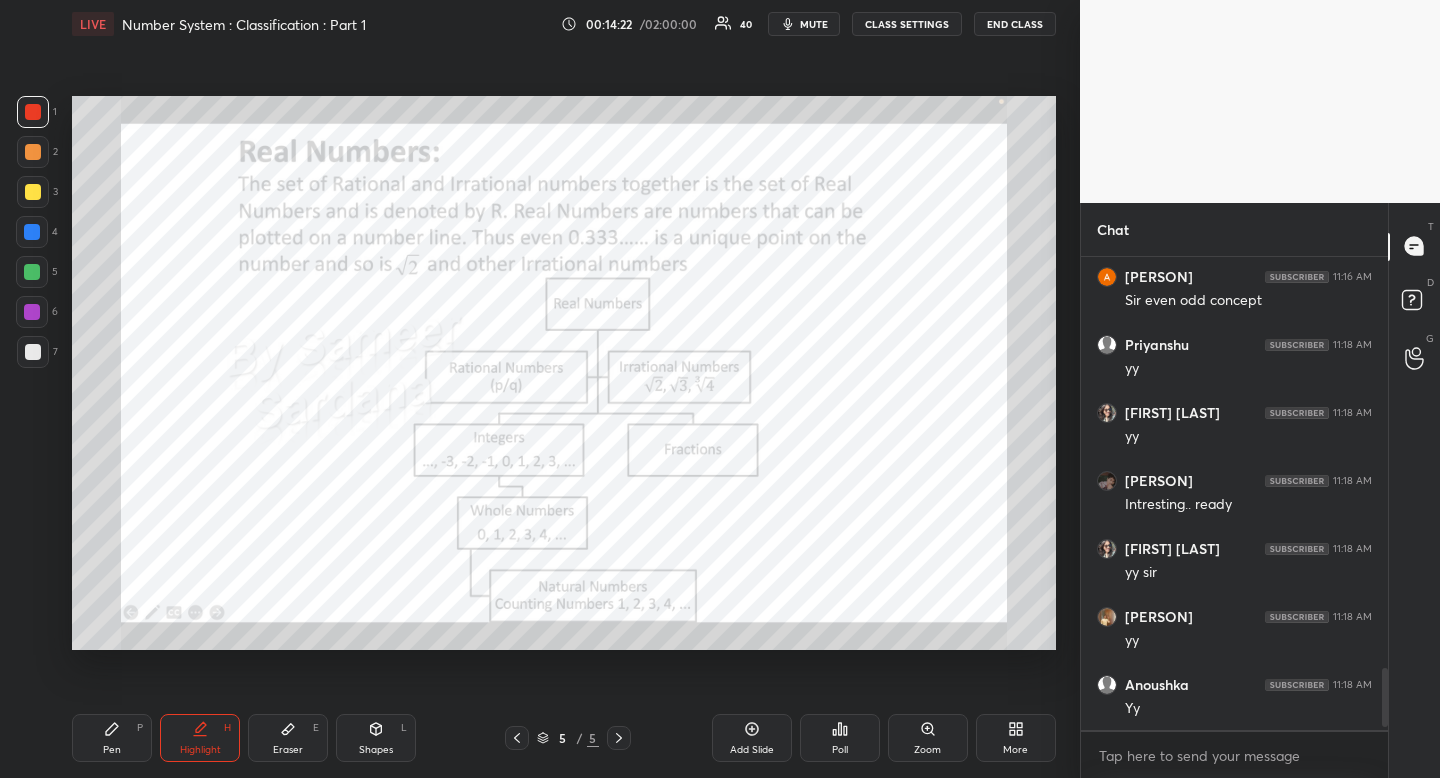 click at bounding box center [33, 112] 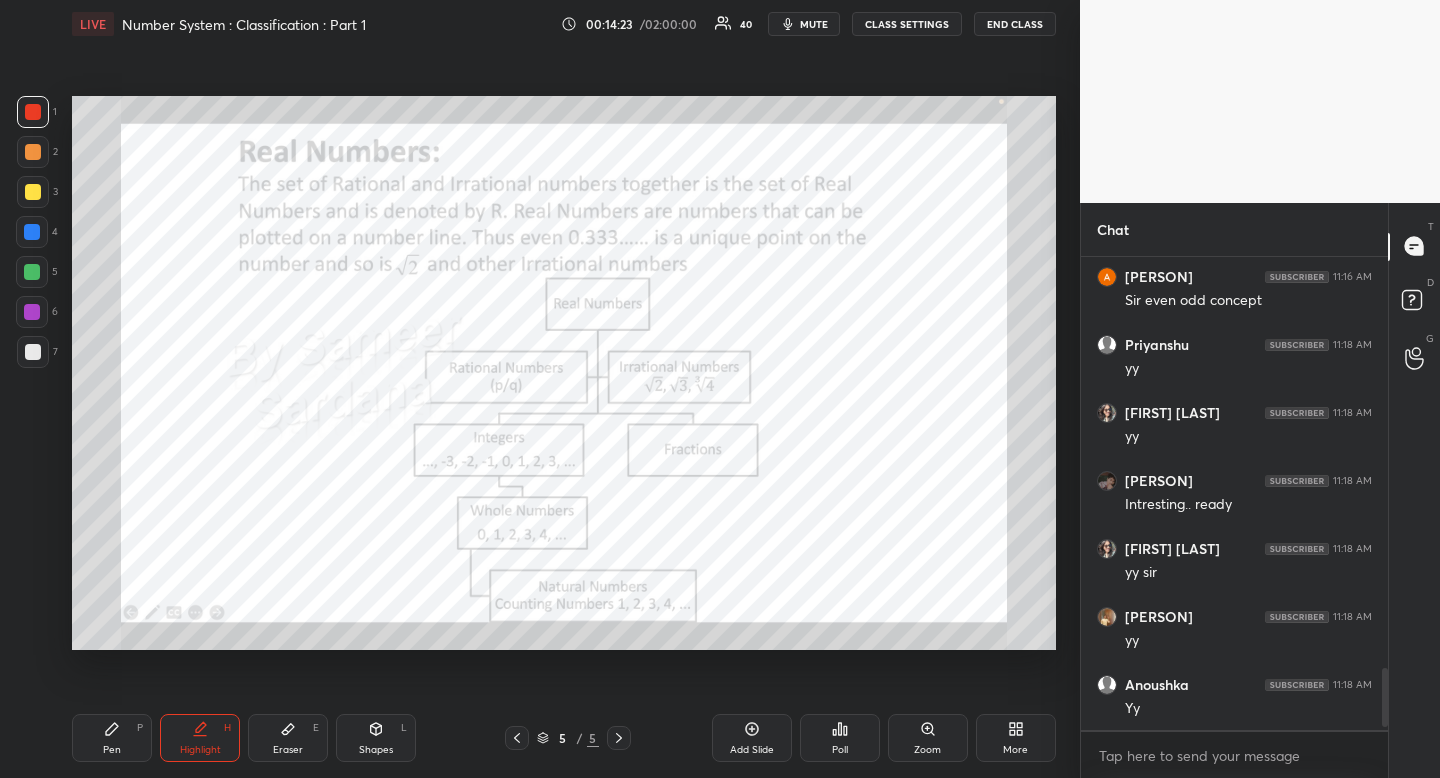 click on "Pen P" at bounding box center [112, 738] 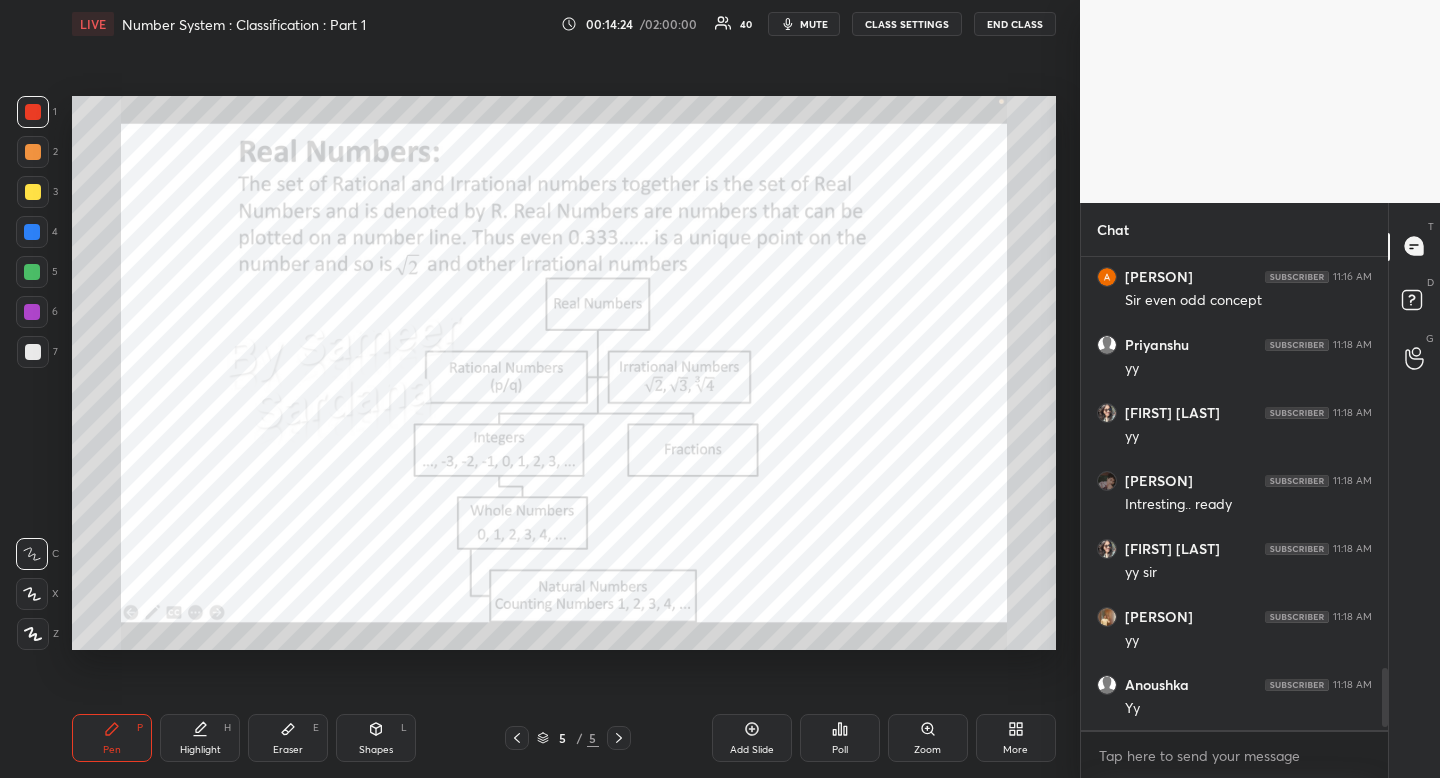 click on "Shapes L" at bounding box center (376, 738) 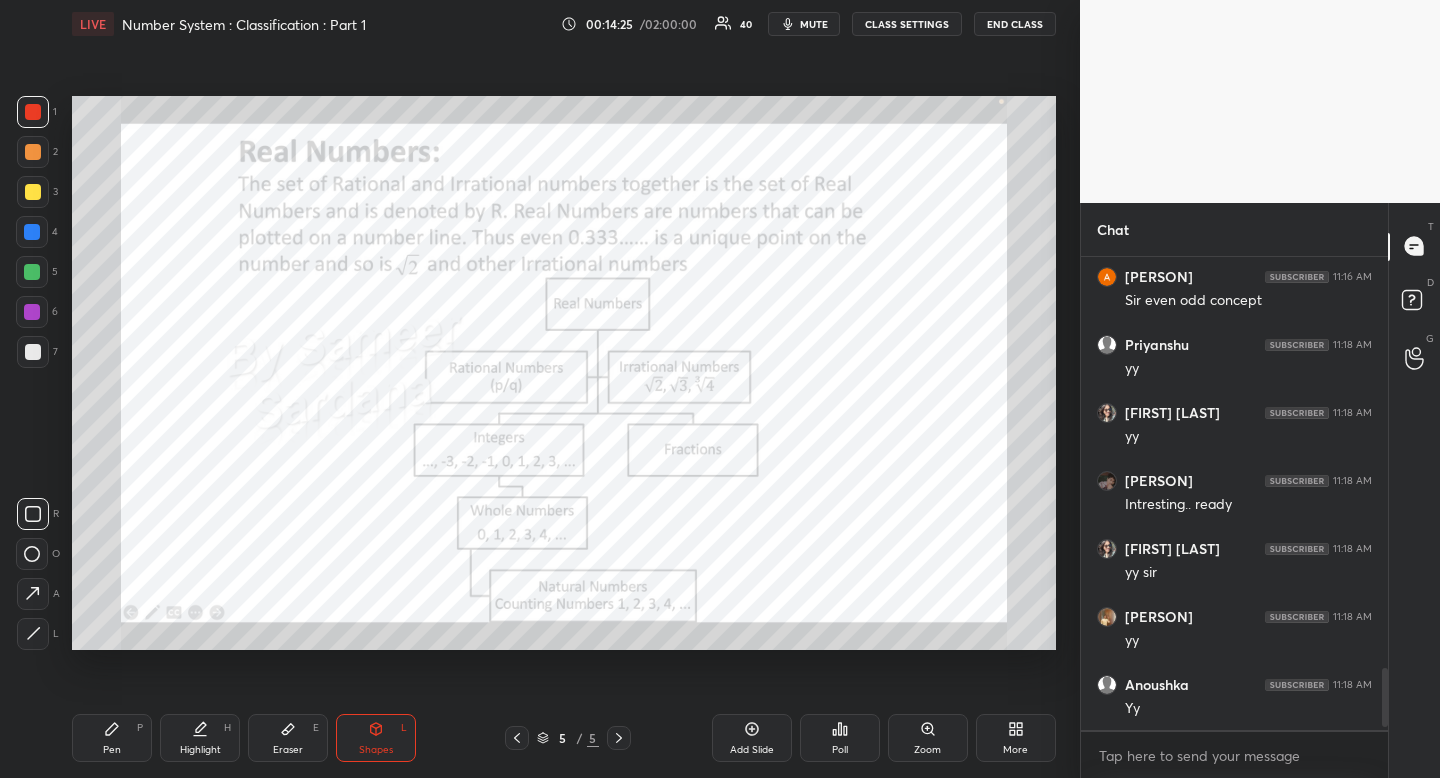 click 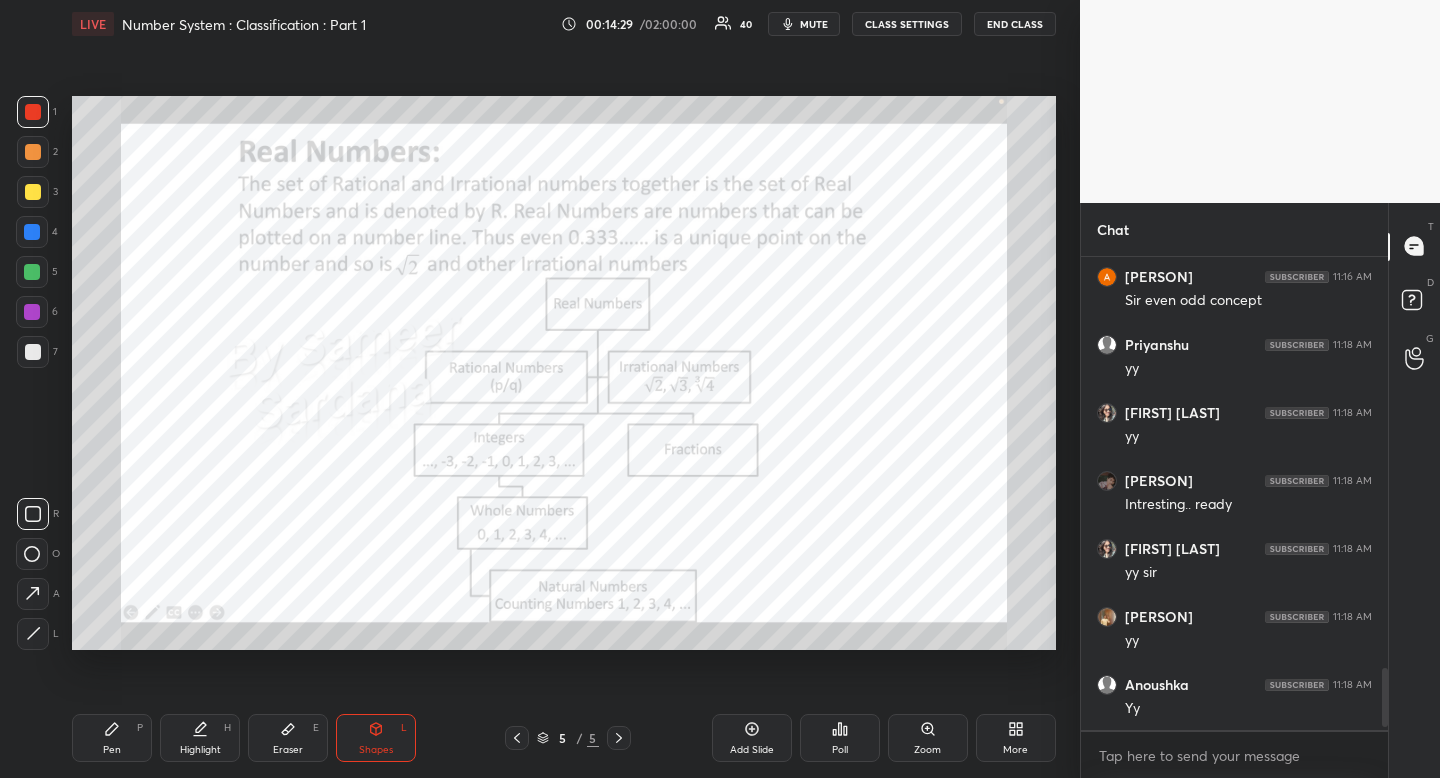 click on "Highlight H" at bounding box center (200, 738) 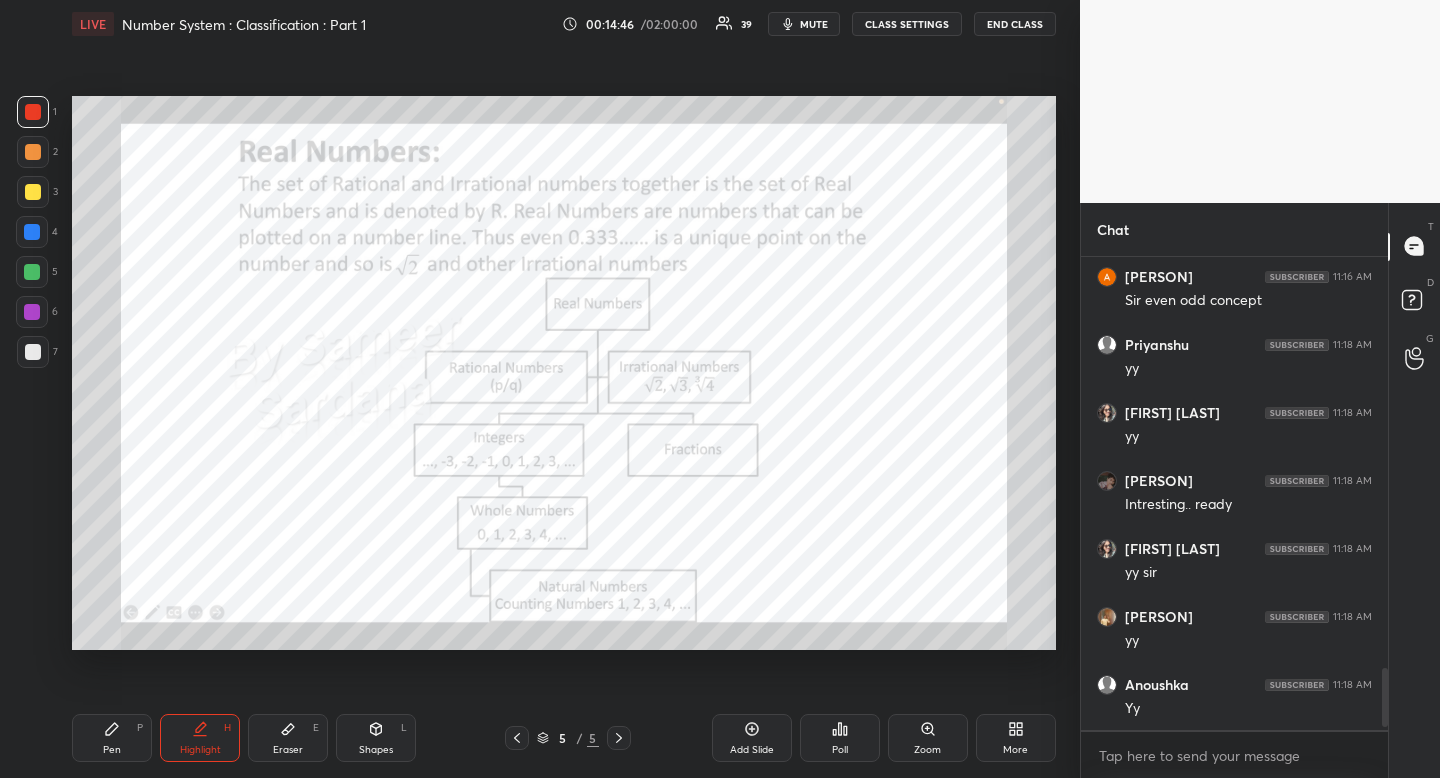 click on "Highlight H" at bounding box center [200, 738] 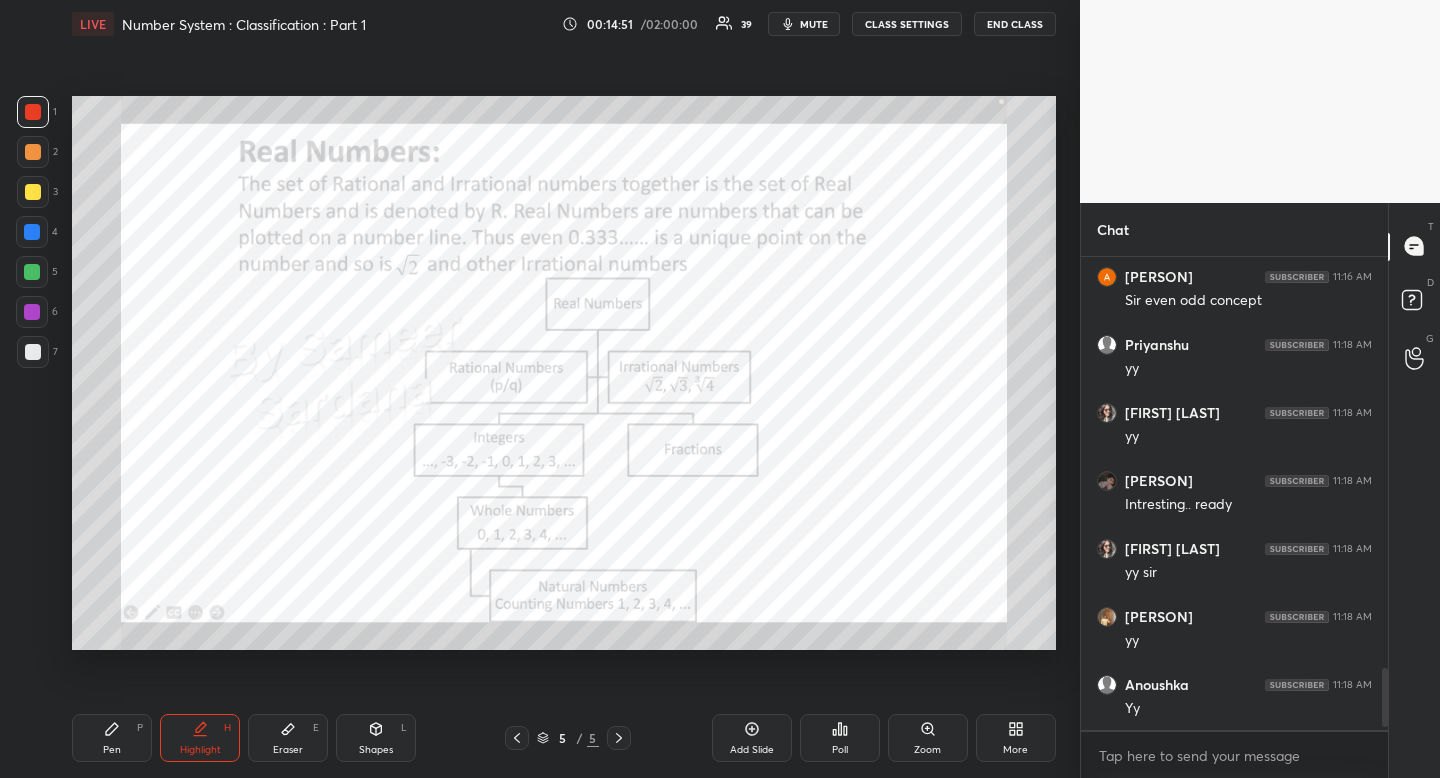 scroll, scrollTop: 3210, scrollLeft: 0, axis: vertical 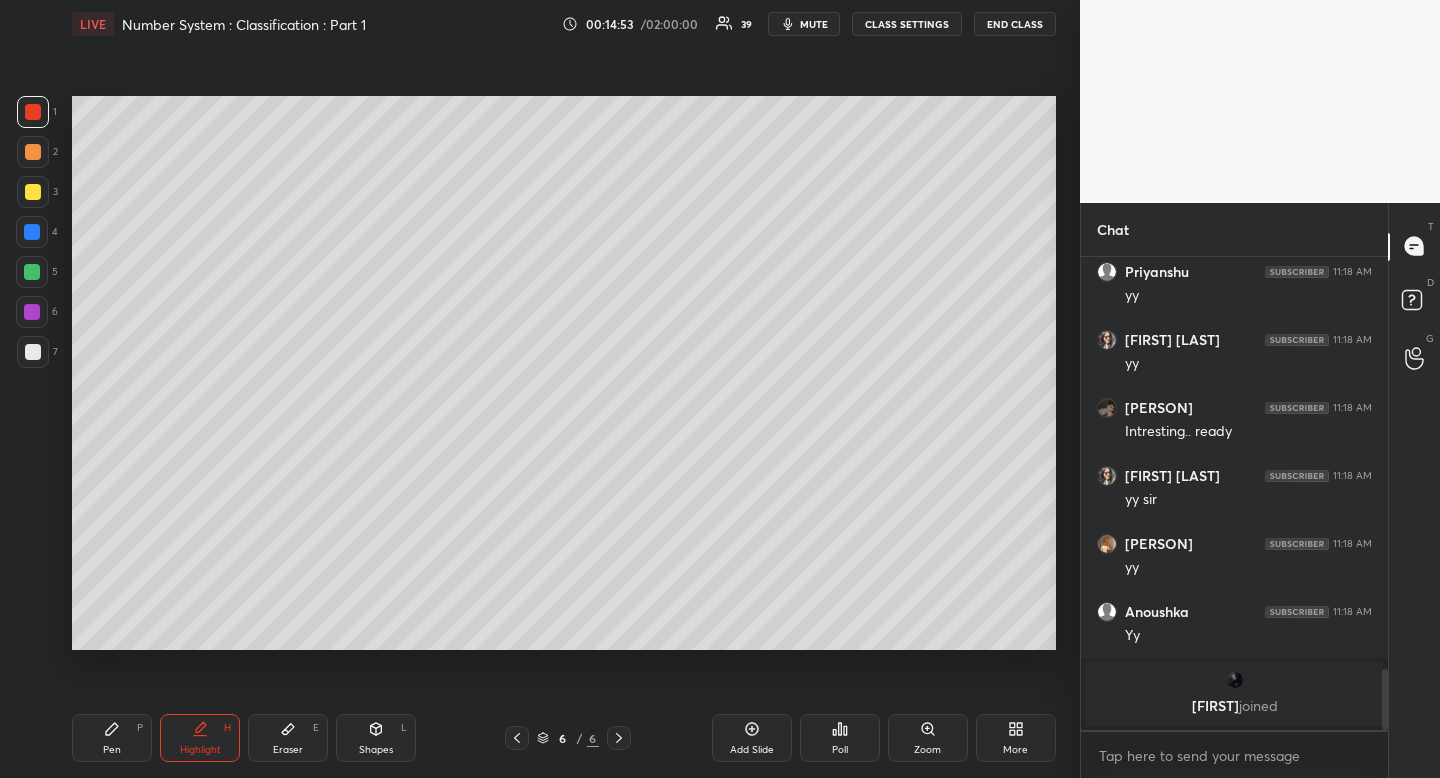 click at bounding box center [33, 352] 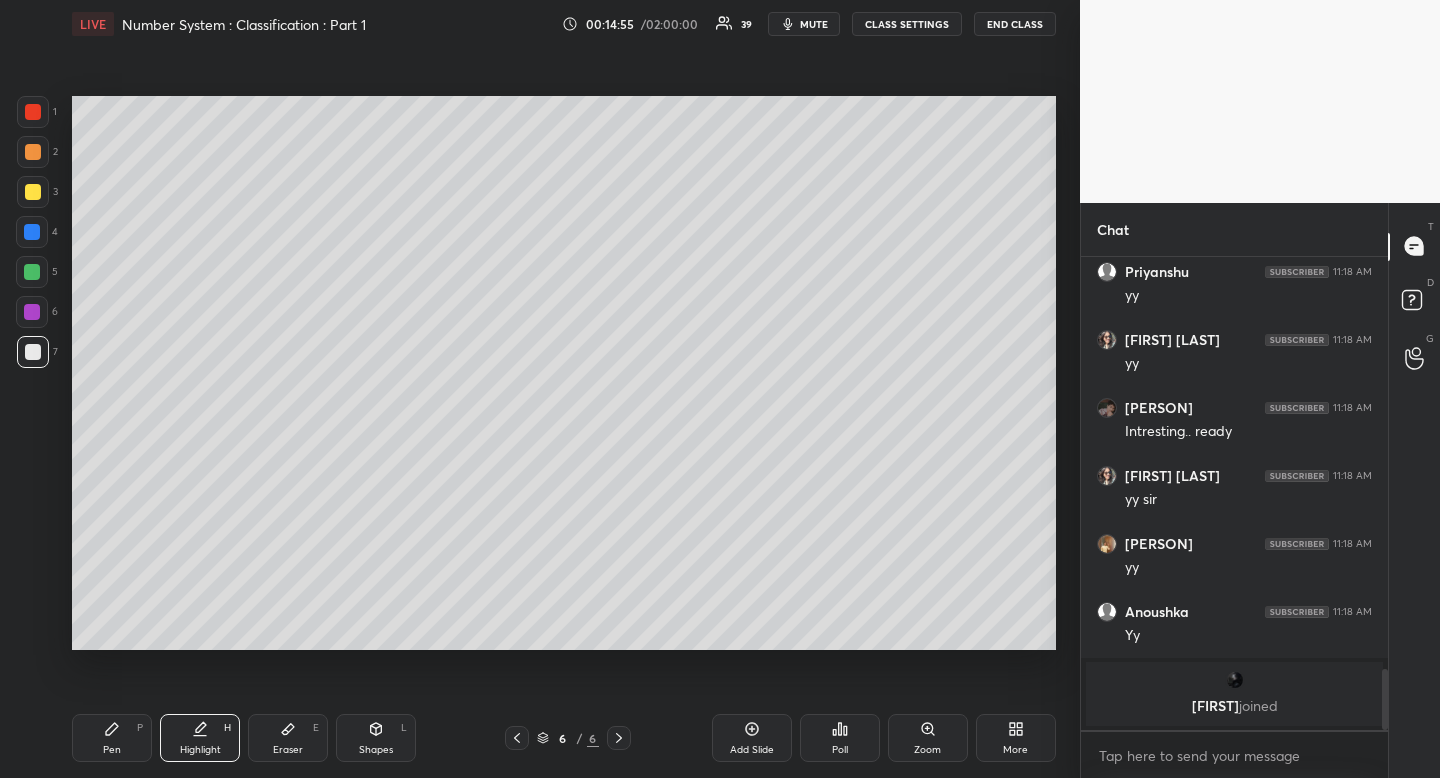 drag, startPoint x: 514, startPoint y: 725, endPoint x: 510, endPoint y: 740, distance: 15.524175 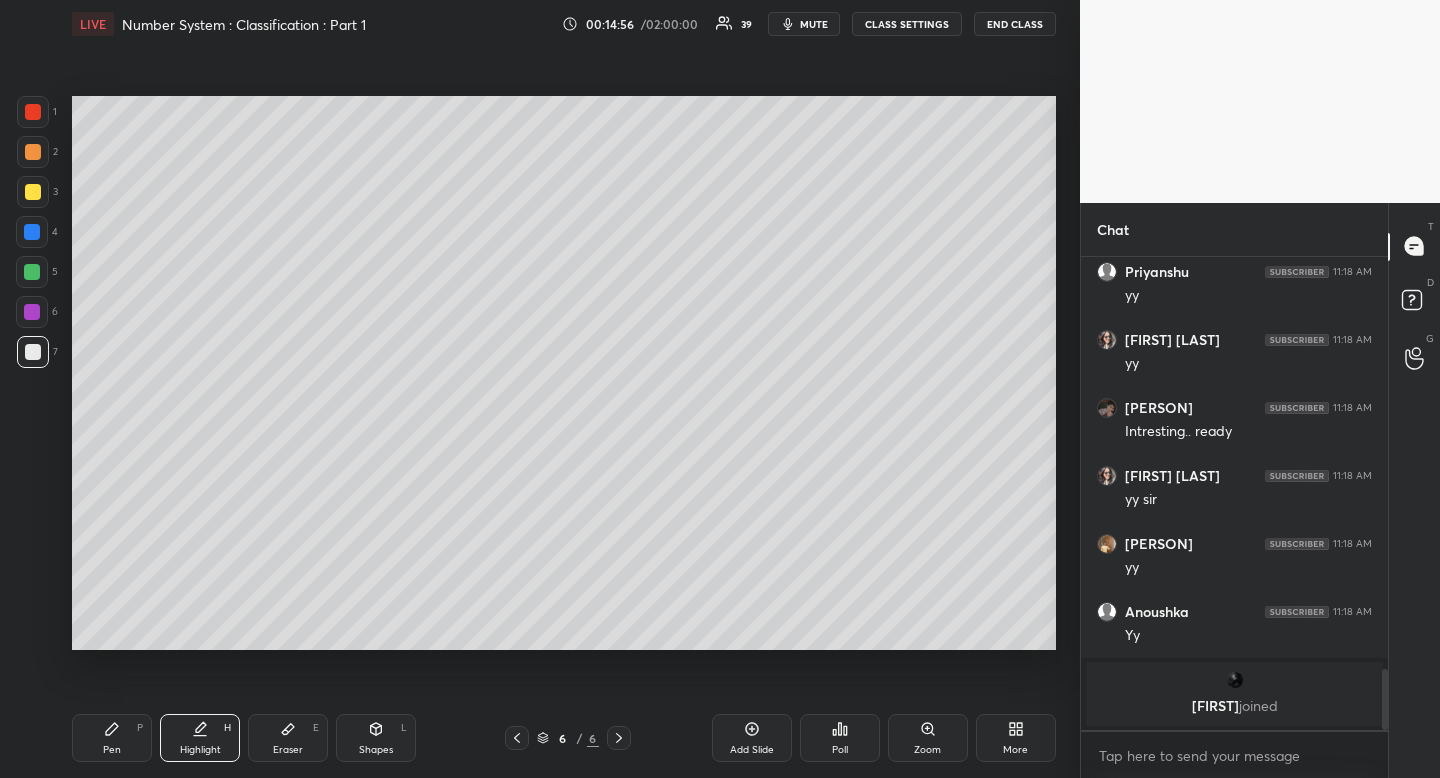 click 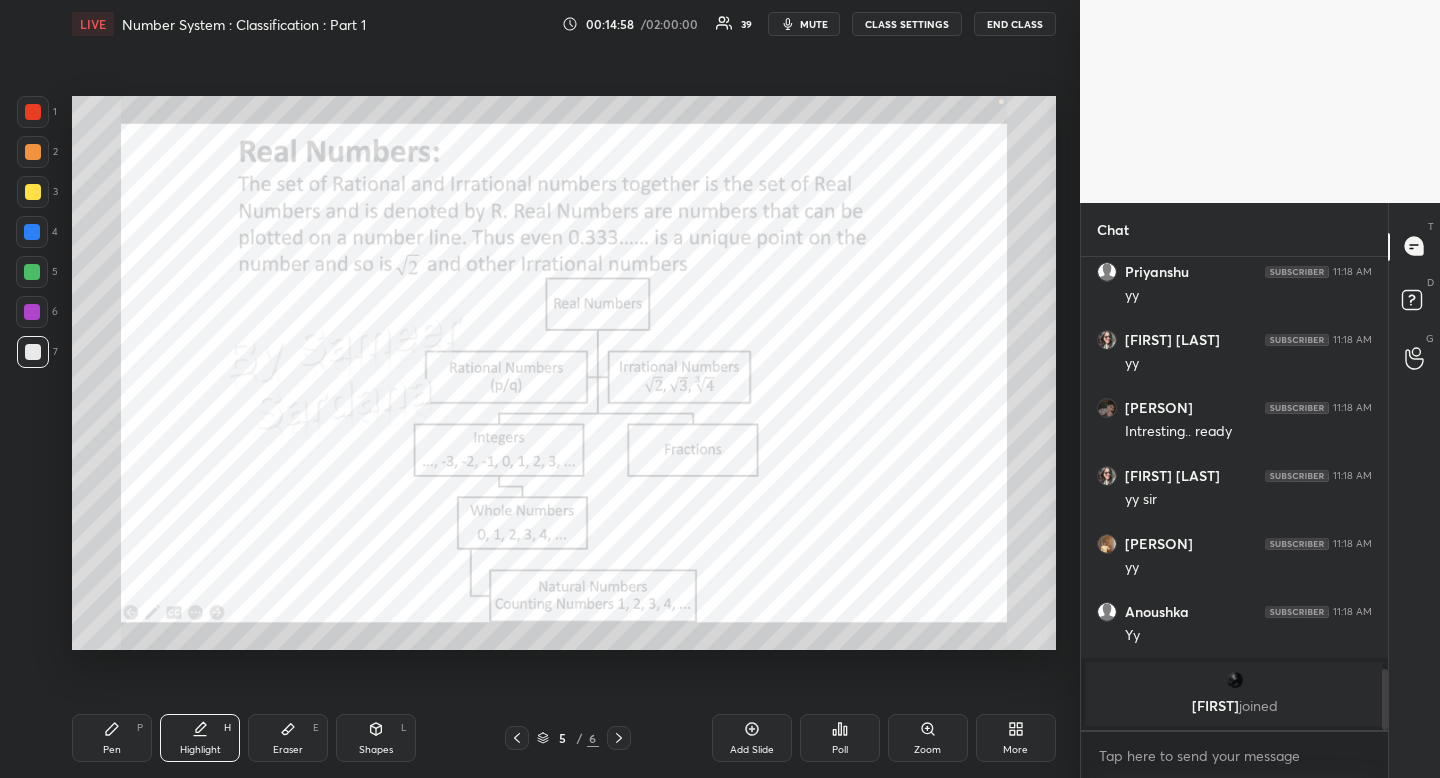 click 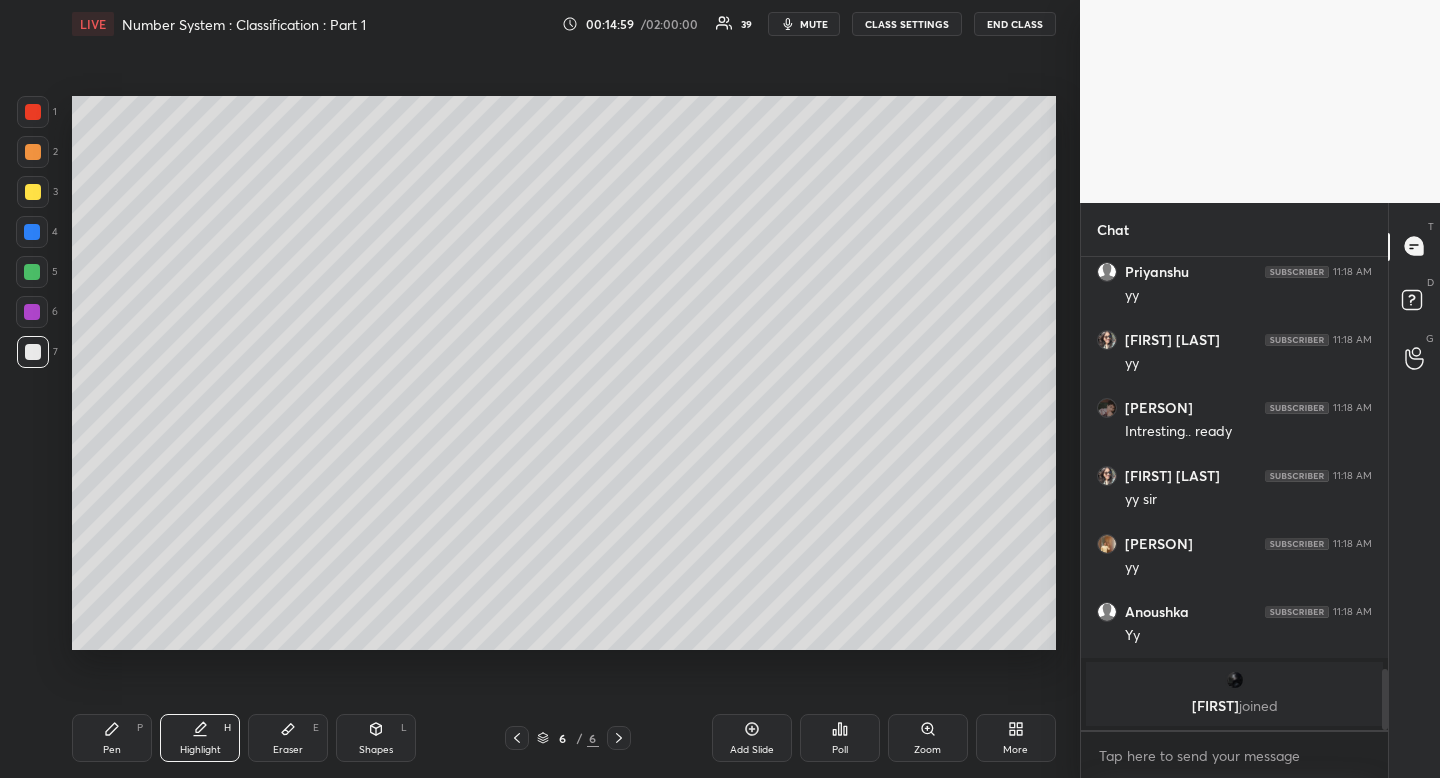 drag, startPoint x: 30, startPoint y: 356, endPoint x: 58, endPoint y: 373, distance: 32.75668 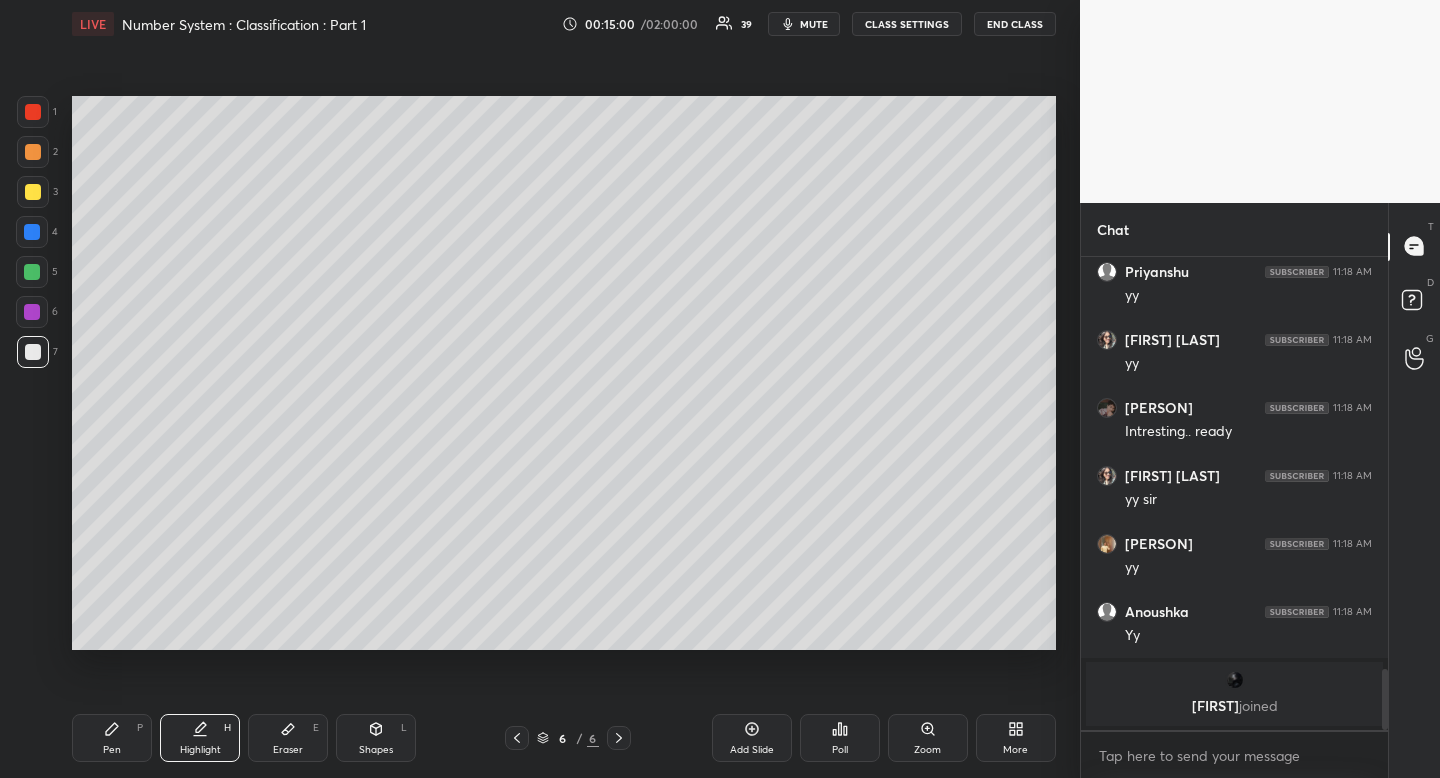 drag, startPoint x: 362, startPoint y: 747, endPoint x: 340, endPoint y: 733, distance: 26.076809 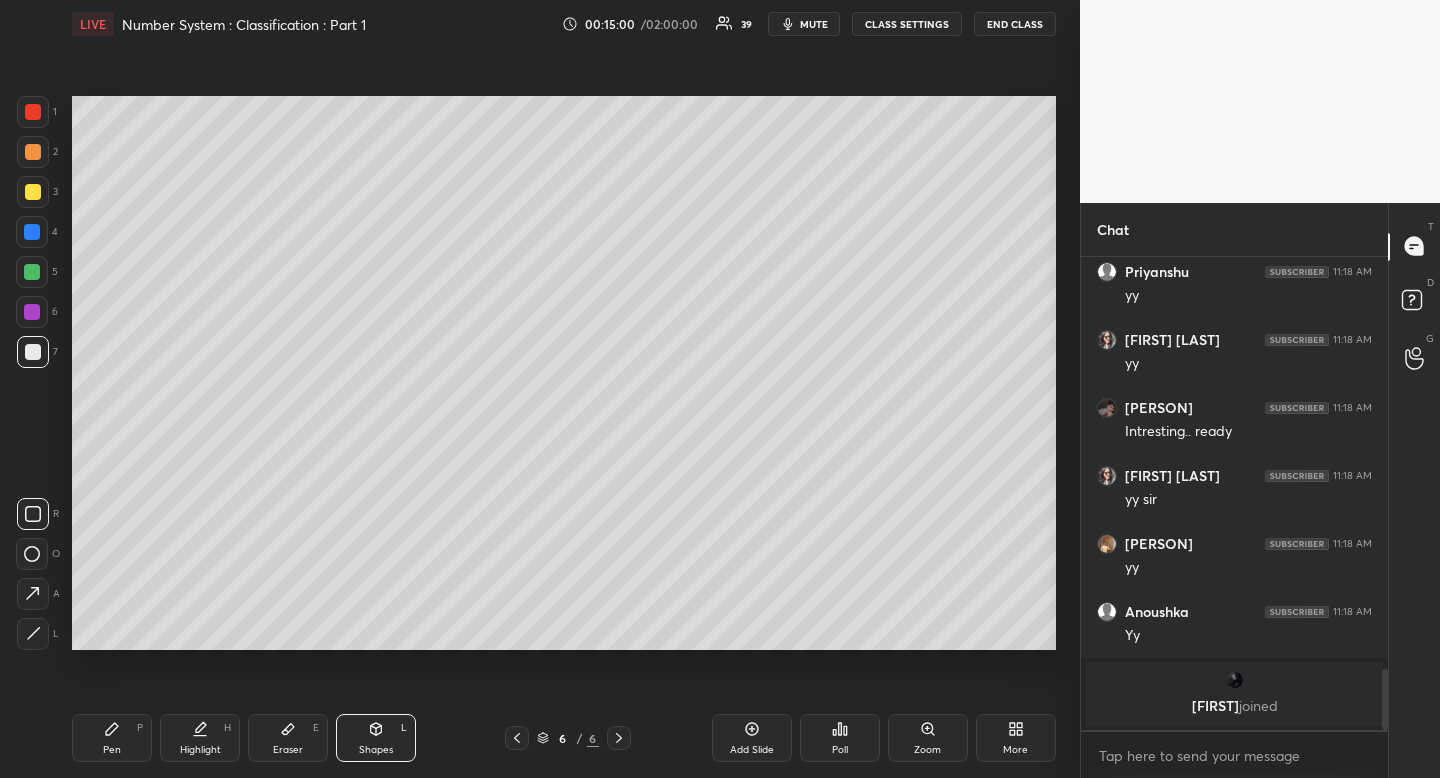 click at bounding box center [33, 634] 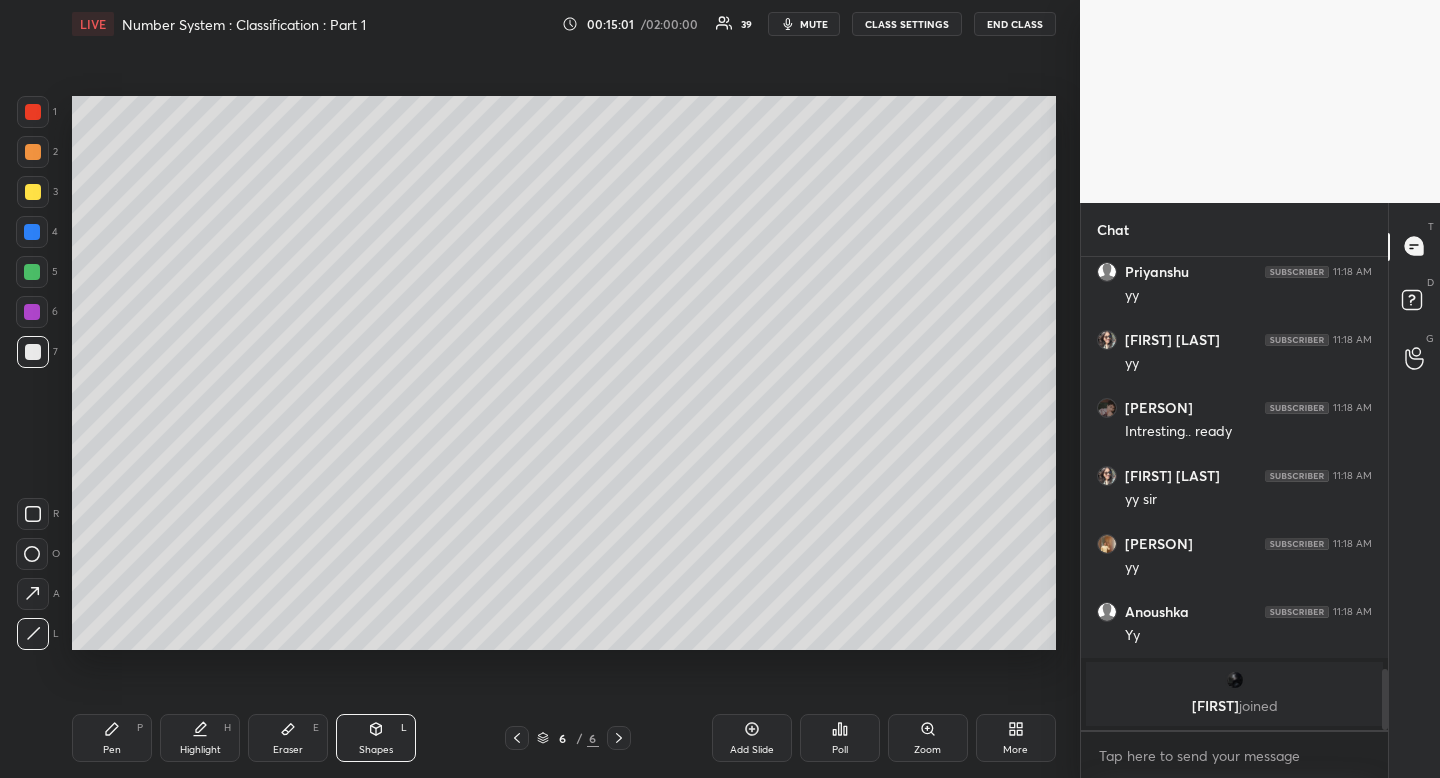 click at bounding box center (33, 634) 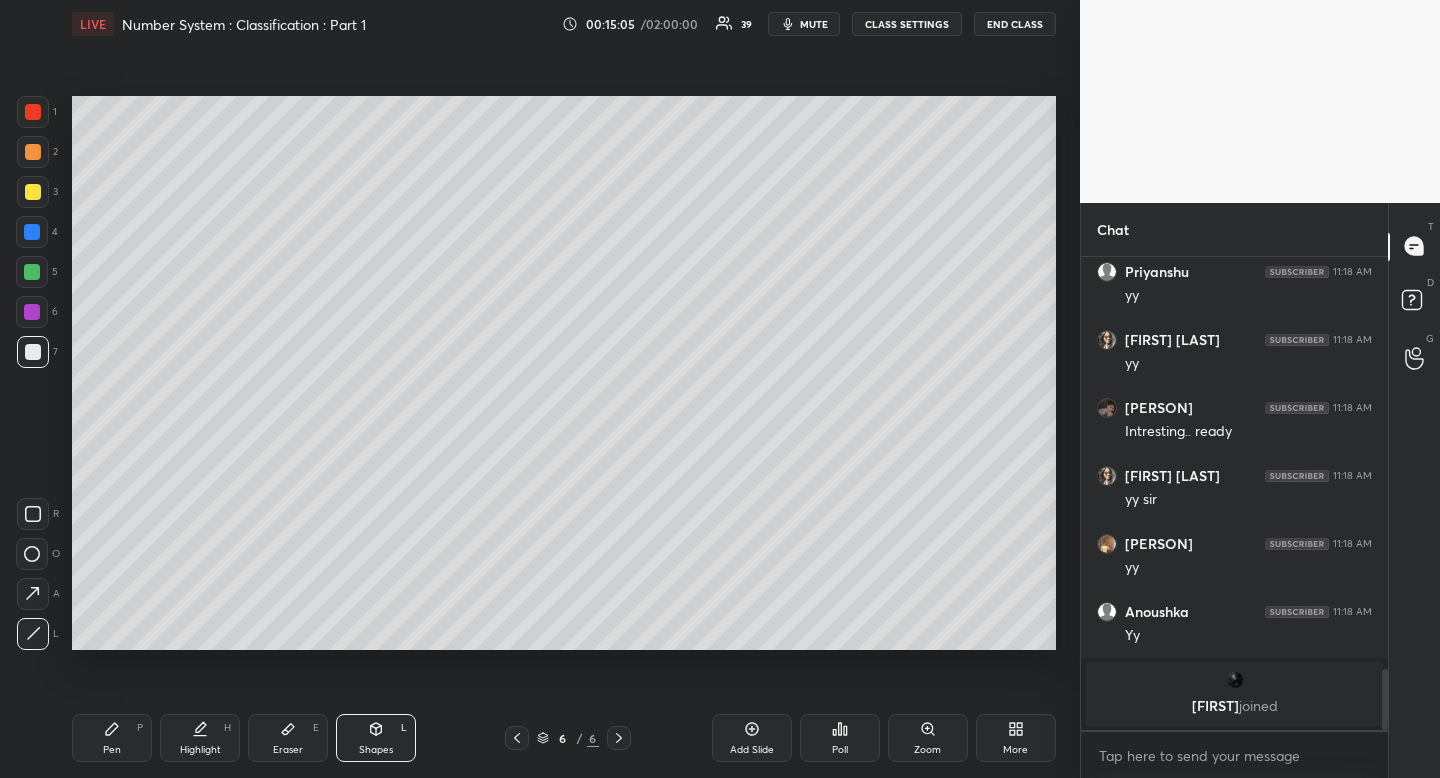 click at bounding box center (33, 192) 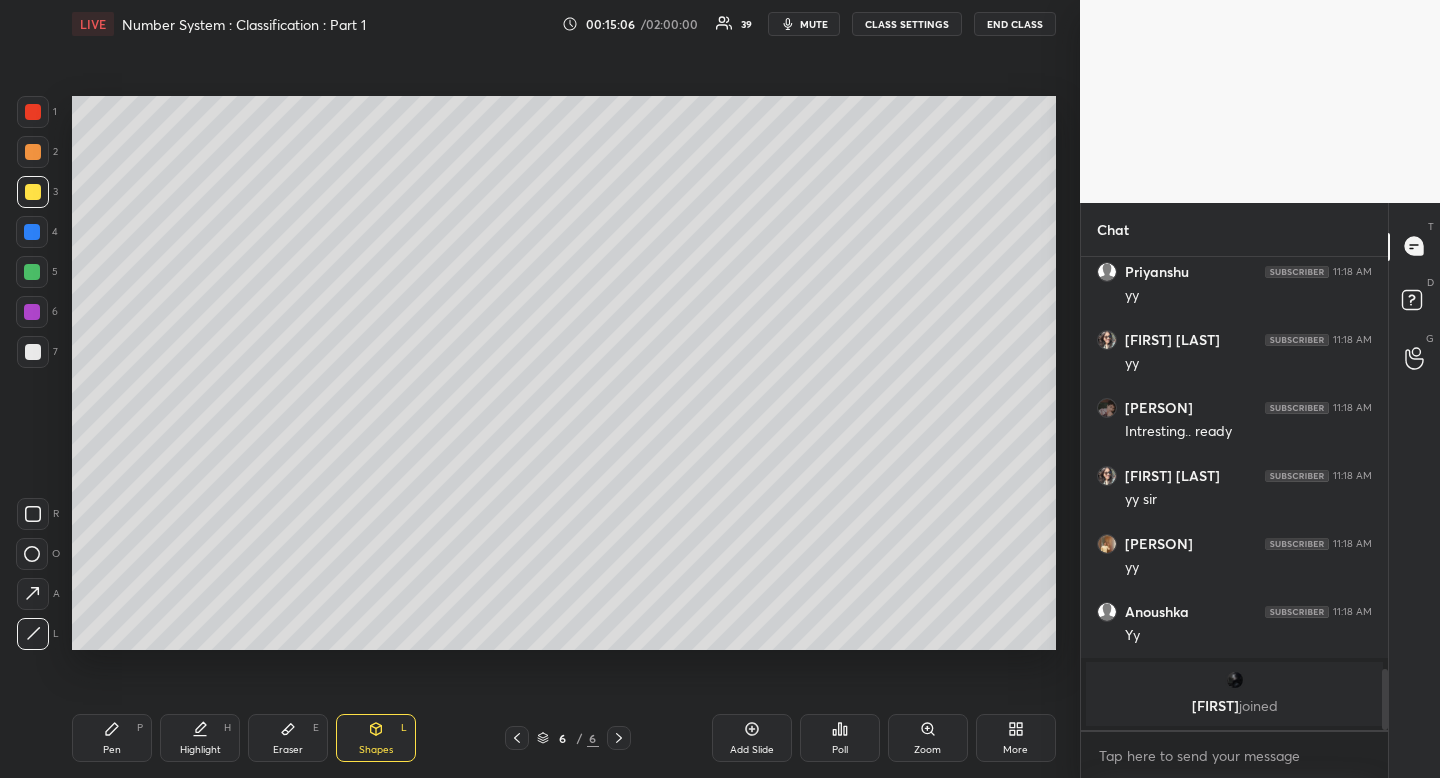 click 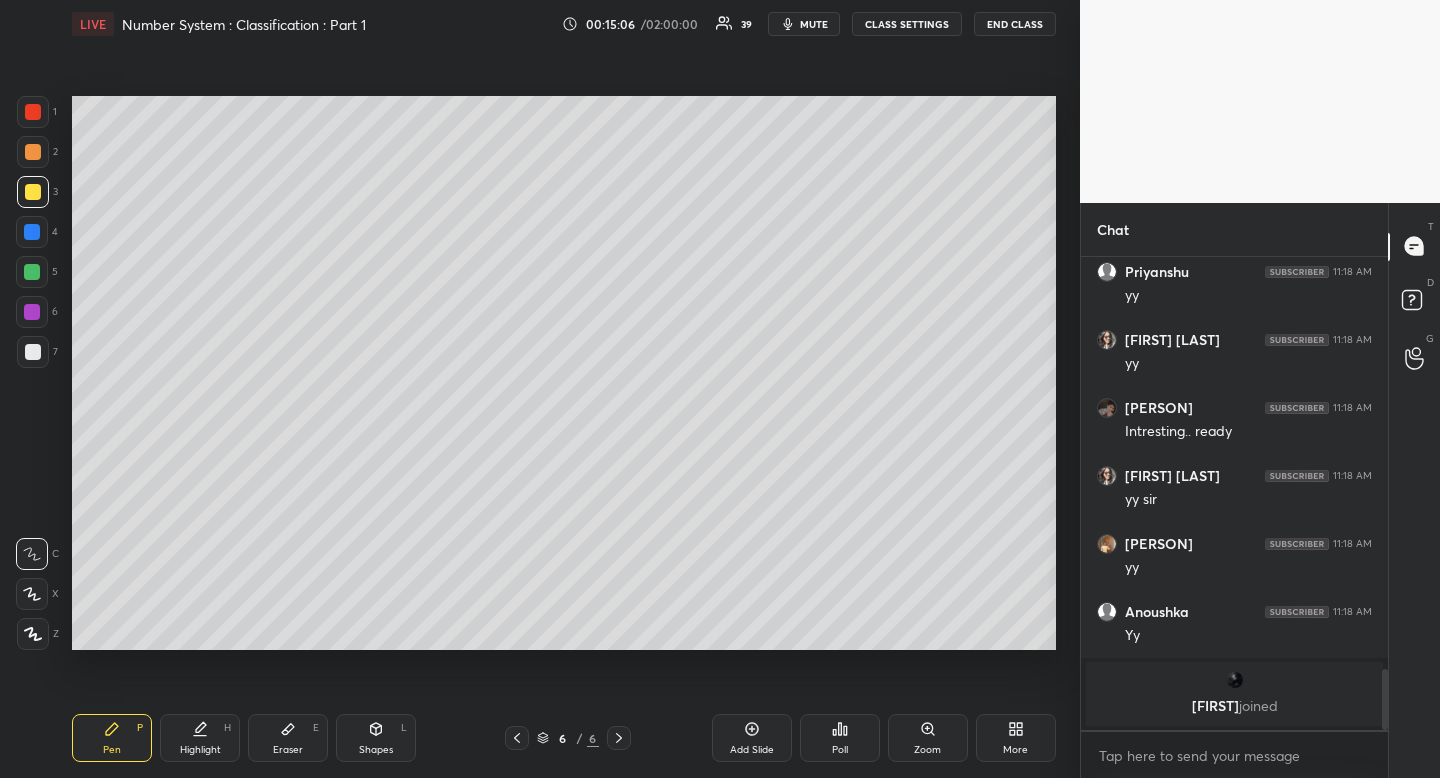 drag, startPoint x: 108, startPoint y: 724, endPoint x: 109, endPoint y: 714, distance: 10.049875 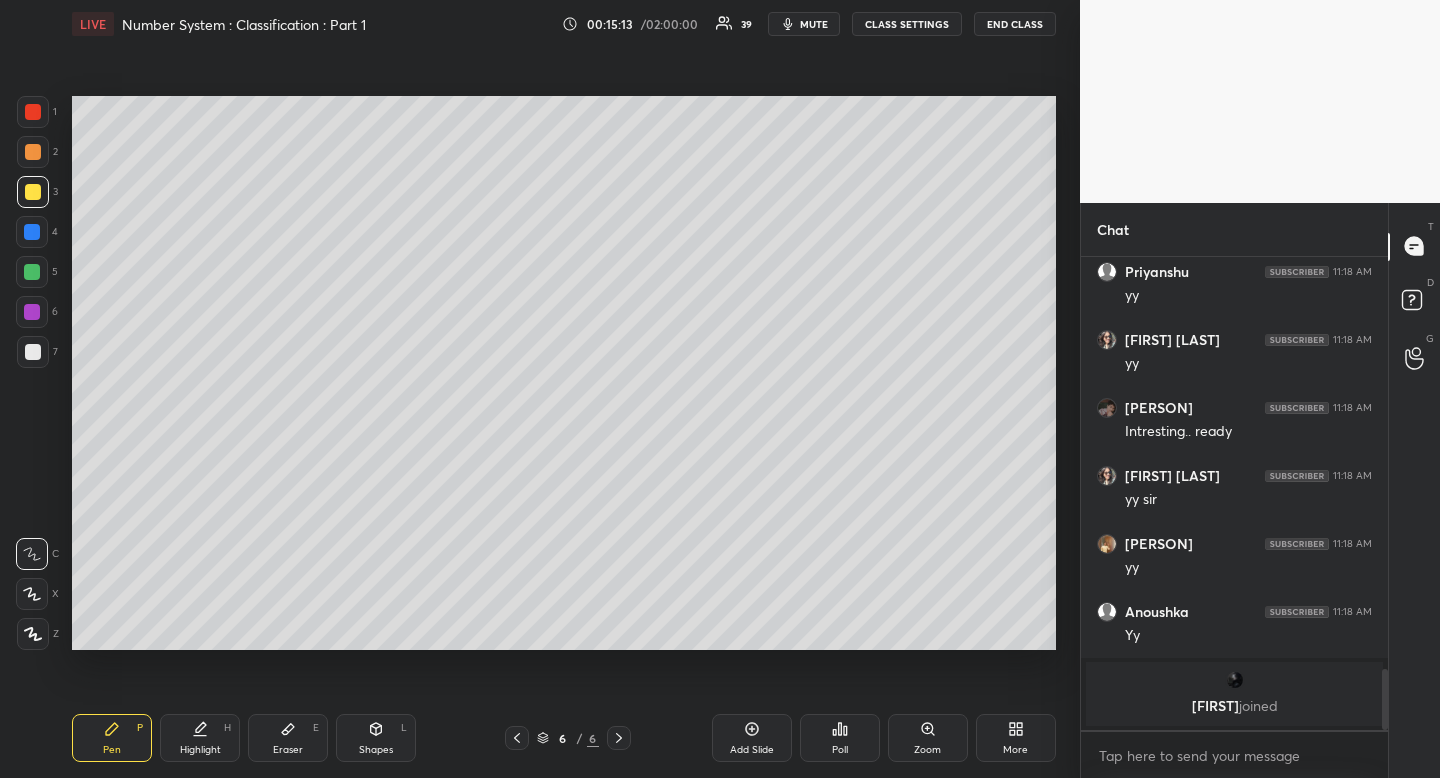 click at bounding box center [33, 152] 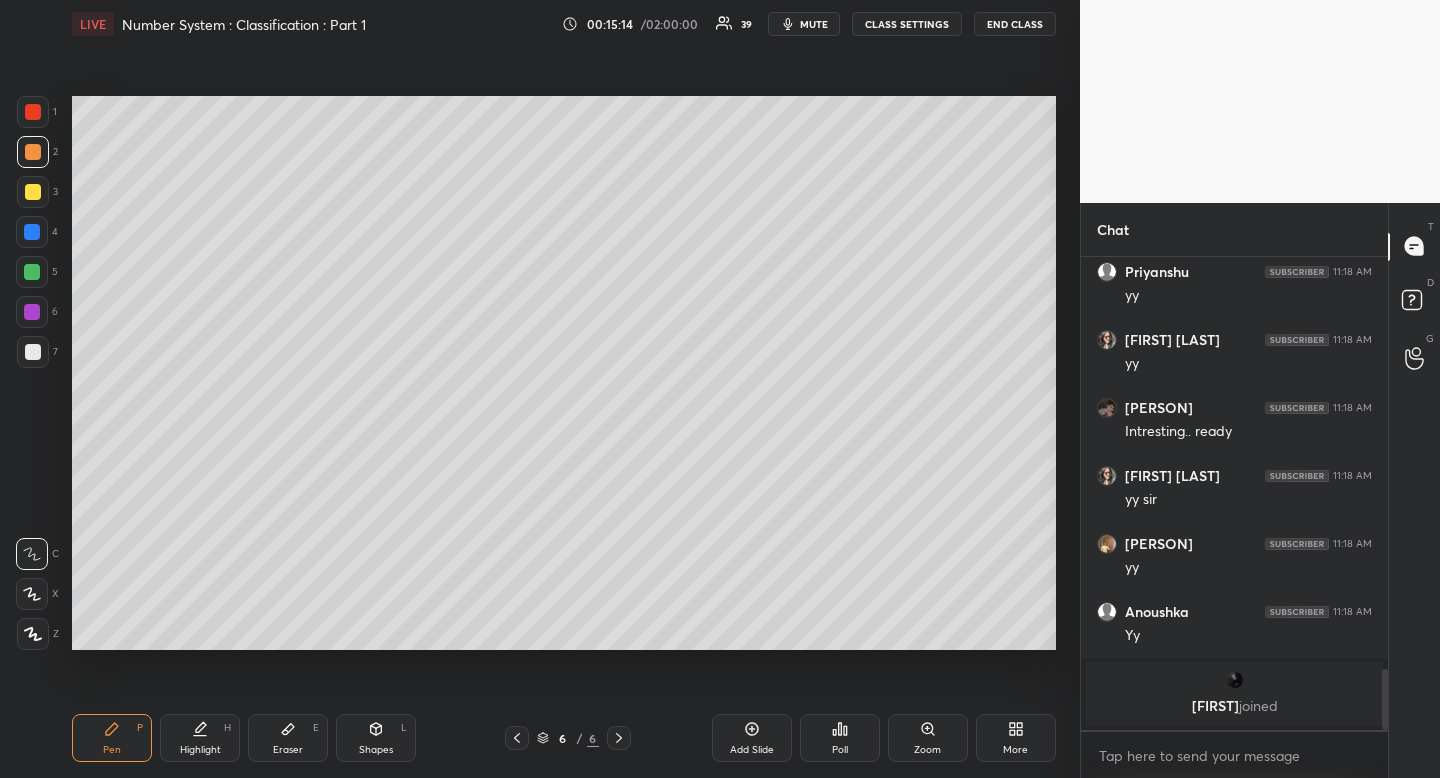 click at bounding box center (33, 152) 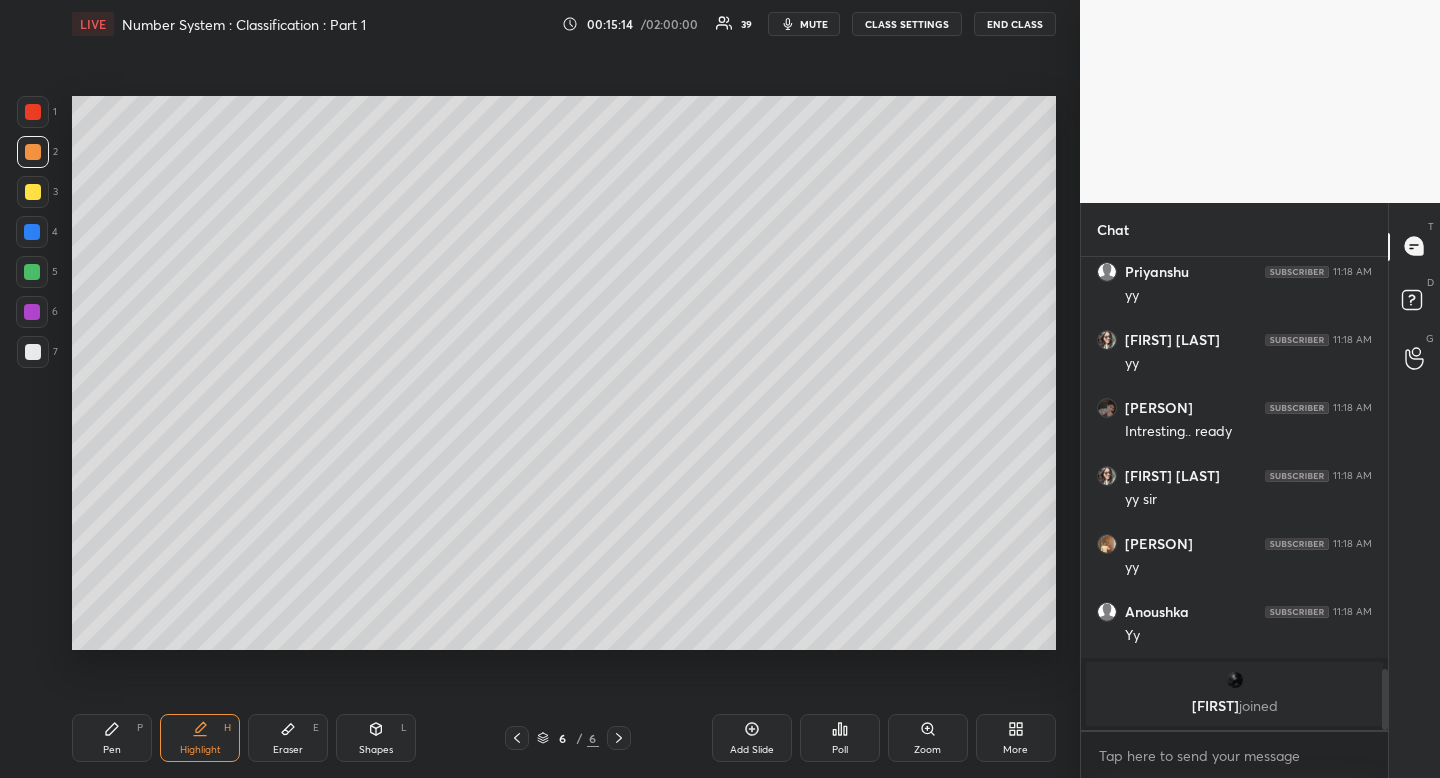 click 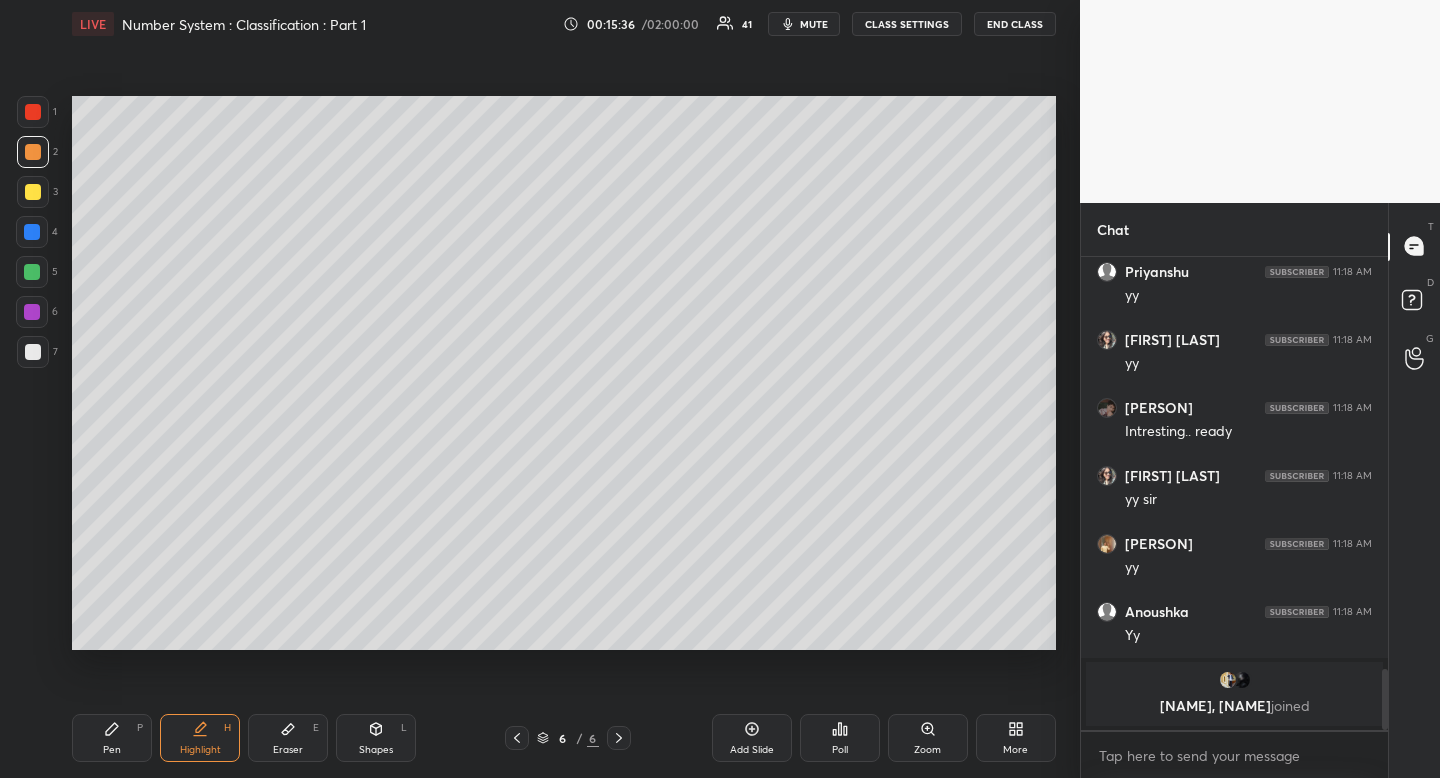 click 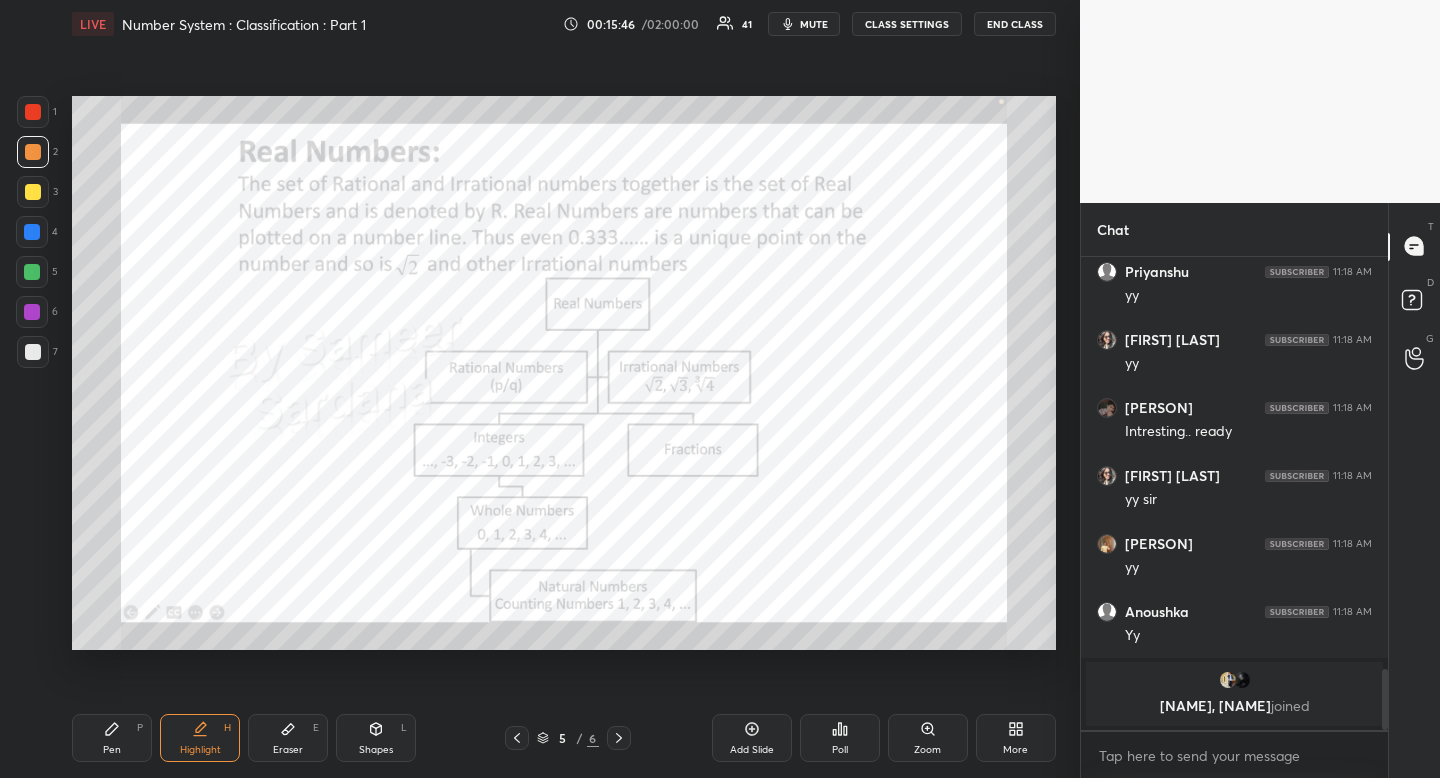 click on "Pen P" at bounding box center (112, 738) 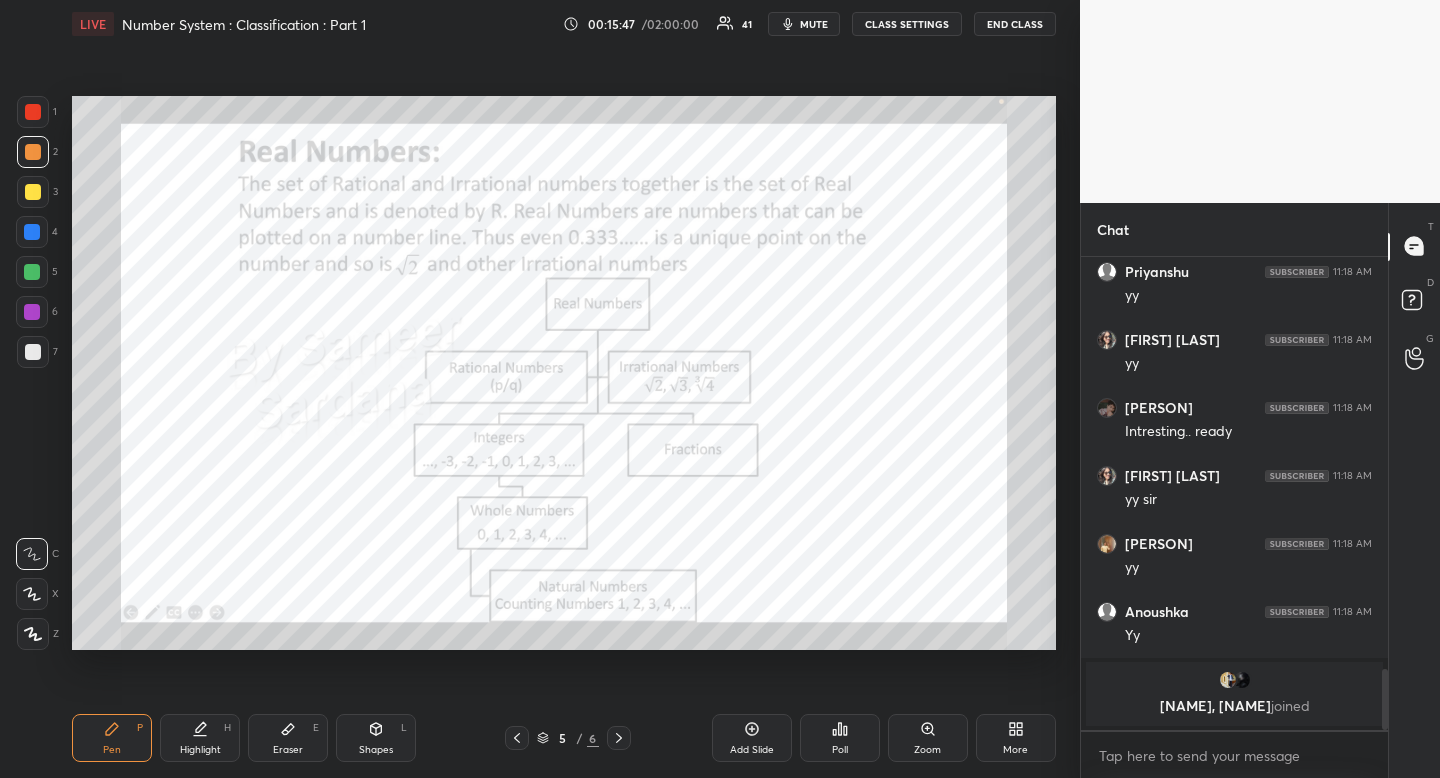 drag, startPoint x: 373, startPoint y: 734, endPoint x: 342, endPoint y: 703, distance: 43.840622 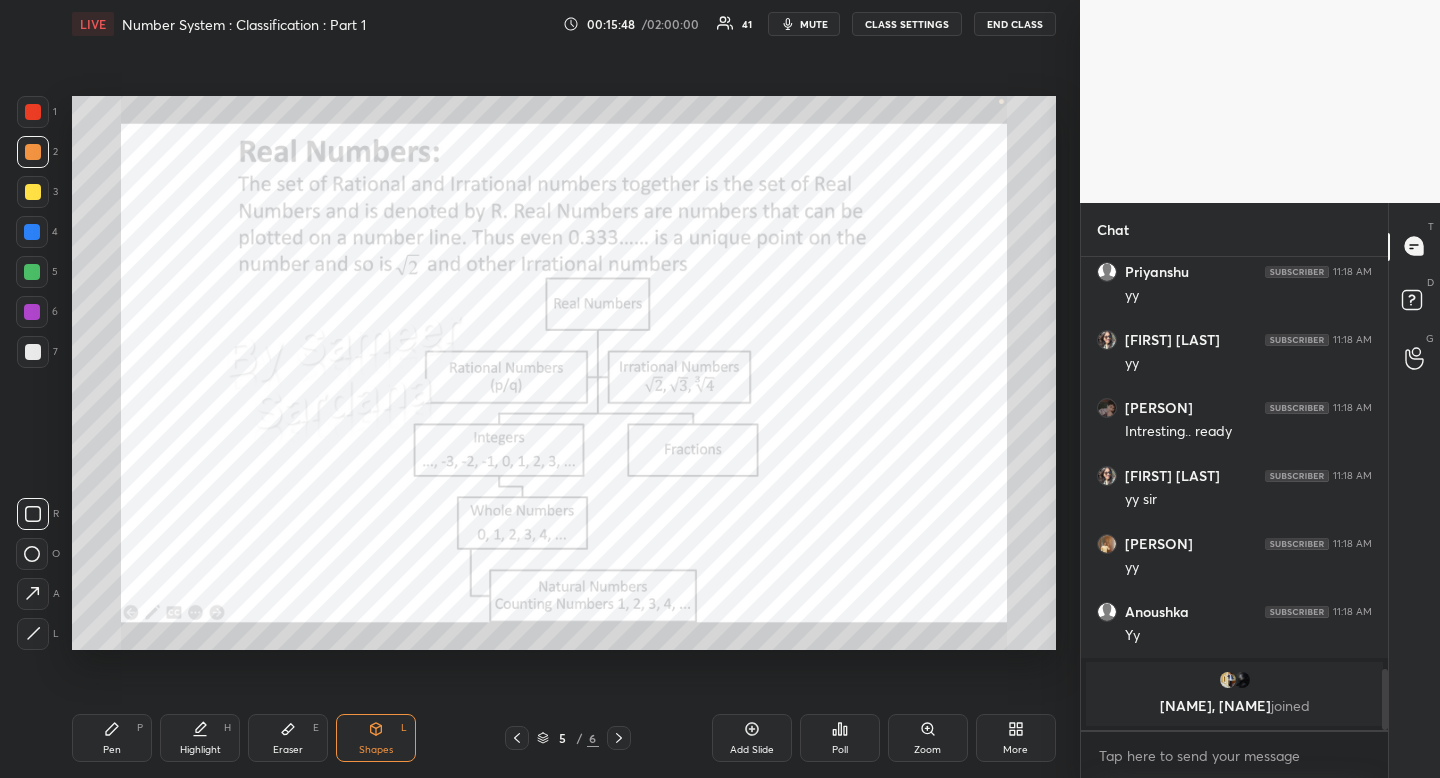 click at bounding box center (33, 514) 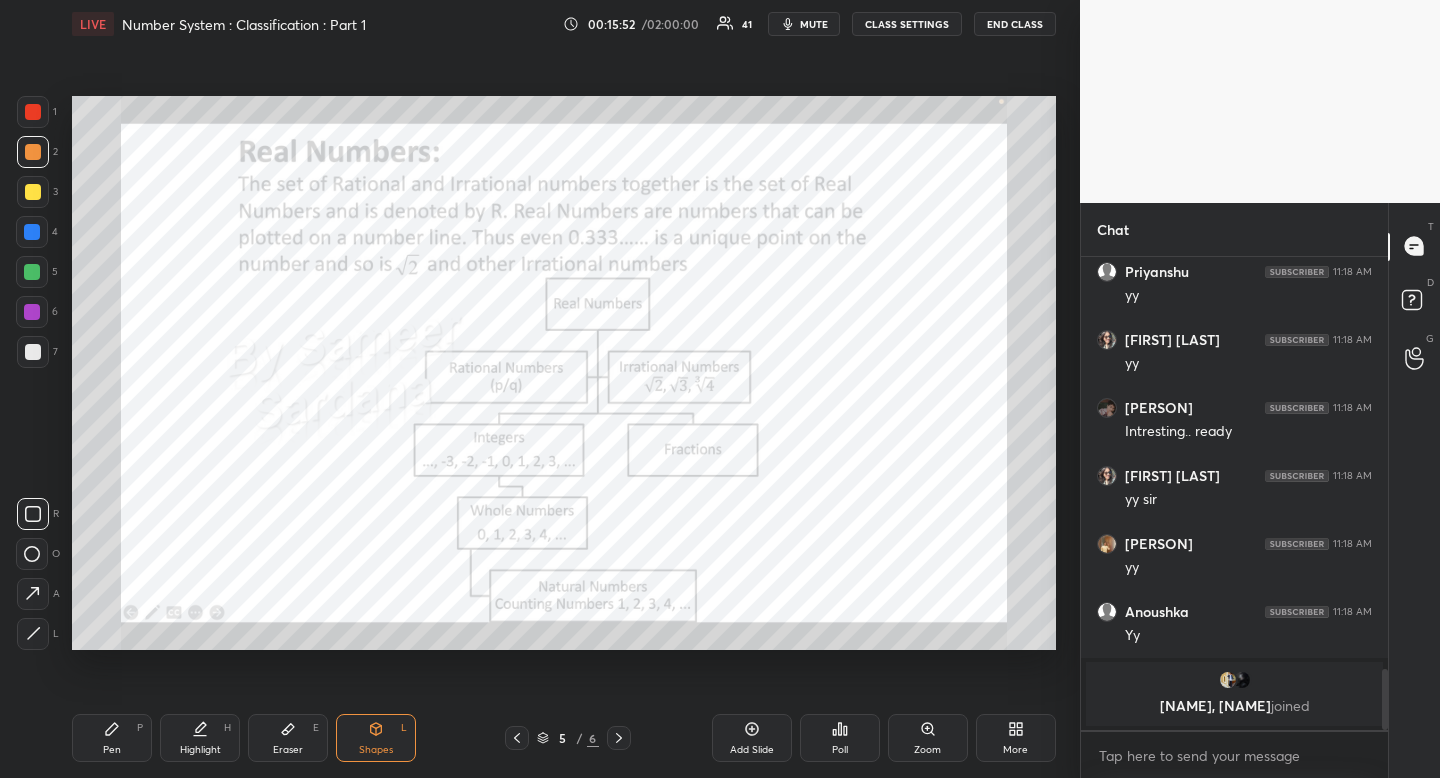 click at bounding box center [619, 738] 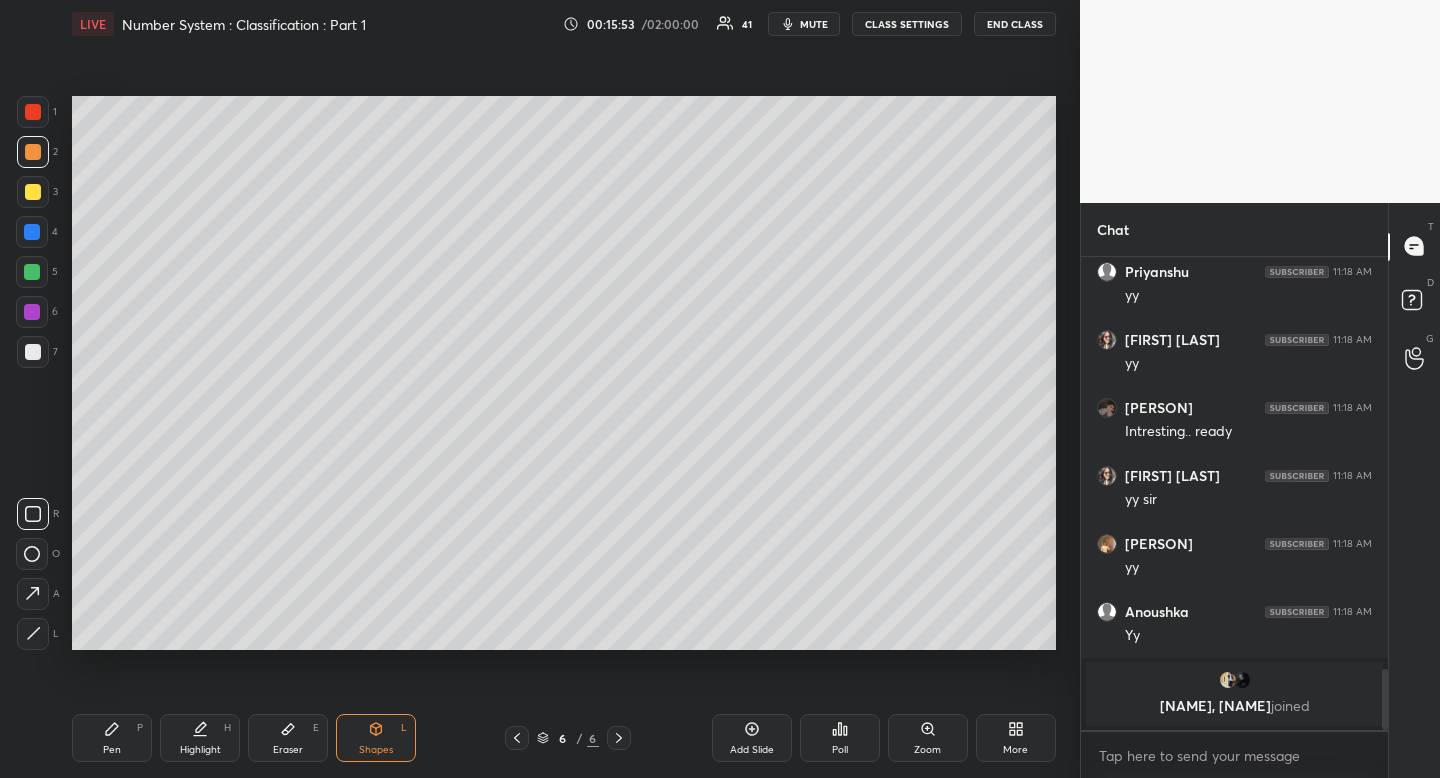 drag, startPoint x: 126, startPoint y: 741, endPoint x: 85, endPoint y: 659, distance: 91.67879 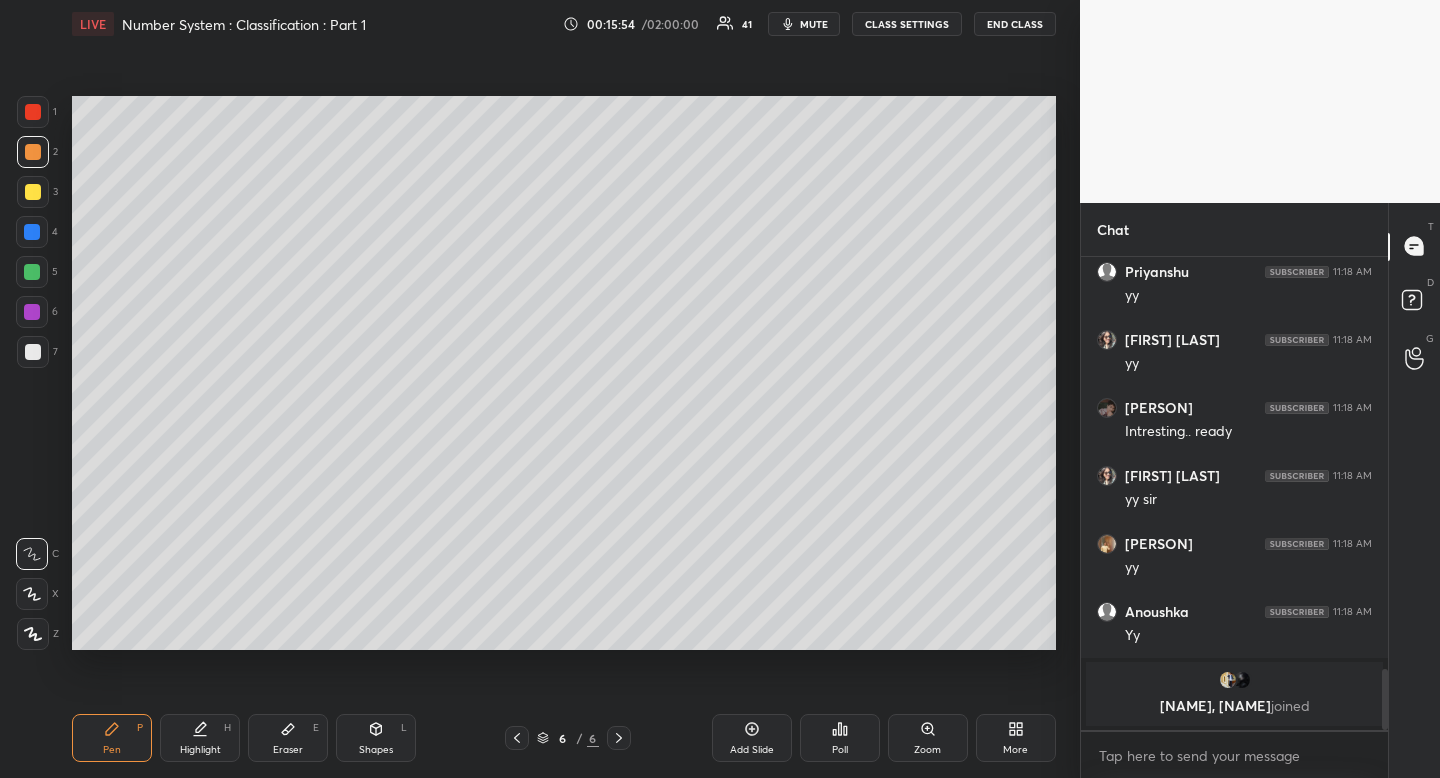 click at bounding box center (32, 272) 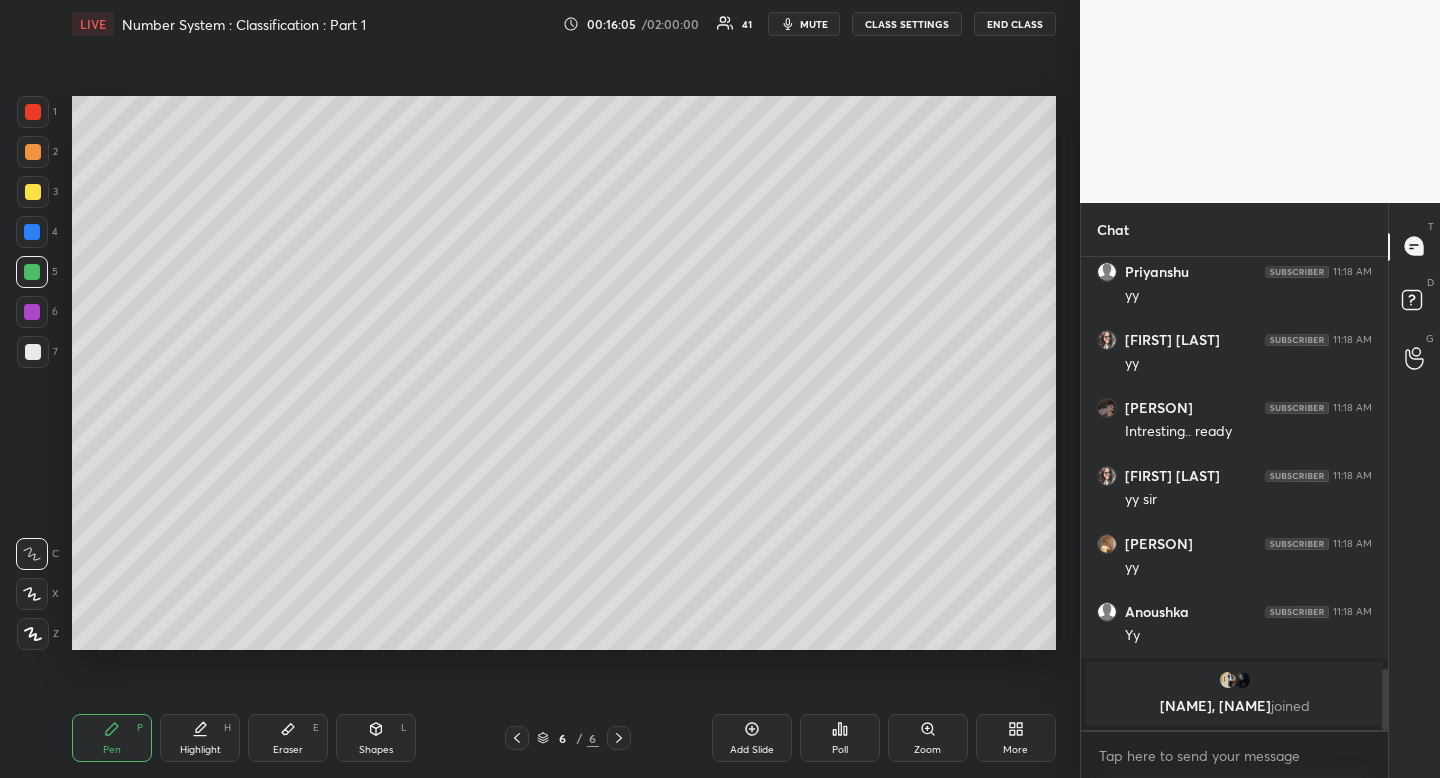 click on "Shapes" at bounding box center (376, 750) 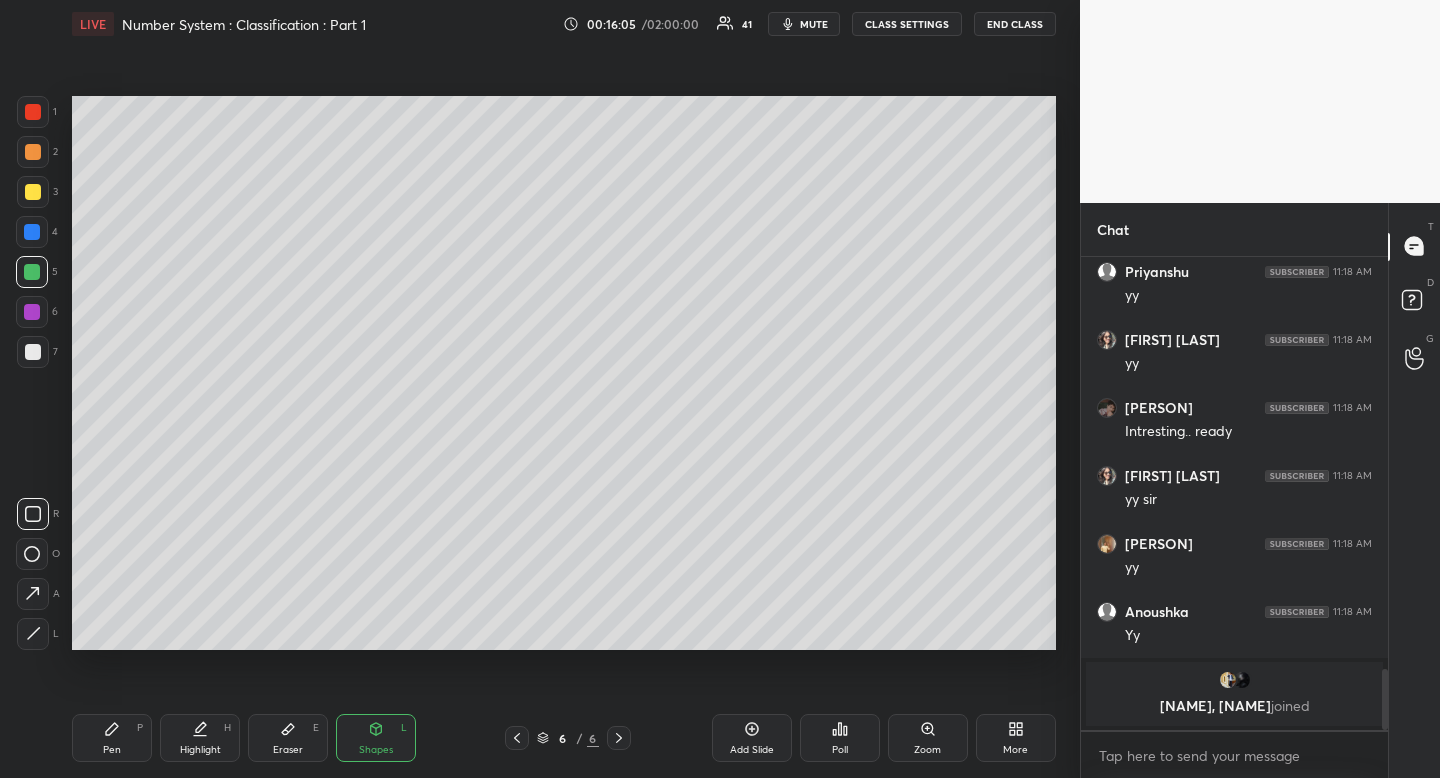 click 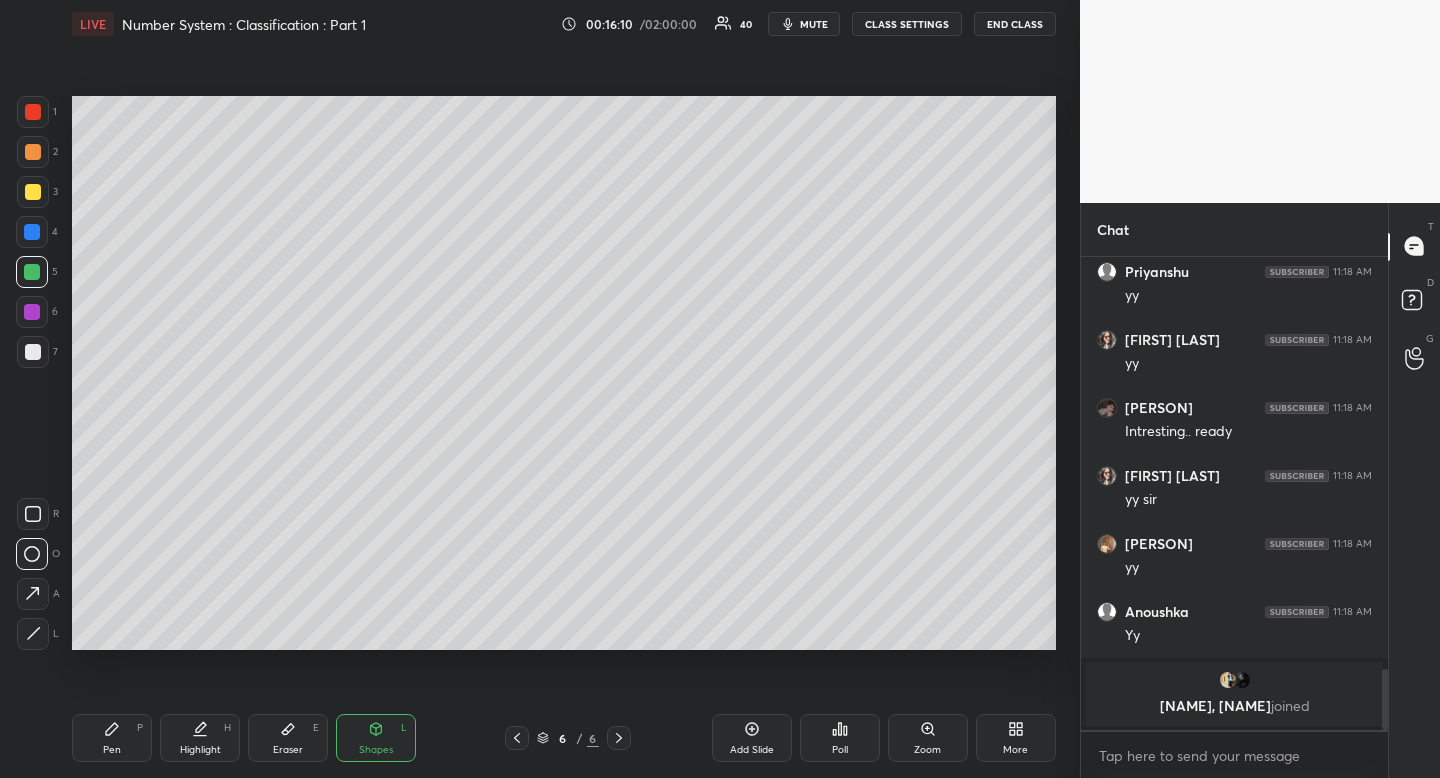 scroll, scrollTop: 427, scrollLeft: 301, axis: both 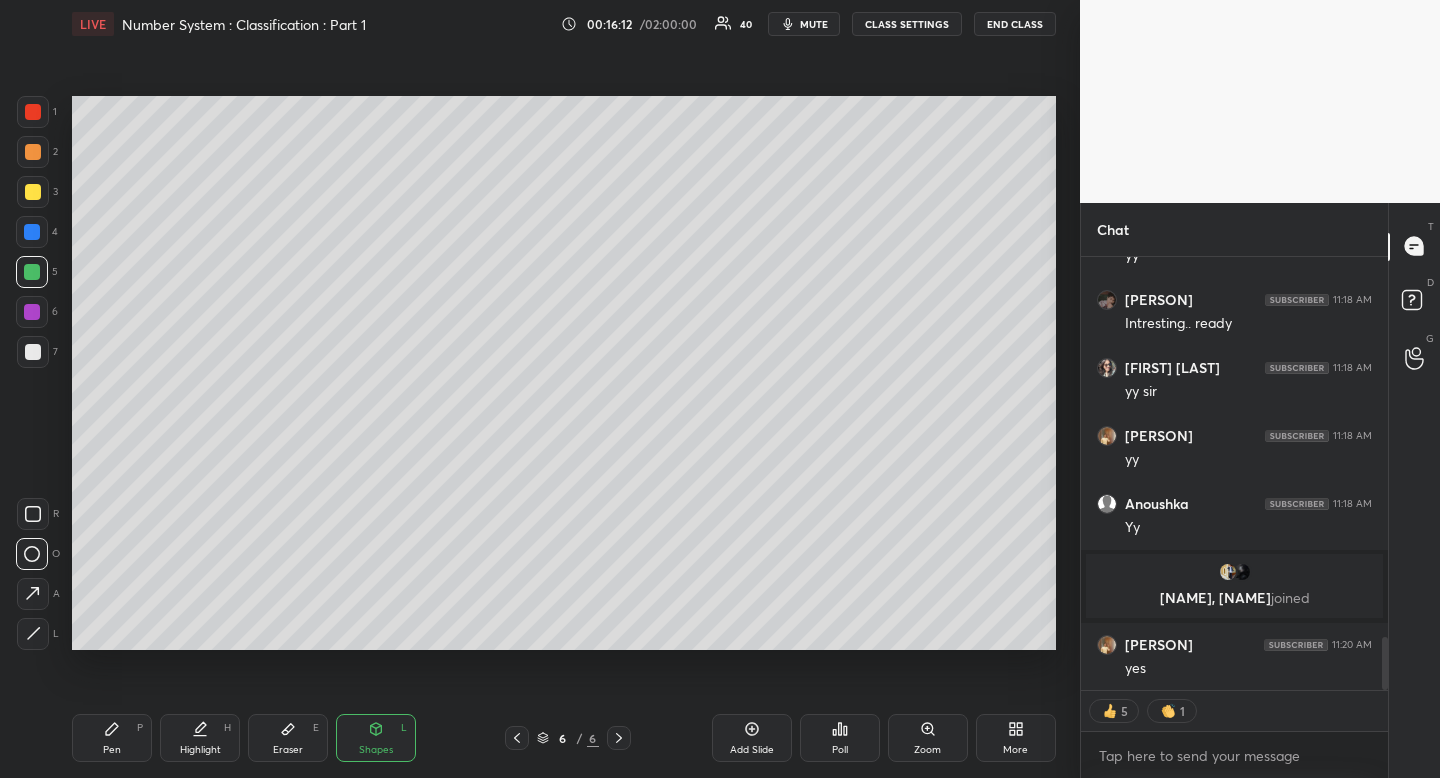click on "Pen" at bounding box center [112, 750] 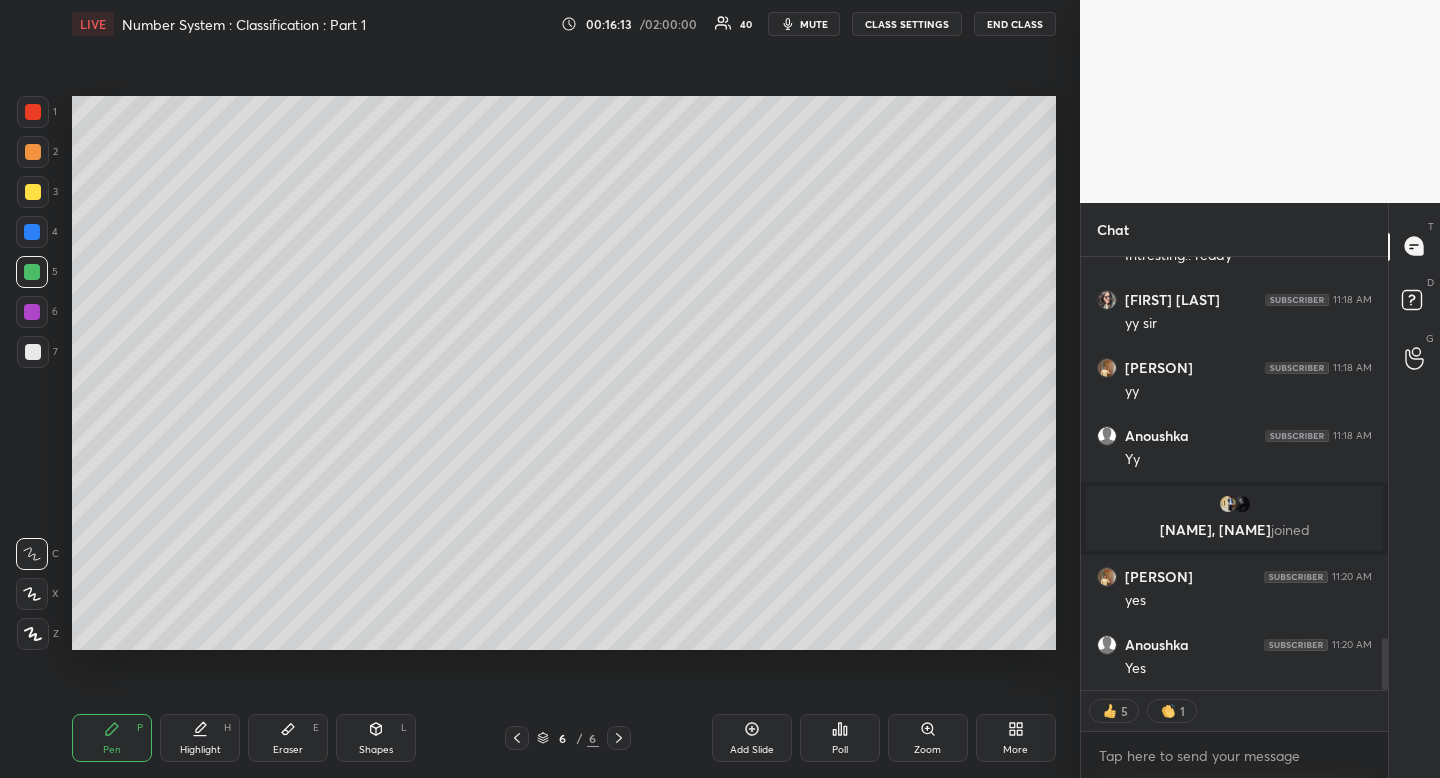 scroll, scrollTop: 3282, scrollLeft: 0, axis: vertical 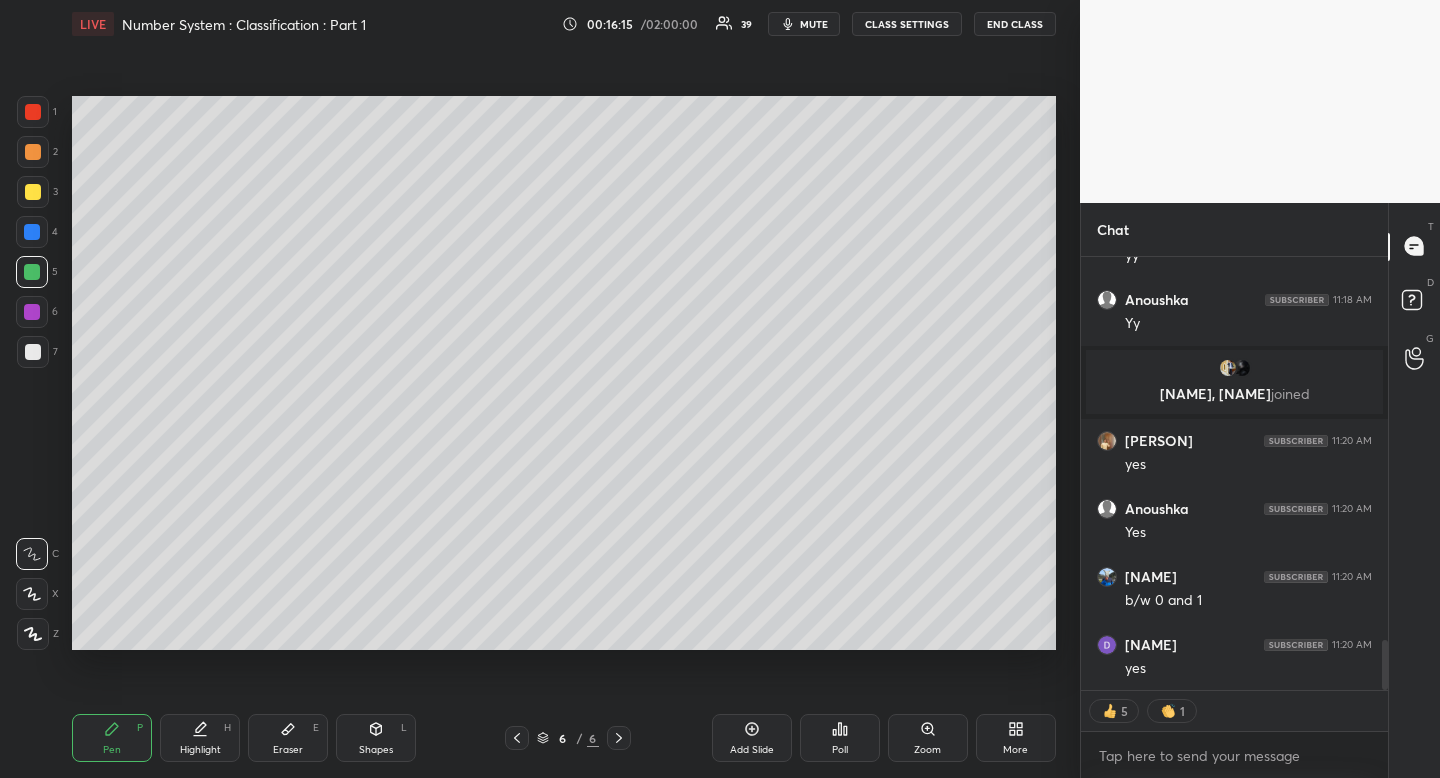 drag, startPoint x: 198, startPoint y: 768, endPoint x: 232, endPoint y: 684, distance: 90.62009 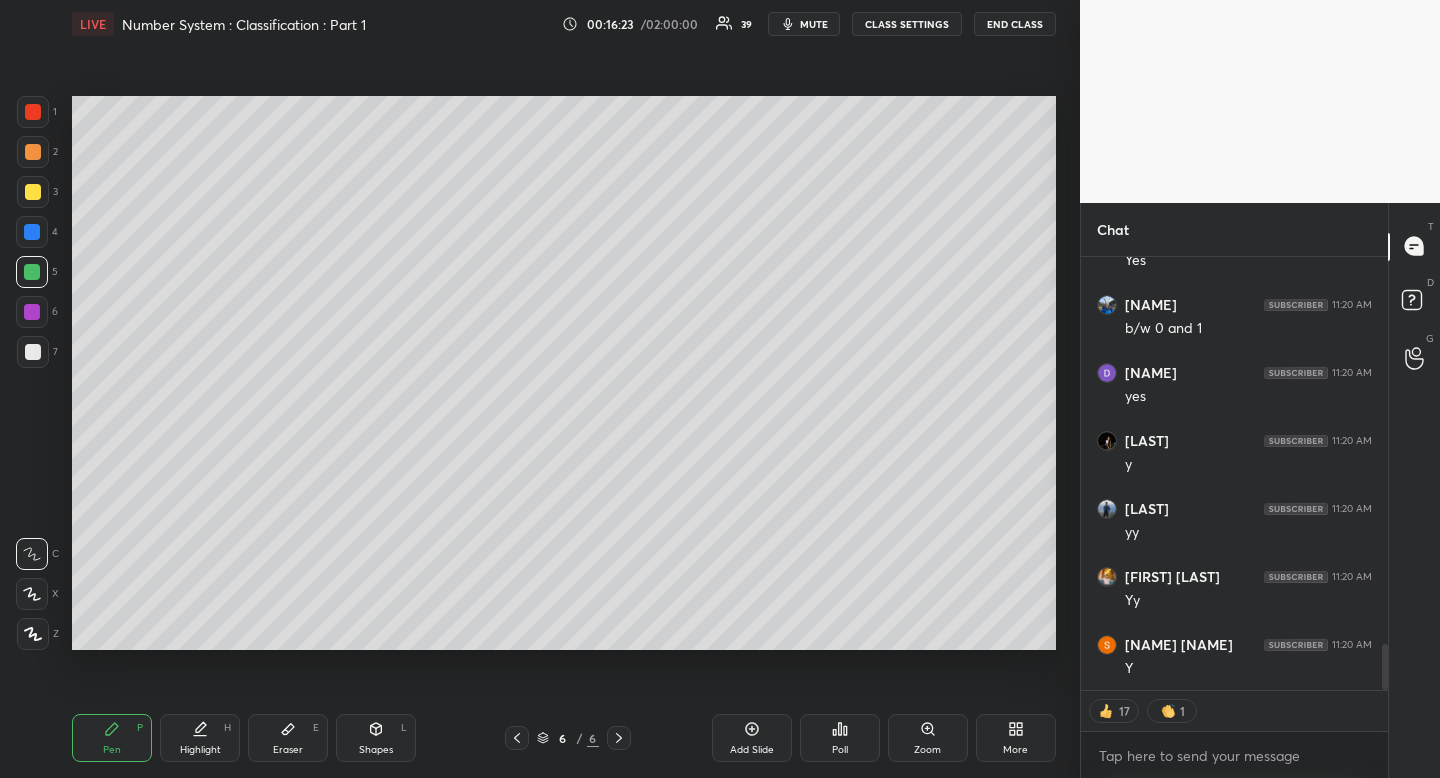 scroll, scrollTop: 3690, scrollLeft: 0, axis: vertical 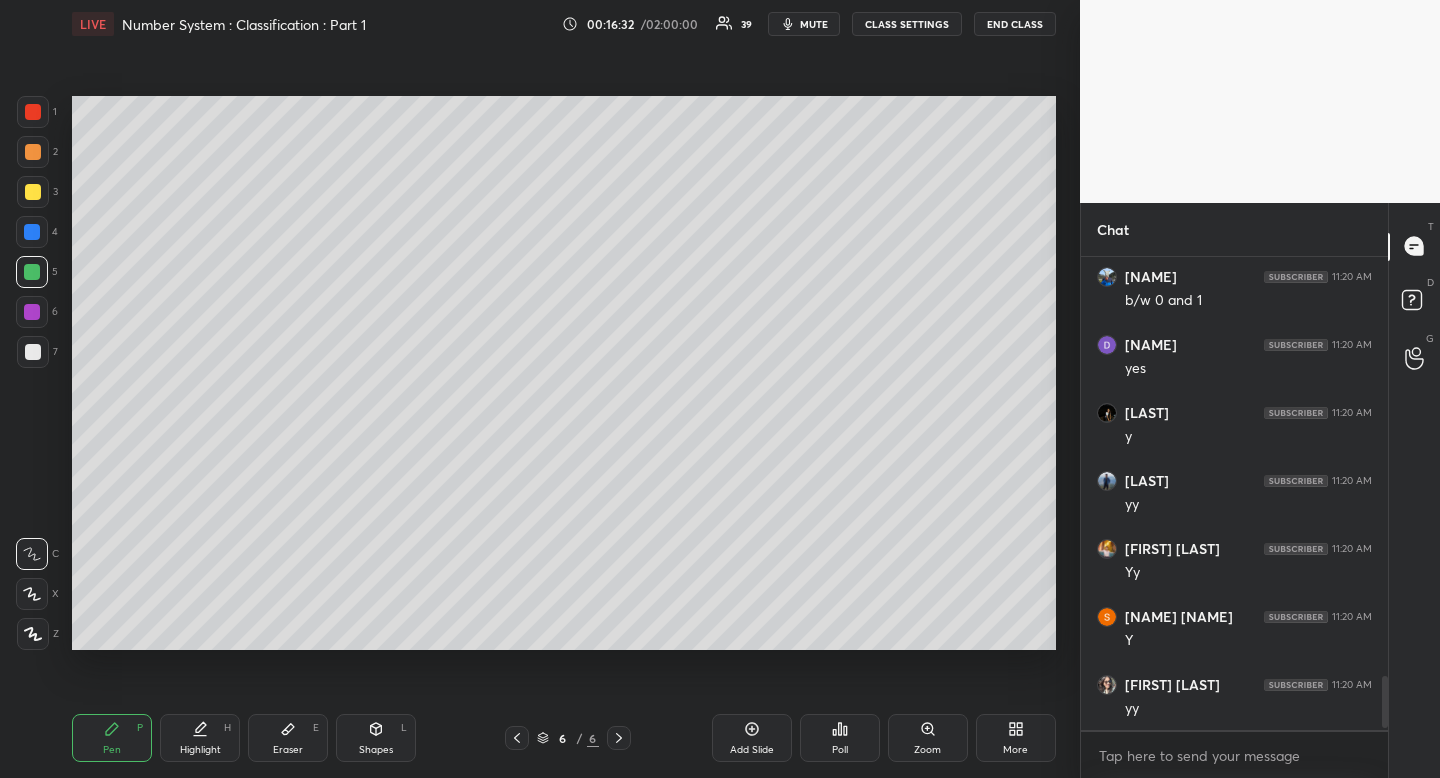 click on "Shapes L" at bounding box center [376, 738] 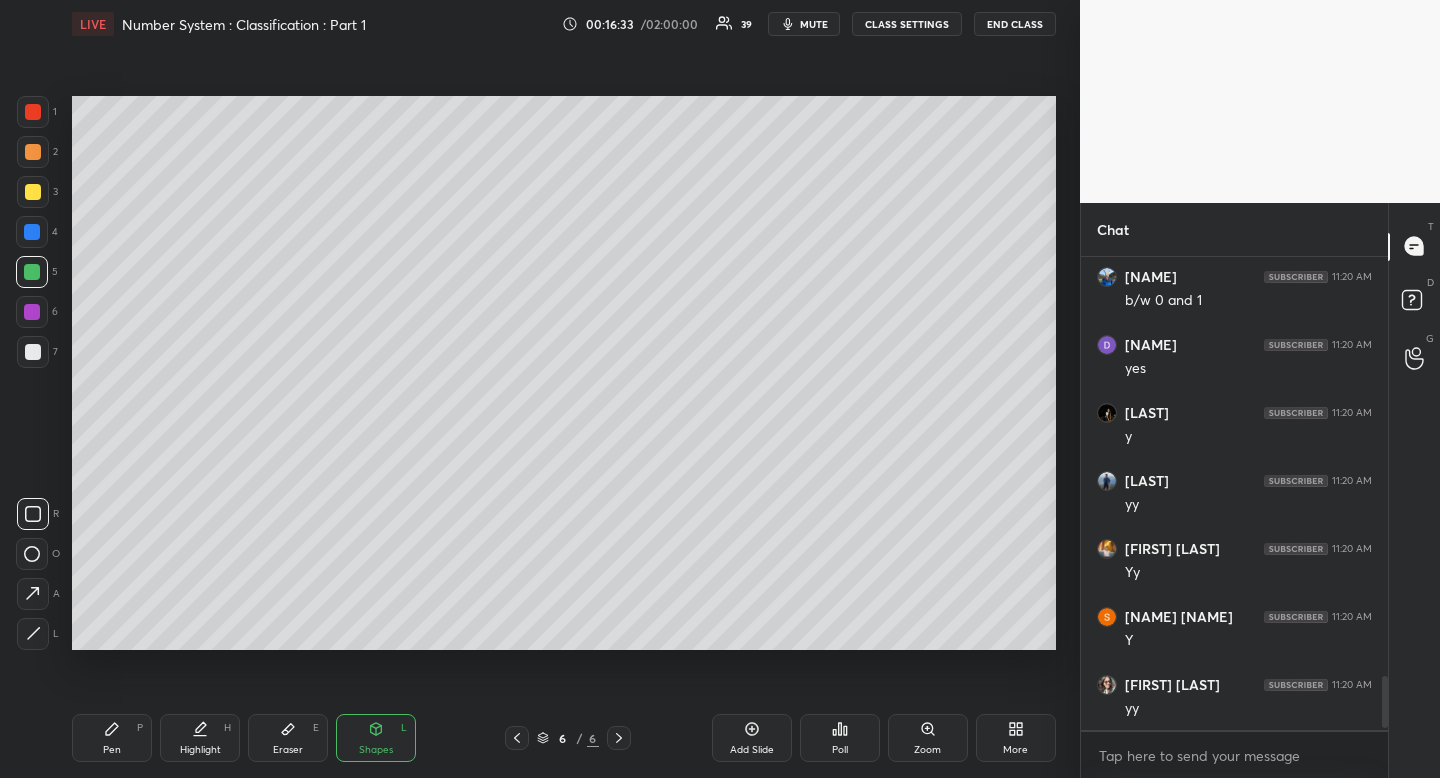 click 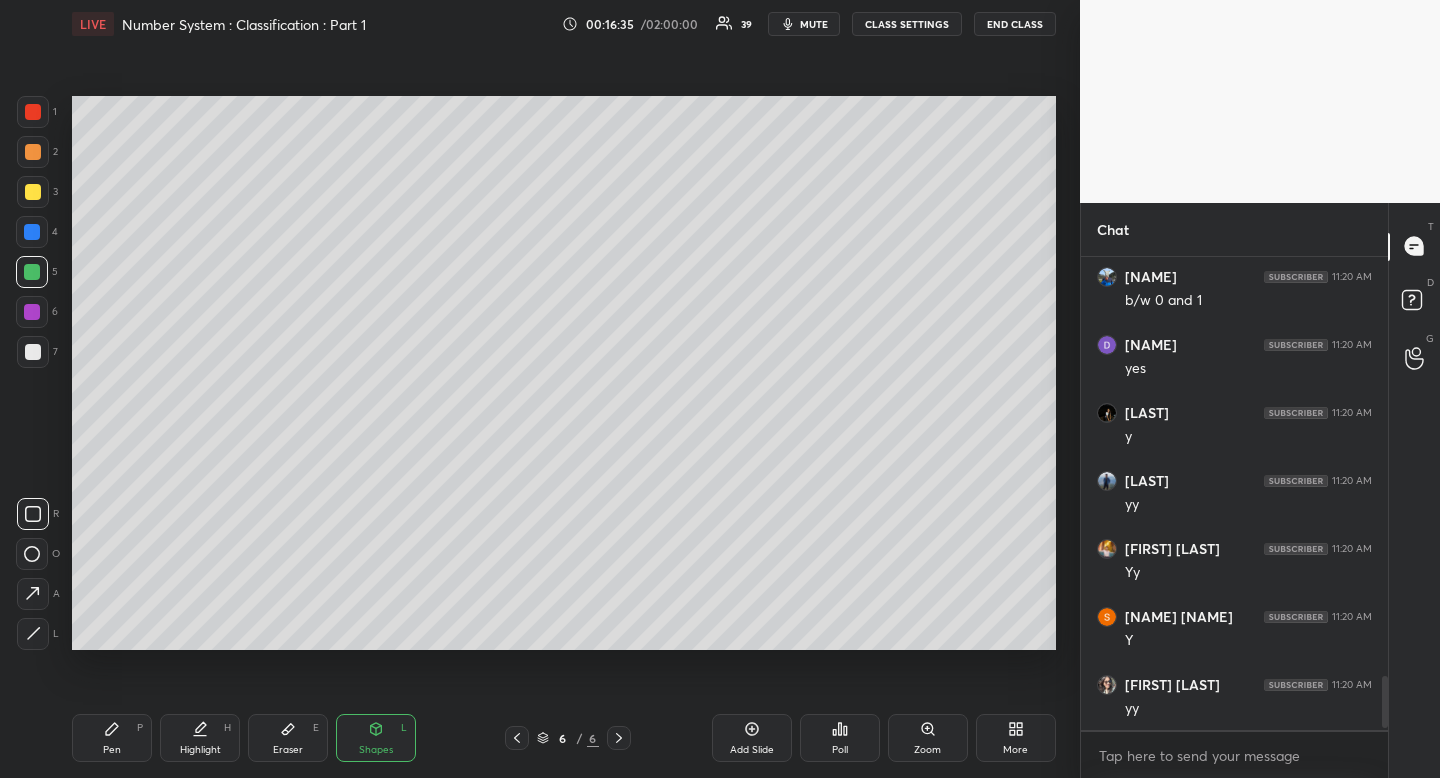 click on "Pen P" at bounding box center [112, 738] 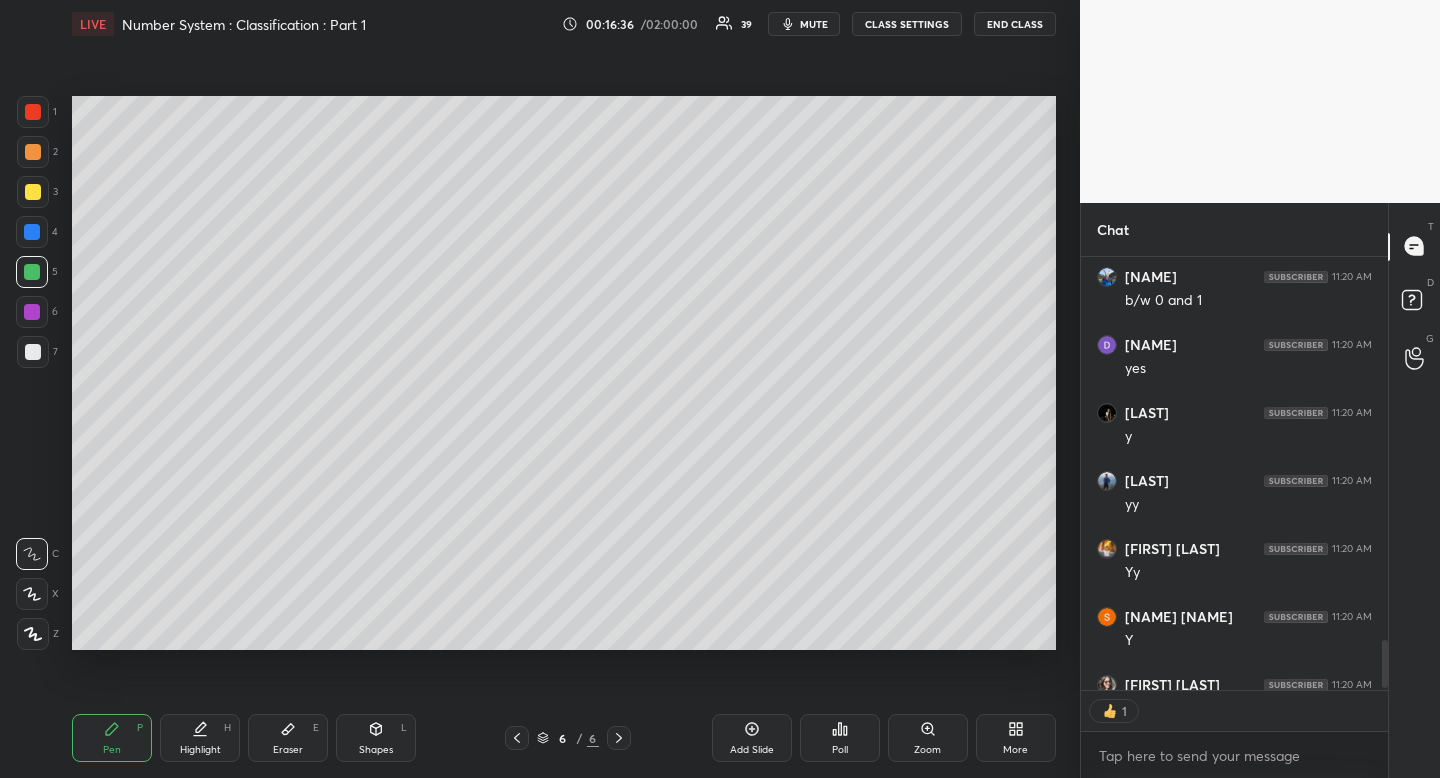 scroll, scrollTop: 427, scrollLeft: 301, axis: both 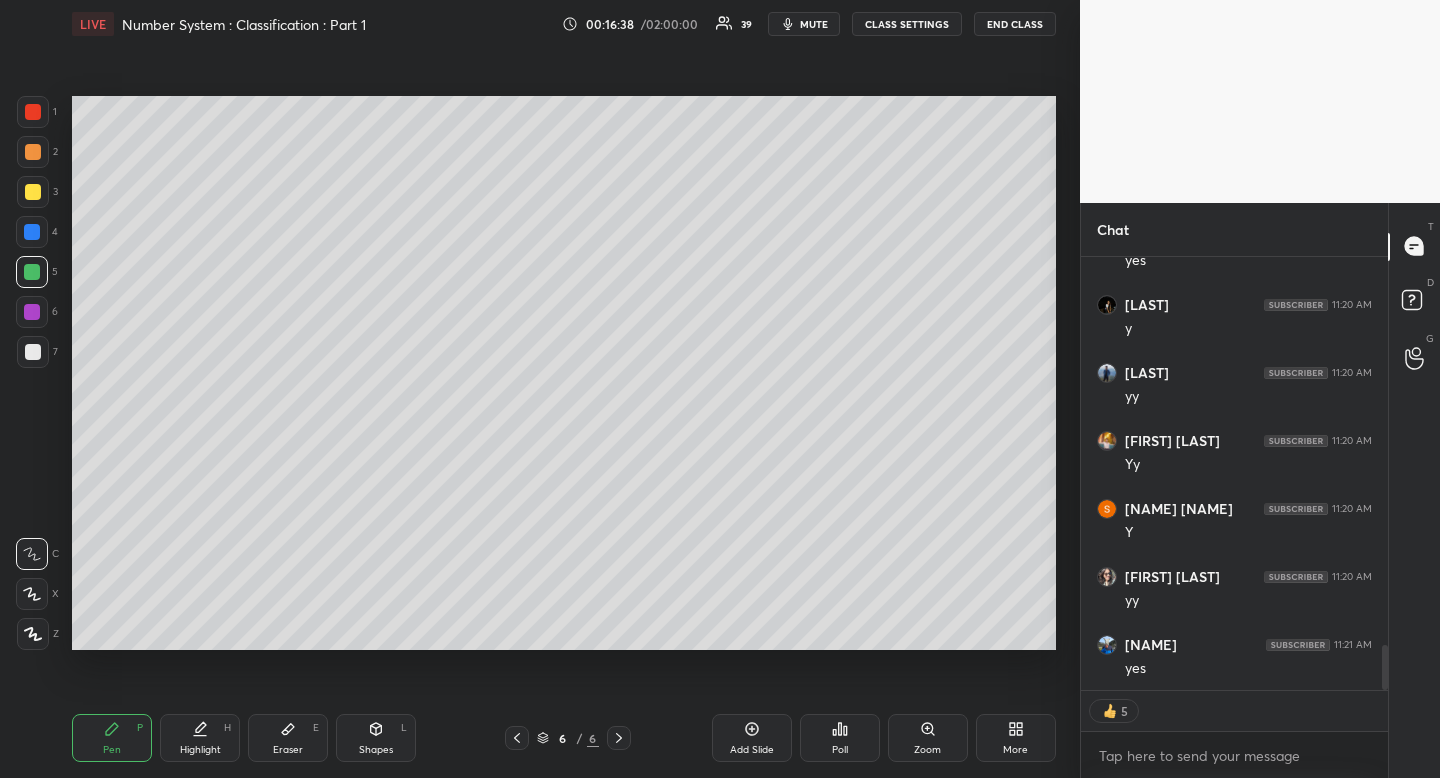 click on "Pen P" at bounding box center [112, 738] 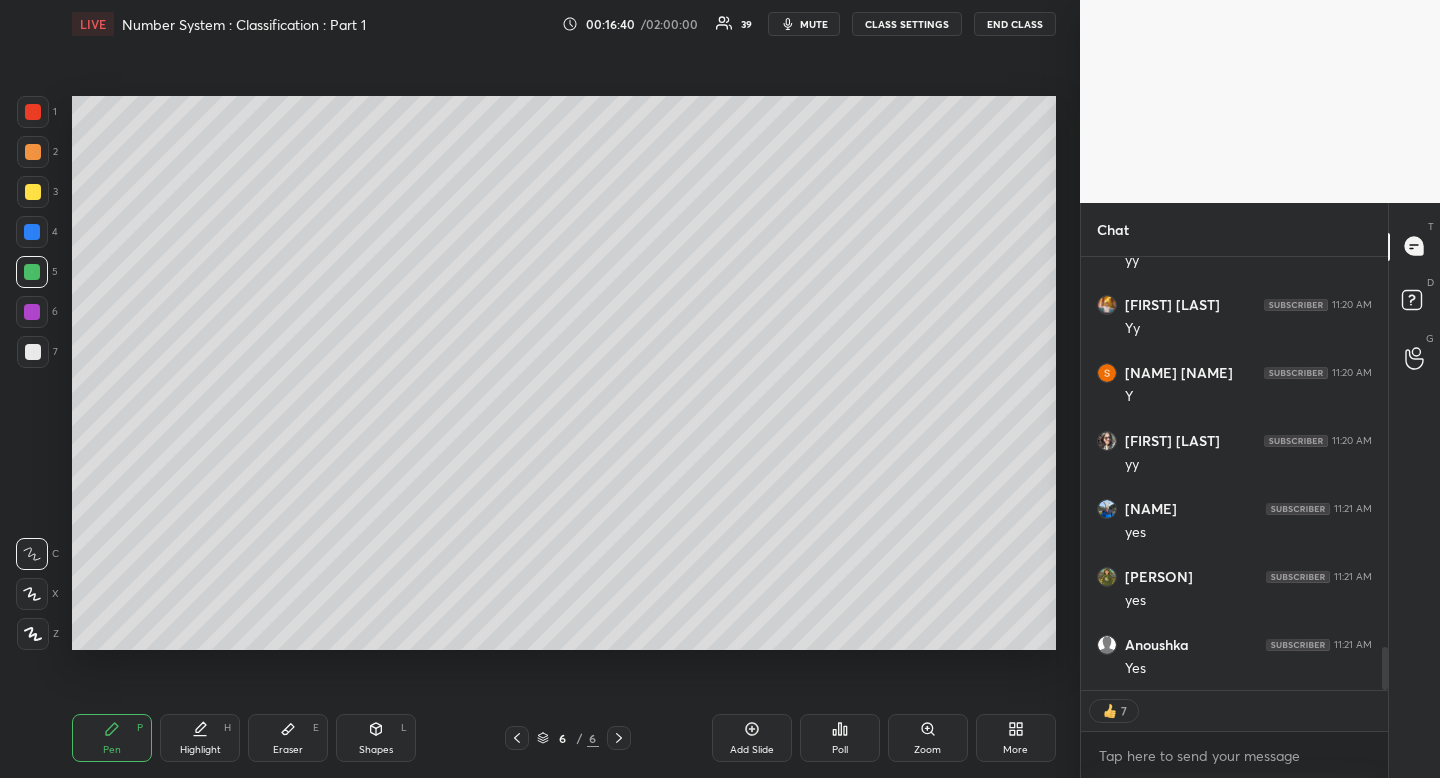 scroll, scrollTop: 3962, scrollLeft: 0, axis: vertical 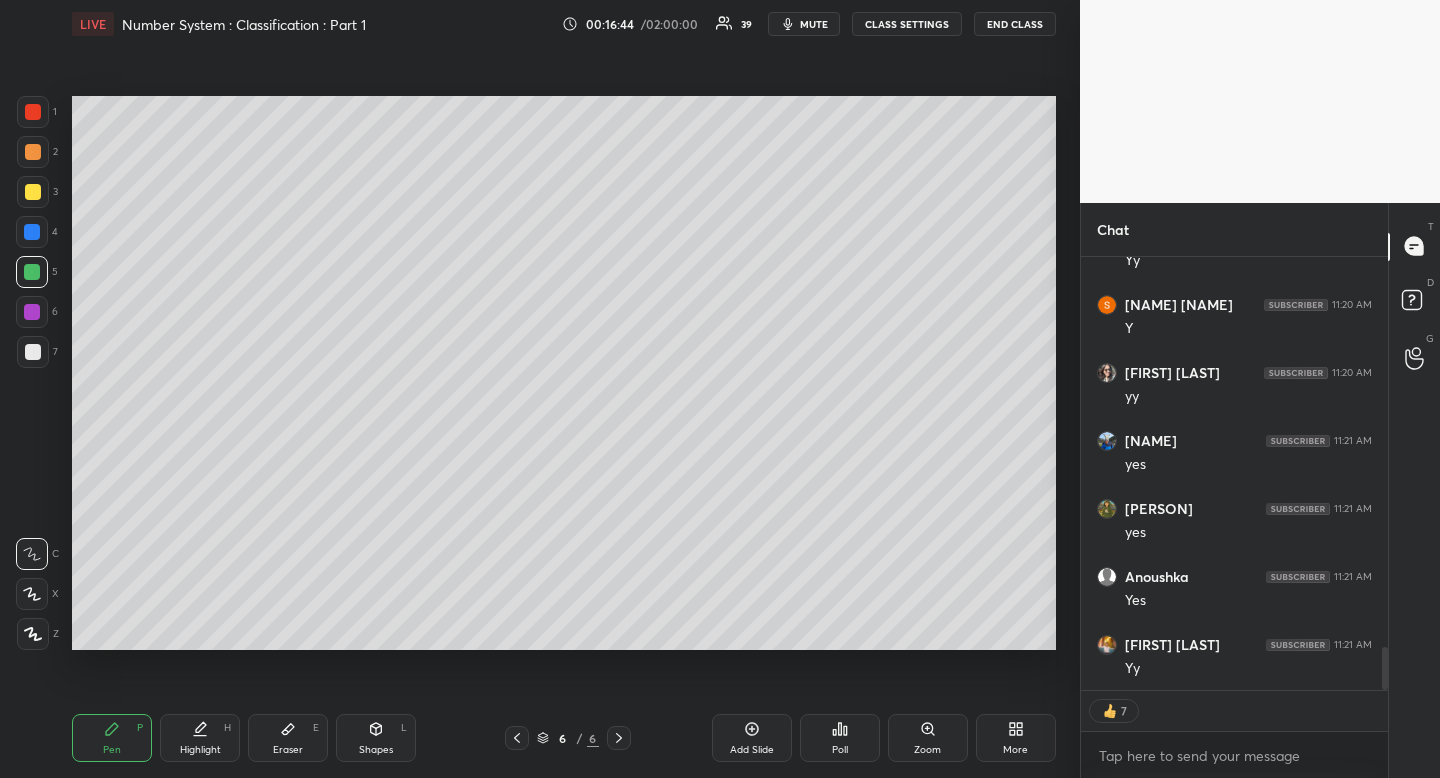 drag, startPoint x: 302, startPoint y: 742, endPoint x: 353, endPoint y: 670, distance: 88.23265 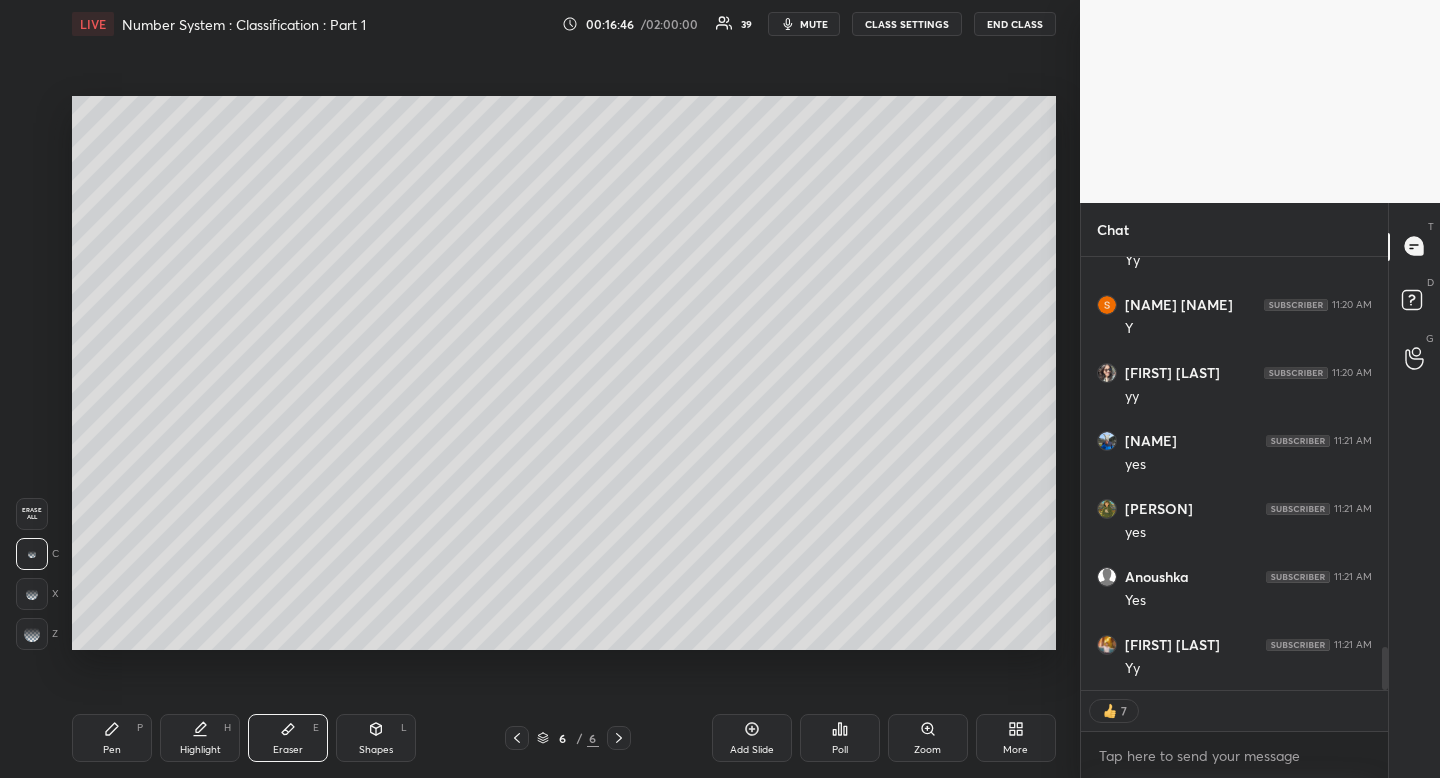 drag, startPoint x: 90, startPoint y: 751, endPoint x: 100, endPoint y: 743, distance: 12.806249 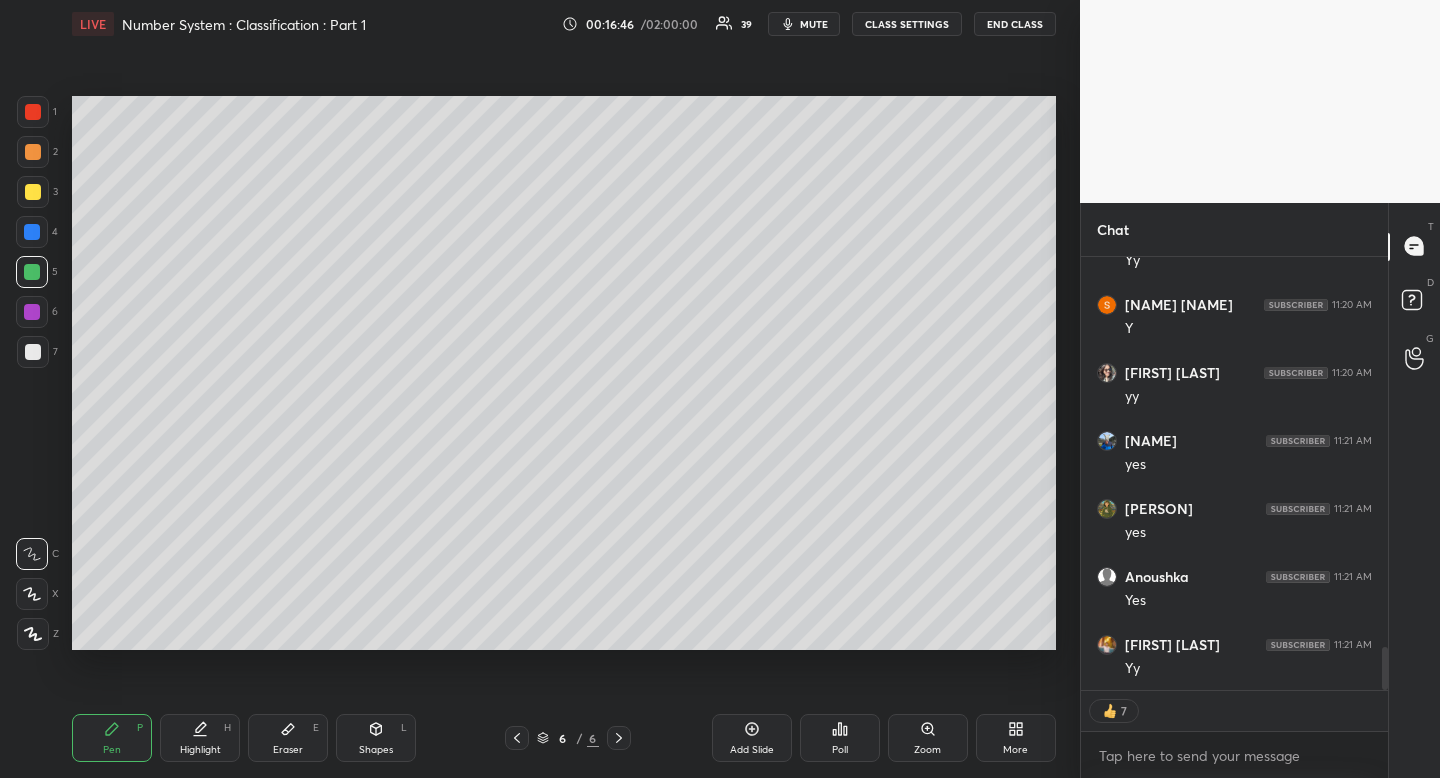 click on "Pen P" at bounding box center (112, 738) 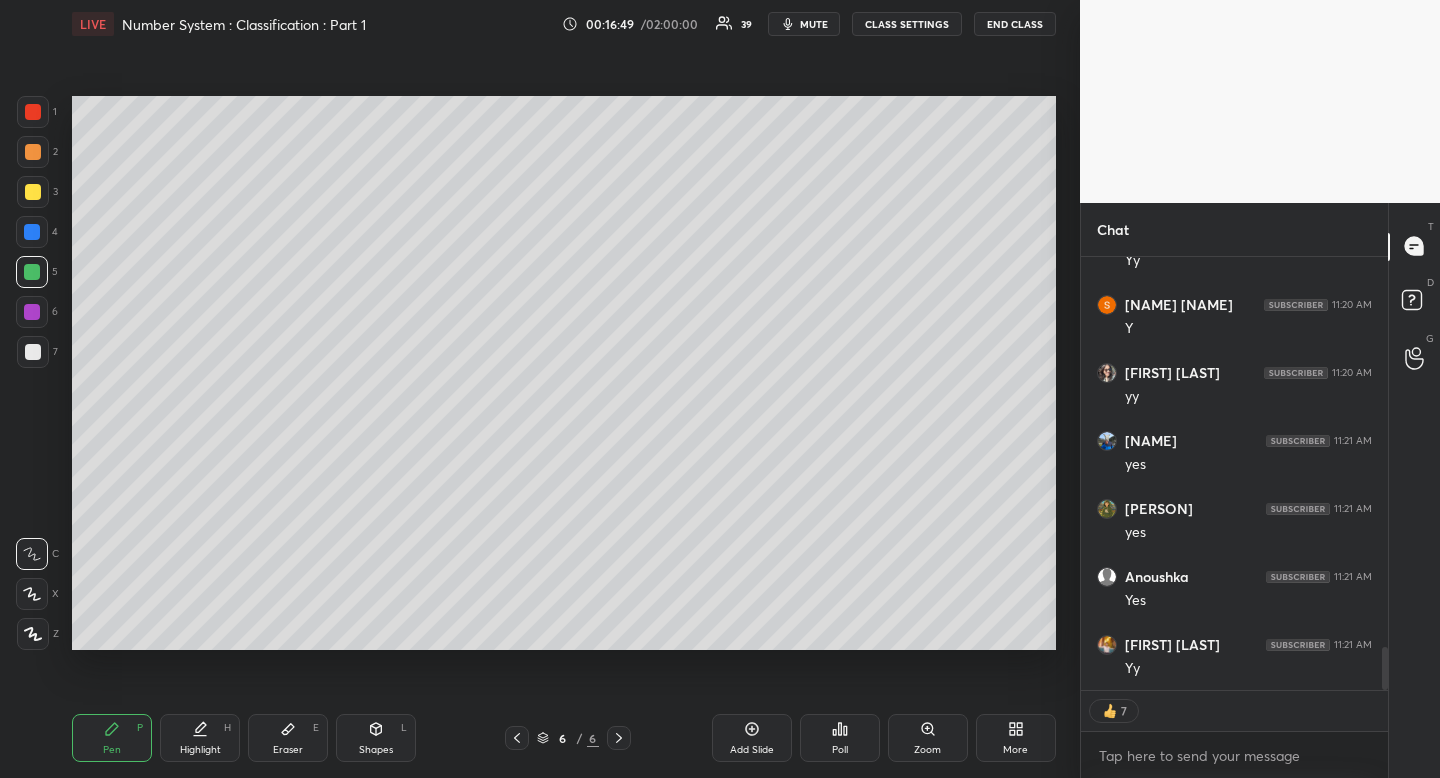 type on "x" 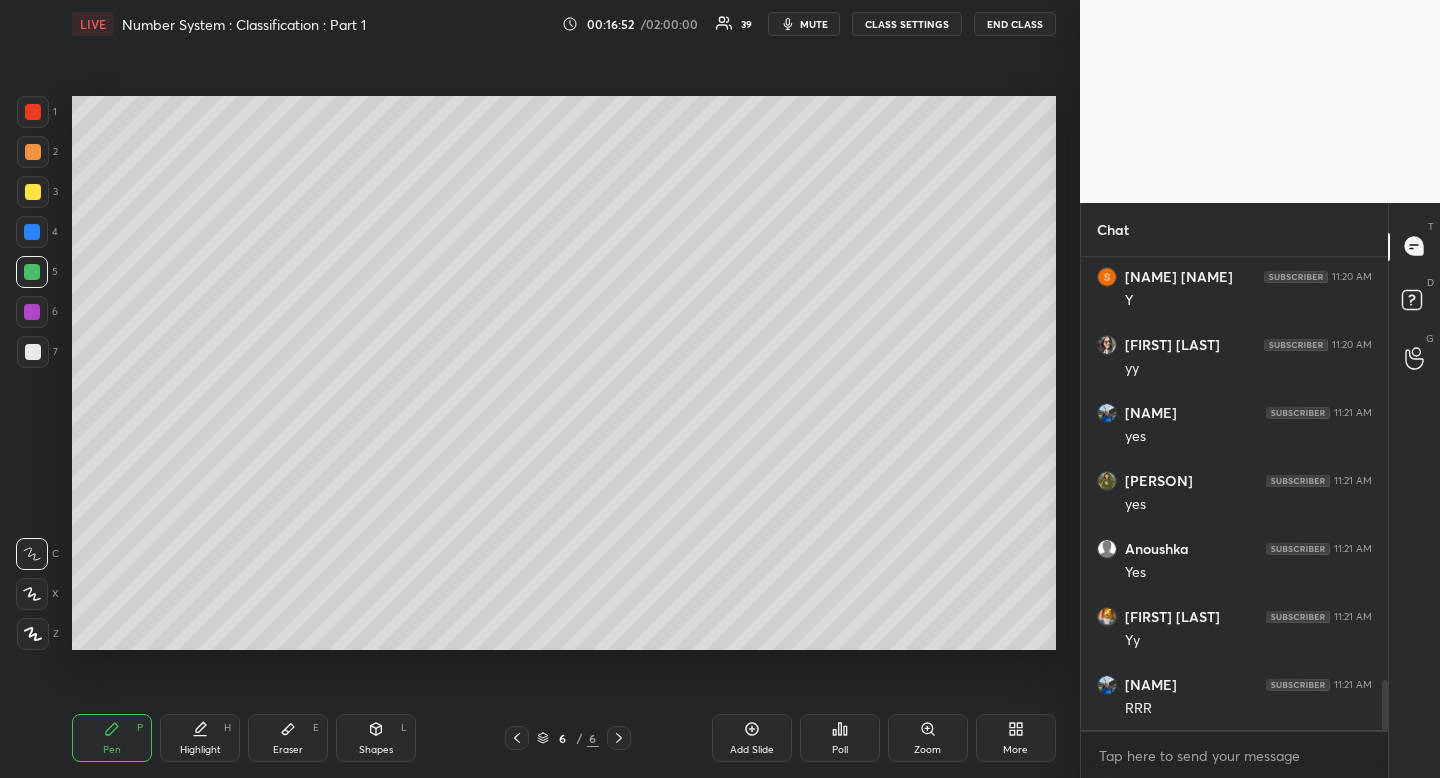 click on "Poll" at bounding box center (840, 750) 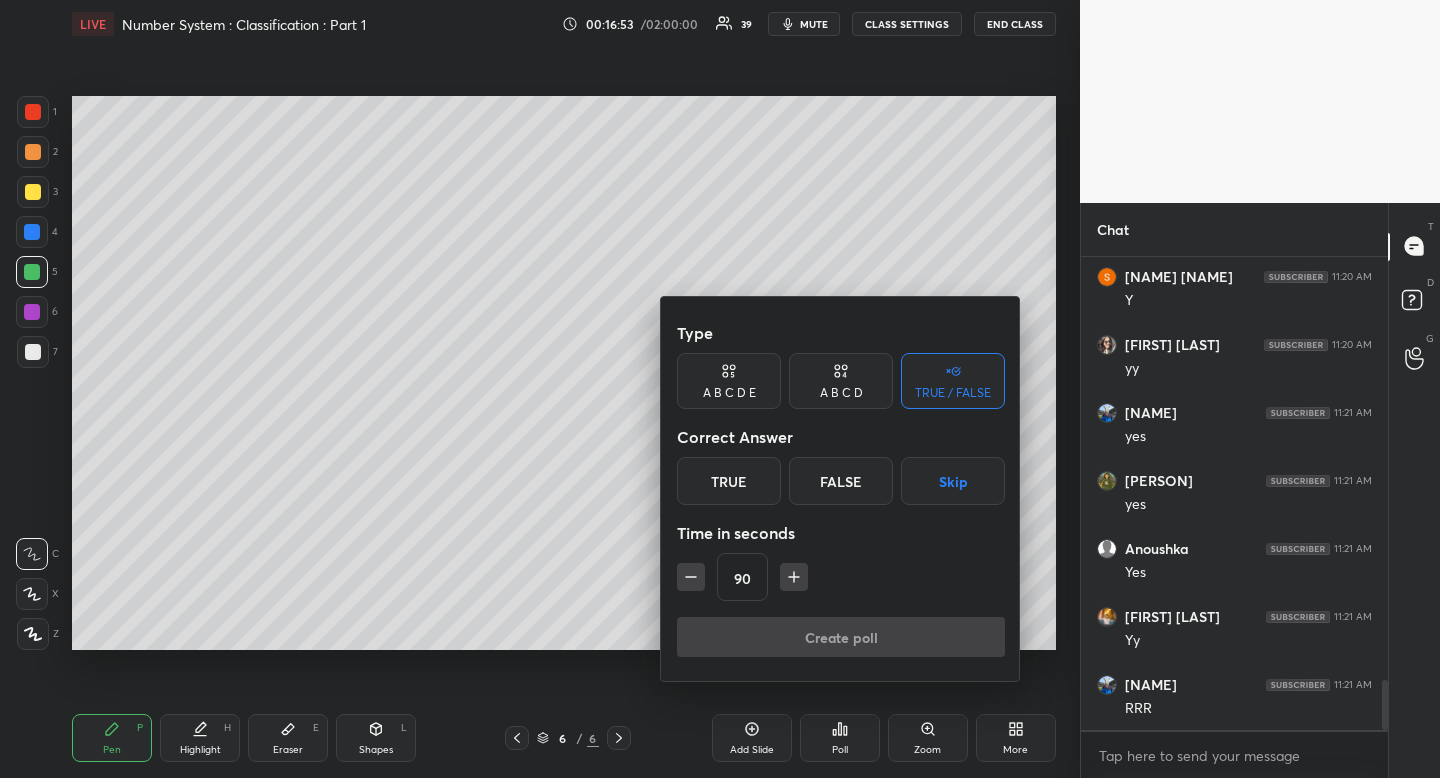 scroll, scrollTop: 4010, scrollLeft: 0, axis: vertical 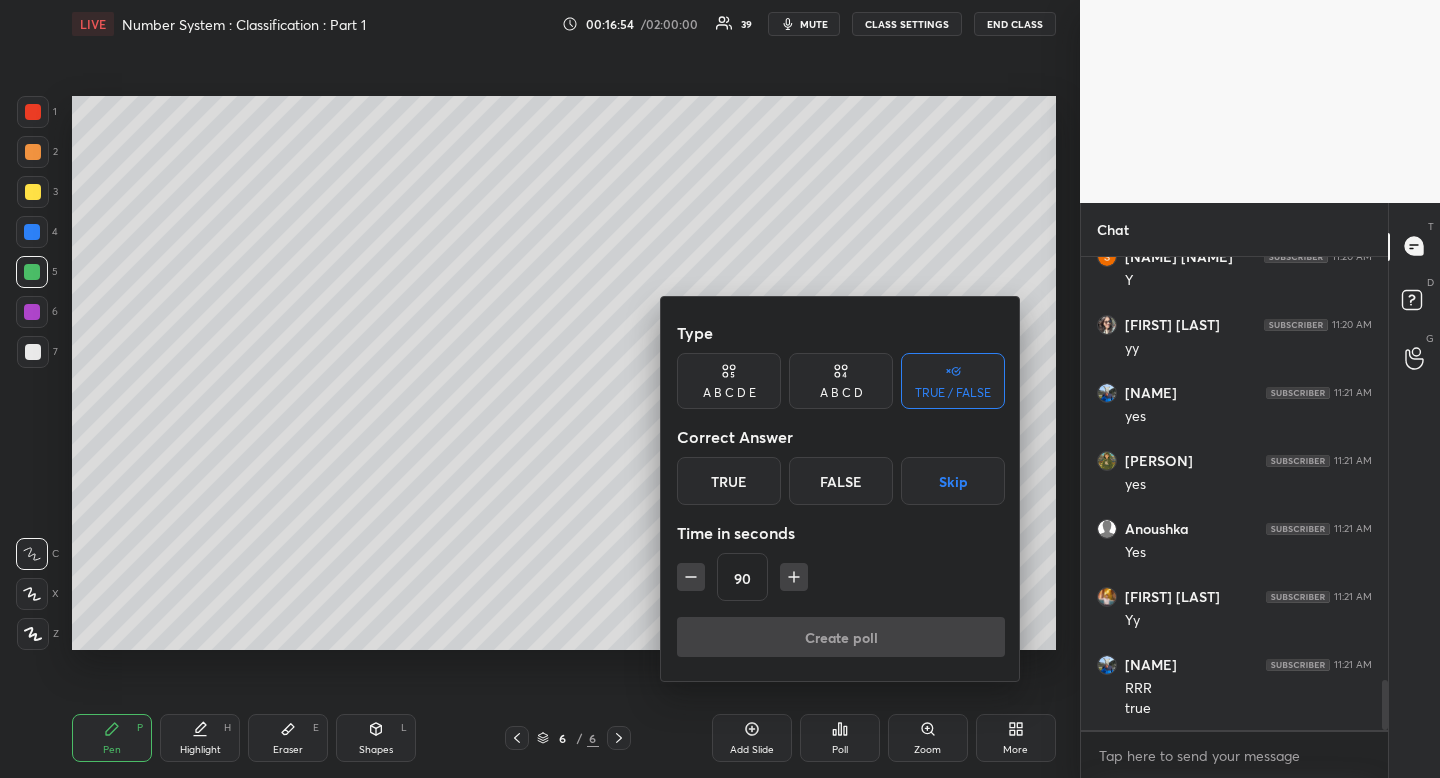 drag, startPoint x: 755, startPoint y: 487, endPoint x: 747, endPoint y: 501, distance: 16.124516 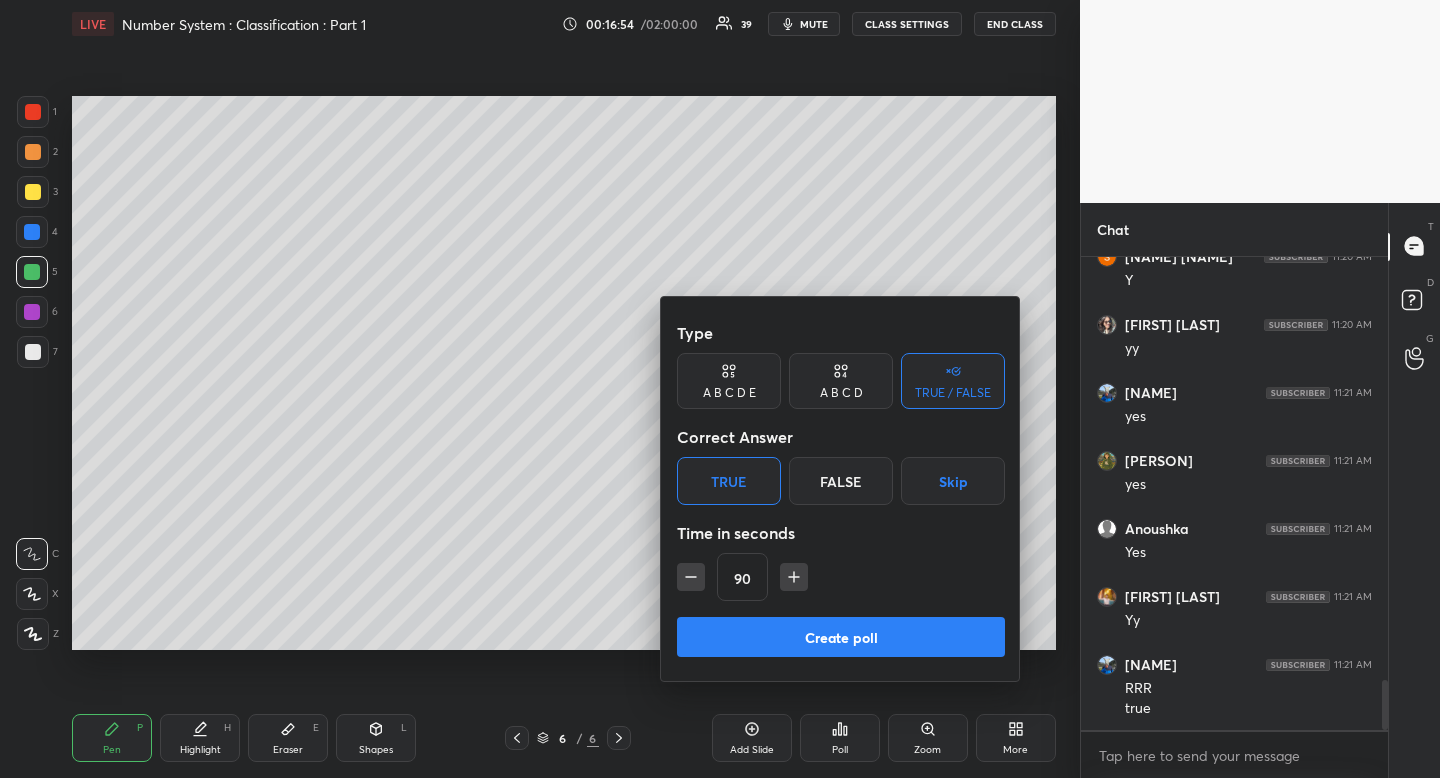 click on "90" at bounding box center [841, 577] 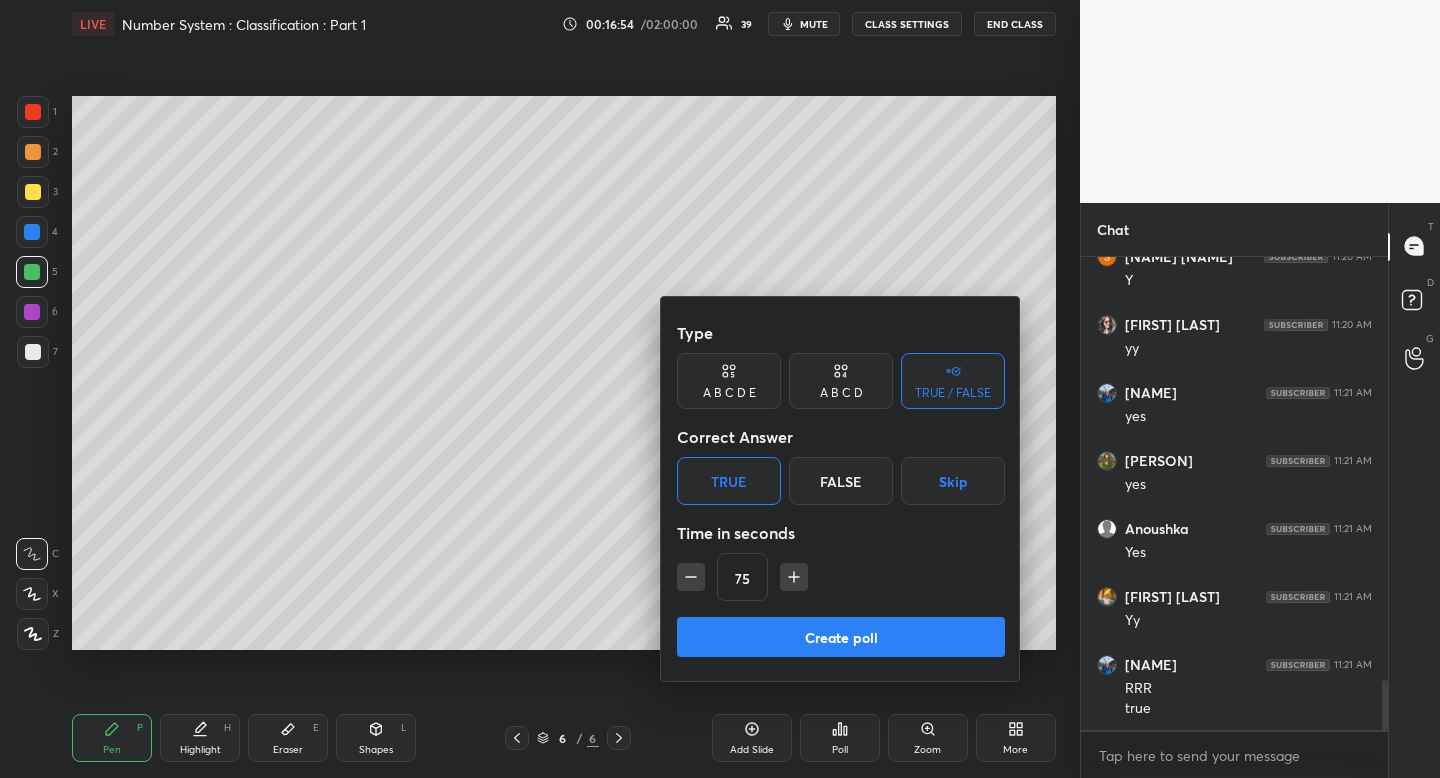 click 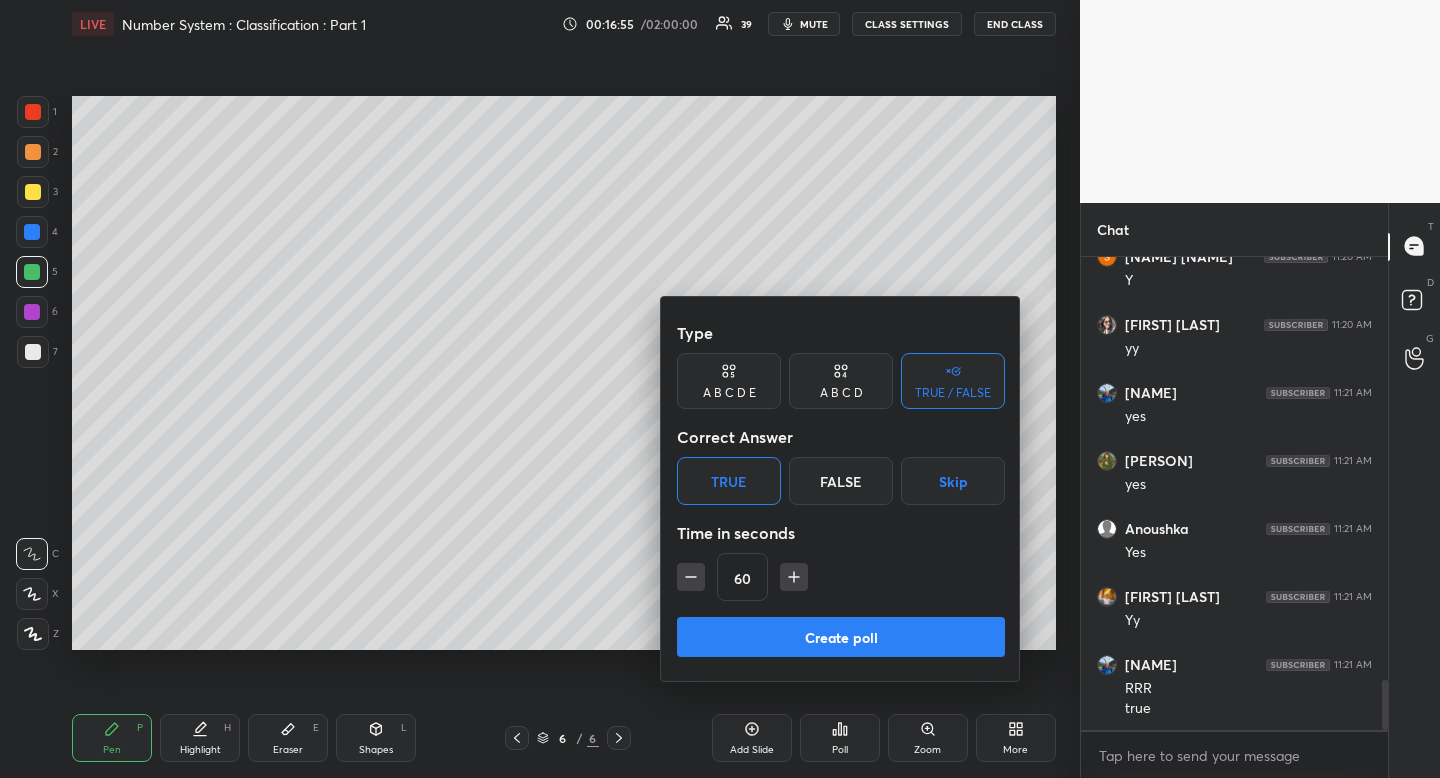 click 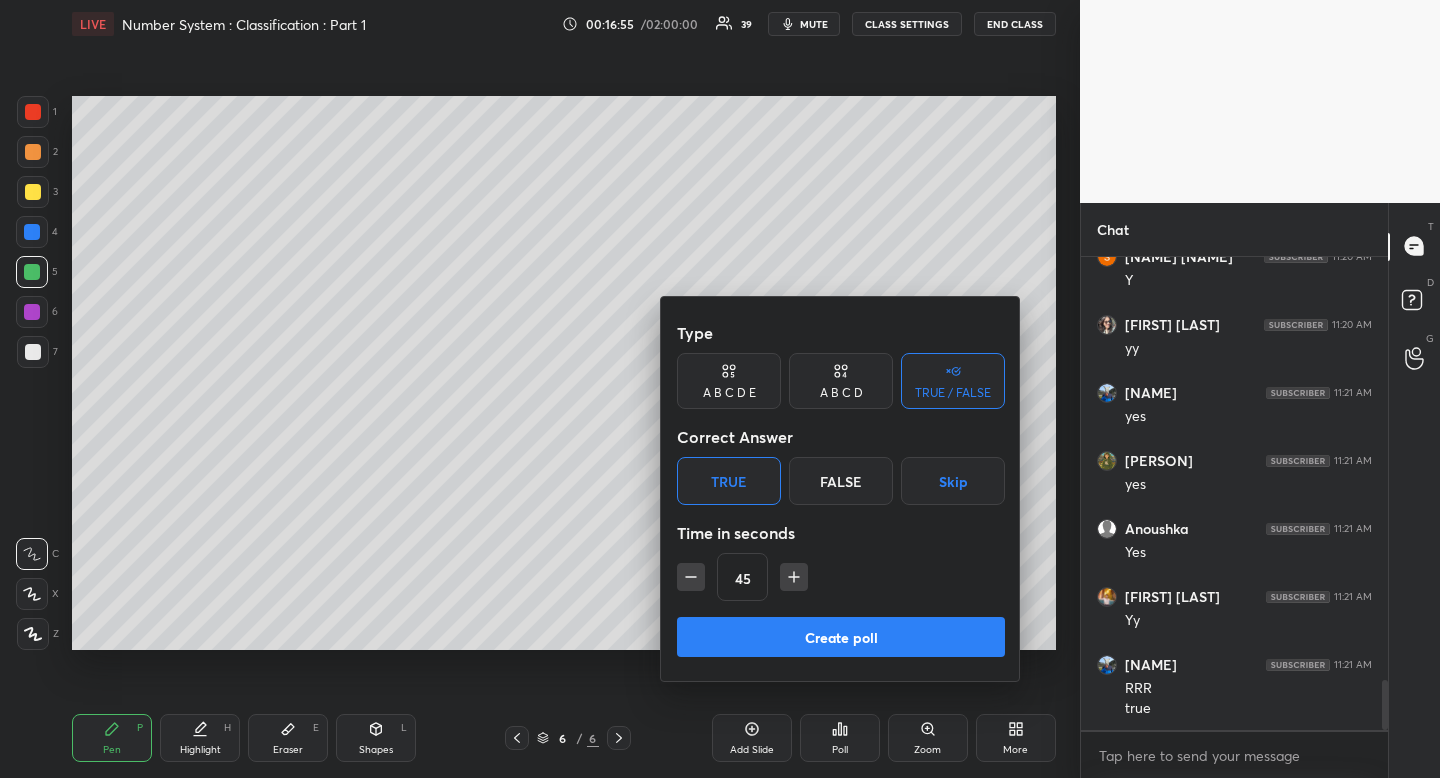 click on "Create poll" at bounding box center (841, 637) 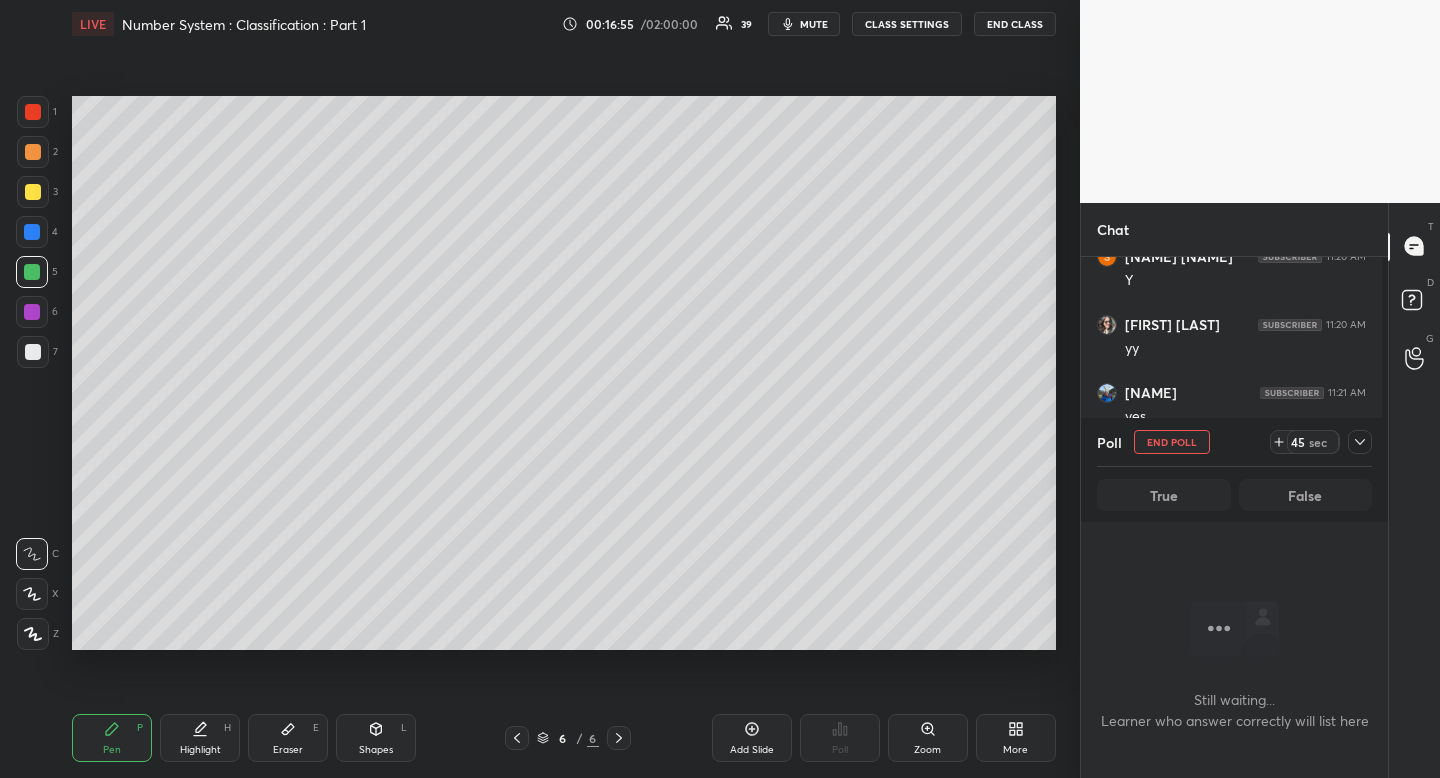 scroll, scrollTop: 443, scrollLeft: 295, axis: both 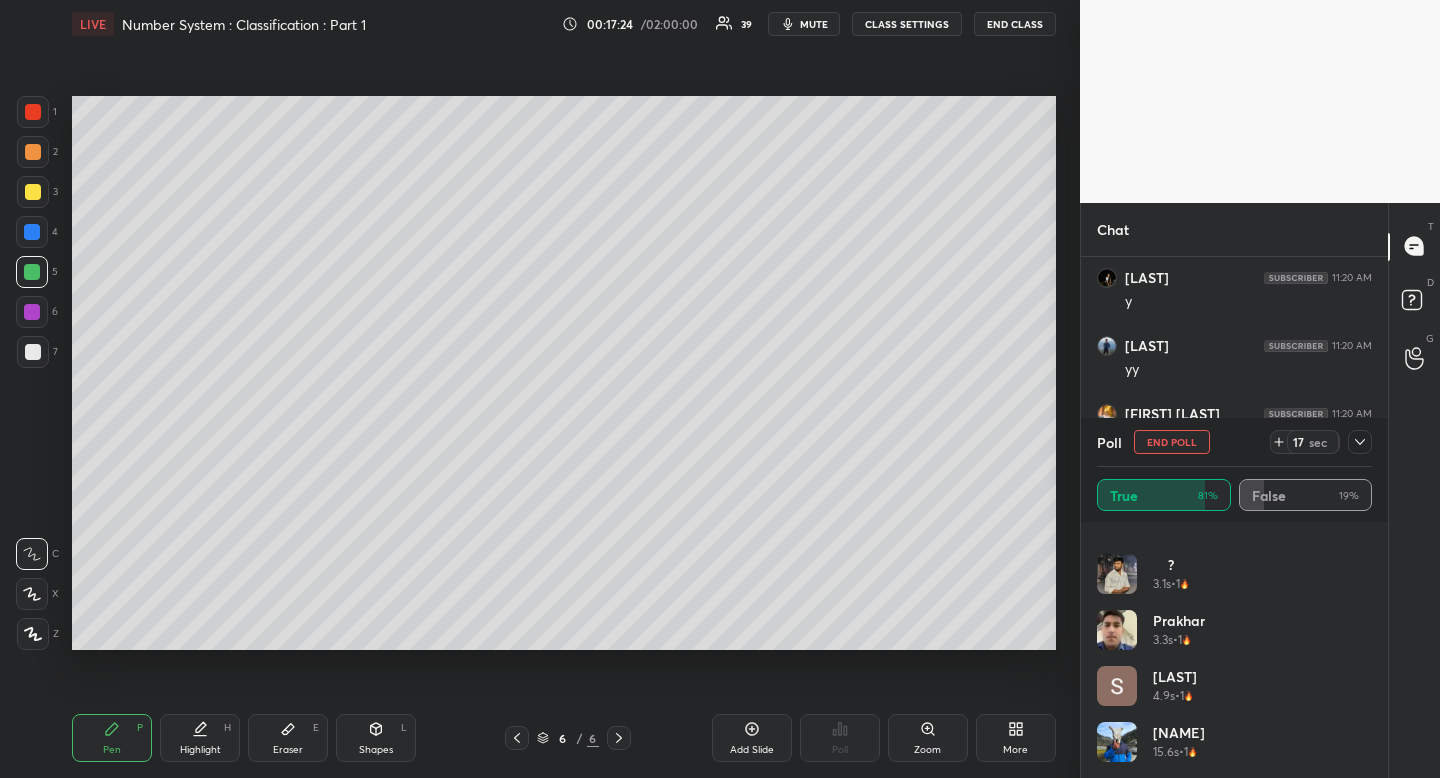 drag, startPoint x: 1192, startPoint y: 444, endPoint x: 1176, endPoint y: 463, distance: 24.839485 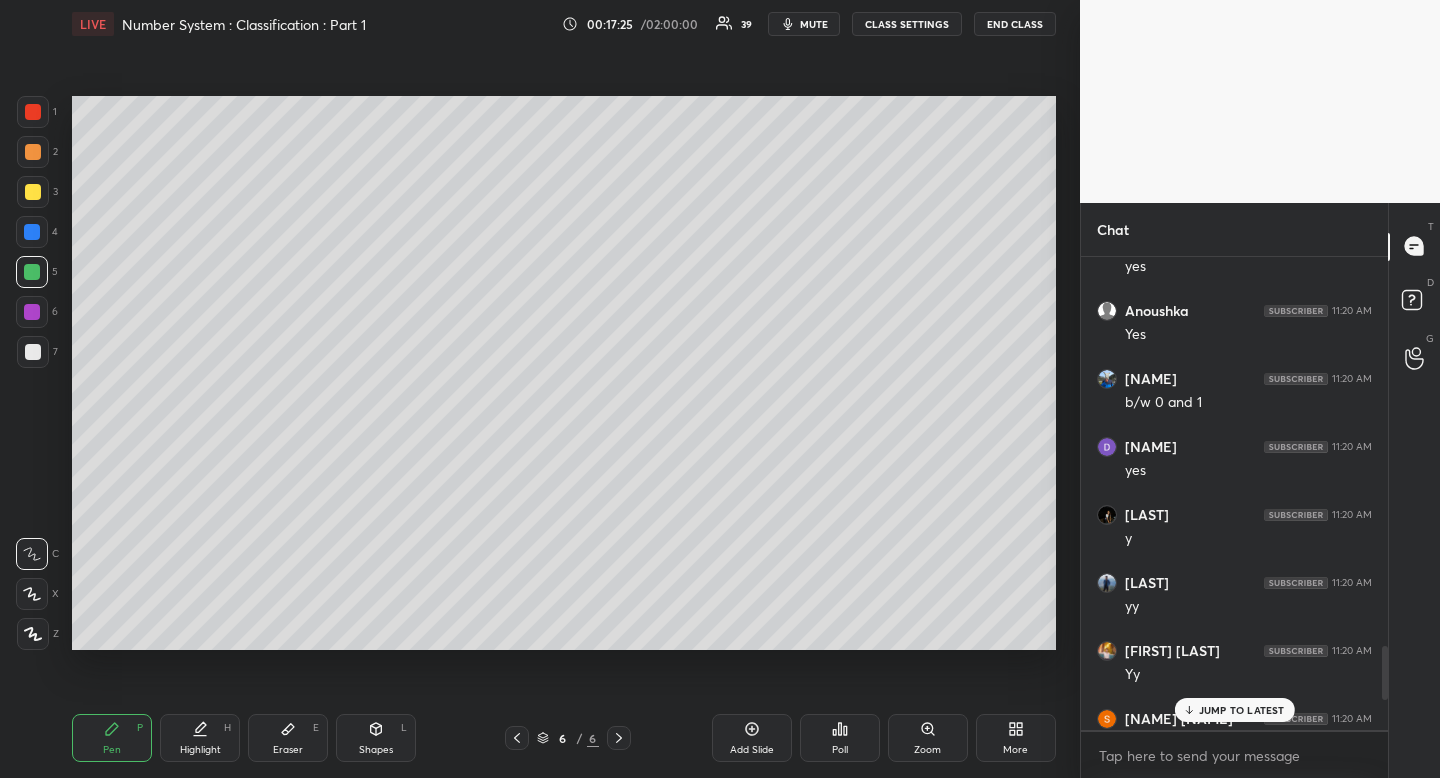 click on "Highlight" at bounding box center (200, 750) 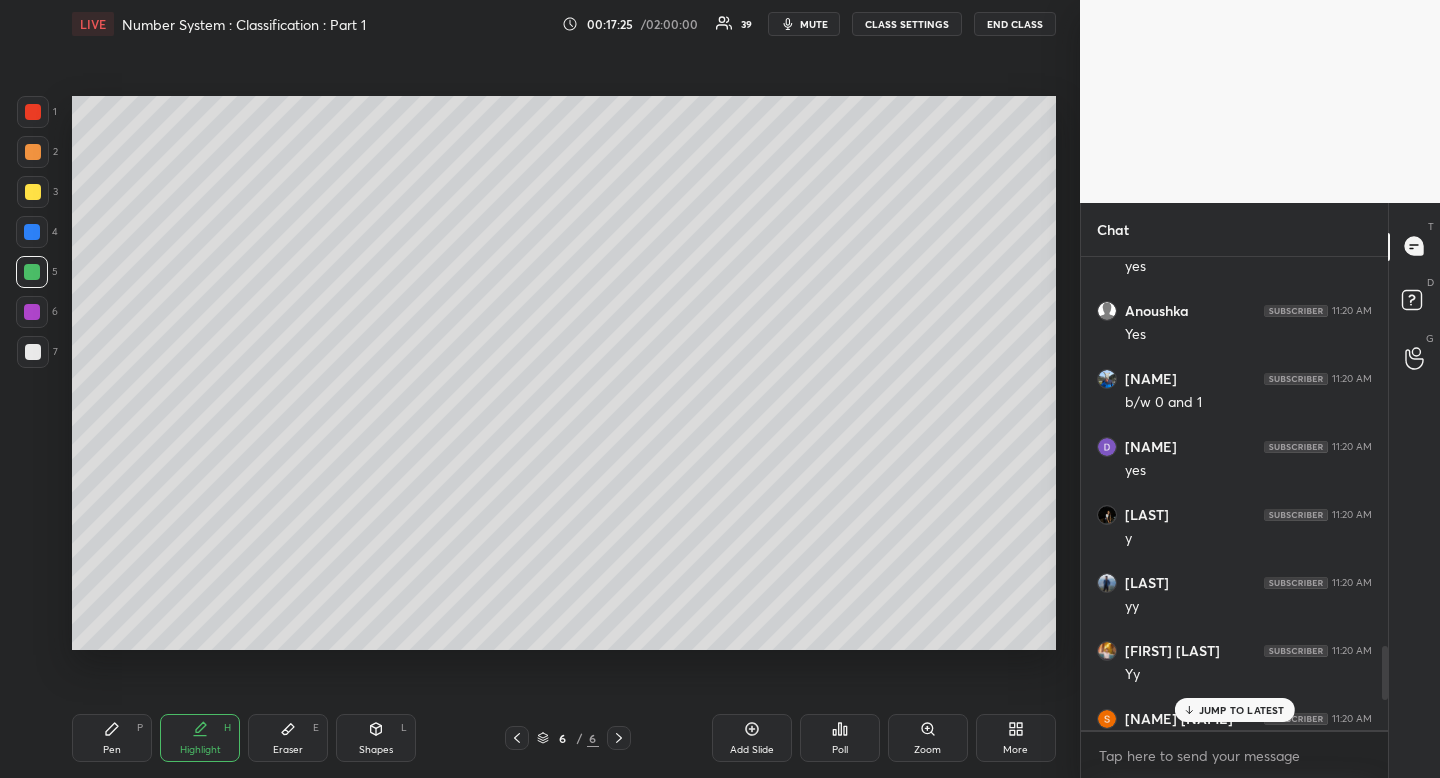 drag, startPoint x: 210, startPoint y: 749, endPoint x: 270, endPoint y: 711, distance: 71.021126 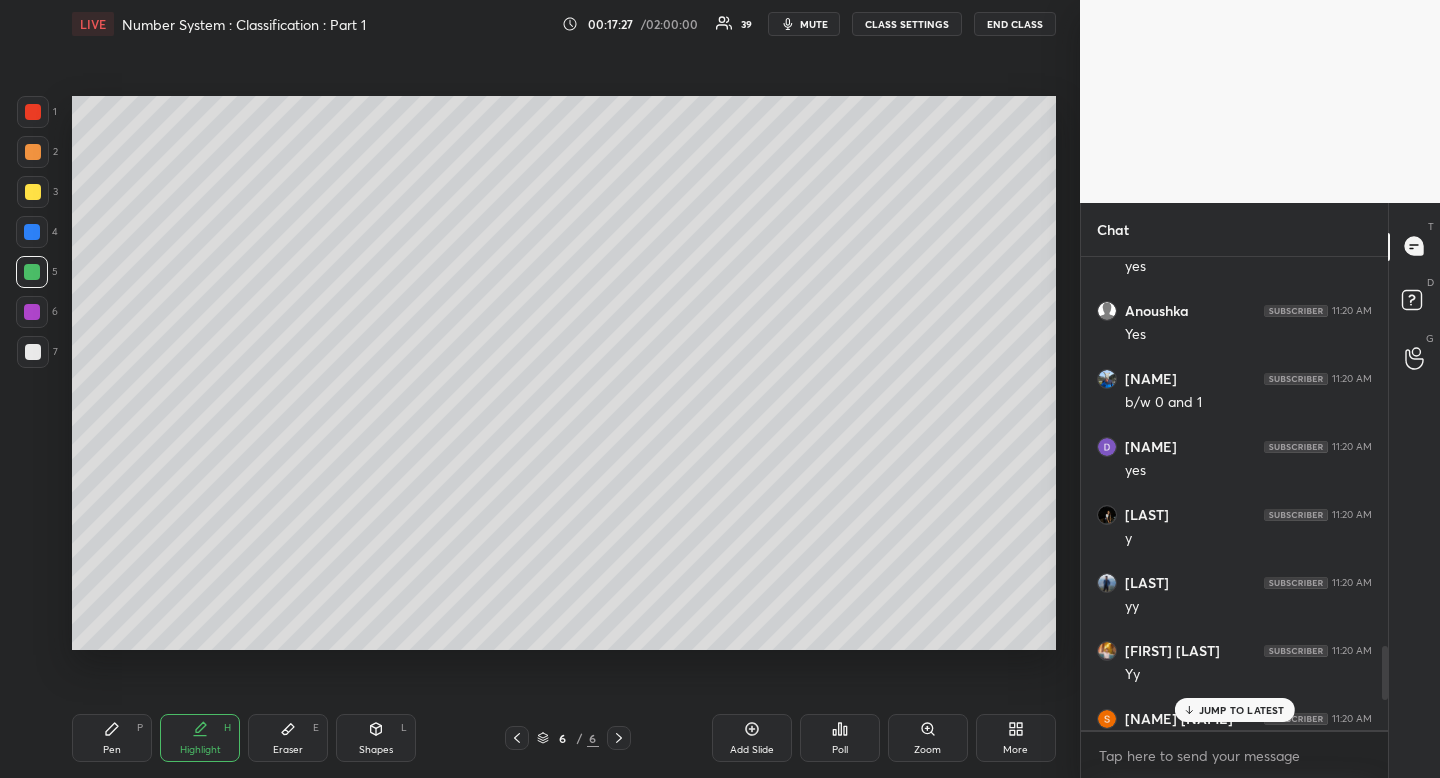 click on "JUMP TO LATEST" at bounding box center [1242, 710] 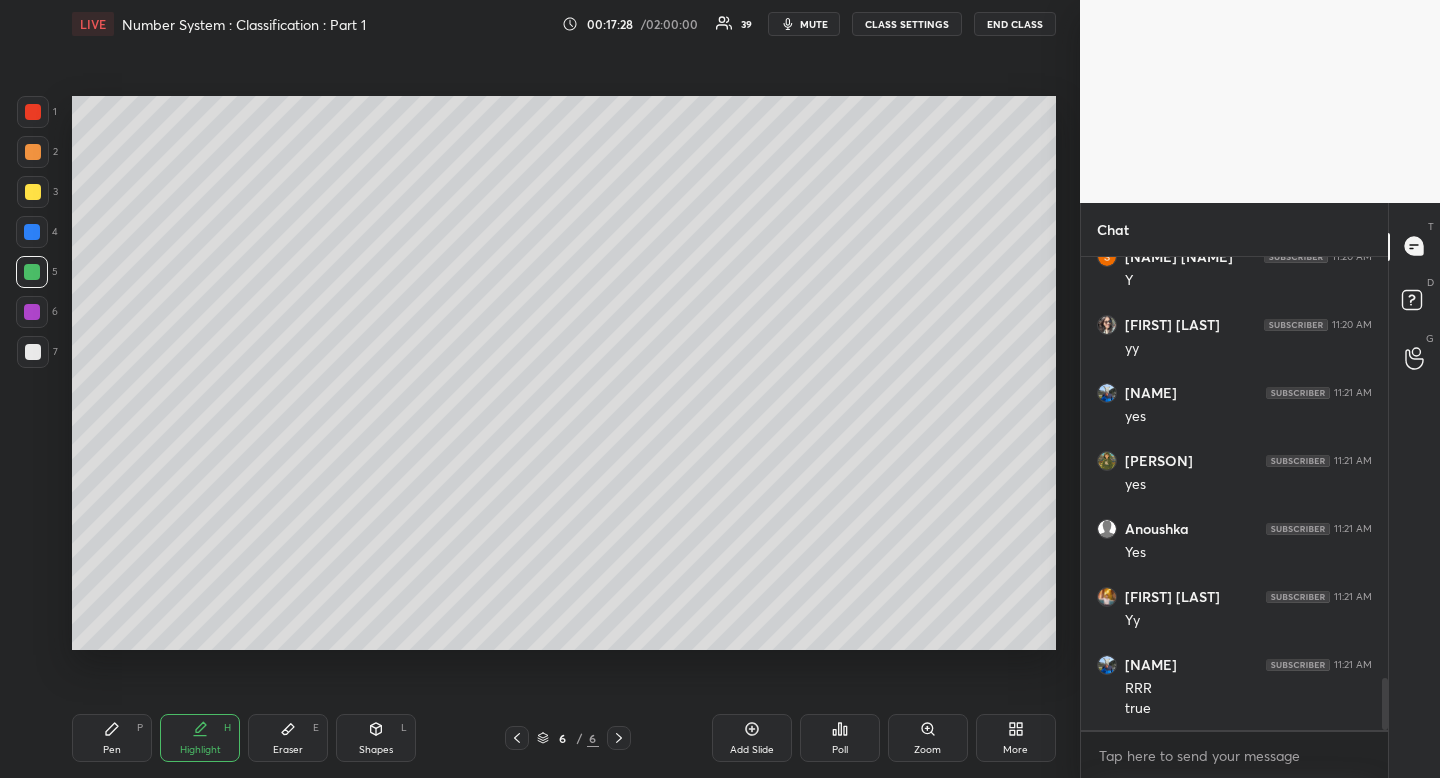 click 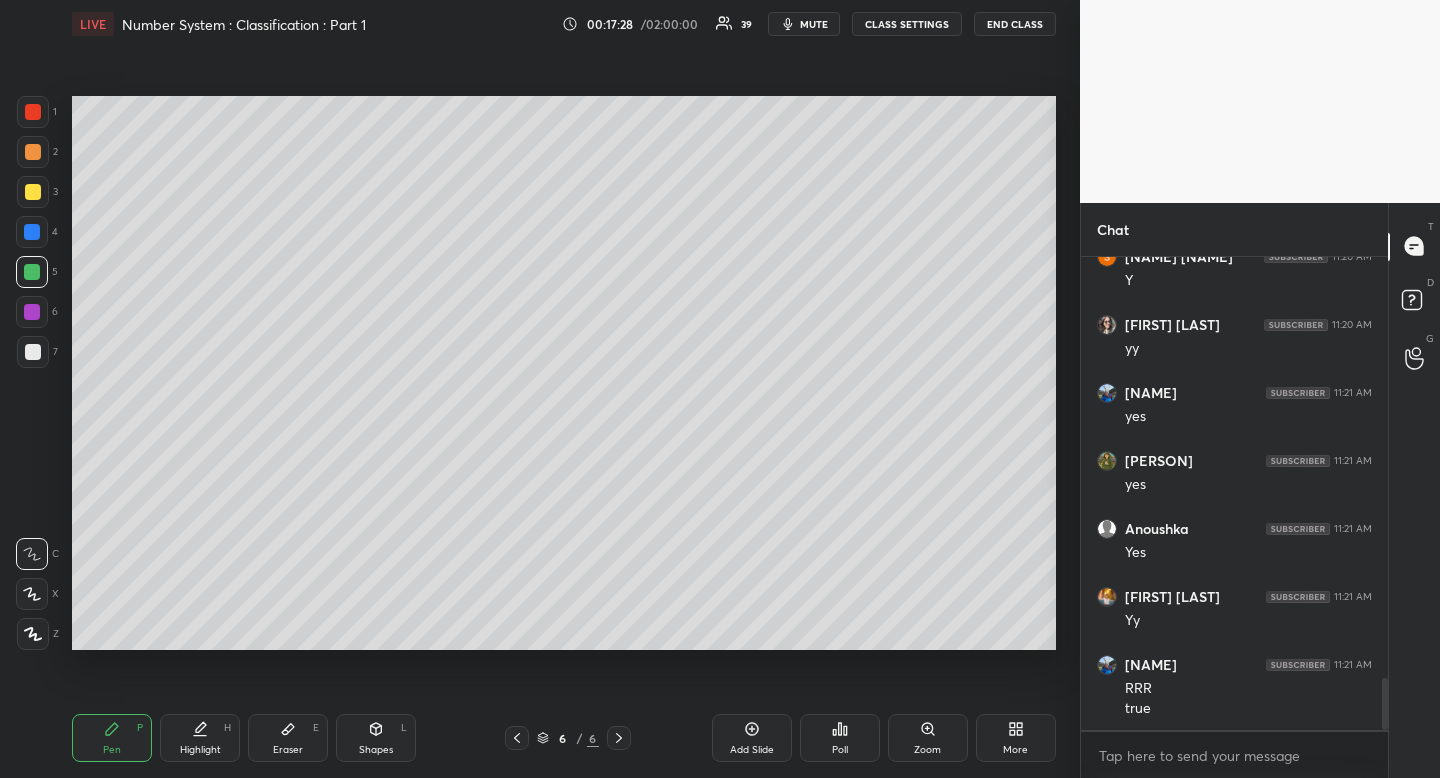 drag, startPoint x: 109, startPoint y: 732, endPoint x: 160, endPoint y: 673, distance: 77.987175 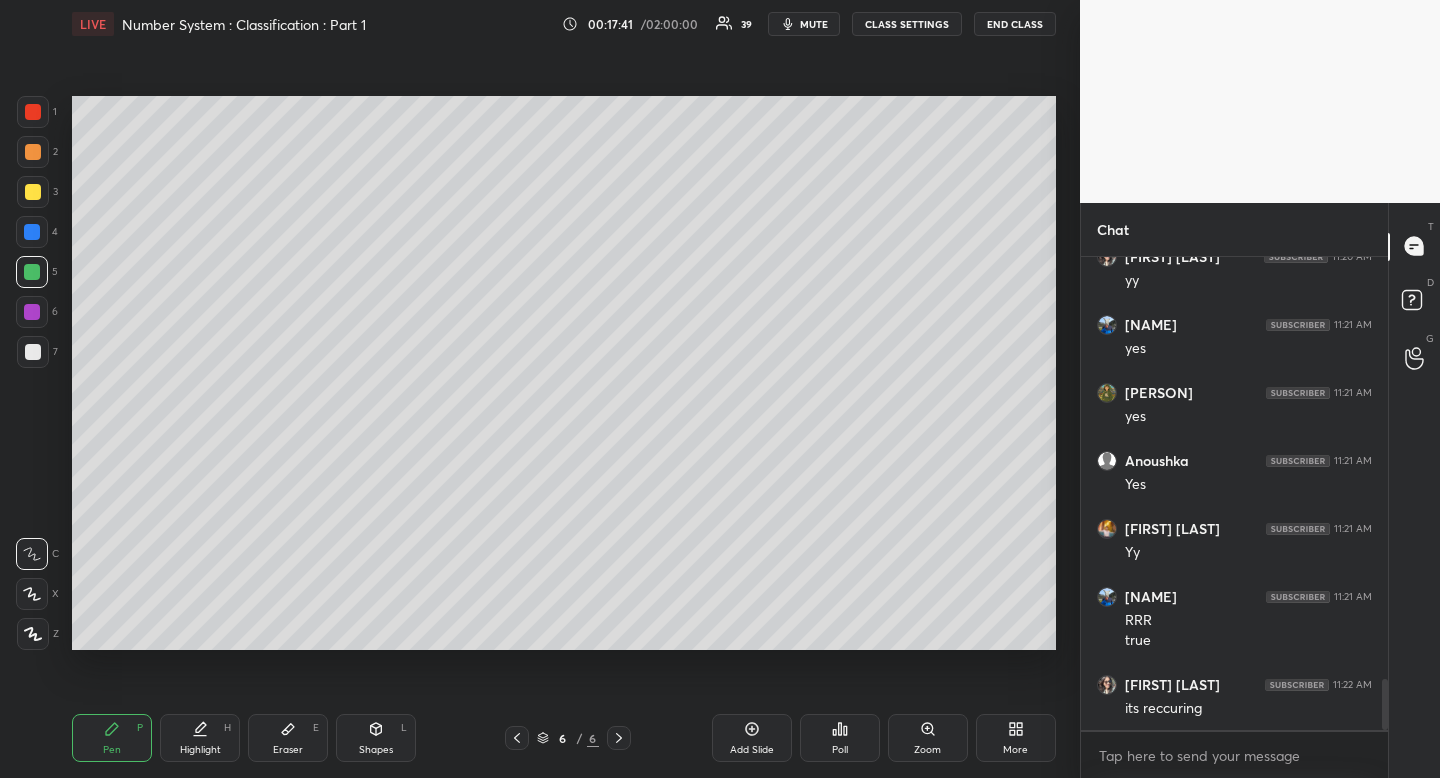 click on "Eraser E" at bounding box center (288, 738) 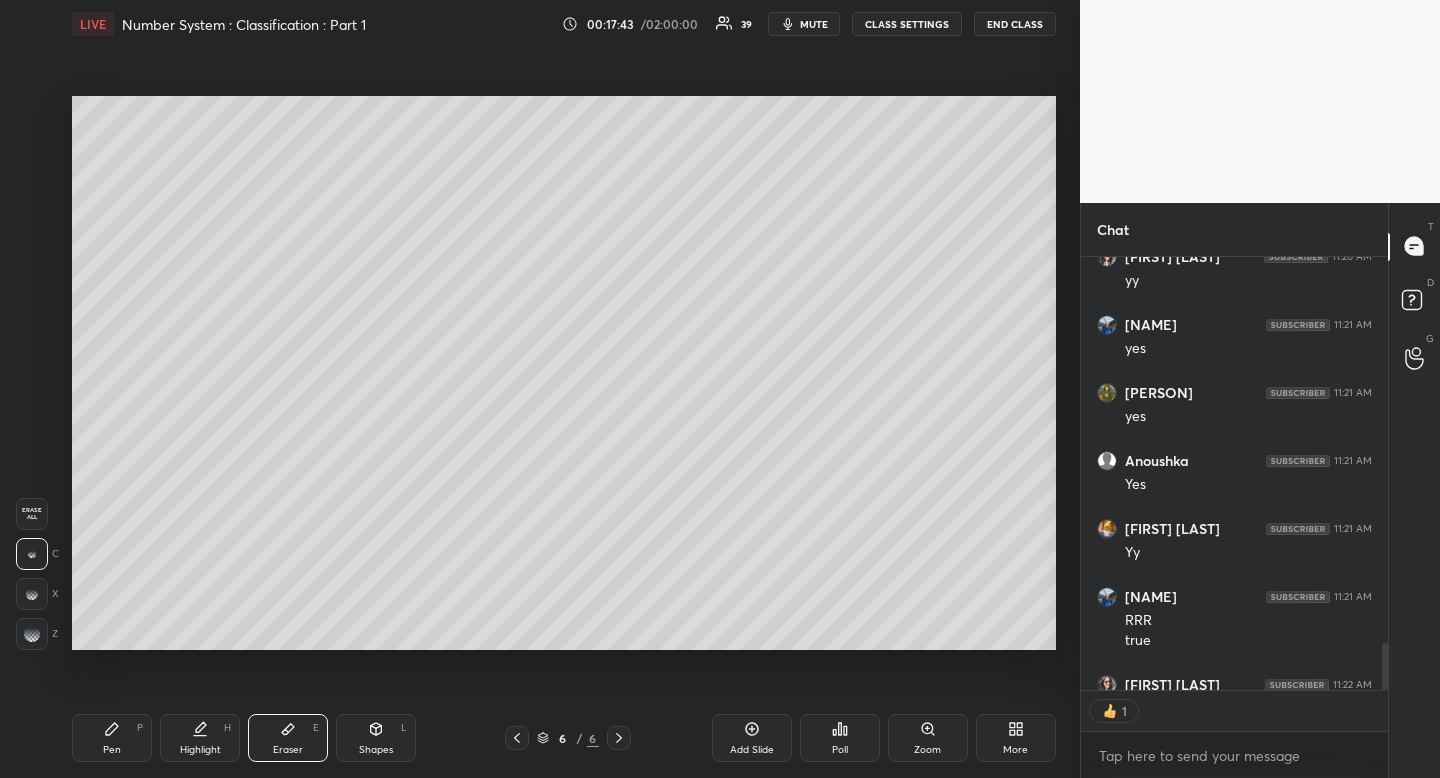 drag, startPoint x: 111, startPoint y: 743, endPoint x: 117, endPoint y: 732, distance: 12.529964 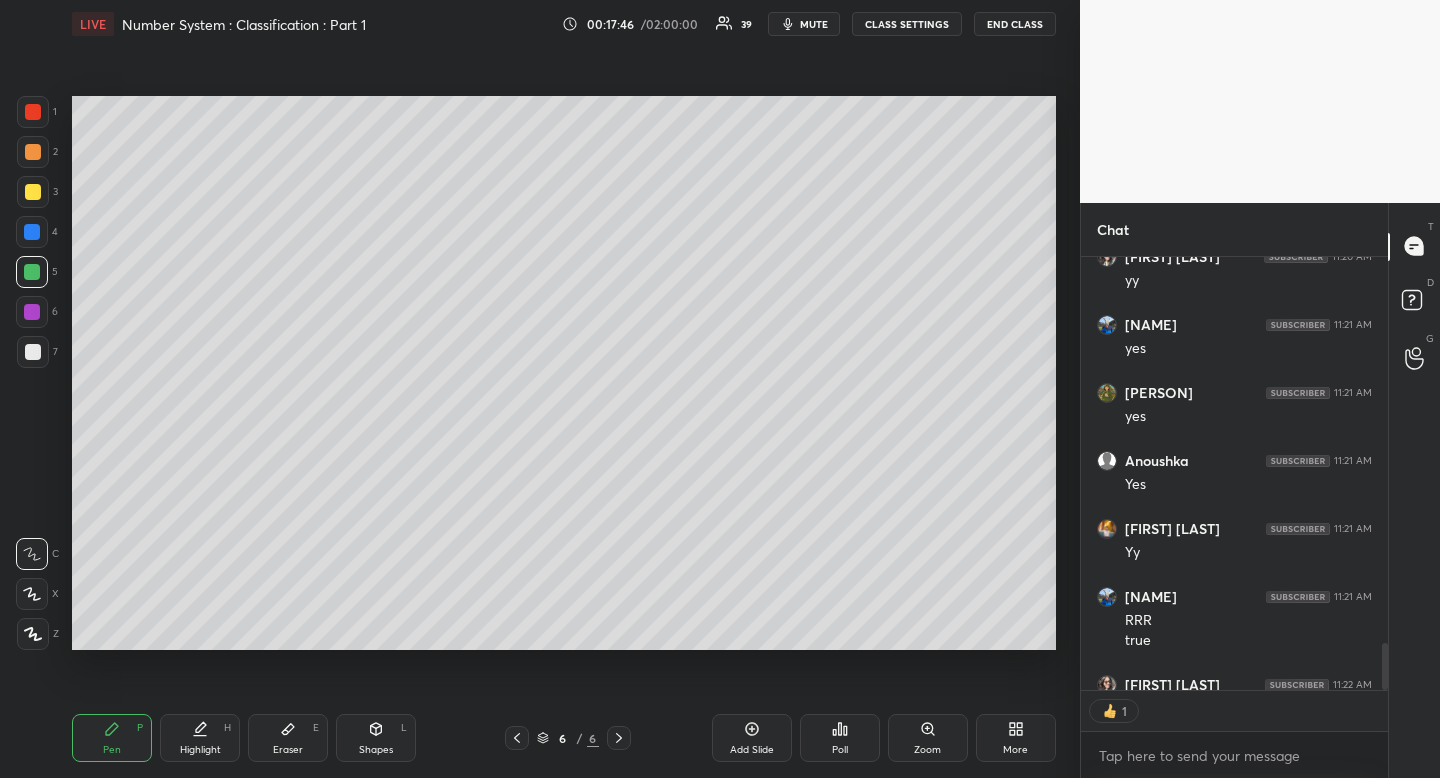 click on "Eraser E" at bounding box center [288, 738] 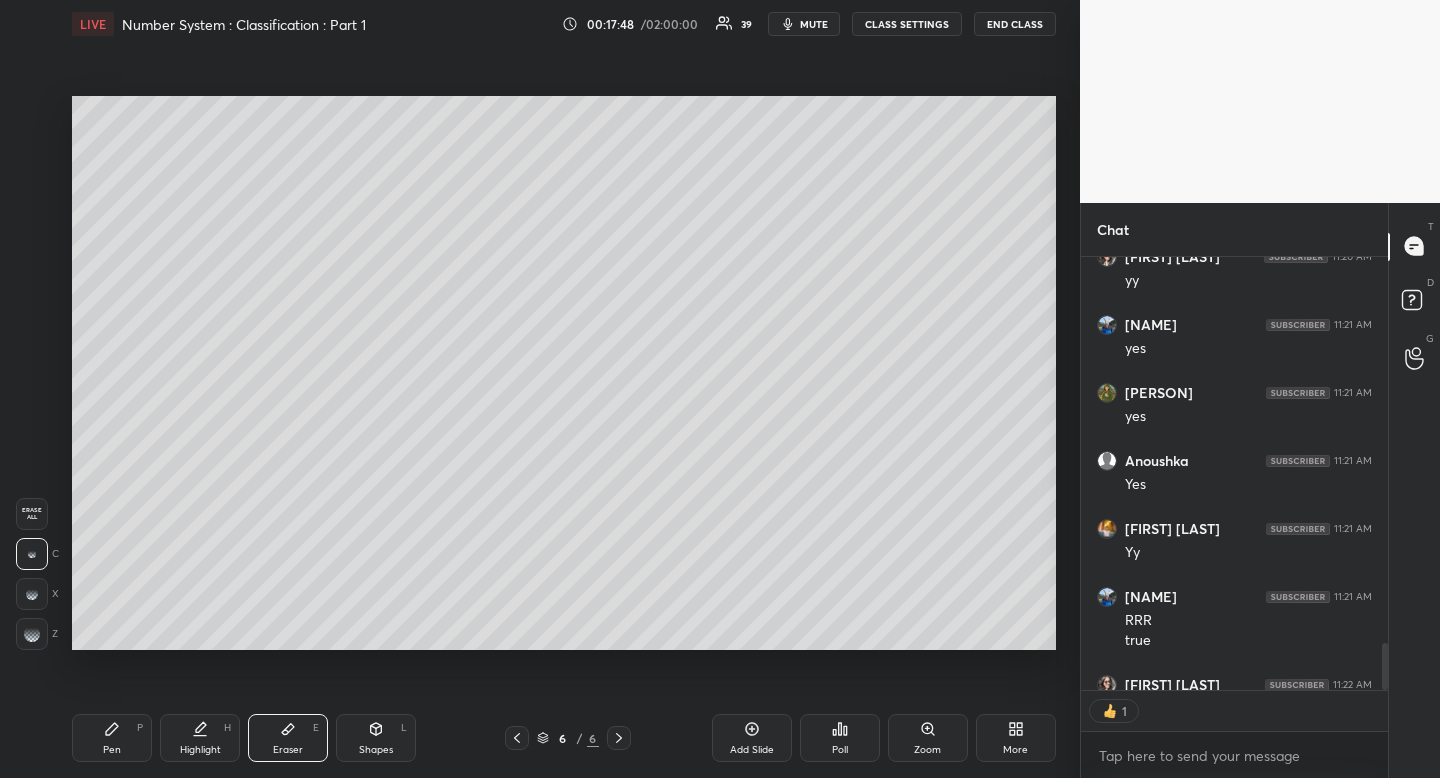 click on "Pen" at bounding box center [112, 750] 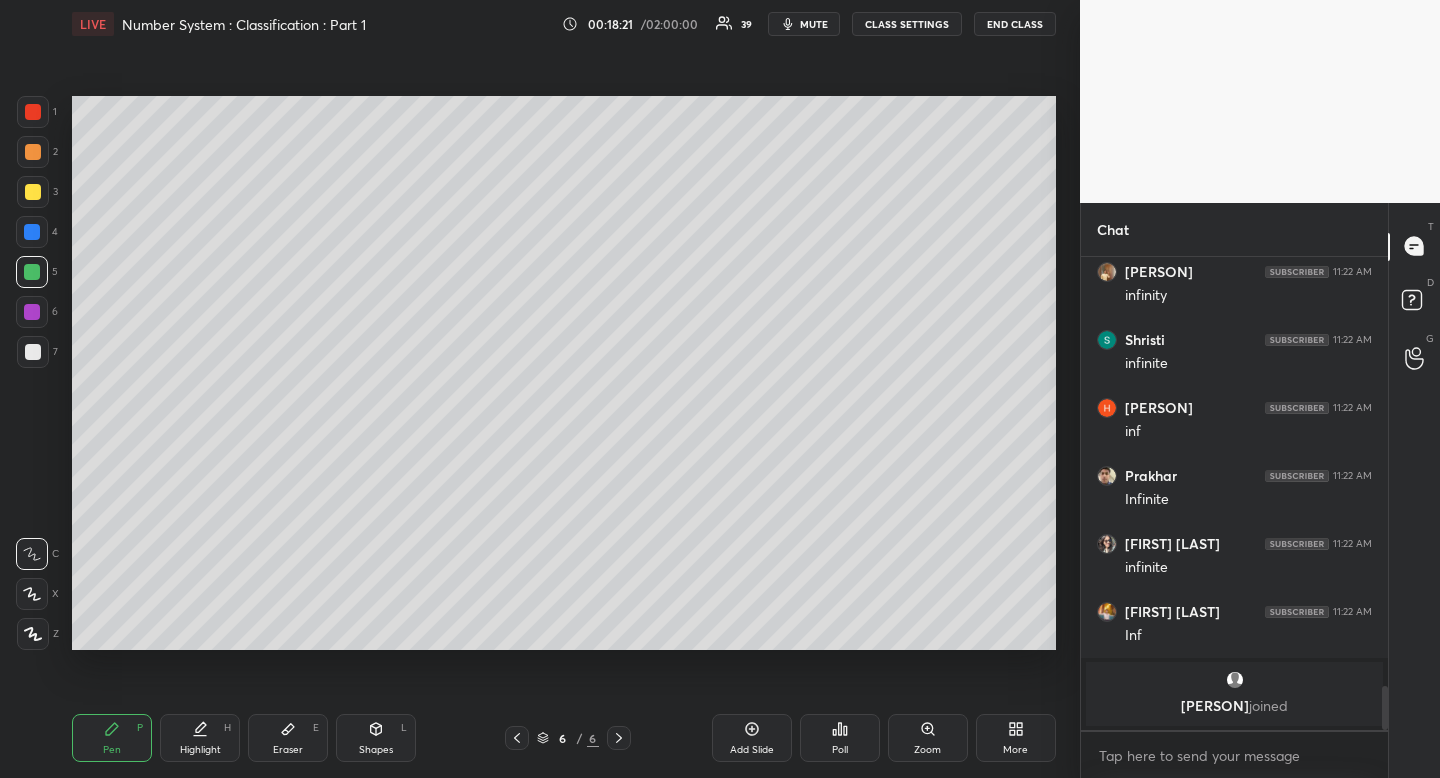 click on "Eraser E" at bounding box center [288, 738] 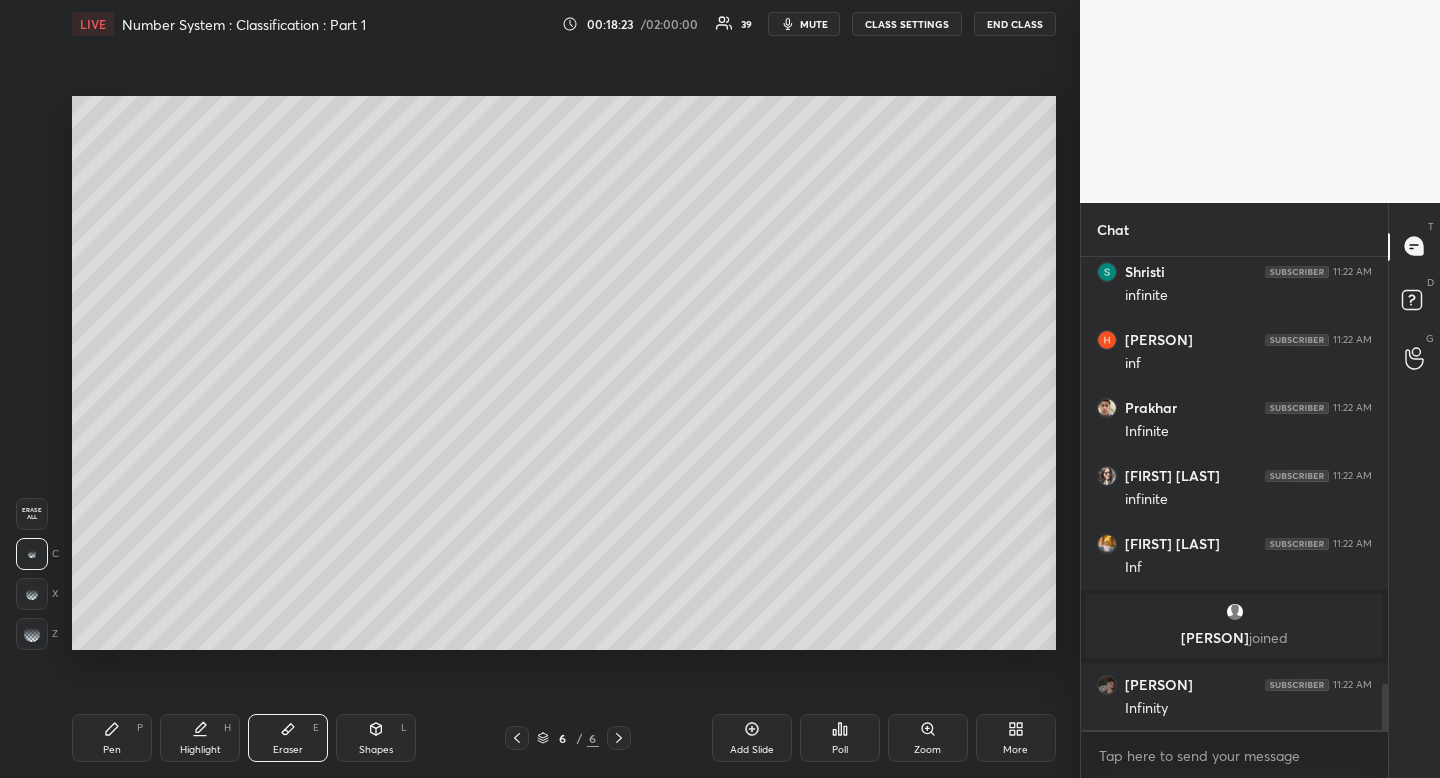 click 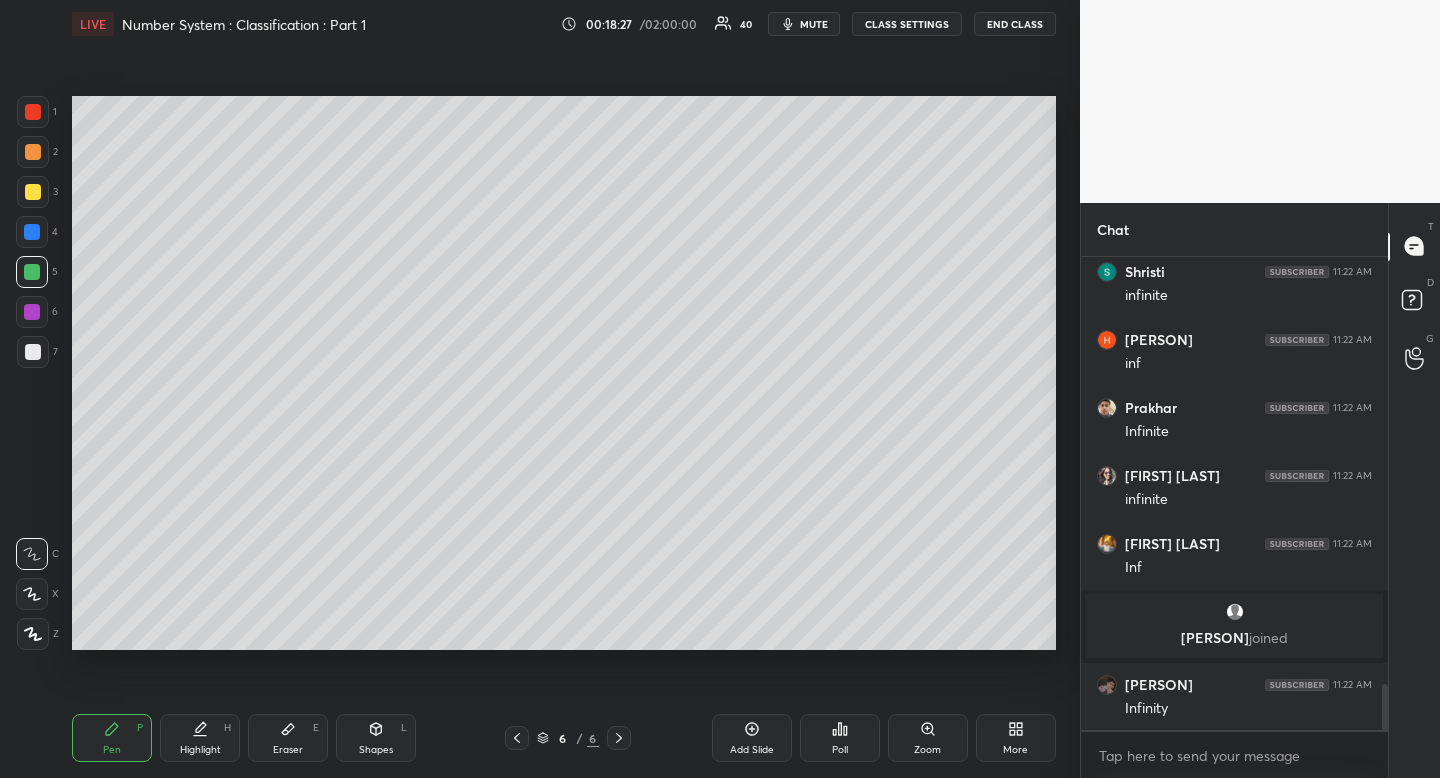 click on "Highlight H" at bounding box center (200, 738) 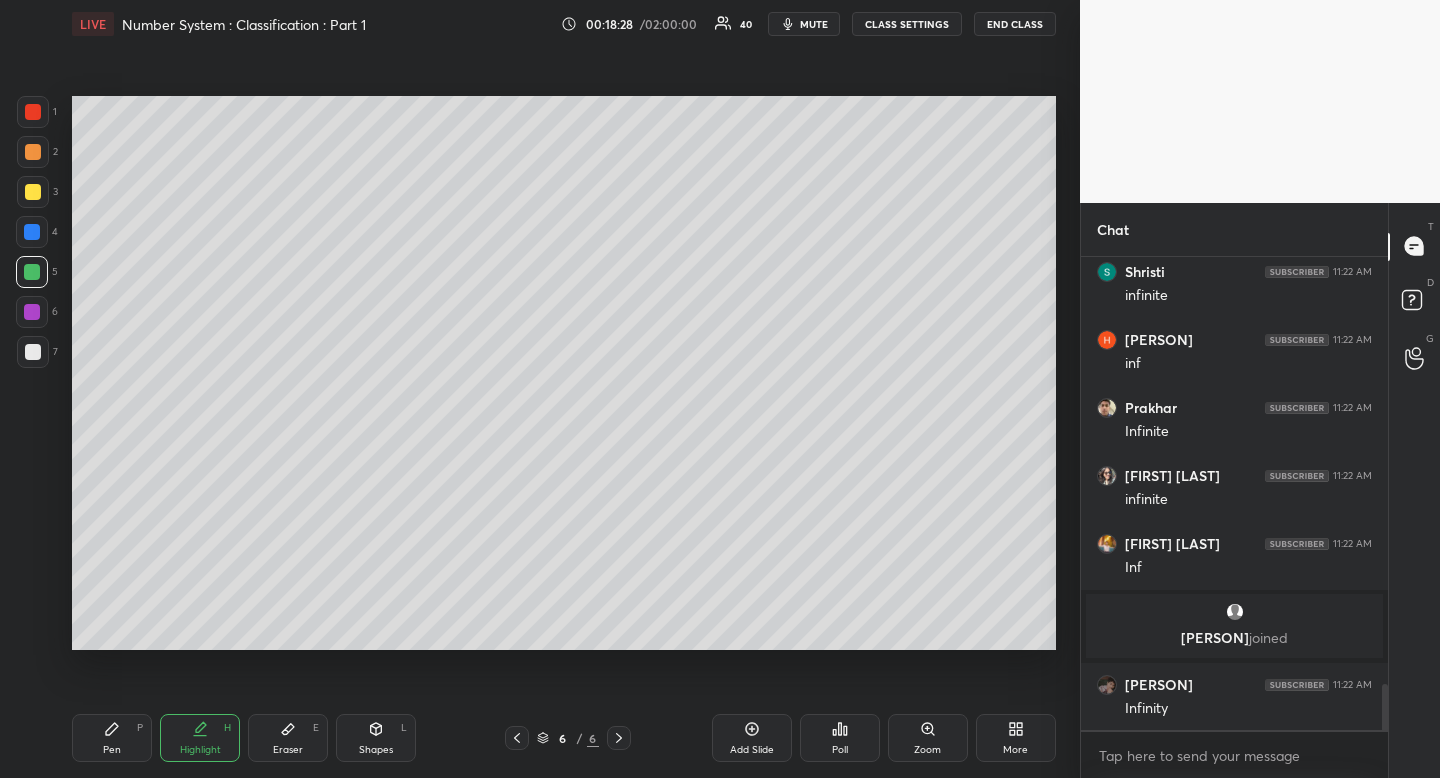 click 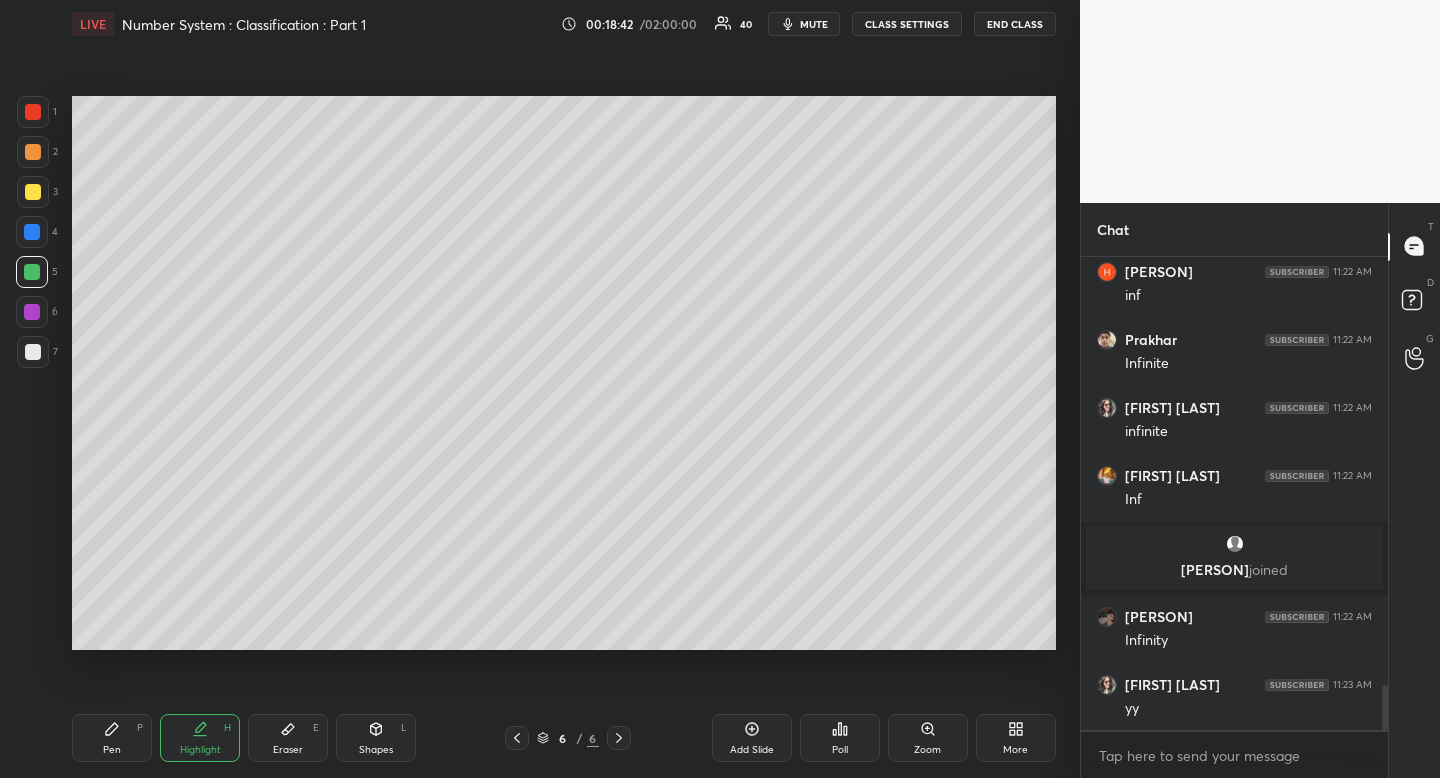 scroll, scrollTop: 4497, scrollLeft: 0, axis: vertical 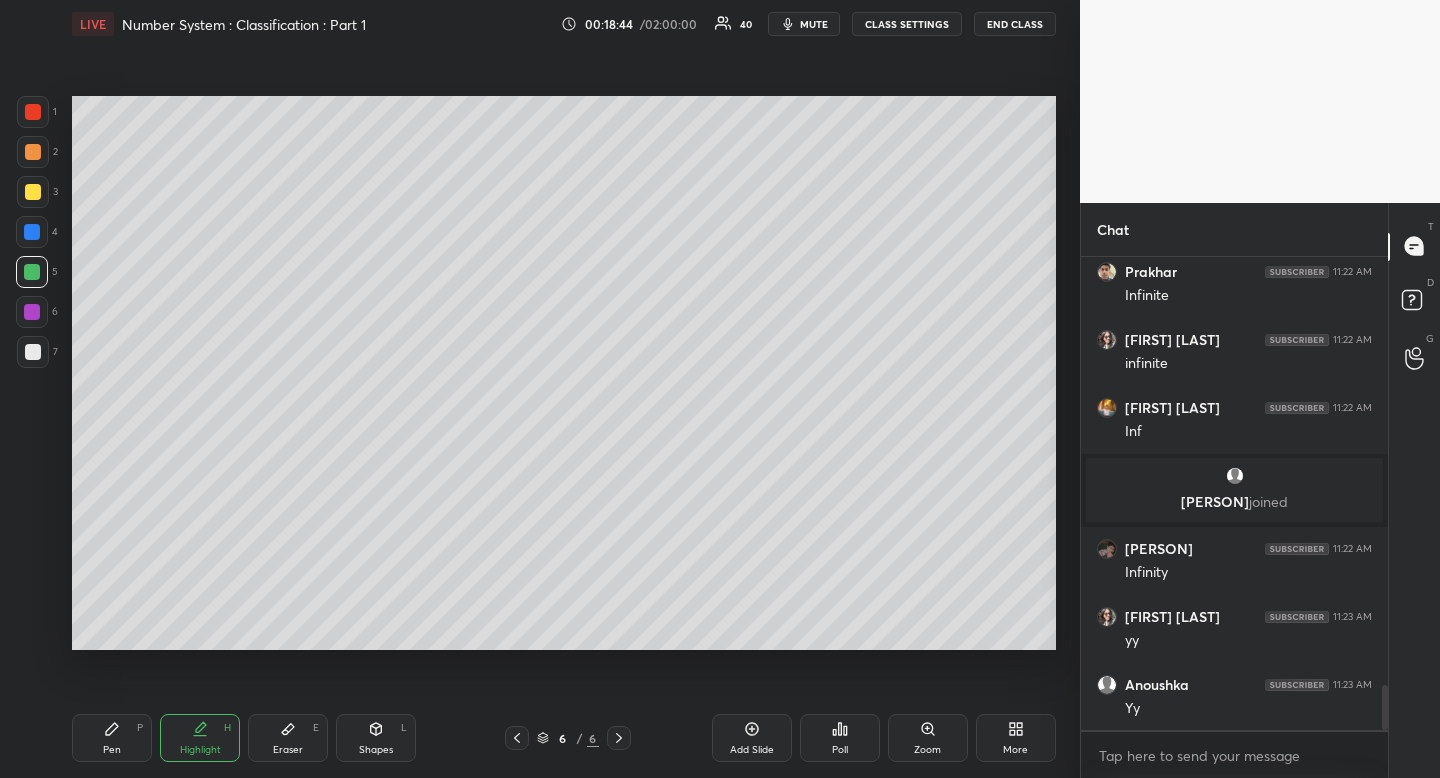 click on "Pen P" at bounding box center [112, 738] 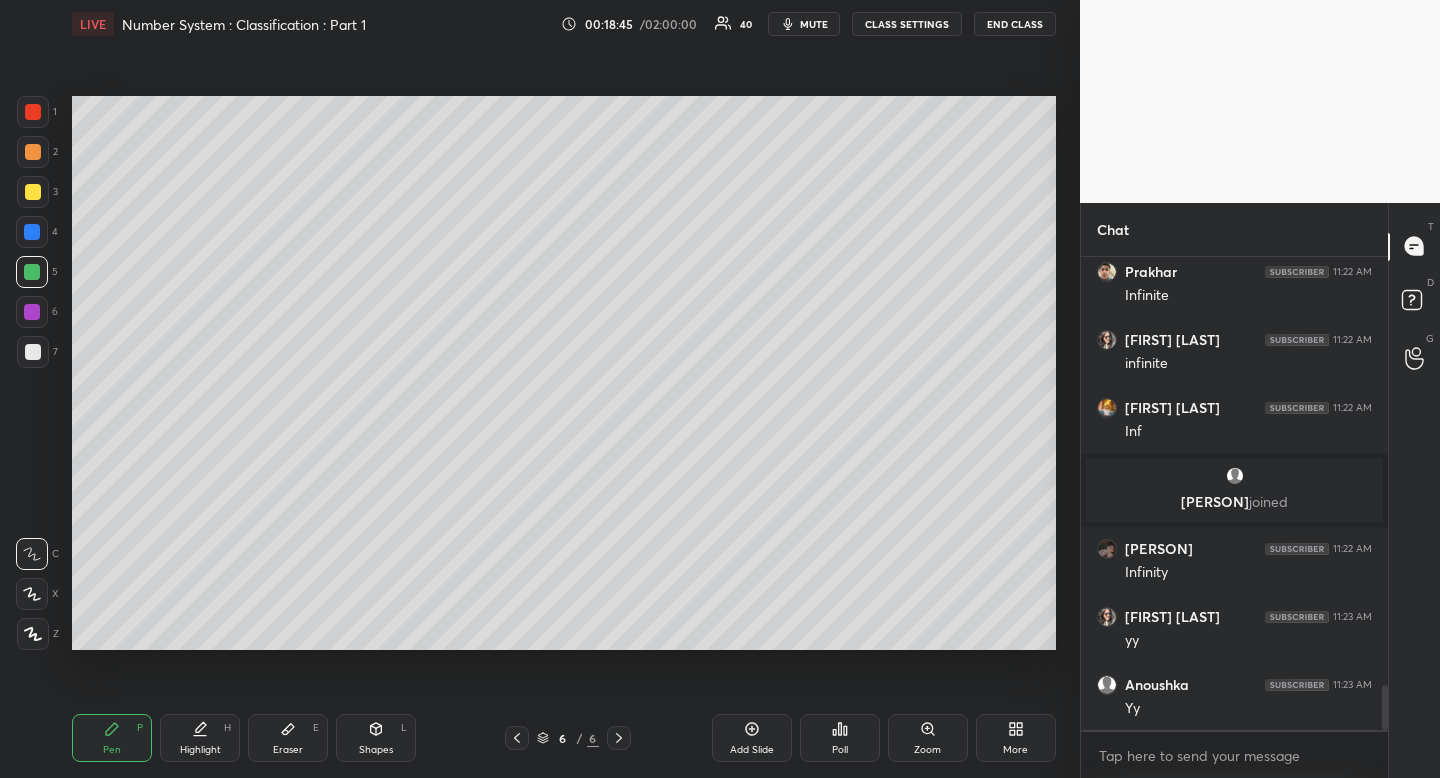 scroll, scrollTop: 427, scrollLeft: 301, axis: both 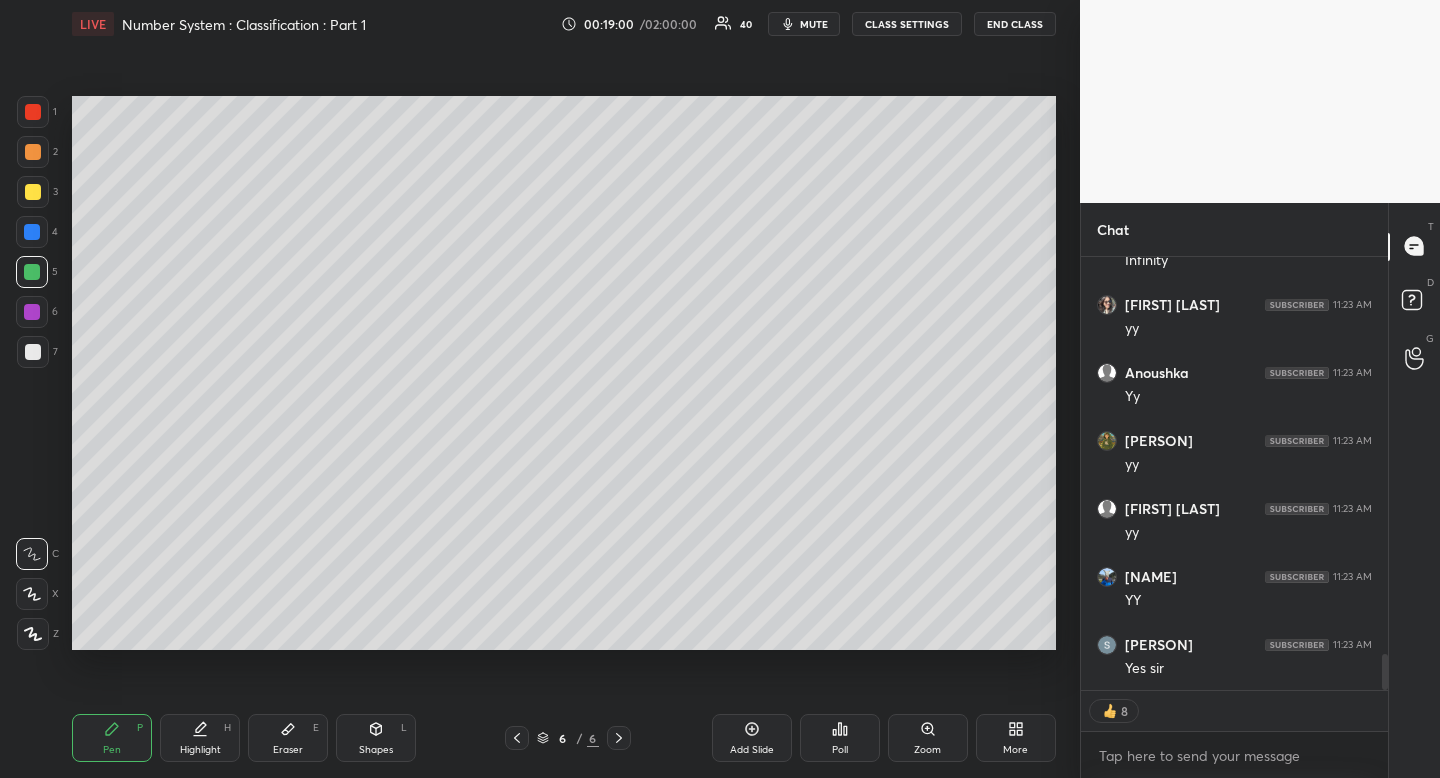 drag, startPoint x: 206, startPoint y: 745, endPoint x: 256, endPoint y: 710, distance: 61.03278 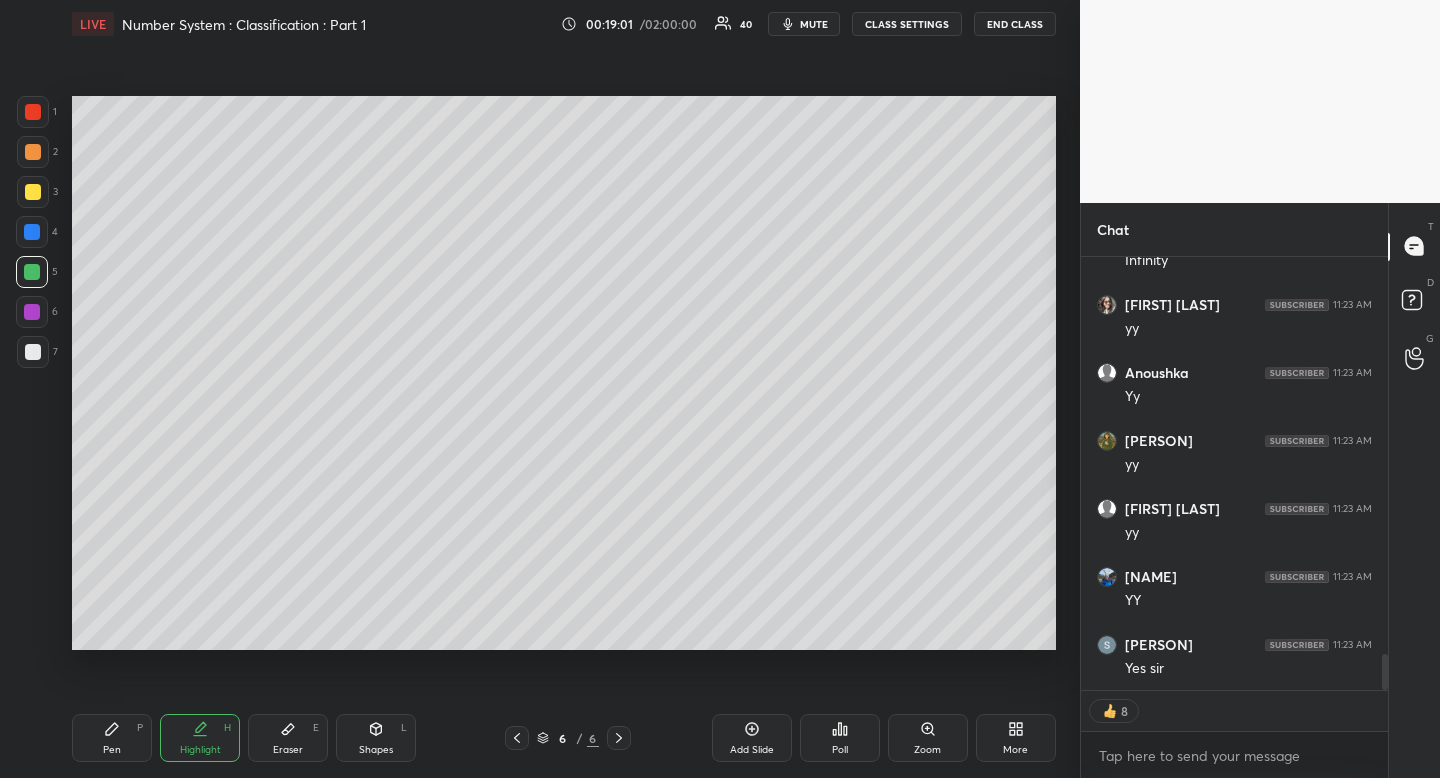 click on "Shapes L" at bounding box center (376, 738) 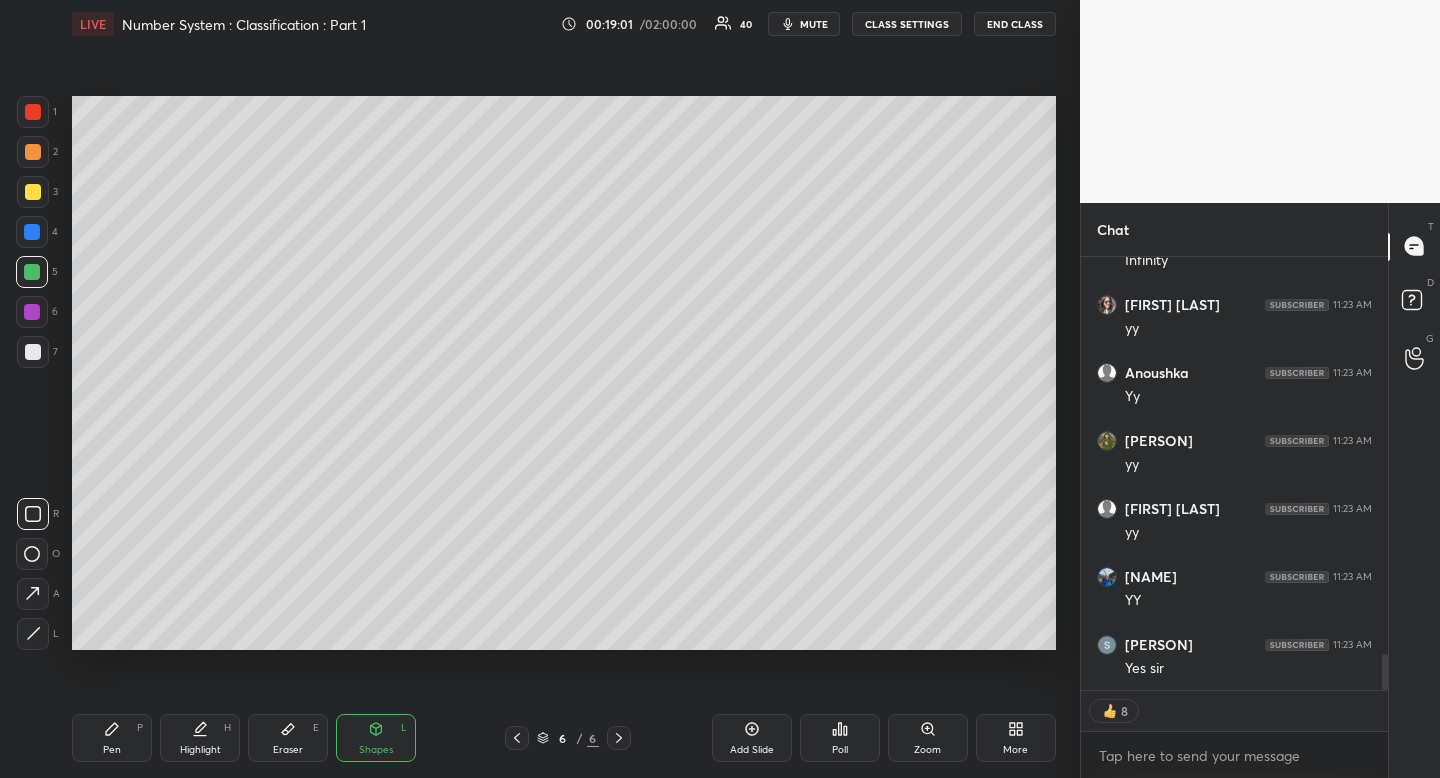 click at bounding box center (32, 554) 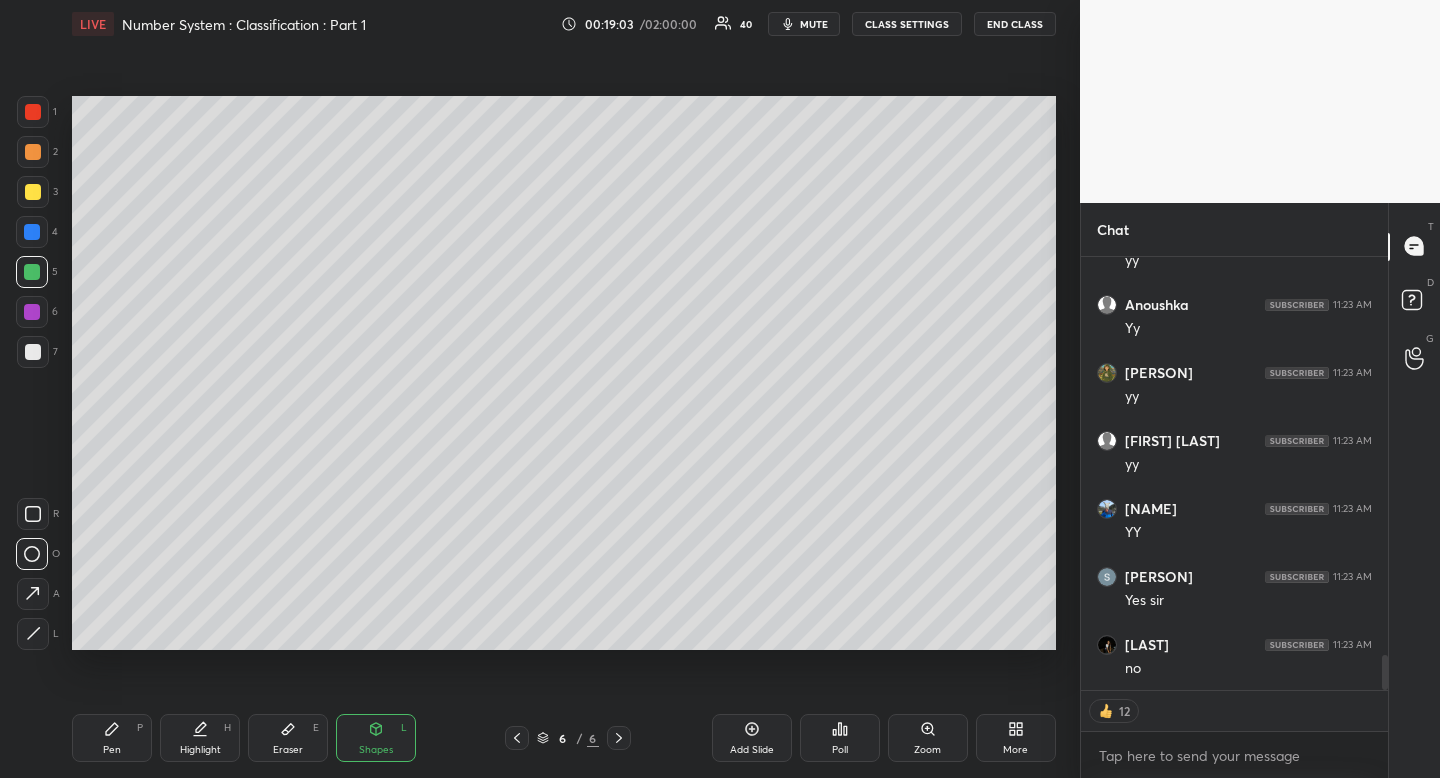 click on "Poll" at bounding box center (840, 750) 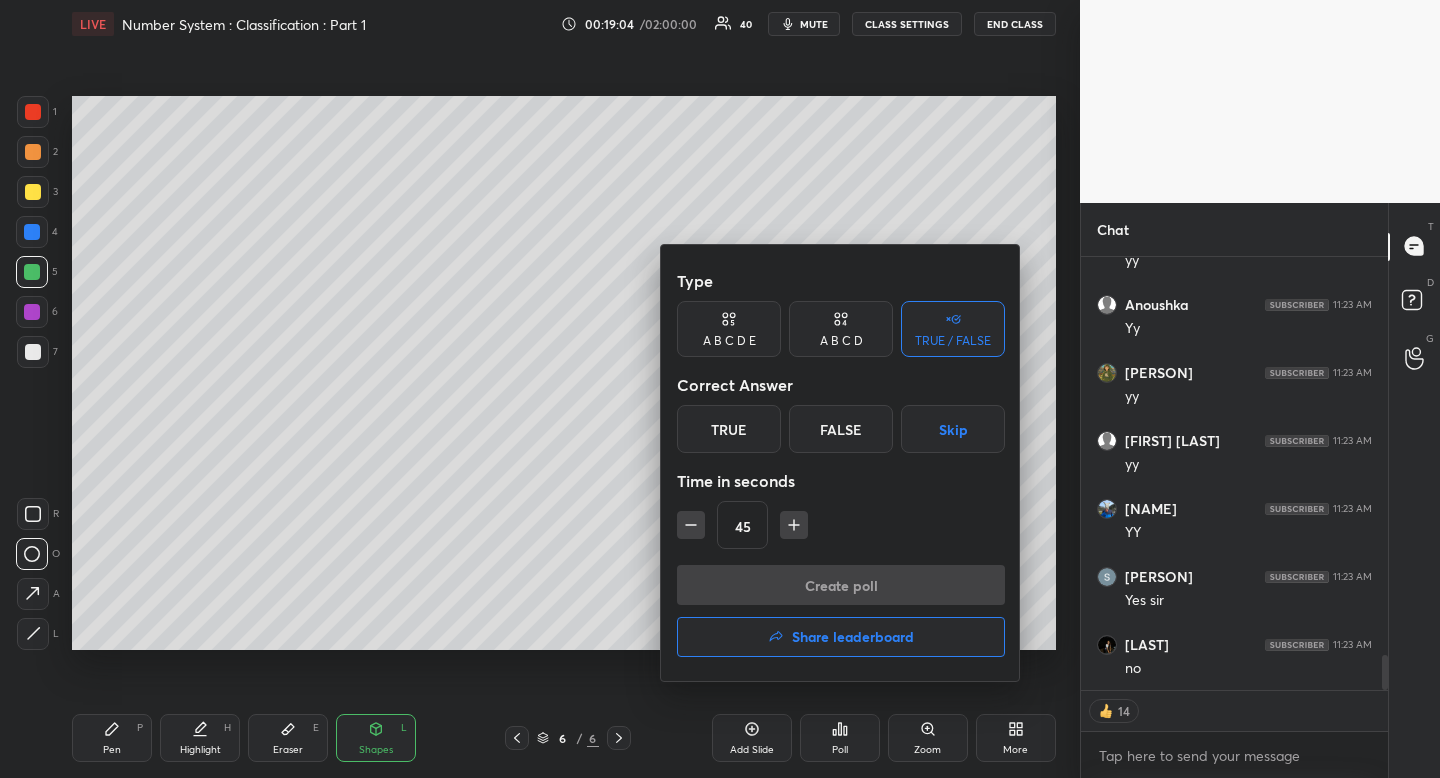 click at bounding box center [720, 389] 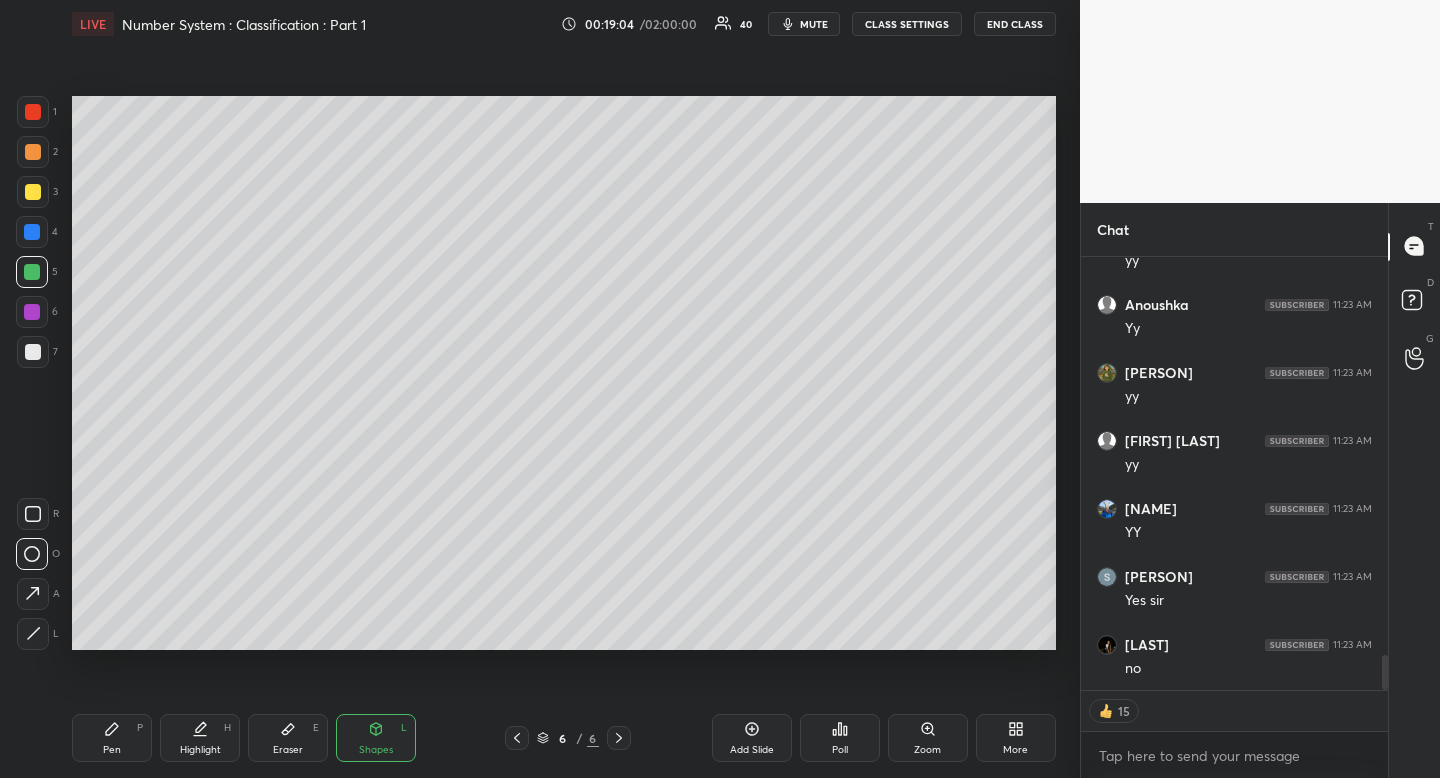 scroll, scrollTop: 4945, scrollLeft: 0, axis: vertical 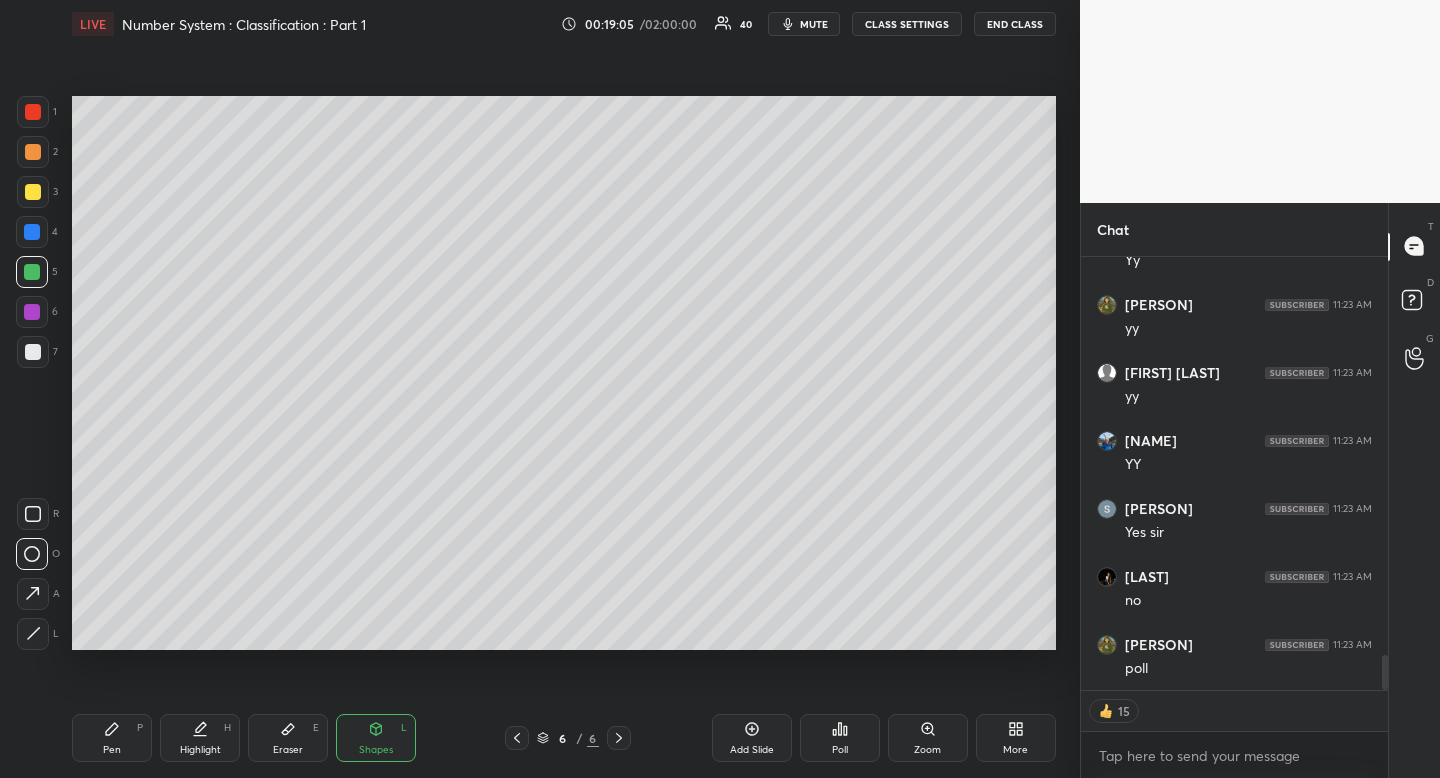 click on "Pen P" at bounding box center [112, 738] 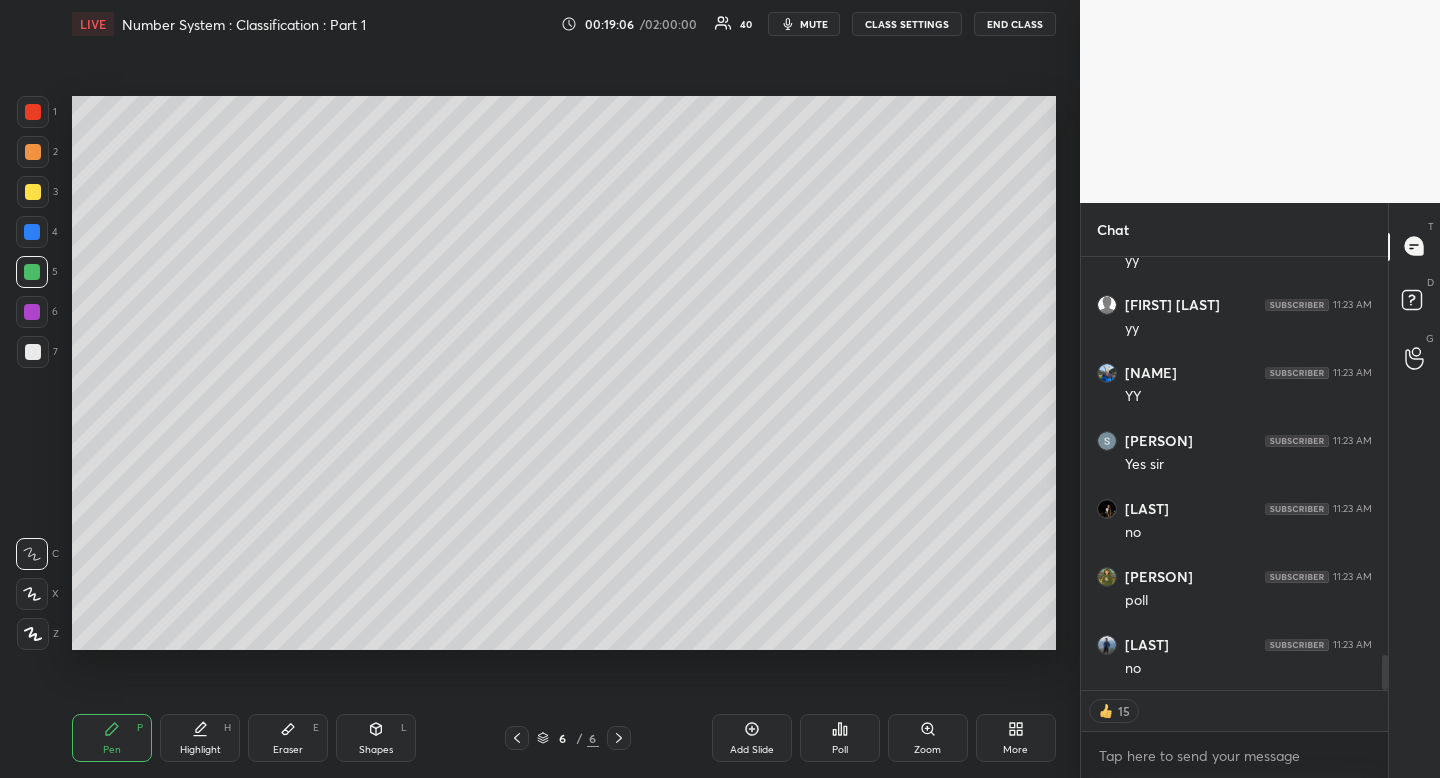 click on "Pen P" at bounding box center [112, 738] 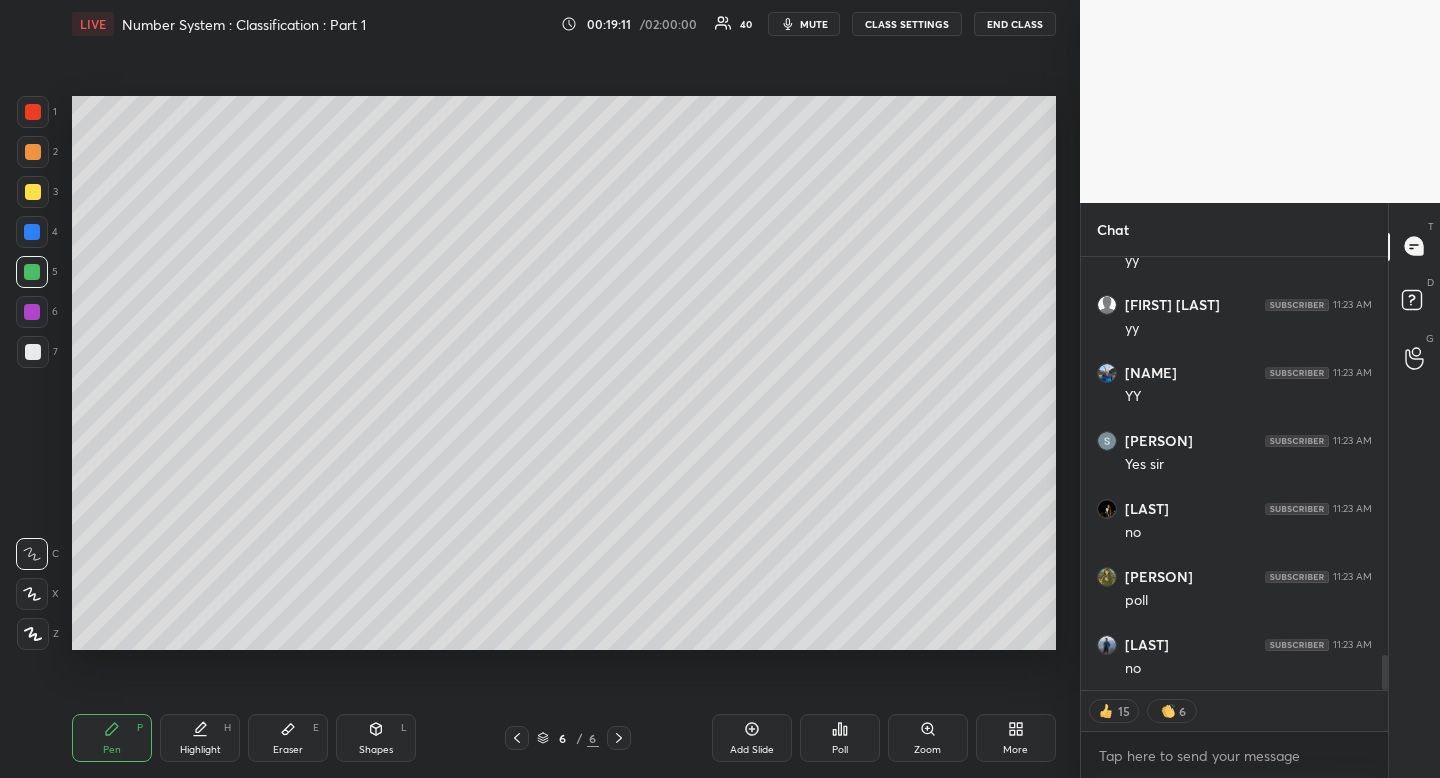 click on "Poll" at bounding box center (840, 750) 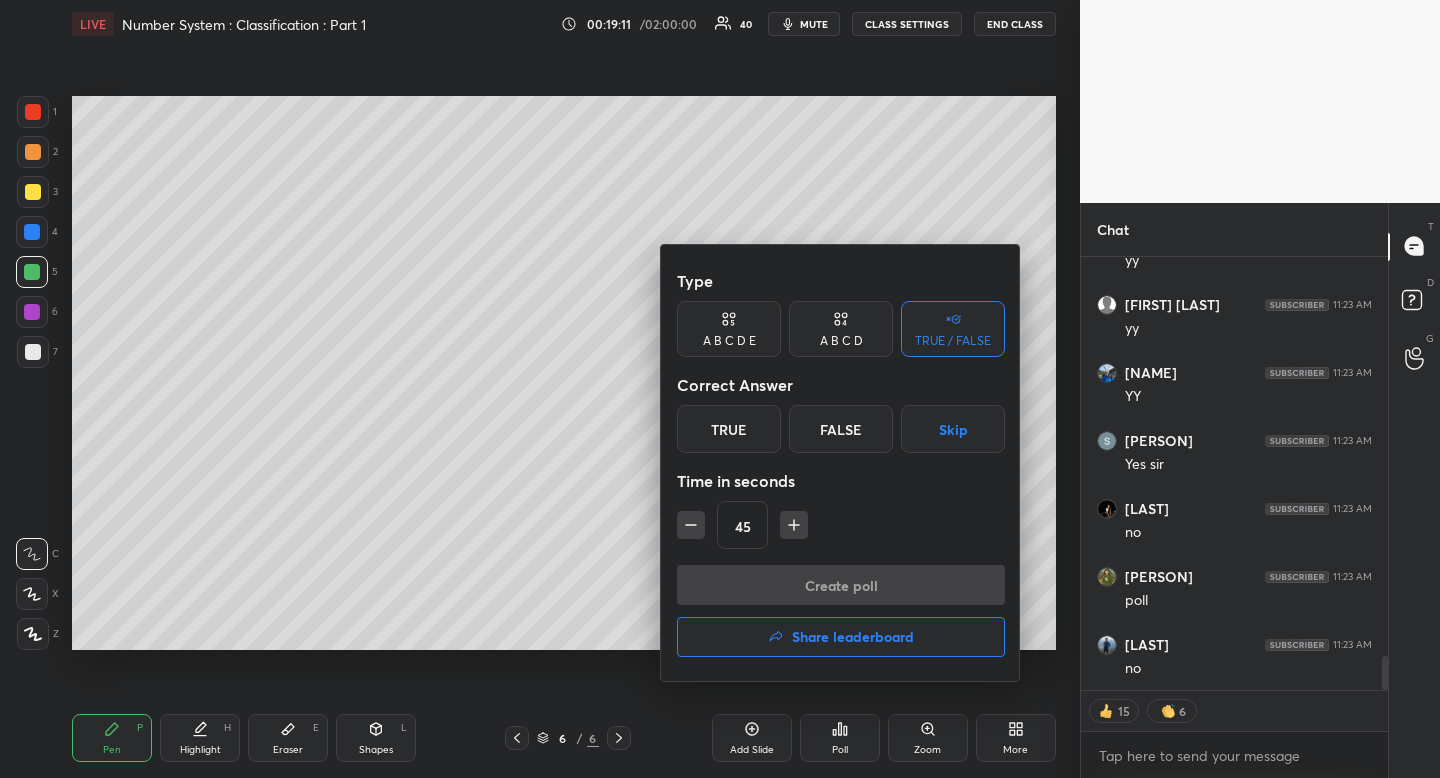scroll, scrollTop: 5081, scrollLeft: 0, axis: vertical 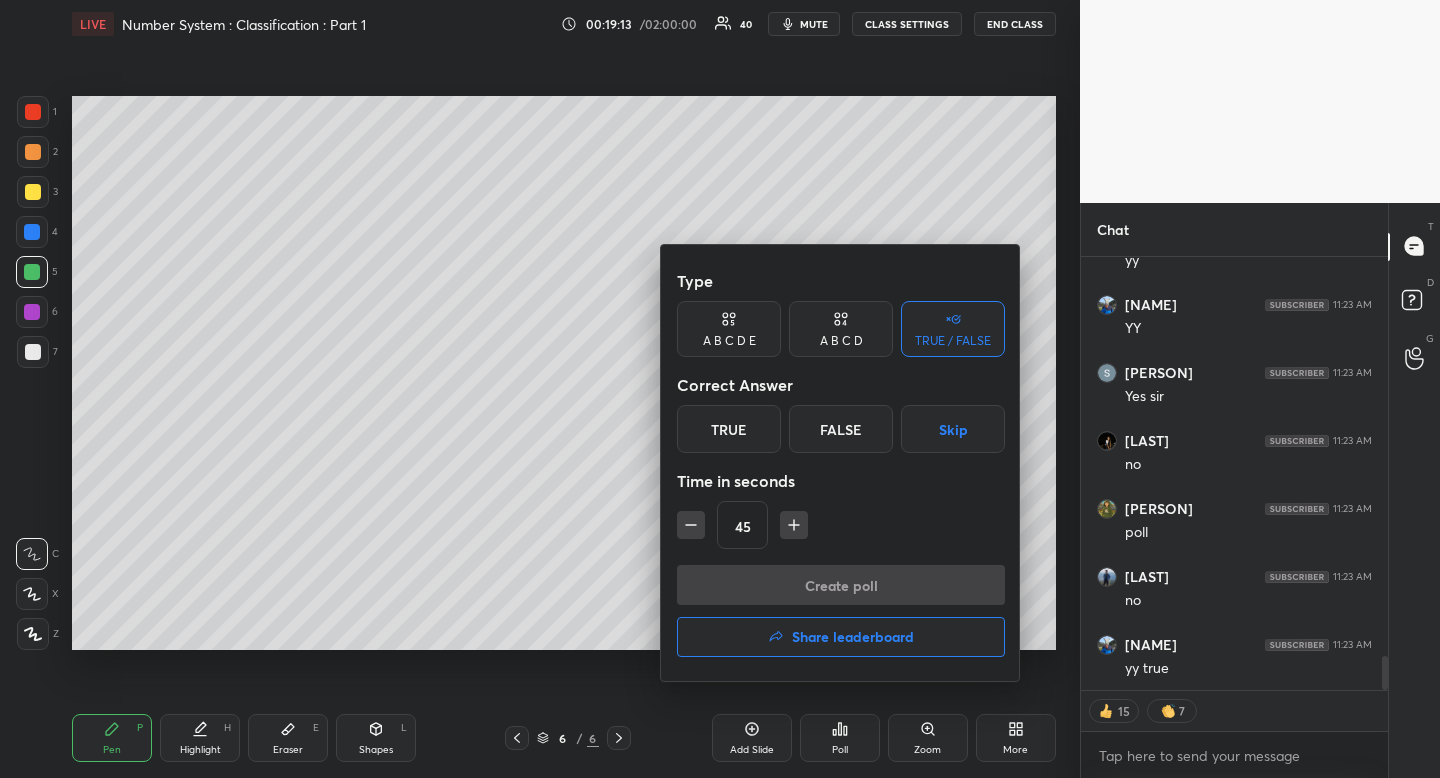 click on "True" at bounding box center [729, 429] 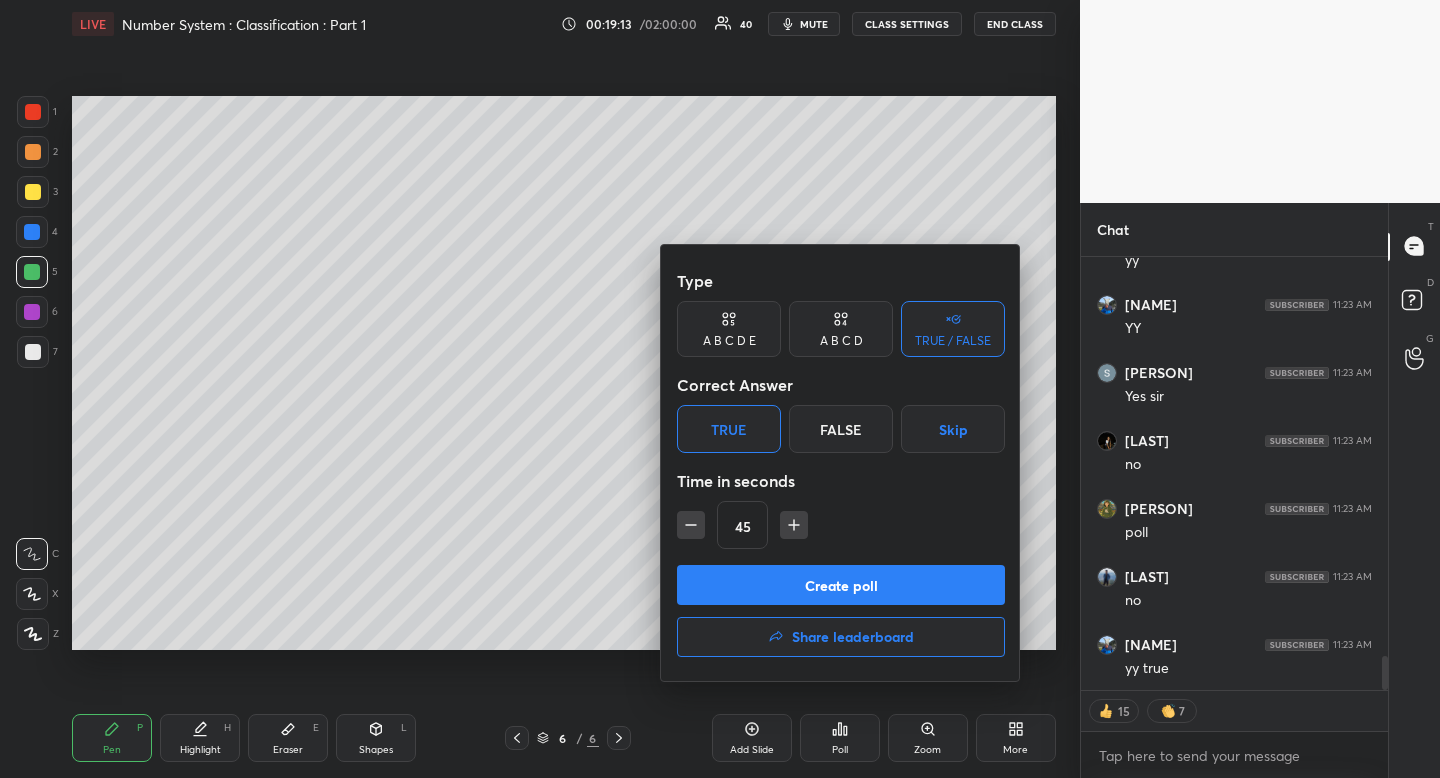 type on "x" 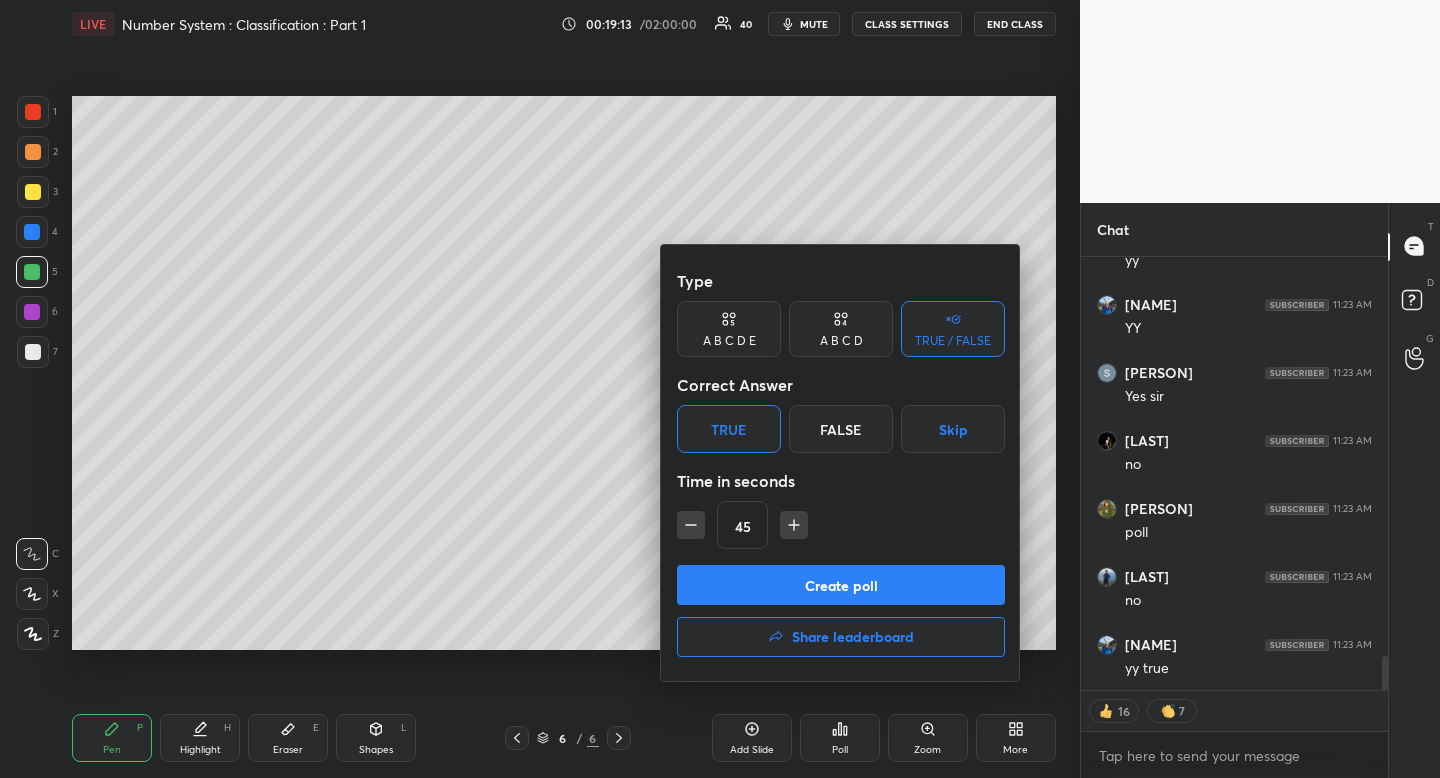 click at bounding box center (691, 525) 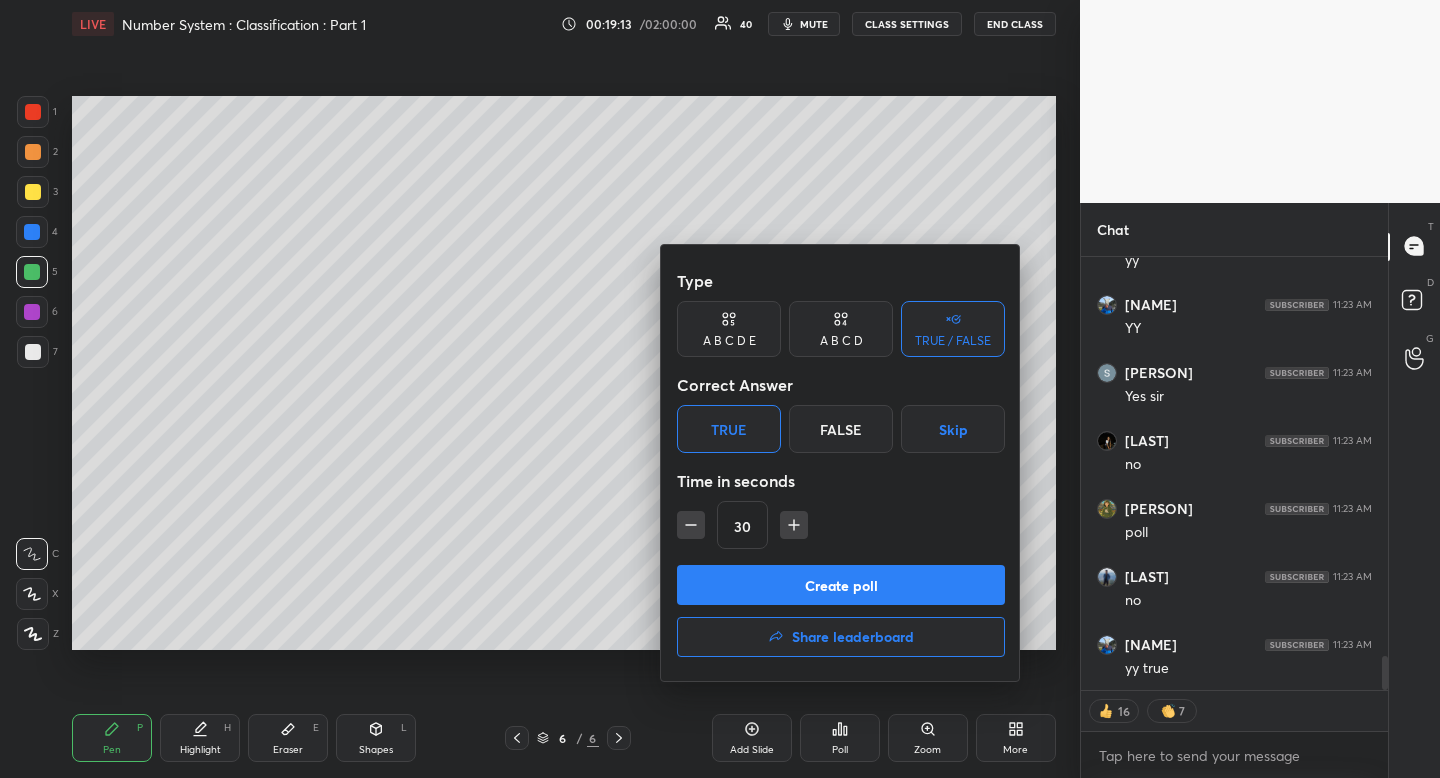 type on "x" 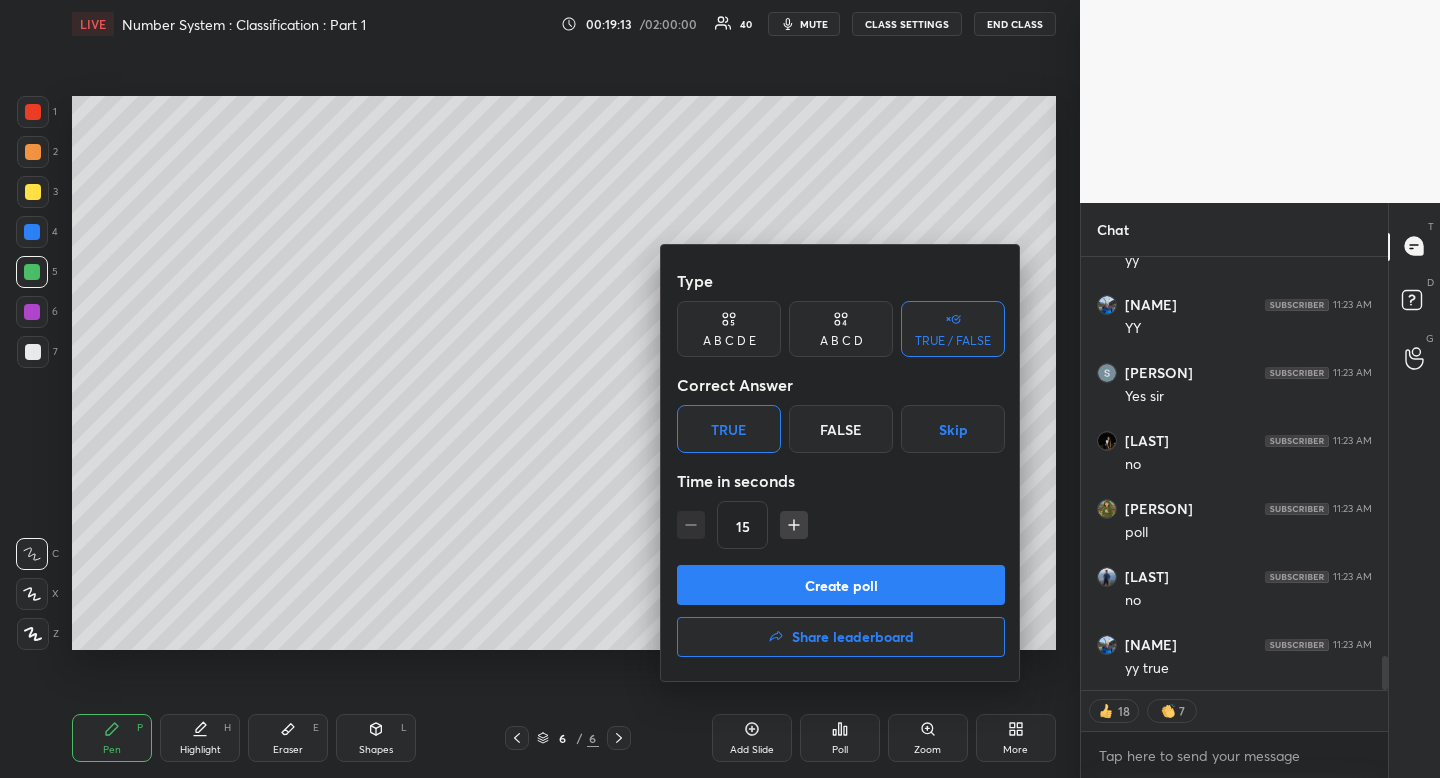 click on "Create poll" at bounding box center (841, 585) 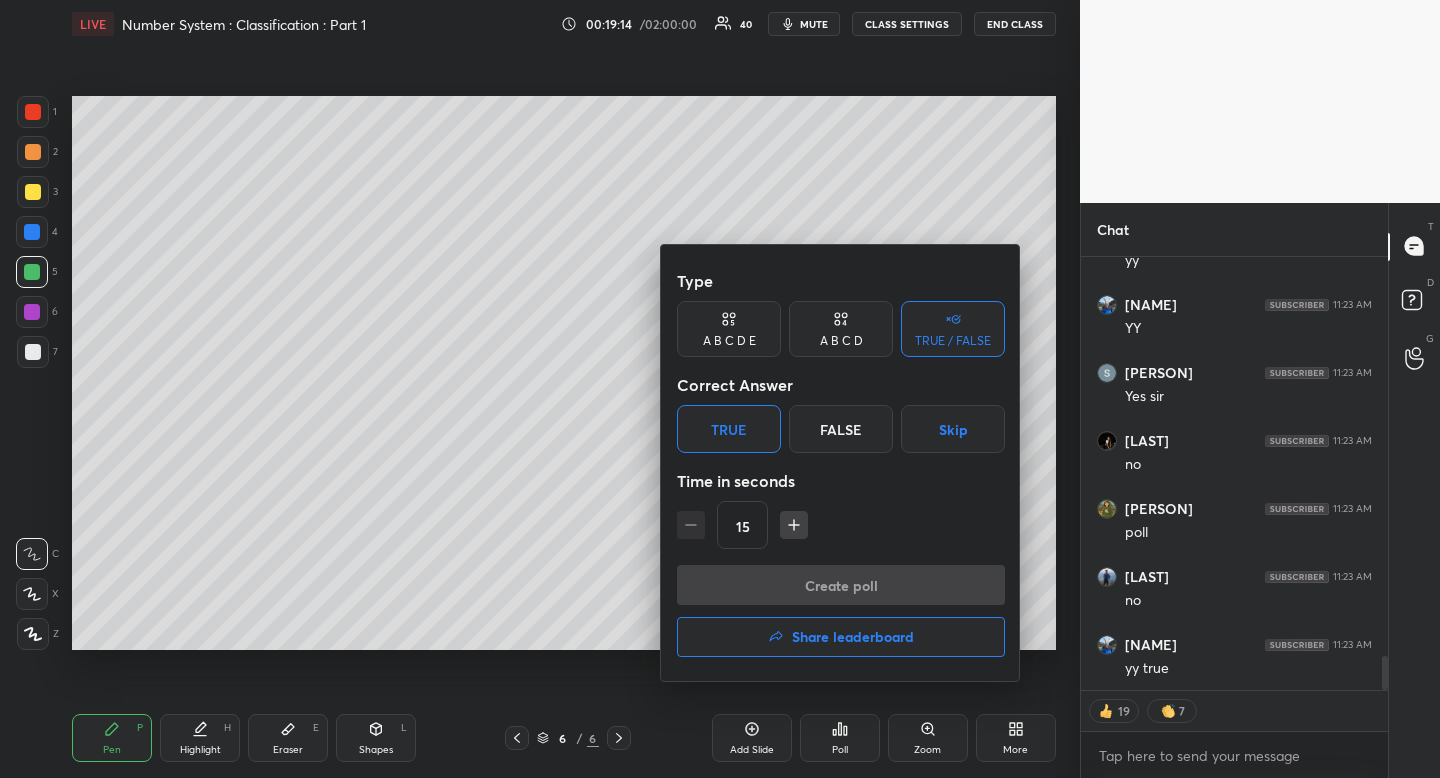 scroll, scrollTop: 404, scrollLeft: 295, axis: both 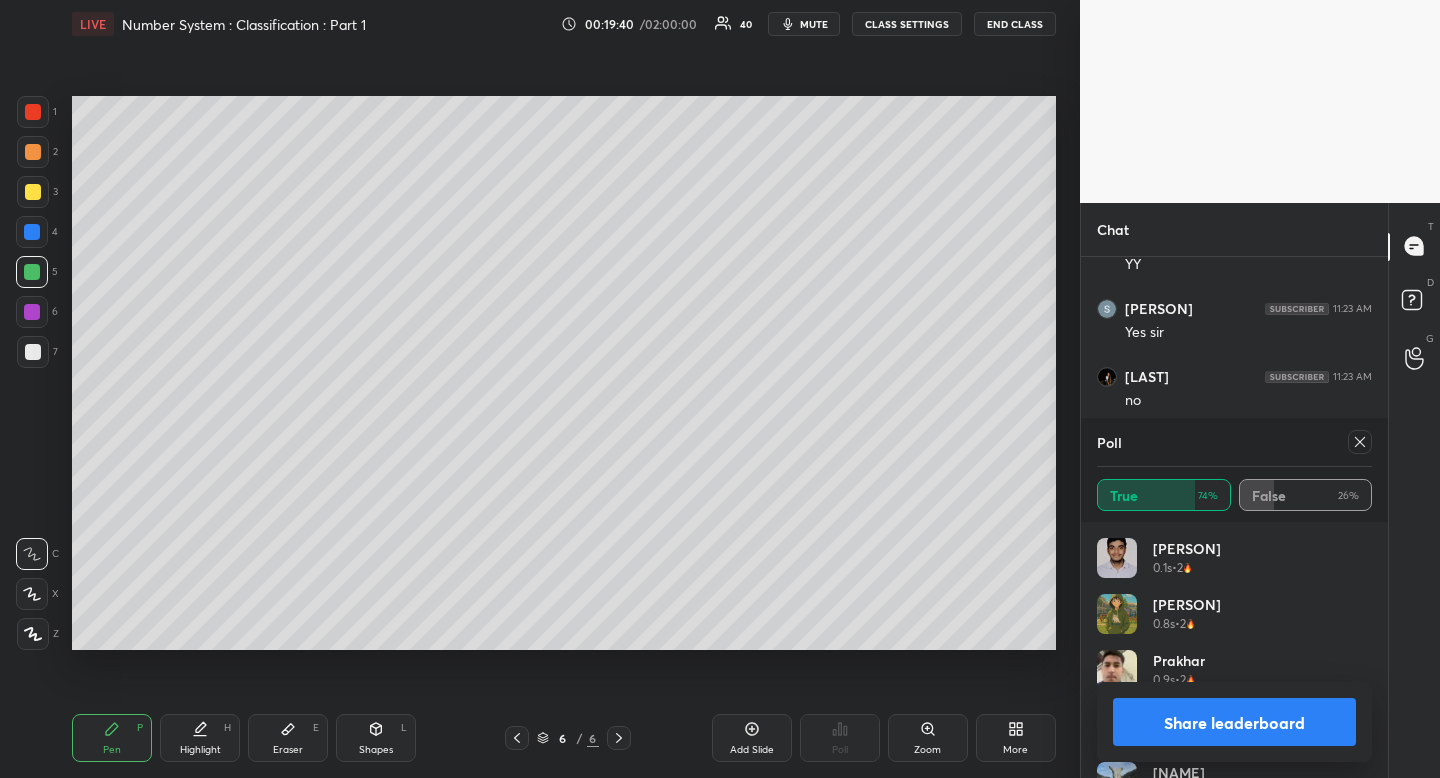 drag, startPoint x: 1368, startPoint y: 615, endPoint x: 1364, endPoint y: 743, distance: 128.06248 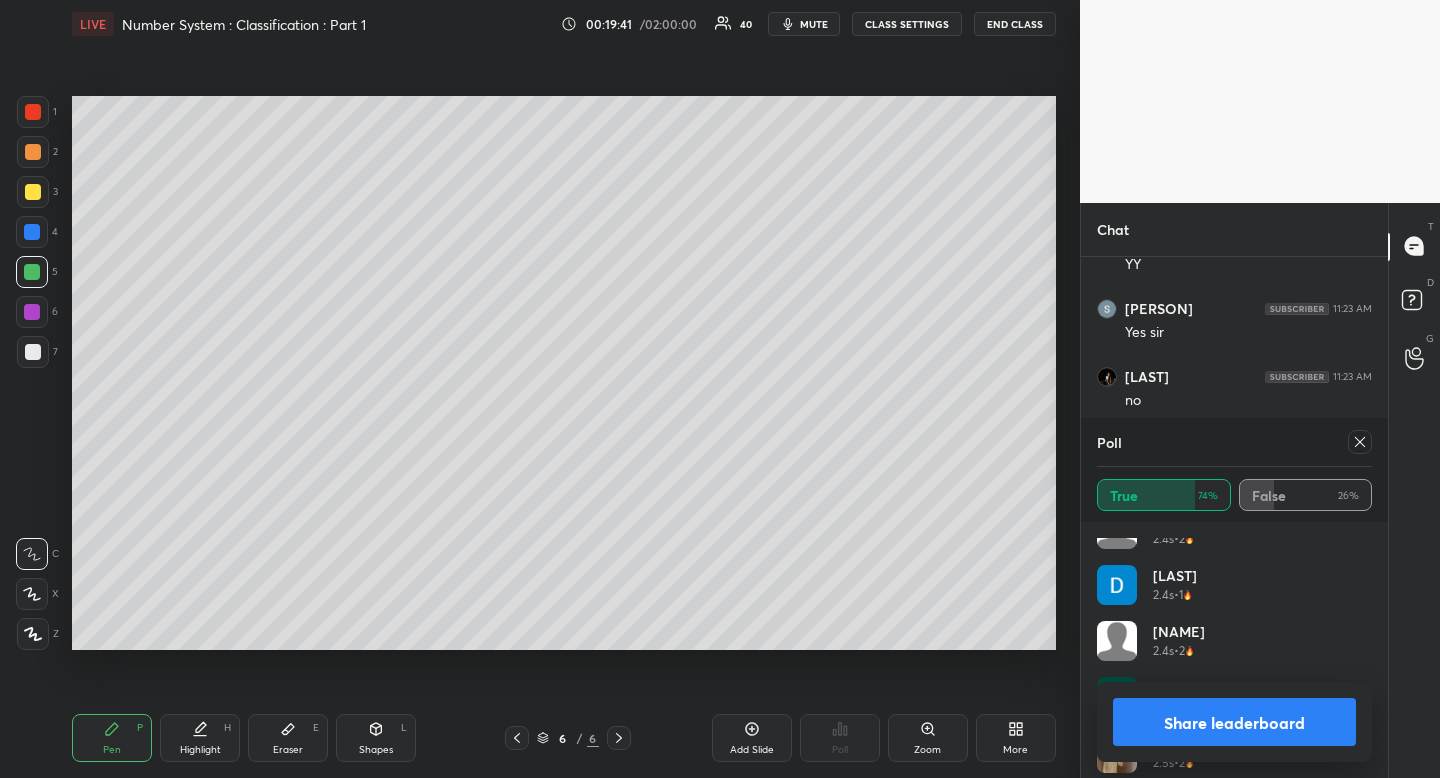 scroll, scrollTop: 1048, scrollLeft: 0, axis: vertical 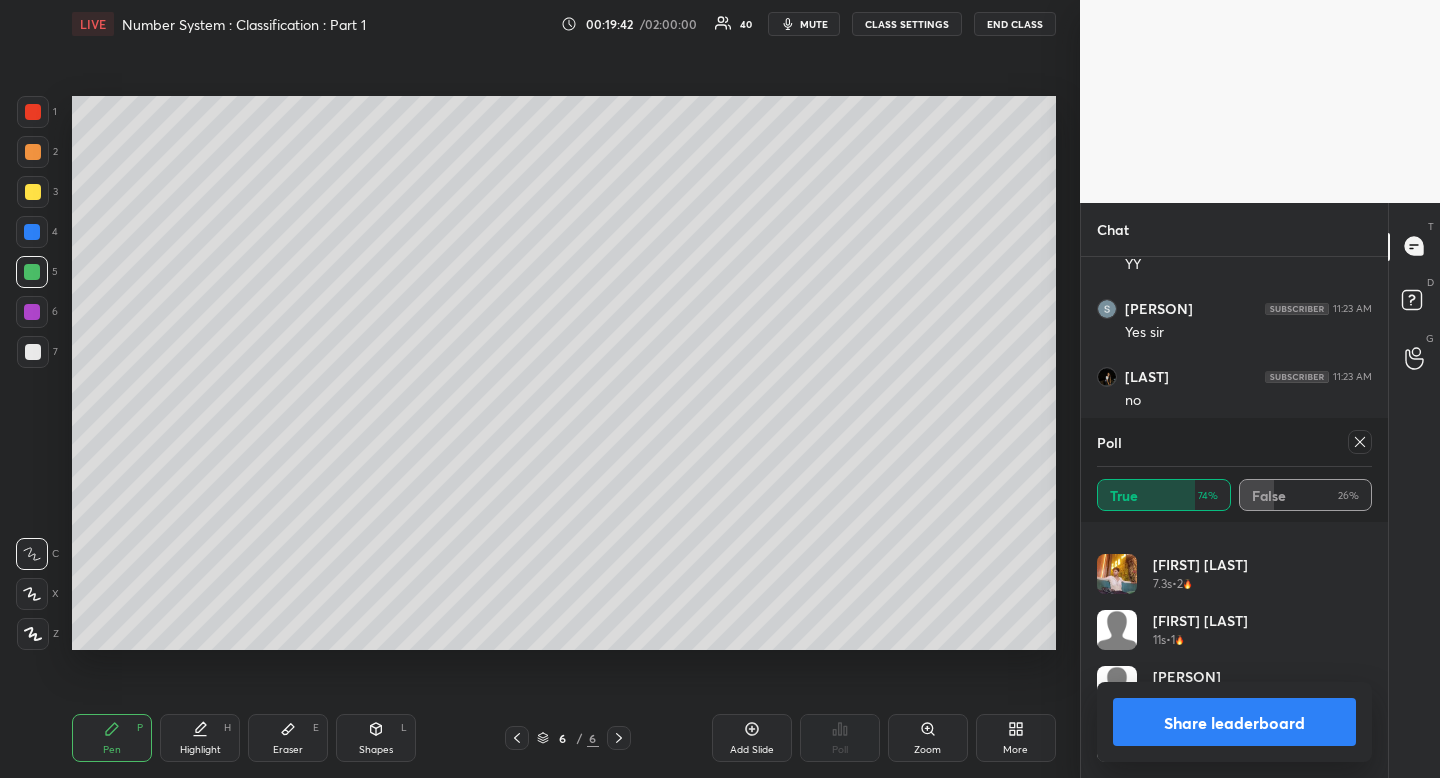drag, startPoint x: 1363, startPoint y: 443, endPoint x: 1358, endPoint y: 459, distance: 16.763054 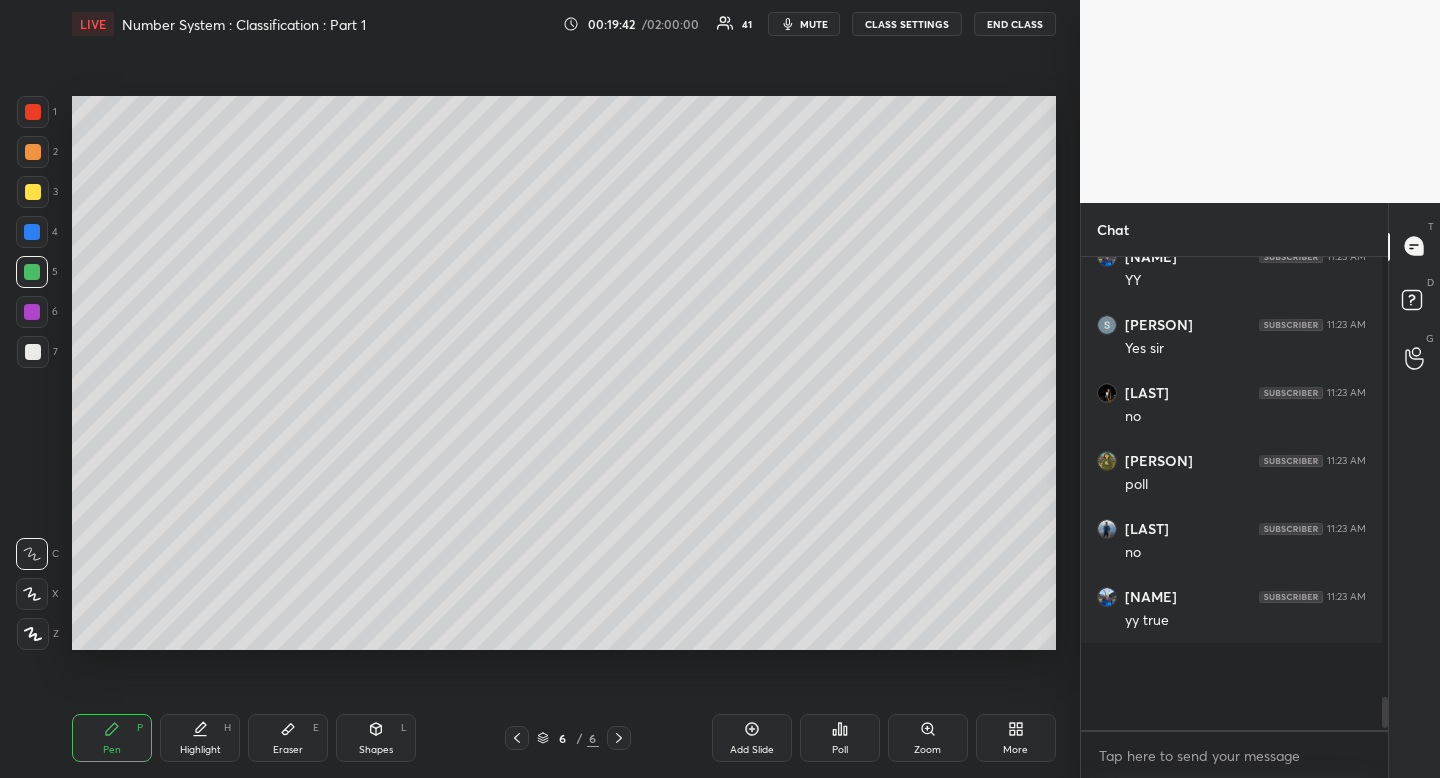 scroll, scrollTop: 462, scrollLeft: 295, axis: both 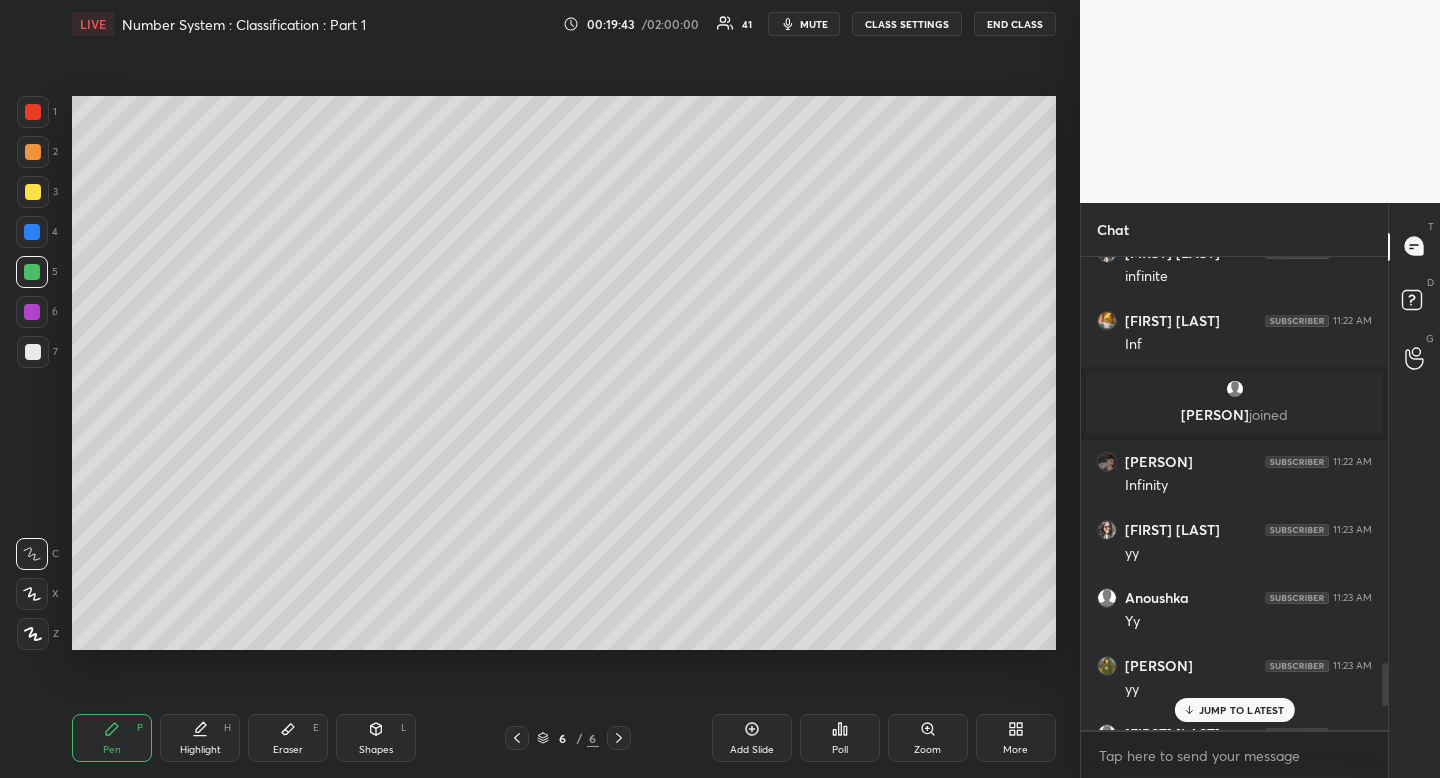 click on "Pen P" at bounding box center [112, 738] 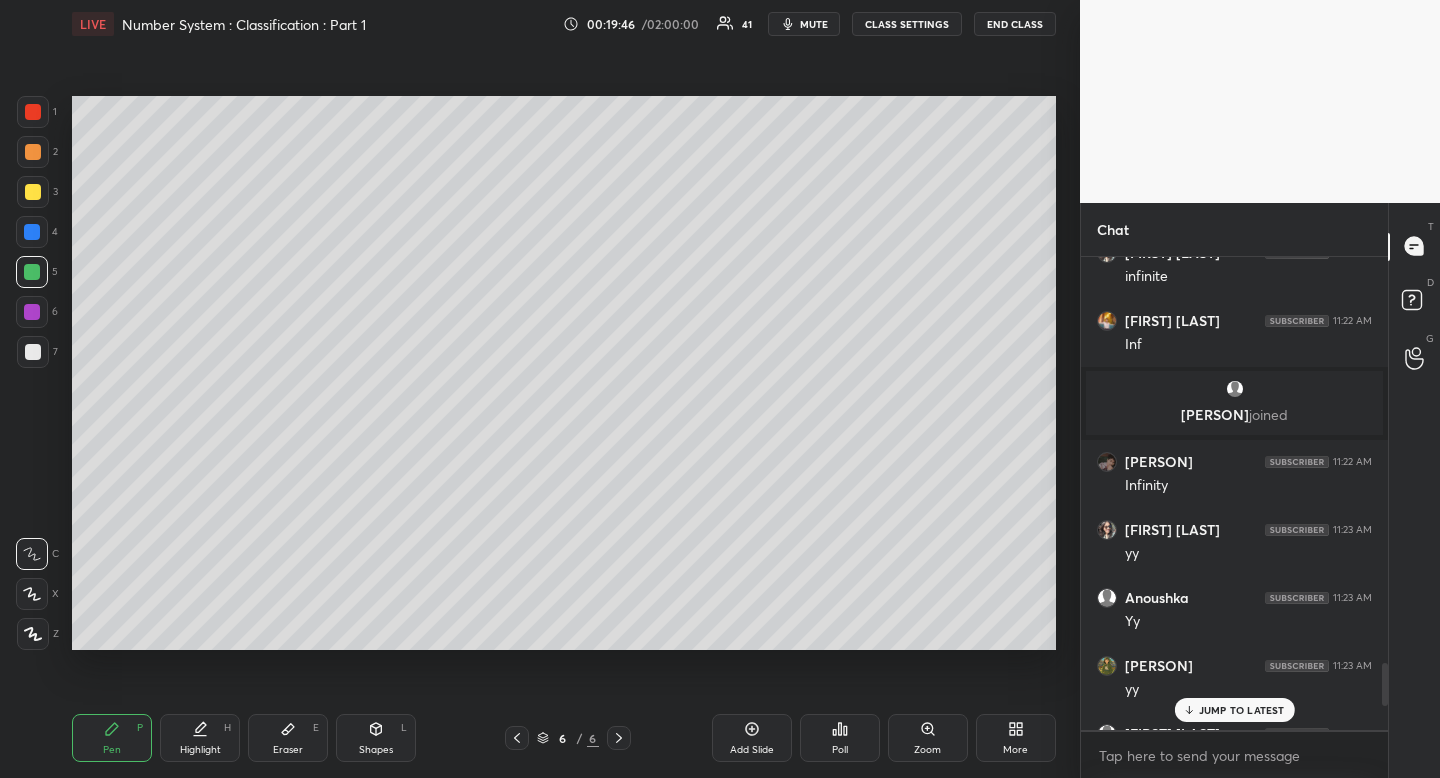 click at bounding box center [33, 192] 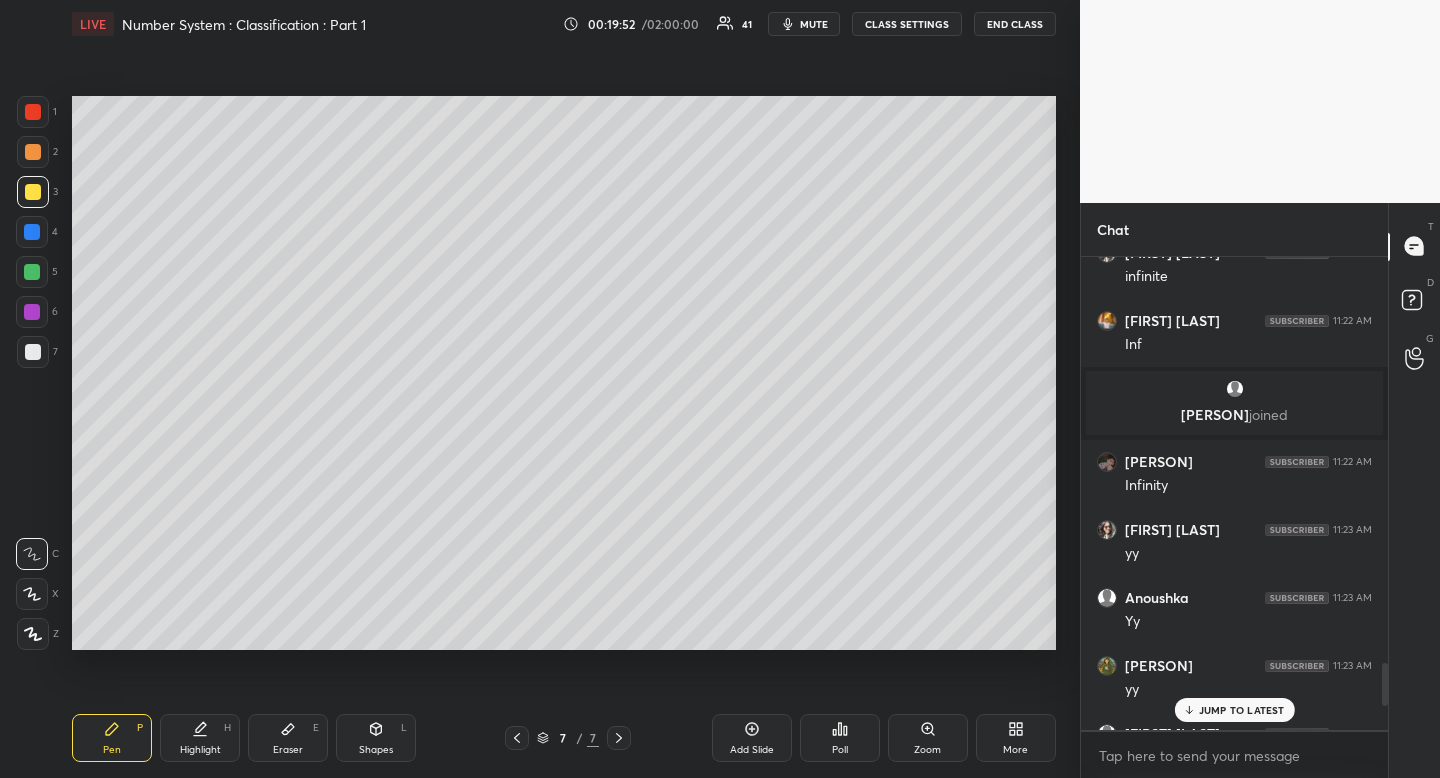 click on "JUMP TO LATEST" at bounding box center (1234, 710) 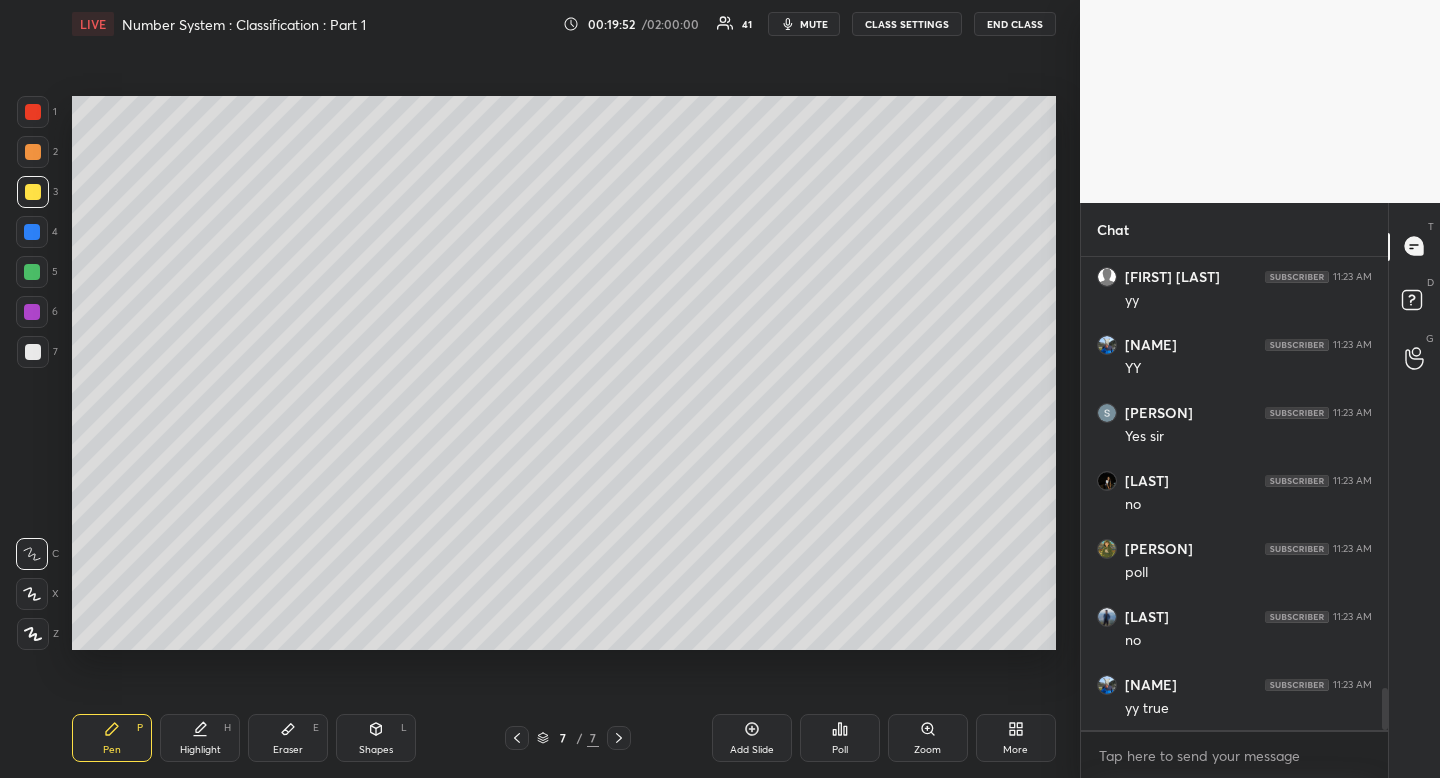 click on "Pen P" at bounding box center [112, 738] 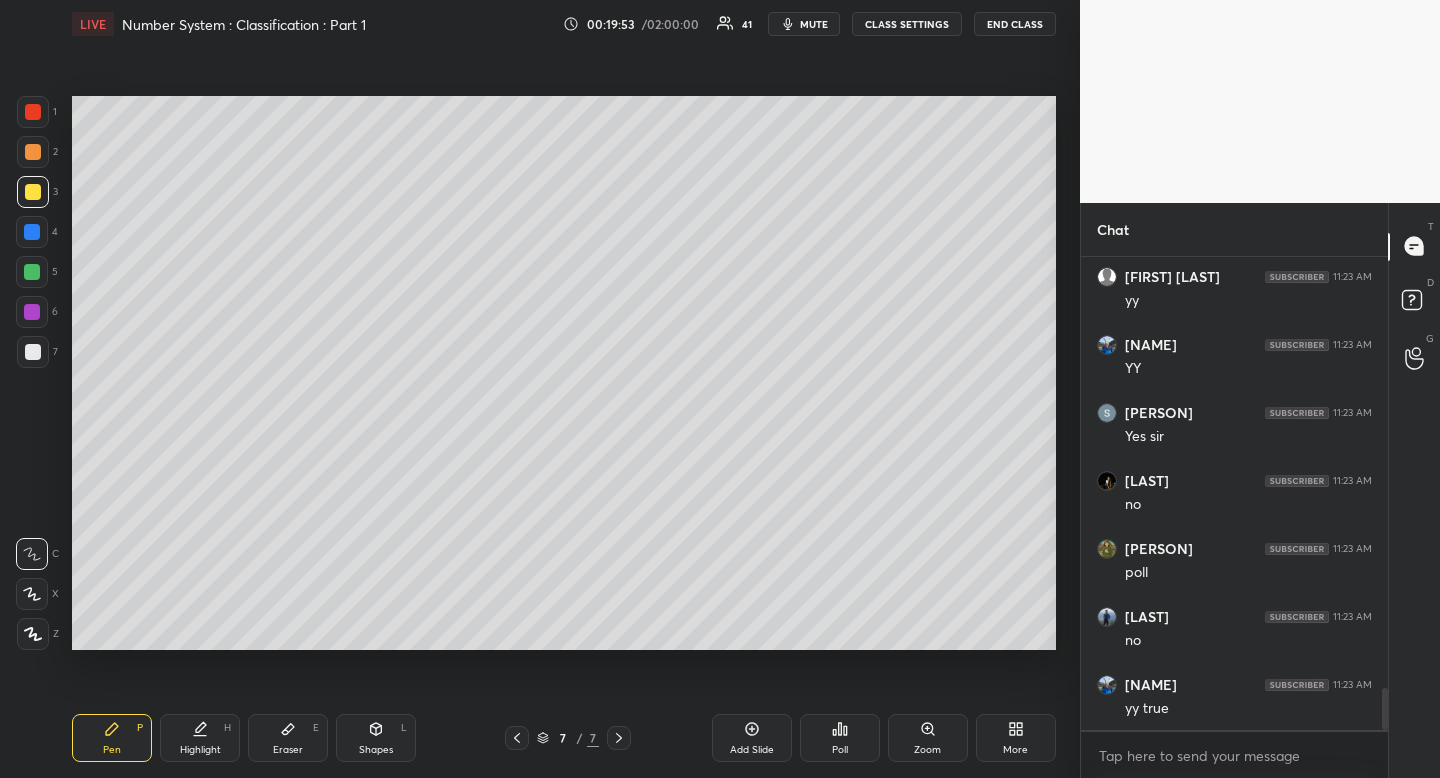 drag, startPoint x: 133, startPoint y: 733, endPoint x: 141, endPoint y: 663, distance: 70.45566 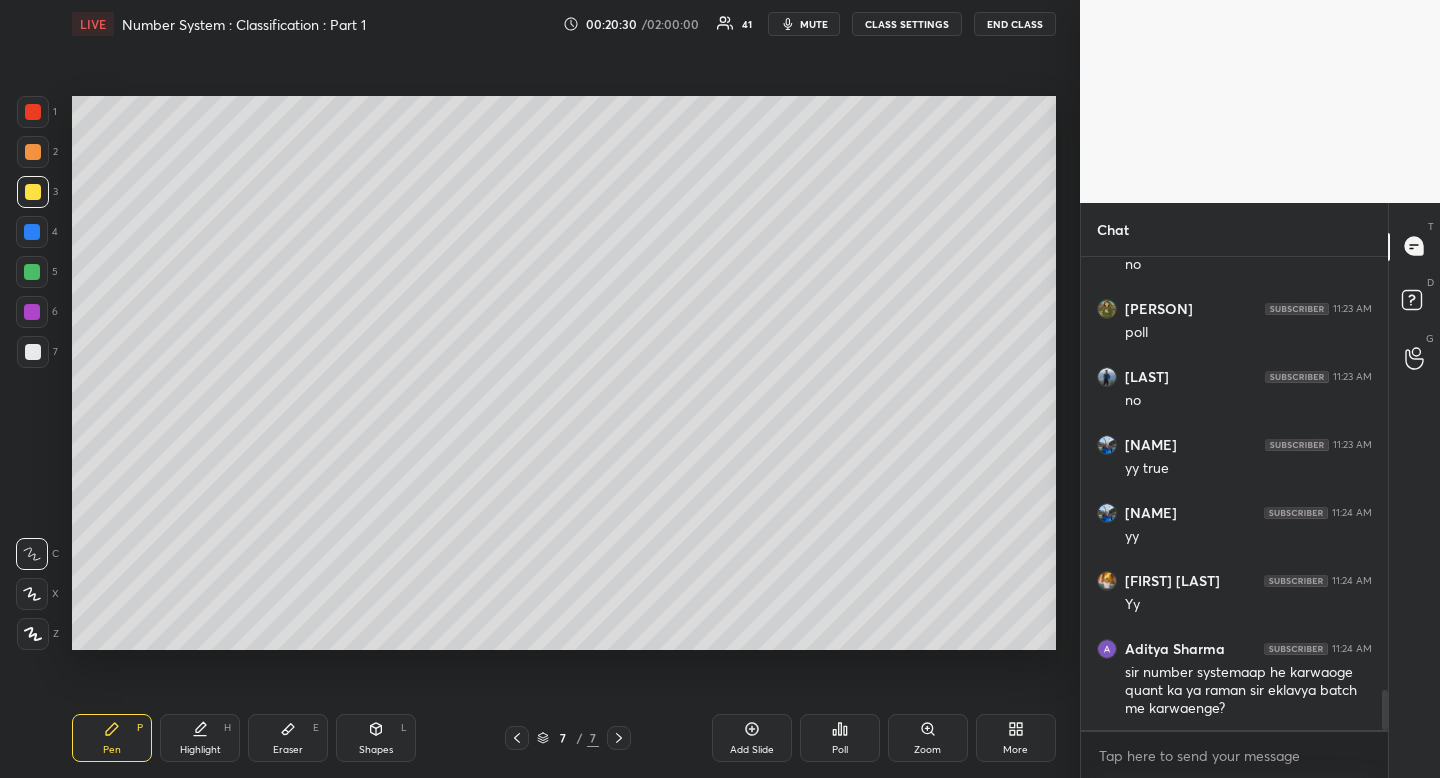 scroll, scrollTop: 5246, scrollLeft: 0, axis: vertical 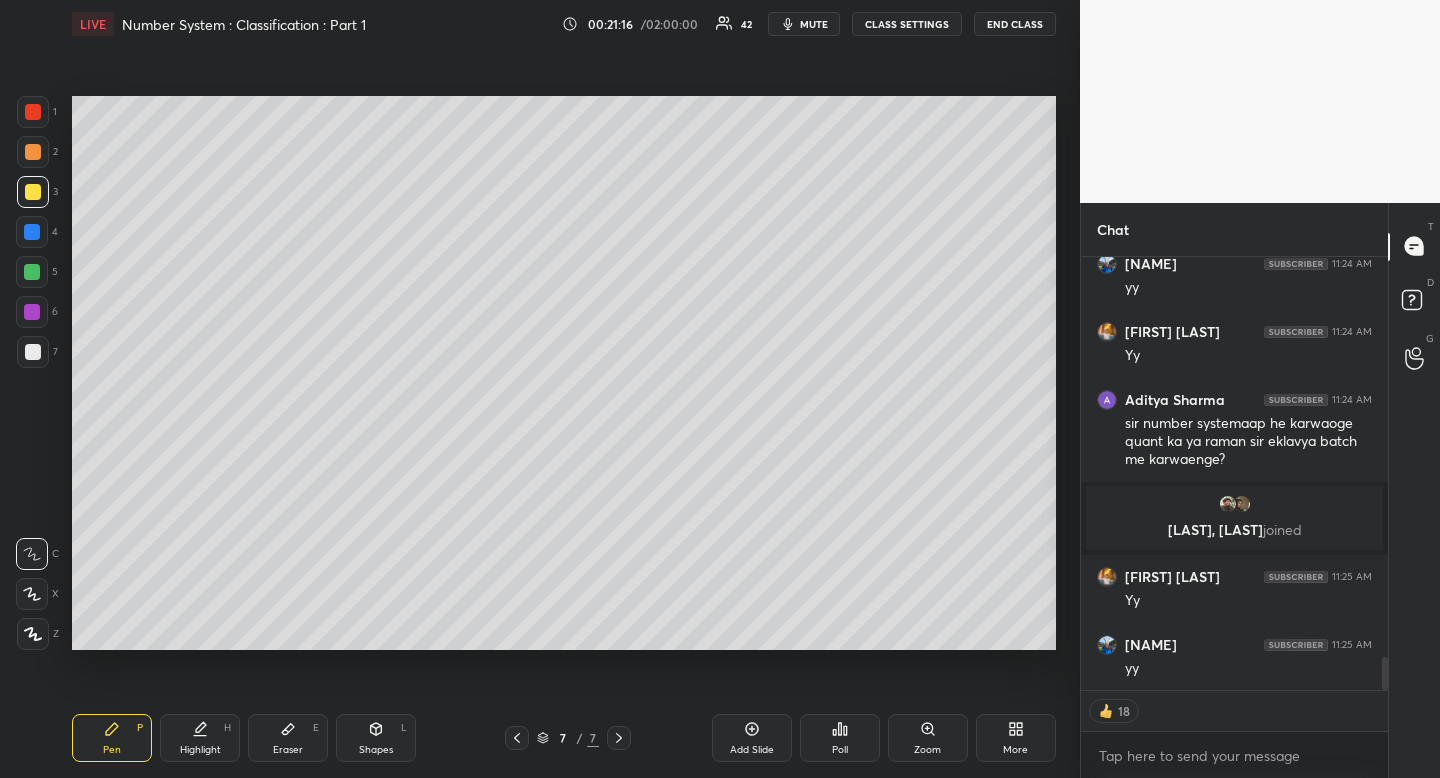 click 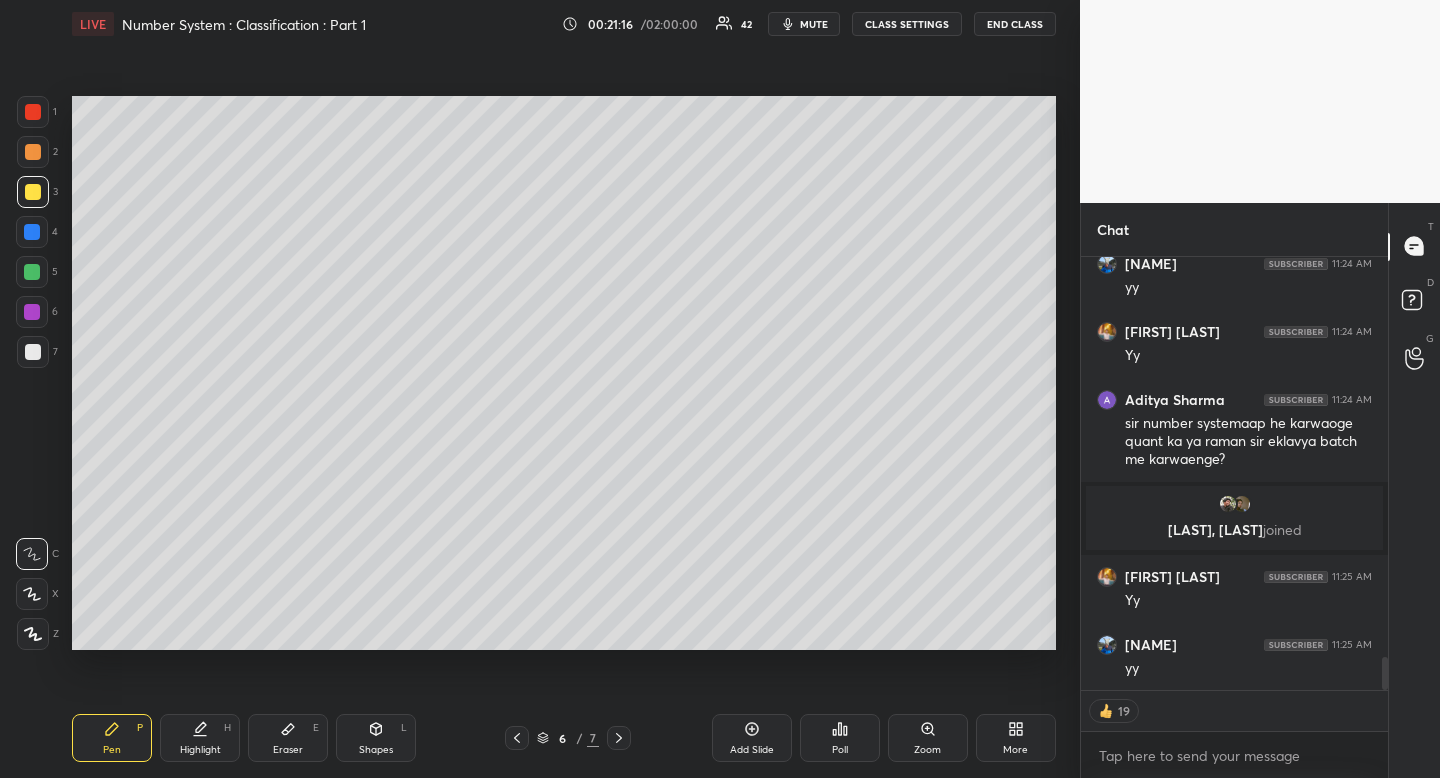 scroll, scrollTop: 5272, scrollLeft: 0, axis: vertical 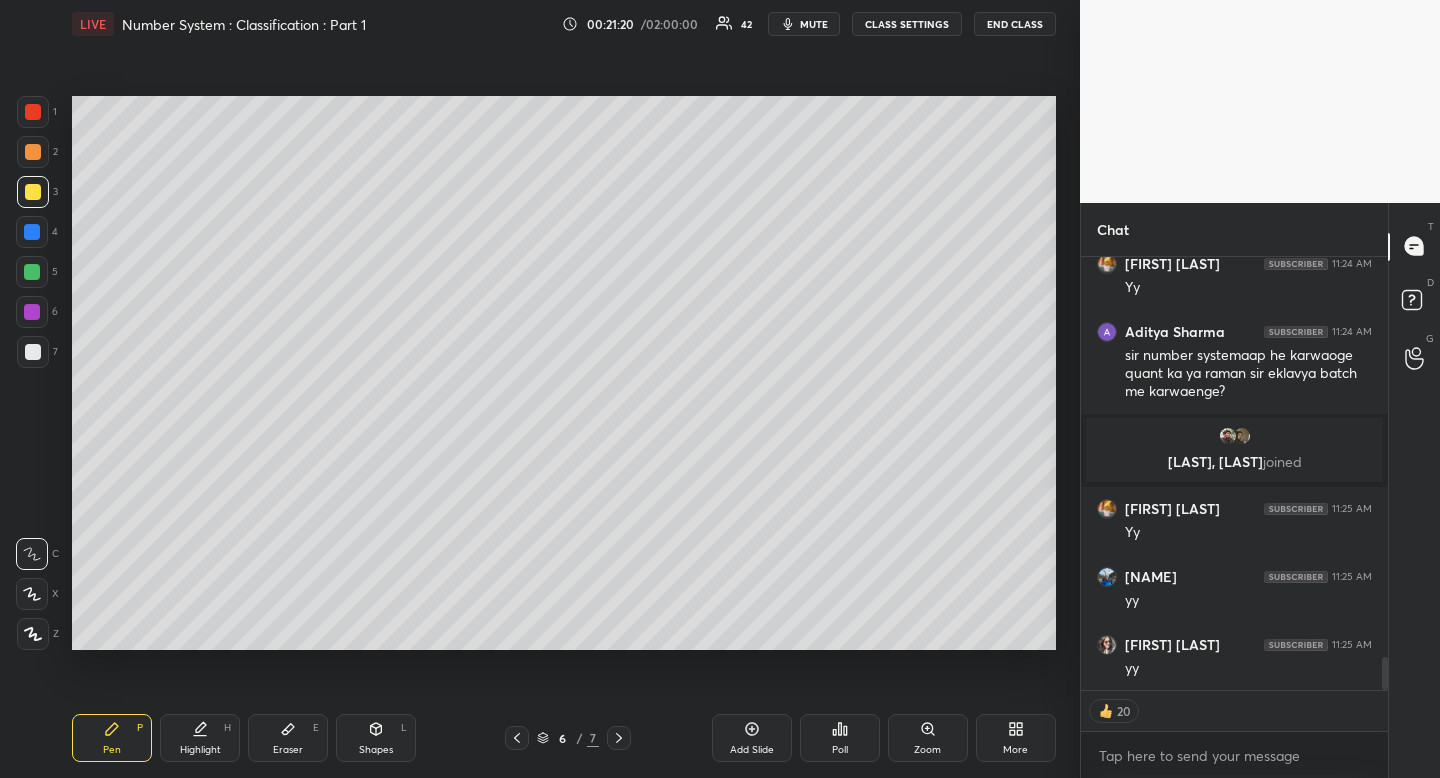 drag, startPoint x: 625, startPoint y: 739, endPoint x: 621, endPoint y: 749, distance: 10.770329 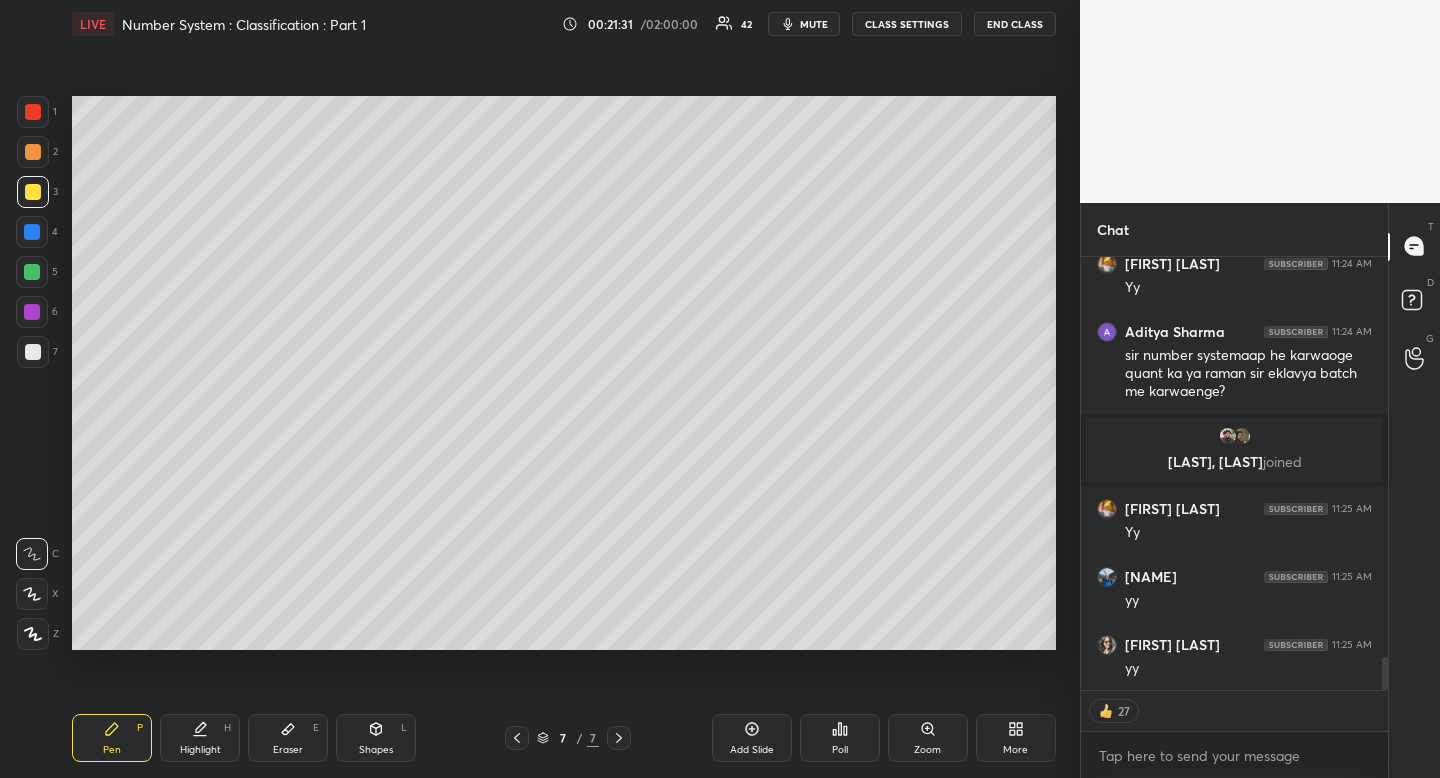 click on "Shapes L" at bounding box center [376, 738] 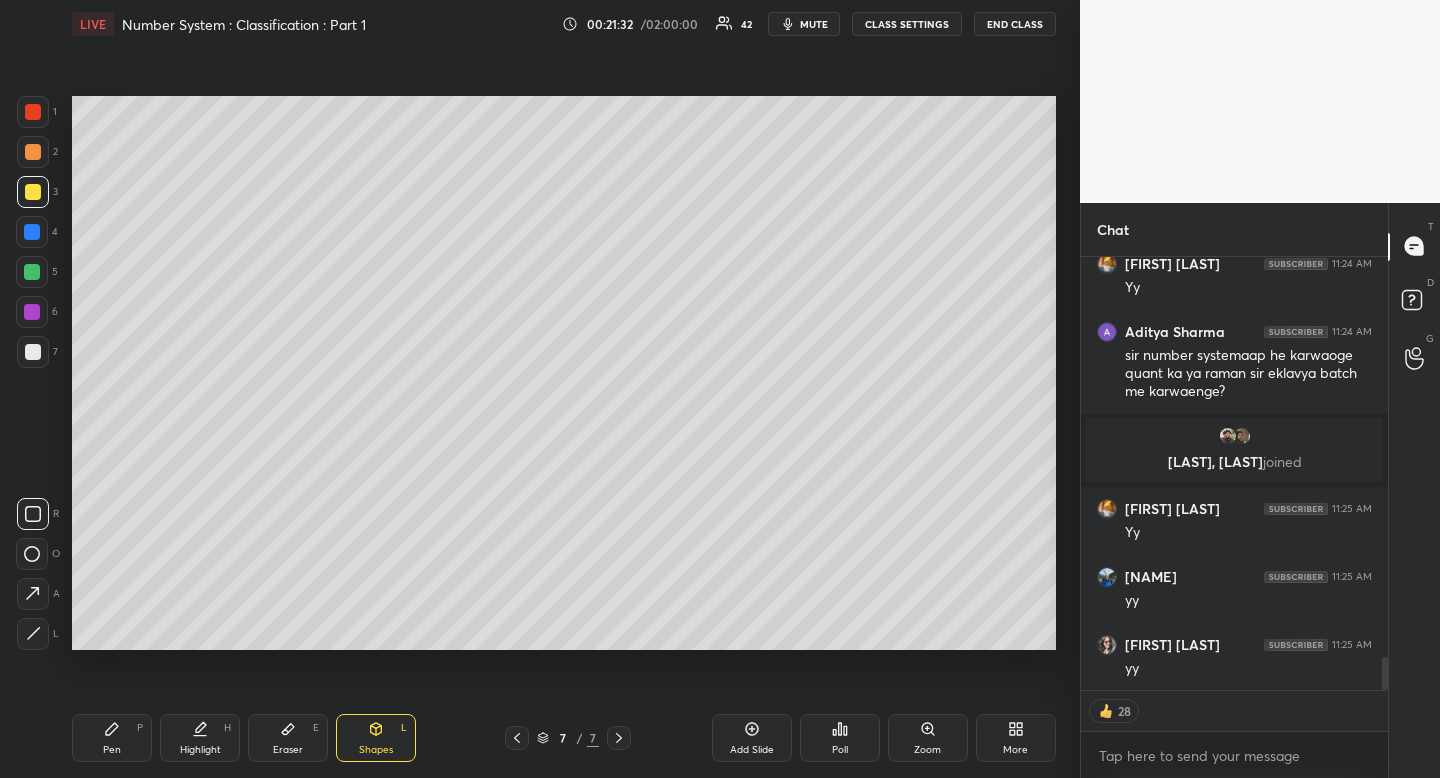 click on "R" at bounding box center (38, 514) 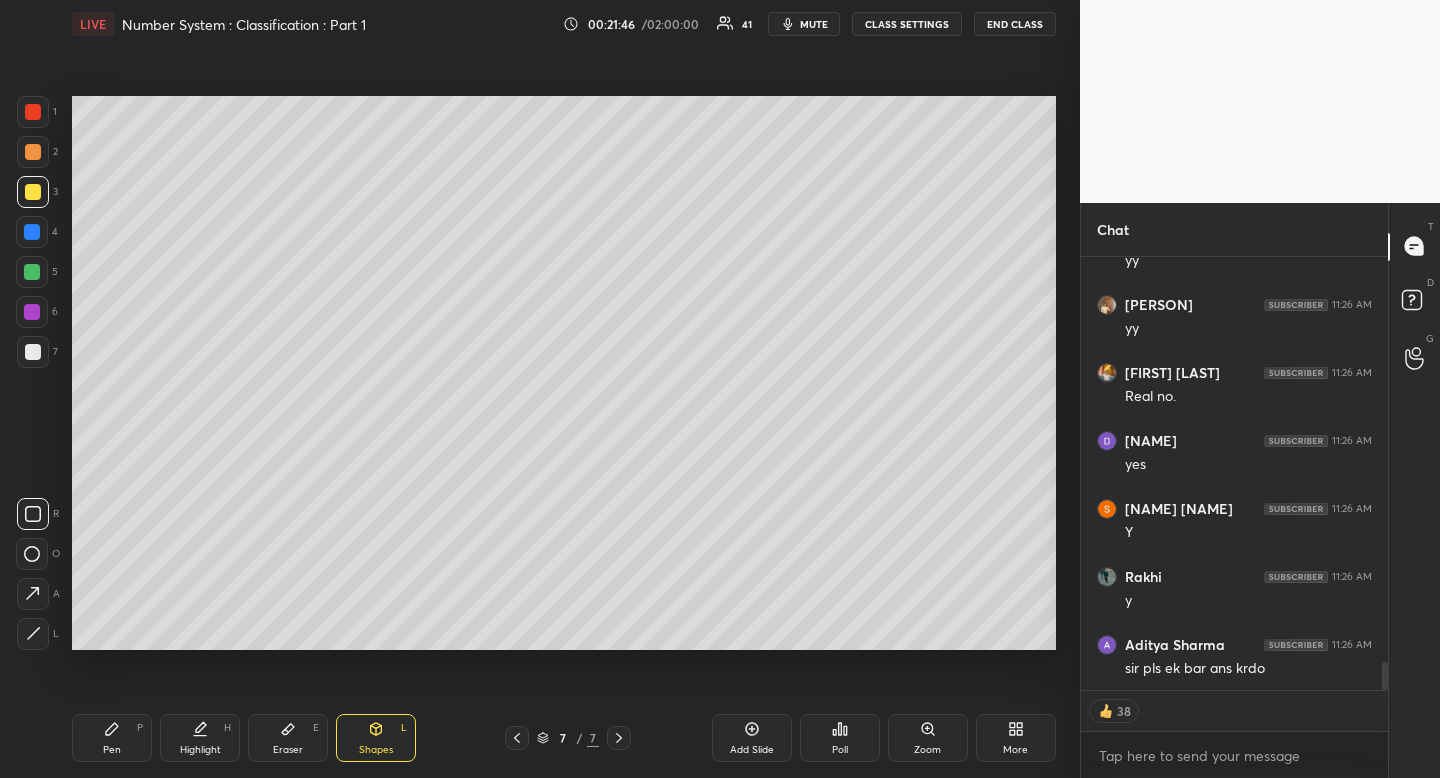 scroll, scrollTop: 6360, scrollLeft: 0, axis: vertical 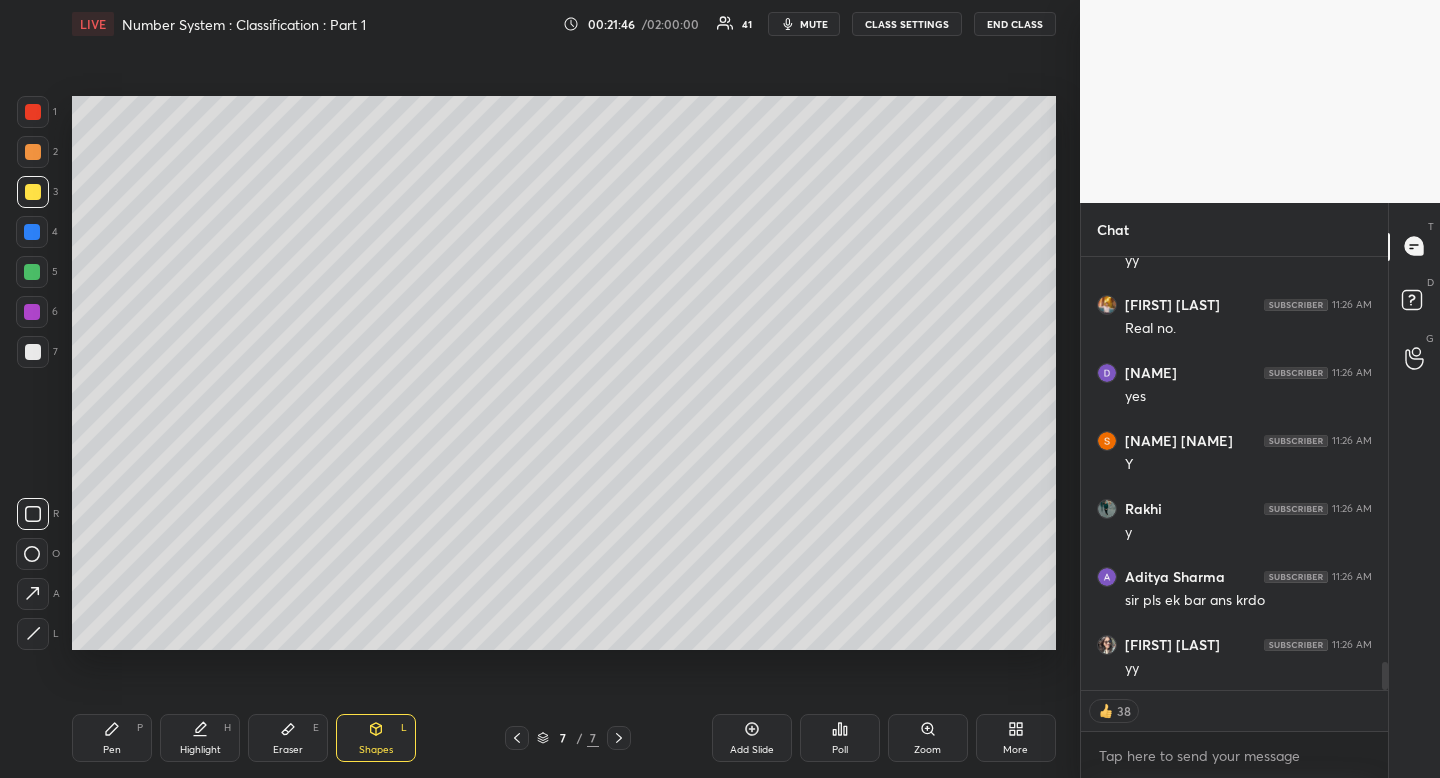 click on "Pen P" at bounding box center [112, 738] 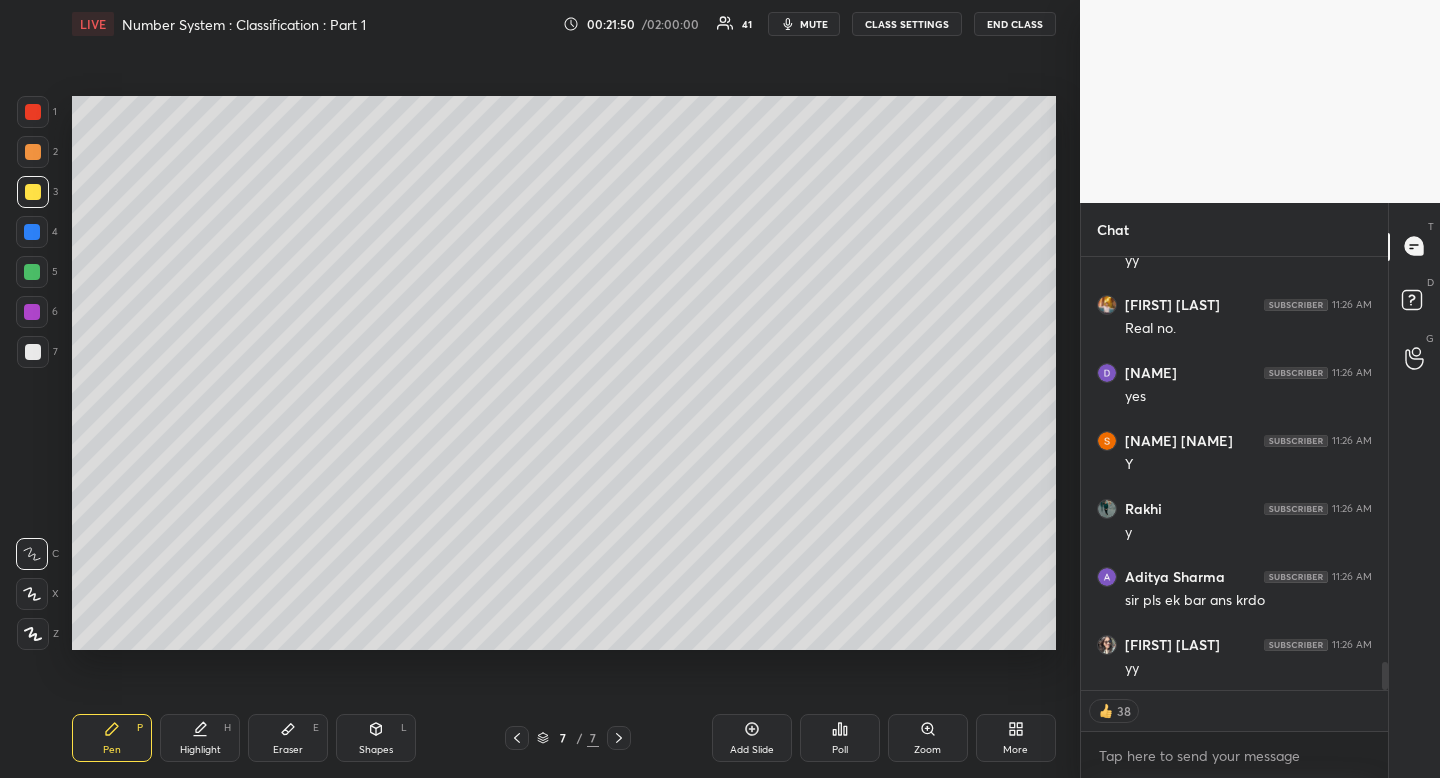 drag, startPoint x: 520, startPoint y: 732, endPoint x: 515, endPoint y: 741, distance: 10.29563 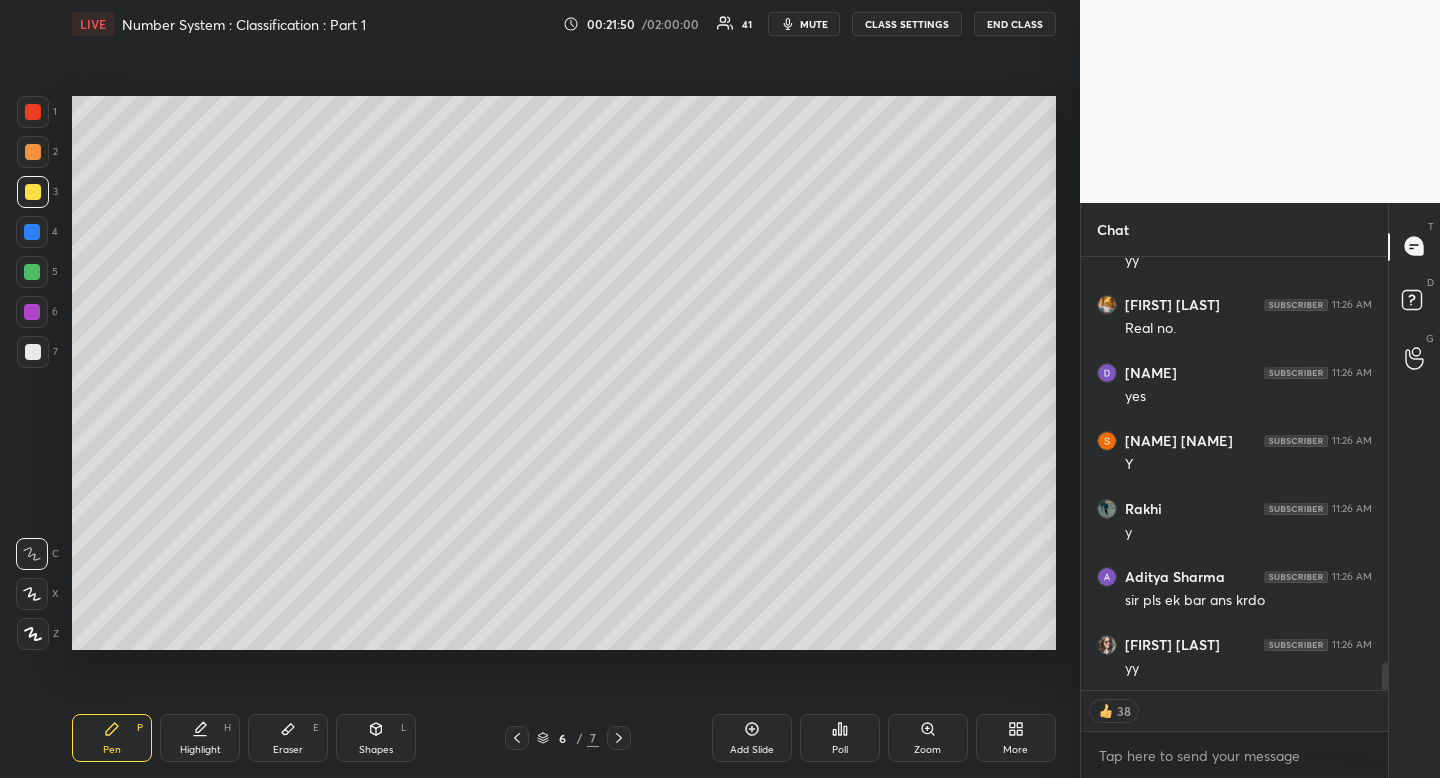 scroll, scrollTop: 6428, scrollLeft: 0, axis: vertical 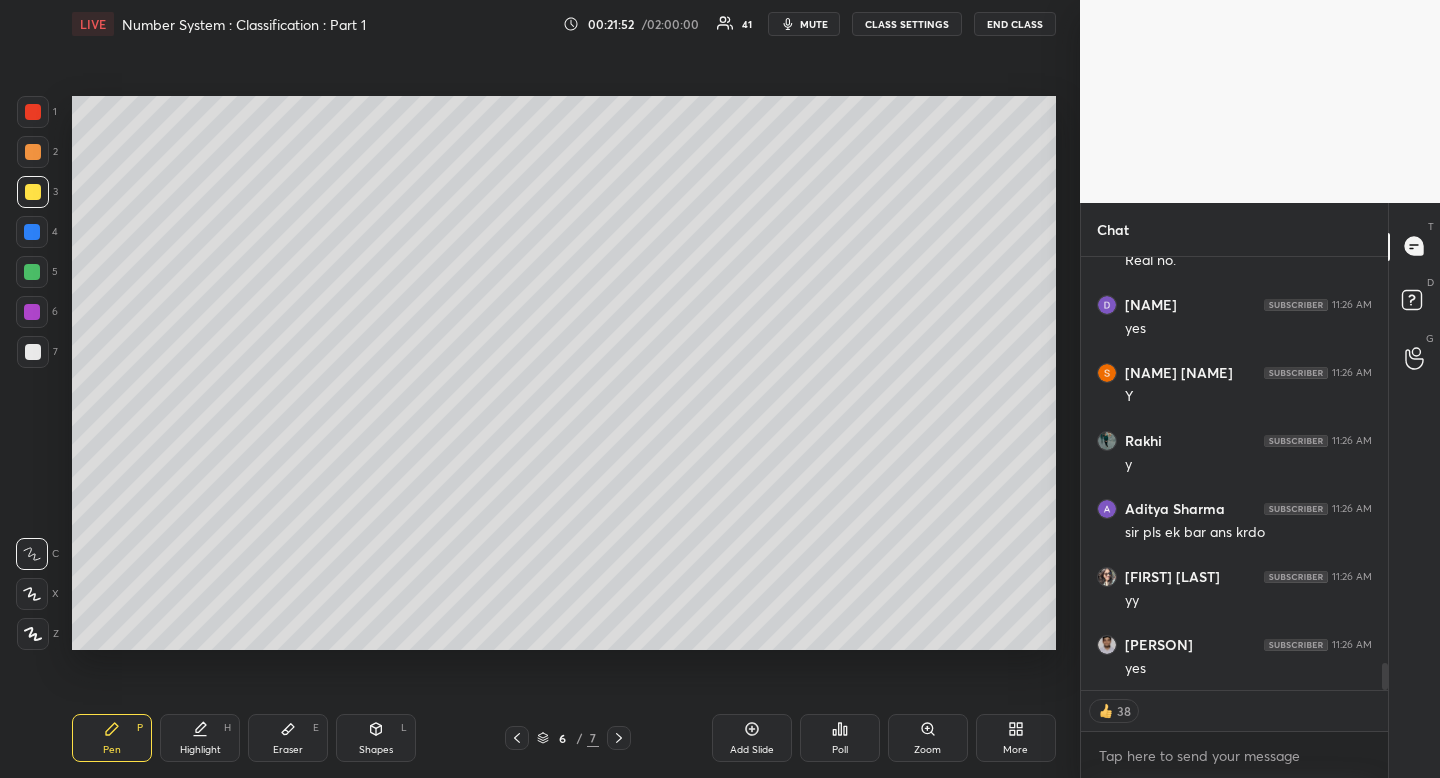 click 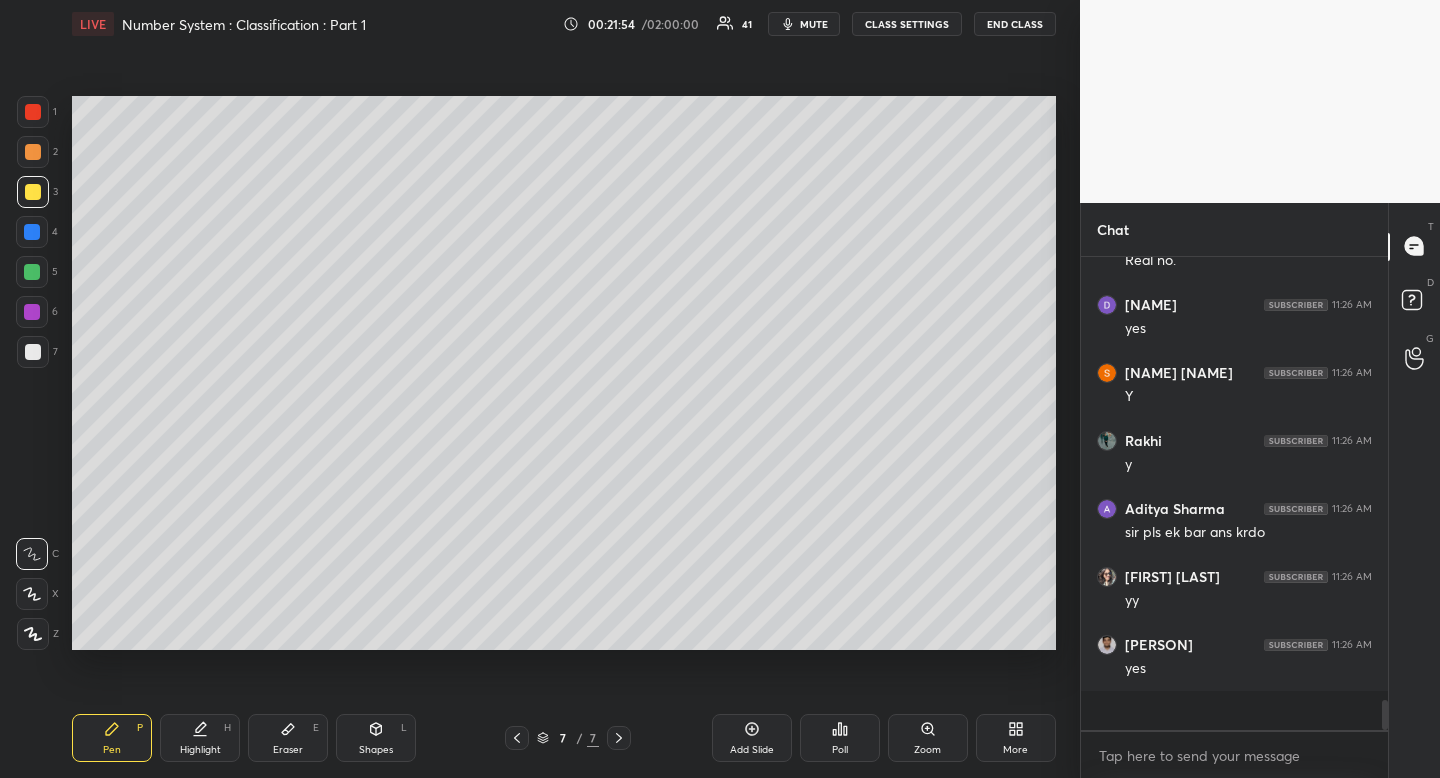 scroll, scrollTop: 7, scrollLeft: 7, axis: both 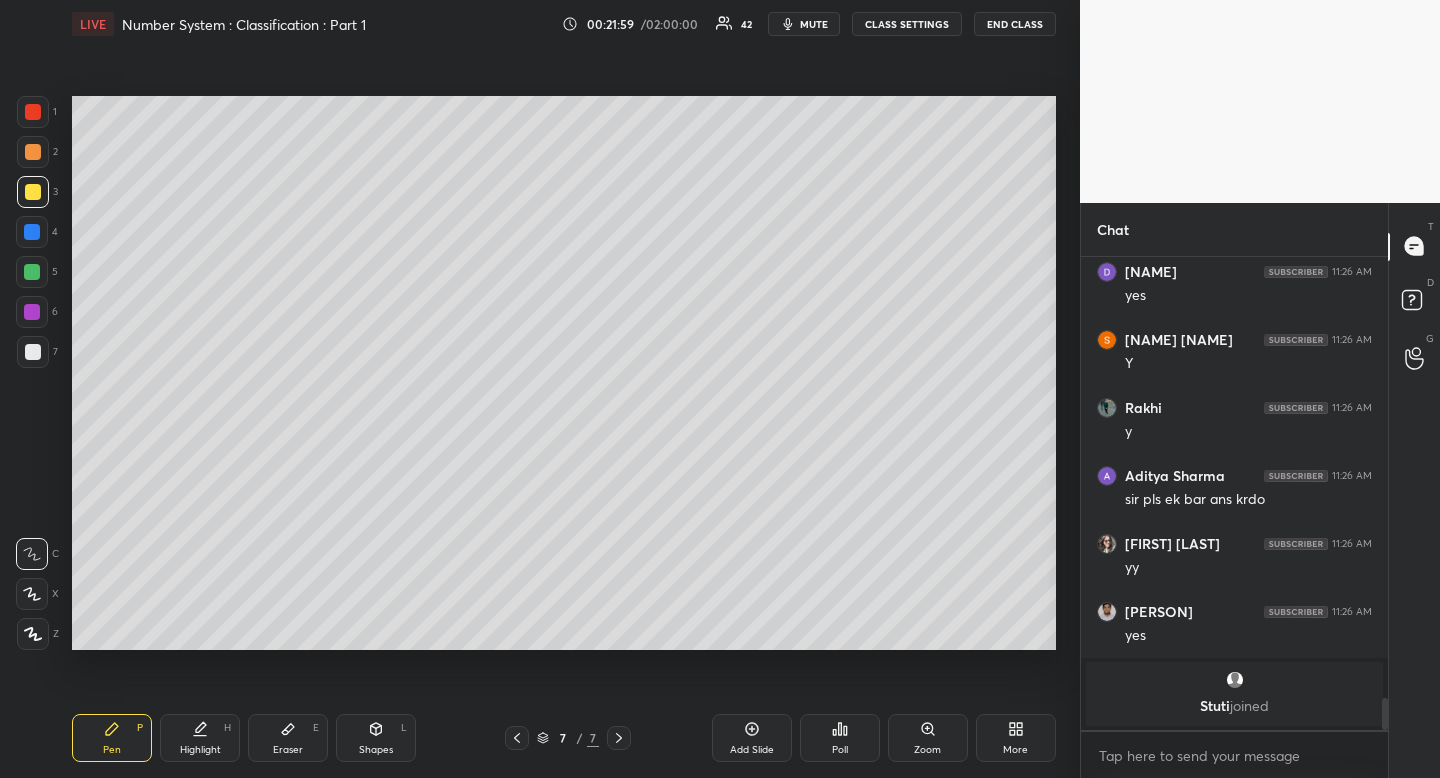 click at bounding box center [32, 272] 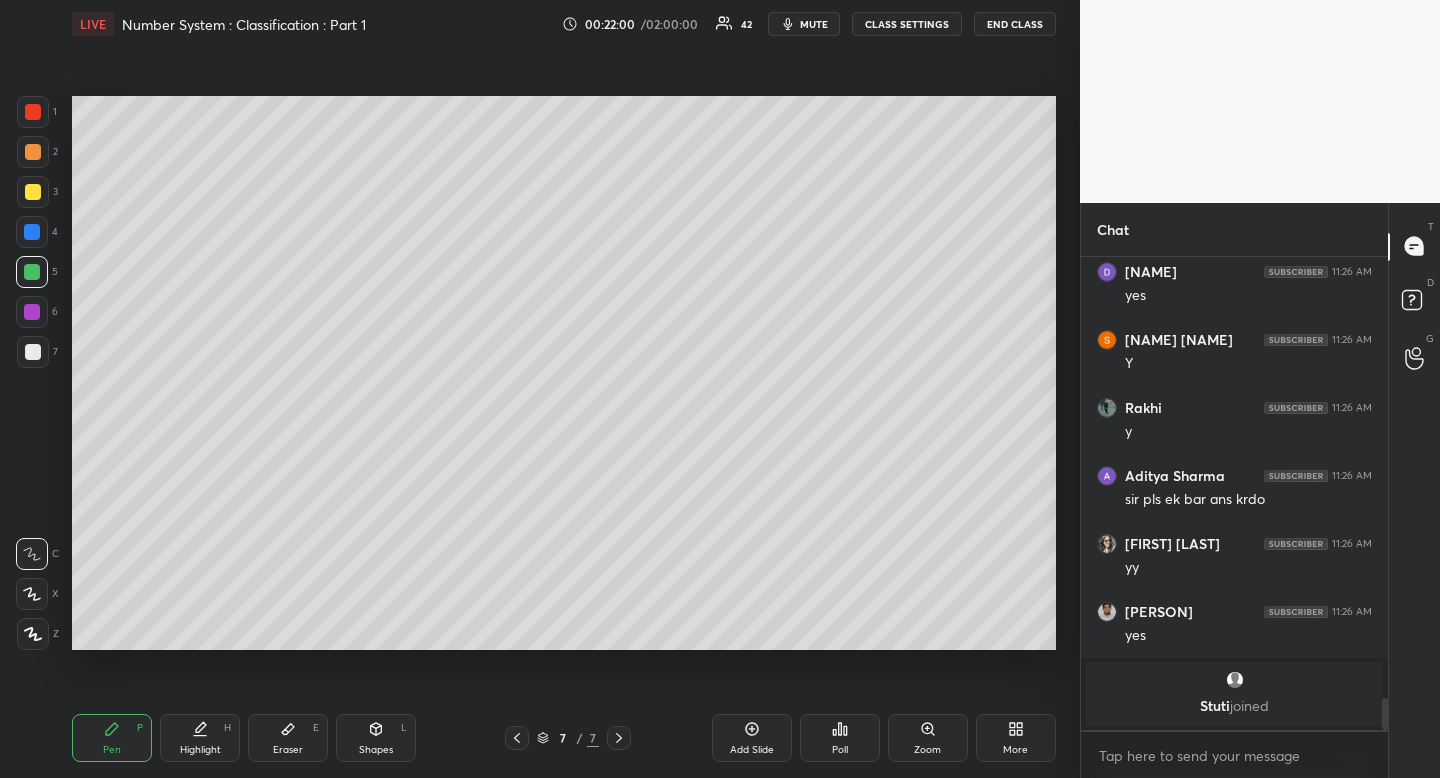 drag, startPoint x: 32, startPoint y: 286, endPoint x: 16, endPoint y: 295, distance: 18.35756 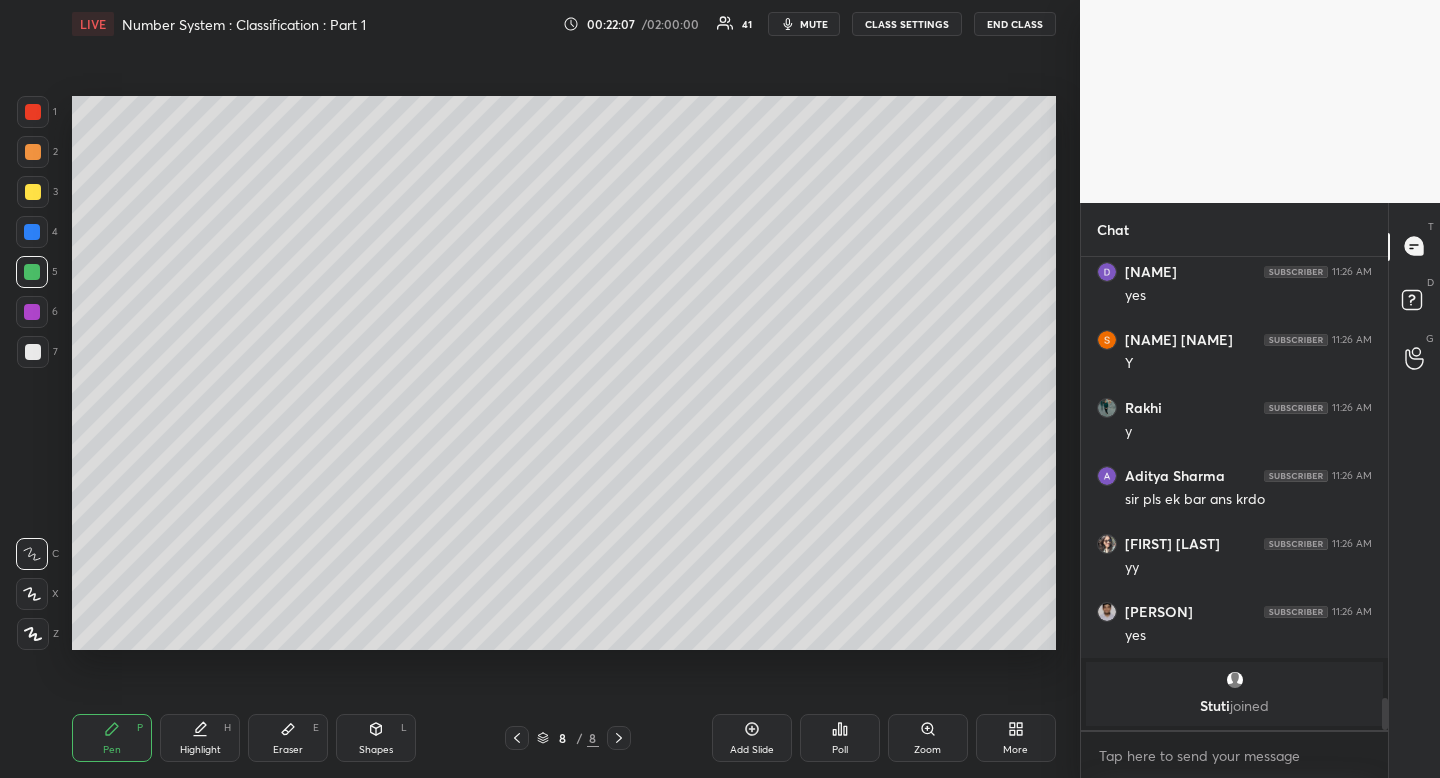 click at bounding box center (33, 352) 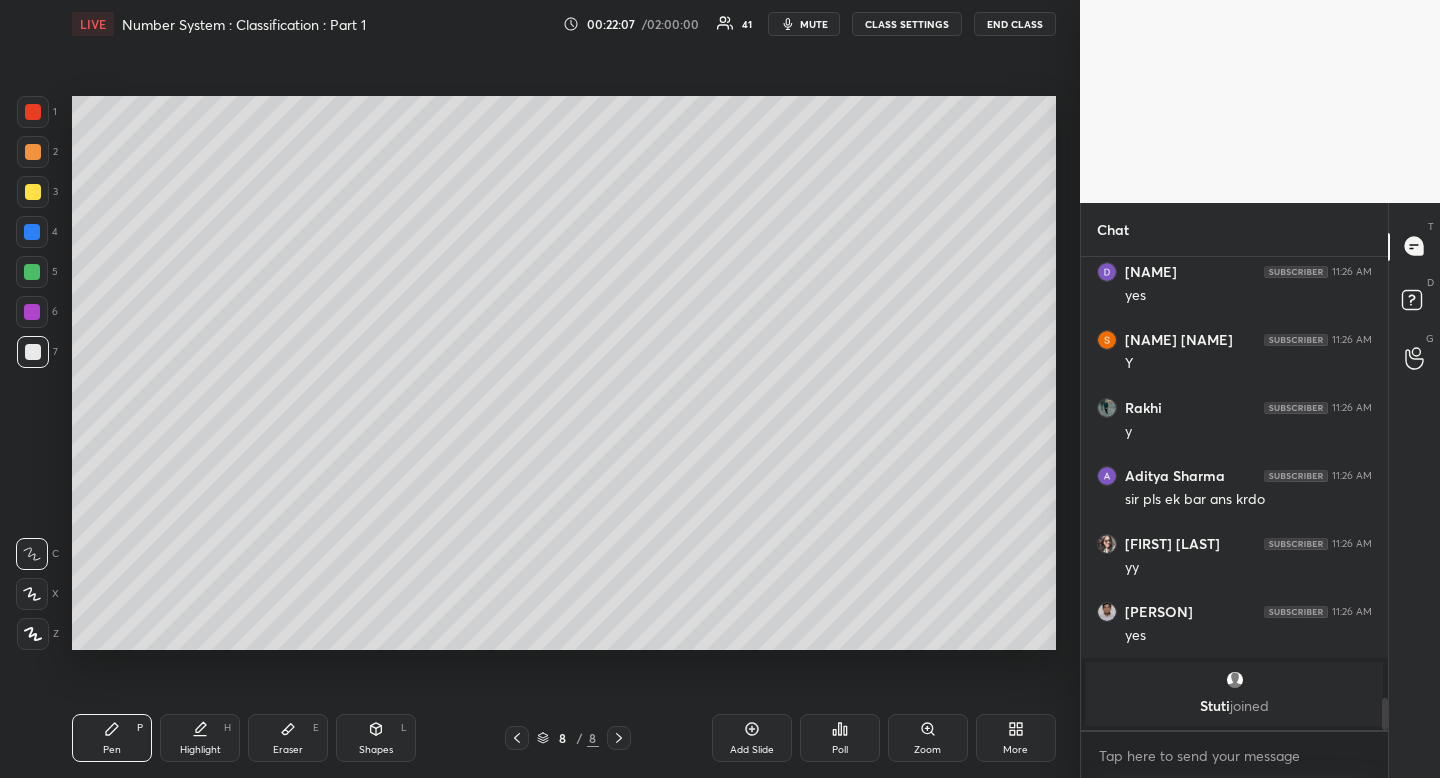 click 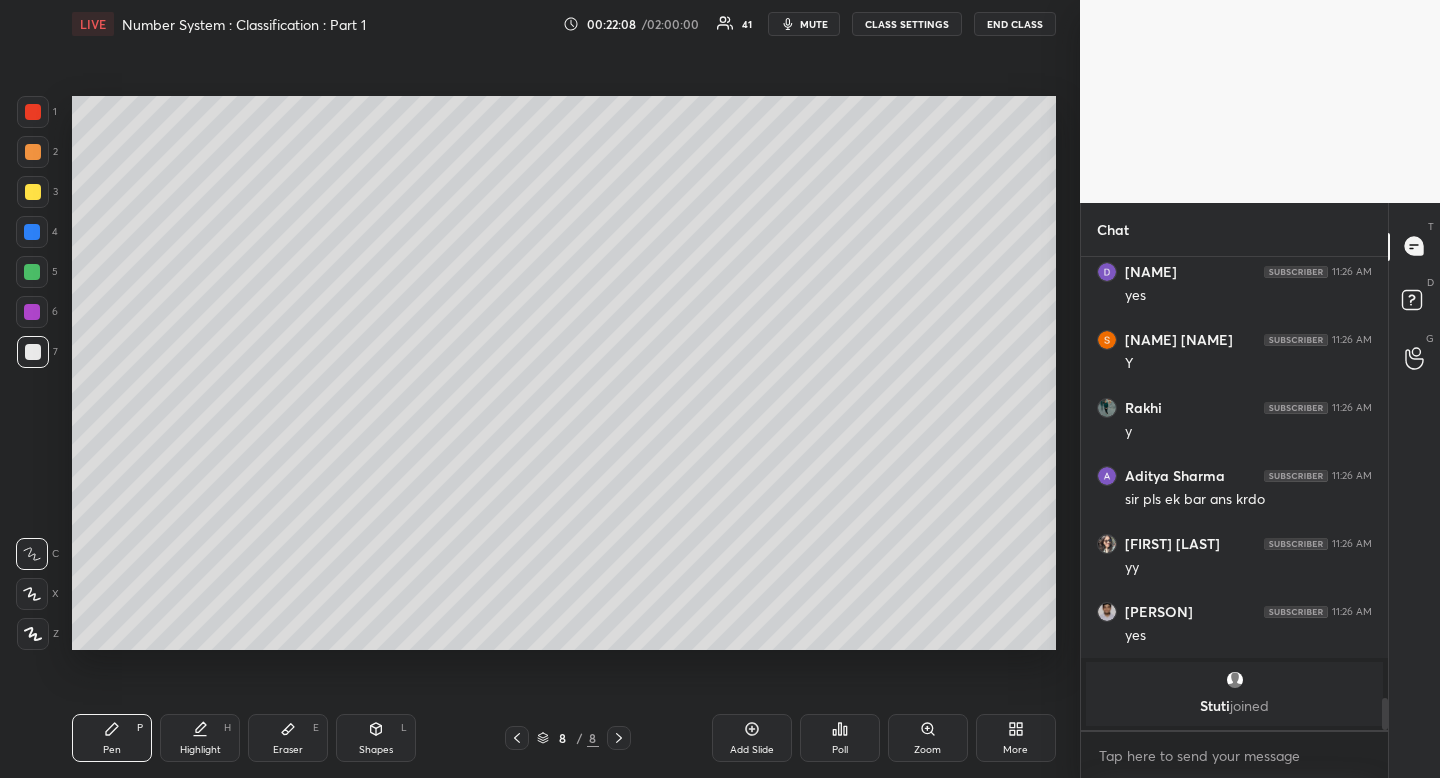 drag, startPoint x: 112, startPoint y: 732, endPoint x: 109, endPoint y: 656, distance: 76.05919 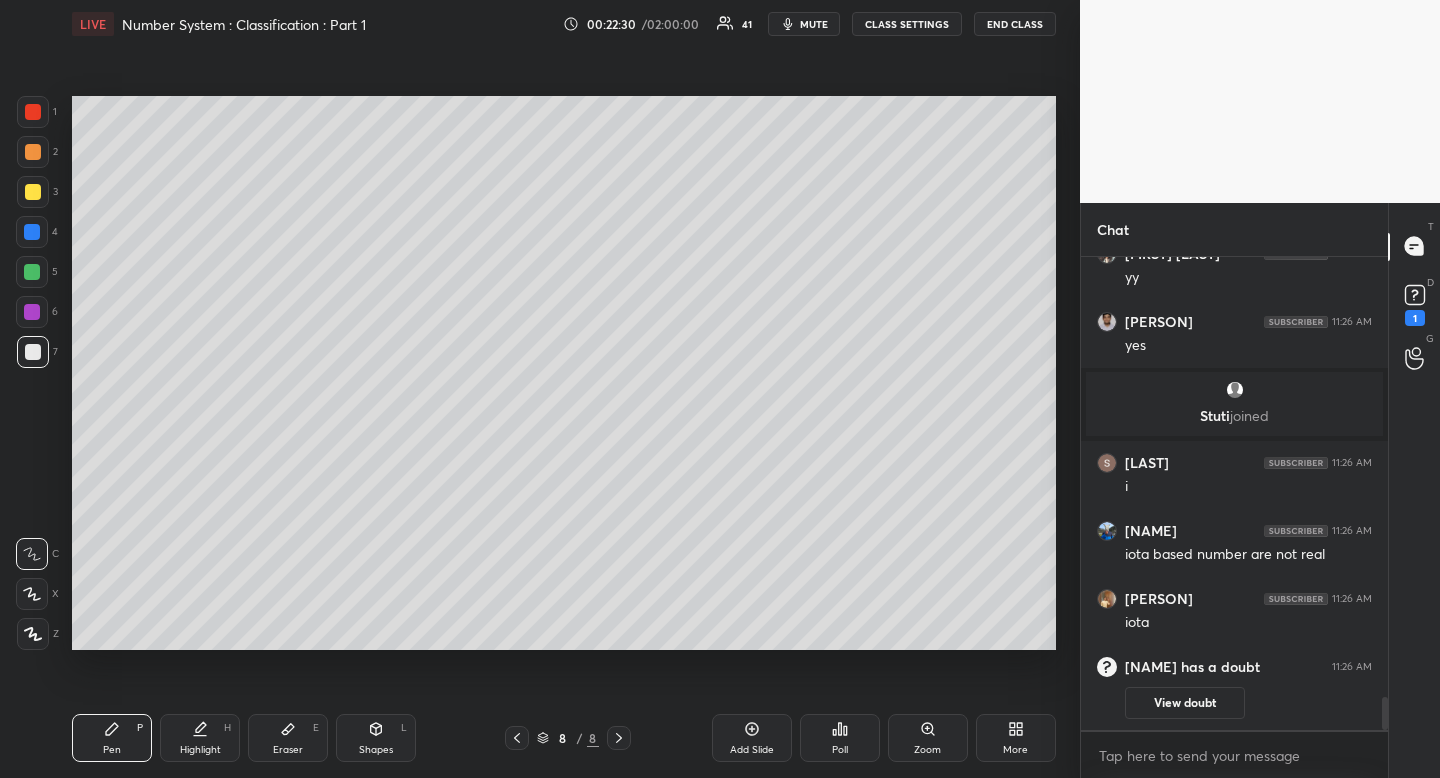 scroll, scrollTop: 6359, scrollLeft: 0, axis: vertical 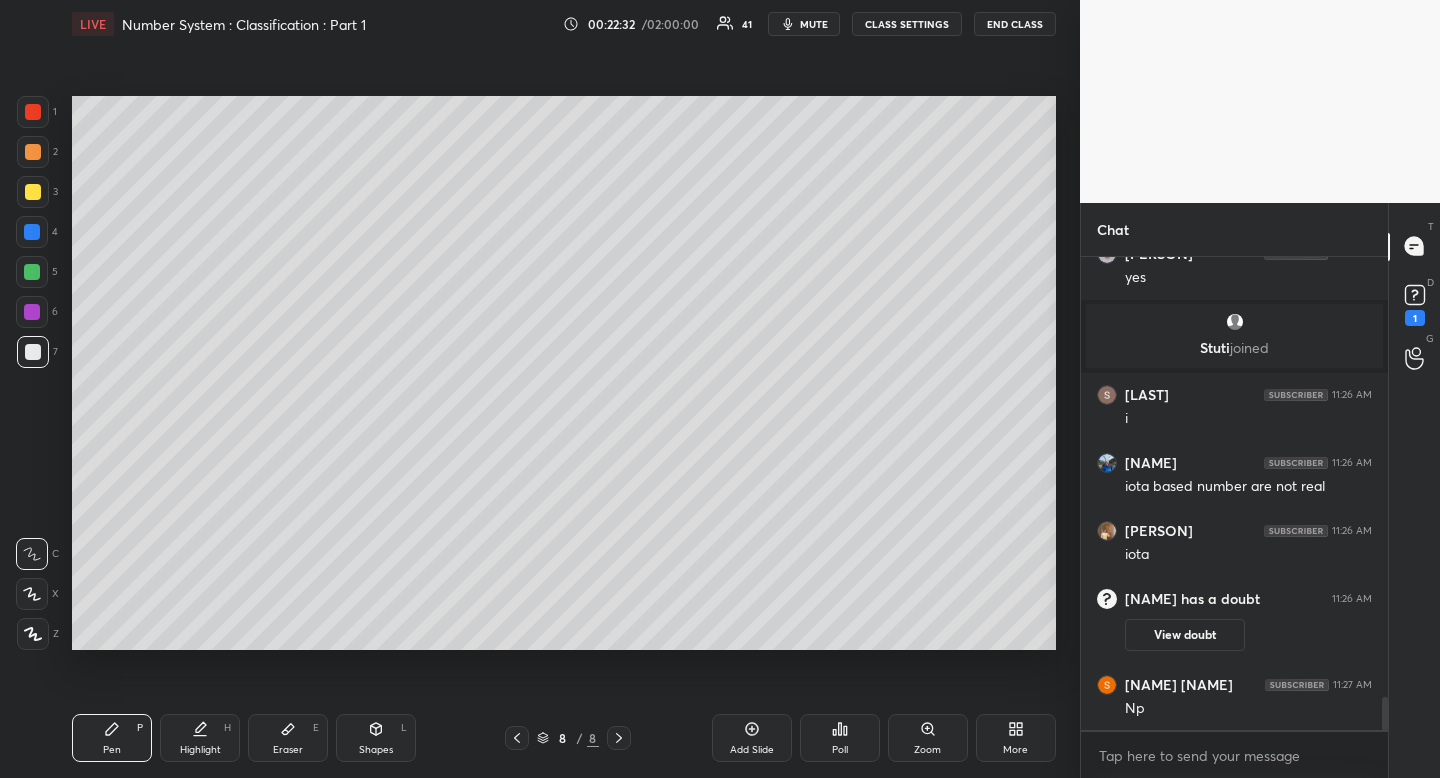 click 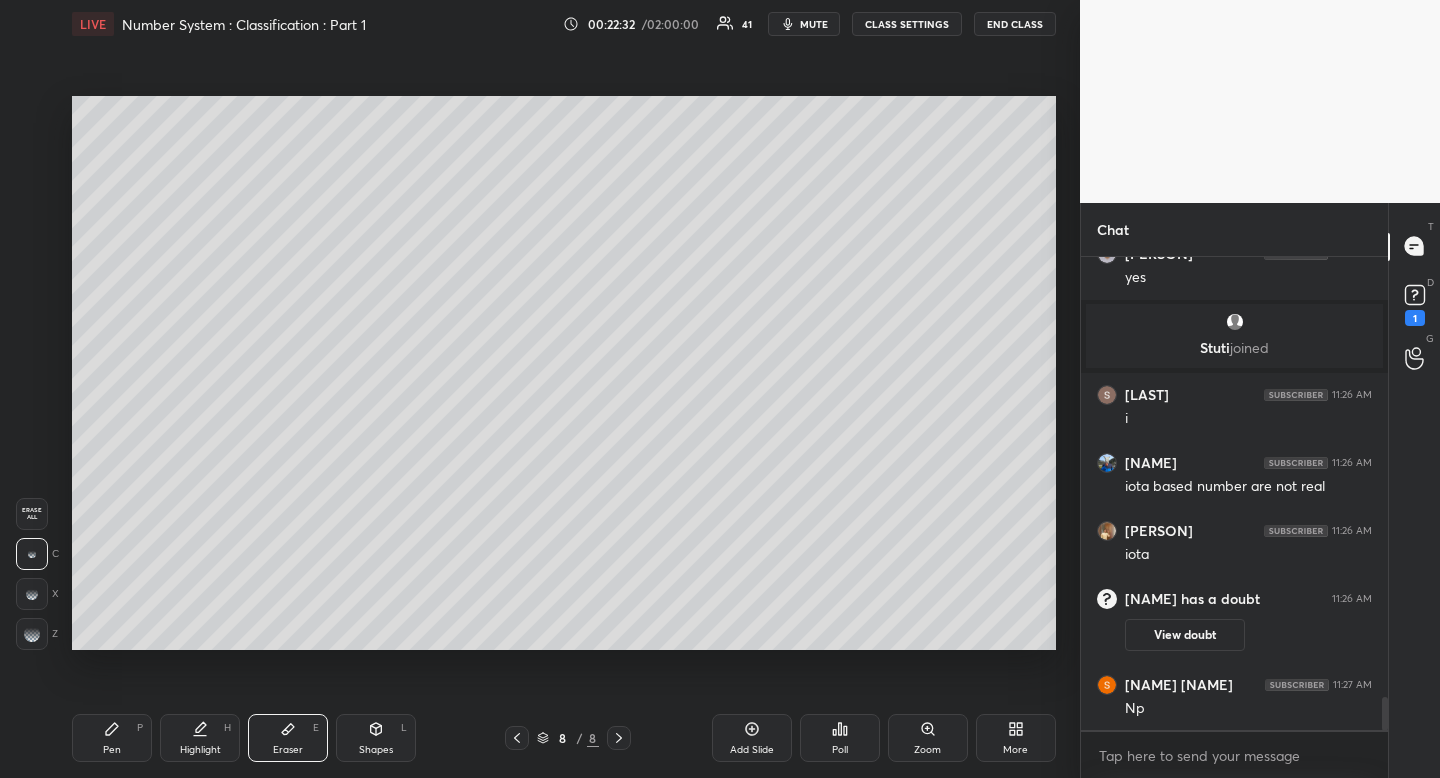 click 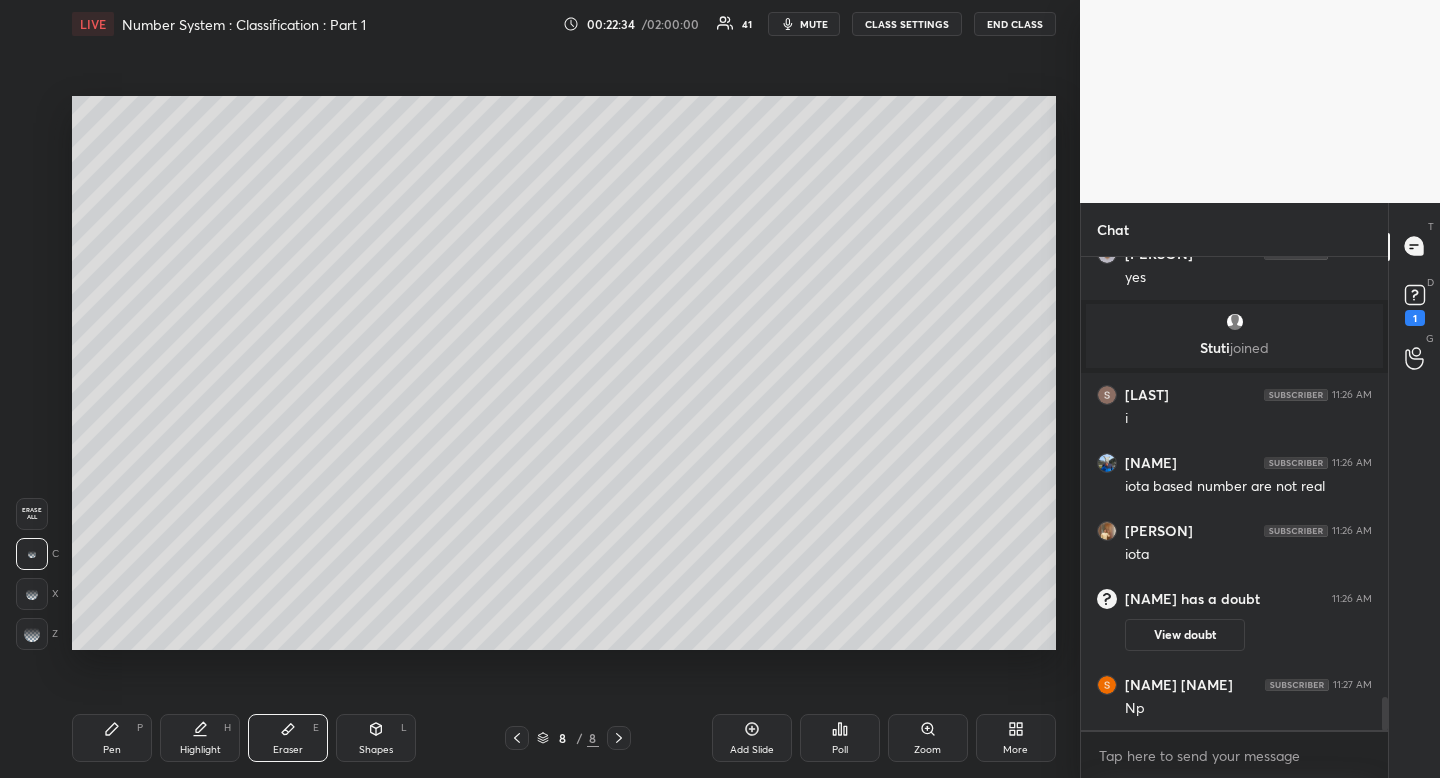 drag, startPoint x: 136, startPoint y: 732, endPoint x: 154, endPoint y: 692, distance: 43.863426 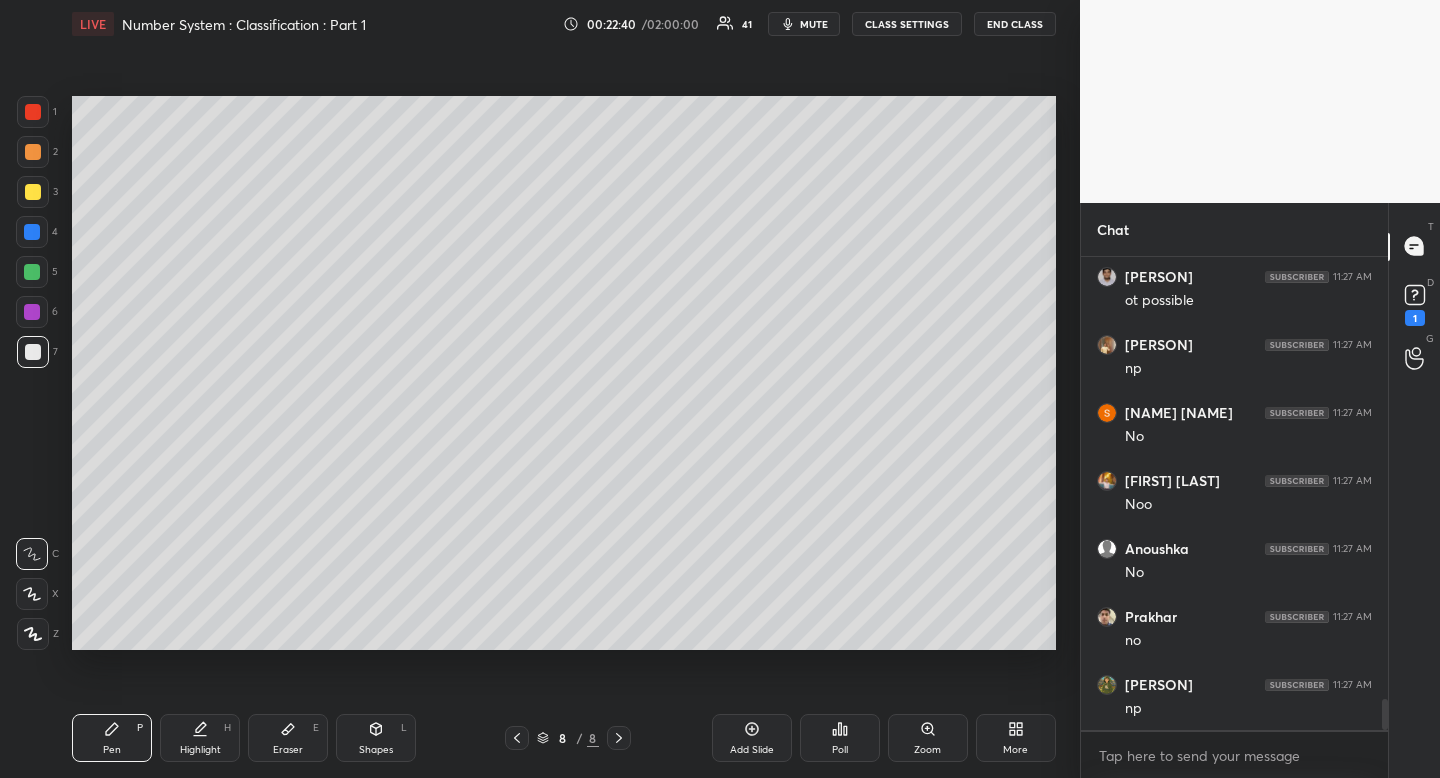 scroll, scrollTop: 6903, scrollLeft: 0, axis: vertical 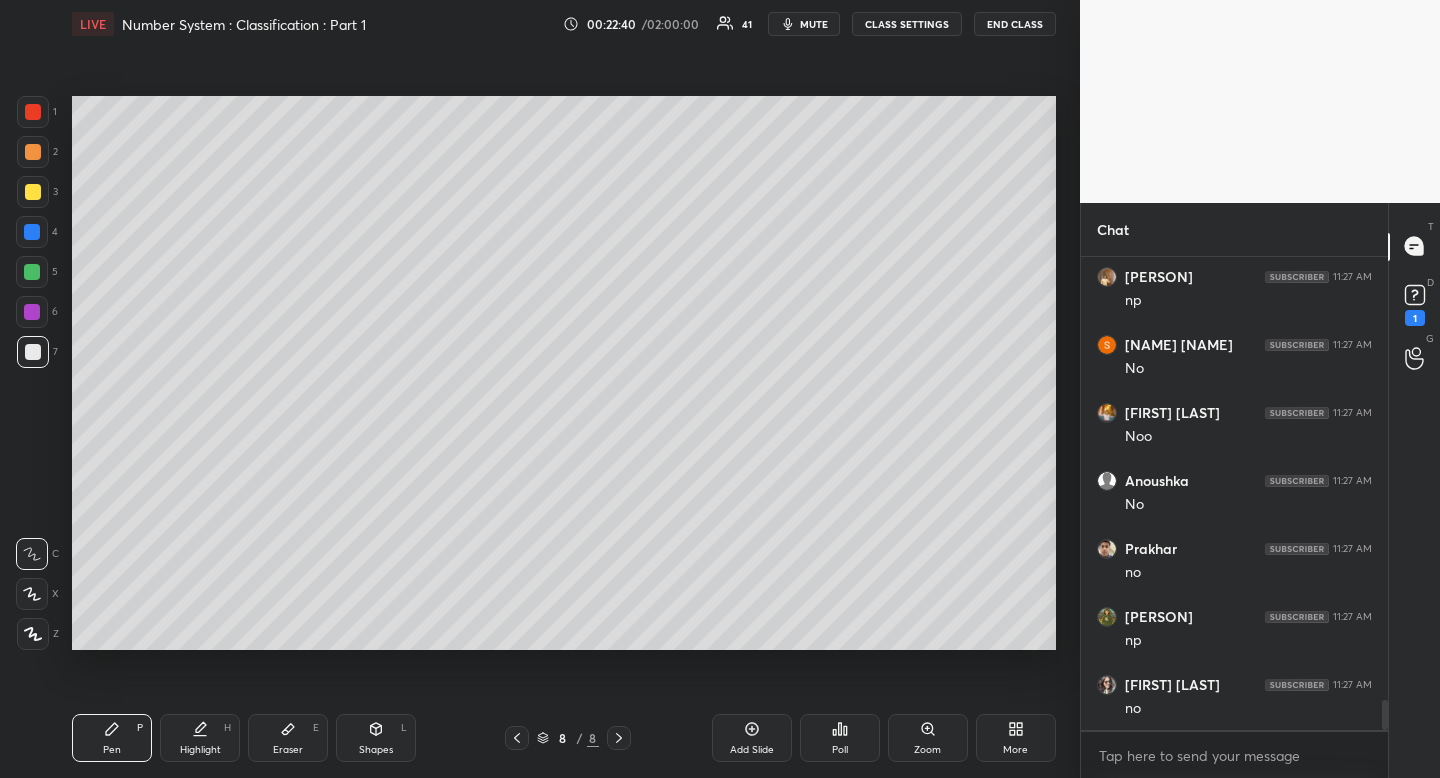 click on "Eraser E" at bounding box center [288, 738] 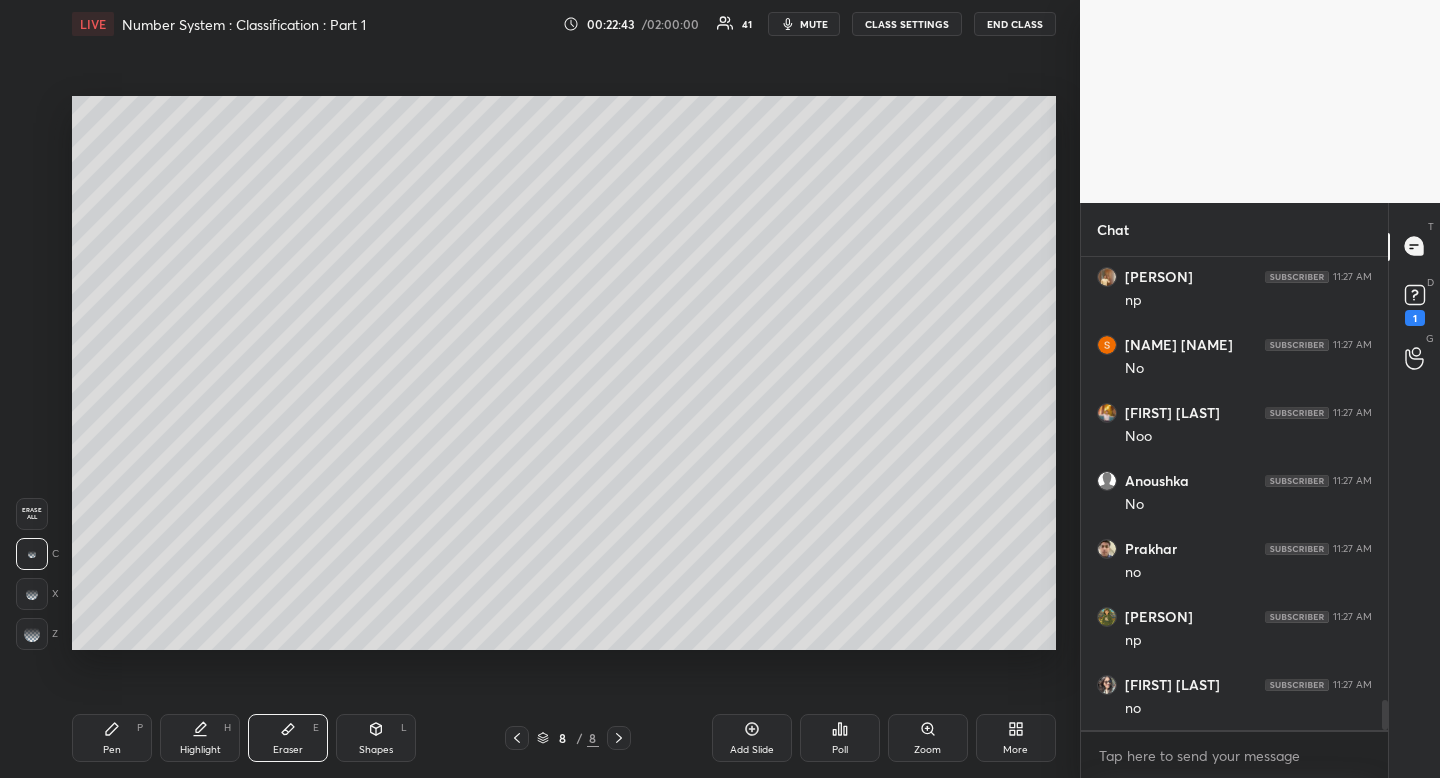 scroll, scrollTop: 6971, scrollLeft: 0, axis: vertical 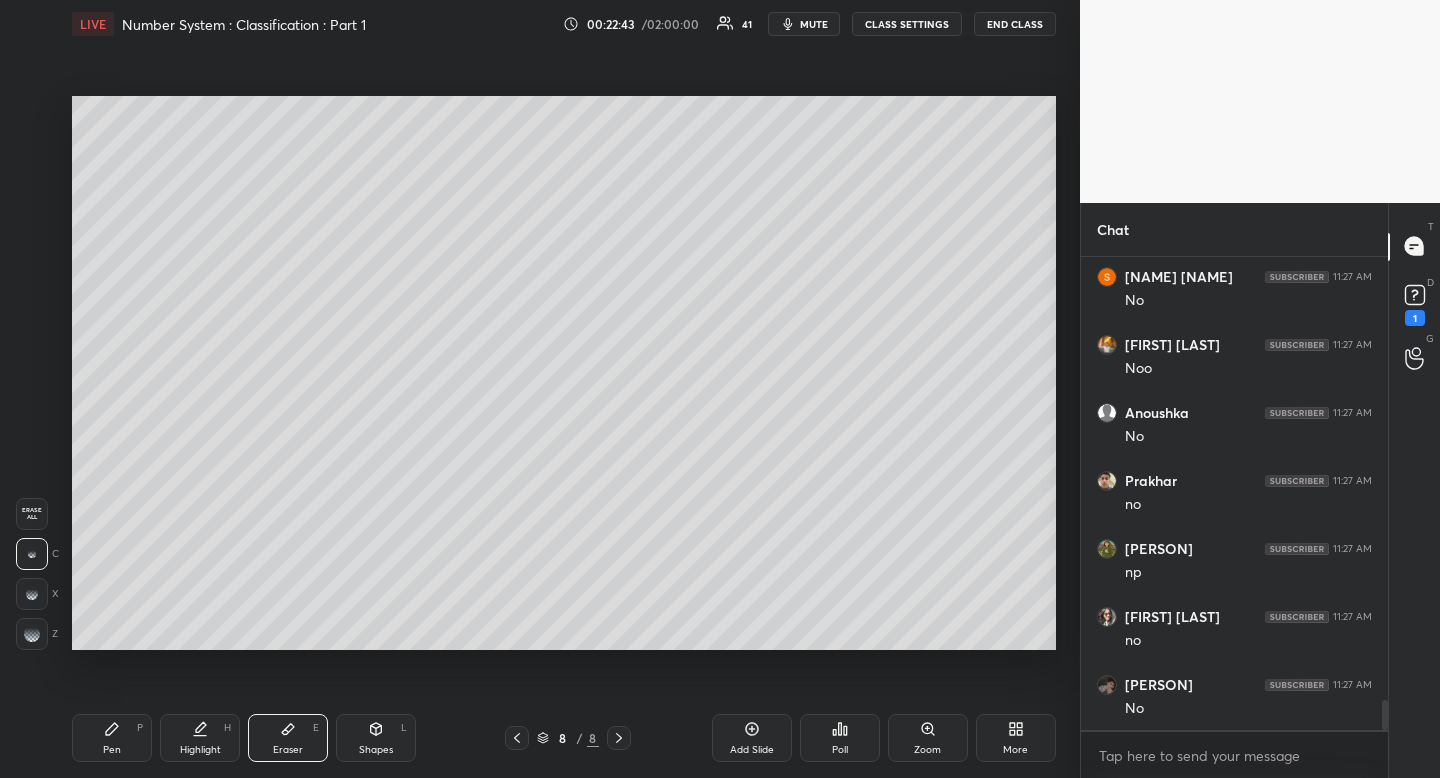 click on "Highlight H" at bounding box center (200, 738) 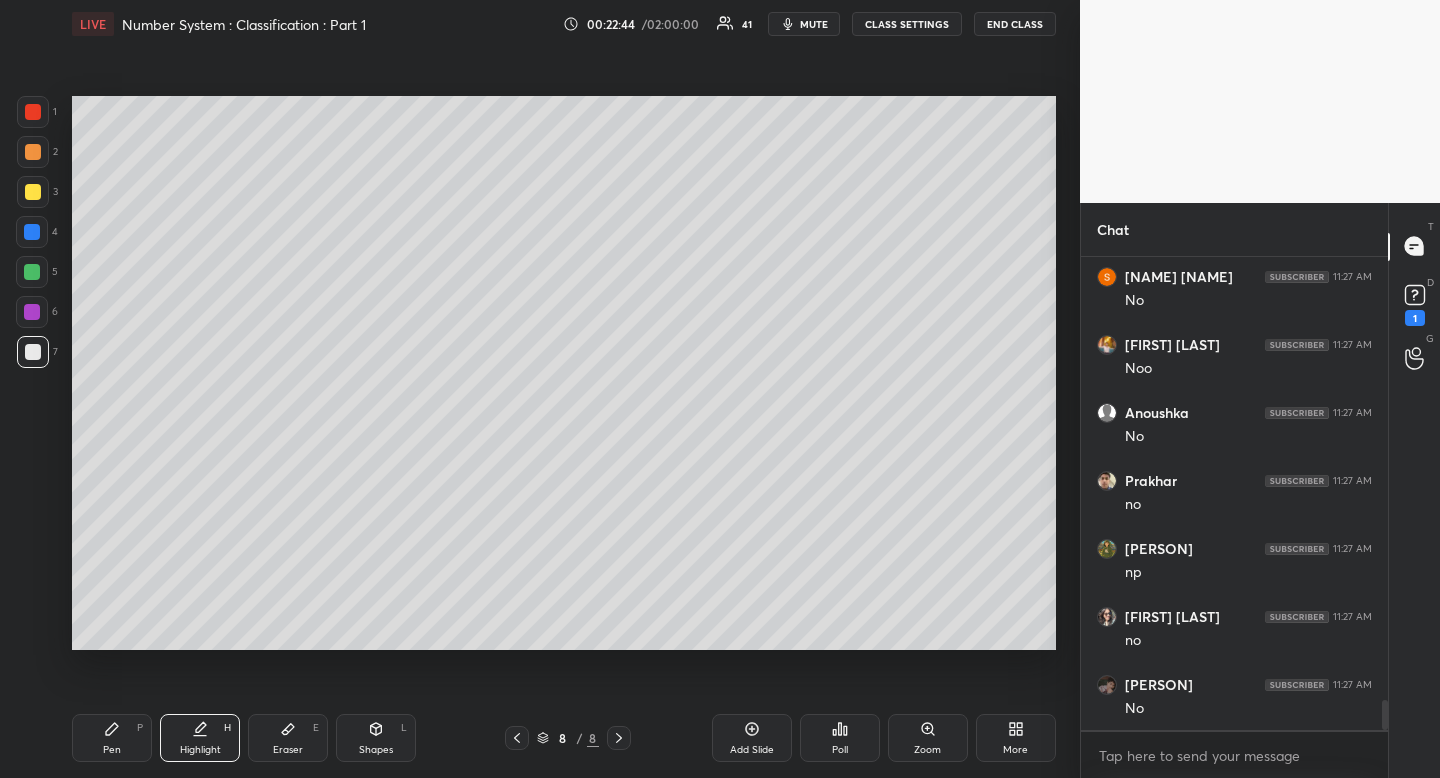 drag, startPoint x: 214, startPoint y: 723, endPoint x: 238, endPoint y: 682, distance: 47.507893 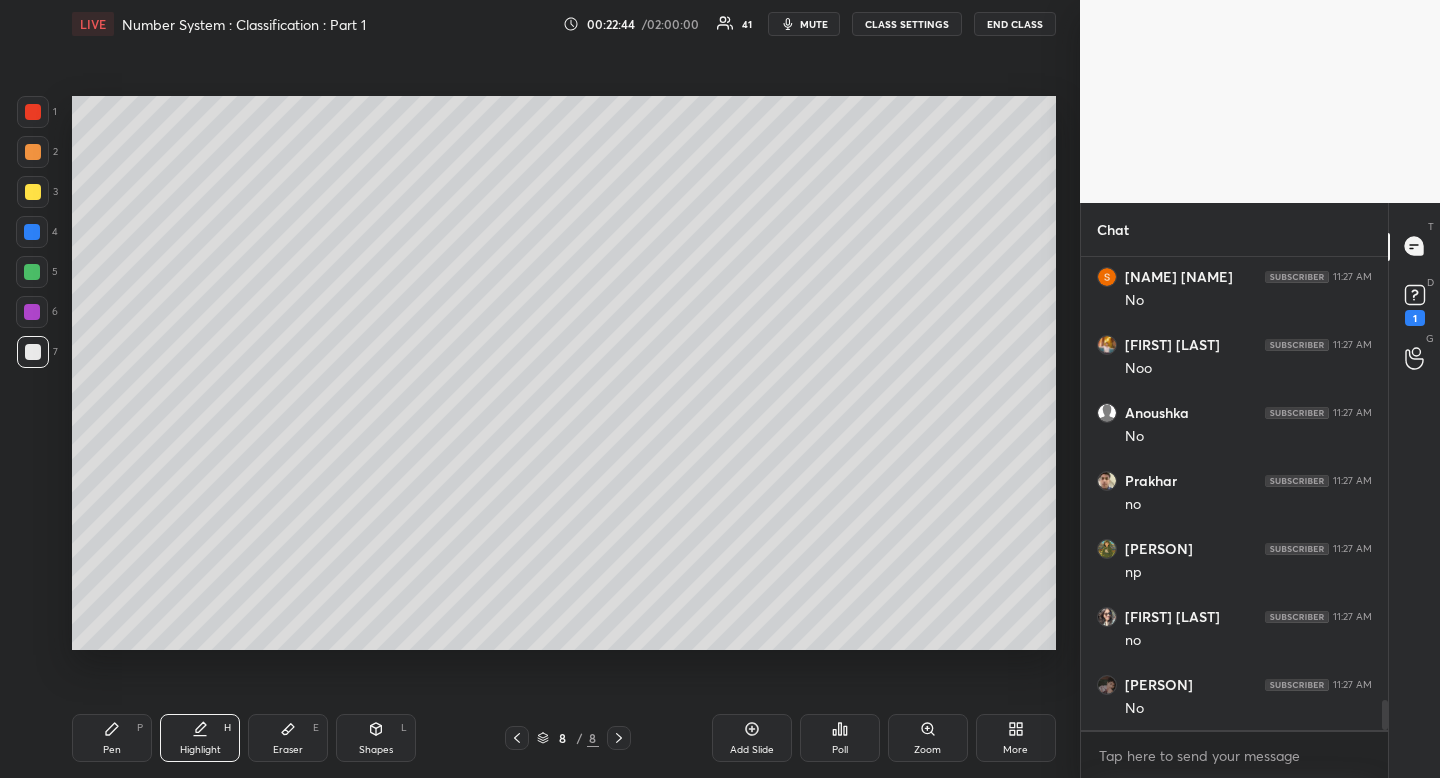 scroll, scrollTop: 7039, scrollLeft: 0, axis: vertical 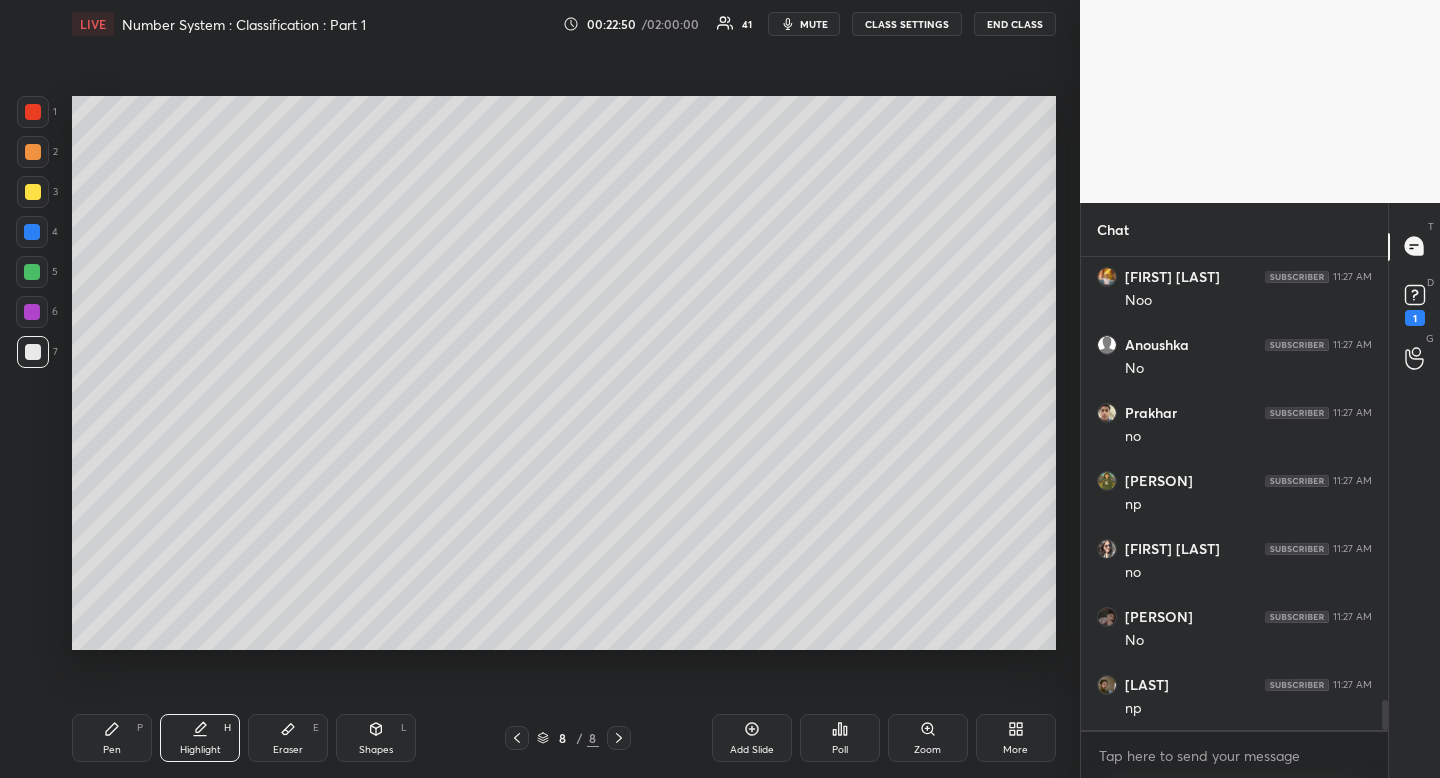 click on "Eraser E" at bounding box center [288, 738] 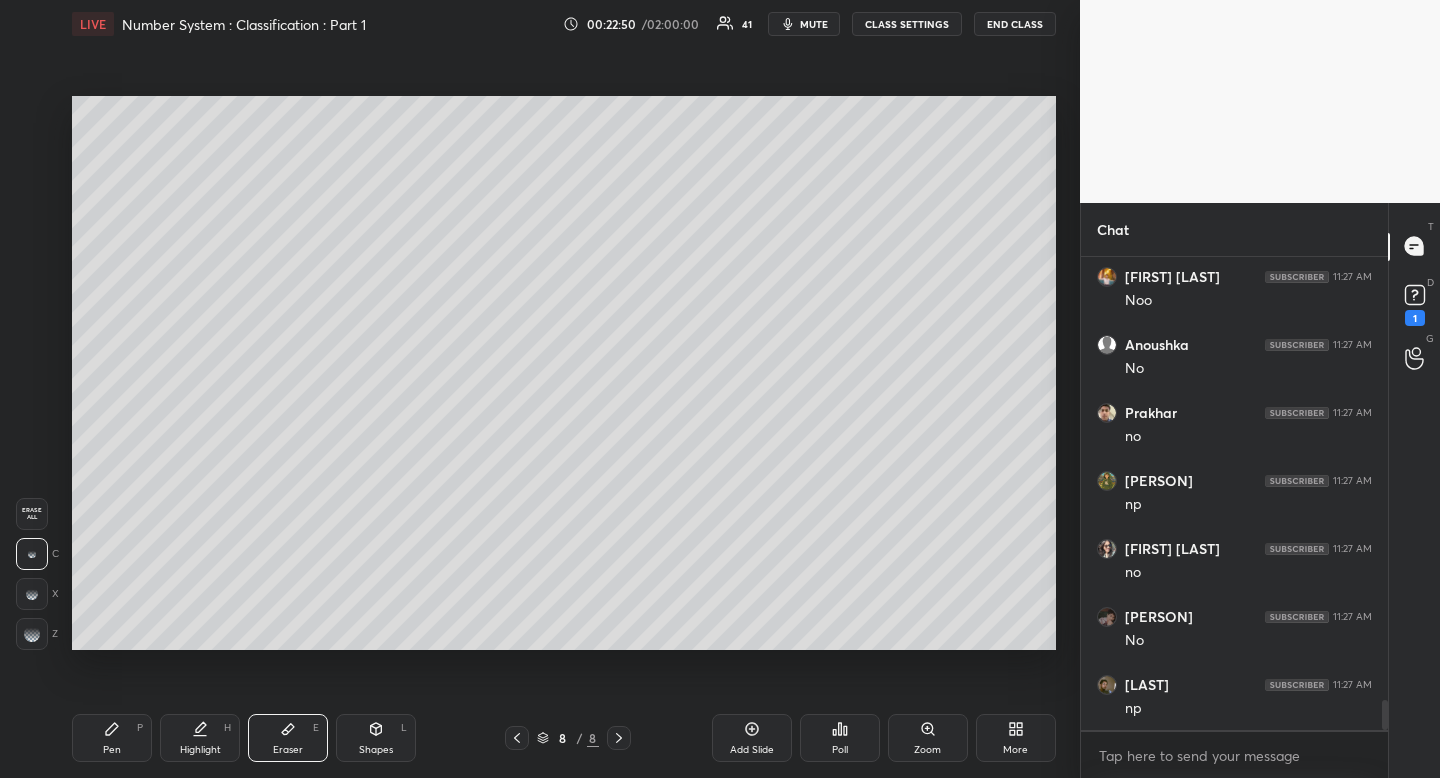 drag, startPoint x: 273, startPoint y: 741, endPoint x: 263, endPoint y: 651, distance: 90.55385 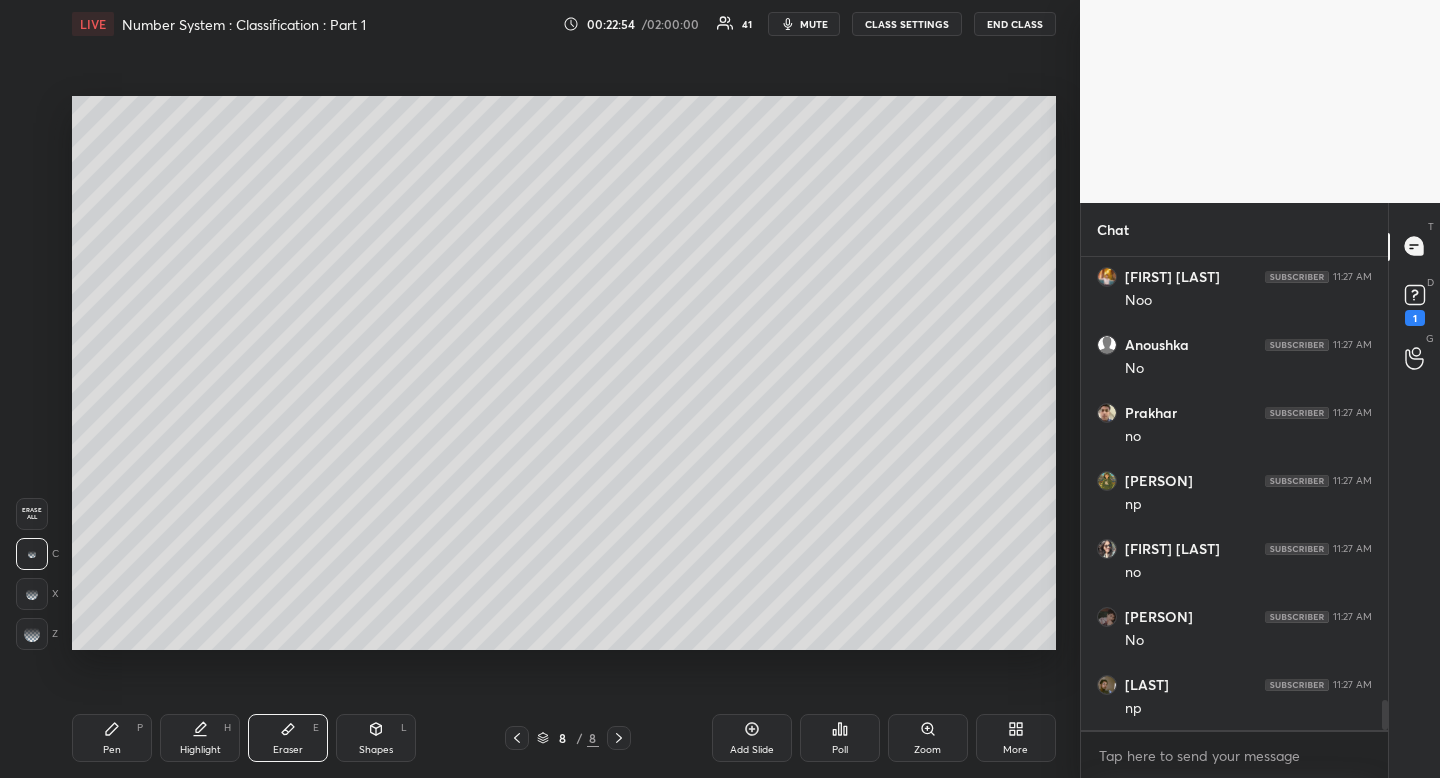 click on "H" at bounding box center (227, 728) 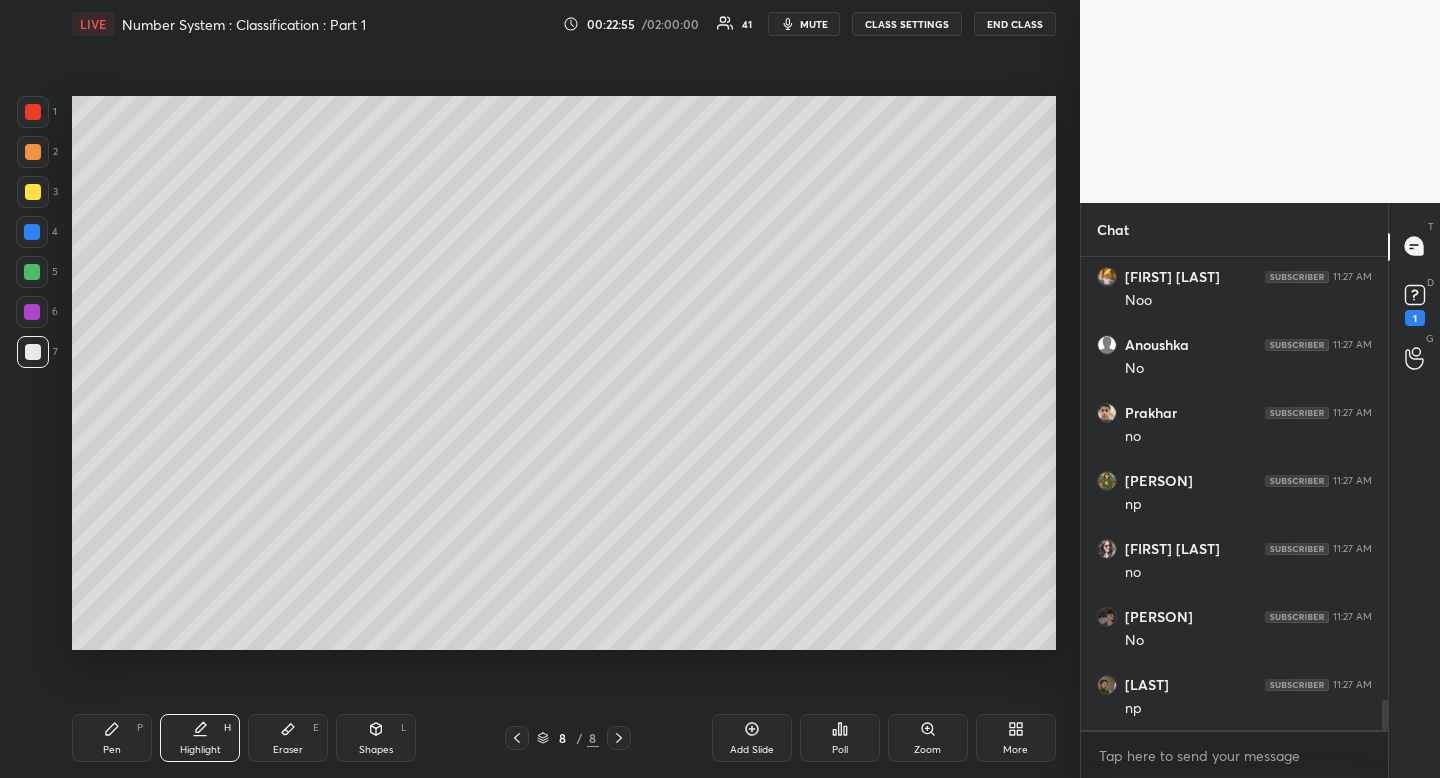 scroll, scrollTop: 6932, scrollLeft: 0, axis: vertical 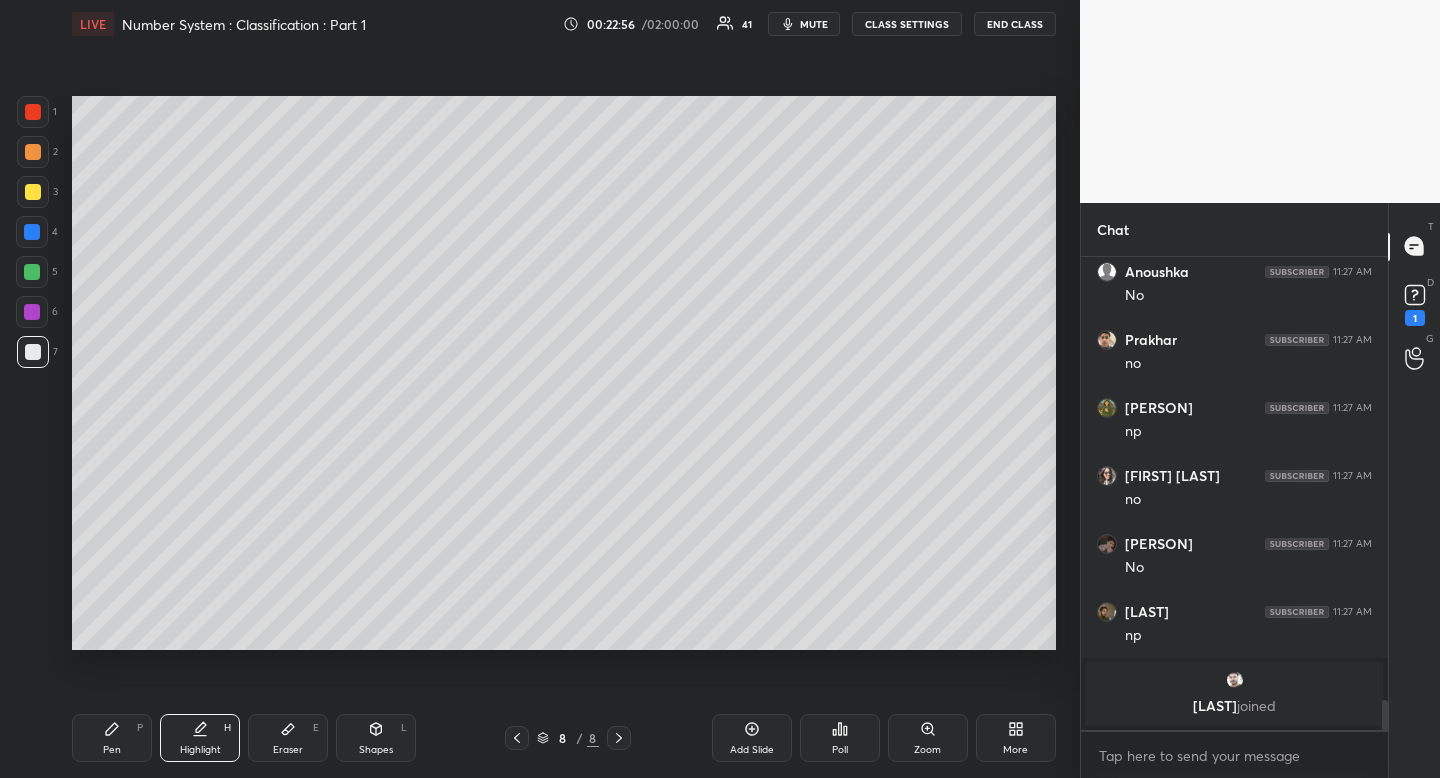 click on "Pen P" at bounding box center [112, 738] 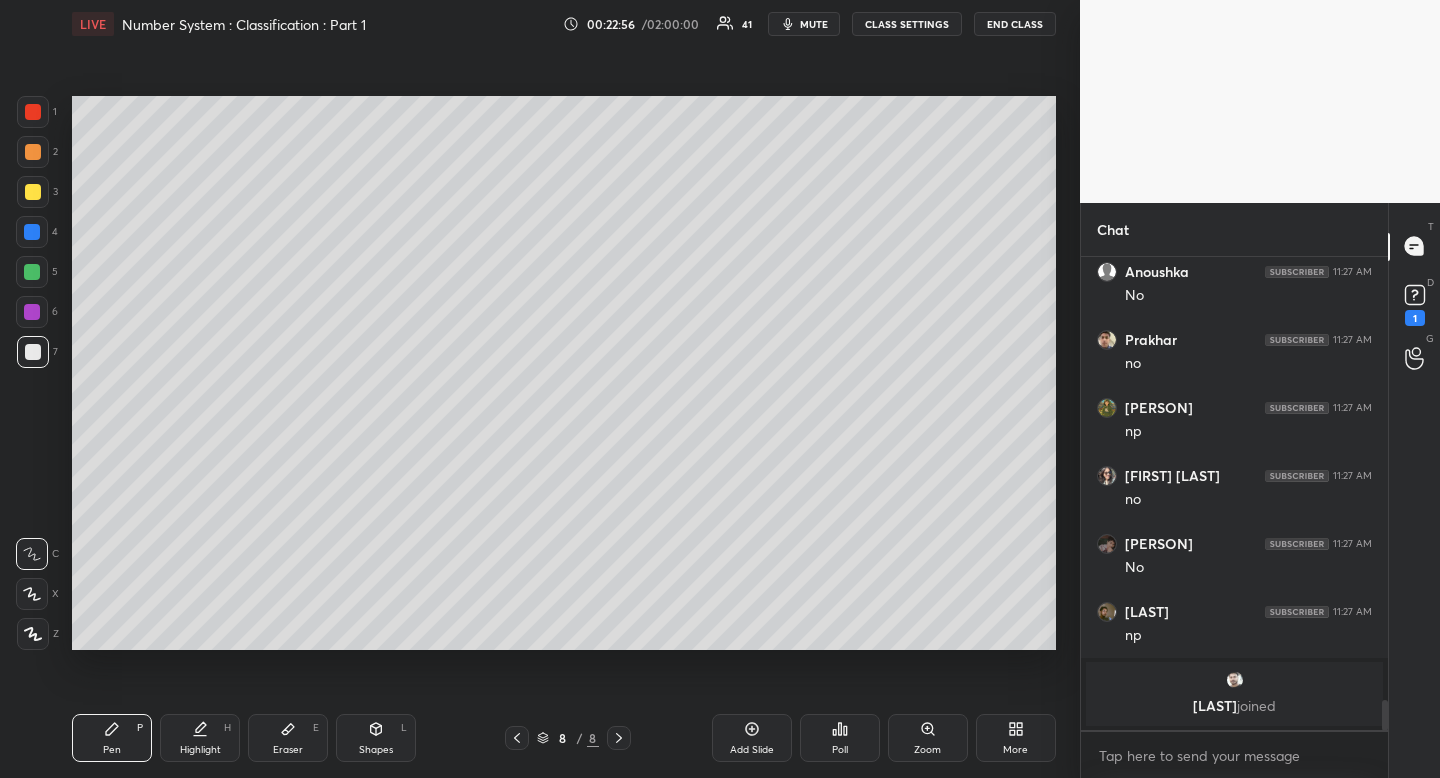 click on "Pen P" at bounding box center [112, 738] 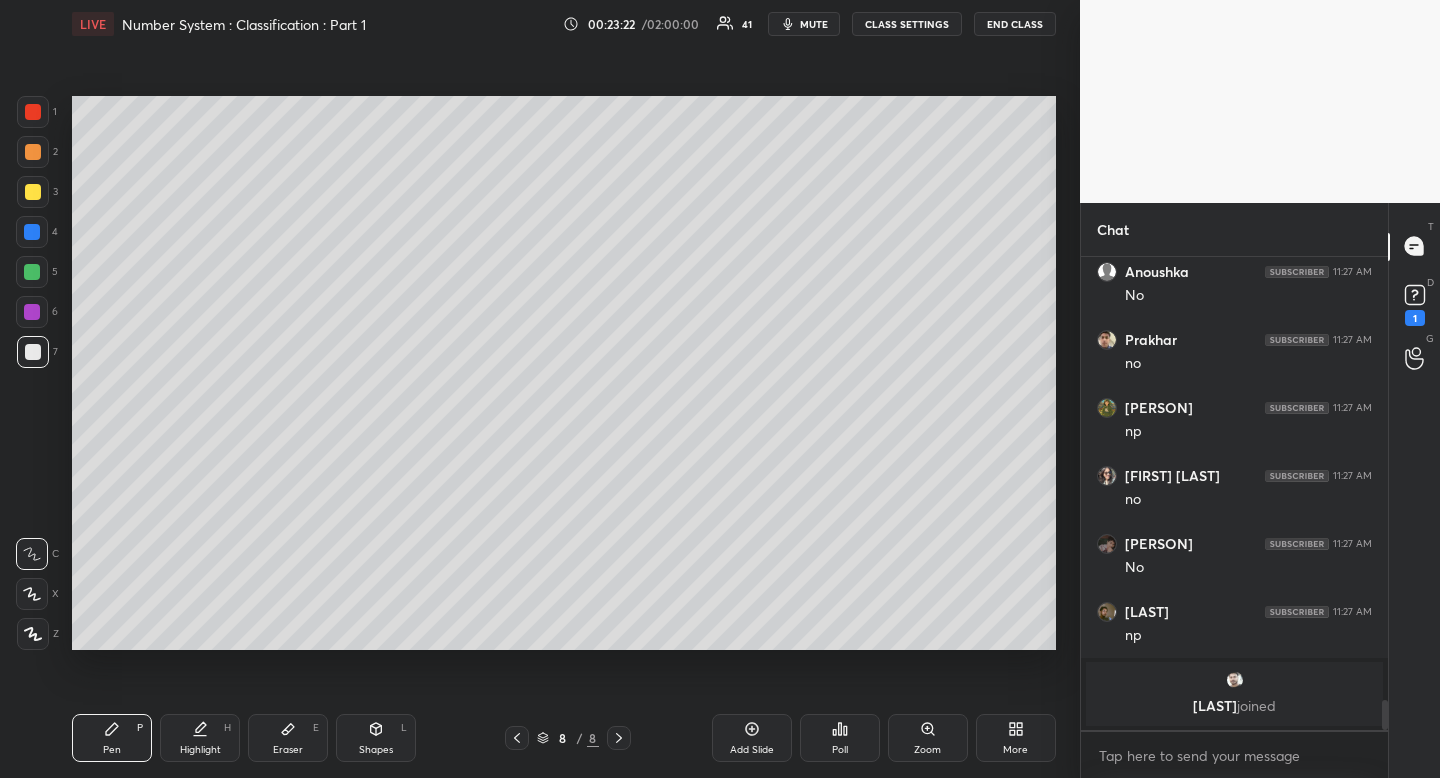 scroll, scrollTop: 7000, scrollLeft: 0, axis: vertical 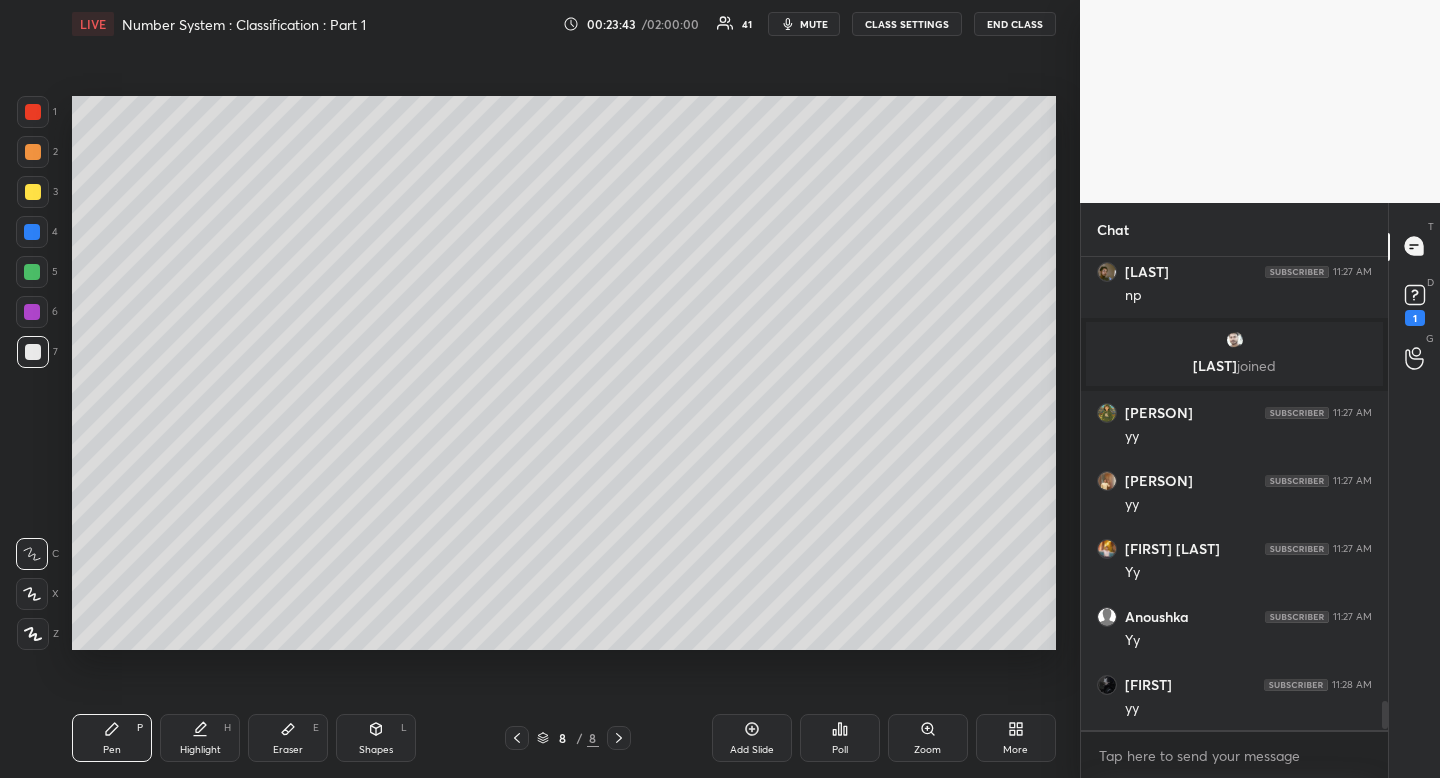 drag, startPoint x: 284, startPoint y: 749, endPoint x: 279, endPoint y: 734, distance: 15.811388 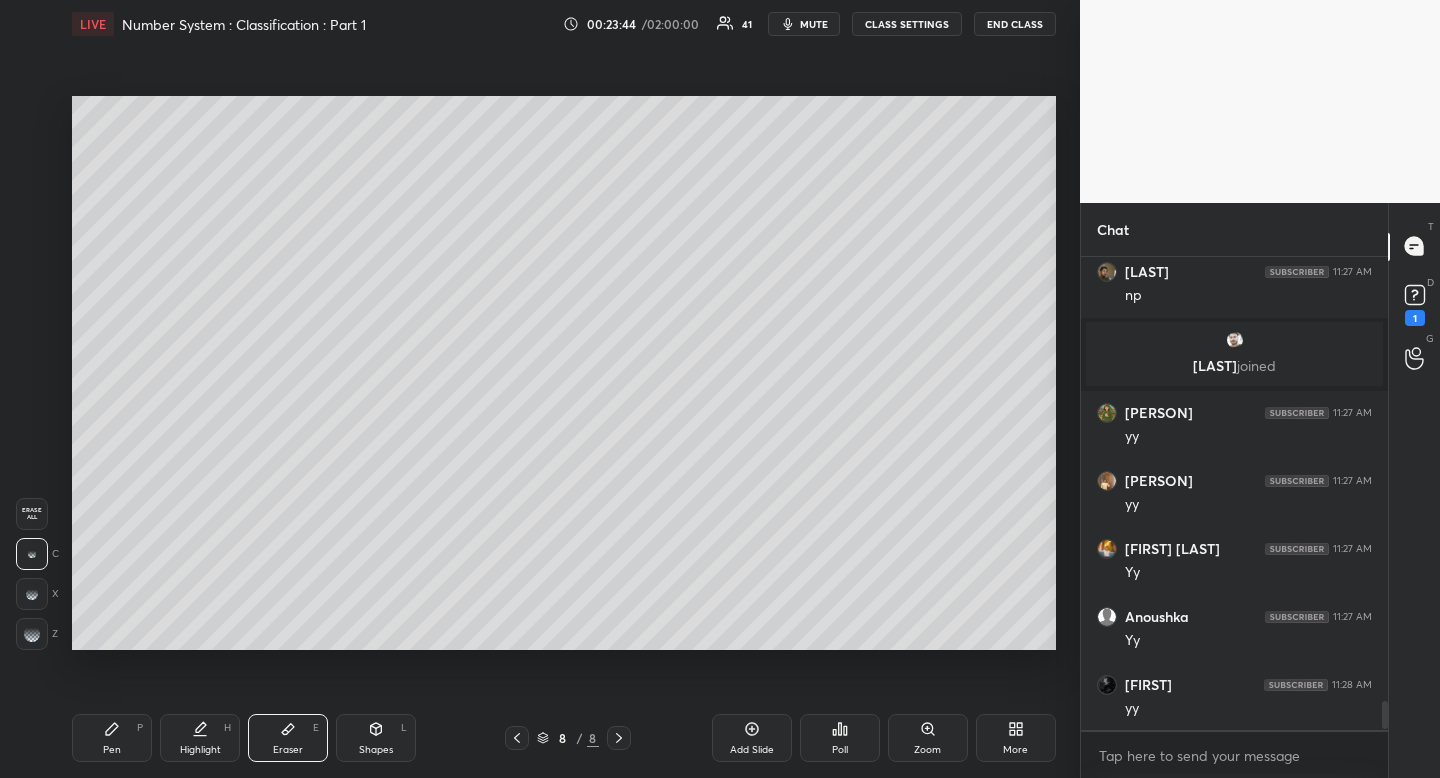 drag, startPoint x: 113, startPoint y: 733, endPoint x: 131, endPoint y: 696, distance: 41.14608 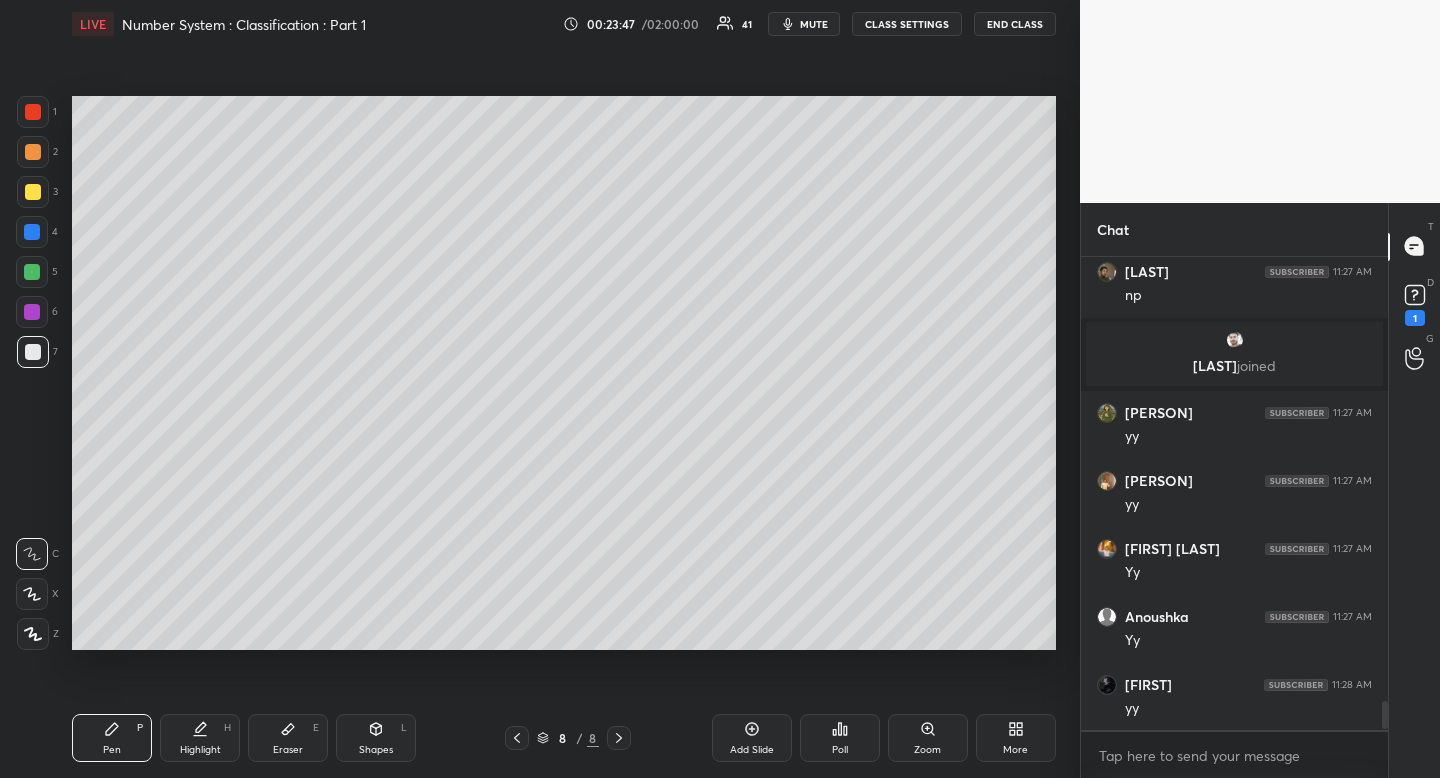 scroll, scrollTop: 427, scrollLeft: 301, axis: both 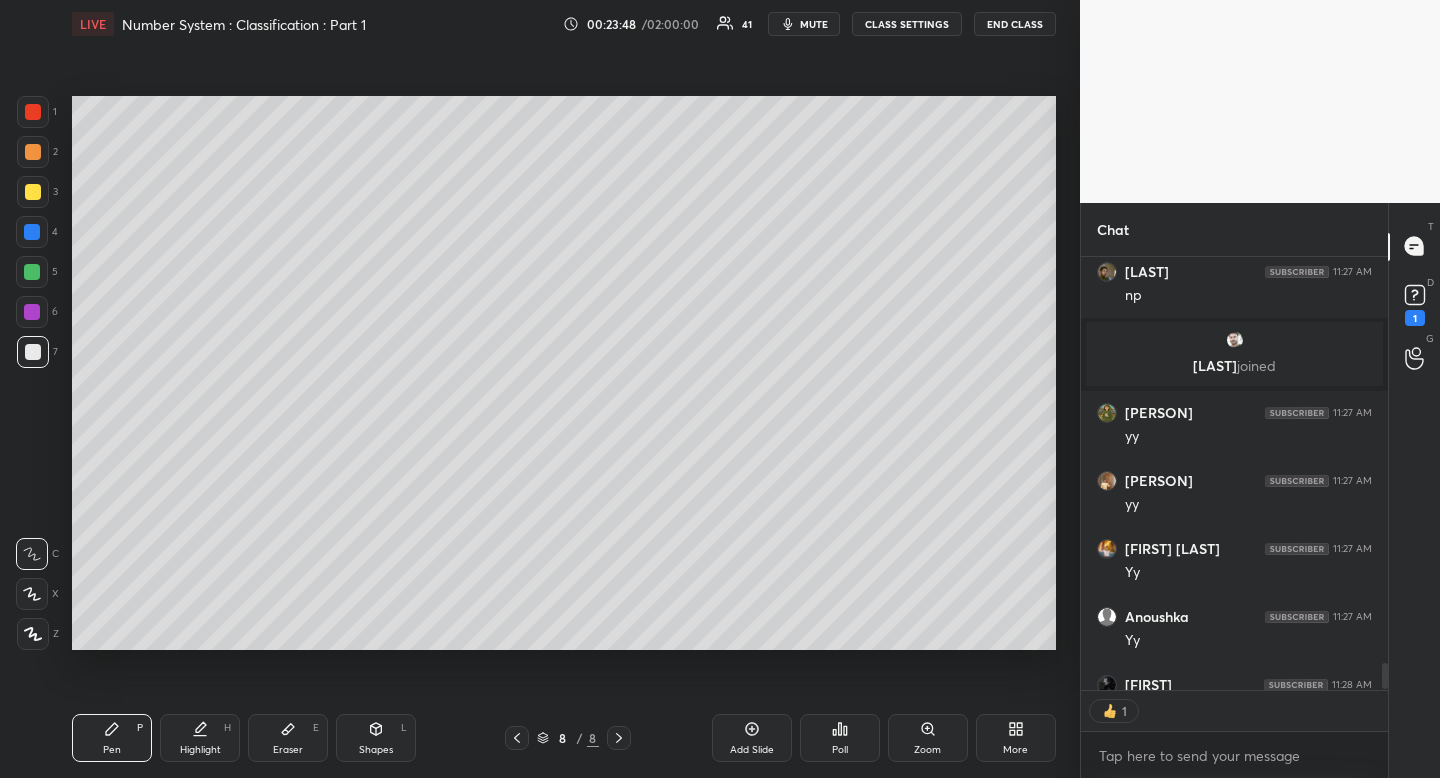 click on "Poll" at bounding box center [840, 750] 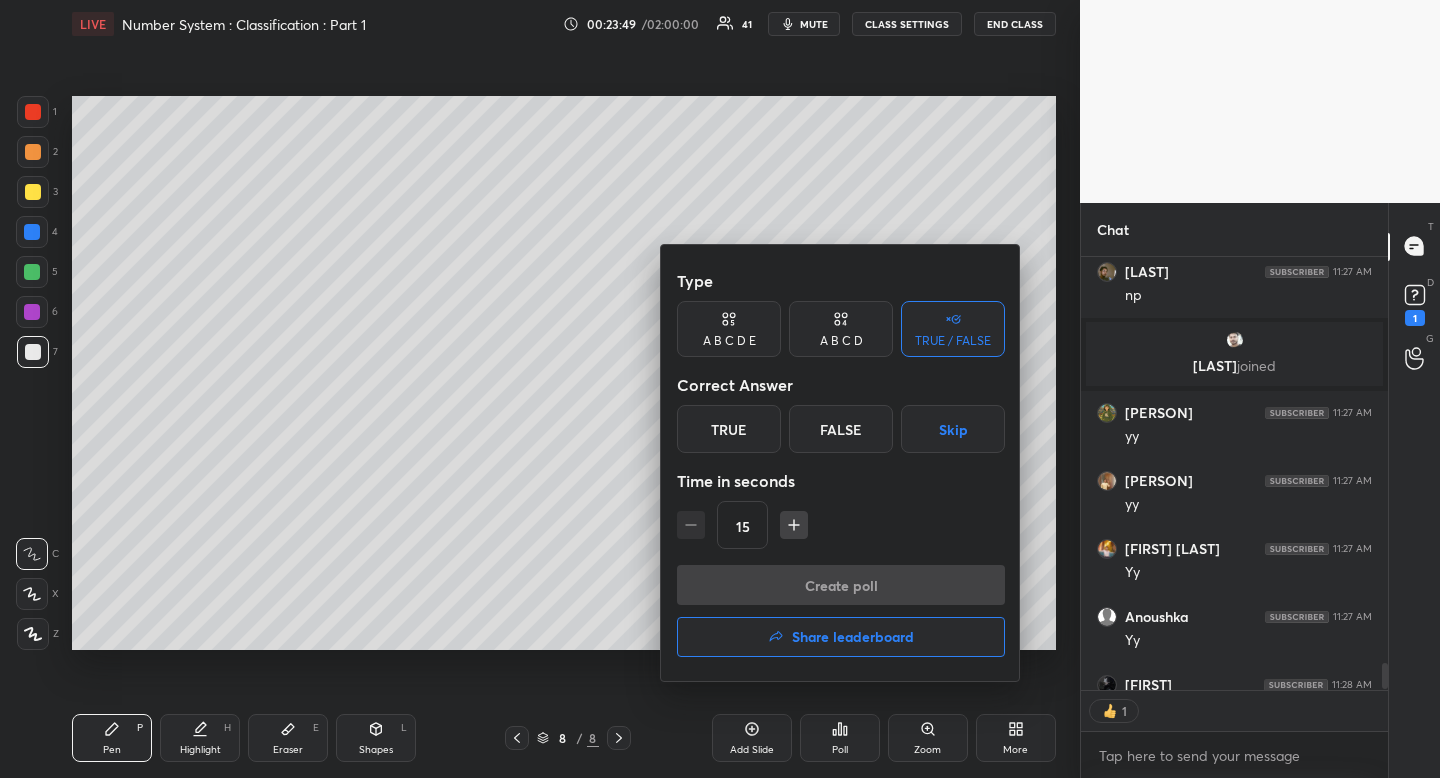 click on "True" at bounding box center [729, 429] 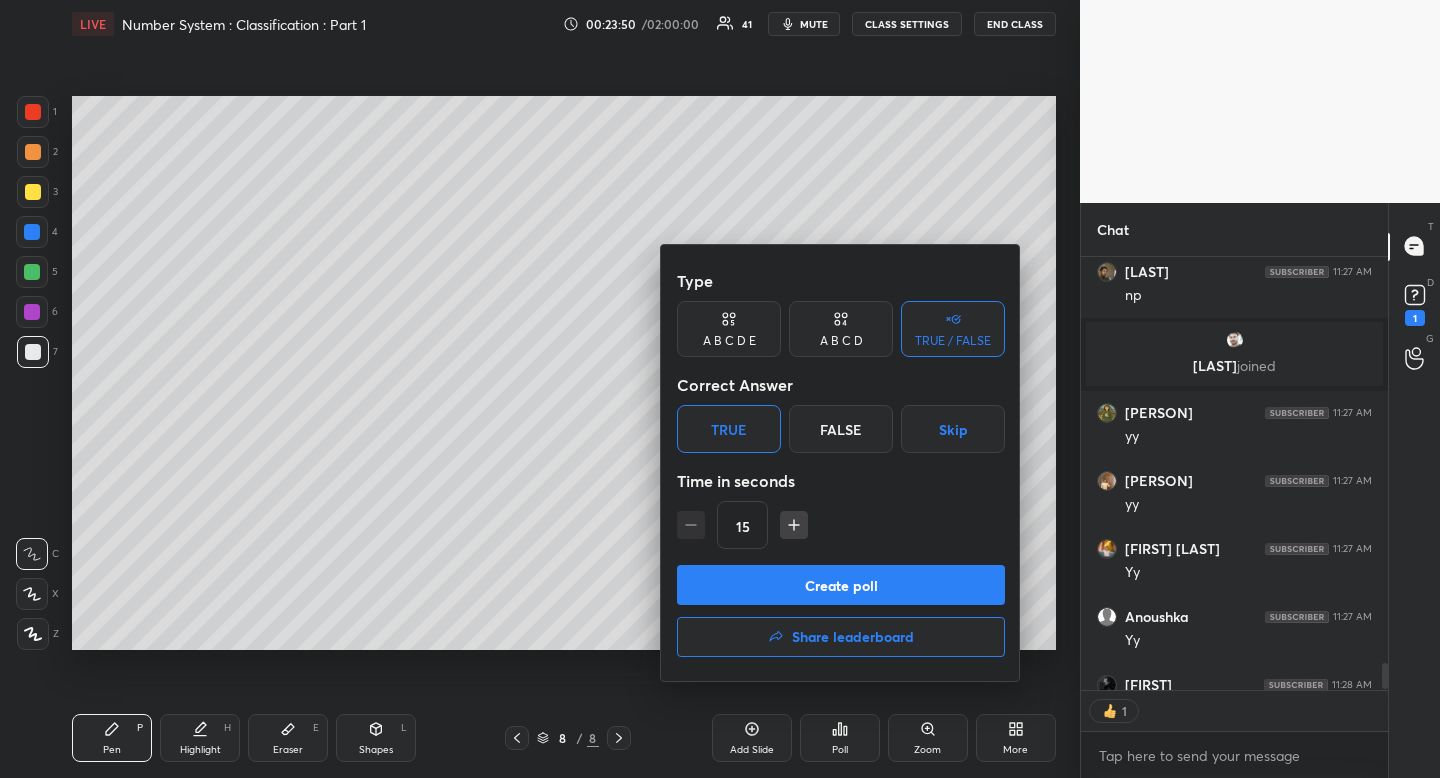 click on "Create poll" at bounding box center [841, 585] 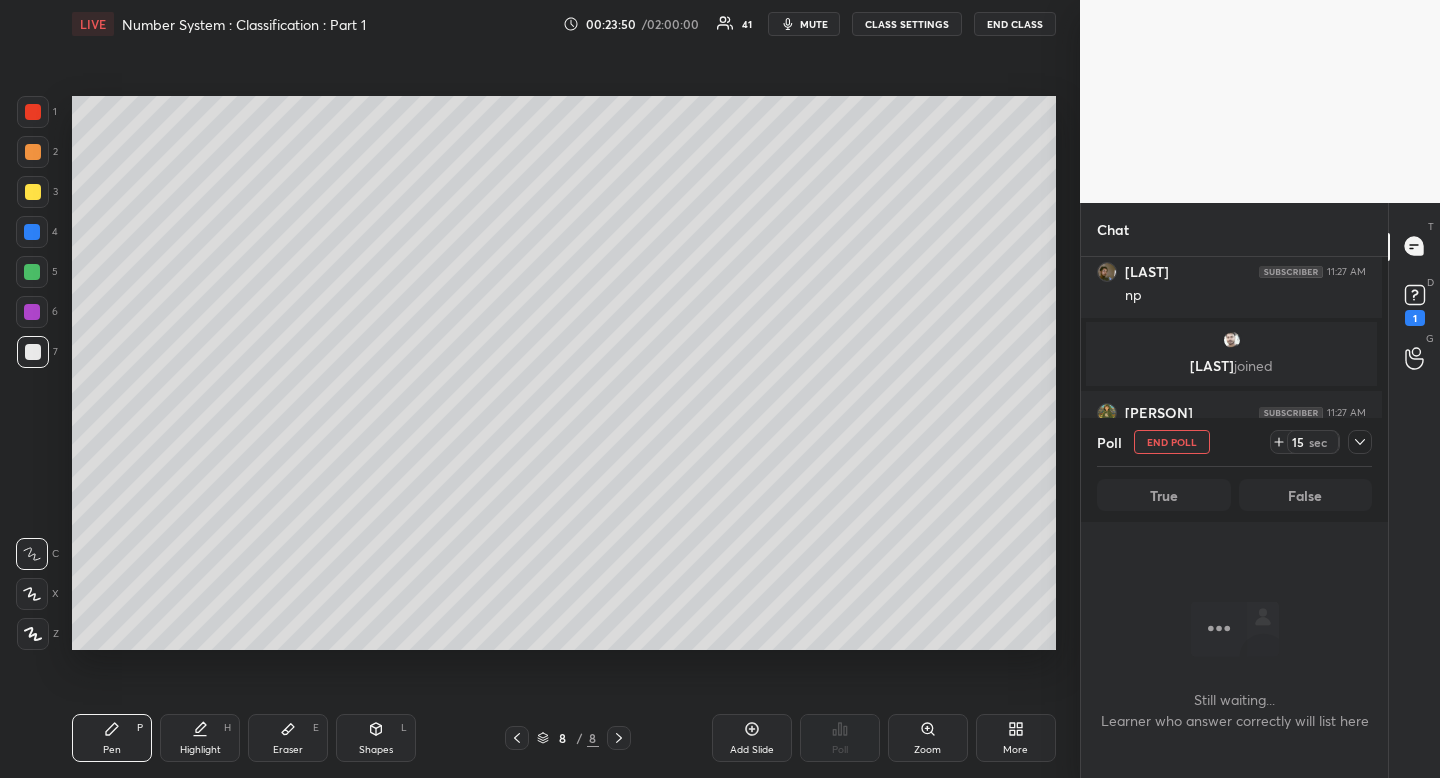 scroll, scrollTop: 403, scrollLeft: 295, axis: both 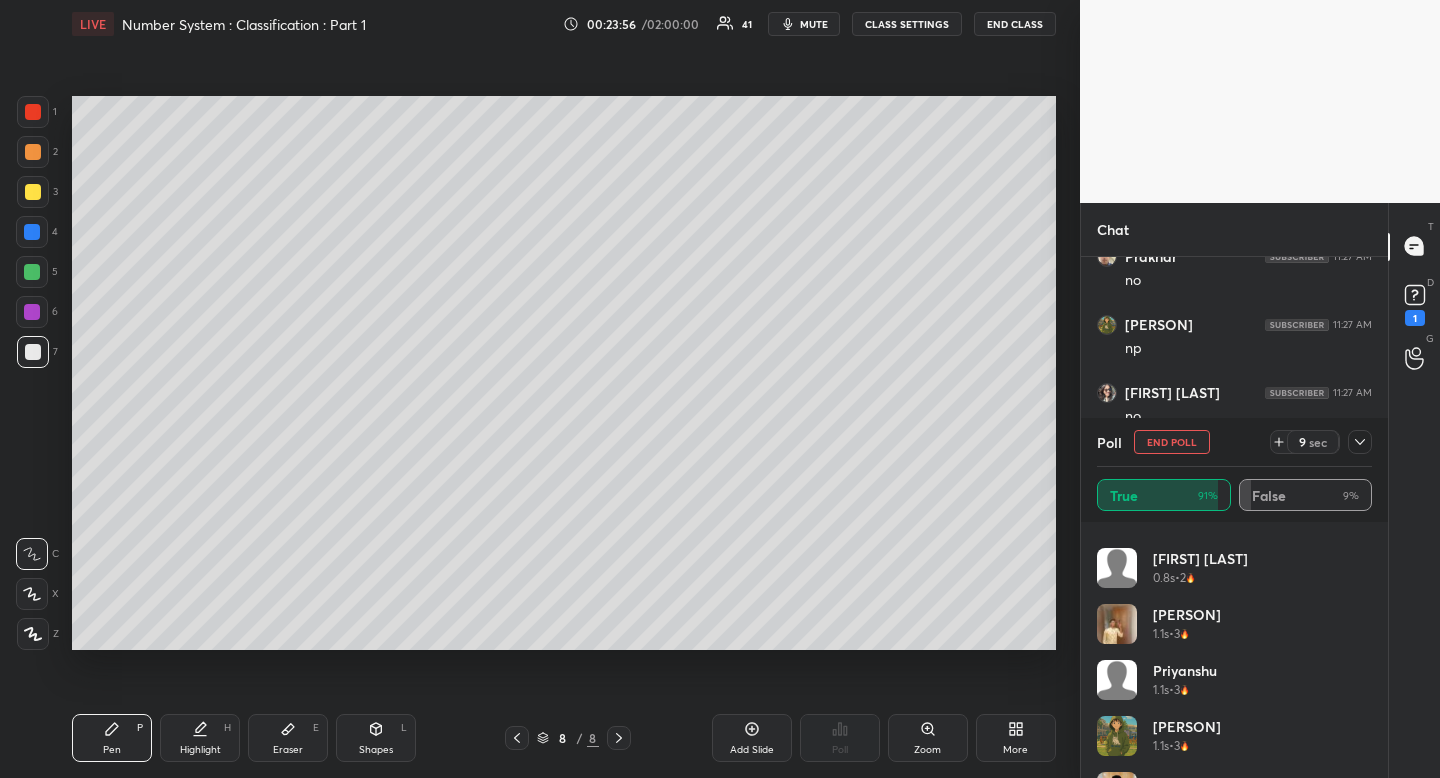 click 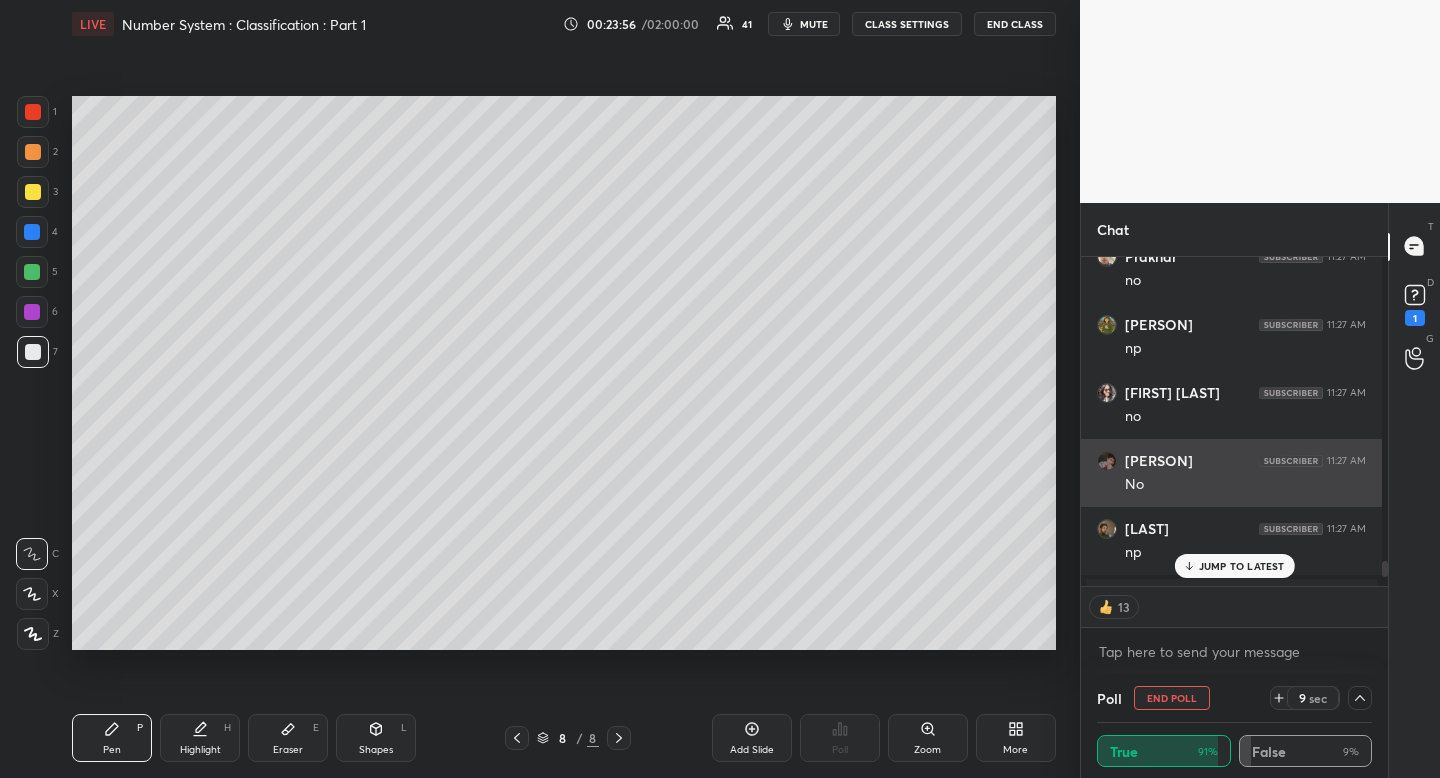scroll, scrollTop: 175, scrollLeft: 263, axis: both 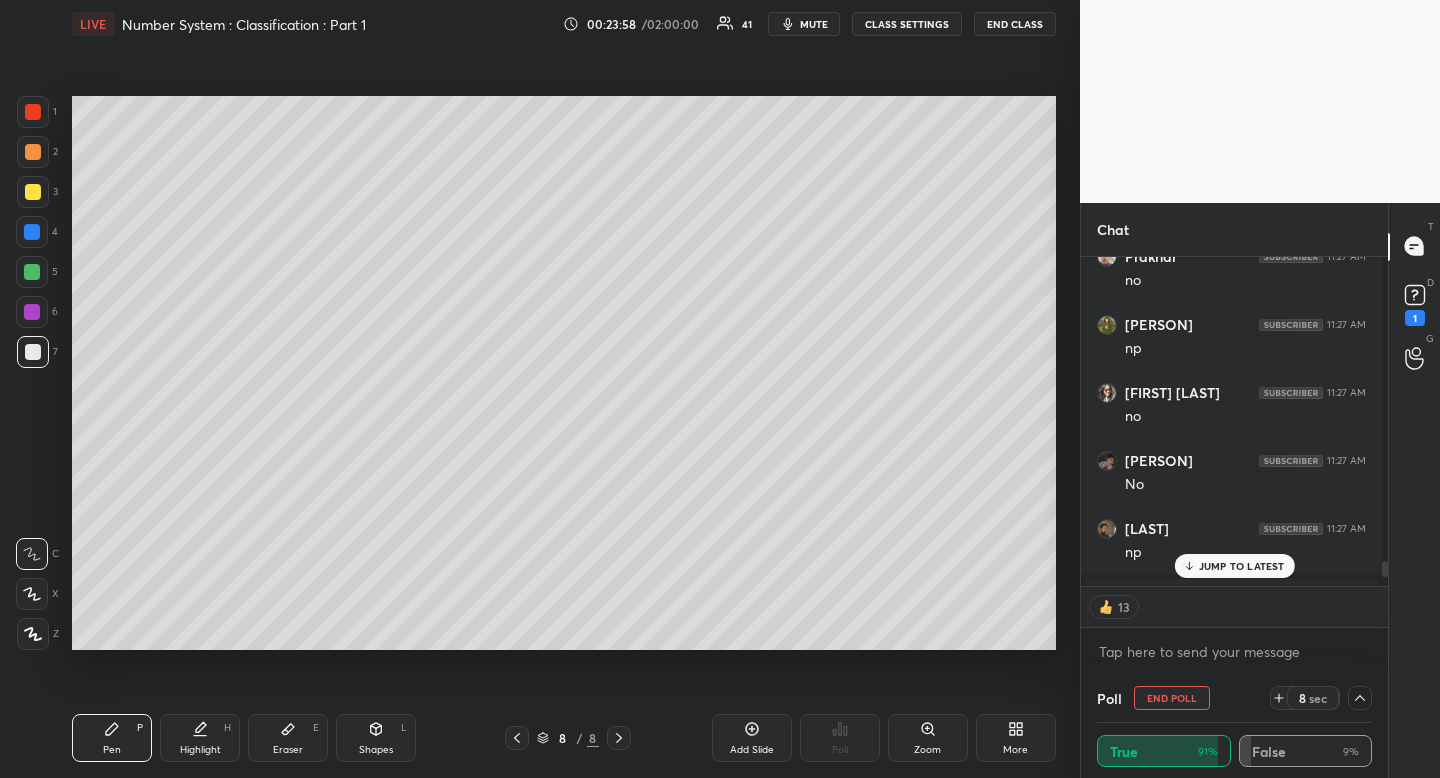 click on "JUMP TO LATEST" at bounding box center (1234, 566) 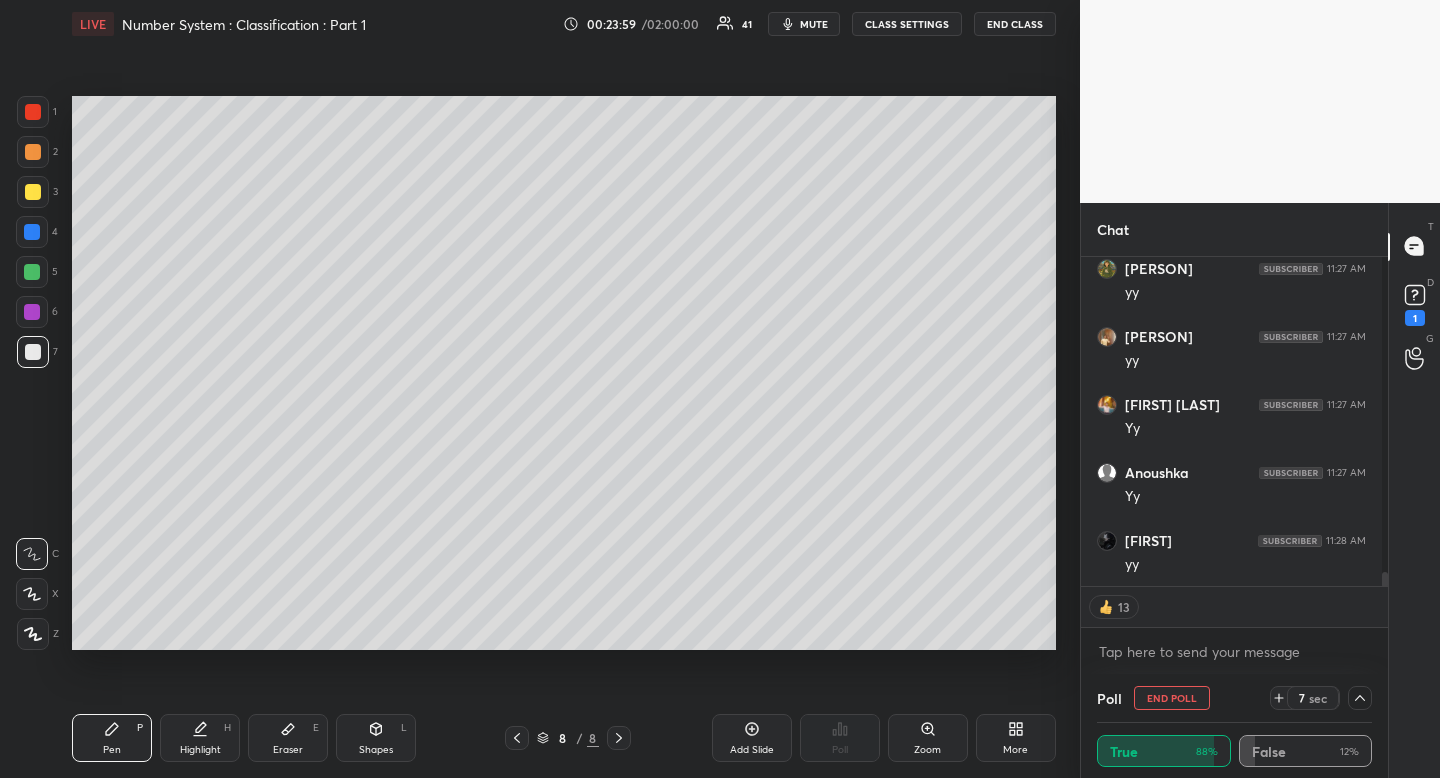 click at bounding box center [33, 152] 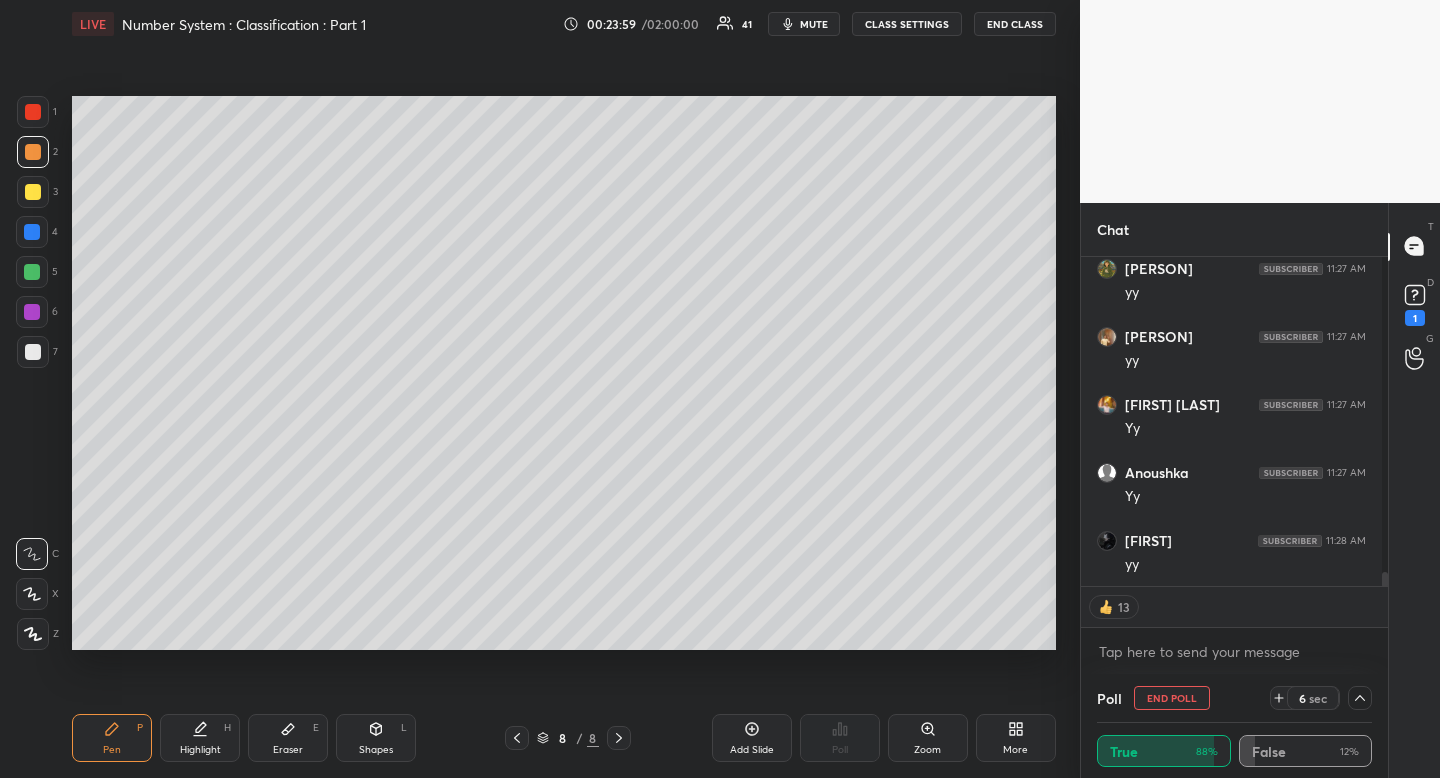 drag, startPoint x: 42, startPoint y: 155, endPoint x: 34, endPoint y: 175, distance: 21.540659 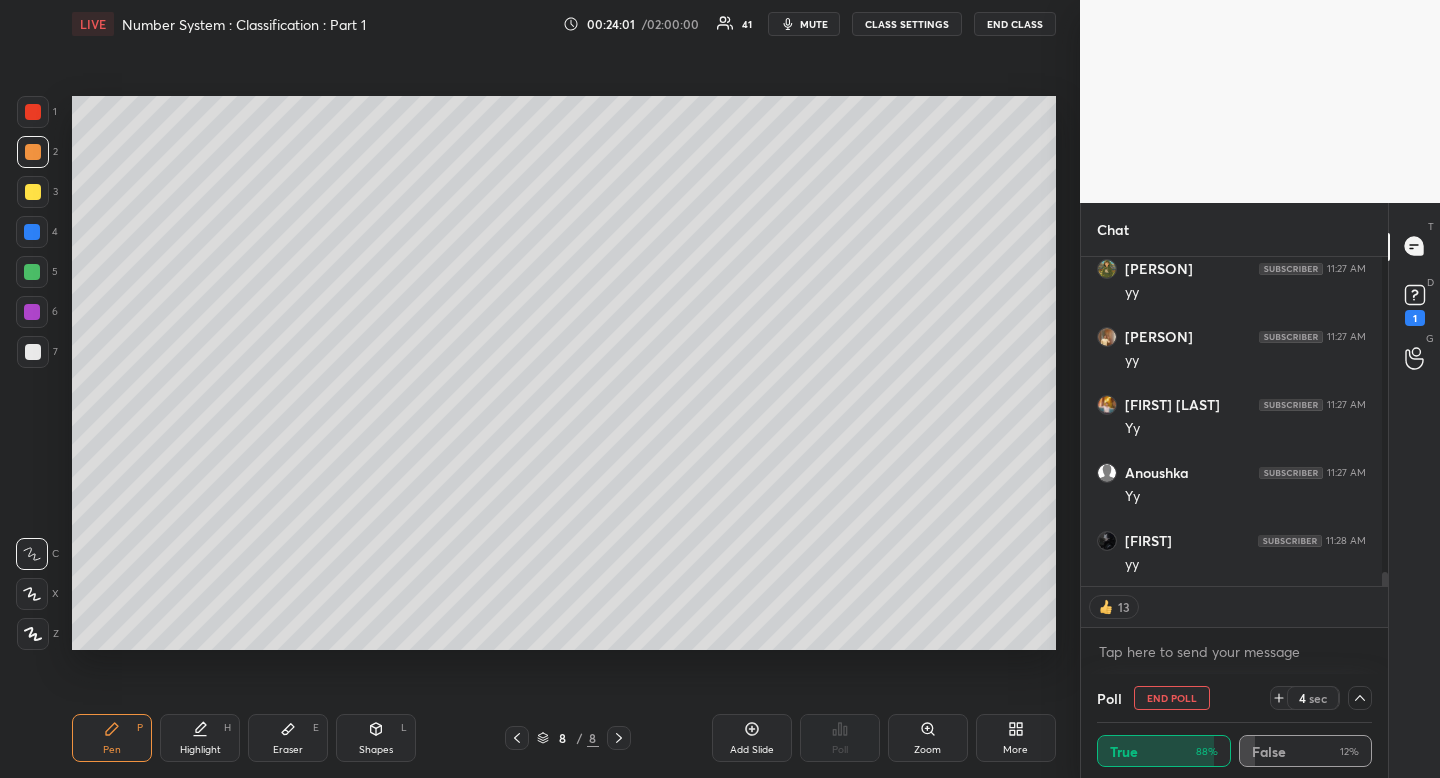drag, startPoint x: 1380, startPoint y: 576, endPoint x: 1379, endPoint y: 599, distance: 23.021729 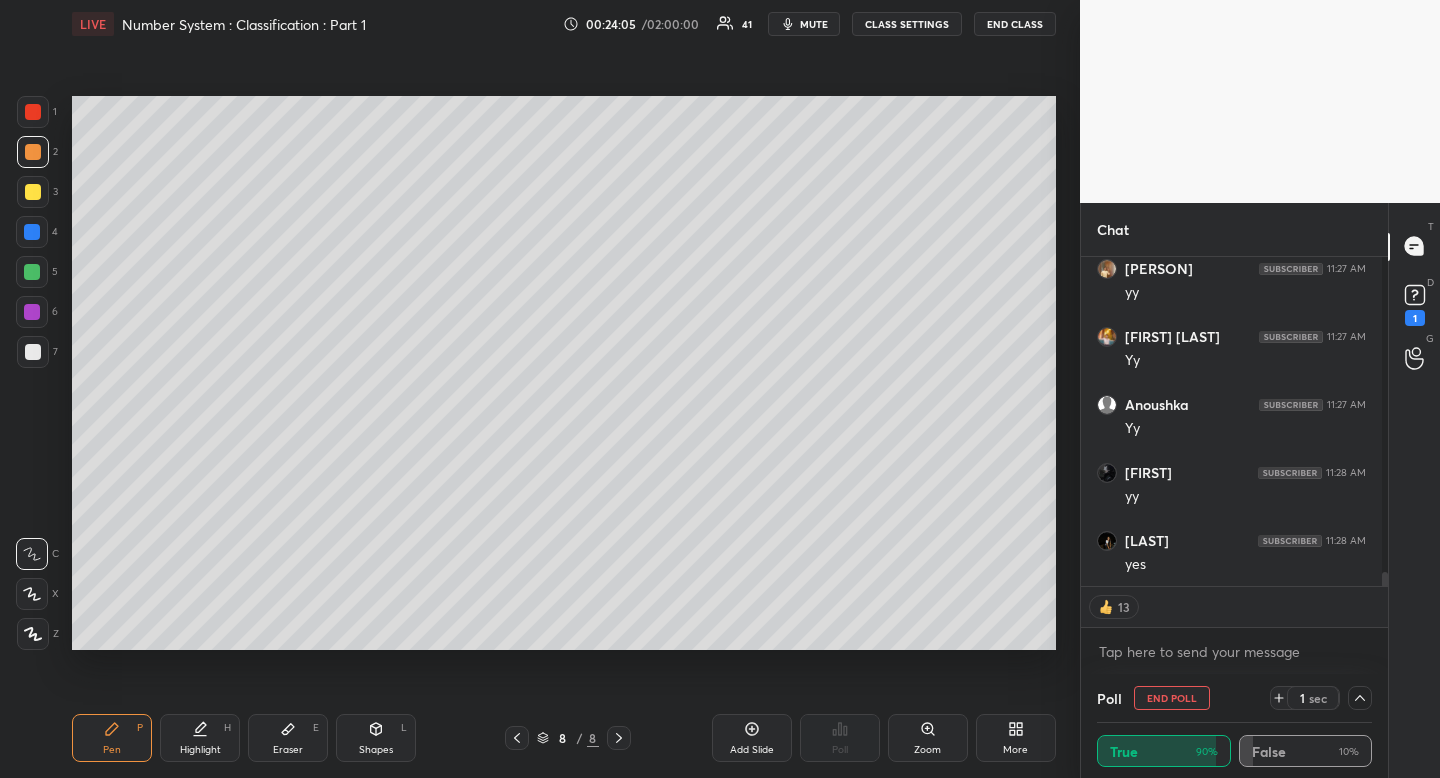 click at bounding box center [33, 192] 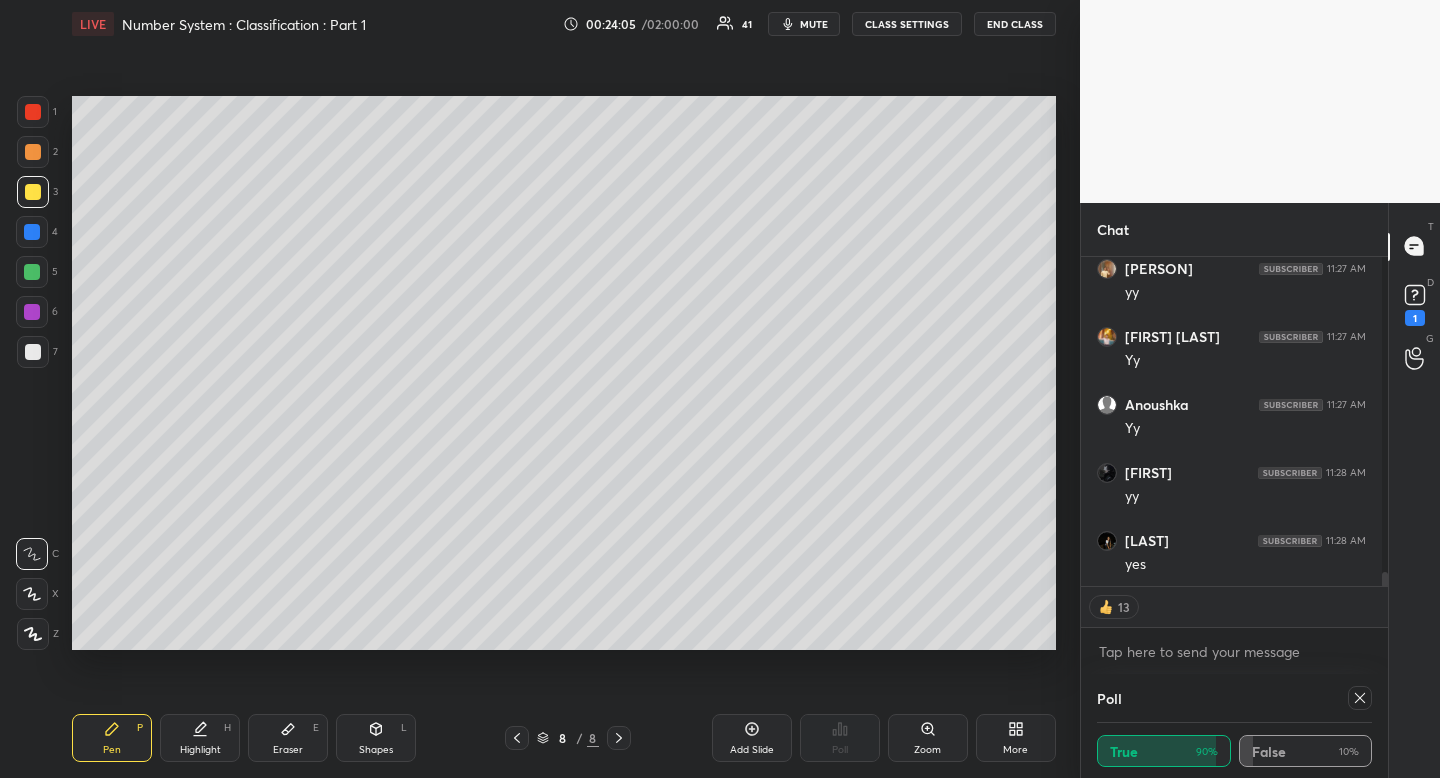 click at bounding box center [33, 192] 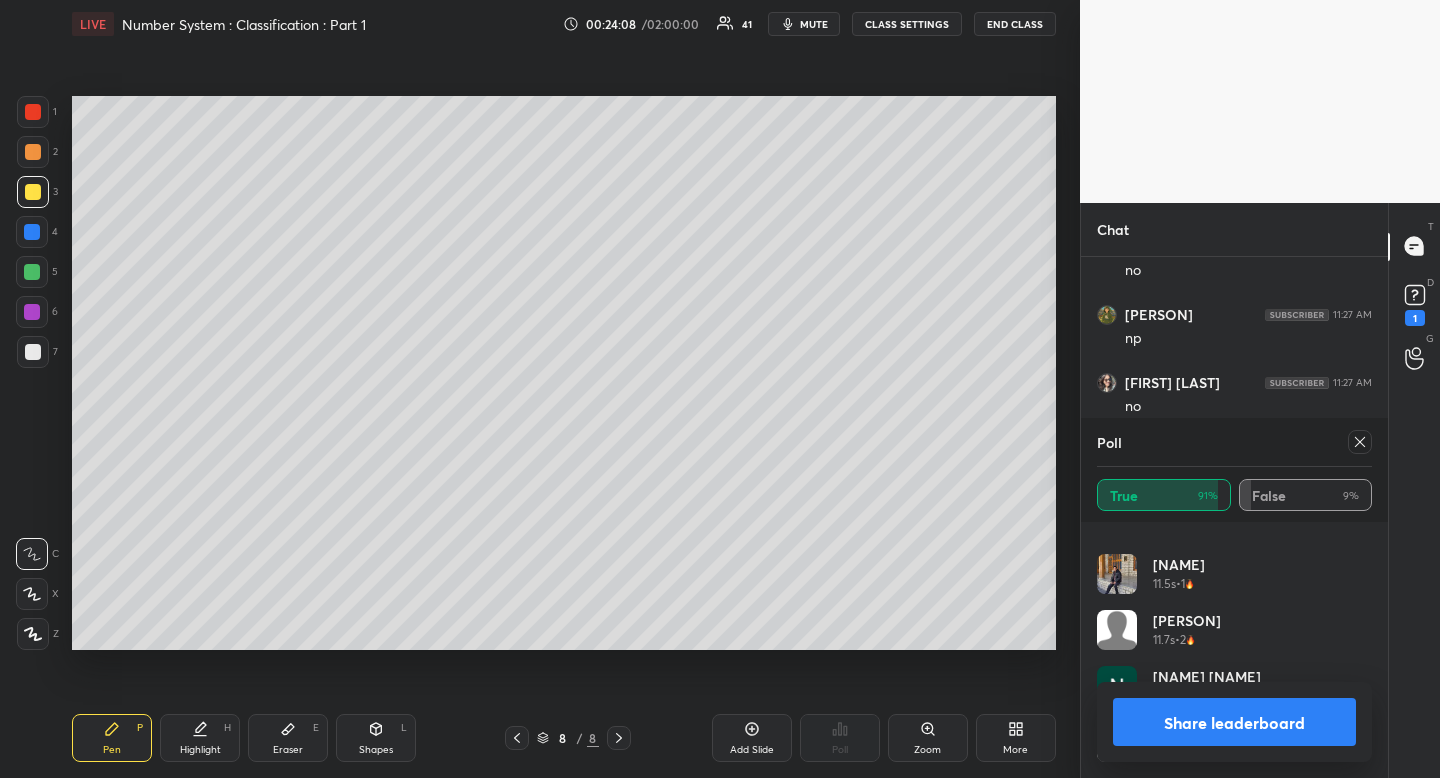 click 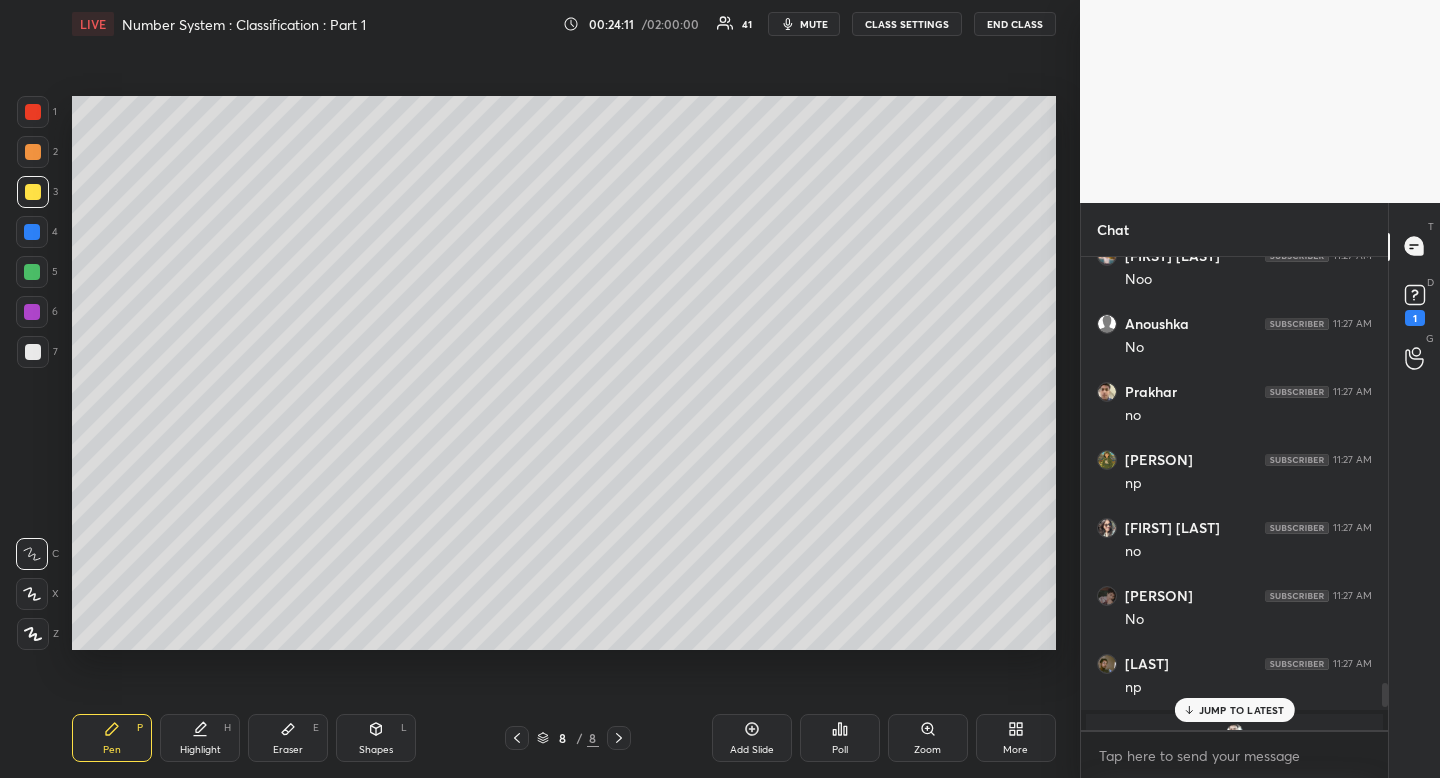 click at bounding box center [33, 152] 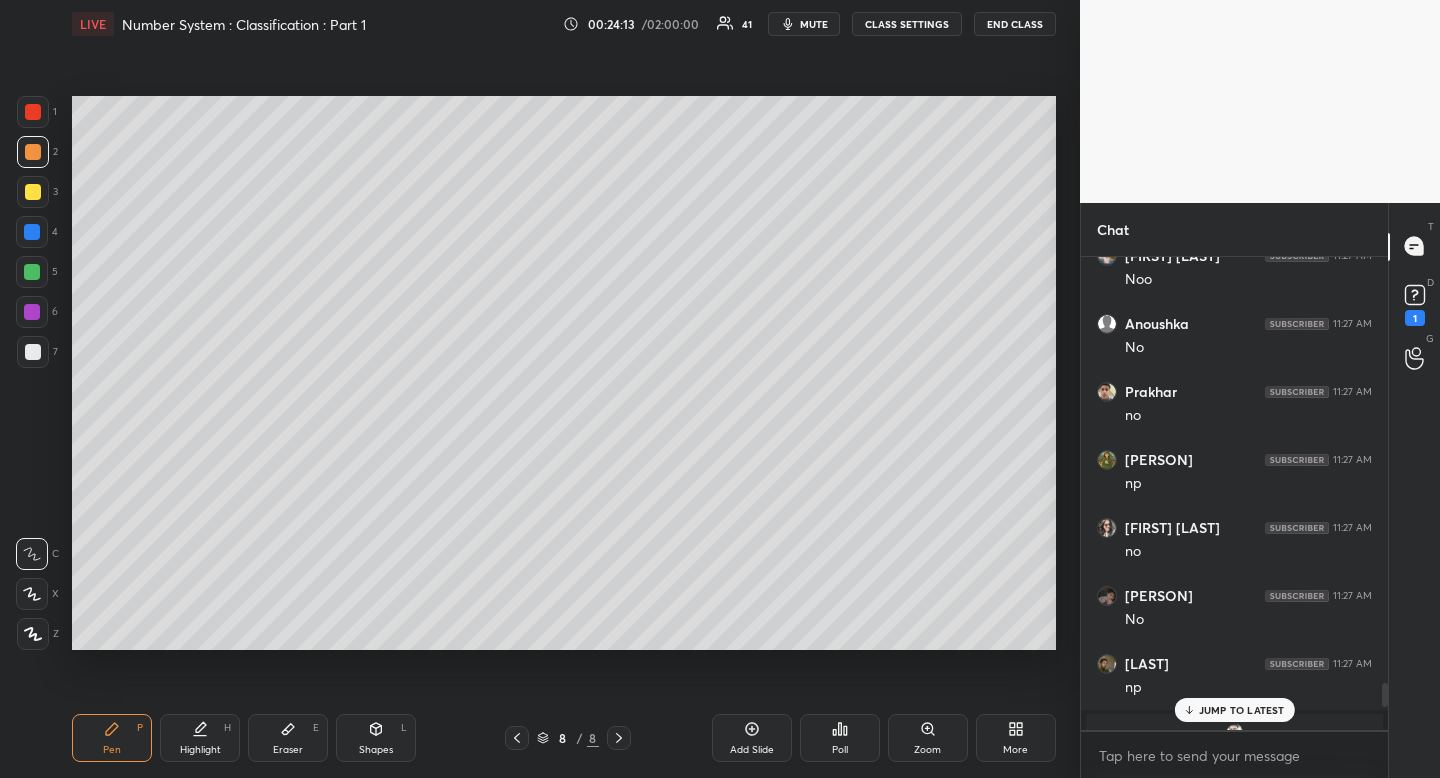 click on "JUMP TO LATEST" at bounding box center [1242, 710] 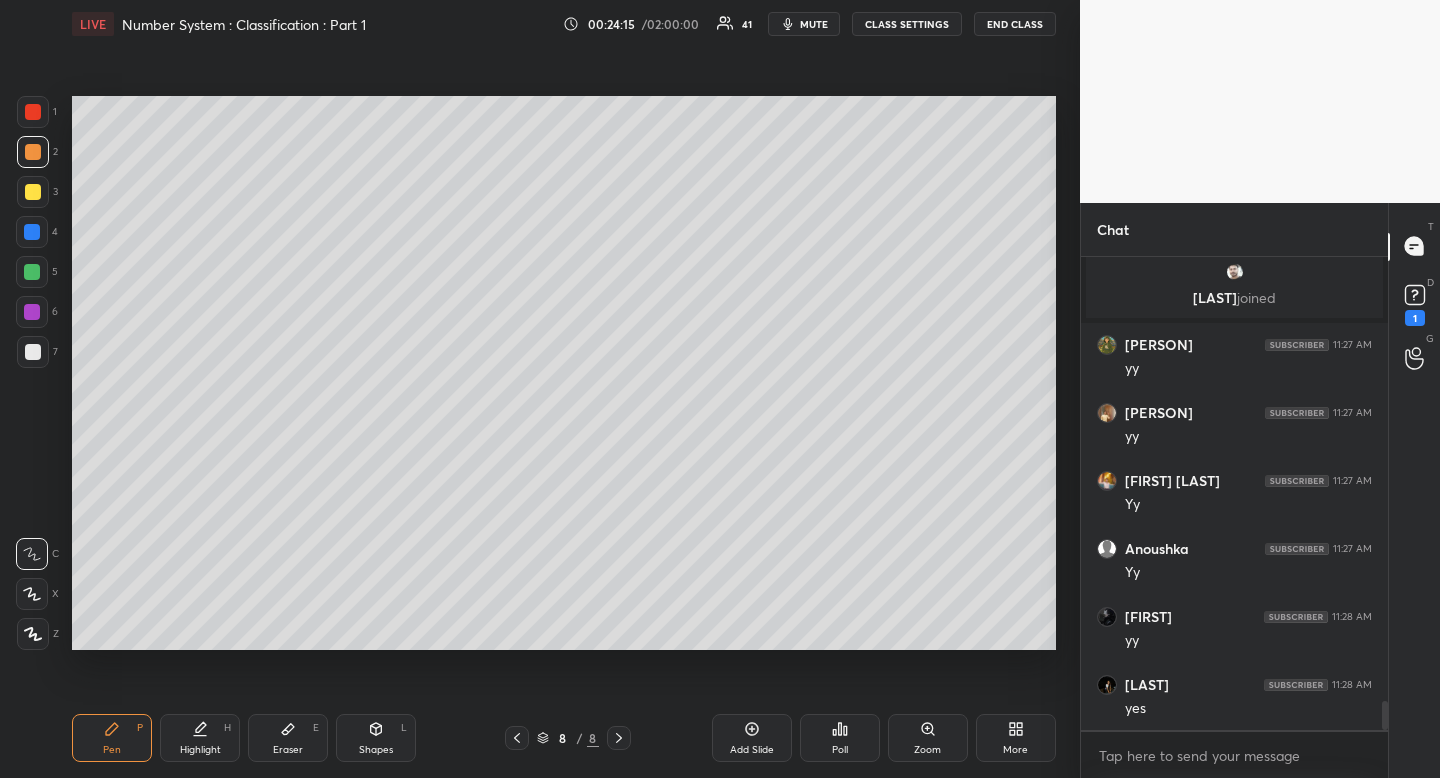 click at bounding box center [32, 272] 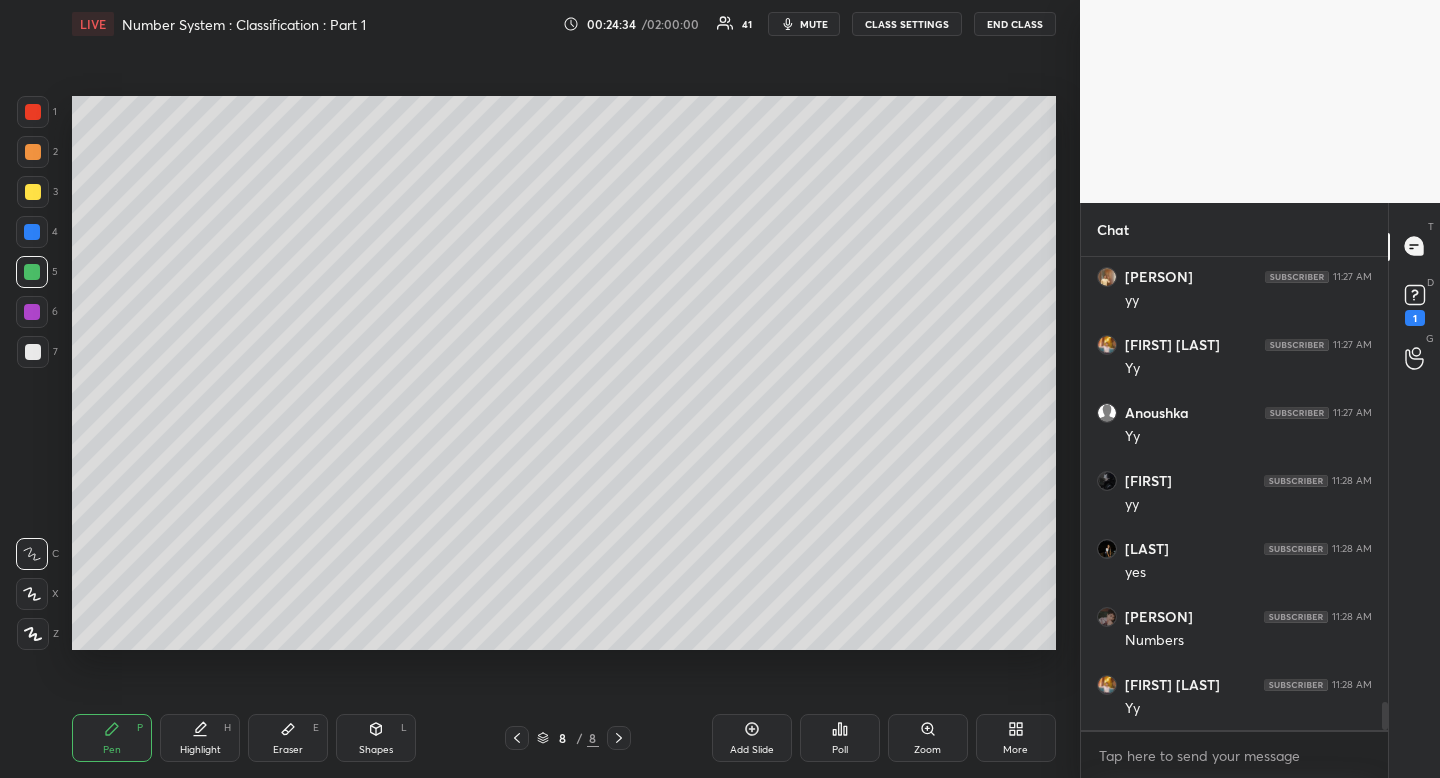 click on "Highlight H" at bounding box center (200, 738) 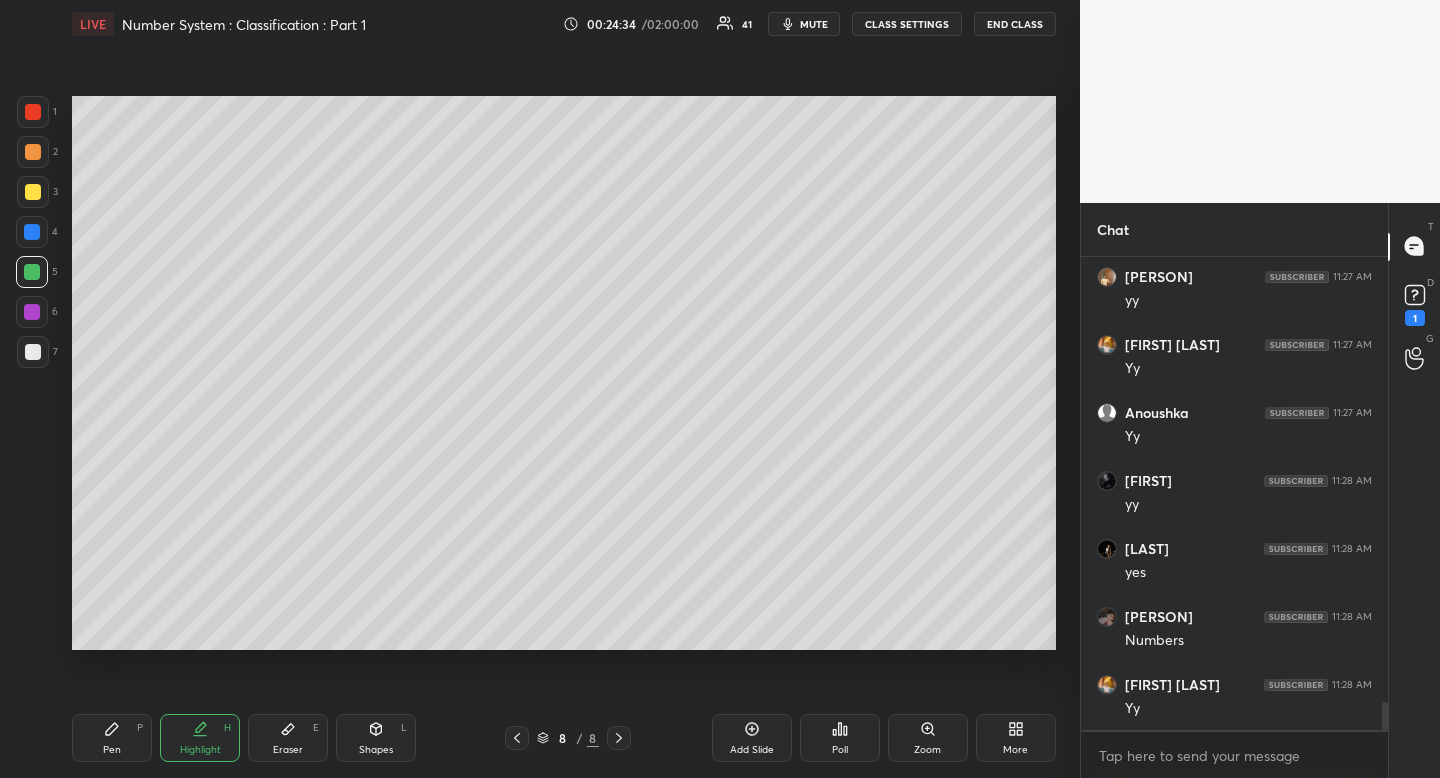 click on "Pen P Highlight H Eraser E Shapes L 8 / 8 Add Slide Poll Zoom More" at bounding box center (564, 738) 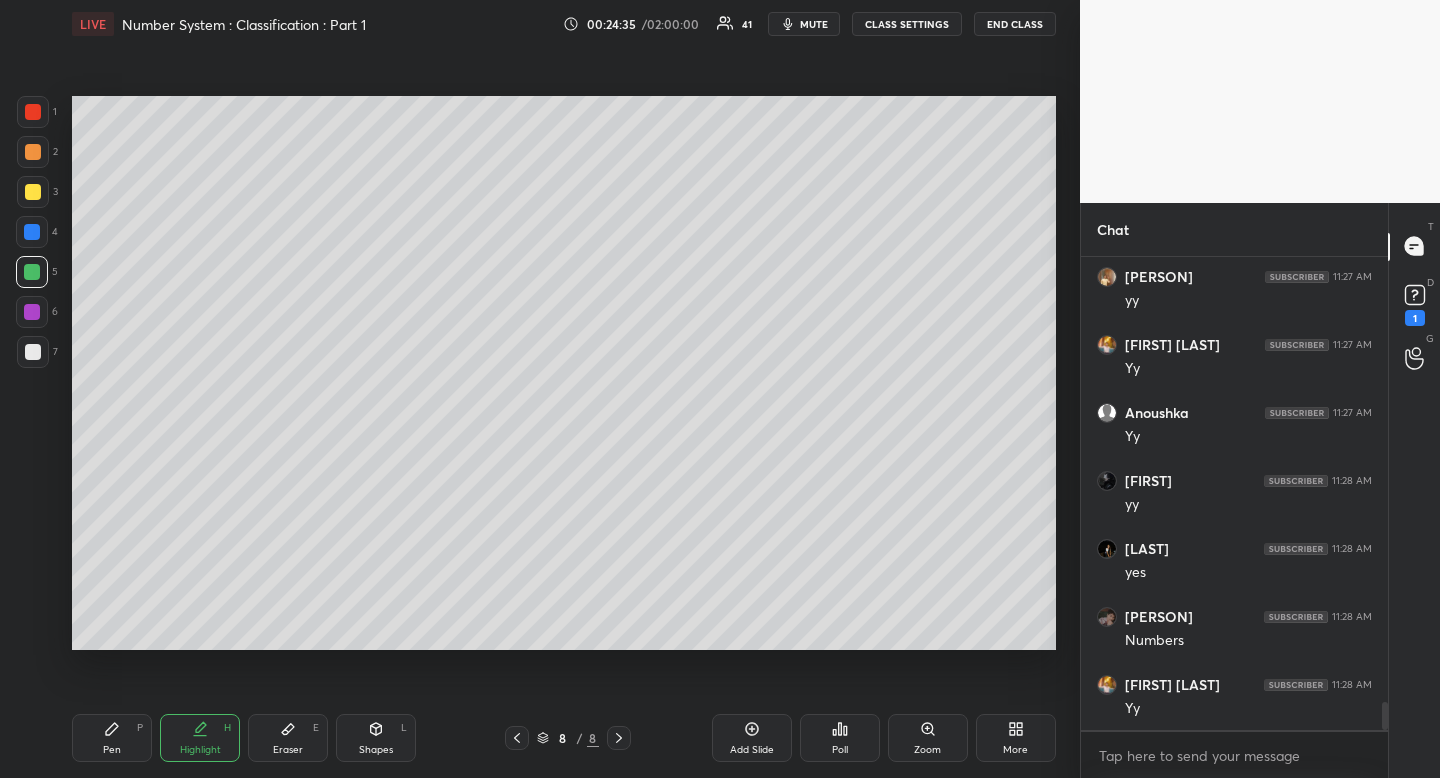 click at bounding box center [33, 352] 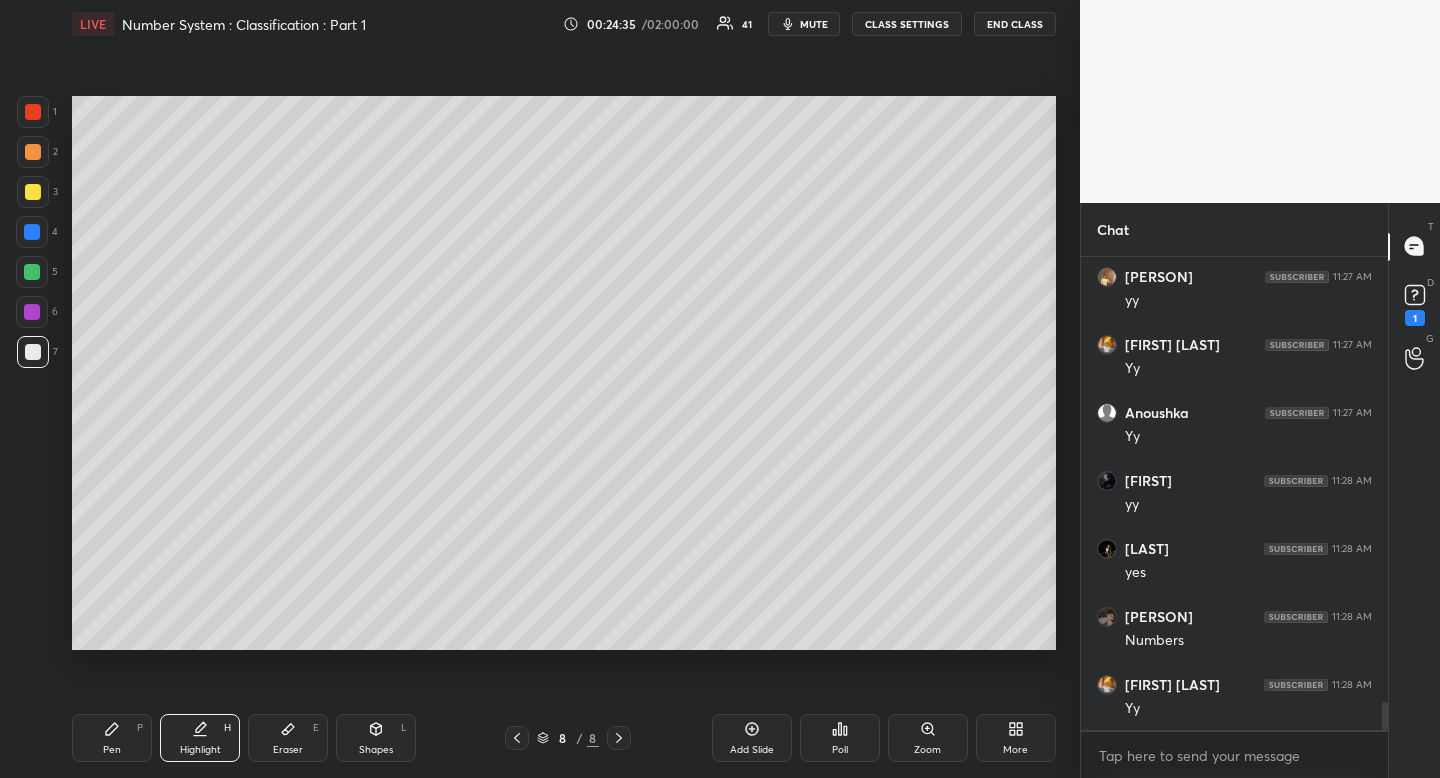 click at bounding box center [33, 352] 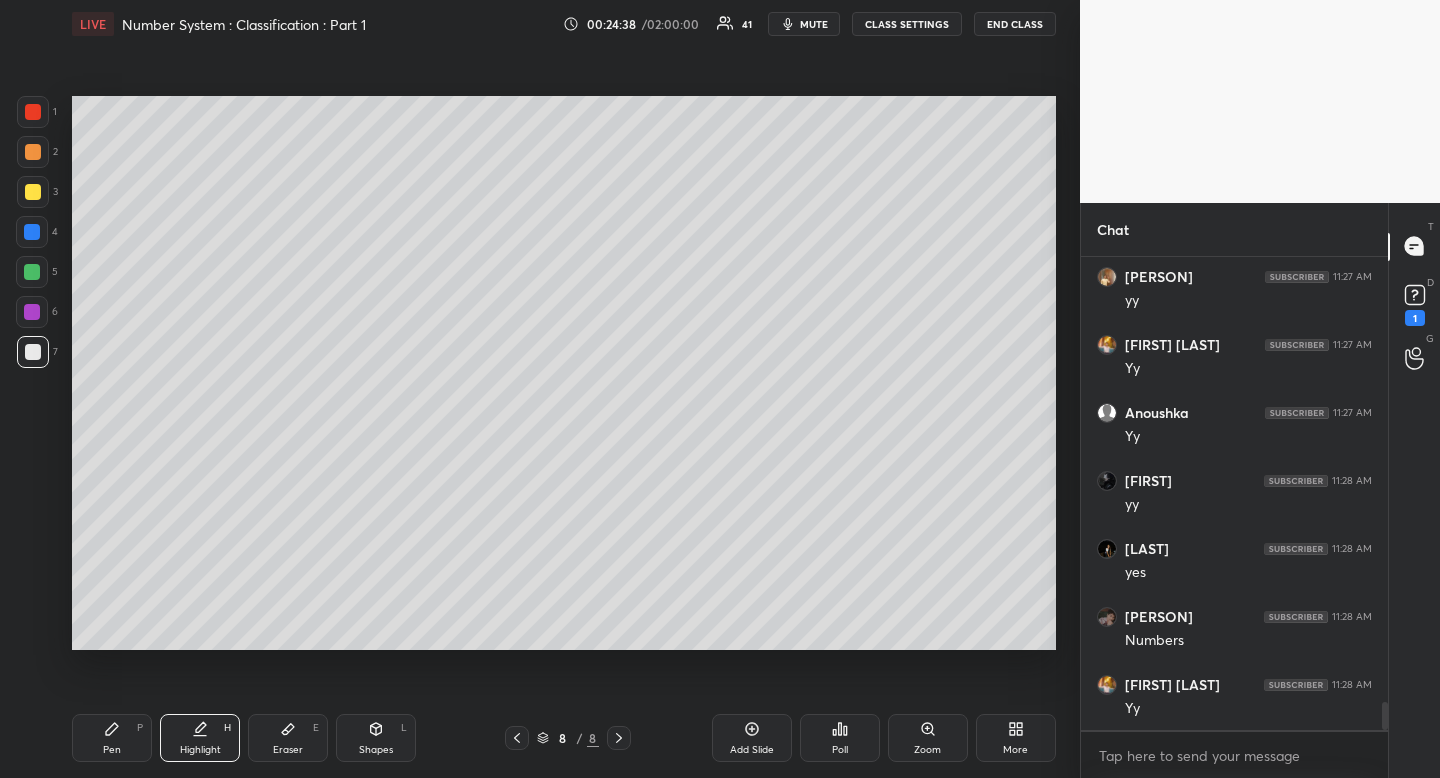 click at bounding box center [33, 152] 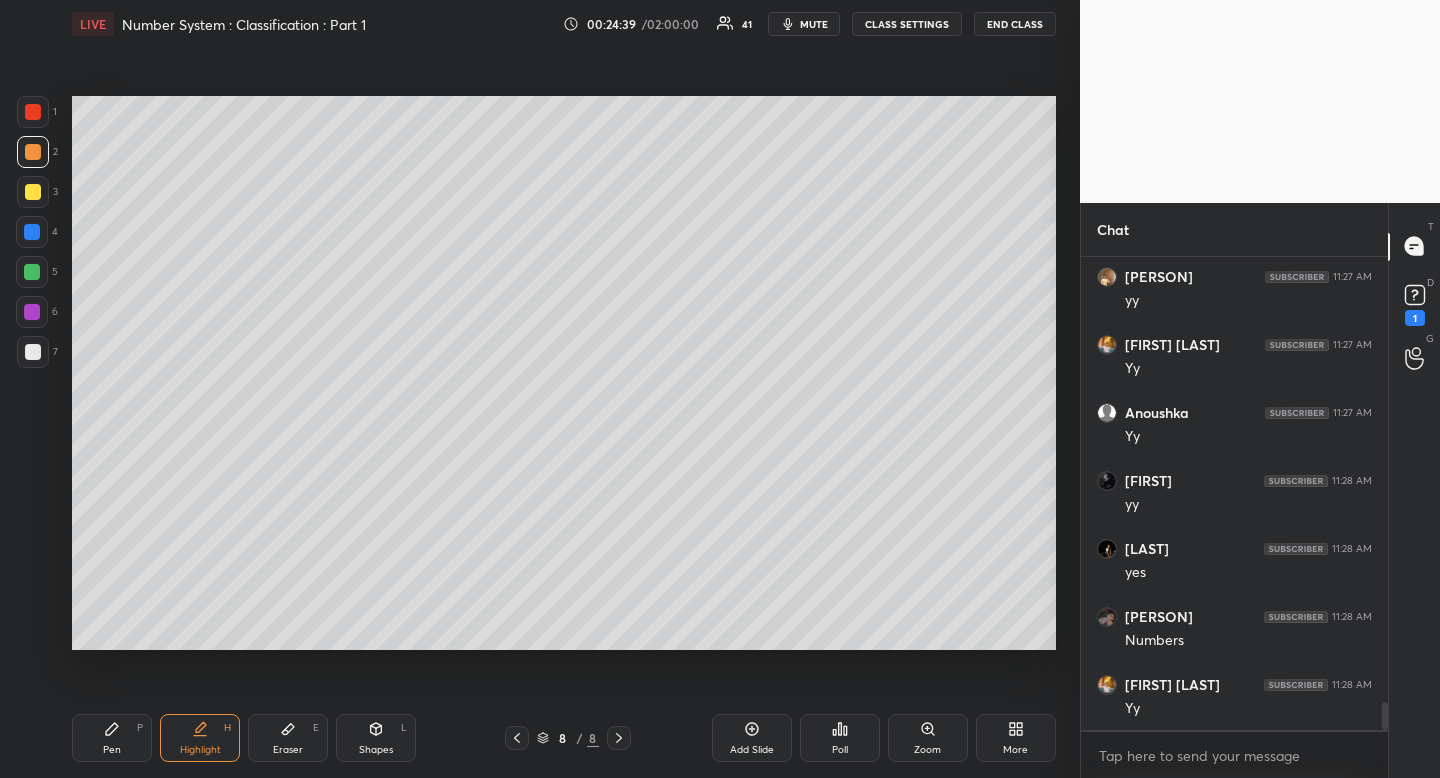 click on "Highlight" at bounding box center (200, 750) 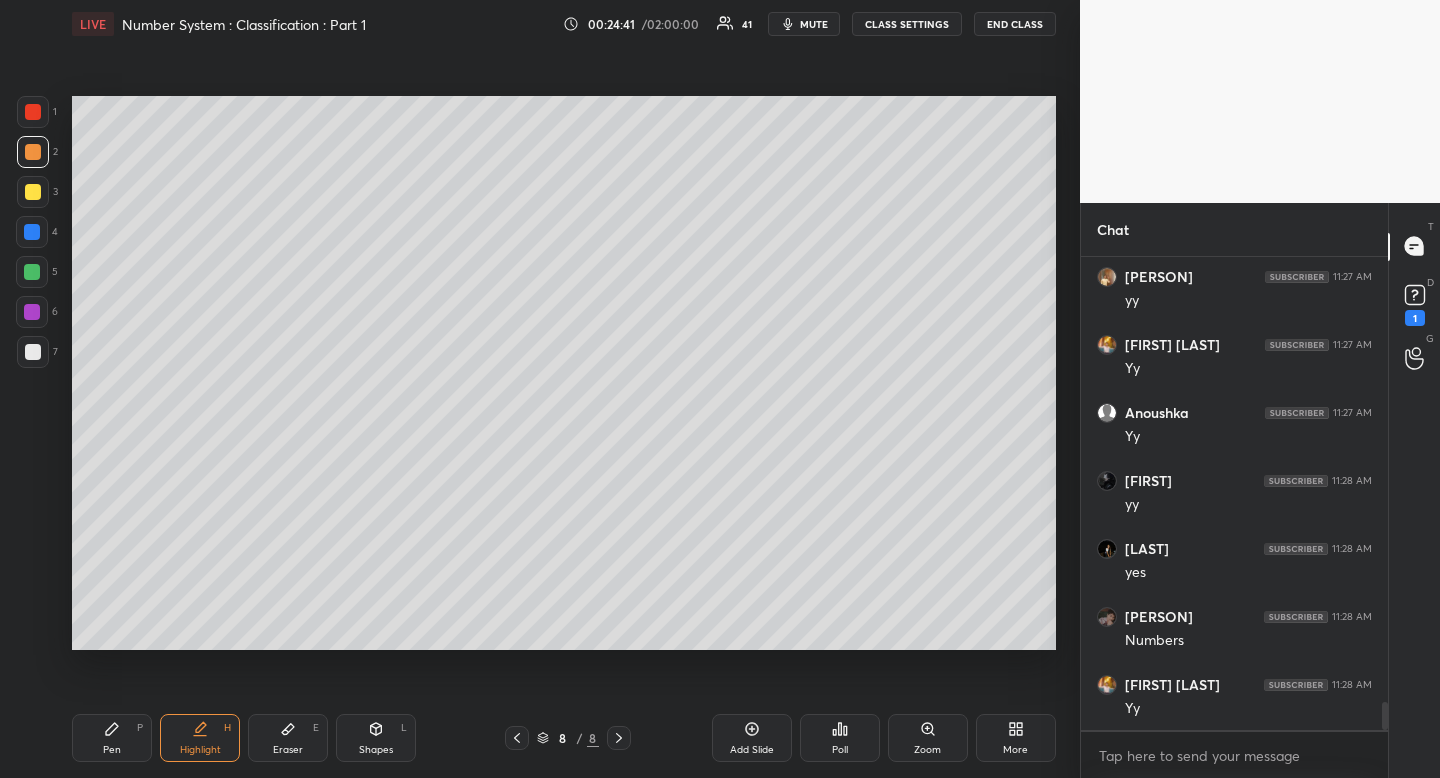 click 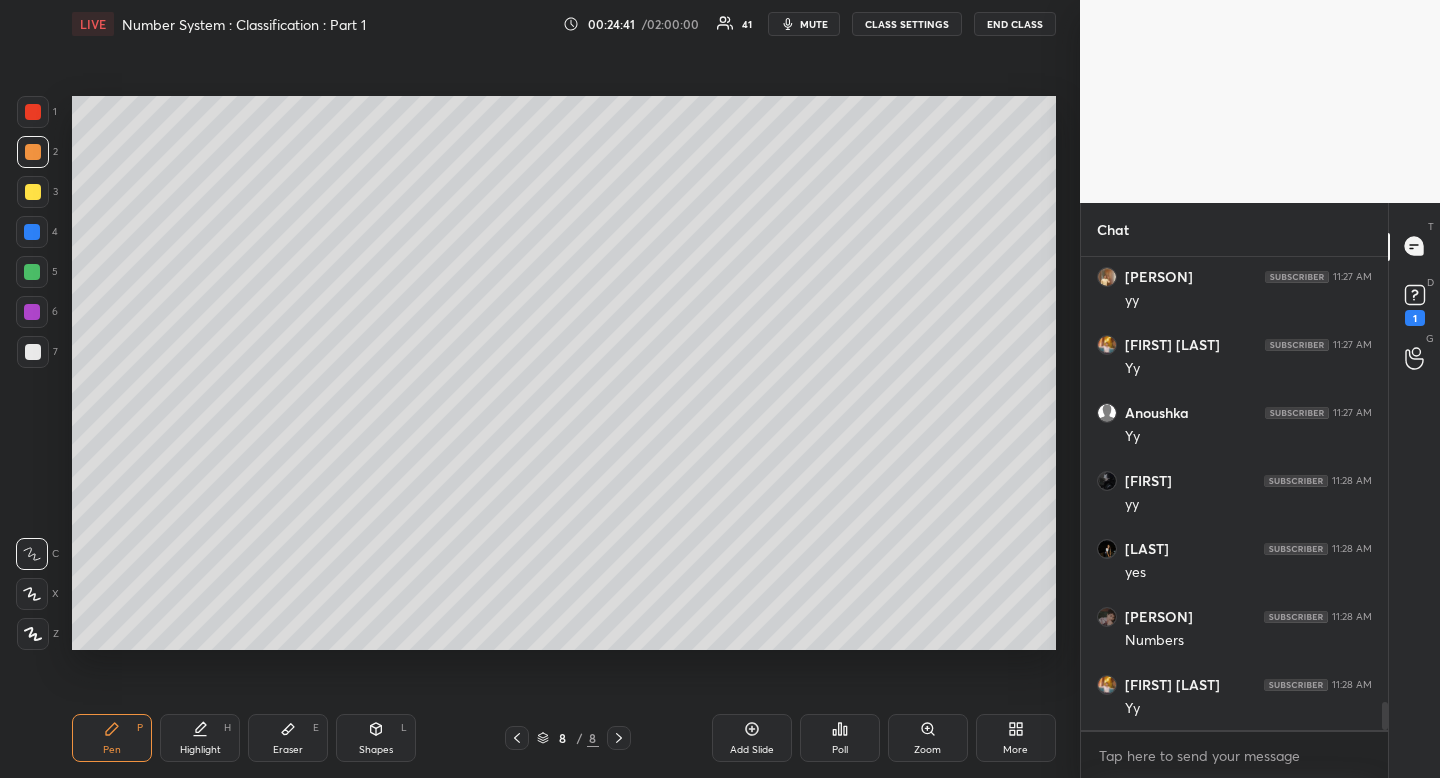 click 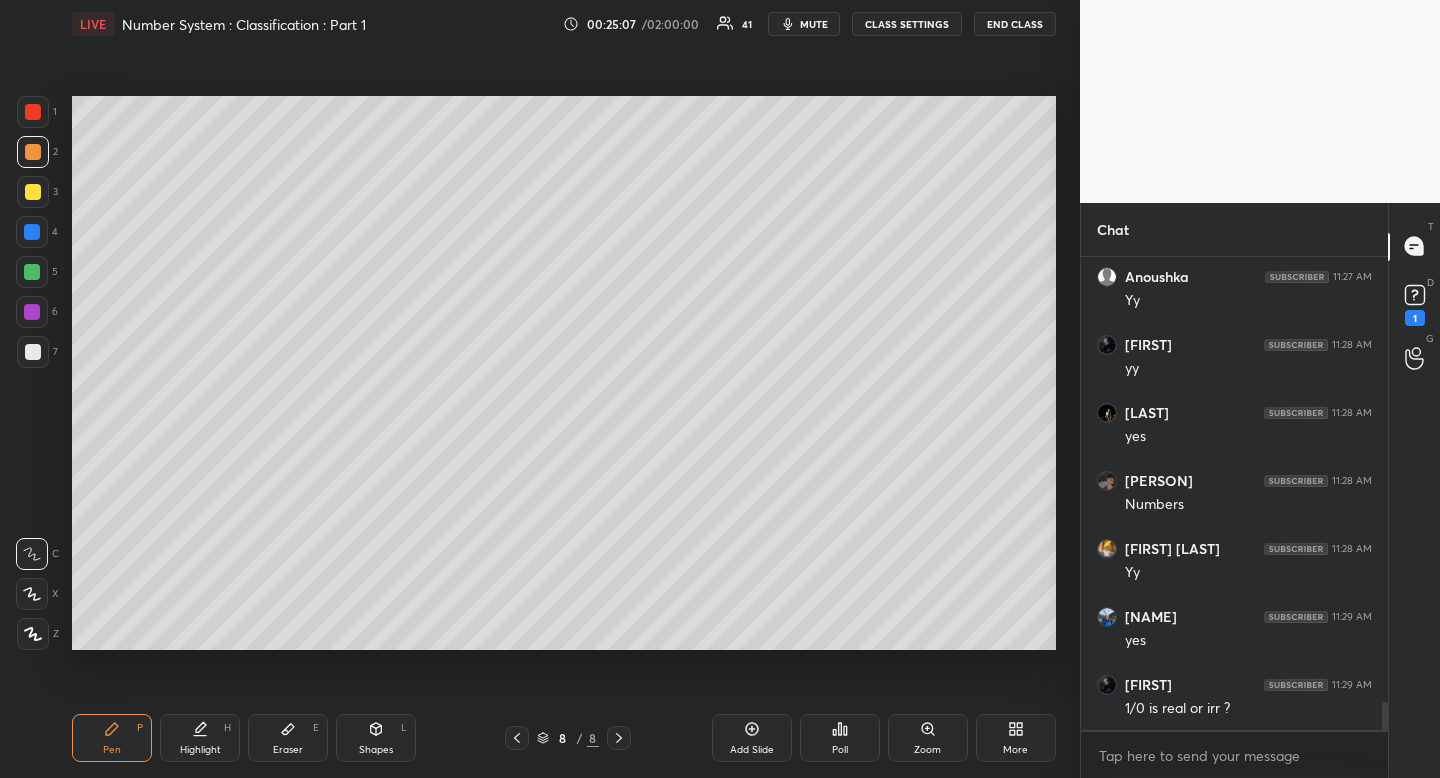 click at bounding box center (33, 192) 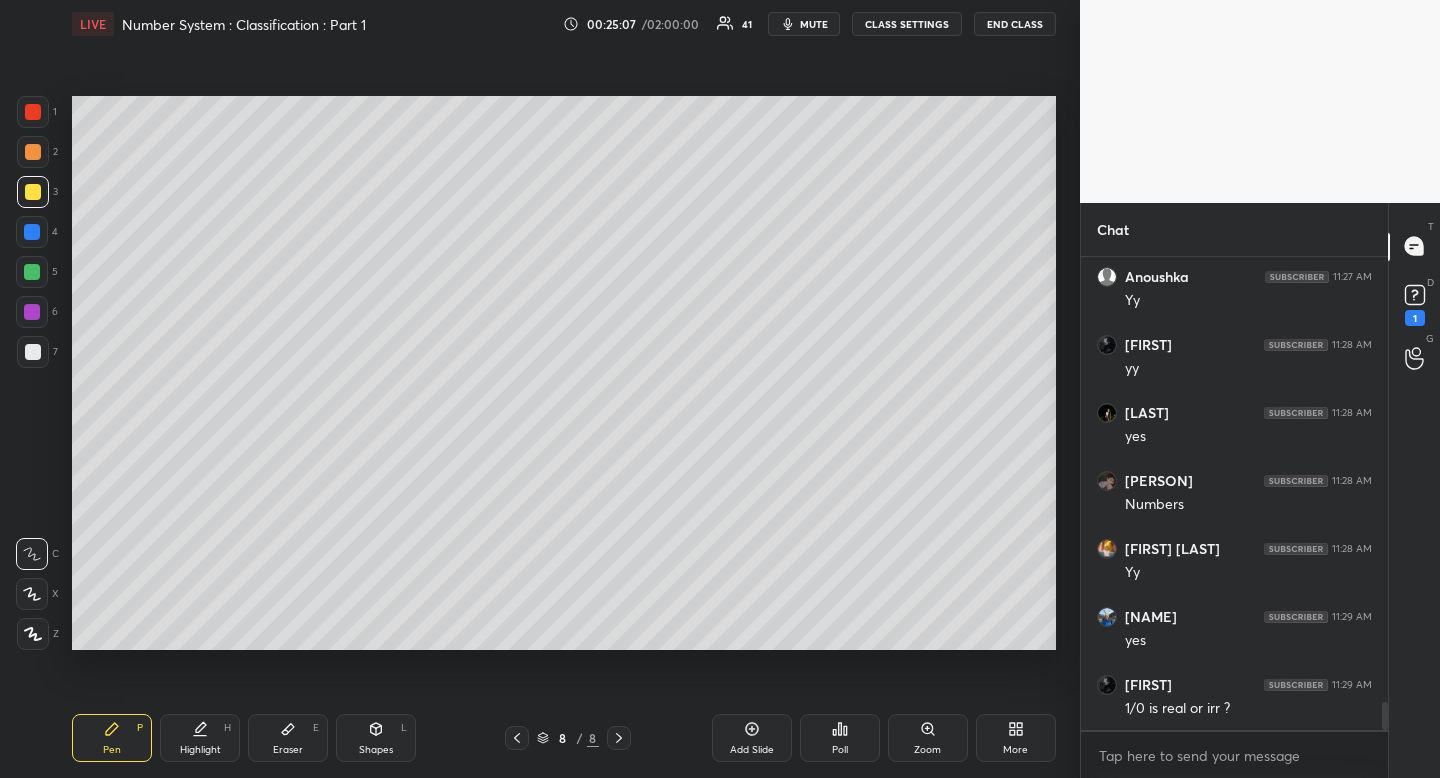 click at bounding box center (33, 192) 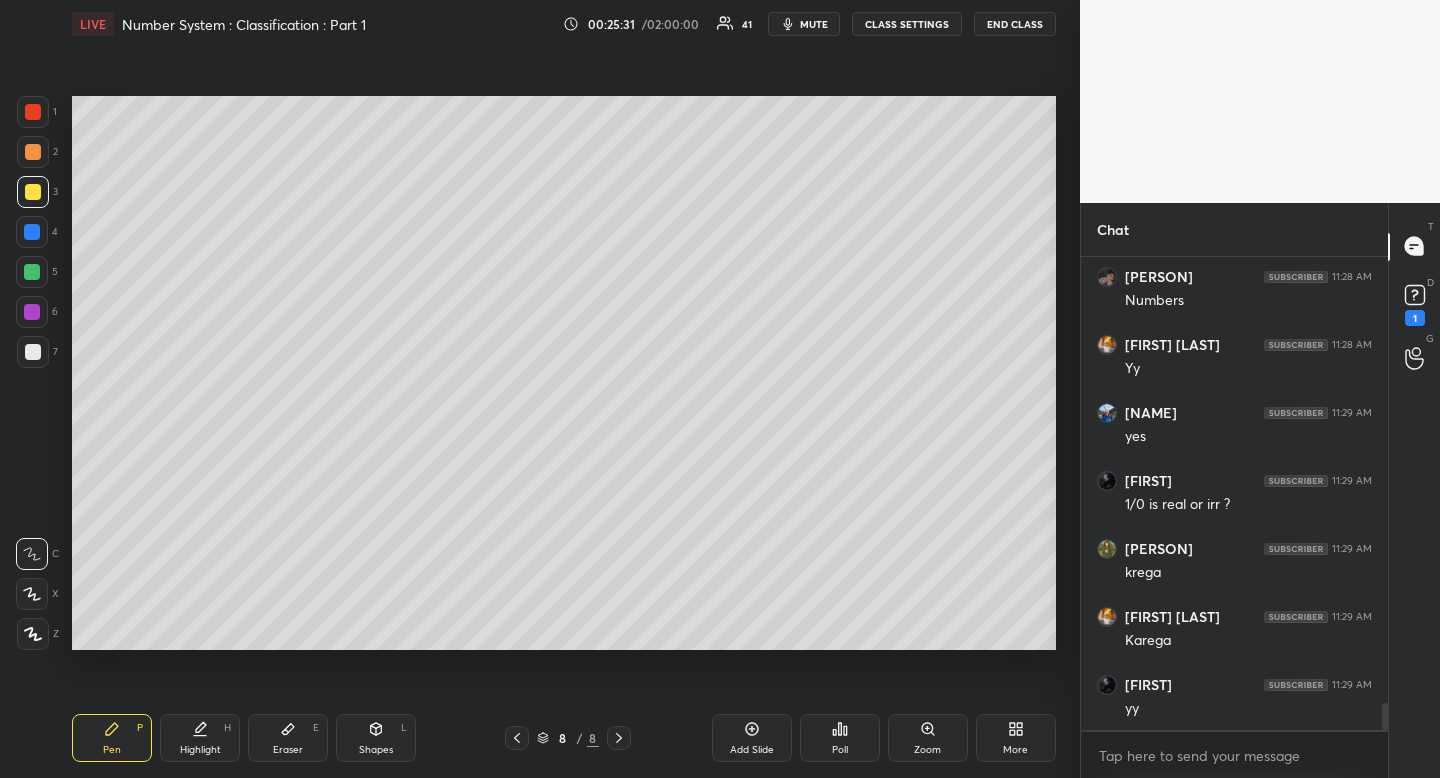 scroll, scrollTop: 7830, scrollLeft: 0, axis: vertical 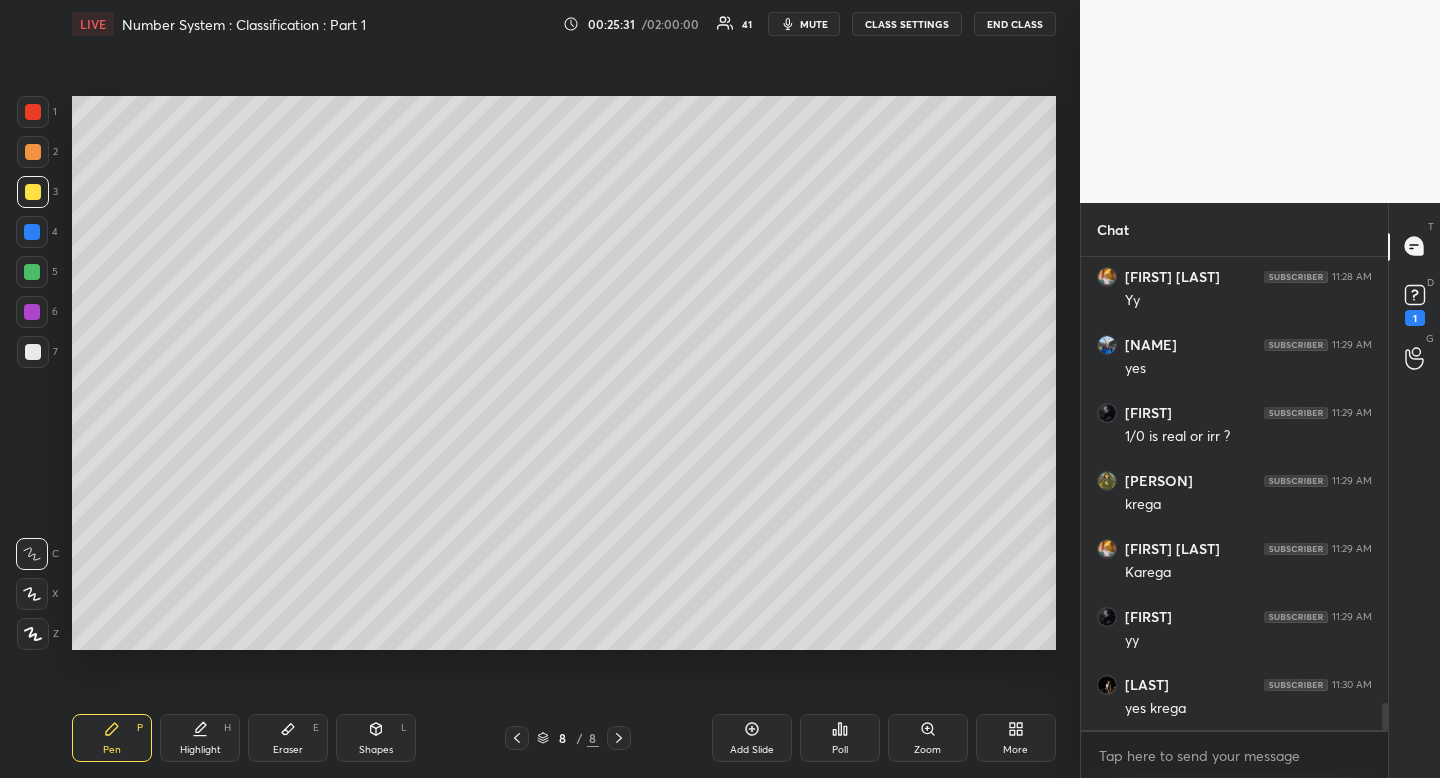 click at bounding box center [33, 352] 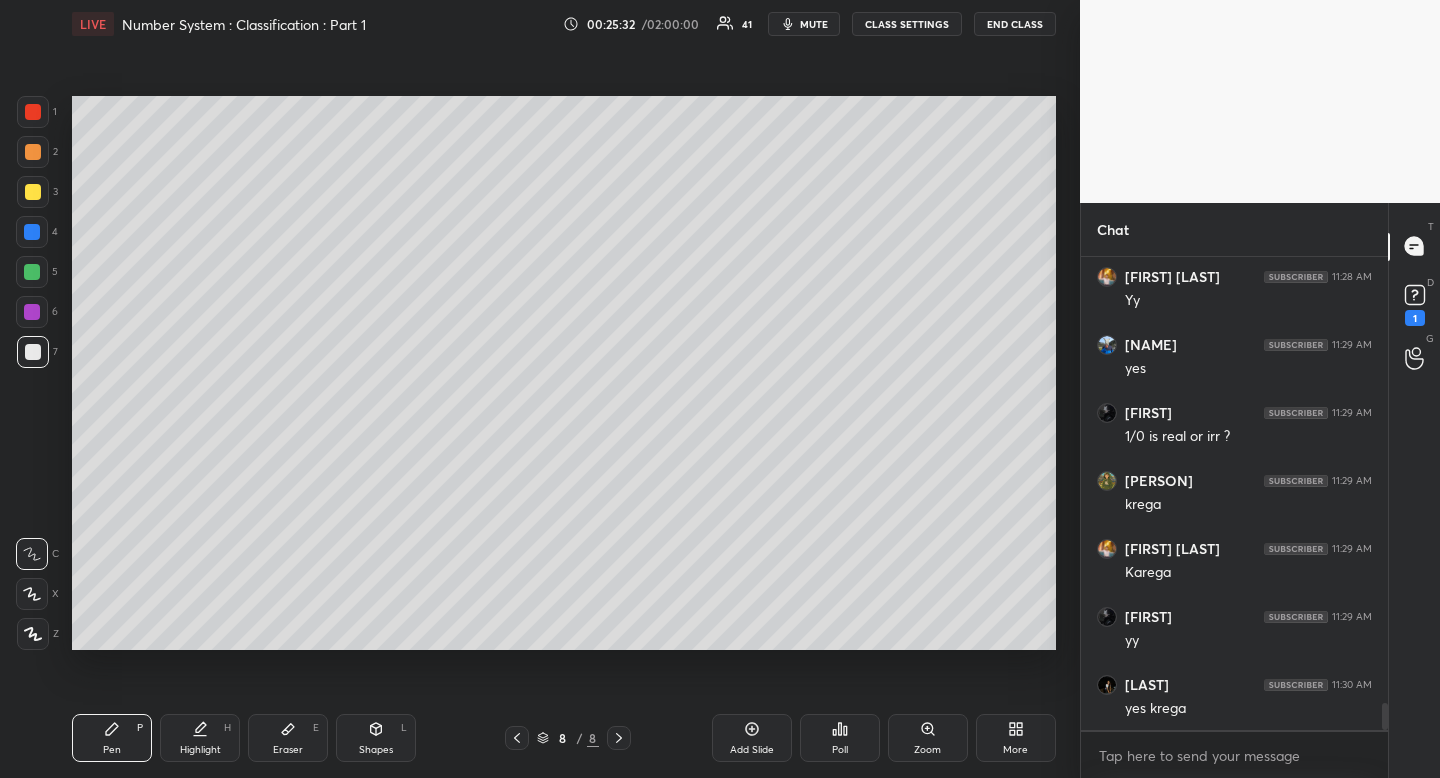 click at bounding box center [33, 352] 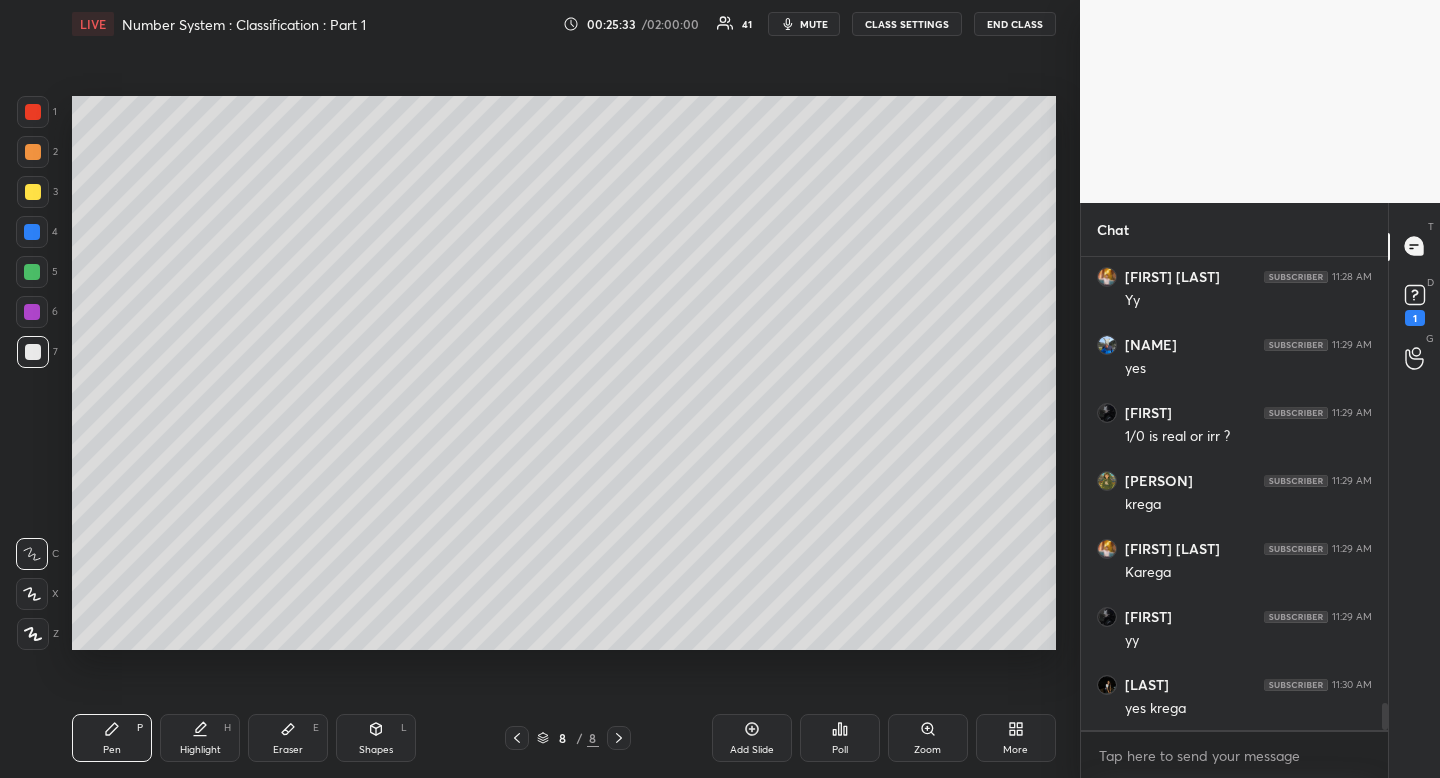 click 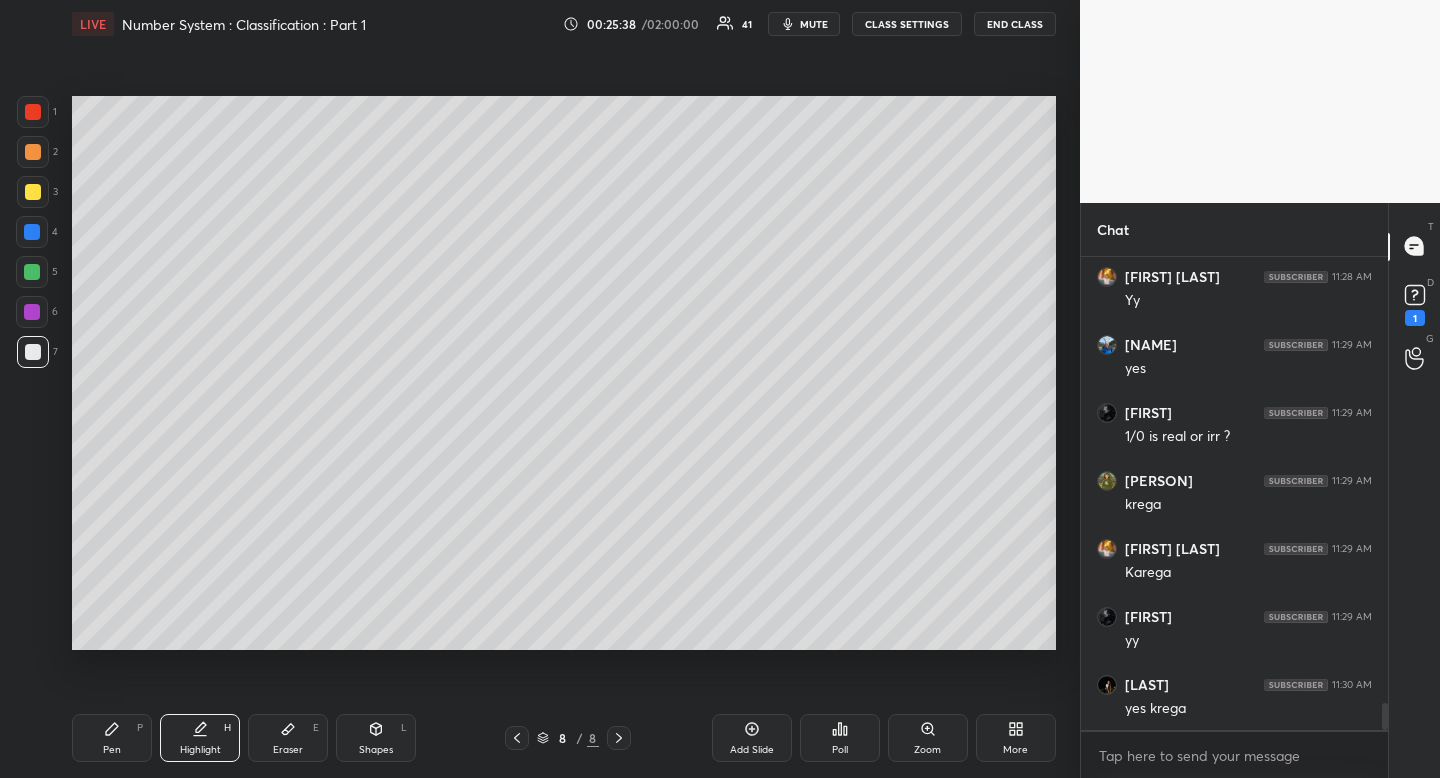 click on "Shapes L" at bounding box center [376, 738] 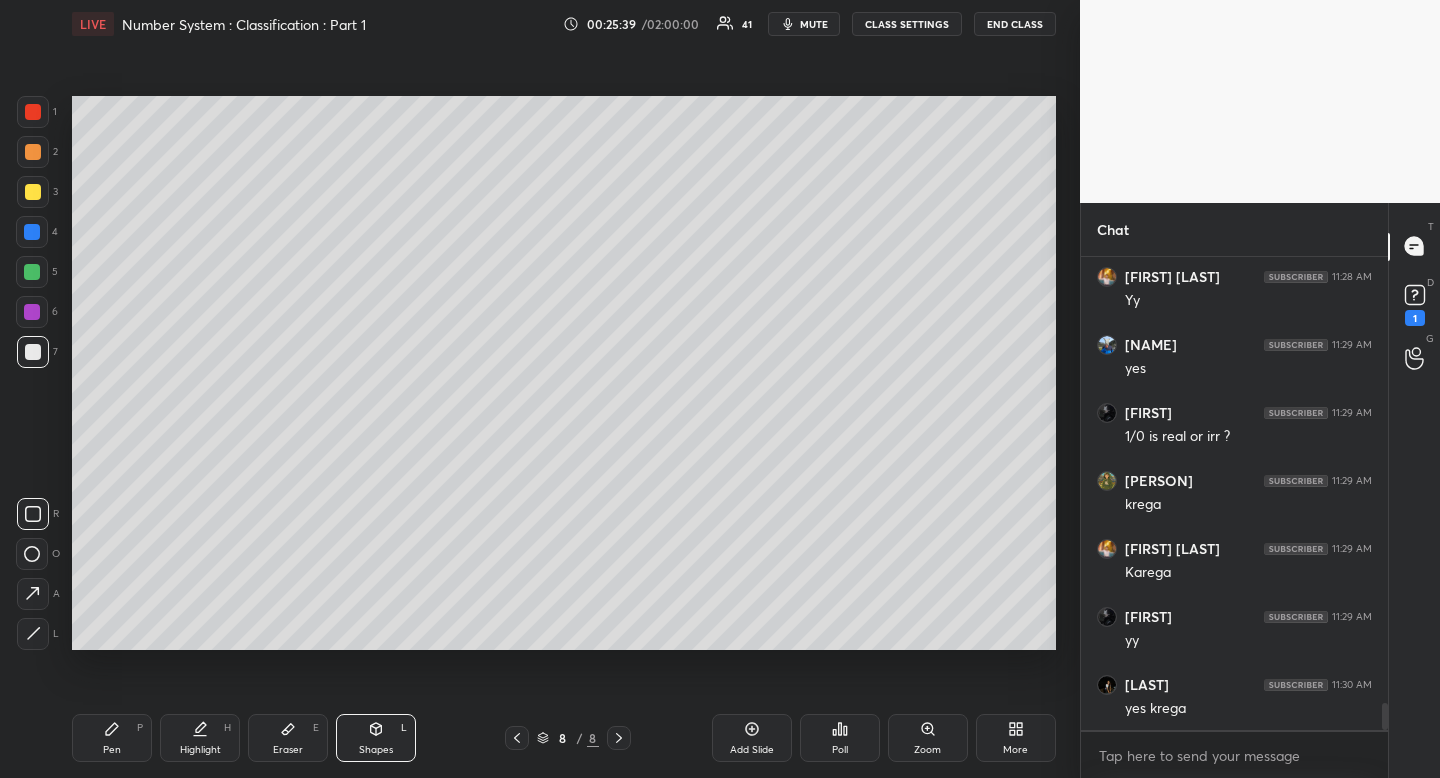 click 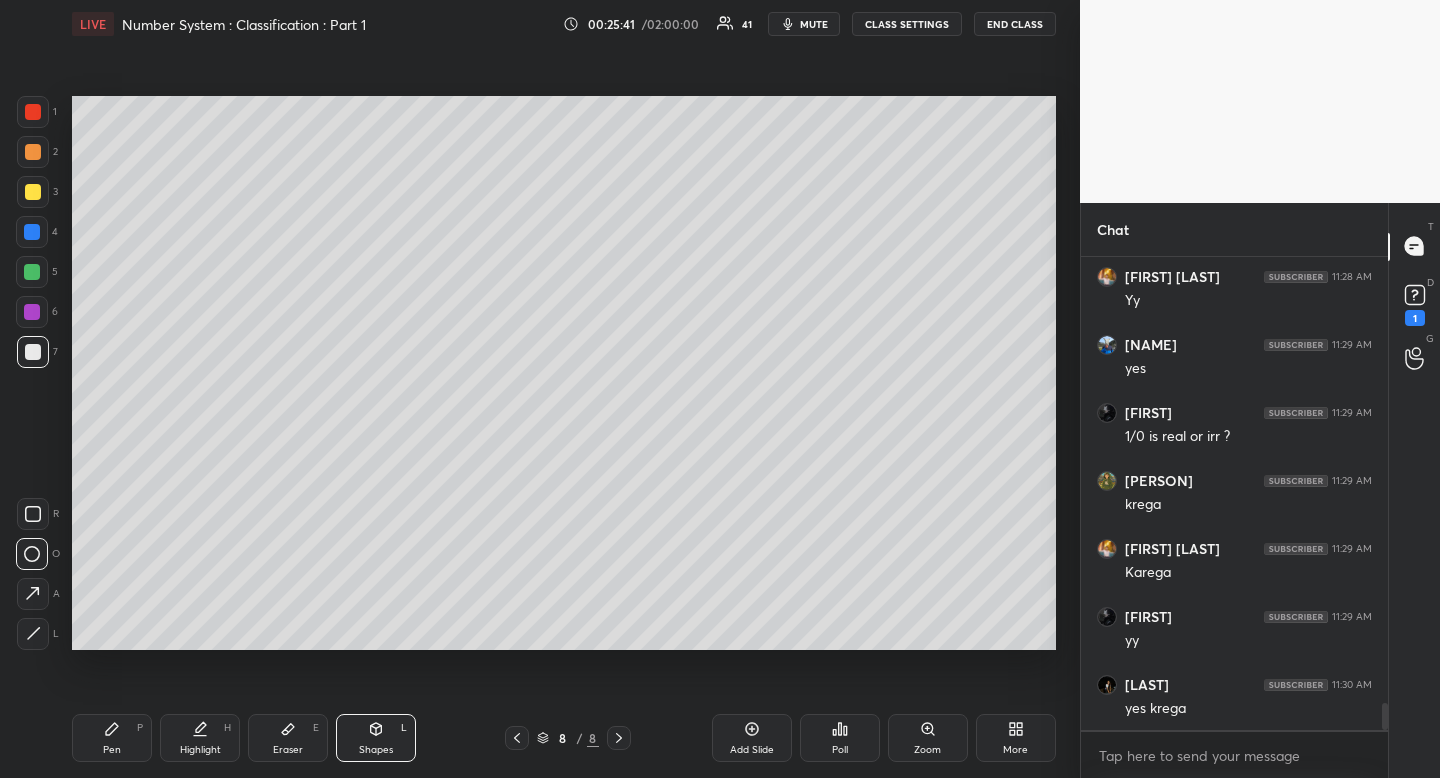 drag, startPoint x: 216, startPoint y: 731, endPoint x: 239, endPoint y: 653, distance: 81.32035 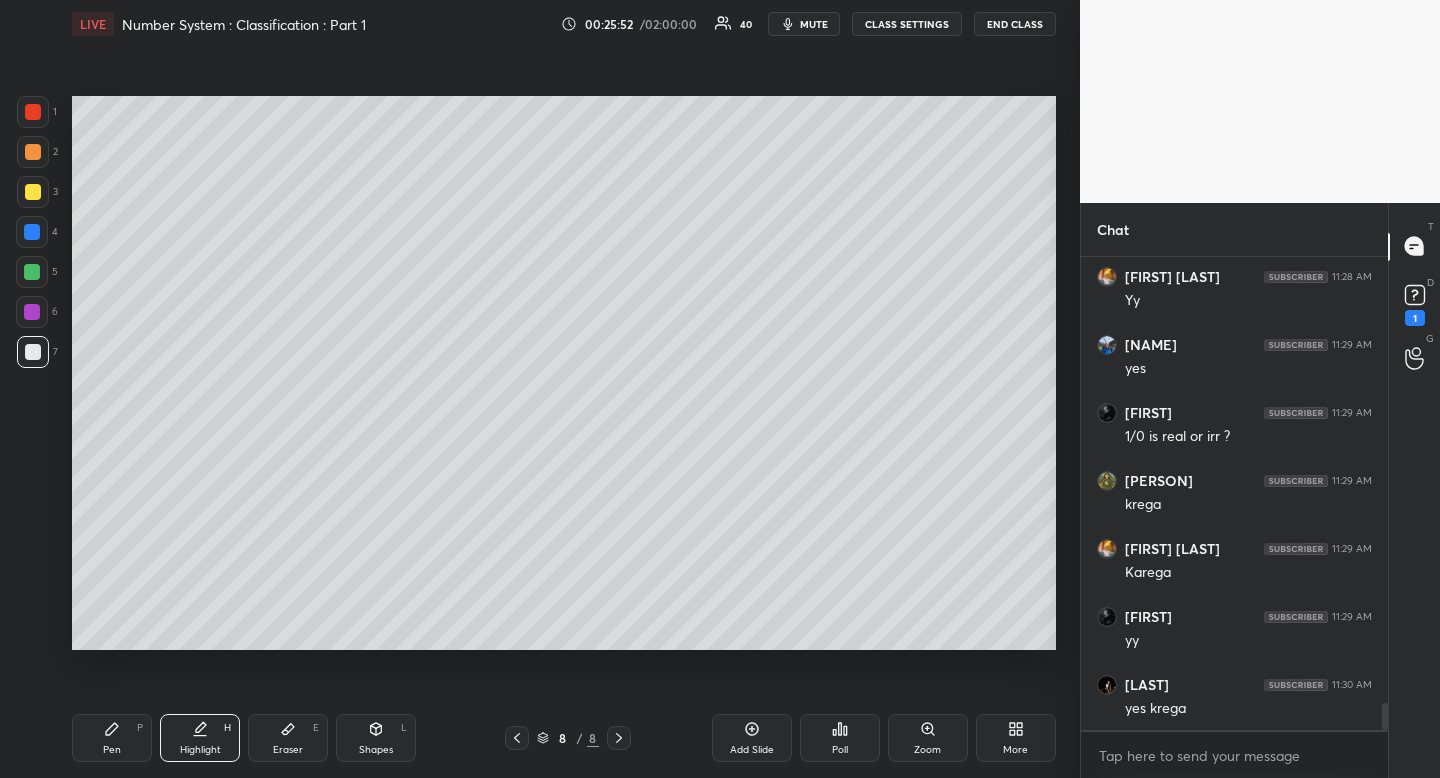click at bounding box center (33, 192) 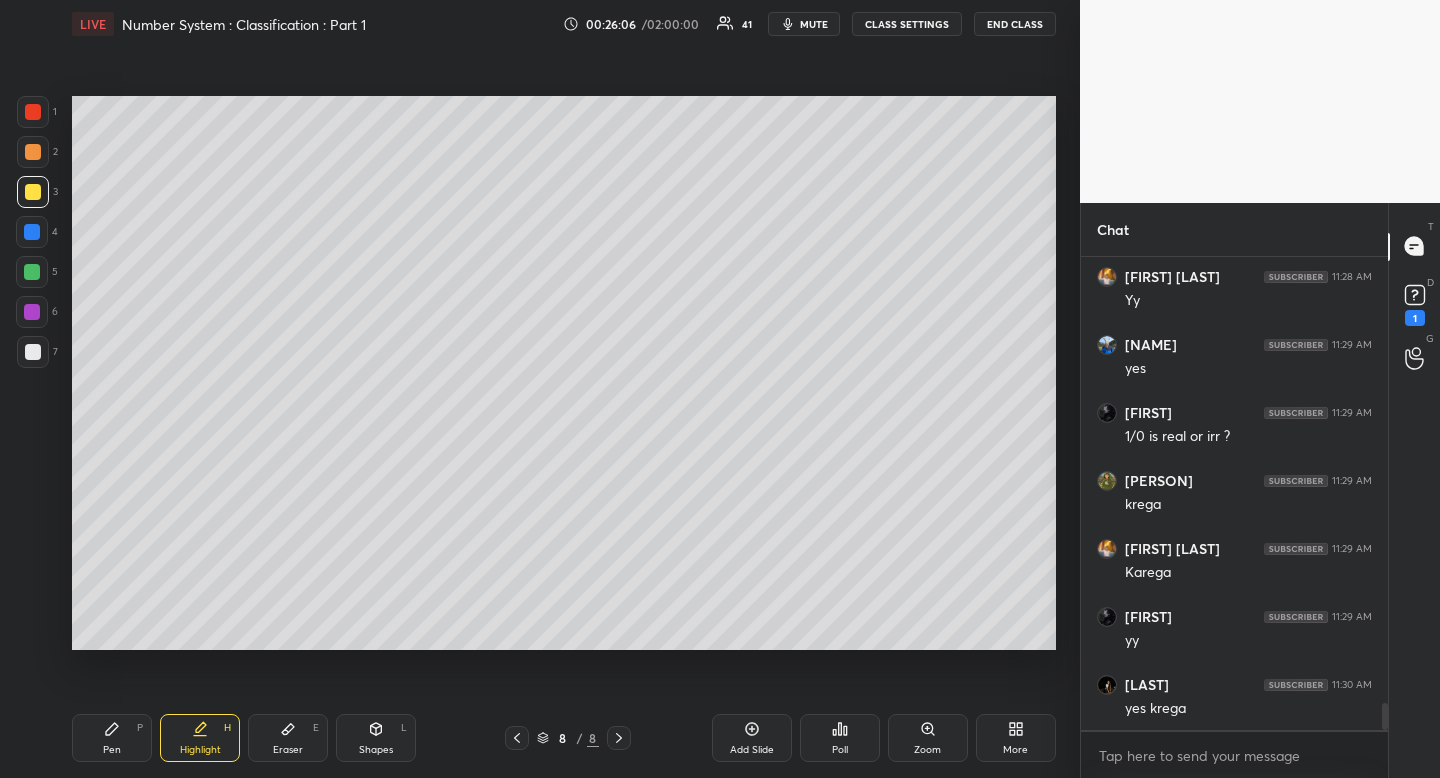 drag, startPoint x: 371, startPoint y: 740, endPoint x: 357, endPoint y: 743, distance: 14.3178215 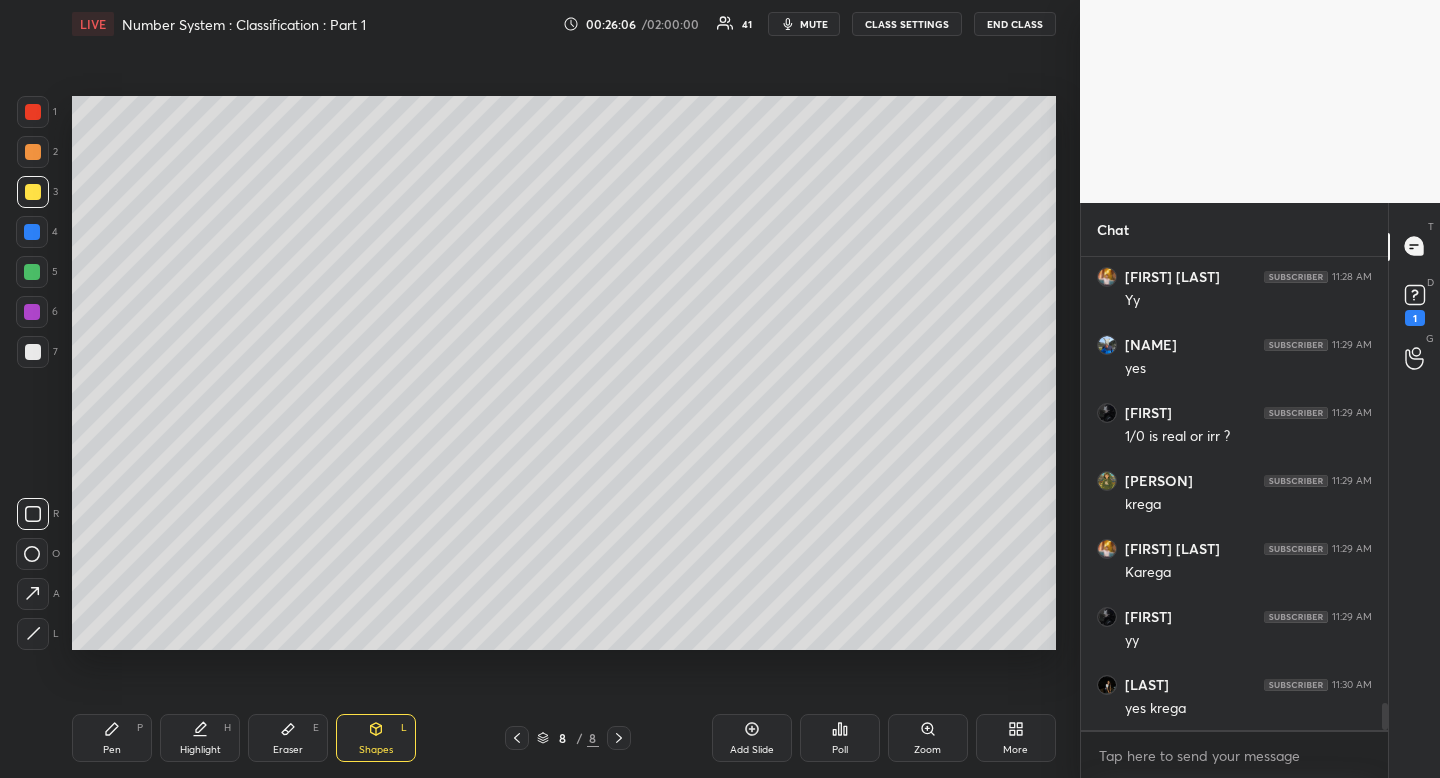 click 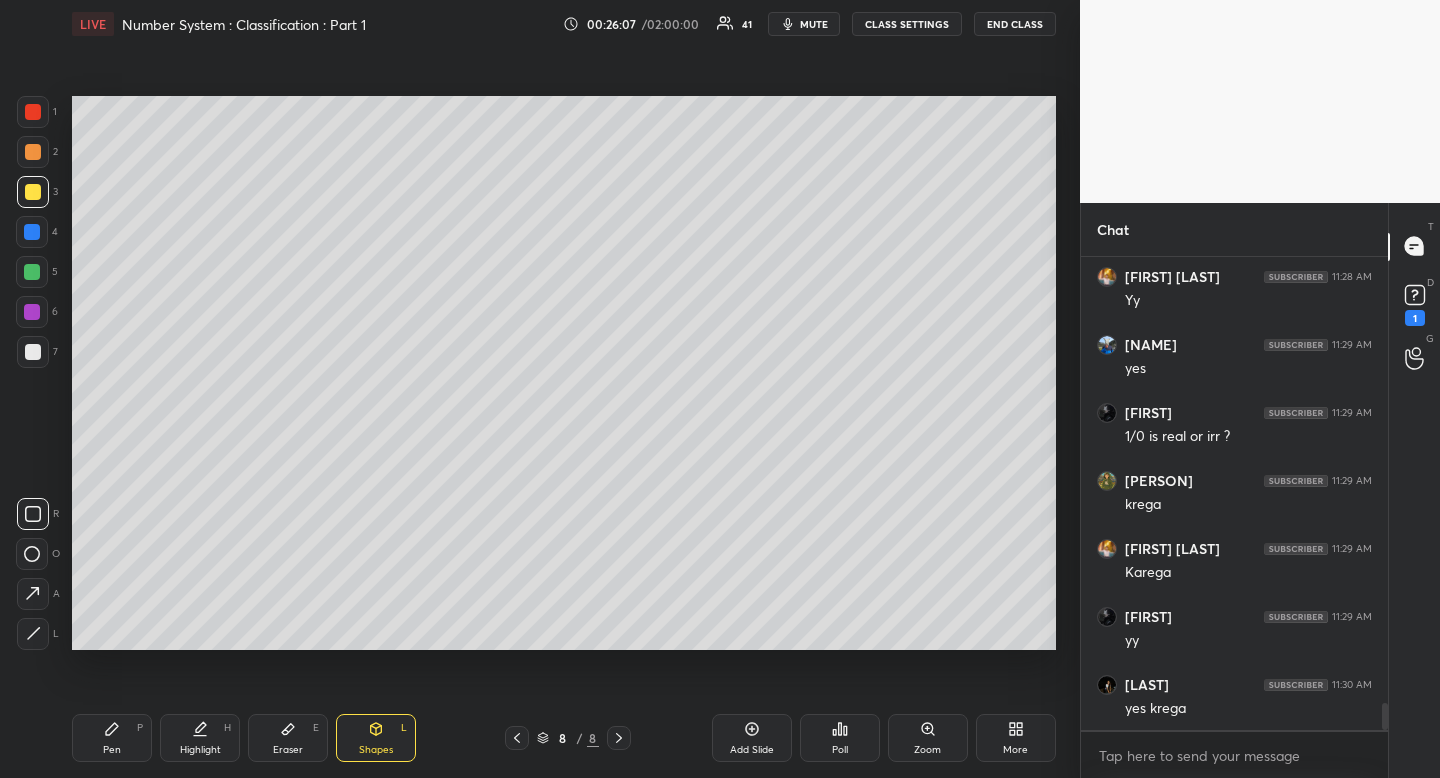 drag, startPoint x: 37, startPoint y: 508, endPoint x: 59, endPoint y: 501, distance: 23.086792 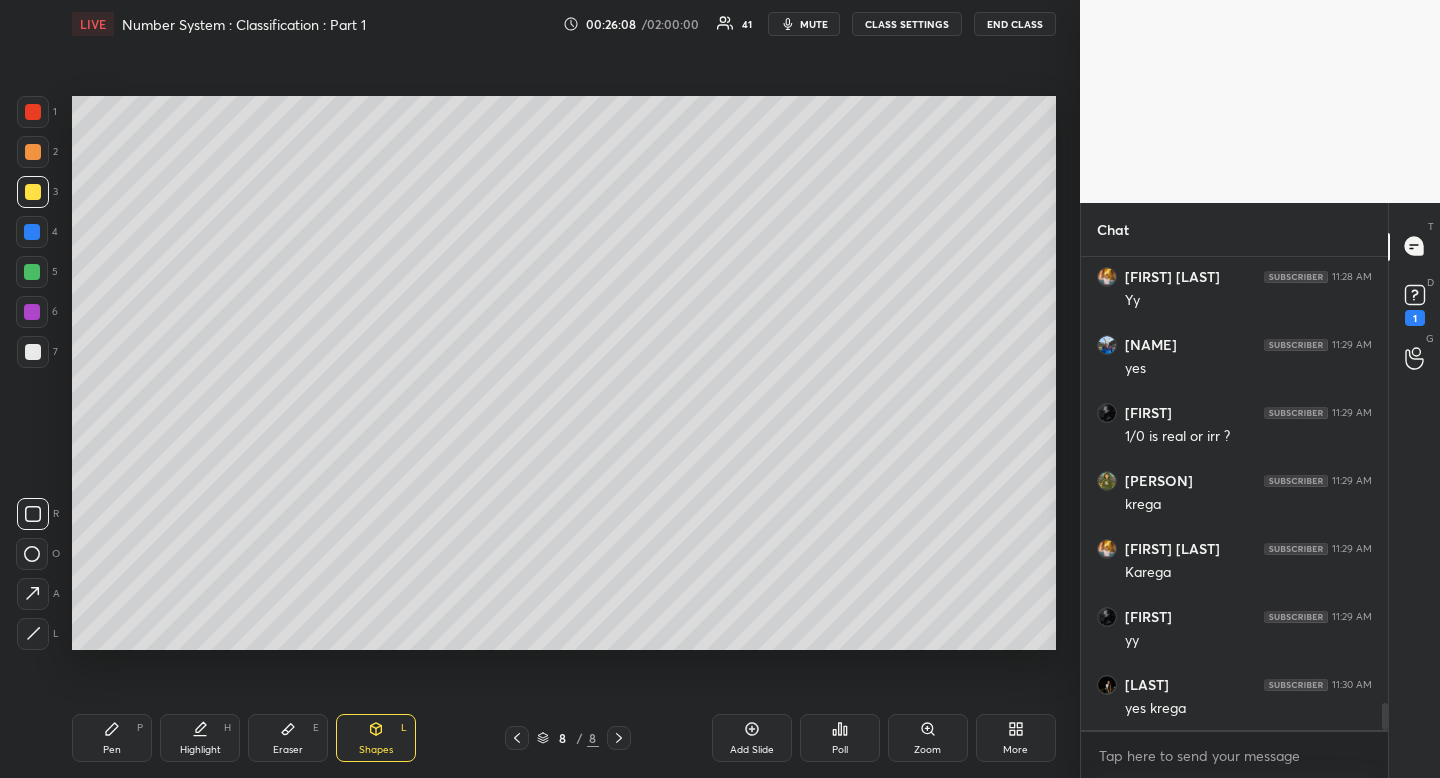 click on "Pen" at bounding box center [112, 750] 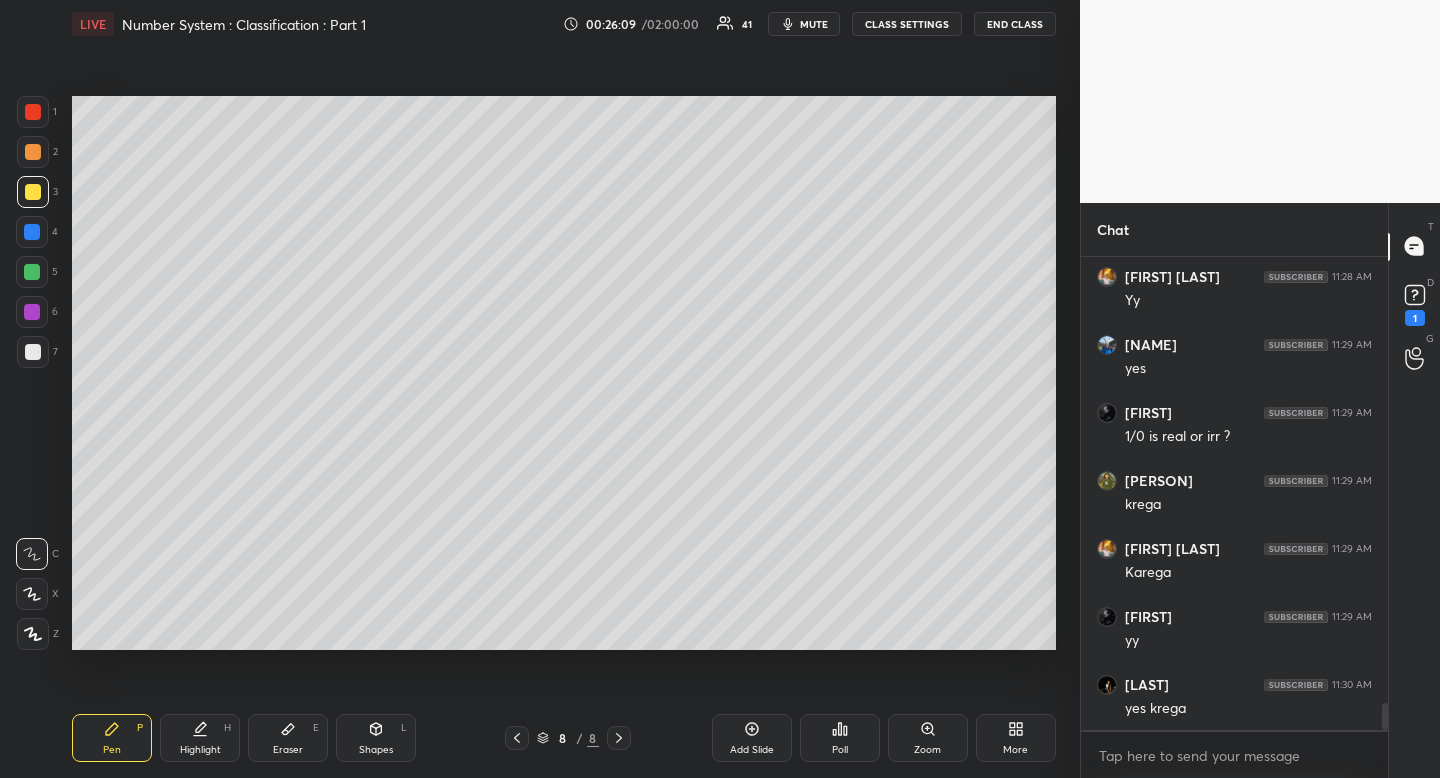 drag, startPoint x: 108, startPoint y: 741, endPoint x: 161, endPoint y: 717, distance: 58.18075 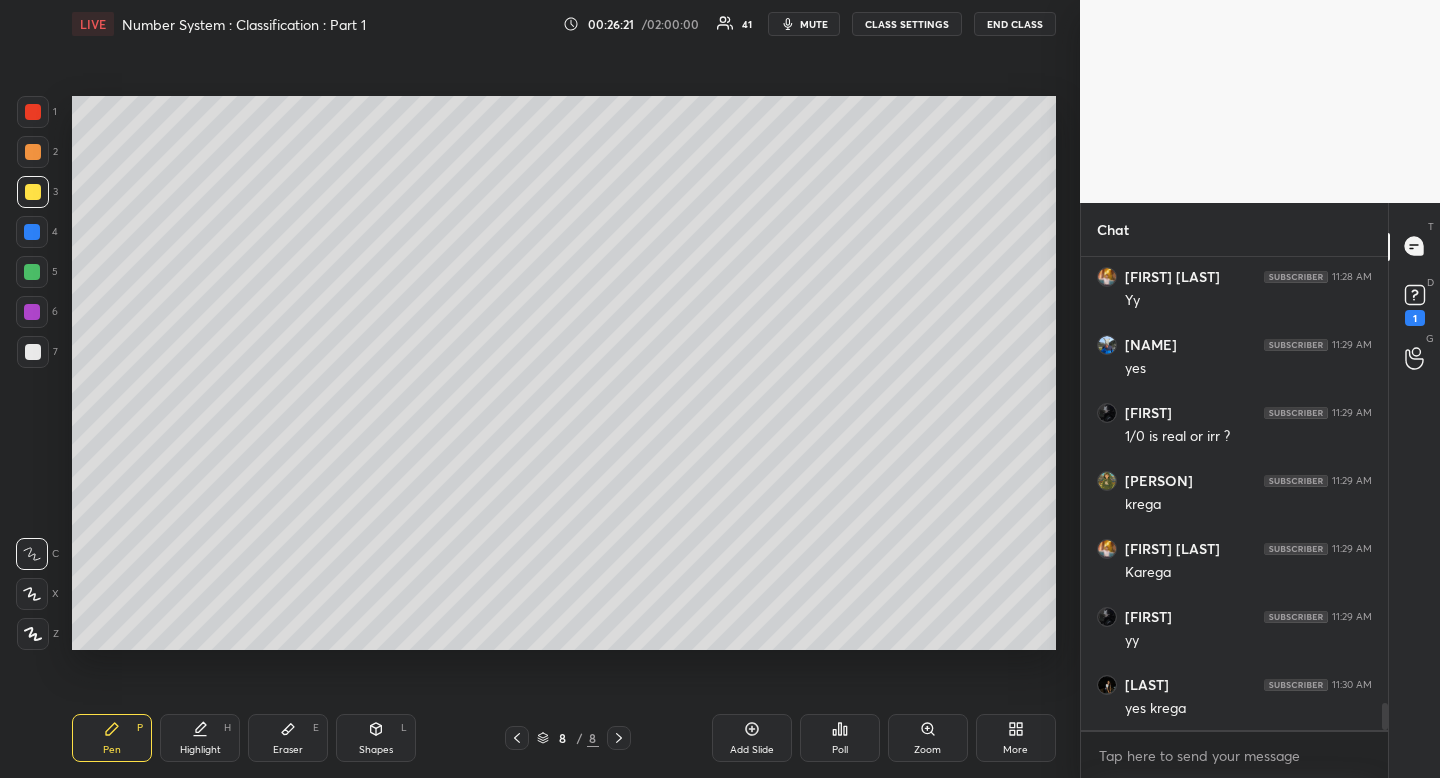 click on "Eraser" at bounding box center [288, 750] 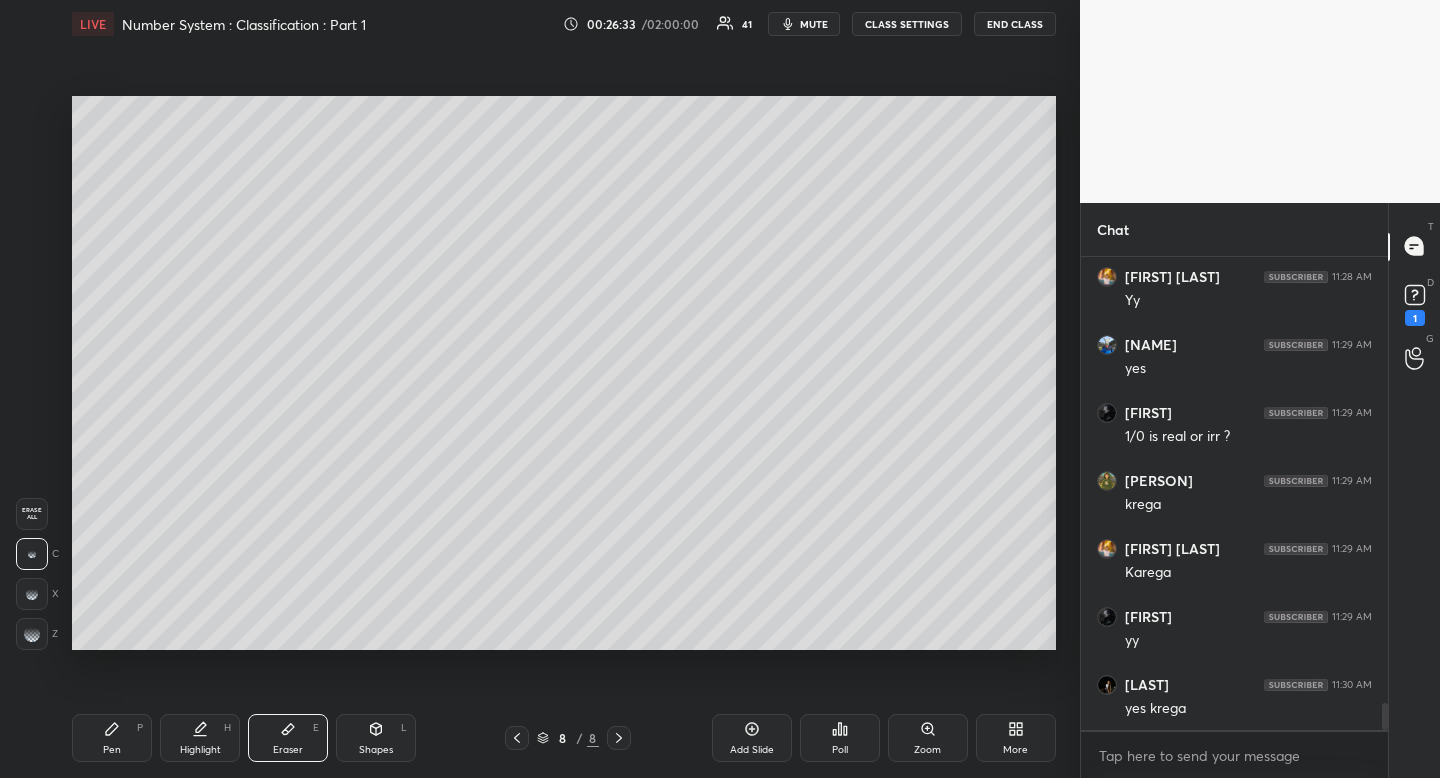 click on "Pen P" at bounding box center [112, 738] 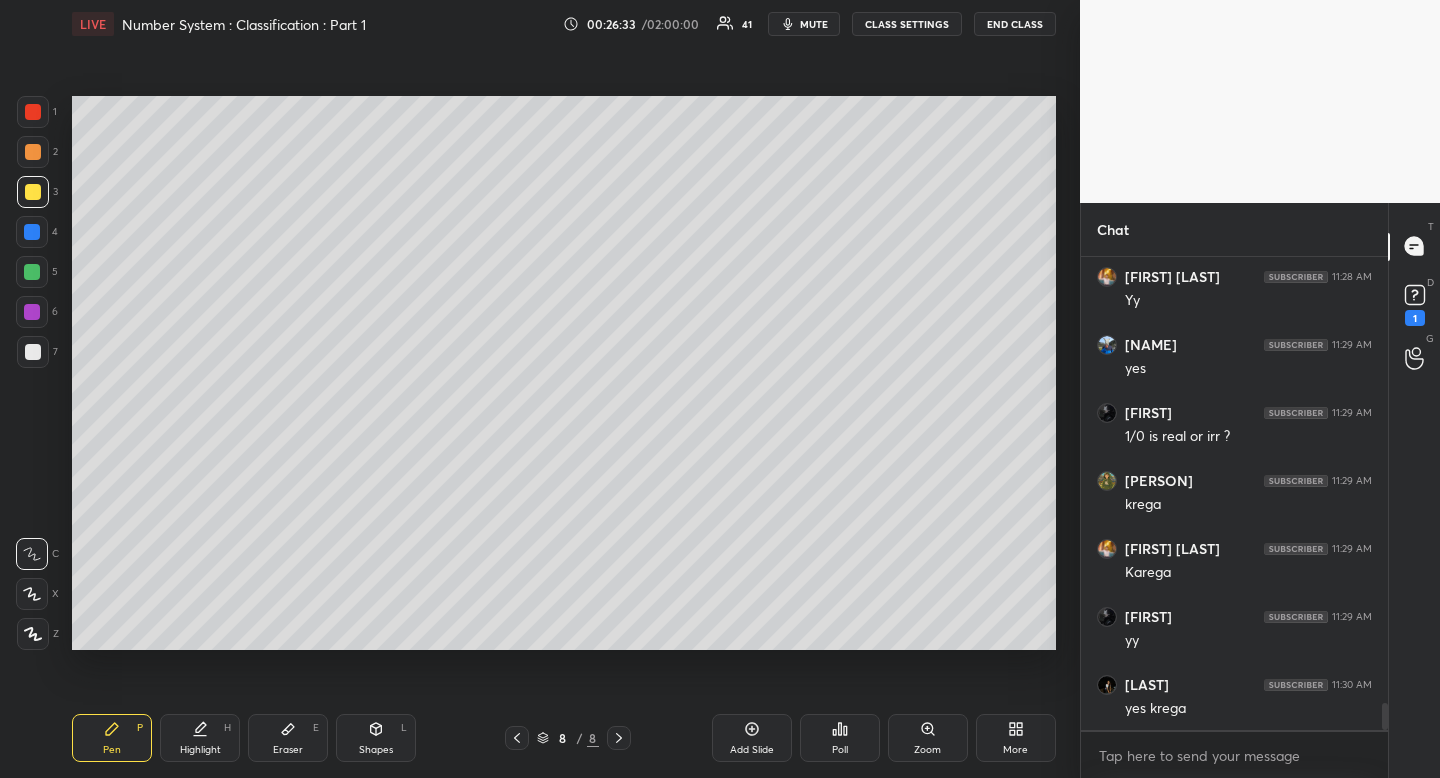 drag, startPoint x: 131, startPoint y: 730, endPoint x: 212, endPoint y: 671, distance: 100.20978 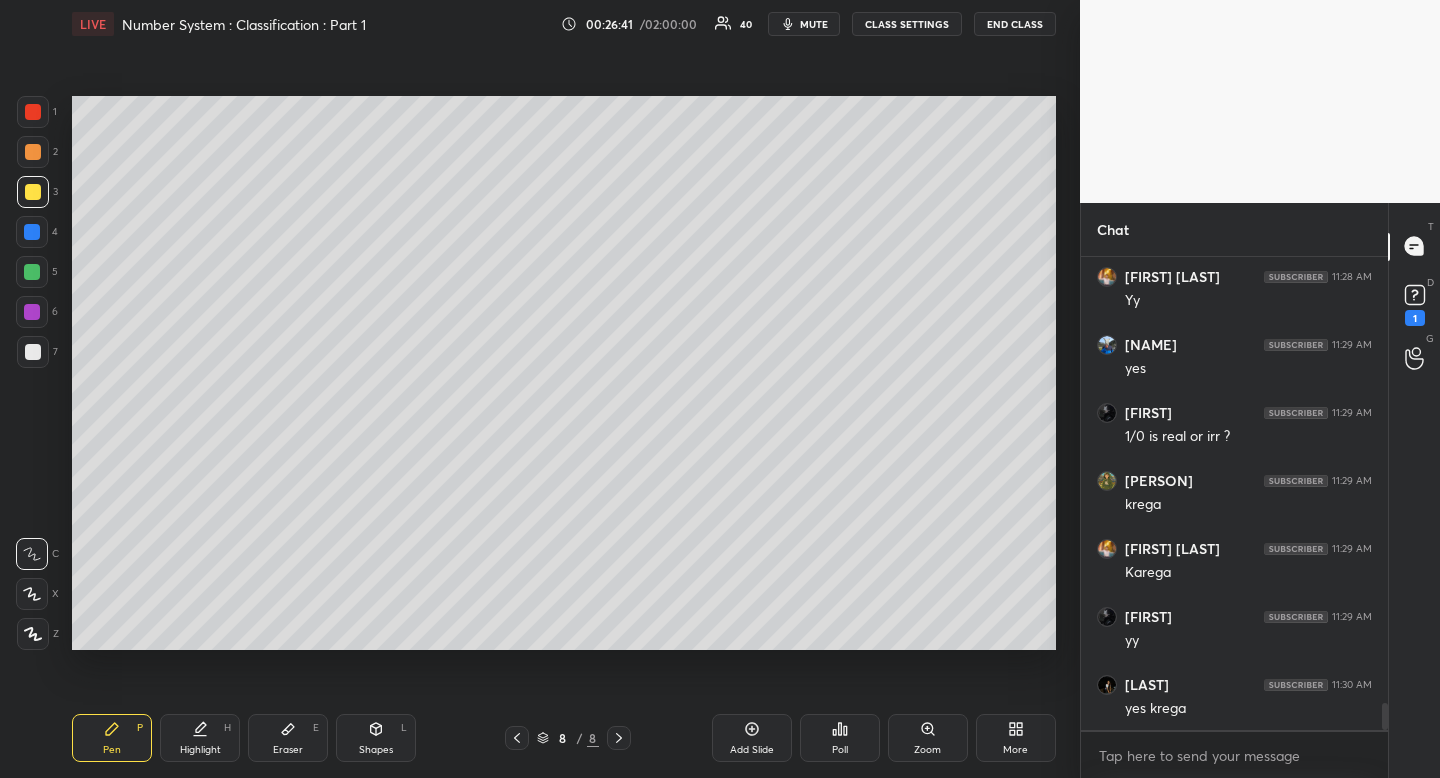 click on "Shapes" at bounding box center (376, 750) 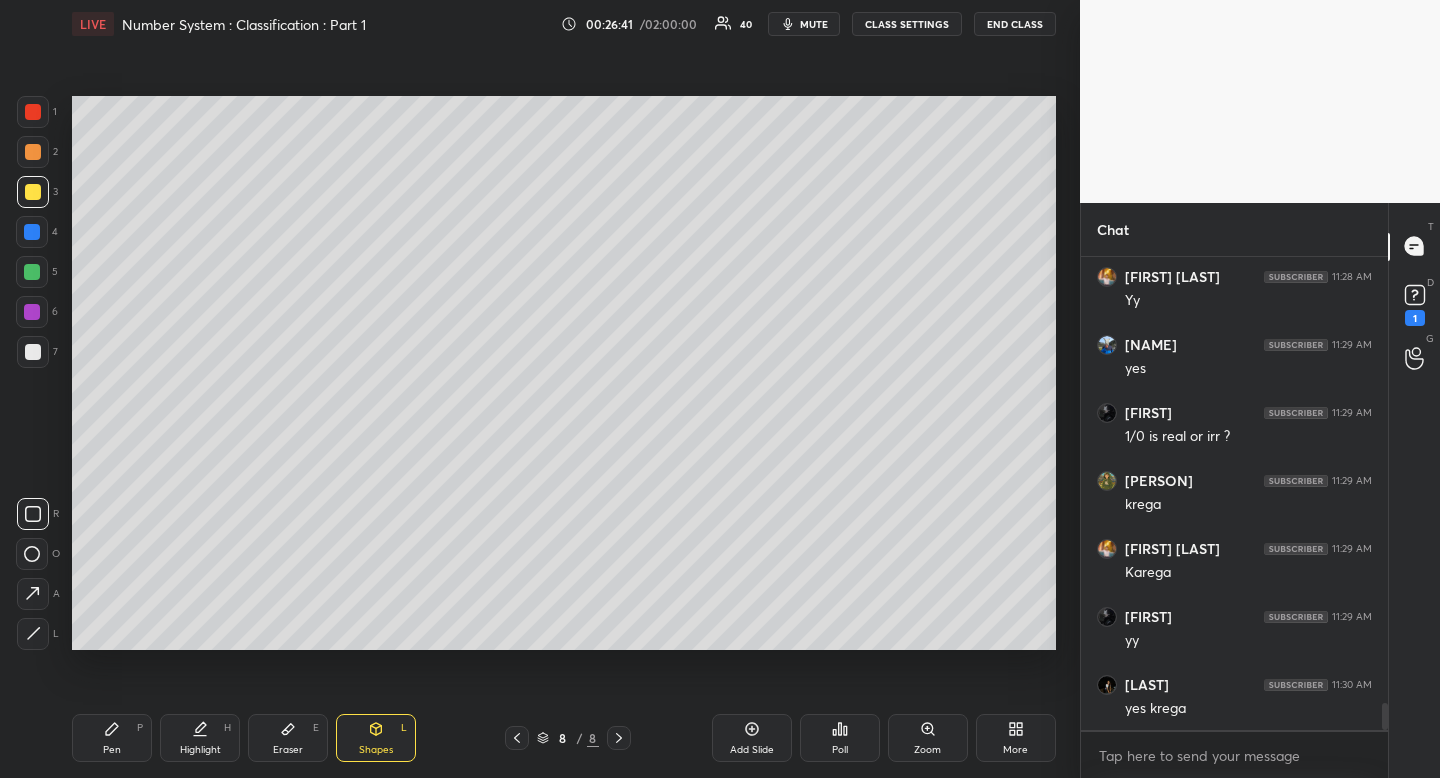 click 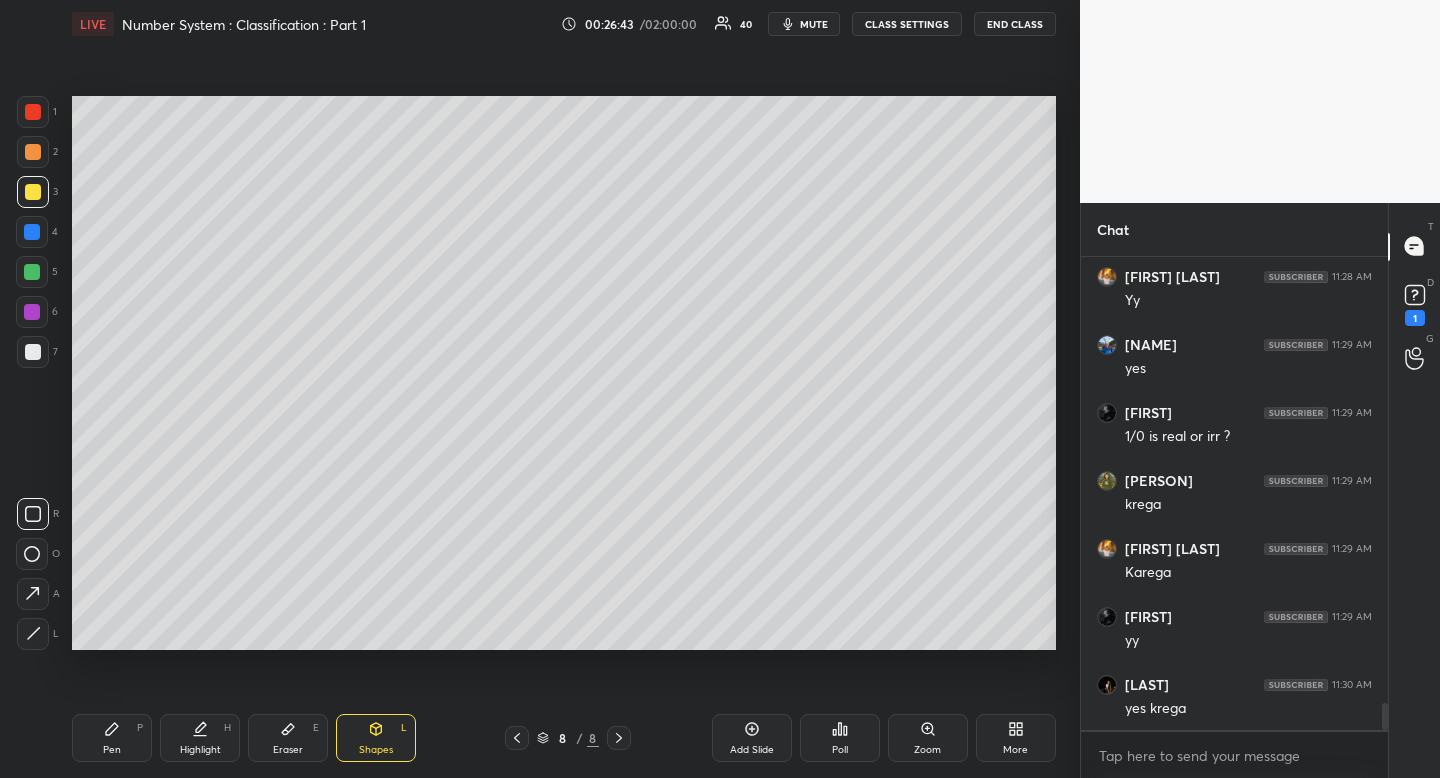 click on "Highlight" at bounding box center (200, 750) 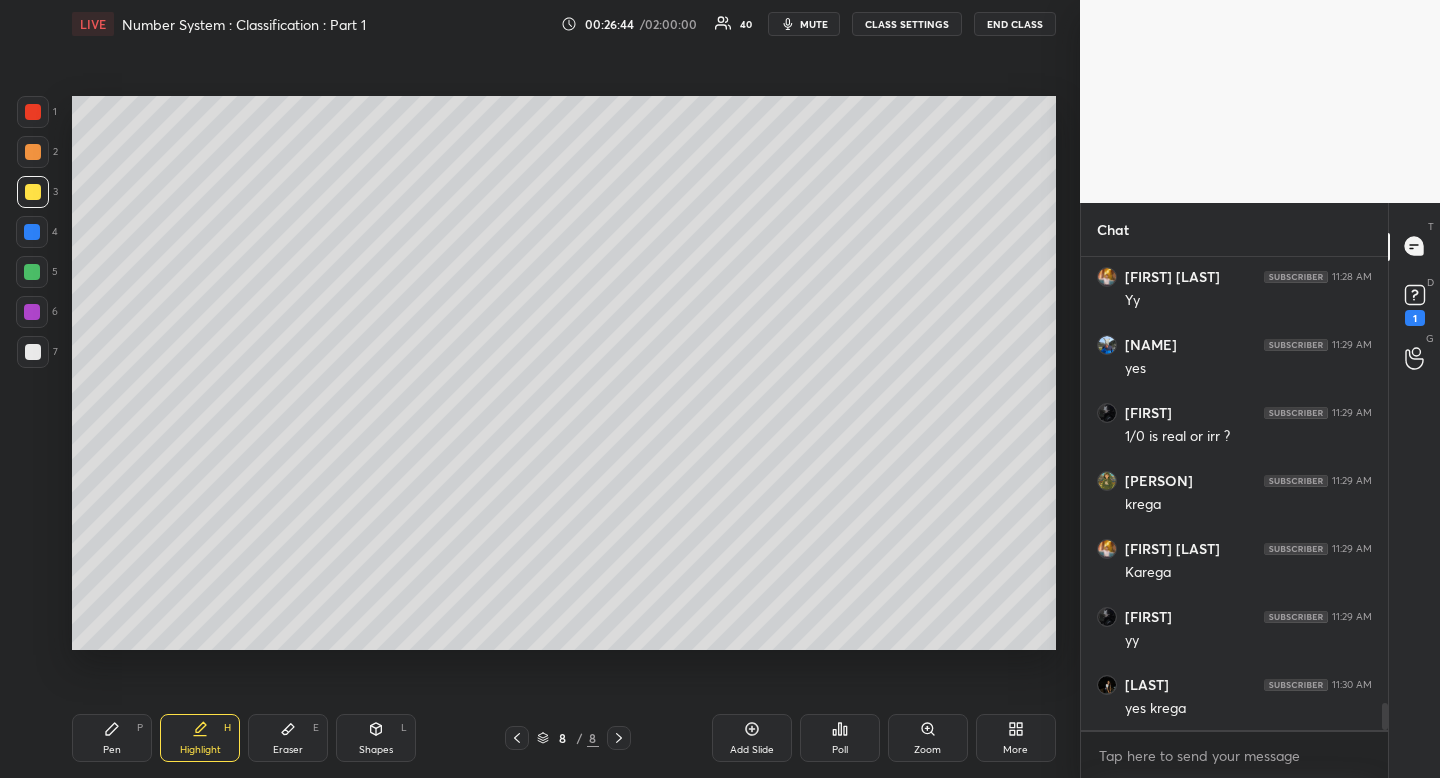 drag, startPoint x: 199, startPoint y: 745, endPoint x: 223, endPoint y: 729, distance: 28.84441 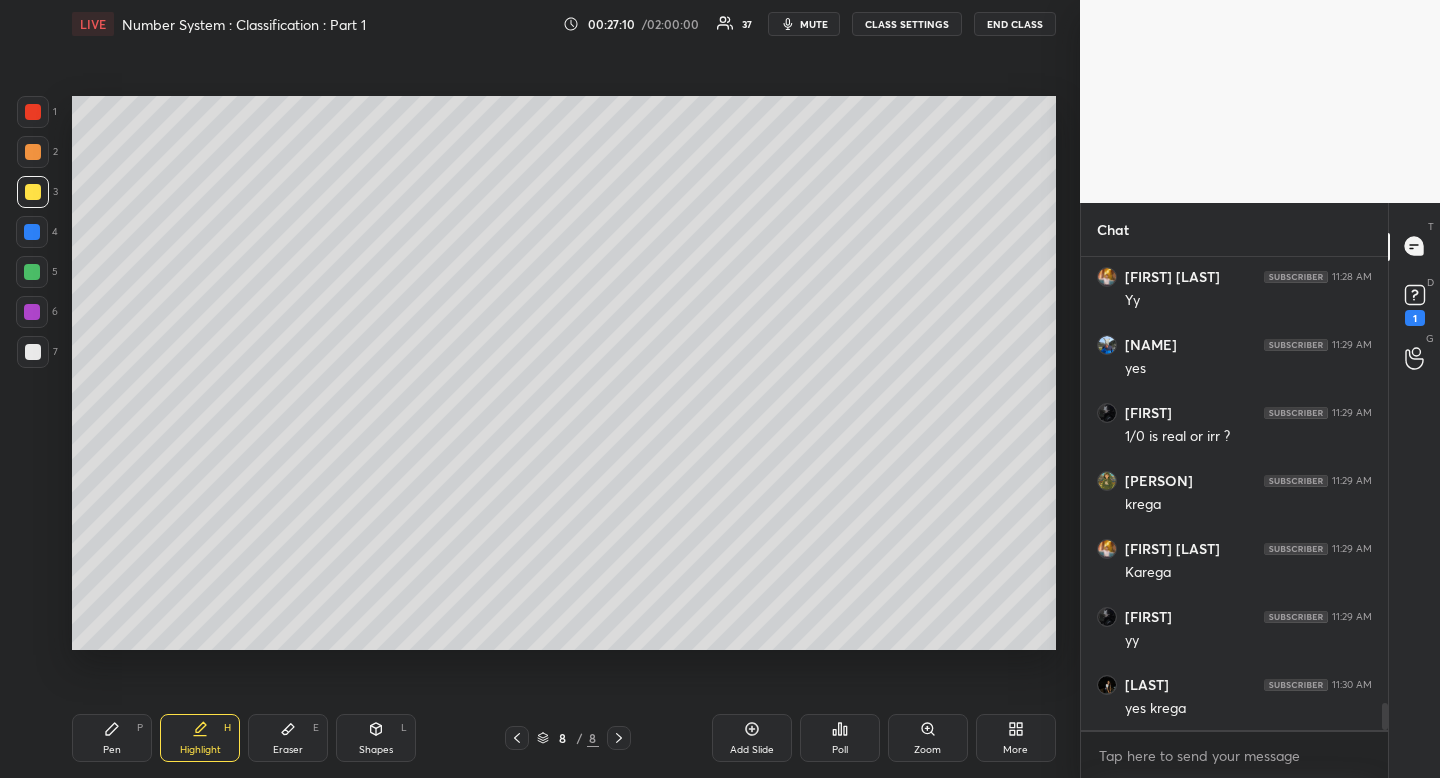 drag, startPoint x: 209, startPoint y: 750, endPoint x: 212, endPoint y: 740, distance: 10.440307 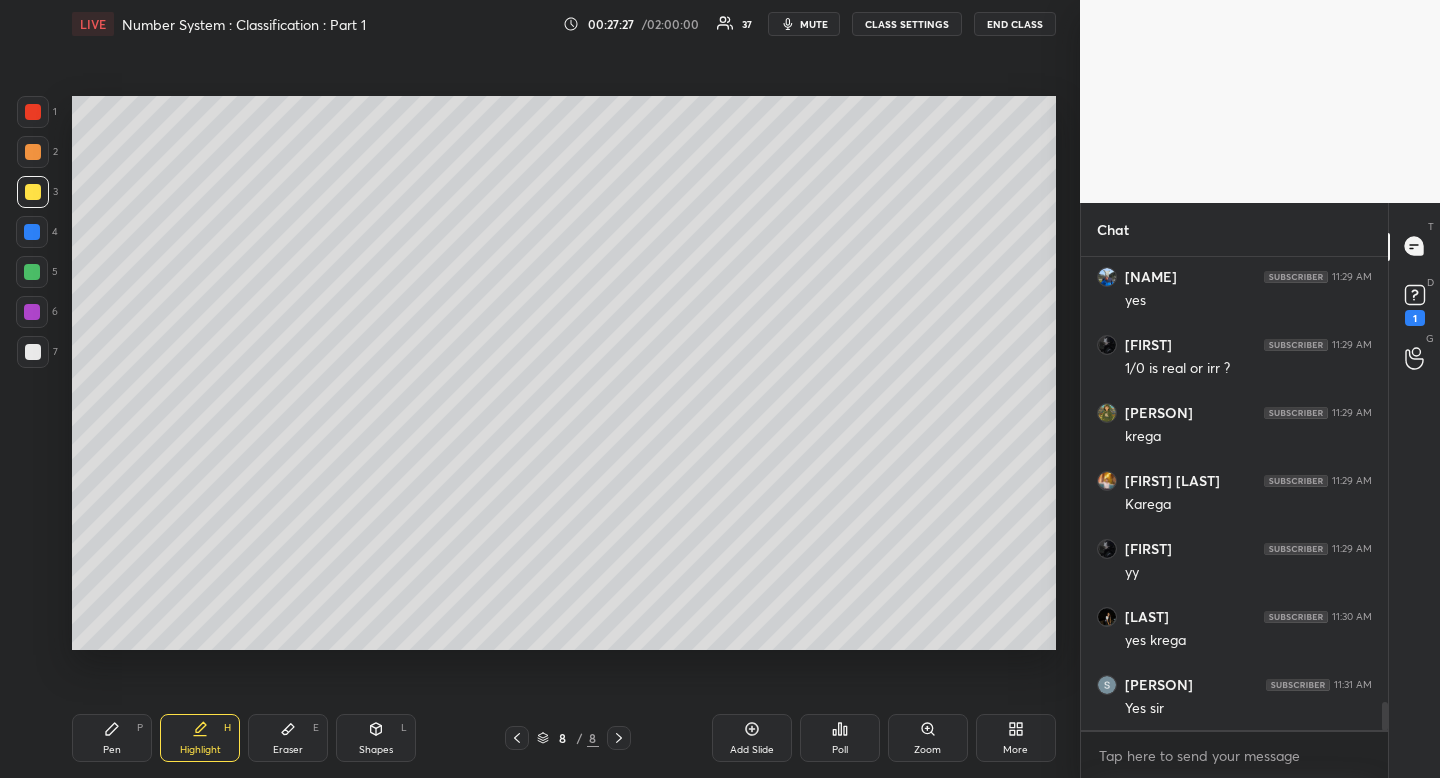 scroll, scrollTop: 7709, scrollLeft: 0, axis: vertical 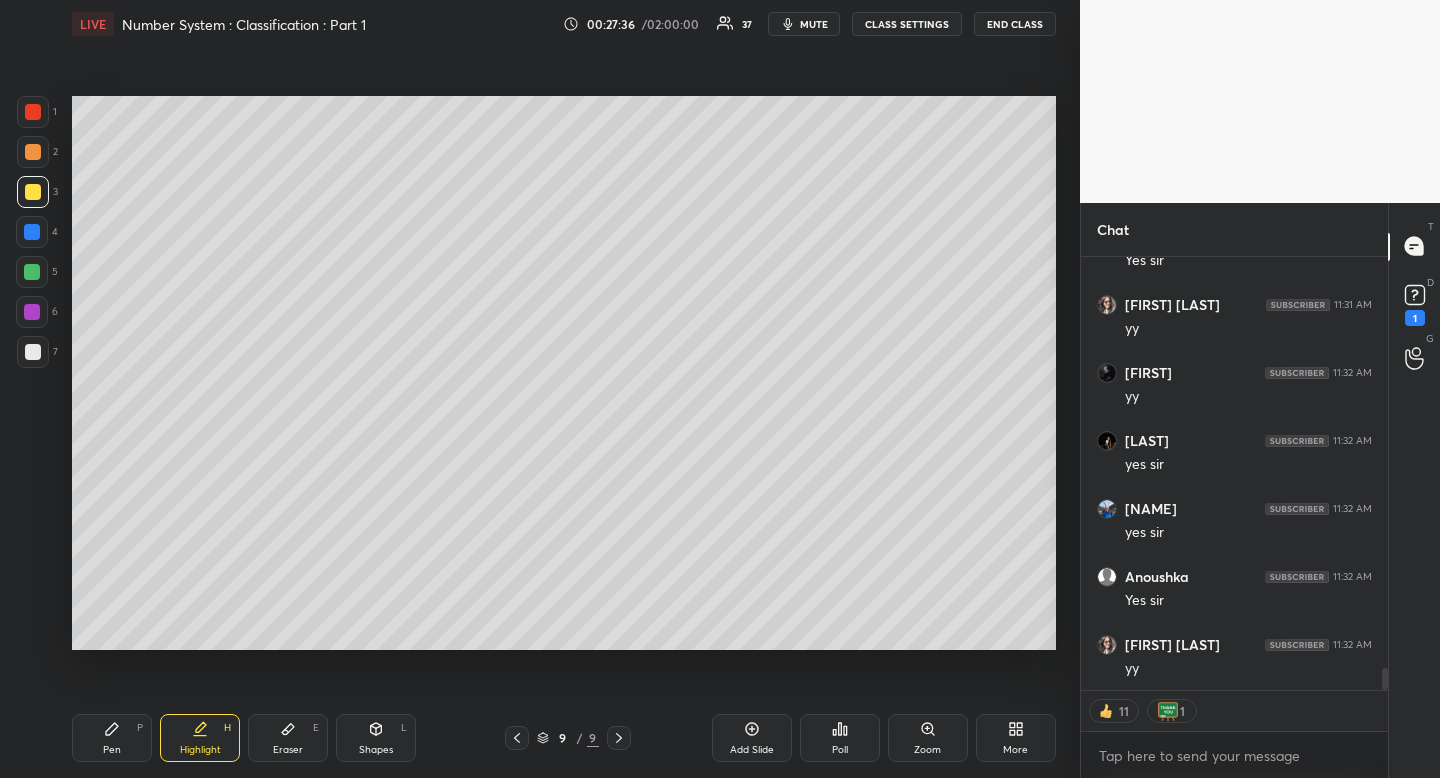 click 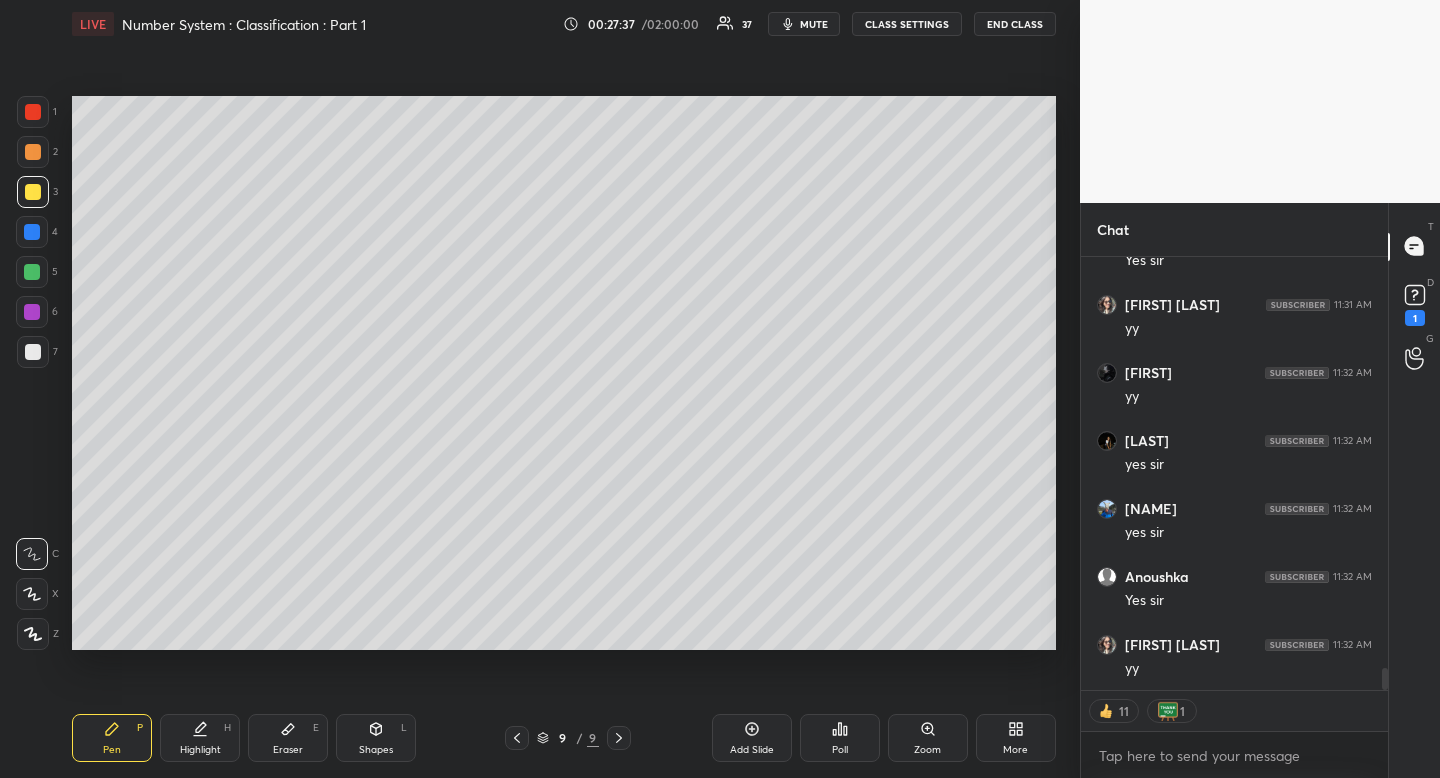 drag, startPoint x: 113, startPoint y: 737, endPoint x: 133, endPoint y: 665, distance: 74.726166 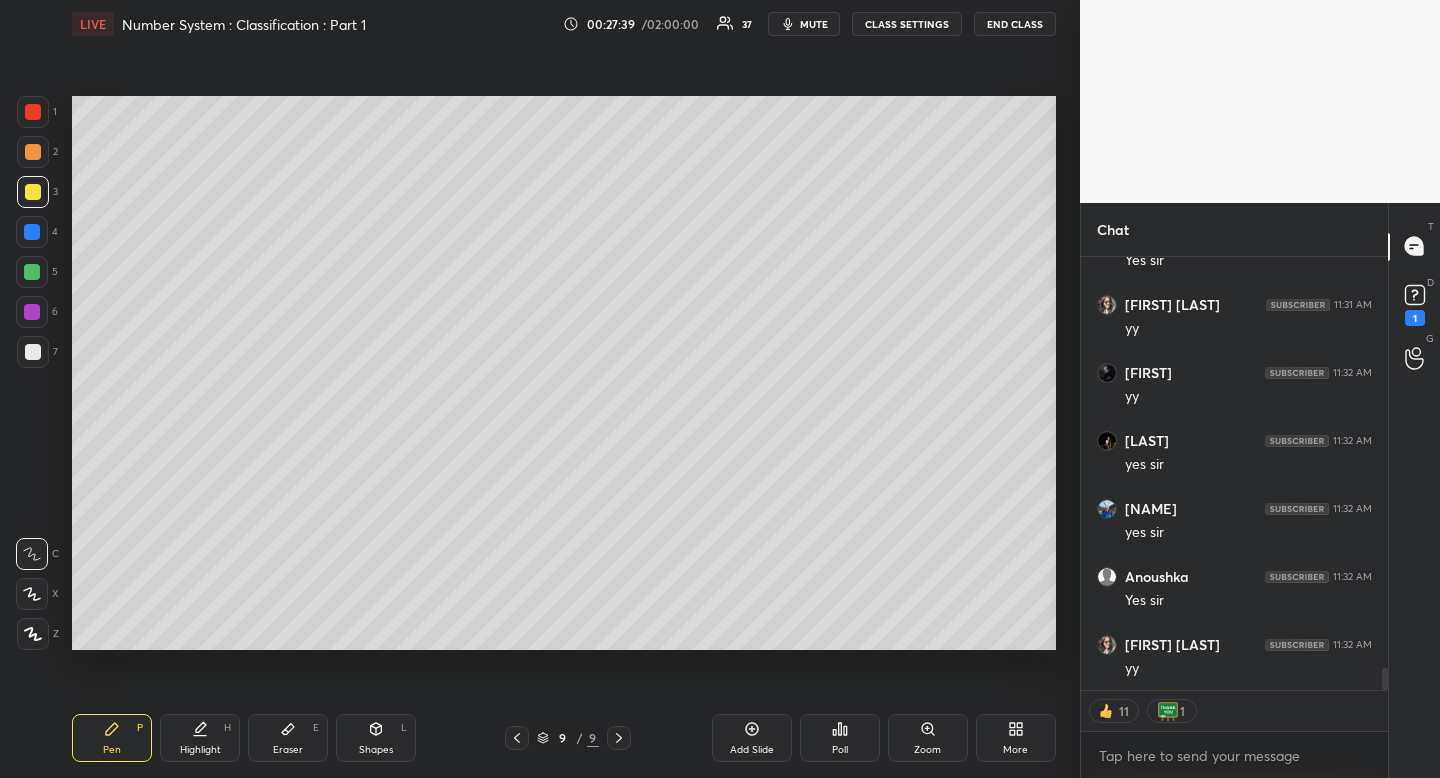drag, startPoint x: 373, startPoint y: 734, endPoint x: 359, endPoint y: 744, distance: 17.20465 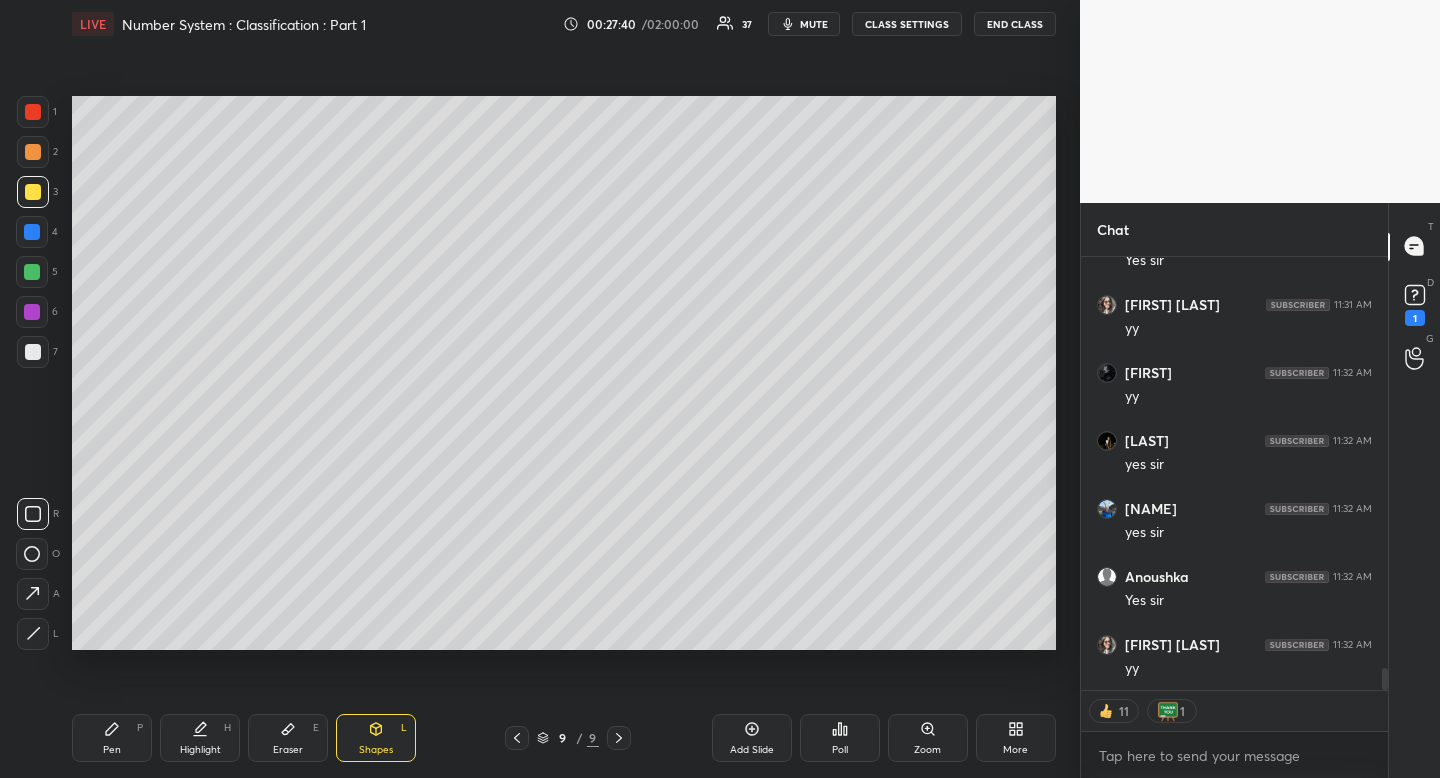 click at bounding box center [33, 514] 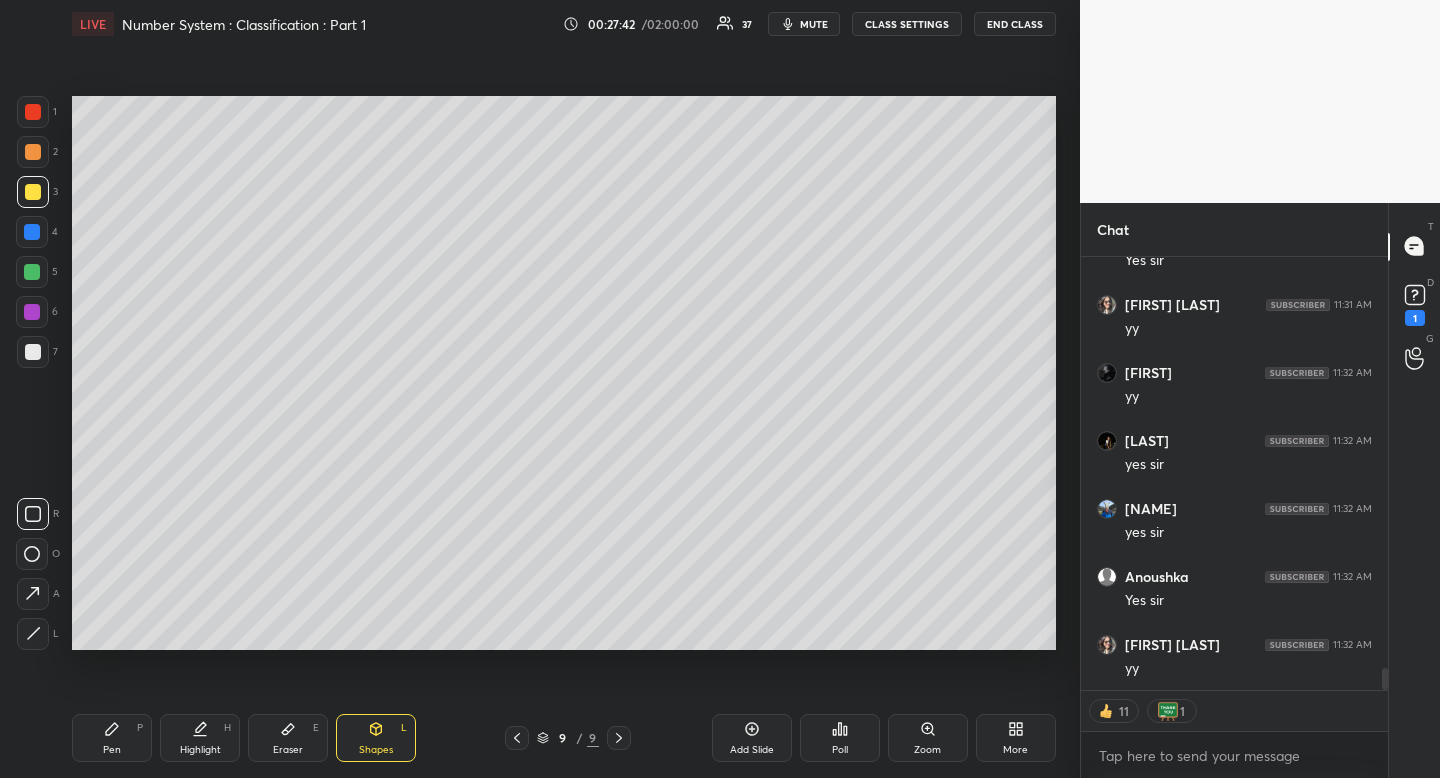 click on "Highlight H" at bounding box center [200, 738] 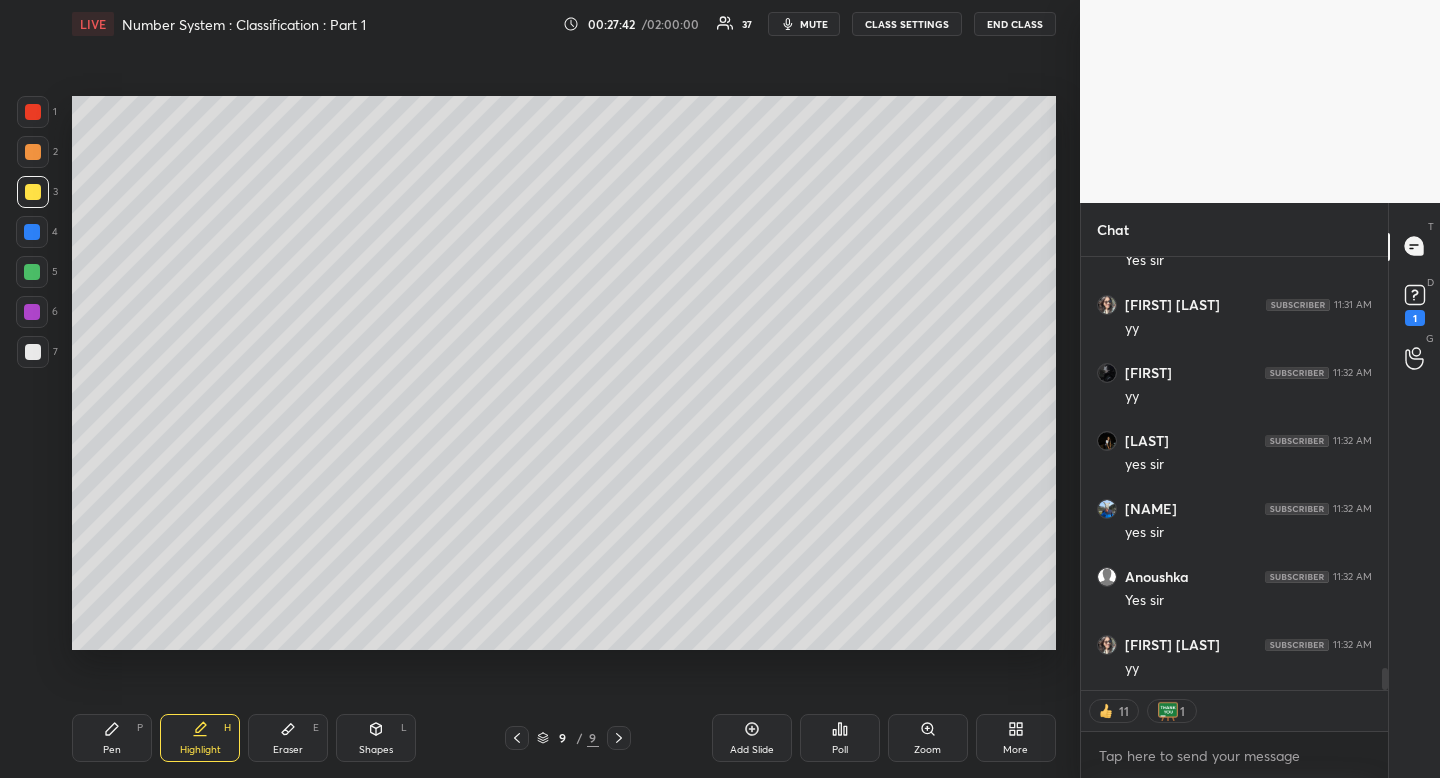 click on "Highlight H" at bounding box center (200, 738) 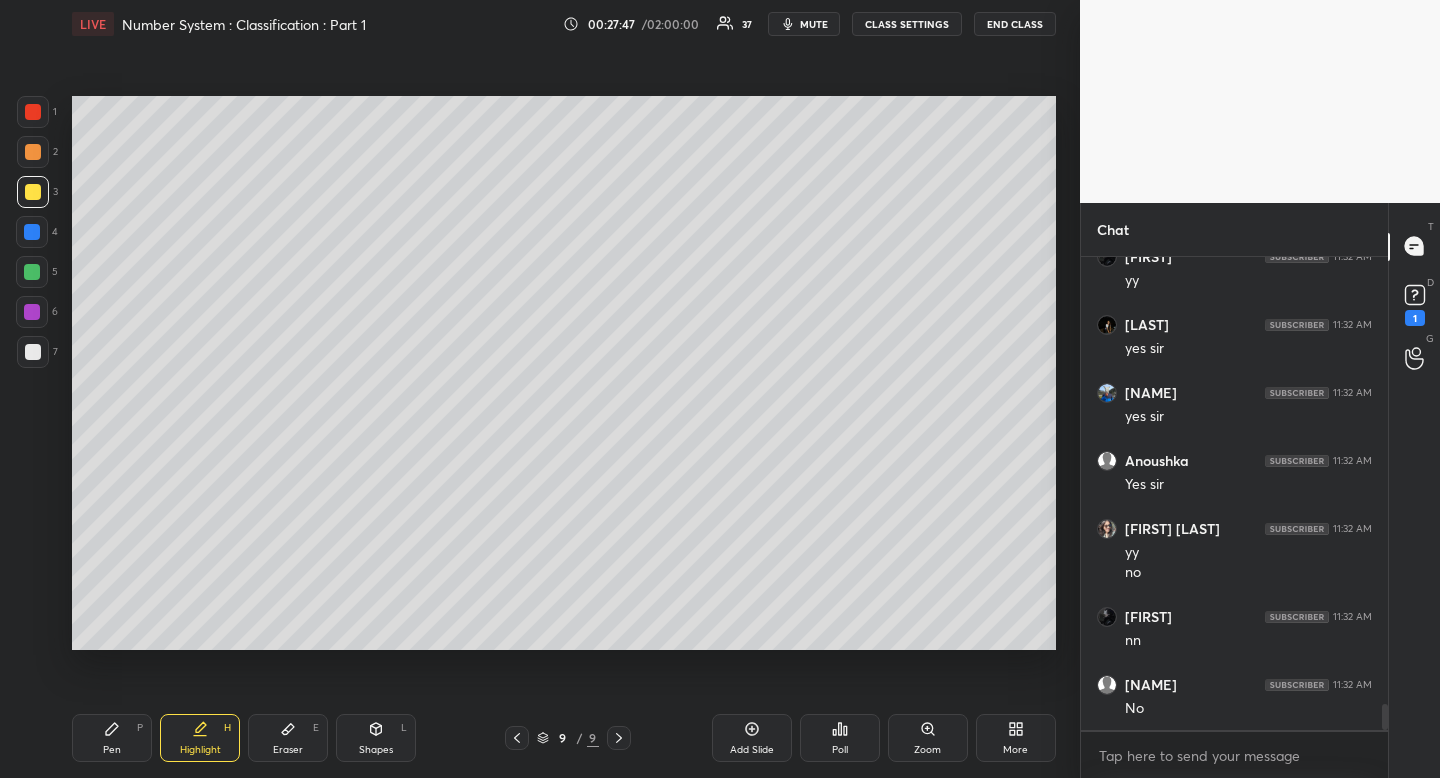 scroll, scrollTop: 8341, scrollLeft: 0, axis: vertical 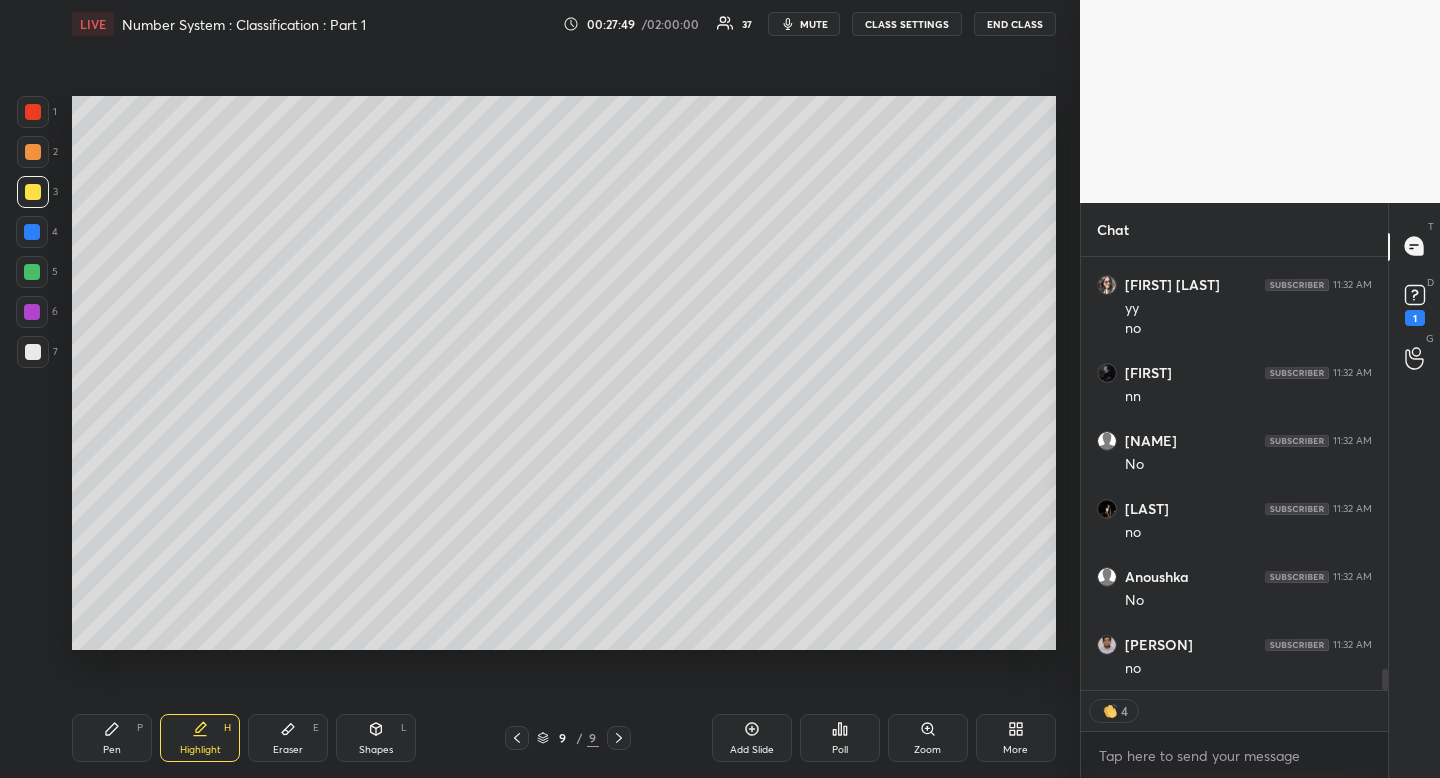 click on "Highlight H" at bounding box center [200, 738] 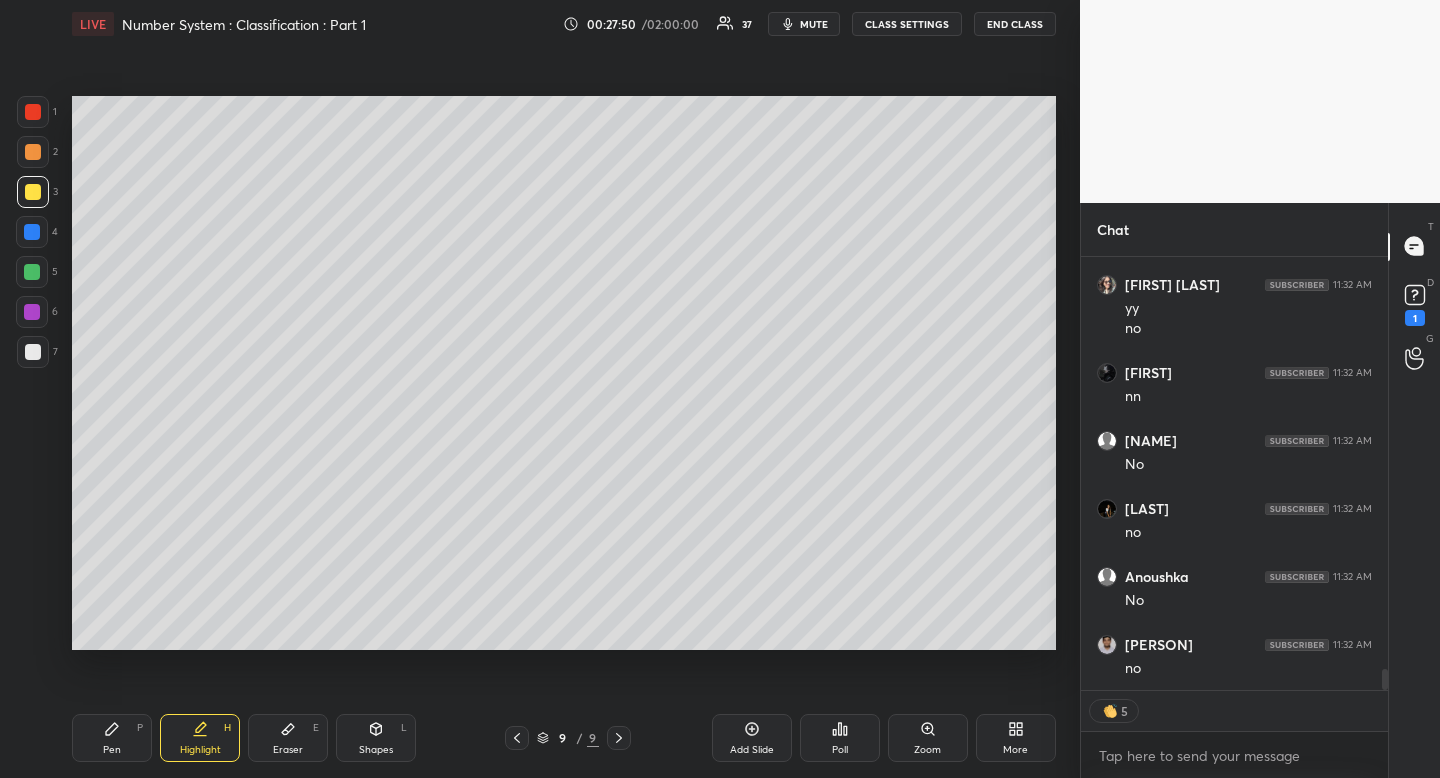 click on "Pen P Highlight H Eraser E Shapes L 9 / 9 Add Slide Poll Zoom More" at bounding box center [564, 738] 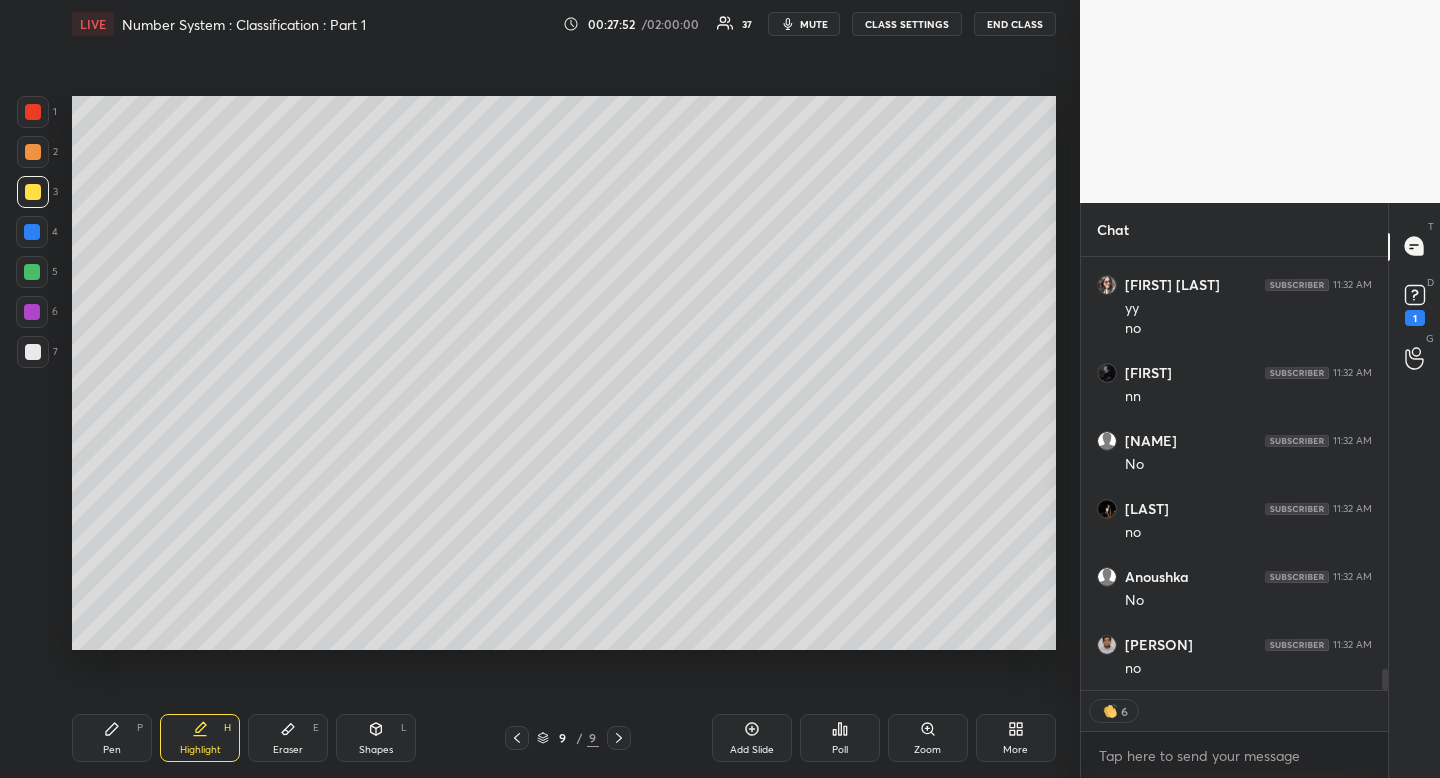 click on "Pen P" at bounding box center [112, 738] 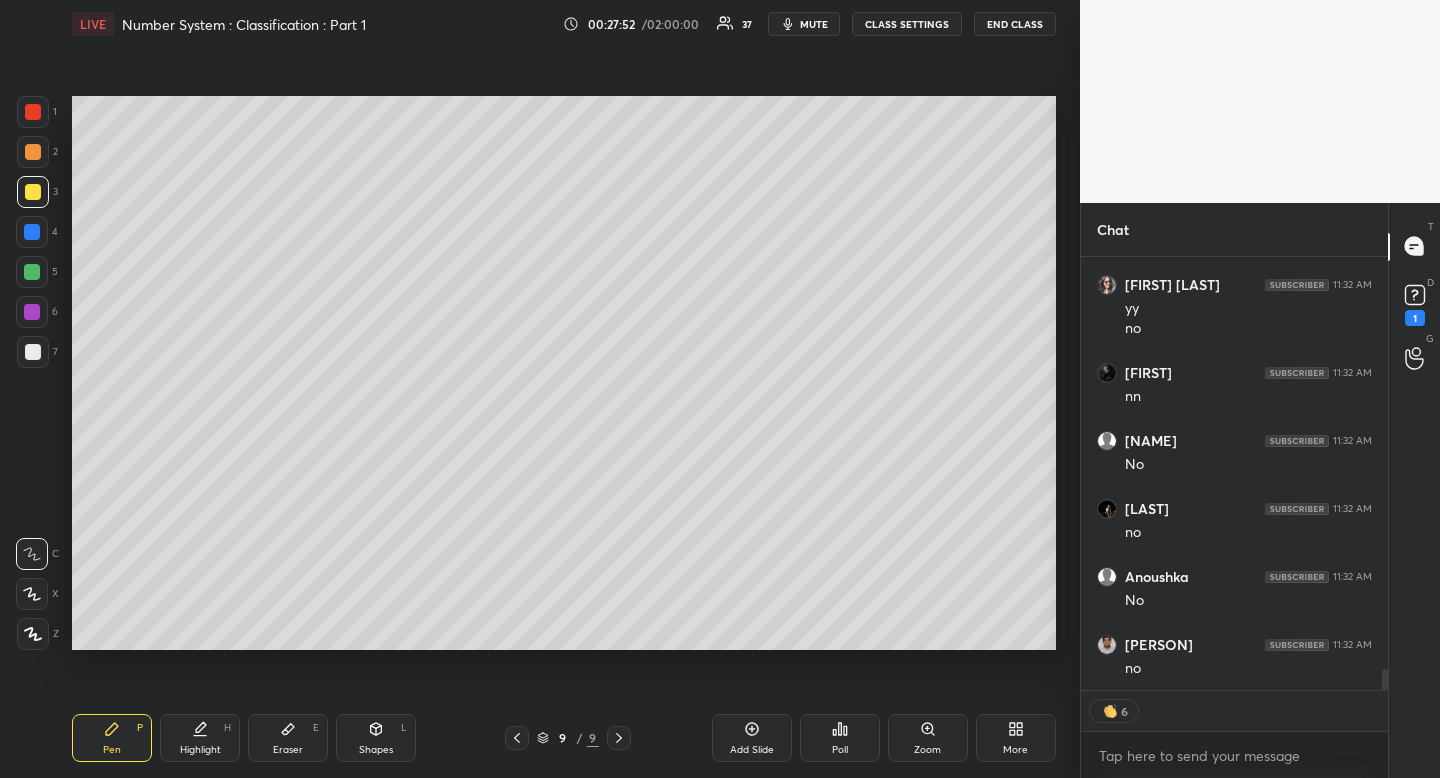 drag, startPoint x: 121, startPoint y: 746, endPoint x: 144, endPoint y: 658, distance: 90.95603 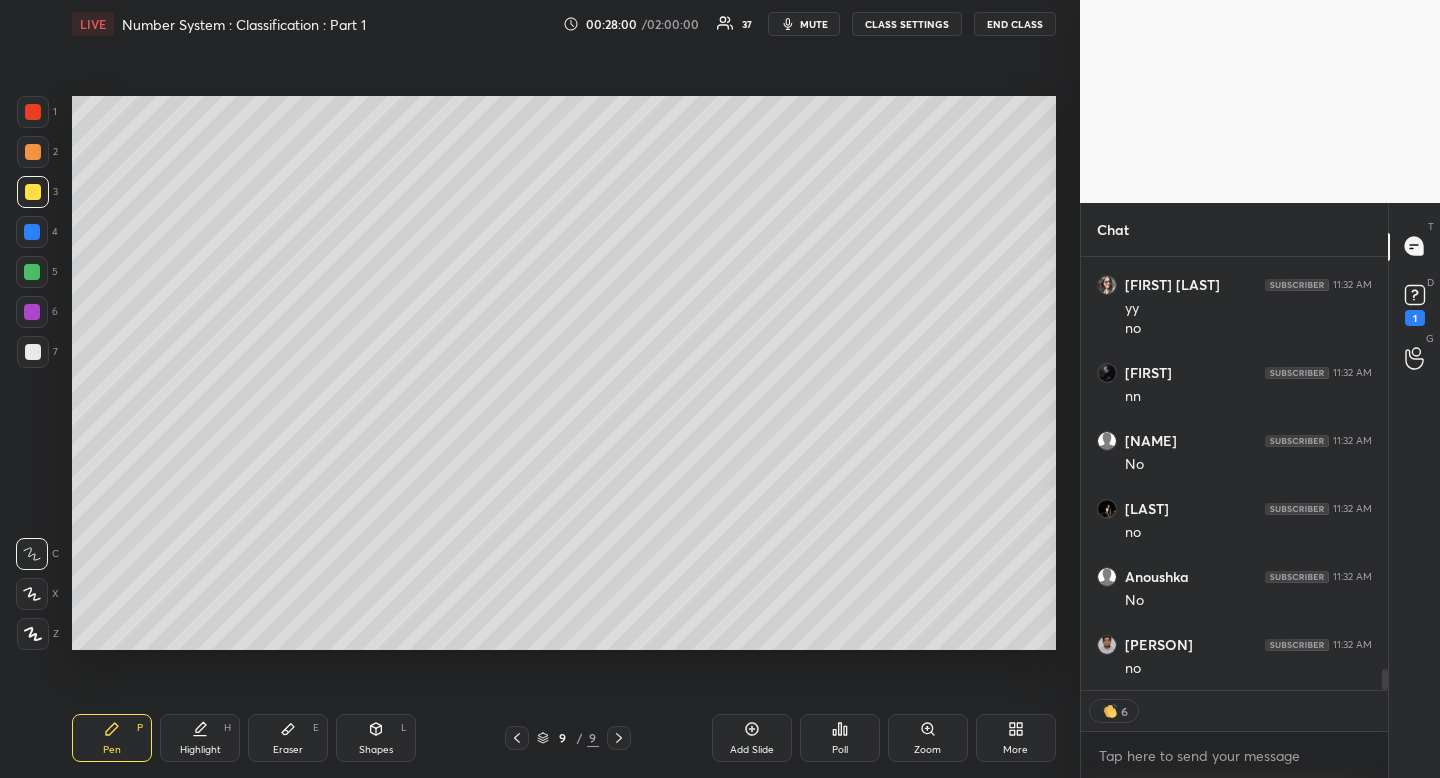 scroll, scrollTop: 7, scrollLeft: 7, axis: both 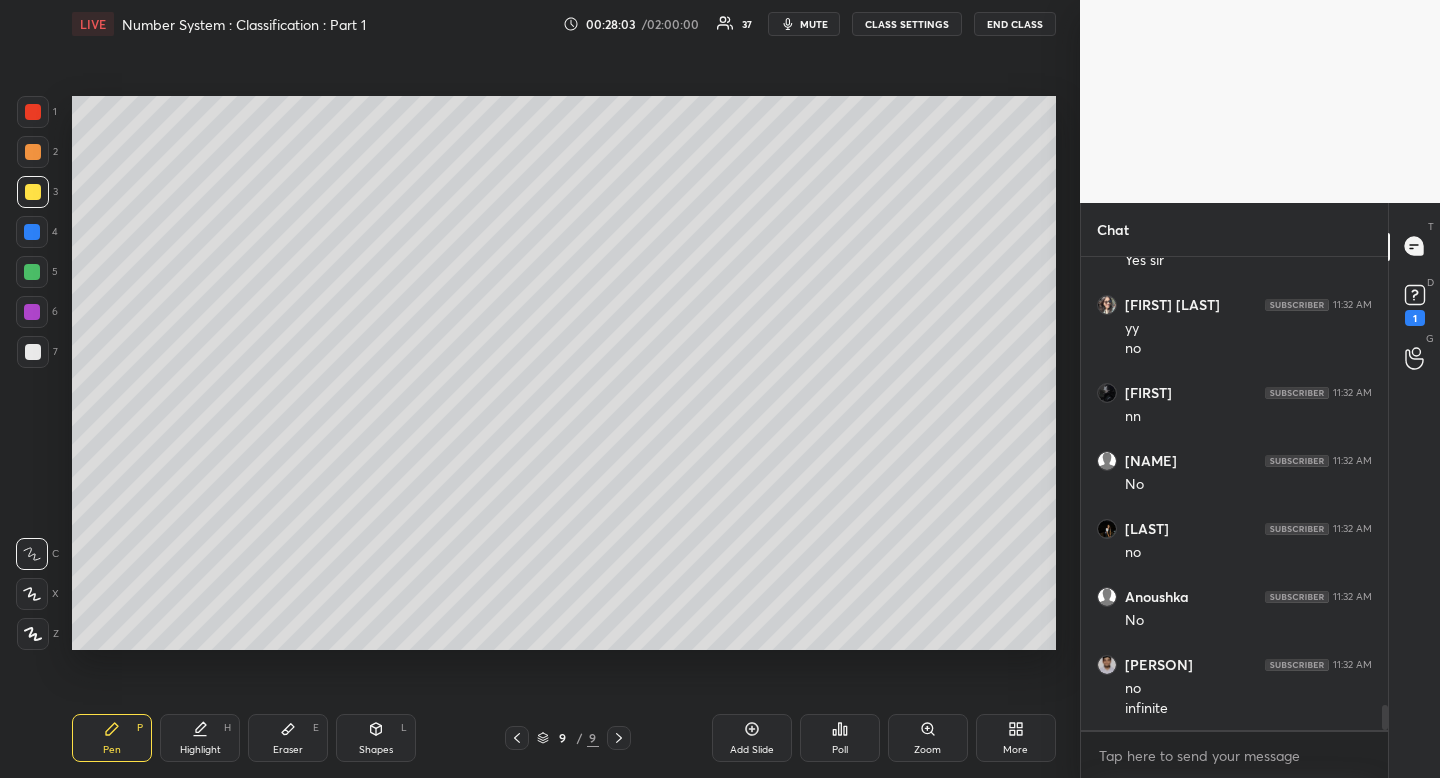 click at bounding box center [33, 192] 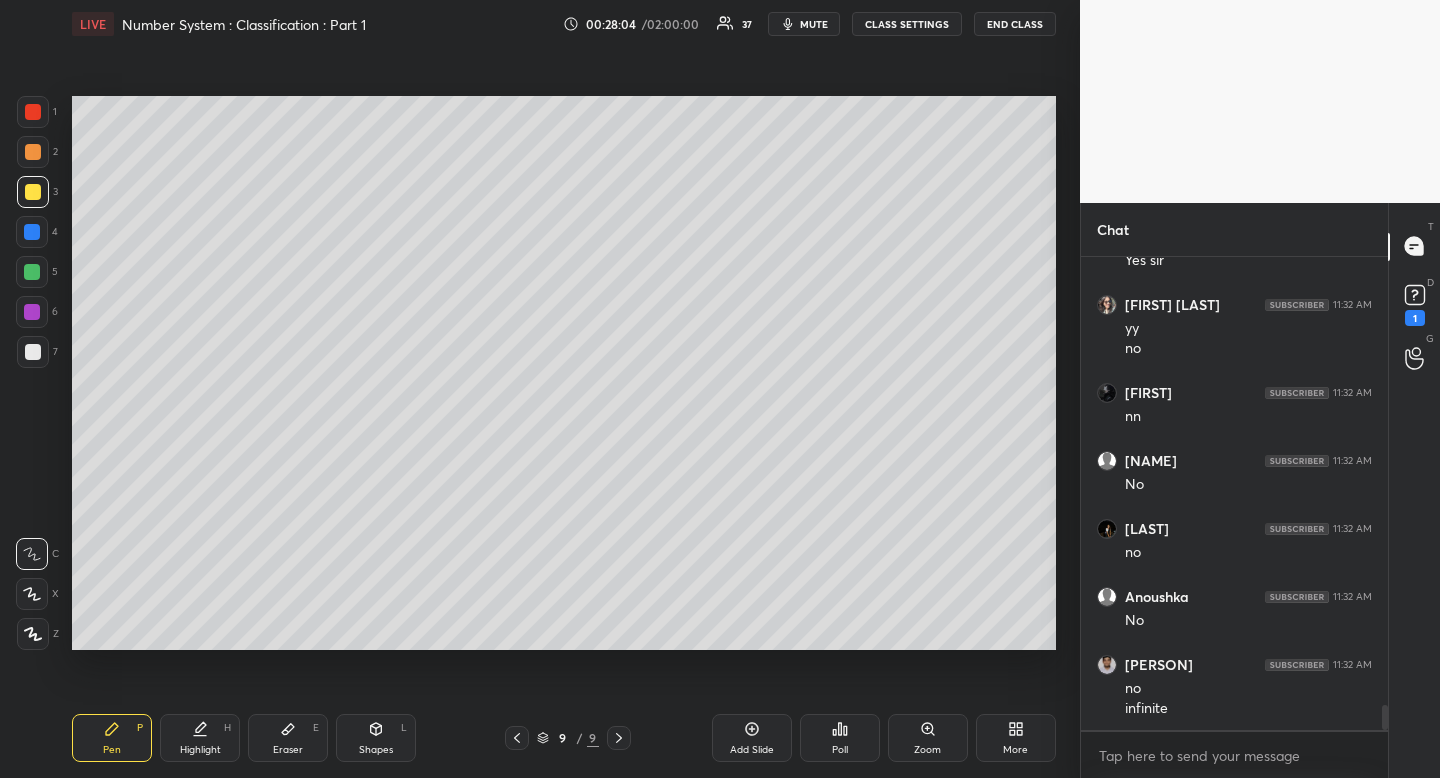 click 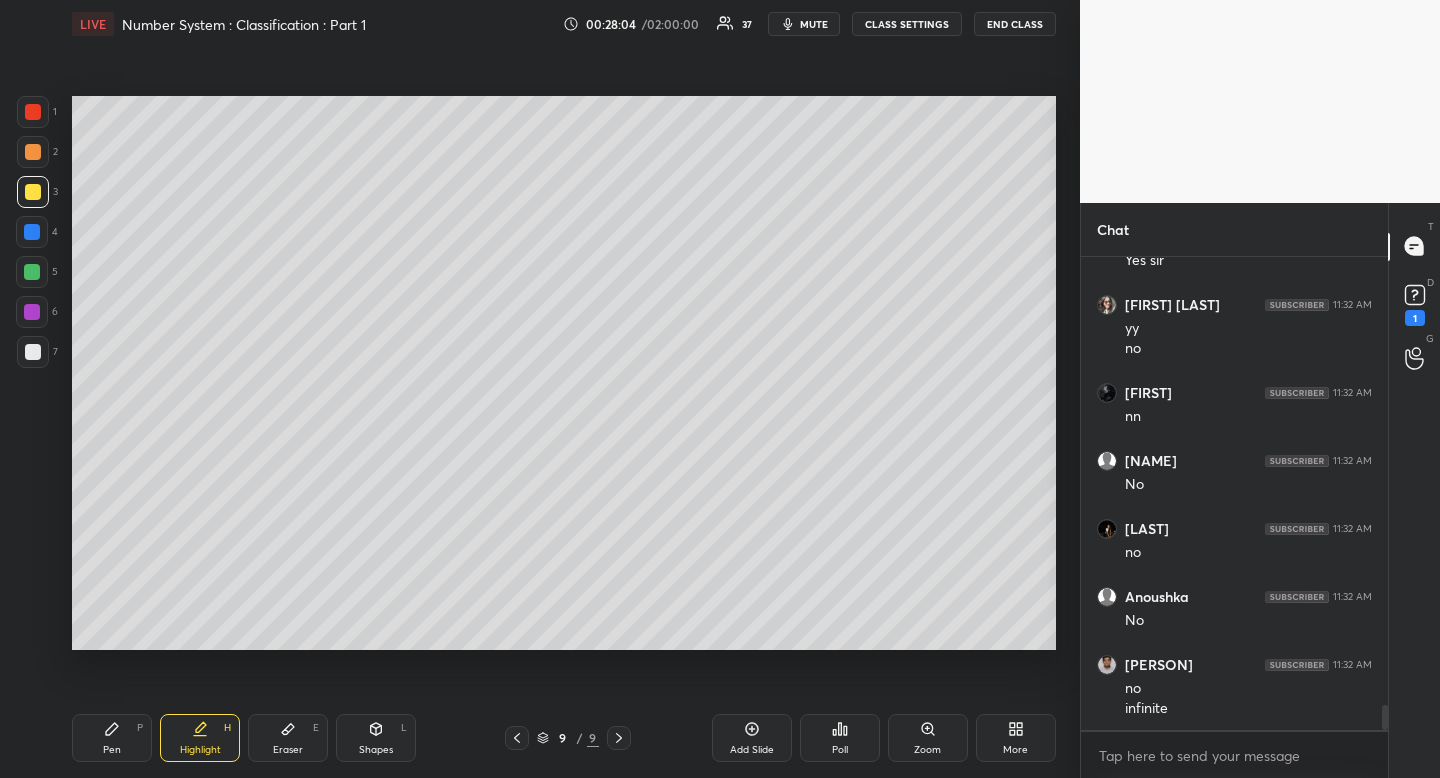 drag, startPoint x: 207, startPoint y: 733, endPoint x: 223, endPoint y: 671, distance: 64.03124 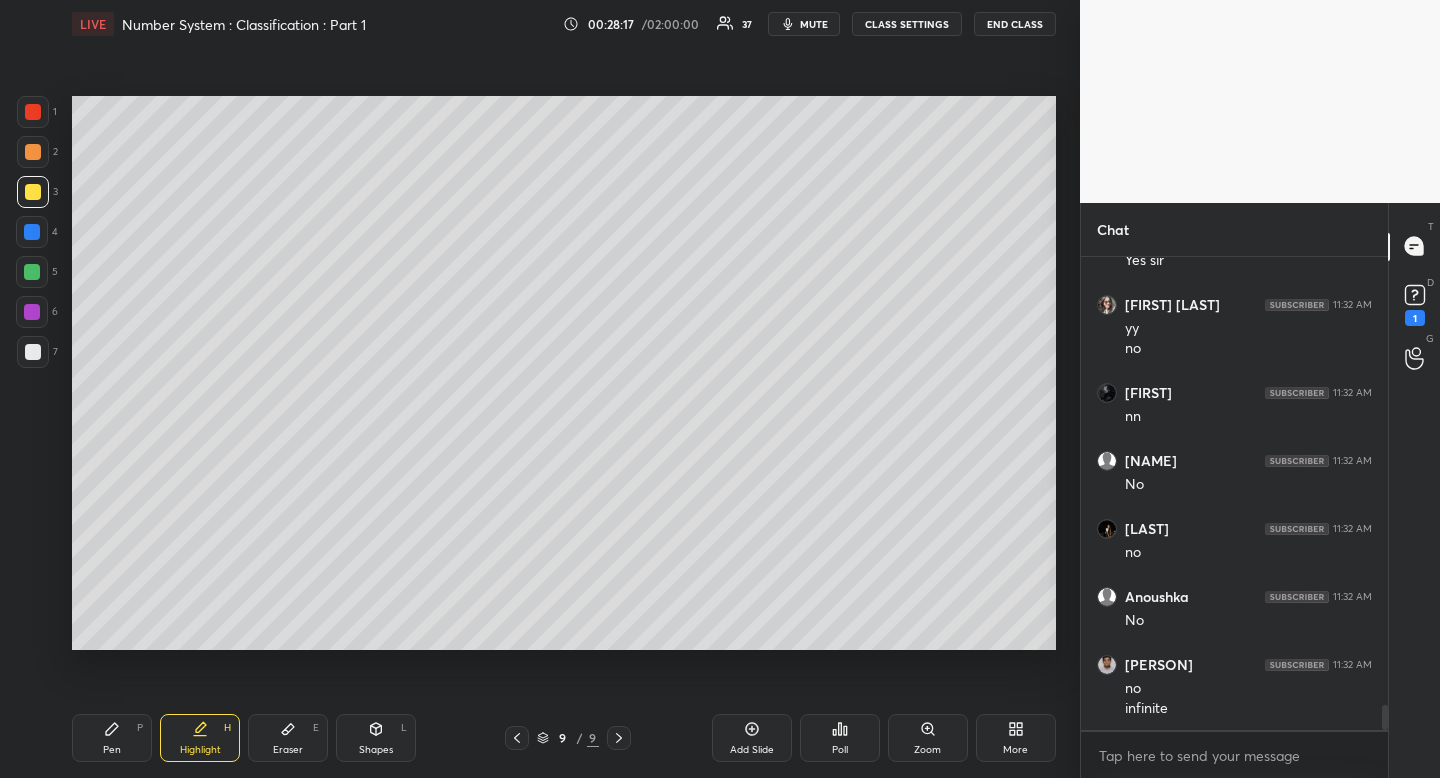 scroll, scrollTop: 8497, scrollLeft: 0, axis: vertical 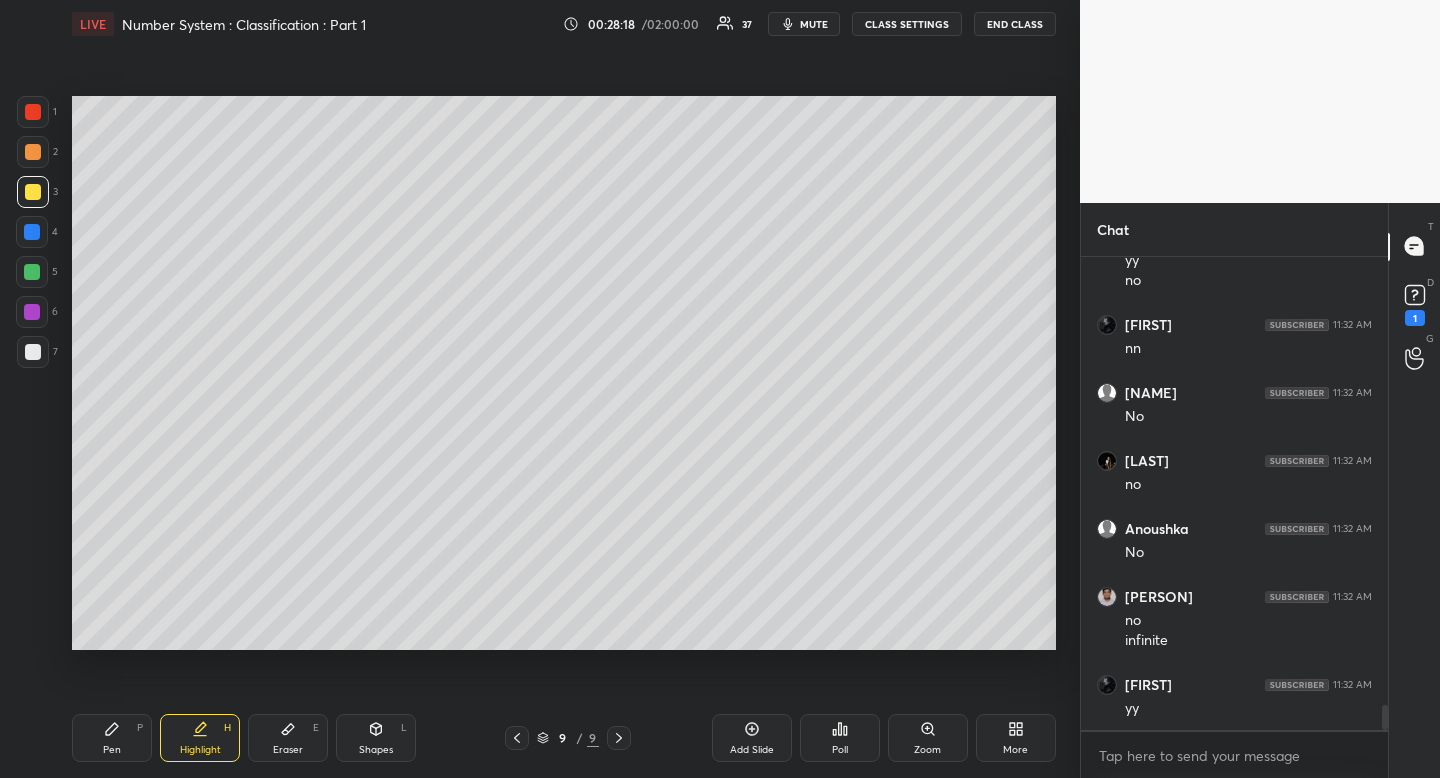 drag, startPoint x: 100, startPoint y: 734, endPoint x: 121, endPoint y: 721, distance: 24.698177 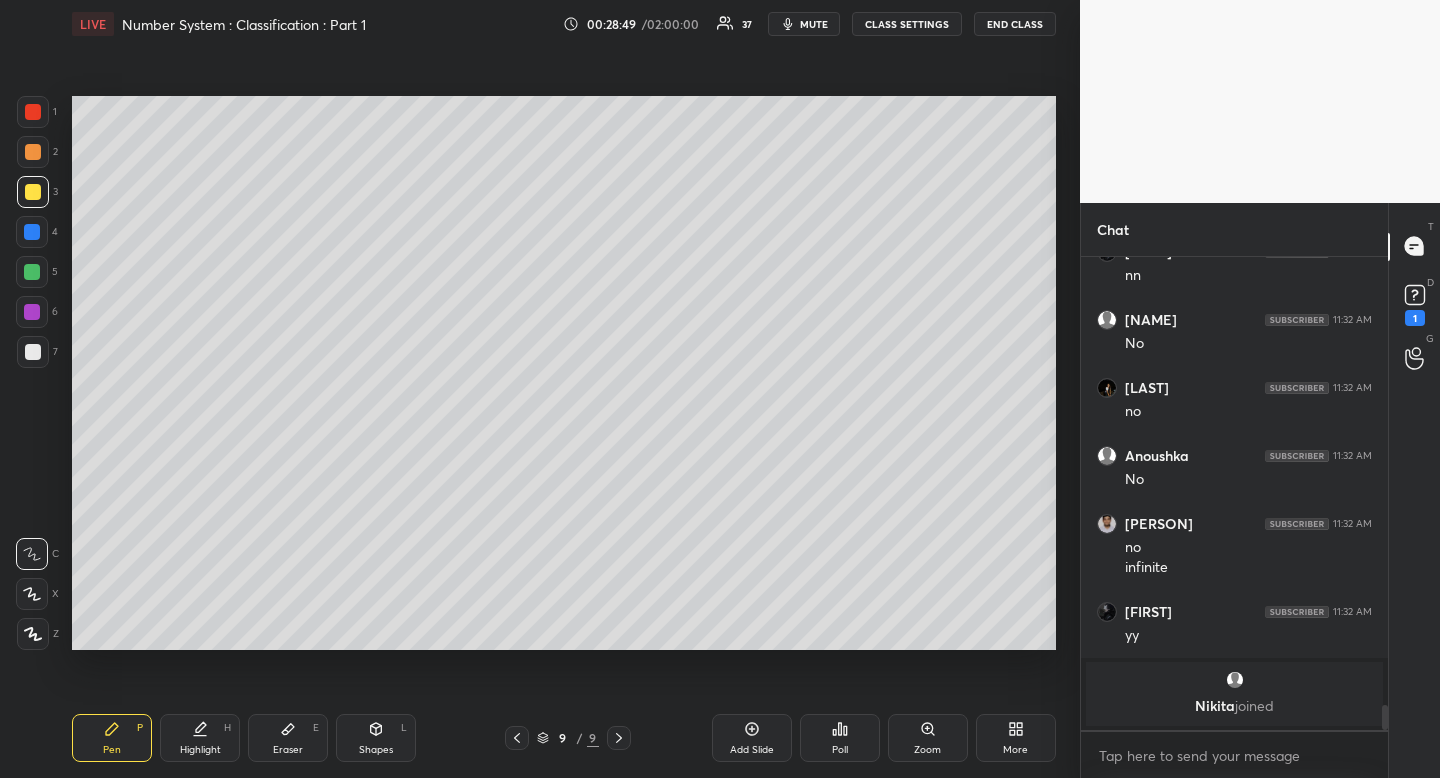 scroll, scrollTop: 8363, scrollLeft: 0, axis: vertical 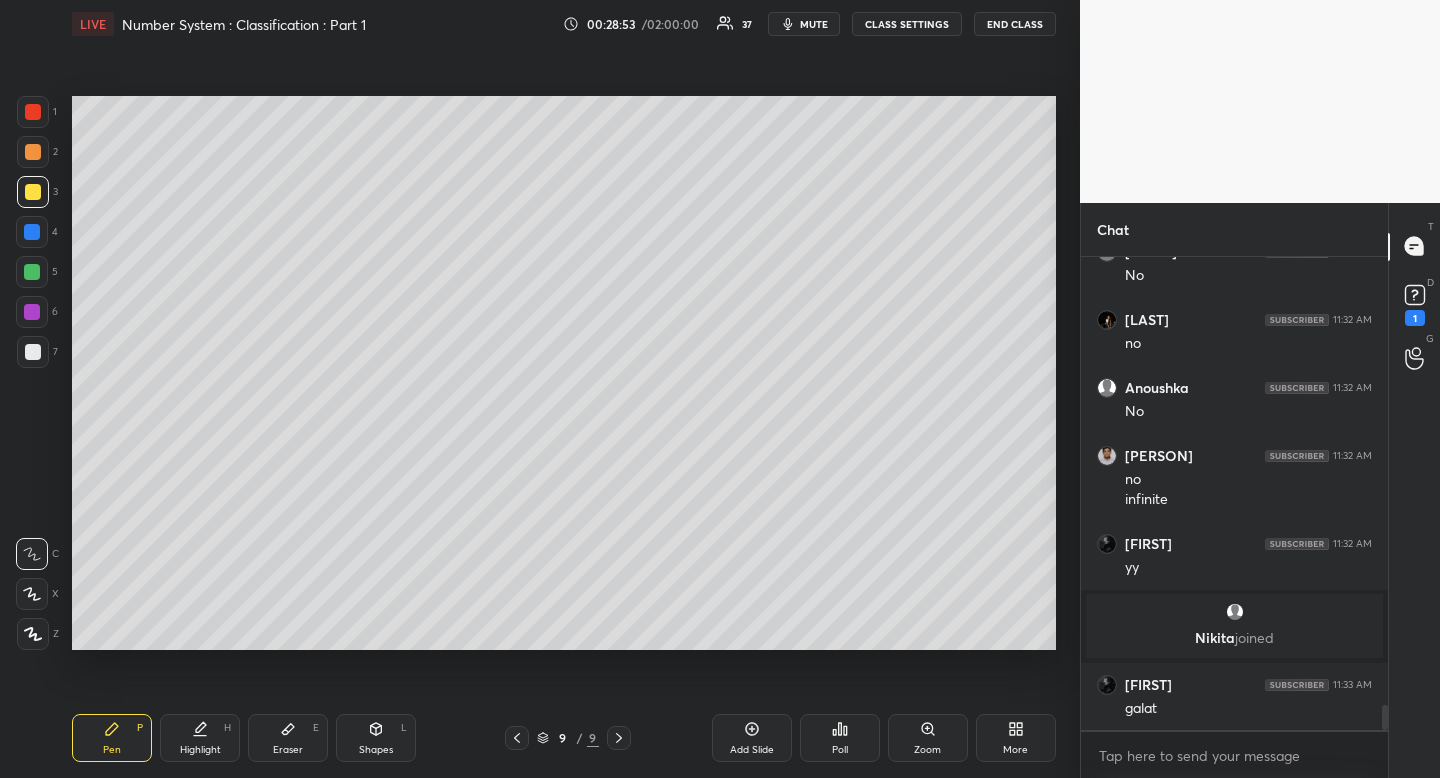 click on "Eraser E" at bounding box center (288, 738) 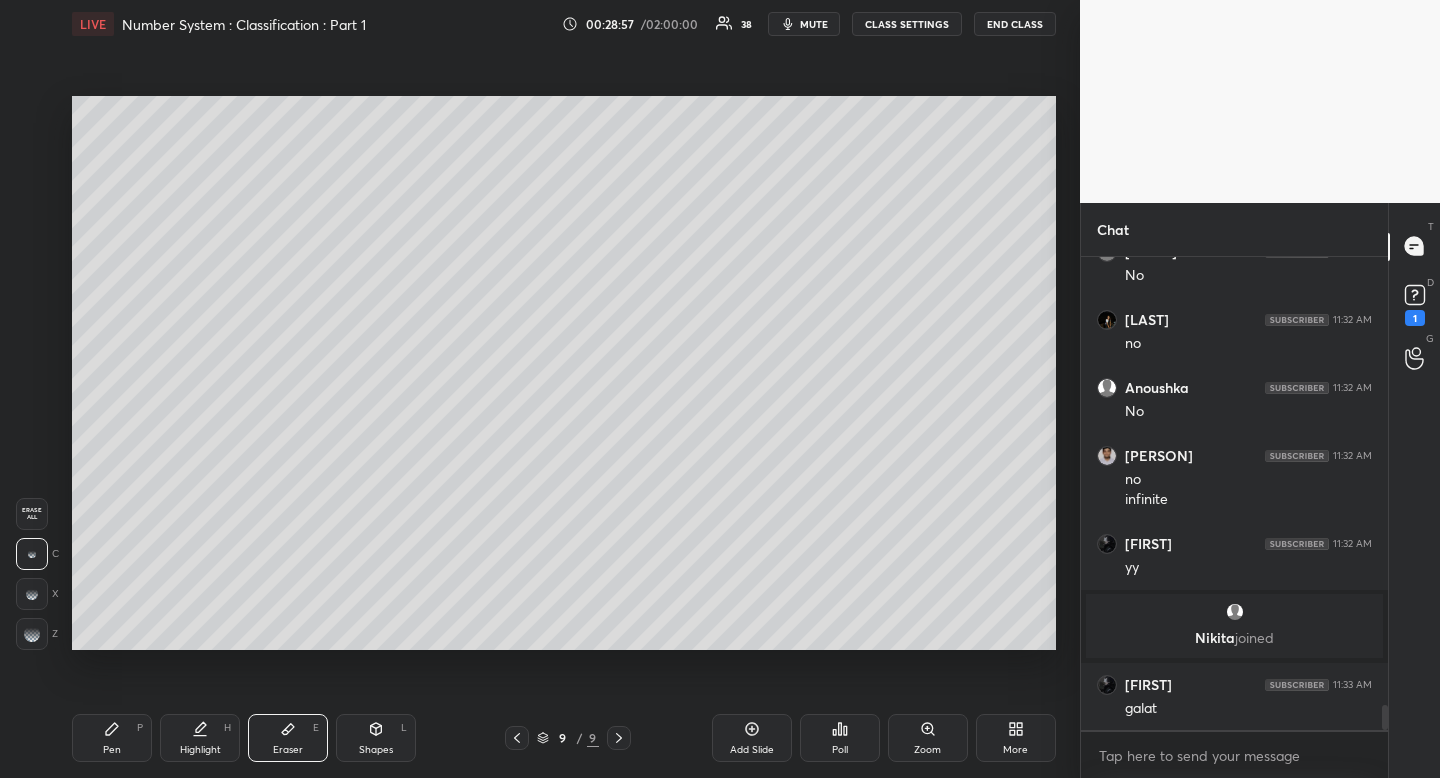 drag, startPoint x: 38, startPoint y: 509, endPoint x: 31, endPoint y: 518, distance: 11.401754 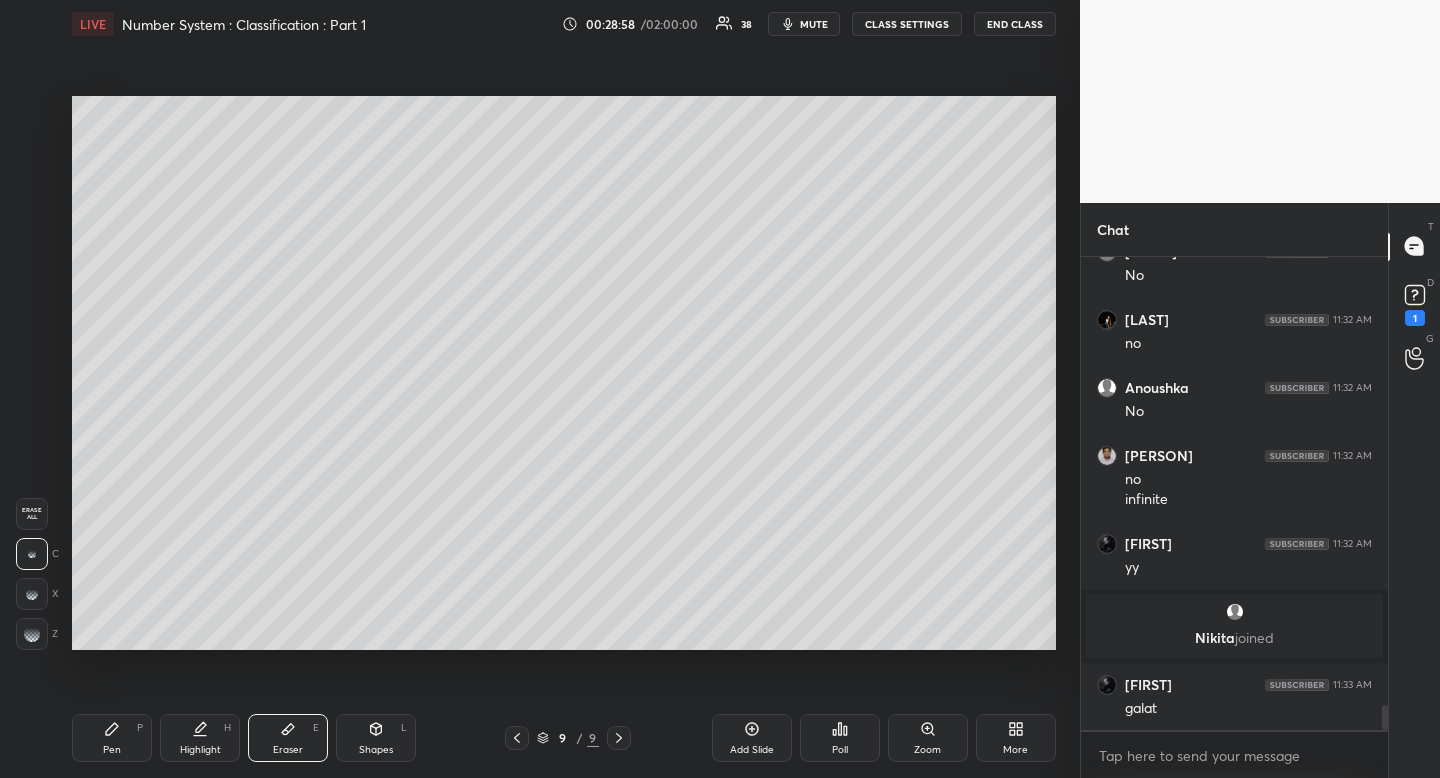 click on "Pen" at bounding box center (112, 750) 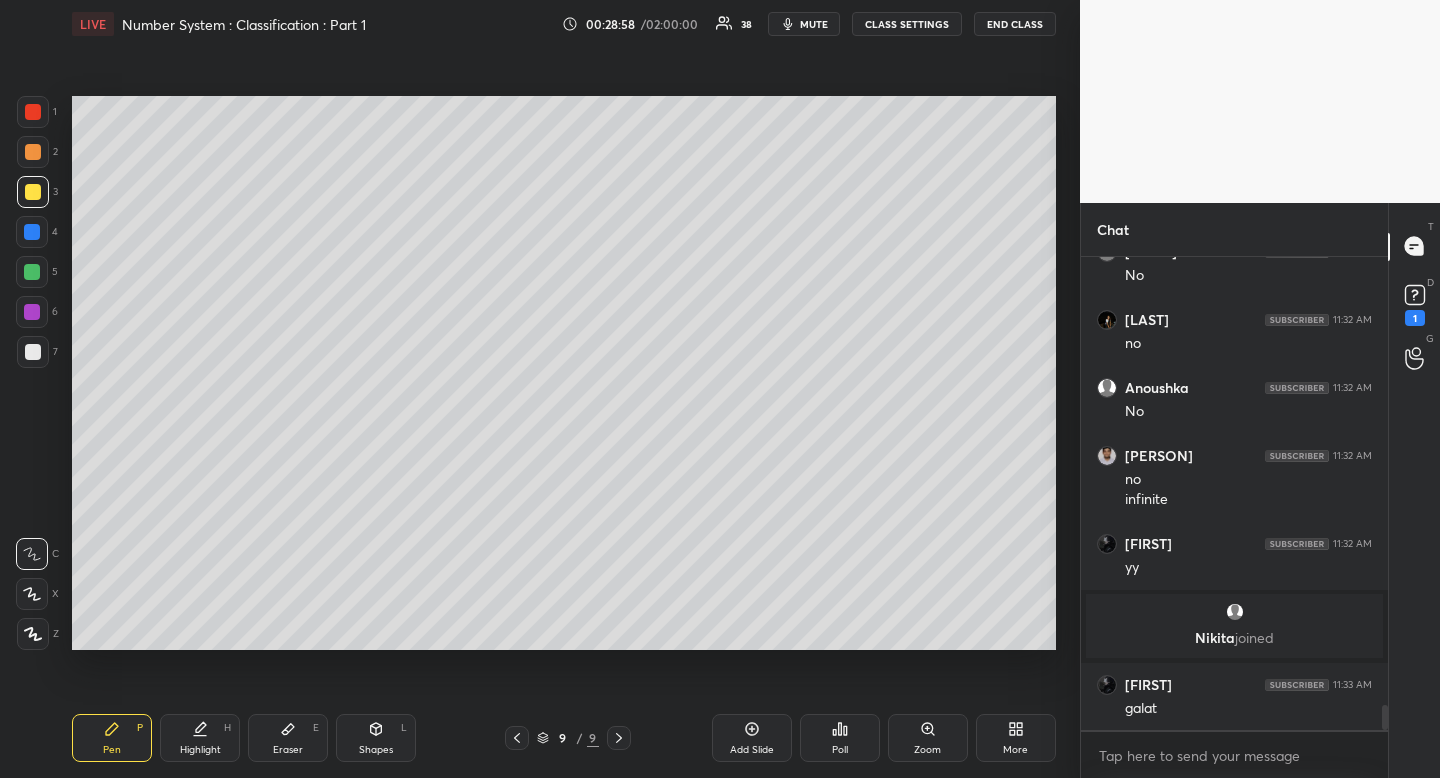 drag, startPoint x: 118, startPoint y: 753, endPoint x: 102, endPoint y: 713, distance: 43.081318 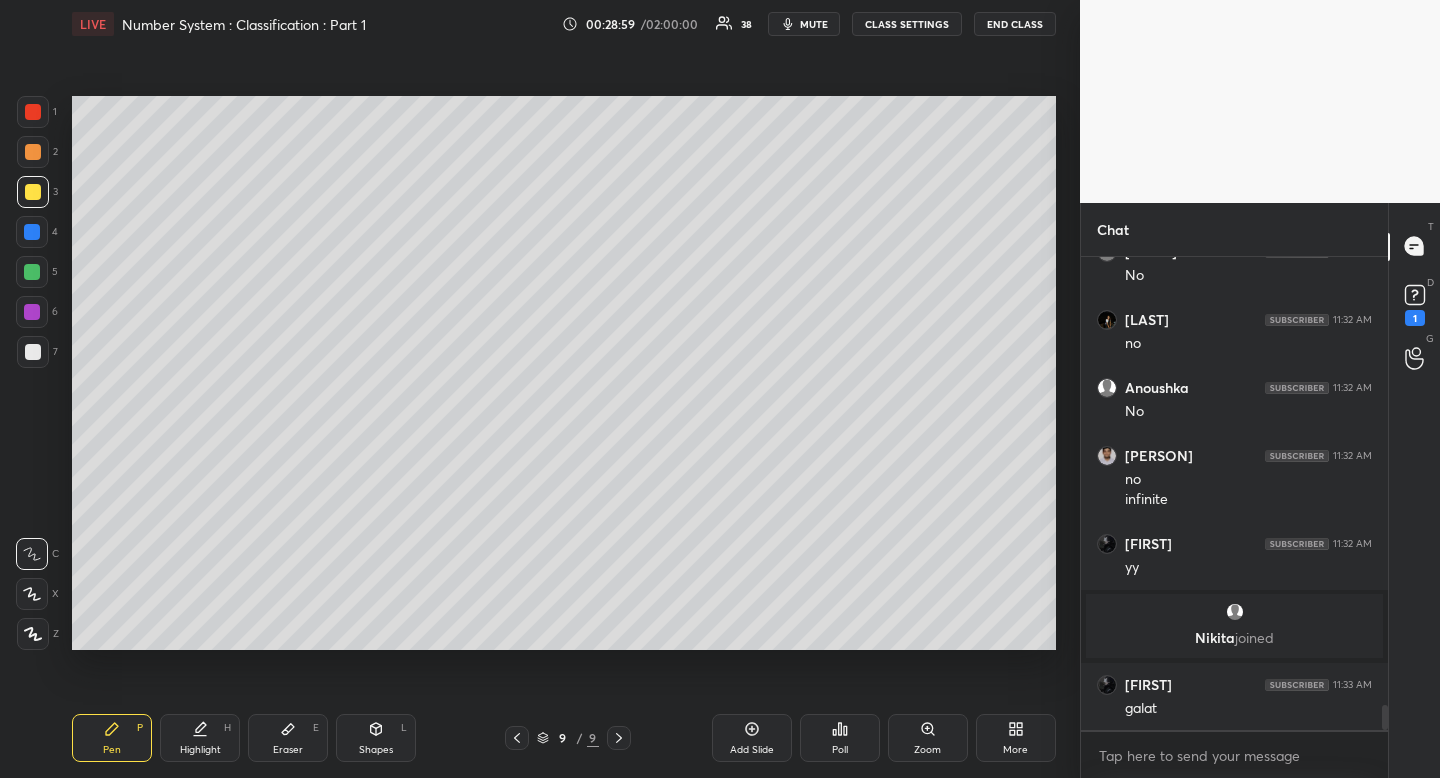 click at bounding box center (33, 192) 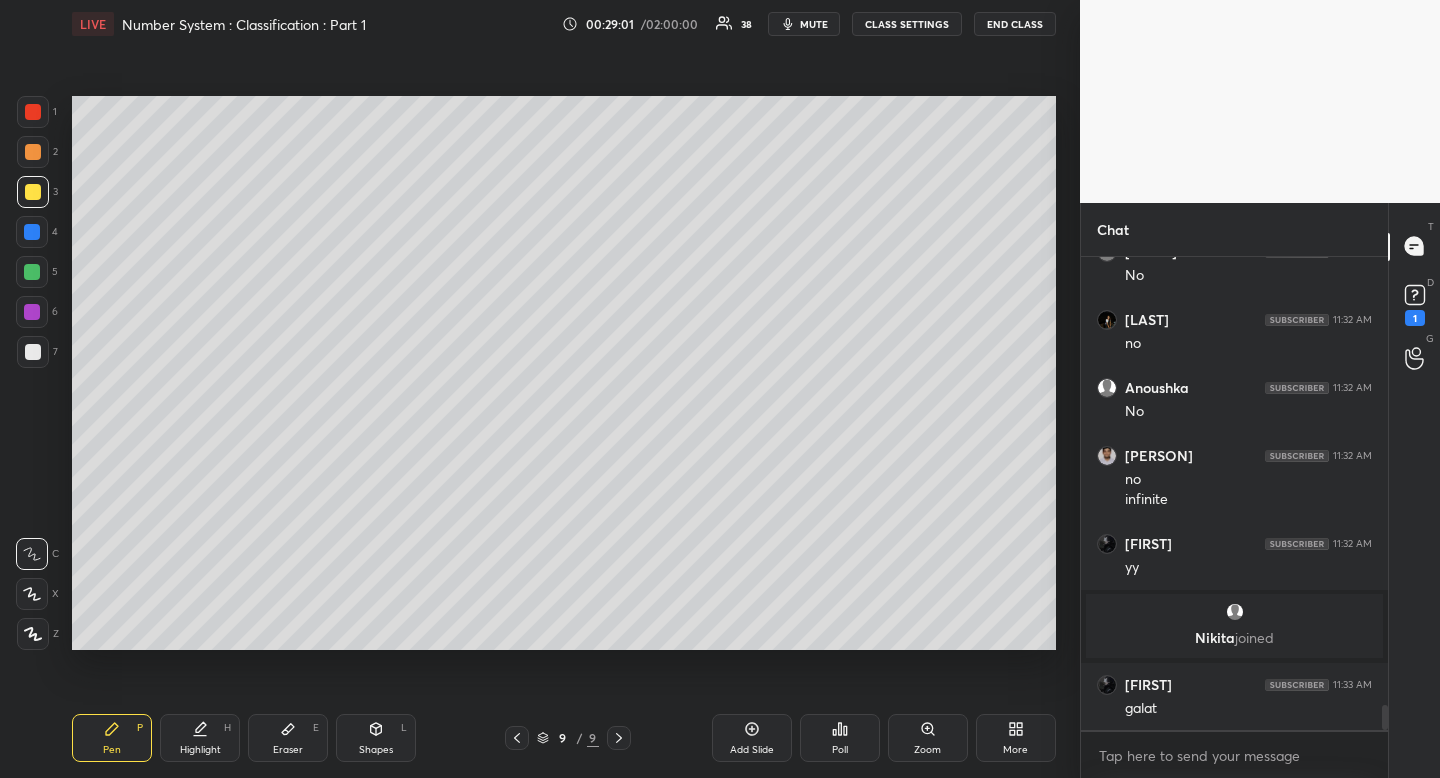 click on "Pen P Highlight H Eraser E Shapes L 9 / 9 Add Slide Poll Zoom More" at bounding box center [564, 738] 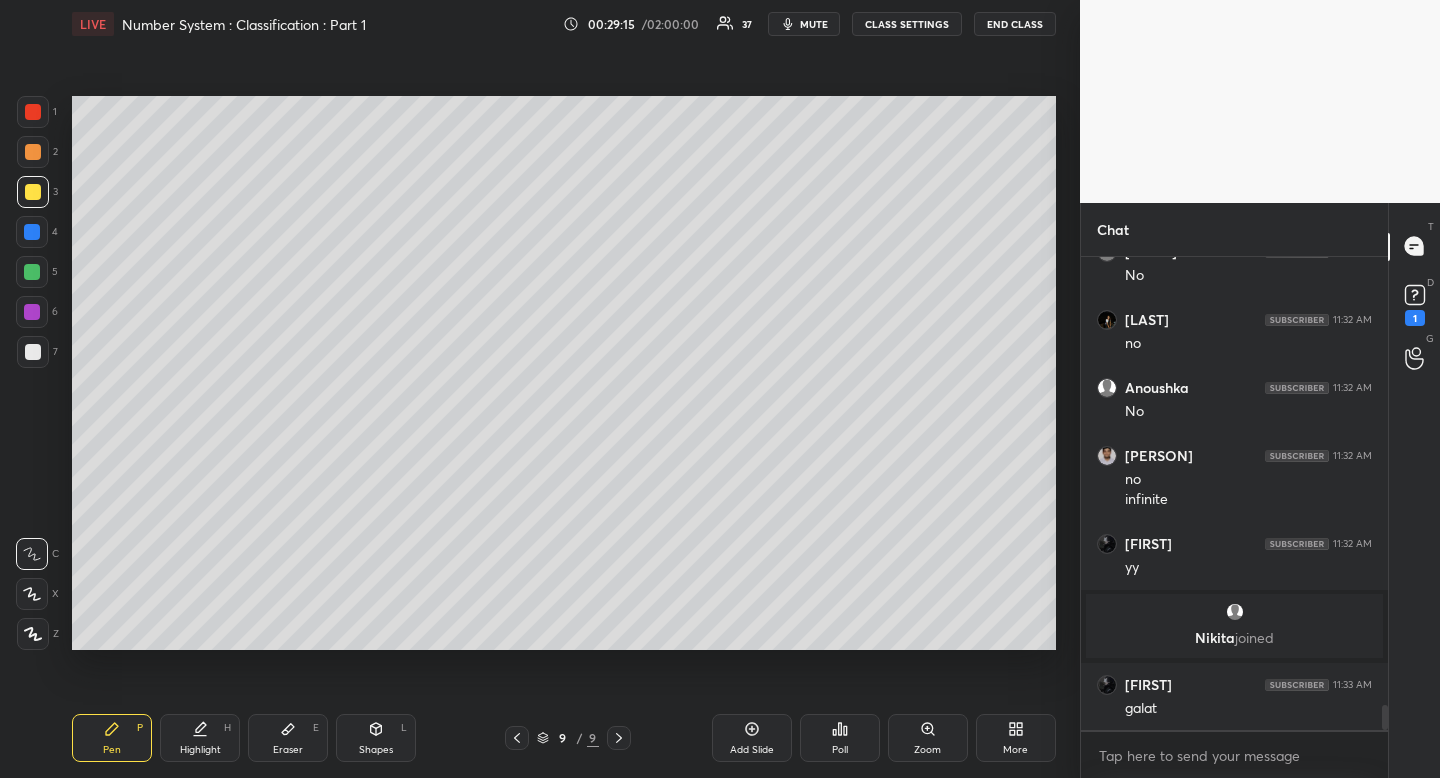 click on "Eraser E" at bounding box center (288, 738) 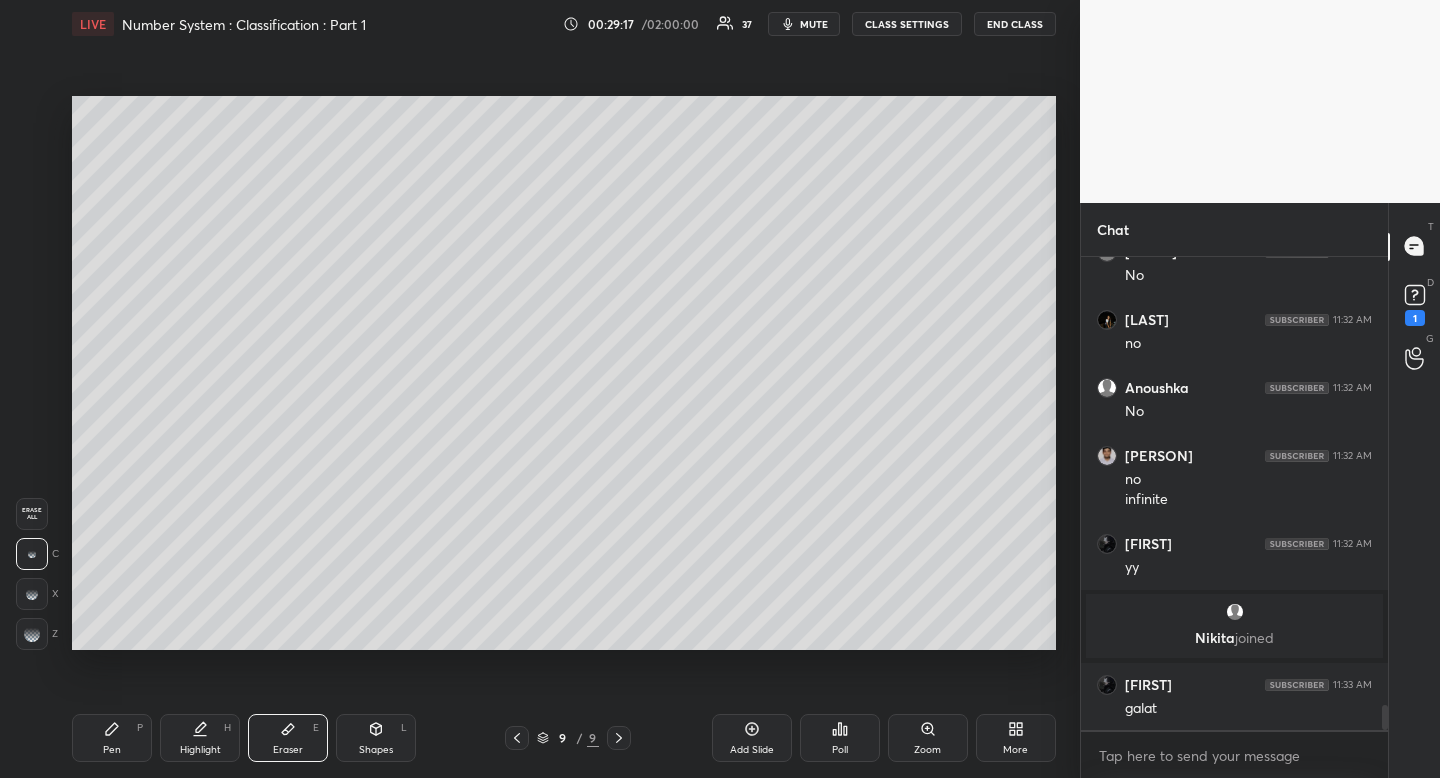click on "Highlight H" at bounding box center (200, 738) 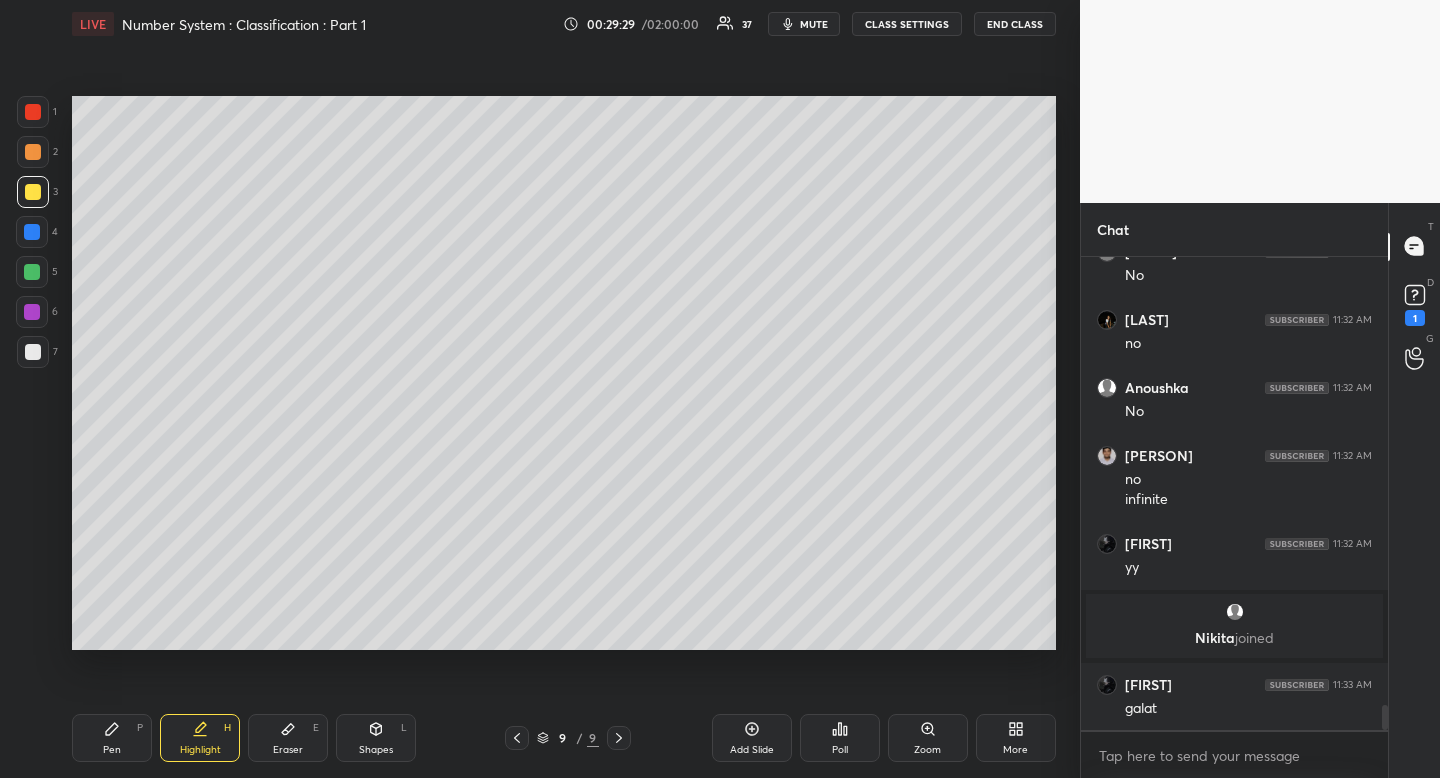 click on "Eraser E" at bounding box center (288, 738) 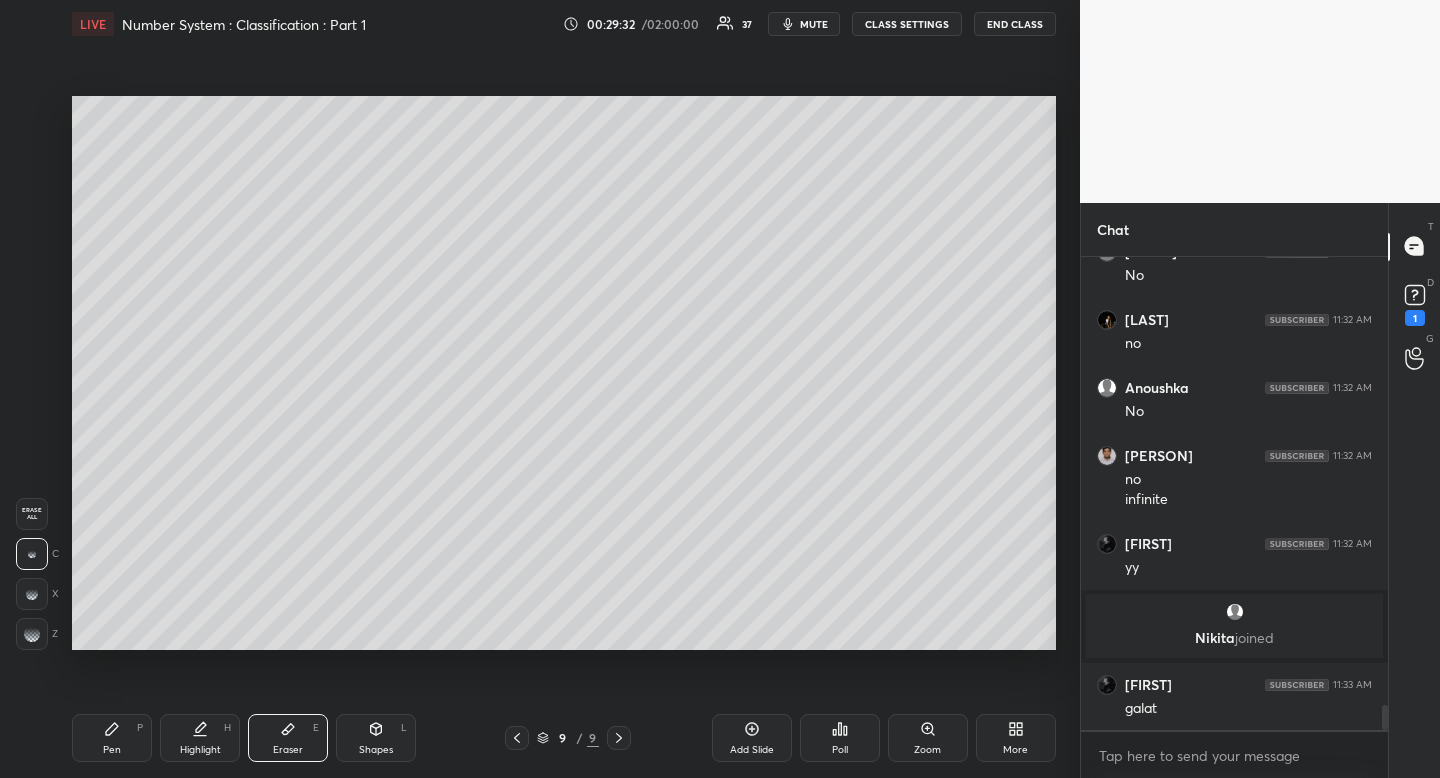 drag, startPoint x: 37, startPoint y: 507, endPoint x: 44, endPoint y: 531, distance: 25 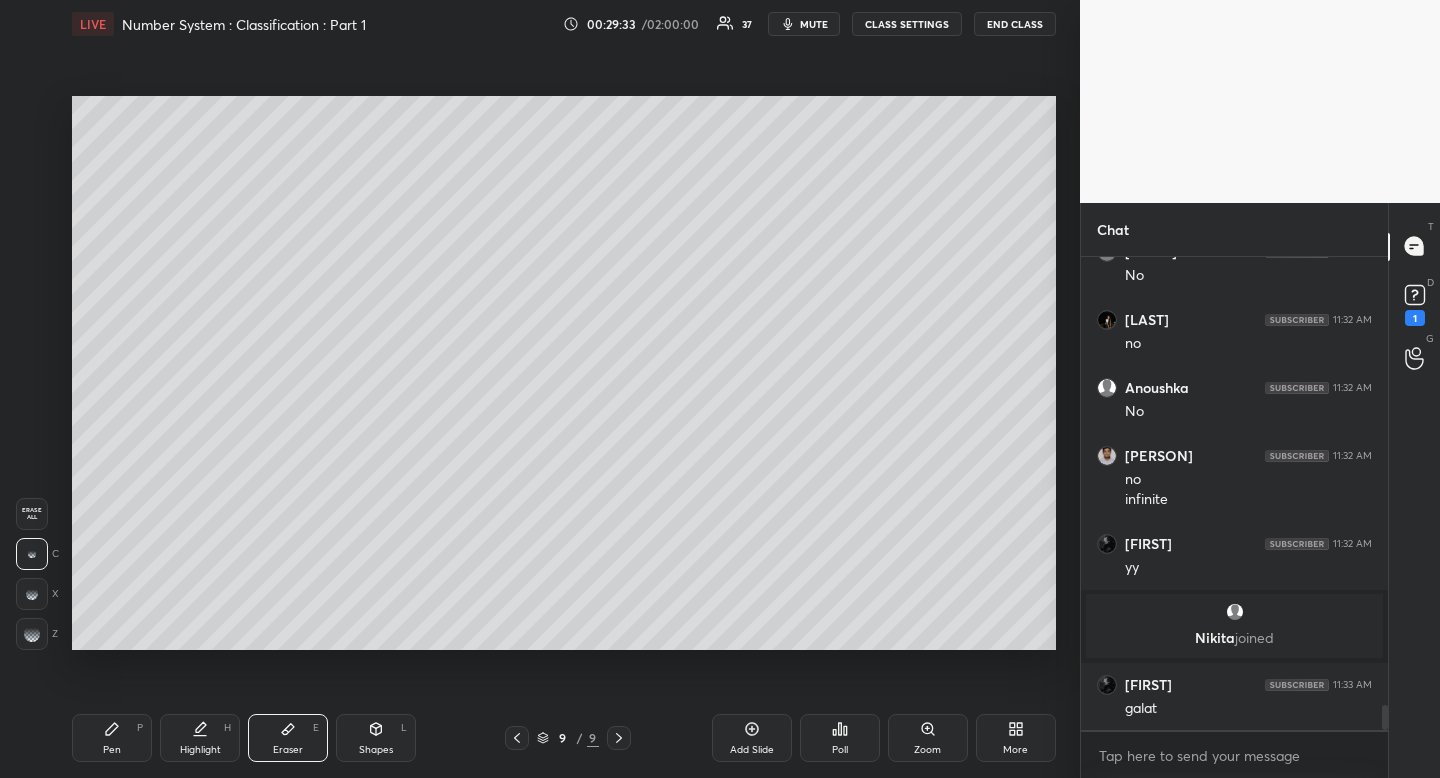 click on "Pen P" at bounding box center (112, 738) 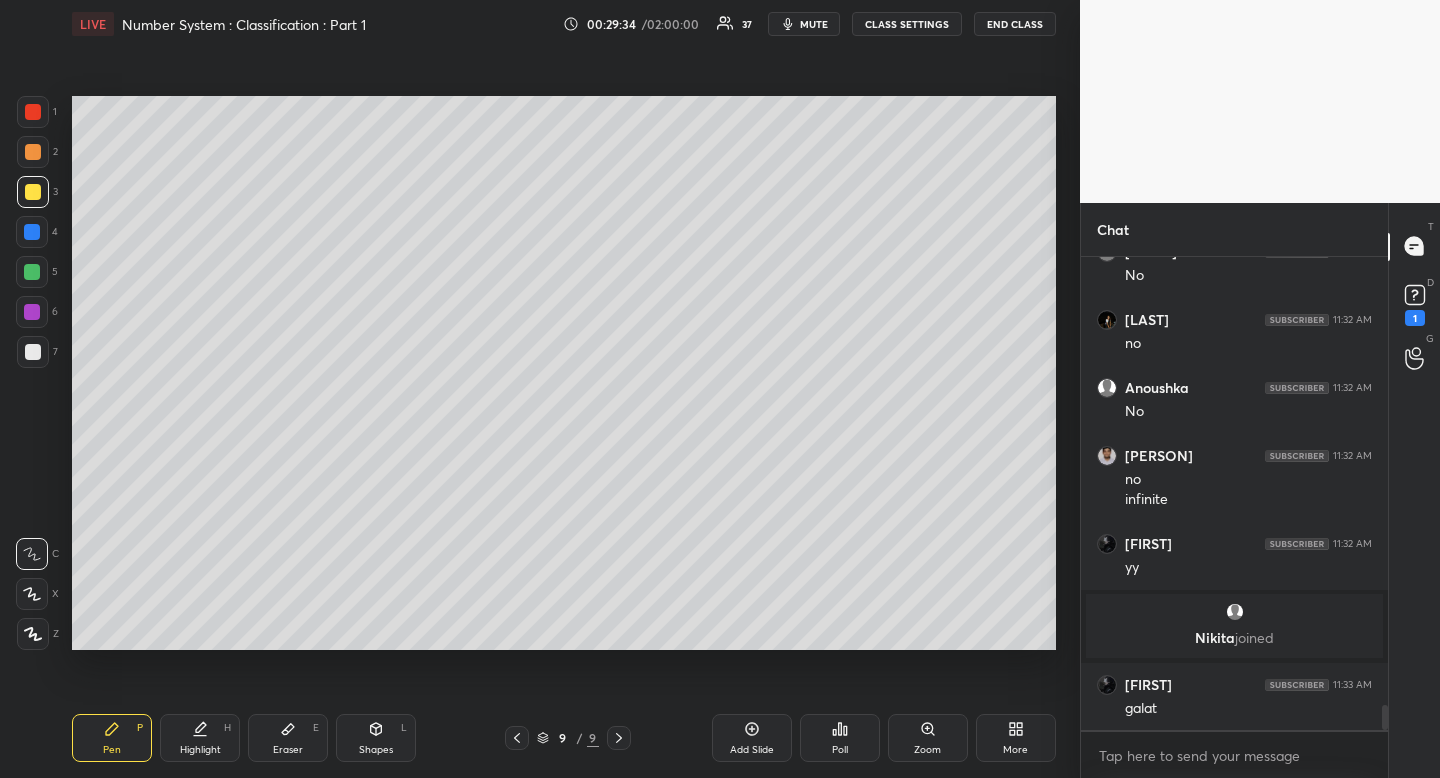 scroll, scrollTop: 427, scrollLeft: 301, axis: both 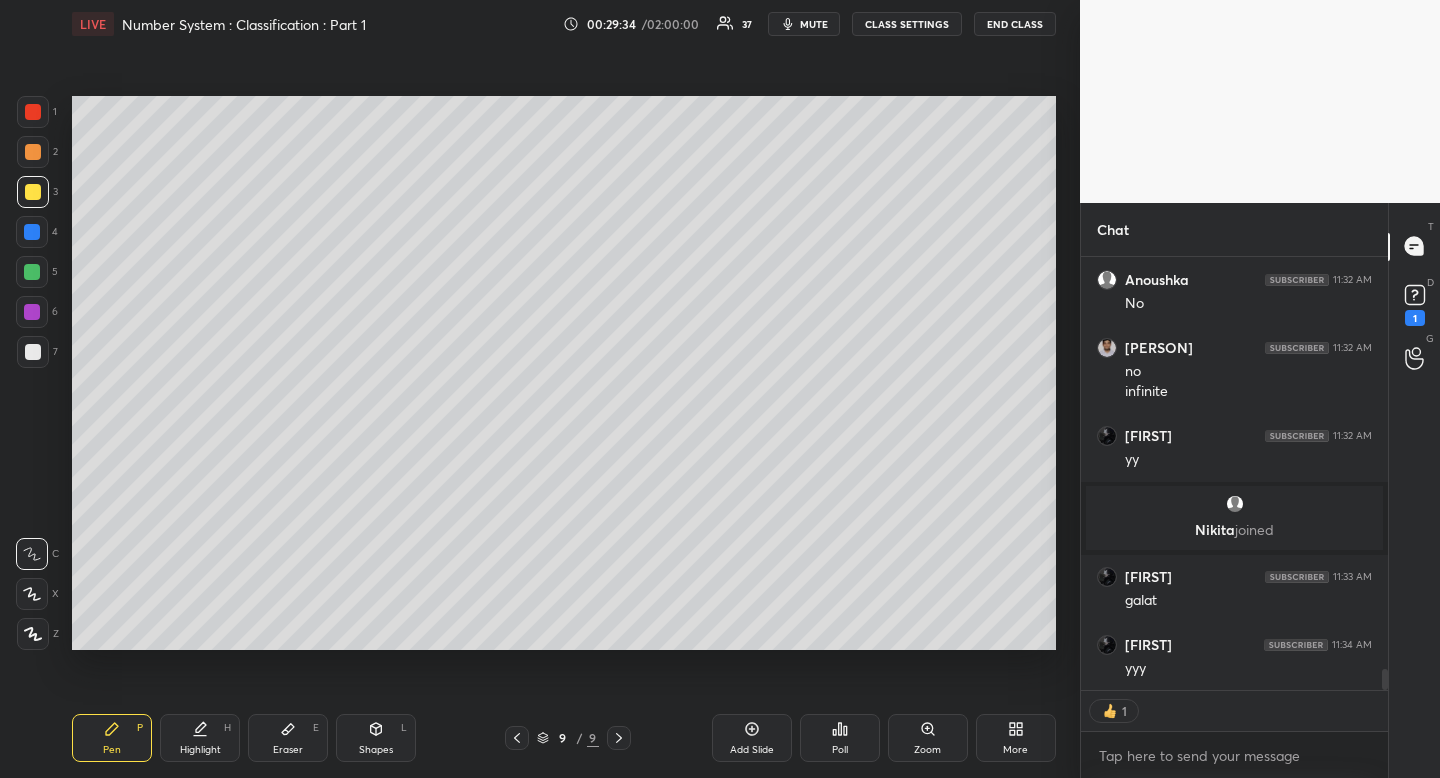click at bounding box center (33, 352) 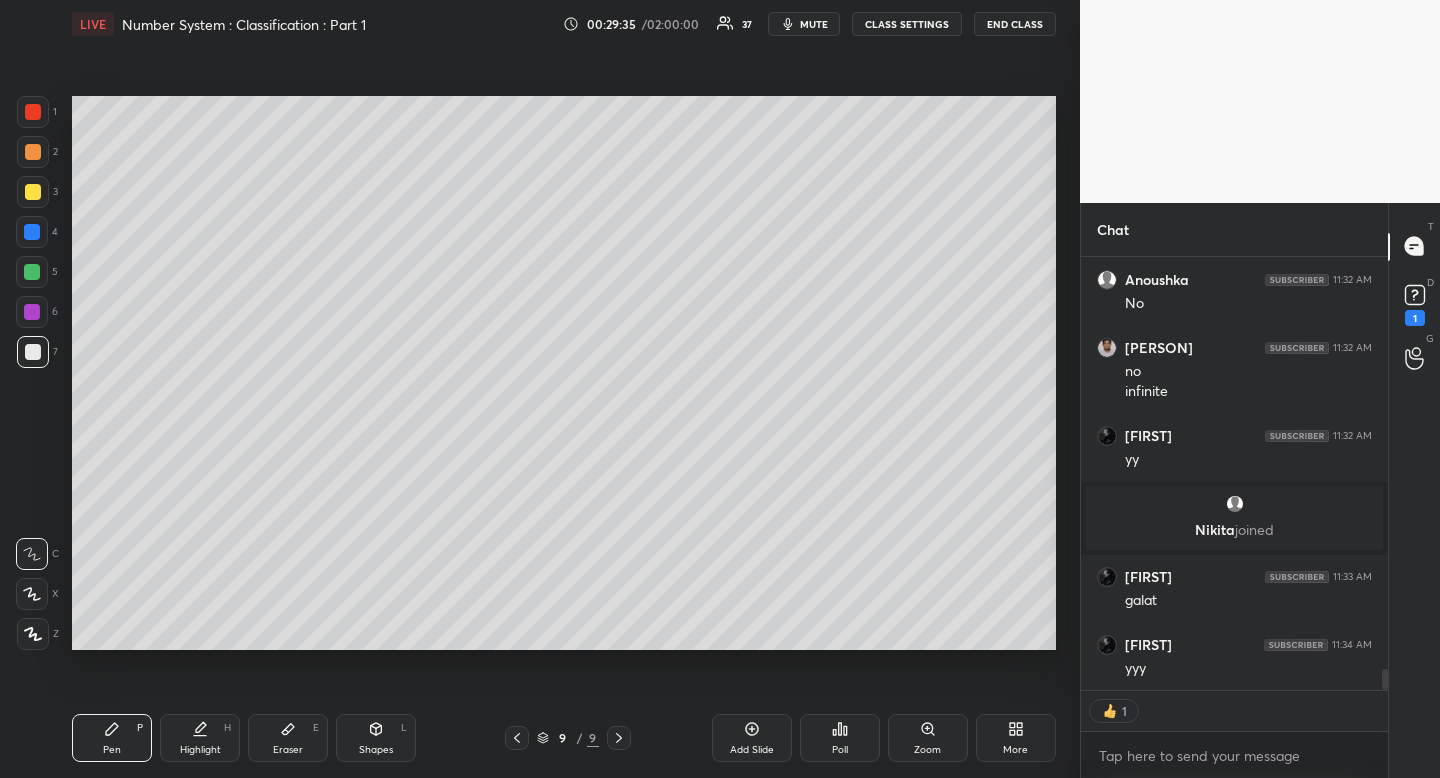 click at bounding box center [33, 352] 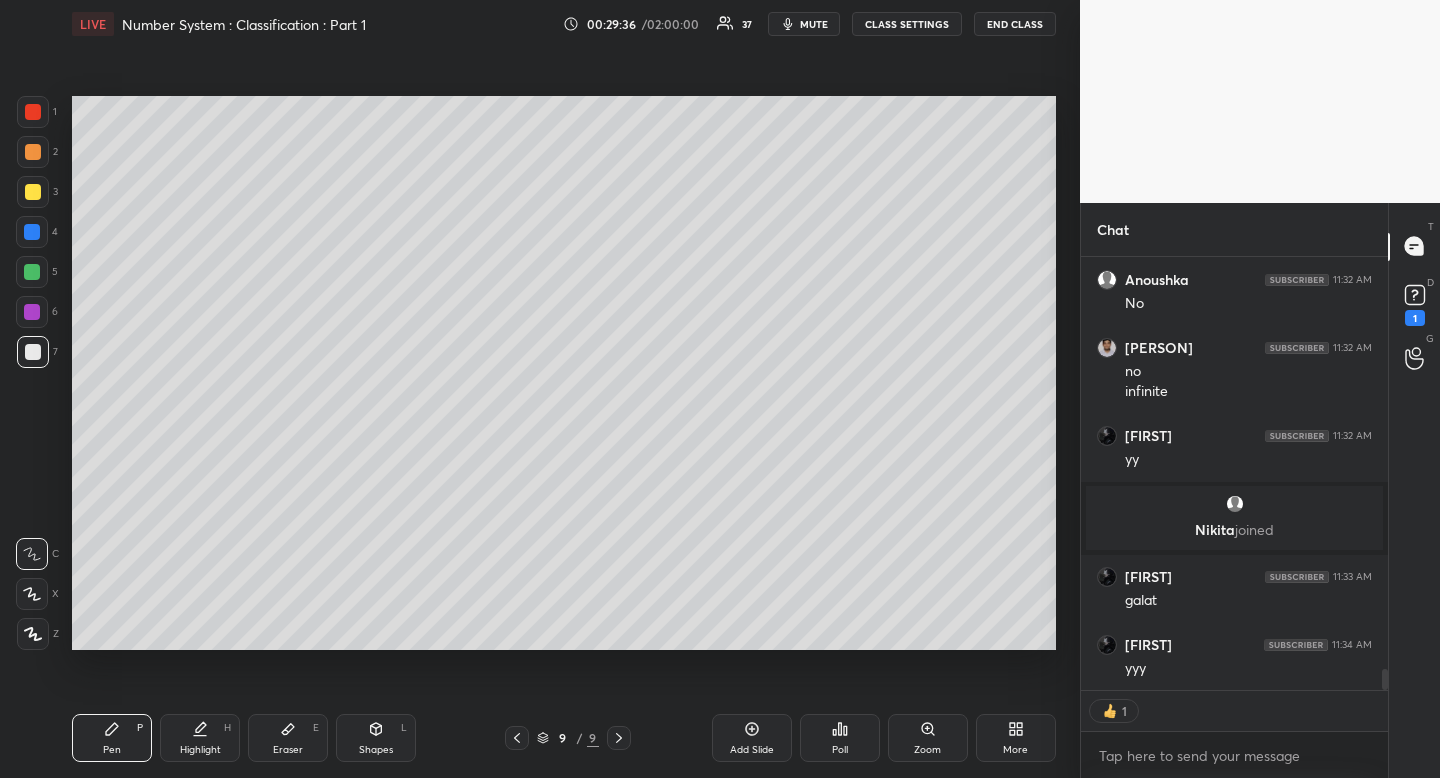 click at bounding box center (33, 152) 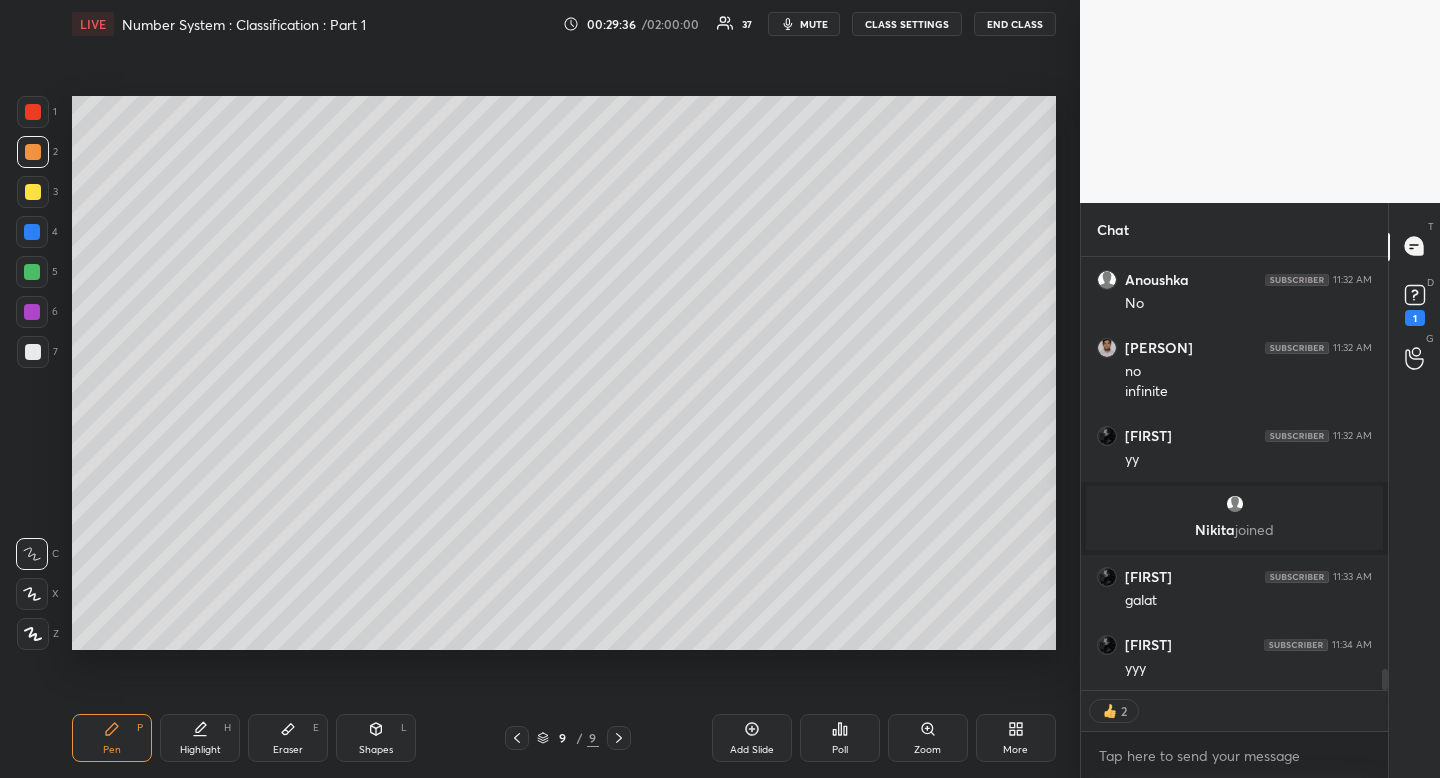 click at bounding box center [33, 152] 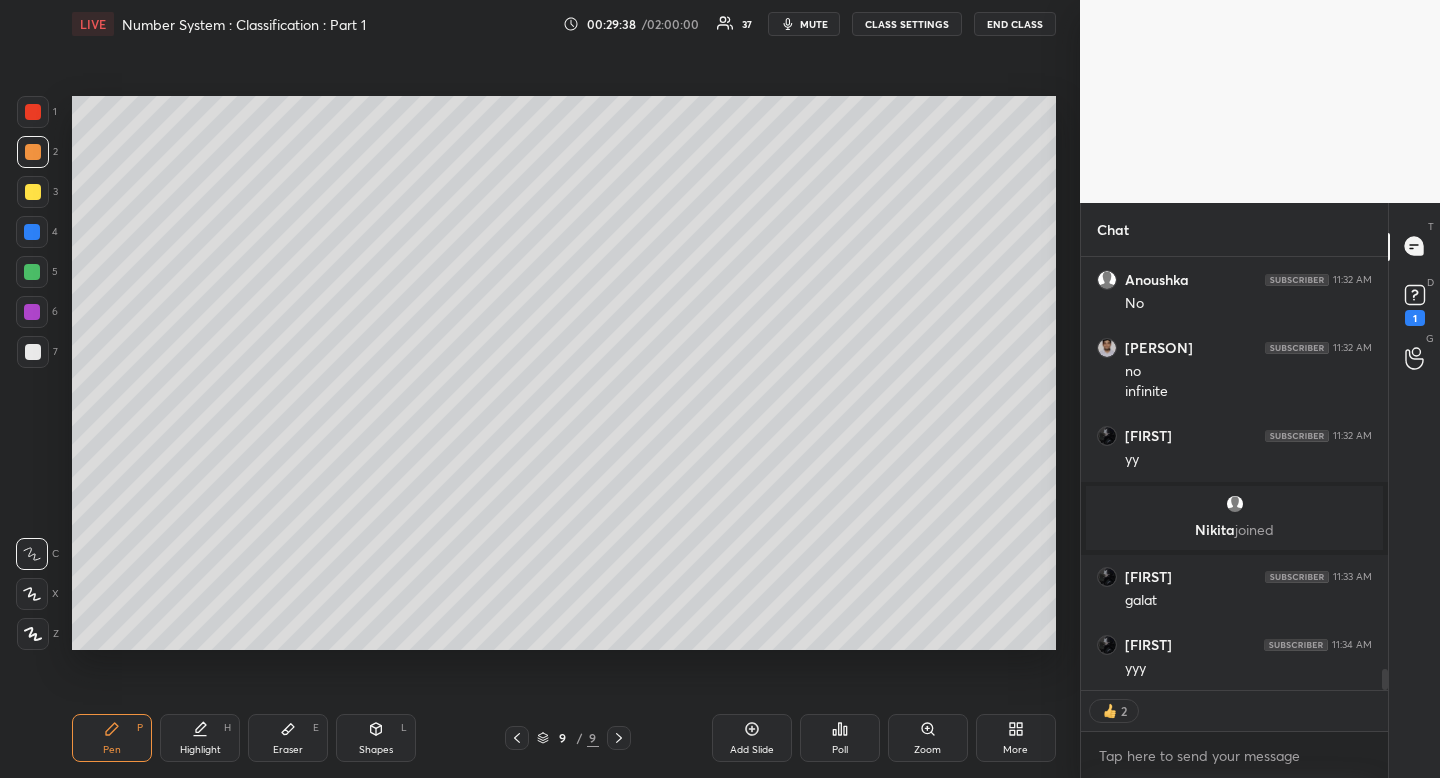 click 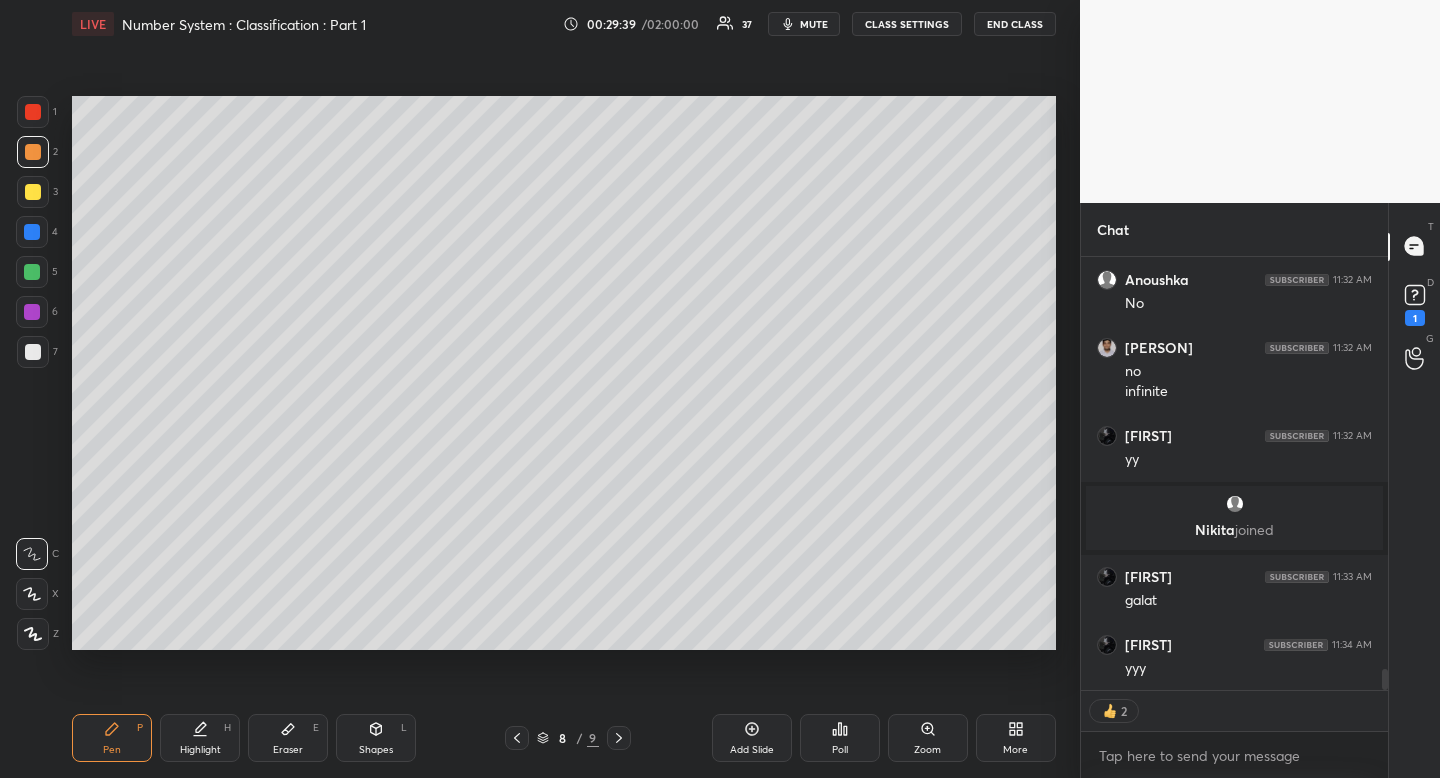 click 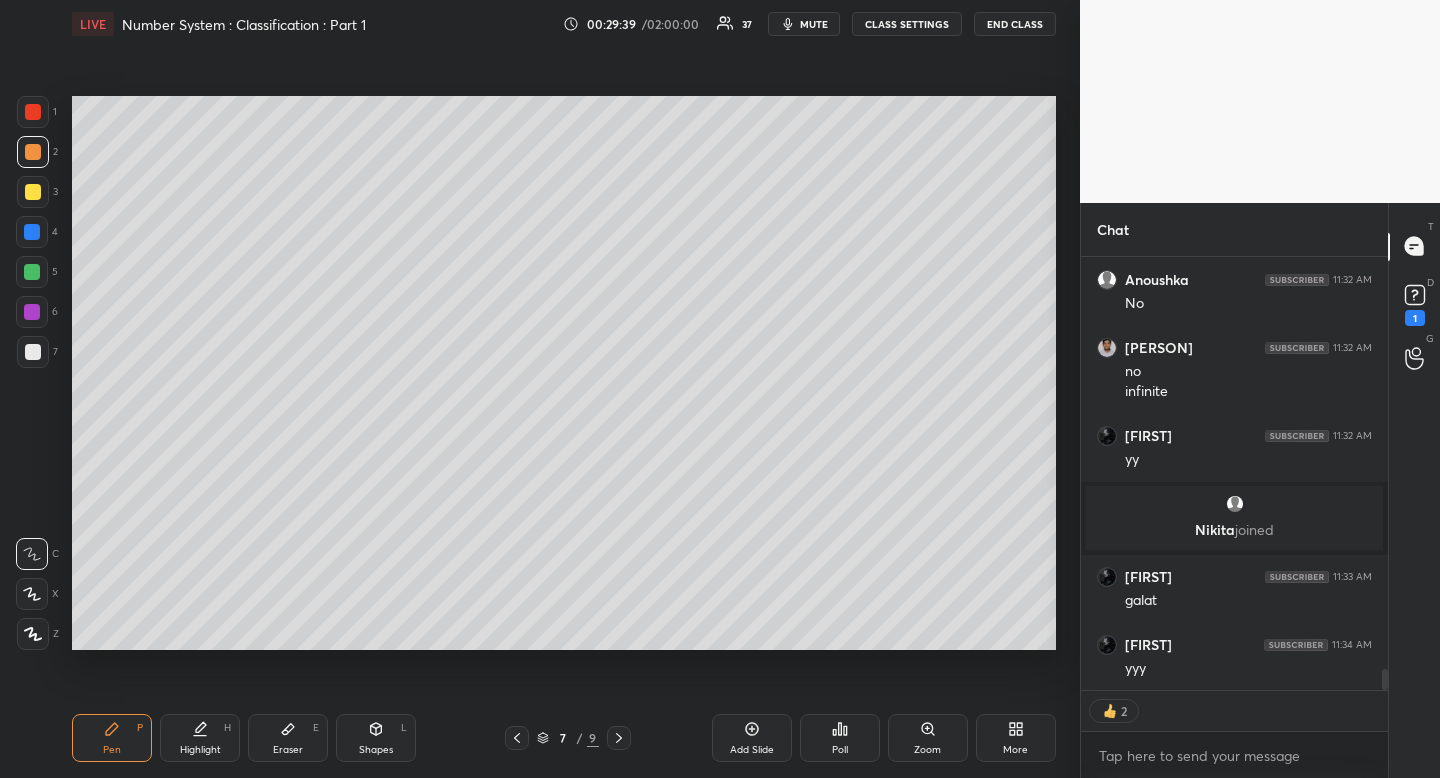 click 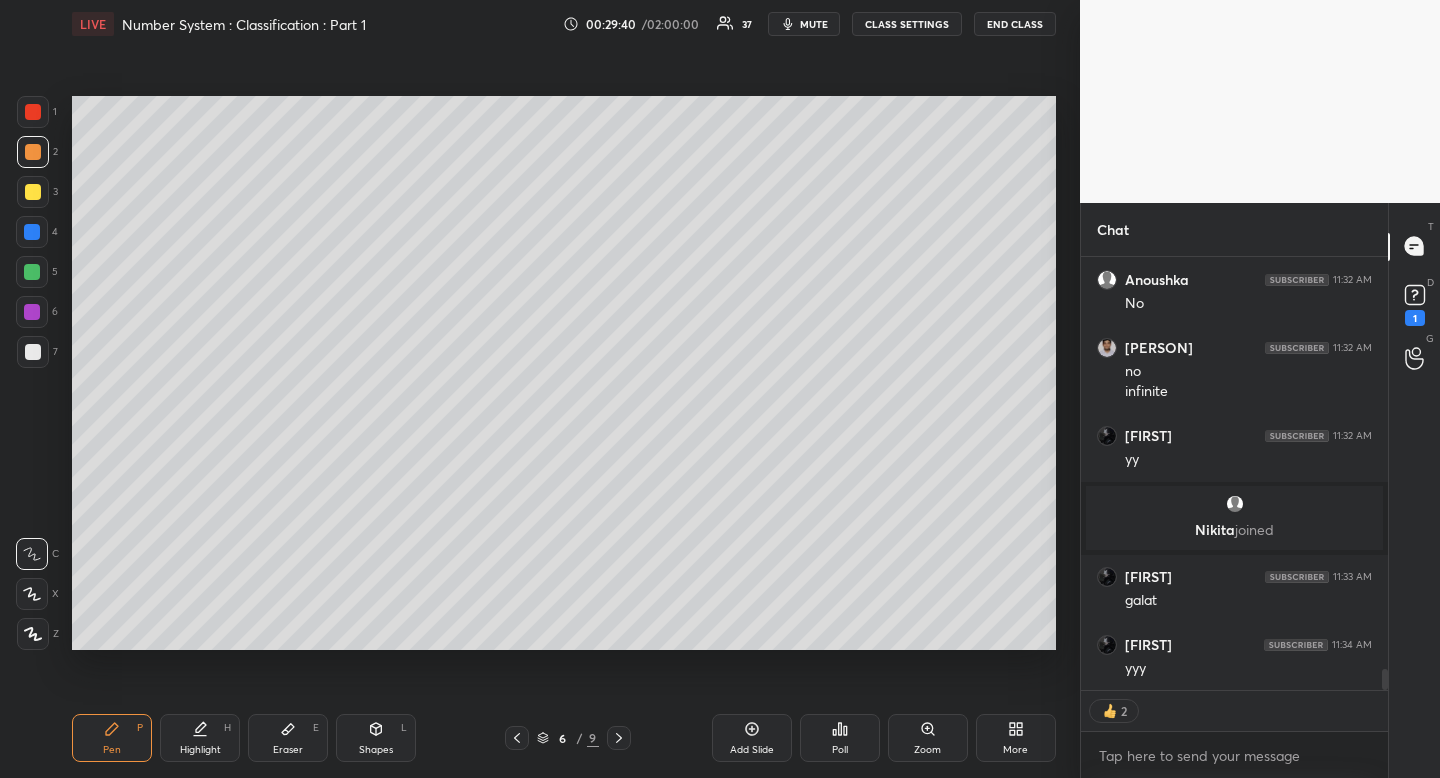 click at bounding box center [517, 738] 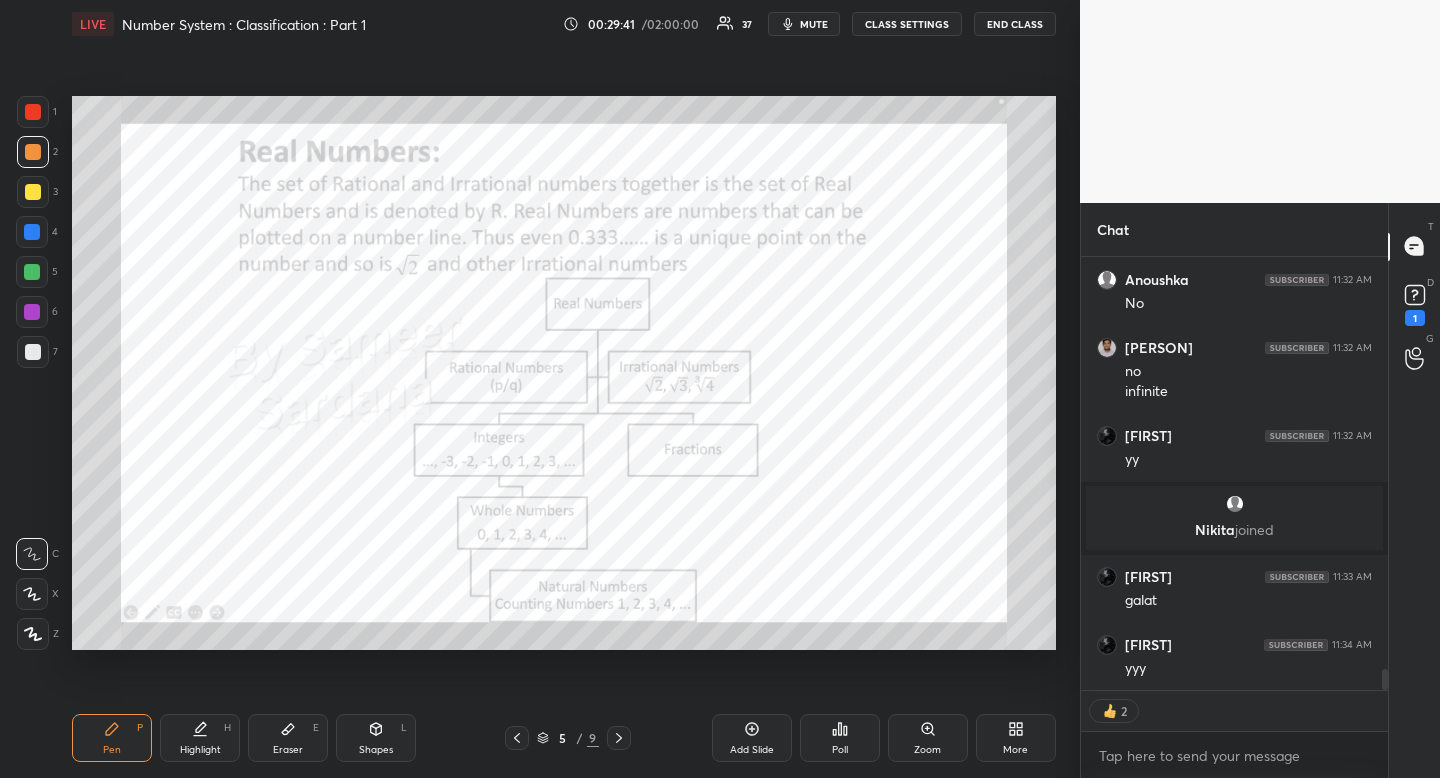 click on "Highlight H" at bounding box center (200, 738) 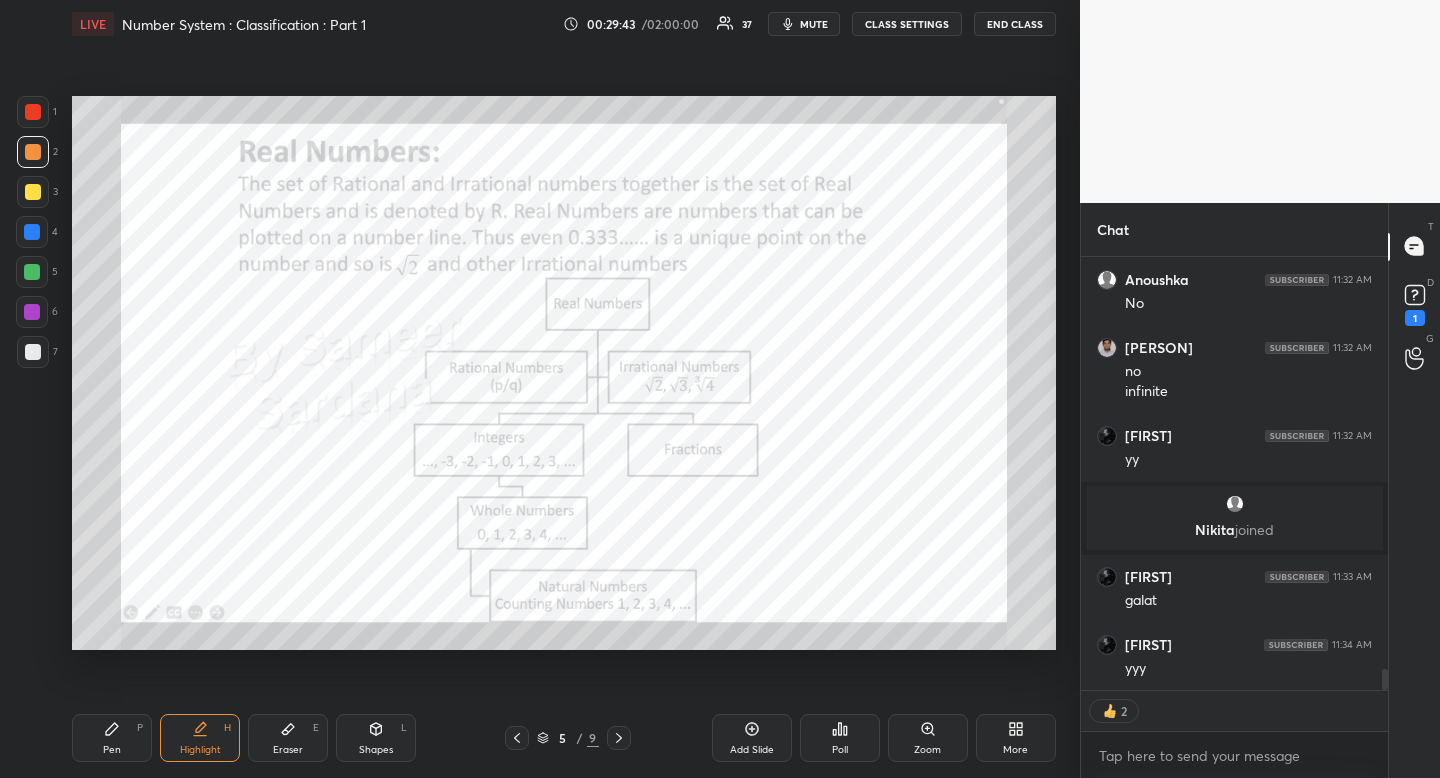 click on "Pen P Highlight H Eraser E Shapes L 5 / 9 Add Slide Poll Zoom More" at bounding box center [564, 738] 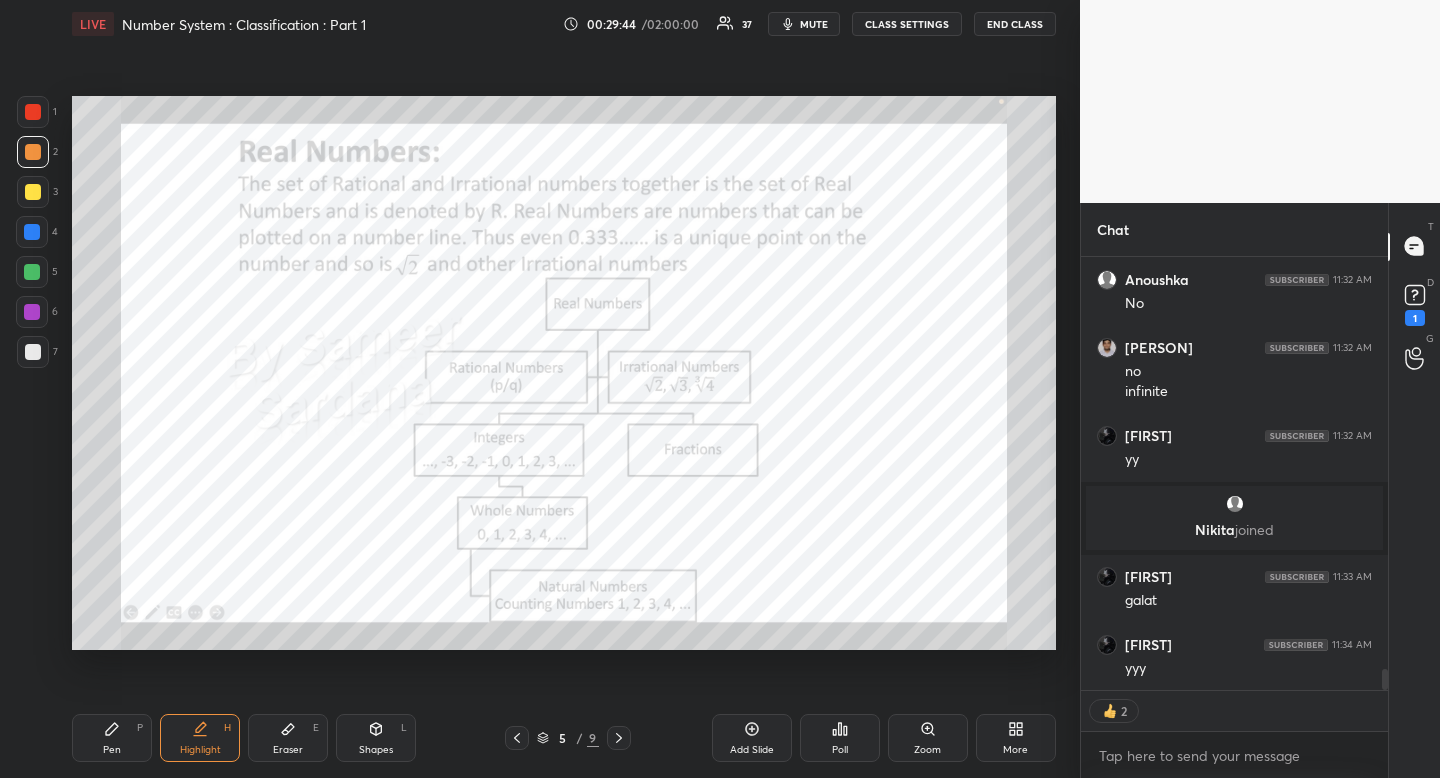 click on "Pen P" at bounding box center (112, 738) 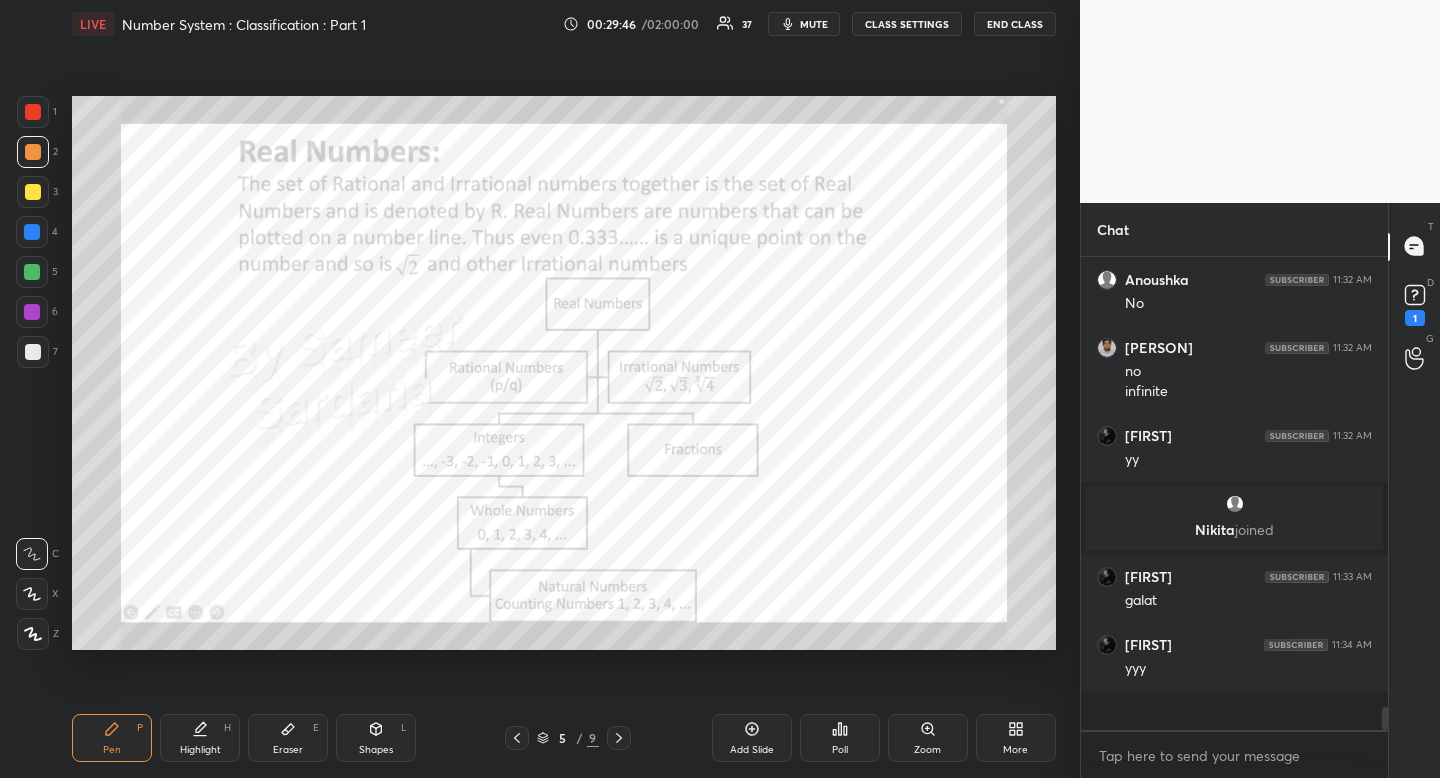 scroll, scrollTop: 7, scrollLeft: 7, axis: both 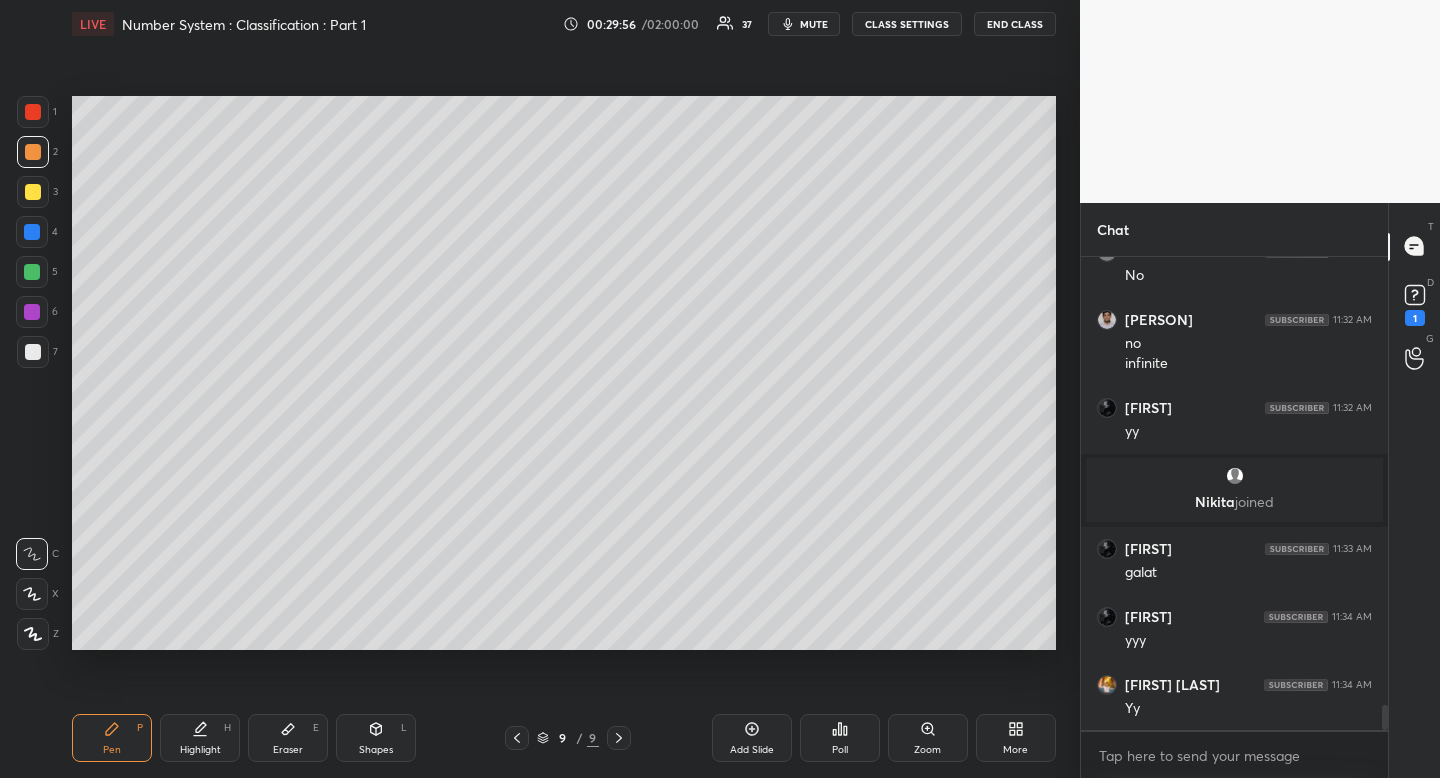 click on "Shapes L" at bounding box center (376, 738) 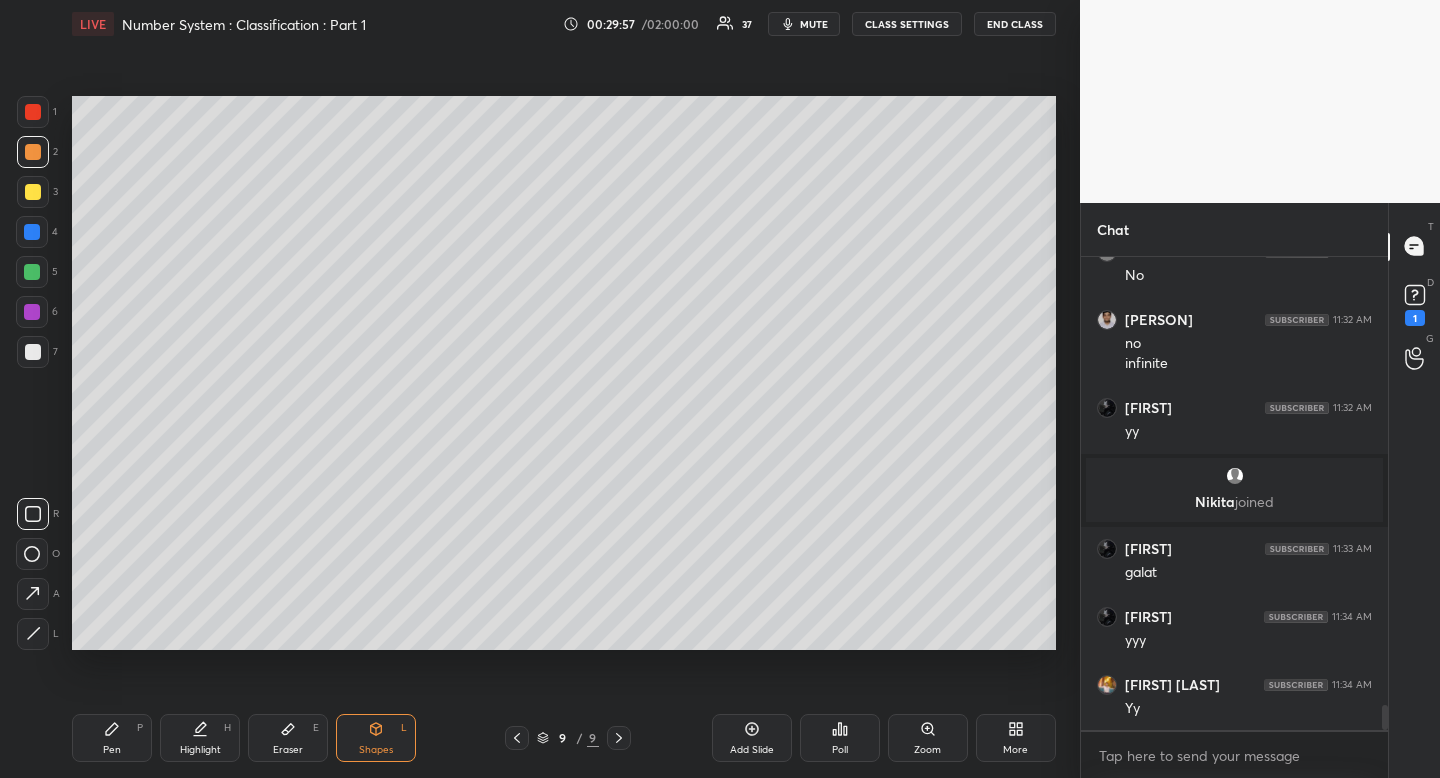 click at bounding box center [33, 634] 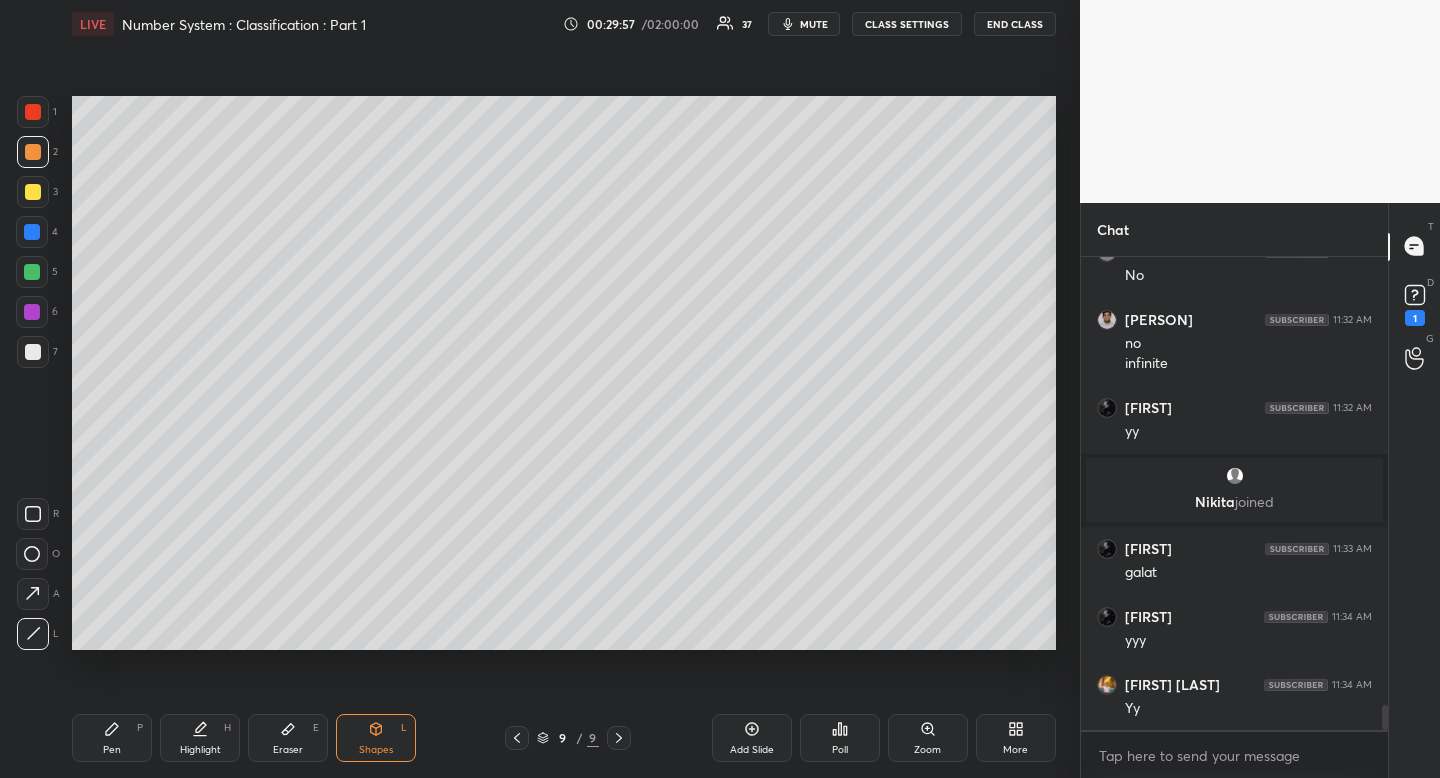 click at bounding box center [33, 634] 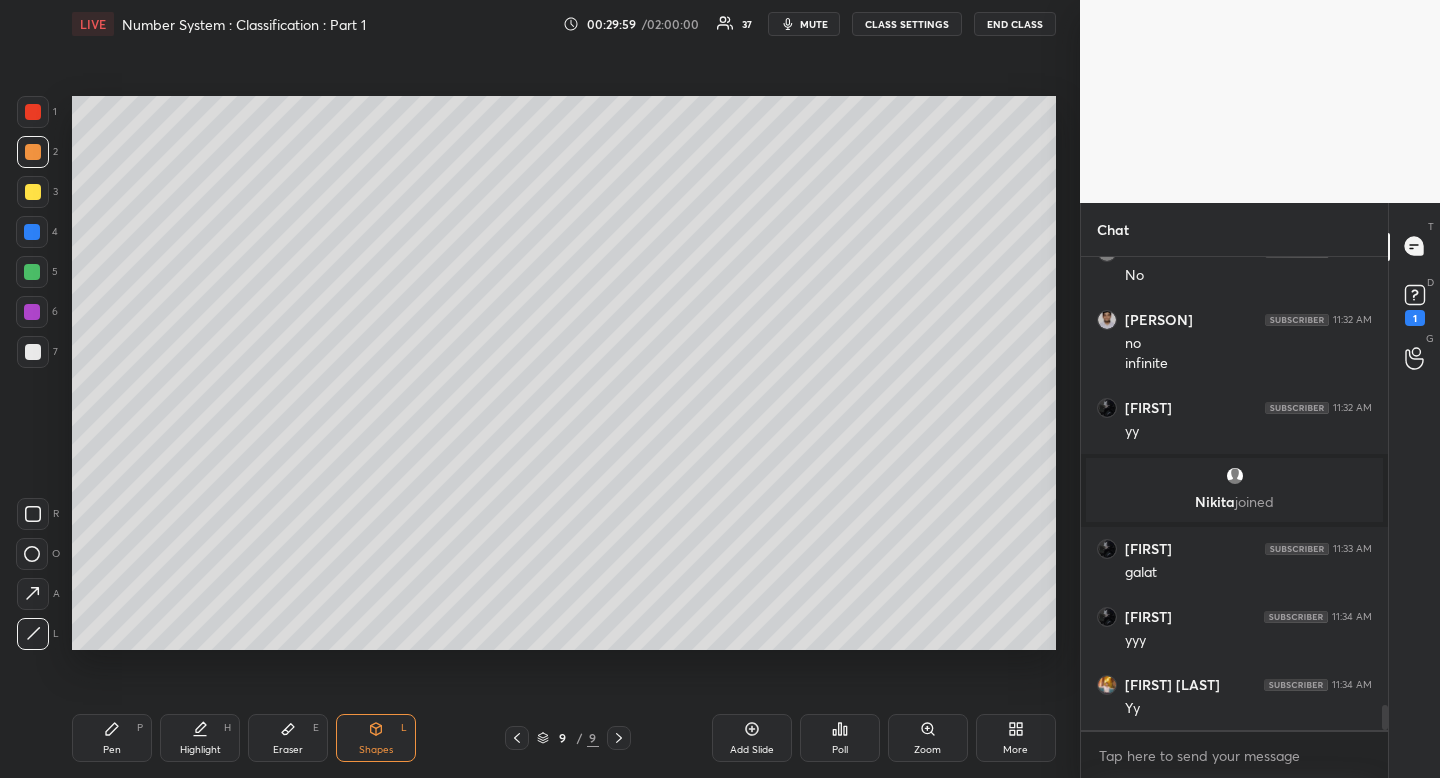 click on "Pen P" at bounding box center (112, 738) 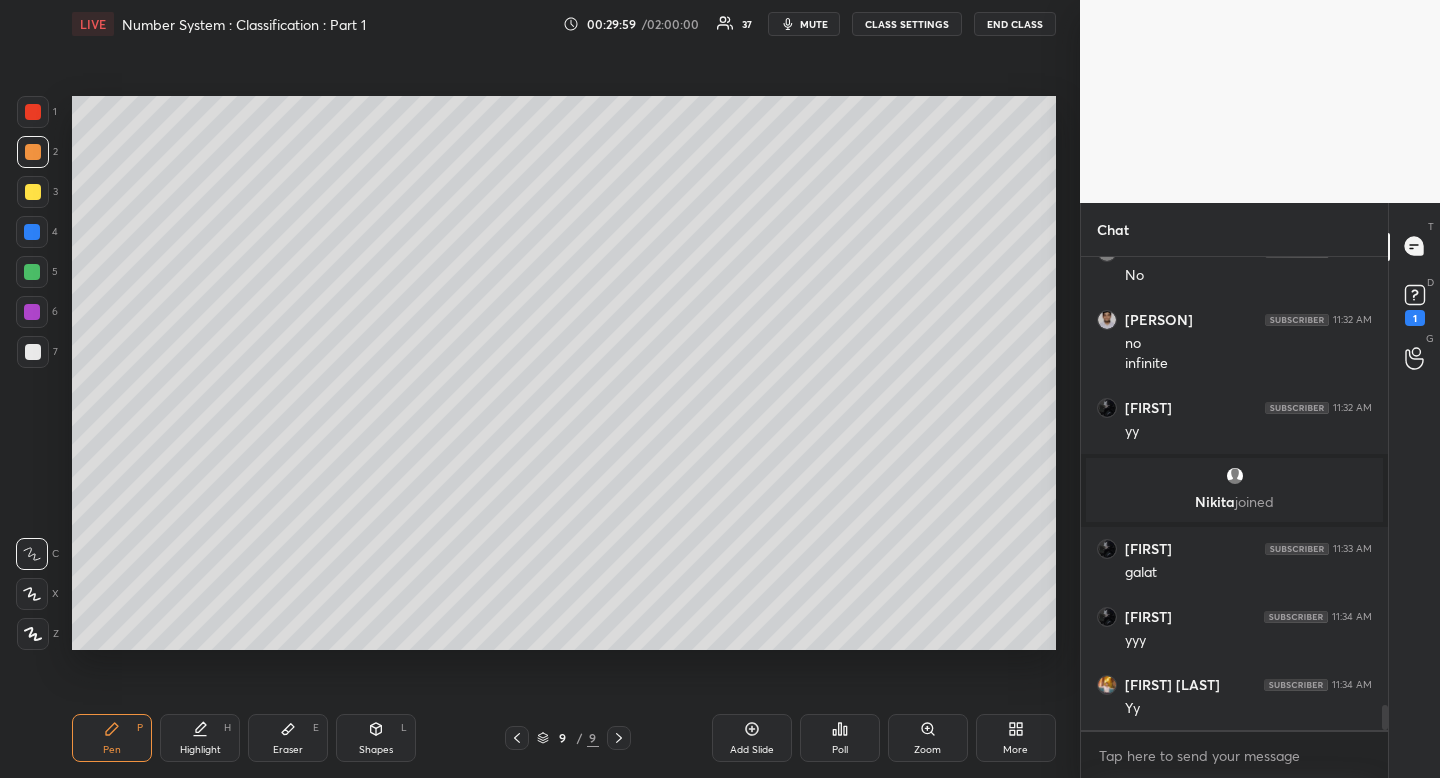 drag, startPoint x: 111, startPoint y: 740, endPoint x: 110, endPoint y: 705, distance: 35.014282 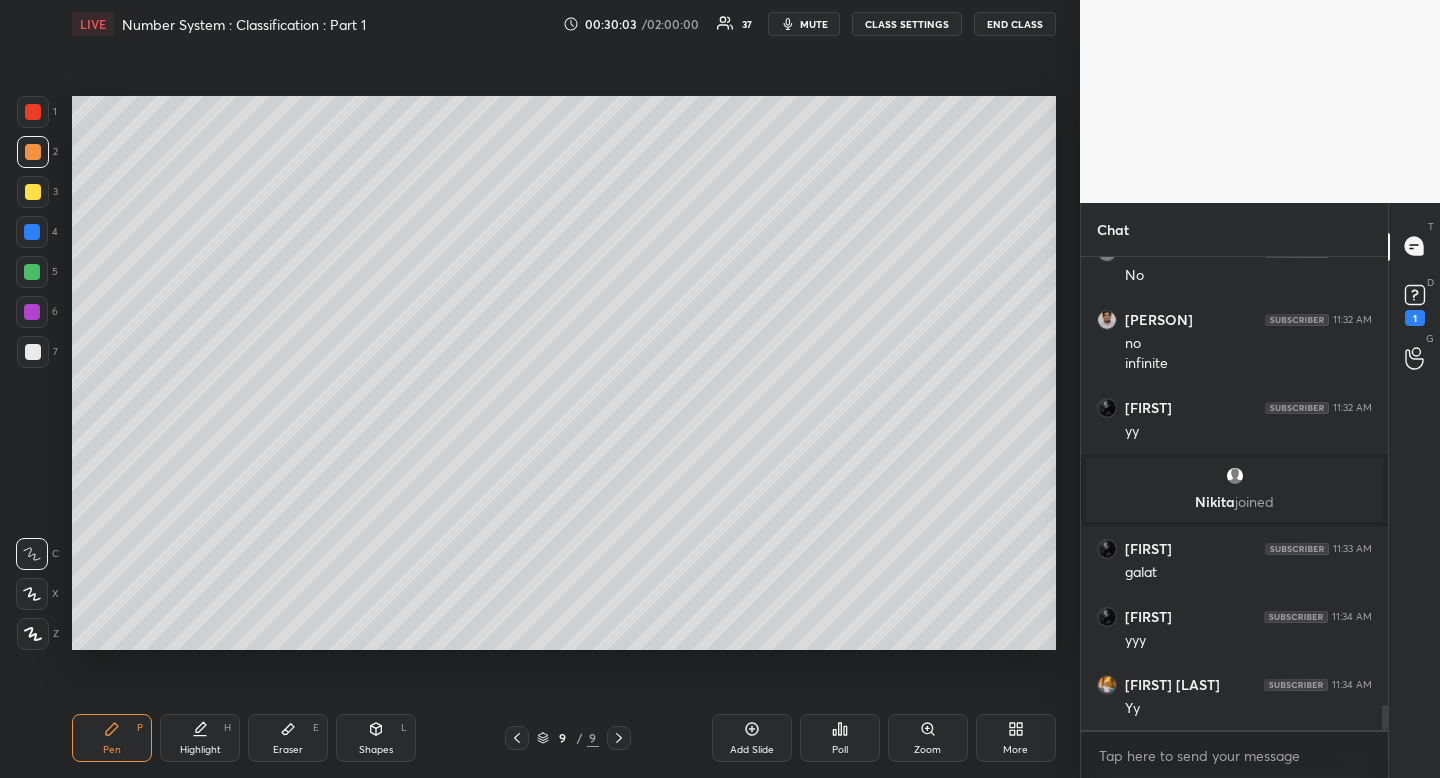 click on "Shapes L" at bounding box center (376, 738) 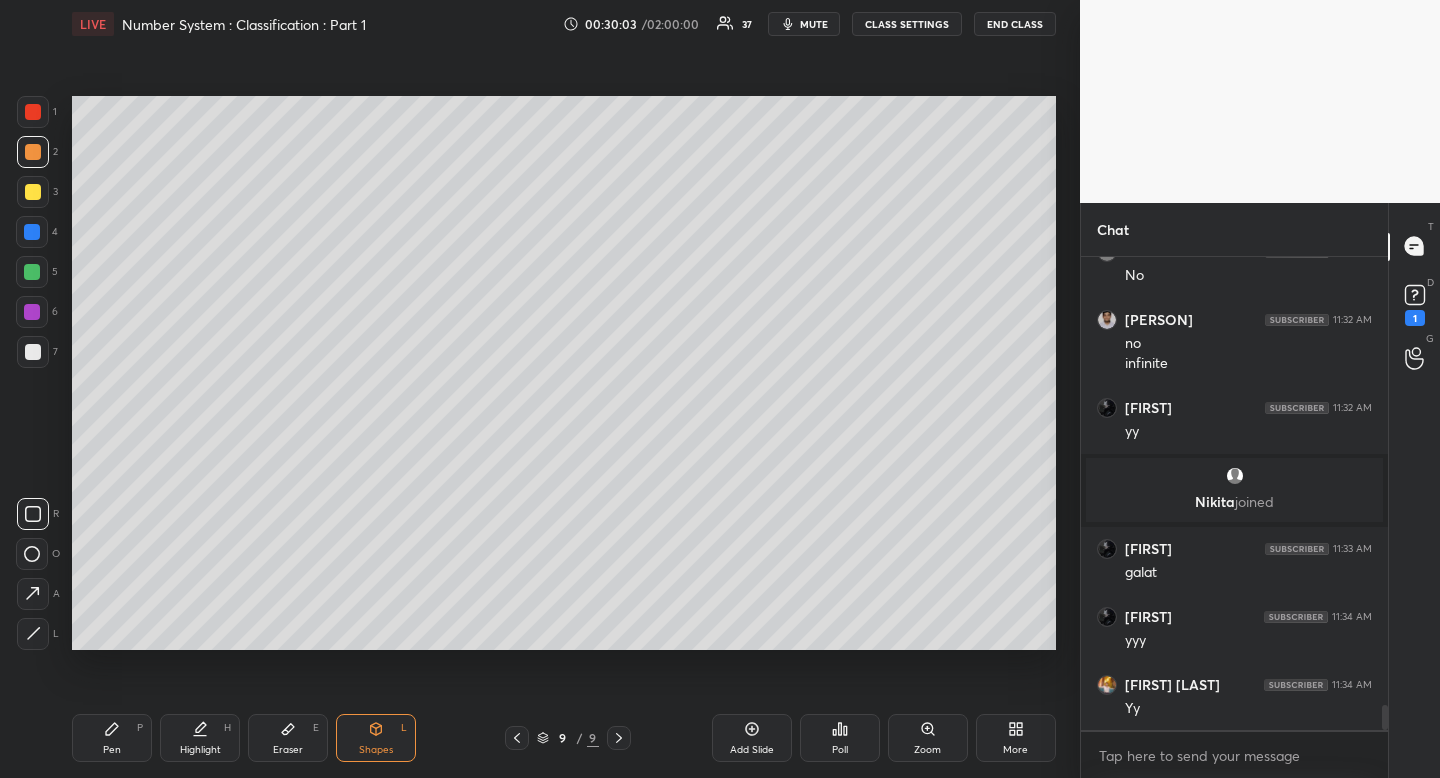 click at bounding box center (33, 634) 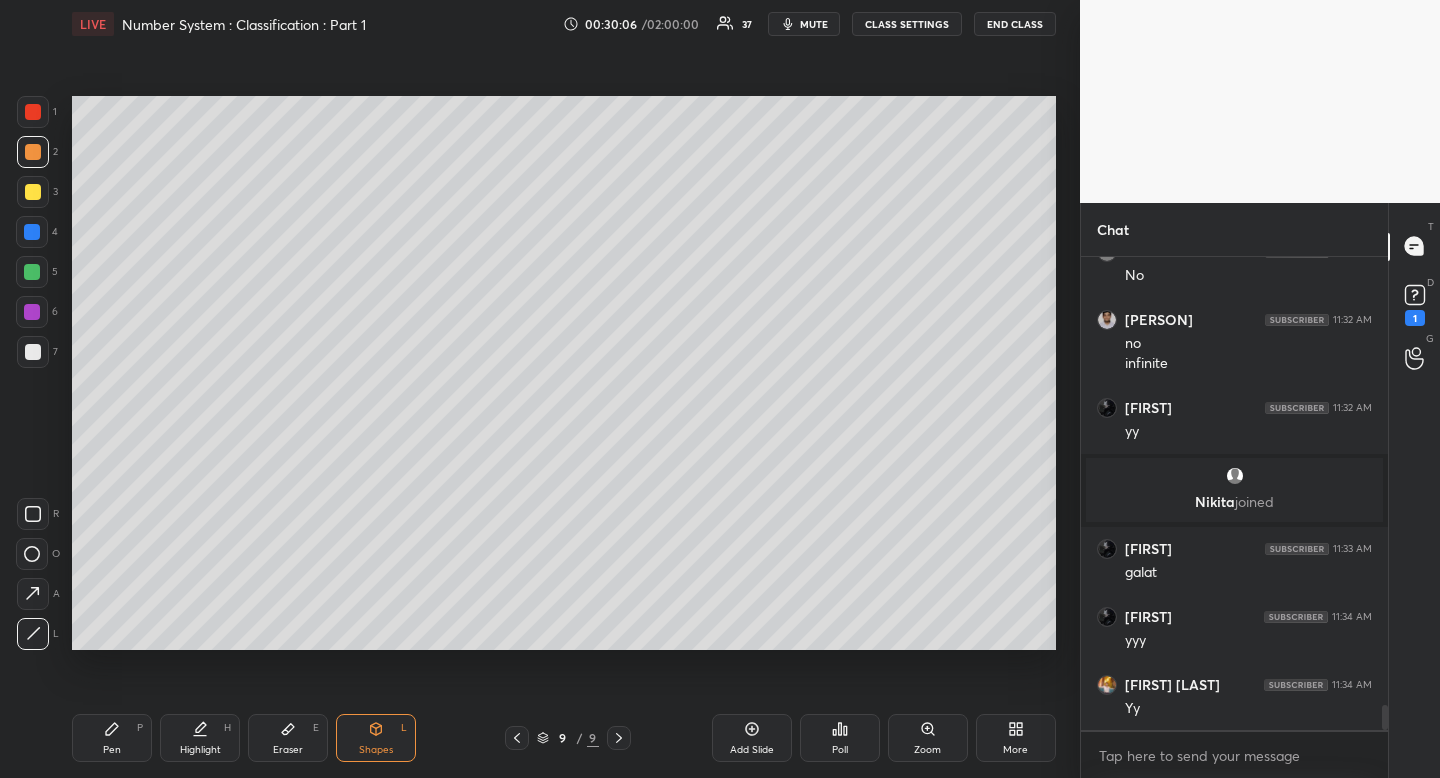click on "Pen P" at bounding box center [112, 738] 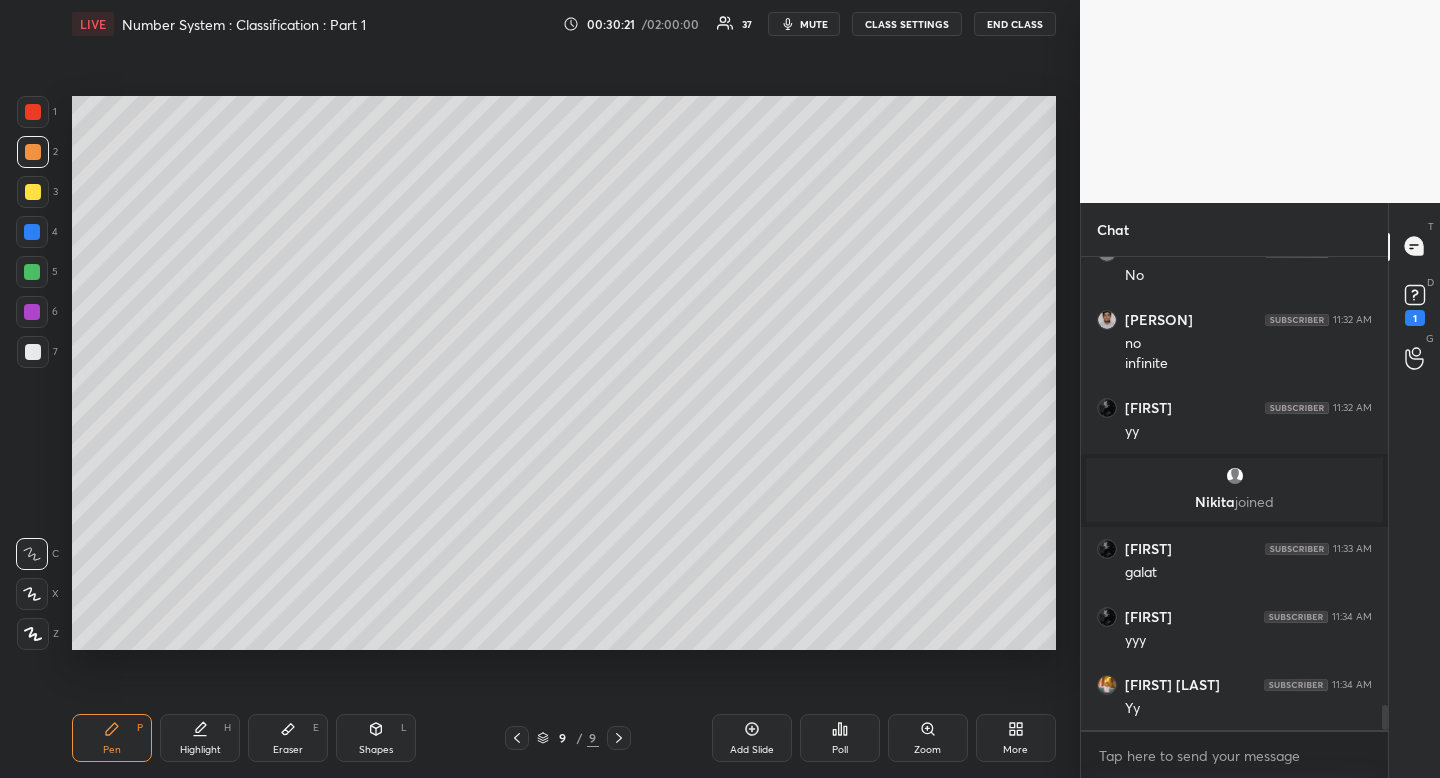 click on "Shapes L" at bounding box center (376, 738) 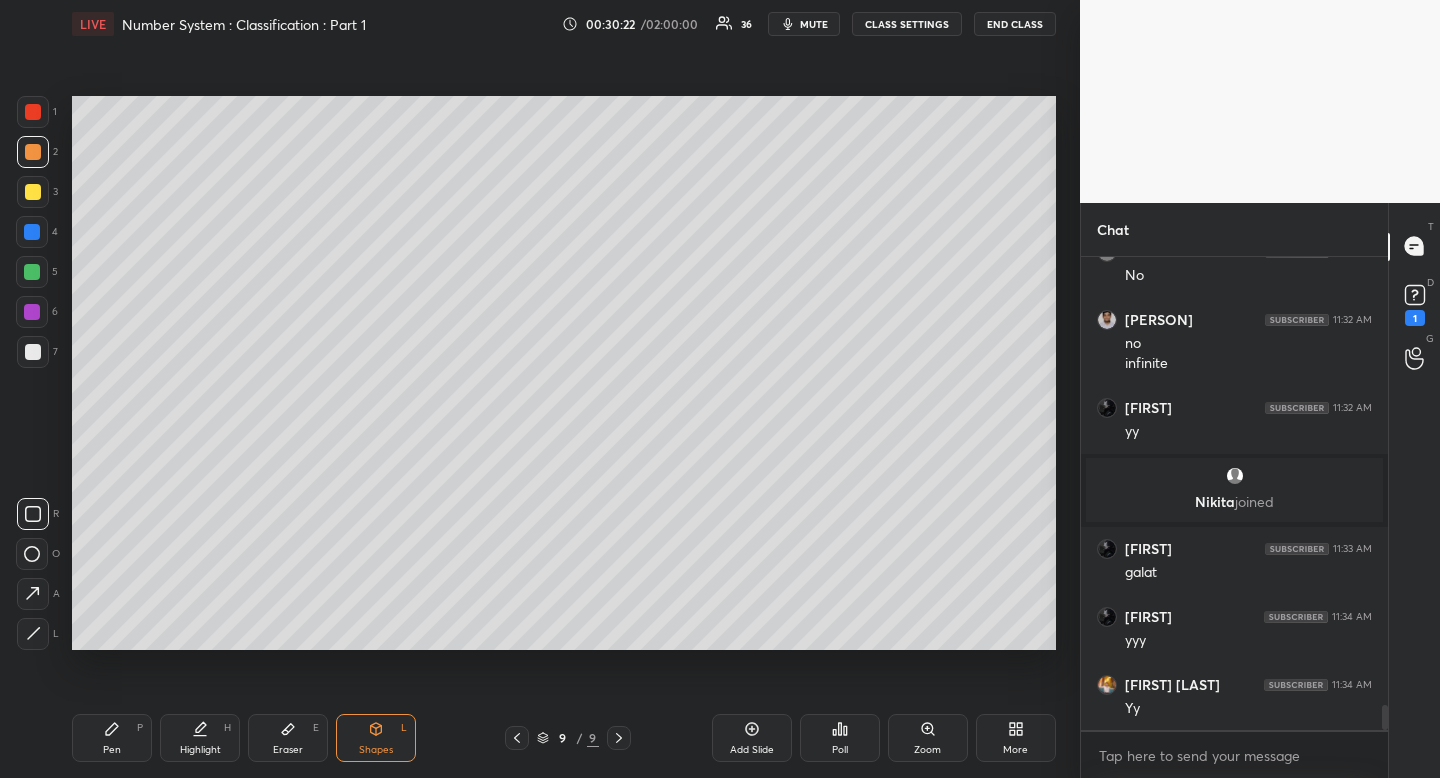drag, startPoint x: 29, startPoint y: 556, endPoint x: 39, endPoint y: 550, distance: 11.661903 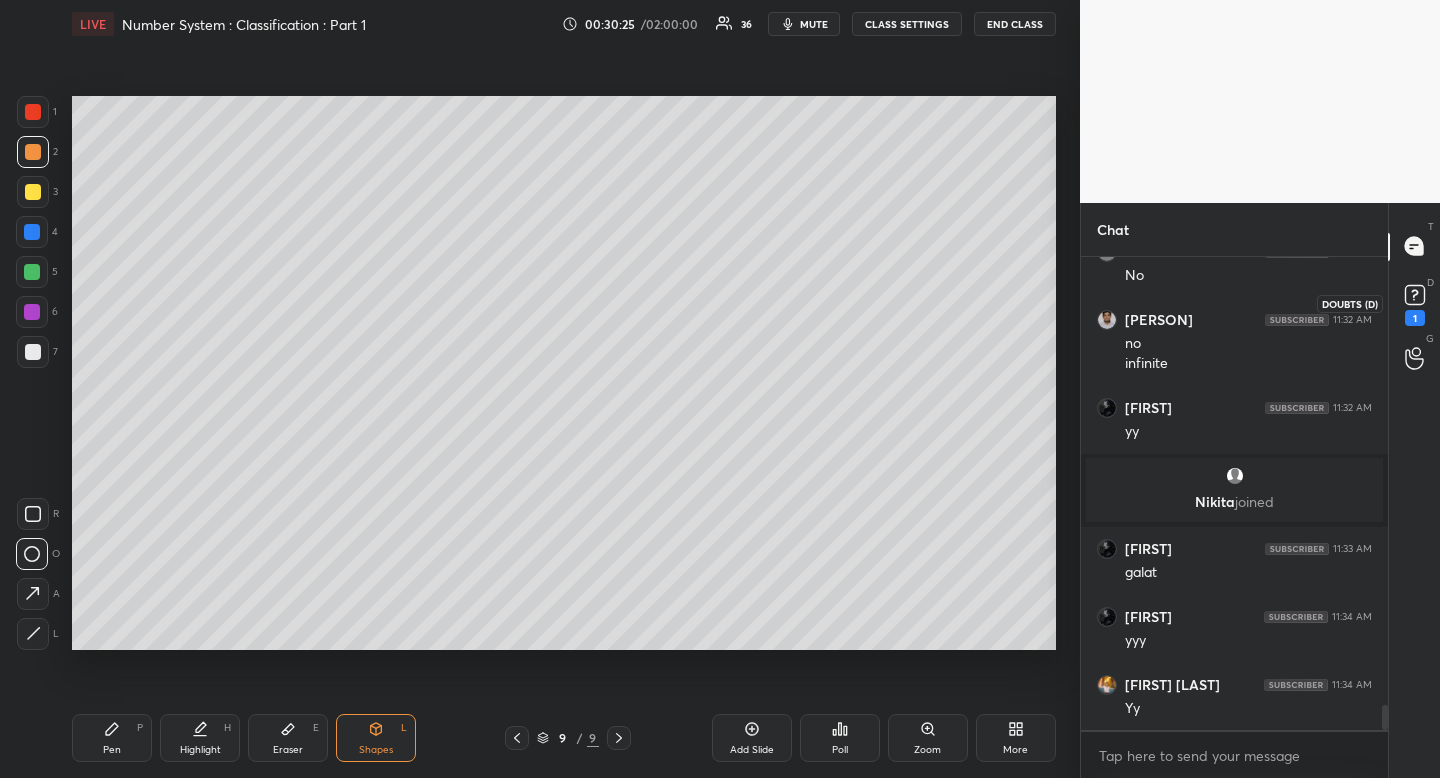 click 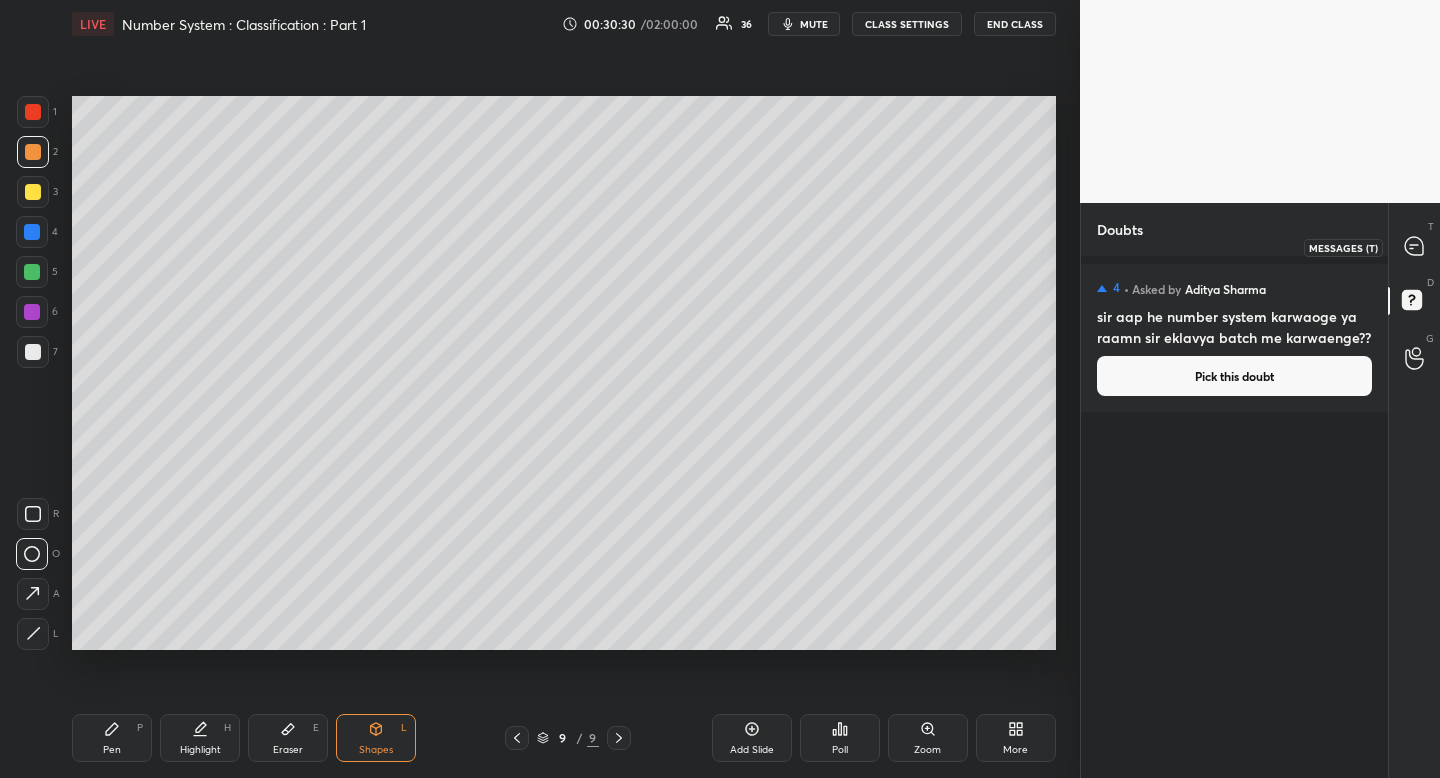 drag, startPoint x: 1424, startPoint y: 239, endPoint x: 1389, endPoint y: 247, distance: 35.902645 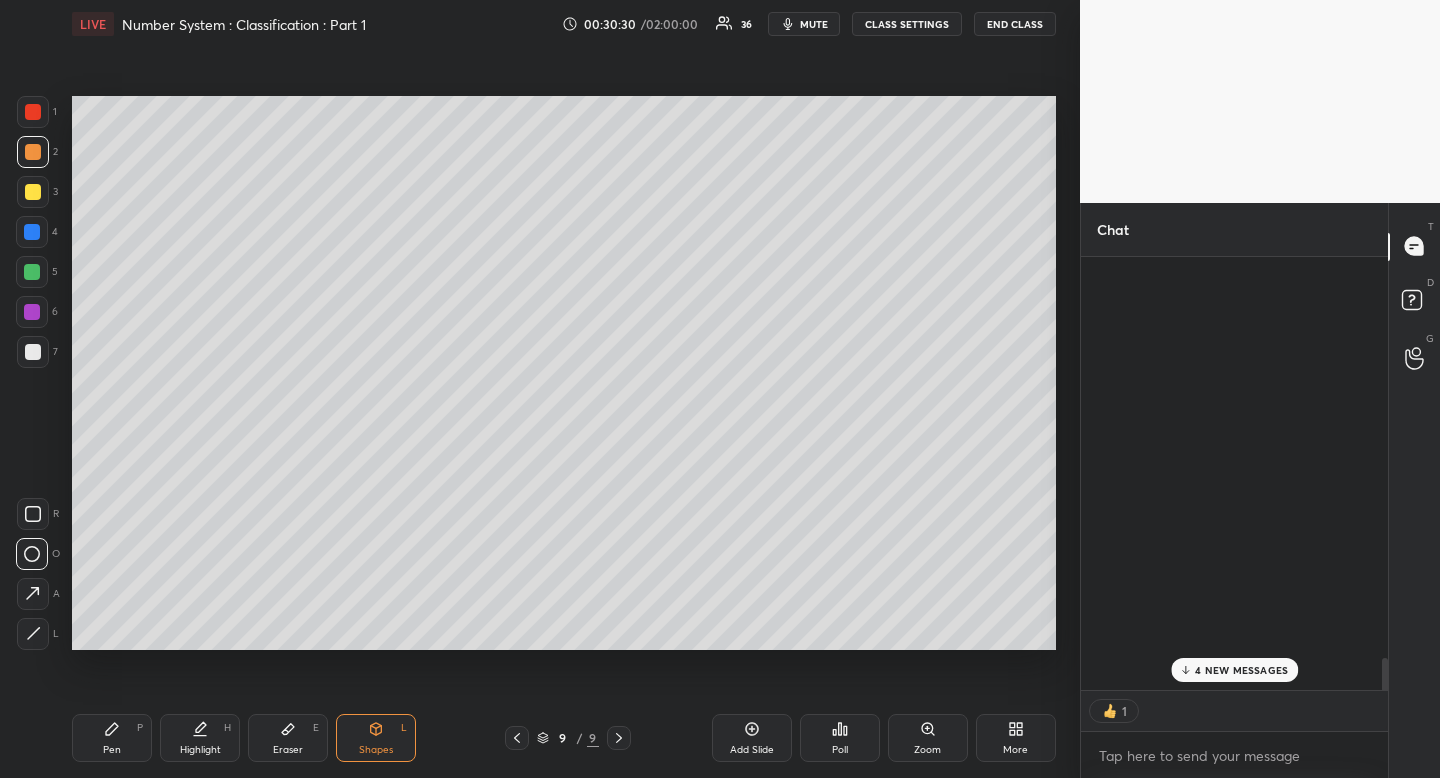 scroll, scrollTop: 8976, scrollLeft: 0, axis: vertical 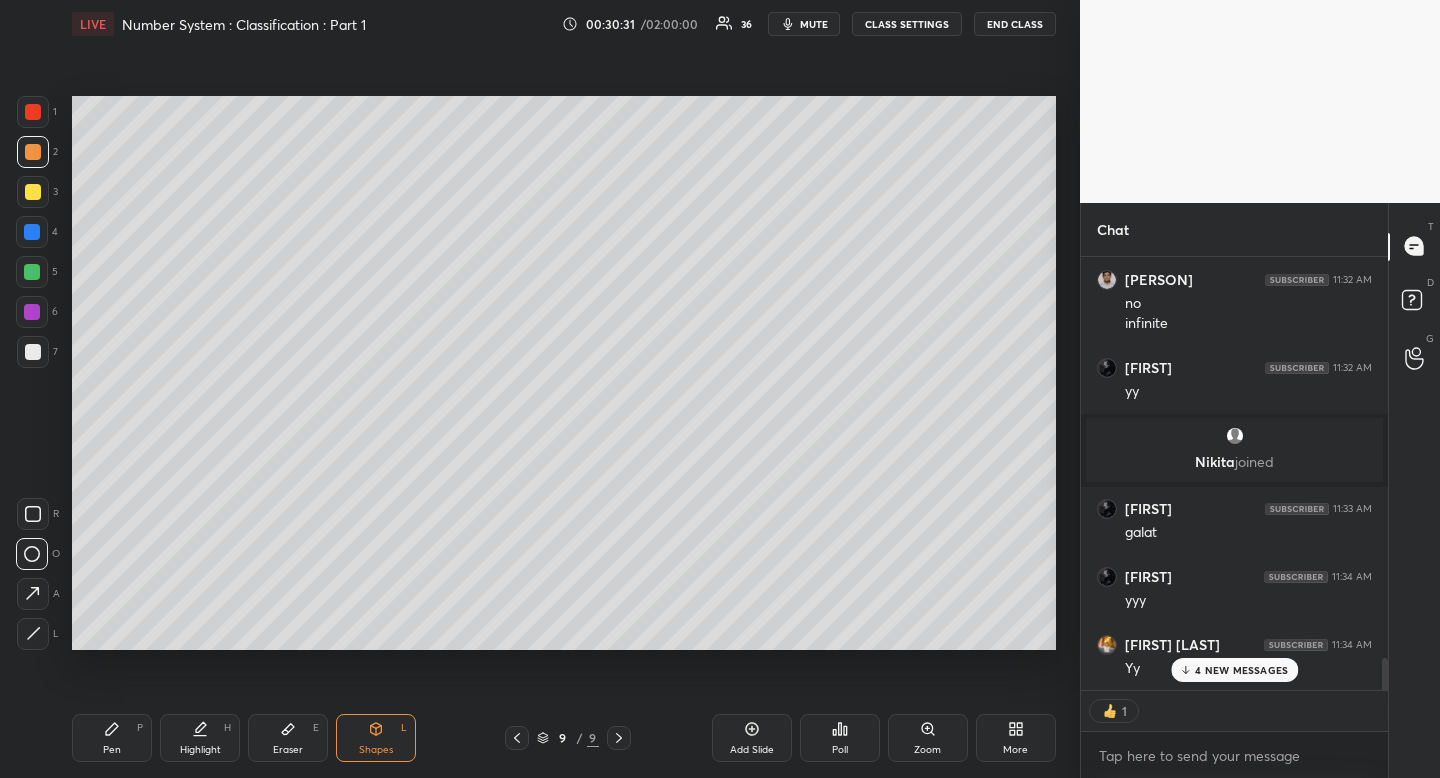 drag, startPoint x: 208, startPoint y: 749, endPoint x: 226, endPoint y: 687, distance: 64.56005 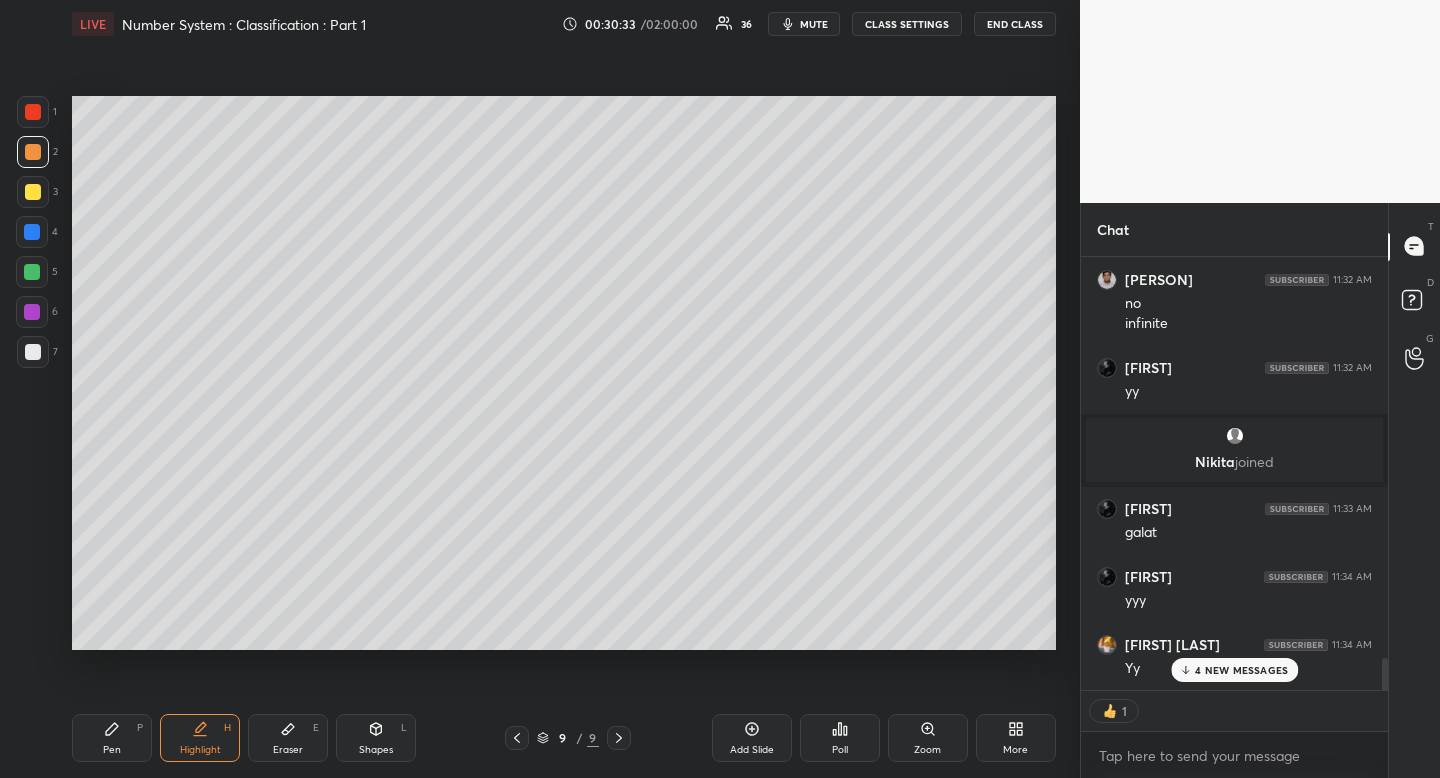 click on "4 NEW MESSAGES" at bounding box center (1241, 670) 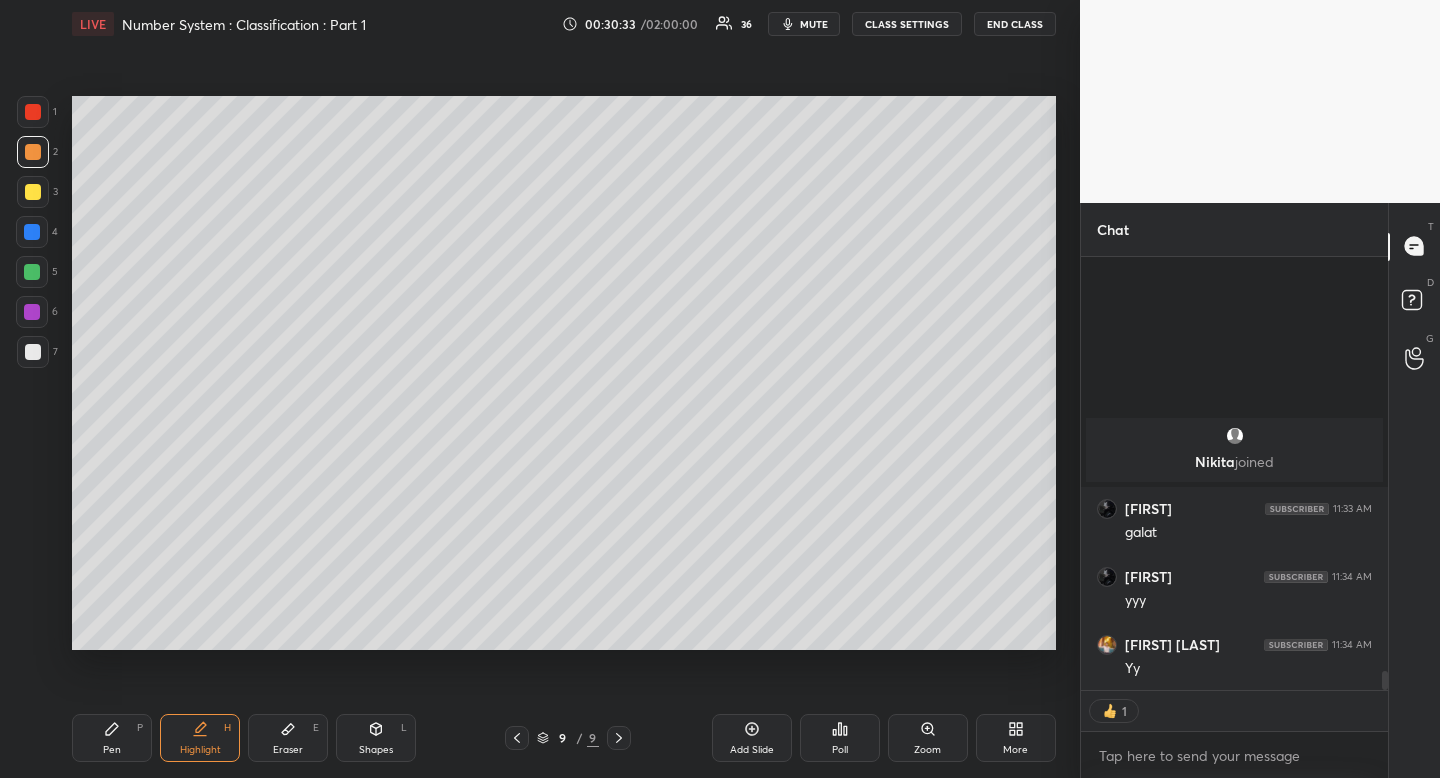 scroll, scrollTop: 9248, scrollLeft: 0, axis: vertical 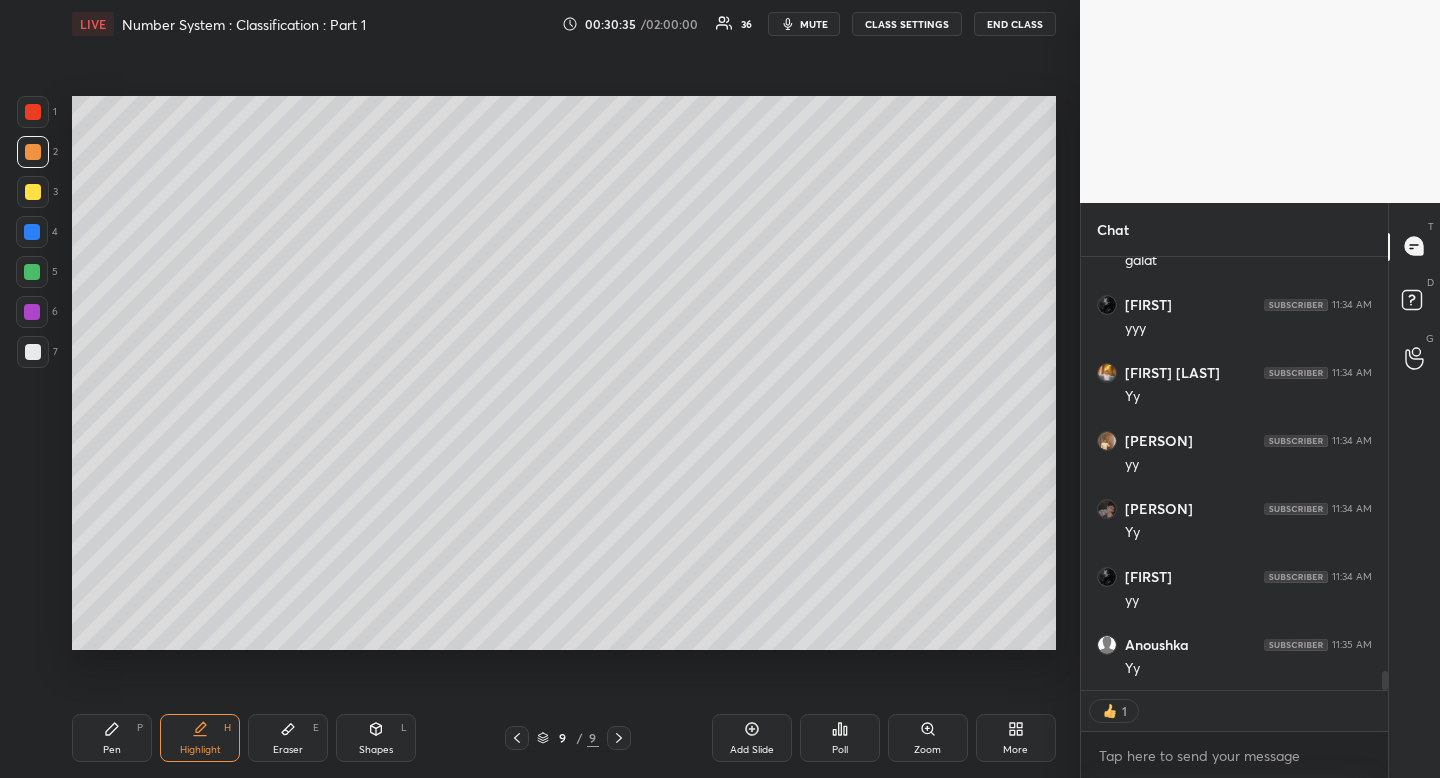 drag, startPoint x: 31, startPoint y: 194, endPoint x: 19, endPoint y: 197, distance: 12.369317 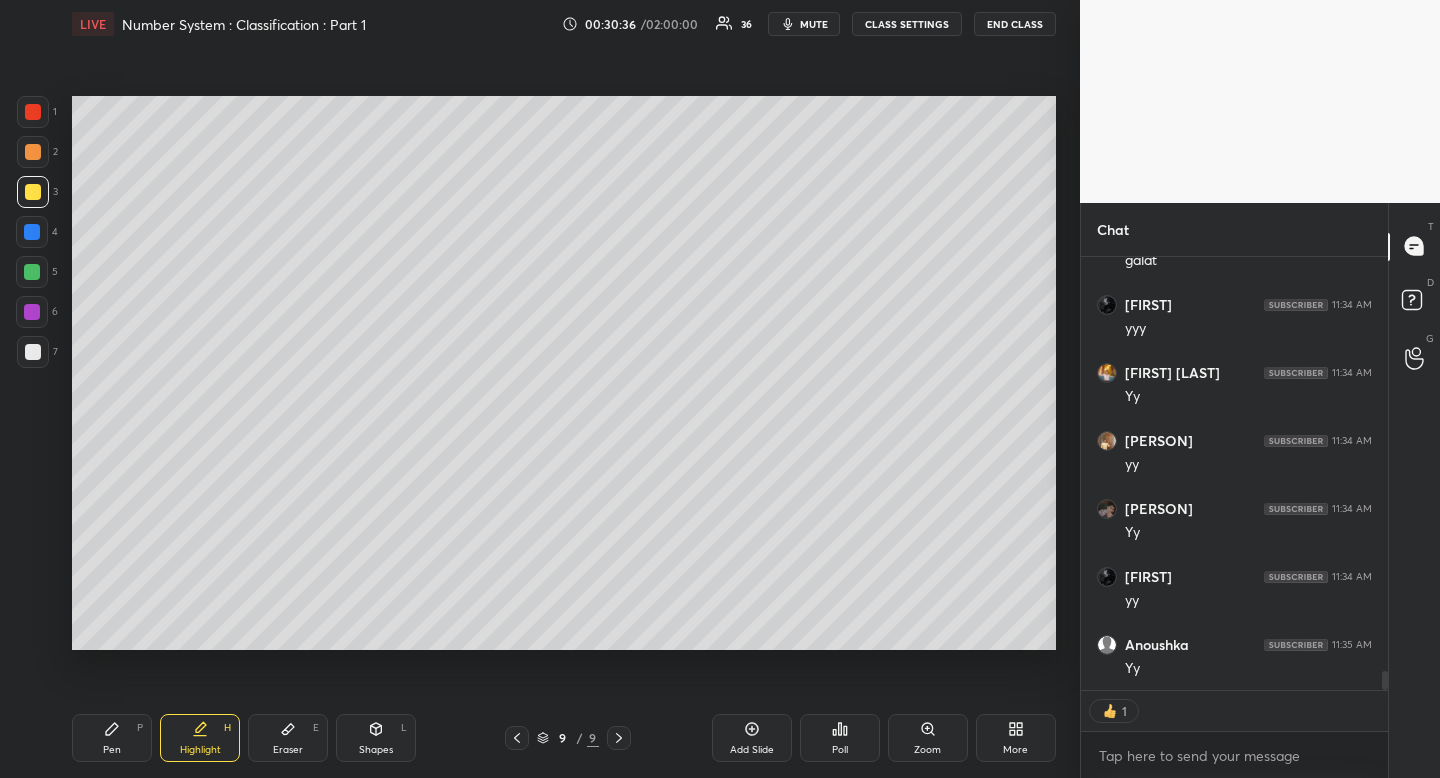 click at bounding box center (33, 352) 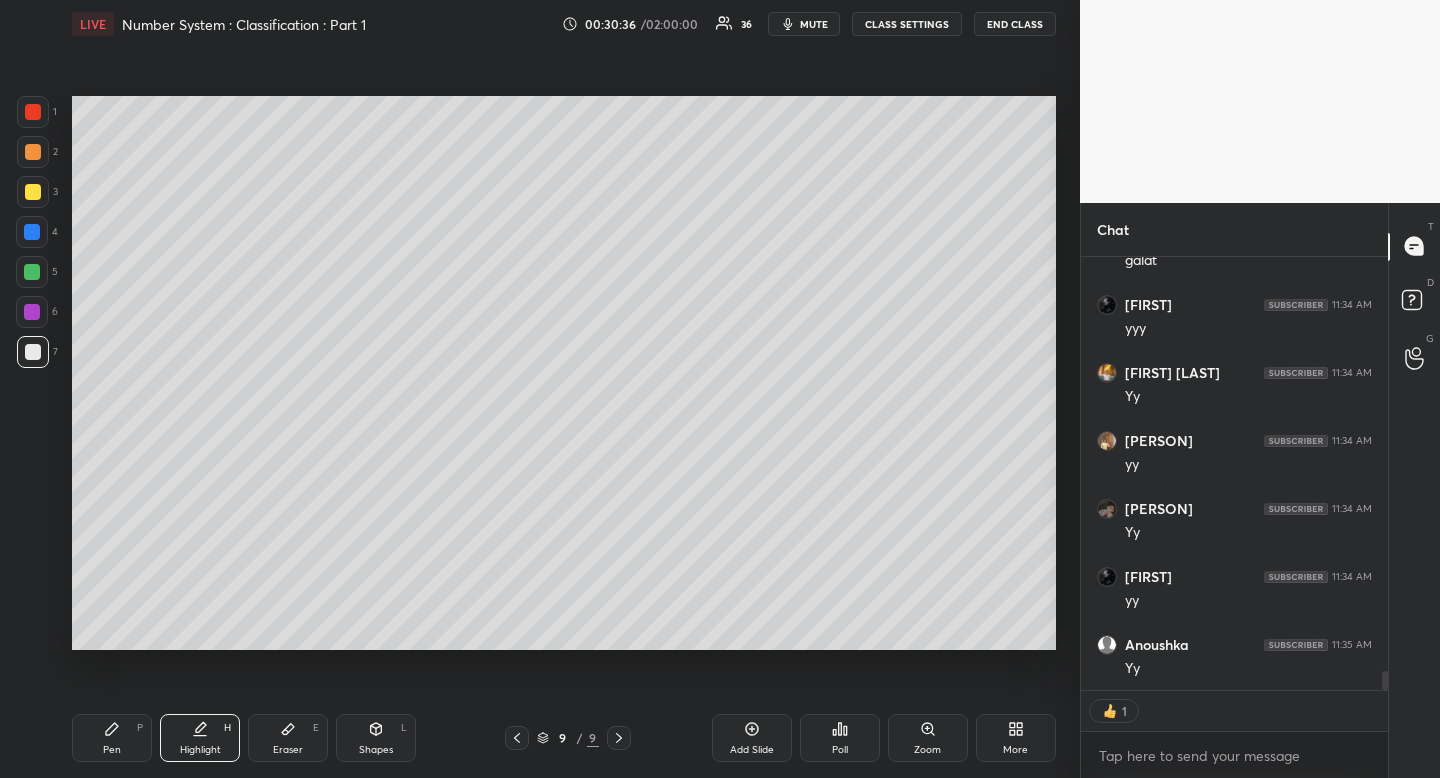 drag, startPoint x: 32, startPoint y: 361, endPoint x: 17, endPoint y: 362, distance: 15.033297 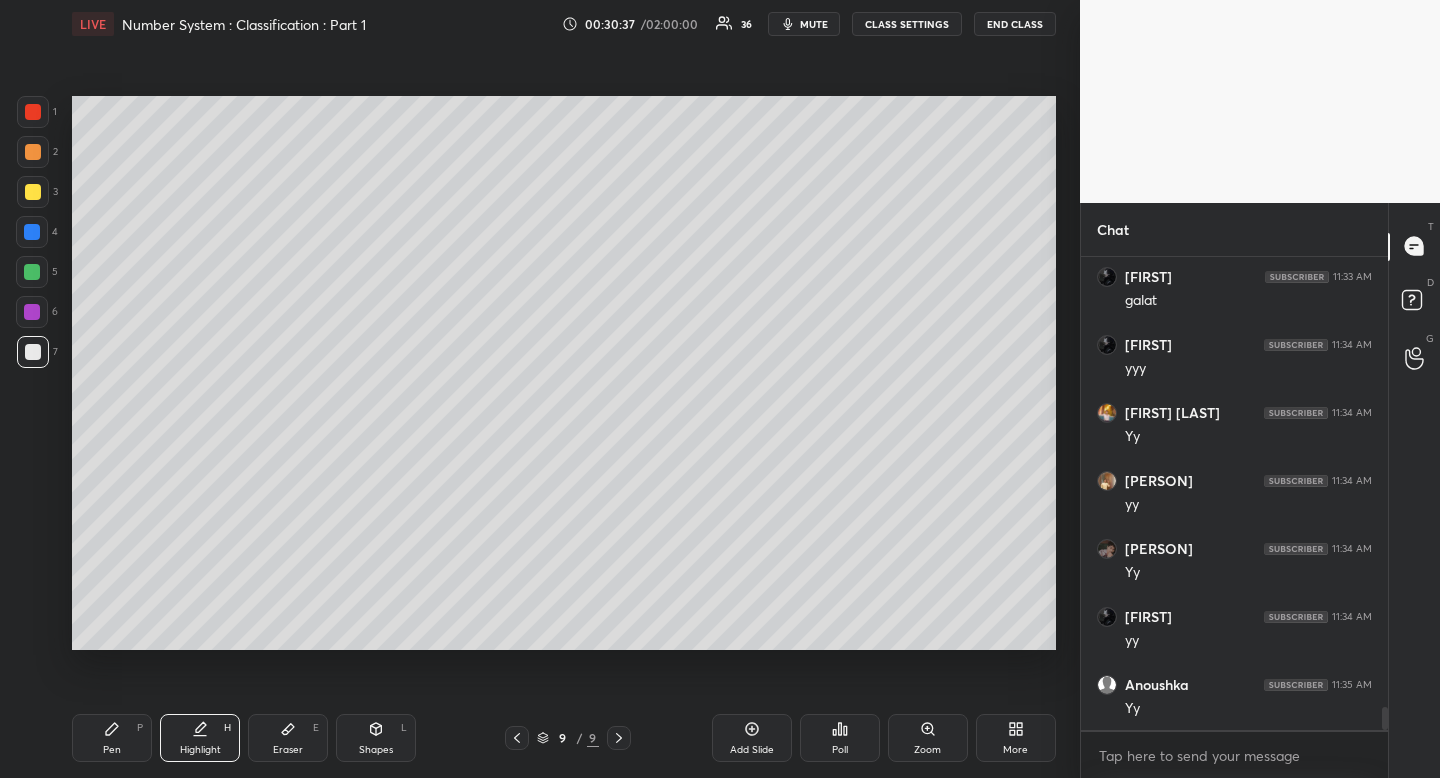 scroll, scrollTop: 7, scrollLeft: 7, axis: both 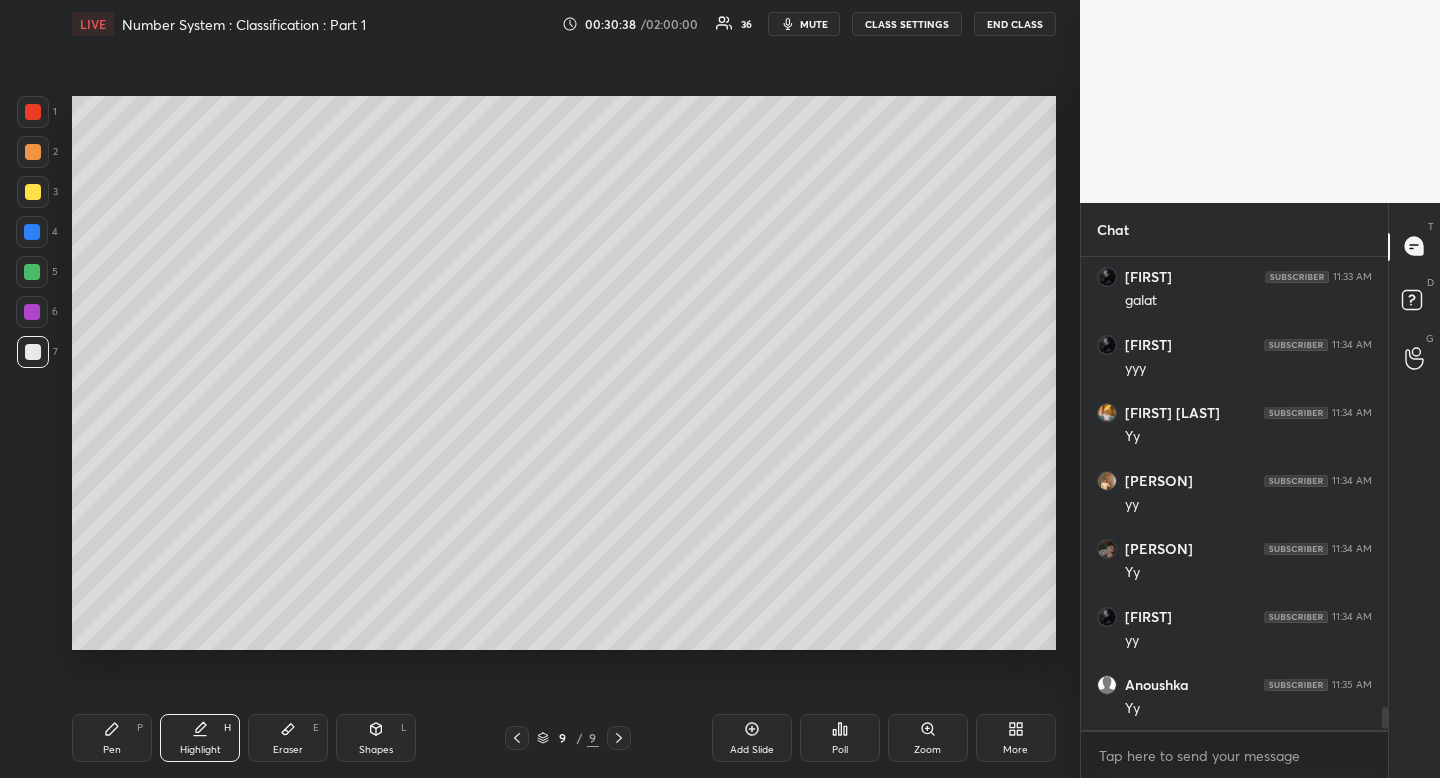 click on "Pen P" at bounding box center [112, 738] 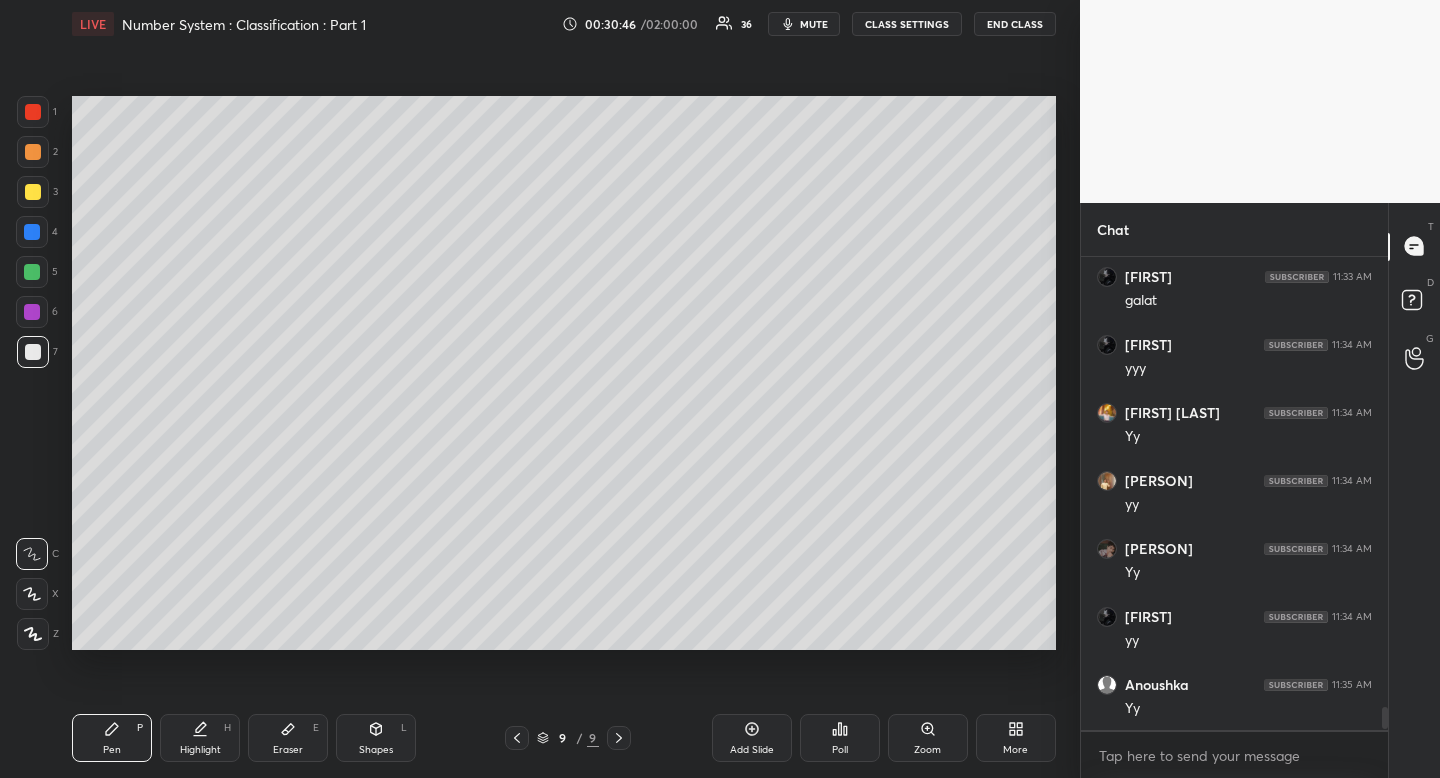 drag, startPoint x: 204, startPoint y: 771, endPoint x: 231, endPoint y: 656, distance: 118.12705 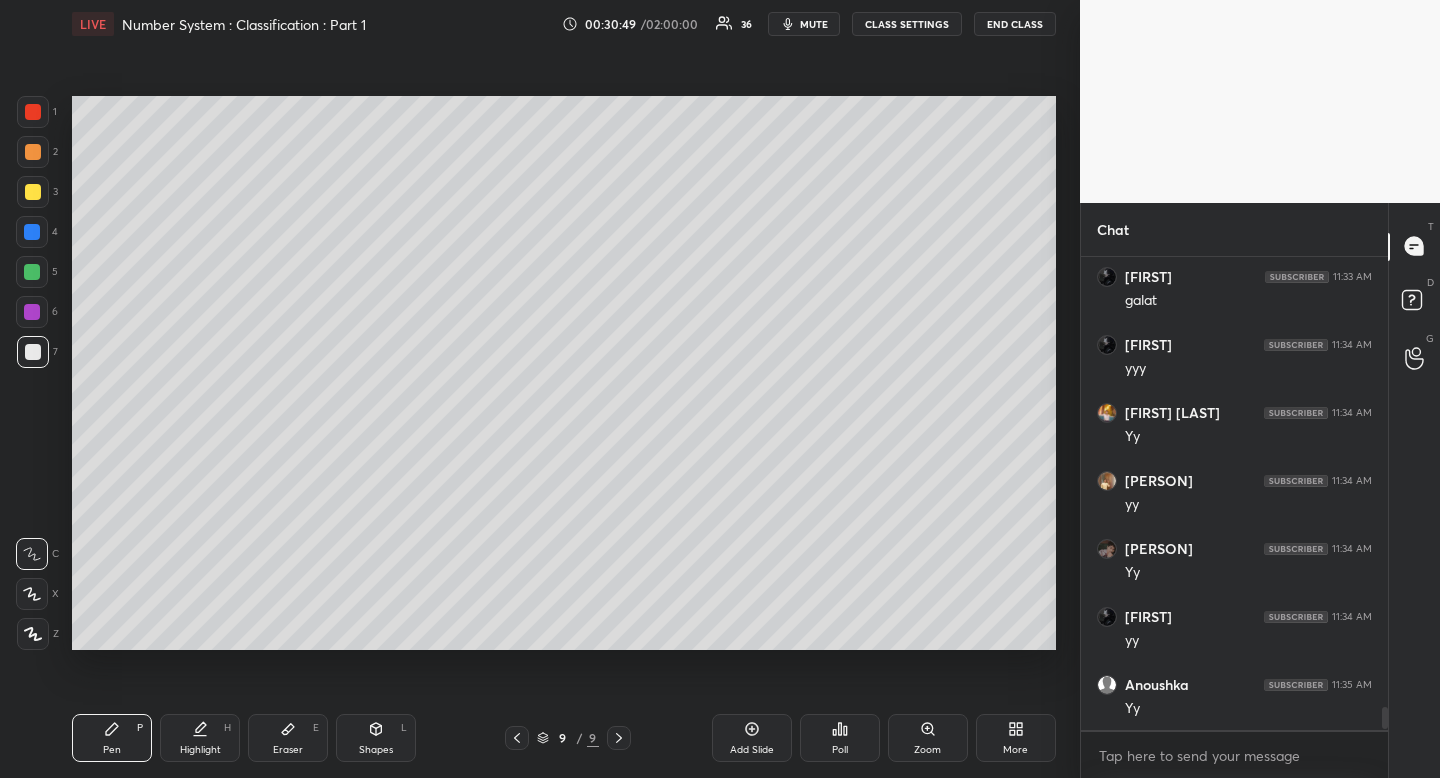 click 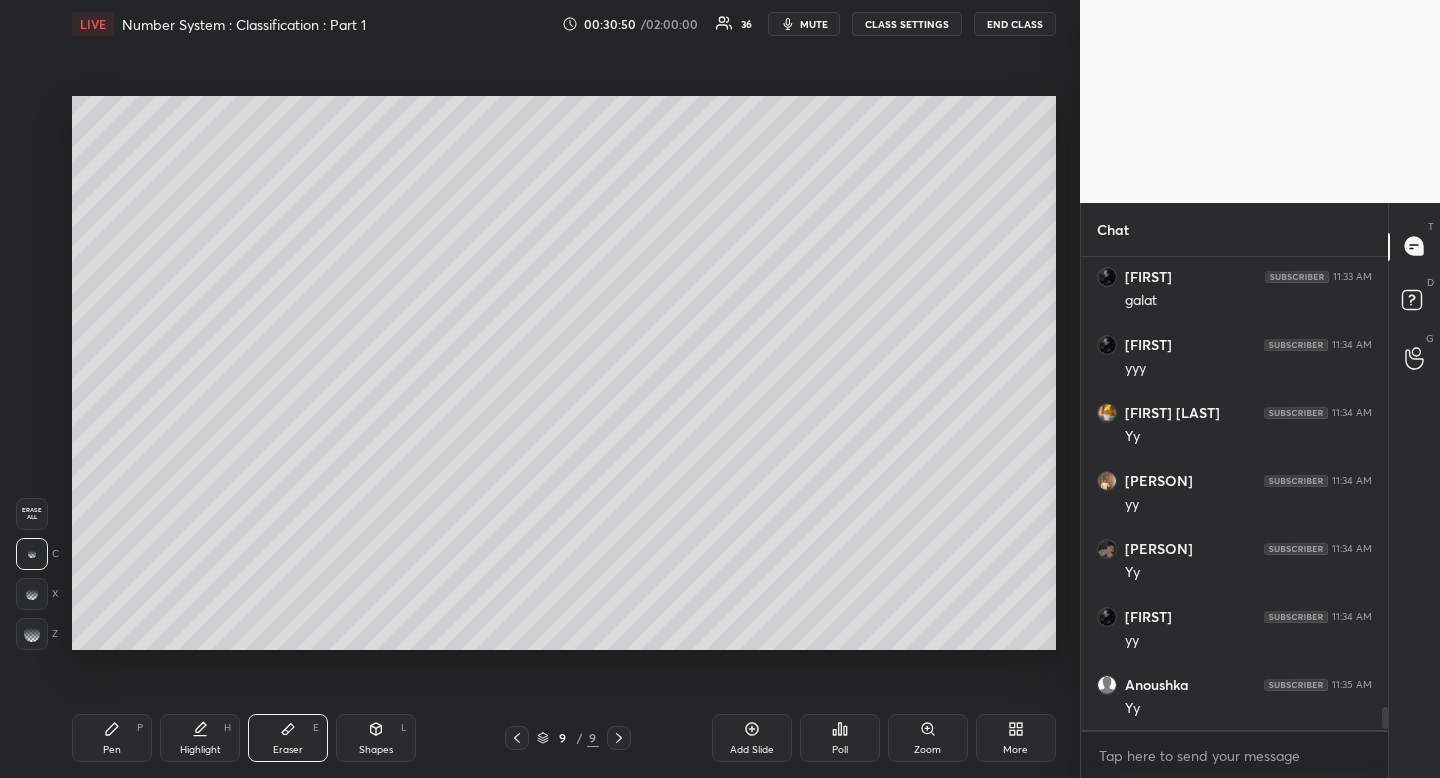 click 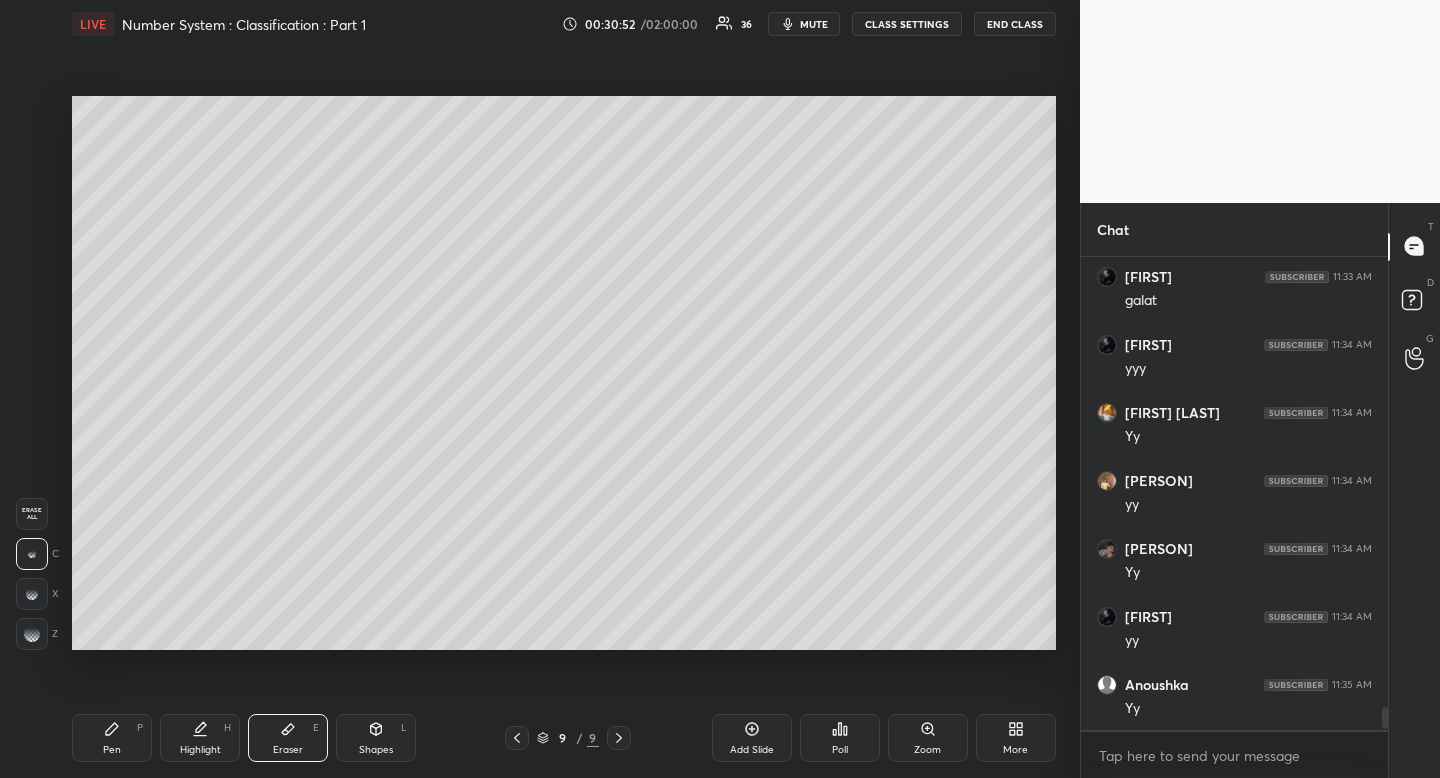 click on "Pen" at bounding box center [112, 750] 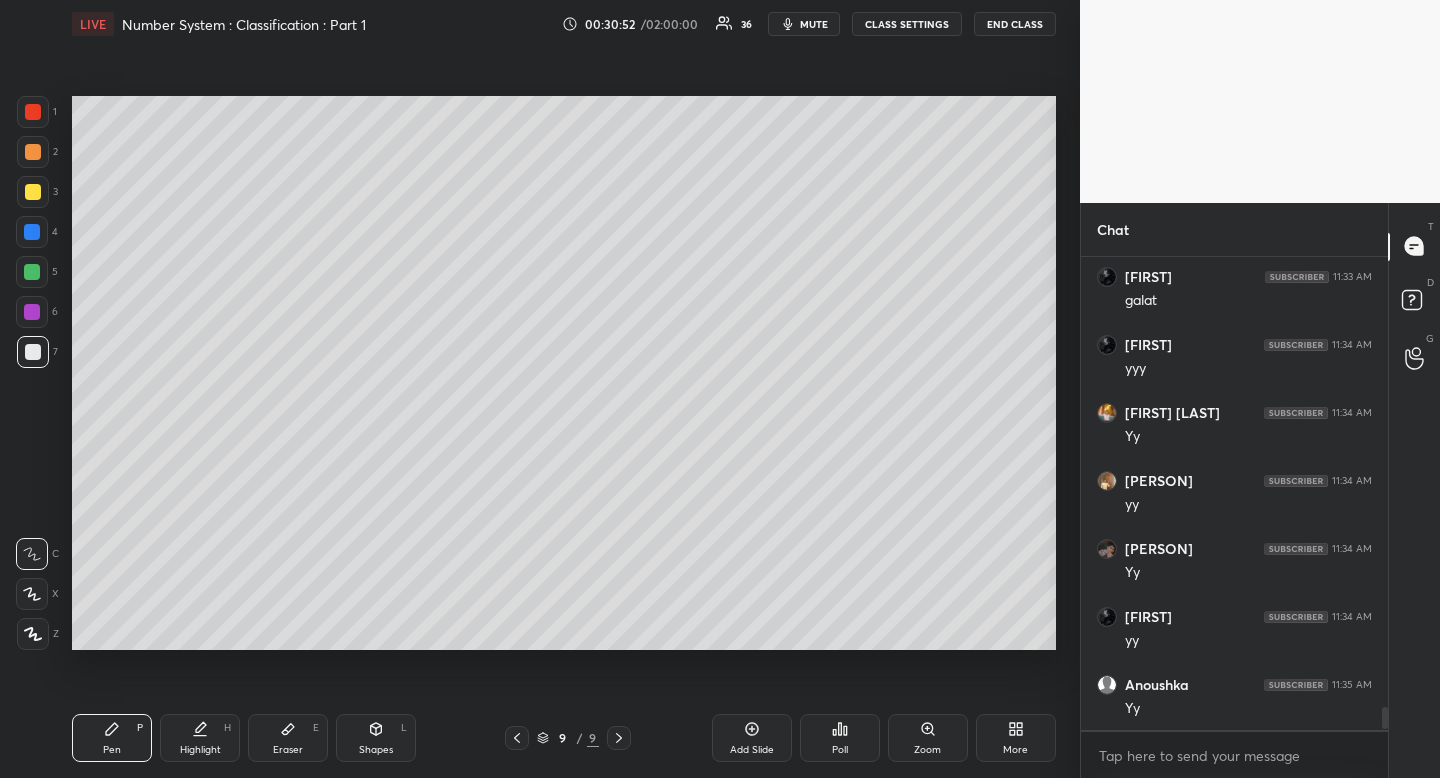 click on "Pen" at bounding box center (112, 750) 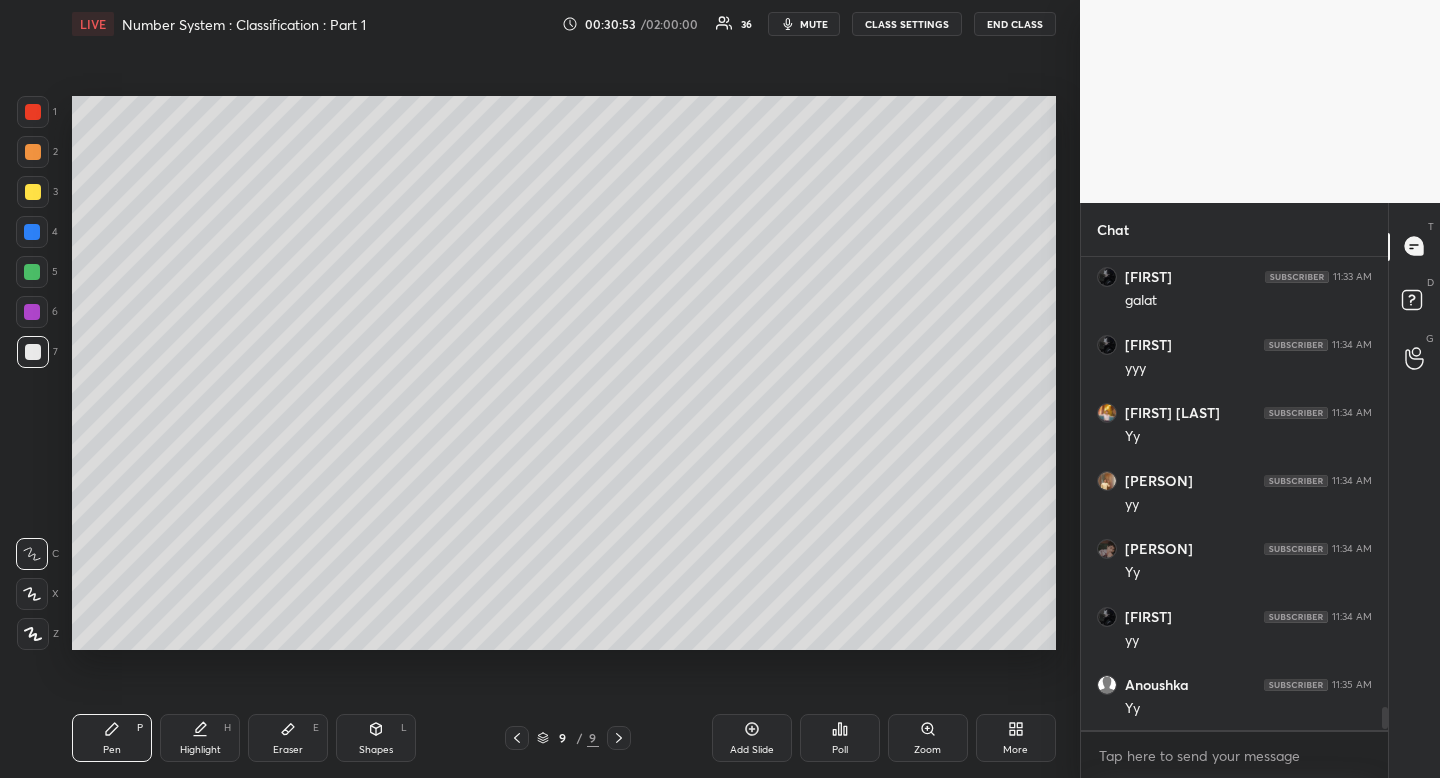 click at bounding box center (33, 192) 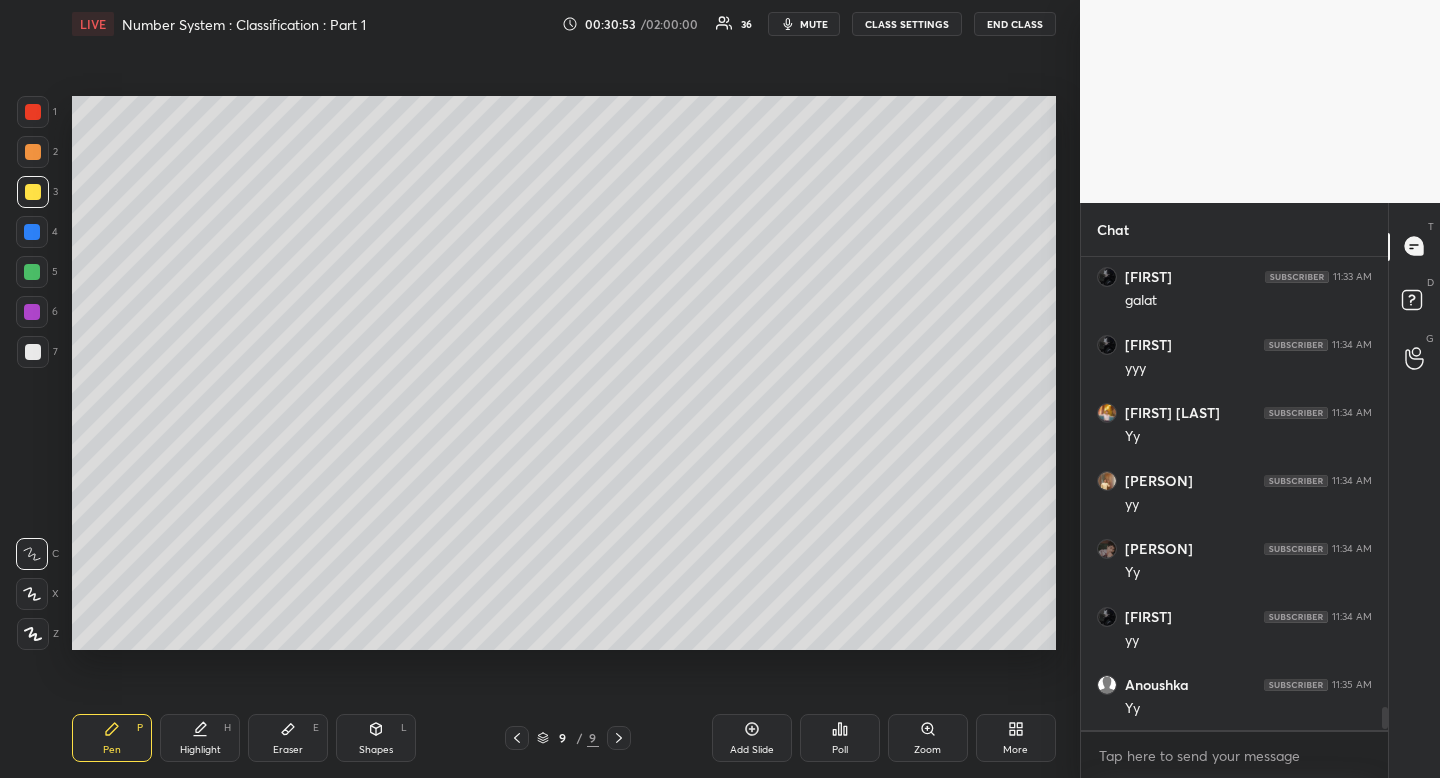 click at bounding box center (33, 192) 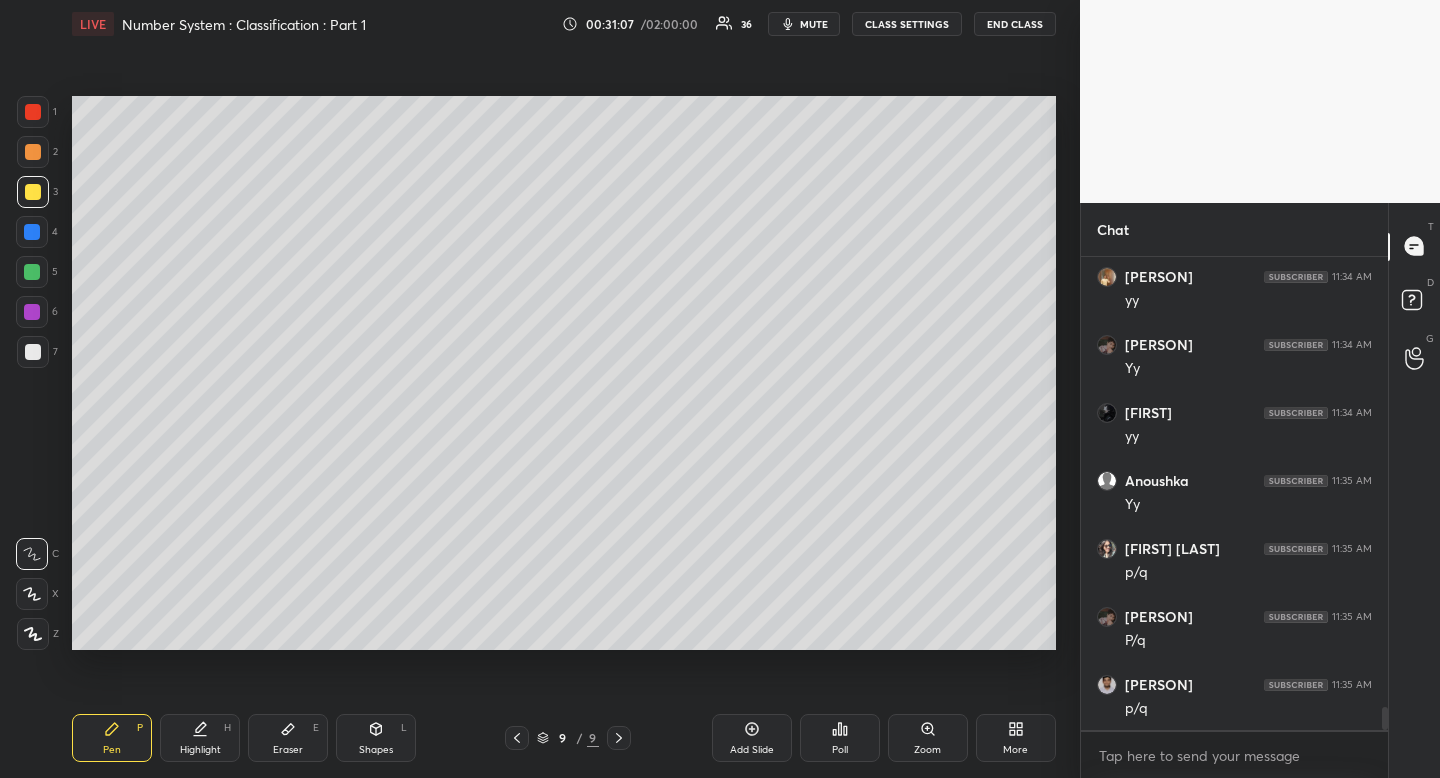 scroll, scrollTop: 9480, scrollLeft: 0, axis: vertical 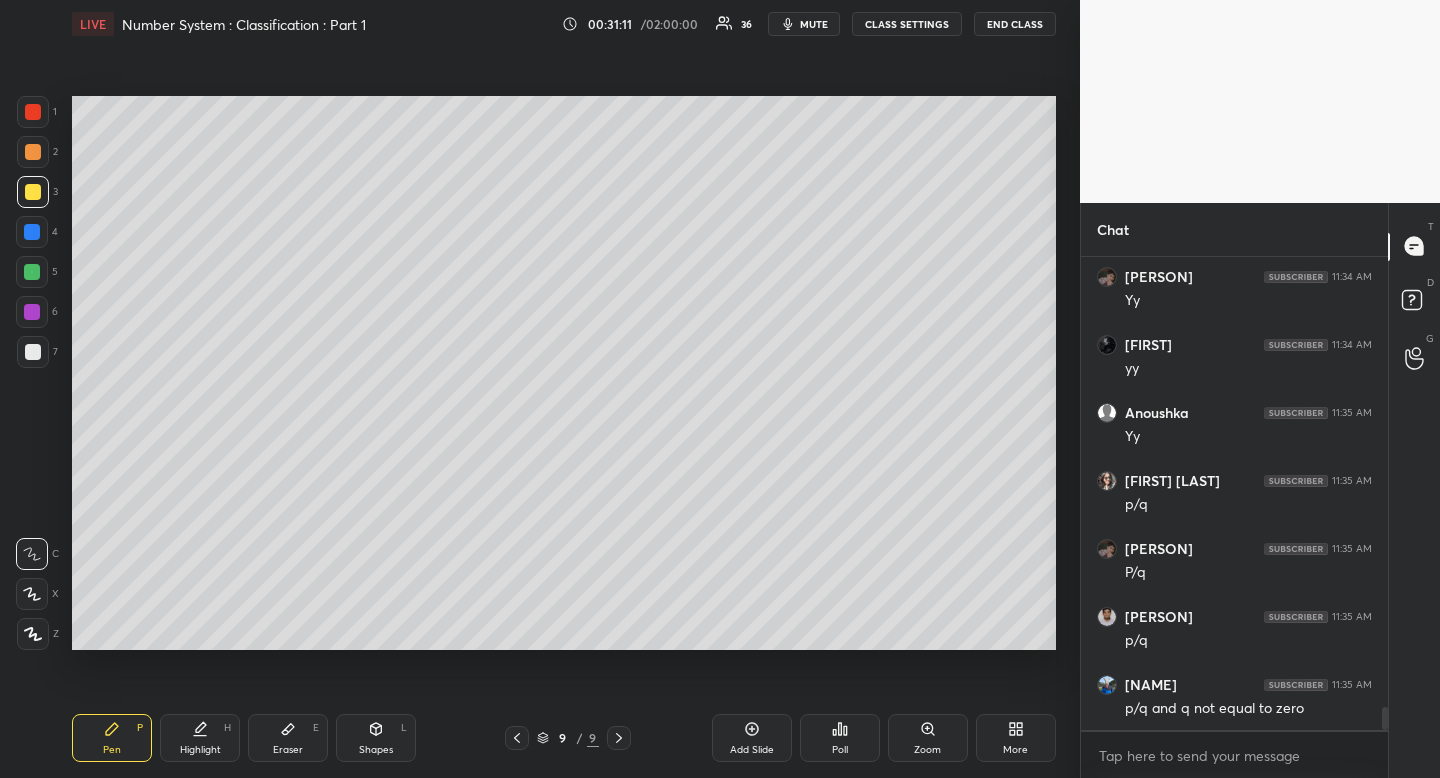 click on "Highlight" at bounding box center [200, 750] 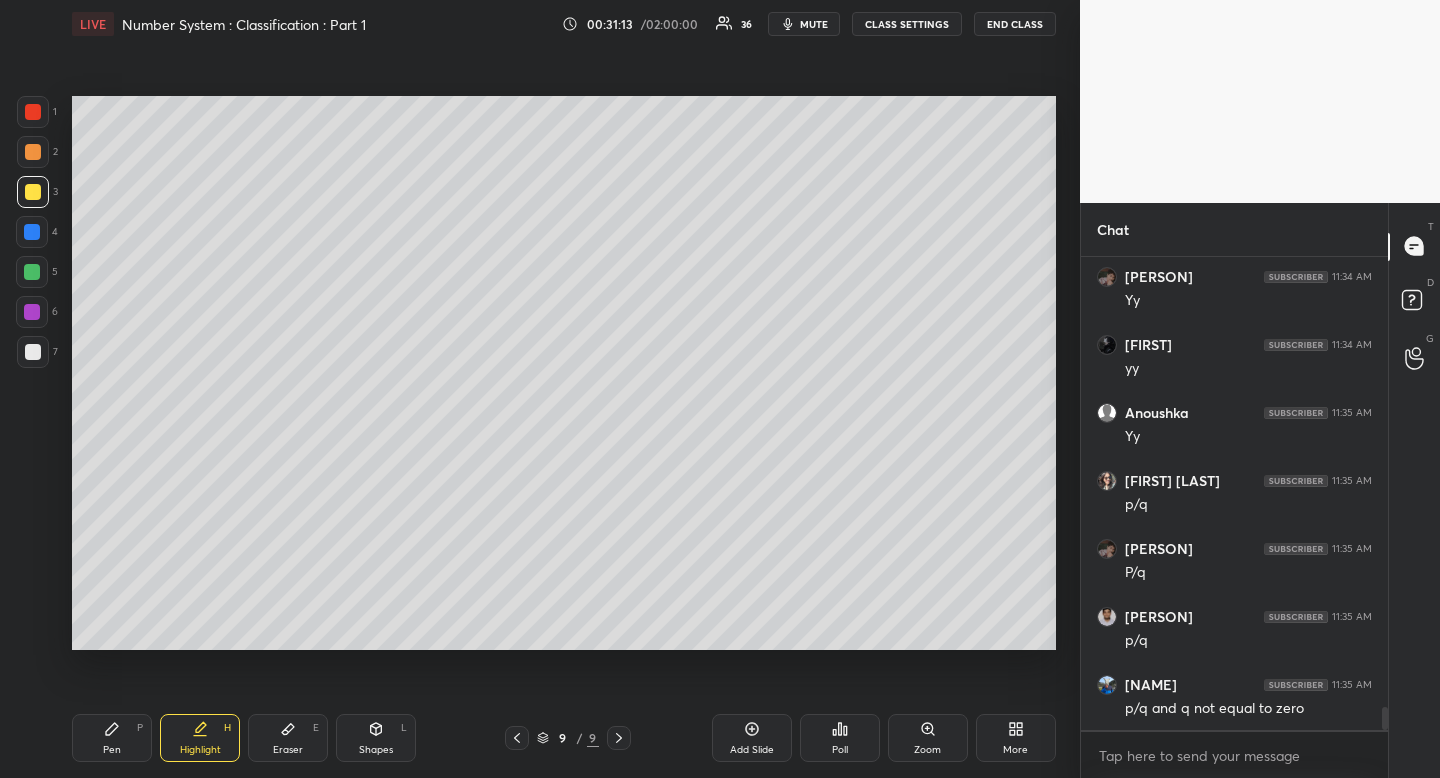 scroll, scrollTop: 9548, scrollLeft: 0, axis: vertical 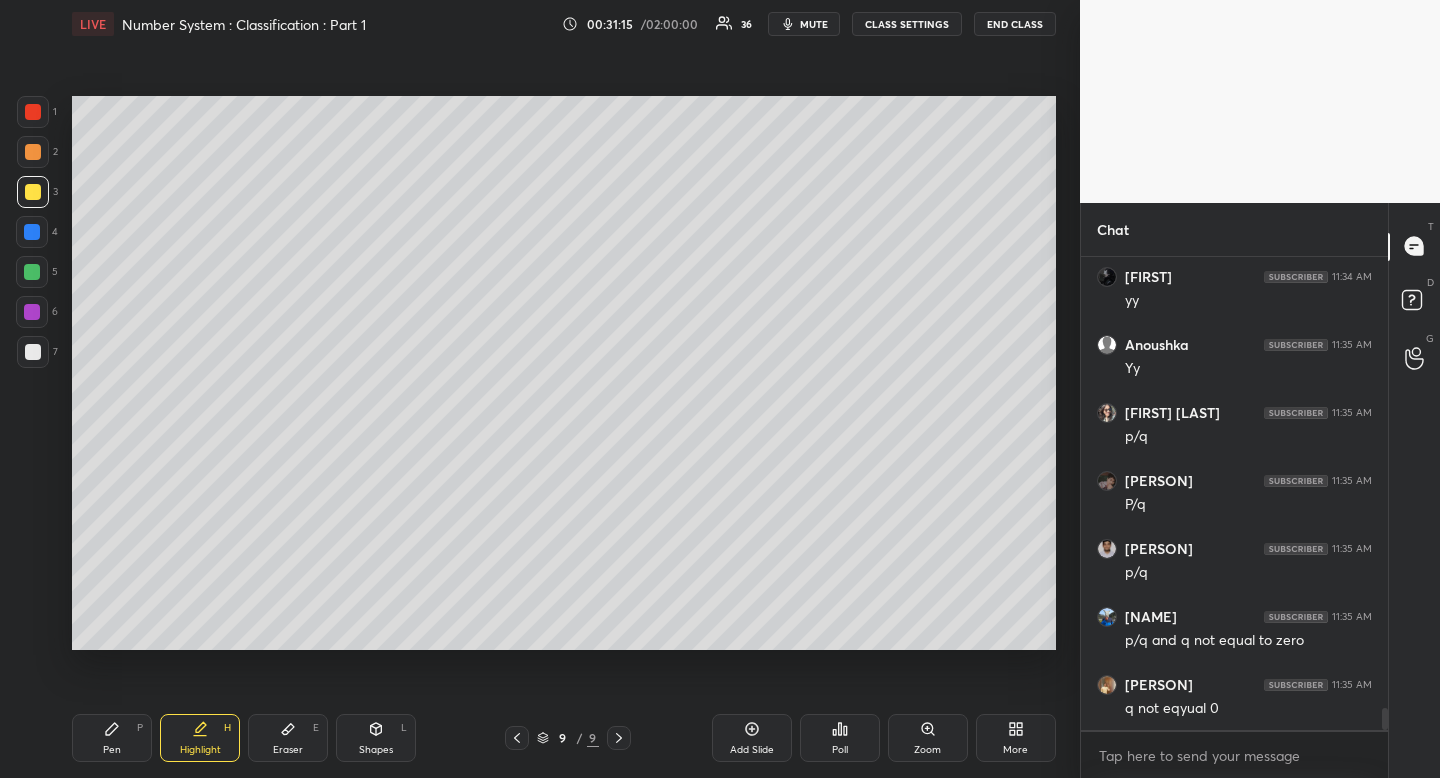 click on "Pen P" at bounding box center (112, 738) 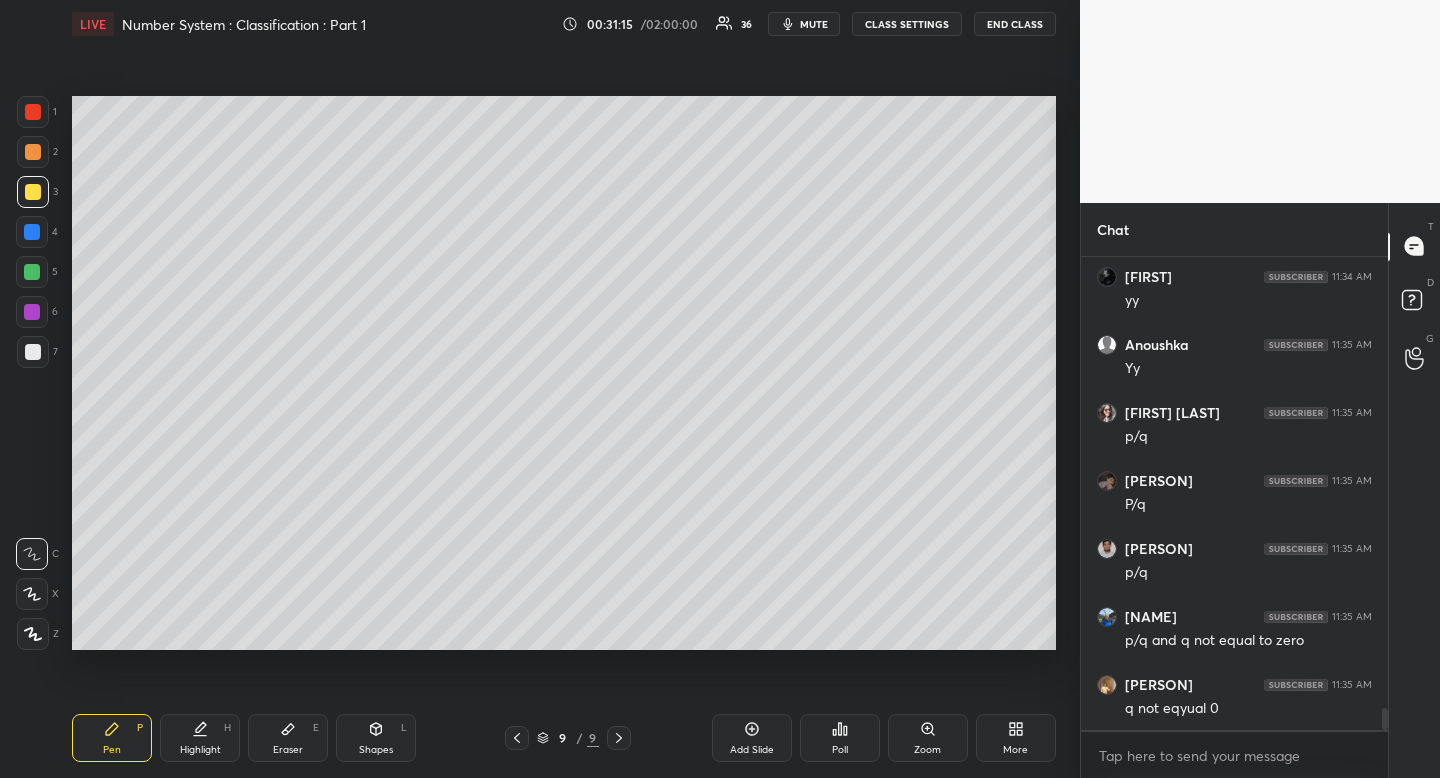 click on "Pen P" at bounding box center (112, 738) 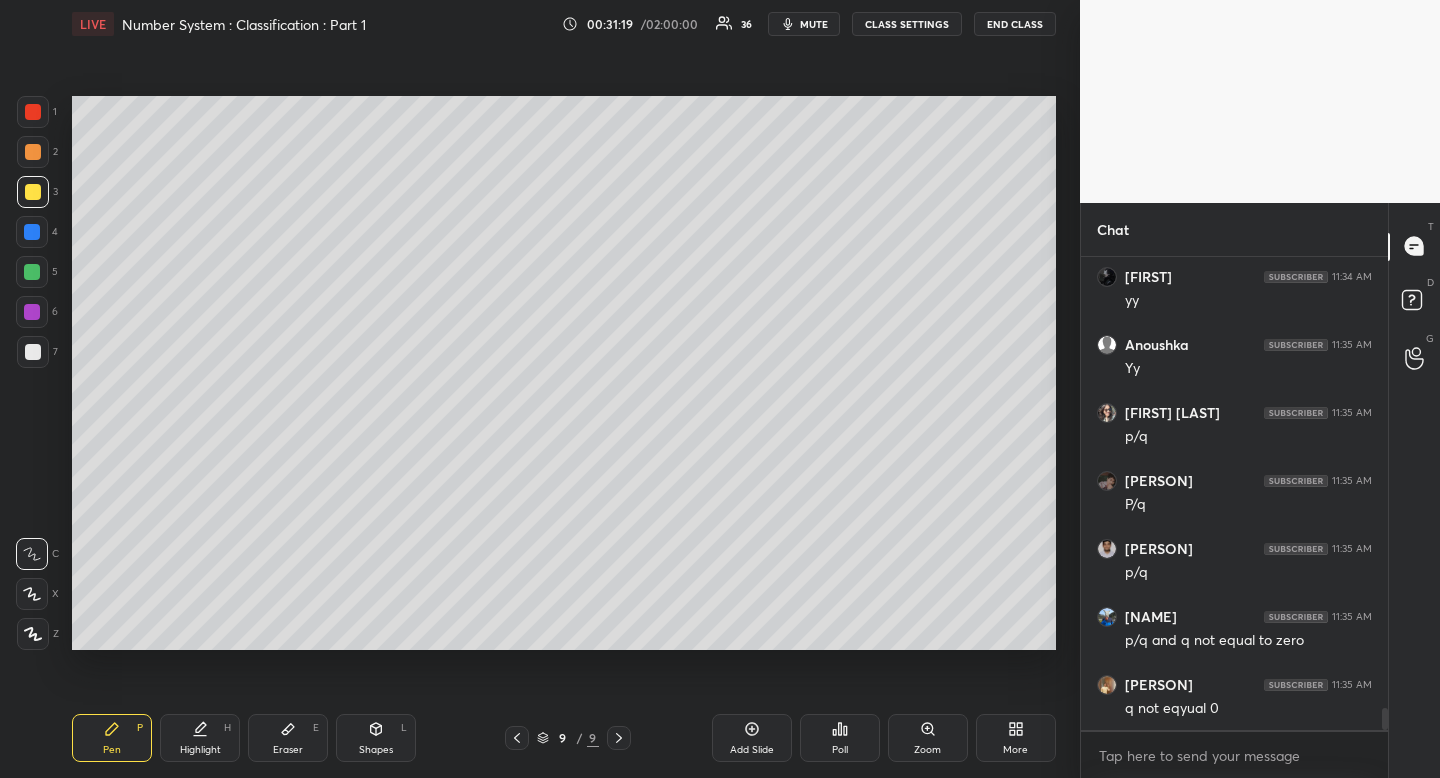 click on "Highlight" at bounding box center [200, 750] 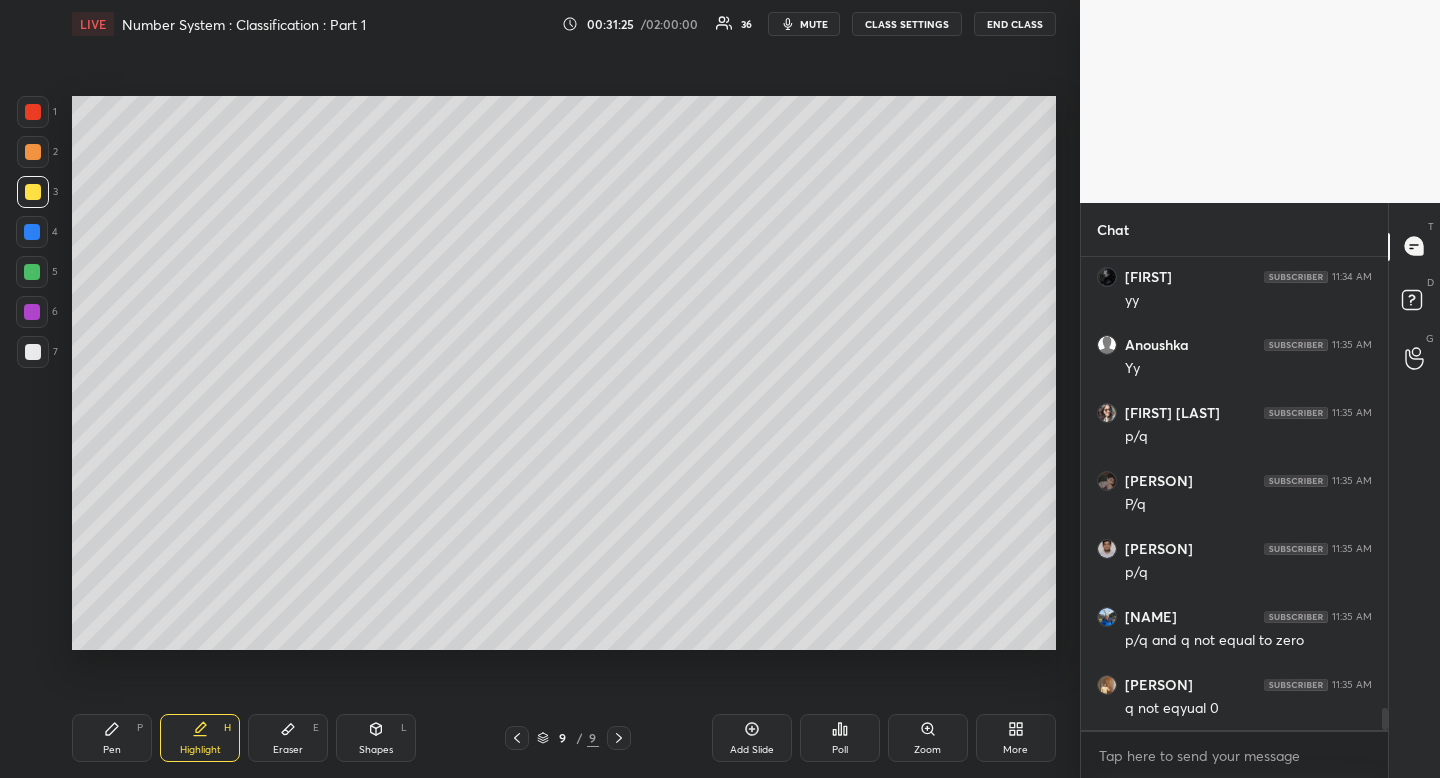 scroll, scrollTop: 9616, scrollLeft: 0, axis: vertical 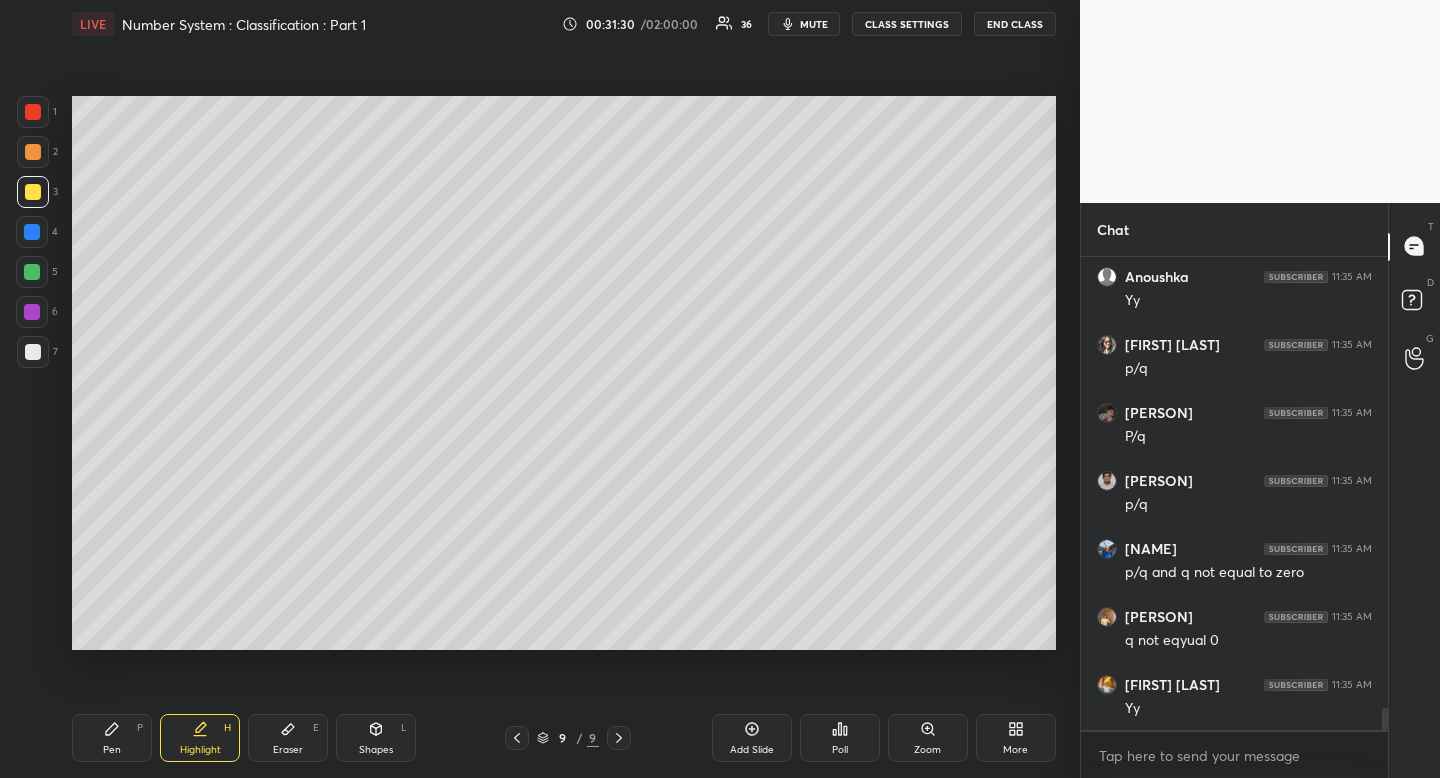 click at bounding box center (33, 352) 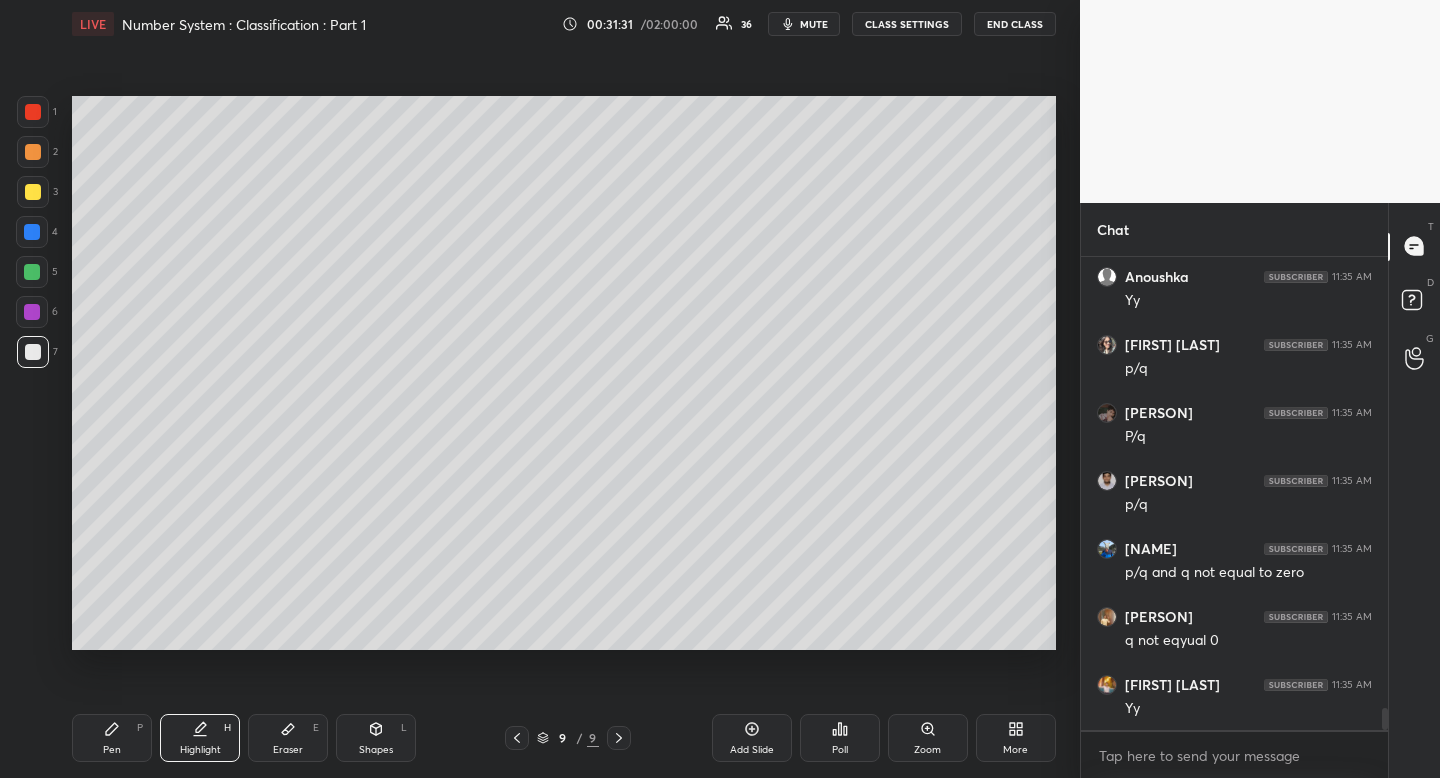 click on "Pen" at bounding box center (112, 750) 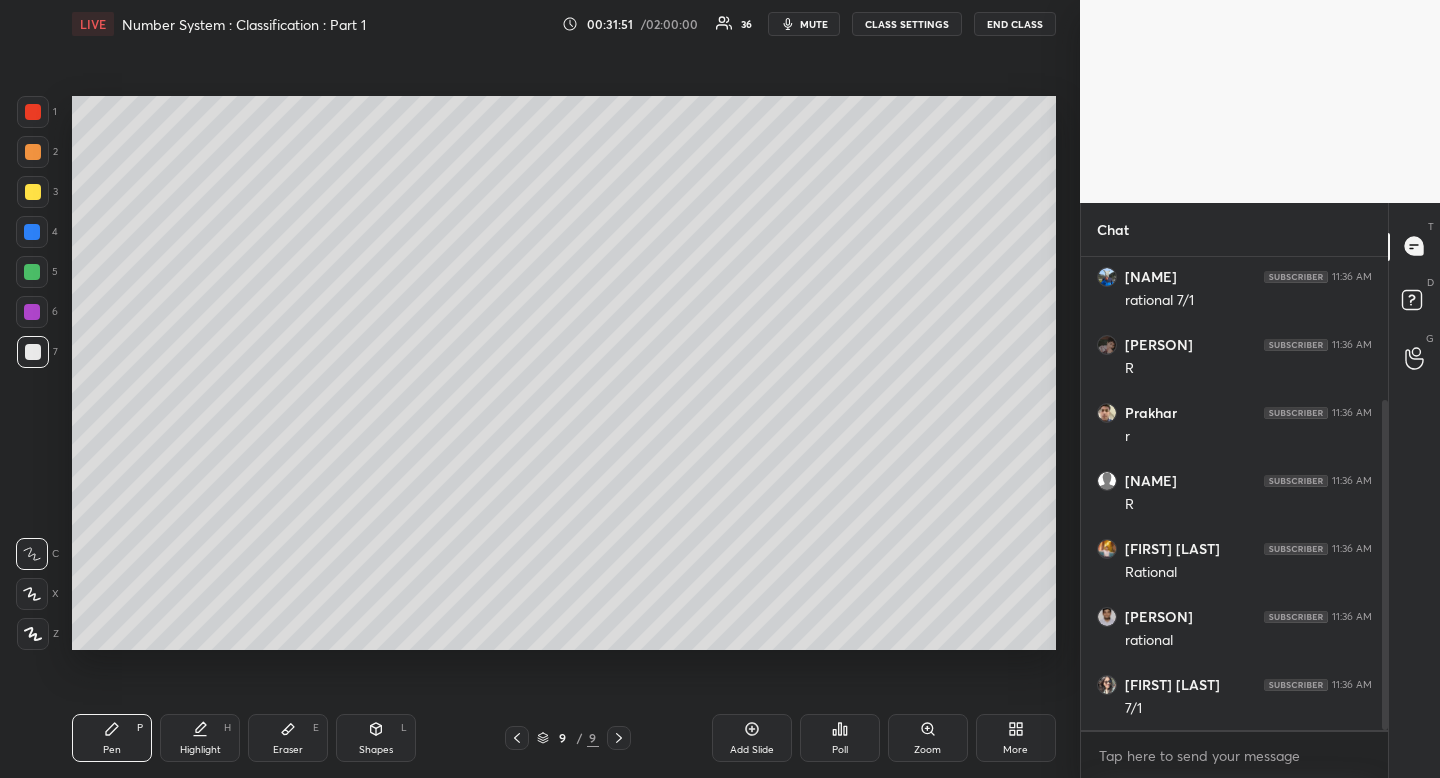 scroll, scrollTop: 206, scrollLeft: 0, axis: vertical 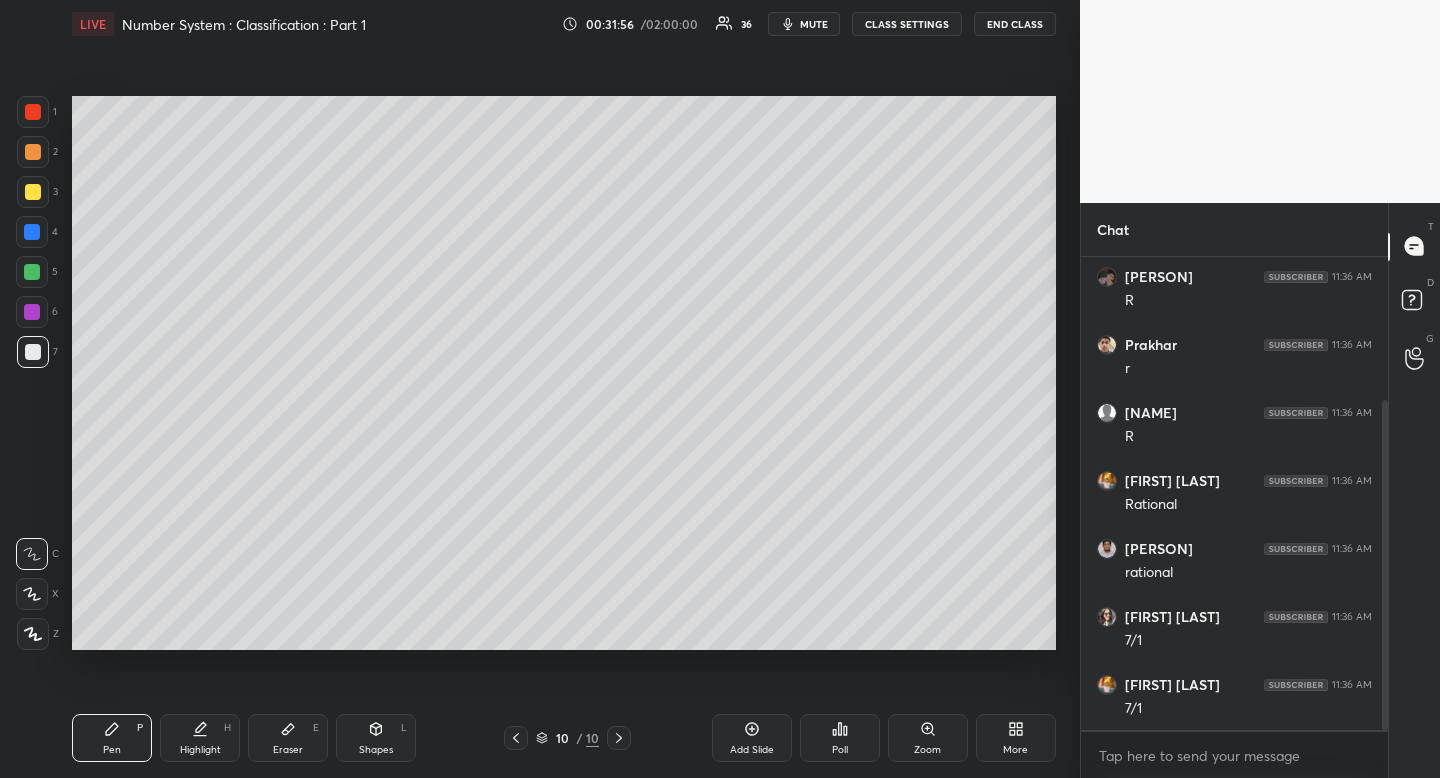 click at bounding box center [33, 352] 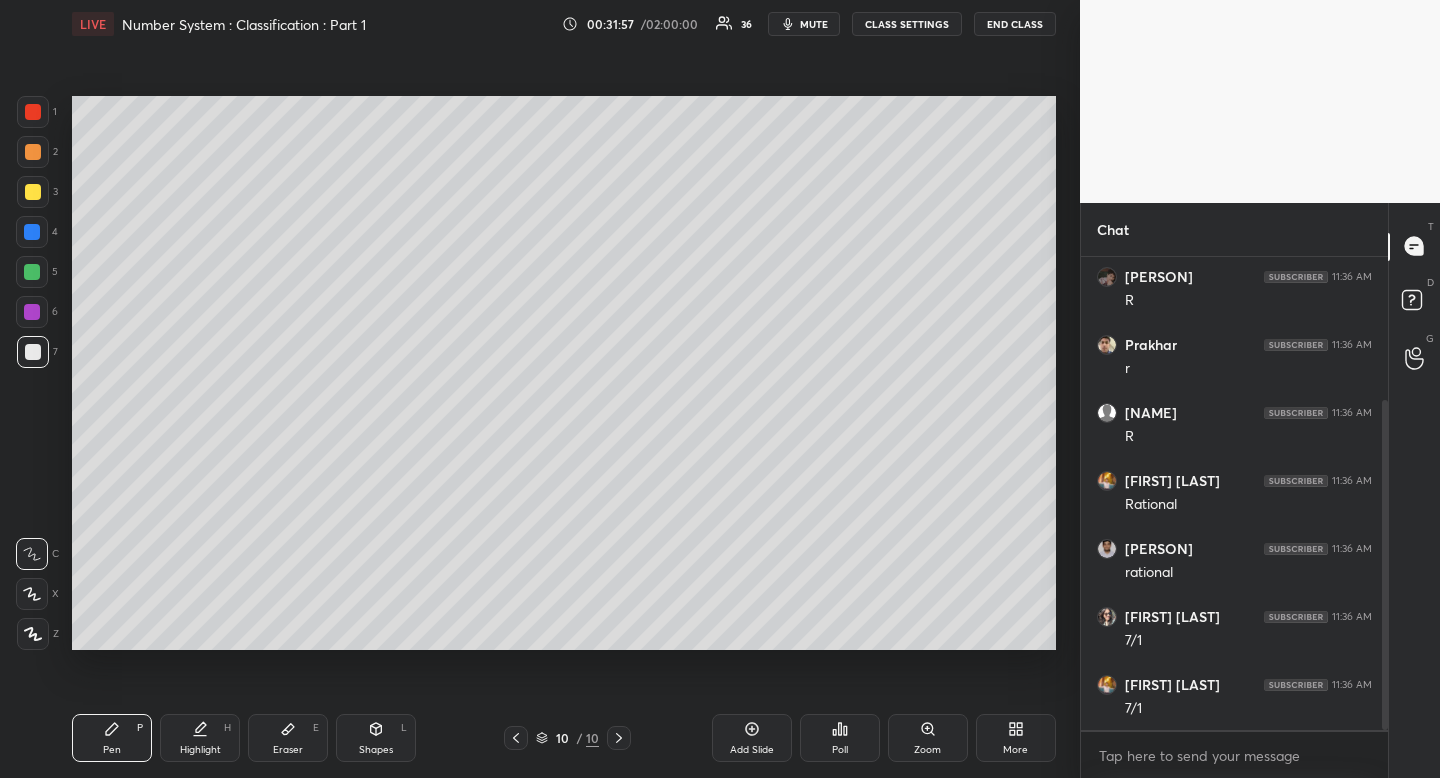 click at bounding box center [32, 594] 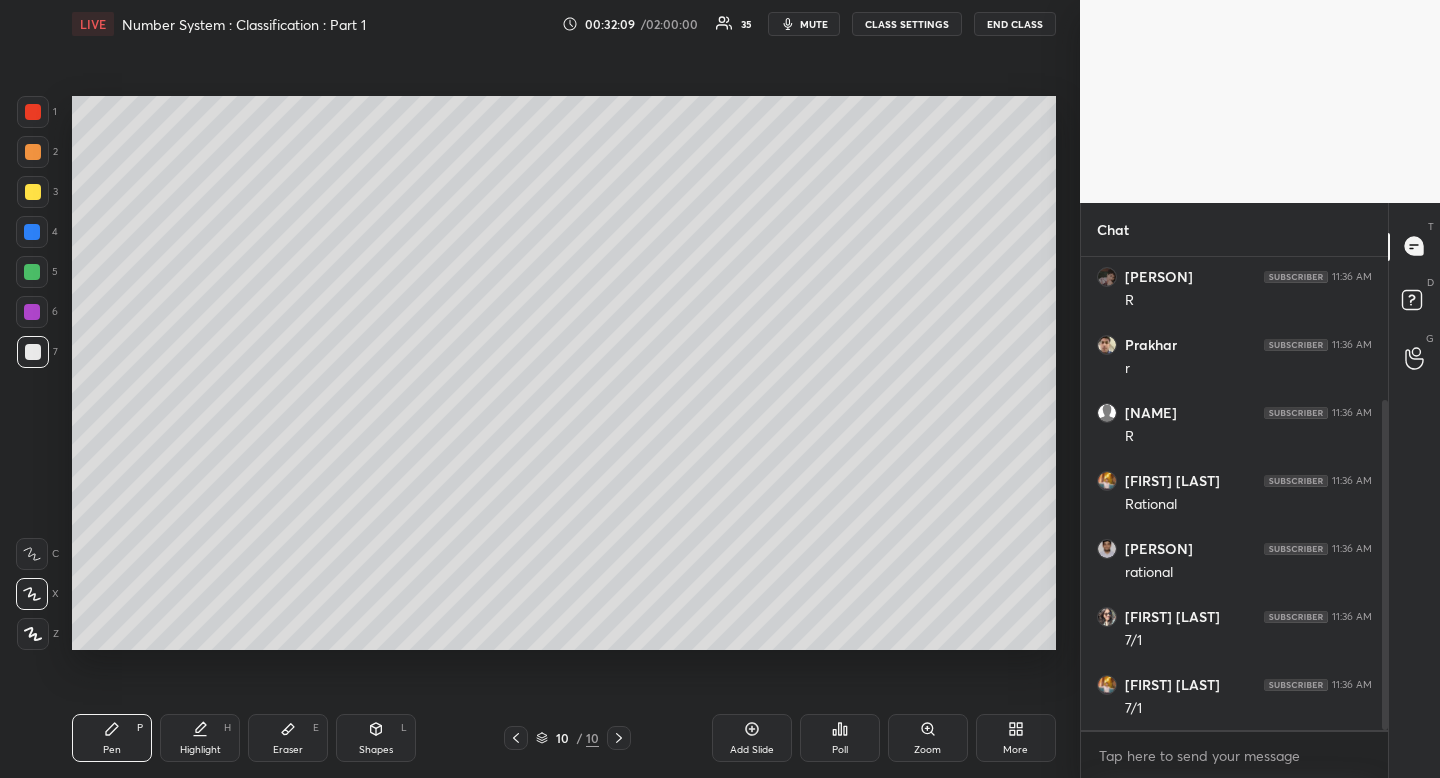 click on "Shapes L" at bounding box center [376, 738] 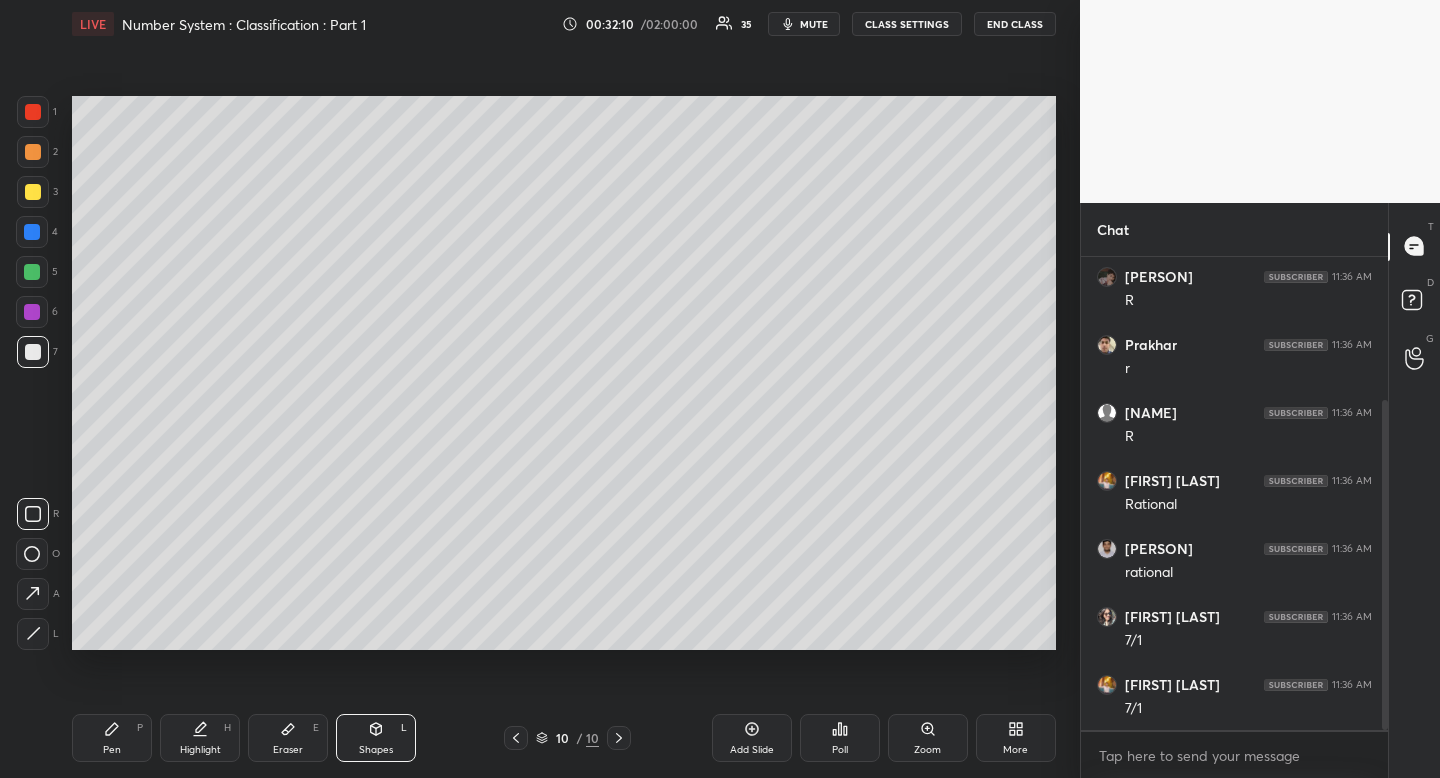 click at bounding box center [33, 514] 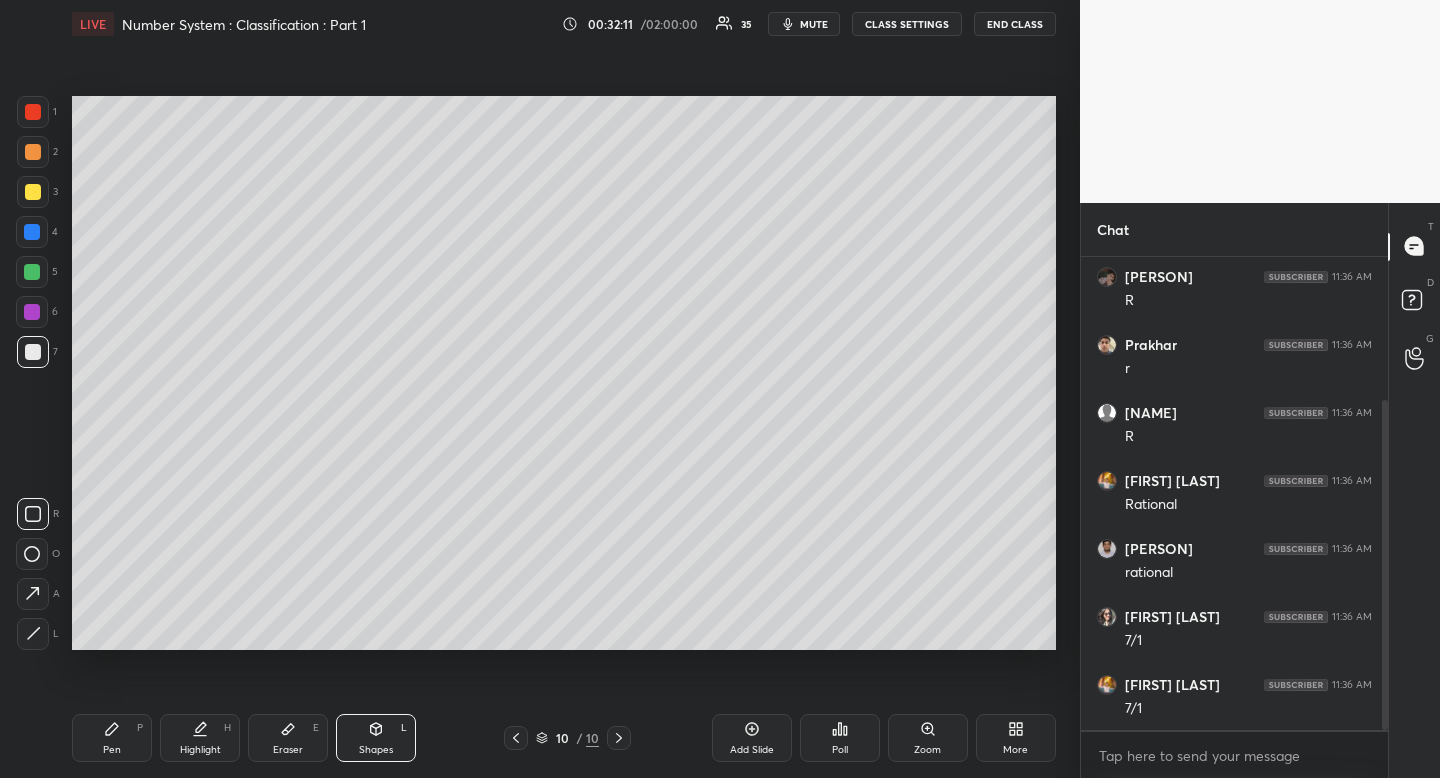 click on "Pen P" at bounding box center [112, 738] 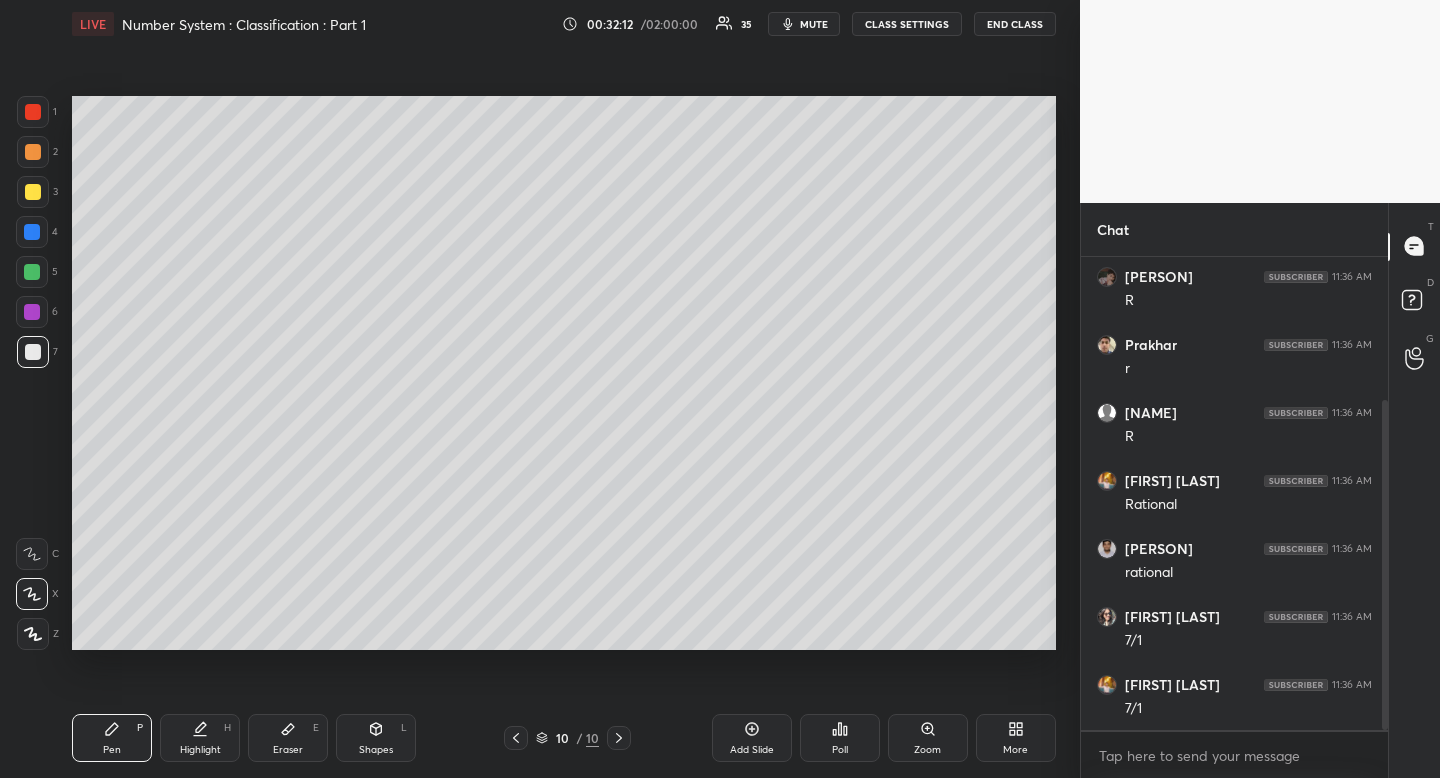 click on "Pen" at bounding box center (112, 750) 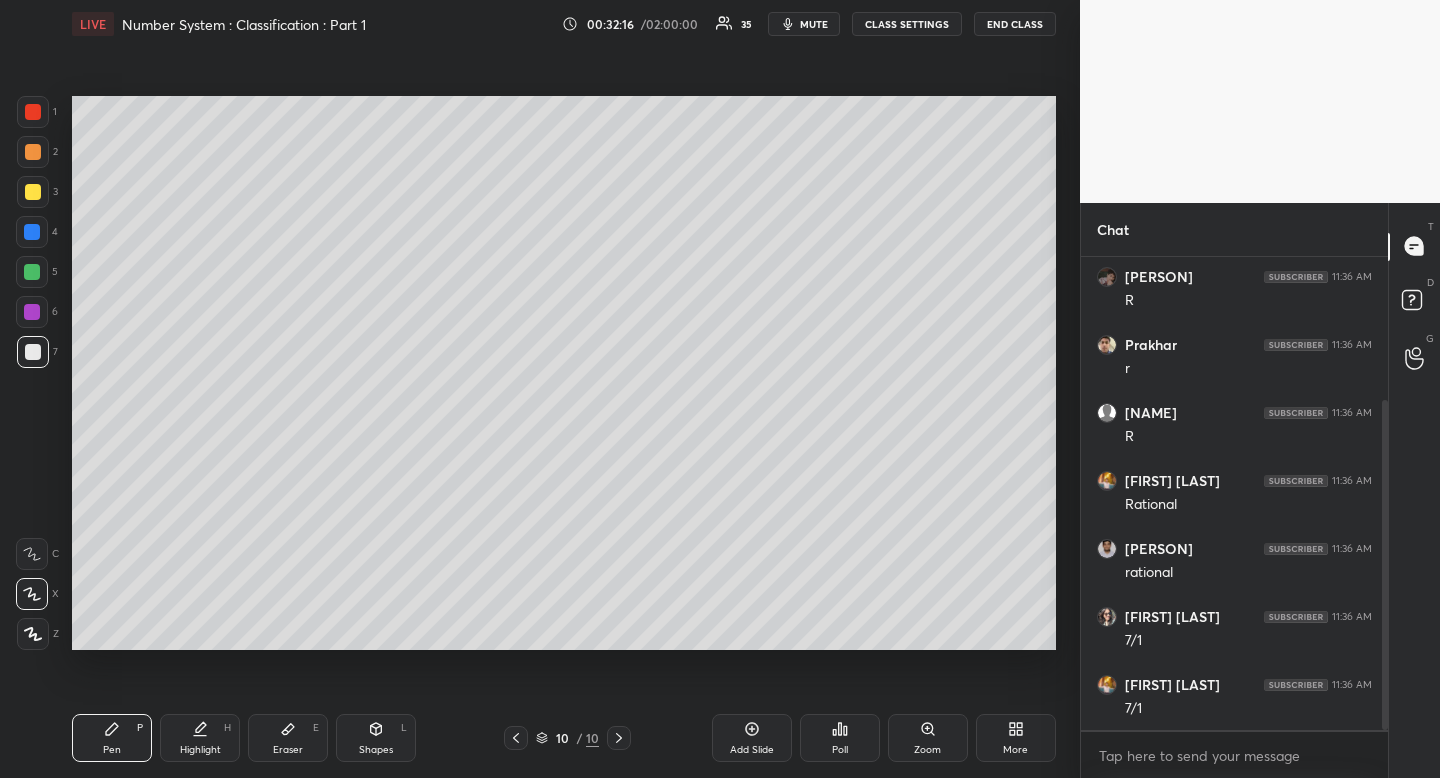 click on "Poll" at bounding box center (840, 738) 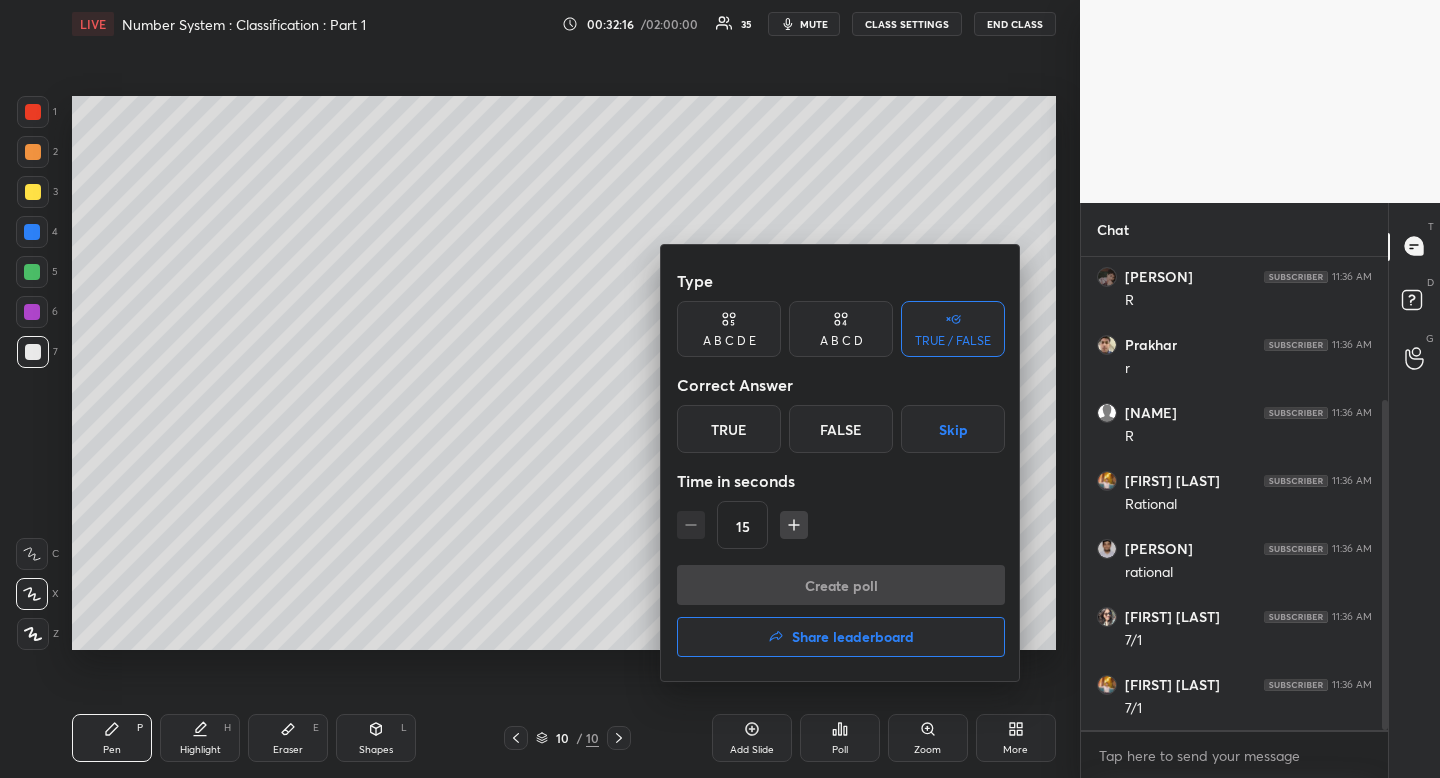 click on "True" at bounding box center [729, 429] 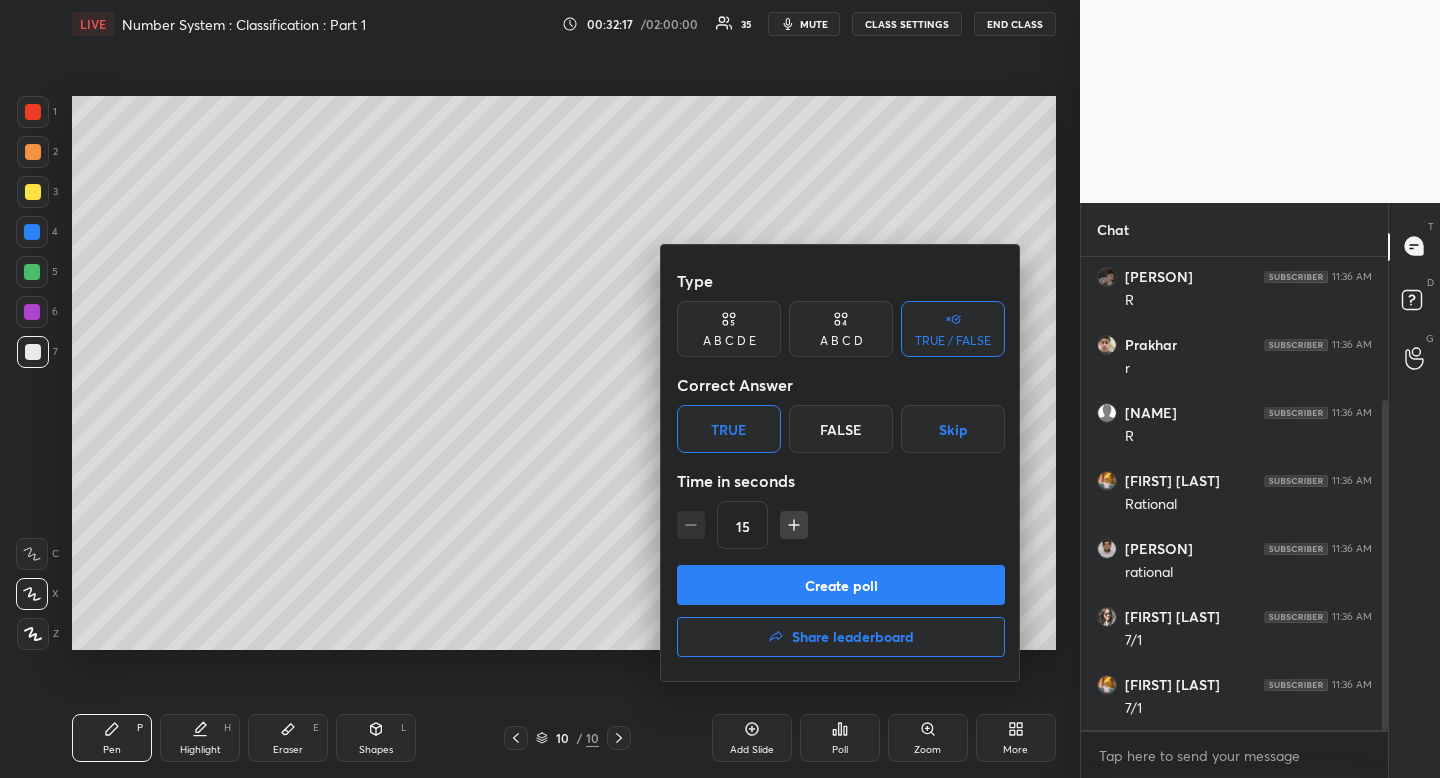 drag, startPoint x: 738, startPoint y: 591, endPoint x: 751, endPoint y: 635, distance: 45.88028 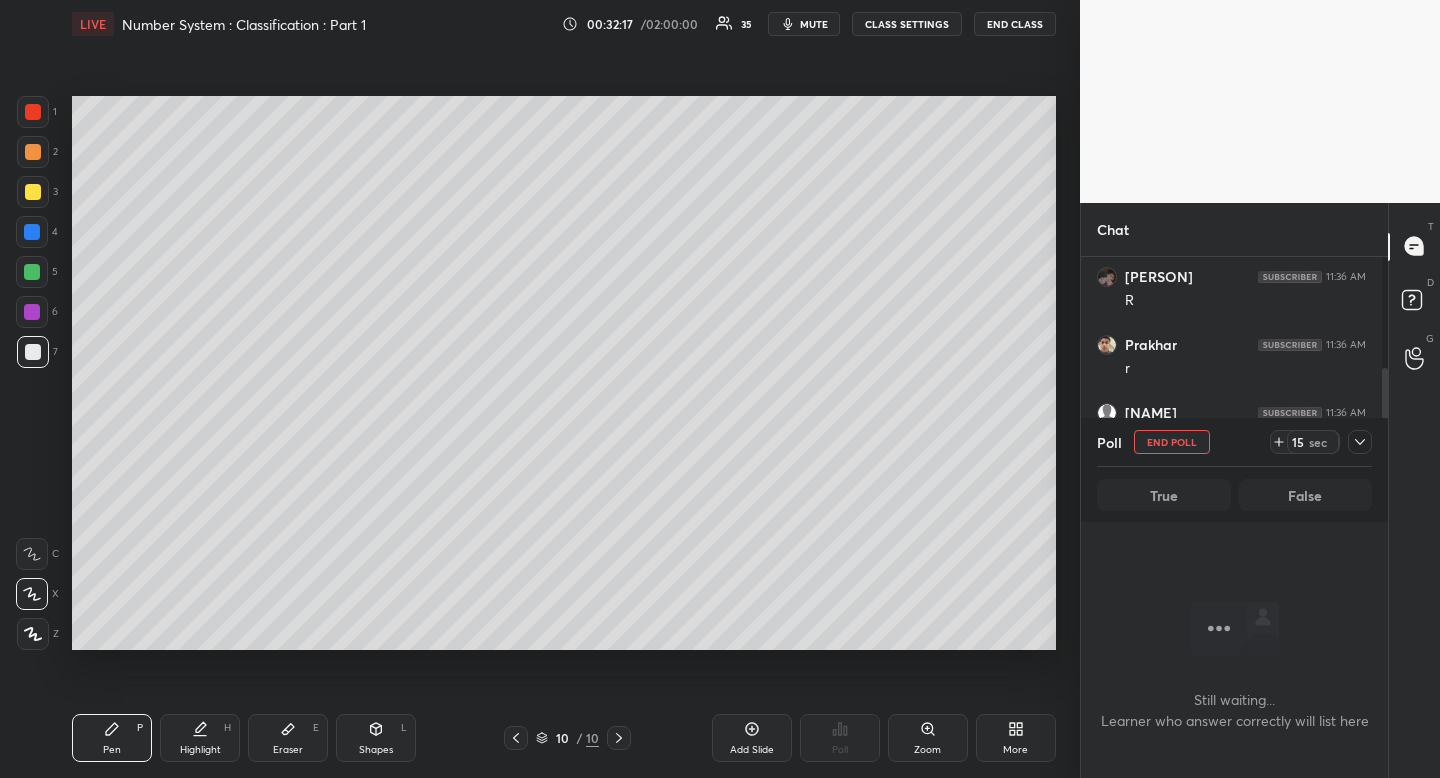 scroll, scrollTop: 7, scrollLeft: 7, axis: both 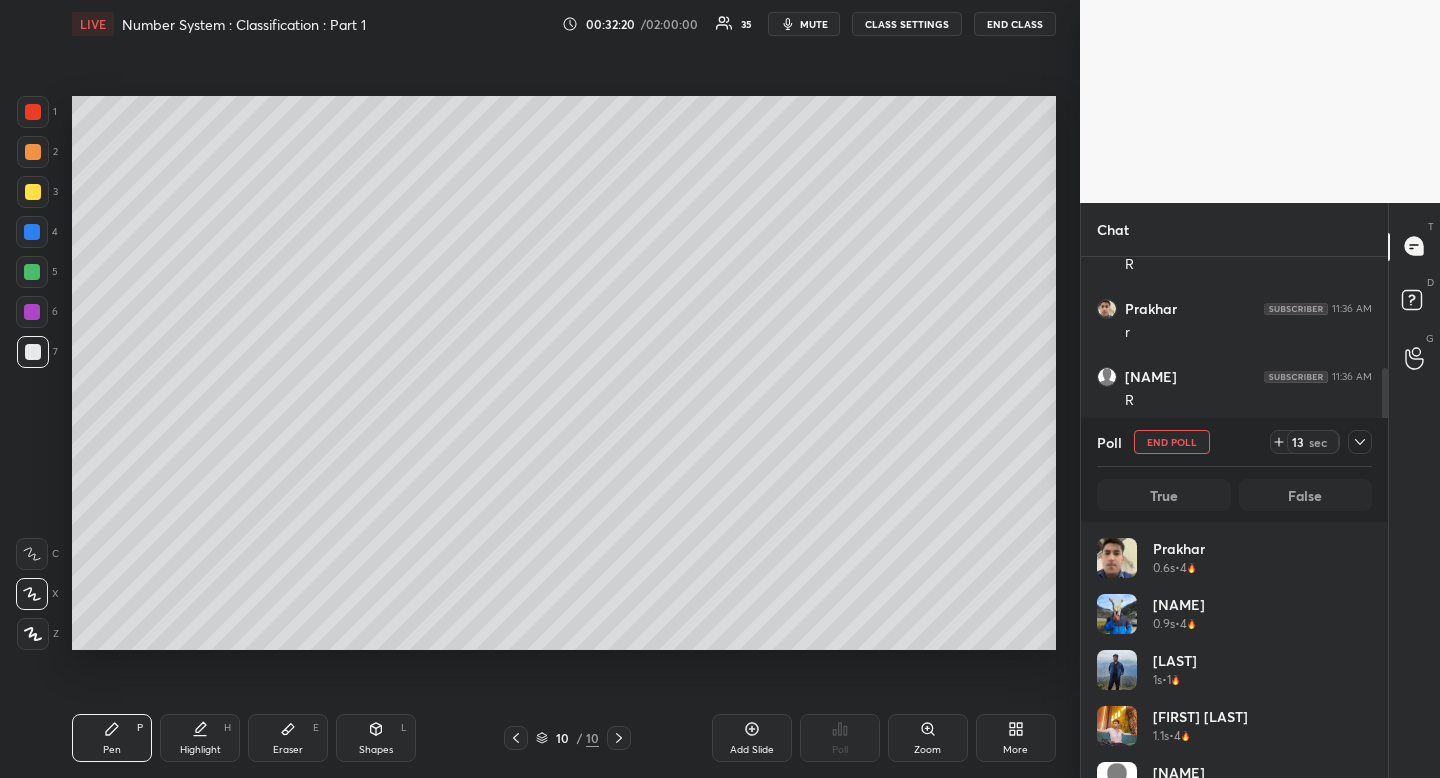 click at bounding box center (33, 152) 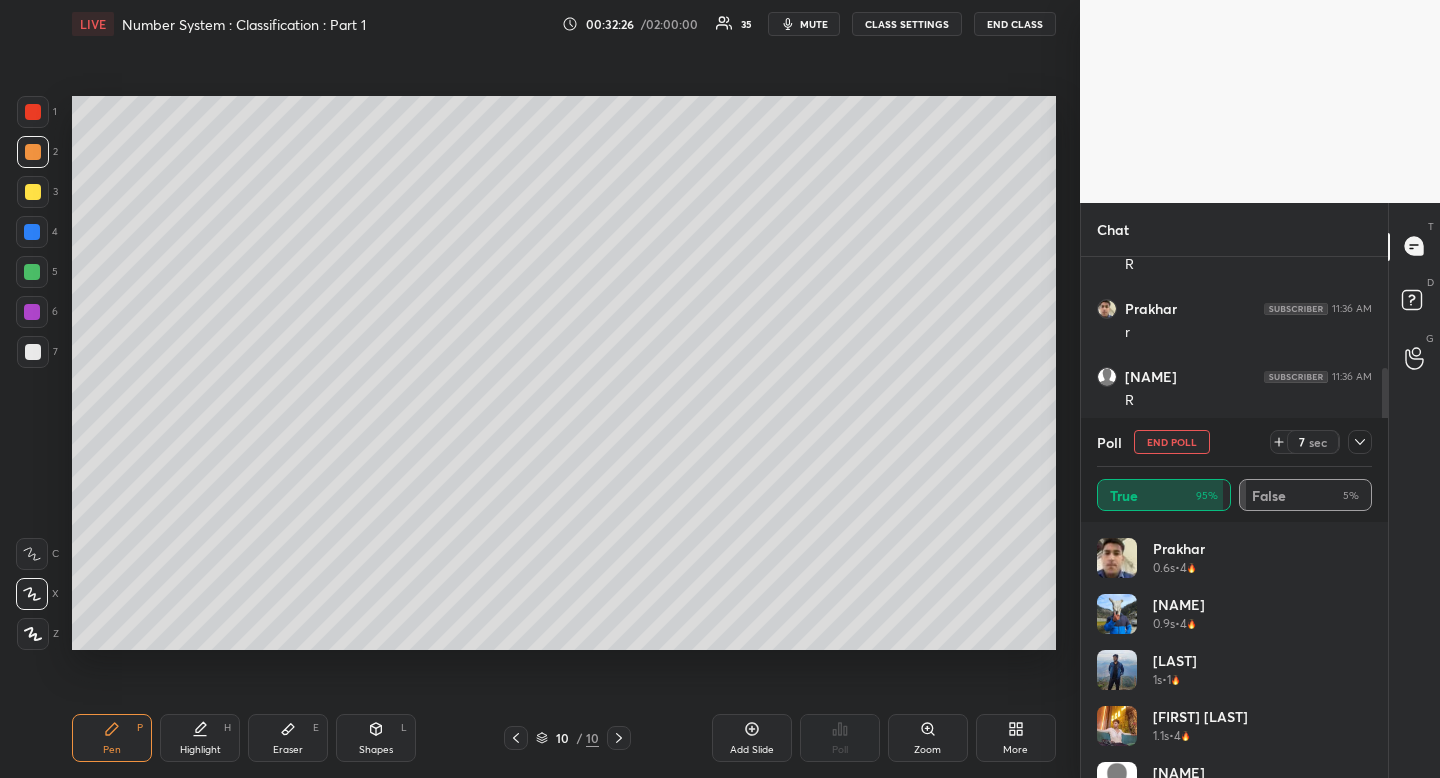 scroll, scrollTop: 342, scrollLeft: 0, axis: vertical 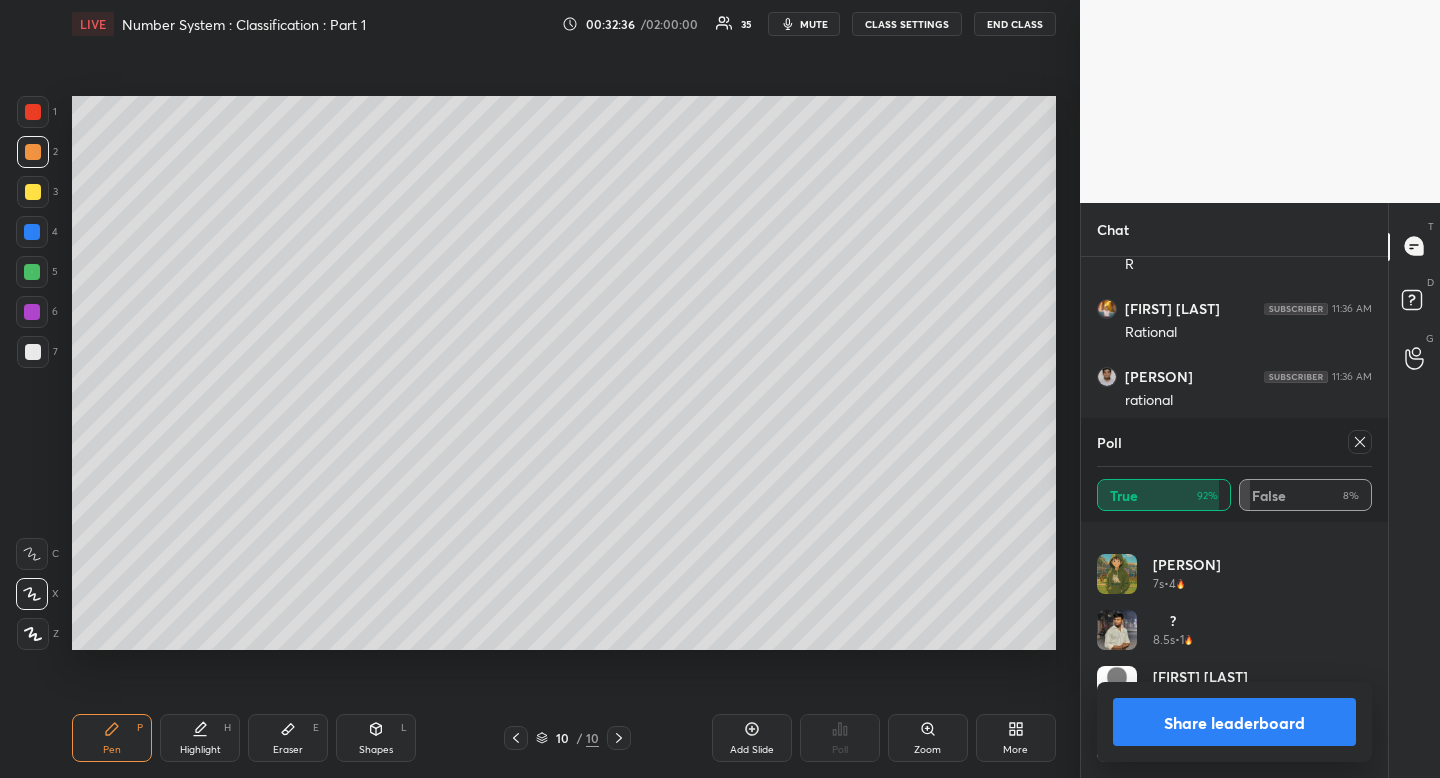 click at bounding box center (1360, 442) 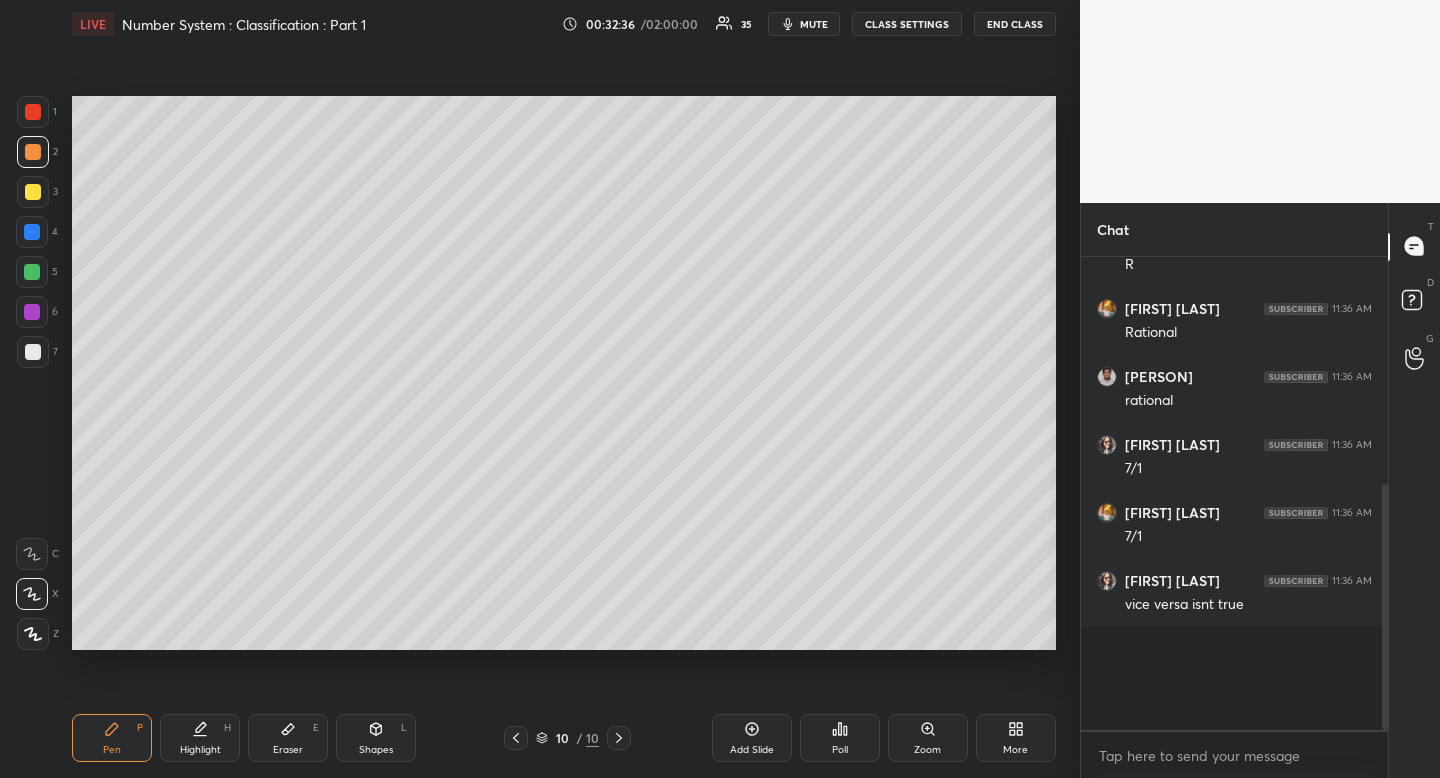 scroll, scrollTop: 461, scrollLeft: 295, axis: both 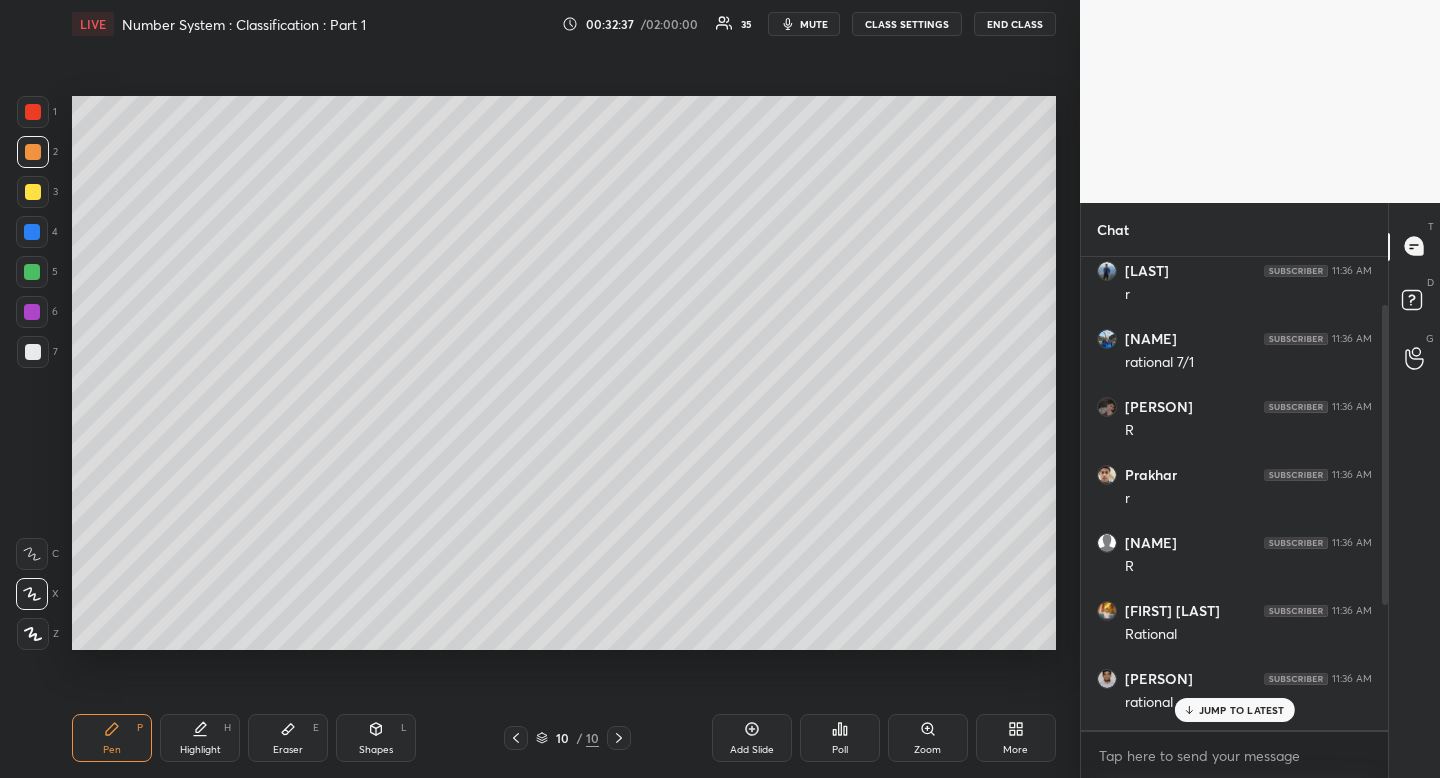 click at bounding box center (33, 192) 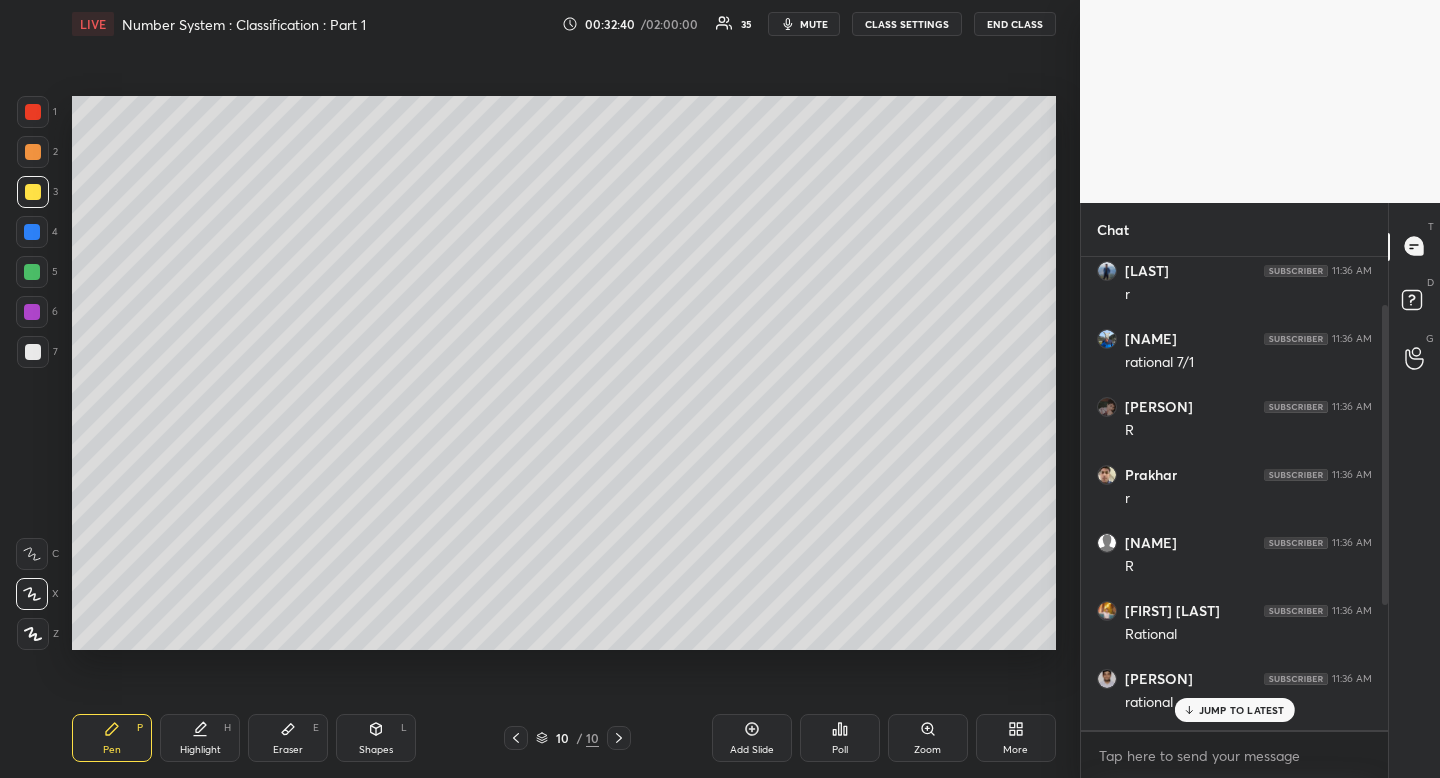 click on "JUMP TO LATEST" at bounding box center (1242, 710) 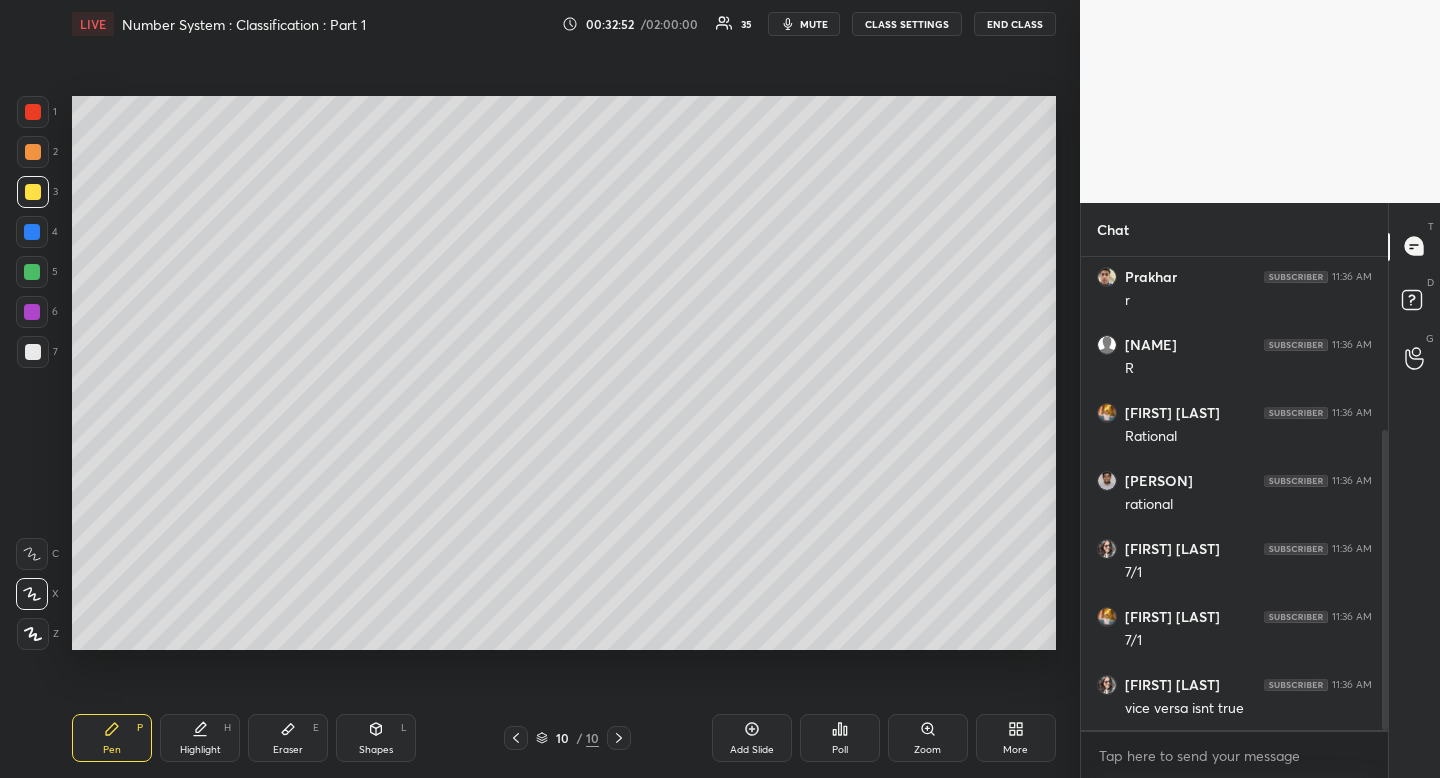 click on "Pen P Highlight H Eraser E Shapes L 10 / 10 Add Slide Poll Zoom More" at bounding box center (564, 738) 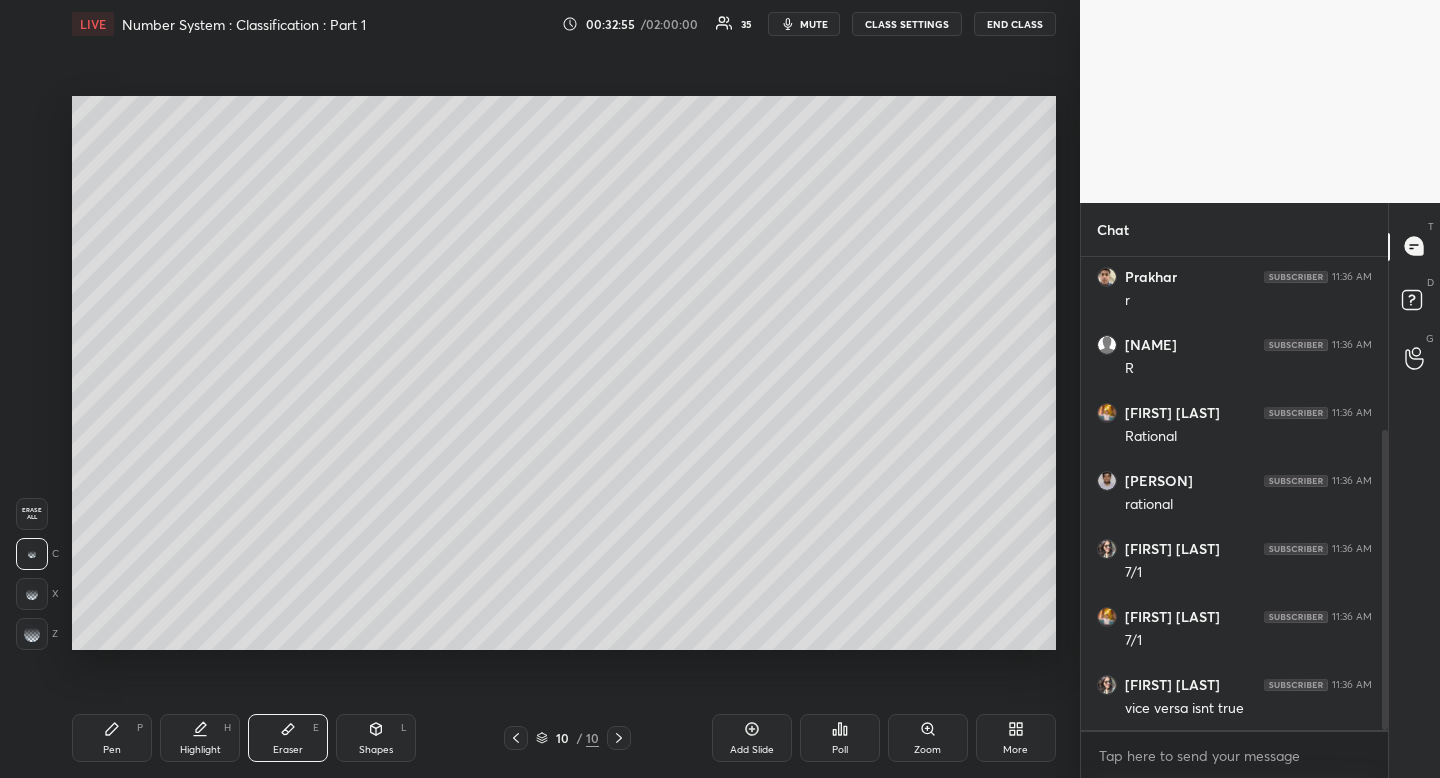 click 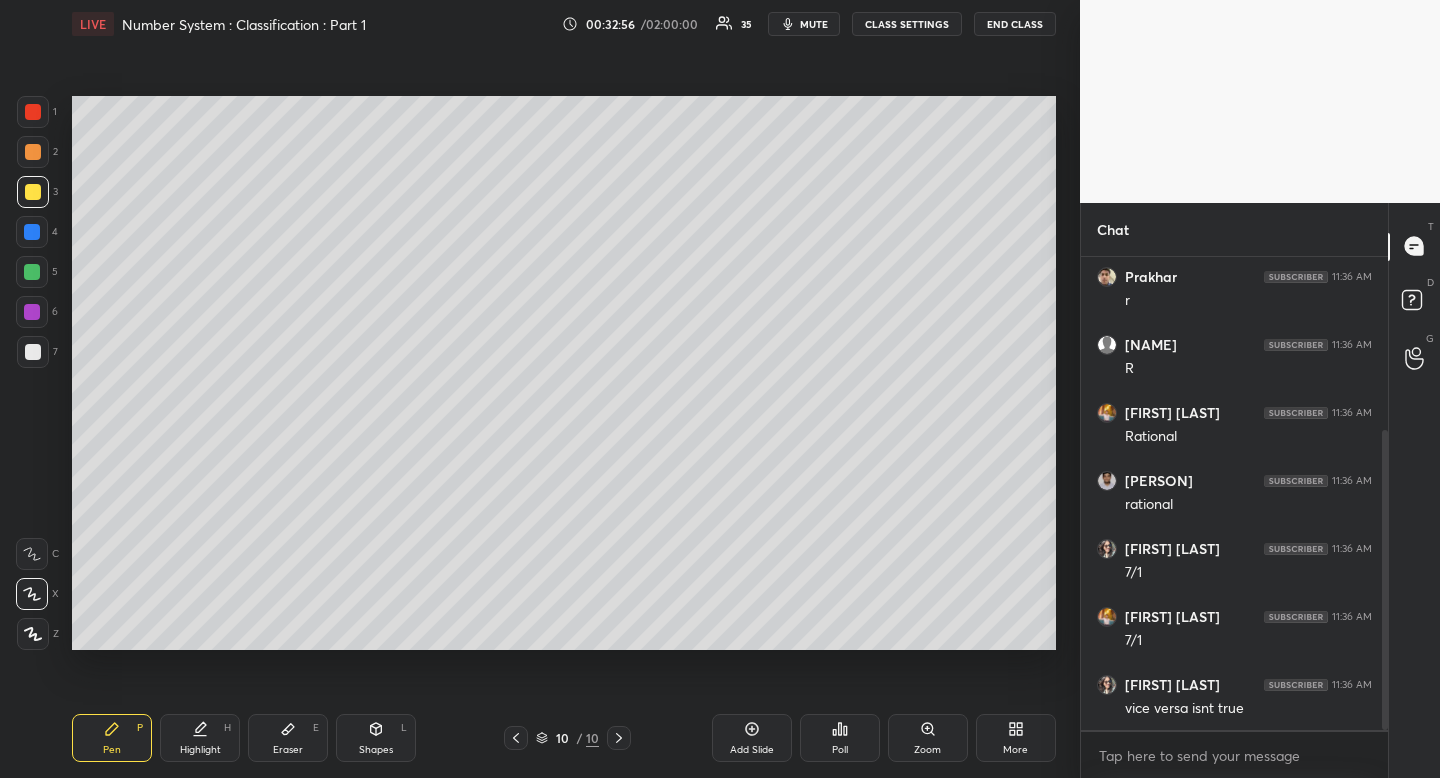 drag, startPoint x: 112, startPoint y: 732, endPoint x: 89, endPoint y: 675, distance: 61.46544 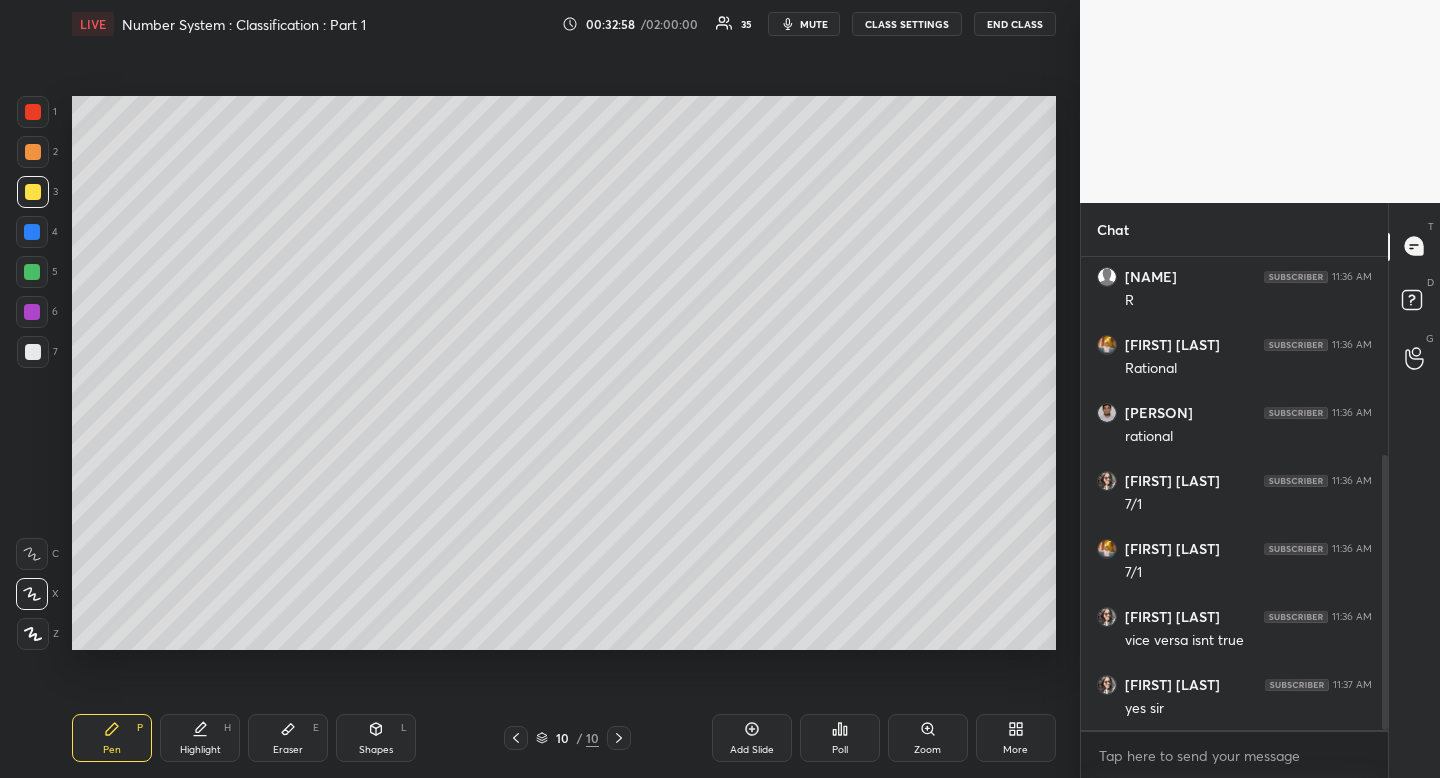 drag, startPoint x: 132, startPoint y: 743, endPoint x: 133, endPoint y: 733, distance: 10.049875 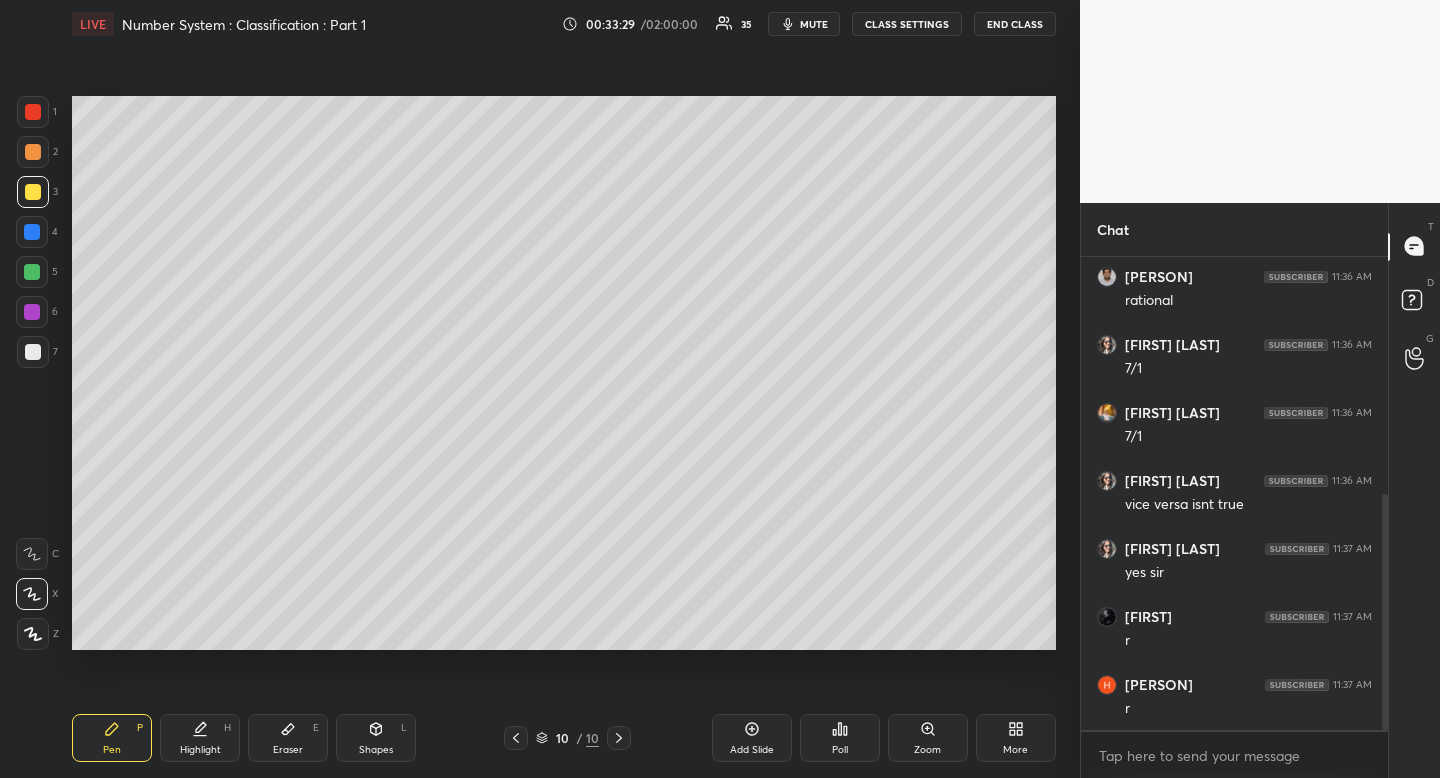 scroll, scrollTop: 546, scrollLeft: 0, axis: vertical 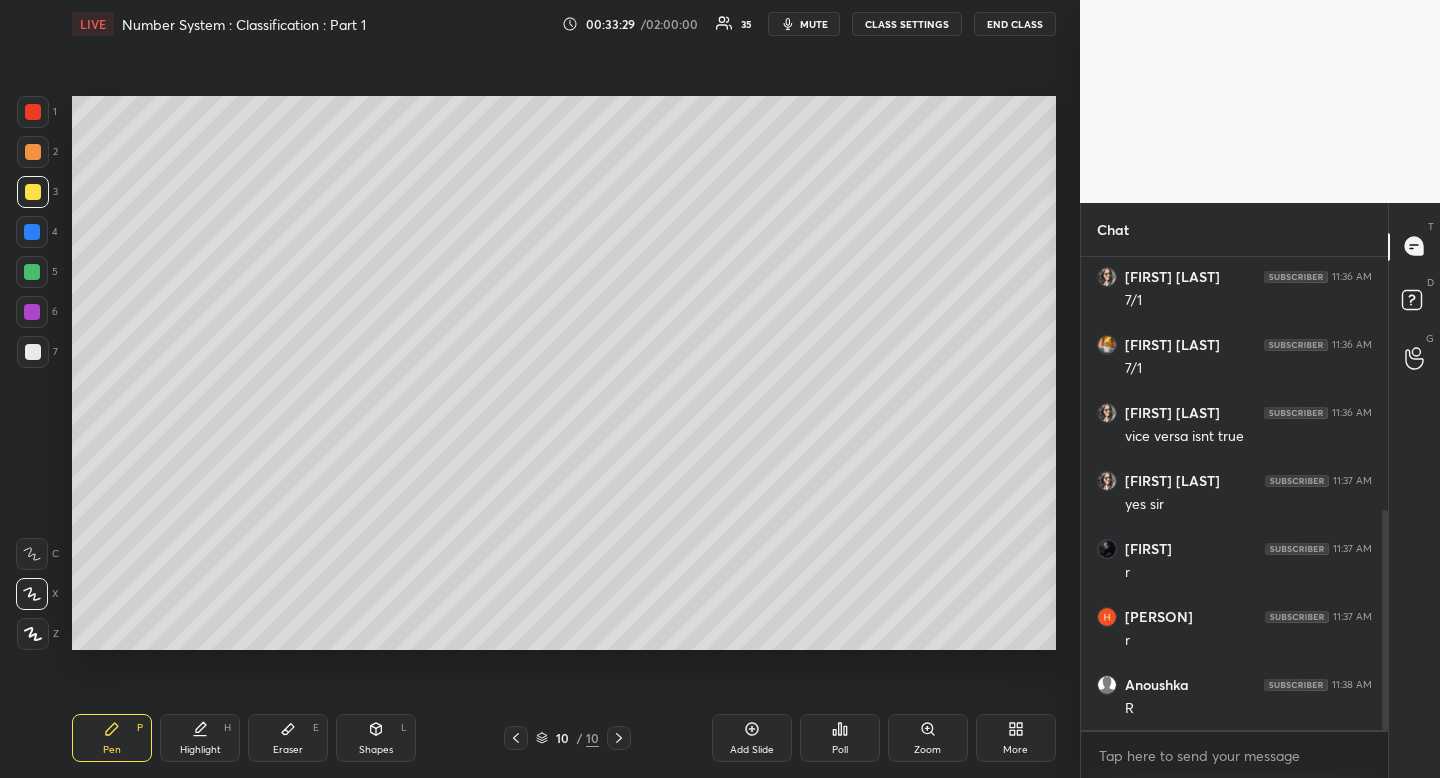 click on "Eraser" at bounding box center [288, 750] 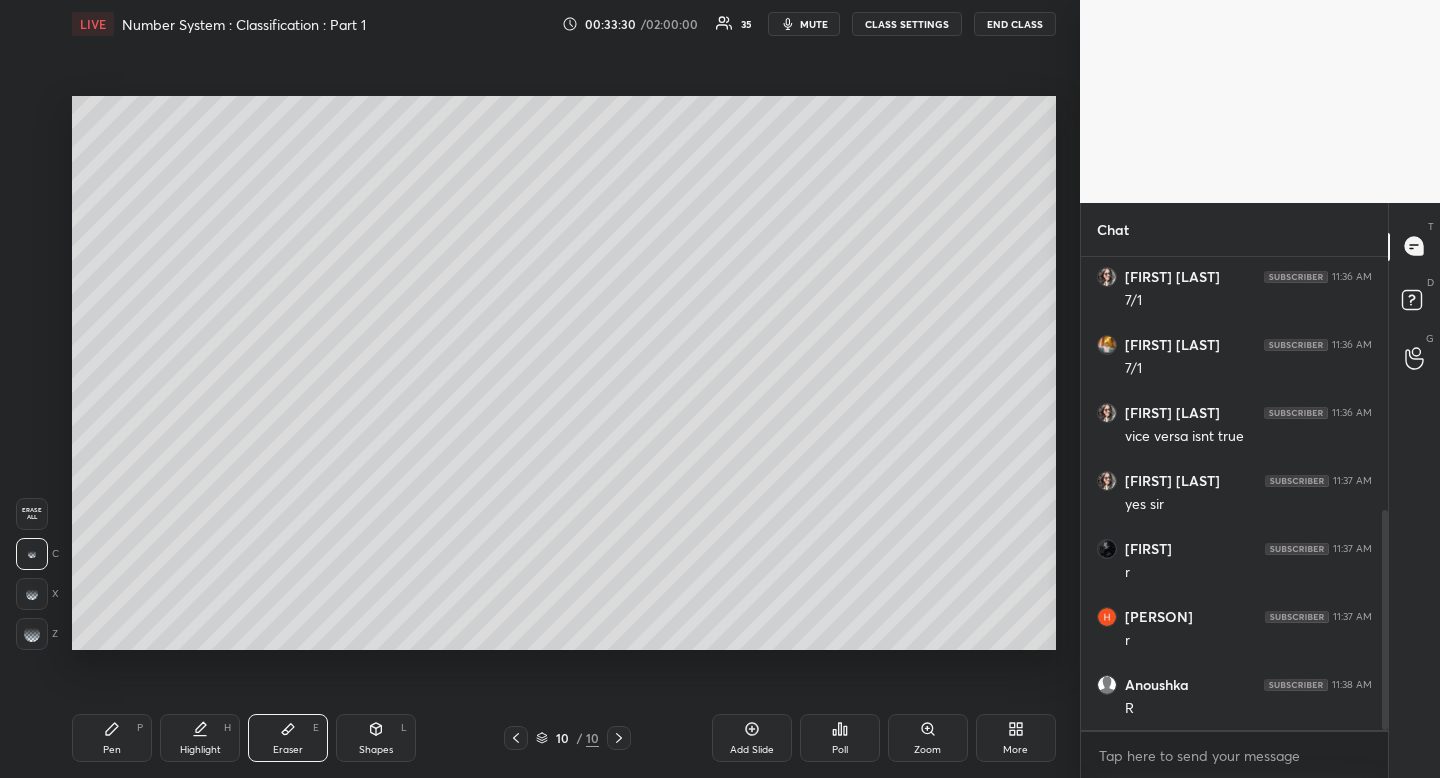 click on "Eraser E" at bounding box center (288, 738) 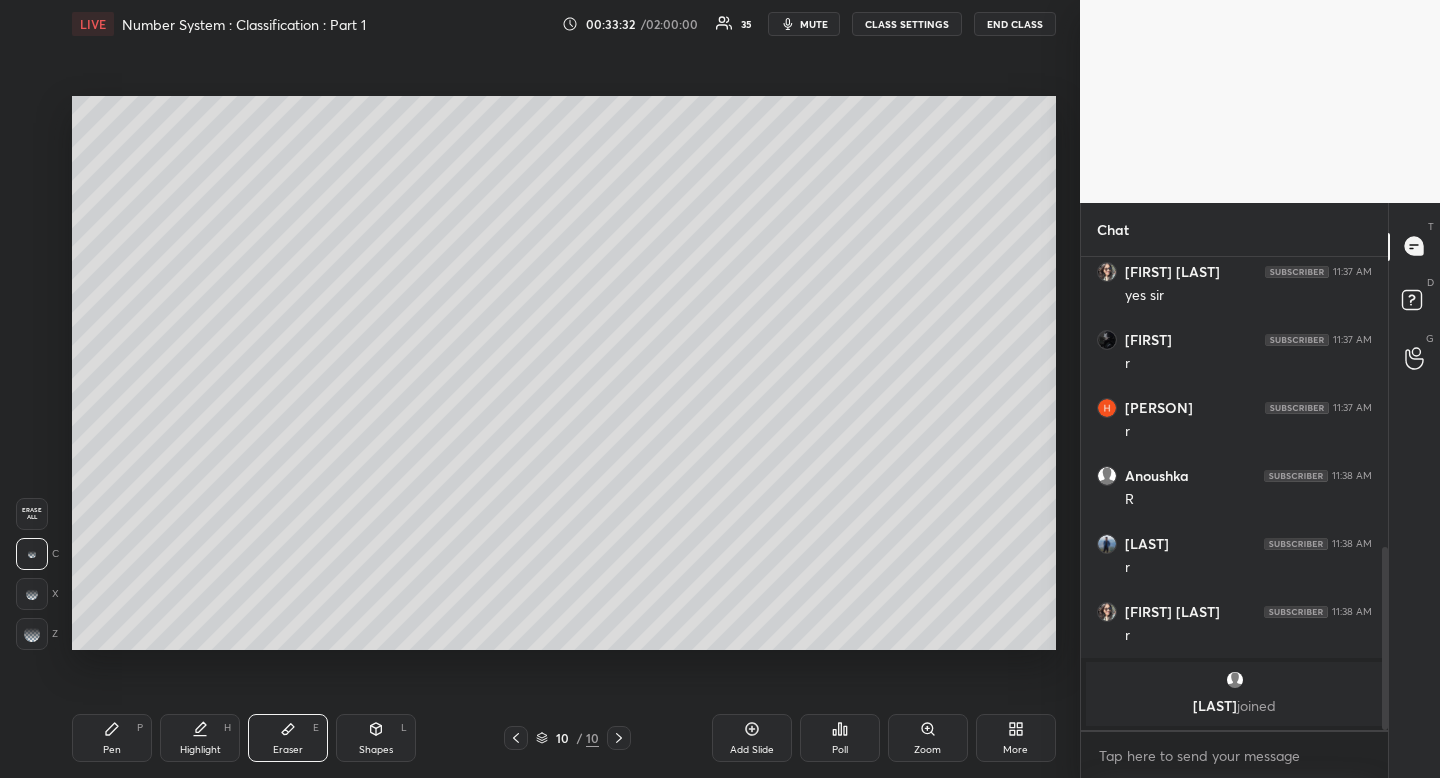 scroll, scrollTop: 823, scrollLeft: 0, axis: vertical 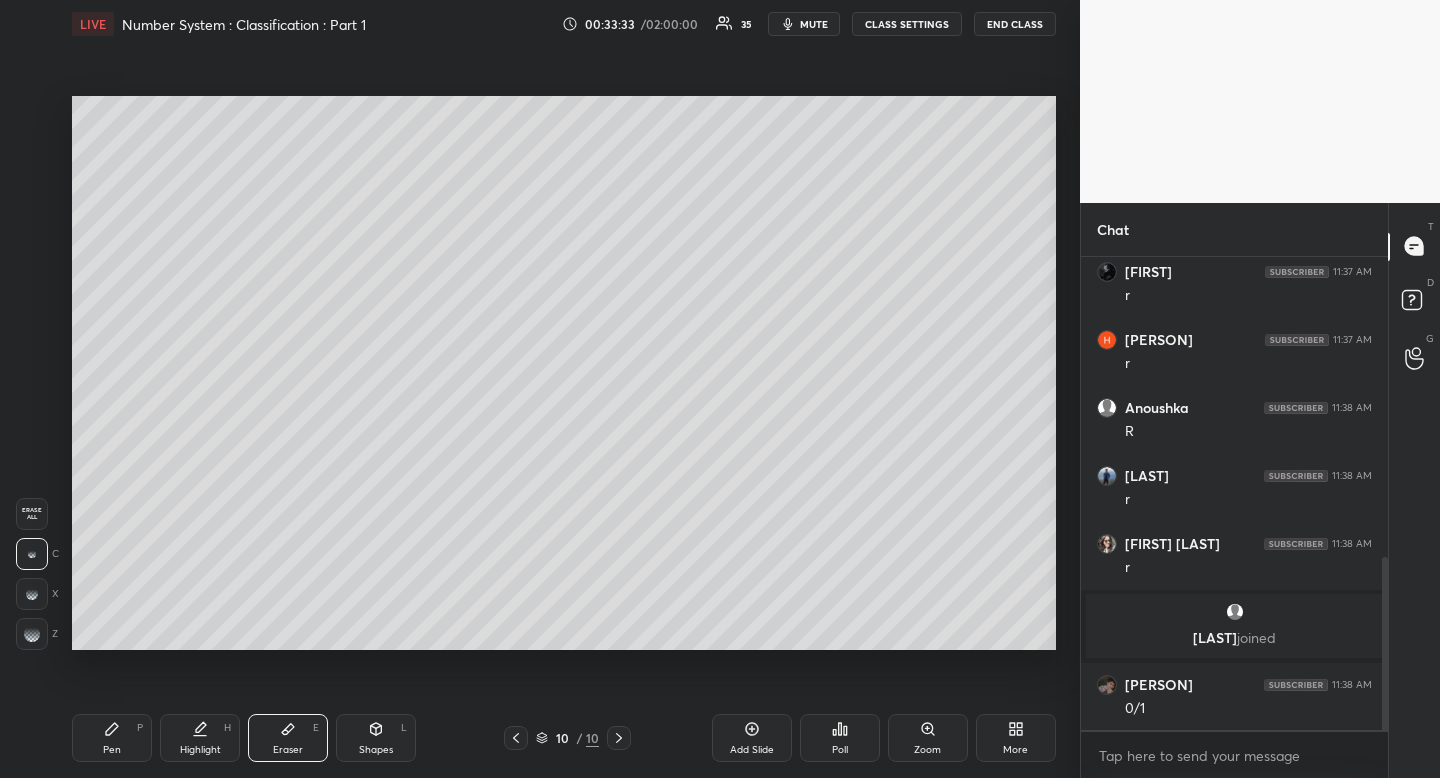 click on "Highlight" at bounding box center (200, 750) 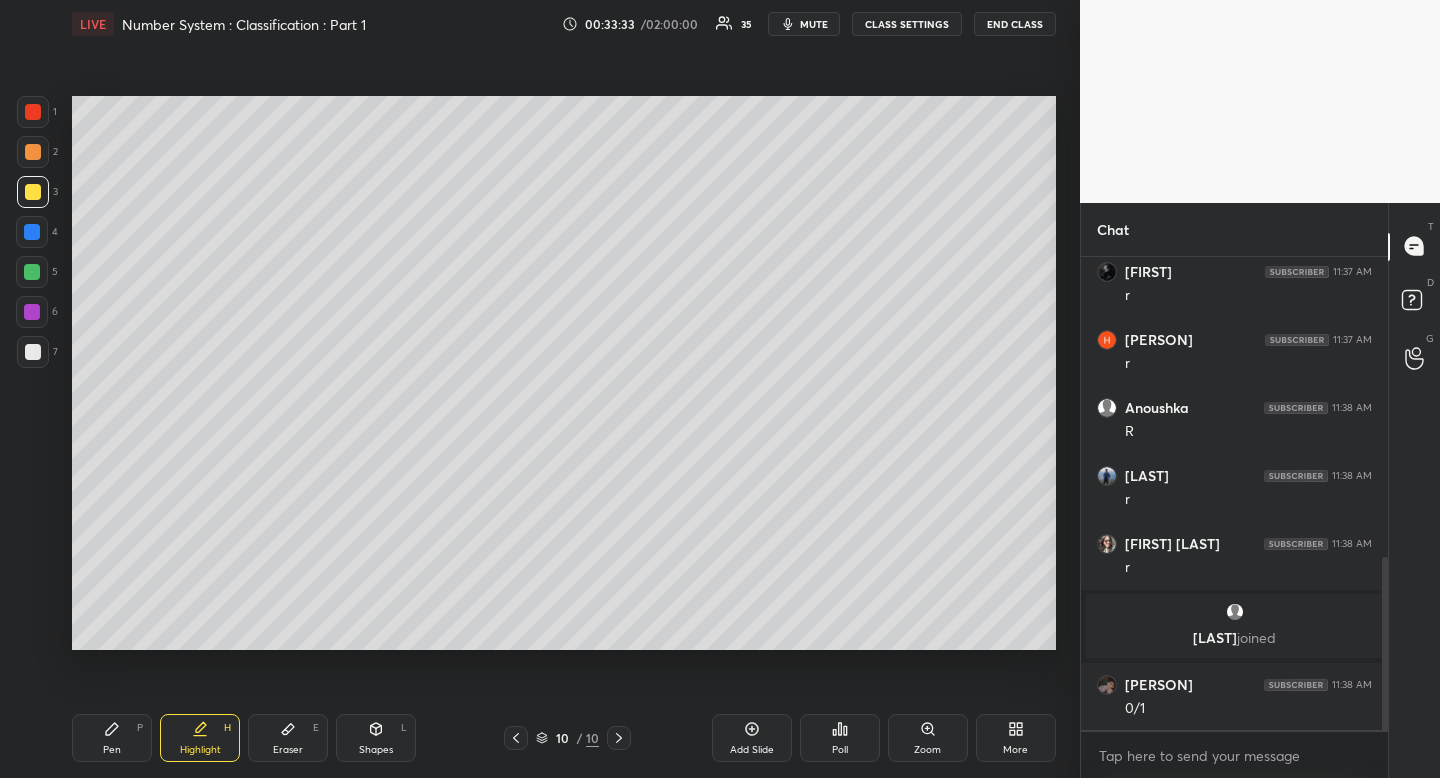 click on "Highlight H" at bounding box center (200, 738) 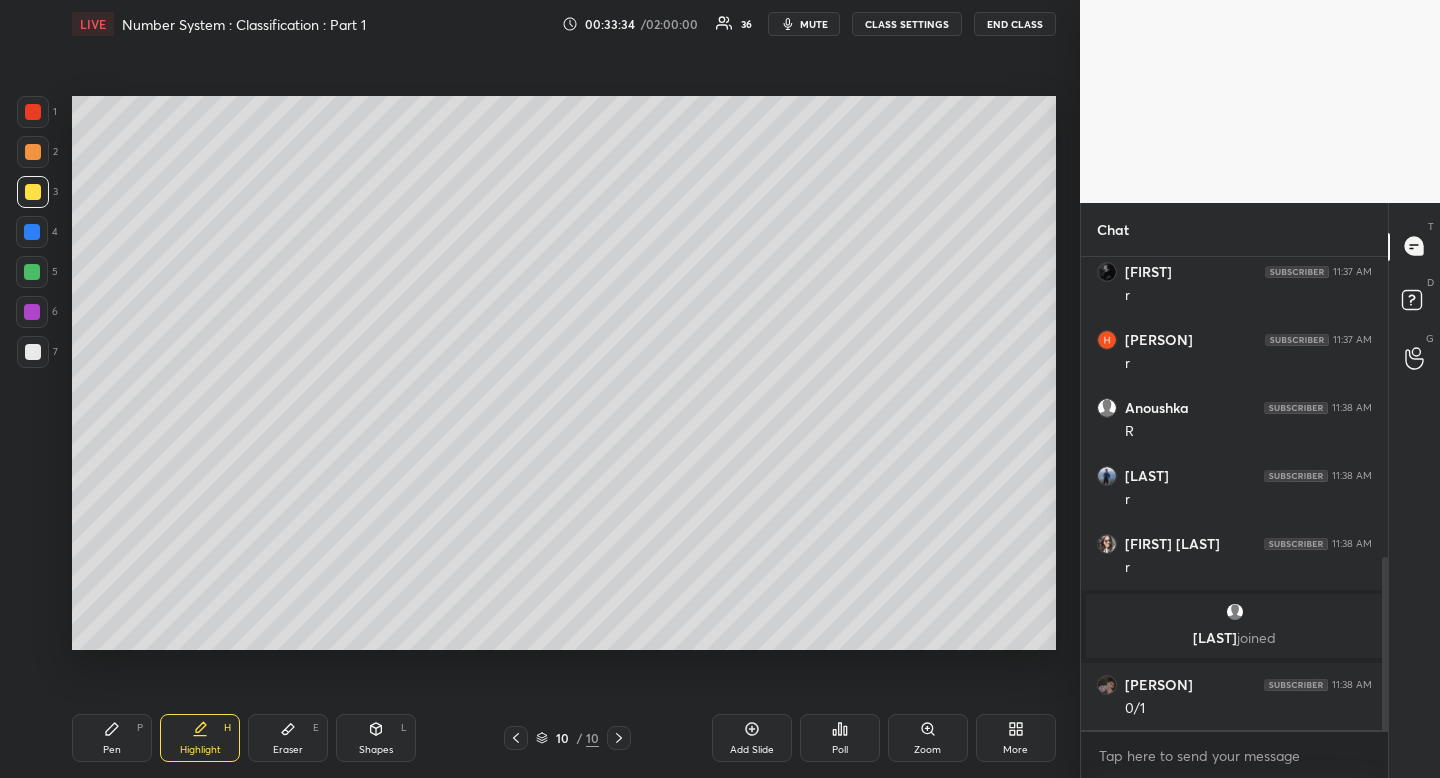scroll, scrollTop: 909, scrollLeft: 0, axis: vertical 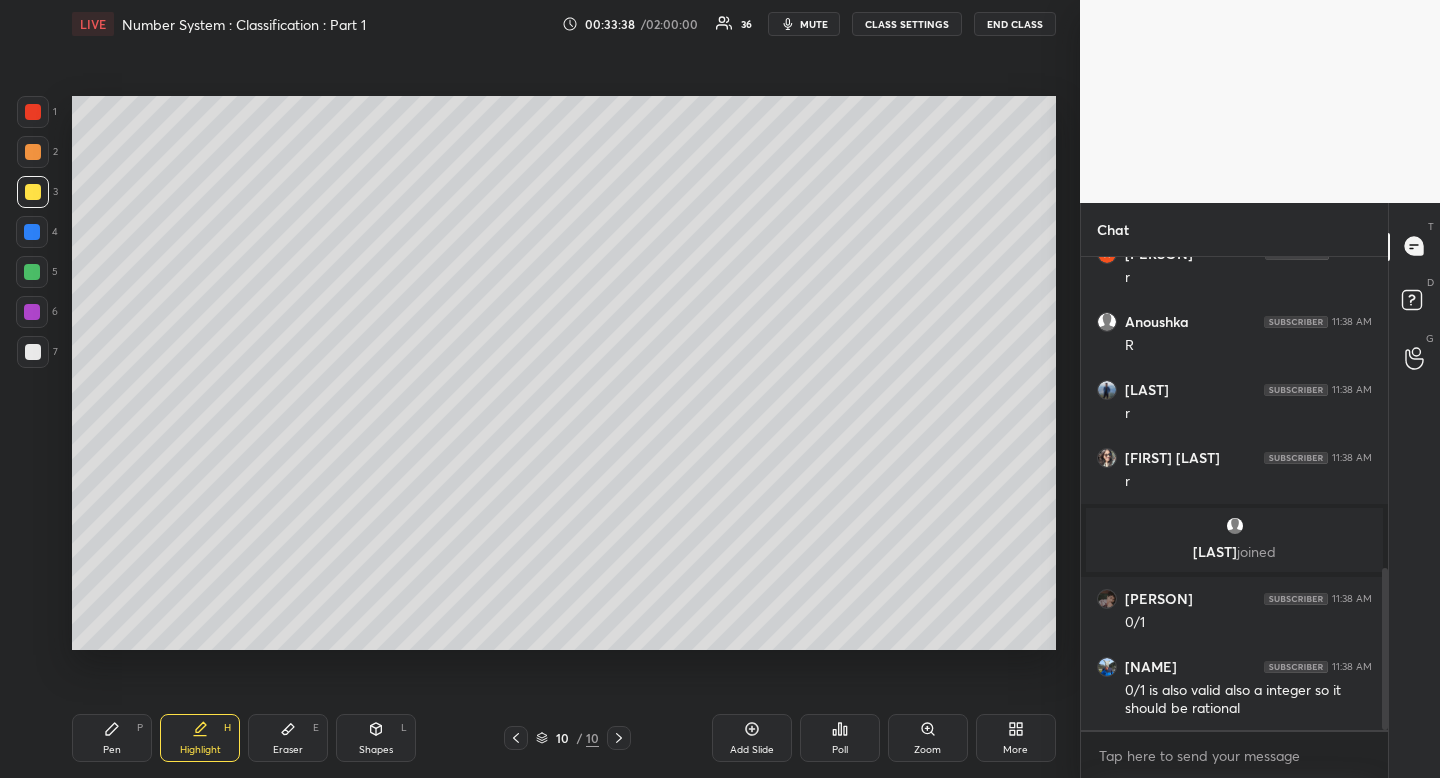 click on "Highlight H" at bounding box center (200, 738) 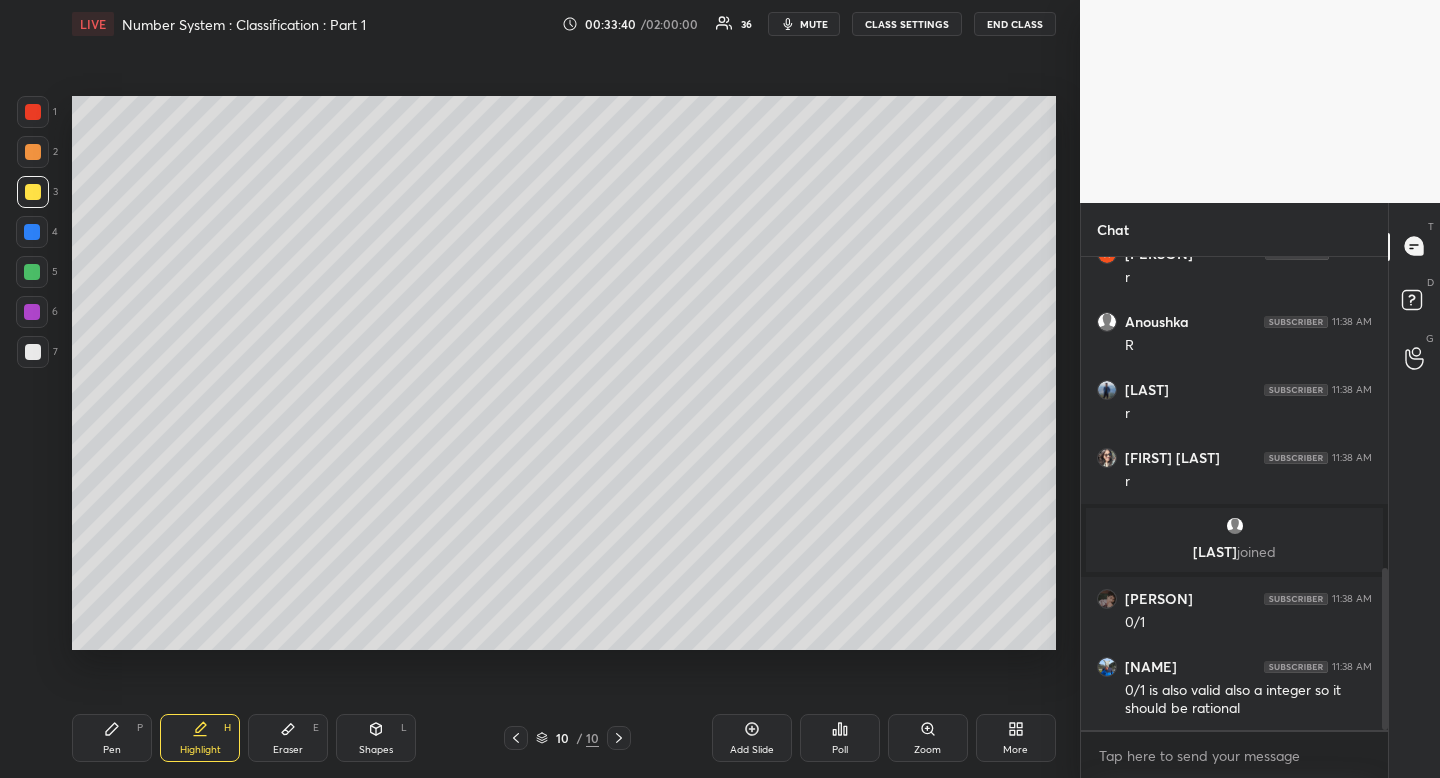 click at bounding box center (33, 152) 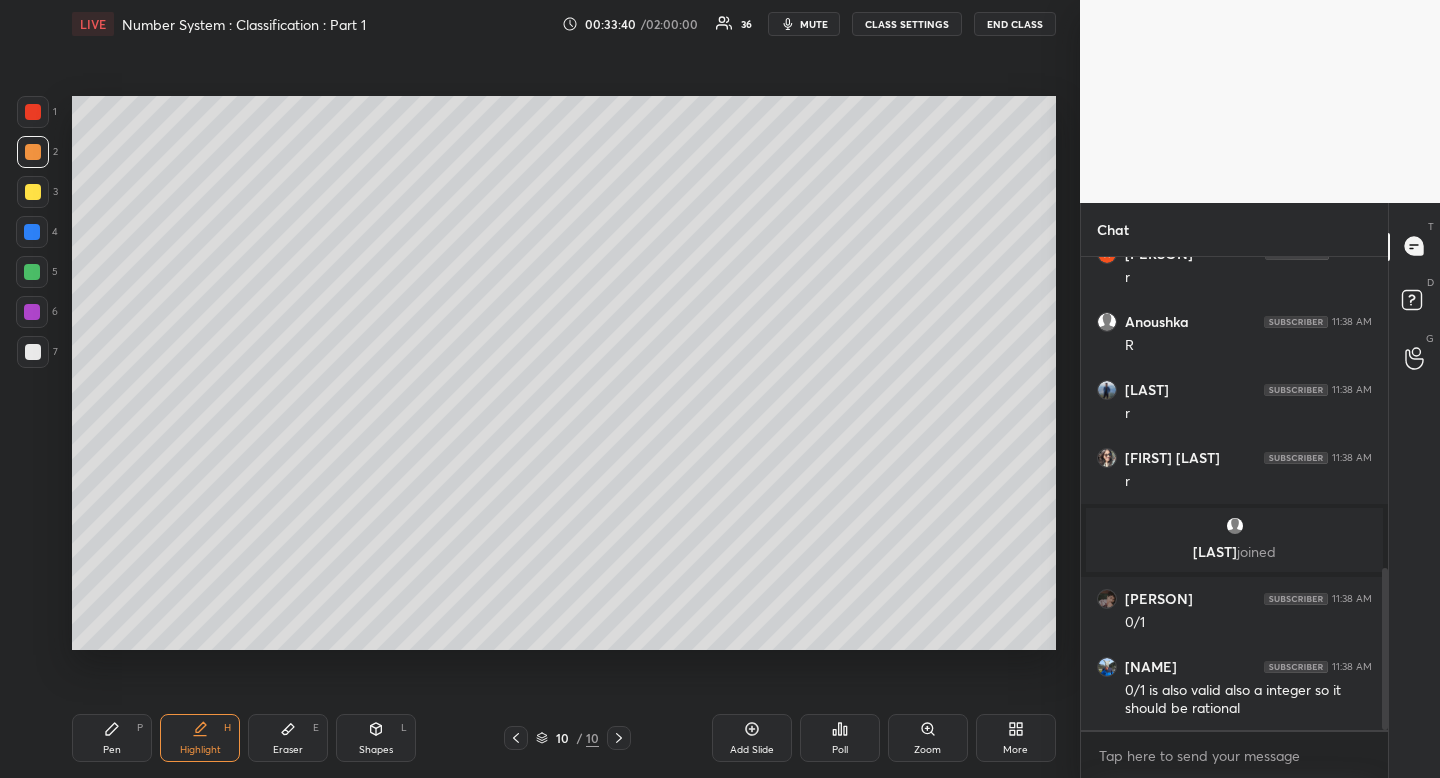 drag, startPoint x: 34, startPoint y: 160, endPoint x: 43, endPoint y: 165, distance: 10.29563 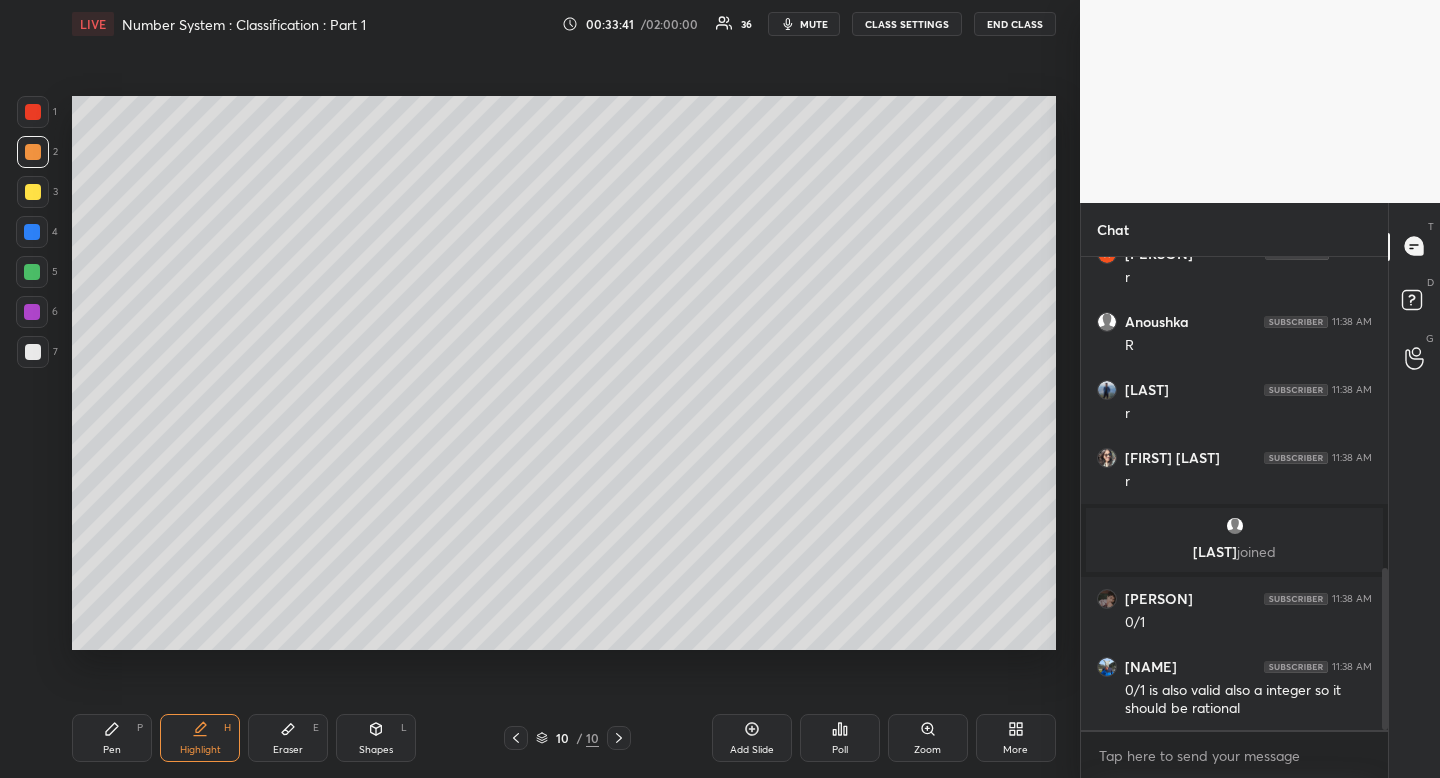 click on "Highlight H" at bounding box center (200, 738) 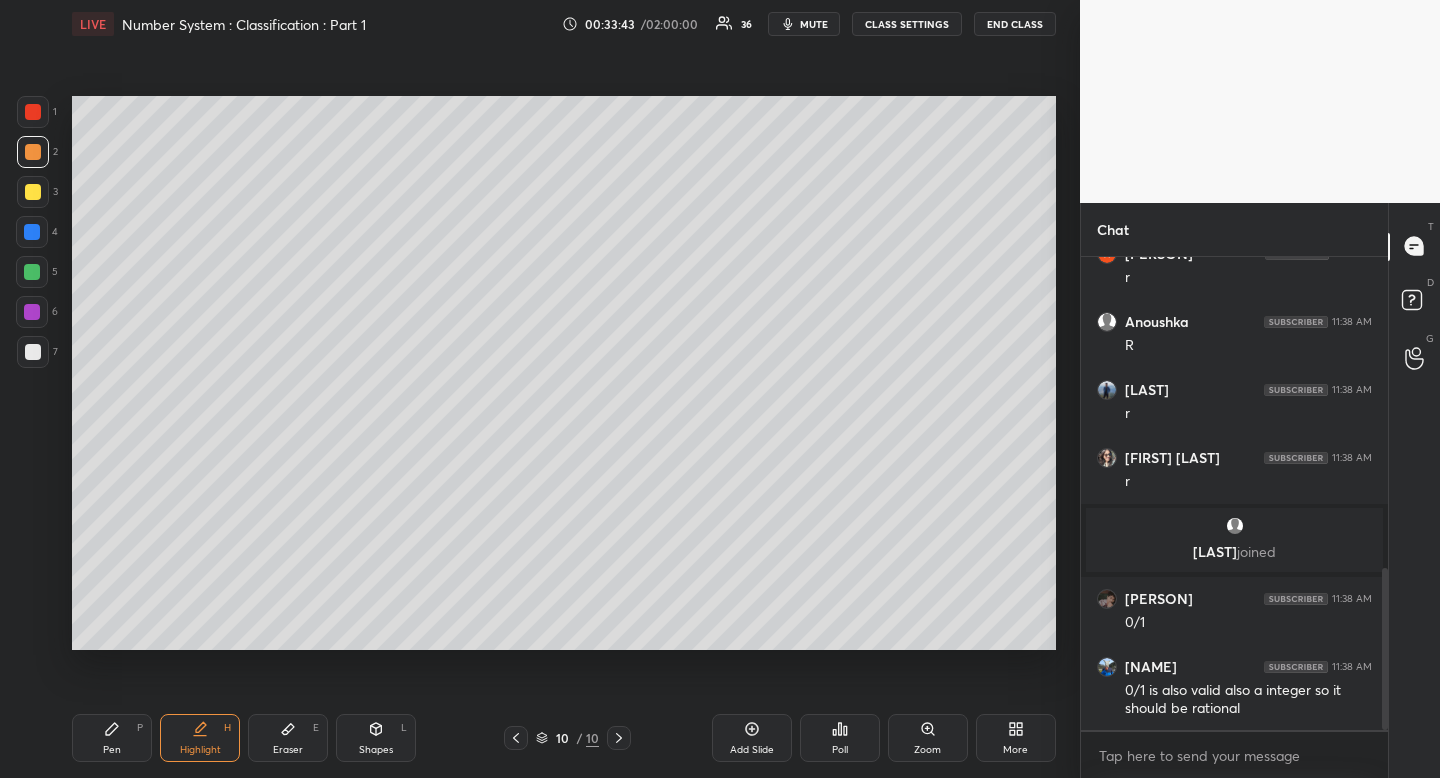 click at bounding box center [33, 352] 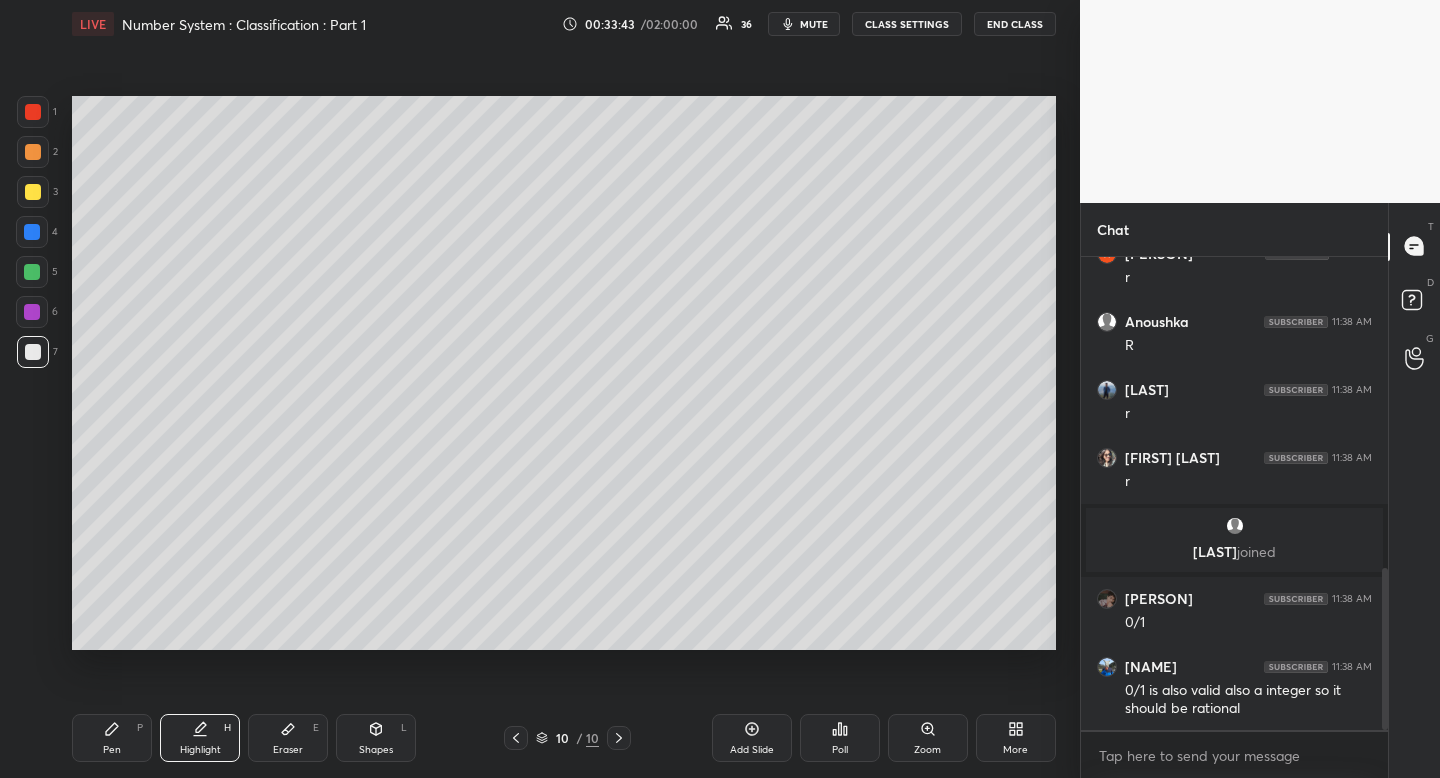 click at bounding box center [33, 352] 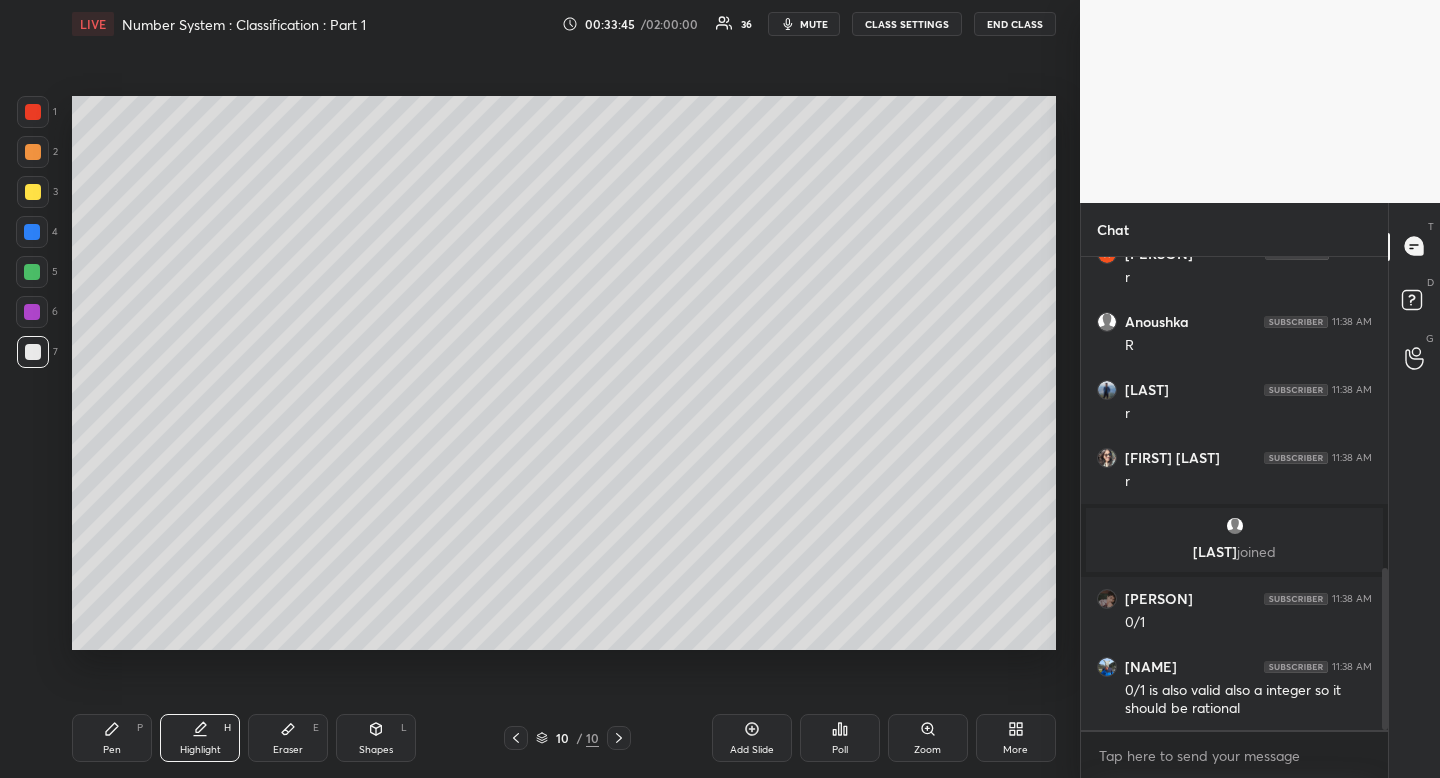 click on "Pen P" at bounding box center (112, 738) 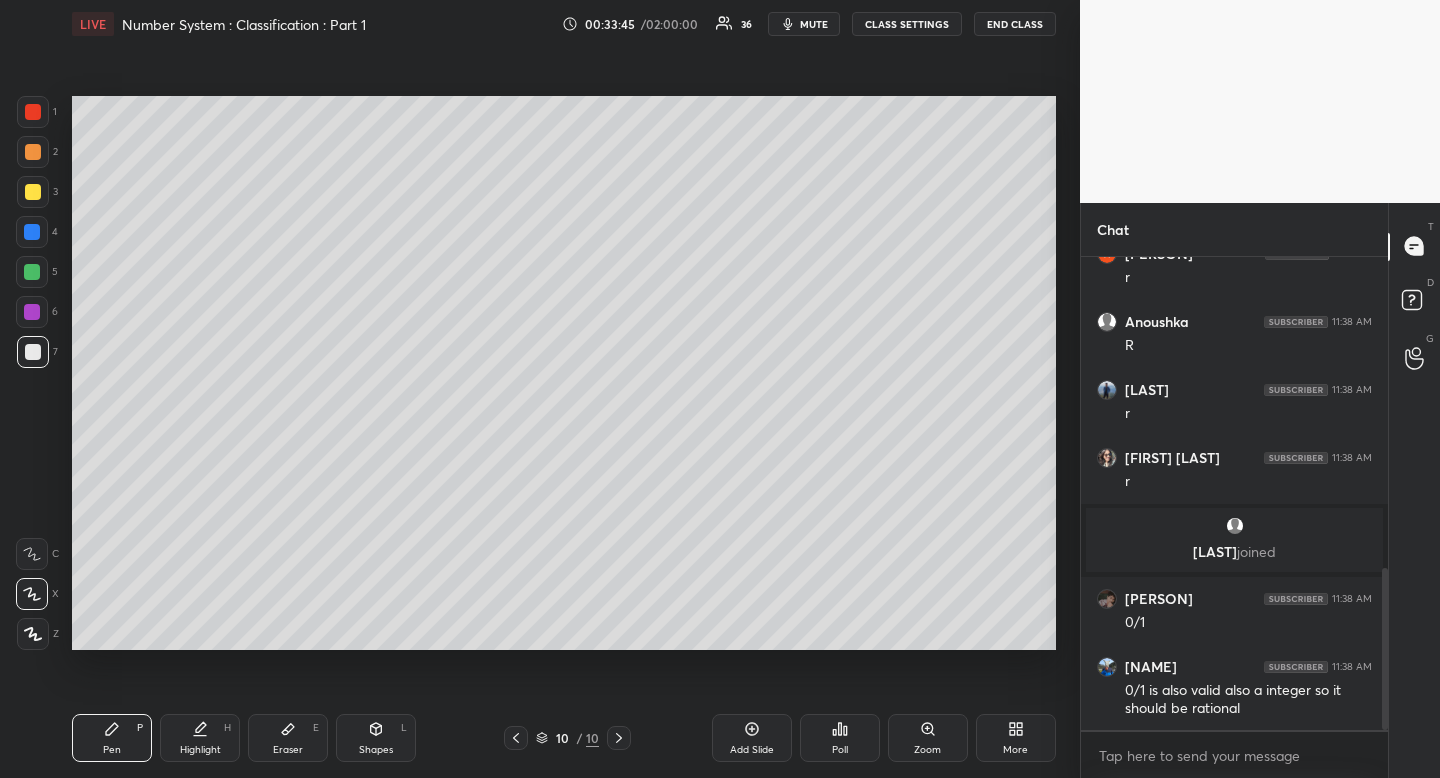 click on "Pen P" at bounding box center [112, 738] 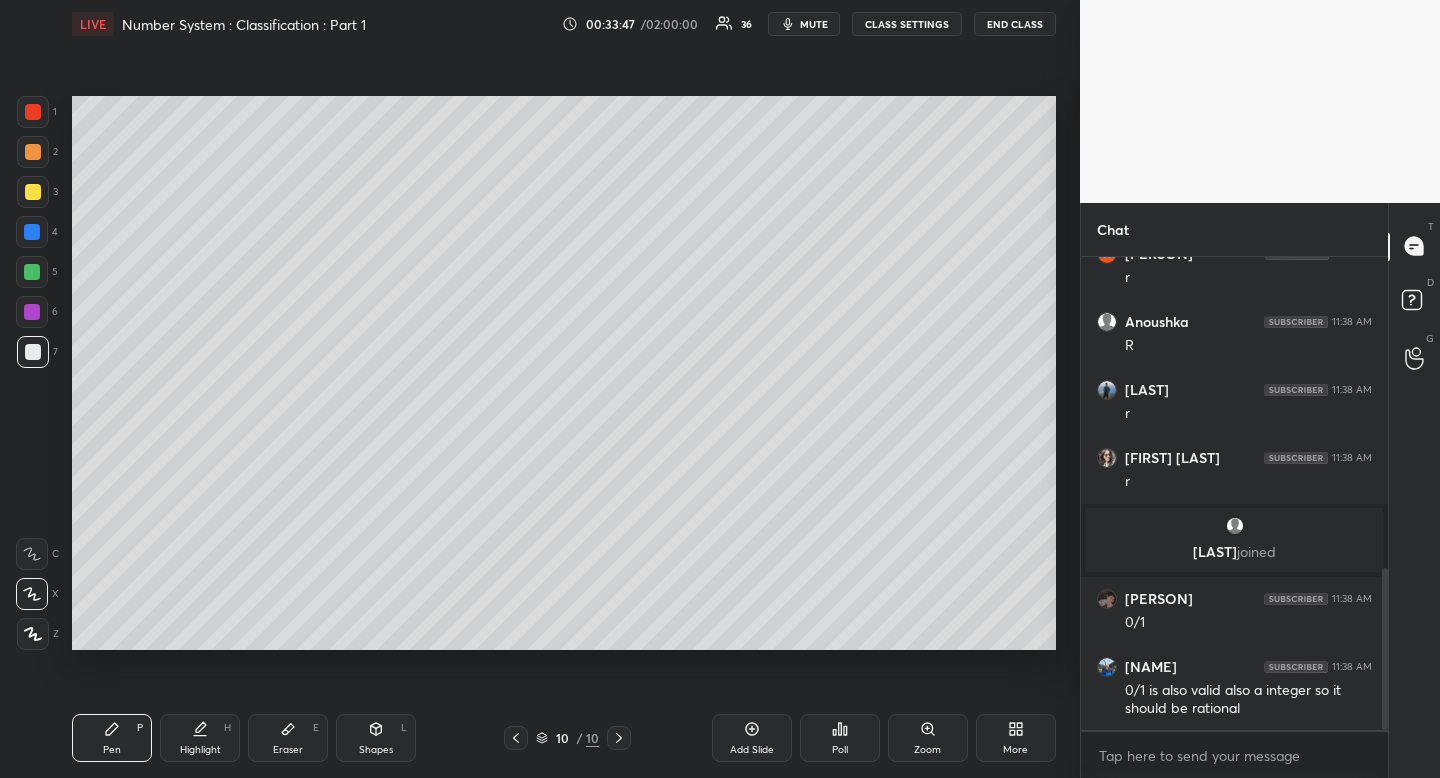 click 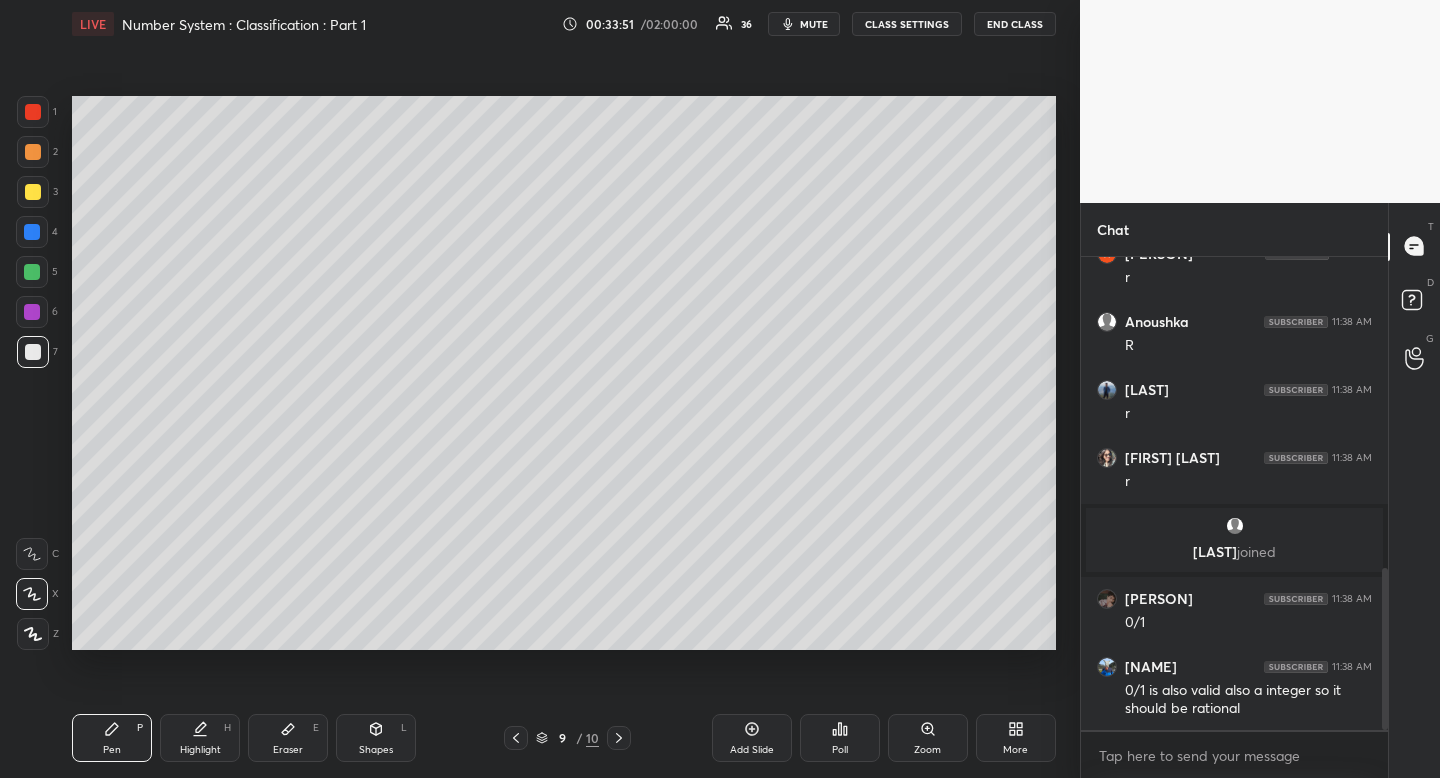 click 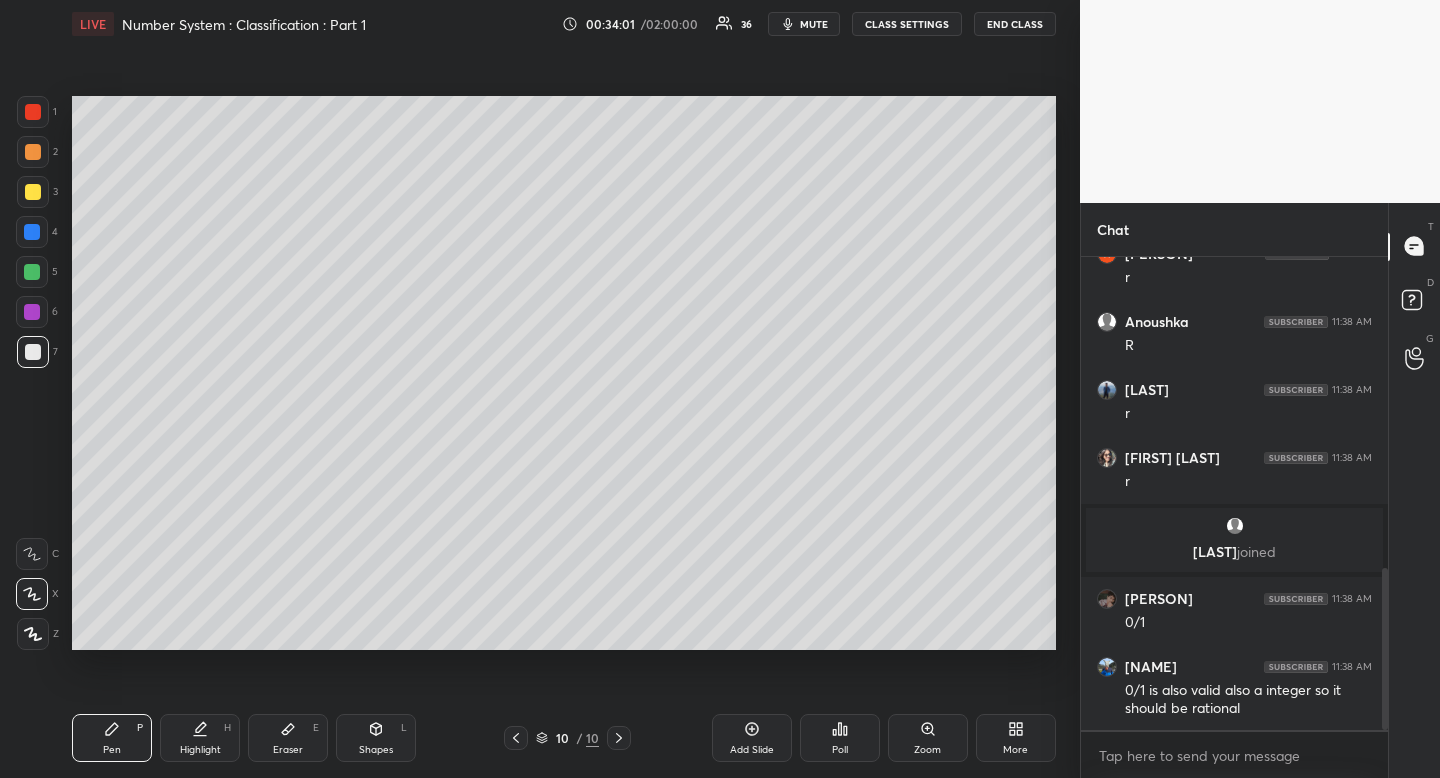 click on "Shapes L" at bounding box center [376, 738] 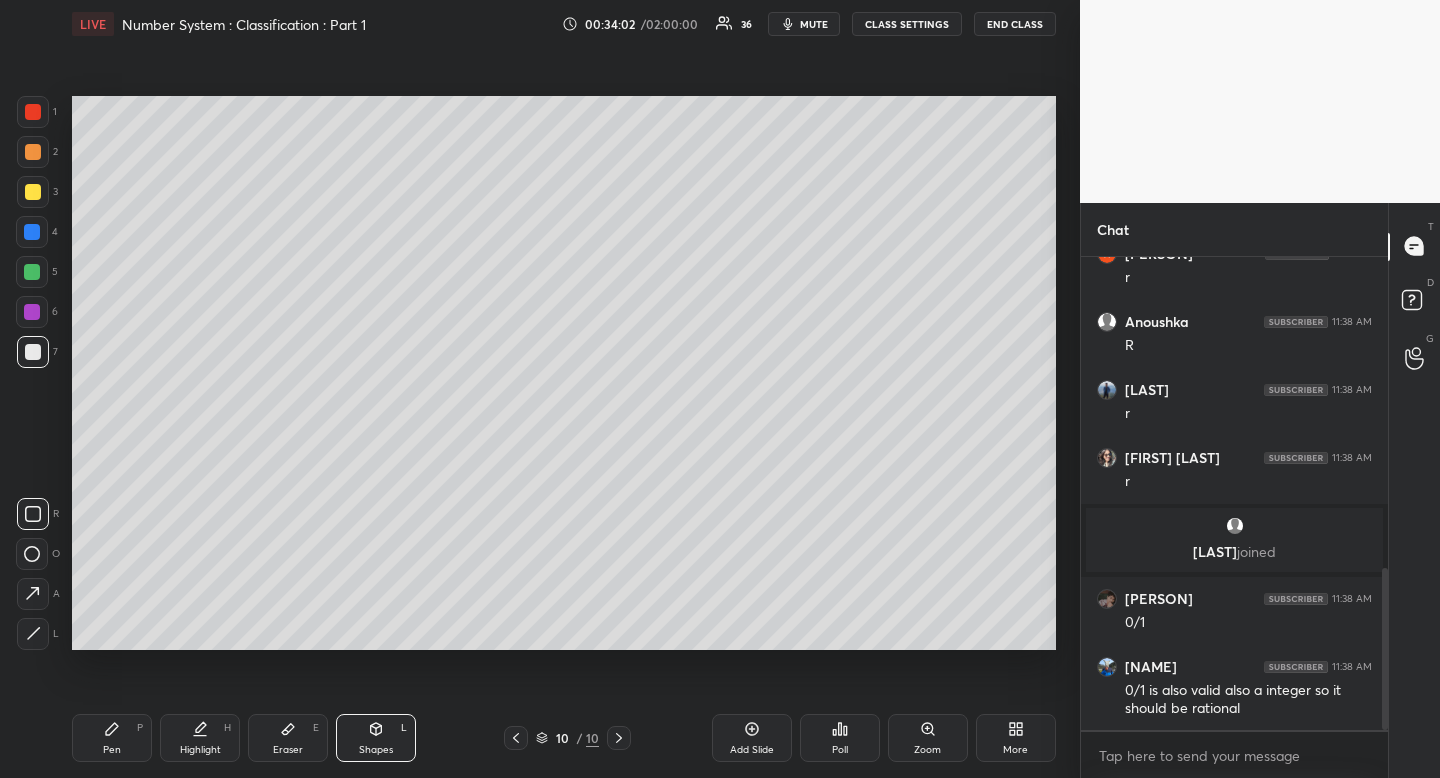 drag, startPoint x: 50, startPoint y: 520, endPoint x: 65, endPoint y: 510, distance: 18.027756 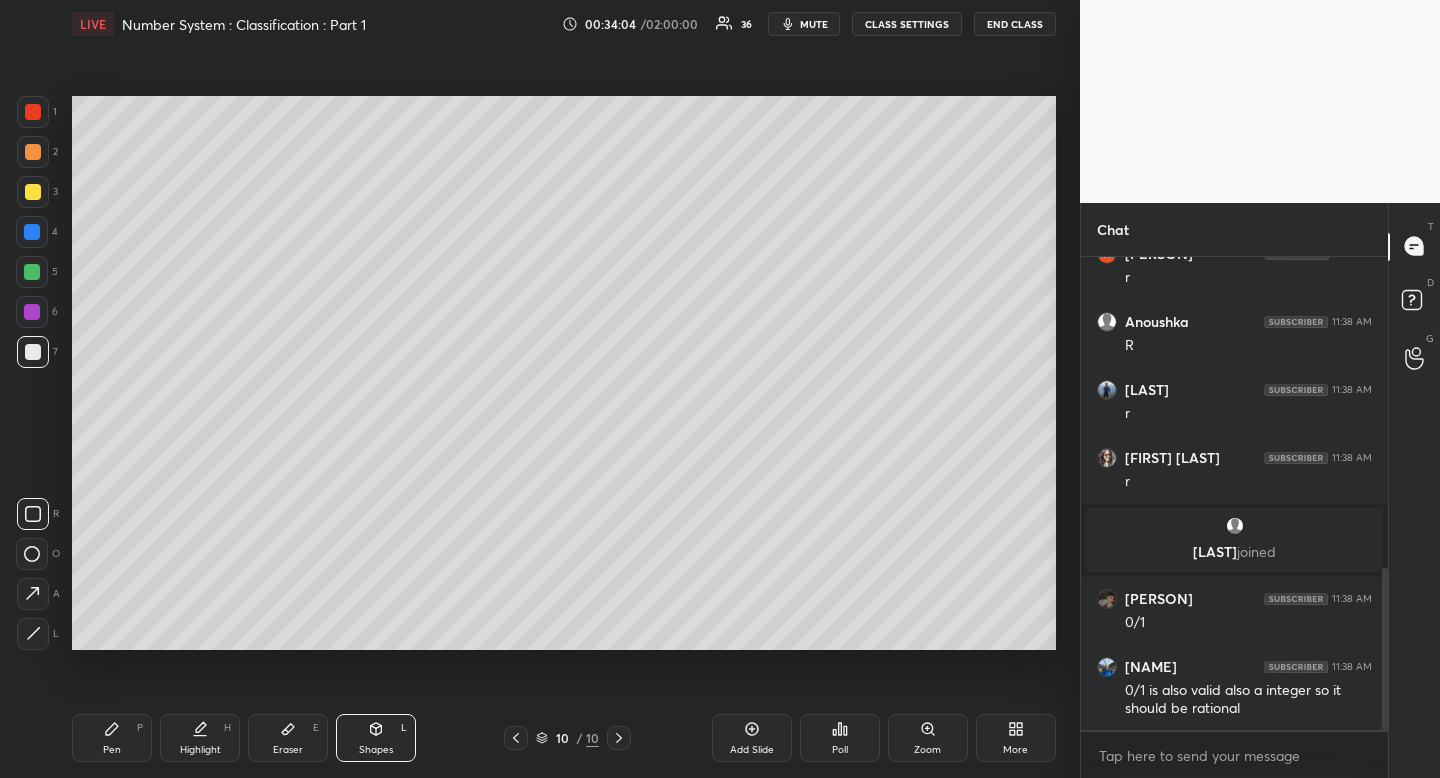 drag, startPoint x: 87, startPoint y: 737, endPoint x: 102, endPoint y: 736, distance: 15.033297 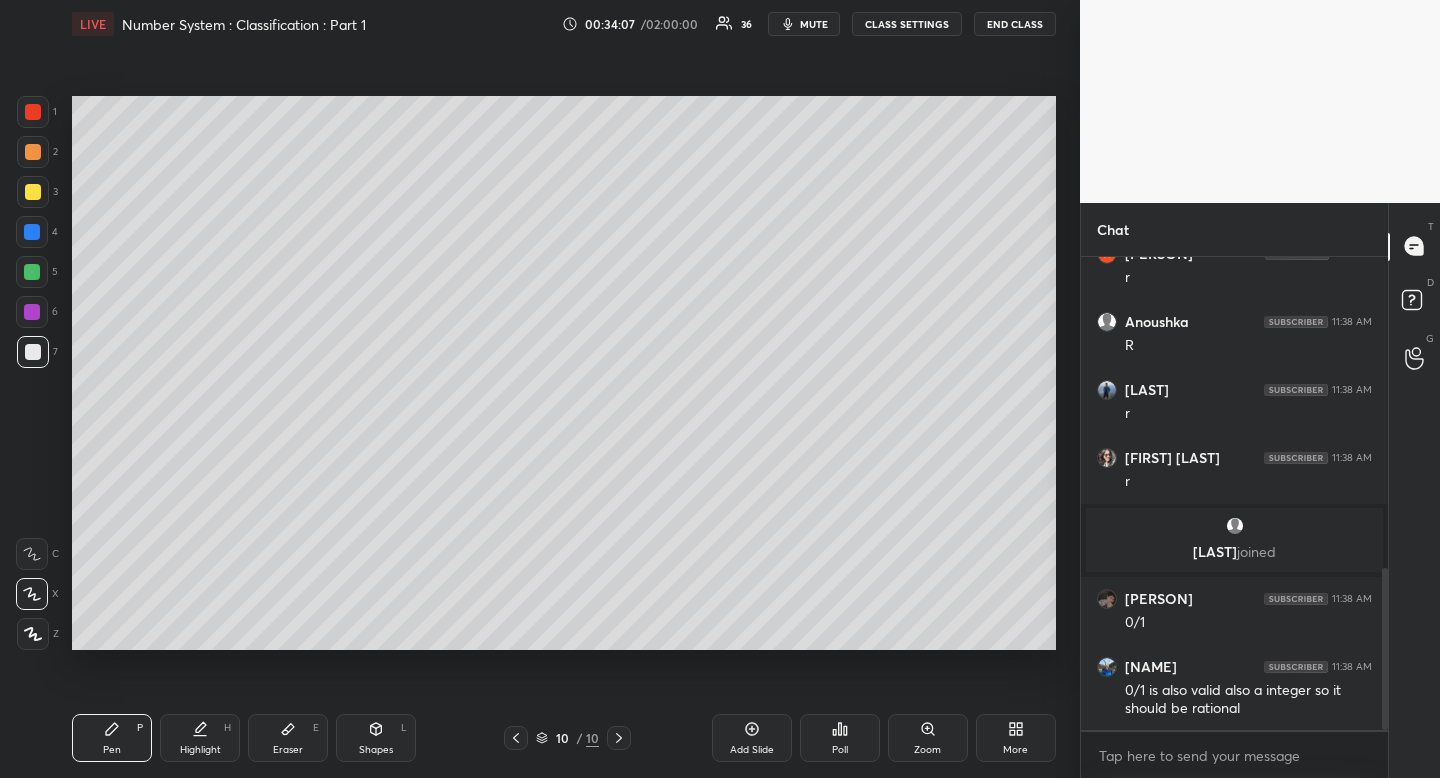 click at bounding box center [33, 192] 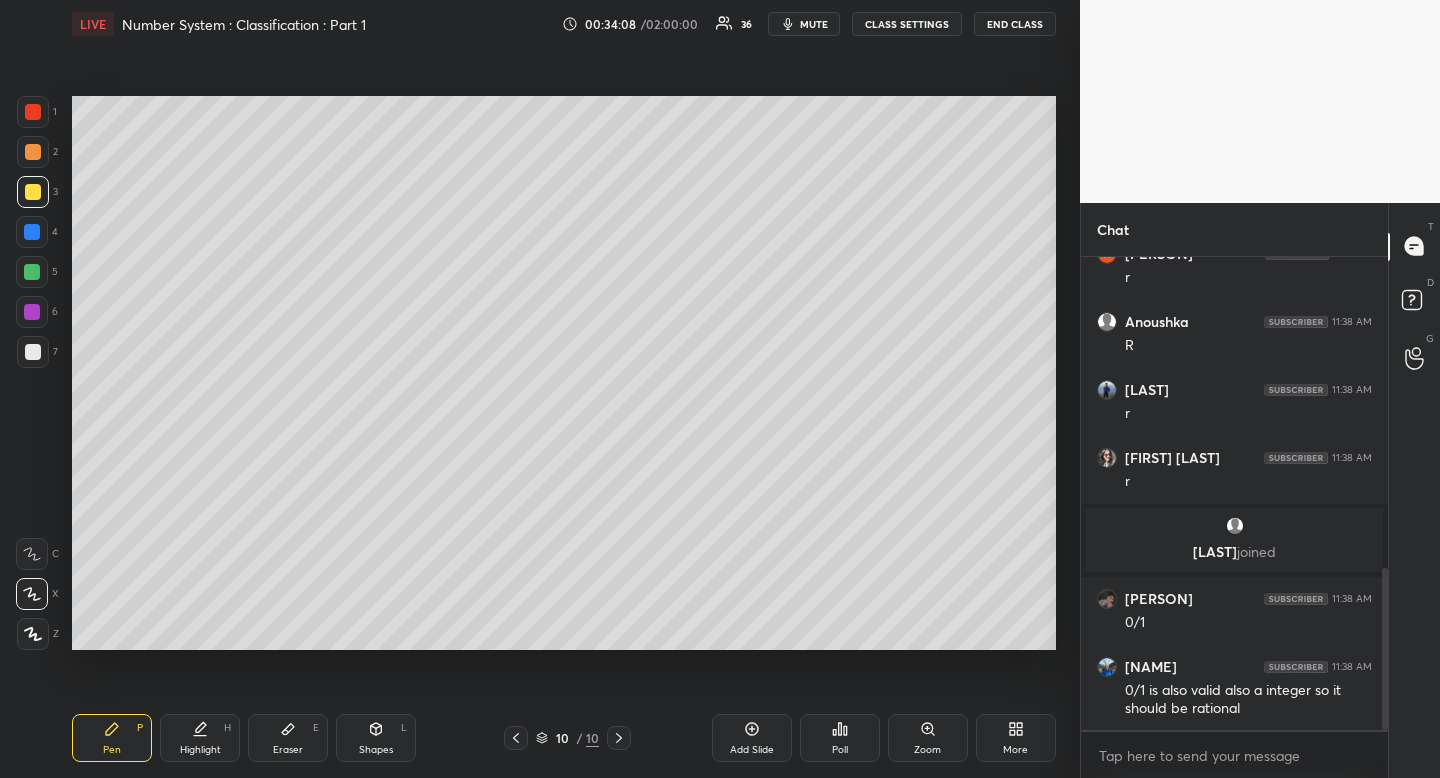 drag, startPoint x: 31, startPoint y: 203, endPoint x: 52, endPoint y: 248, distance: 49.658836 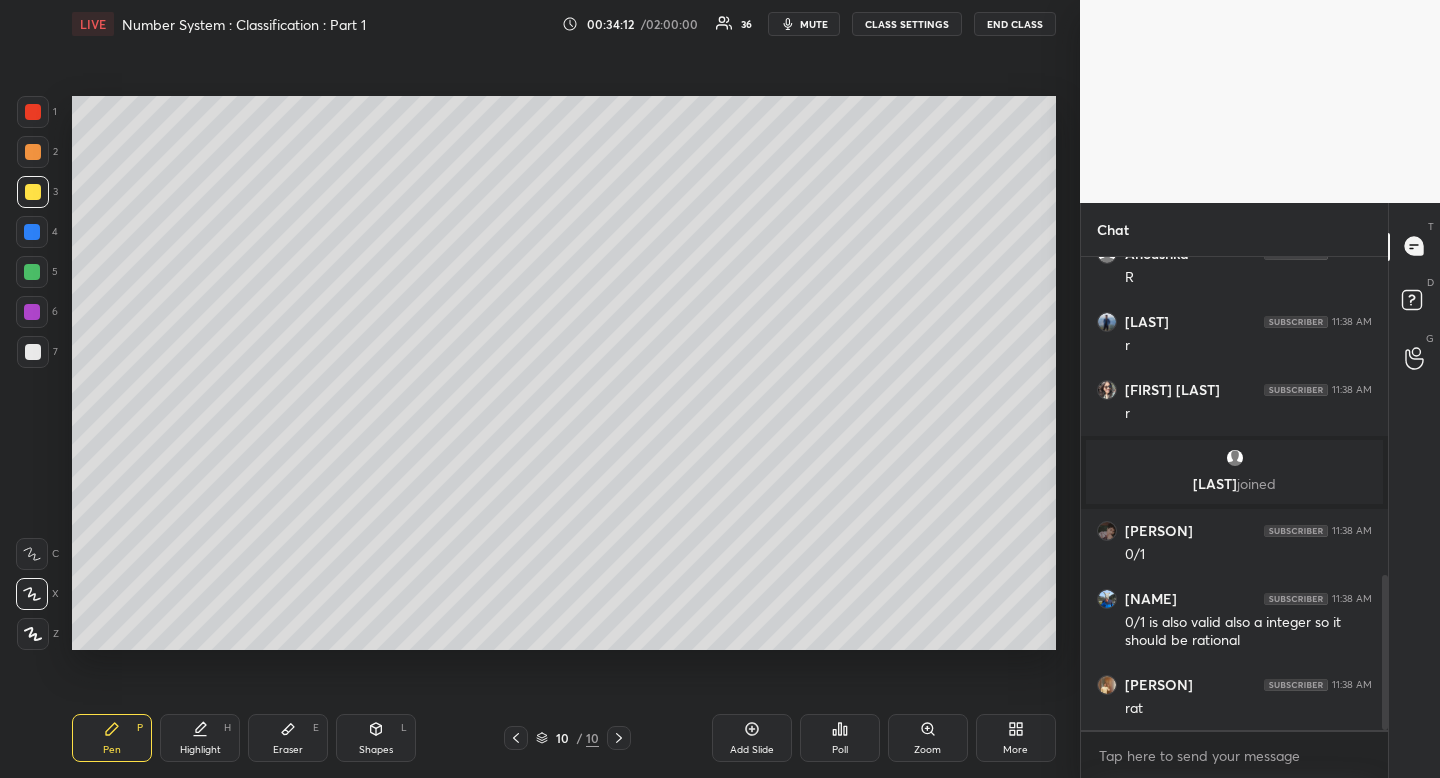 click 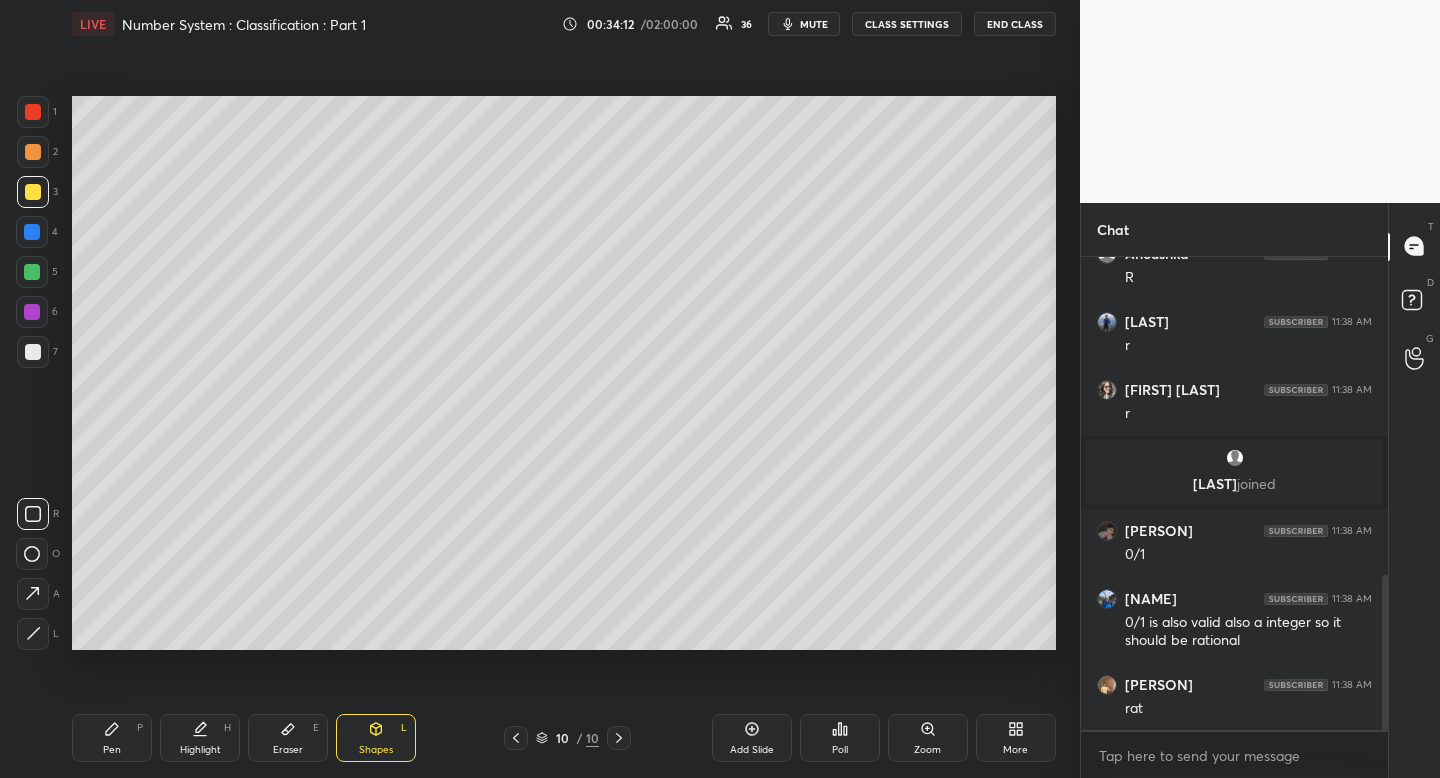 scroll, scrollTop: 1113, scrollLeft: 0, axis: vertical 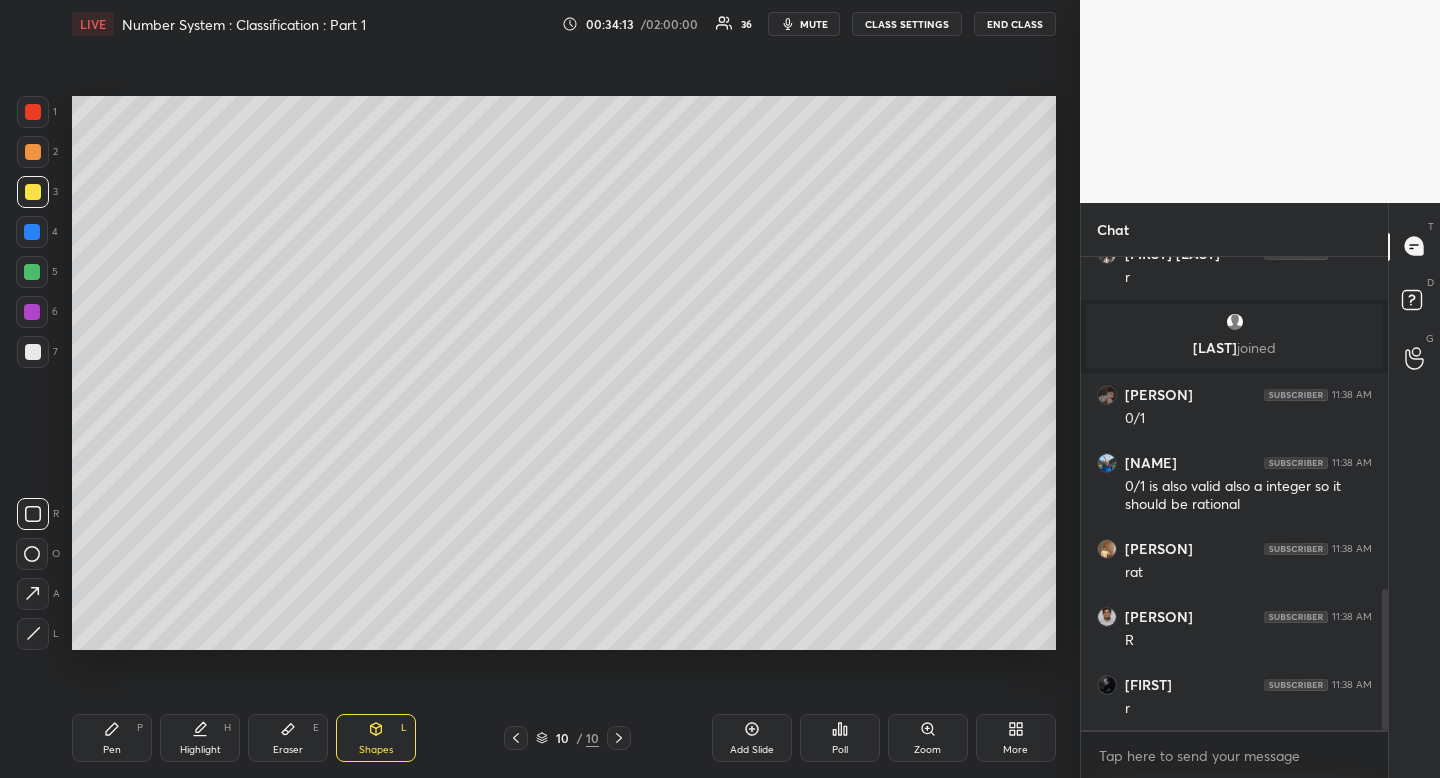 click 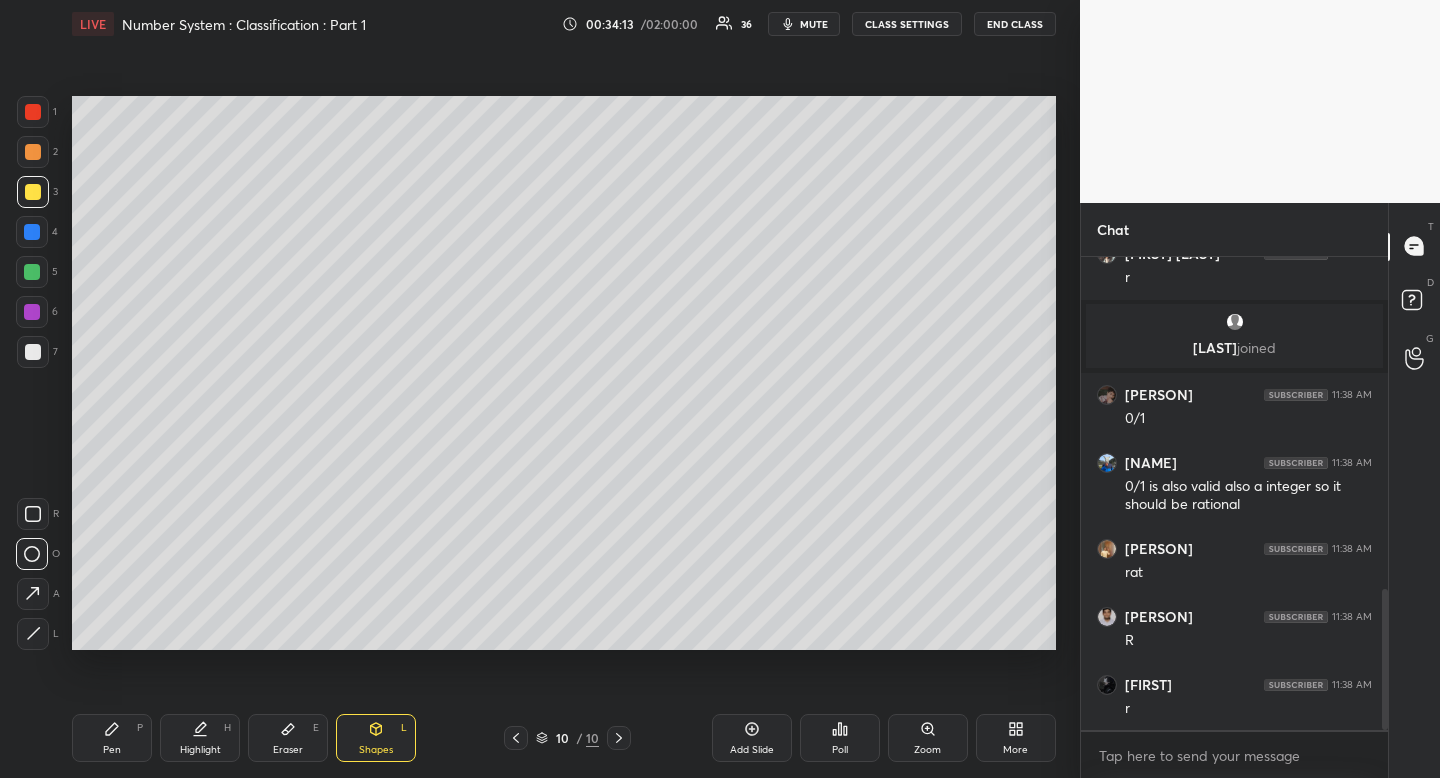 click 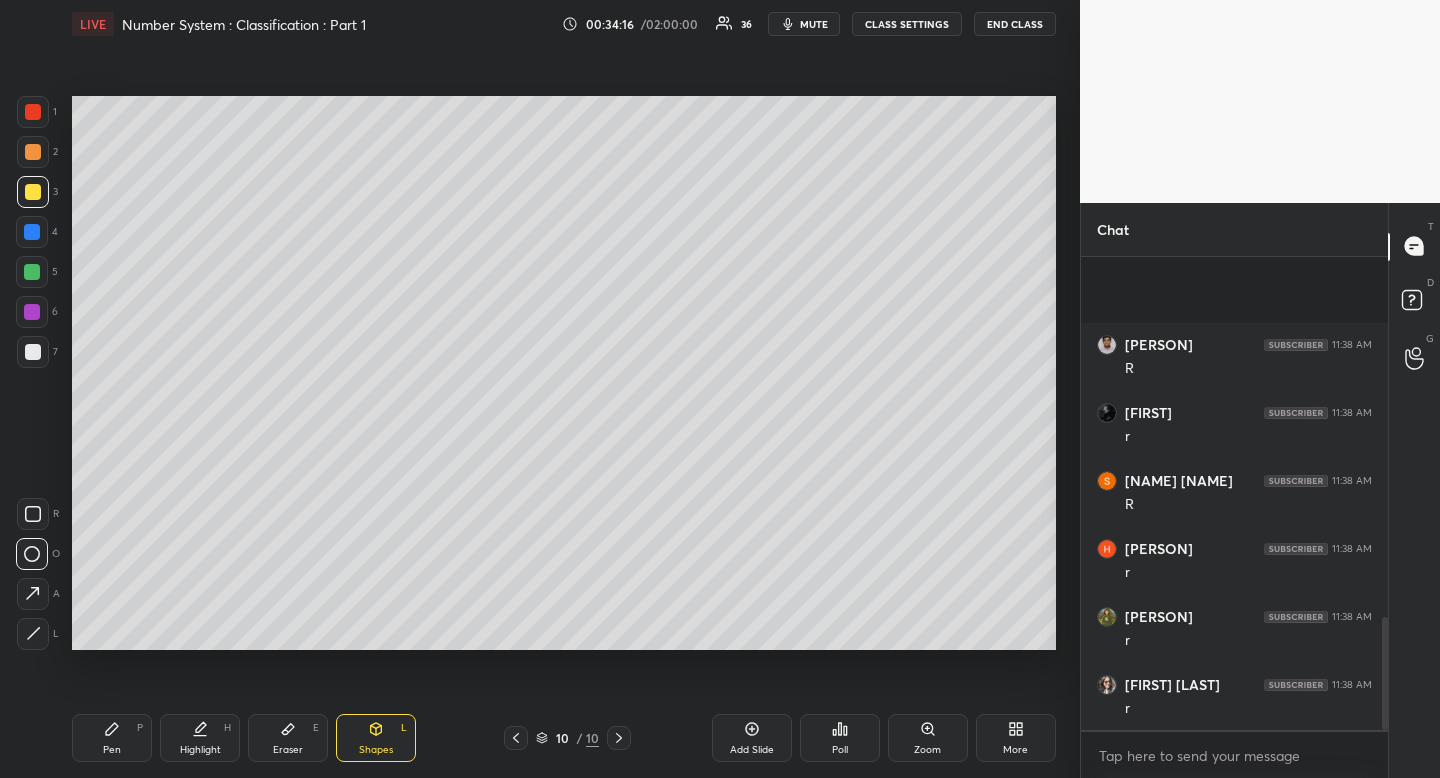 scroll, scrollTop: 1521, scrollLeft: 0, axis: vertical 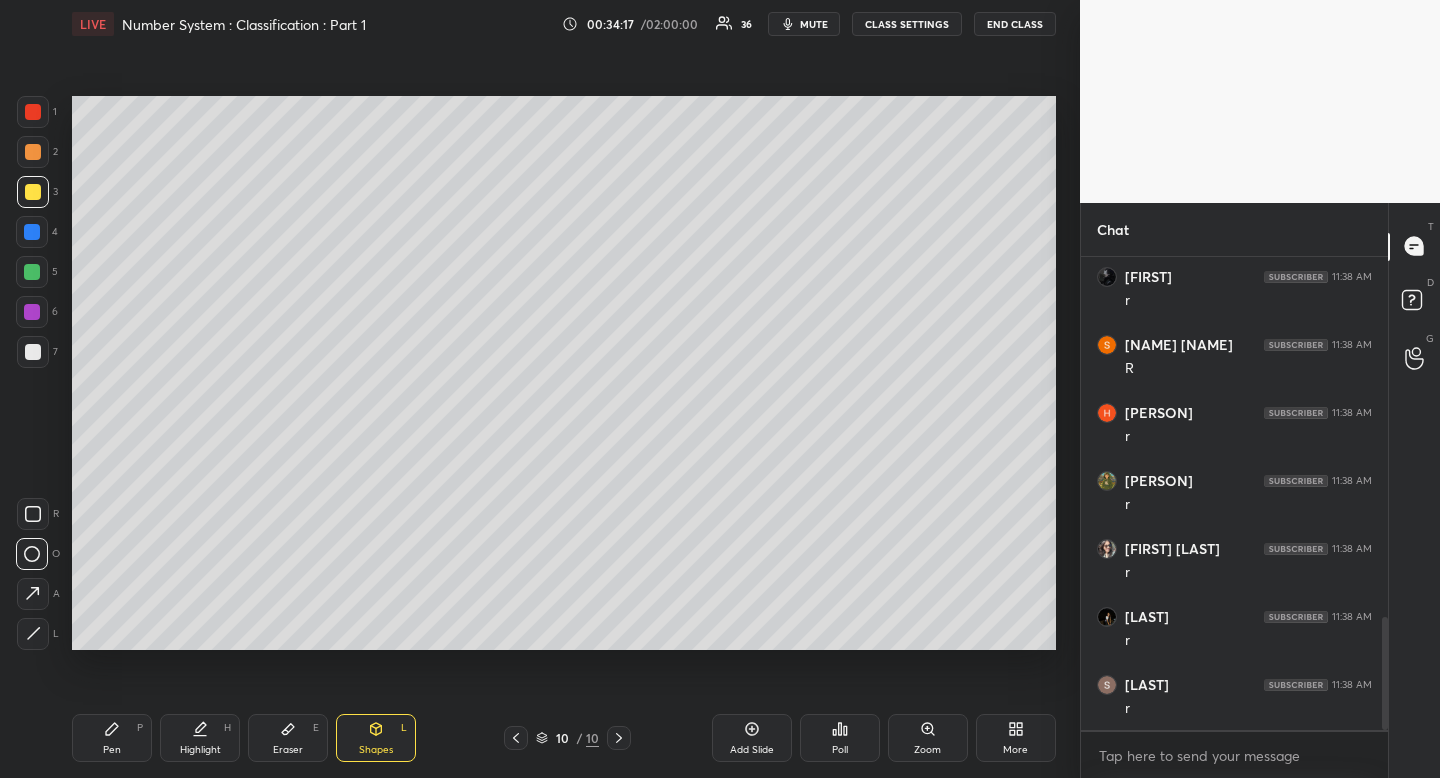 drag, startPoint x: 87, startPoint y: 763, endPoint x: 97, endPoint y: 754, distance: 13.453624 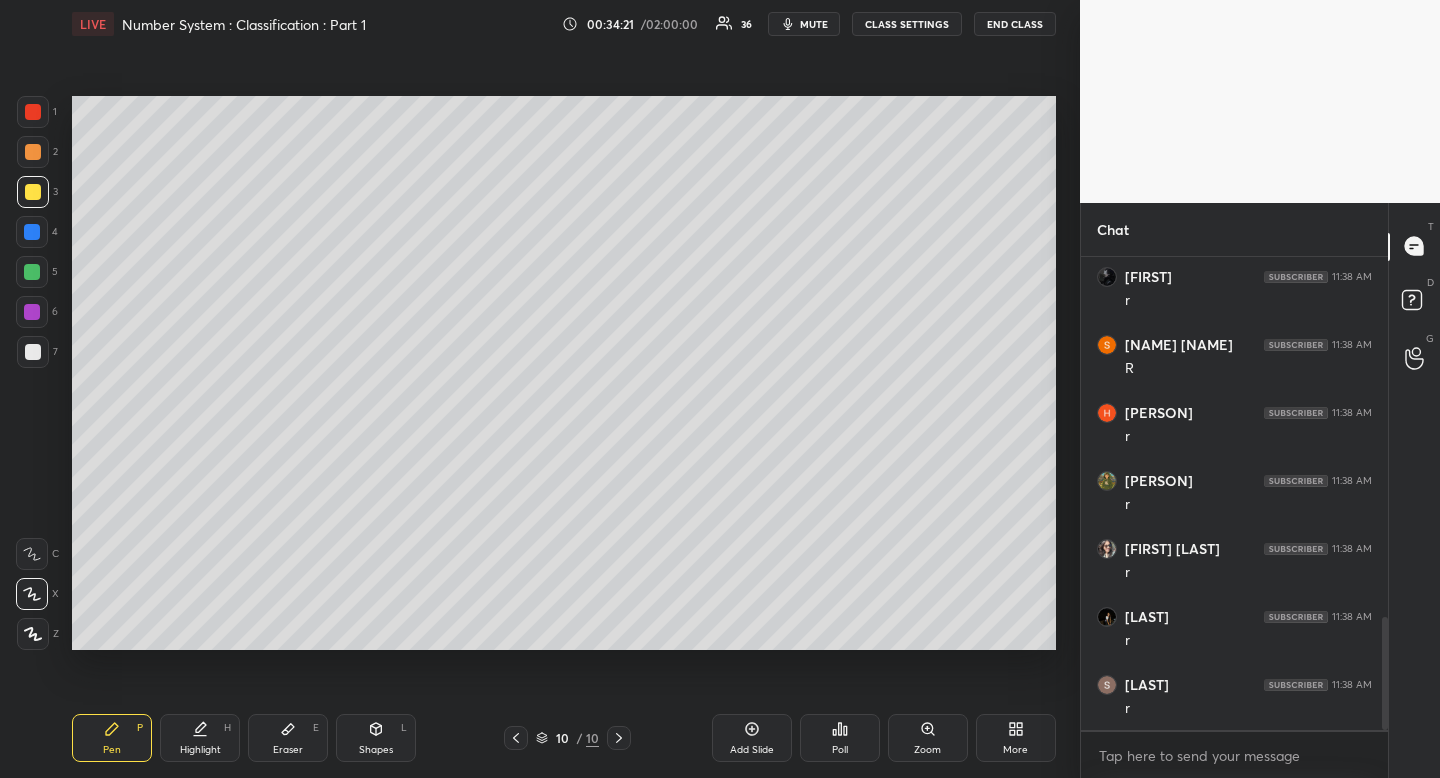 click on "Highlight H" at bounding box center (200, 738) 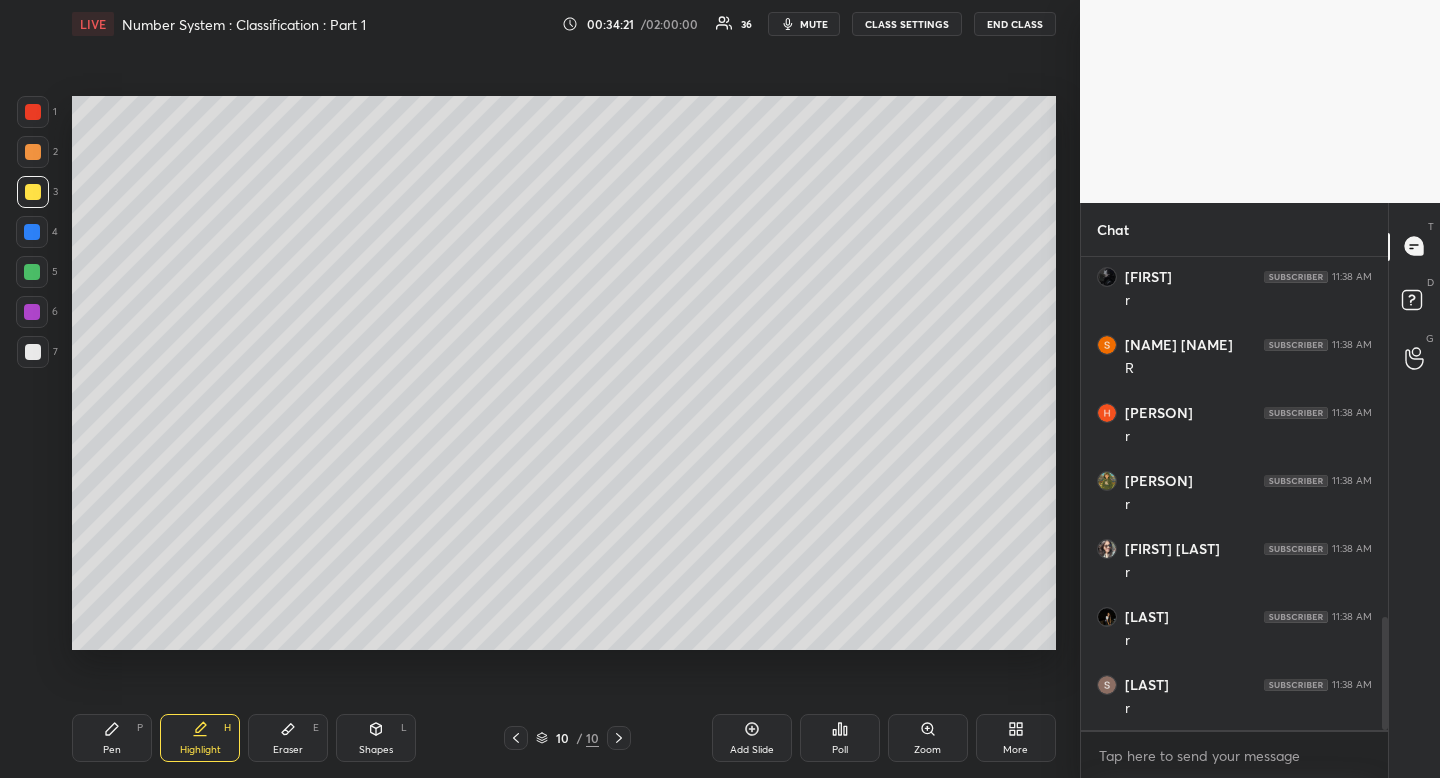 click 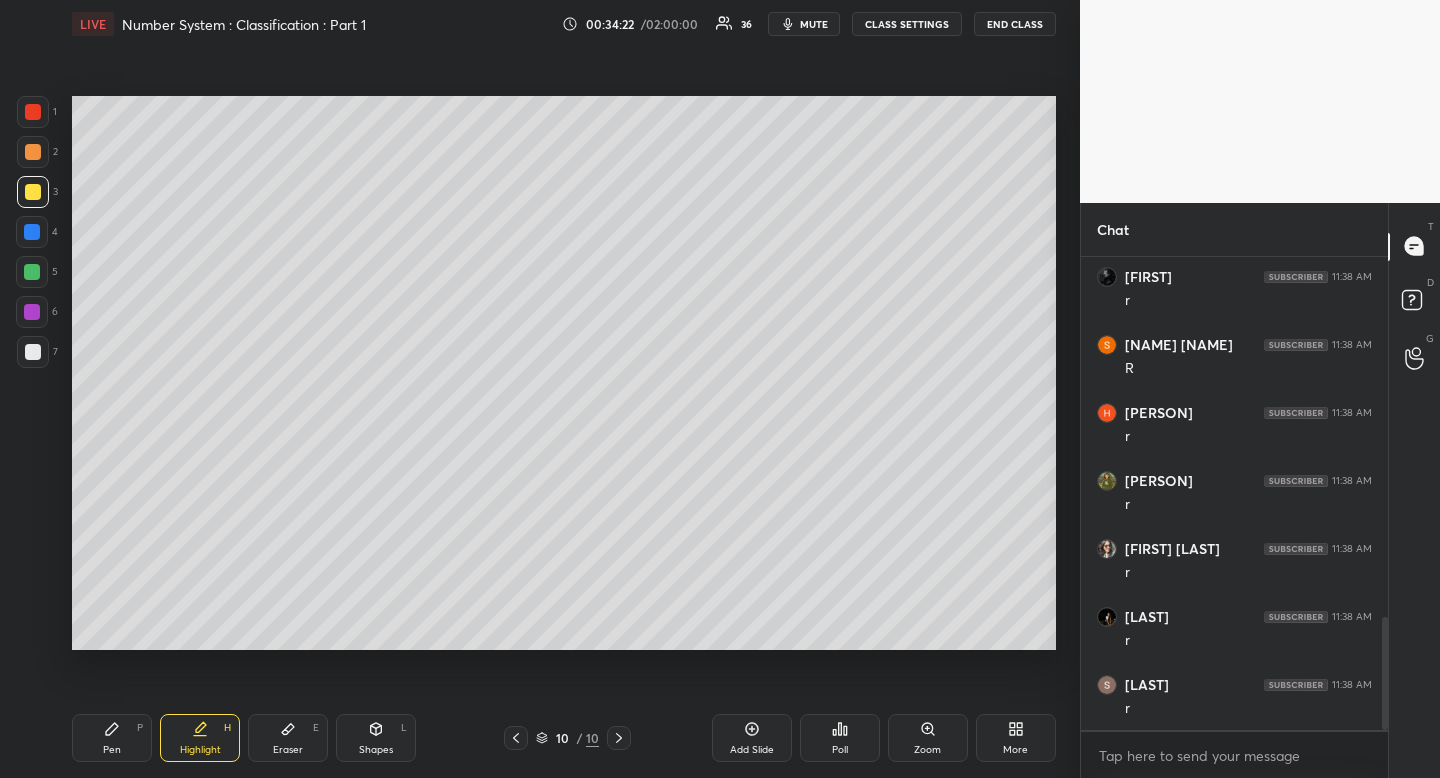 scroll, scrollTop: 1589, scrollLeft: 0, axis: vertical 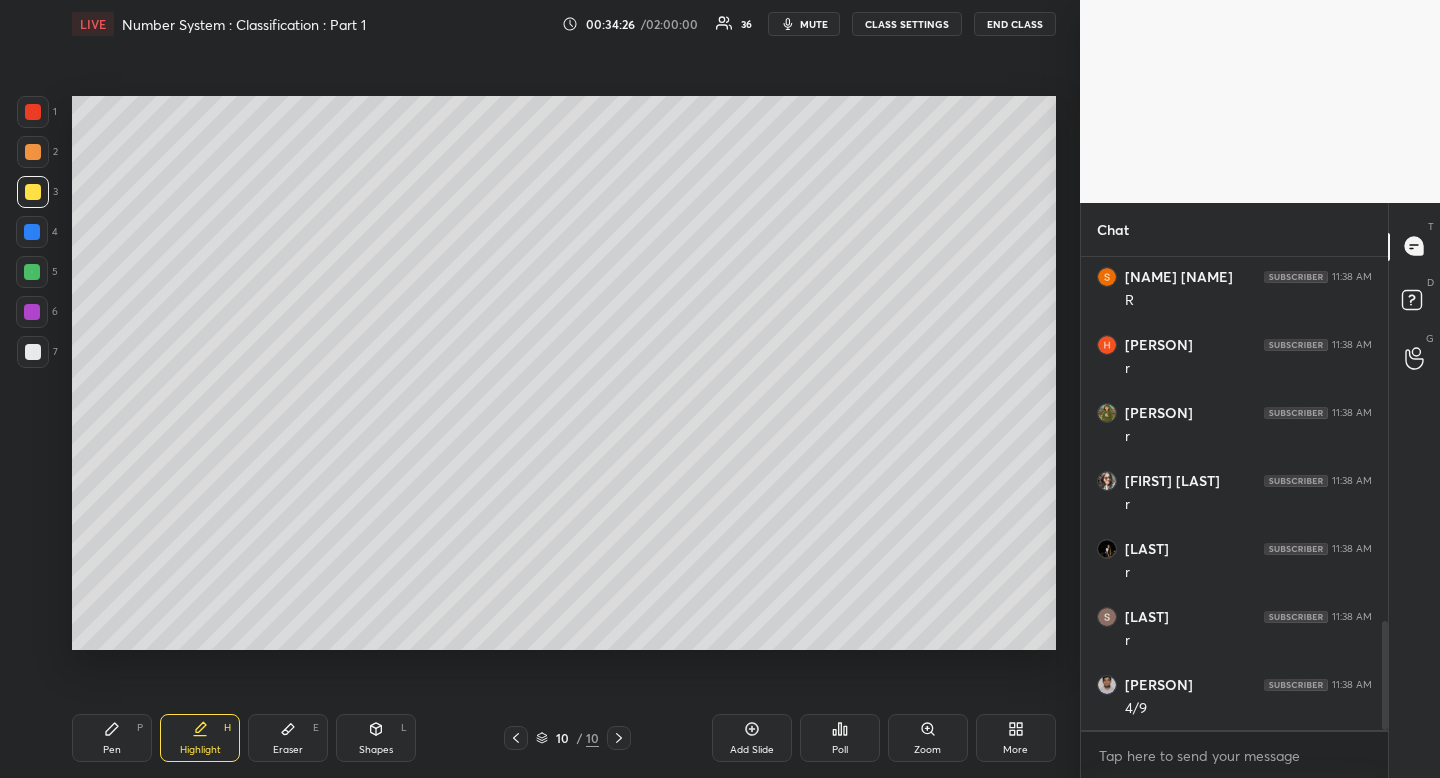 click on "Pen P" at bounding box center [112, 738] 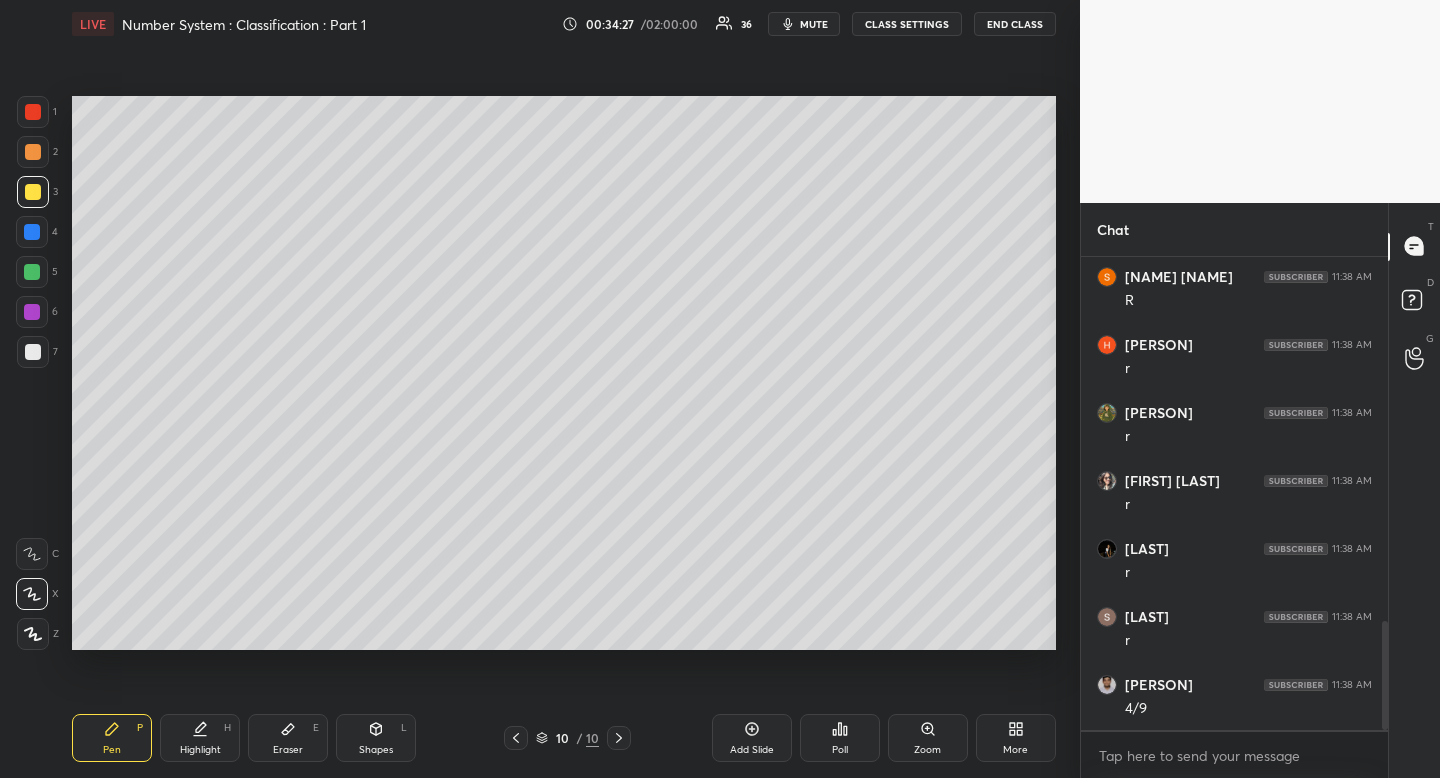 drag, startPoint x: 96, startPoint y: 733, endPoint x: 136, endPoint y: 659, distance: 84.118965 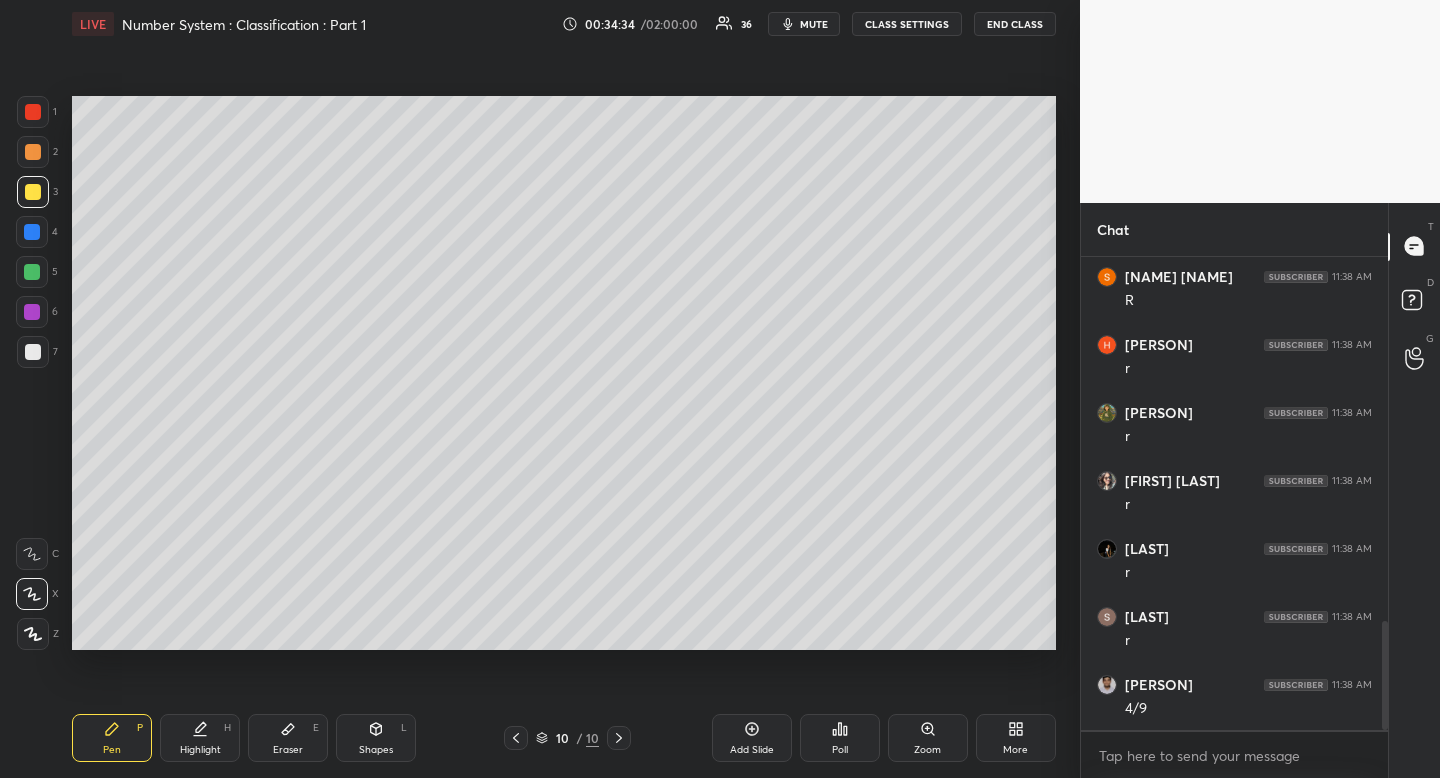 click on "Shapes L" at bounding box center (376, 738) 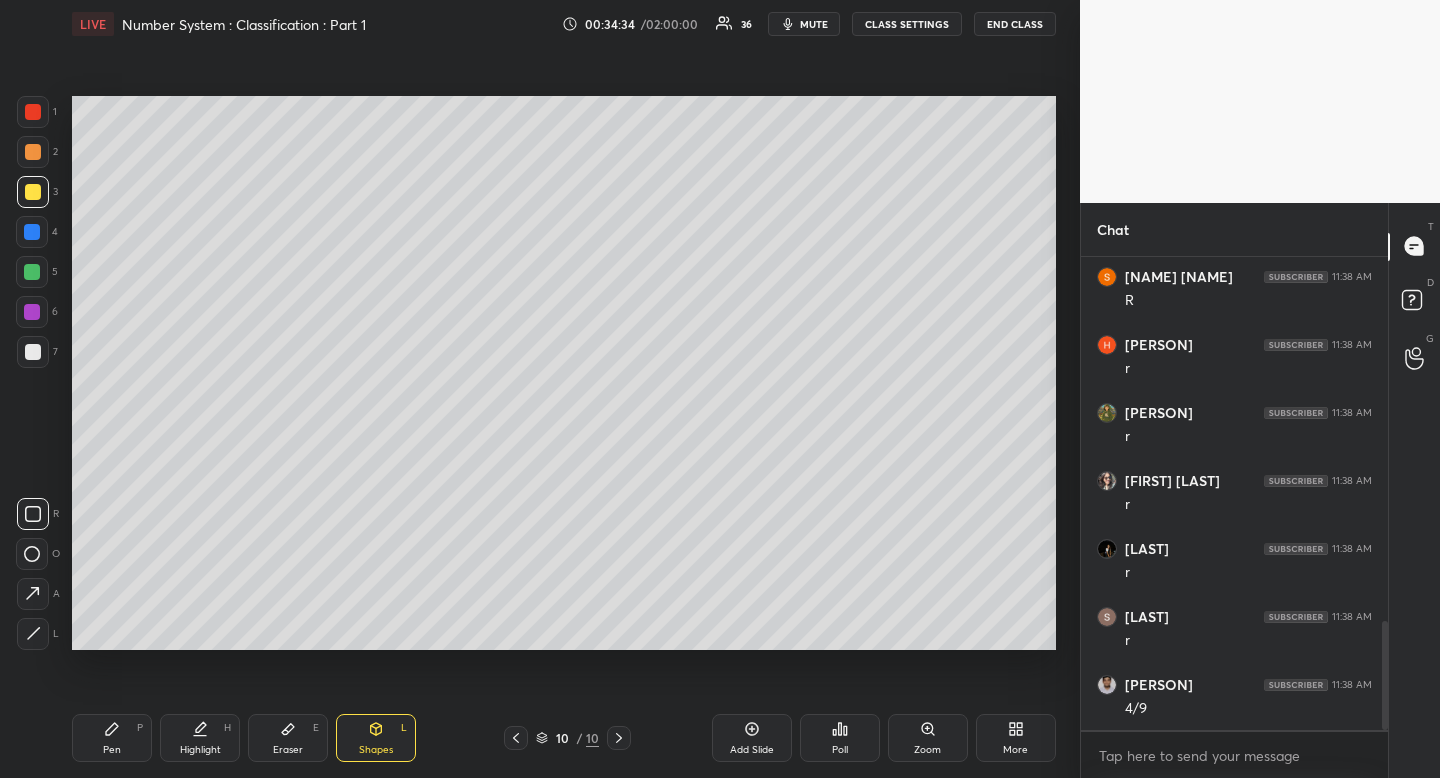 click 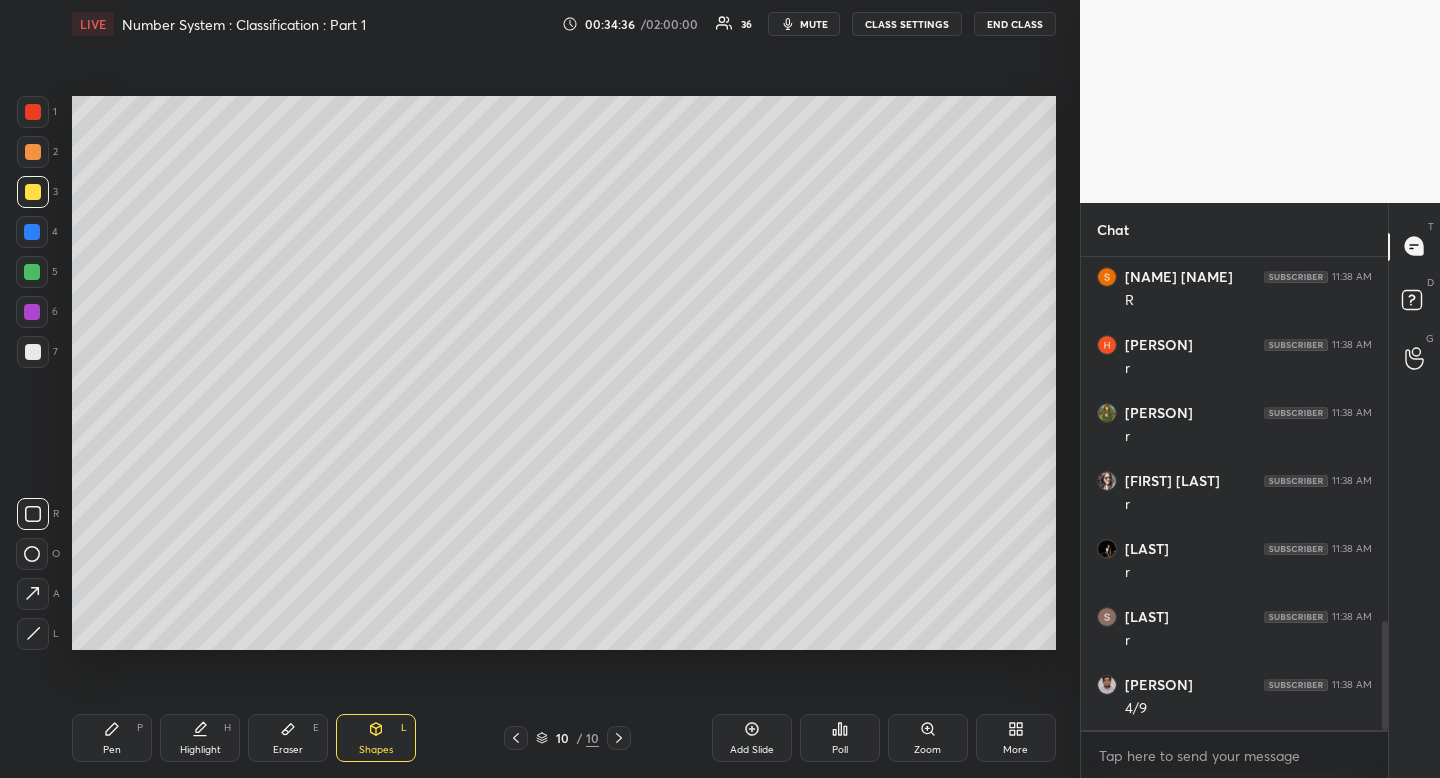 click 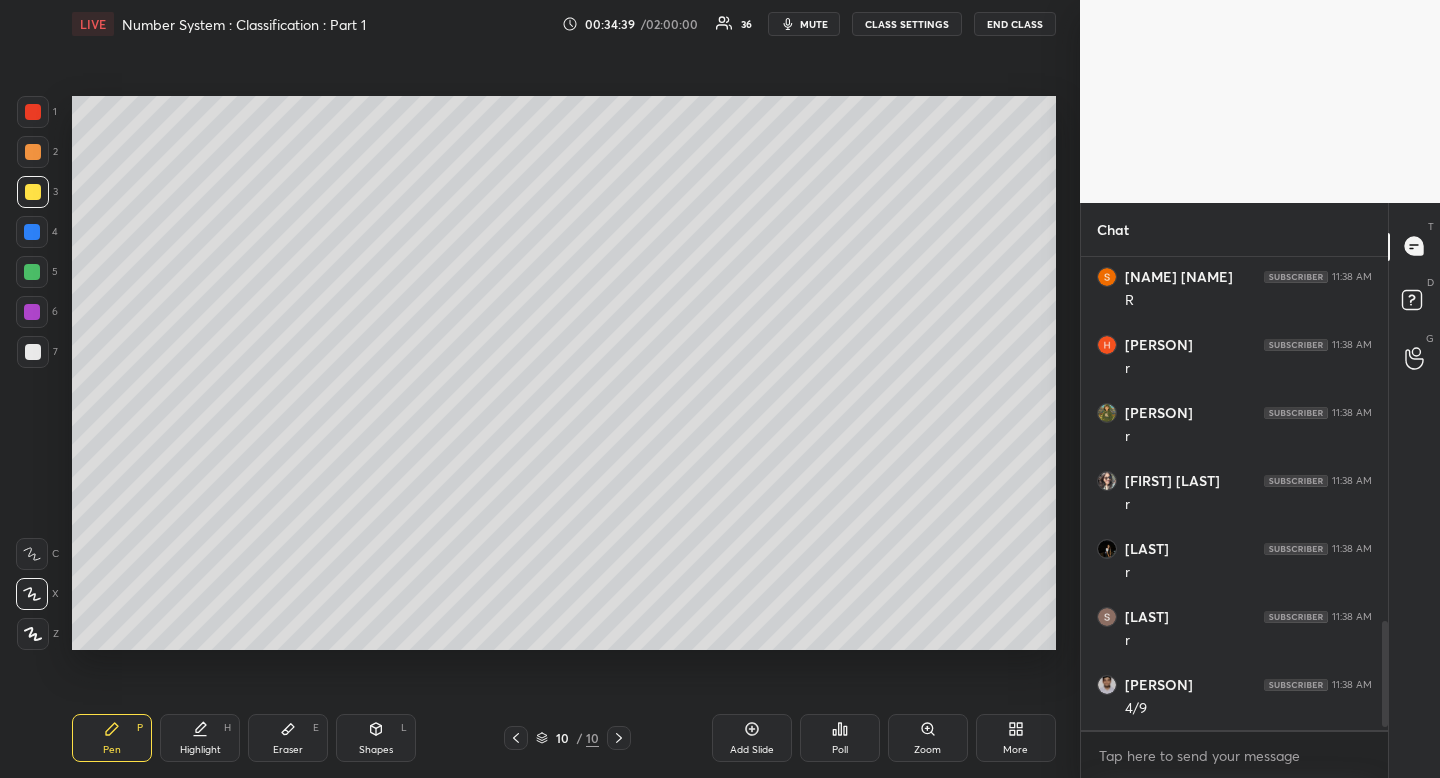 scroll, scrollTop: 1657, scrollLeft: 0, axis: vertical 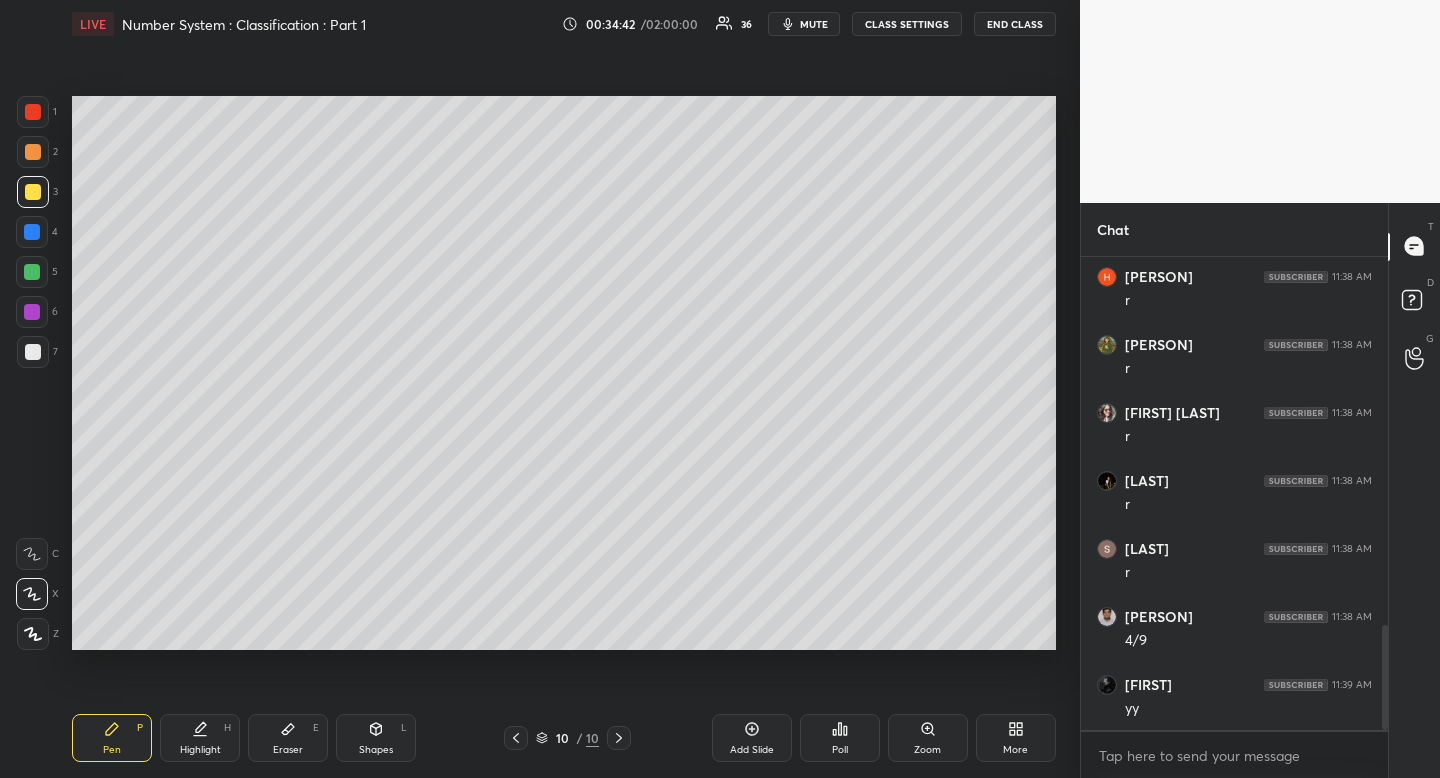 click 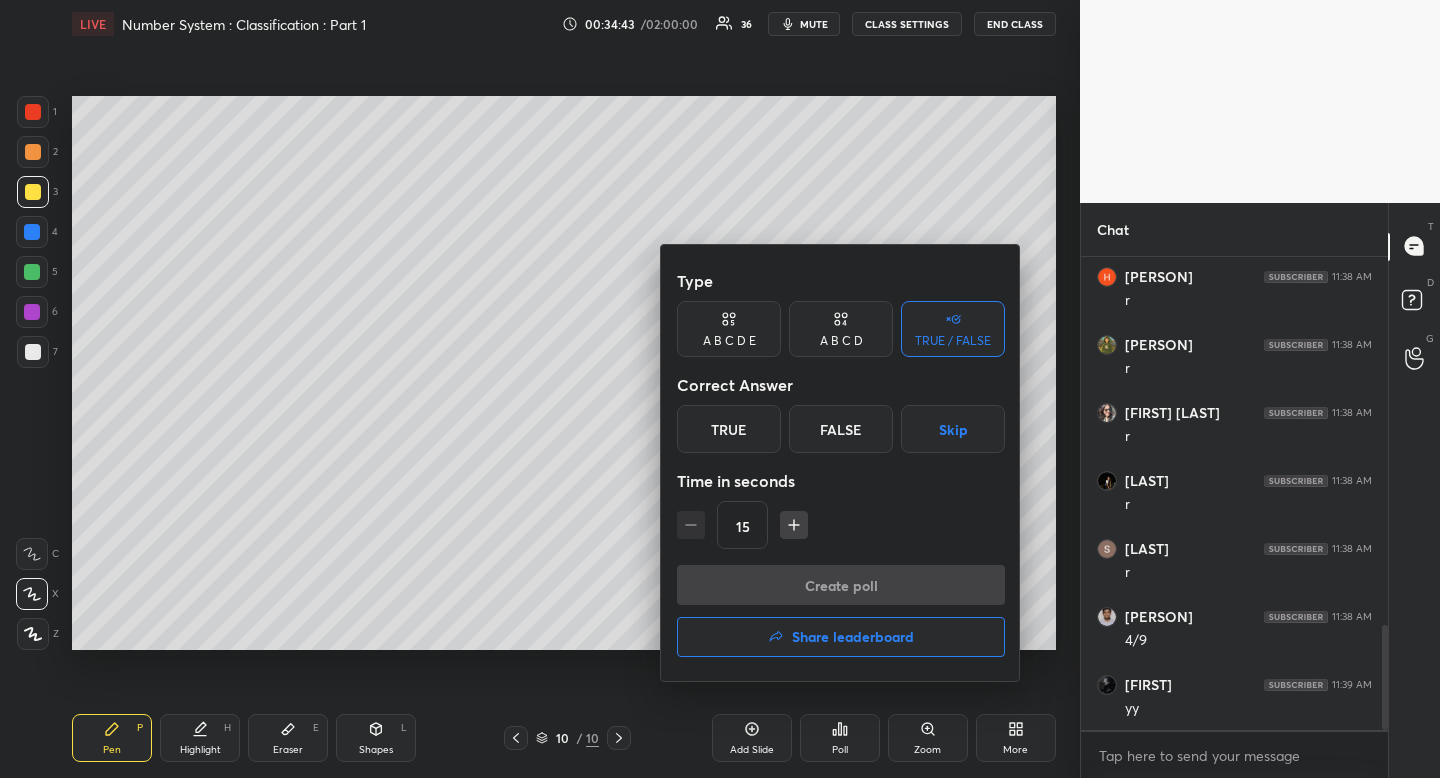 click on "A B C D" at bounding box center [841, 329] 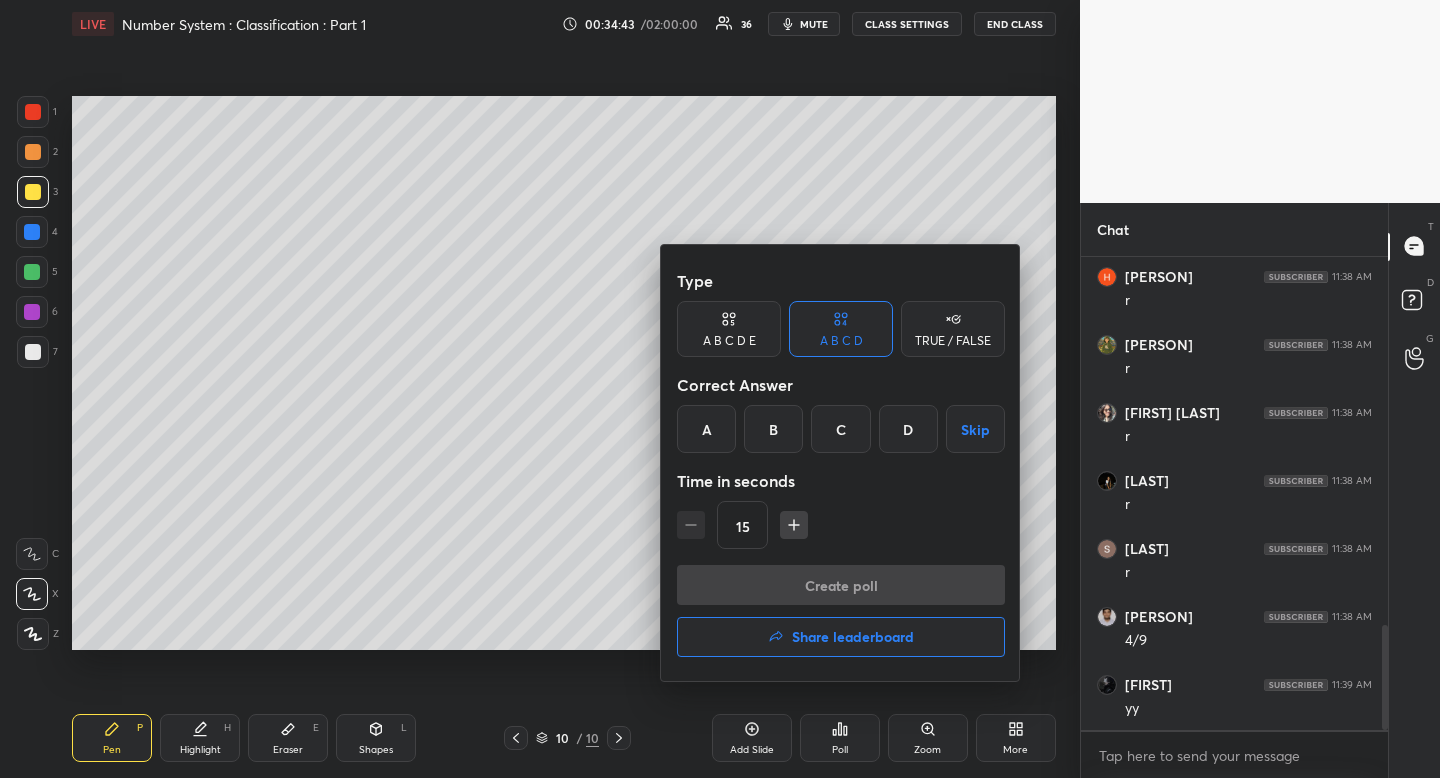 click on "A" at bounding box center [706, 429] 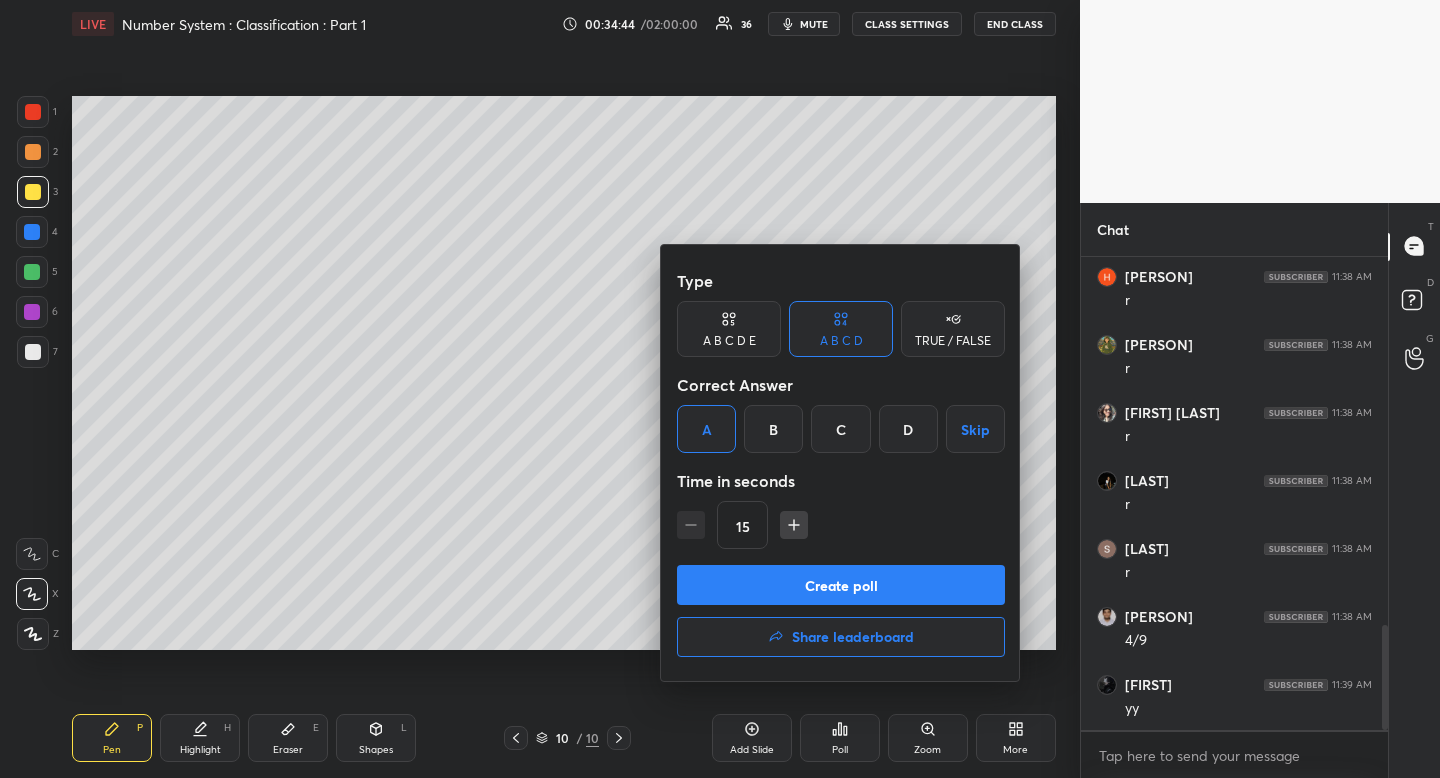drag, startPoint x: 747, startPoint y: 583, endPoint x: 727, endPoint y: 600, distance: 26.24881 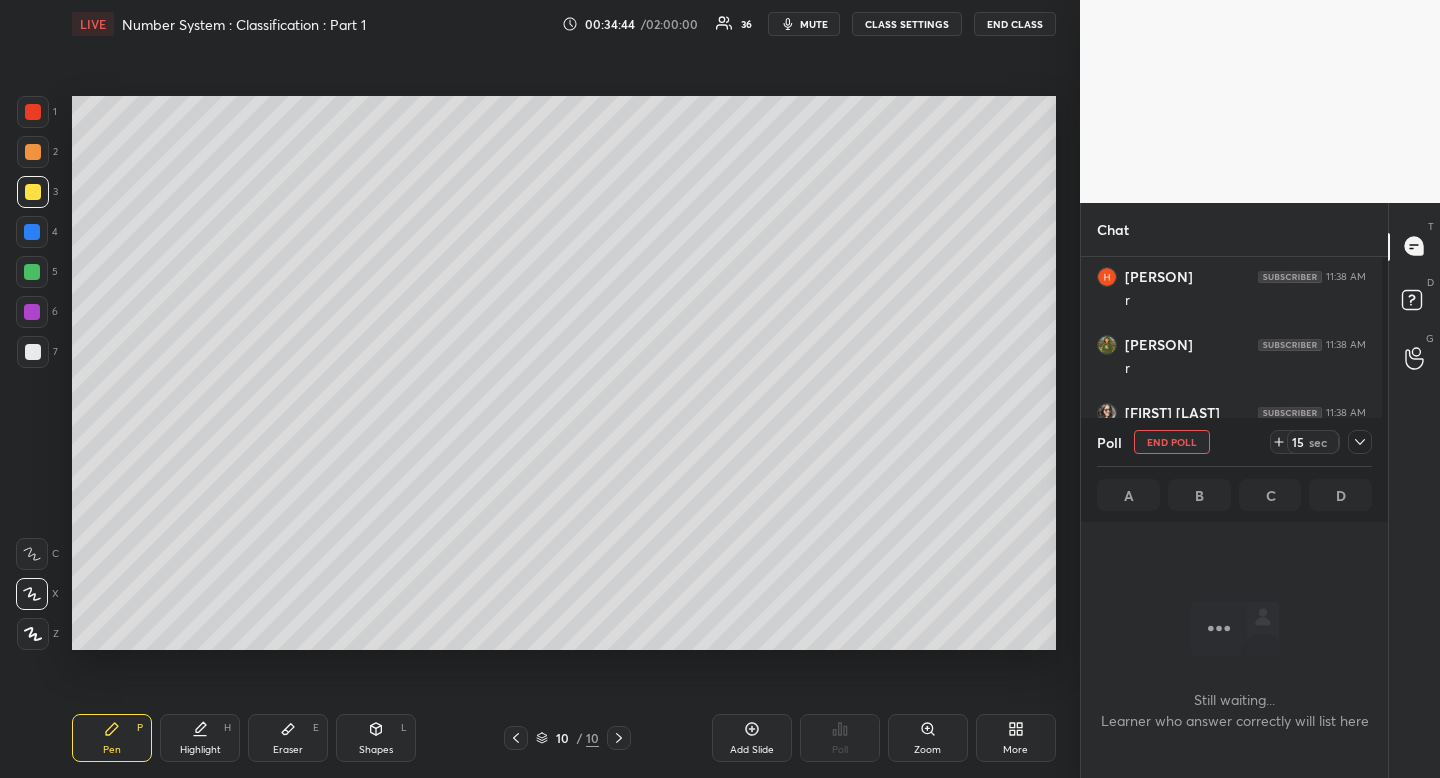 scroll, scrollTop: 380, scrollLeft: 295, axis: both 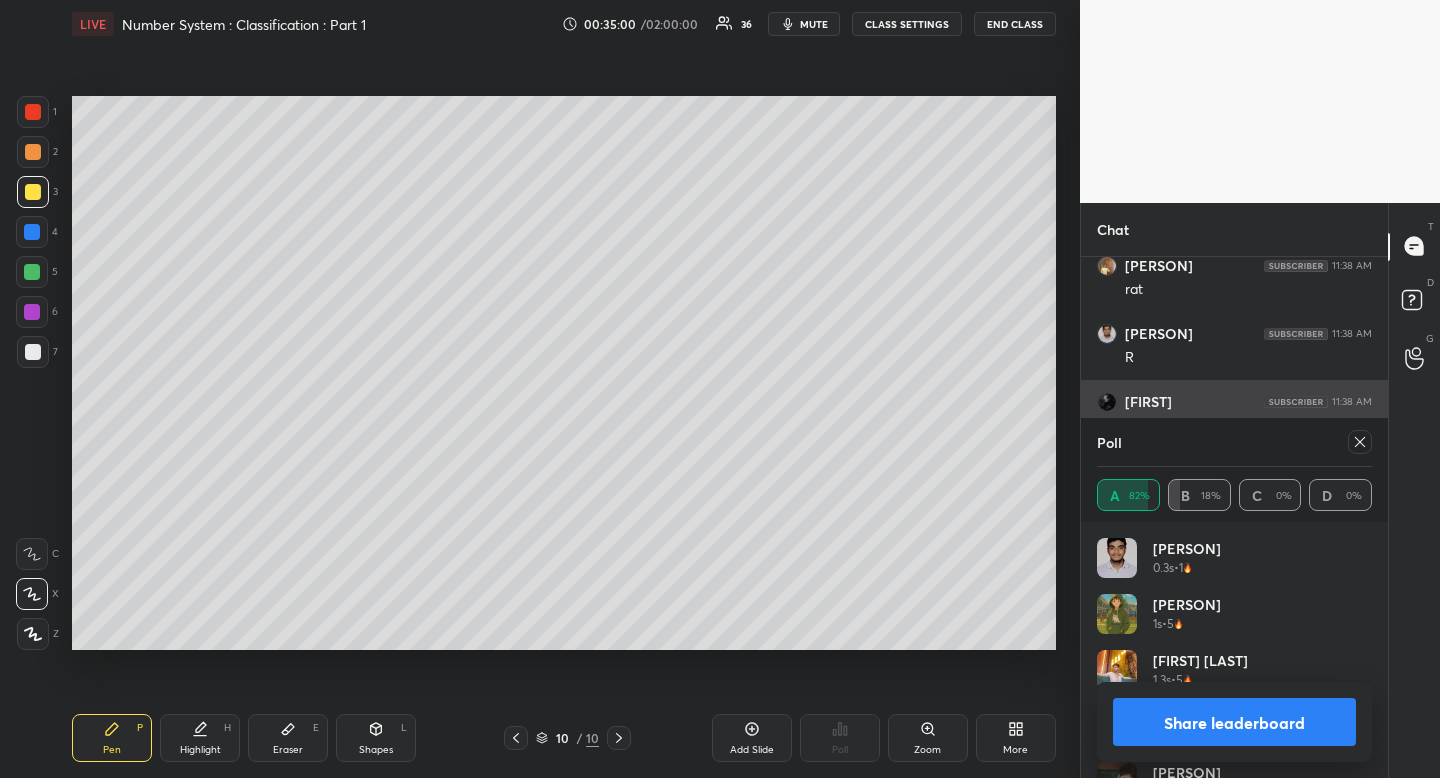 click 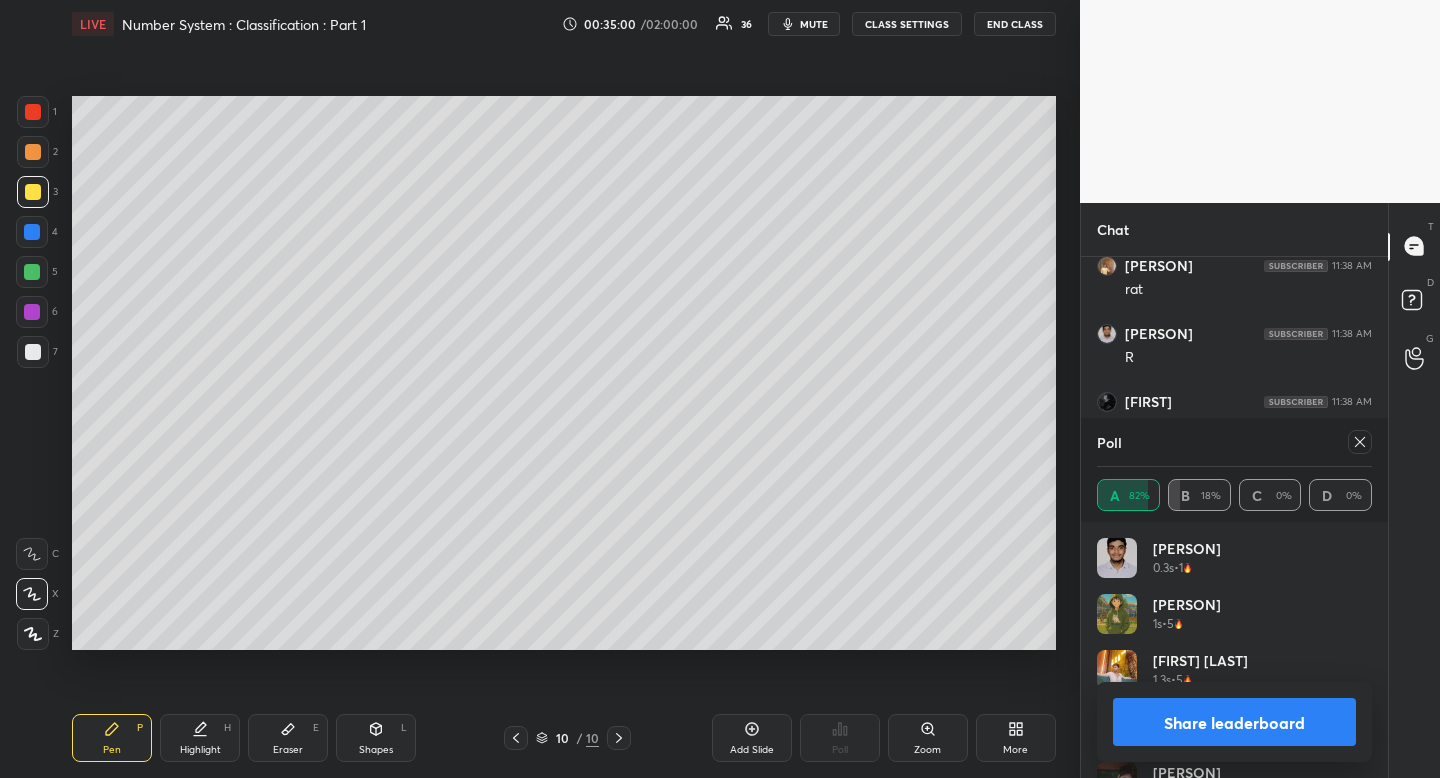 scroll, scrollTop: 387, scrollLeft: 295, axis: both 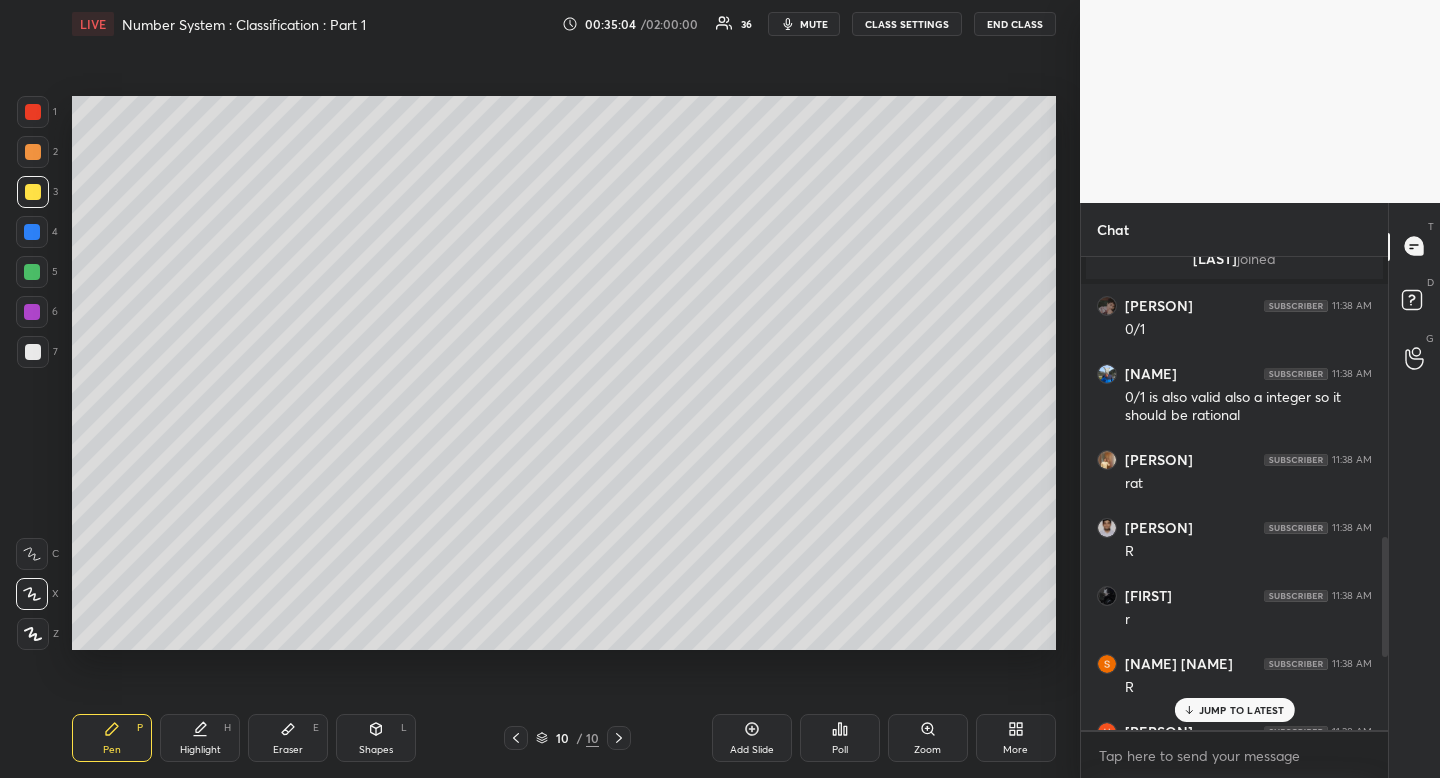 click on "JUMP TO LATEST" at bounding box center (1242, 710) 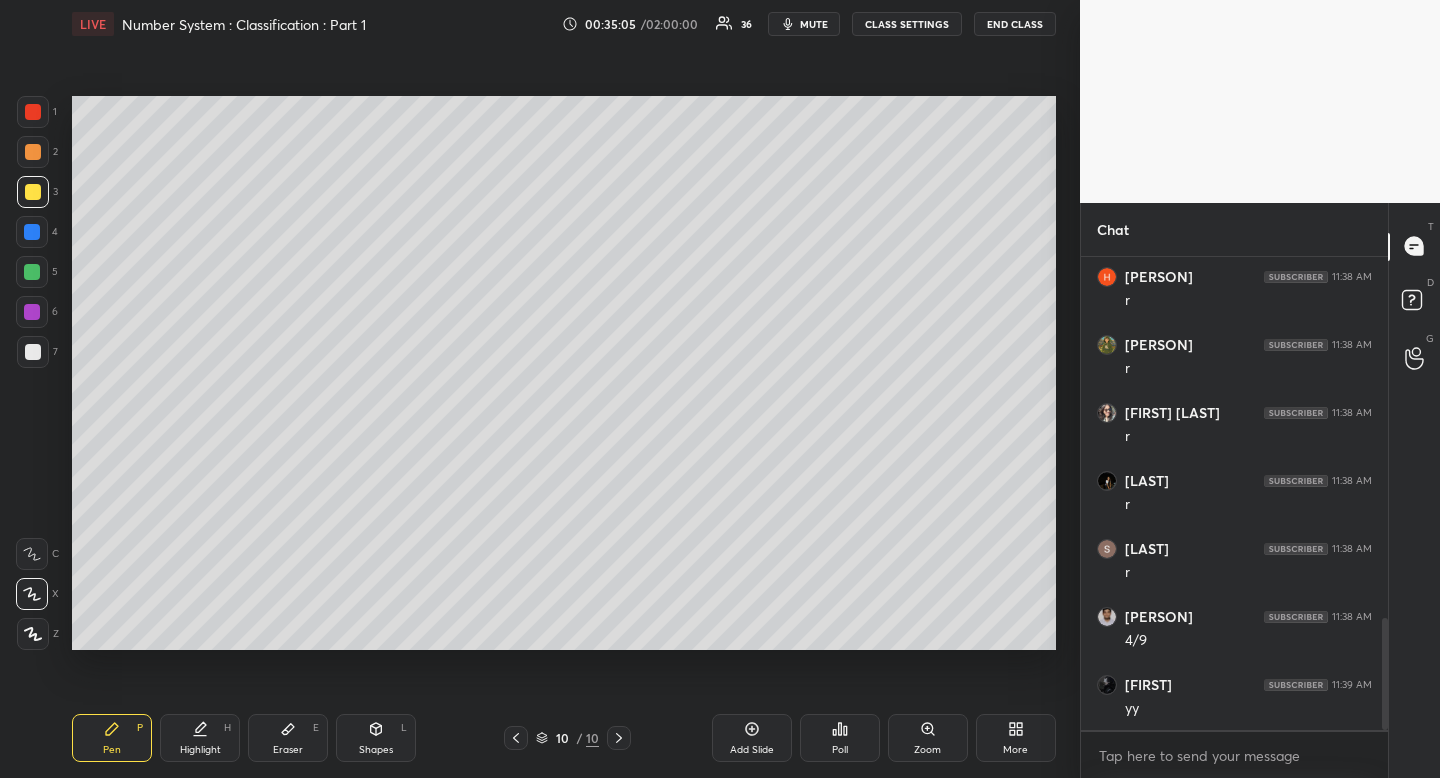 drag, startPoint x: 178, startPoint y: 737, endPoint x: 187, endPoint y: 719, distance: 20.12461 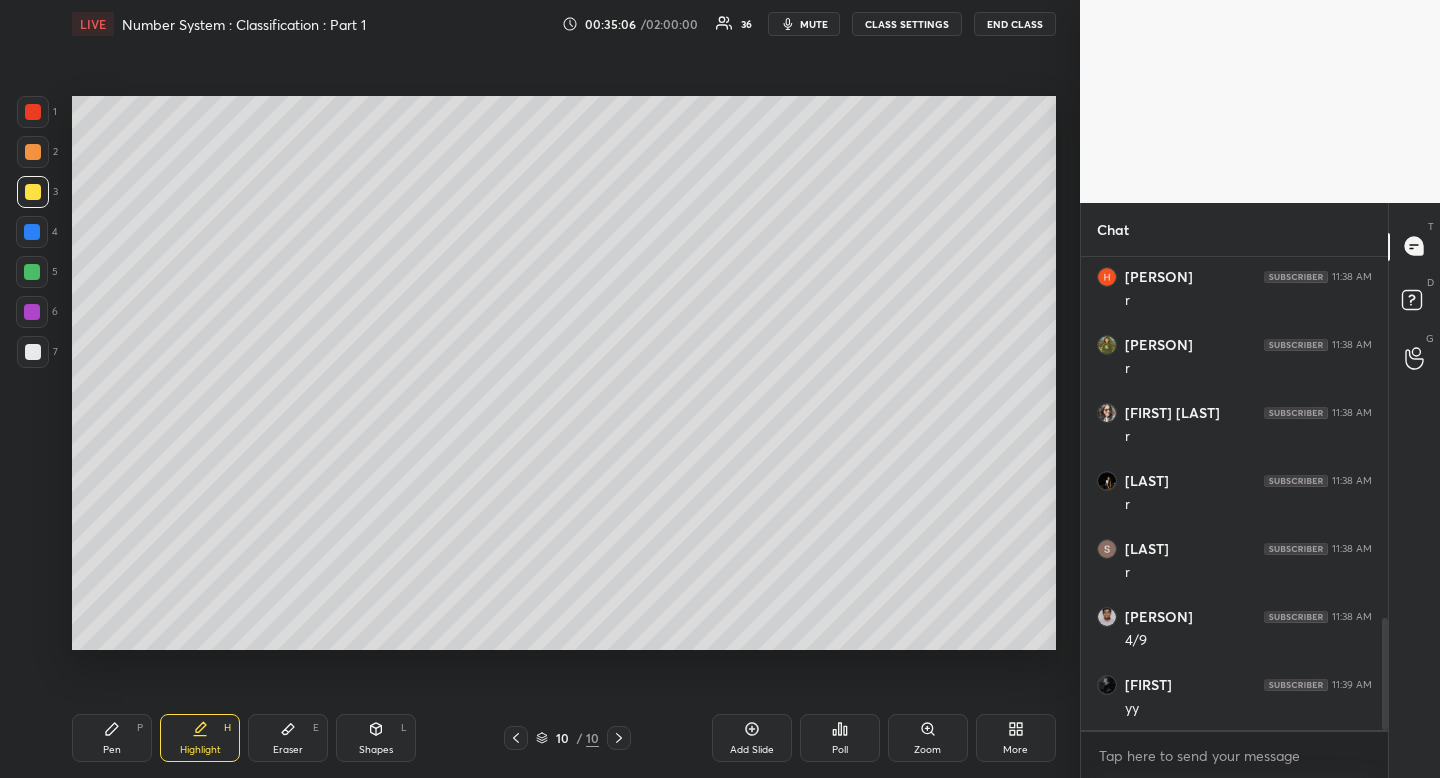 click on "Pen P" at bounding box center [112, 738] 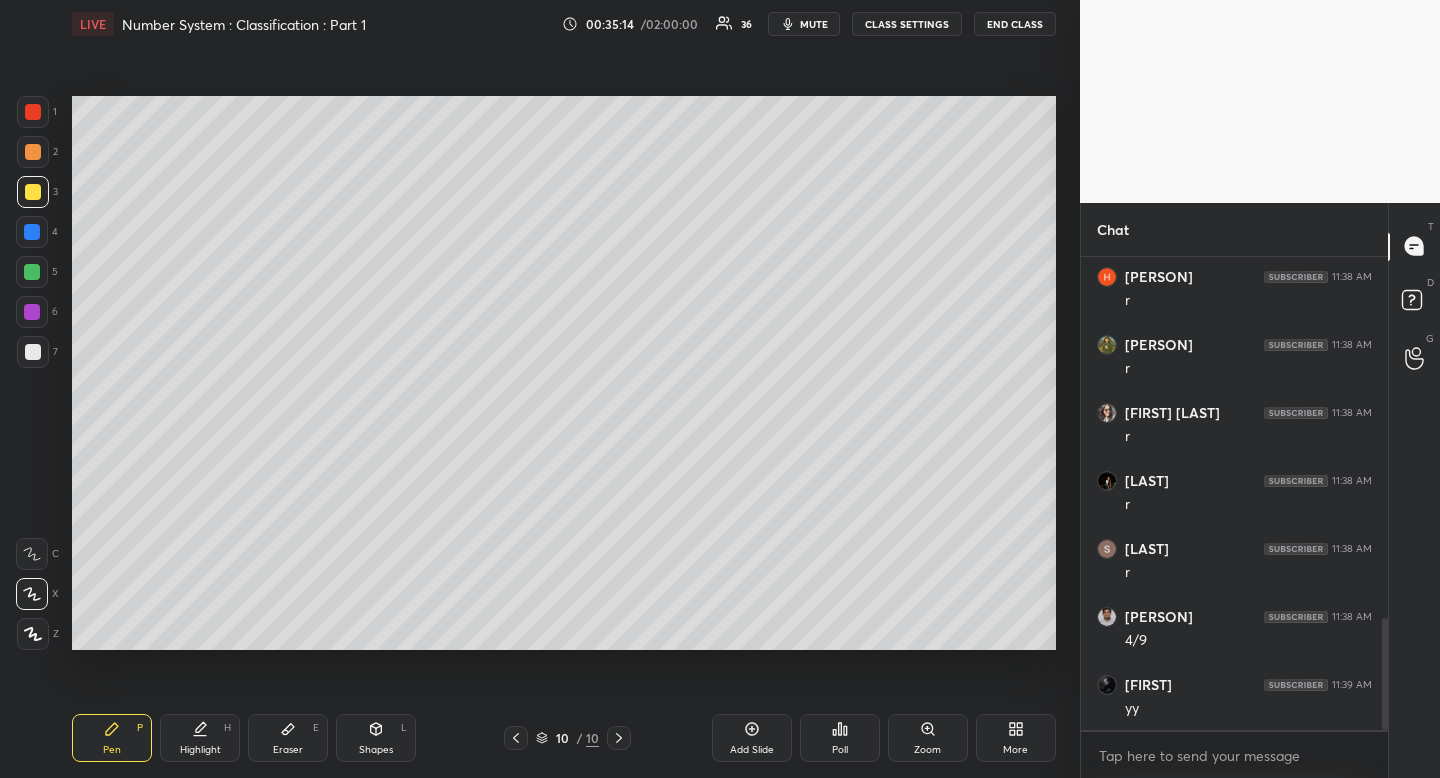 click on "Highlight H" at bounding box center (200, 738) 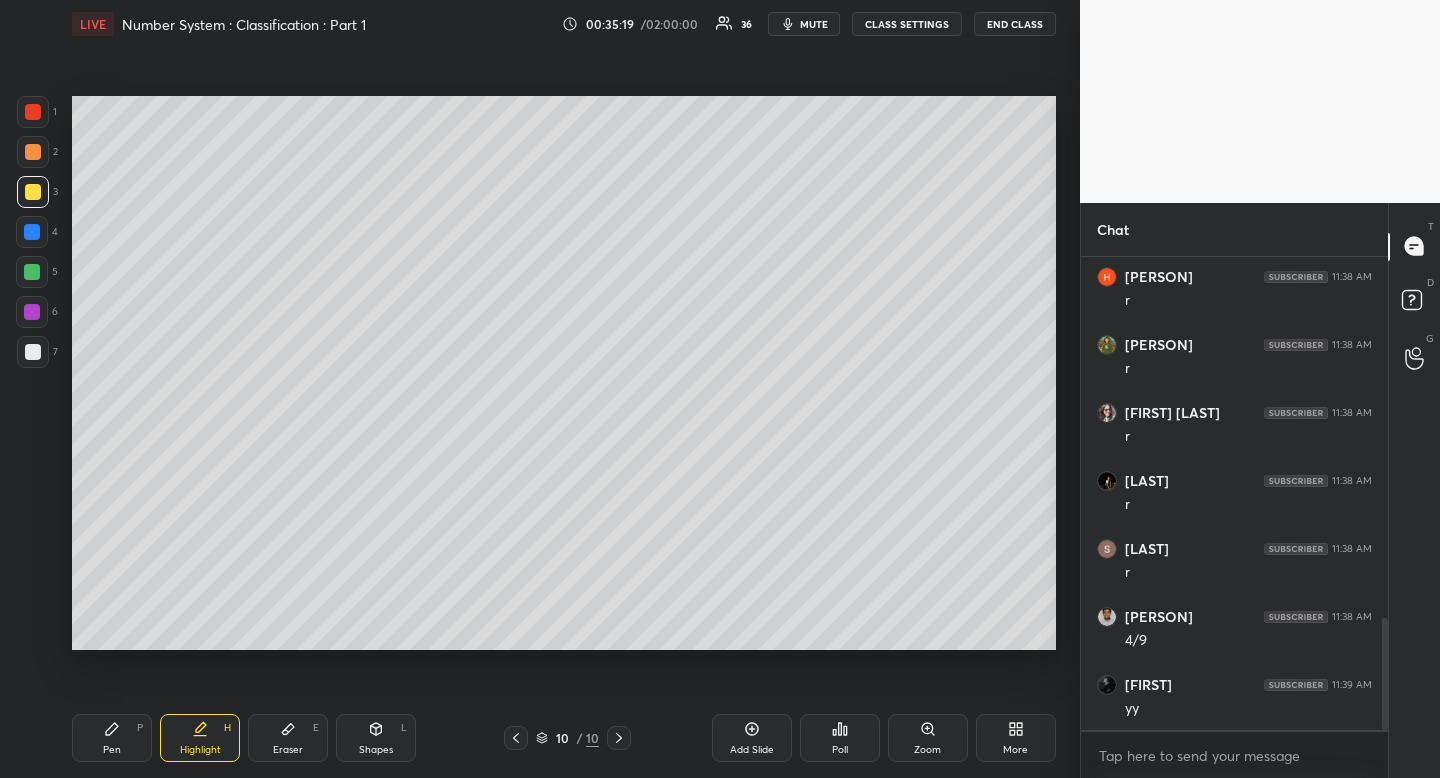 click on "Pen P" at bounding box center [112, 738] 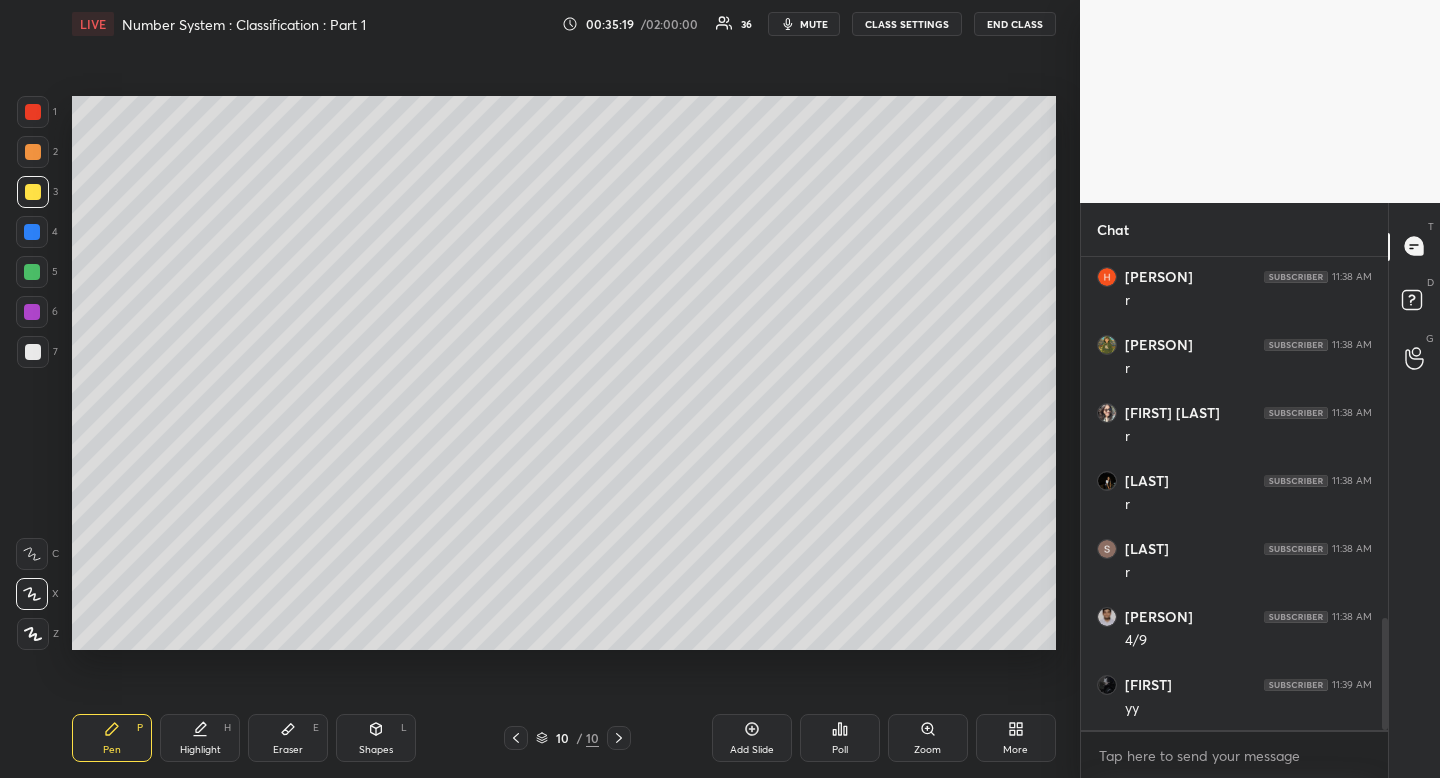 drag, startPoint x: 147, startPoint y: 731, endPoint x: 315, endPoint y: 667, distance: 179.77763 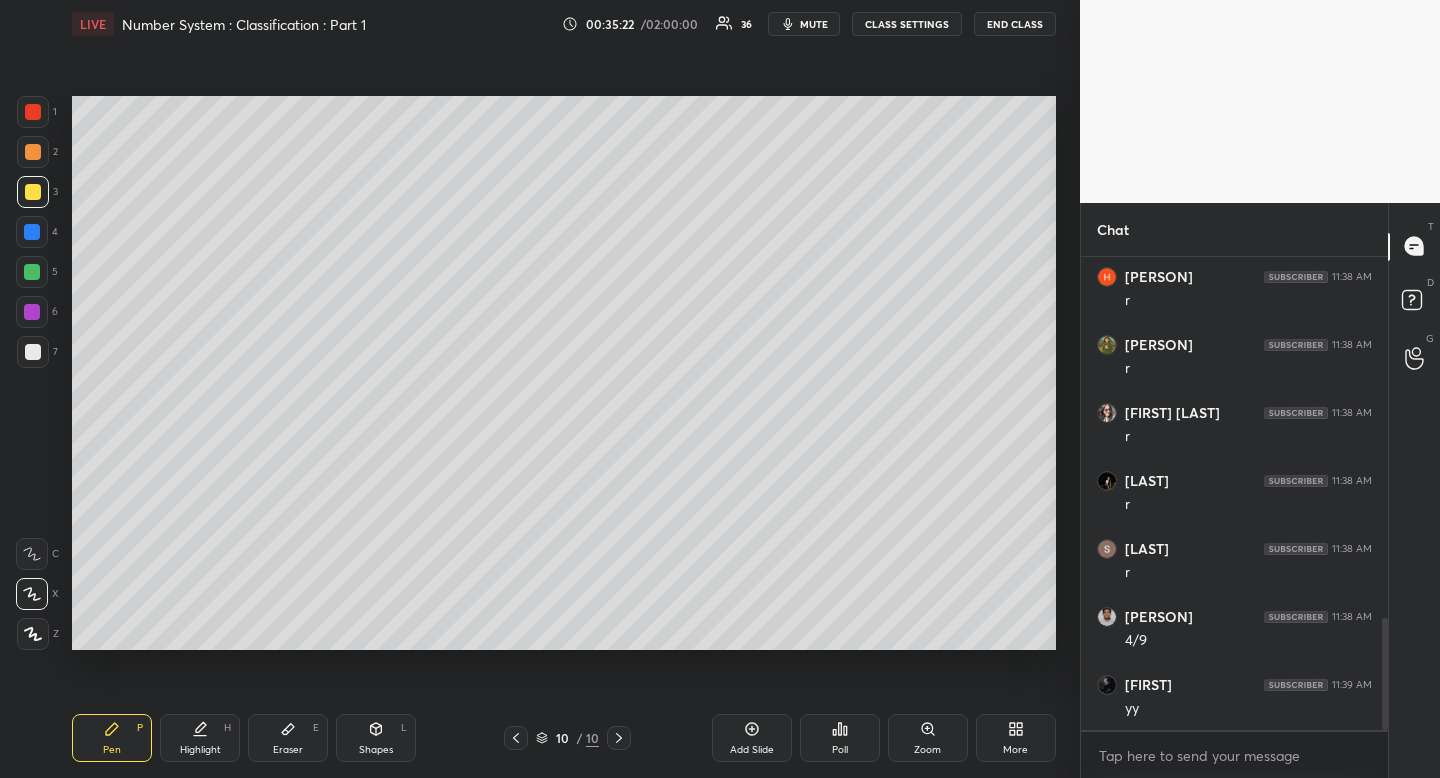 click 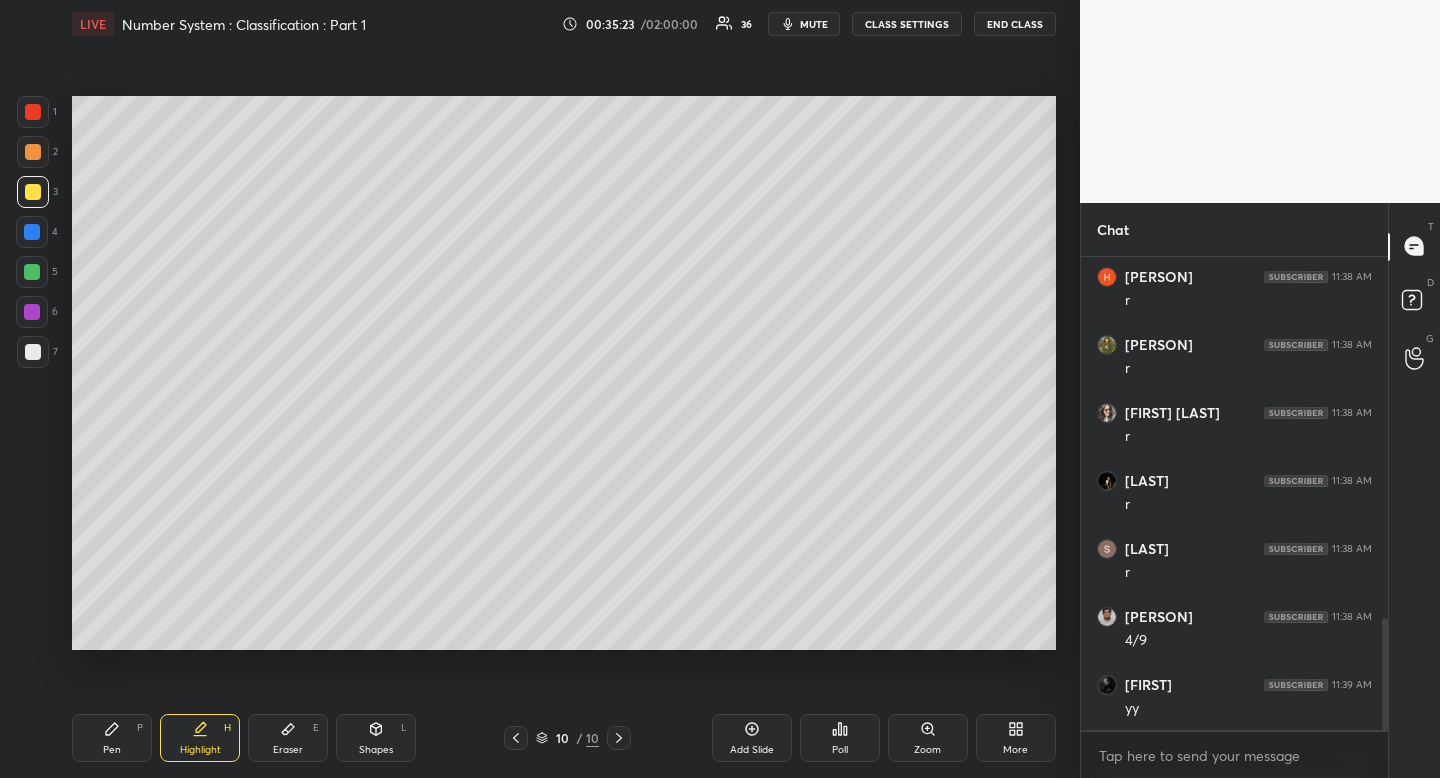 click on "Pen P" at bounding box center [112, 738] 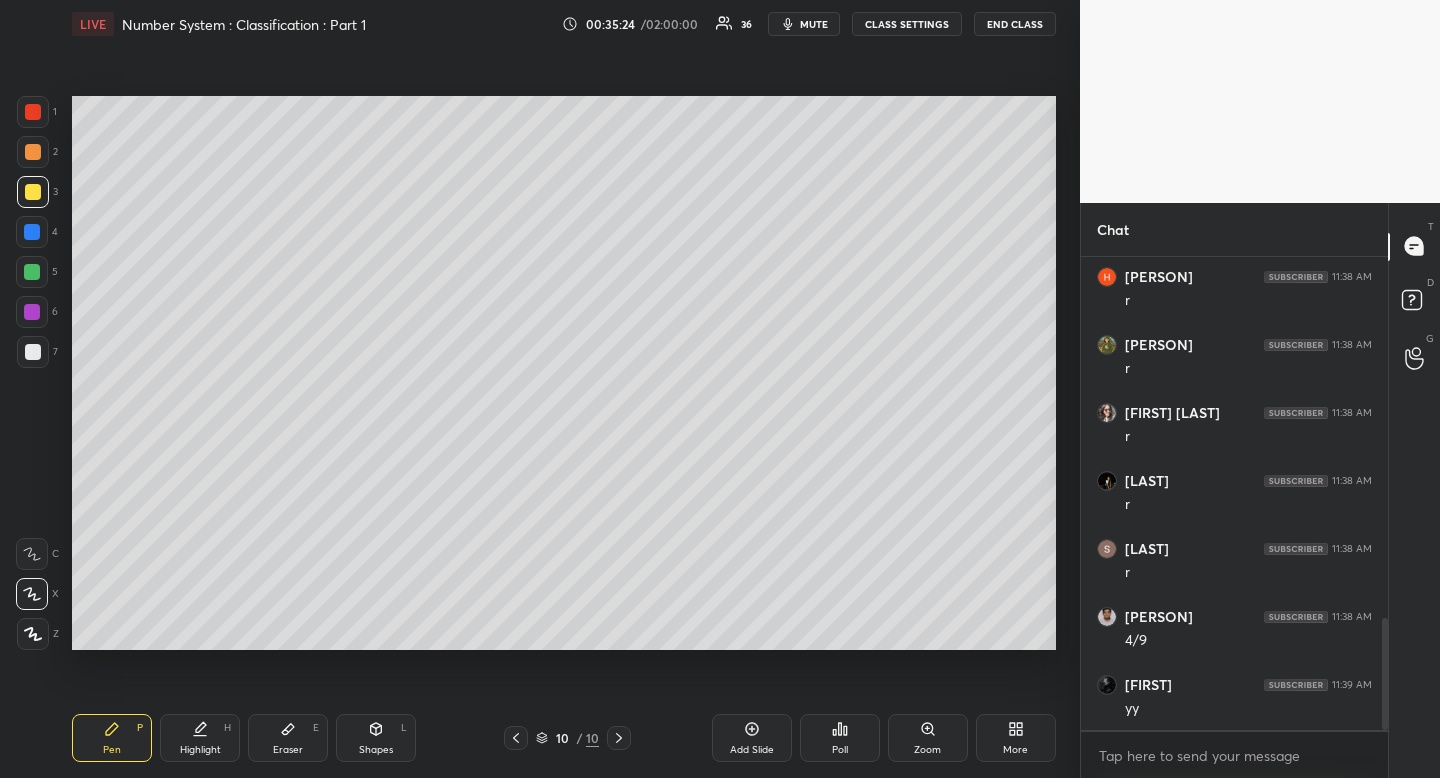 click on "1 2 3 4 5 6 7" at bounding box center [37, 236] 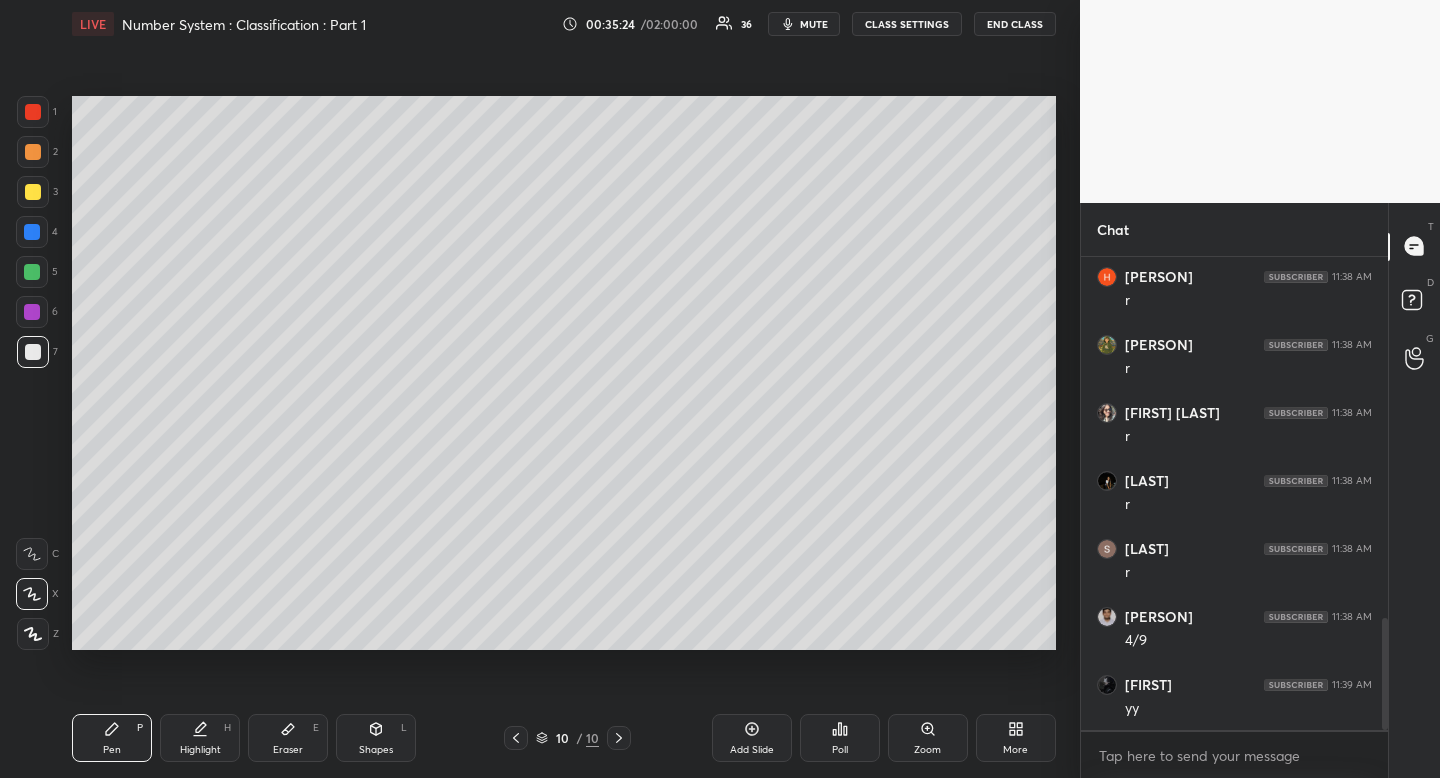 click at bounding box center (33, 352) 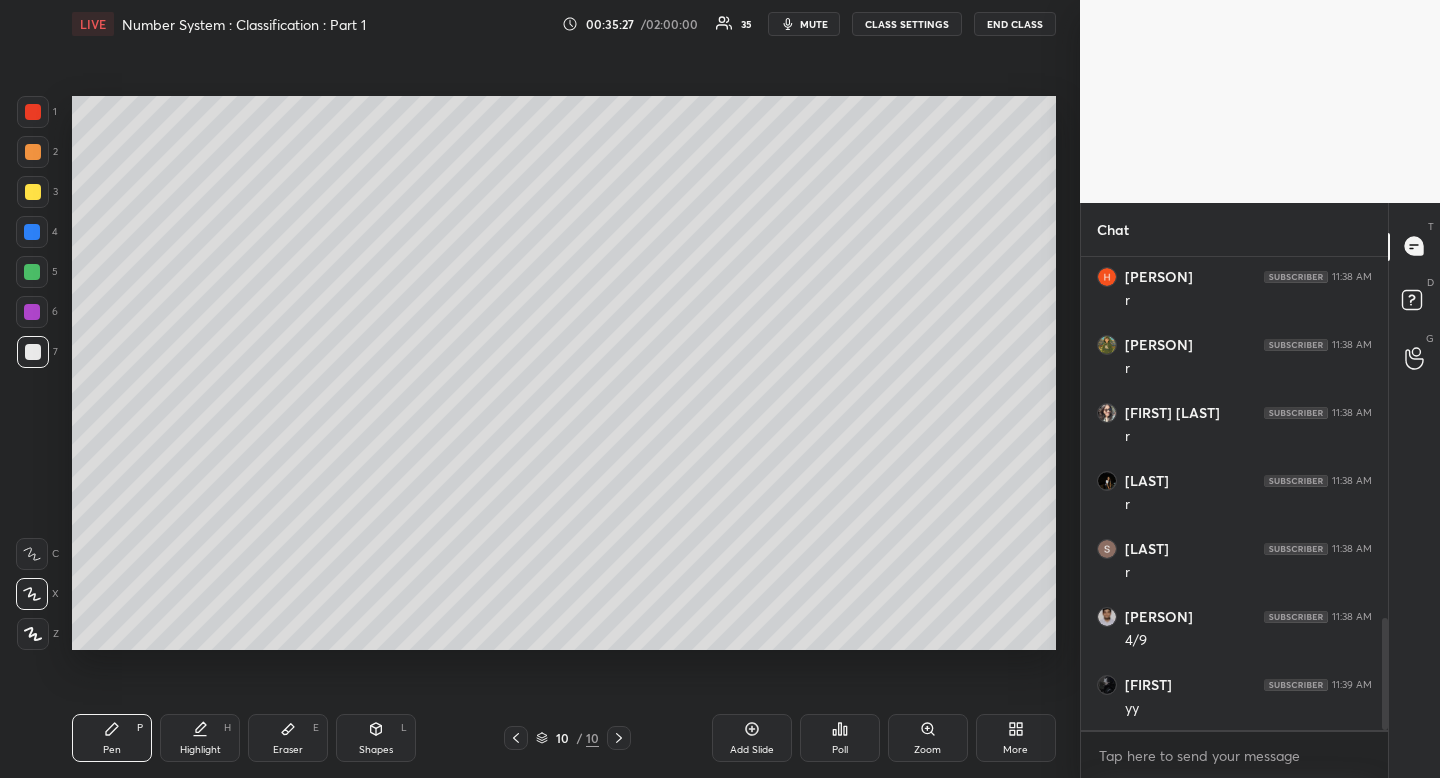 click on "Highlight H" at bounding box center [200, 738] 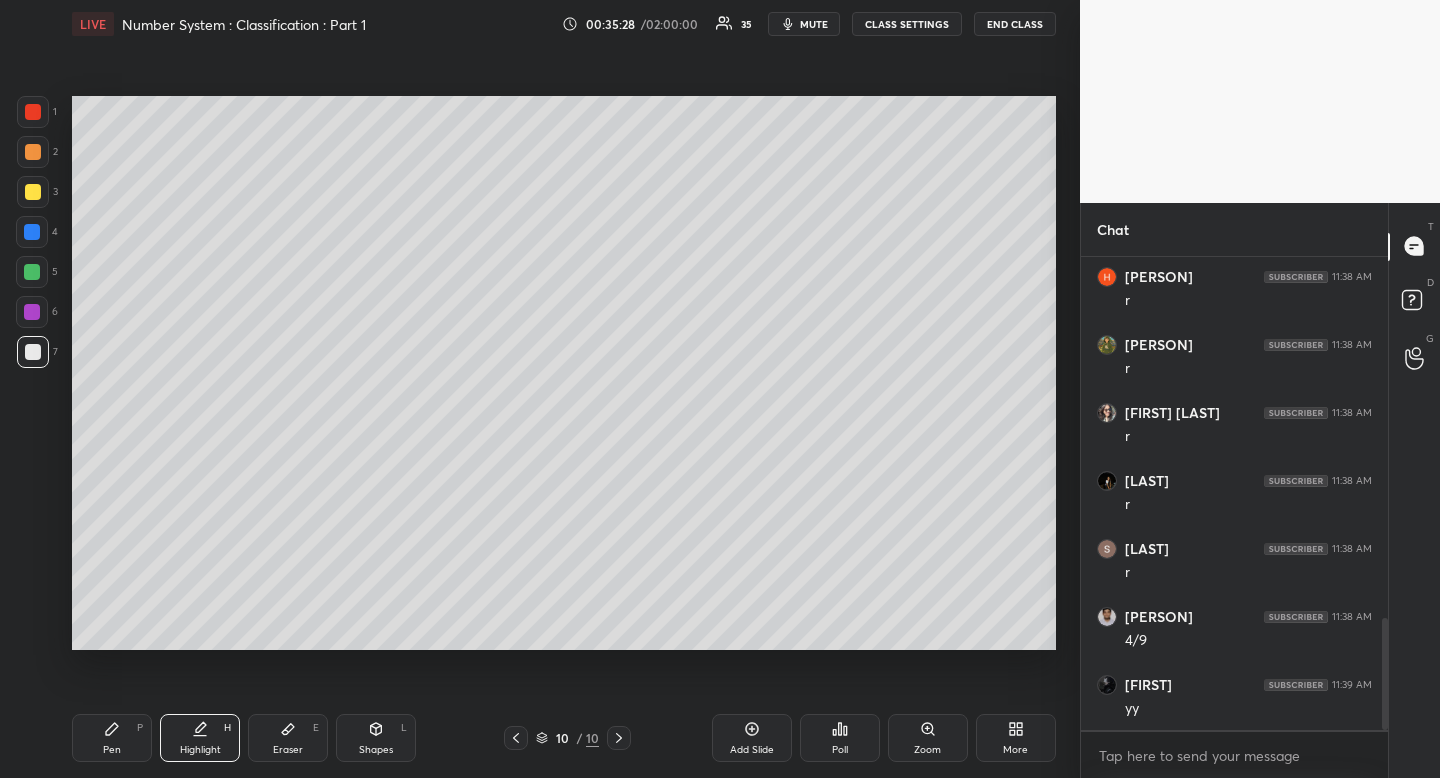 drag, startPoint x: 209, startPoint y: 731, endPoint x: 319, endPoint y: 669, distance: 126.269554 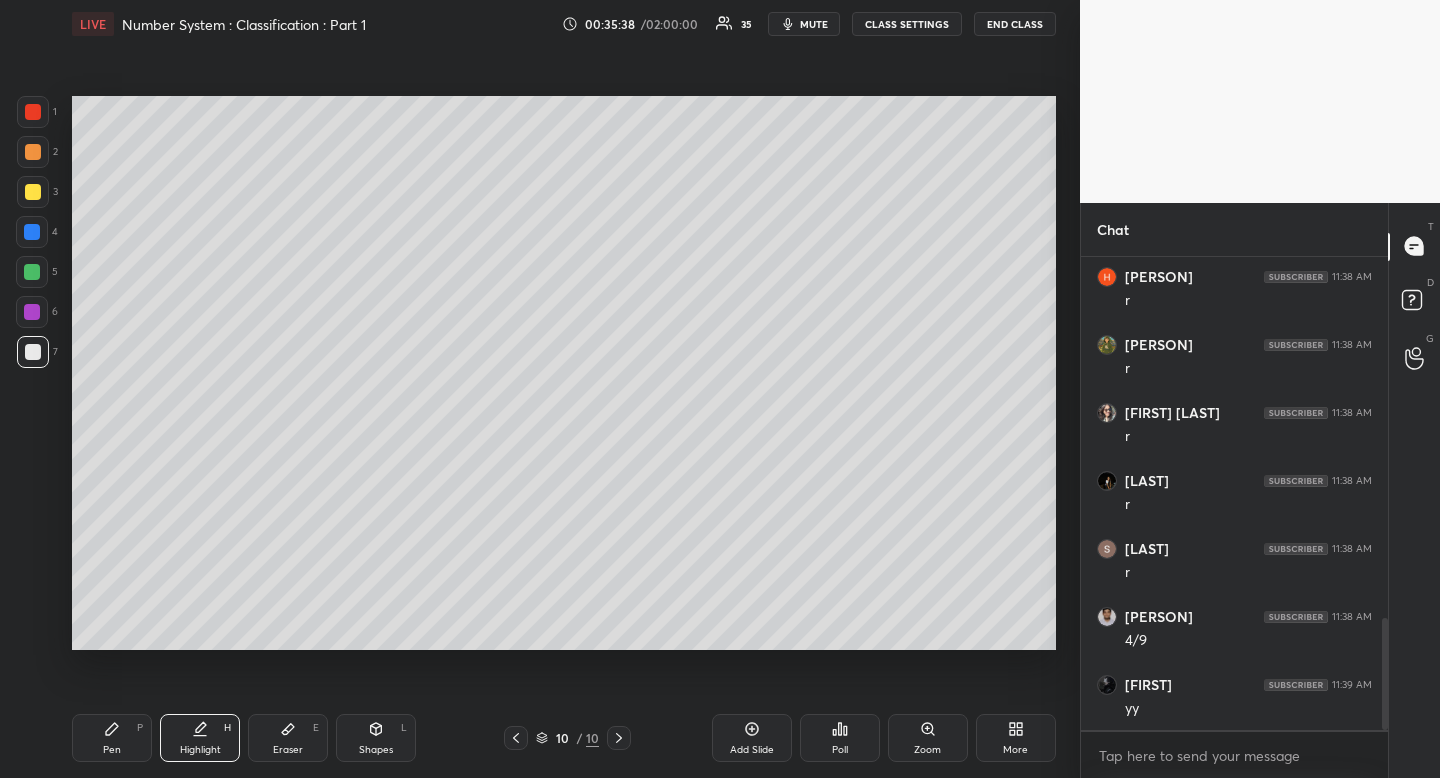 click on "Pen P" at bounding box center (112, 738) 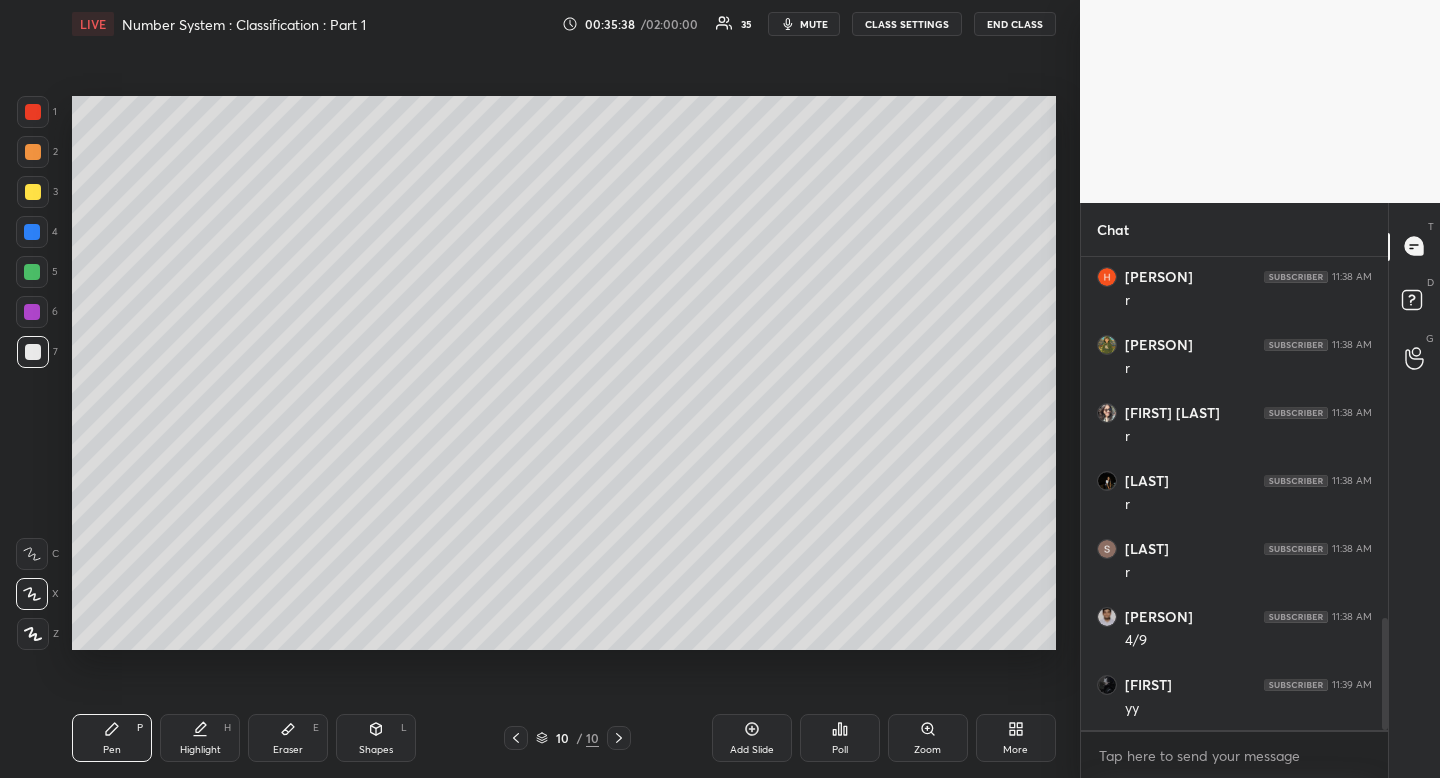 drag, startPoint x: 128, startPoint y: 737, endPoint x: 237, endPoint y: 704, distance: 113.88591 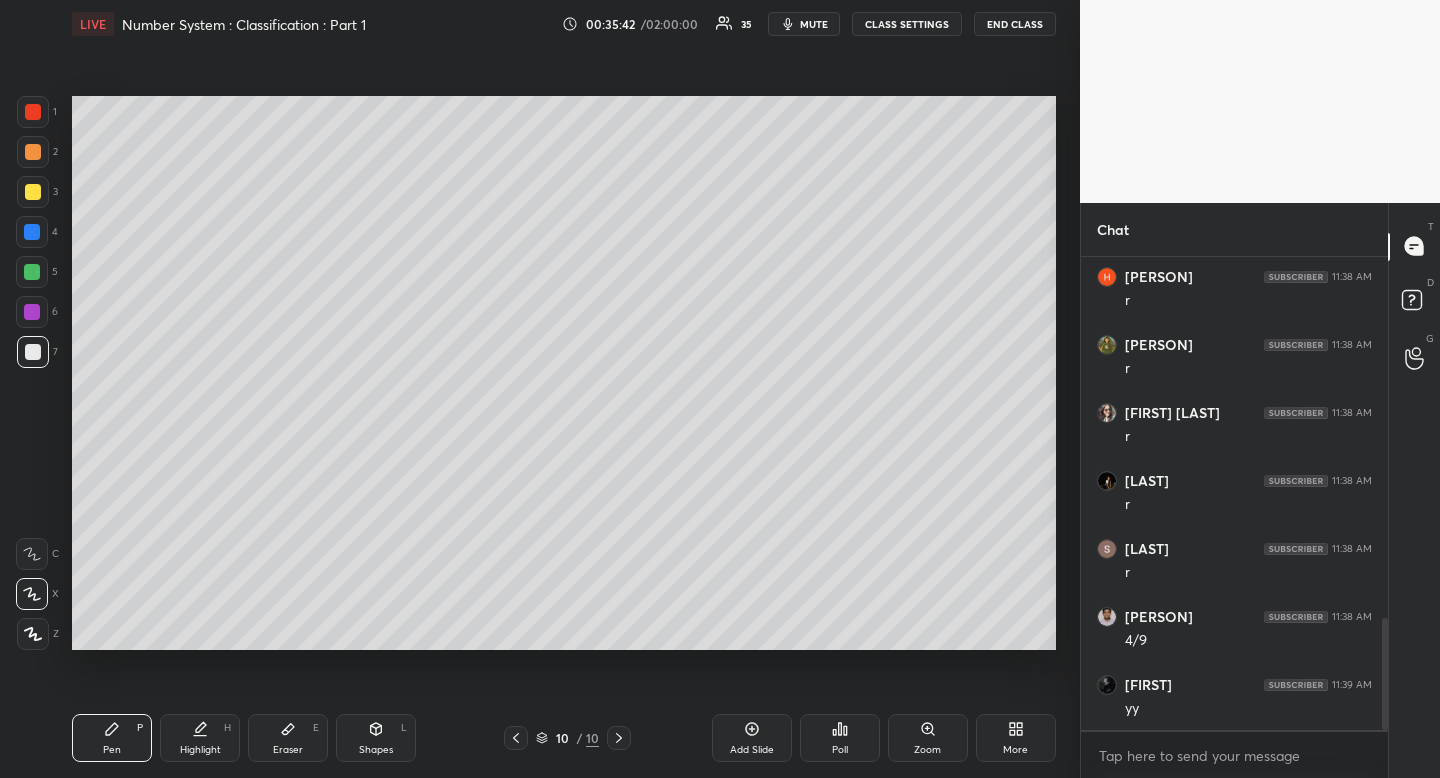 click on "Highlight" at bounding box center [200, 750] 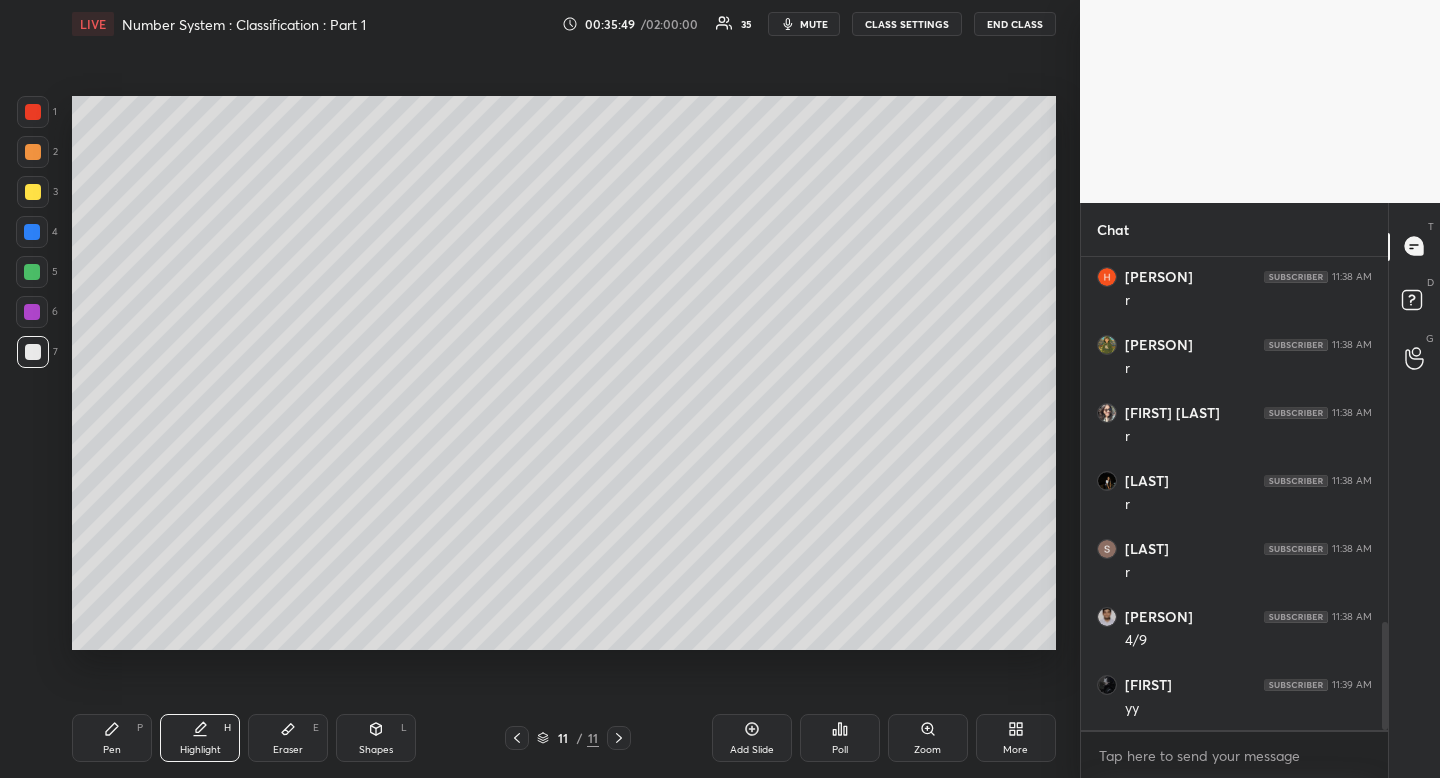scroll, scrollTop: 1599, scrollLeft: 0, axis: vertical 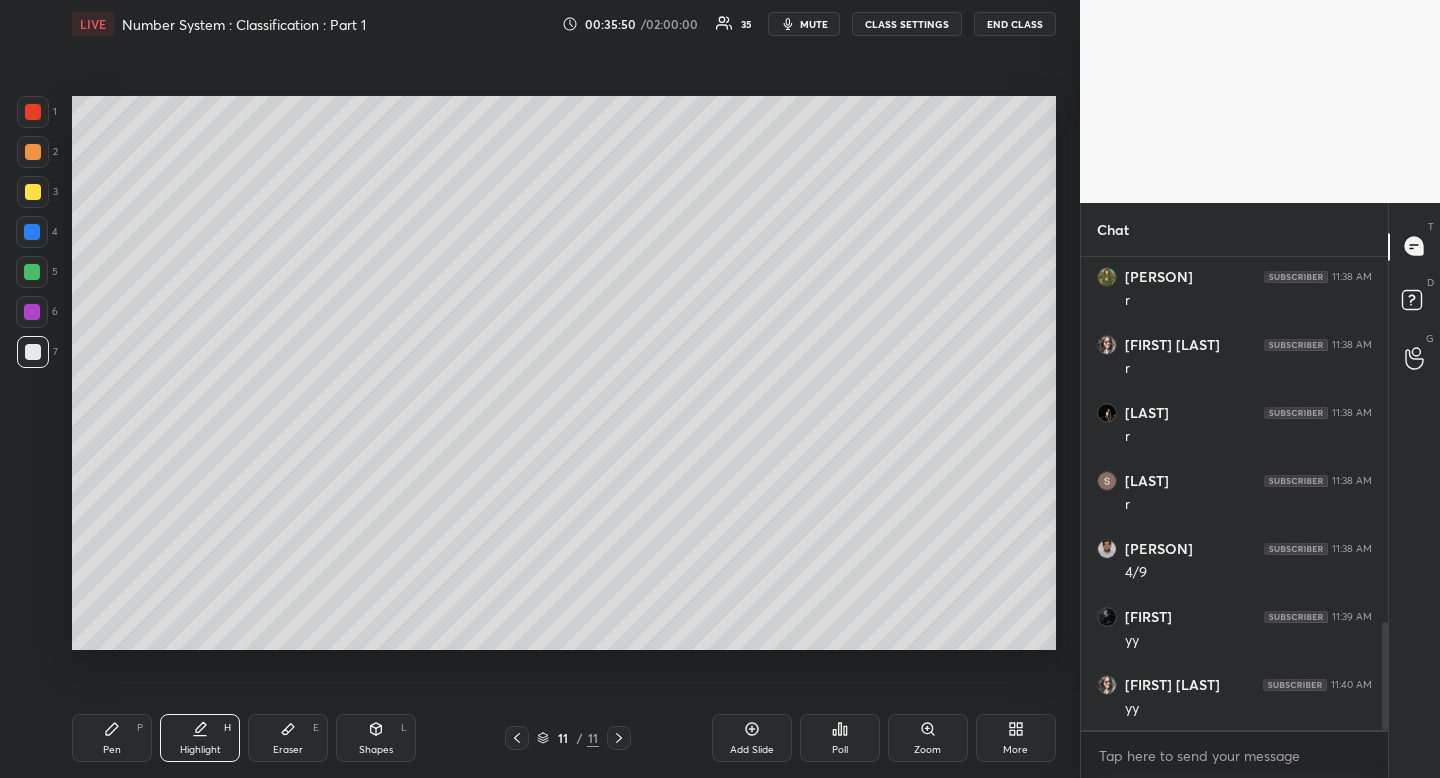 click on "Pen" at bounding box center [112, 750] 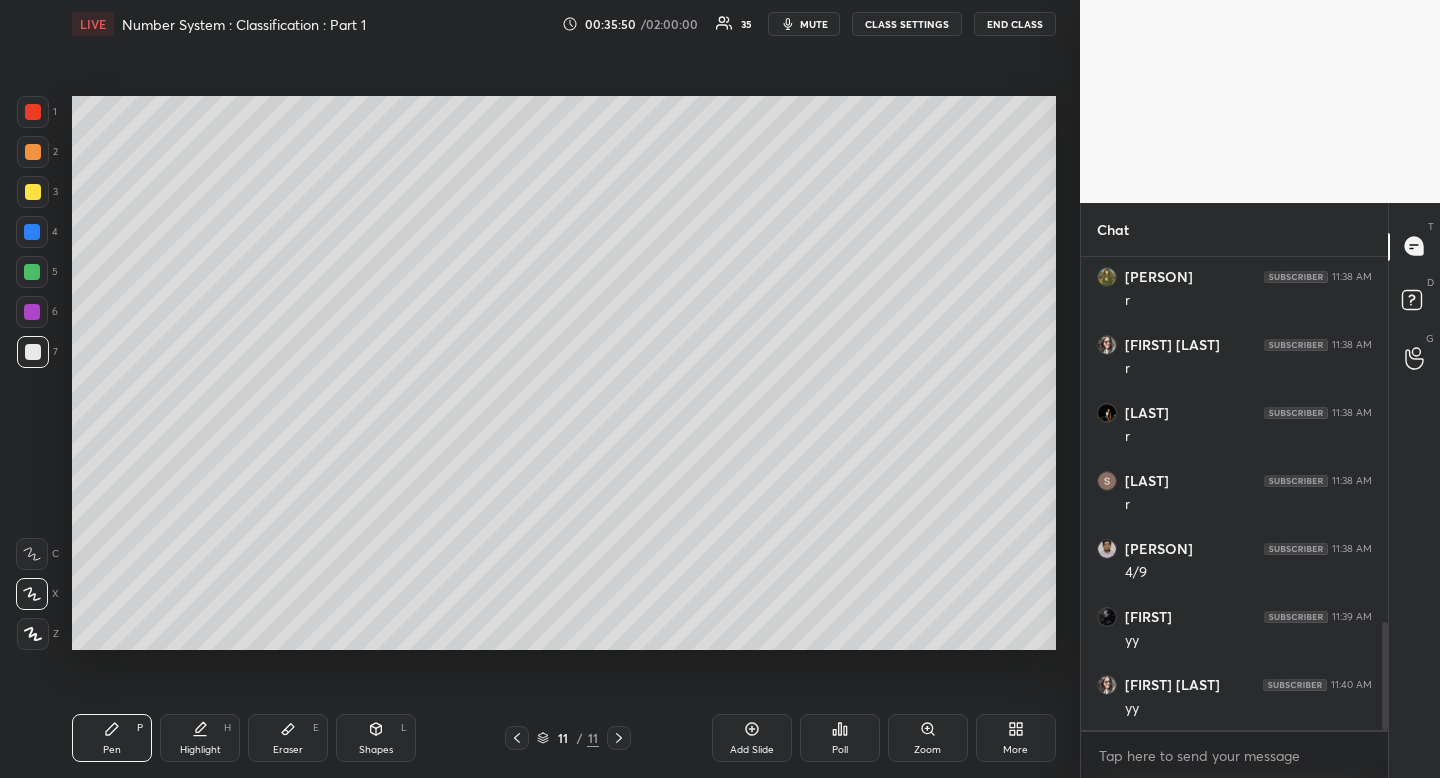 drag, startPoint x: 113, startPoint y: 751, endPoint x: 122, endPoint y: 719, distance: 33.24154 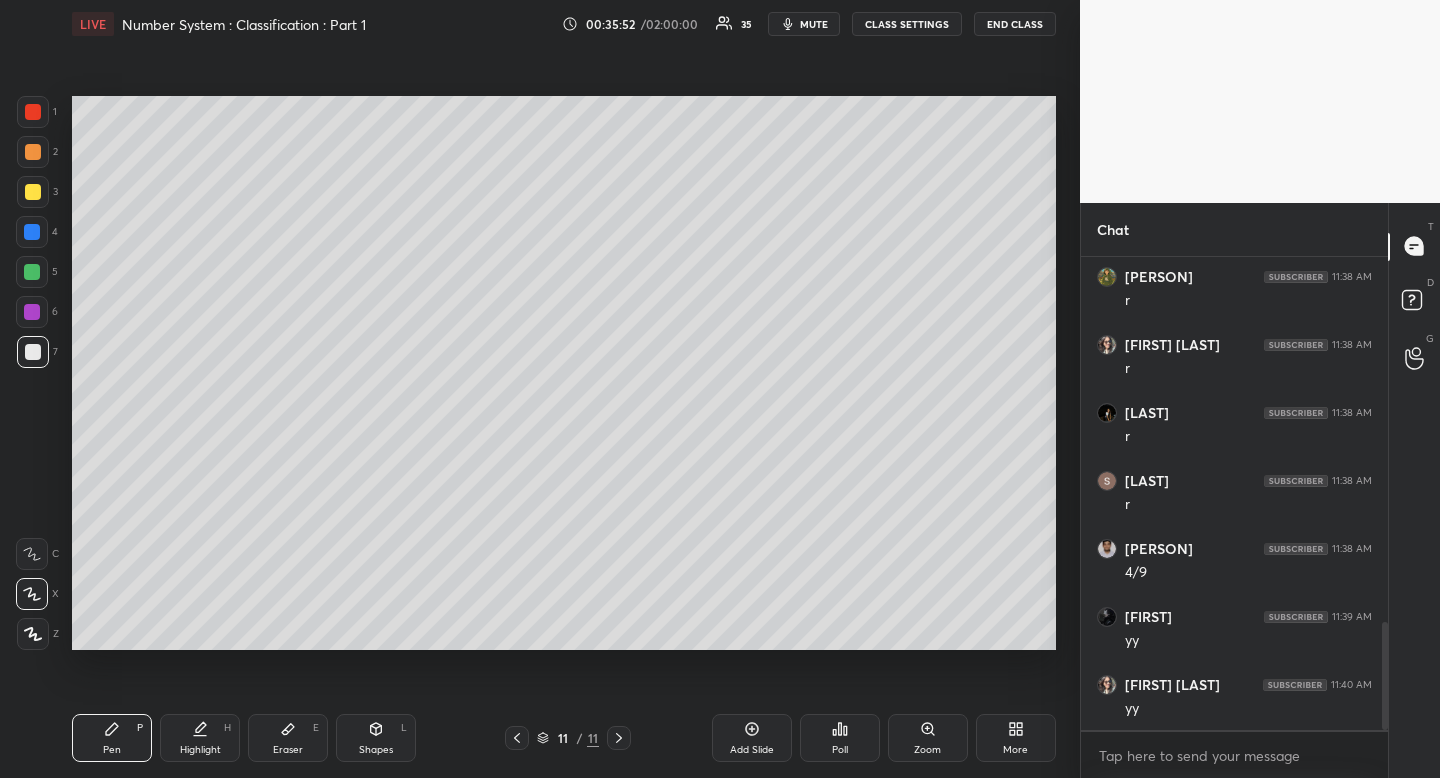 scroll, scrollTop: 427, scrollLeft: 301, axis: both 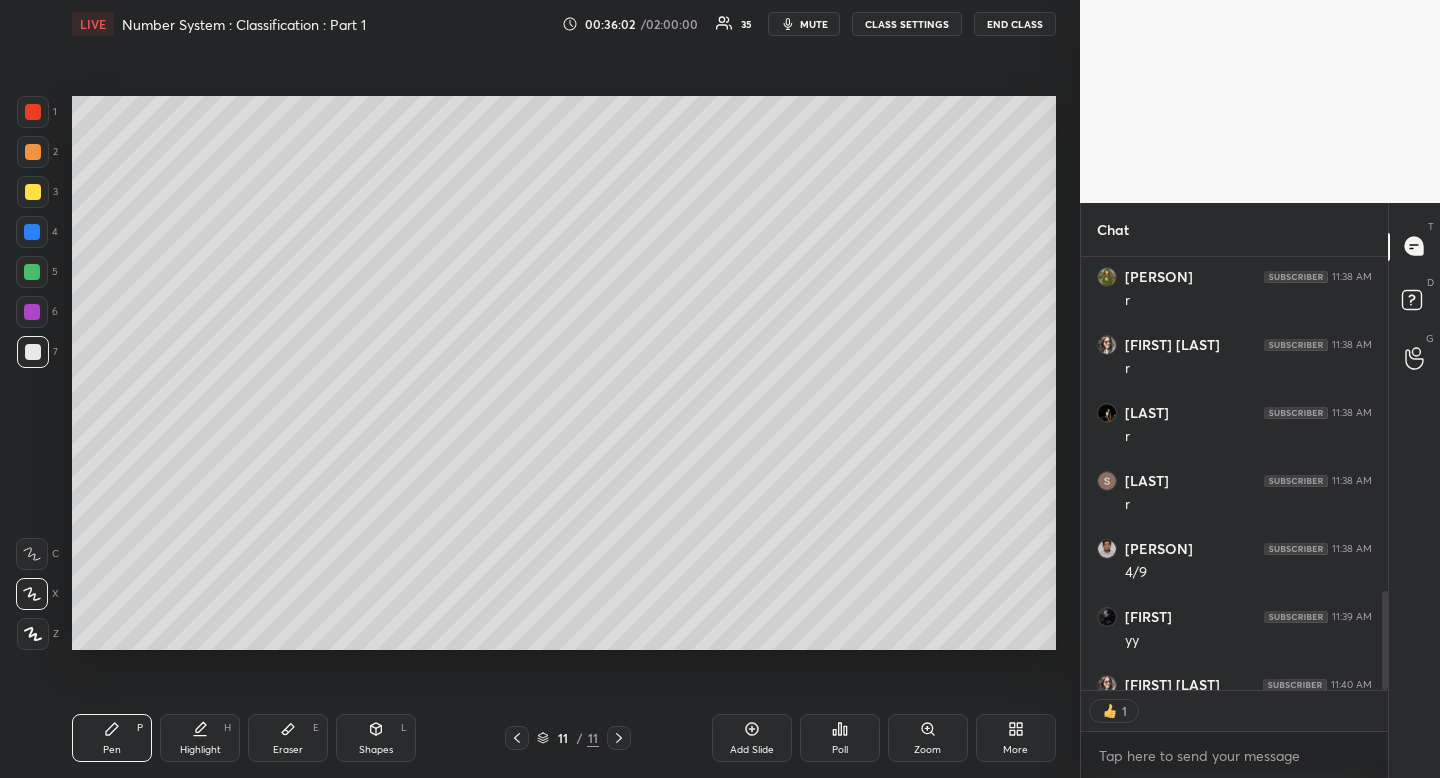type on "x" 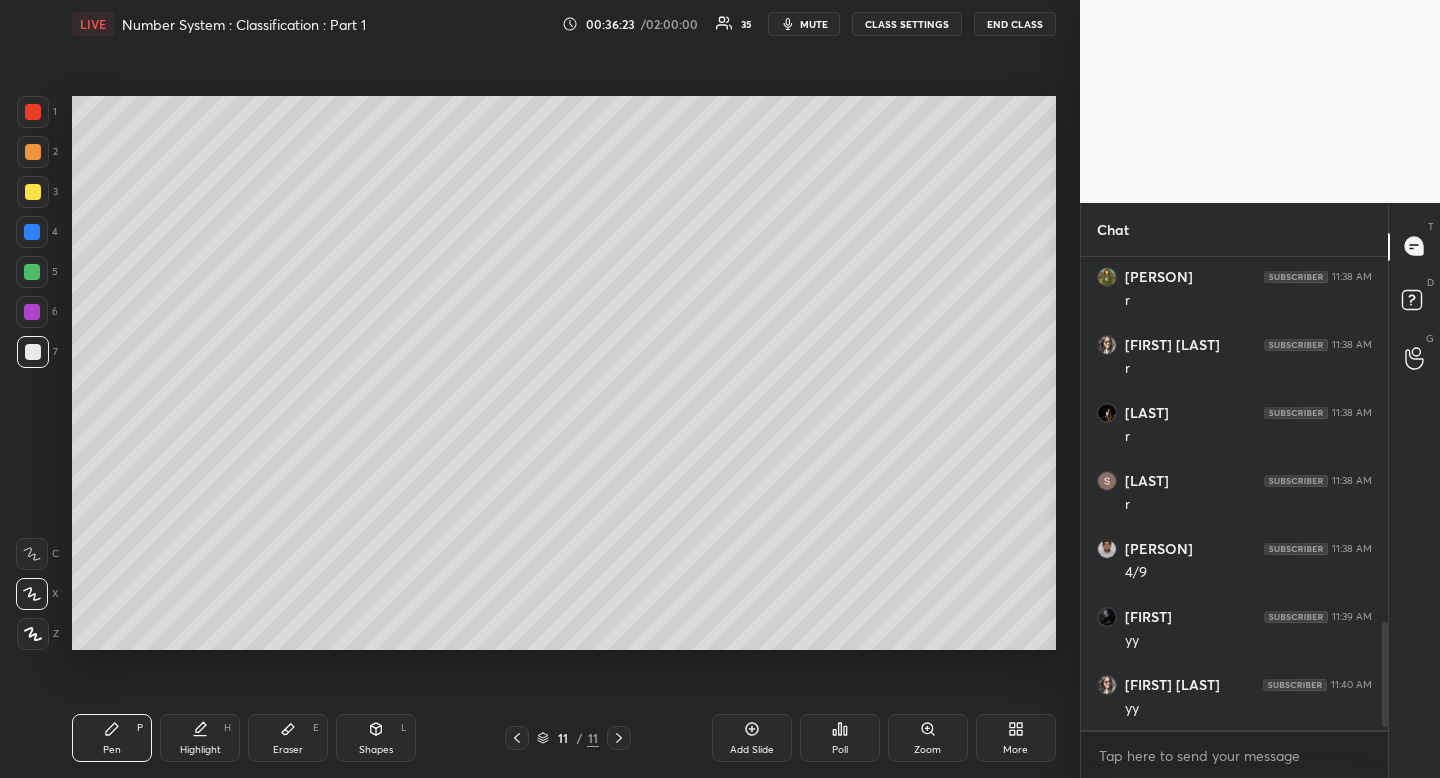 scroll, scrollTop: 1667, scrollLeft: 0, axis: vertical 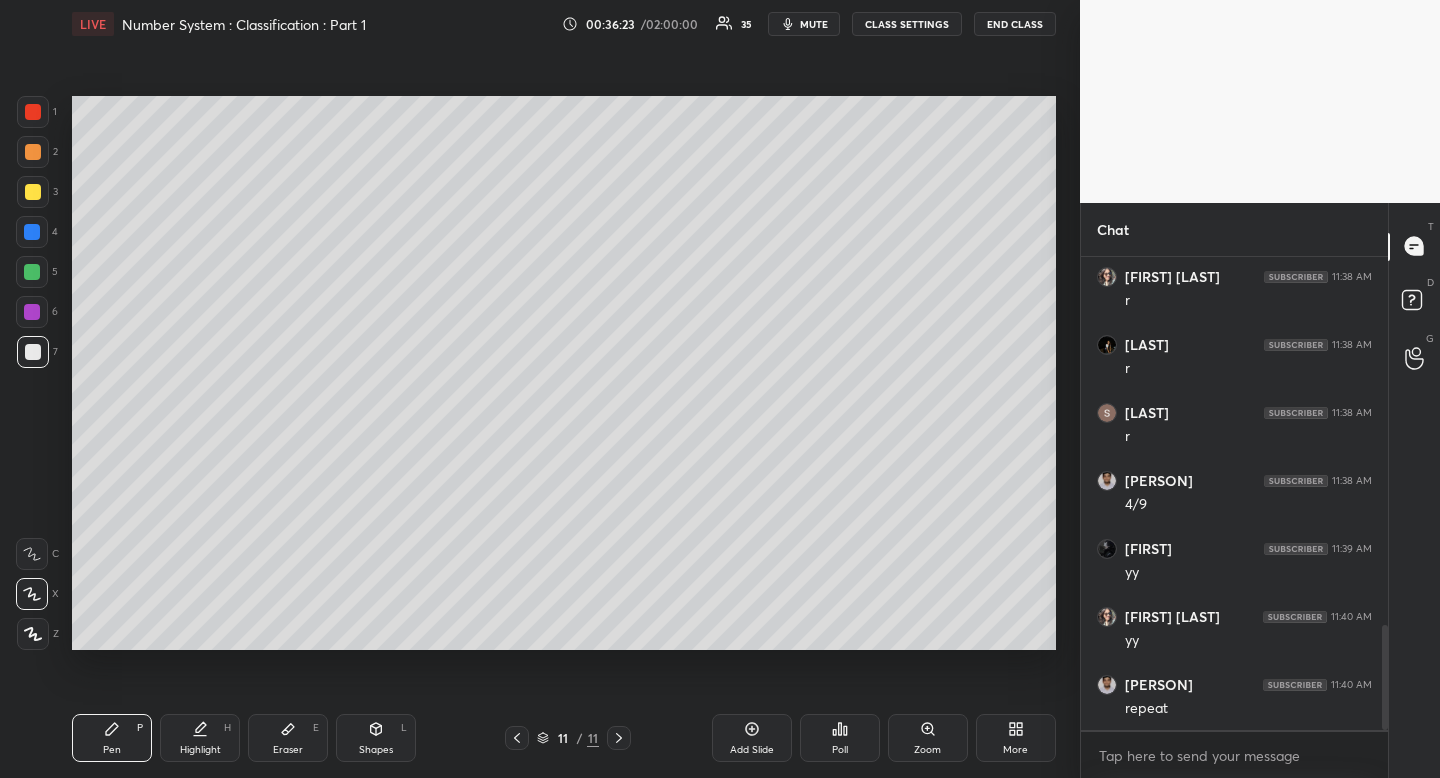 click on "Shapes L" at bounding box center (376, 738) 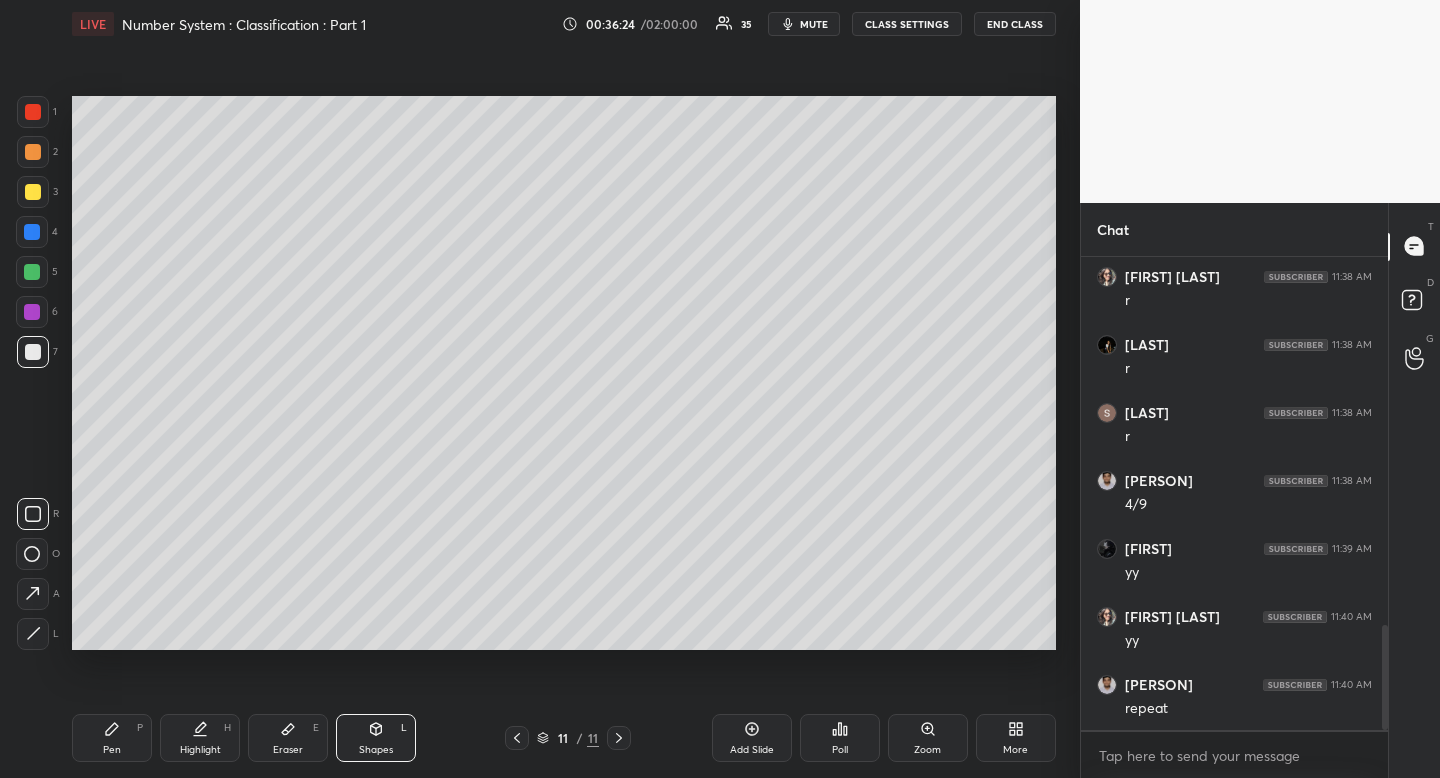 click at bounding box center (32, 554) 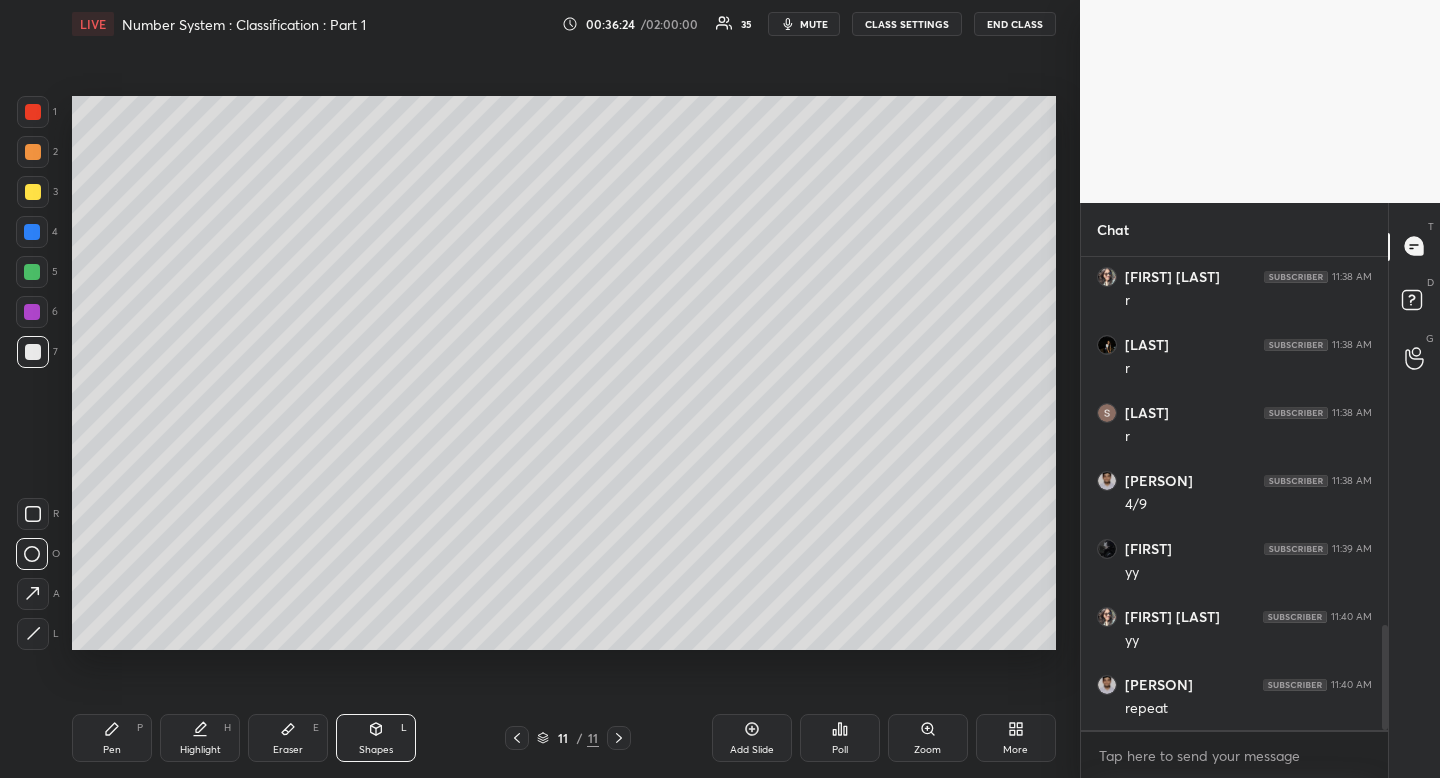 click at bounding box center (32, 554) 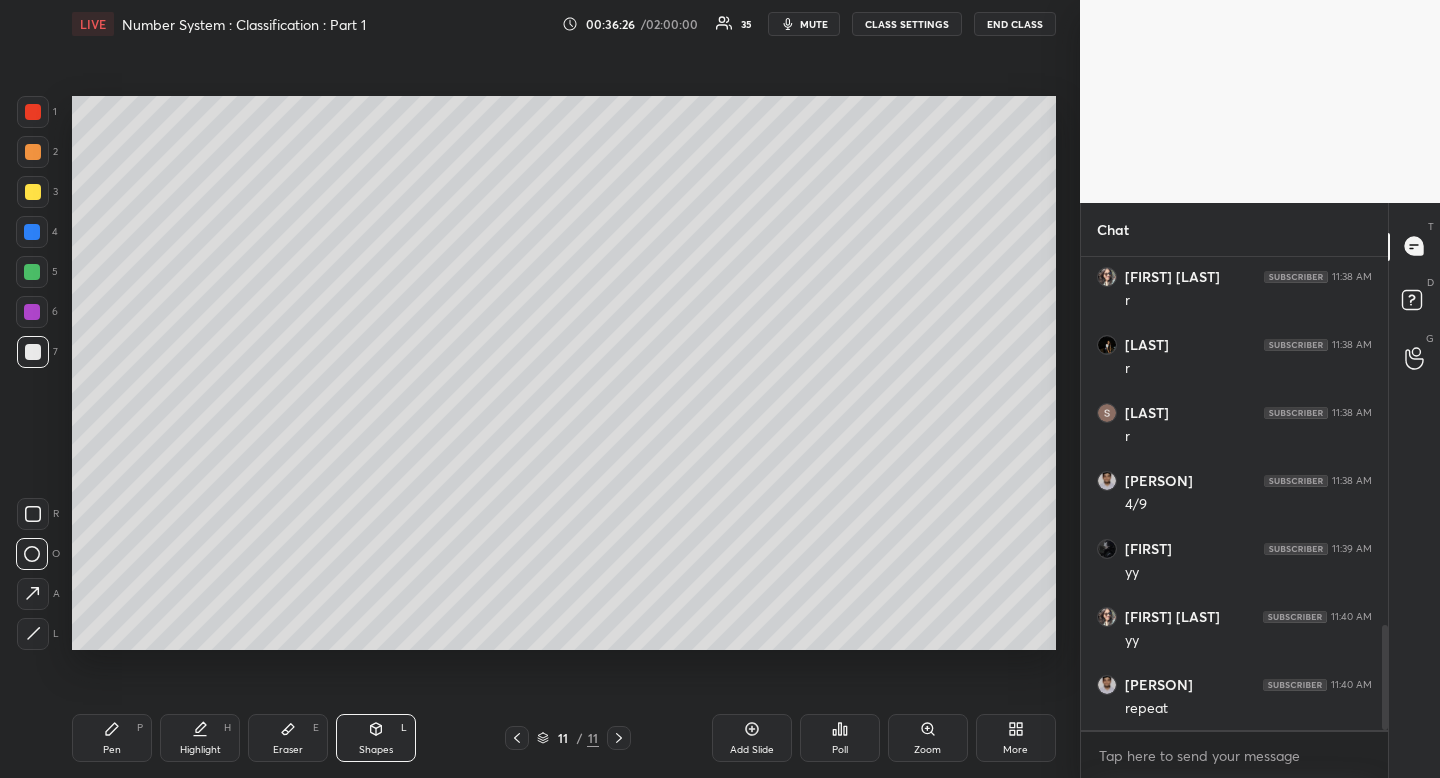 click on "Pen P" at bounding box center (112, 738) 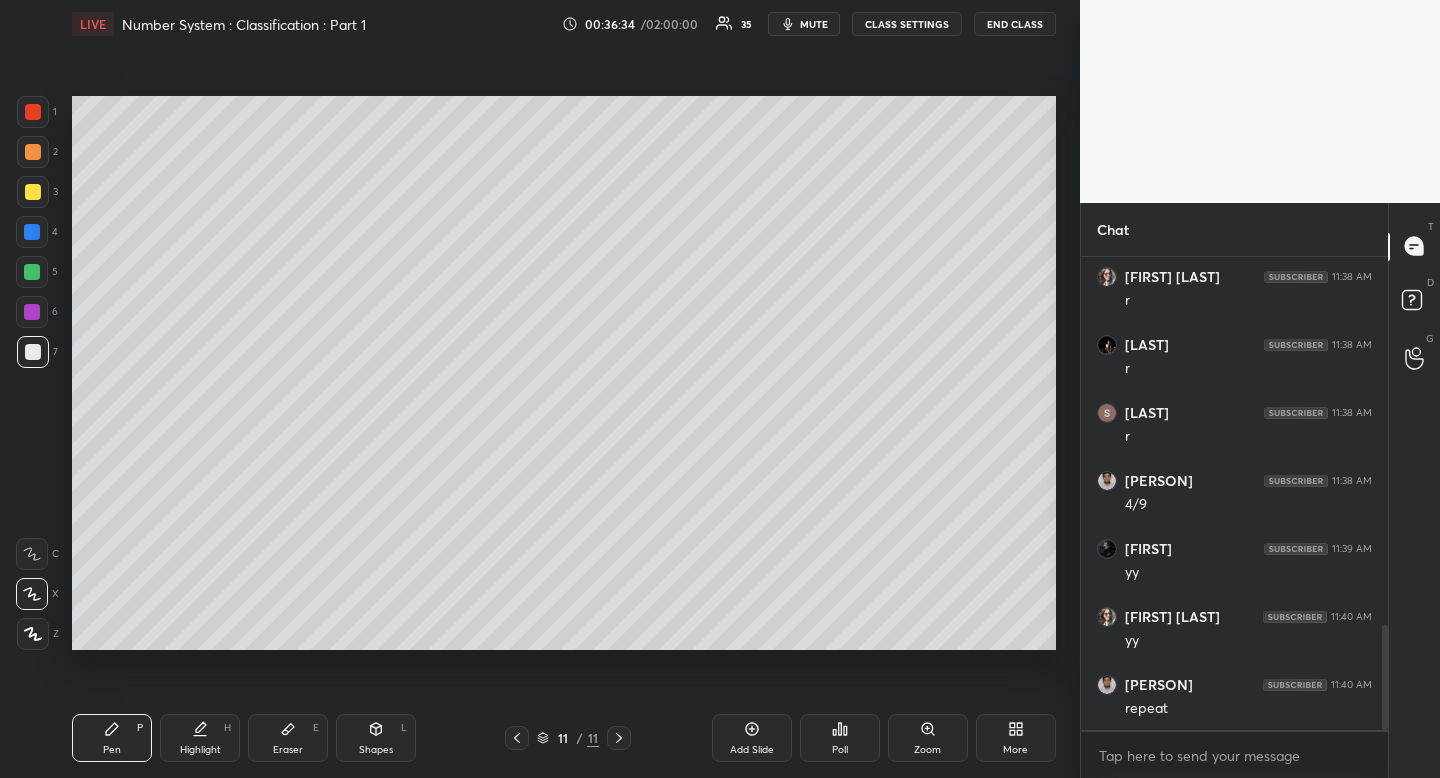 click on "Highlight H" at bounding box center (200, 738) 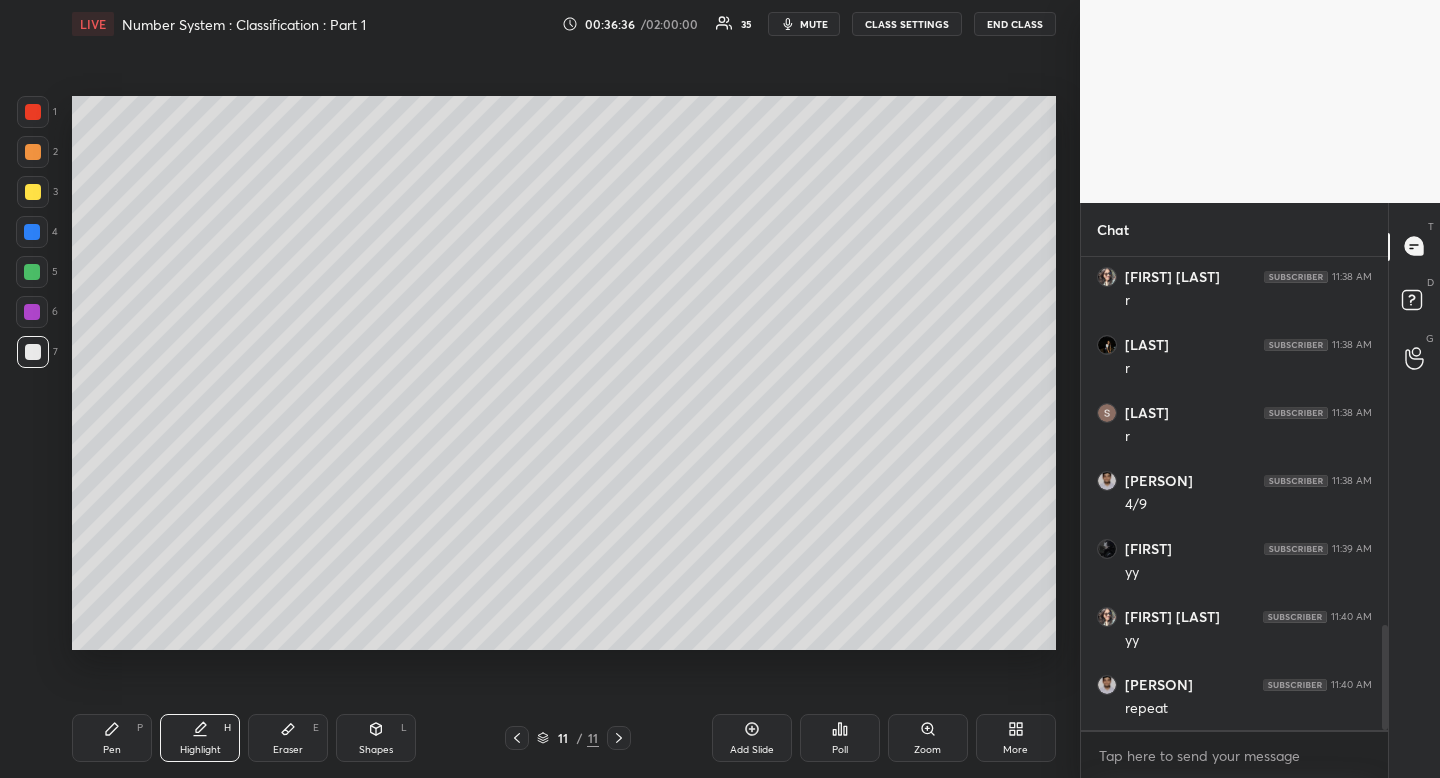 click on "Shapes L" at bounding box center [376, 738] 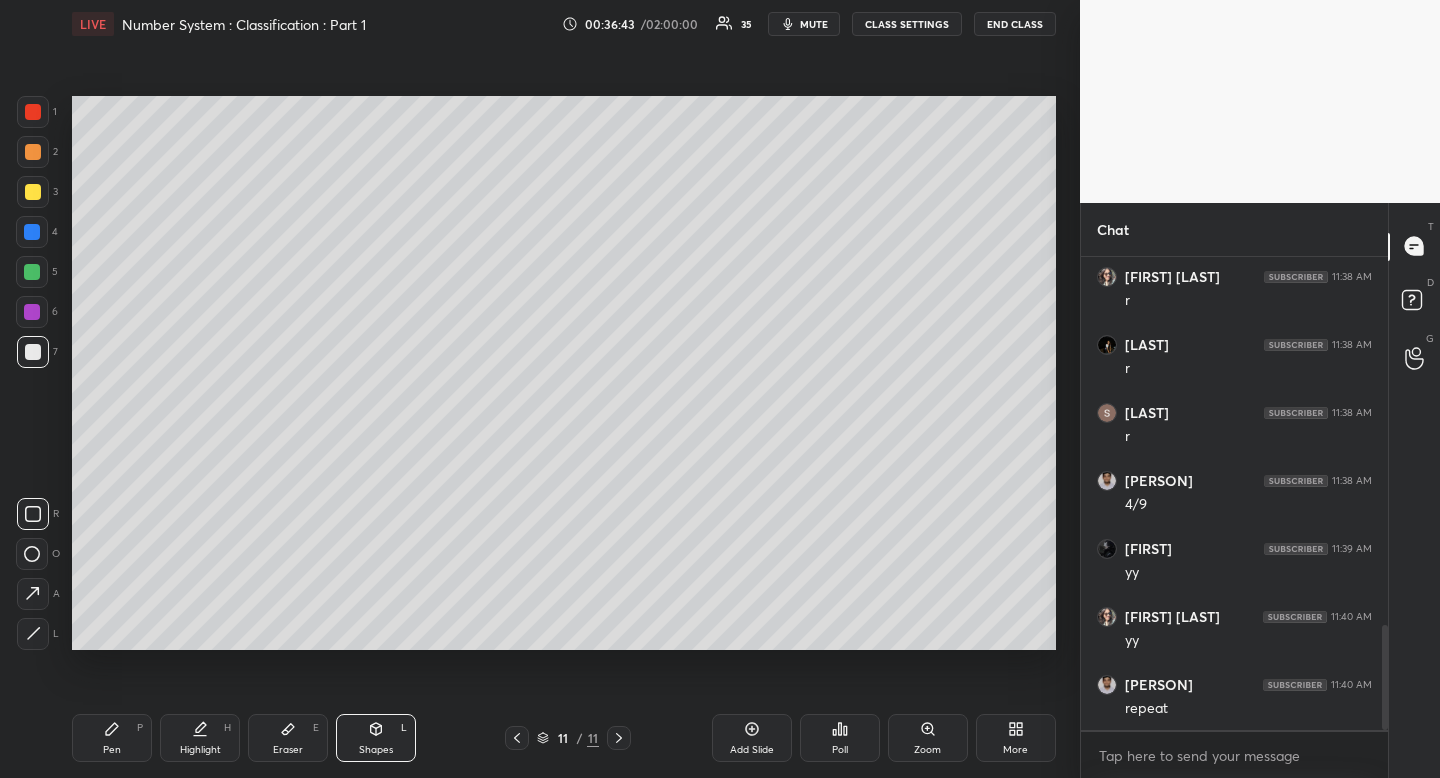 click on "Eraser E" at bounding box center [288, 738] 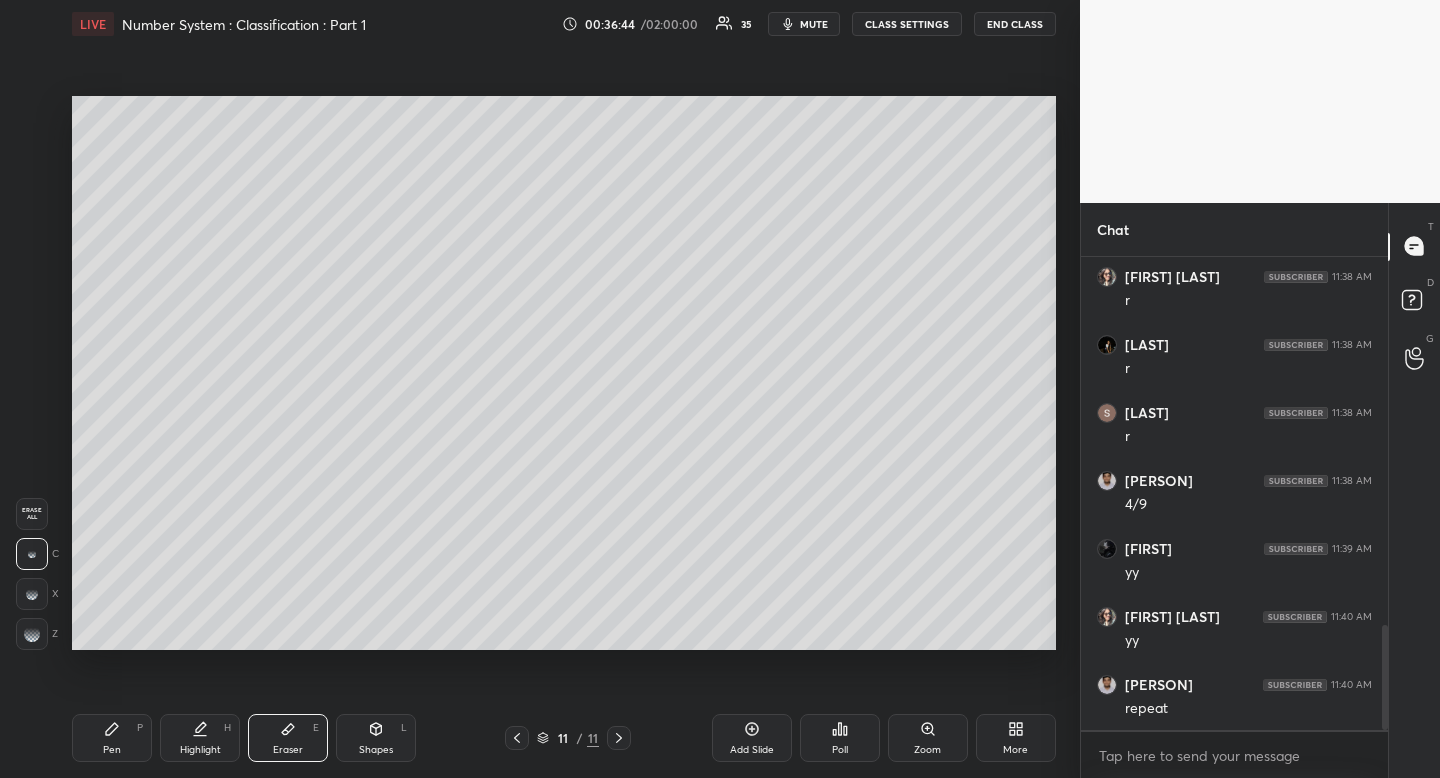 click on "Erase all" at bounding box center (32, 514) 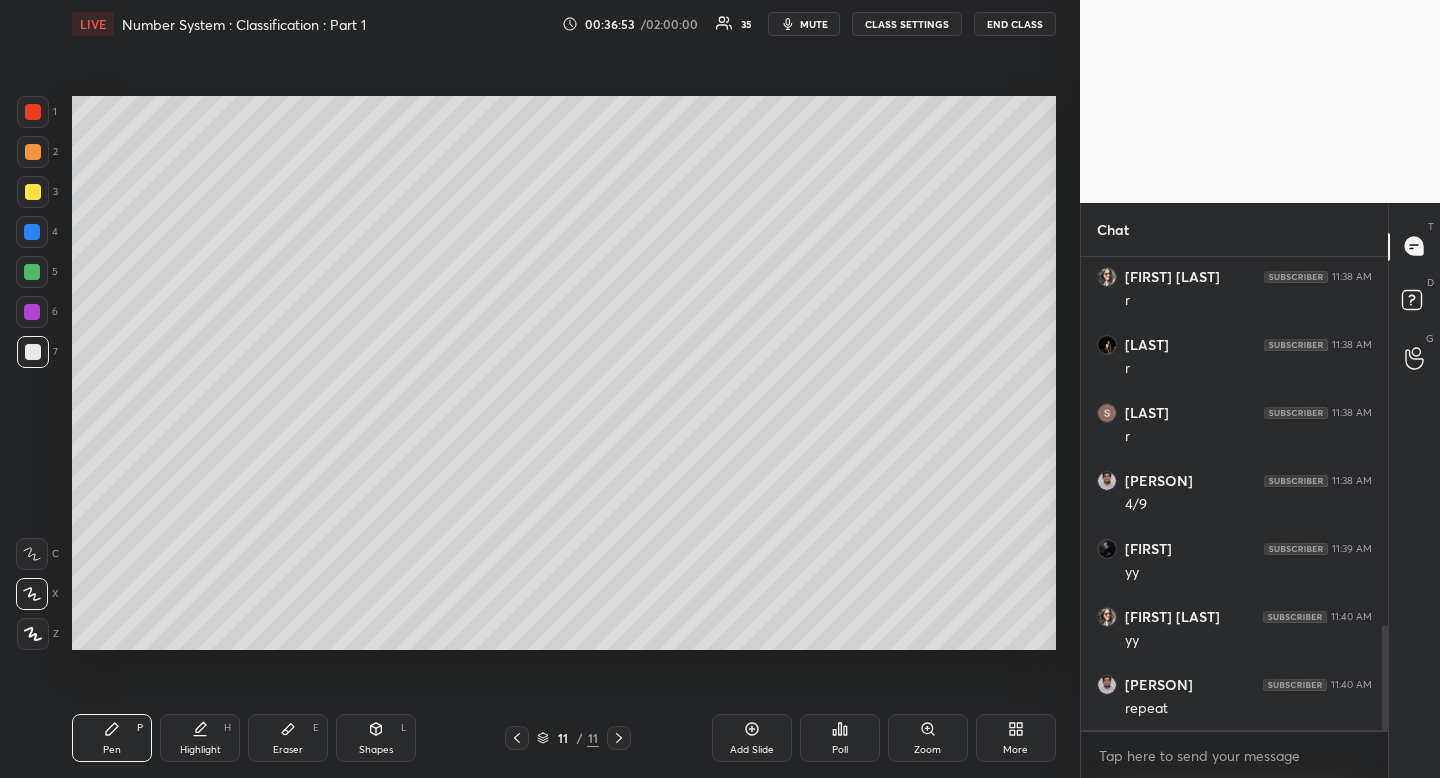 drag, startPoint x: 386, startPoint y: 731, endPoint x: 335, endPoint y: 660, distance: 87.41853 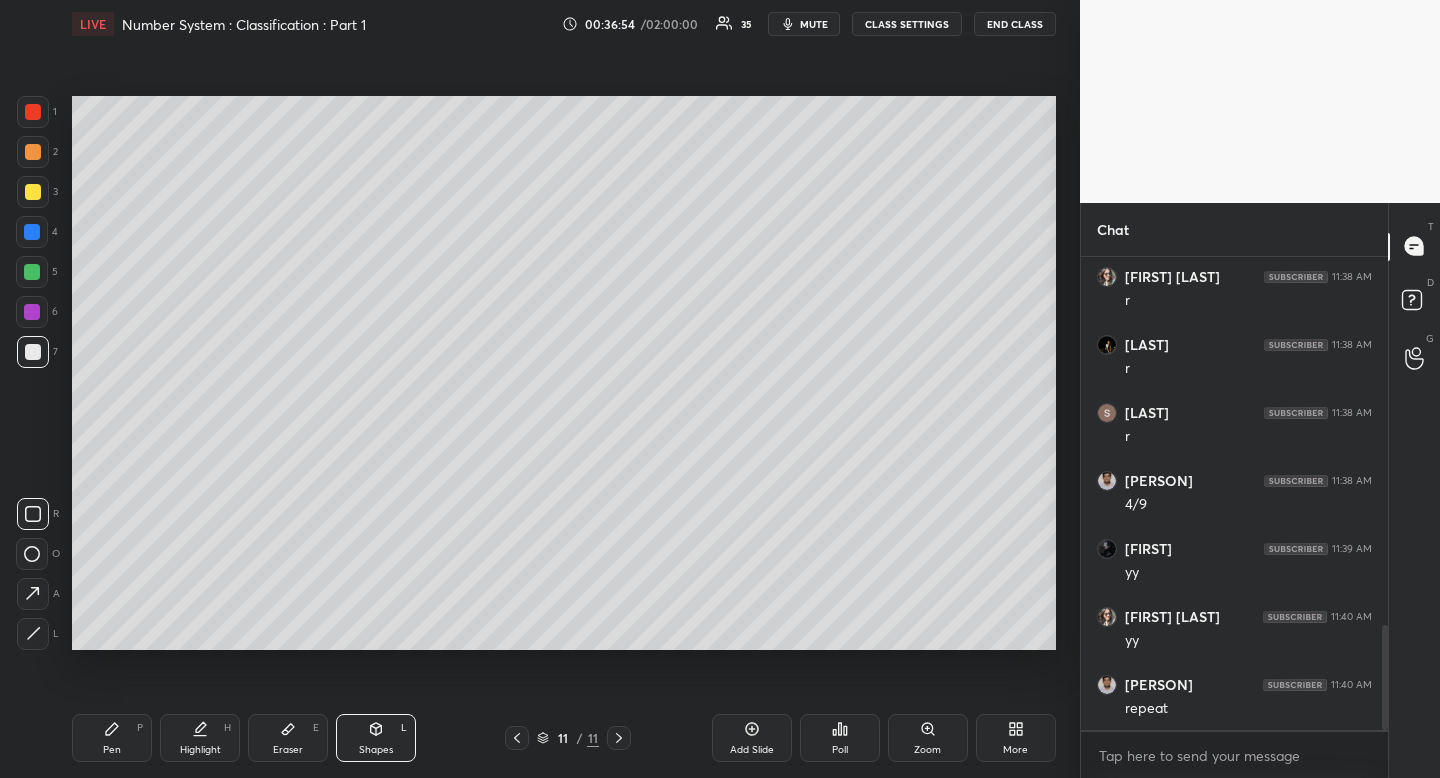 click at bounding box center (33, 514) 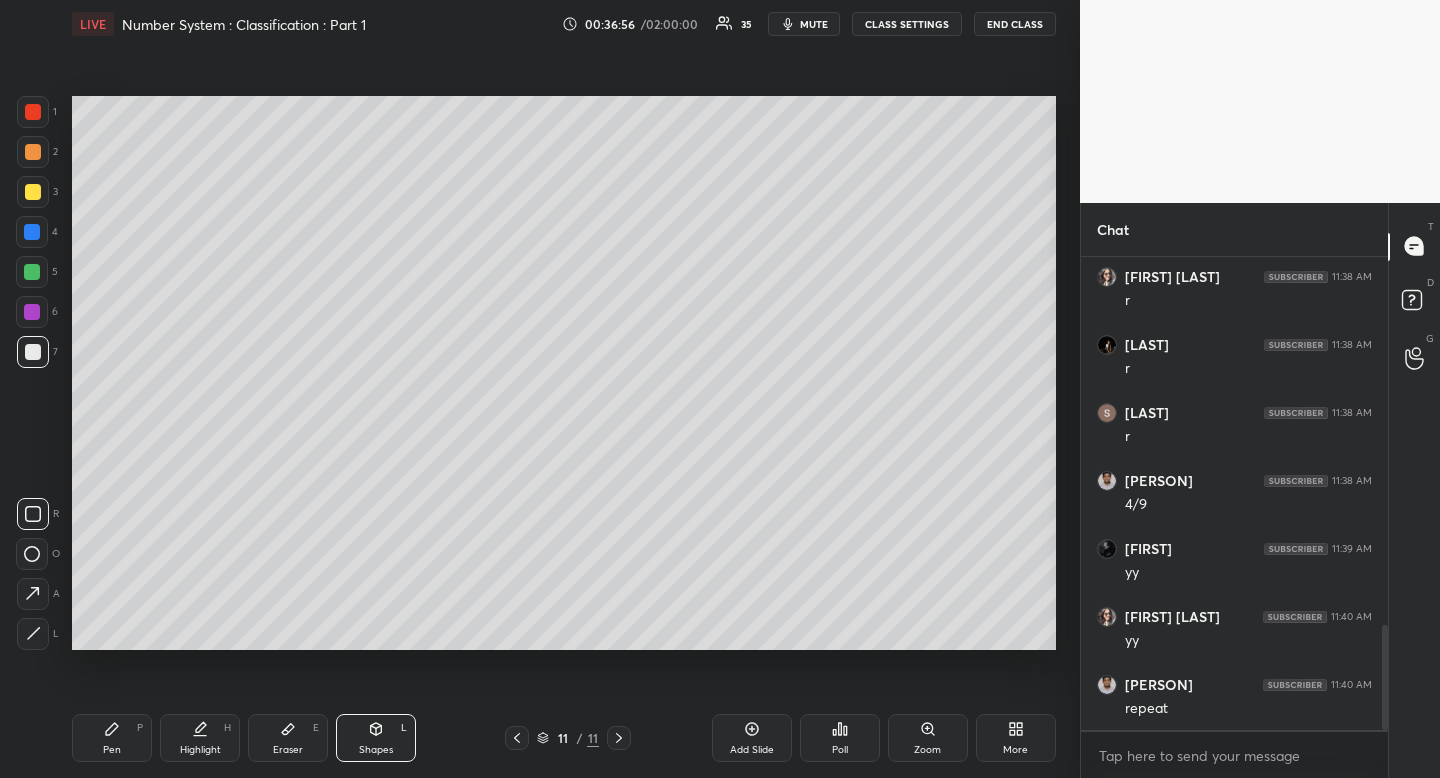 click 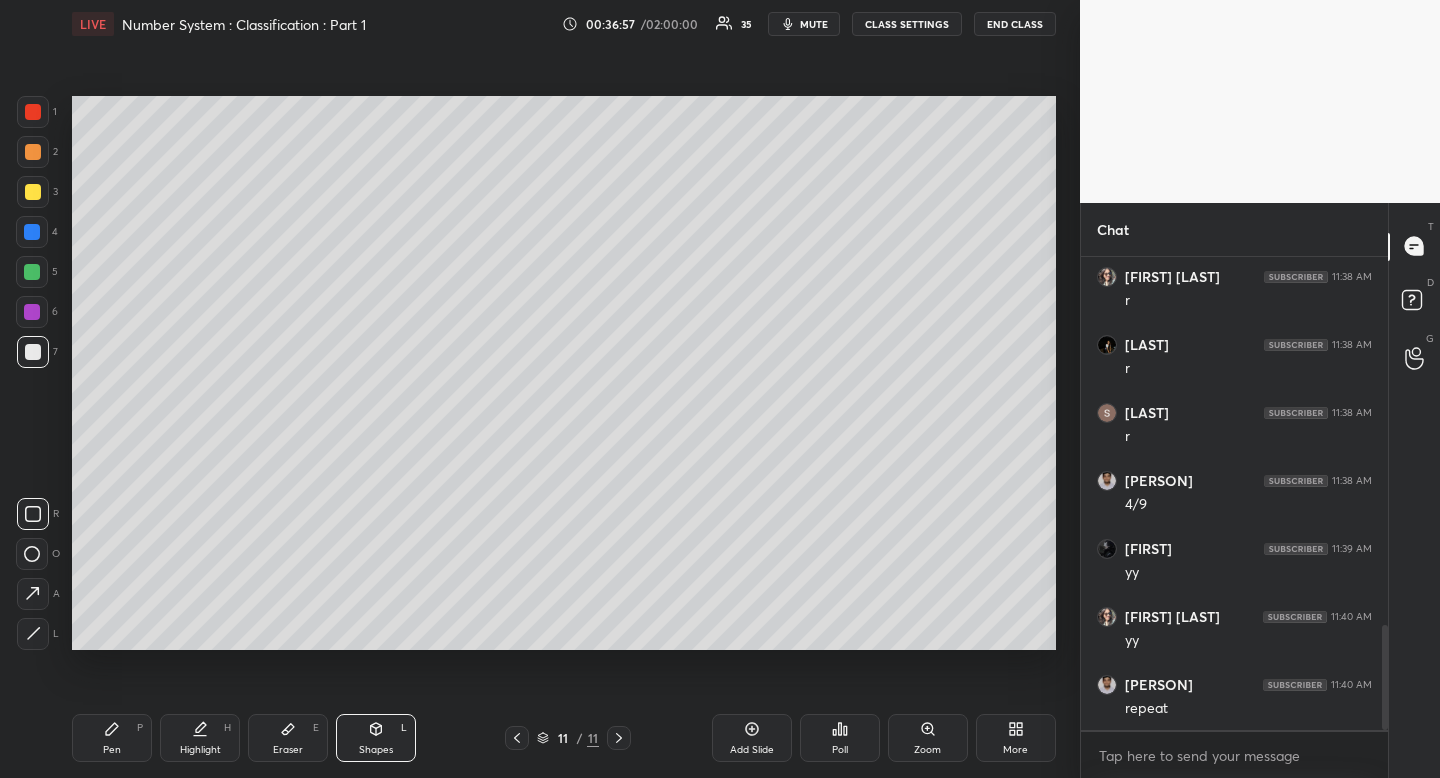 click 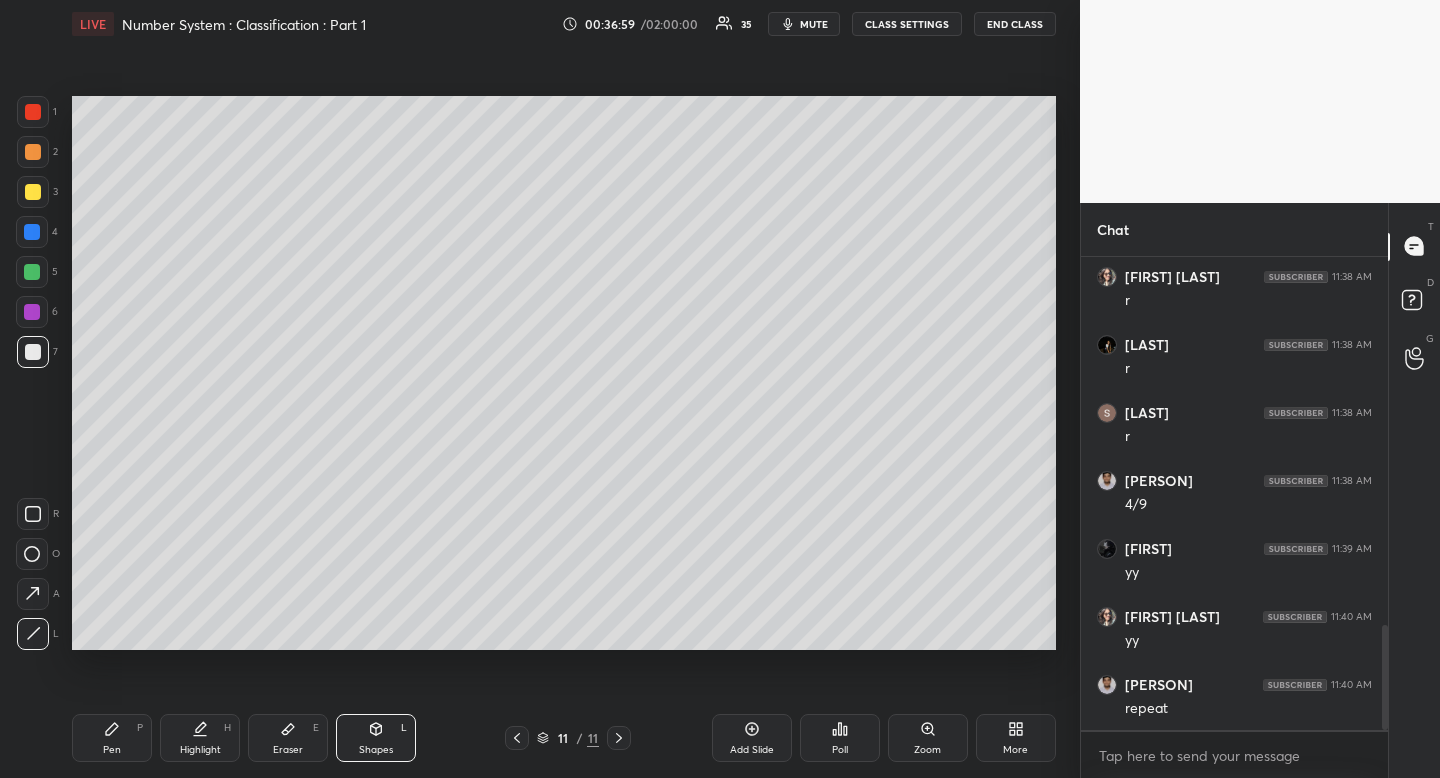 click on "Pen P" at bounding box center (112, 738) 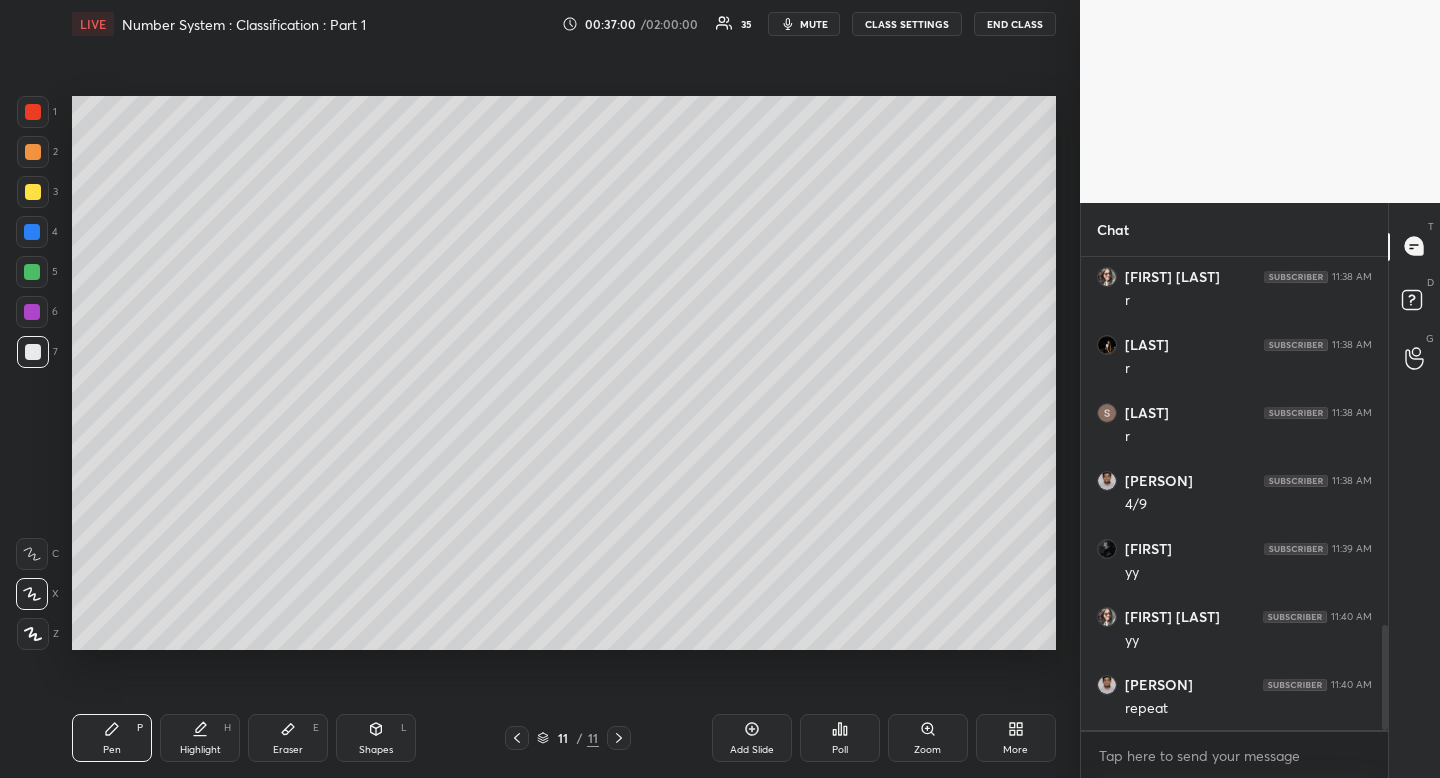 drag, startPoint x: 101, startPoint y: 731, endPoint x: 110, endPoint y: 681, distance: 50.803543 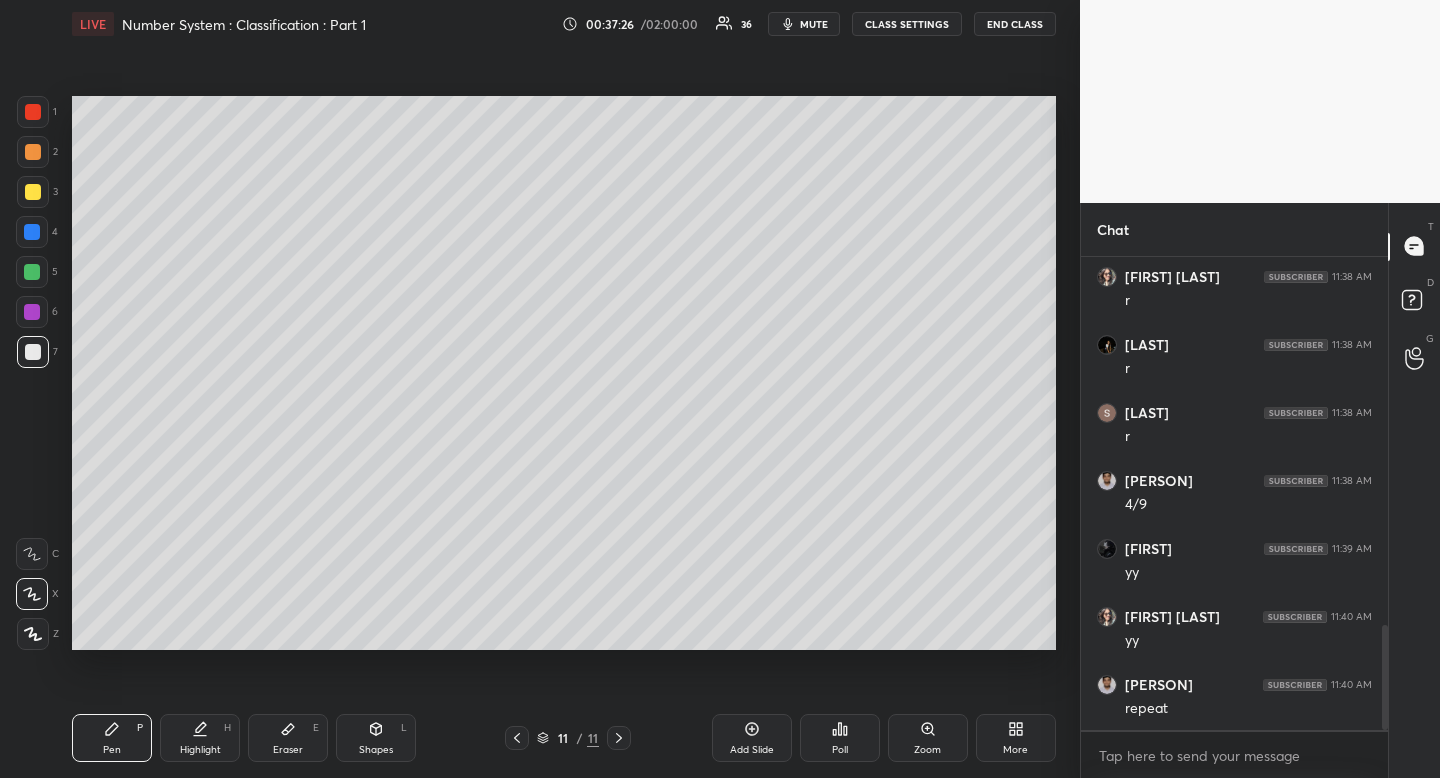 scroll, scrollTop: 1740, scrollLeft: 0, axis: vertical 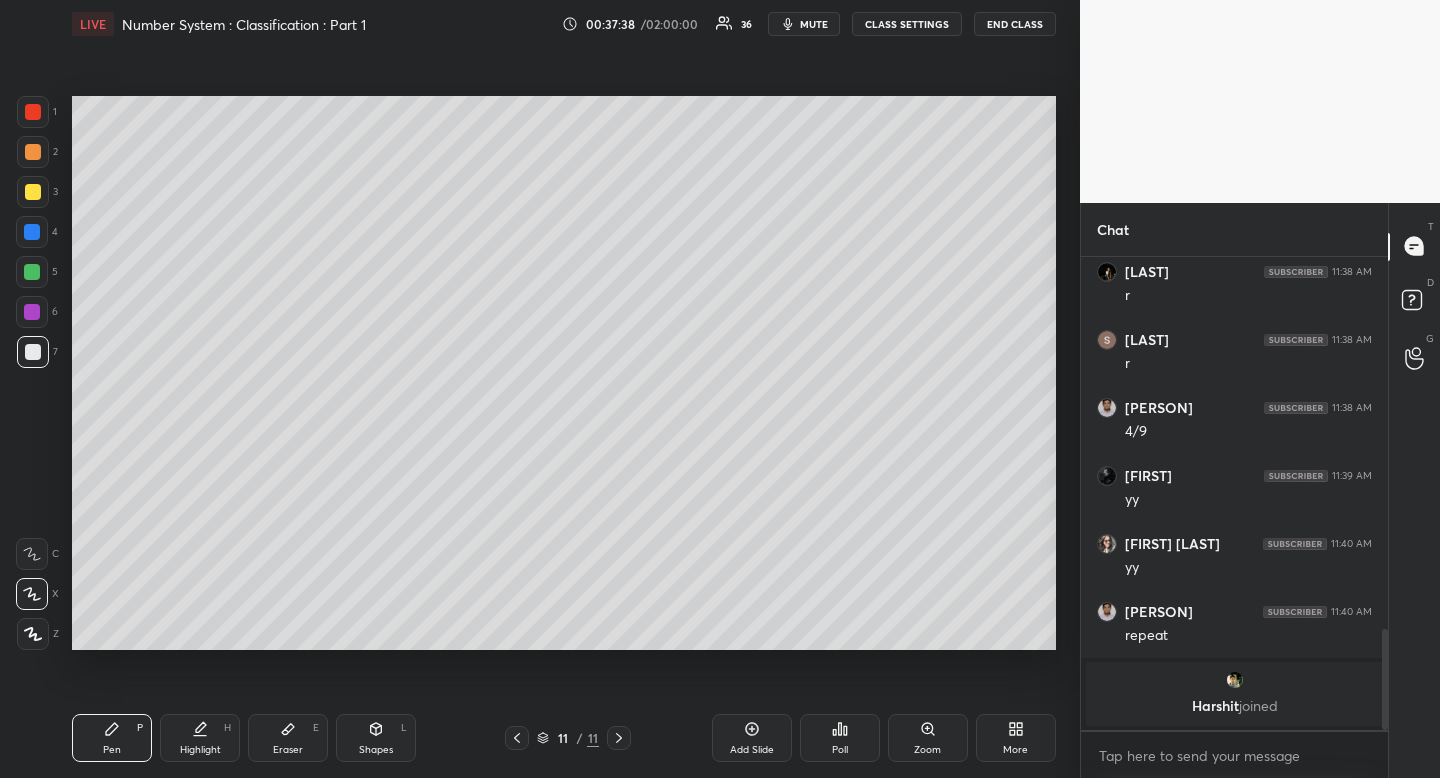 click on "Highlight" at bounding box center (200, 750) 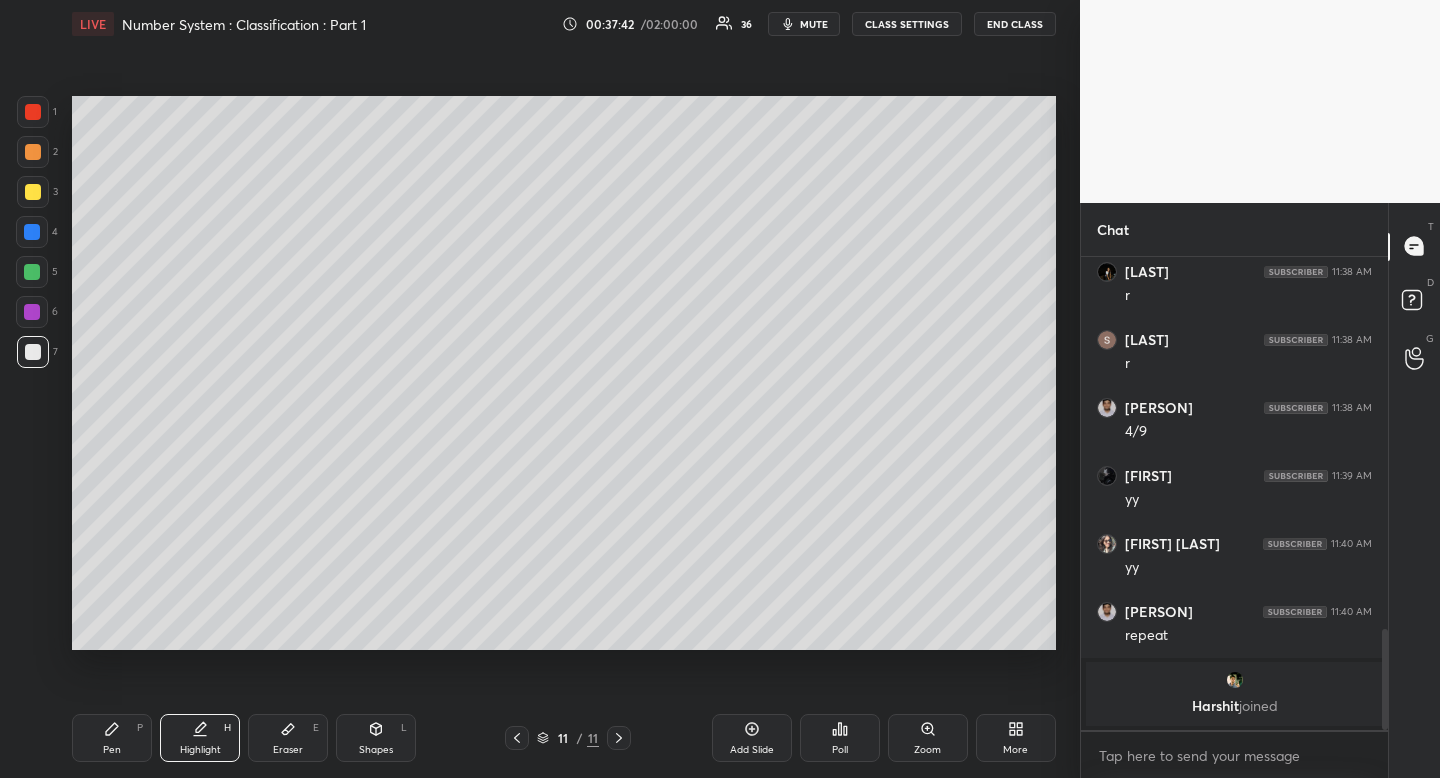 click on "Shapes L" at bounding box center (376, 738) 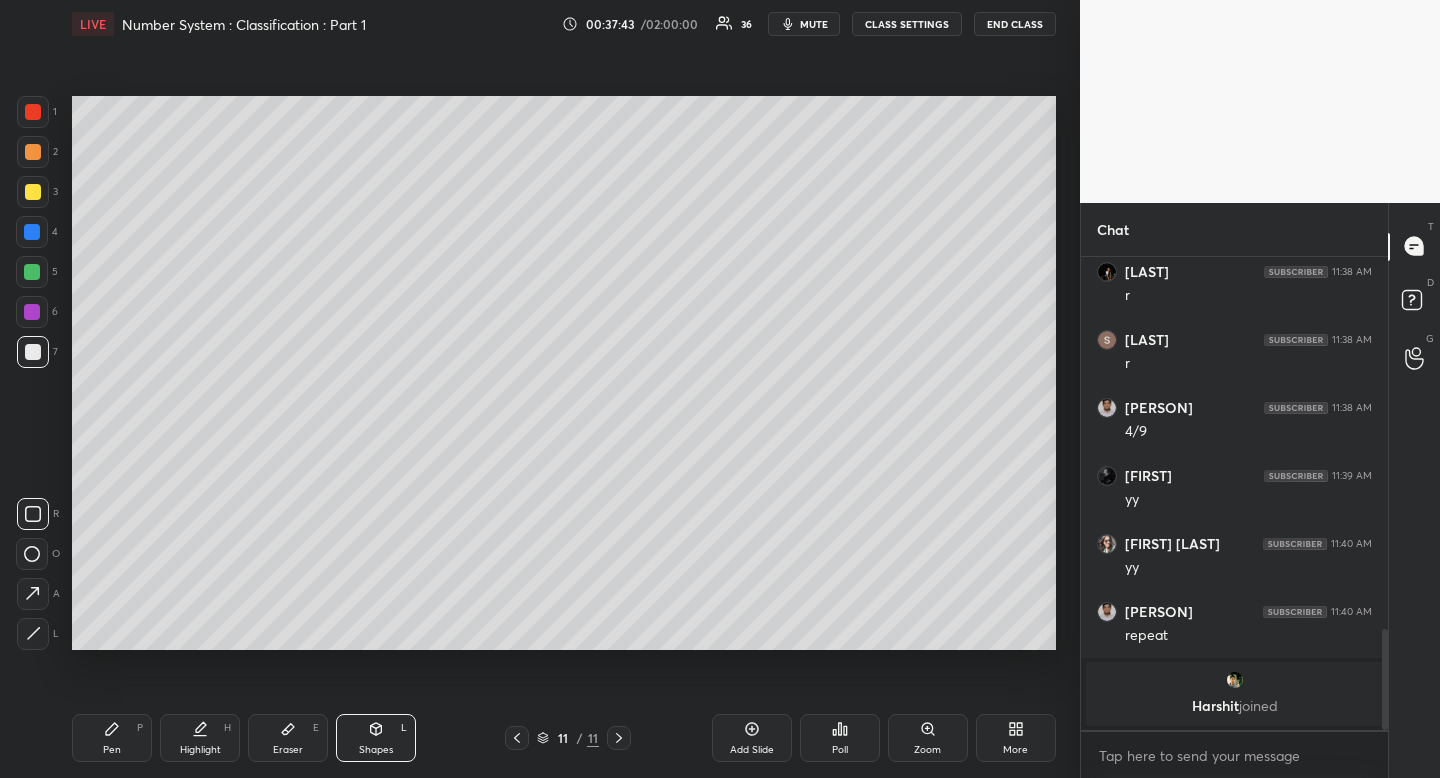 drag, startPoint x: 42, startPoint y: 508, endPoint x: 54, endPoint y: 500, distance: 14.422205 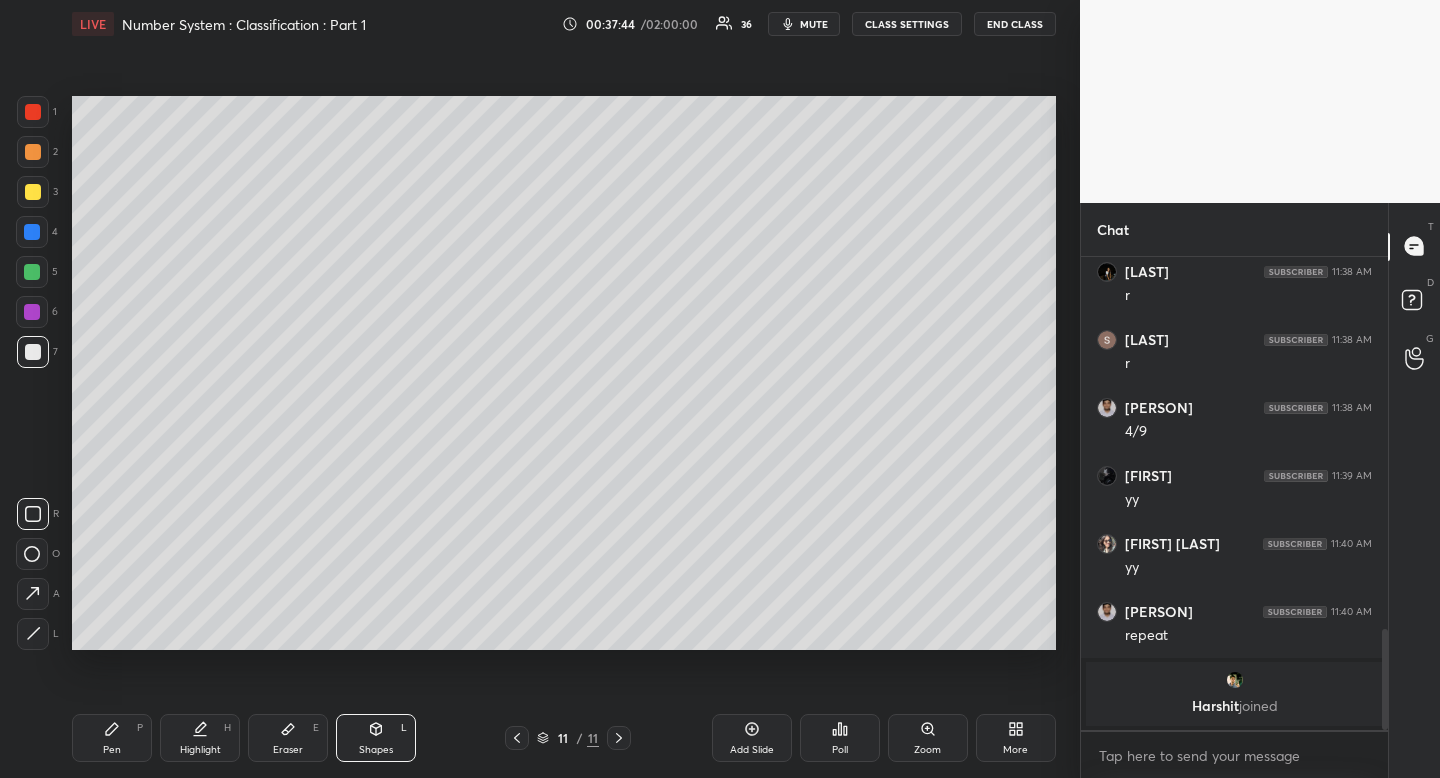 click on "Pen P Highlight H Eraser E Shapes L 11 / 11 Add Slide Poll Zoom More" at bounding box center [564, 738] 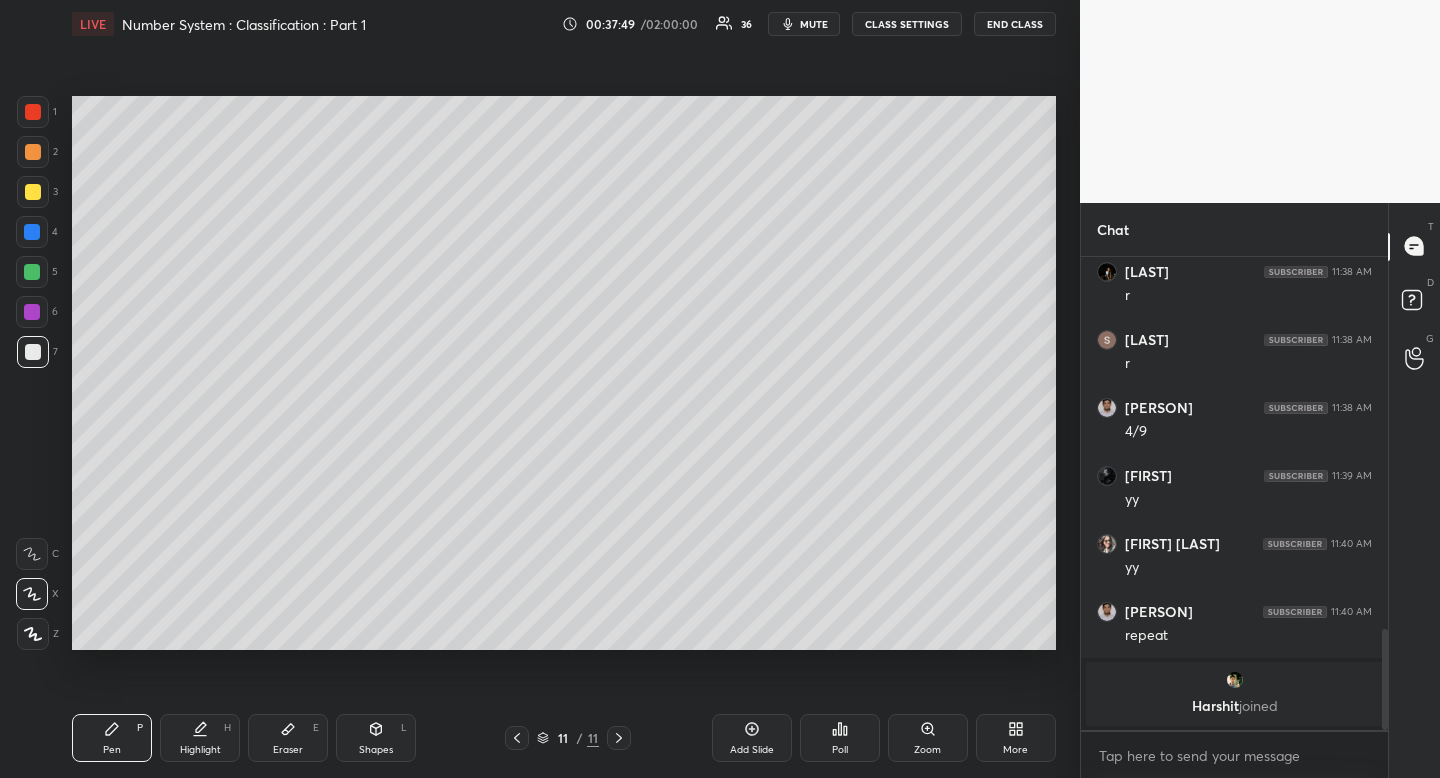 drag, startPoint x: 102, startPoint y: 740, endPoint x: 154, endPoint y: 675, distance: 83.240616 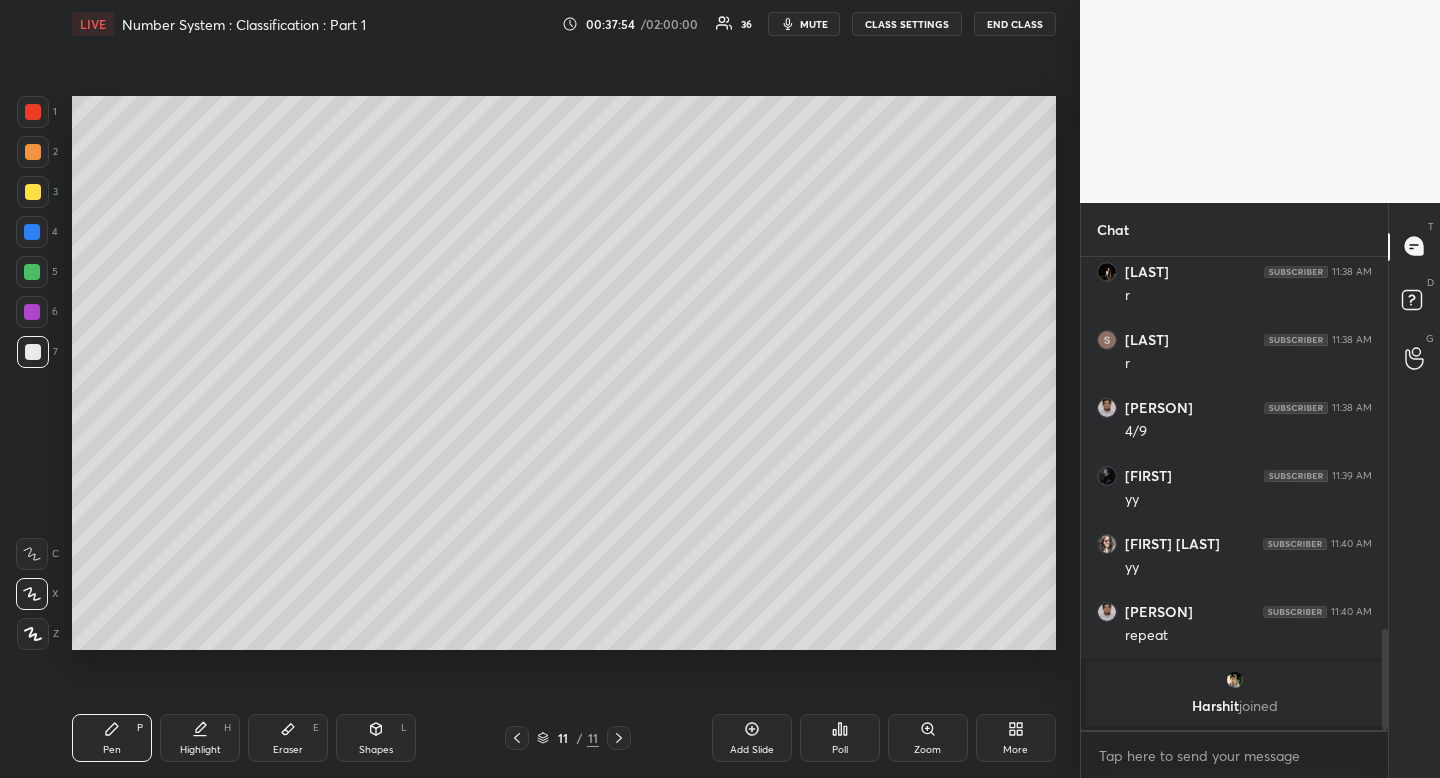 click on "Pen P Highlight H Eraser E Shapes L 11 / 11 Add Slide Poll Zoom More" at bounding box center (564, 738) 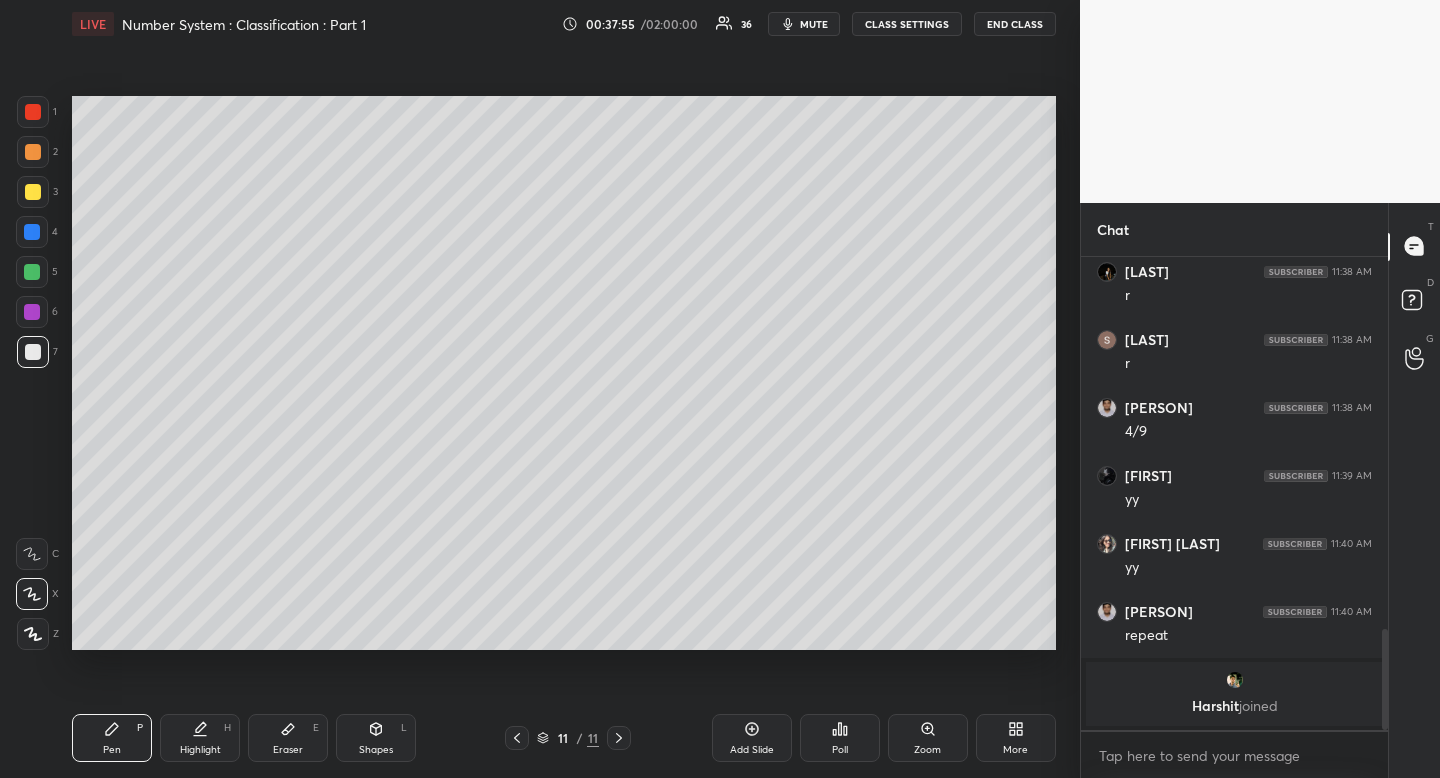 click on "Shapes L" at bounding box center (376, 738) 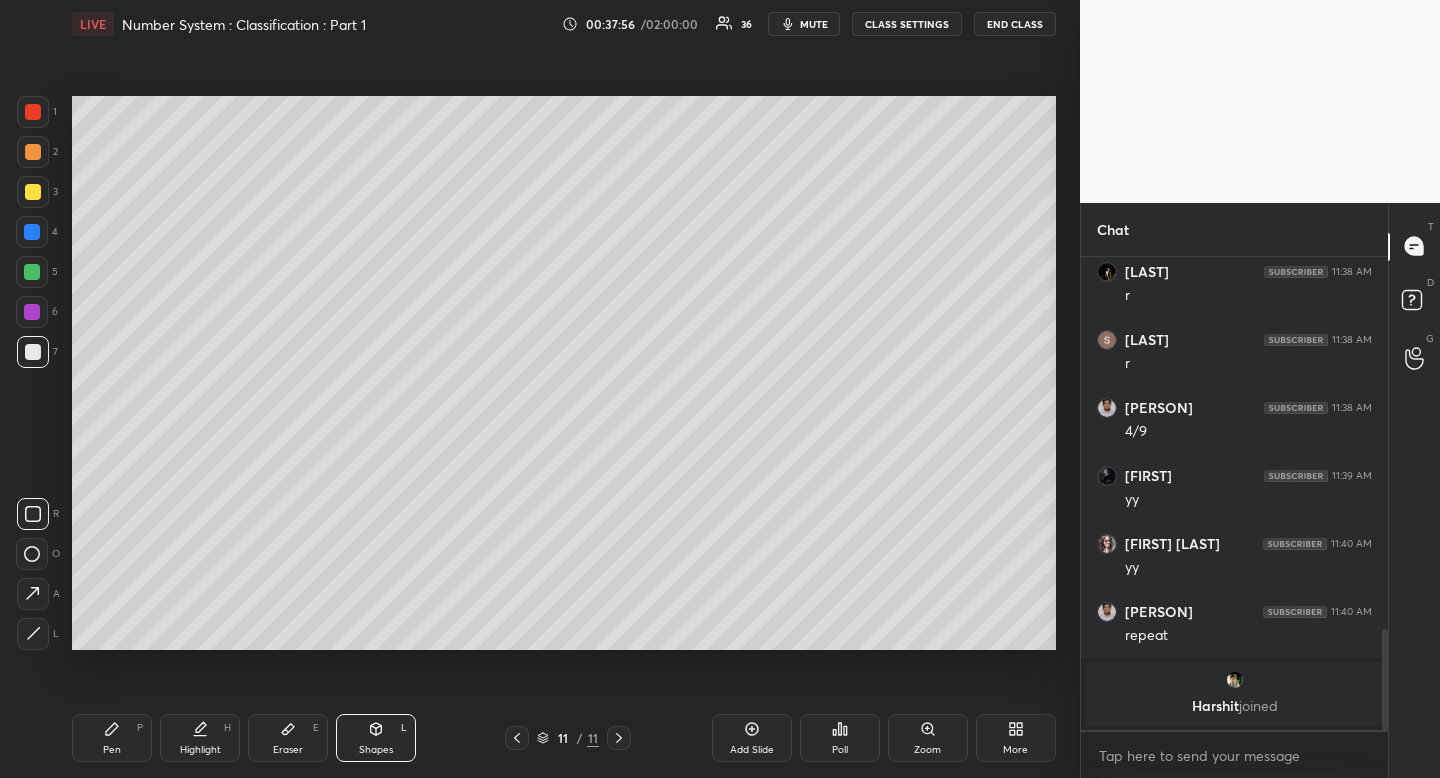 click 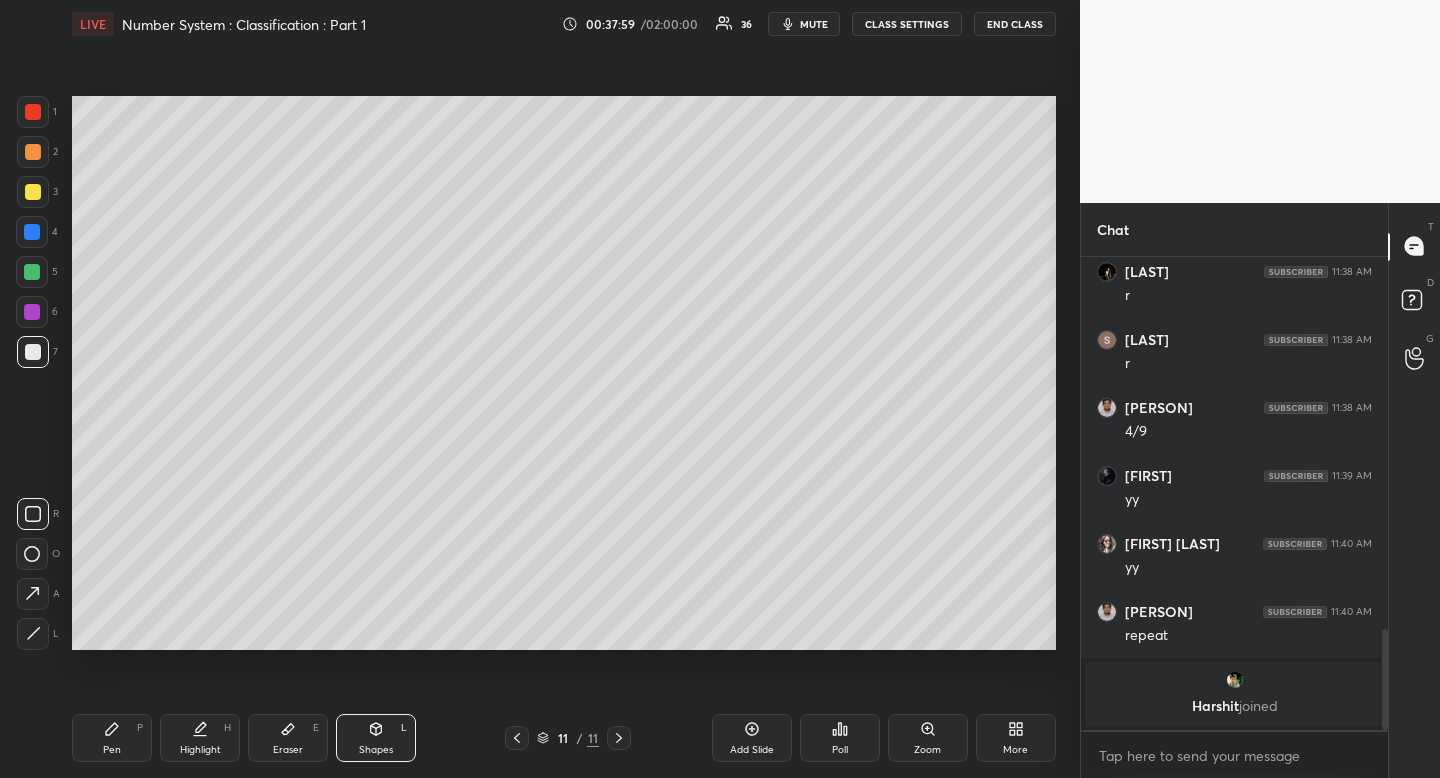 click on "Shapes" at bounding box center [376, 750] 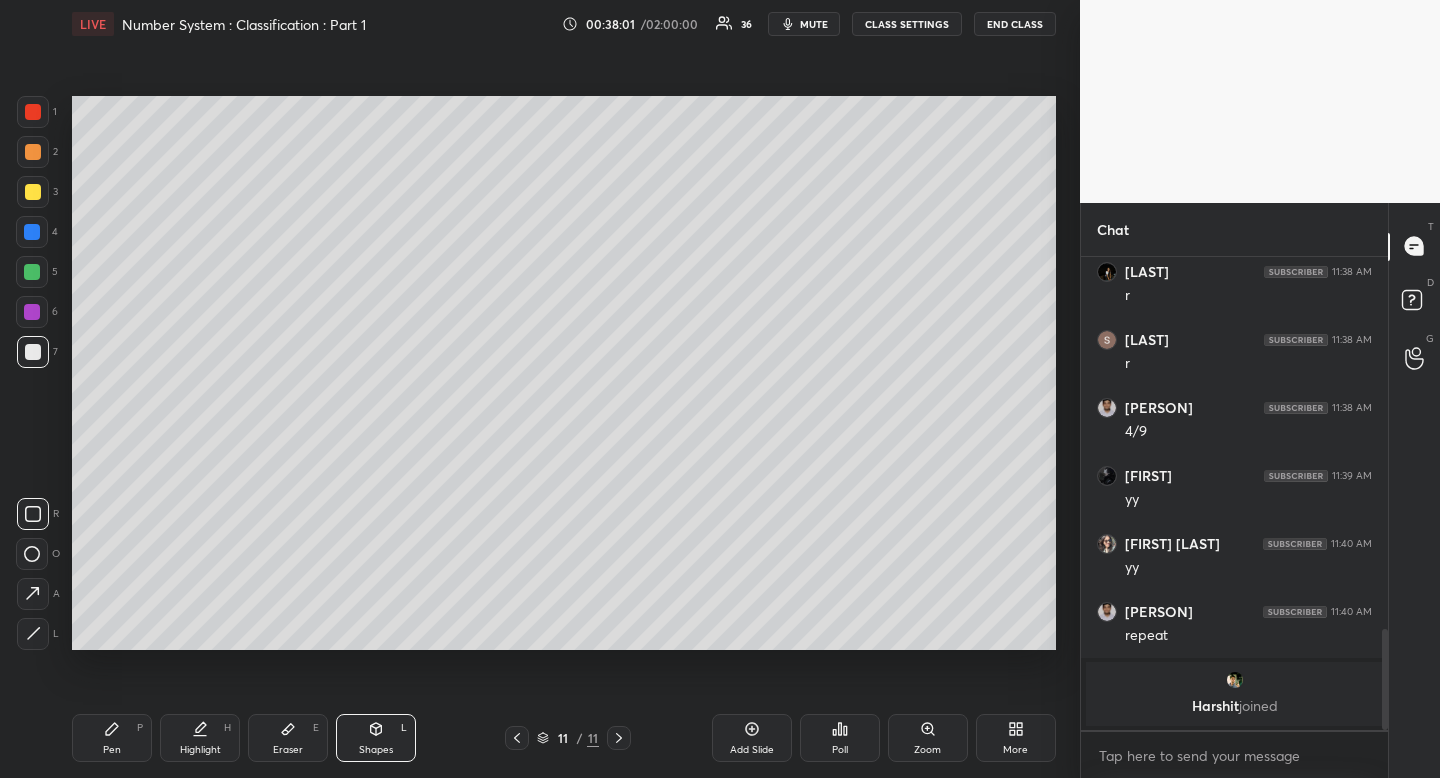 click on "Pen P" at bounding box center [112, 738] 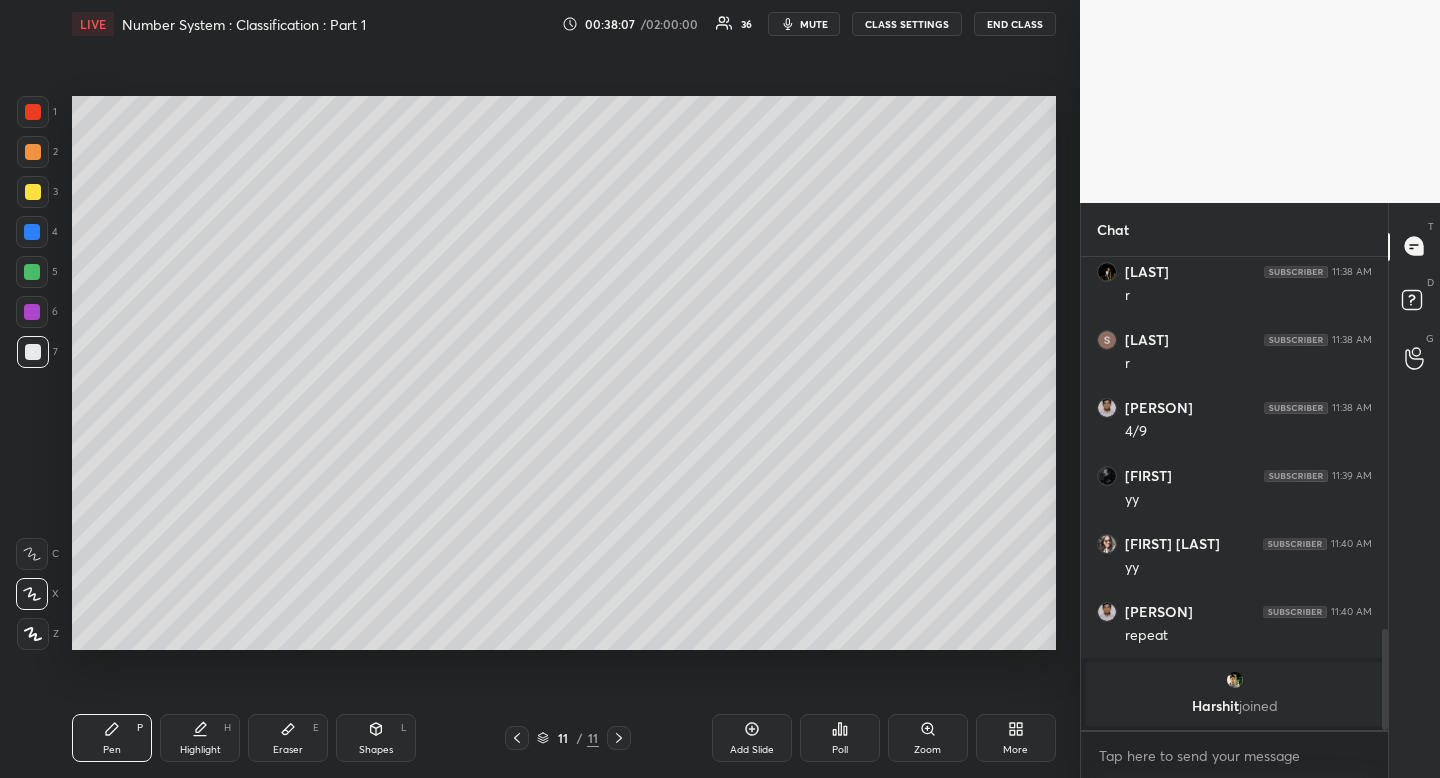 click on "Shapes" at bounding box center [376, 750] 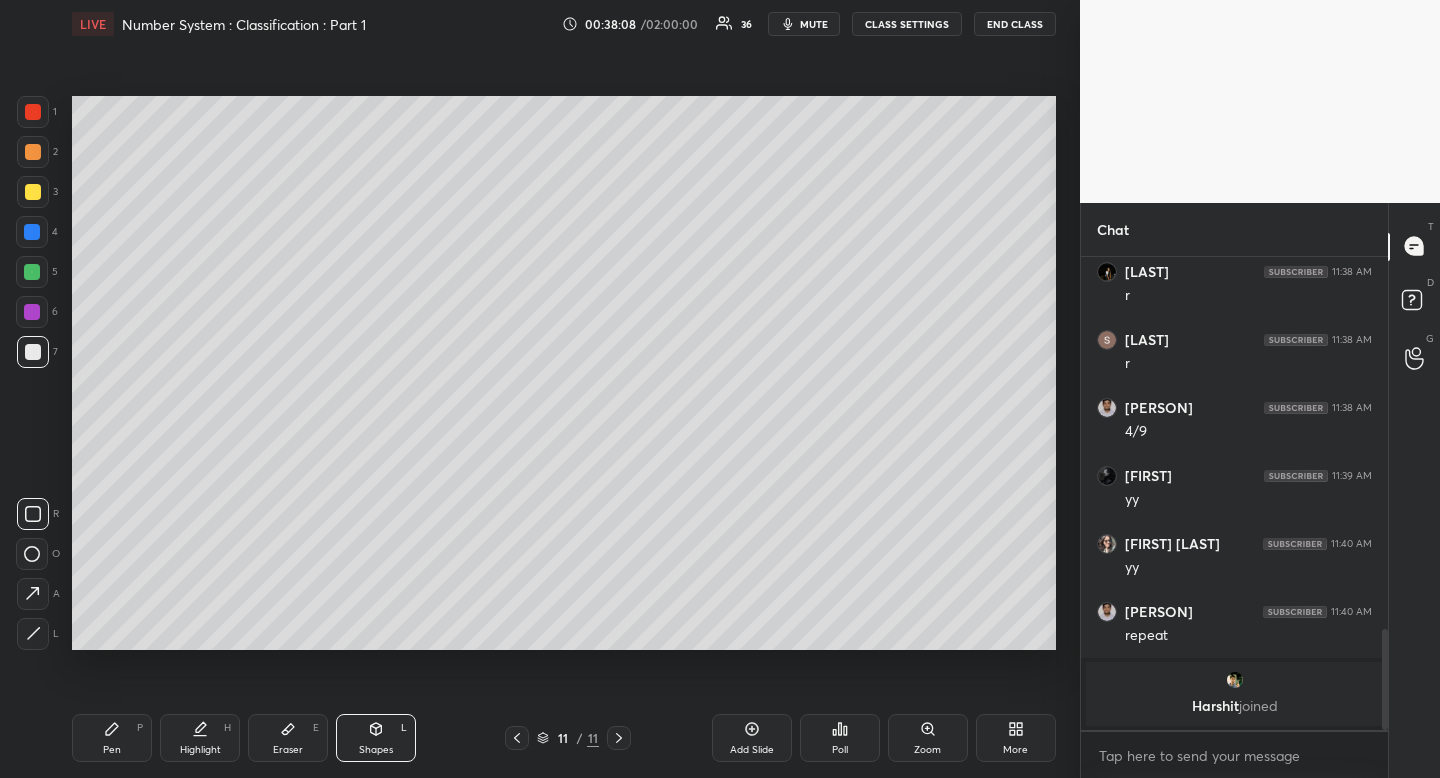 click at bounding box center (32, 554) 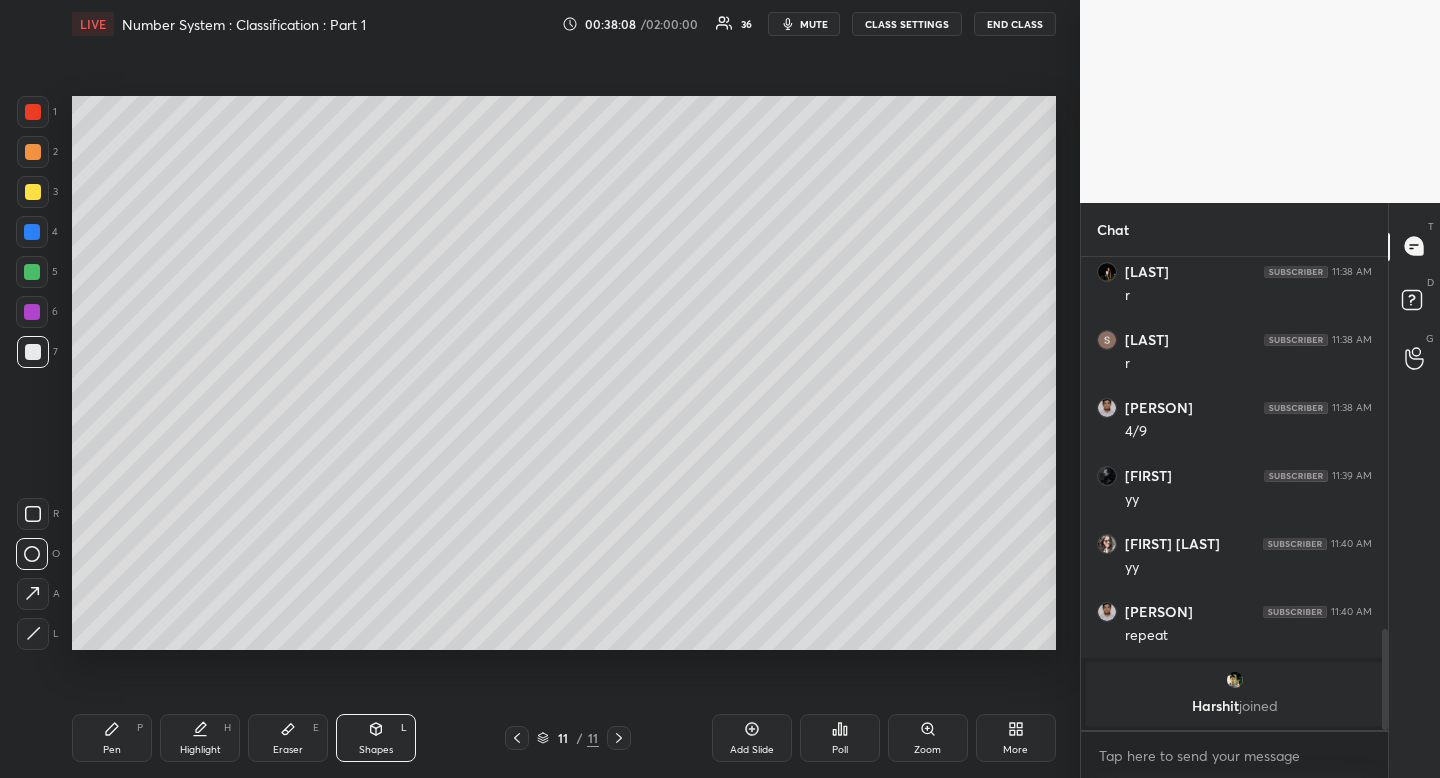 click 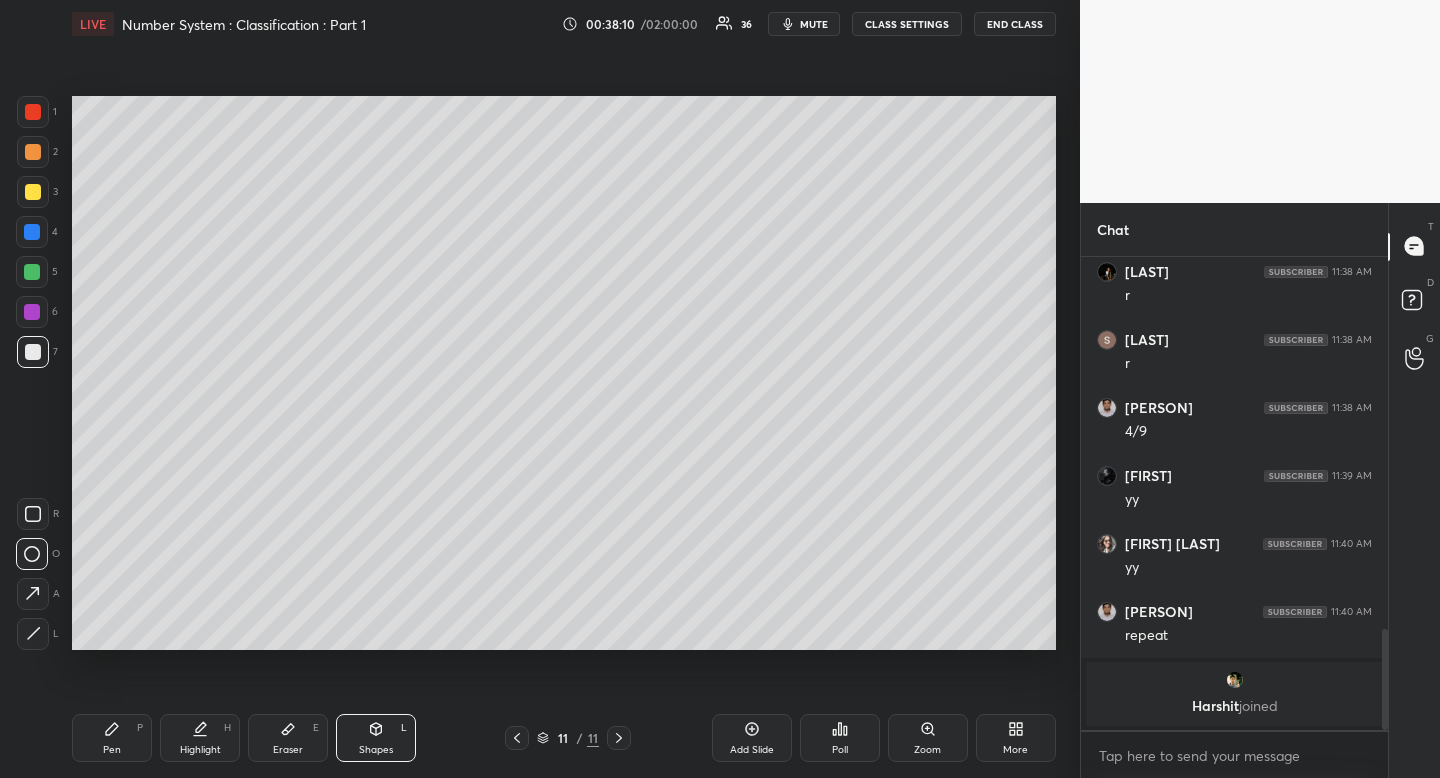 drag, startPoint x: 191, startPoint y: 743, endPoint x: 215, endPoint y: 690, distance: 58.18075 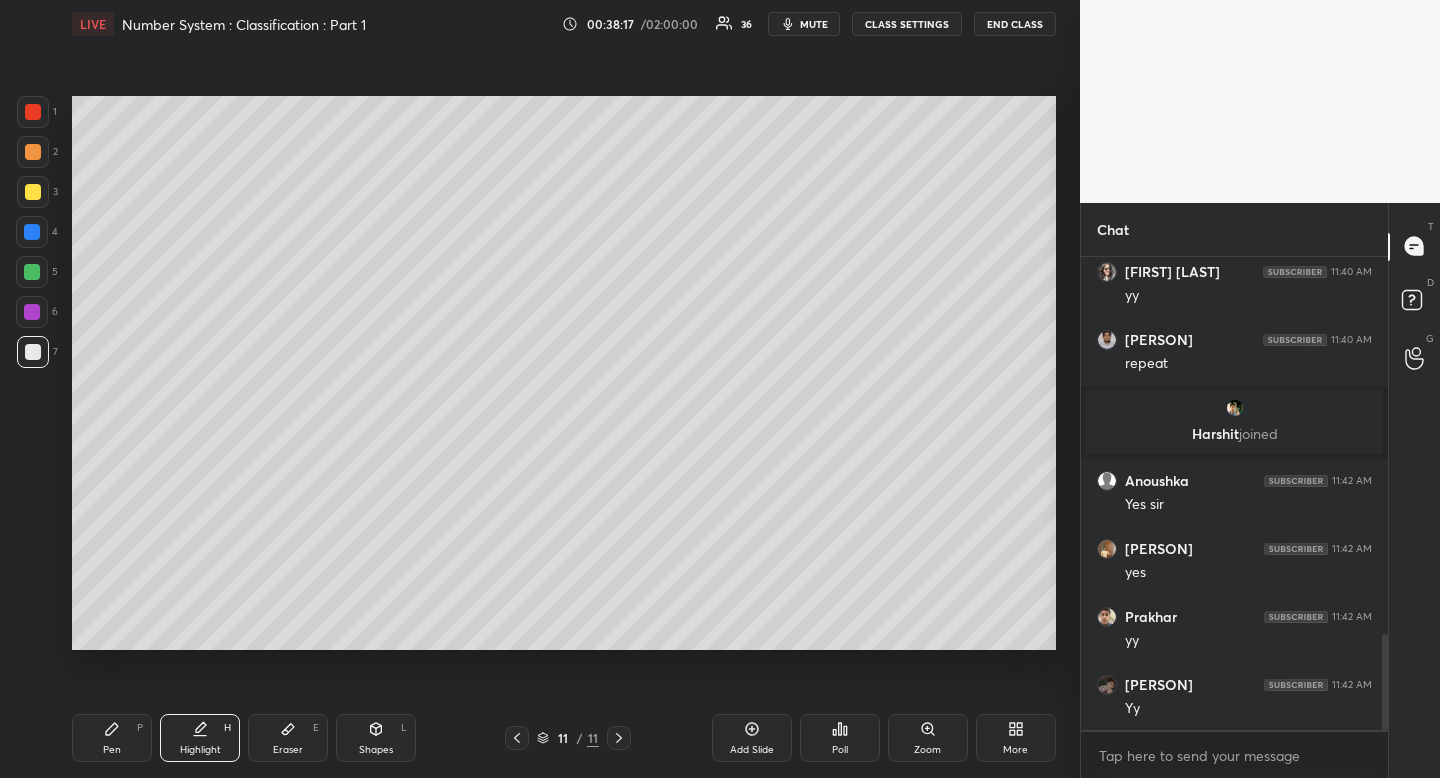 scroll, scrollTop: 1936, scrollLeft: 0, axis: vertical 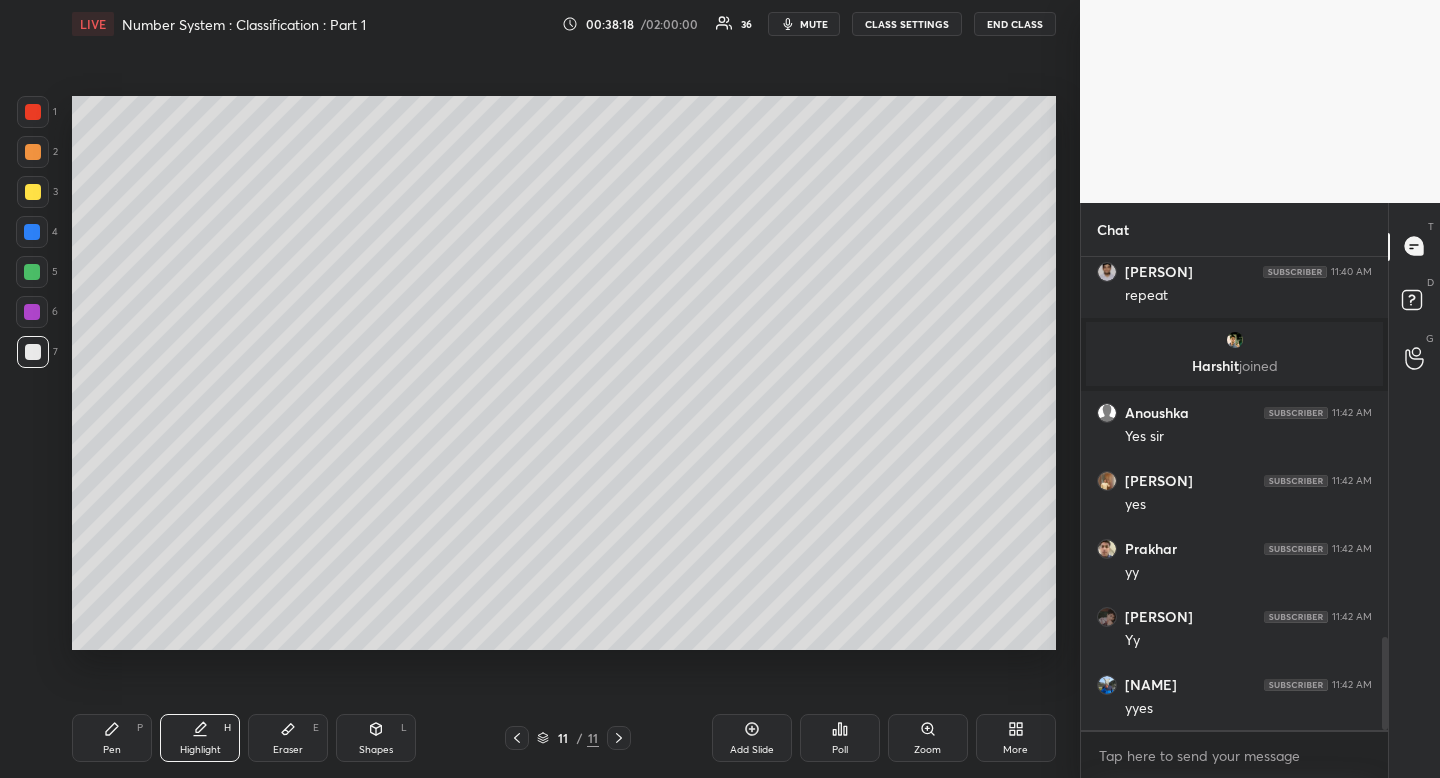 click on "Highlight" at bounding box center [200, 750] 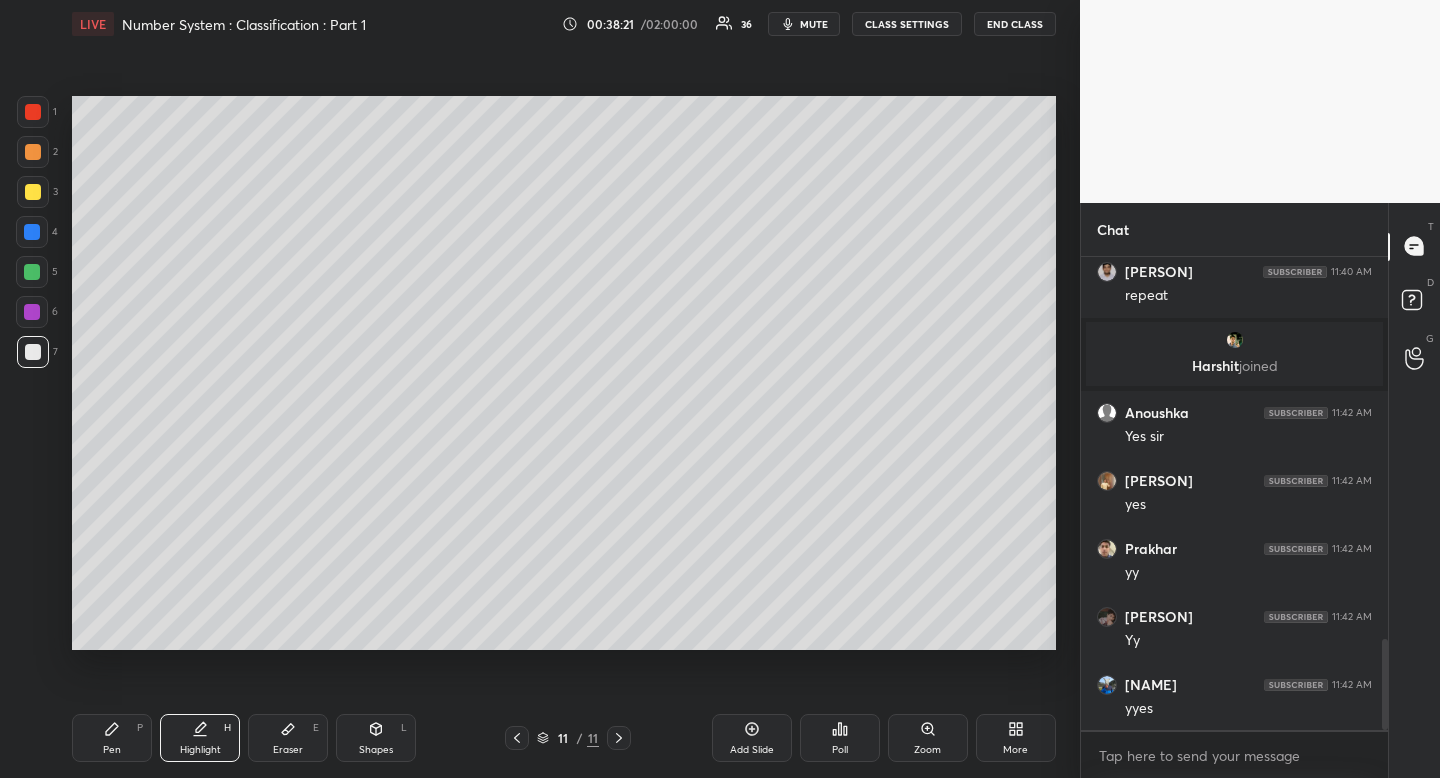 scroll, scrollTop: 2004, scrollLeft: 0, axis: vertical 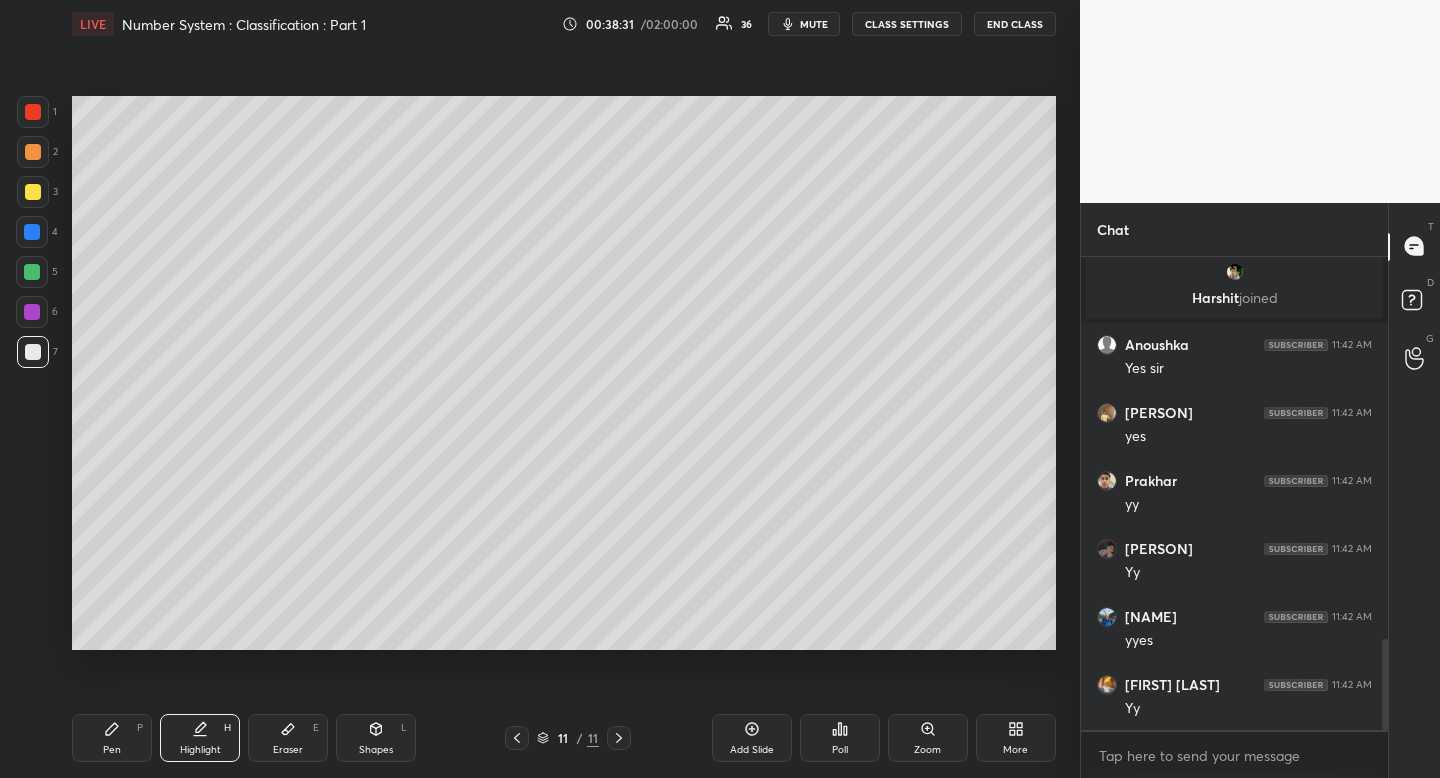 click on "Pen P" at bounding box center [112, 738] 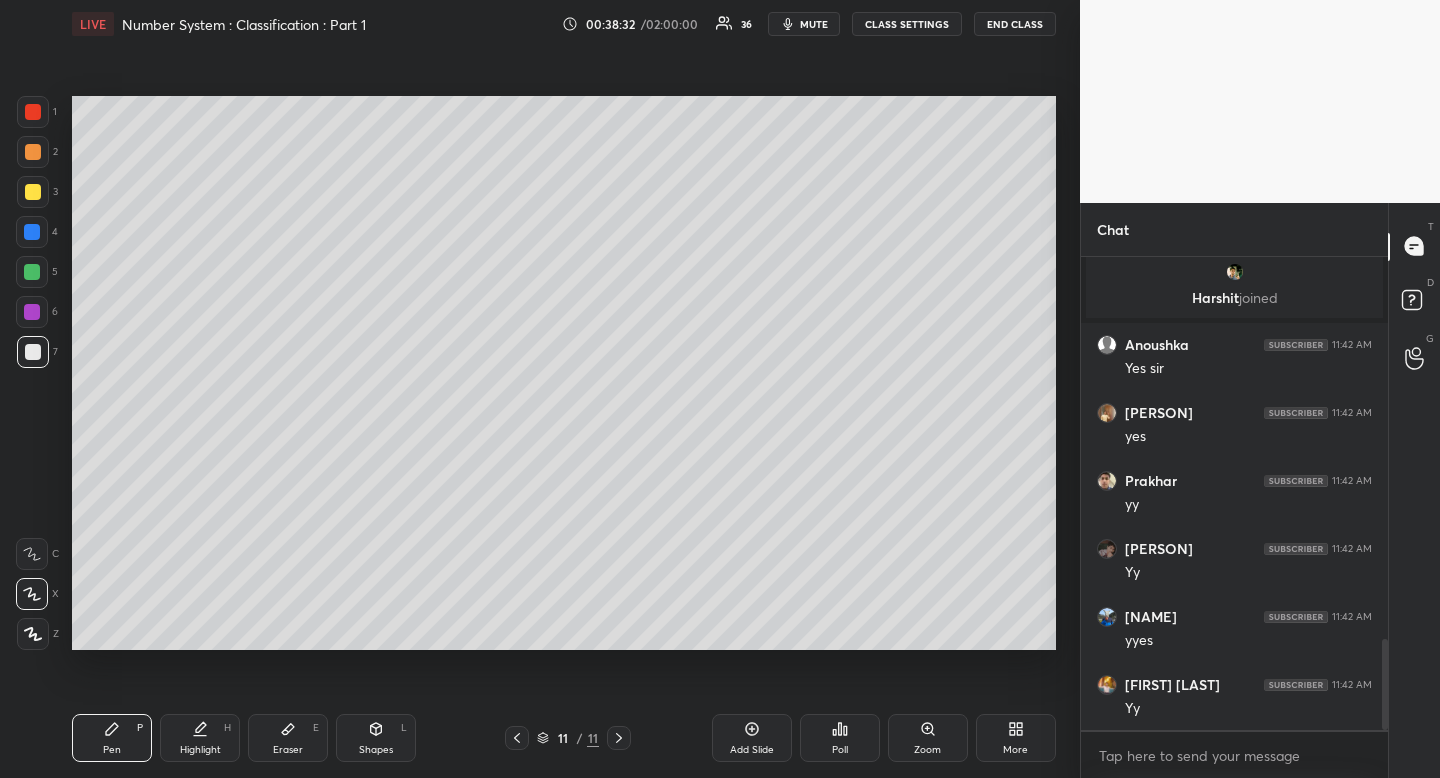 click at bounding box center (33, 192) 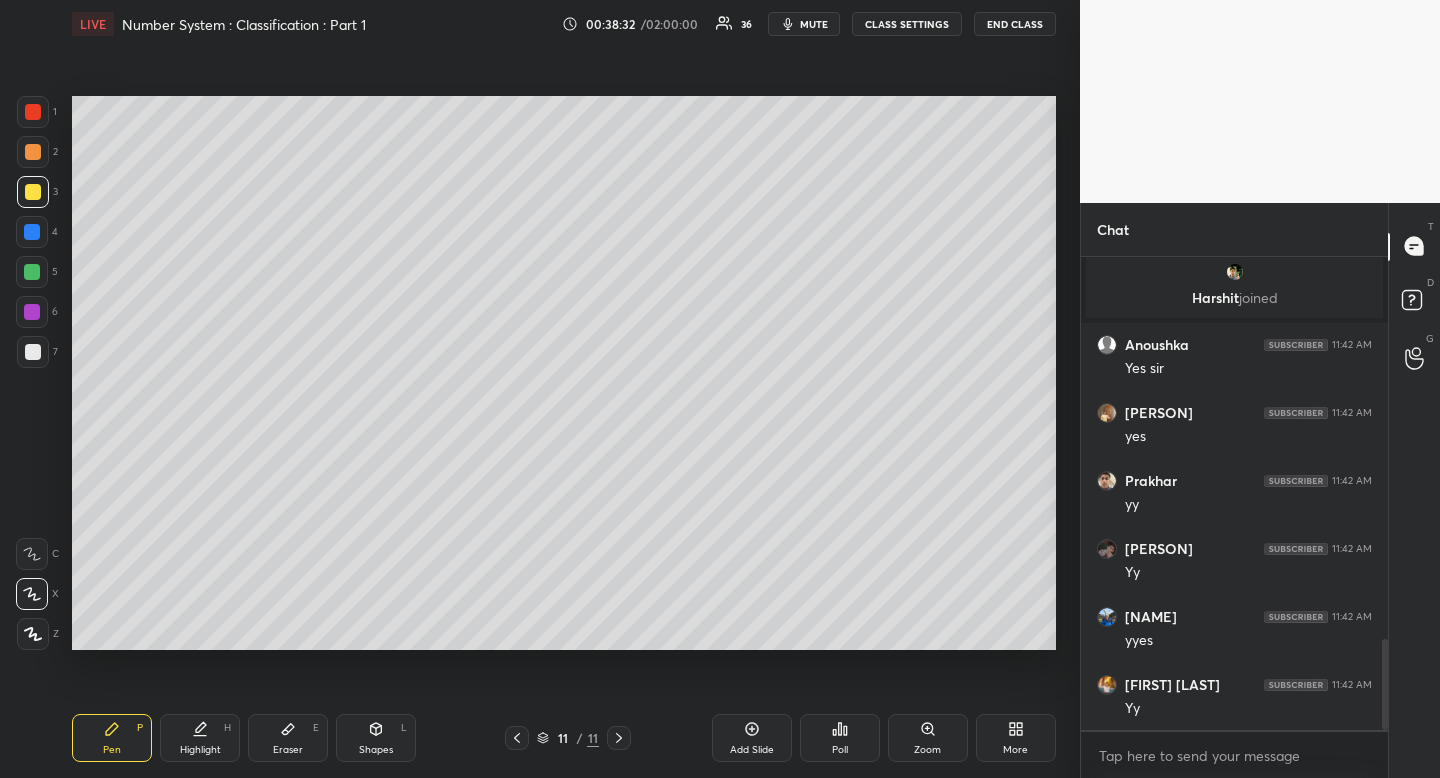 drag, startPoint x: 30, startPoint y: 203, endPoint x: 47, endPoint y: 268, distance: 67.18631 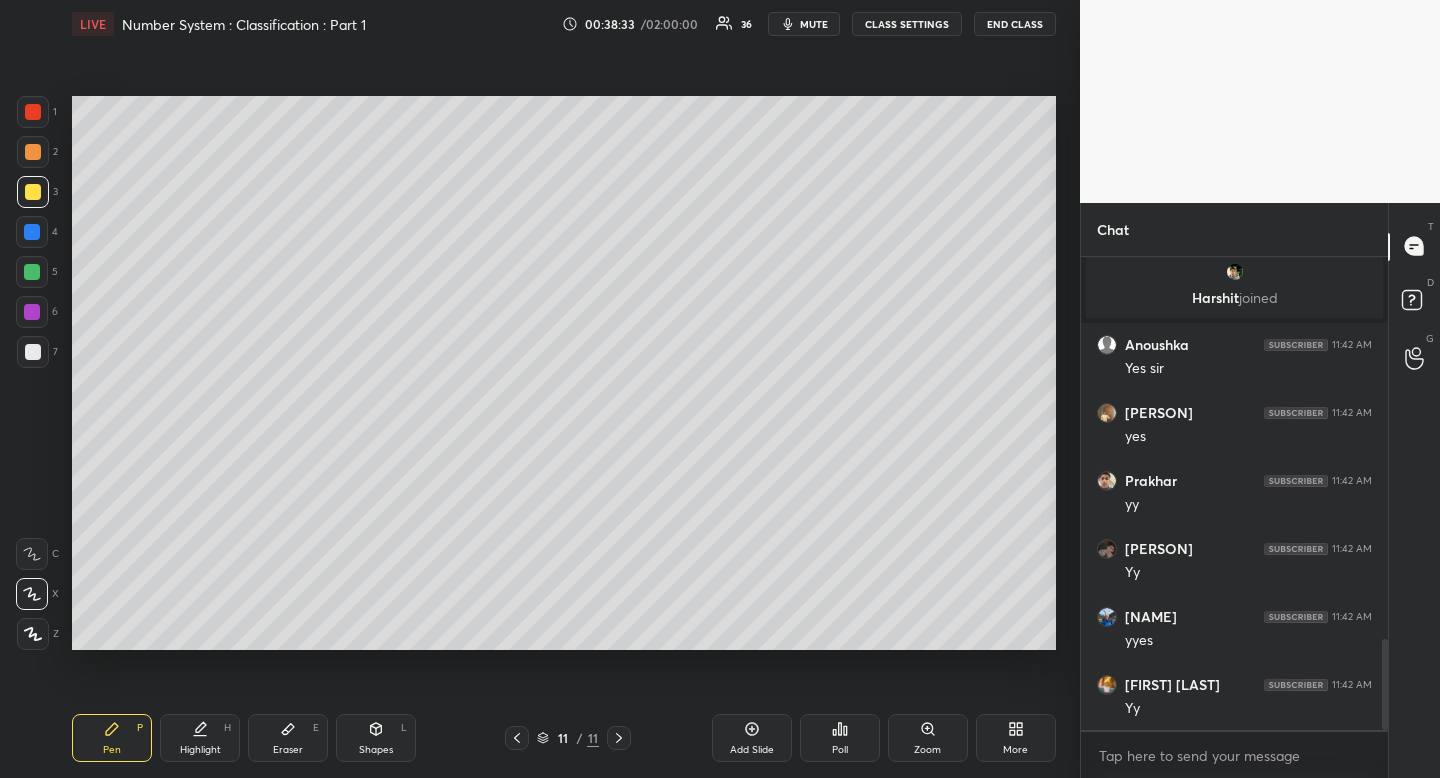 click on "Pen P" at bounding box center (112, 738) 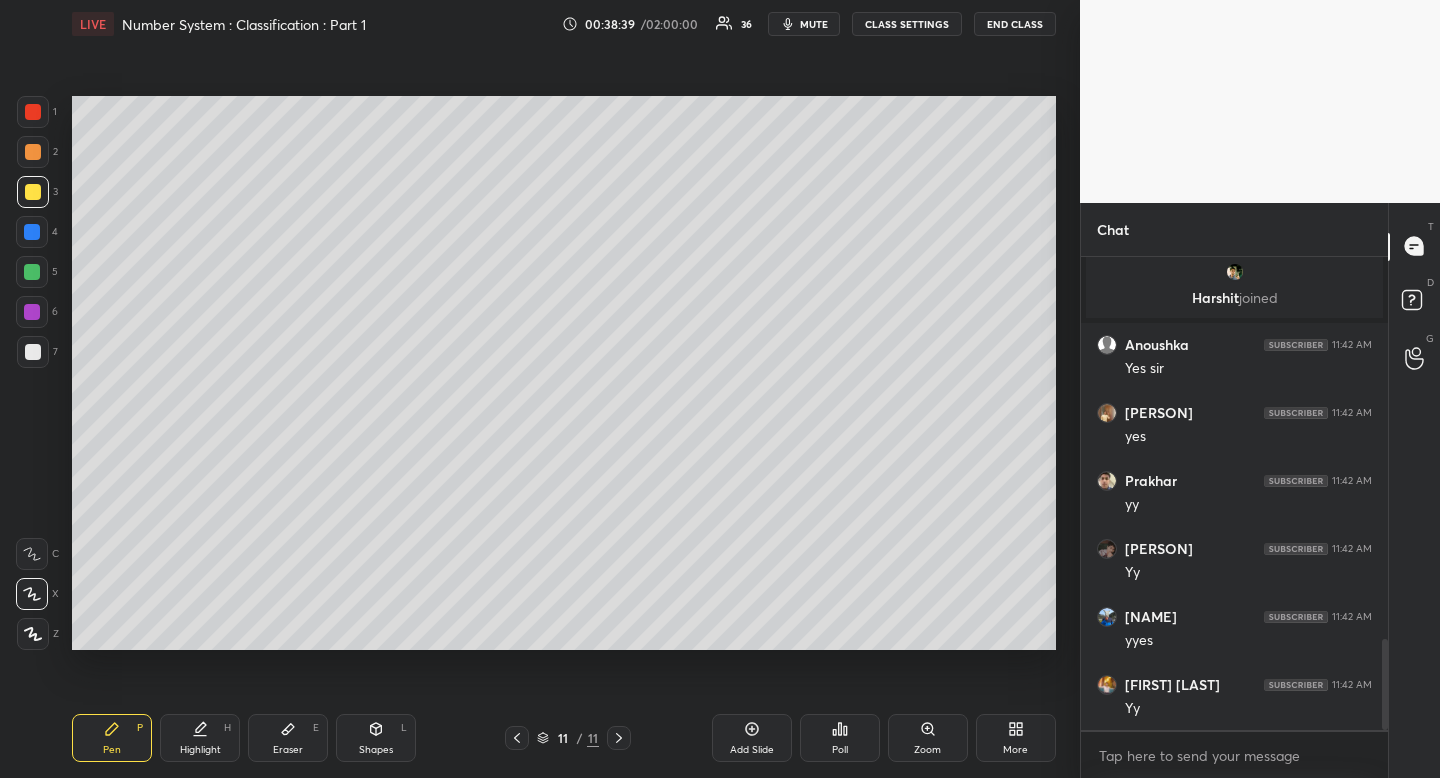 scroll, scrollTop: 2077, scrollLeft: 0, axis: vertical 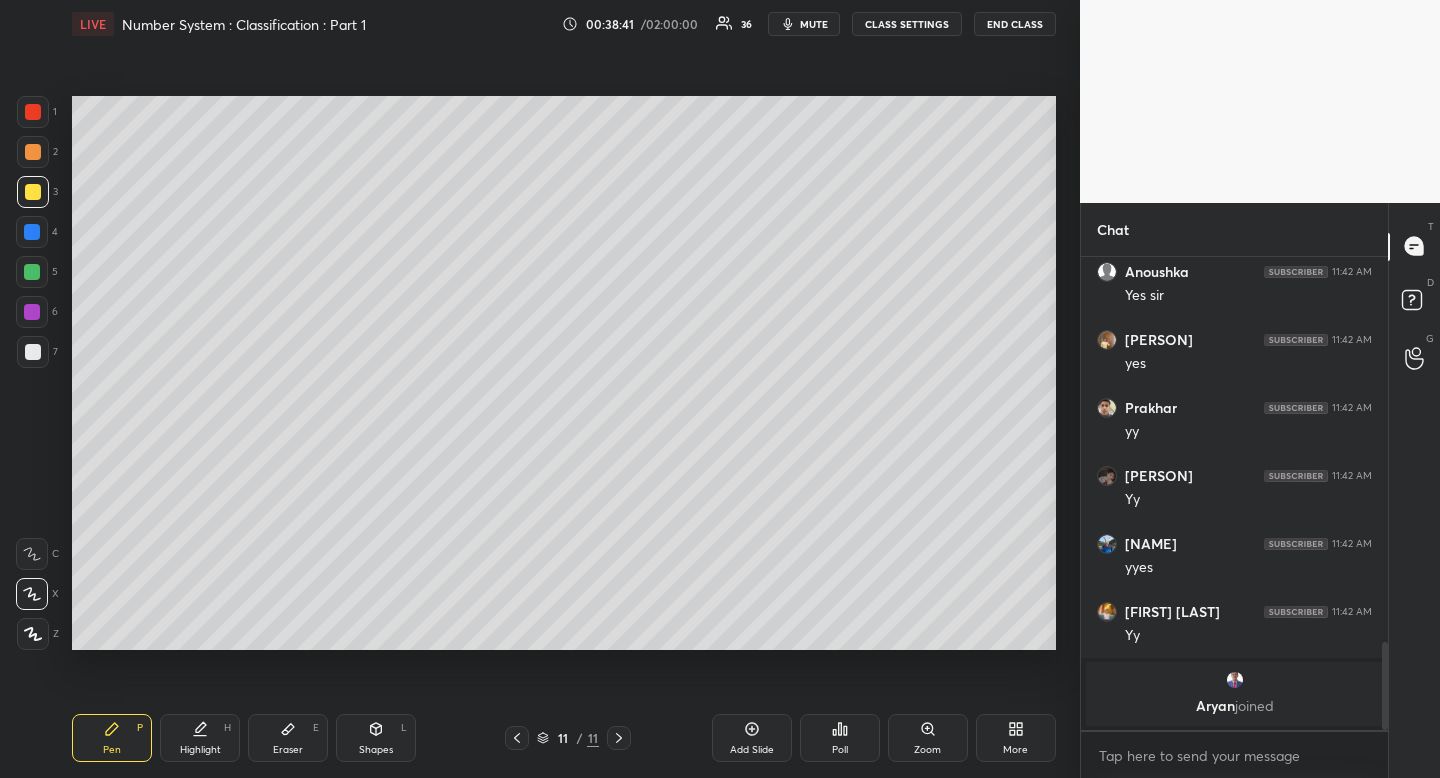 drag, startPoint x: 375, startPoint y: 744, endPoint x: 362, endPoint y: 719, distance: 28.178005 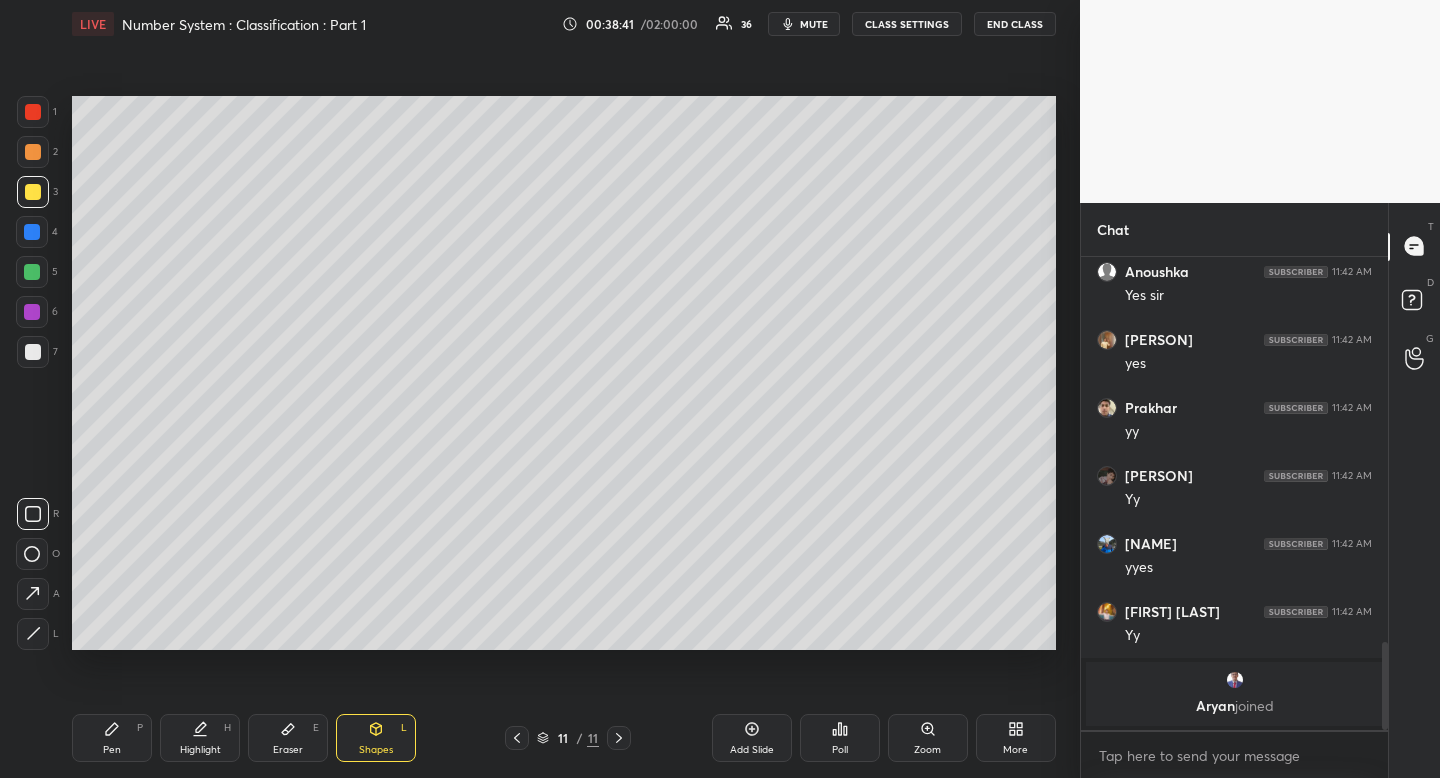 click 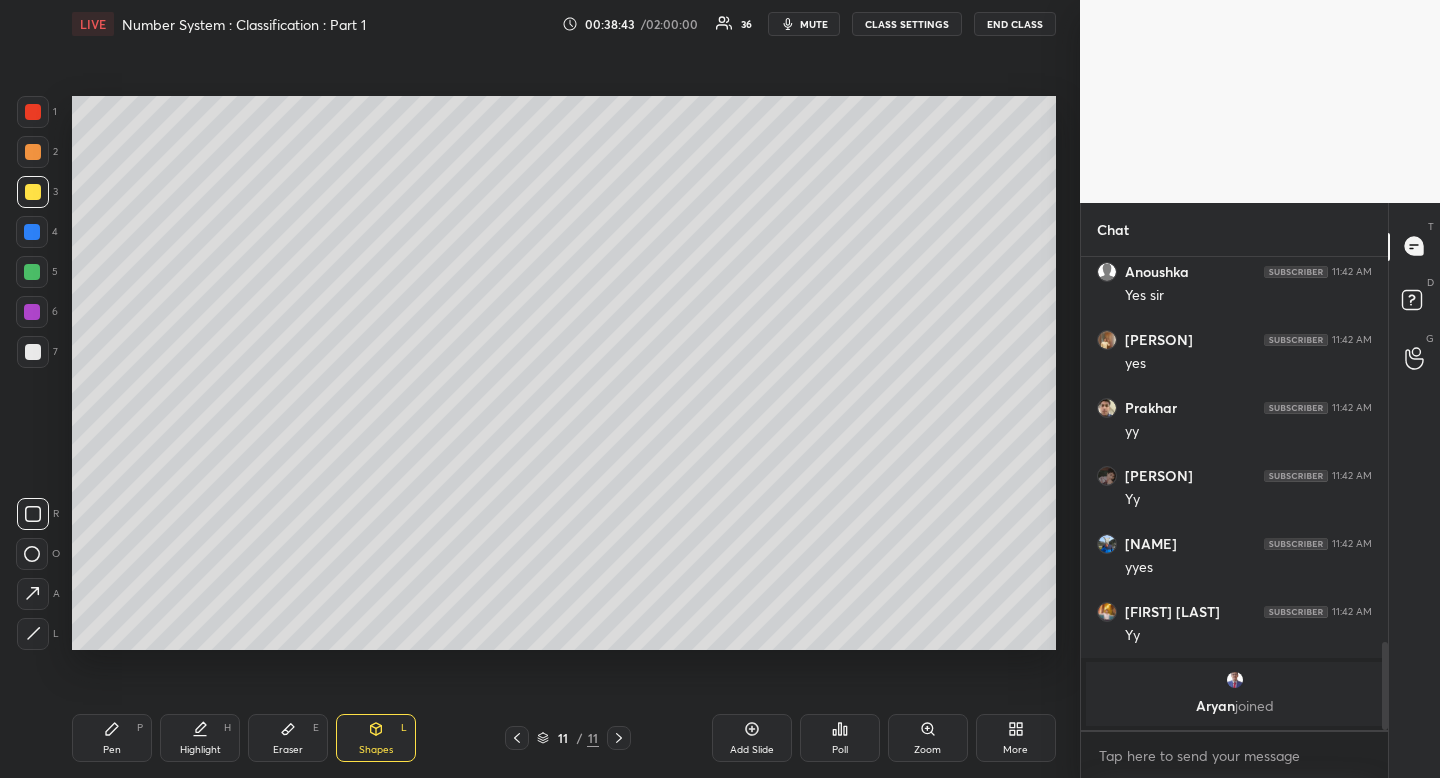 click on "Pen P" at bounding box center [112, 738] 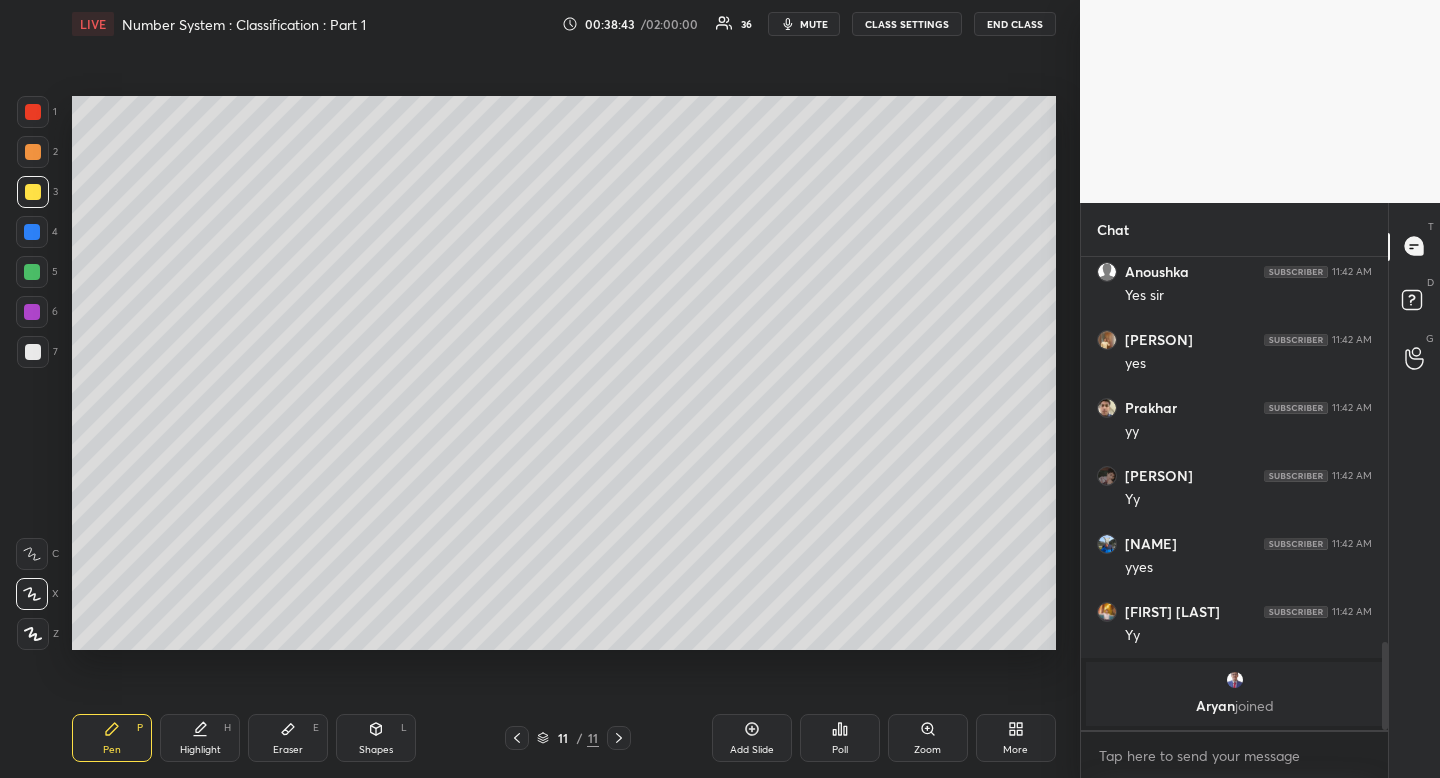 drag, startPoint x: 114, startPoint y: 739, endPoint x: 160, endPoint y: 707, distance: 56.0357 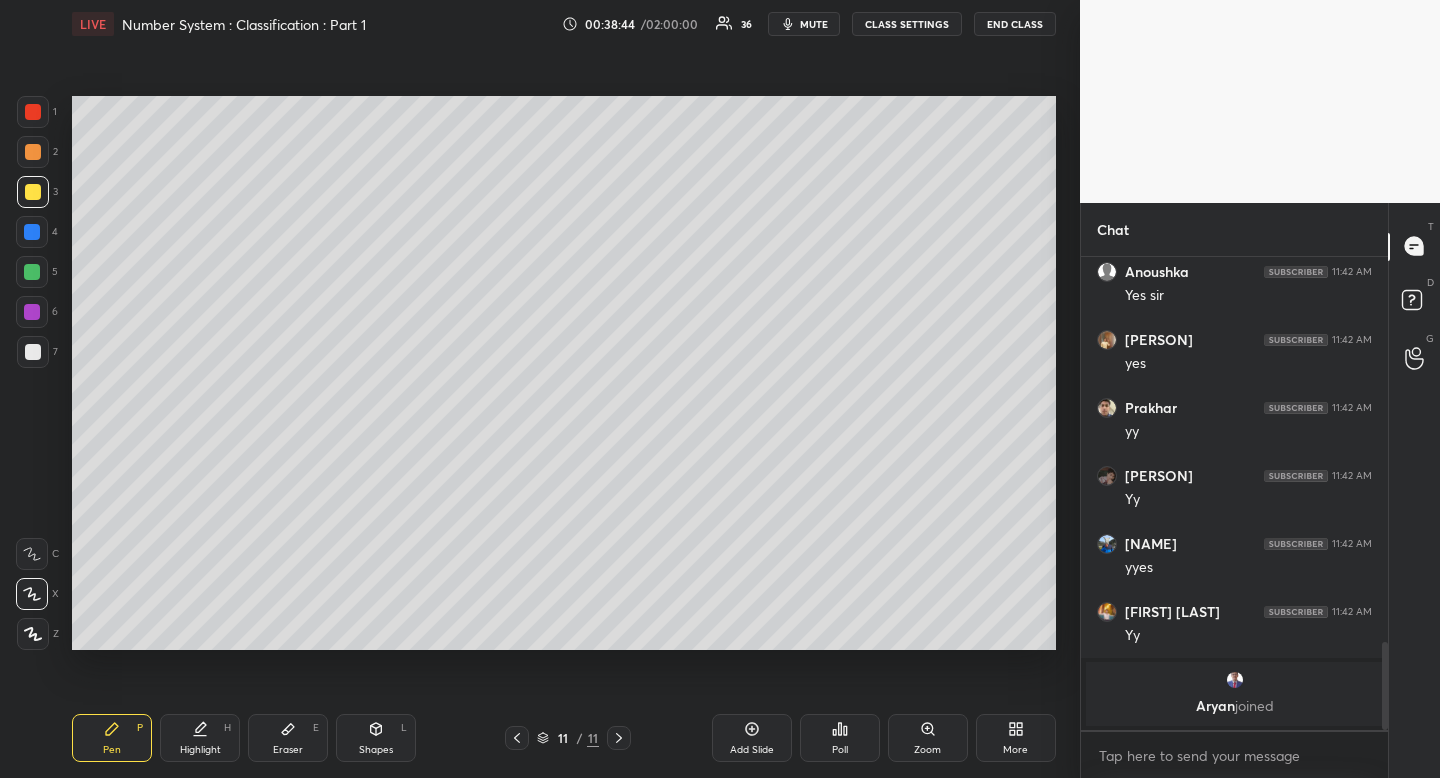 click at bounding box center [33, 352] 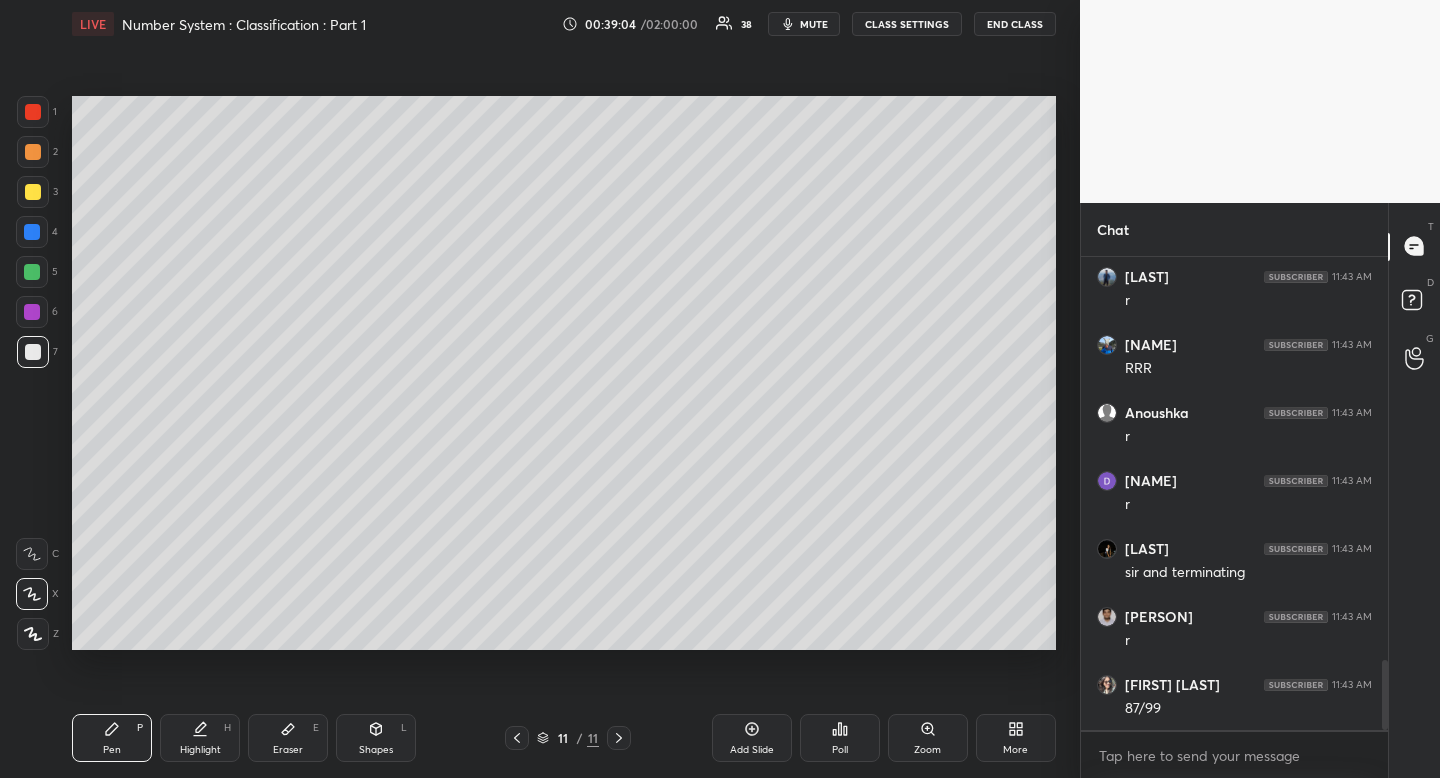 scroll, scrollTop: 2812, scrollLeft: 0, axis: vertical 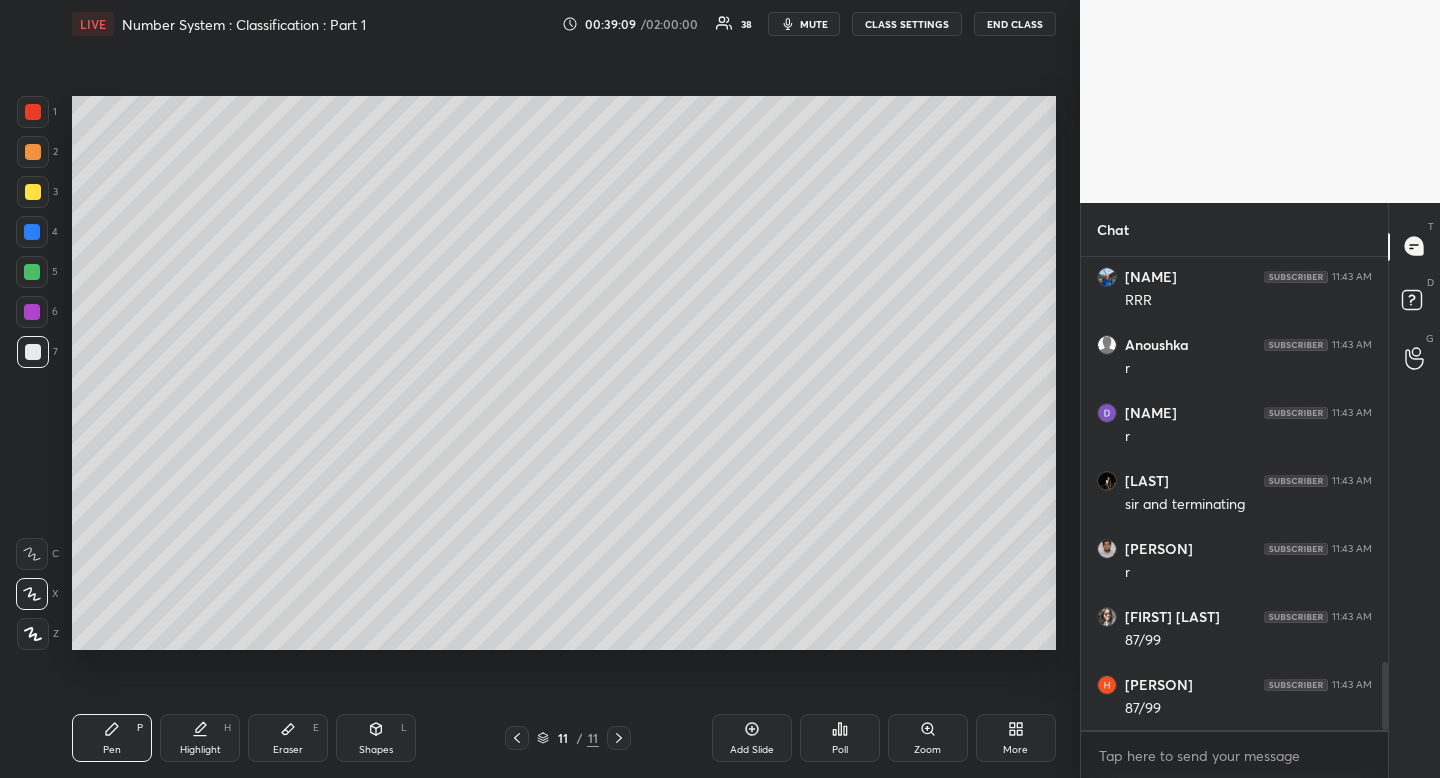 drag, startPoint x: 205, startPoint y: 741, endPoint x: 215, endPoint y: 711, distance: 31.622776 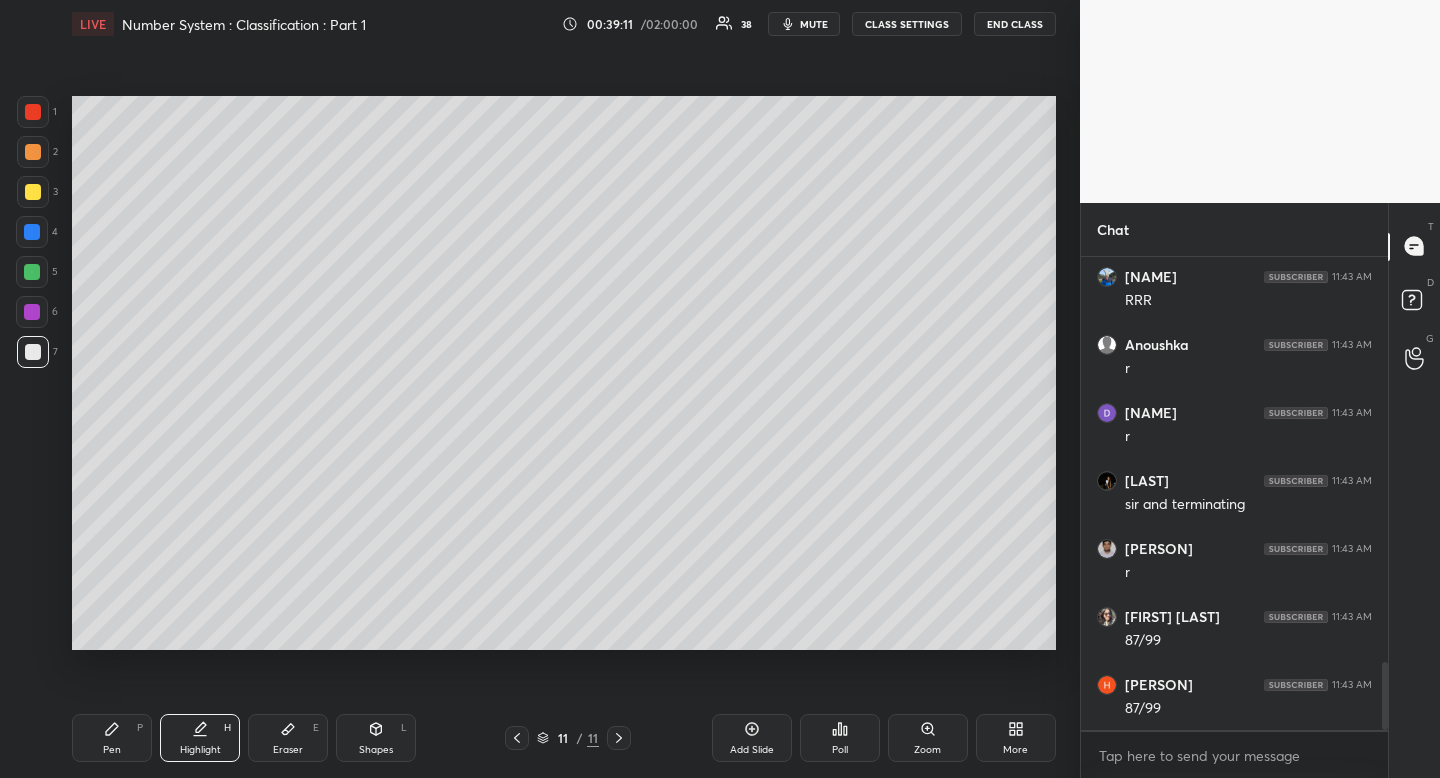 drag, startPoint x: 125, startPoint y: 736, endPoint x: 143, endPoint y: 723, distance: 22.203604 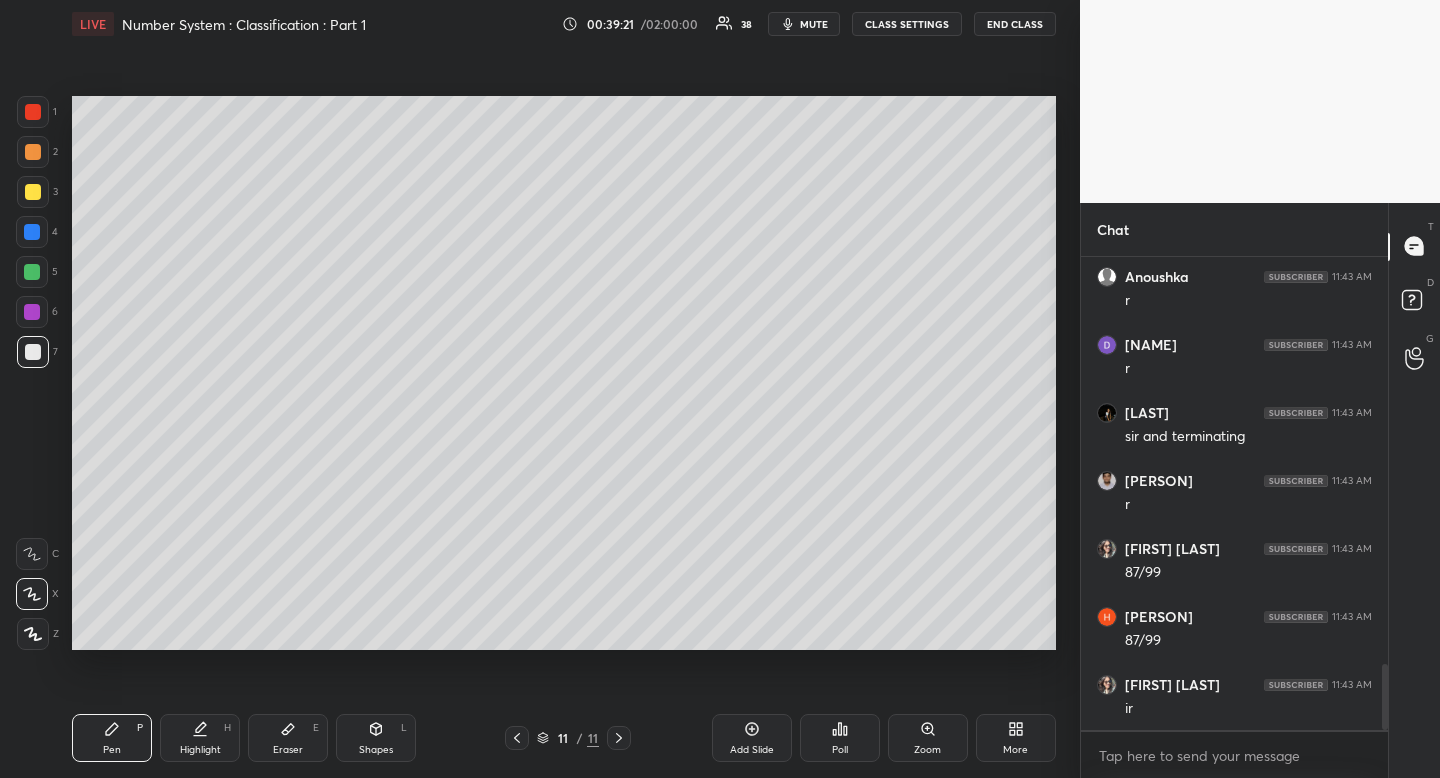 scroll, scrollTop: 2948, scrollLeft: 0, axis: vertical 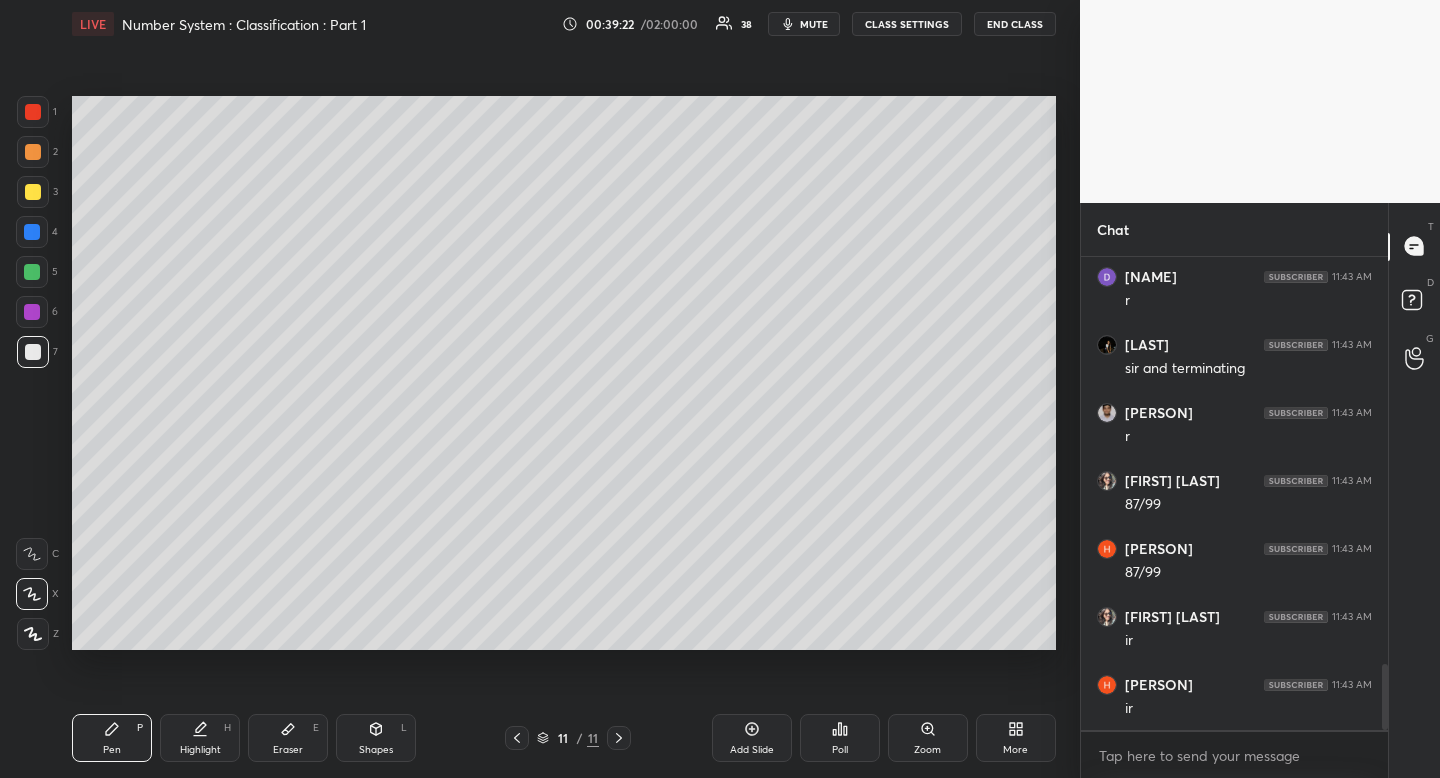 click on "Shapes L" at bounding box center (376, 738) 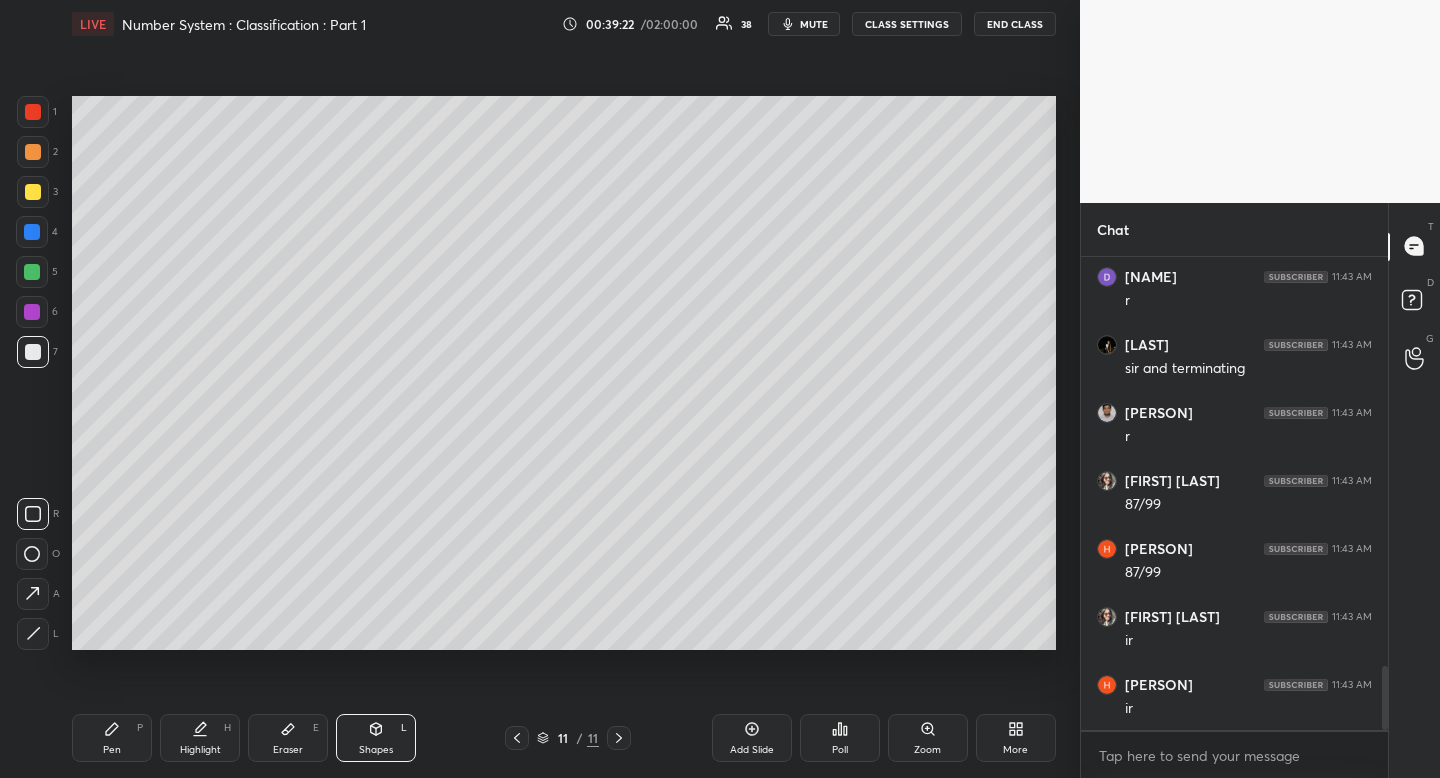 scroll, scrollTop: 3016, scrollLeft: 0, axis: vertical 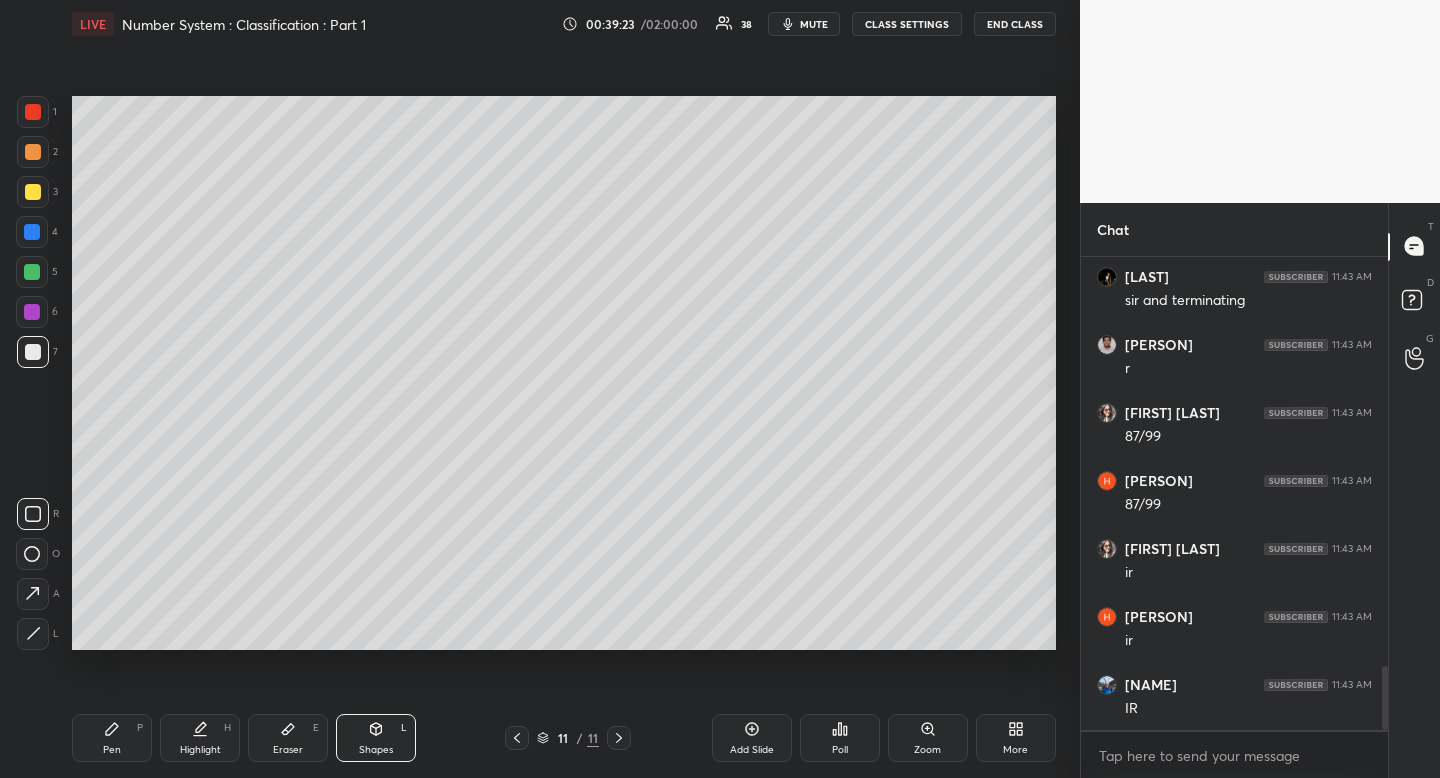 click at bounding box center (33, 192) 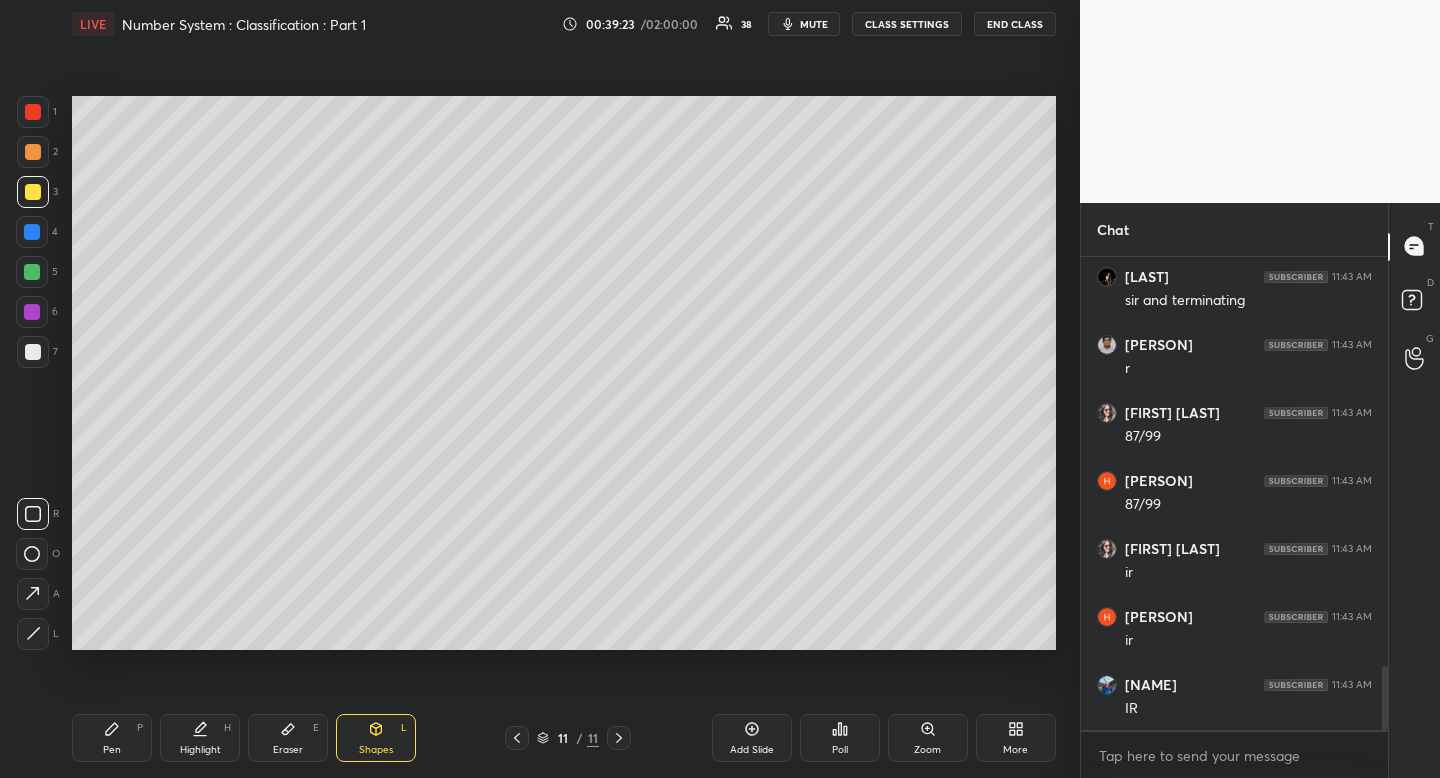 drag, startPoint x: 29, startPoint y: 188, endPoint x: 49, endPoint y: 199, distance: 22.825424 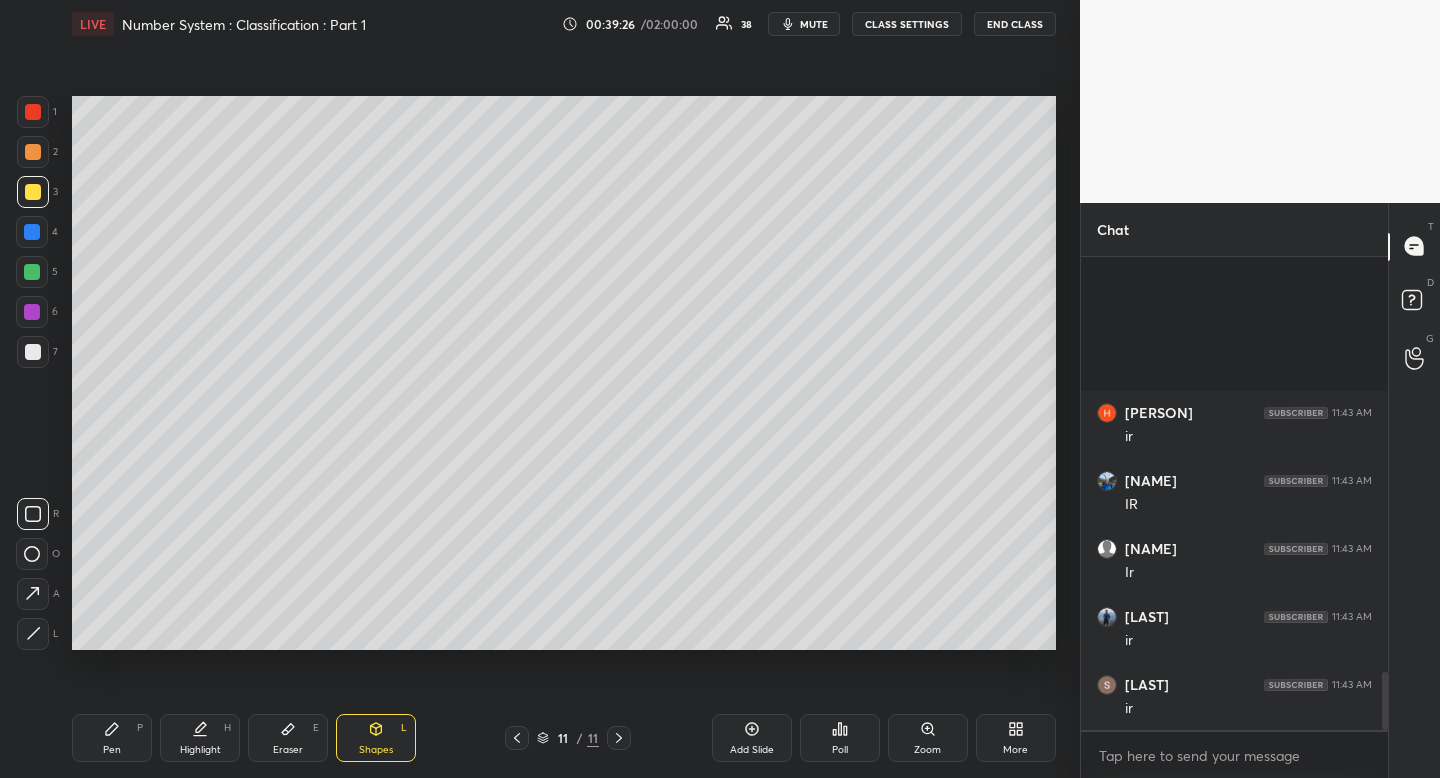 scroll, scrollTop: 3424, scrollLeft: 0, axis: vertical 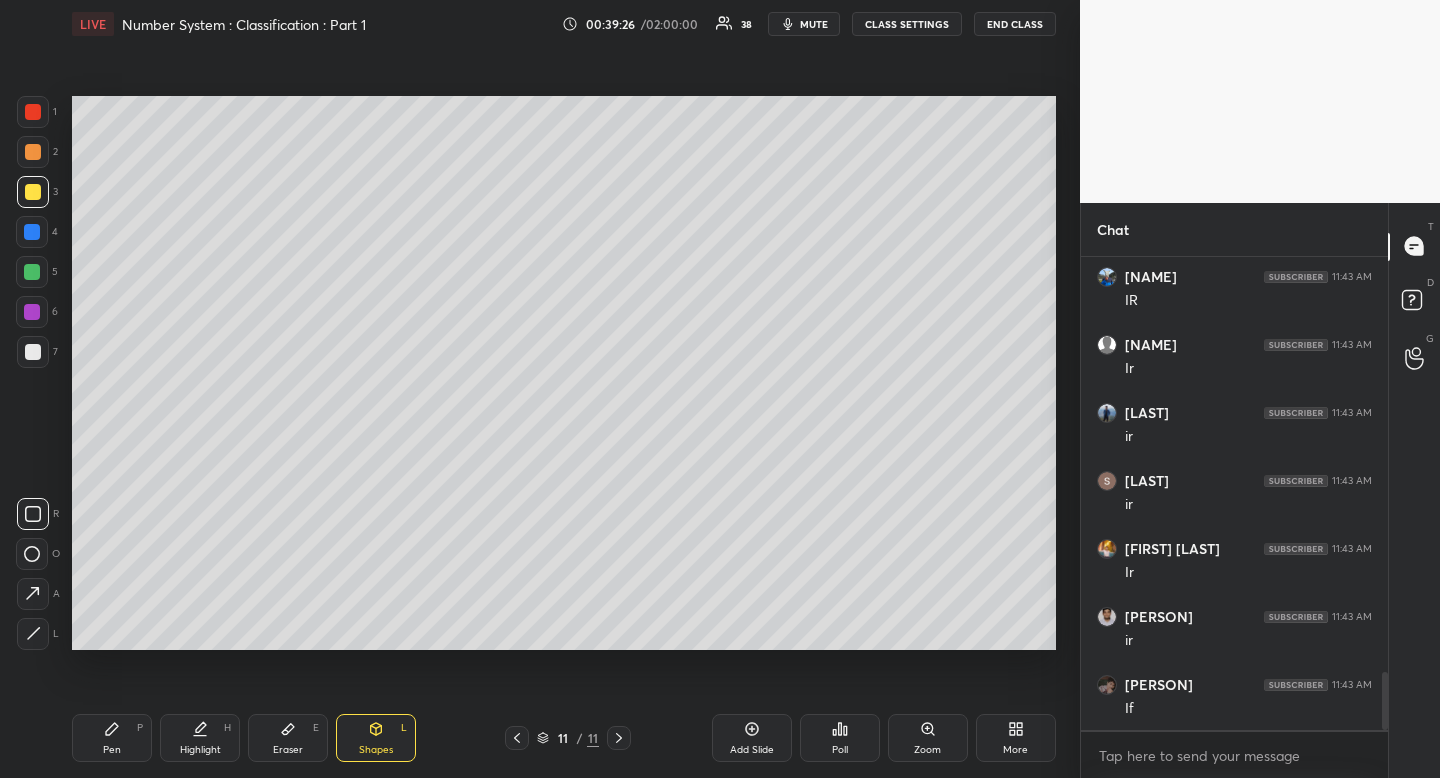 click 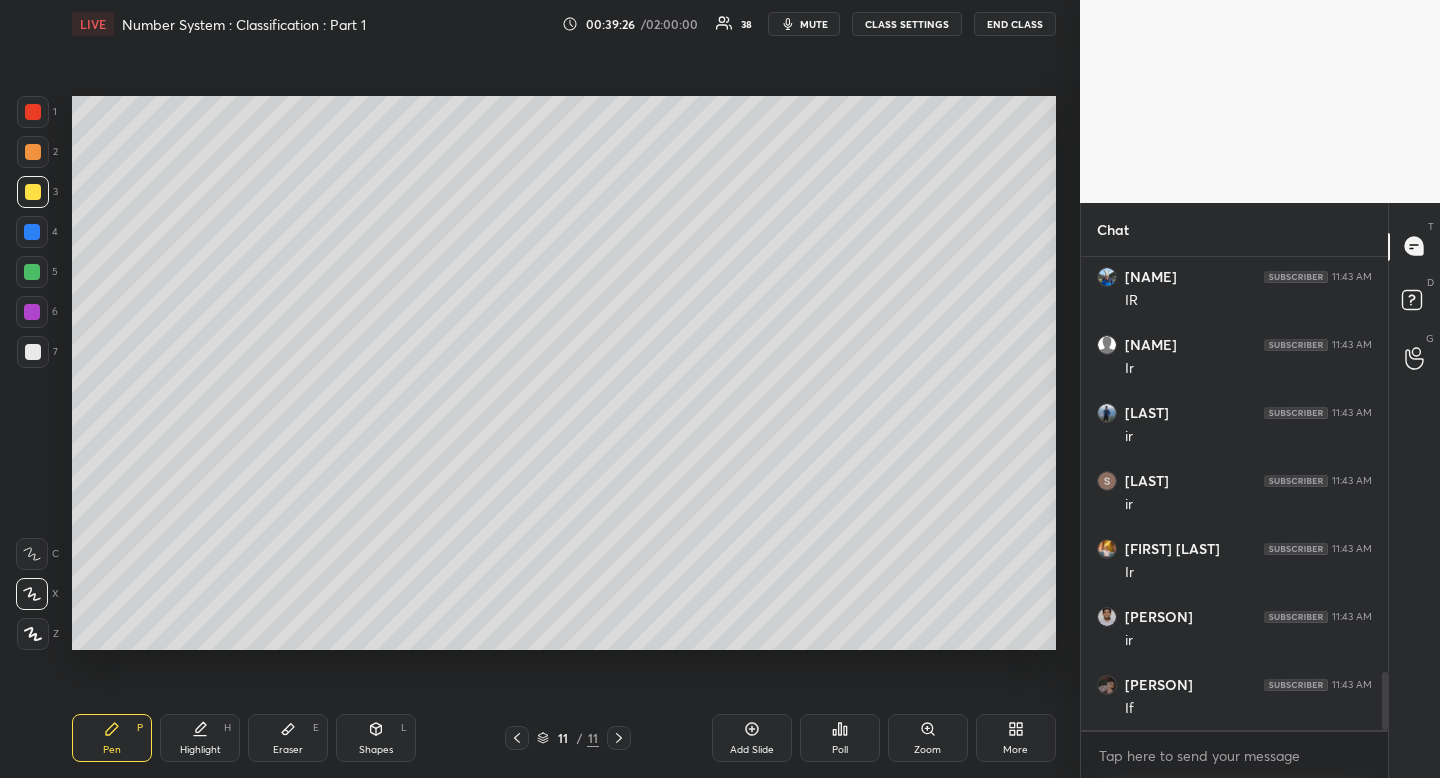 click on "Pen P" at bounding box center (112, 738) 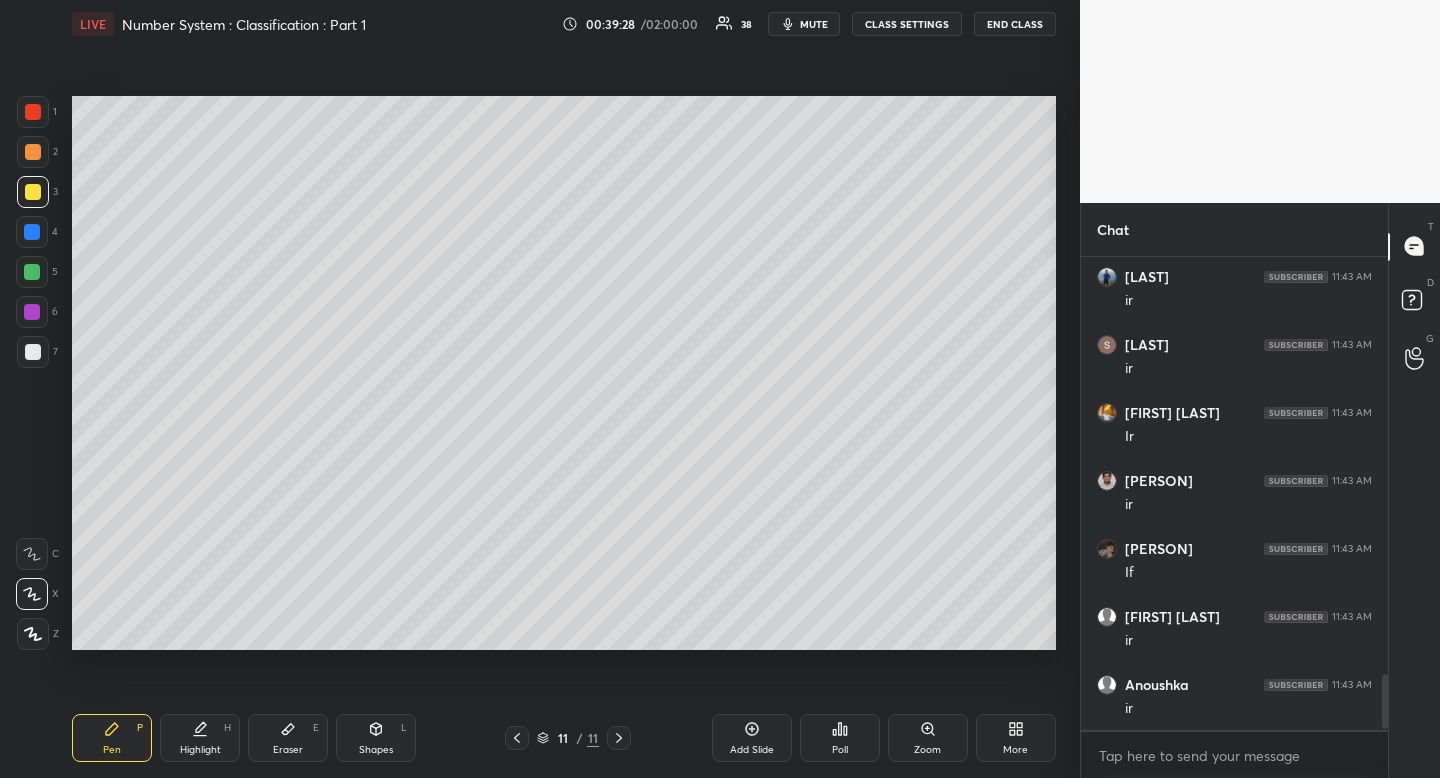 scroll, scrollTop: 3628, scrollLeft: 0, axis: vertical 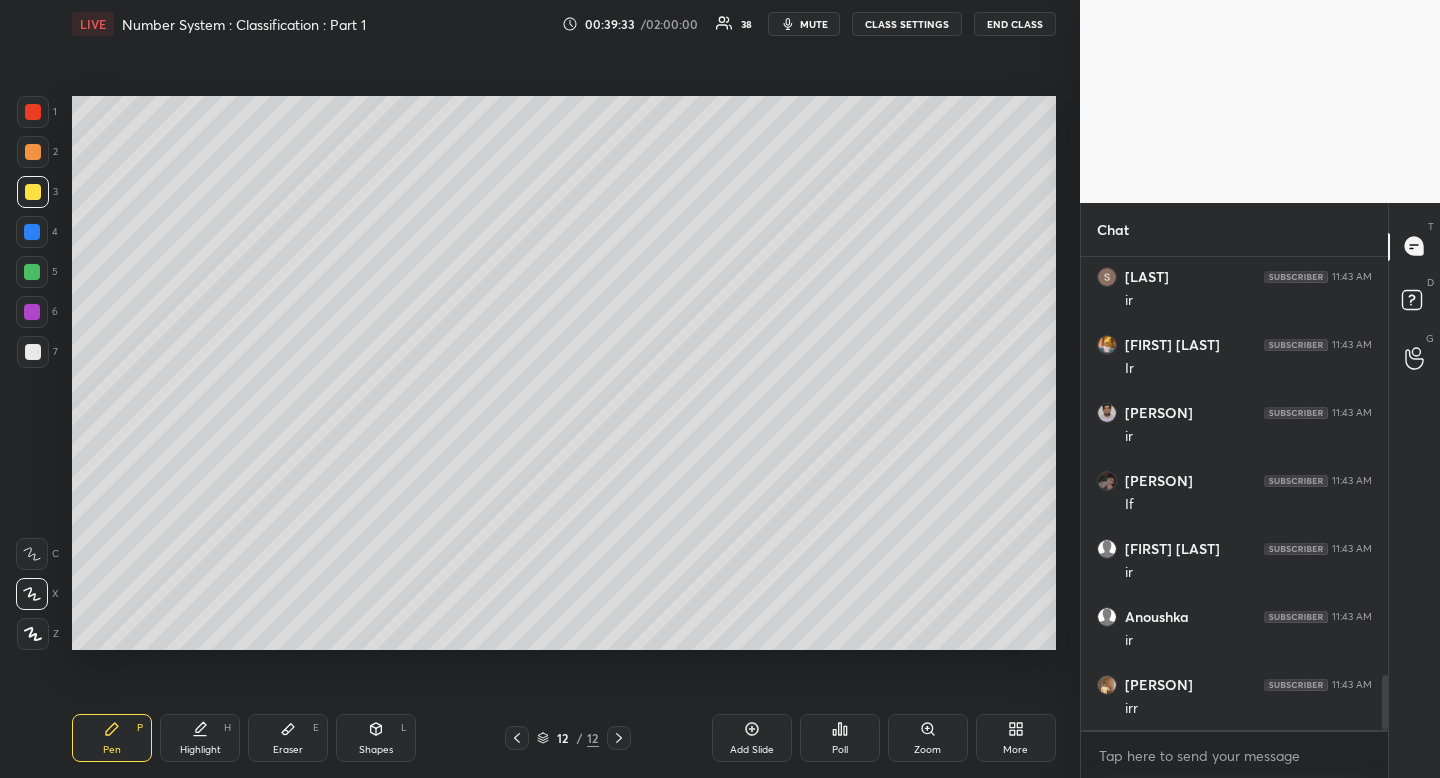 click at bounding box center [33, 152] 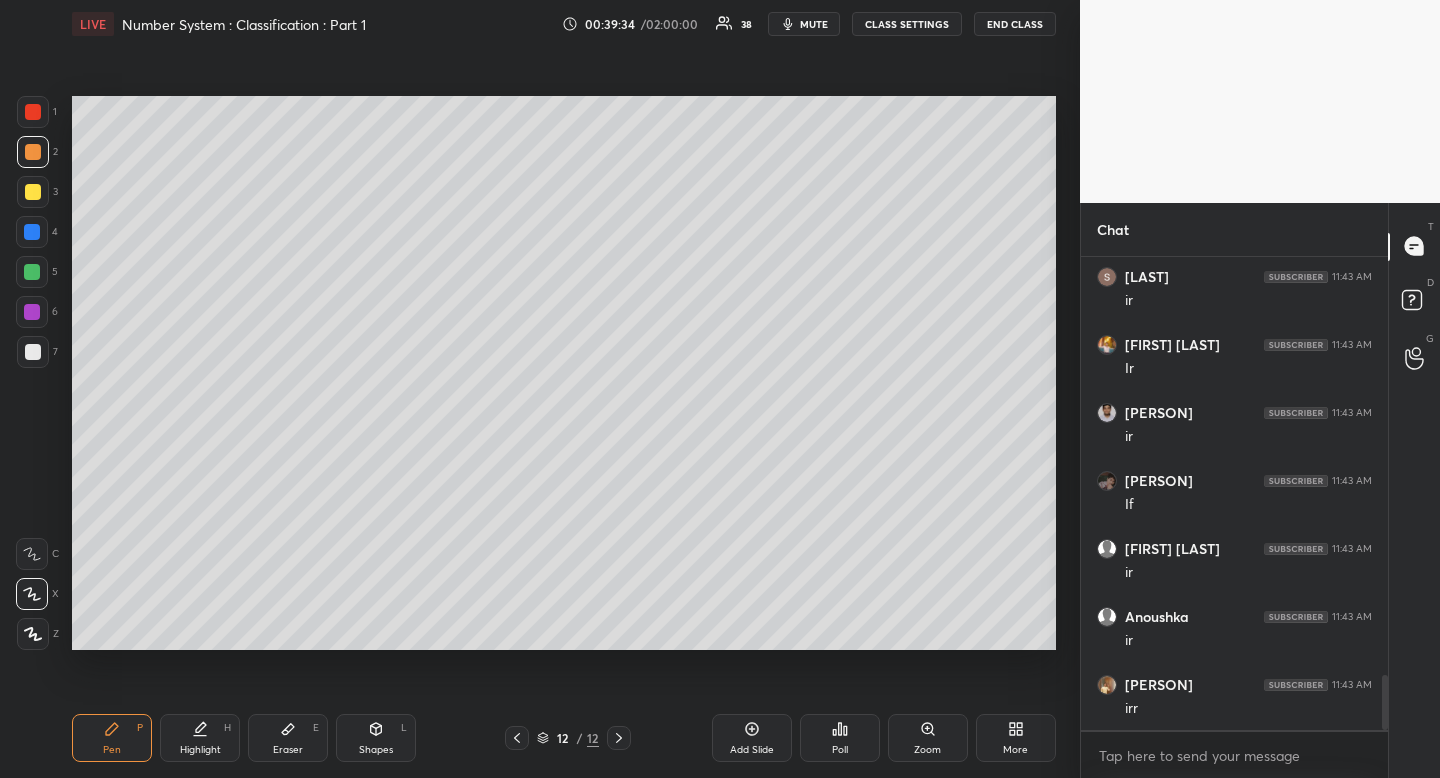 click at bounding box center (33, 152) 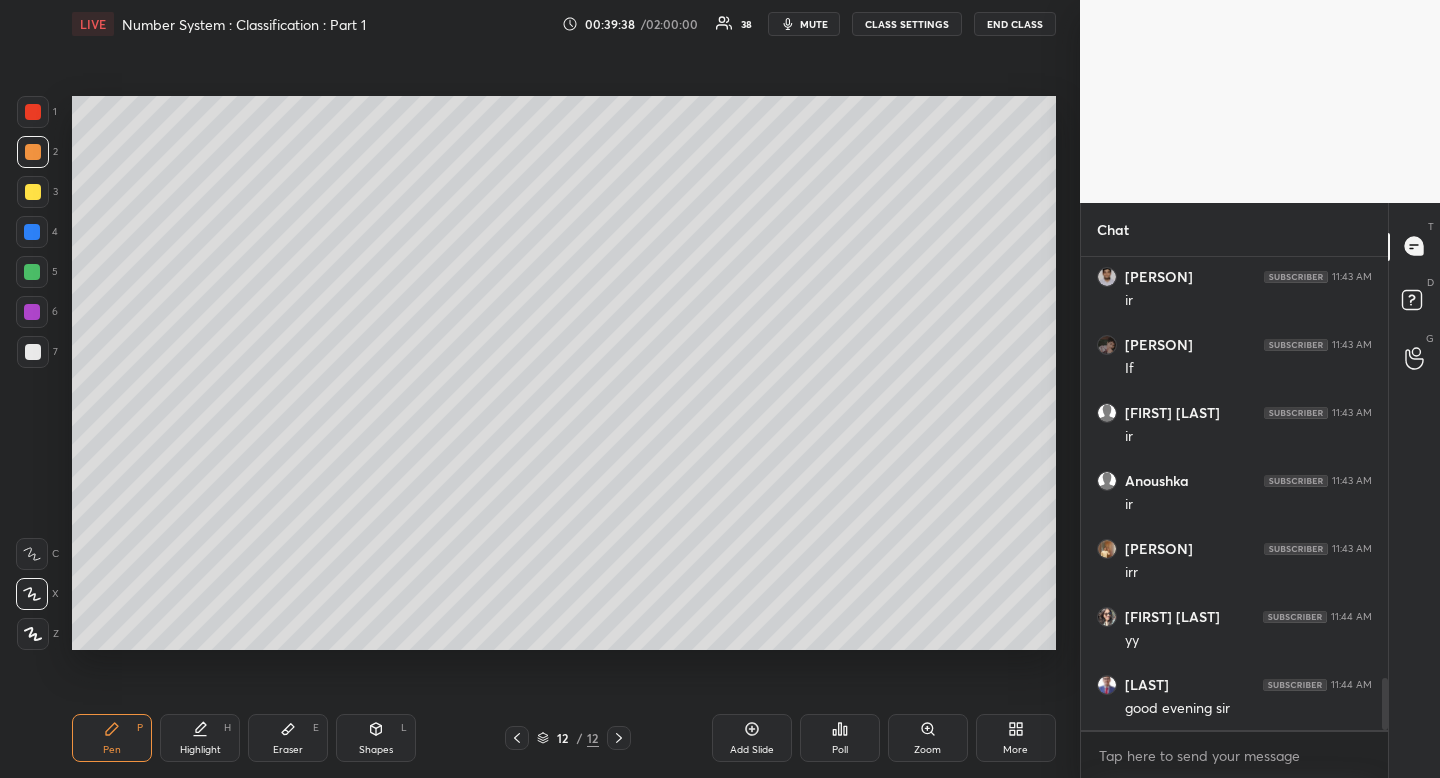 scroll, scrollTop: 3837, scrollLeft: 0, axis: vertical 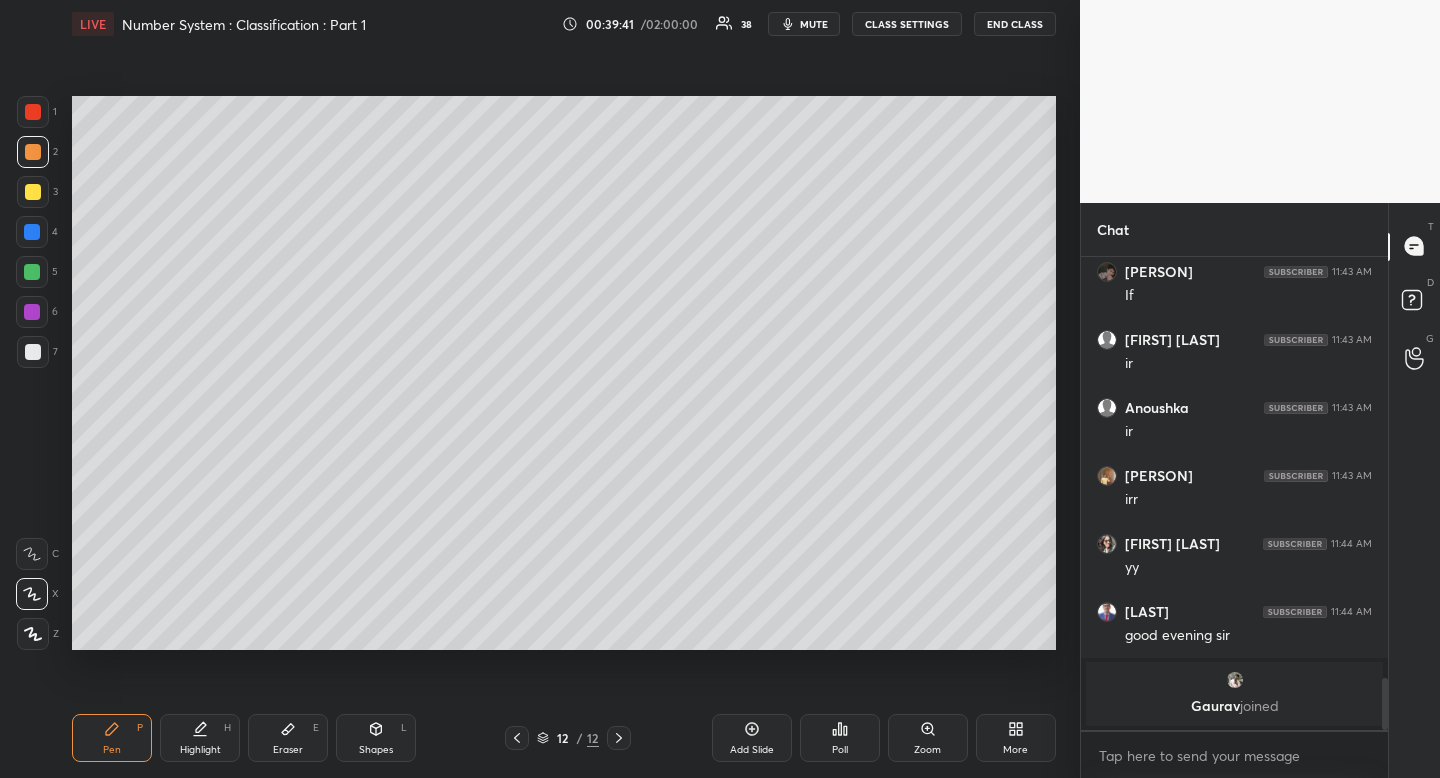 click at bounding box center (33, 352) 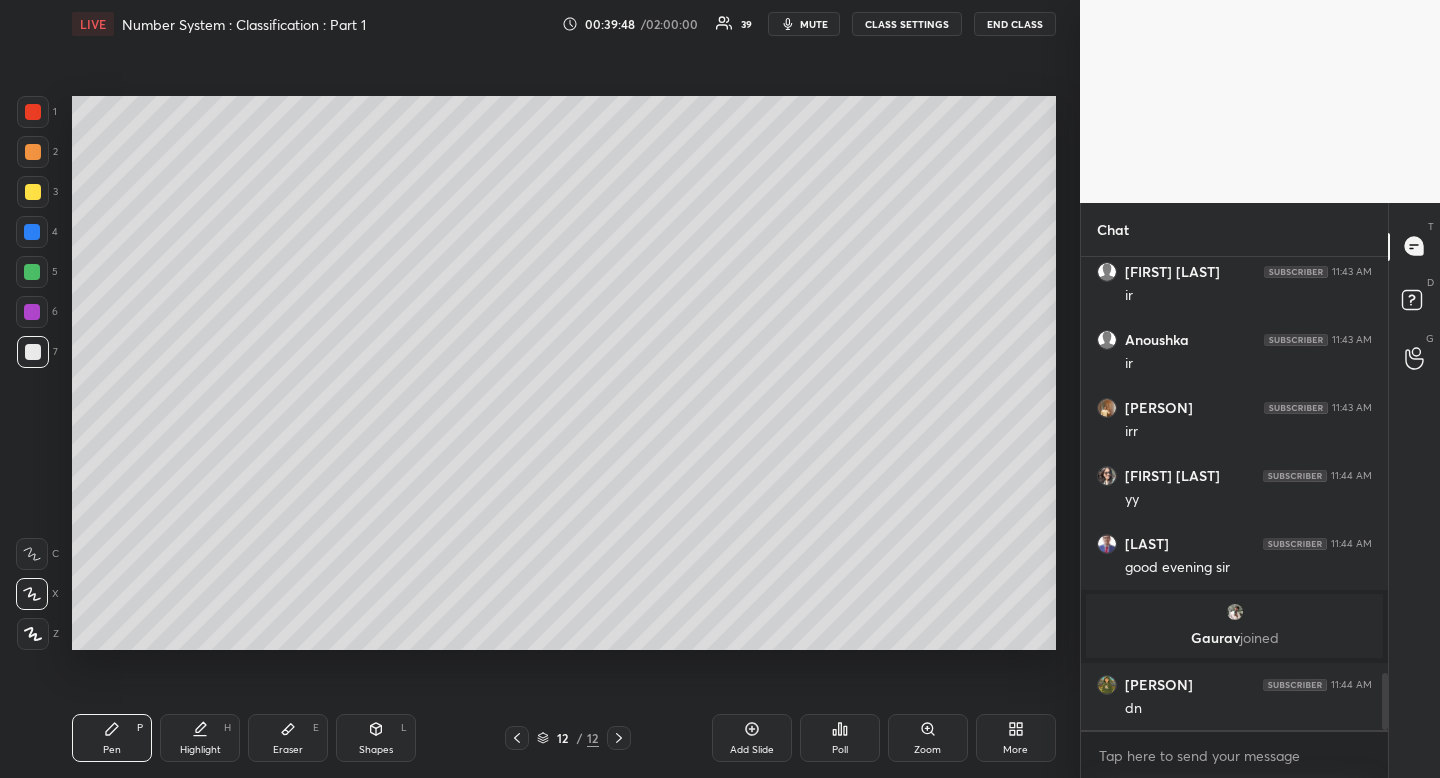 scroll, scrollTop: 3459, scrollLeft: 0, axis: vertical 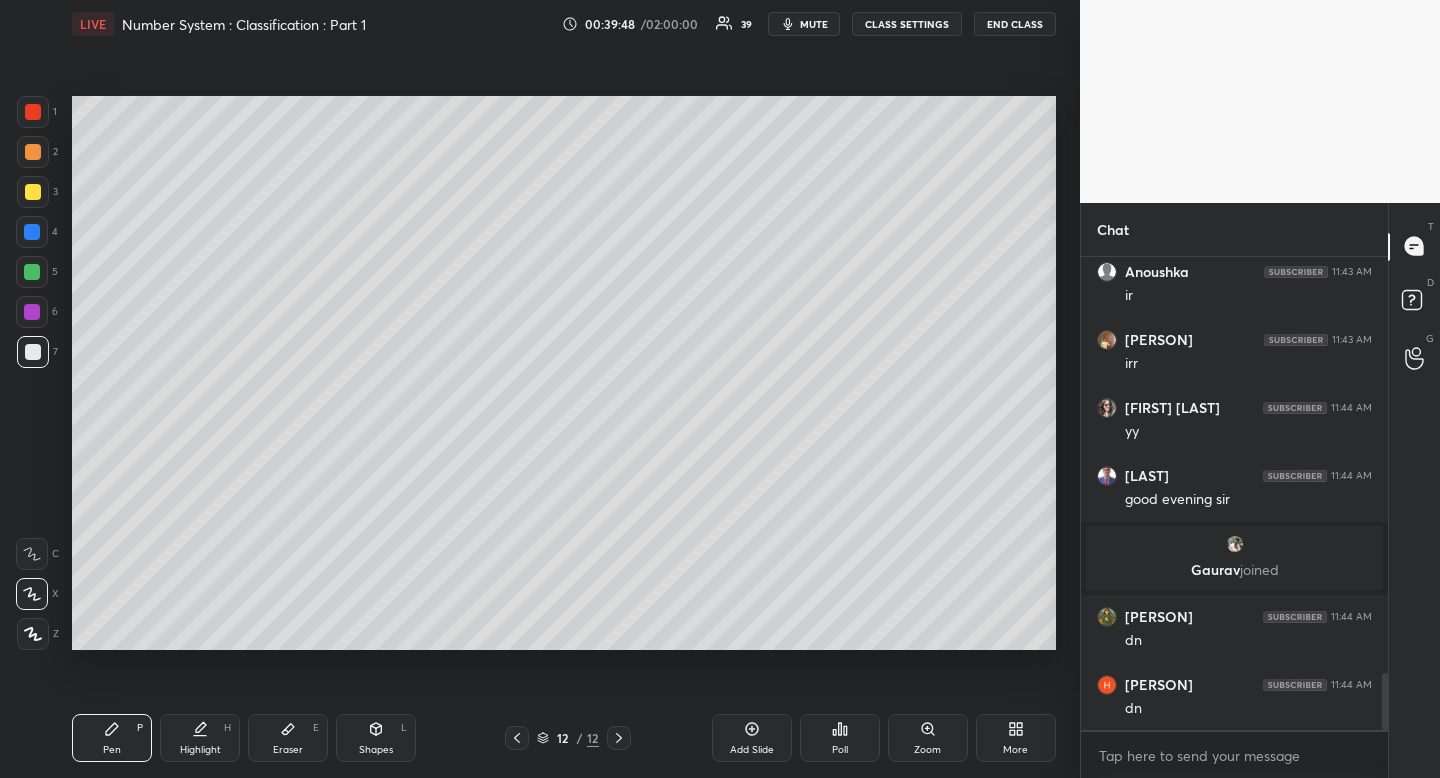 click at bounding box center [33, 192] 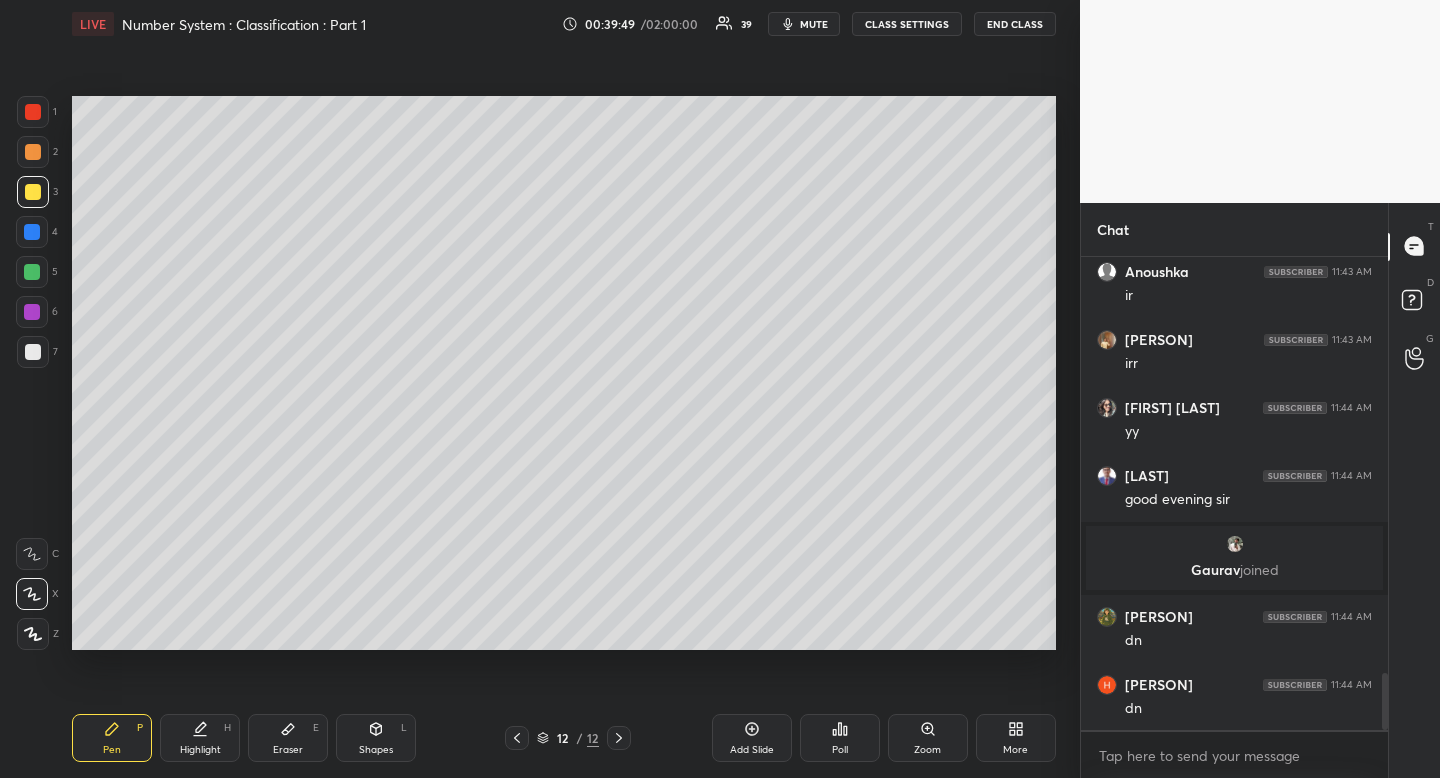 scroll, scrollTop: 3532, scrollLeft: 0, axis: vertical 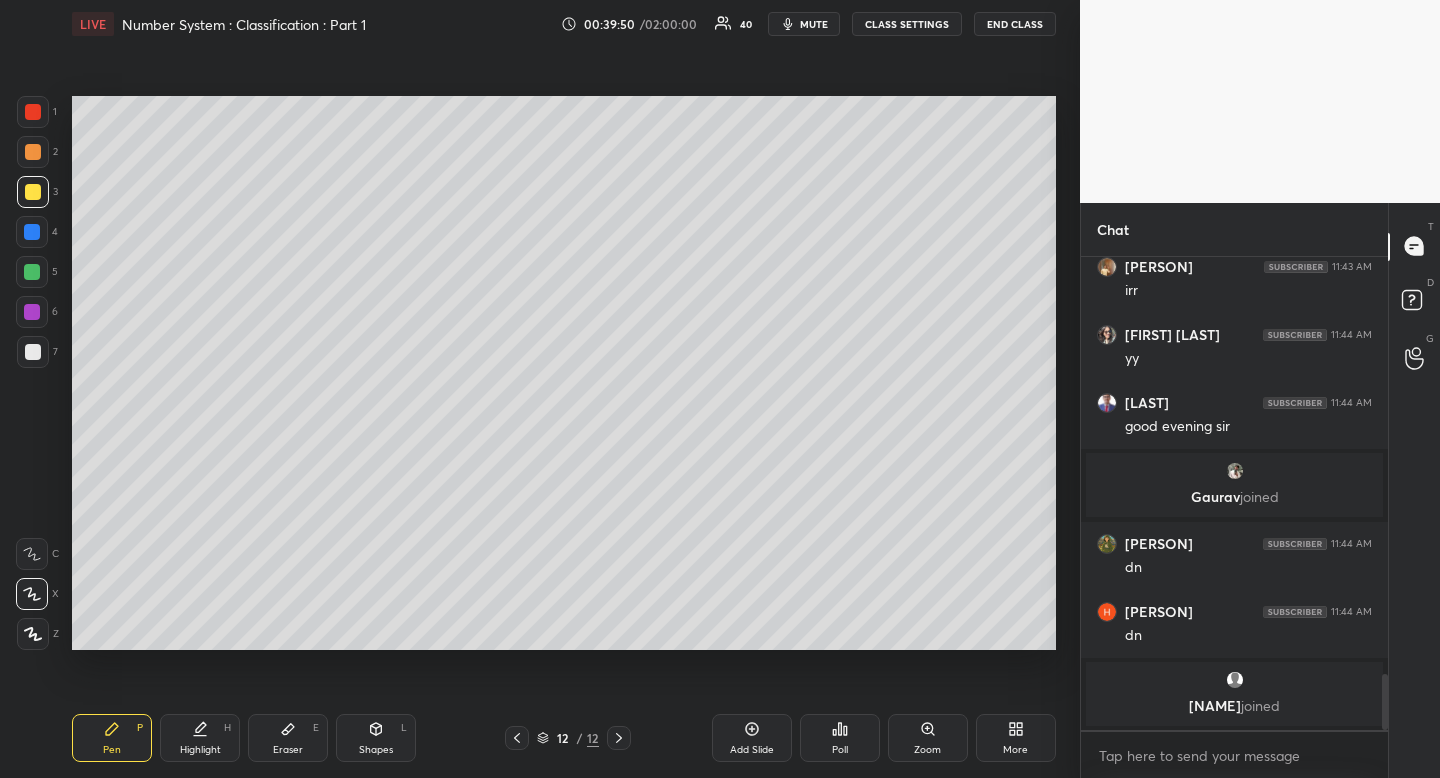click 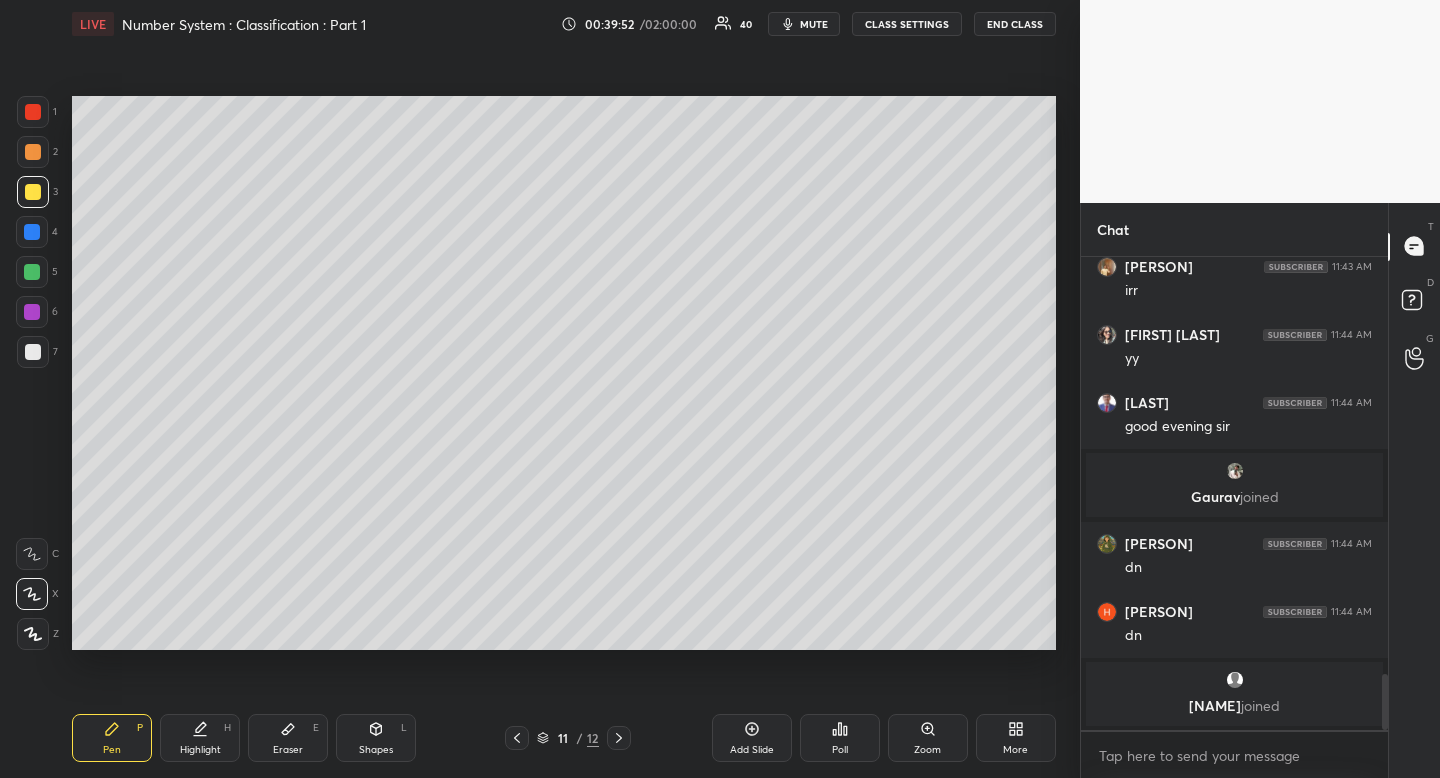 click 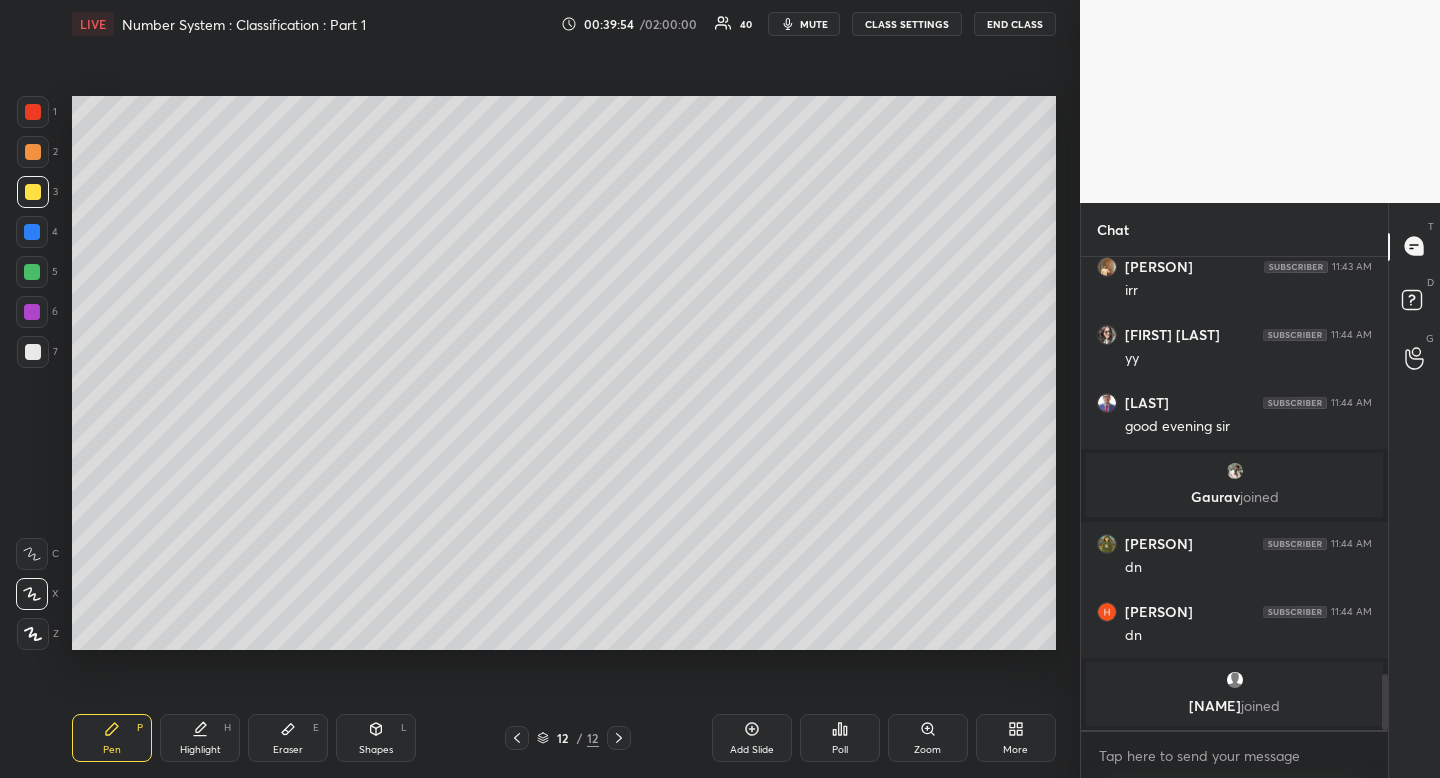 click 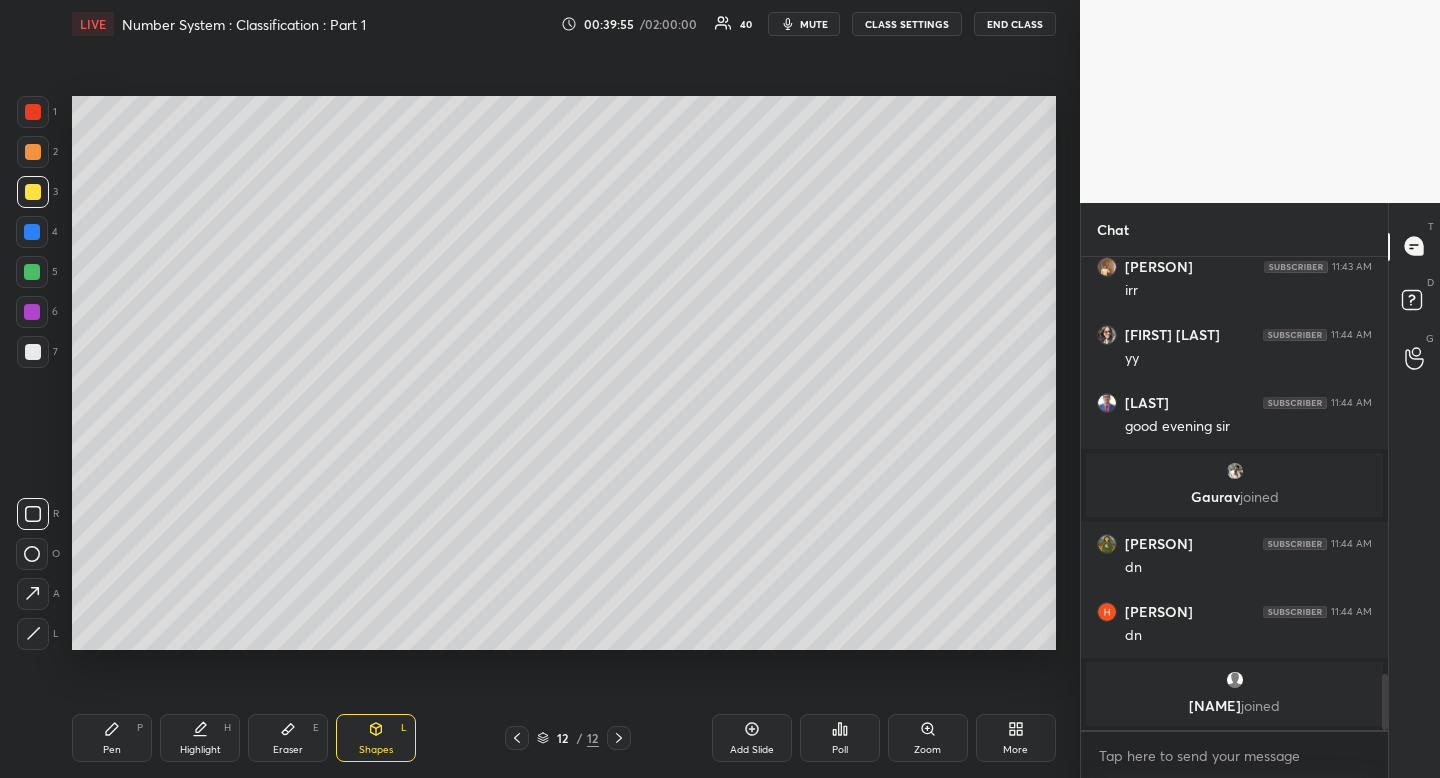click 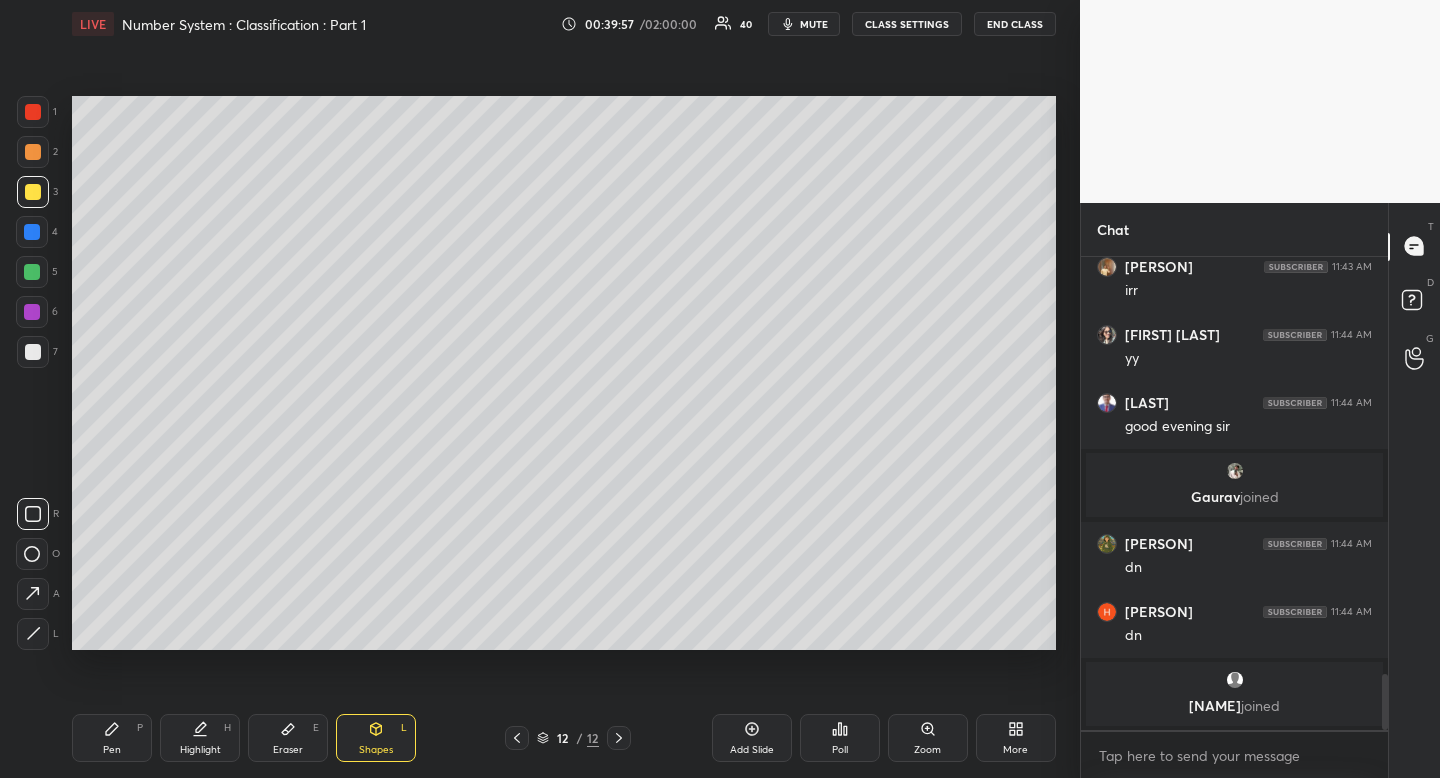 click on "Pen P" at bounding box center [112, 738] 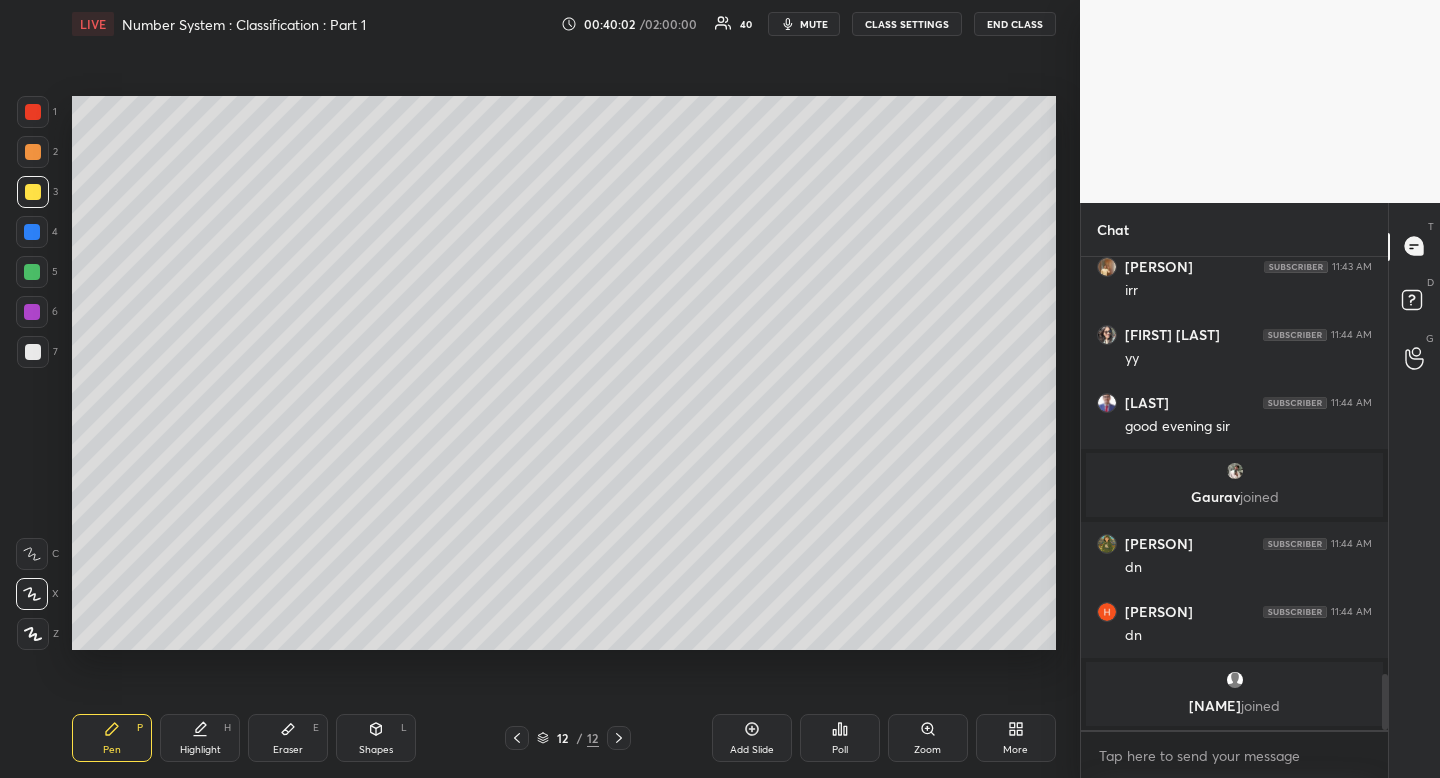 scroll, scrollTop: 3546, scrollLeft: 0, axis: vertical 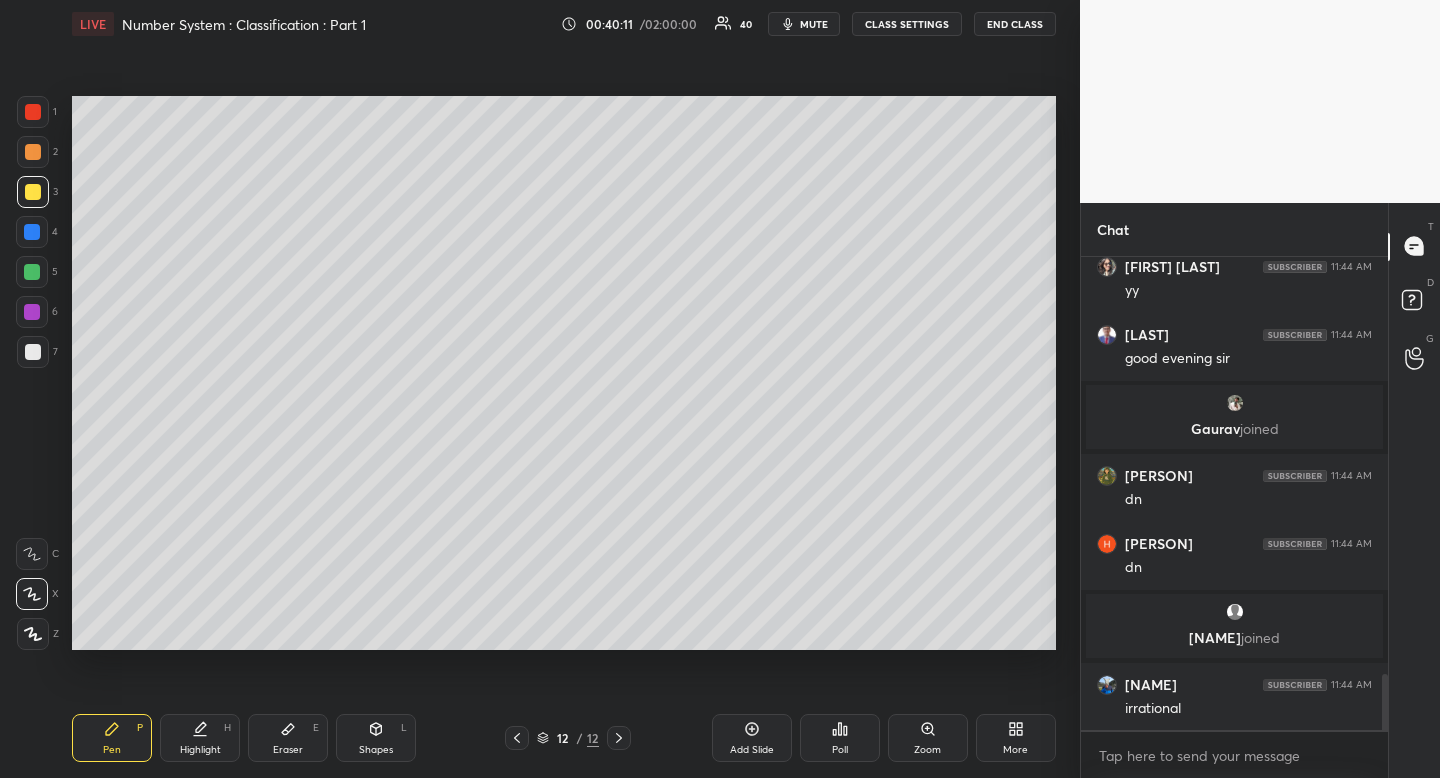 click 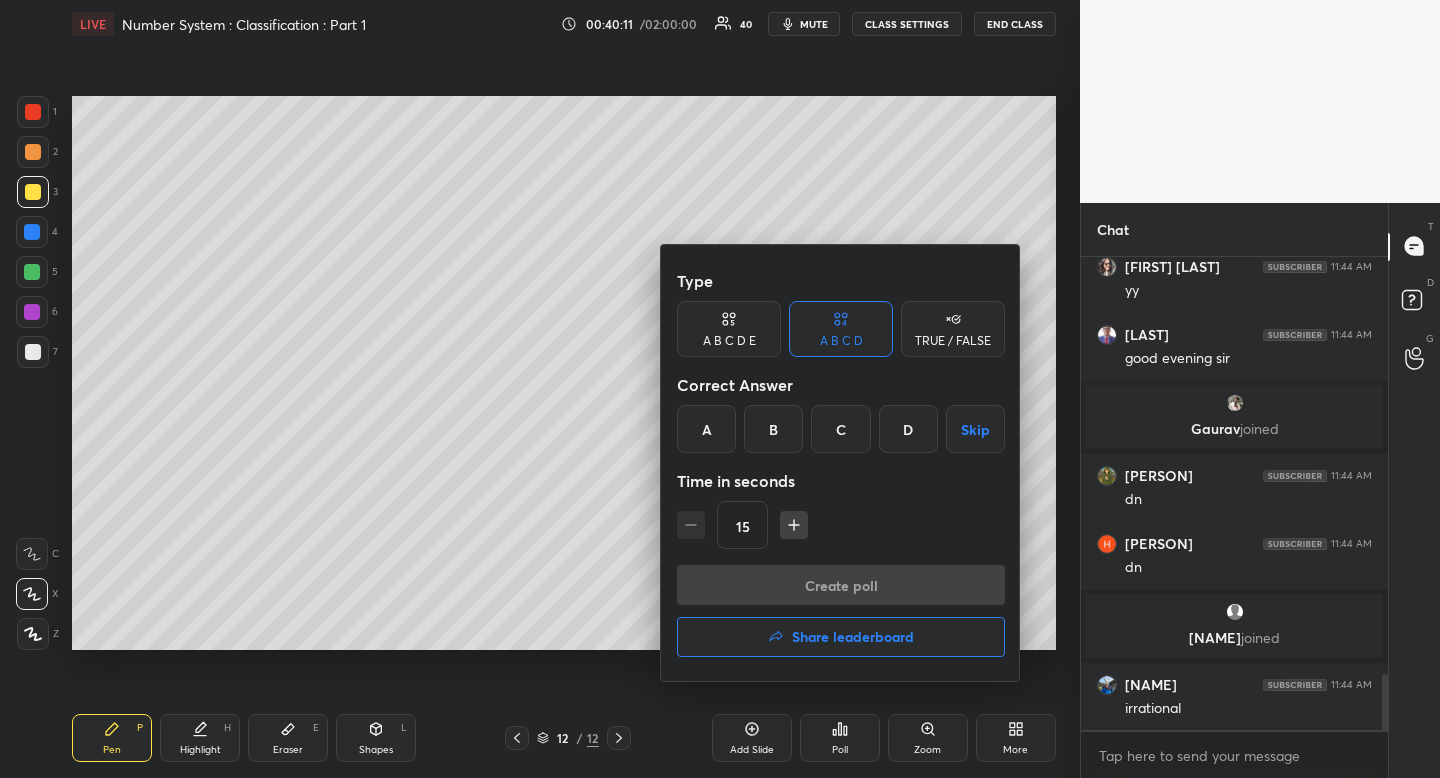 drag, startPoint x: 778, startPoint y: 412, endPoint x: 763, endPoint y: 433, distance: 25.806976 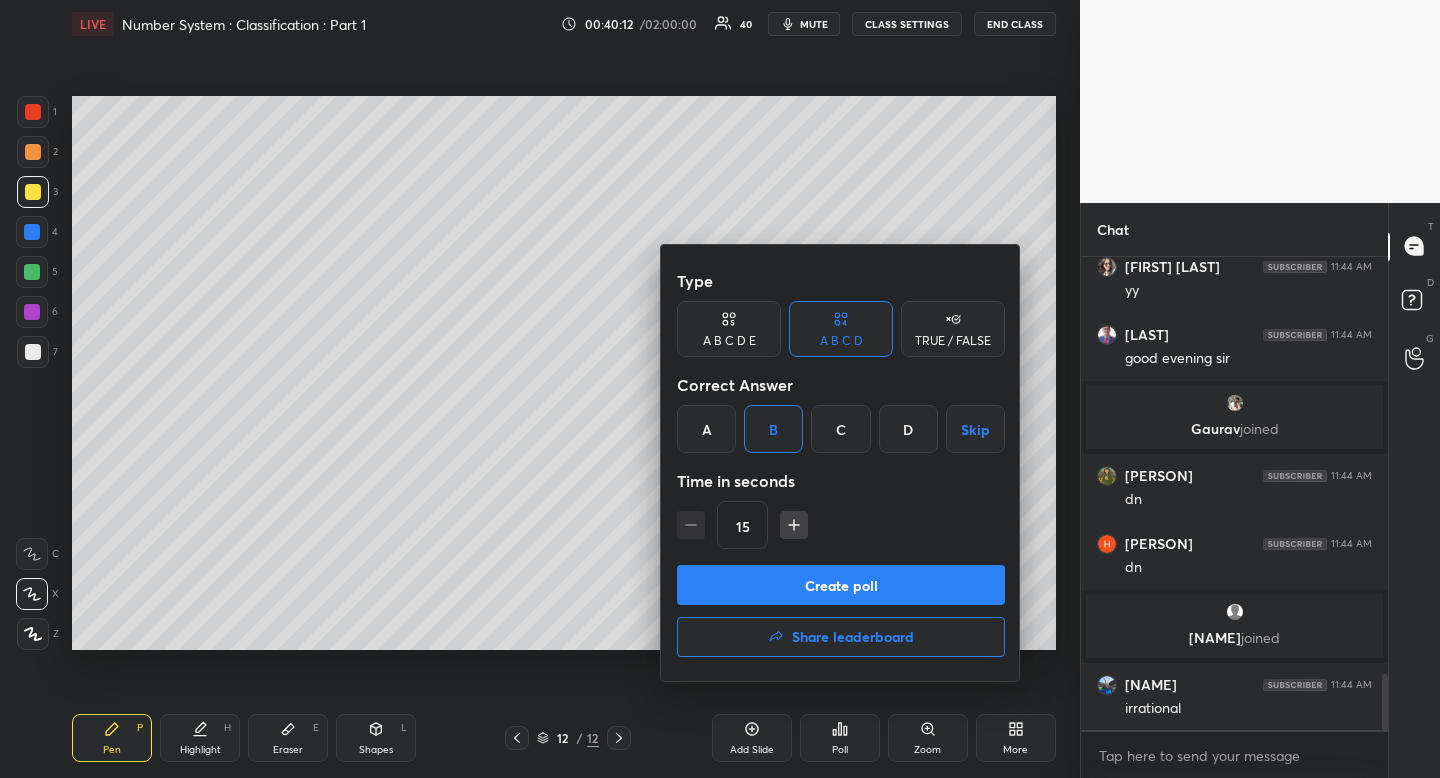 click 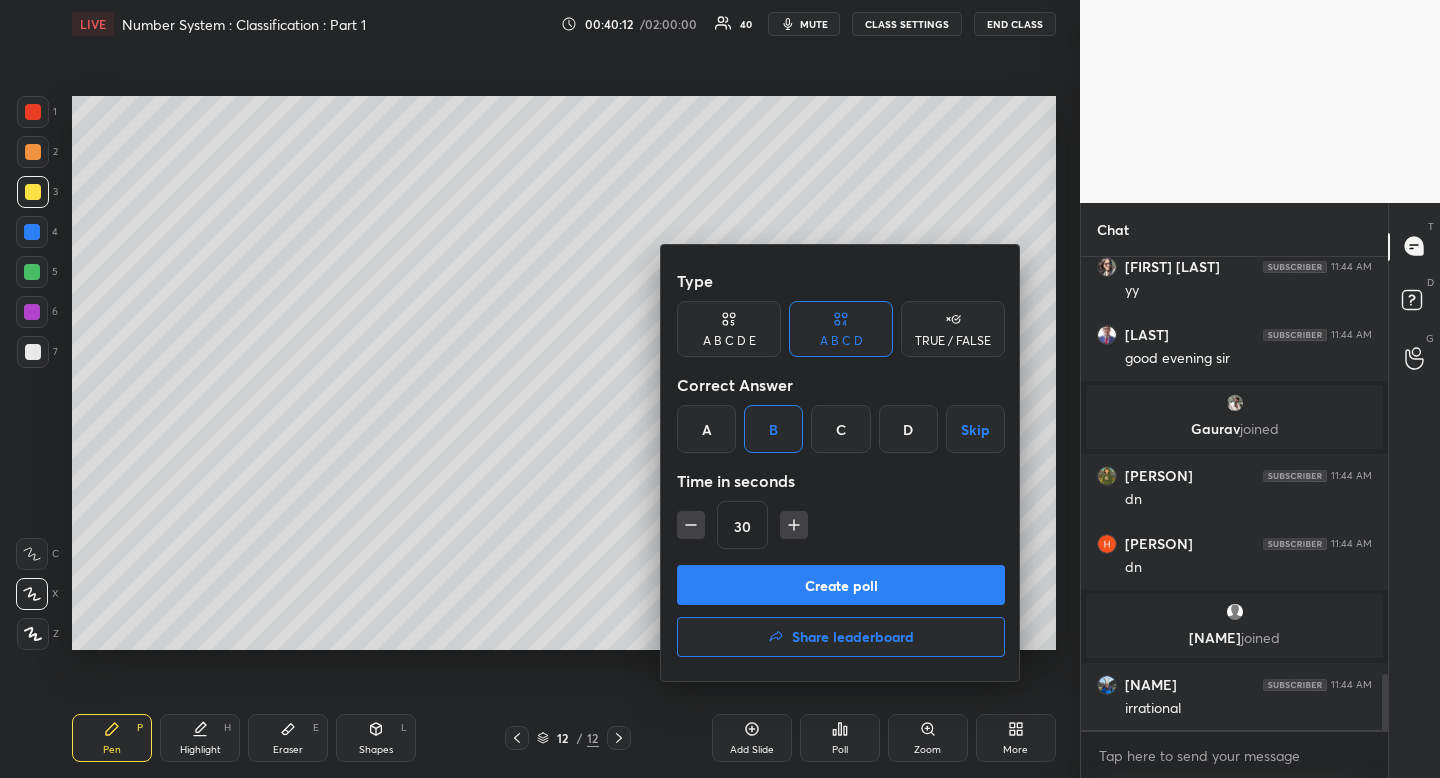 click on "Create poll" at bounding box center (841, 585) 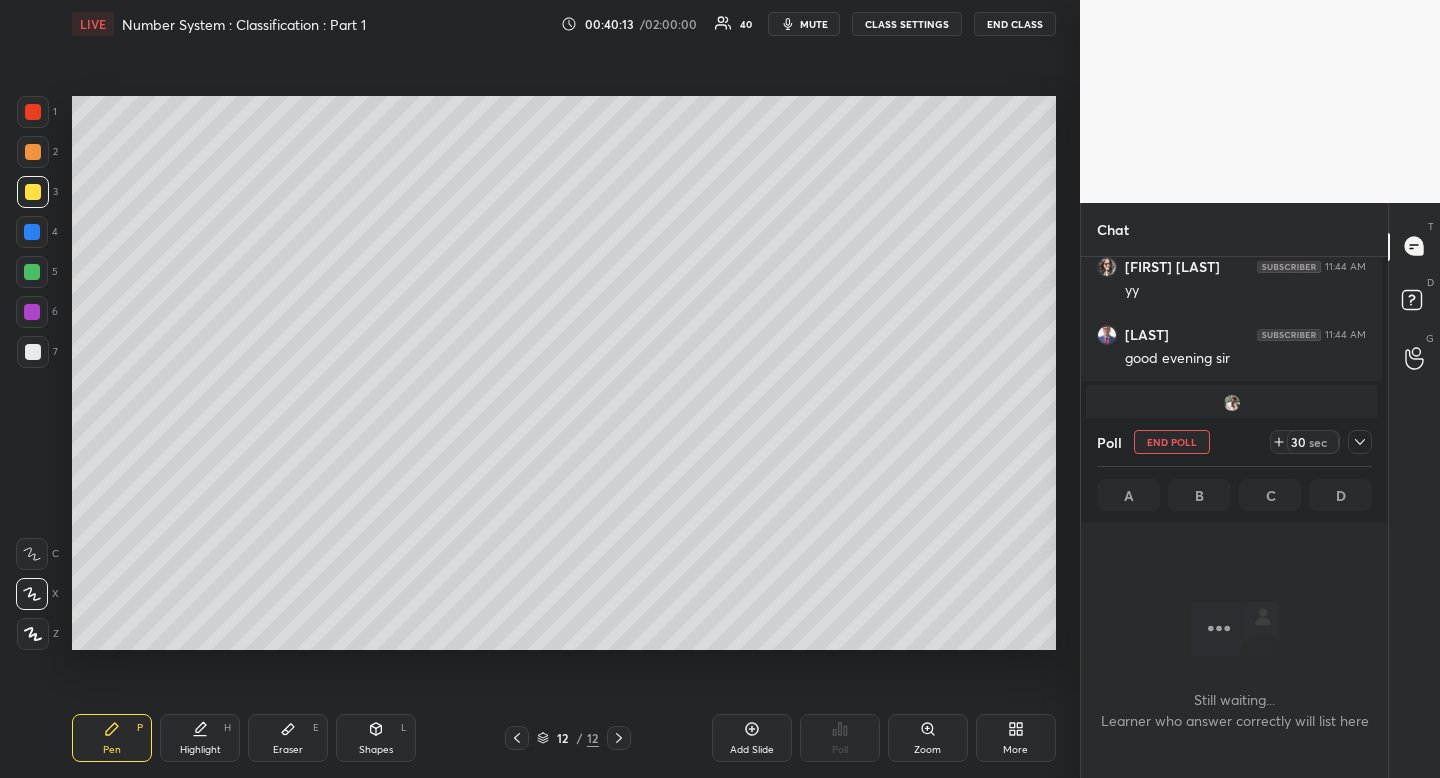 scroll, scrollTop: 380, scrollLeft: 295, axis: both 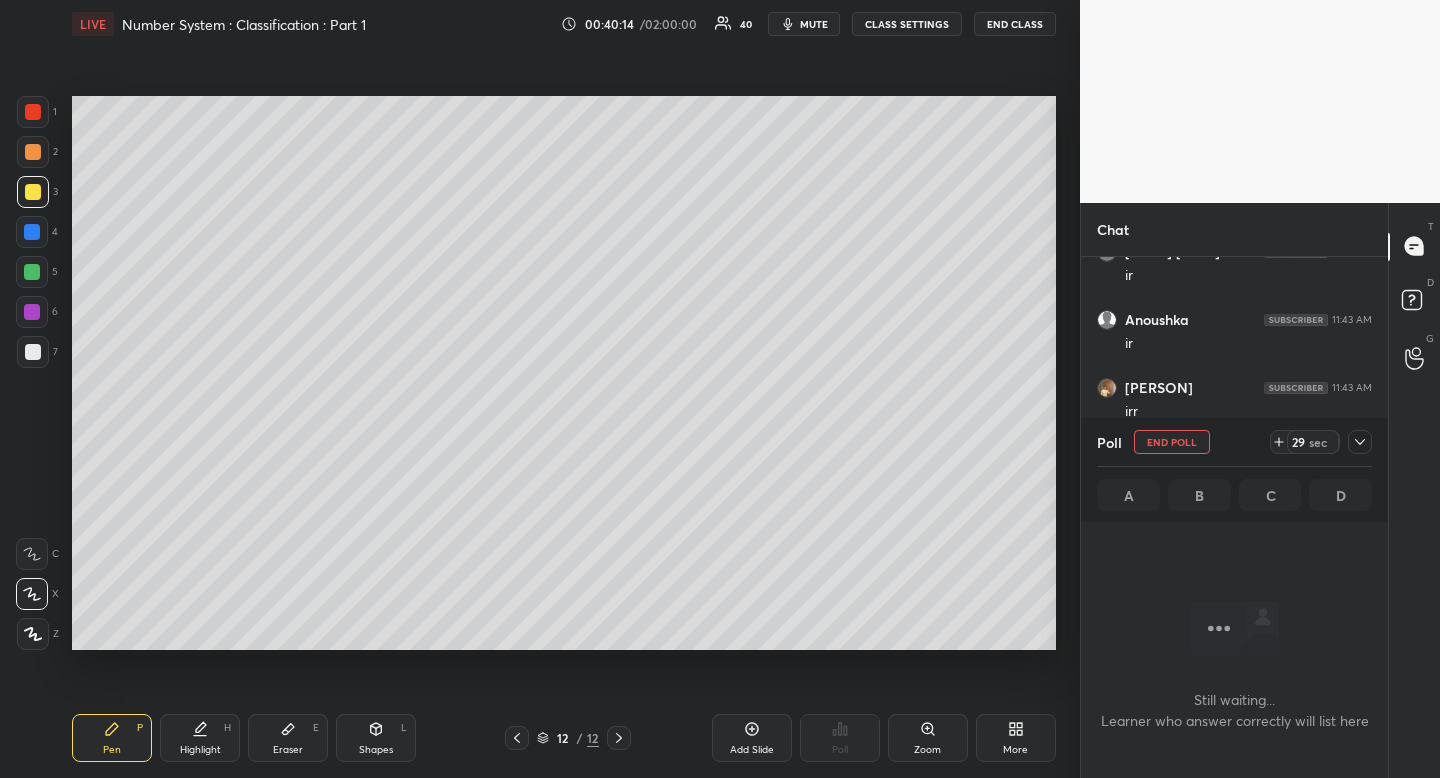 click at bounding box center (33, 352) 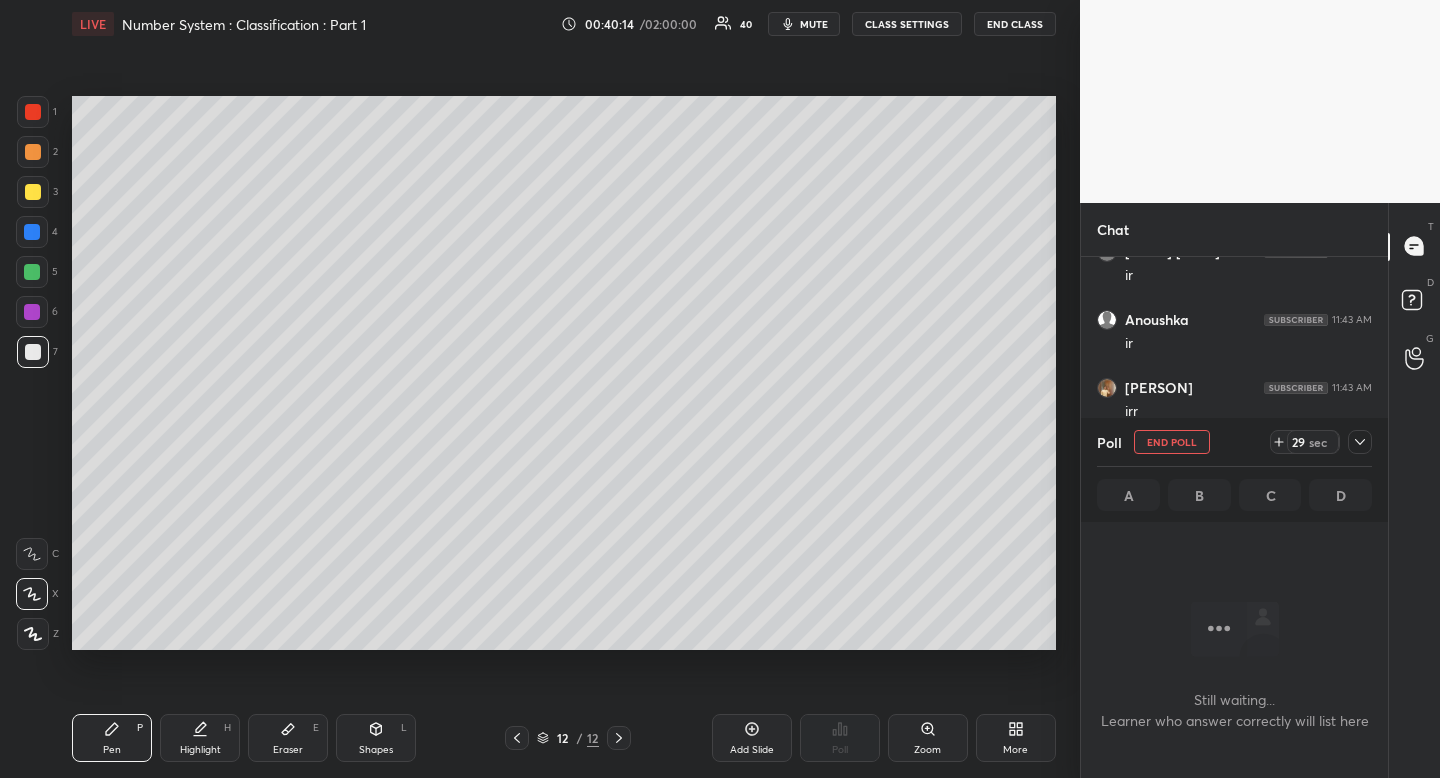 drag, startPoint x: 27, startPoint y: 356, endPoint x: 19, endPoint y: 374, distance: 19.697716 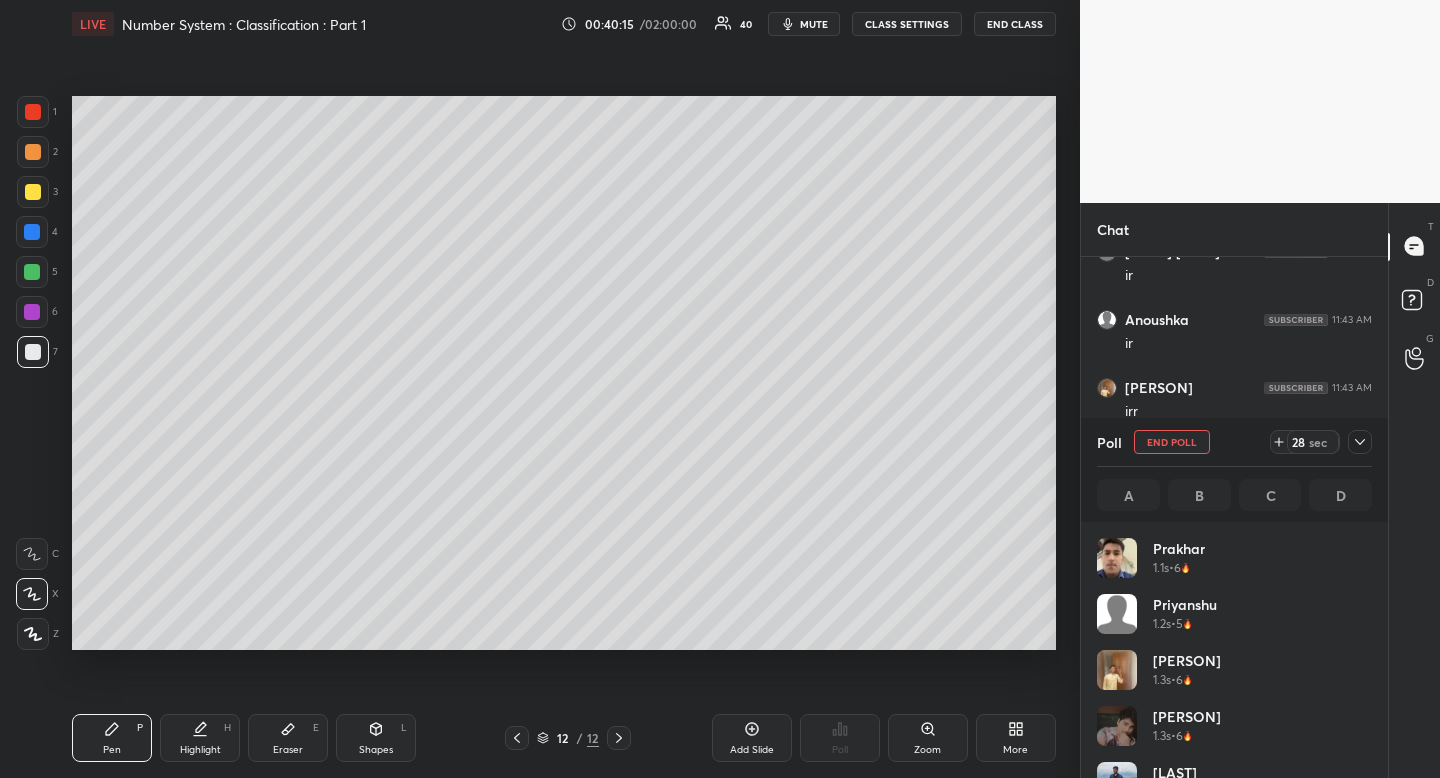 scroll, scrollTop: 7, scrollLeft: 7, axis: both 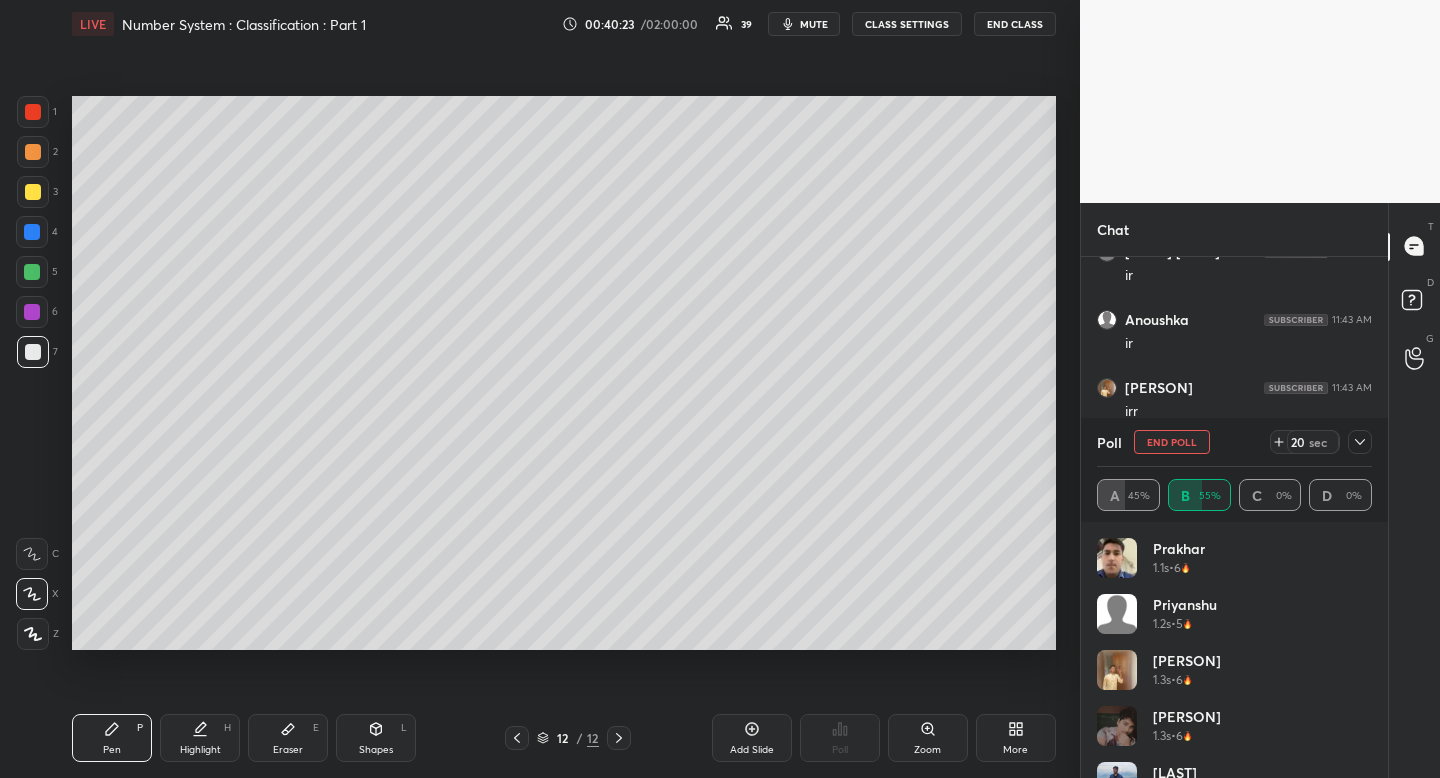 click at bounding box center [33, 152] 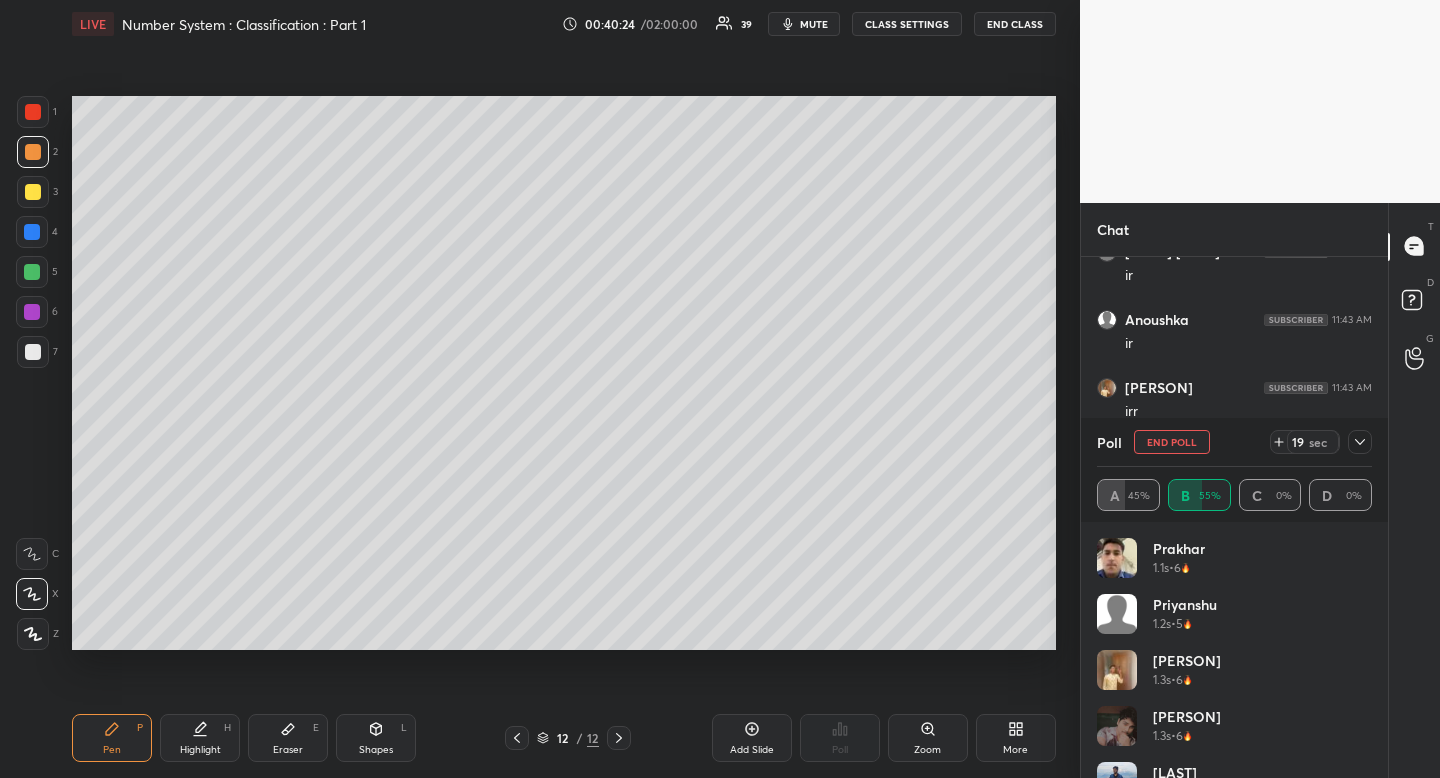 click 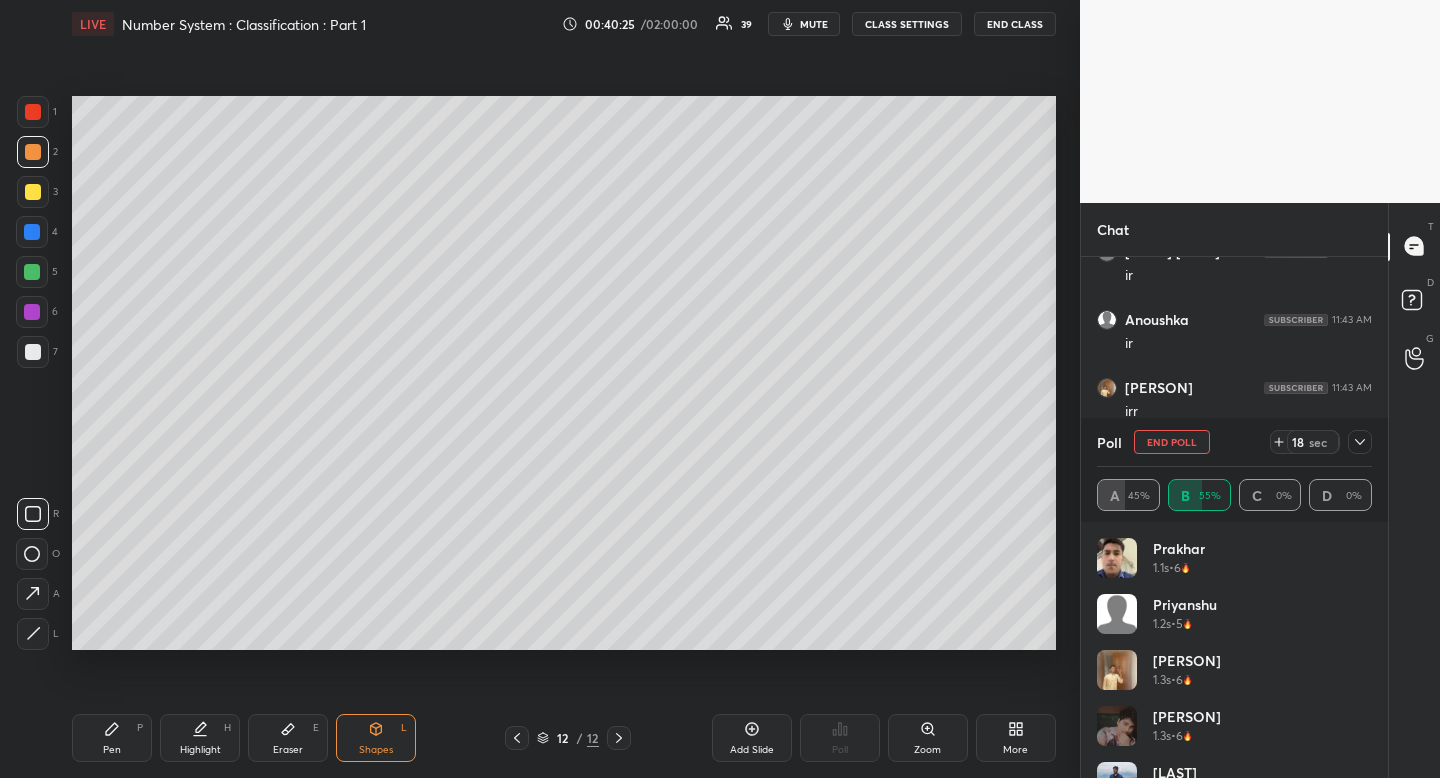 click at bounding box center [33, 514] 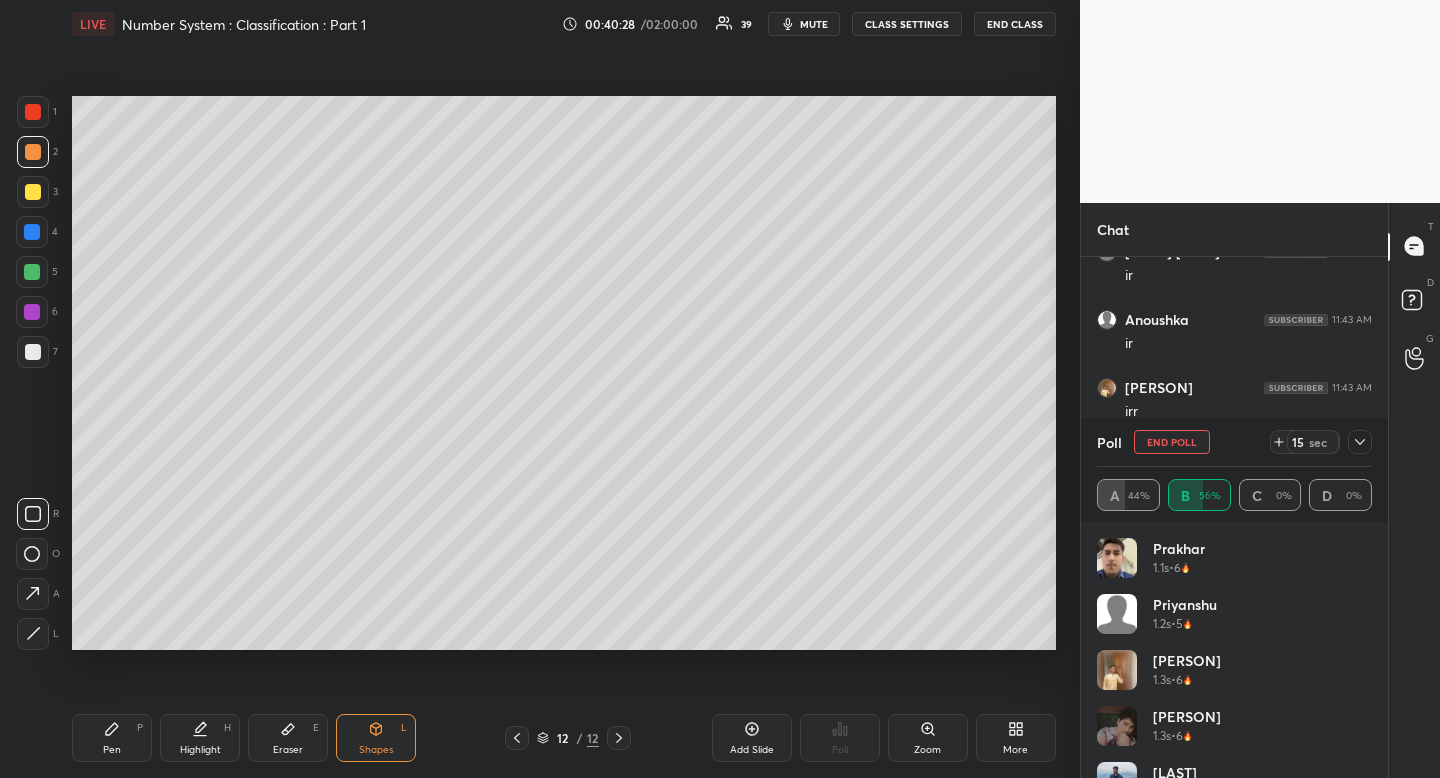 drag, startPoint x: 217, startPoint y: 728, endPoint x: 224, endPoint y: 701, distance: 27.89265 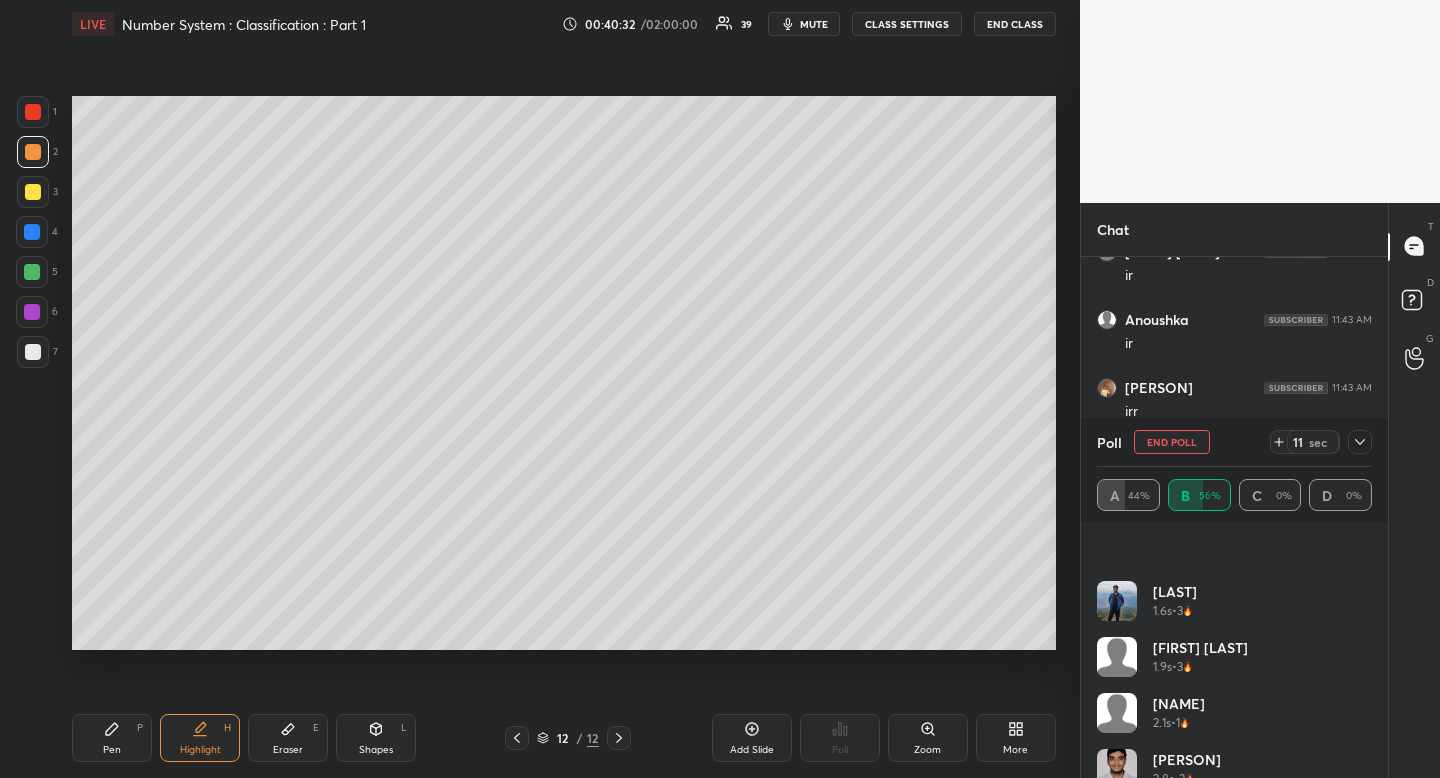 scroll, scrollTop: 0, scrollLeft: 0, axis: both 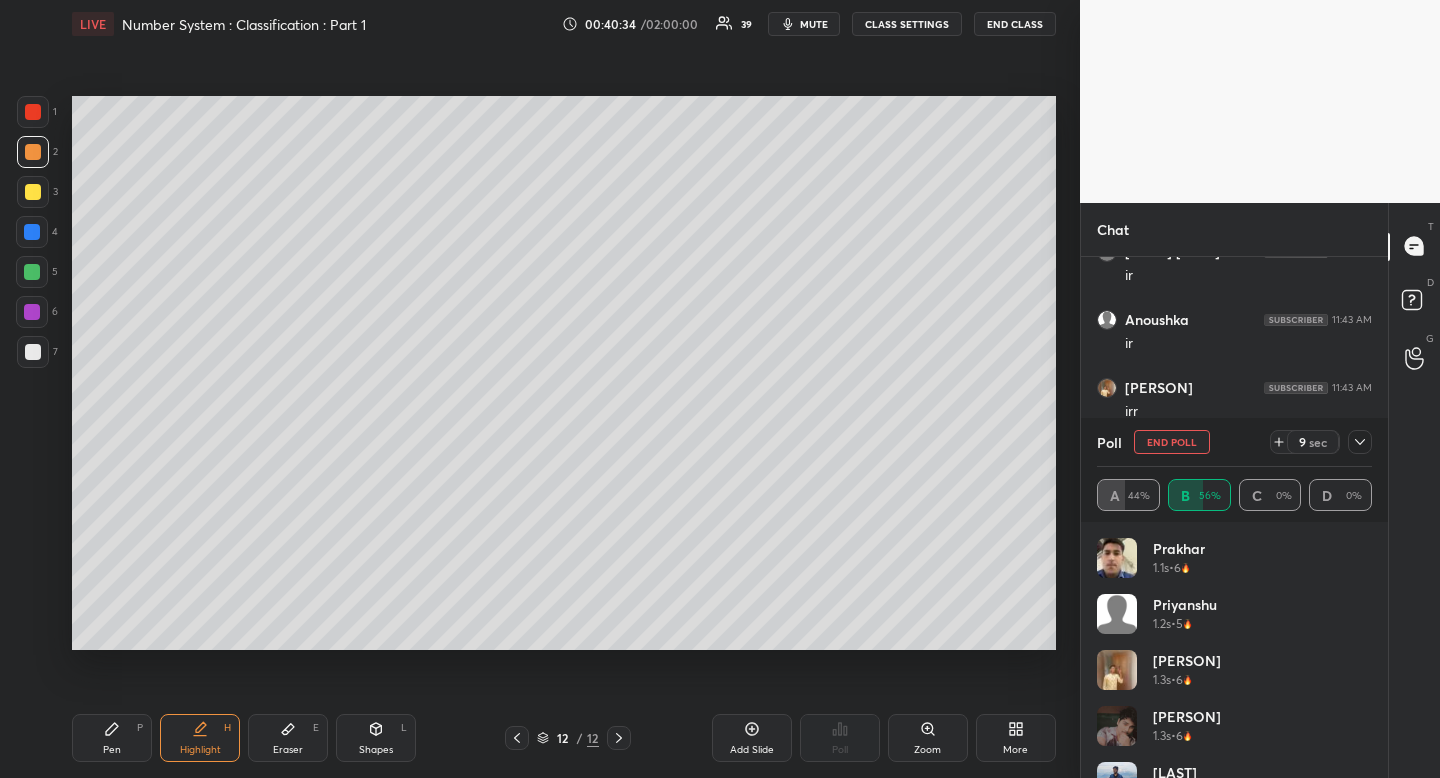 click at bounding box center (33, 352) 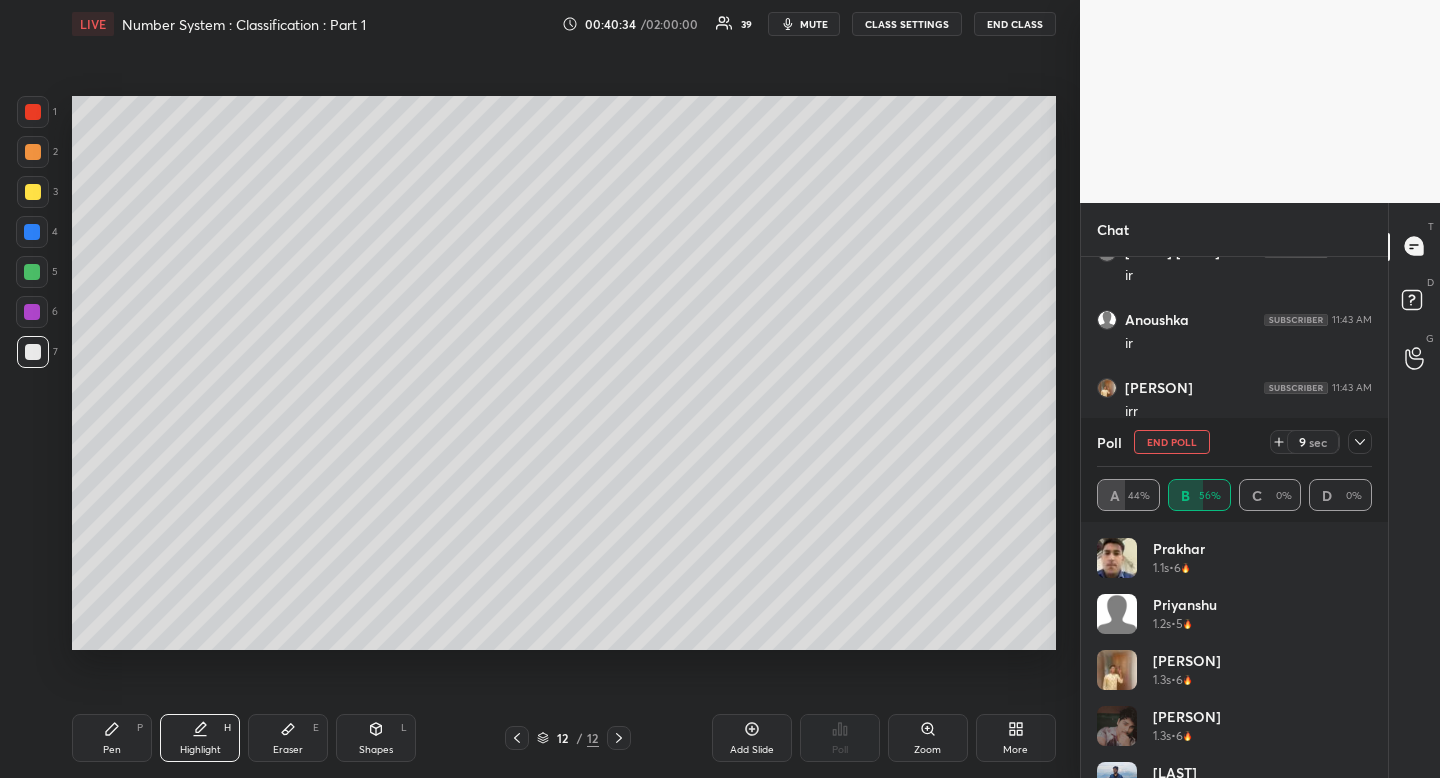 click at bounding box center [33, 352] 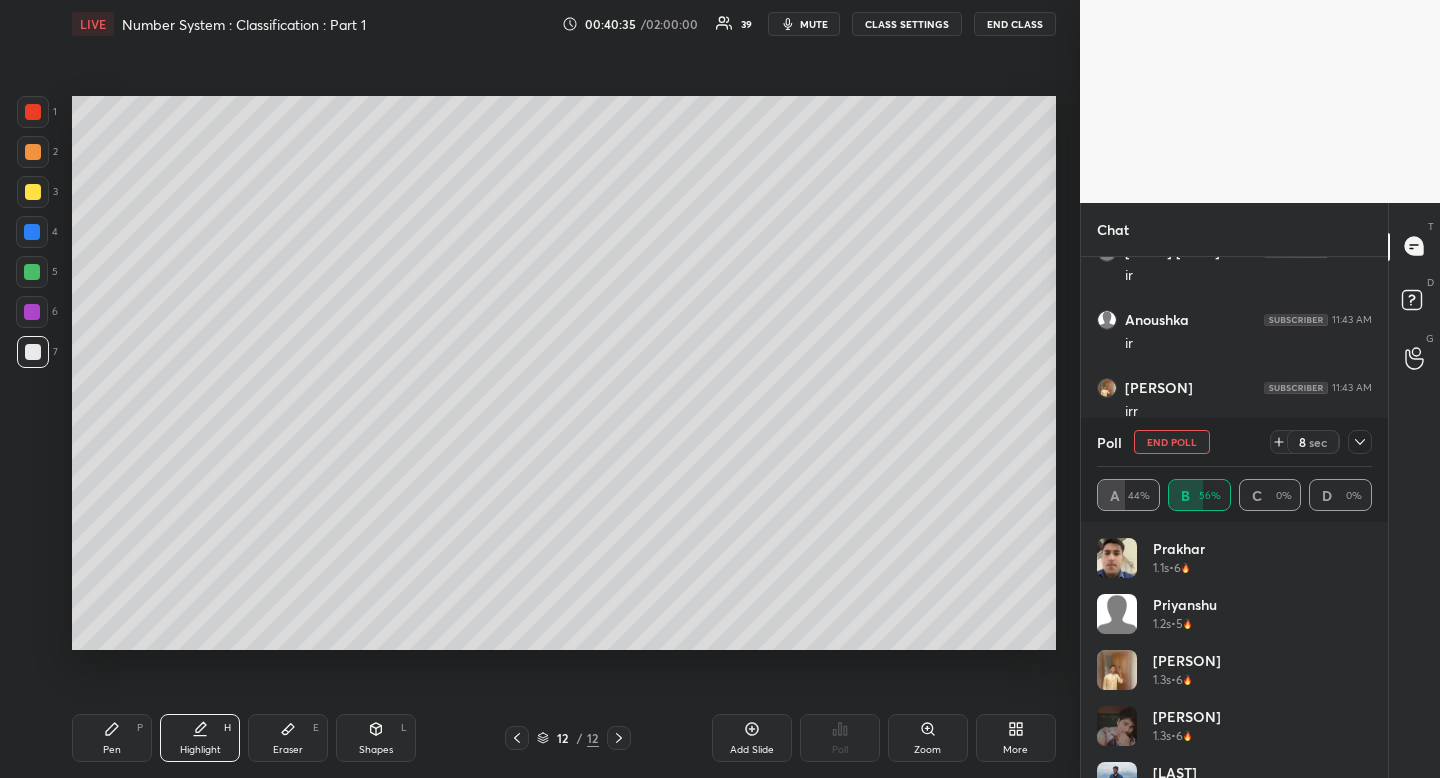 click on "Pen P" at bounding box center [112, 738] 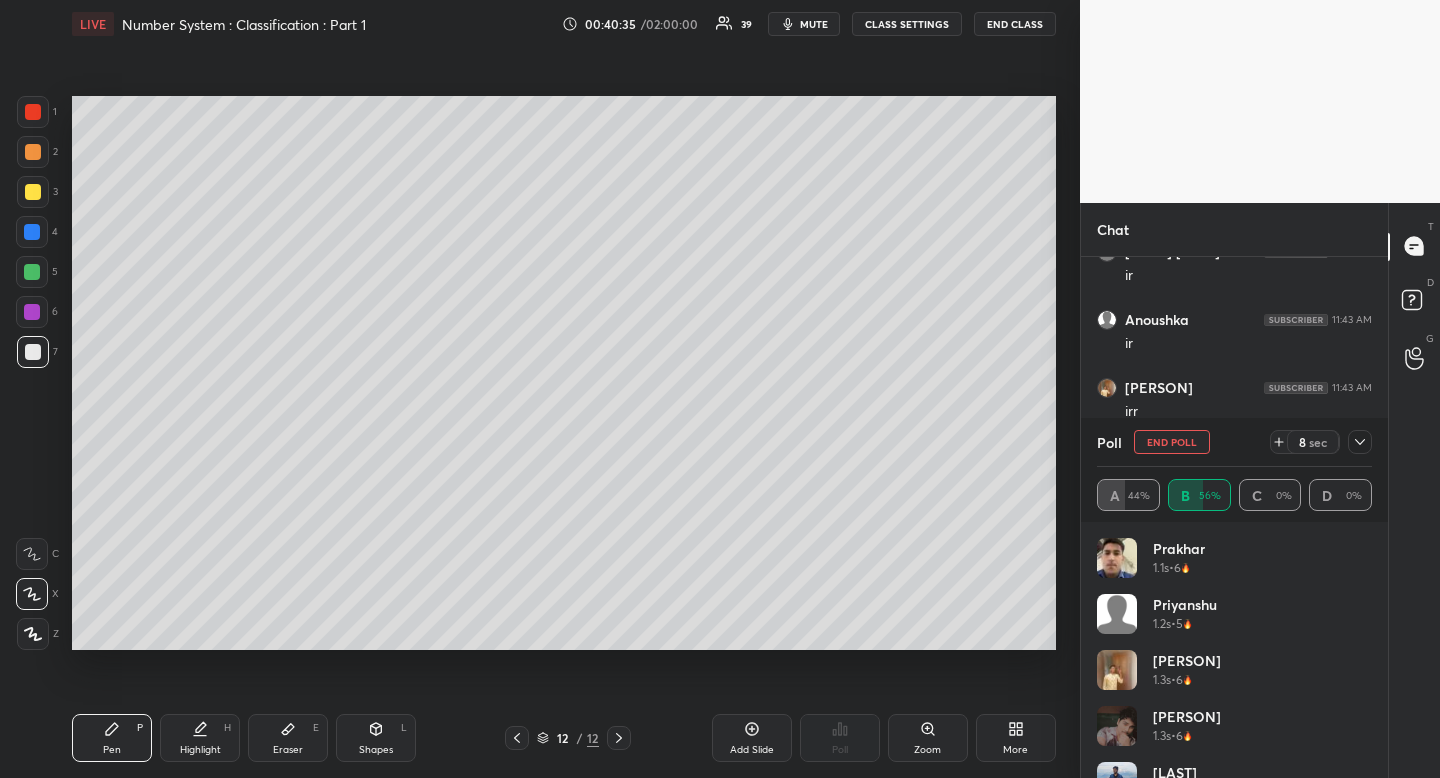 click on "1 2 3 4 5 6 7" at bounding box center (37, 236) 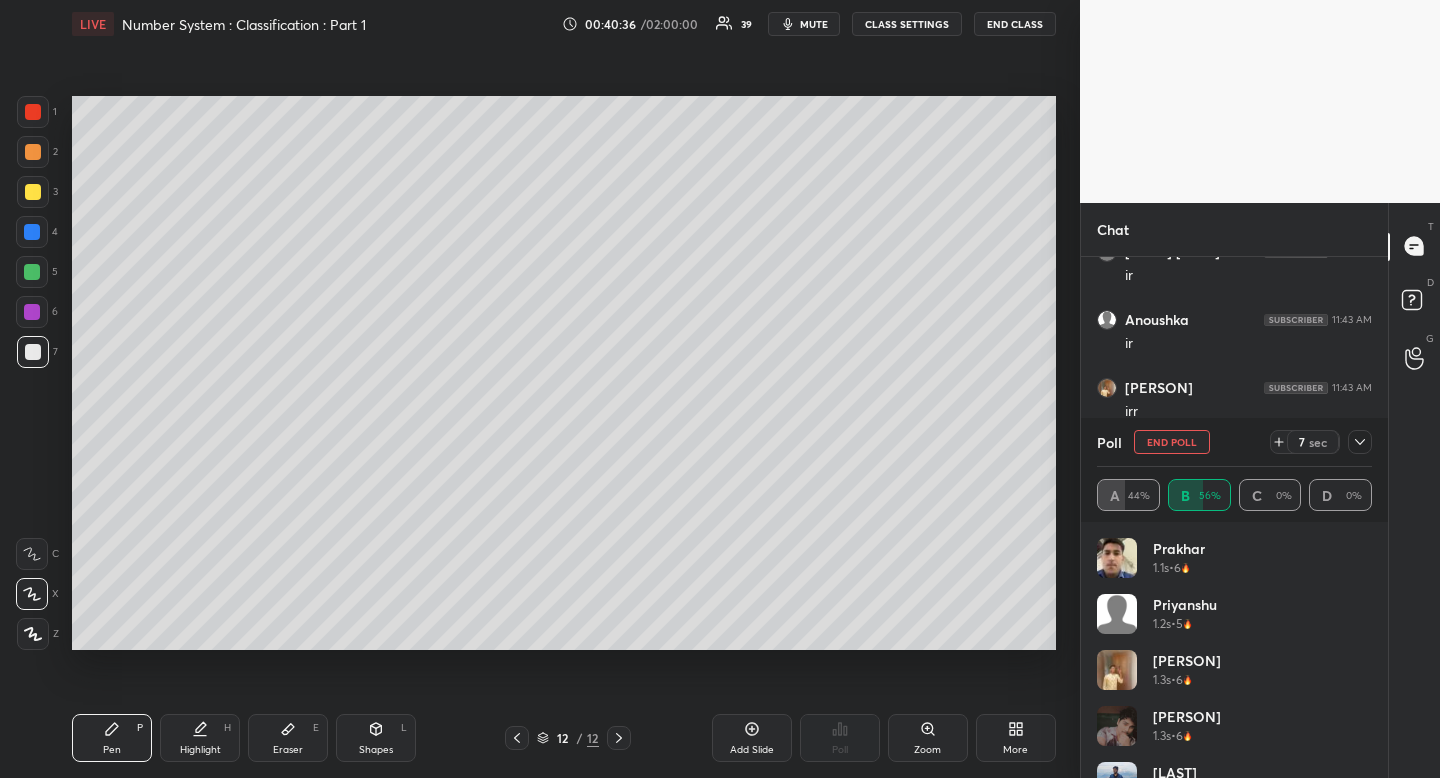 click at bounding box center (33, 352) 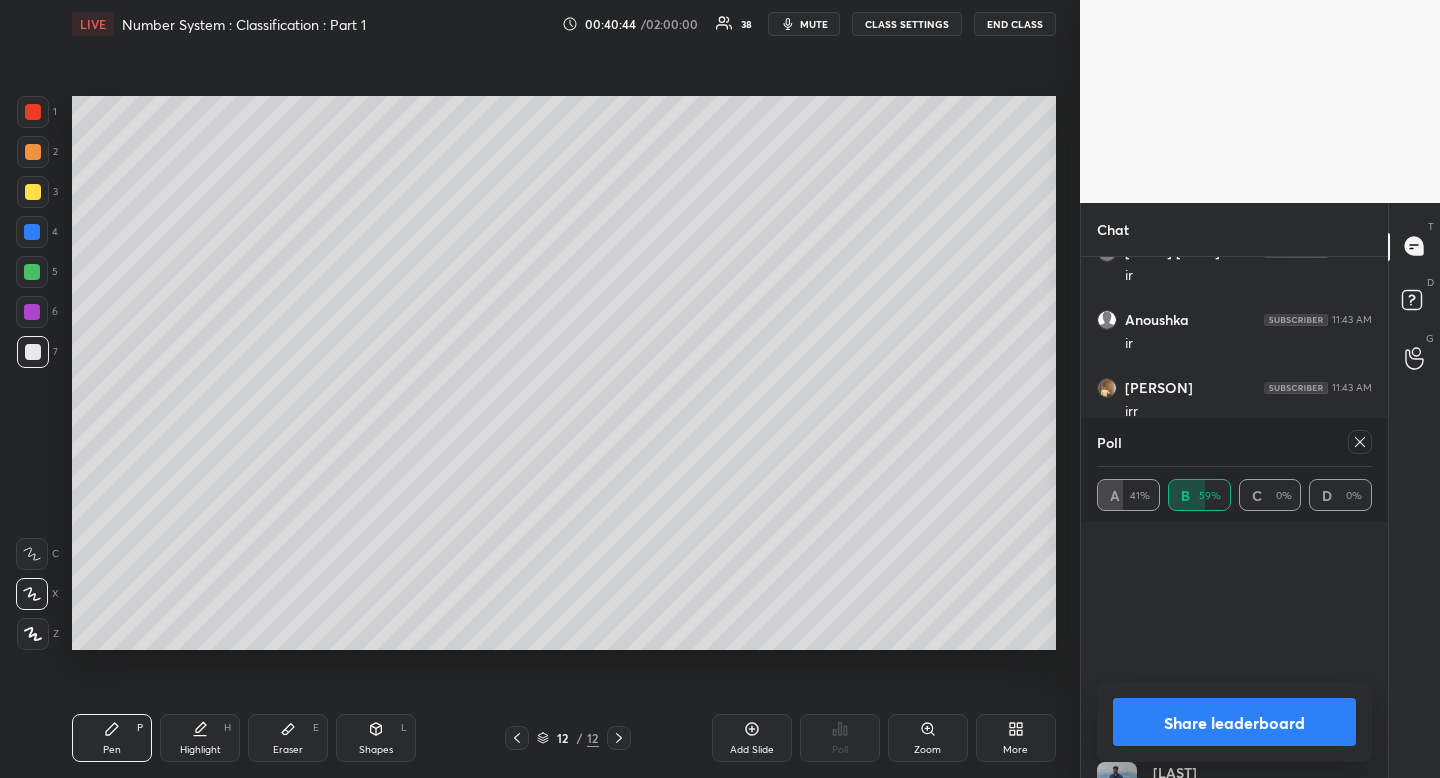 scroll, scrollTop: 712, scrollLeft: 0, axis: vertical 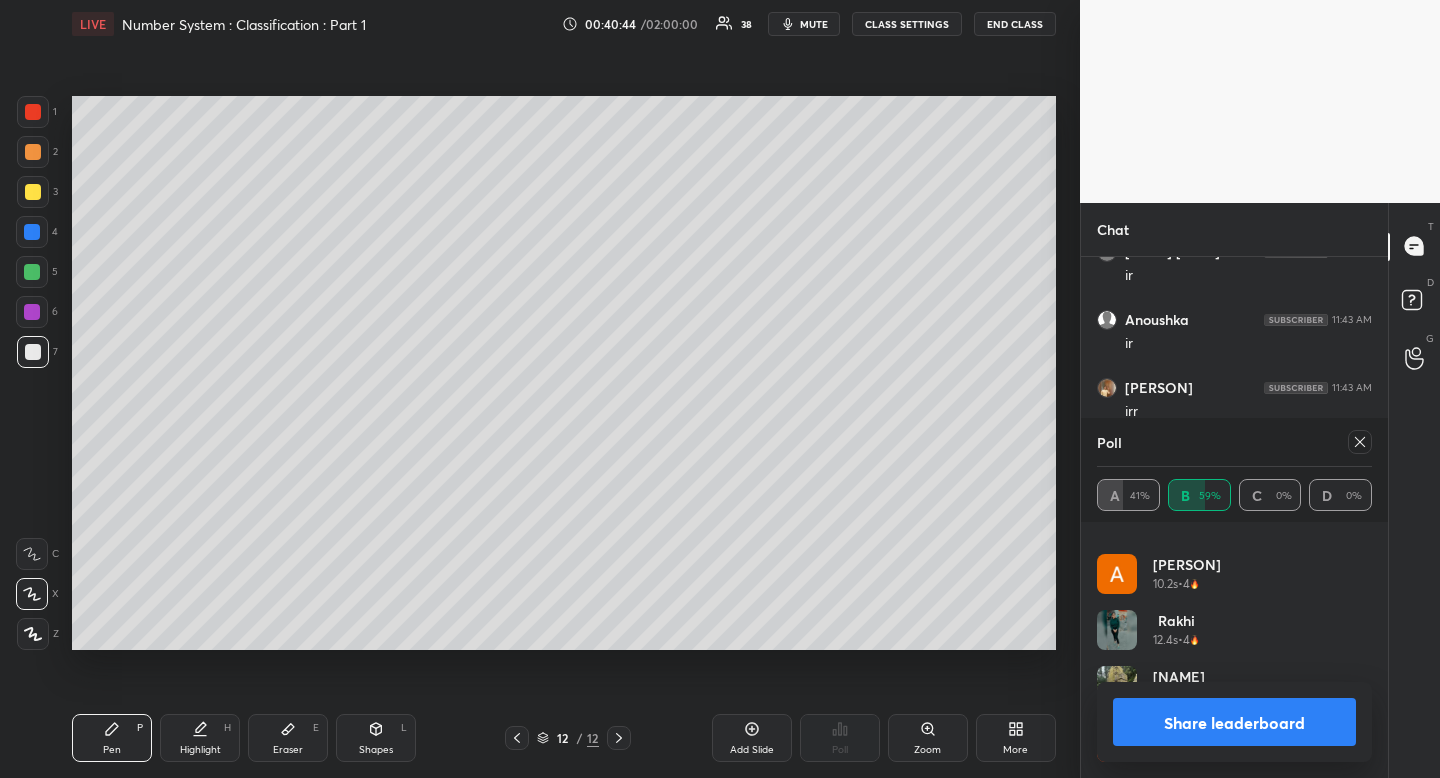 drag, startPoint x: 1368, startPoint y: 553, endPoint x: 1360, endPoint y: 682, distance: 129.24782 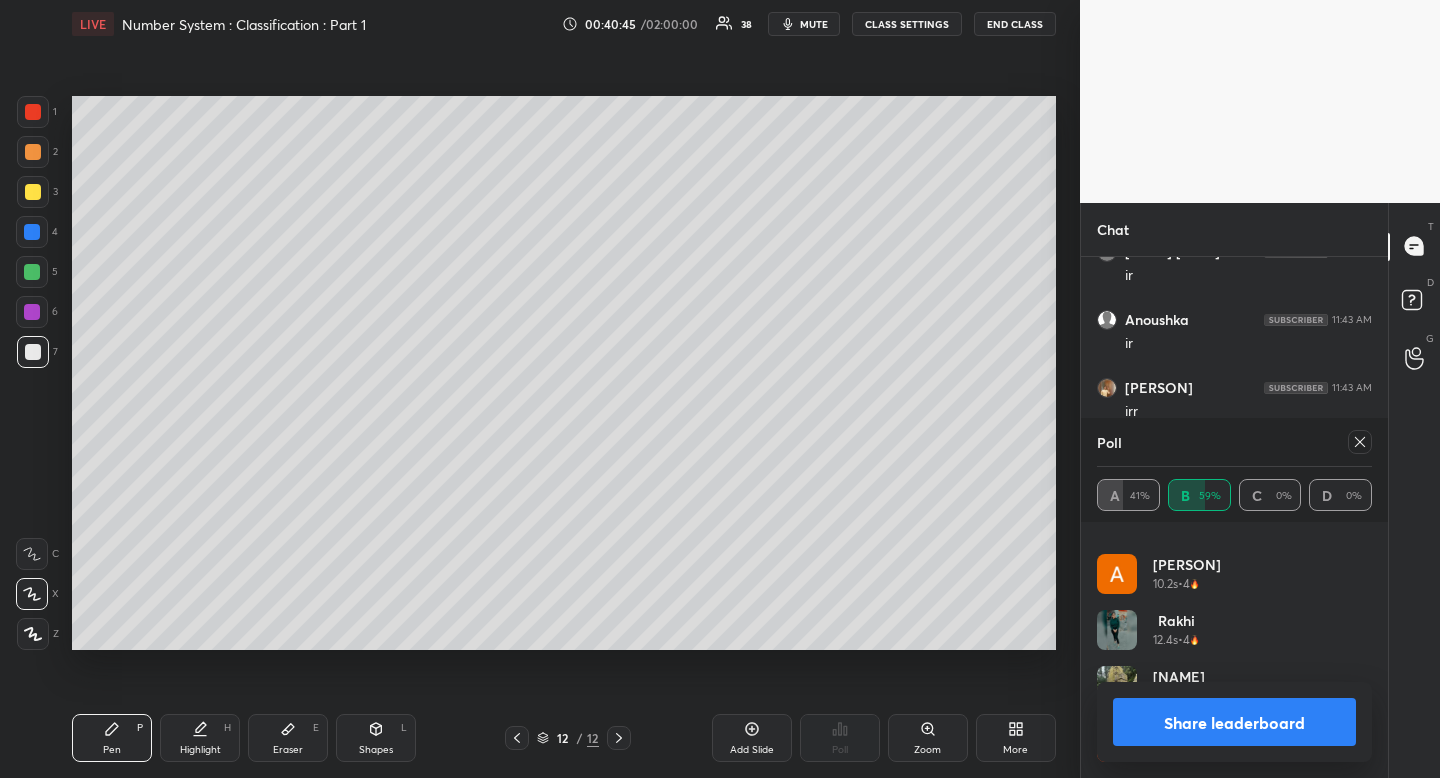 drag, startPoint x: 1356, startPoint y: 448, endPoint x: 1330, endPoint y: 450, distance: 26.076809 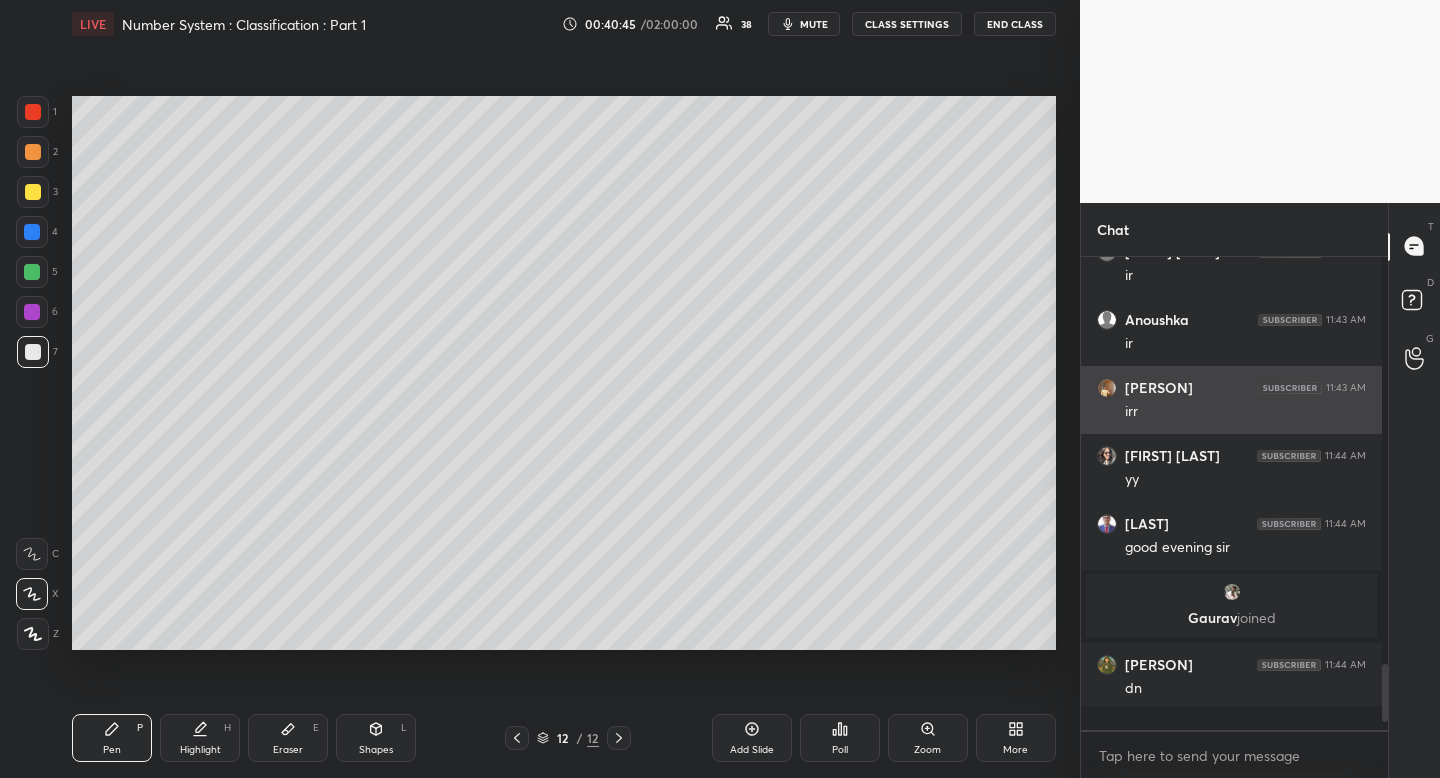 scroll, scrollTop: 1, scrollLeft: 7, axis: both 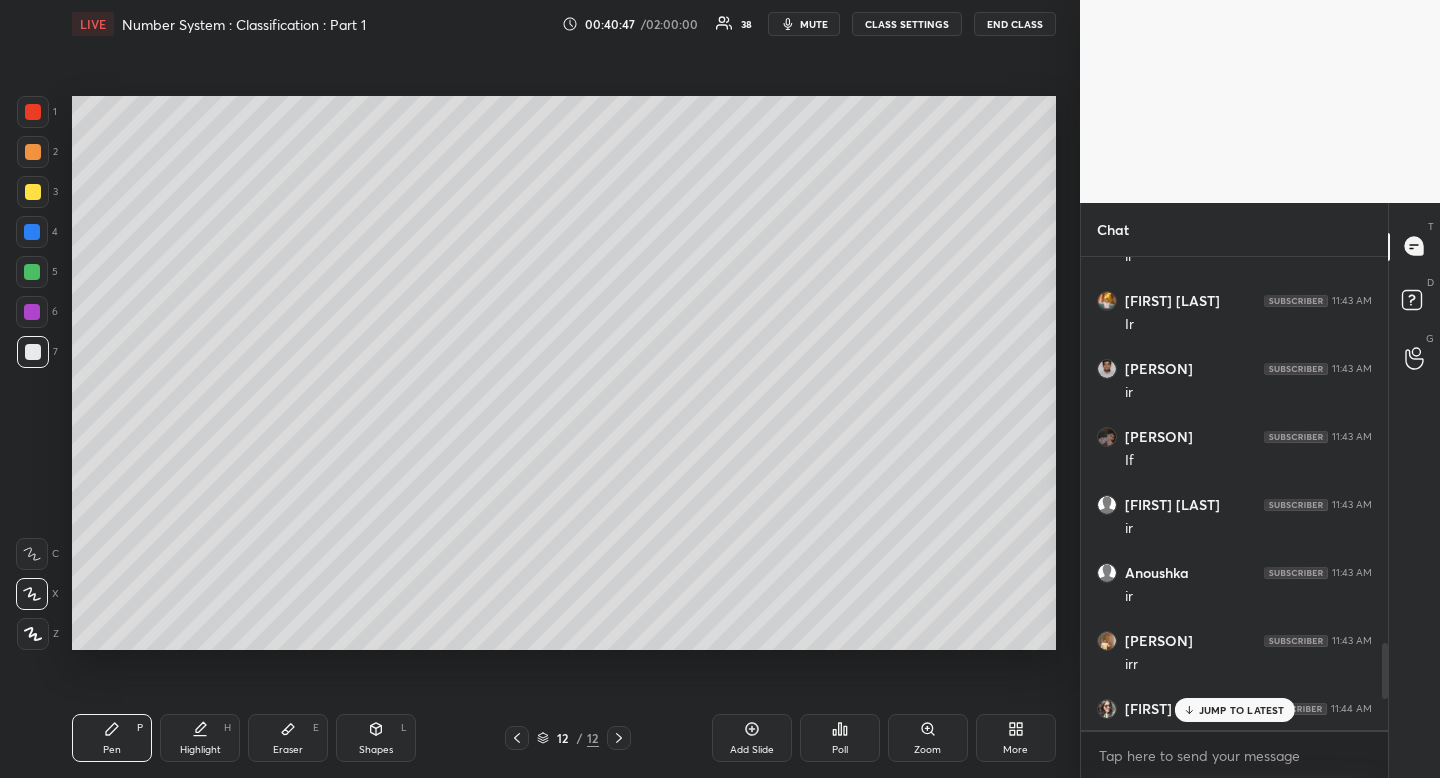 click at bounding box center [33, 192] 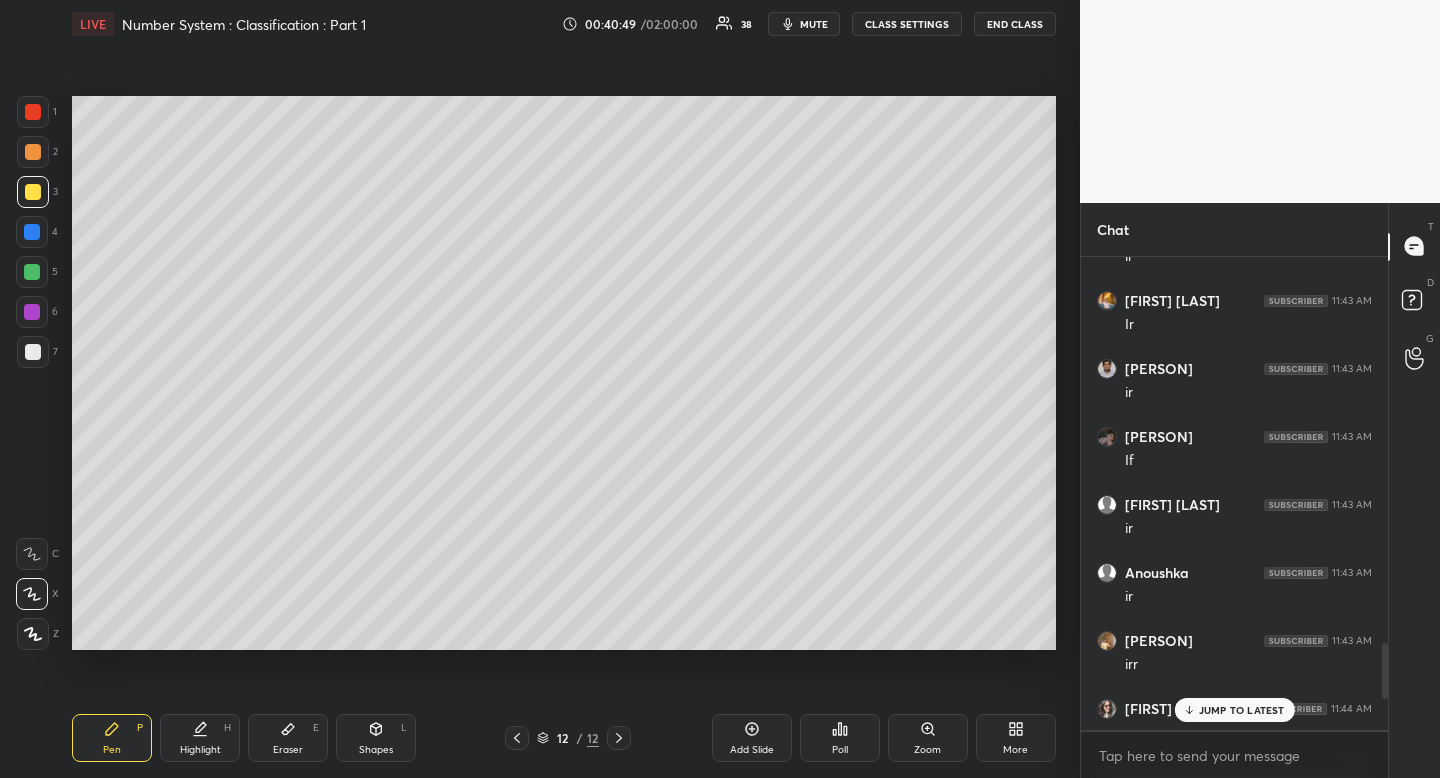 click on "JUMP TO LATEST" at bounding box center [1242, 710] 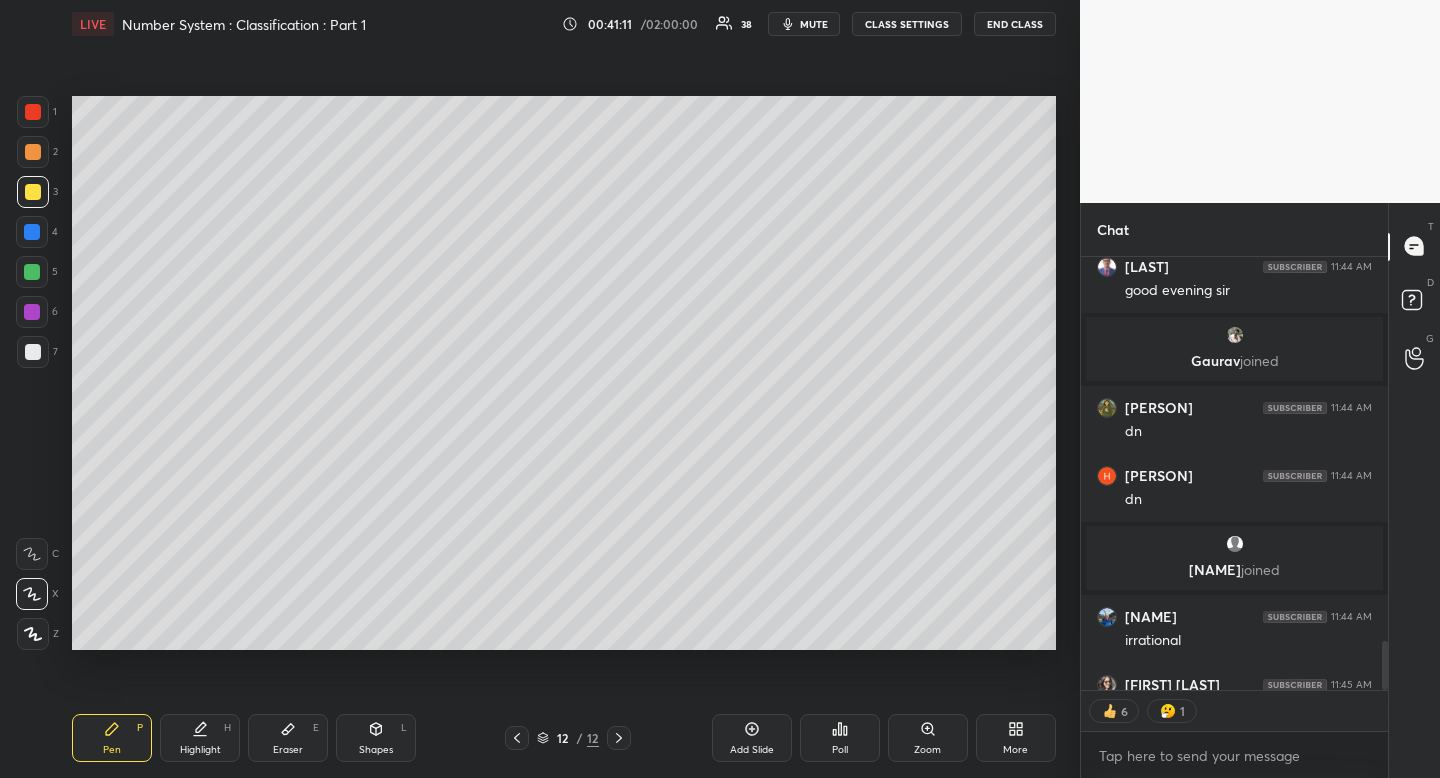 click 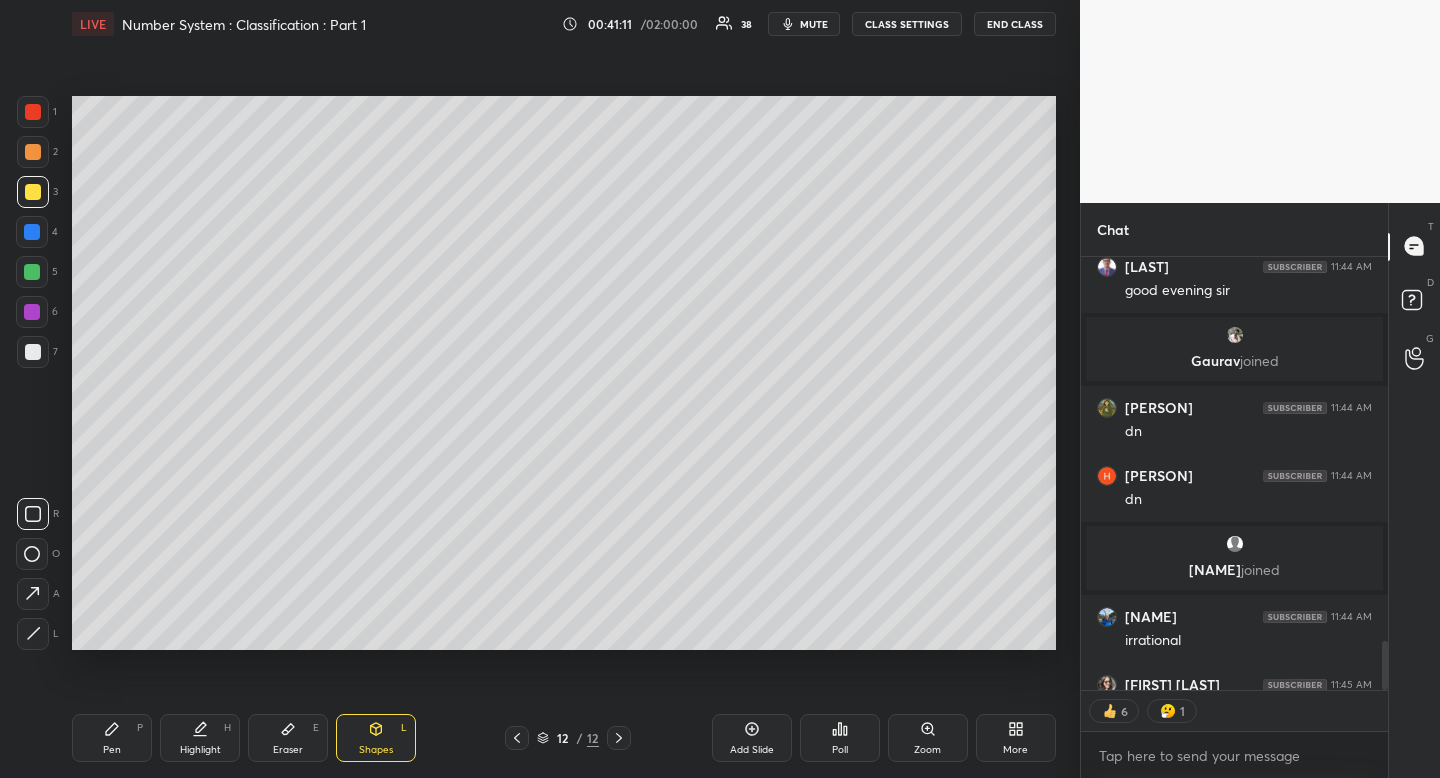 click on "R O A L" at bounding box center (38, 570) 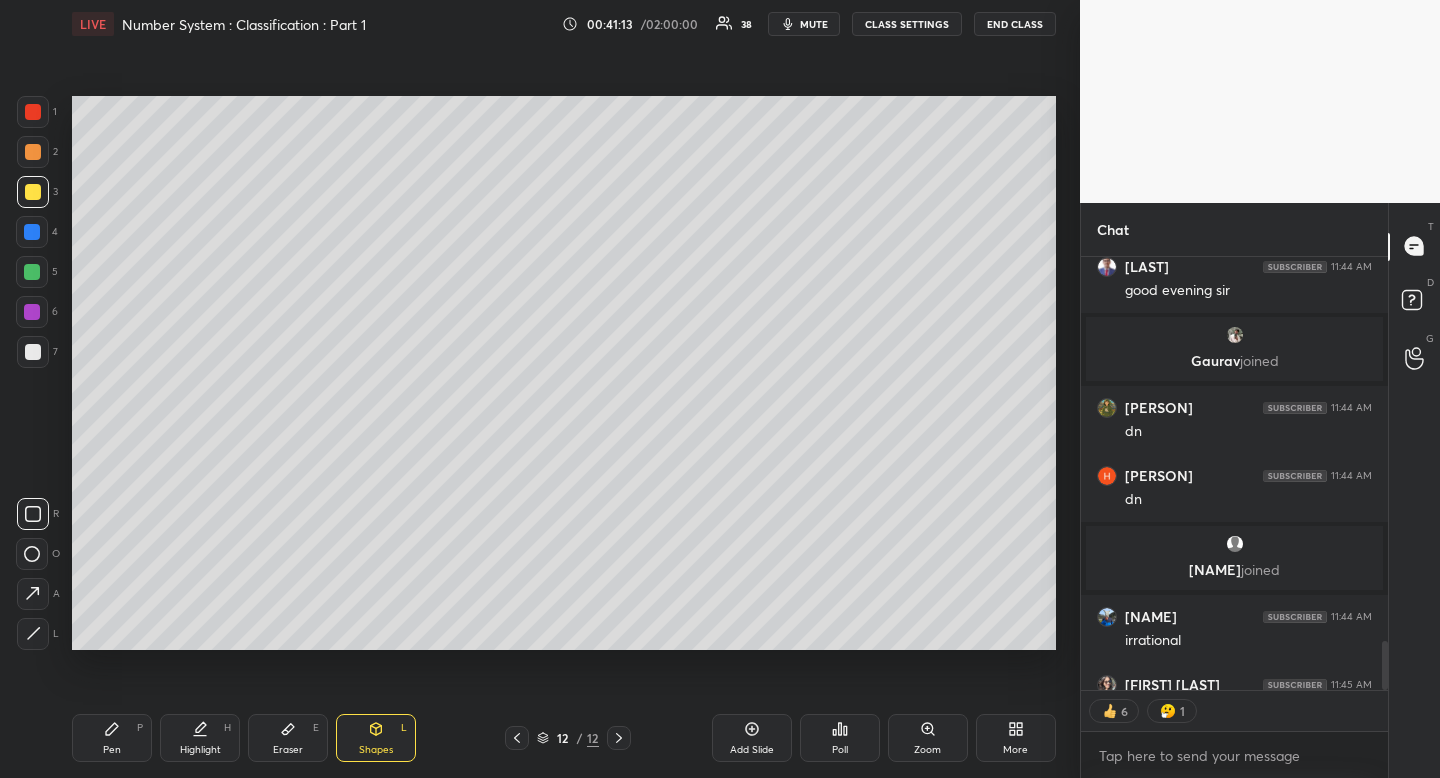 drag, startPoint x: 179, startPoint y: 742, endPoint x: 222, endPoint y: 652, distance: 99.744675 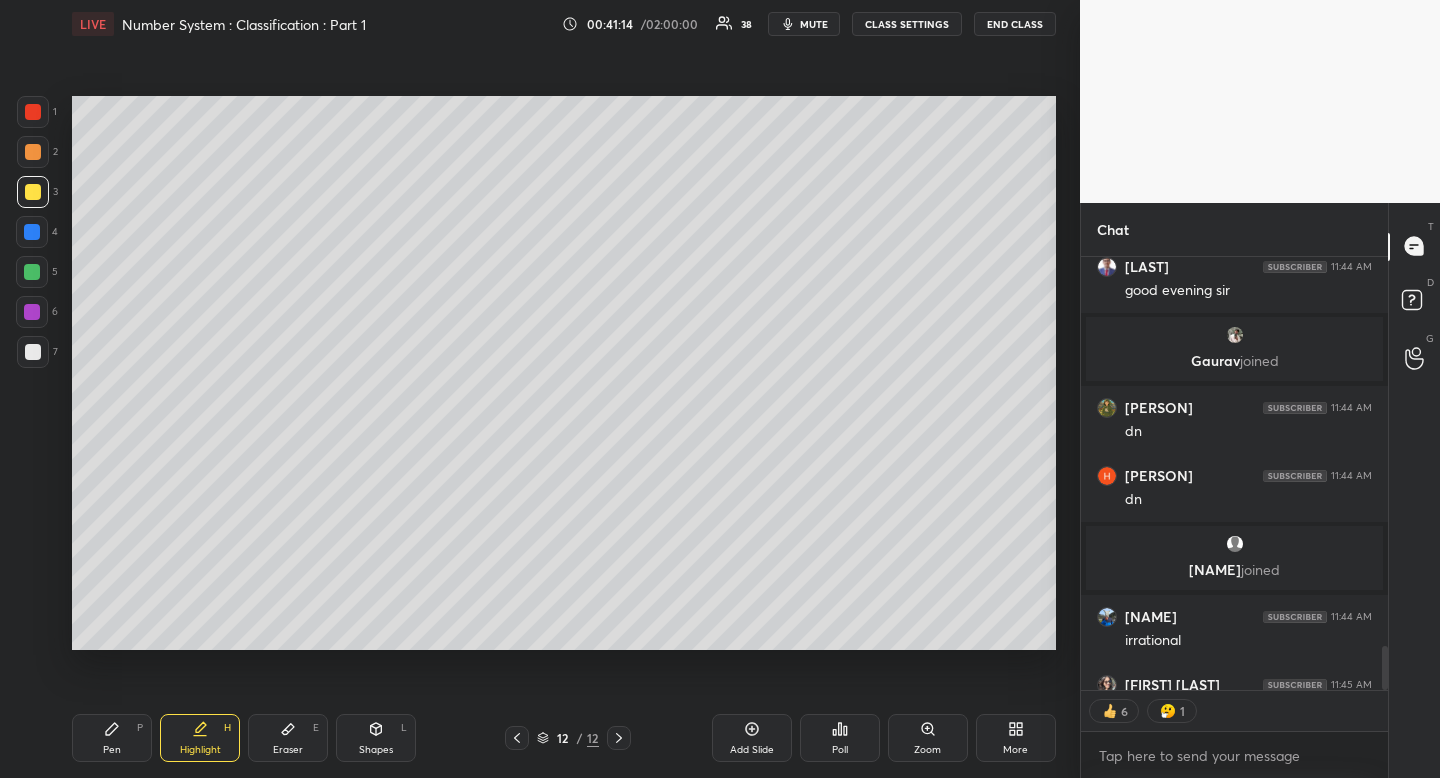 scroll, scrollTop: 3794, scrollLeft: 0, axis: vertical 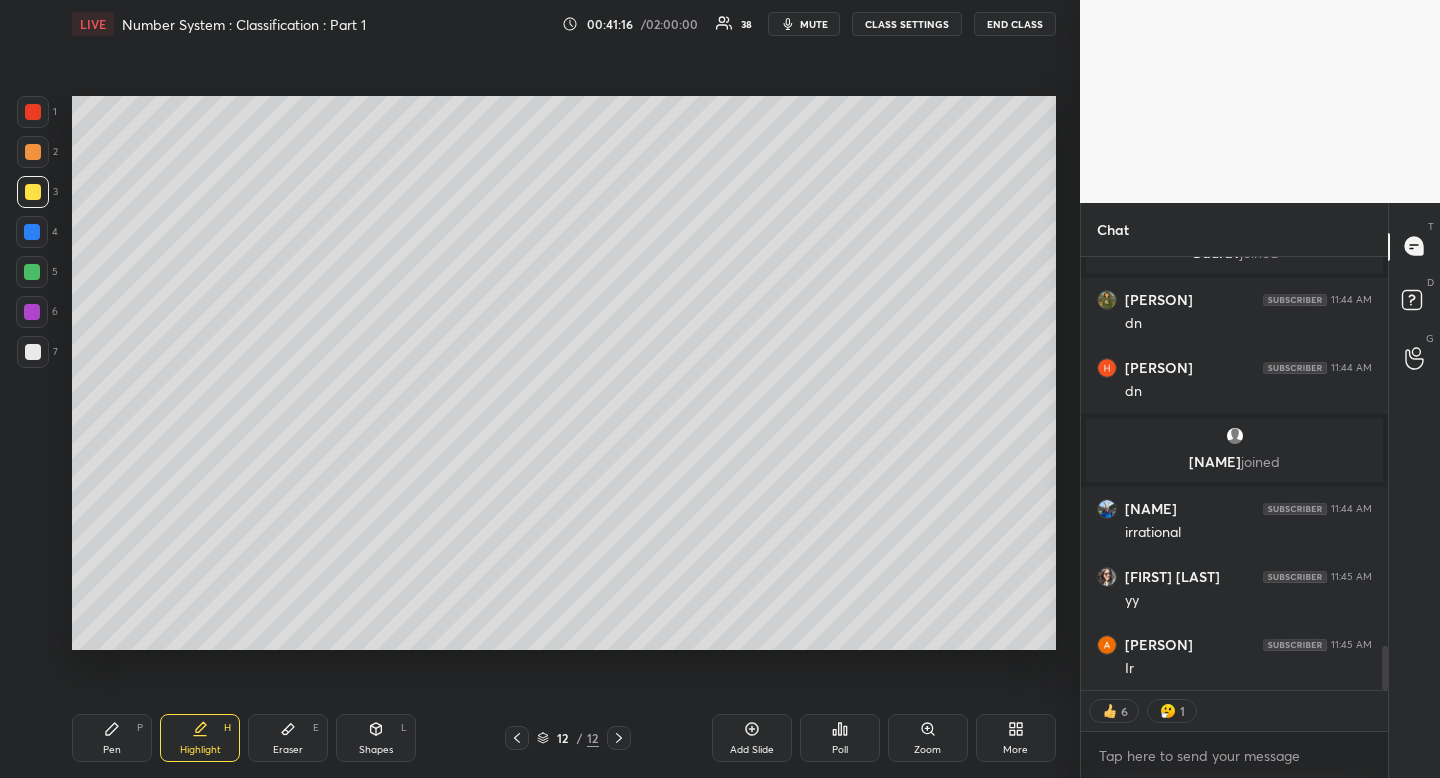 click on "Pen" at bounding box center [112, 750] 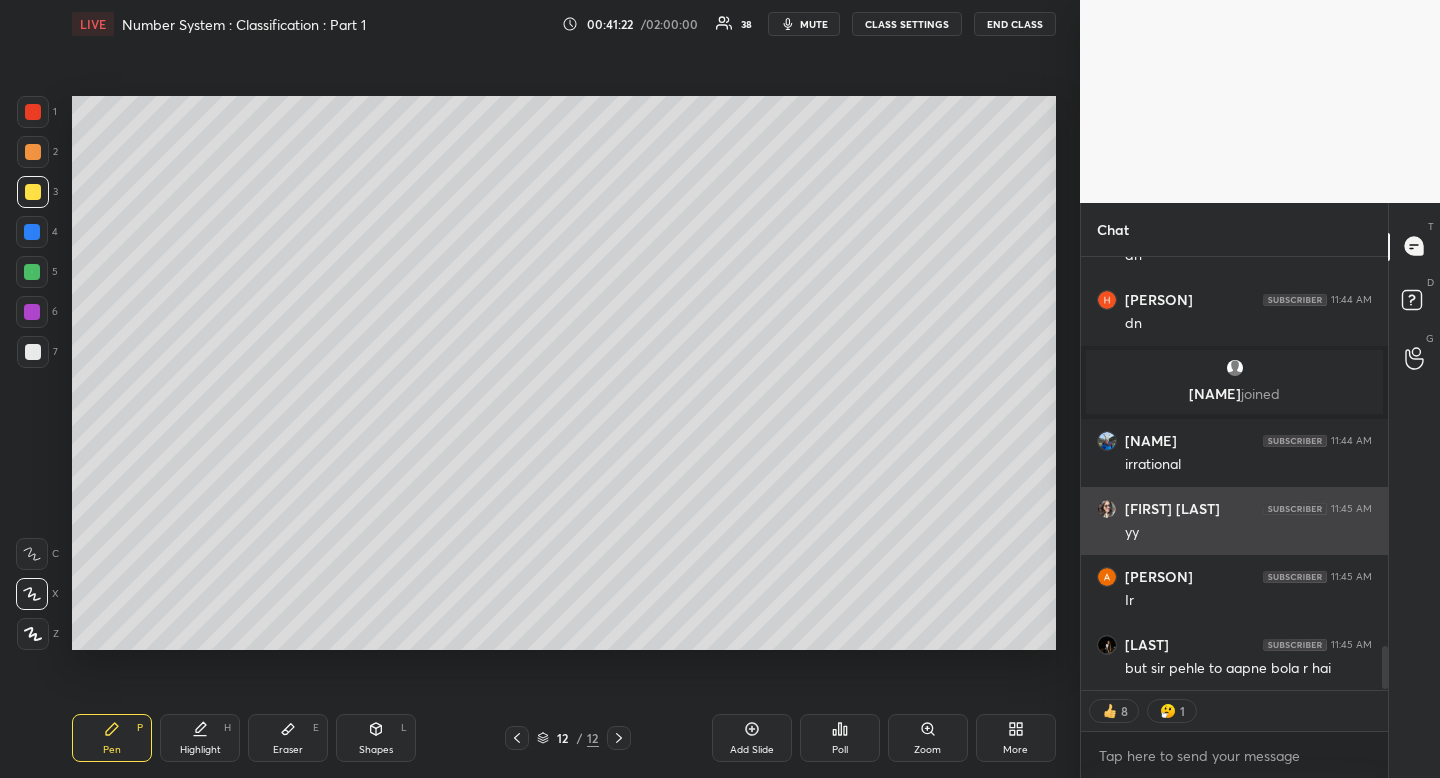 scroll, scrollTop: 3930, scrollLeft: 0, axis: vertical 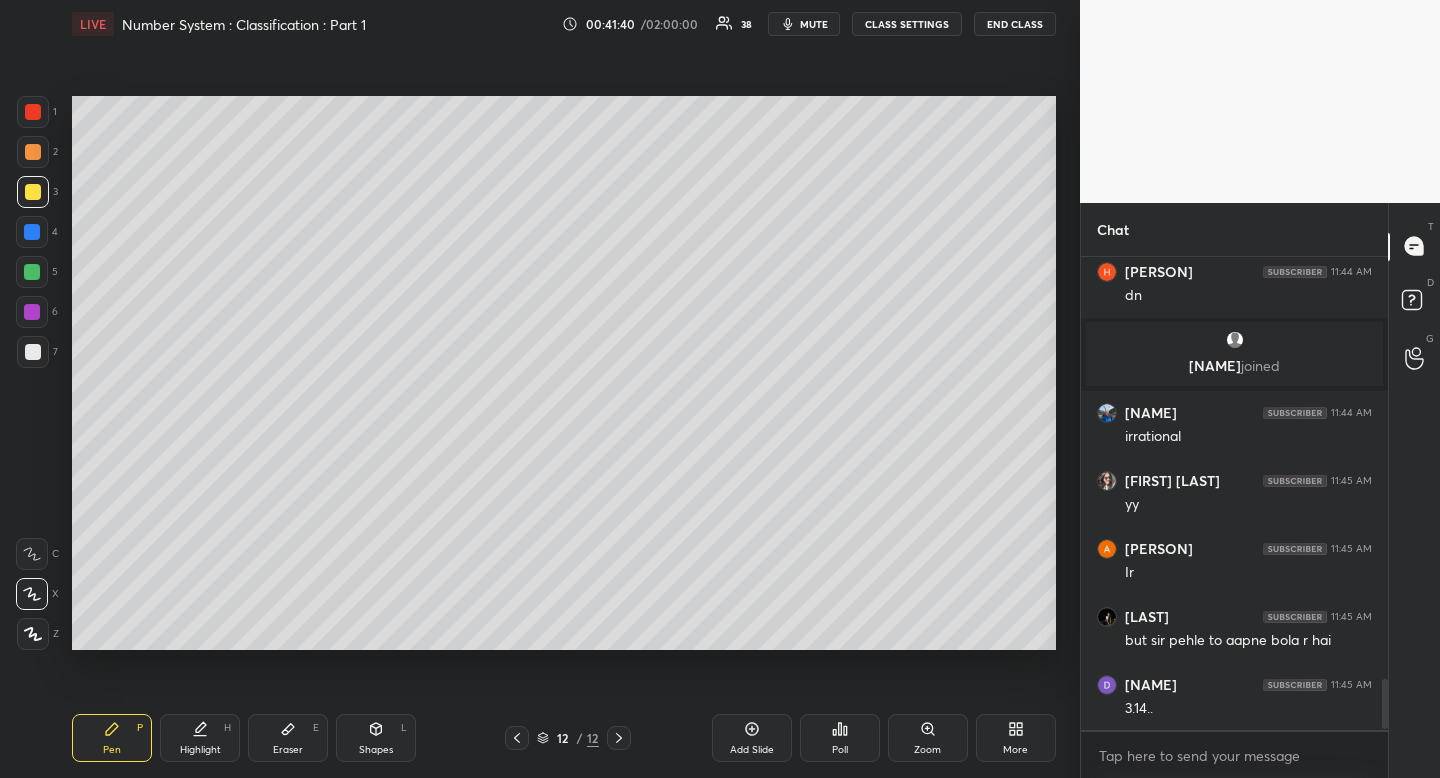 click on "mute" at bounding box center (804, 24) 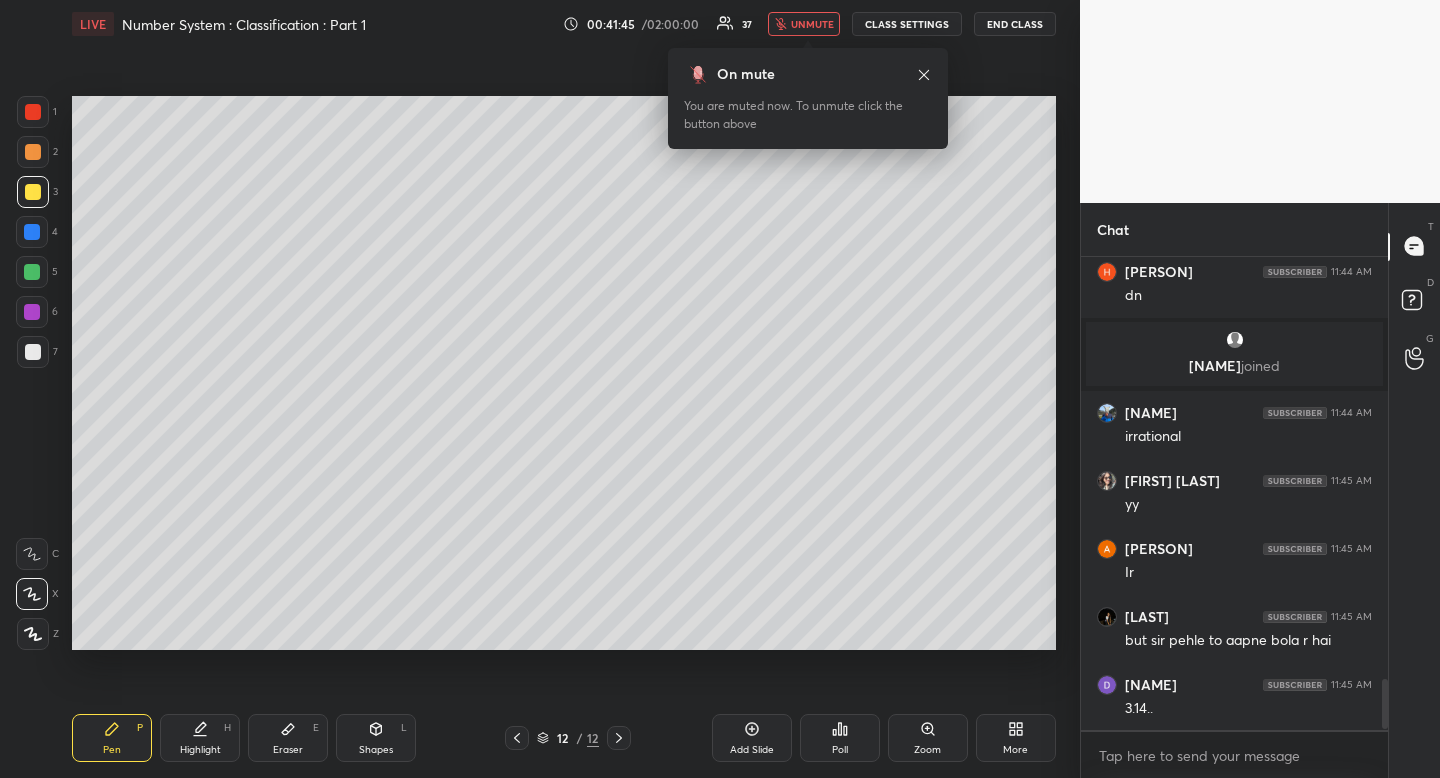 drag, startPoint x: 818, startPoint y: 25, endPoint x: 789, endPoint y: 49, distance: 37.64306 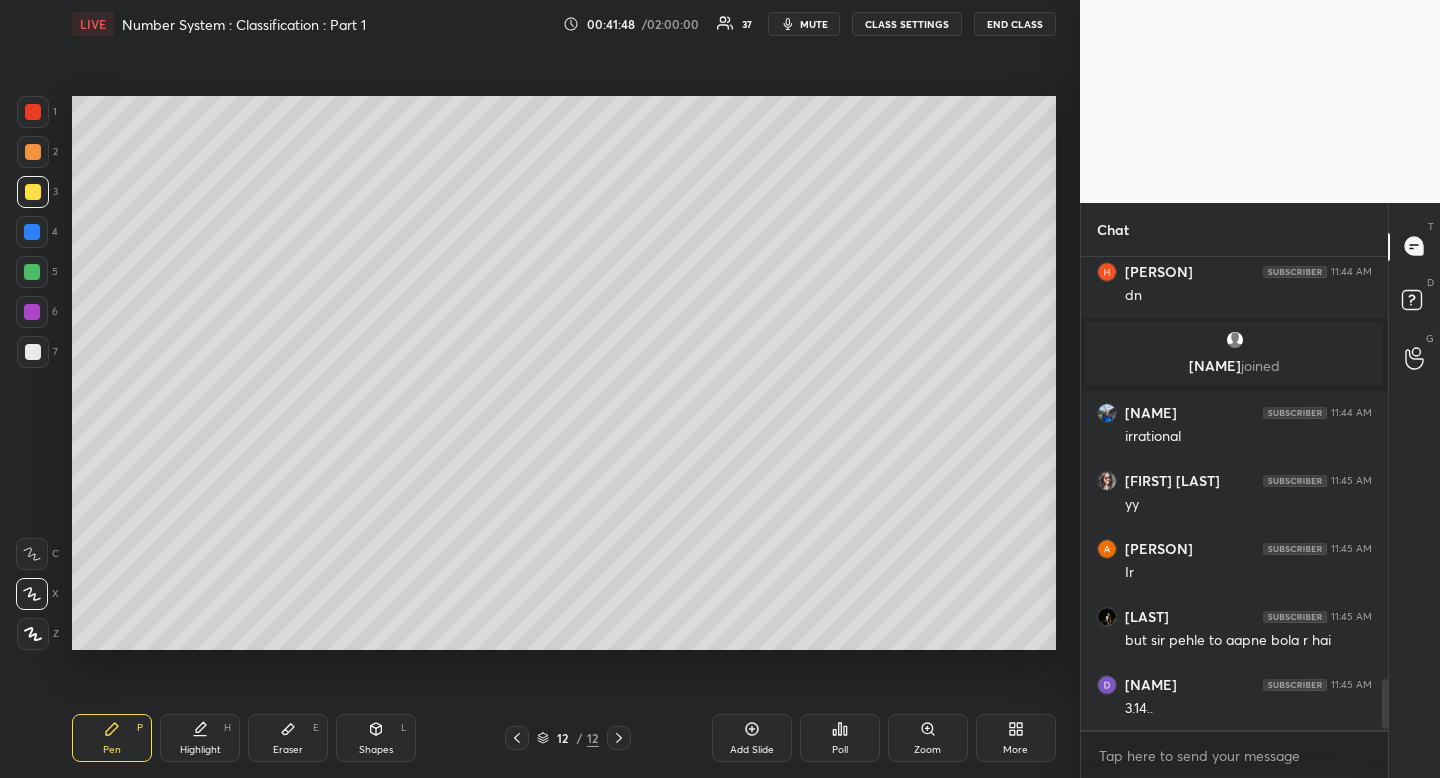 click at bounding box center (33, 352) 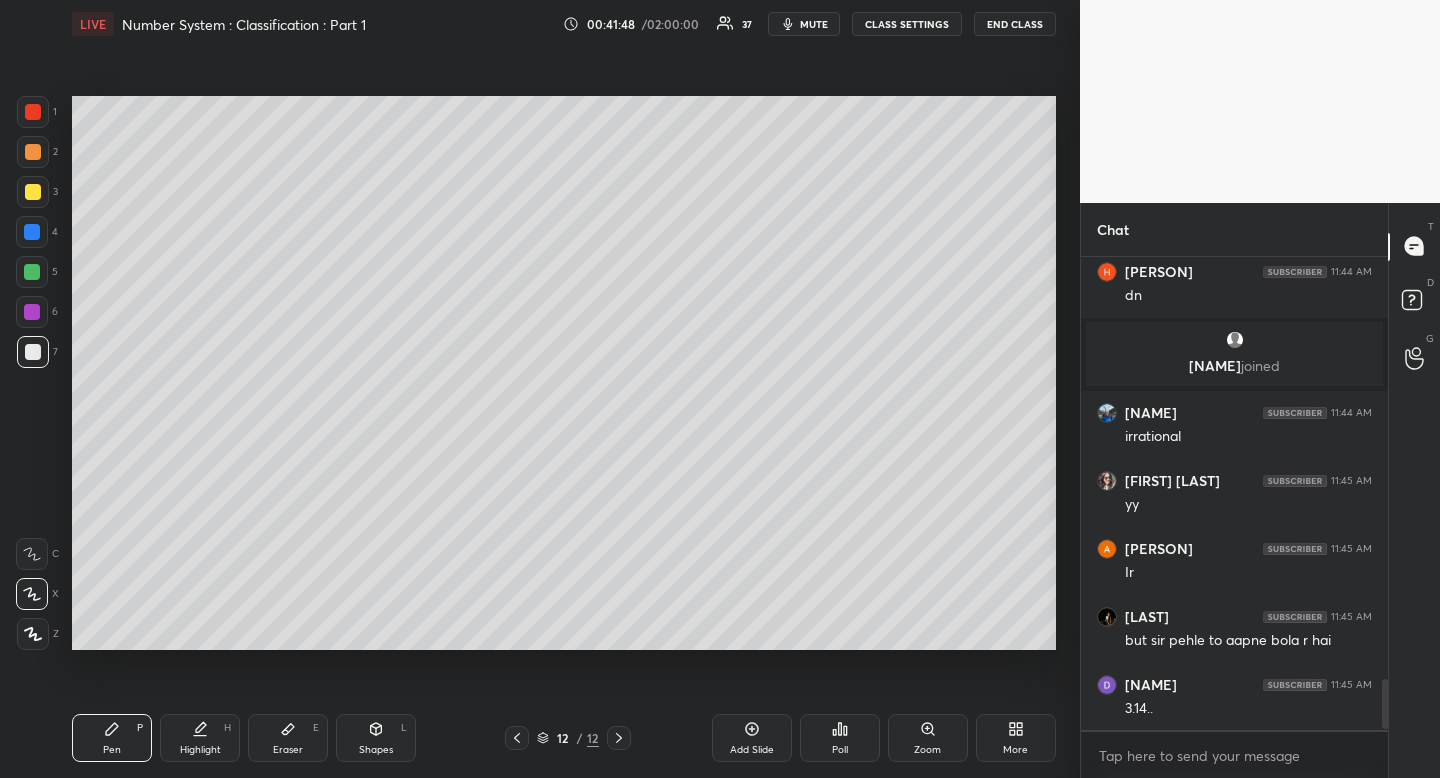 scroll, scrollTop: 3958, scrollLeft: 0, axis: vertical 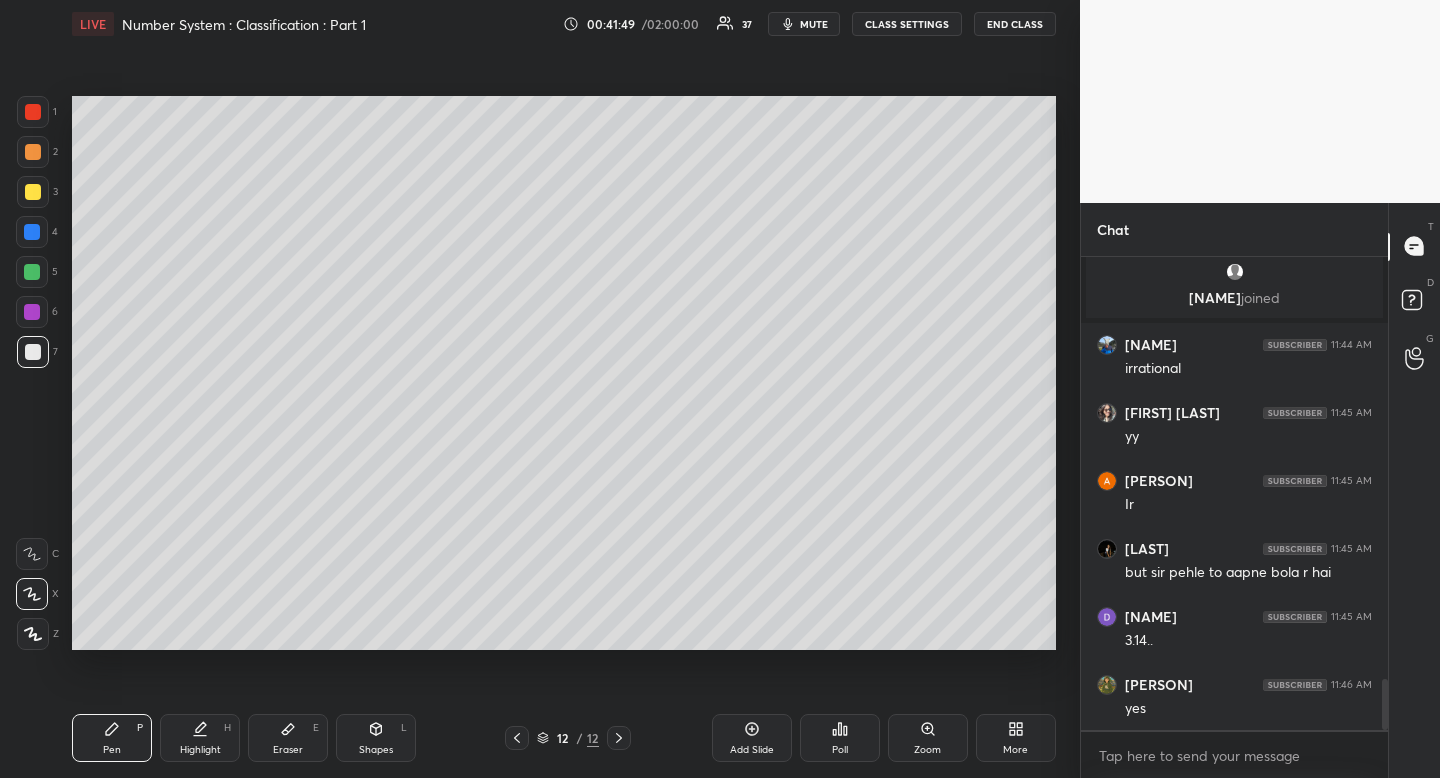 click at bounding box center (33, 152) 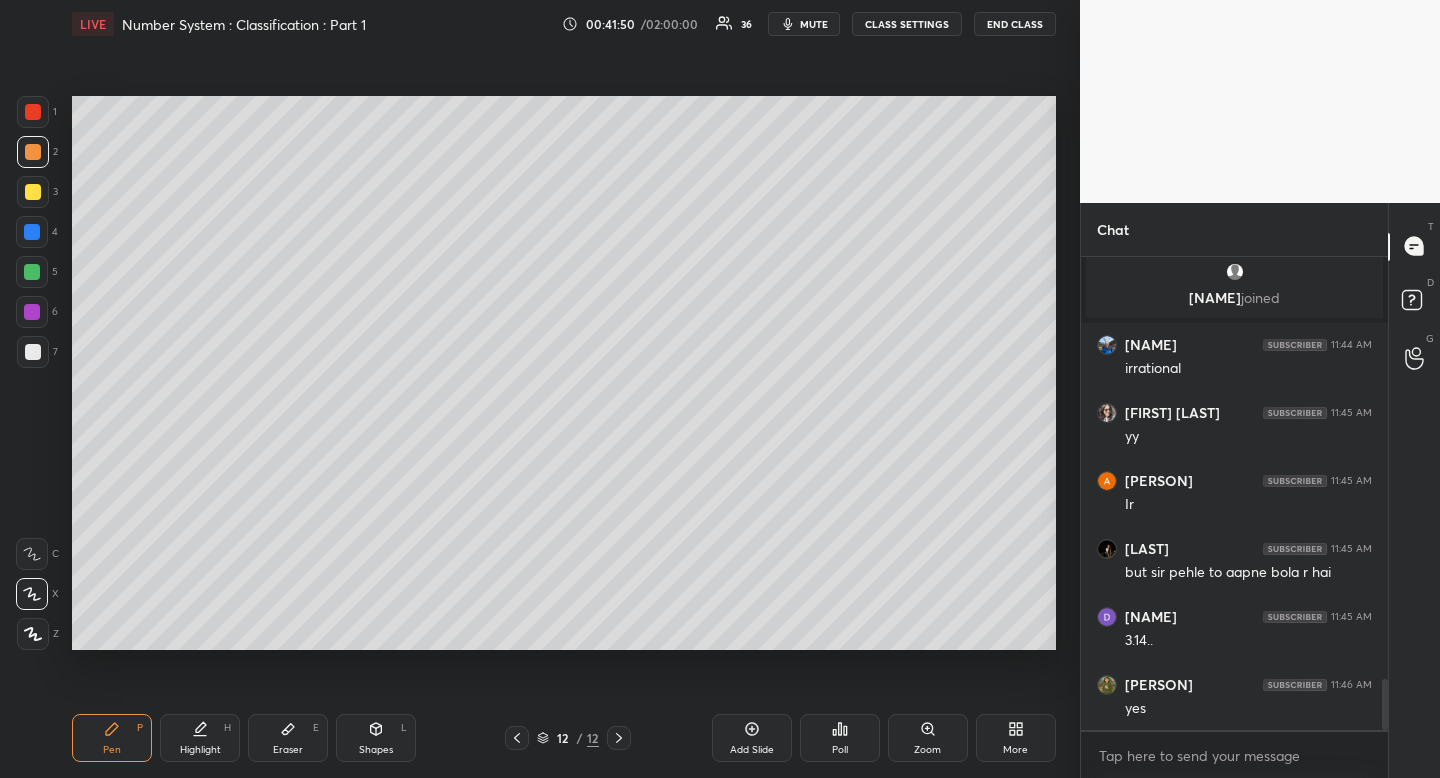 click 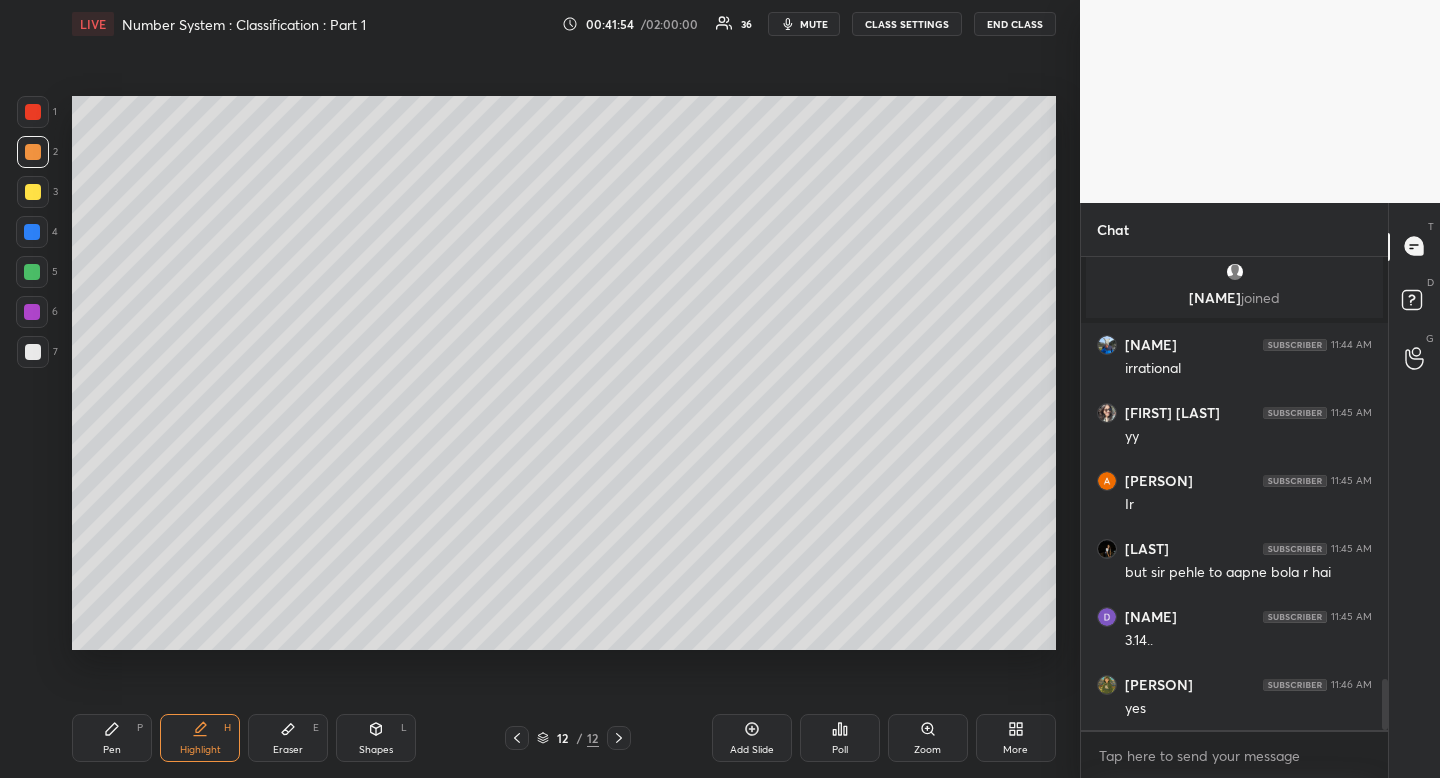 click at bounding box center [33, 352] 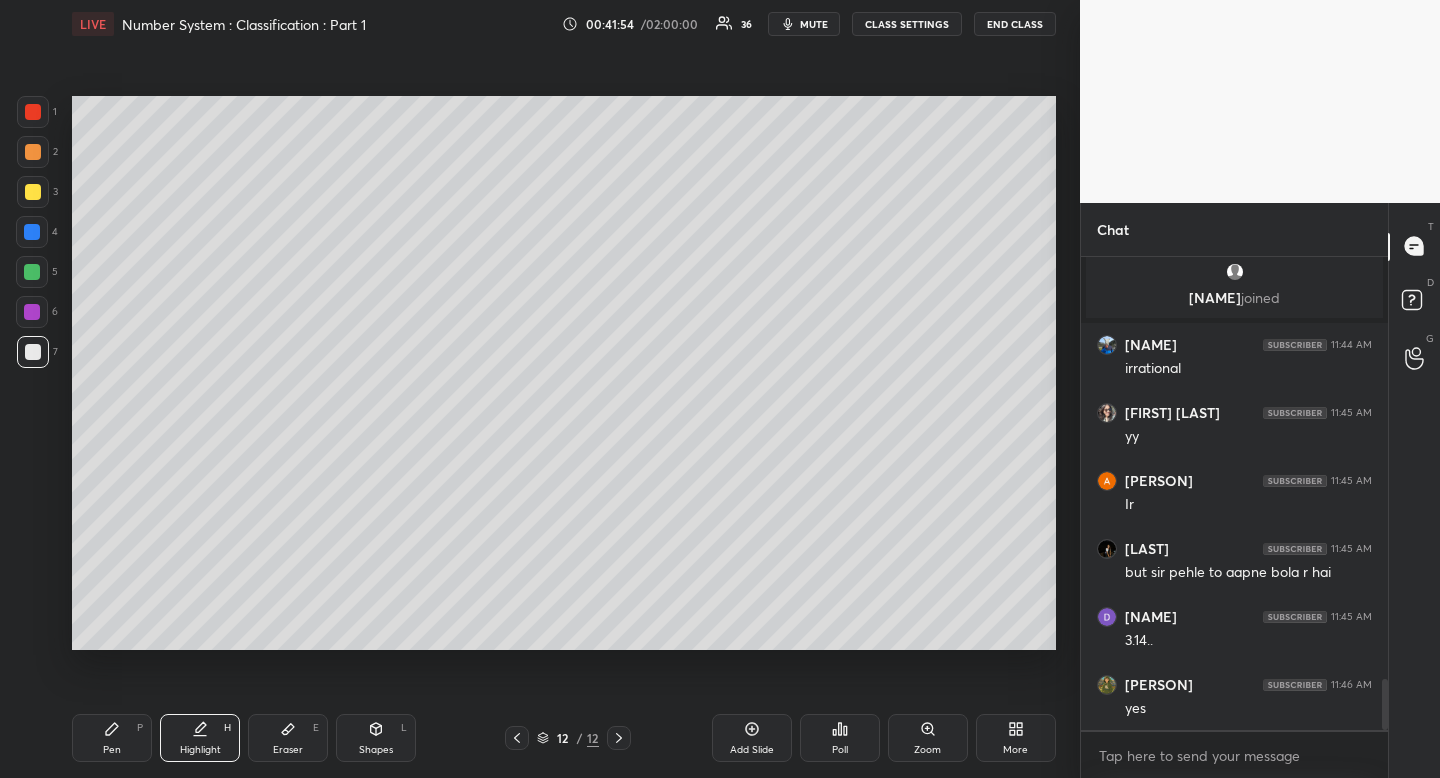 drag, startPoint x: 22, startPoint y: 355, endPoint x: 20, endPoint y: 431, distance: 76.02631 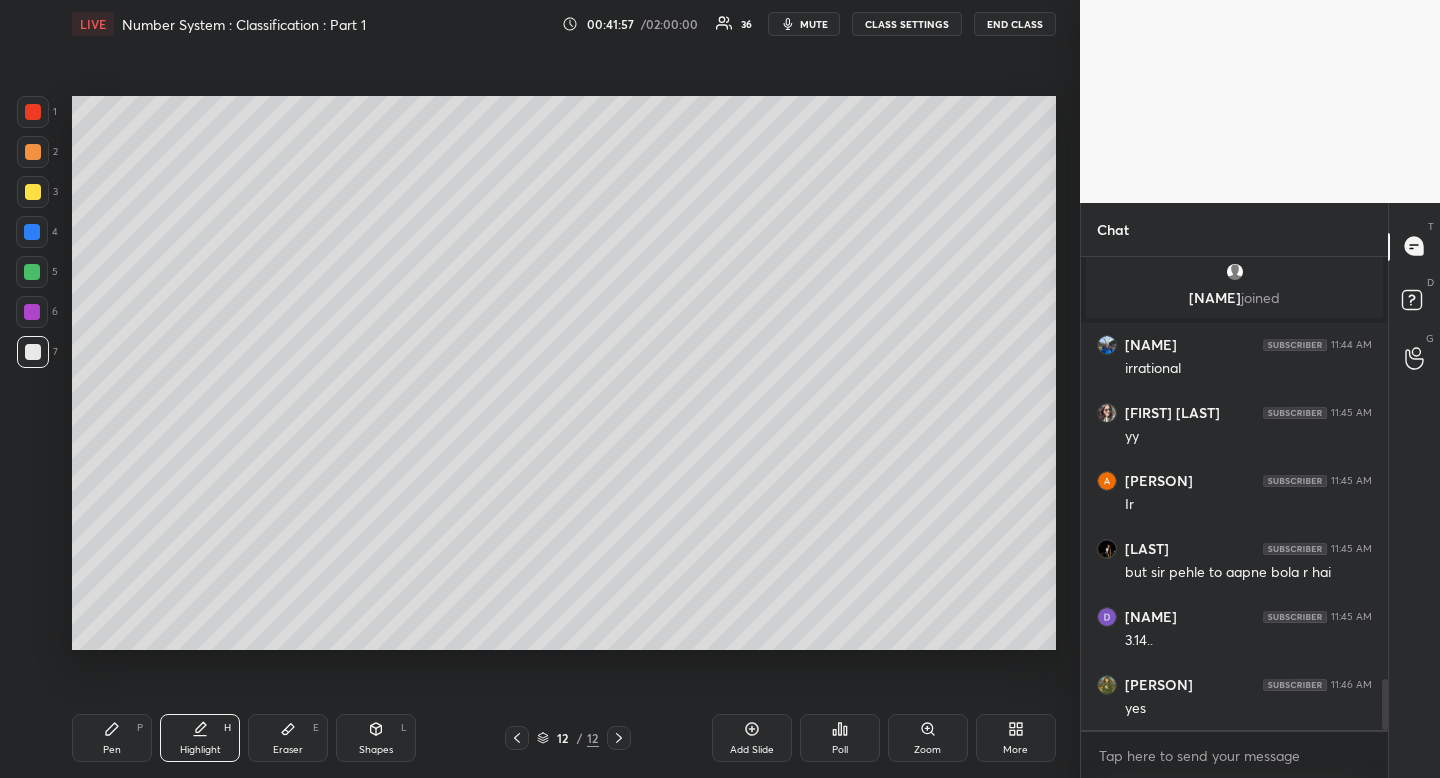 click at bounding box center (33, 352) 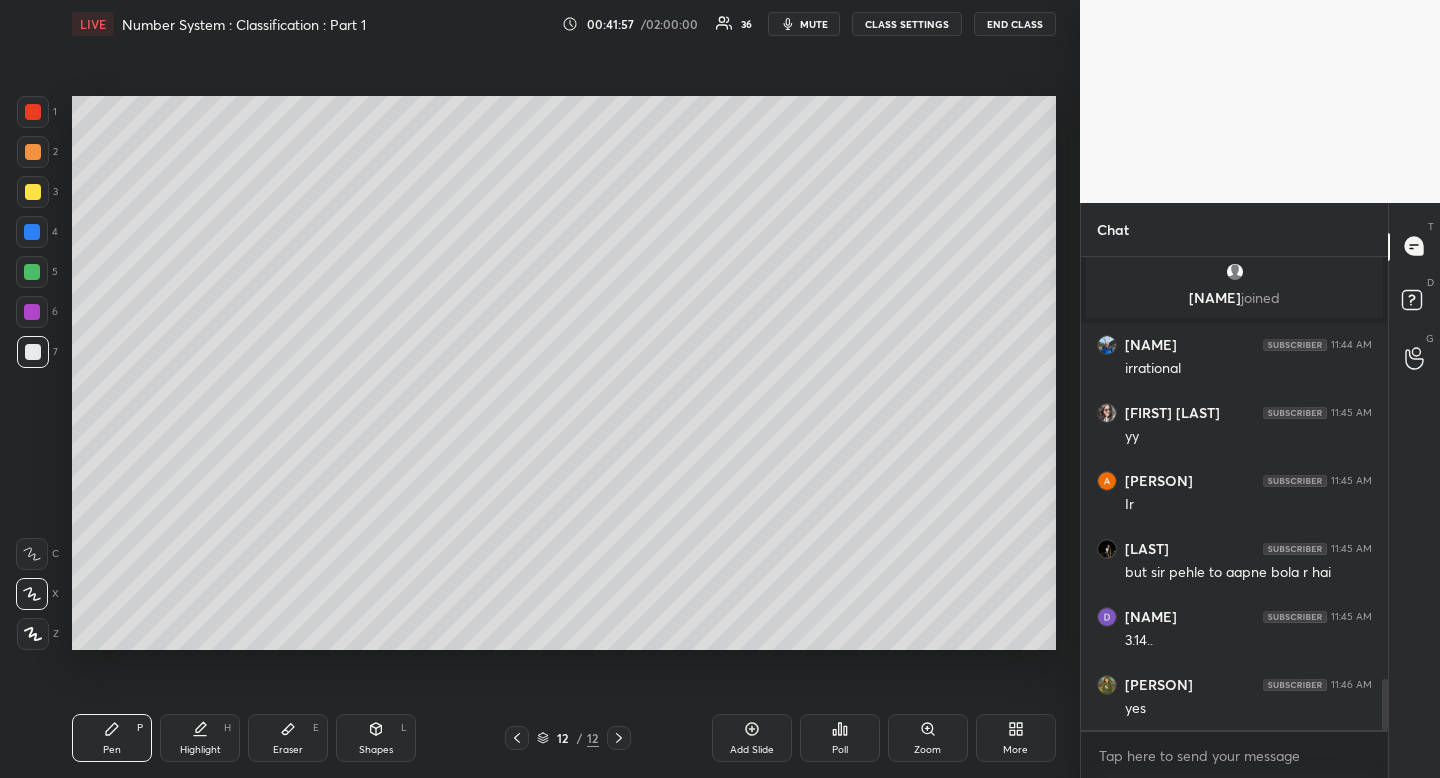 drag, startPoint x: 119, startPoint y: 728, endPoint x: 72, endPoint y: 683, distance: 65.06919 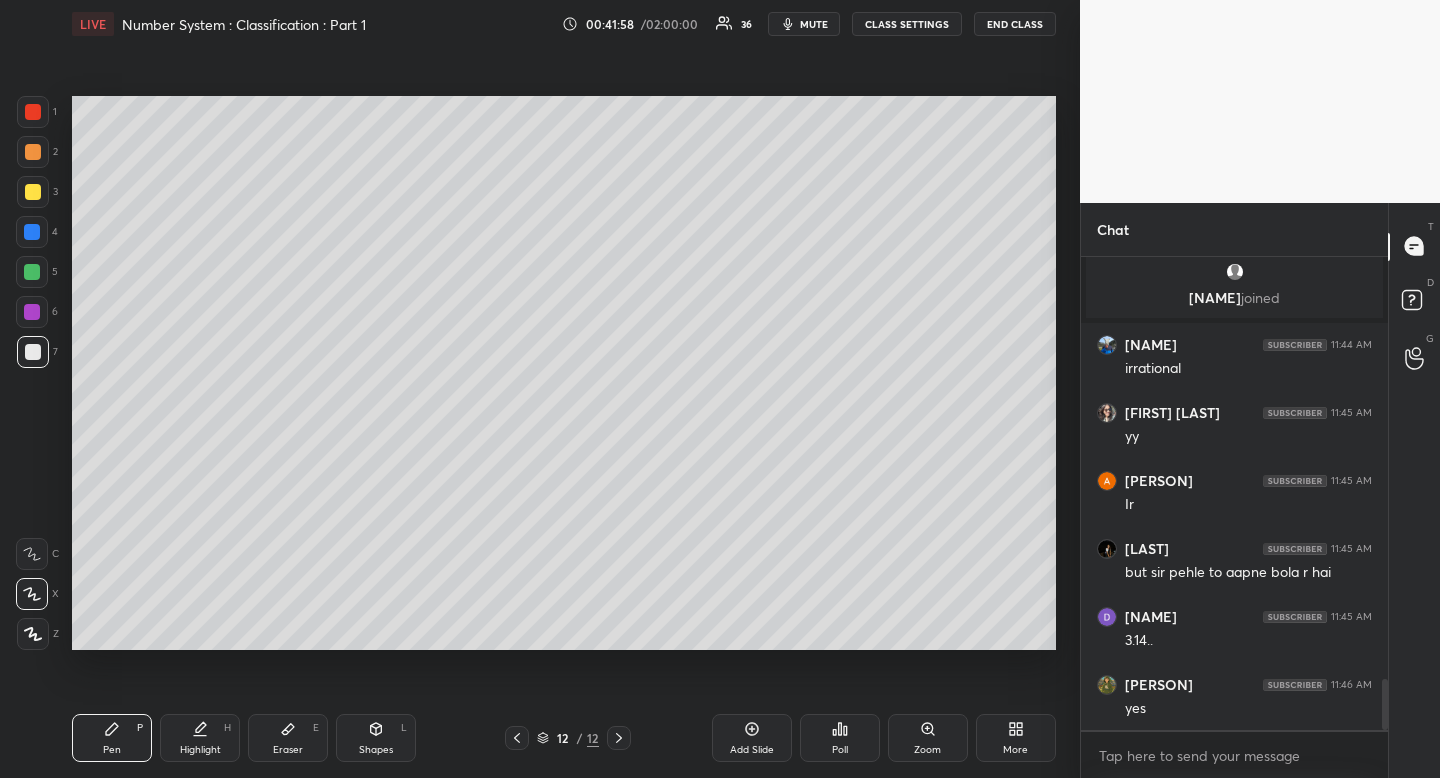 click 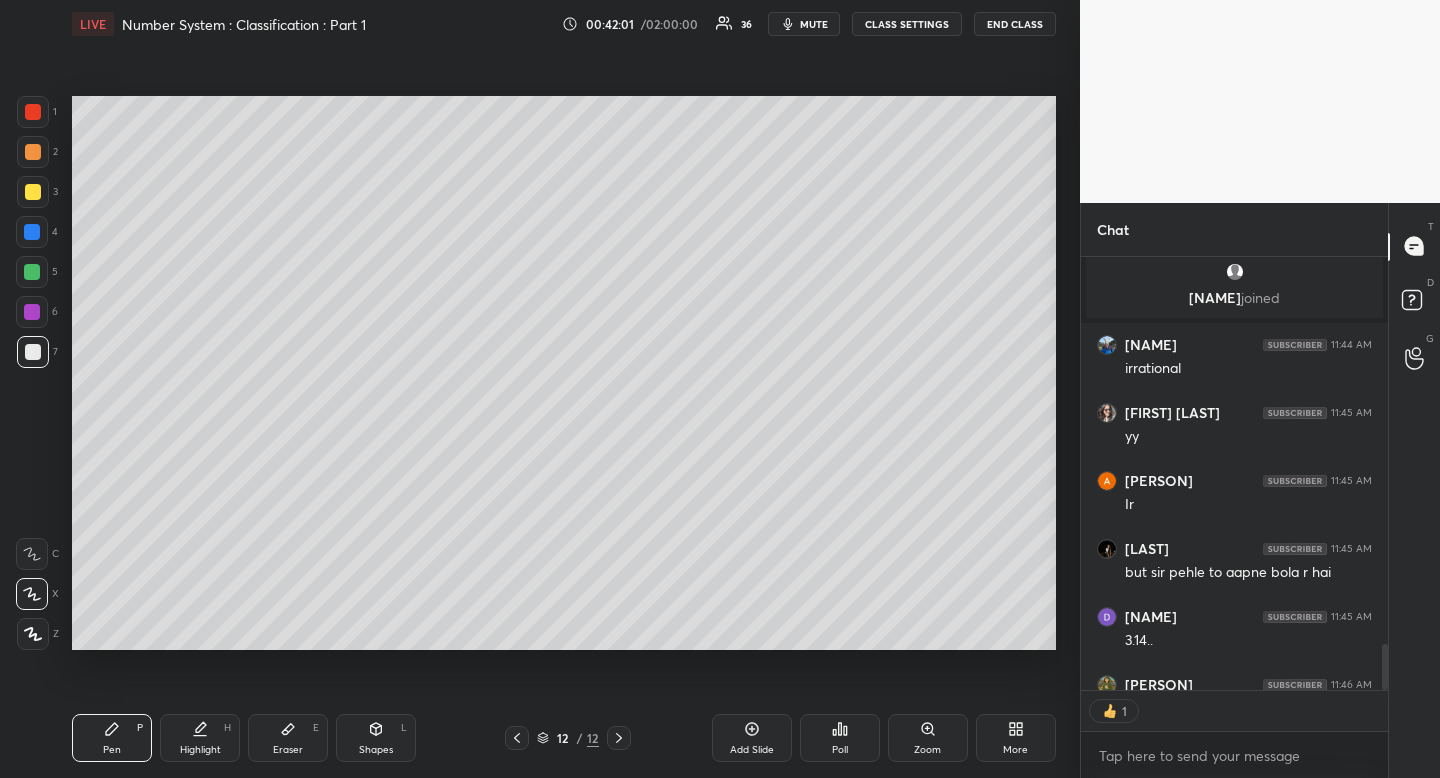 scroll, scrollTop: 427, scrollLeft: 301, axis: both 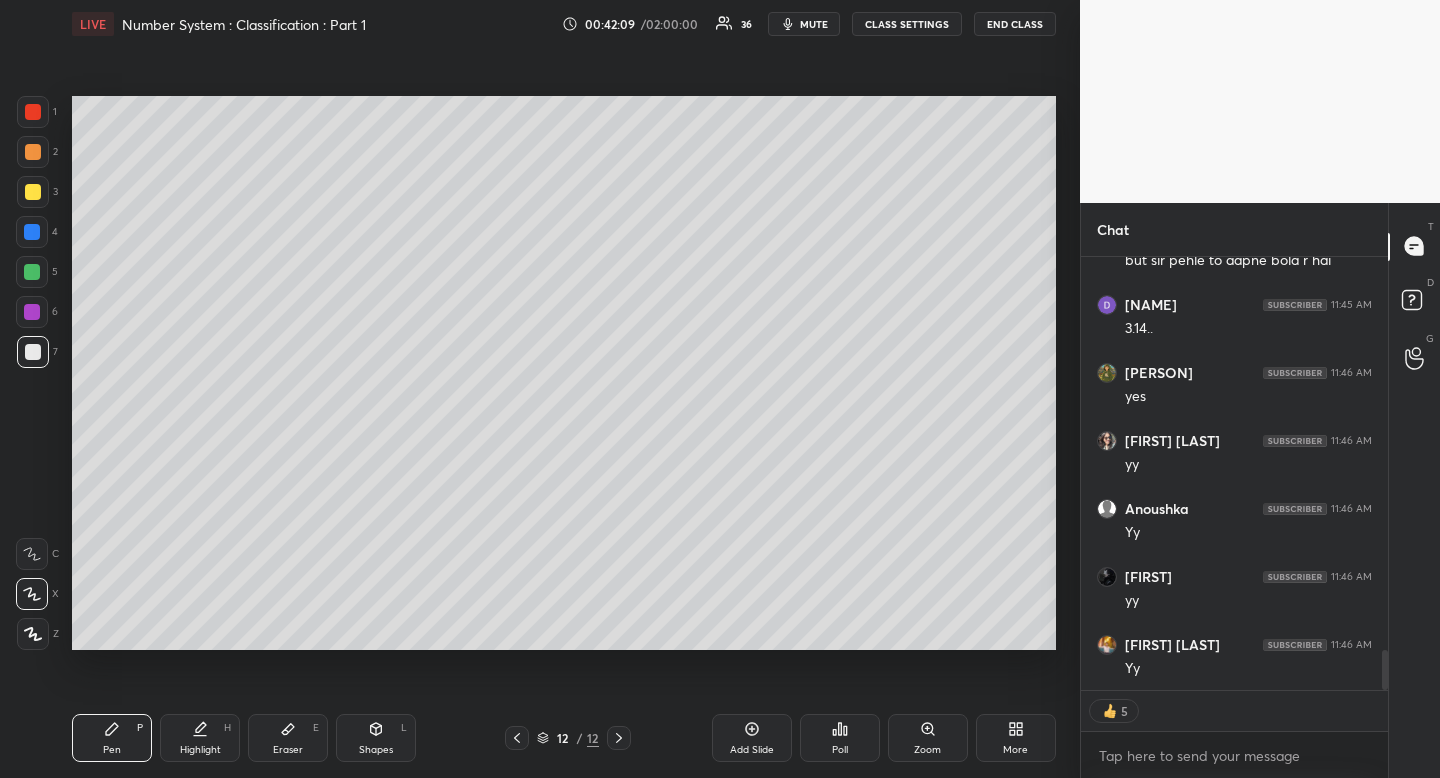 click at bounding box center (33, 352) 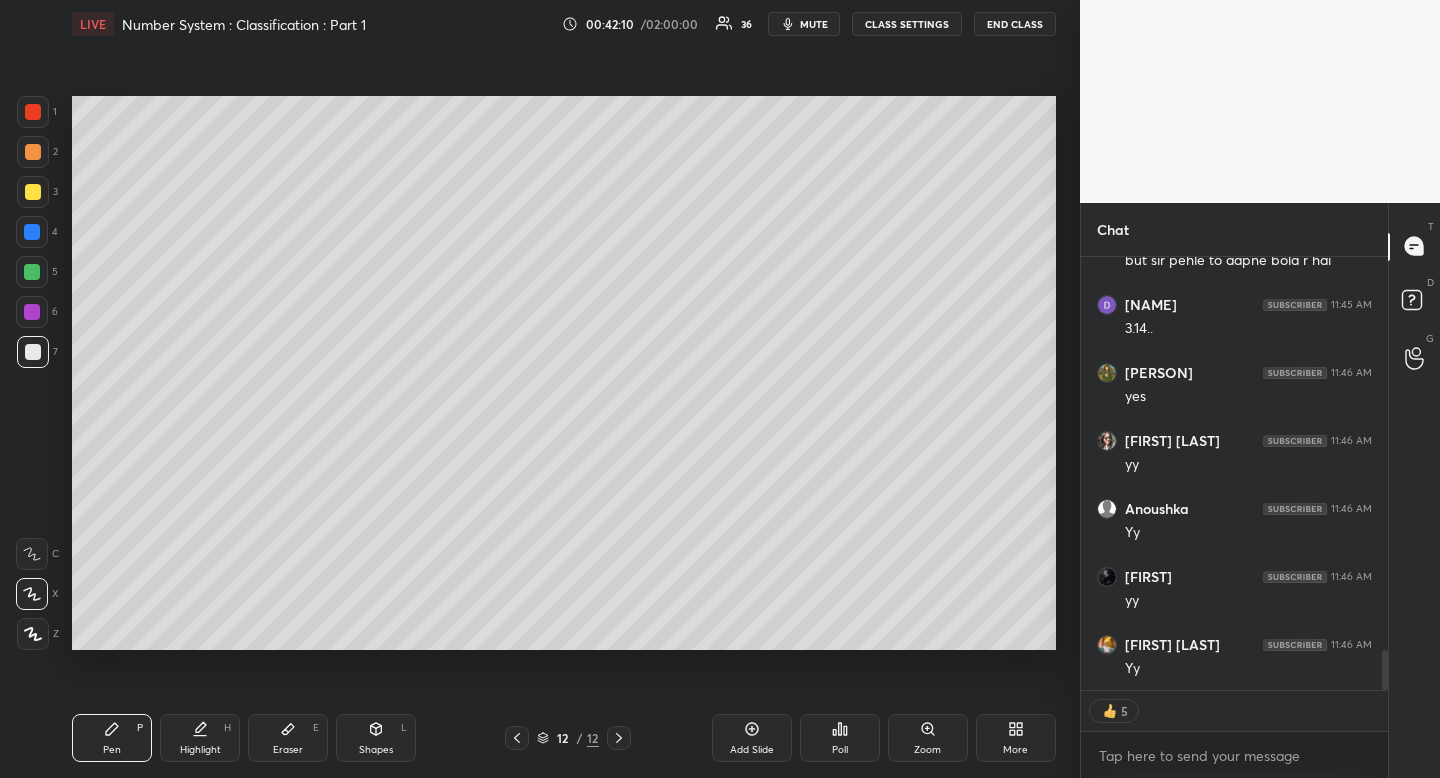 click at bounding box center (33, 352) 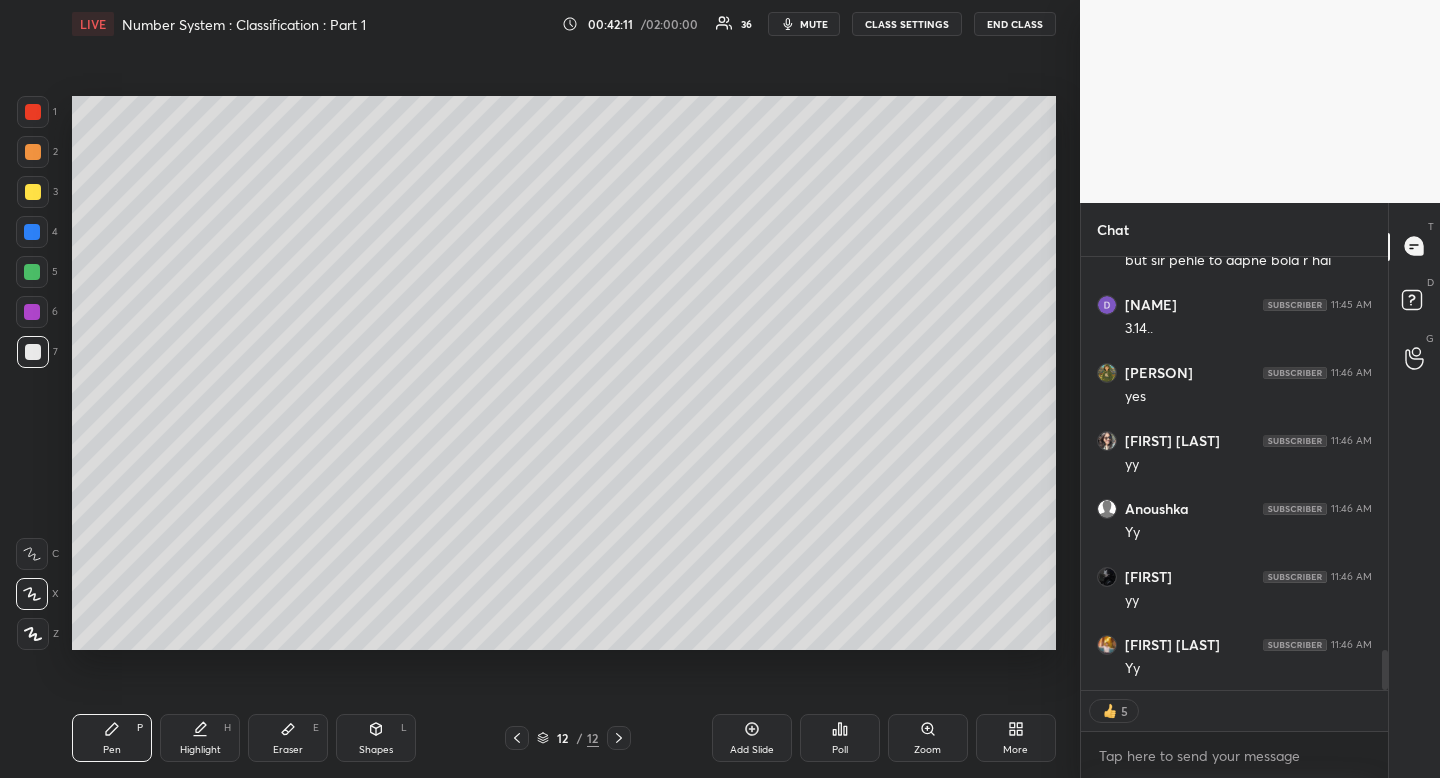 click on "Pen P" at bounding box center (112, 738) 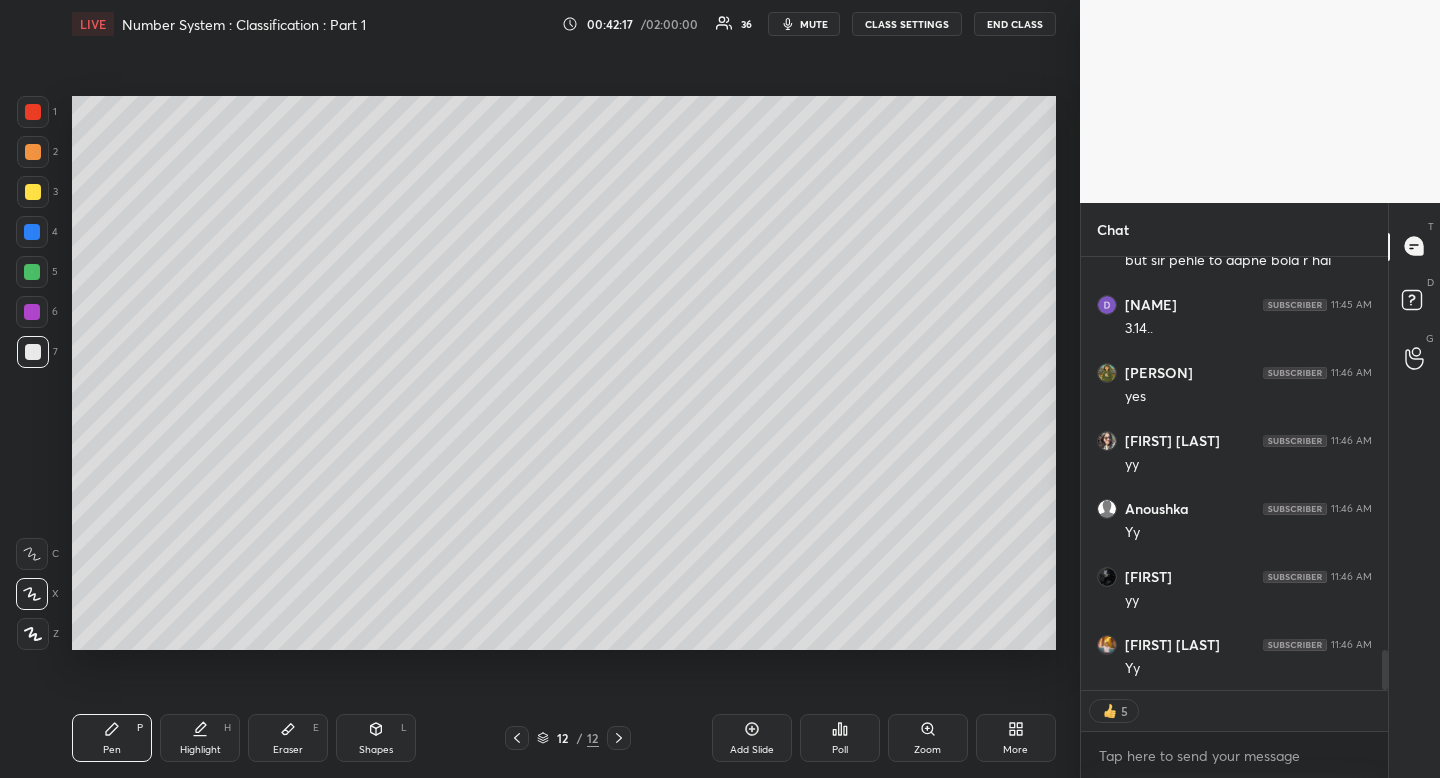 scroll, scrollTop: 7, scrollLeft: 7, axis: both 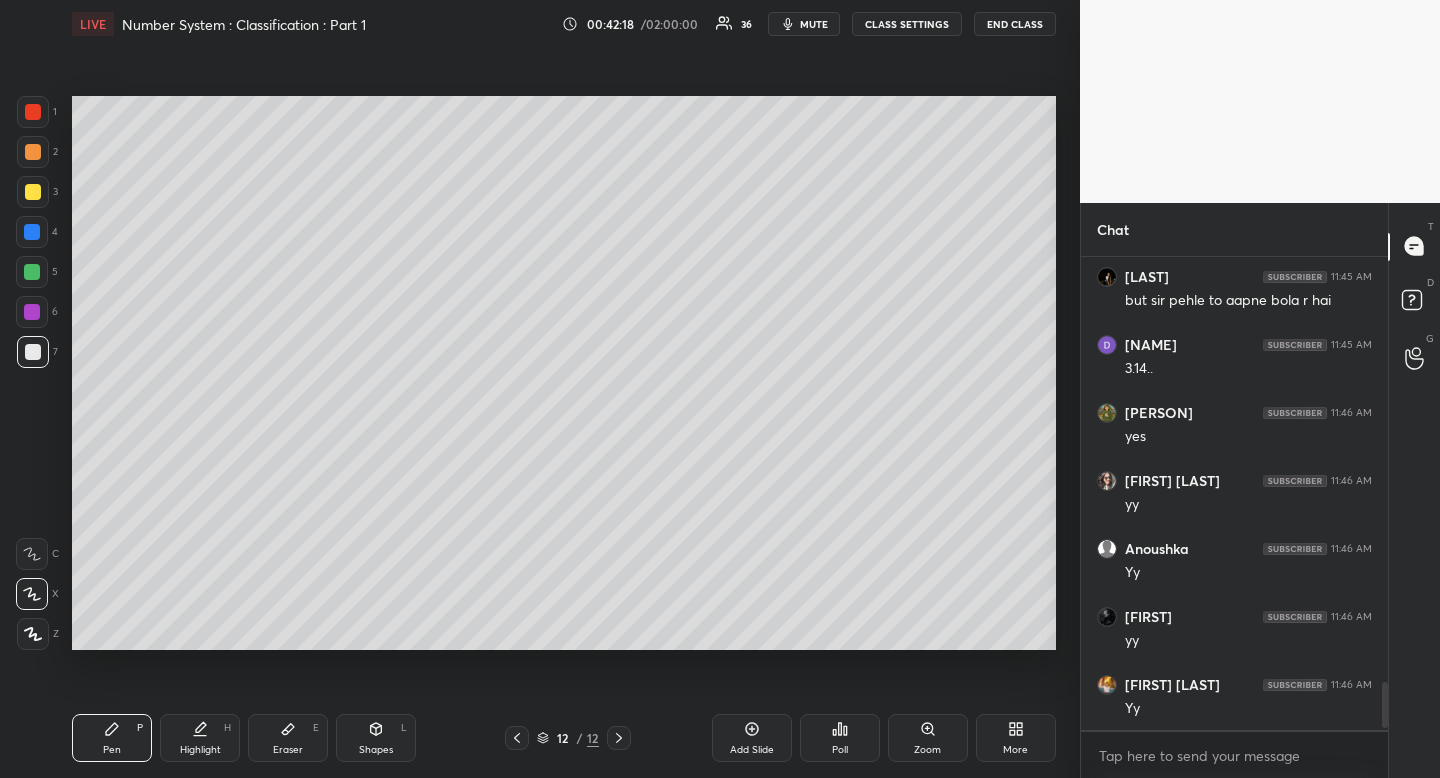 drag, startPoint x: 366, startPoint y: 749, endPoint x: 352, endPoint y: 706, distance: 45.221676 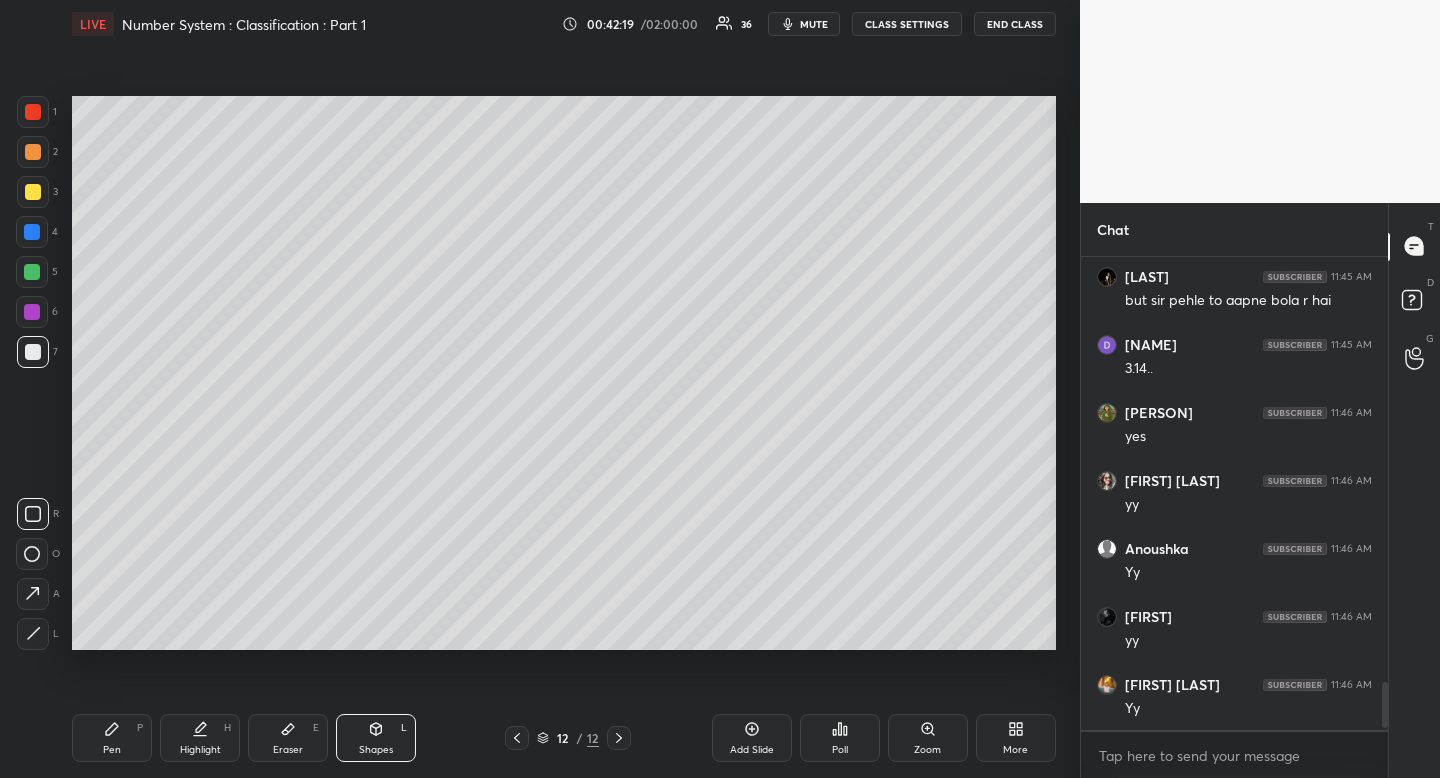 click at bounding box center [33, 514] 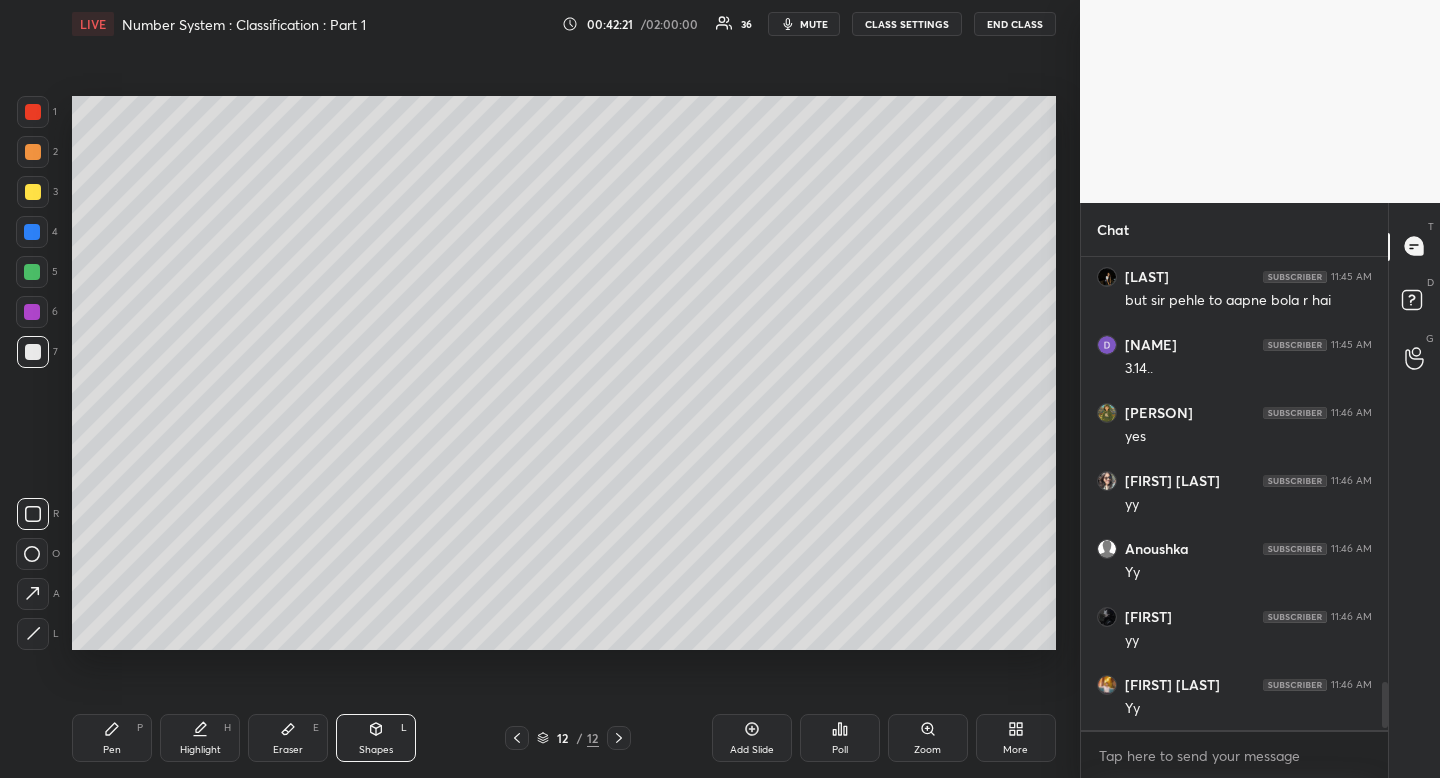 click on "Highlight H" at bounding box center [200, 738] 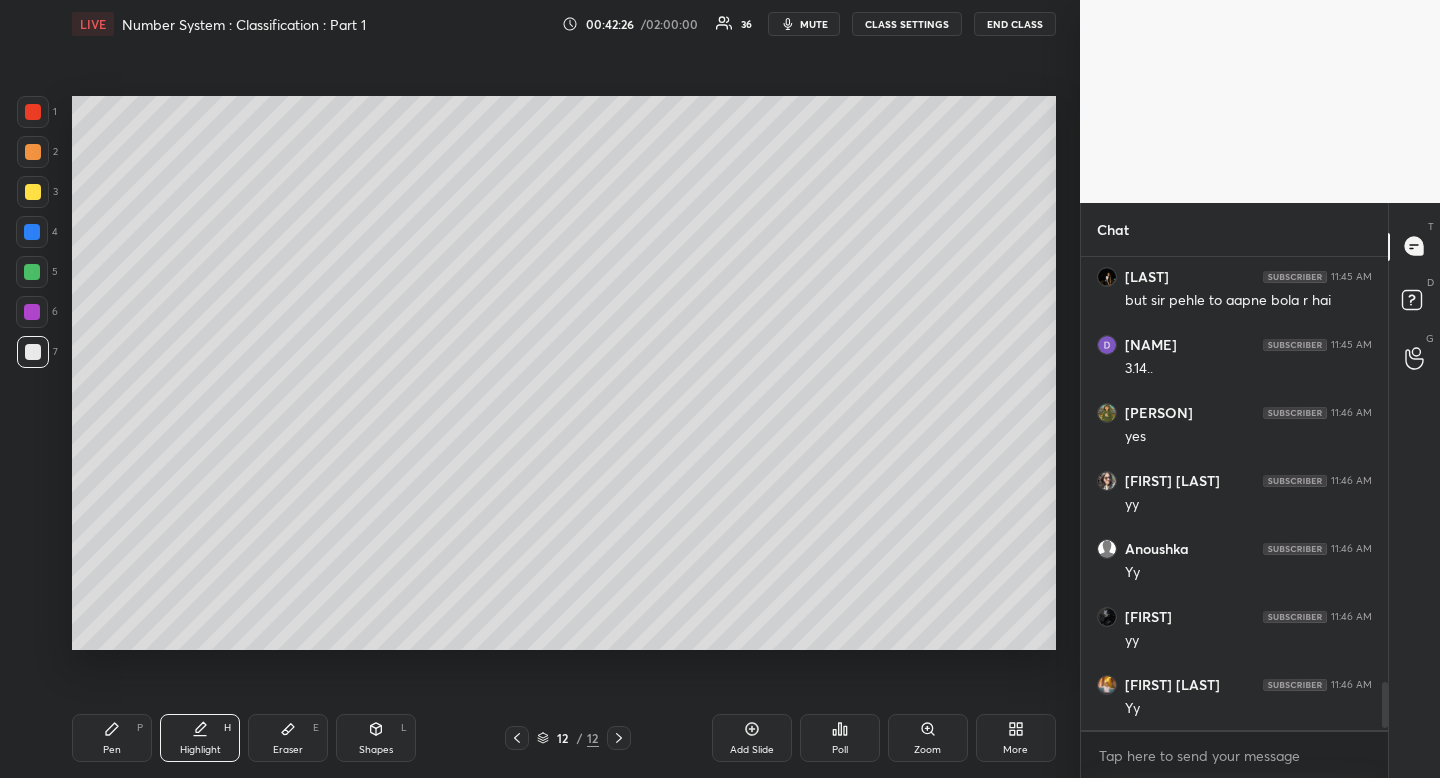 click on "1 2 3 4 5 6 7" at bounding box center (37, 236) 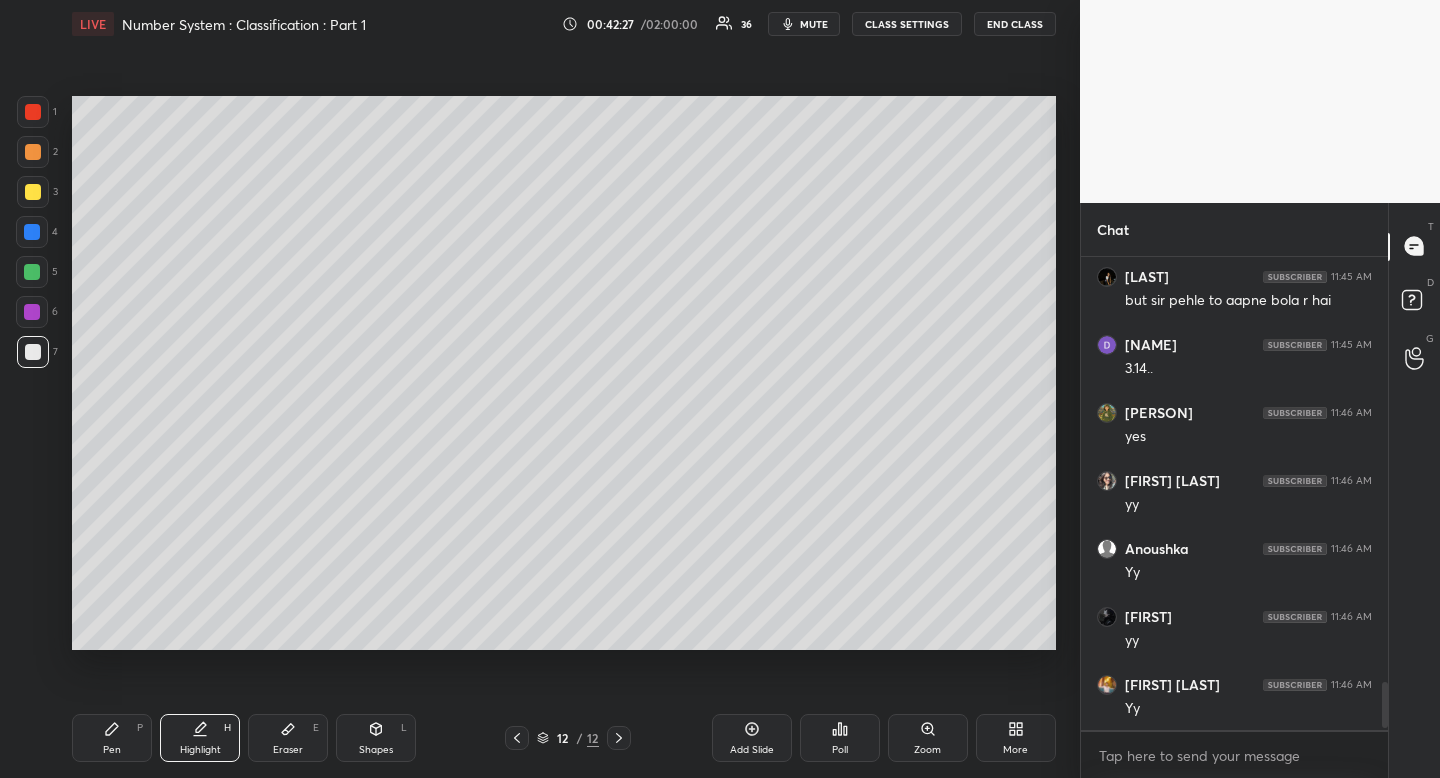 click on "Highlight" at bounding box center [200, 750] 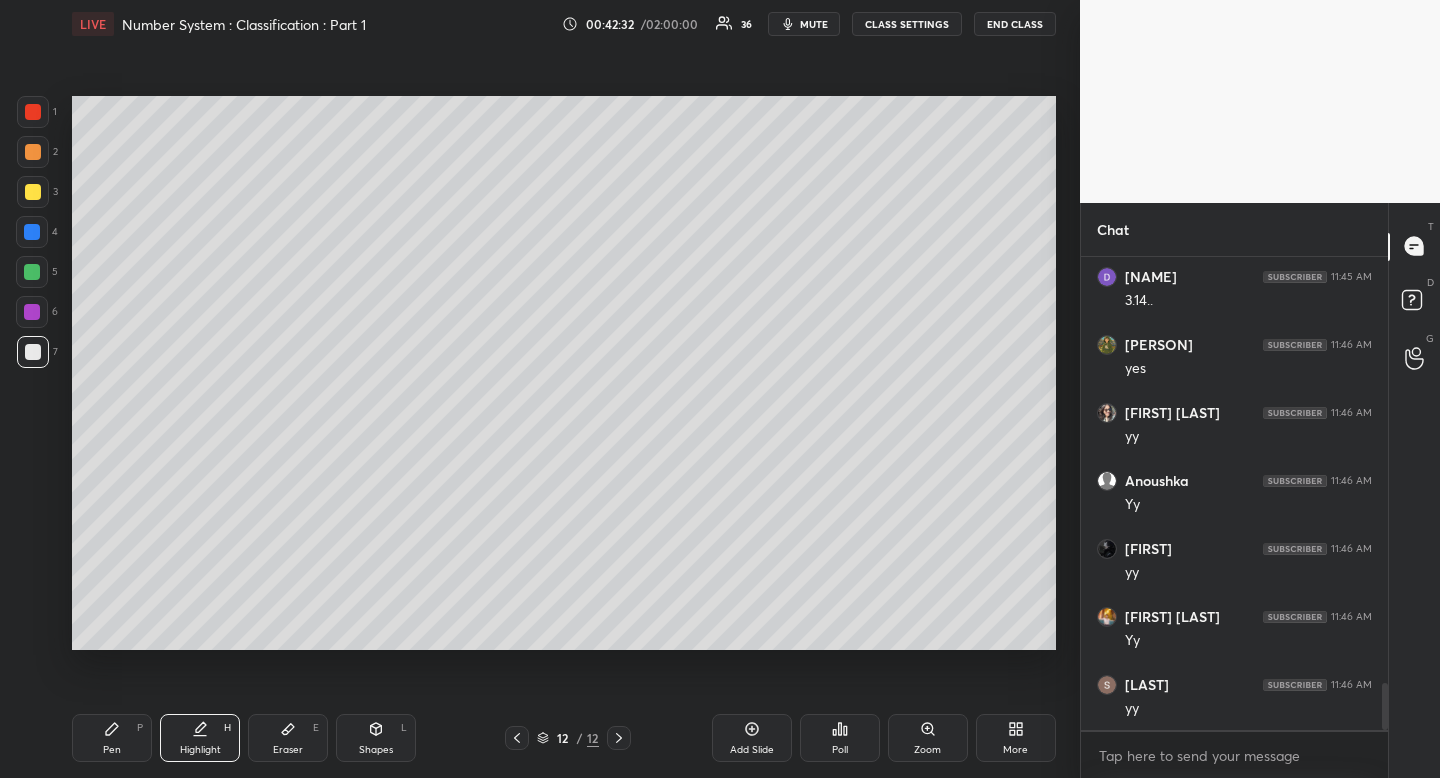 click 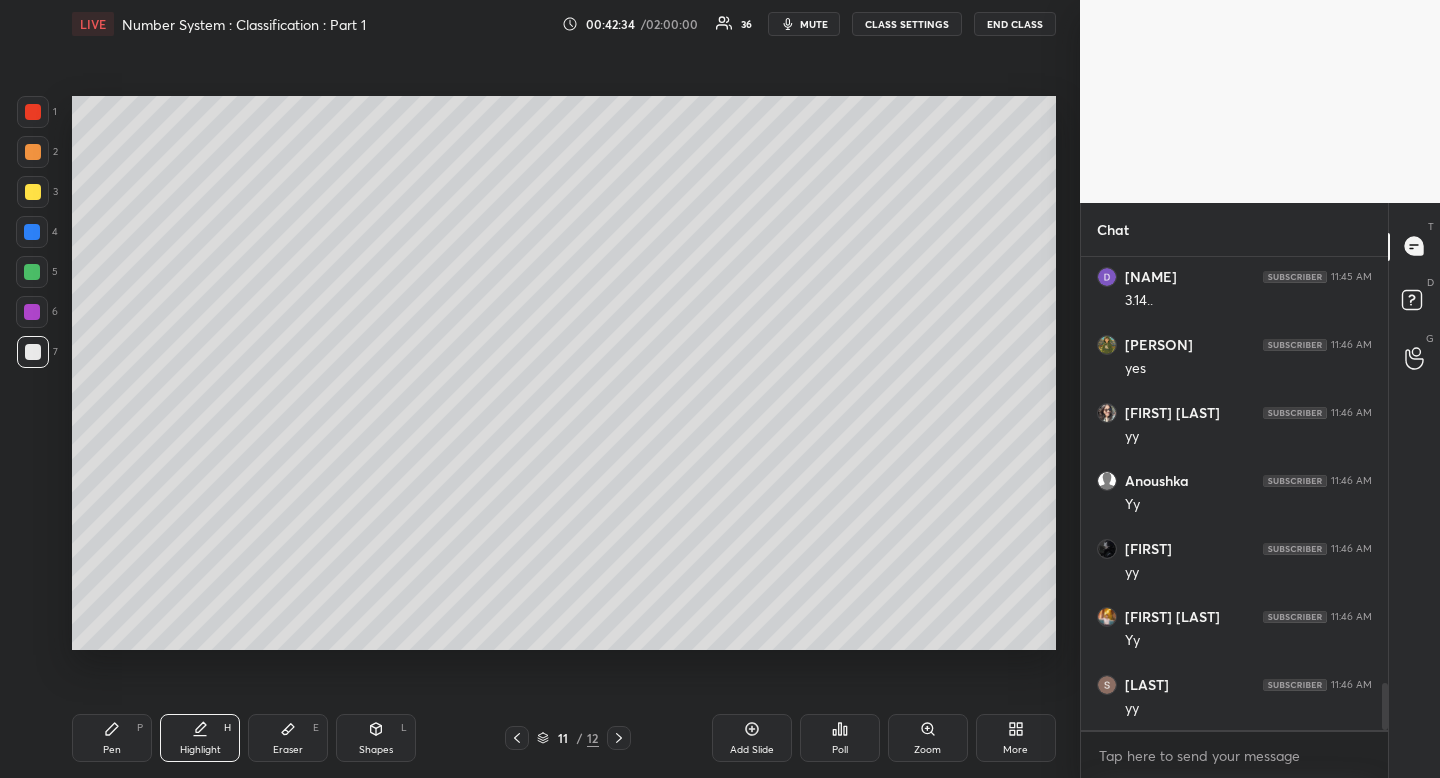 click 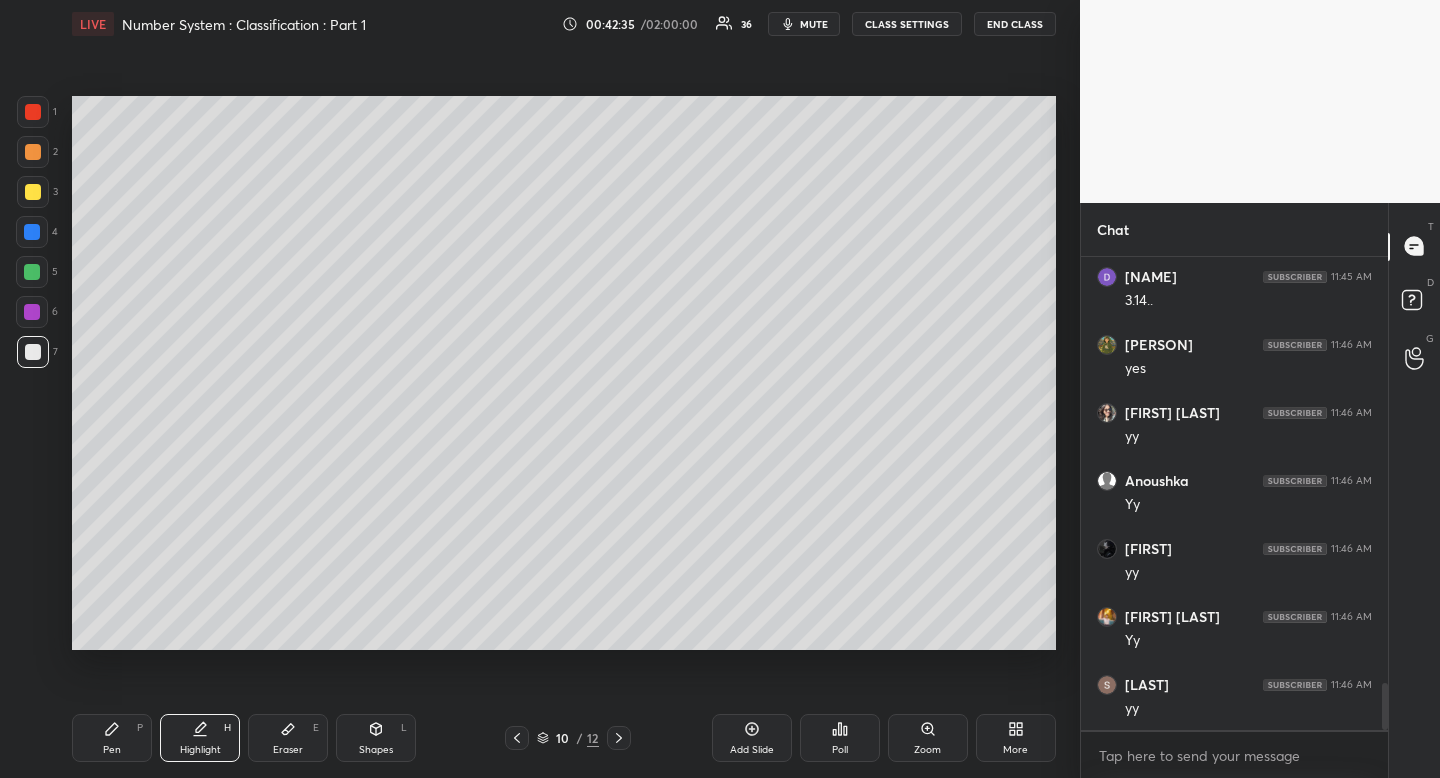 click 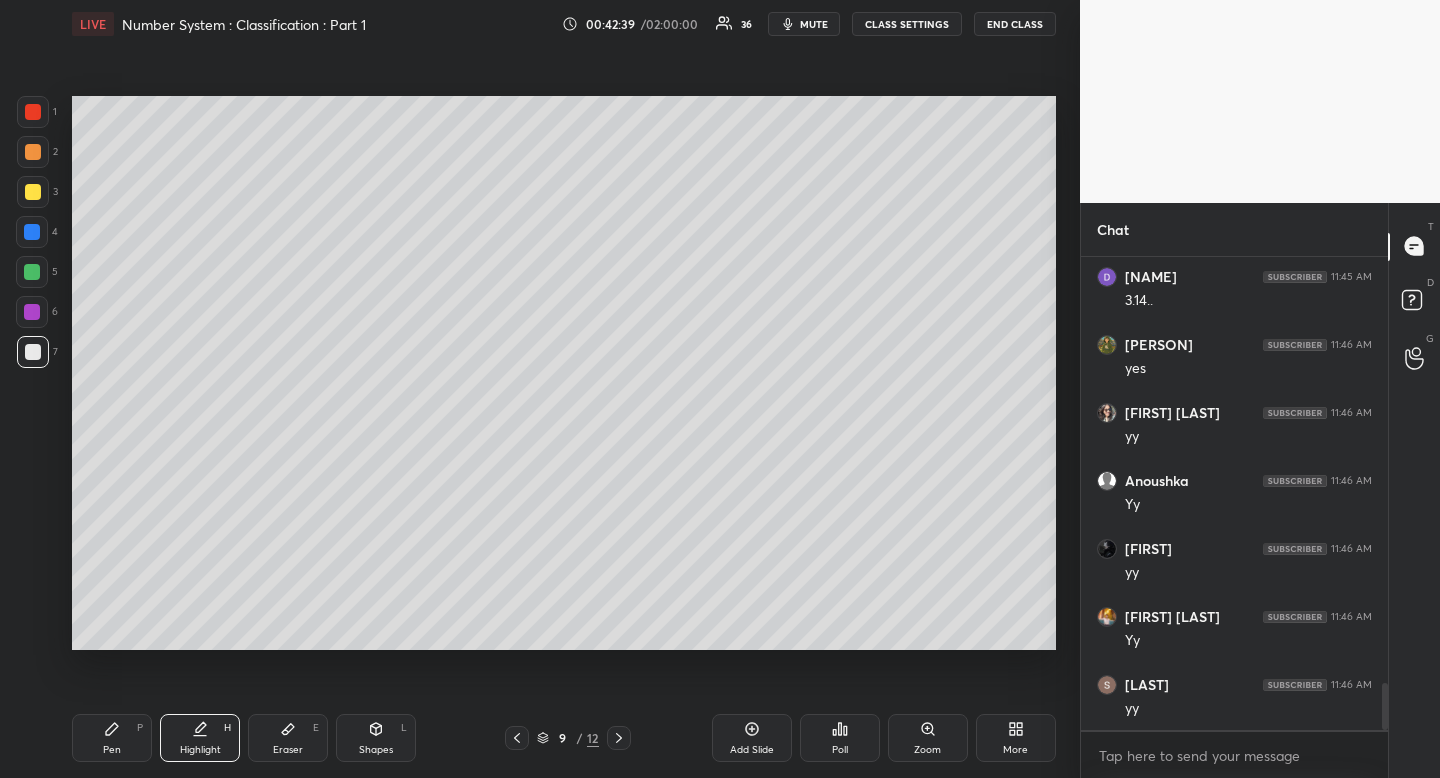 click 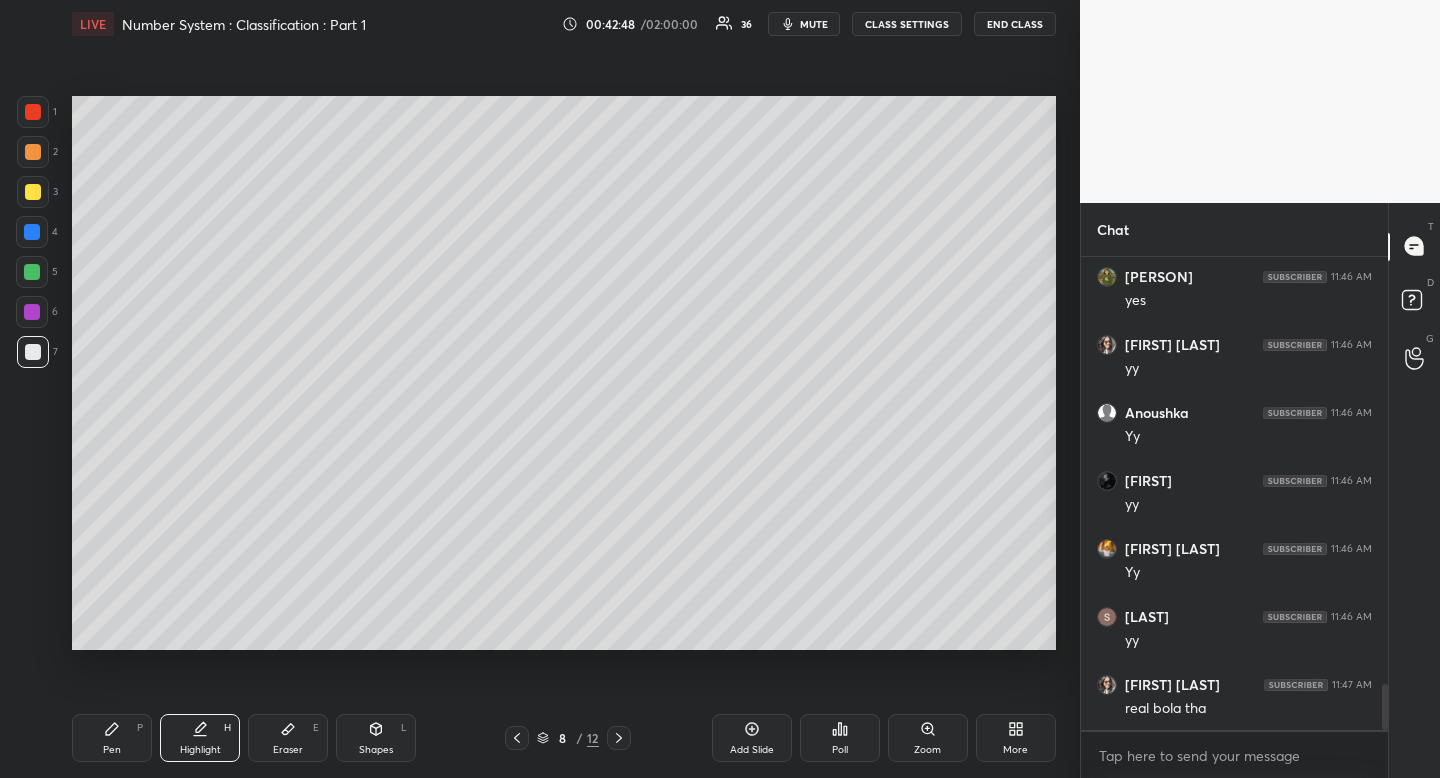 scroll, scrollTop: 4434, scrollLeft: 0, axis: vertical 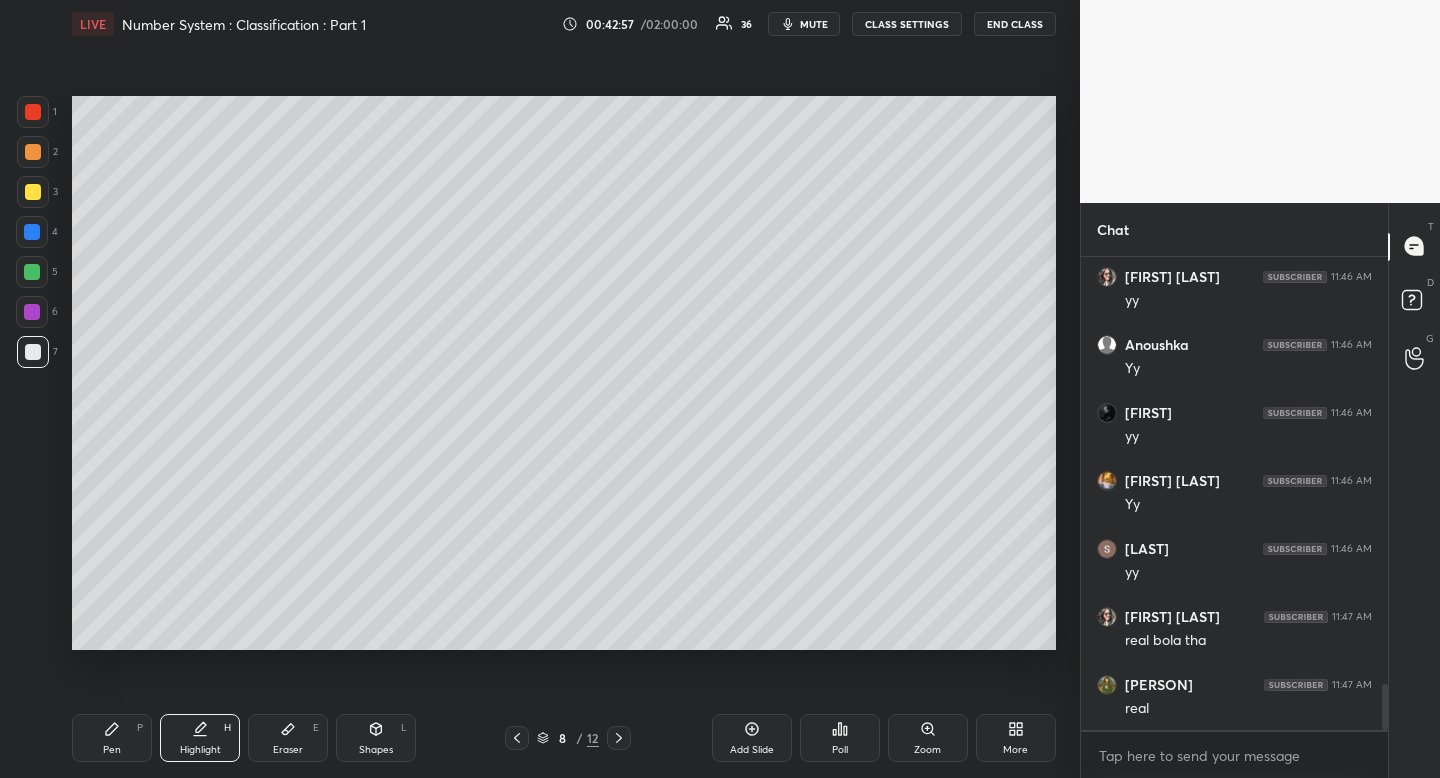 click 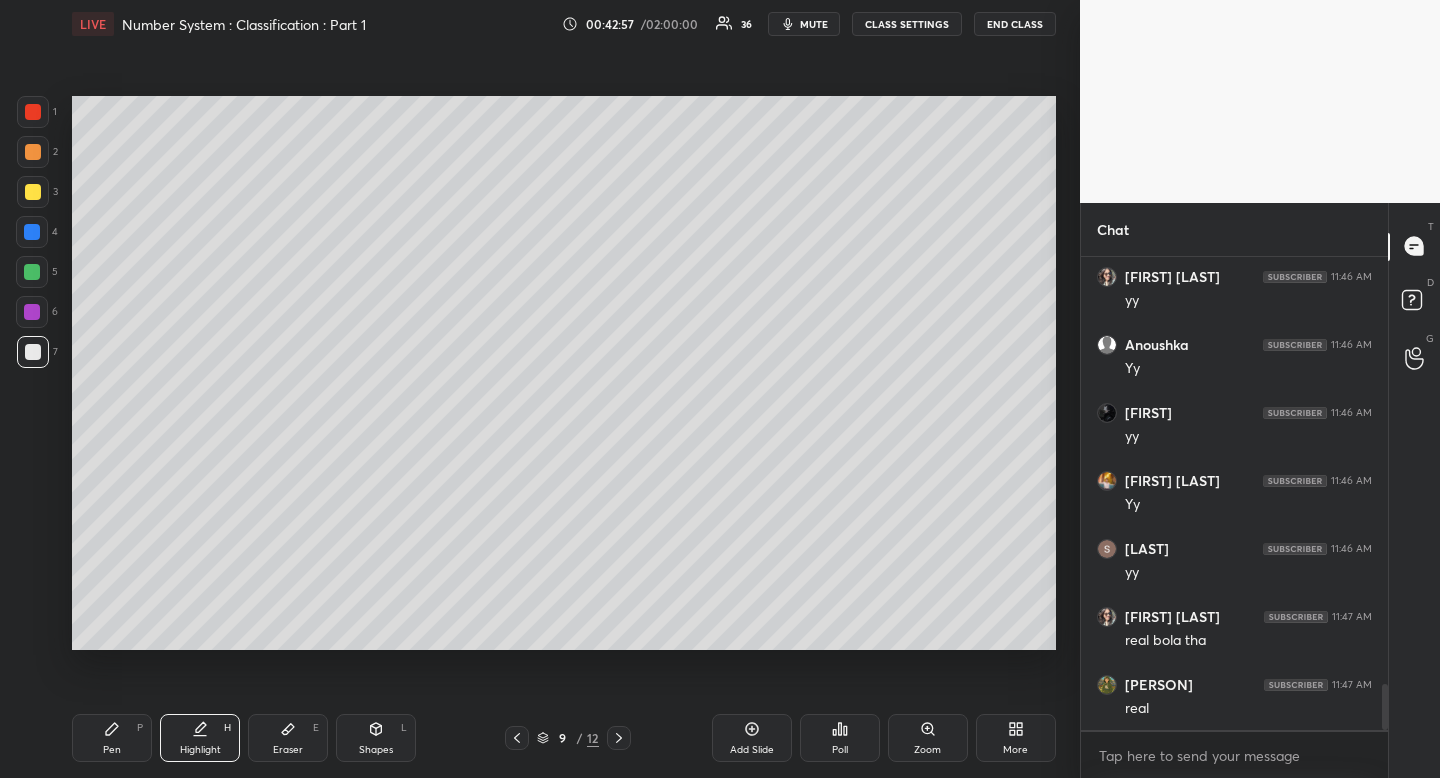 click 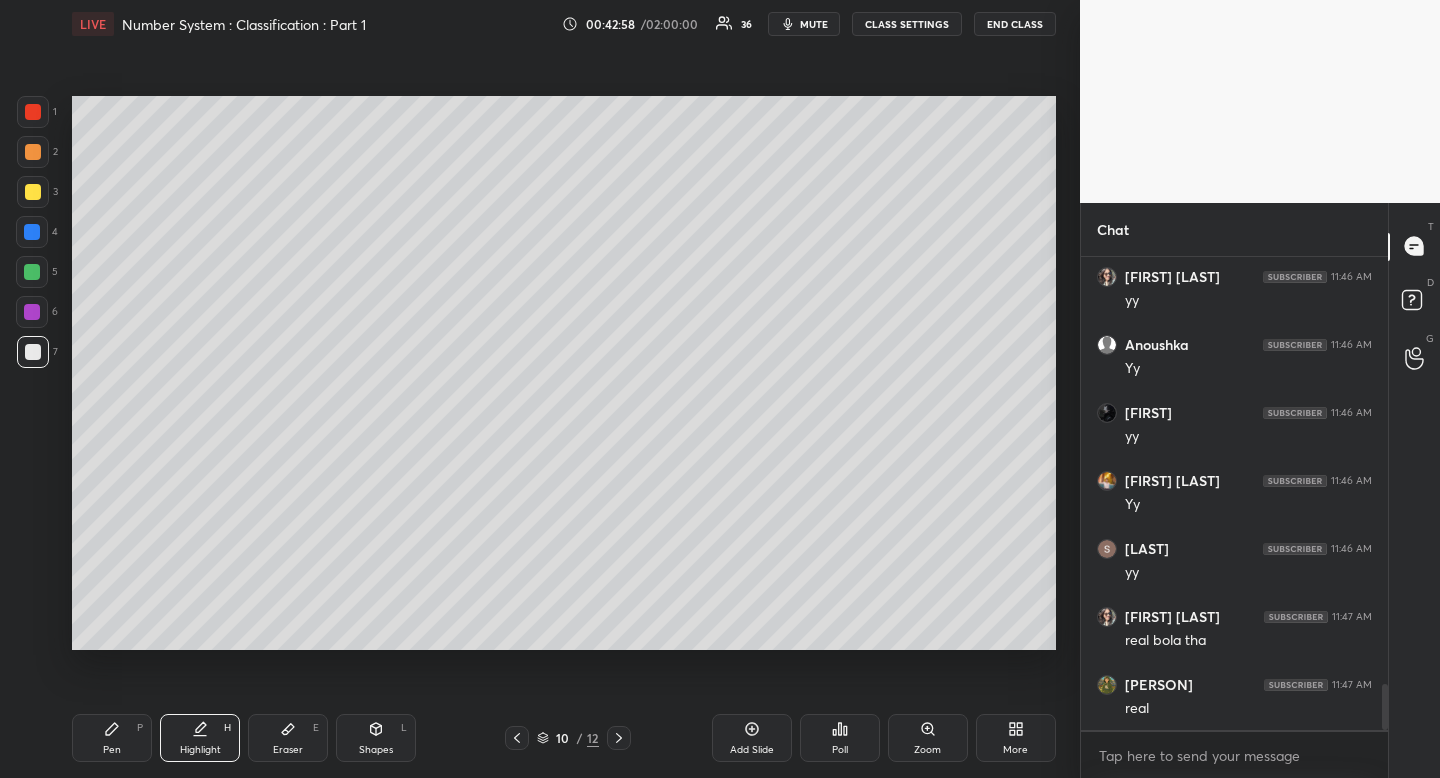 click 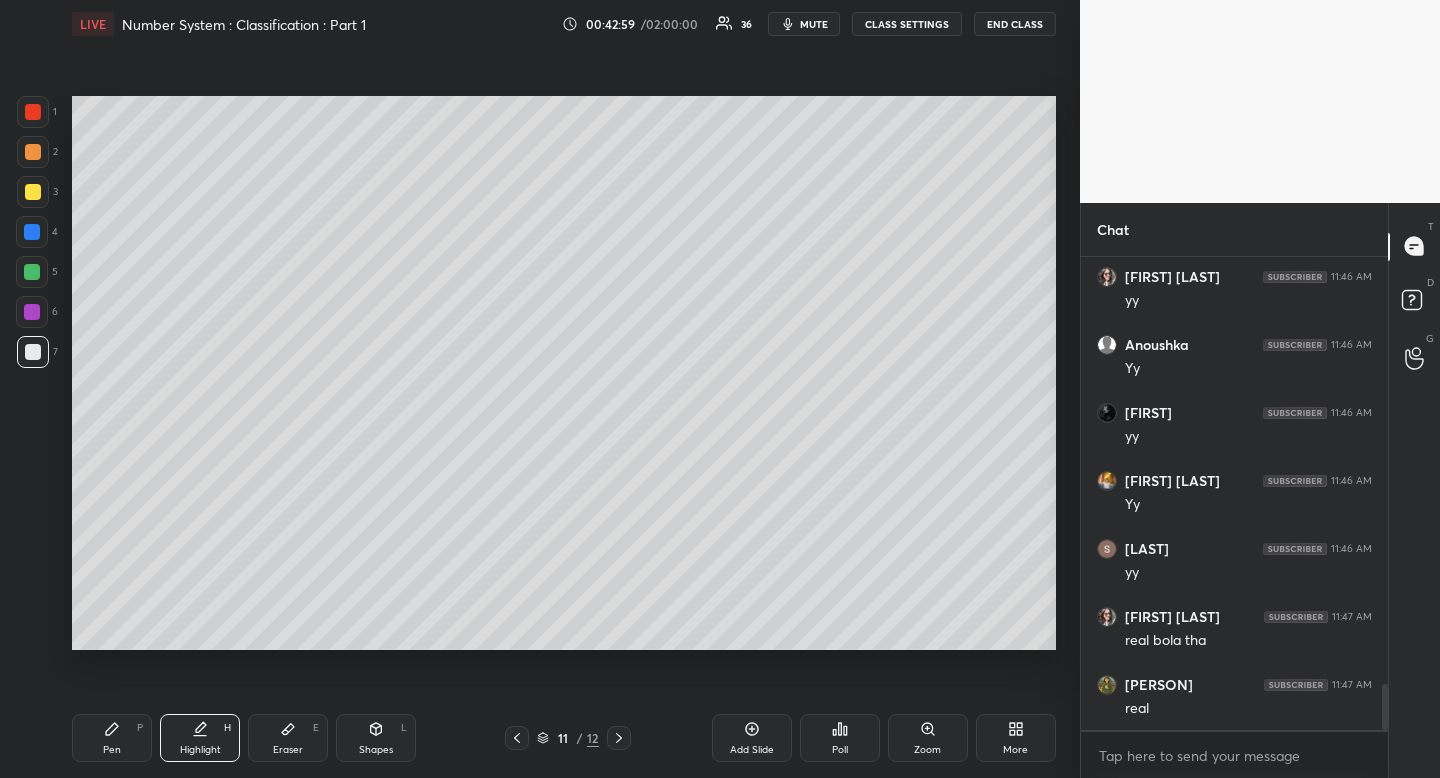 click 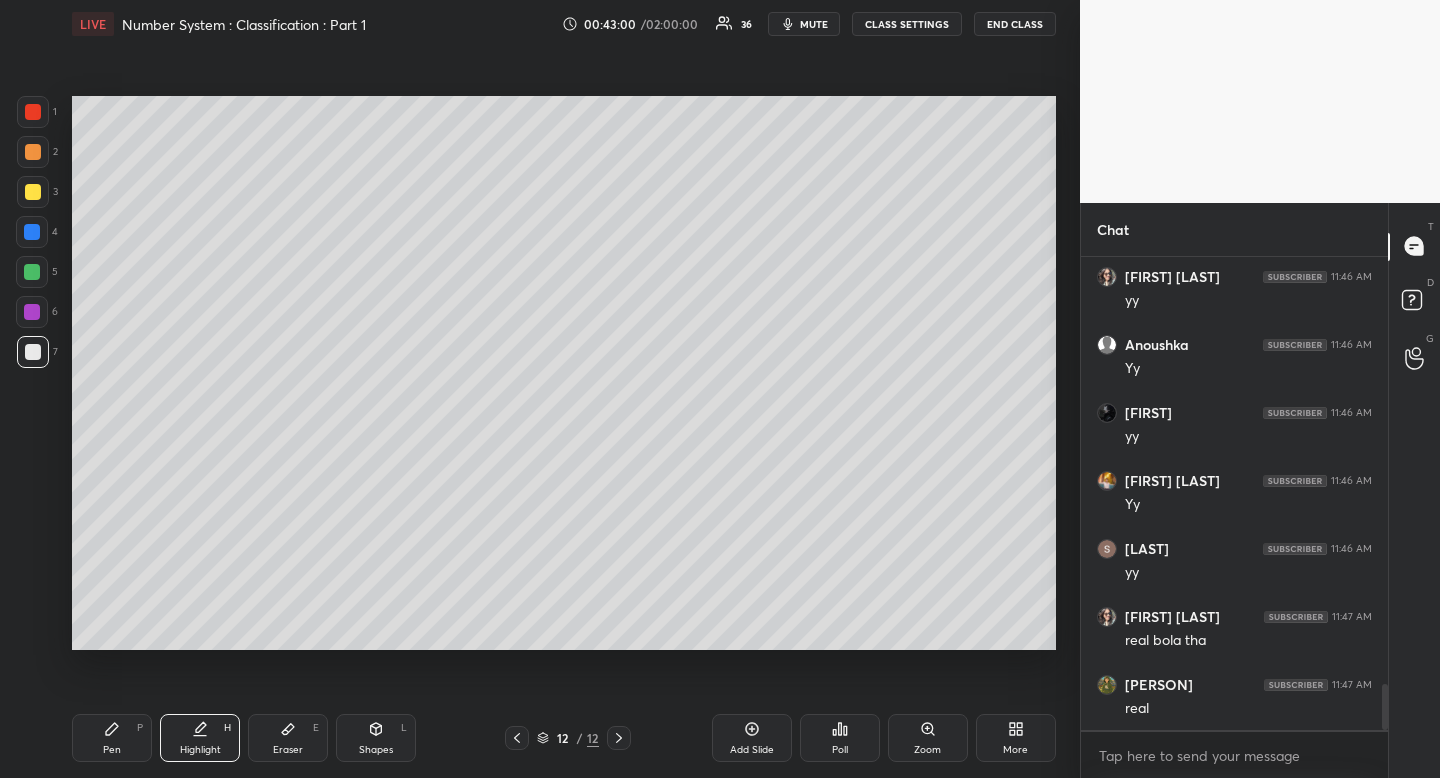 click 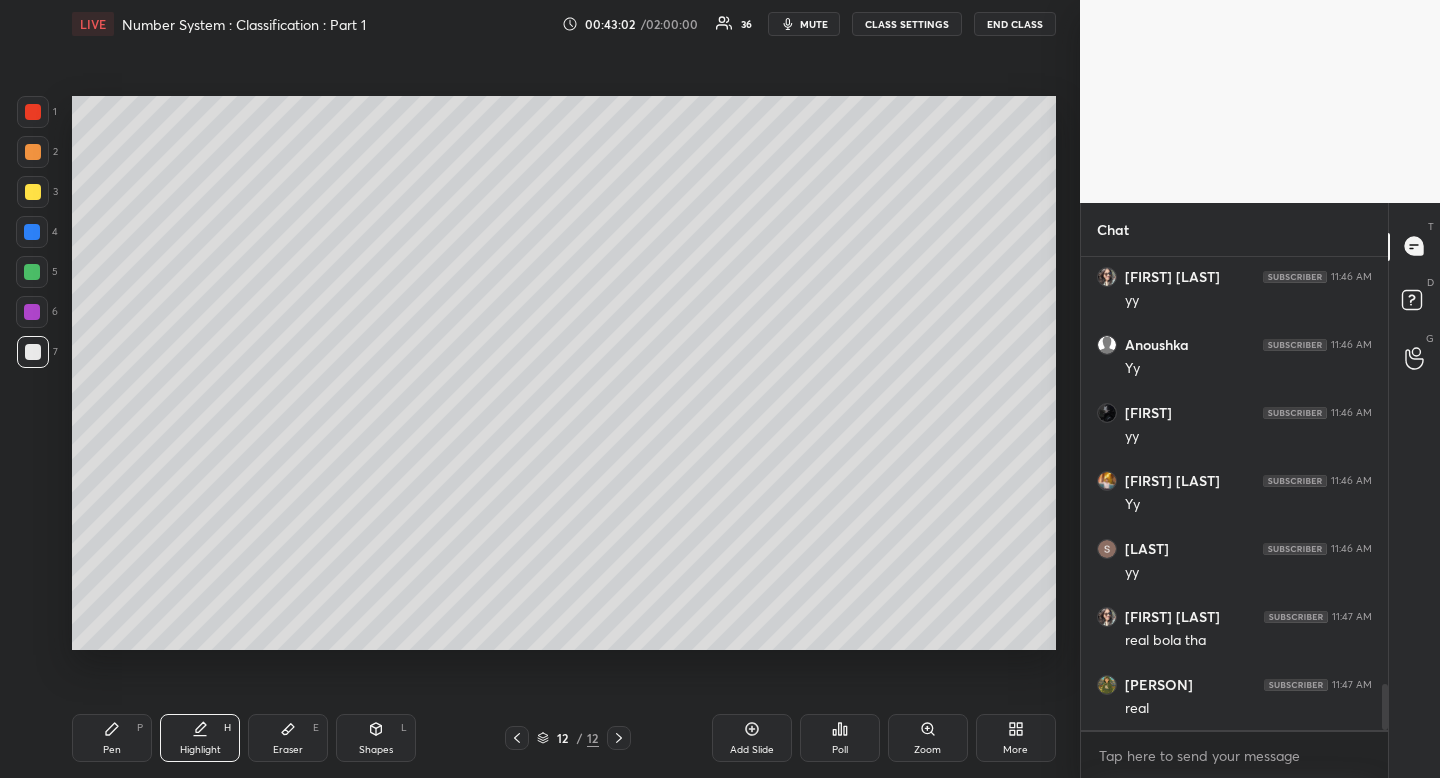 click at bounding box center [33, 192] 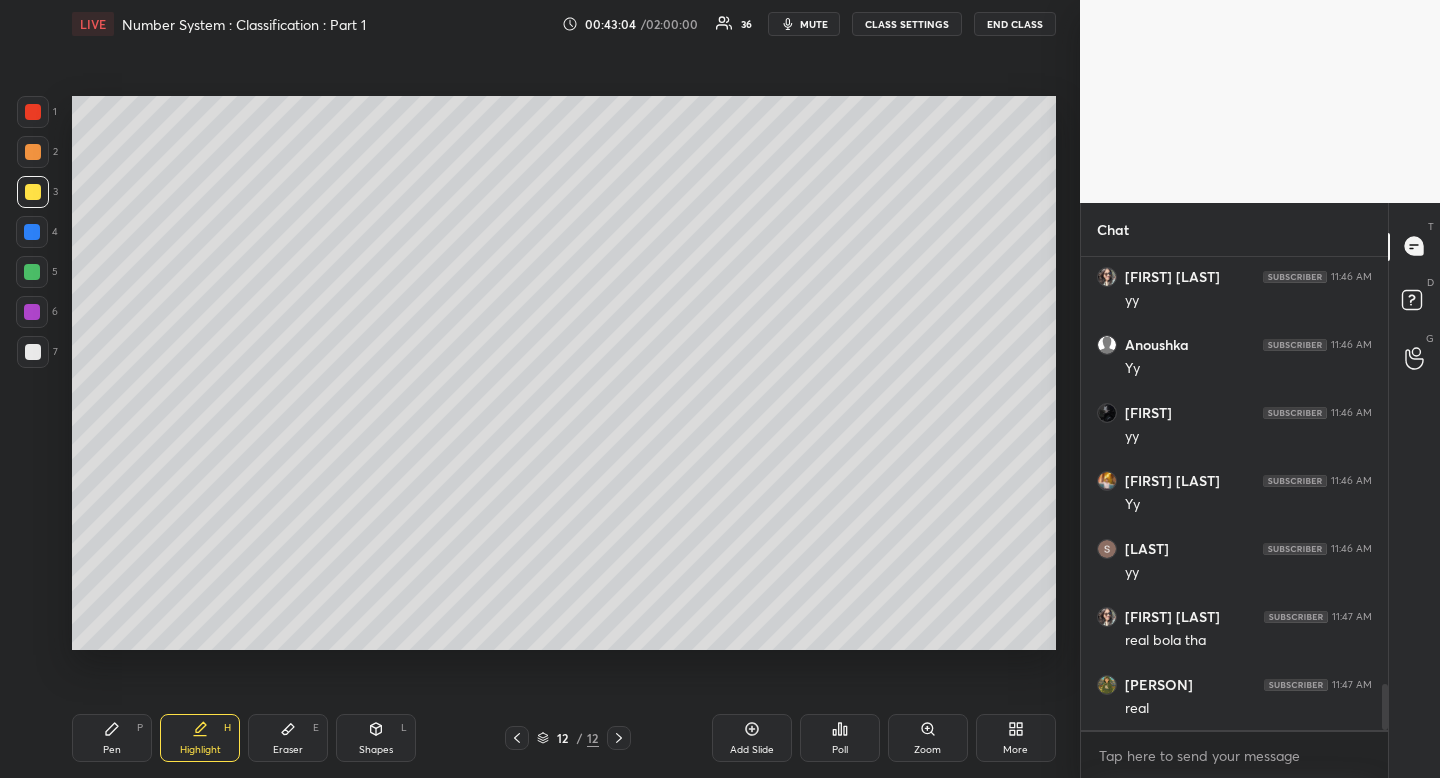 click on "Highlight H" at bounding box center [200, 738] 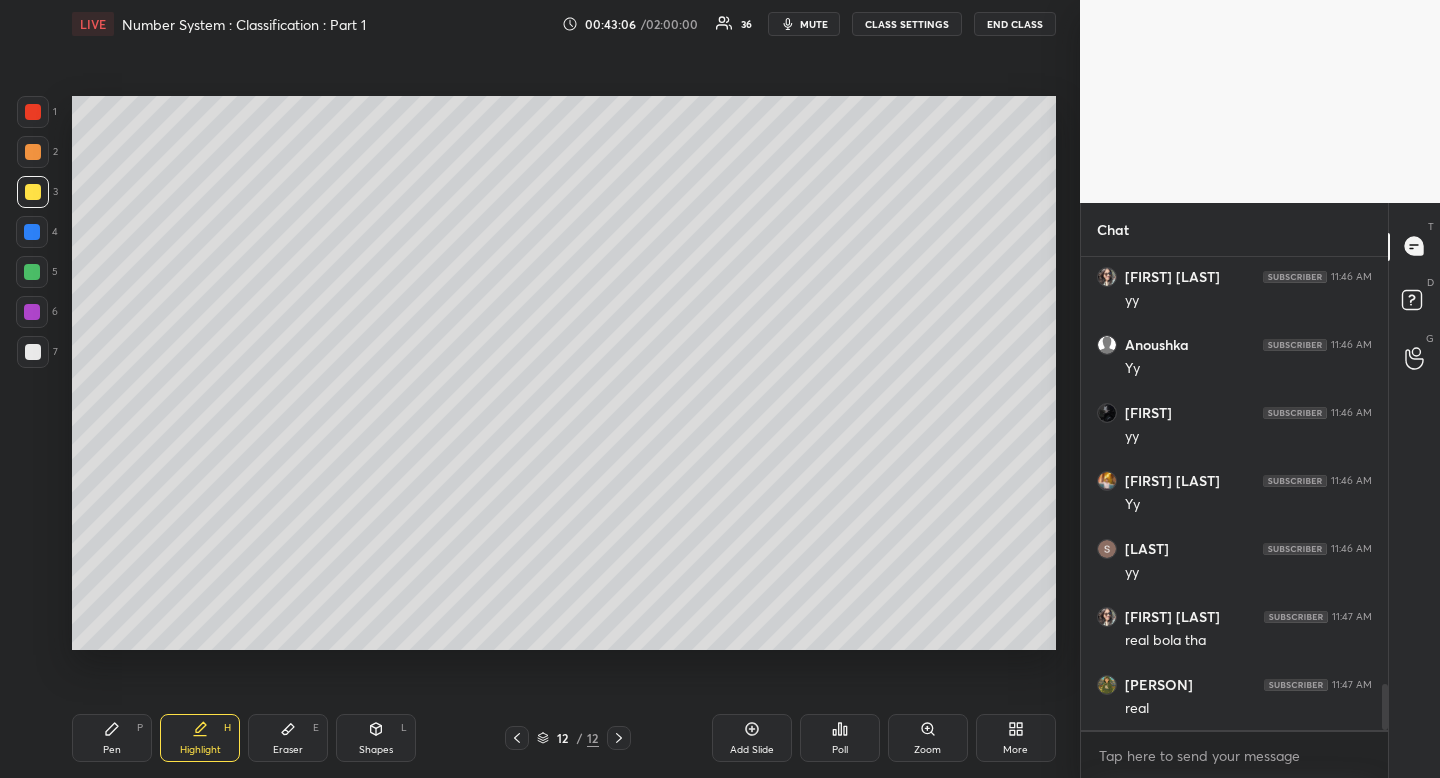 click on "Pen P" at bounding box center (112, 738) 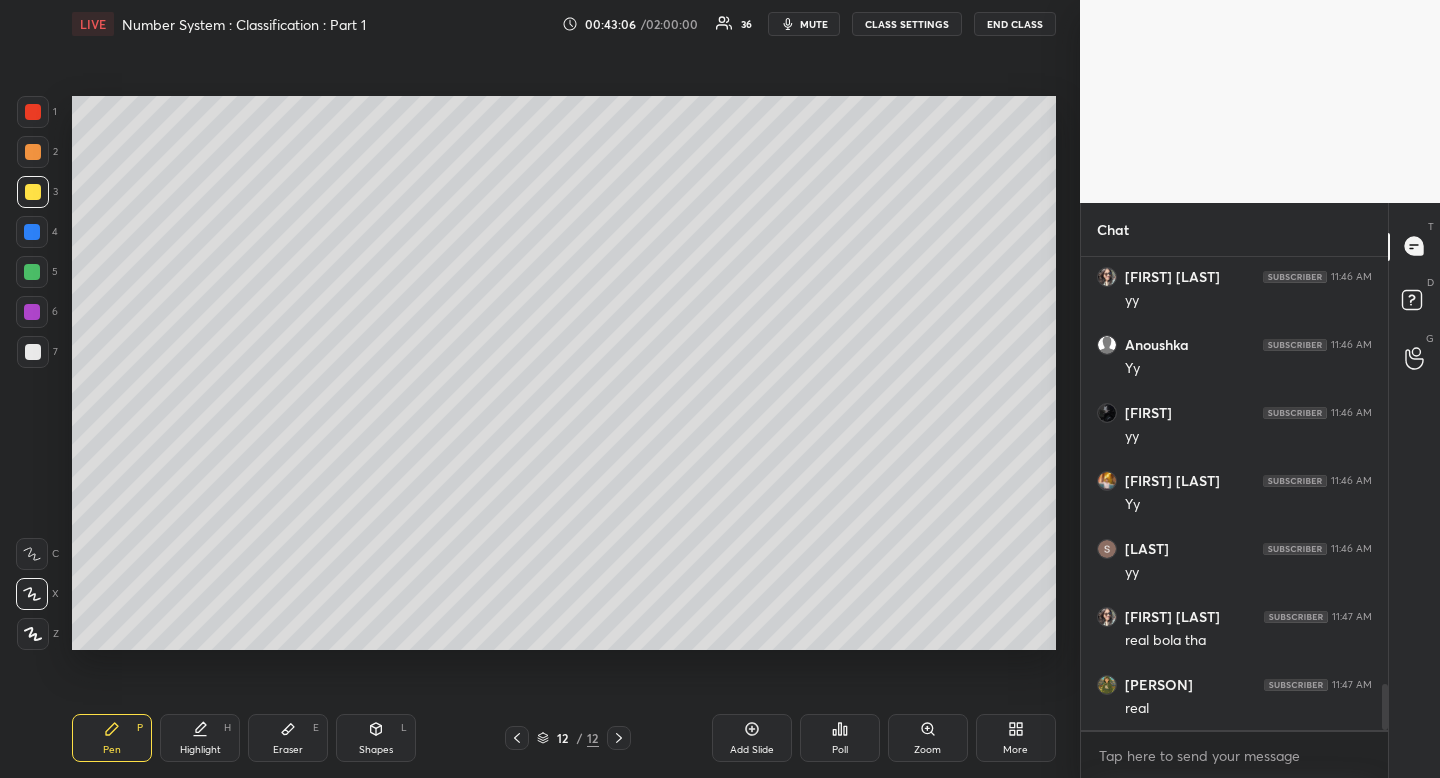 drag, startPoint x: 118, startPoint y: 741, endPoint x: 123, endPoint y: 732, distance: 10.29563 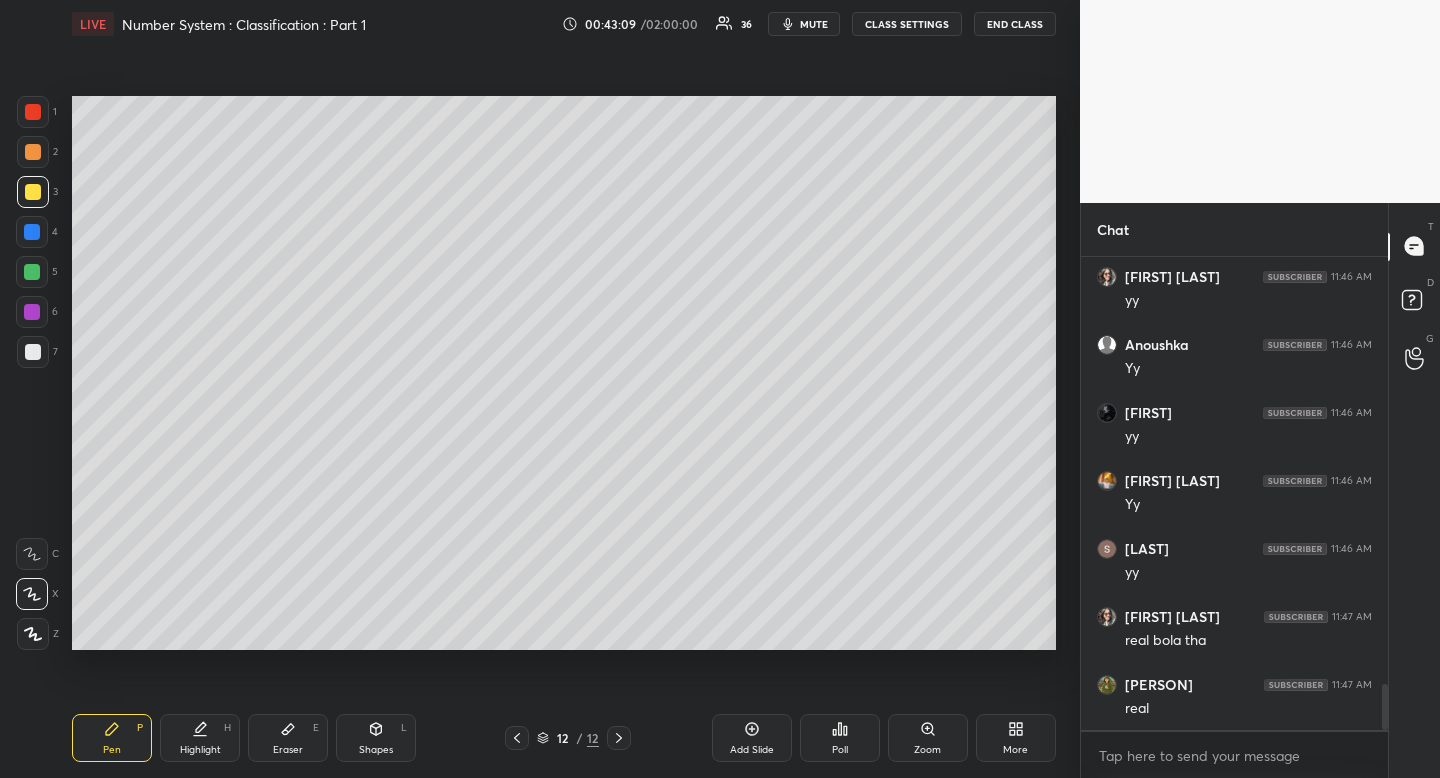 click on "Eraser E" at bounding box center (288, 738) 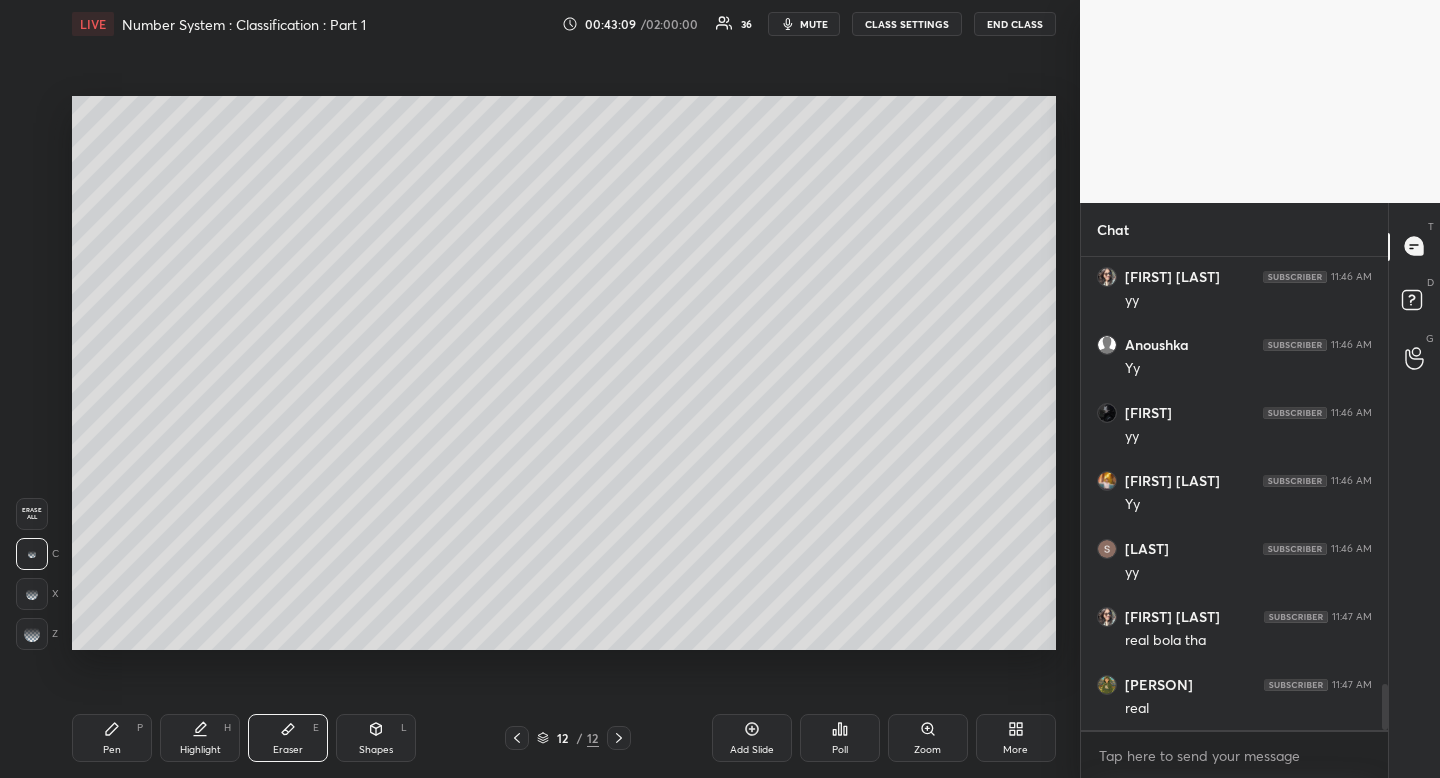 drag, startPoint x: 287, startPoint y: 738, endPoint x: 291, endPoint y: 676, distance: 62.1289 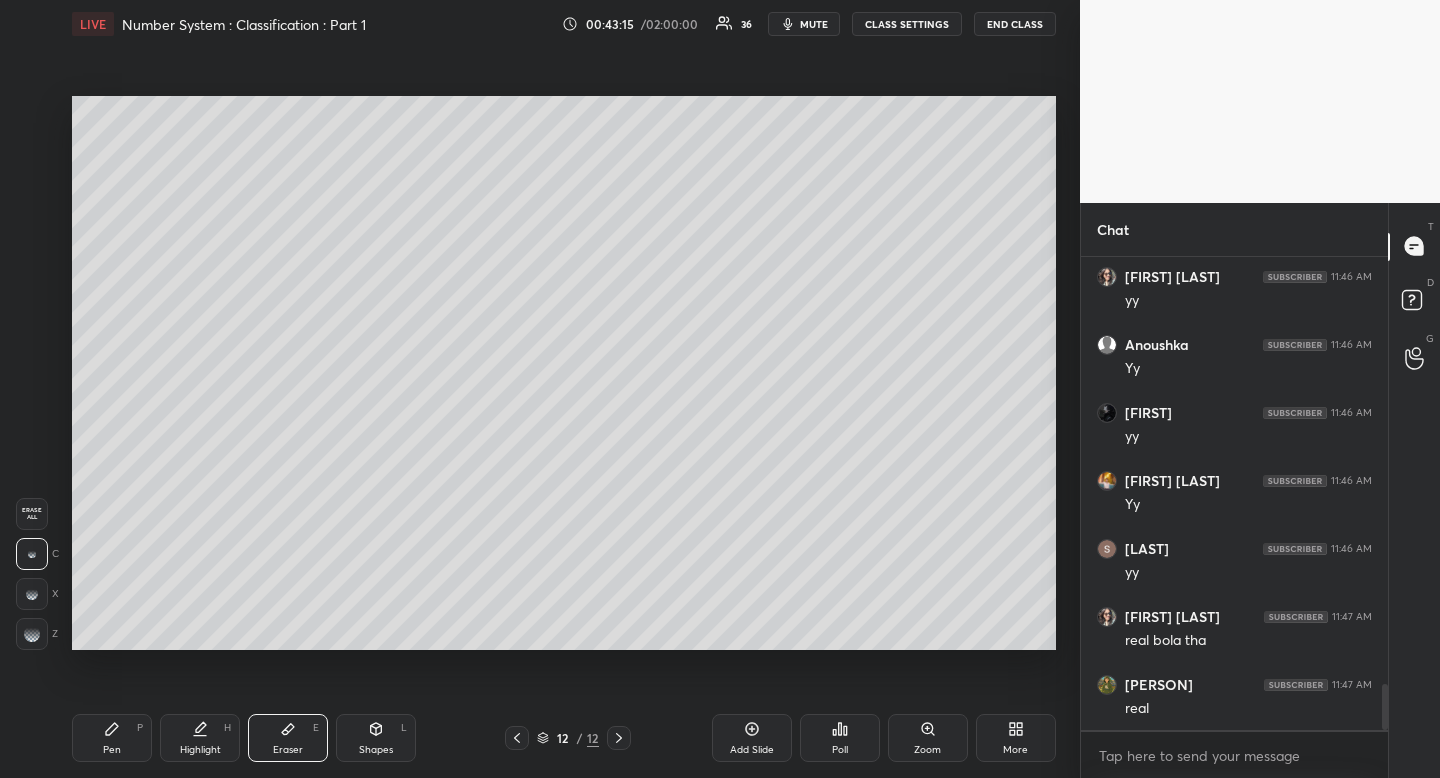 click 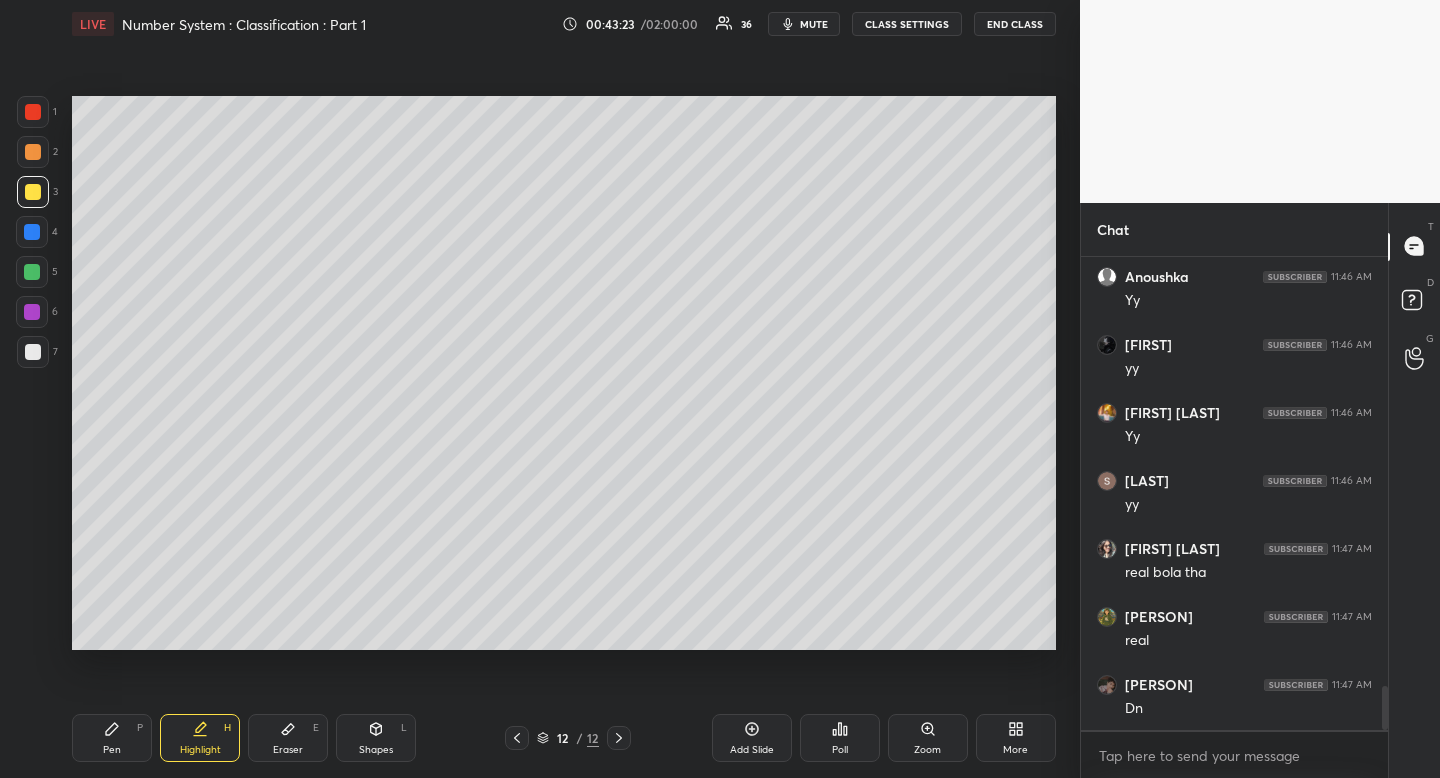 scroll, scrollTop: 4570, scrollLeft: 0, axis: vertical 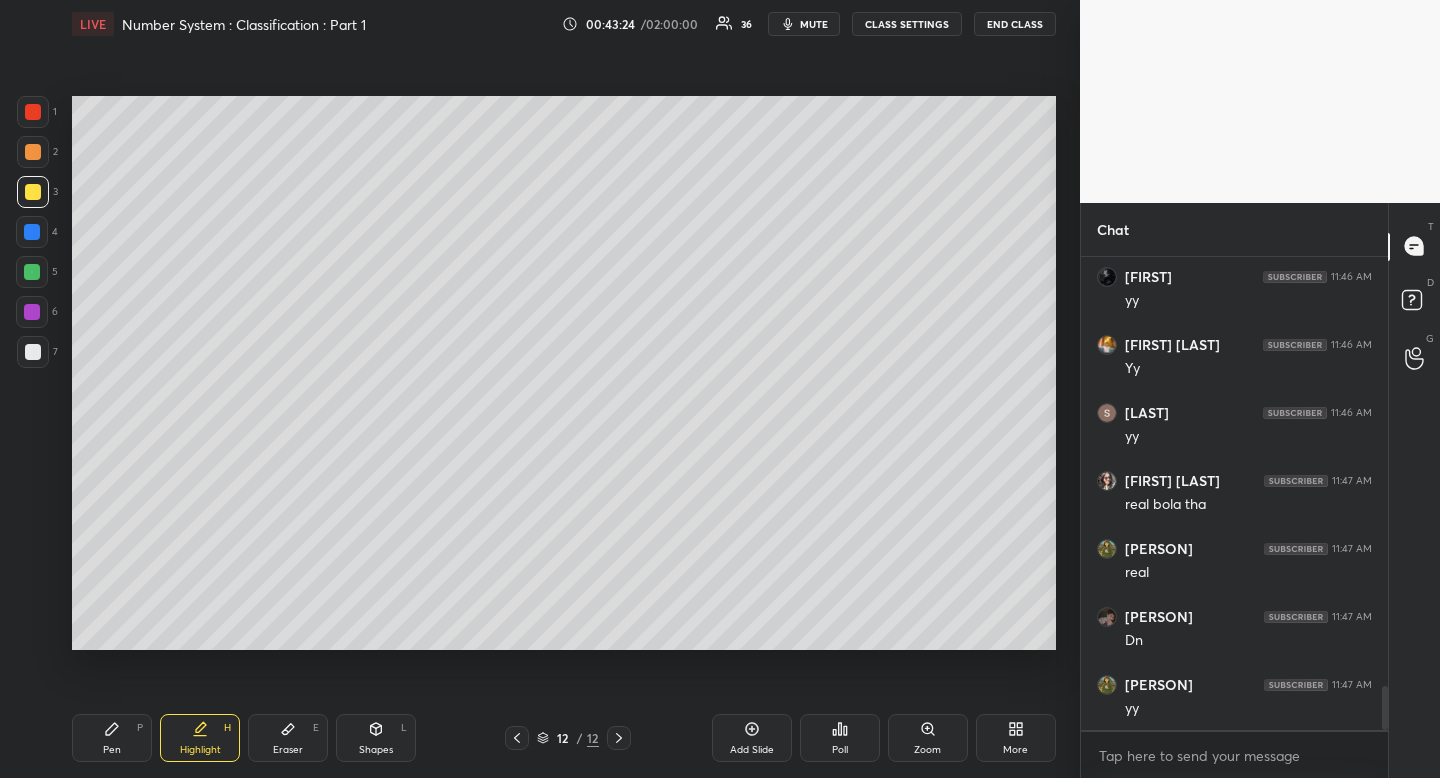 click on "Shapes L" at bounding box center (376, 738) 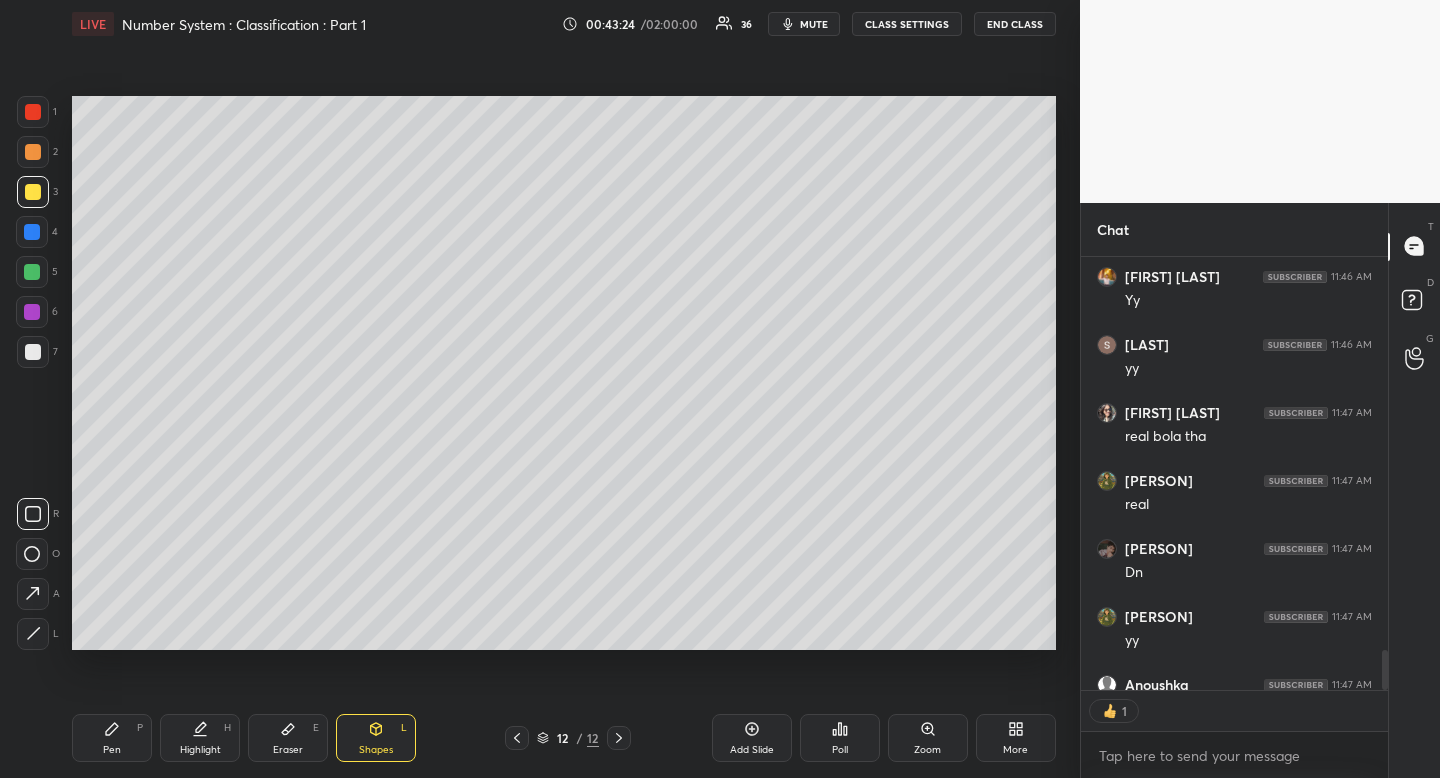 scroll, scrollTop: 427, scrollLeft: 301, axis: both 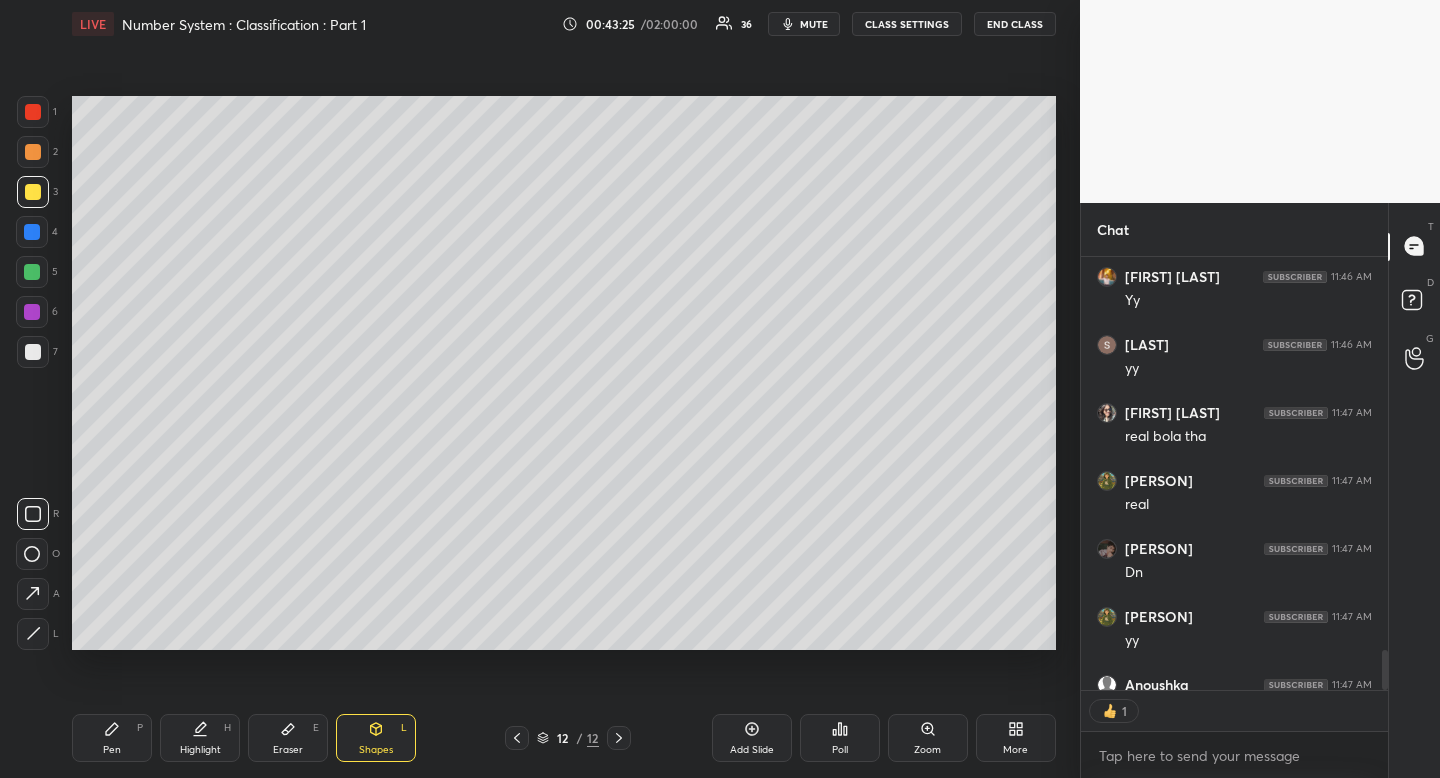 click at bounding box center [32, 554] 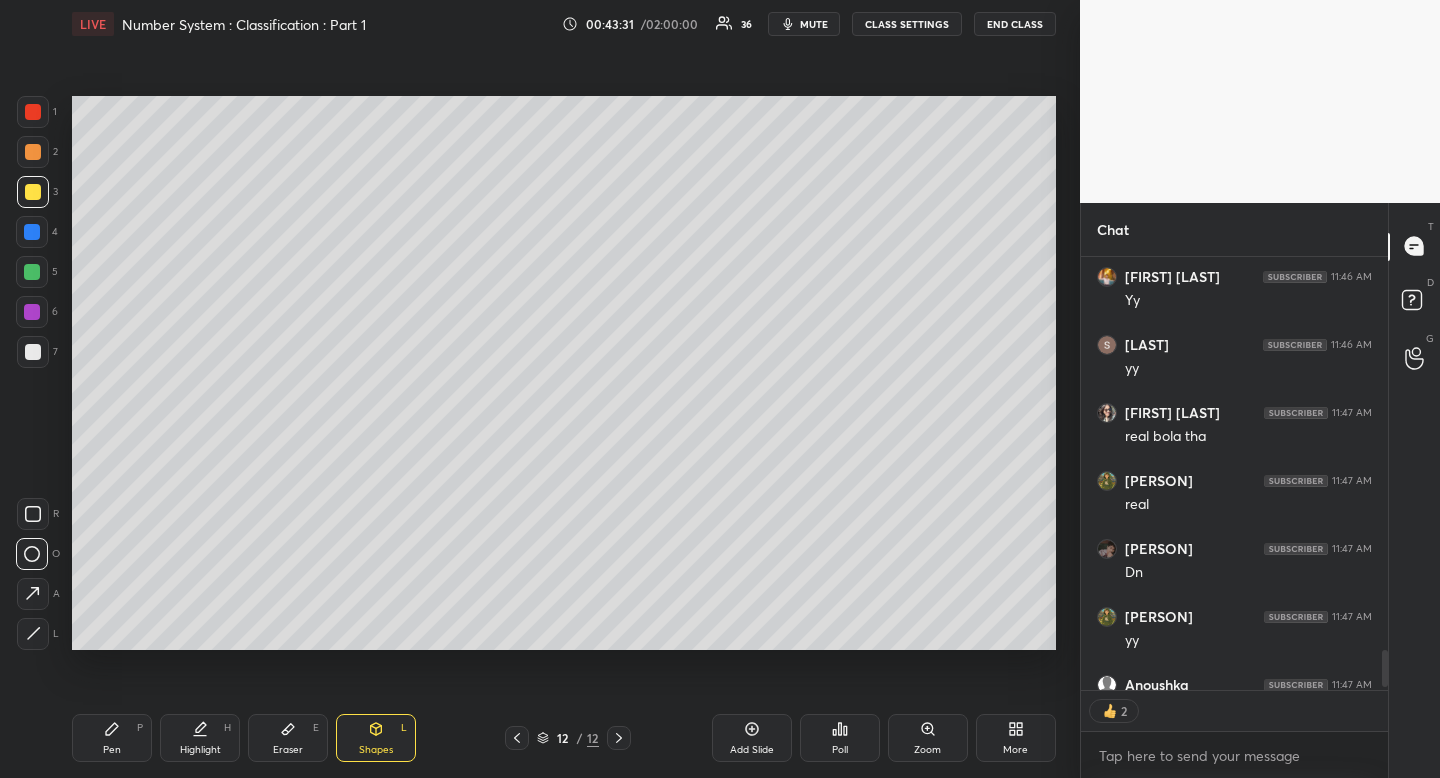 click at bounding box center [33, 352] 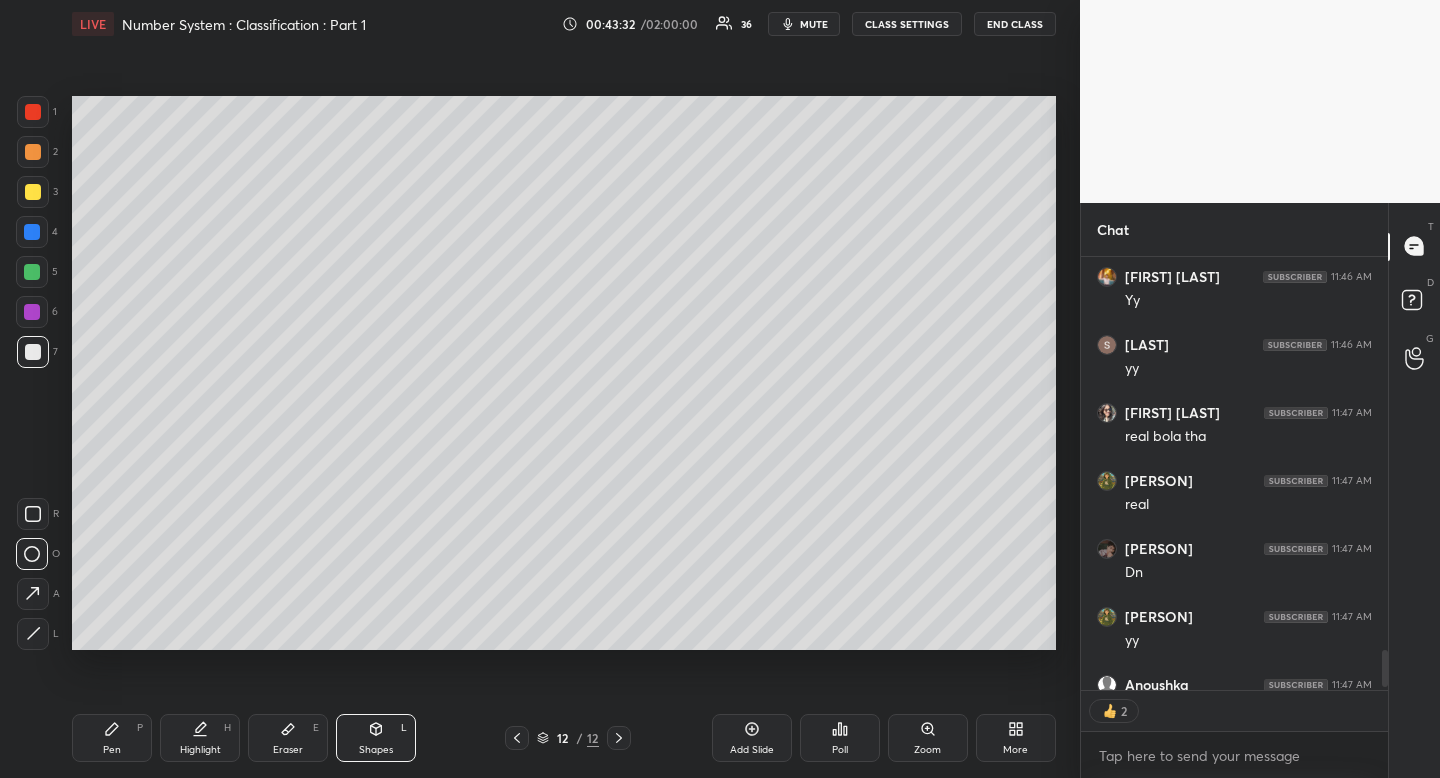click at bounding box center [33, 352] 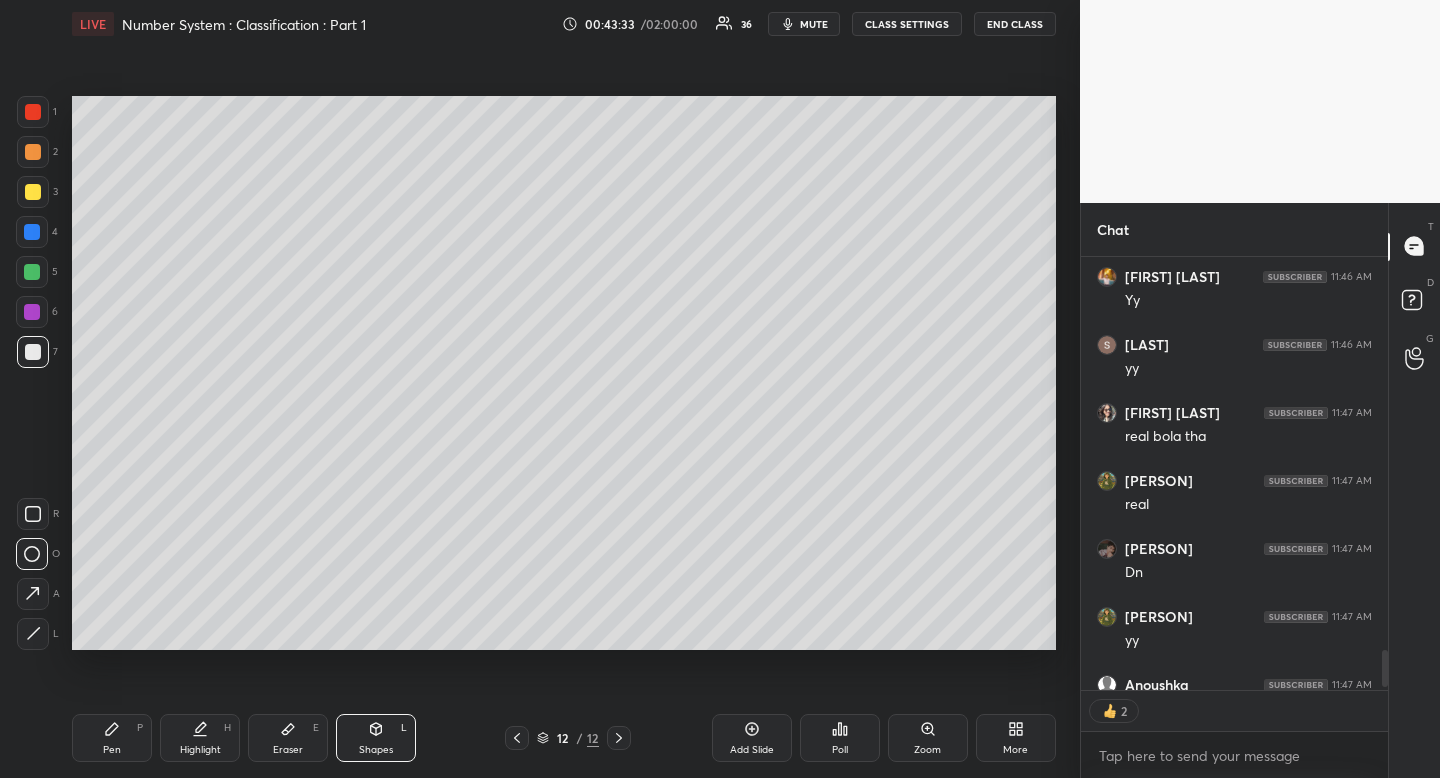 click at bounding box center (32, 272) 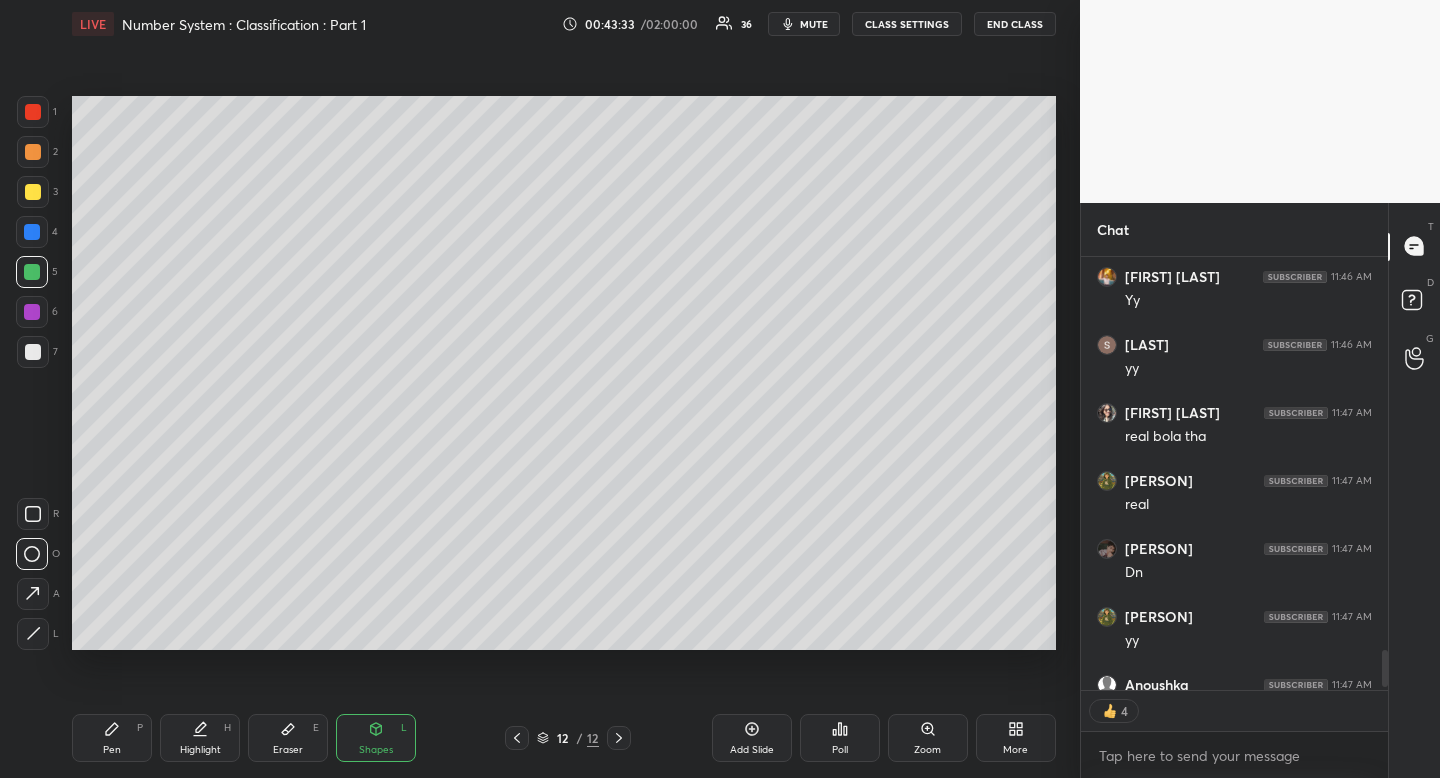 click at bounding box center [33, 352] 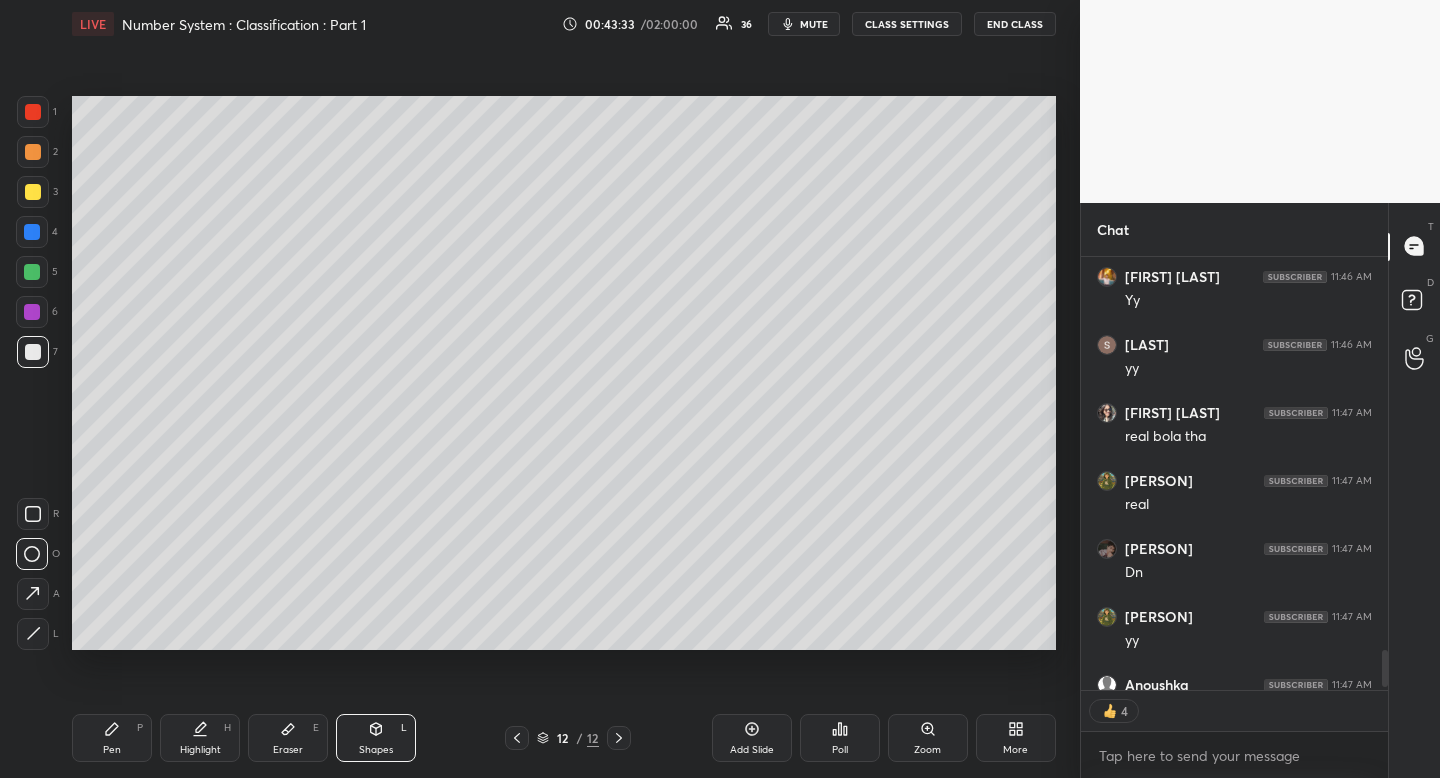 drag, startPoint x: 33, startPoint y: 348, endPoint x: 28, endPoint y: 324, distance: 24.5153 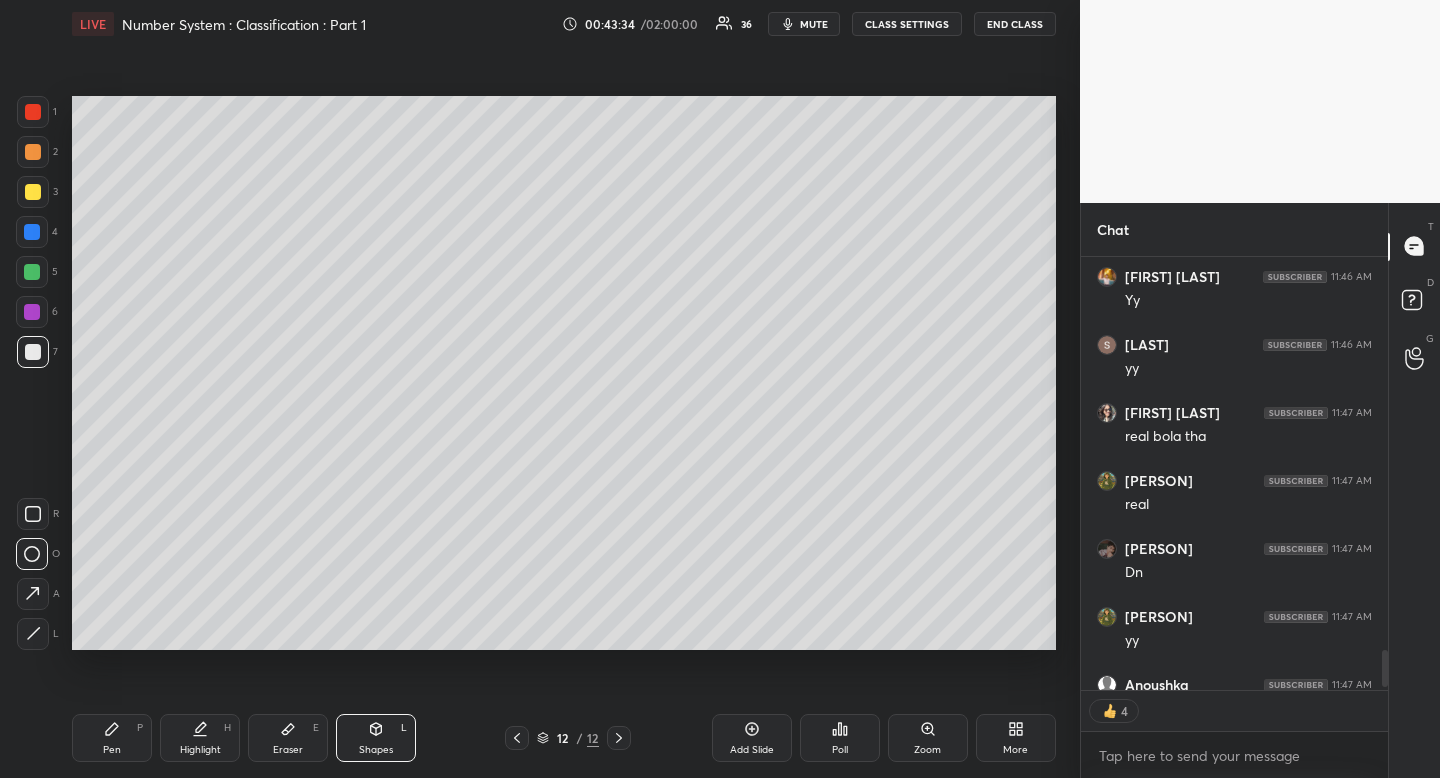 click at bounding box center [32, 312] 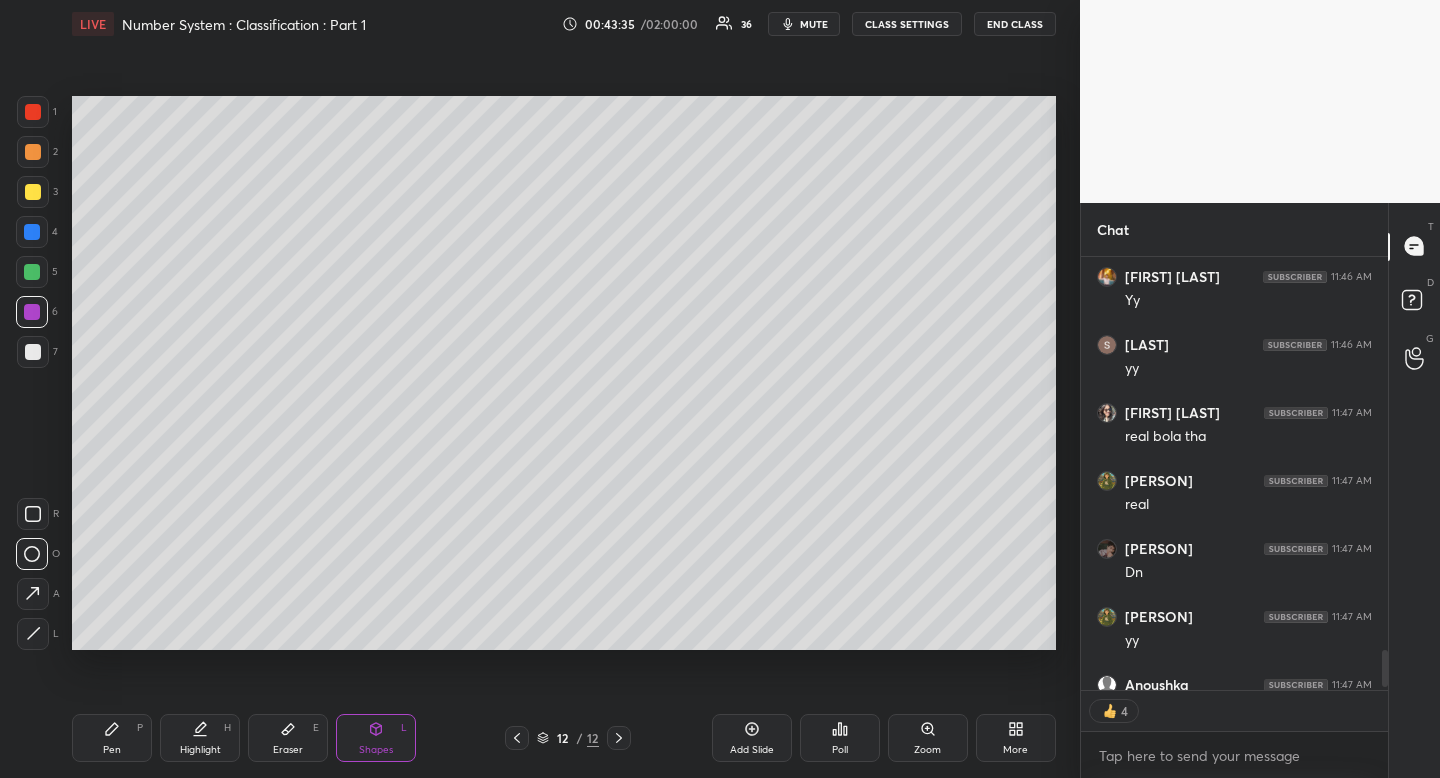 click 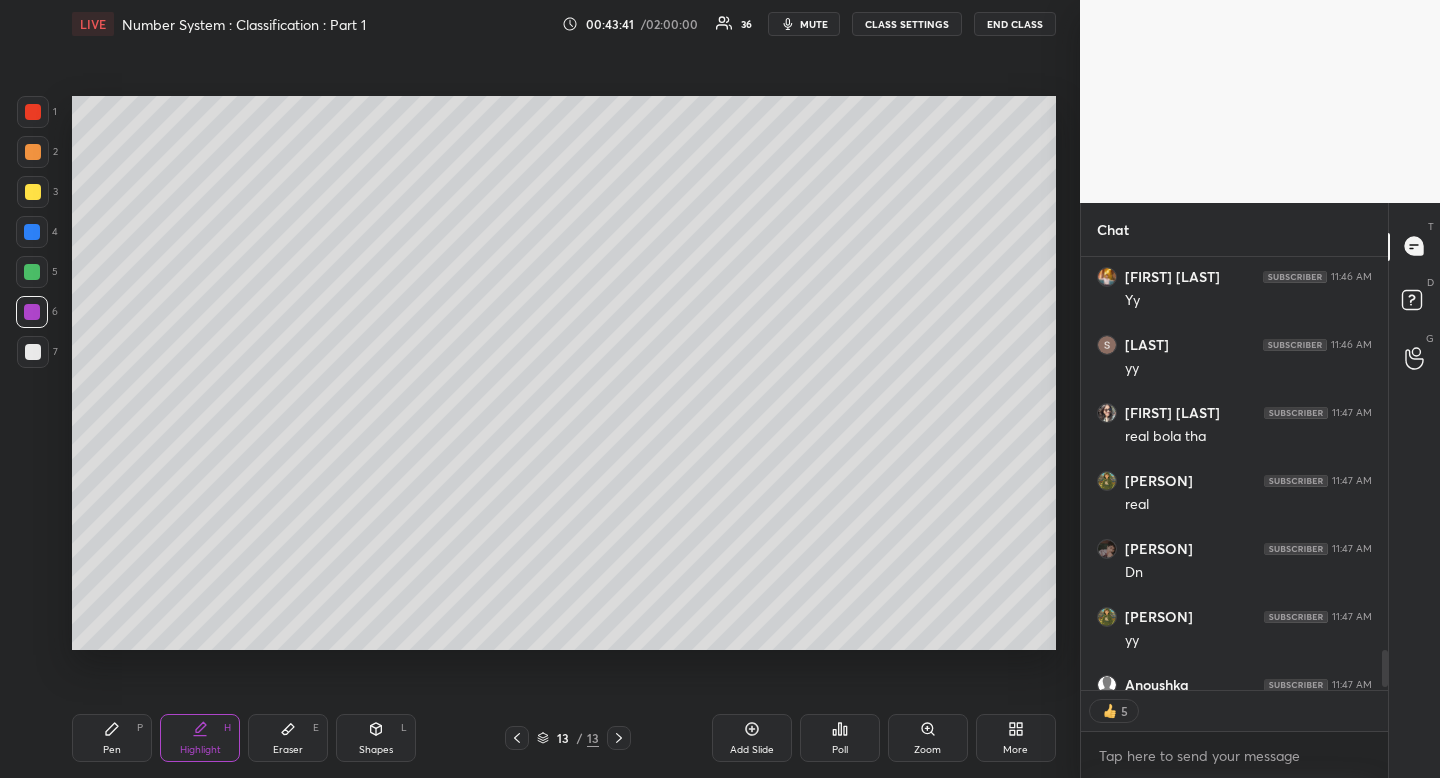 click on "Pen P" at bounding box center [112, 738] 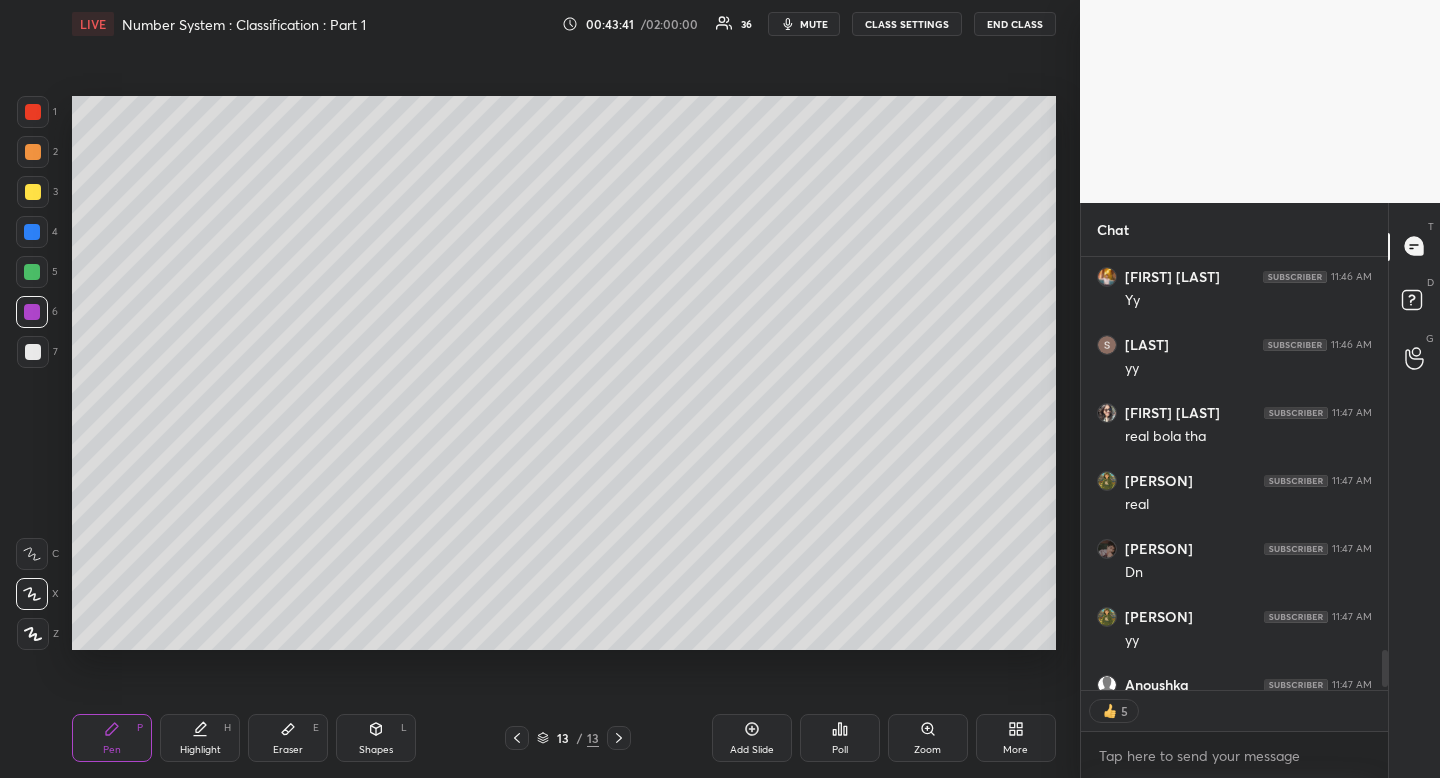drag, startPoint x: 123, startPoint y: 736, endPoint x: 116, endPoint y: 727, distance: 11.401754 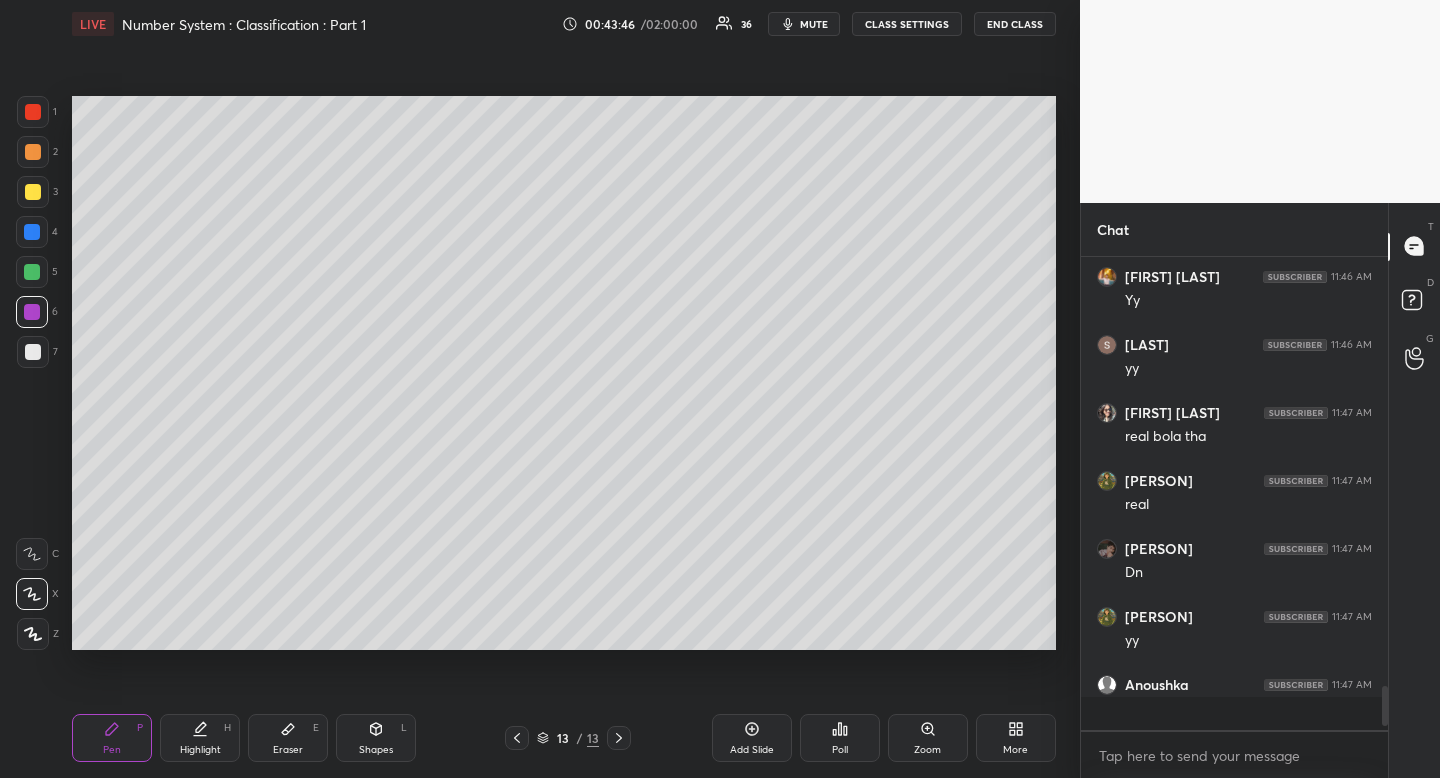 scroll, scrollTop: 7, scrollLeft: 7, axis: both 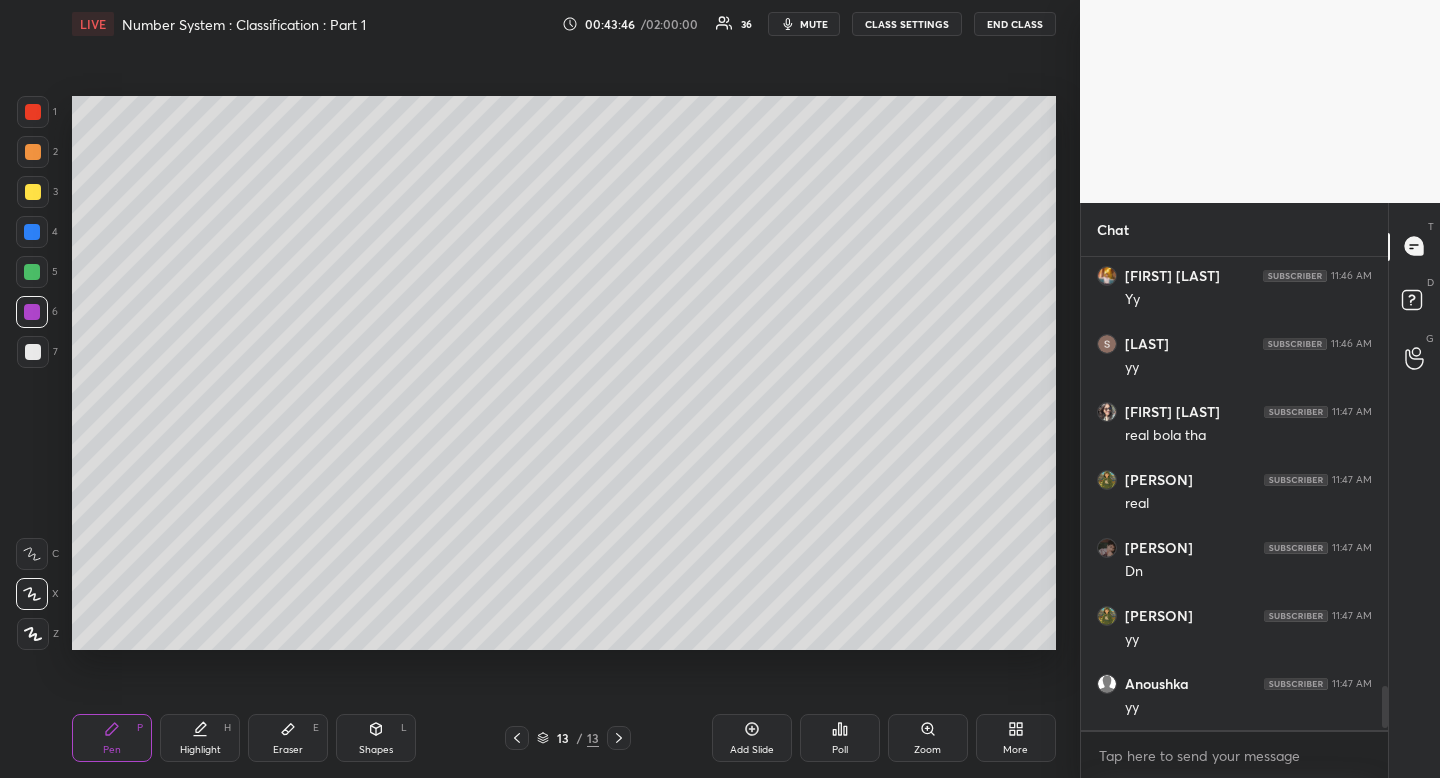 click at bounding box center [33, 192] 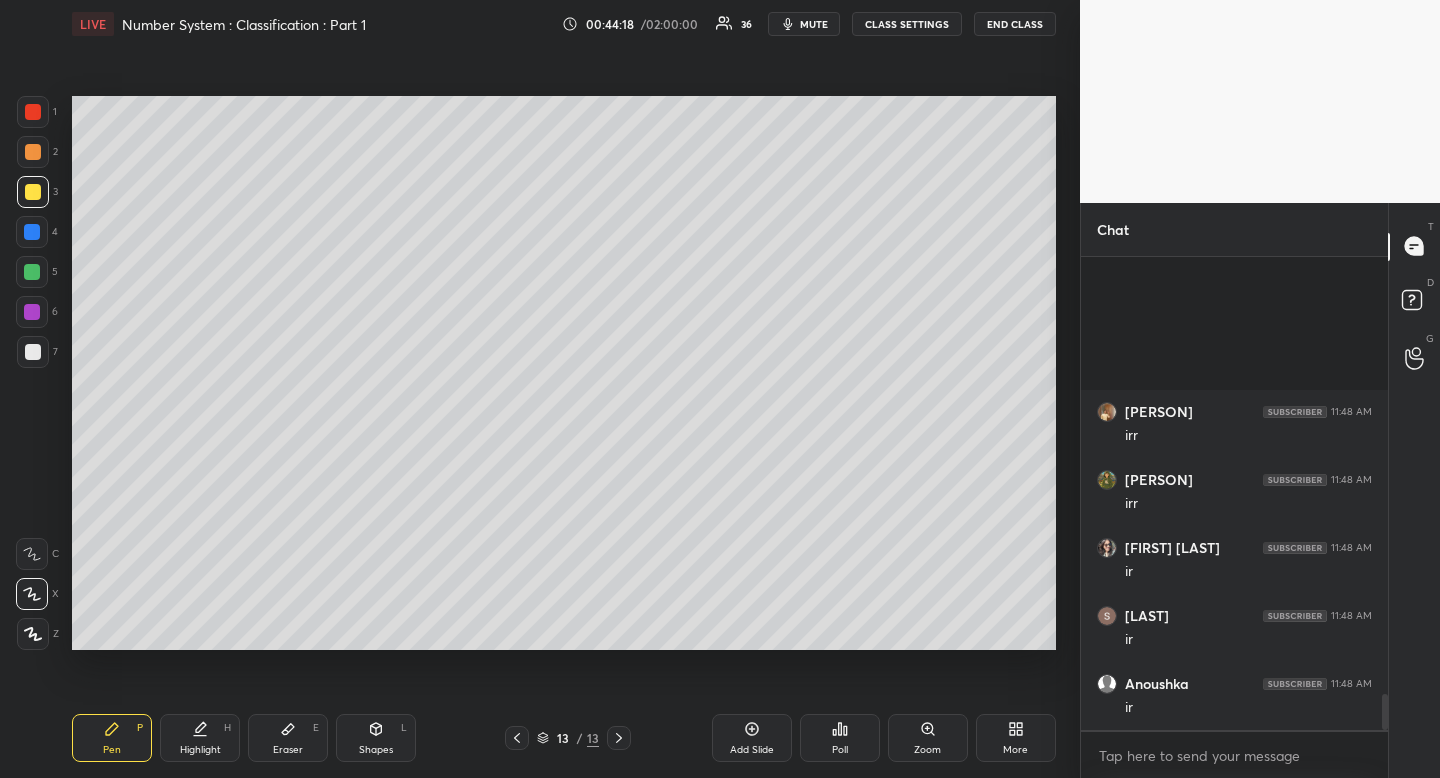 scroll, scrollTop: 5734, scrollLeft: 0, axis: vertical 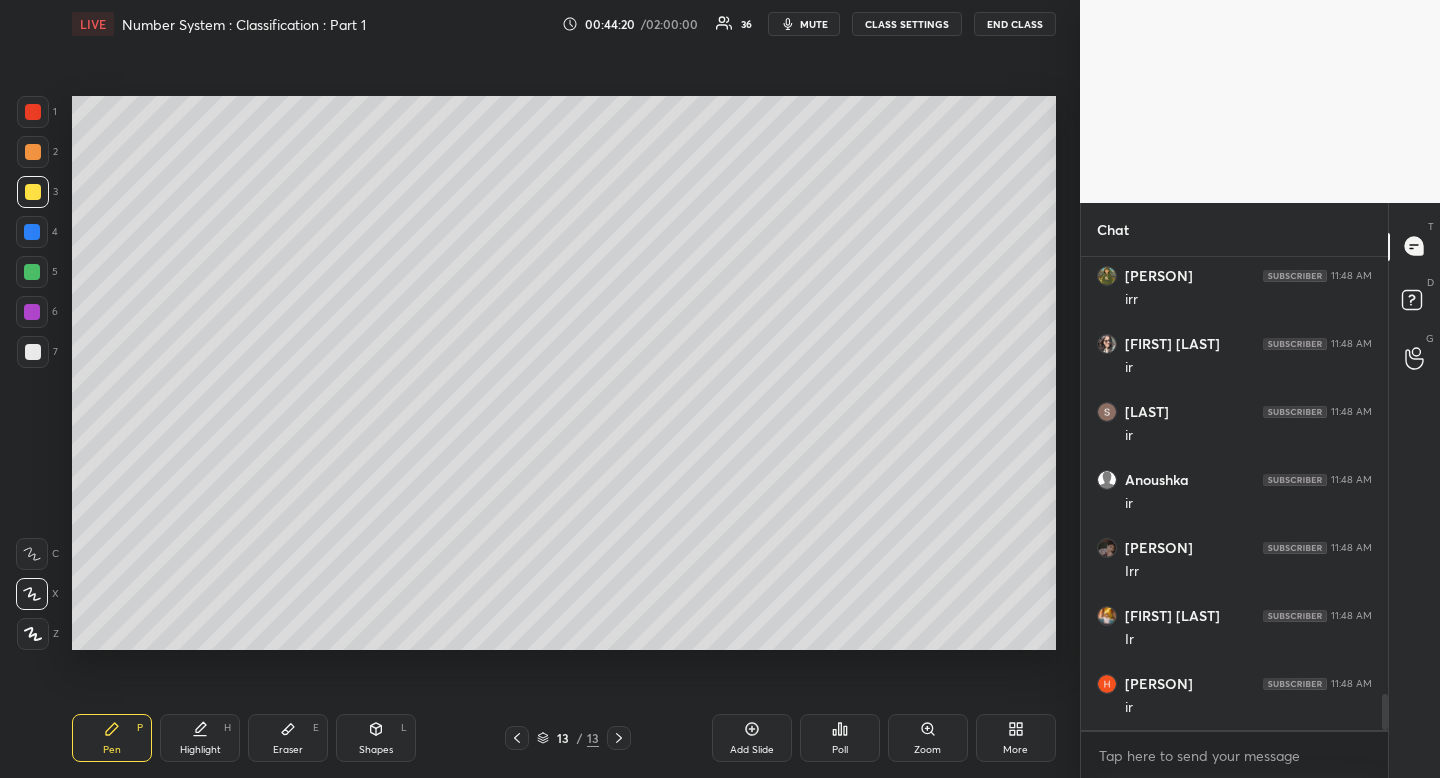 click 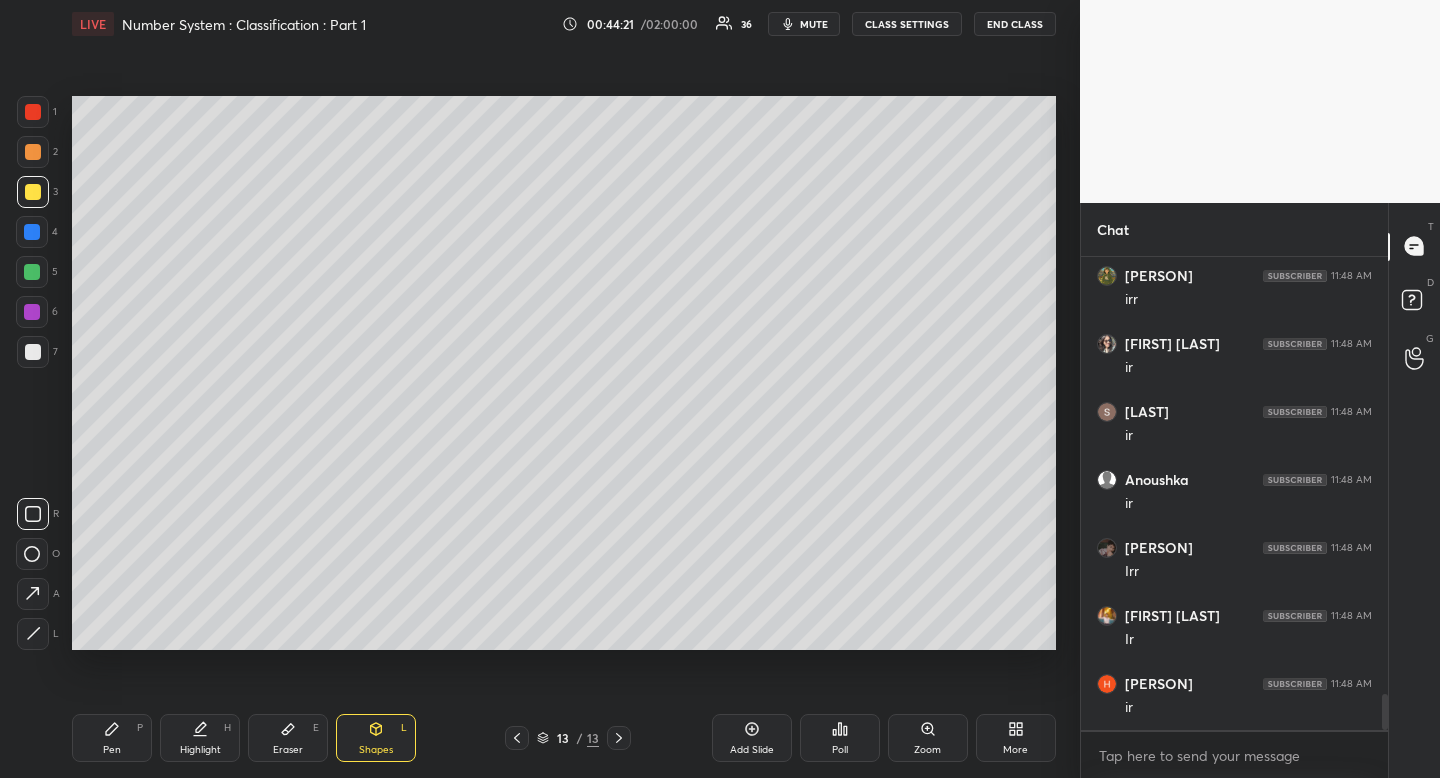 click 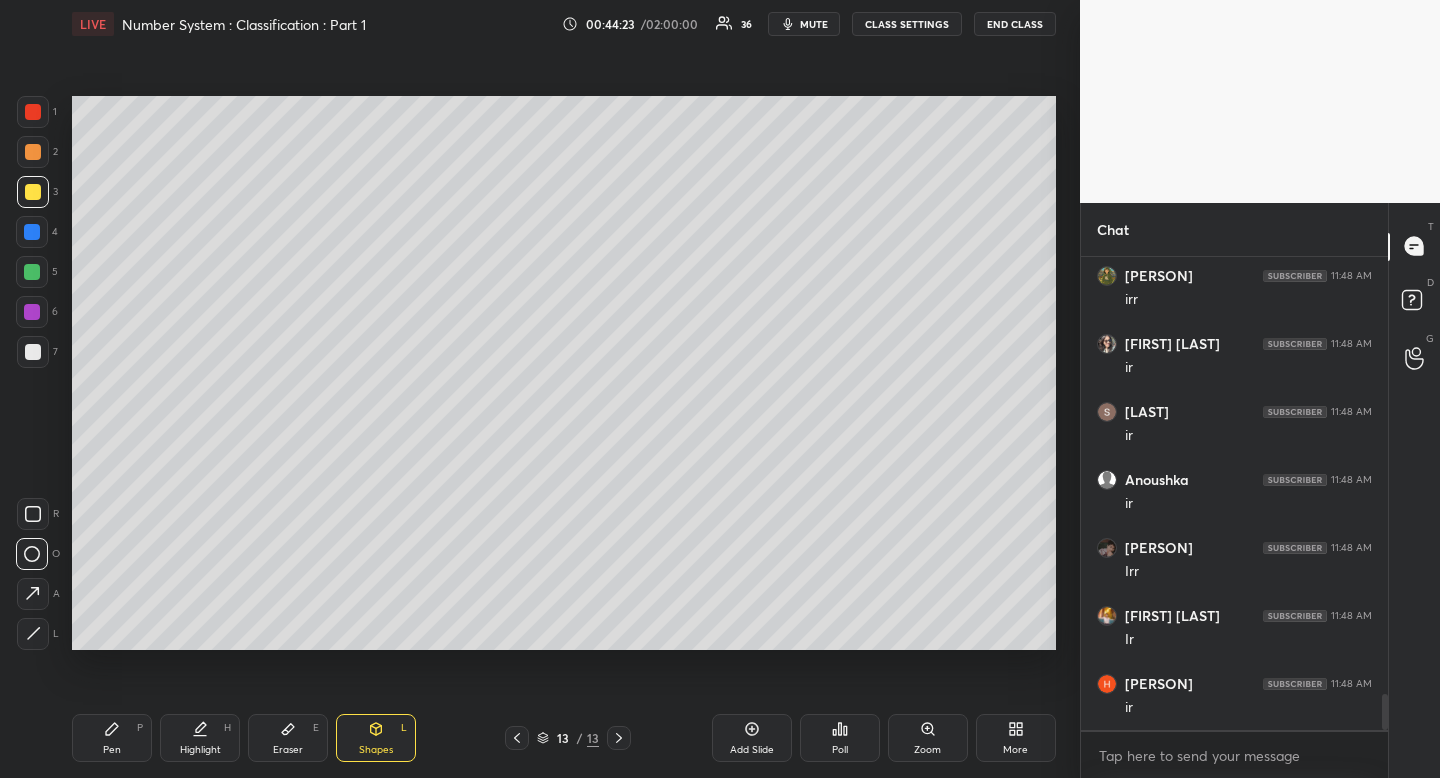 click on "Highlight H" at bounding box center [200, 738] 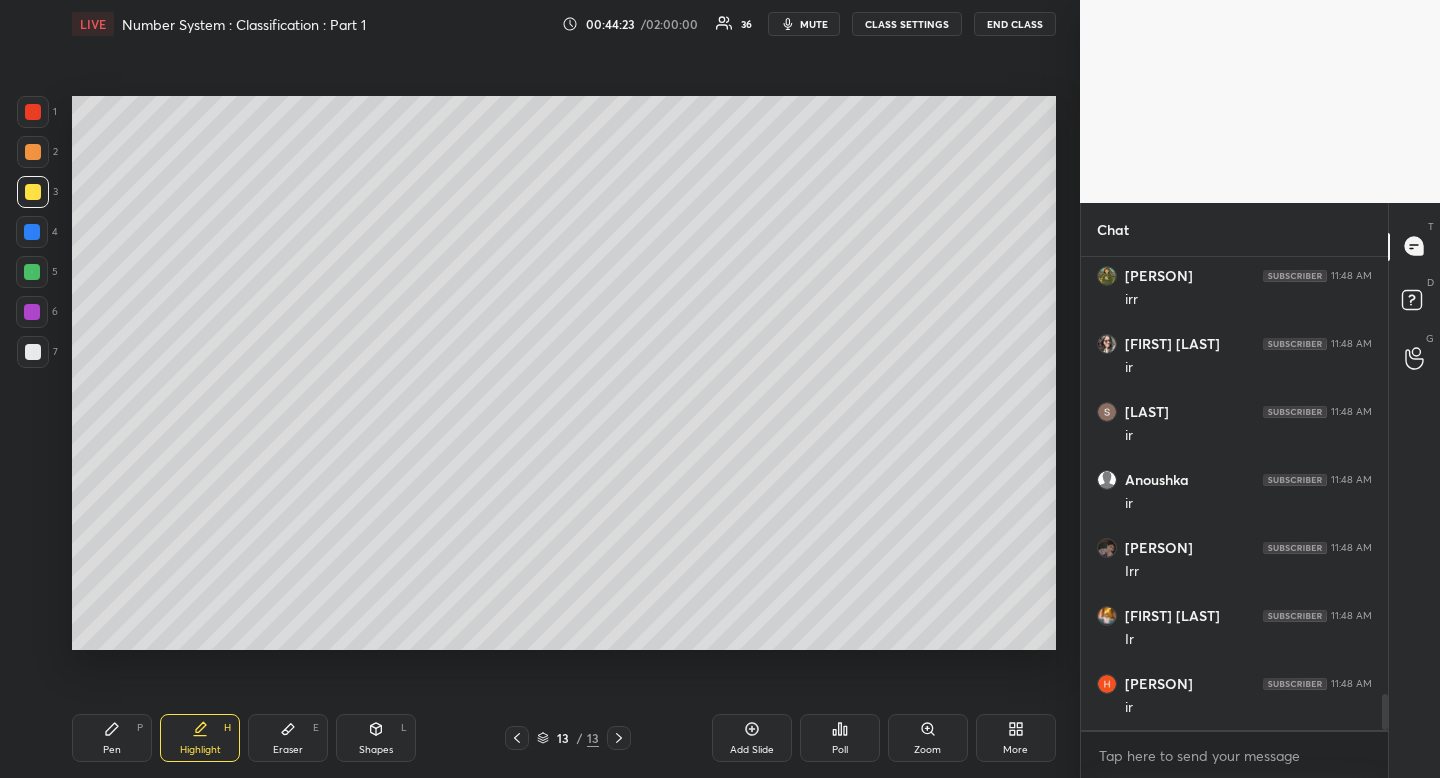 drag, startPoint x: 200, startPoint y: 737, endPoint x: 208, endPoint y: 655, distance: 82.38932 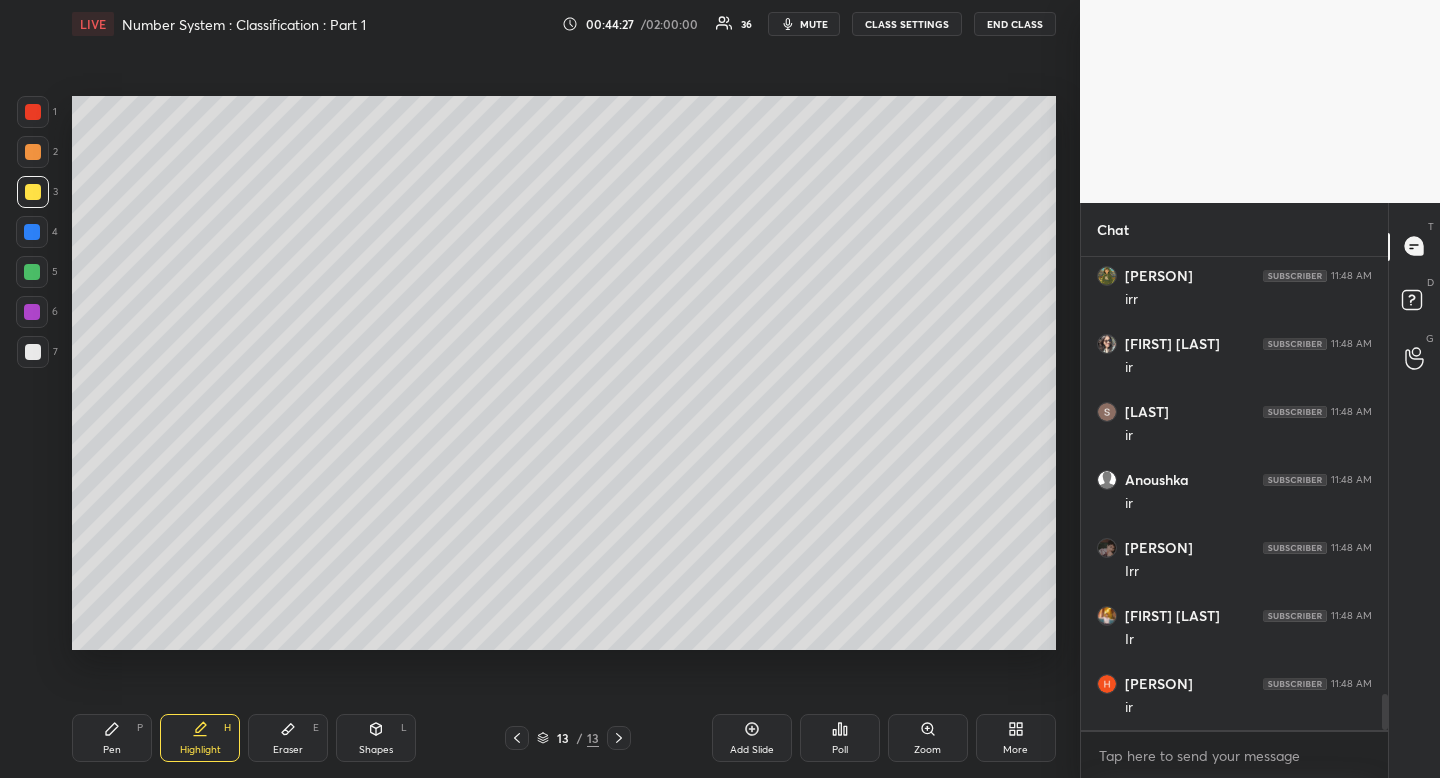 click on "Pen P" at bounding box center (112, 738) 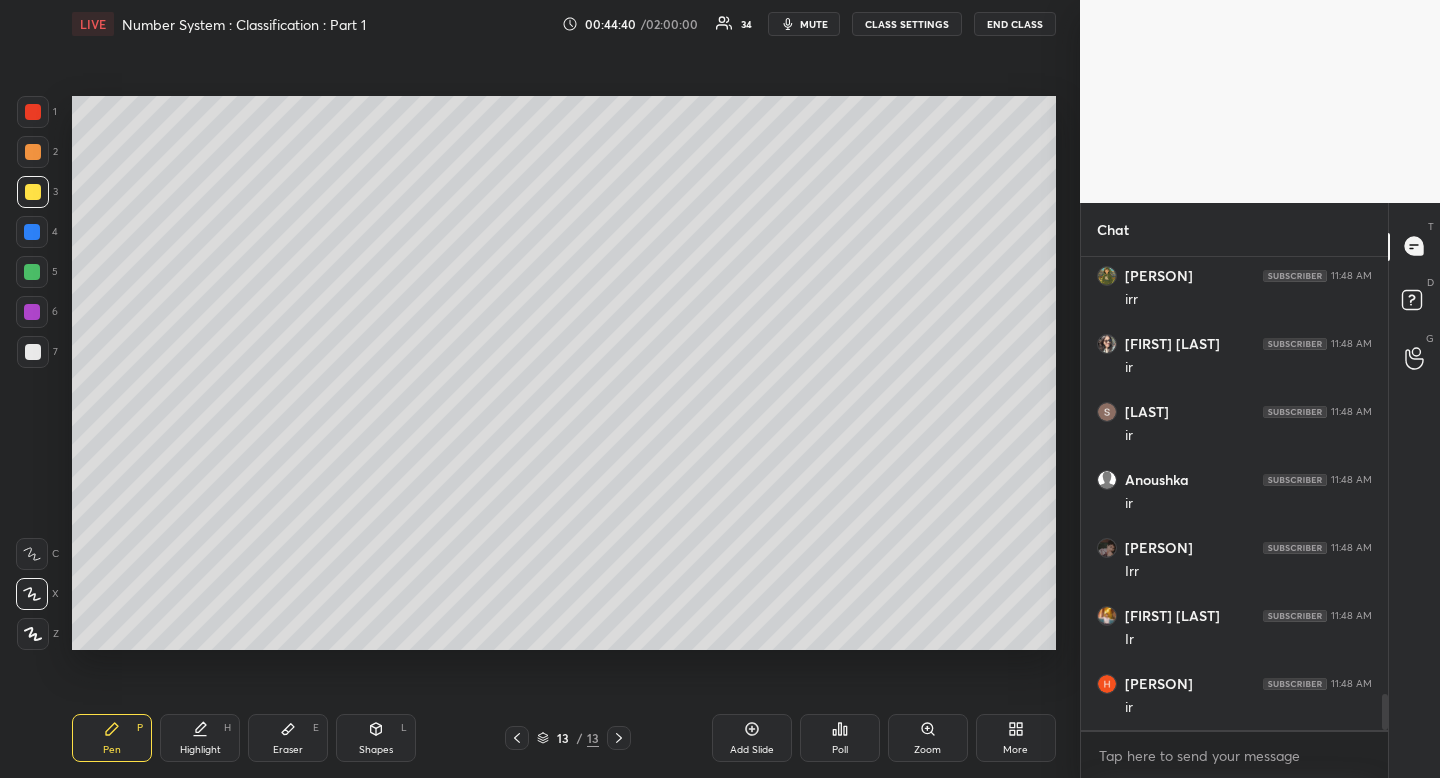 click on "Eraser" at bounding box center [288, 750] 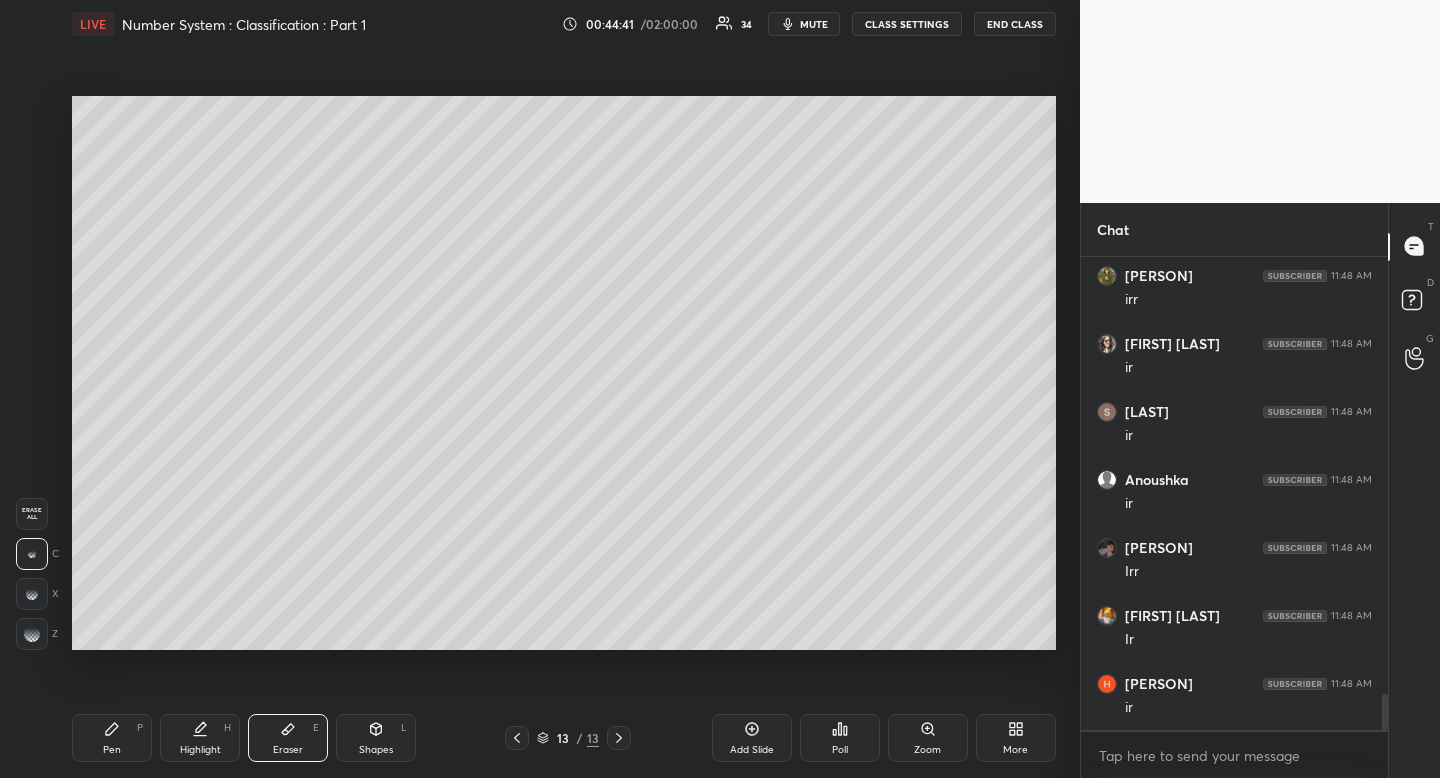 click on "Pen P" at bounding box center [112, 738] 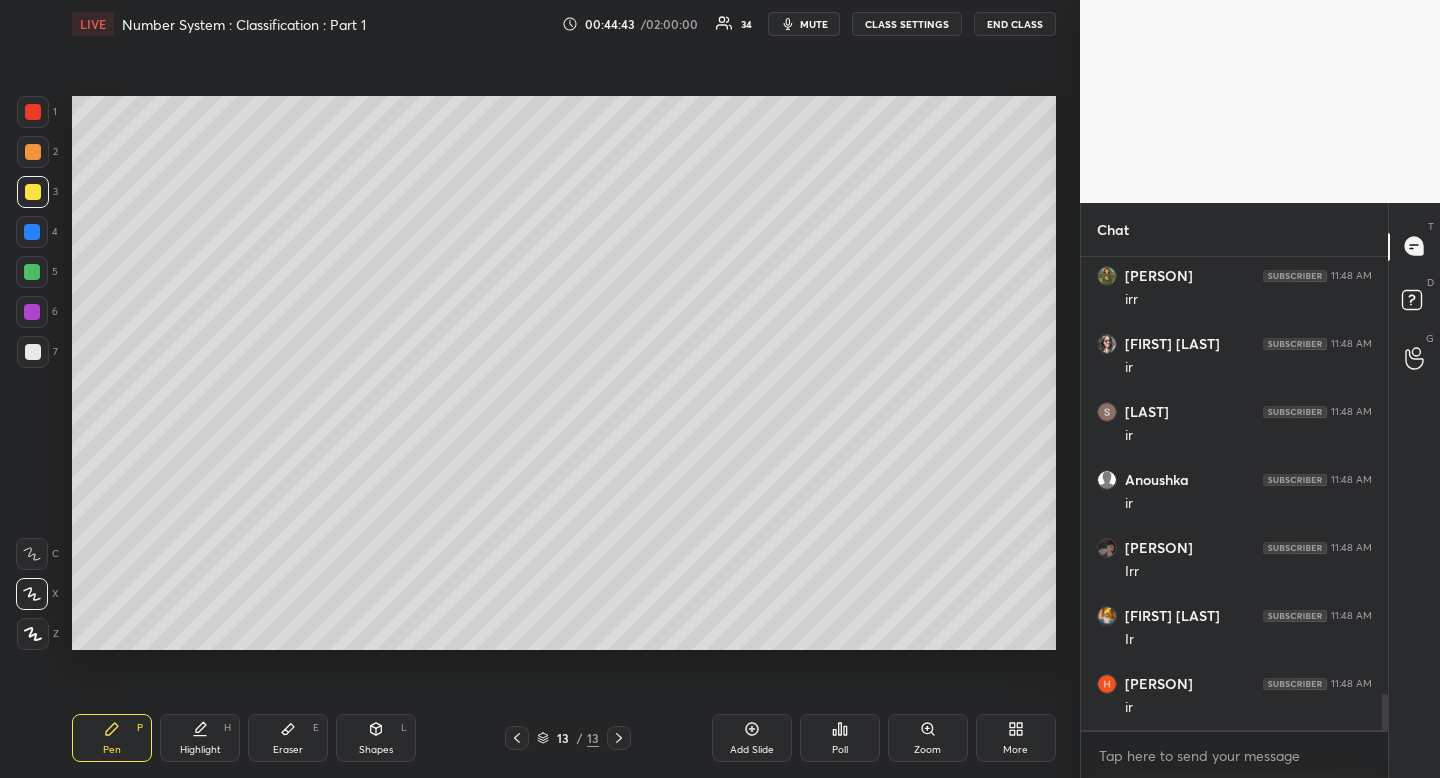 click on "Pen P Highlight H Eraser E Shapes L 13 / 13 Add Slide Poll Zoom More" at bounding box center [564, 738] 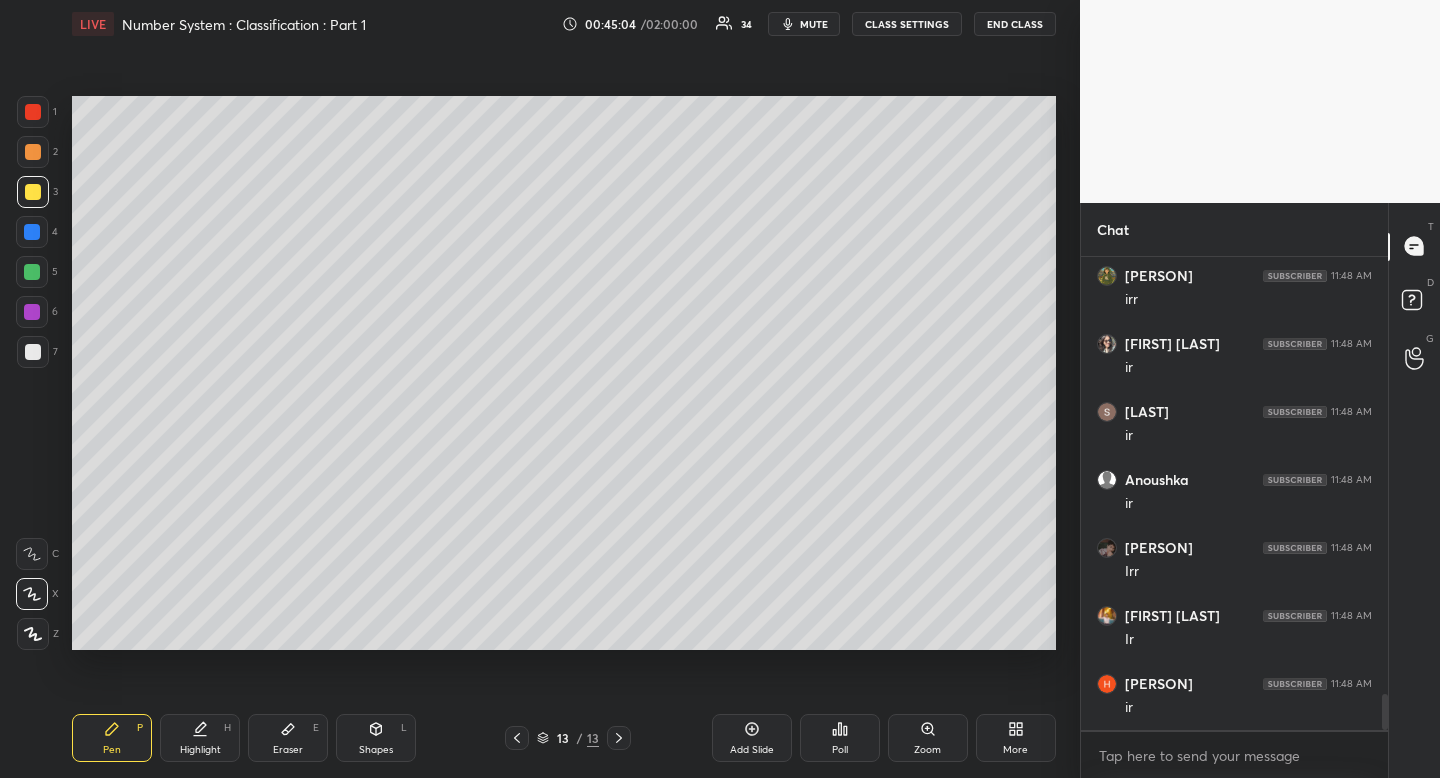 click on "Shapes L" at bounding box center (376, 738) 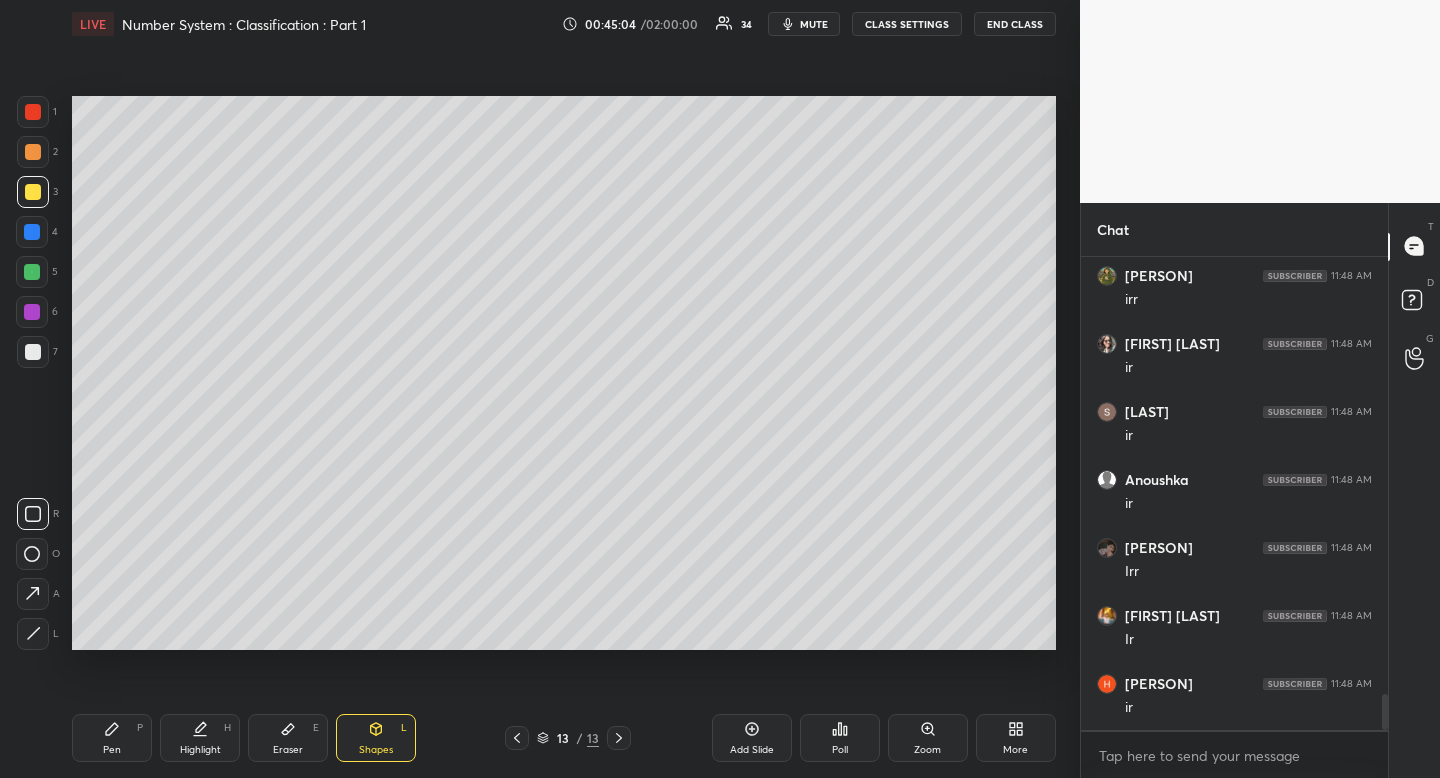 click on "R" at bounding box center (38, 514) 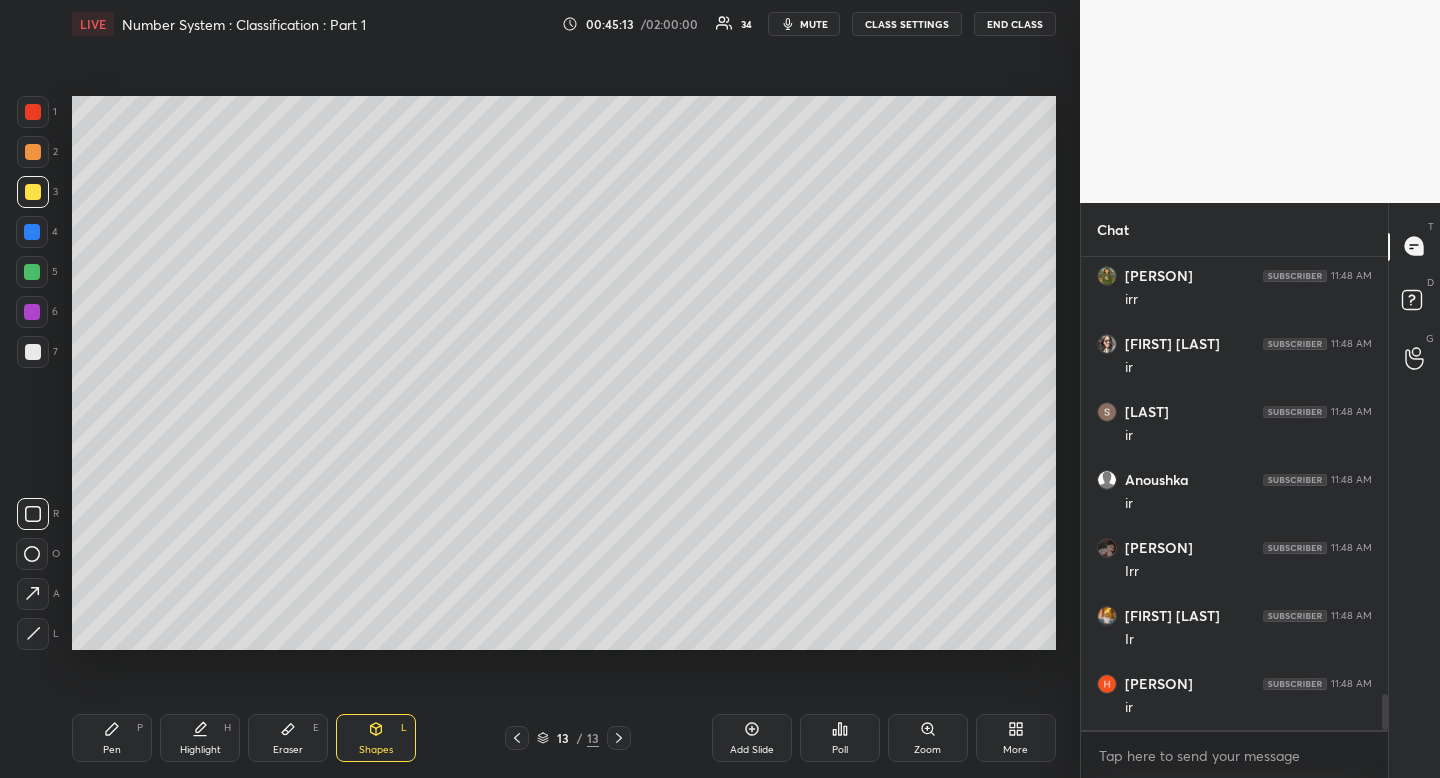 click on "Pen P" at bounding box center (112, 738) 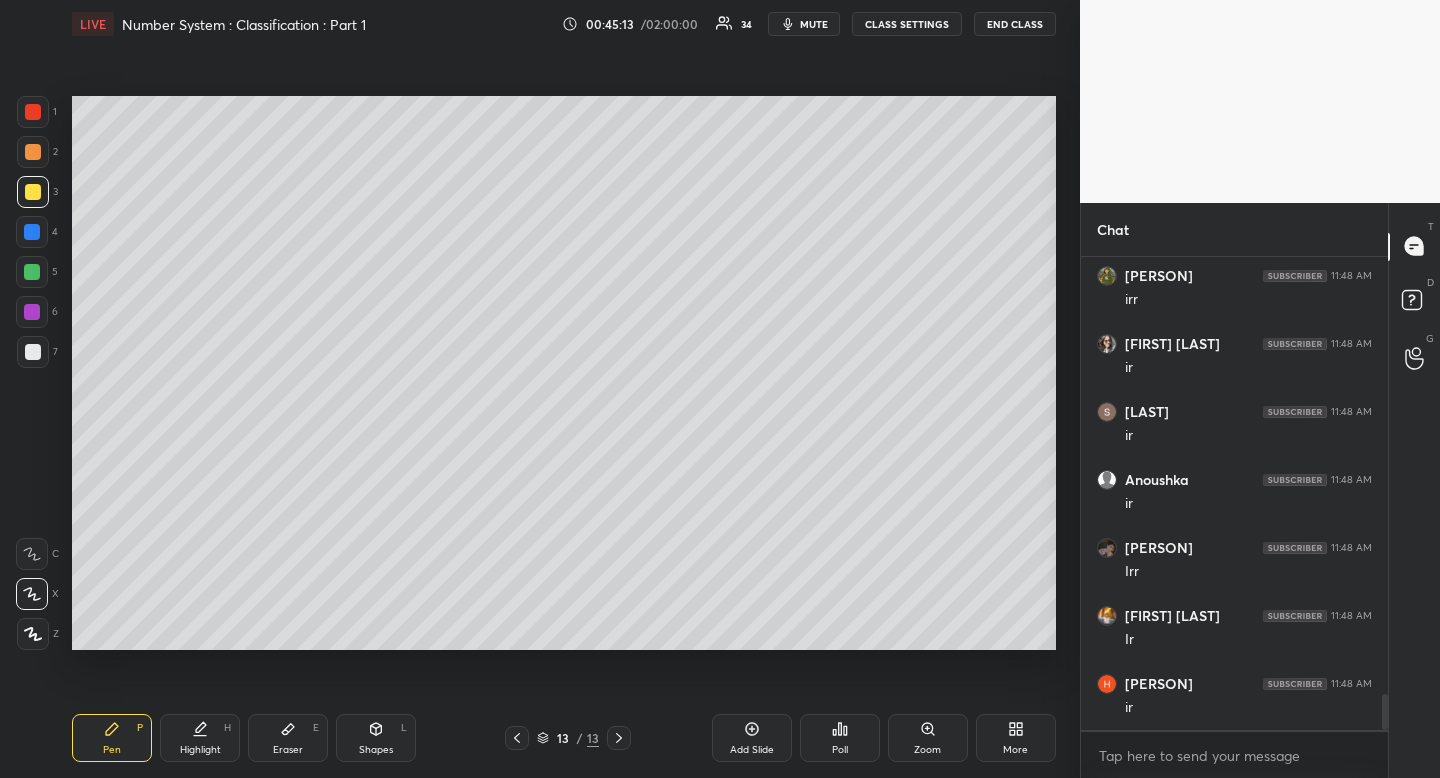 click on "Pen P" at bounding box center [112, 738] 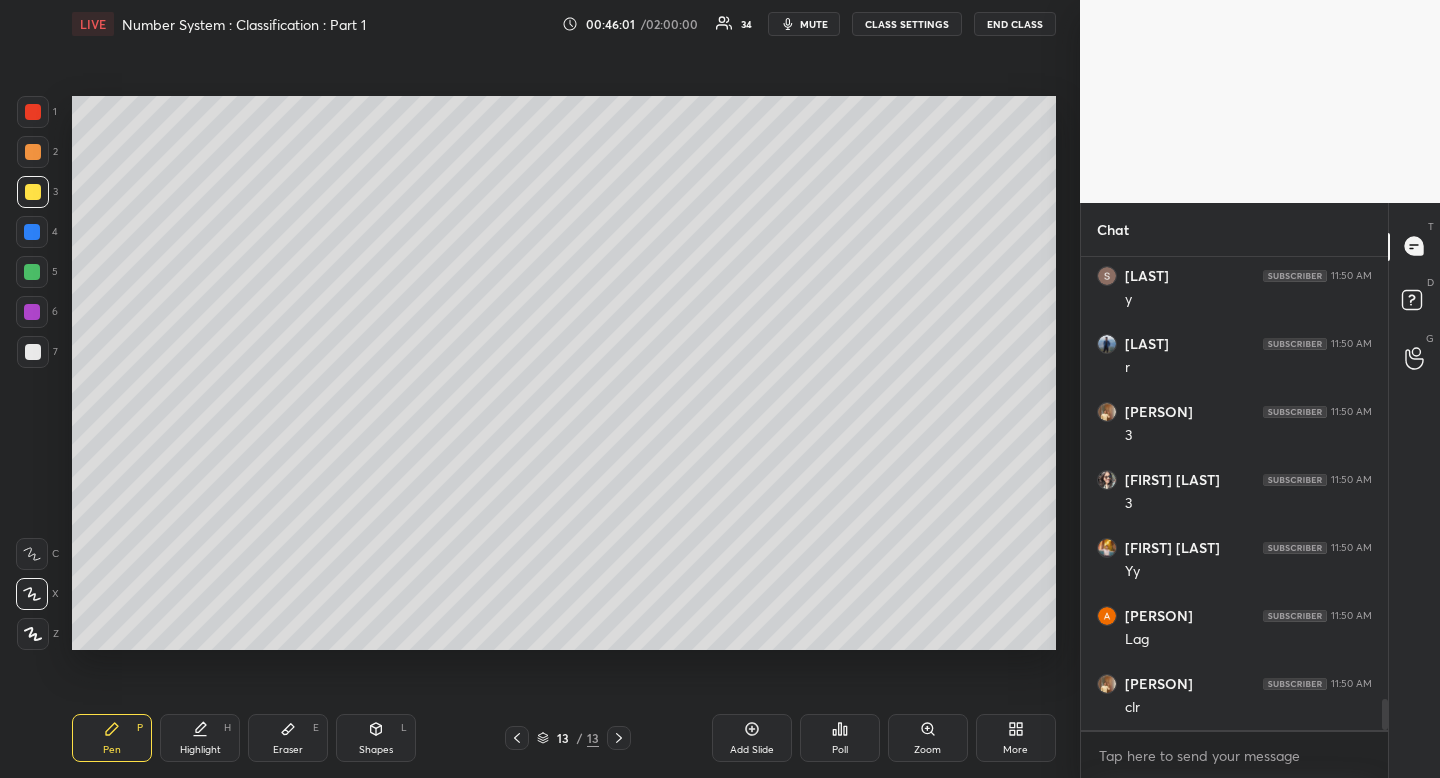 scroll, scrollTop: 6754, scrollLeft: 0, axis: vertical 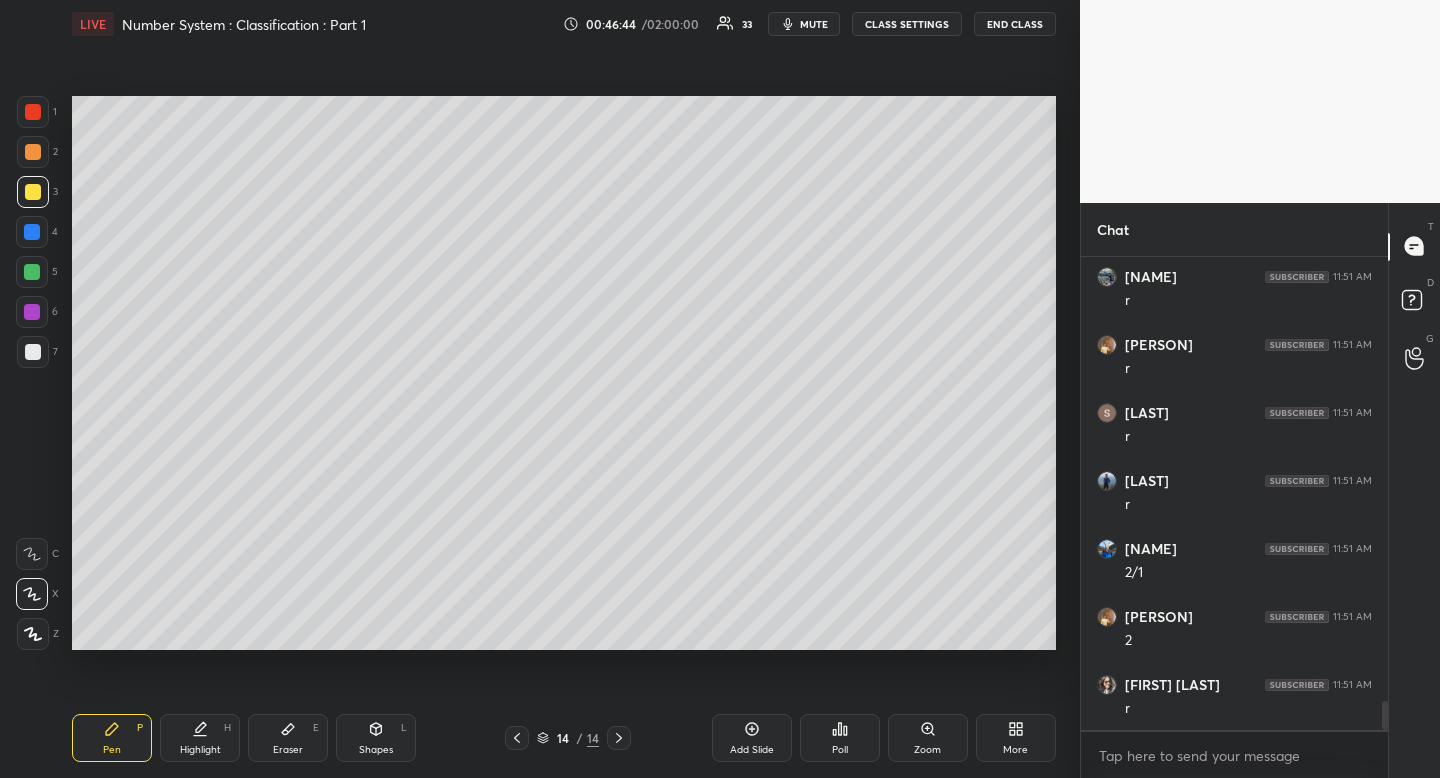 click at bounding box center (33, 192) 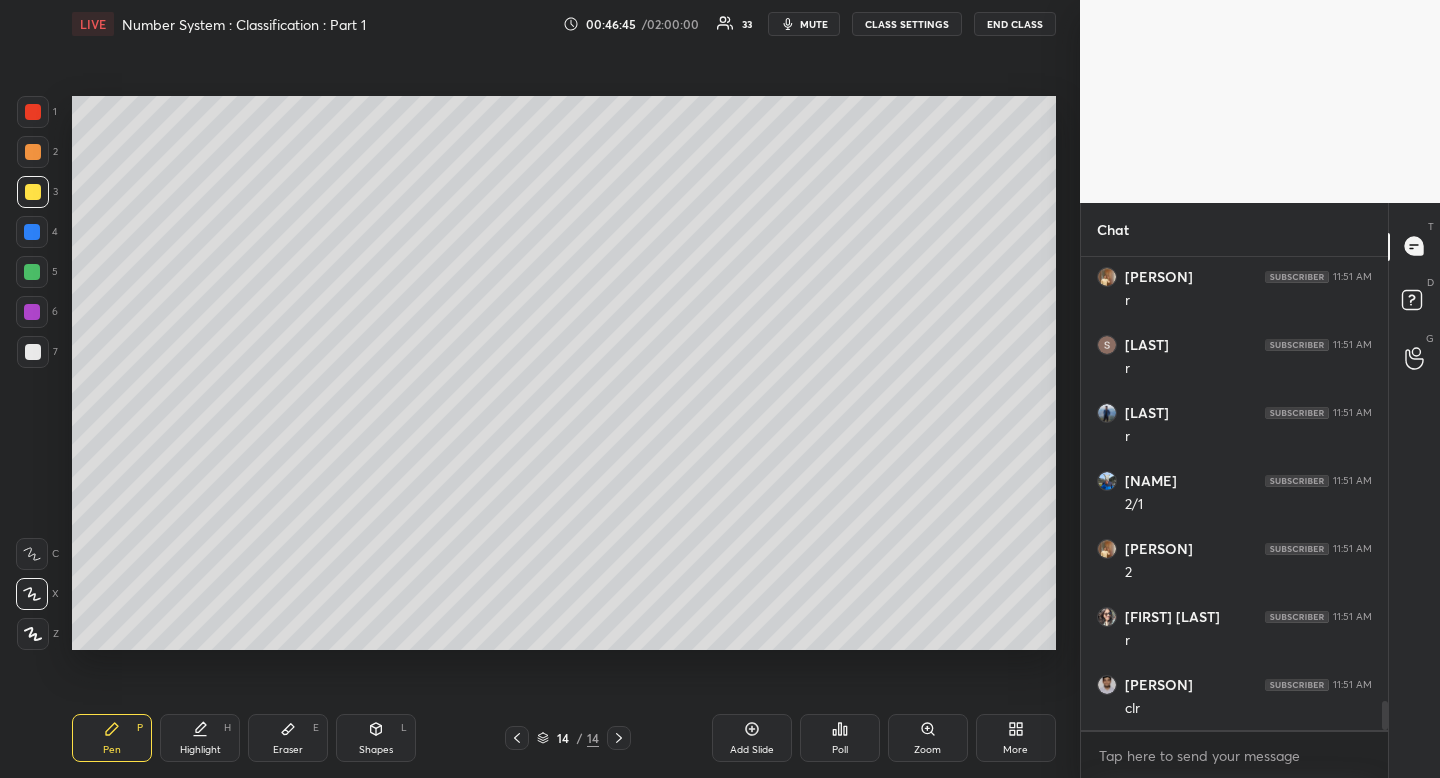 scroll, scrollTop: 7295, scrollLeft: 0, axis: vertical 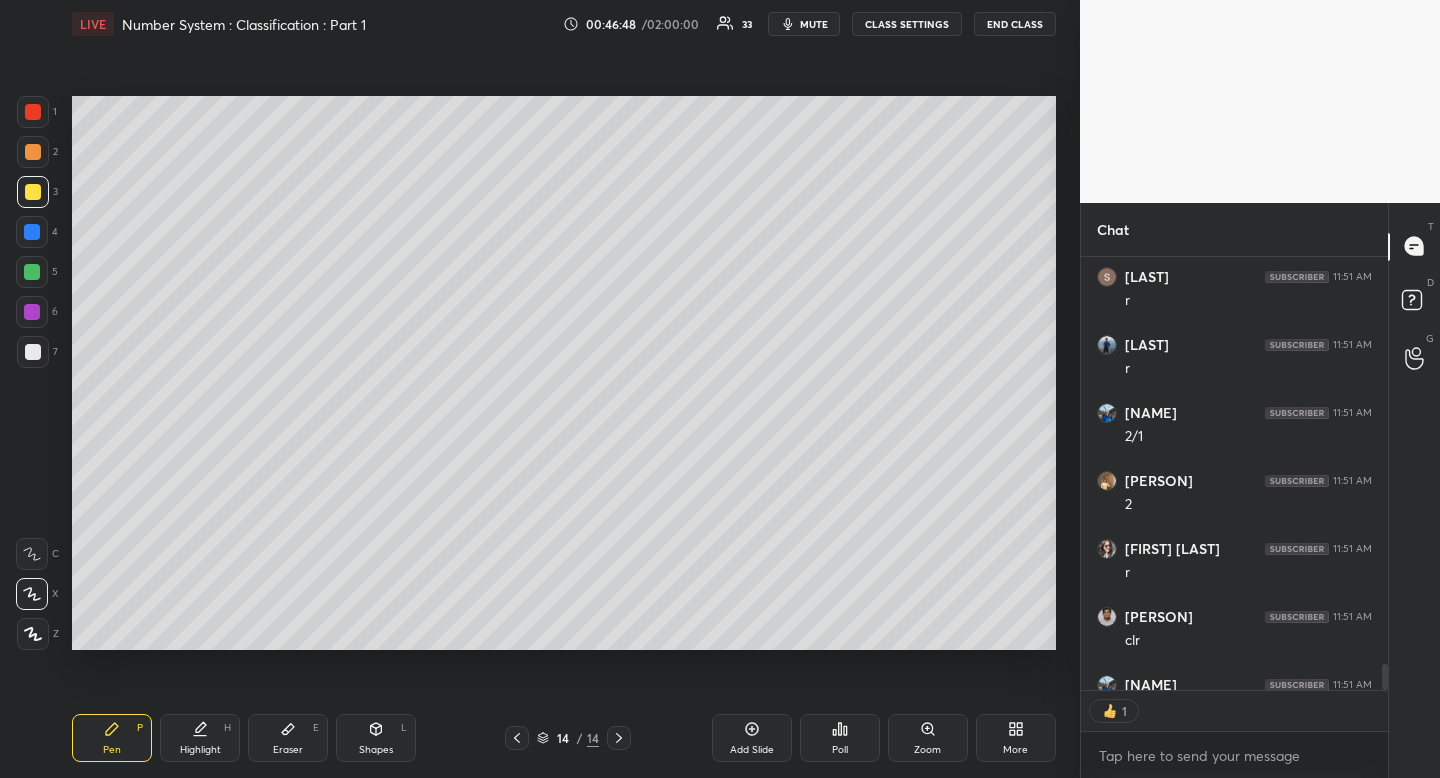 click at bounding box center [33, 352] 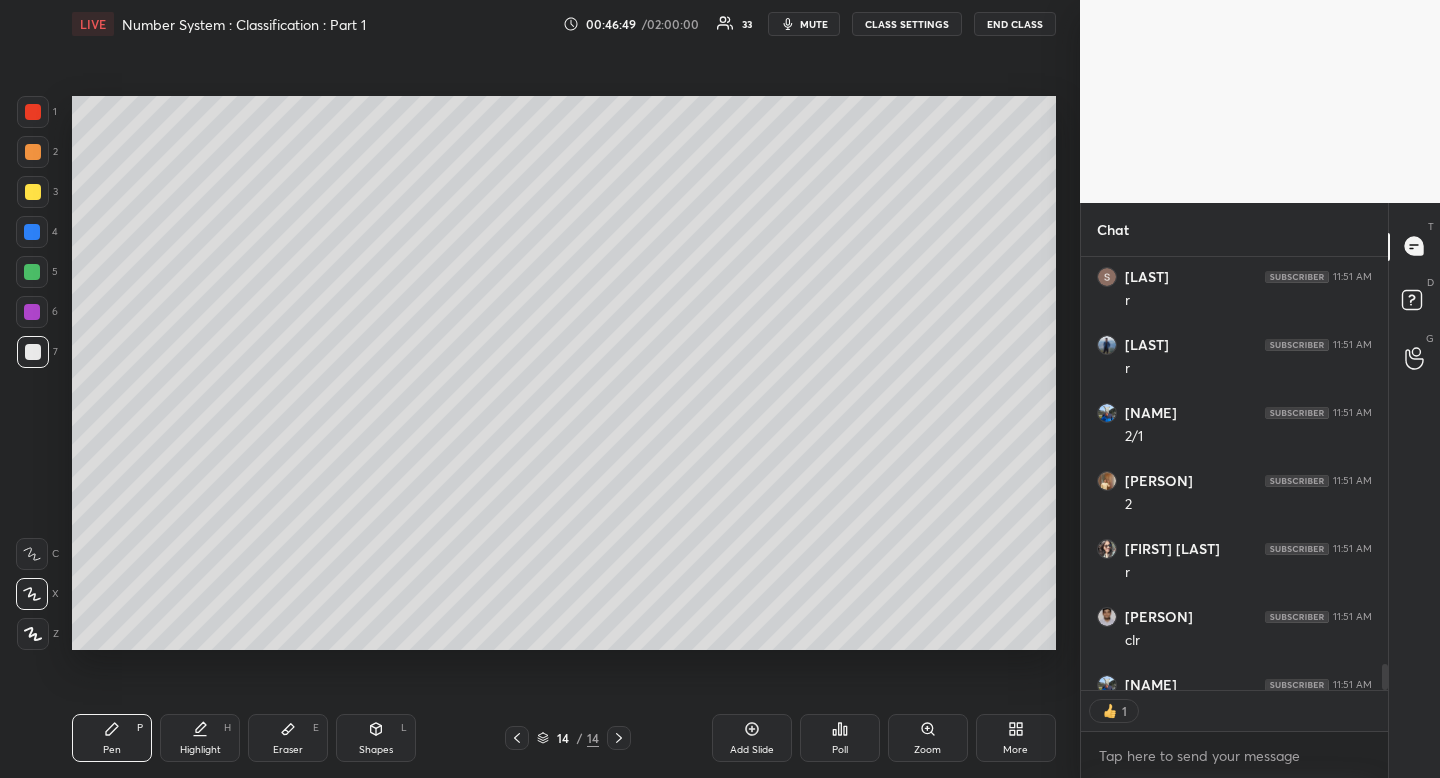 drag, startPoint x: 34, startPoint y: 349, endPoint x: 63, endPoint y: 344, distance: 29.427877 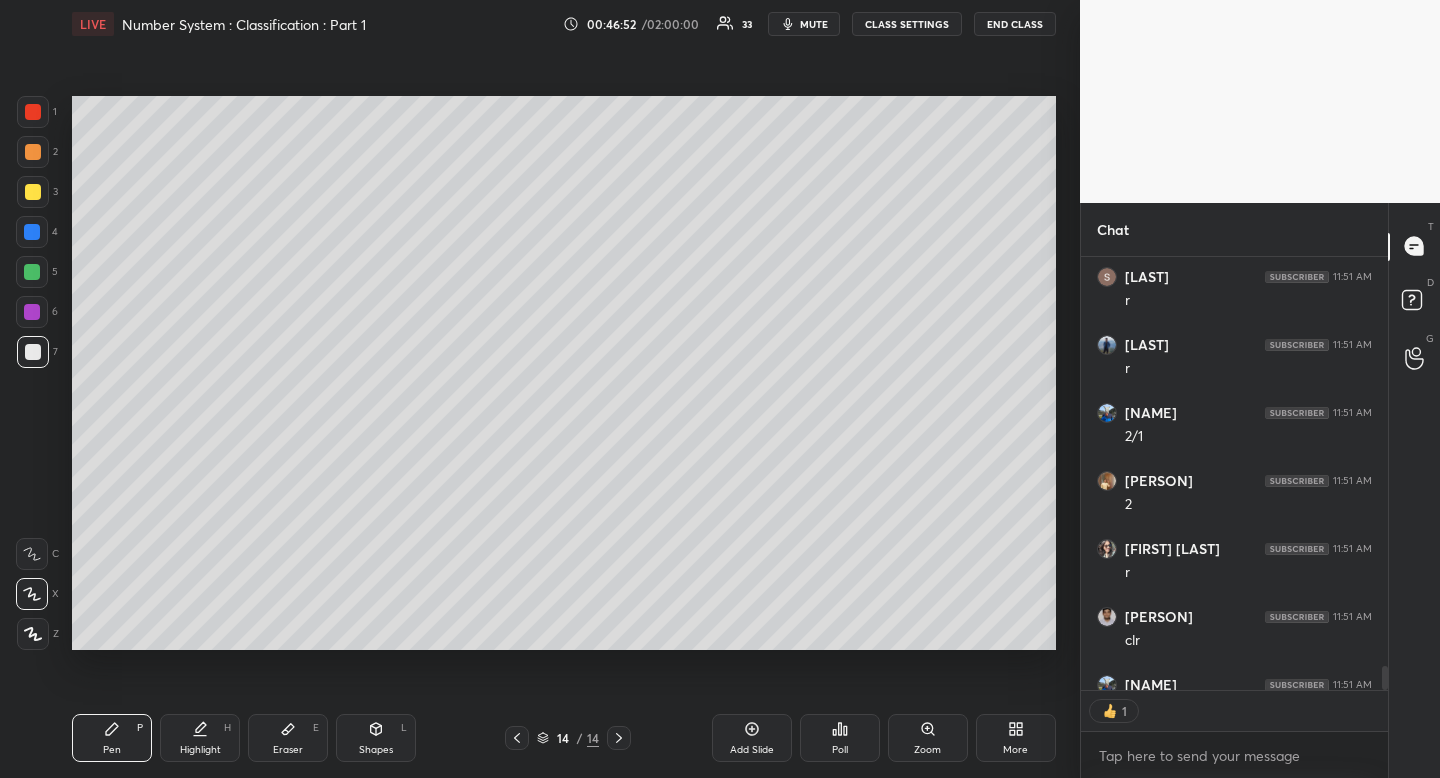 scroll, scrollTop: 7421, scrollLeft: 0, axis: vertical 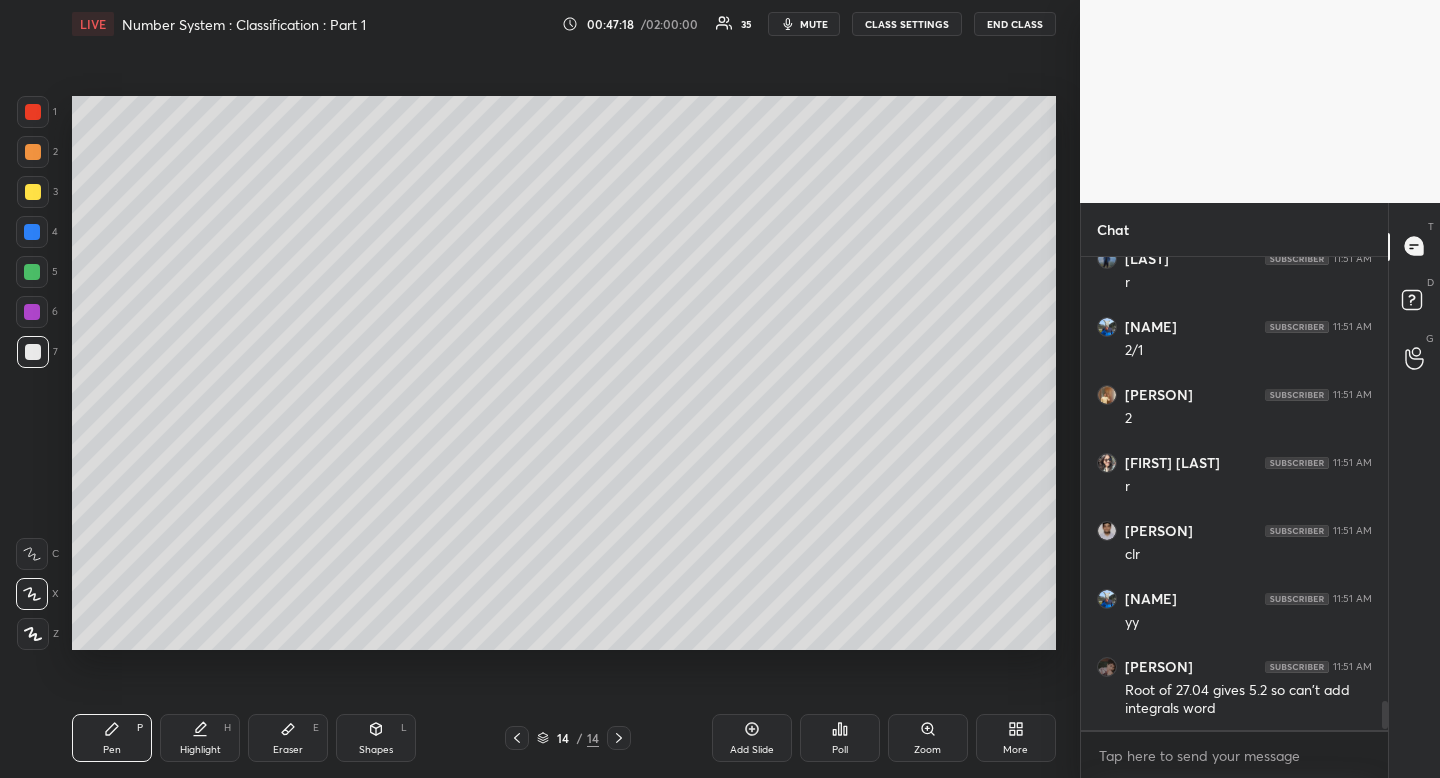 click on "Eraser E" at bounding box center (288, 738) 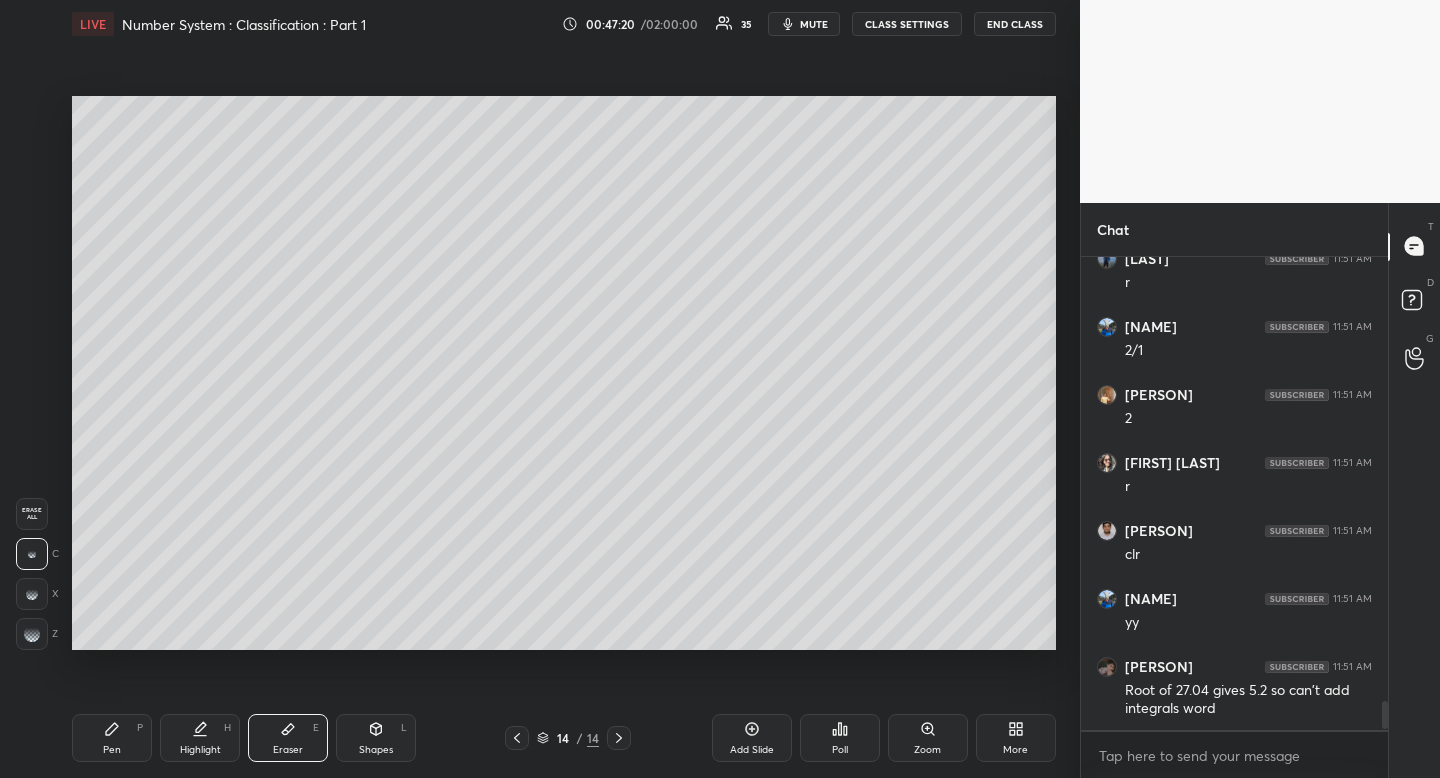 click 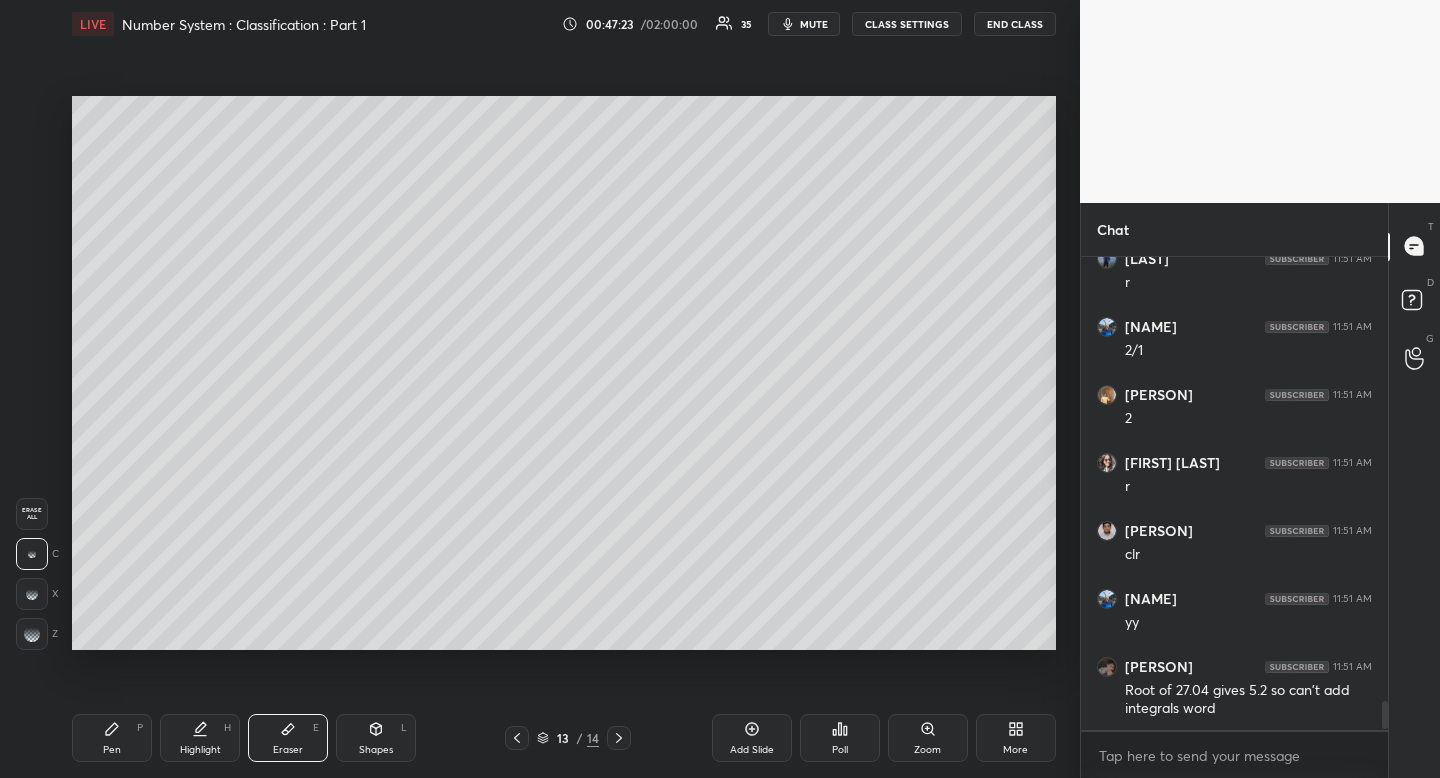click on "Pen" at bounding box center (112, 750) 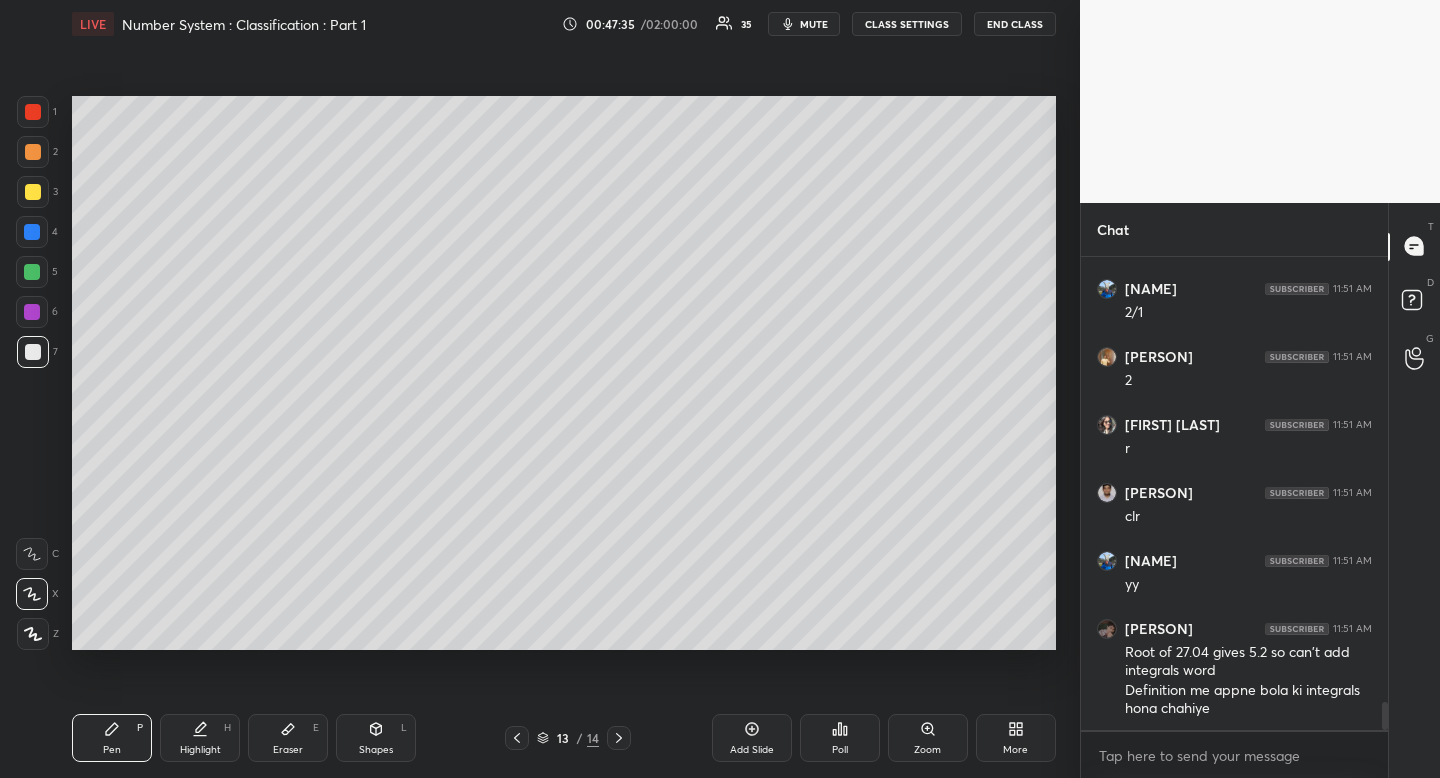 scroll, scrollTop: 7487, scrollLeft: 0, axis: vertical 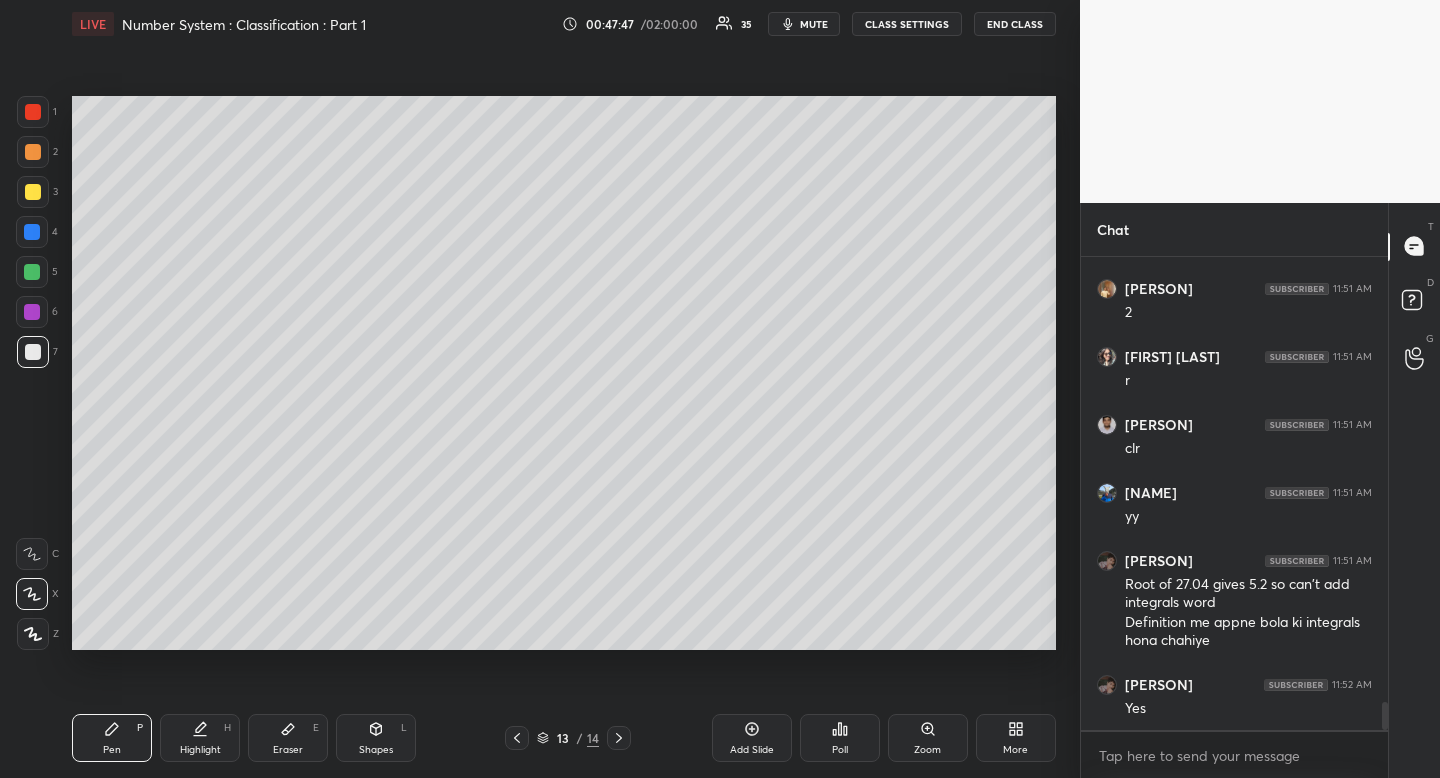 drag, startPoint x: 623, startPoint y: 738, endPoint x: 623, endPoint y: 755, distance: 17 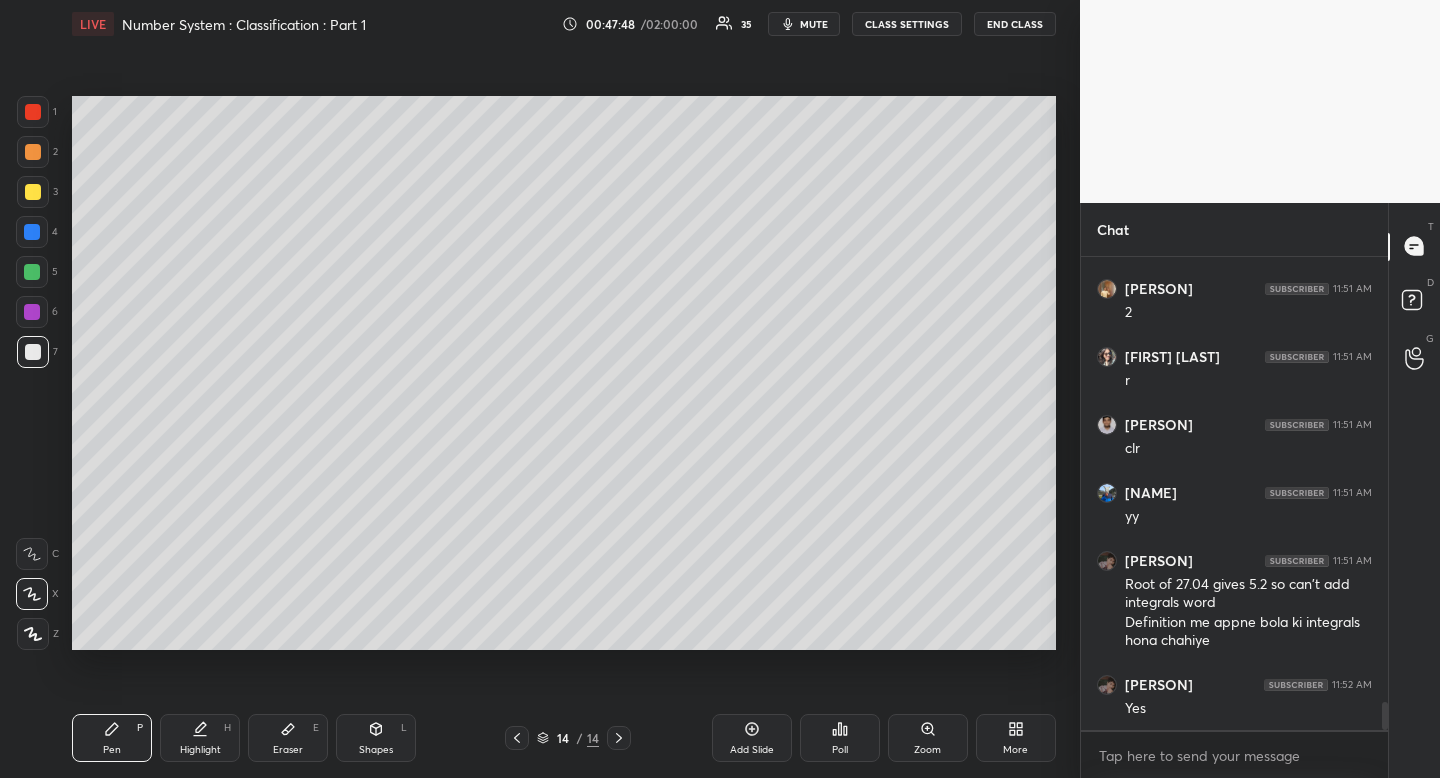 click on "Eraser E" at bounding box center (288, 738) 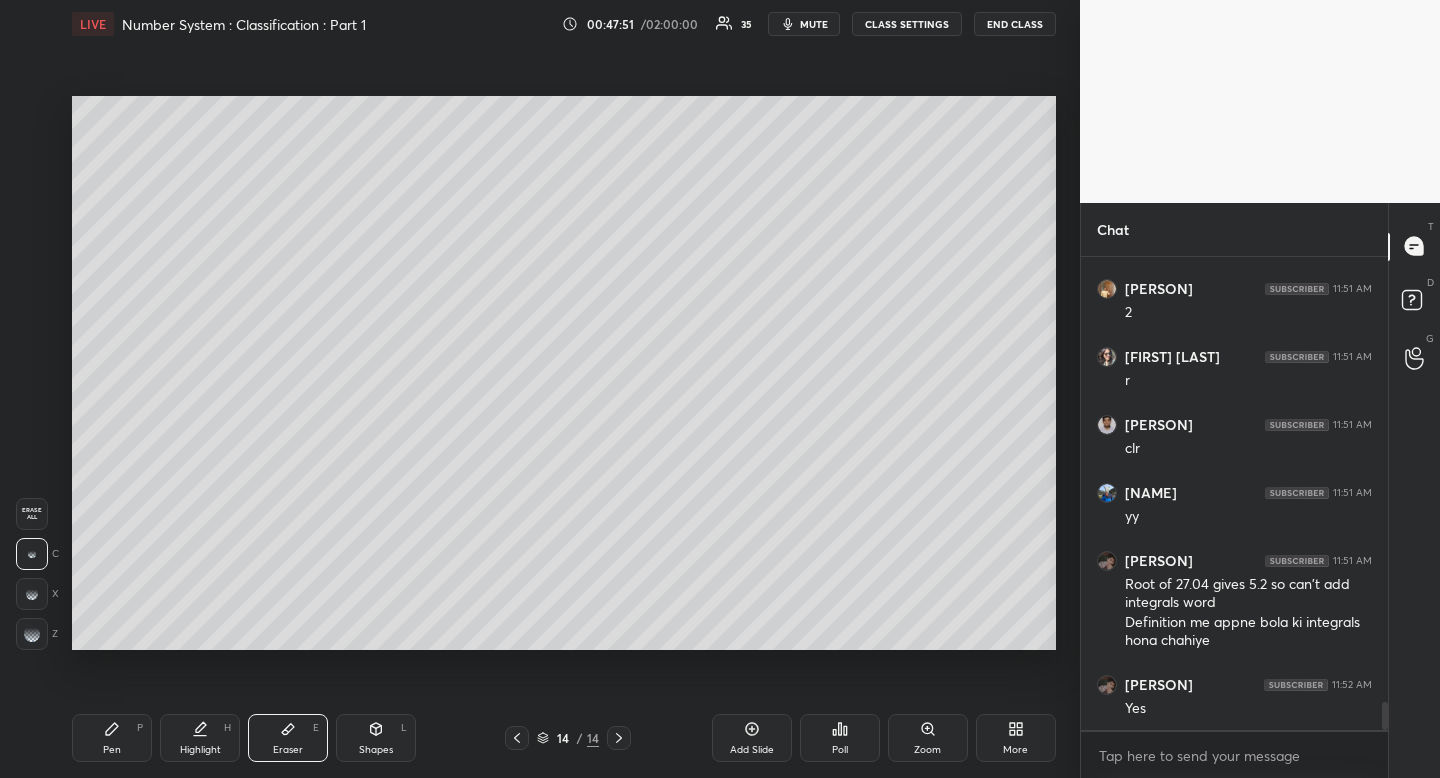 click on "Pen" at bounding box center (112, 750) 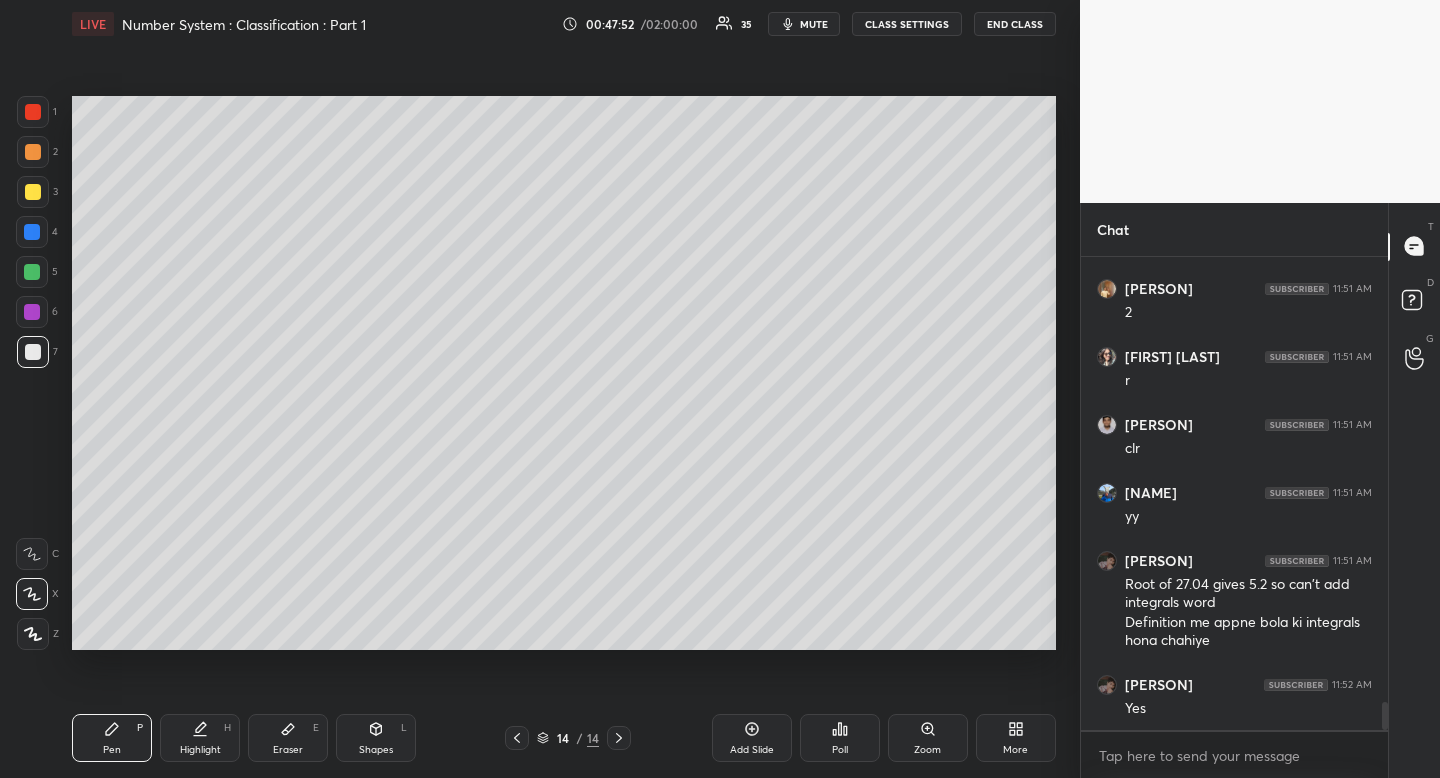 click on "Pen" at bounding box center [112, 750] 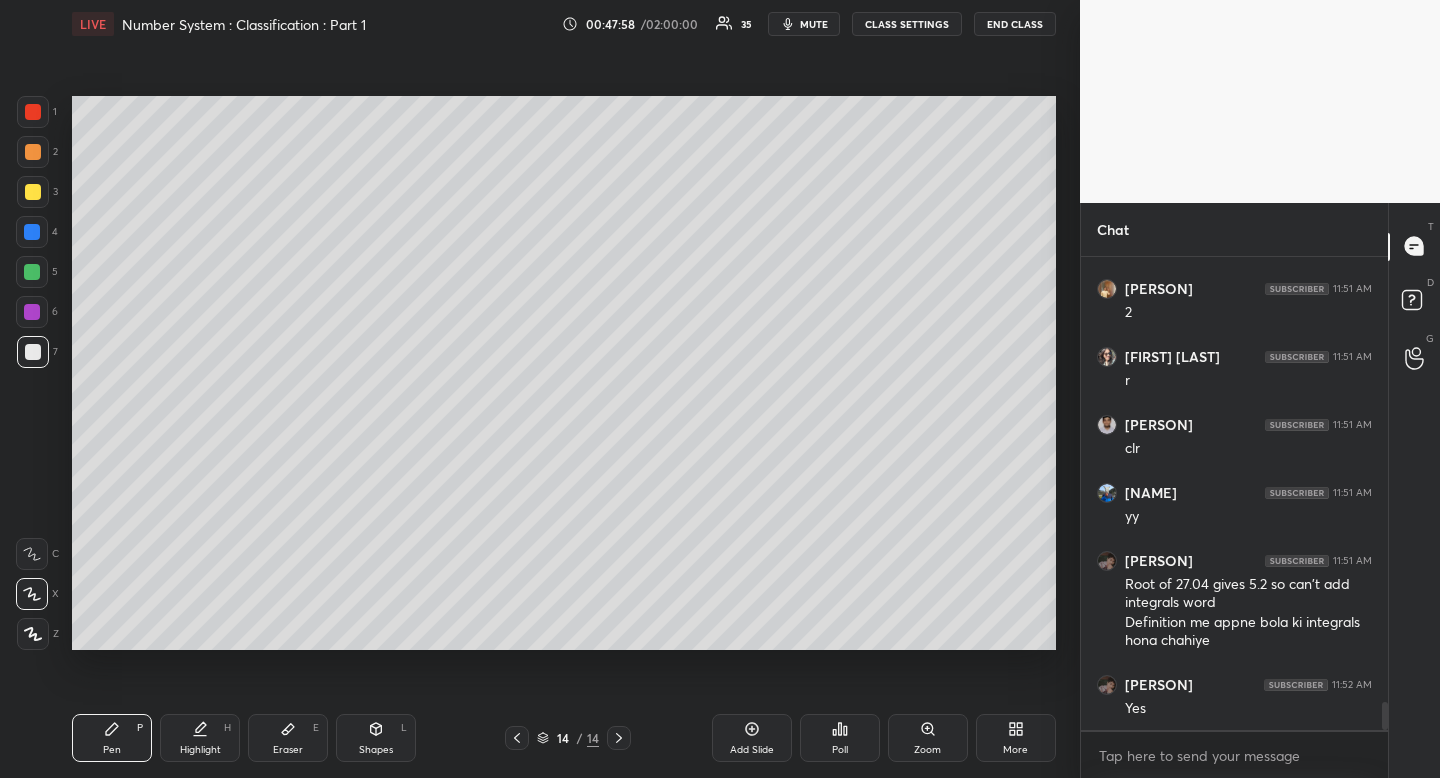 click at bounding box center [33, 192] 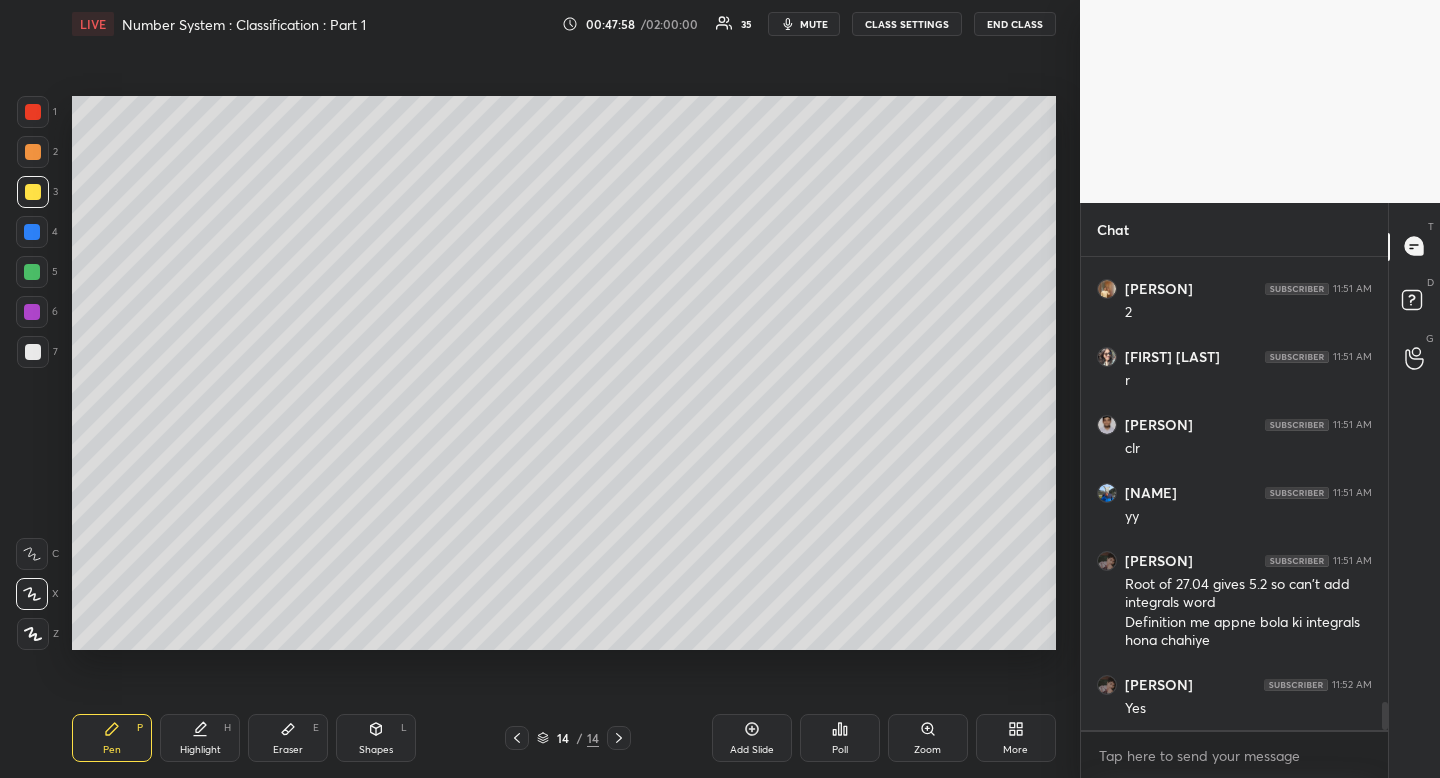 drag, startPoint x: 38, startPoint y: 186, endPoint x: 45, endPoint y: 226, distance: 40.60788 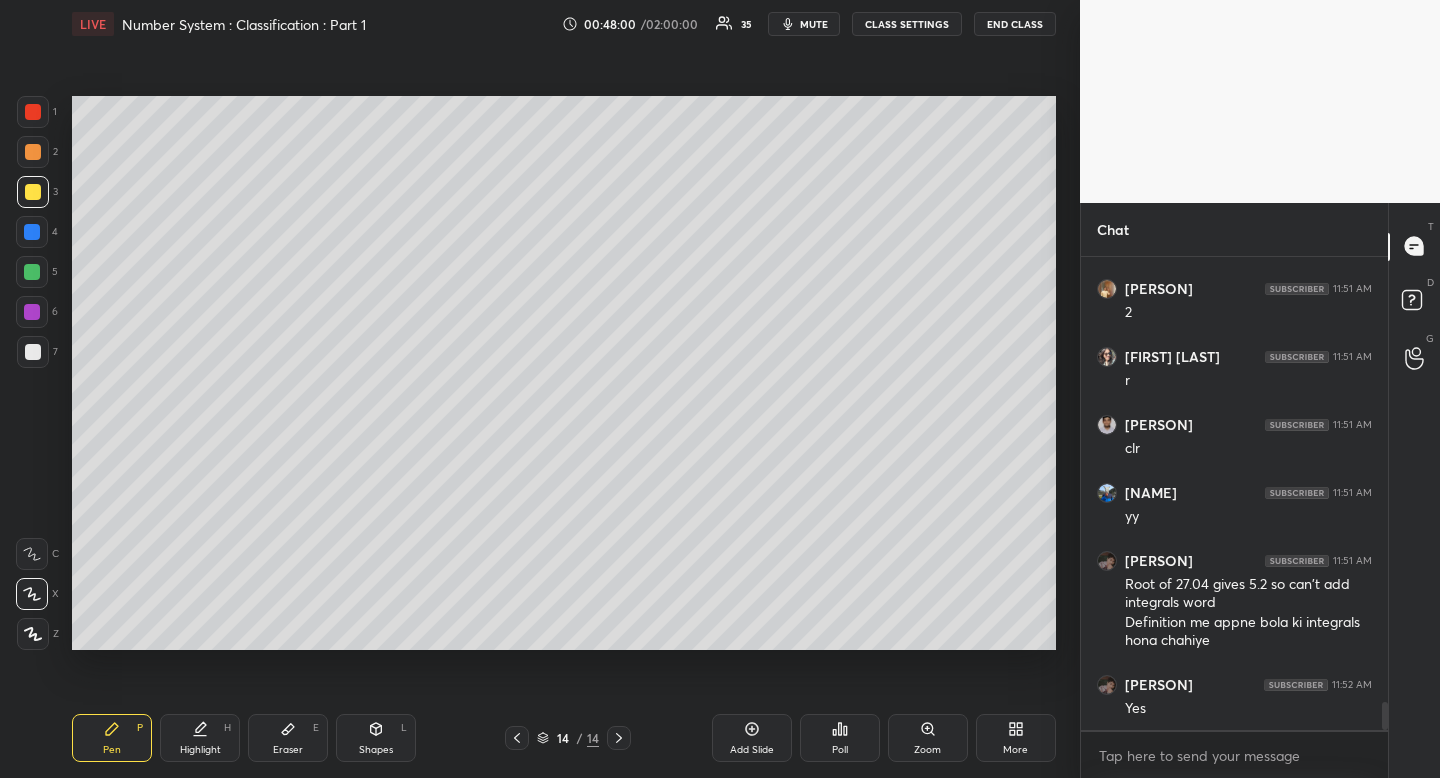 click on "Pen P" at bounding box center [112, 738] 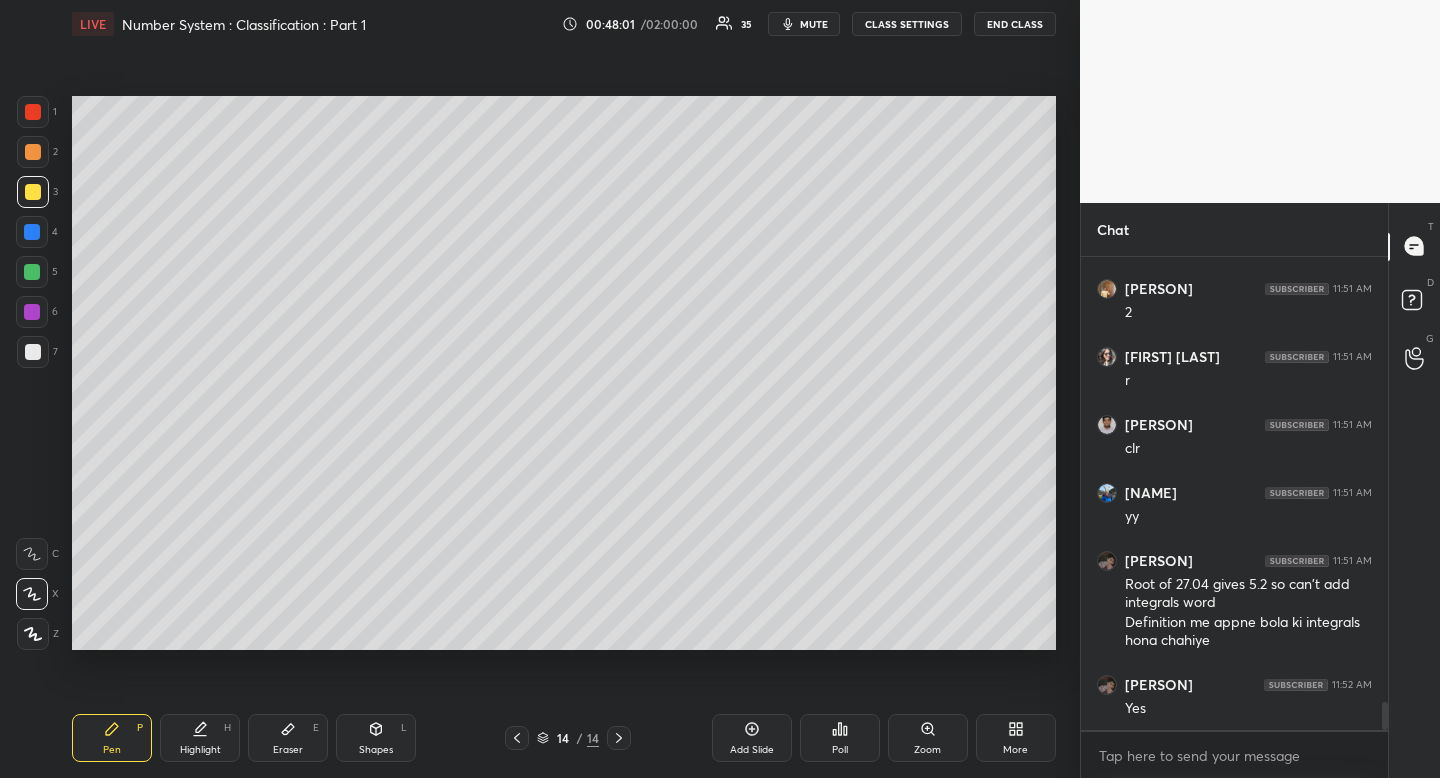 click at bounding box center (33, 192) 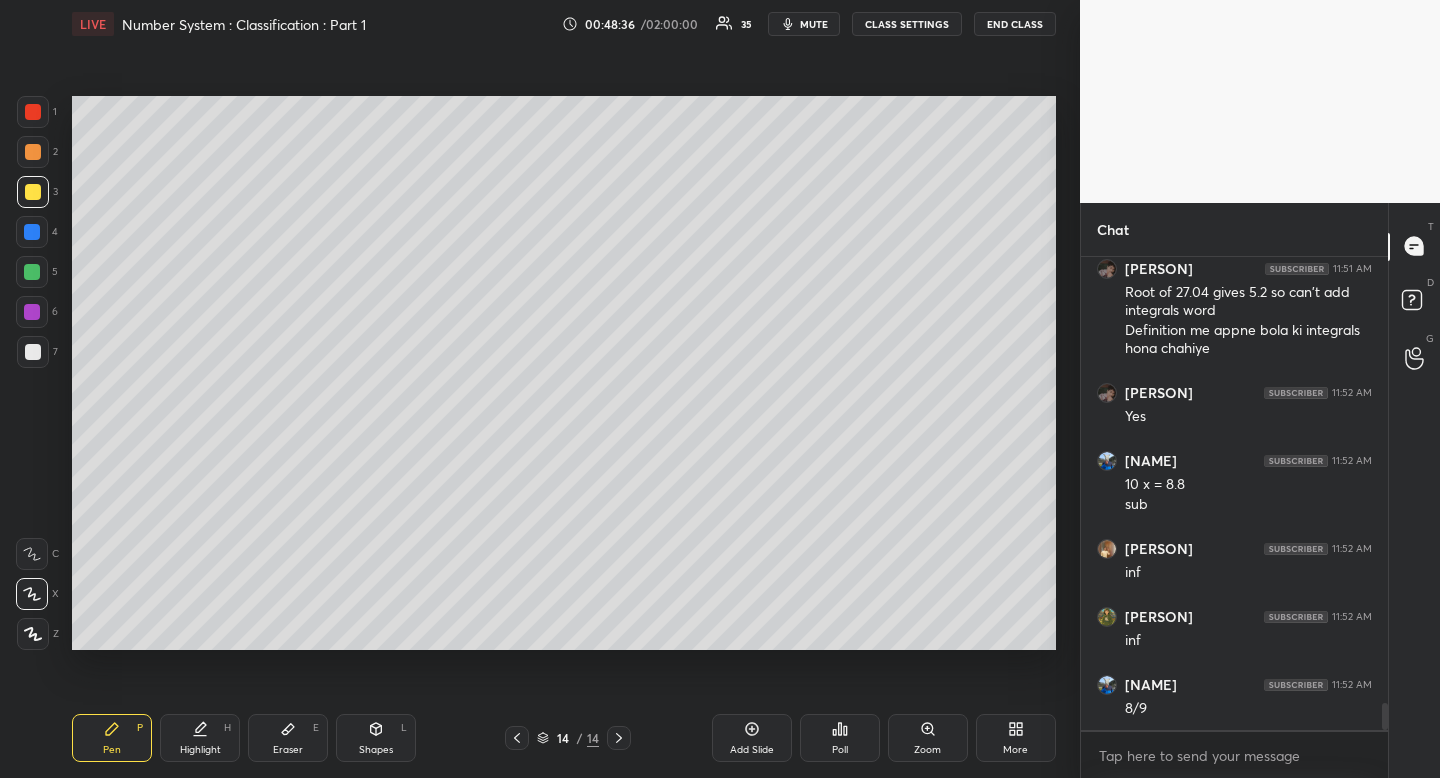 scroll, scrollTop: 7852, scrollLeft: 0, axis: vertical 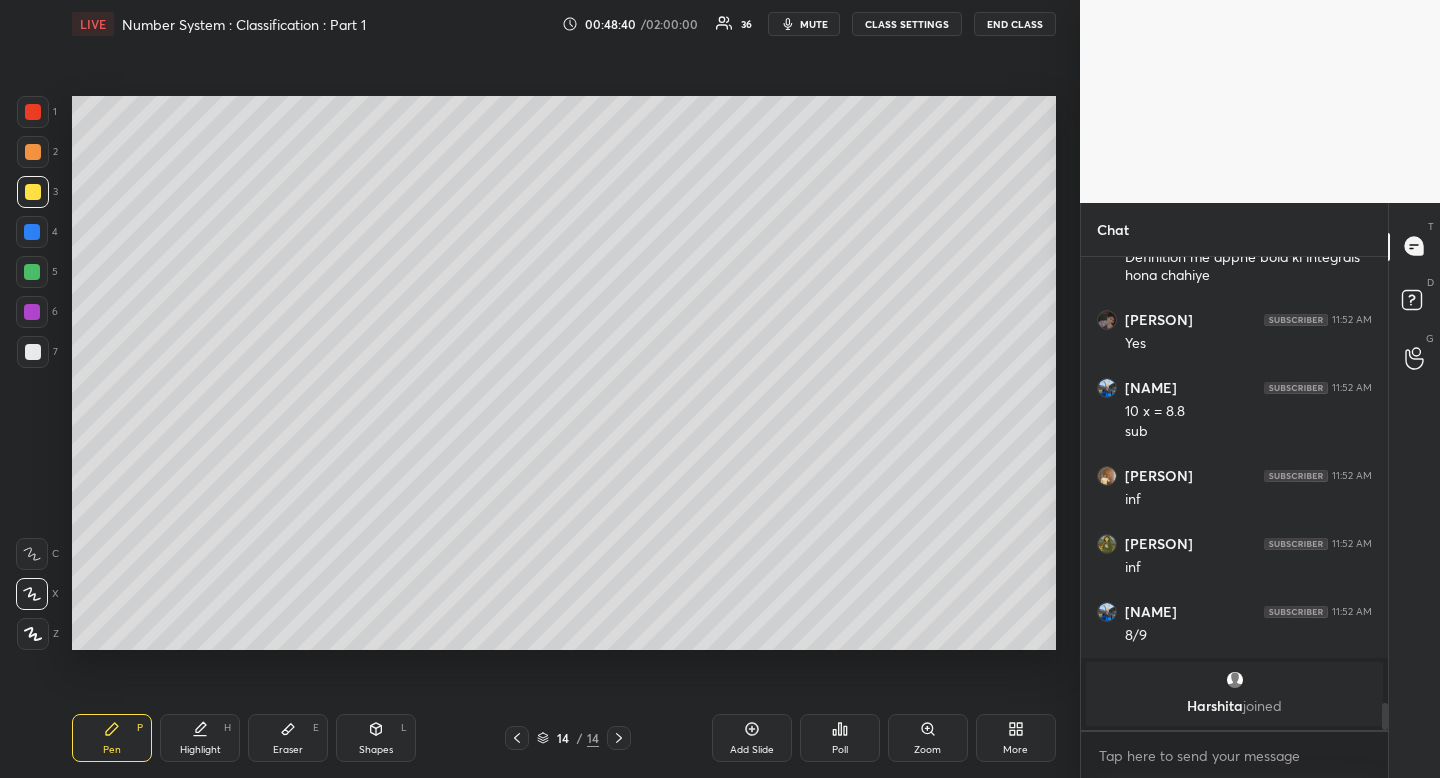 click on "Highlight H" at bounding box center (200, 738) 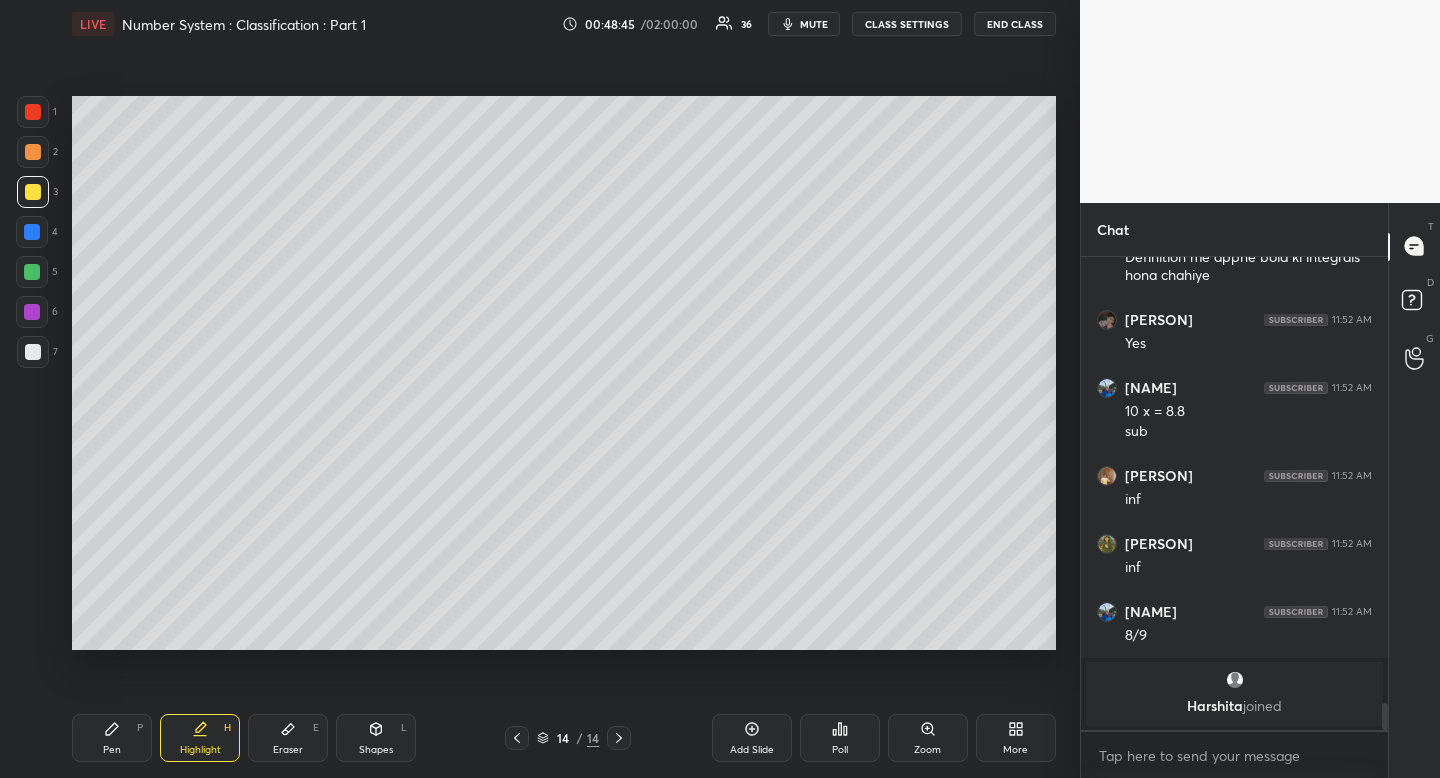 drag, startPoint x: 386, startPoint y: 726, endPoint x: 383, endPoint y: 706, distance: 20.22375 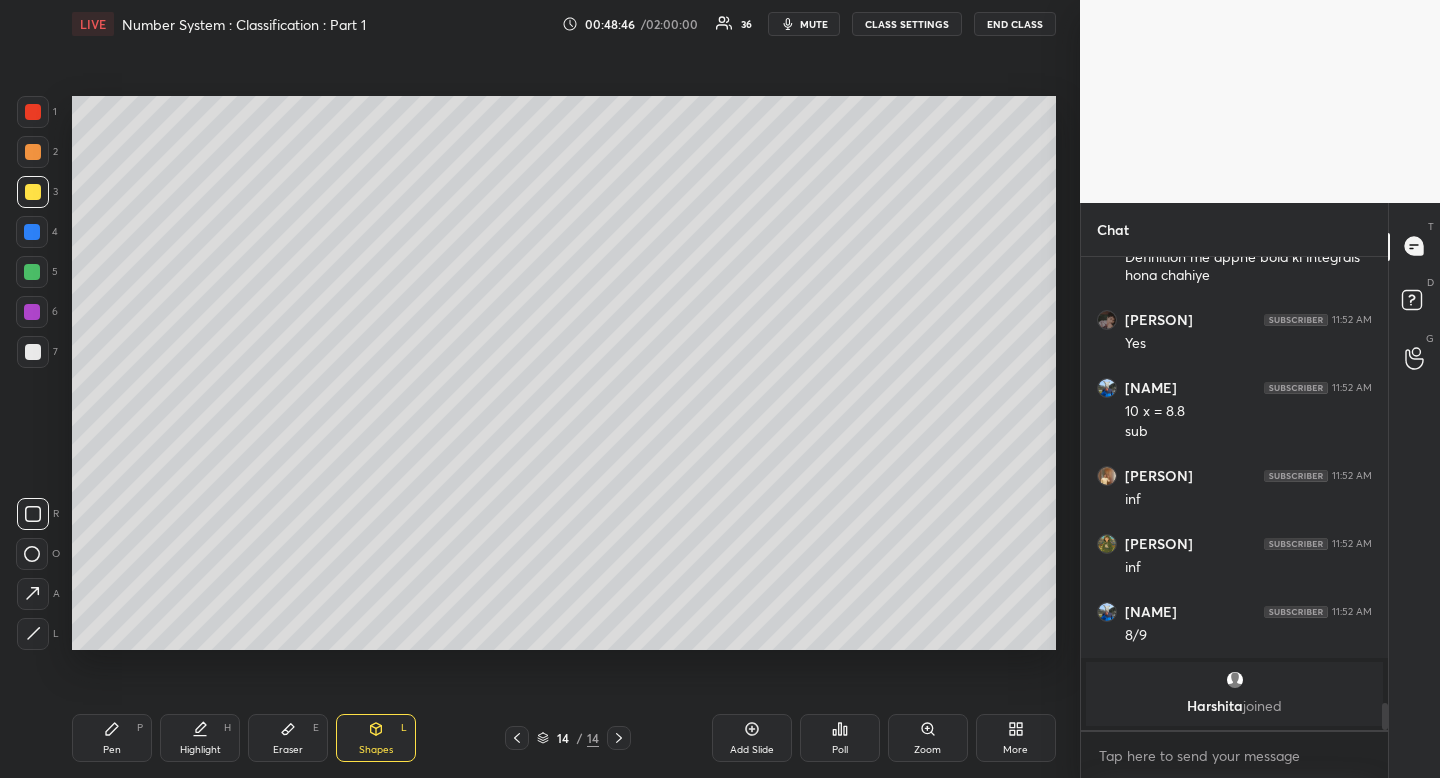 click at bounding box center (33, 634) 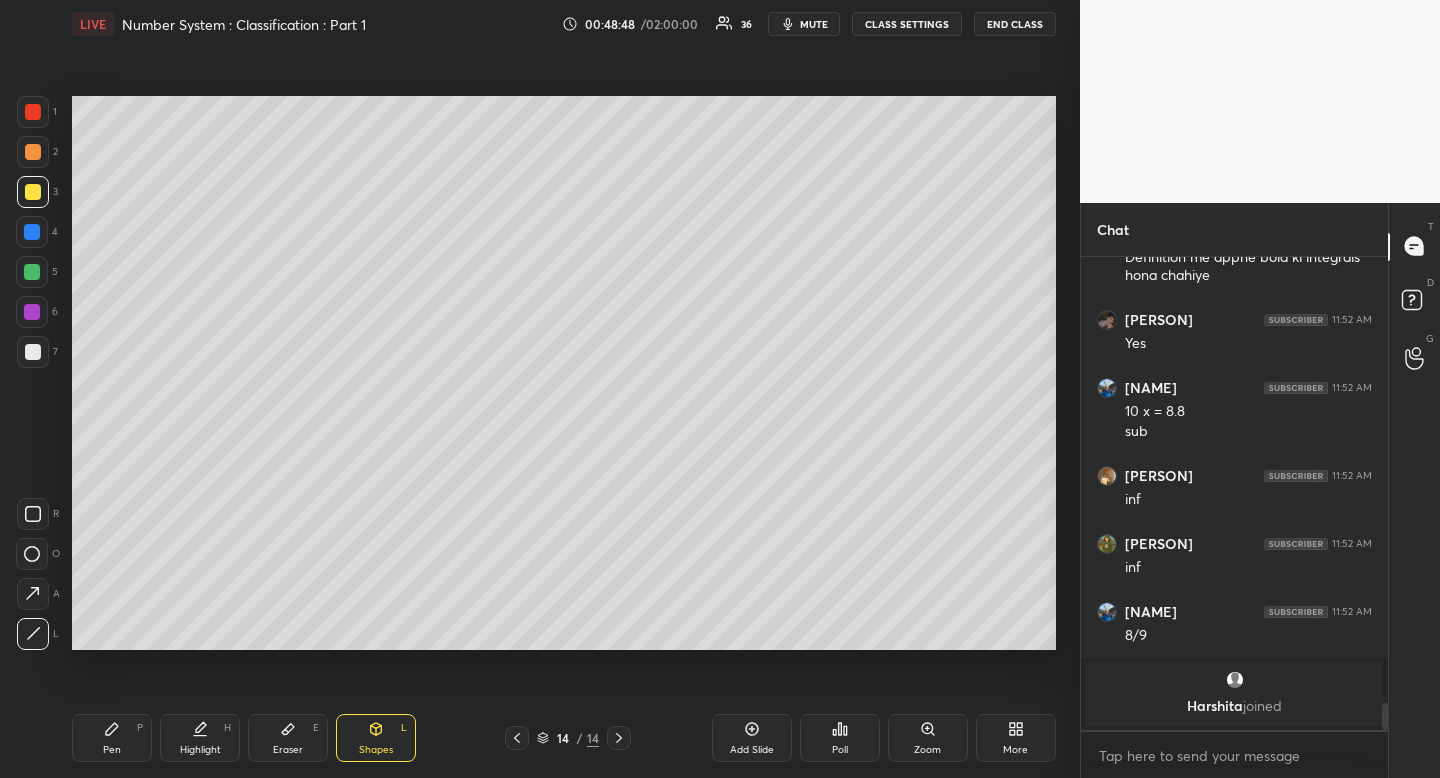 drag, startPoint x: 97, startPoint y: 767, endPoint x: 100, endPoint y: 713, distance: 54.08327 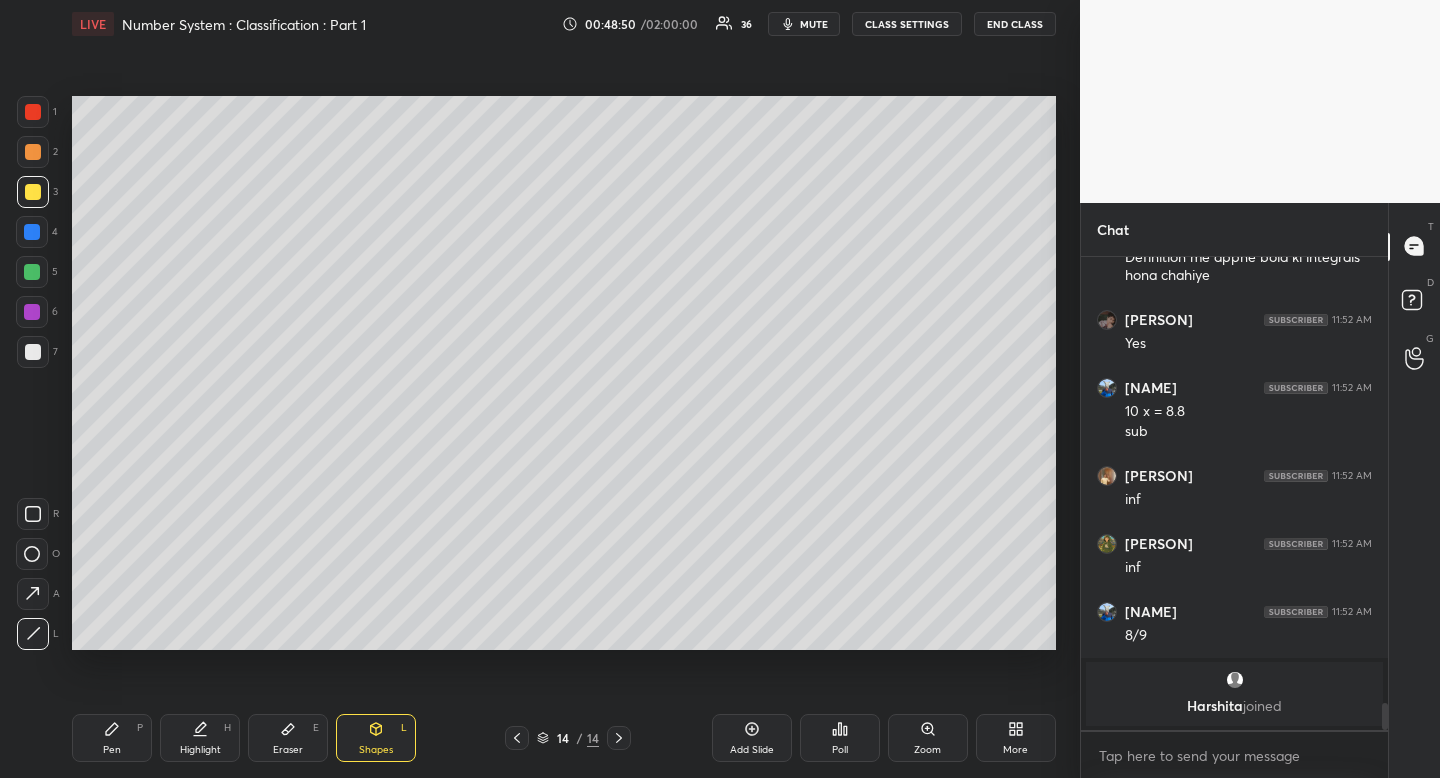 click on "Pen P" at bounding box center (112, 738) 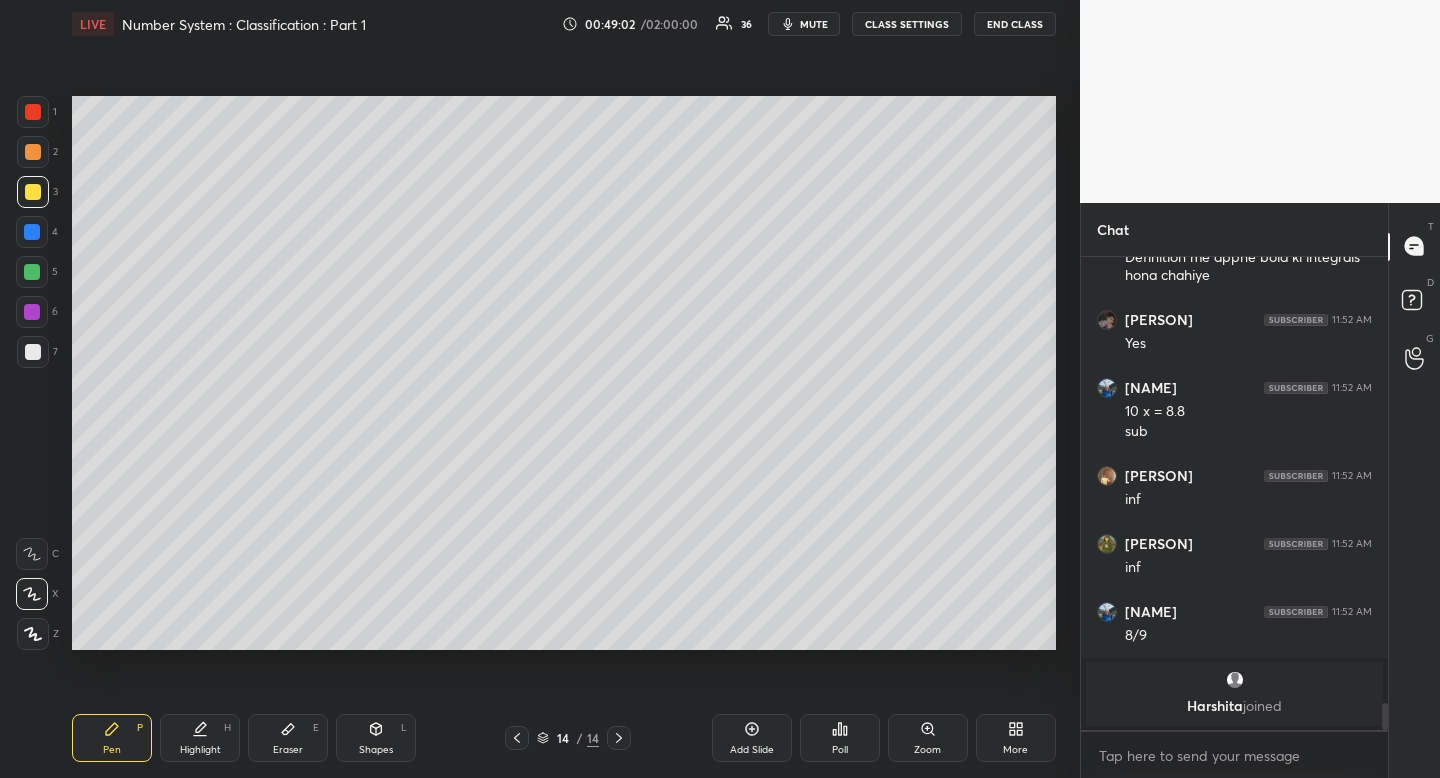 click on "Shapes L" at bounding box center [376, 738] 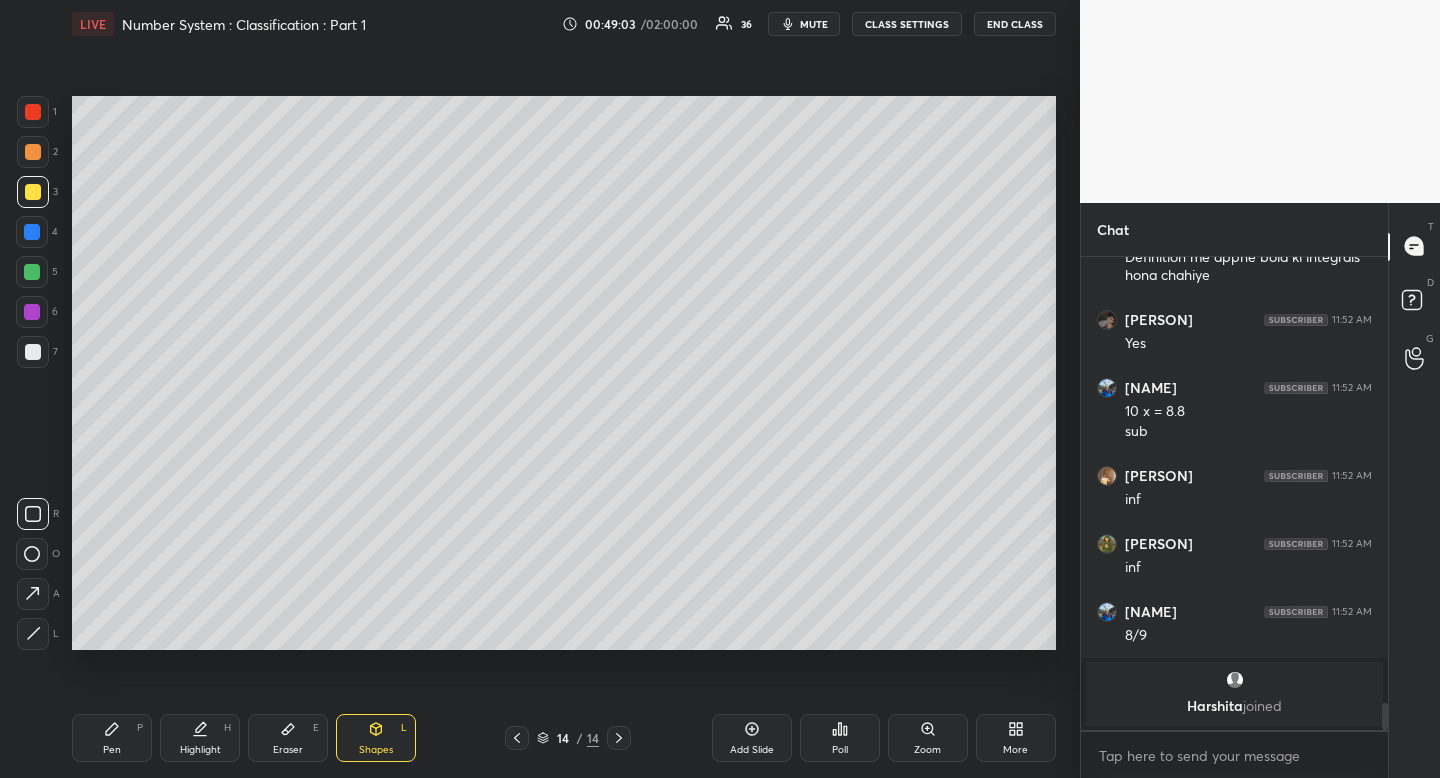 click 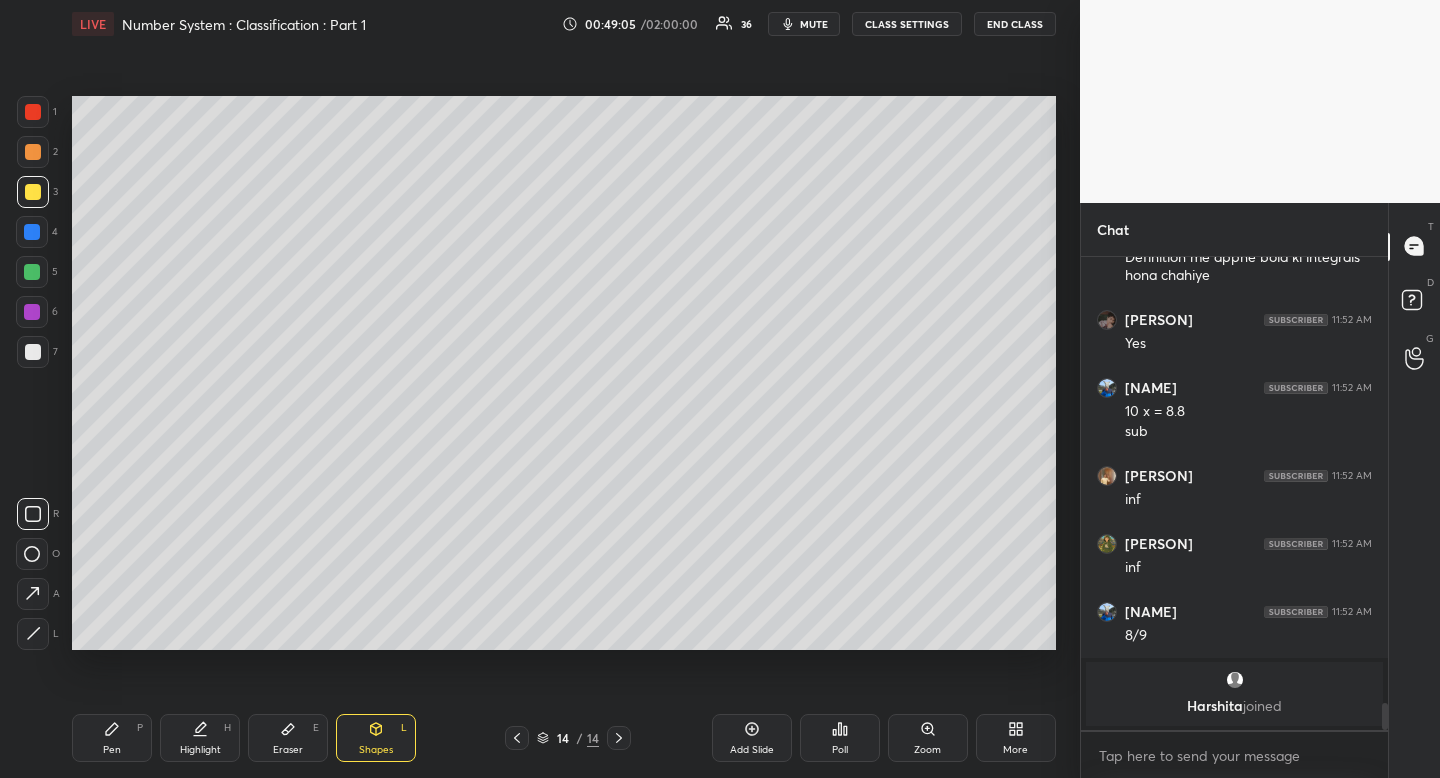 click on "Pen P" at bounding box center (112, 738) 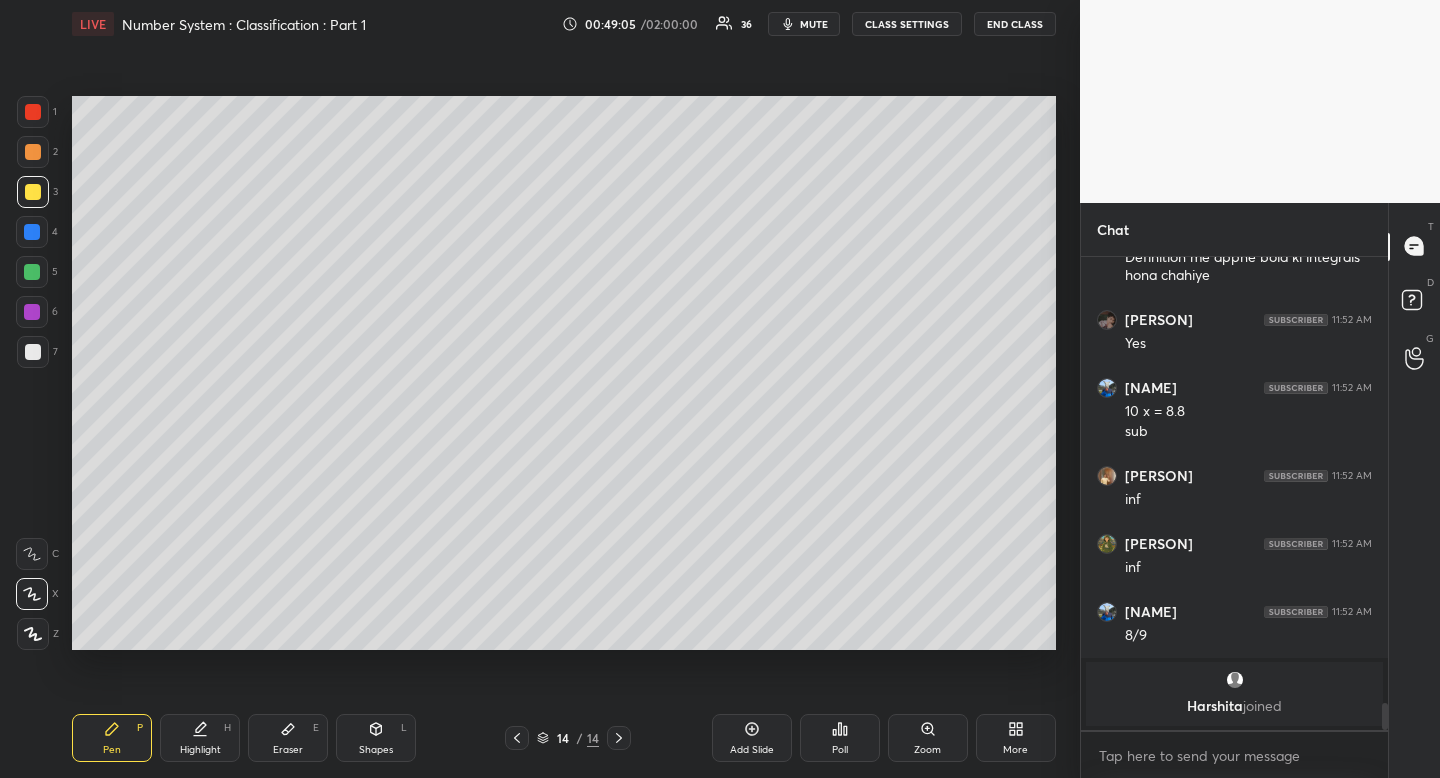 click at bounding box center (33, 352) 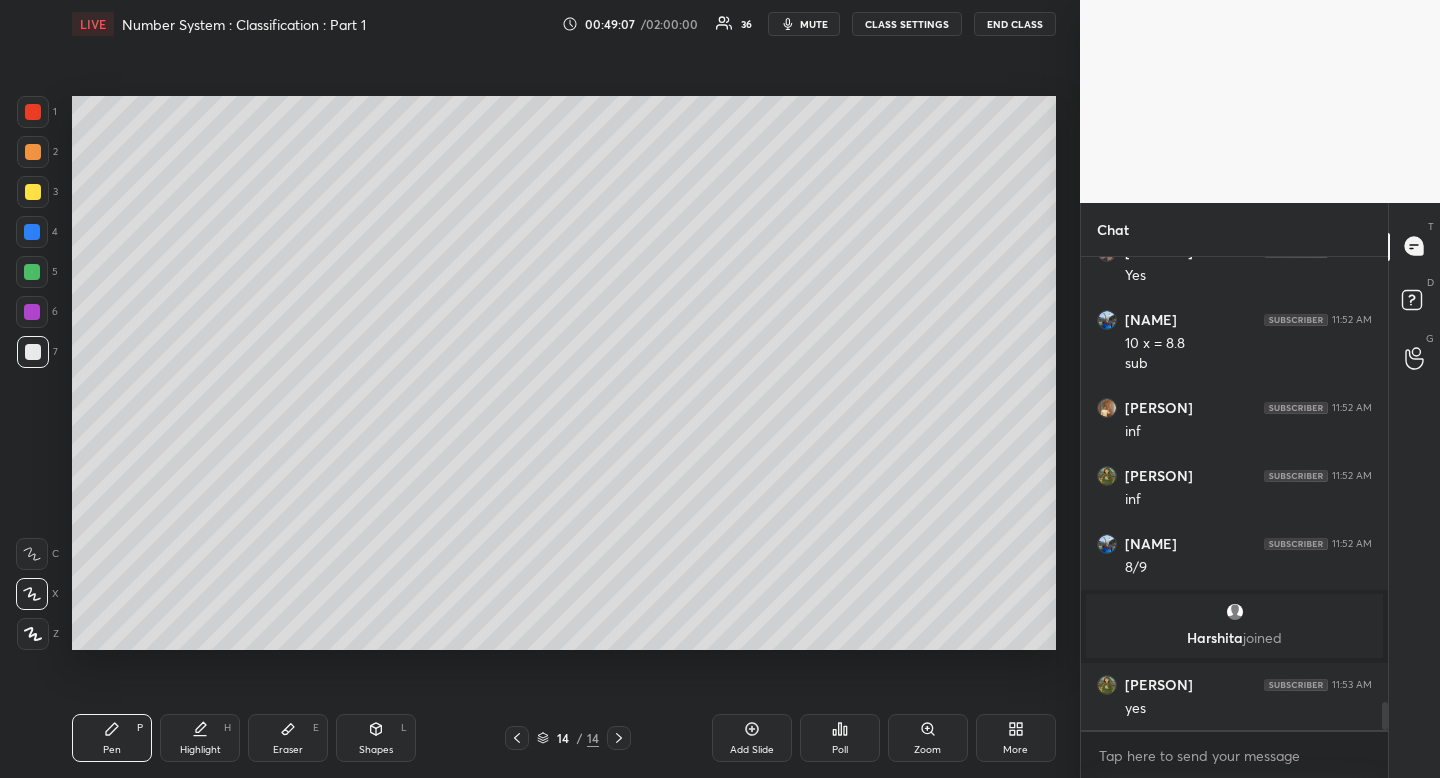 scroll, scrollTop: 7567, scrollLeft: 0, axis: vertical 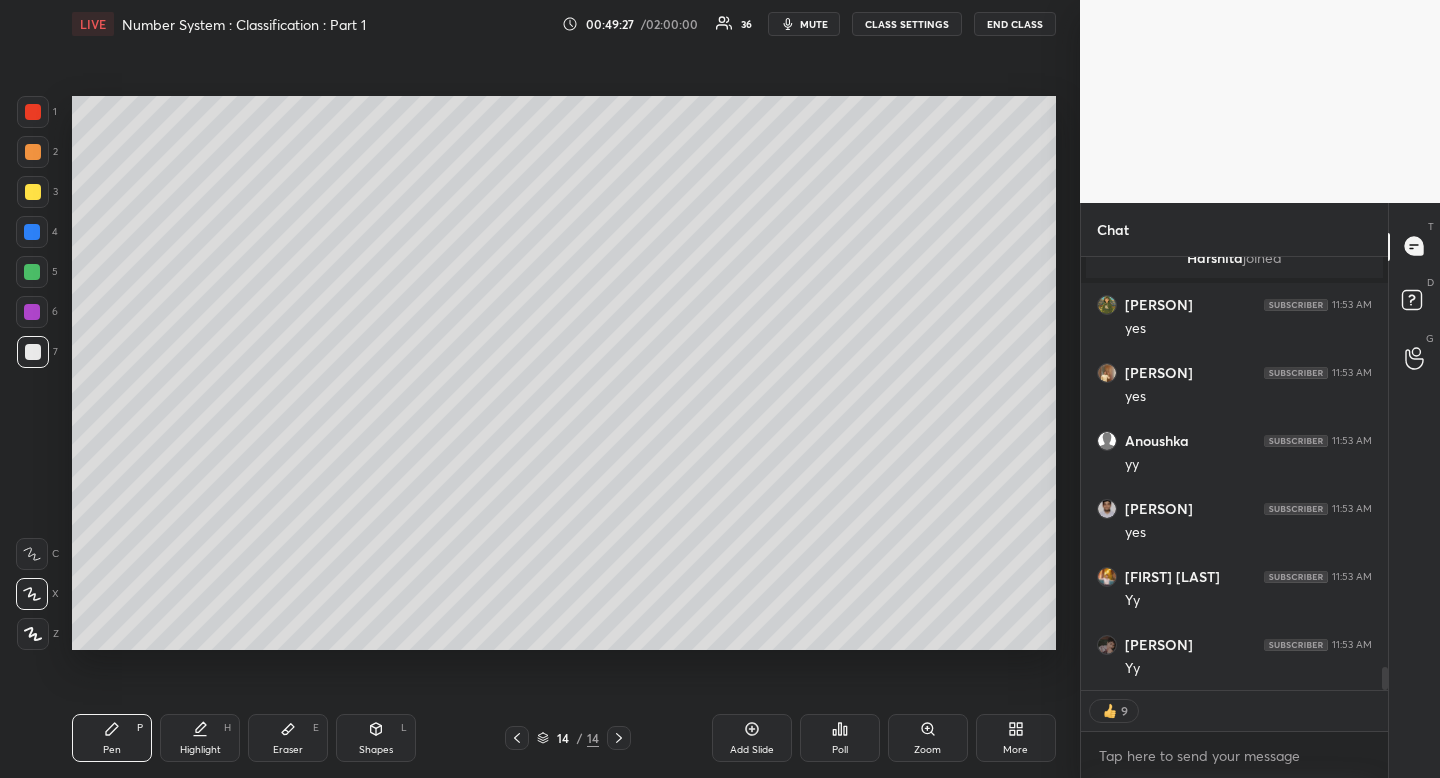 click on "Highlight" at bounding box center [200, 750] 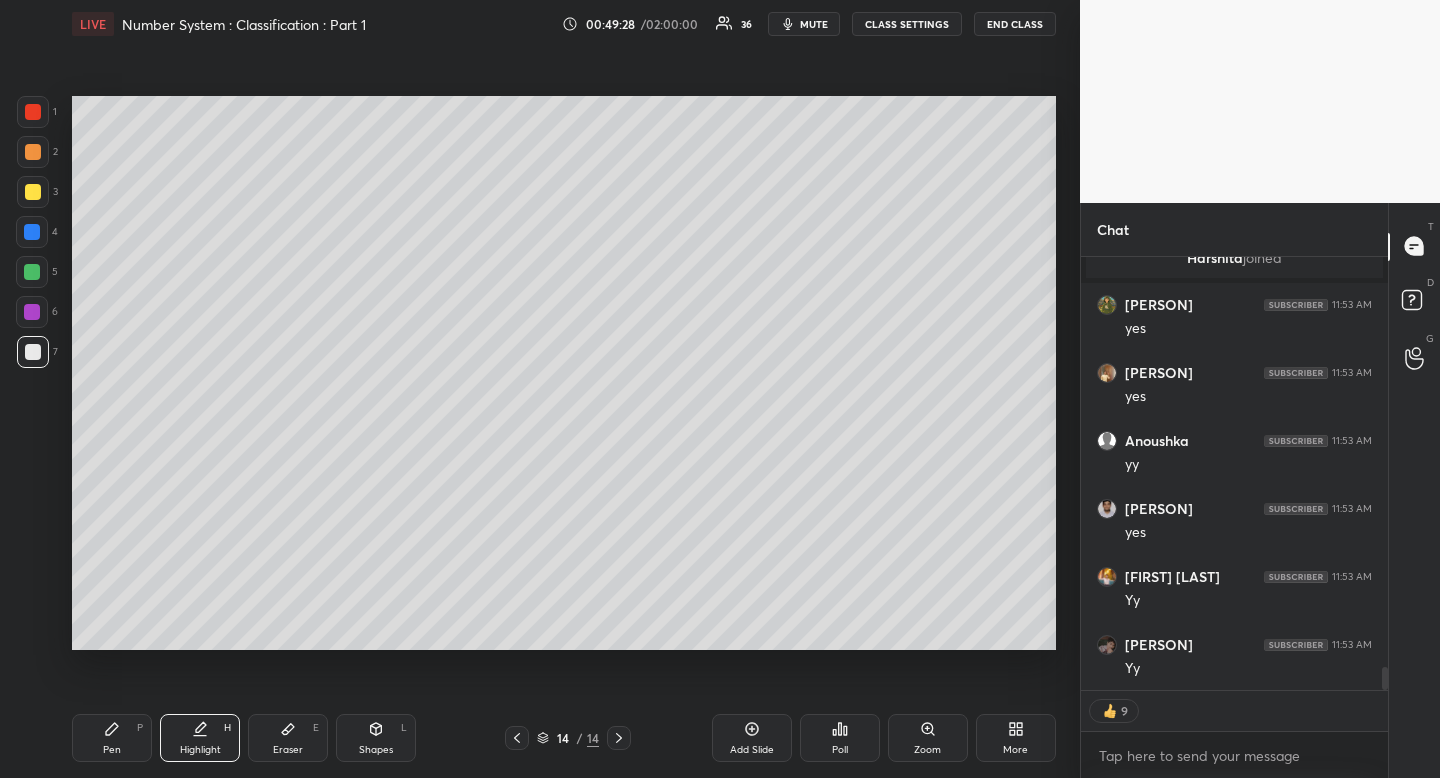 drag, startPoint x: 202, startPoint y: 743, endPoint x: 258, endPoint y: 680, distance: 84.29116 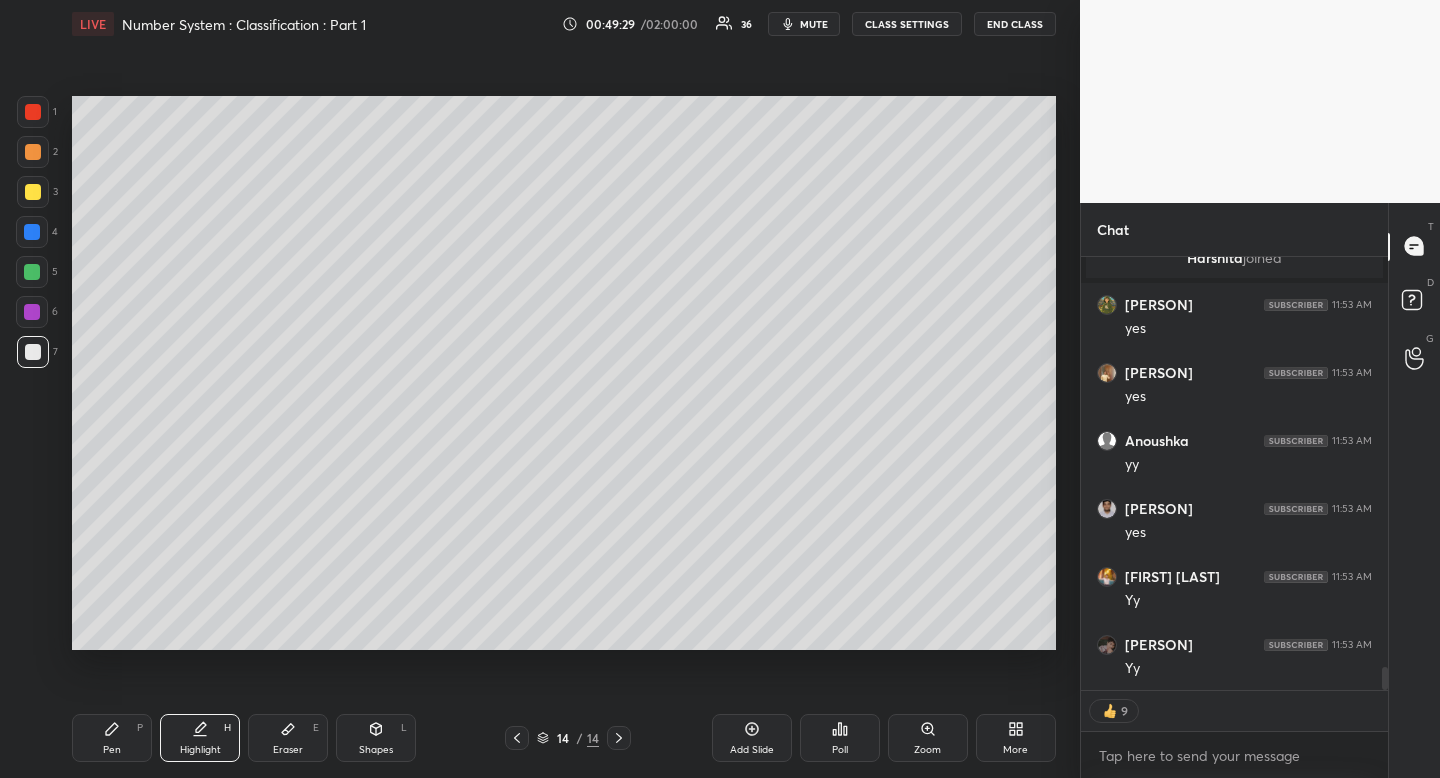 scroll, scrollTop: 7947, scrollLeft: 0, axis: vertical 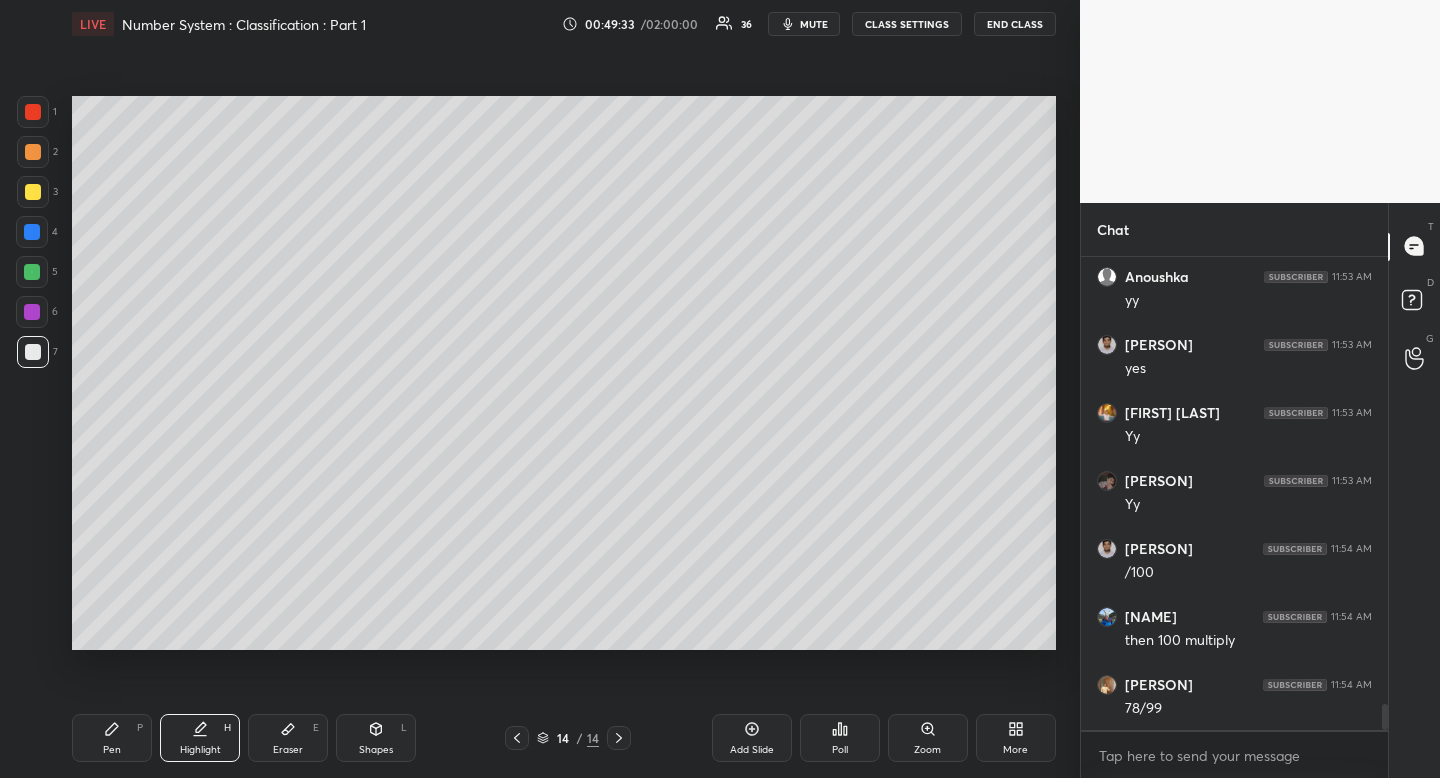 click on "Pen P" at bounding box center (112, 738) 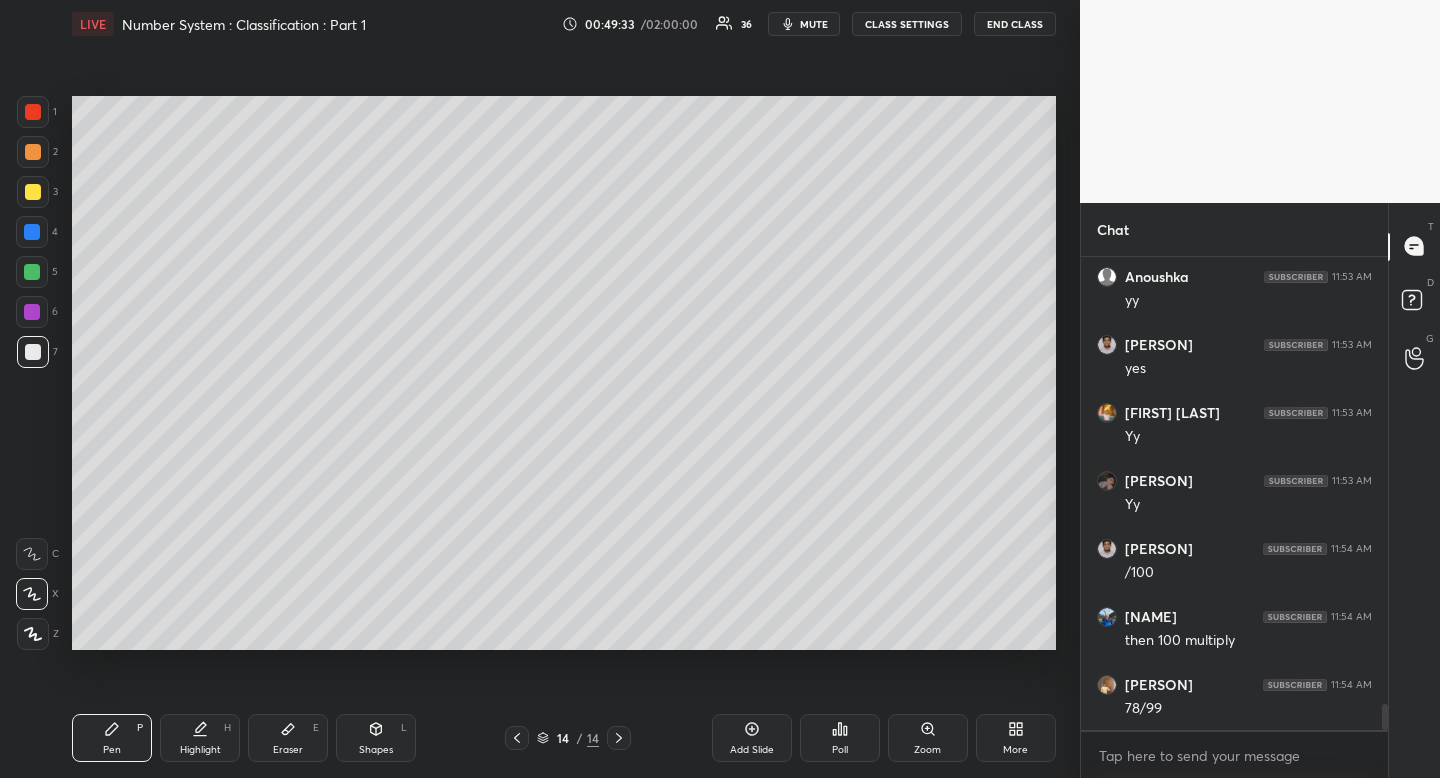 drag, startPoint x: 102, startPoint y: 748, endPoint x: 160, endPoint y: 664, distance: 102.0784 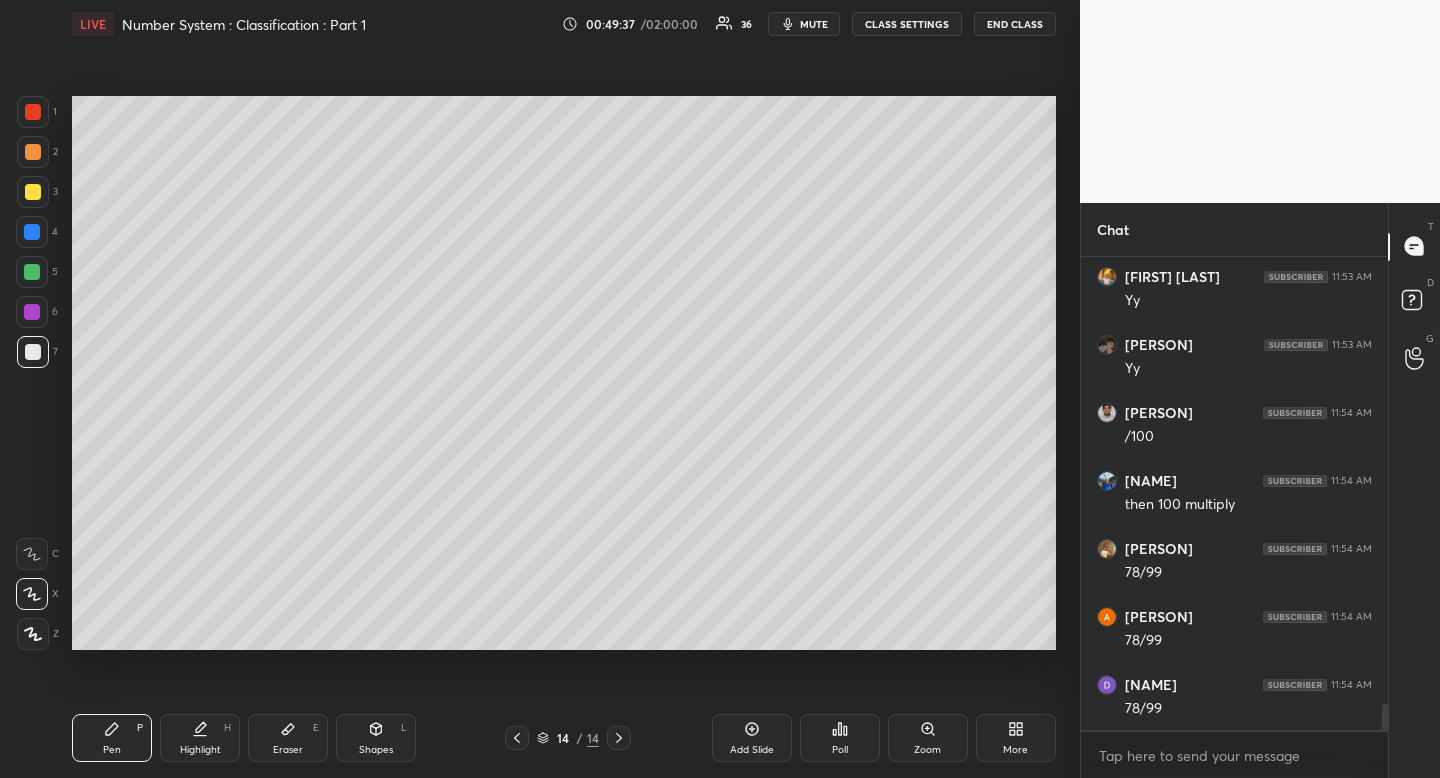 scroll, scrollTop: 8247, scrollLeft: 0, axis: vertical 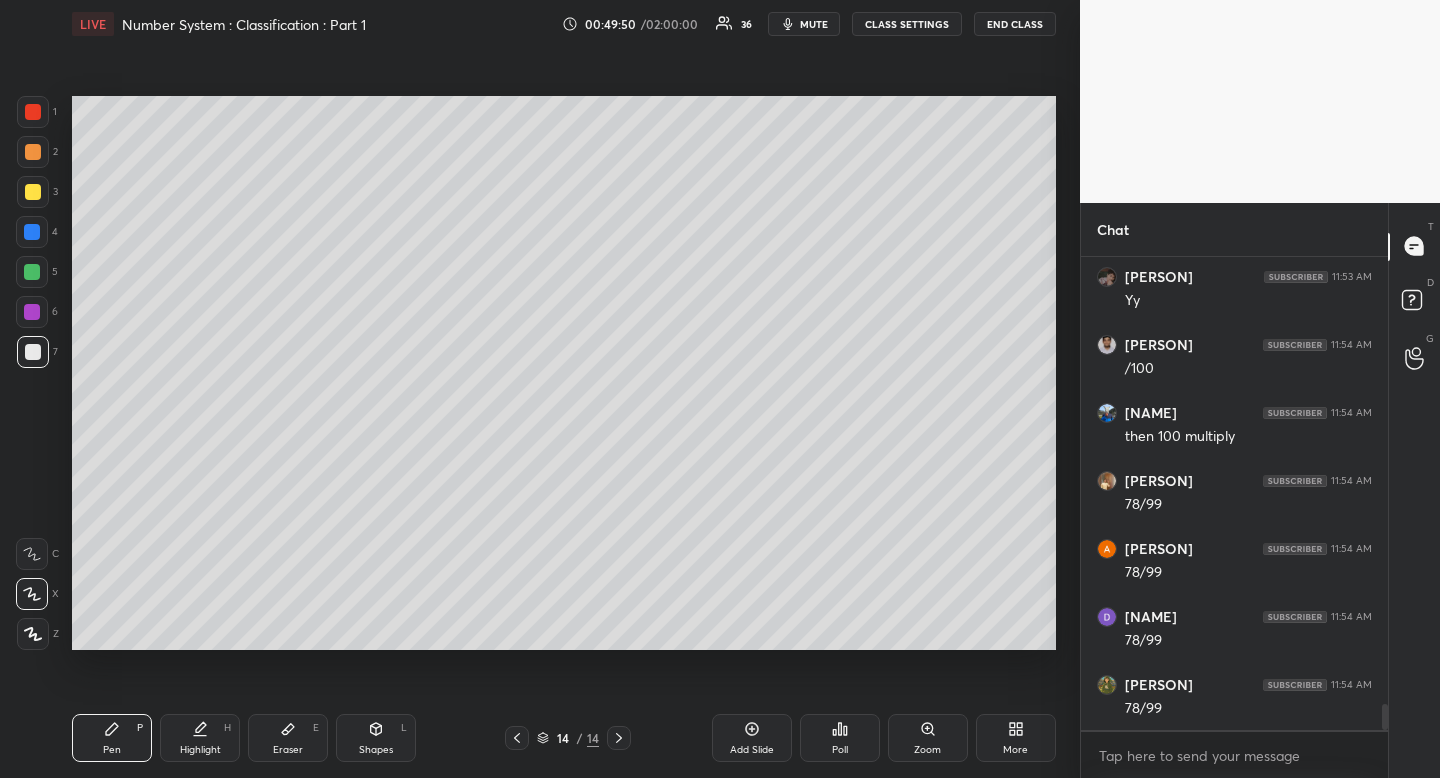 click at bounding box center (32, 272) 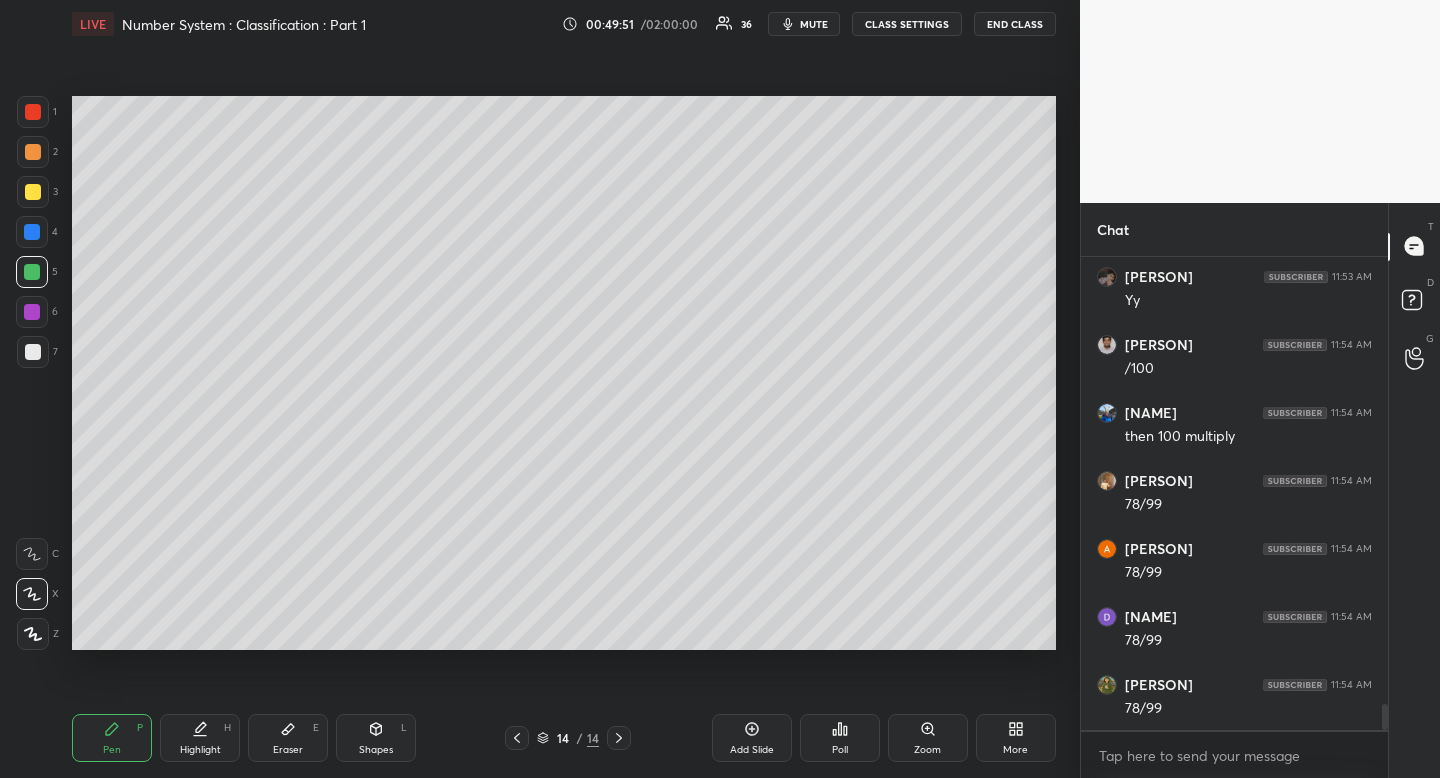 drag, startPoint x: 28, startPoint y: 264, endPoint x: 61, endPoint y: 284, distance: 38.587563 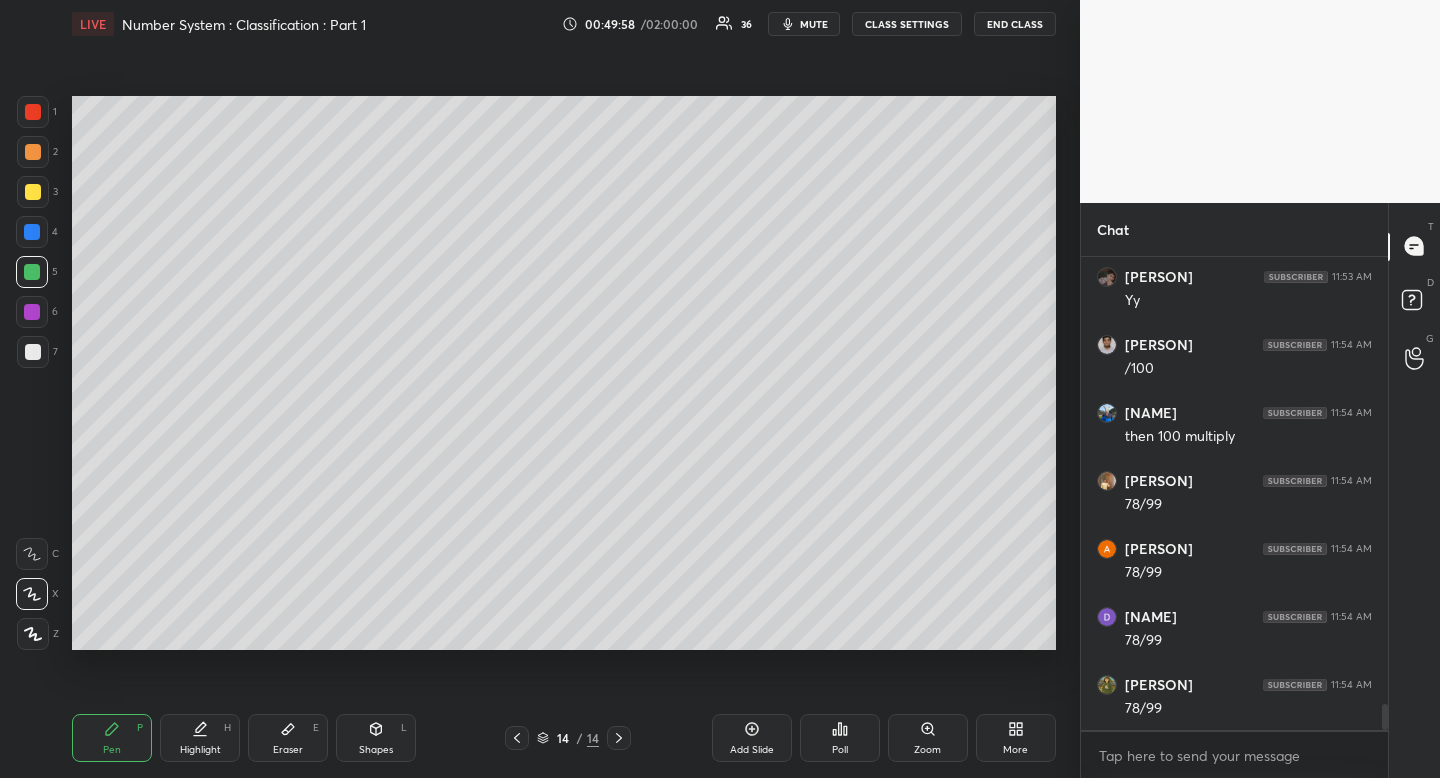 click on "Shapes L" at bounding box center [376, 738] 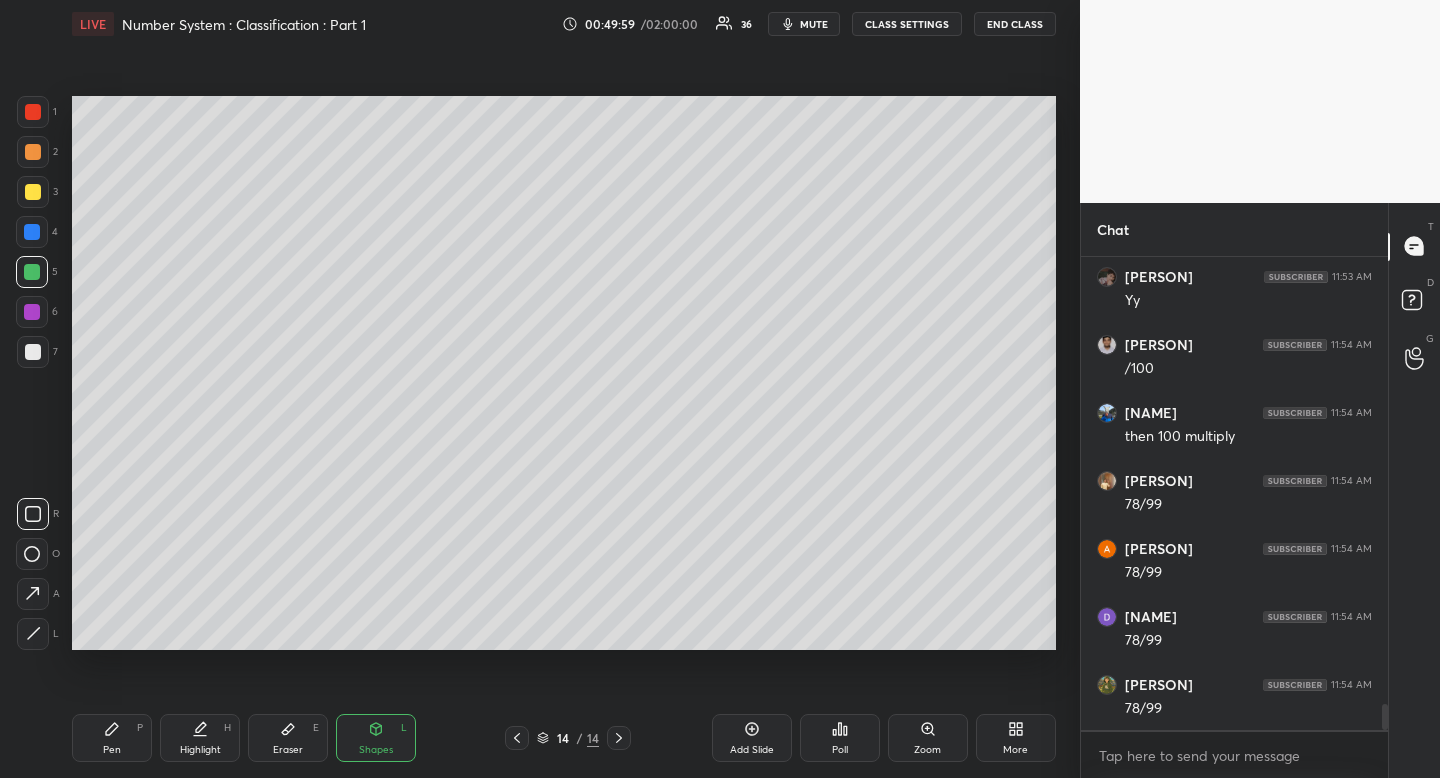 click at bounding box center [33, 514] 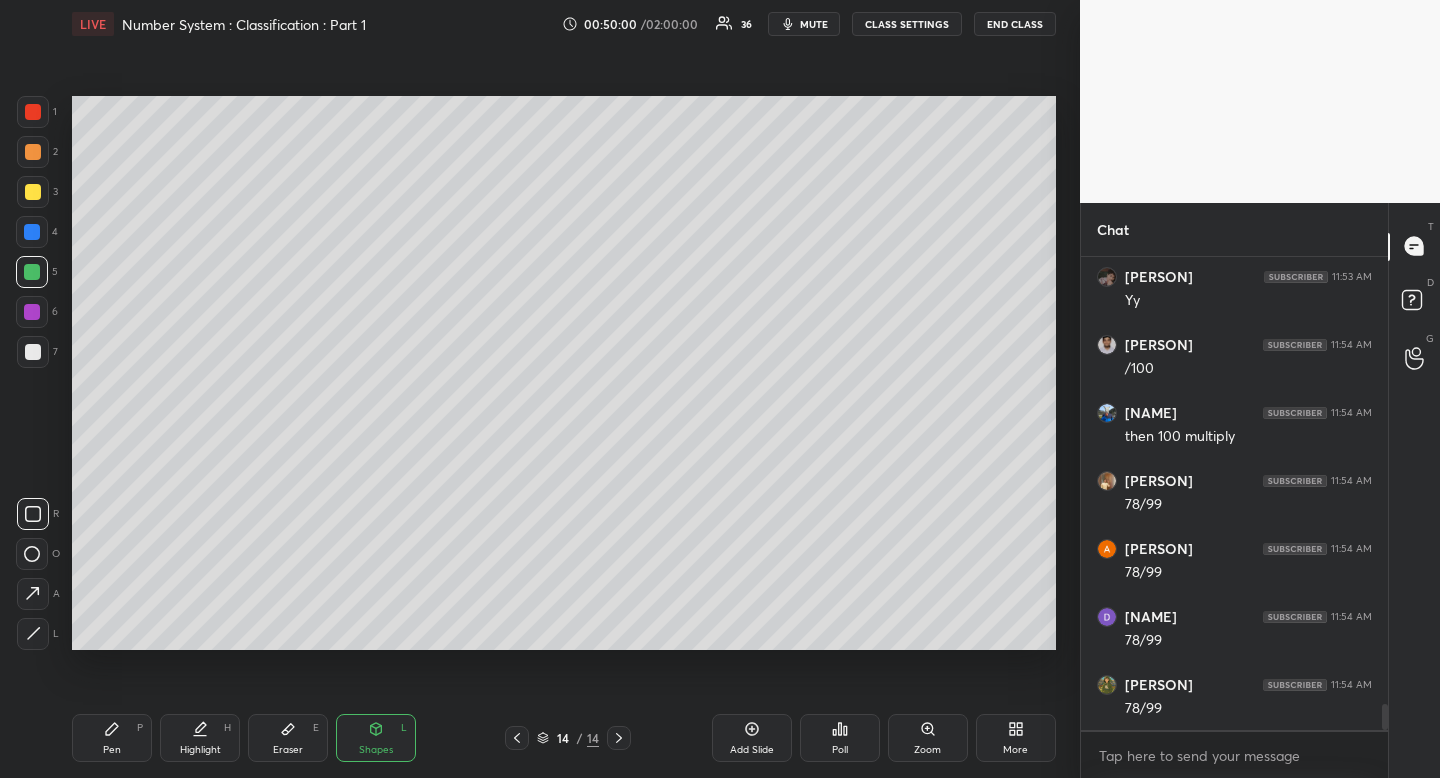 click on "Pen P" at bounding box center [112, 738] 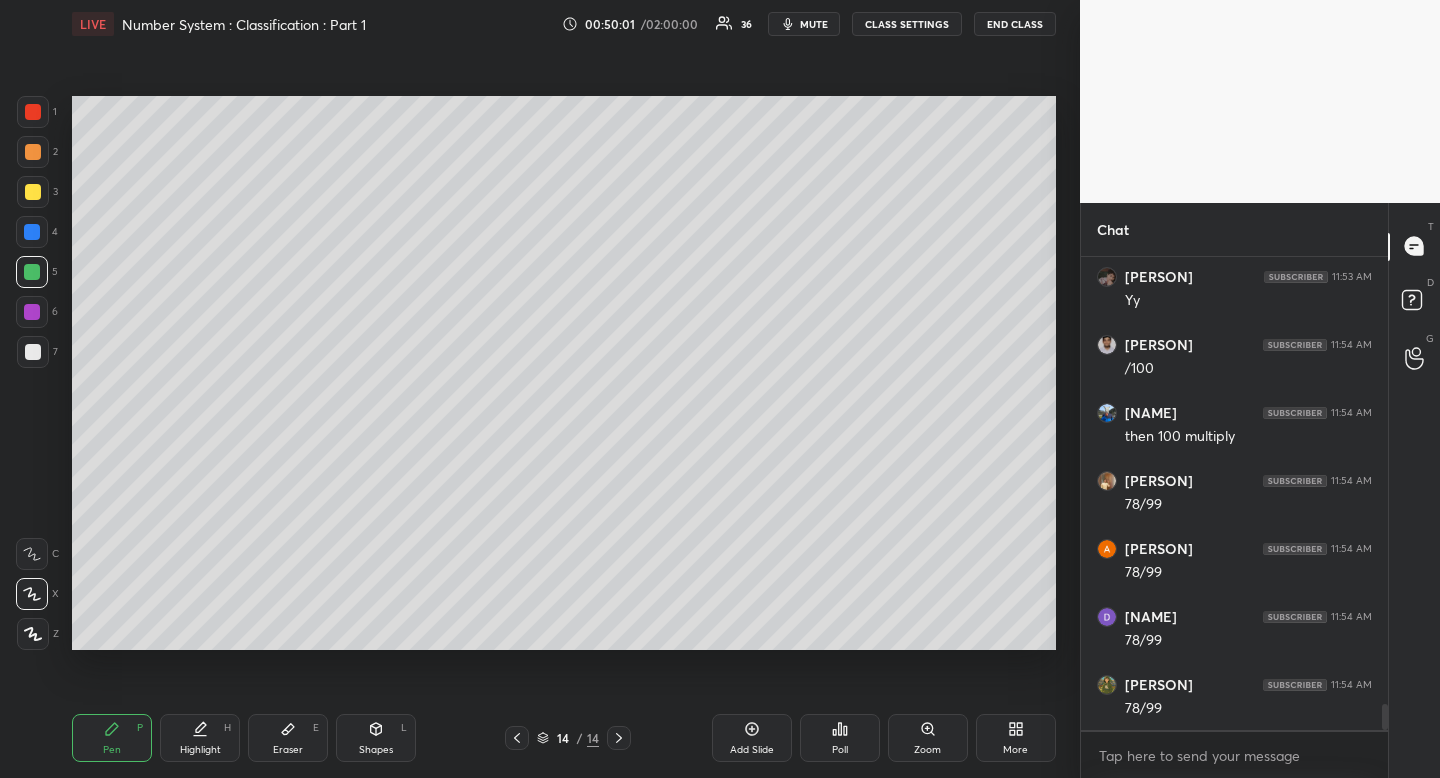 scroll, scrollTop: 8315, scrollLeft: 0, axis: vertical 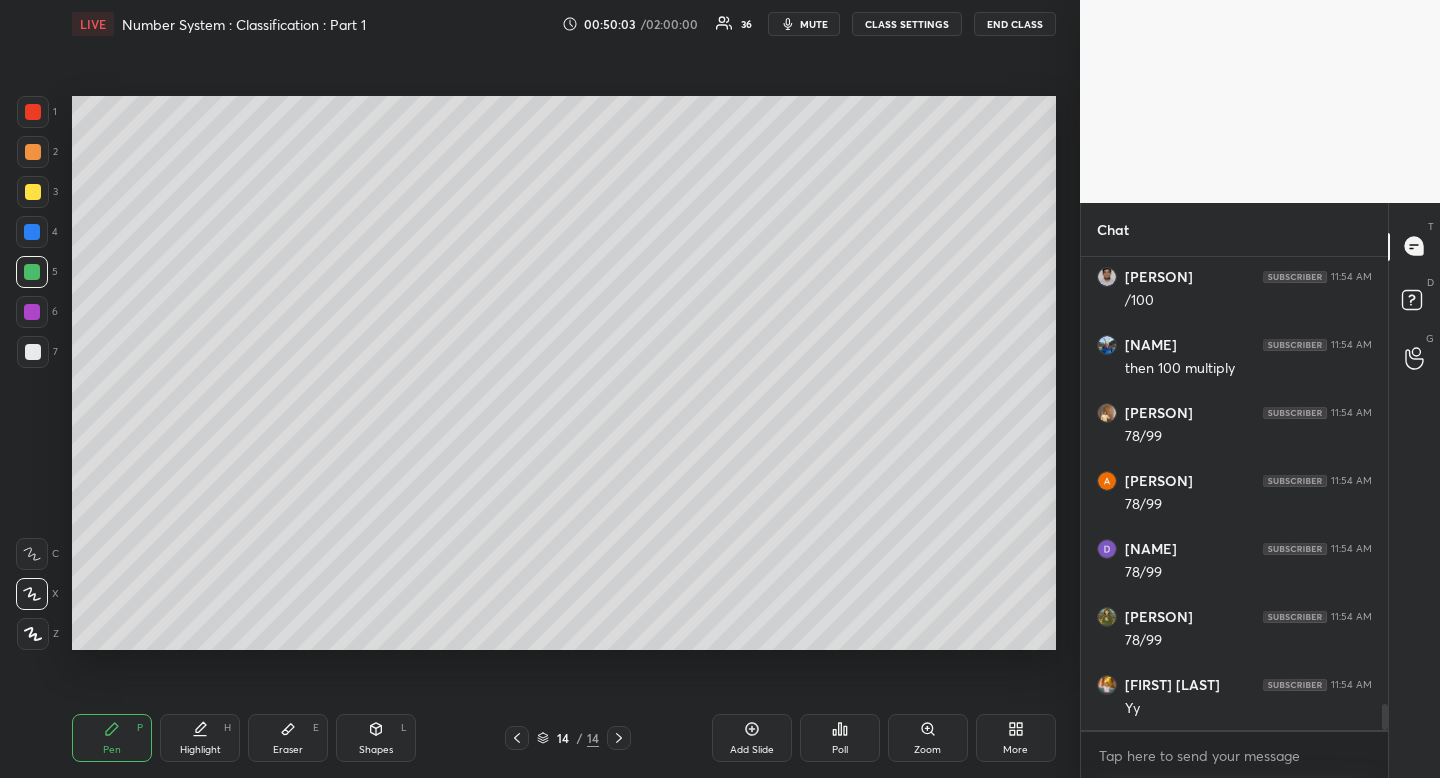 click on "Highlight H" at bounding box center (200, 738) 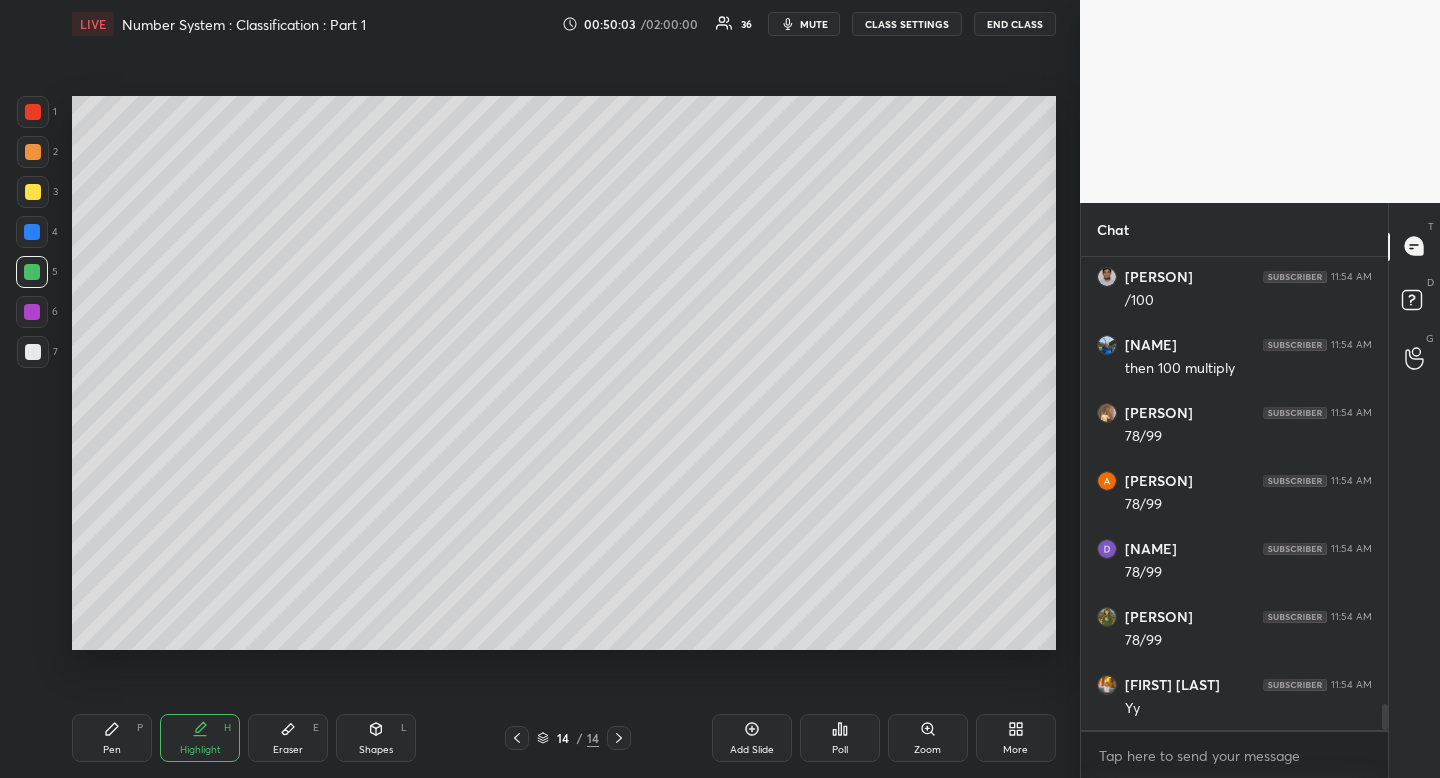 scroll, scrollTop: 427, scrollLeft: 301, axis: both 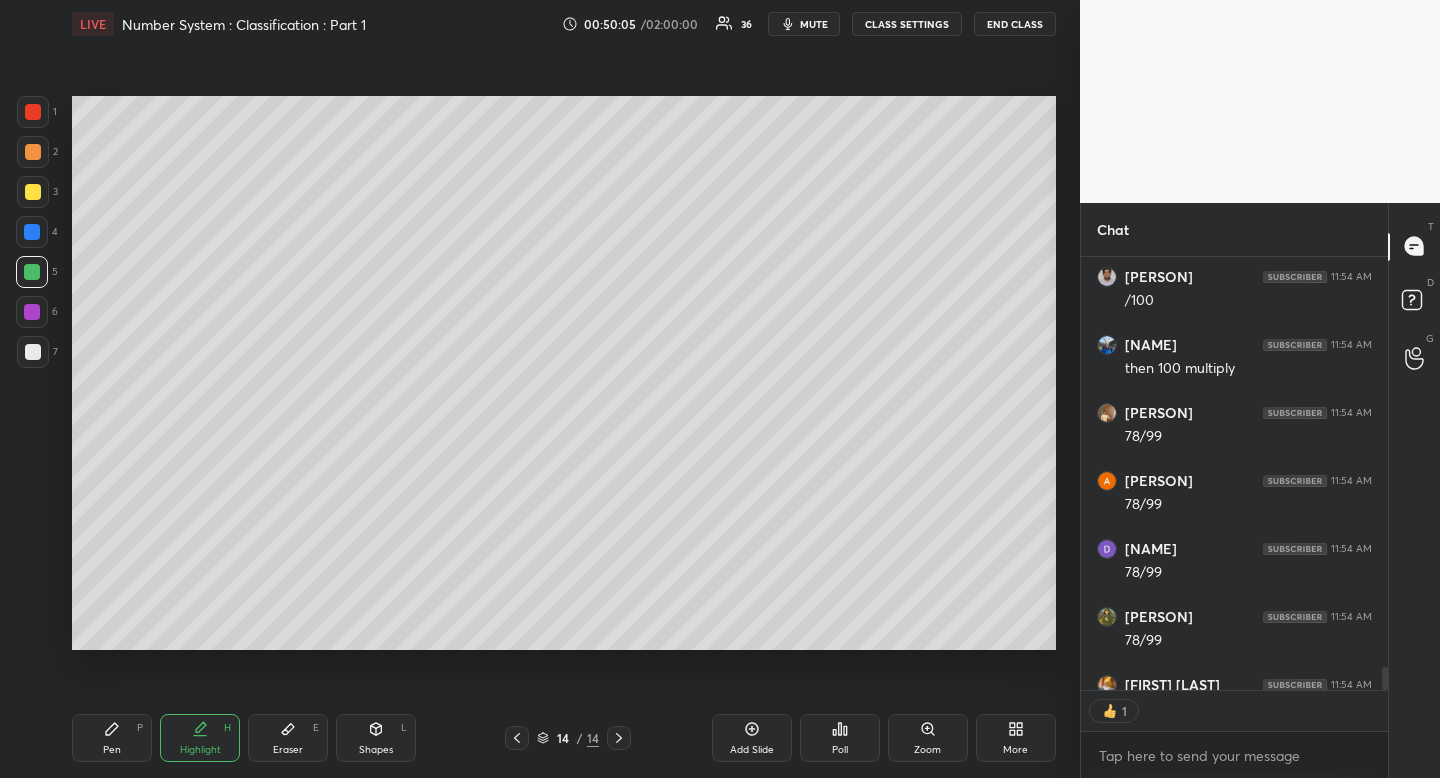 click on "Setting up your live class Poll for   secs No correct answer Start poll" at bounding box center (564, 373) 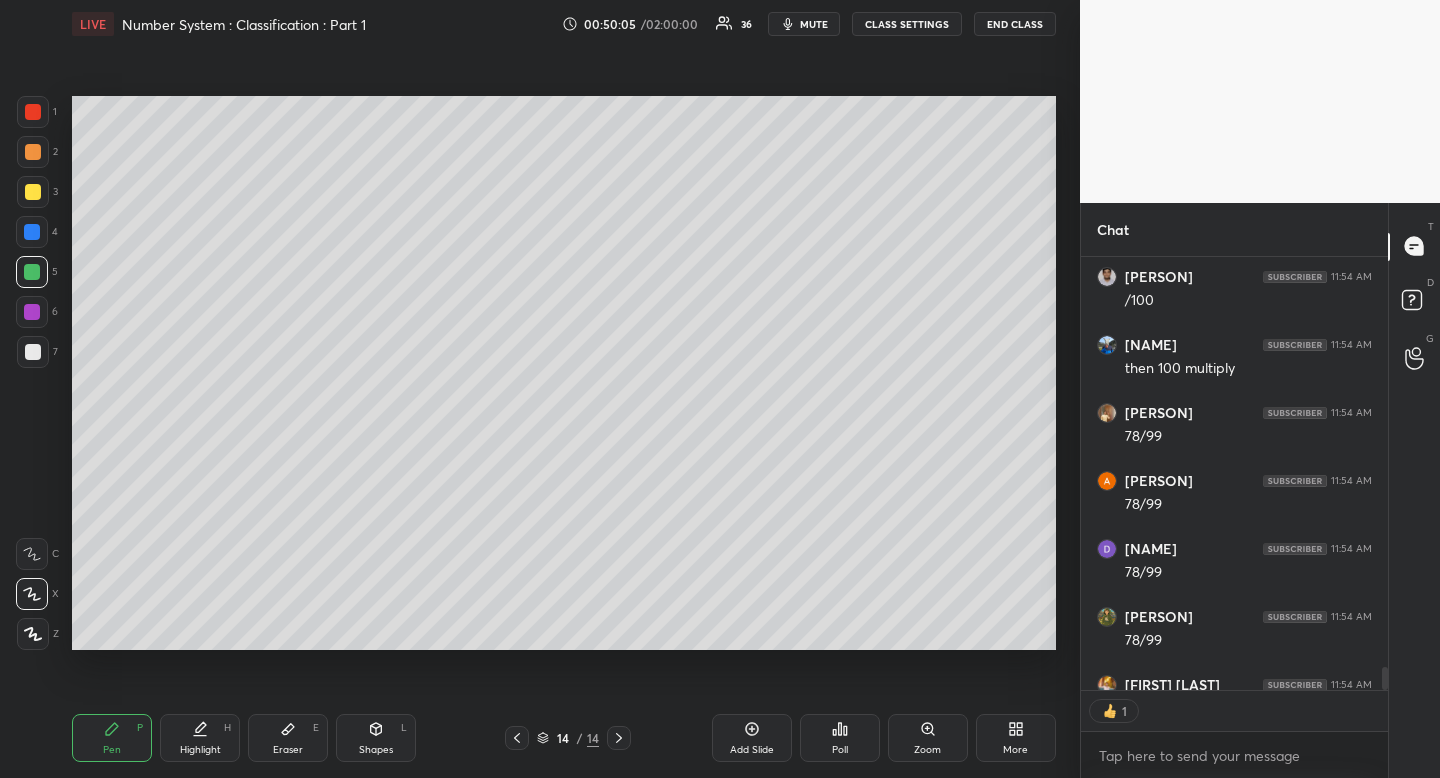 drag, startPoint x: 114, startPoint y: 739, endPoint x: 127, endPoint y: 729, distance: 16.40122 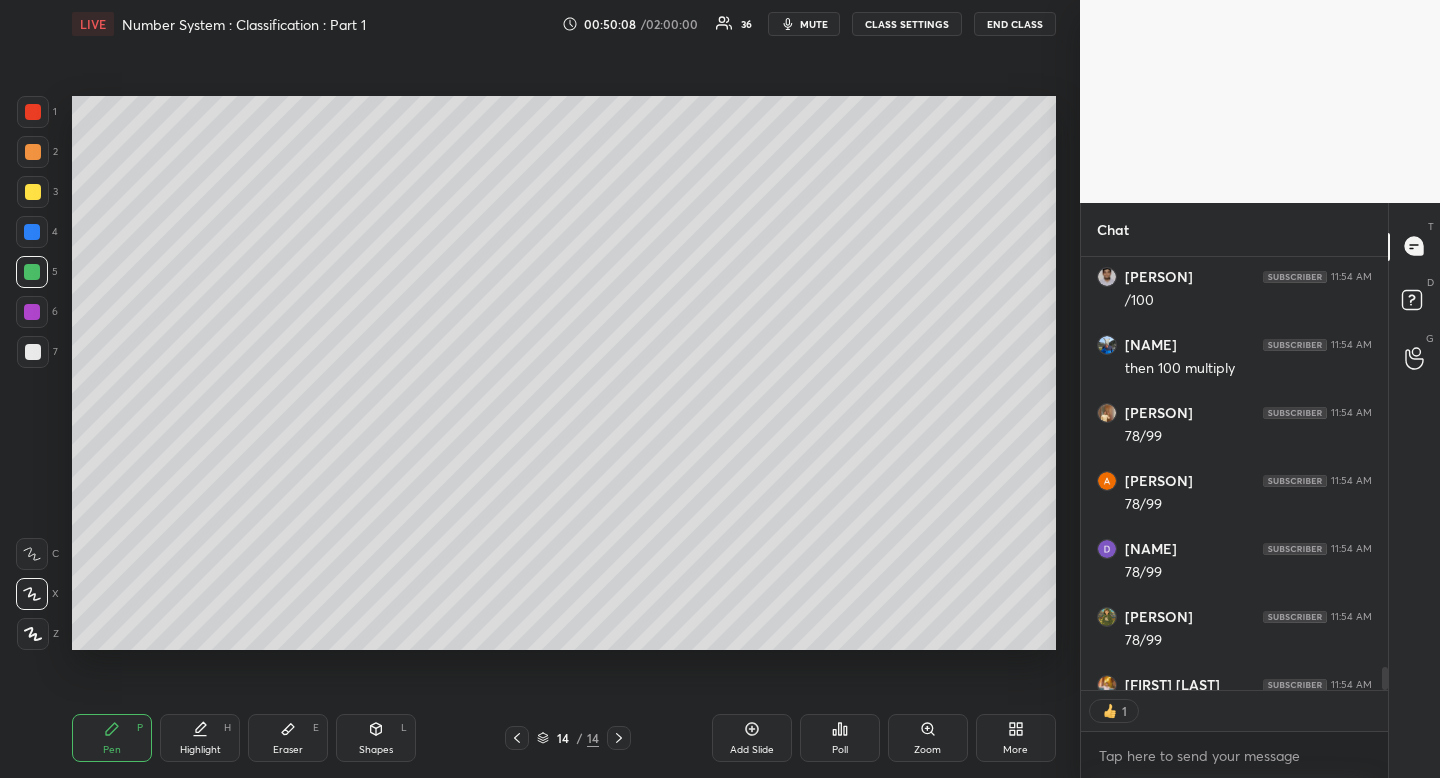 click at bounding box center (33, 192) 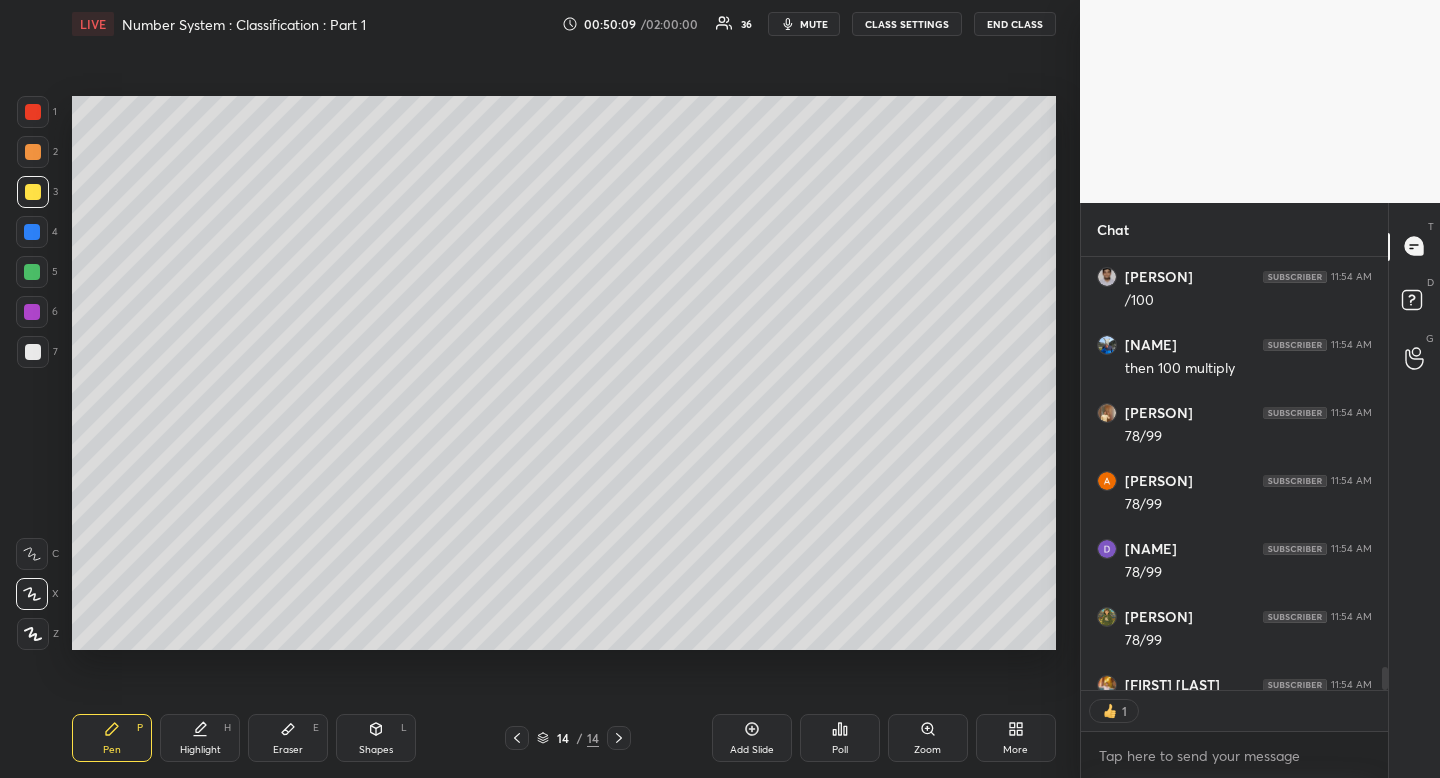 drag, startPoint x: 34, startPoint y: 193, endPoint x: 32, endPoint y: 204, distance: 11.18034 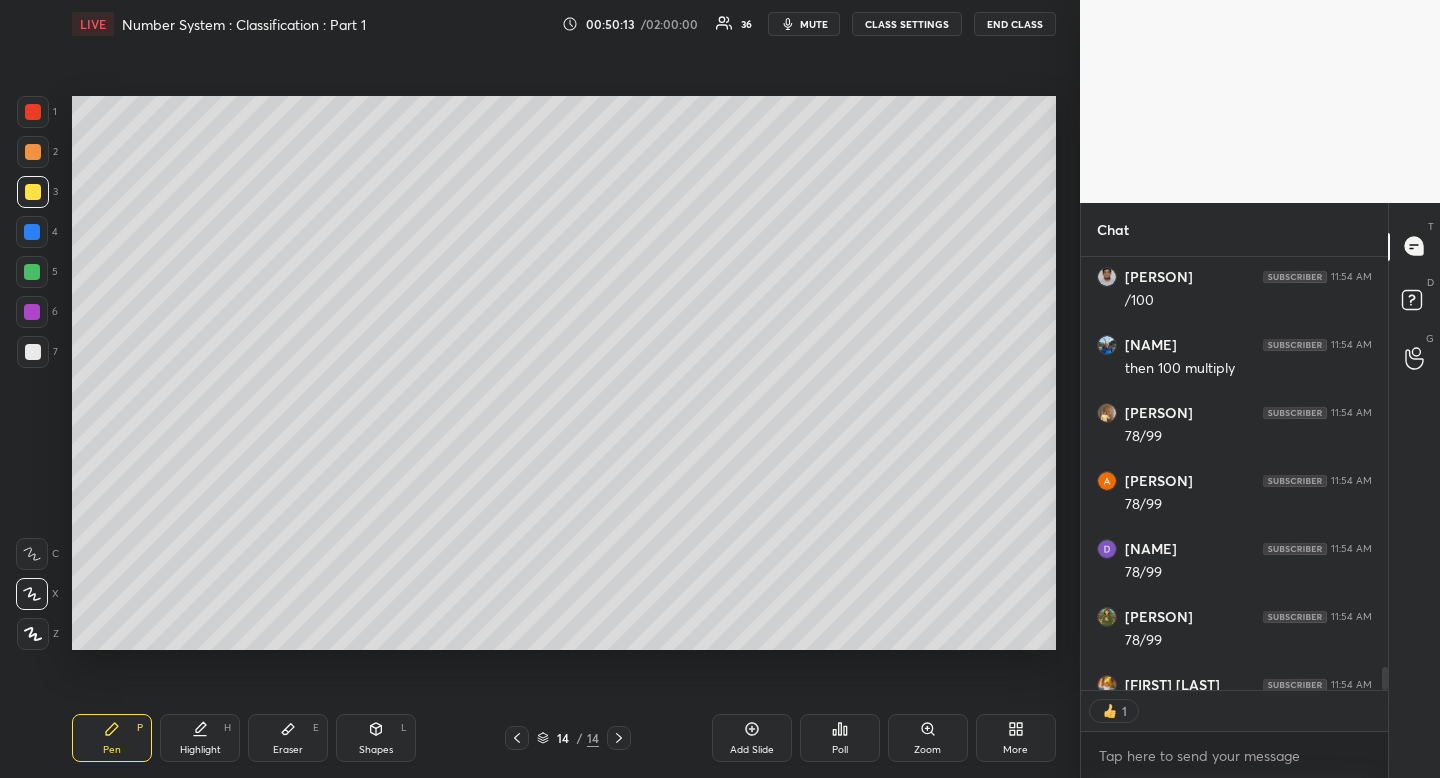 scroll, scrollTop: 7, scrollLeft: 7, axis: both 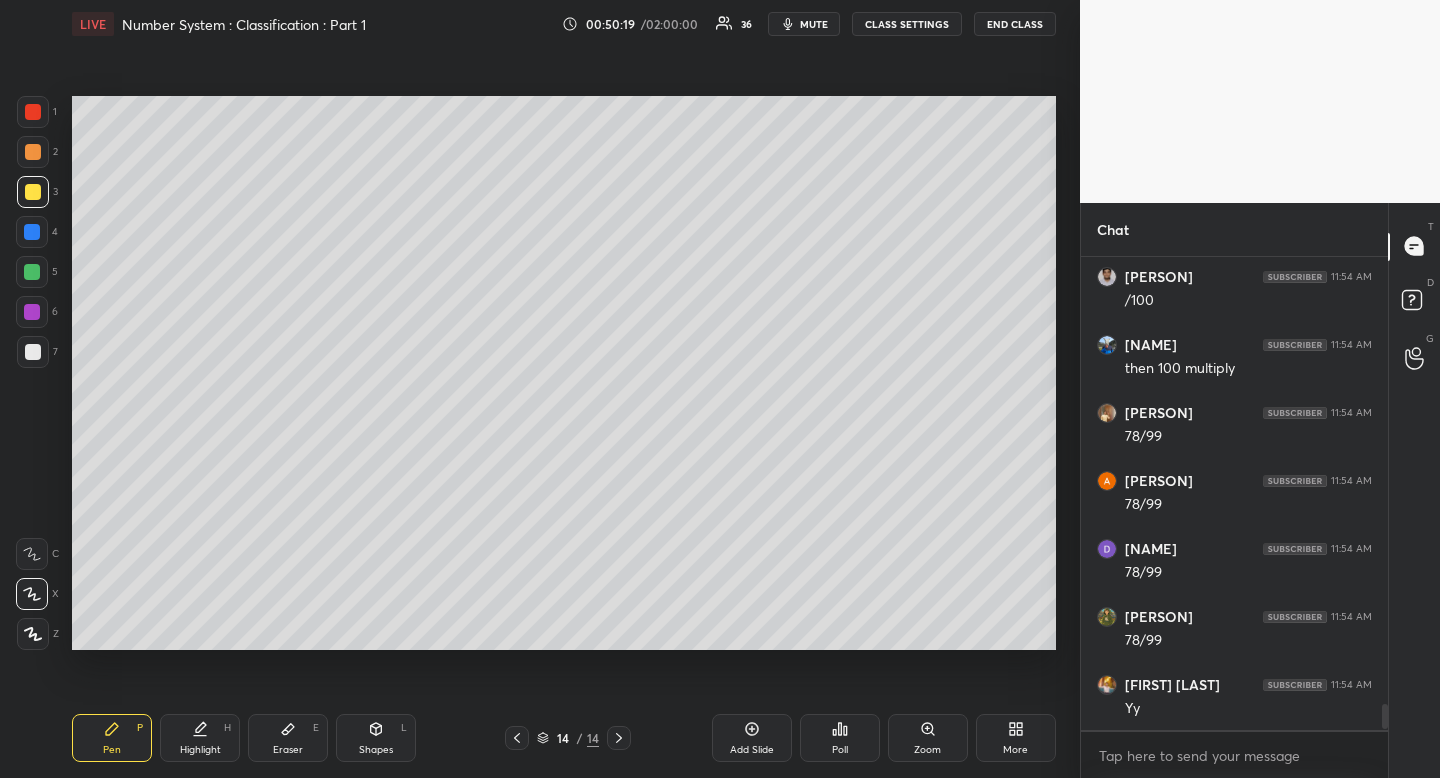 drag, startPoint x: 178, startPoint y: 739, endPoint x: 184, endPoint y: 721, distance: 18.973665 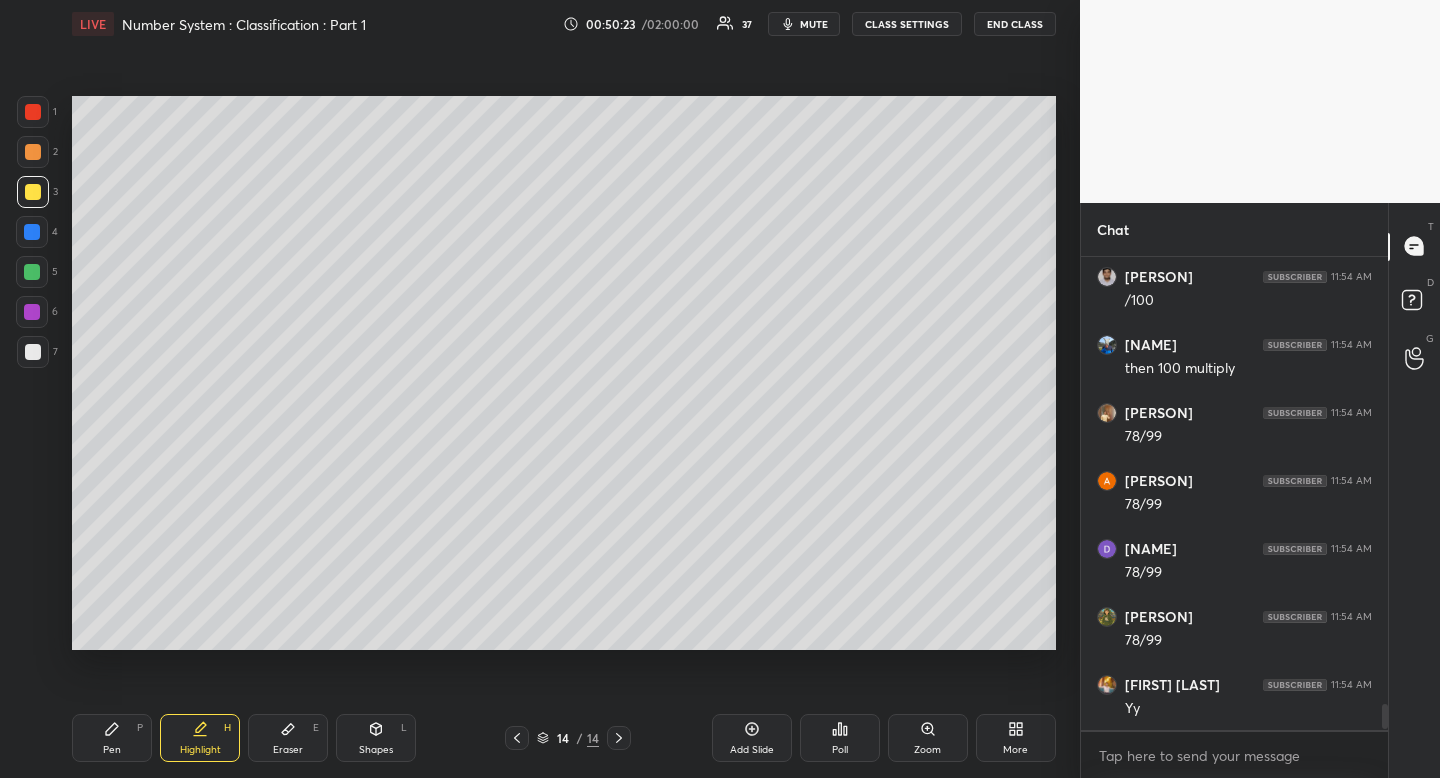 drag, startPoint x: 119, startPoint y: 746, endPoint x: 109, endPoint y: 742, distance: 10.770329 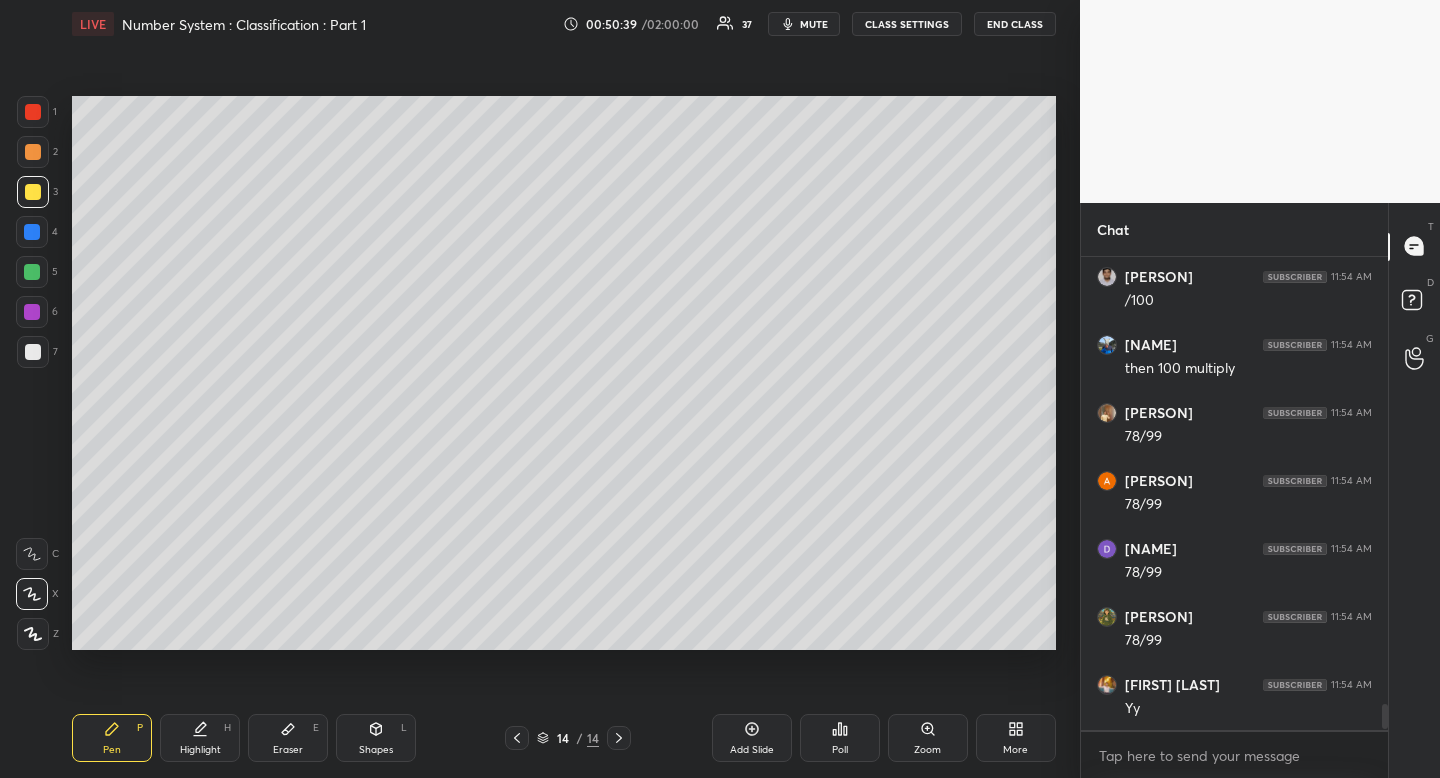 scroll, scrollTop: 8383, scrollLeft: 0, axis: vertical 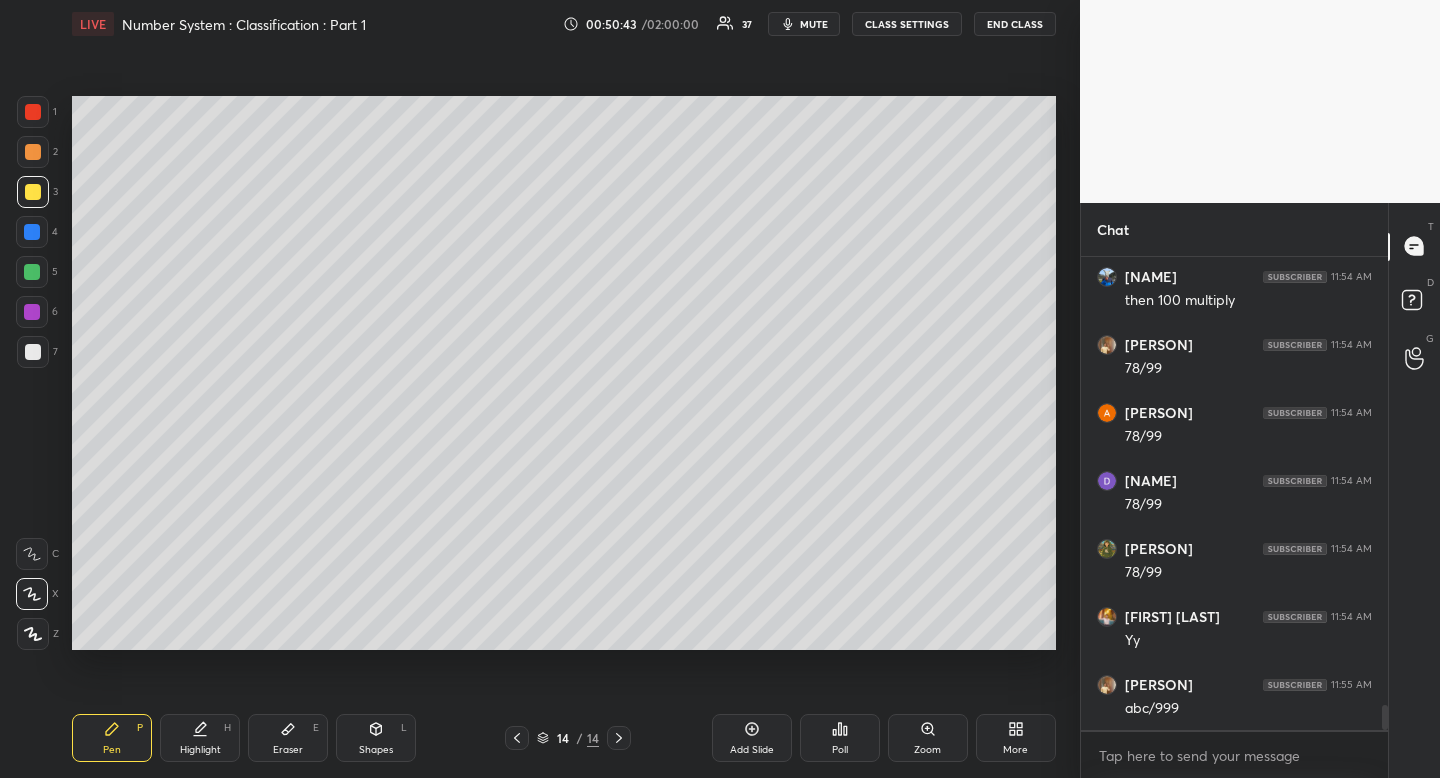 drag, startPoint x: 29, startPoint y: 356, endPoint x: 5, endPoint y: 377, distance: 31.890438 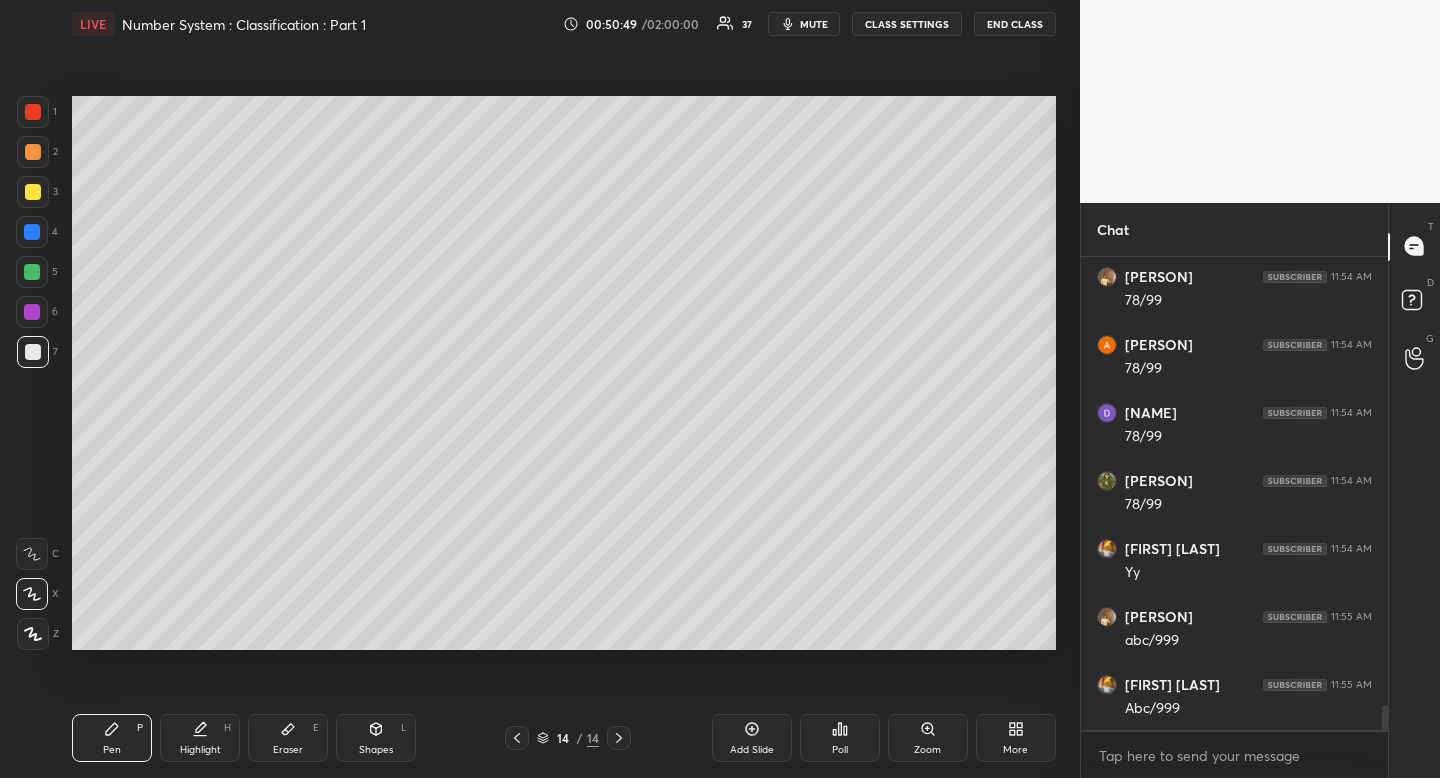 scroll, scrollTop: 8519, scrollLeft: 0, axis: vertical 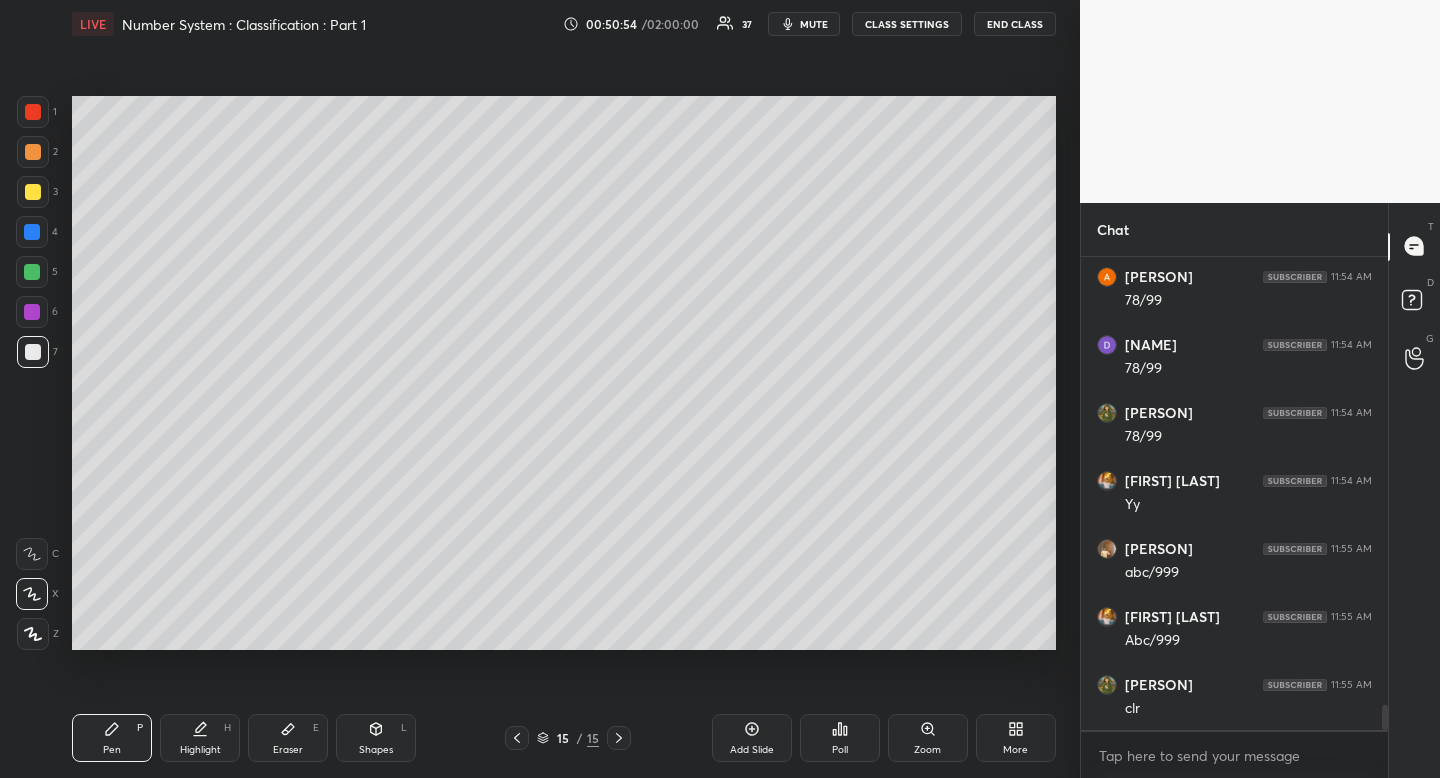 drag, startPoint x: 43, startPoint y: 190, endPoint x: 31, endPoint y: 193, distance: 12.369317 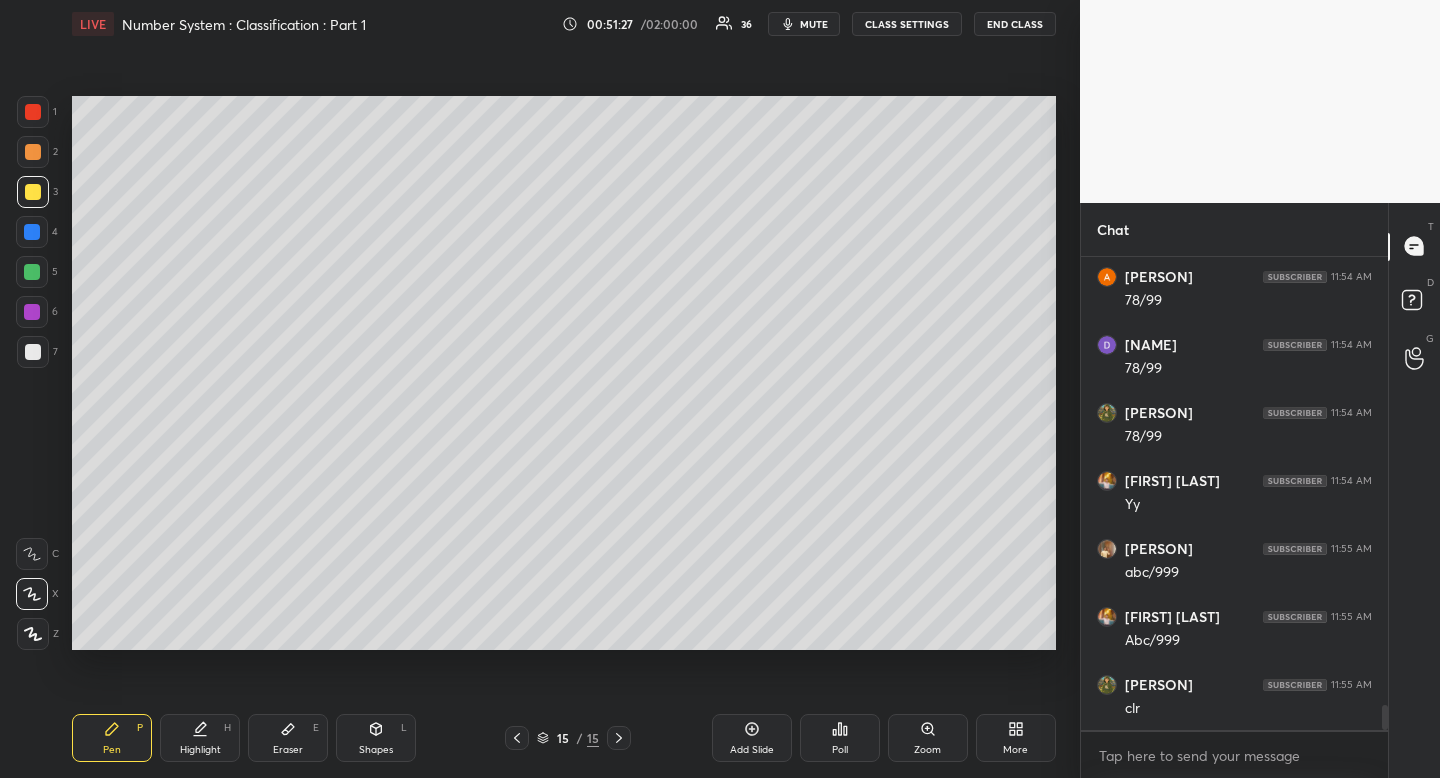 drag, startPoint x: 199, startPoint y: 723, endPoint x: 218, endPoint y: 685, distance: 42.48529 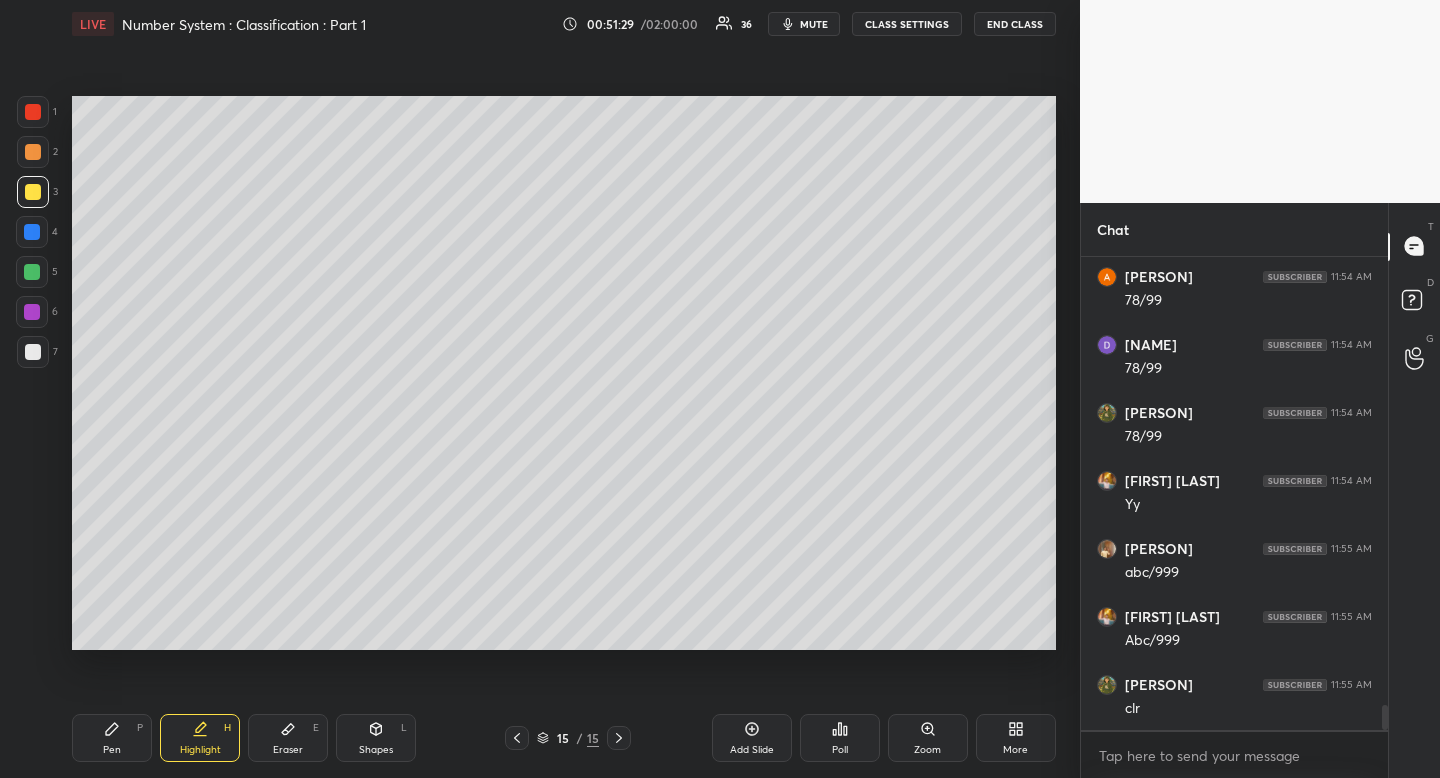 click on "Pen" at bounding box center (112, 750) 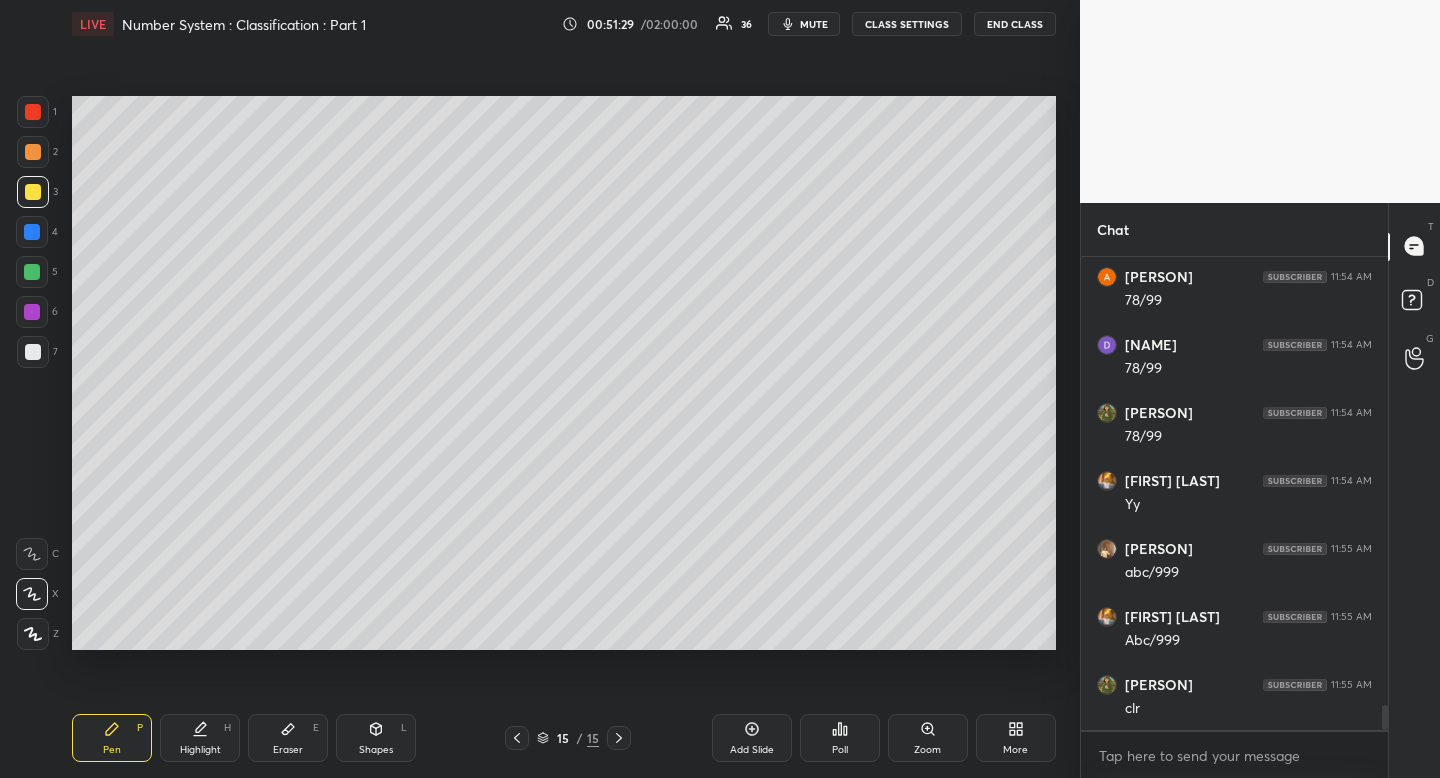 drag, startPoint x: 115, startPoint y: 751, endPoint x: 91, endPoint y: 655, distance: 98.95454 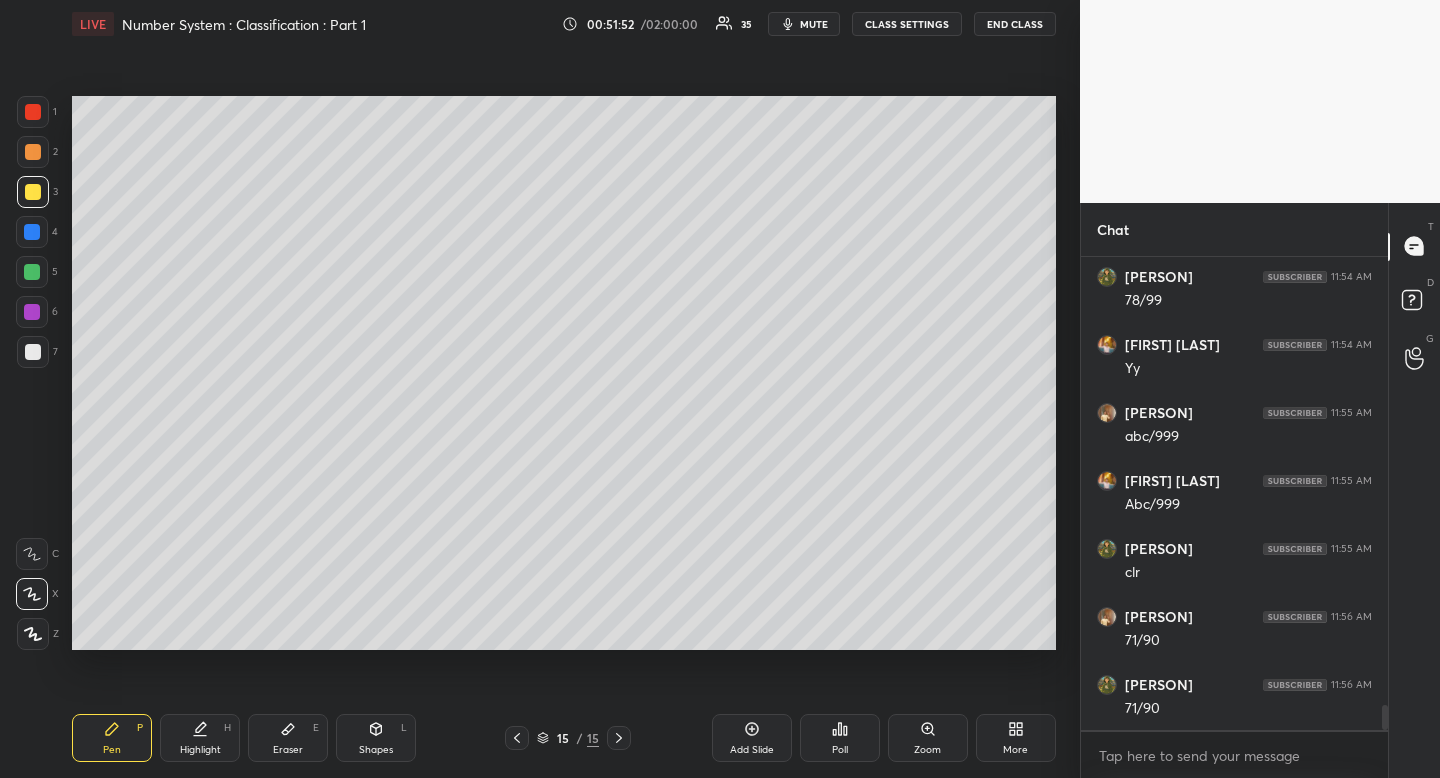 scroll, scrollTop: 8728, scrollLeft: 0, axis: vertical 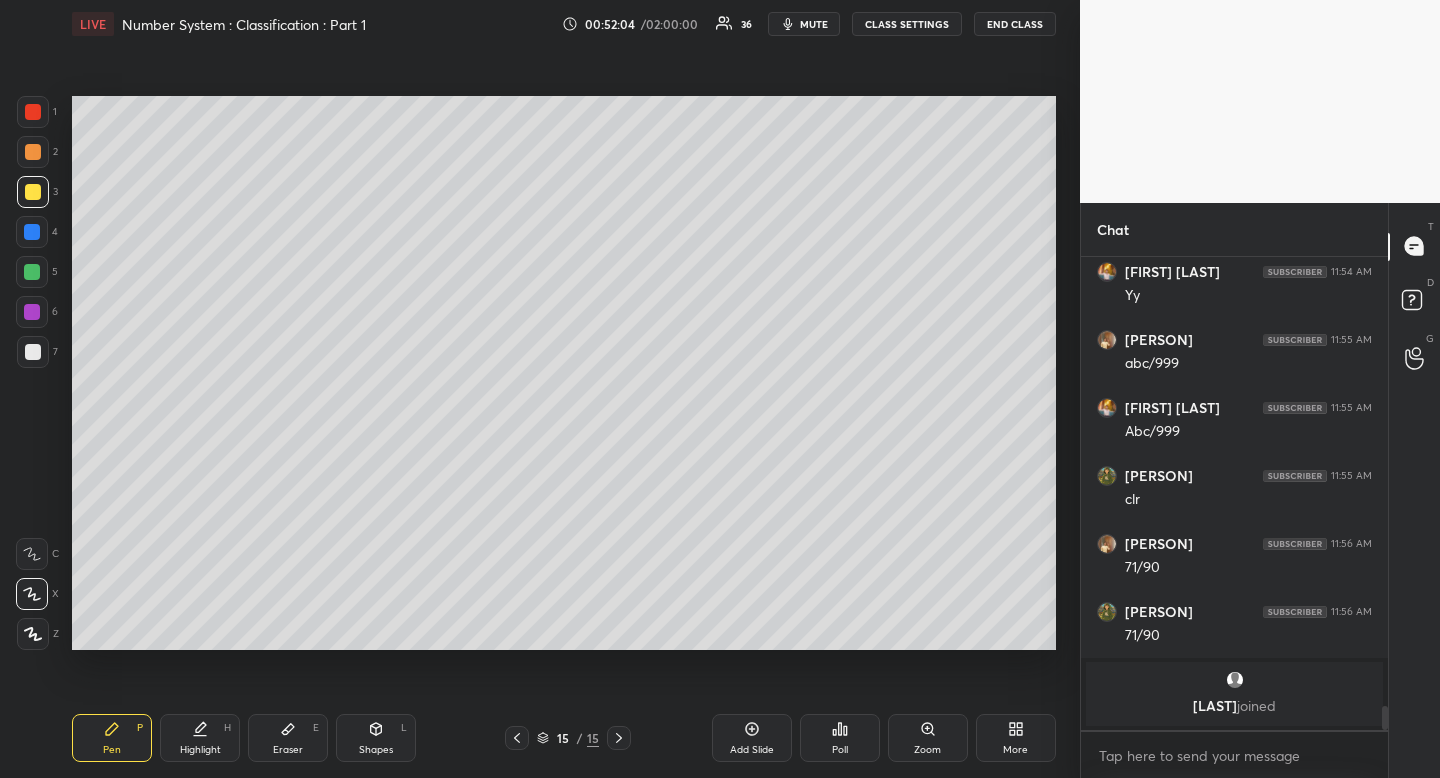 click at bounding box center [33, 352] 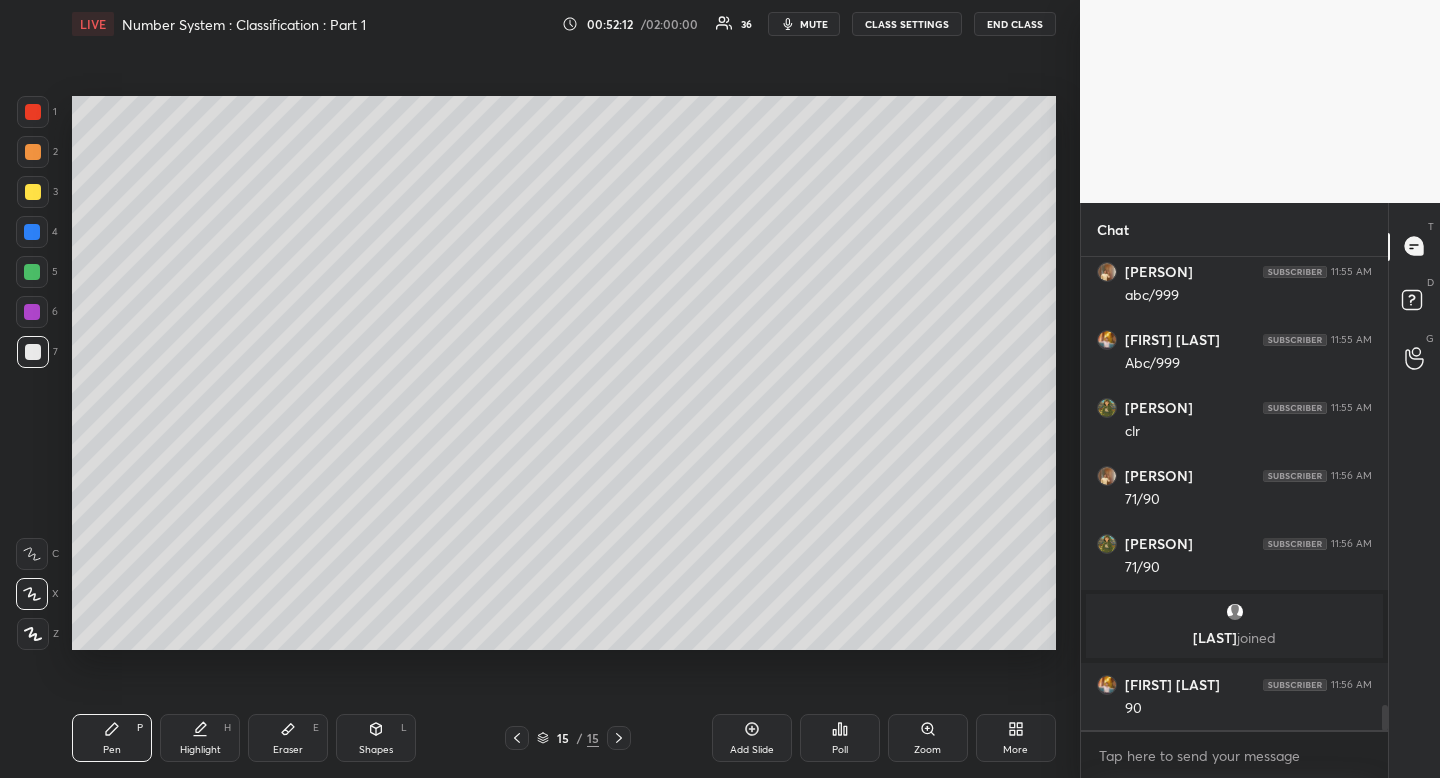 scroll, scrollTop: 8391, scrollLeft: 0, axis: vertical 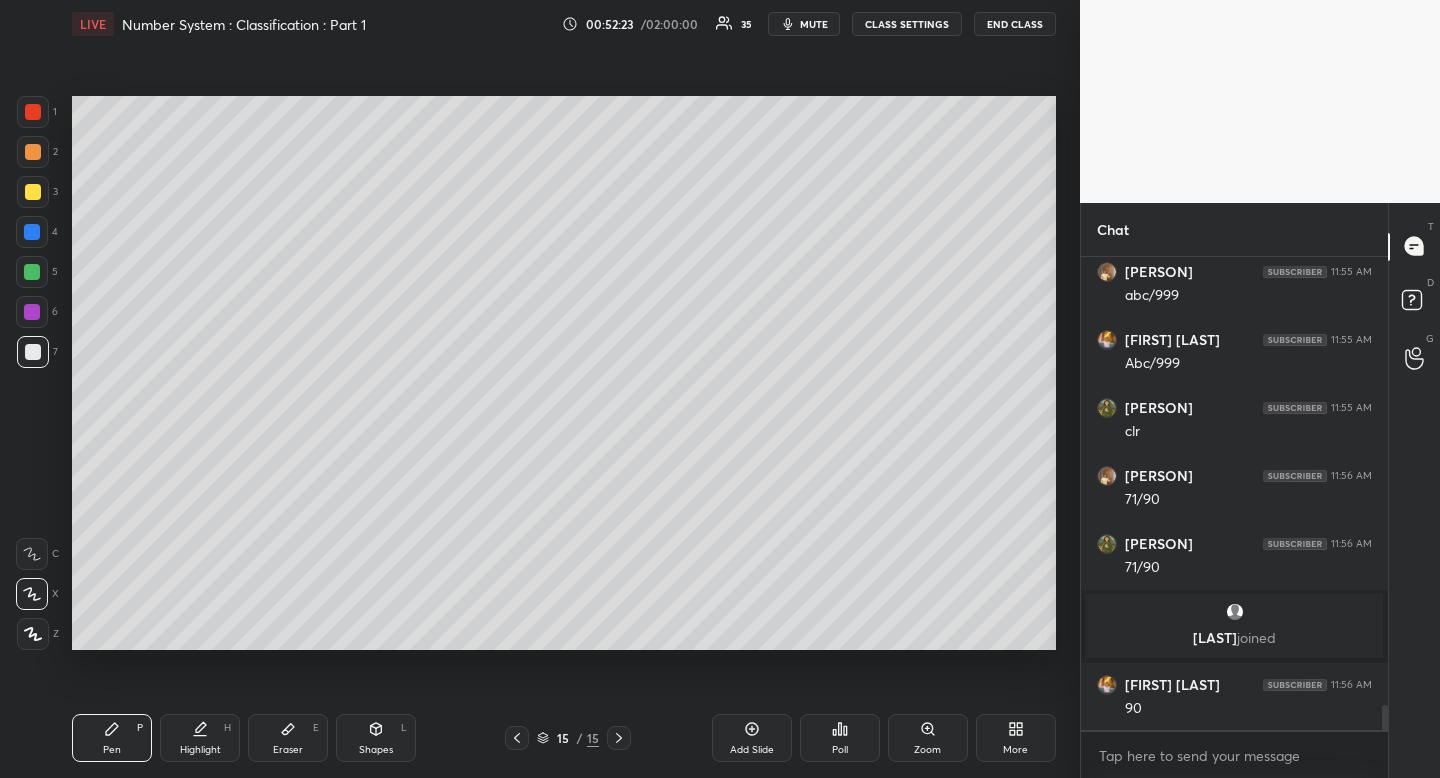 drag, startPoint x: 173, startPoint y: 737, endPoint x: 218, endPoint y: 671, distance: 79.881165 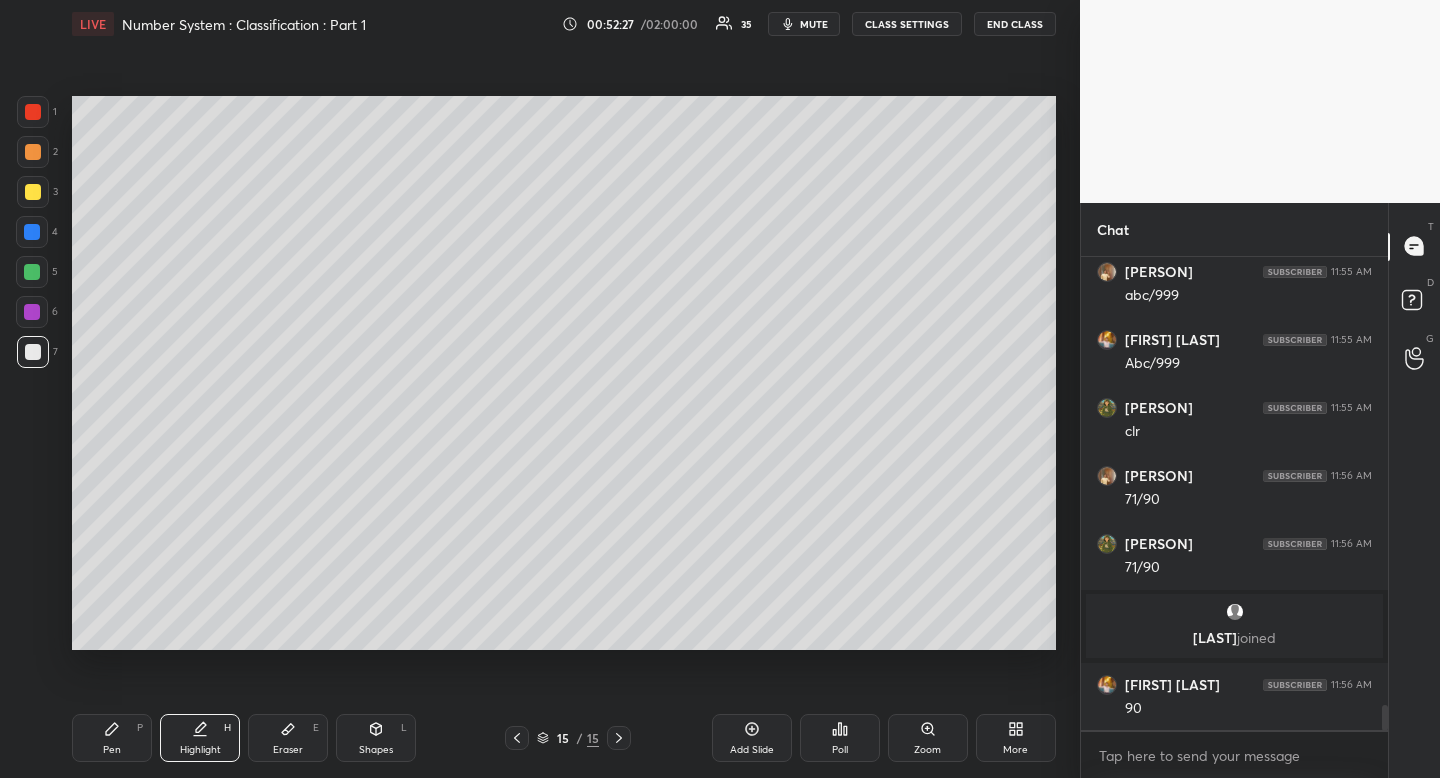 click on "Pen P" at bounding box center (112, 738) 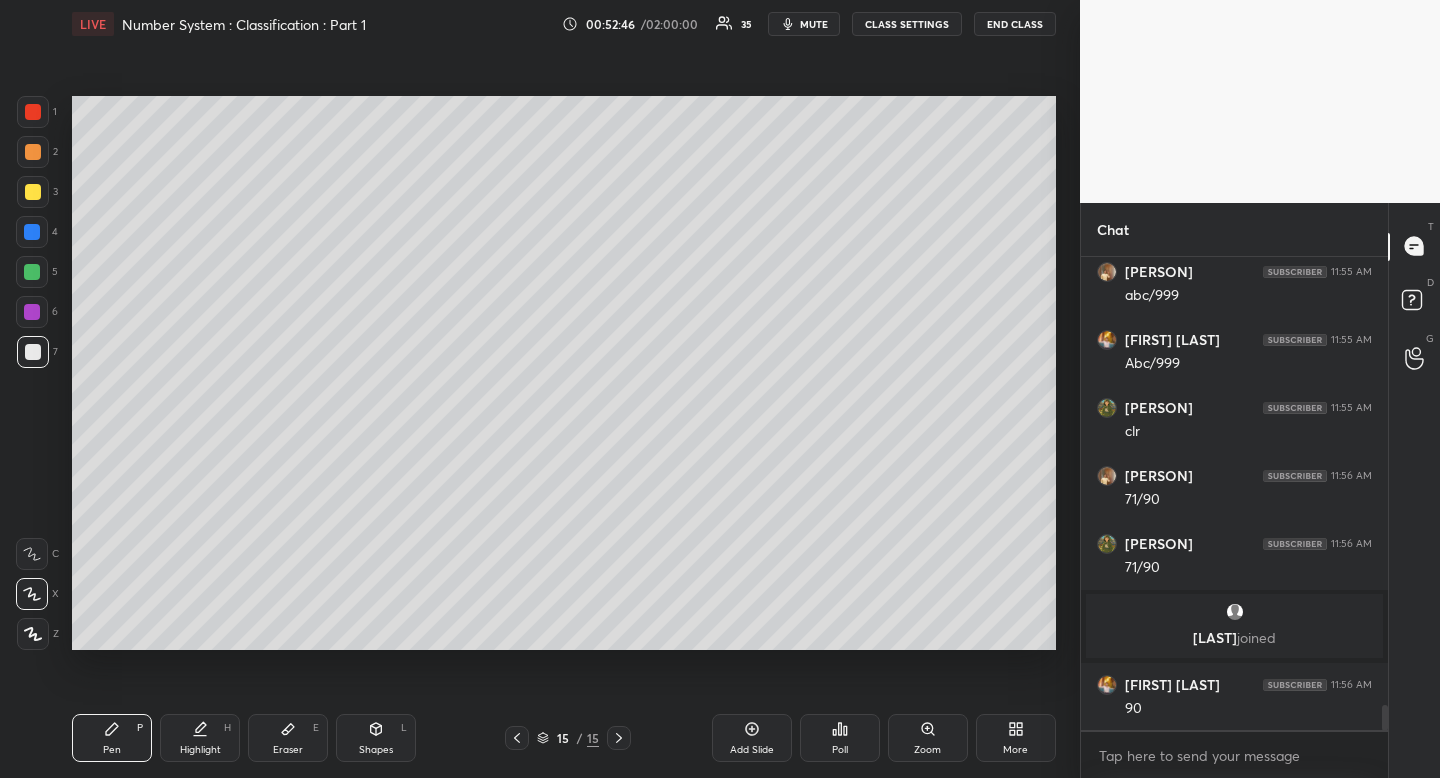 click at bounding box center [33, 352] 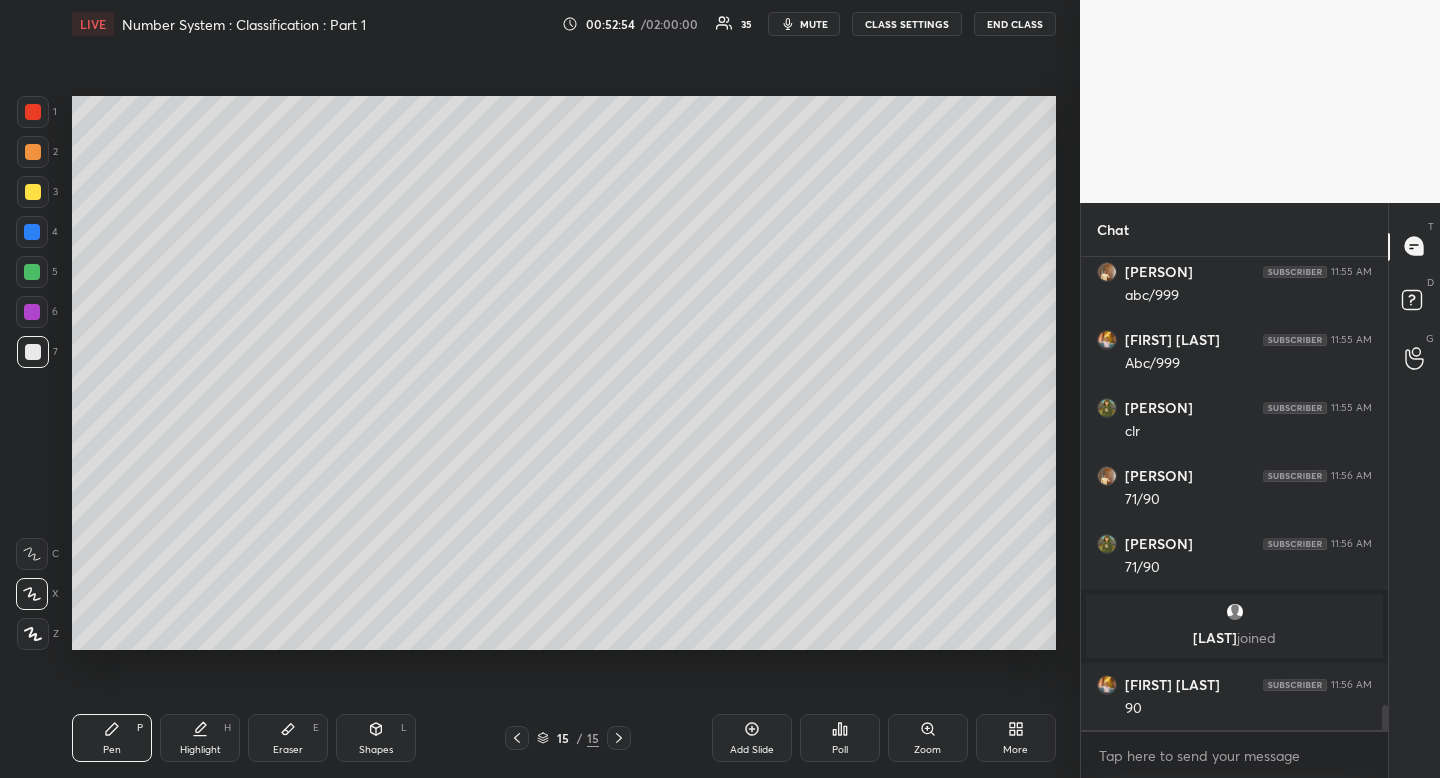 click on "Eraser E" at bounding box center (288, 738) 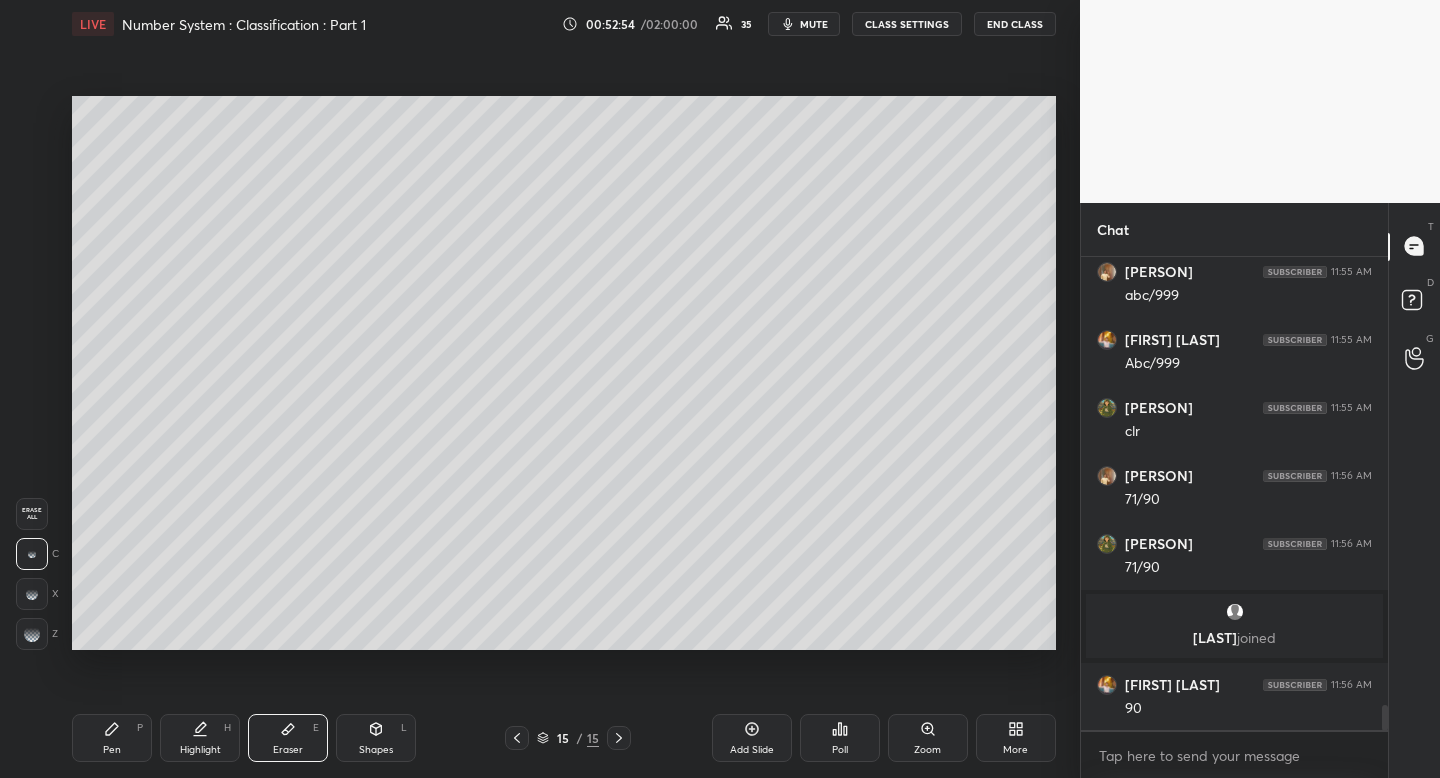 drag, startPoint x: 299, startPoint y: 720, endPoint x: 438, endPoint y: 649, distance: 156.08331 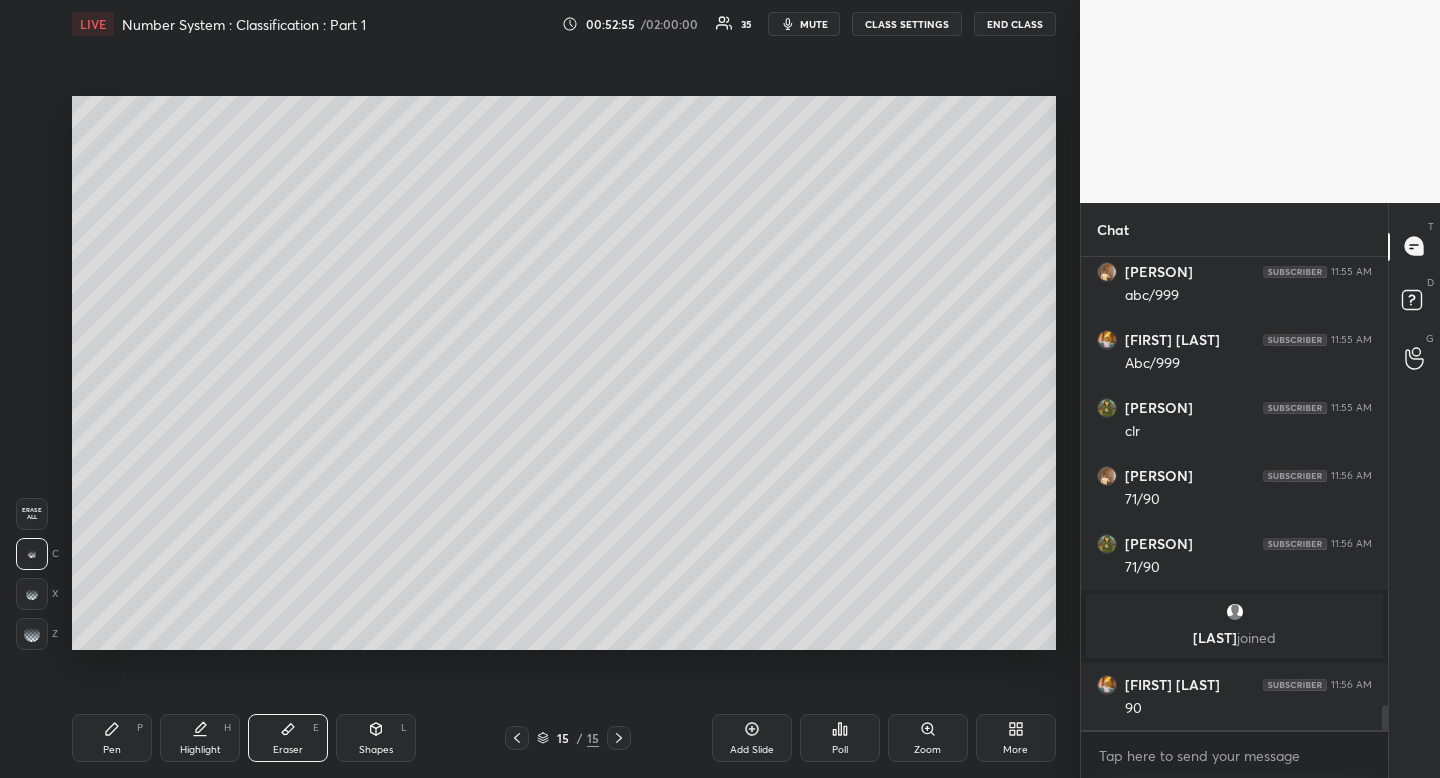 click on "Pen" at bounding box center (112, 750) 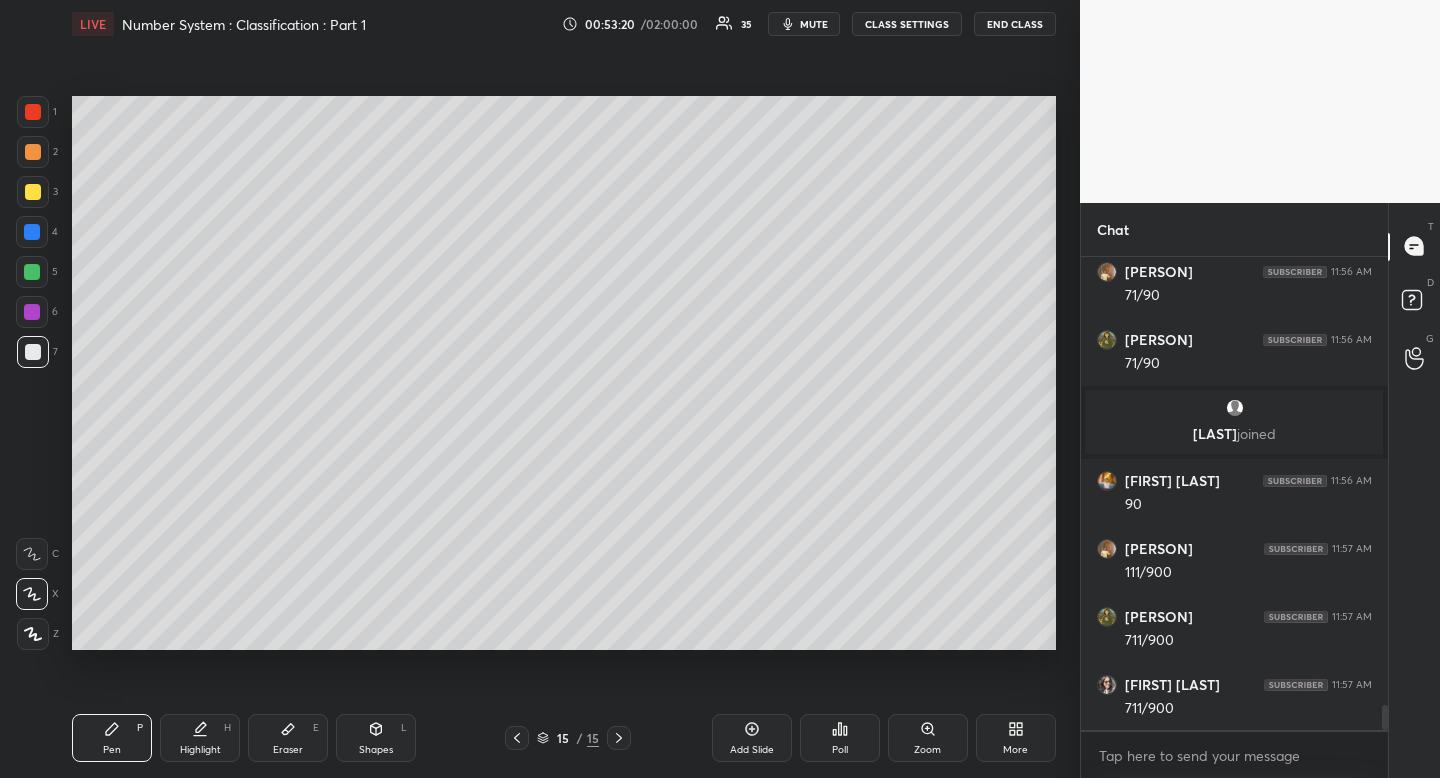 scroll, scrollTop: 8663, scrollLeft: 0, axis: vertical 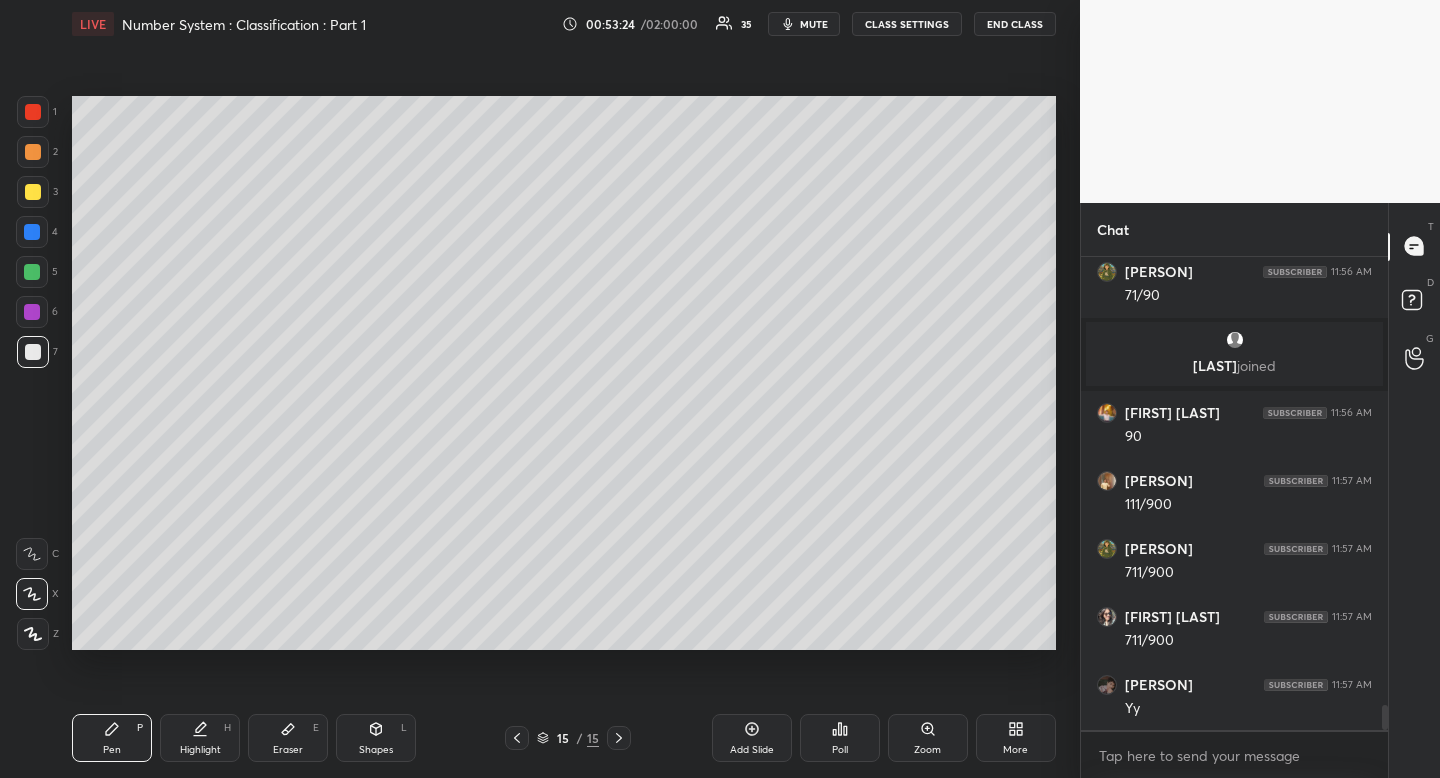 click at bounding box center (33, 192) 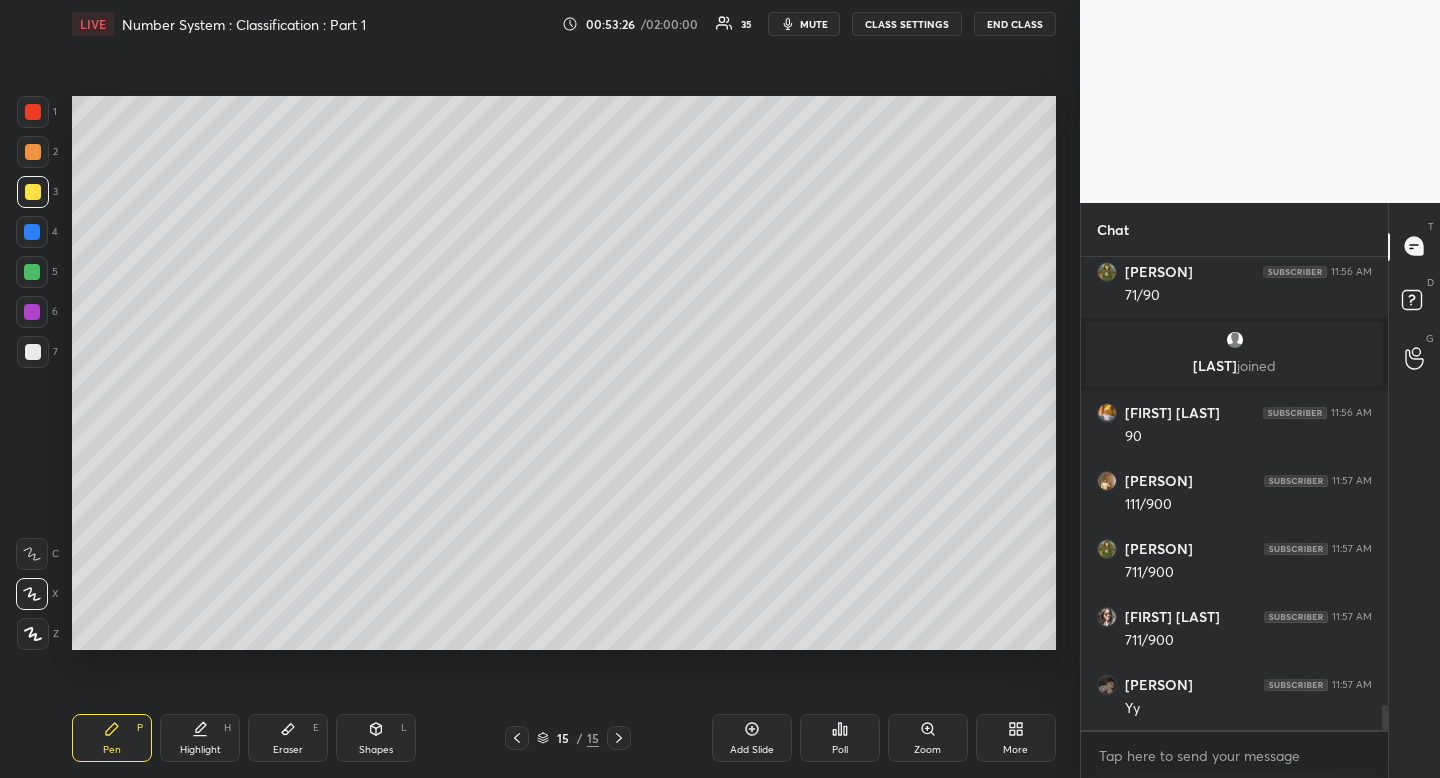 click 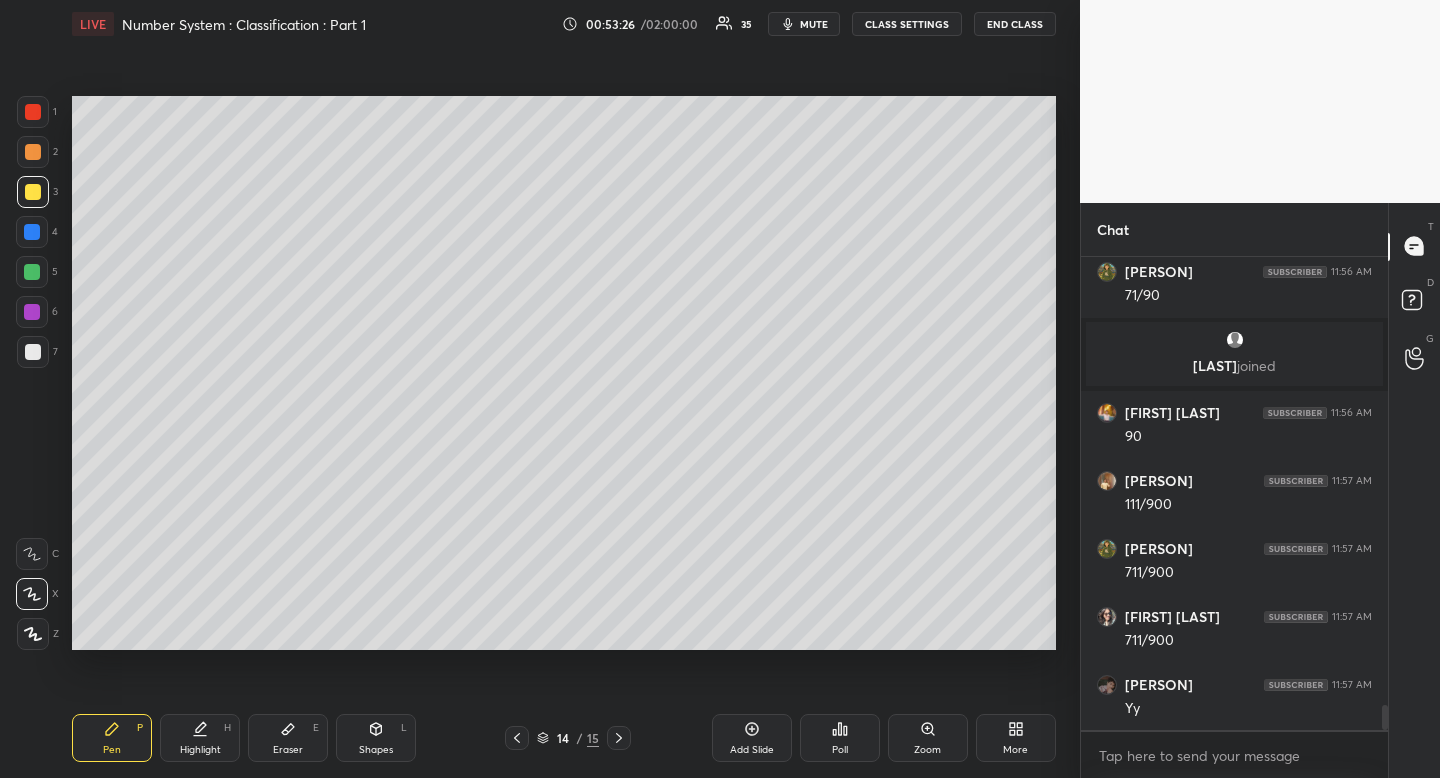click 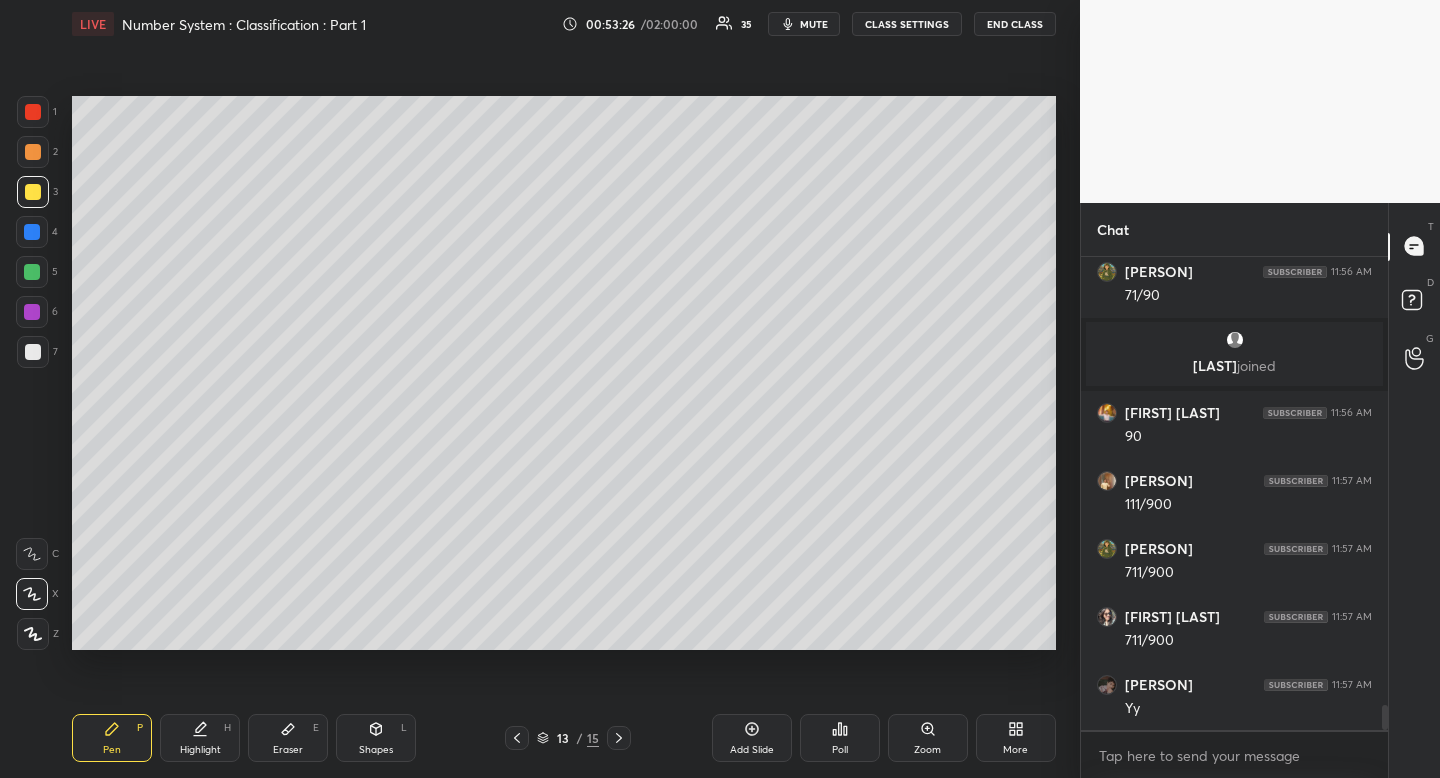click 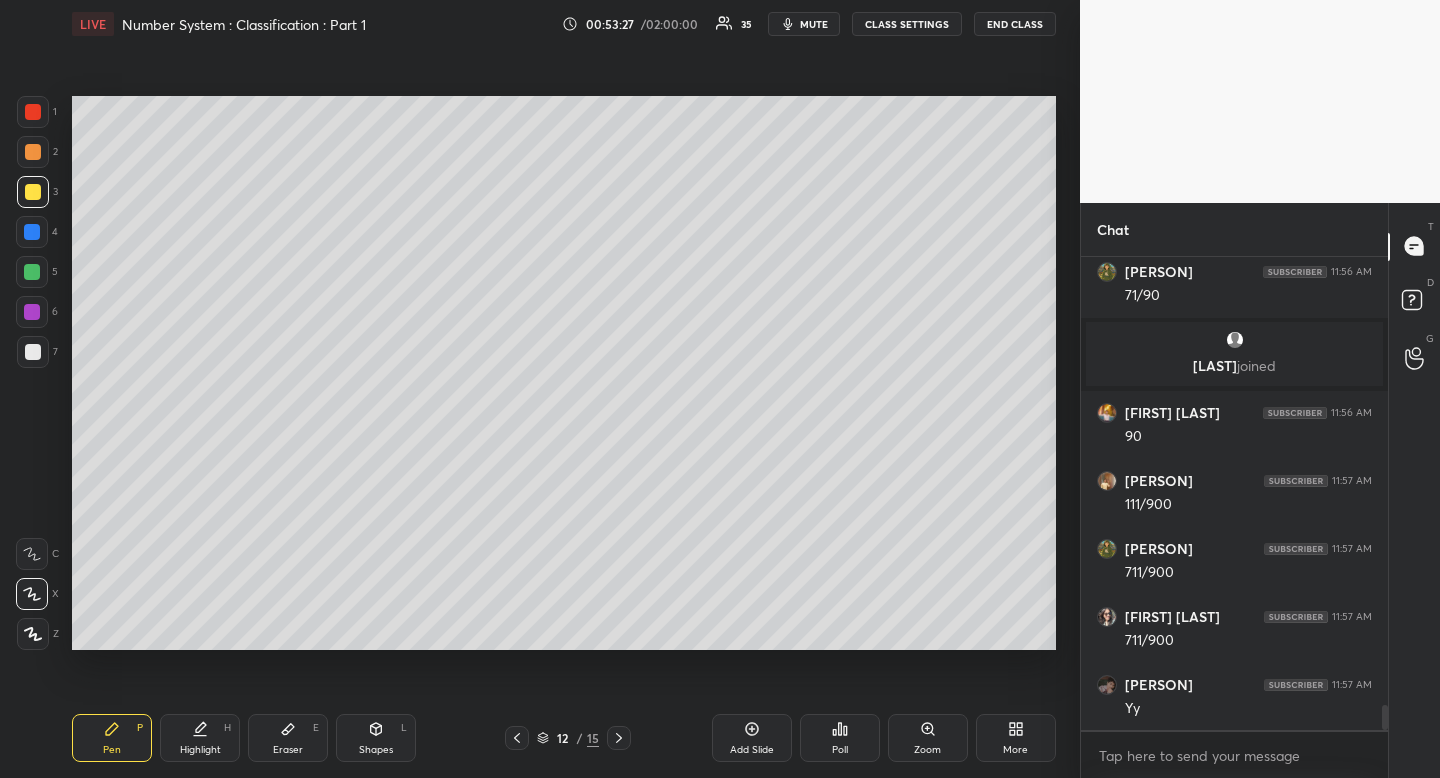 click 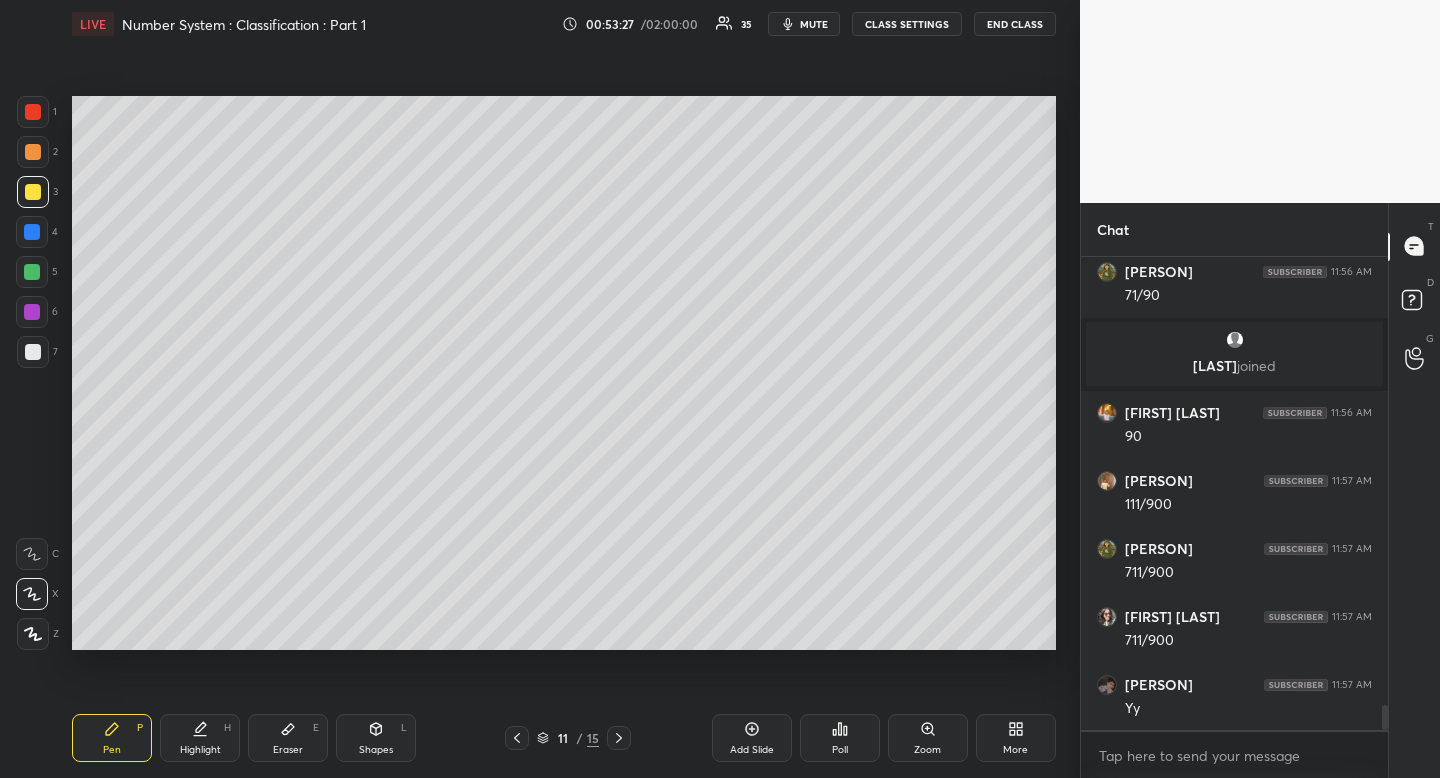 click 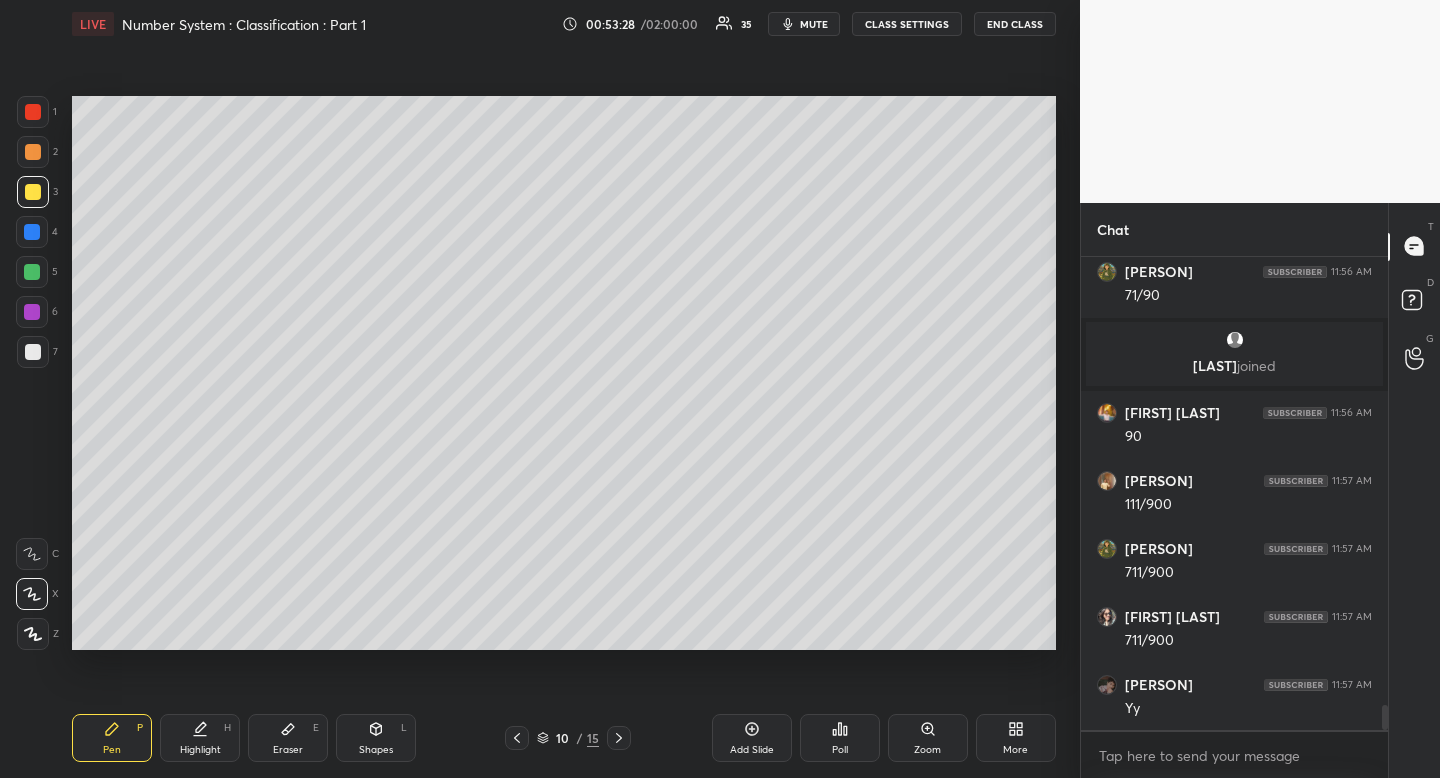 click 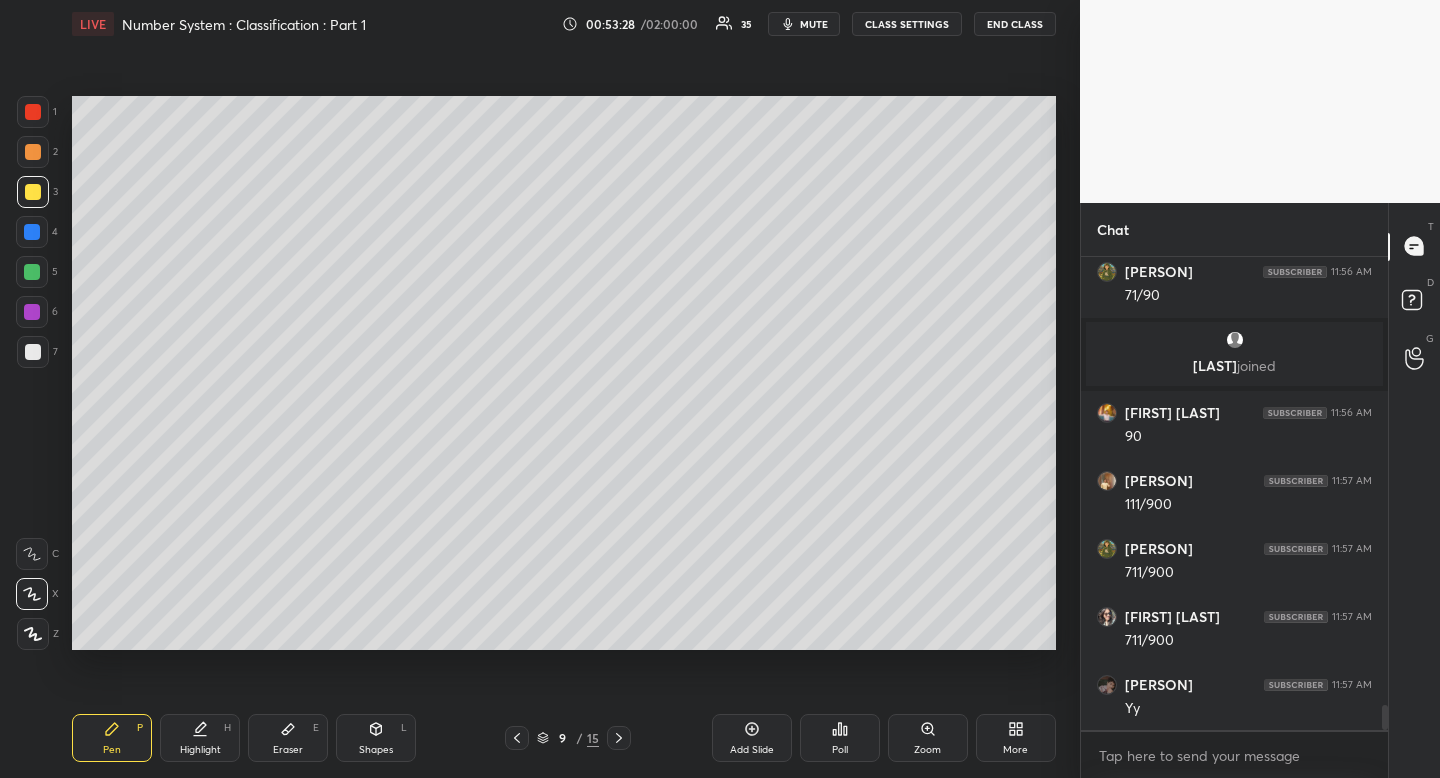 click 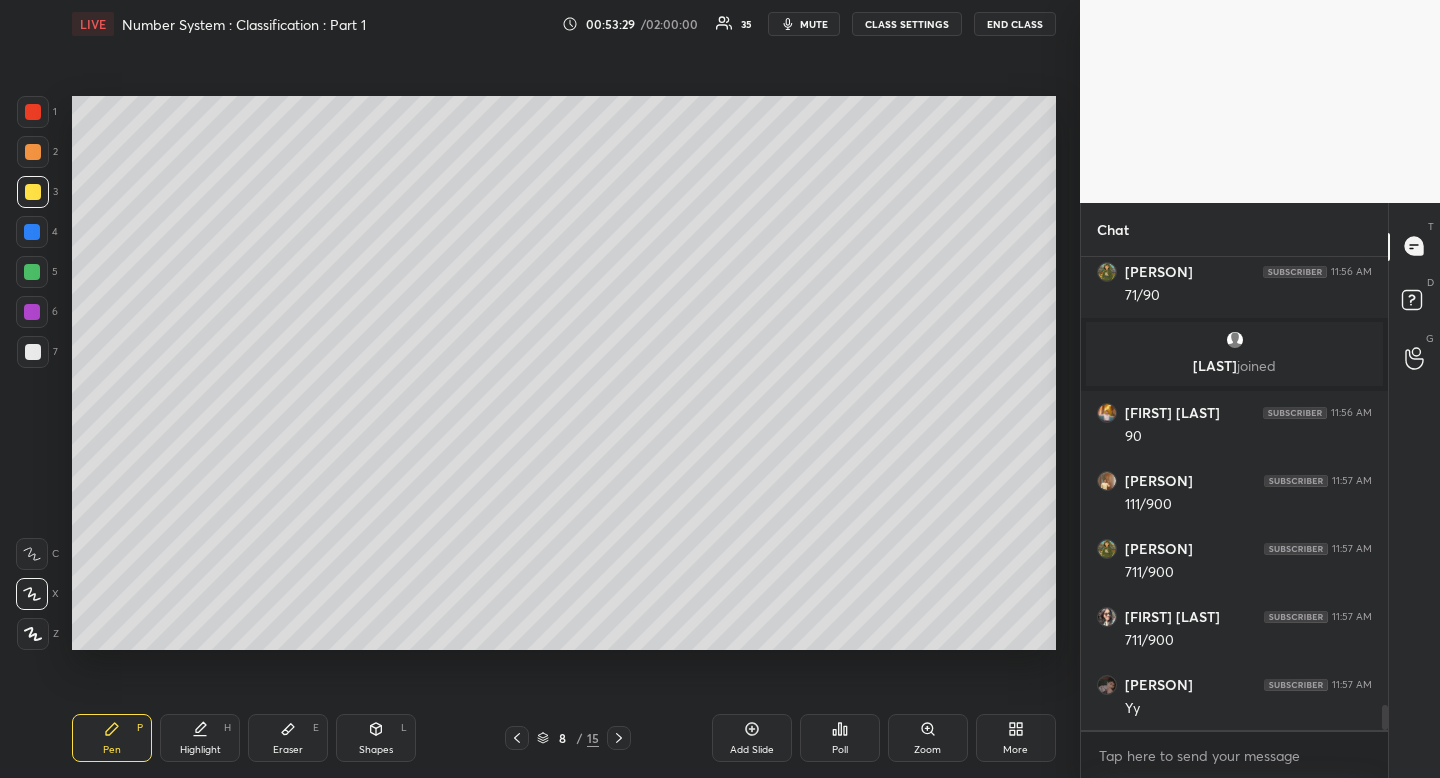 click 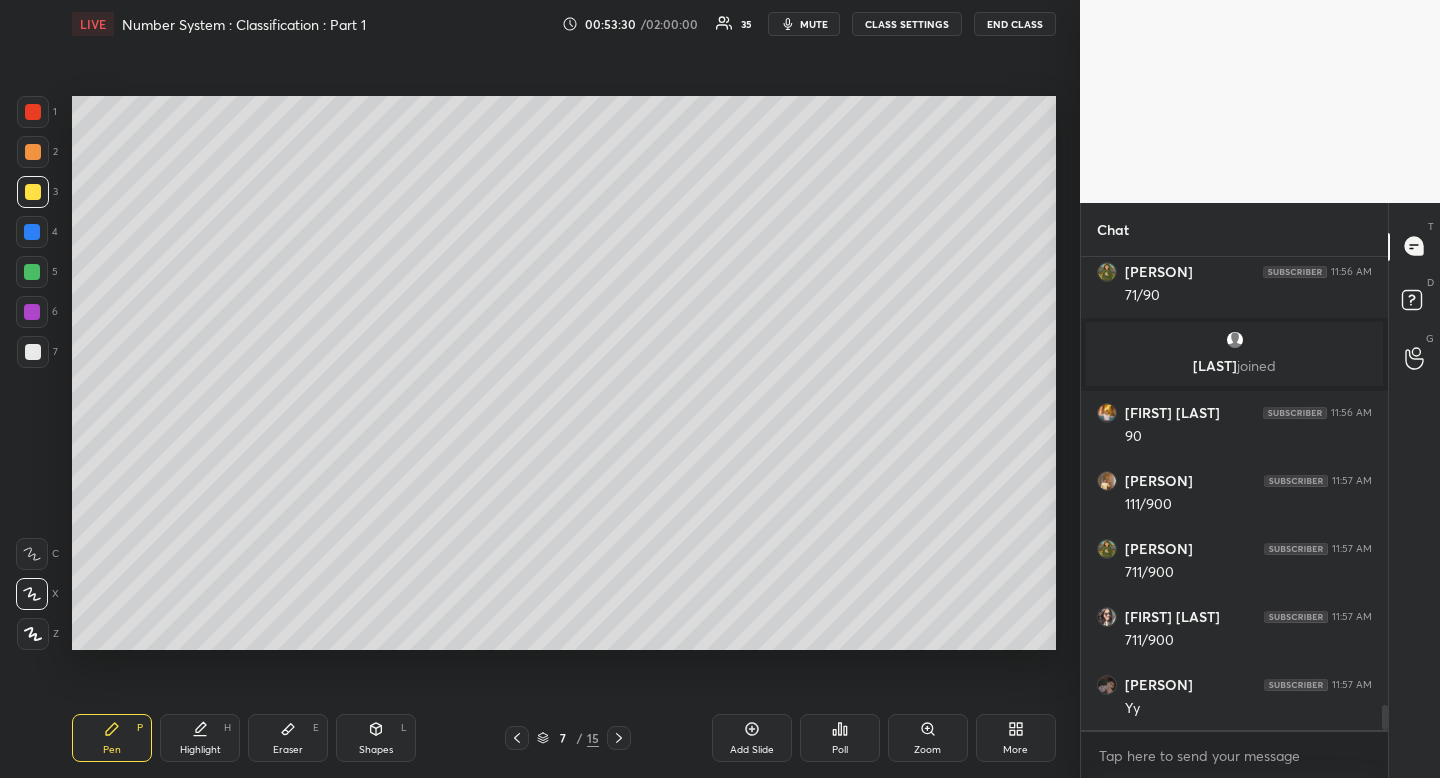 click 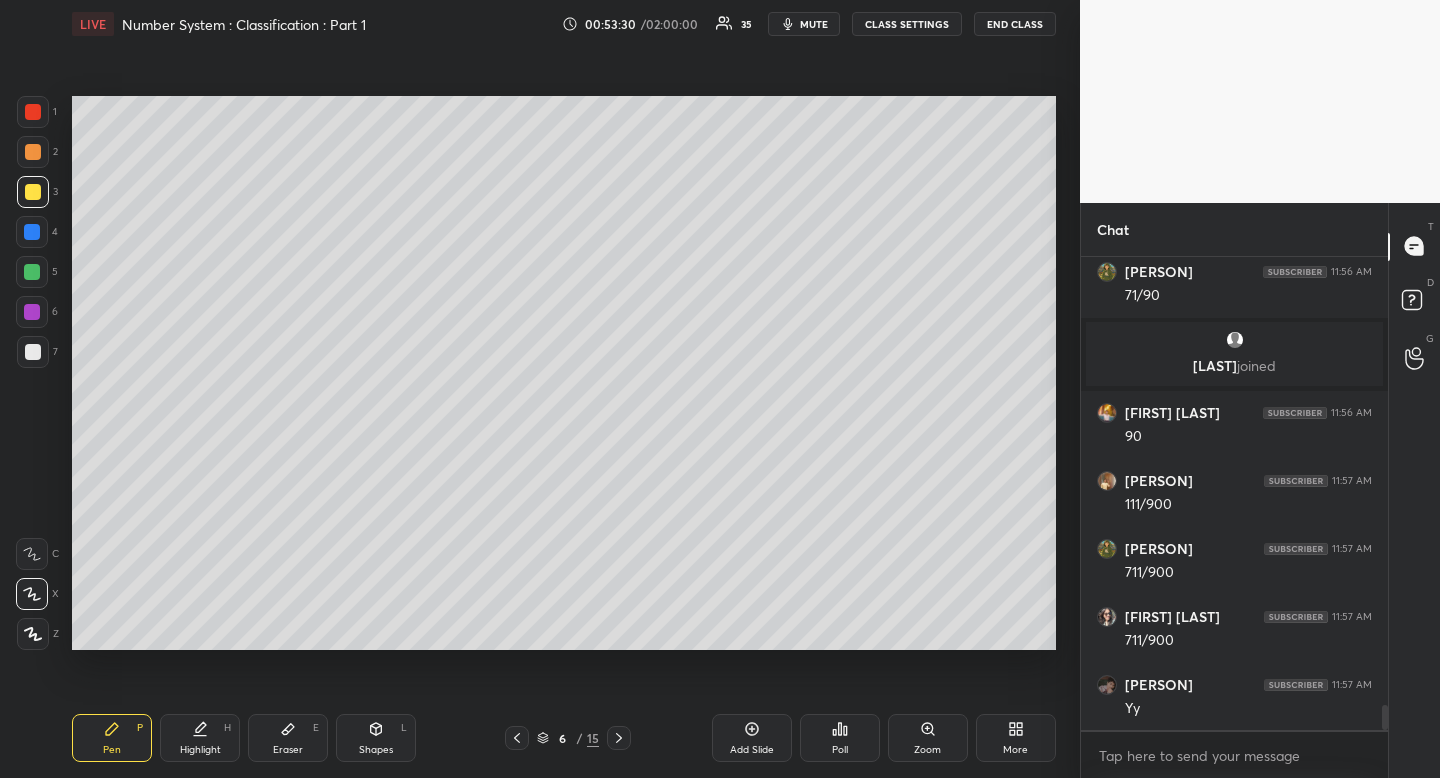click 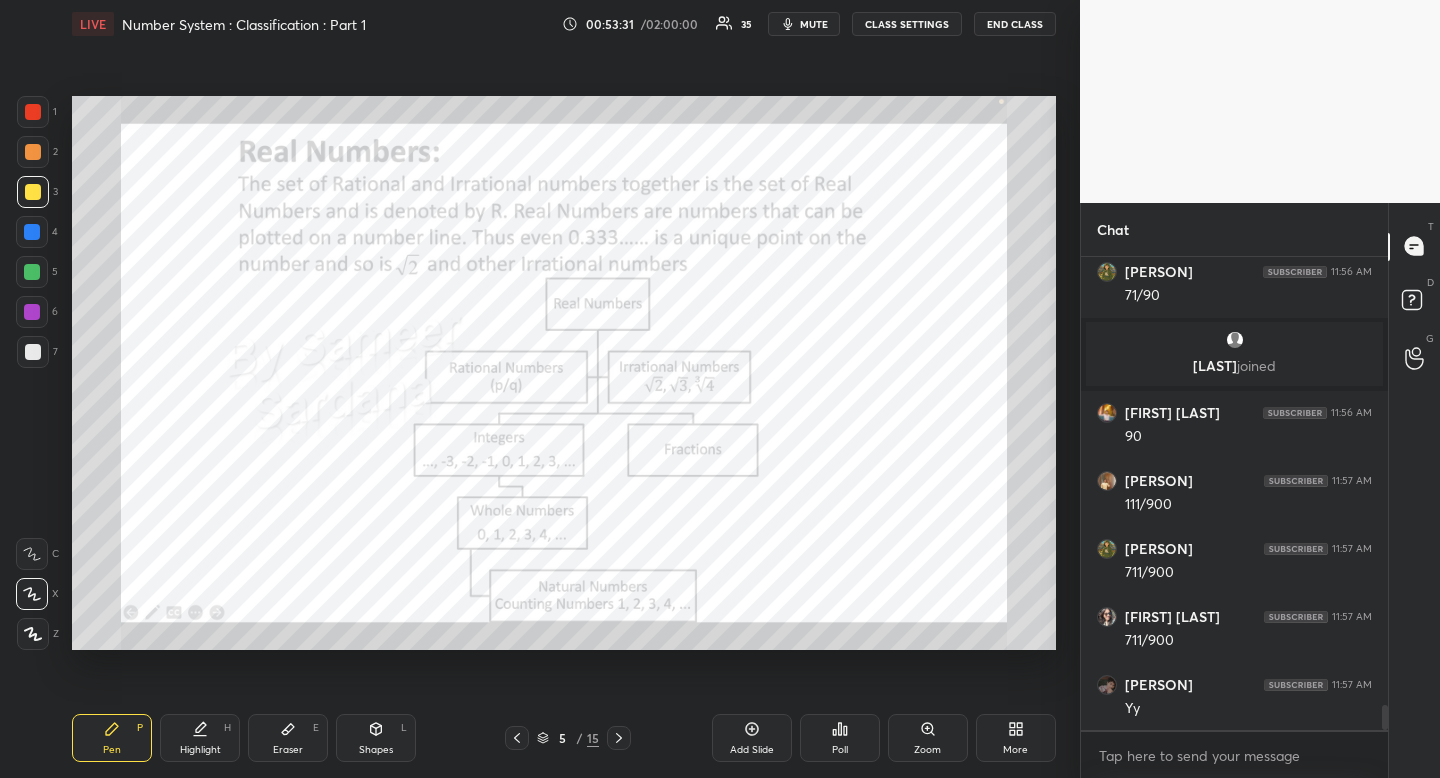 click on "Highlight H" at bounding box center [200, 738] 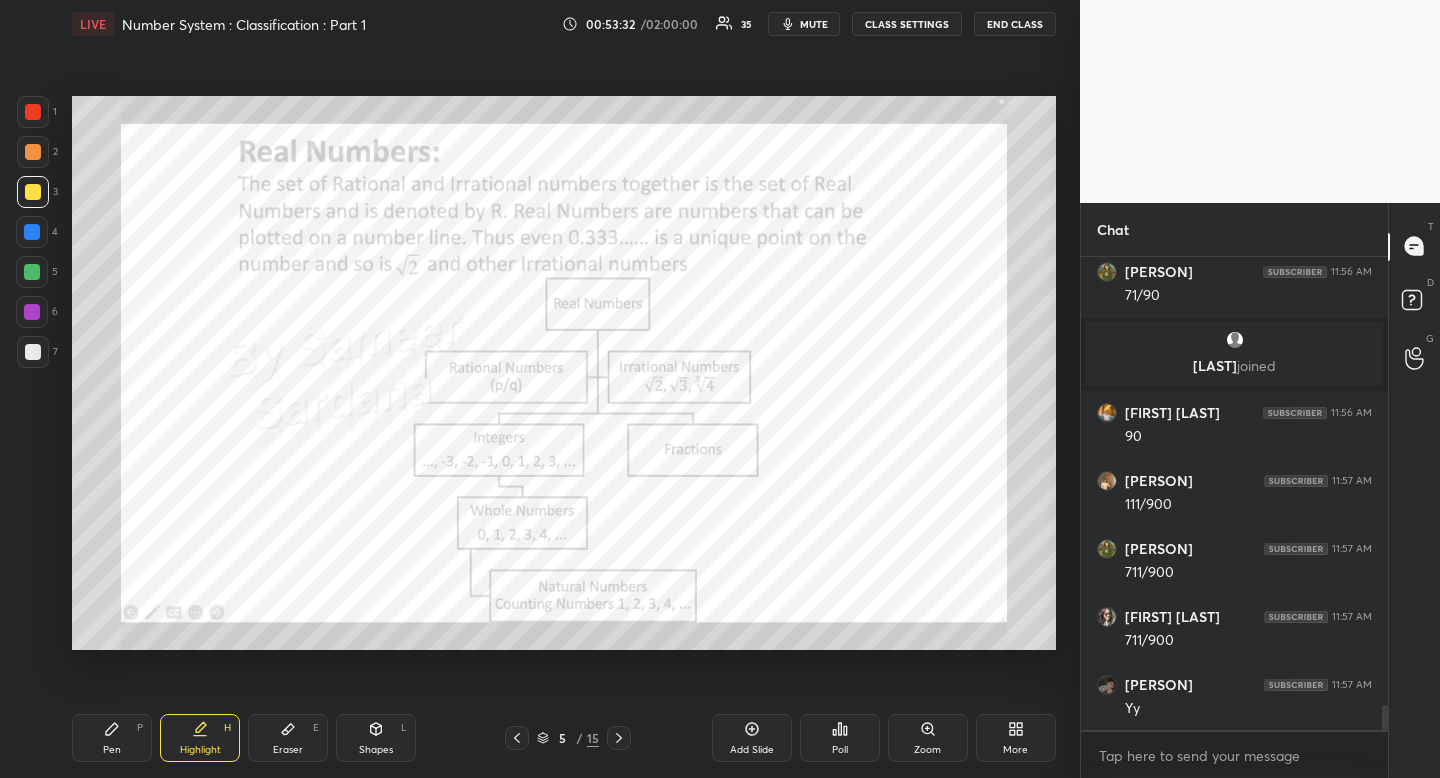 click on "Highlight H" at bounding box center (200, 738) 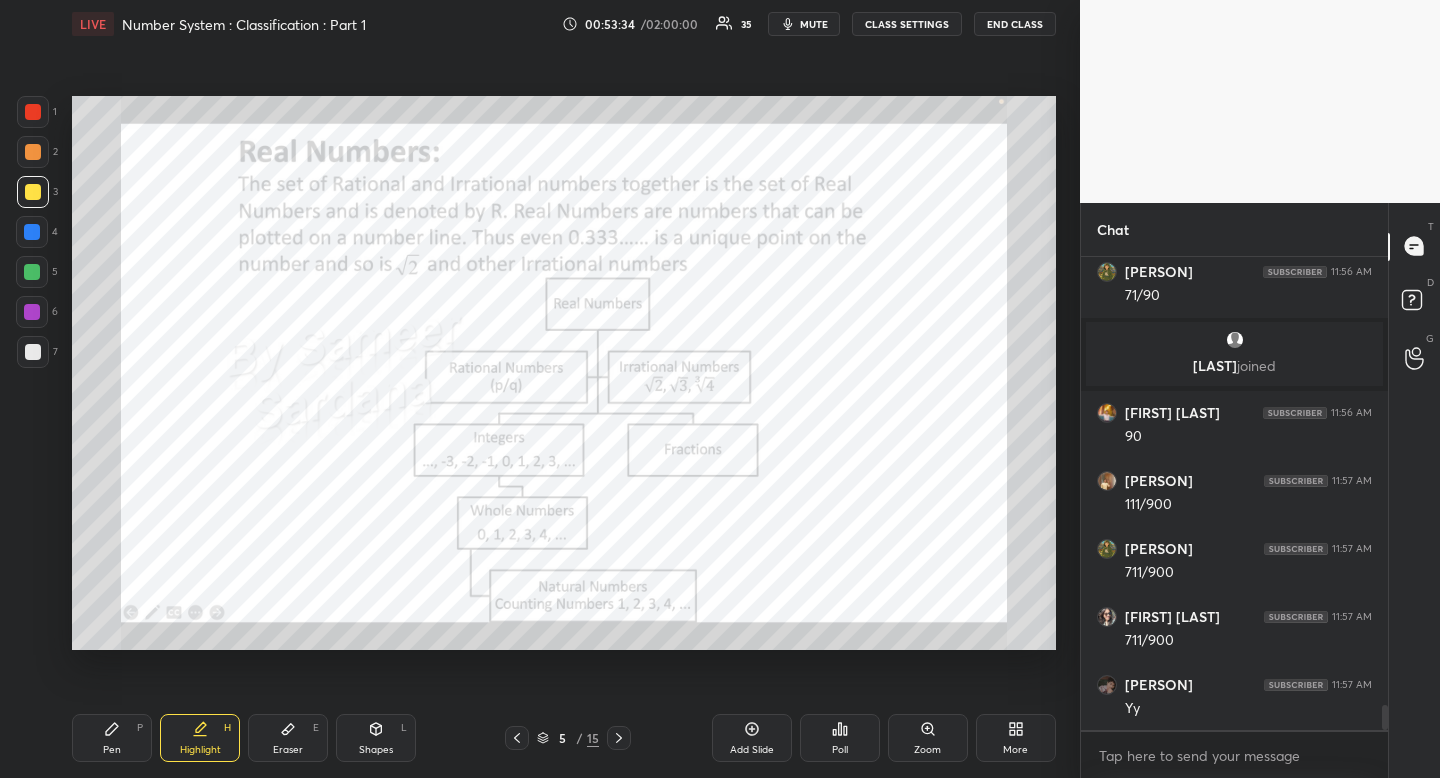 click at bounding box center (619, 738) 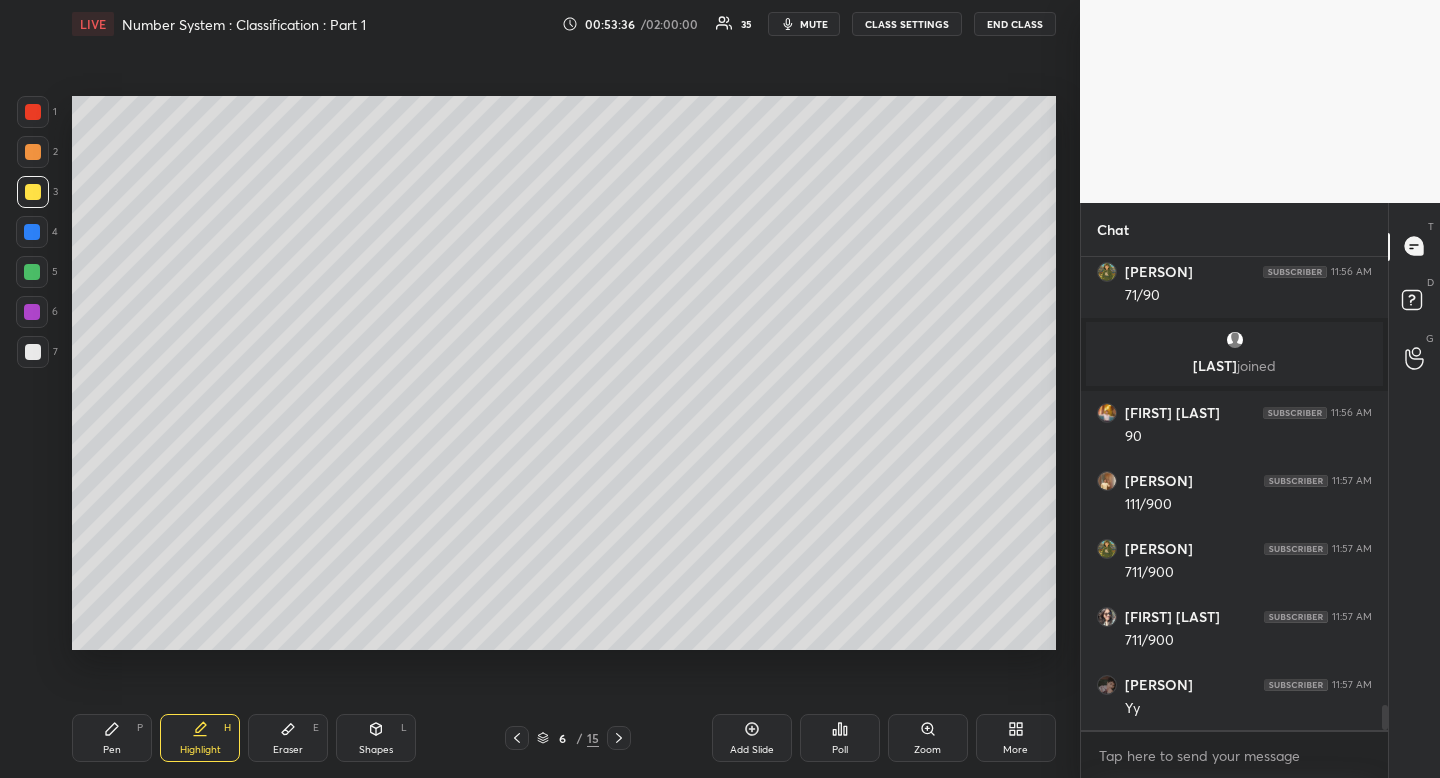 click 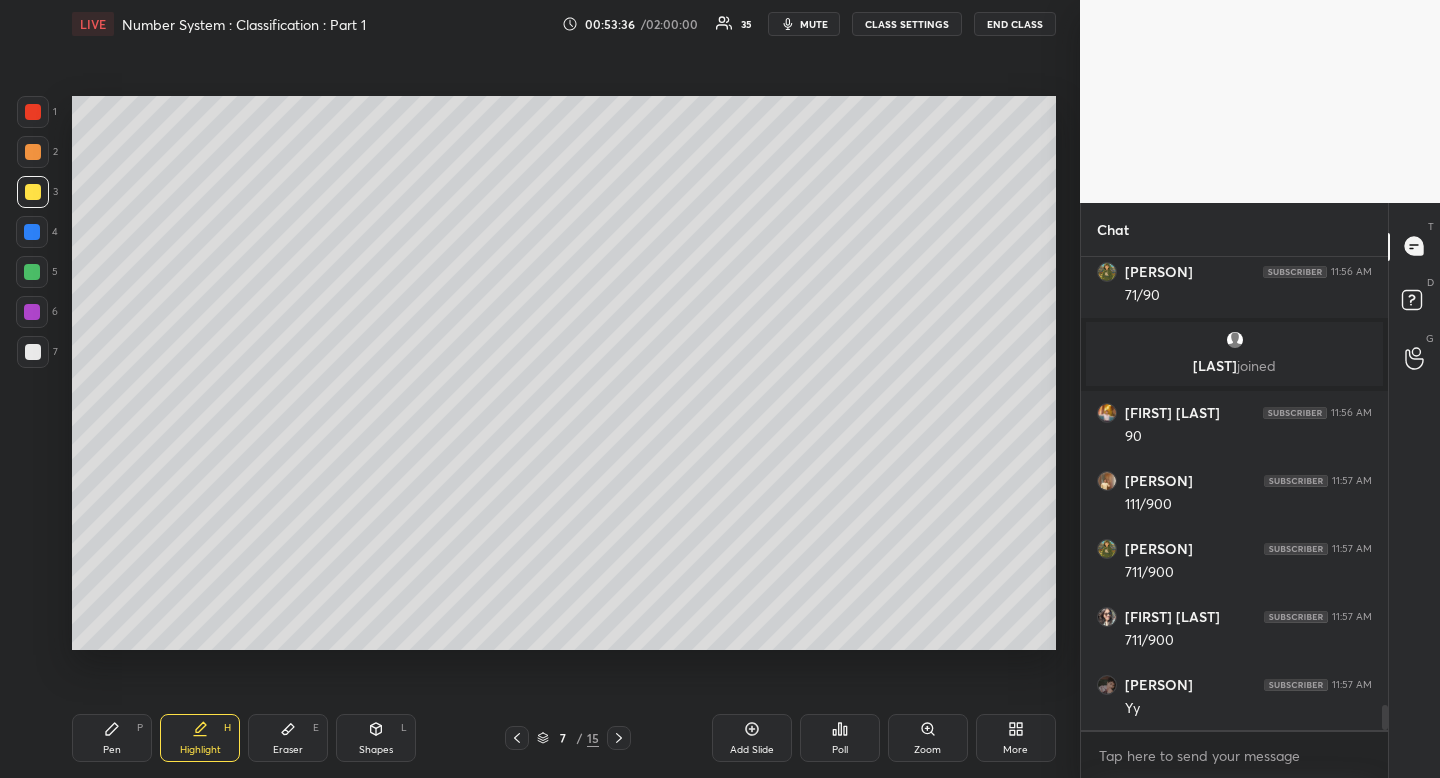 click 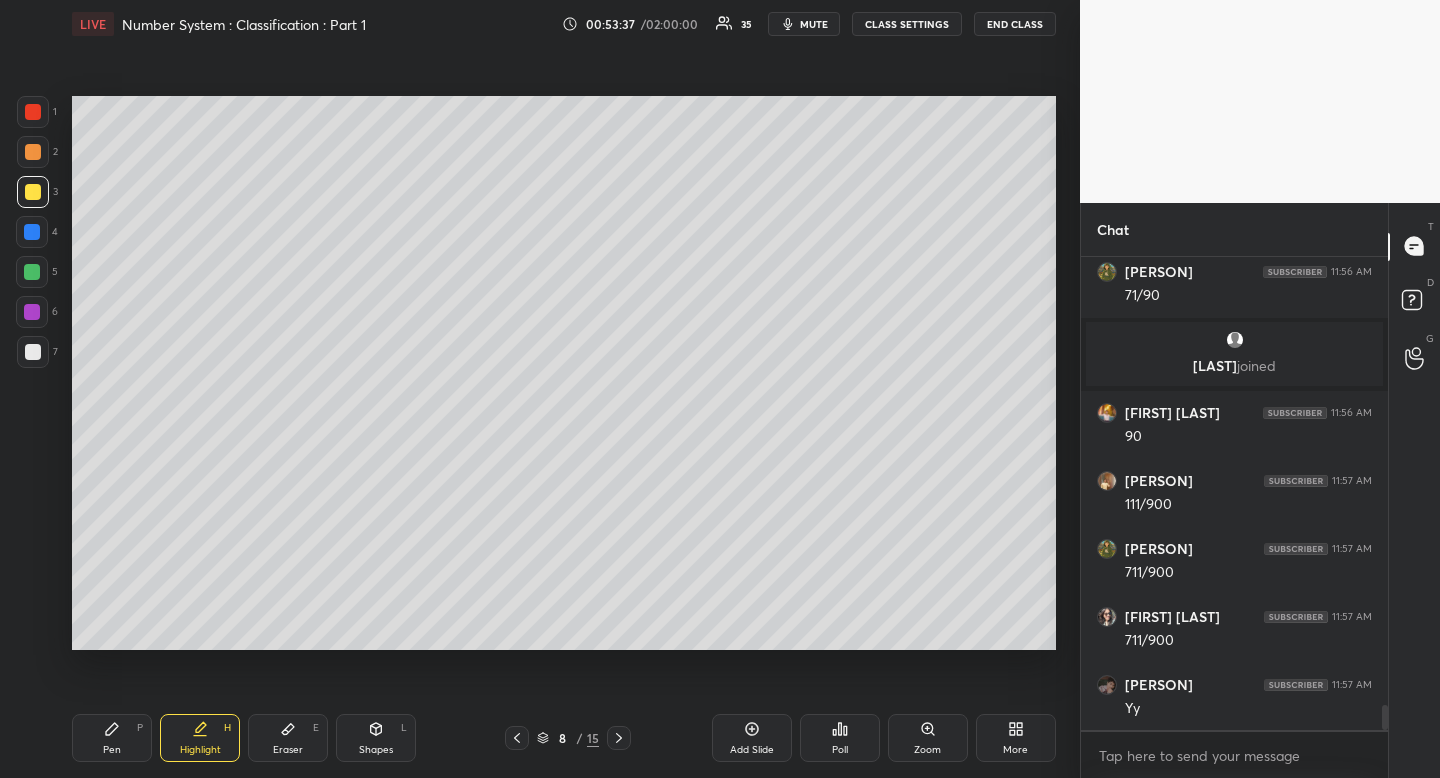 click 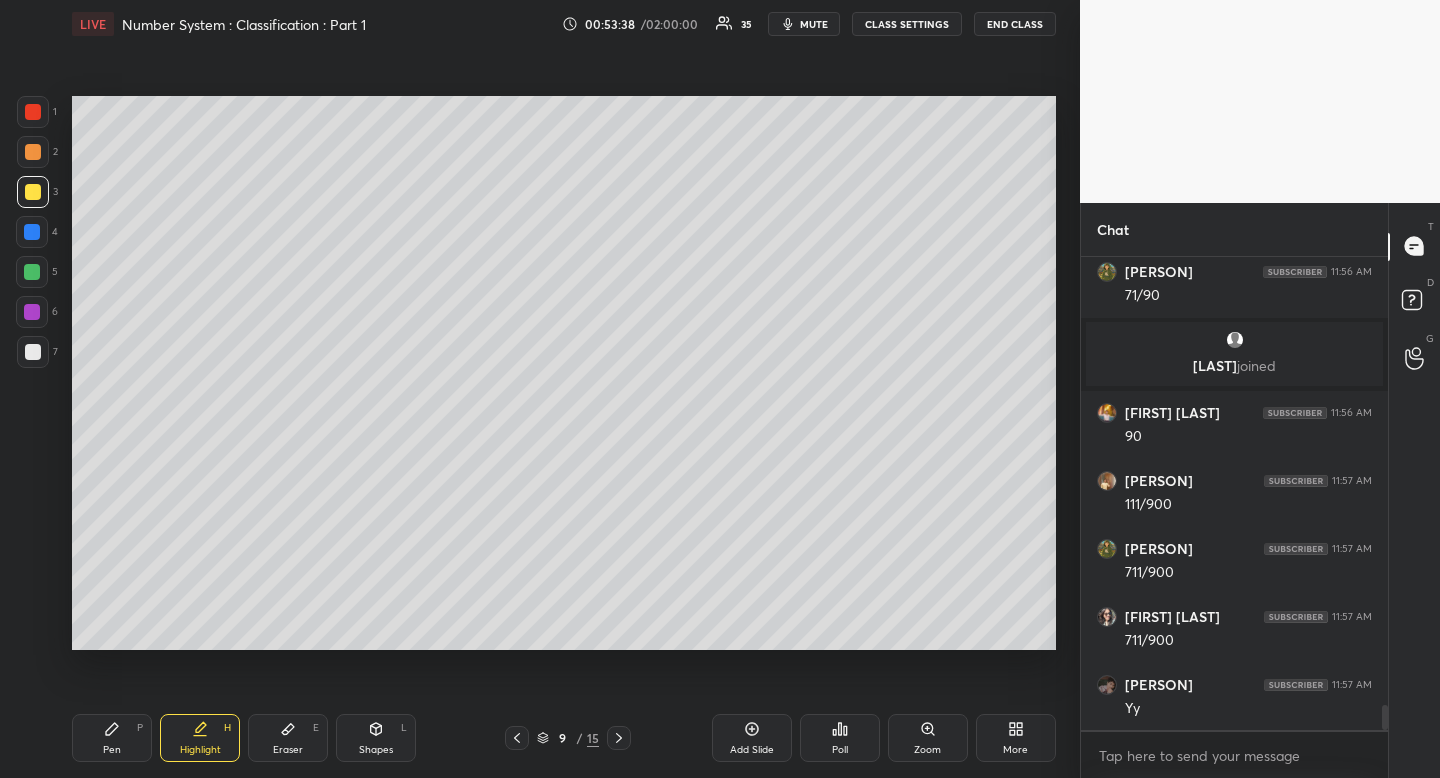 click at bounding box center (619, 738) 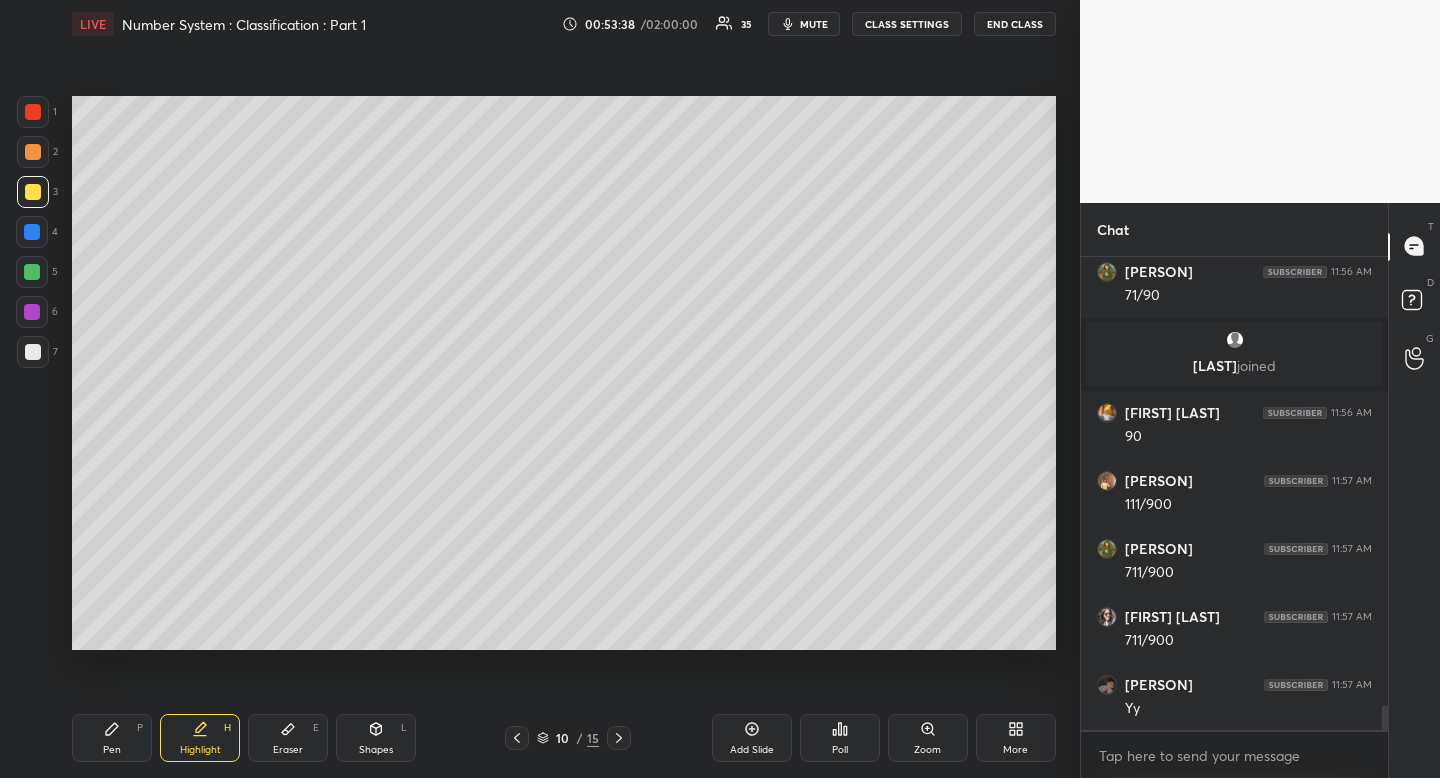 click on "10 / 15" at bounding box center [567, 738] 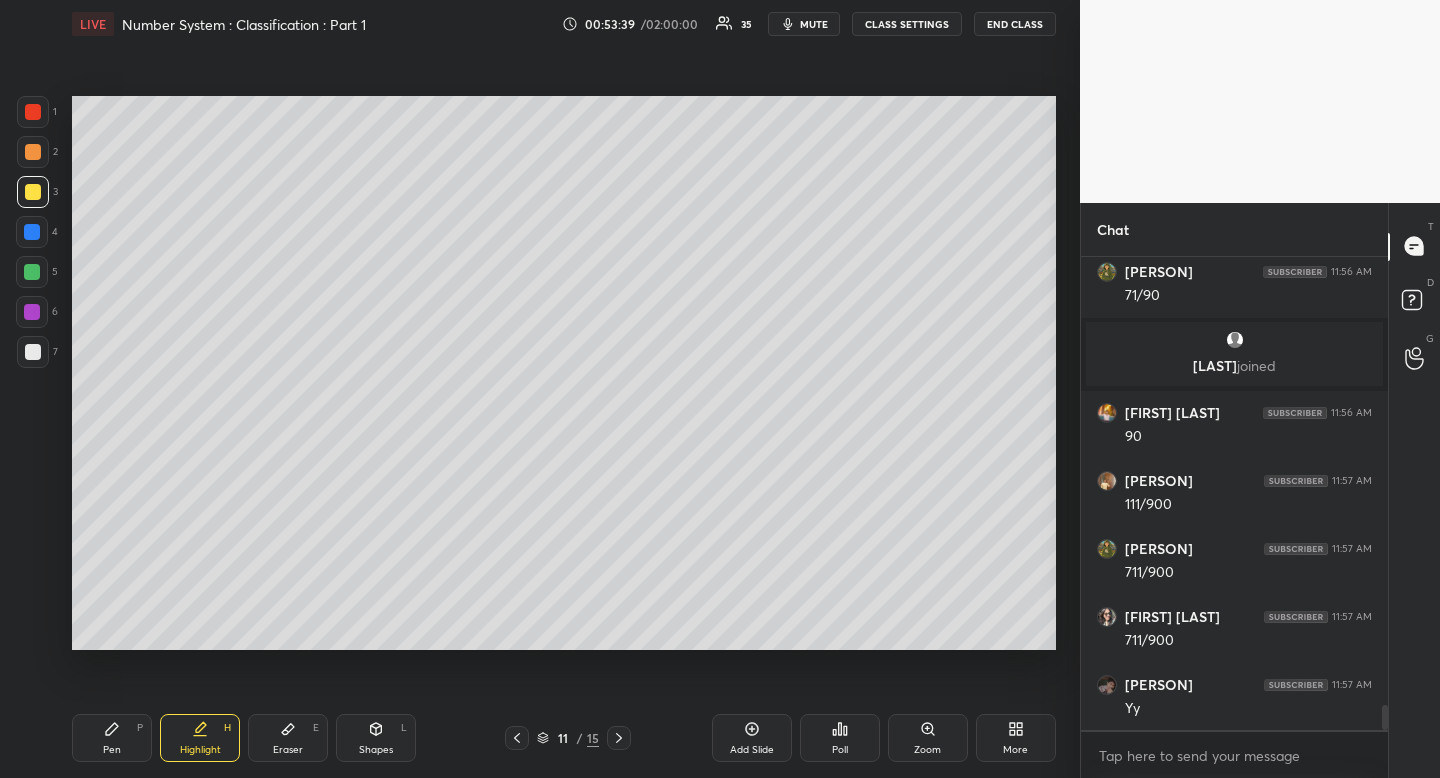 click 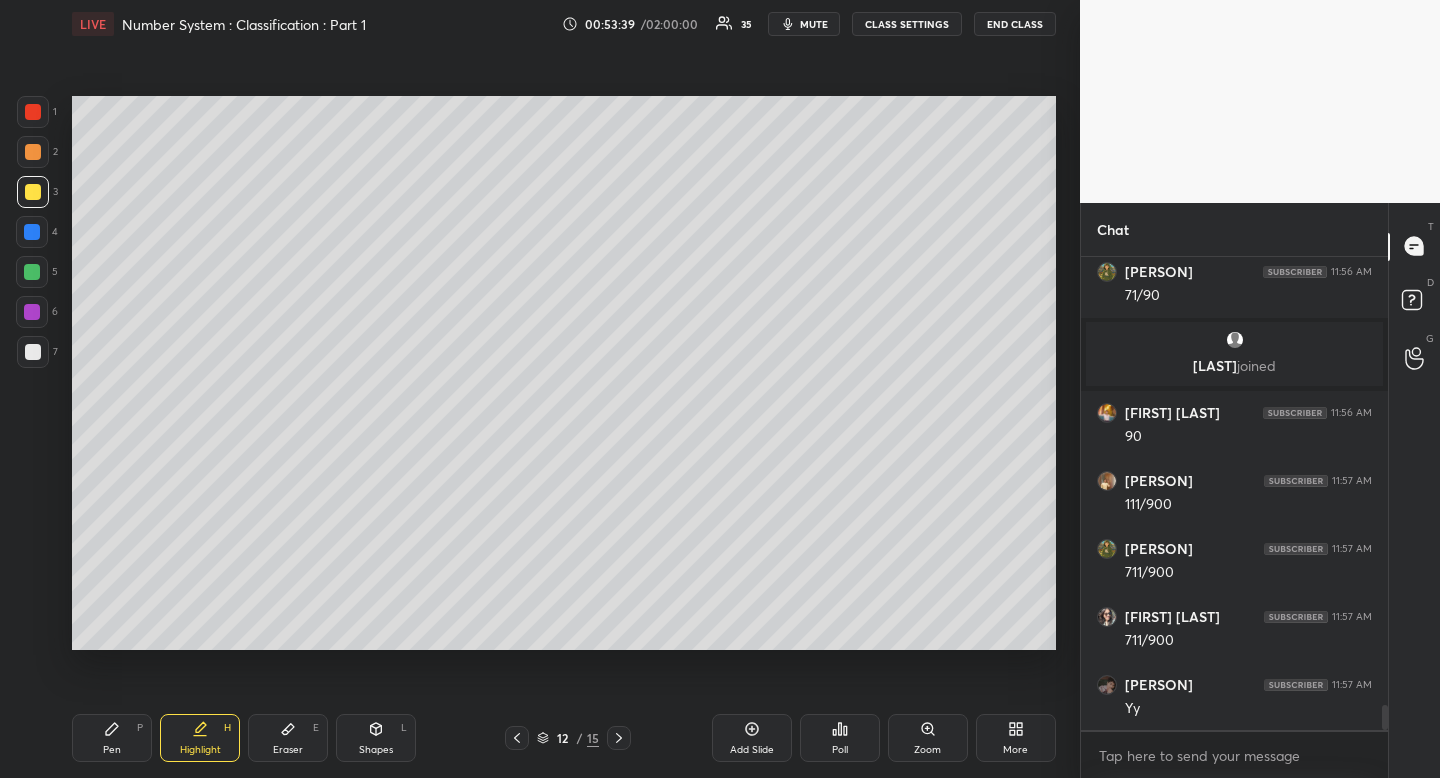 click 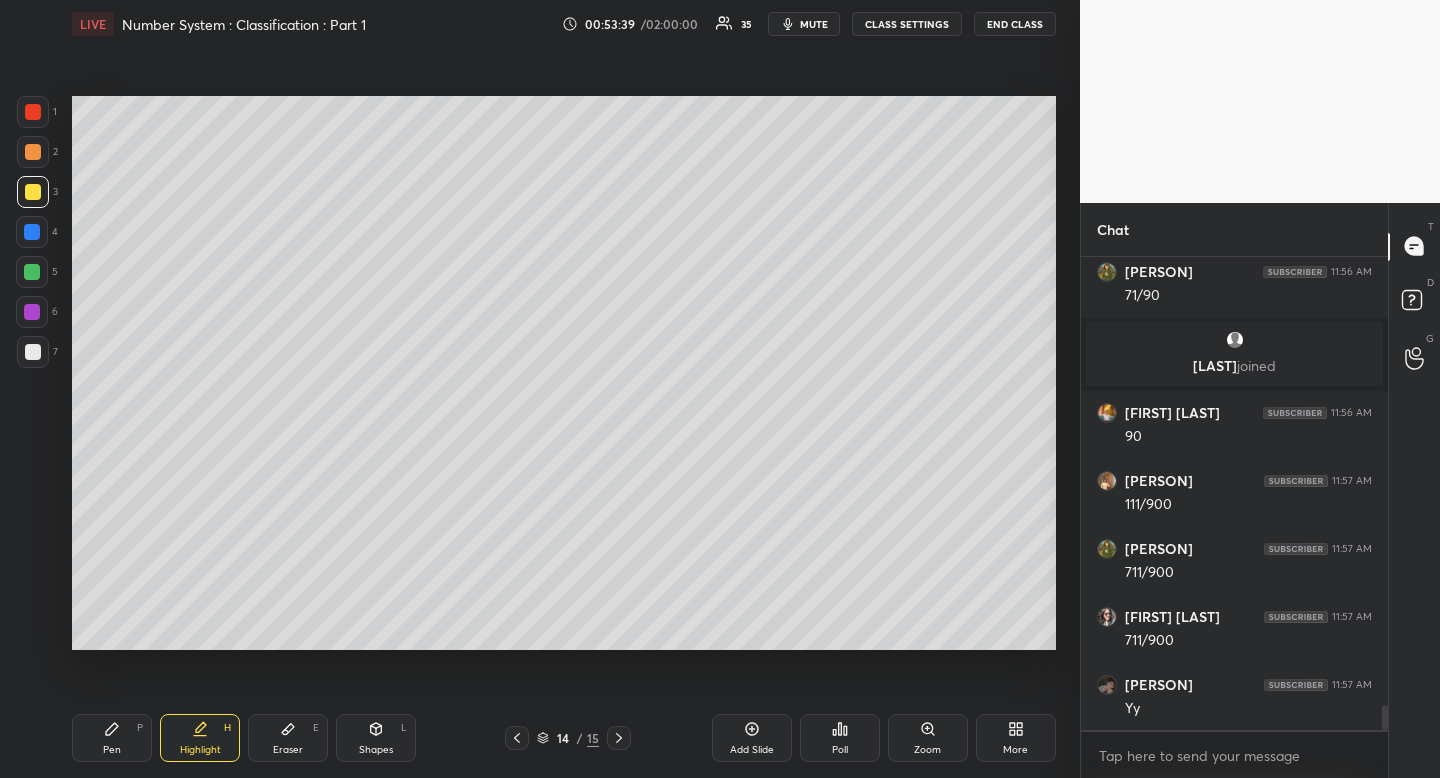 click 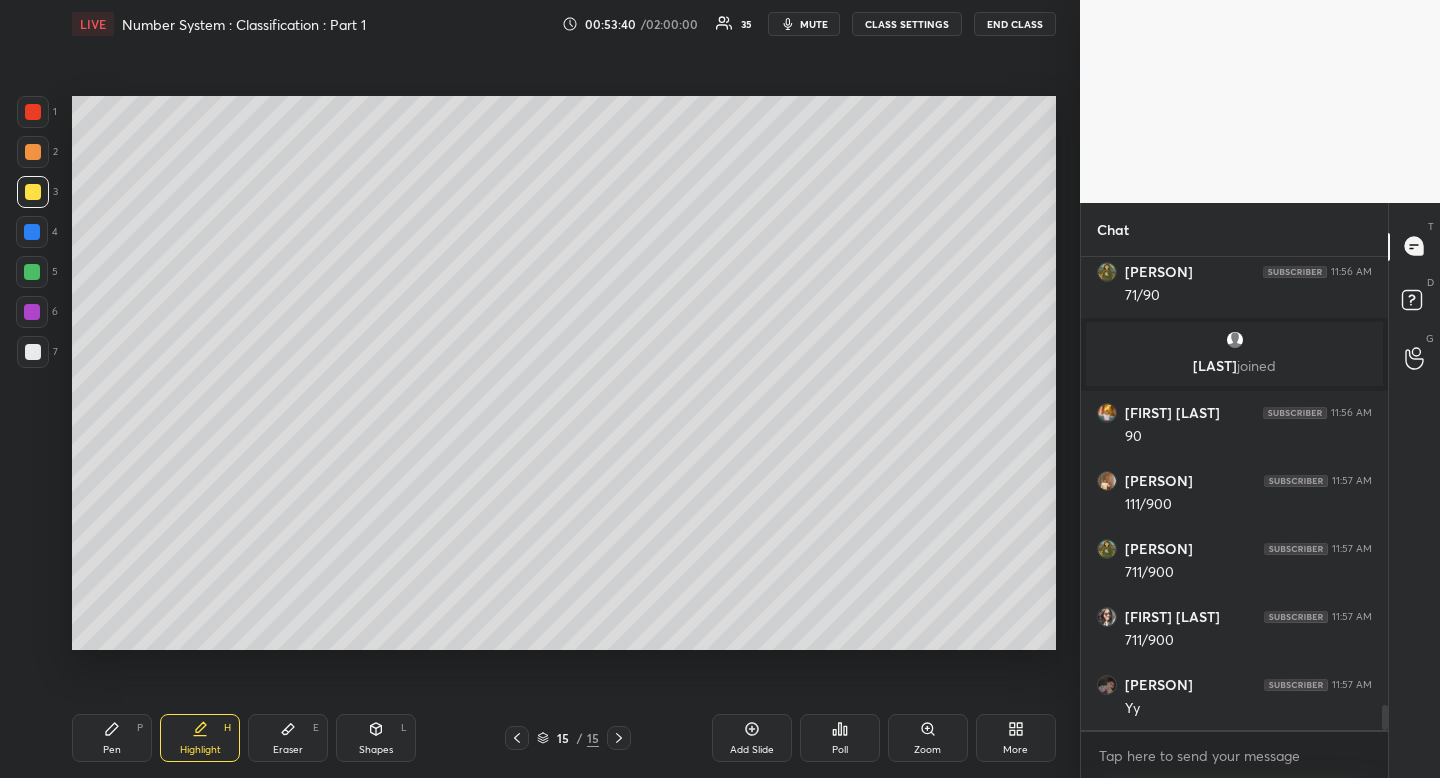 click 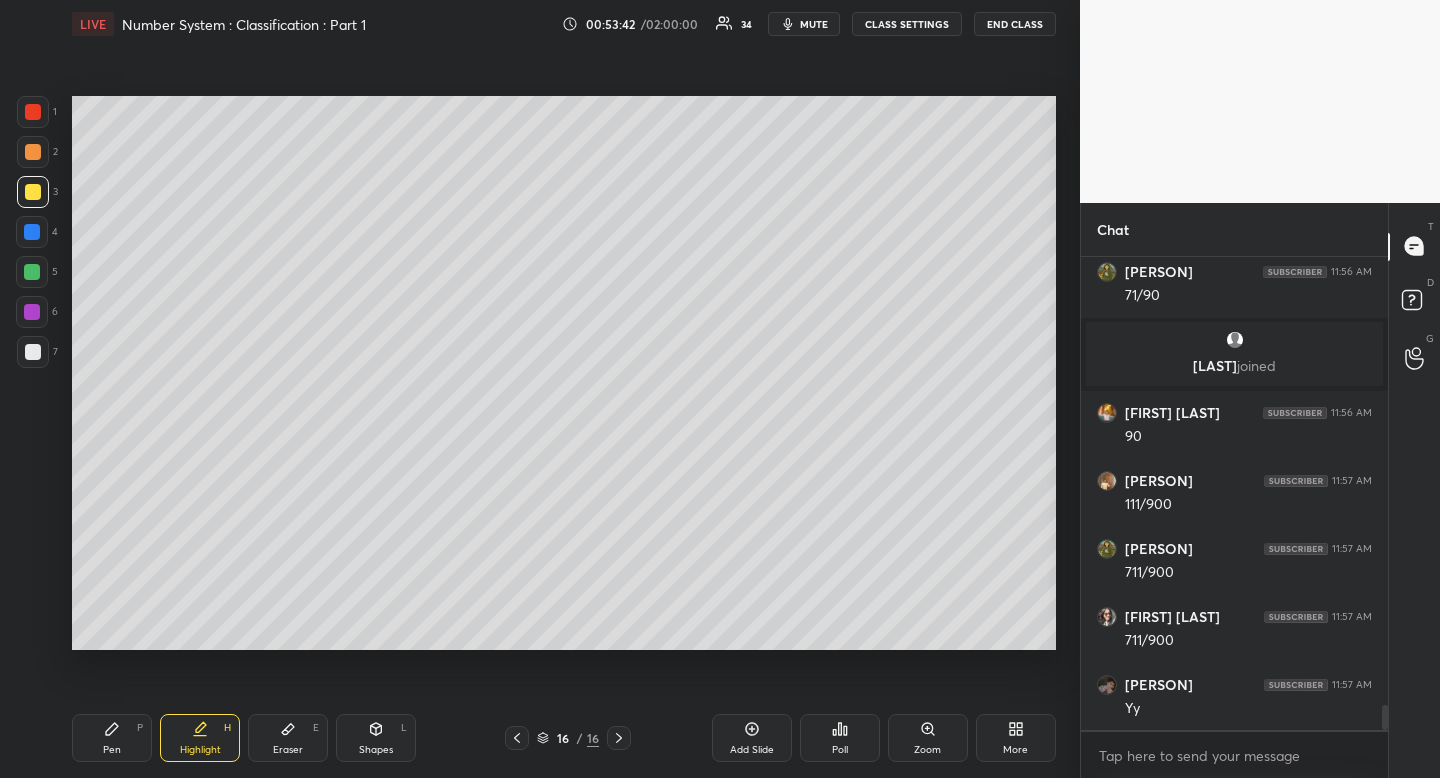 drag, startPoint x: 373, startPoint y: 756, endPoint x: 358, endPoint y: 758, distance: 15.132746 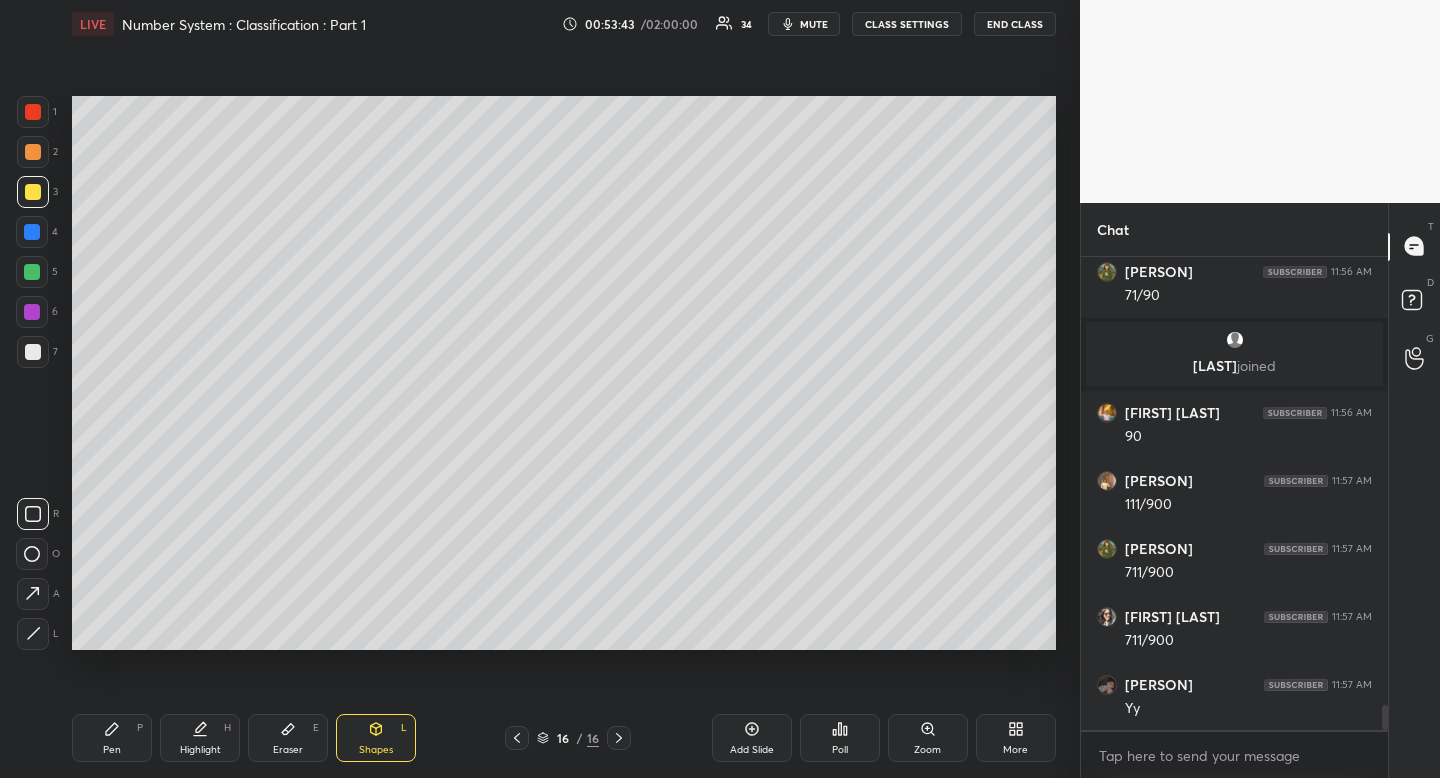 click at bounding box center [33, 634] 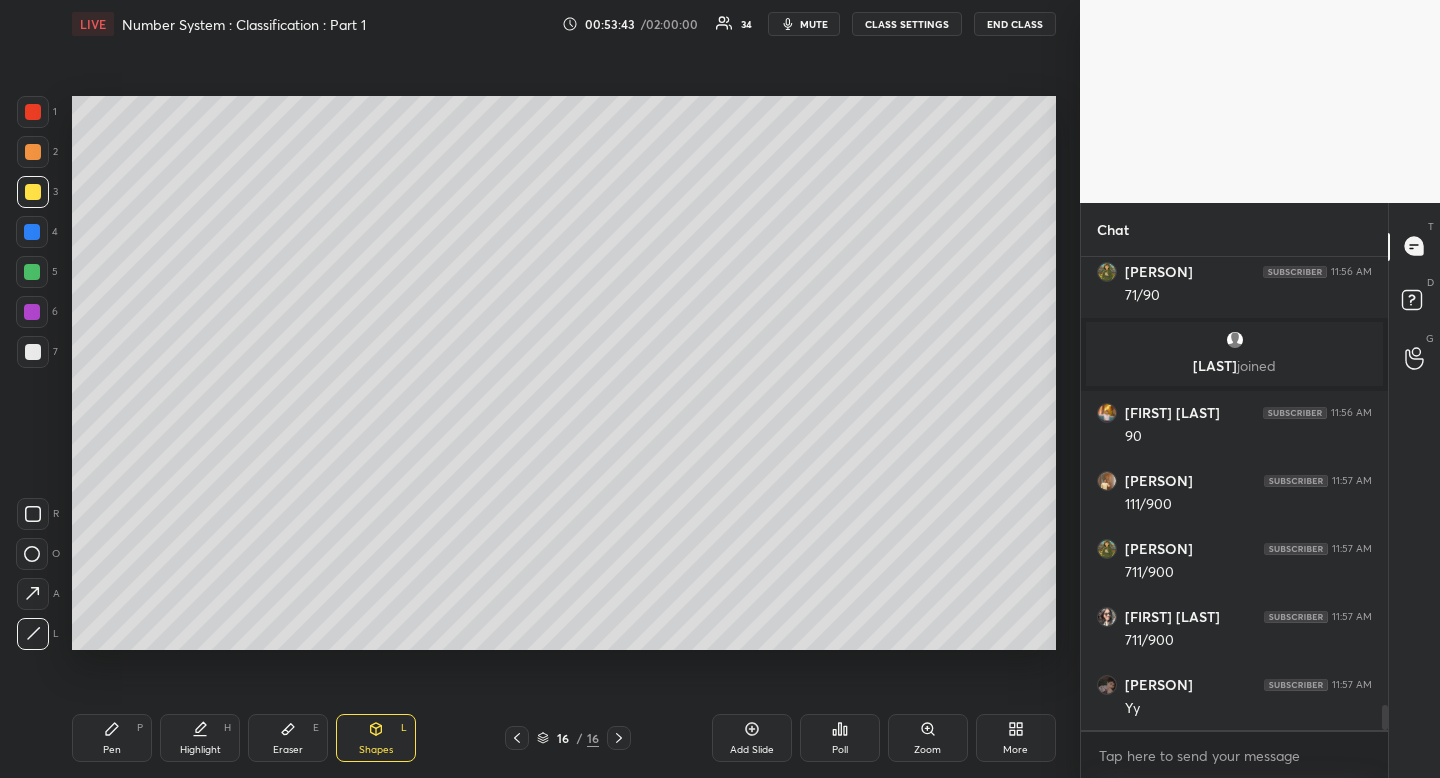 drag, startPoint x: 40, startPoint y: 643, endPoint x: 30, endPoint y: 639, distance: 10.770329 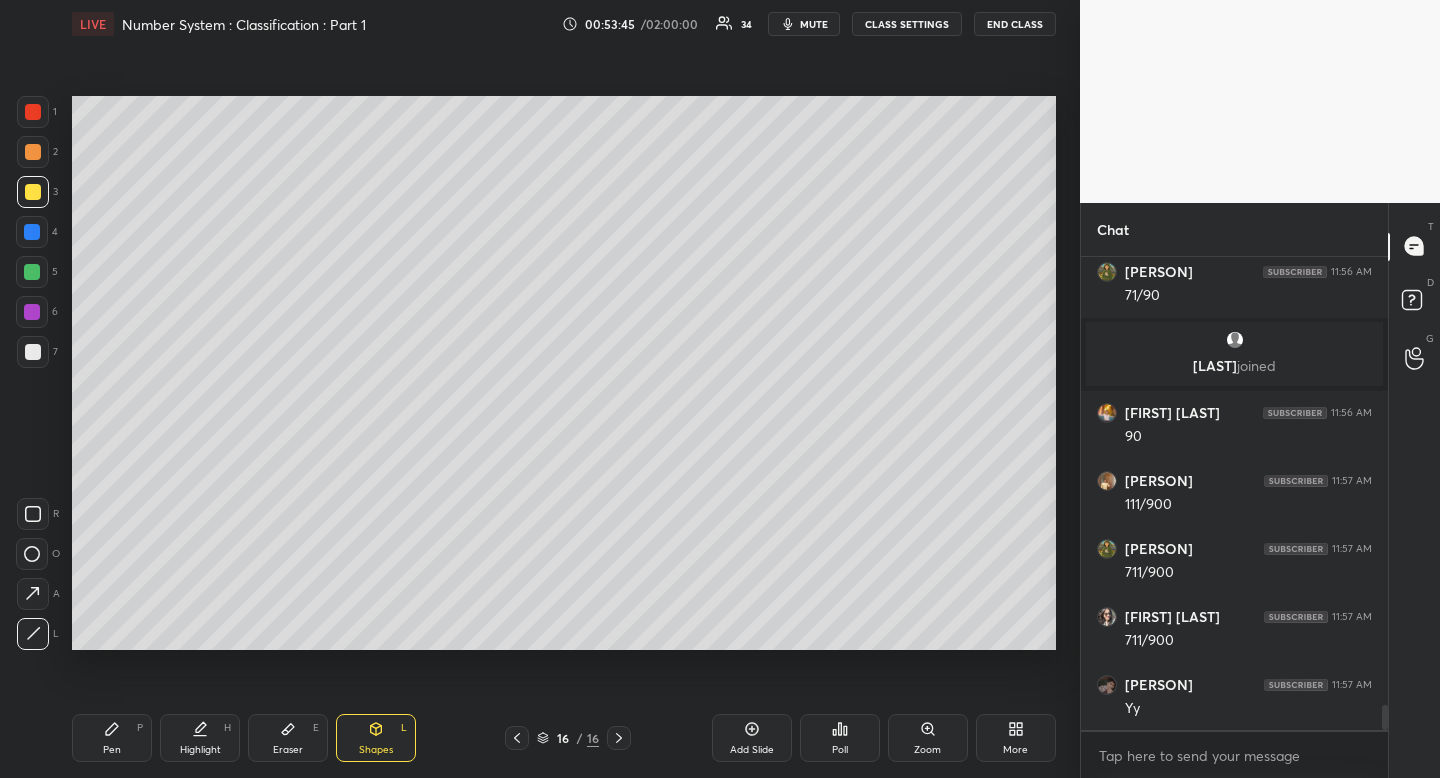click on "Pen P" at bounding box center [112, 738] 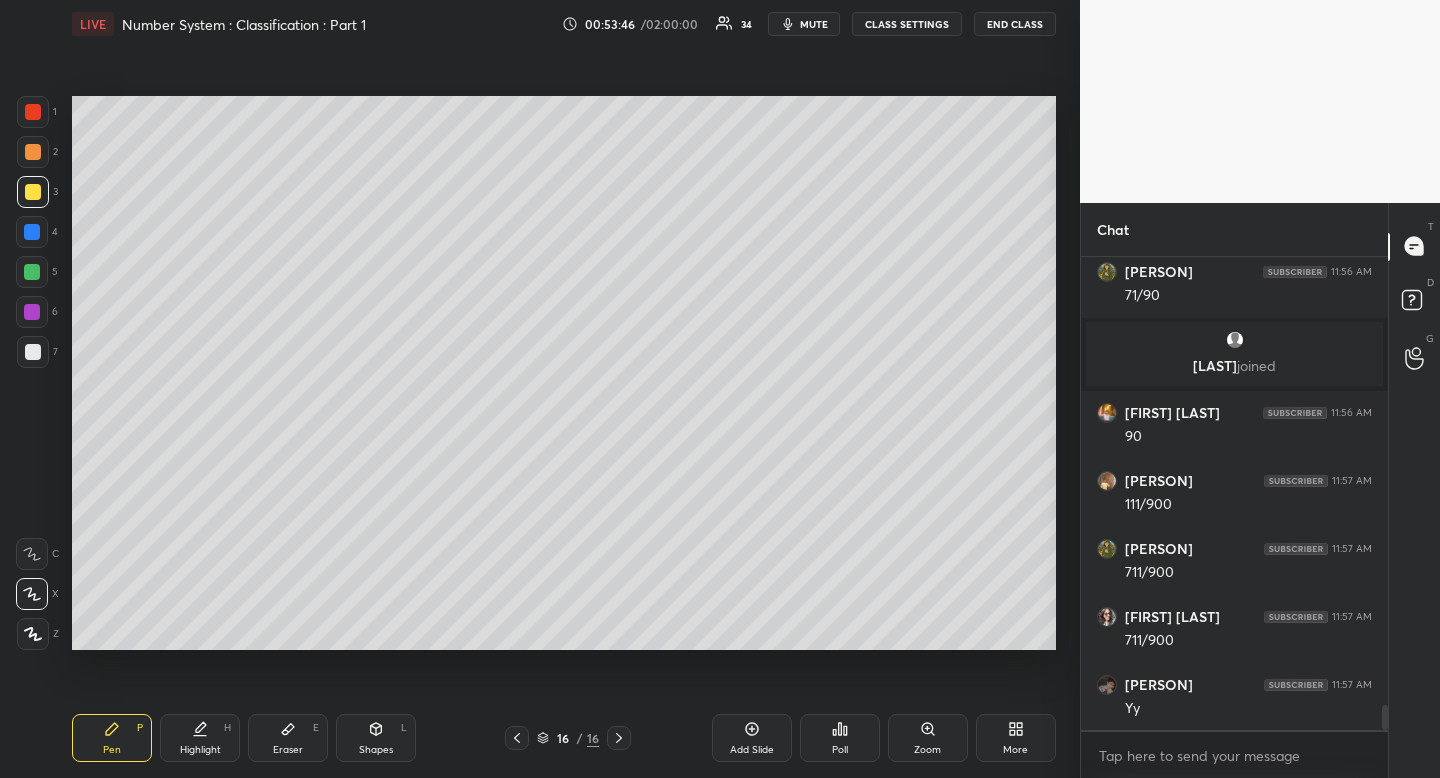 click at bounding box center (33, 352) 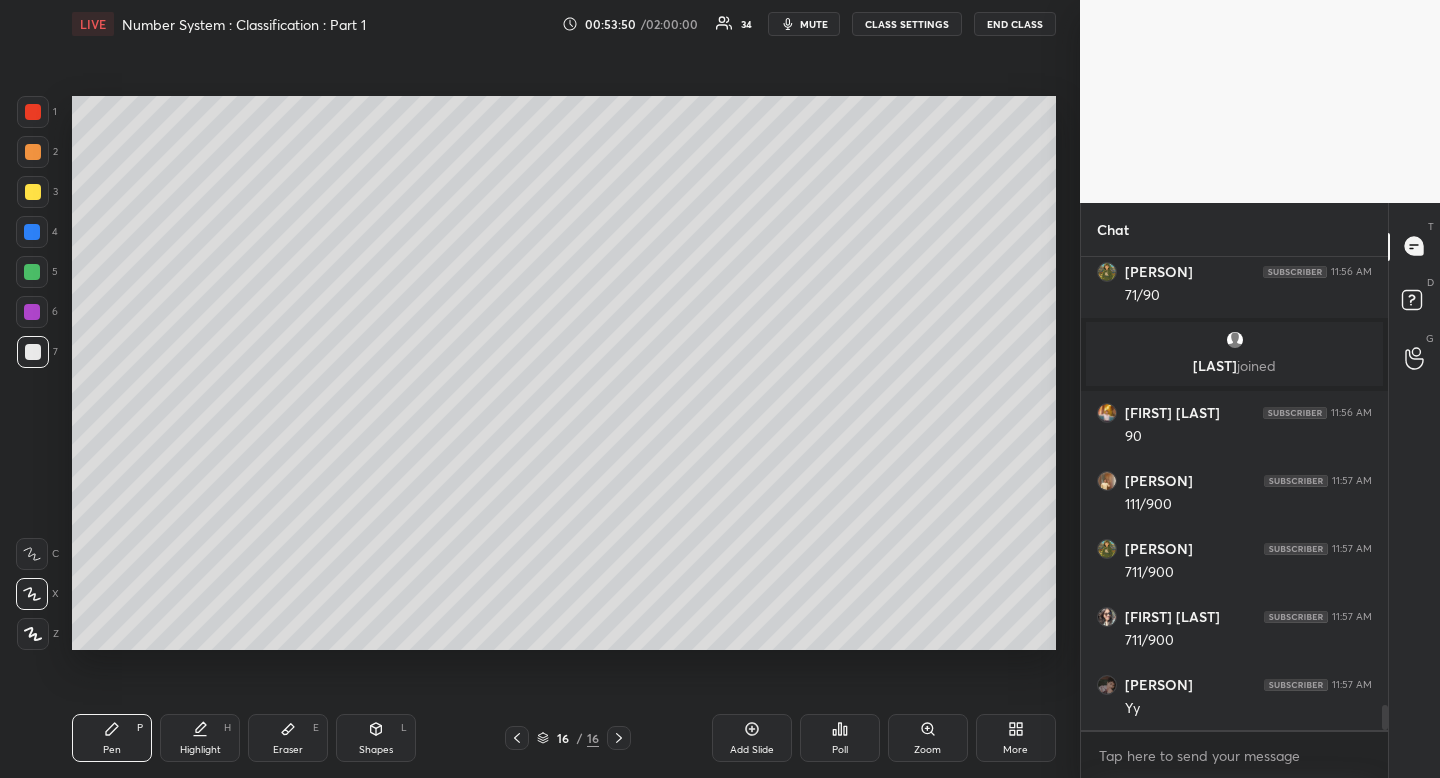 scroll, scrollTop: 8731, scrollLeft: 0, axis: vertical 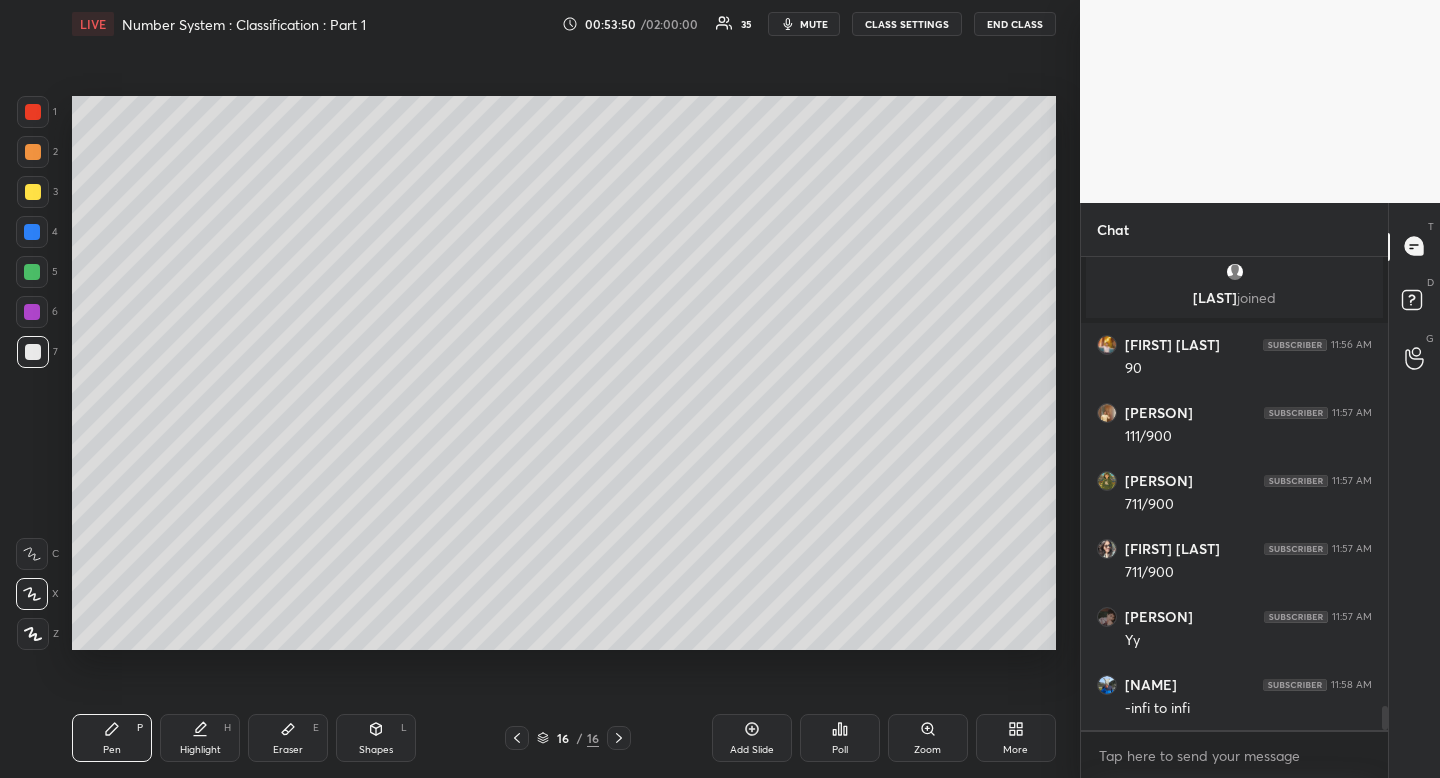 click 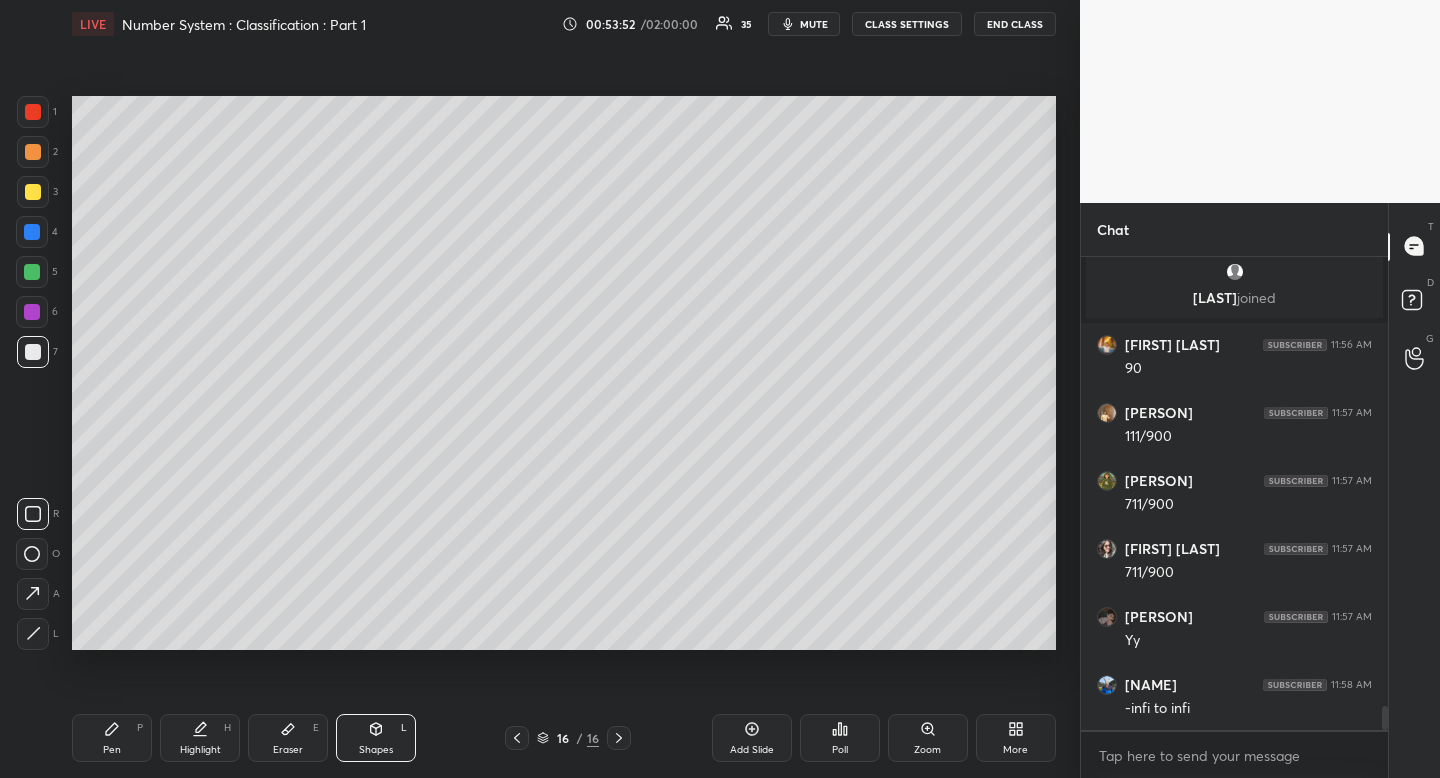 click 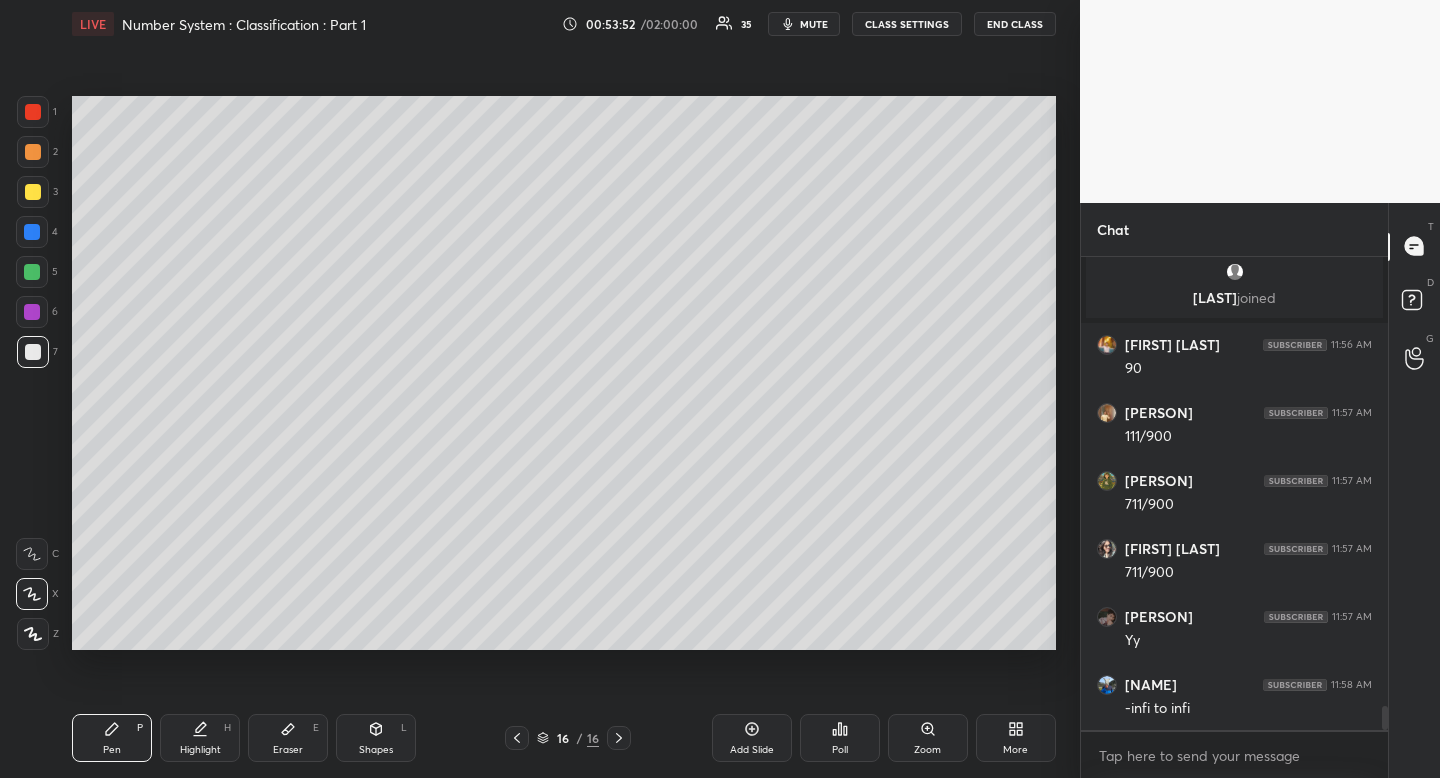 drag, startPoint x: 117, startPoint y: 724, endPoint x: 155, endPoint y: 656, distance: 77.89737 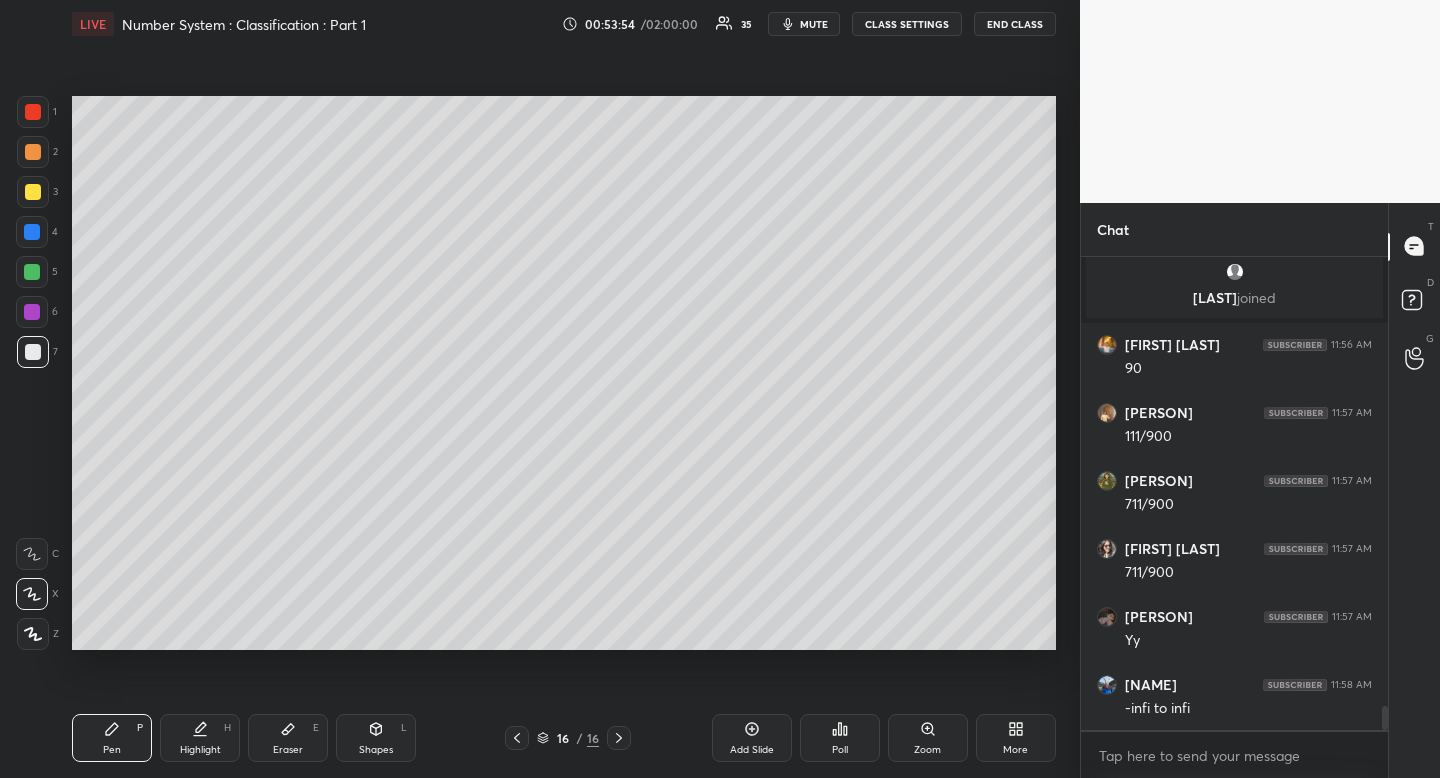 click on "Shapes L" at bounding box center [376, 738] 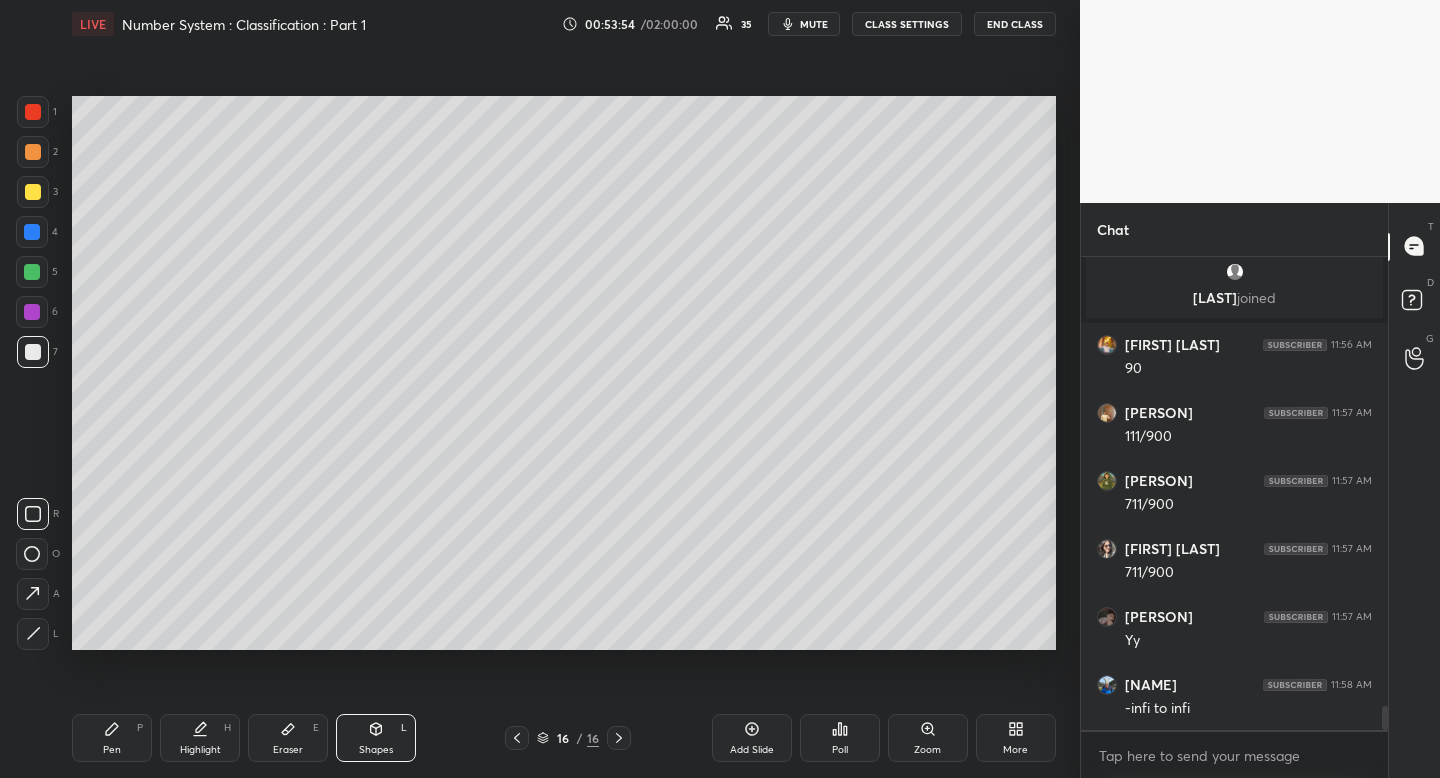 click at bounding box center [33, 634] 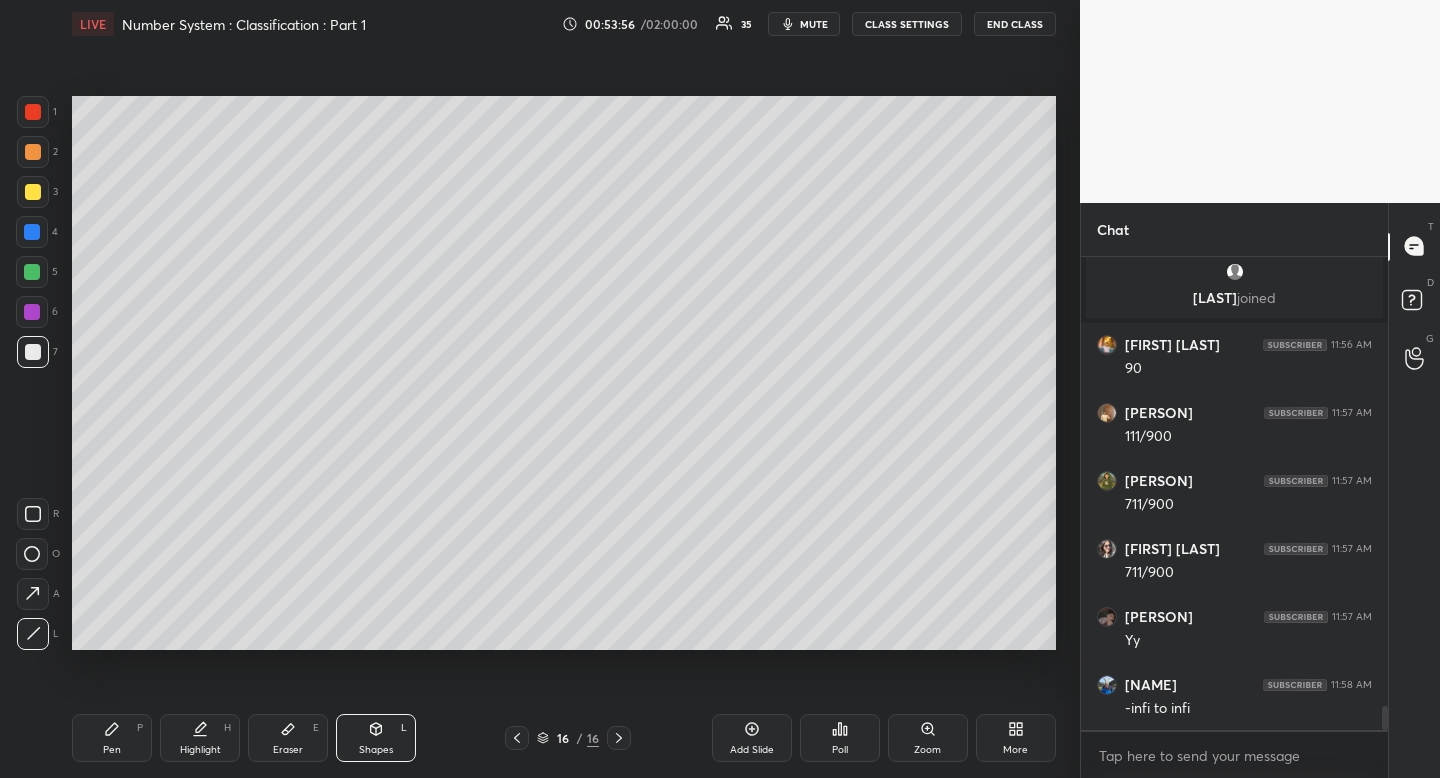 click 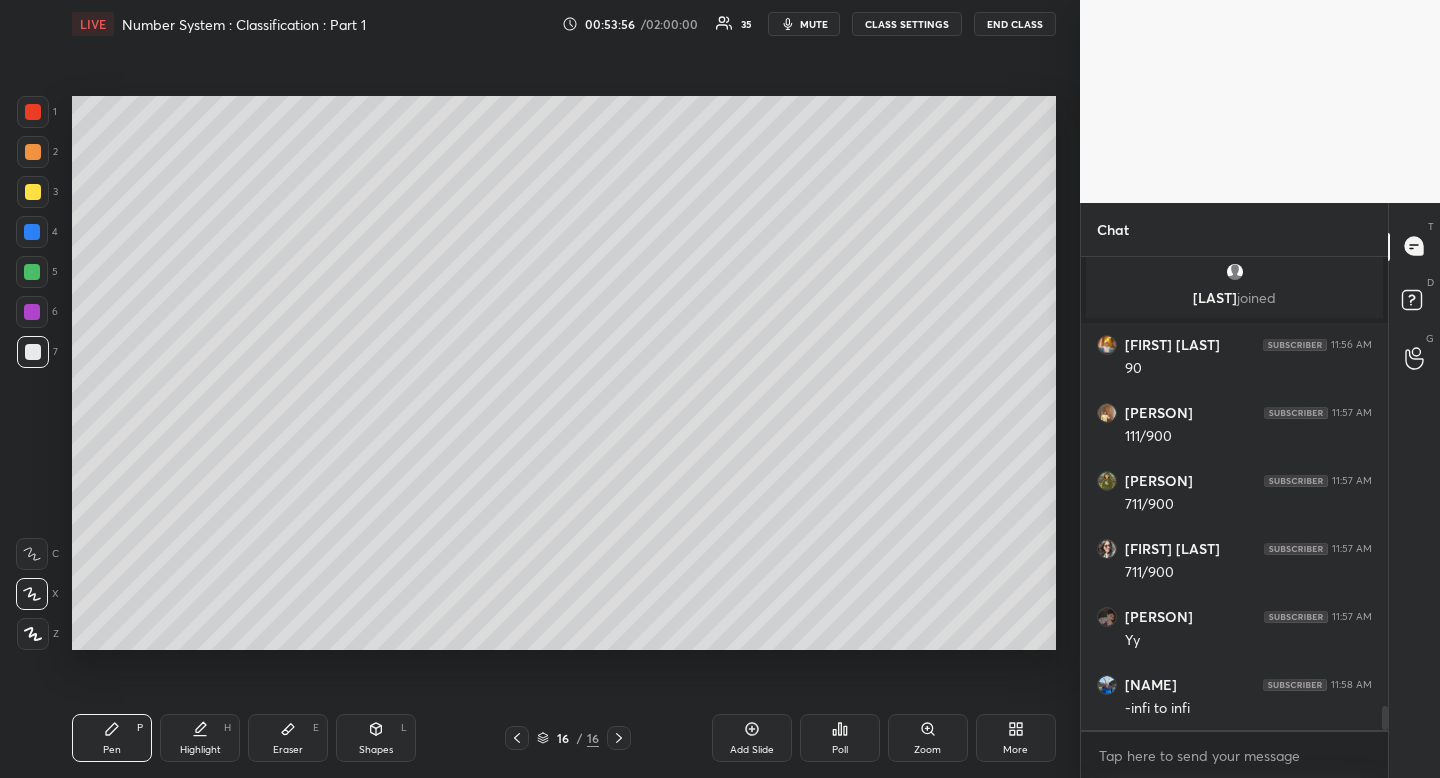 click 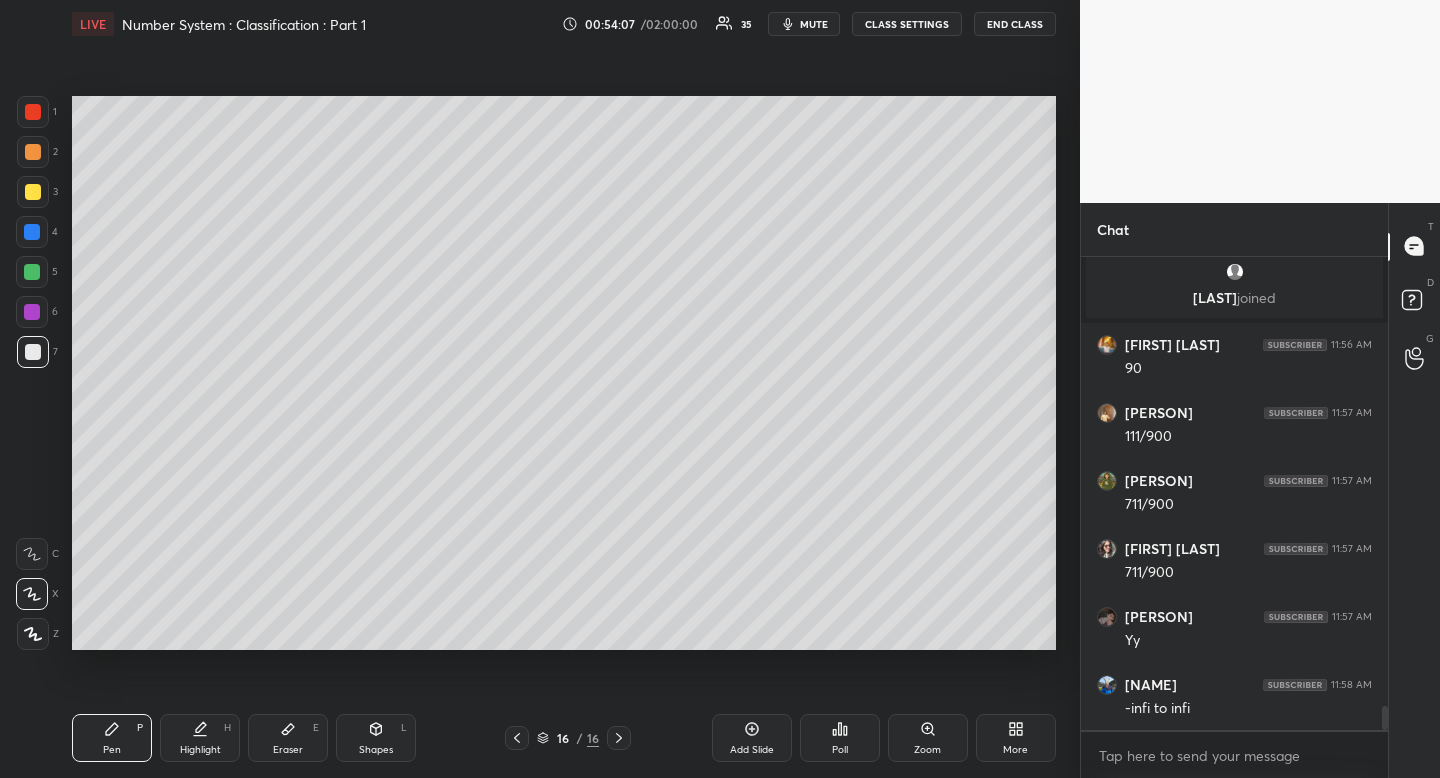 drag, startPoint x: 370, startPoint y: 726, endPoint x: 343, endPoint y: 688, distance: 46.615448 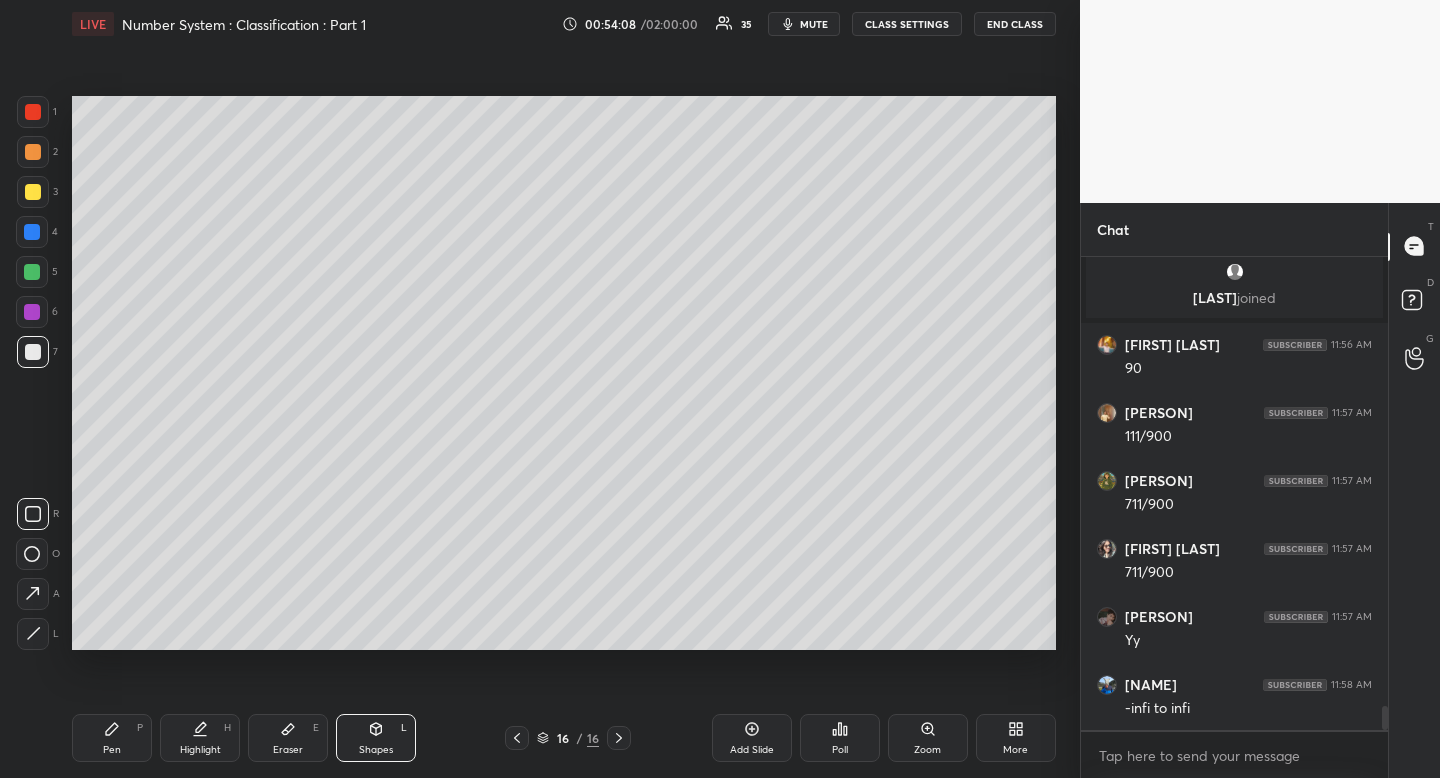 drag, startPoint x: 29, startPoint y: 510, endPoint x: 38, endPoint y: 531, distance: 22.847319 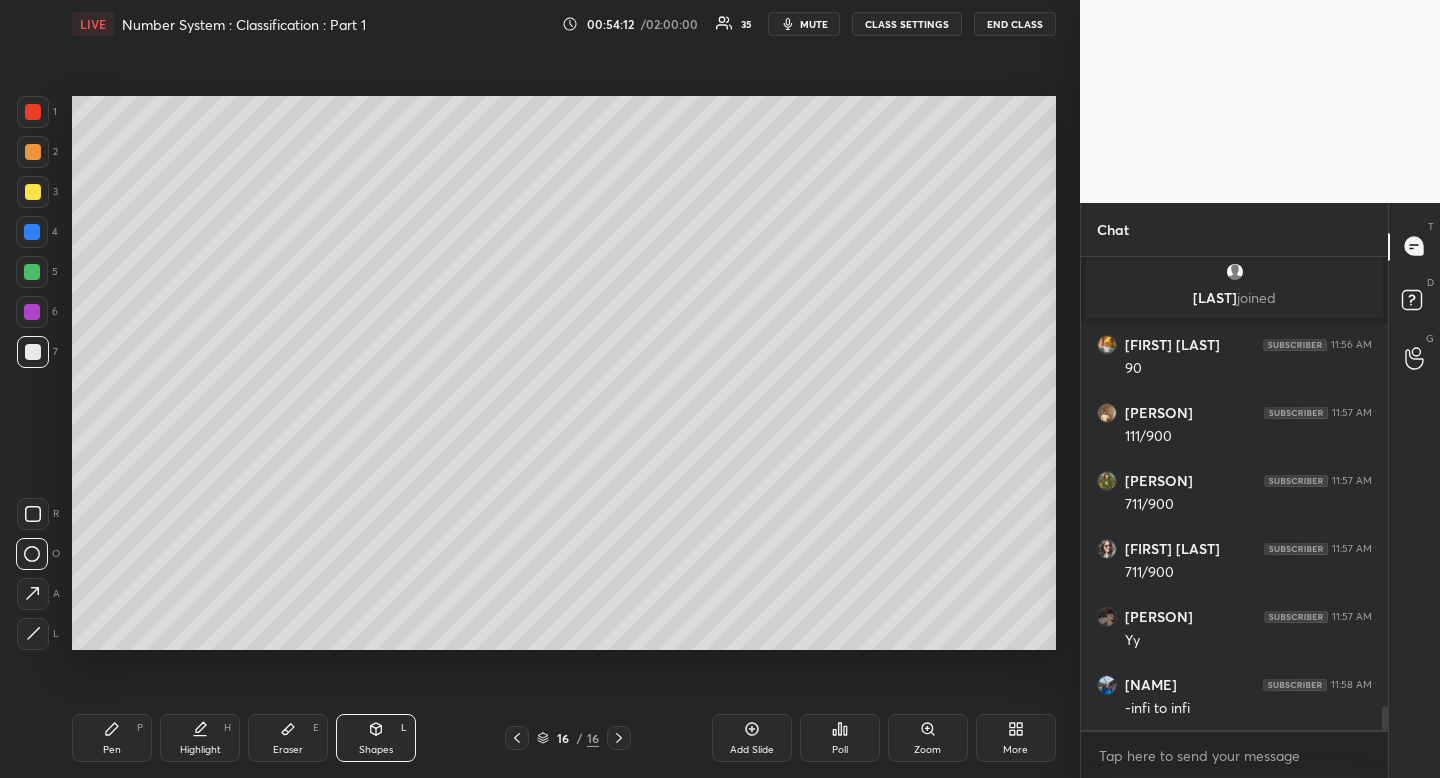 click on "Pen P" at bounding box center [112, 738] 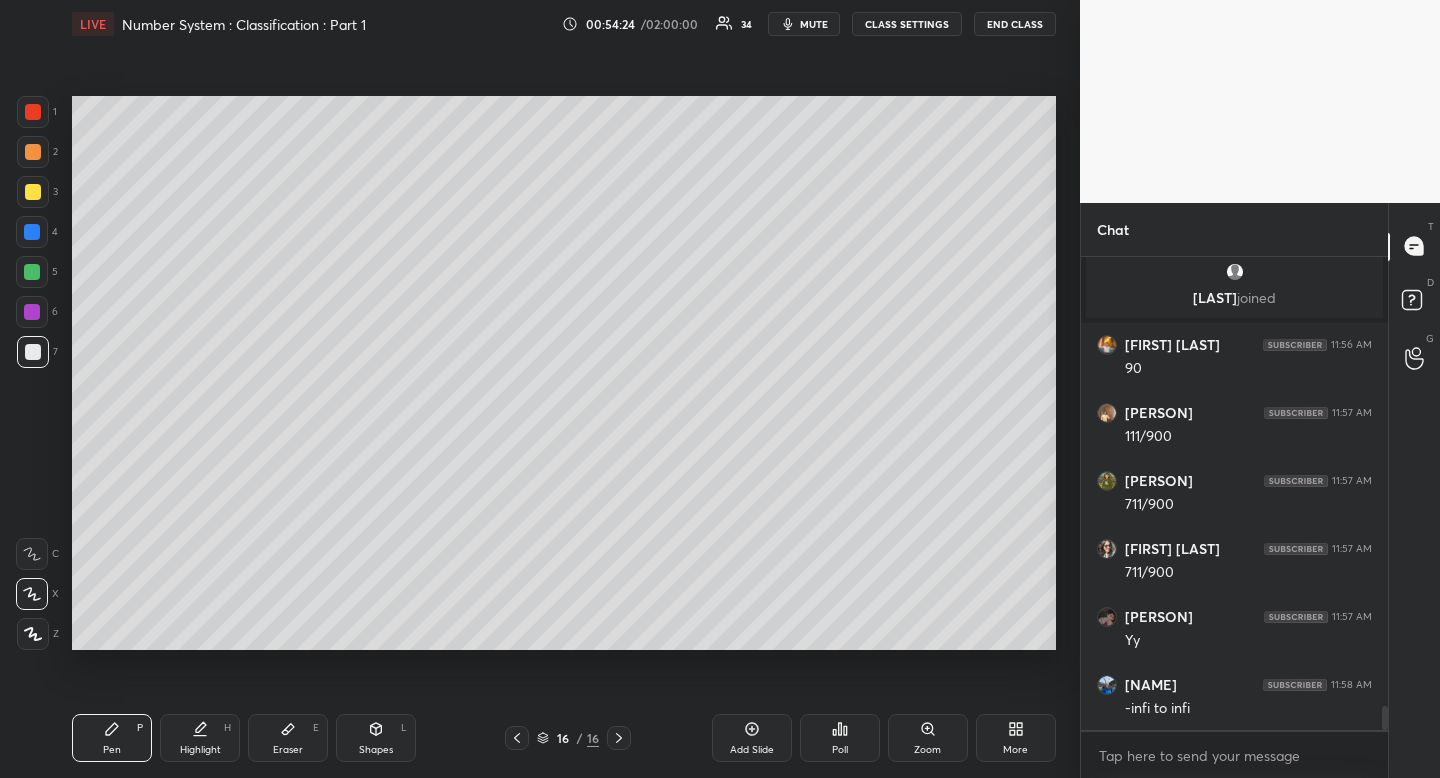 click at bounding box center (33, 192) 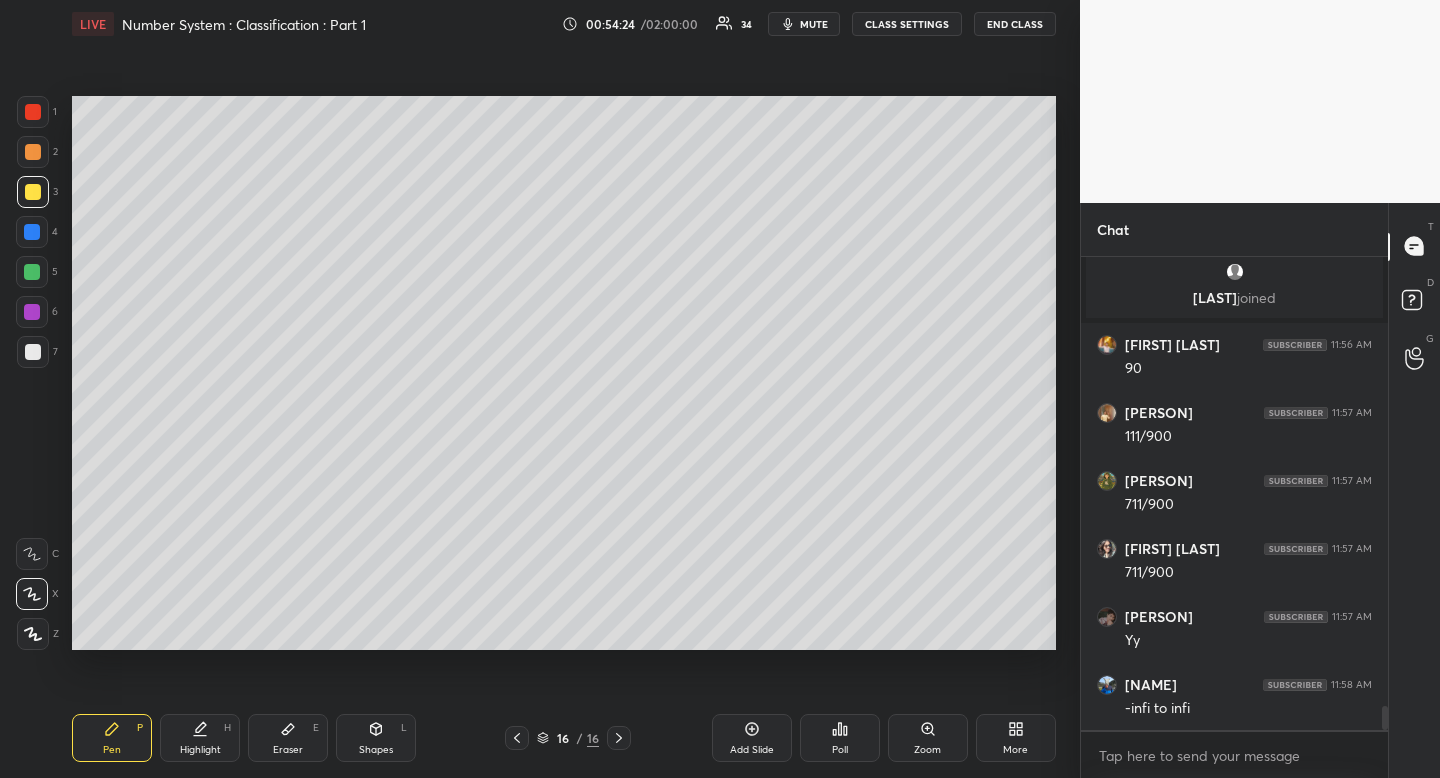click at bounding box center [33, 192] 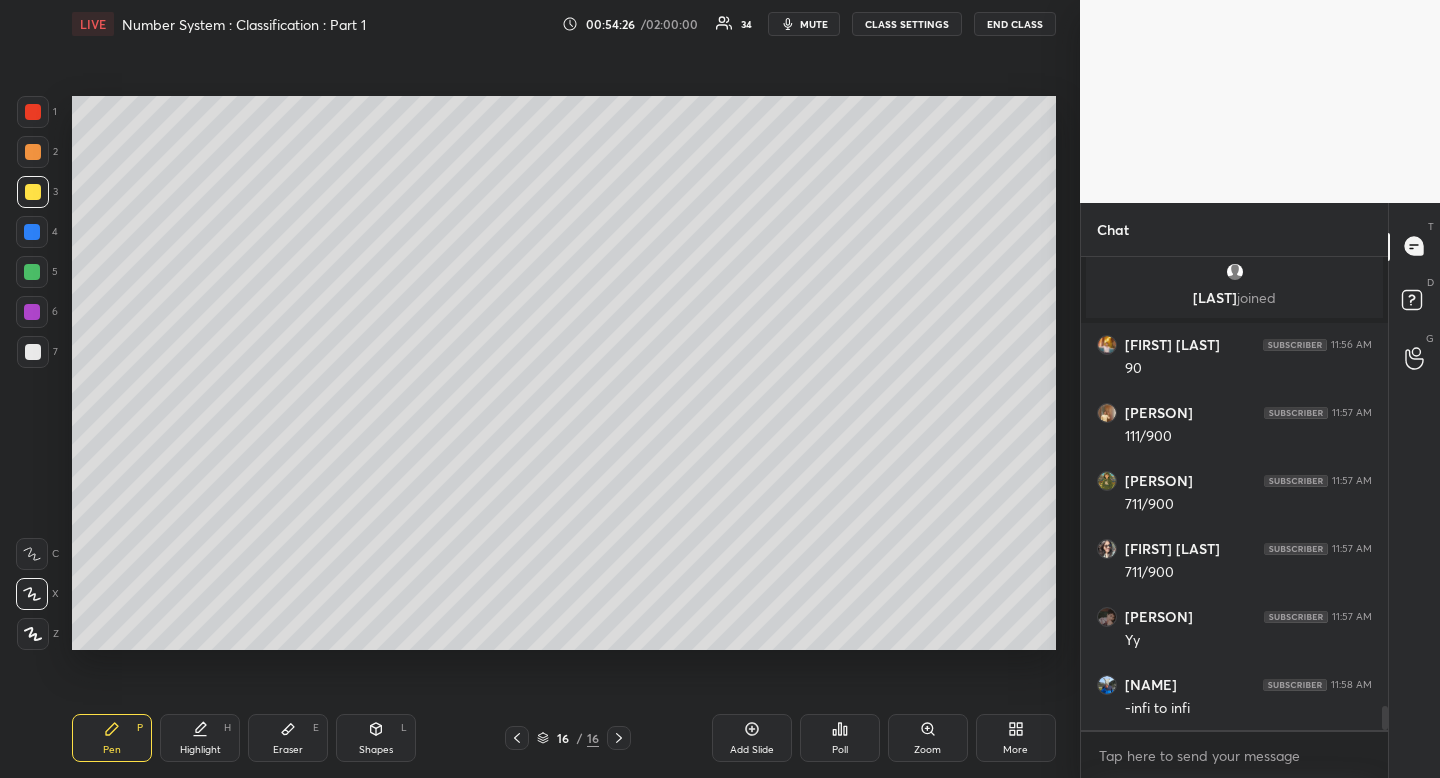click 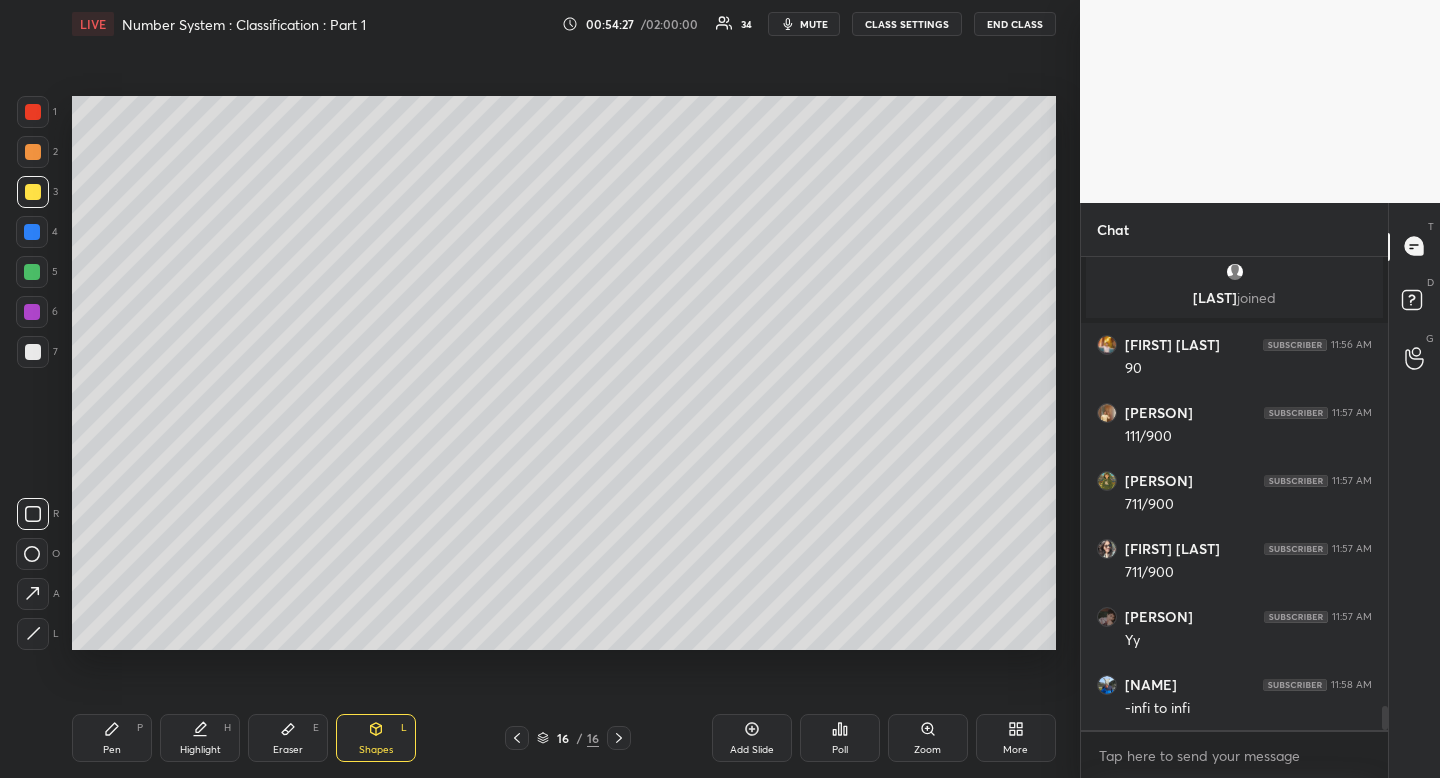 click at bounding box center (33, 514) 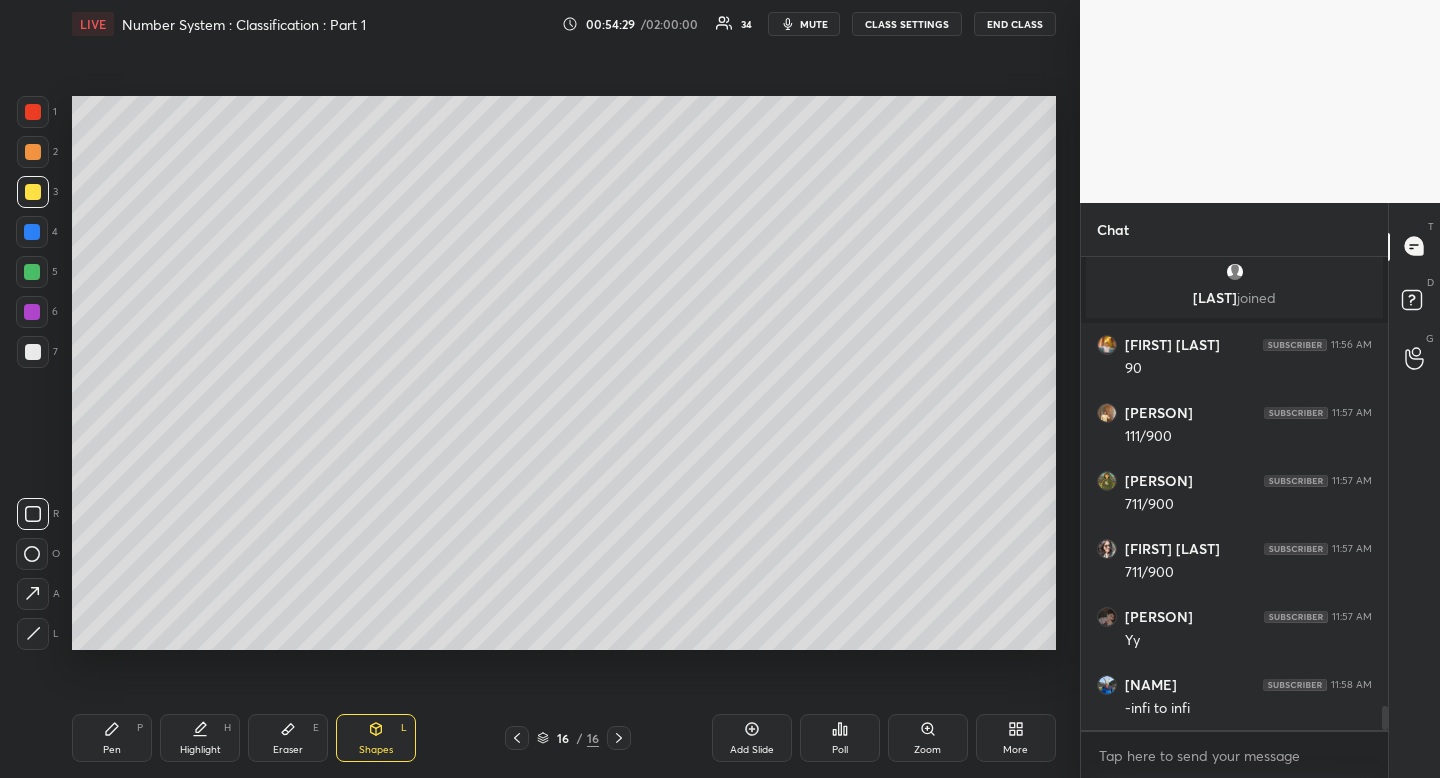 click on "Pen P" at bounding box center [112, 738] 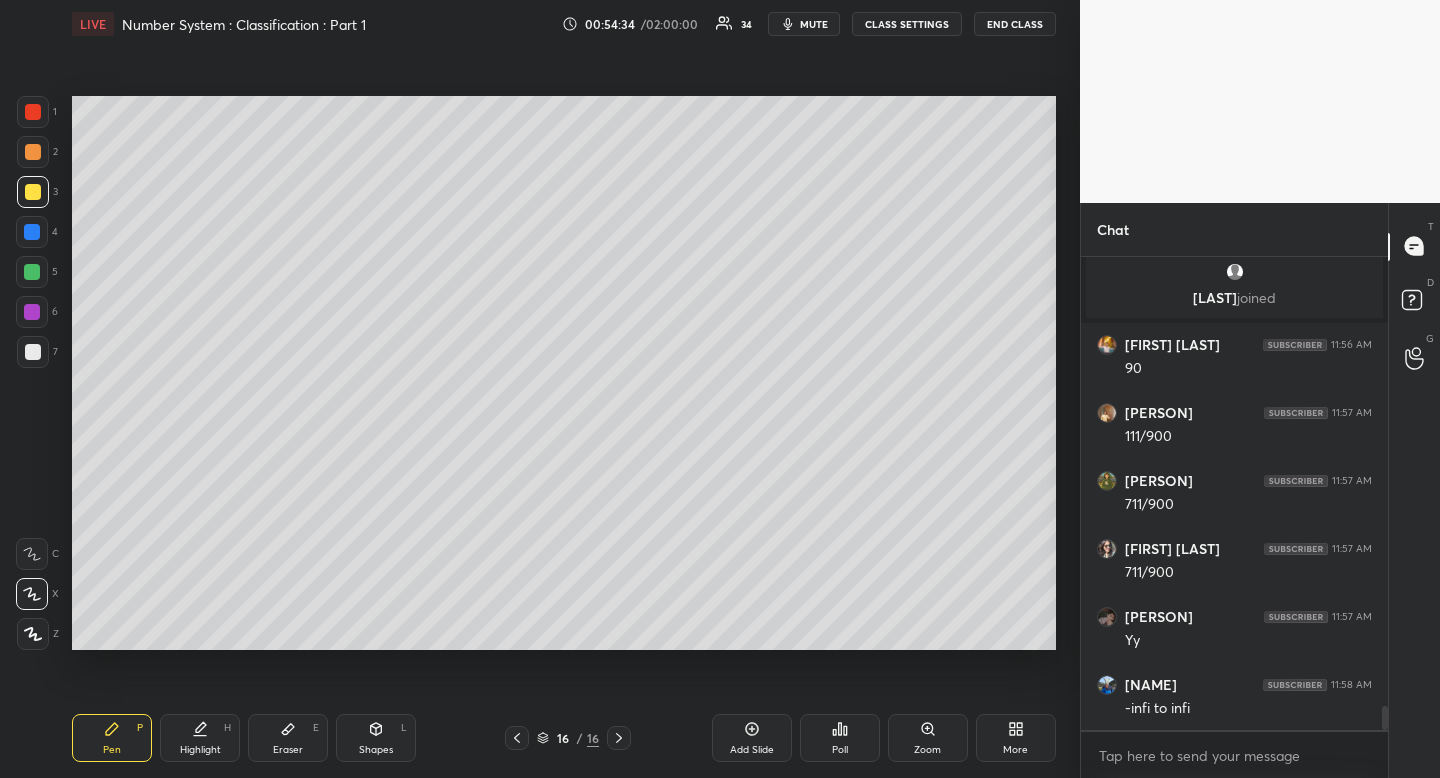 click 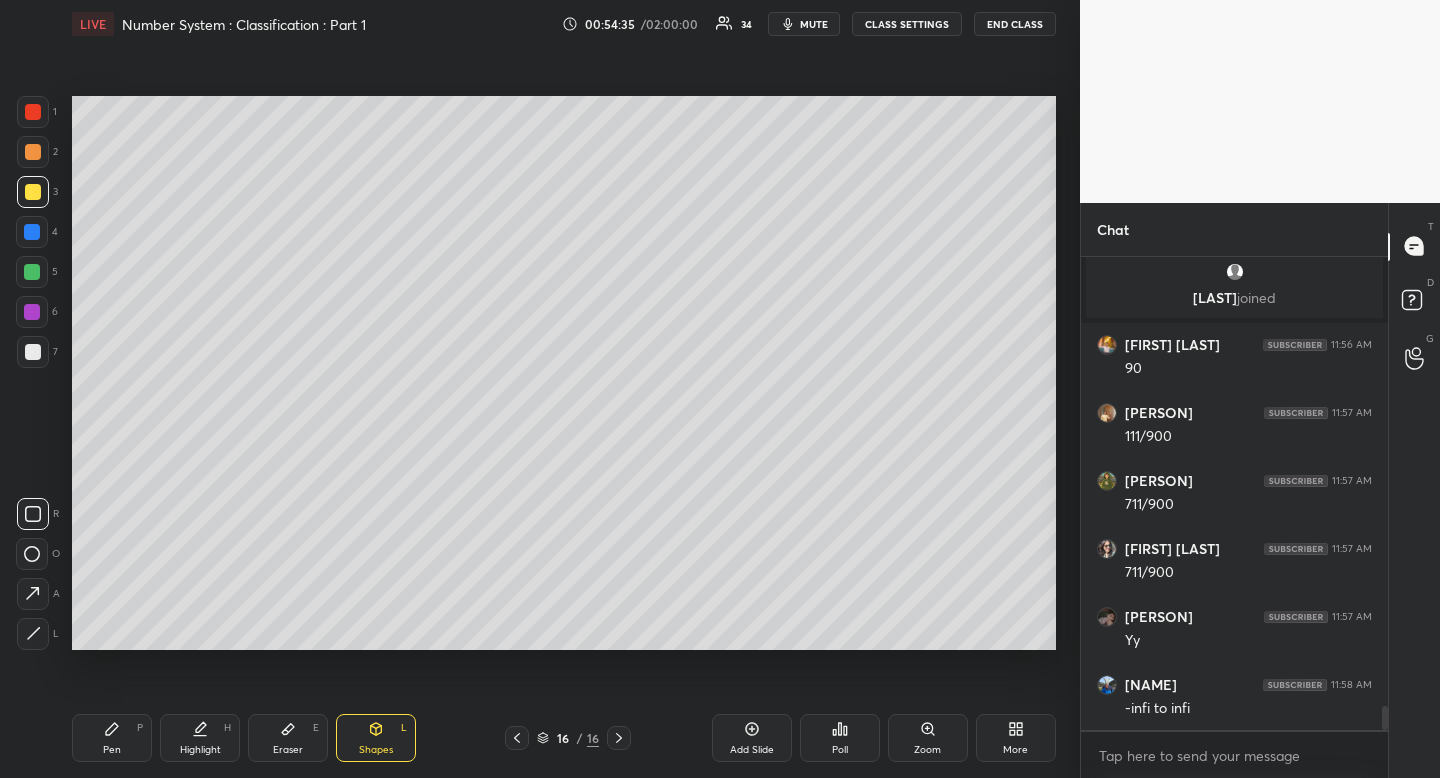 click 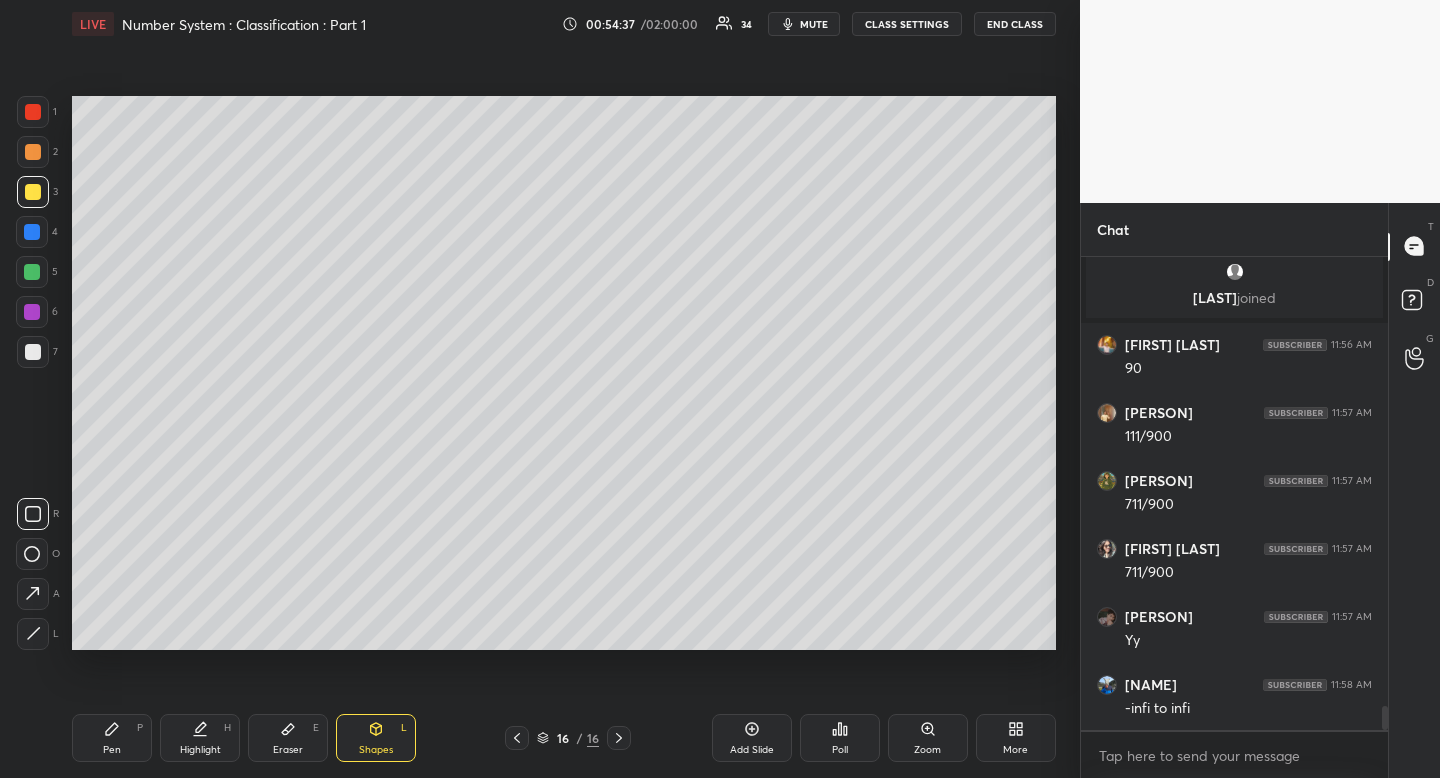 click on "Pen P" at bounding box center (112, 738) 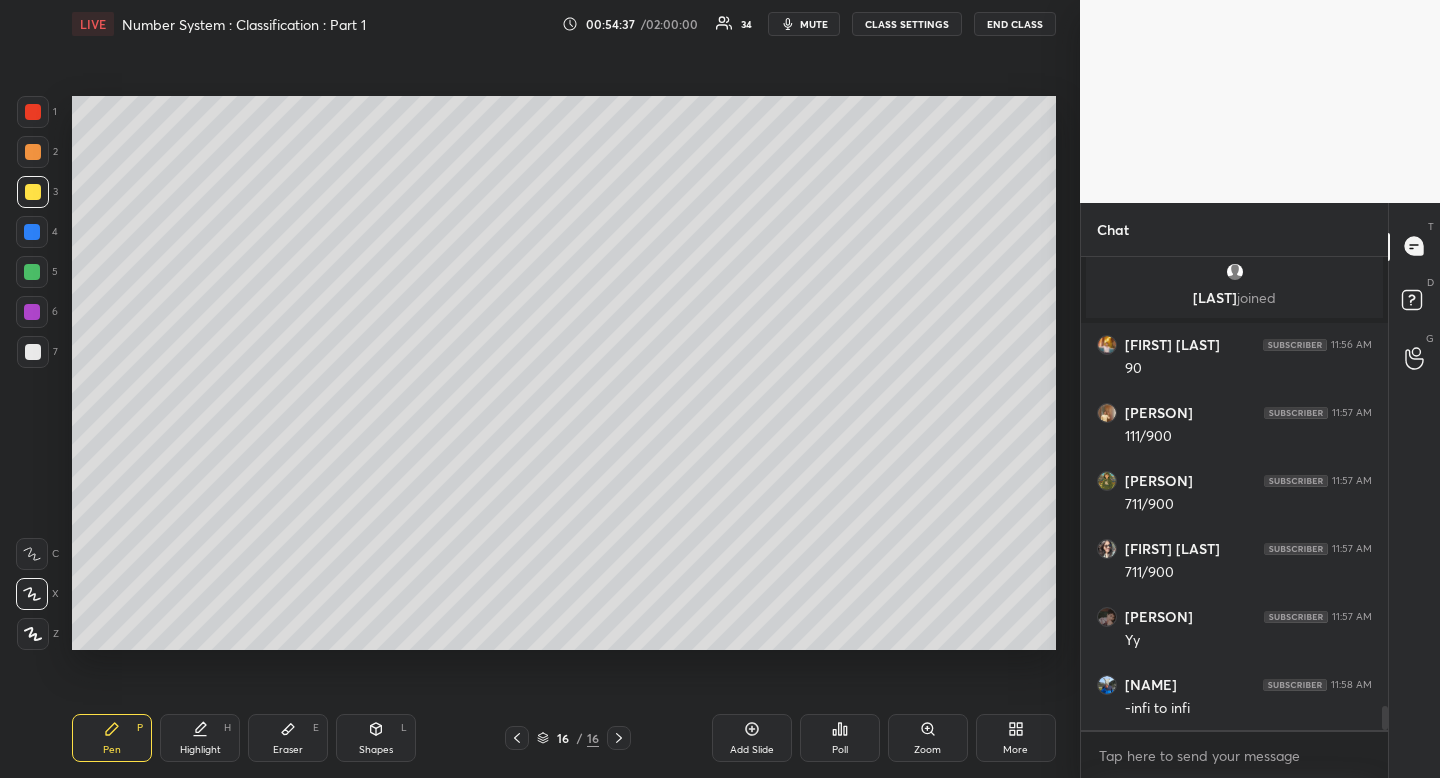 click on "Pen P" at bounding box center [112, 738] 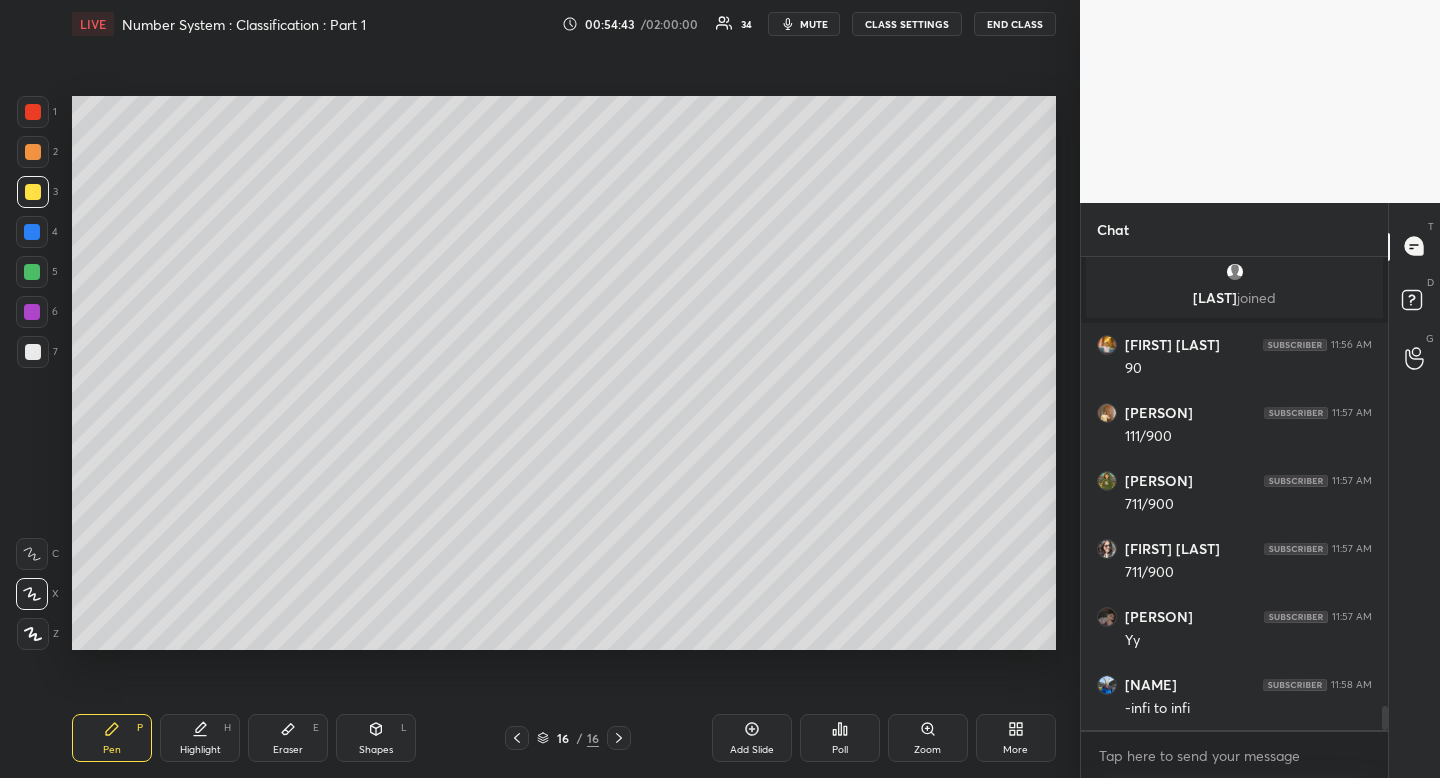 click at bounding box center [33, 352] 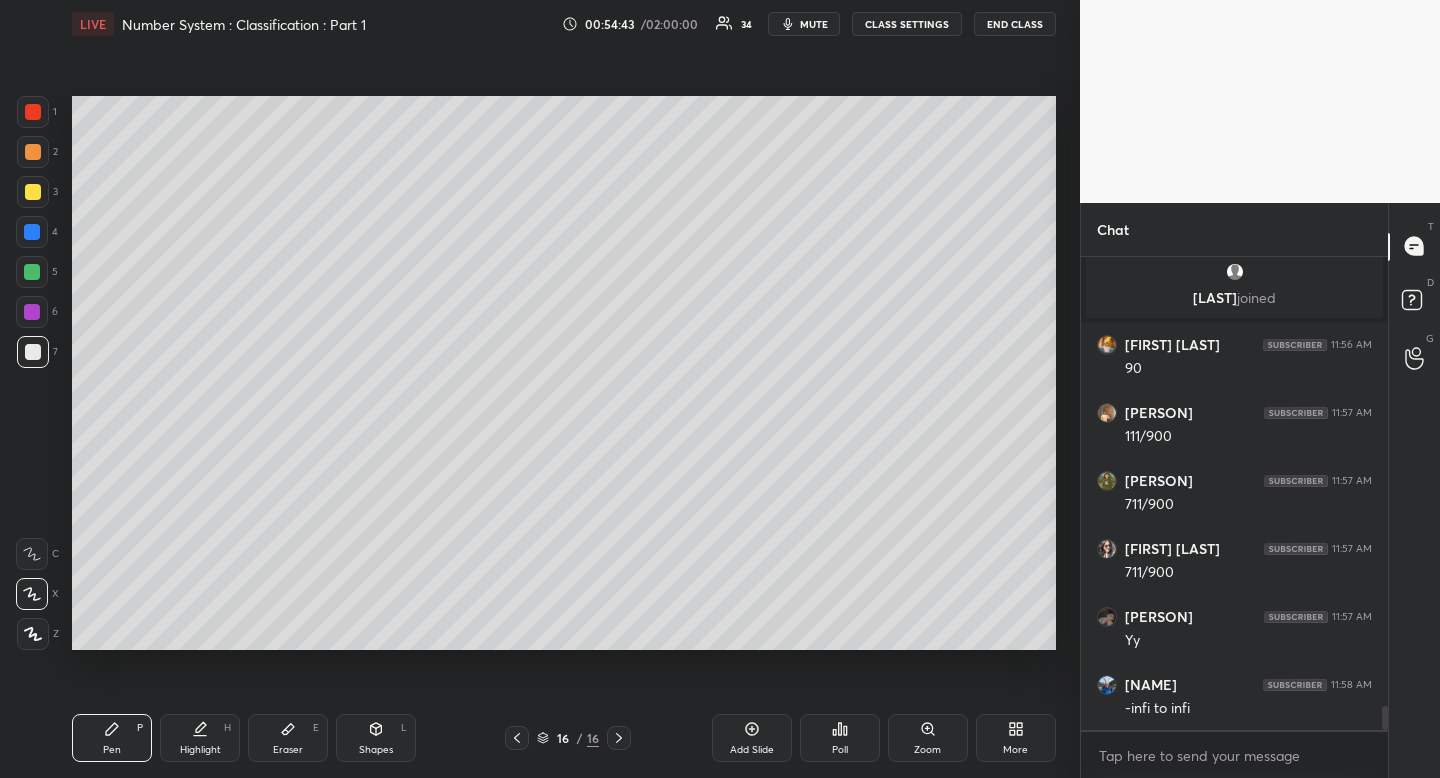 drag, startPoint x: 33, startPoint y: 348, endPoint x: 2, endPoint y: 395, distance: 56.302753 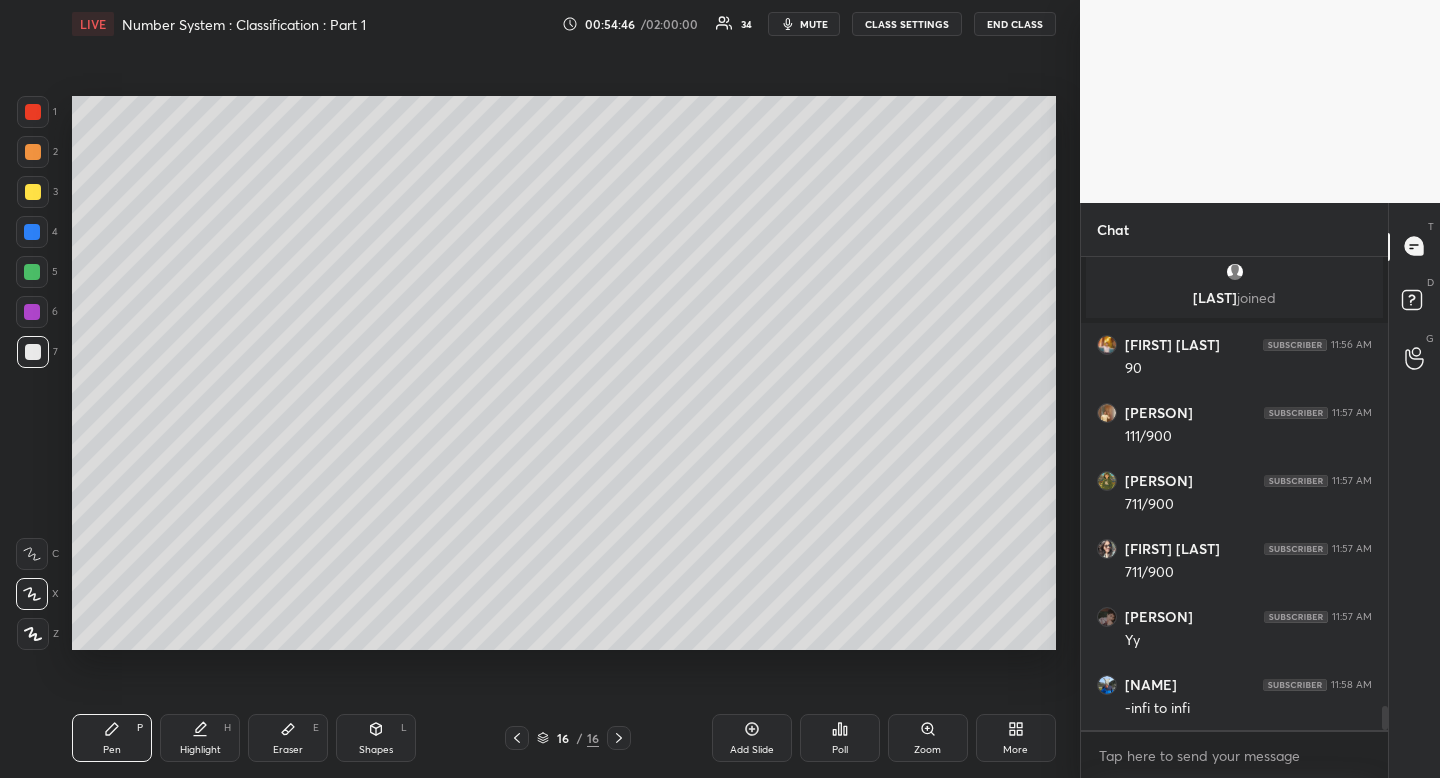 click on "Highlight H" at bounding box center (200, 738) 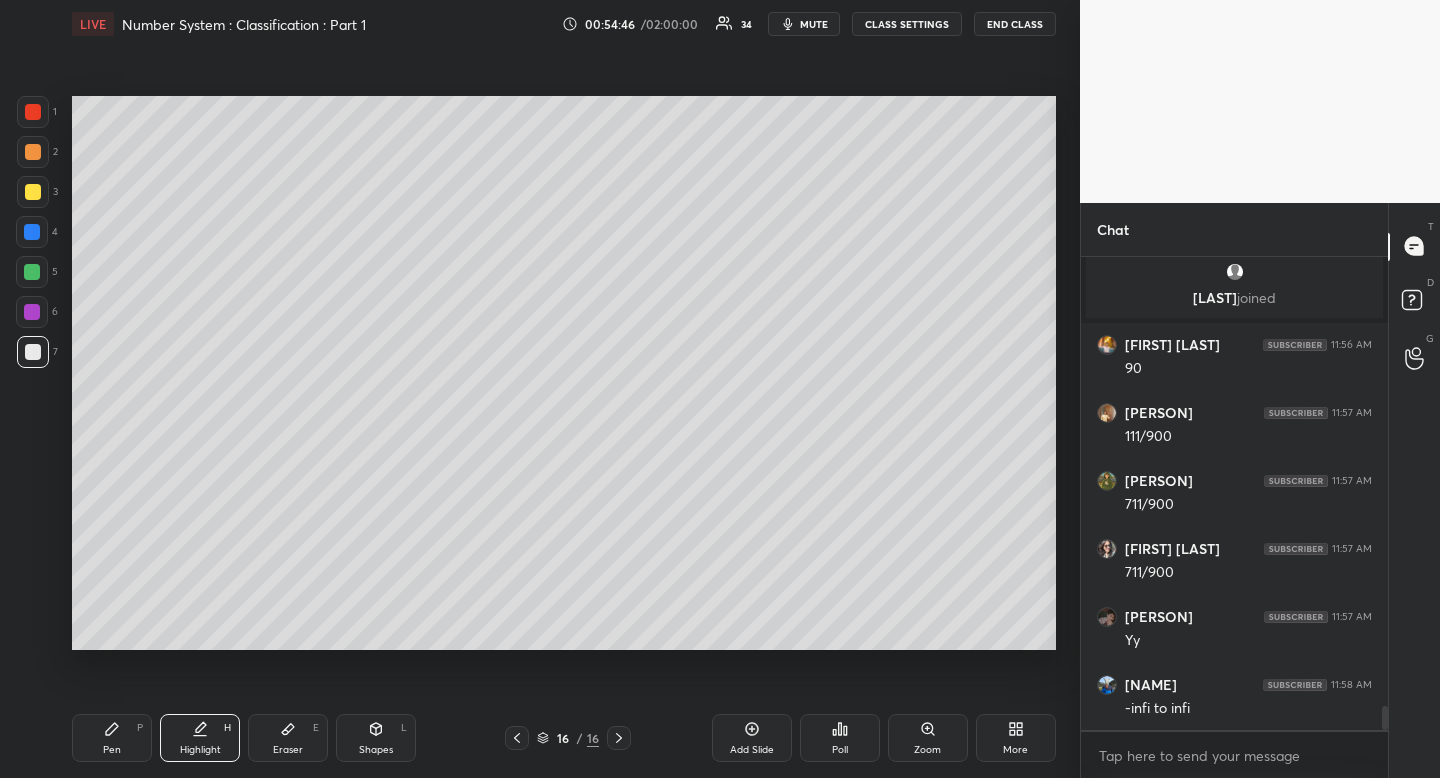 drag, startPoint x: 215, startPoint y: 742, endPoint x: 251, endPoint y: 694, distance: 60 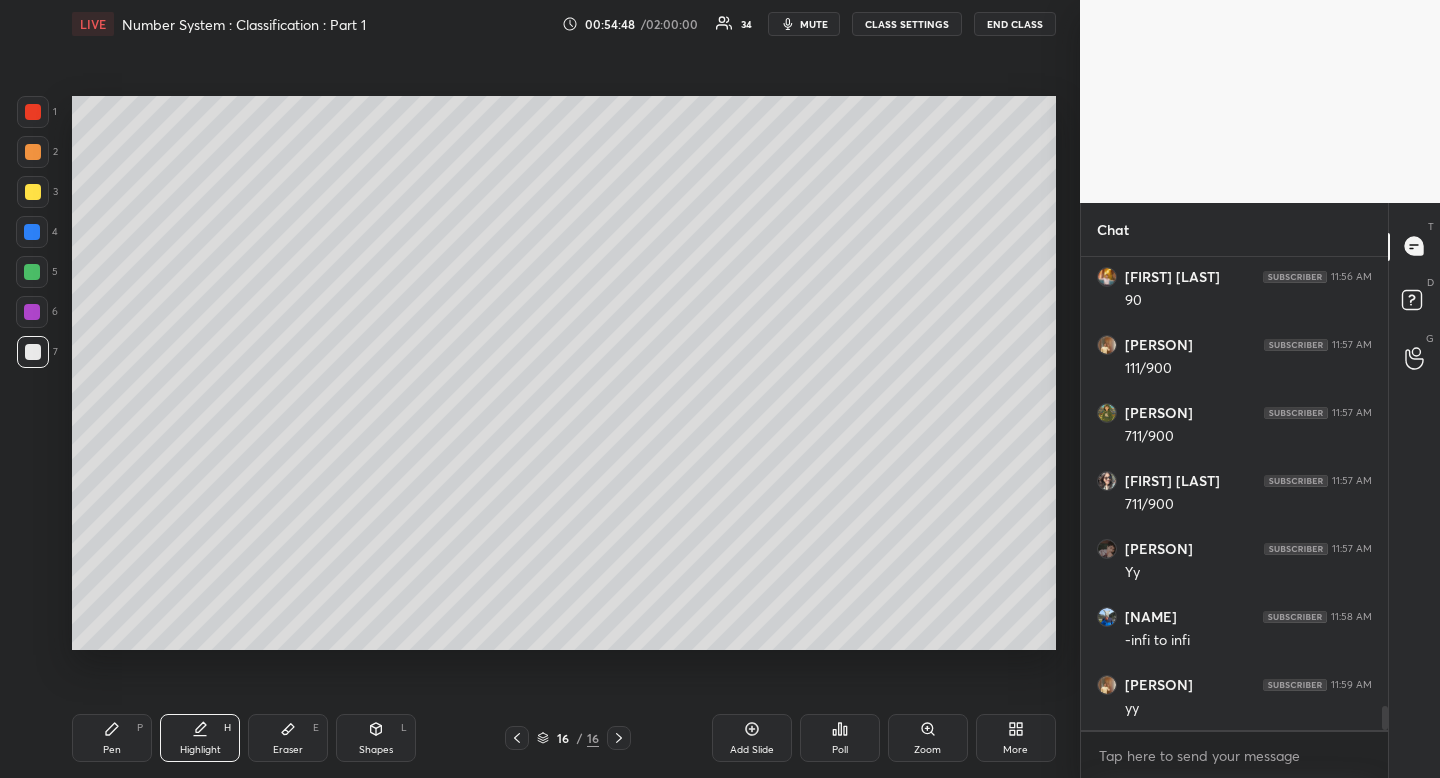click at bounding box center [33, 352] 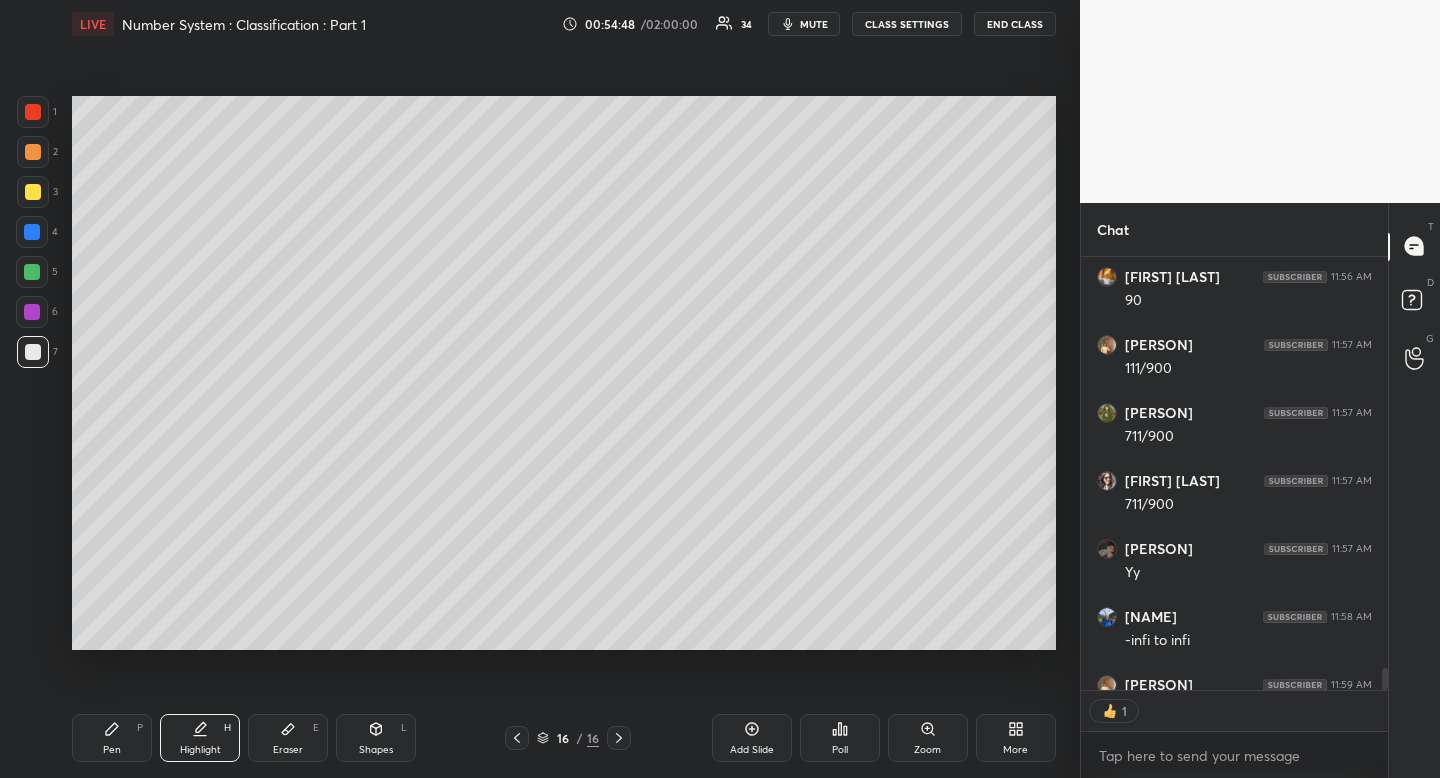 scroll, scrollTop: 427, scrollLeft: 301, axis: both 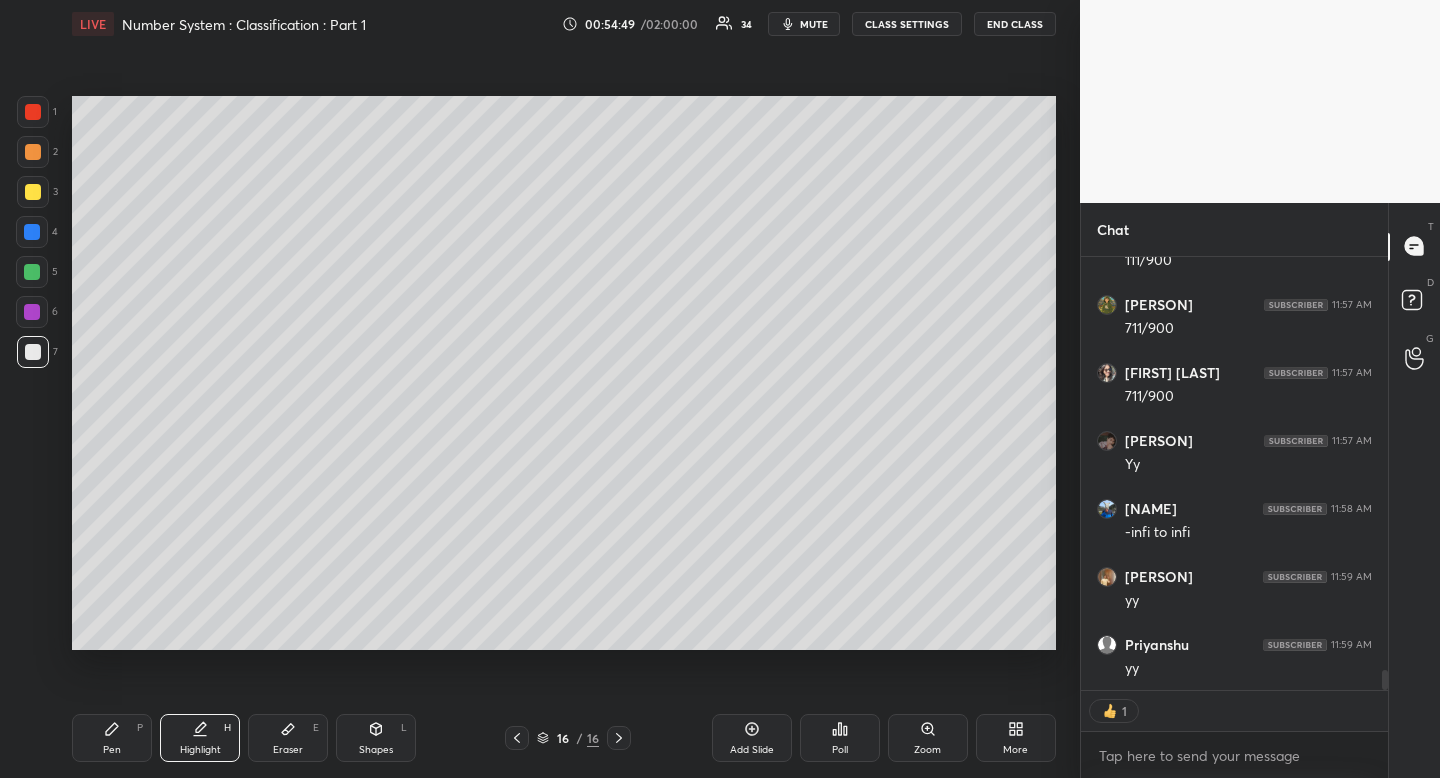 click 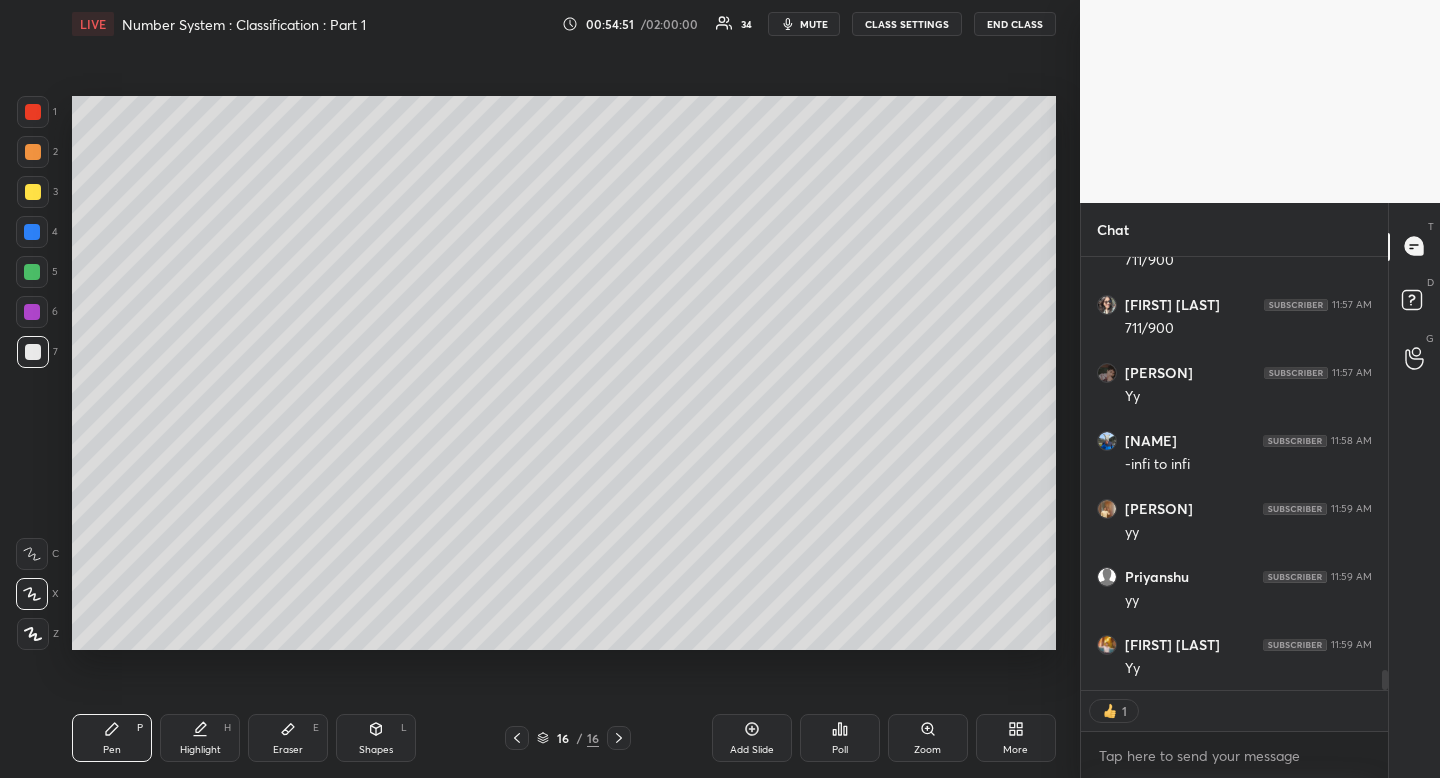 scroll, scrollTop: 9043, scrollLeft: 0, axis: vertical 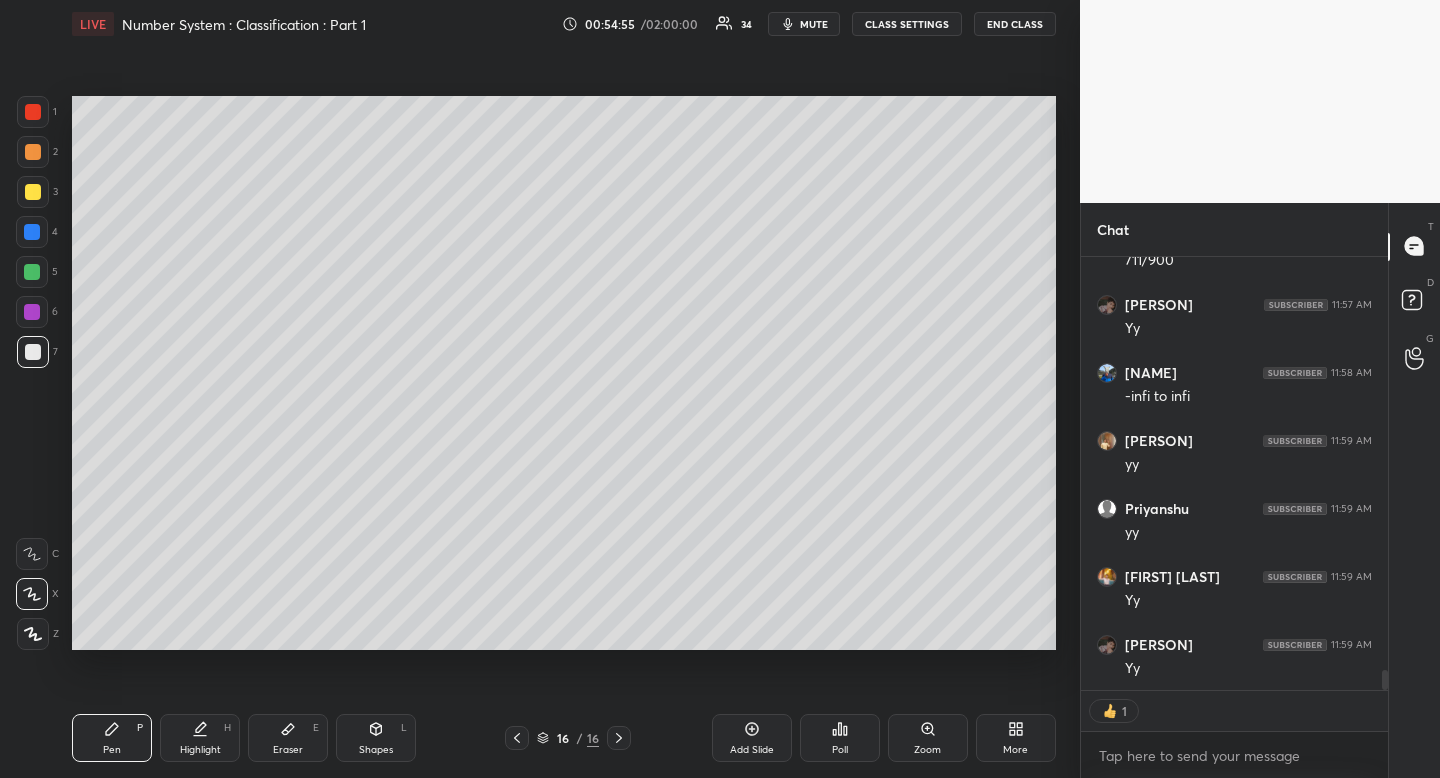 click on "Pen P" at bounding box center (112, 738) 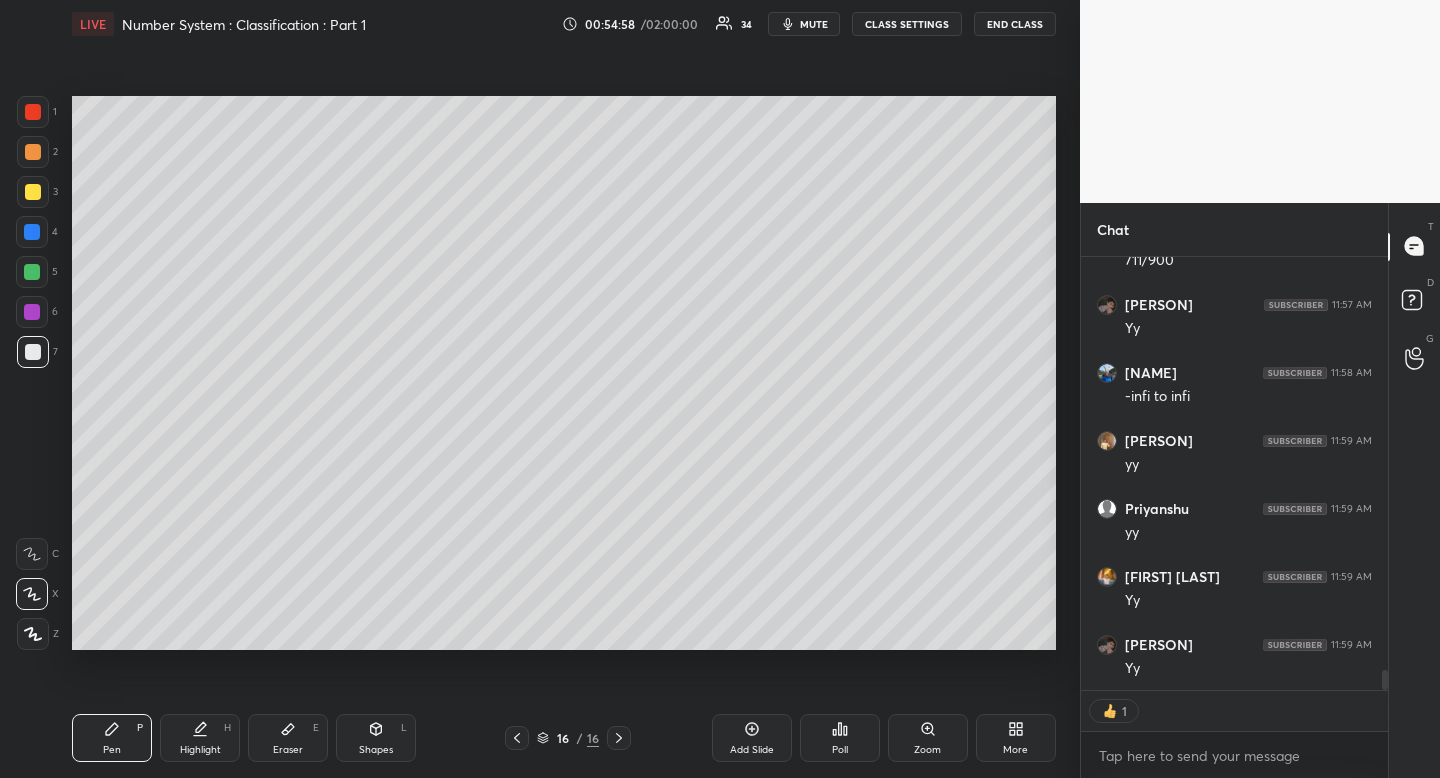 type on "x" 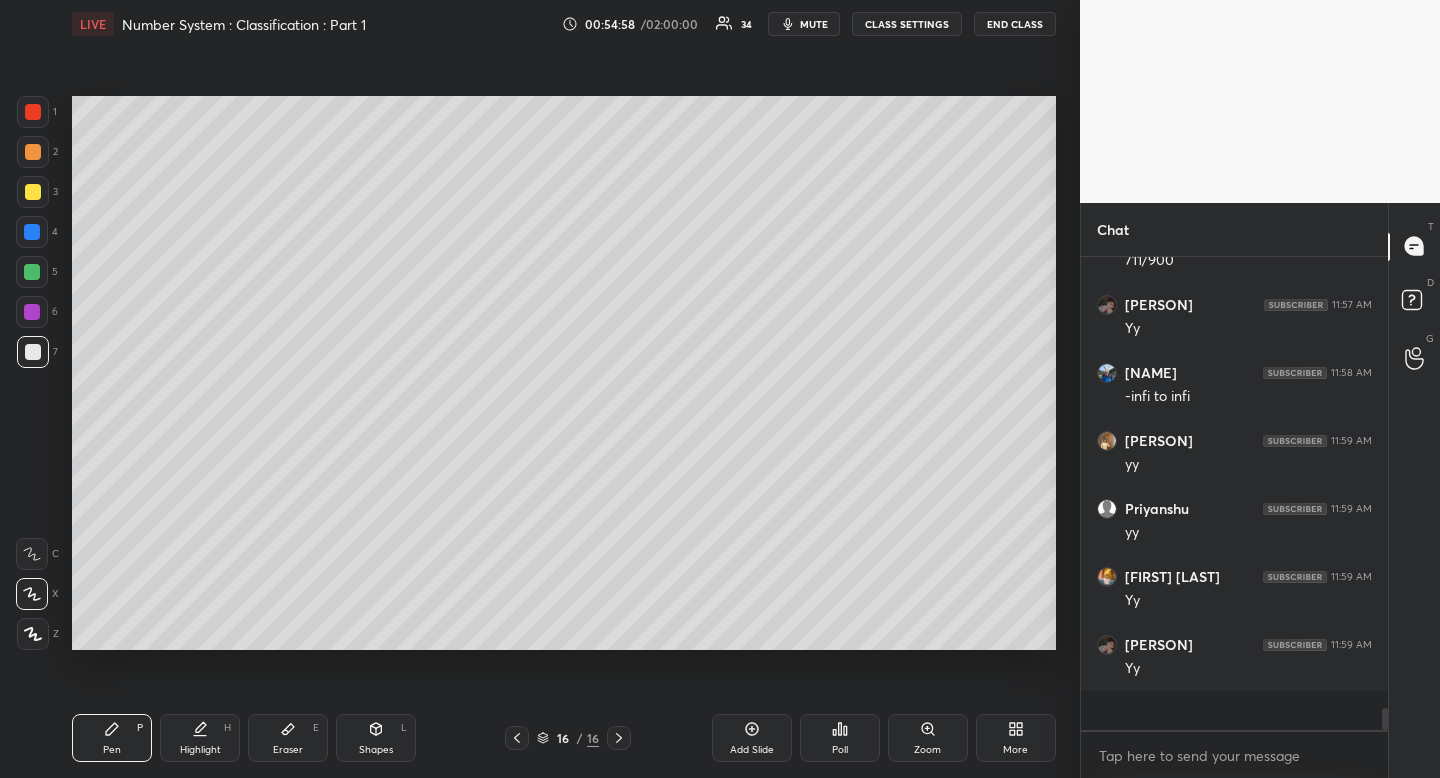 scroll, scrollTop: 7, scrollLeft: 7, axis: both 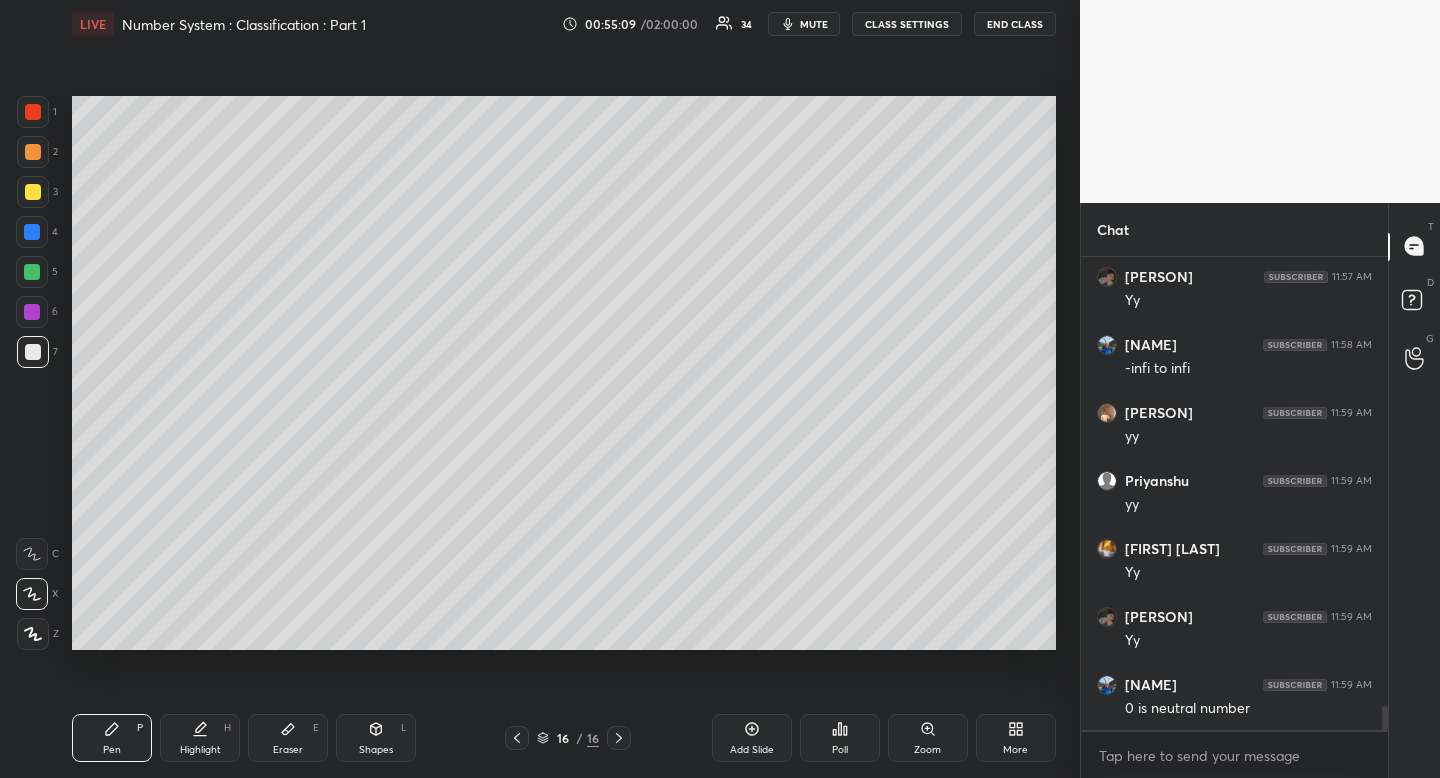 click on "Eraser E" at bounding box center [288, 738] 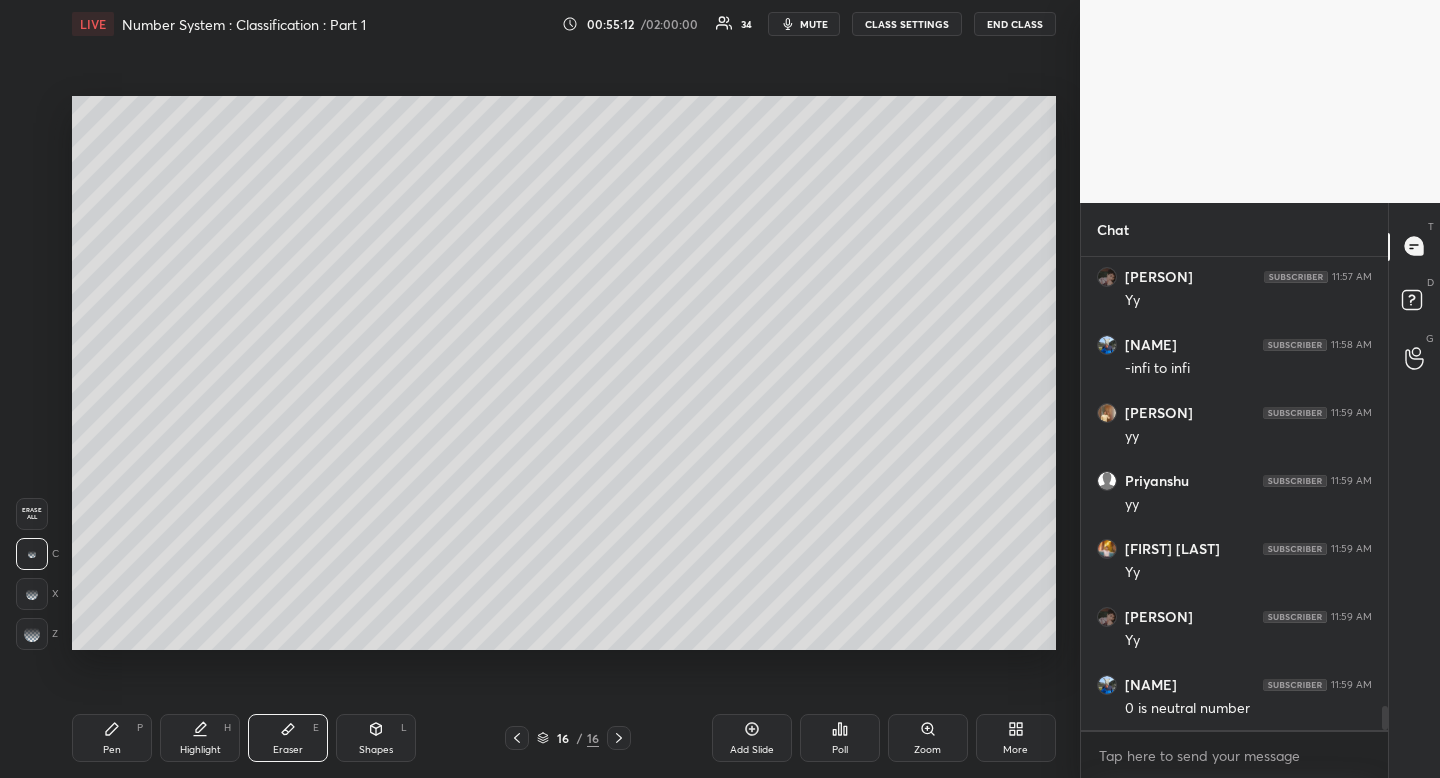 click on "Shapes L" at bounding box center [376, 738] 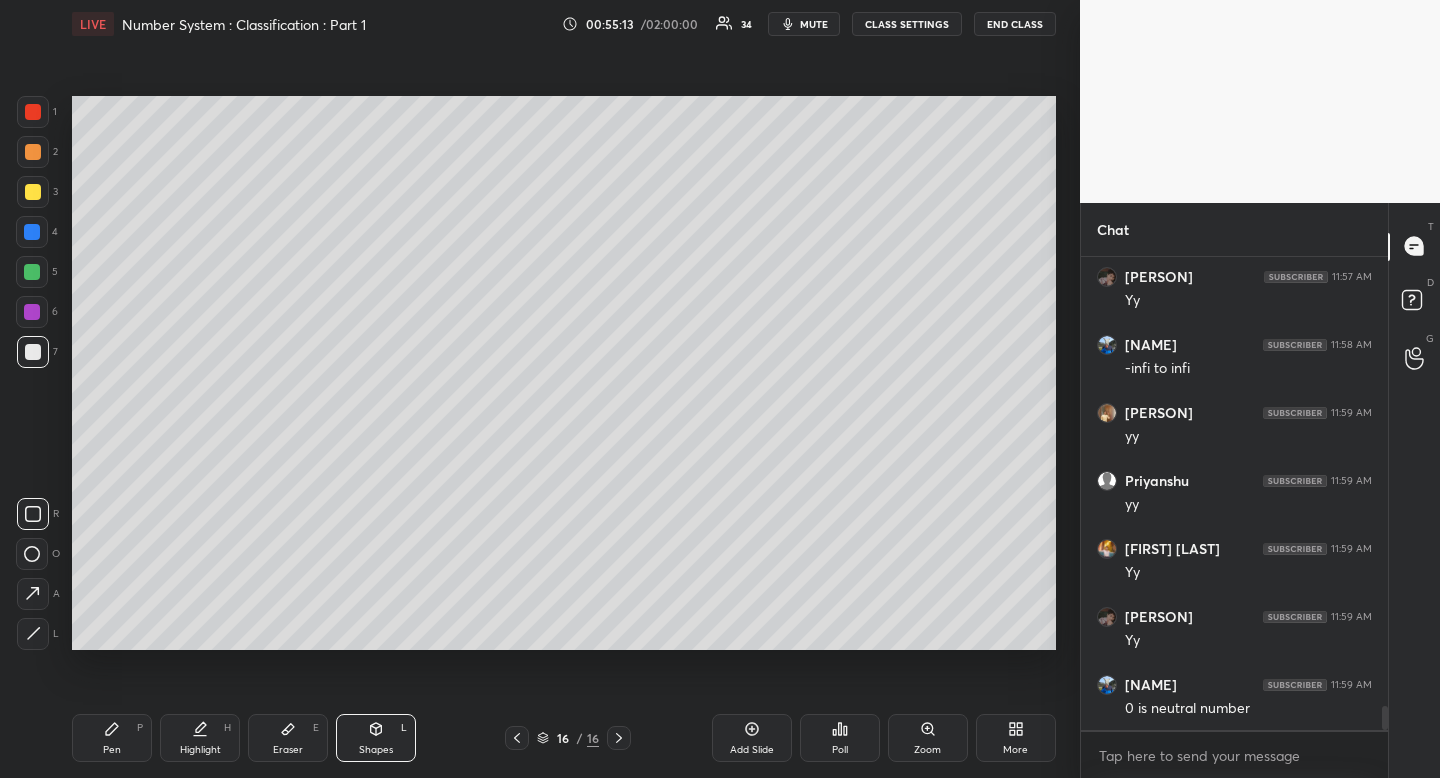 click at bounding box center (33, 634) 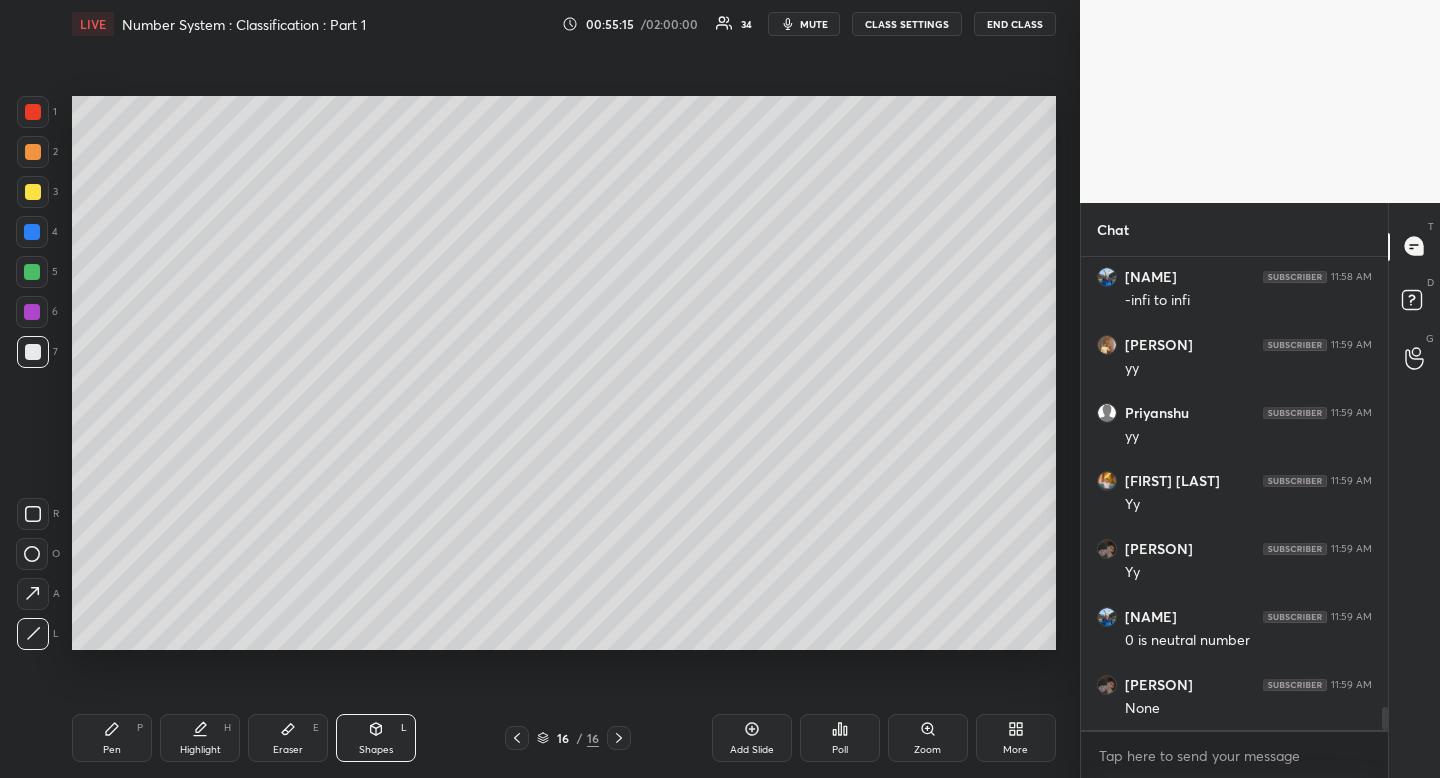 scroll, scrollTop: 9207, scrollLeft: 0, axis: vertical 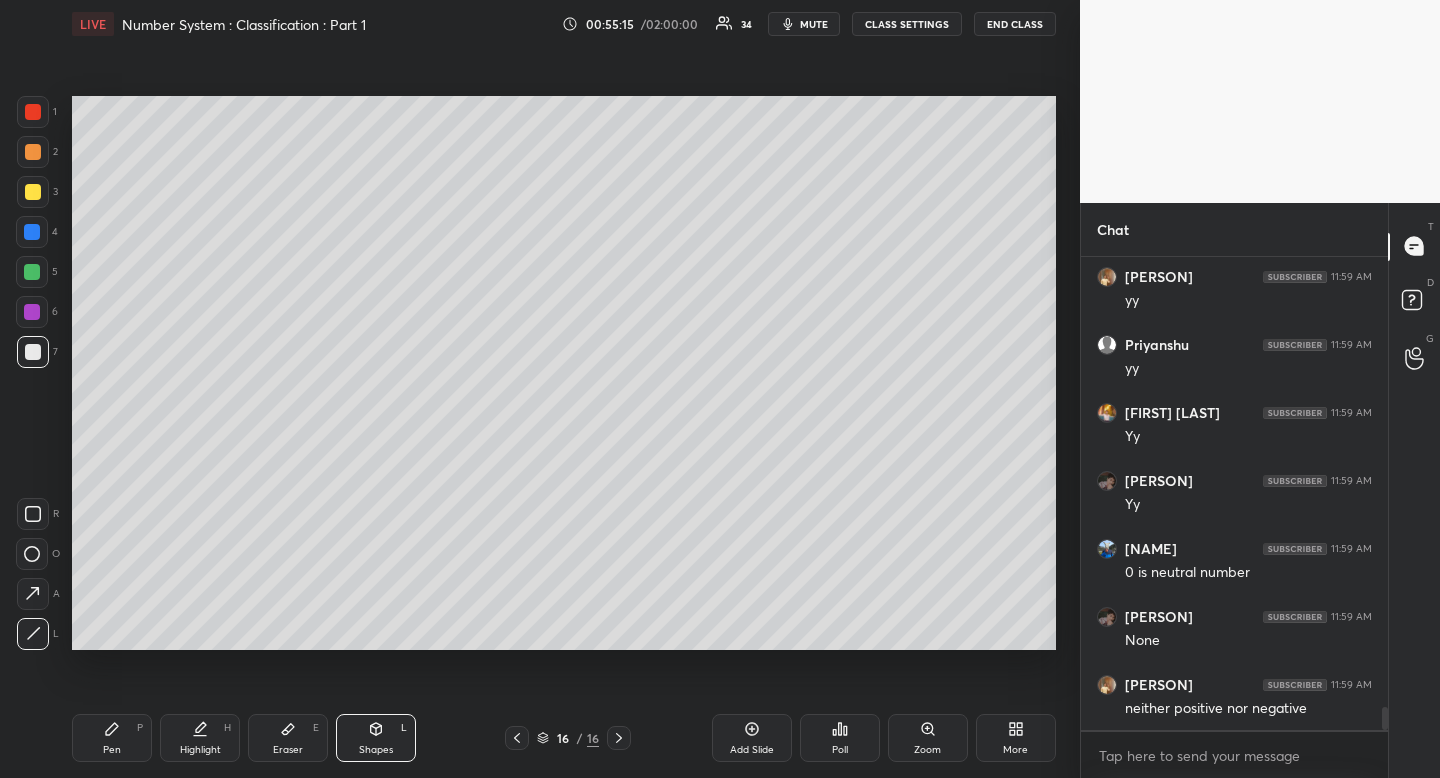 click on "Pen P" at bounding box center (112, 738) 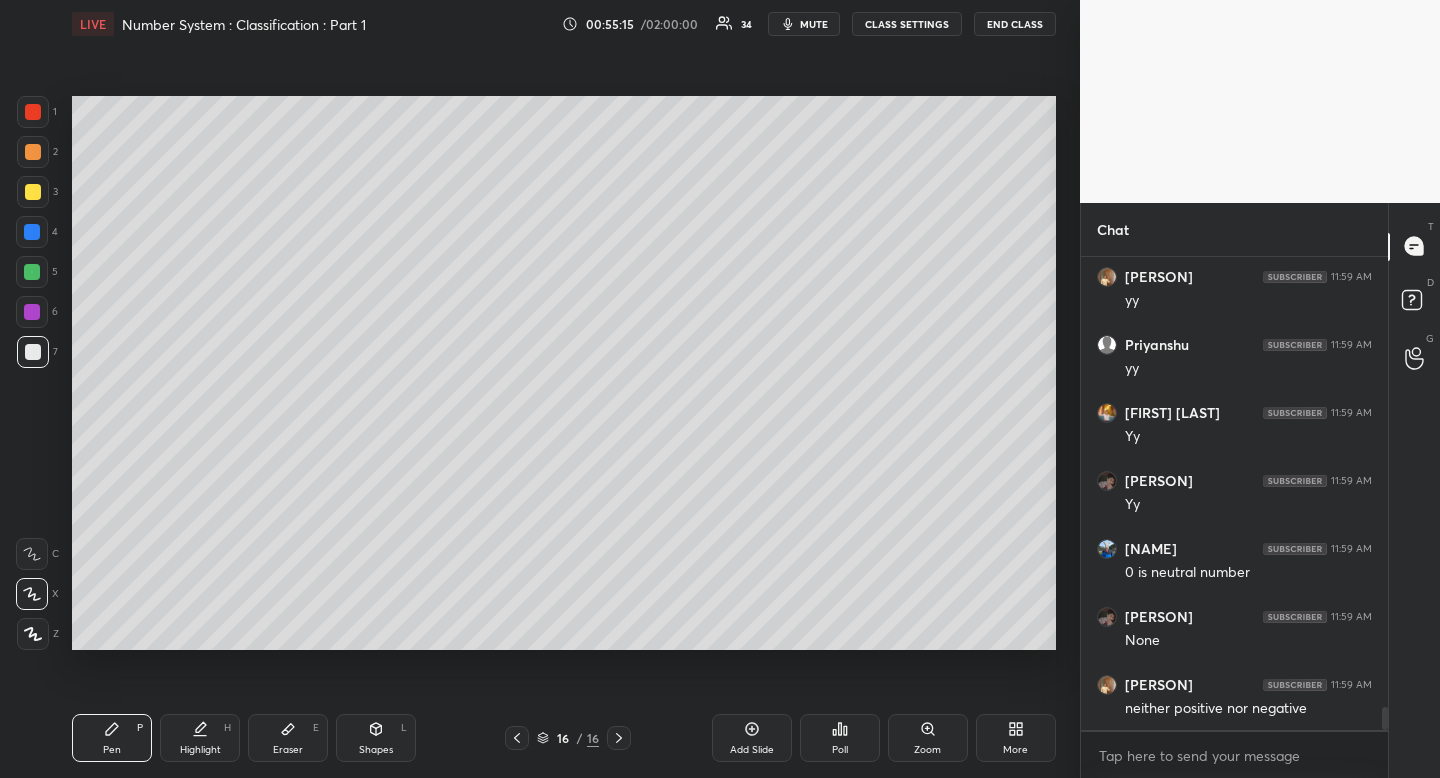 drag, startPoint x: 112, startPoint y: 735, endPoint x: 165, endPoint y: 661, distance: 91.02197 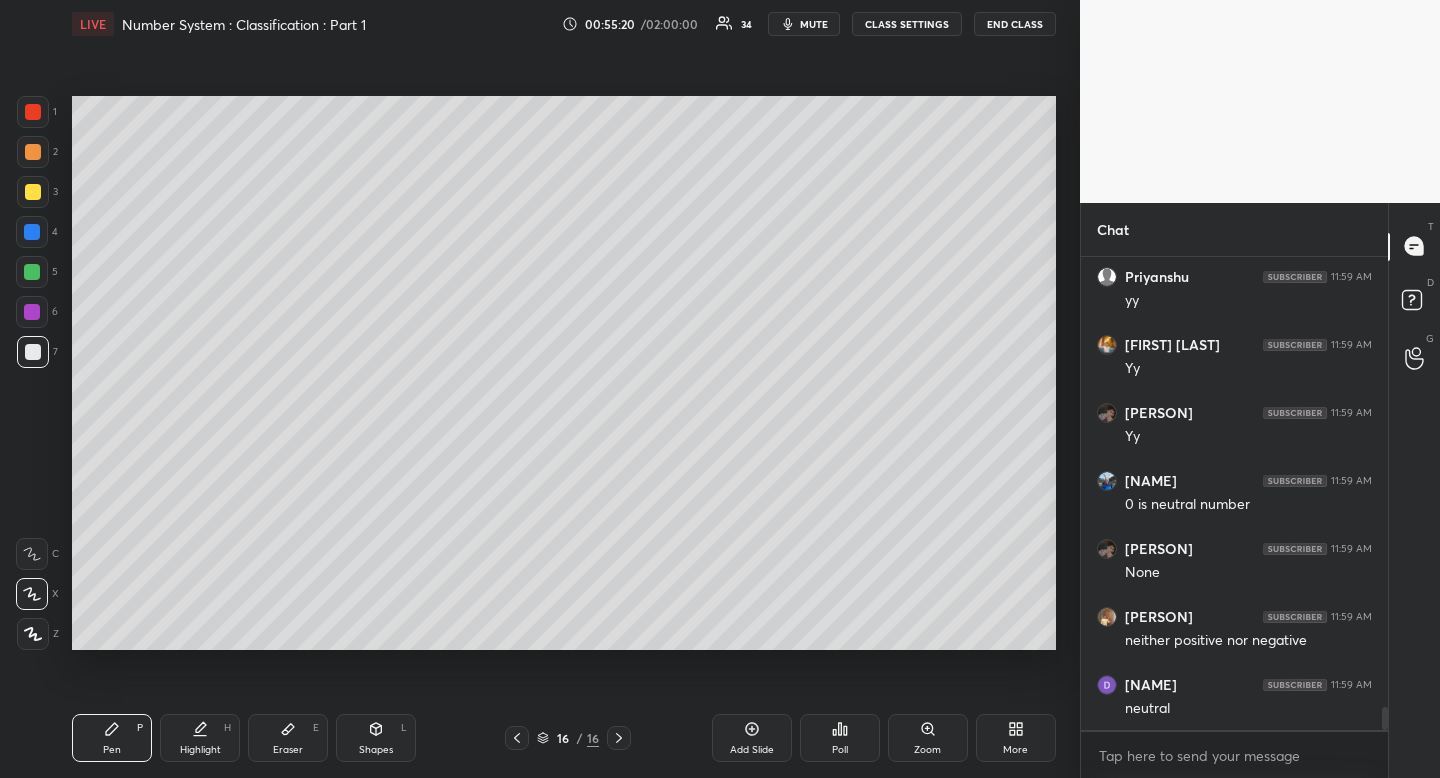 scroll, scrollTop: 9343, scrollLeft: 0, axis: vertical 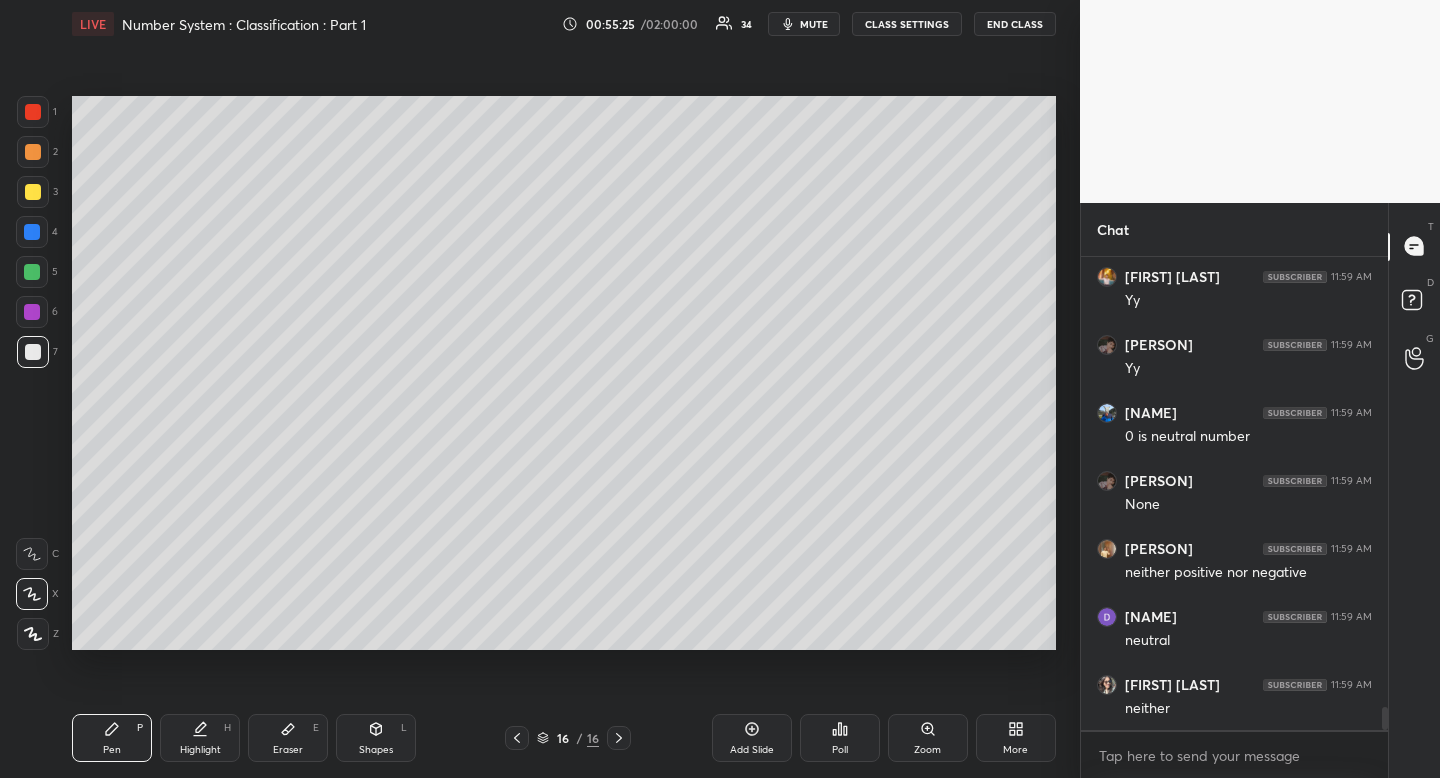 click on "Shapes L" at bounding box center [376, 738] 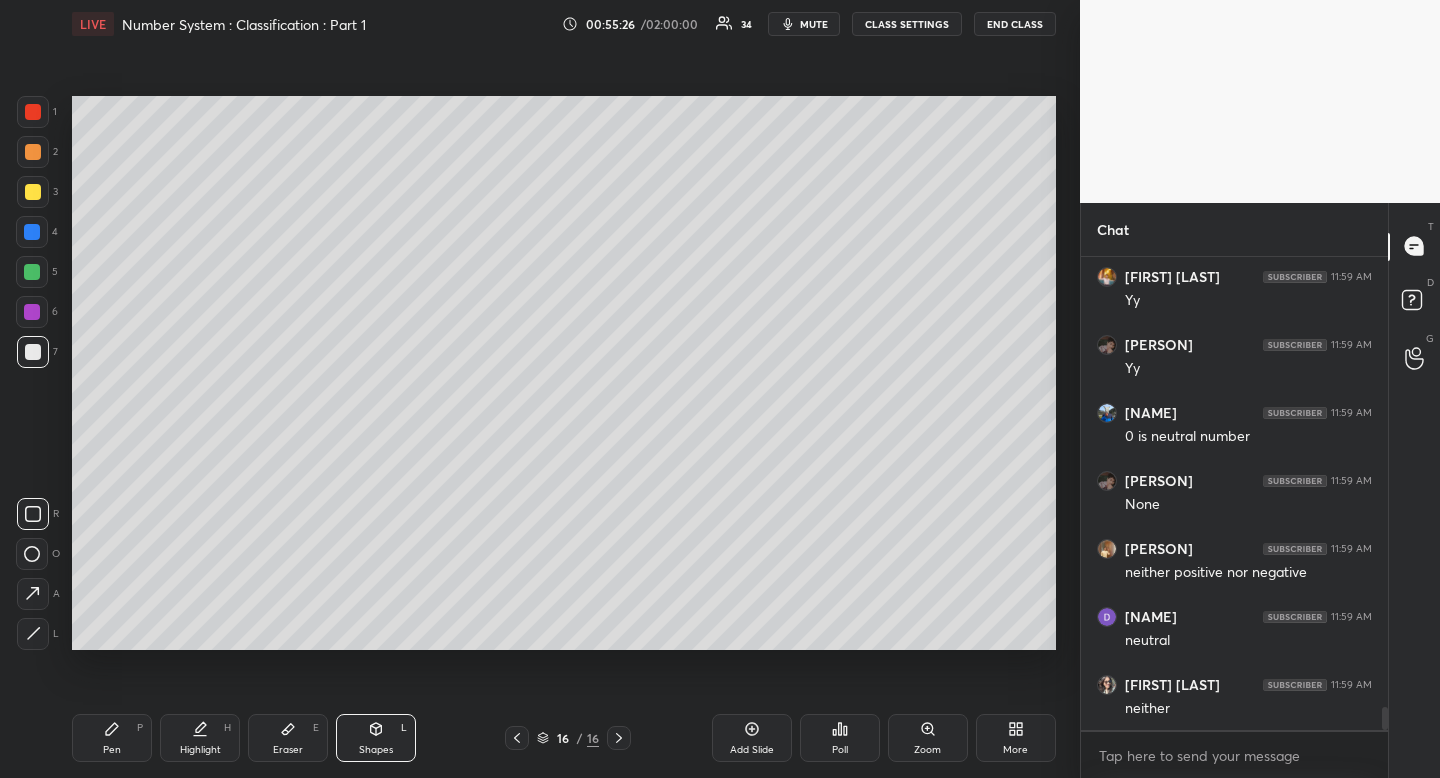 click 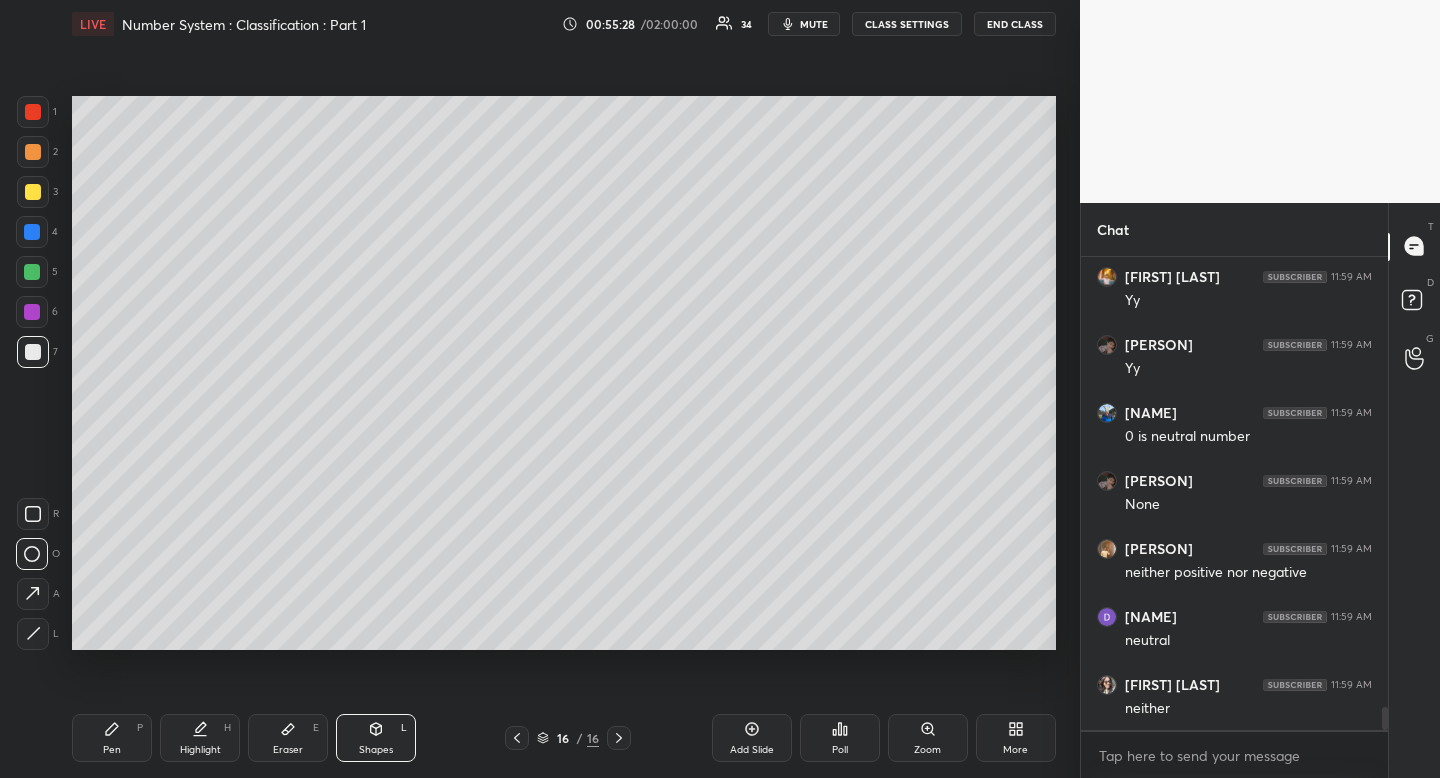 drag, startPoint x: 118, startPoint y: 725, endPoint x: 116, endPoint y: 741, distance: 16.124516 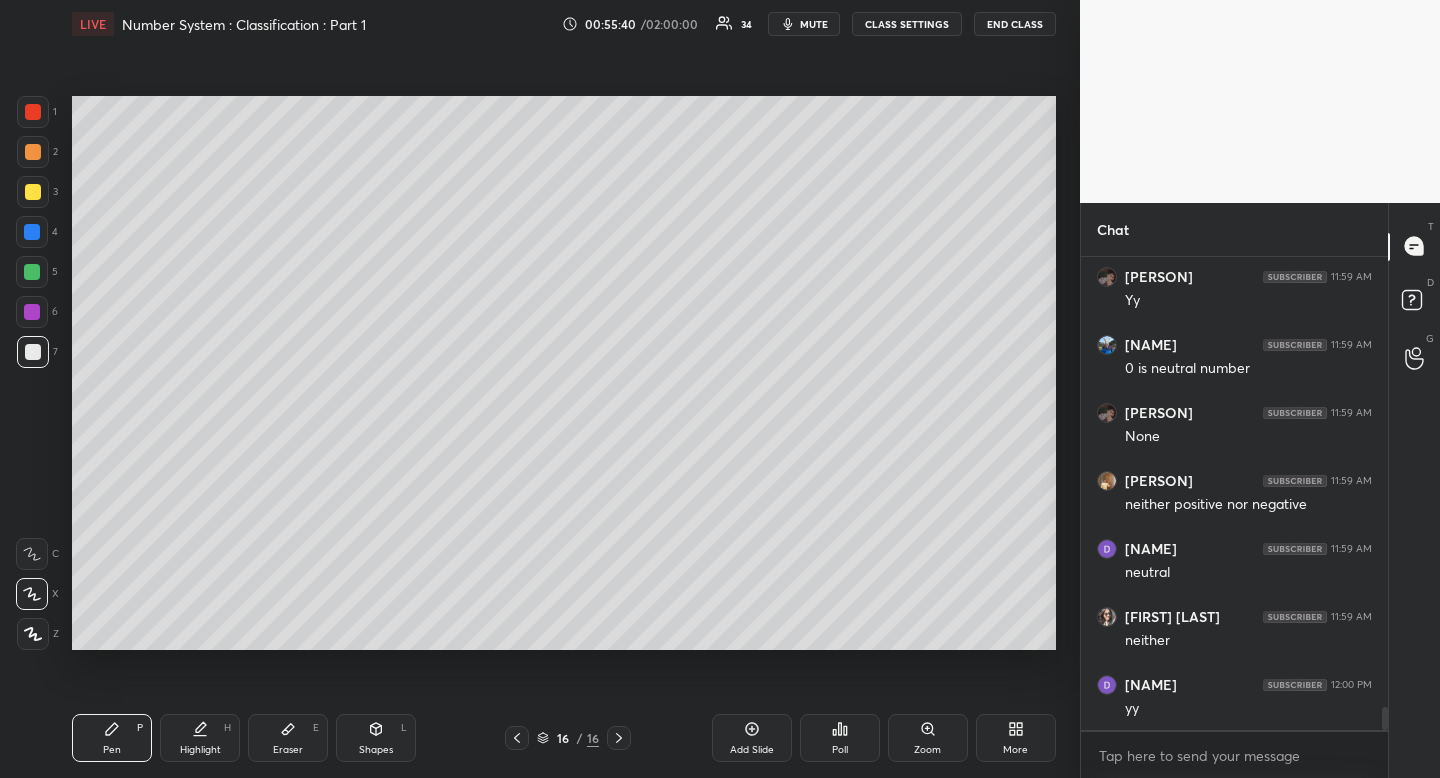 scroll, scrollTop: 9479, scrollLeft: 0, axis: vertical 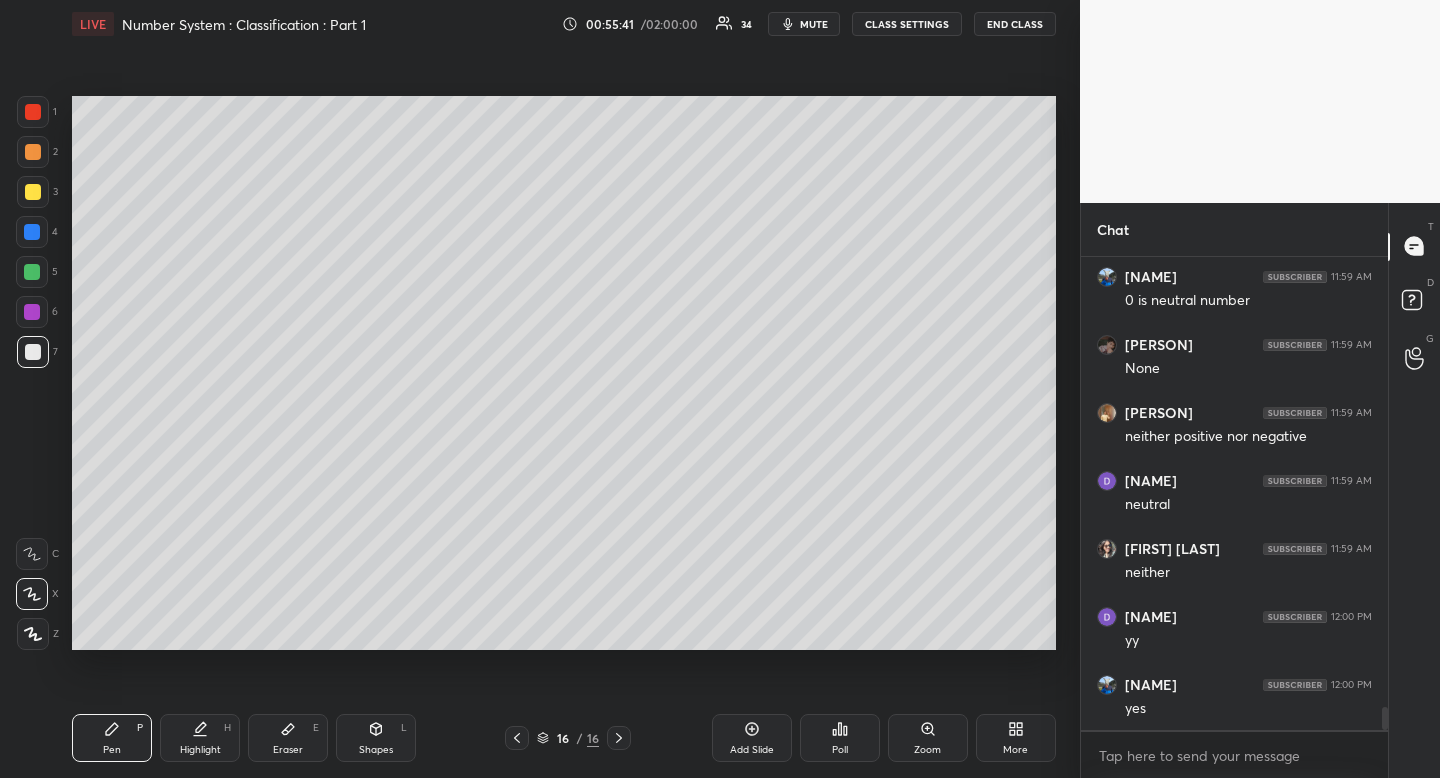 click on "Poll" at bounding box center [840, 750] 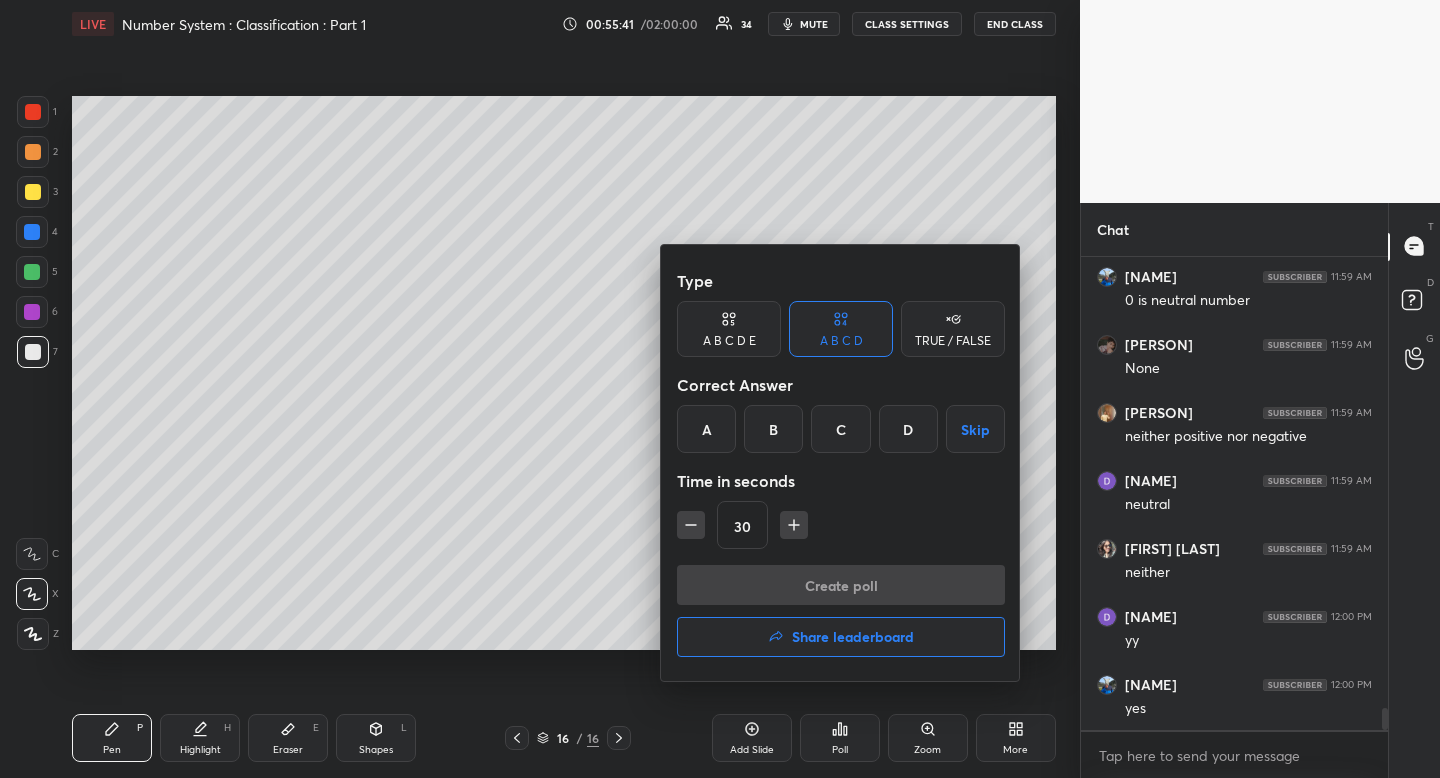 scroll, scrollTop: 9547, scrollLeft: 0, axis: vertical 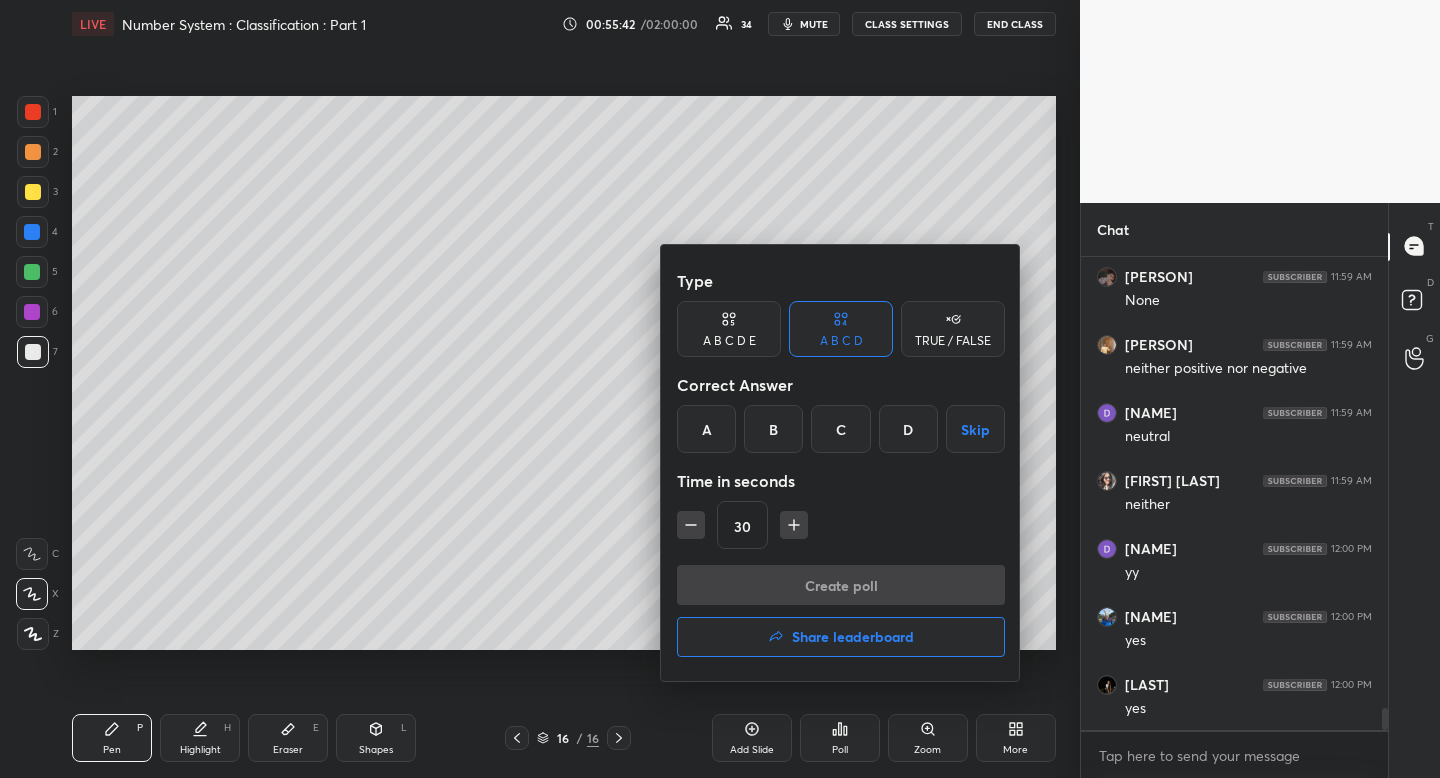 click on "TRUE / FALSE" at bounding box center [953, 329] 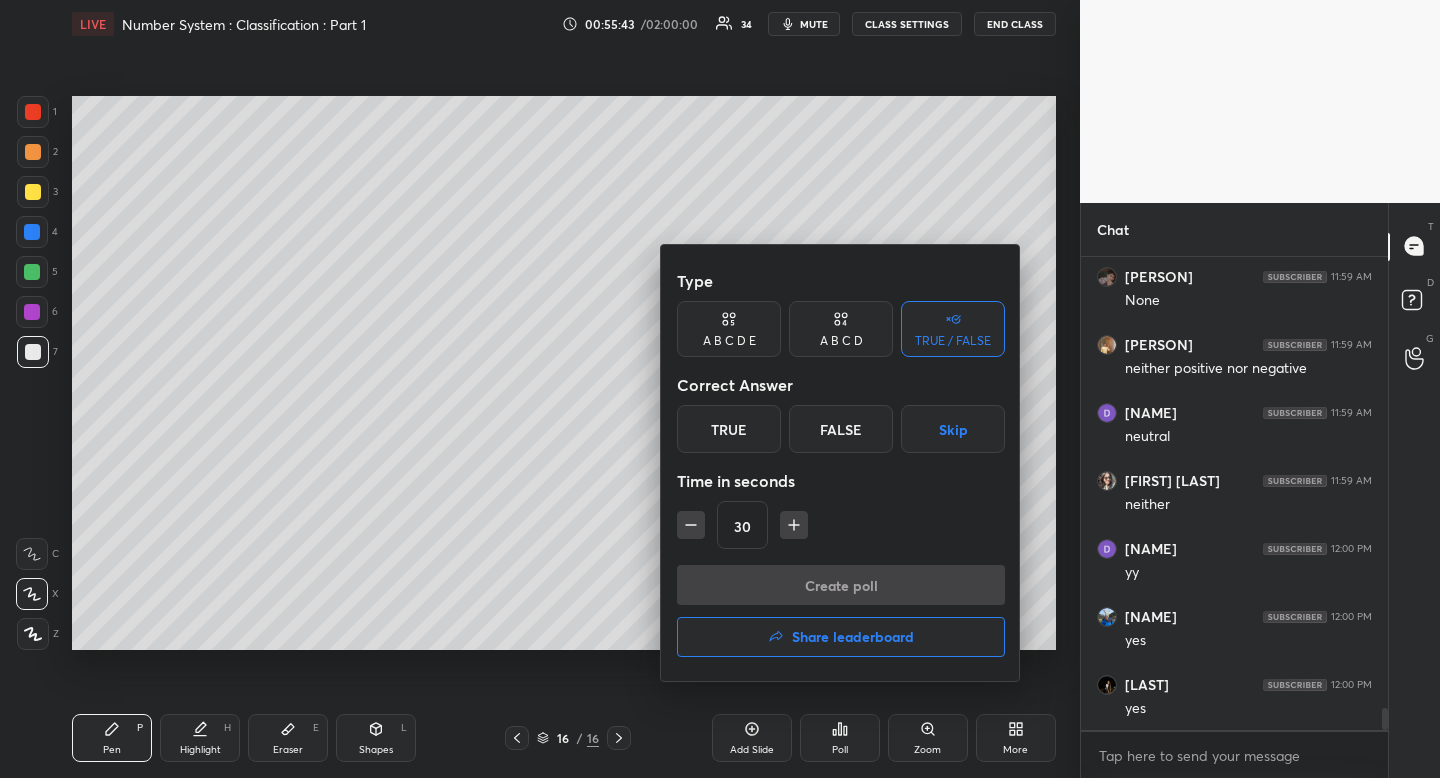 drag, startPoint x: 723, startPoint y: 434, endPoint x: 727, endPoint y: 467, distance: 33.24154 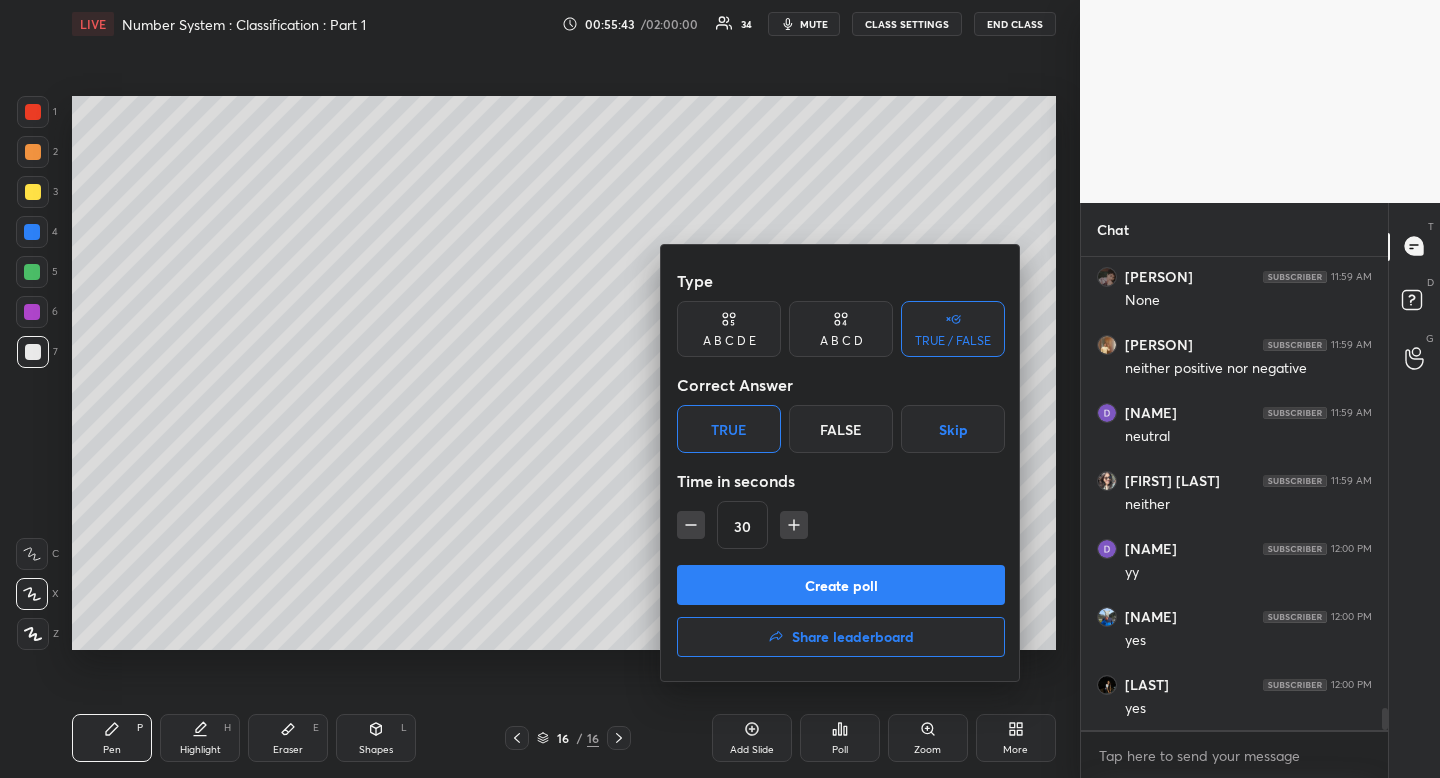 click 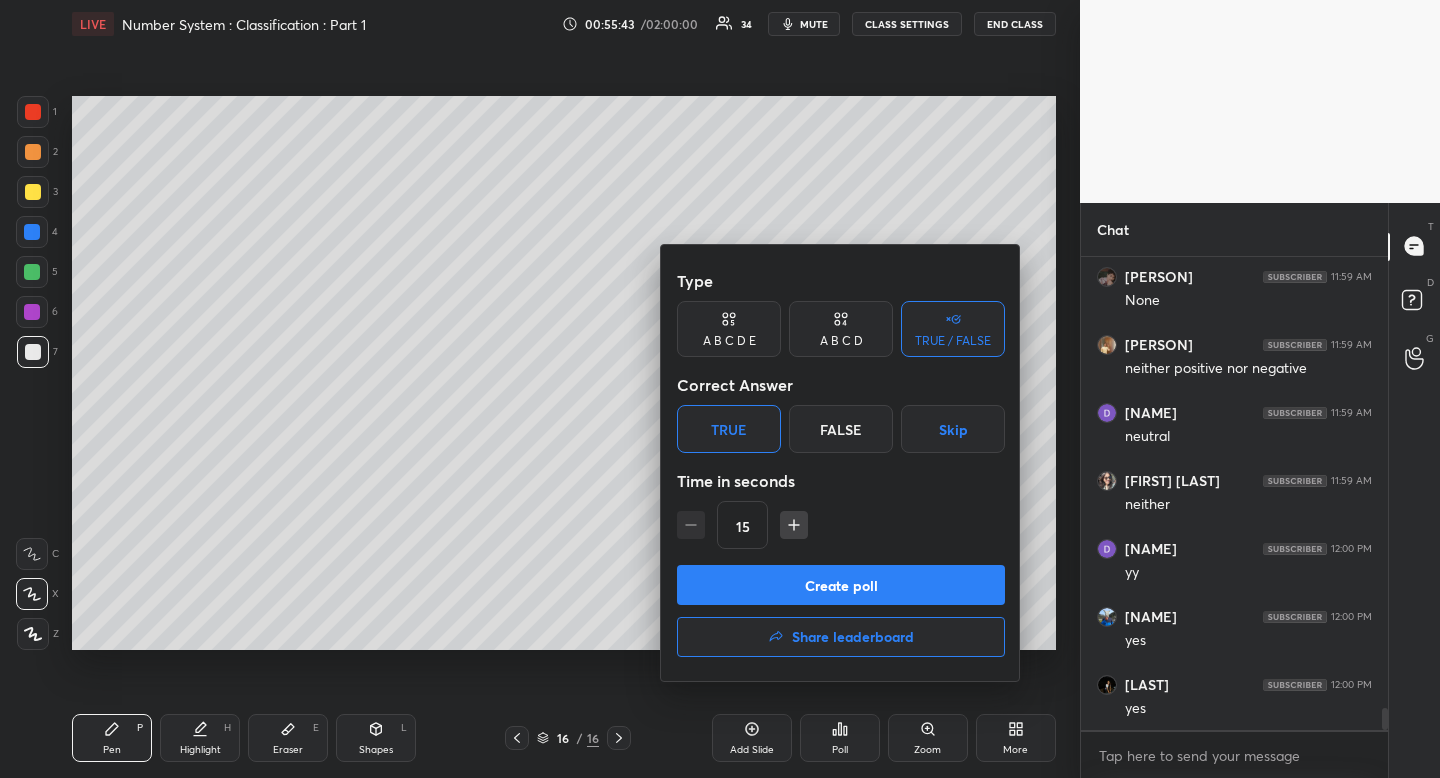 drag, startPoint x: 695, startPoint y: 529, endPoint x: 740, endPoint y: 577, distance: 65.795135 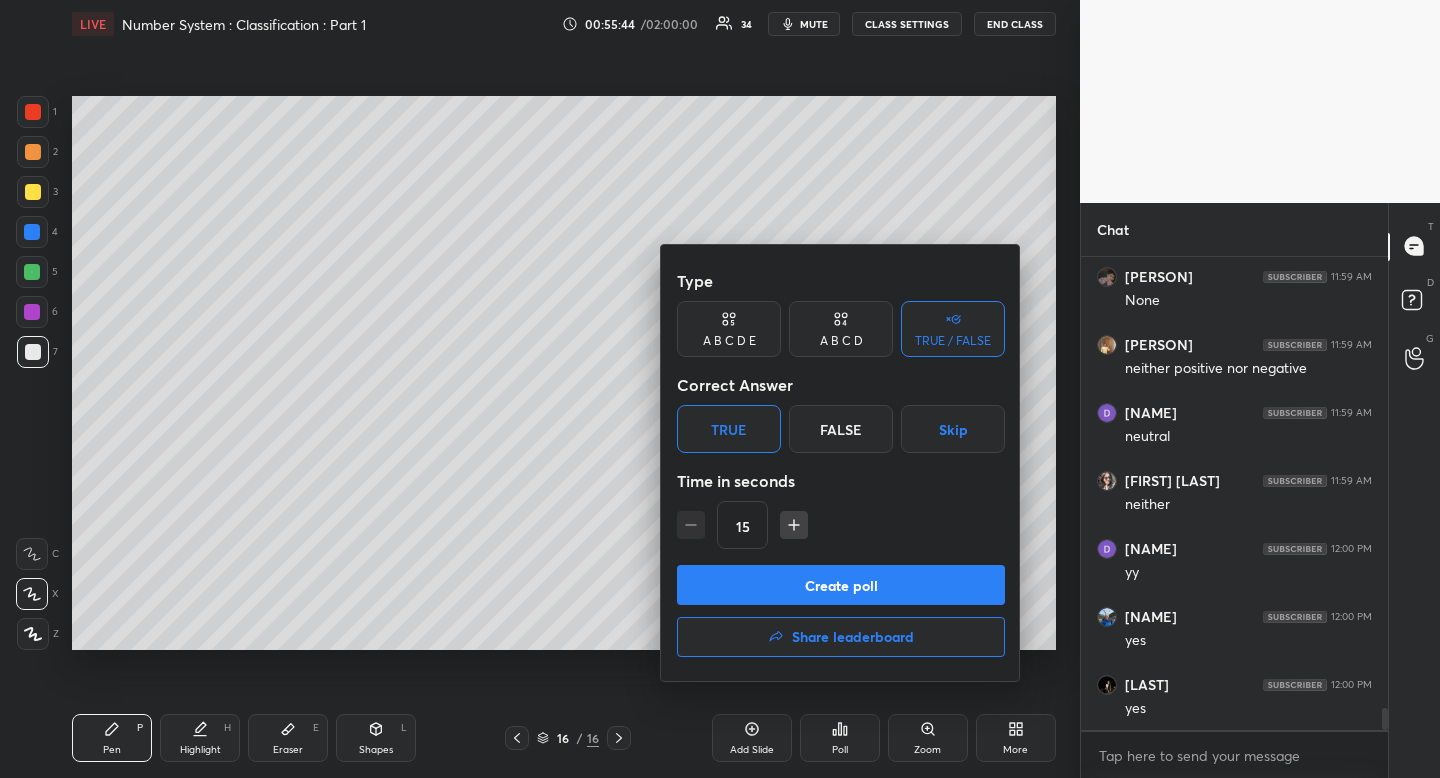 click on "Create poll" at bounding box center (841, 585) 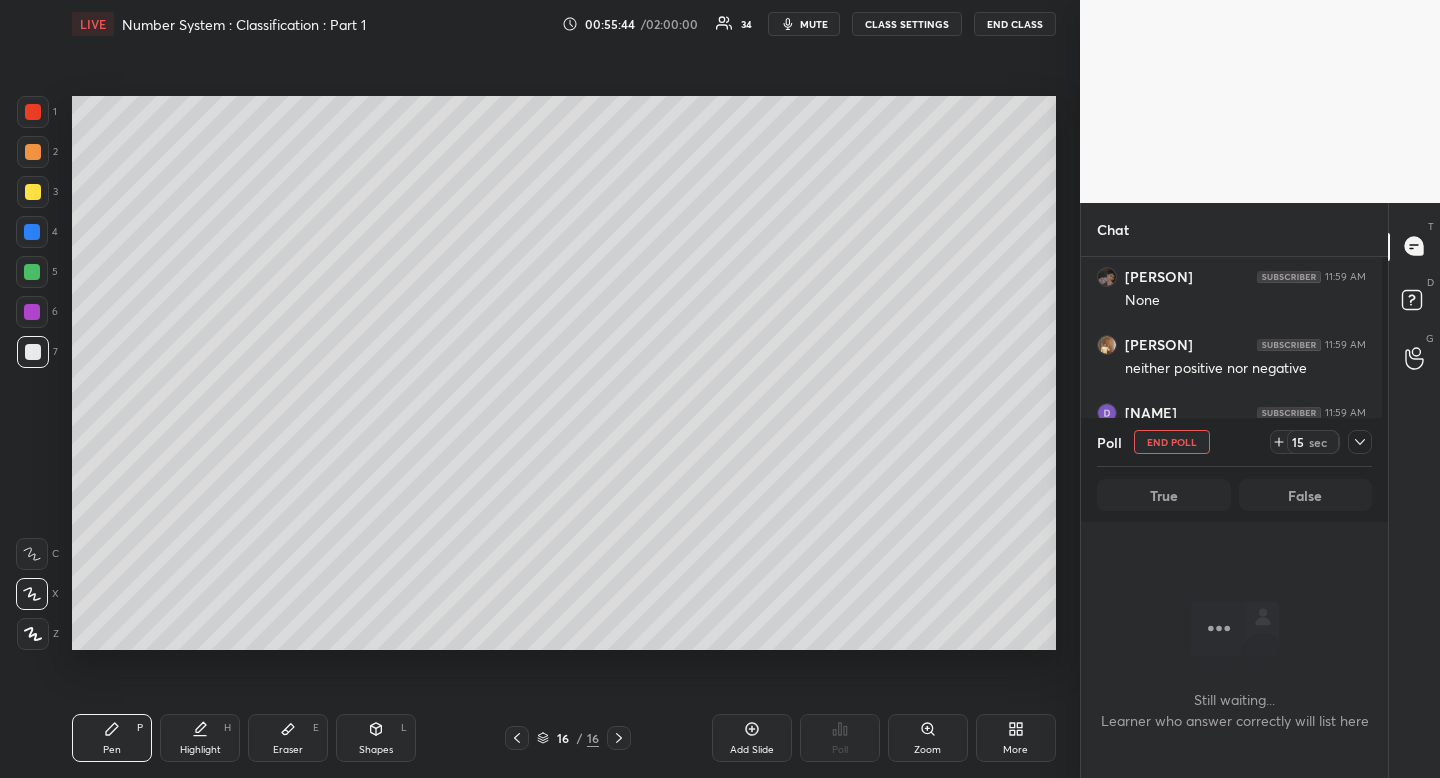 scroll, scrollTop: 9621, scrollLeft: 0, axis: vertical 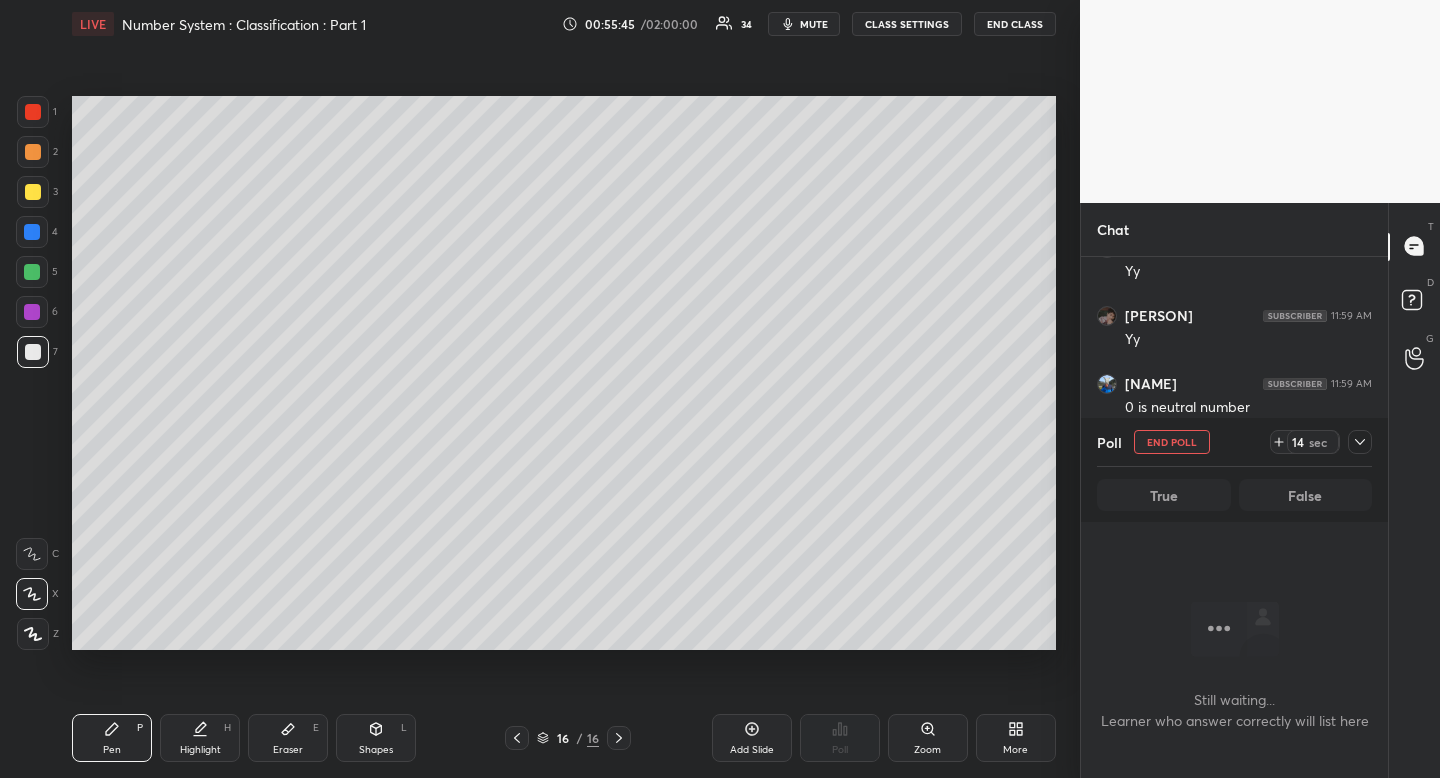 click at bounding box center [33, 192] 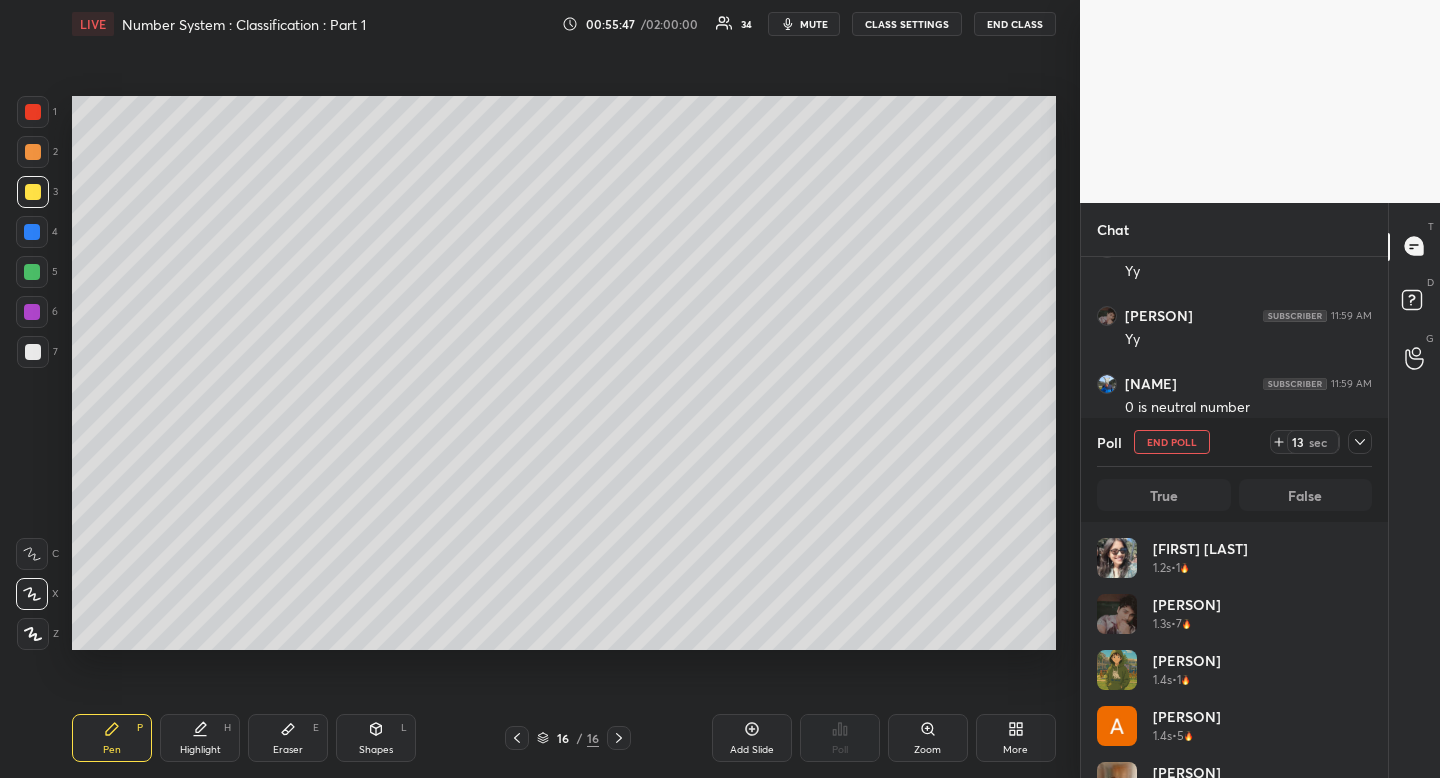 drag, startPoint x: 1361, startPoint y: 428, endPoint x: 1360, endPoint y: 438, distance: 10.049875 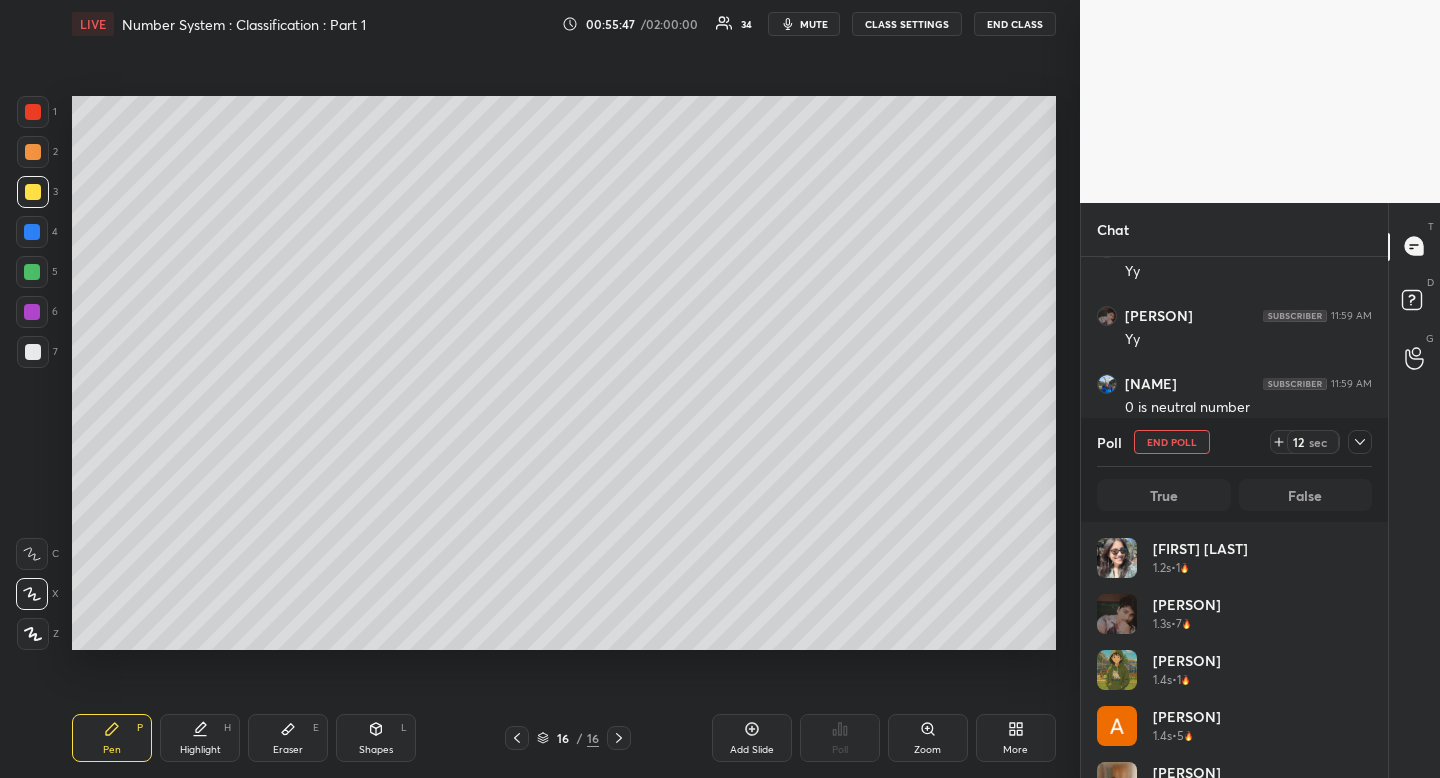 click at bounding box center [1360, 442] 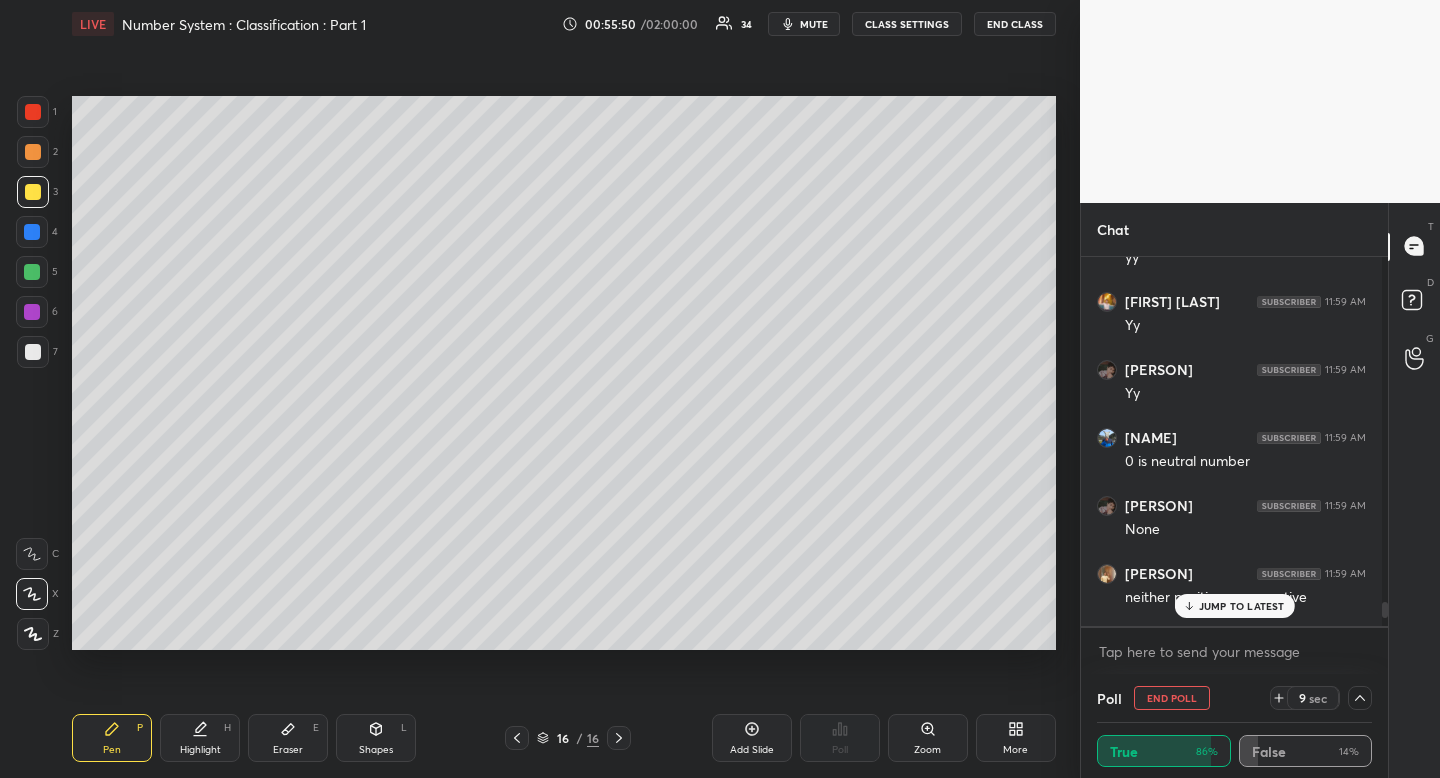 click on "JUMP TO LATEST" at bounding box center (1242, 606) 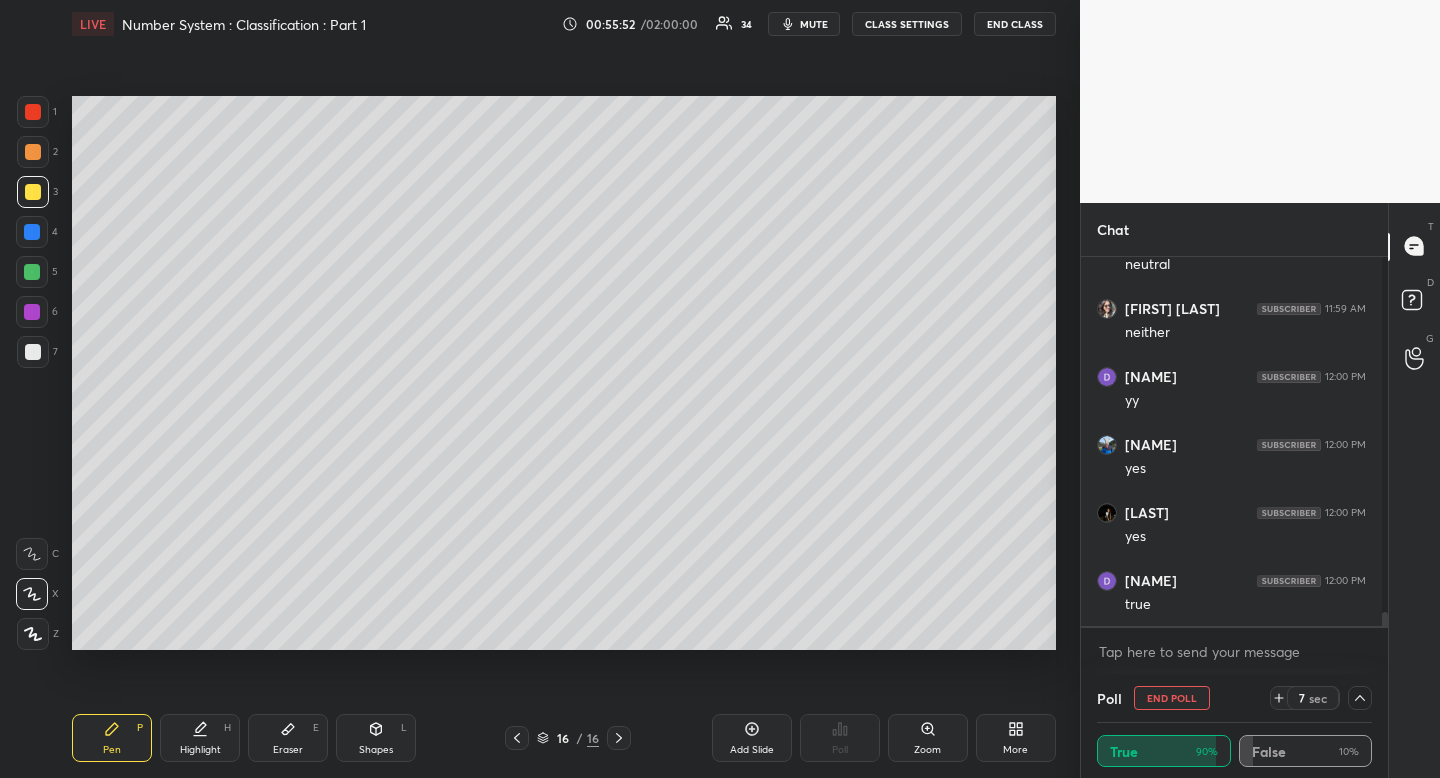 click 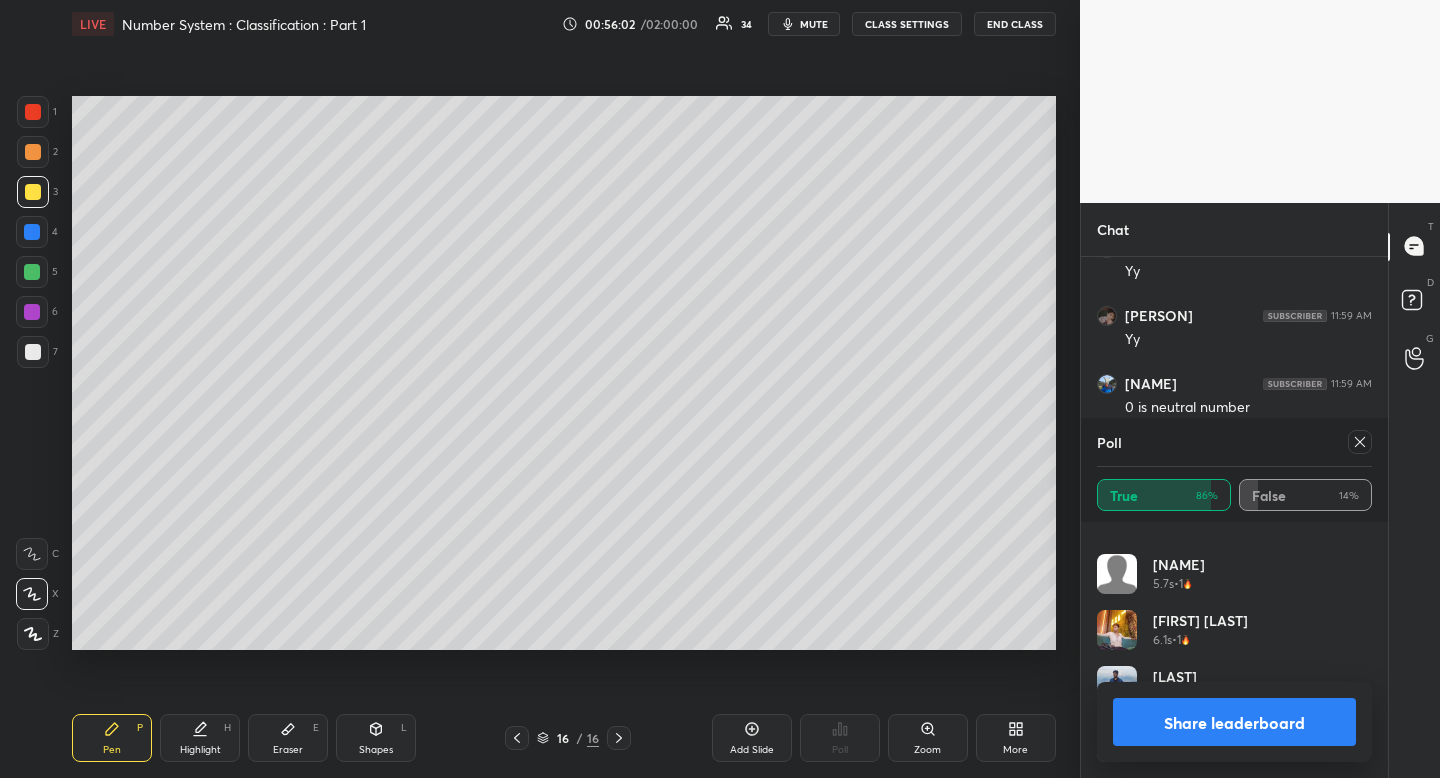 drag, startPoint x: 1363, startPoint y: 450, endPoint x: 1341, endPoint y: 449, distance: 22.022715 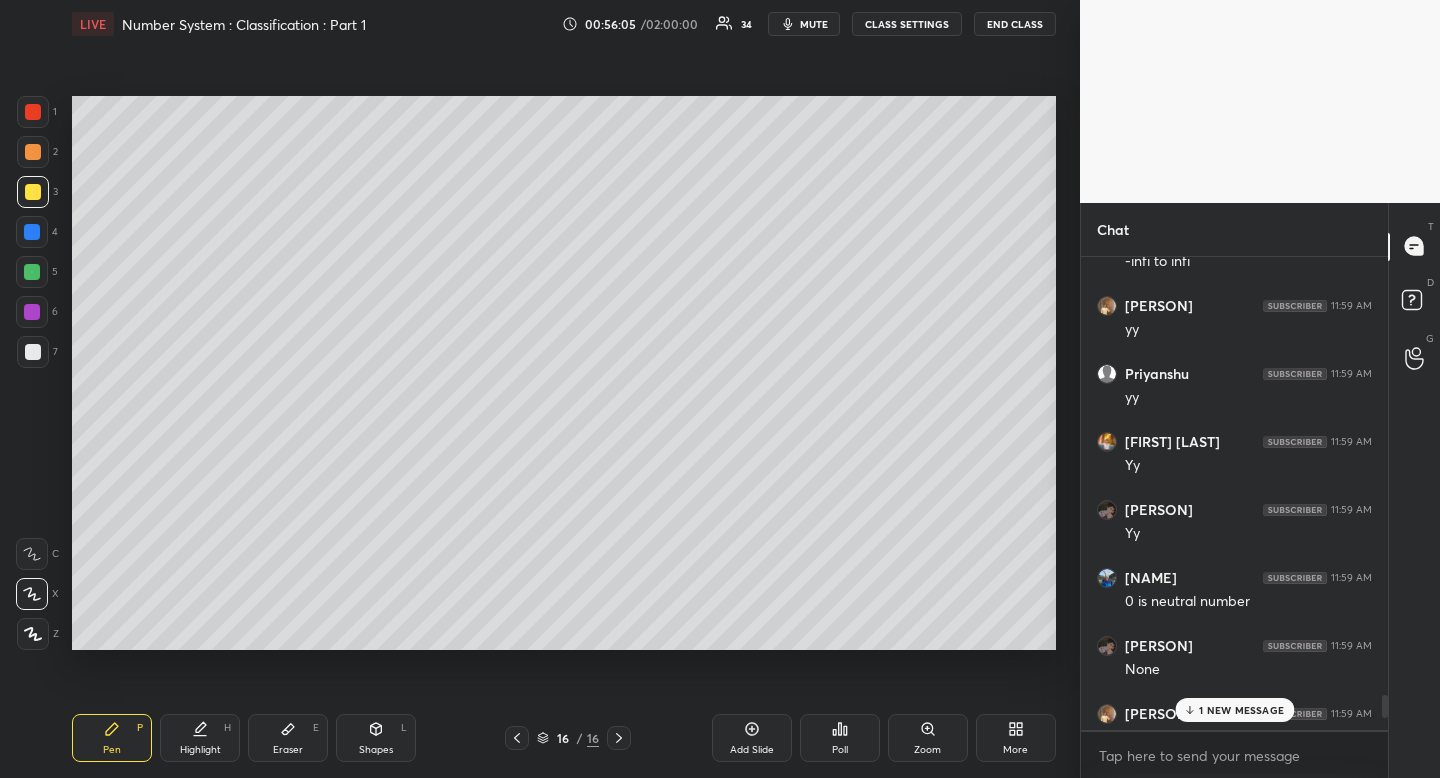 click on "1 NEW MESSAGE" at bounding box center [1241, 710] 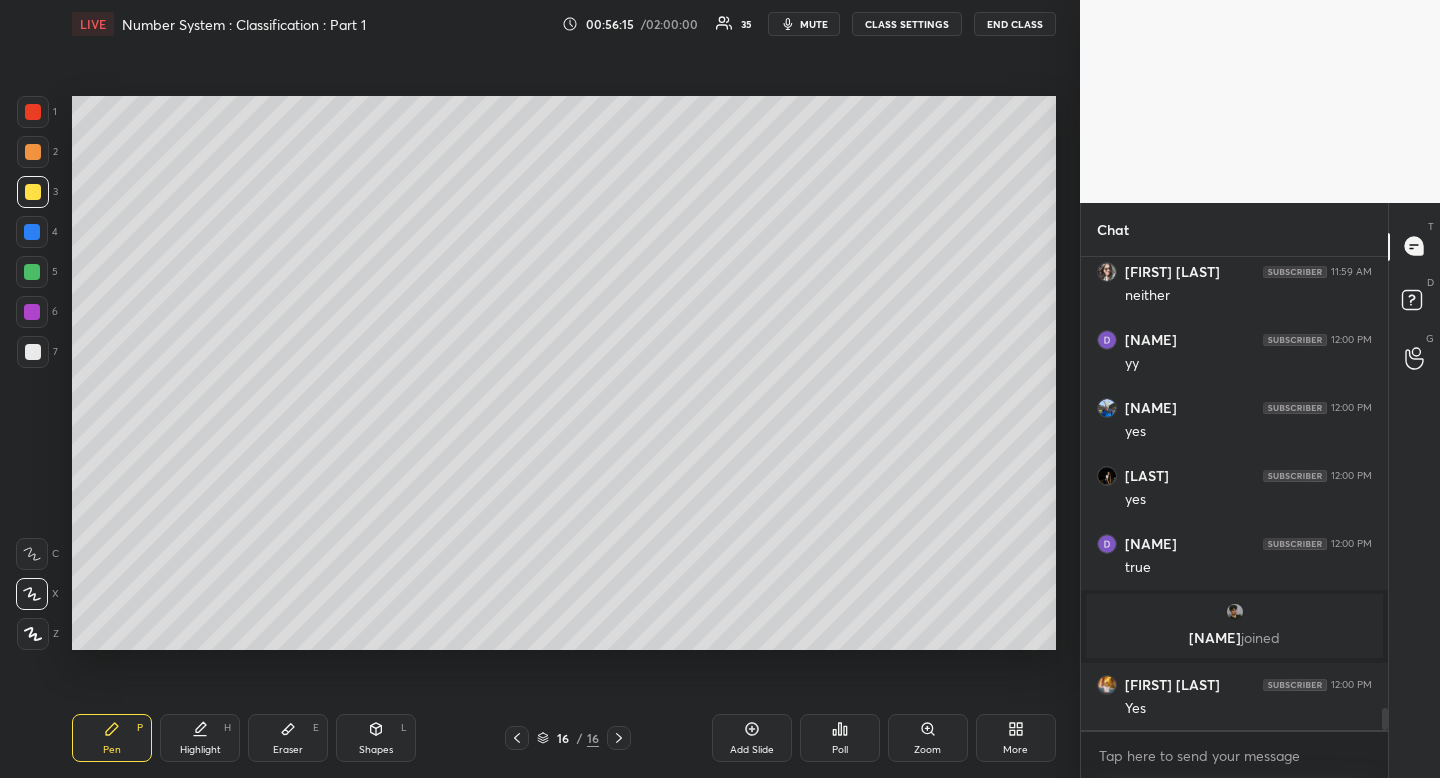 click on "Highlight" at bounding box center [200, 750] 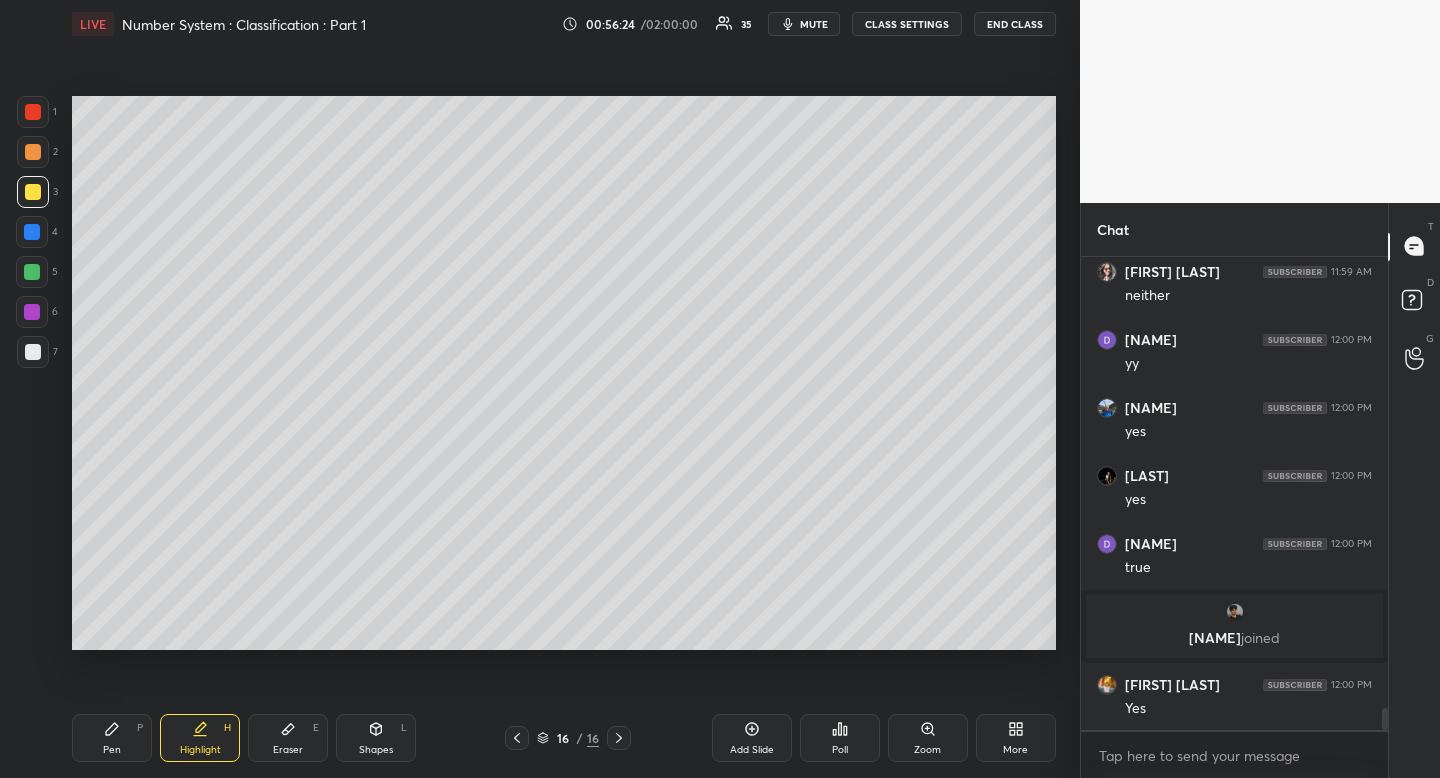 click on "Shapes L" at bounding box center [376, 738] 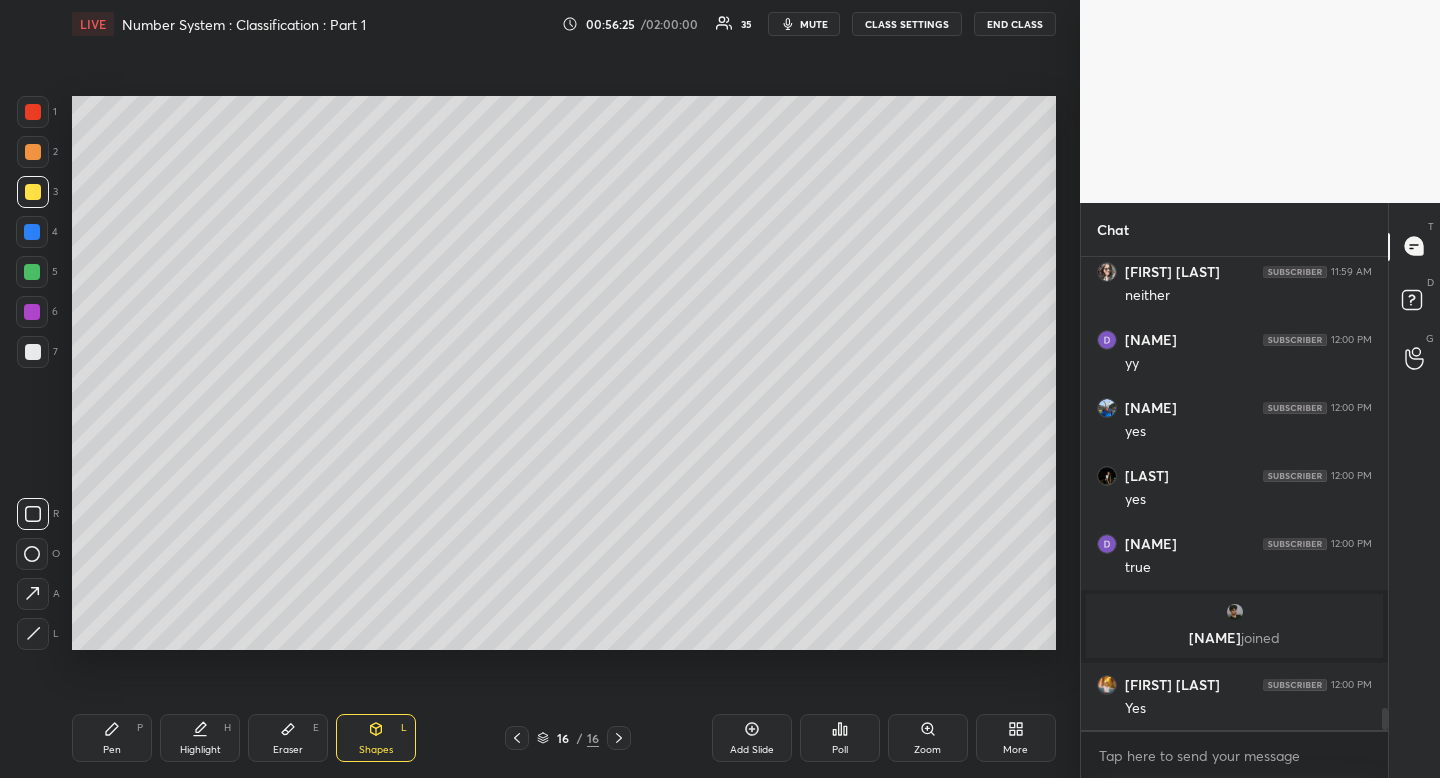 click at bounding box center (33, 634) 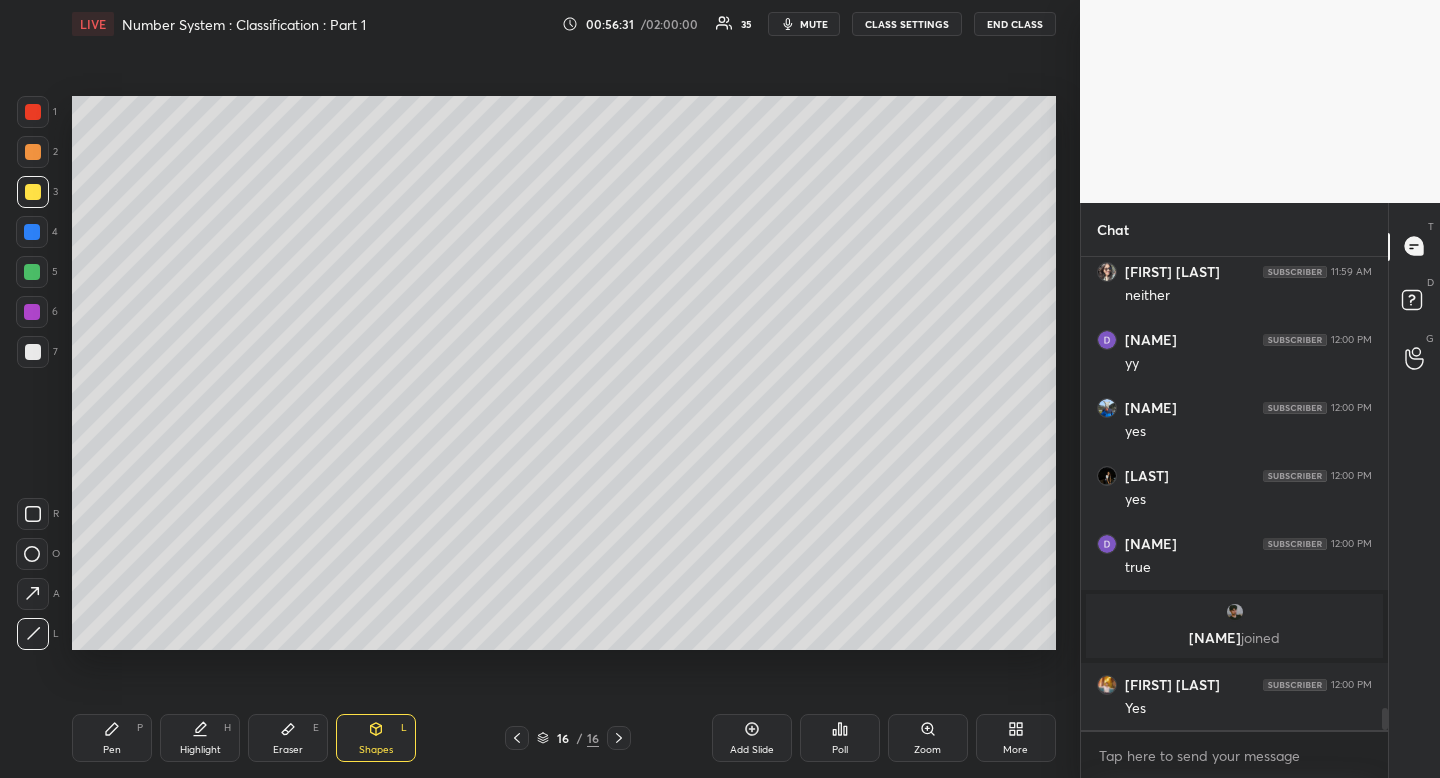click at bounding box center [32, 272] 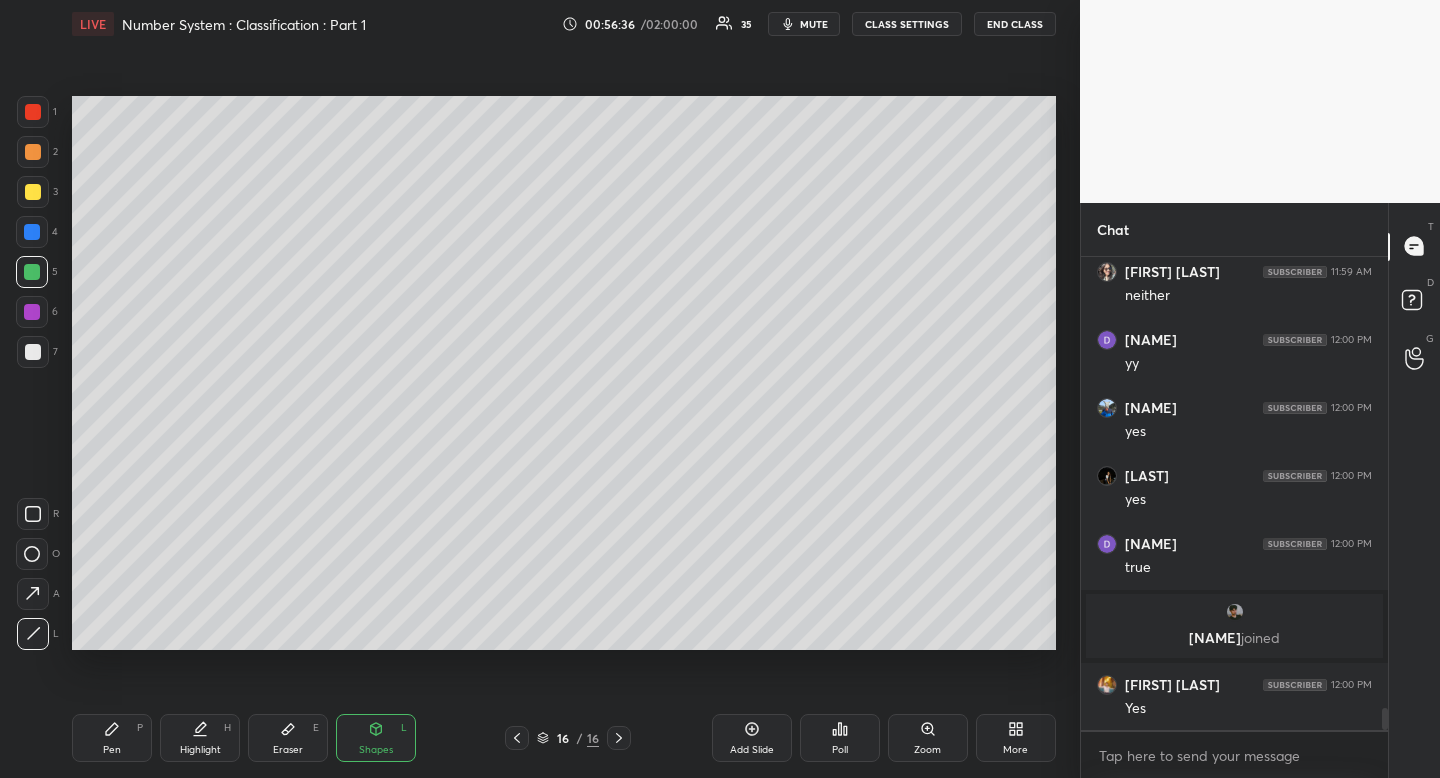 click on "Pen P" at bounding box center [112, 738] 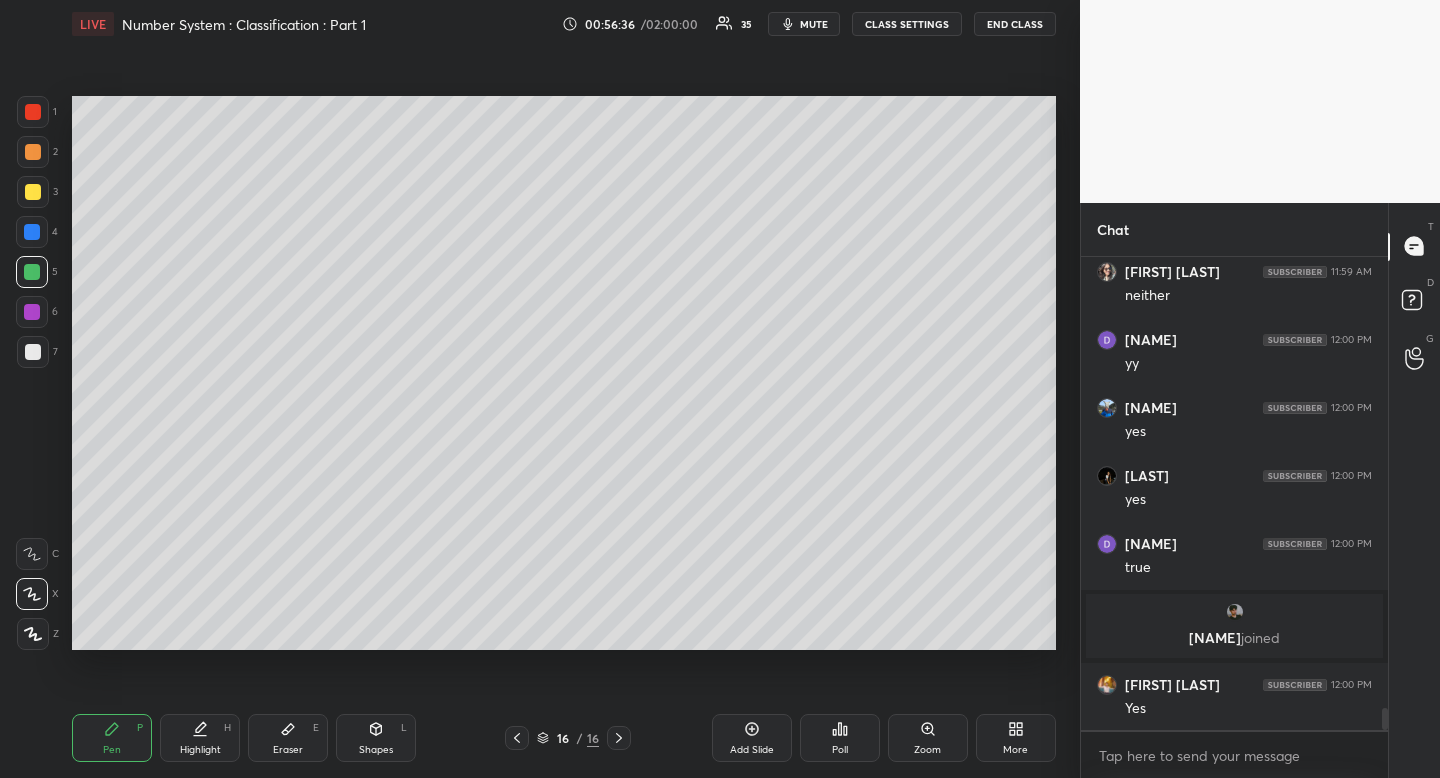 drag, startPoint x: 119, startPoint y: 748, endPoint x: 182, endPoint y: 664, distance: 105 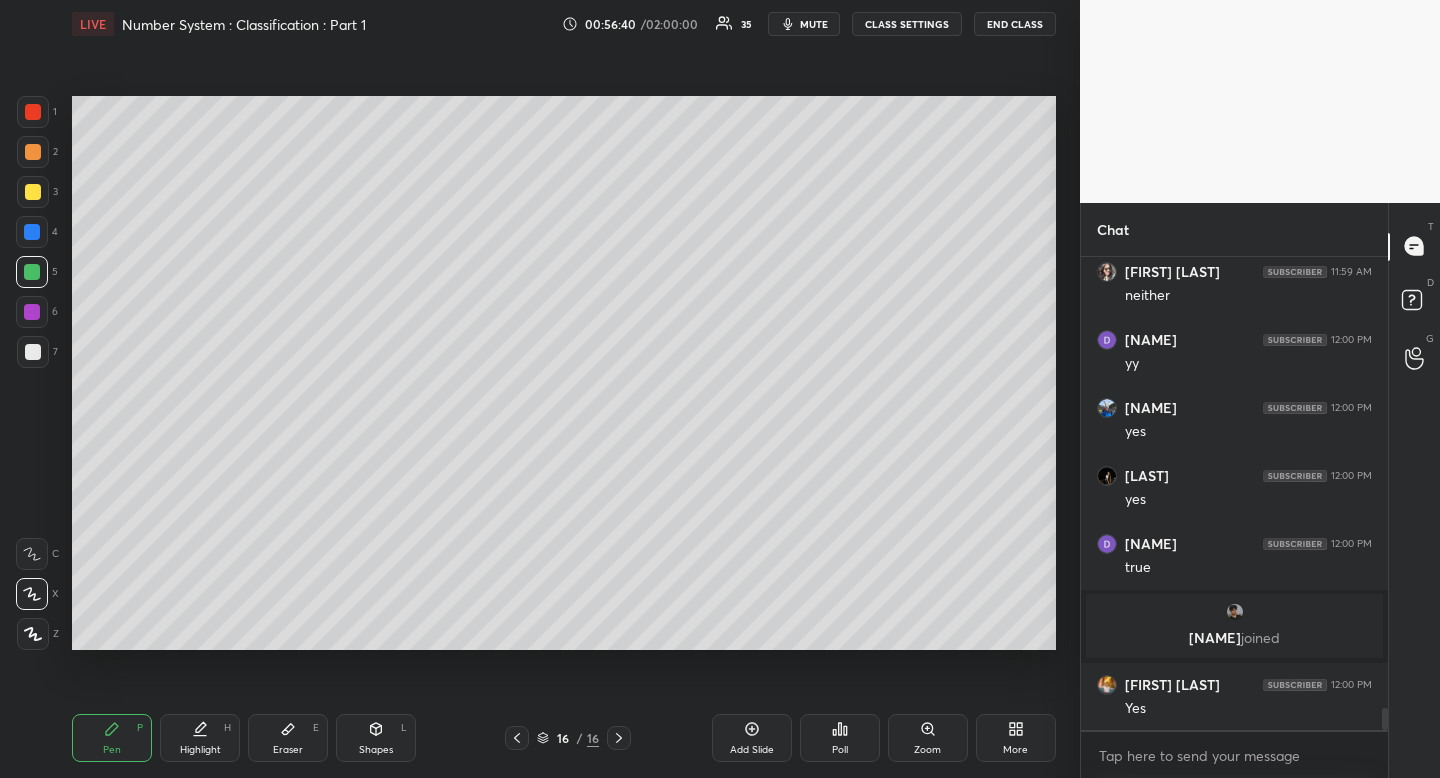 click on "Shapes" at bounding box center (376, 750) 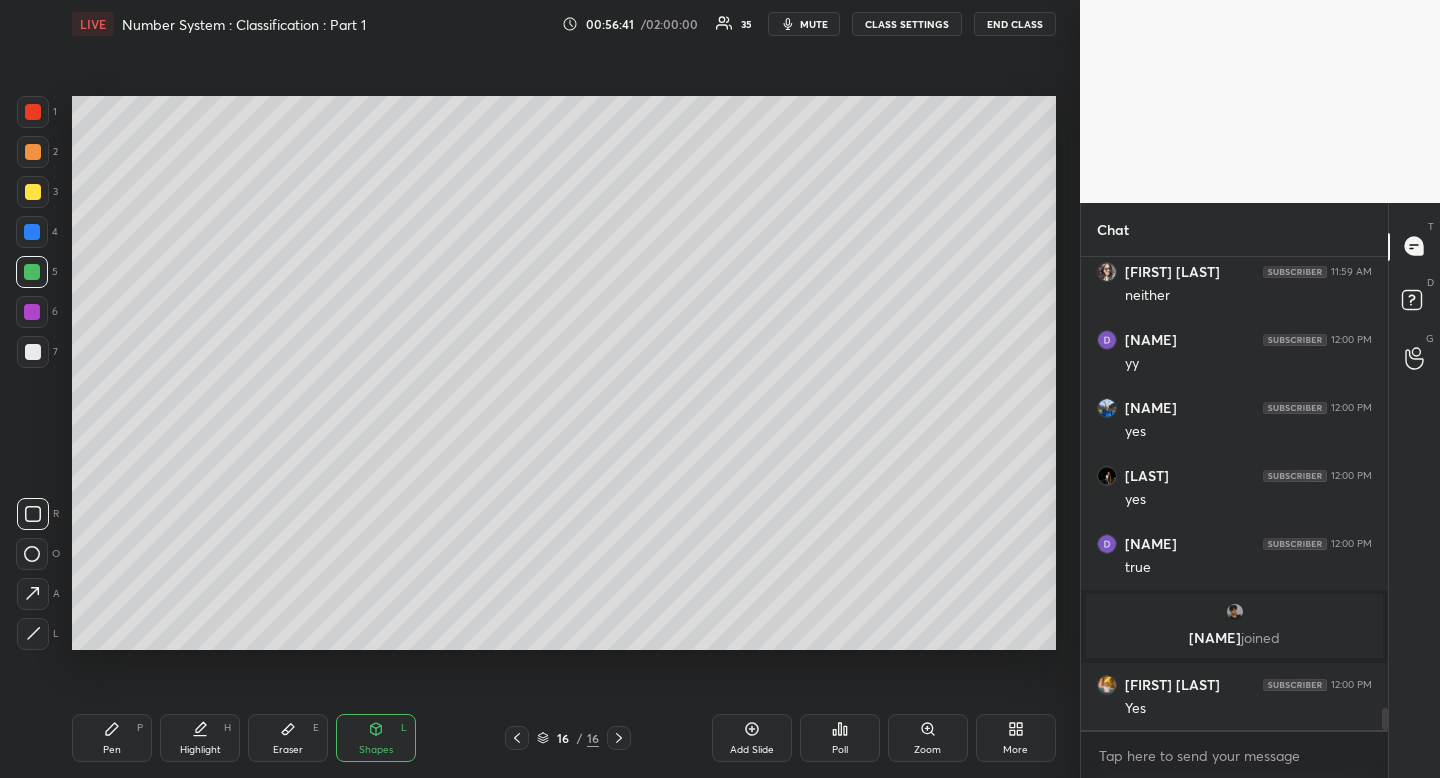 click 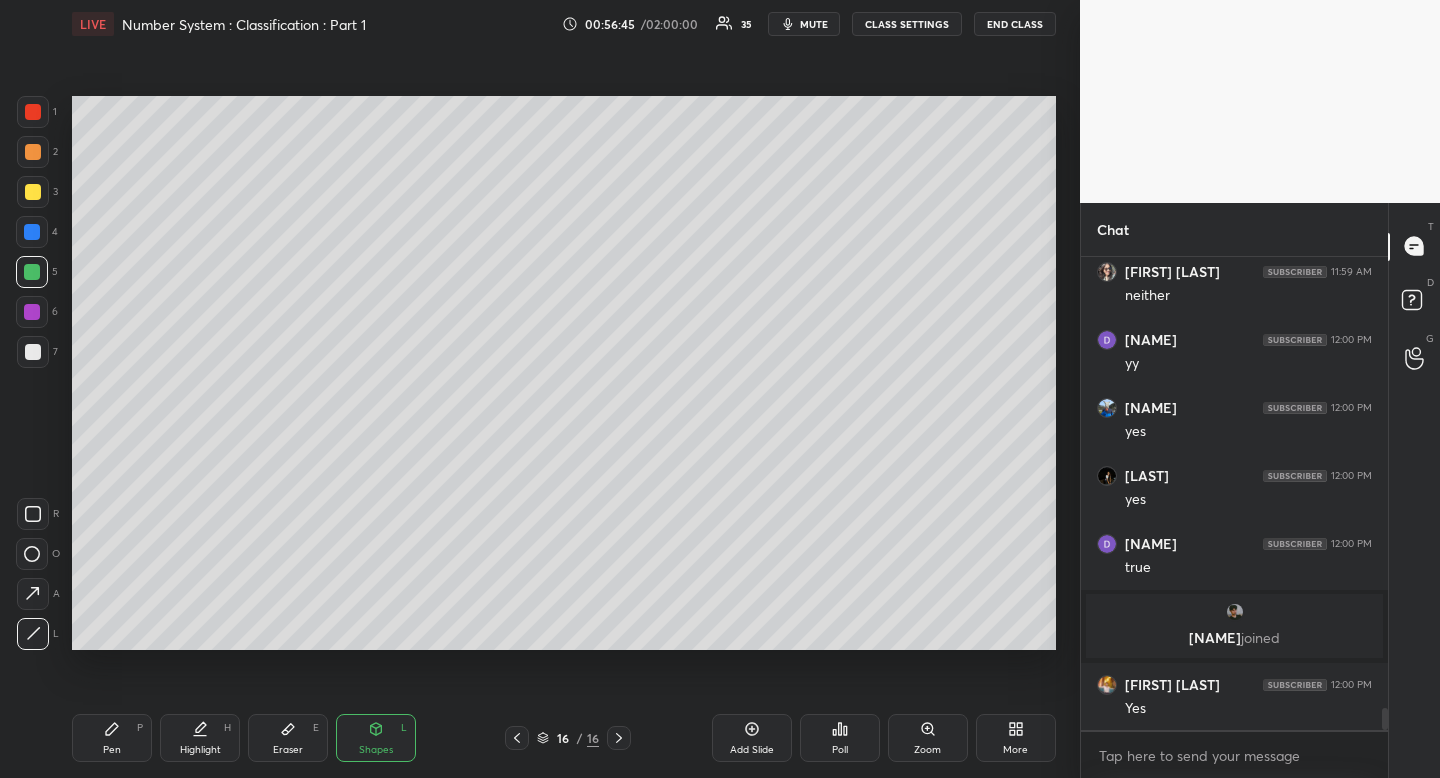 click on "Pen P" at bounding box center [112, 738] 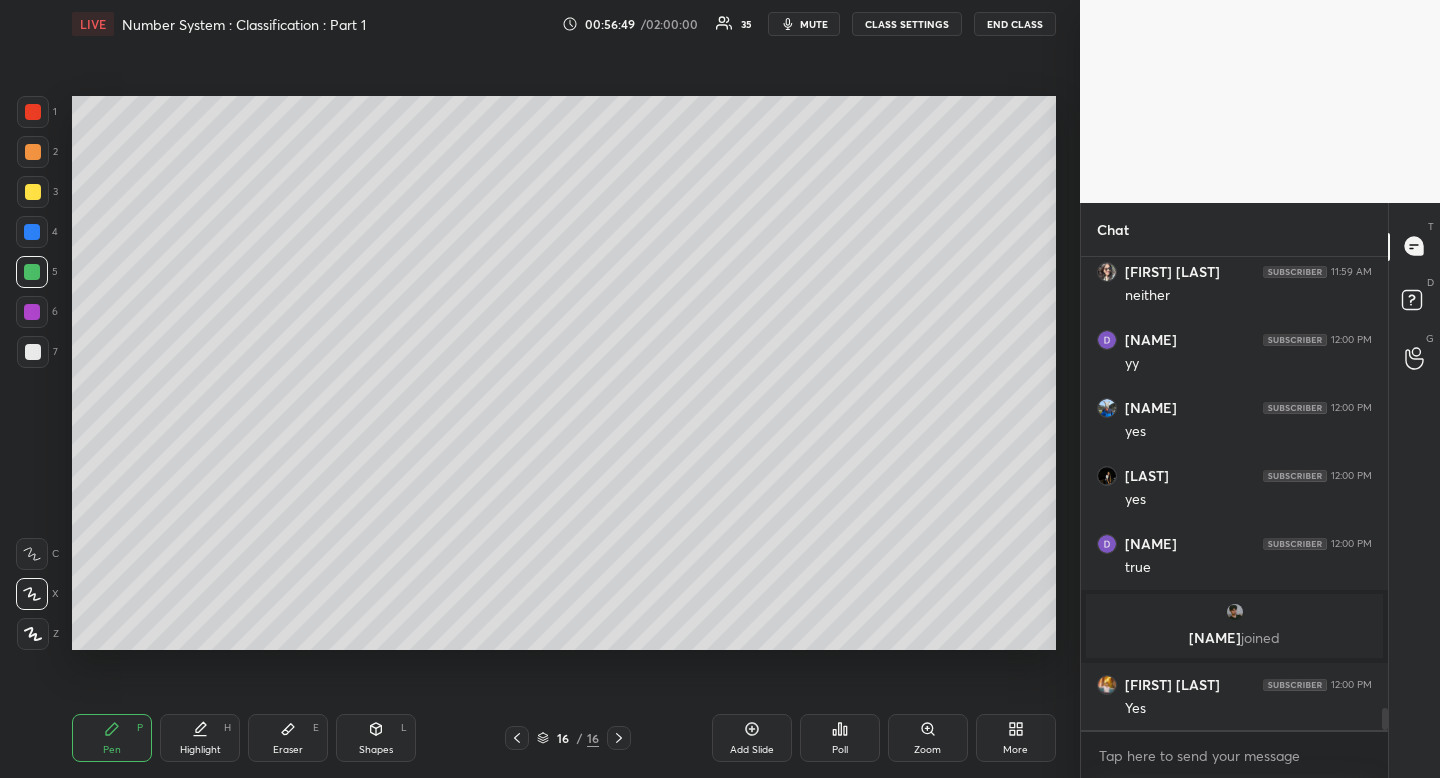 drag, startPoint x: 193, startPoint y: 733, endPoint x: 193, endPoint y: 718, distance: 15 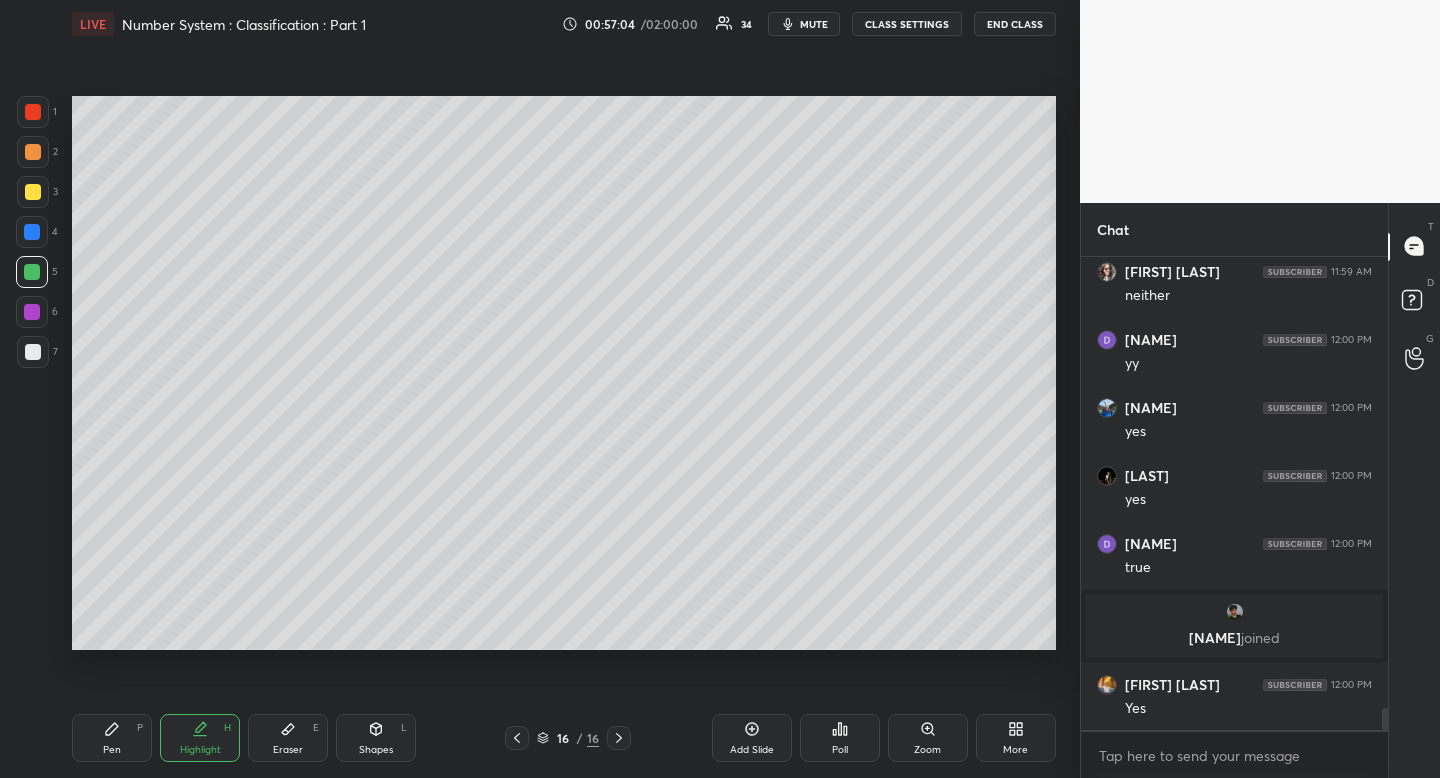 click on "Pen P" at bounding box center [112, 738] 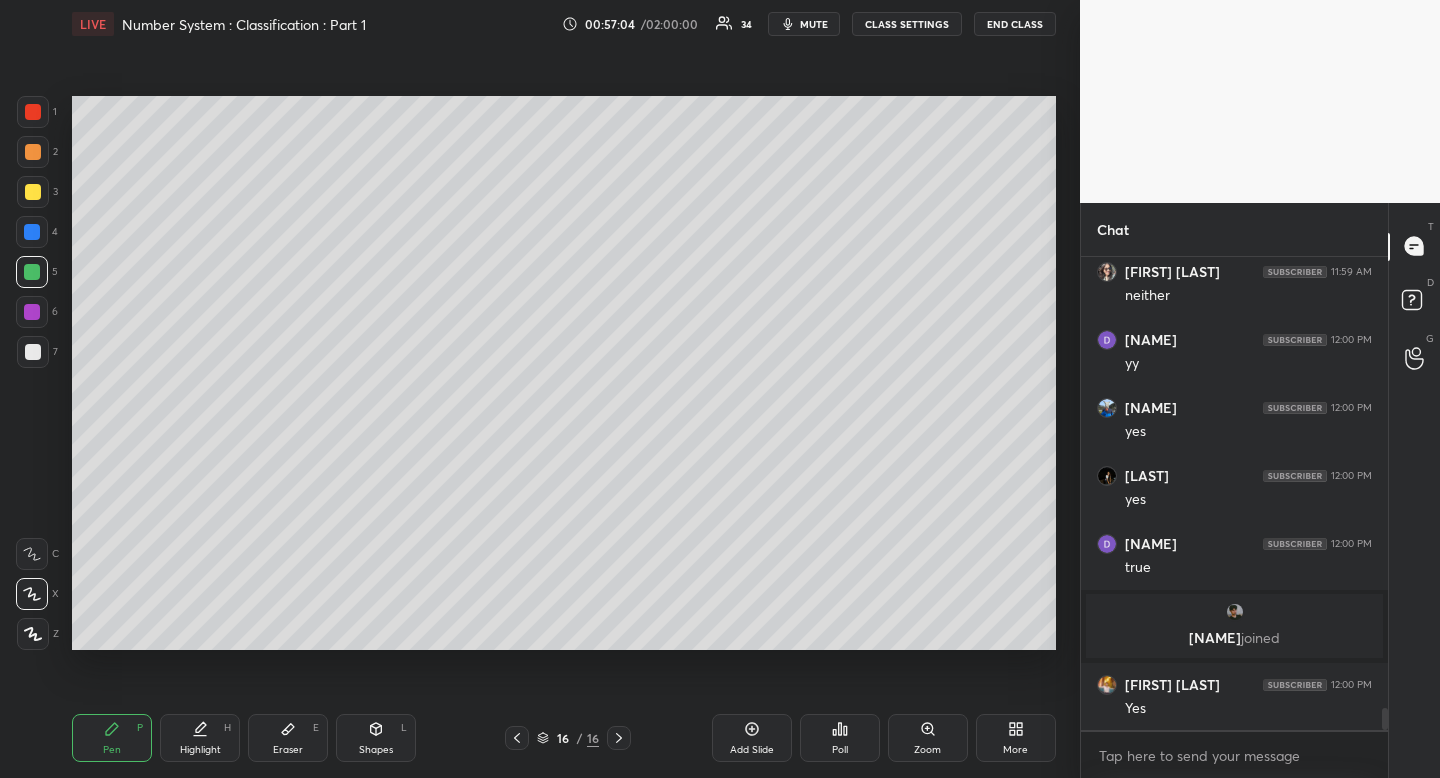 click on "Pen P" at bounding box center (112, 738) 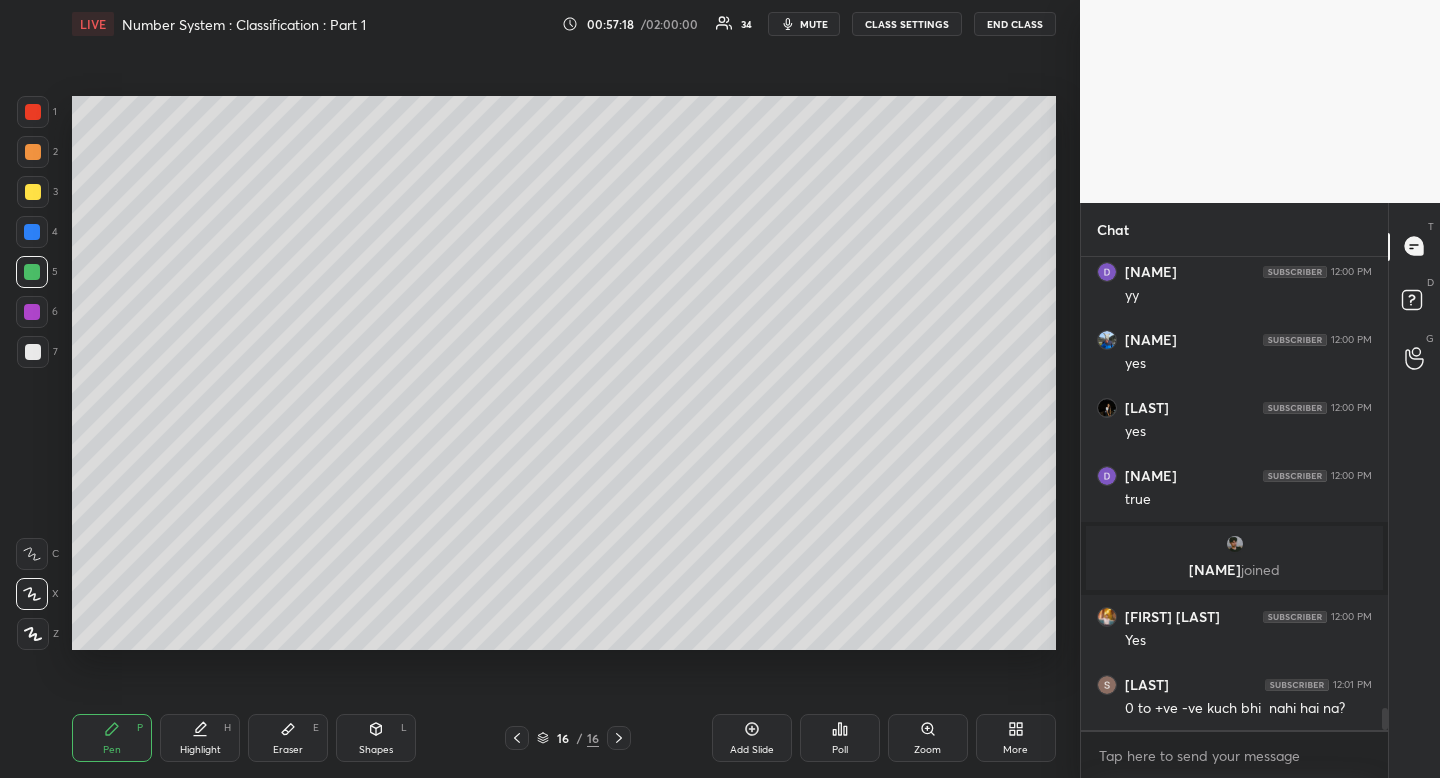 scroll, scrollTop: 9645, scrollLeft: 0, axis: vertical 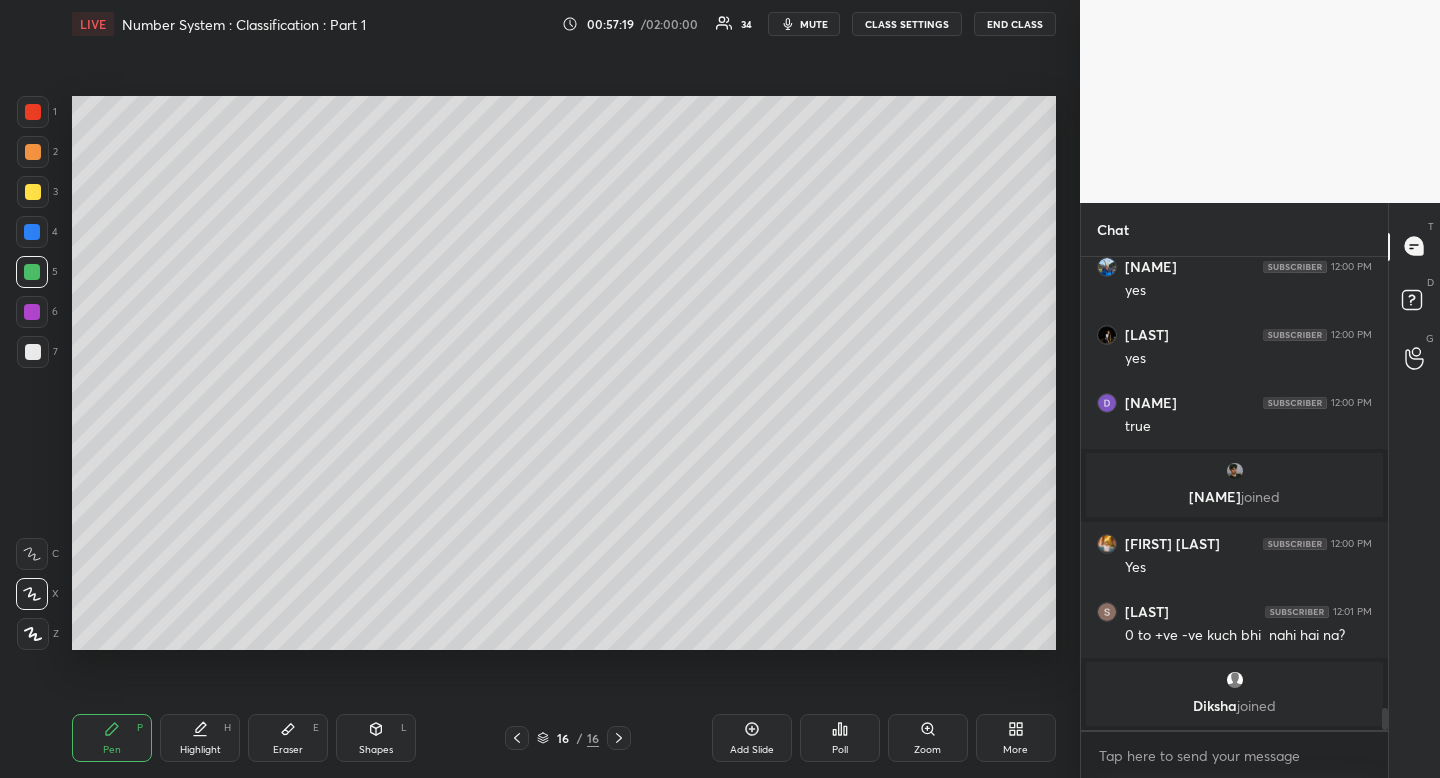click 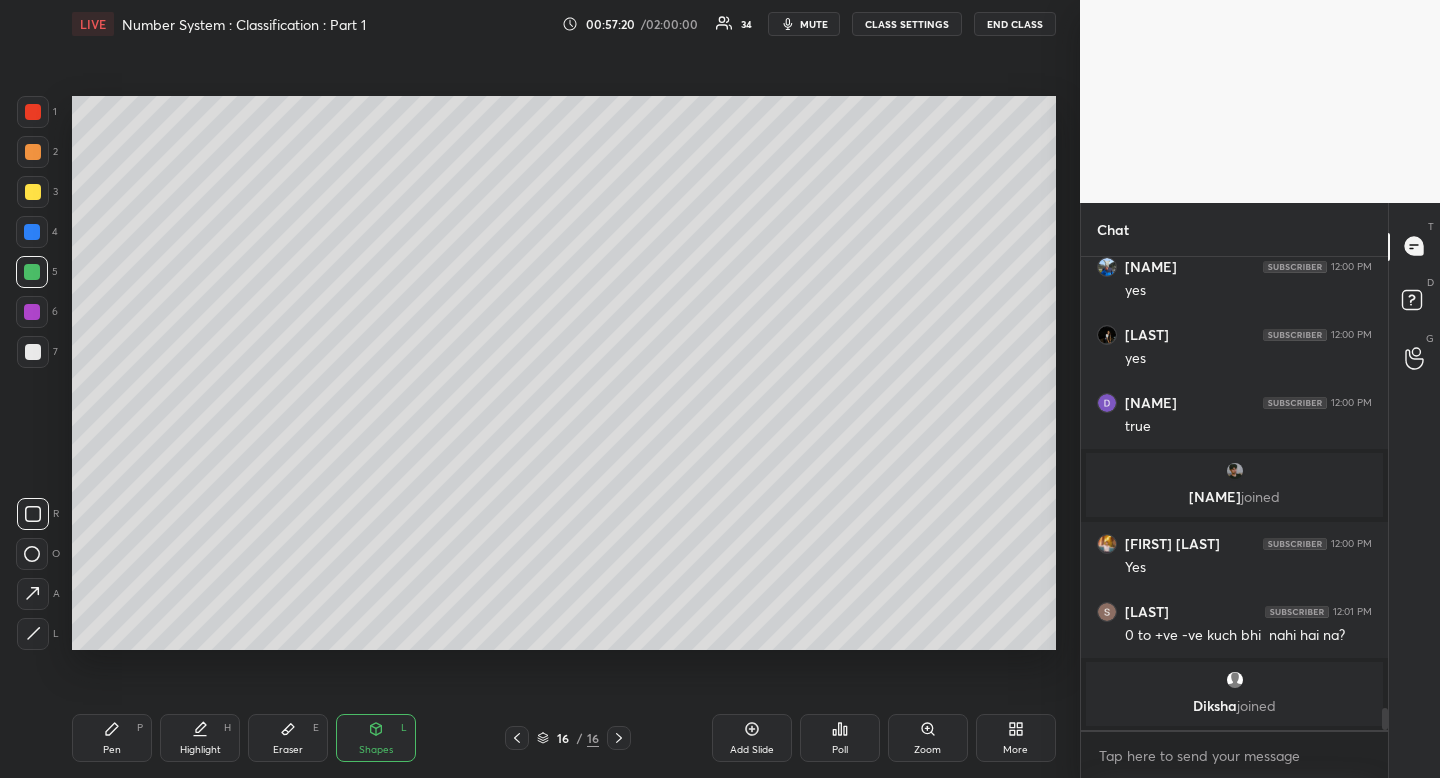 drag, startPoint x: 43, startPoint y: 503, endPoint x: 56, endPoint y: 501, distance: 13.152946 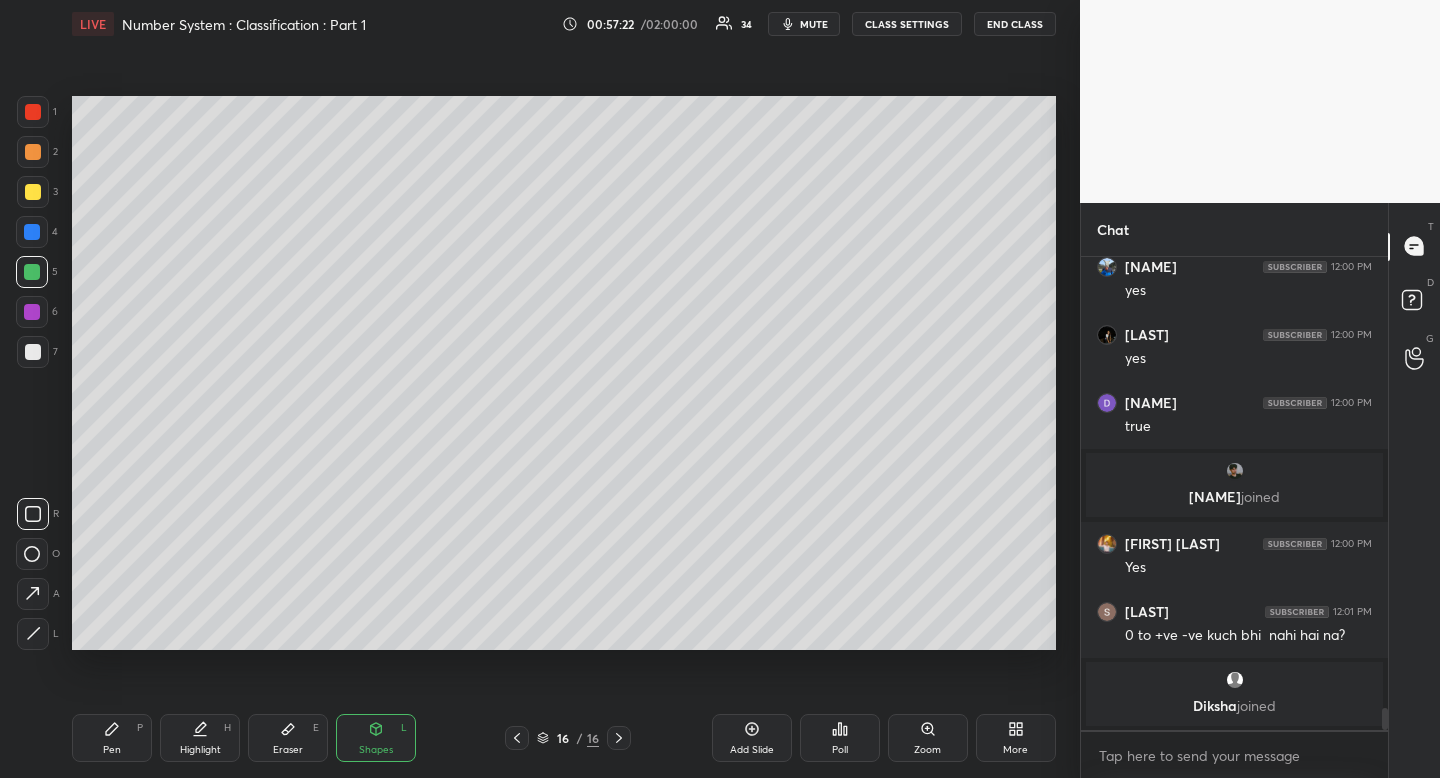 click on "Pen P" at bounding box center [112, 738] 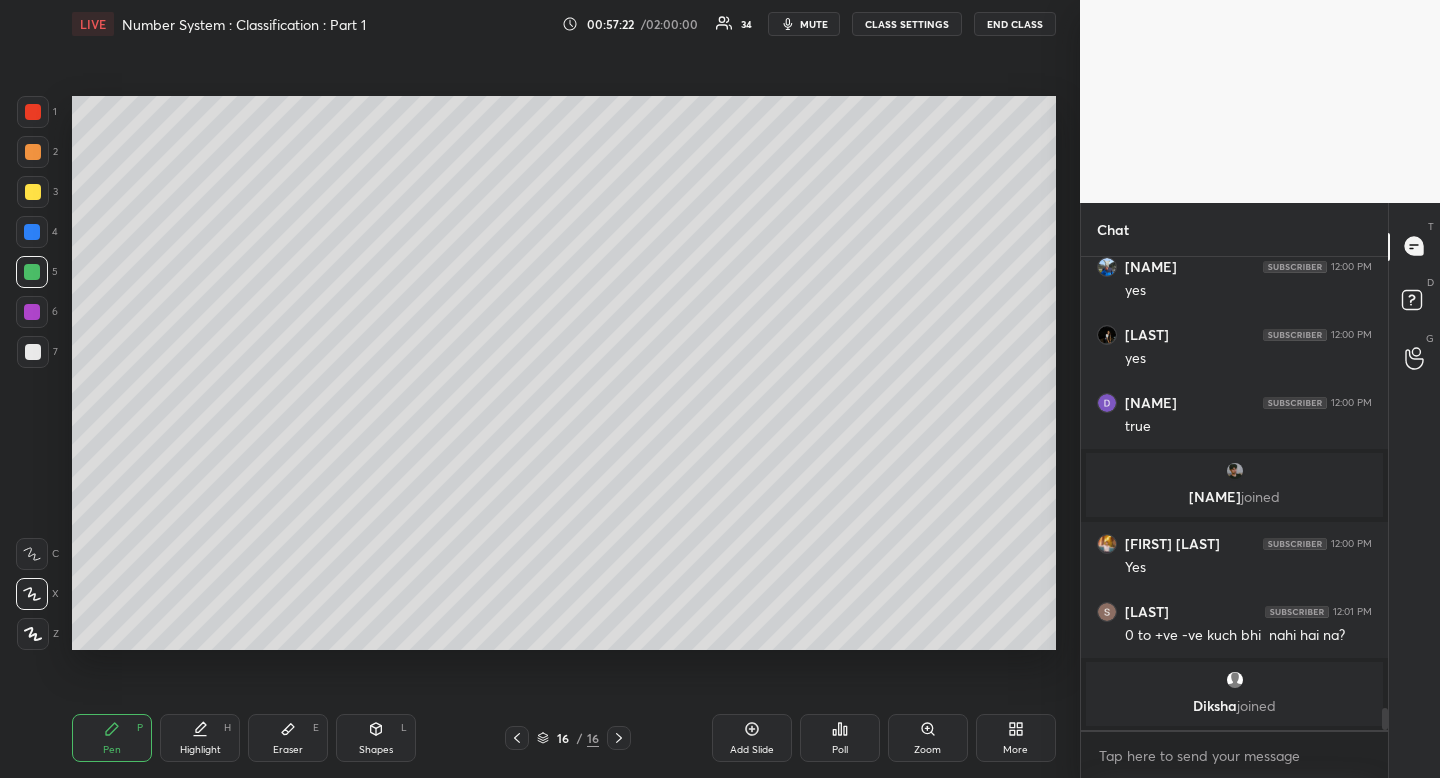 drag, startPoint x: 111, startPoint y: 737, endPoint x: 194, endPoint y: 665, distance: 109.877205 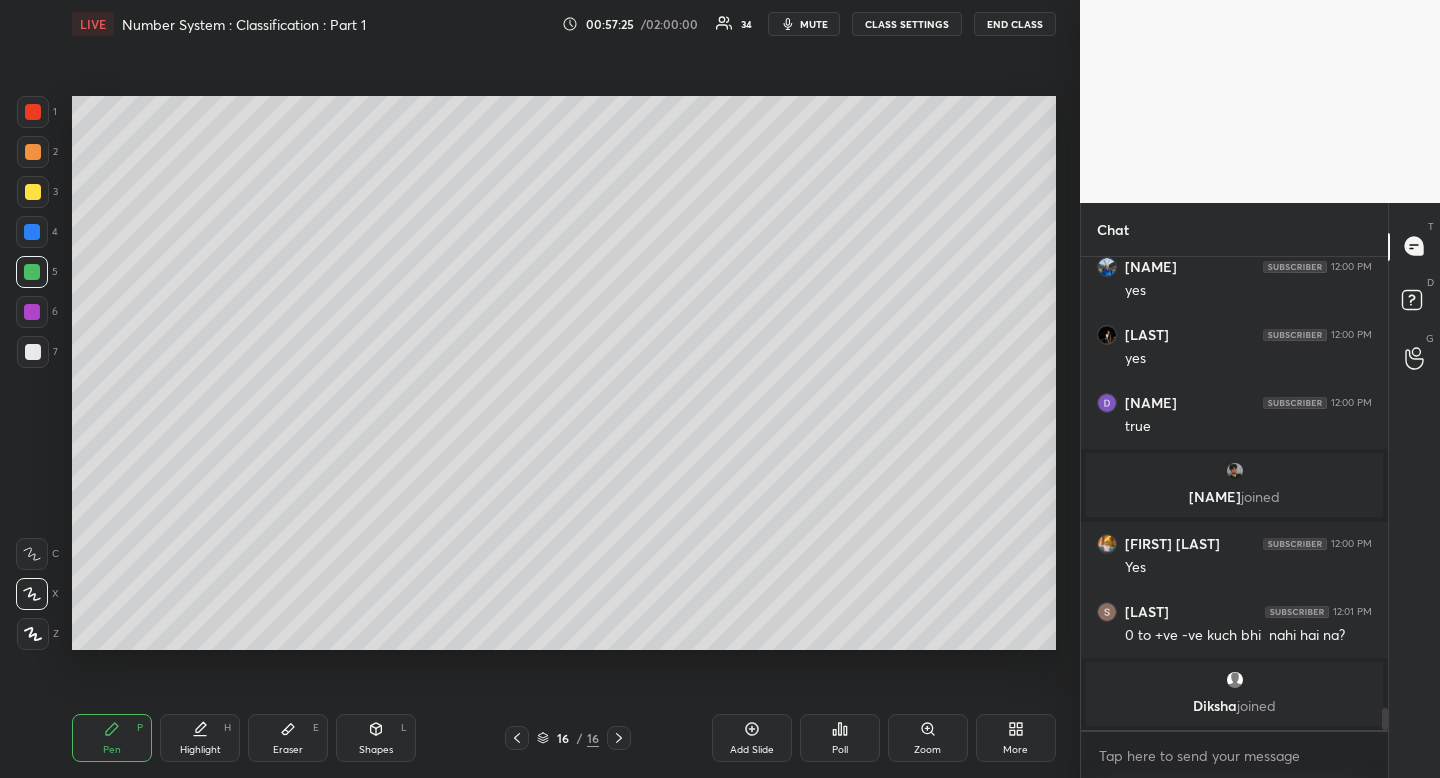 click on "Poll" at bounding box center [840, 738] 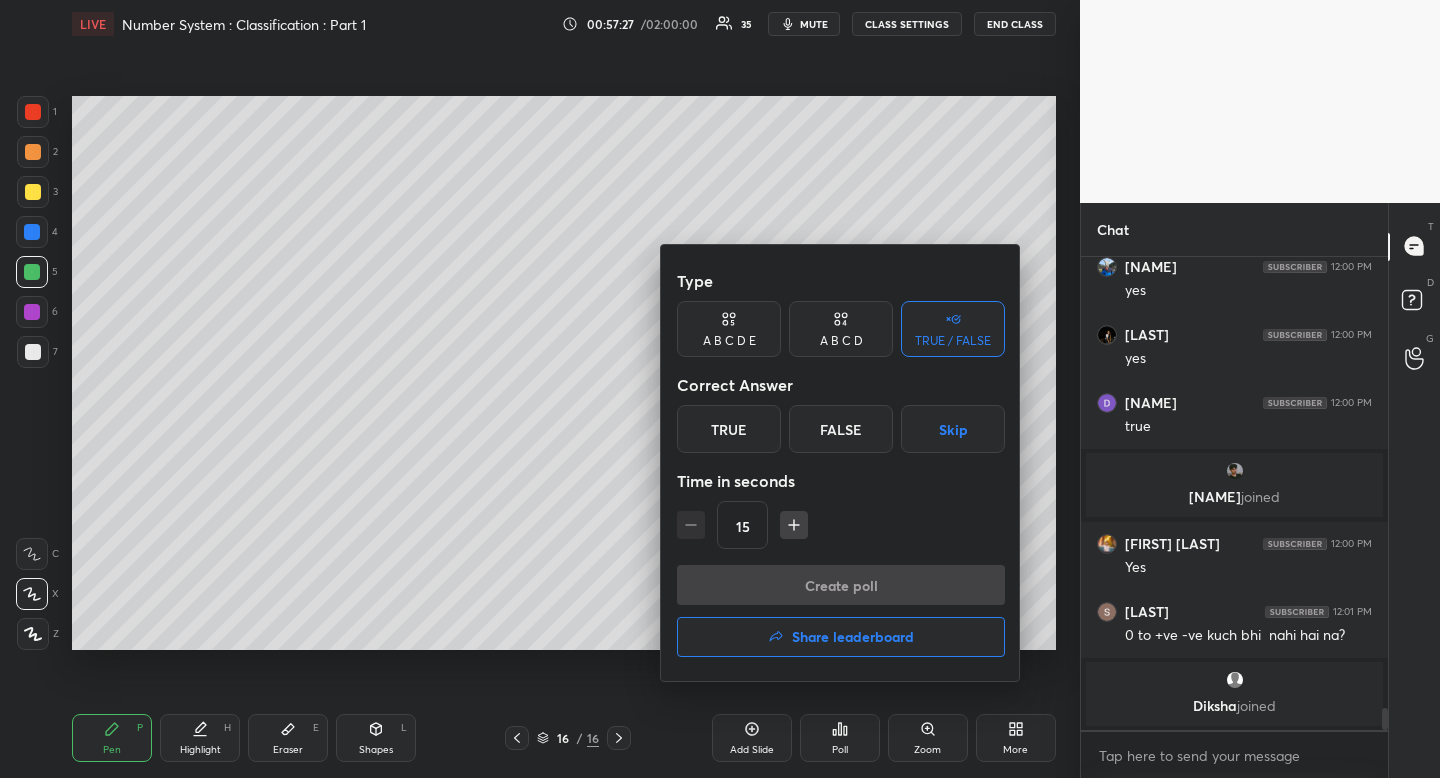 click on "False" at bounding box center (841, 429) 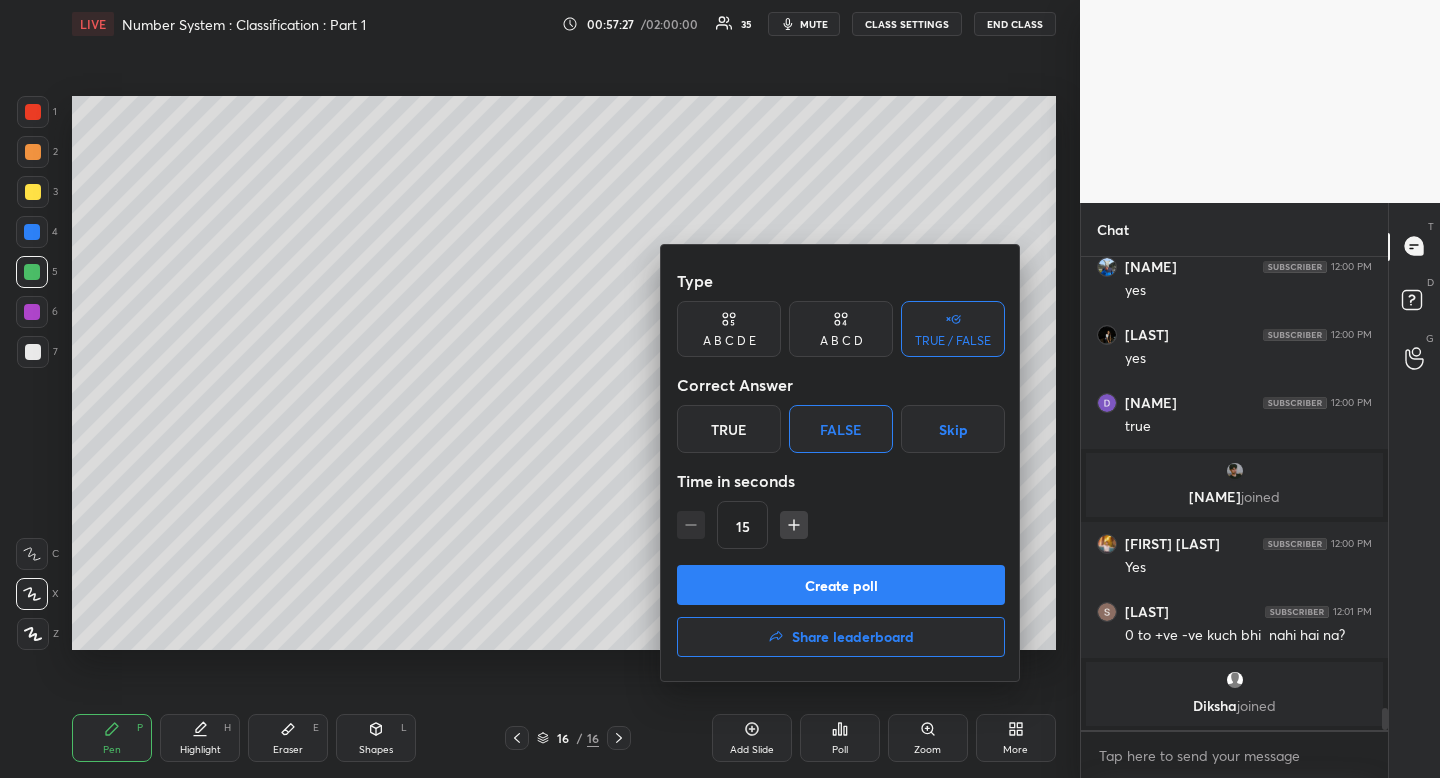 click on "Create poll" at bounding box center (841, 585) 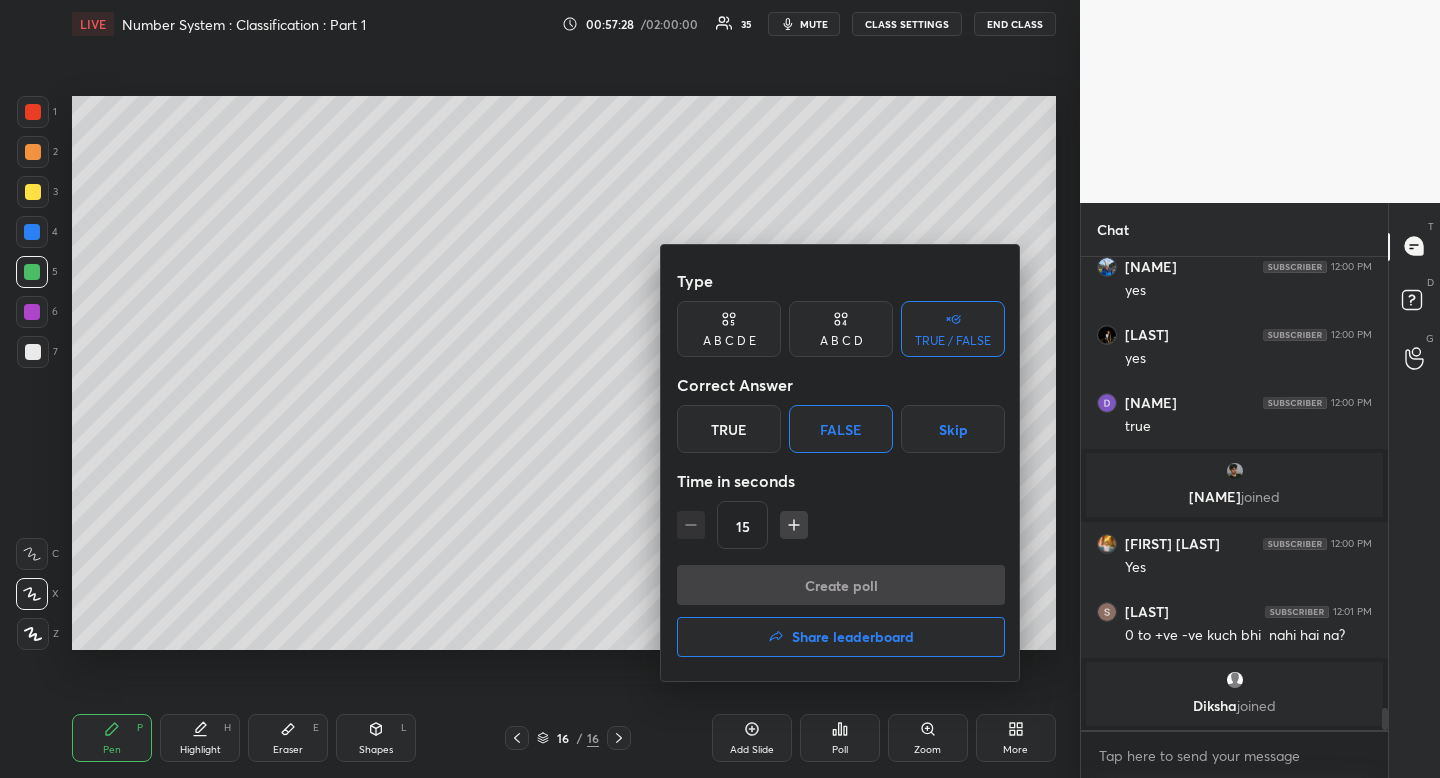 scroll, scrollTop: 444, scrollLeft: 295, axis: both 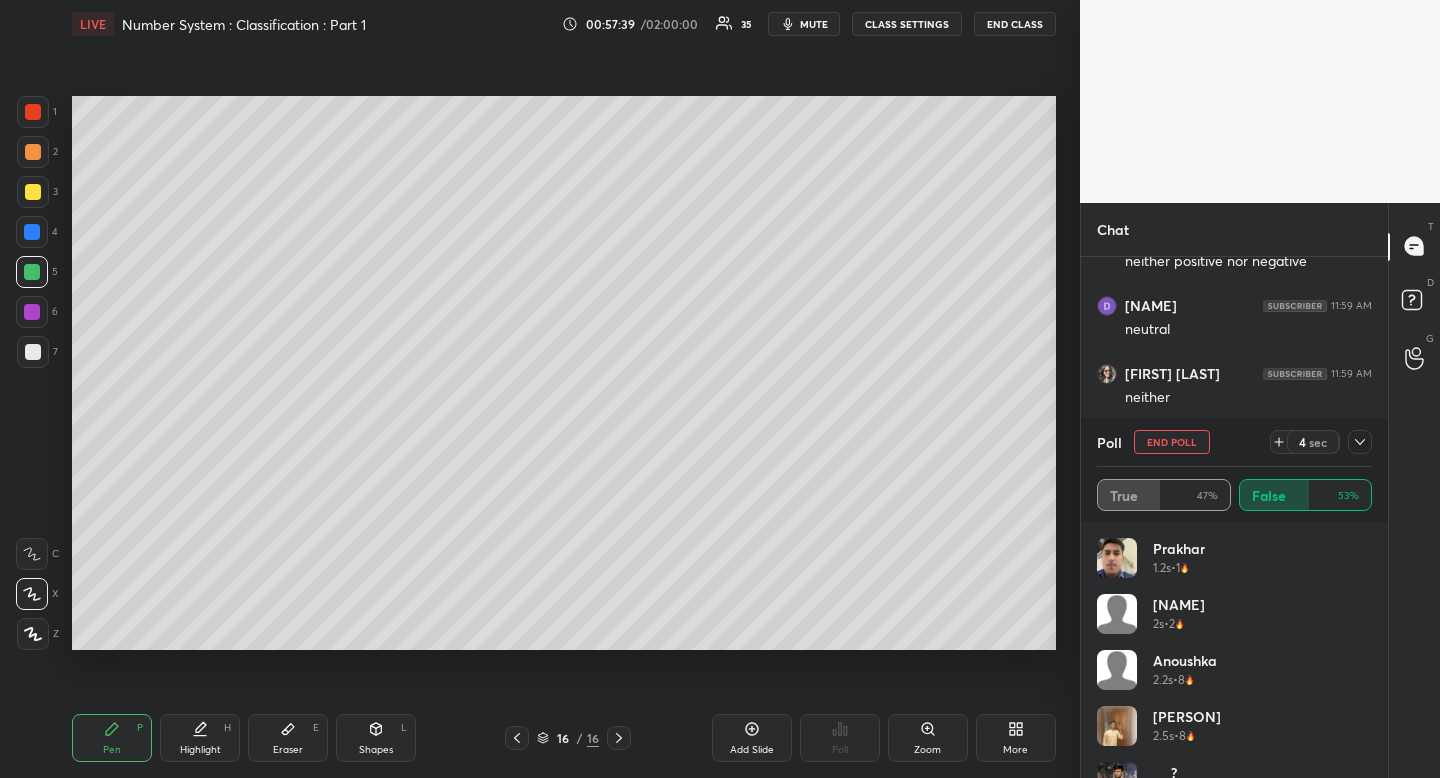 click on "mute" at bounding box center [814, 24] 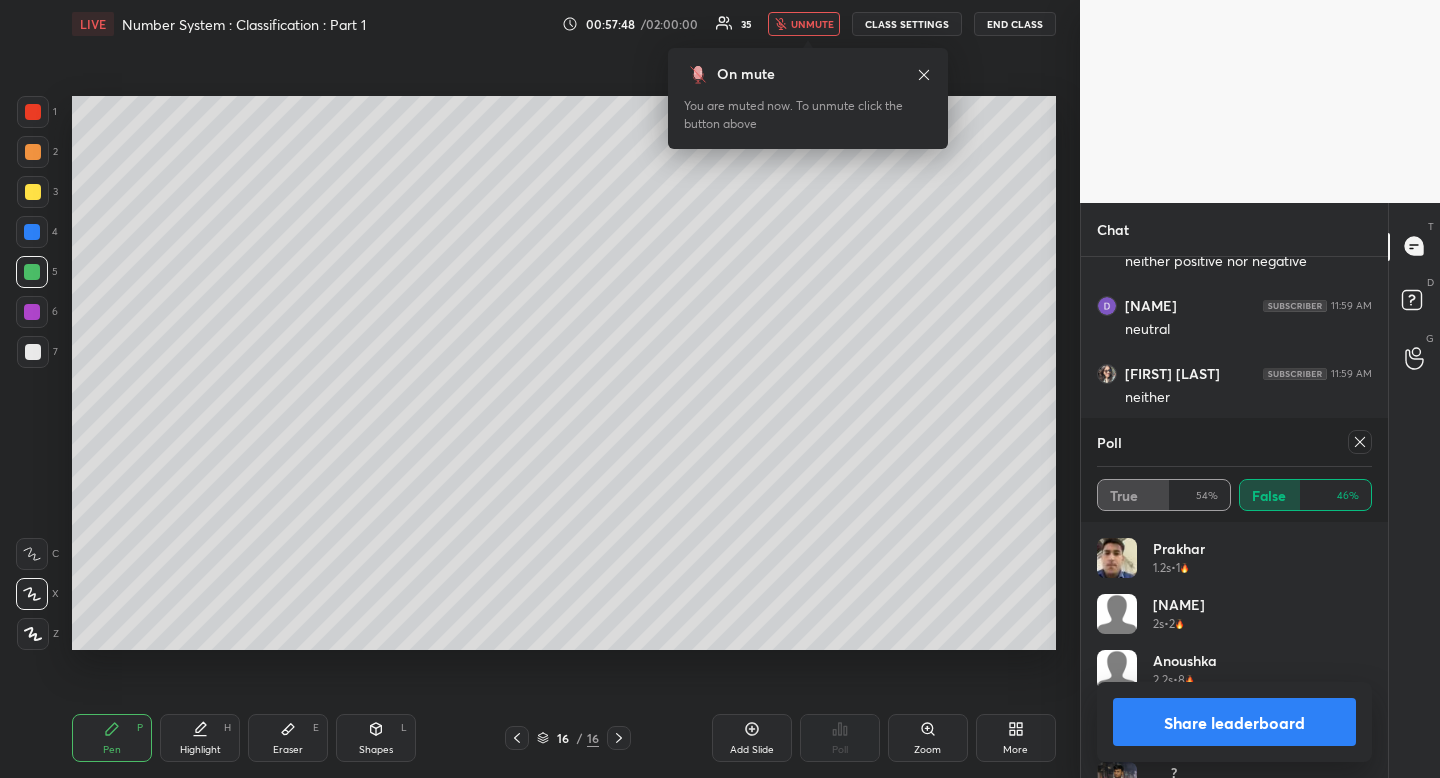 drag, startPoint x: 920, startPoint y: 71, endPoint x: 894, endPoint y: 74, distance: 26.172504 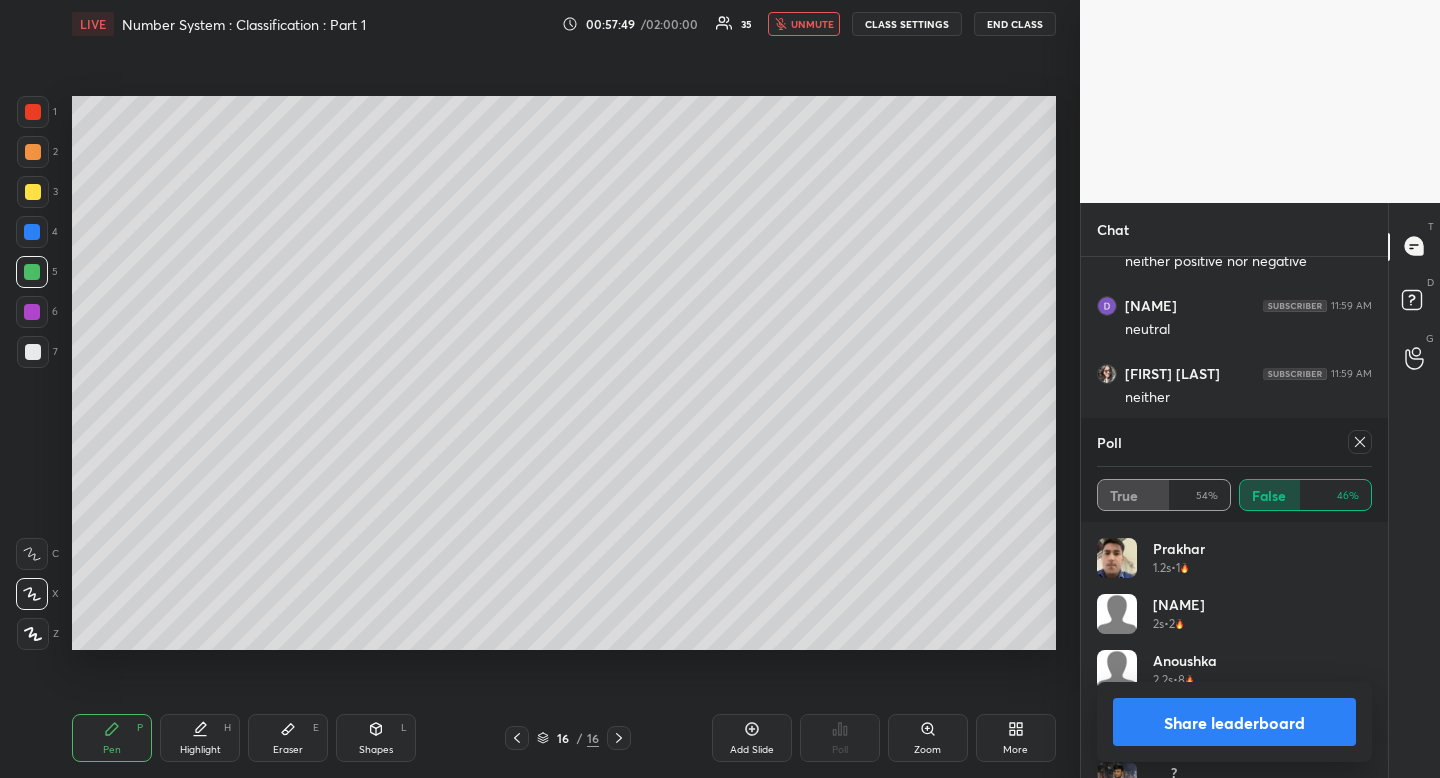 click on "unmute" at bounding box center (804, 24) 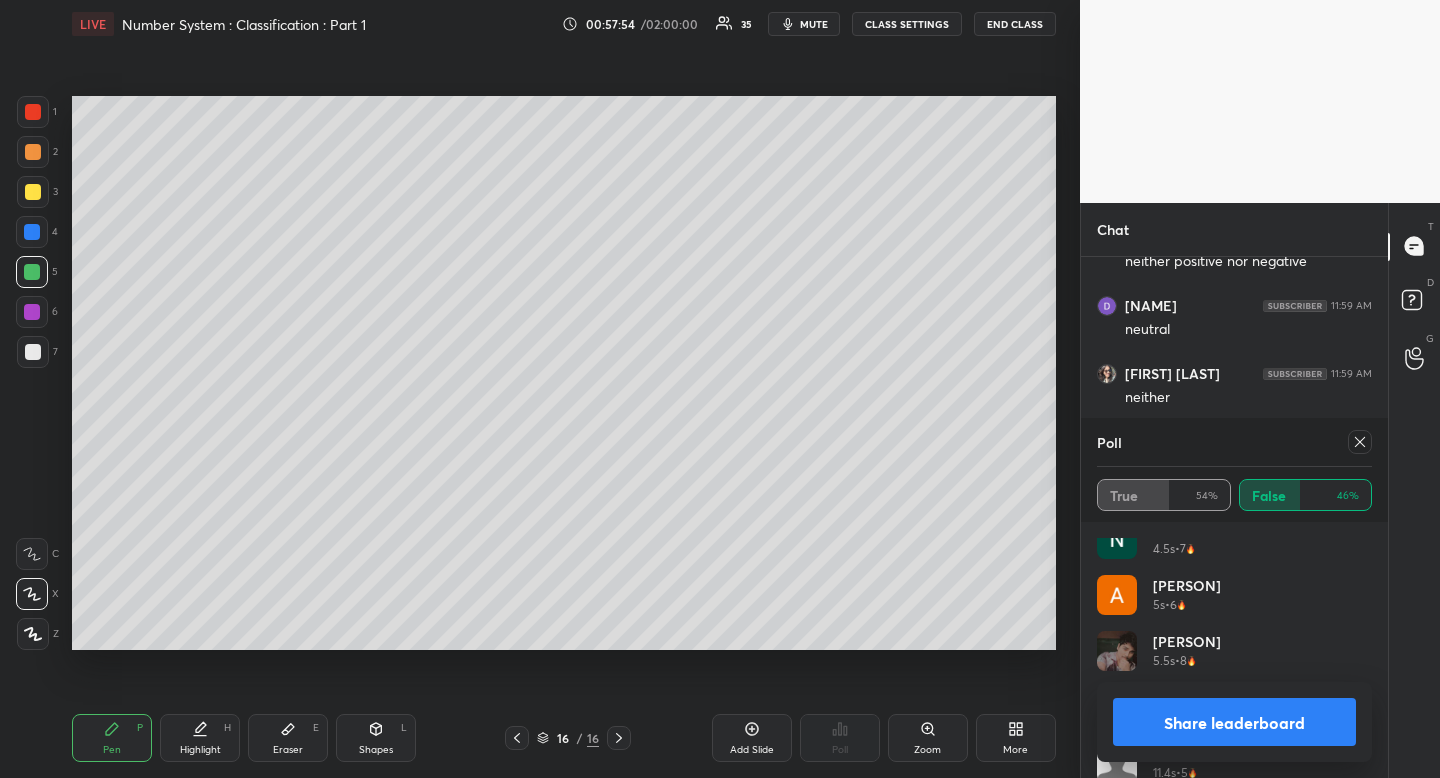 scroll, scrollTop: 376, scrollLeft: 0, axis: vertical 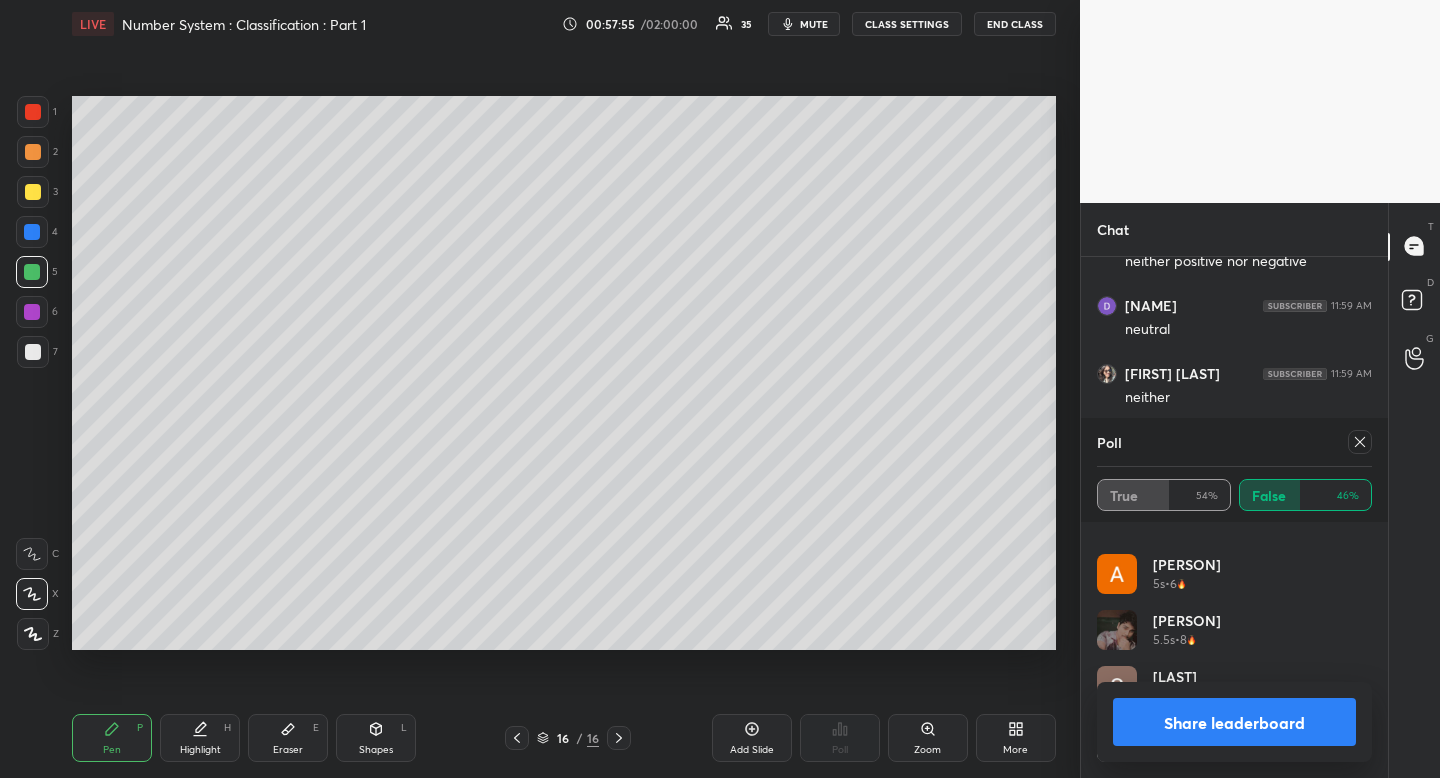 click 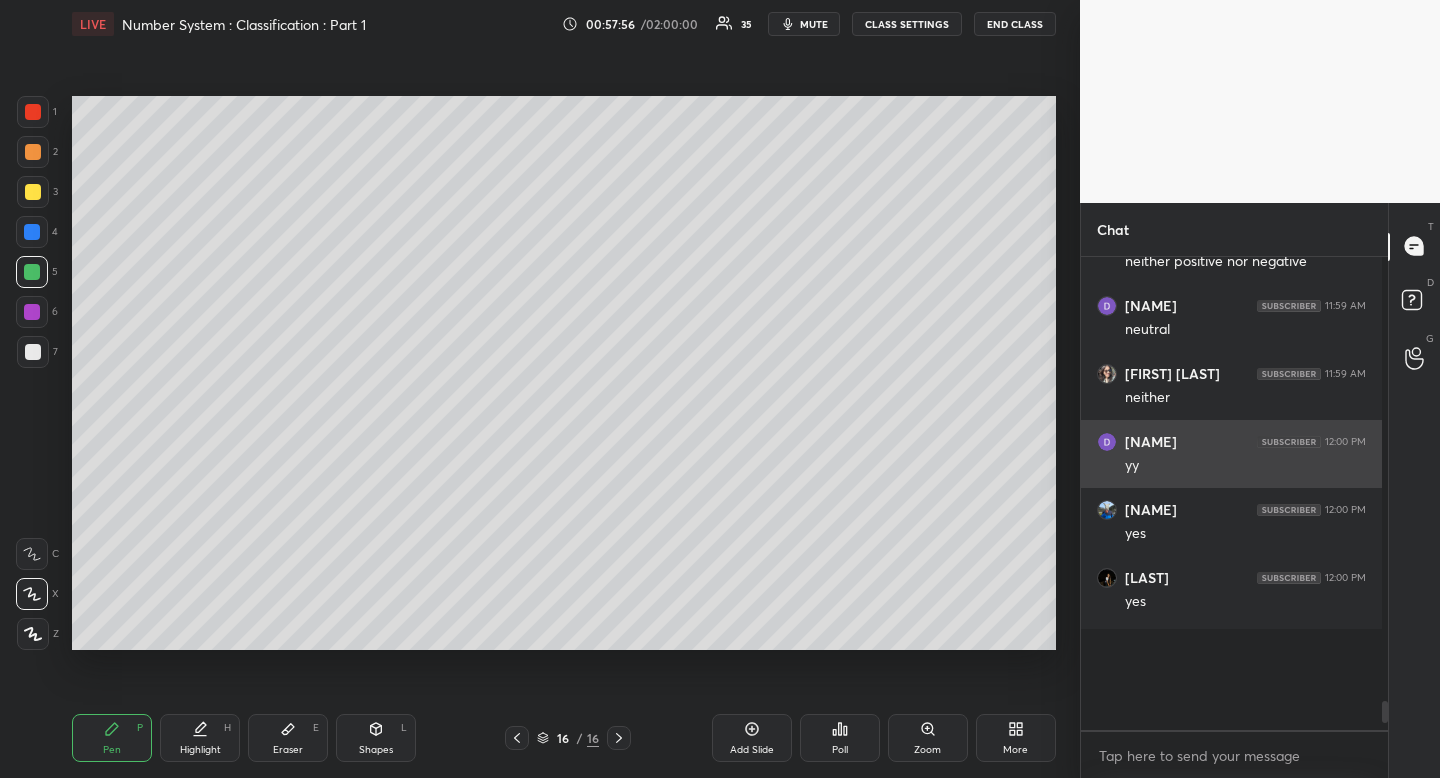 scroll, scrollTop: 380, scrollLeft: 295, axis: both 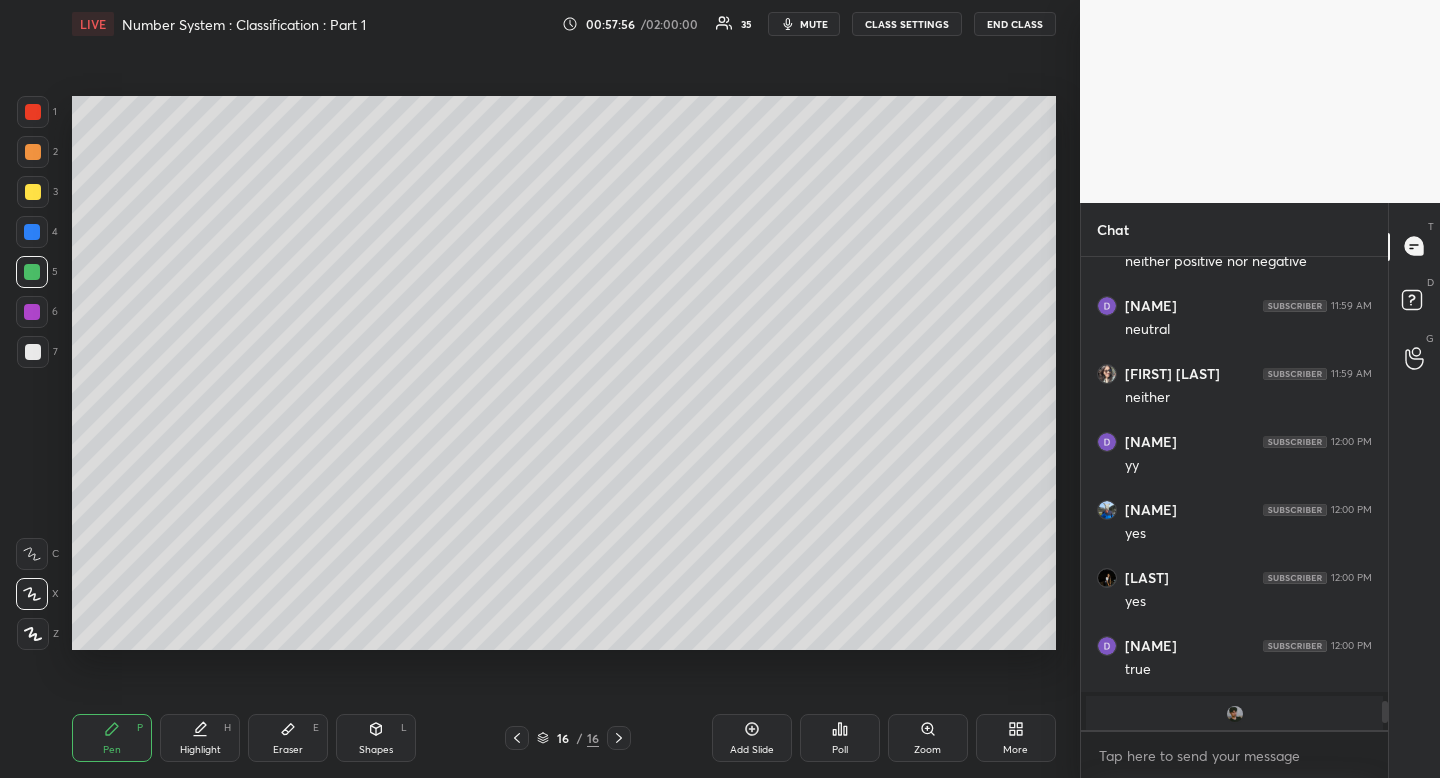 click on "Highlight H" at bounding box center [200, 738] 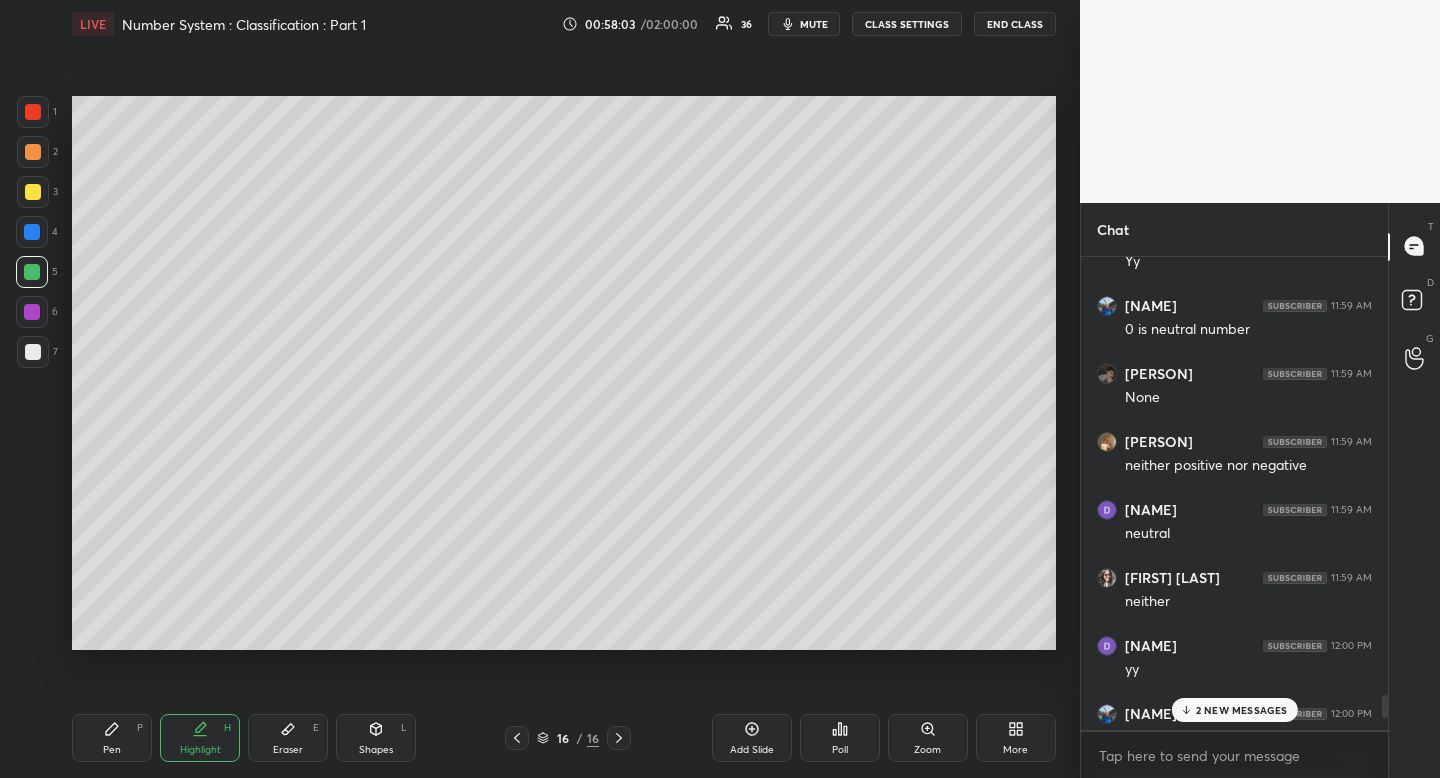 click on "[NAME]  joined [NAME] [NAME] 11:56 AM 90 [NAME] [NAME] 11:57 AM 111/900 [NAME] [NAME] 11:57 AM 711/900 [NAME] [NAME] 11:57 AM 711/900 [NAME] [NAME] 11:57 AM Yy [NAME] [NAME] 11:58 AM -infi to infi [NAME] [NAME] 11:59 AM yy [NAME] 11:59 AM yy [NAME] [NAME] 11:59 AM Yy [NAME] [NAME] 11:59 AM Yy [NAME] [NAME] 11:59 AM 0 is neutral number [NAME] [NAME] 11:59 AM None [NAME] [NAME] 11:59 AM neither positive nor negative [NAME] [NAME] 11:59 AM neutral [NAME] [NAME] 11:59 AM neither [NAME] [NAME] 12:00 PM yy [NAME] [NAME] 12:00 PM yes [NAME] [NAME] 12:00 PM yes 2 NEW MESSAGES" at bounding box center [1234, 494] 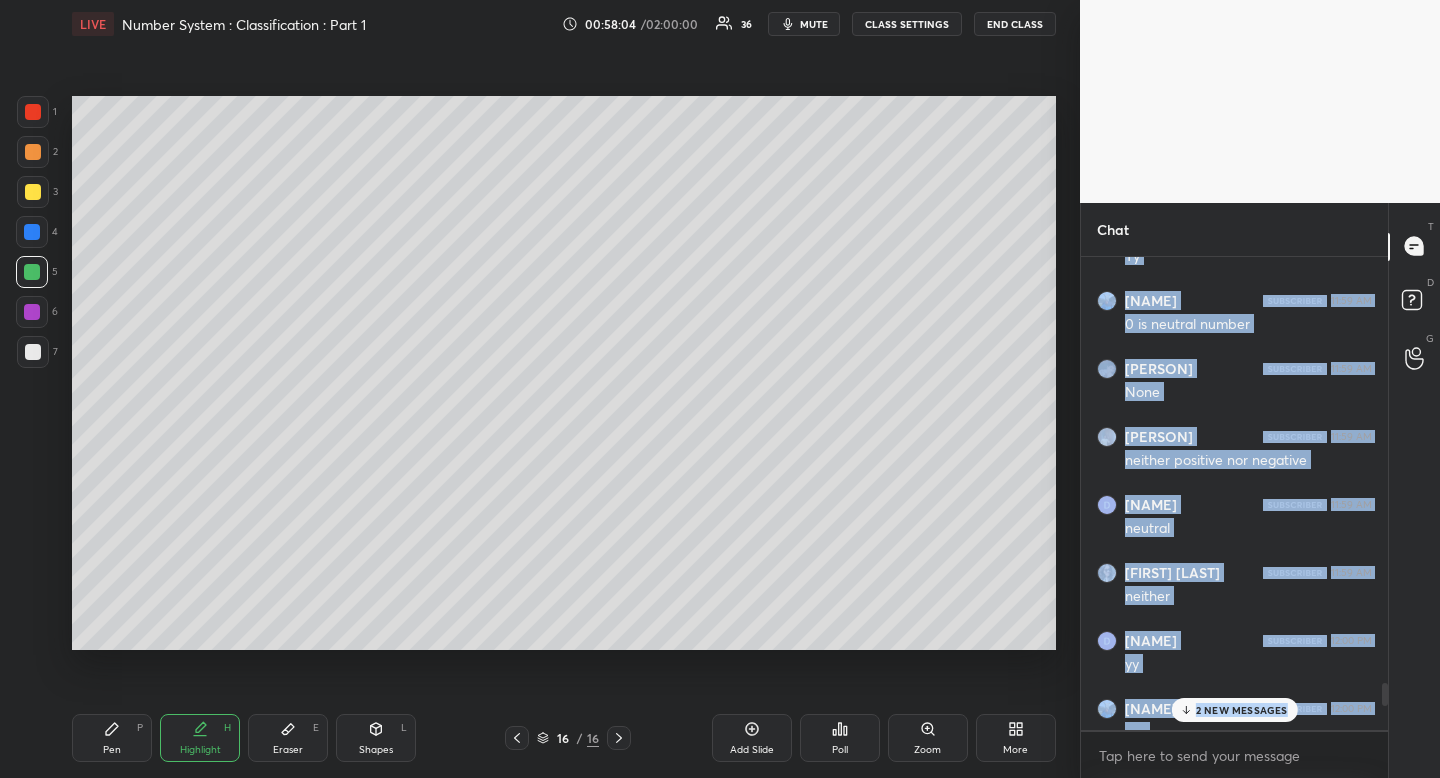 drag, startPoint x: 109, startPoint y: 736, endPoint x: 119, endPoint y: 724, distance: 15.6205 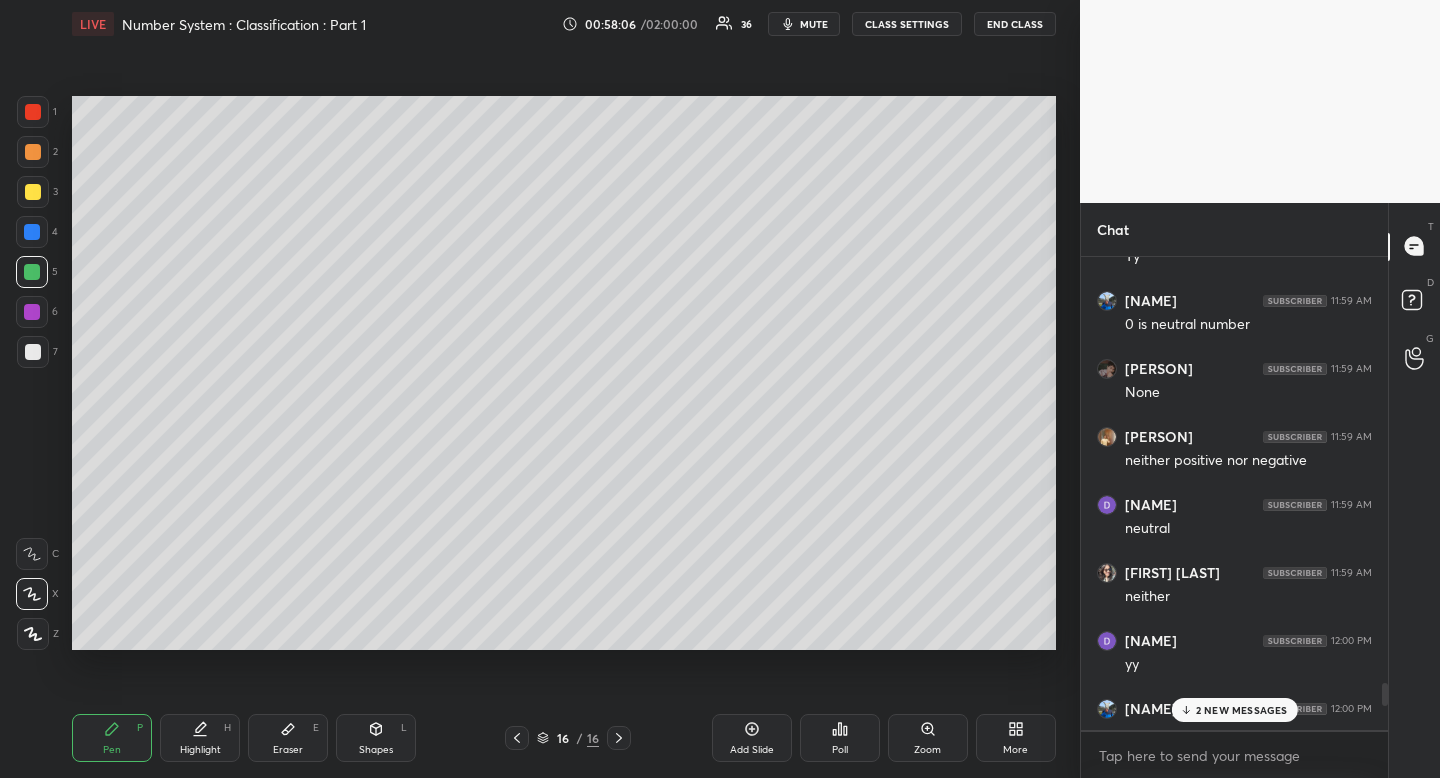 click on "2 NEW MESSAGES" at bounding box center [1242, 710] 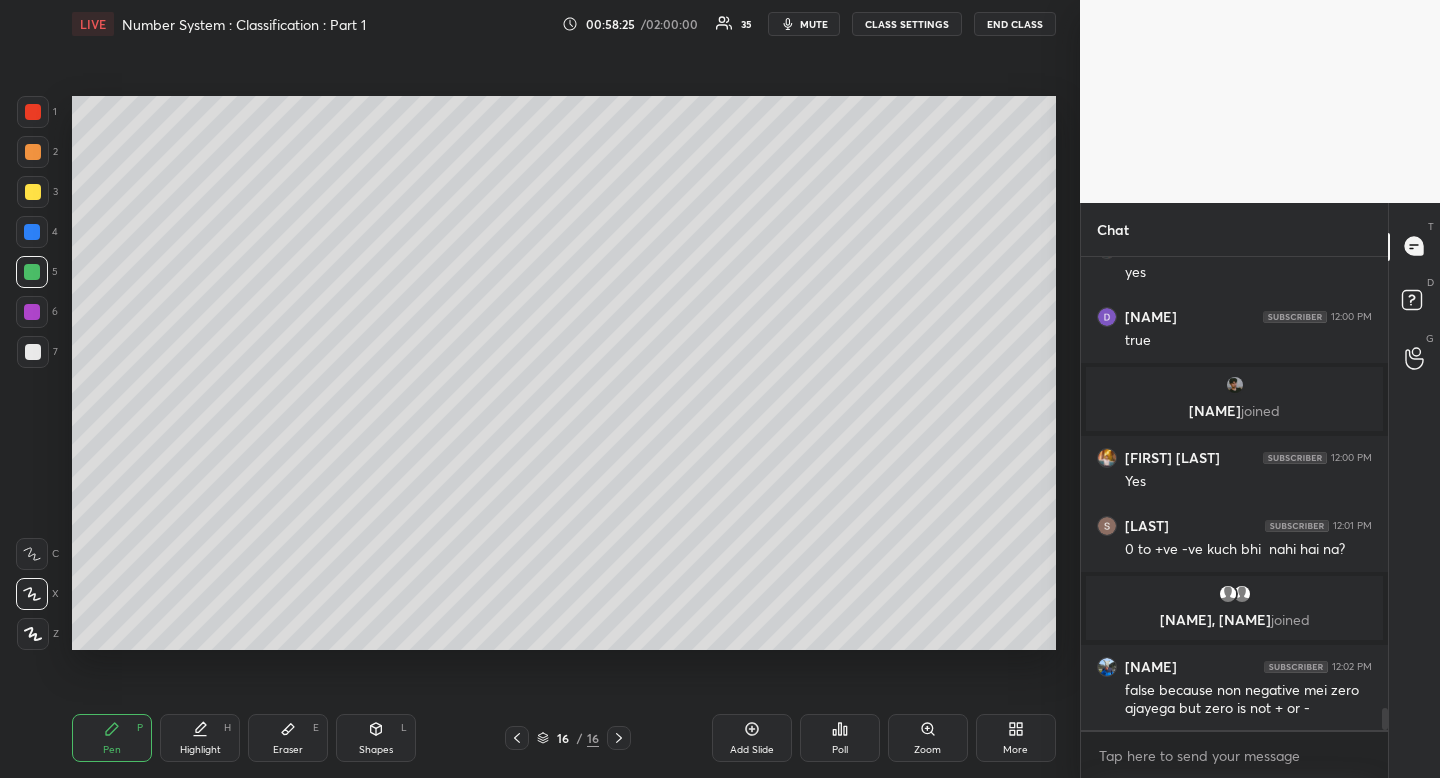 click on "Poll" at bounding box center [840, 750] 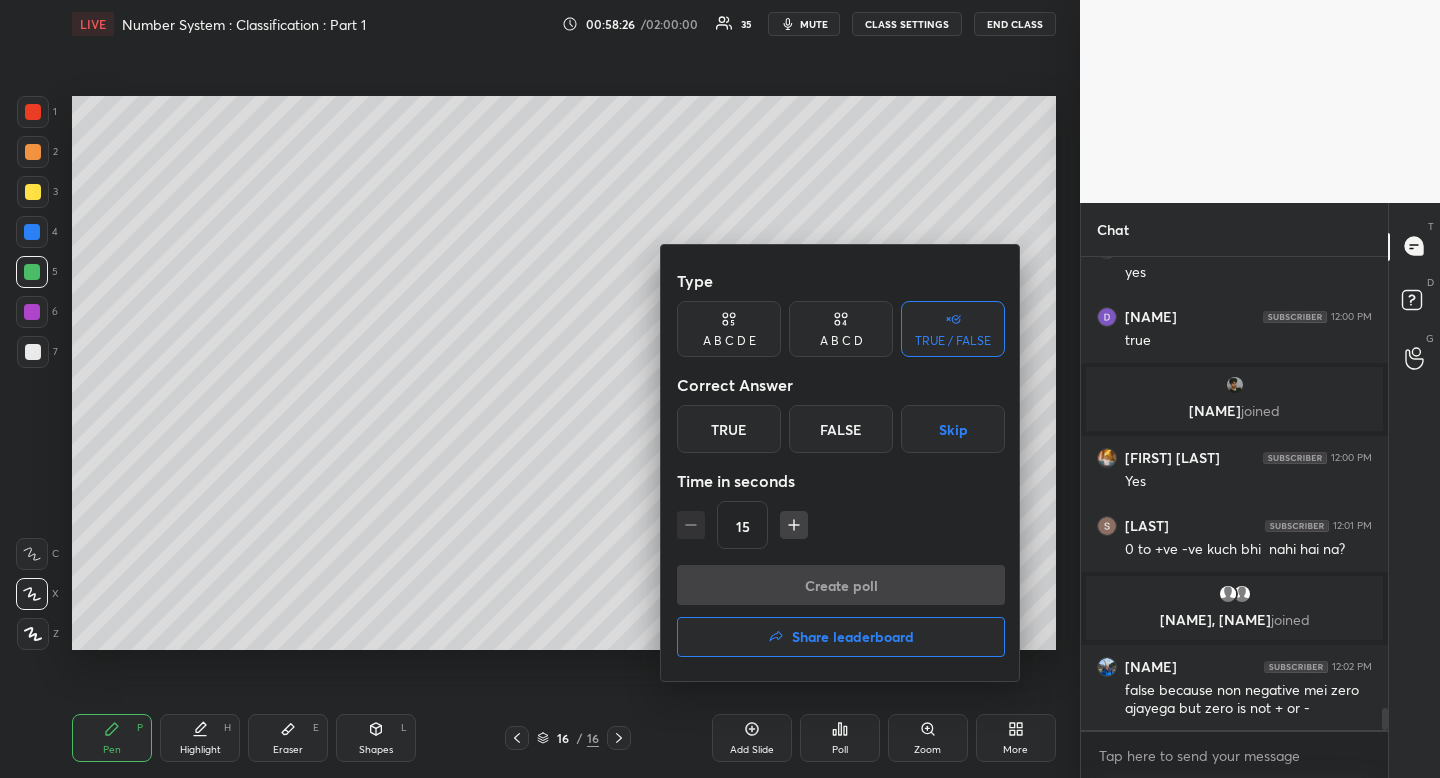 click on "True" at bounding box center (729, 429) 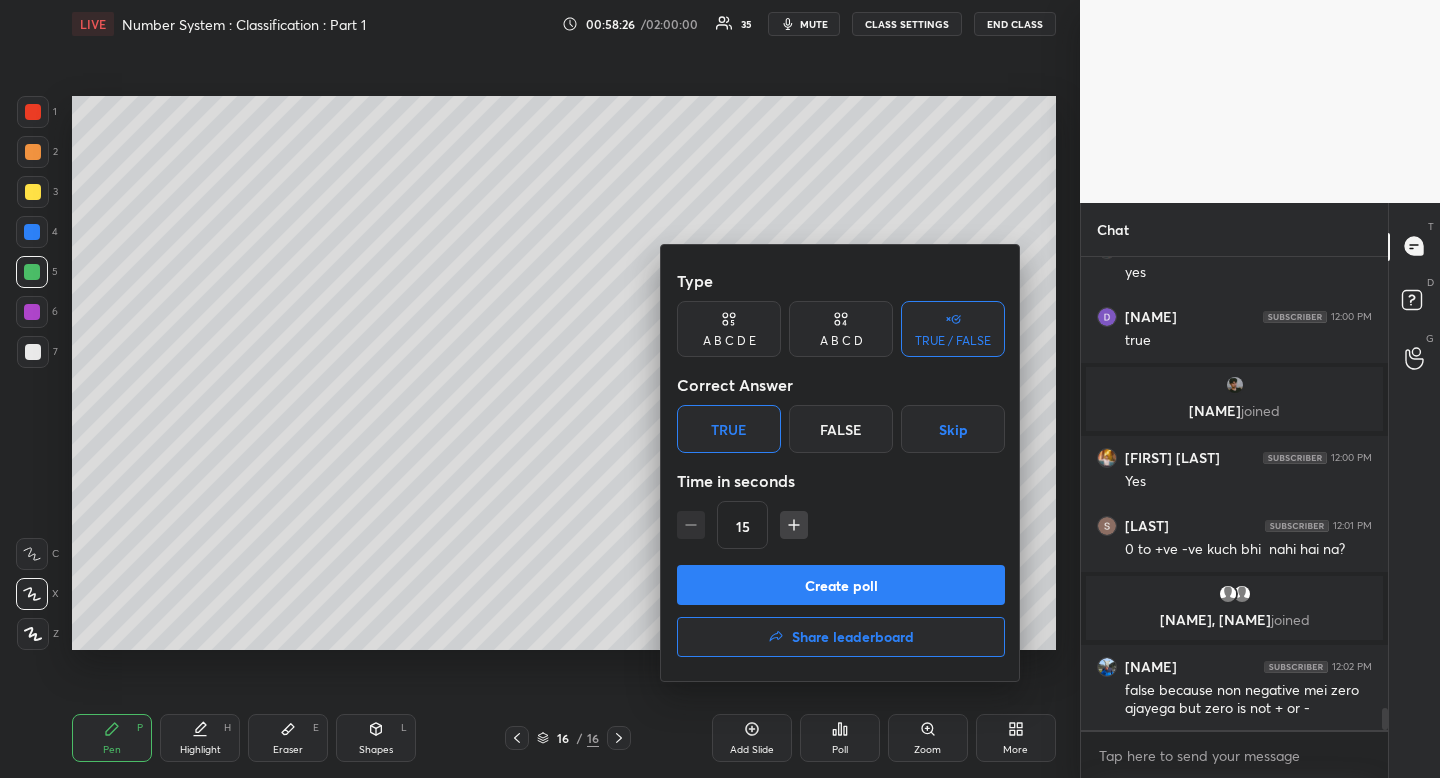 click on "Create poll" at bounding box center (841, 585) 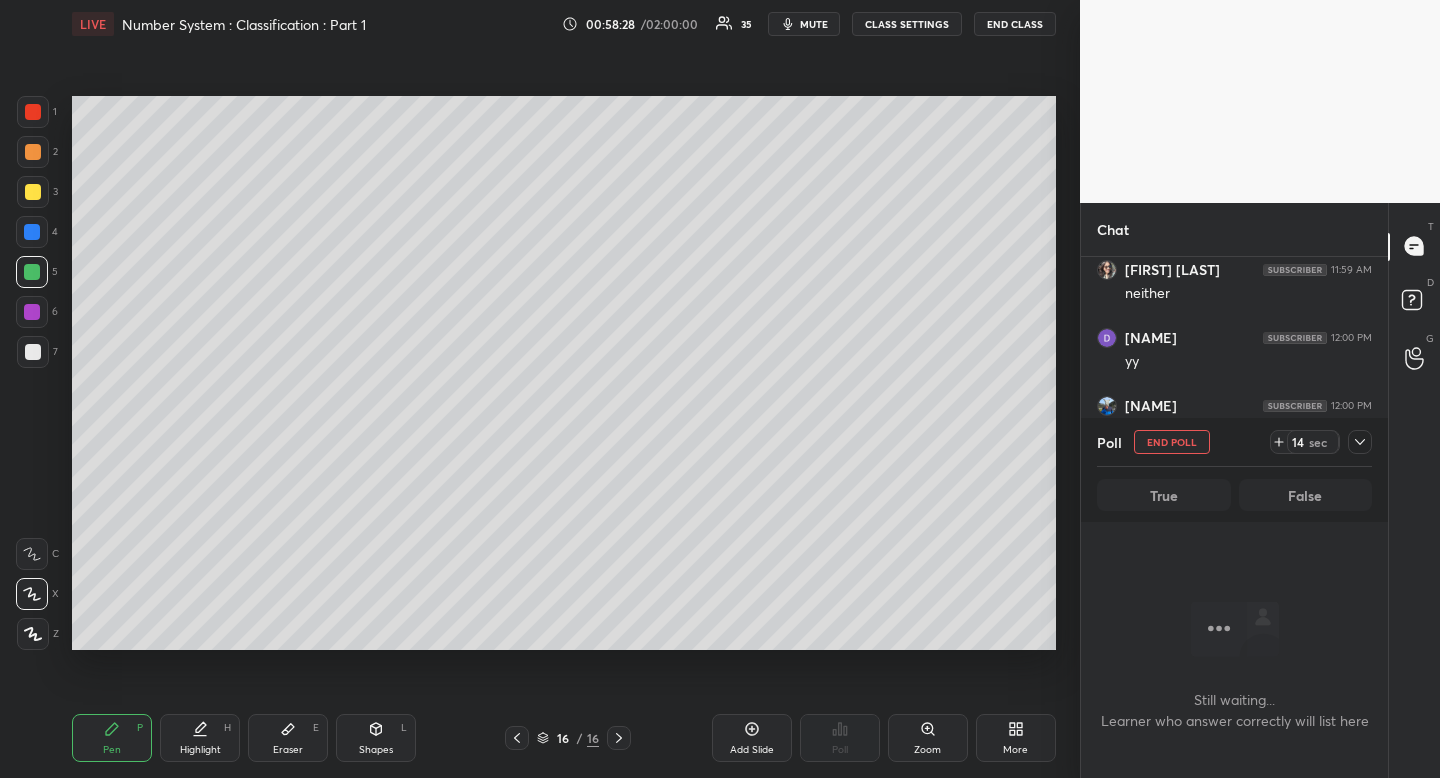 click 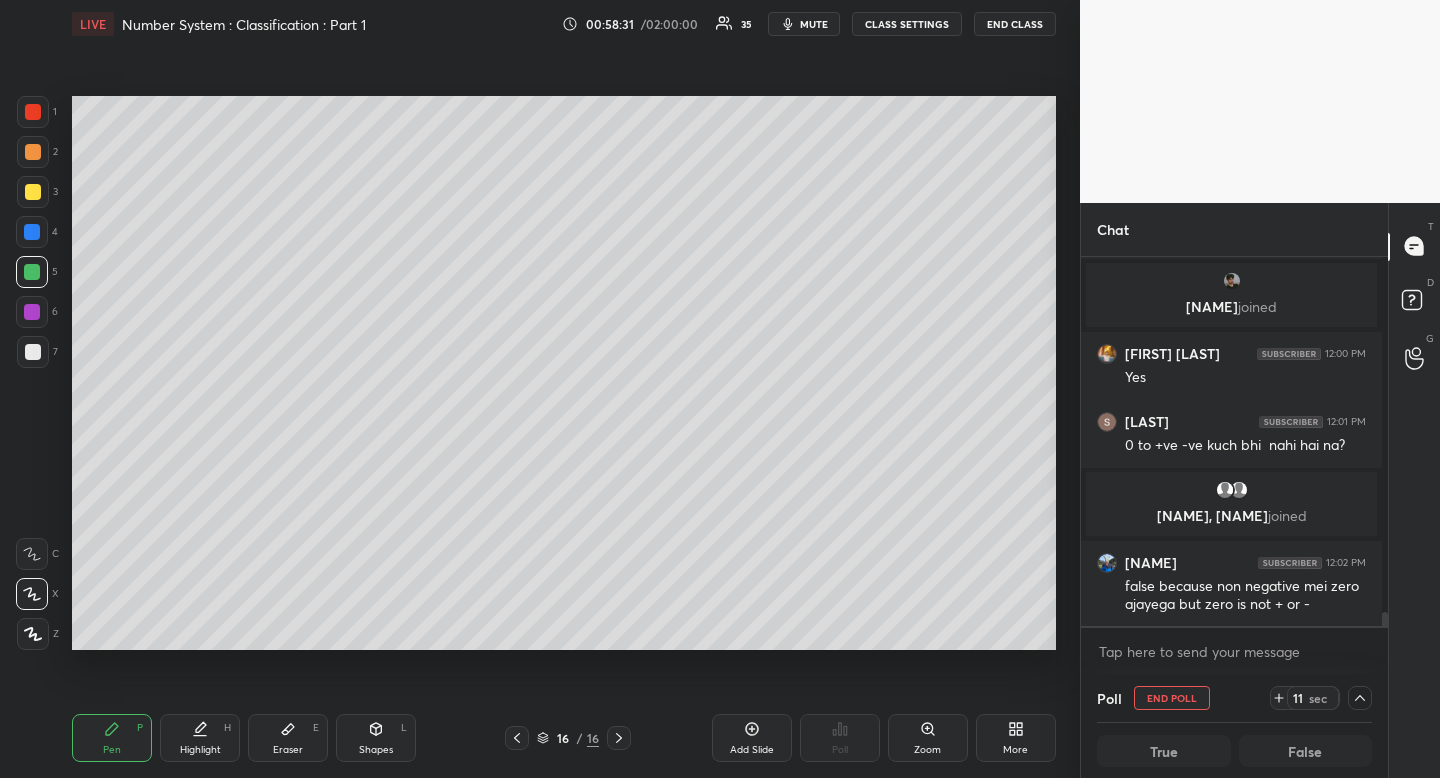 drag, startPoint x: 1380, startPoint y: 608, endPoint x: 1379, endPoint y: 652, distance: 44.011364 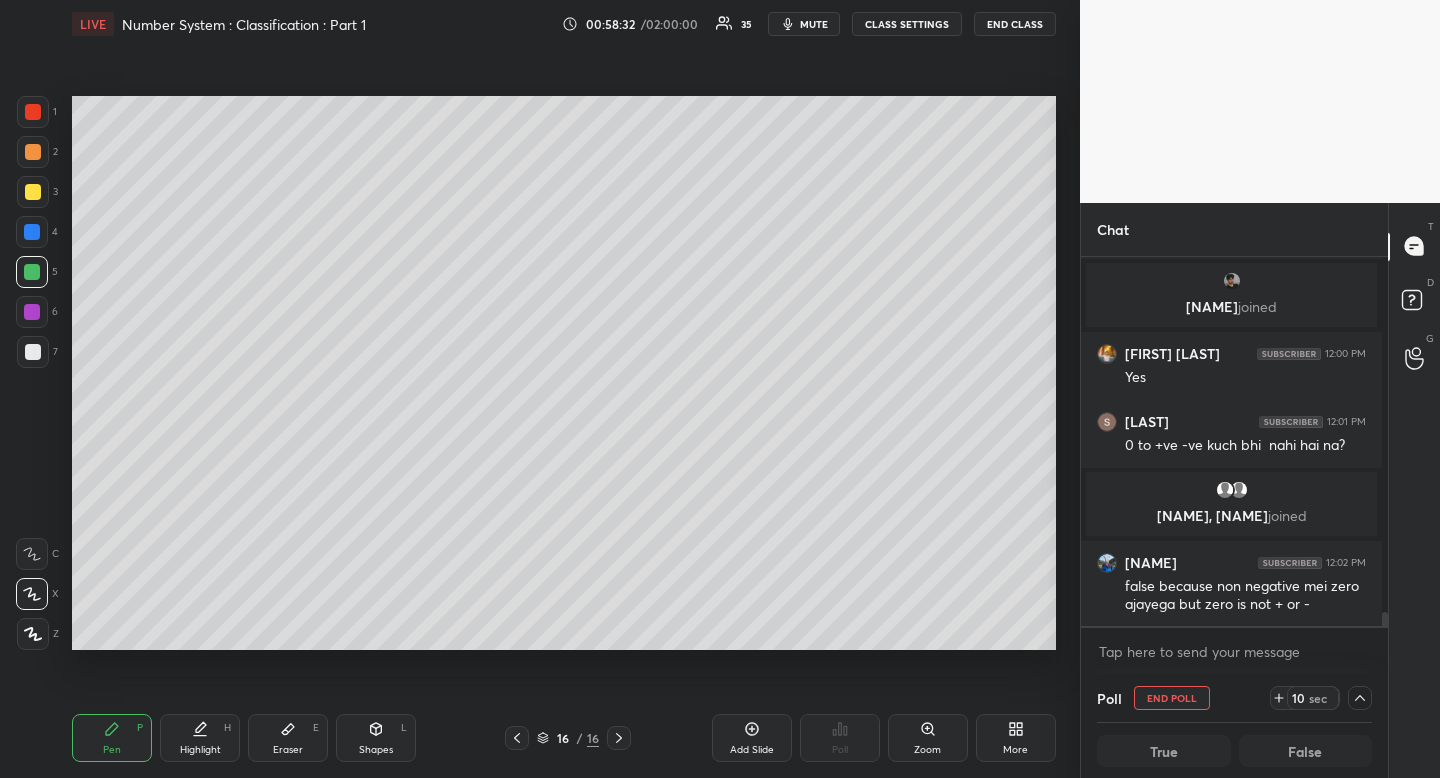 click 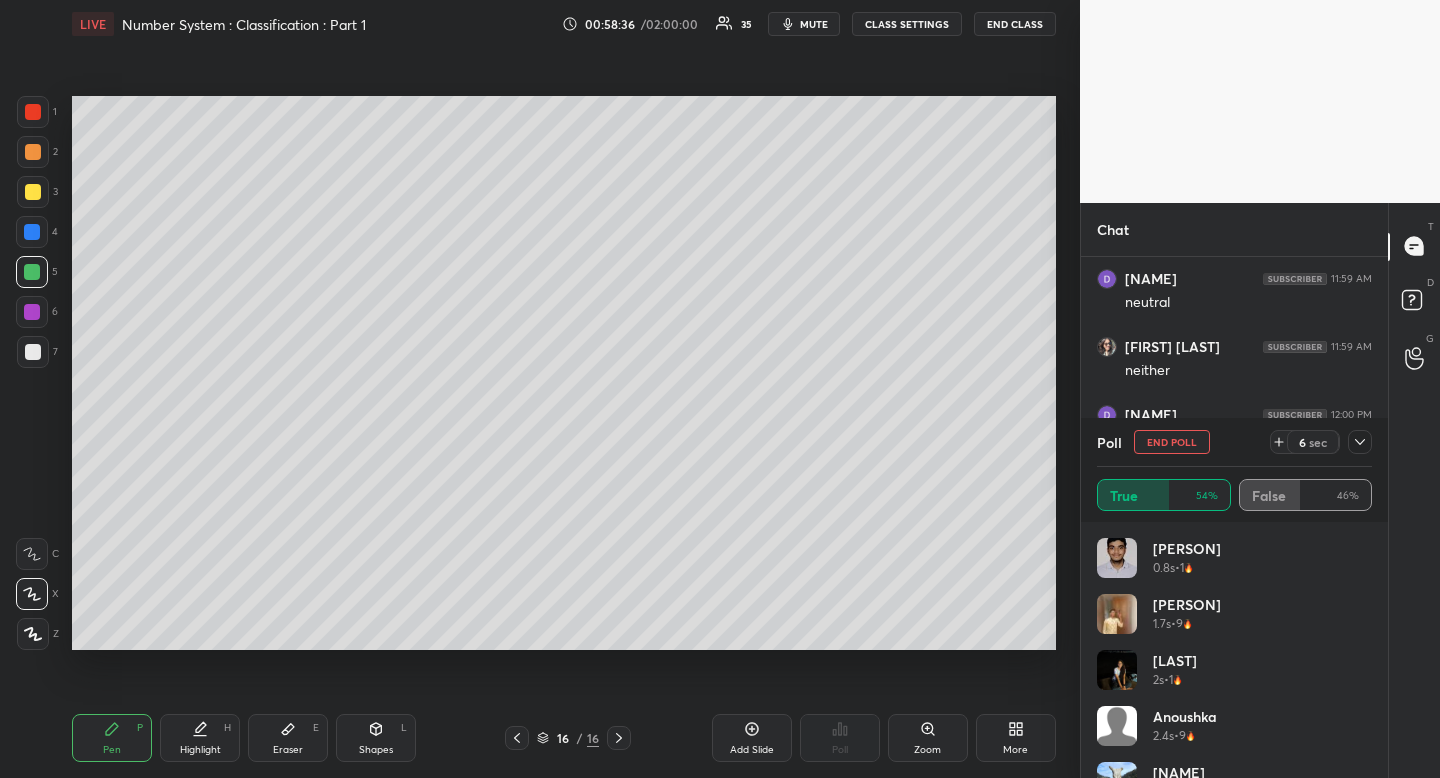 click on "Highlight H" at bounding box center [200, 738] 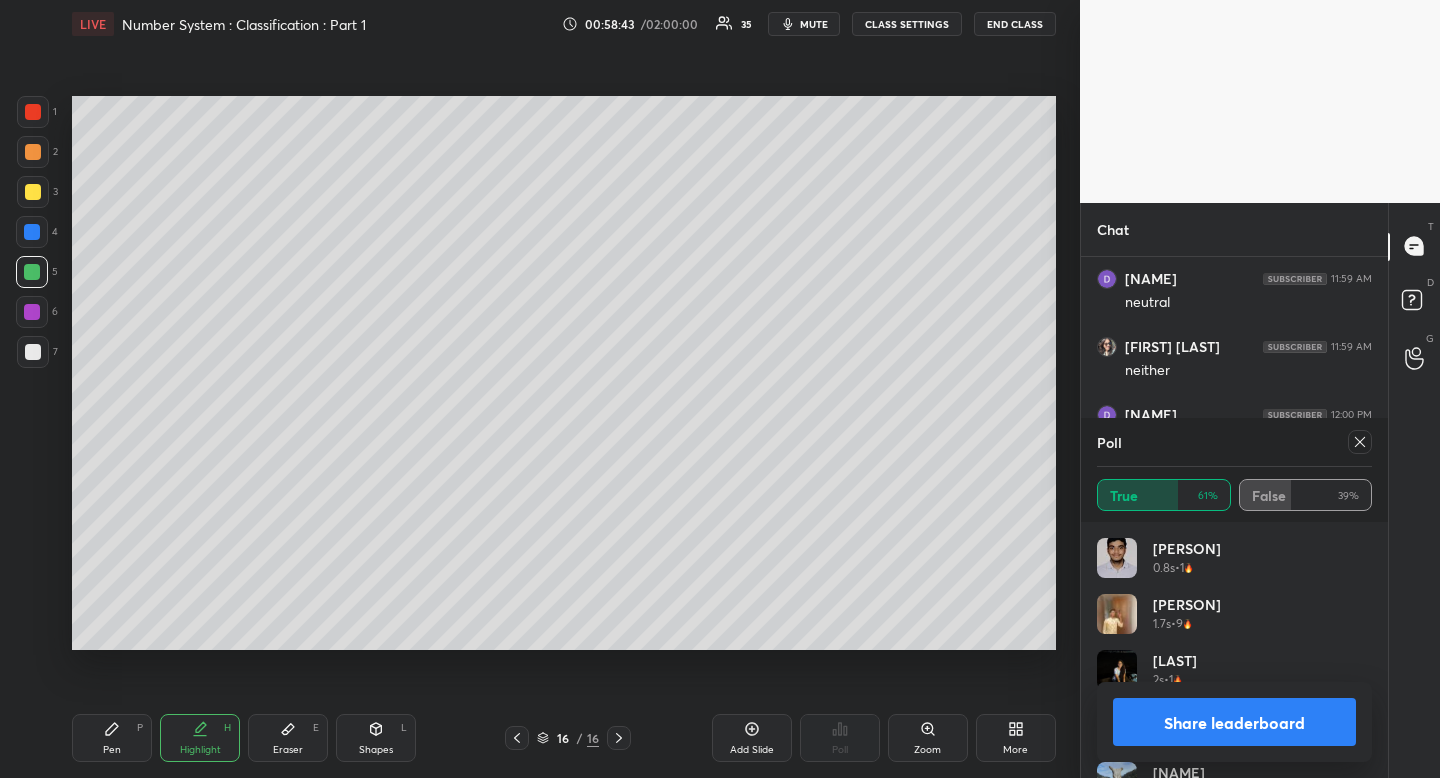 click at bounding box center [1360, 442] 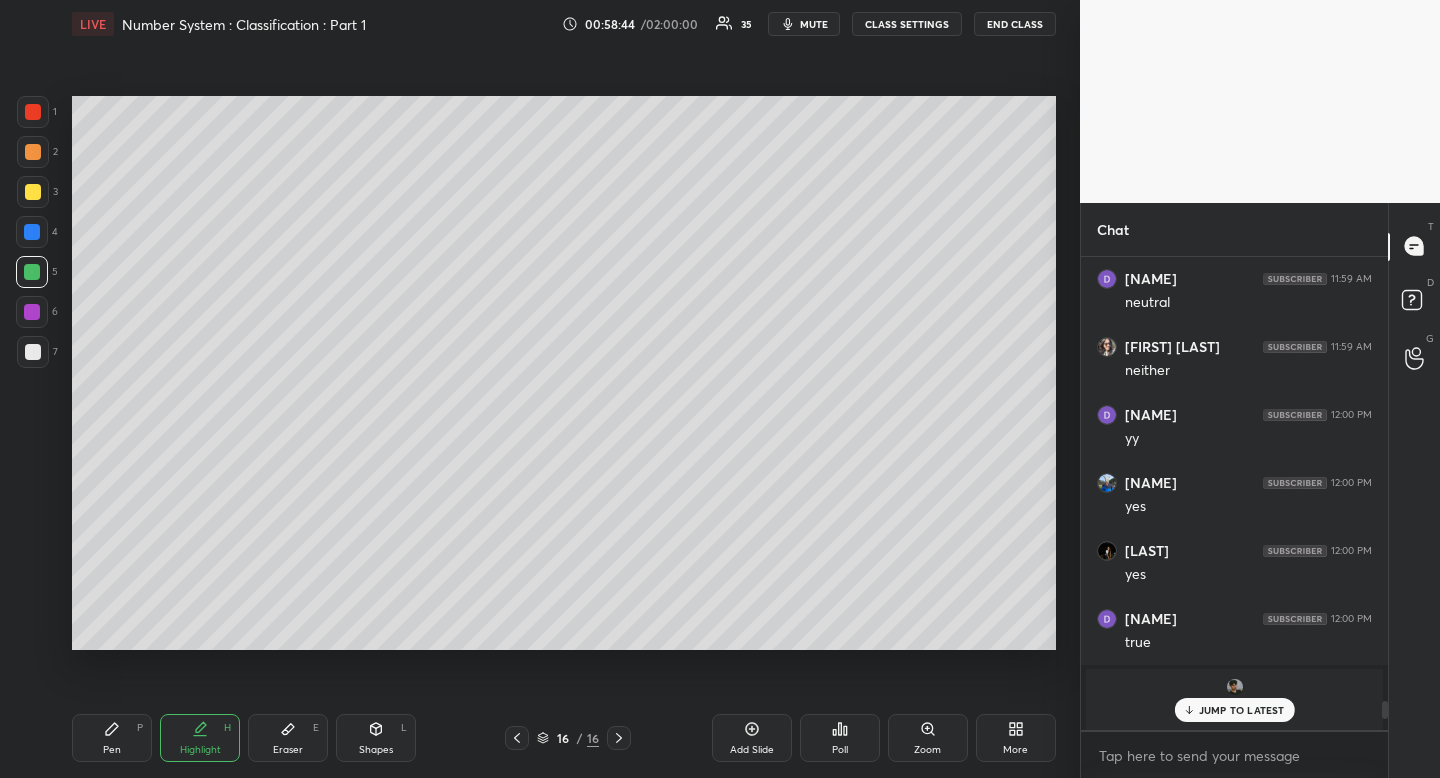 click 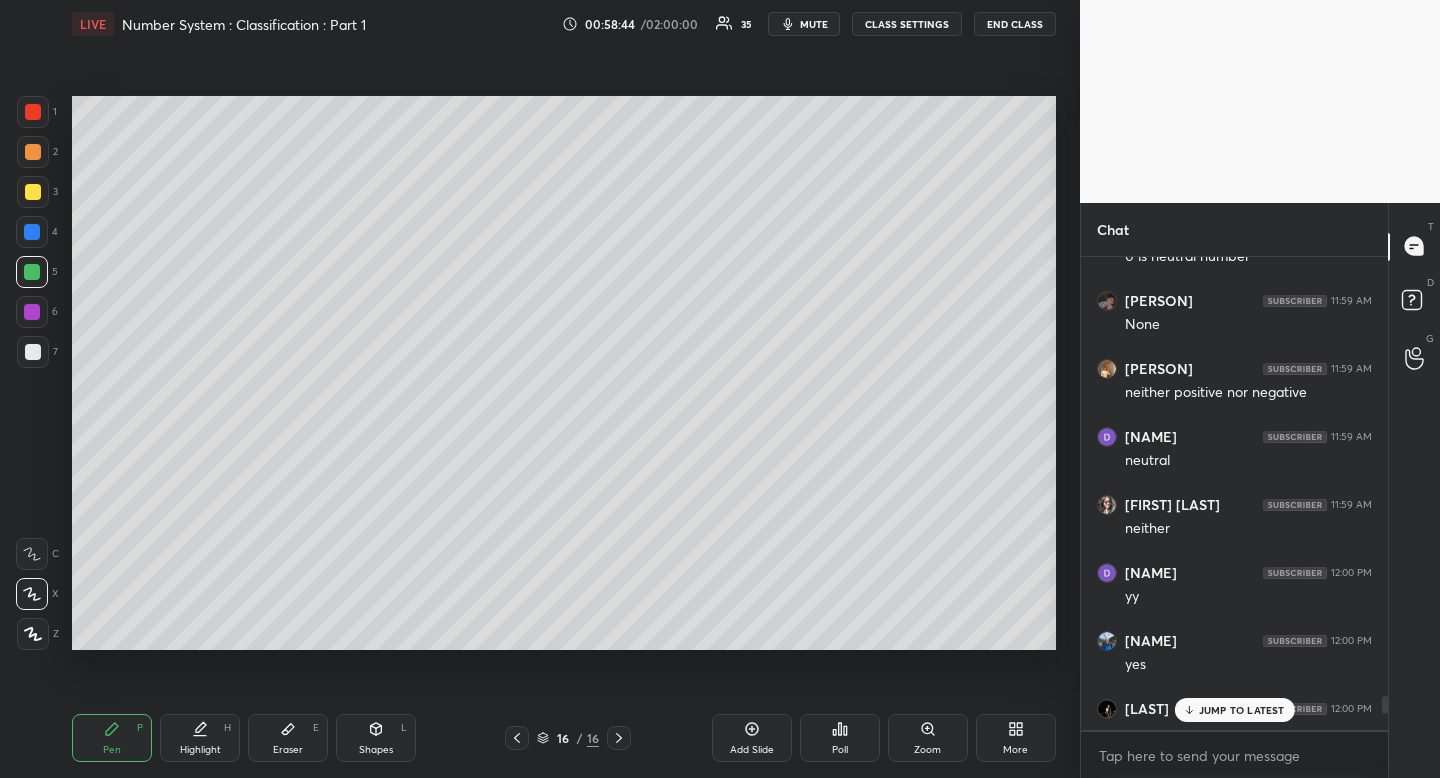 click on "Pen P" at bounding box center (112, 738) 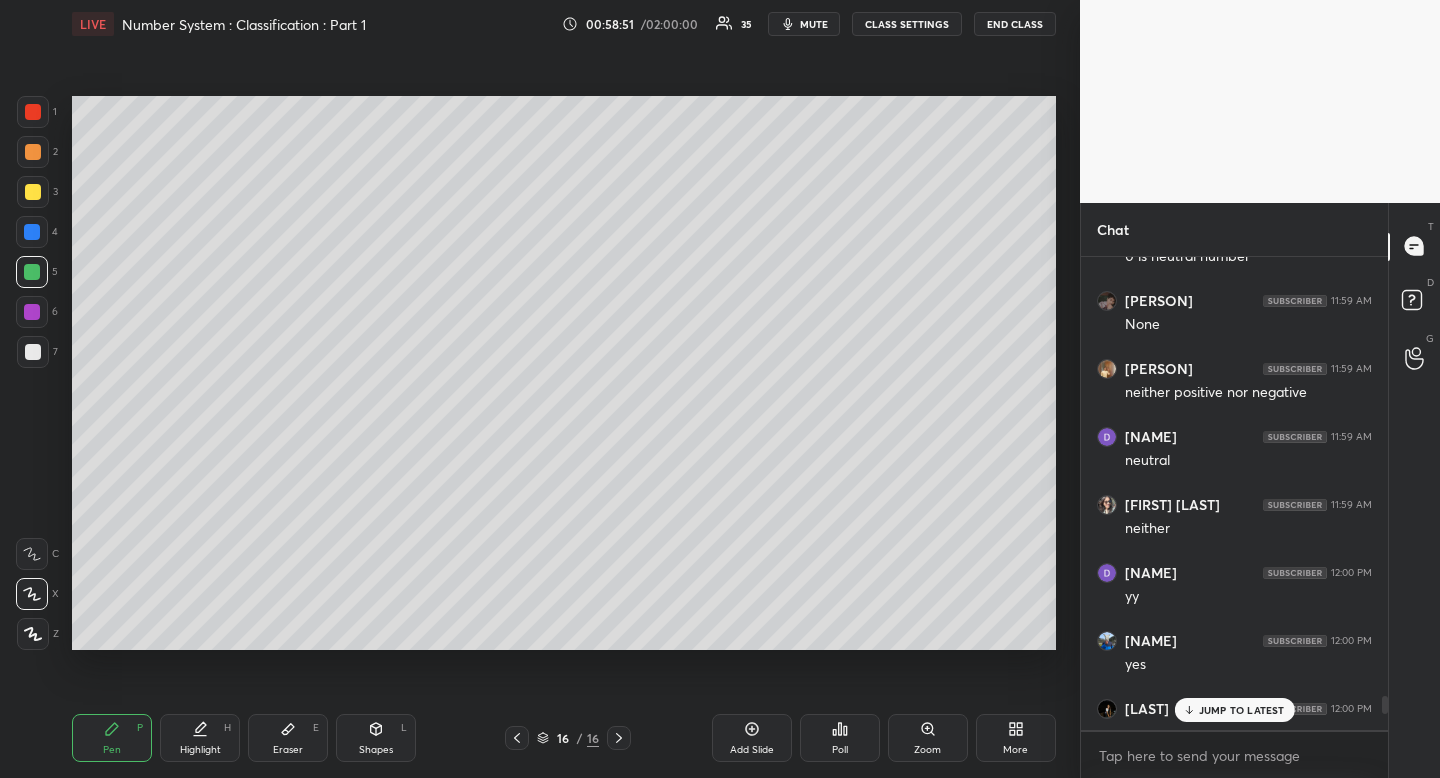 click on "JUMP TO LATEST" at bounding box center [1242, 710] 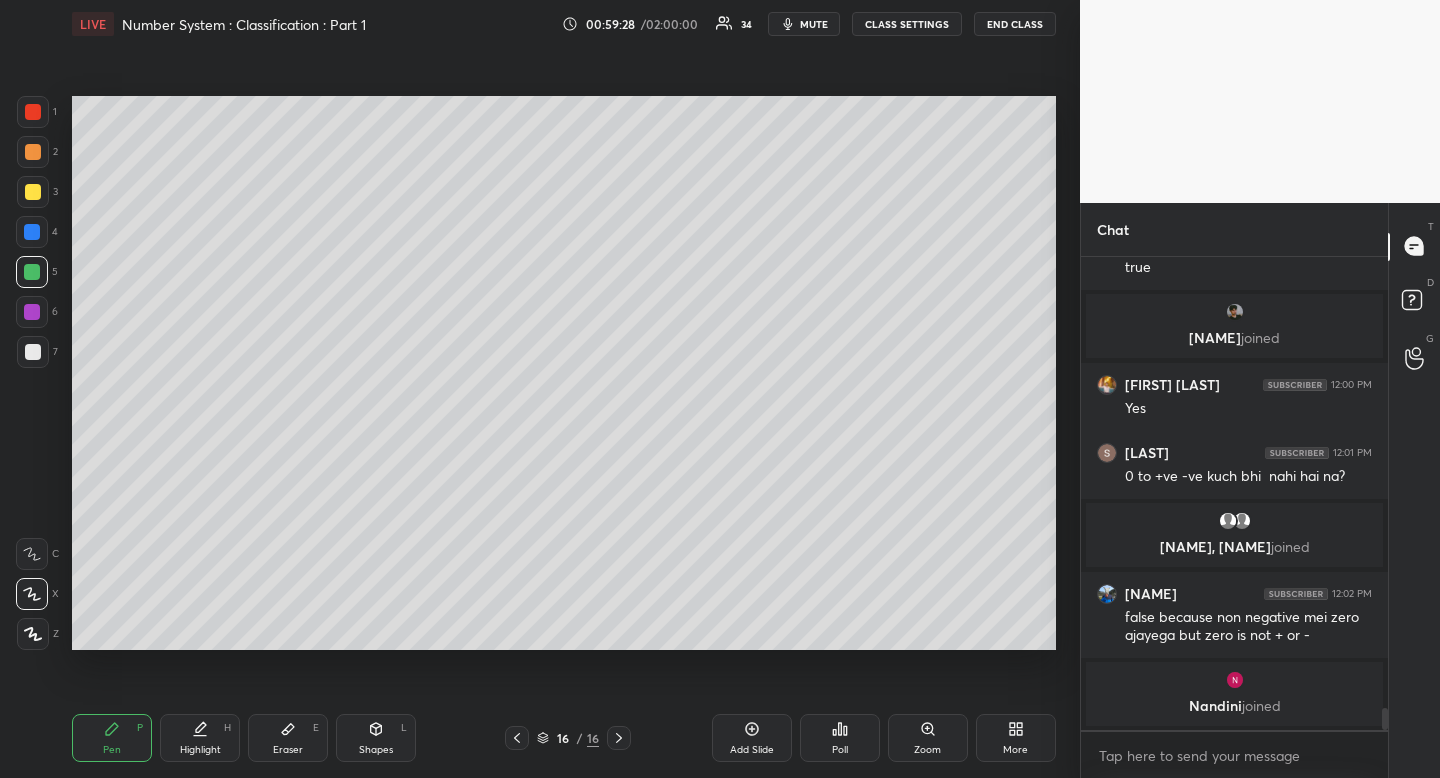 click on "mute" at bounding box center (814, 24) 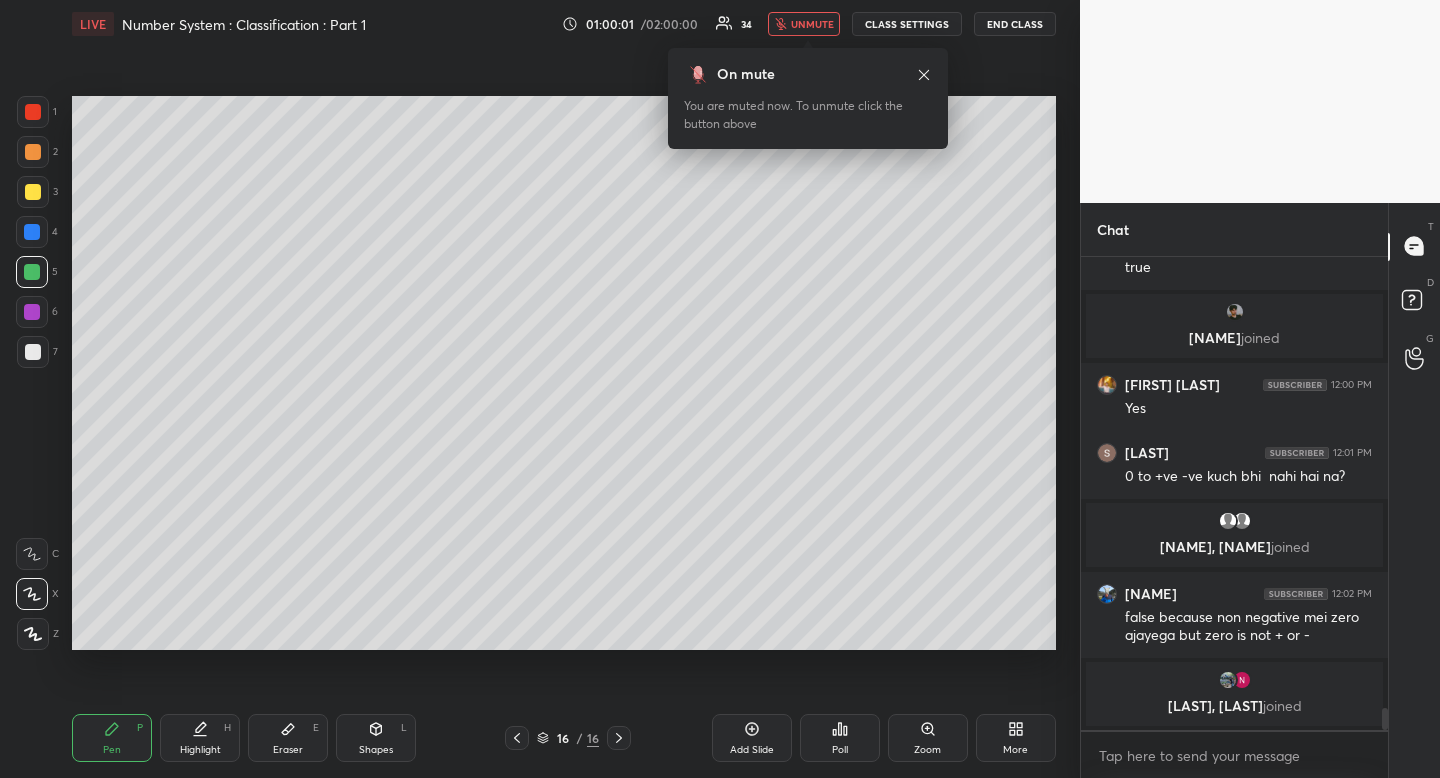 click on "unmute" at bounding box center [812, 24] 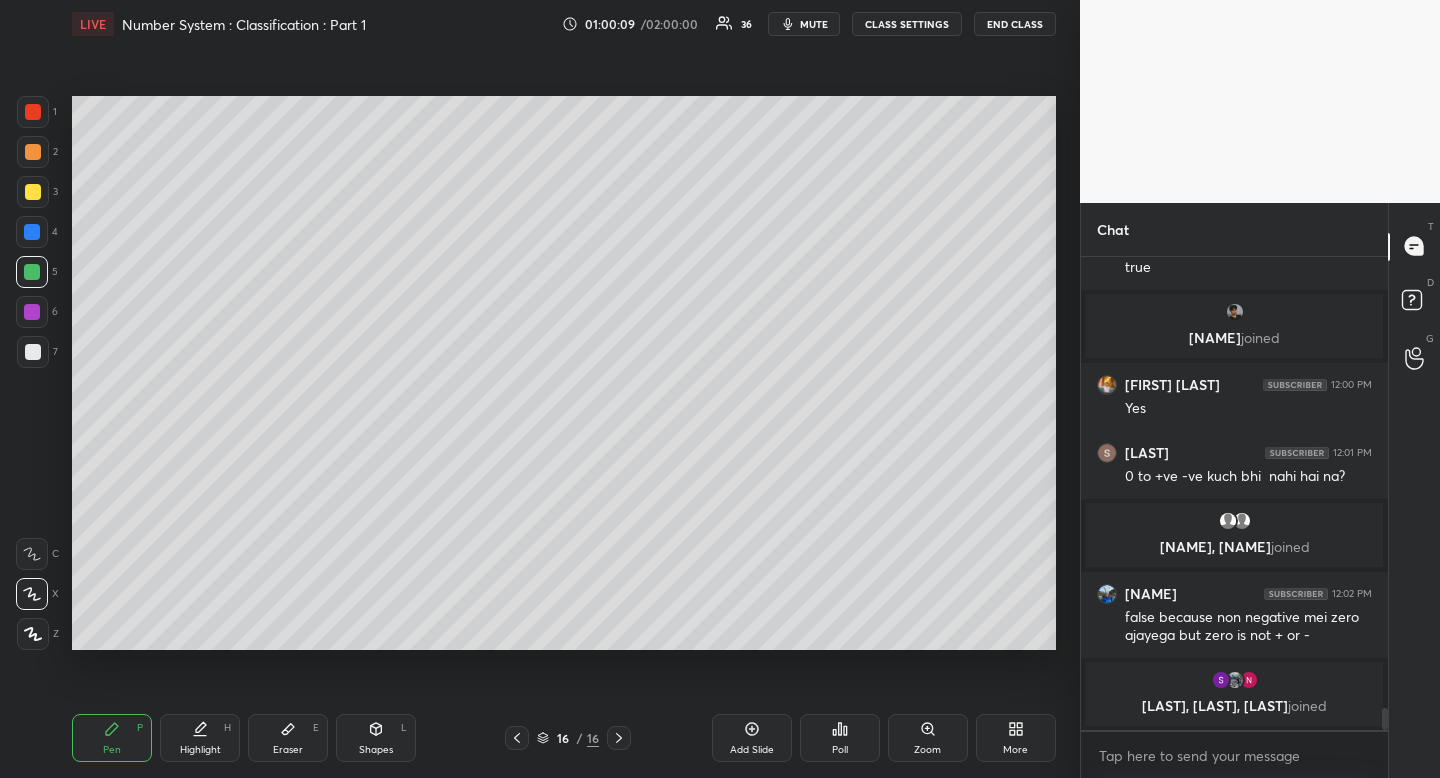 scroll, scrollTop: 427, scrollLeft: 301, axis: both 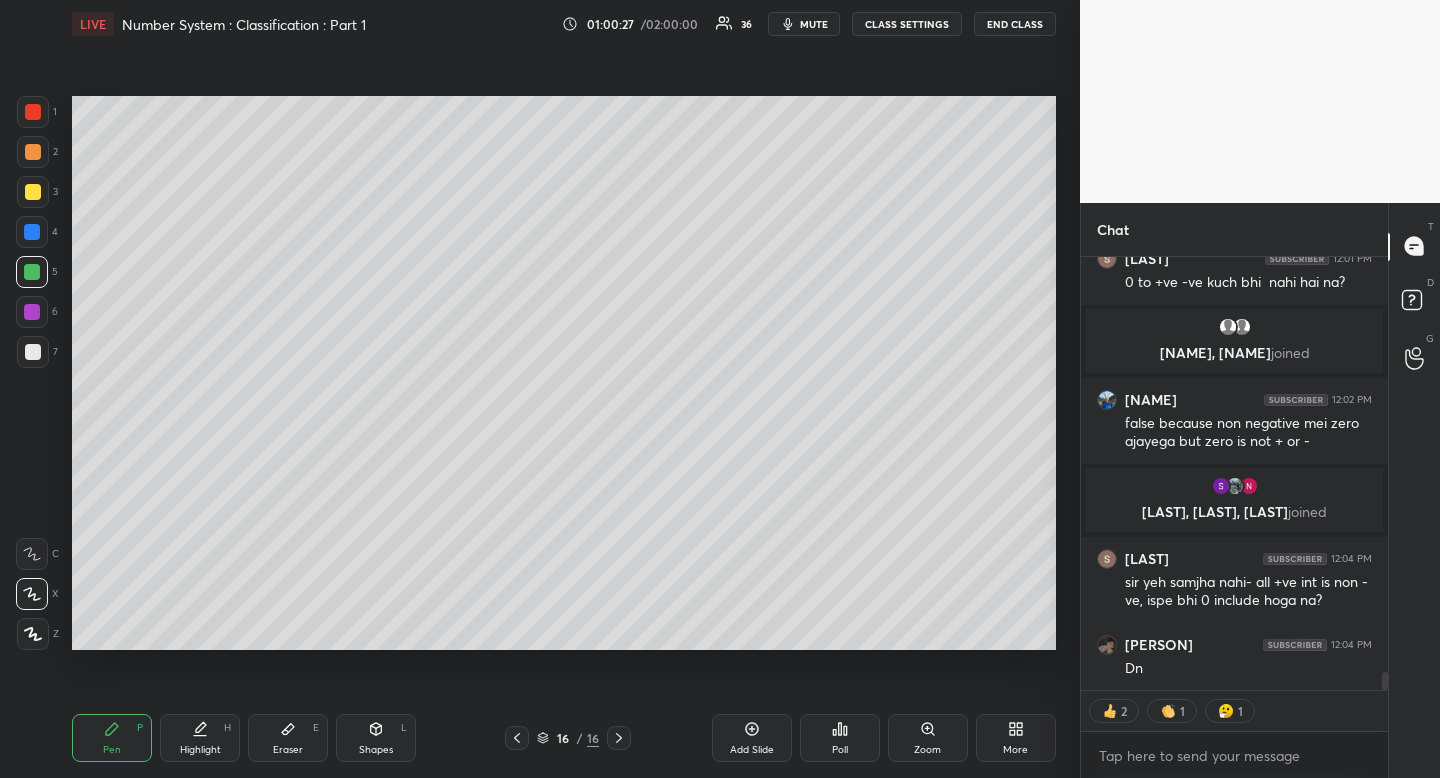 click at bounding box center [33, 352] 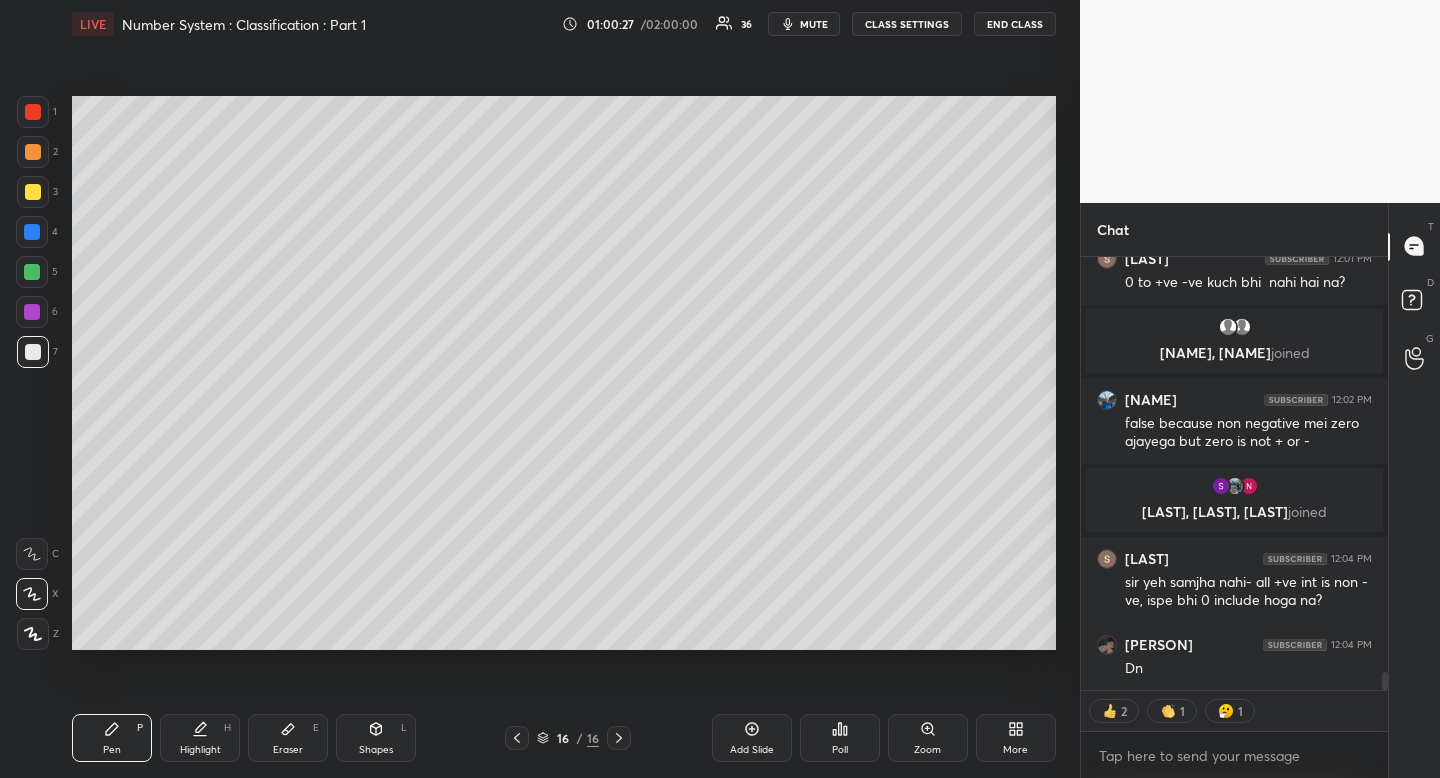 drag, startPoint x: 46, startPoint y: 356, endPoint x: 19, endPoint y: 362, distance: 27.658634 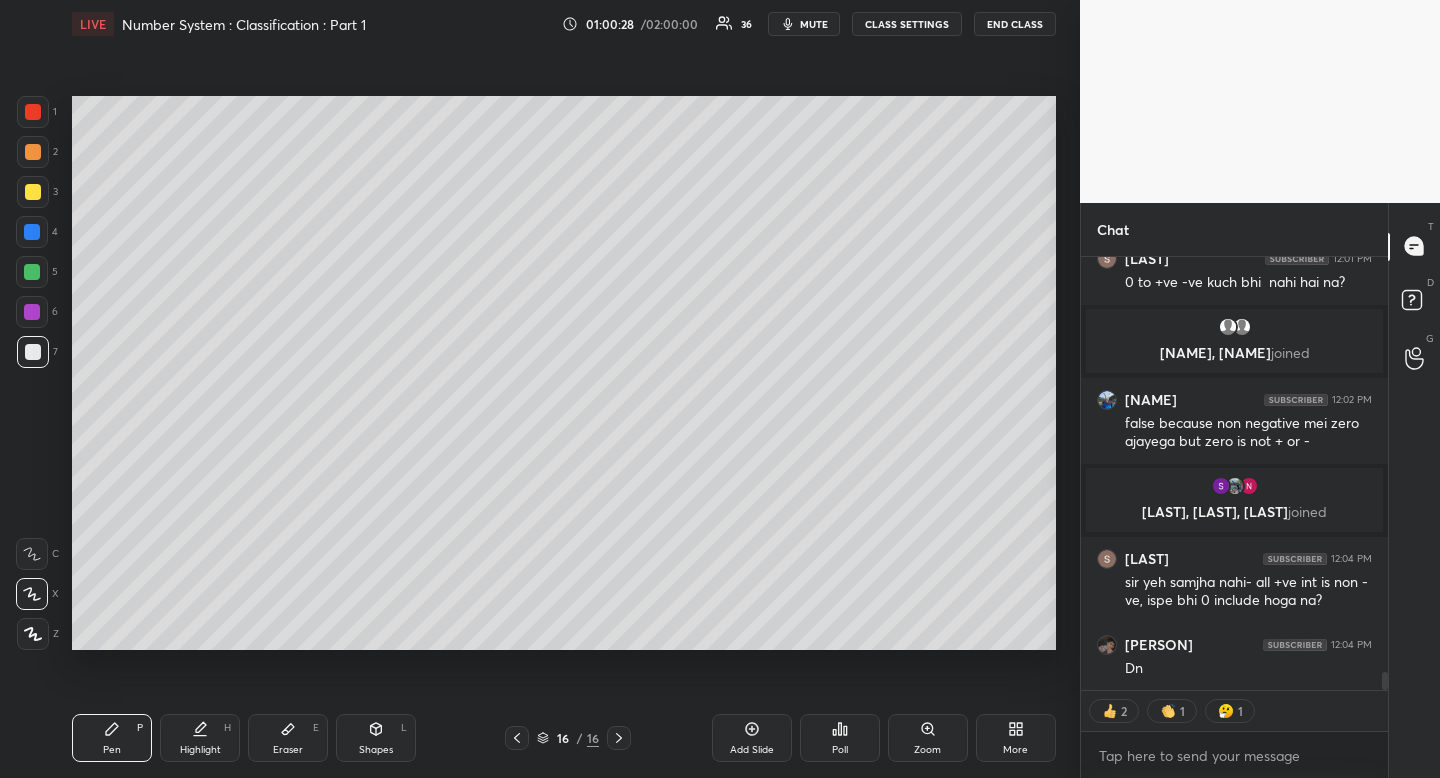 click on "Highlight H" at bounding box center [200, 738] 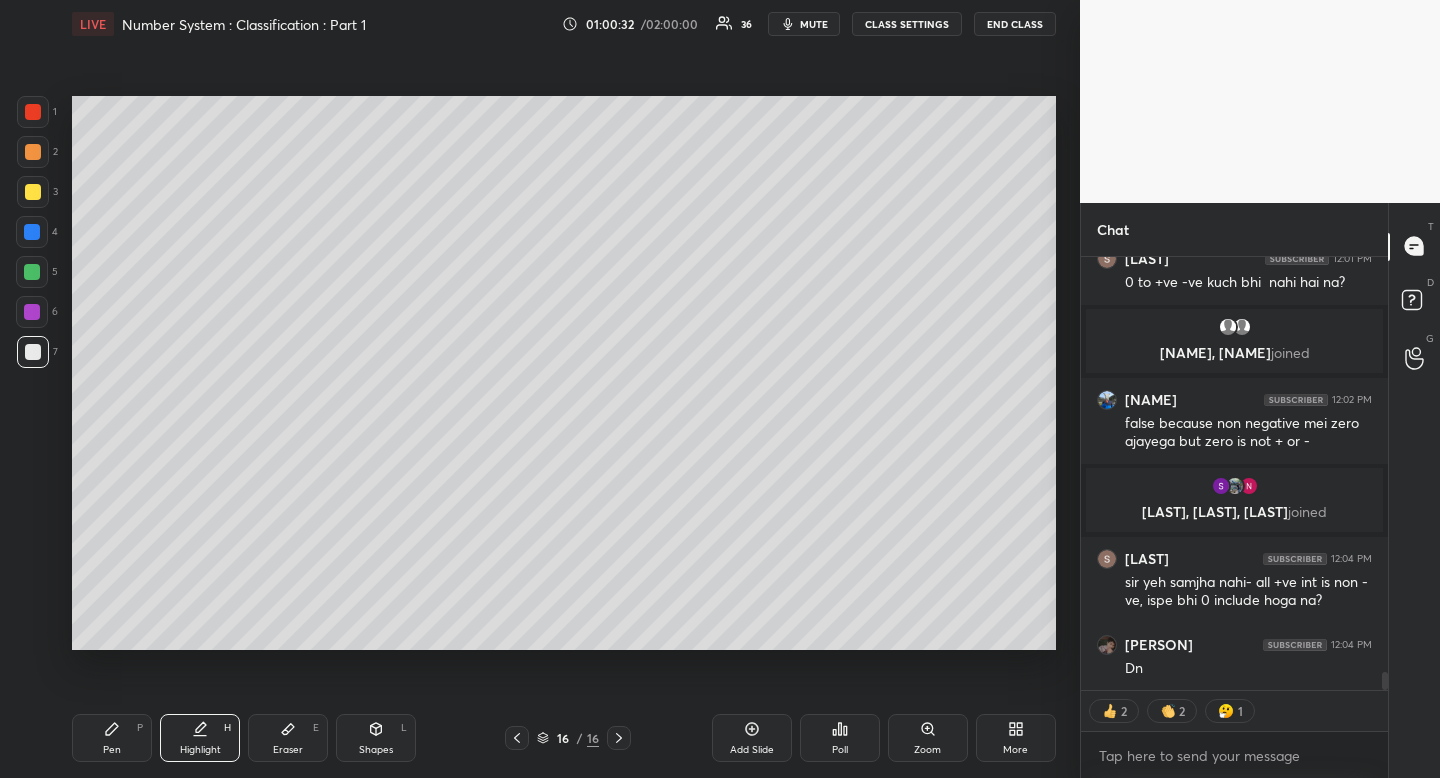 click at bounding box center [33, 192] 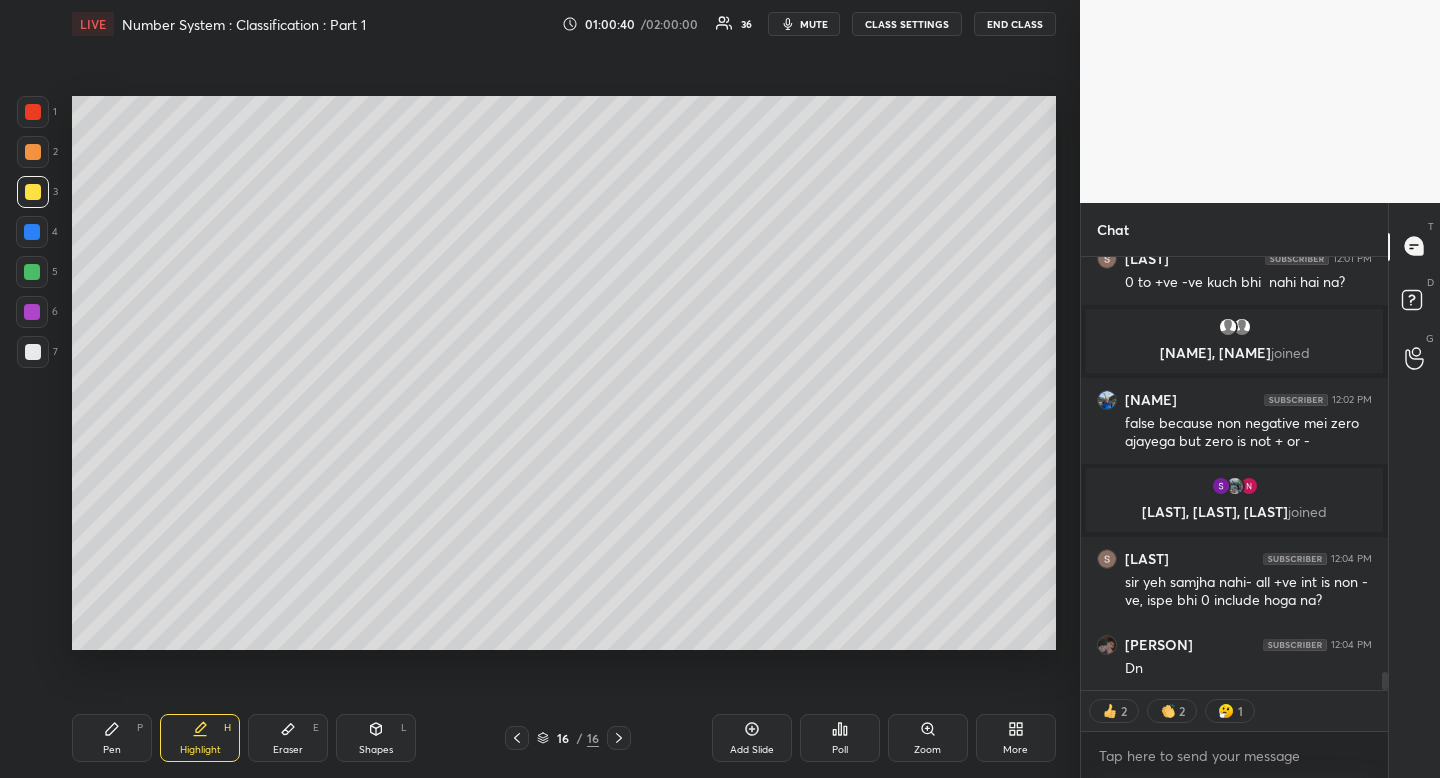 scroll, scrollTop: 7, scrollLeft: 7, axis: both 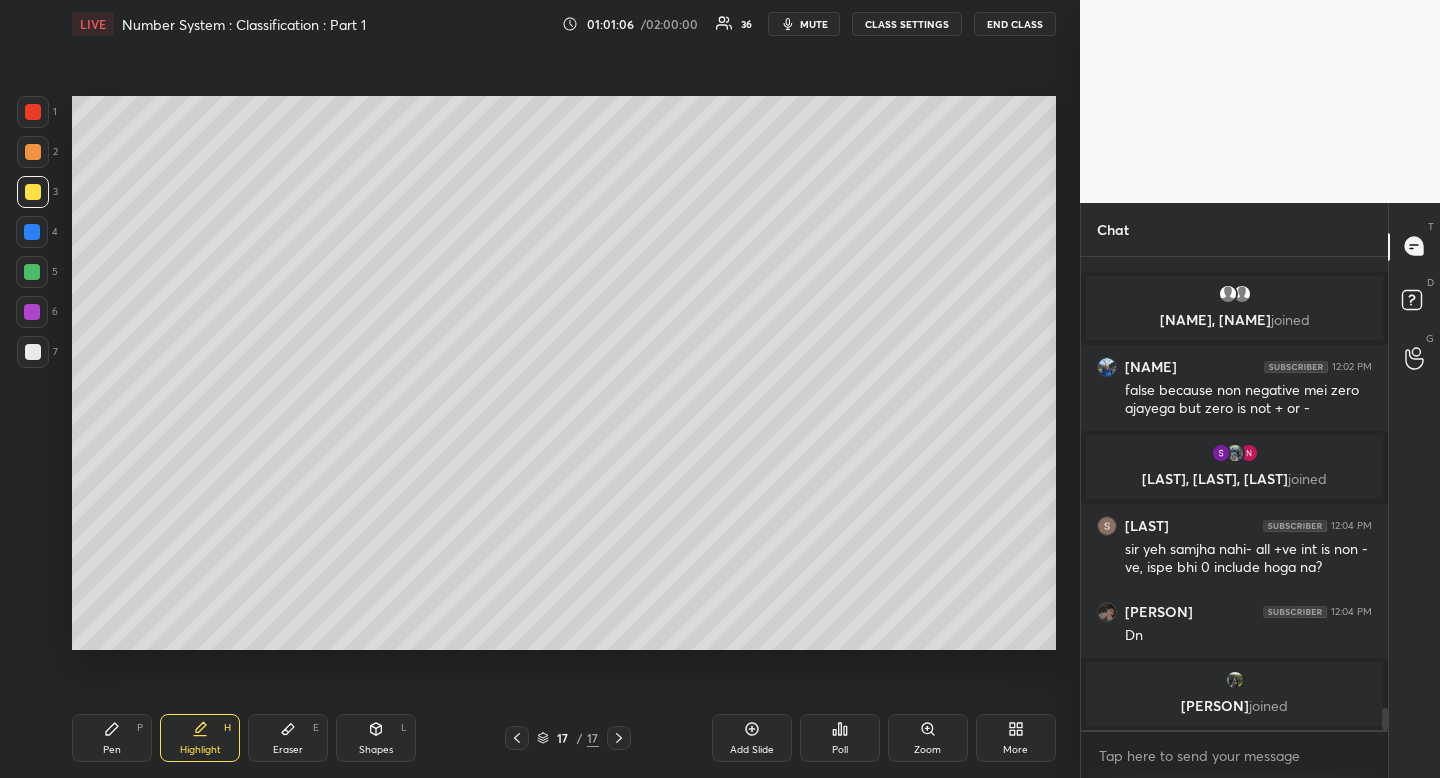 click on "1 2 3 4 5 6 7" at bounding box center (37, 236) 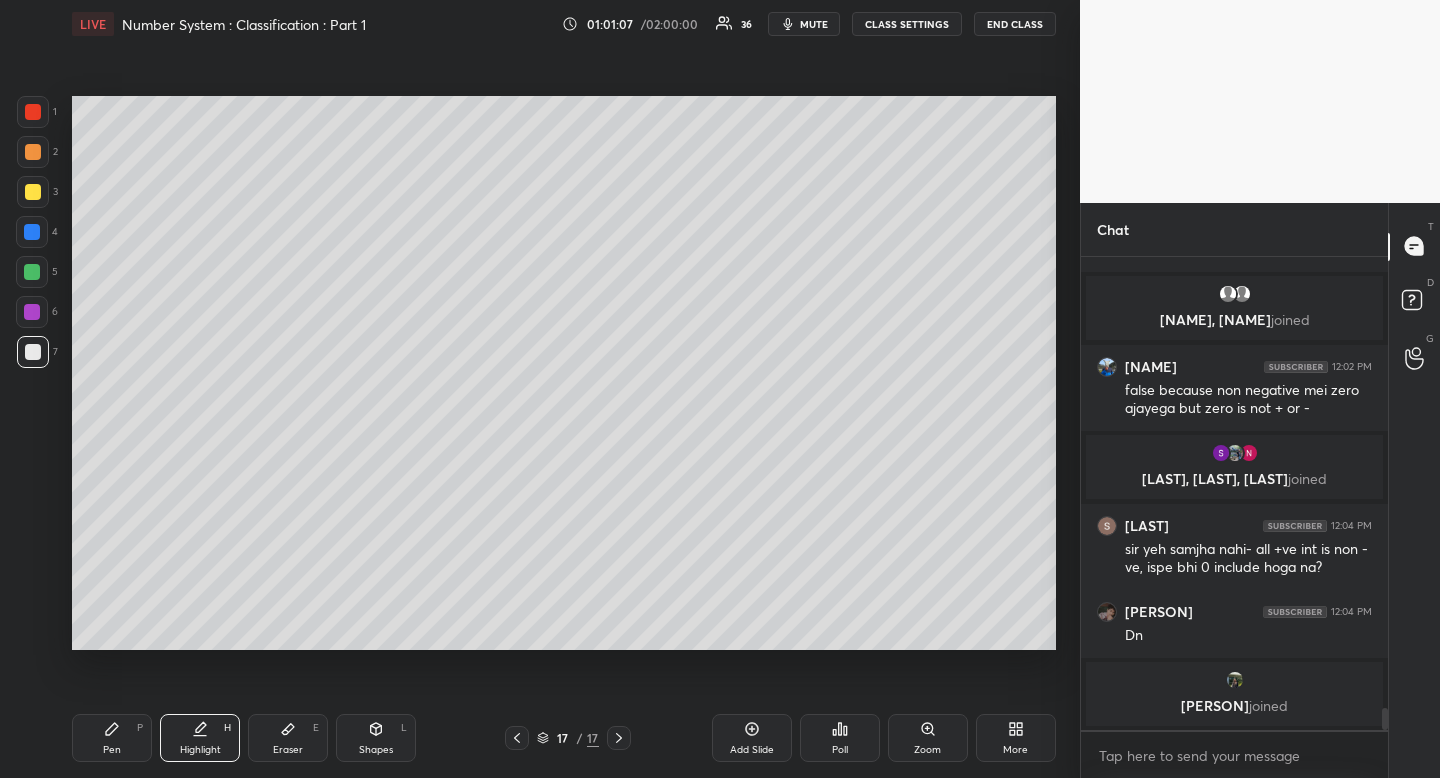 drag, startPoint x: 109, startPoint y: 724, endPoint x: 97, endPoint y: 651, distance: 73.97973 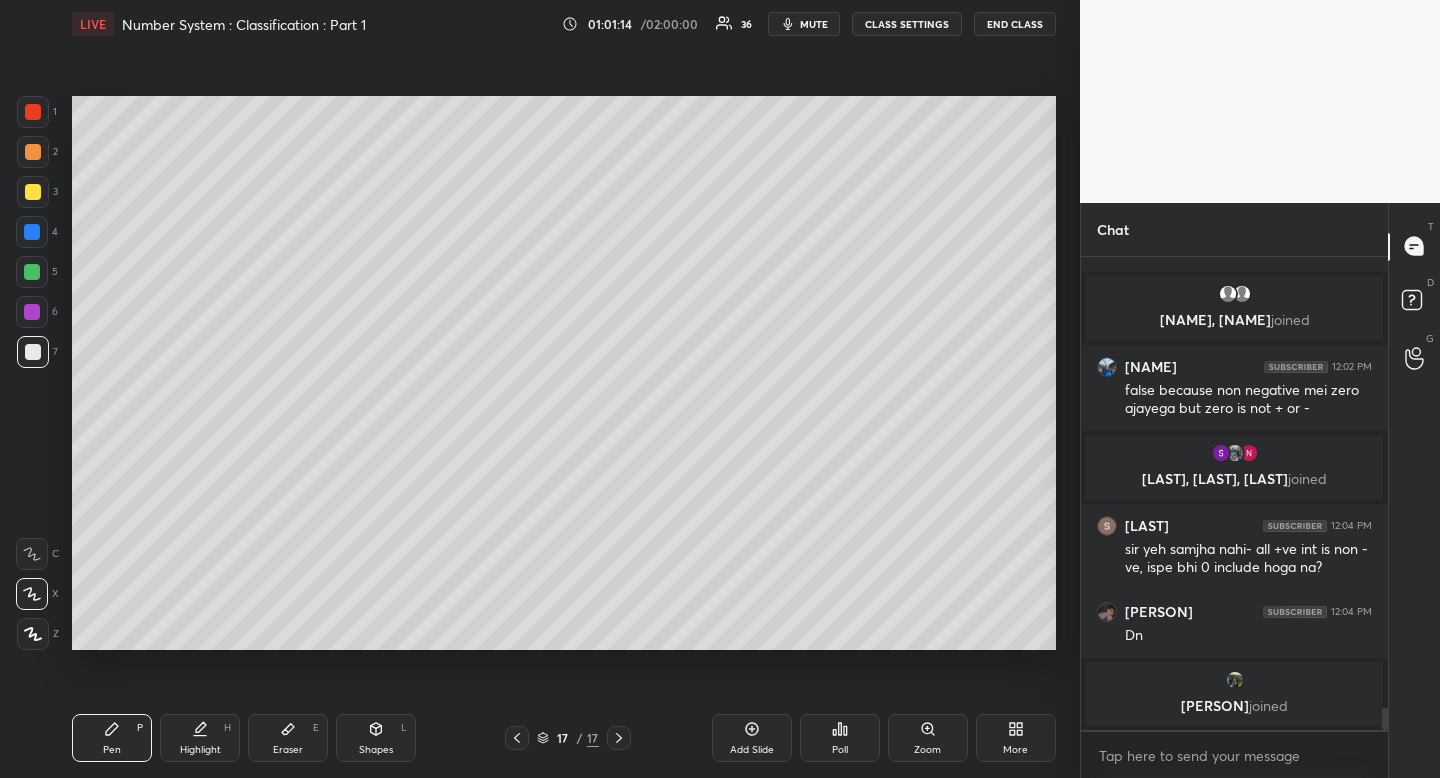 drag, startPoint x: 373, startPoint y: 744, endPoint x: 349, endPoint y: 724, distance: 31.241 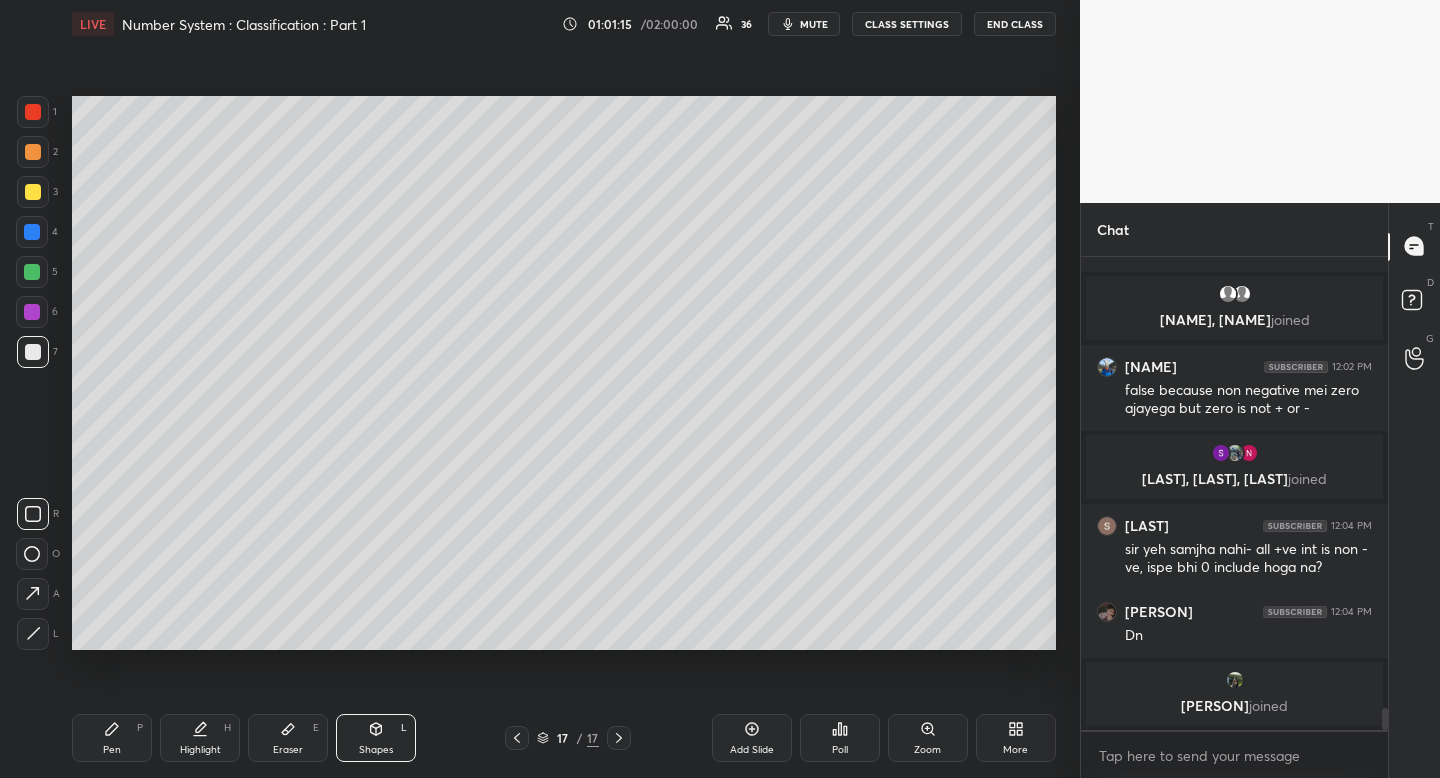 click 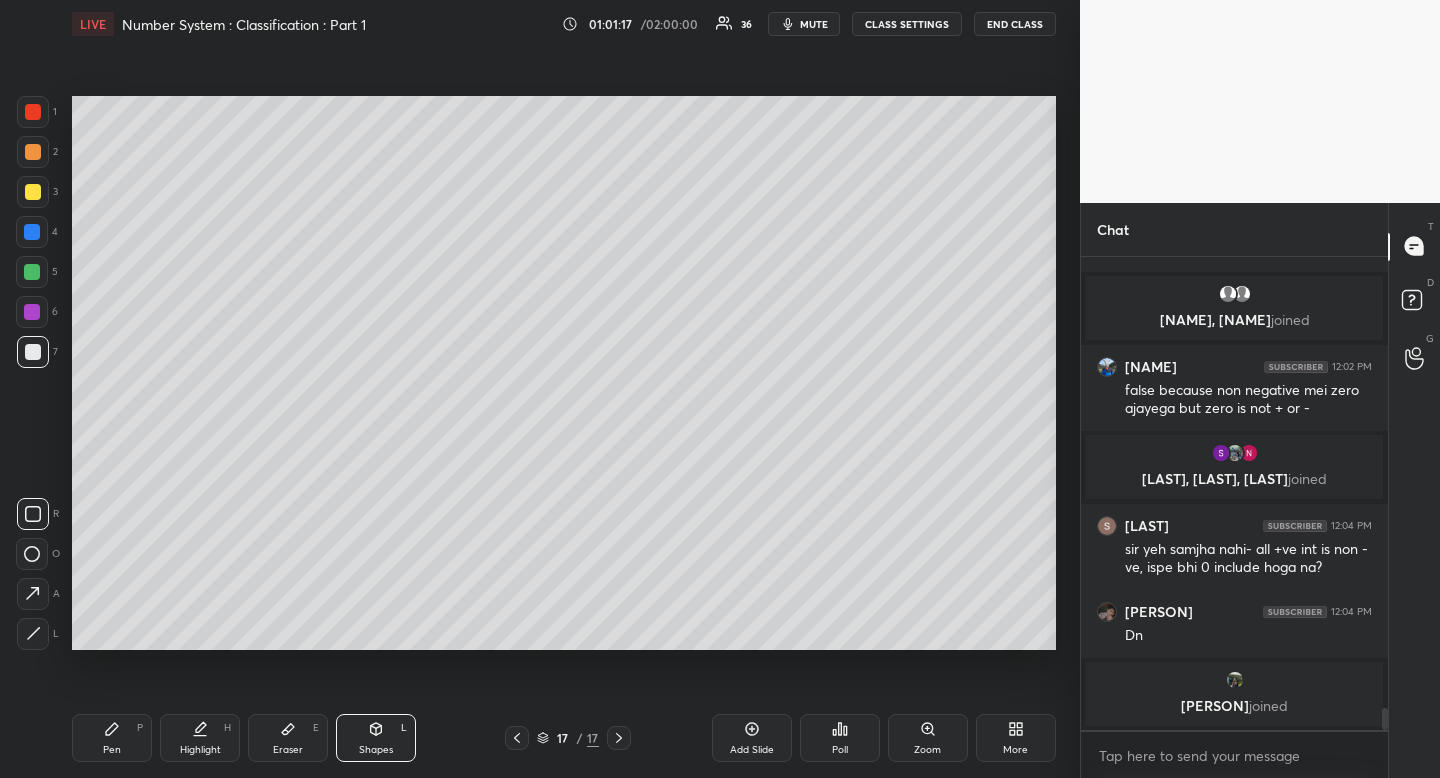 drag, startPoint x: 115, startPoint y: 751, endPoint x: 117, endPoint y: 736, distance: 15.132746 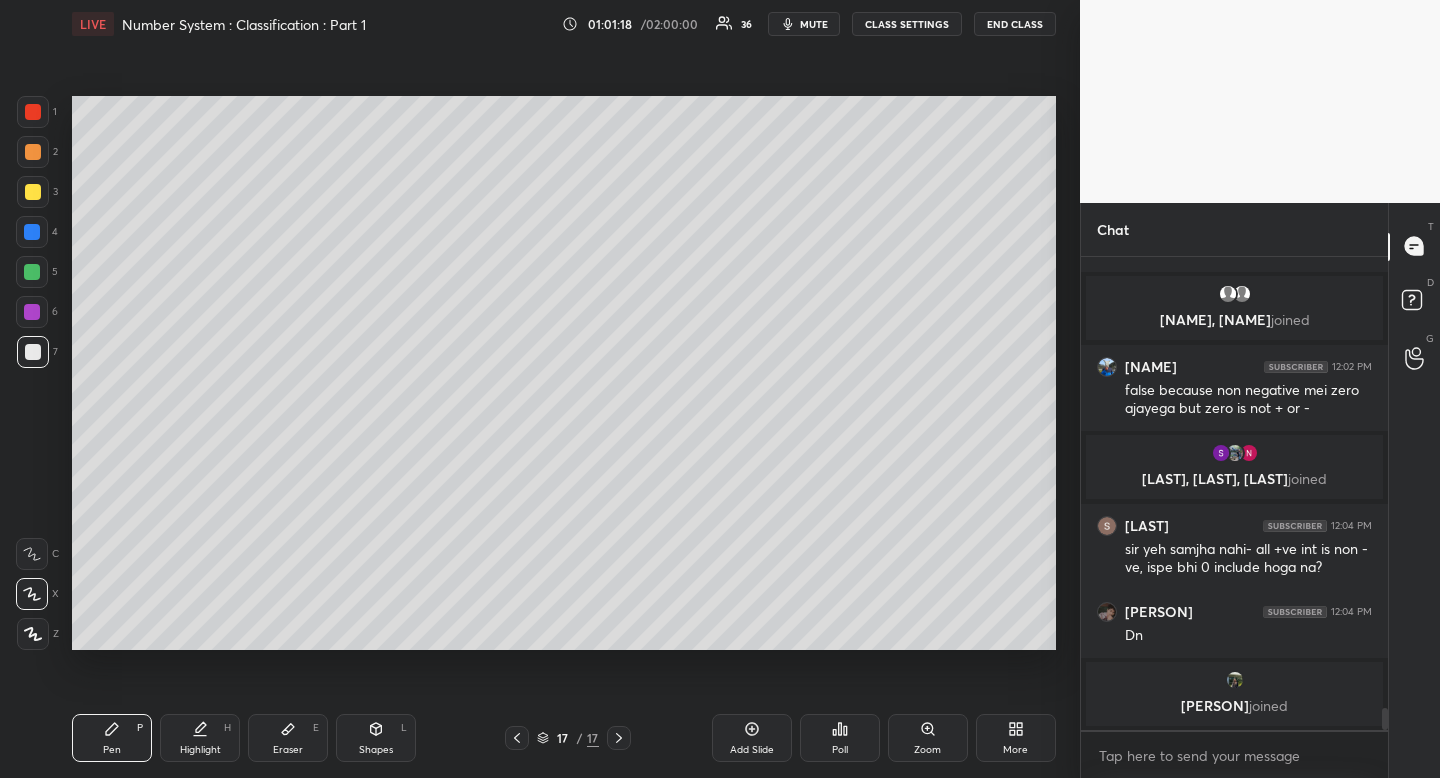 click at bounding box center [33, 192] 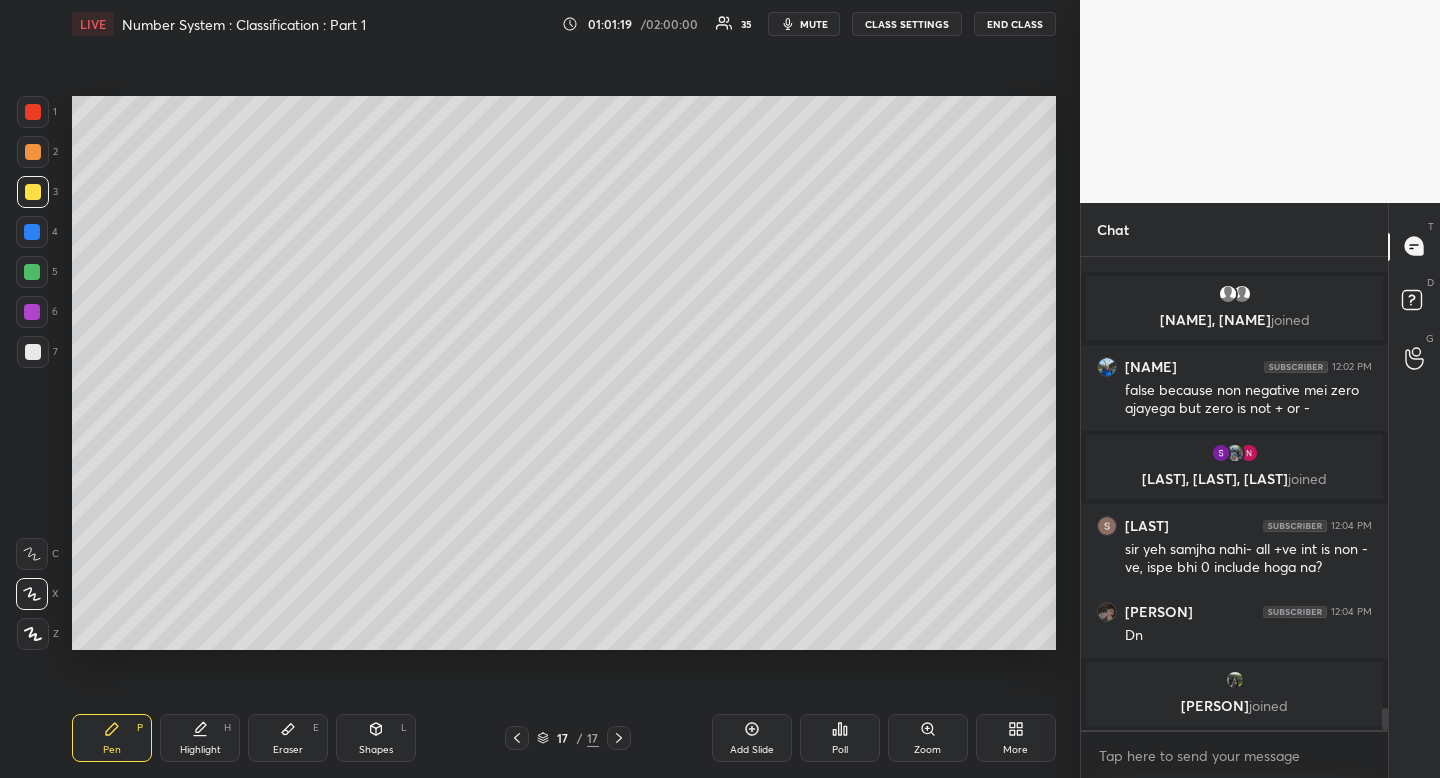 click on "Pen P" at bounding box center (112, 738) 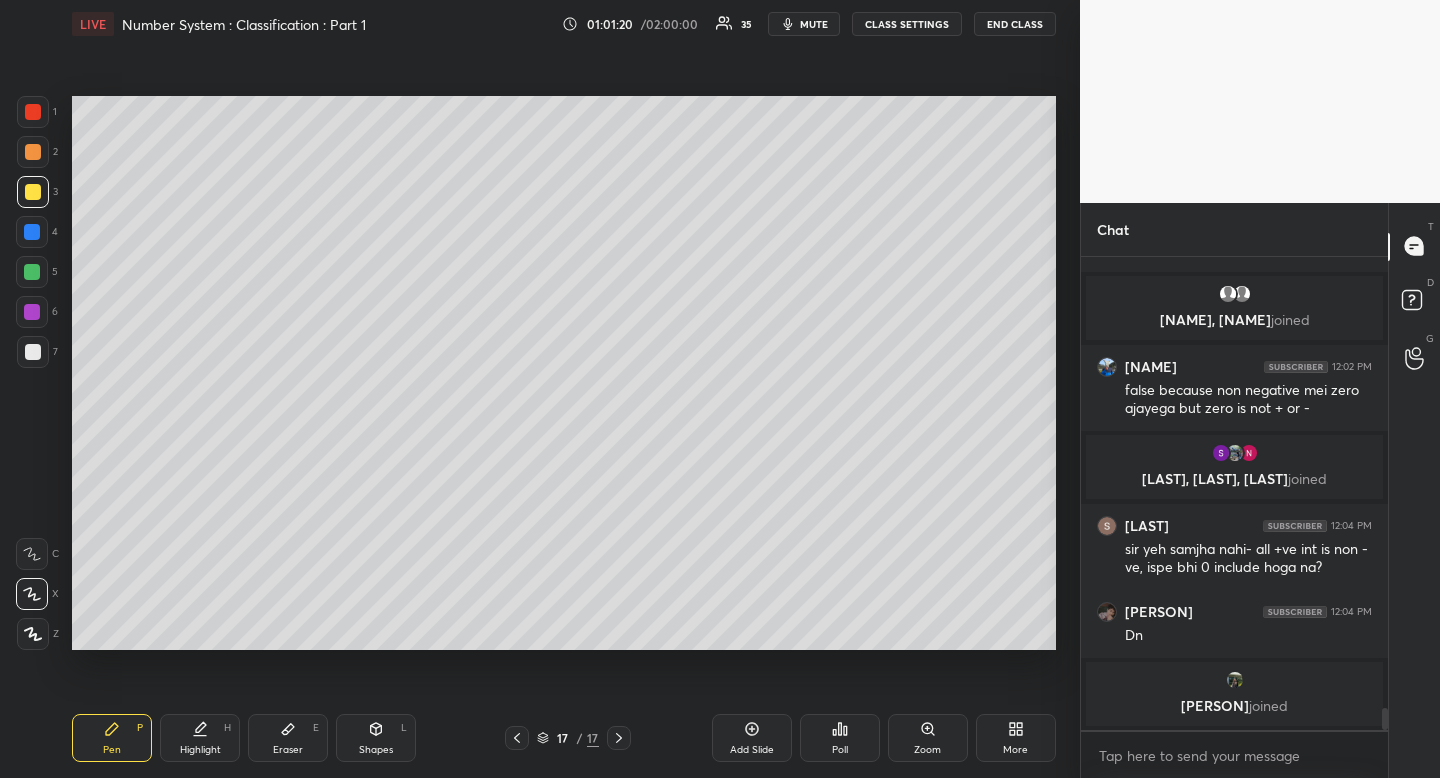 click at bounding box center (33, 192) 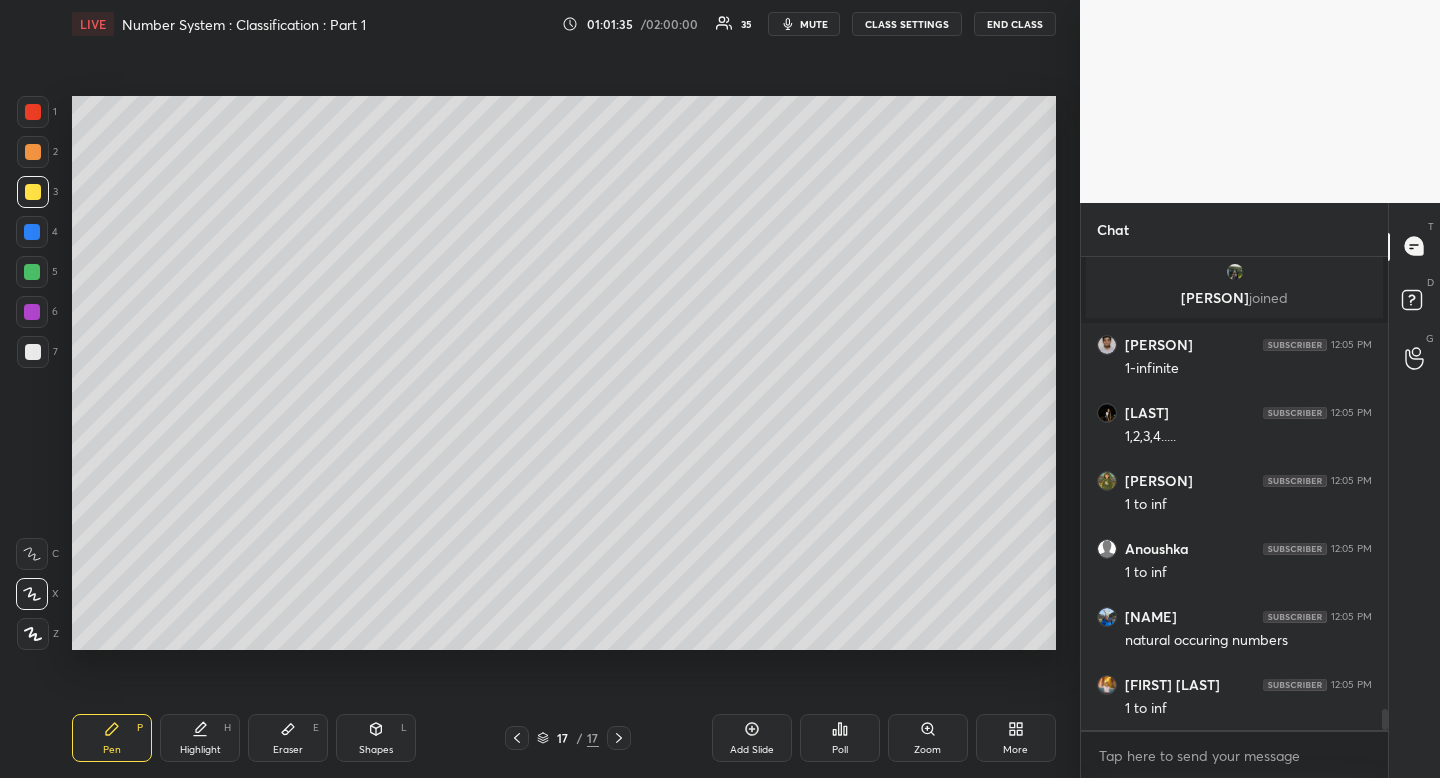 scroll, scrollTop: 10232, scrollLeft: 0, axis: vertical 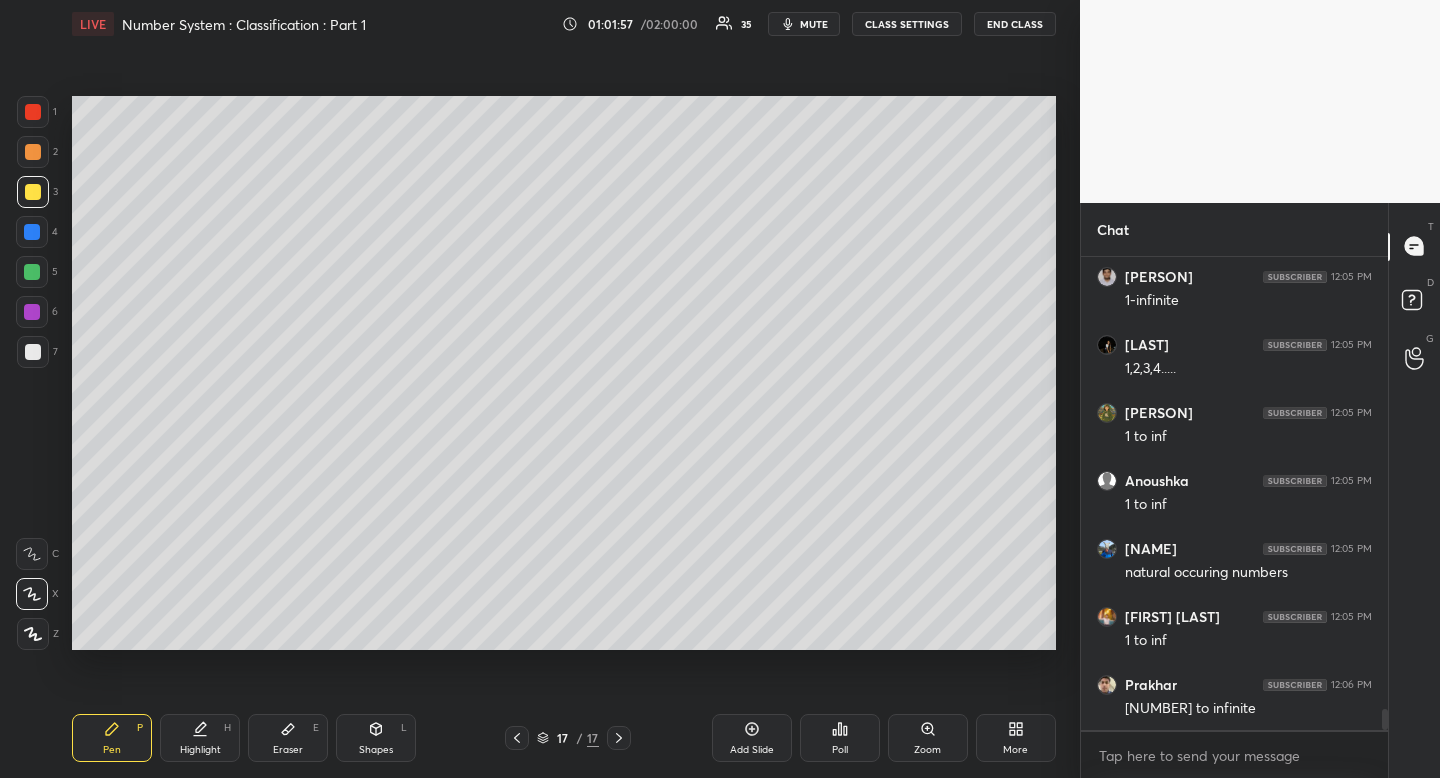 click on "Poll" at bounding box center [840, 738] 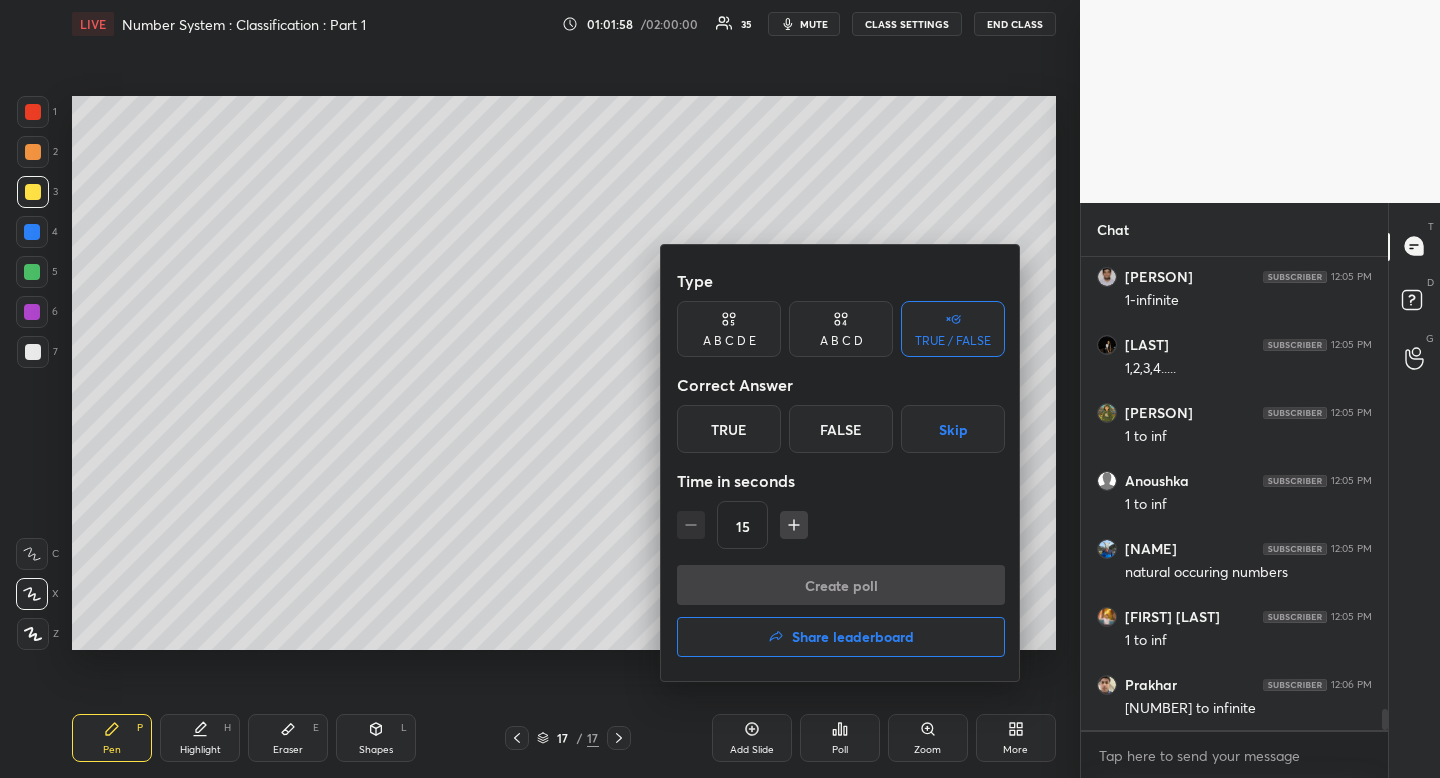 click on "True" at bounding box center (729, 429) 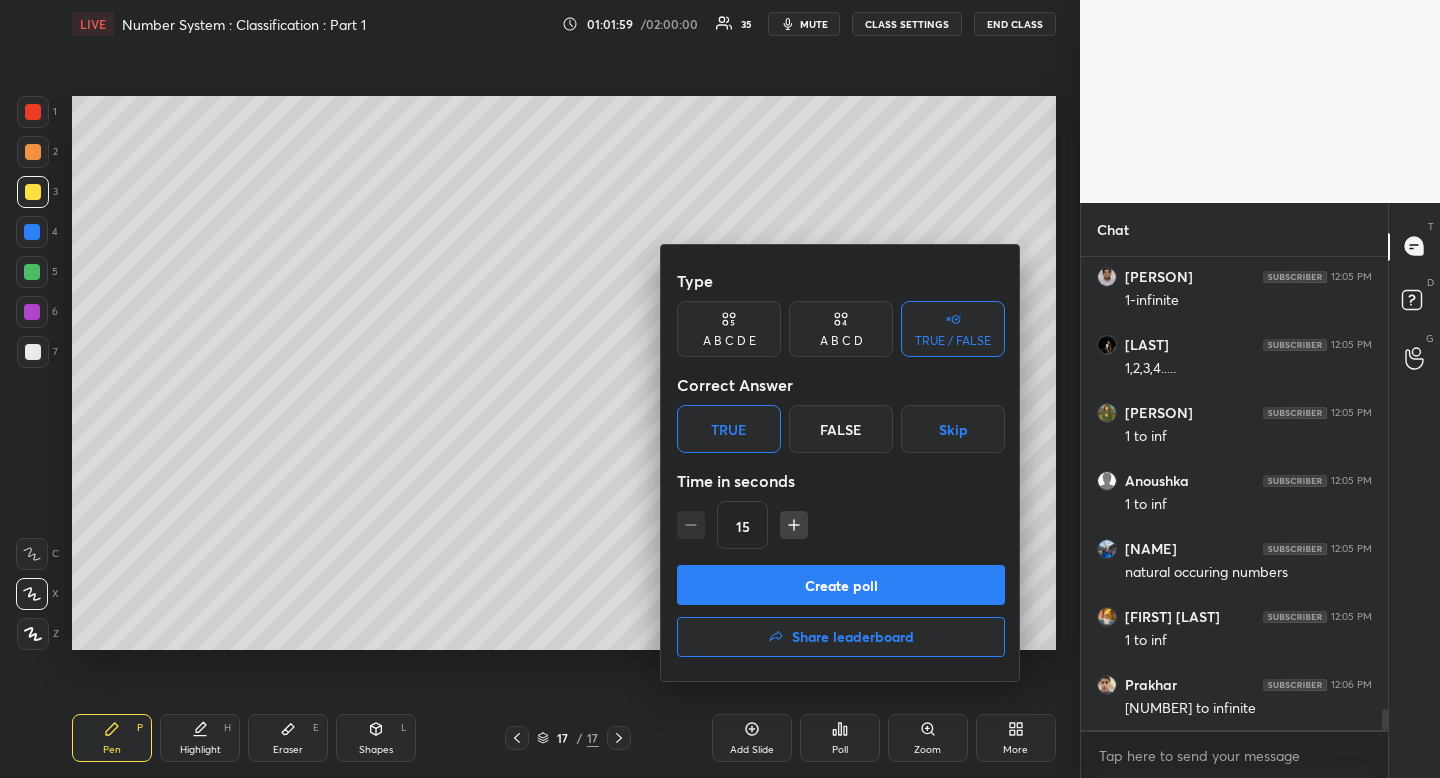 click on "Create poll" at bounding box center (841, 585) 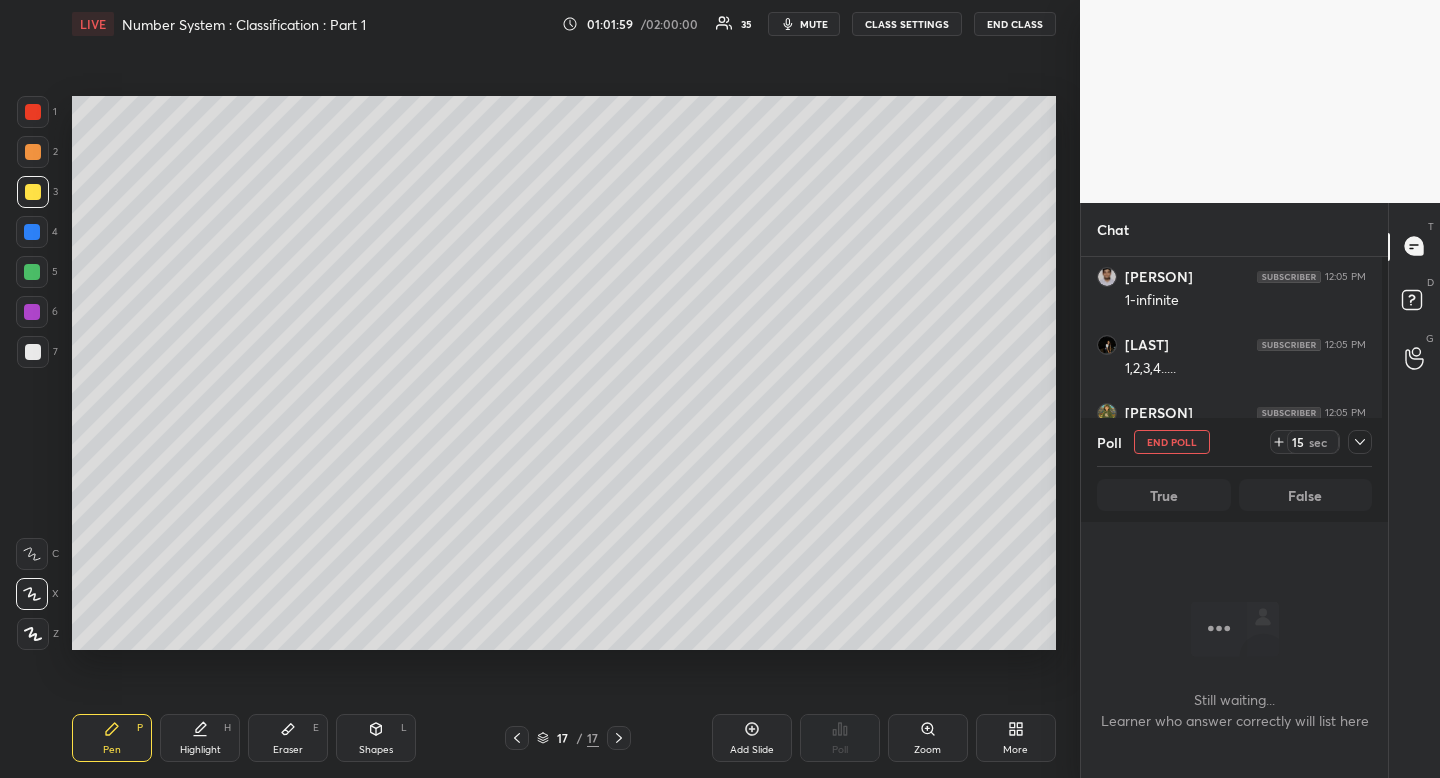 scroll, scrollTop: 443, scrollLeft: 295, axis: both 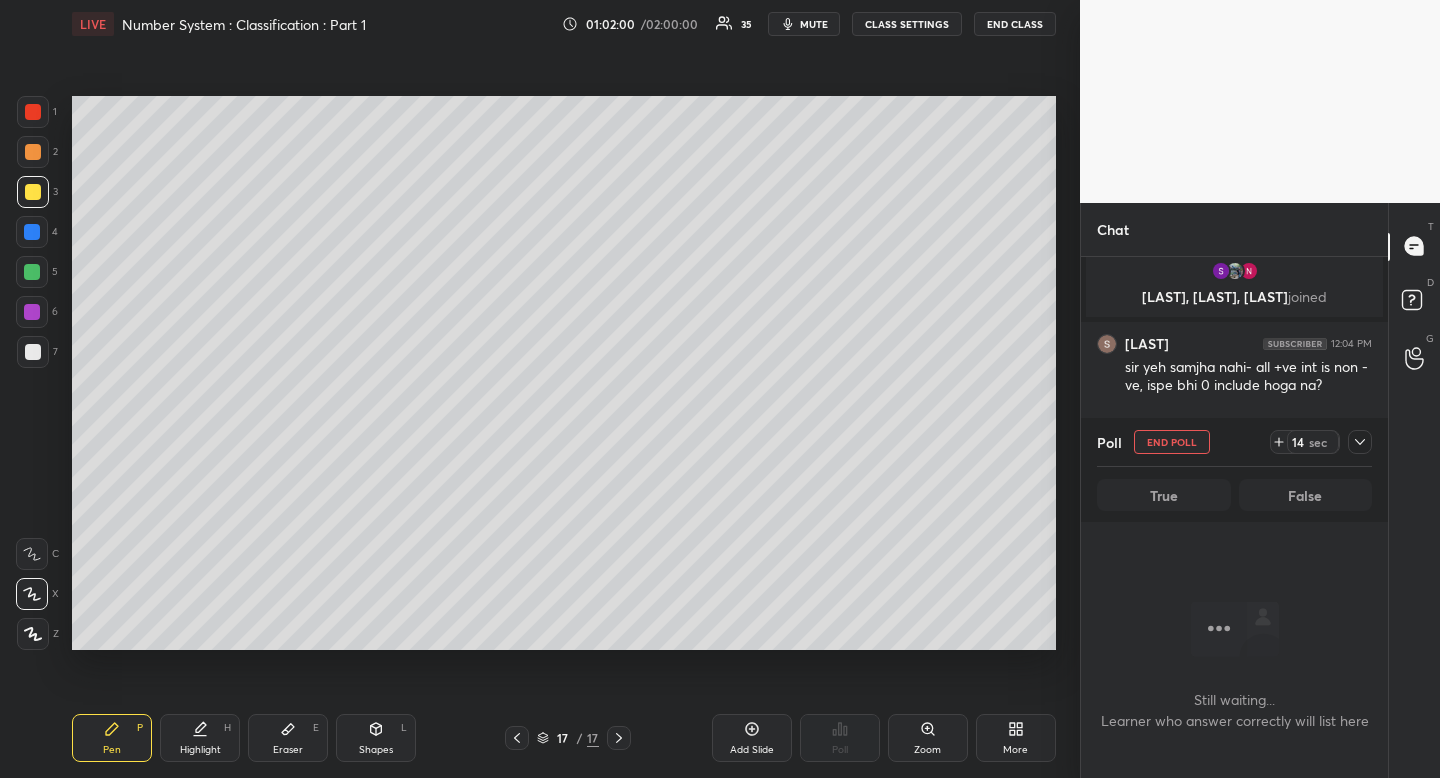 click on "sec" at bounding box center (1318, 442) 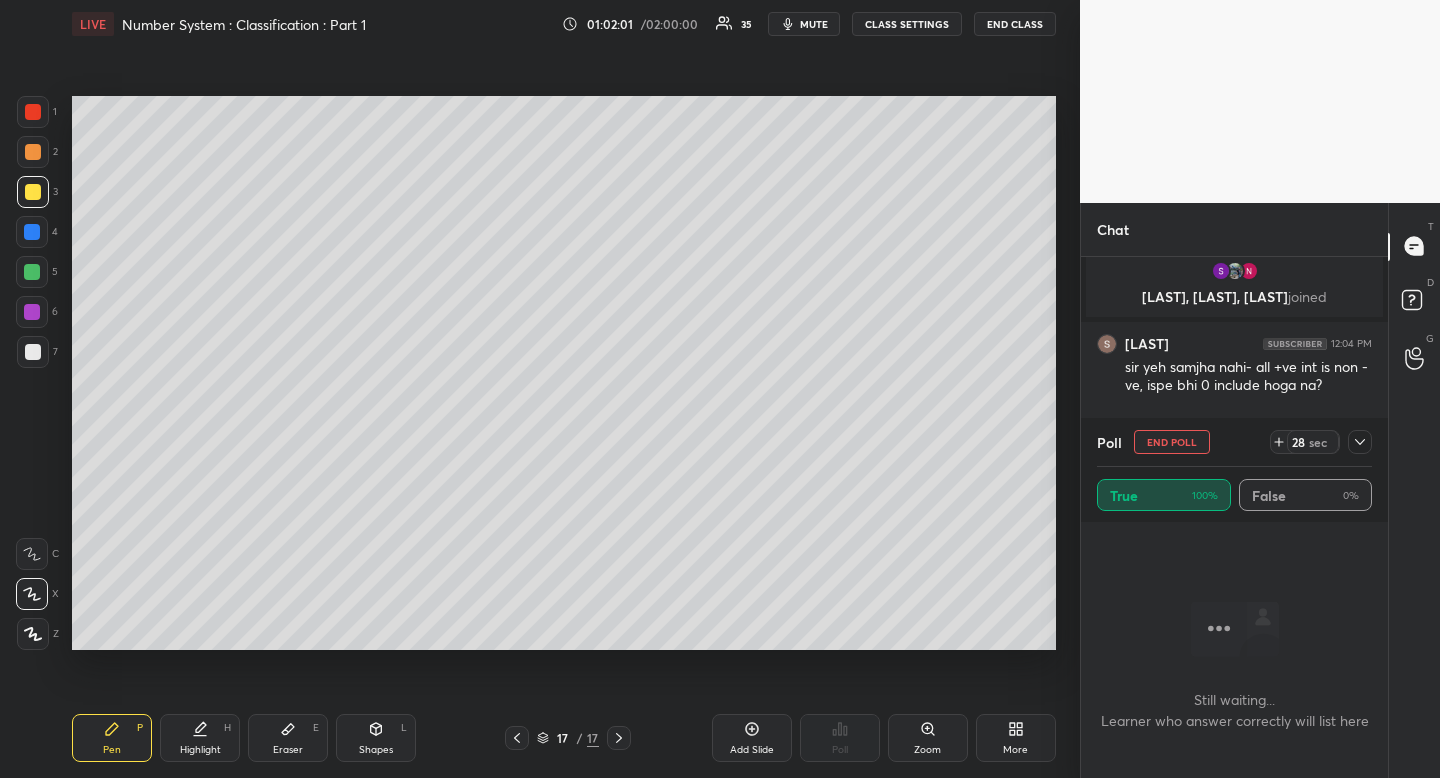 click 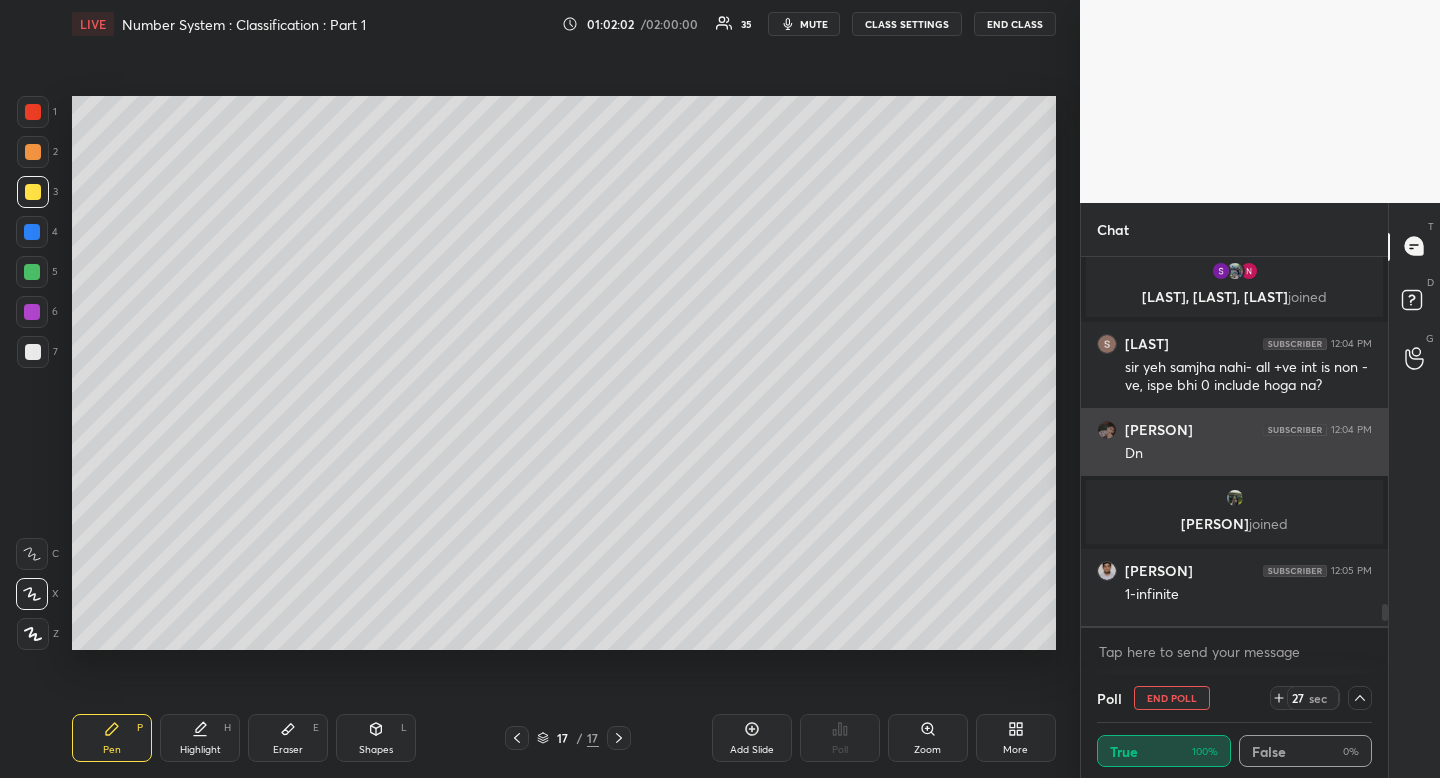 scroll, scrollTop: 363, scrollLeft: 295, axis: both 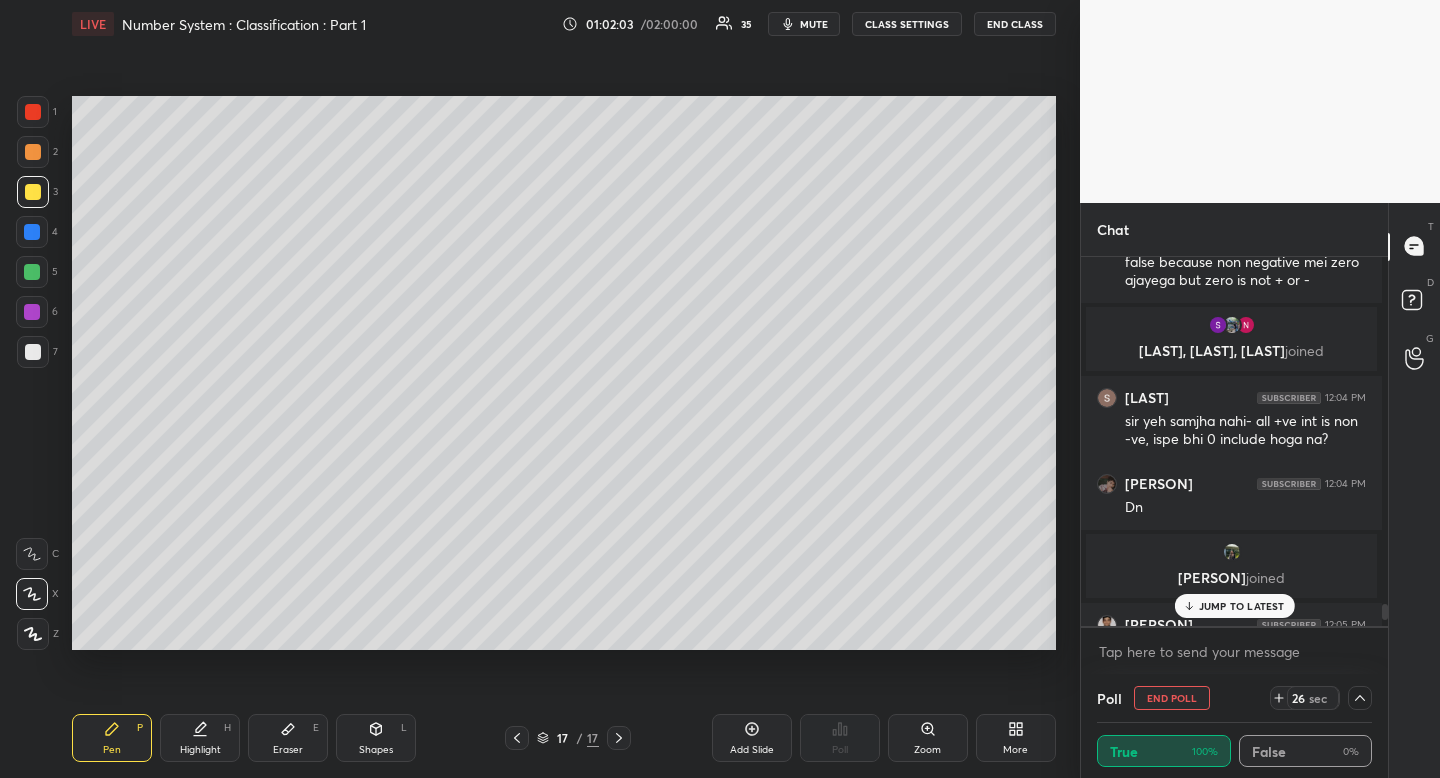 click on "mute" at bounding box center [814, 24] 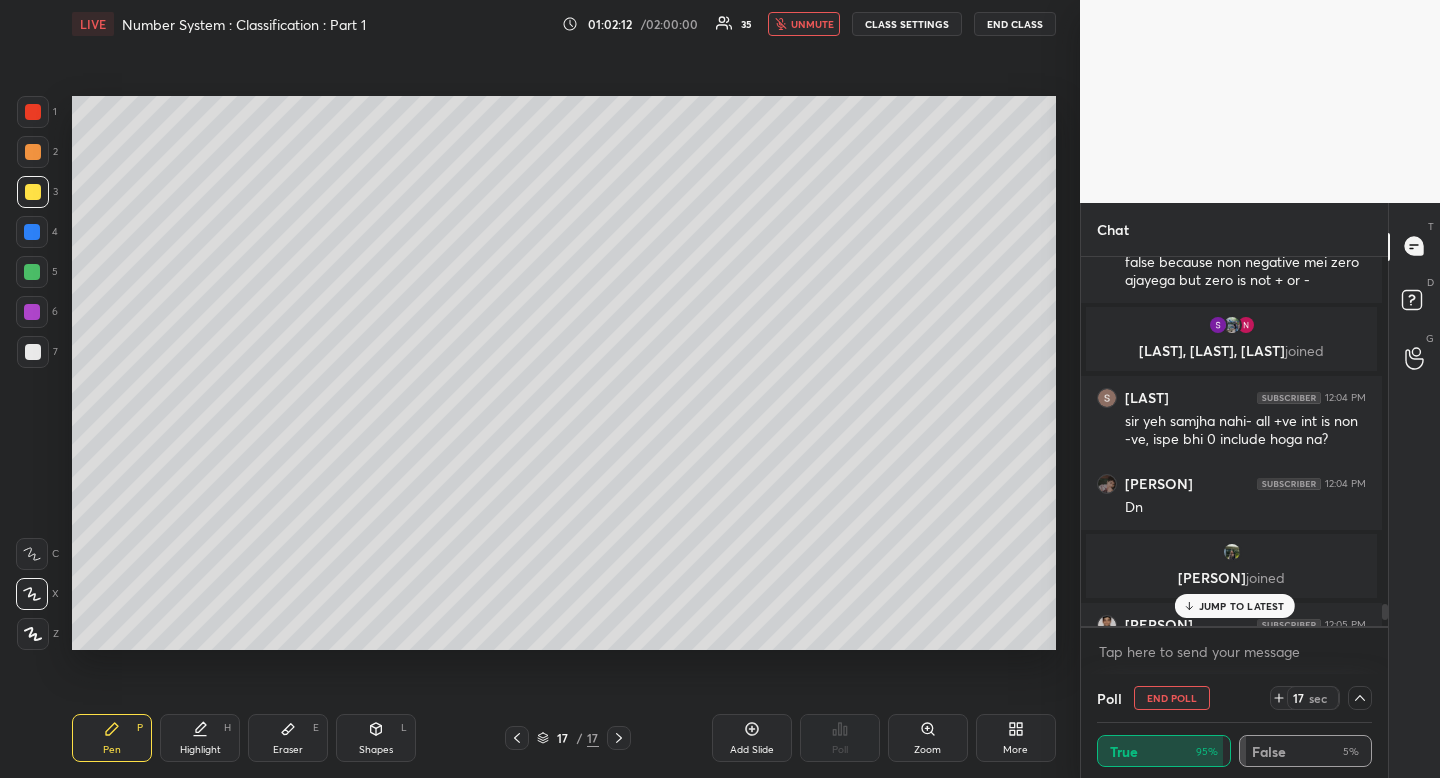 click at bounding box center [33, 352] 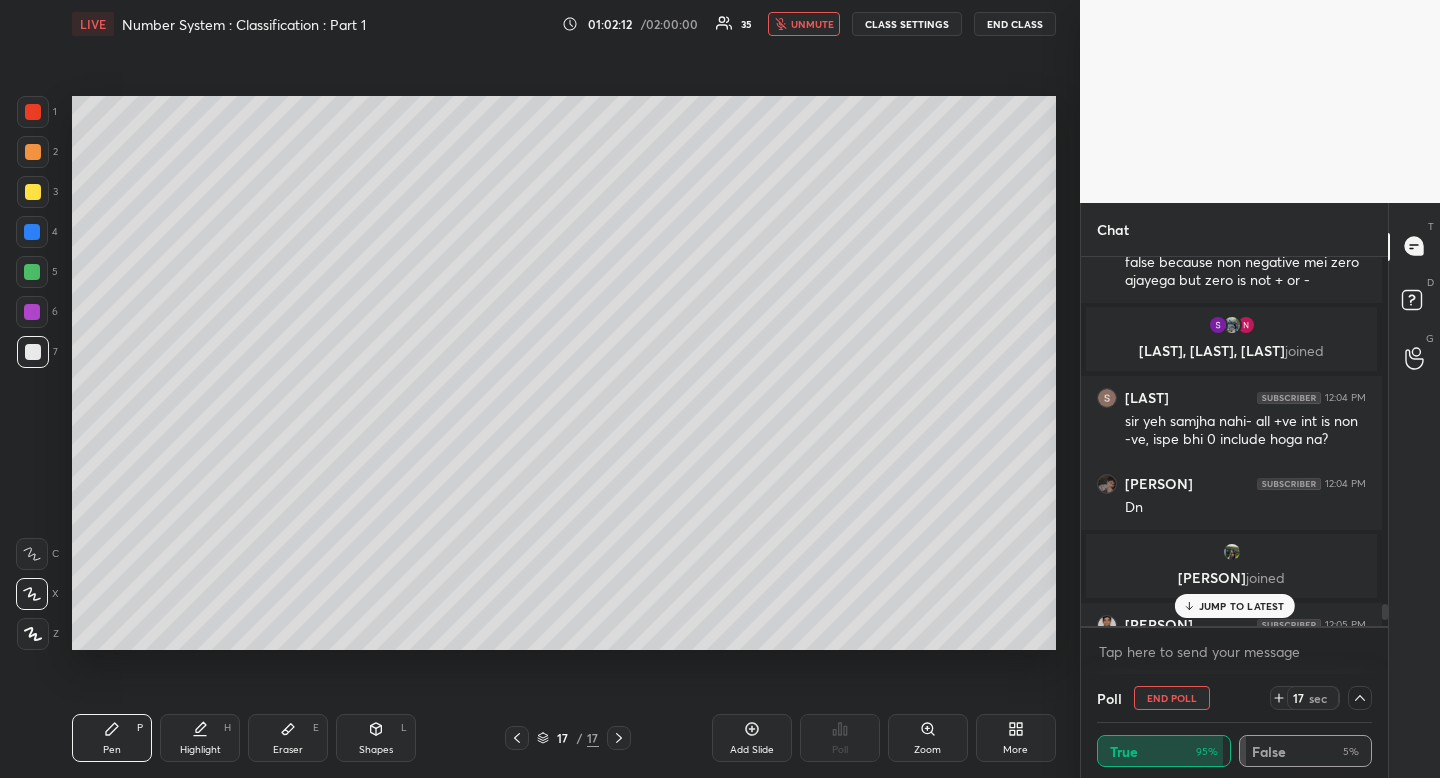 drag, startPoint x: 37, startPoint y: 356, endPoint x: 8, endPoint y: 387, distance: 42.44997 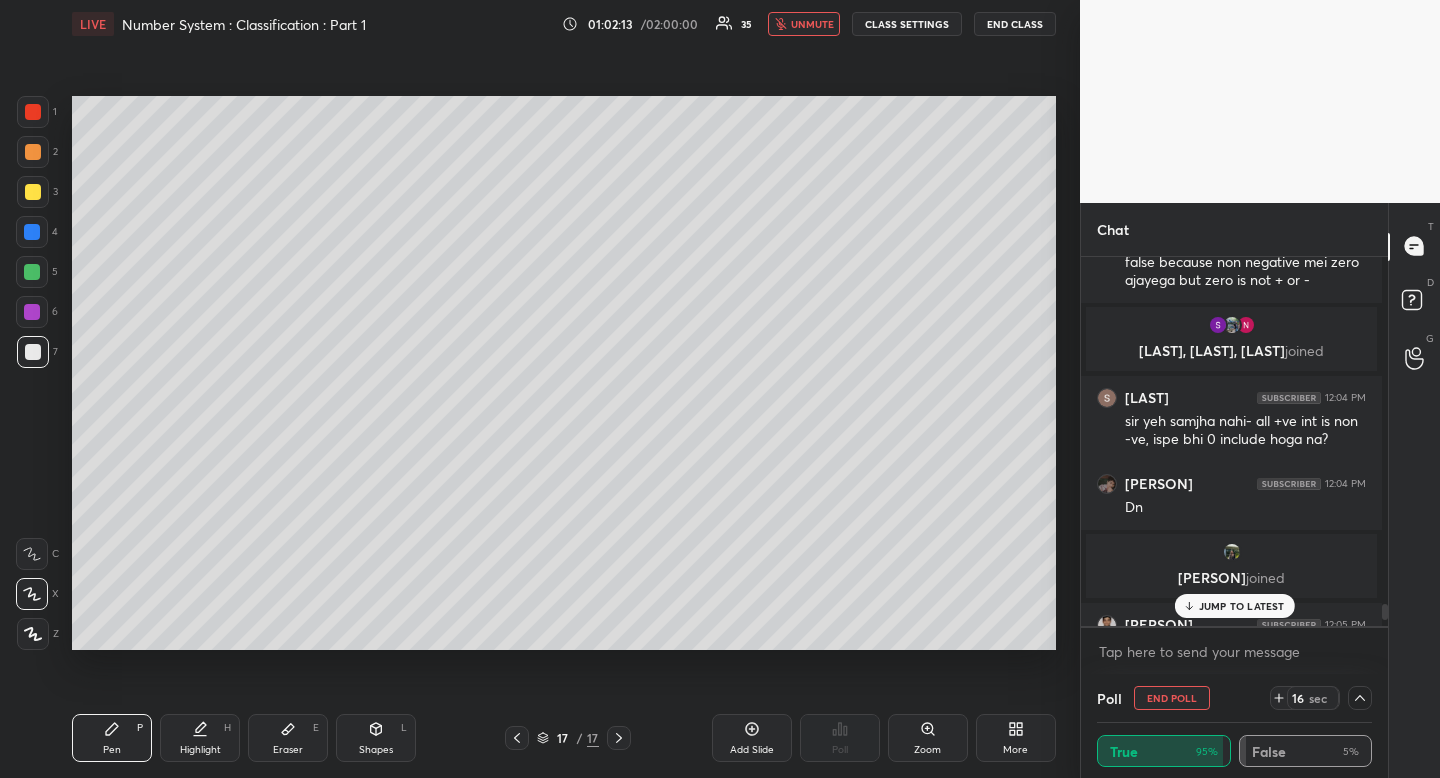 click 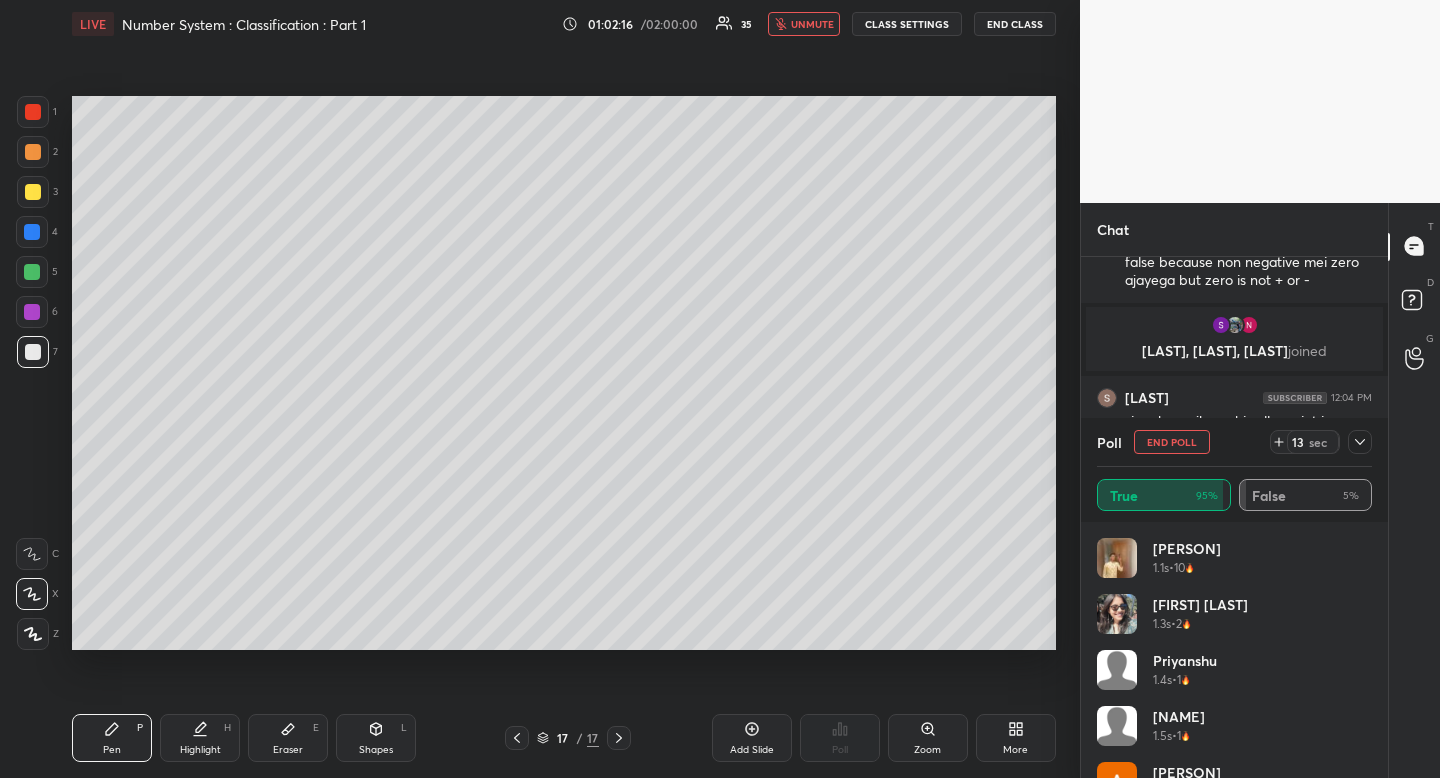 click 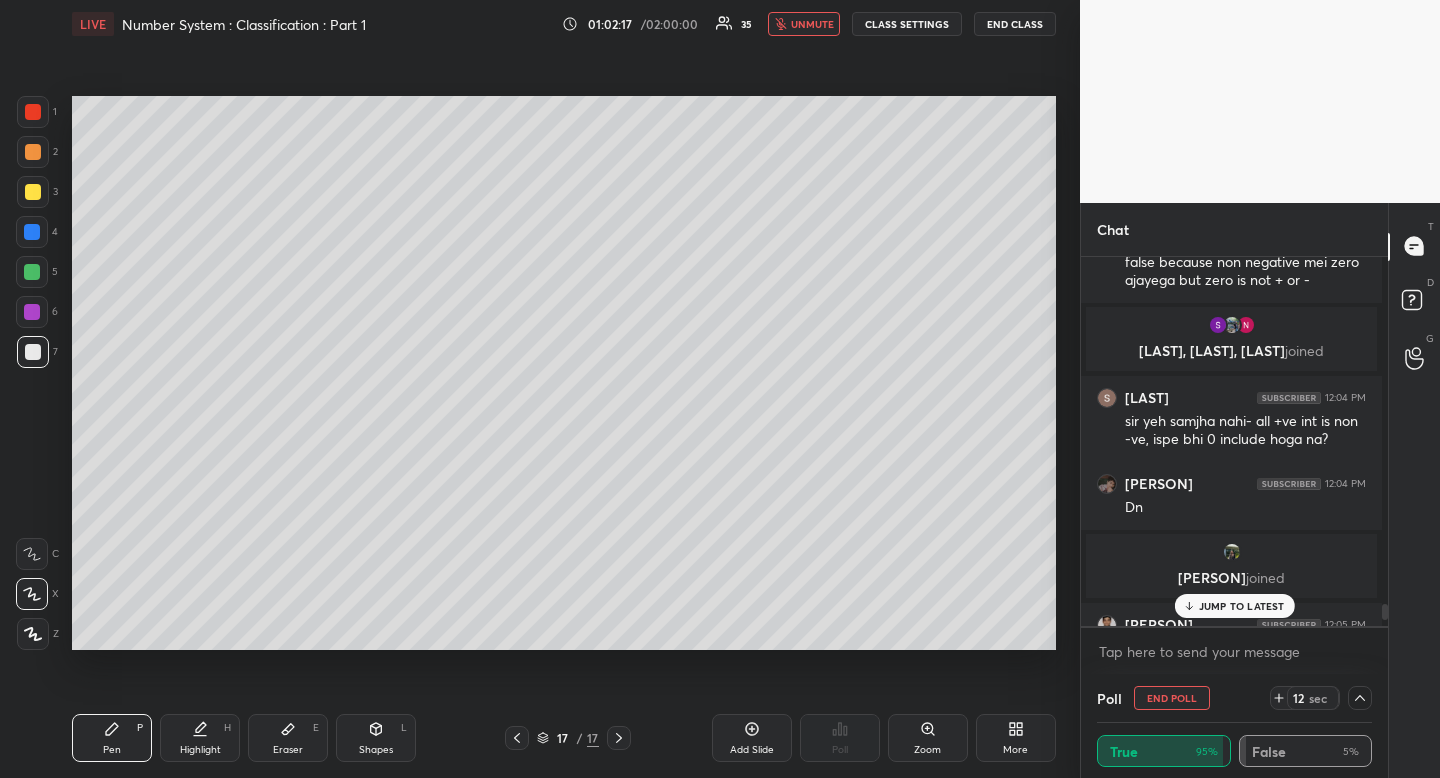click on "JUMP TO LATEST" at bounding box center [1242, 606] 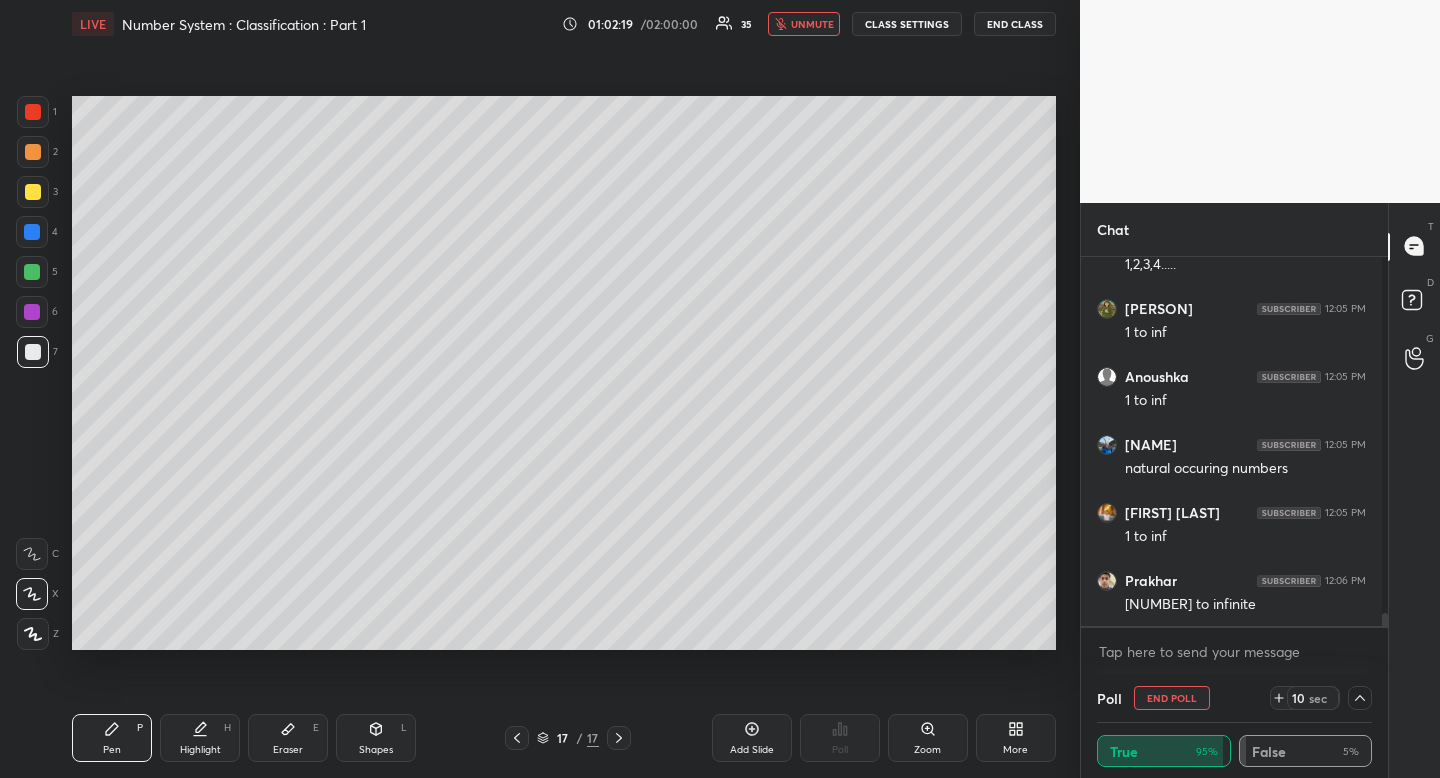 drag, startPoint x: 1377, startPoint y: 622, endPoint x: 1378, endPoint y: 655, distance: 33.01515 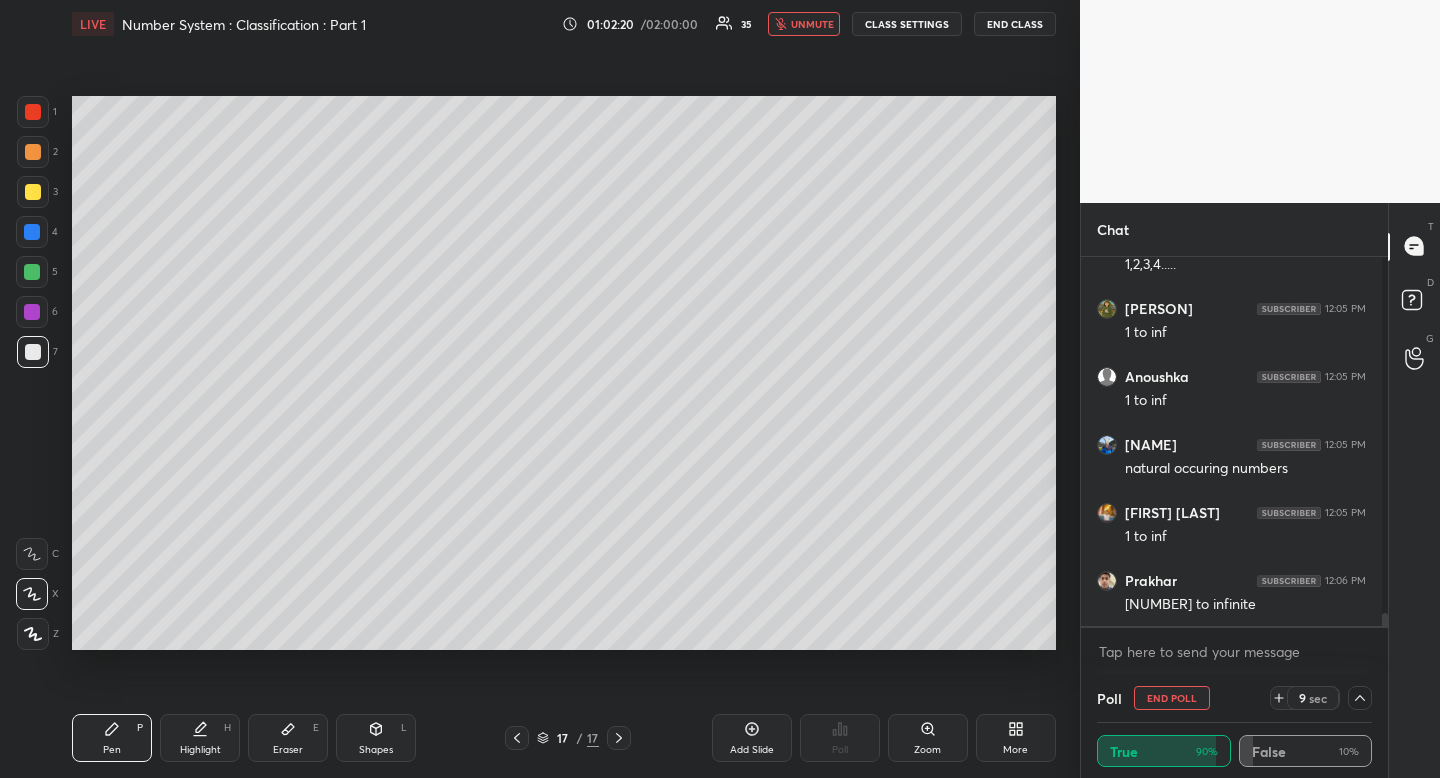 click 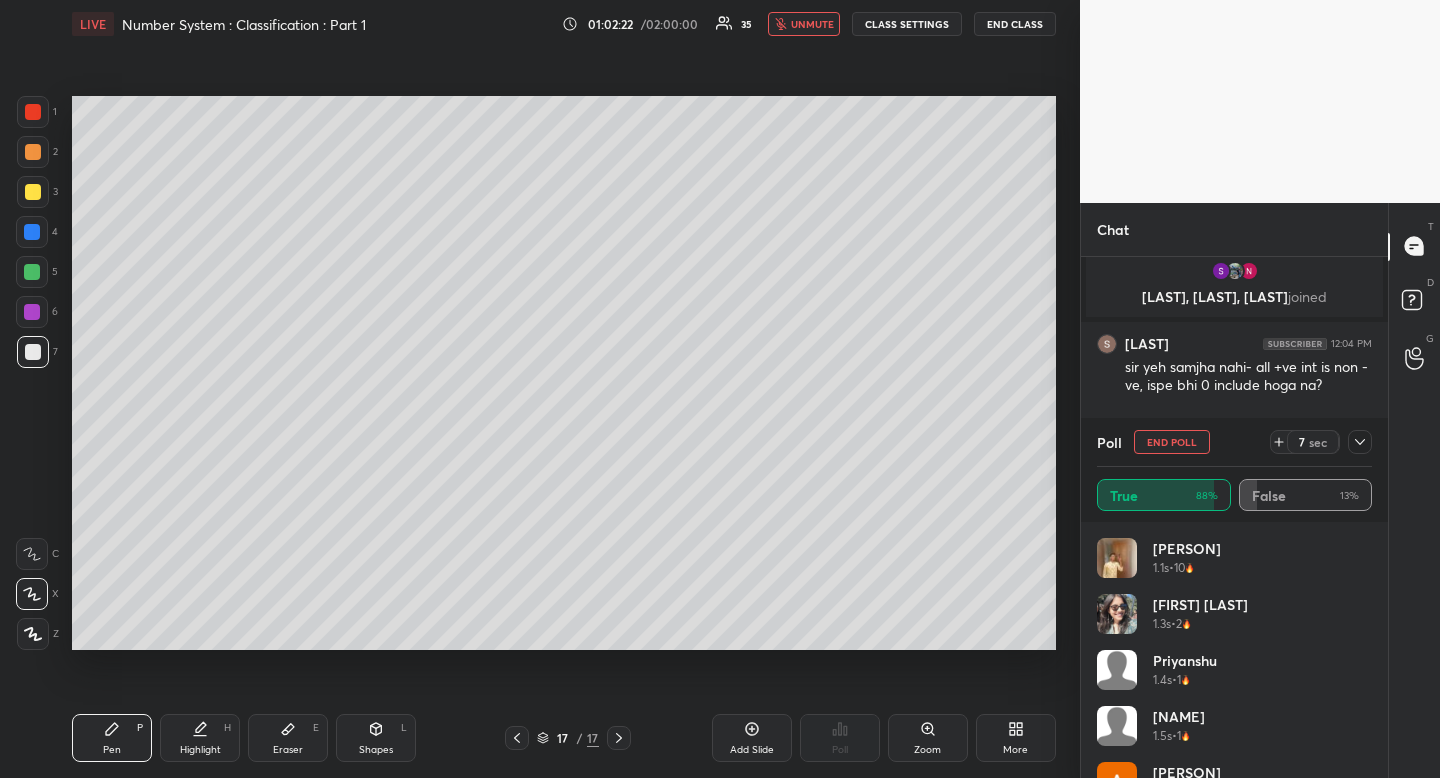 click 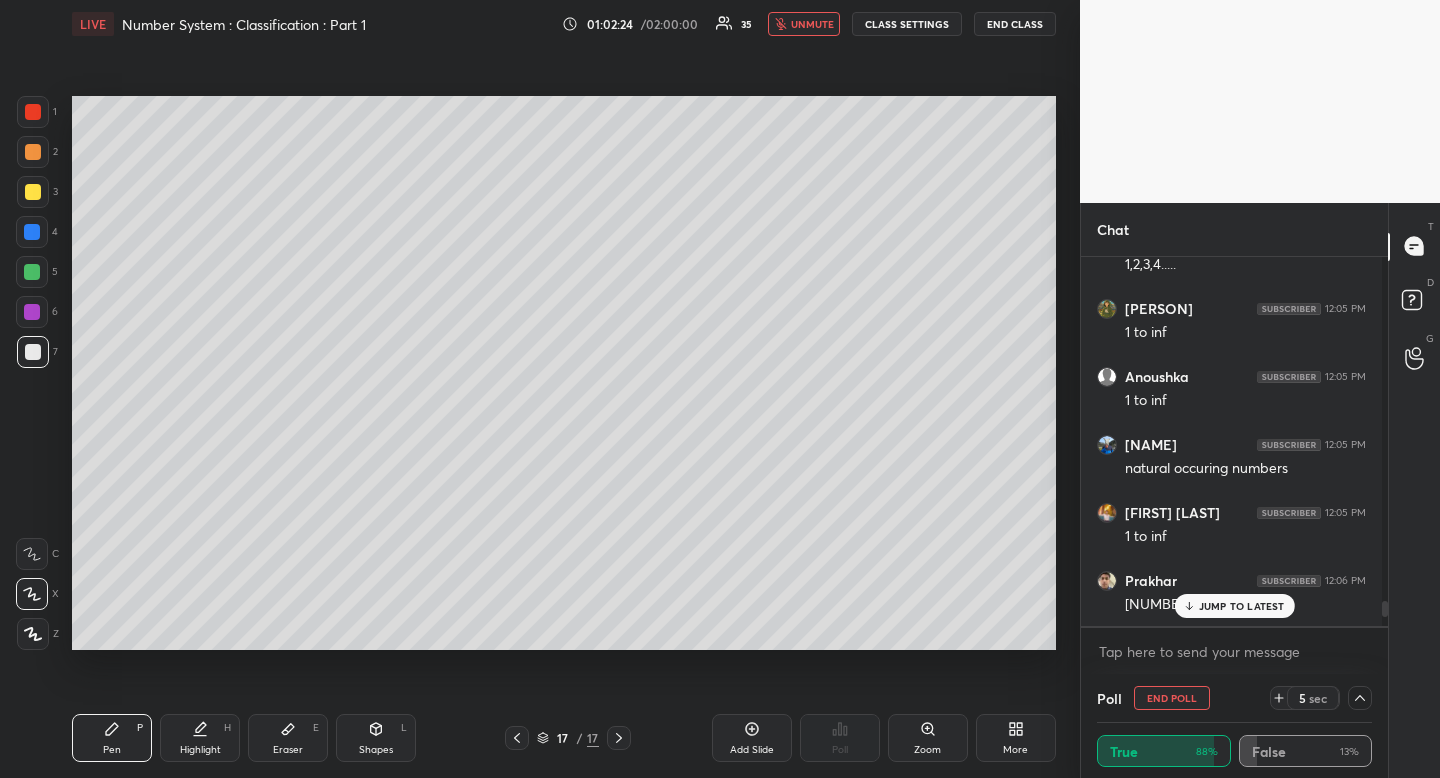 drag, startPoint x: 1375, startPoint y: 616, endPoint x: 1375, endPoint y: 647, distance: 31 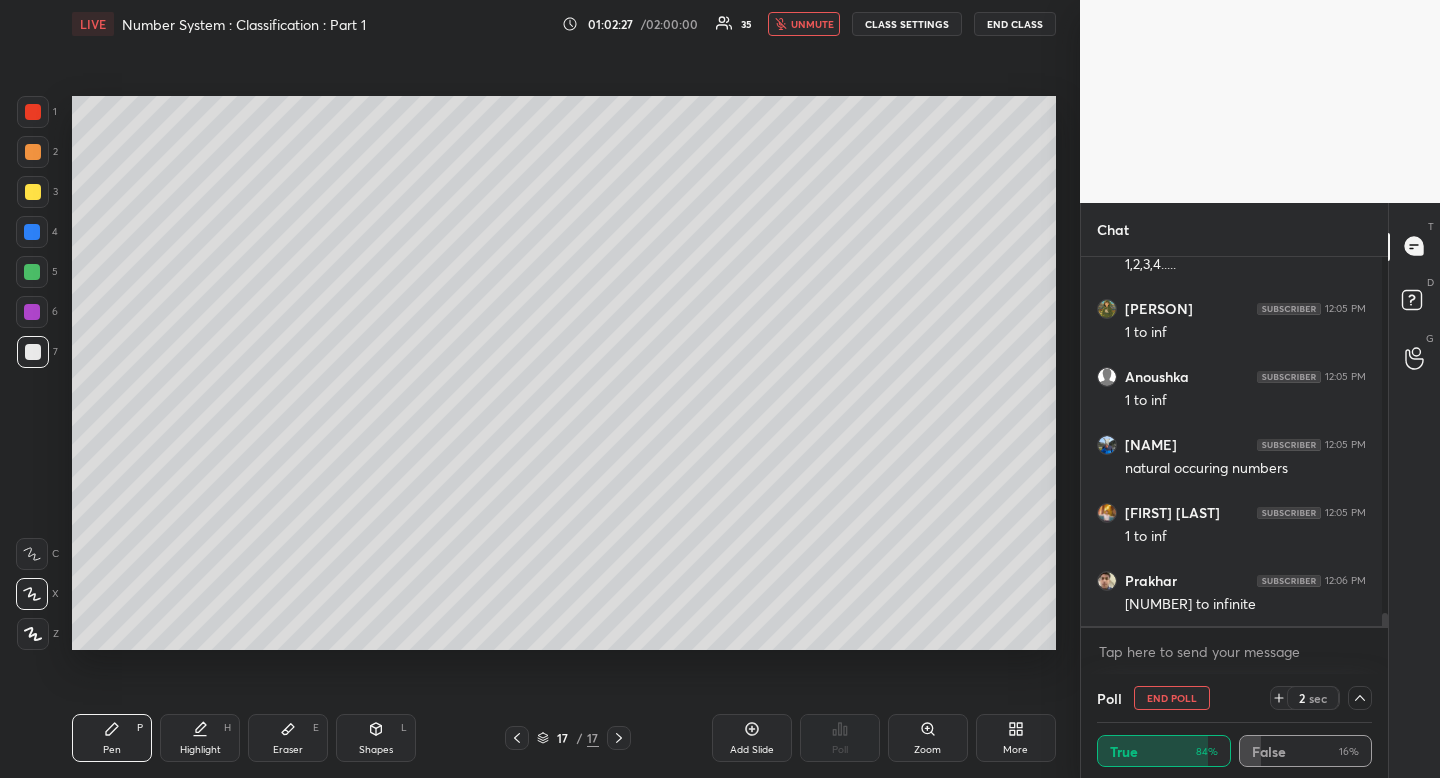 click at bounding box center (33, 352) 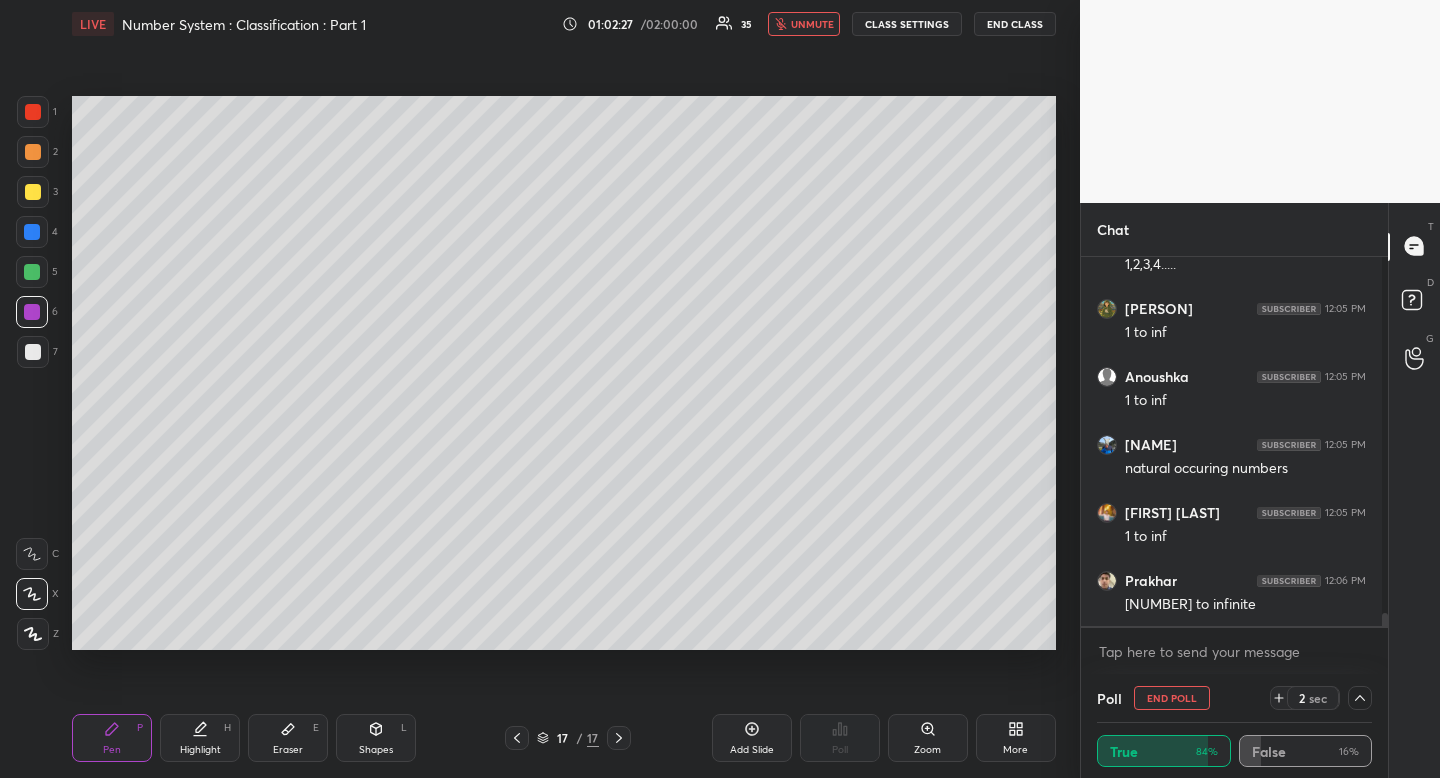 click at bounding box center (32, 312) 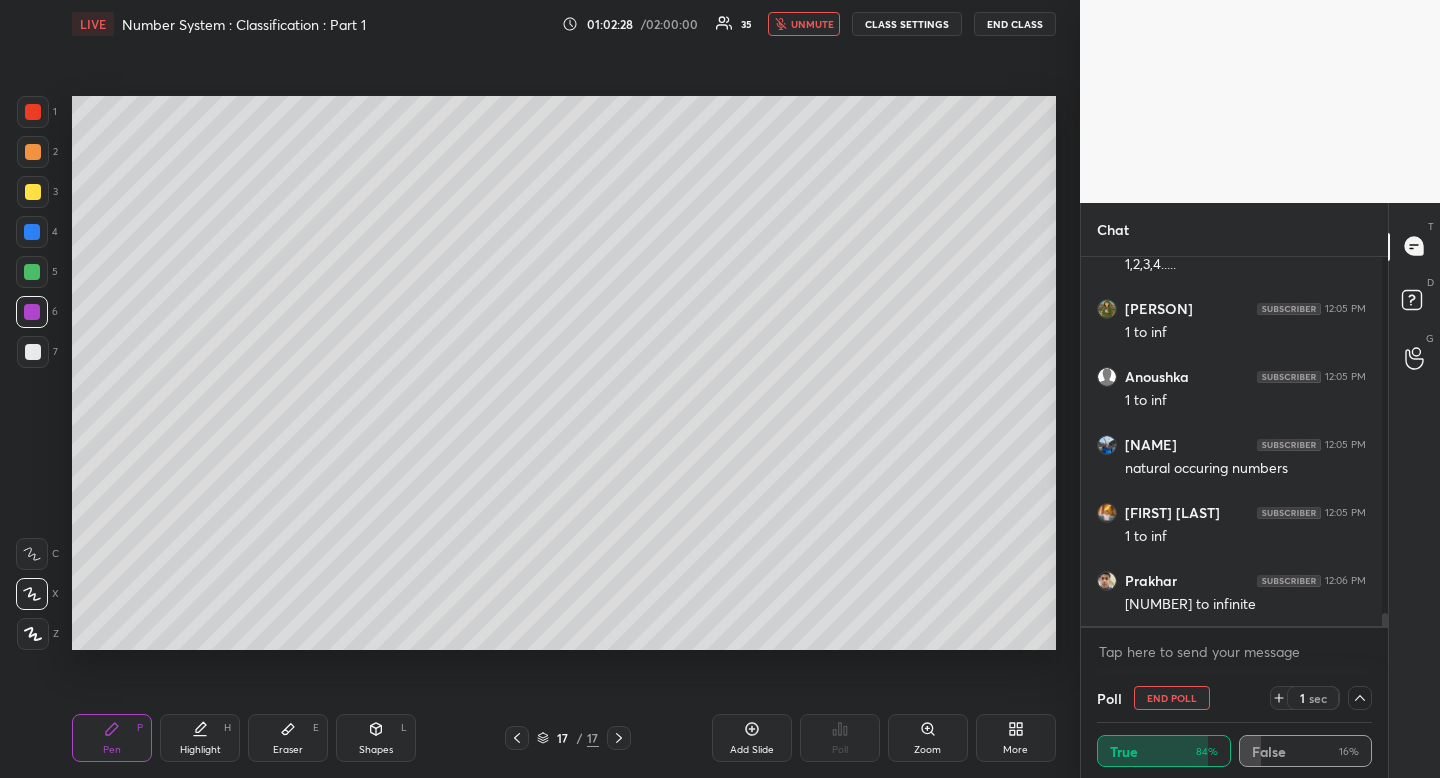 click at bounding box center [33, 352] 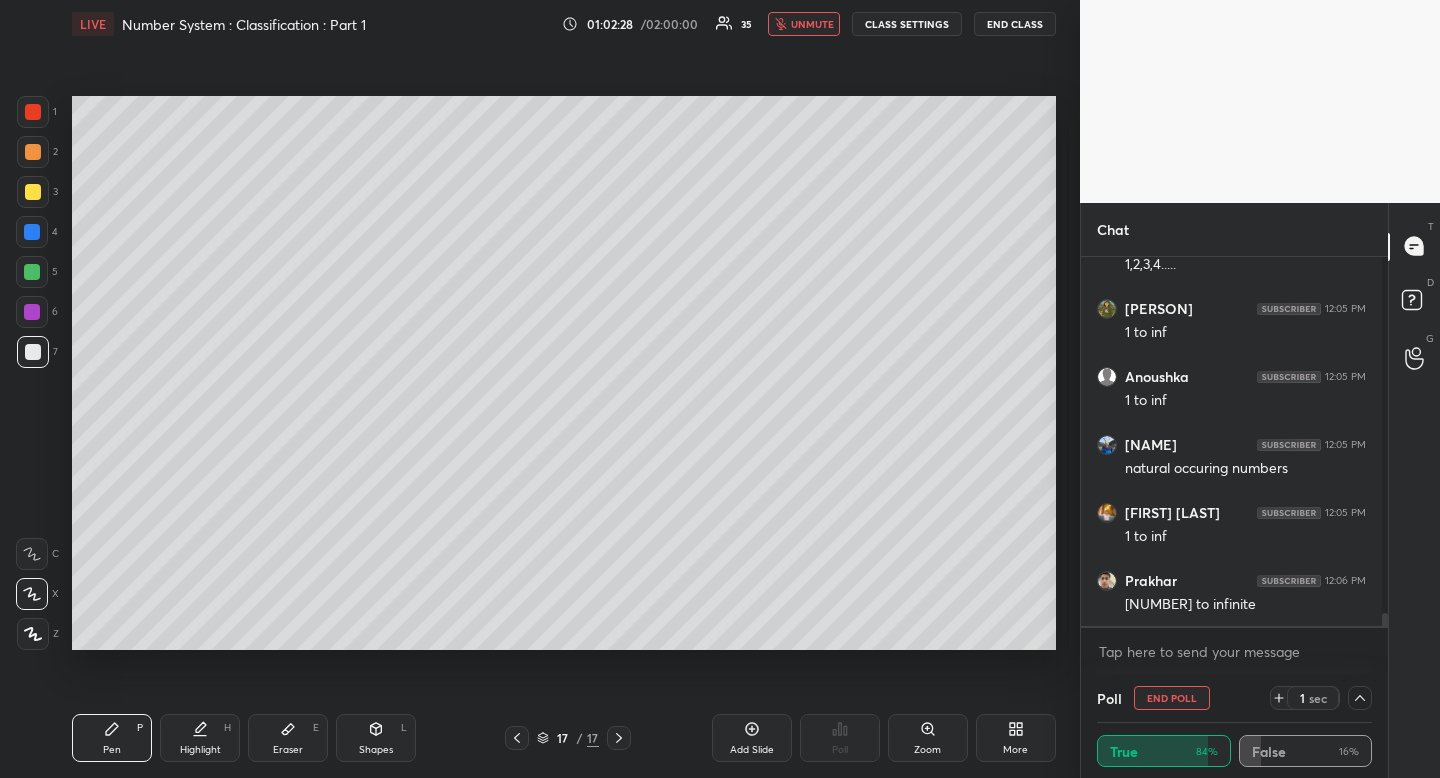 drag, startPoint x: 39, startPoint y: 339, endPoint x: 36, endPoint y: 358, distance: 19.235384 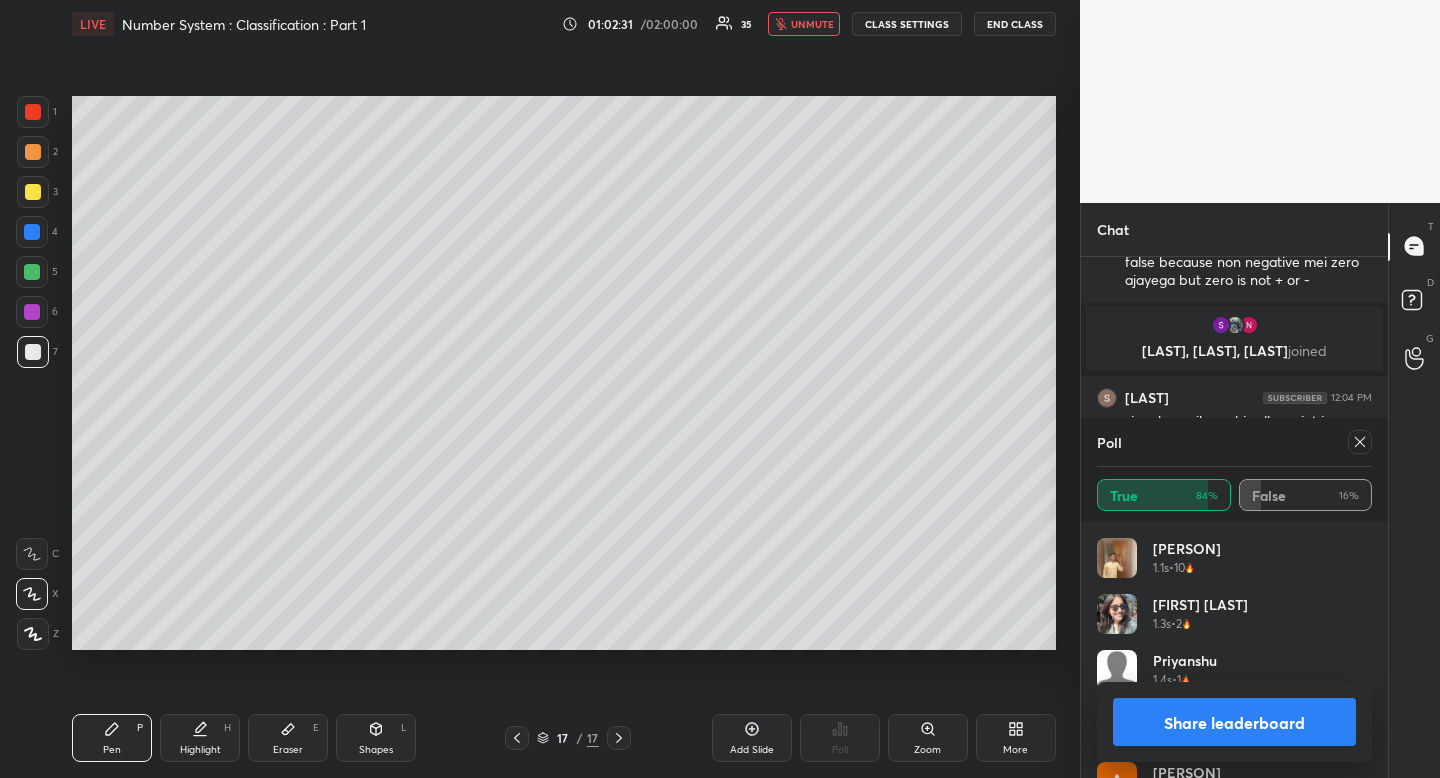 drag, startPoint x: 1372, startPoint y: 547, endPoint x: 1362, endPoint y: 599, distance: 52.95281 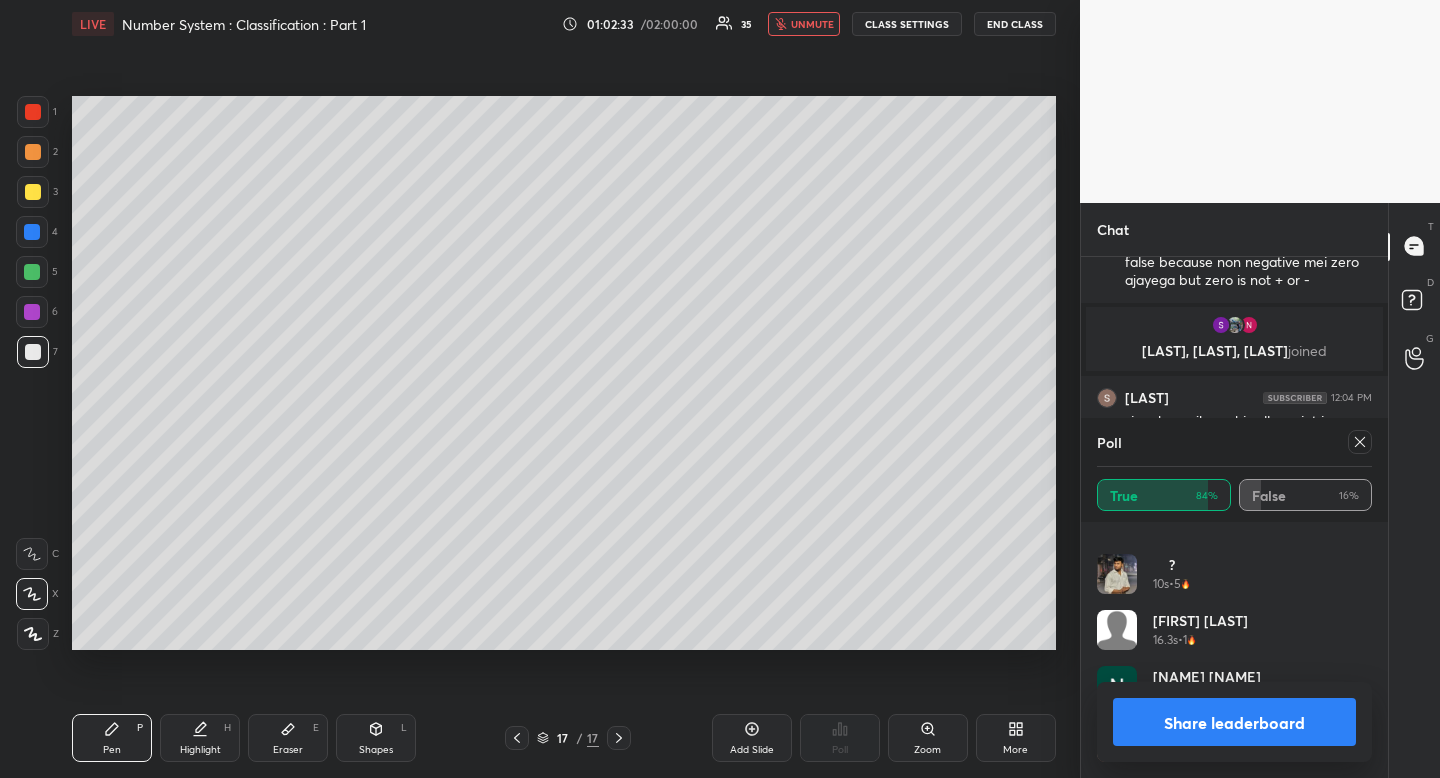 click 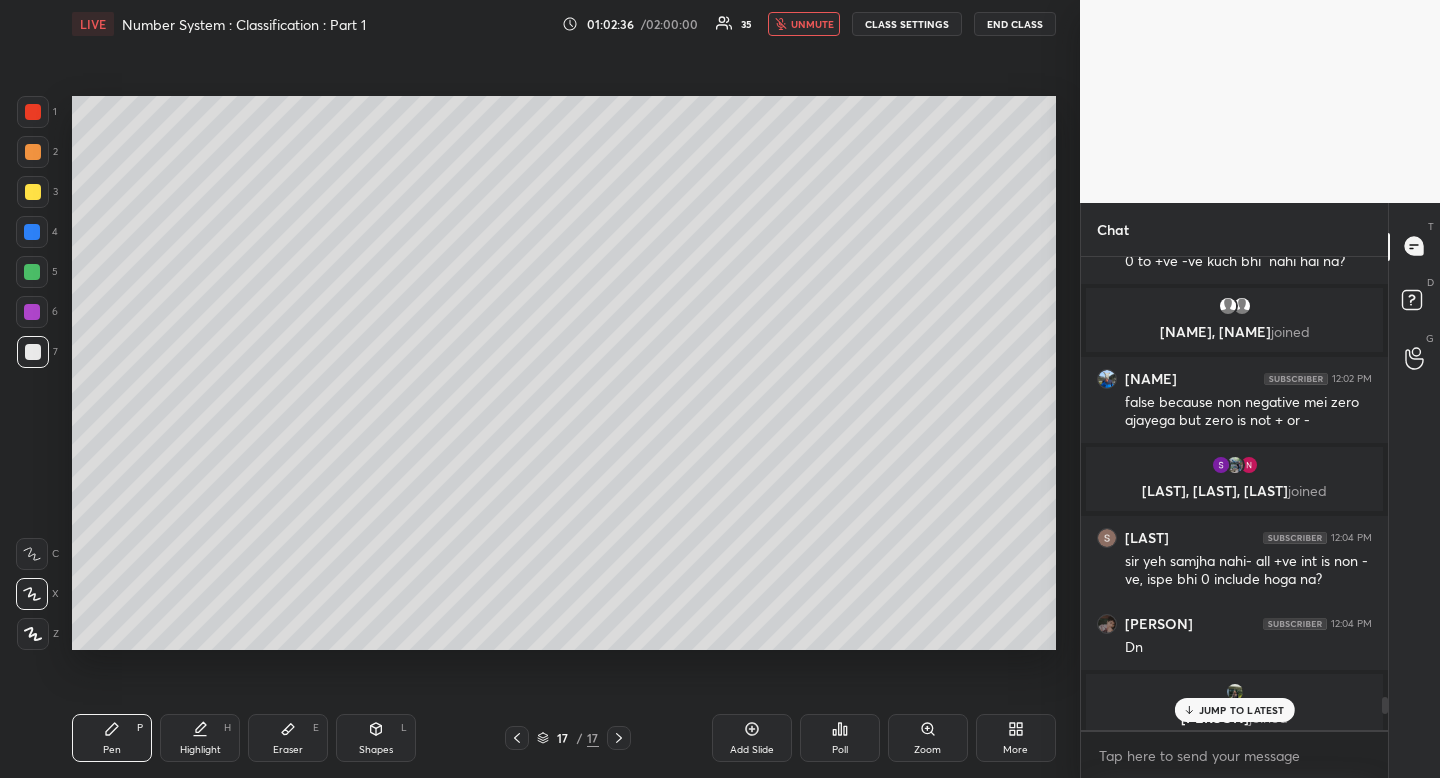 click on "JUMP TO LATEST" at bounding box center [1242, 710] 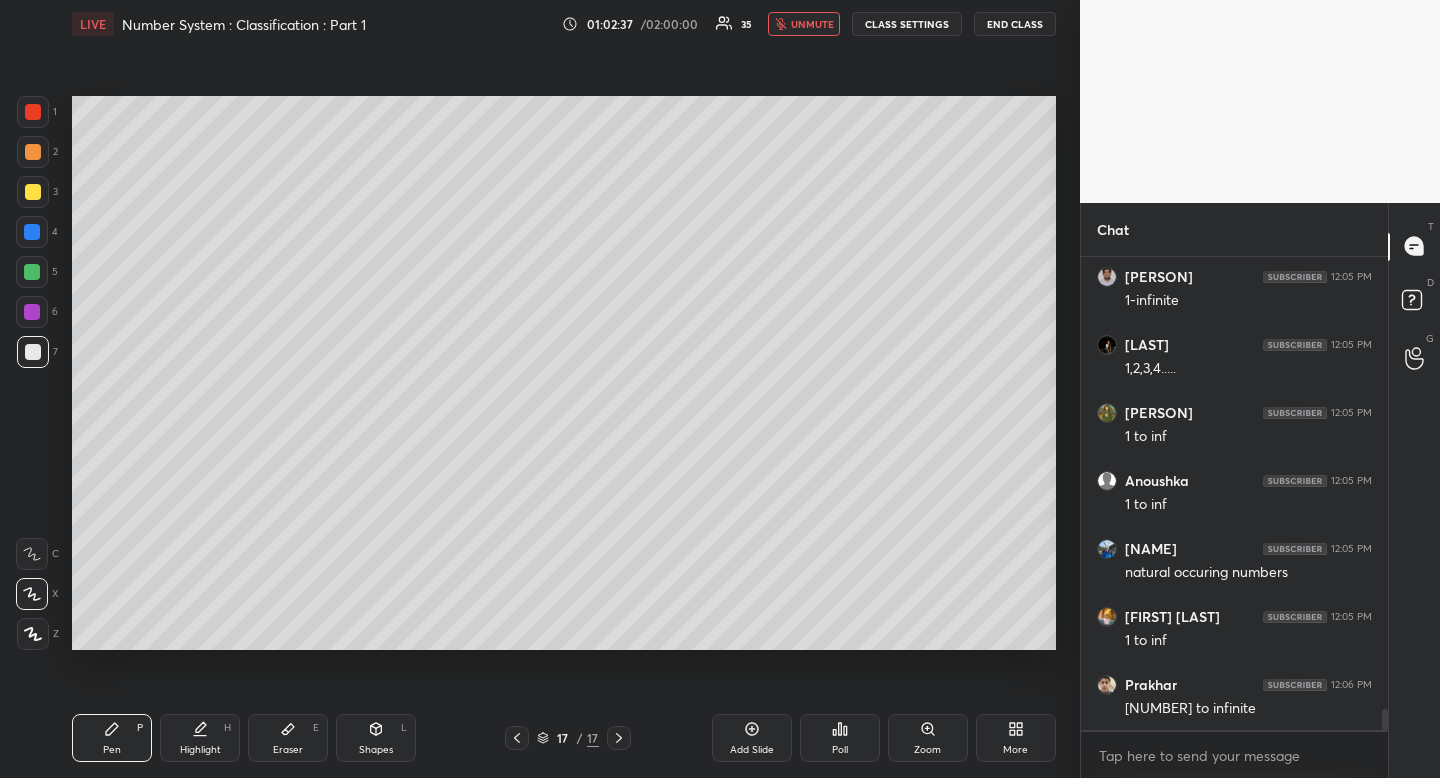 click on "unmute" at bounding box center (804, 24) 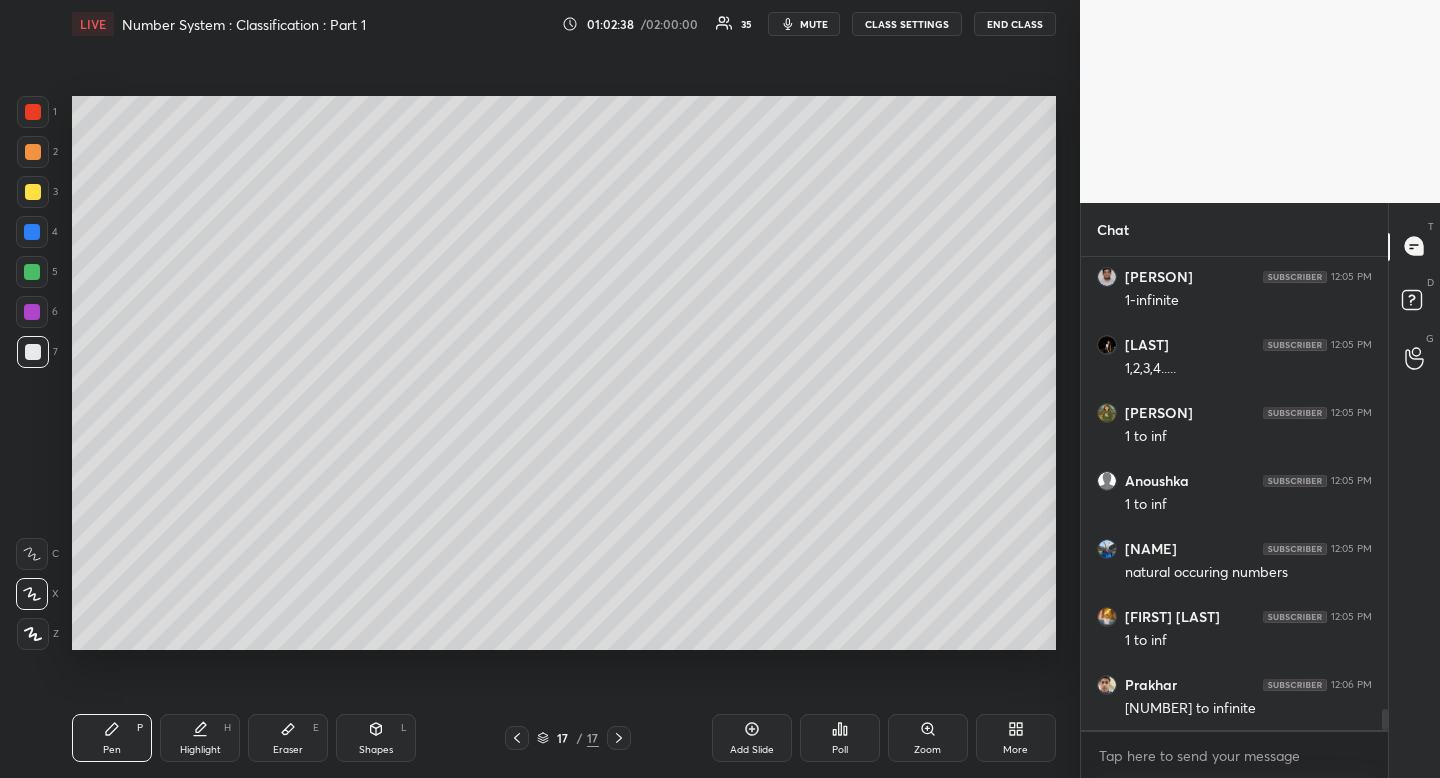 click 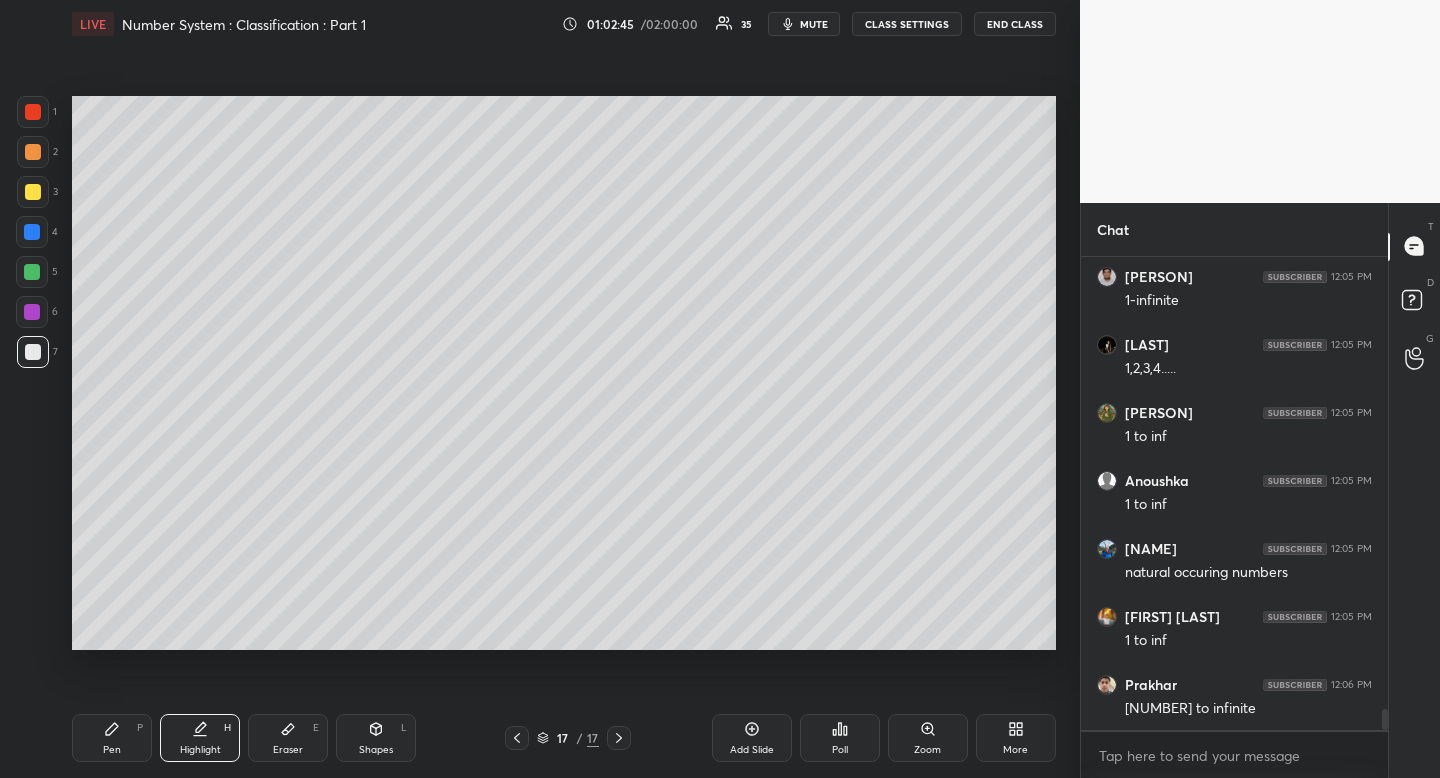 click on "Pen" at bounding box center (112, 750) 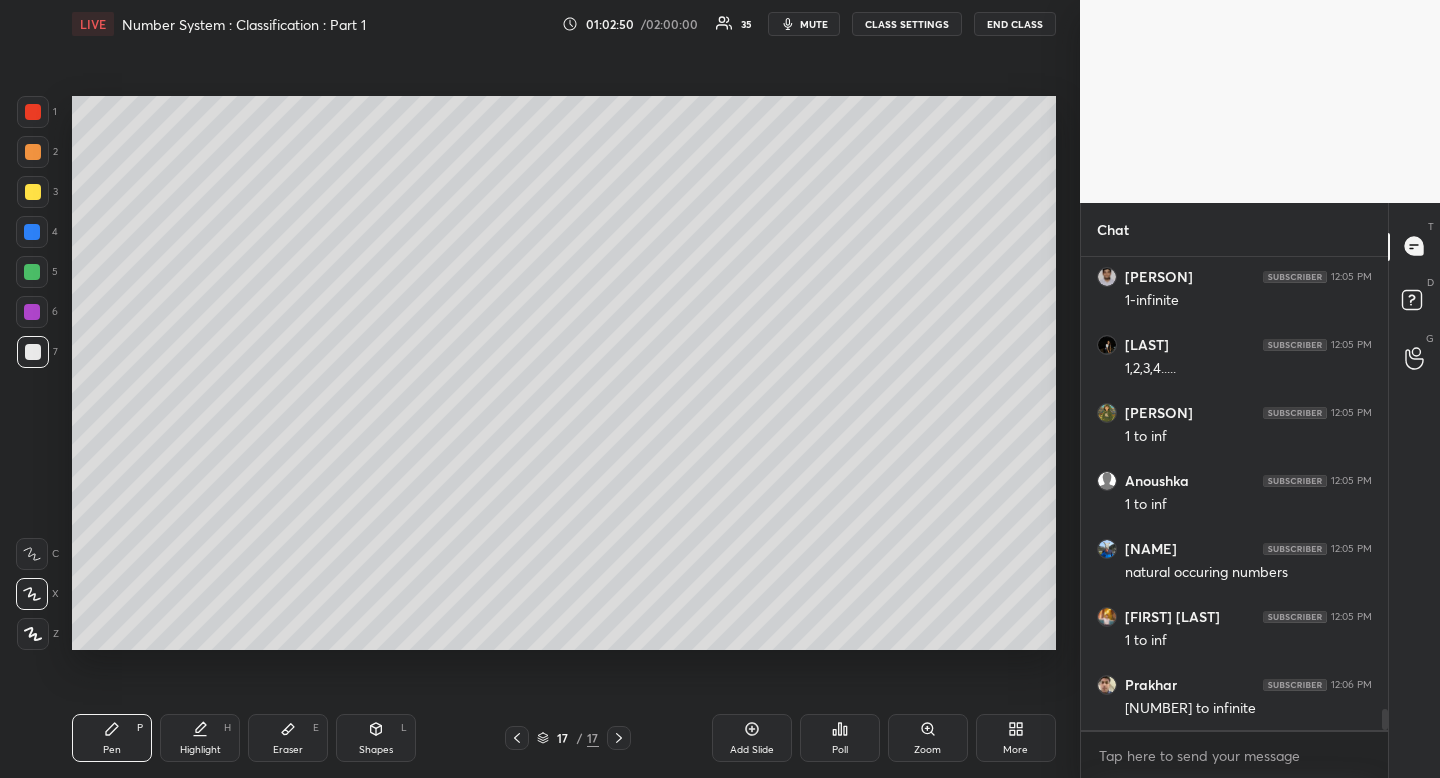 drag, startPoint x: 382, startPoint y: 739, endPoint x: 367, endPoint y: 727, distance: 19.209373 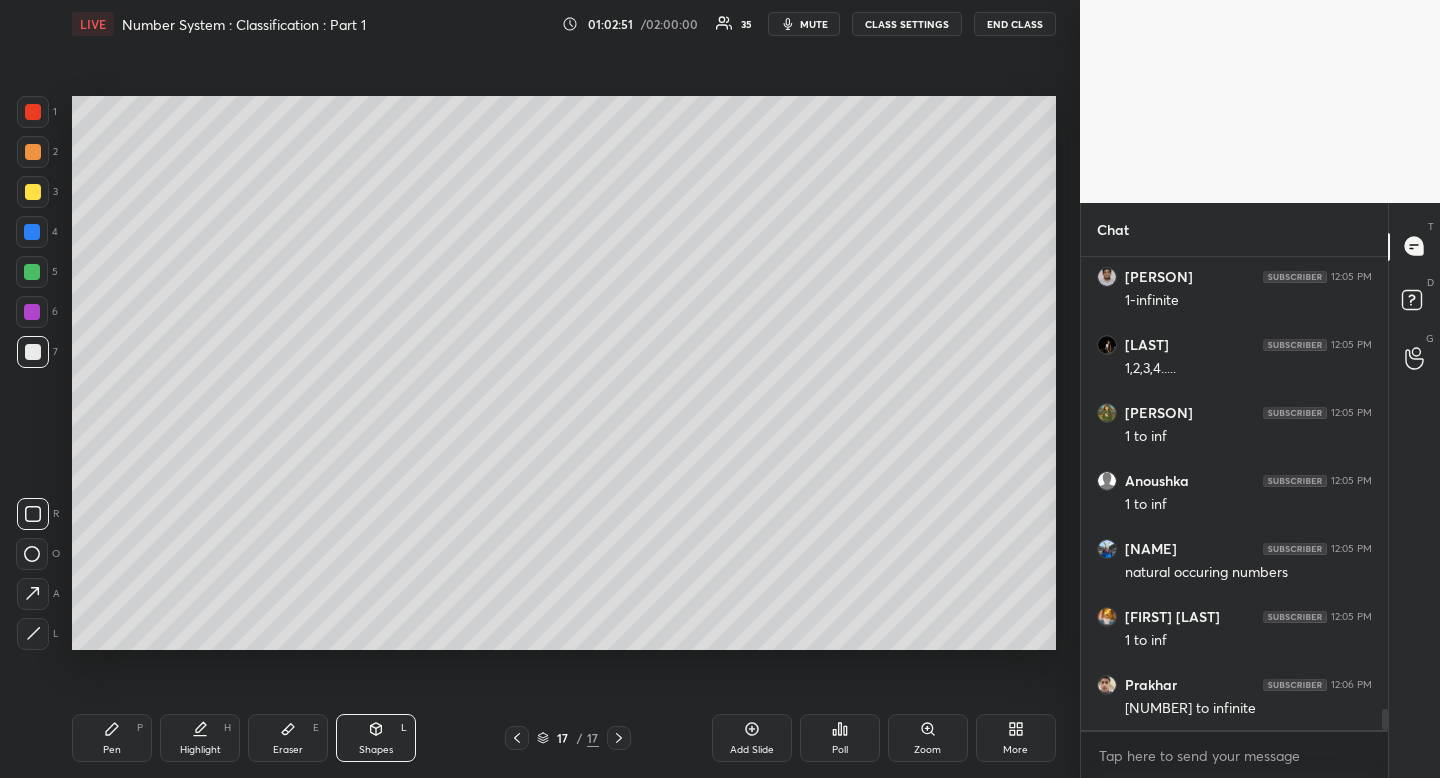 click 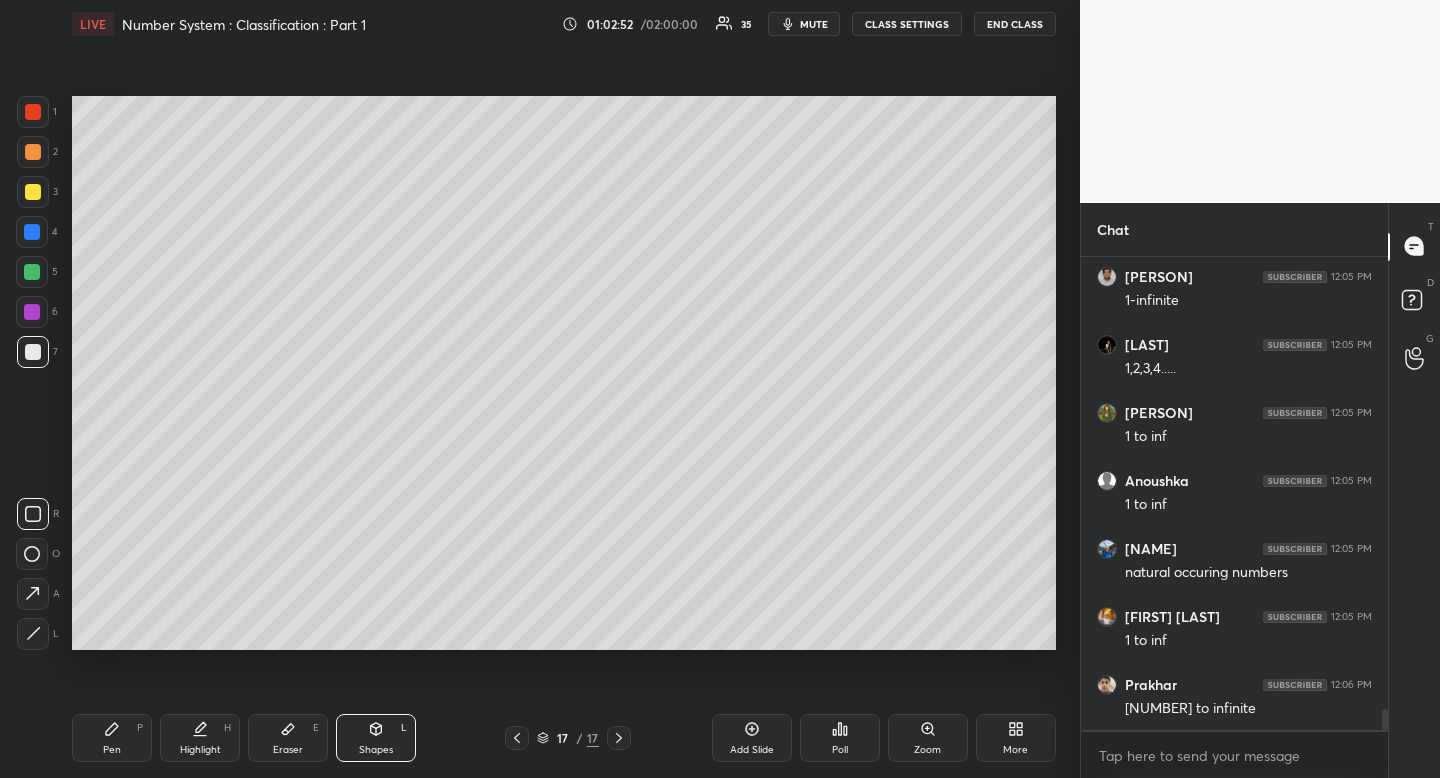 click 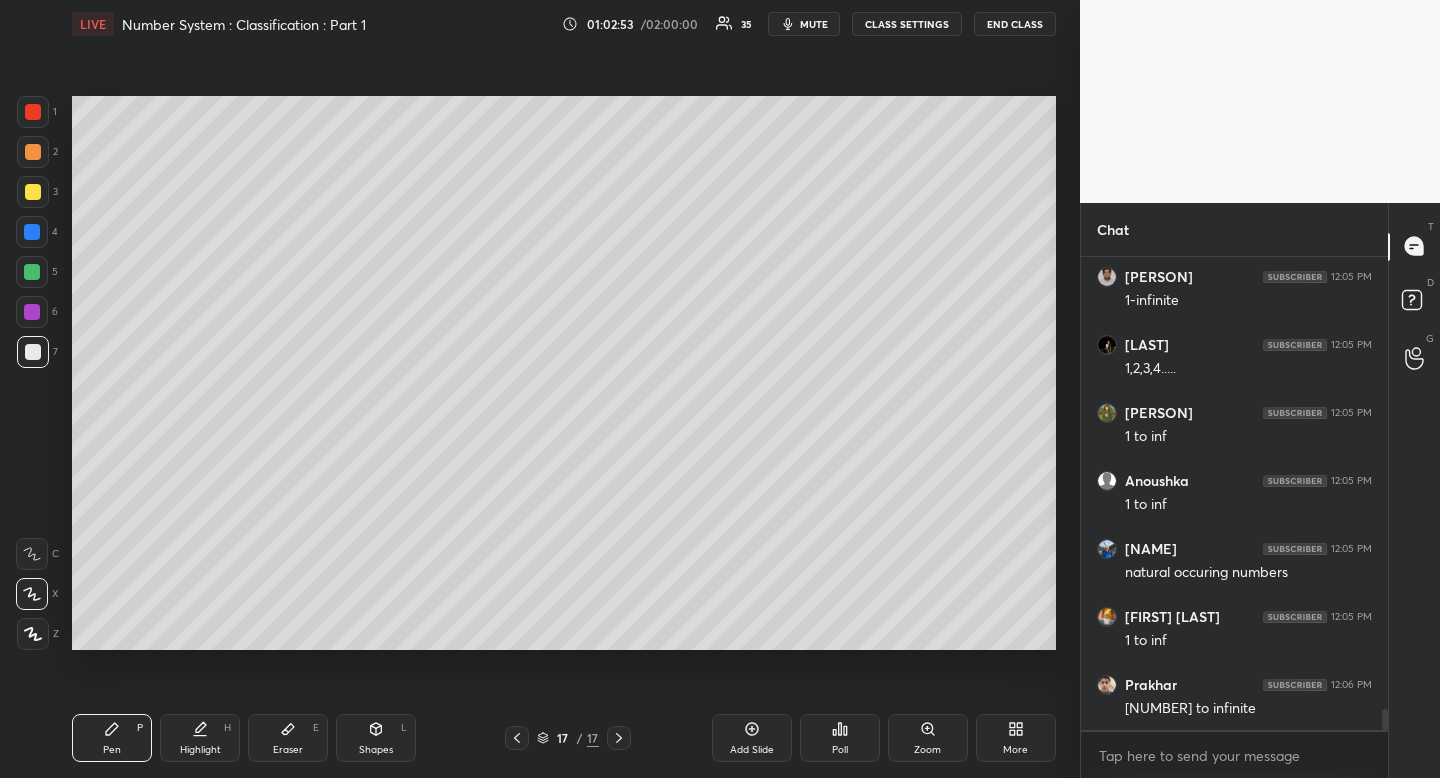 drag, startPoint x: 108, startPoint y: 734, endPoint x: 128, endPoint y: 658, distance: 78.58753 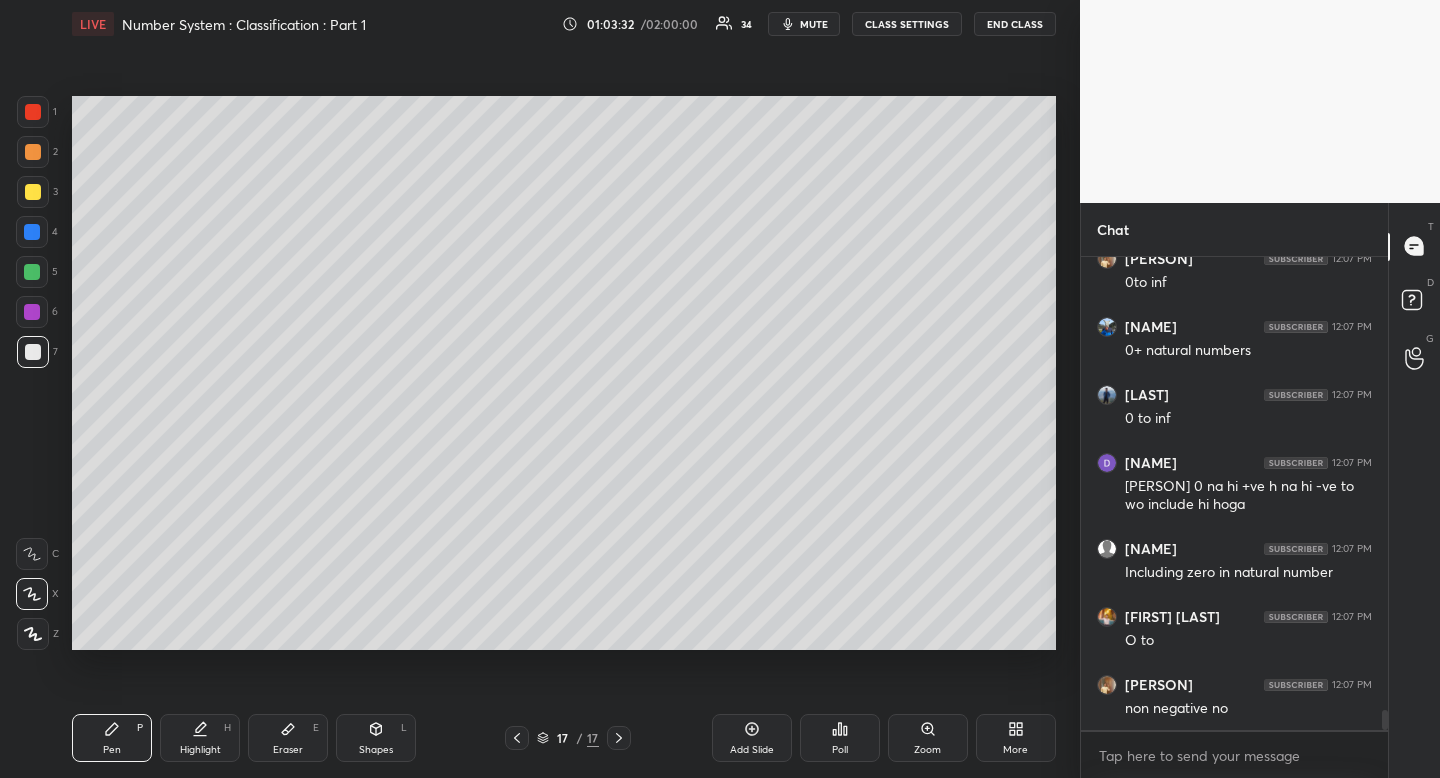 click on "Poll" at bounding box center (840, 750) 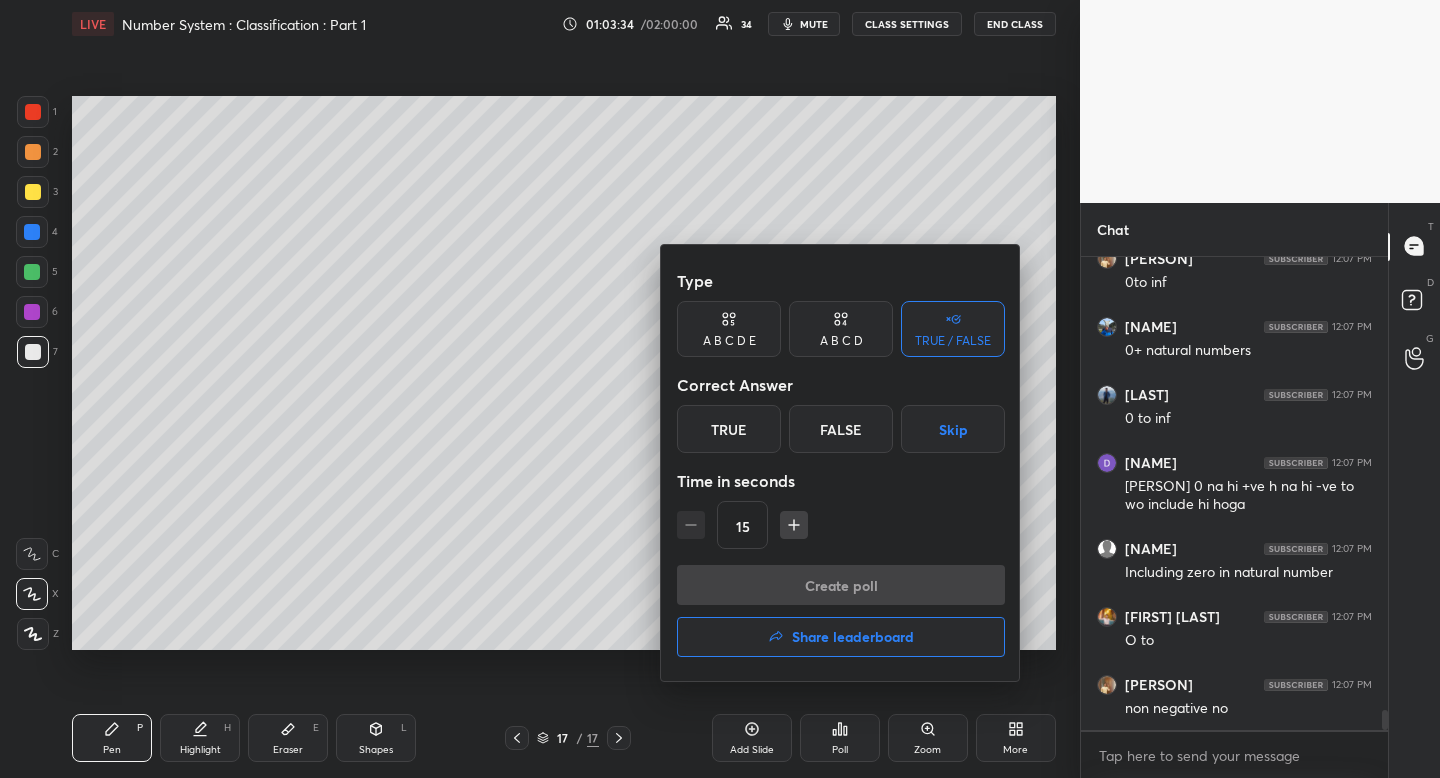 click on "True" at bounding box center [729, 429] 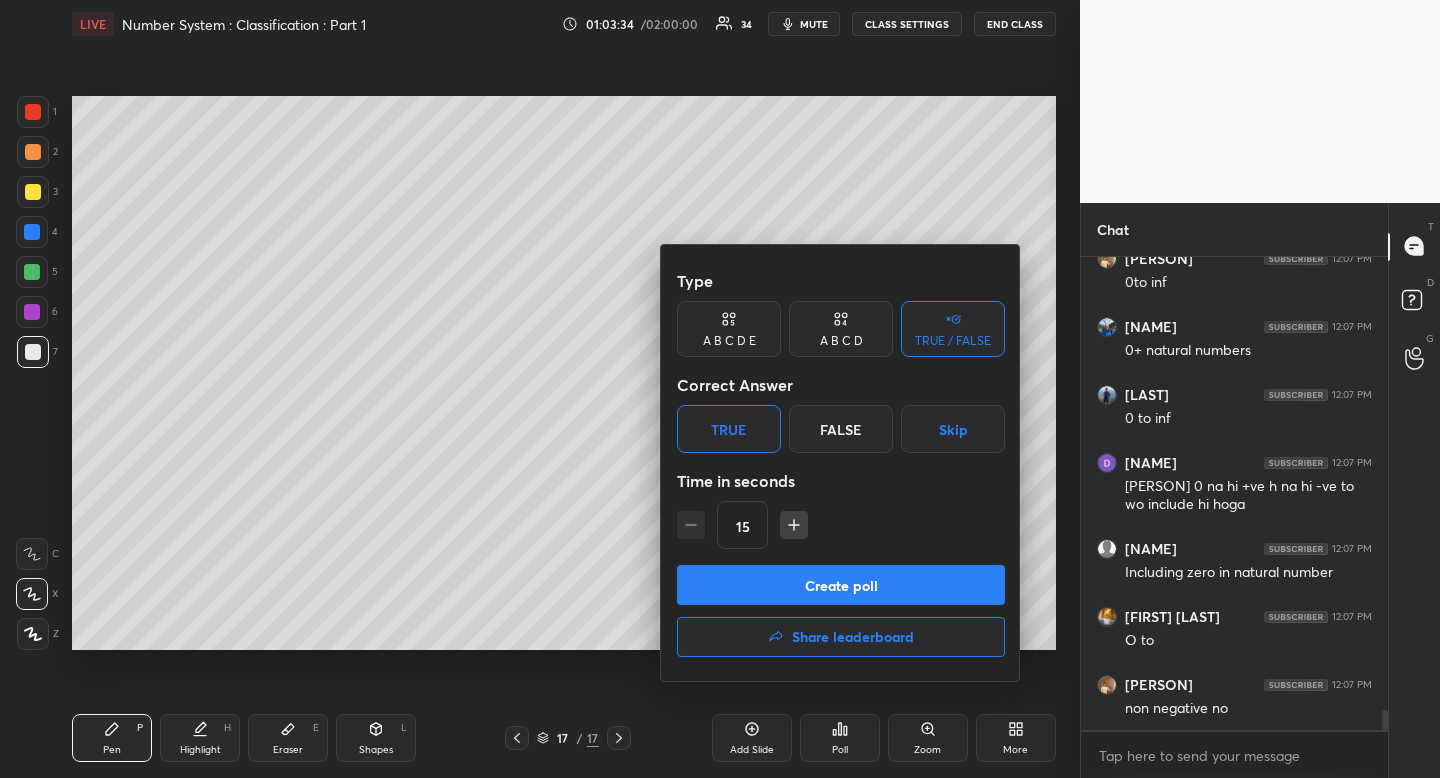 drag, startPoint x: 735, startPoint y: 585, endPoint x: 685, endPoint y: 617, distance: 59.36329 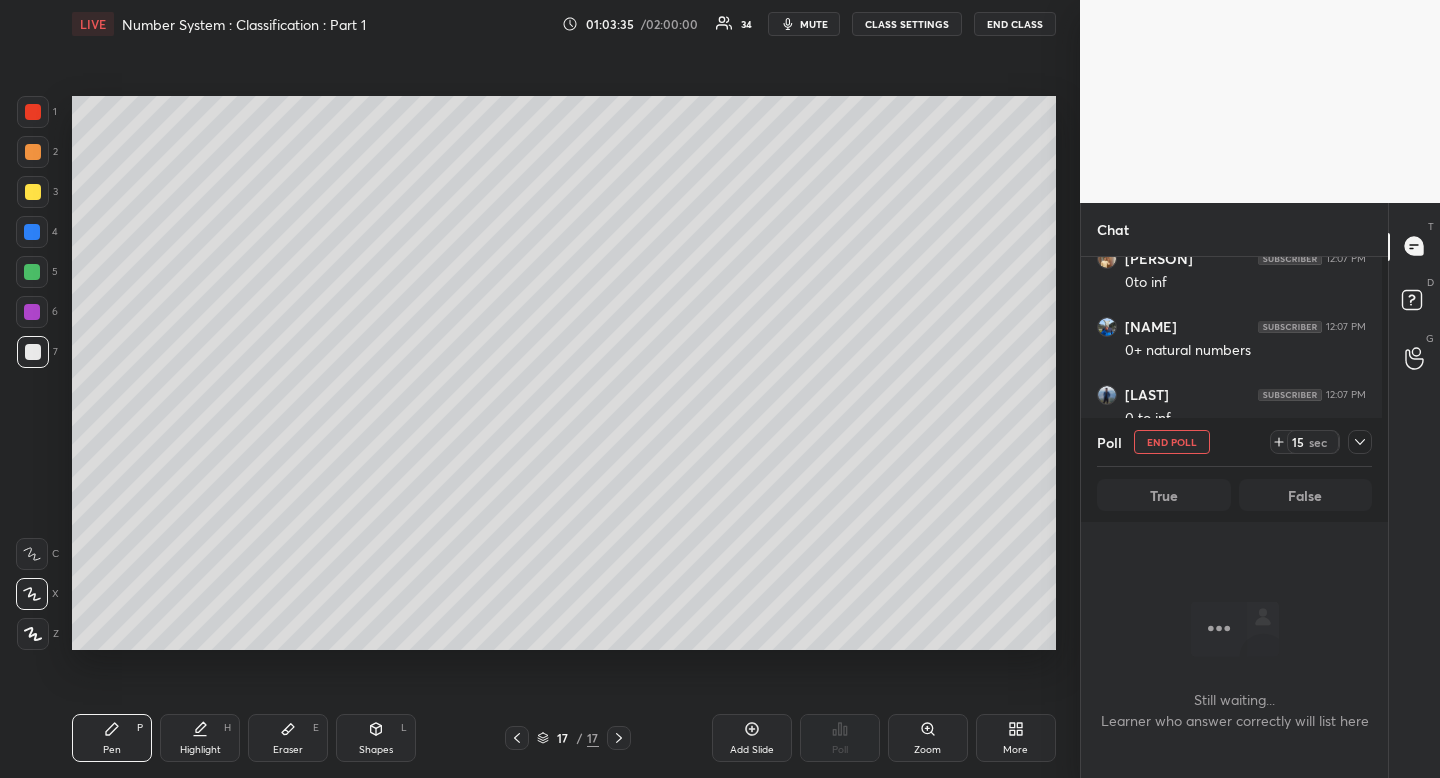 scroll, scrollTop: 443, scrollLeft: 295, axis: both 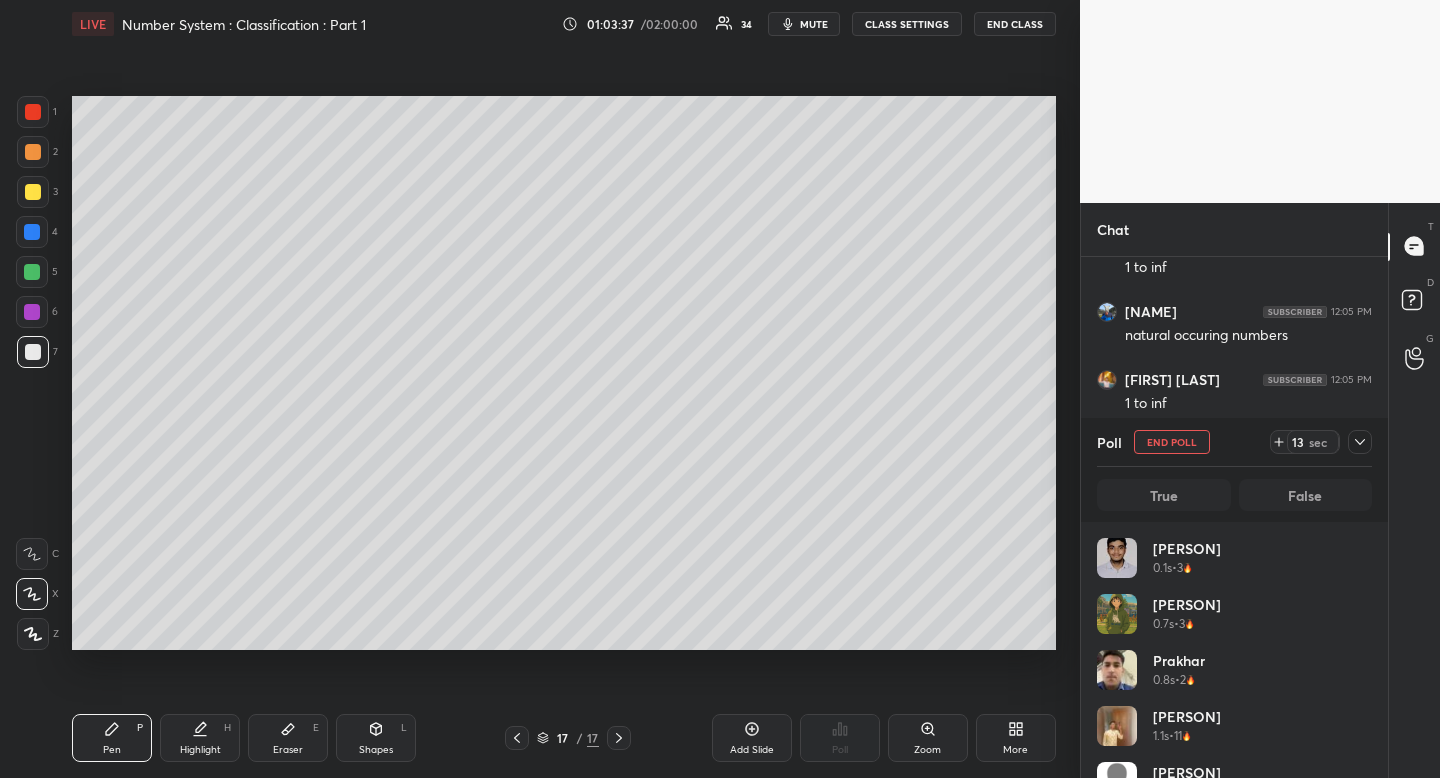 click on "1 2 3 4 5 6 7 R O A L C X Z Erase all   C X Z" at bounding box center [32, 373] 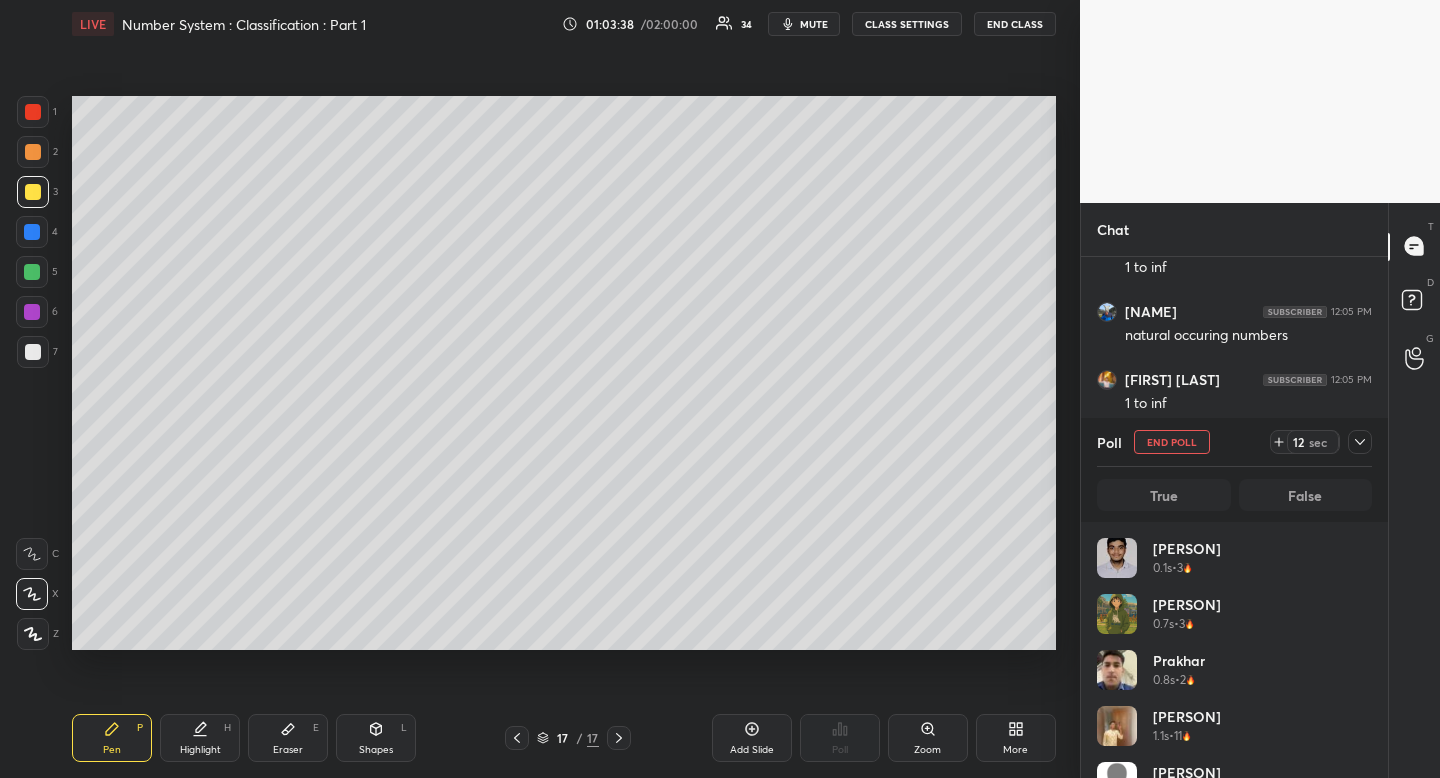 click at bounding box center (33, 192) 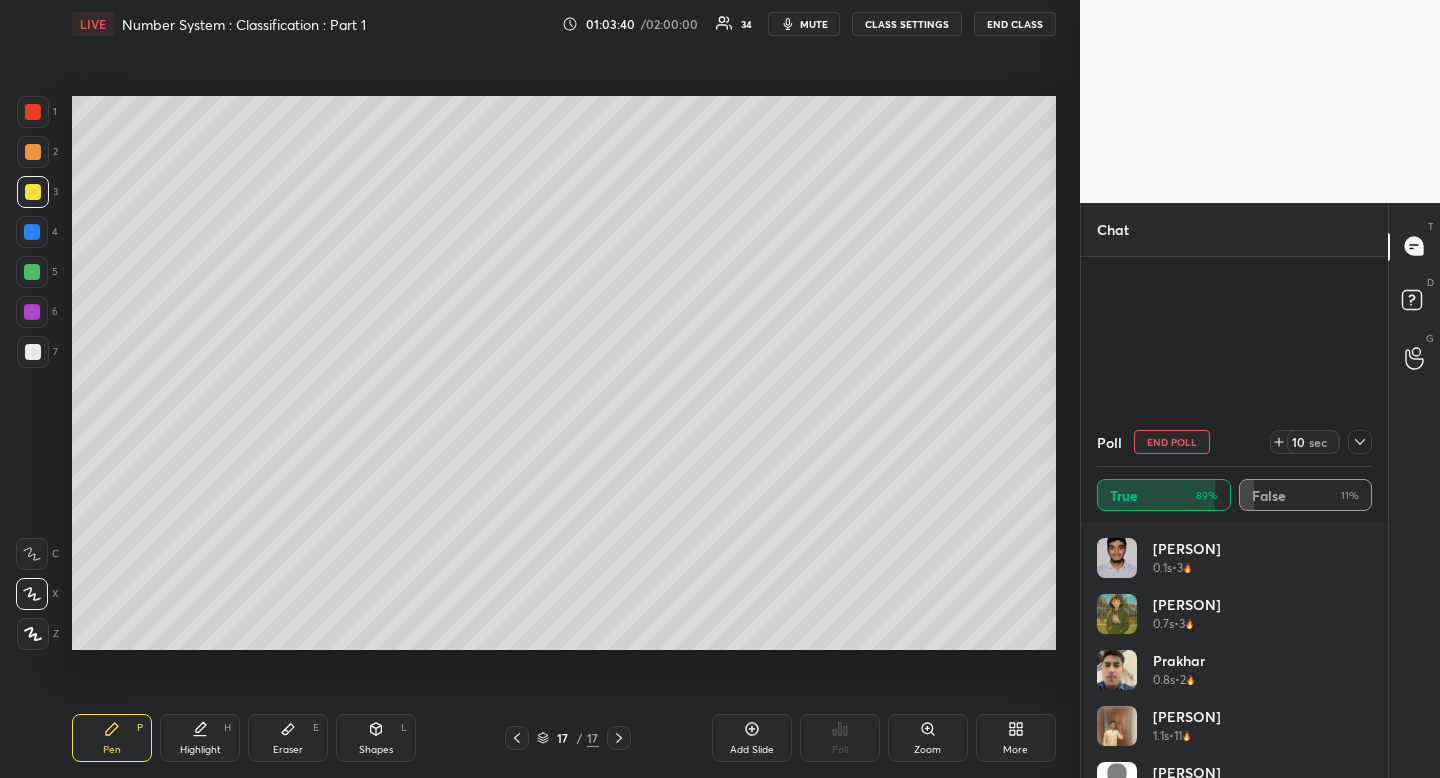 scroll, scrollTop: 10763, scrollLeft: 0, axis: vertical 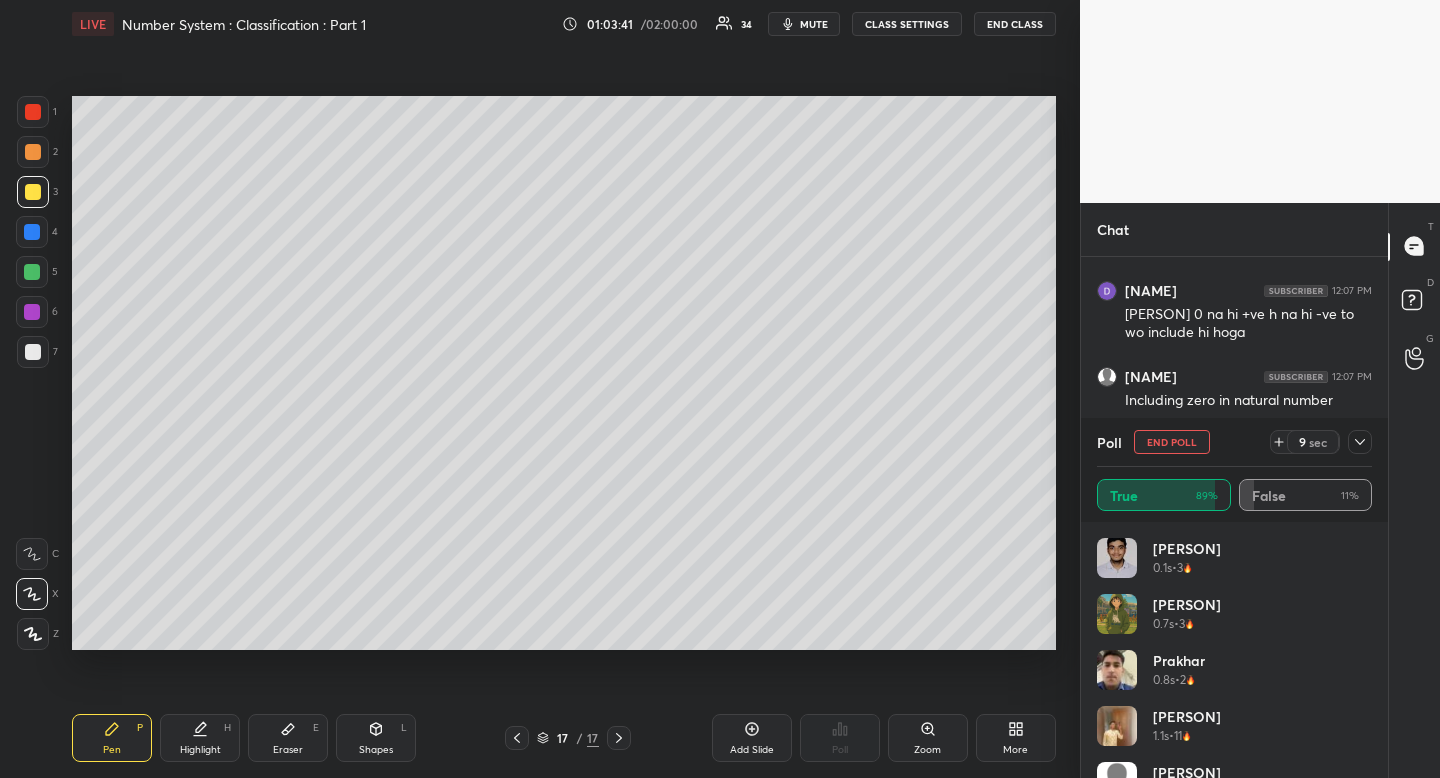 drag, startPoint x: 1372, startPoint y: 551, endPoint x: 1377, endPoint y: 663, distance: 112.11155 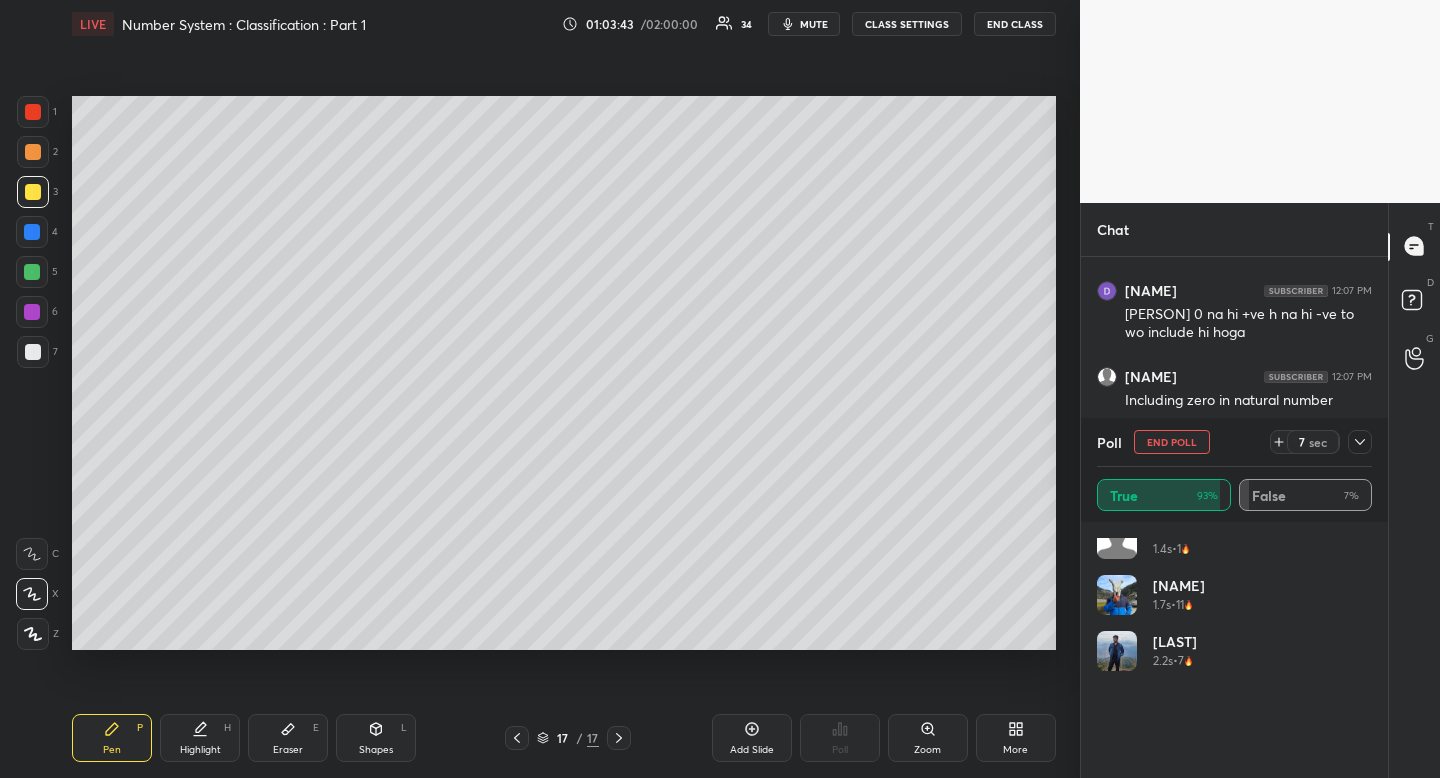 scroll, scrollTop: 0, scrollLeft: 0, axis: both 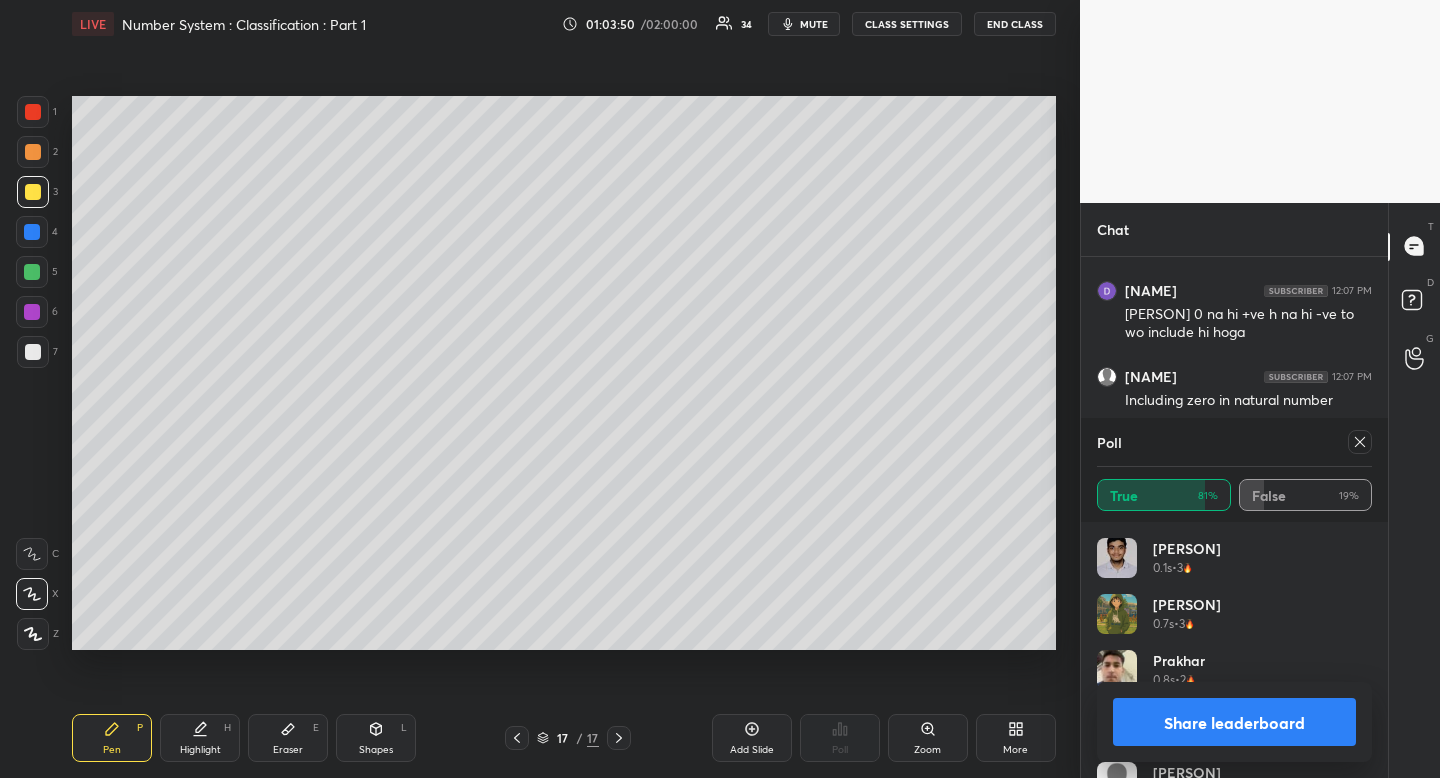 click 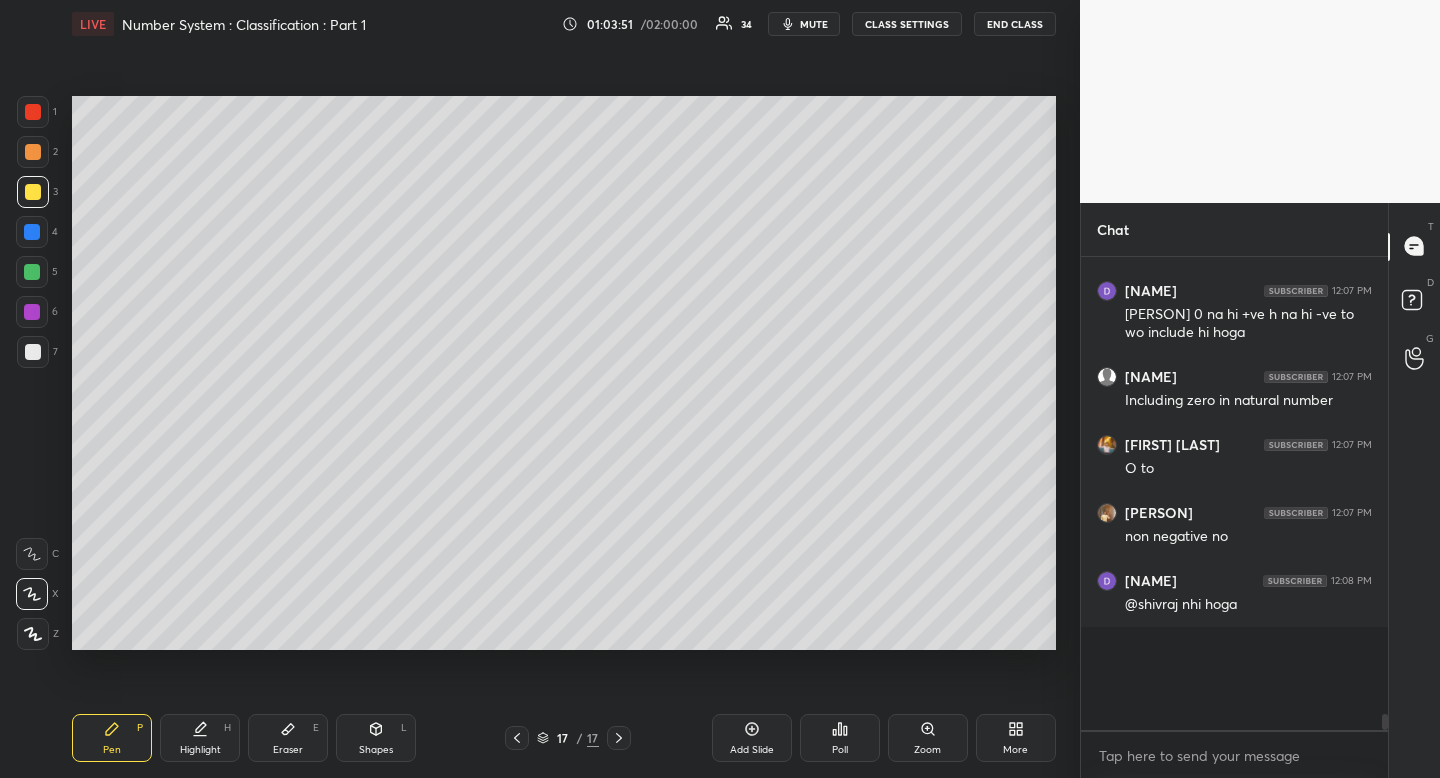 scroll, scrollTop: 396, scrollLeft: 295, axis: both 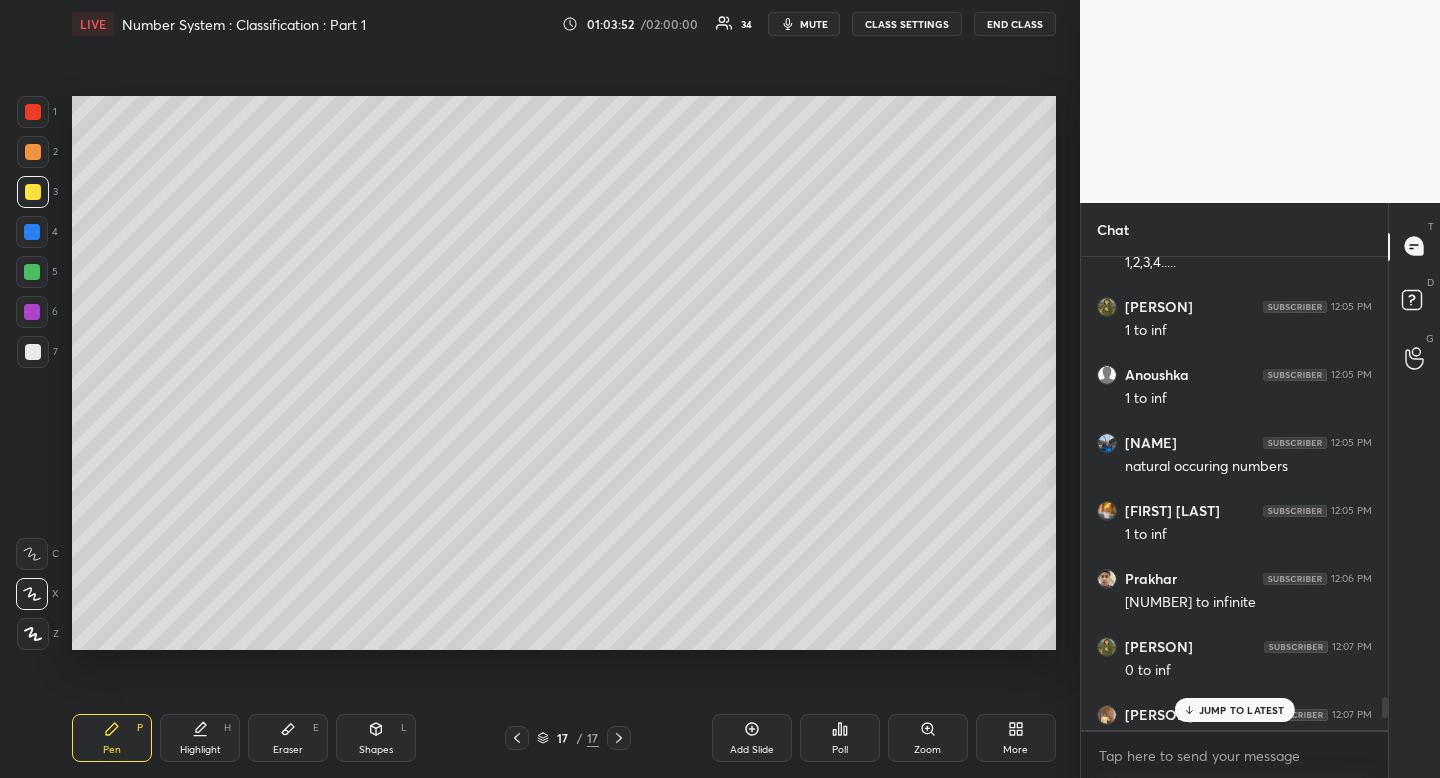 click at bounding box center (33, 152) 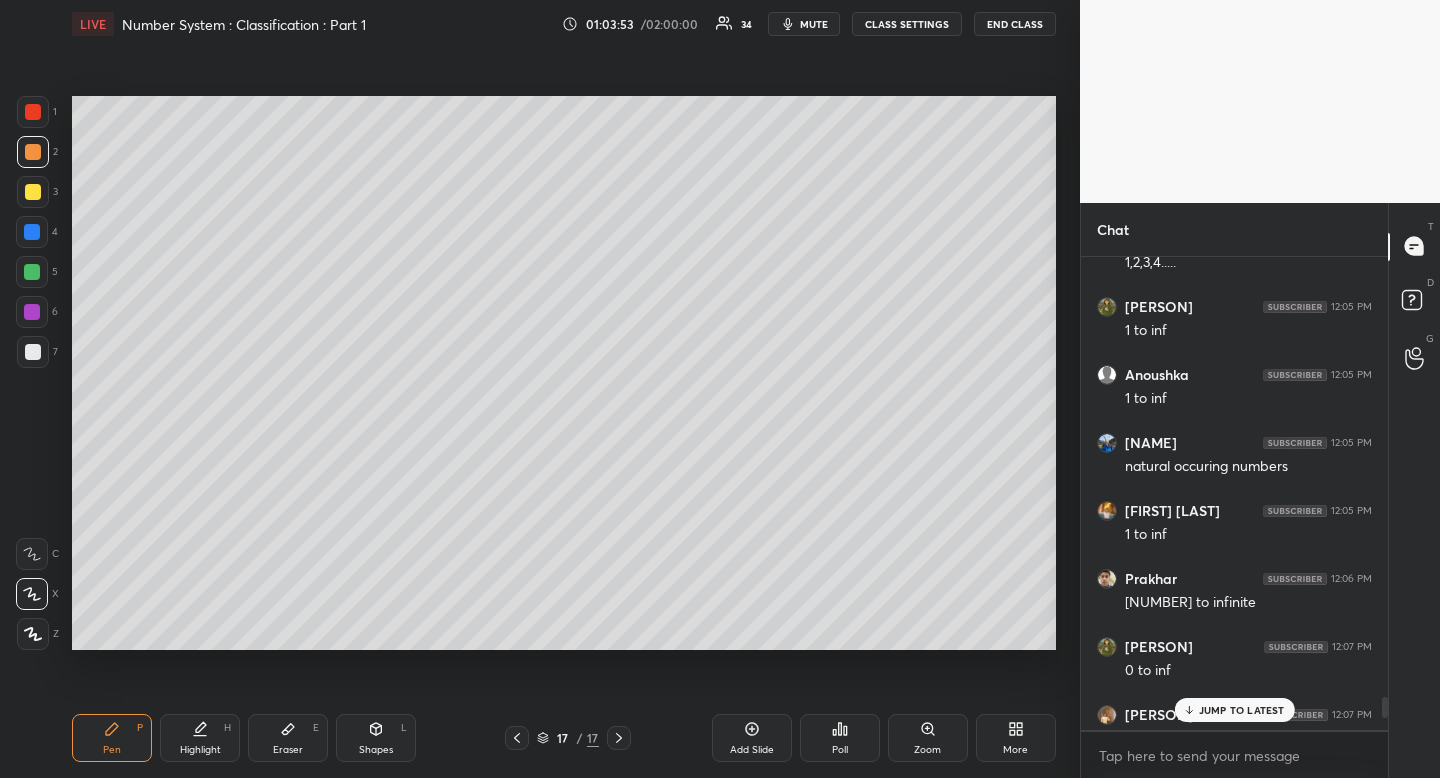 click at bounding box center (33, 152) 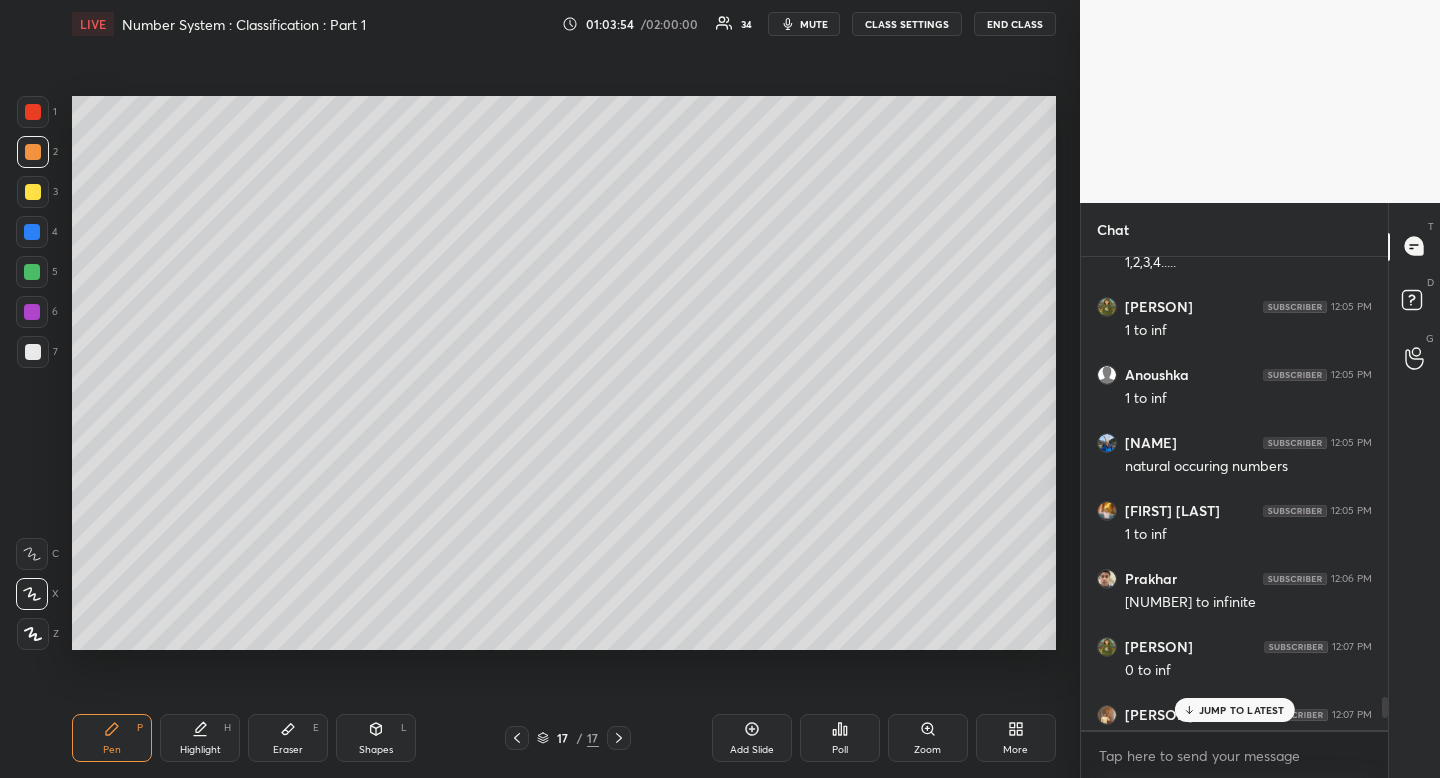 click on "JUMP TO LATEST" at bounding box center [1242, 710] 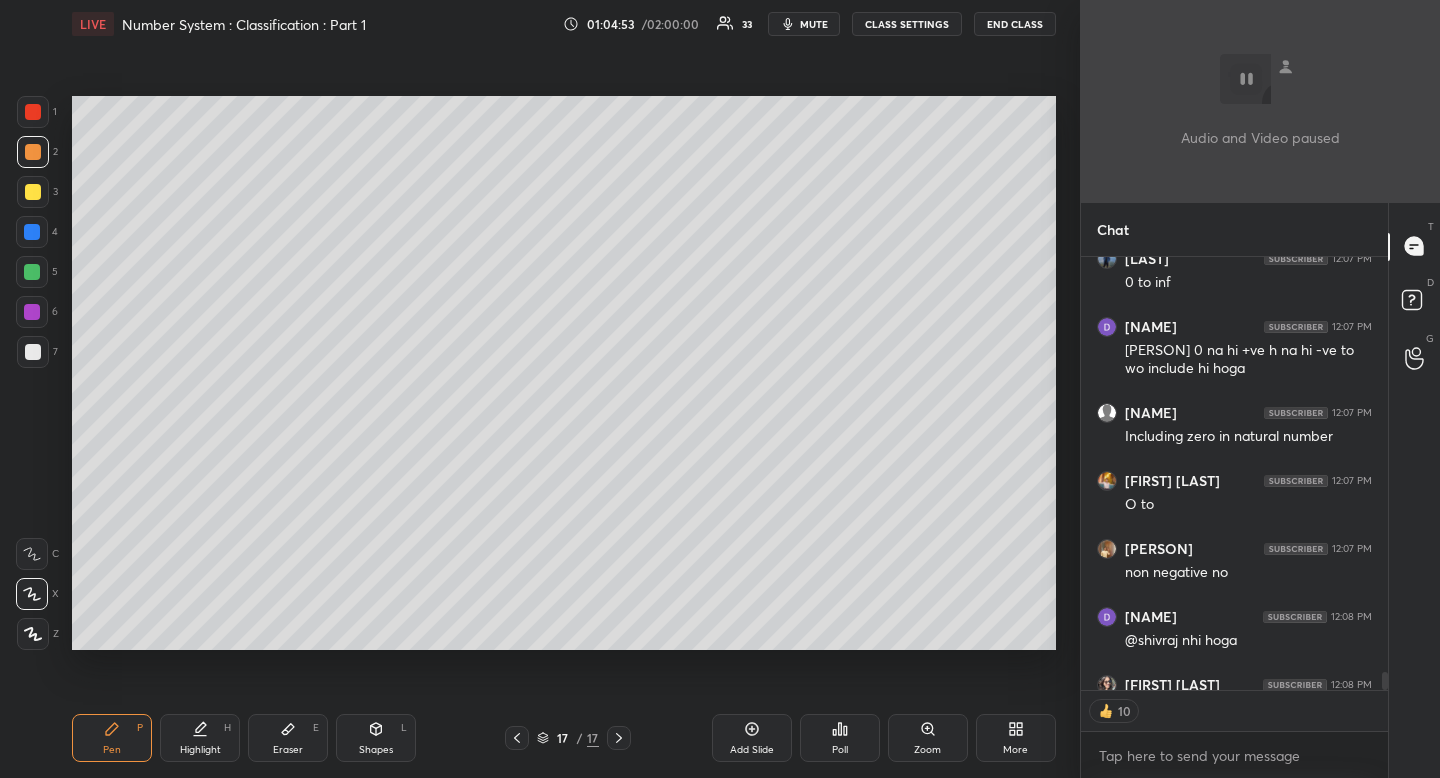 scroll, scrollTop: 11040, scrollLeft: 0, axis: vertical 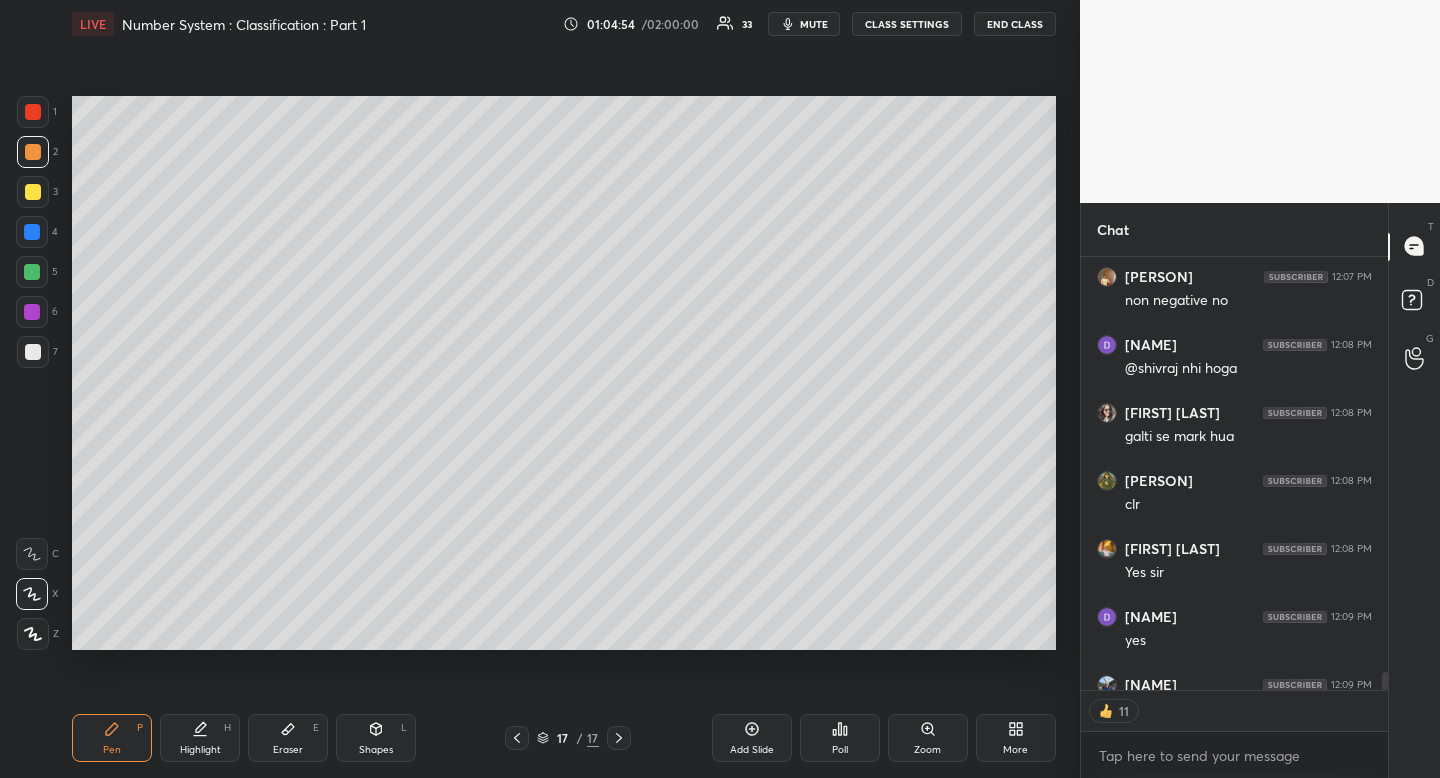 click 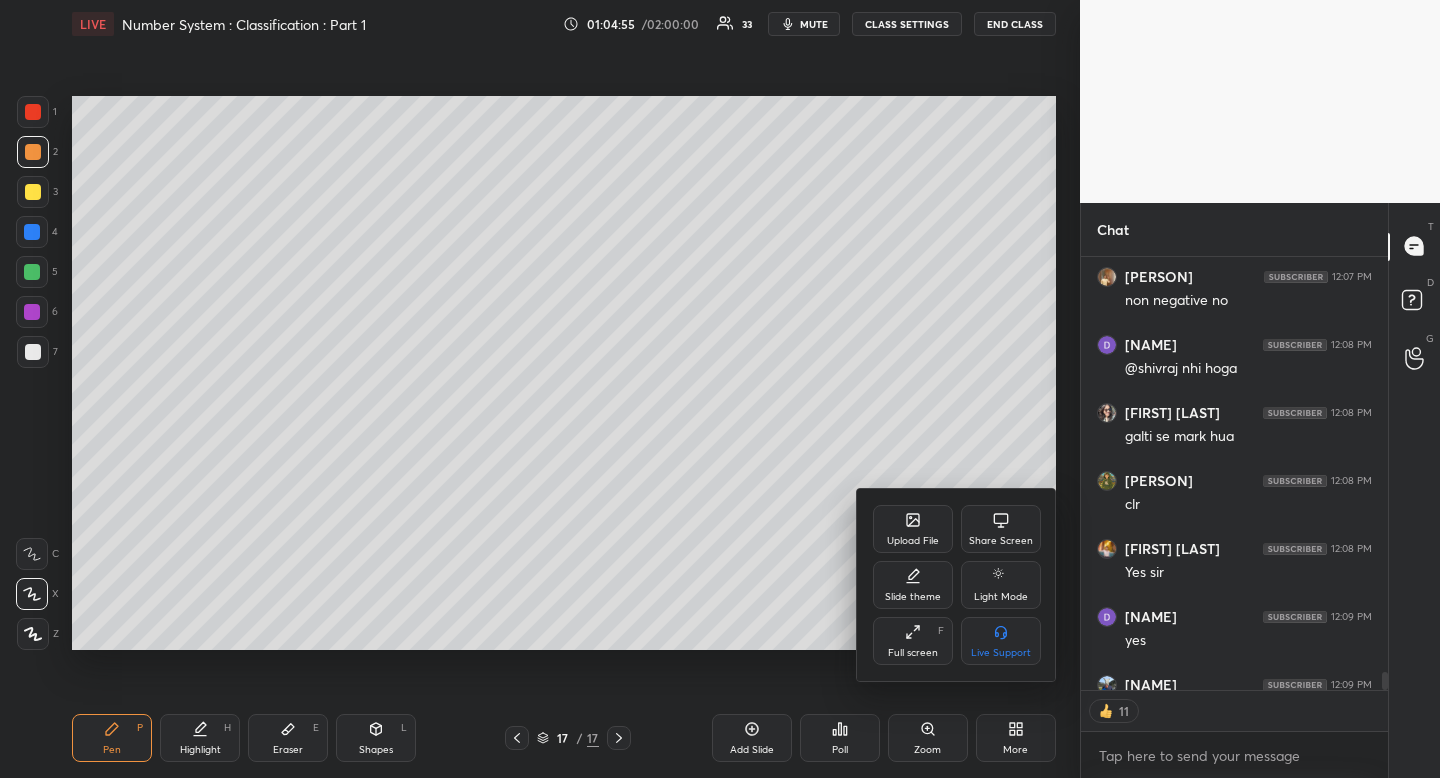 click on "Upload File" at bounding box center [913, 541] 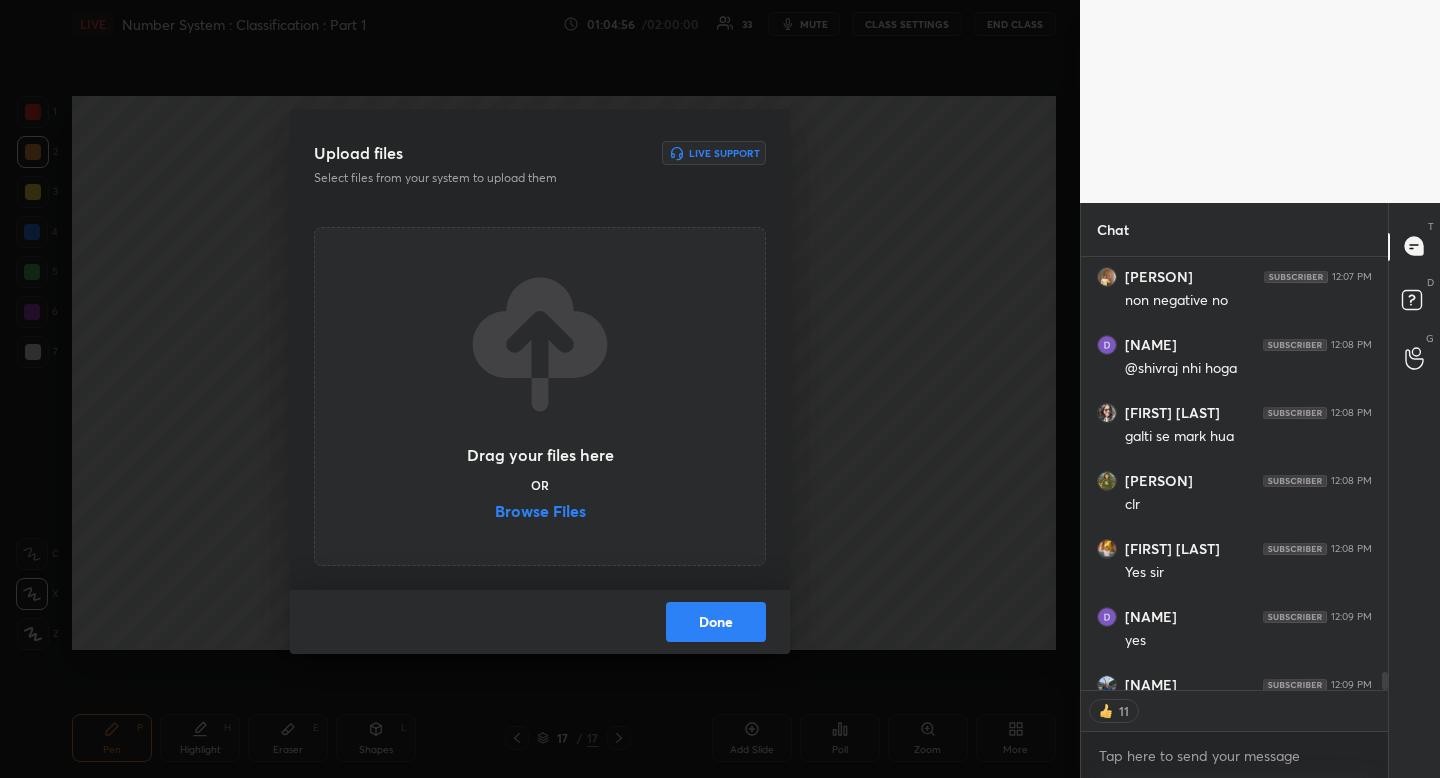 click on "Browse Files" at bounding box center (540, 513) 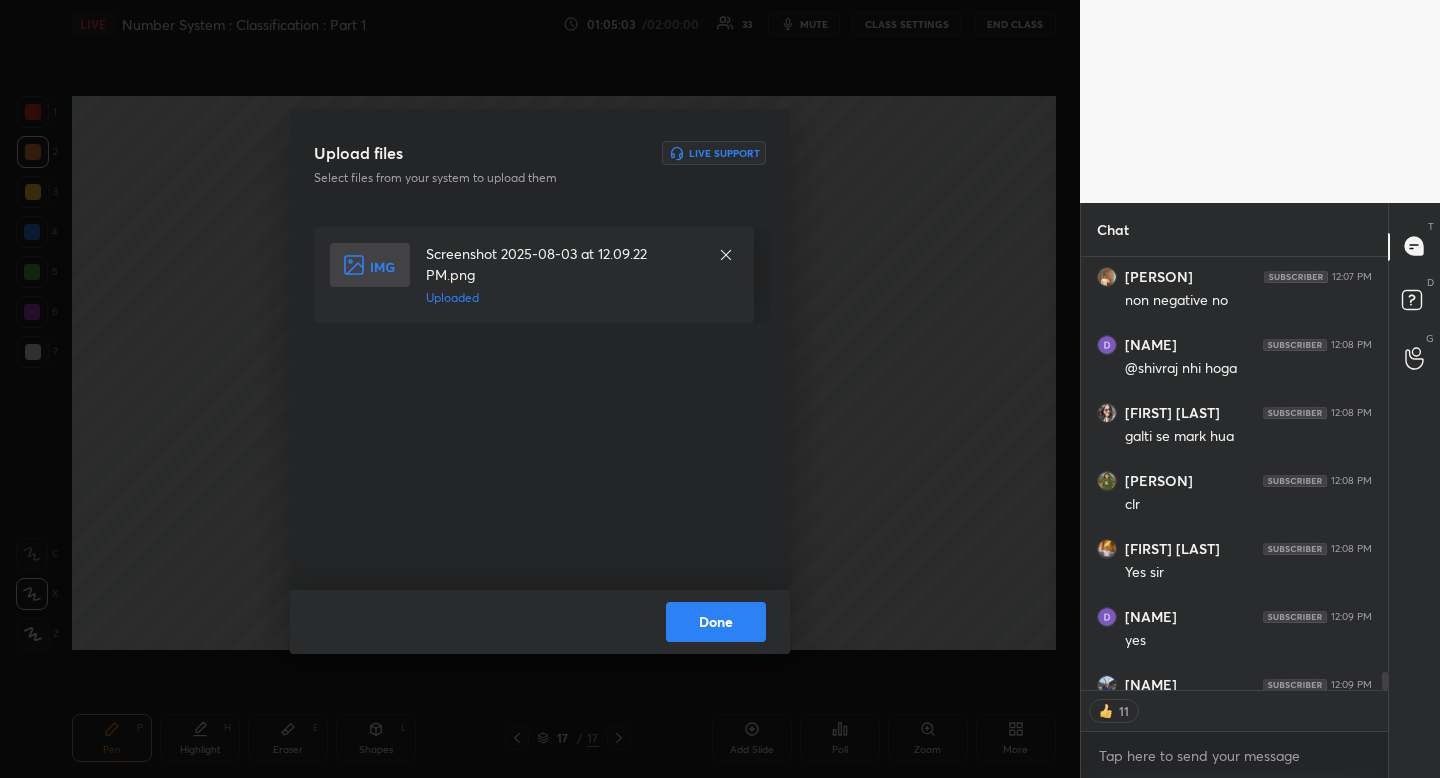 scroll, scrollTop: 11147, scrollLeft: 0, axis: vertical 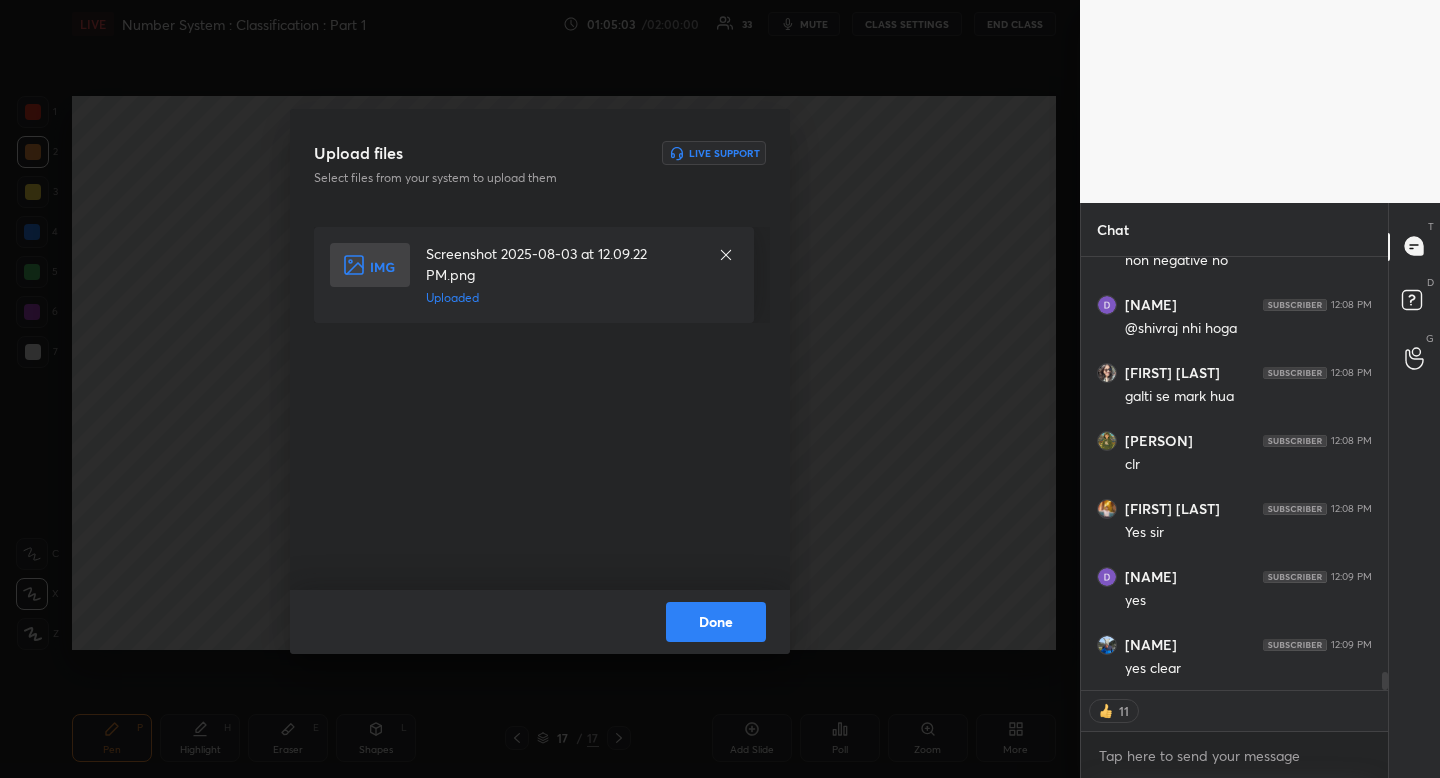 click on "Done" at bounding box center (716, 622) 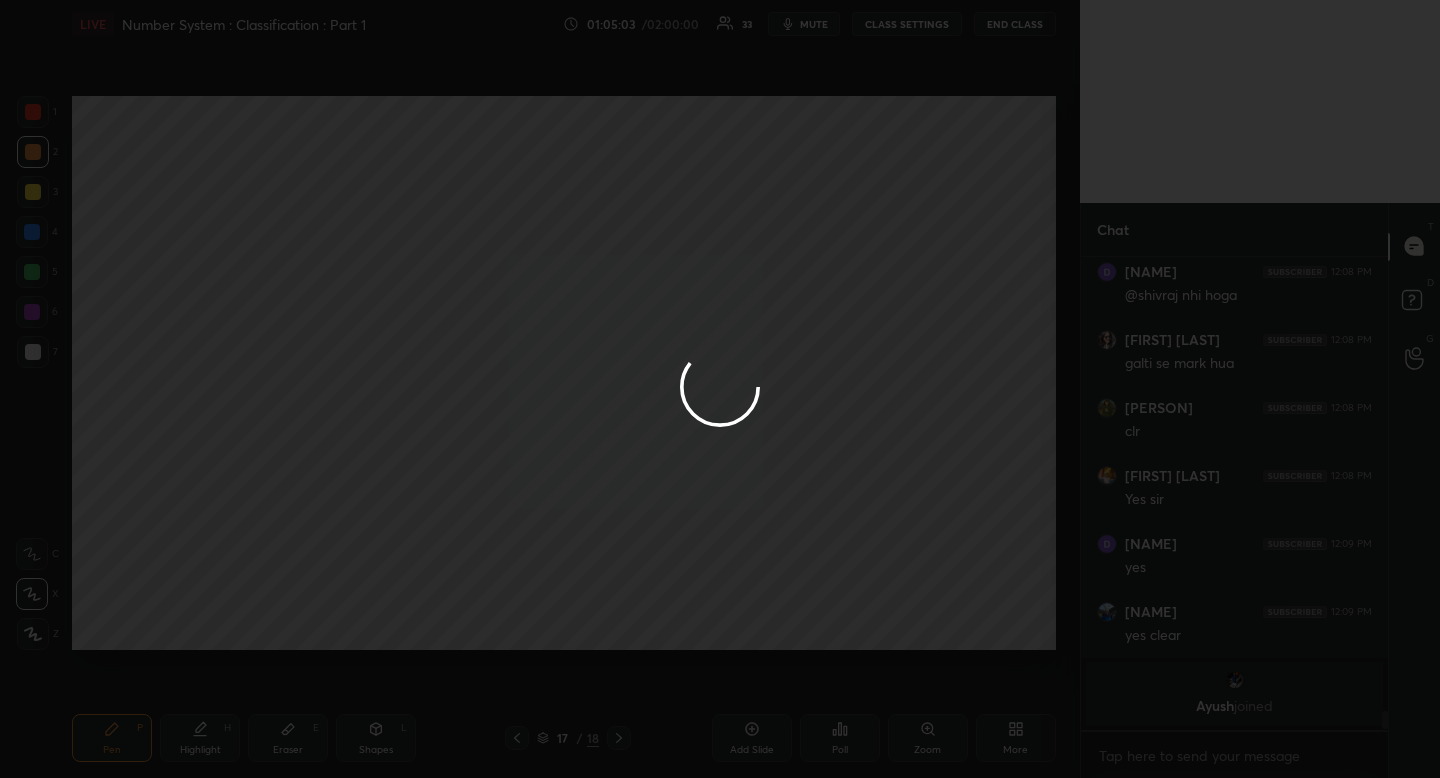 scroll, scrollTop: 11113, scrollLeft: 0, axis: vertical 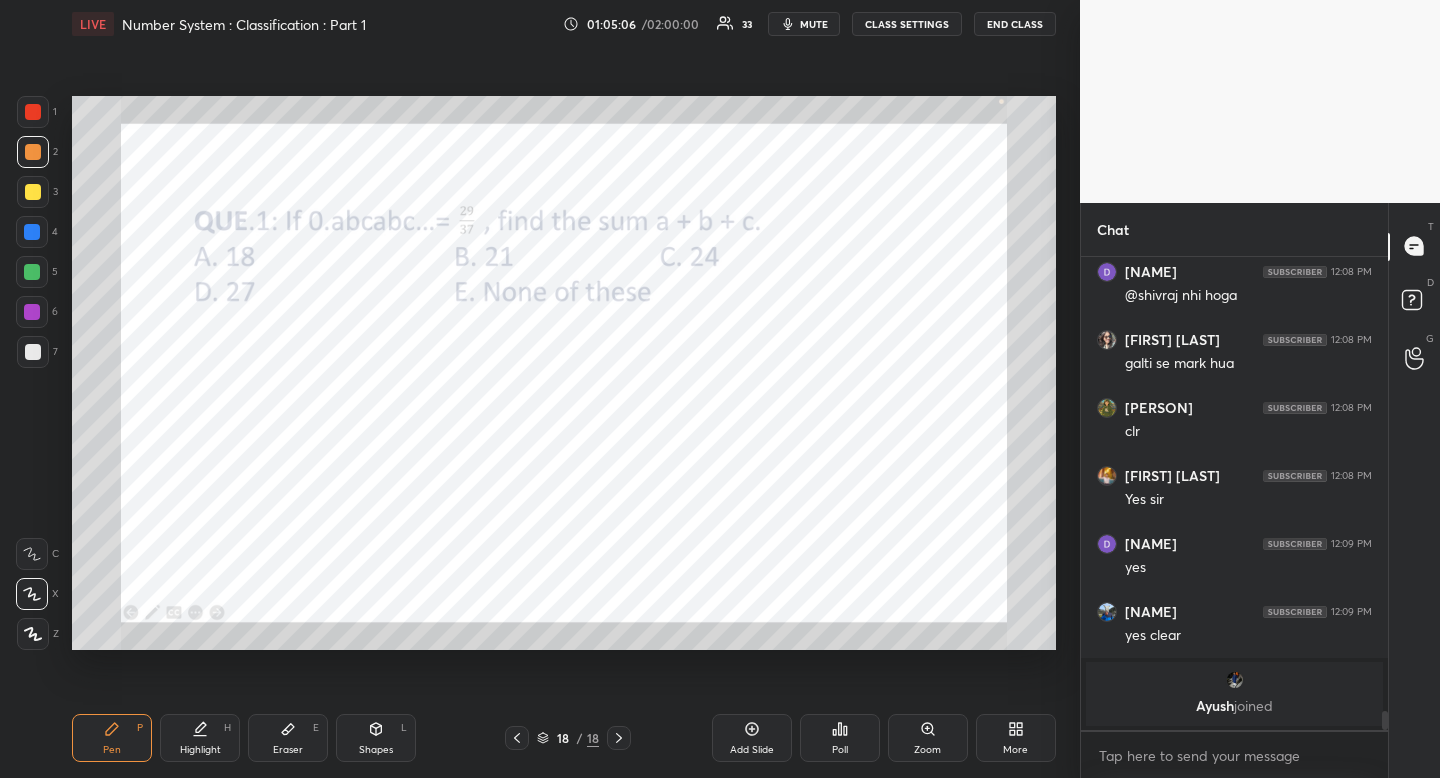 click at bounding box center (33, 112) 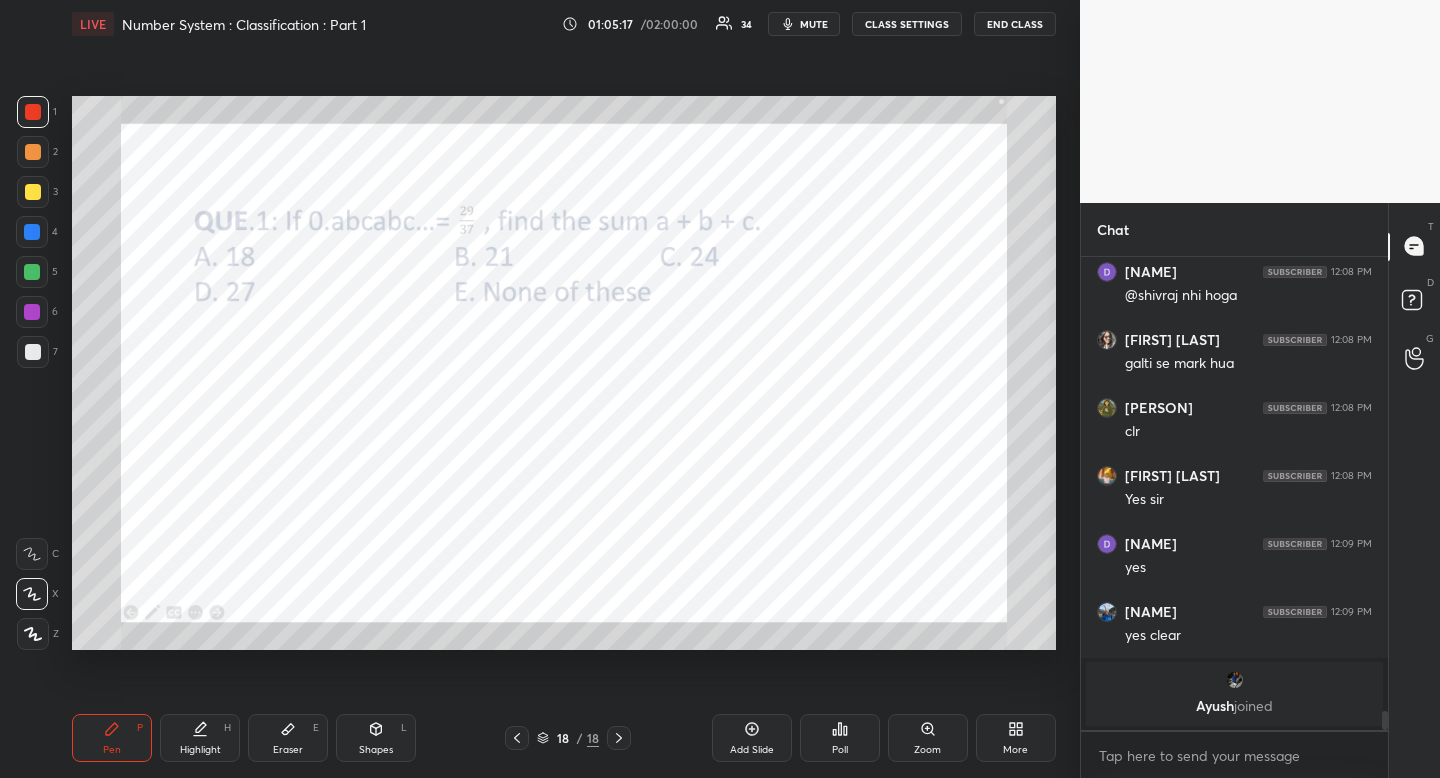 click 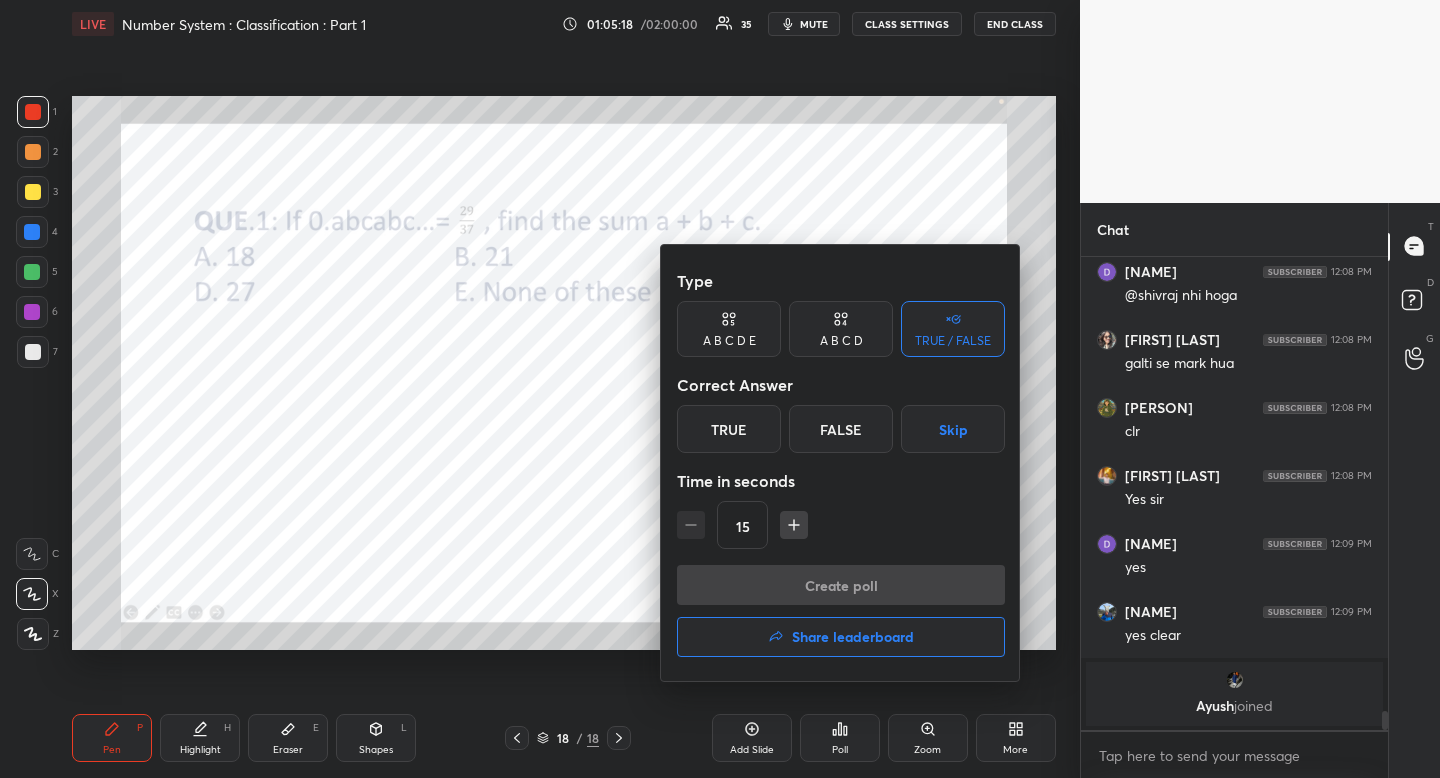 click on "A B C D" at bounding box center [841, 329] 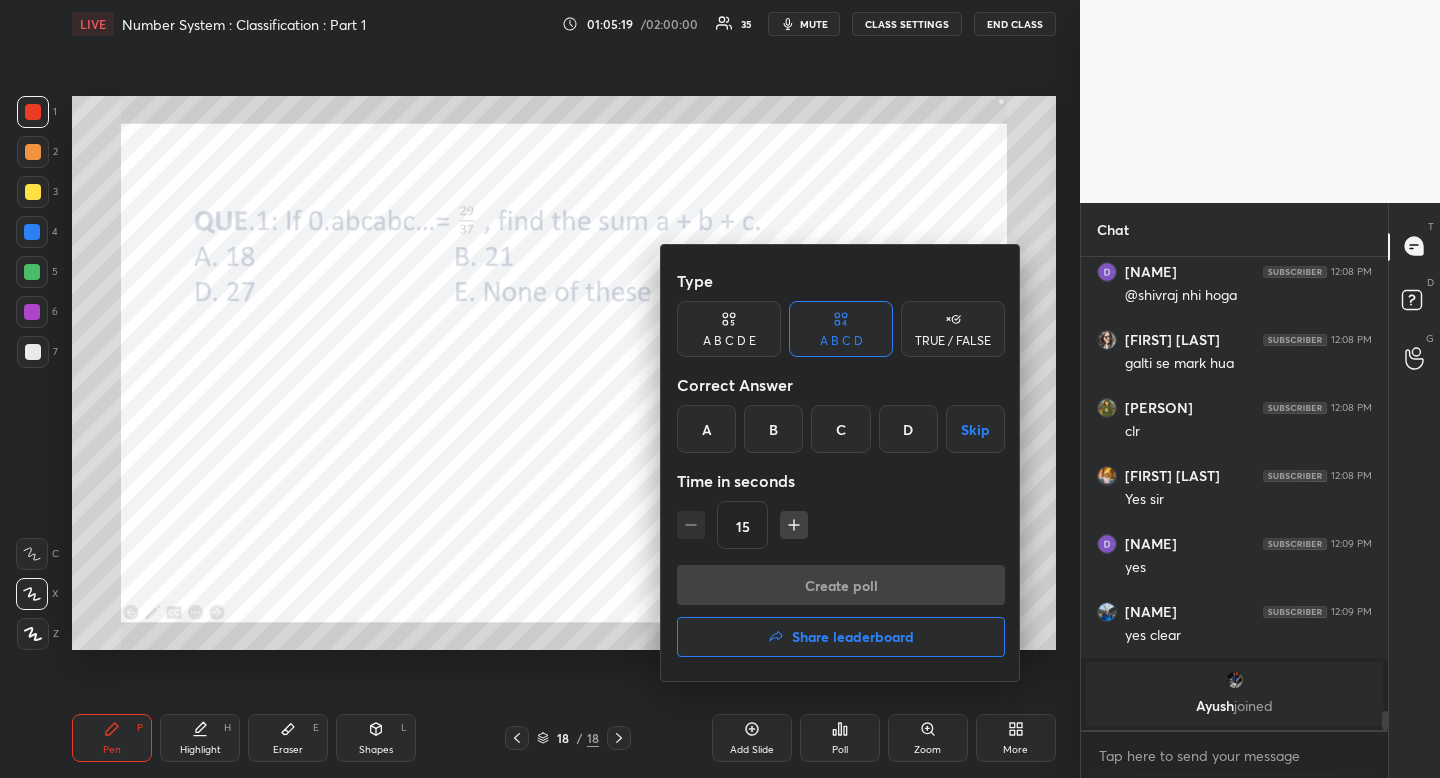 click on "A" at bounding box center [706, 429] 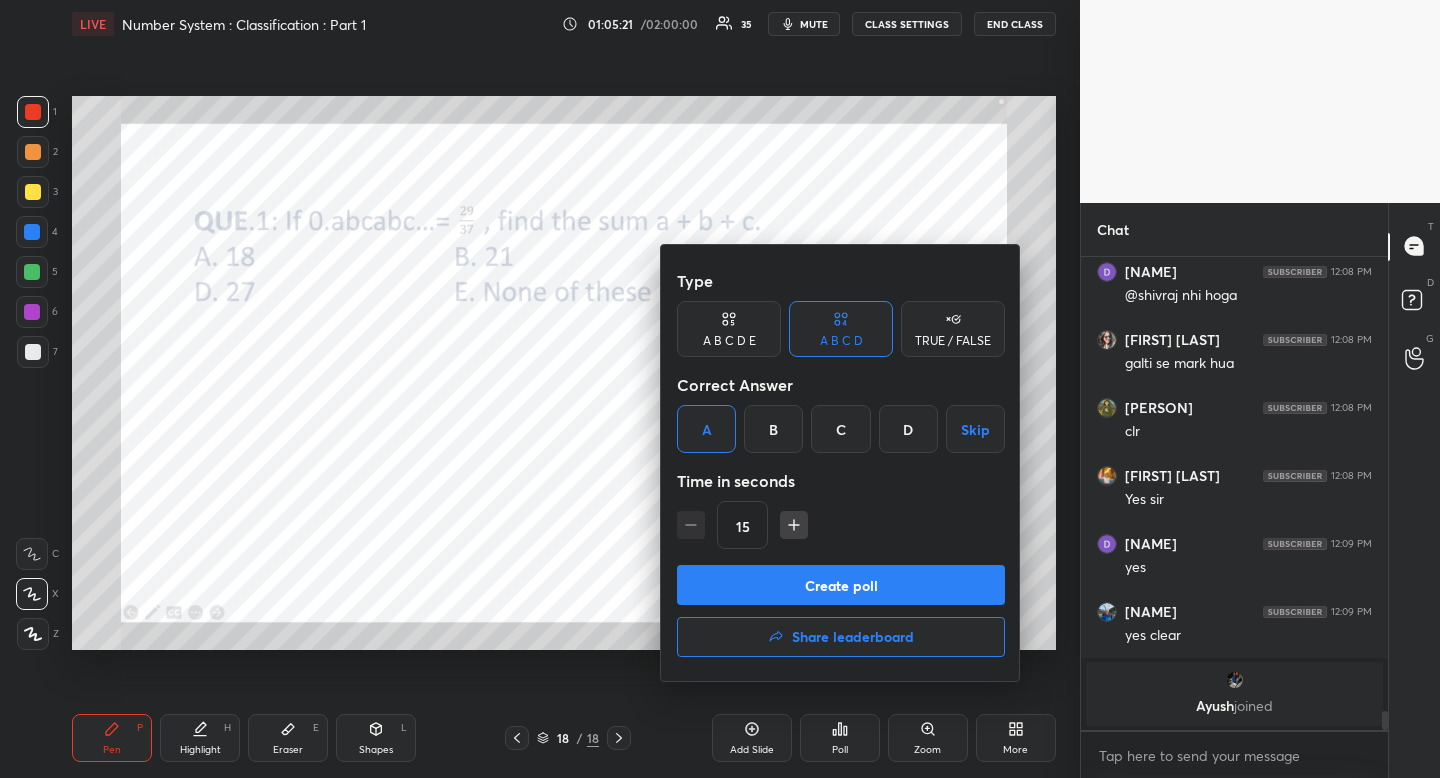 click on "Create poll" at bounding box center [841, 585] 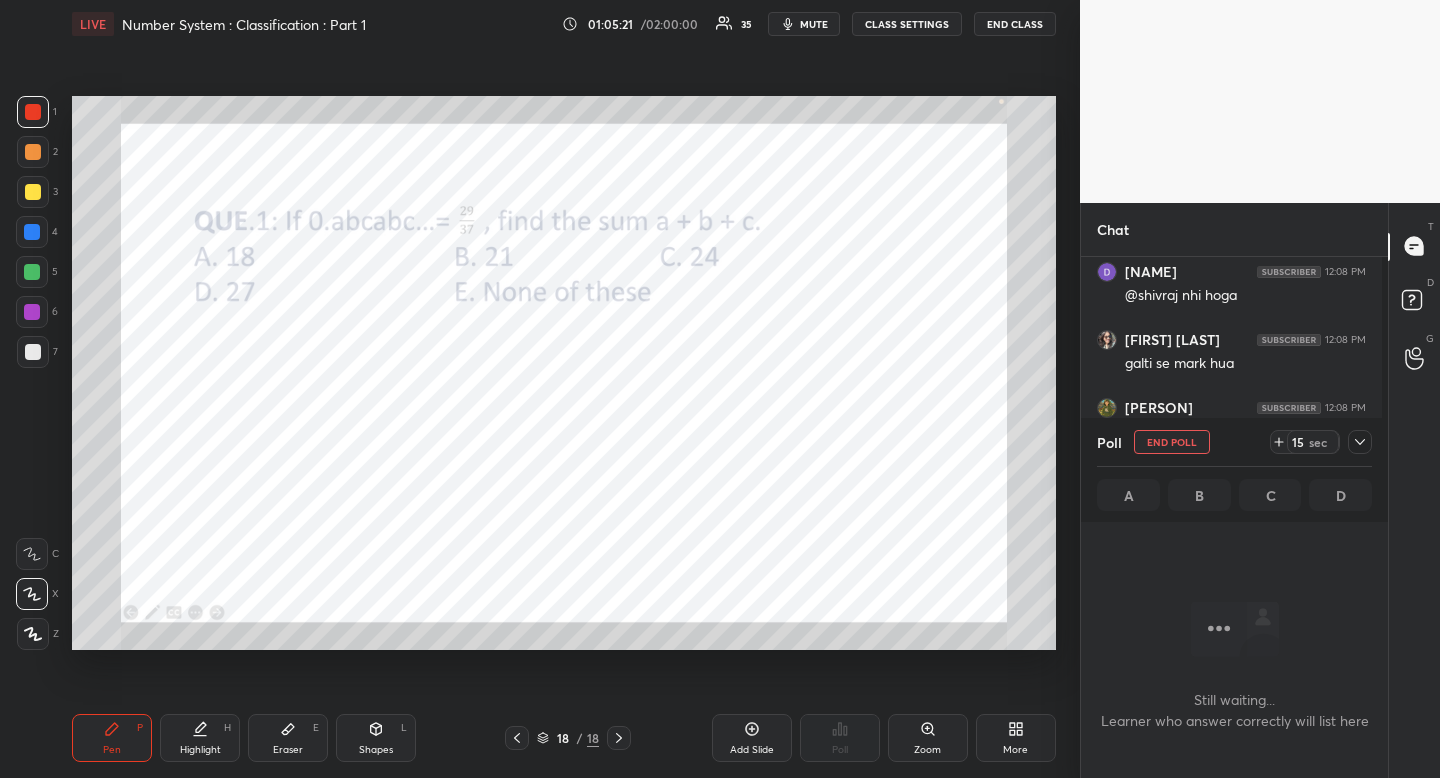 scroll, scrollTop: 380, scrollLeft: 295, axis: both 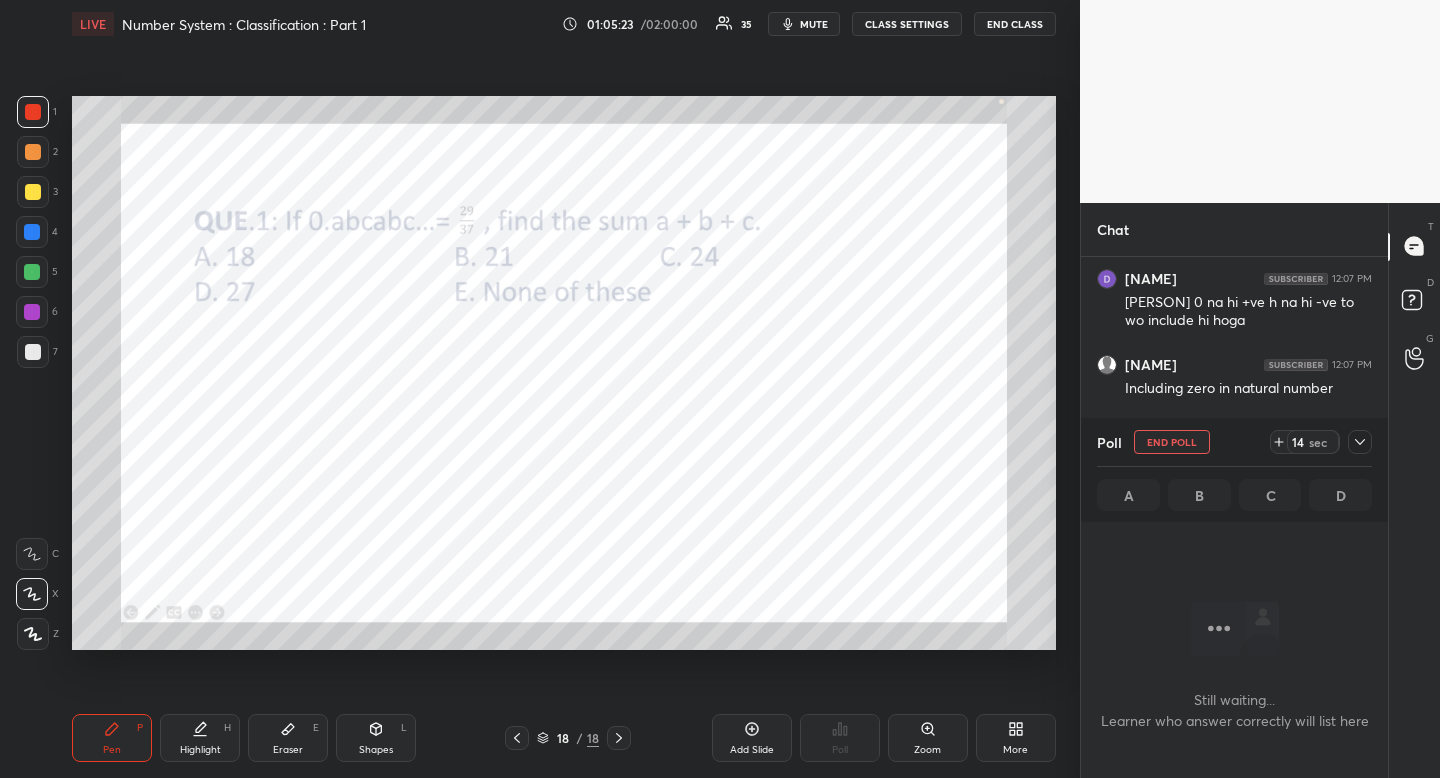 click on "14" at bounding box center (1298, 442) 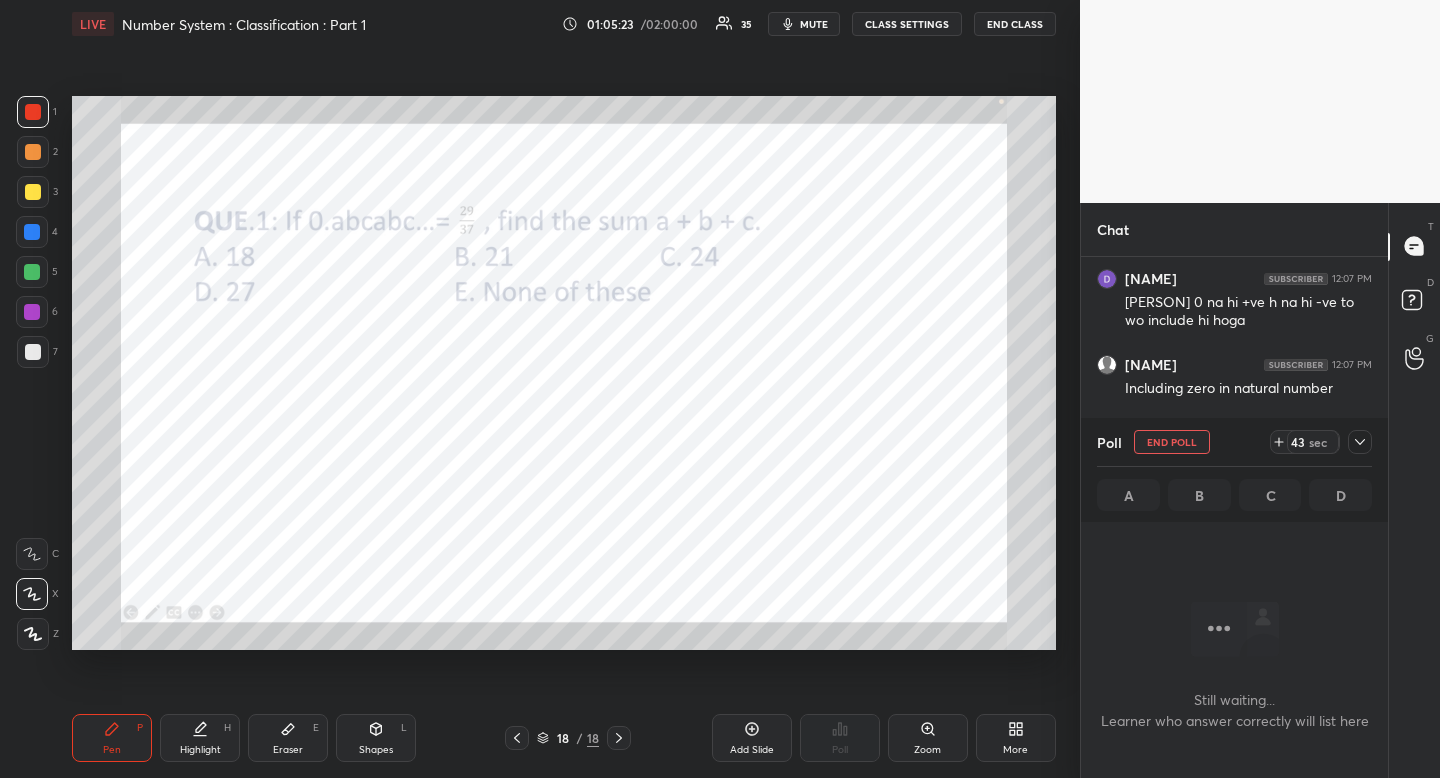 click on "43" at bounding box center (1298, 442) 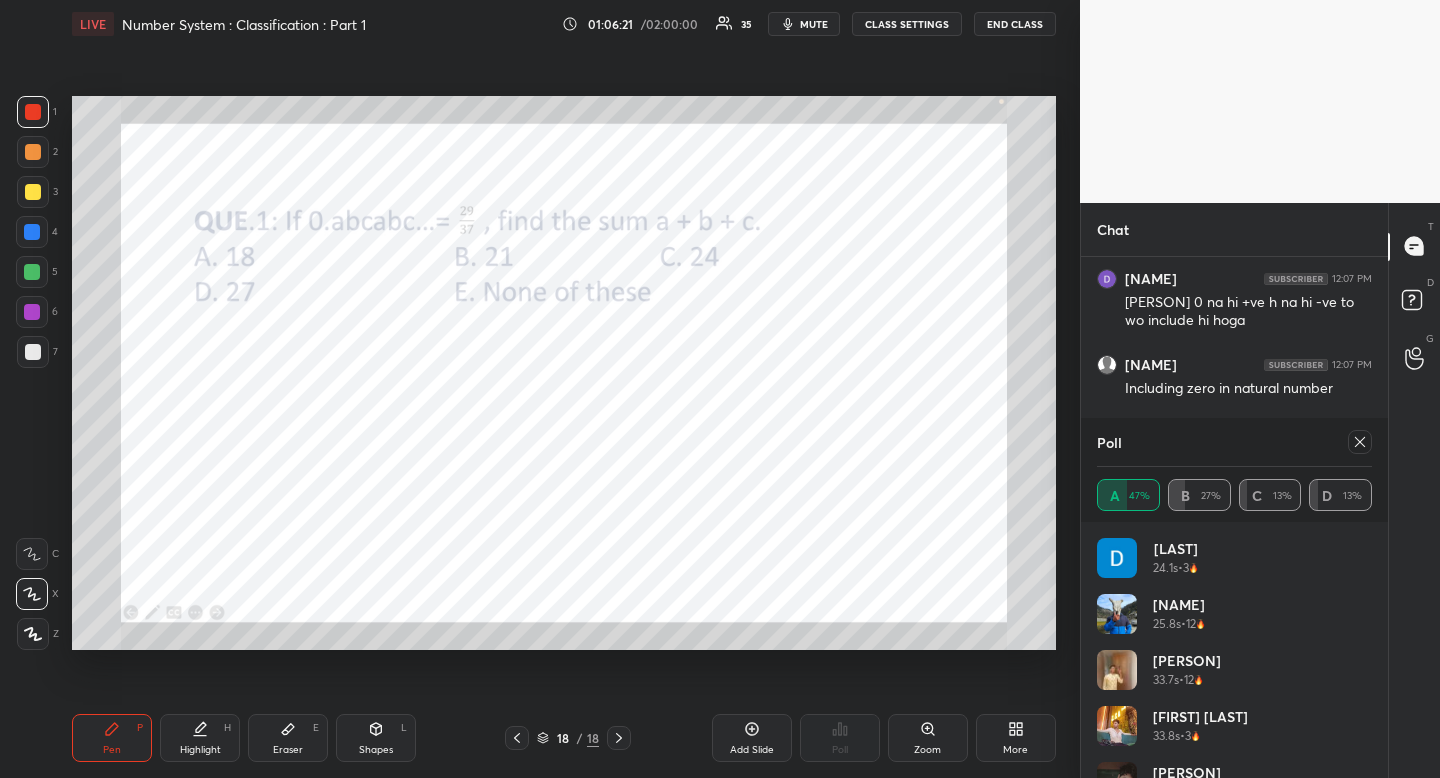 scroll, scrollTop: 234, scrollLeft: 269, axis: both 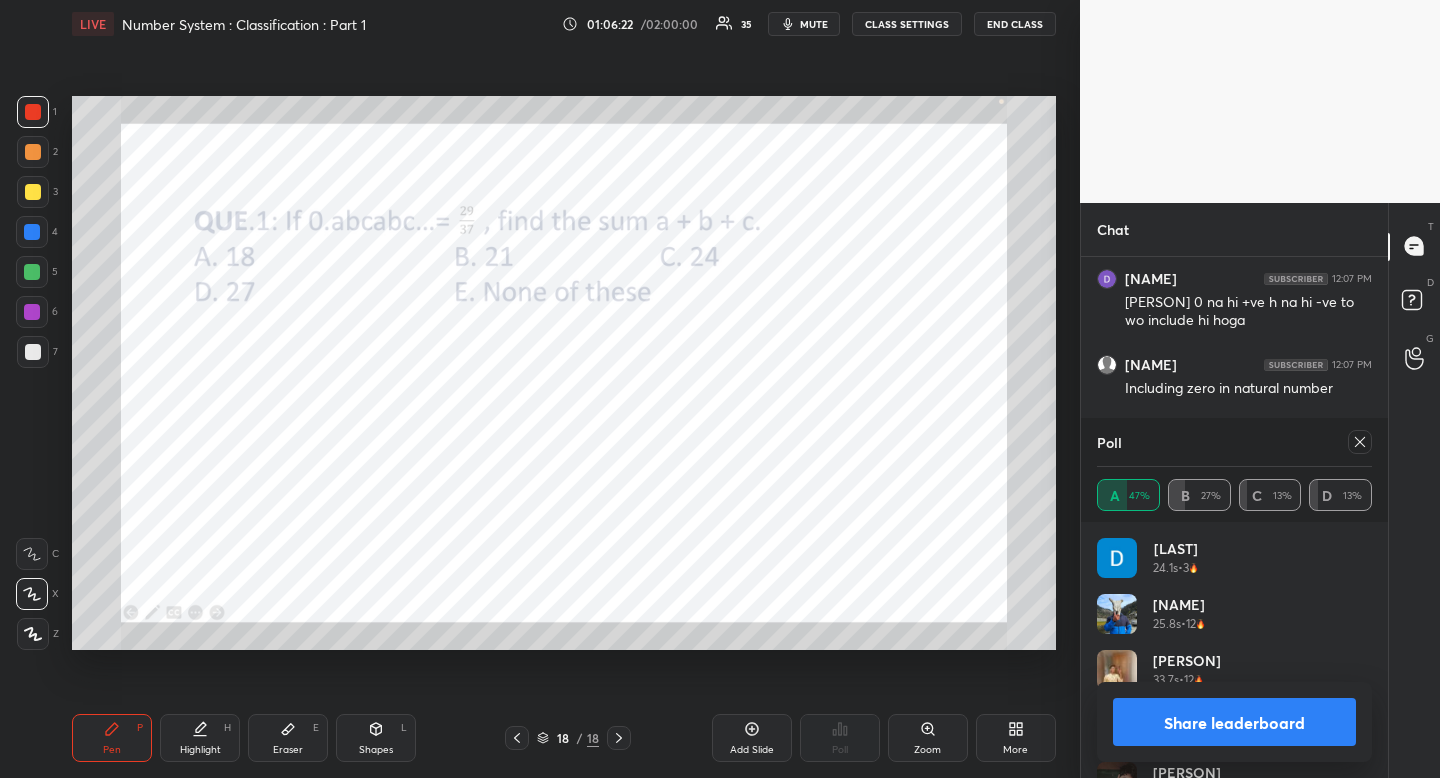 click 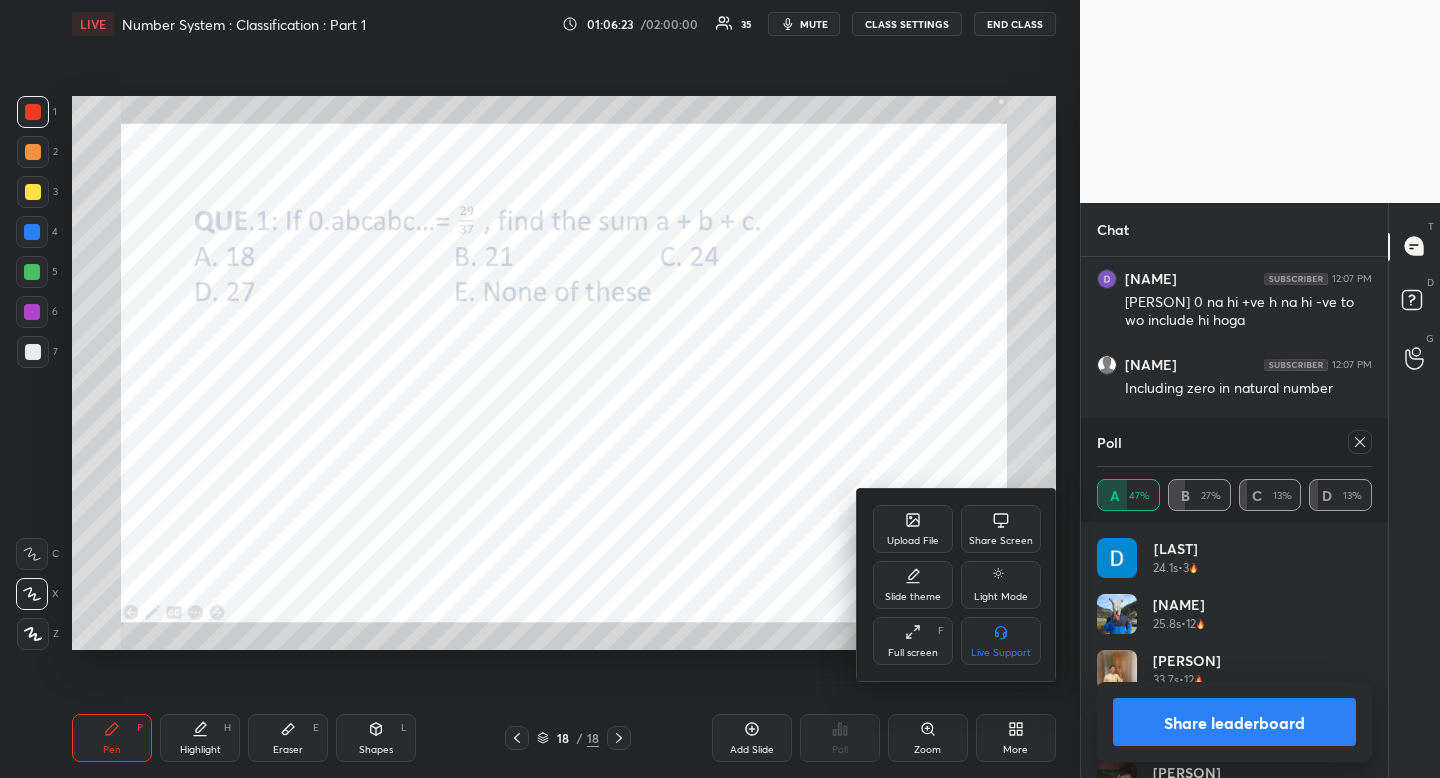 click on "Upload File" at bounding box center [913, 529] 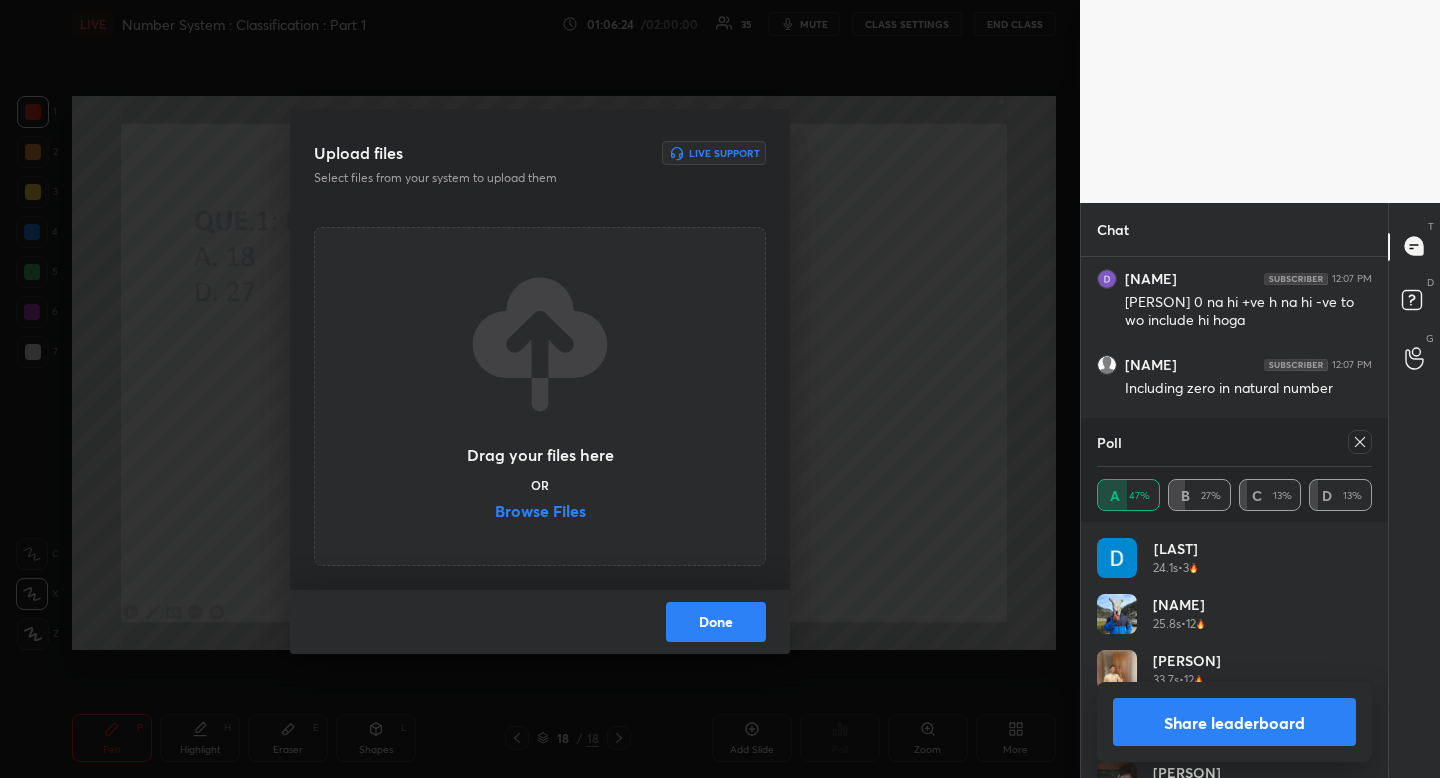 click on "Browse Files" at bounding box center [540, 513] 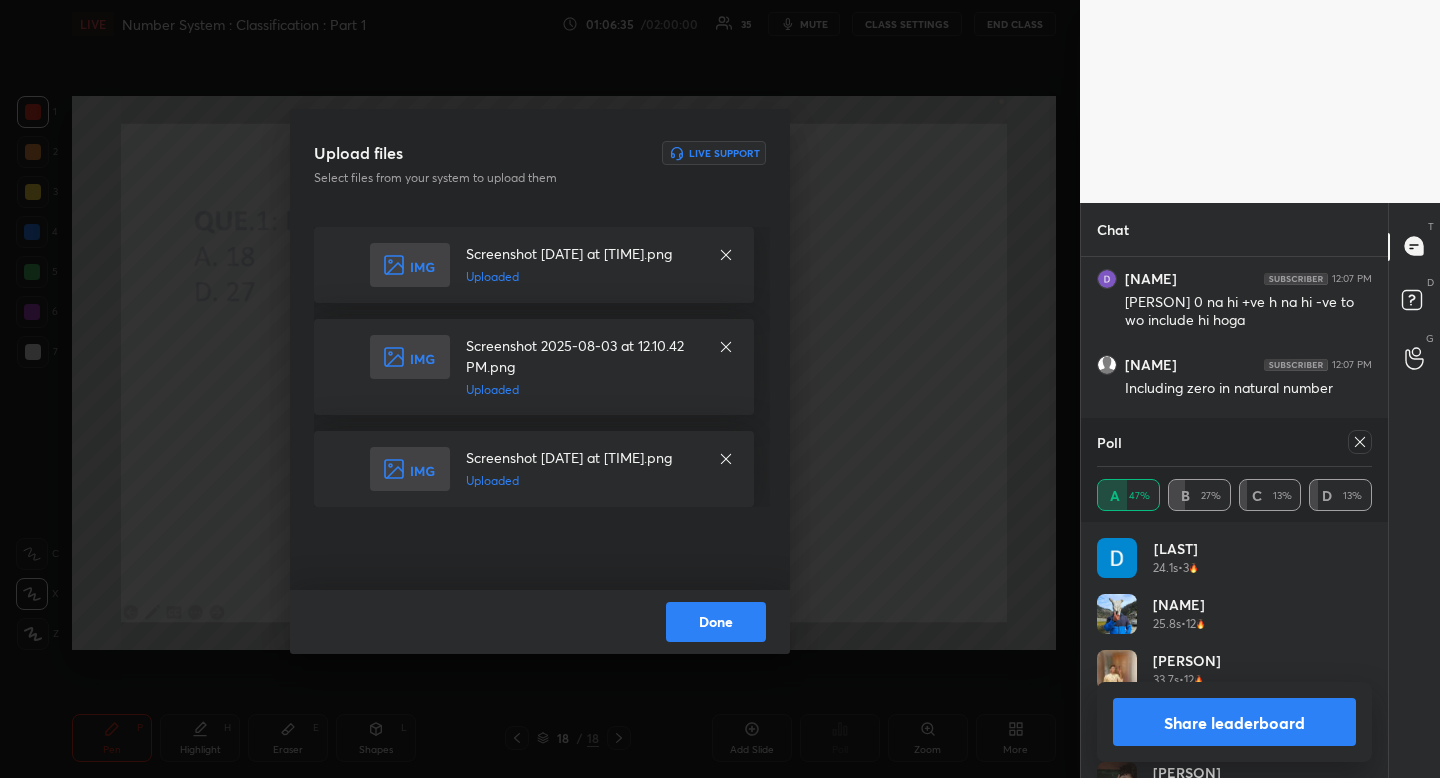 click on "Done" at bounding box center (716, 622) 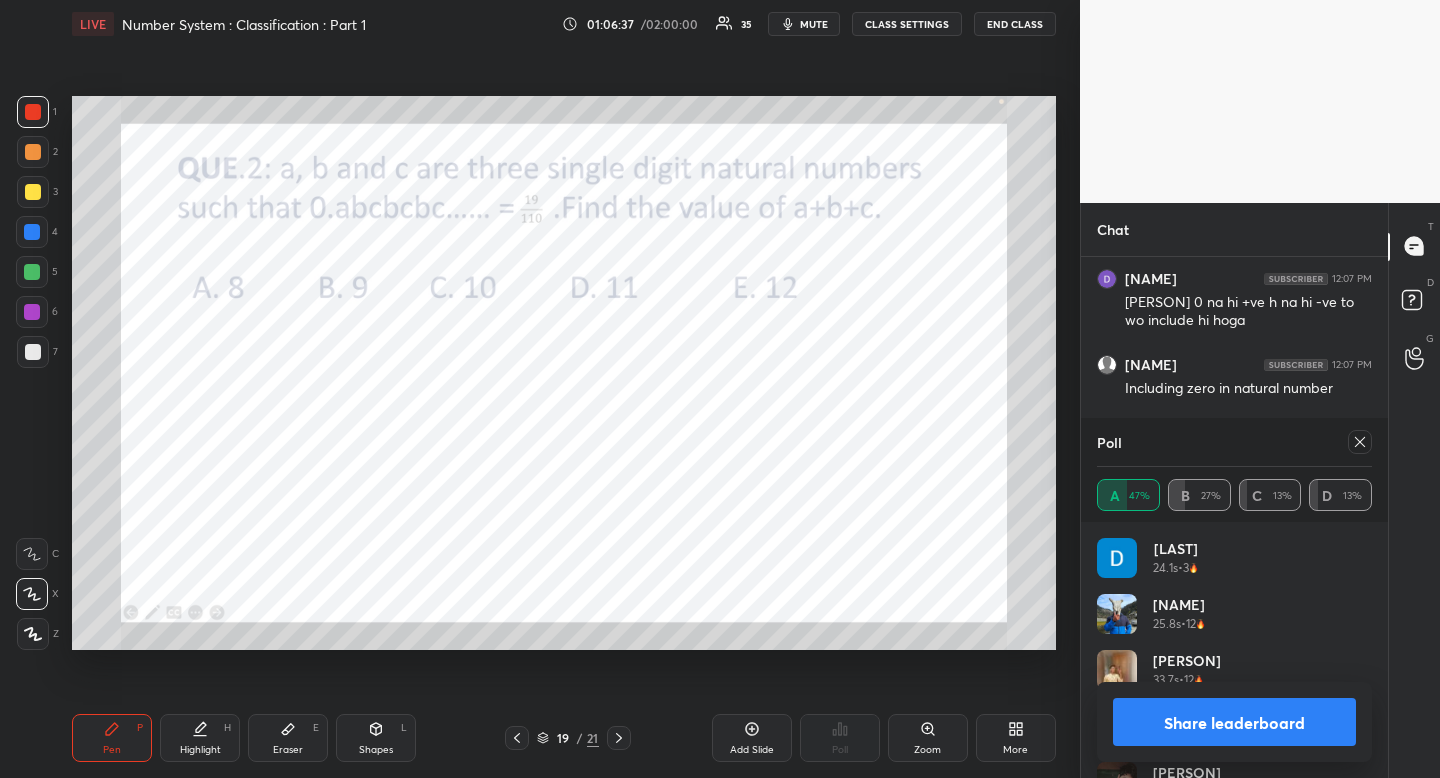 drag, startPoint x: 1373, startPoint y: 553, endPoint x: 1363, endPoint y: 735, distance: 182.27452 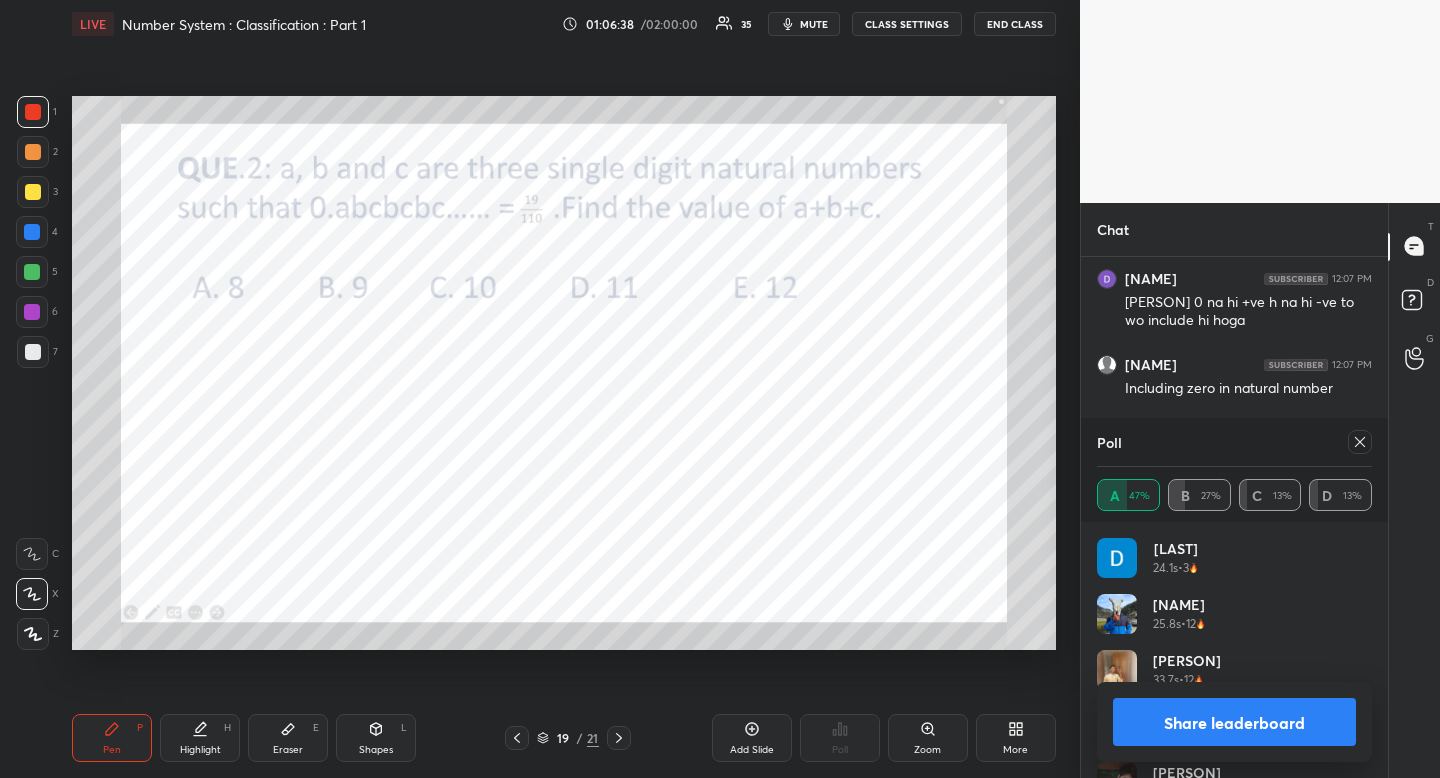 drag, startPoint x: 1372, startPoint y: 549, endPoint x: 1368, endPoint y: 632, distance: 83.09633 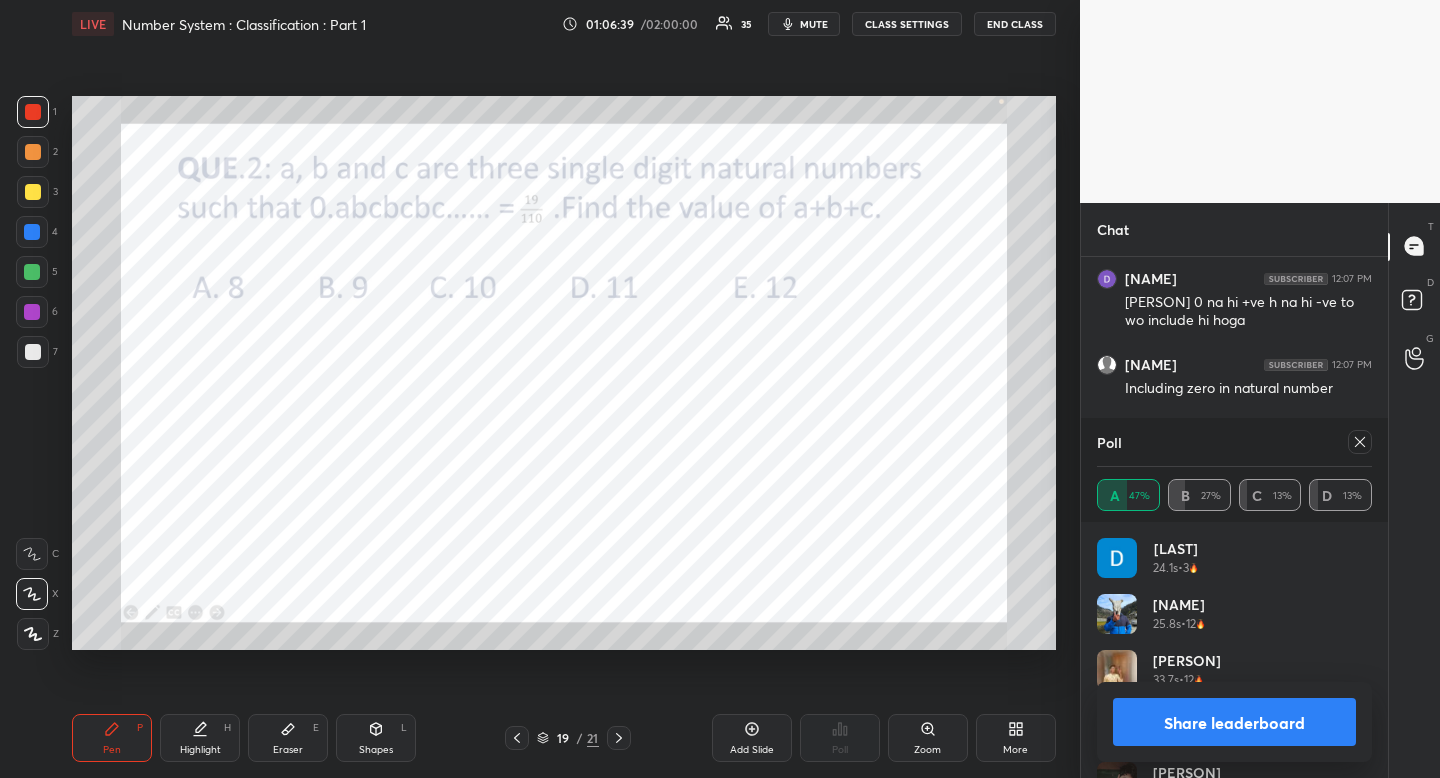 scroll, scrollTop: 152, scrollLeft: 0, axis: vertical 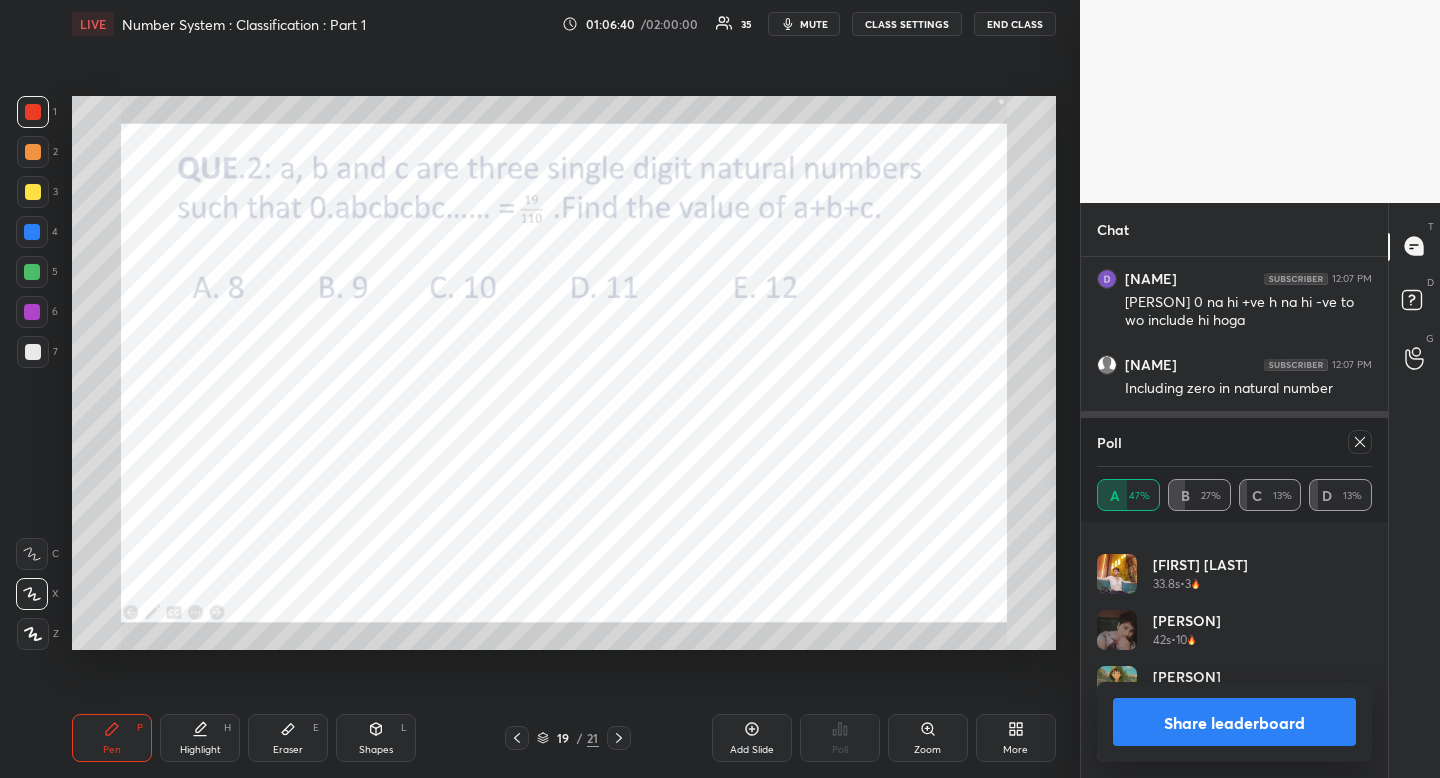 click 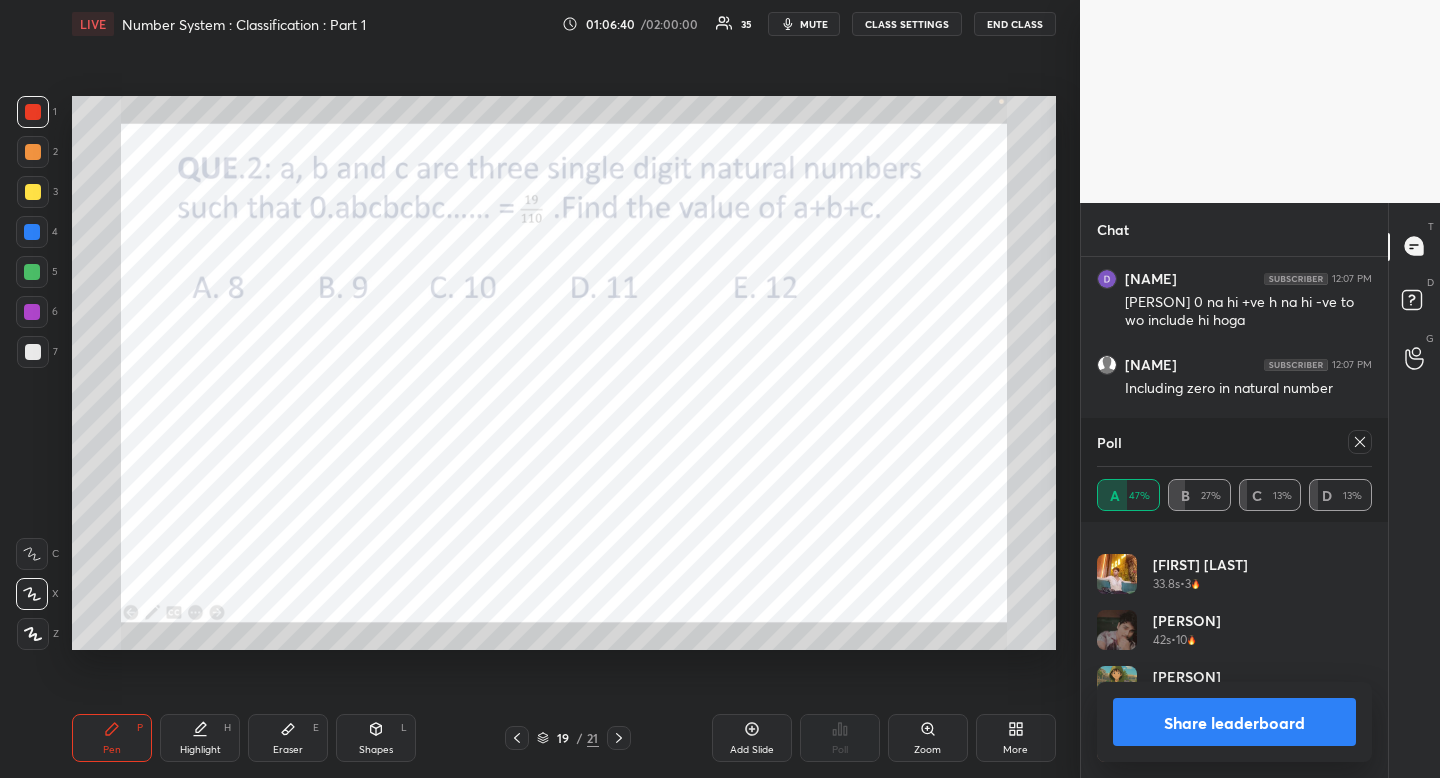 scroll, scrollTop: 405, scrollLeft: 295, axis: both 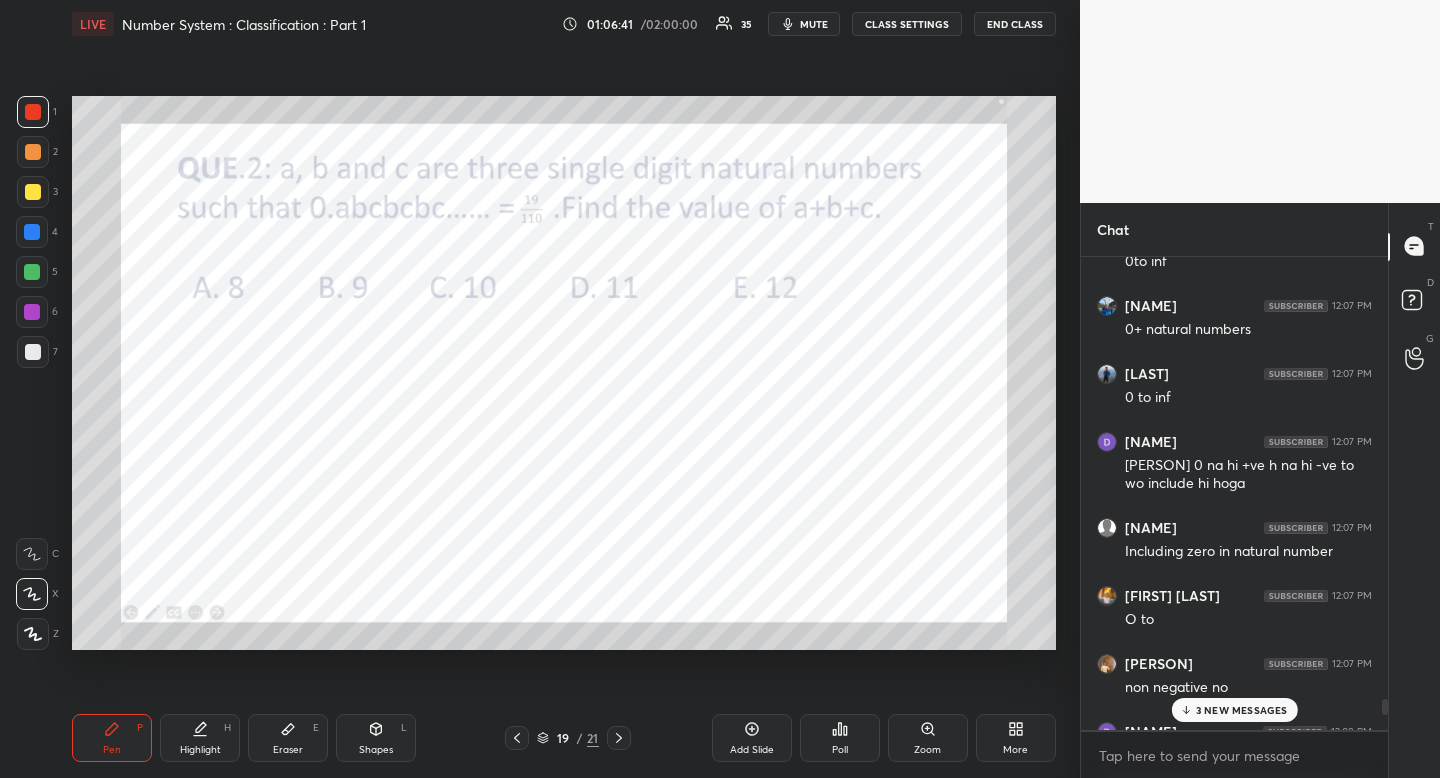 click on "Pen P Highlight H Eraser E Shapes L 19 / 21 Add Slide Poll Zoom More" at bounding box center (564, 738) 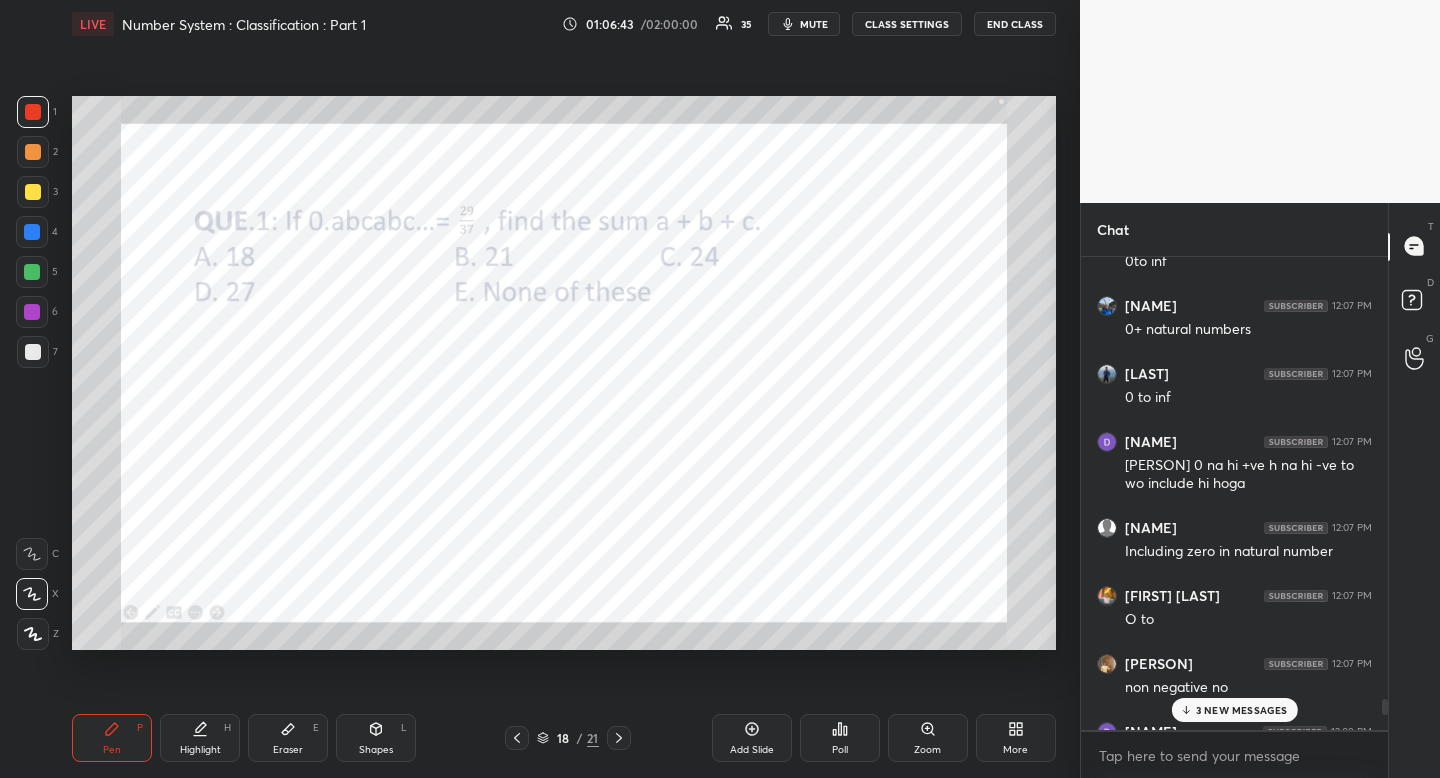 click on "3 NEW MESSAGES" at bounding box center [1242, 710] 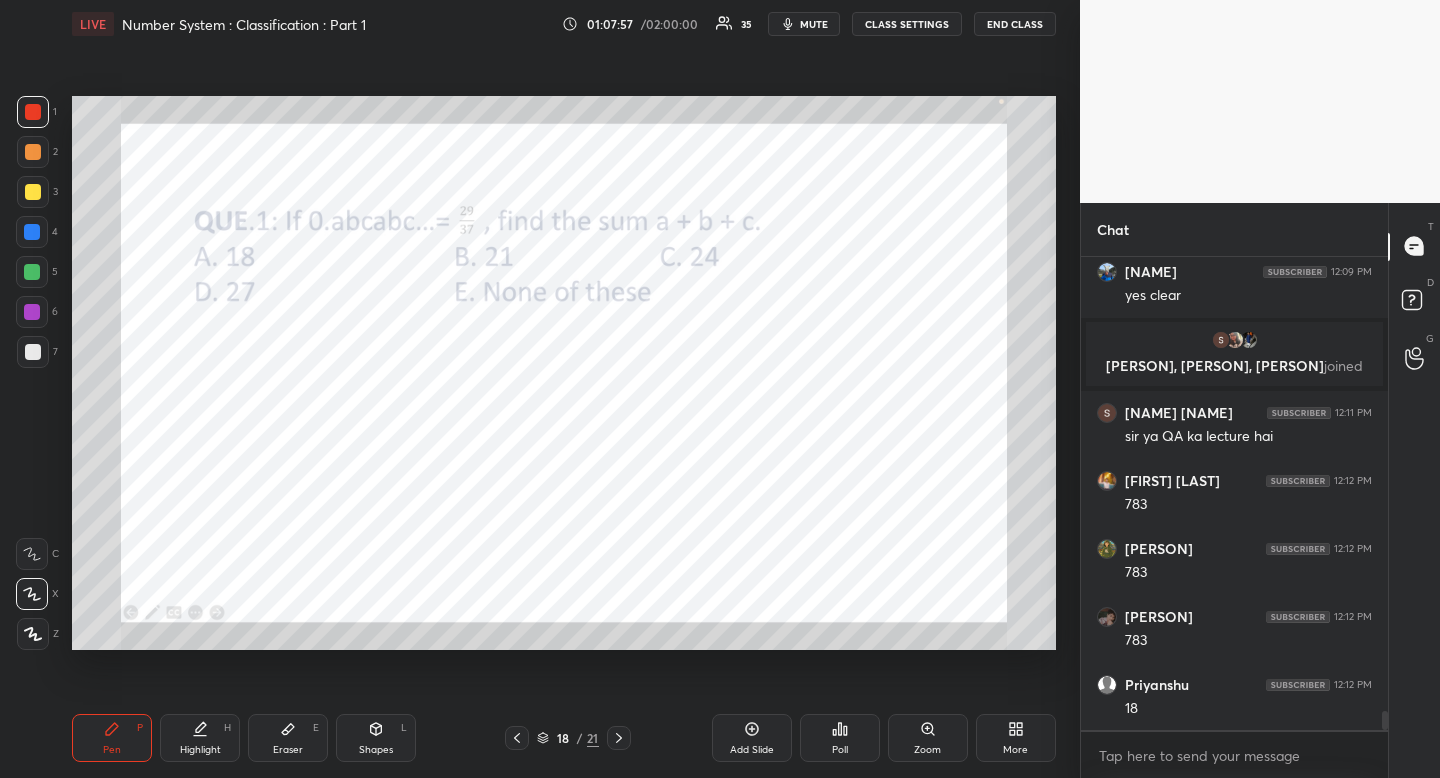 scroll, scrollTop: 11344, scrollLeft: 0, axis: vertical 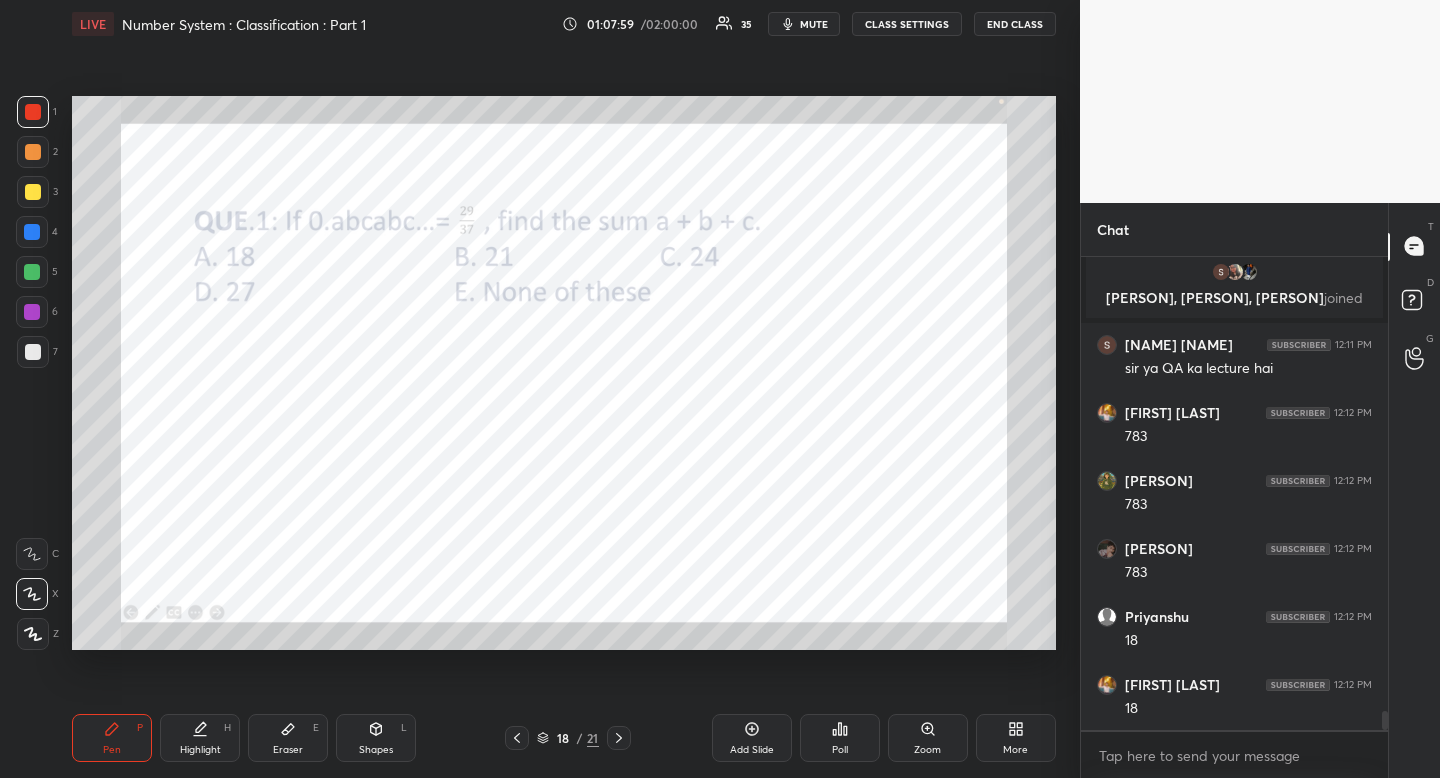 click 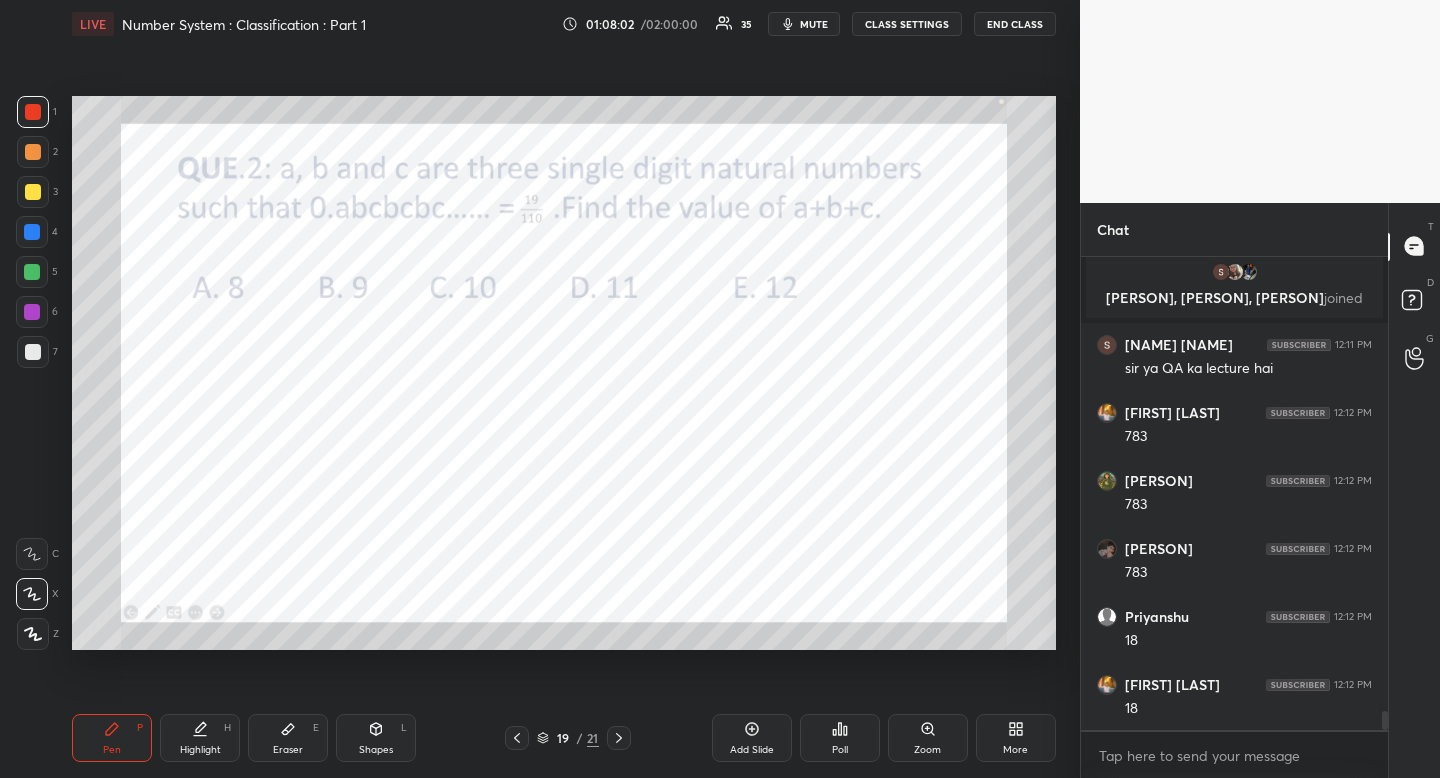 click on "Highlight" at bounding box center (200, 750) 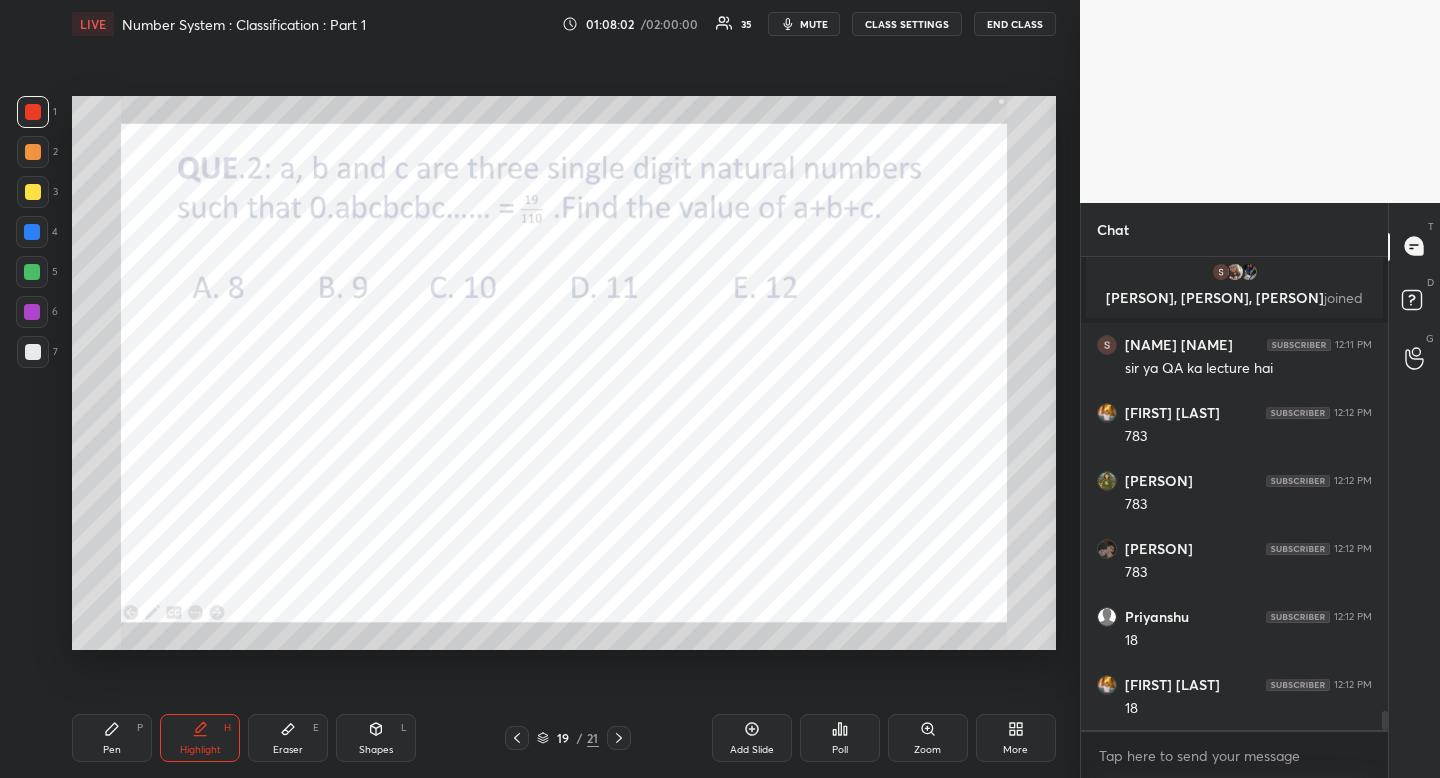 drag, startPoint x: 209, startPoint y: 744, endPoint x: 199, endPoint y: 659, distance: 85.58621 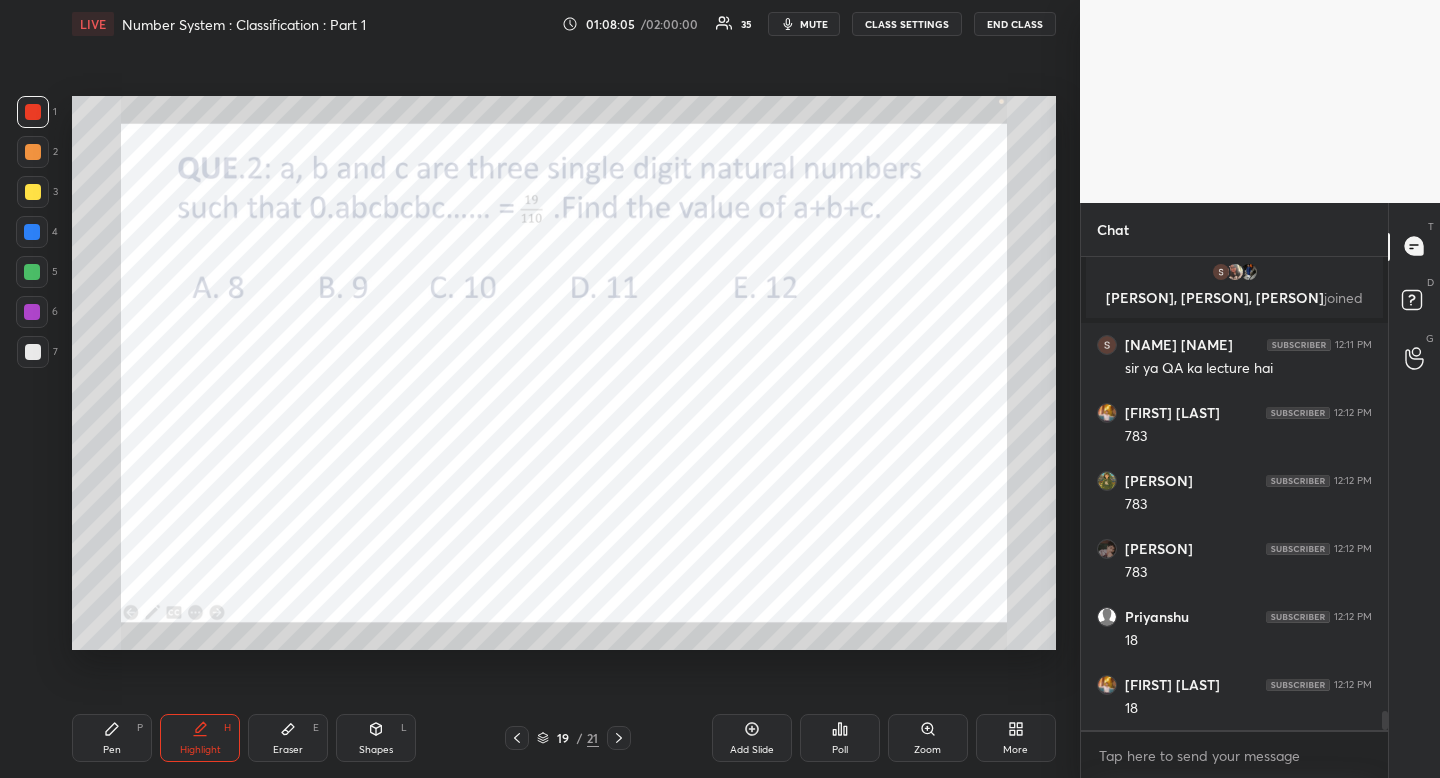 click on "Pen P" at bounding box center (112, 738) 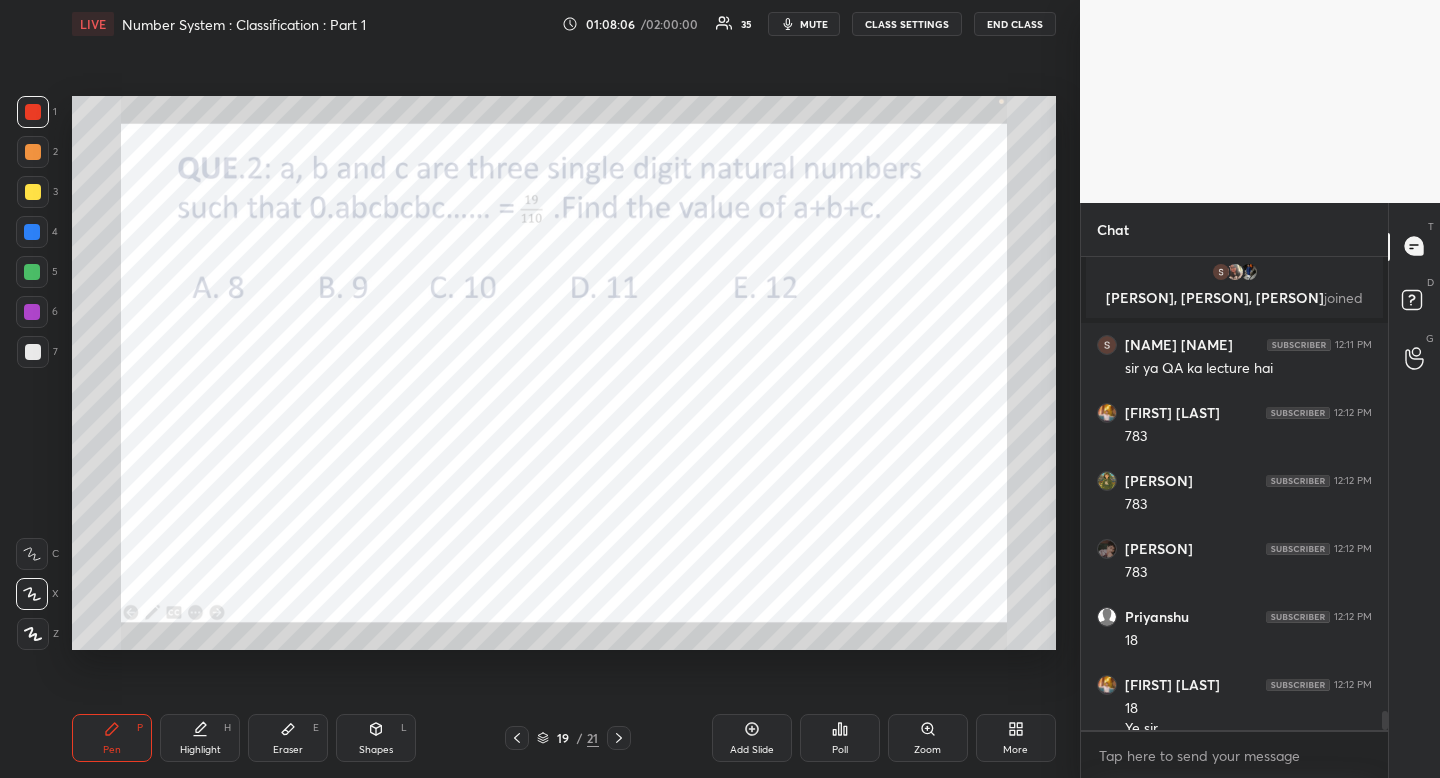scroll, scrollTop: 11364, scrollLeft: 0, axis: vertical 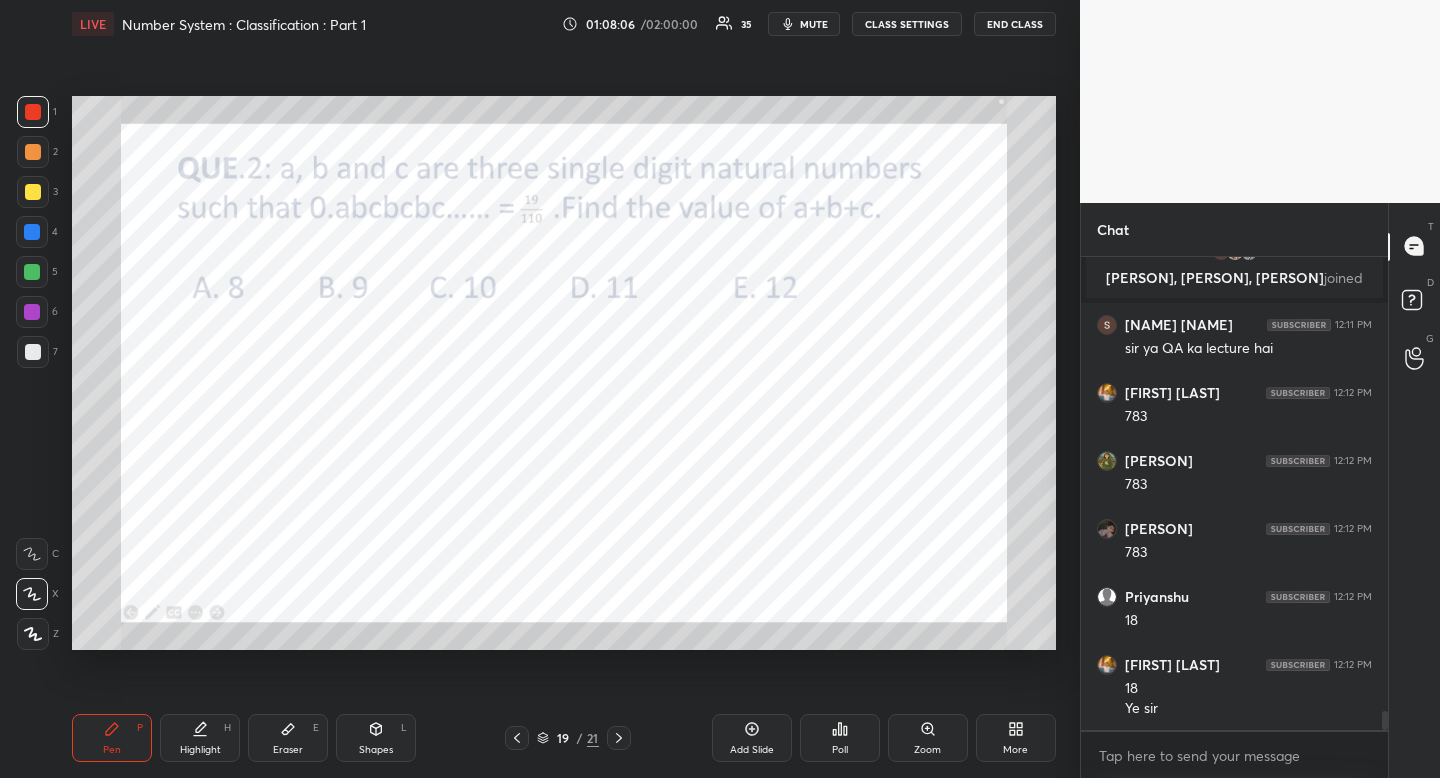 click on "Shapes L" at bounding box center (376, 738) 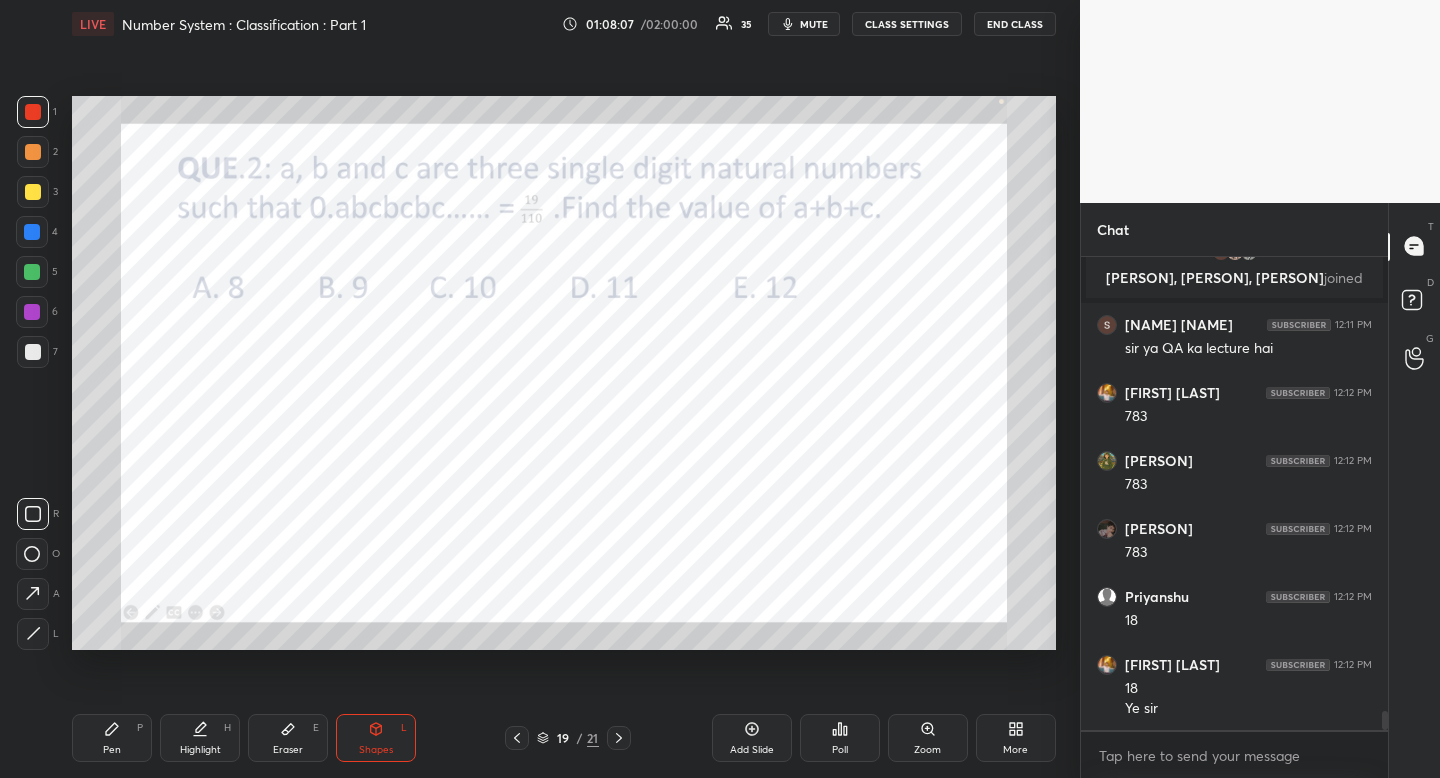 click 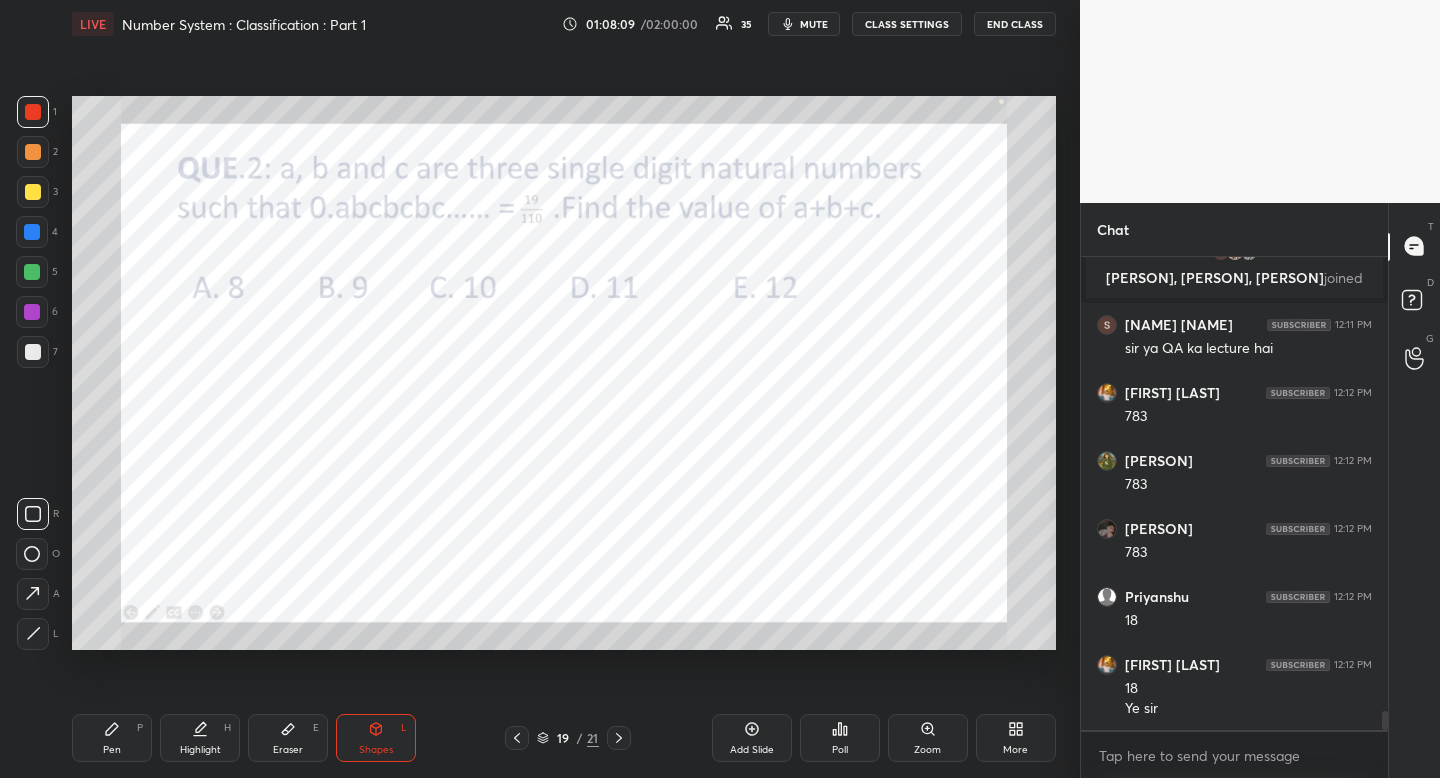 click on "Pen P" at bounding box center [112, 738] 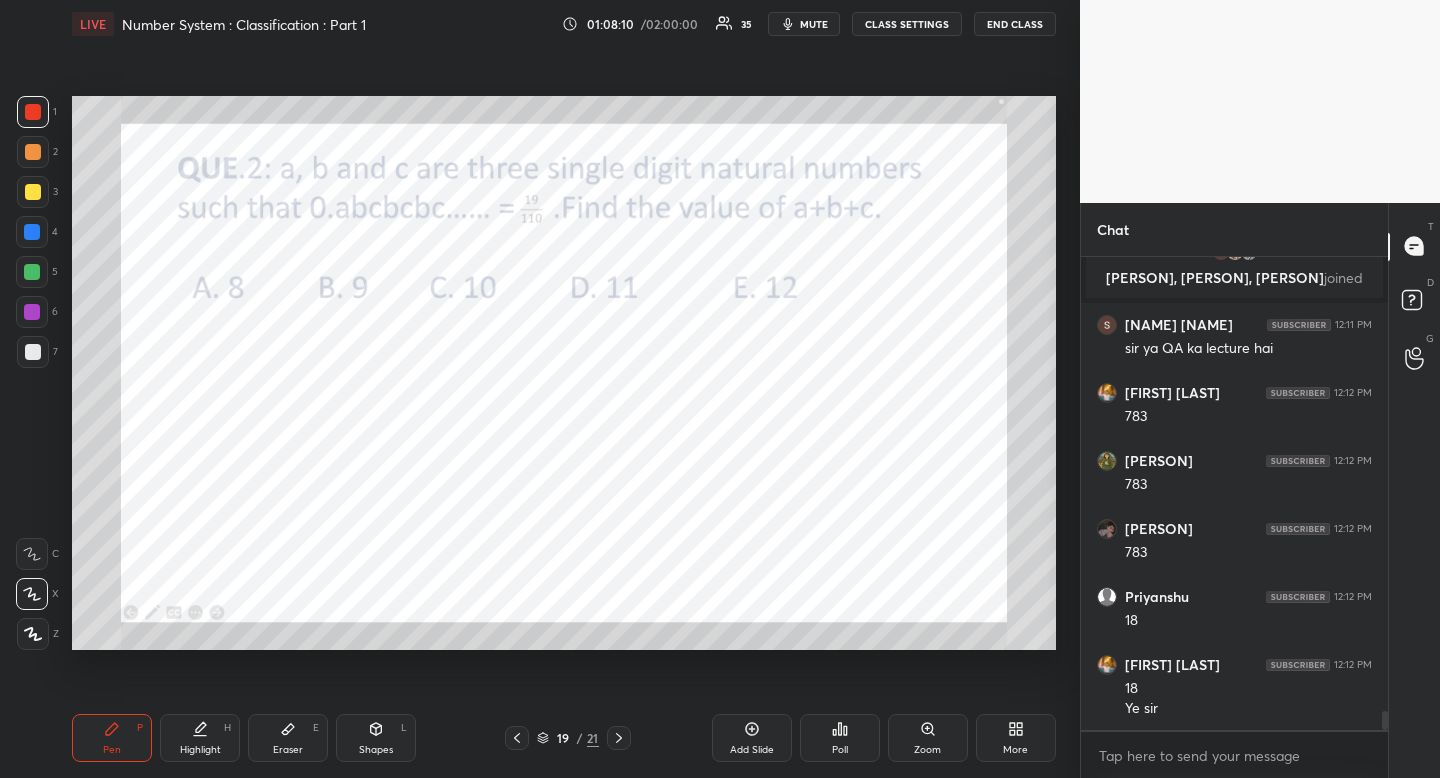 click on "Pen P" at bounding box center (112, 738) 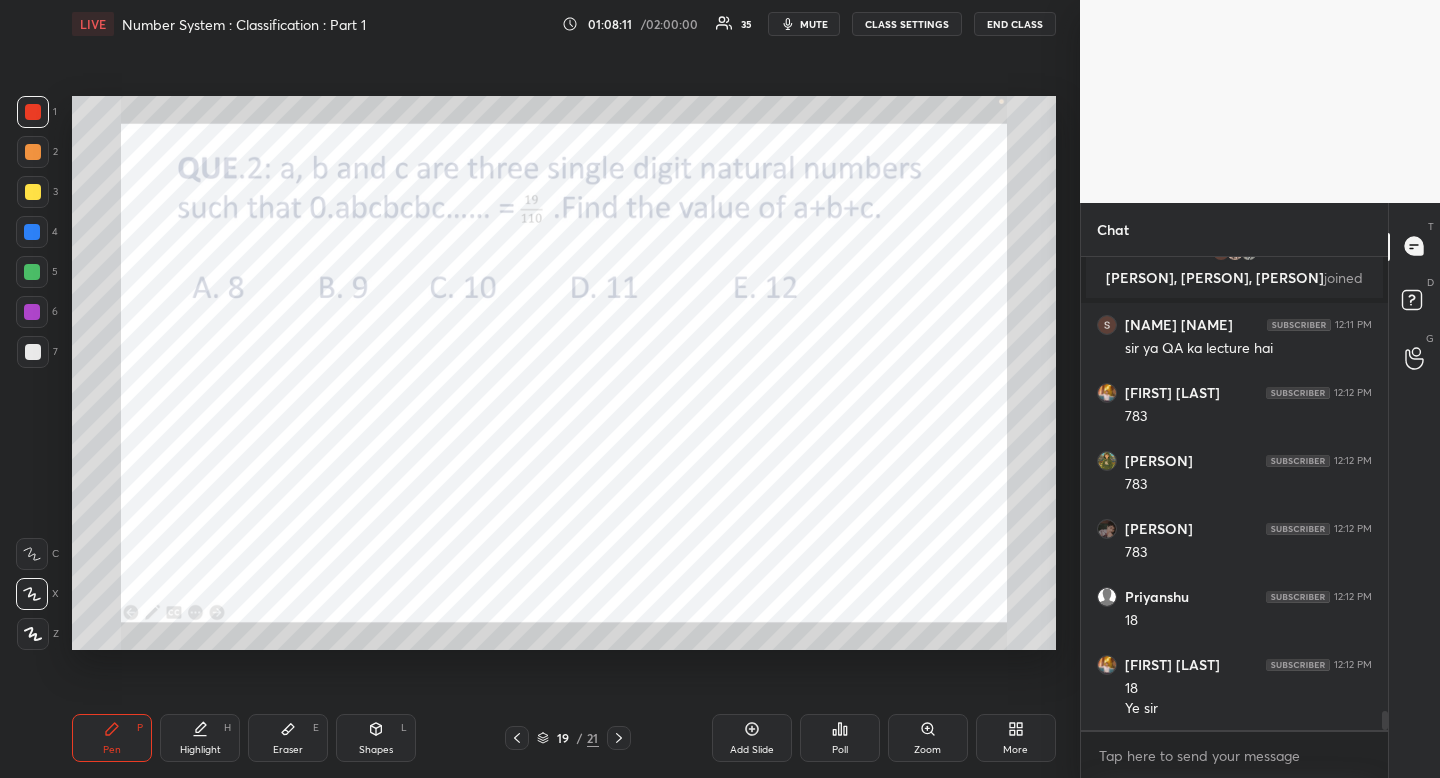 click at bounding box center (32, 232) 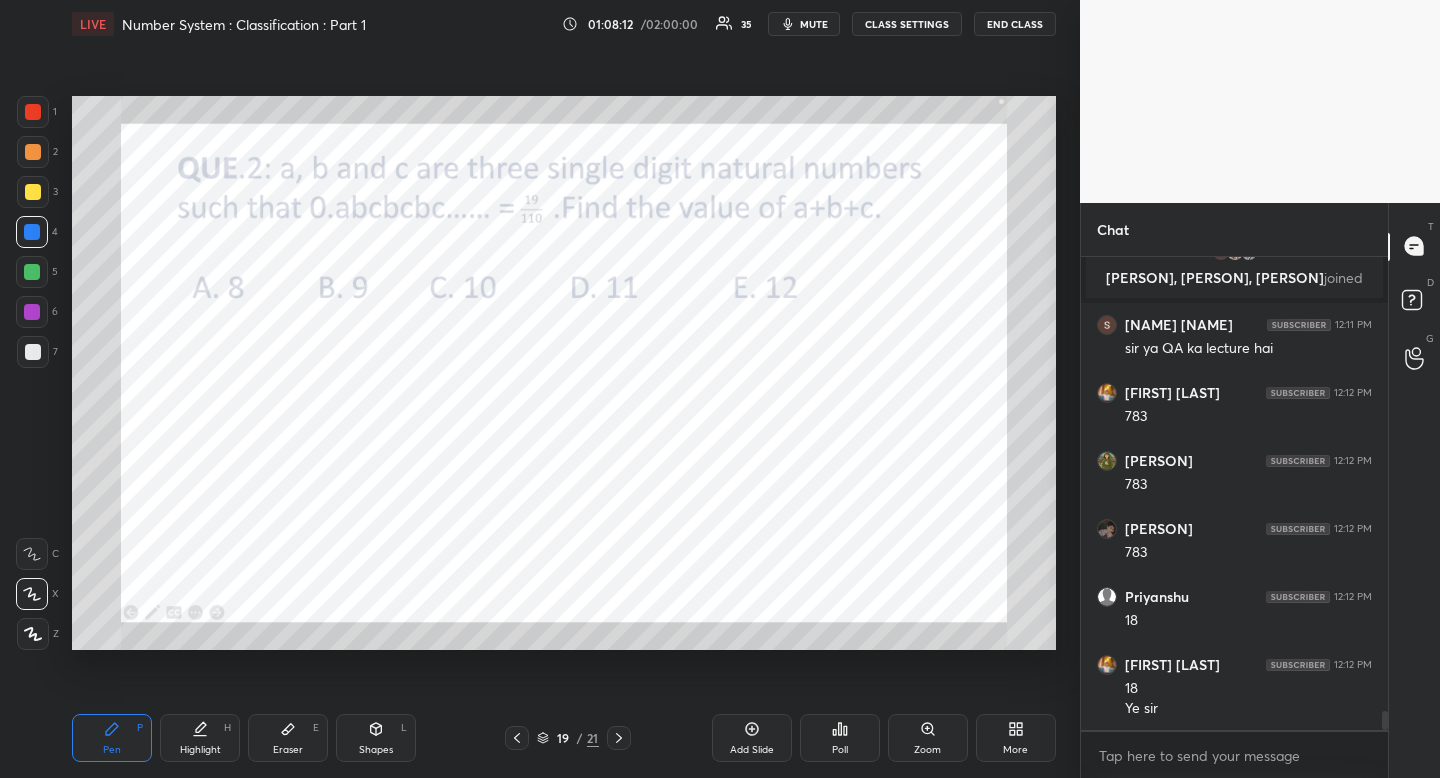 click at bounding box center (32, 232) 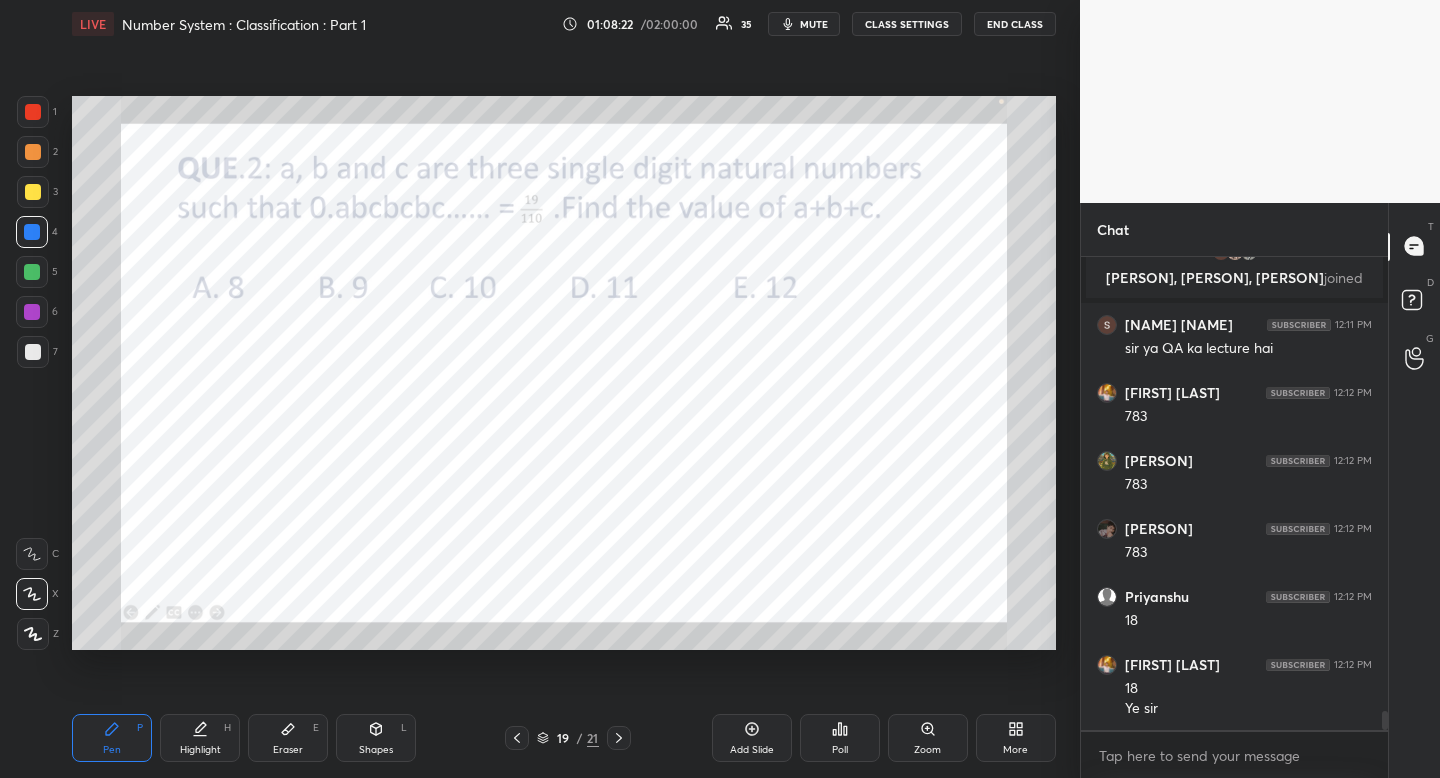 click on "Poll" at bounding box center (840, 738) 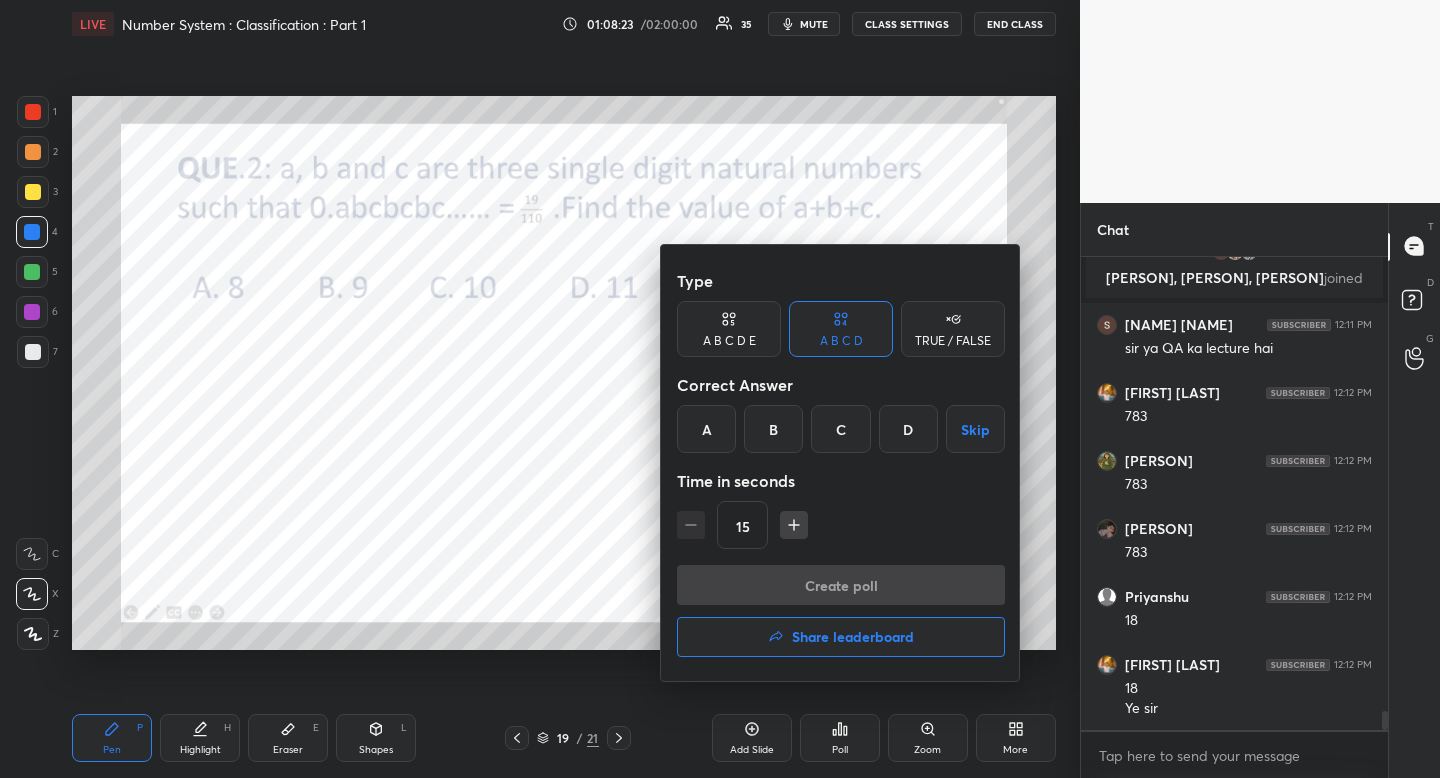 click on "C" at bounding box center [840, 429] 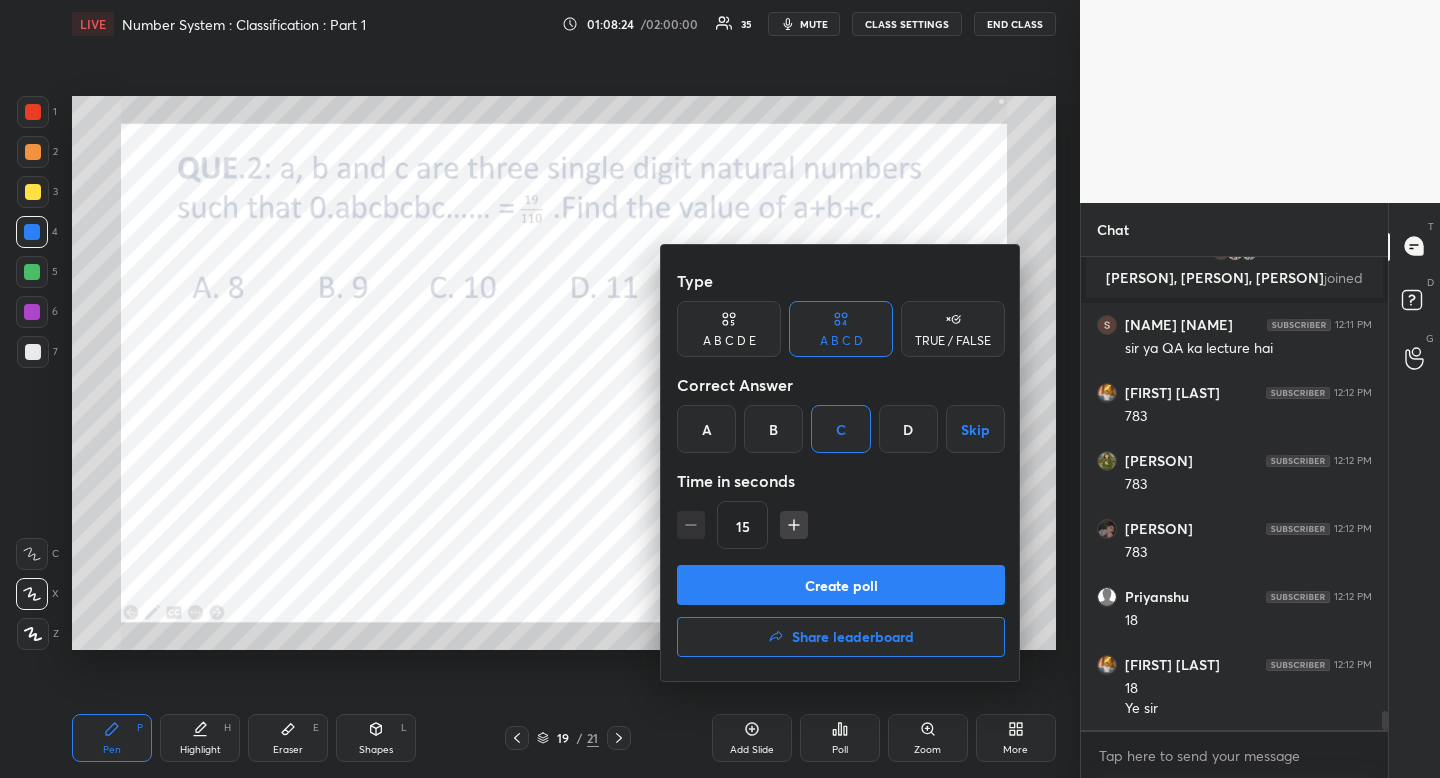 click 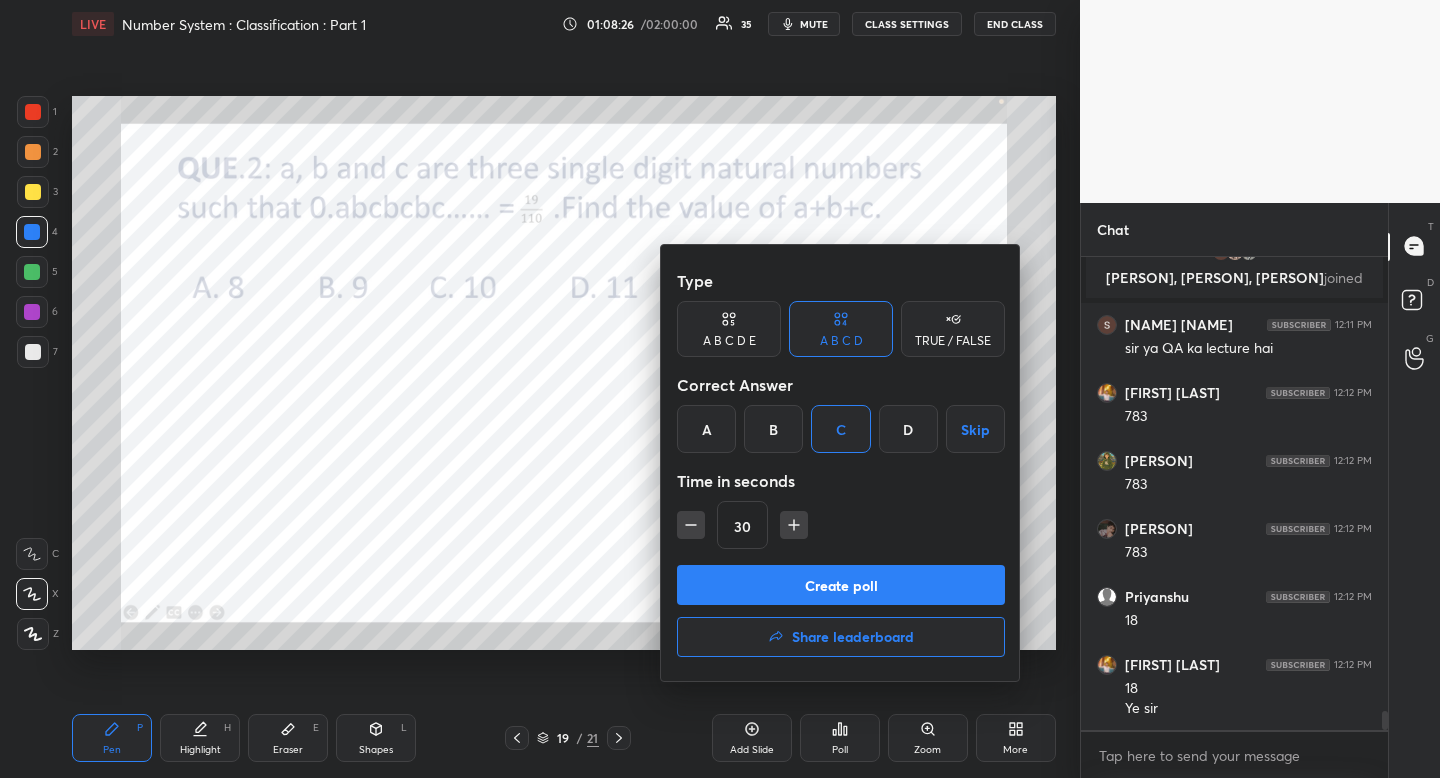 click on "Create poll" at bounding box center [841, 585] 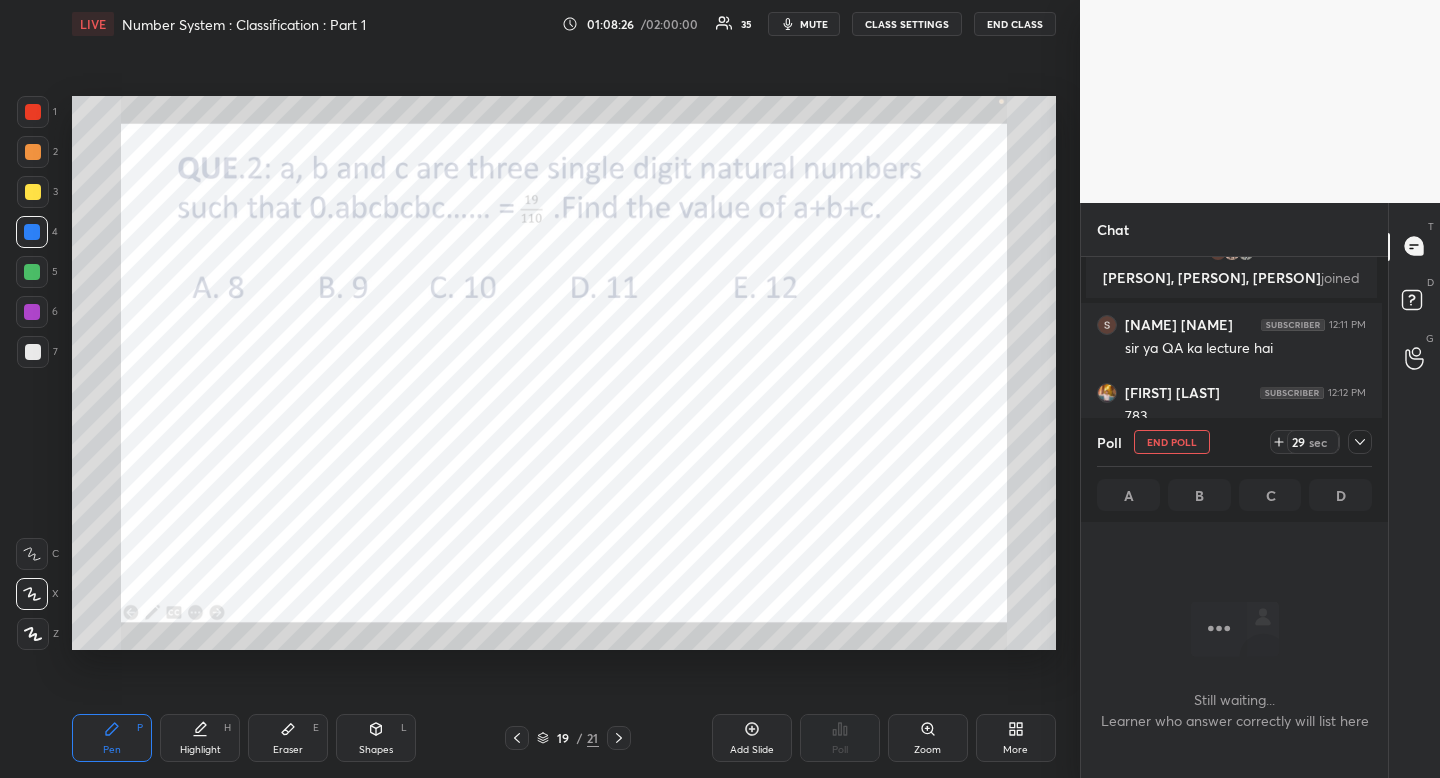 scroll, scrollTop: 380, scrollLeft: 295, axis: both 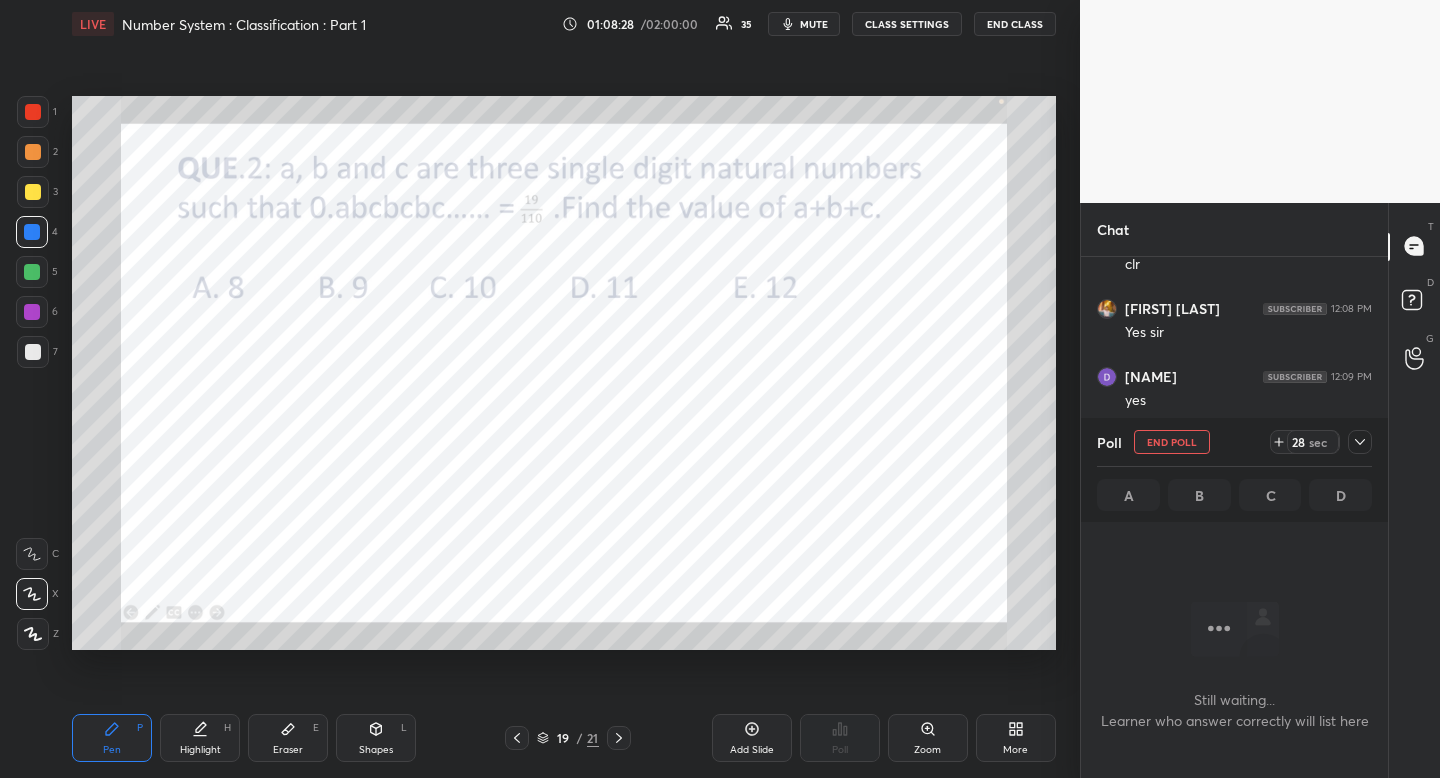 drag, startPoint x: 1303, startPoint y: 451, endPoint x: 1296, endPoint y: 460, distance: 11.401754 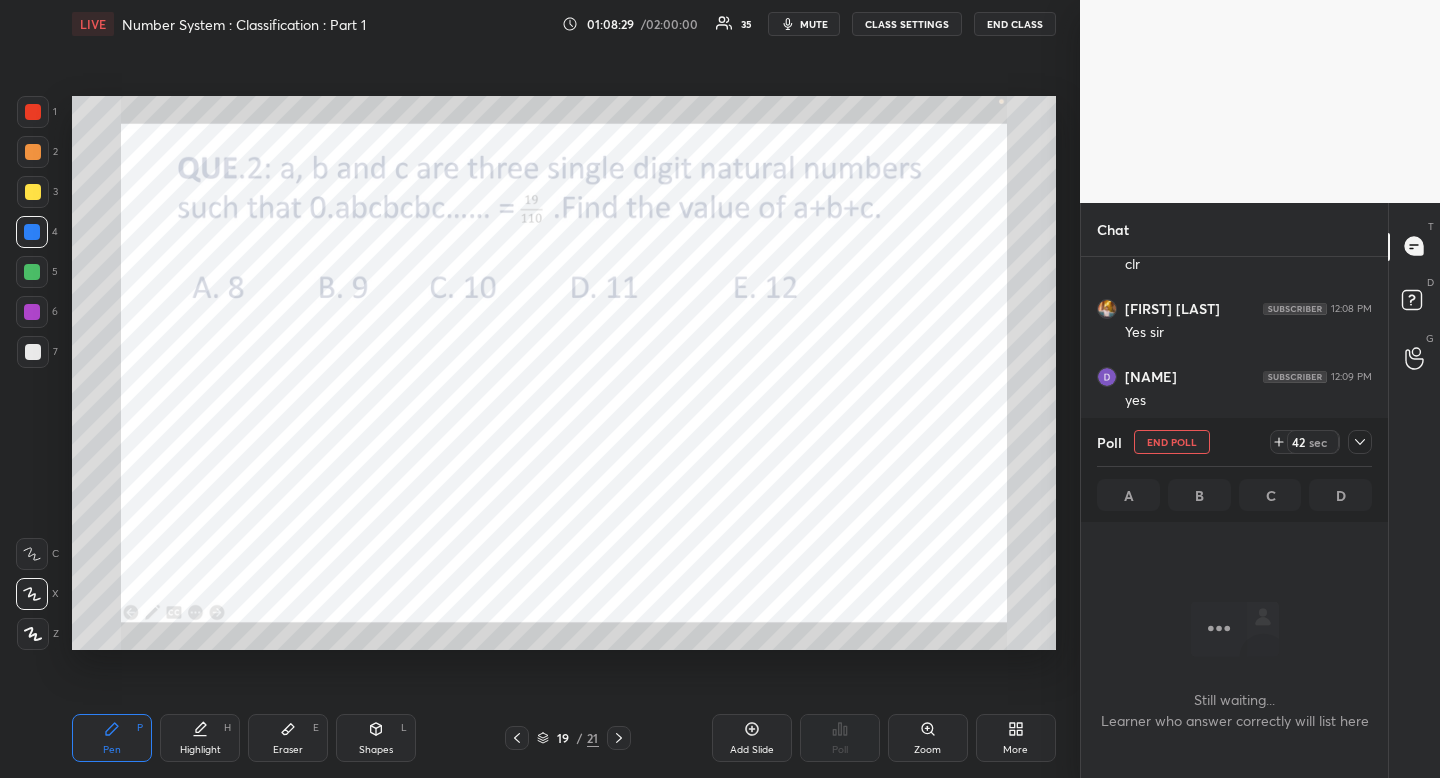 click on "mute" at bounding box center [814, 24] 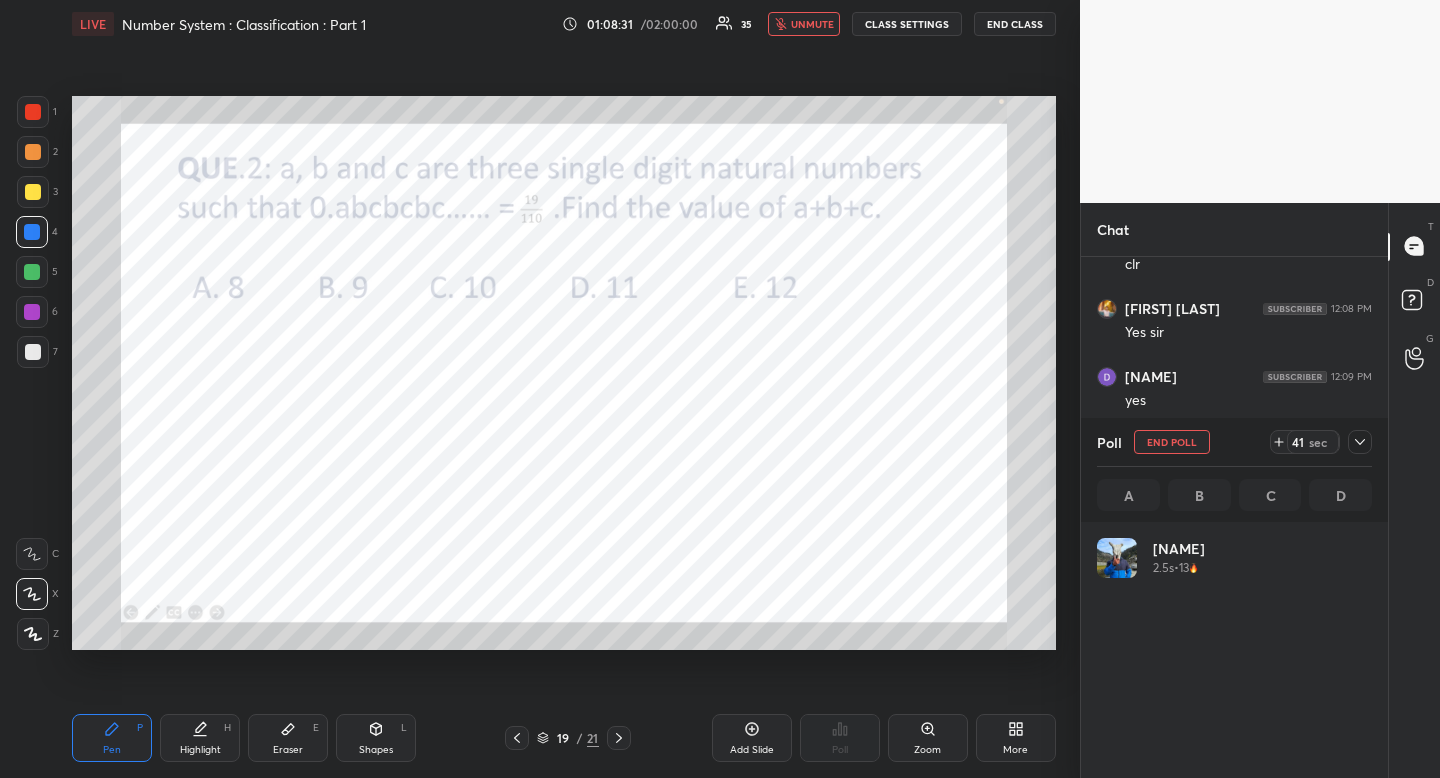 scroll, scrollTop: 7, scrollLeft: 7, axis: both 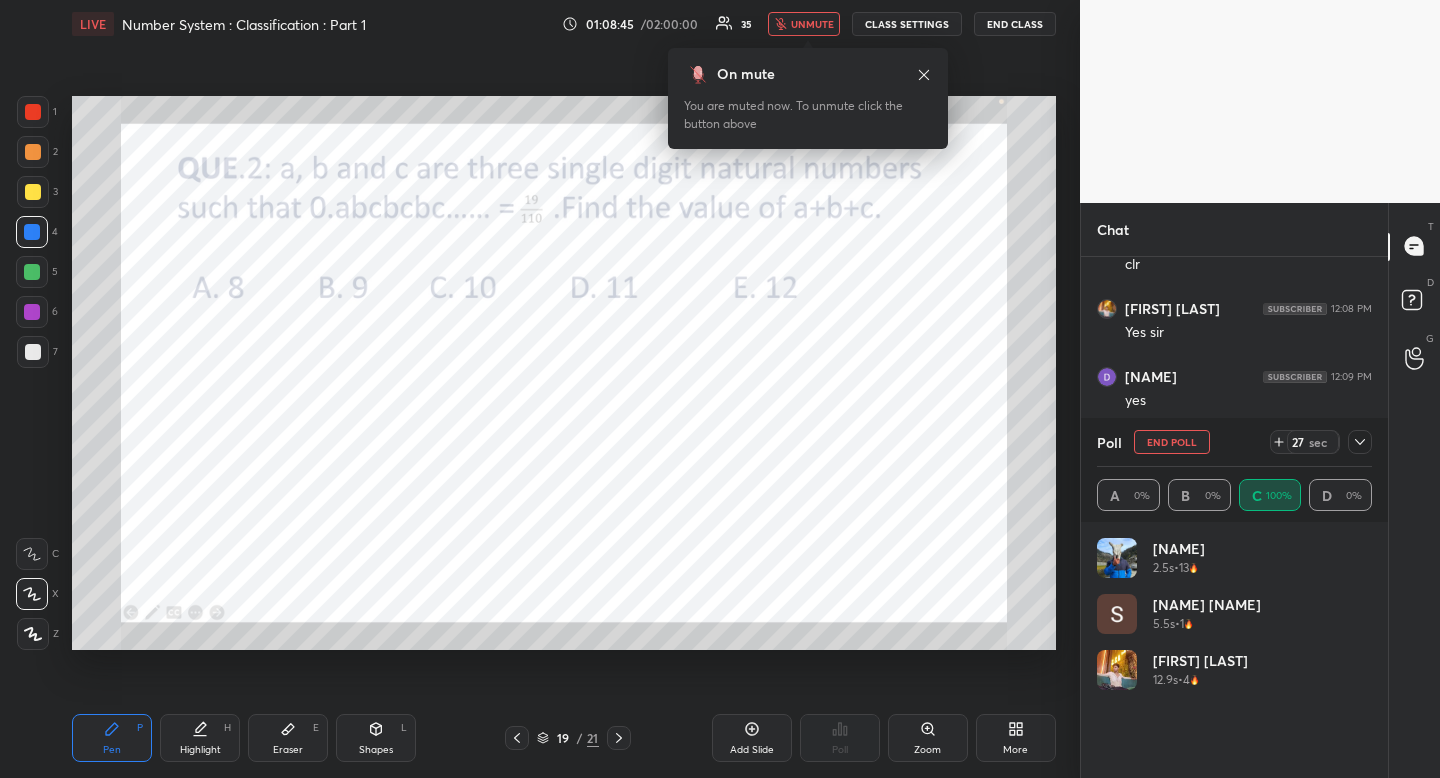 drag, startPoint x: 924, startPoint y: 70, endPoint x: 919, endPoint y: 61, distance: 10.29563 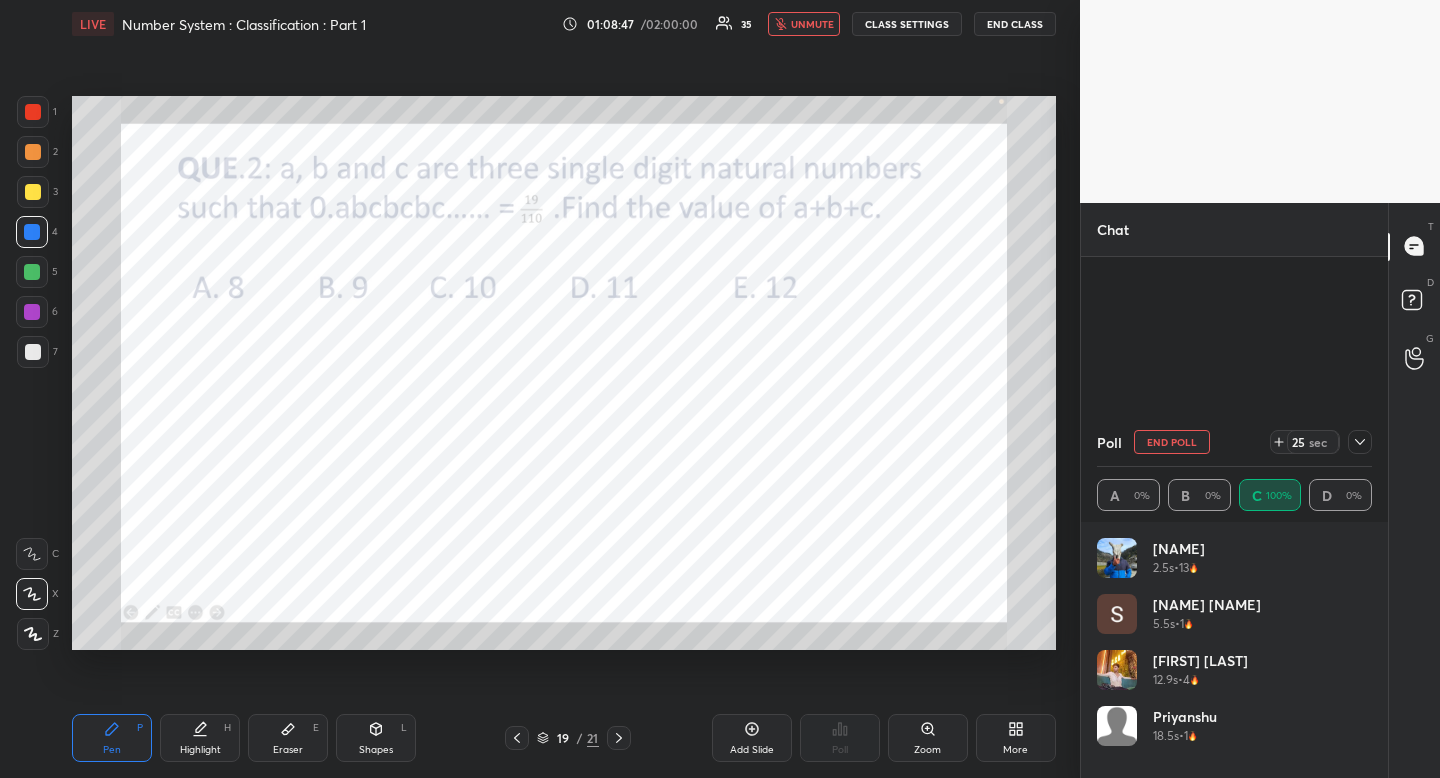 scroll, scrollTop: 11369, scrollLeft: 0, axis: vertical 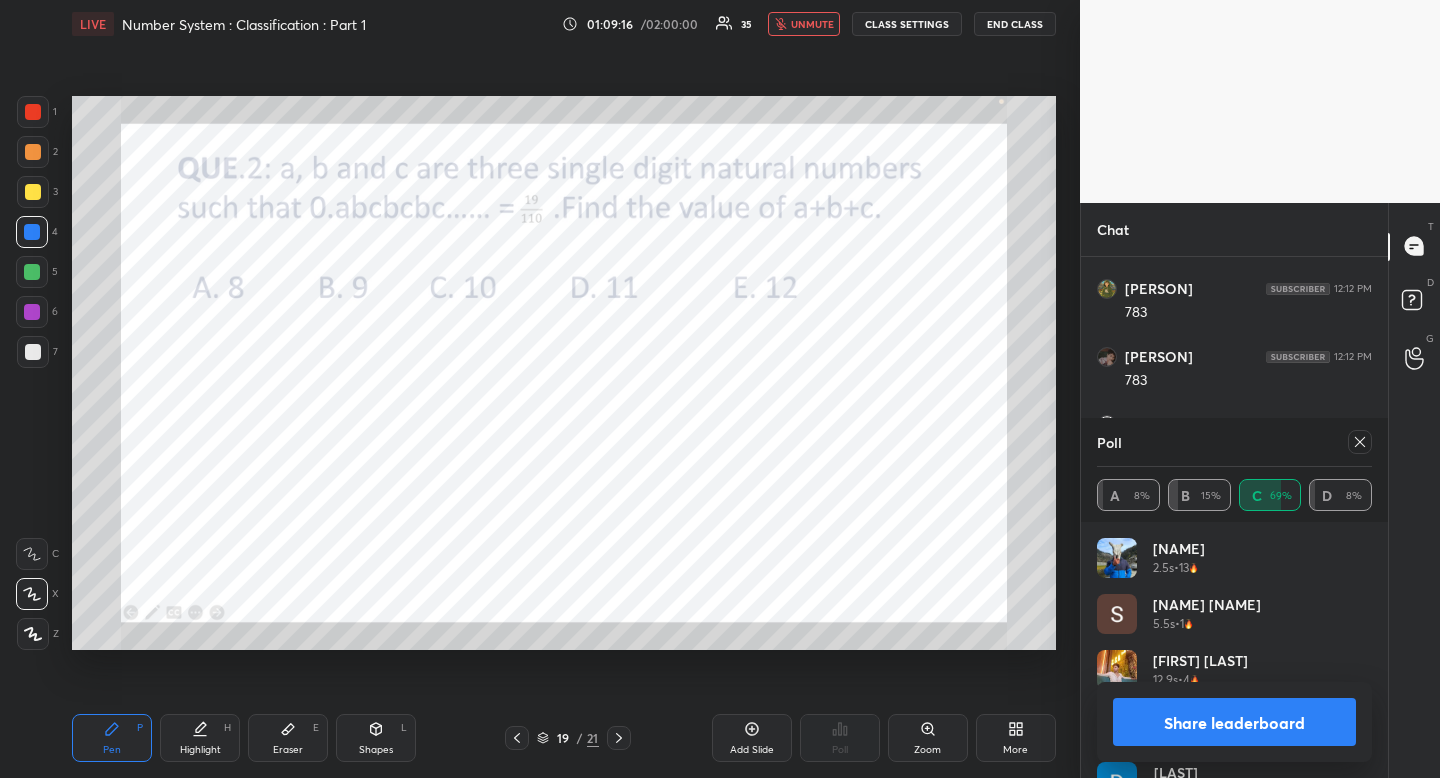 drag, startPoint x: 1362, startPoint y: 447, endPoint x: 1333, endPoint y: 440, distance: 29.832869 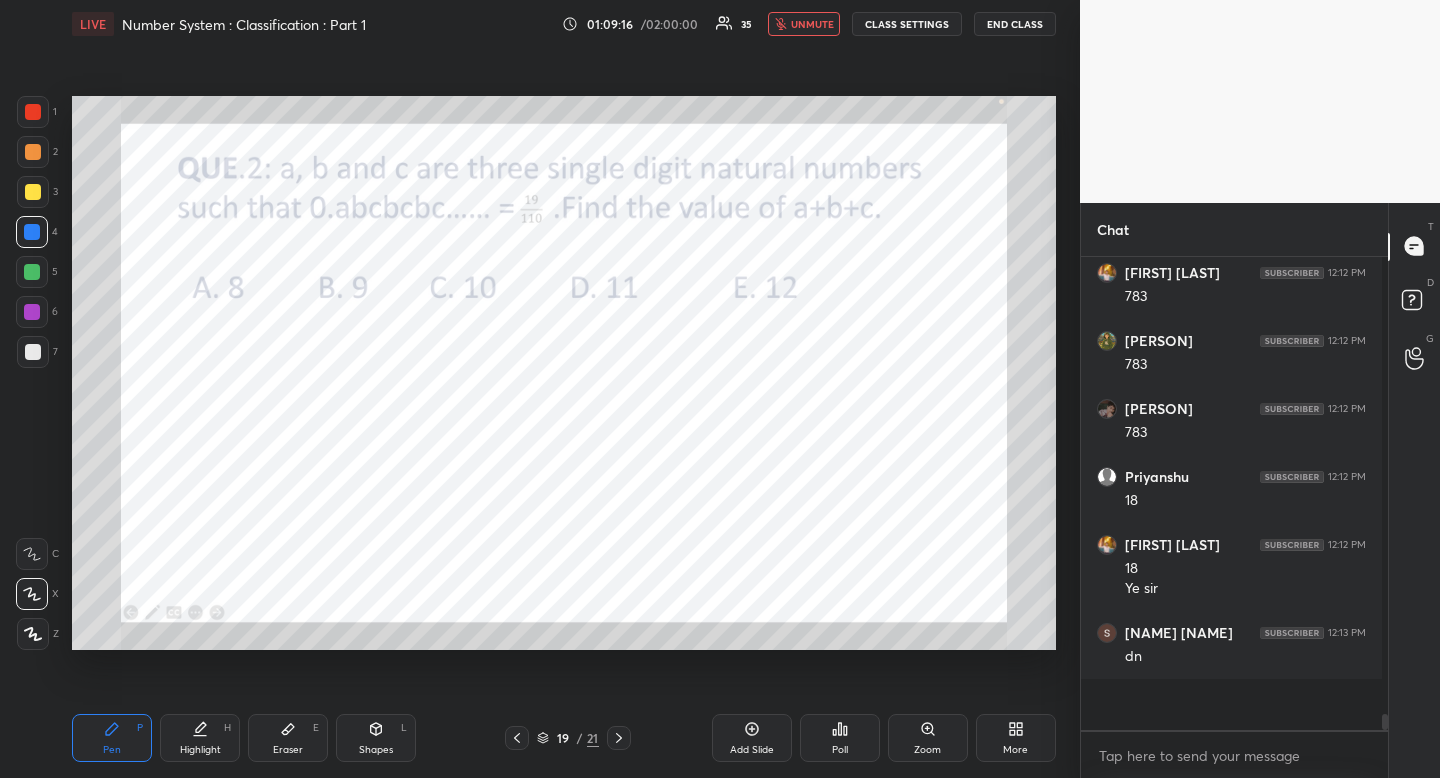 scroll, scrollTop: 1, scrollLeft: 7, axis: both 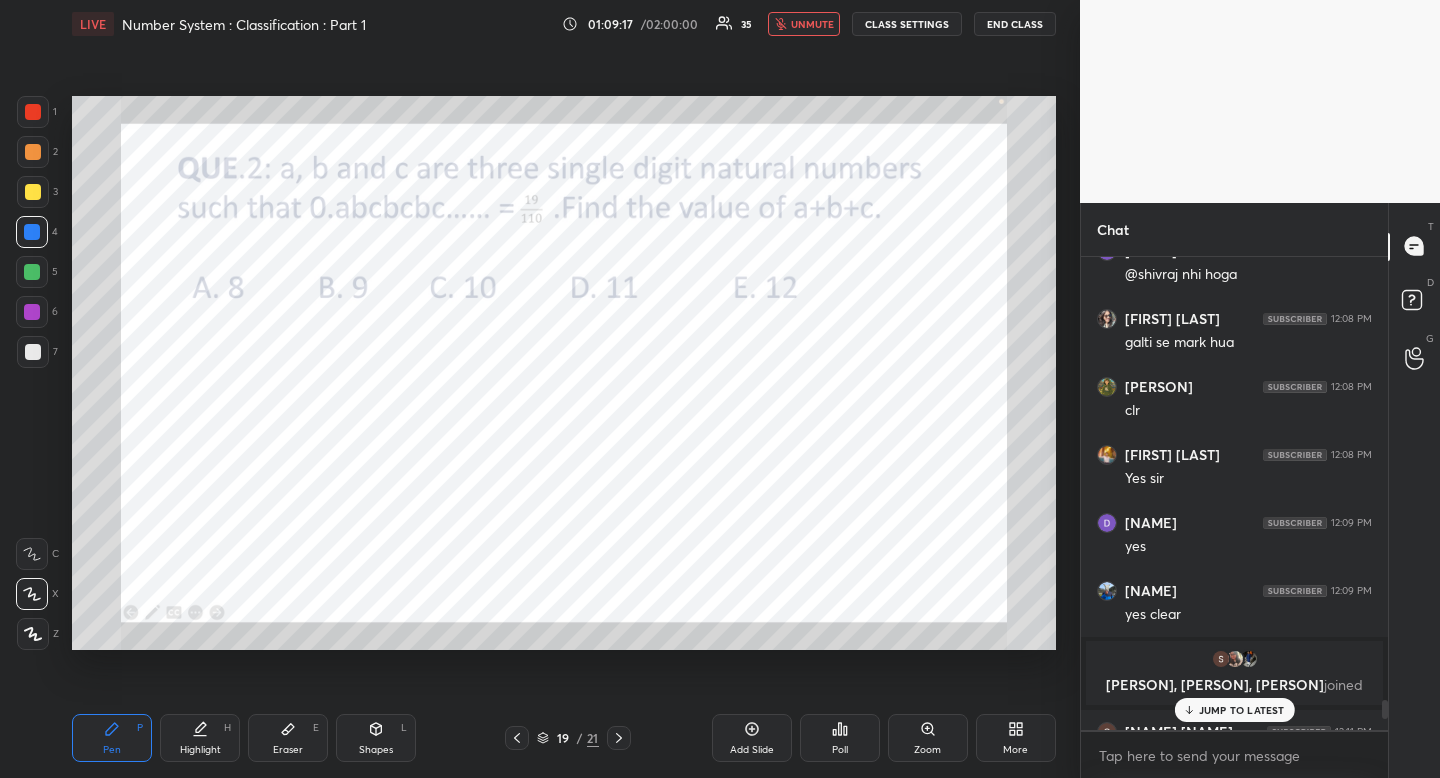 click on "unmute" at bounding box center [812, 24] 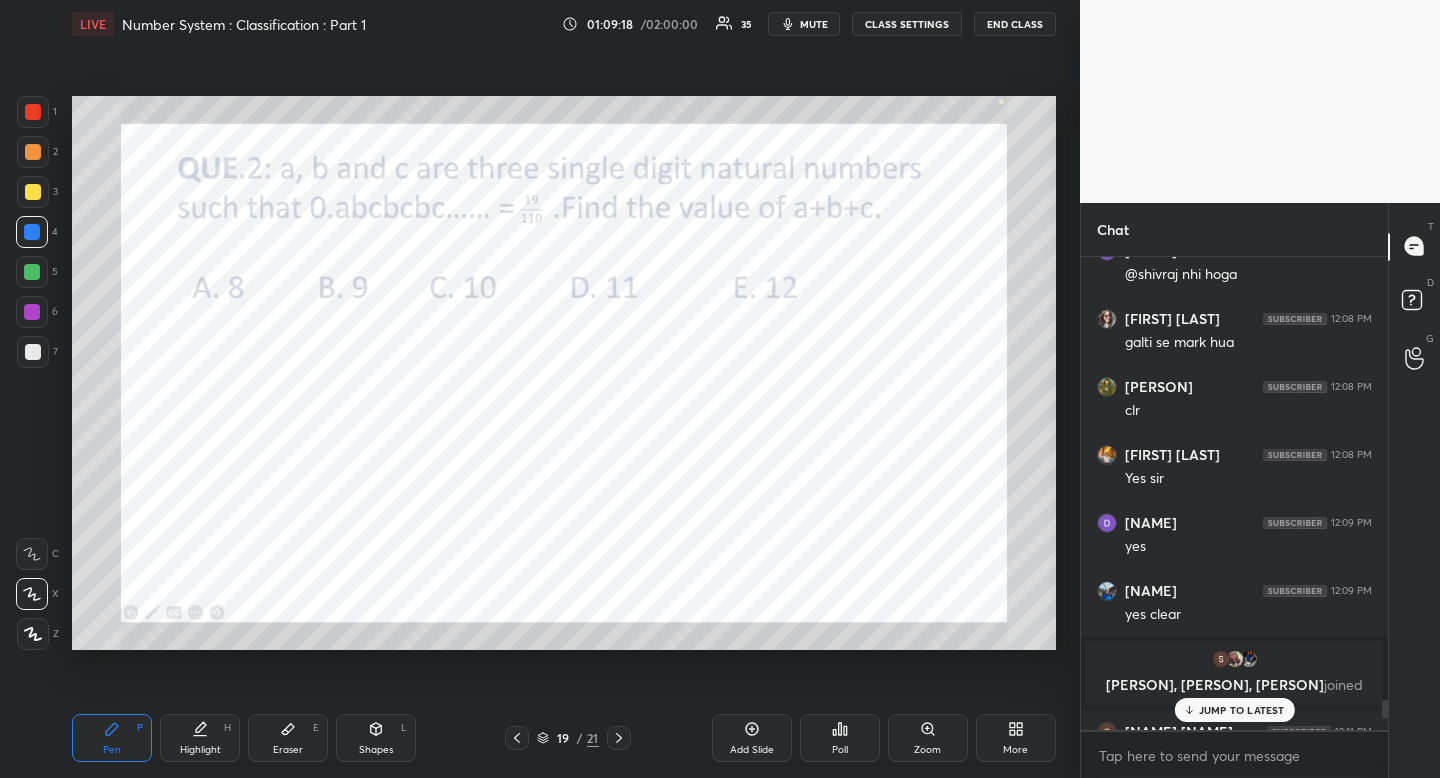 click on "JUMP TO LATEST" at bounding box center (1242, 710) 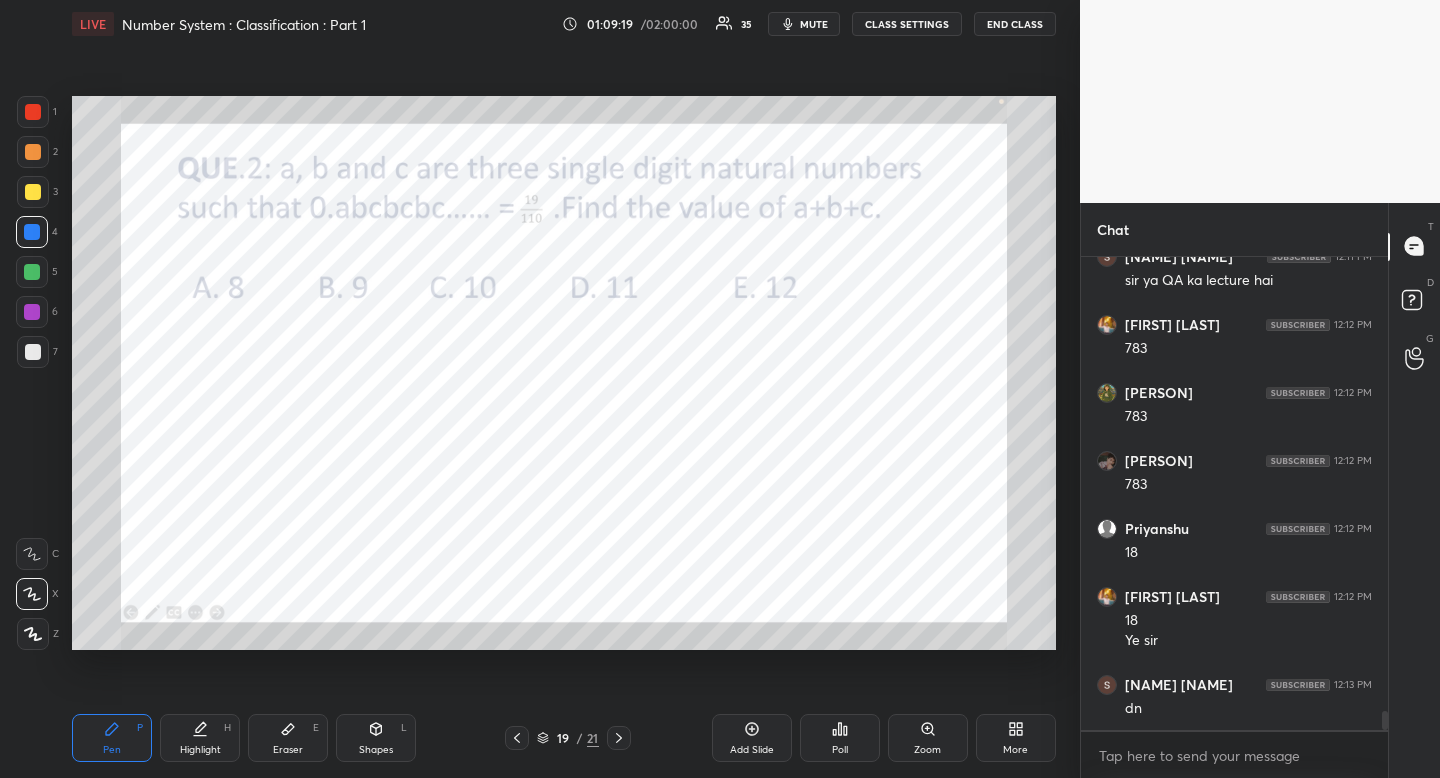 click on "Pen P" at bounding box center (112, 738) 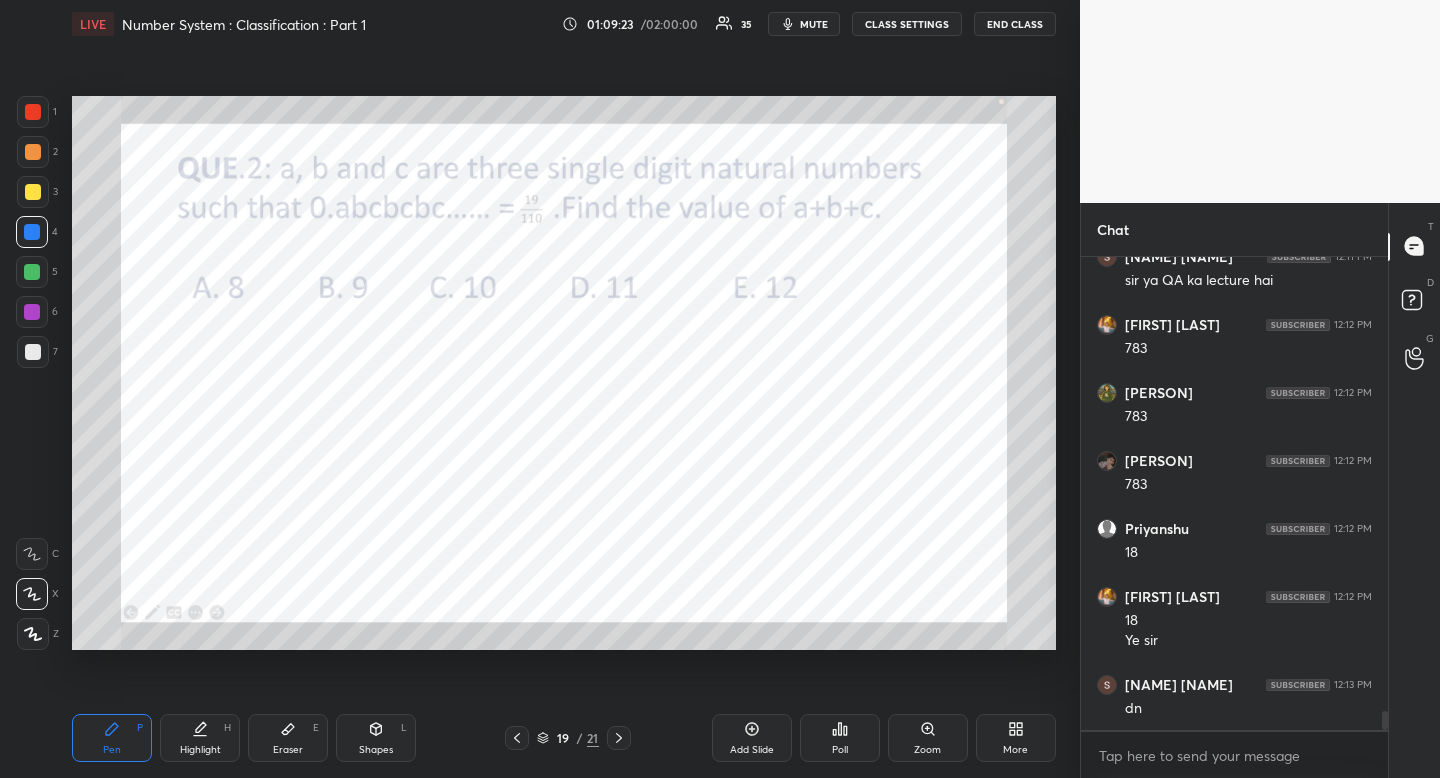 click at bounding box center (33, 112) 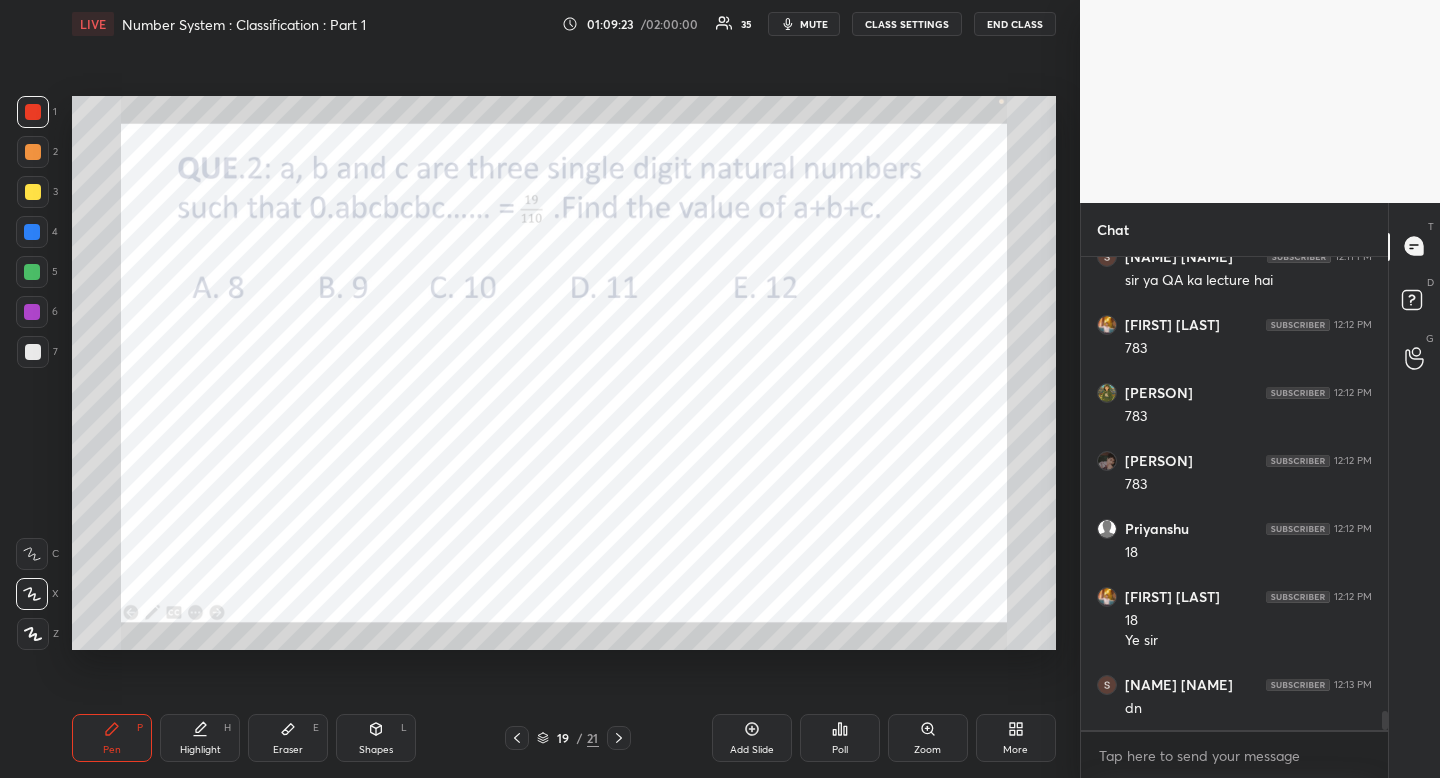 drag, startPoint x: 34, startPoint y: 117, endPoint x: 57, endPoint y: 122, distance: 23.537205 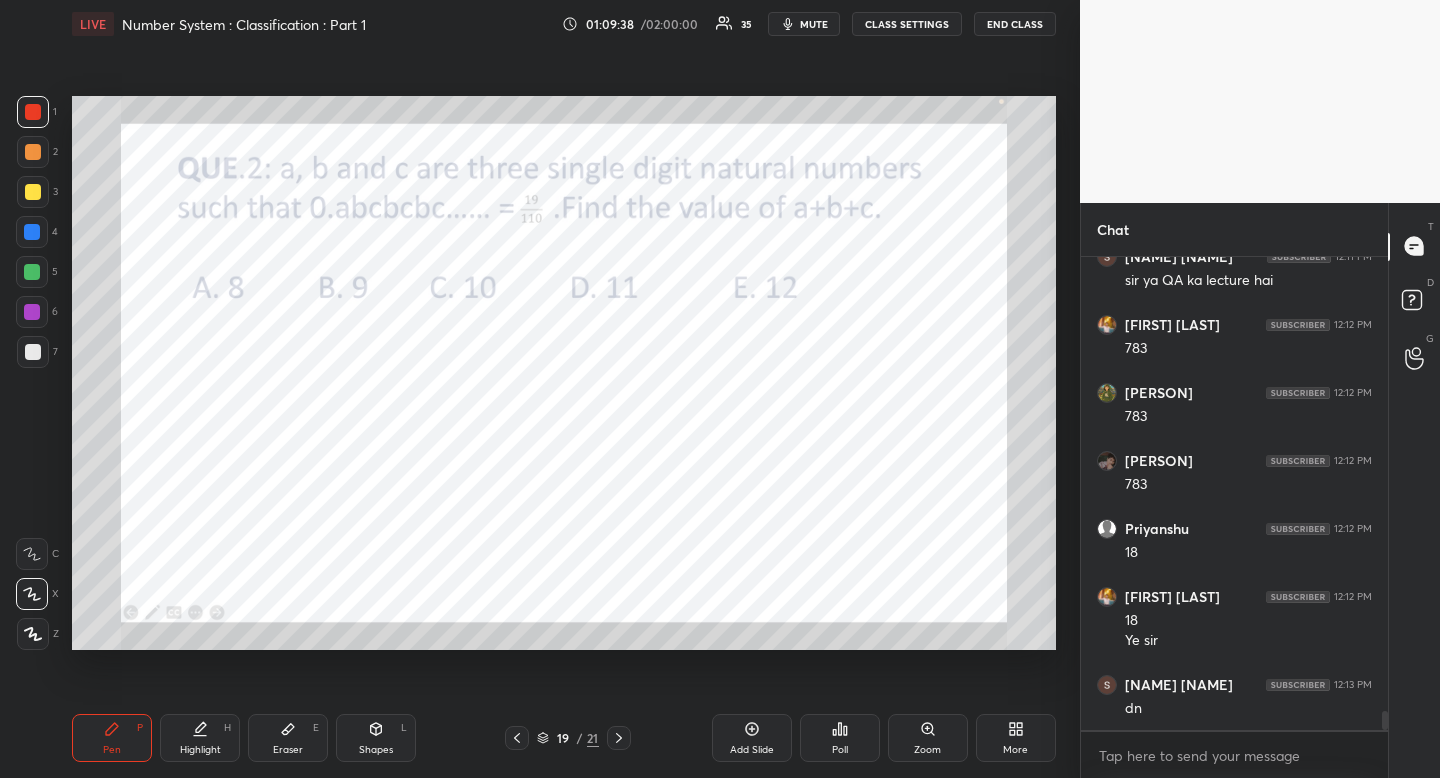 scroll, scrollTop: 11374, scrollLeft: 0, axis: vertical 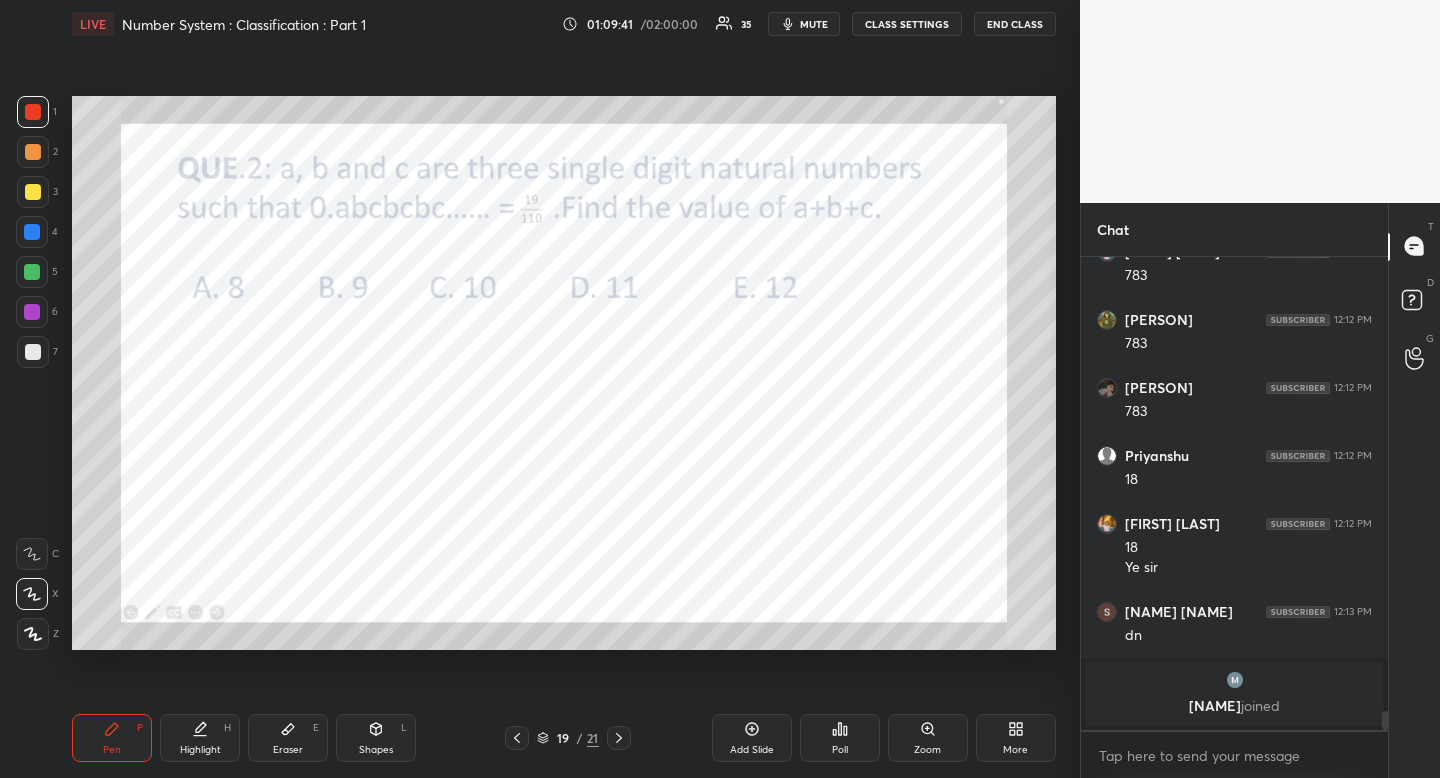 drag, startPoint x: 206, startPoint y: 731, endPoint x: 217, endPoint y: 722, distance: 14.21267 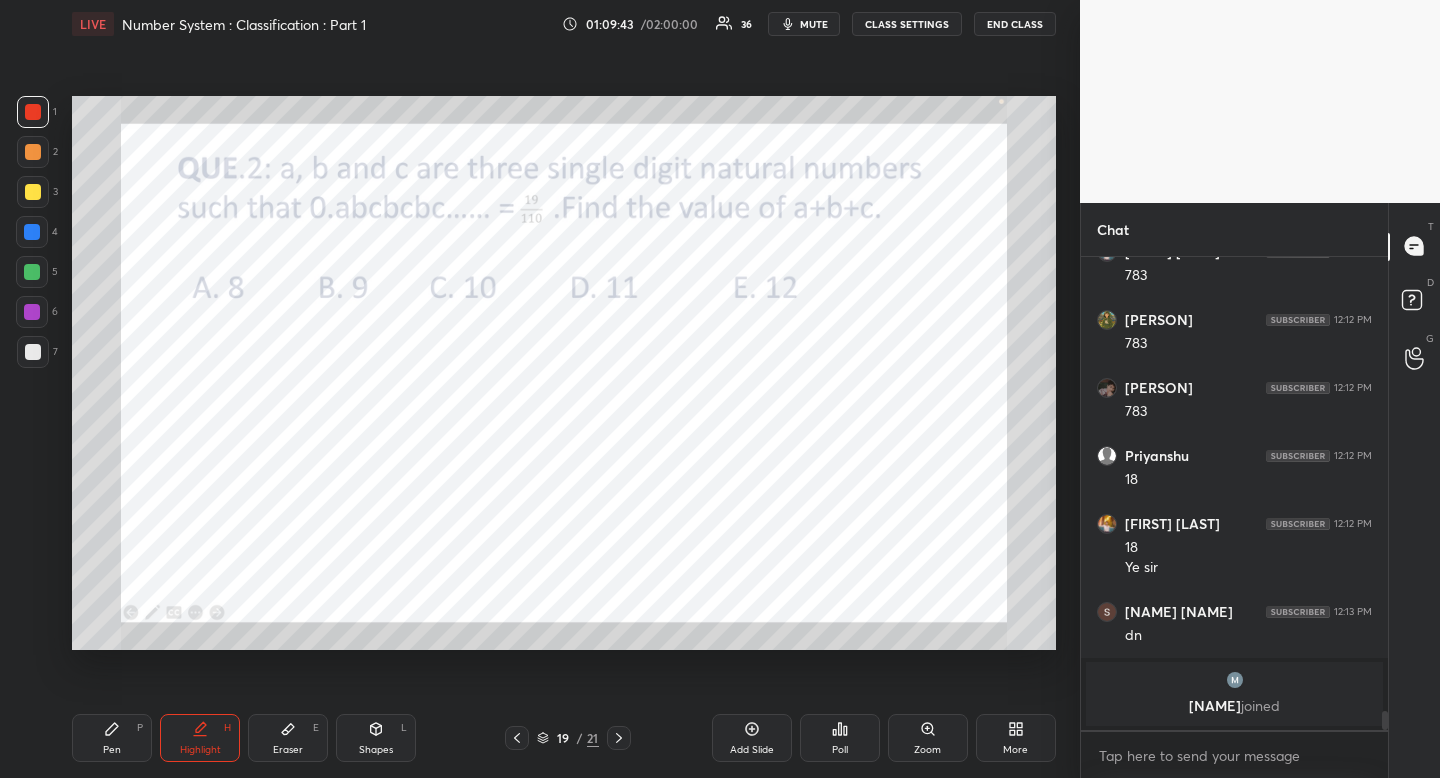 click on "Pen P" at bounding box center [112, 738] 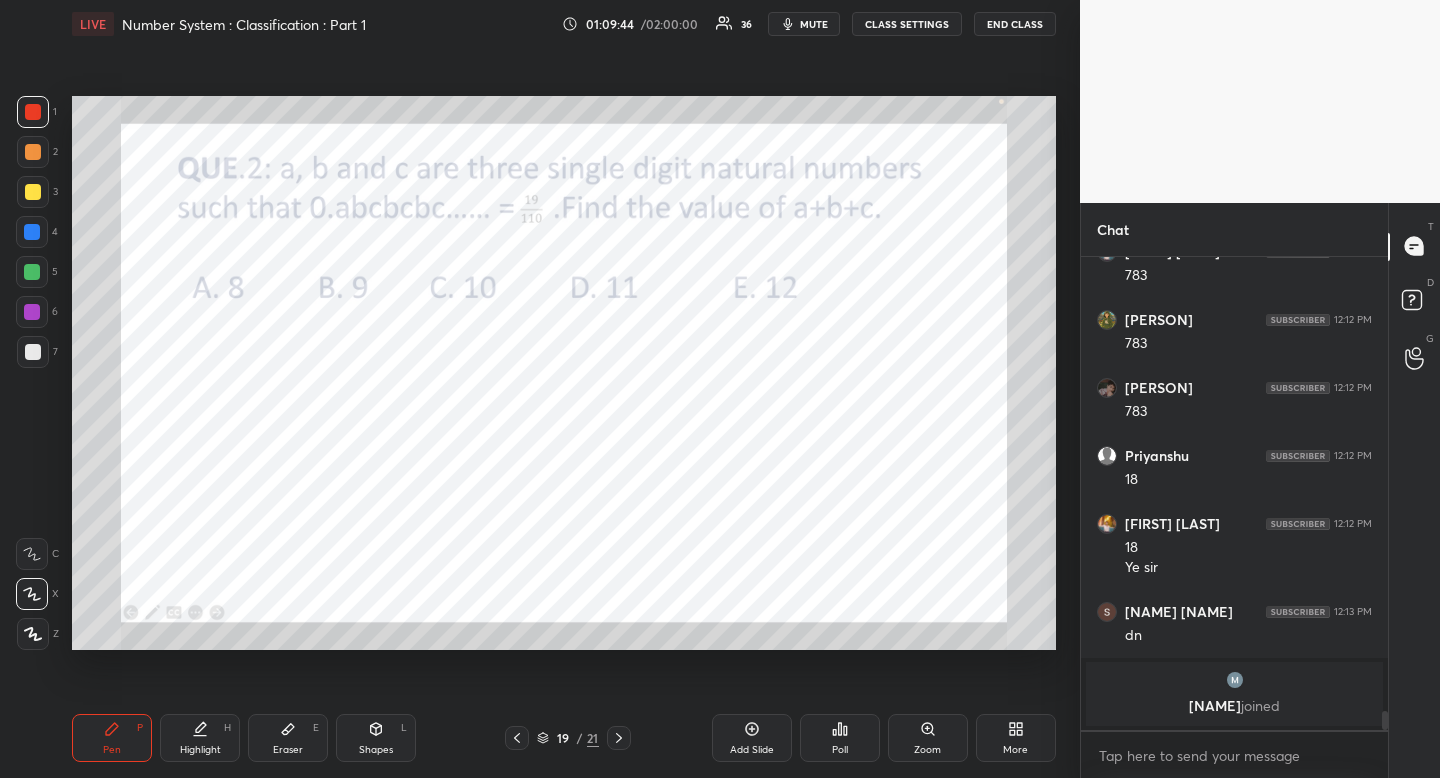 drag, startPoint x: 124, startPoint y: 740, endPoint x: 127, endPoint y: 727, distance: 13.341664 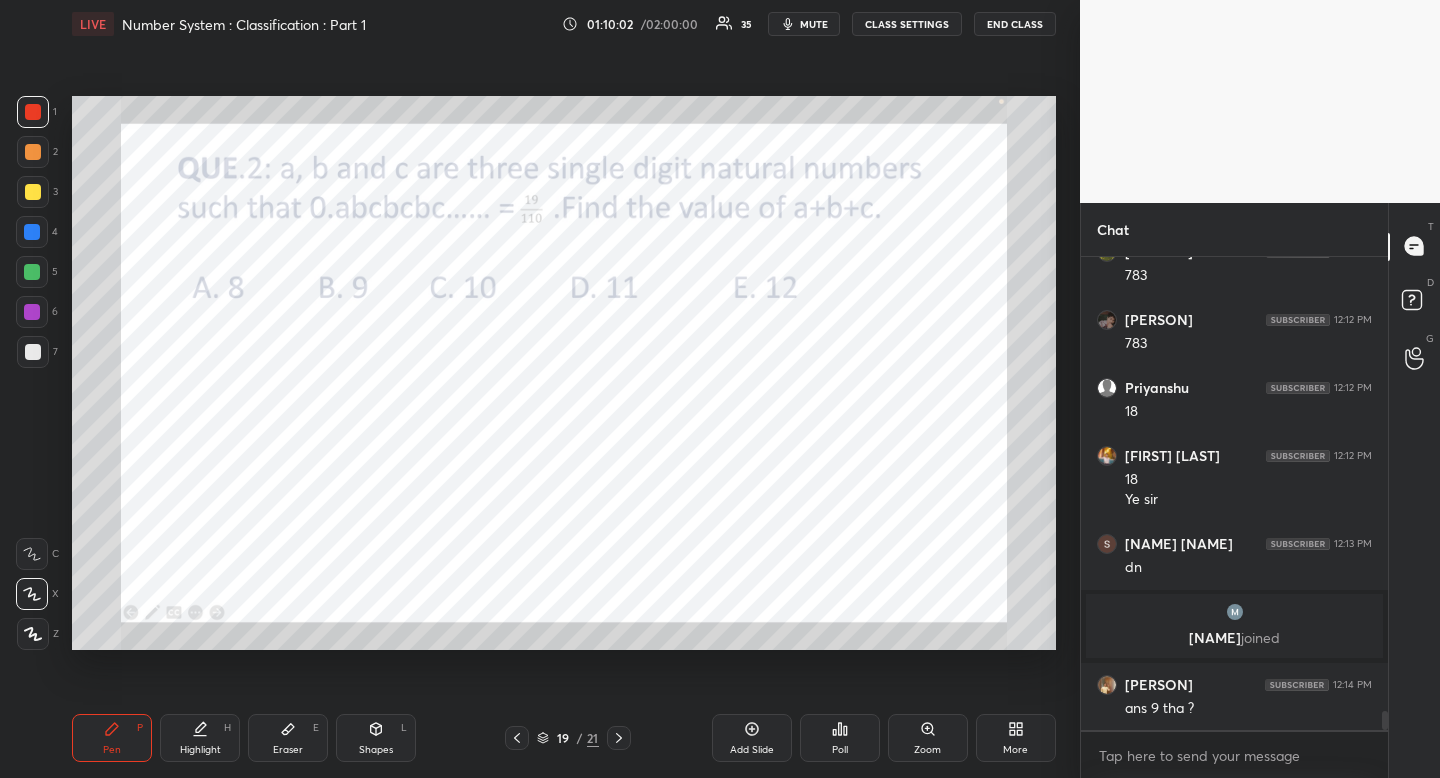 scroll, scrollTop: 11366, scrollLeft: 0, axis: vertical 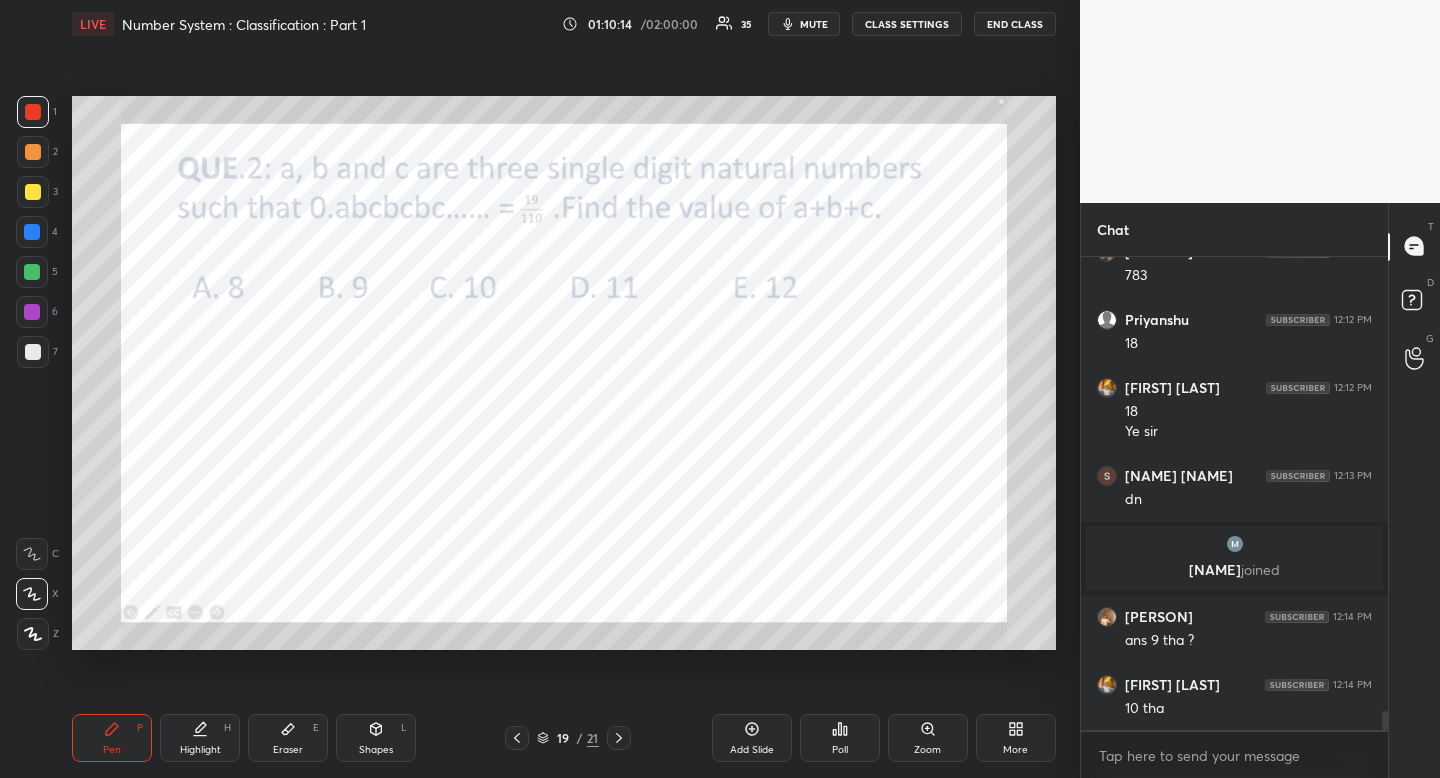 click on "1" at bounding box center (37, 112) 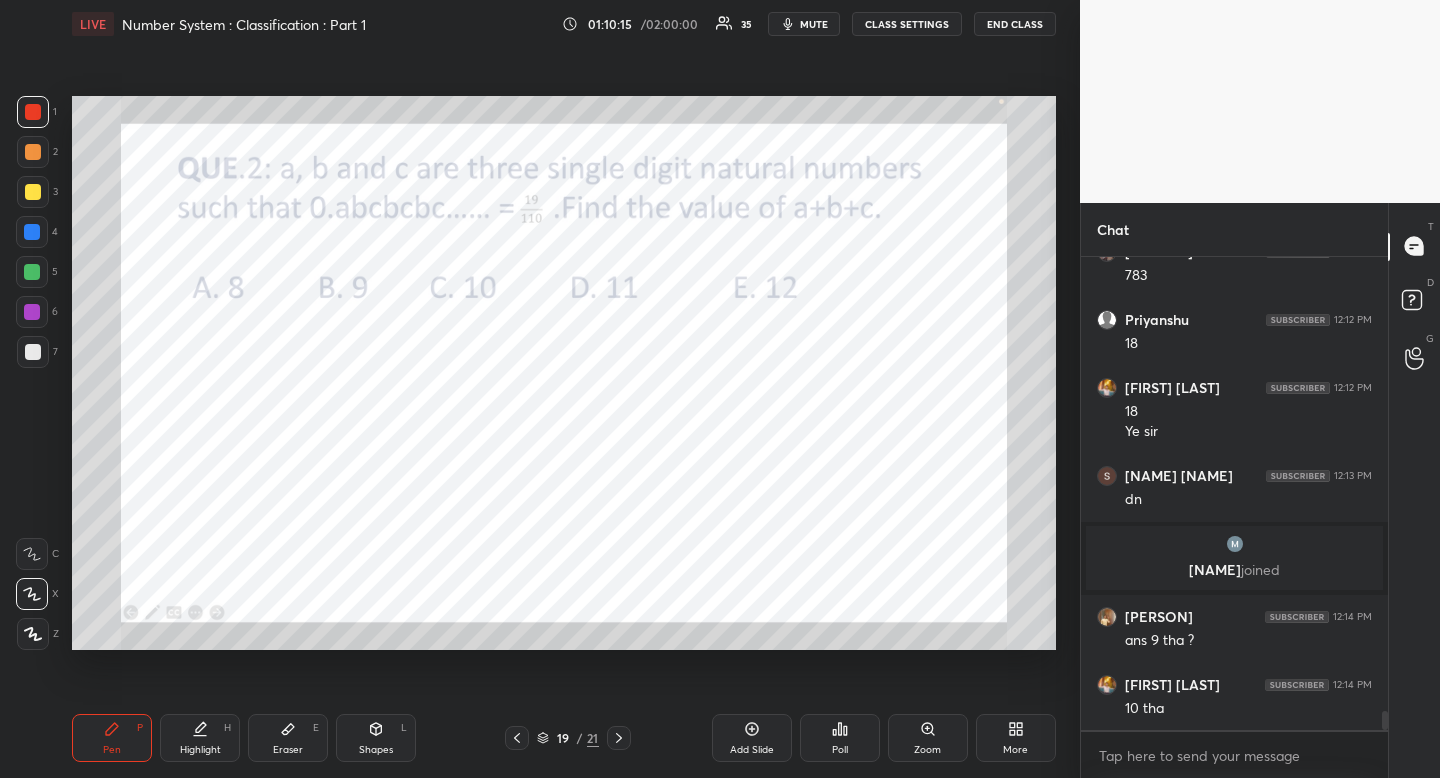click on "Shapes L" at bounding box center [376, 738] 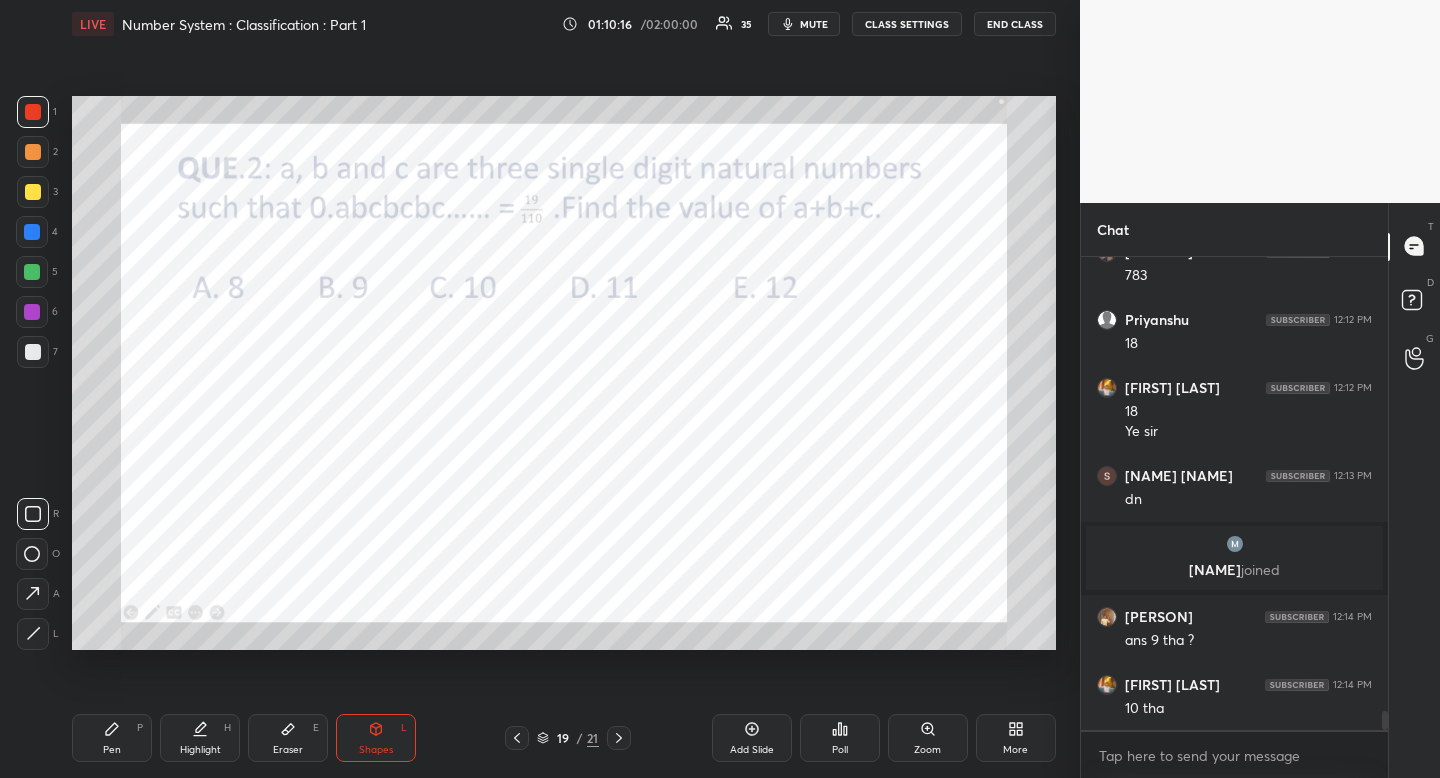 click at bounding box center [33, 514] 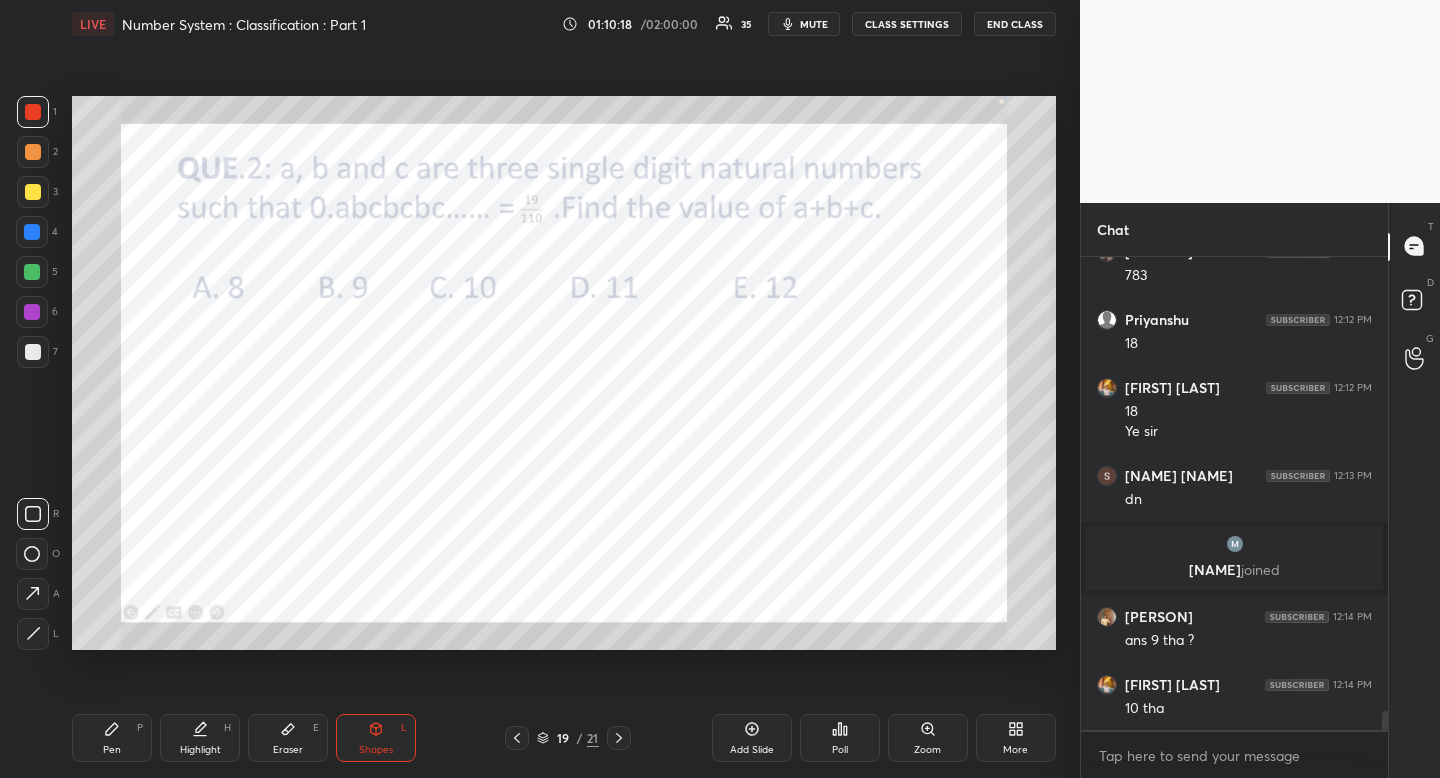 click on "Highlight H" at bounding box center [200, 738] 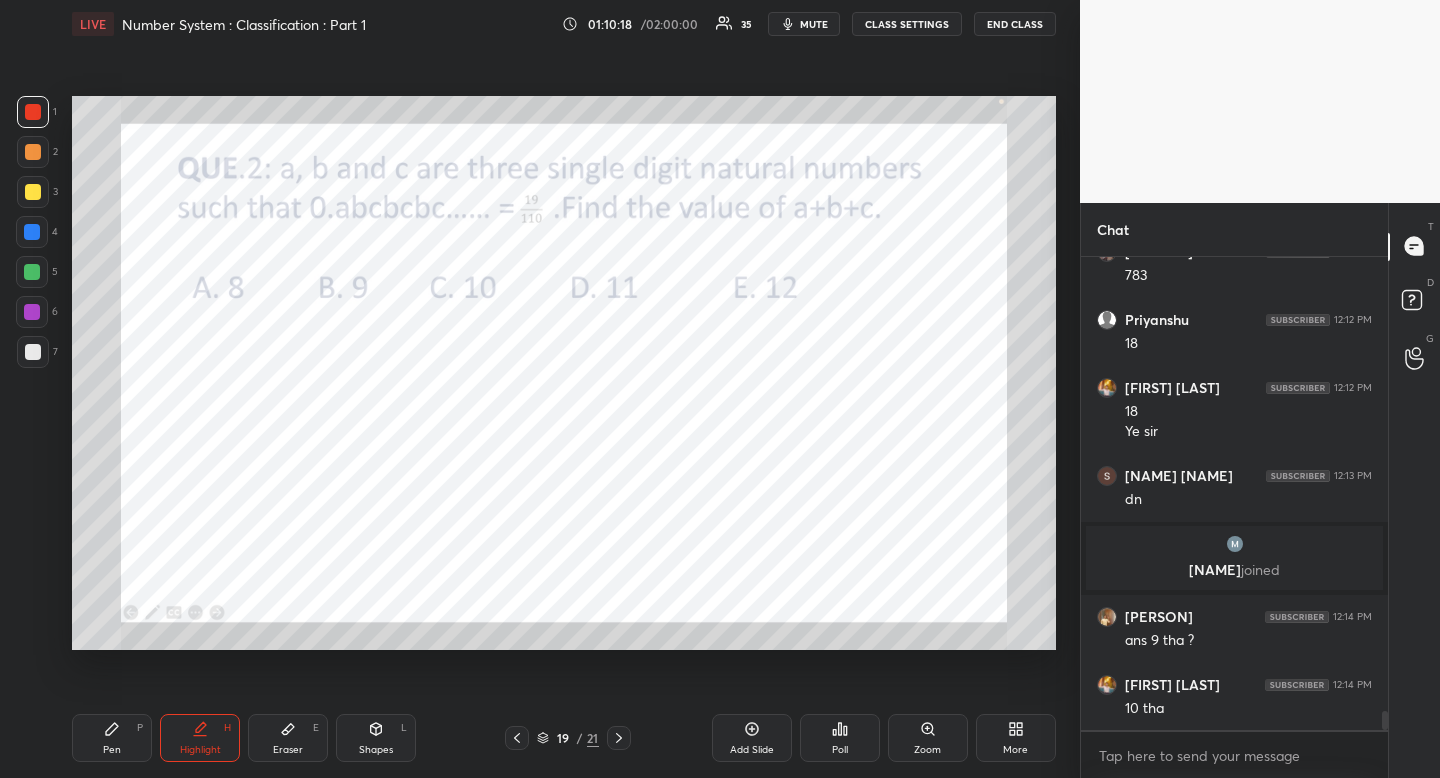 drag, startPoint x: 210, startPoint y: 726, endPoint x: 279, endPoint y: 665, distance: 92.09777 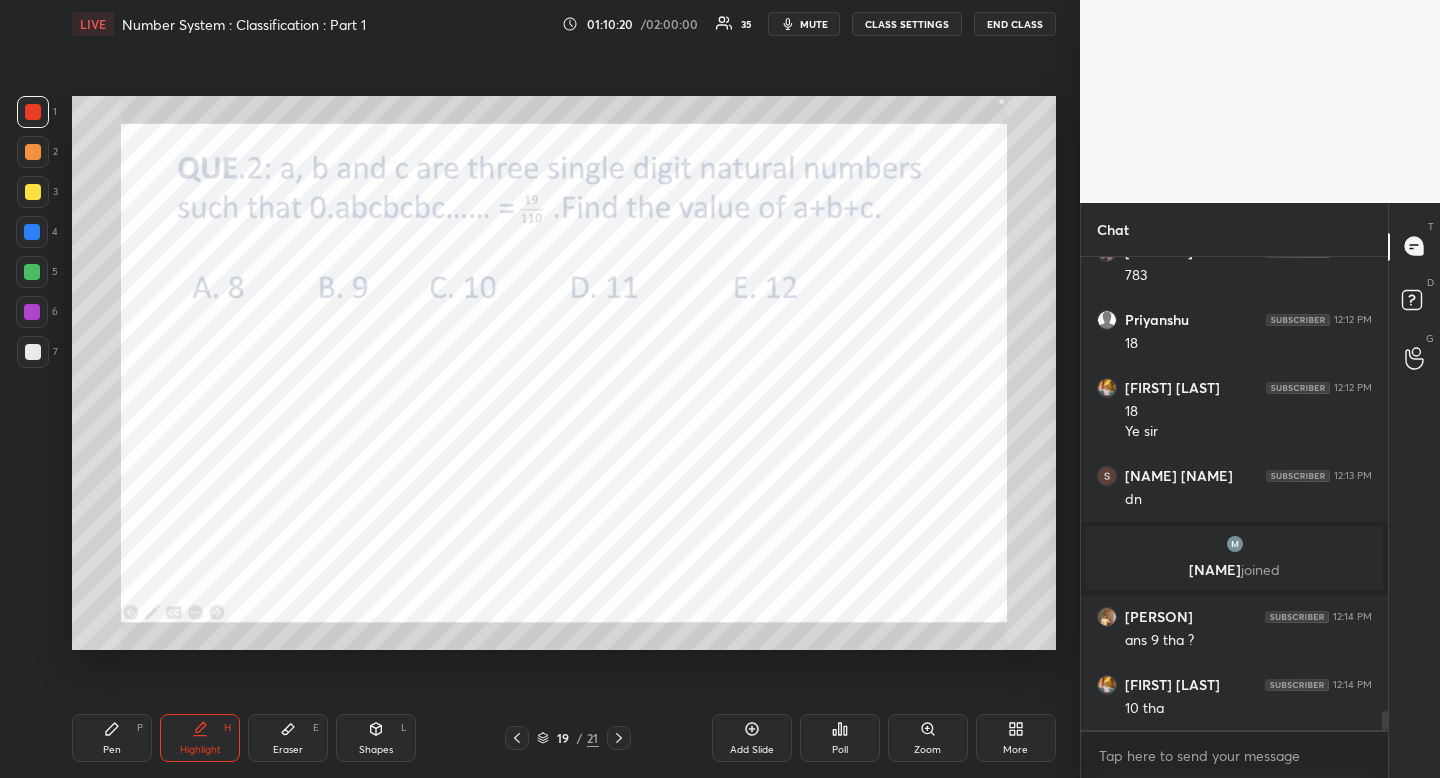 click on "Pen P" at bounding box center (112, 738) 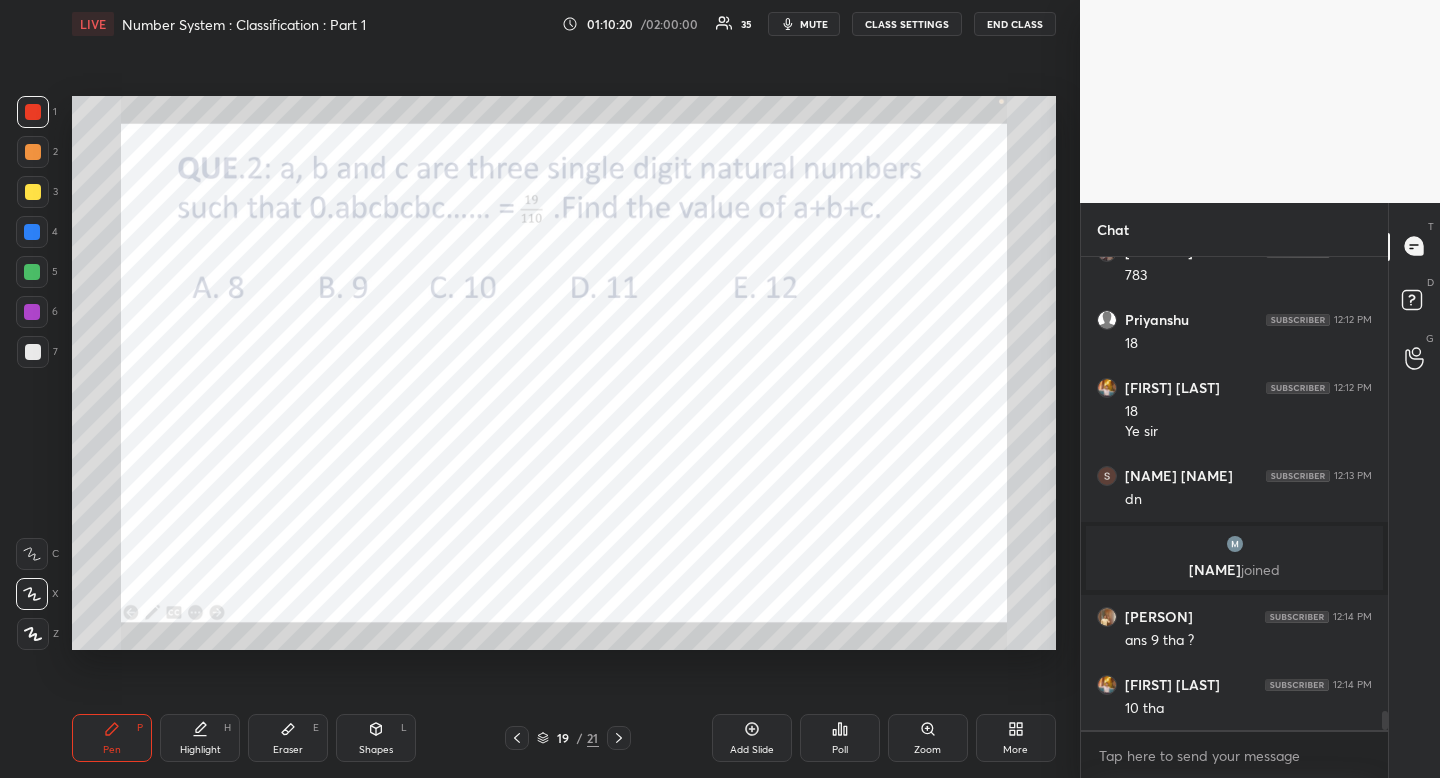 drag, startPoint x: 135, startPoint y: 736, endPoint x: 174, endPoint y: 718, distance: 42.953465 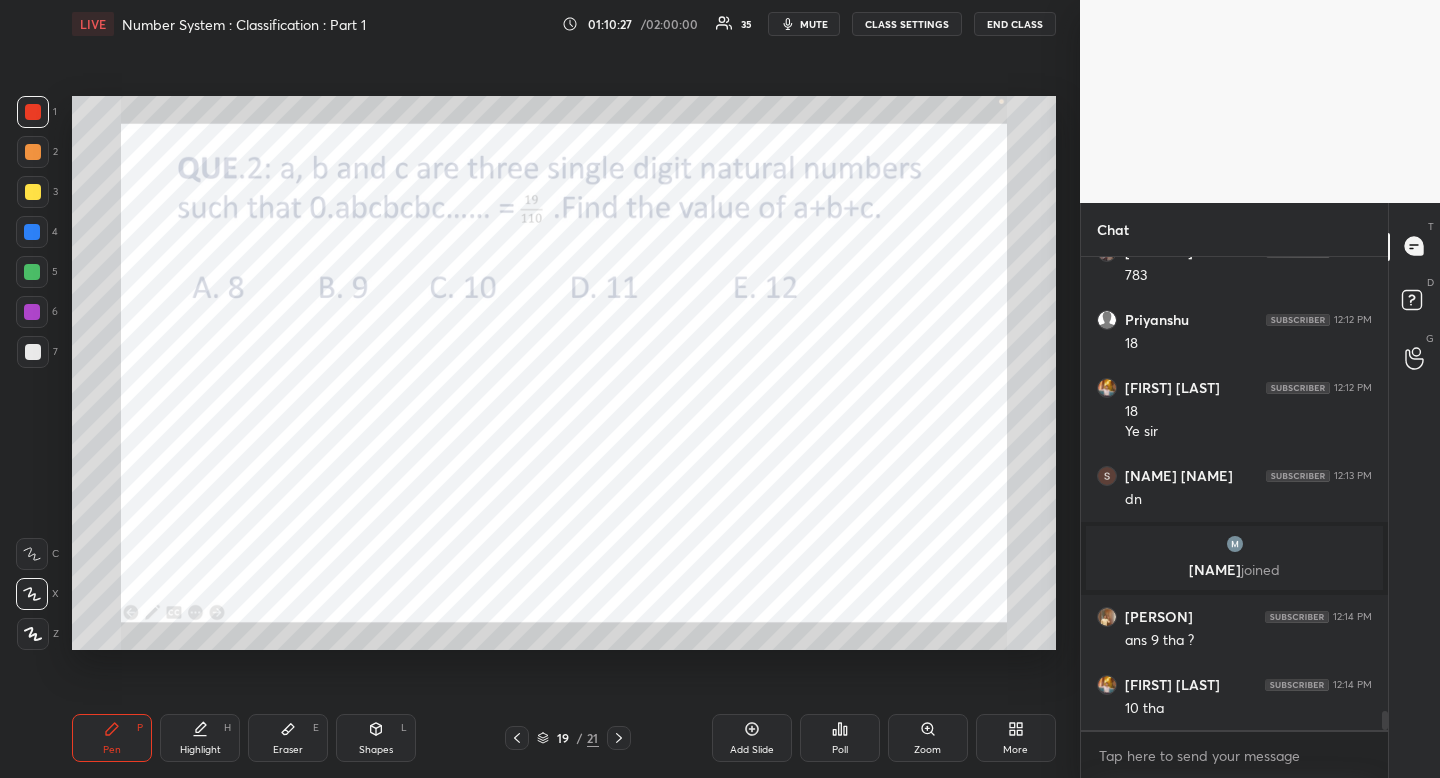 click on "Highlight" at bounding box center [200, 750] 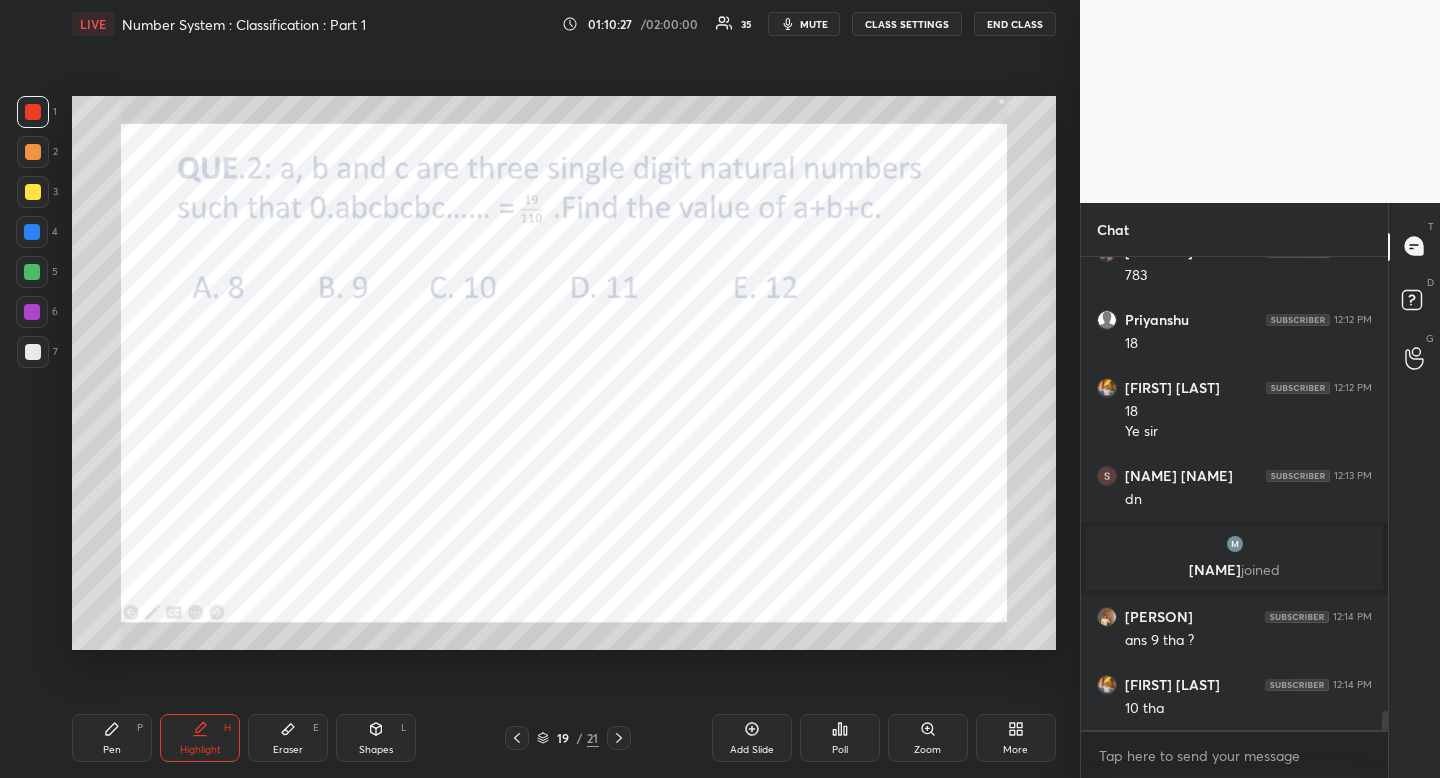 drag, startPoint x: 192, startPoint y: 753, endPoint x: 234, endPoint y: 701, distance: 66.8431 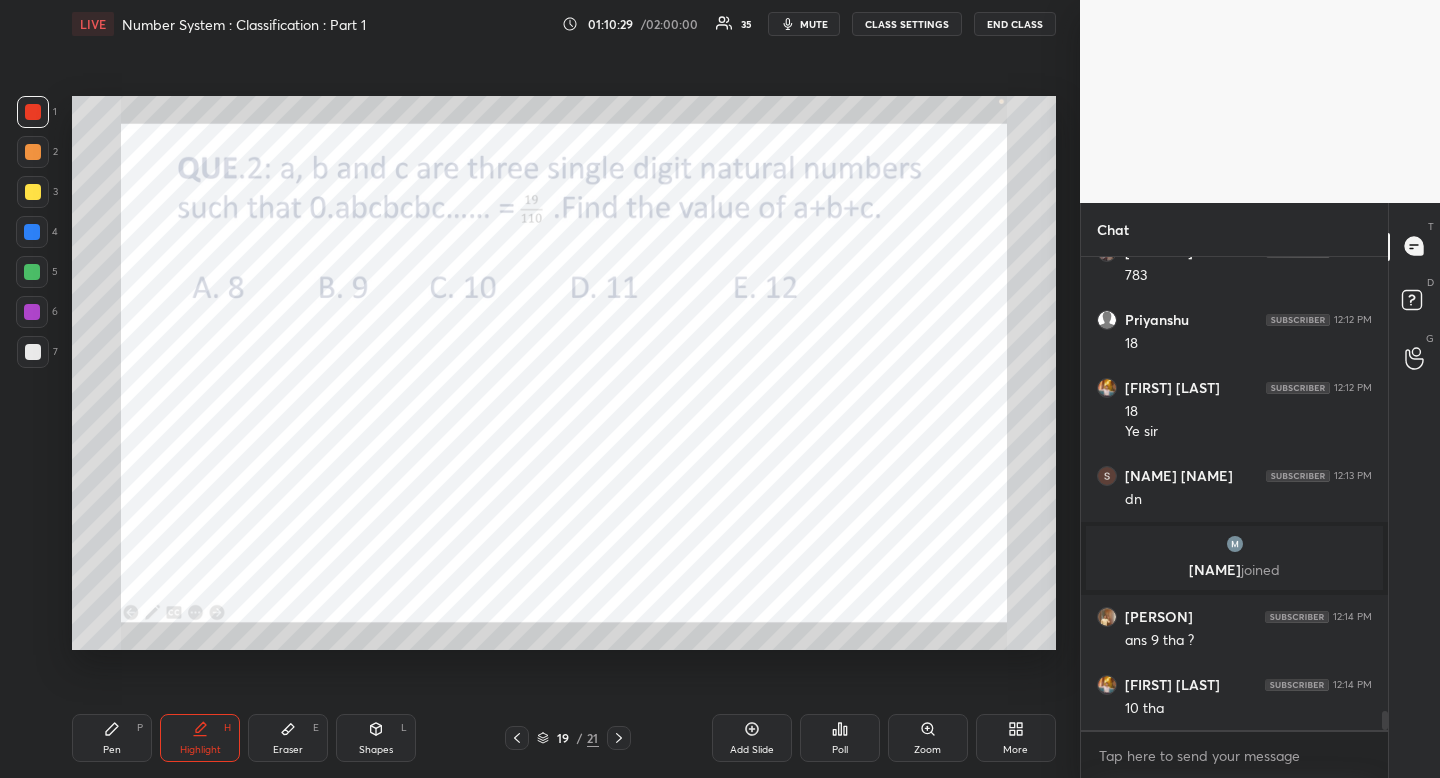 click 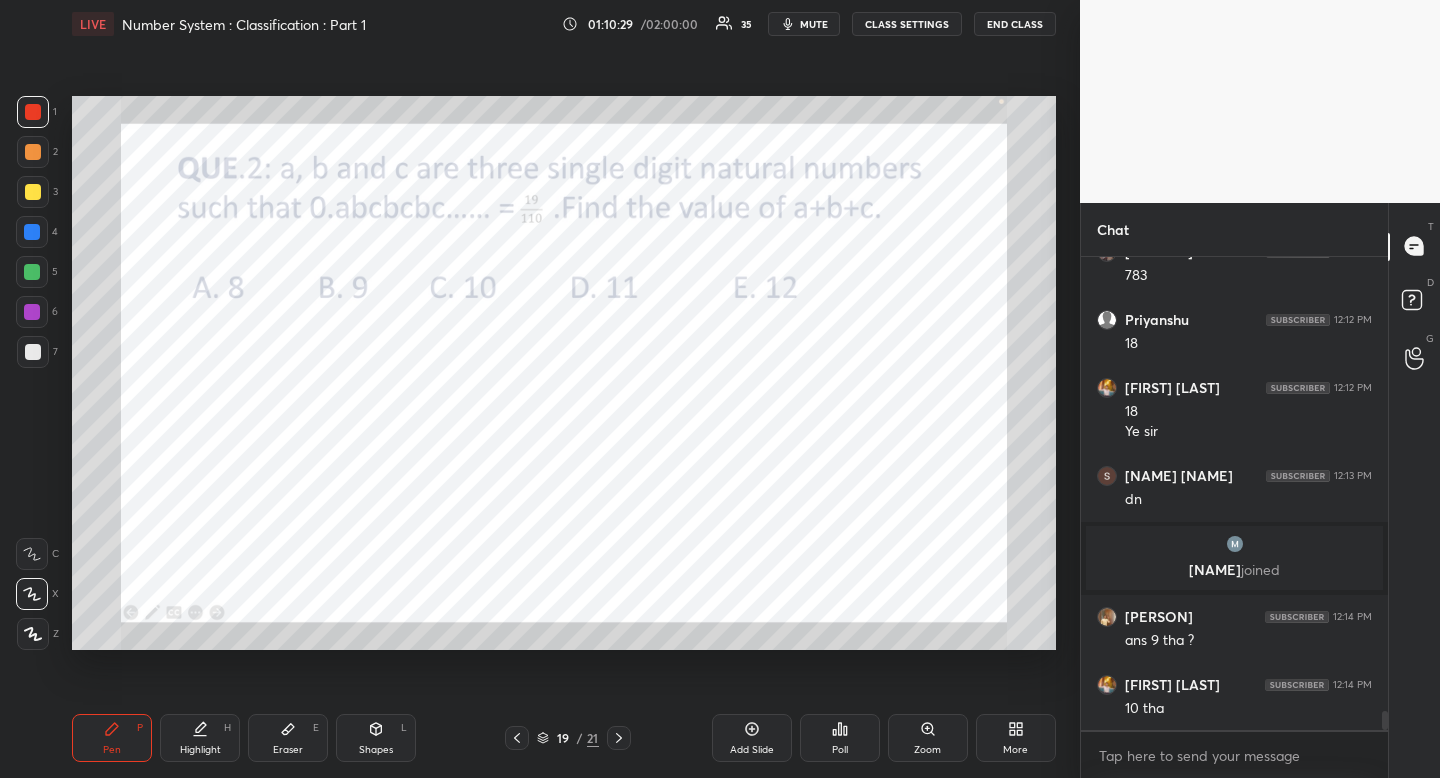 drag, startPoint x: 112, startPoint y: 754, endPoint x: 114, endPoint y: 768, distance: 14.142136 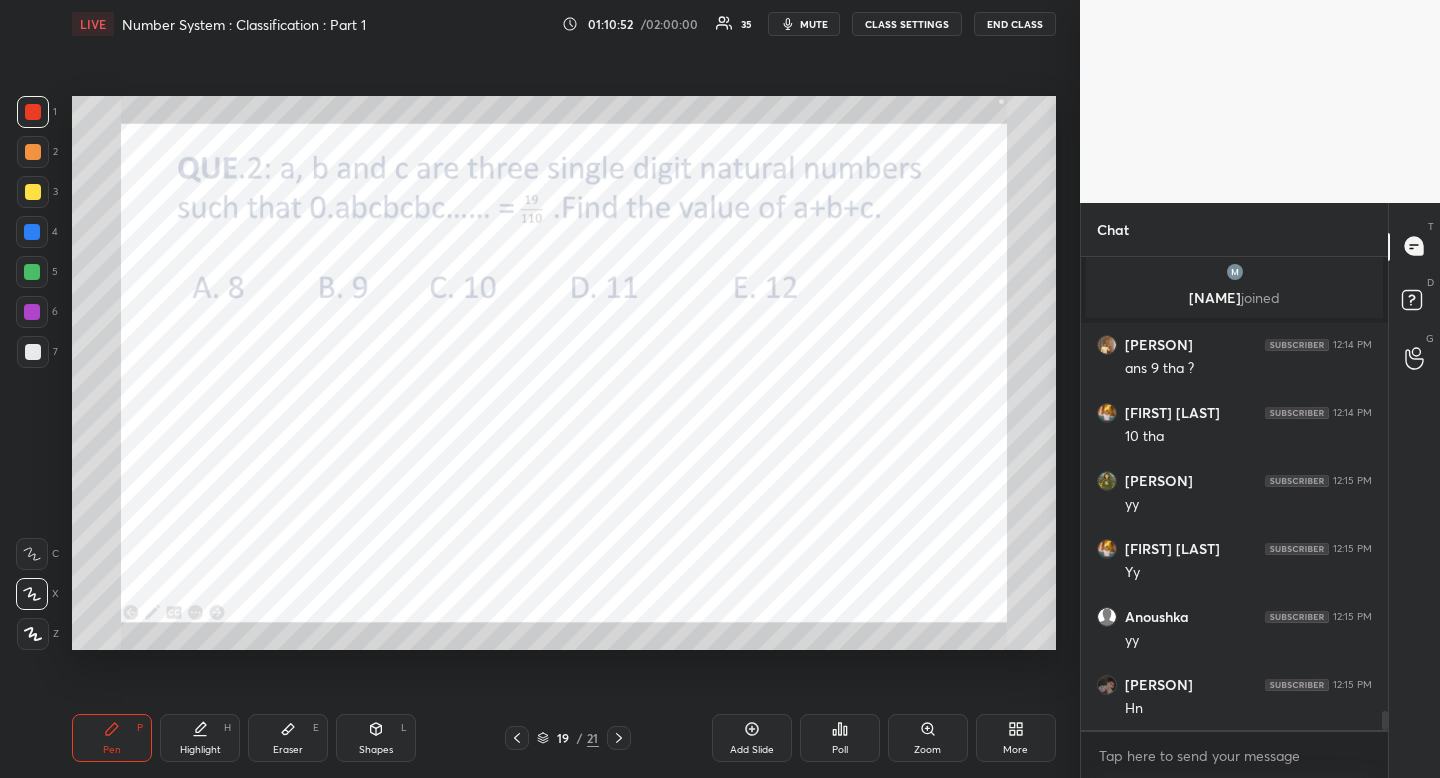 scroll, scrollTop: 11706, scrollLeft: 0, axis: vertical 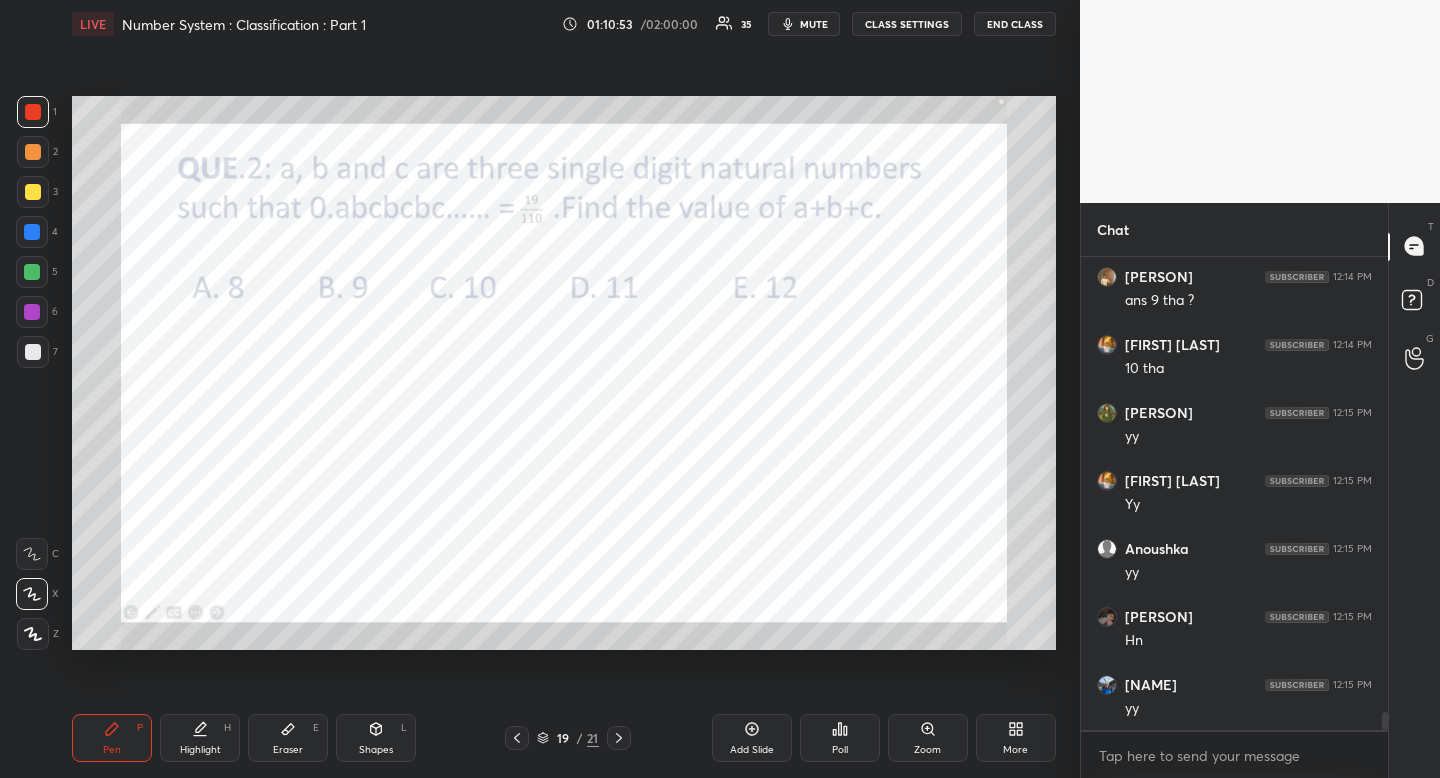click on "4" at bounding box center [37, 232] 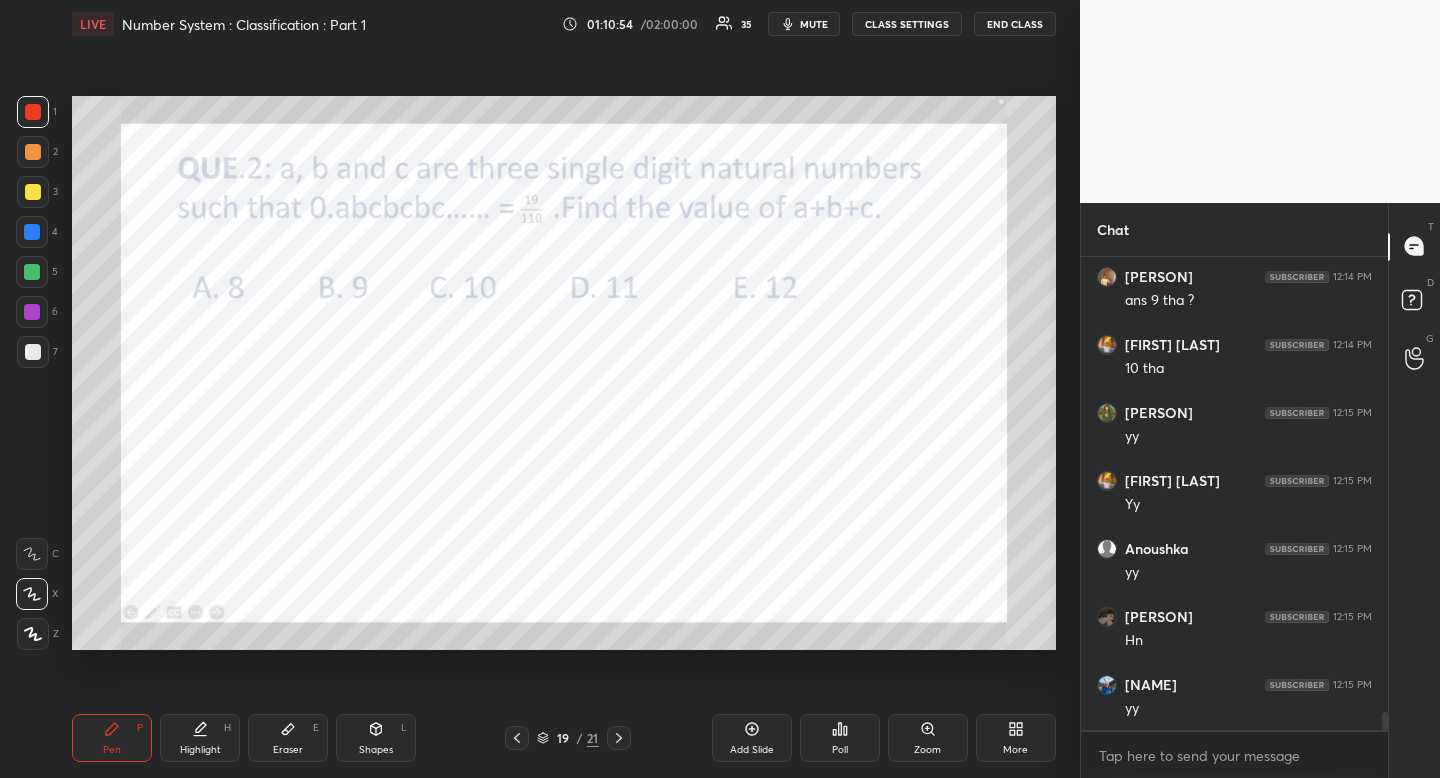 click at bounding box center (32, 232) 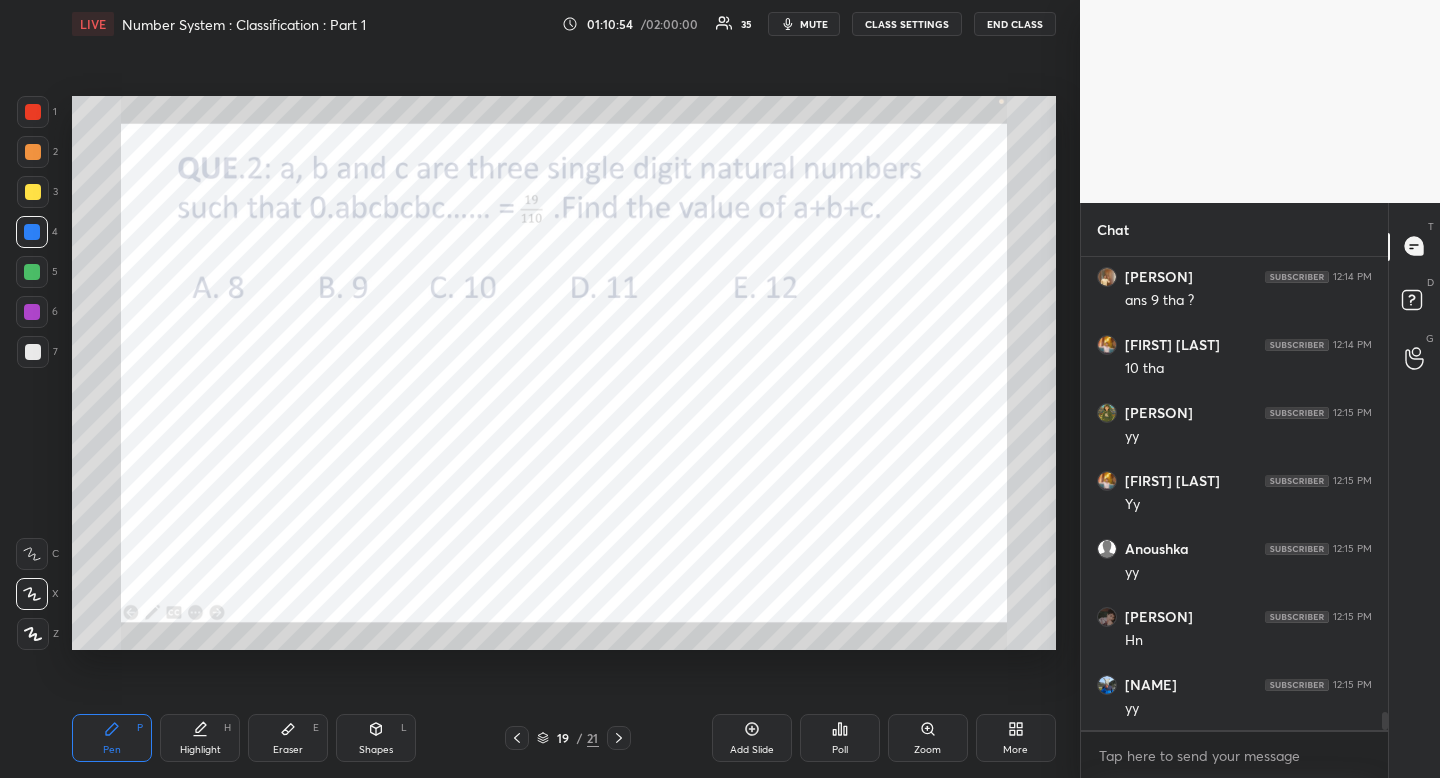 drag, startPoint x: 36, startPoint y: 242, endPoint x: 18, endPoint y: 254, distance: 21.633308 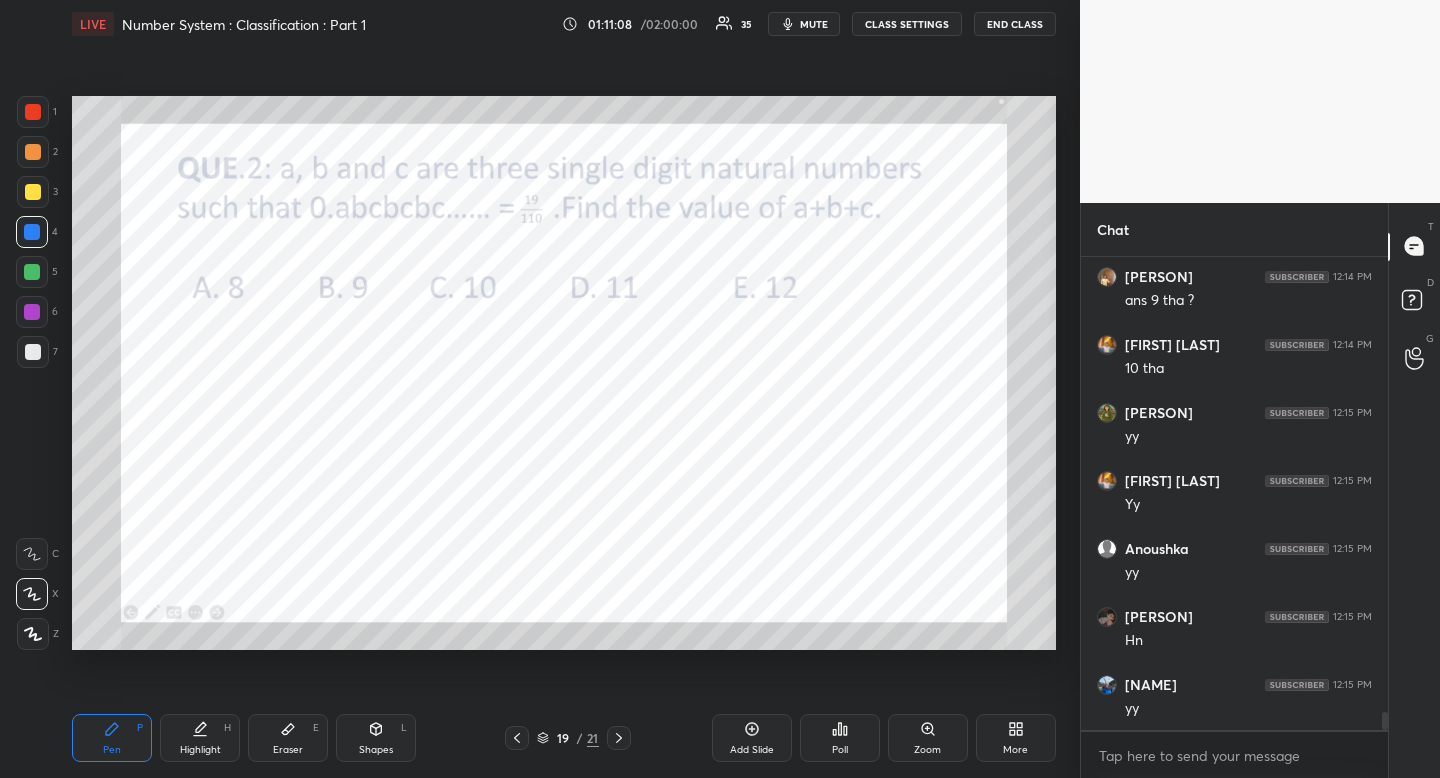 click on "Pen P Highlight H Eraser E Shapes L 19 / 21 Add Slide Poll Zoom More" at bounding box center (564, 738) 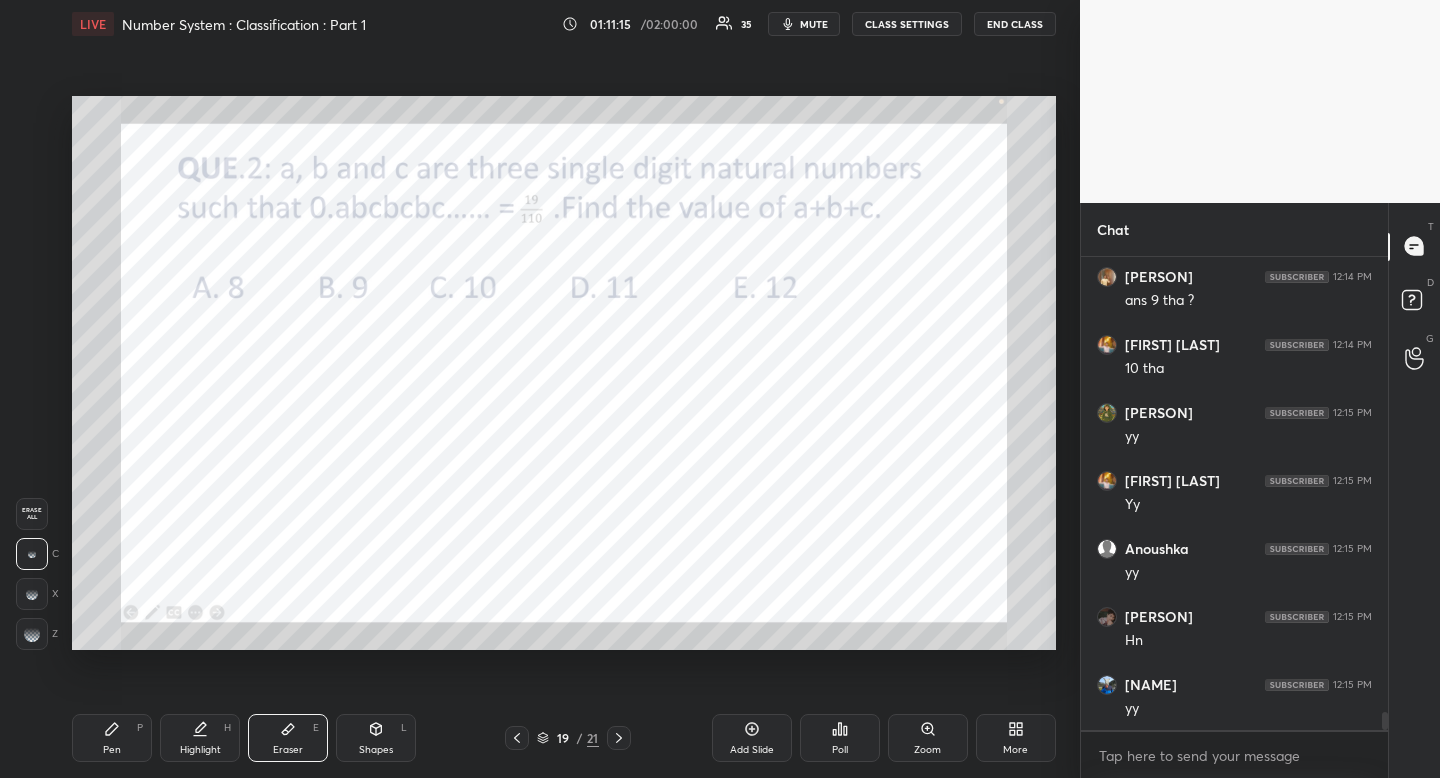 drag, startPoint x: 127, startPoint y: 748, endPoint x: 155, endPoint y: 726, distance: 35.608986 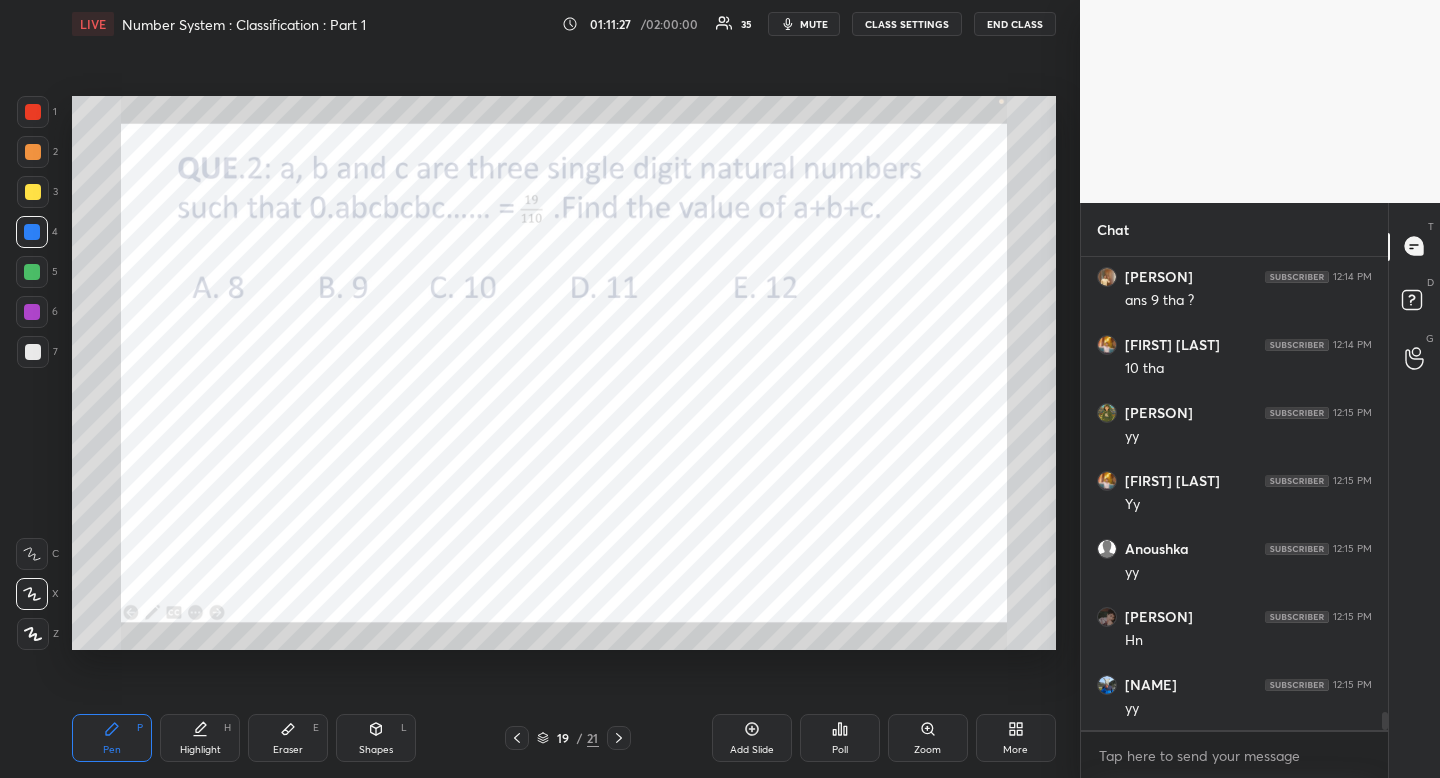 click on "Eraser" at bounding box center [288, 750] 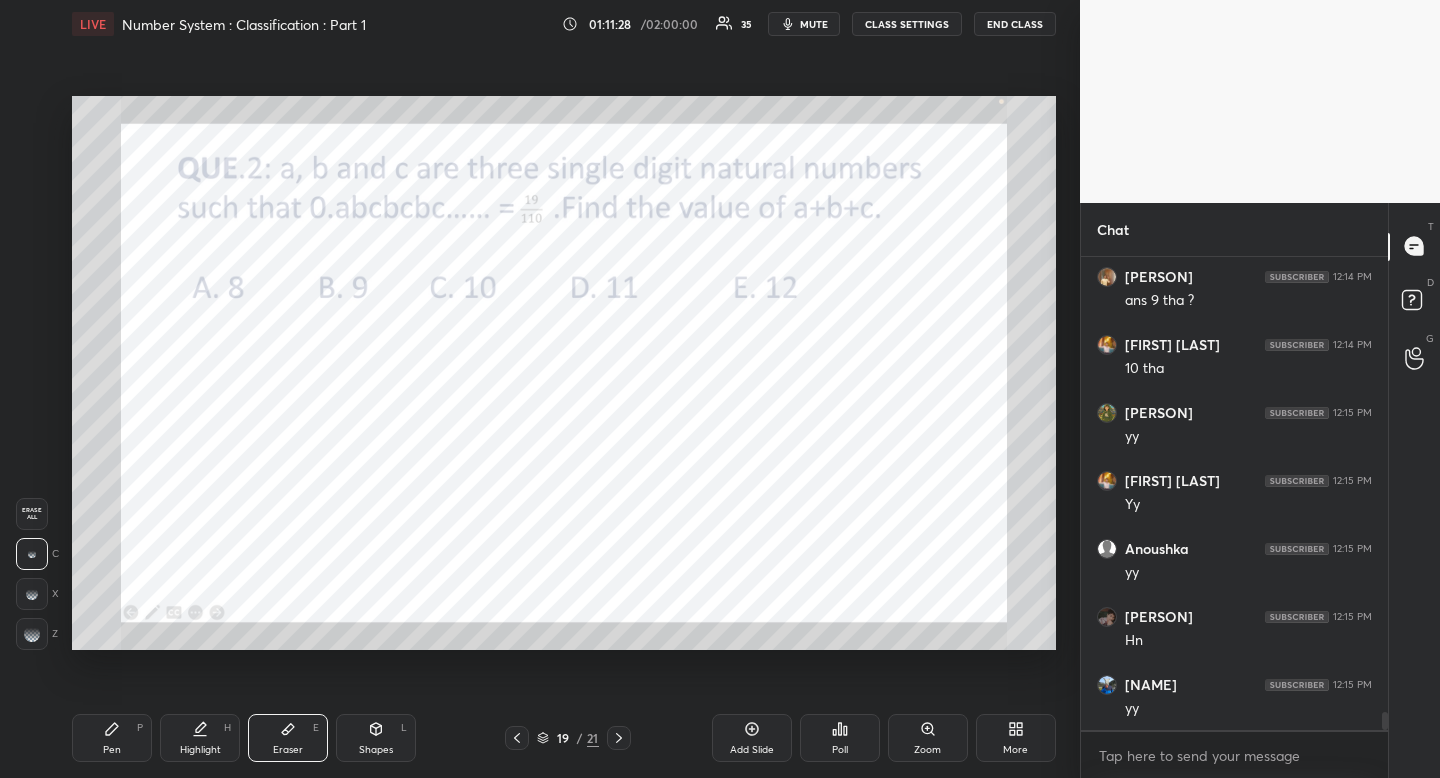 scroll, scrollTop: 11774, scrollLeft: 0, axis: vertical 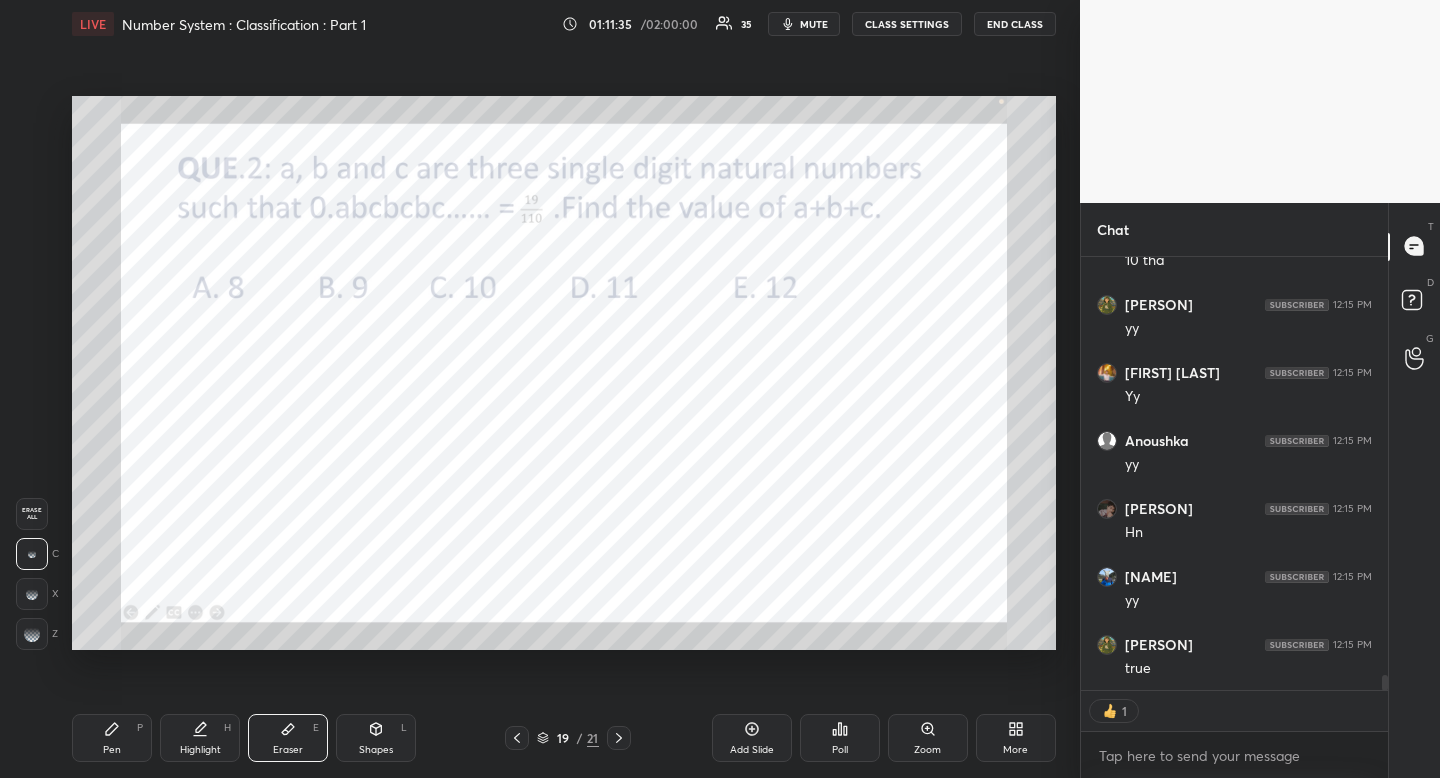 drag, startPoint x: 1386, startPoint y: 680, endPoint x: 1385, endPoint y: 699, distance: 19.026299 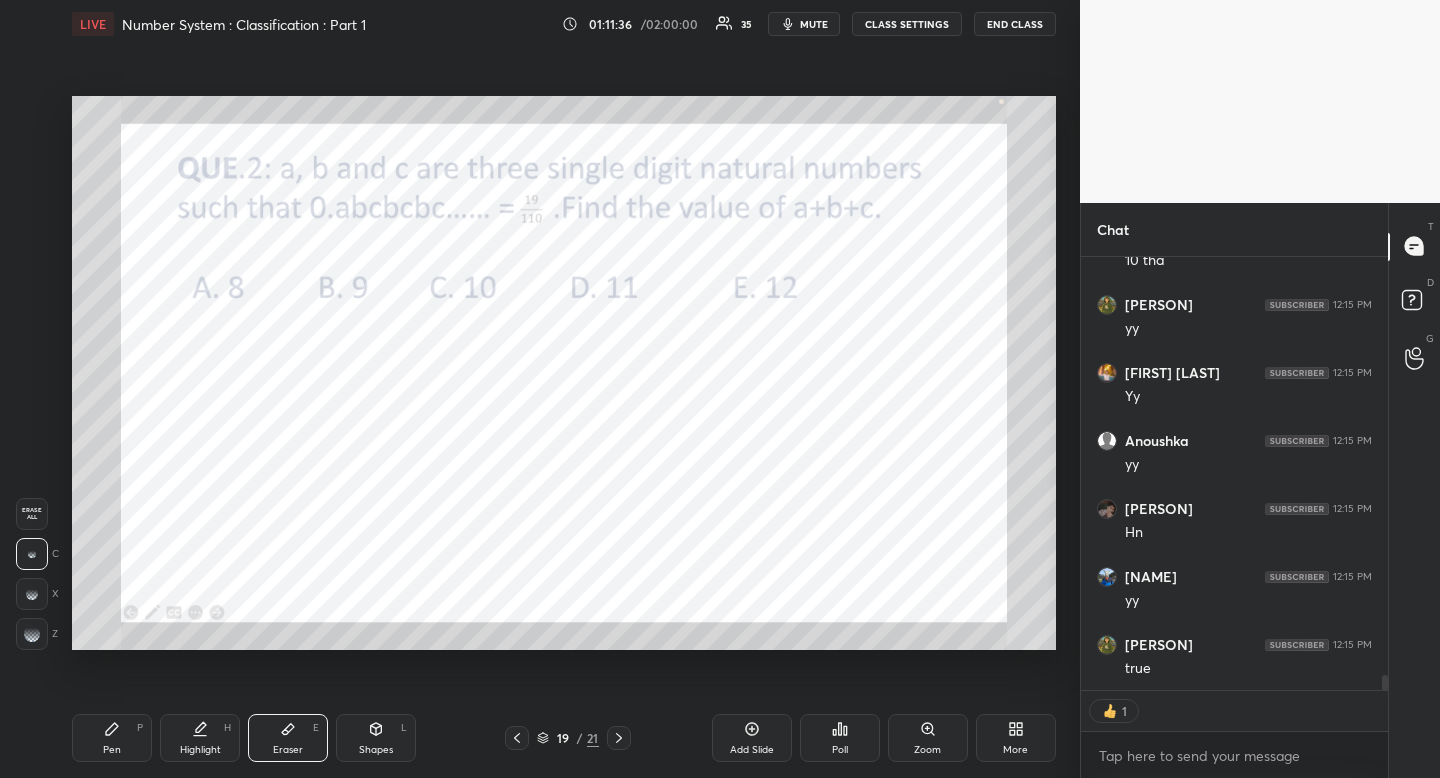 click on "Pen P" at bounding box center (112, 738) 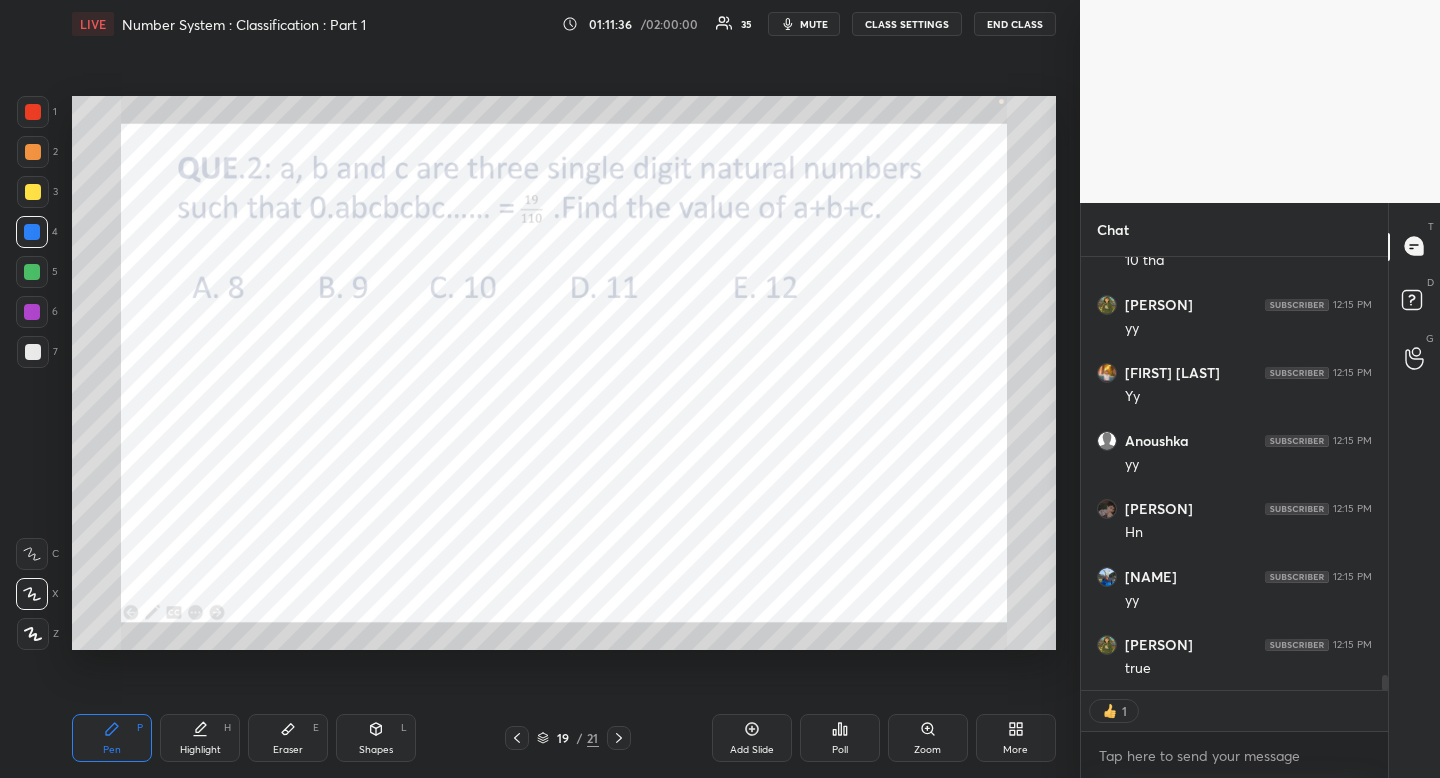 click on "Pen P" at bounding box center (112, 738) 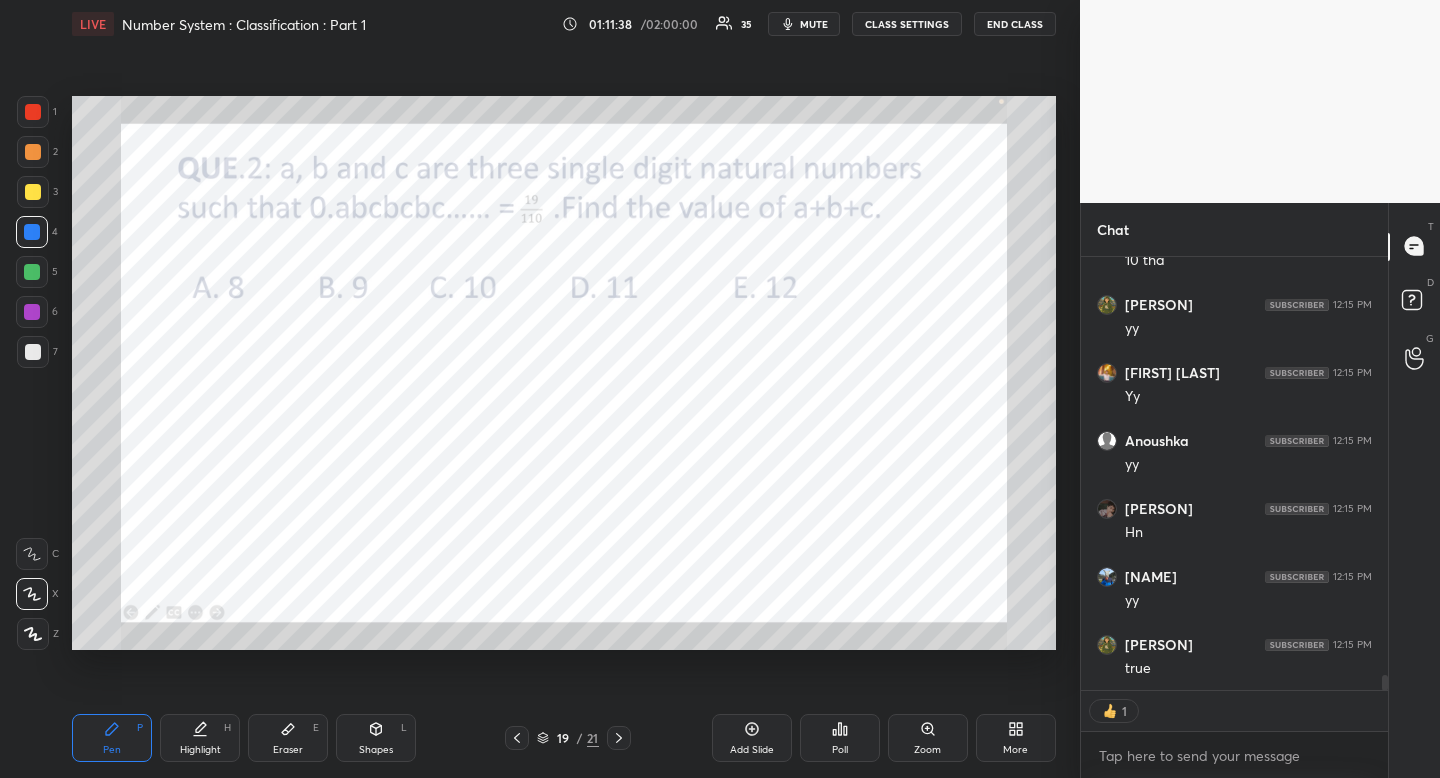 click at bounding box center [33, 112] 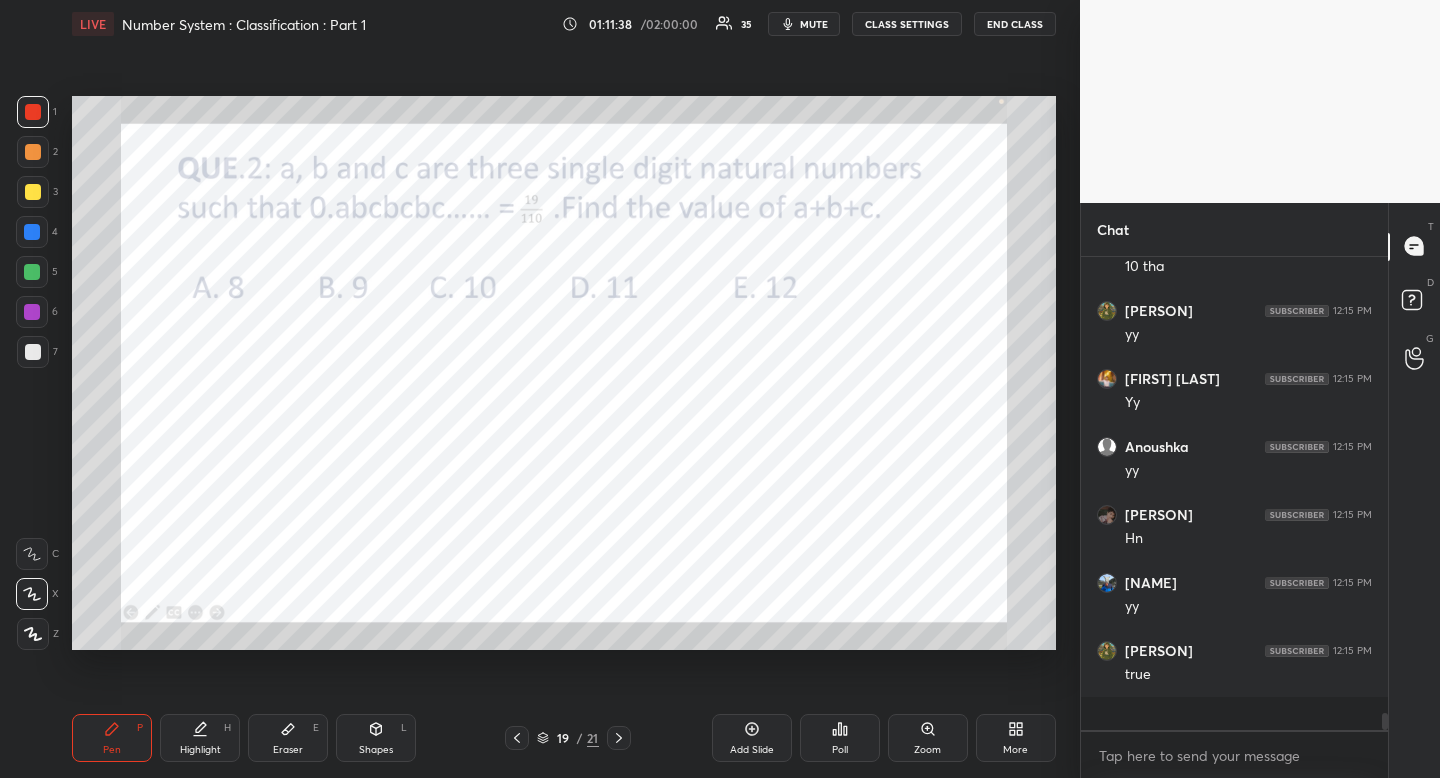 scroll, scrollTop: 7, scrollLeft: 7, axis: both 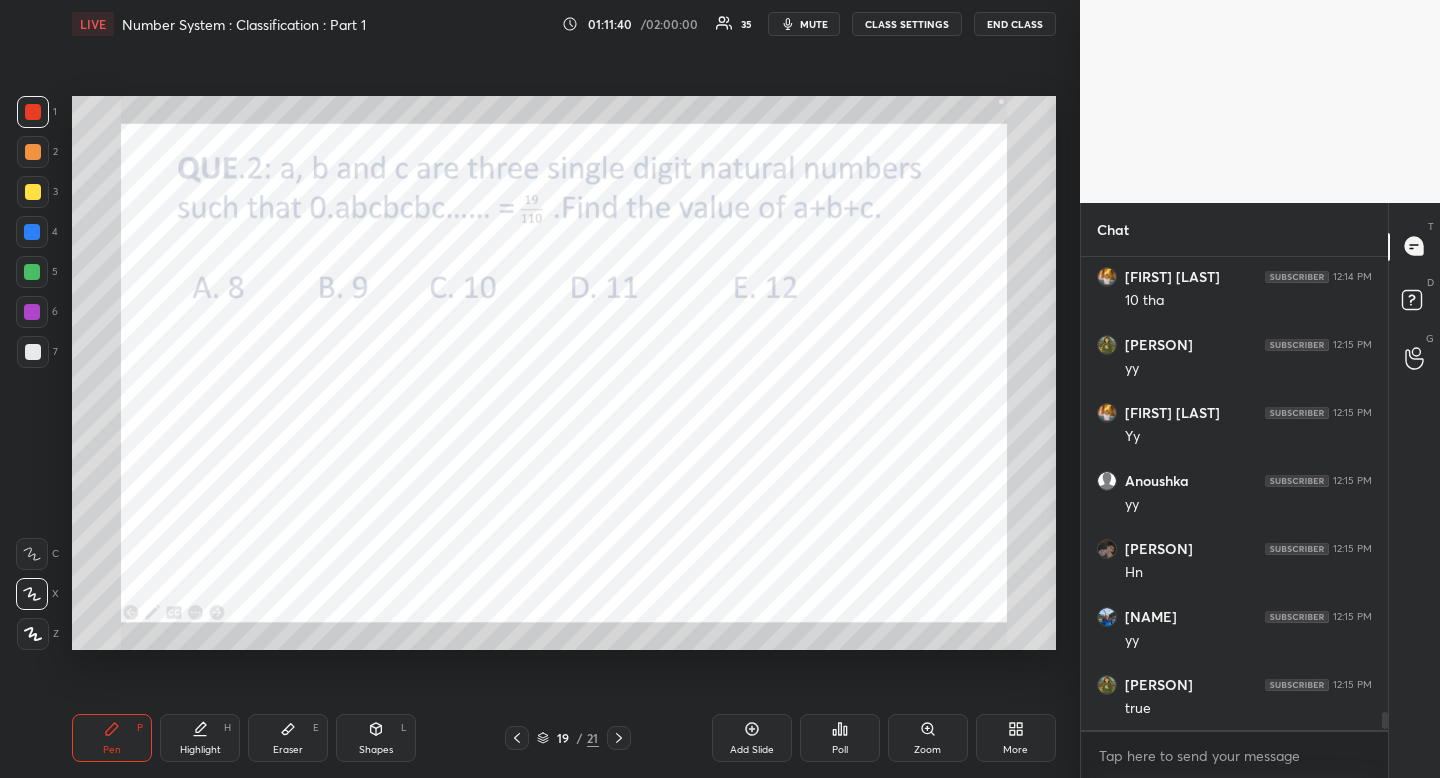 click on "Highlight" at bounding box center (200, 750) 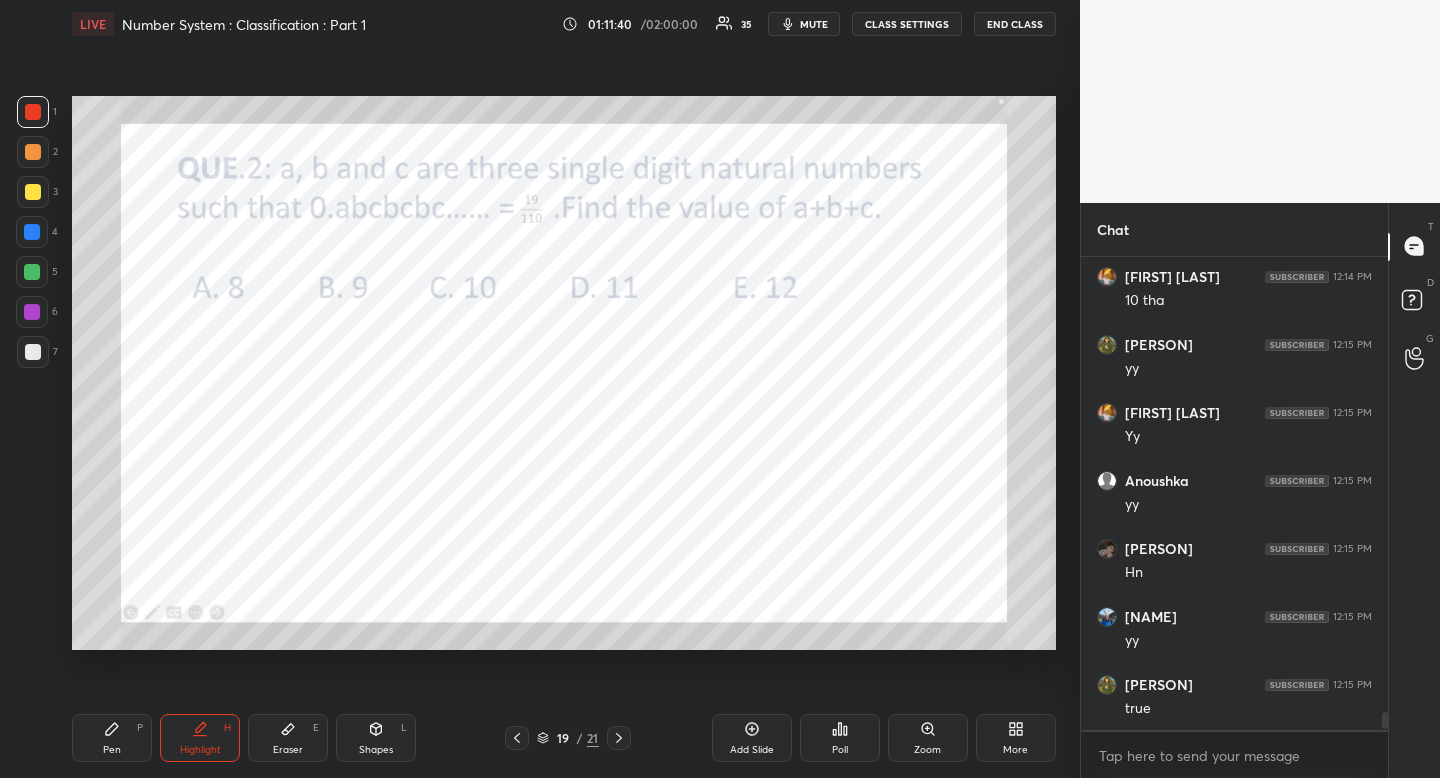 drag, startPoint x: 206, startPoint y: 749, endPoint x: 328, endPoint y: 655, distance: 154.01299 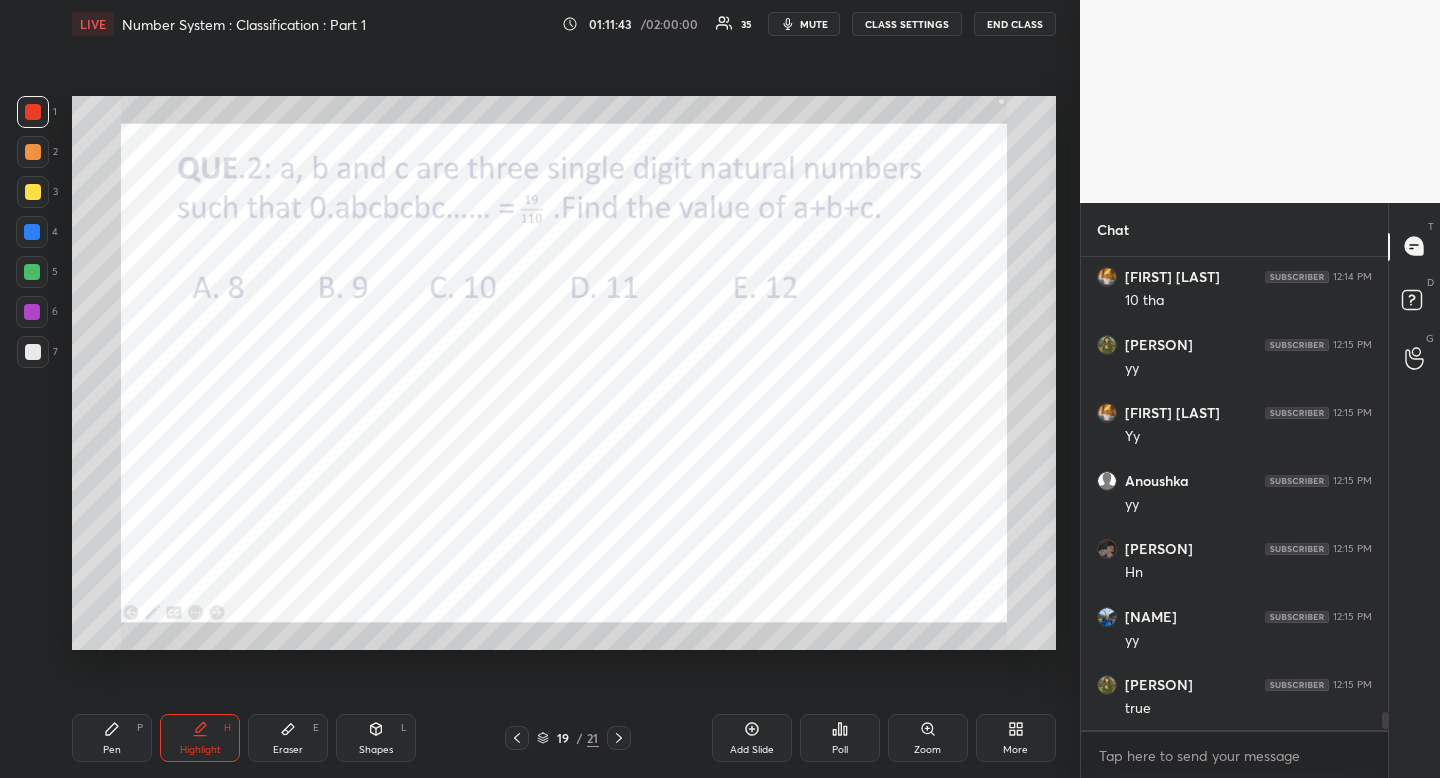 click on "Pen P" at bounding box center [112, 738] 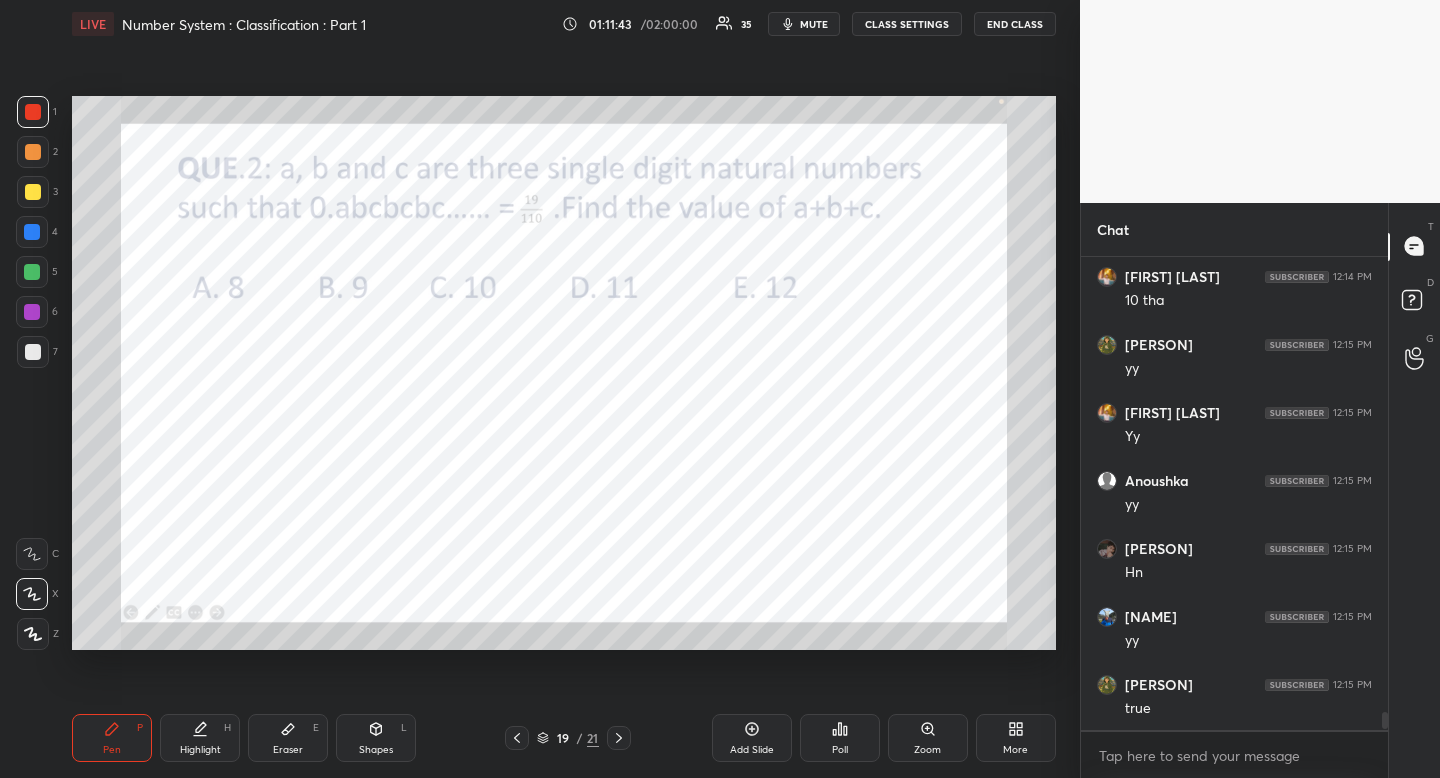 drag, startPoint x: 113, startPoint y: 732, endPoint x: 150, endPoint y: 719, distance: 39.217342 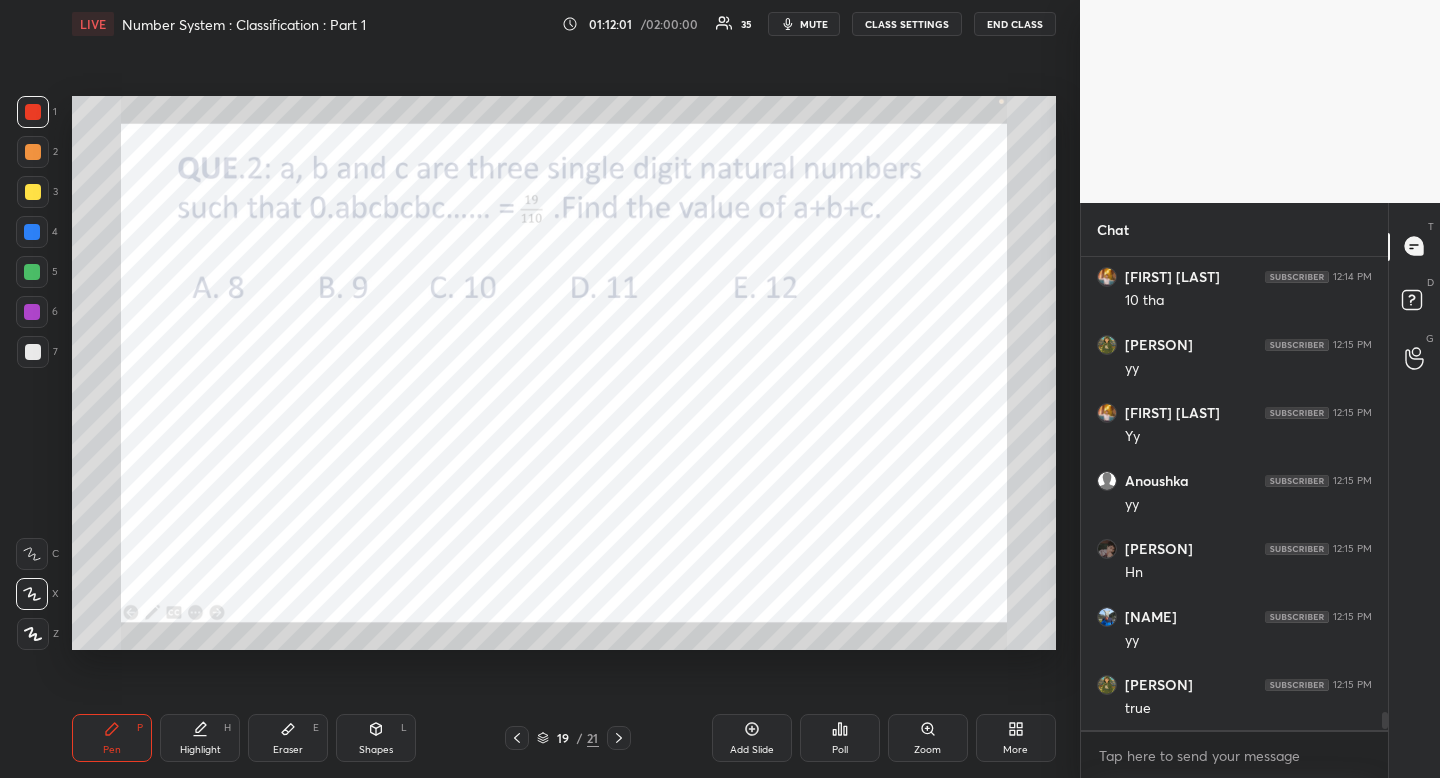 scroll, scrollTop: 11842, scrollLeft: 0, axis: vertical 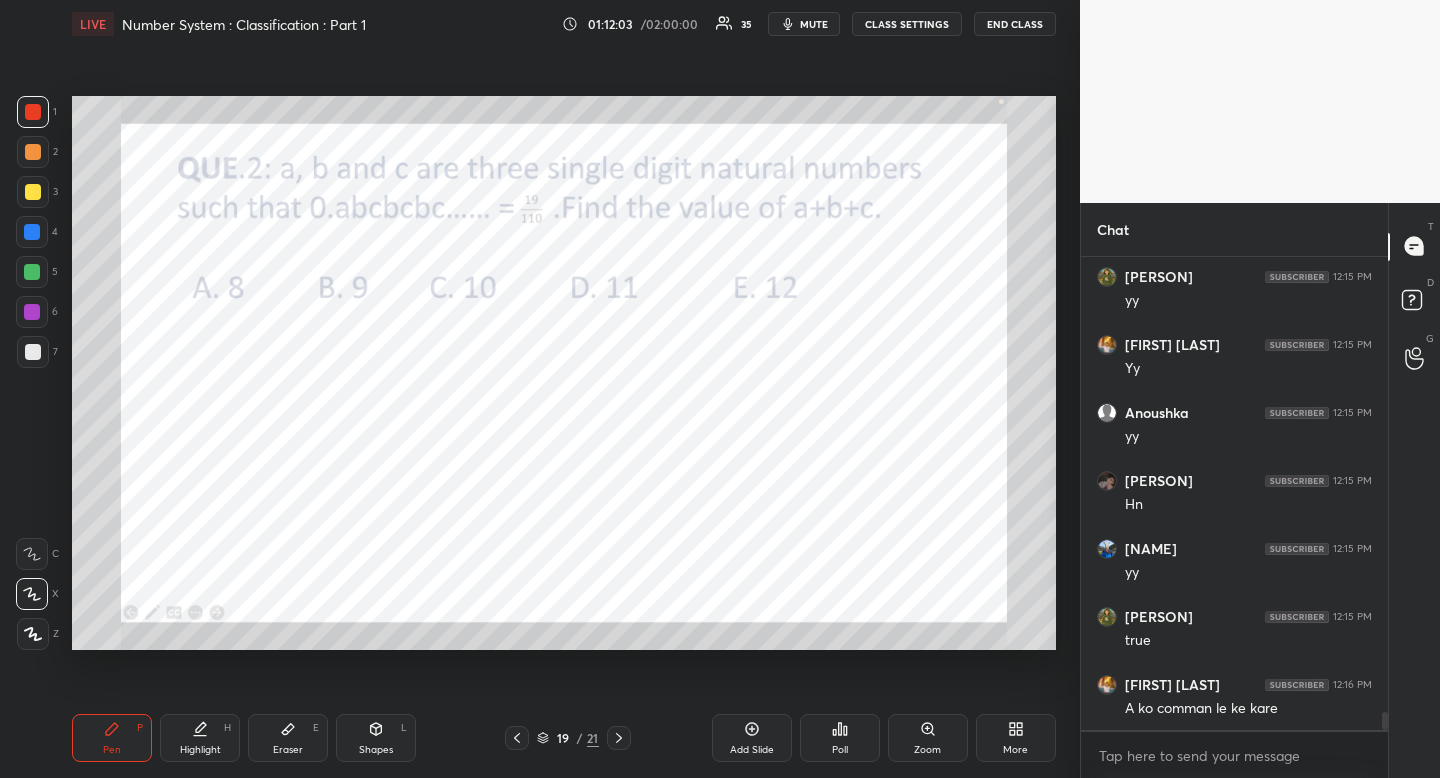 click on "Highlight H" at bounding box center [200, 738] 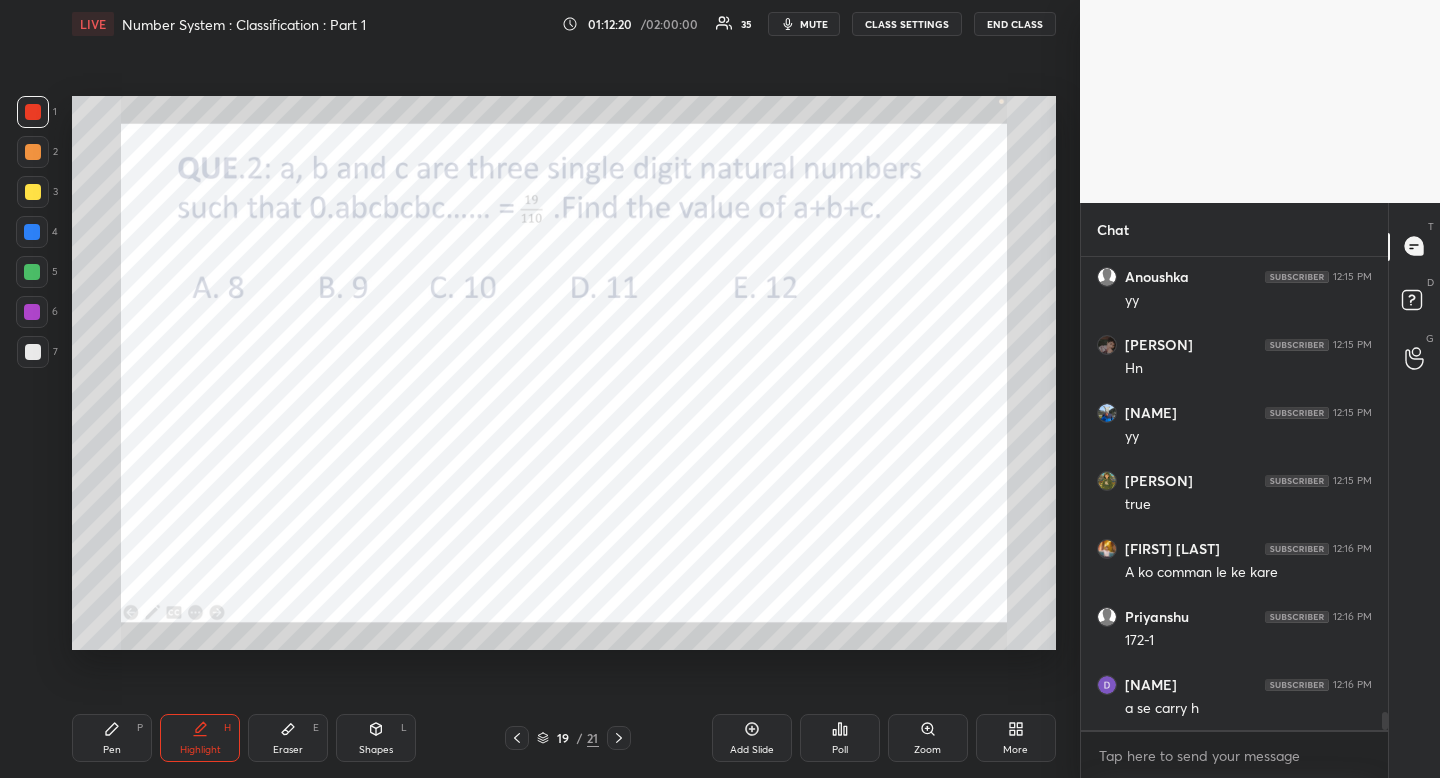 scroll, scrollTop: 12051, scrollLeft: 0, axis: vertical 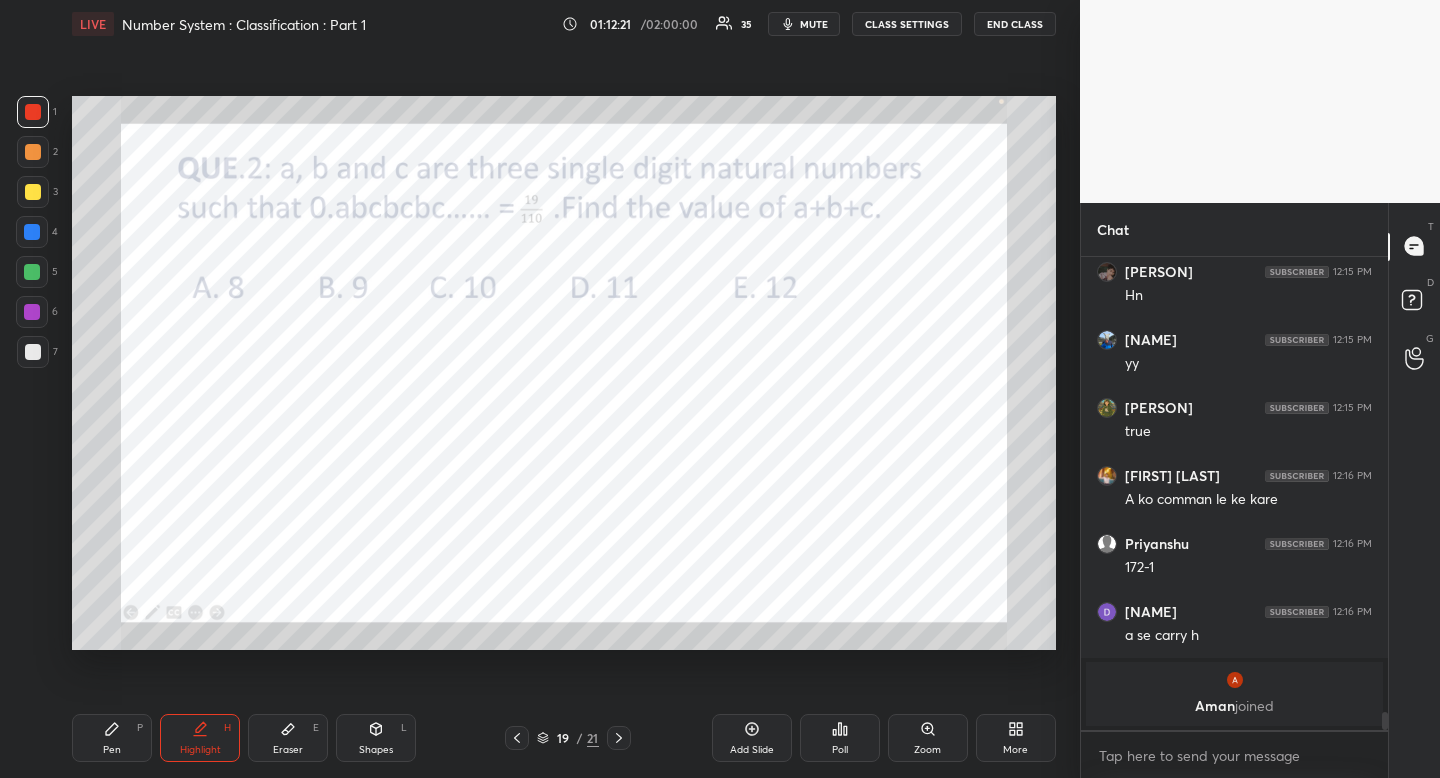click on "Pen" at bounding box center [112, 750] 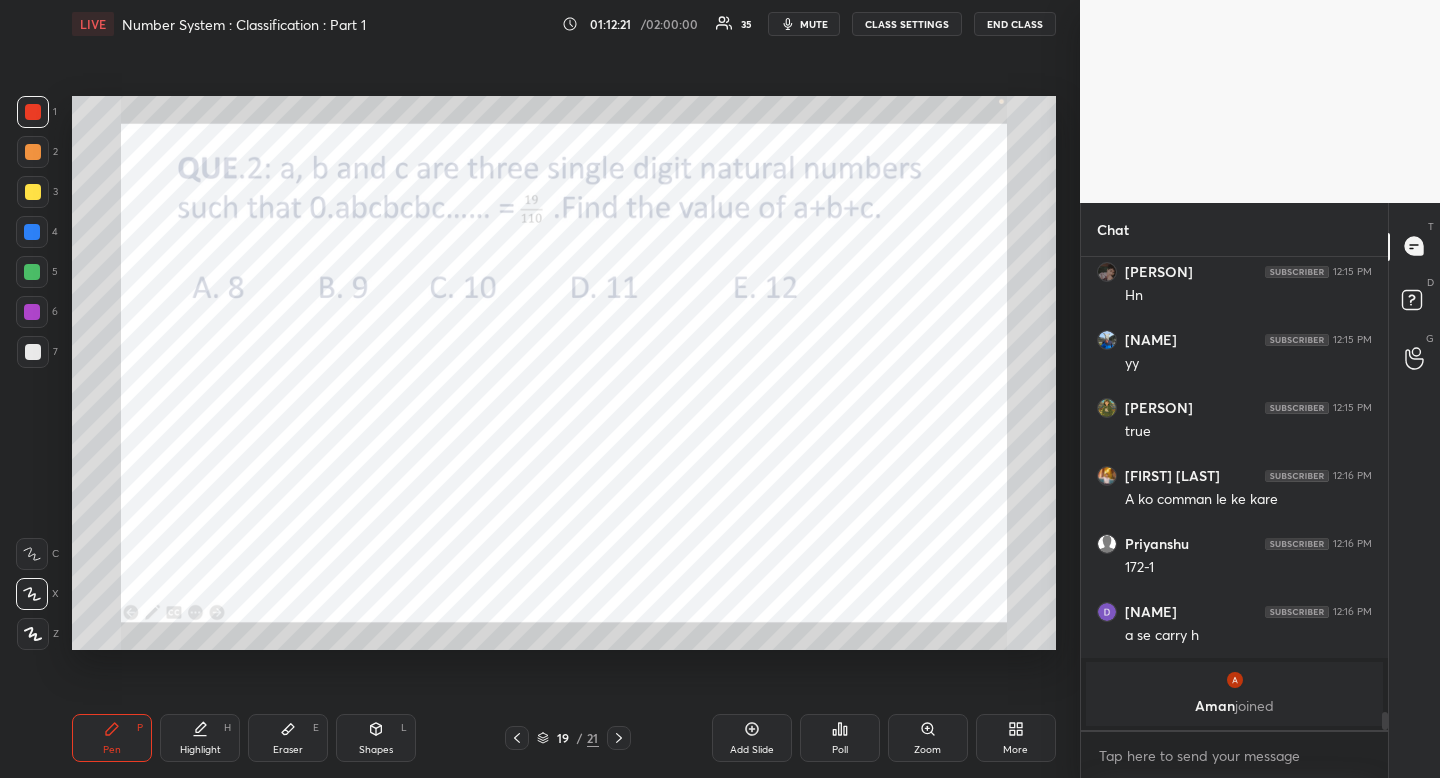 click on "Pen" at bounding box center (112, 750) 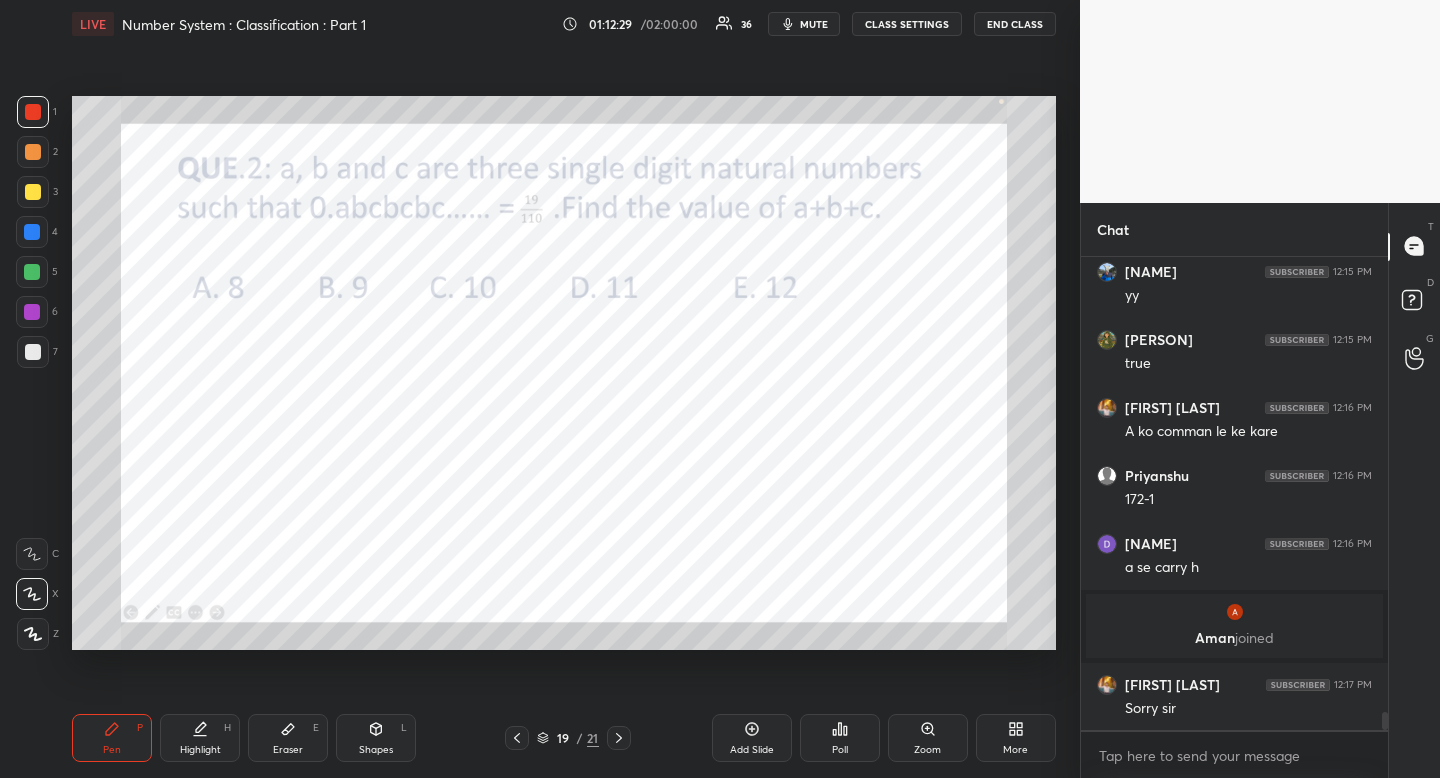 scroll, scrollTop: 11916, scrollLeft: 0, axis: vertical 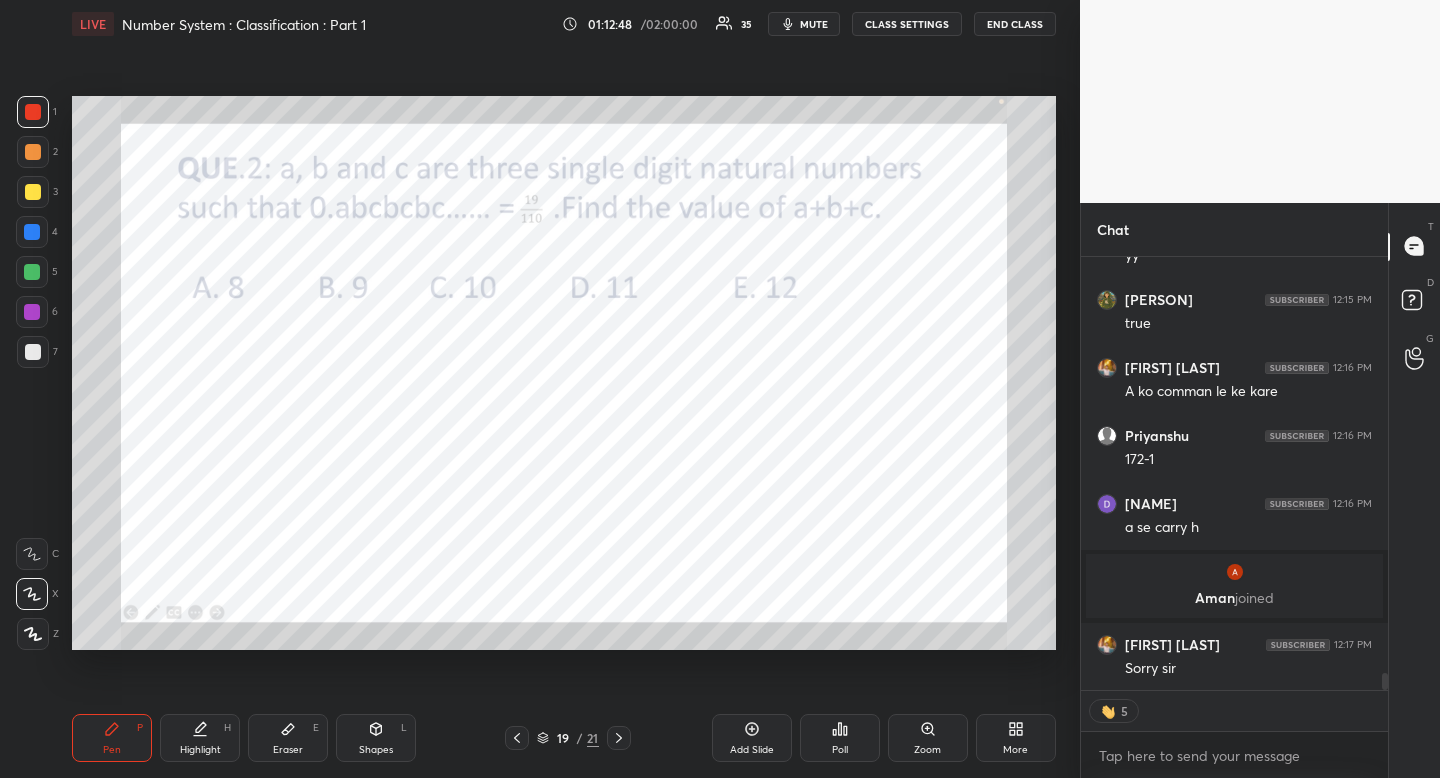 drag, startPoint x: 1384, startPoint y: 678, endPoint x: 1378, endPoint y: 692, distance: 15.231546 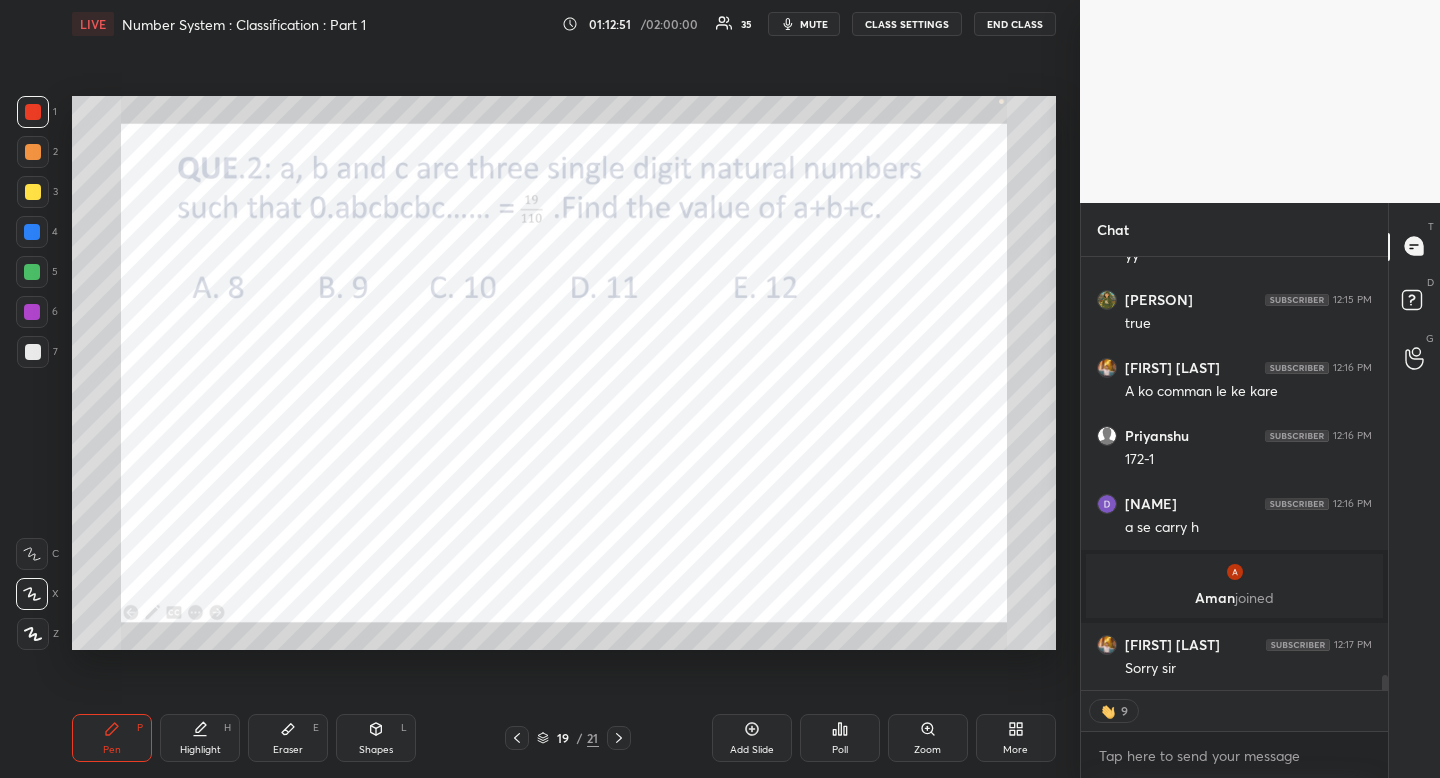 click on "Eraser E" at bounding box center [288, 738] 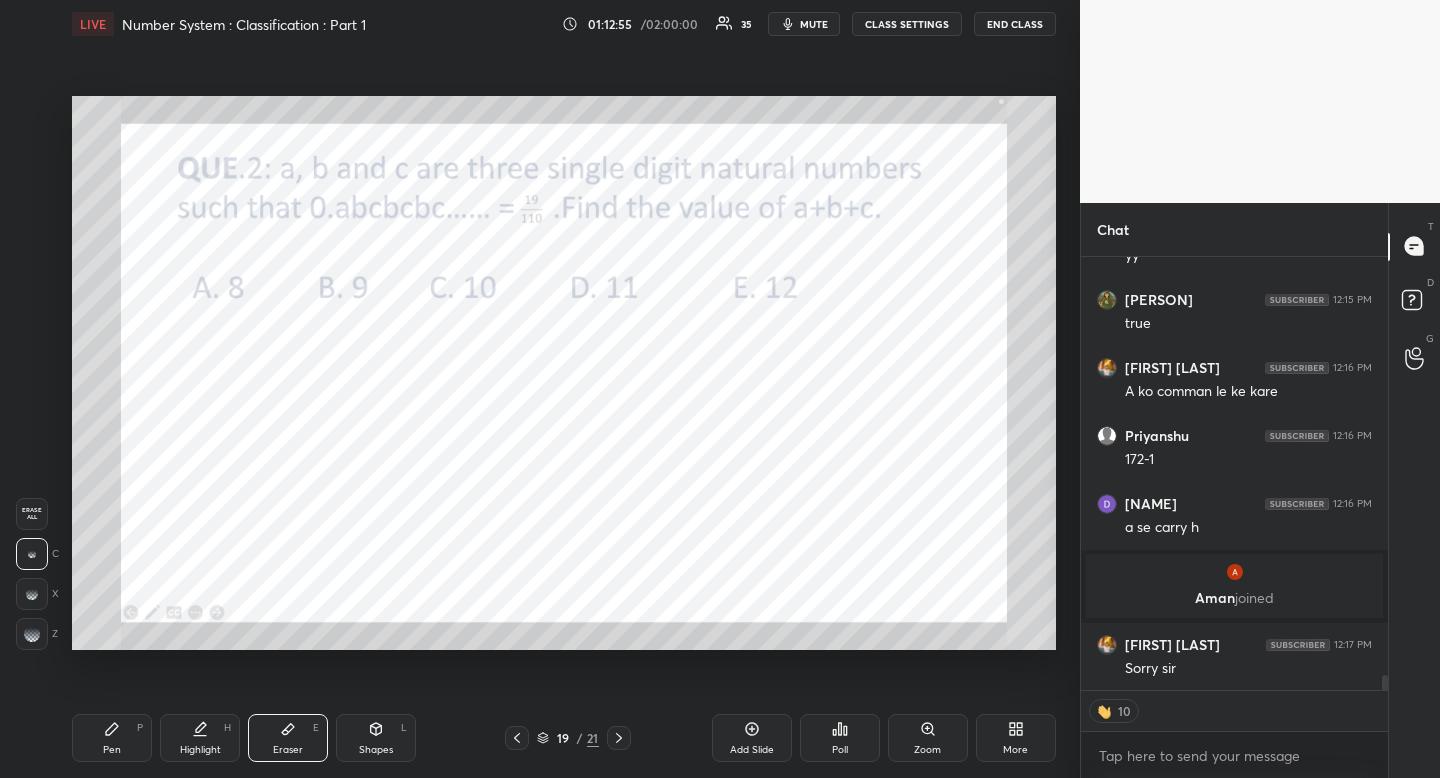 click on "Highlight H" at bounding box center (200, 738) 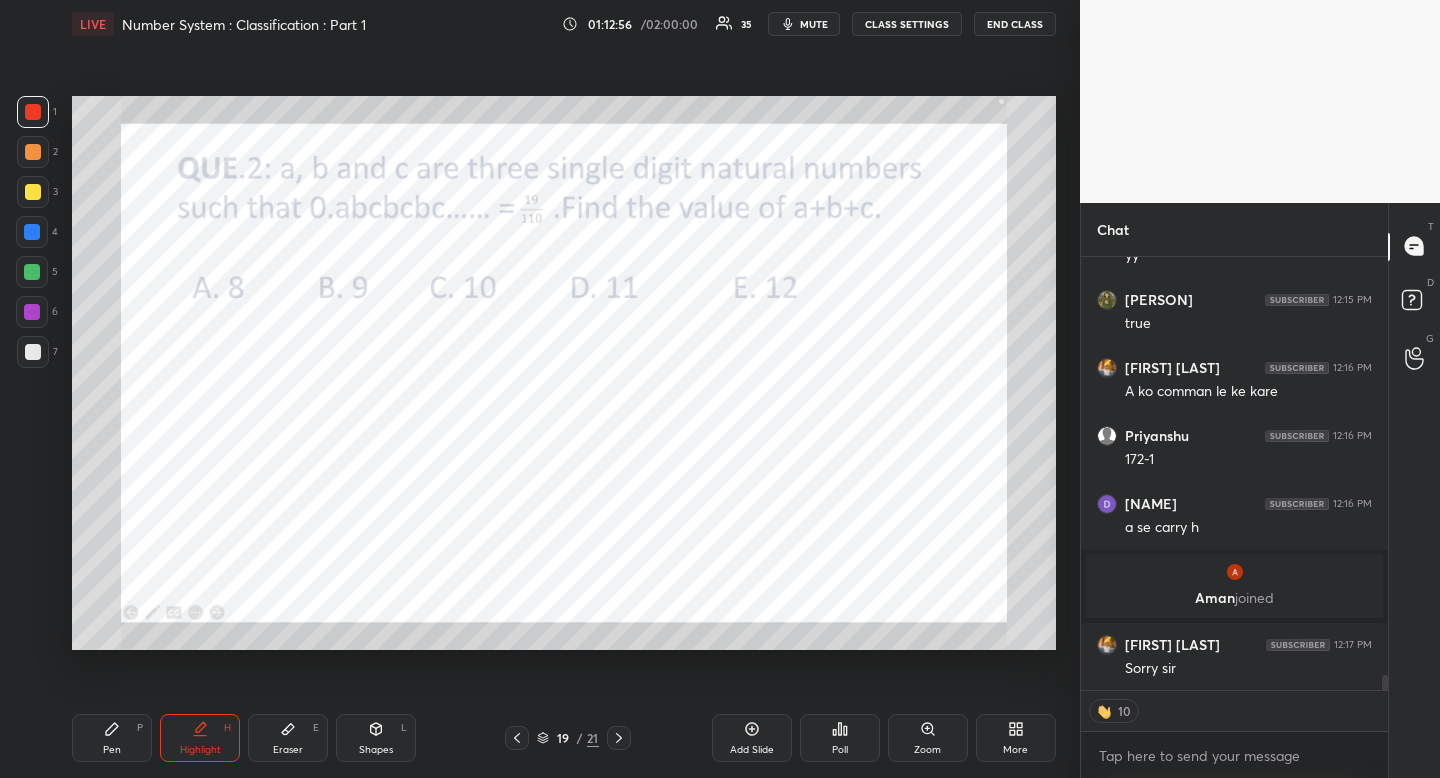 click on "Pen P" at bounding box center (112, 738) 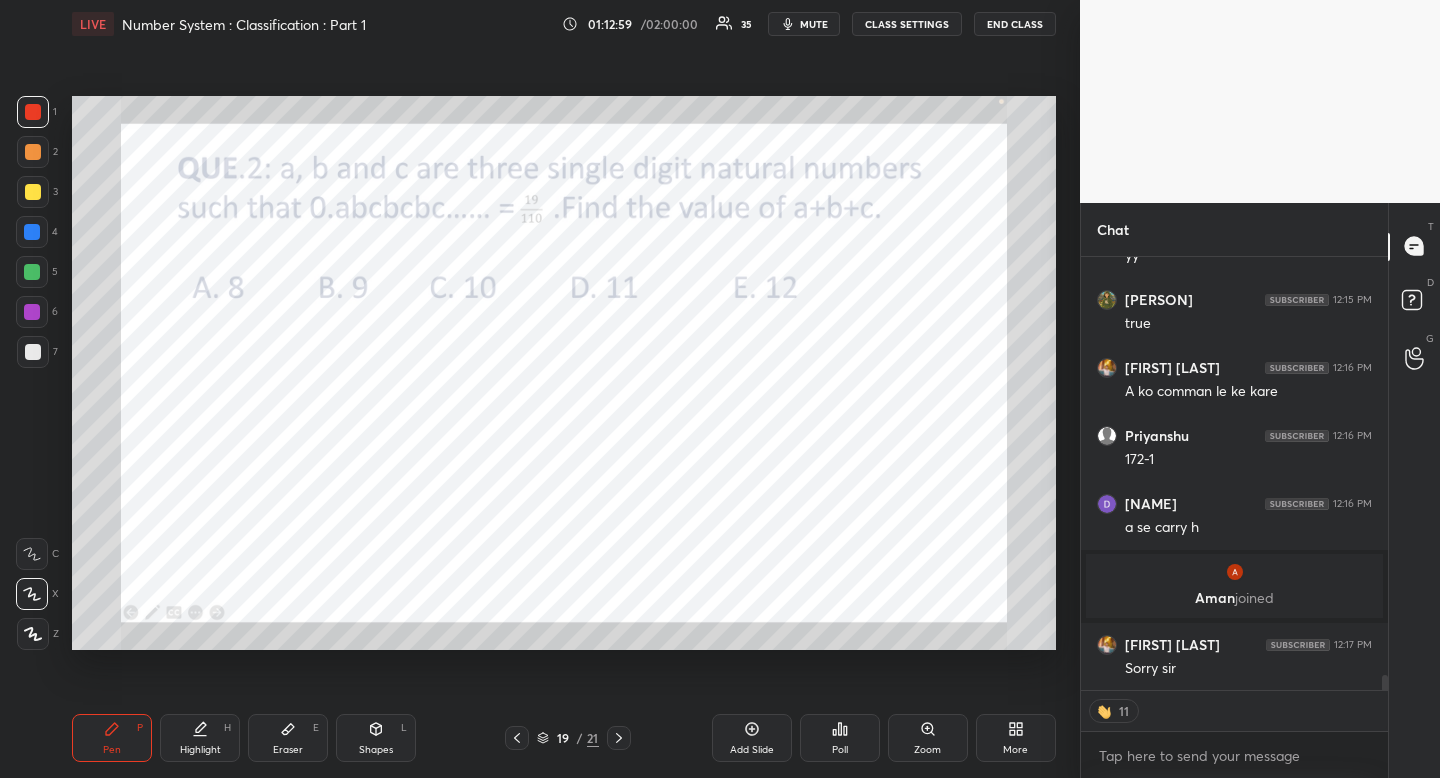 click on "Highlight H" at bounding box center [200, 738] 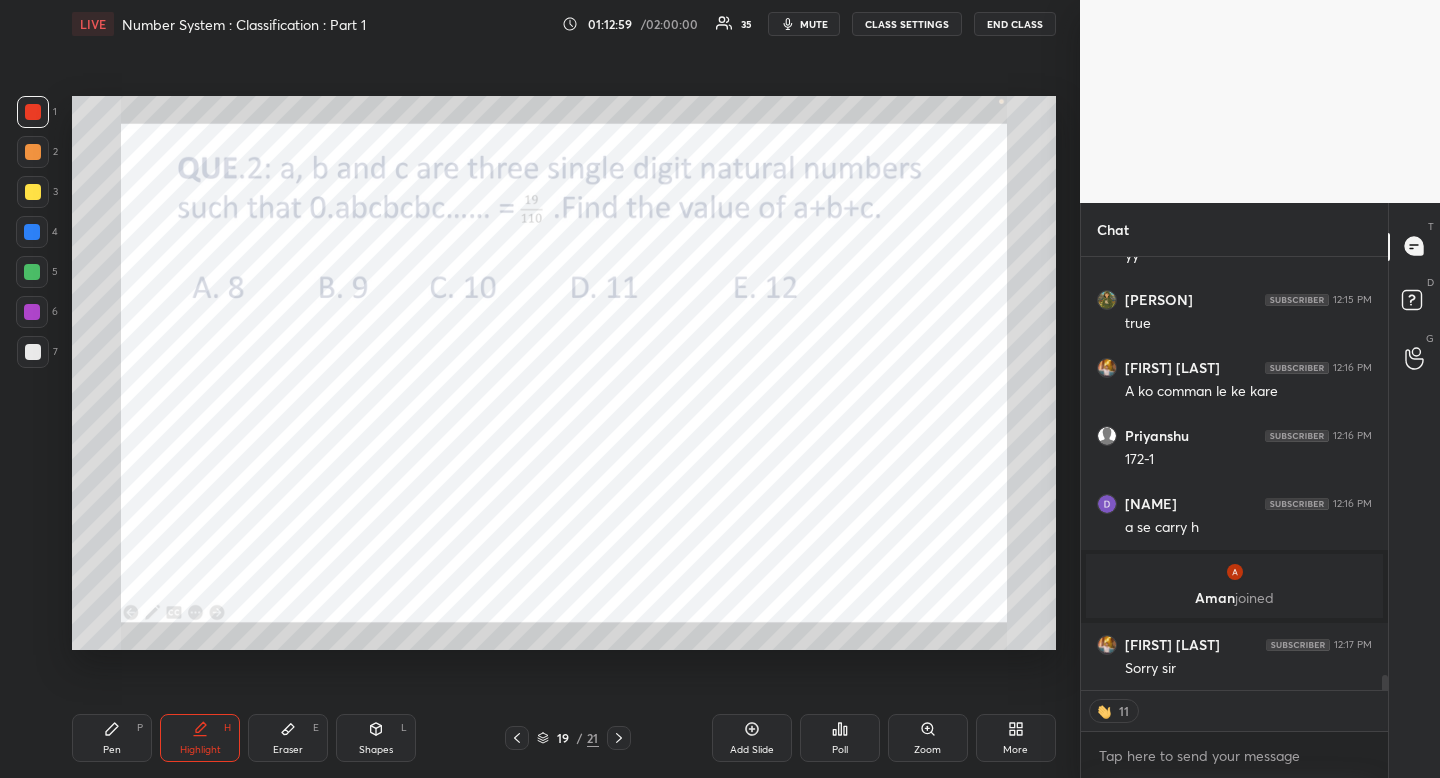 drag, startPoint x: 207, startPoint y: 737, endPoint x: 340, endPoint y: 654, distance: 156.77373 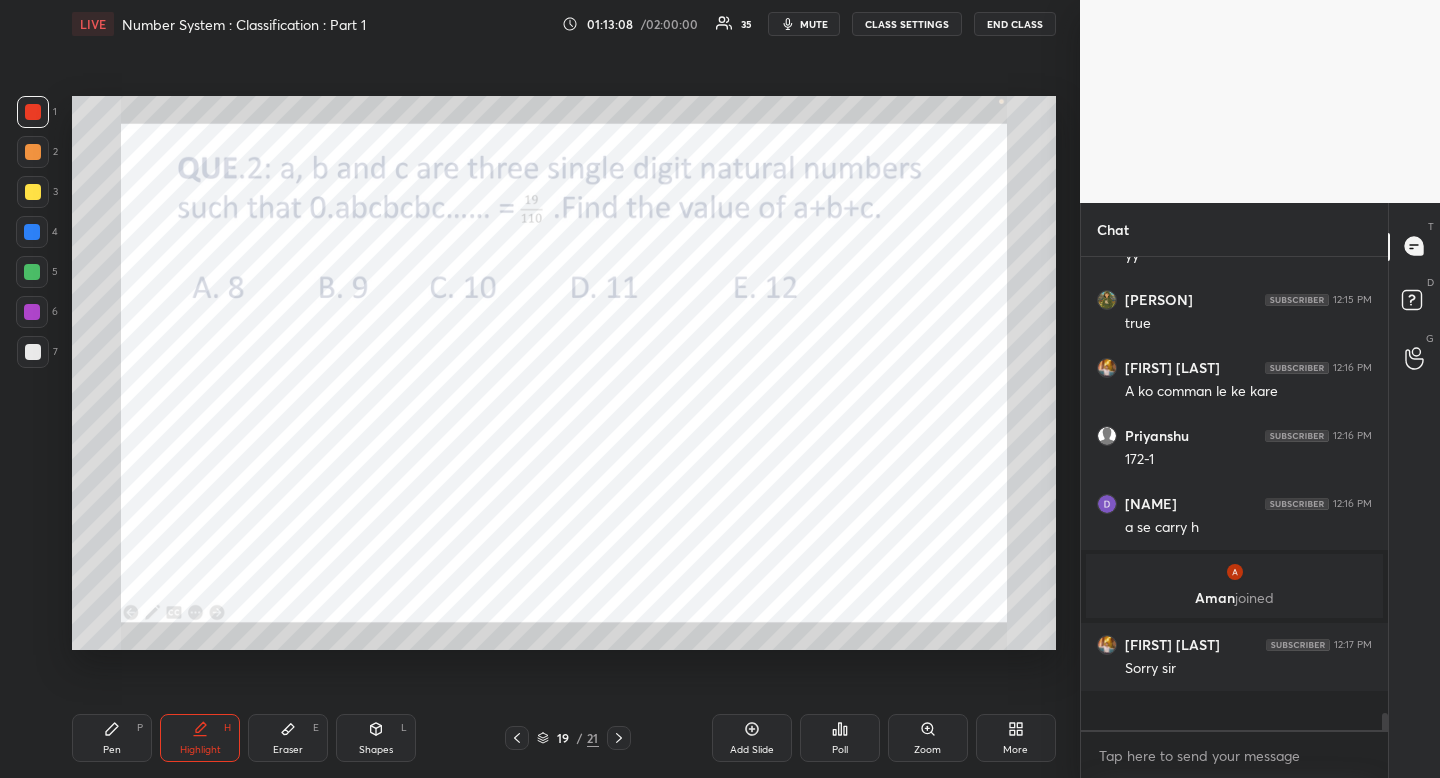 scroll, scrollTop: 7, scrollLeft: 7, axis: both 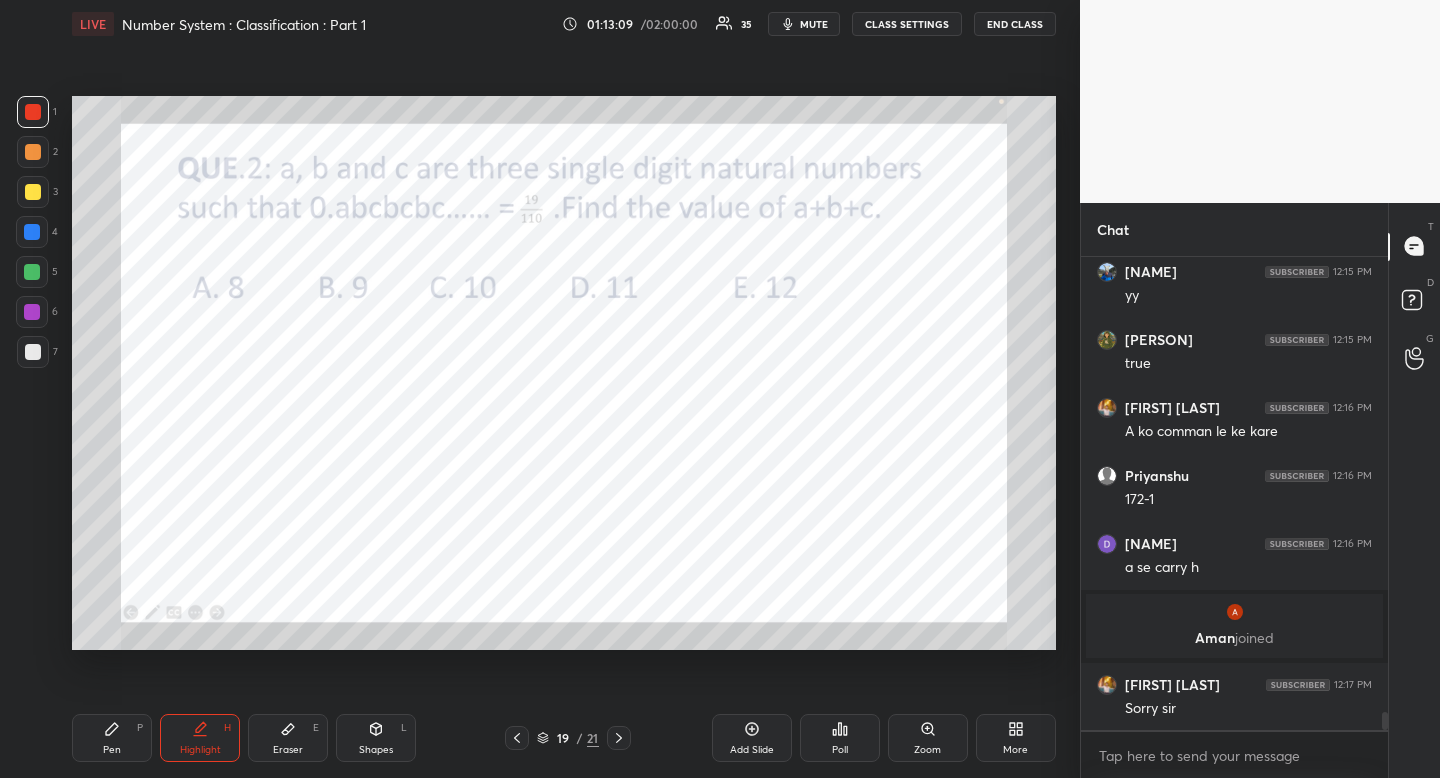 click on "Pen P" at bounding box center [112, 738] 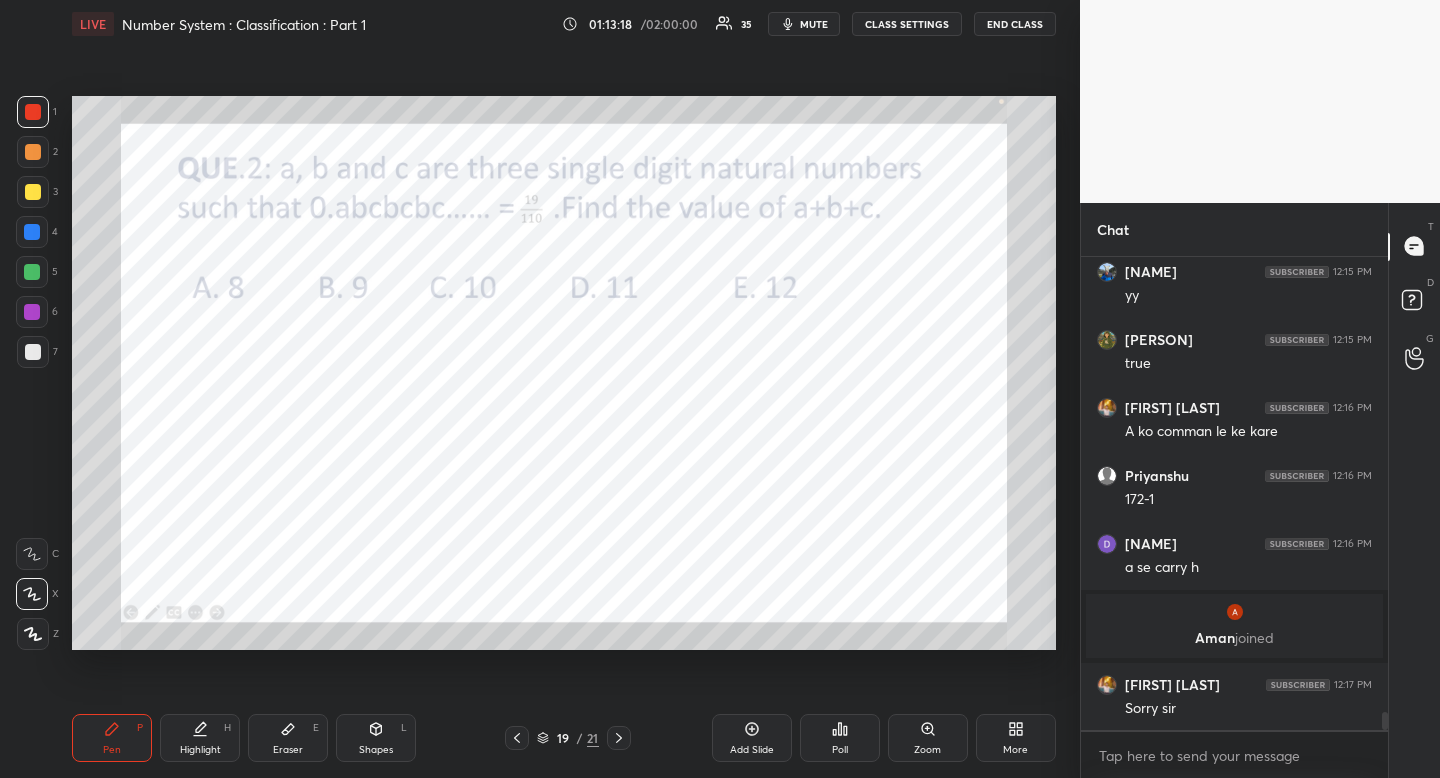 click on "Eraser E" at bounding box center [288, 738] 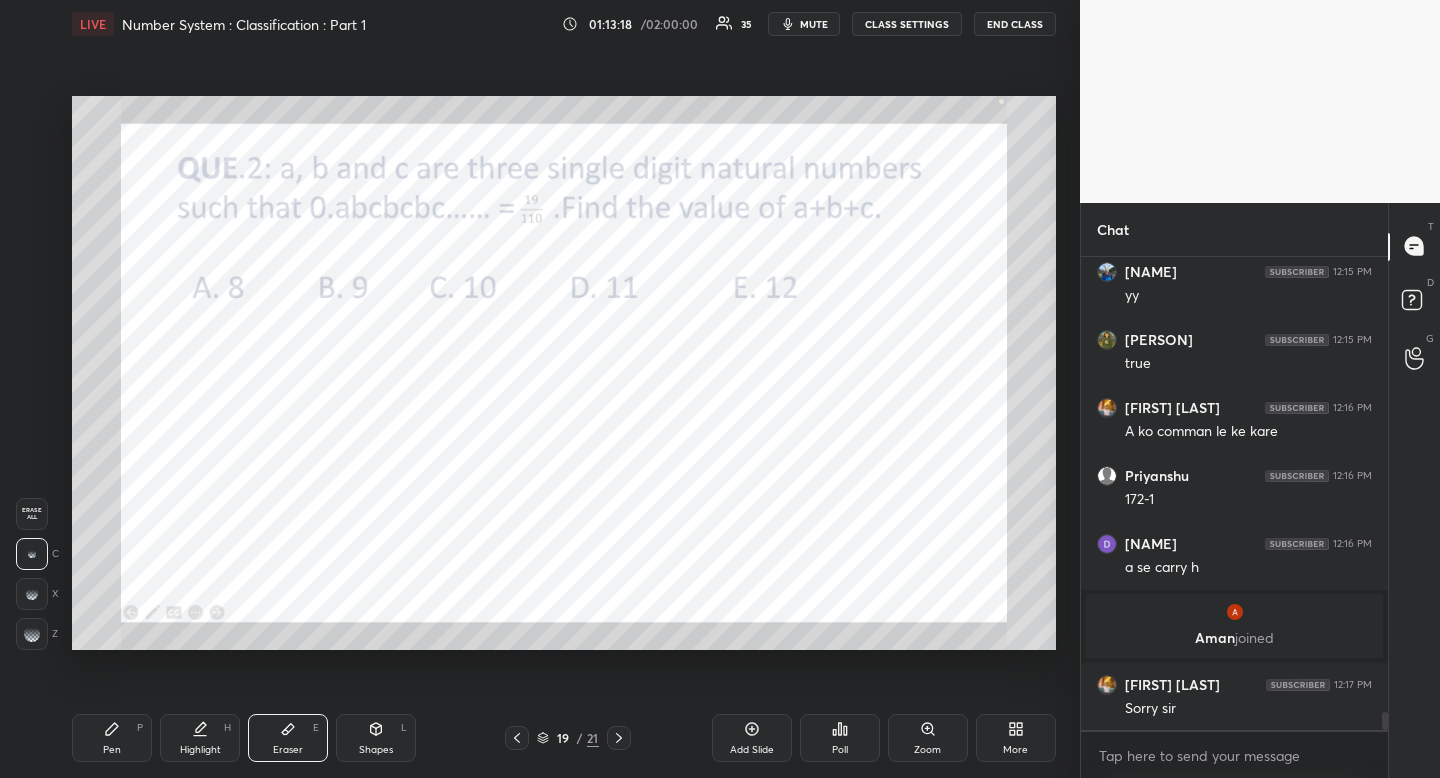 click on "Eraser E" at bounding box center (288, 738) 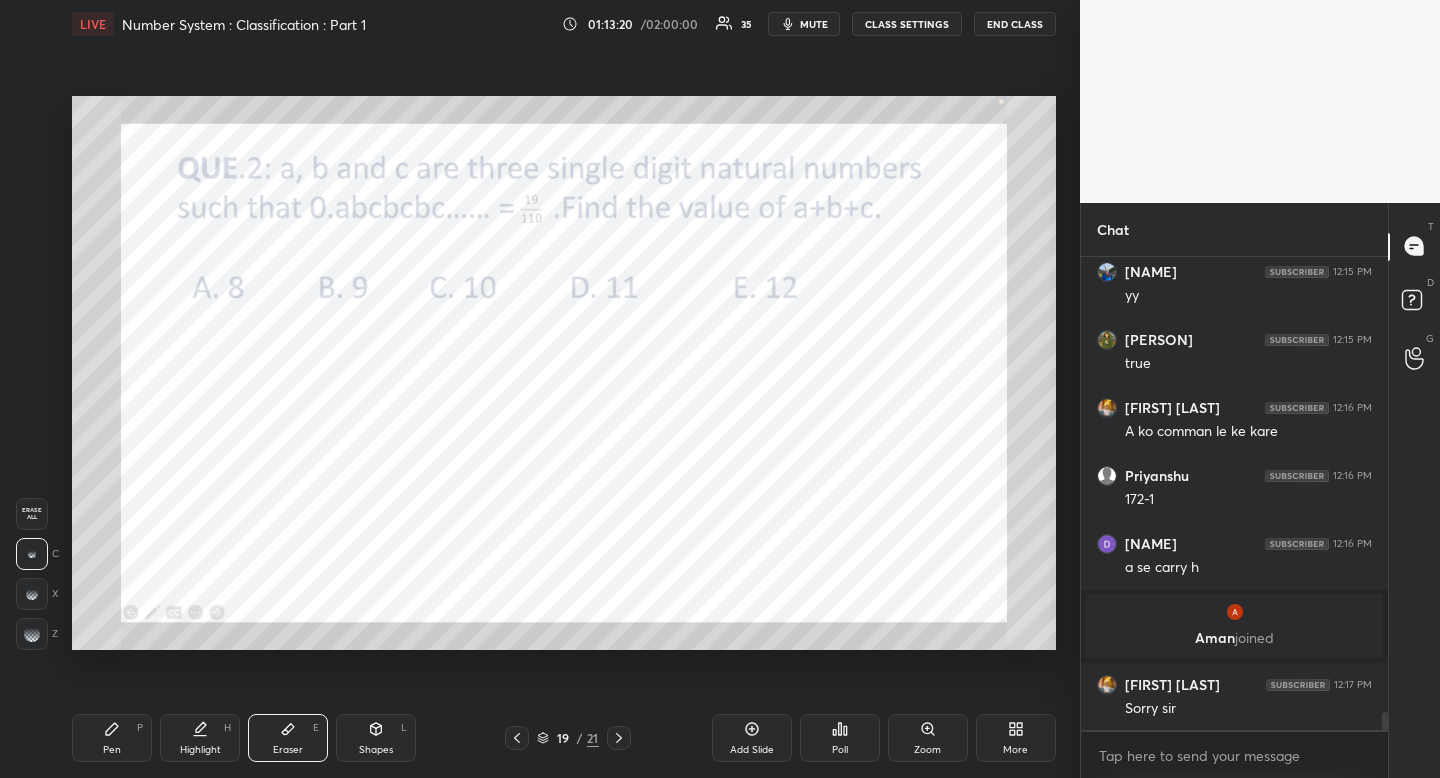click on "Pen P" at bounding box center (112, 738) 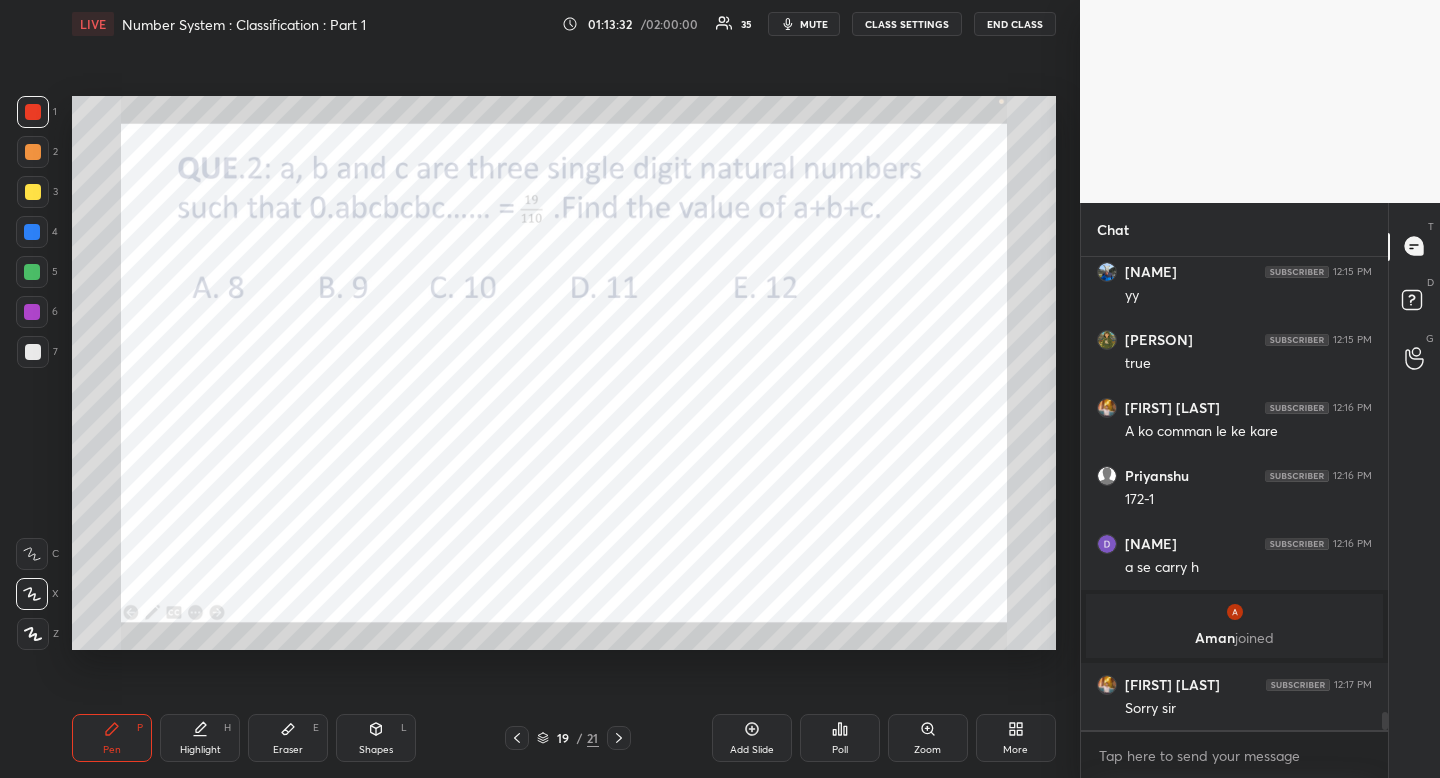 click on "Eraser E" at bounding box center (288, 738) 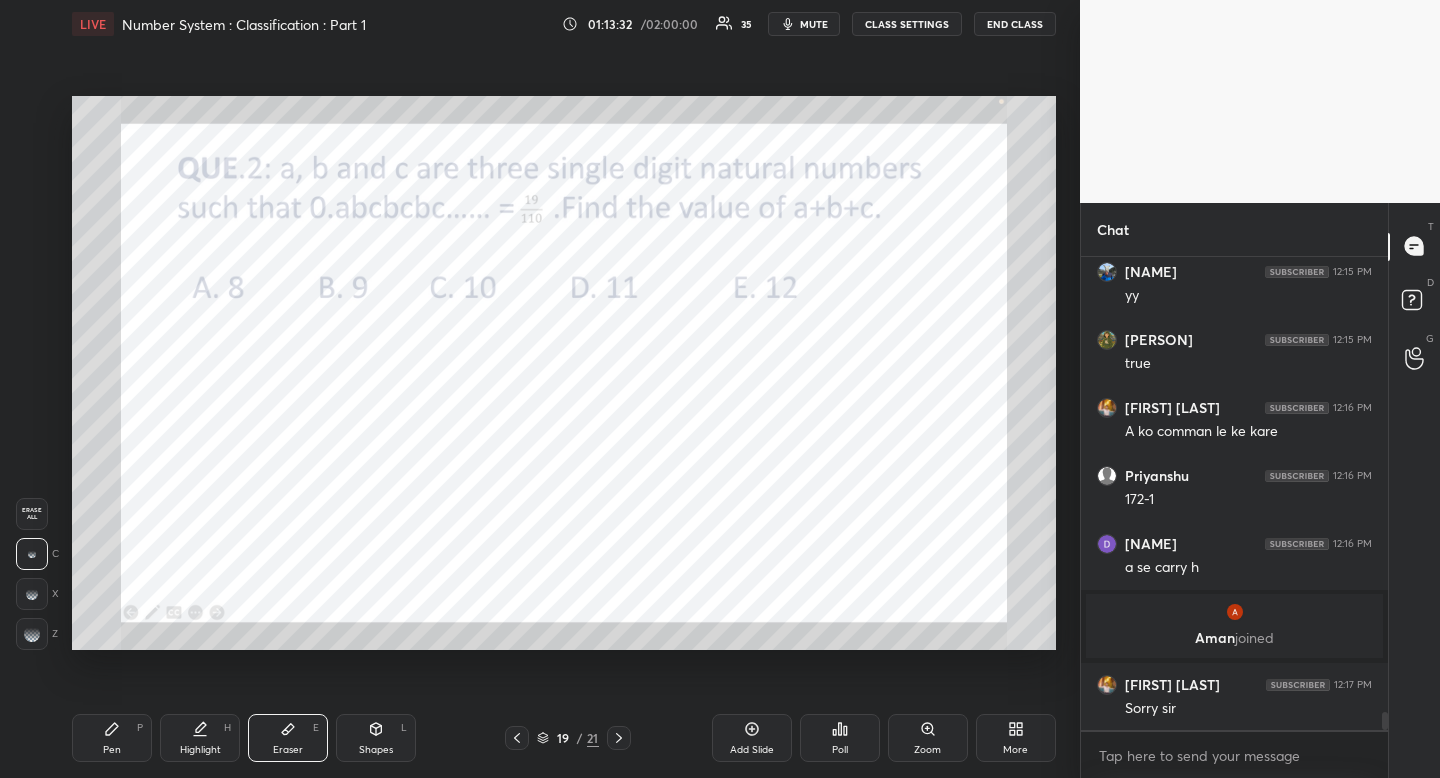 drag, startPoint x: 300, startPoint y: 727, endPoint x: 465, endPoint y: 651, distance: 181.66177 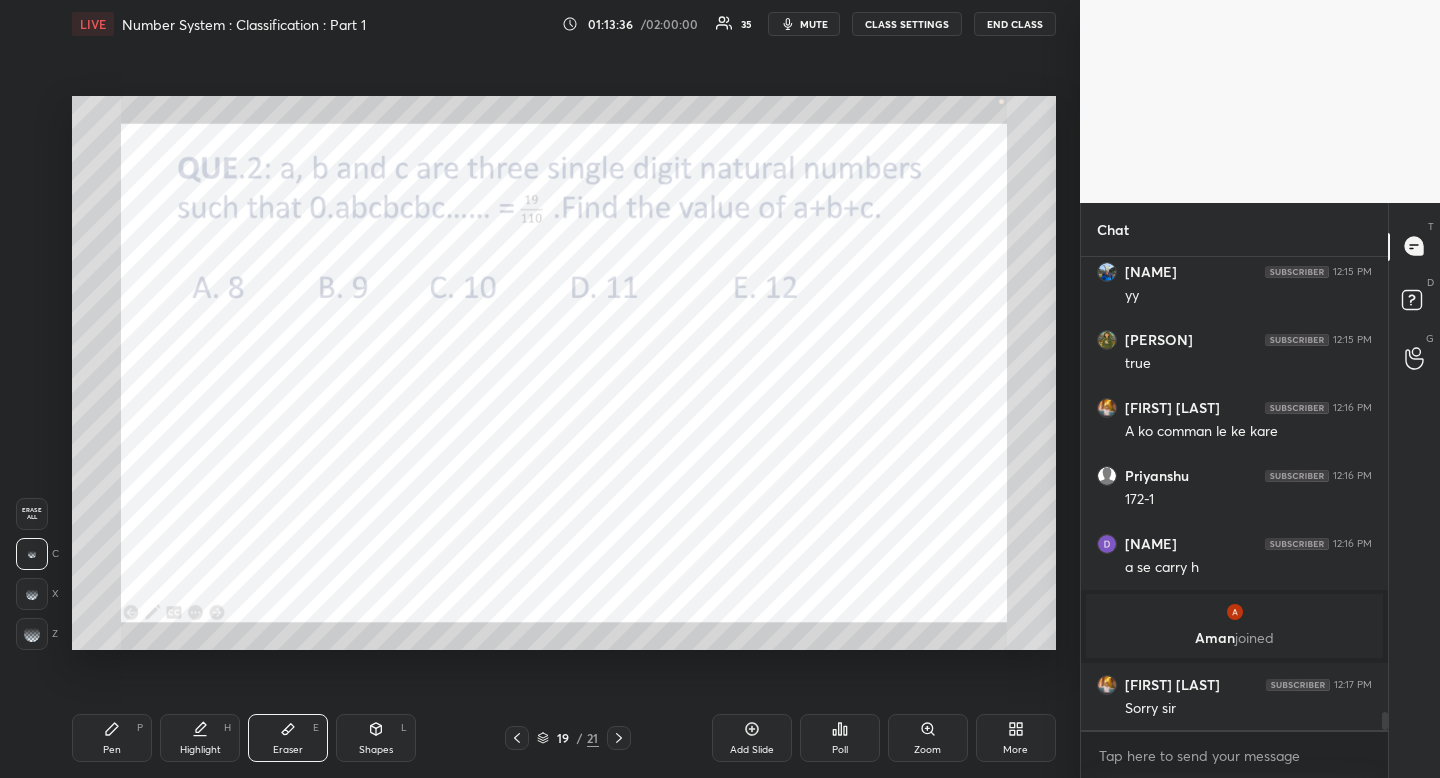 click on "Pen P" at bounding box center [112, 738] 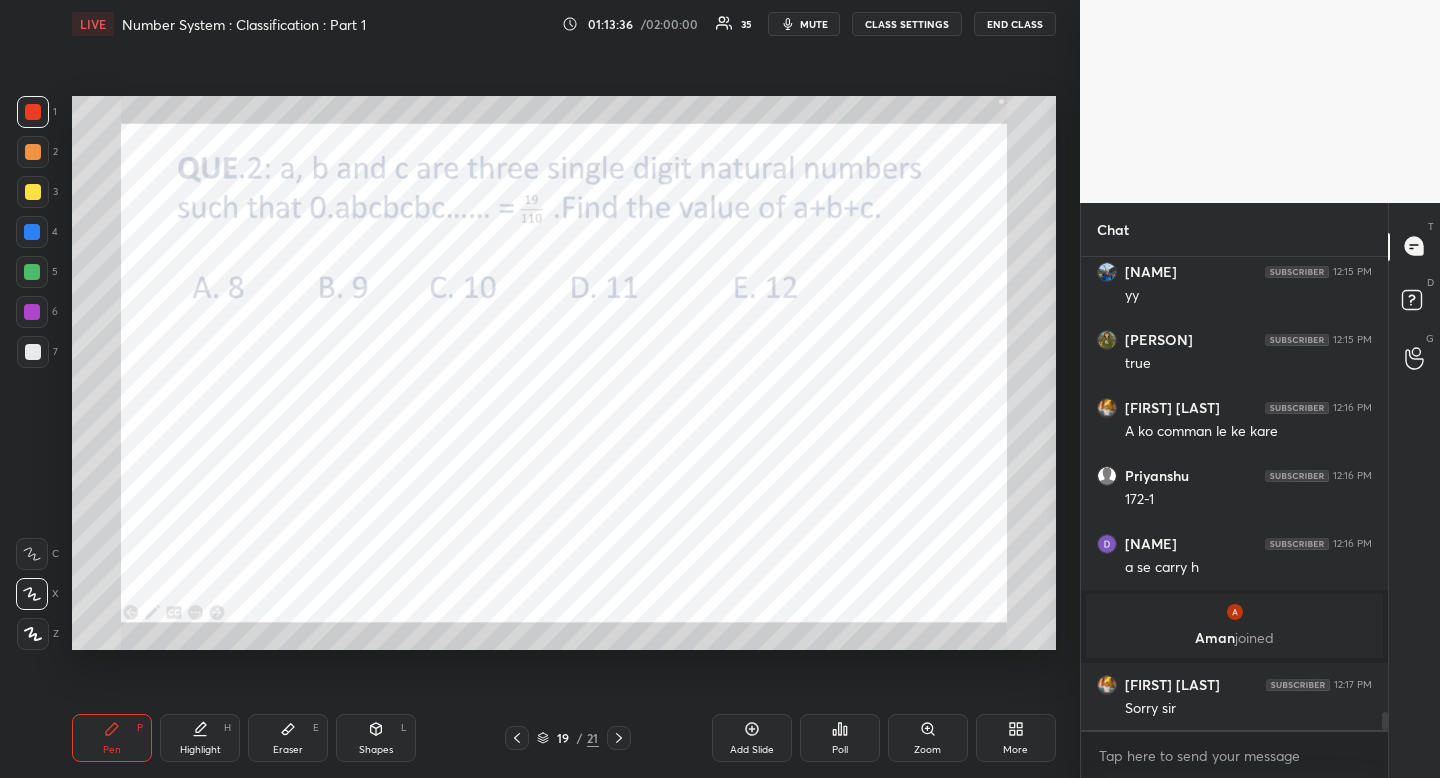 drag, startPoint x: 123, startPoint y: 739, endPoint x: 182, endPoint y: 680, distance: 83.4386 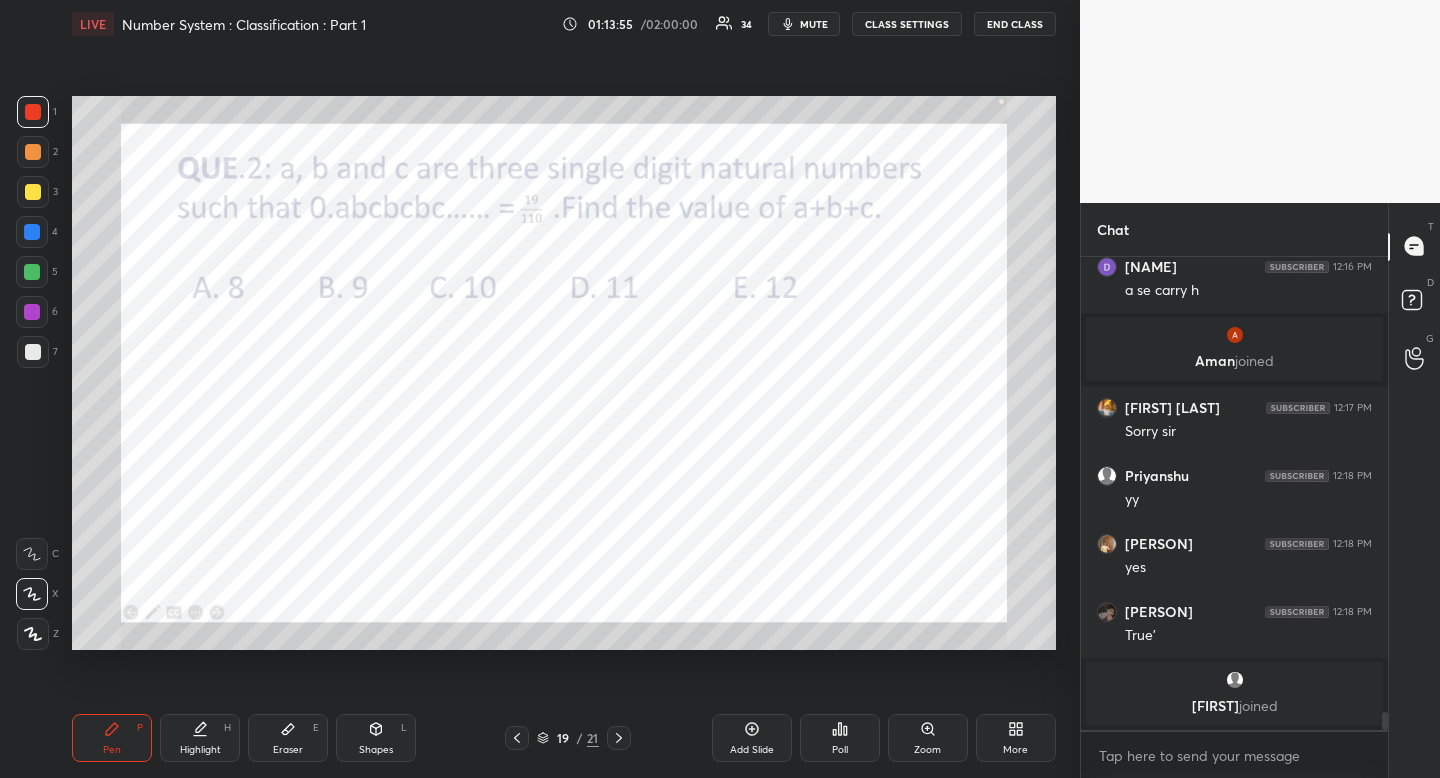scroll, scrollTop: 12151, scrollLeft: 0, axis: vertical 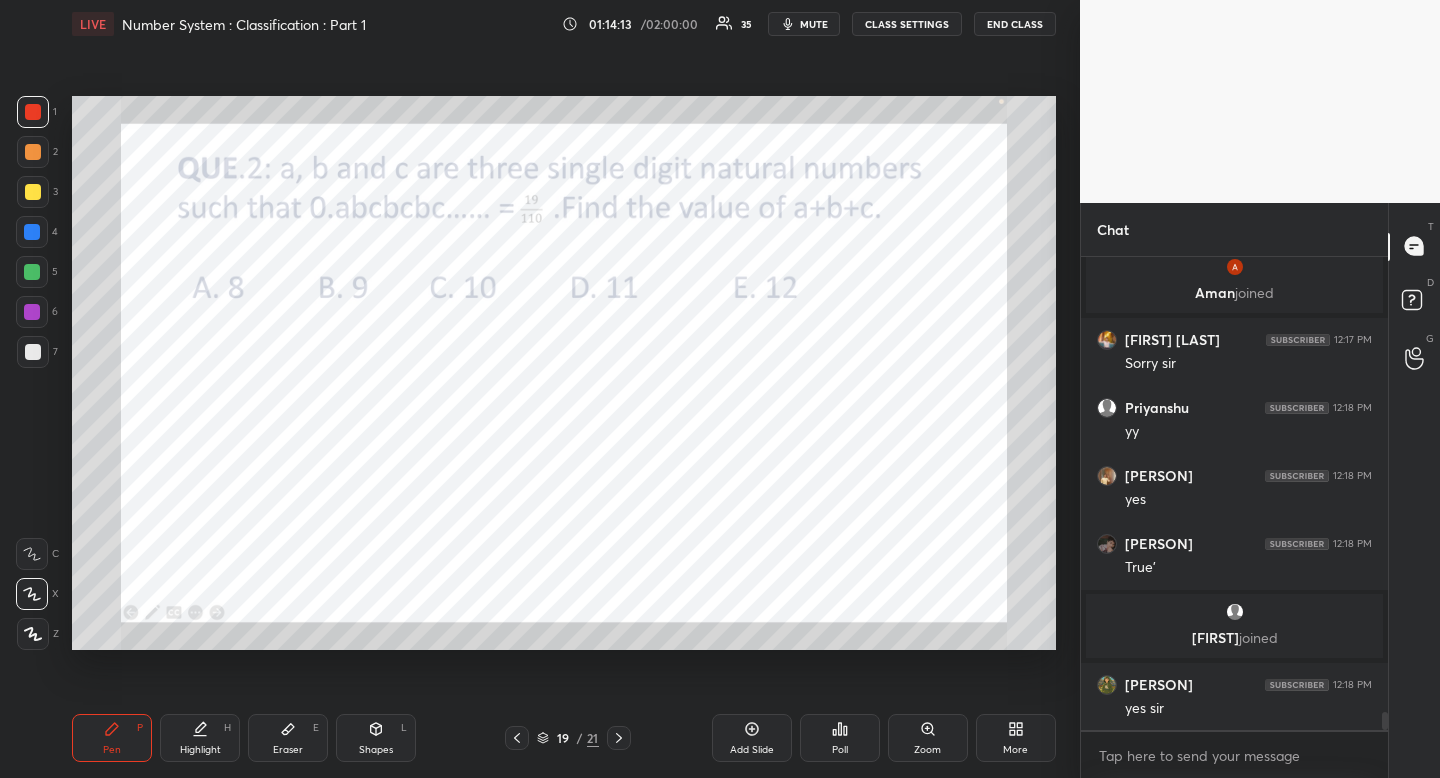 drag, startPoint x: 625, startPoint y: 738, endPoint x: 625, endPoint y: 750, distance: 12 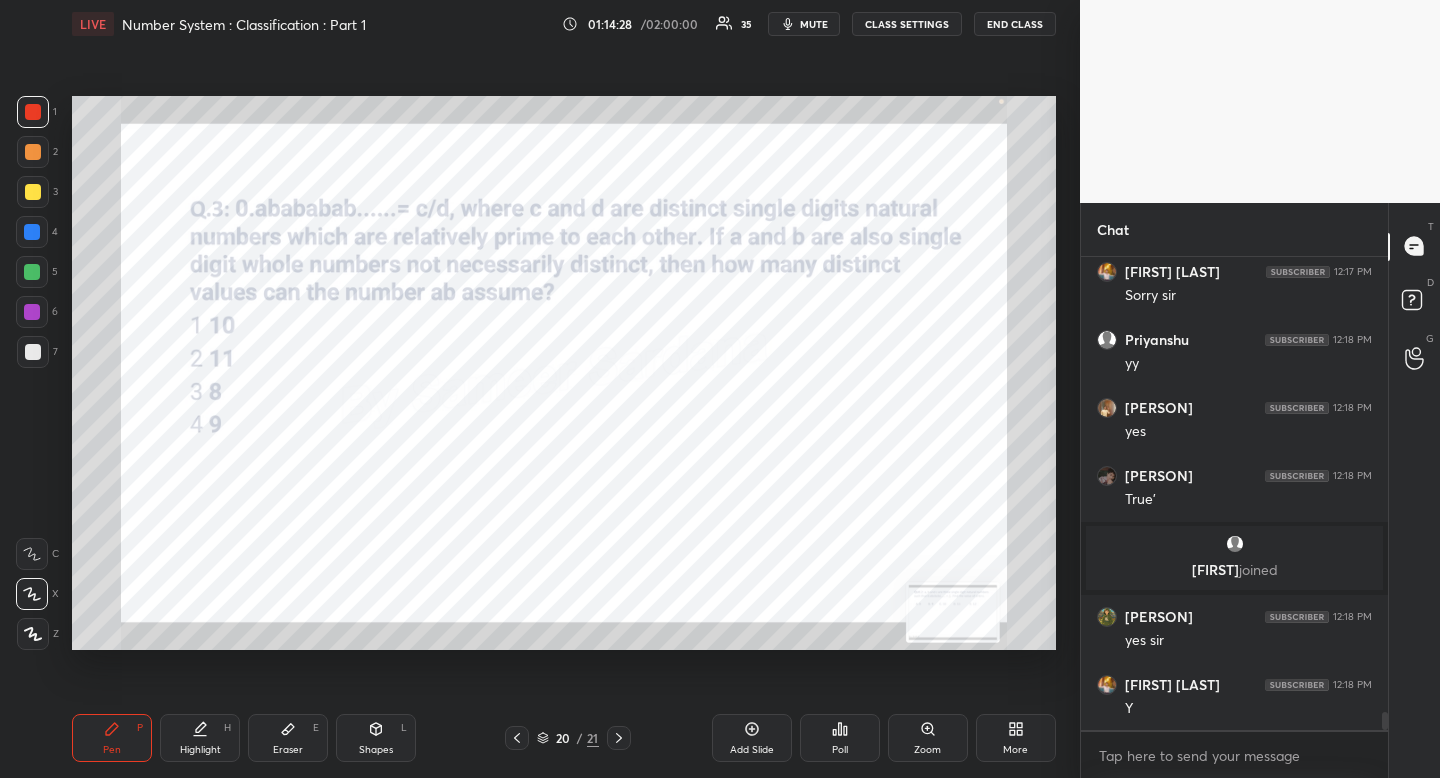 scroll, scrollTop: 12287, scrollLeft: 0, axis: vertical 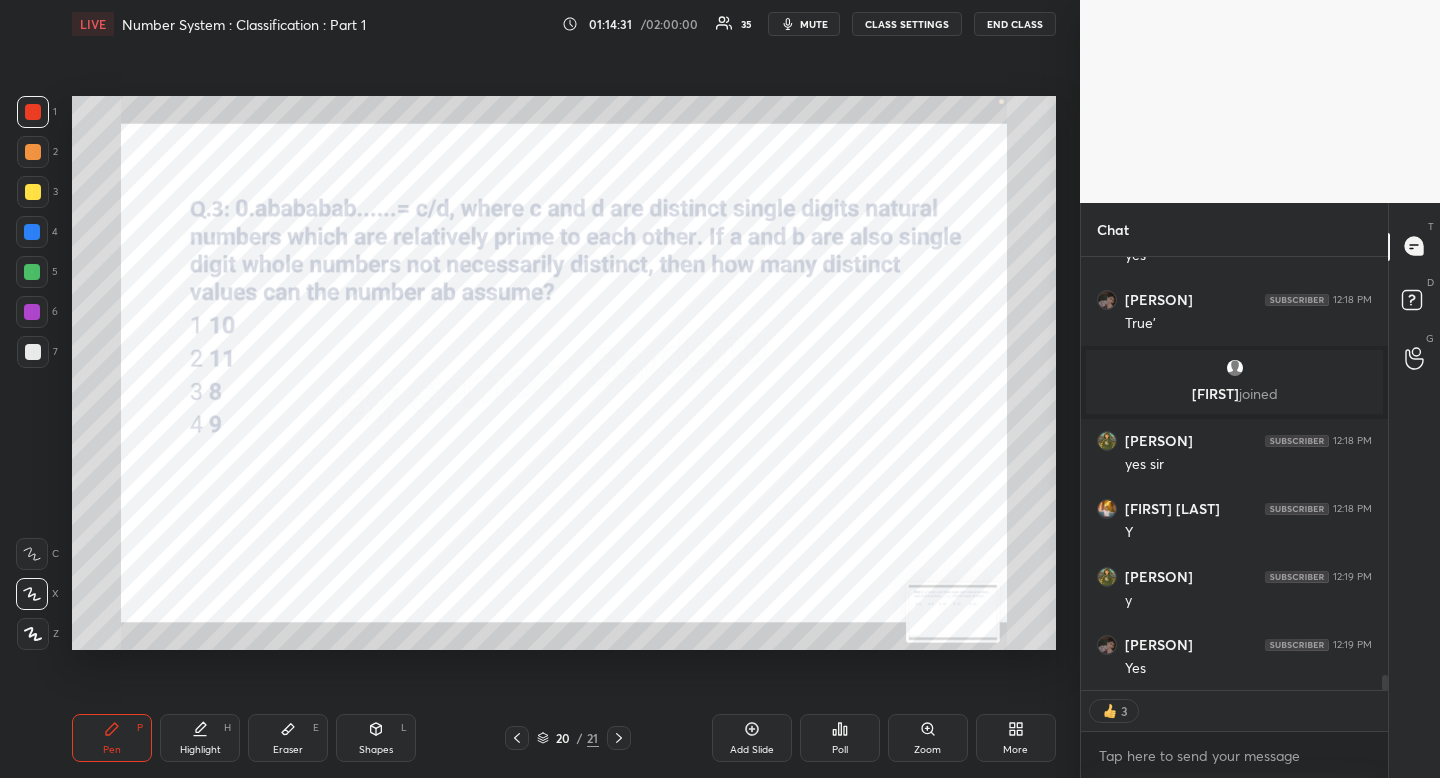 click on "Pen P" at bounding box center (112, 738) 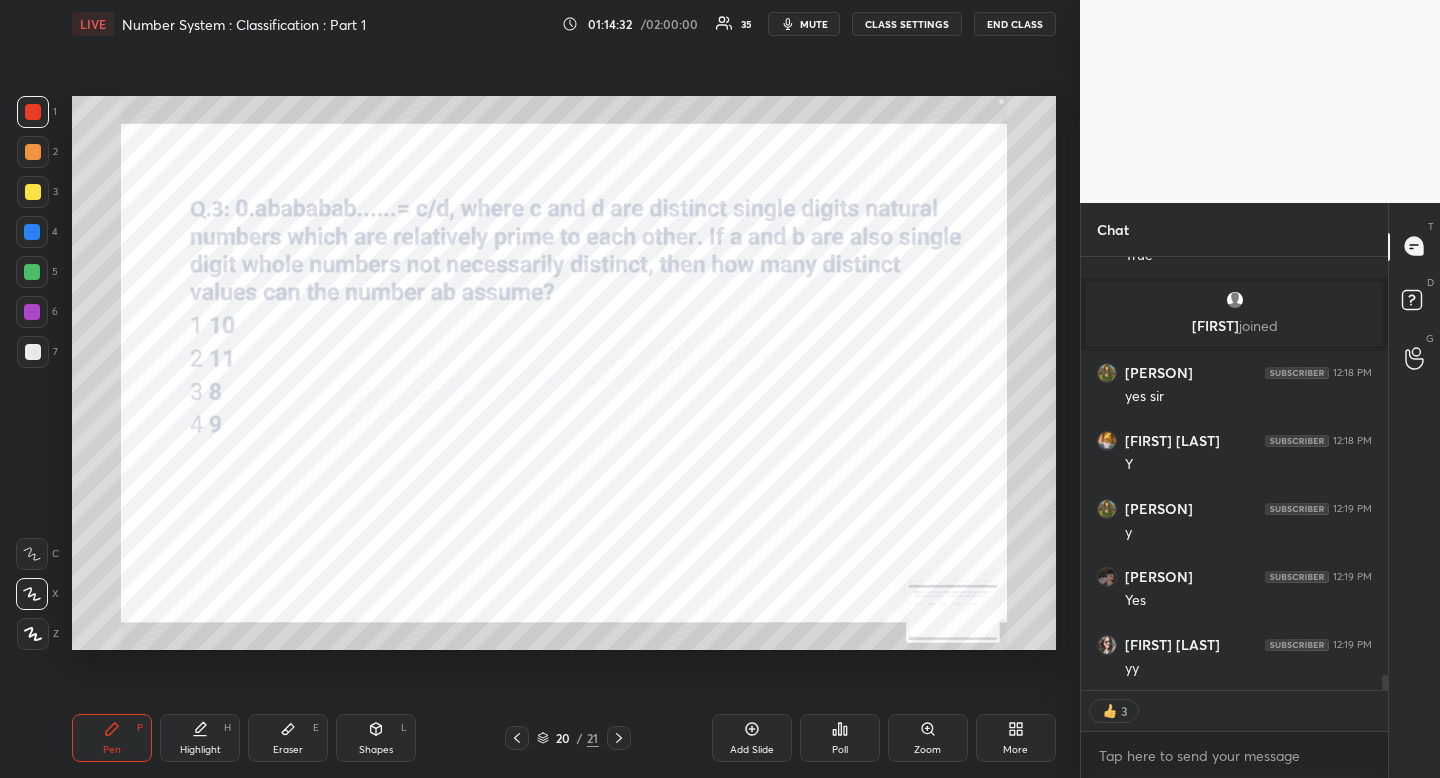 click at bounding box center (619, 738) 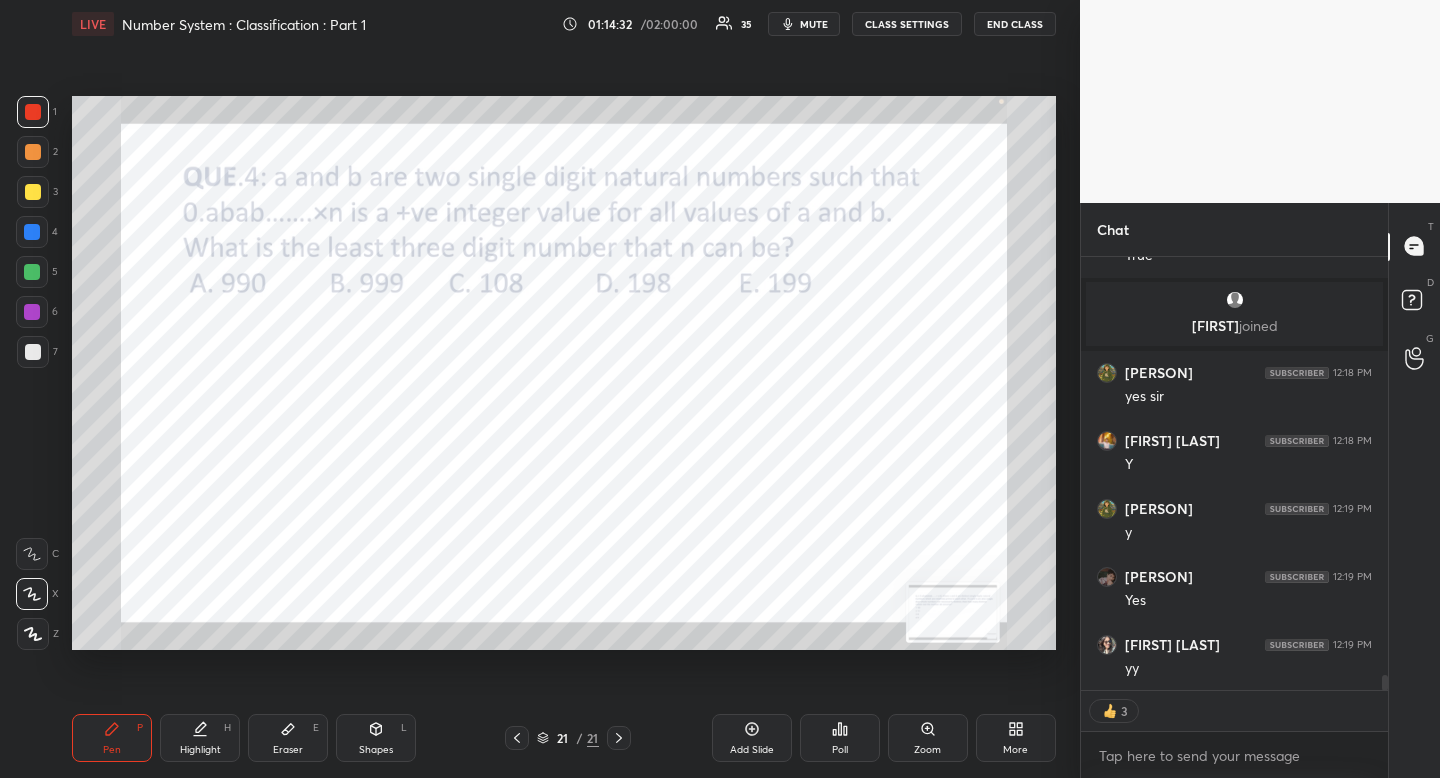 scroll, scrollTop: 12531, scrollLeft: 0, axis: vertical 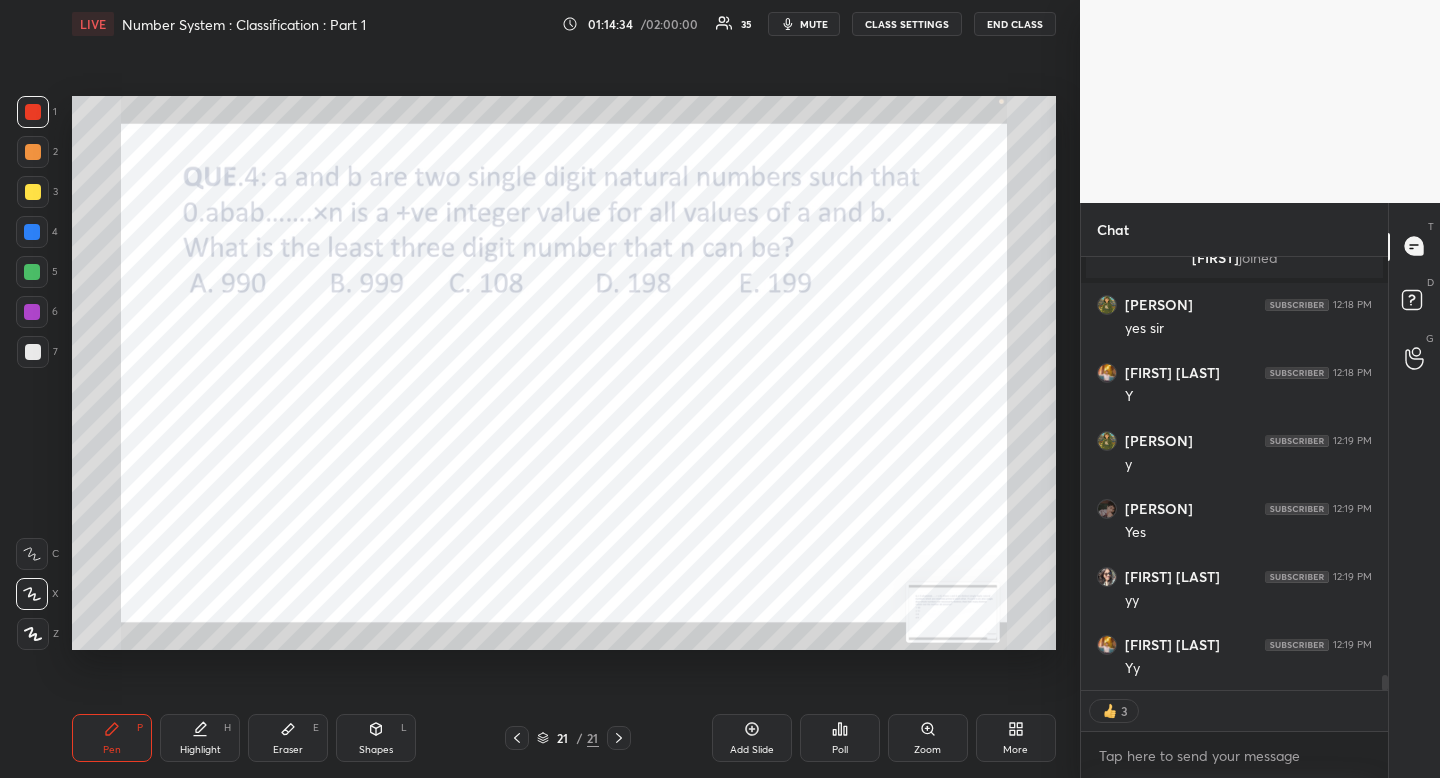 click at bounding box center (517, 738) 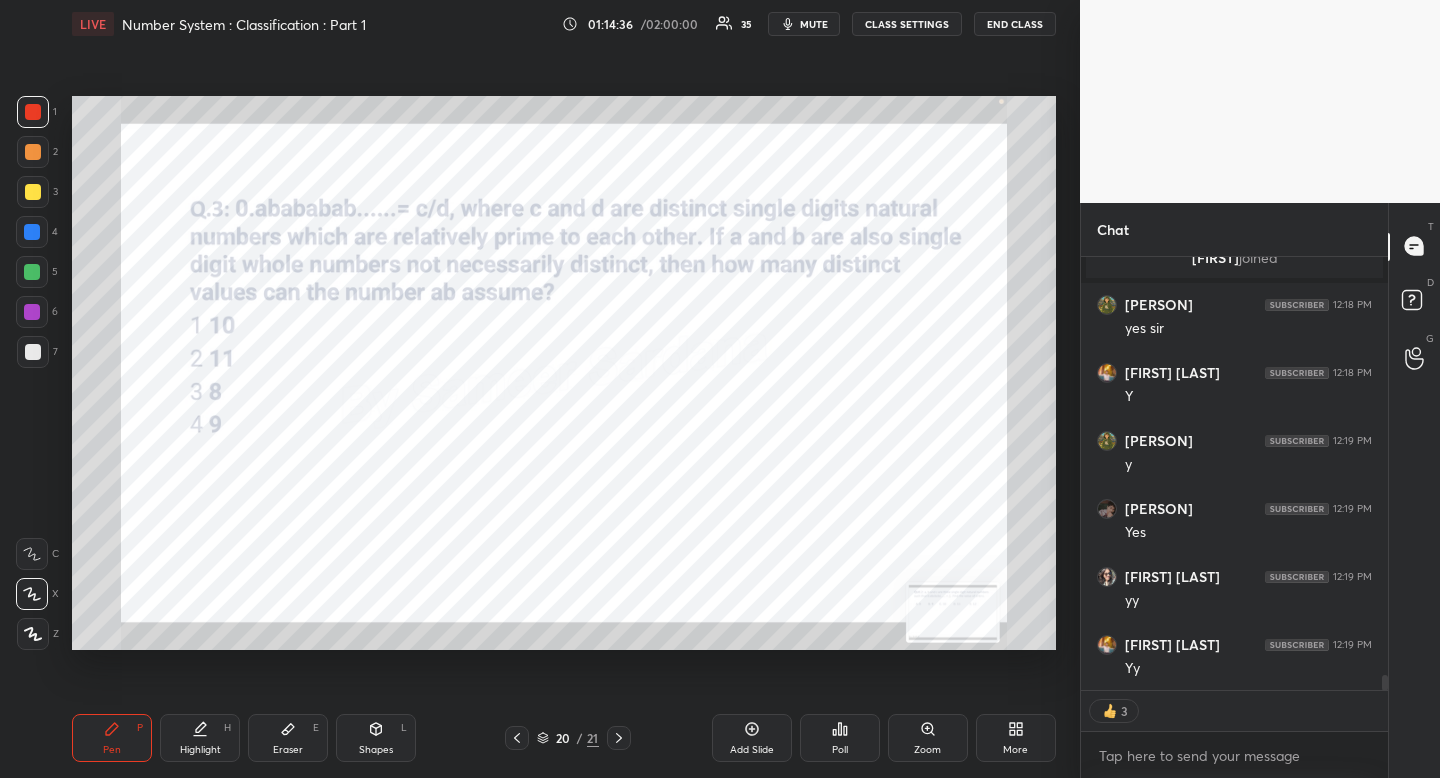 click on "Pen P" at bounding box center [112, 738] 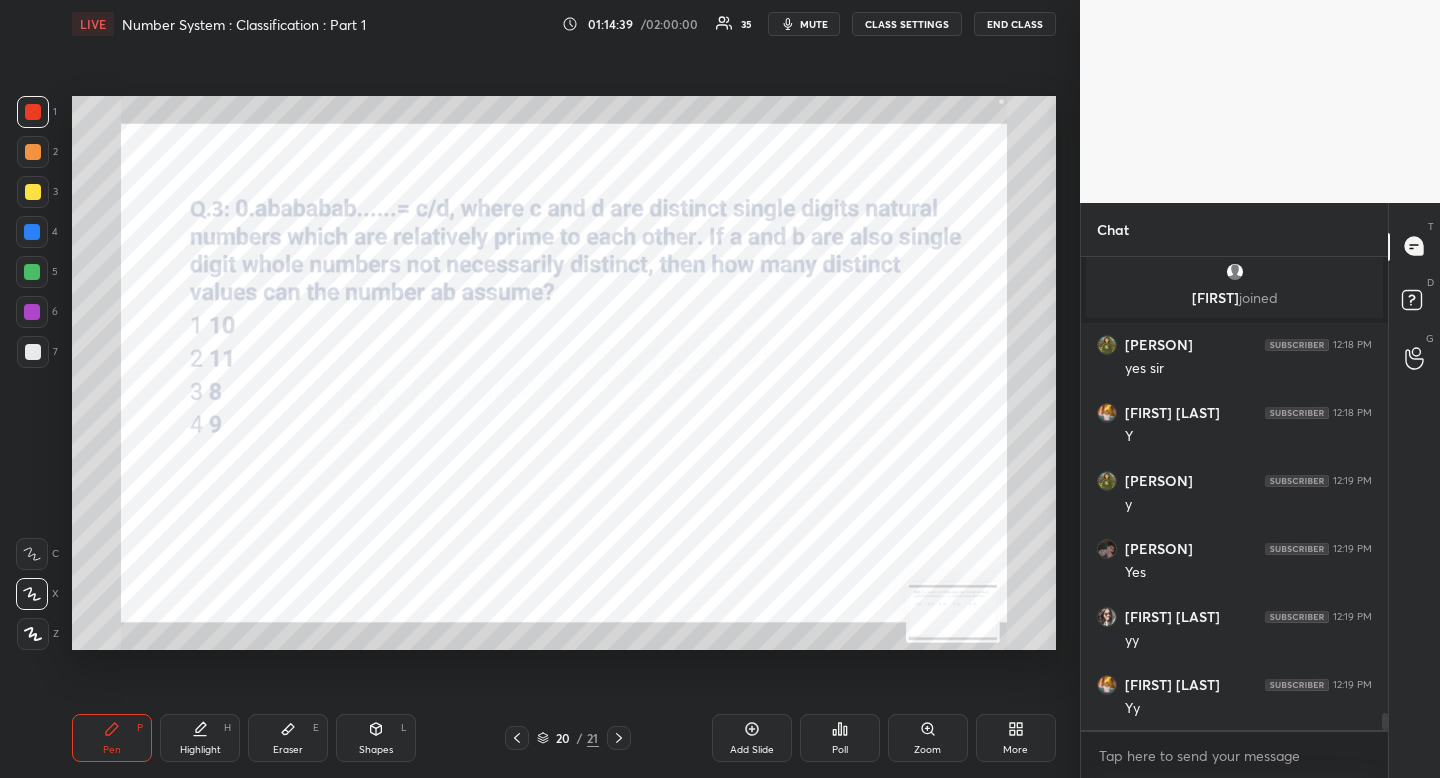 scroll, scrollTop: 7, scrollLeft: 7, axis: both 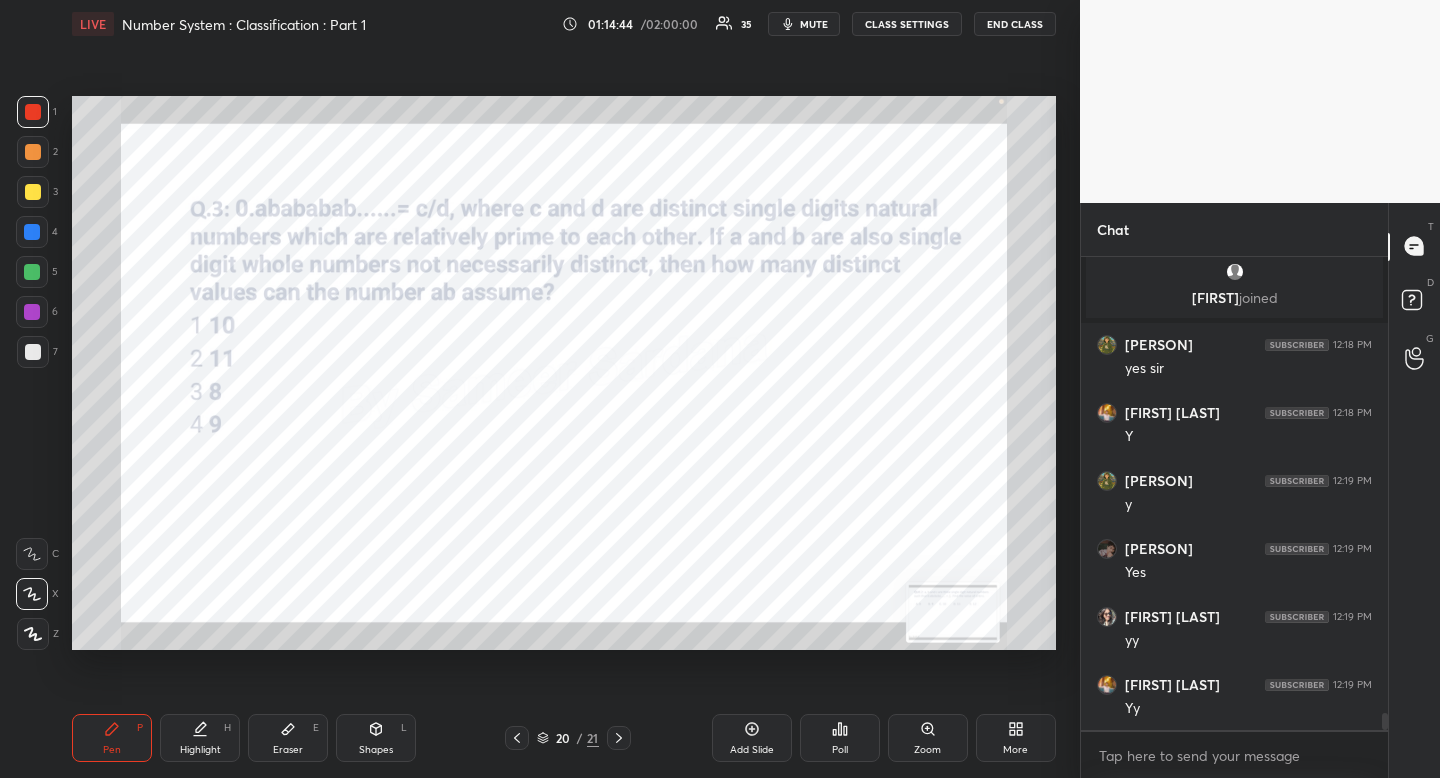 click 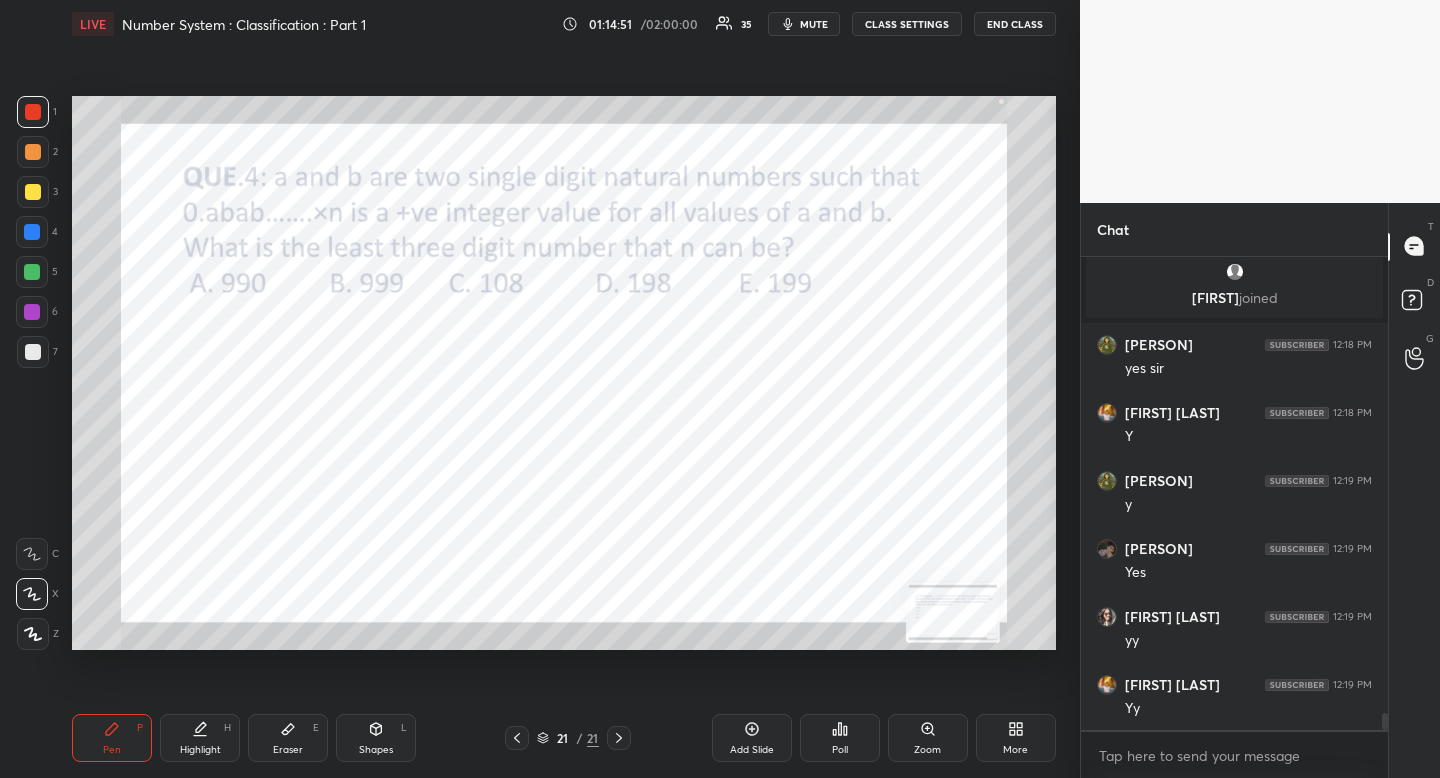 click on "Highlight H" at bounding box center [200, 738] 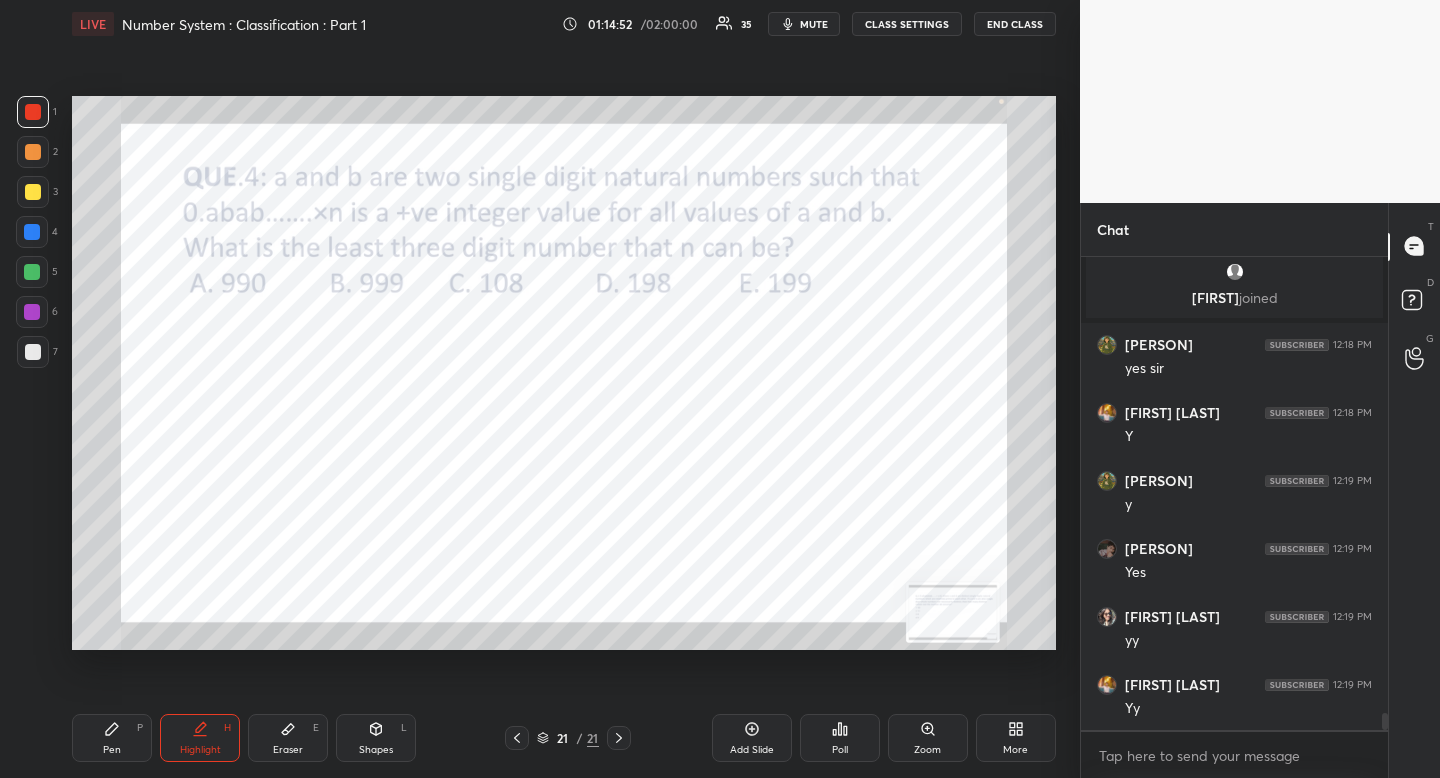 click 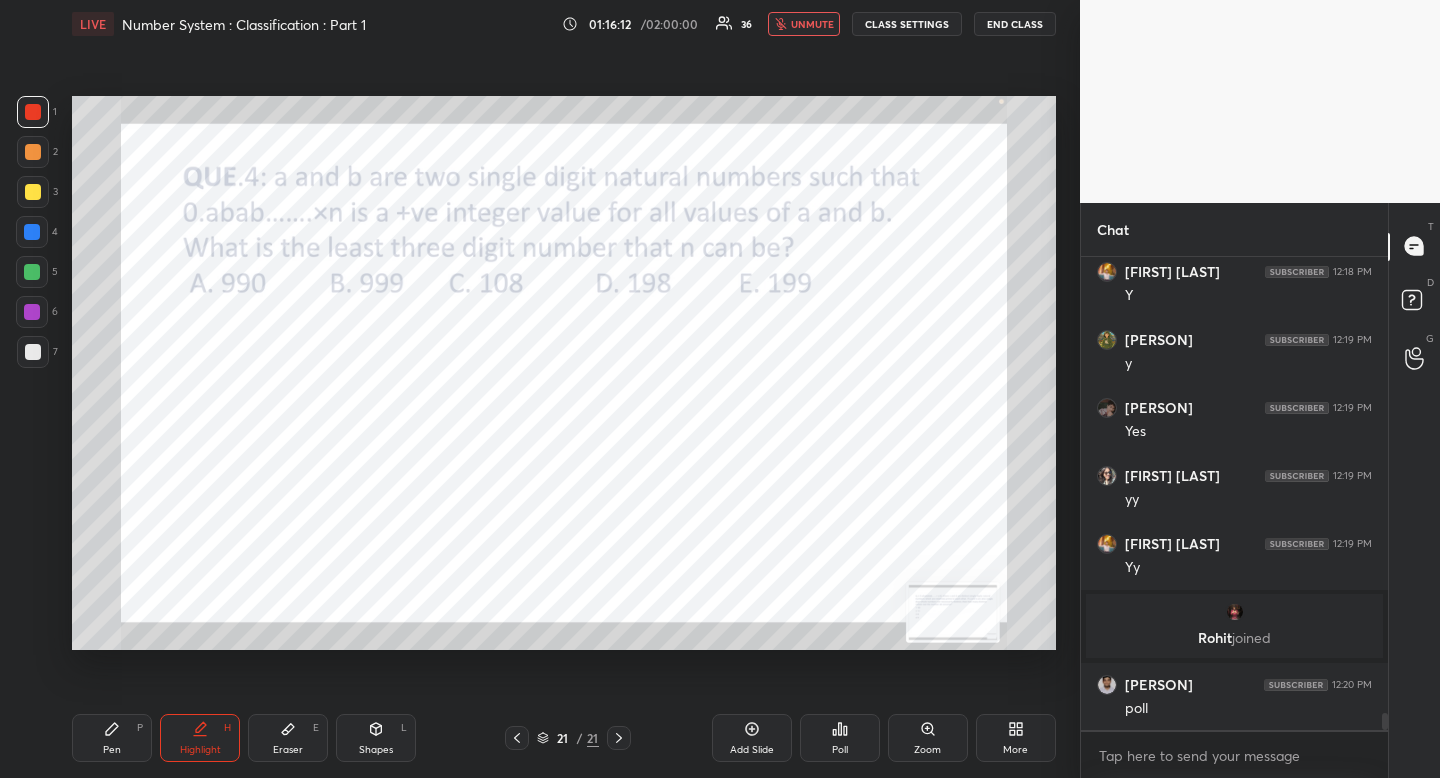scroll, scrollTop: 12551, scrollLeft: 0, axis: vertical 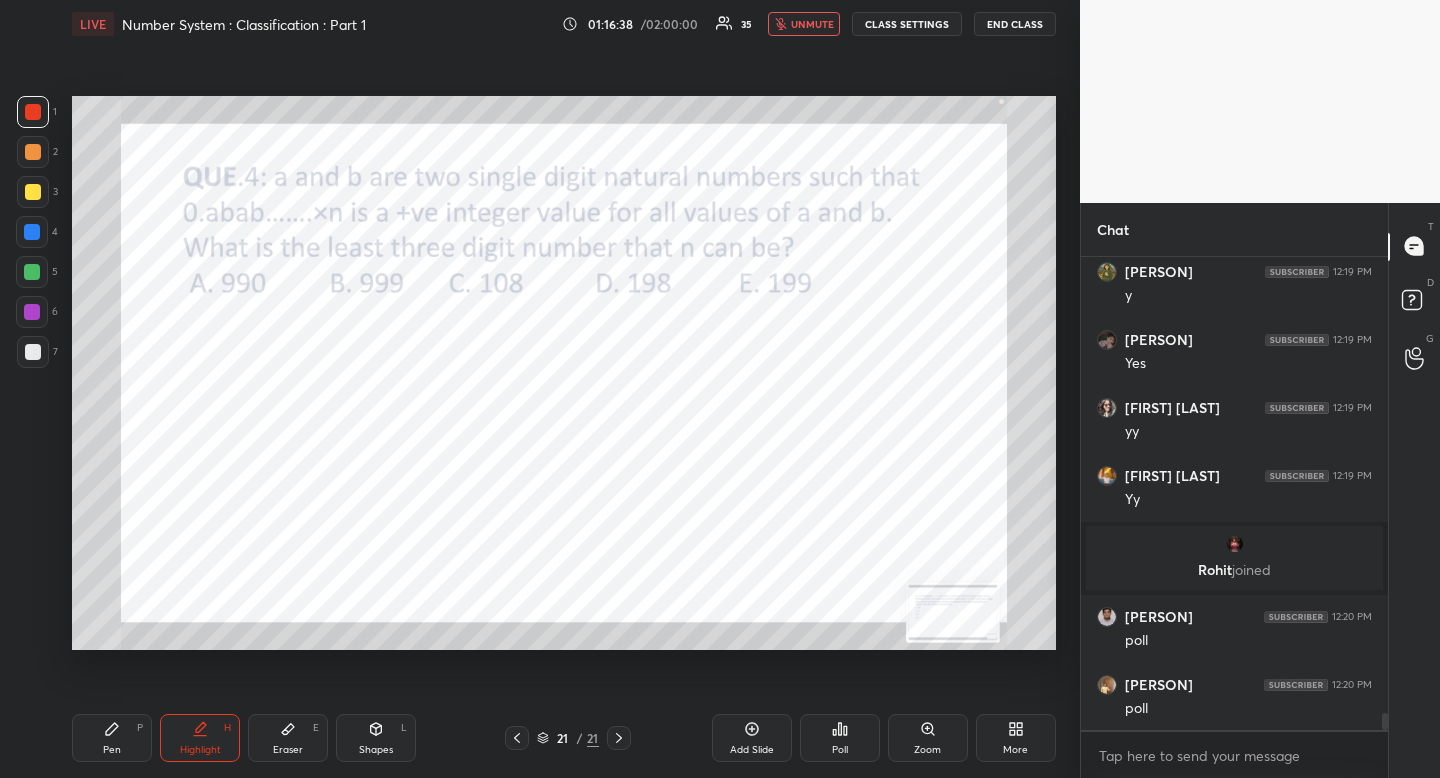 click 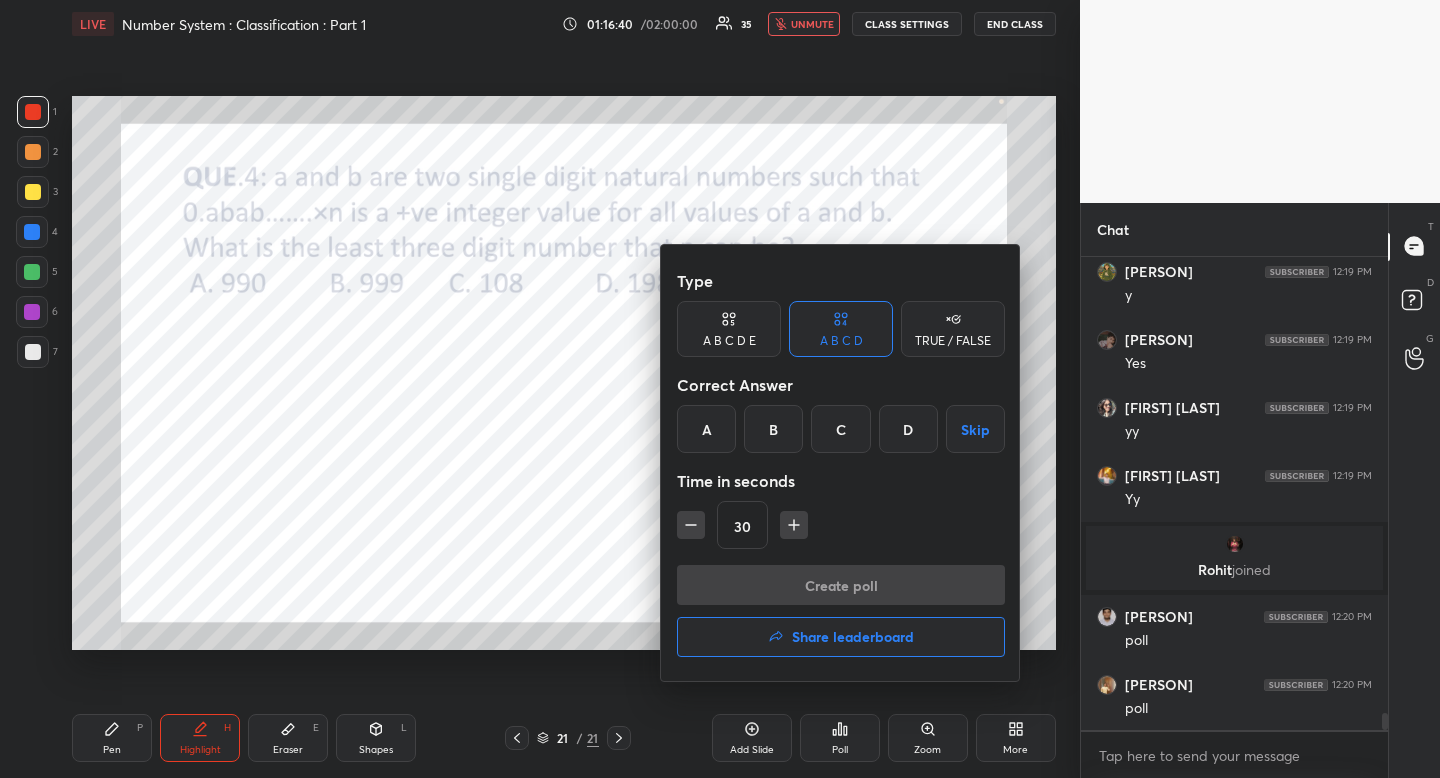 click on "A B C D E" at bounding box center (729, 341) 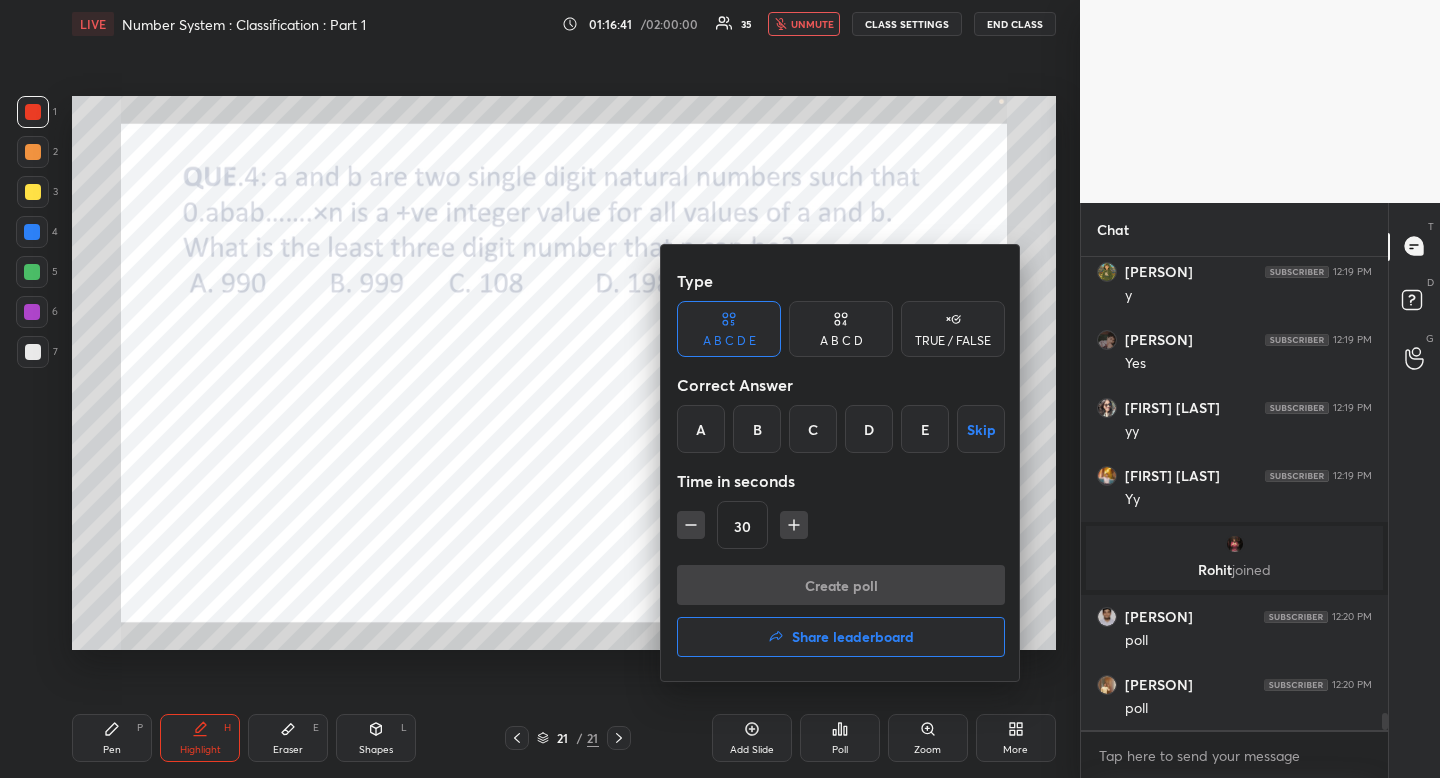 click on "D" at bounding box center (869, 429) 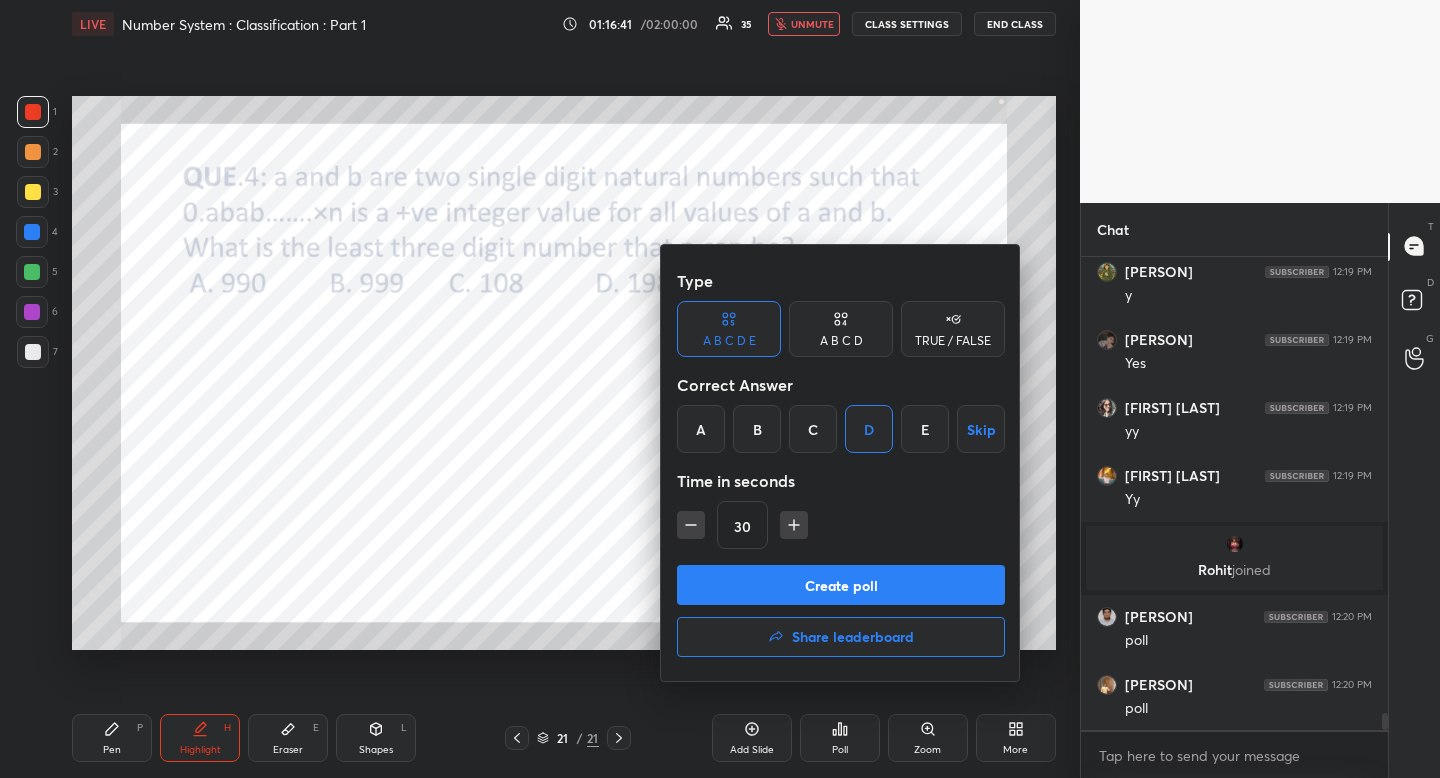 click on "Create poll" at bounding box center (841, 585) 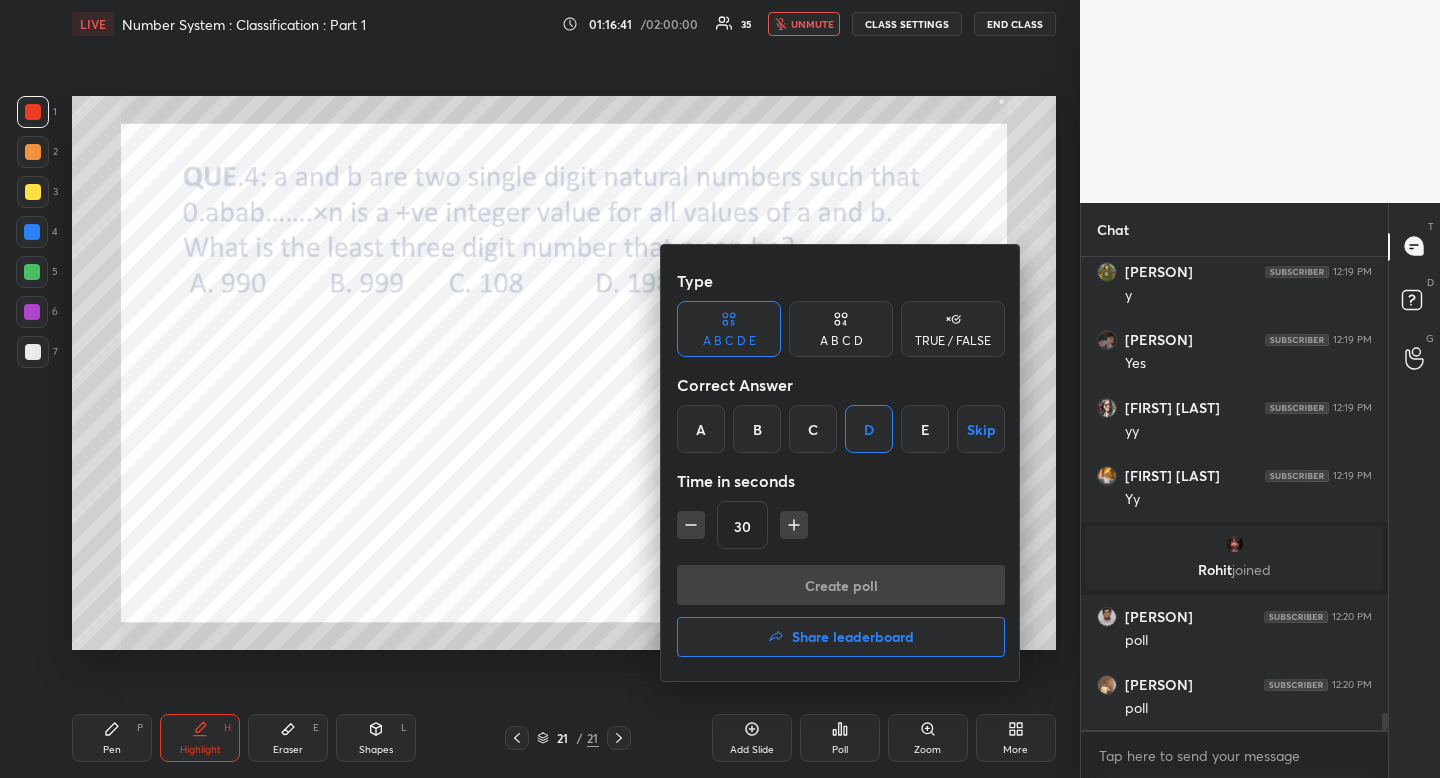 scroll, scrollTop: 387, scrollLeft: 295, axis: both 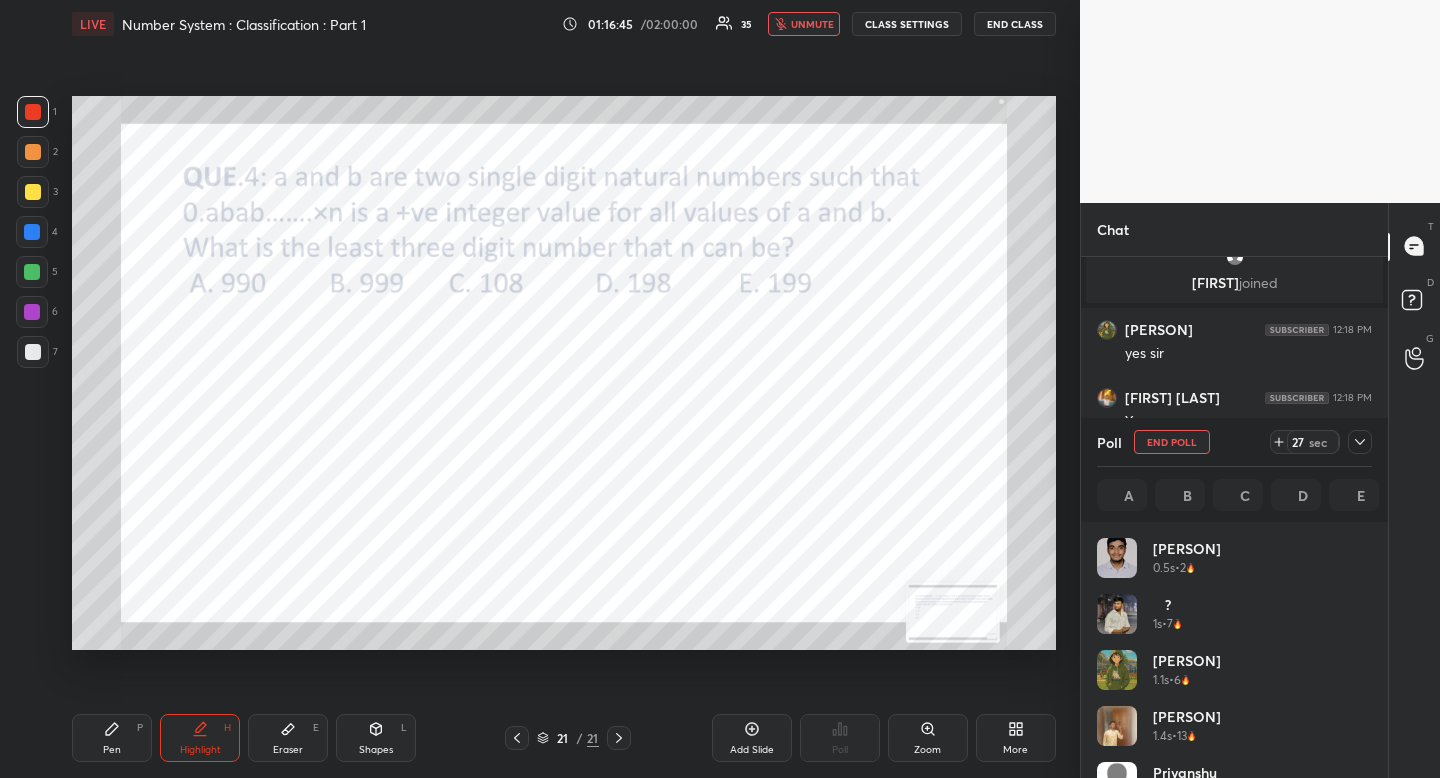 click on "unmute" at bounding box center [812, 24] 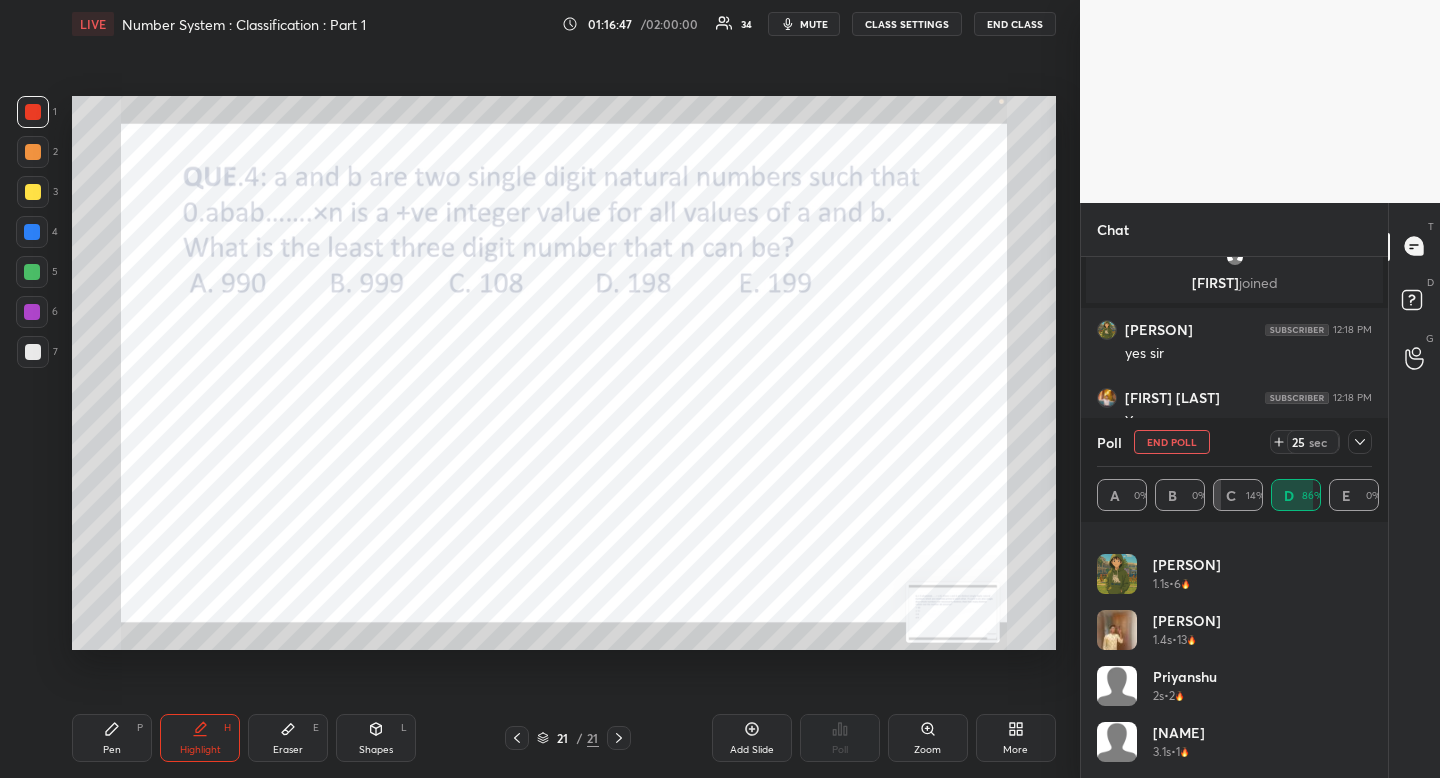 scroll, scrollTop: 0, scrollLeft: 0, axis: both 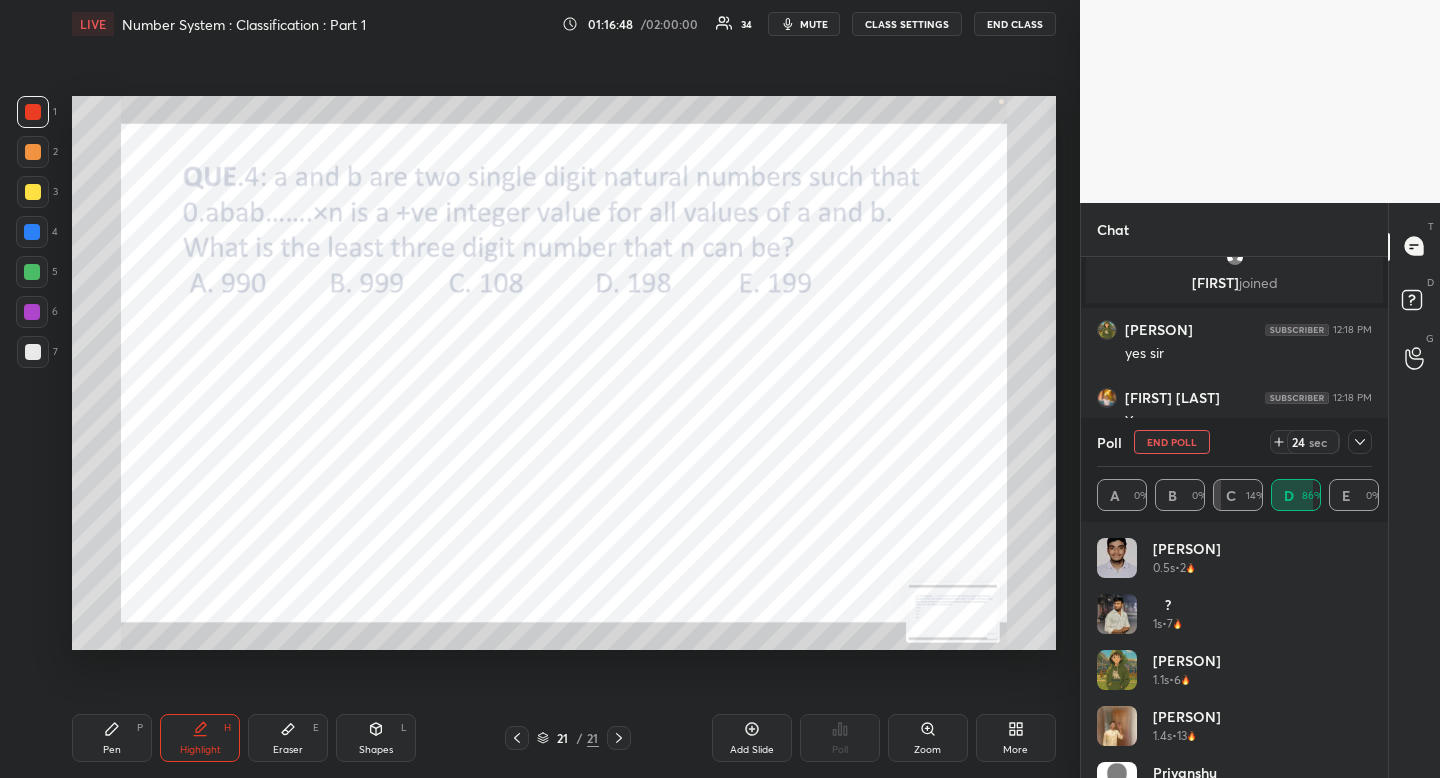 drag, startPoint x: 1361, startPoint y: 432, endPoint x: 1339, endPoint y: 443, distance: 24.596748 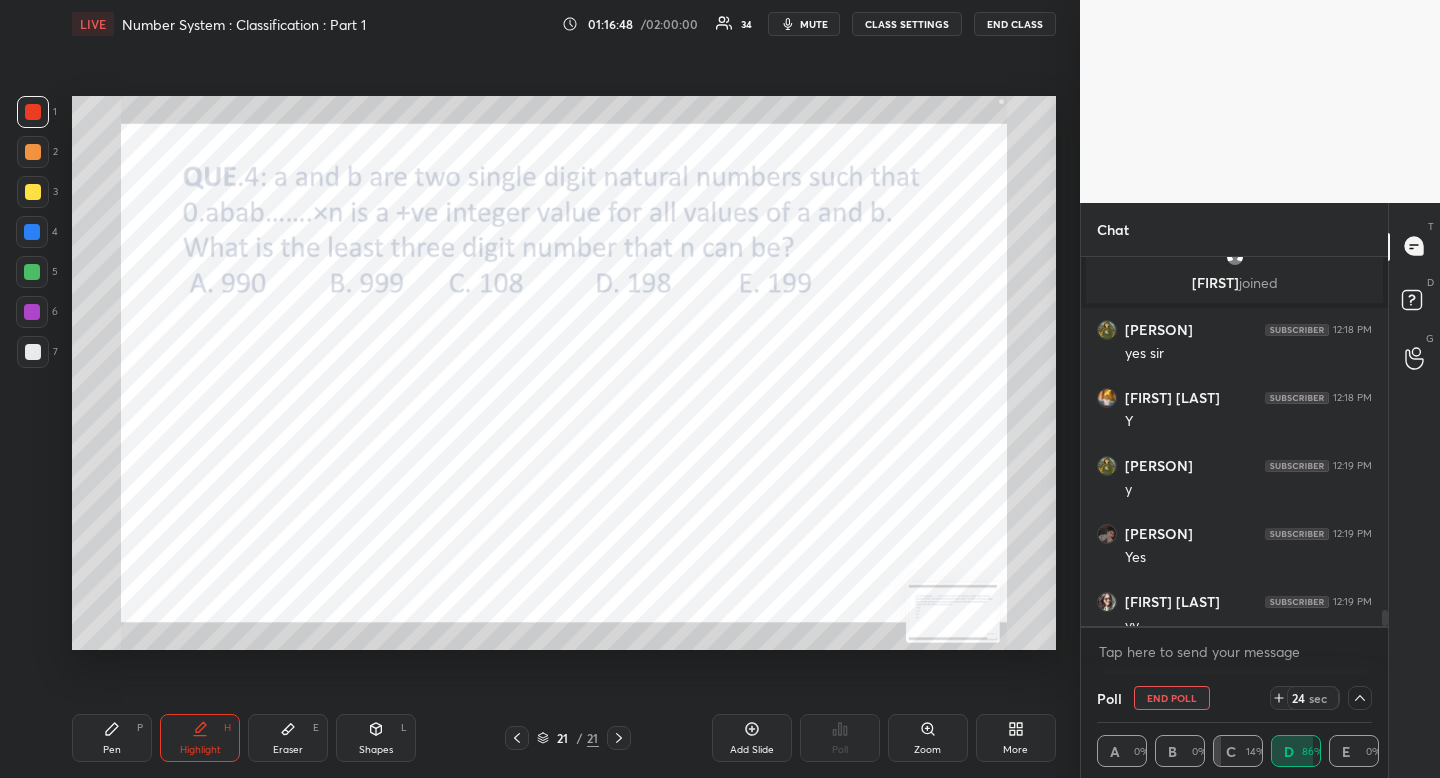 scroll, scrollTop: 3, scrollLeft: 263, axis: both 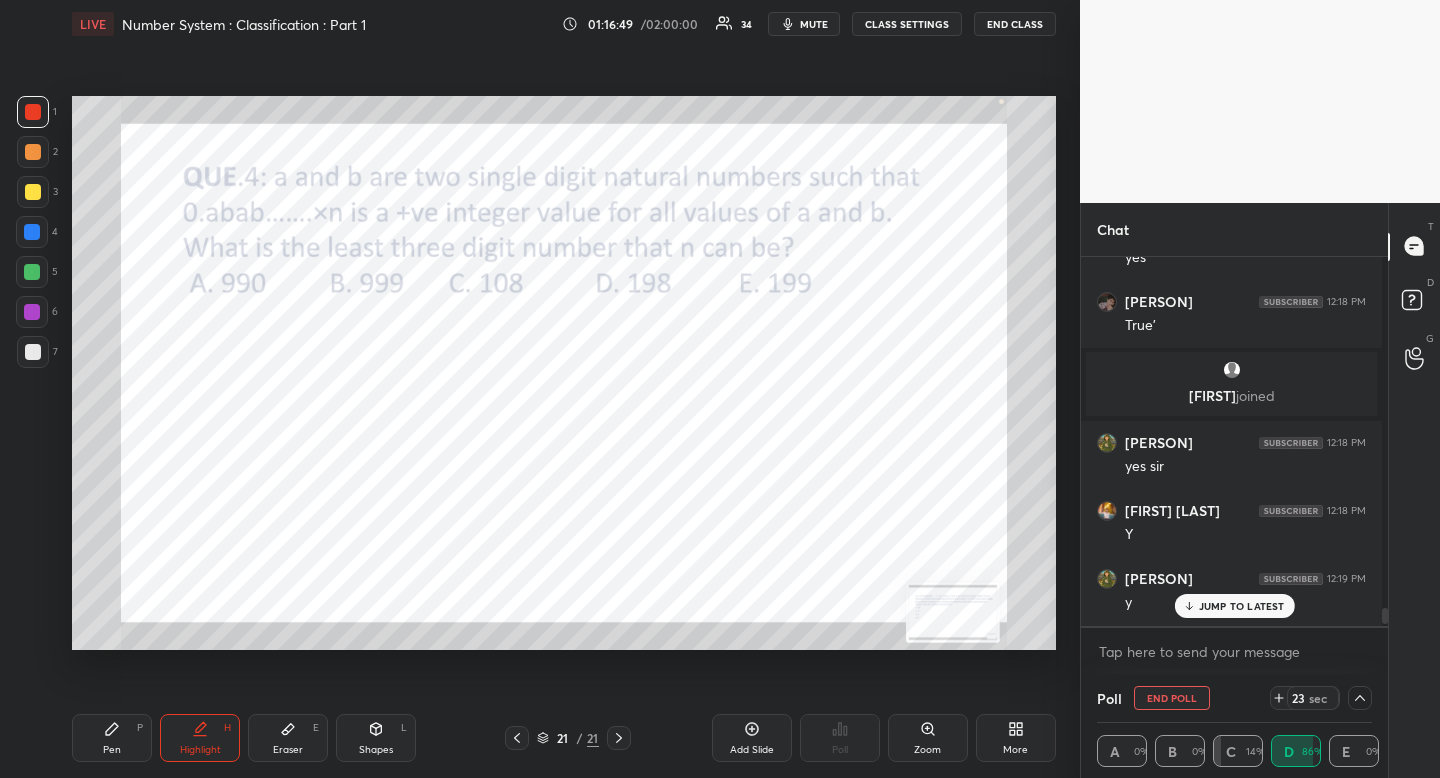 click at bounding box center (32, 232) 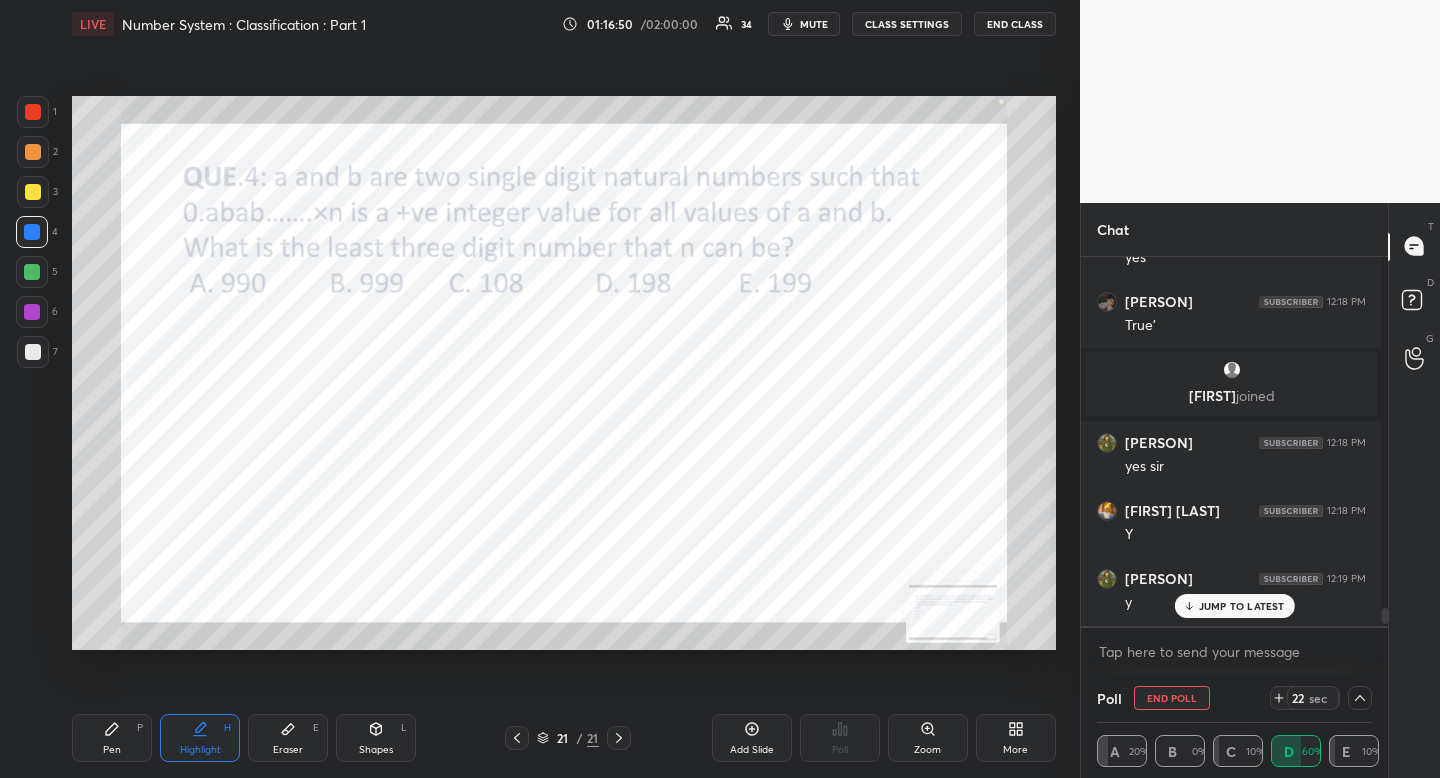 click at bounding box center (32, 232) 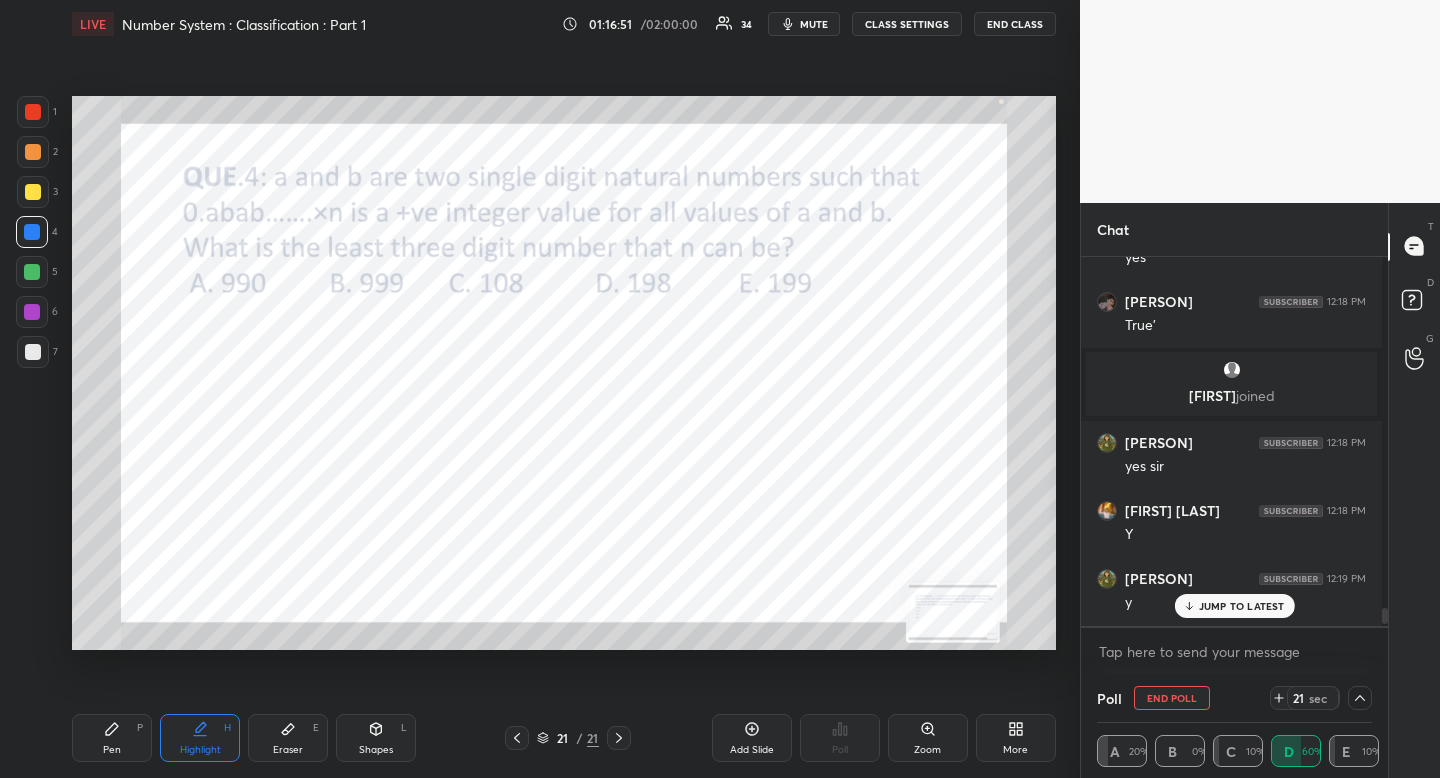 click on "JUMP TO LATEST" at bounding box center [1242, 606] 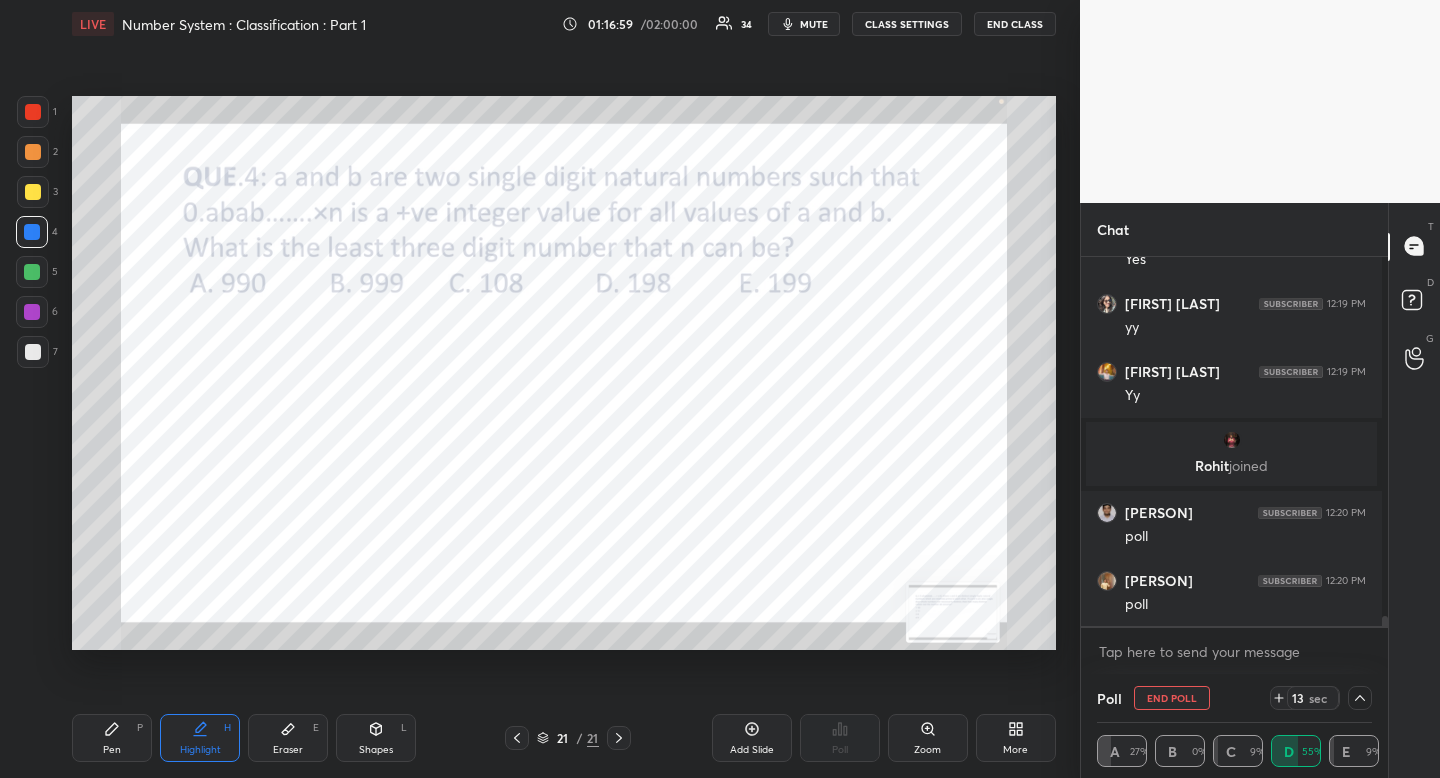 click 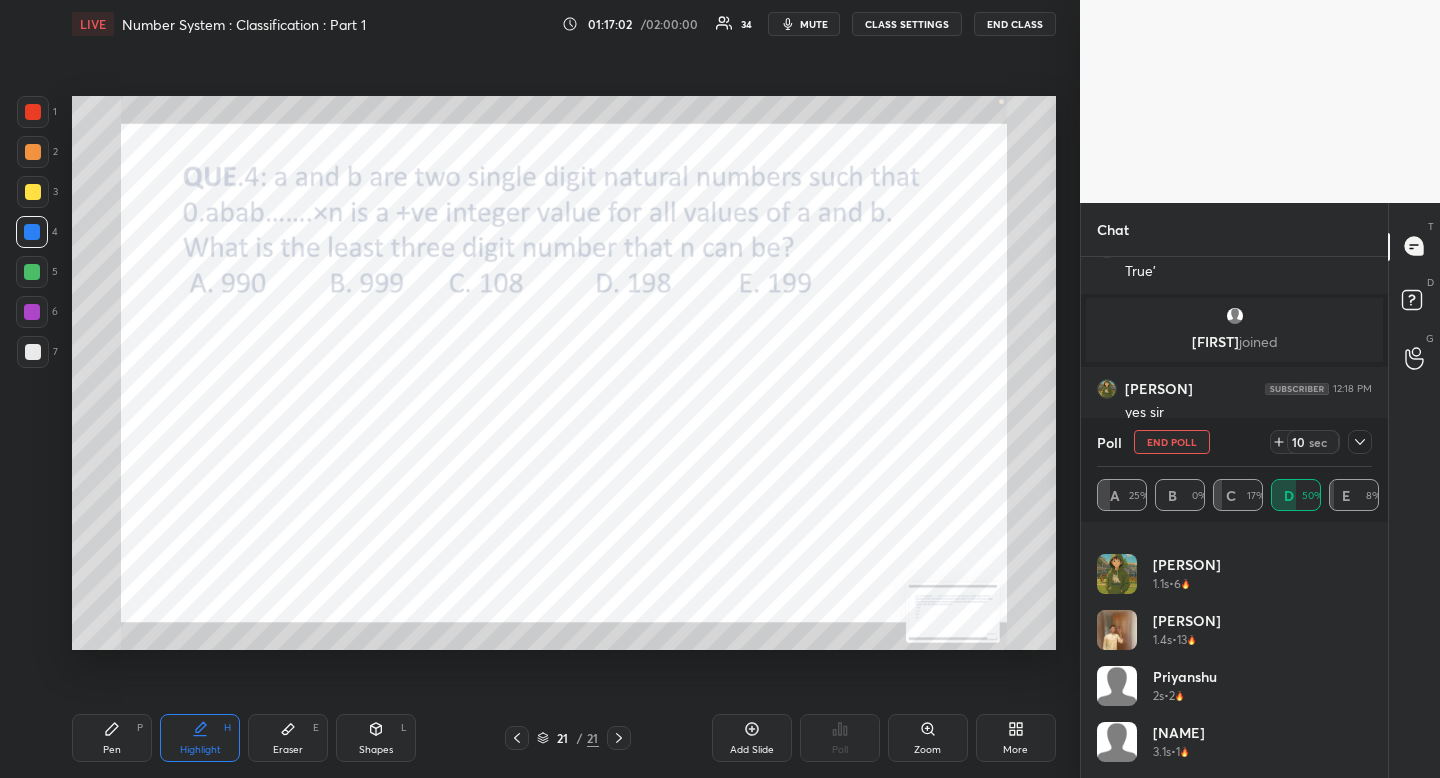 click 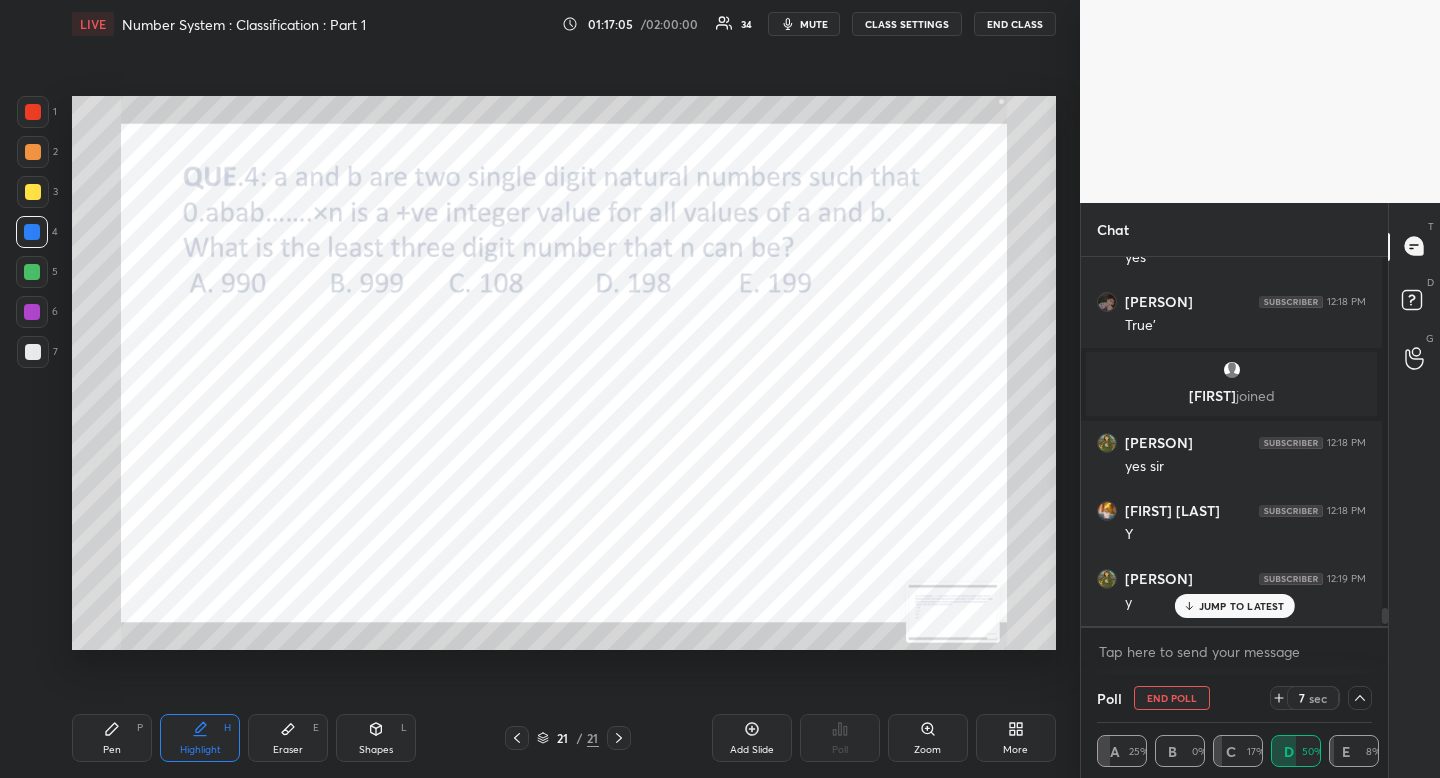 click on "JUMP TO LATEST" at bounding box center [1234, 606] 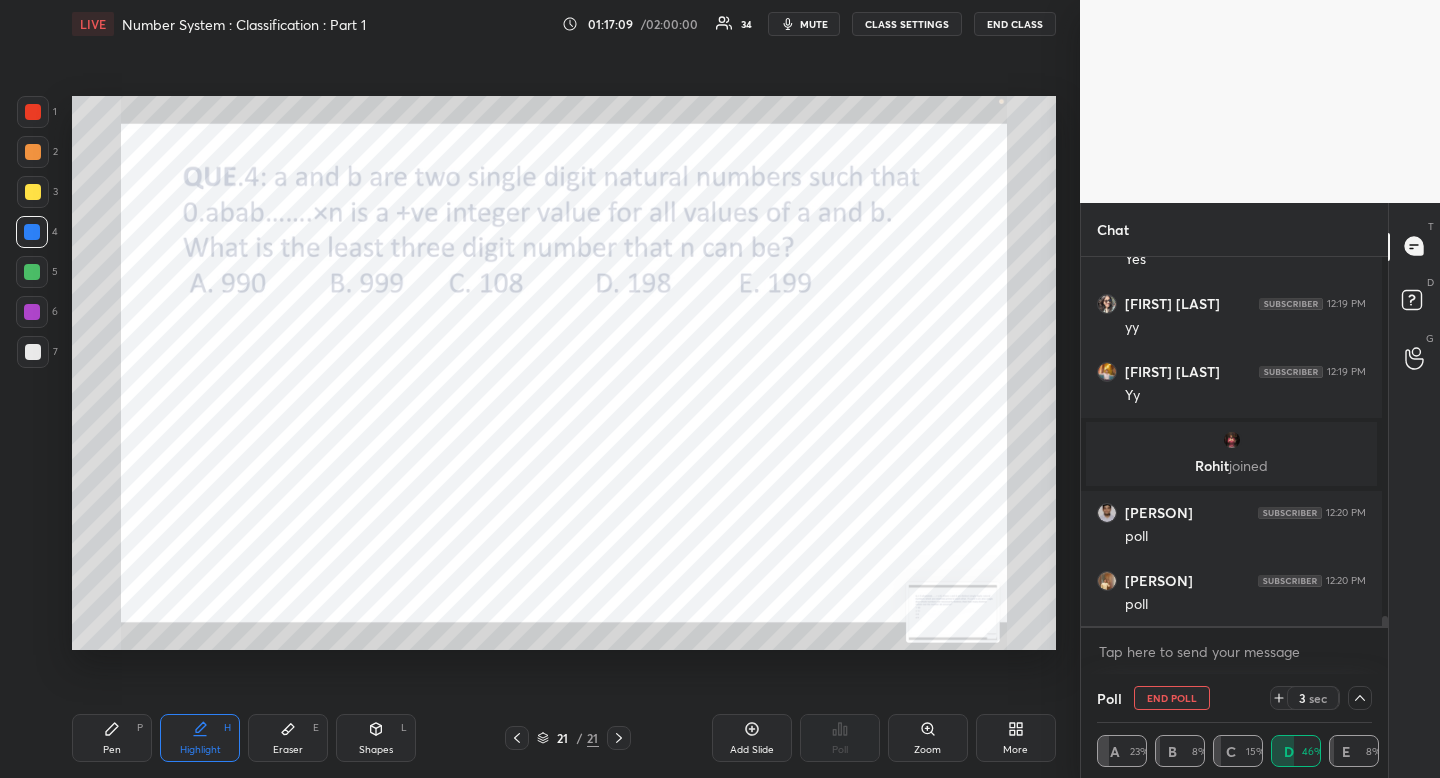 click 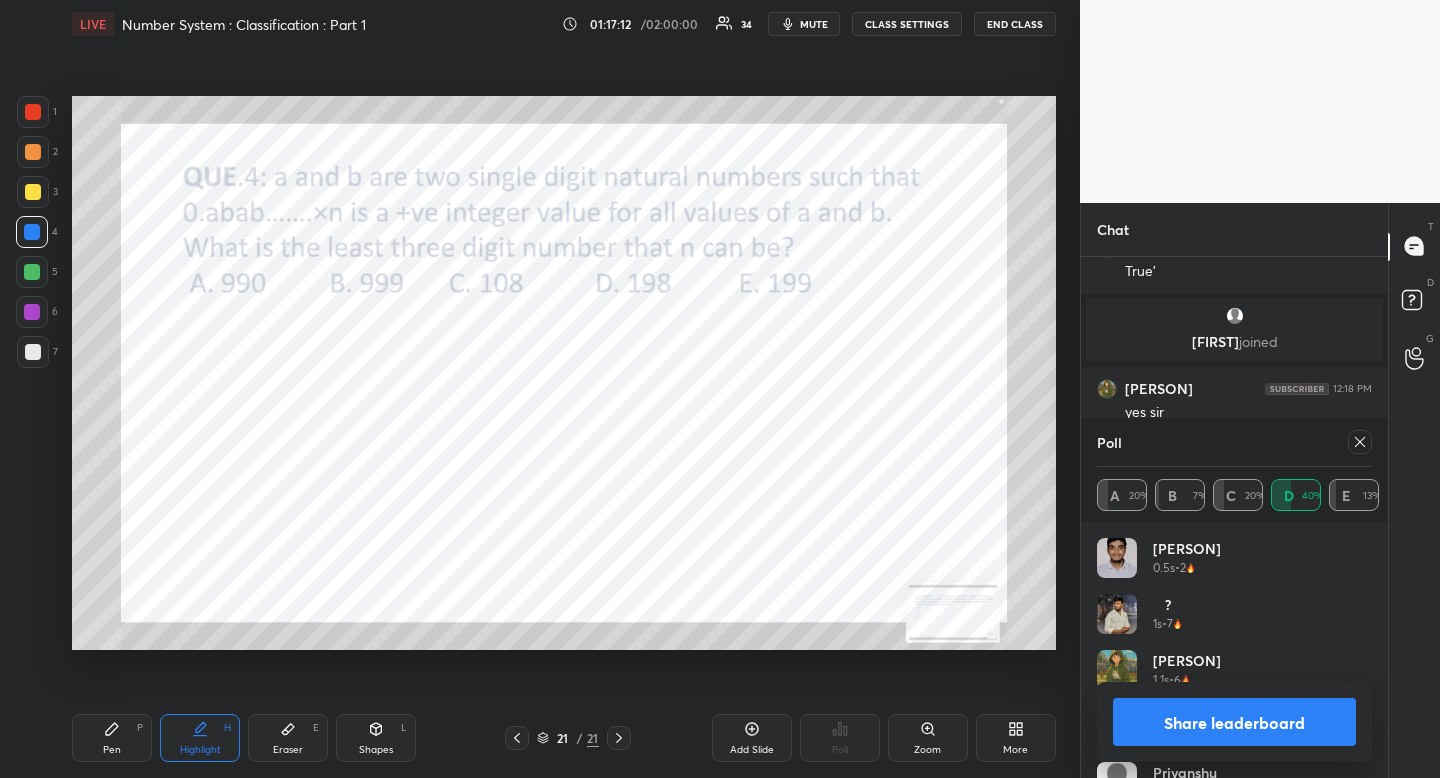 click 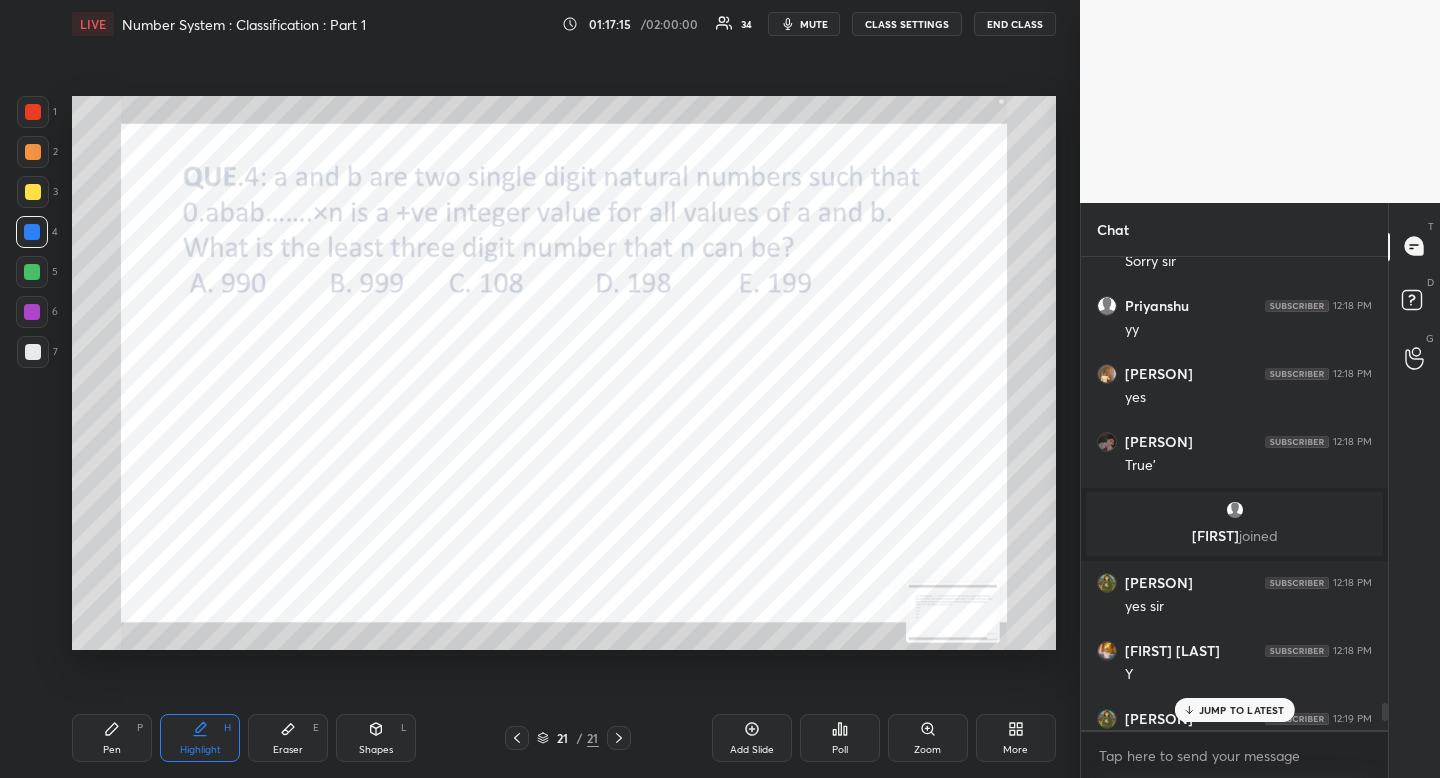 click on "JUMP TO LATEST" at bounding box center (1242, 710) 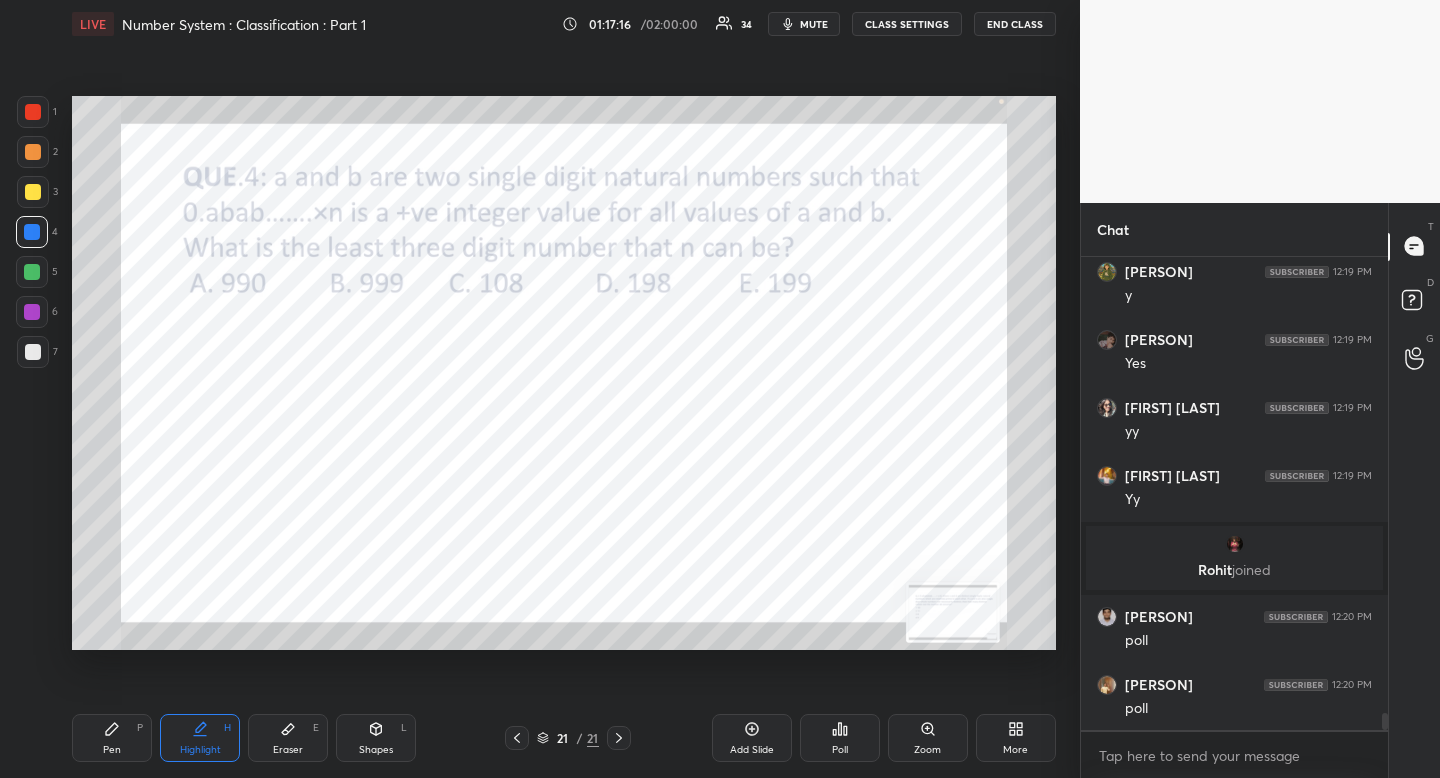 click at bounding box center [33, 112] 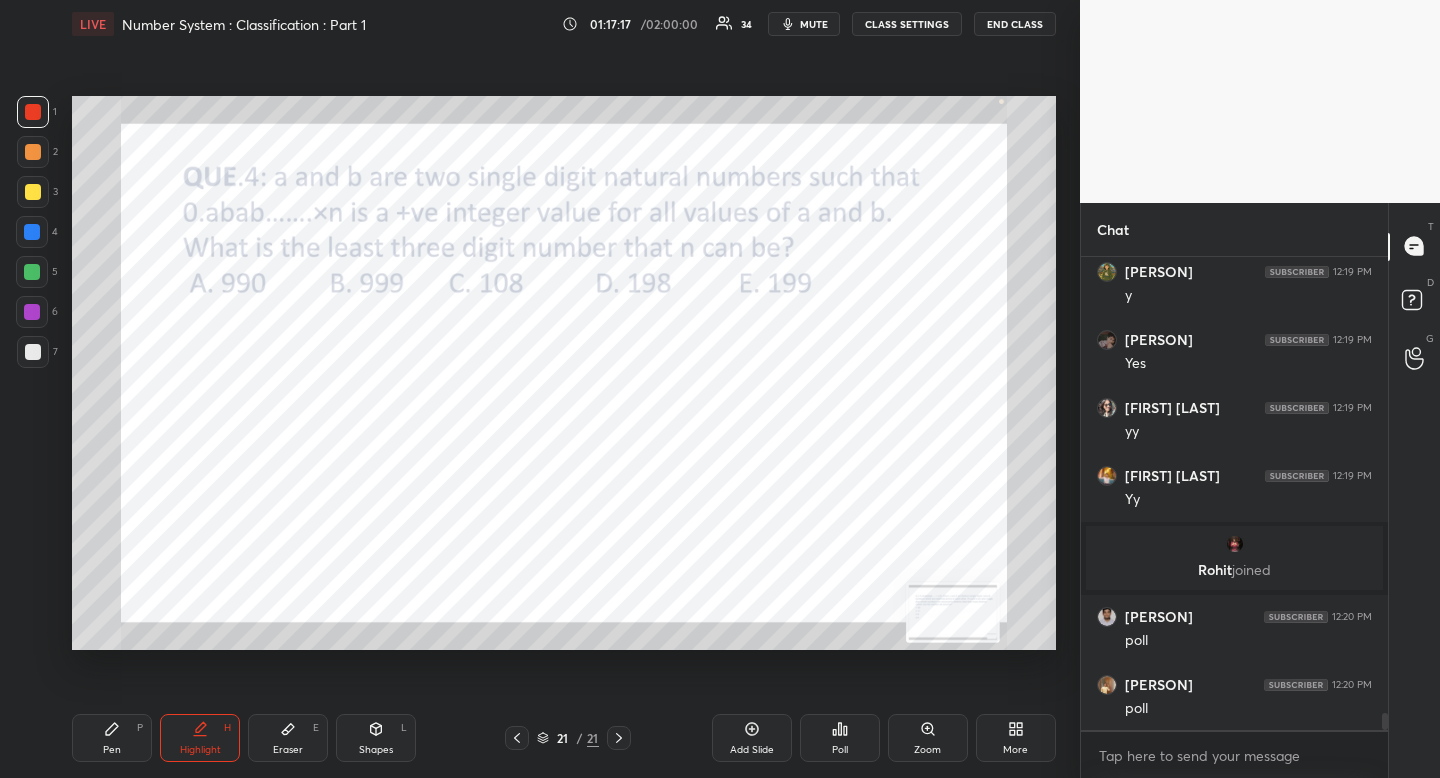 click at bounding box center (33, 112) 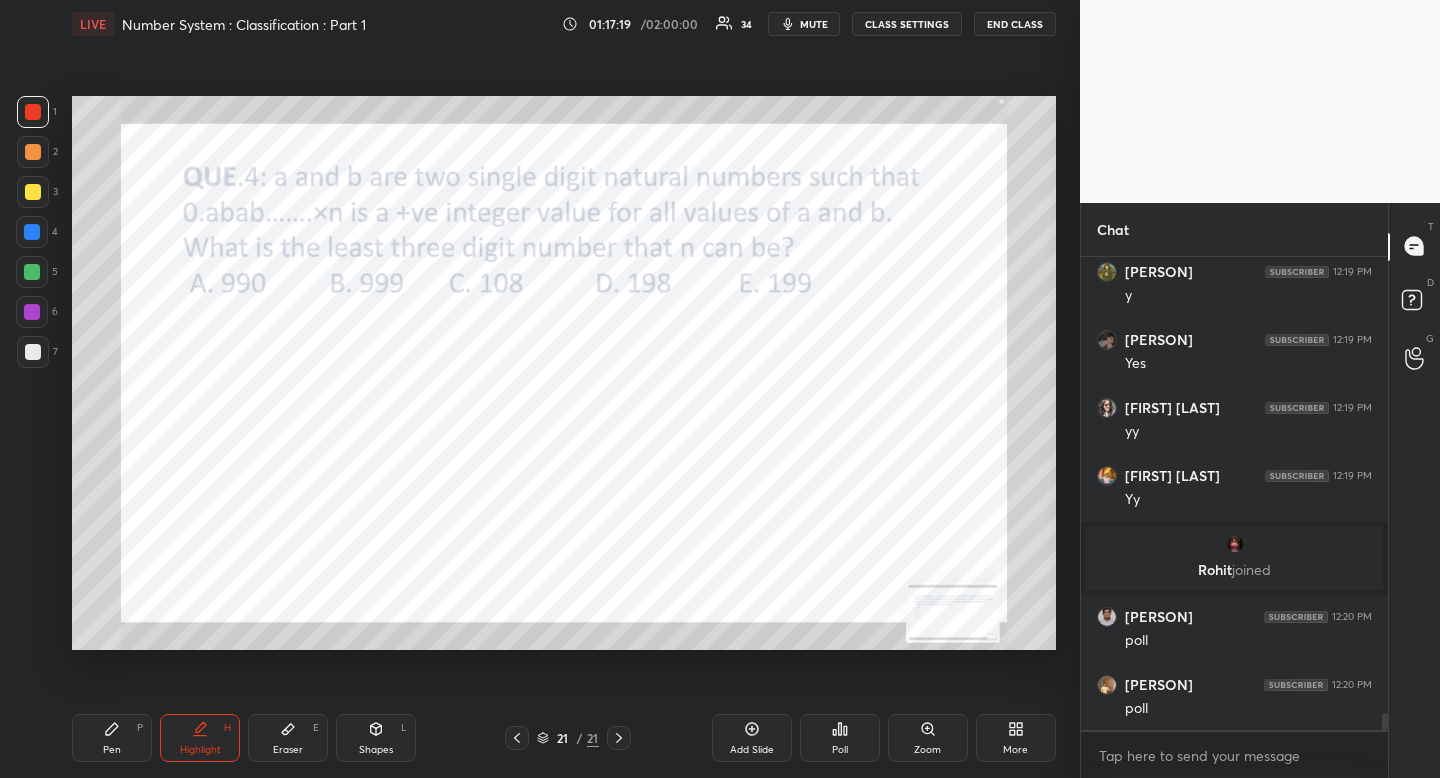 click on "Pen P" at bounding box center (112, 738) 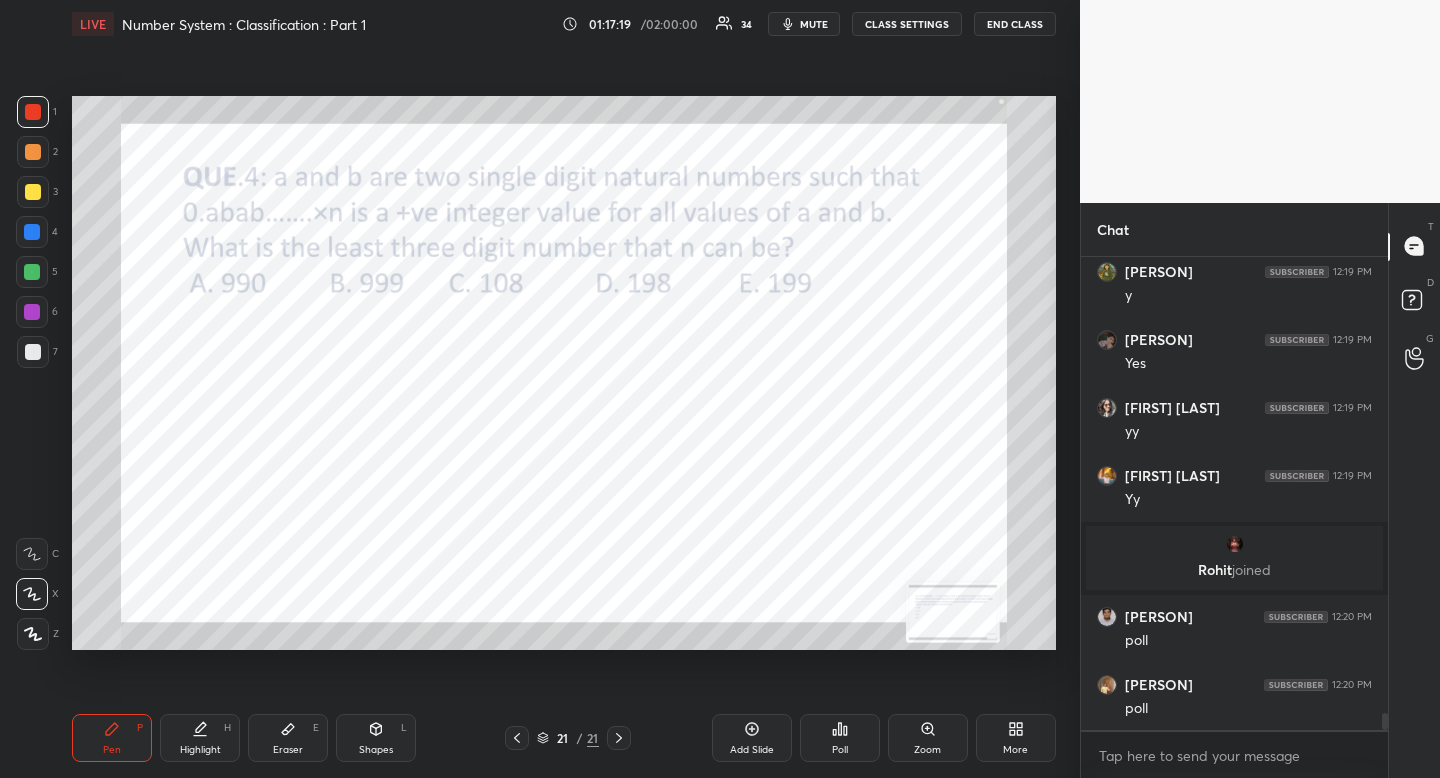 drag, startPoint x: 122, startPoint y: 729, endPoint x: 113, endPoint y: 654, distance: 75.53807 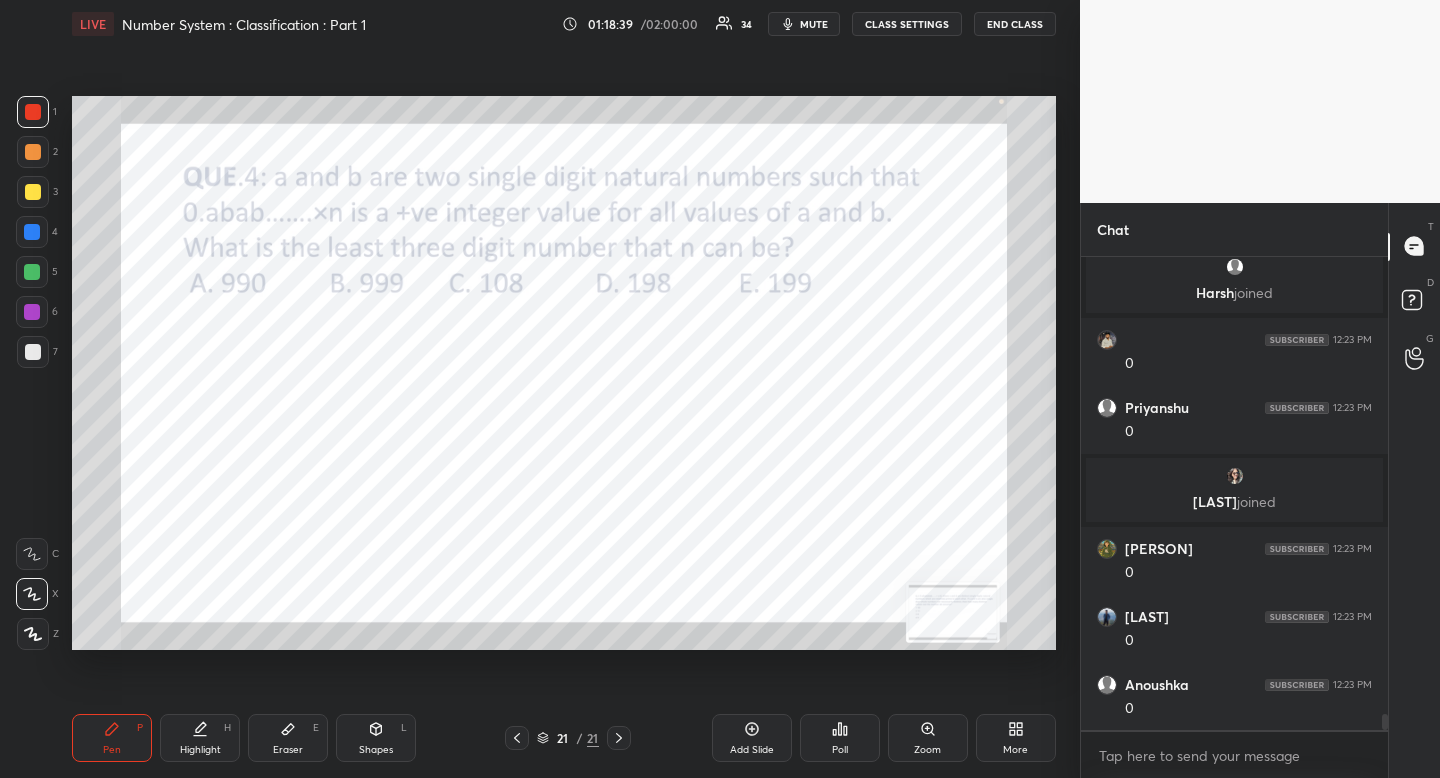 scroll, scrollTop: 13319, scrollLeft: 0, axis: vertical 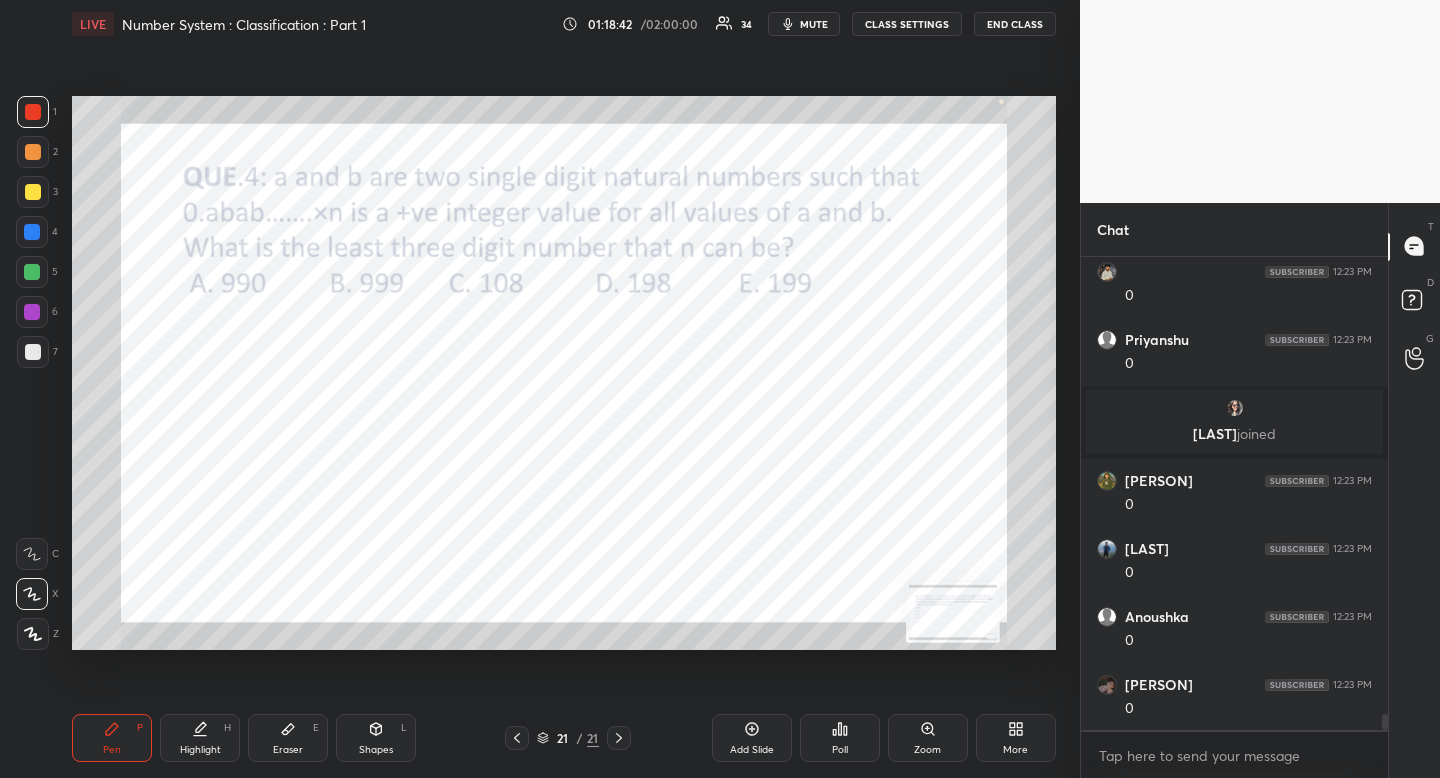 drag, startPoint x: 228, startPoint y: 735, endPoint x: 227, endPoint y: 718, distance: 17.029387 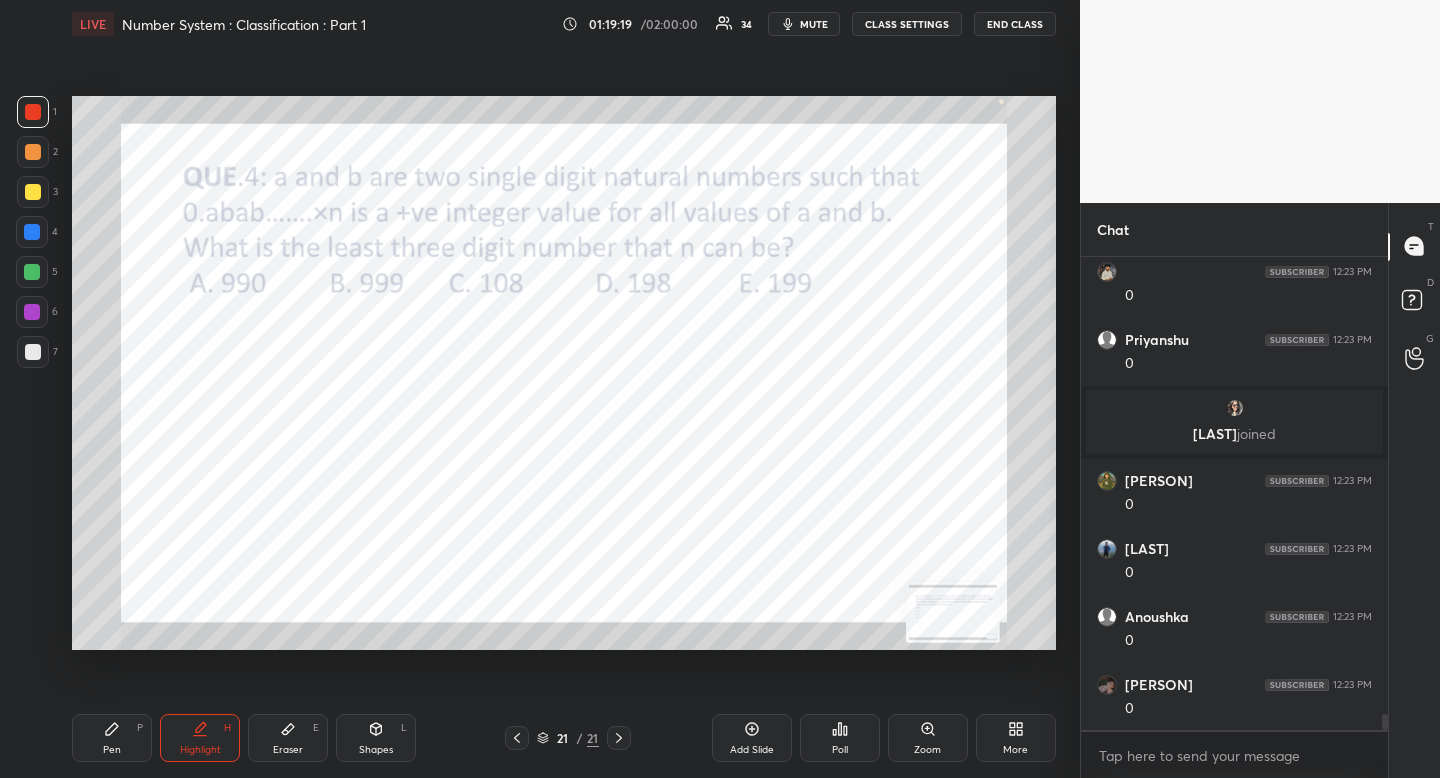 scroll, scrollTop: 13591, scrollLeft: 0, axis: vertical 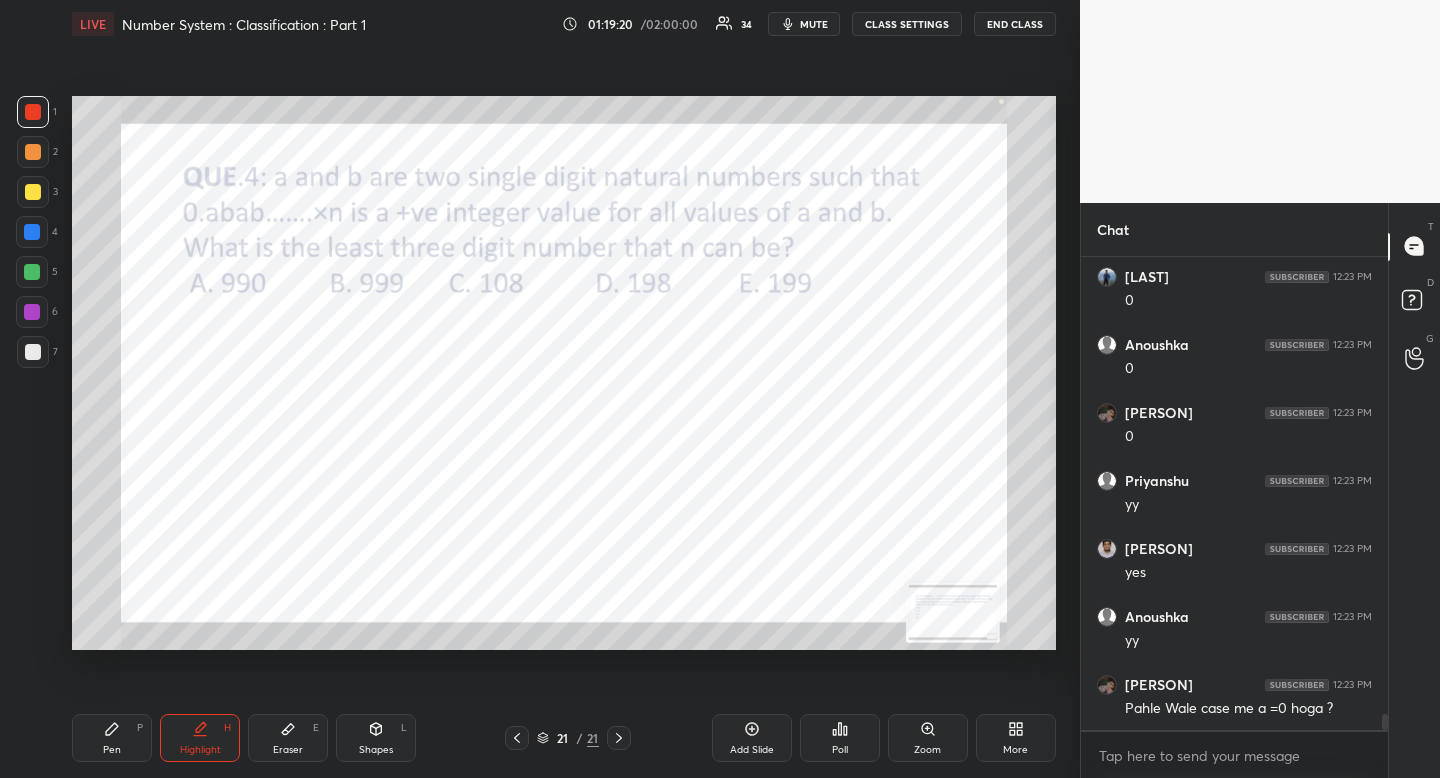 click on "More" at bounding box center [1016, 738] 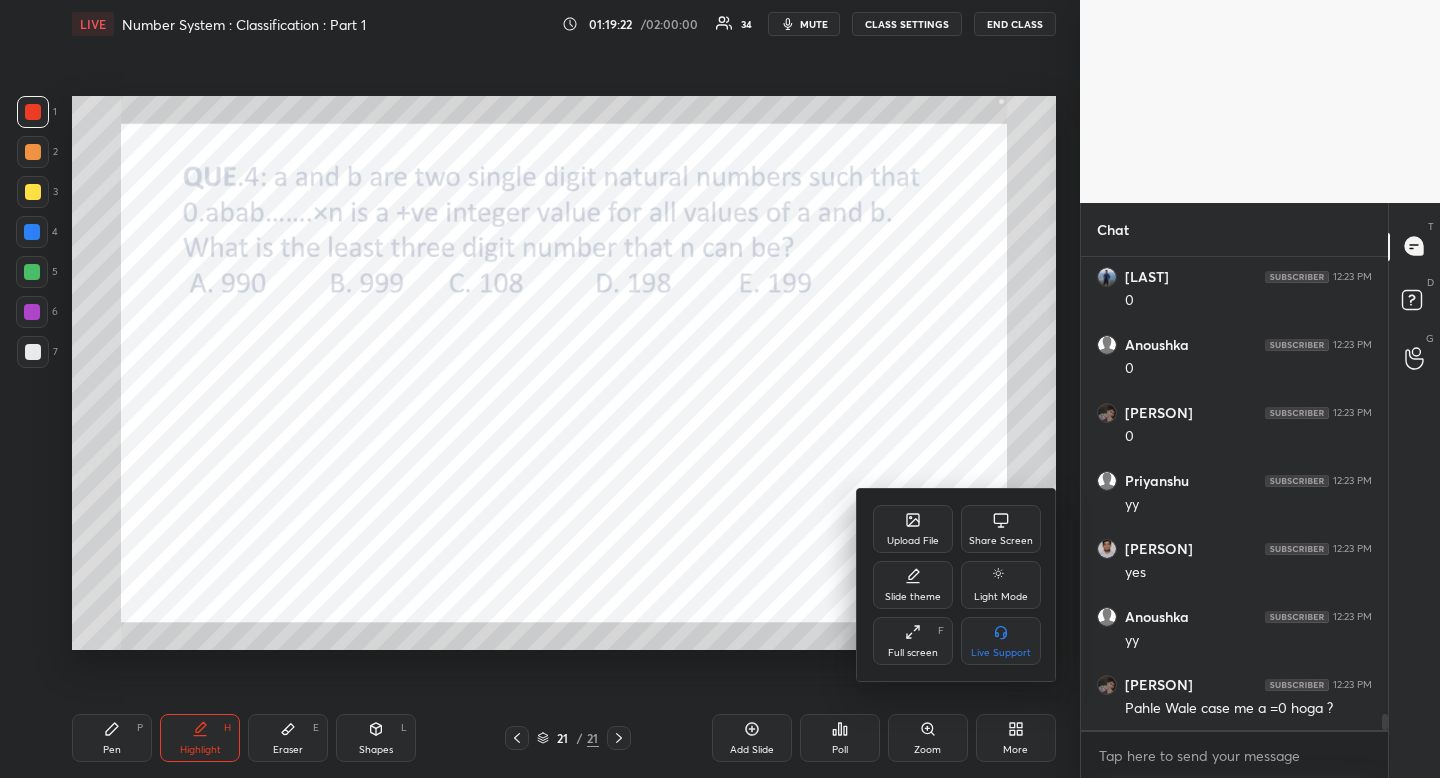 click on "Upload File" at bounding box center [913, 529] 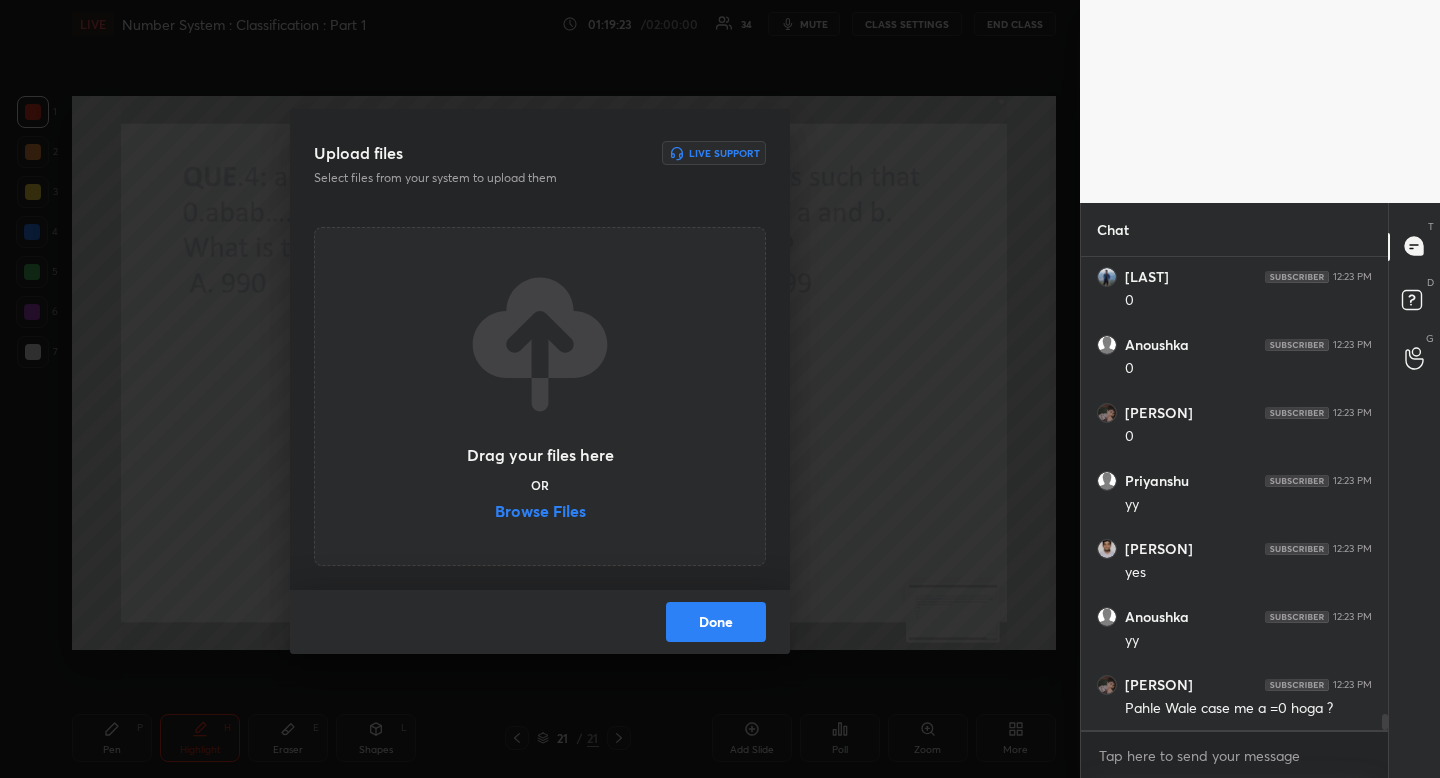 click on "Browse Files" at bounding box center (540, 513) 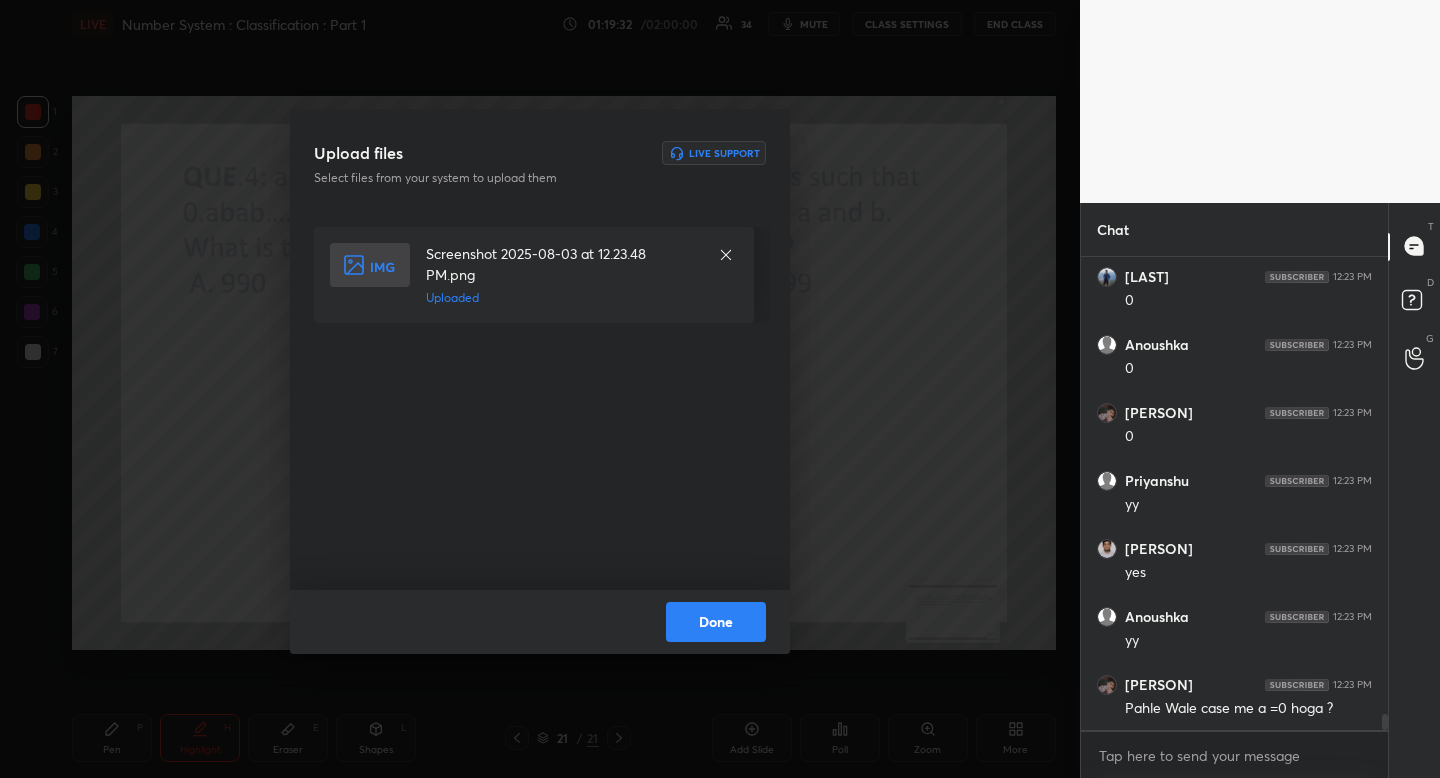 click on "Done" at bounding box center (716, 622) 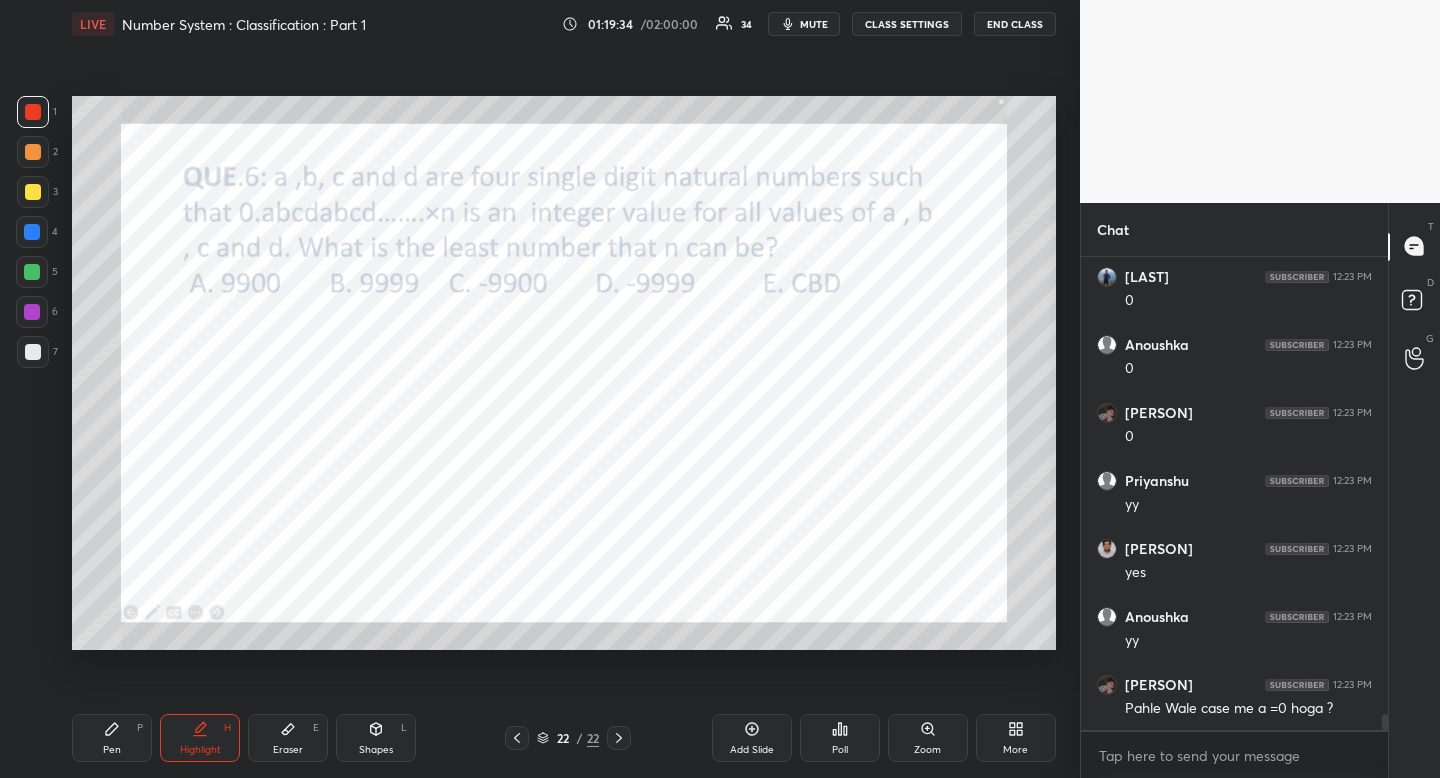 click on "22 / 22" at bounding box center (567, 738) 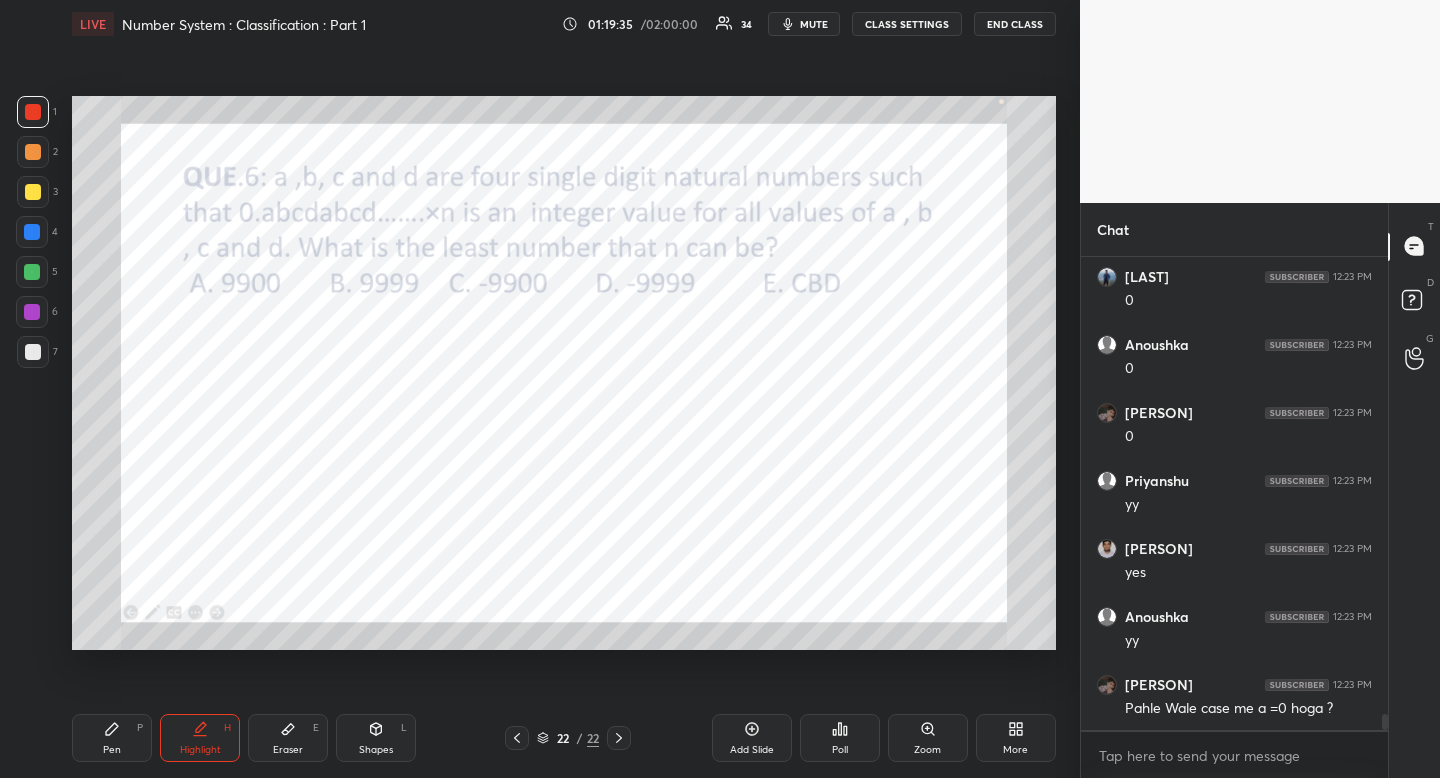click at bounding box center [517, 738] 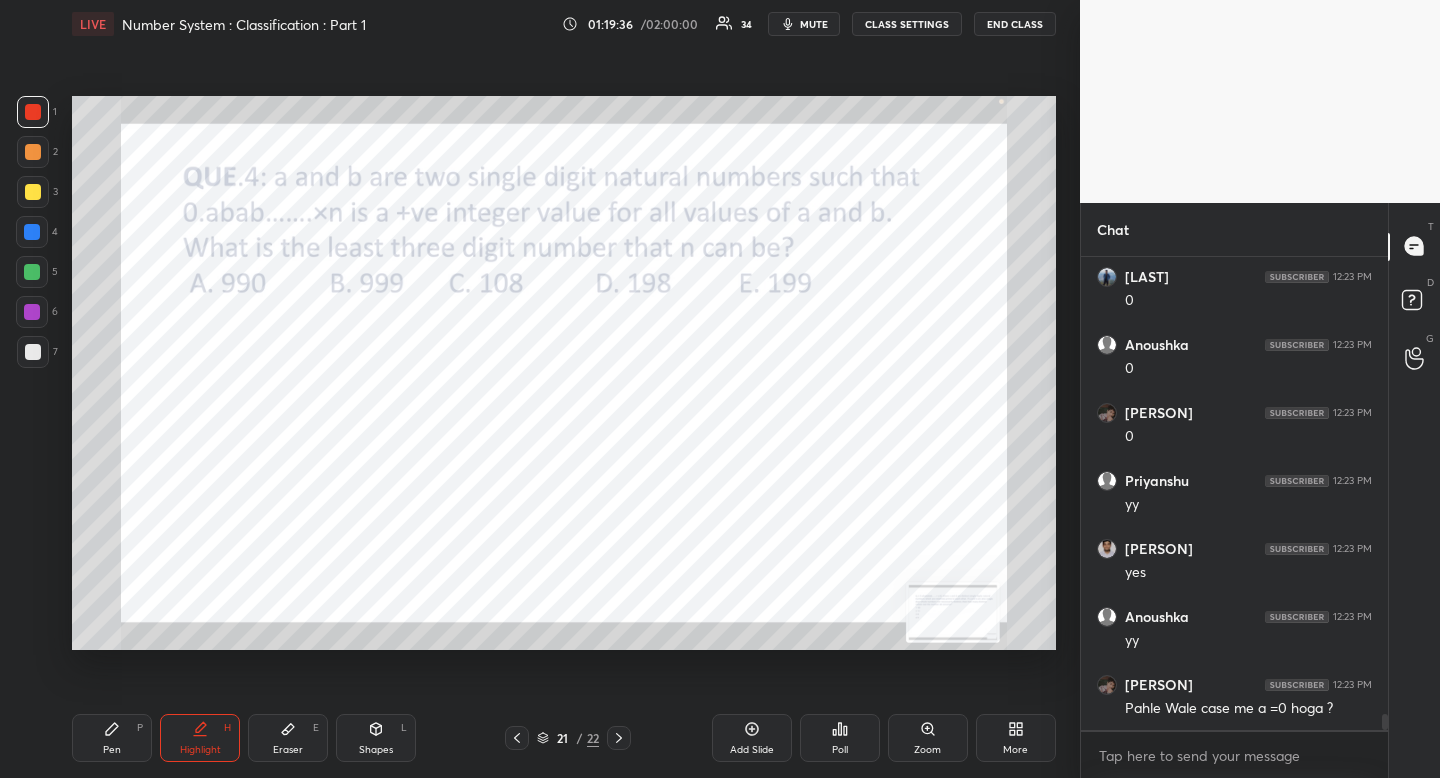 click at bounding box center [517, 738] 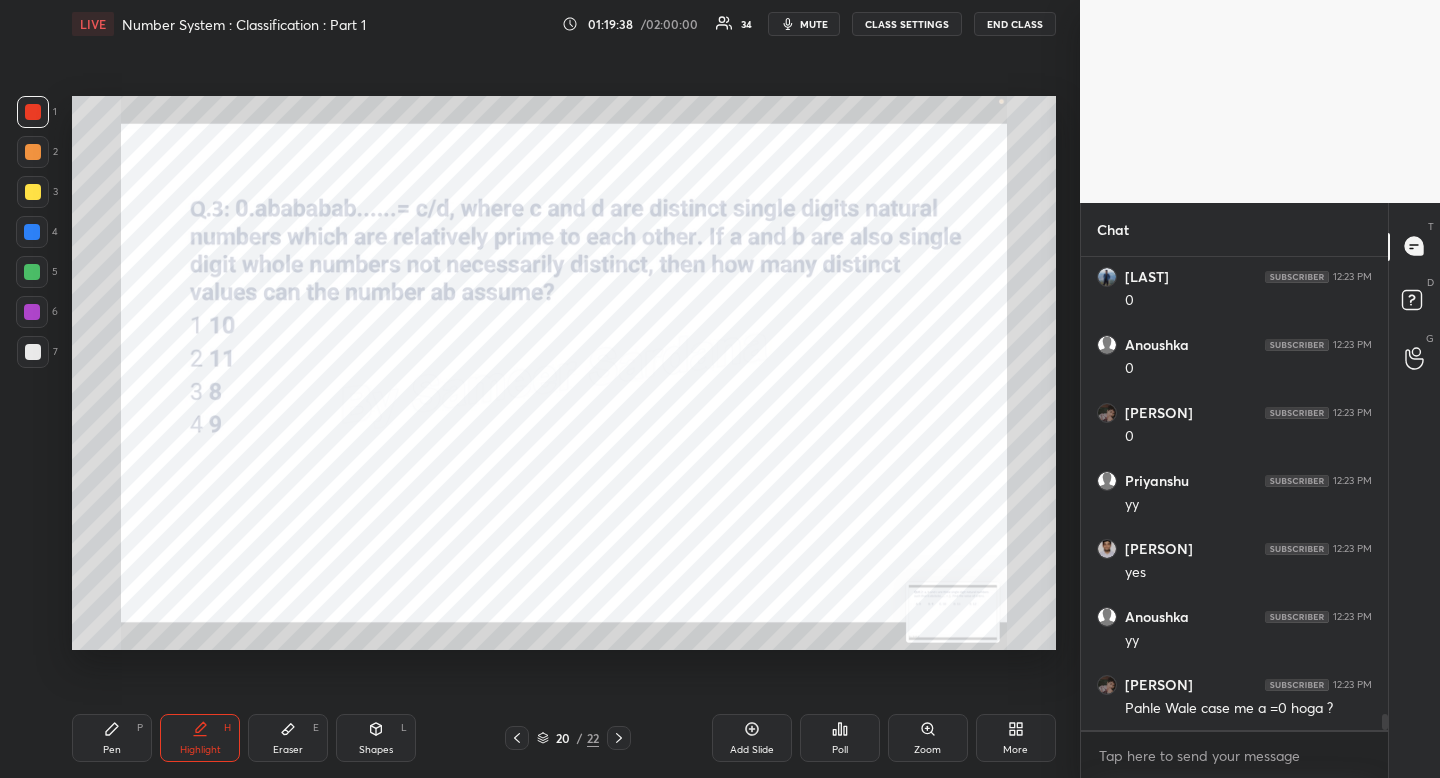 click 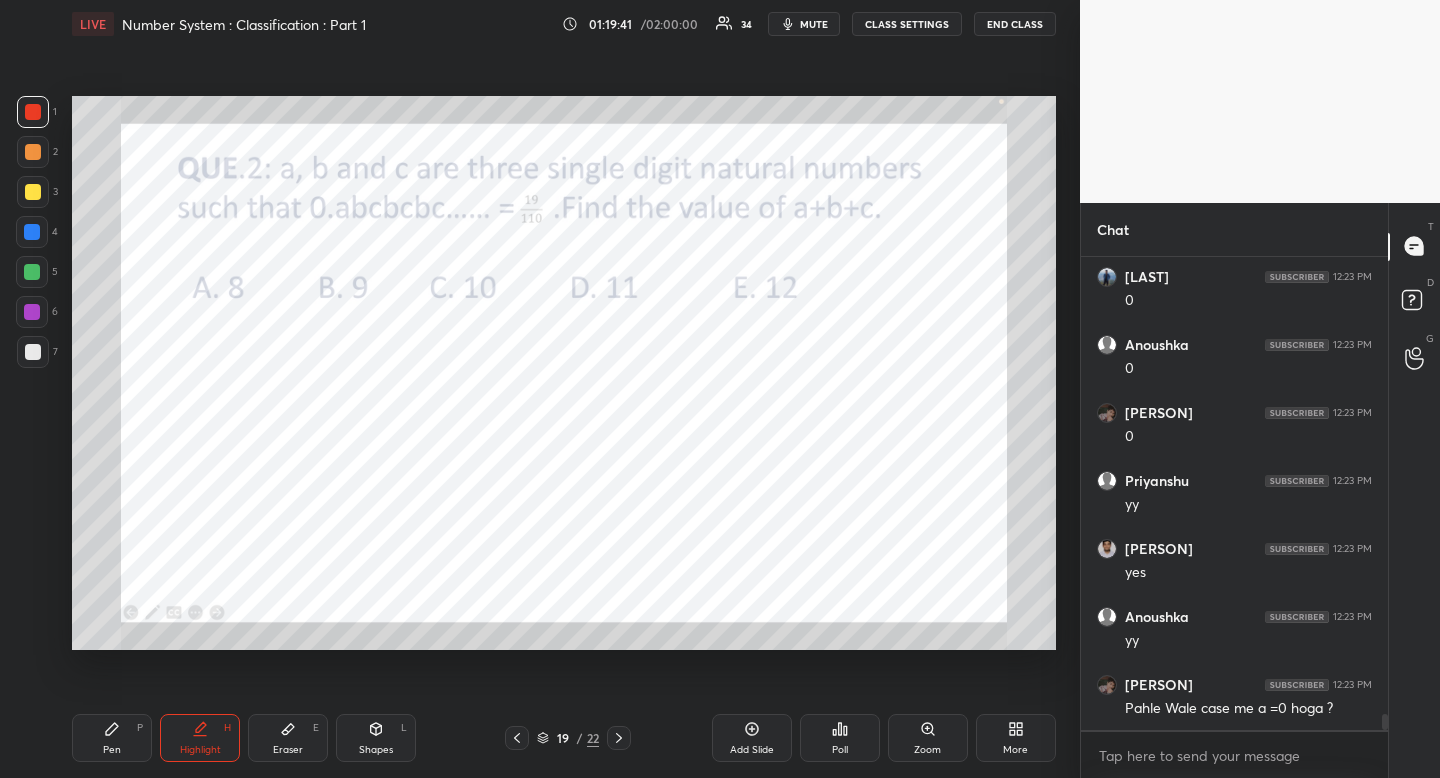 click 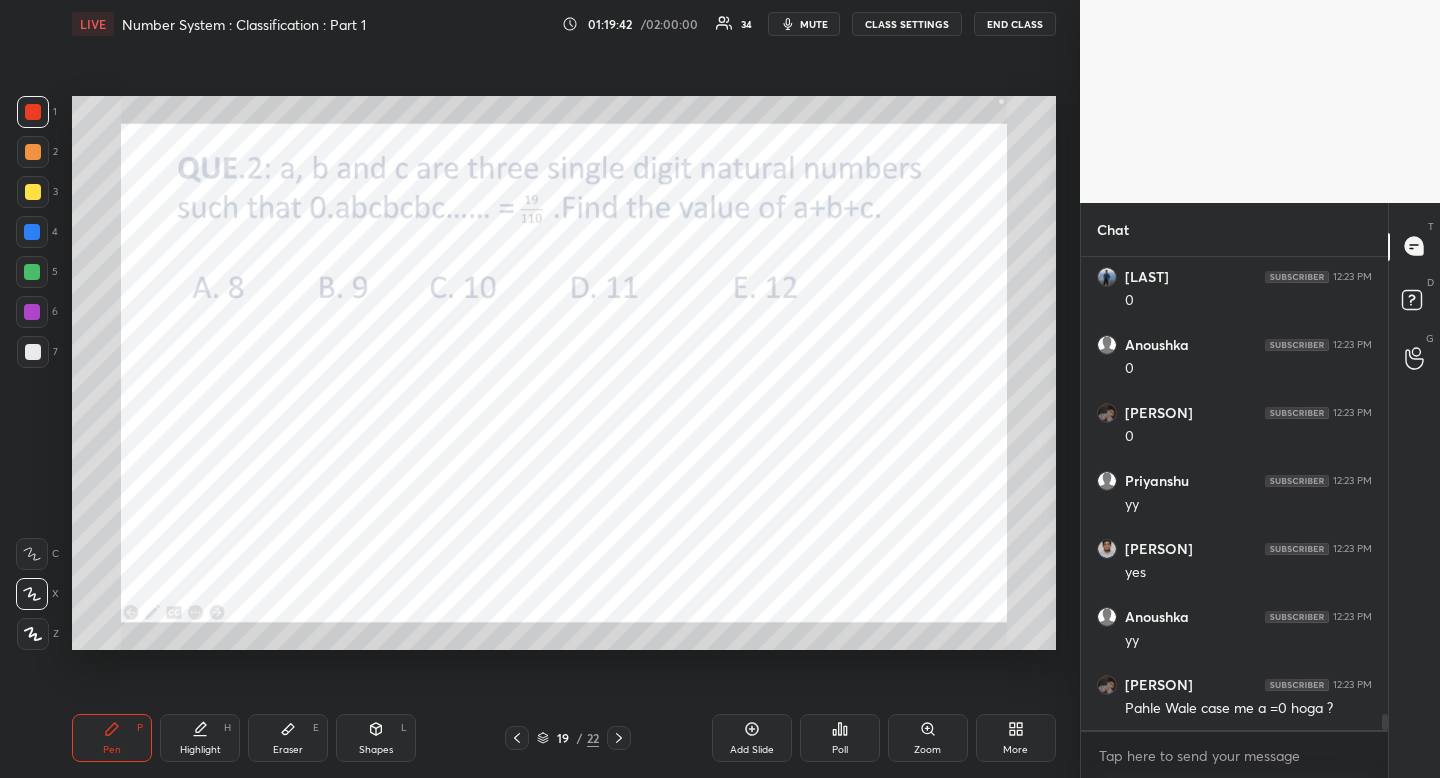 drag, startPoint x: 113, startPoint y: 736, endPoint x: 122, endPoint y: 686, distance: 50.803543 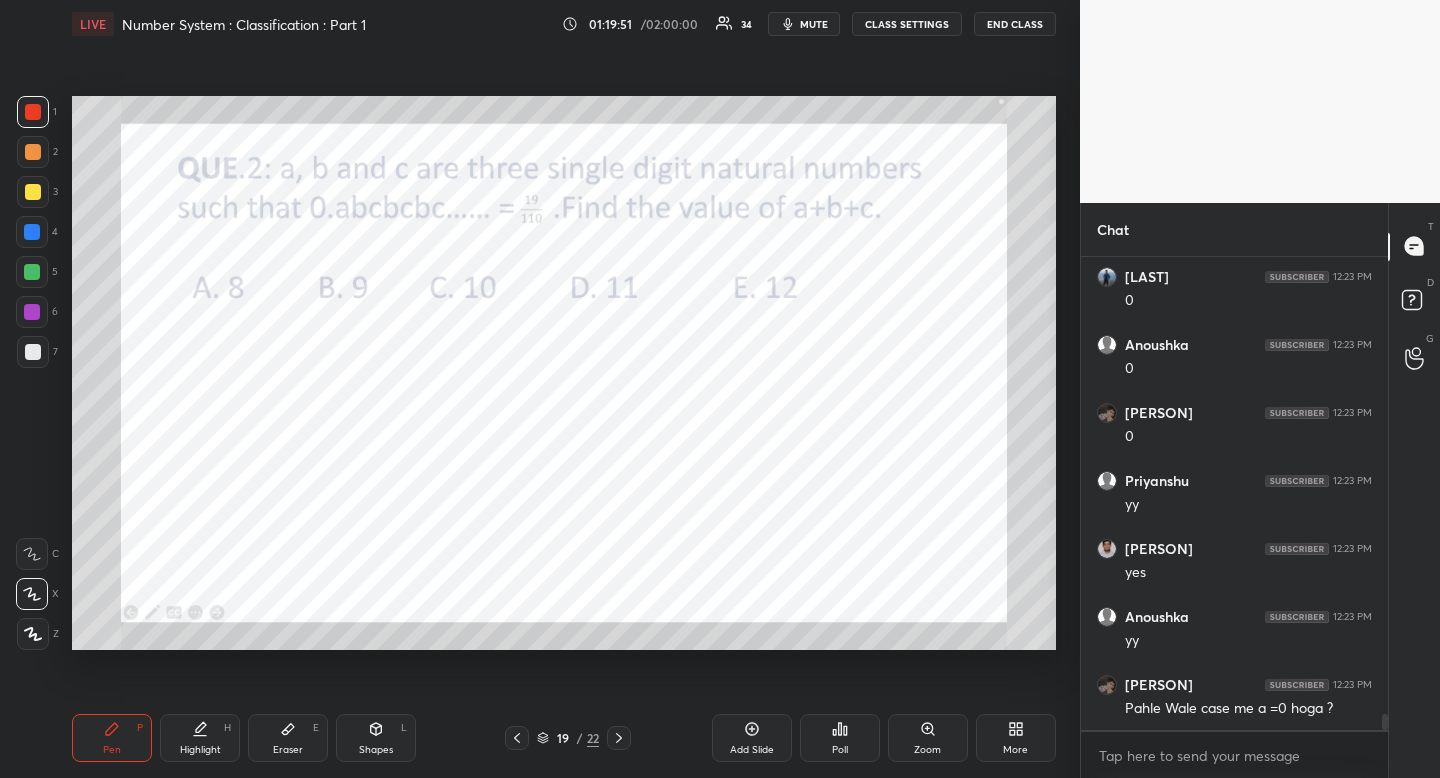 scroll, scrollTop: 13659, scrollLeft: 0, axis: vertical 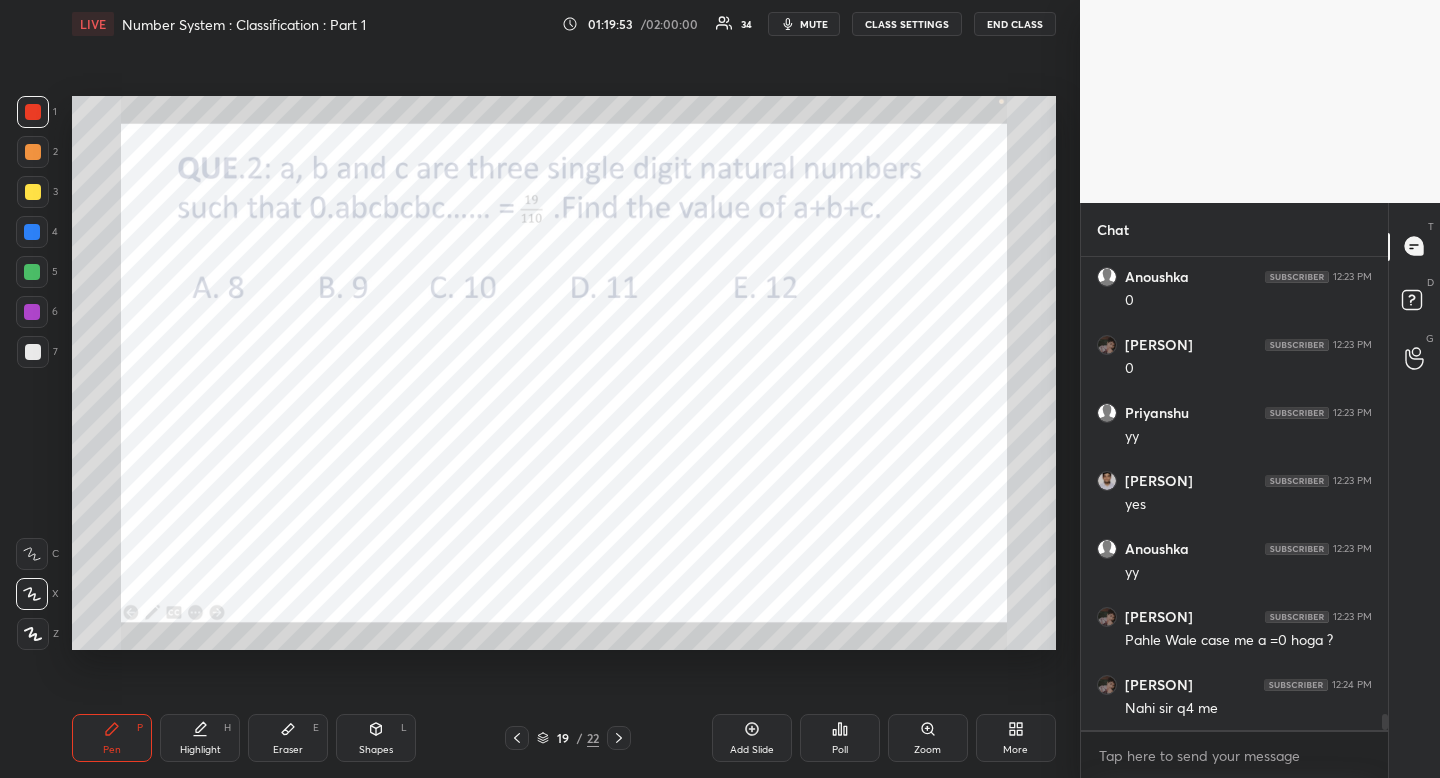 drag, startPoint x: 293, startPoint y: 730, endPoint x: 278, endPoint y: 676, distance: 56.044624 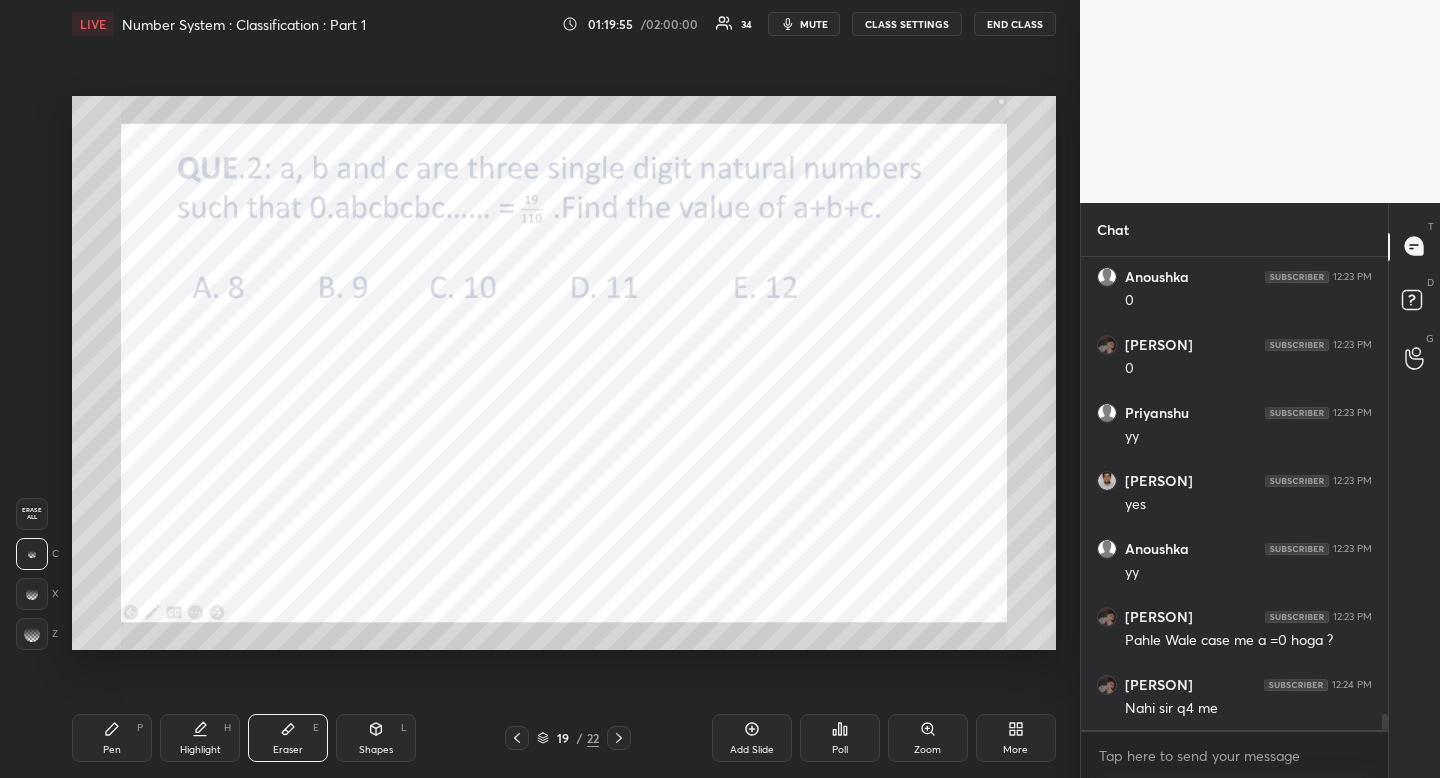 click 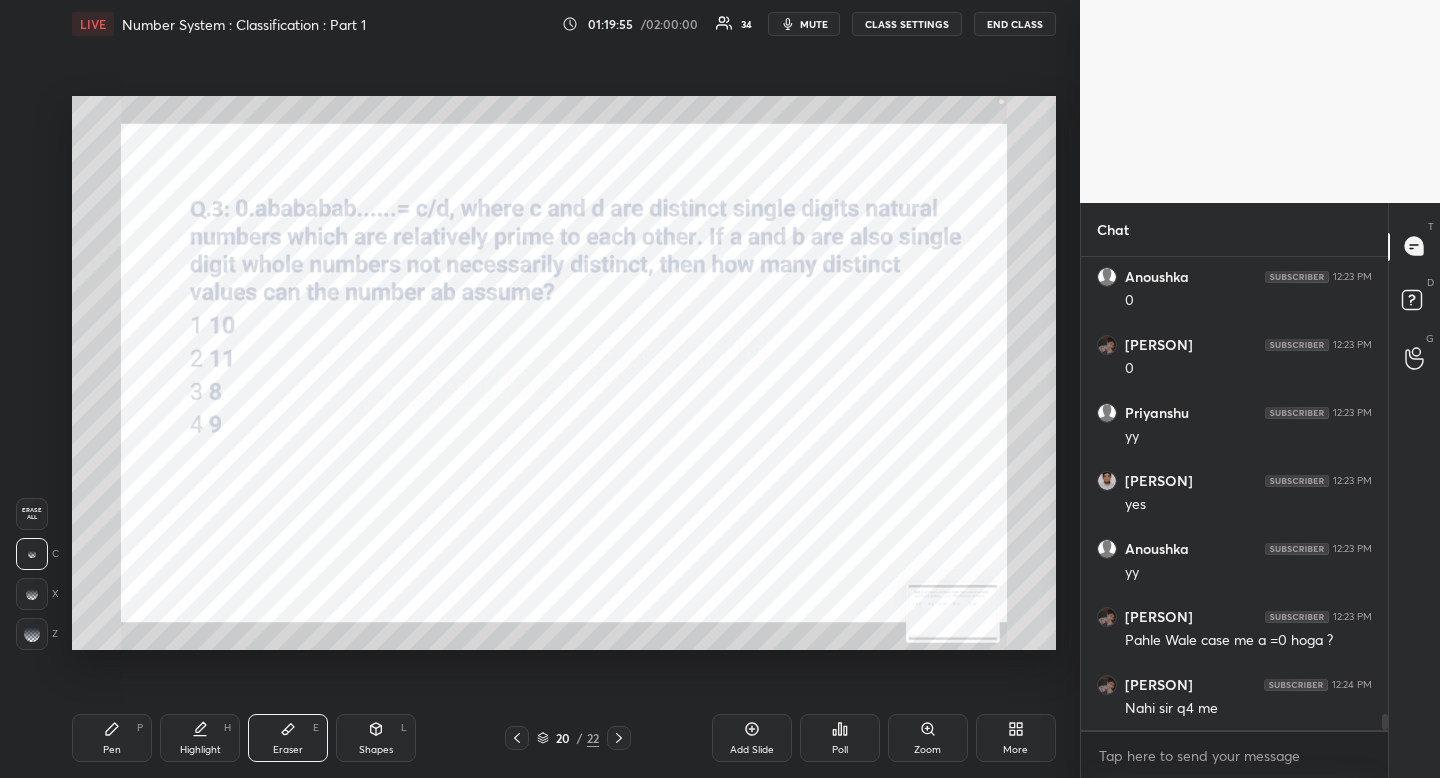 click 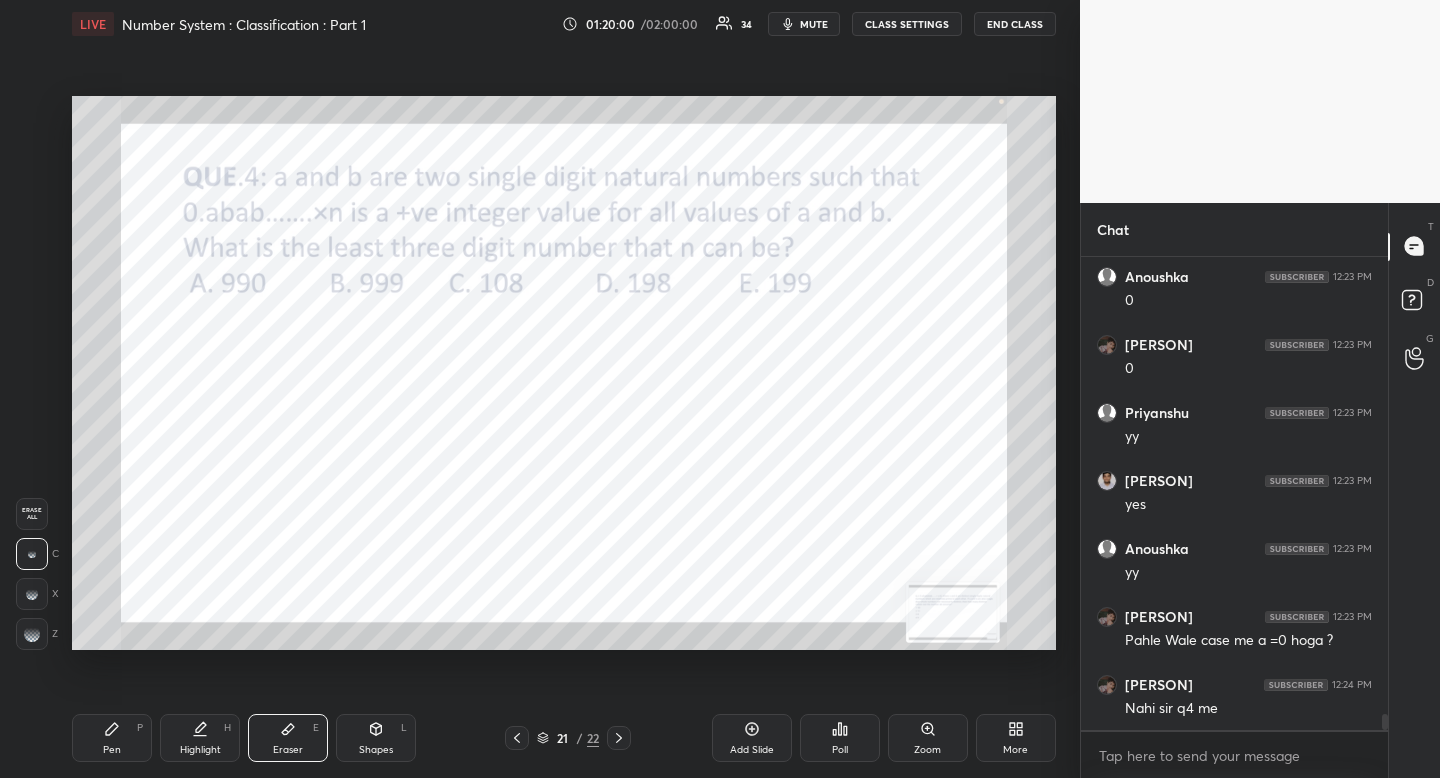 click on "Eraser E" at bounding box center (288, 738) 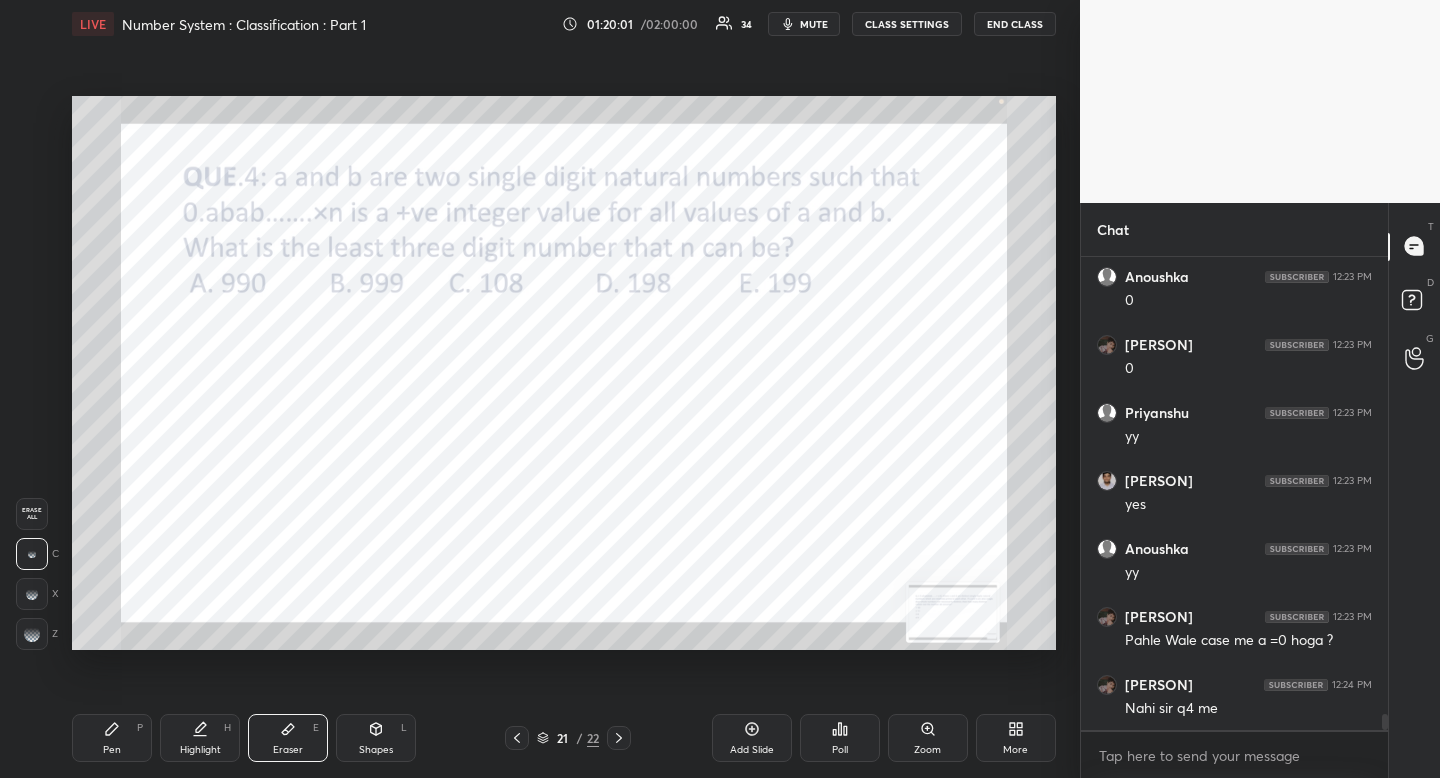 click on "Erase all" at bounding box center [32, 514] 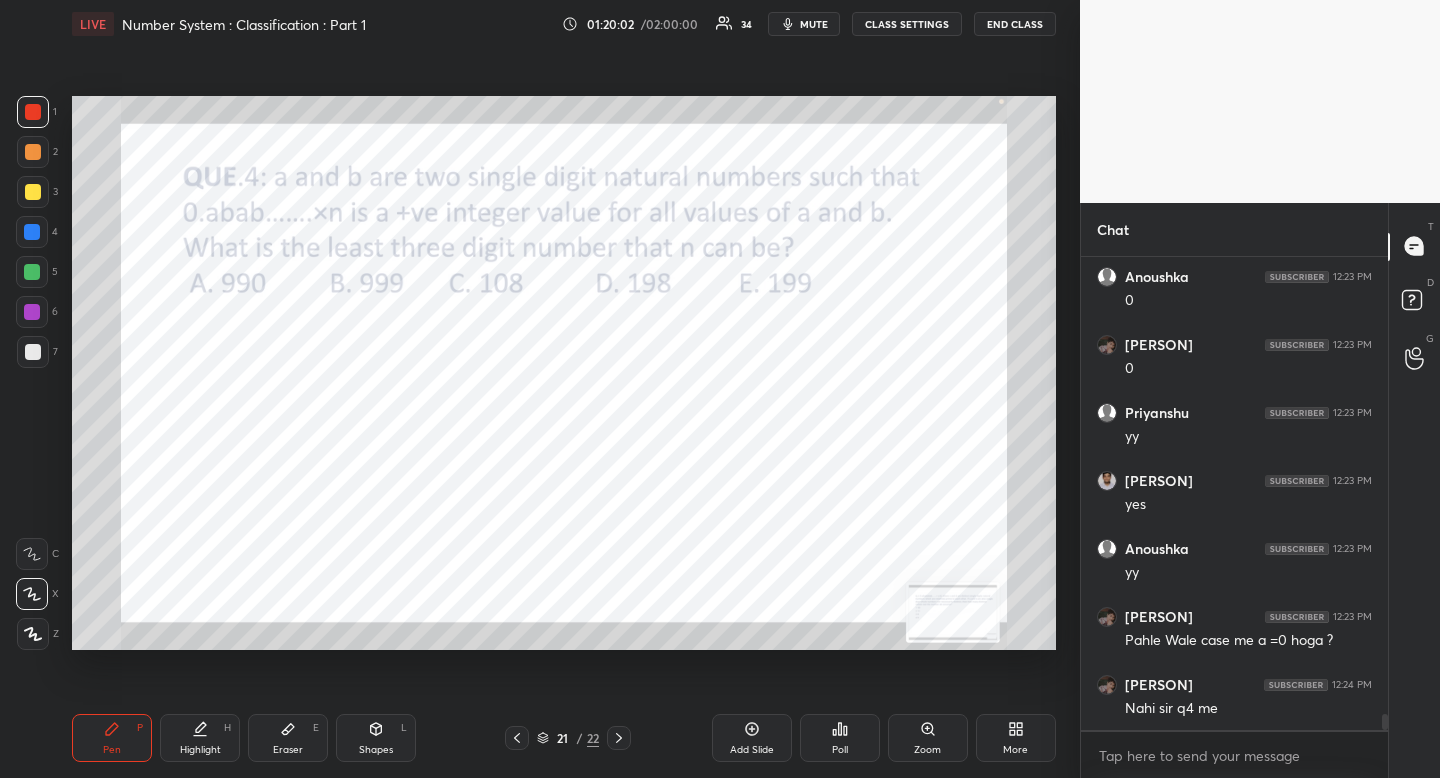 drag, startPoint x: 126, startPoint y: 749, endPoint x: 186, endPoint y: 680, distance: 91.43851 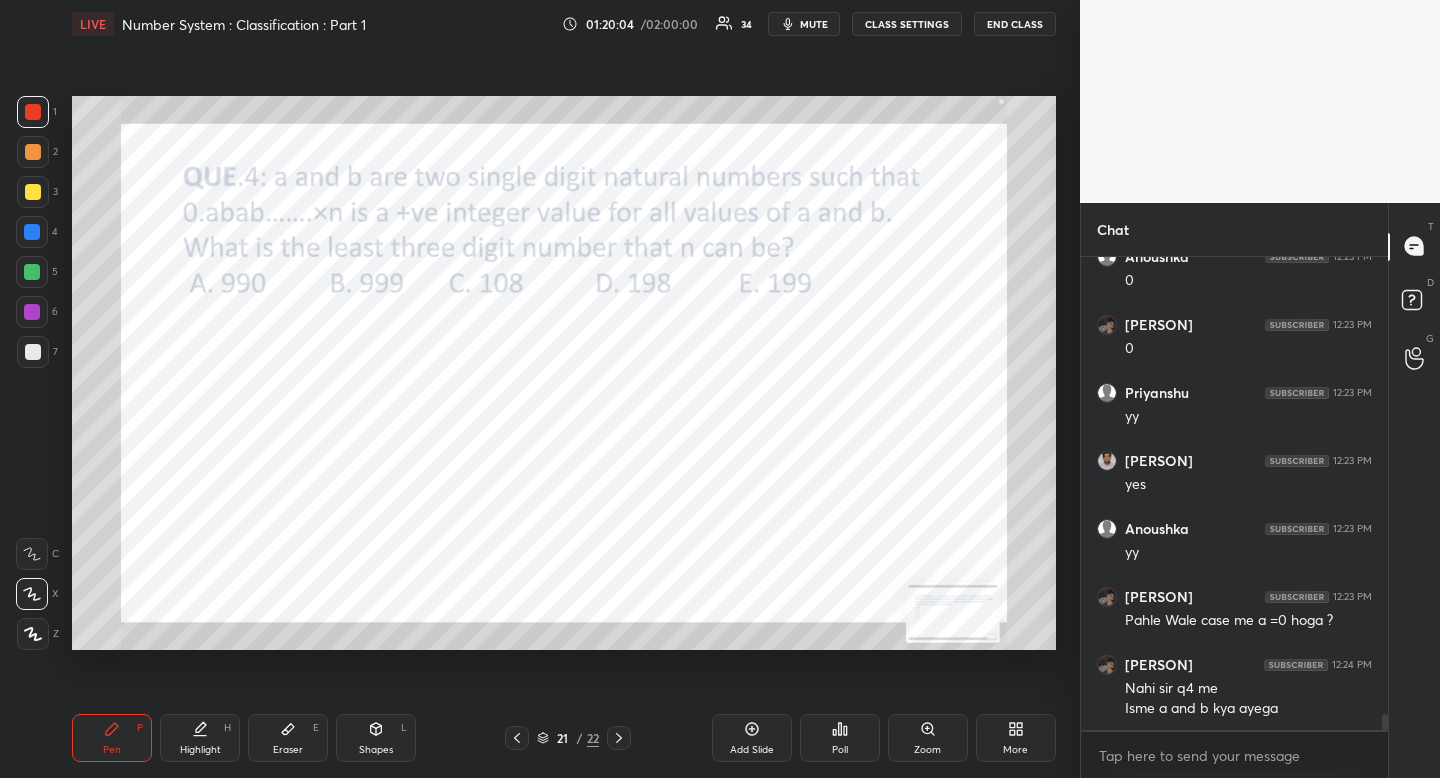 scroll, scrollTop: 13752, scrollLeft: 0, axis: vertical 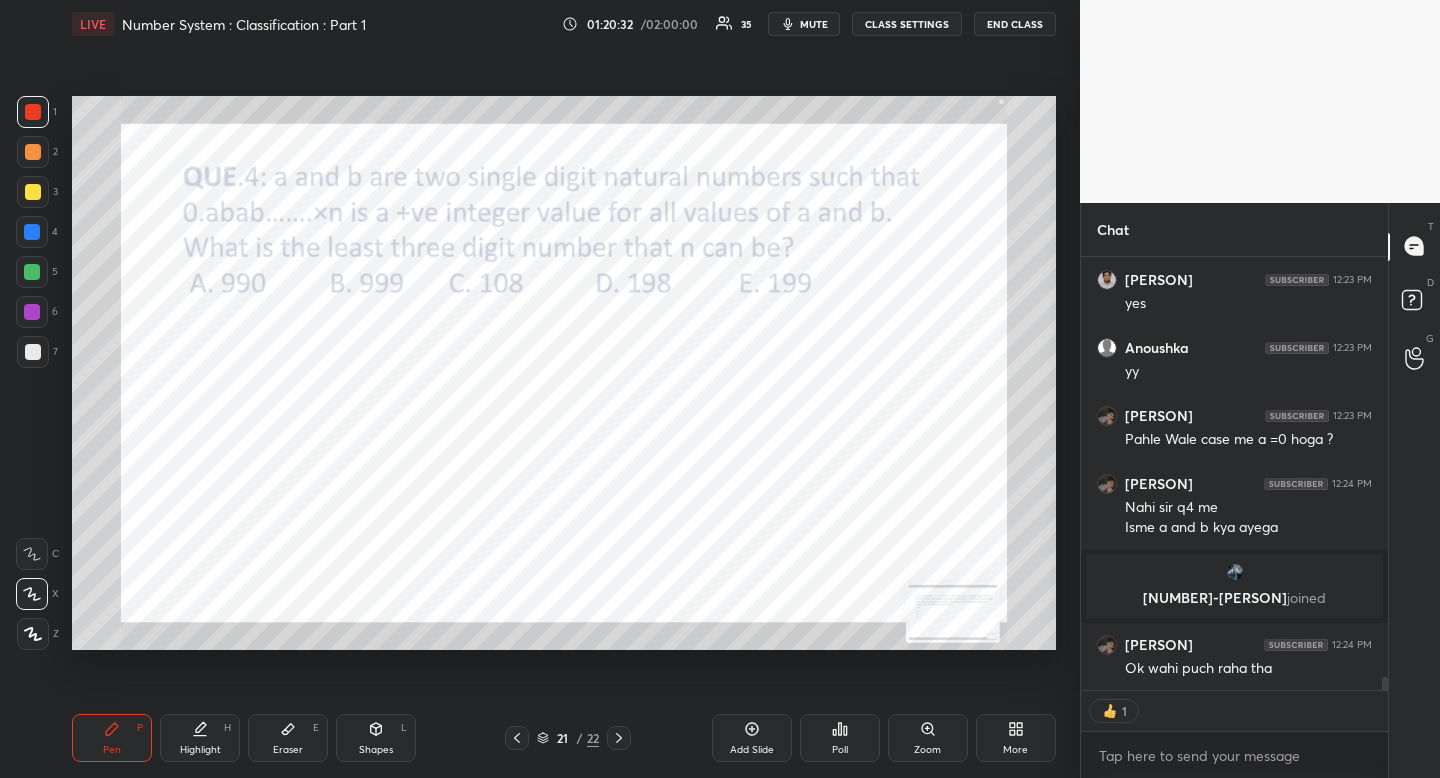click at bounding box center (619, 738) 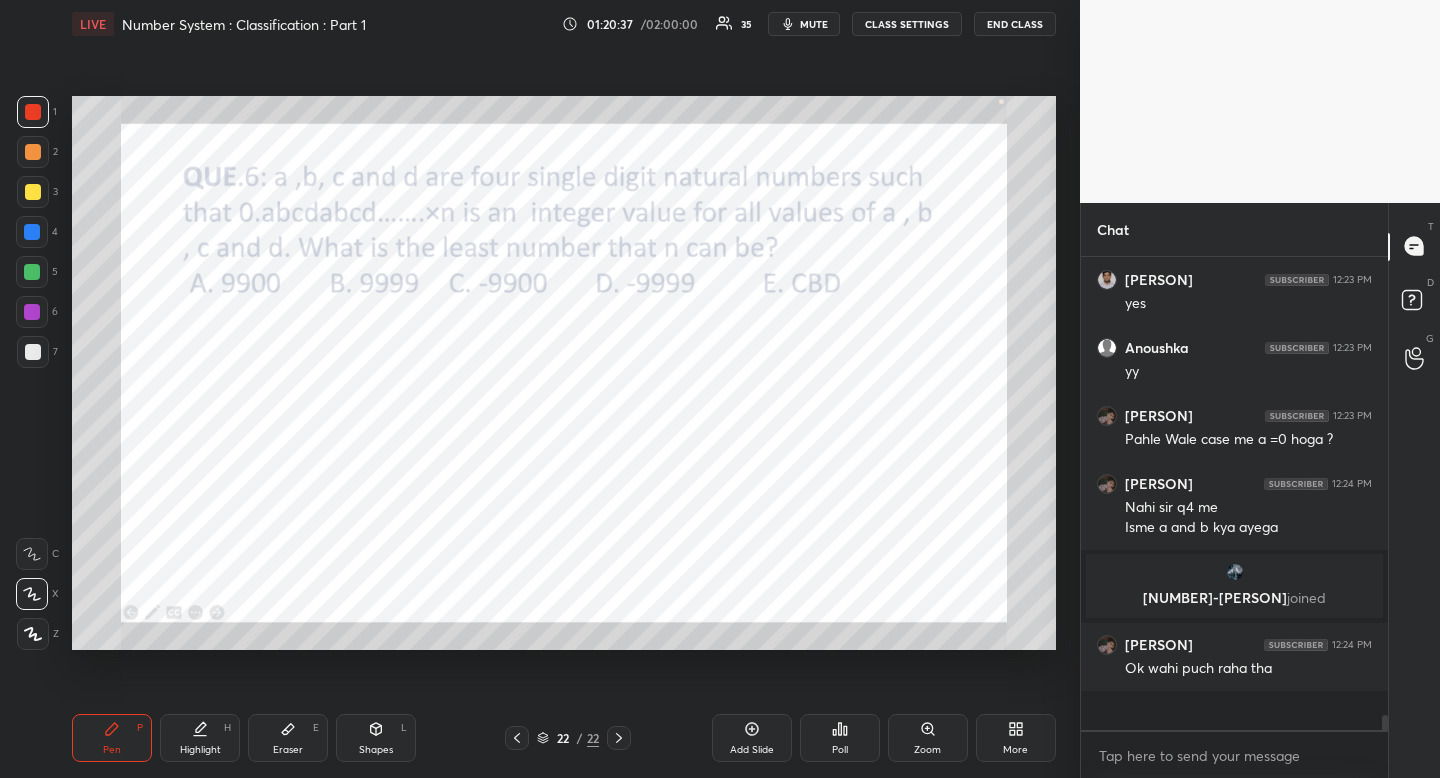 scroll, scrollTop: 7, scrollLeft: 7, axis: both 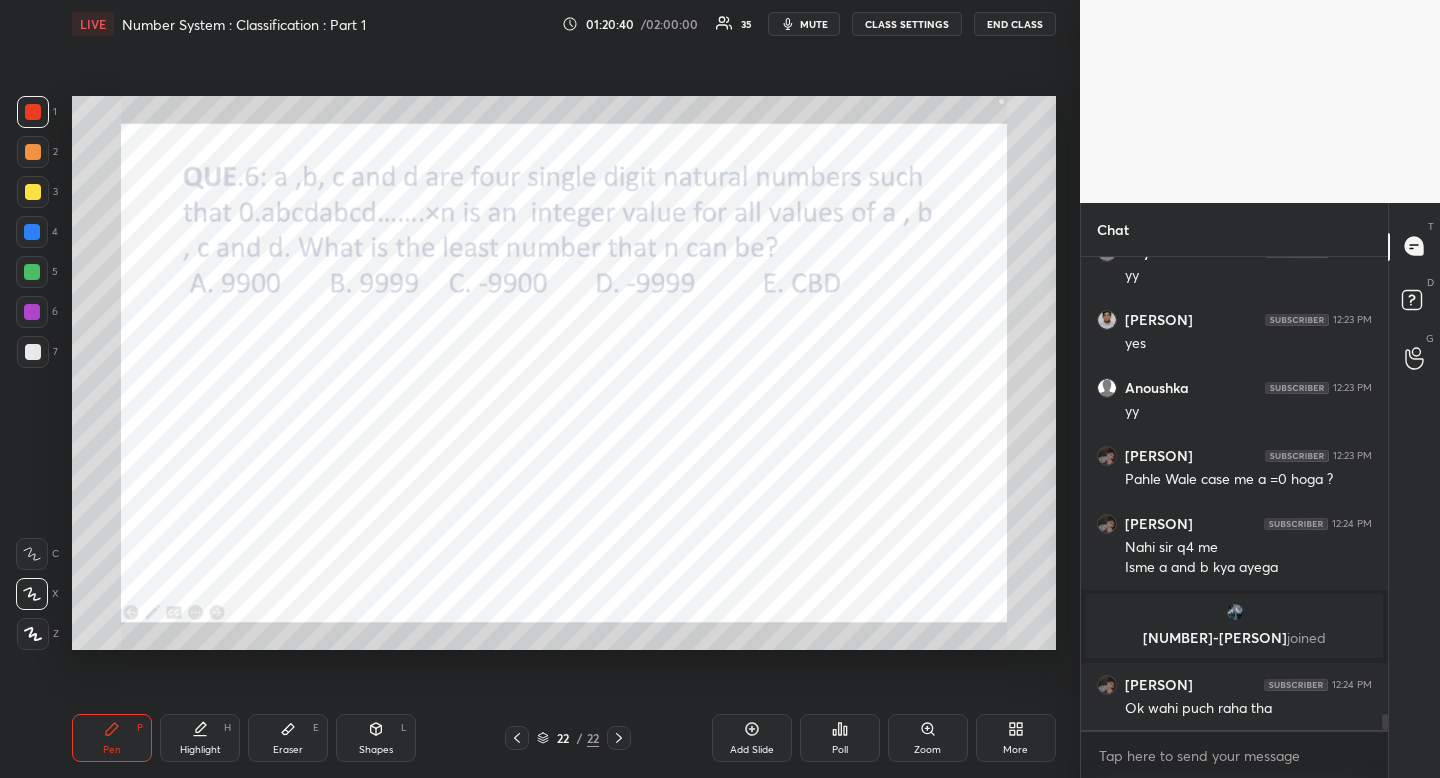 drag, startPoint x: 806, startPoint y: 24, endPoint x: 804, endPoint y: 93, distance: 69.02898 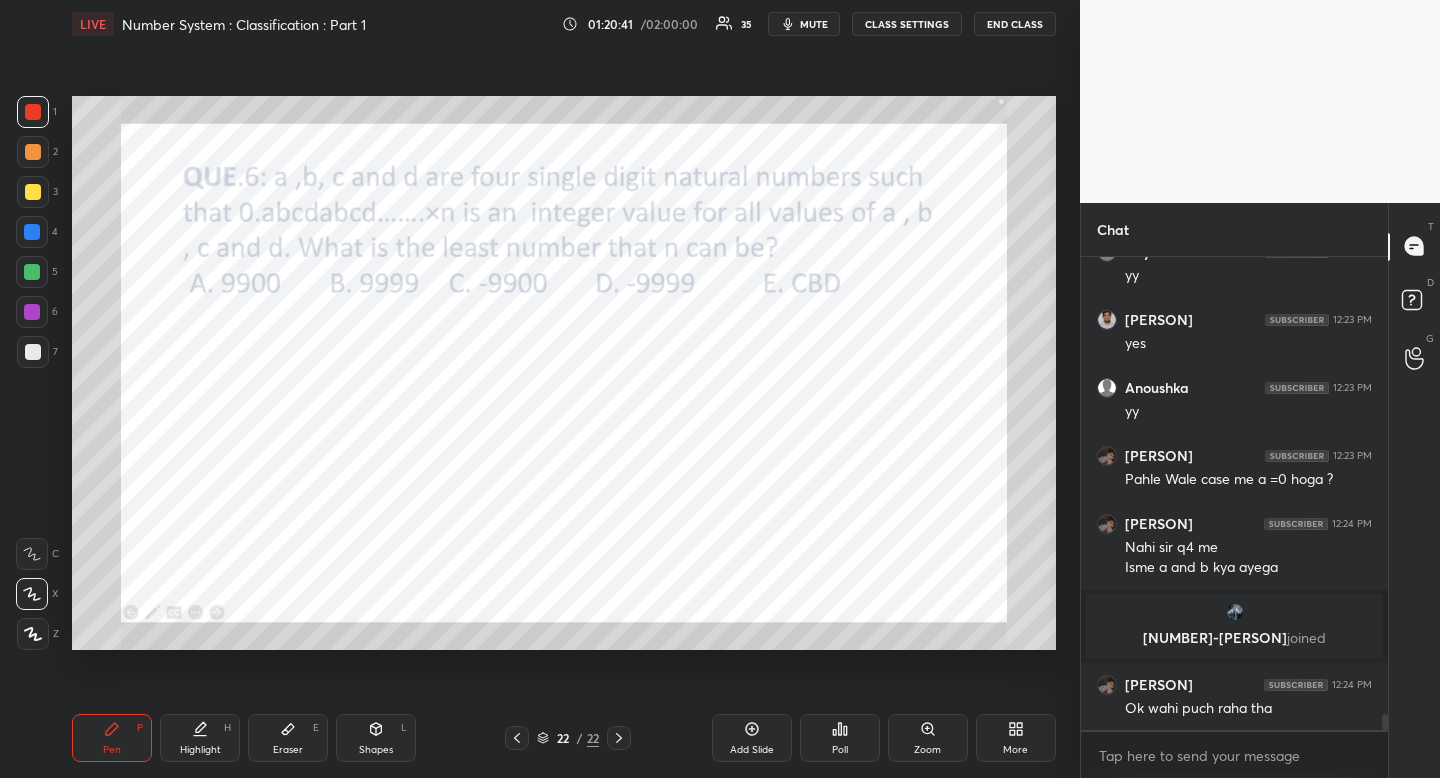 click on "mute" at bounding box center [814, 24] 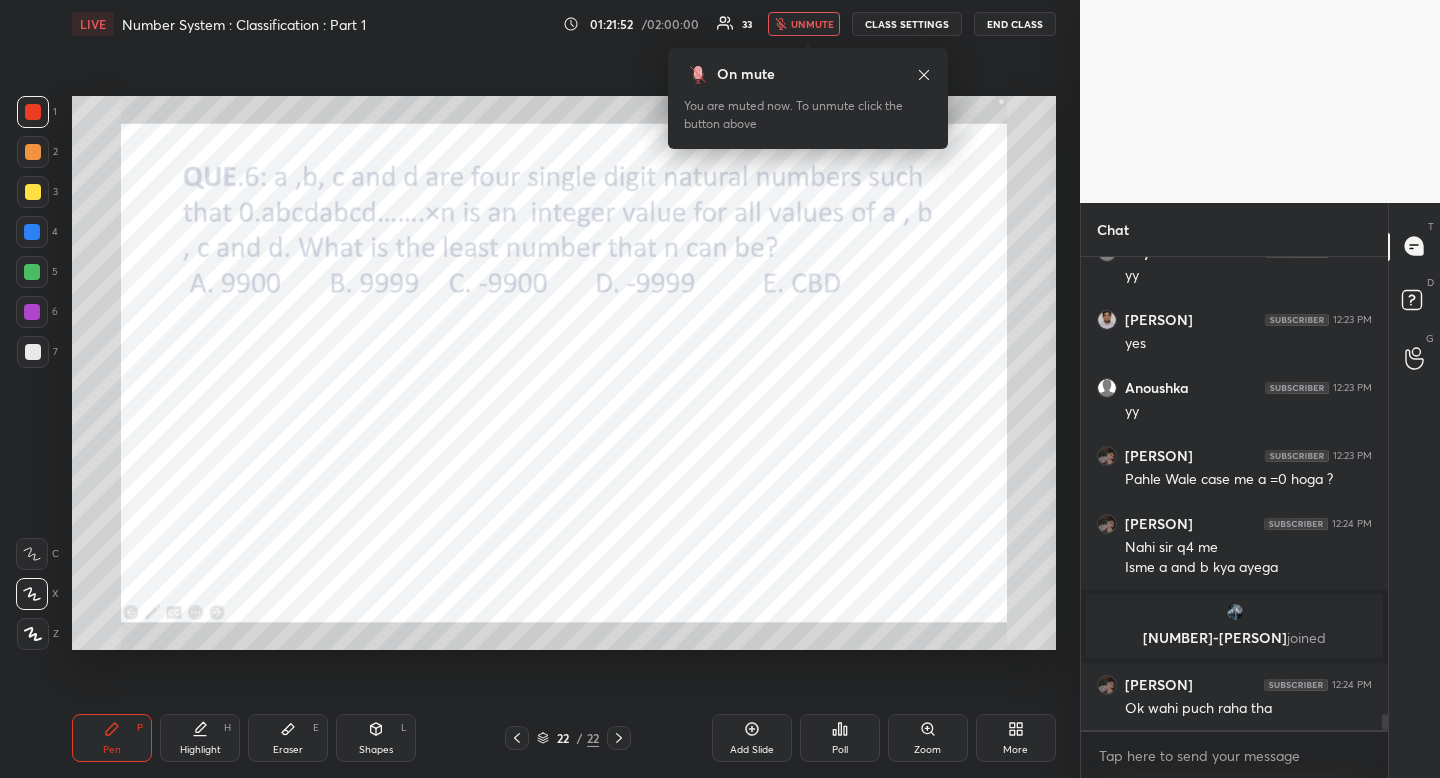click on "Poll" at bounding box center [840, 738] 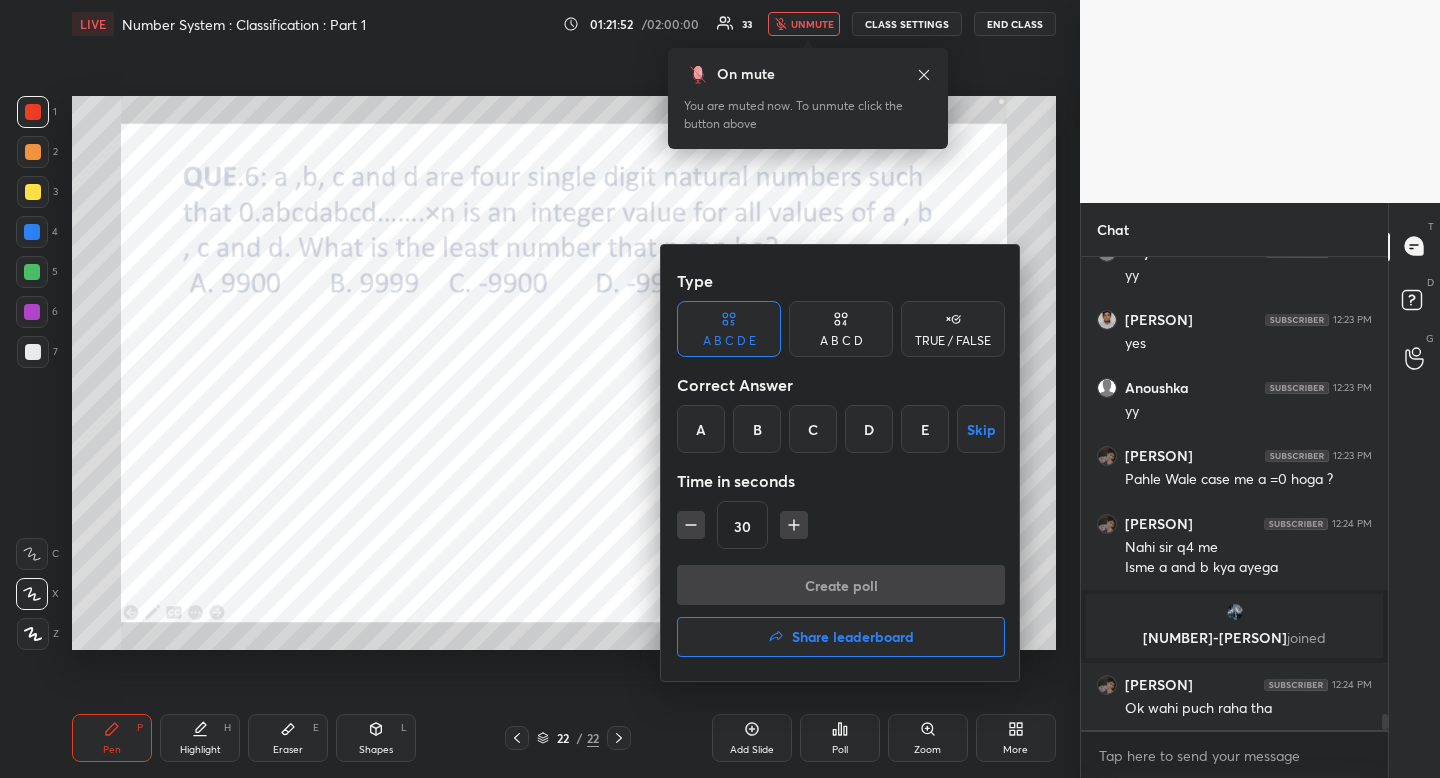 click on "E" at bounding box center [925, 429] 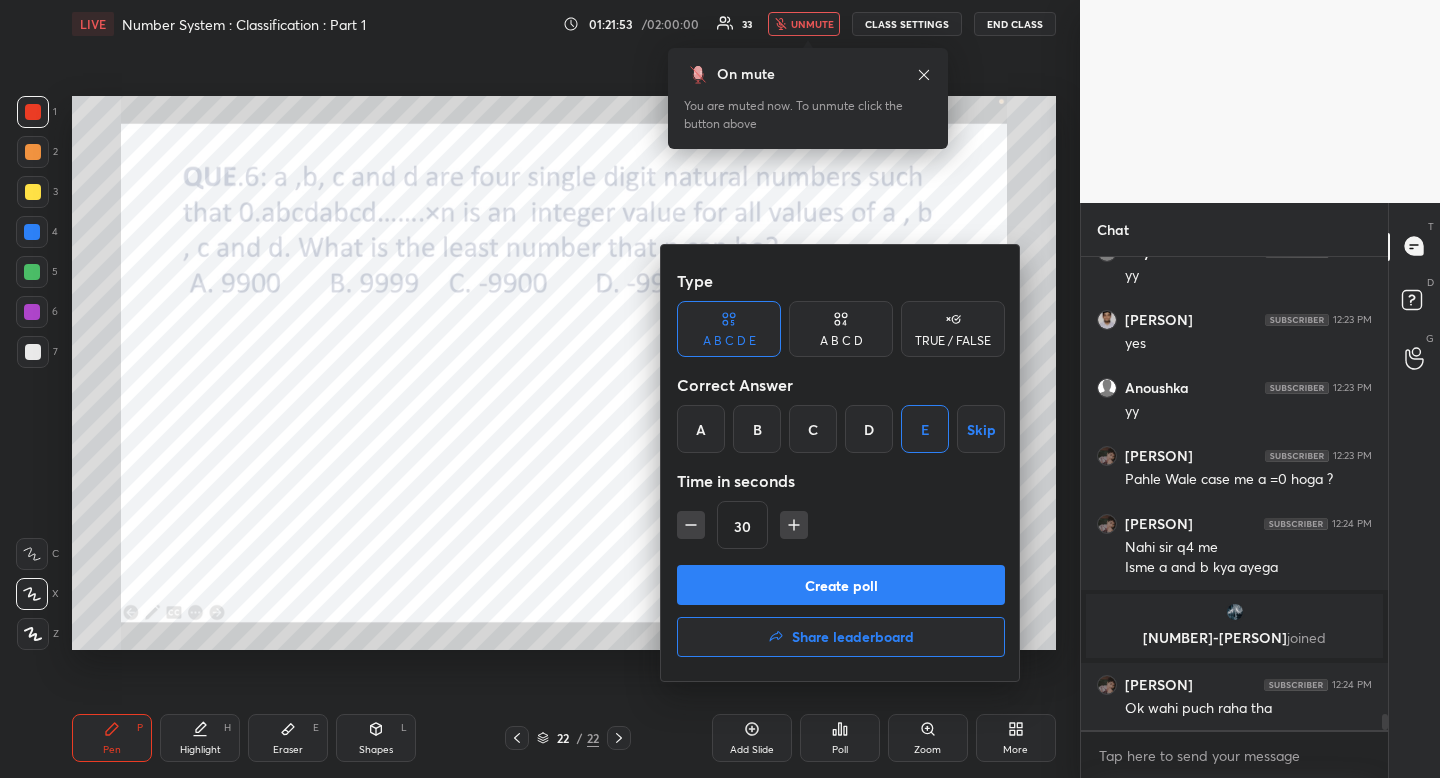 click on "Create poll" at bounding box center (841, 585) 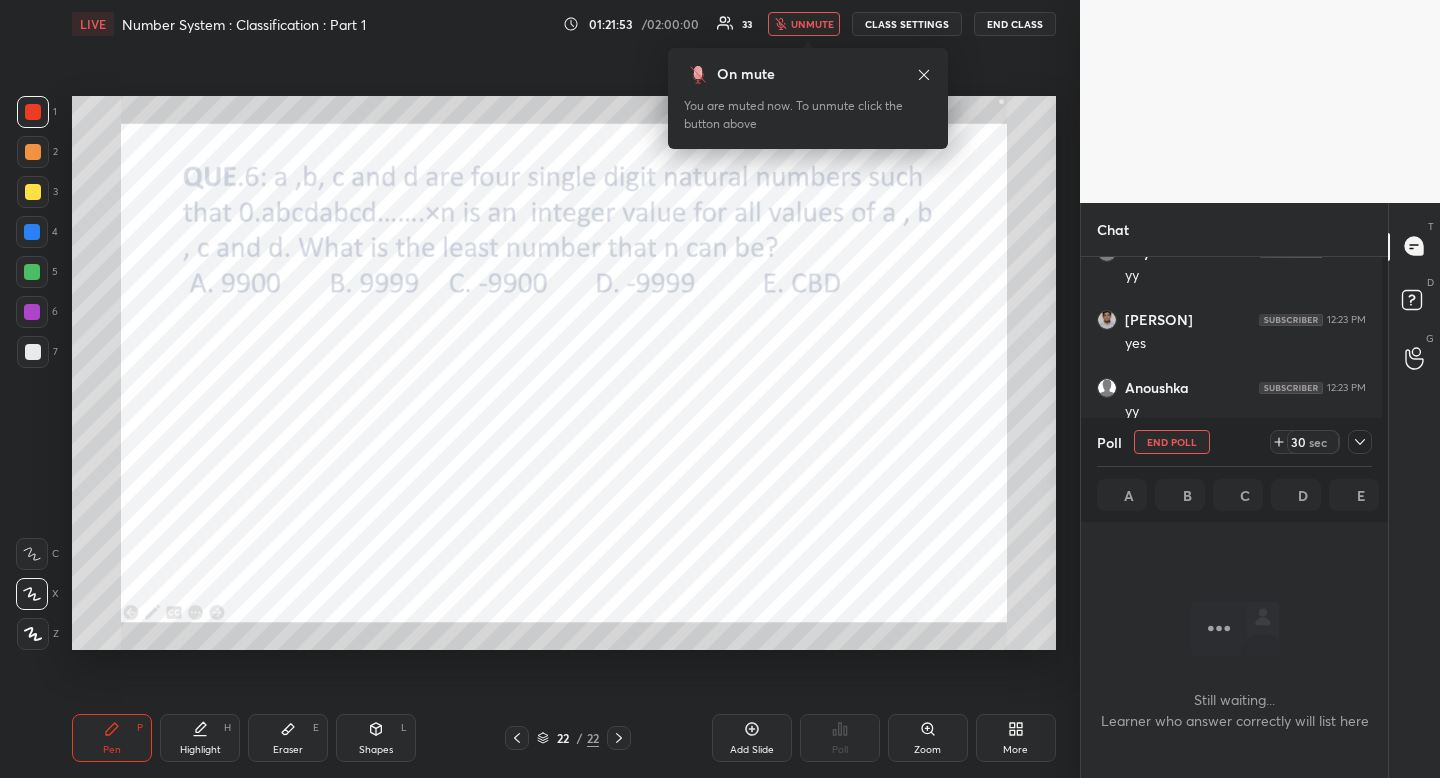 scroll, scrollTop: 6, scrollLeft: 7, axis: both 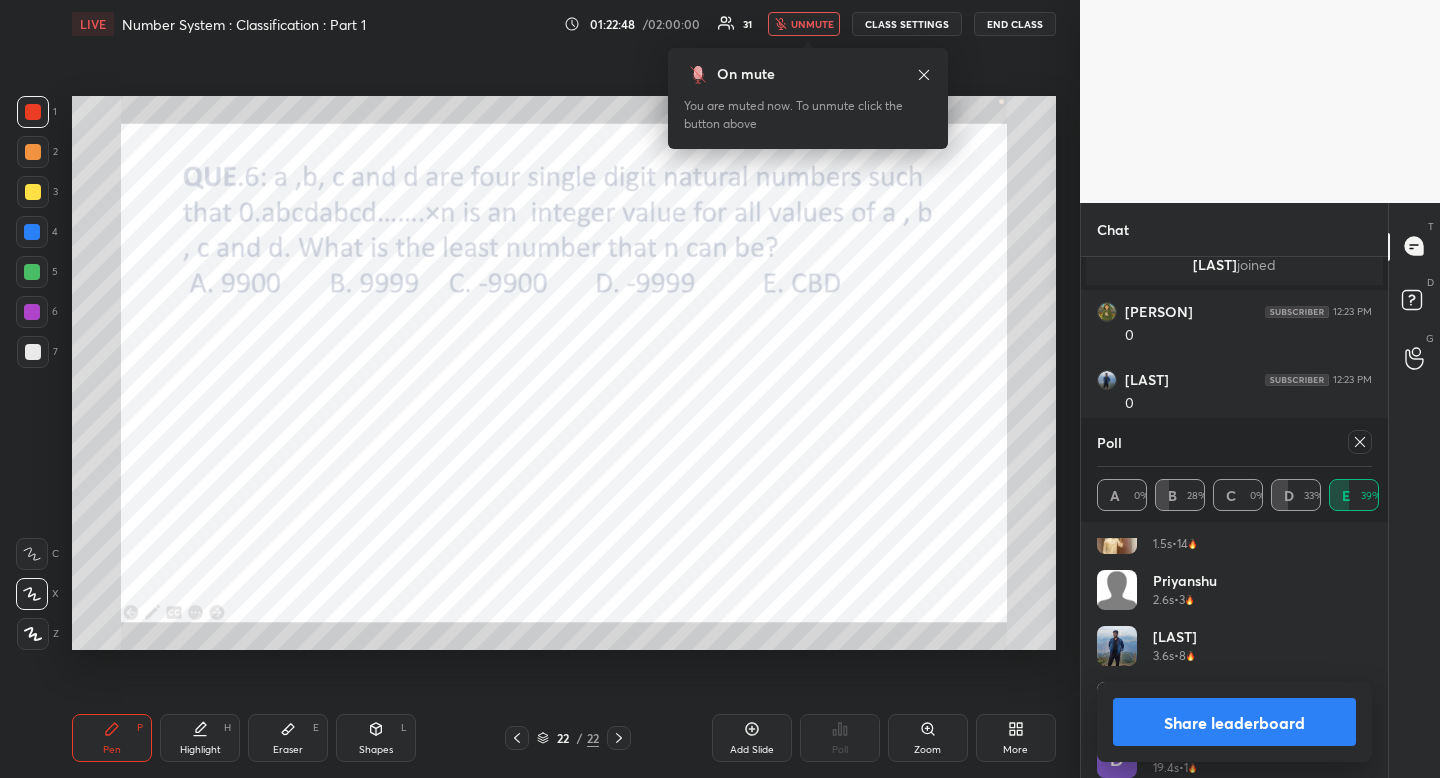 click on "Poll" at bounding box center (1234, 442) 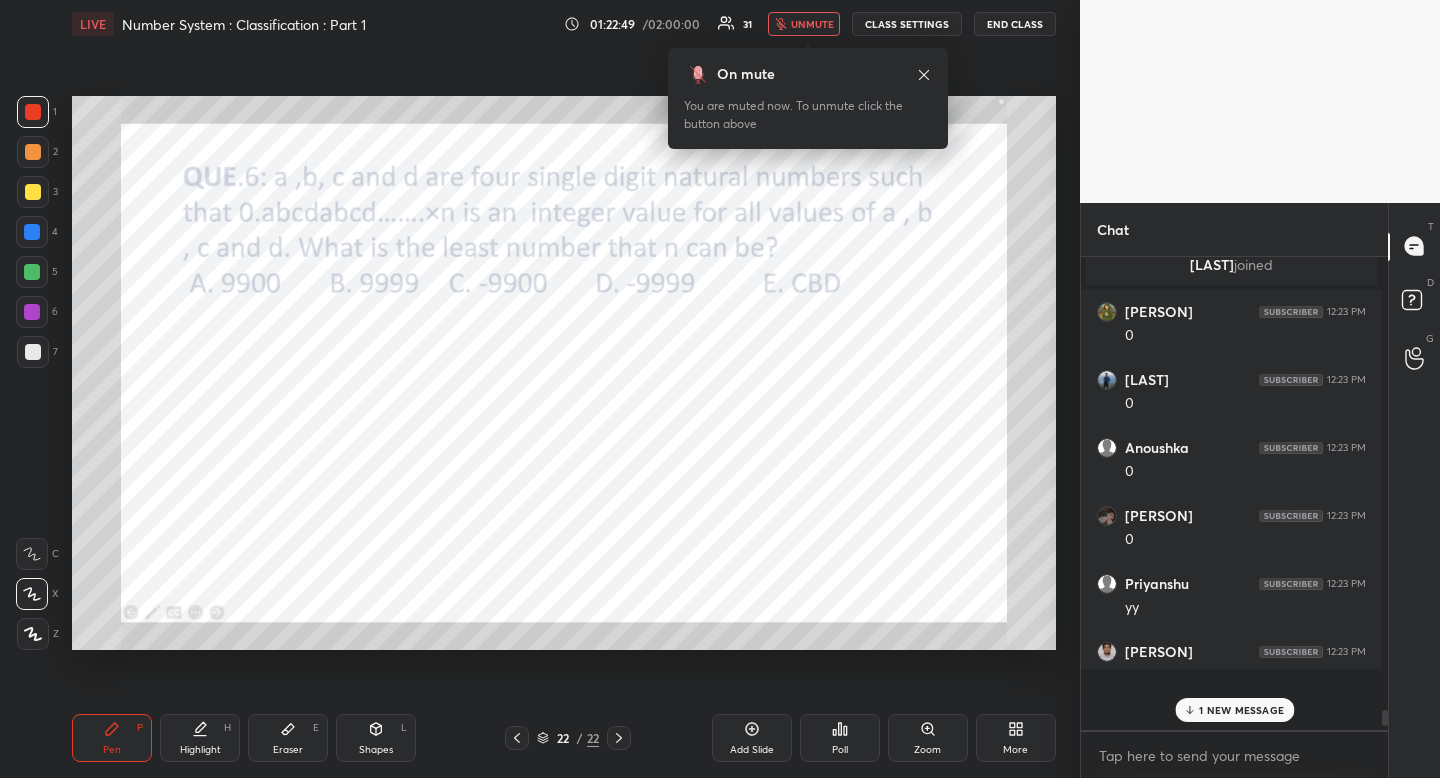scroll, scrollTop: 0, scrollLeft: 0, axis: both 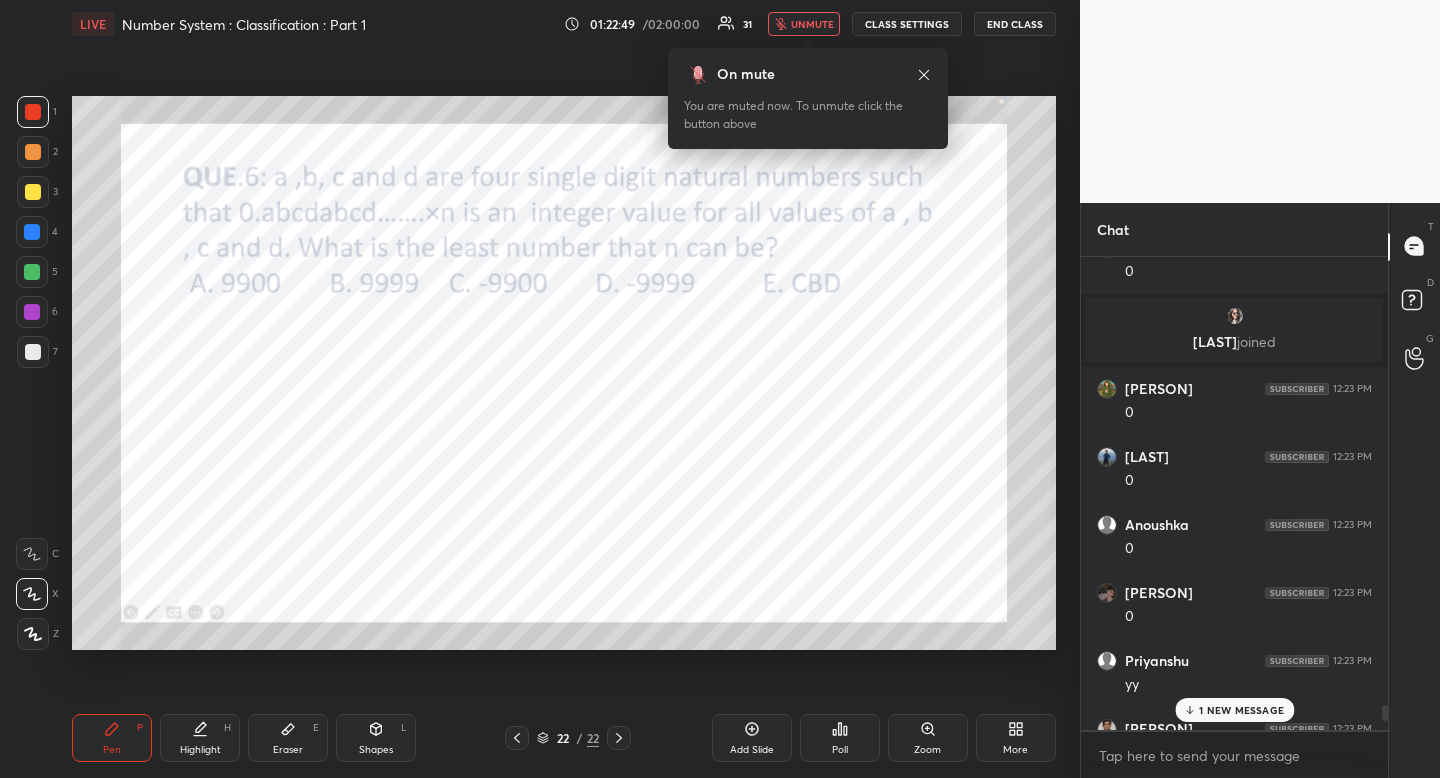 click on "LIVE Number System : Classification : Part 1 01:22:49 /  02:00:00 31 unmute CLASS SETTINGS END CLASS" at bounding box center (564, 24) 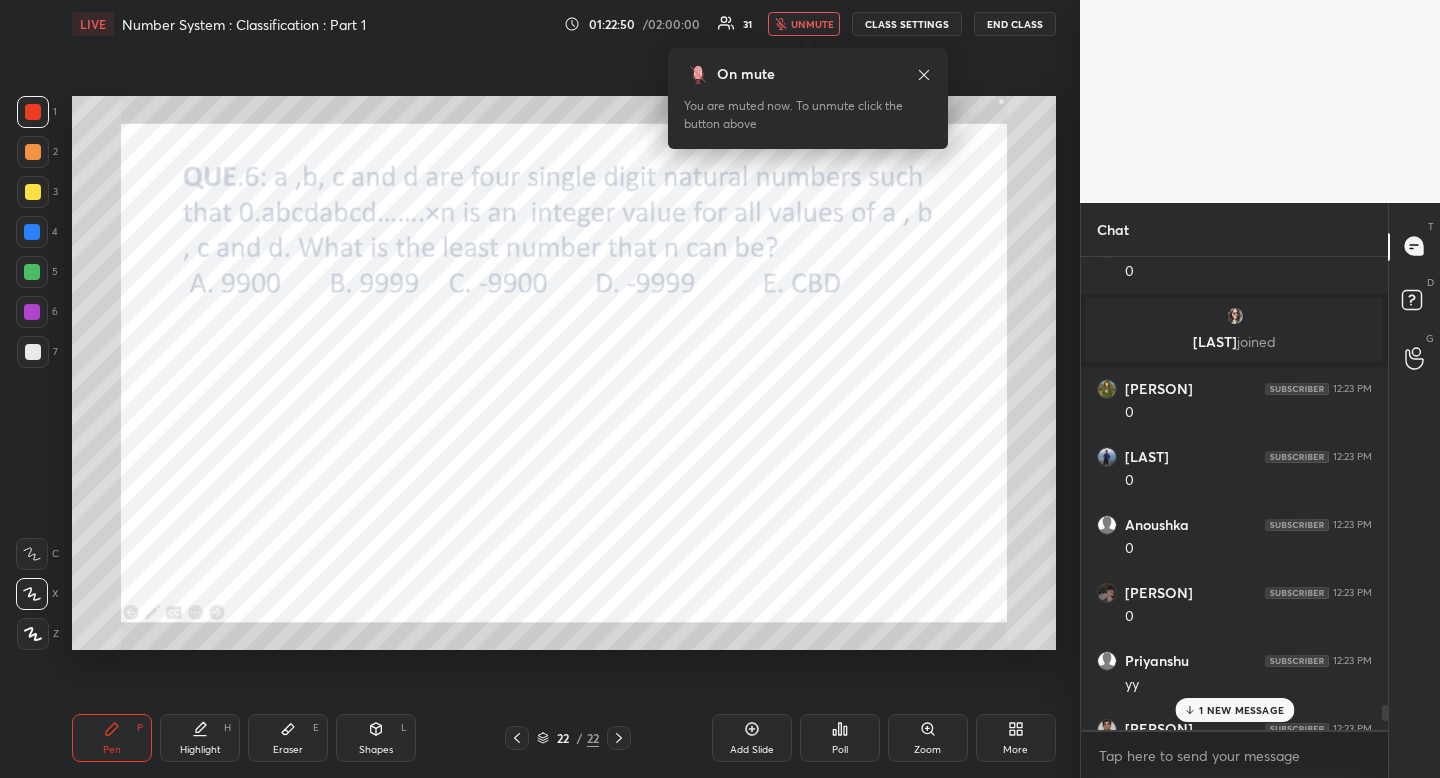 click on "unmute" at bounding box center (812, 24) 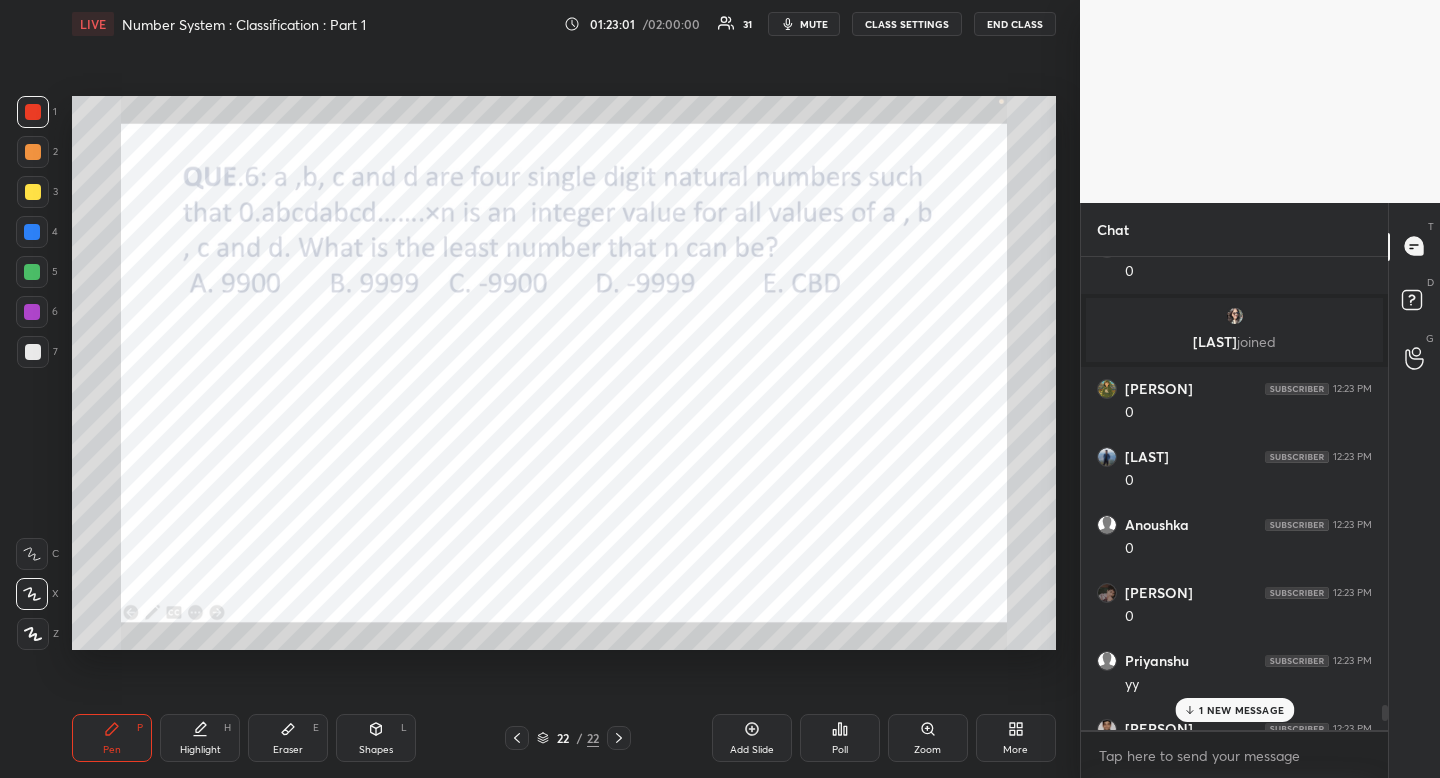 click on "1 NEW MESSAGE" at bounding box center [1241, 710] 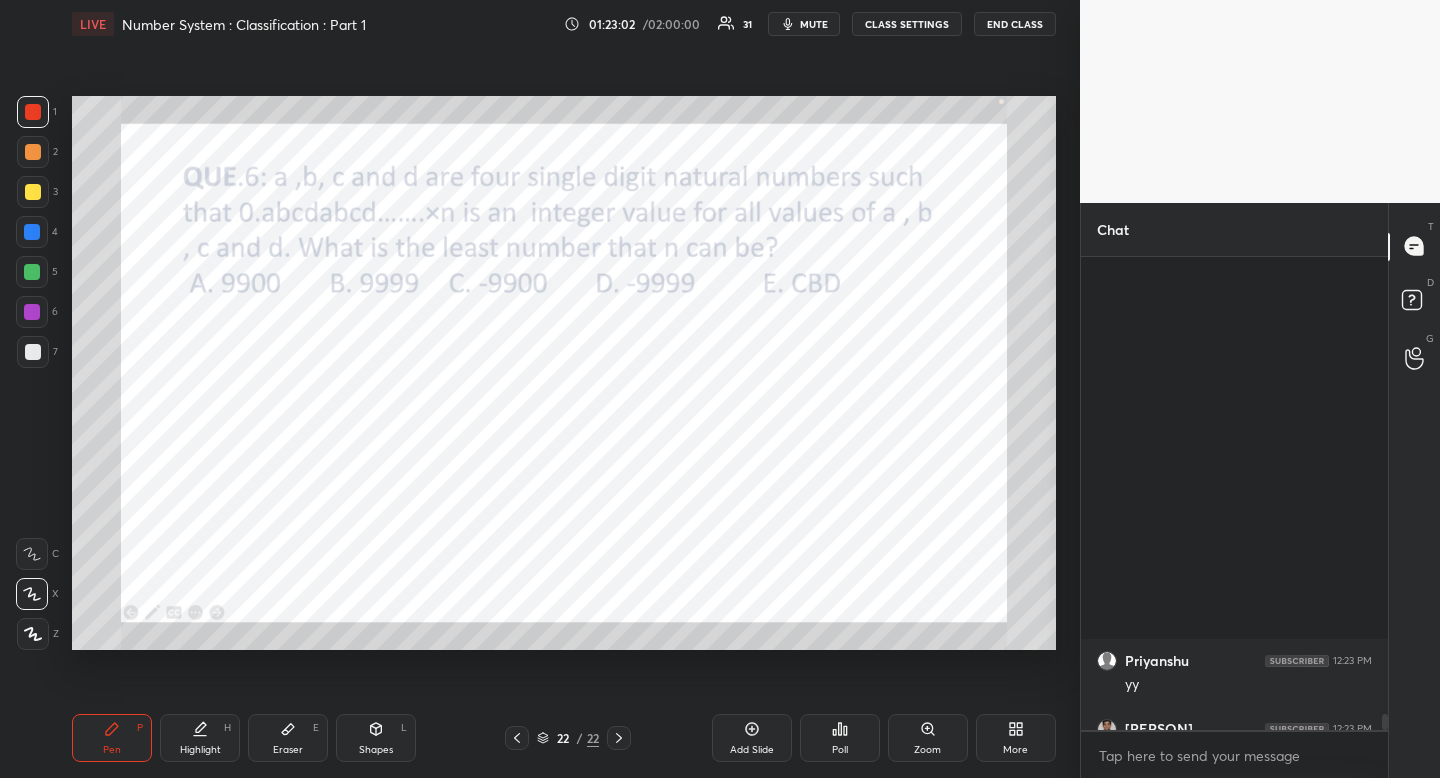 scroll, scrollTop: 13708, scrollLeft: 0, axis: vertical 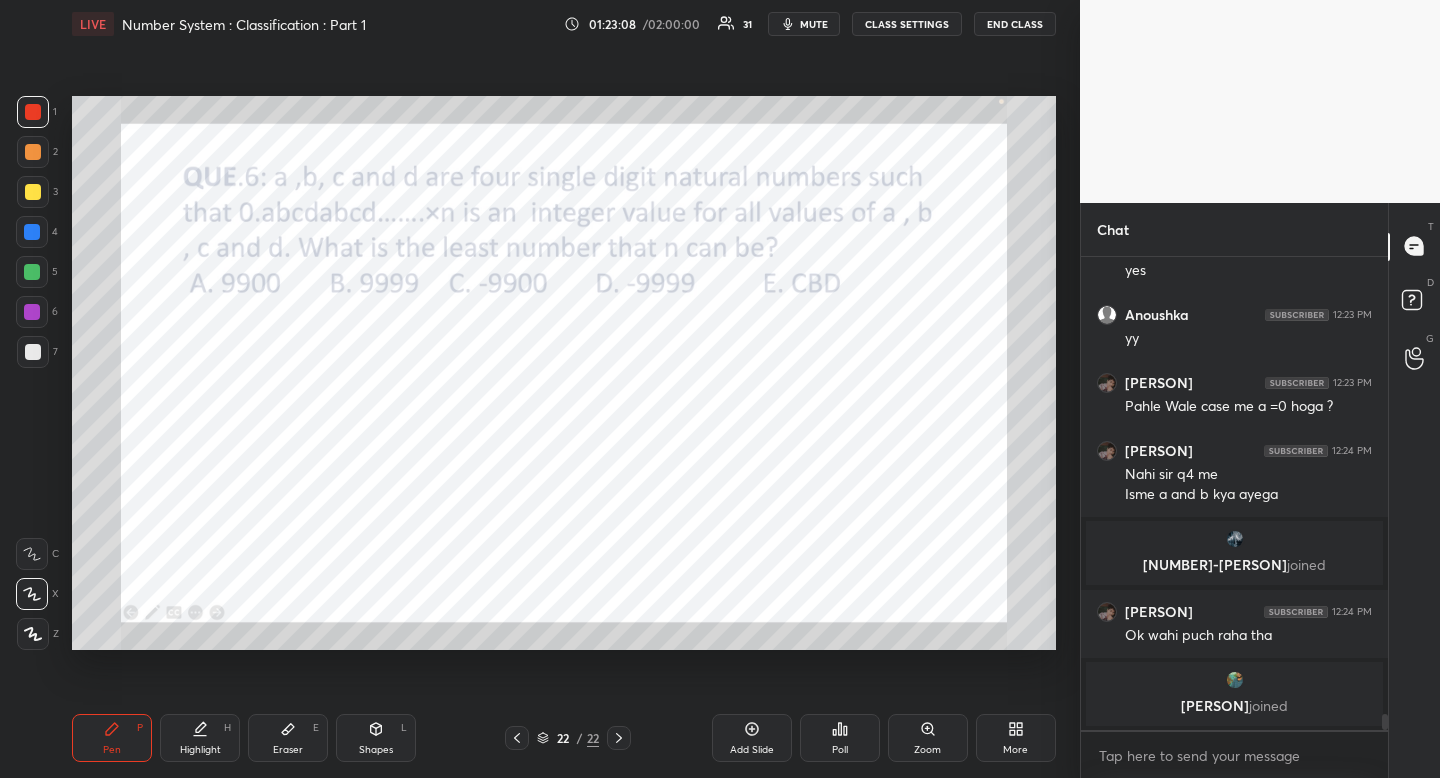 click 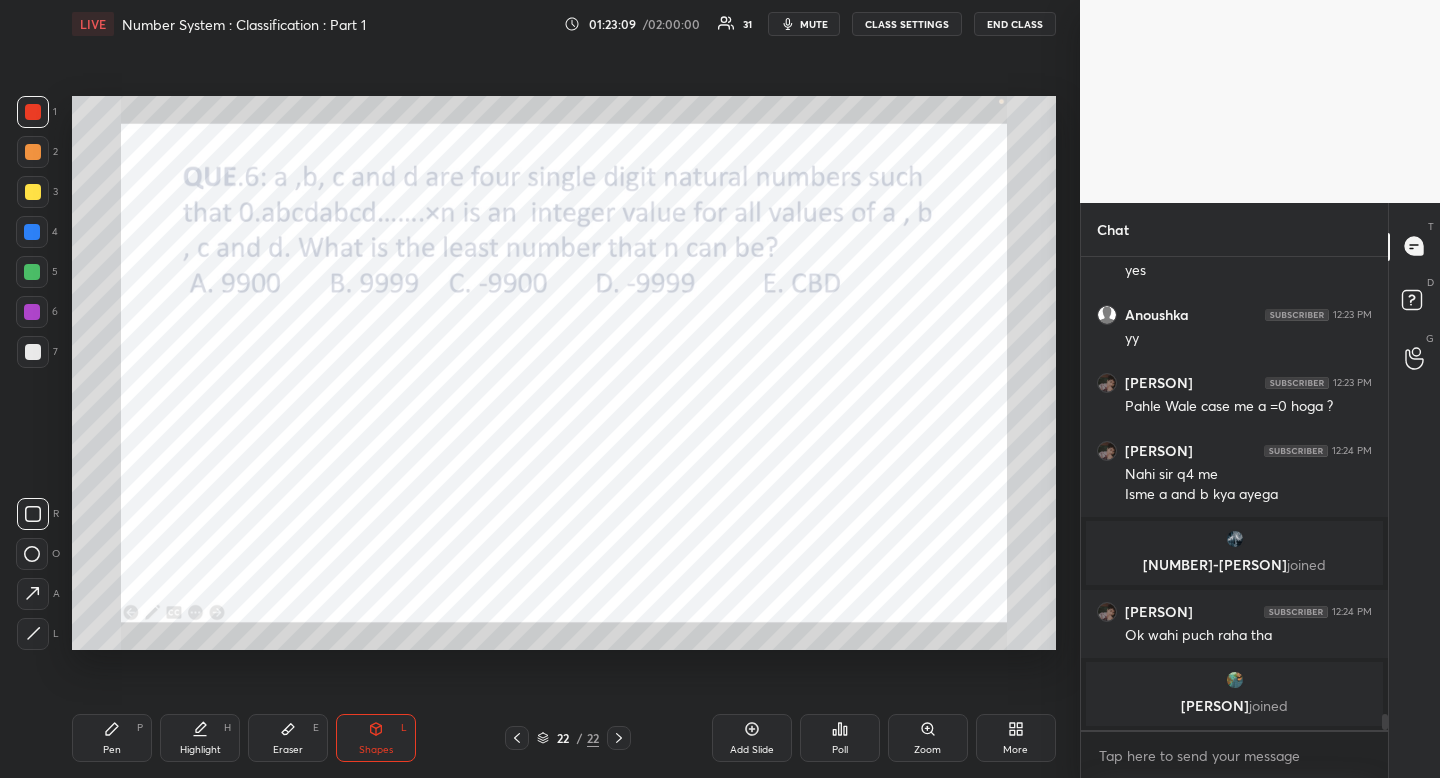 click at bounding box center (33, 514) 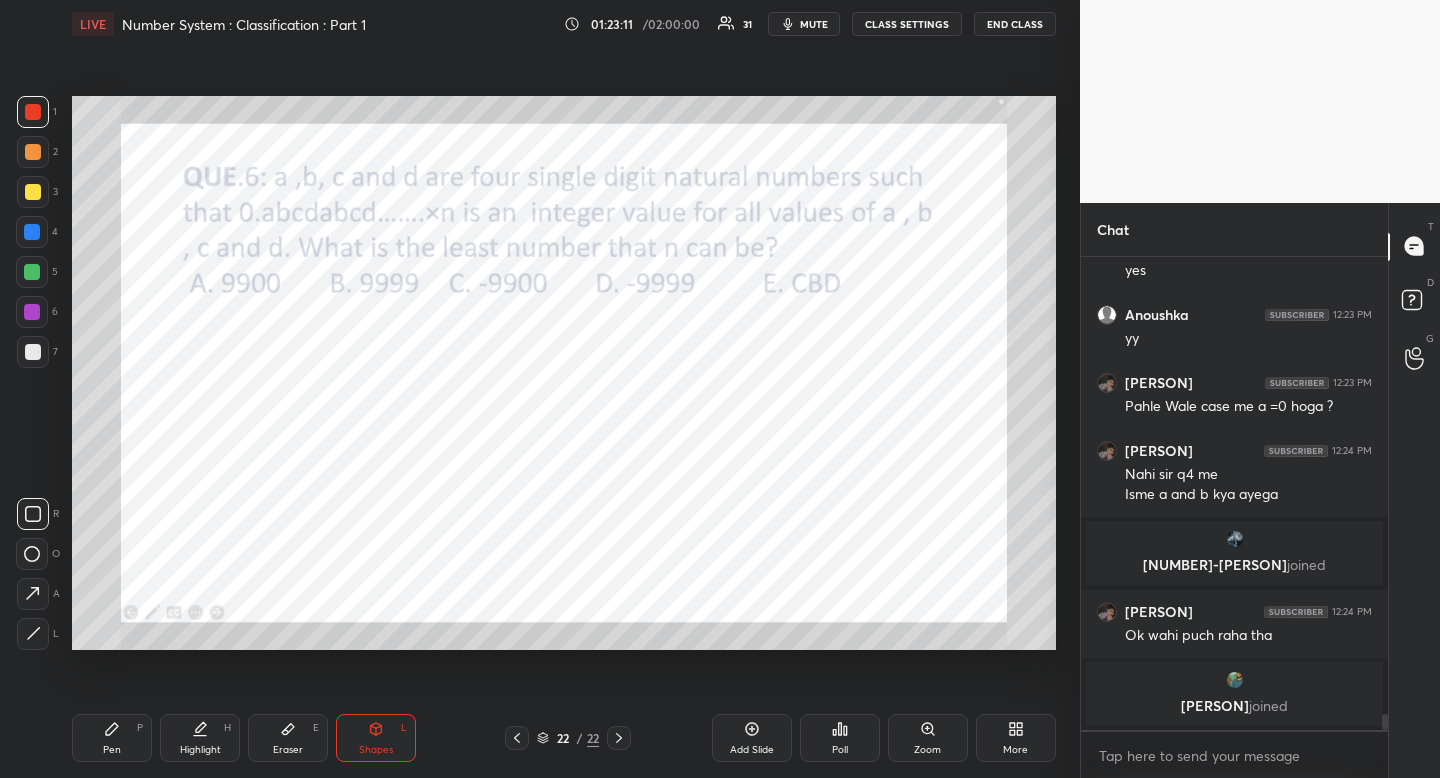 click on "Highlight" at bounding box center (200, 750) 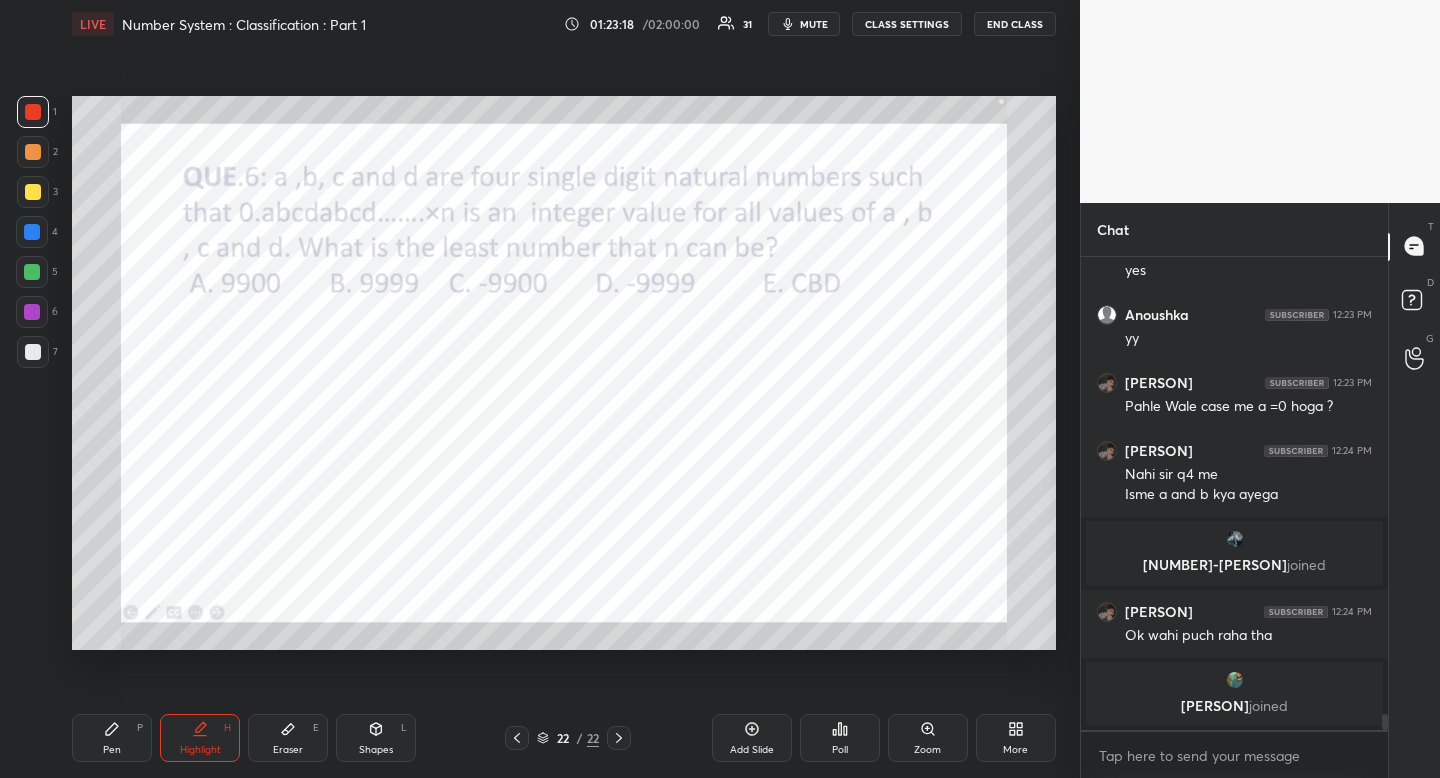 click on "Shapes L" at bounding box center (376, 738) 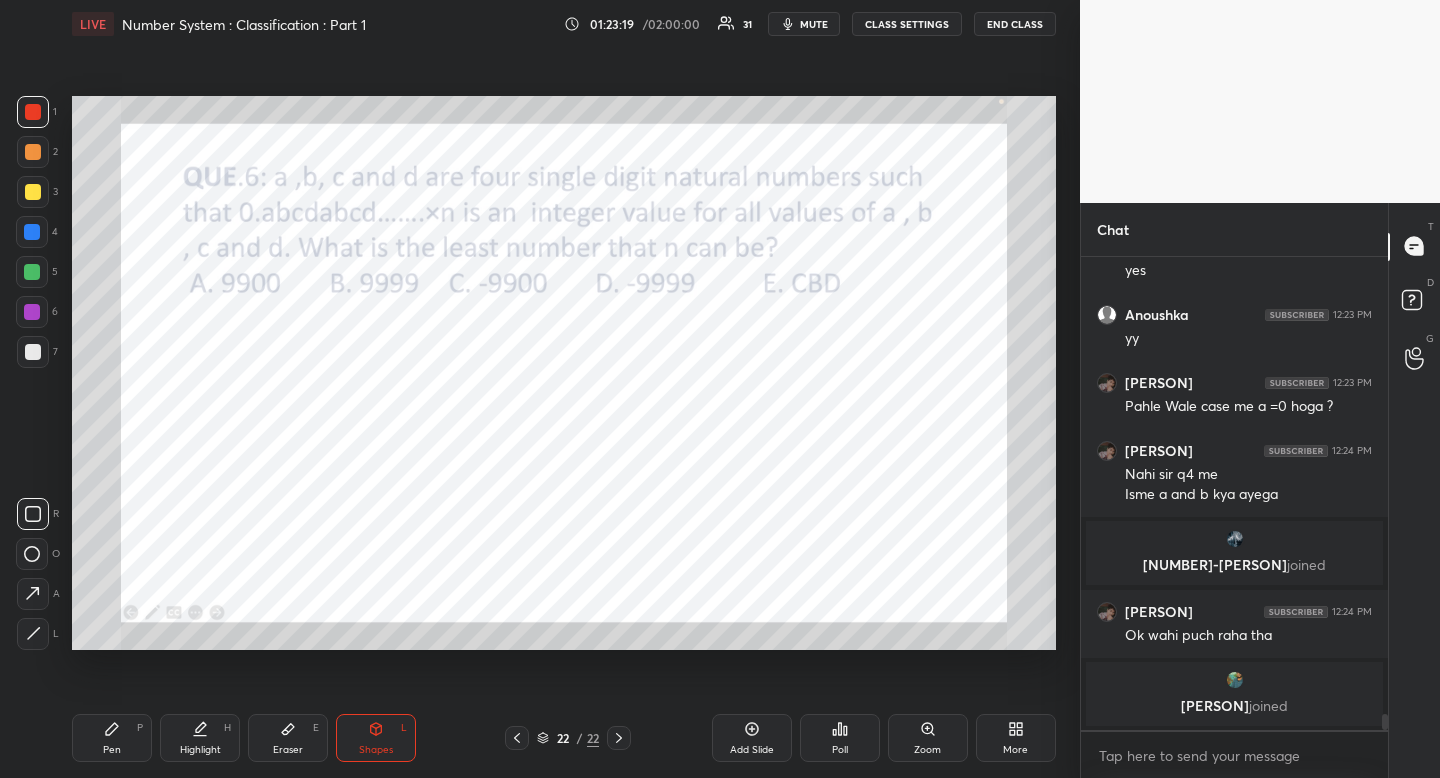 drag, startPoint x: 50, startPoint y: 509, endPoint x: 66, endPoint y: 495, distance: 21.260292 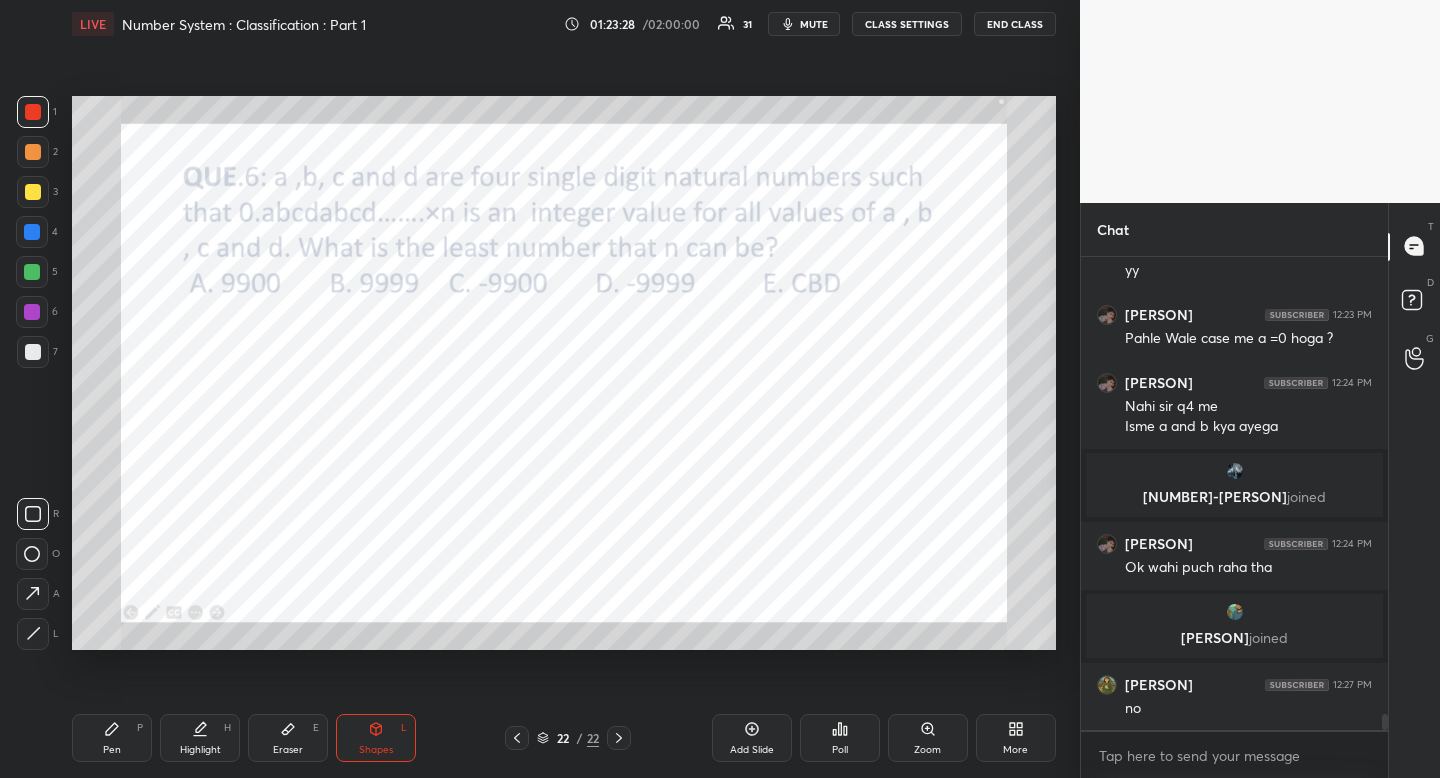 scroll, scrollTop: 13844, scrollLeft: 0, axis: vertical 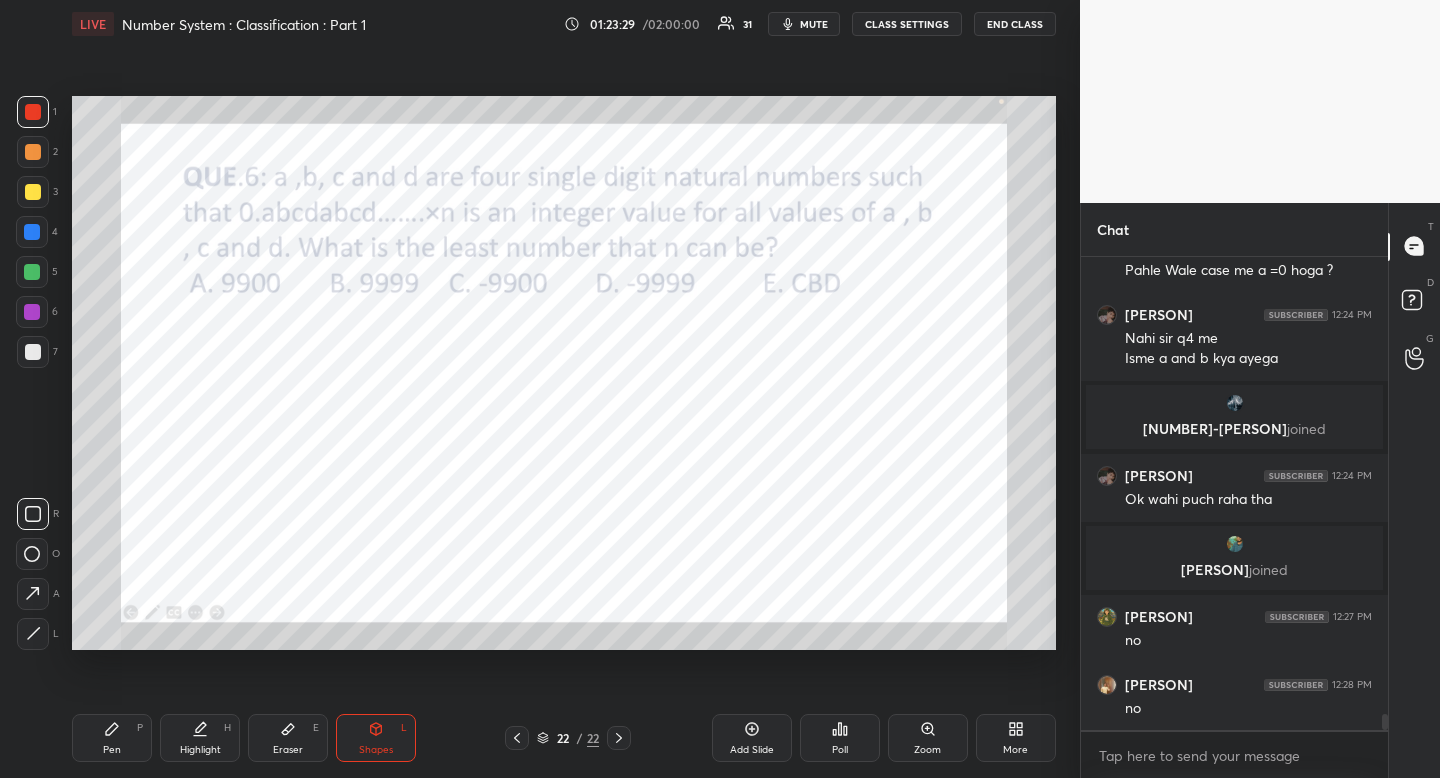 click on "R" at bounding box center (38, 514) 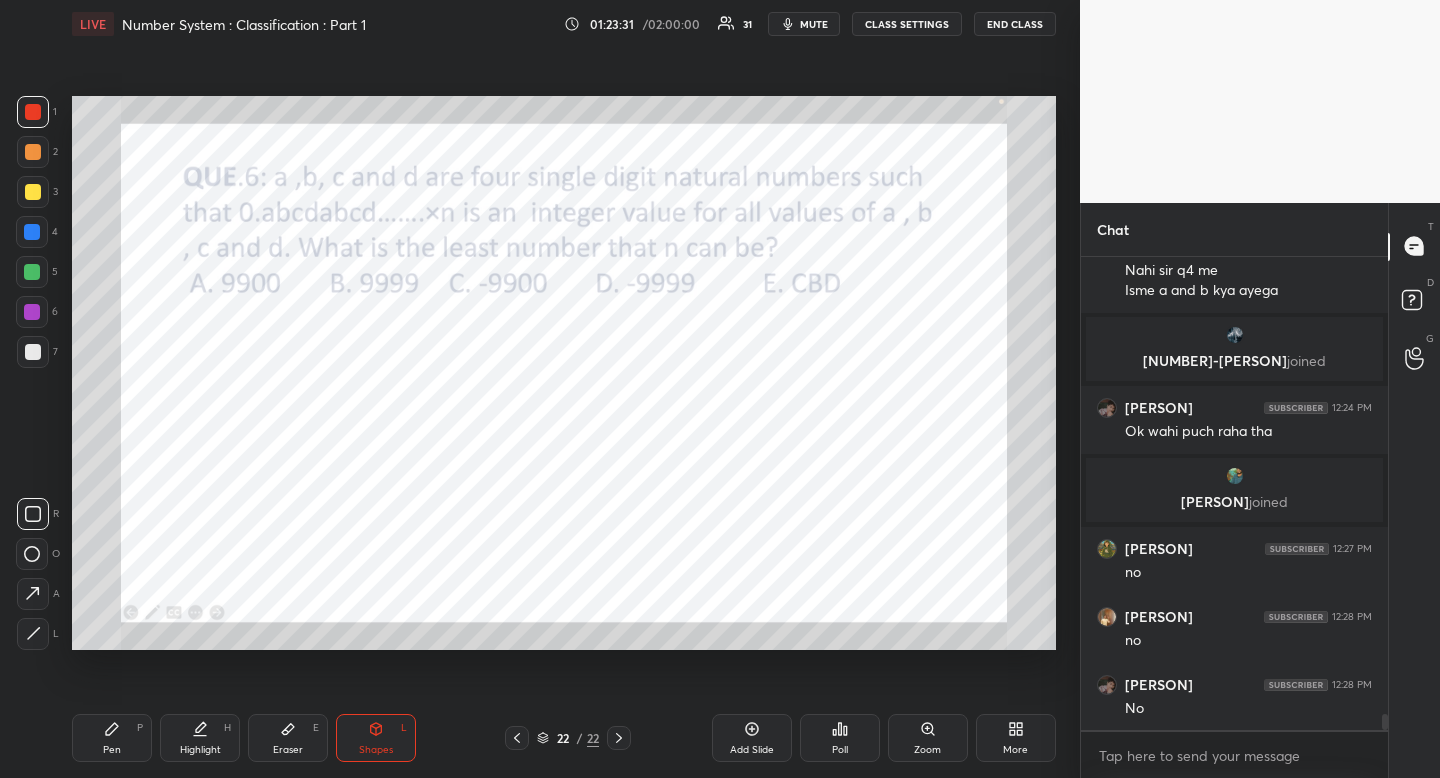 click on "P" at bounding box center [140, 728] 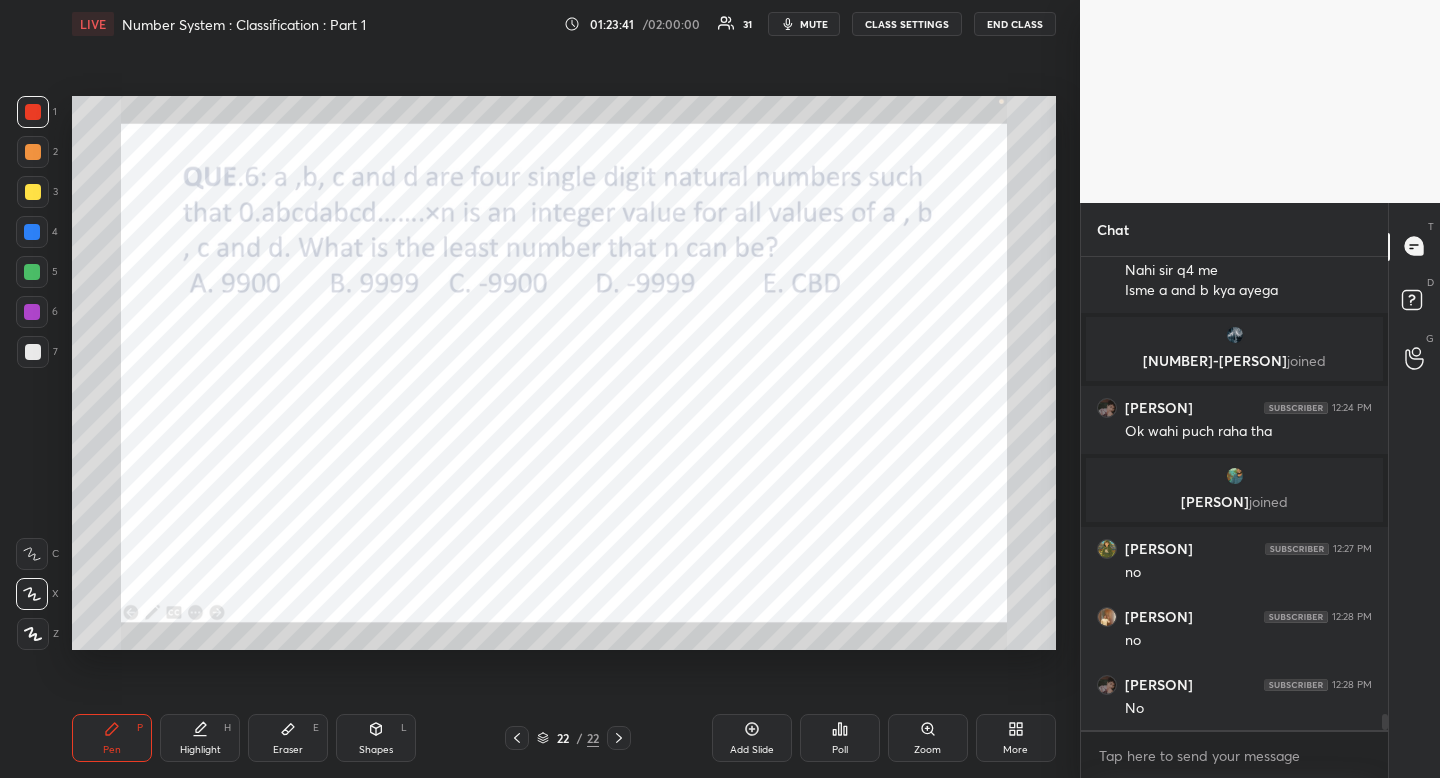 click on "Shapes L" at bounding box center (376, 738) 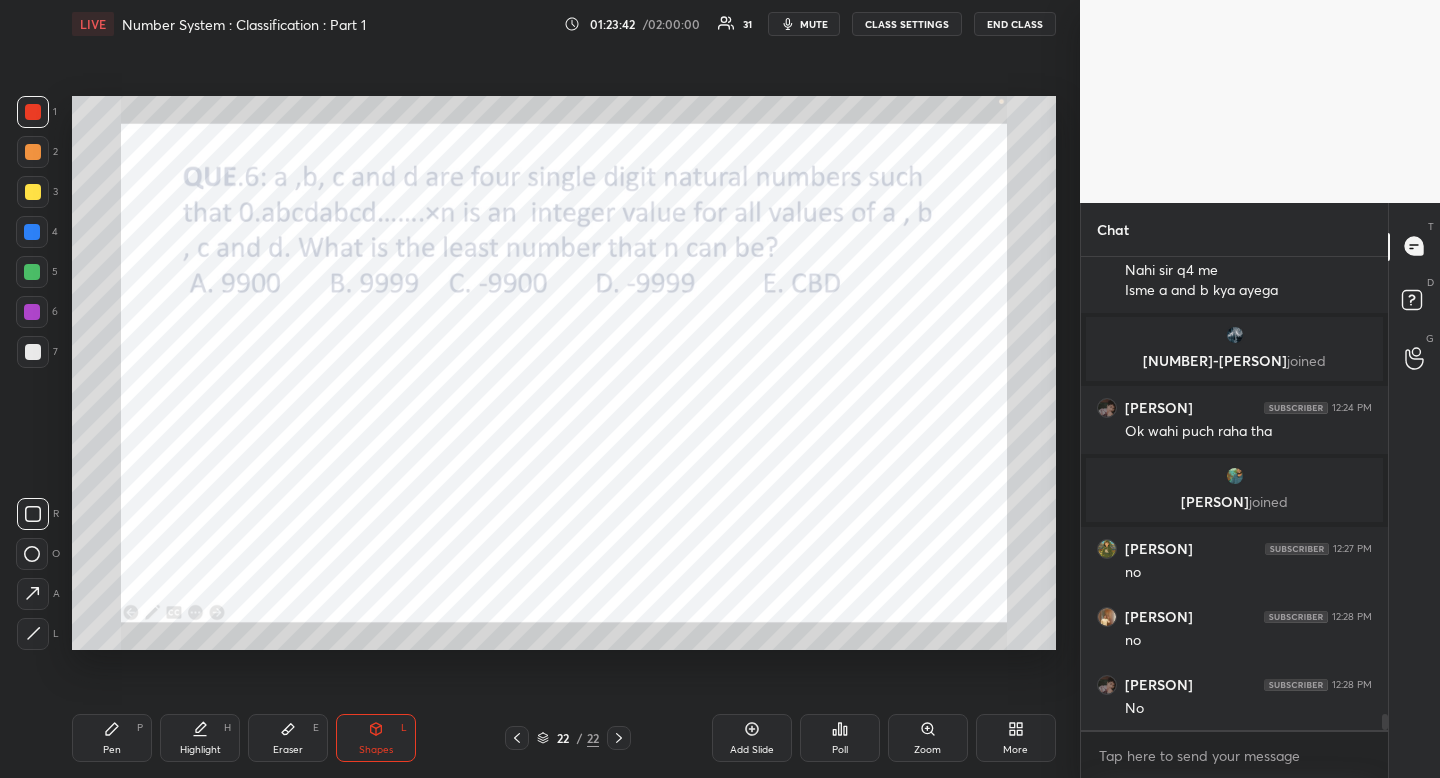 drag, startPoint x: 34, startPoint y: 558, endPoint x: 51, endPoint y: 556, distance: 17.117243 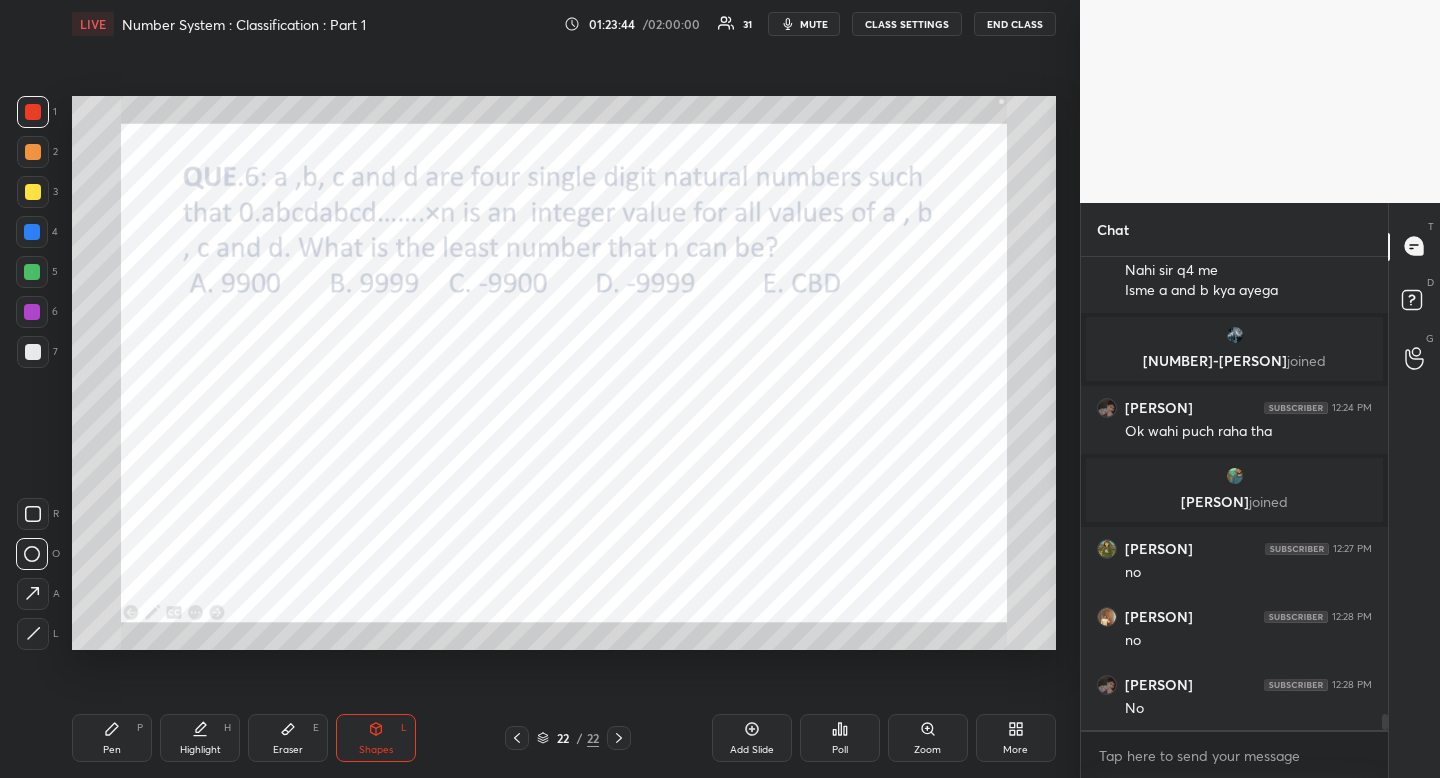 click on "Highlight H" at bounding box center (200, 738) 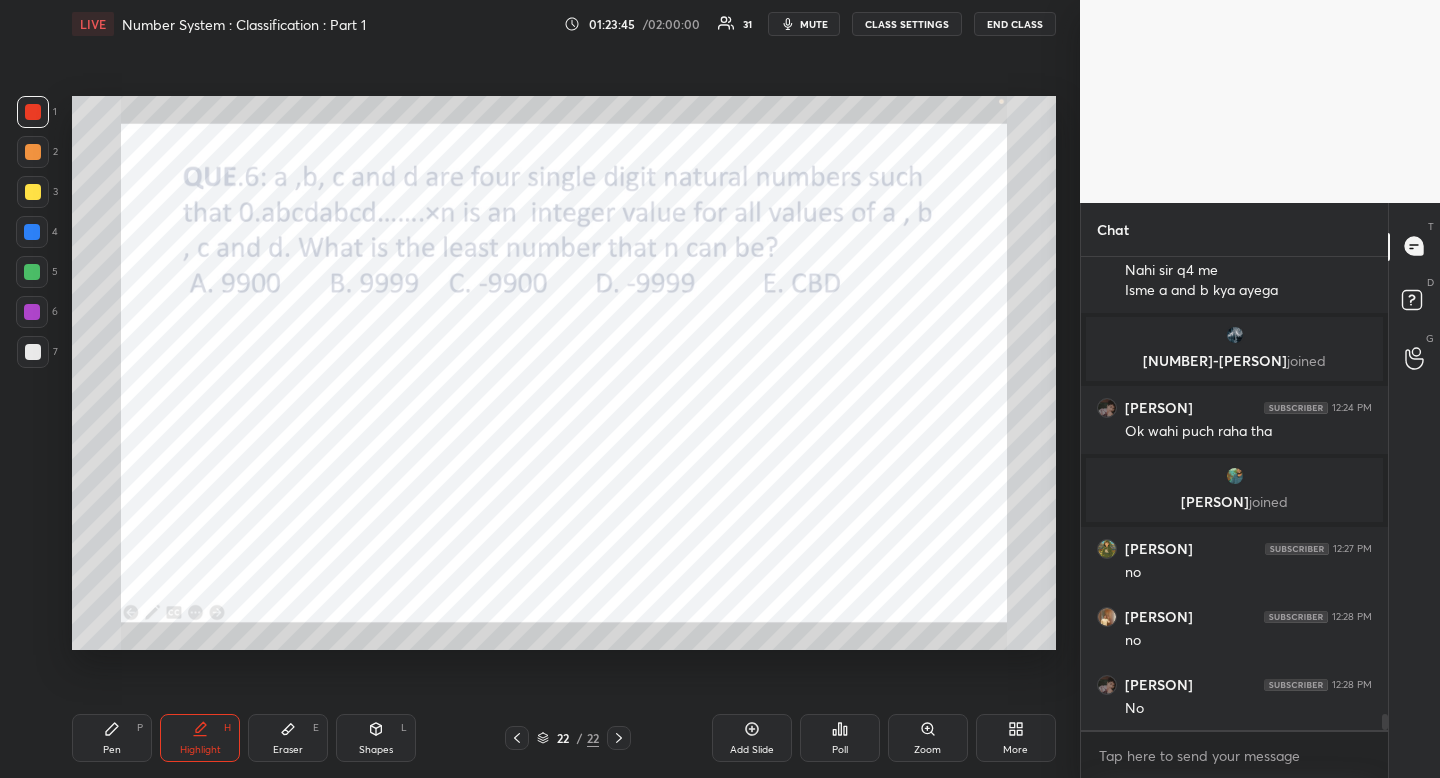 click on "Pen P" at bounding box center [112, 738] 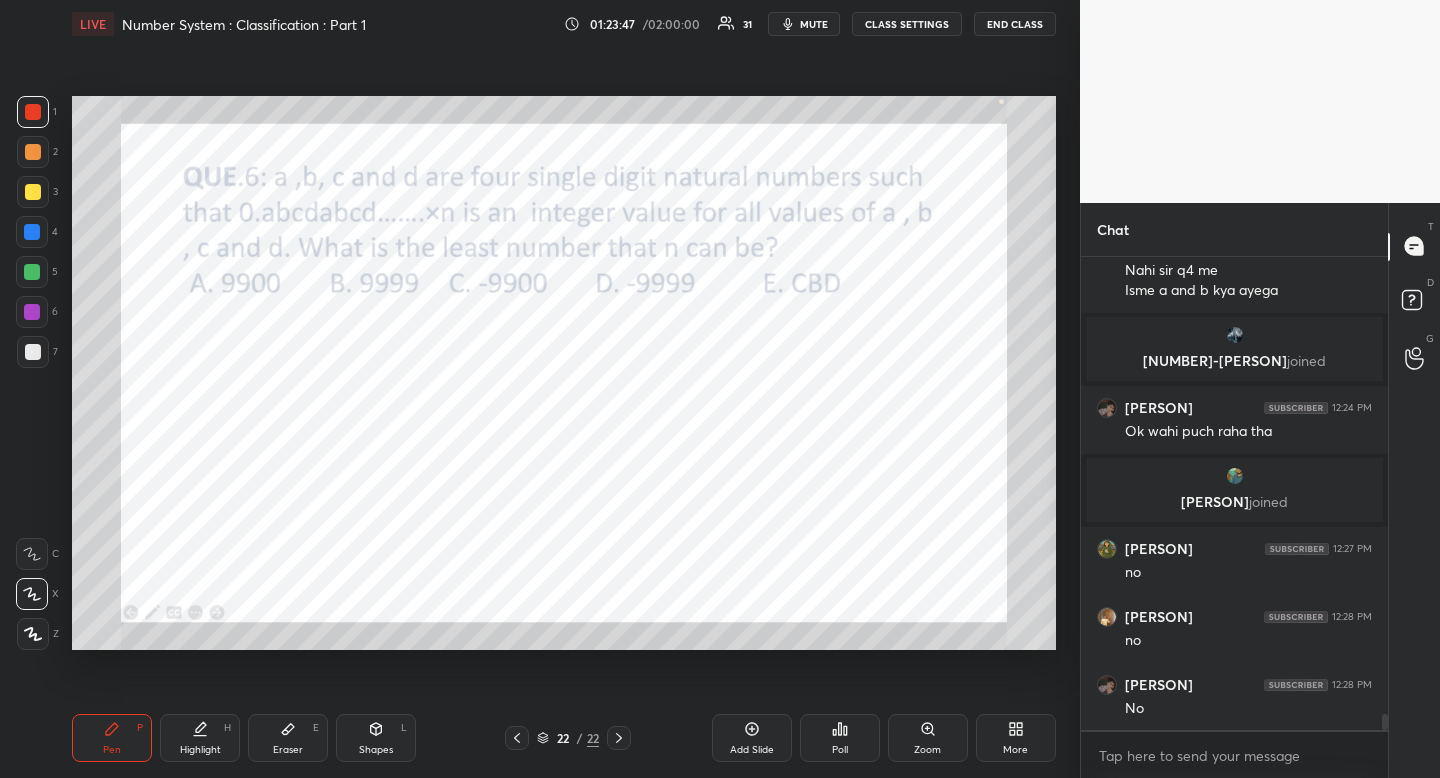 click at bounding box center [32, 232] 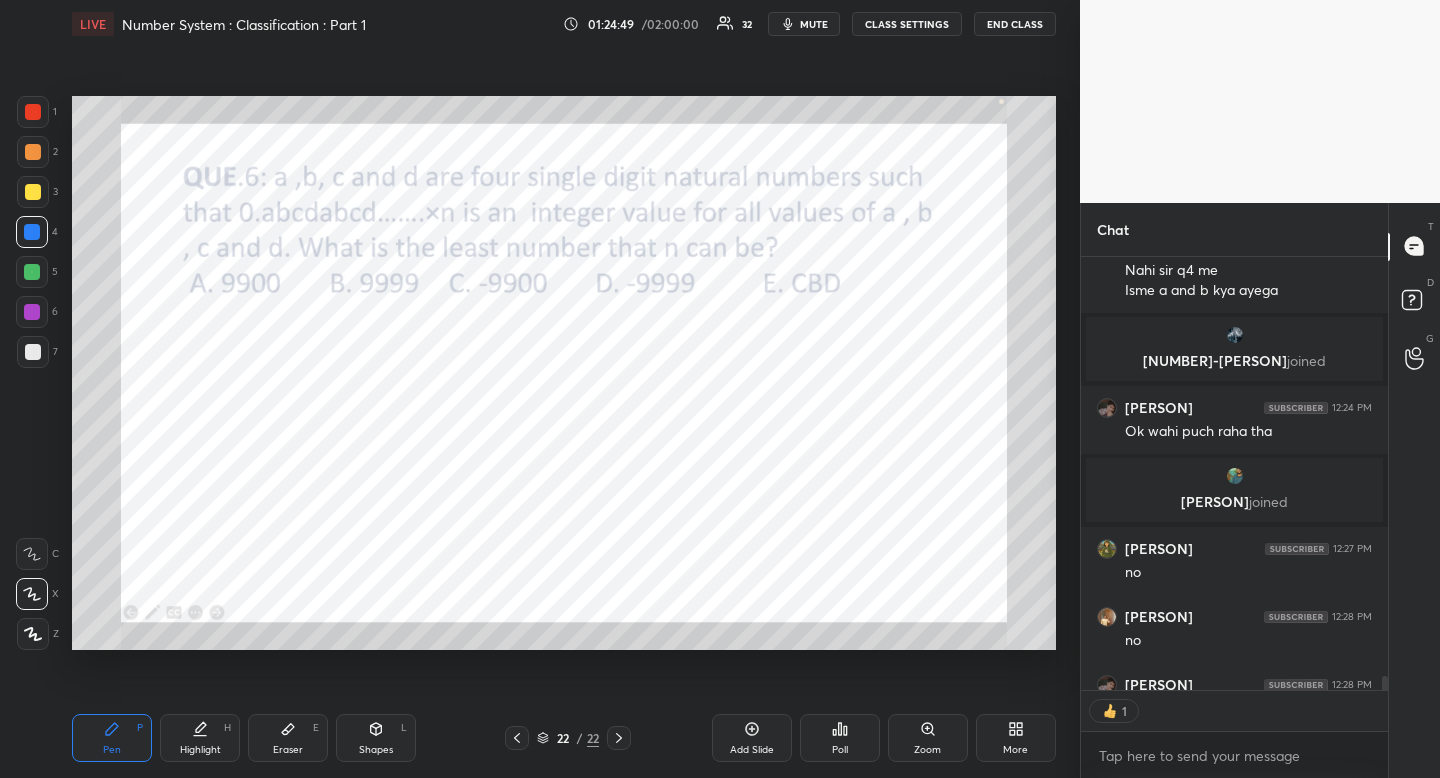 scroll, scrollTop: 427, scrollLeft: 301, axis: both 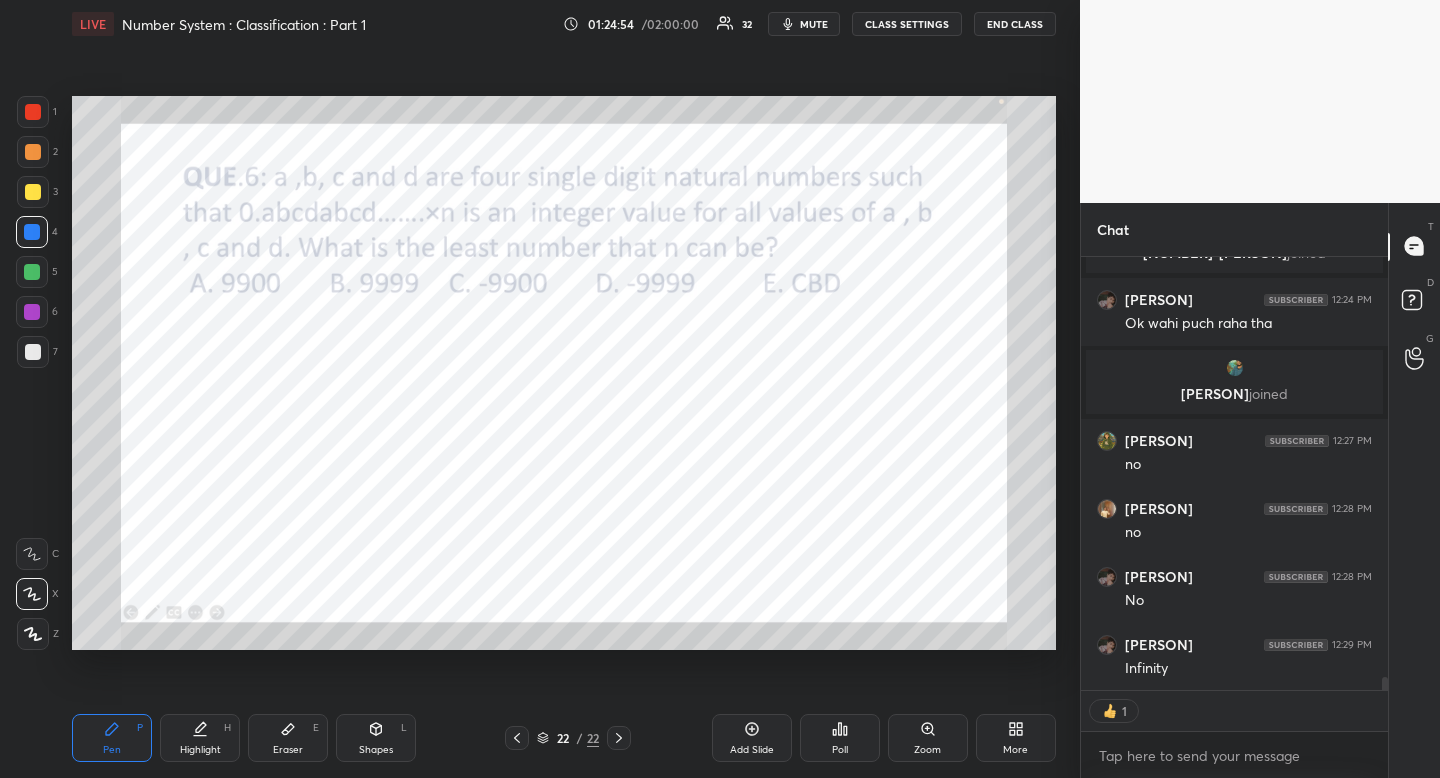 click on "Shapes" at bounding box center [376, 750] 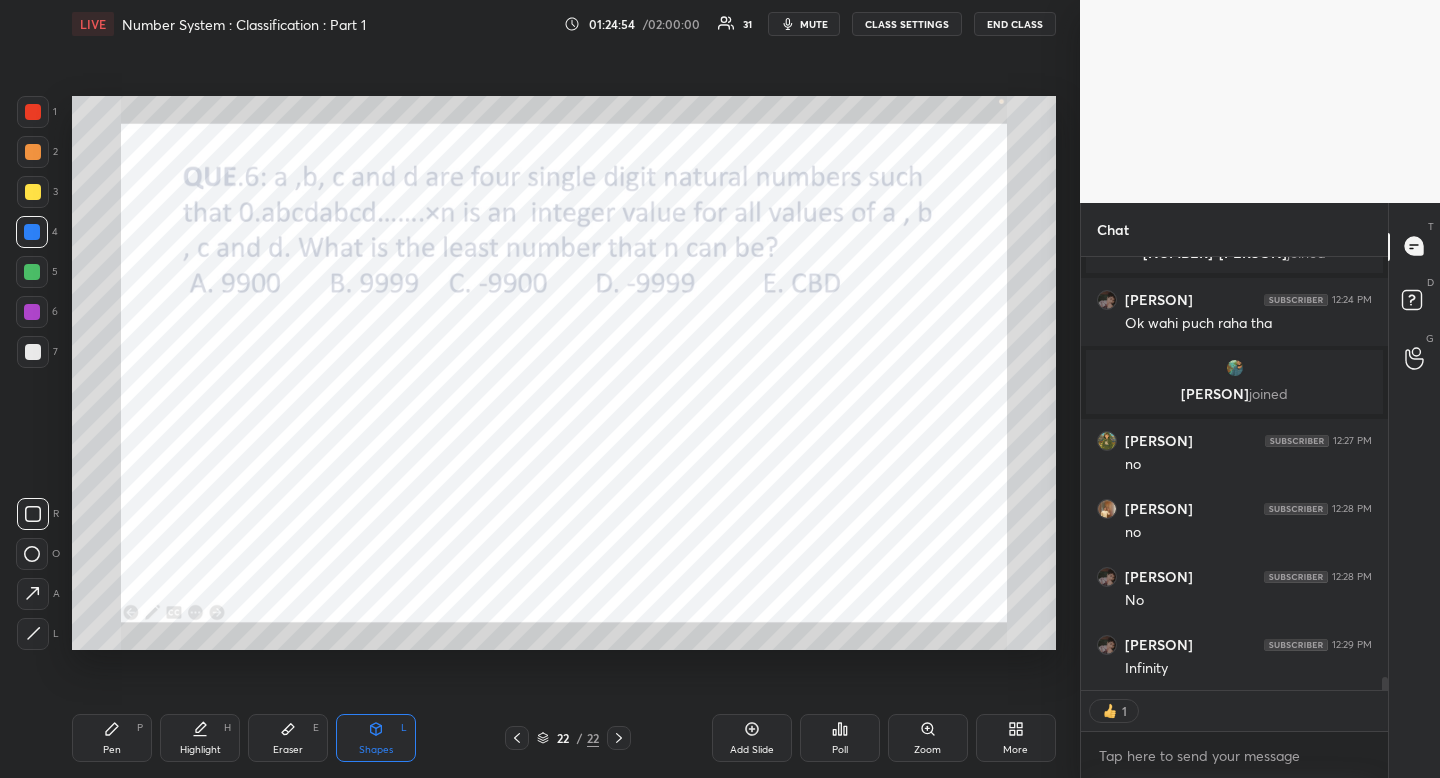 click 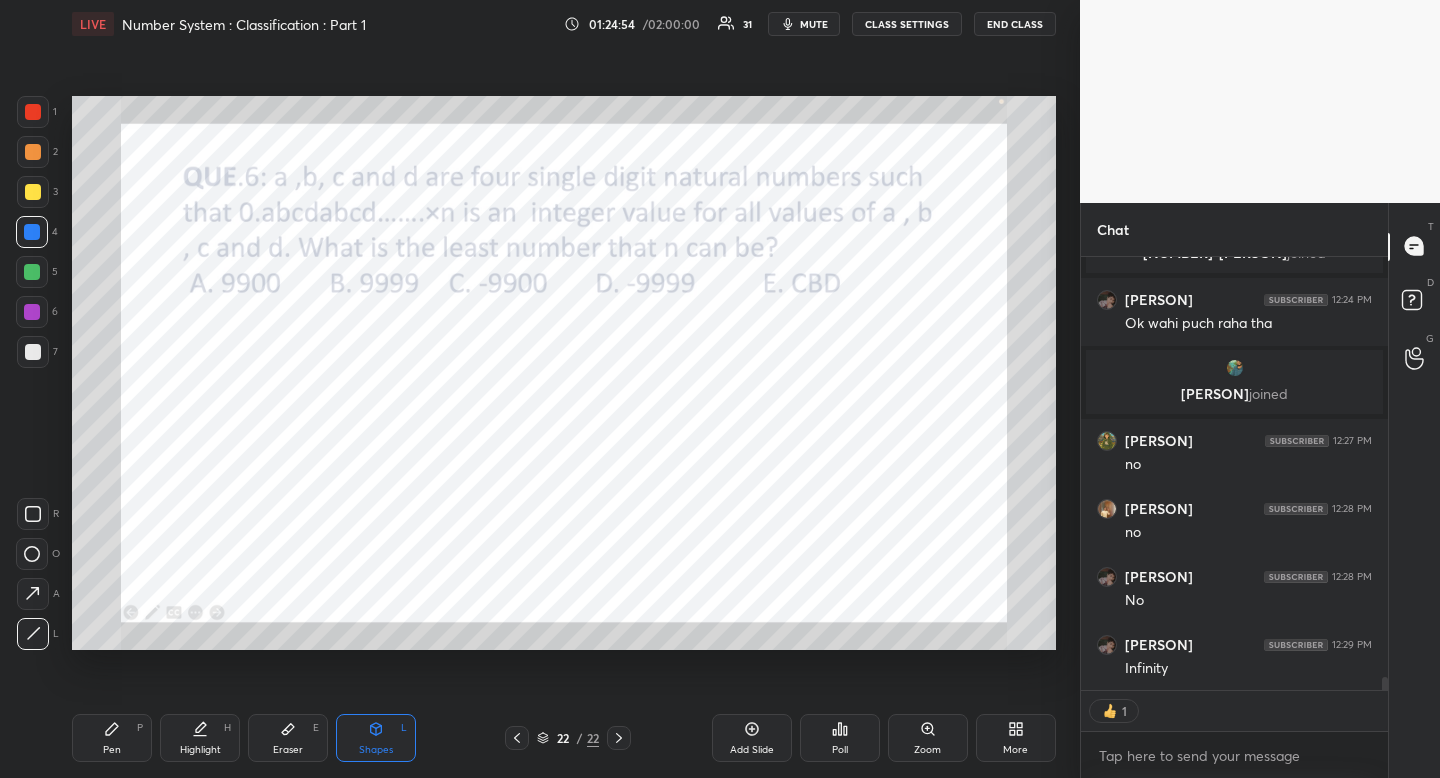 drag, startPoint x: 37, startPoint y: 631, endPoint x: 58, endPoint y: 619, distance: 24.186773 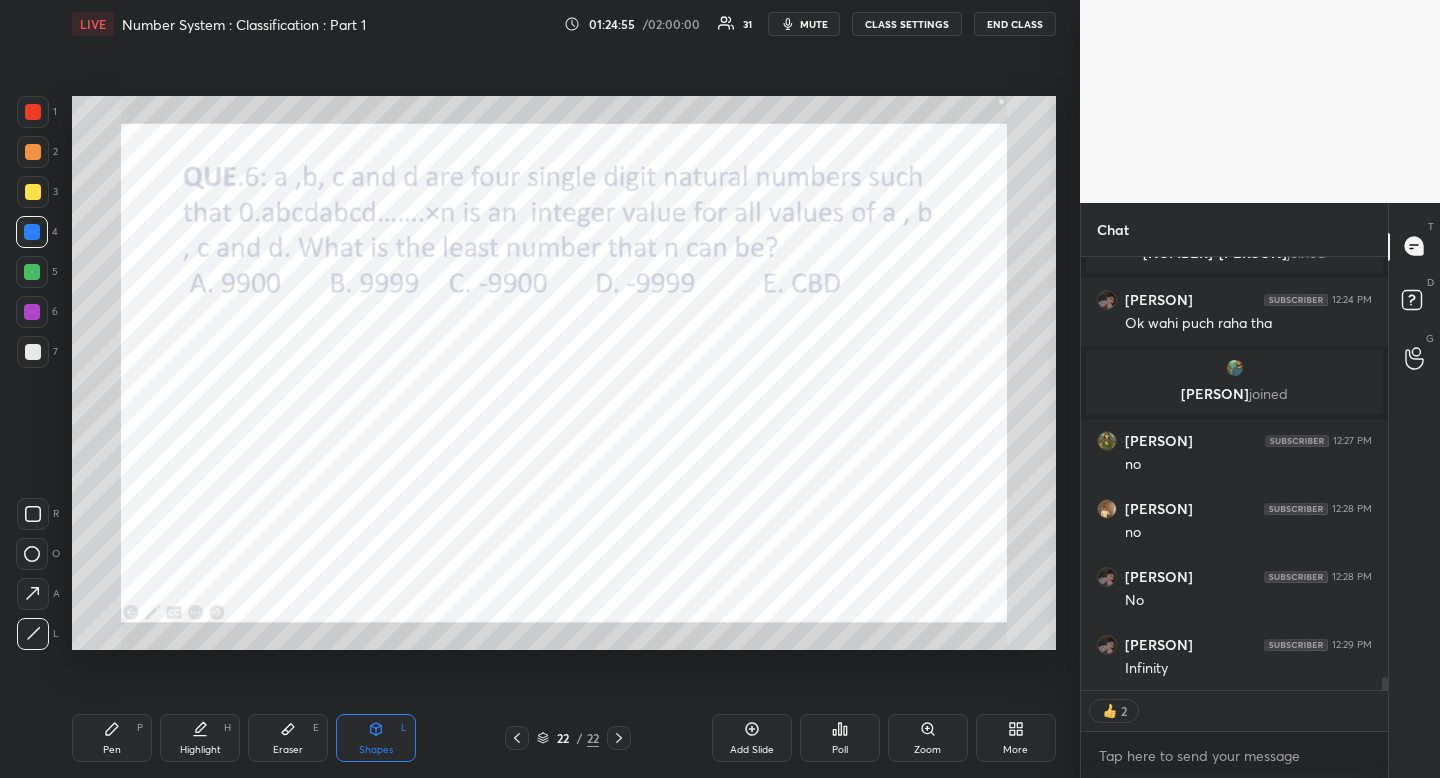 scroll, scrollTop: 14088, scrollLeft: 0, axis: vertical 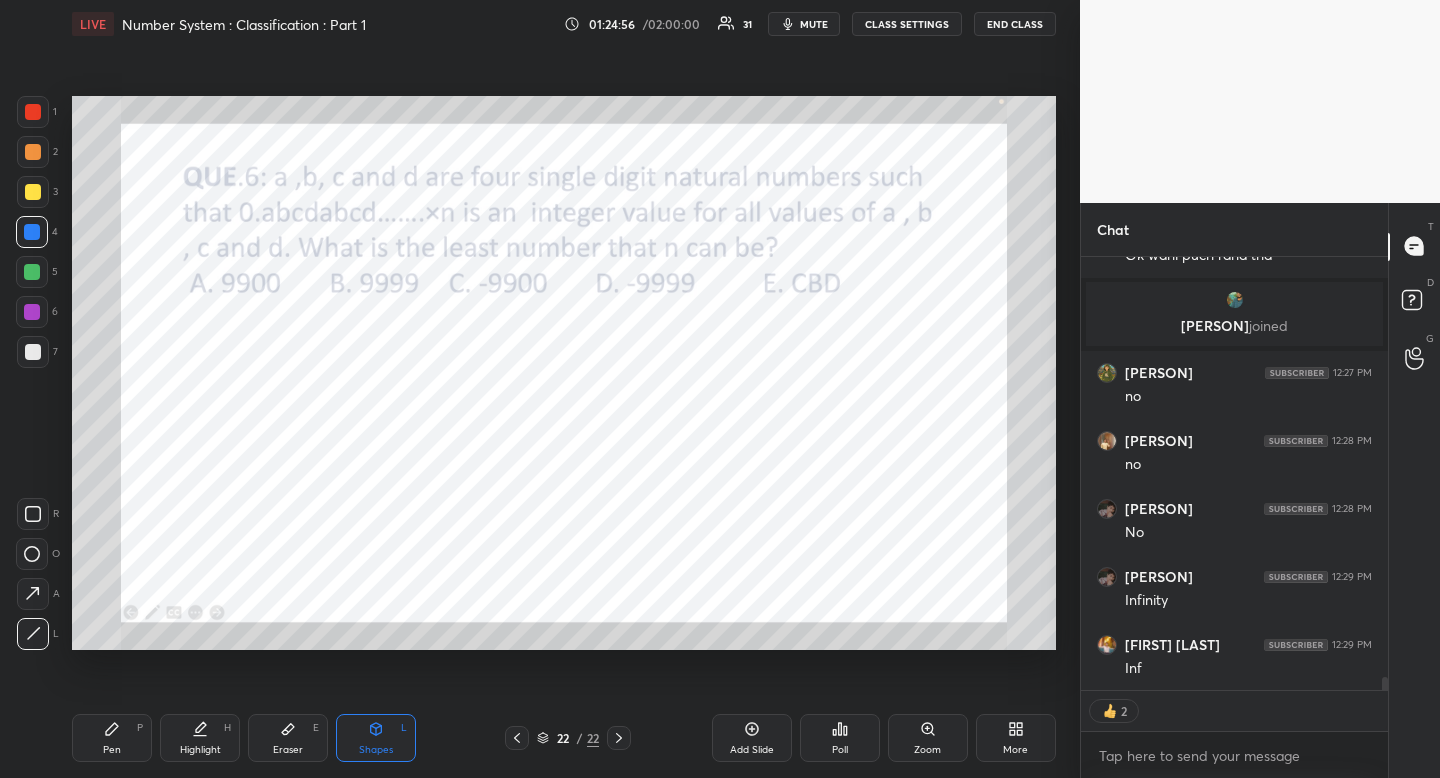 click on "Pen P" at bounding box center [112, 738] 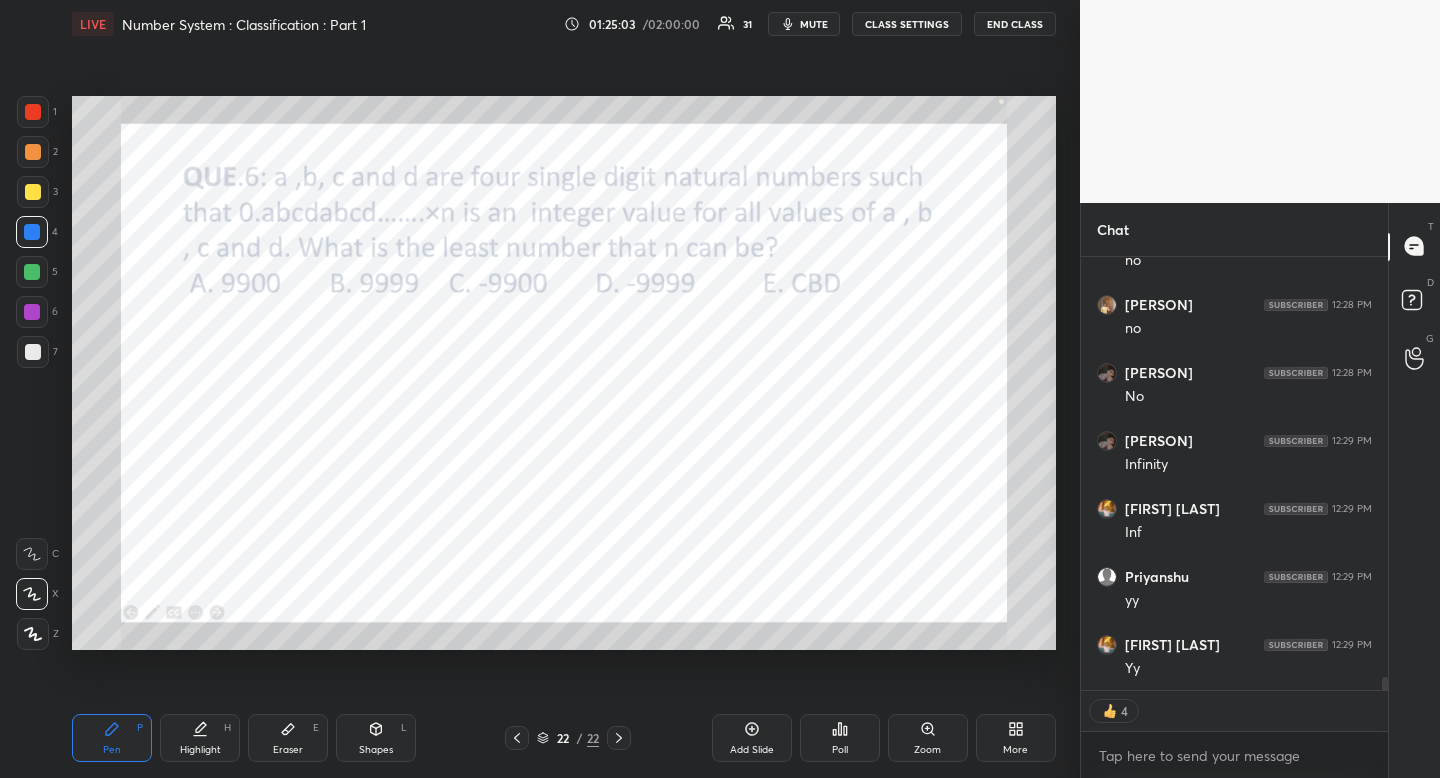 scroll, scrollTop: 14292, scrollLeft: 0, axis: vertical 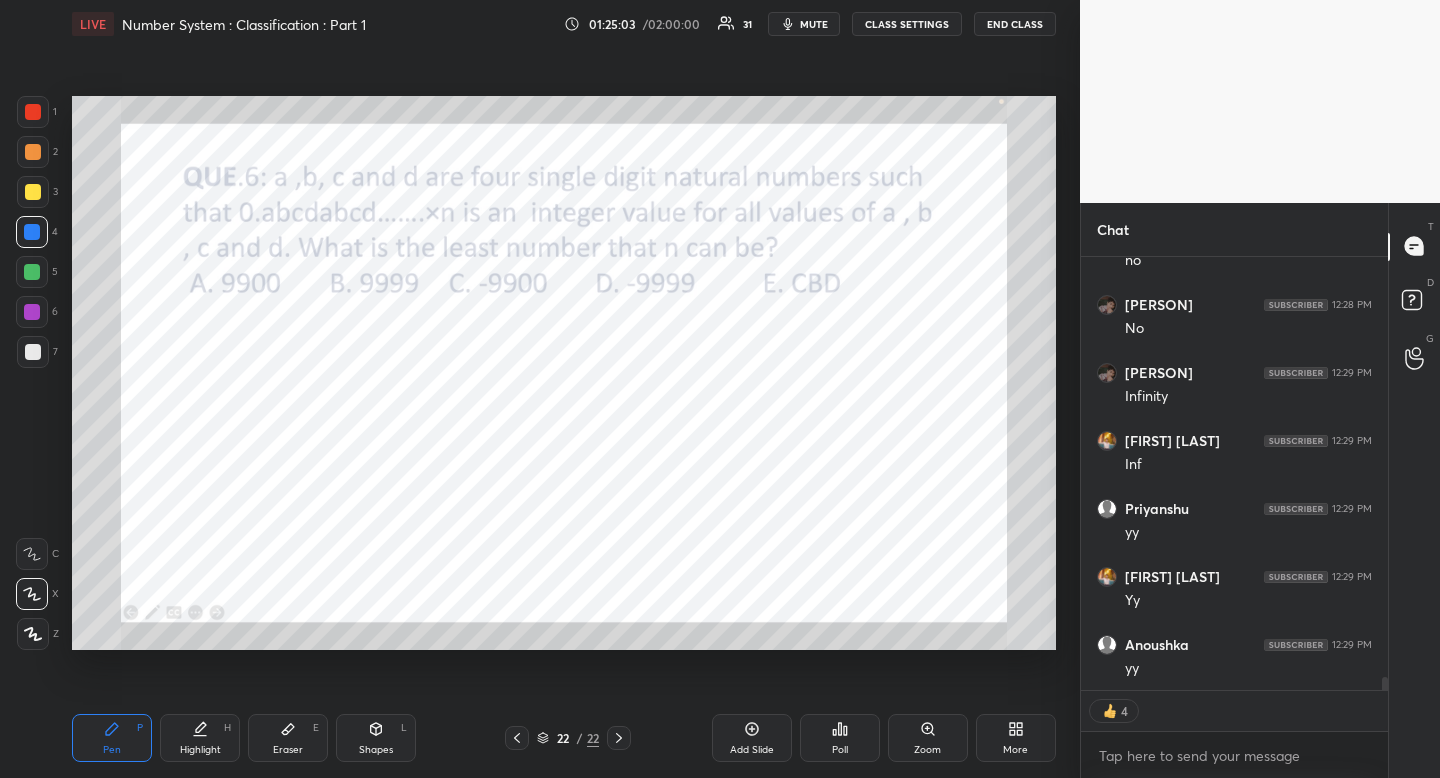 click 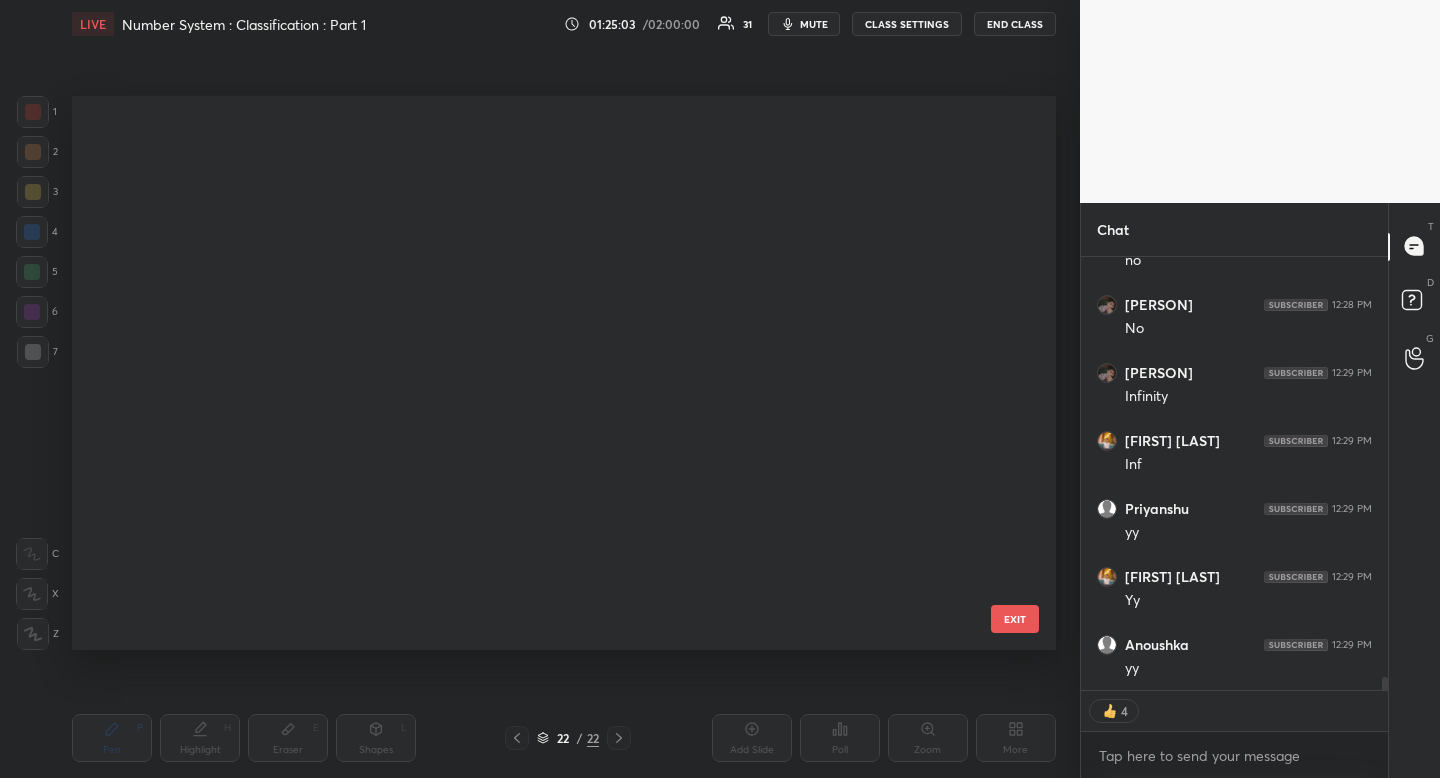 scroll, scrollTop: 802, scrollLeft: 0, axis: vertical 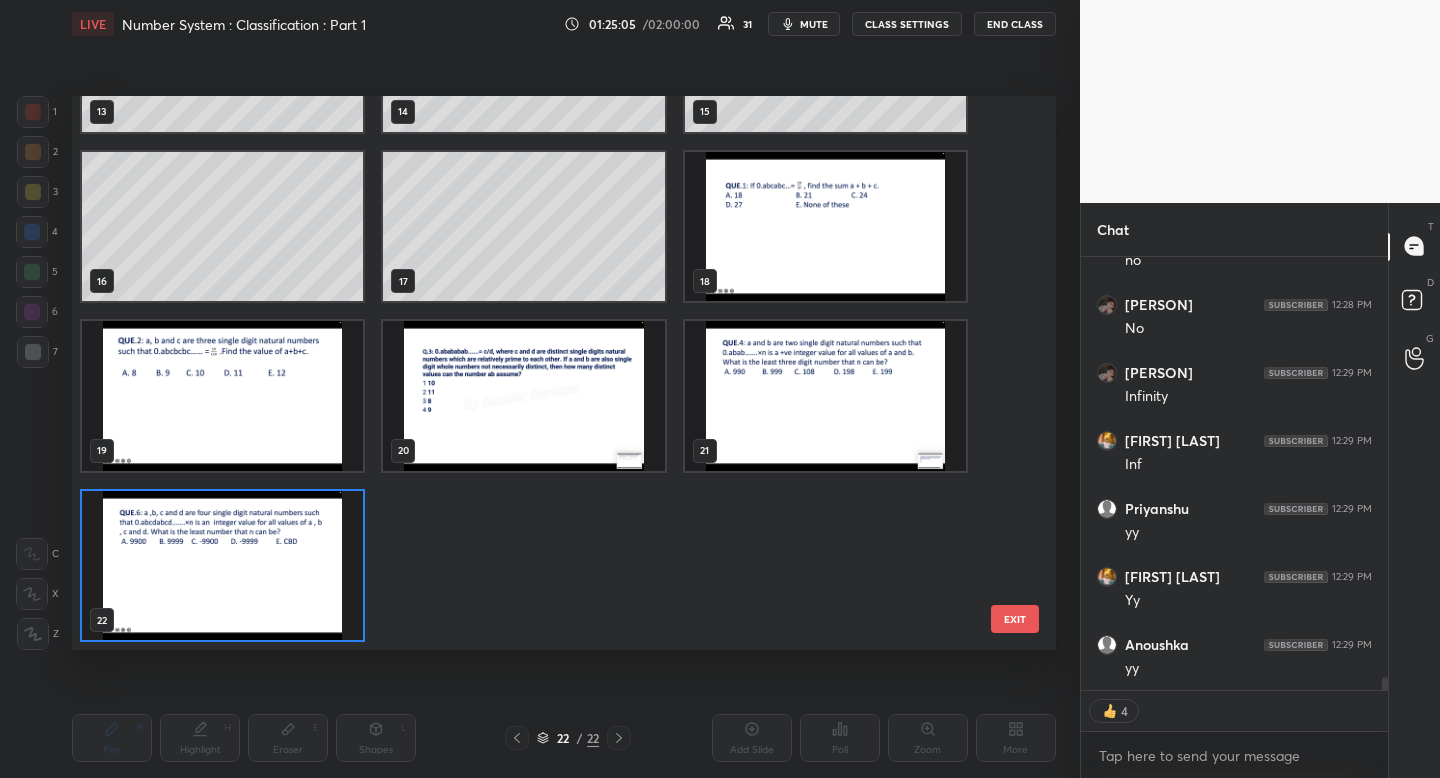 click at bounding box center (222, 566) 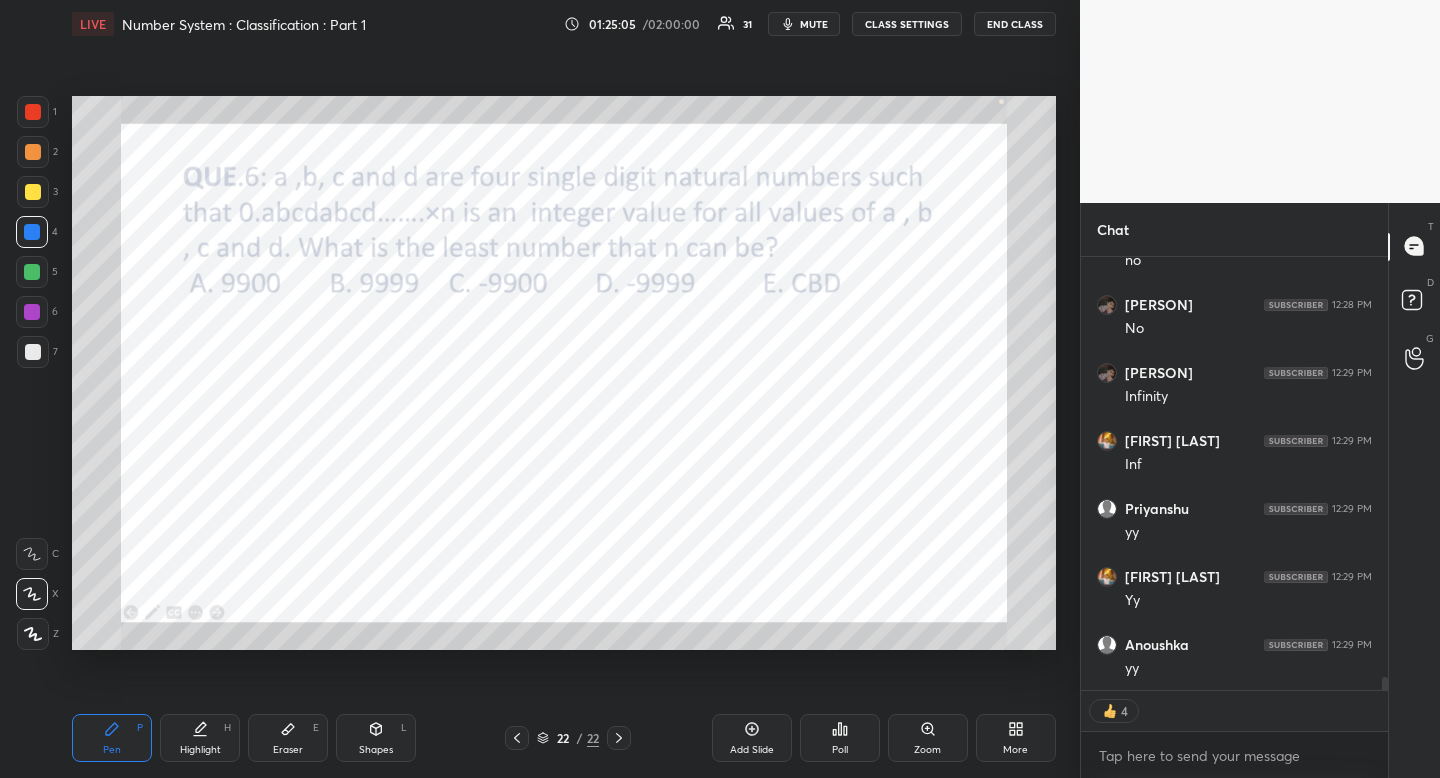 scroll, scrollTop: 0, scrollLeft: 0, axis: both 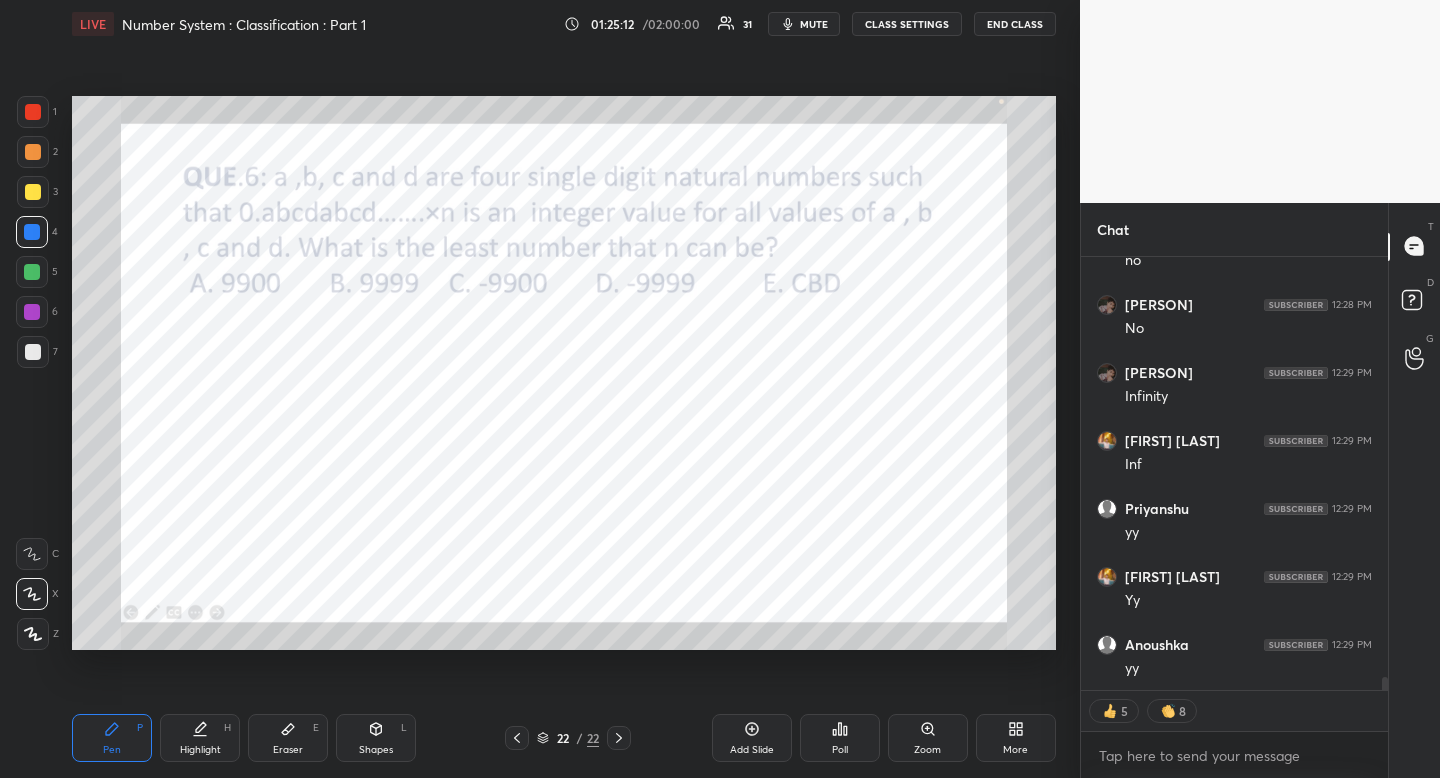 click 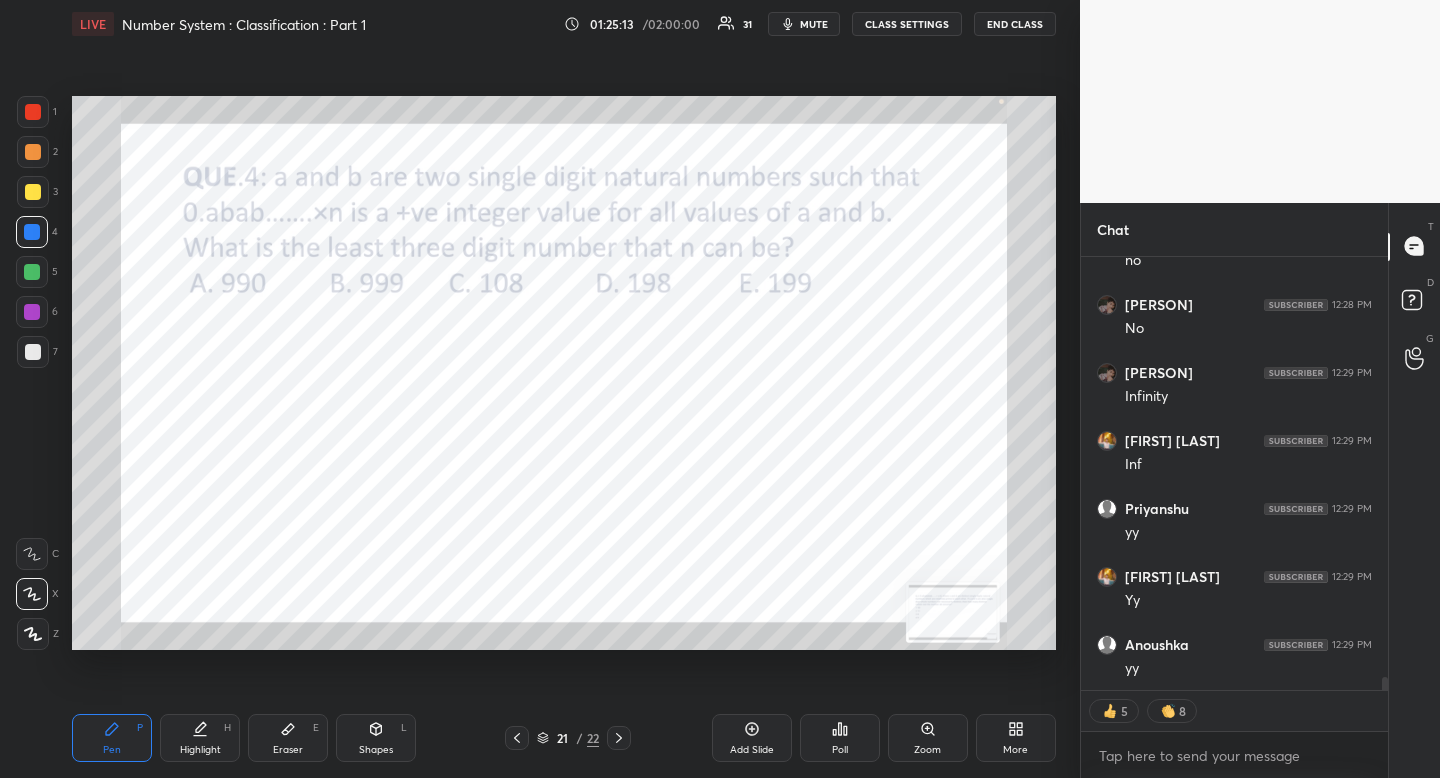 click 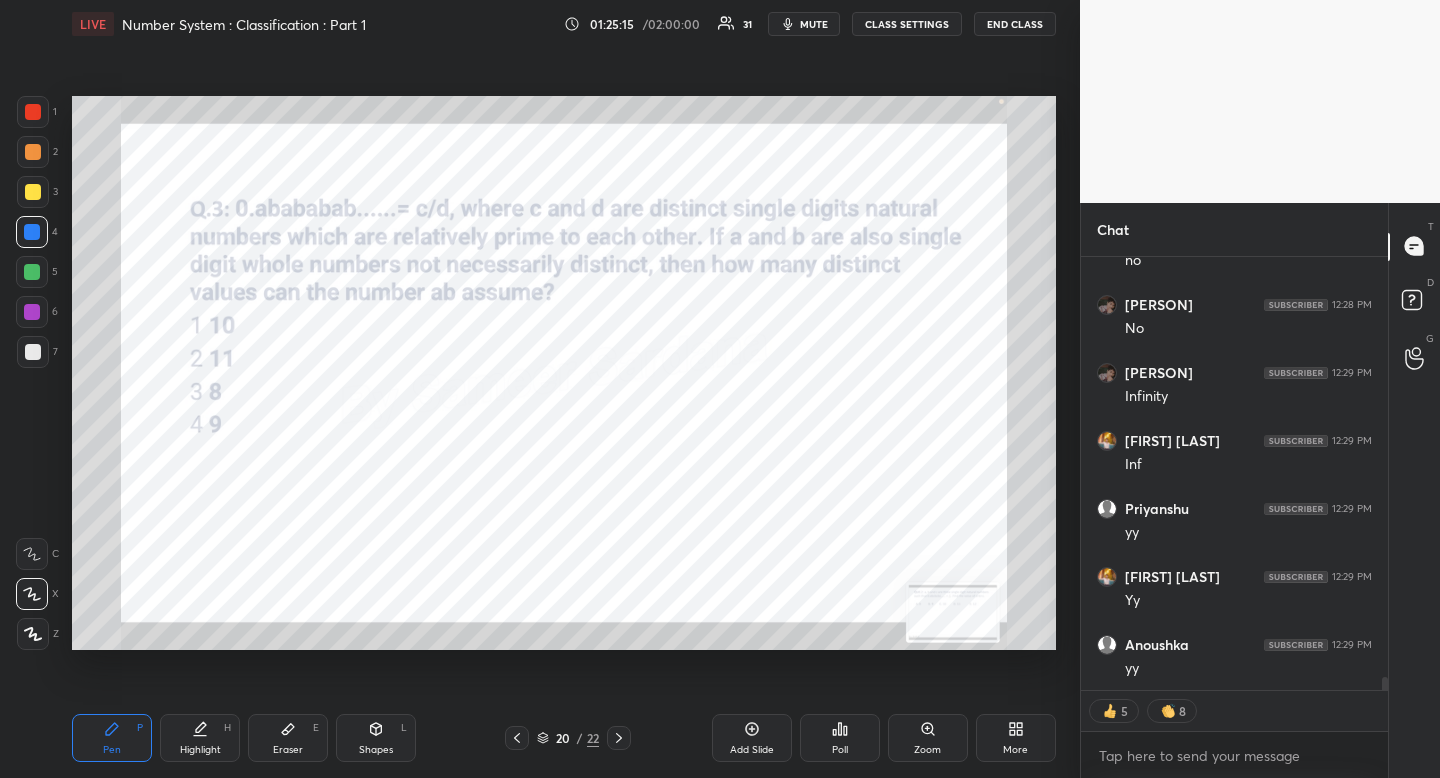 click on "Eraser E" at bounding box center (288, 738) 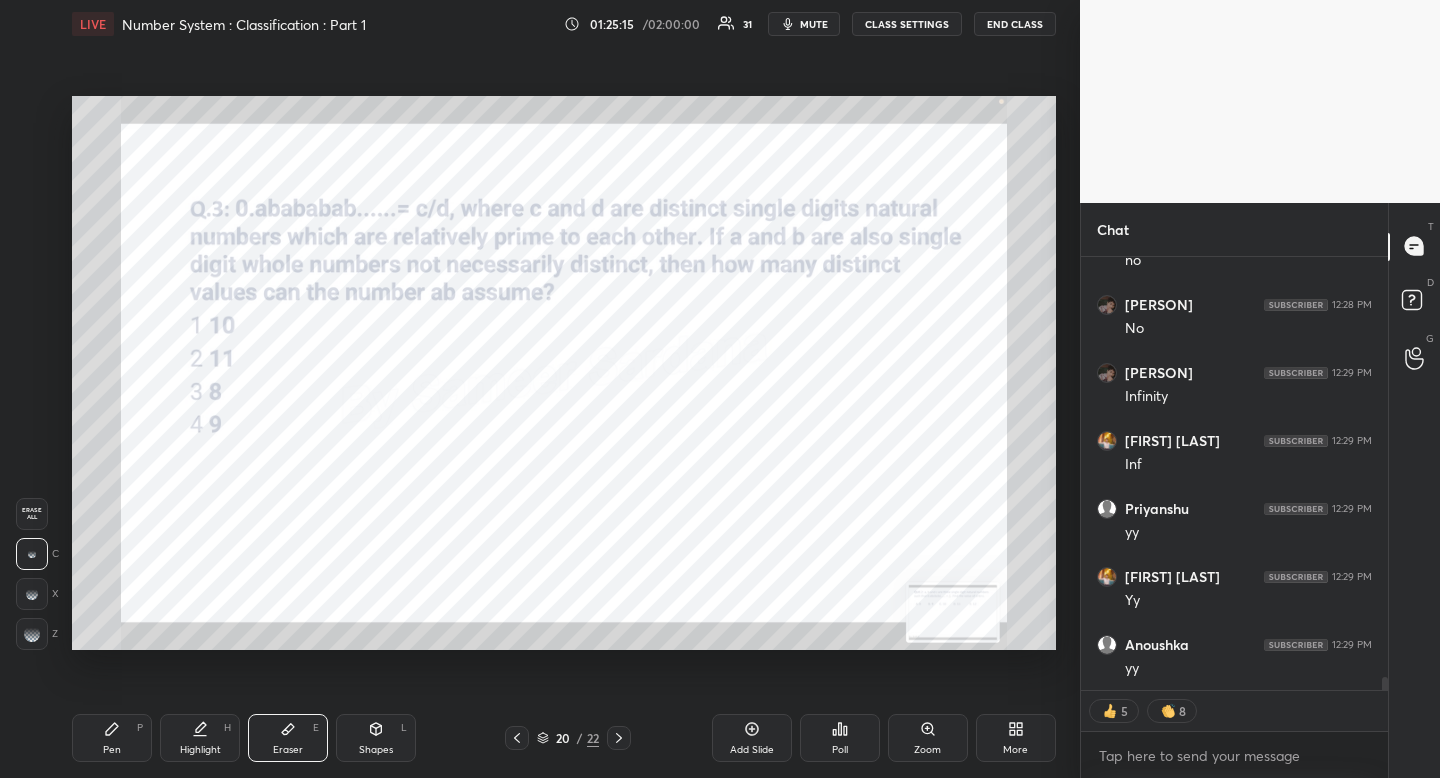 click on "Erase all" at bounding box center [32, 514] 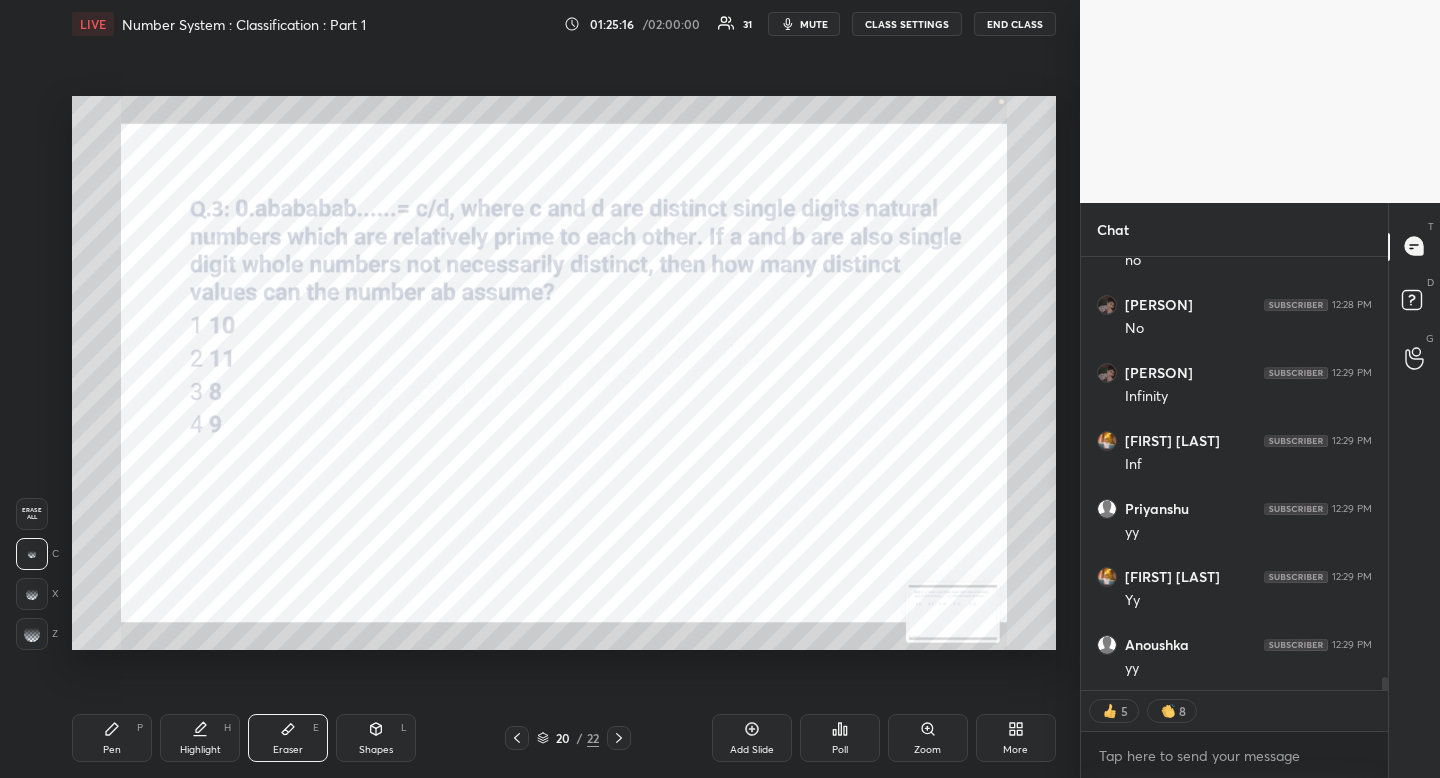 click on "Pen P" at bounding box center (112, 738) 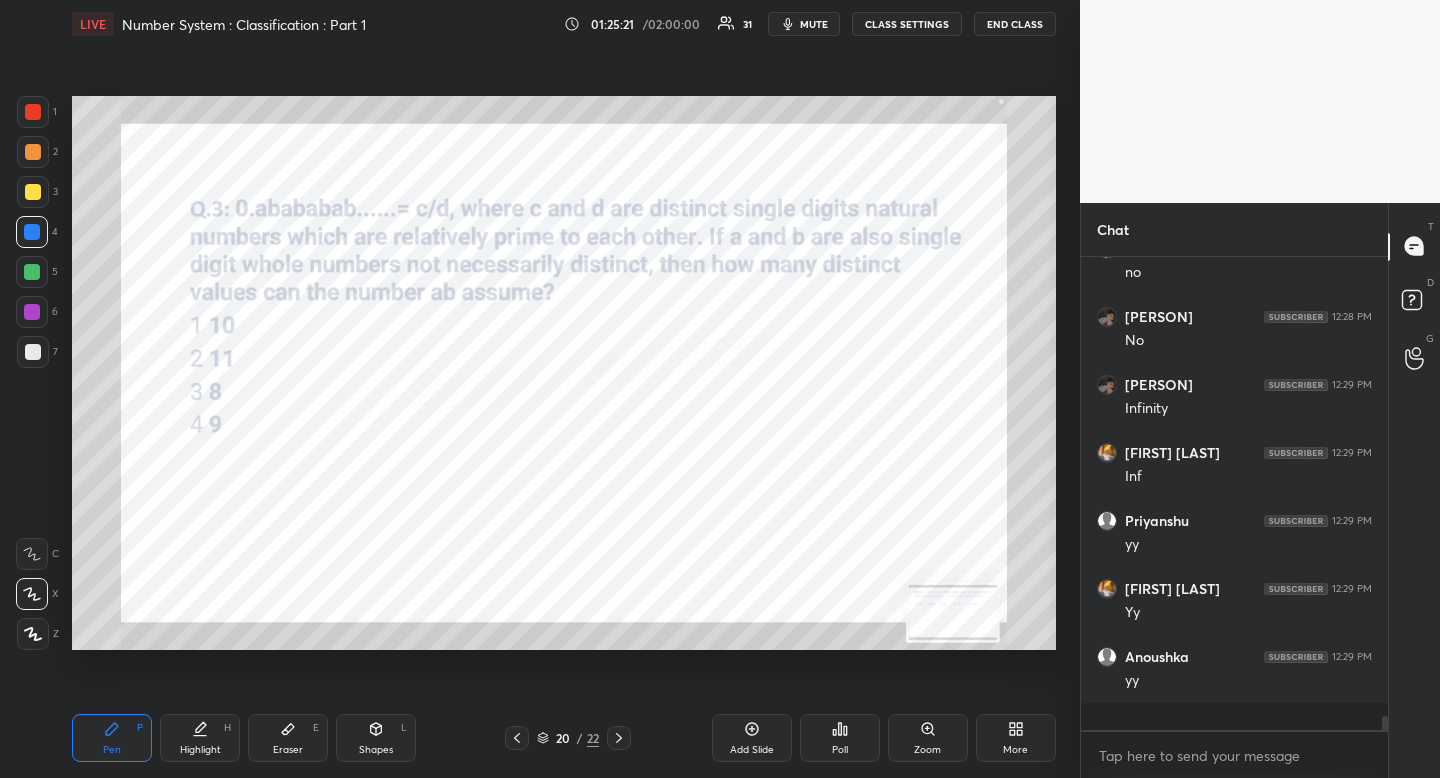 scroll, scrollTop: 7, scrollLeft: 7, axis: both 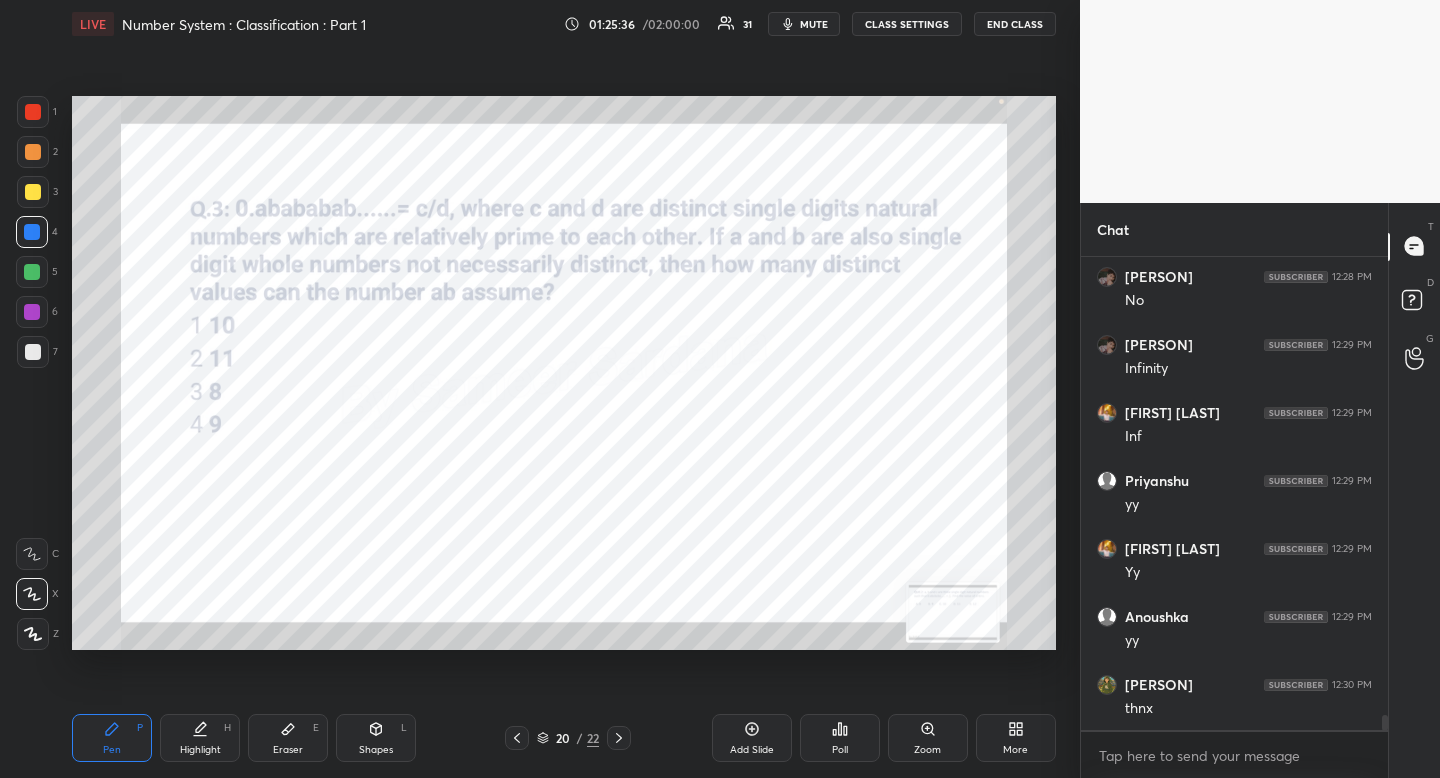click 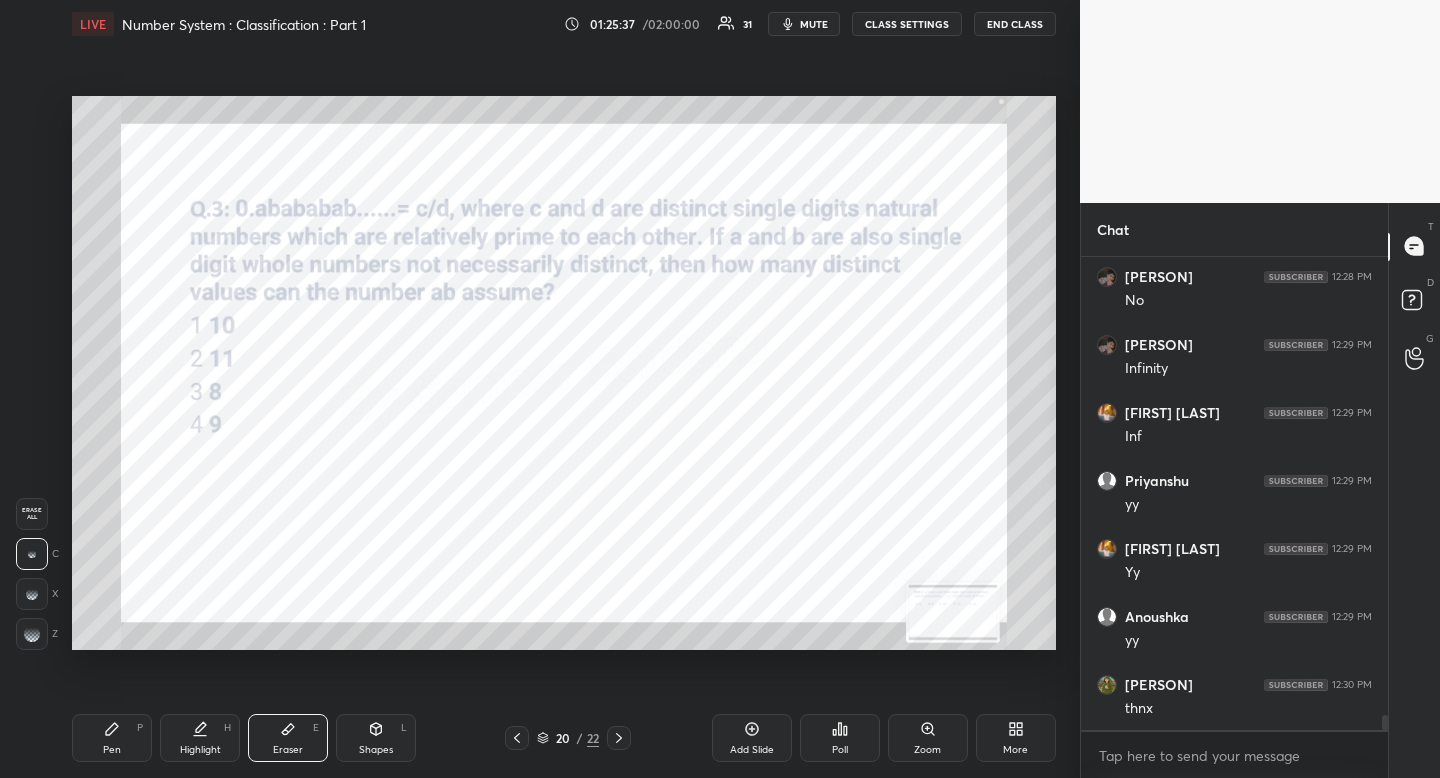 click on "Erase all" at bounding box center (32, 514) 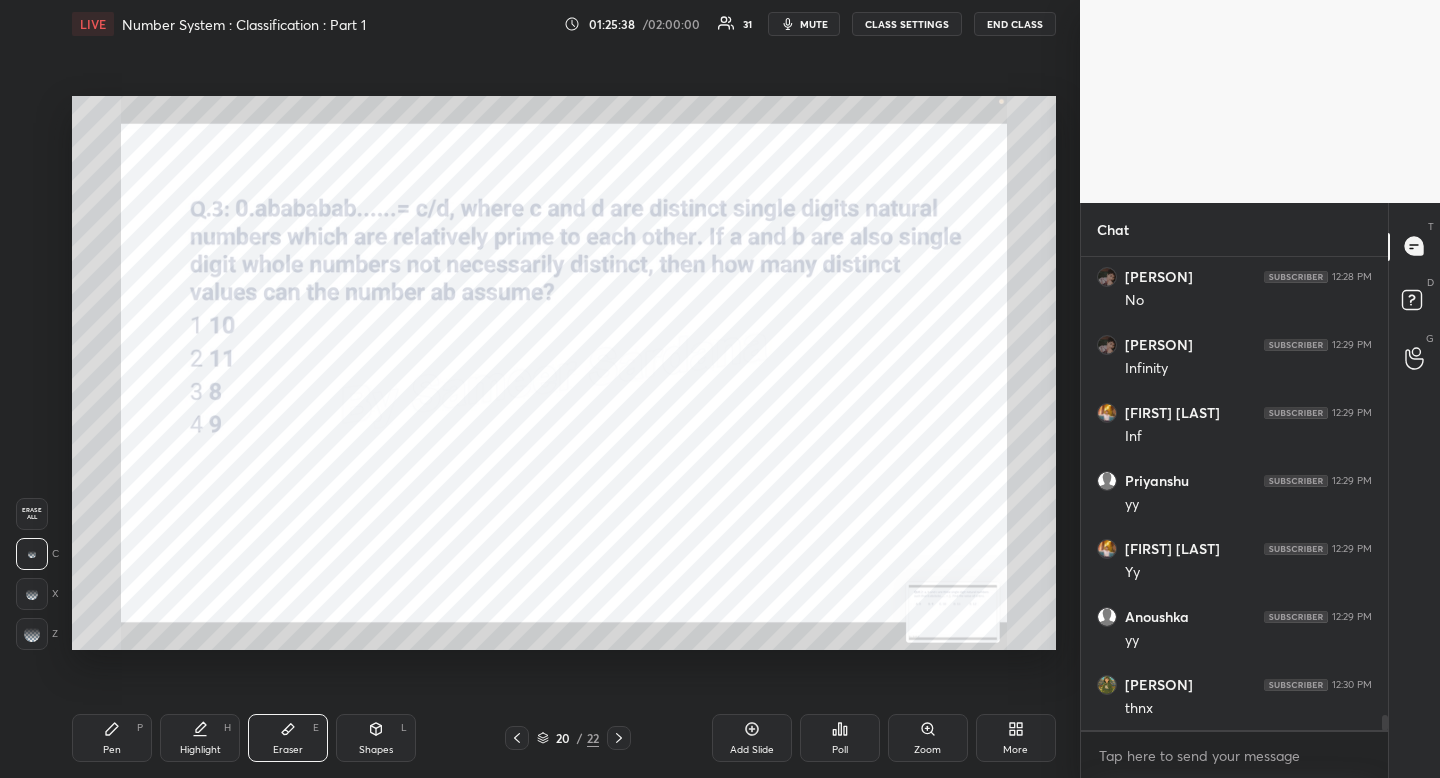 scroll, scrollTop: 14388, scrollLeft: 0, axis: vertical 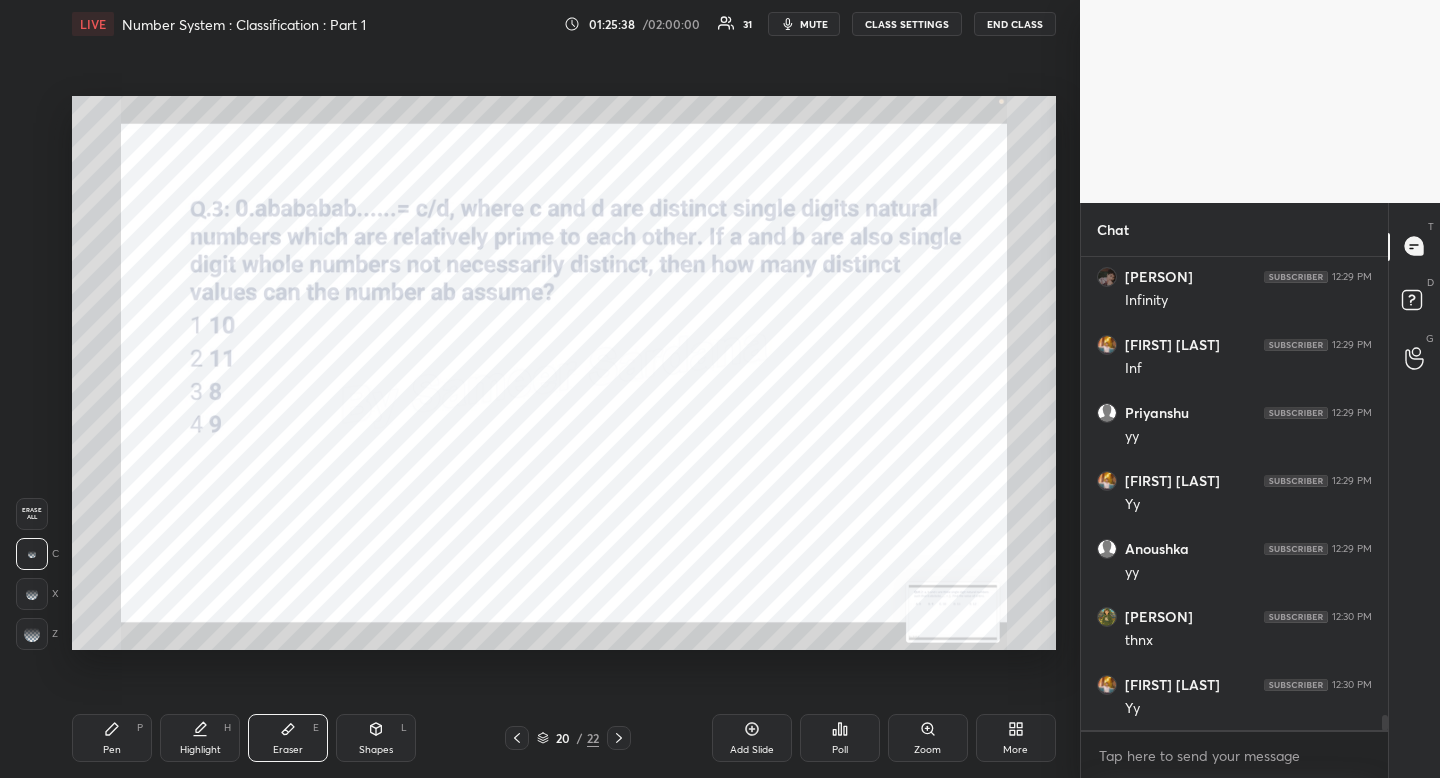 click on "Pen P" at bounding box center [112, 738] 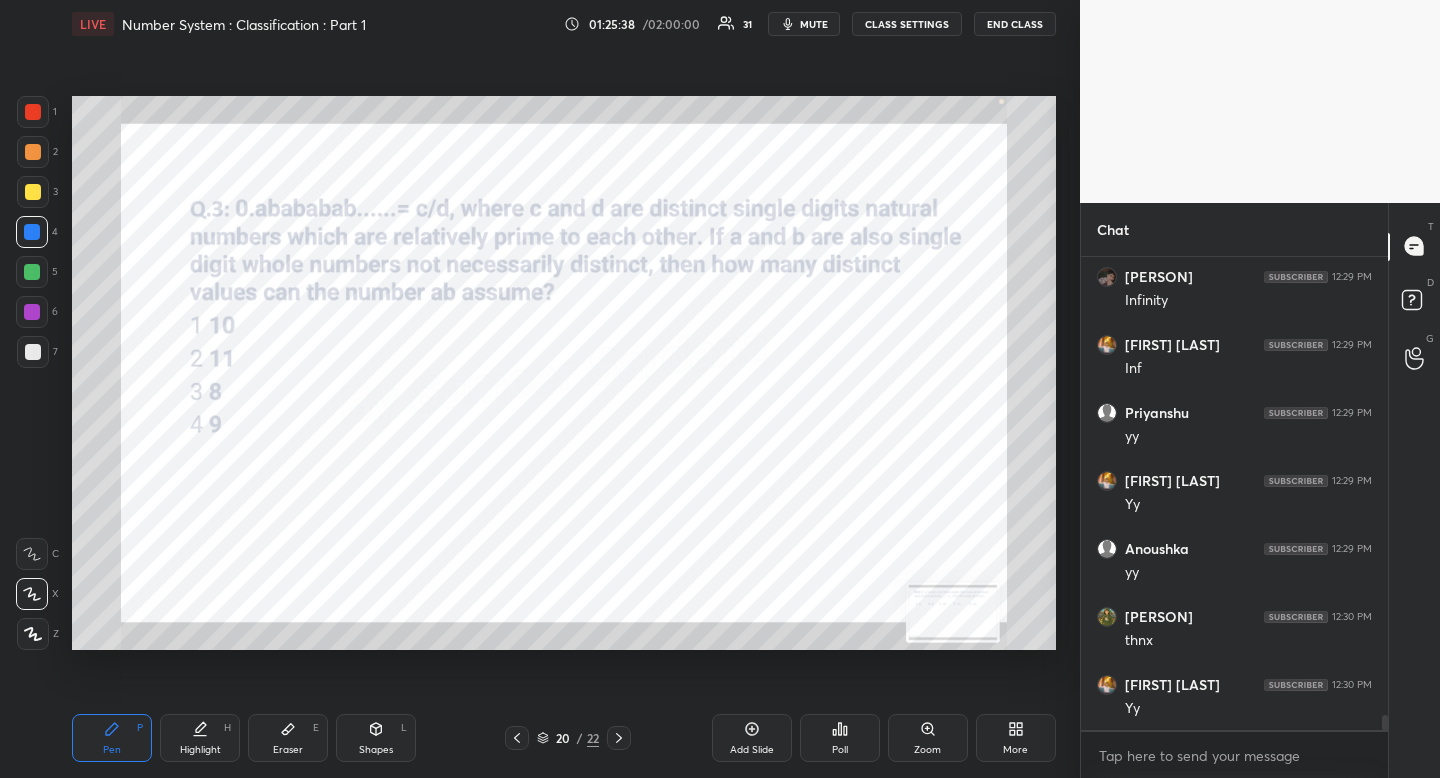 scroll, scrollTop: 427, scrollLeft: 301, axis: both 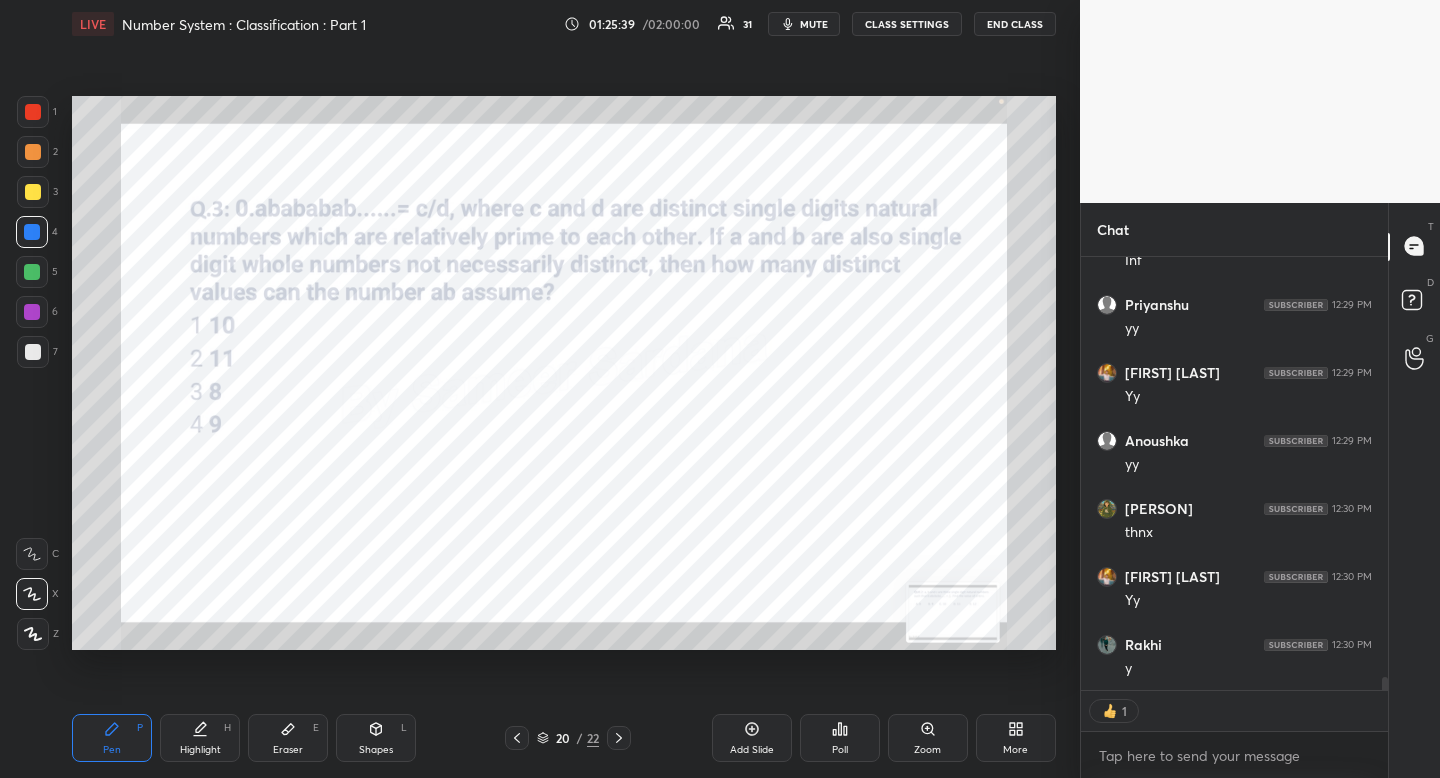 click at bounding box center (33, 112) 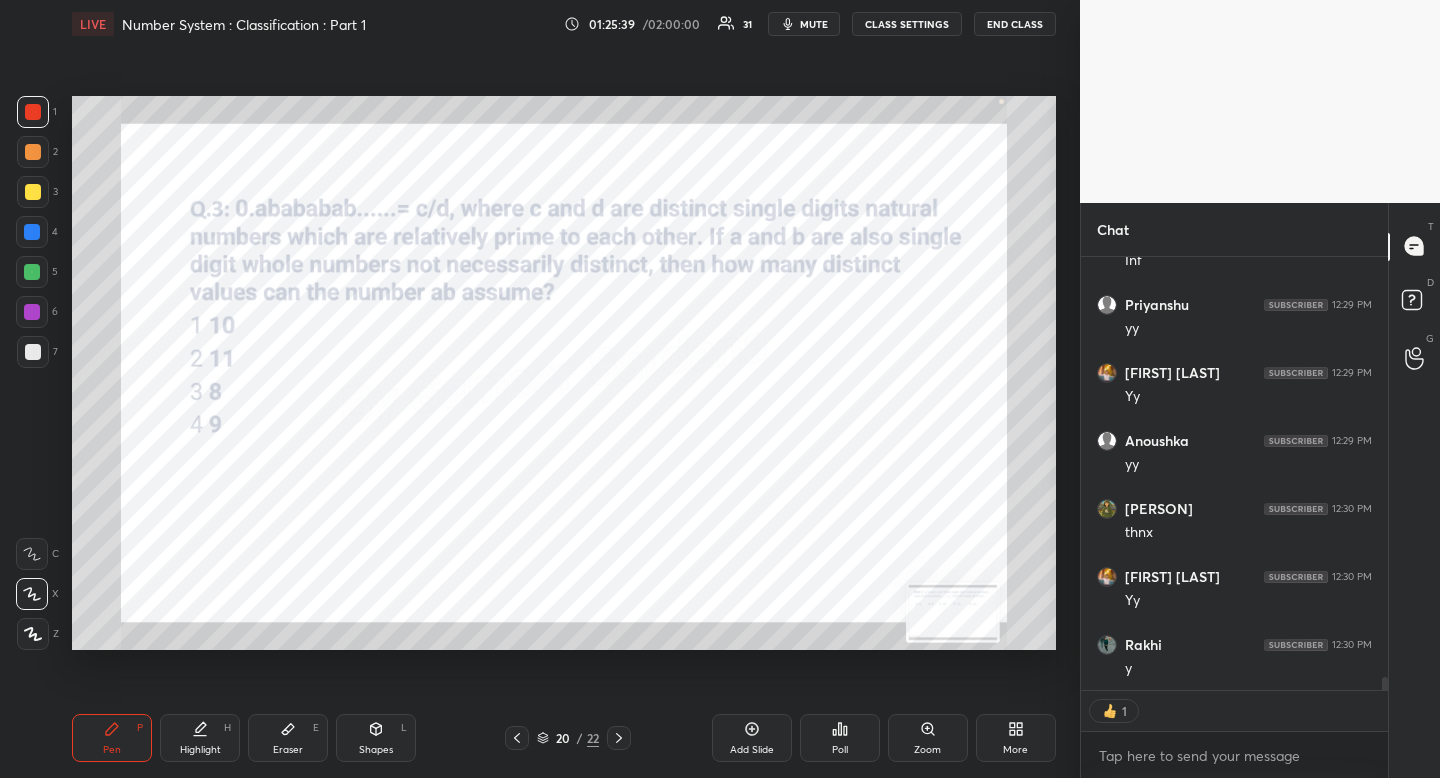 drag, startPoint x: 28, startPoint y: 124, endPoint x: 57, endPoint y: 142, distance: 34.132095 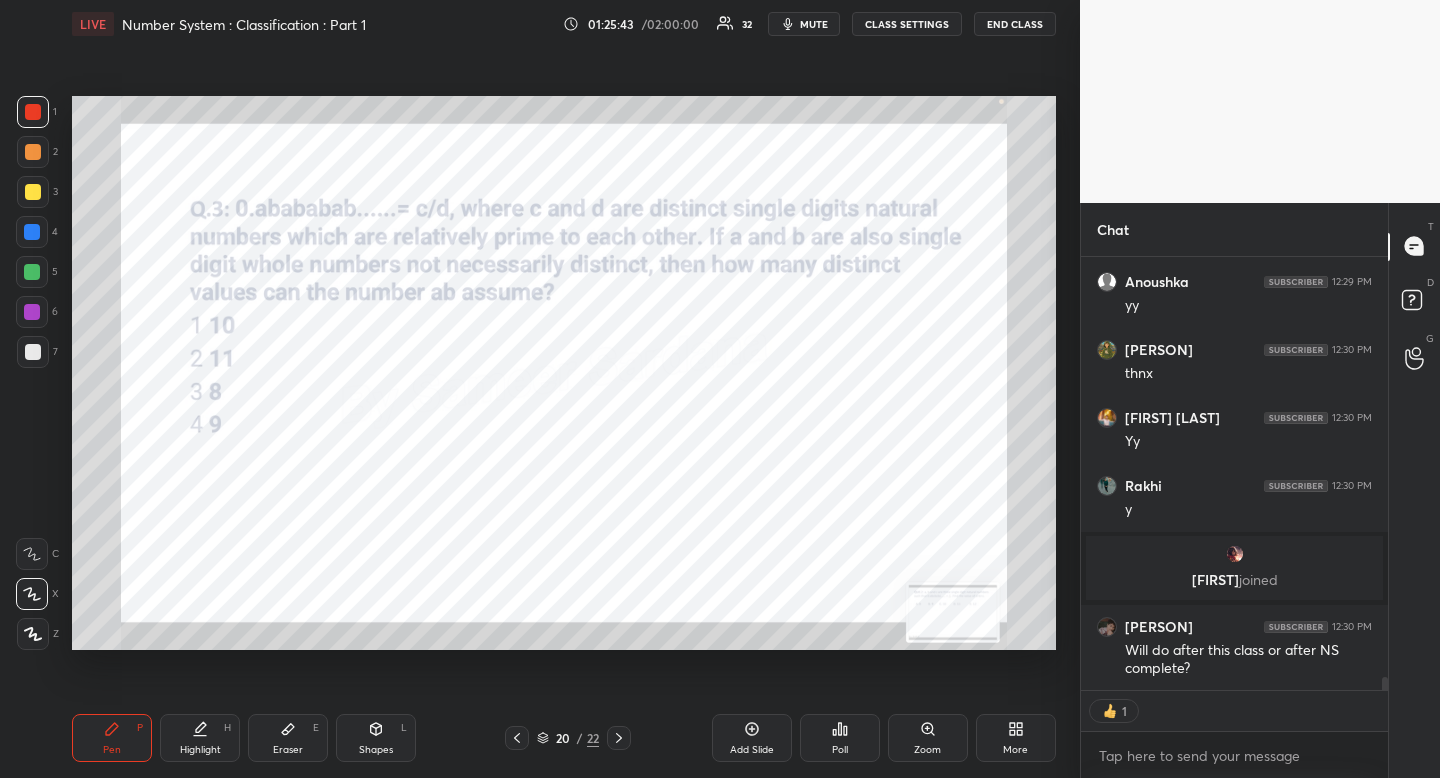 scroll, scrollTop: 14311, scrollLeft: 0, axis: vertical 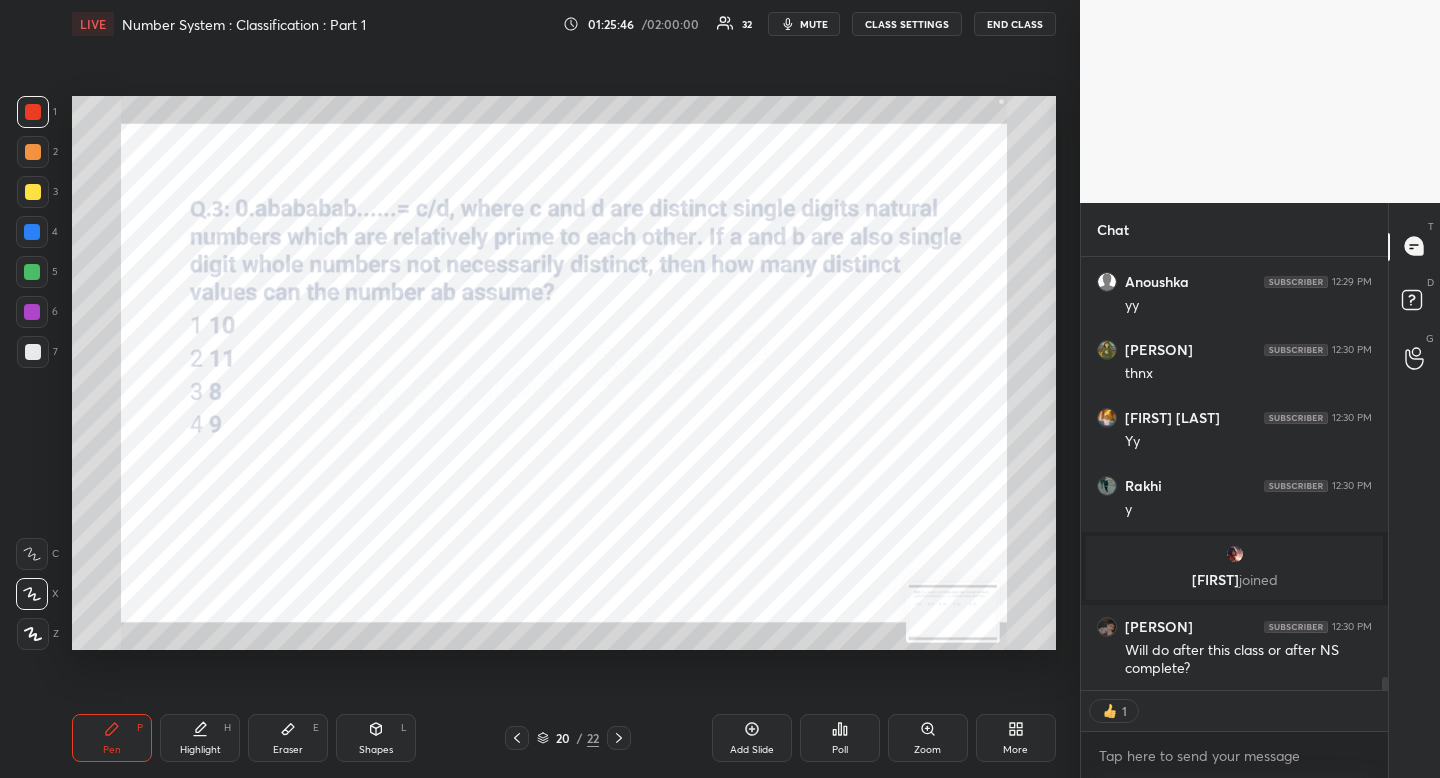 click 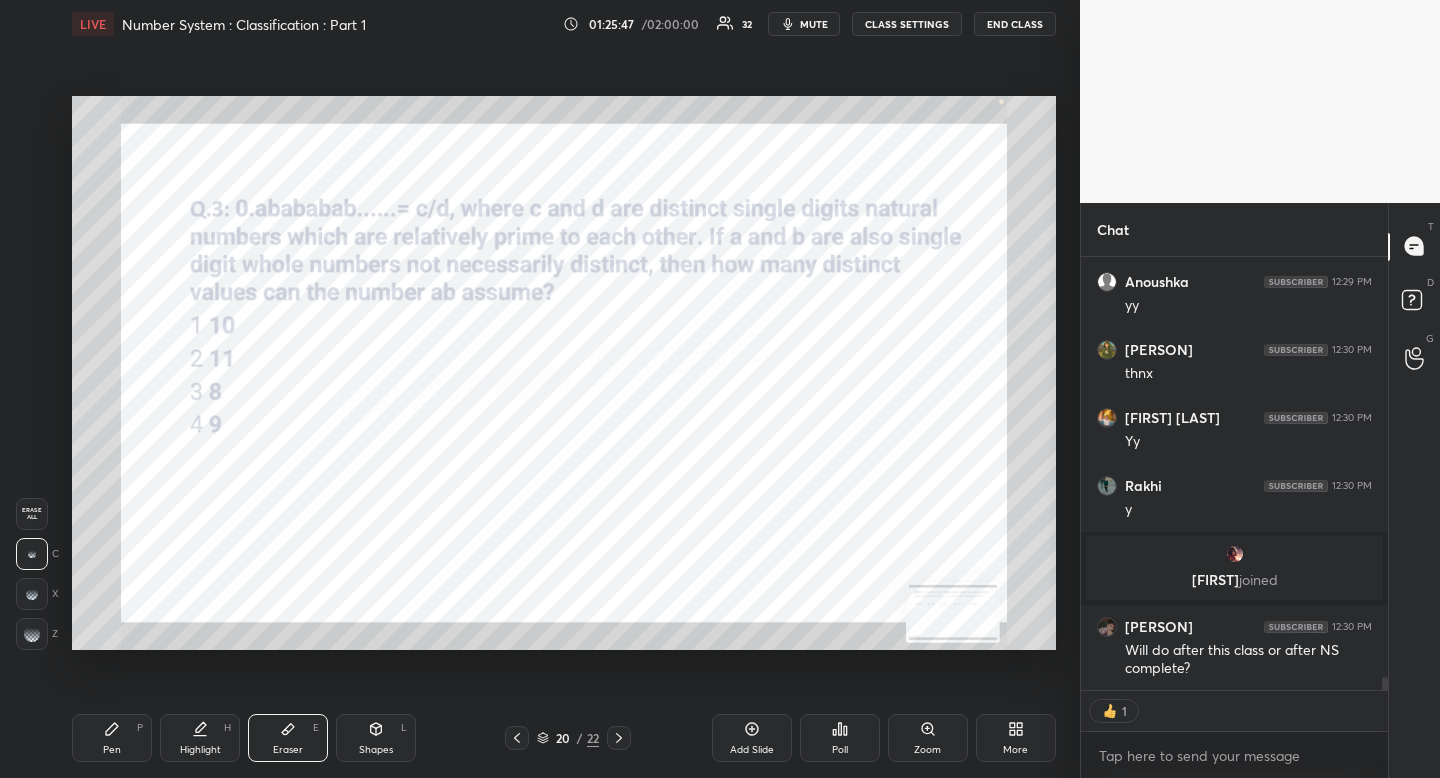 click on "Erase all" at bounding box center [32, 514] 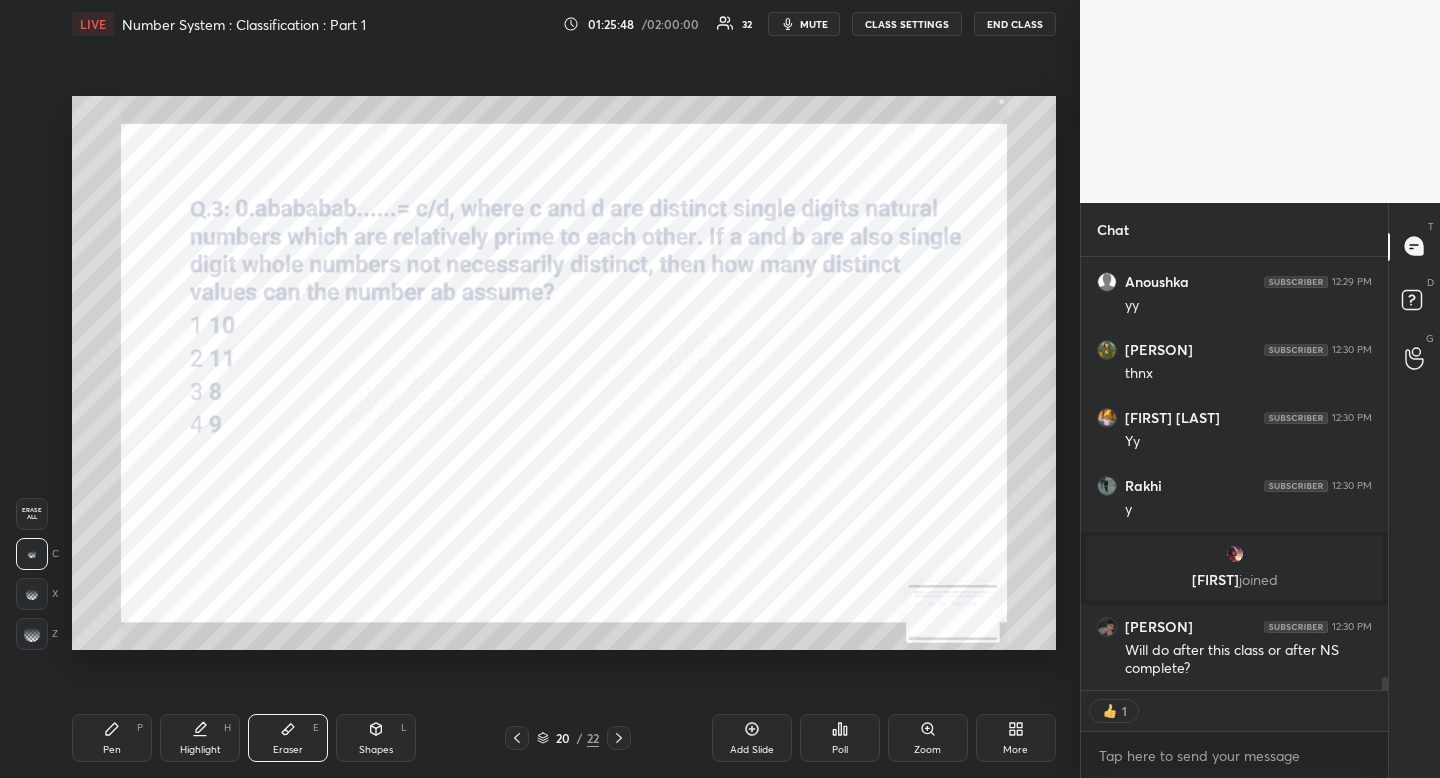 click 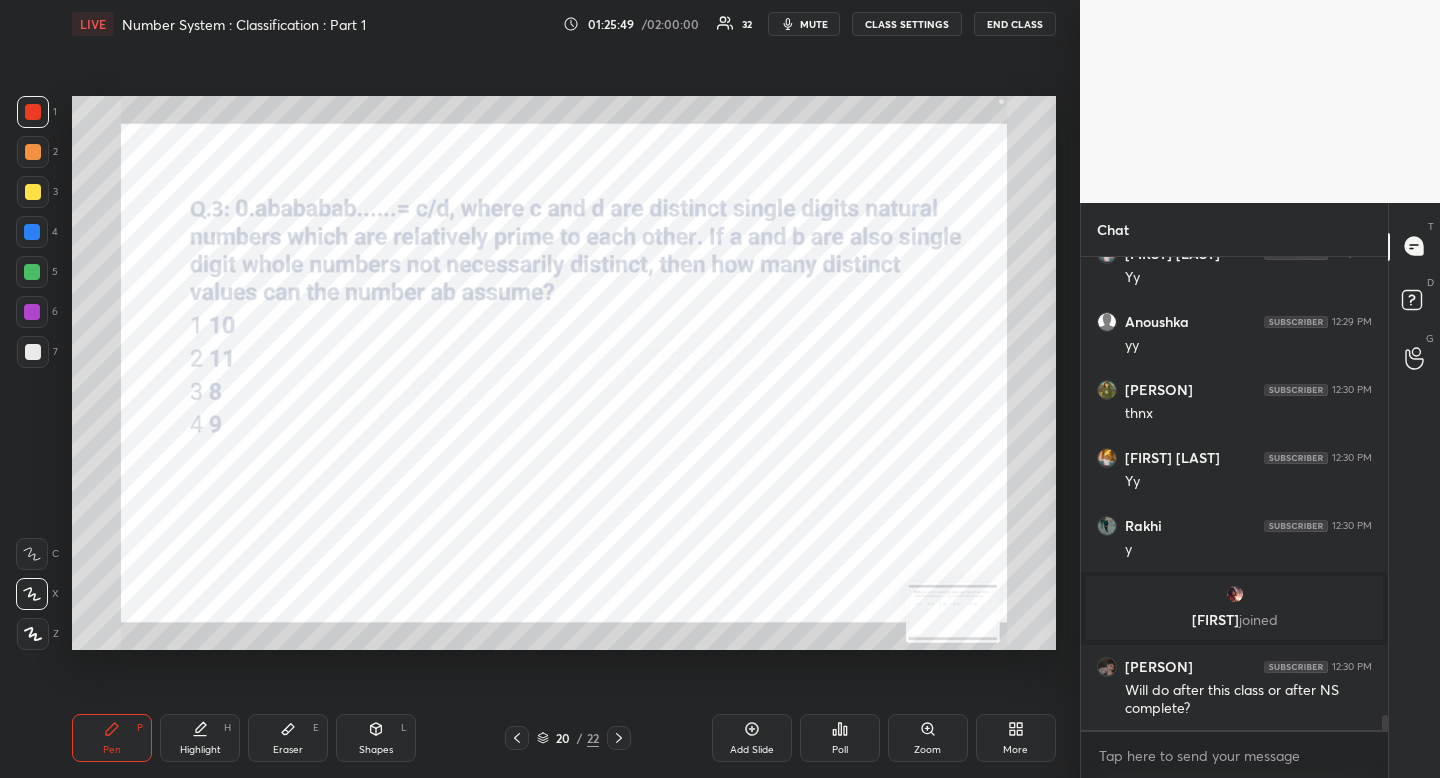 scroll, scrollTop: 14271, scrollLeft: 0, axis: vertical 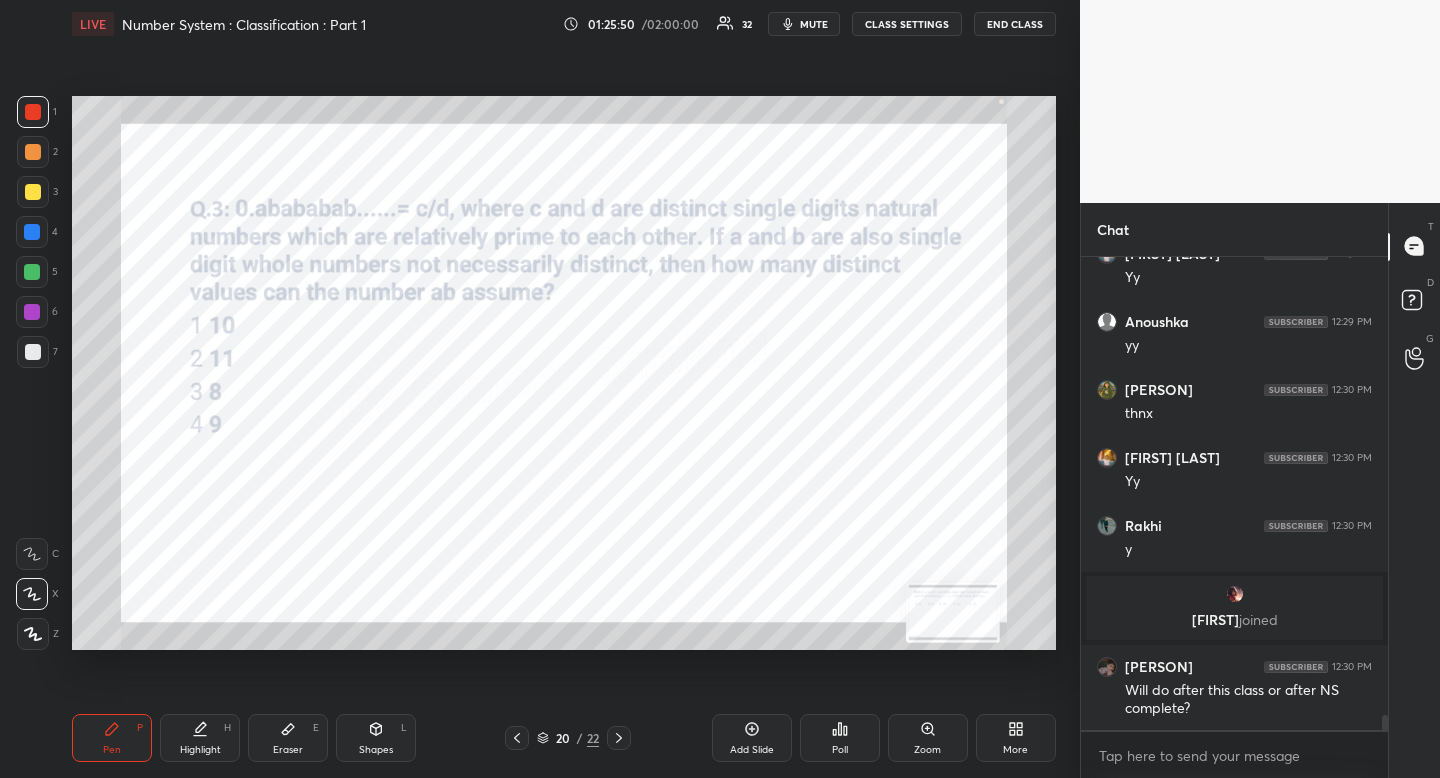 click at bounding box center (32, 232) 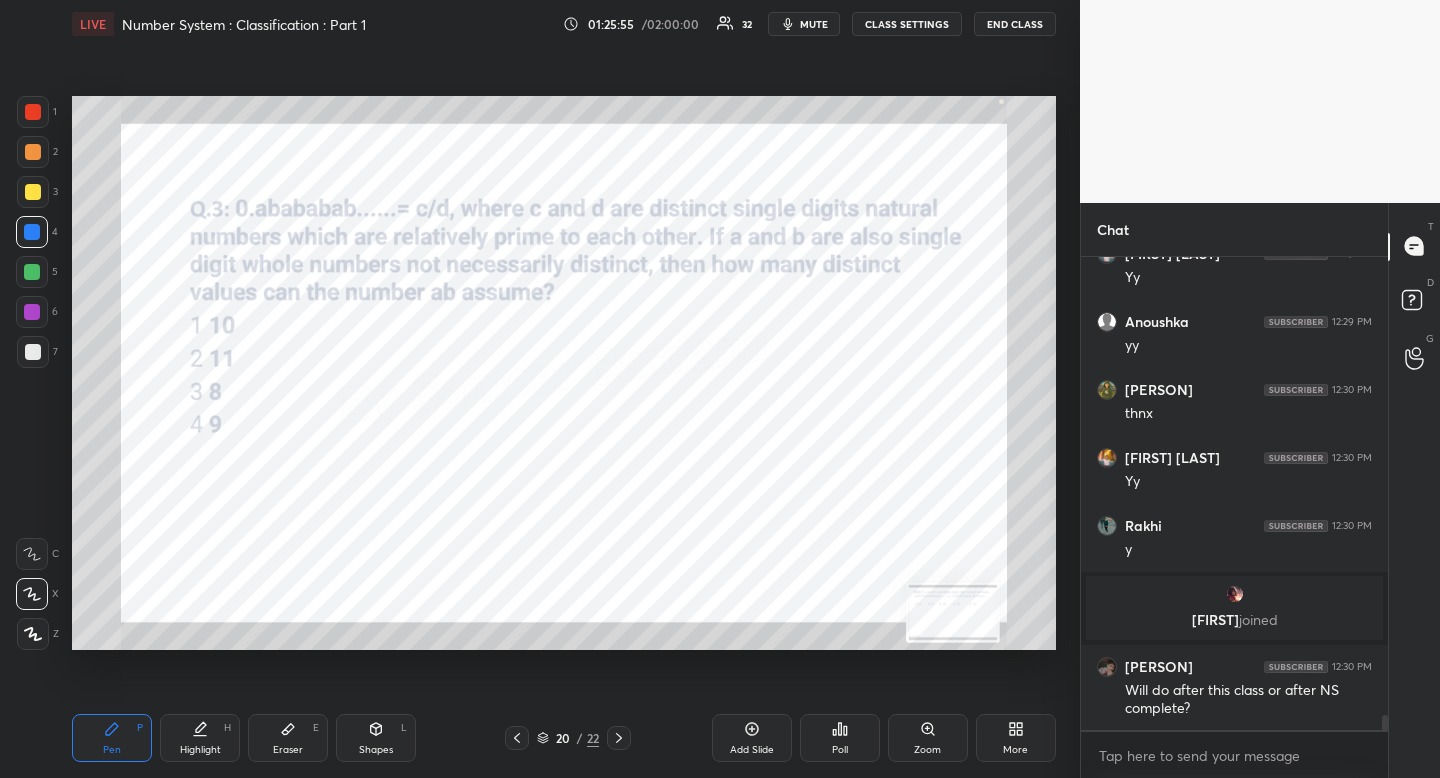 click on "1" at bounding box center (37, 112) 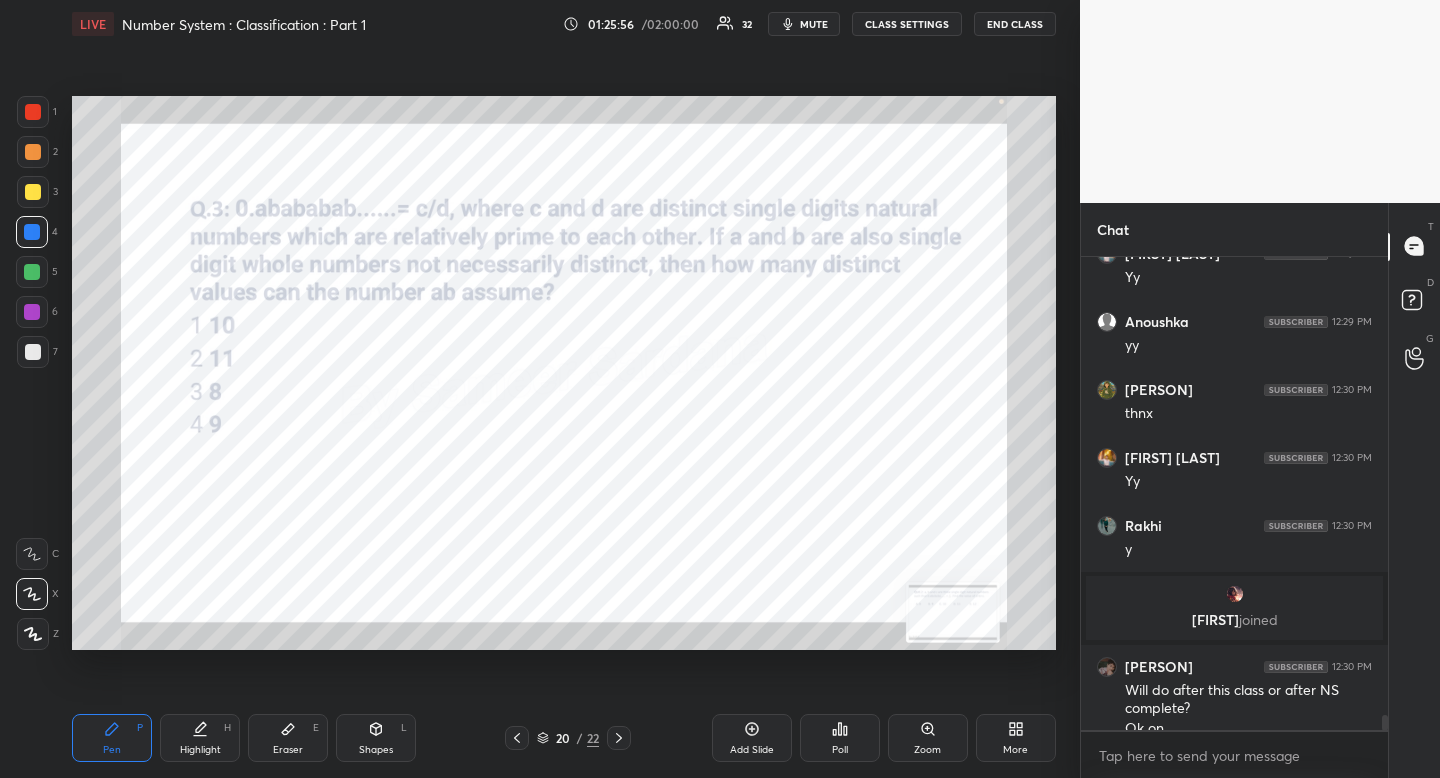 scroll, scrollTop: 14291, scrollLeft: 0, axis: vertical 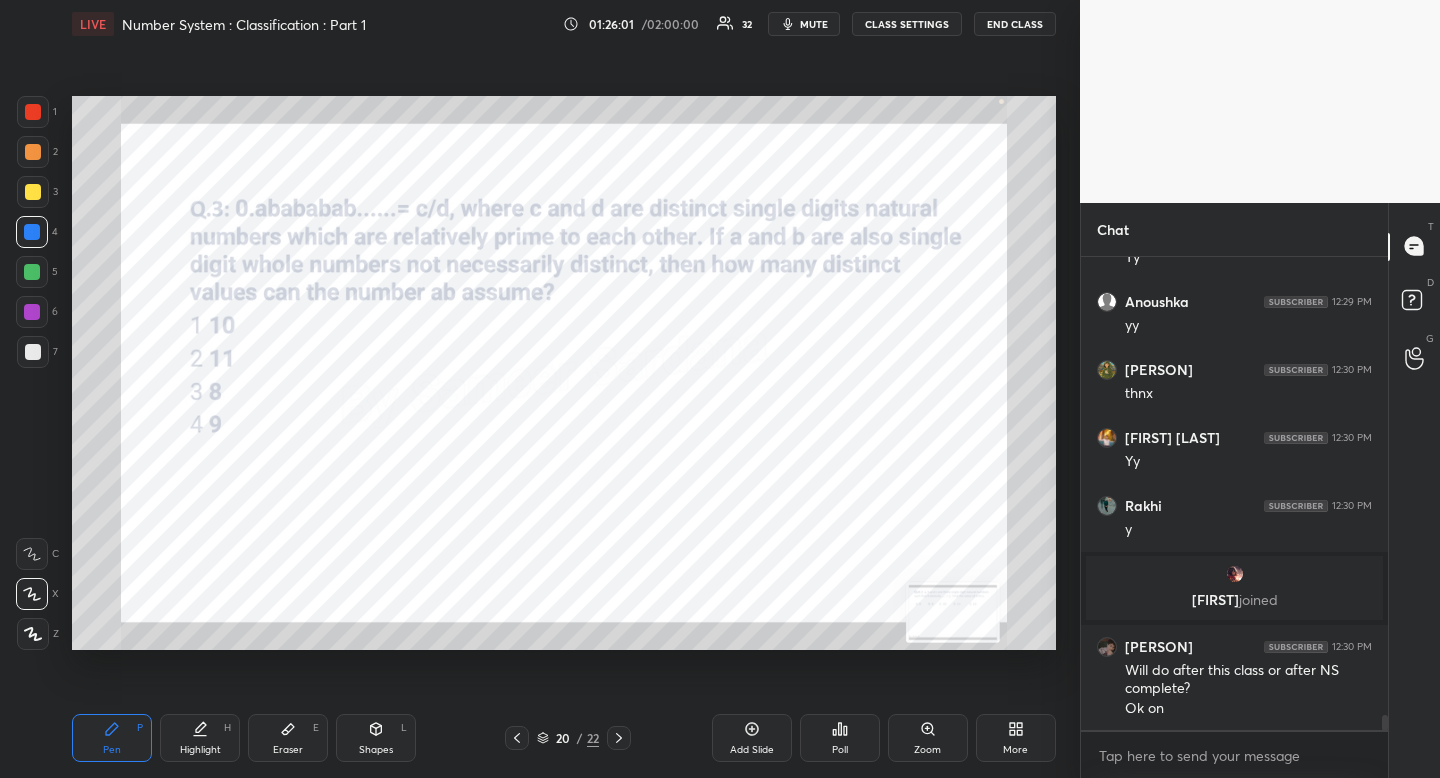 click on "Eraser E" at bounding box center [288, 738] 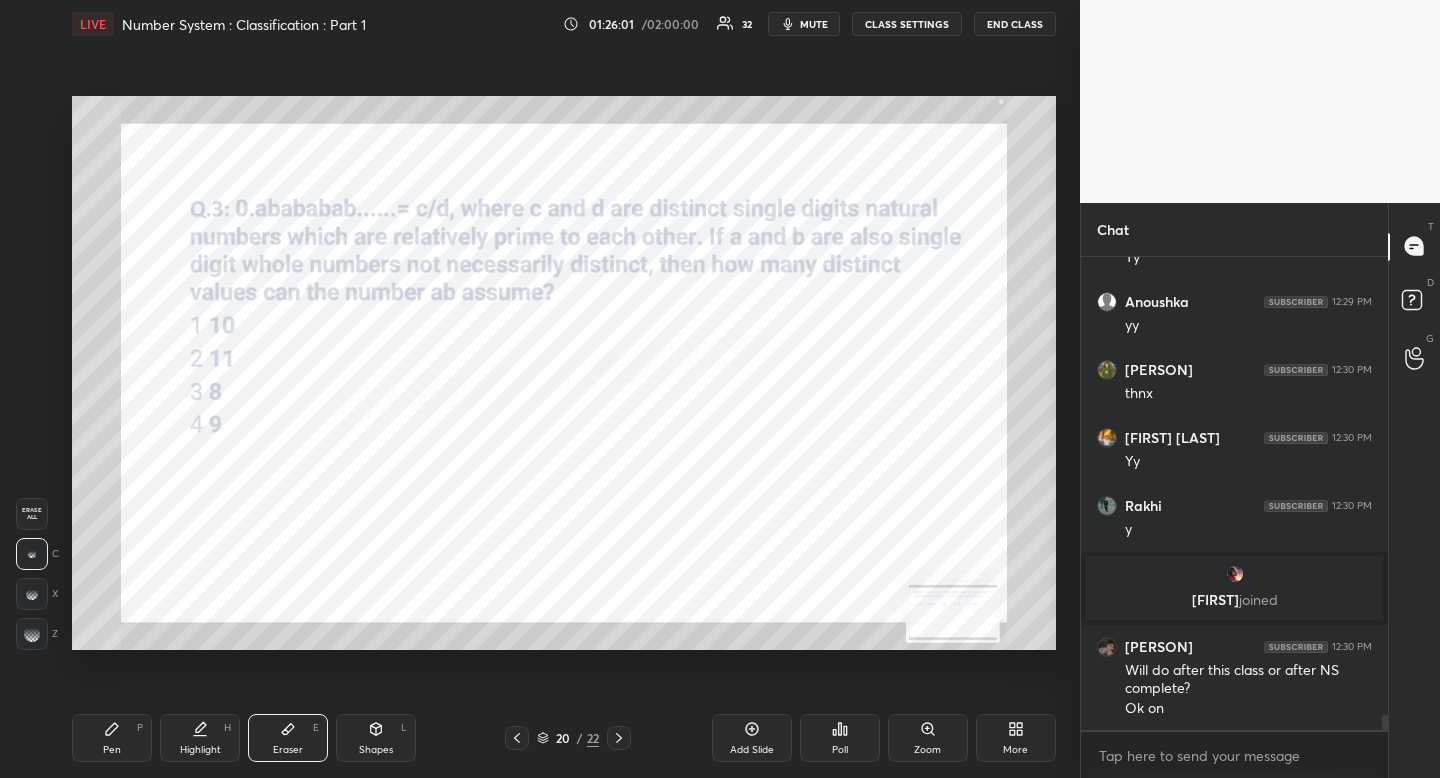 drag, startPoint x: 298, startPoint y: 733, endPoint x: 349, endPoint y: 653, distance: 94.873604 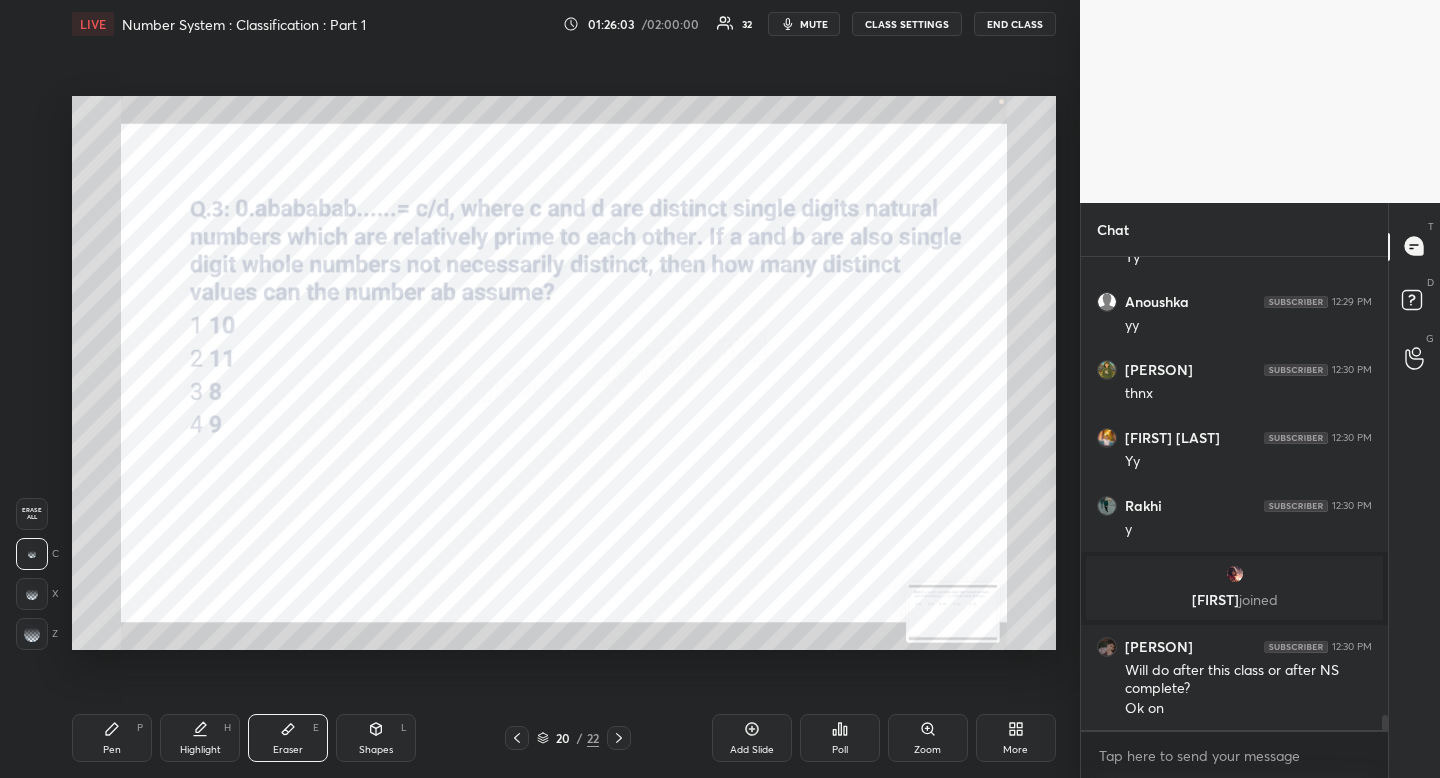 click on "Pen P" at bounding box center [112, 738] 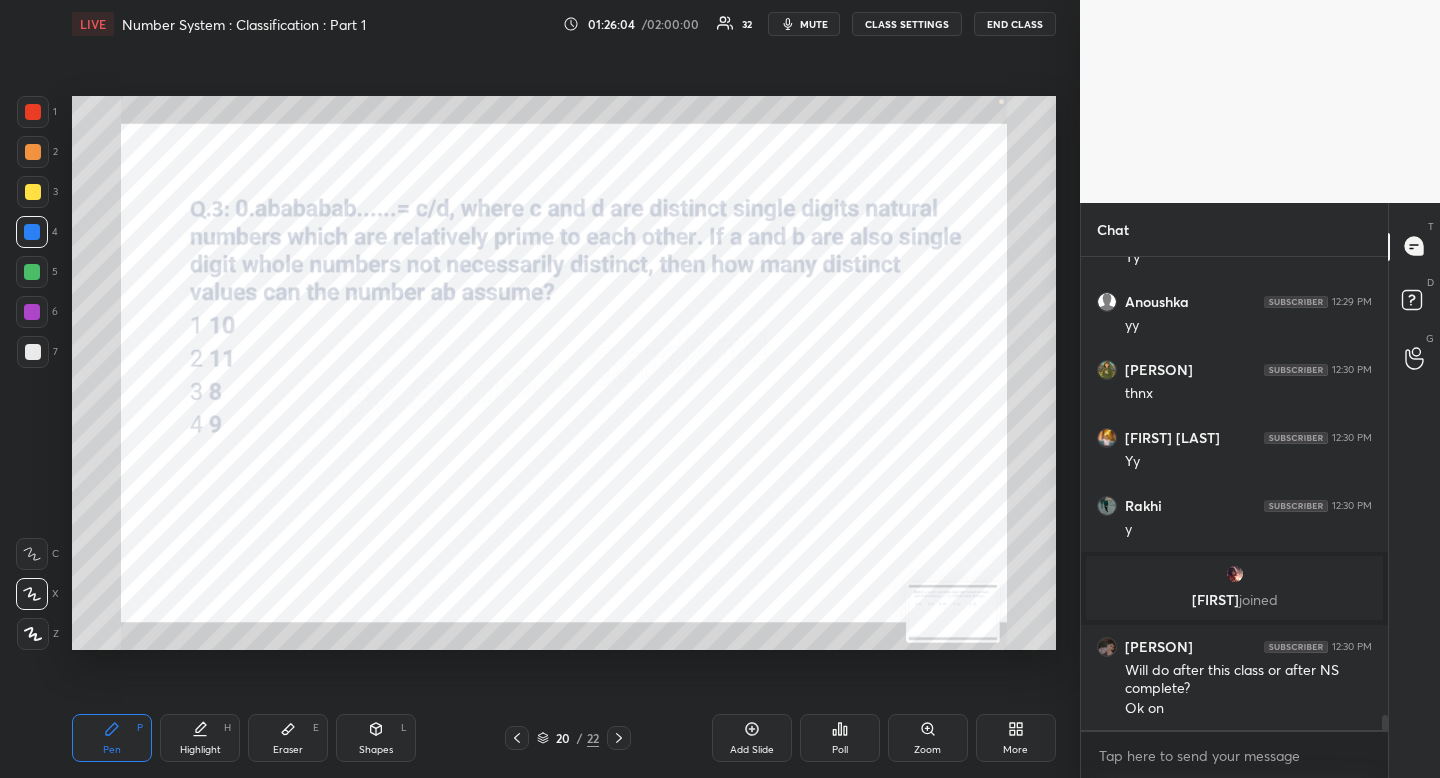 scroll, scrollTop: 14364, scrollLeft: 0, axis: vertical 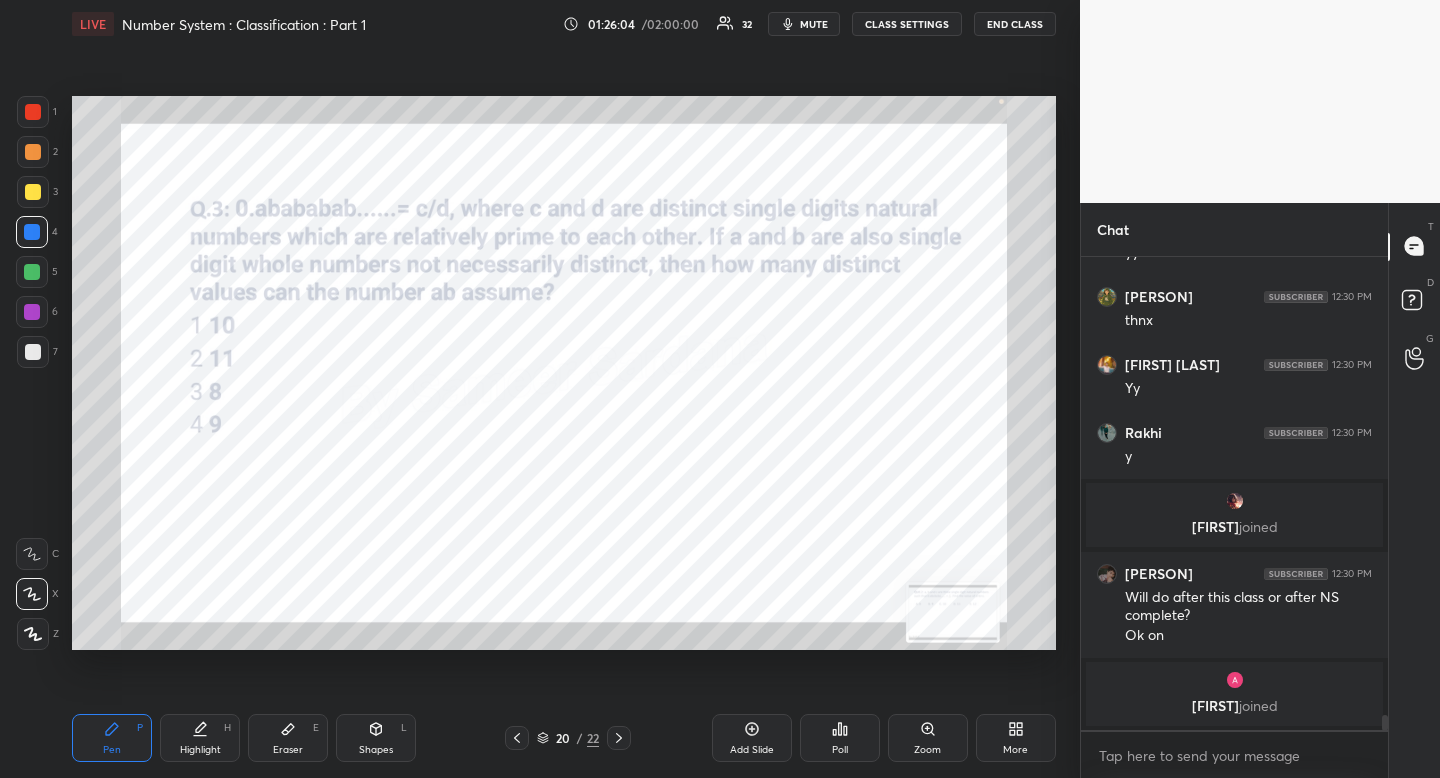 click at bounding box center (33, 112) 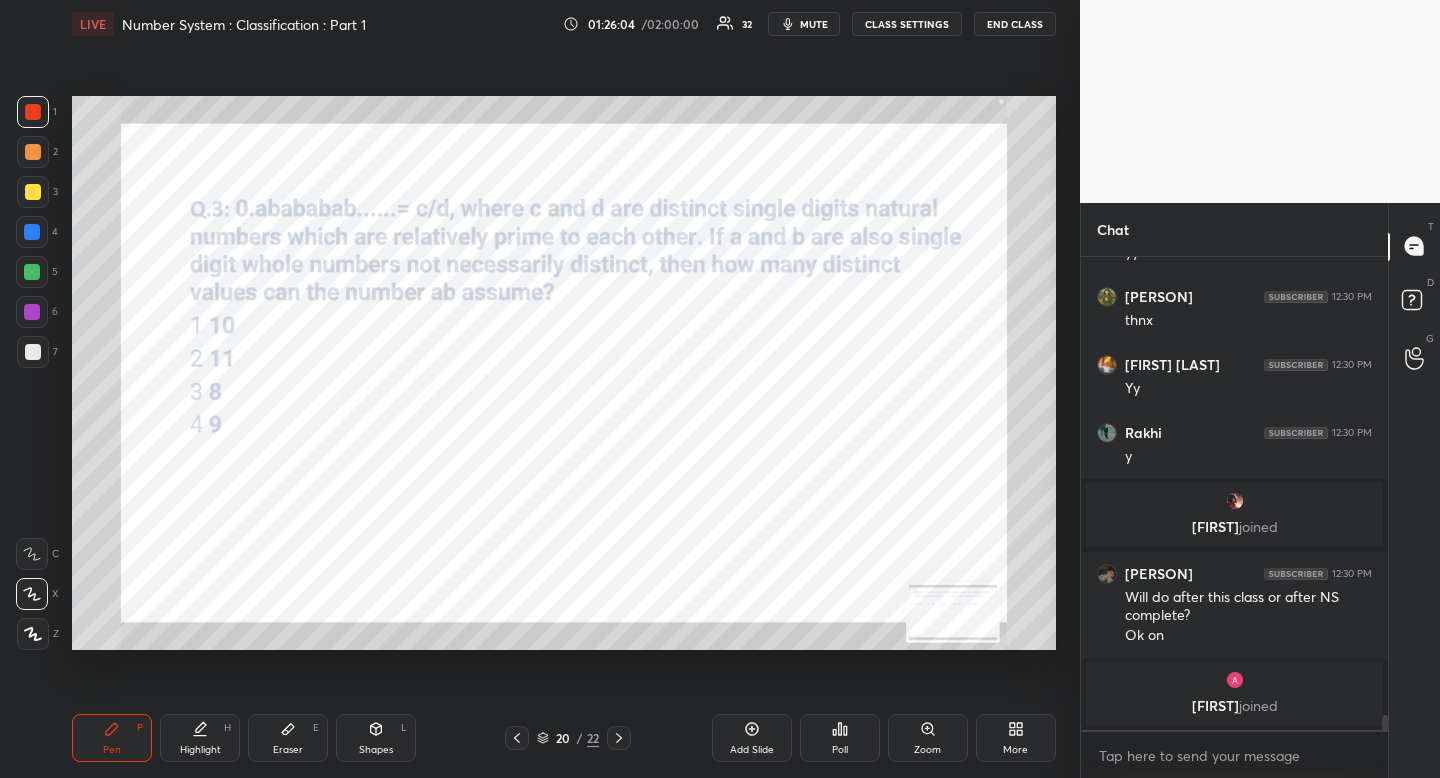 click at bounding box center (33, 112) 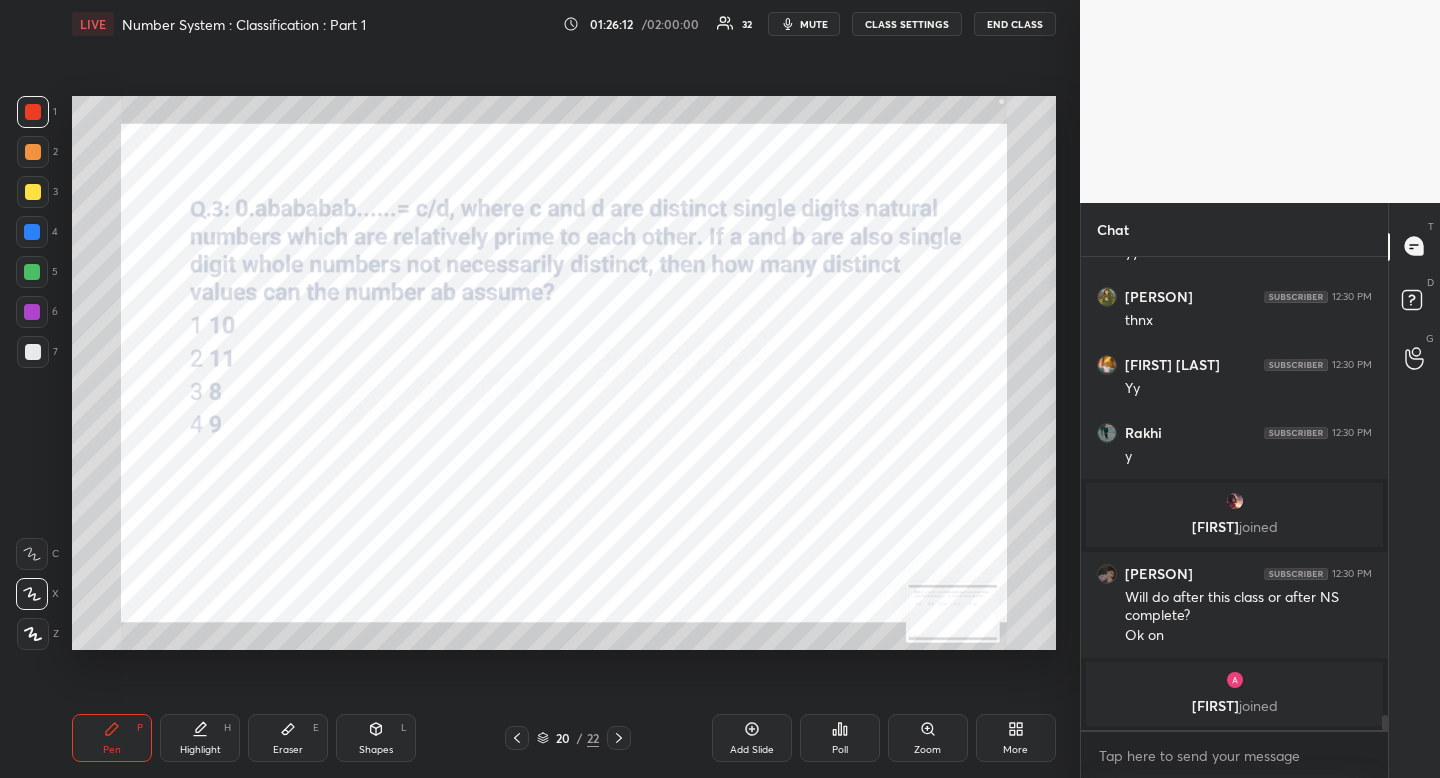 click 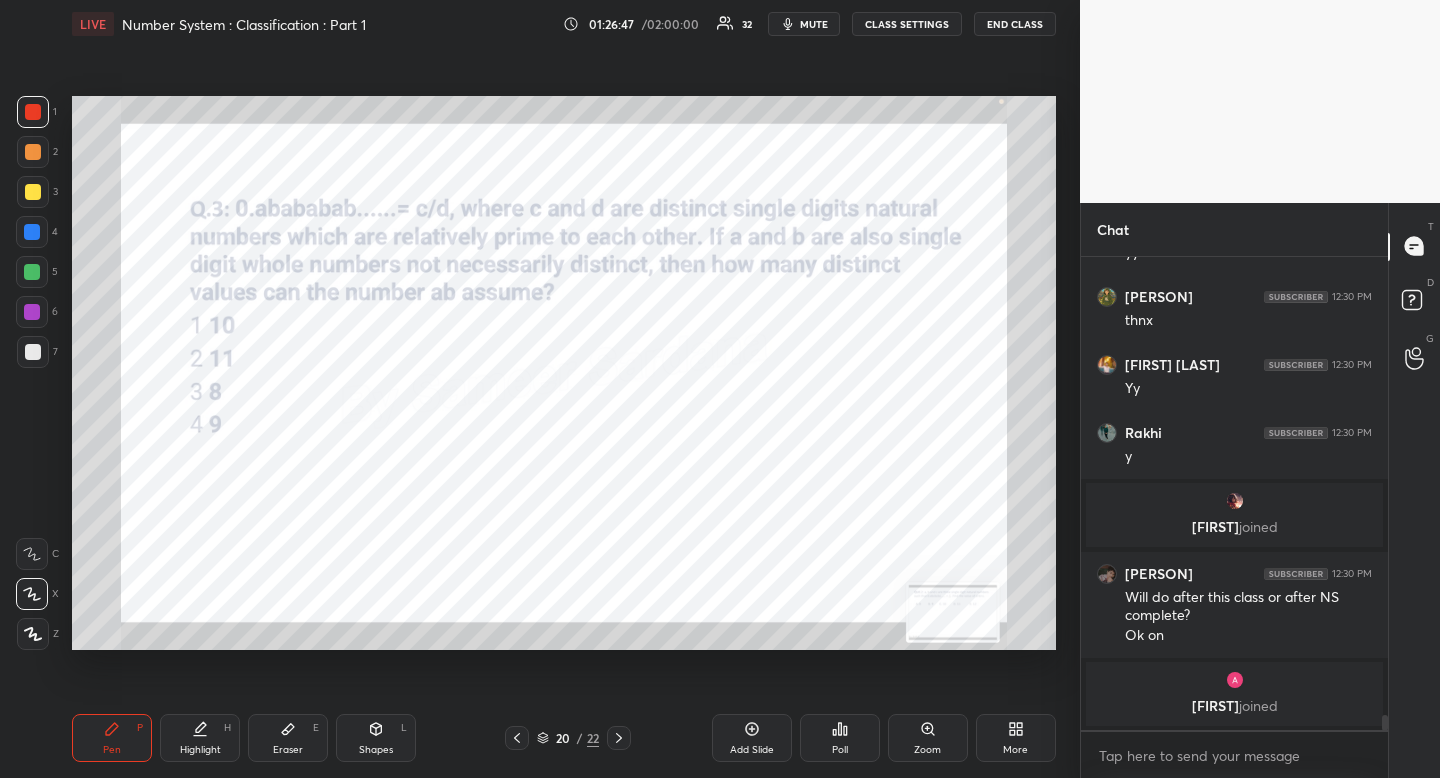 click on "Eraser E" at bounding box center (288, 738) 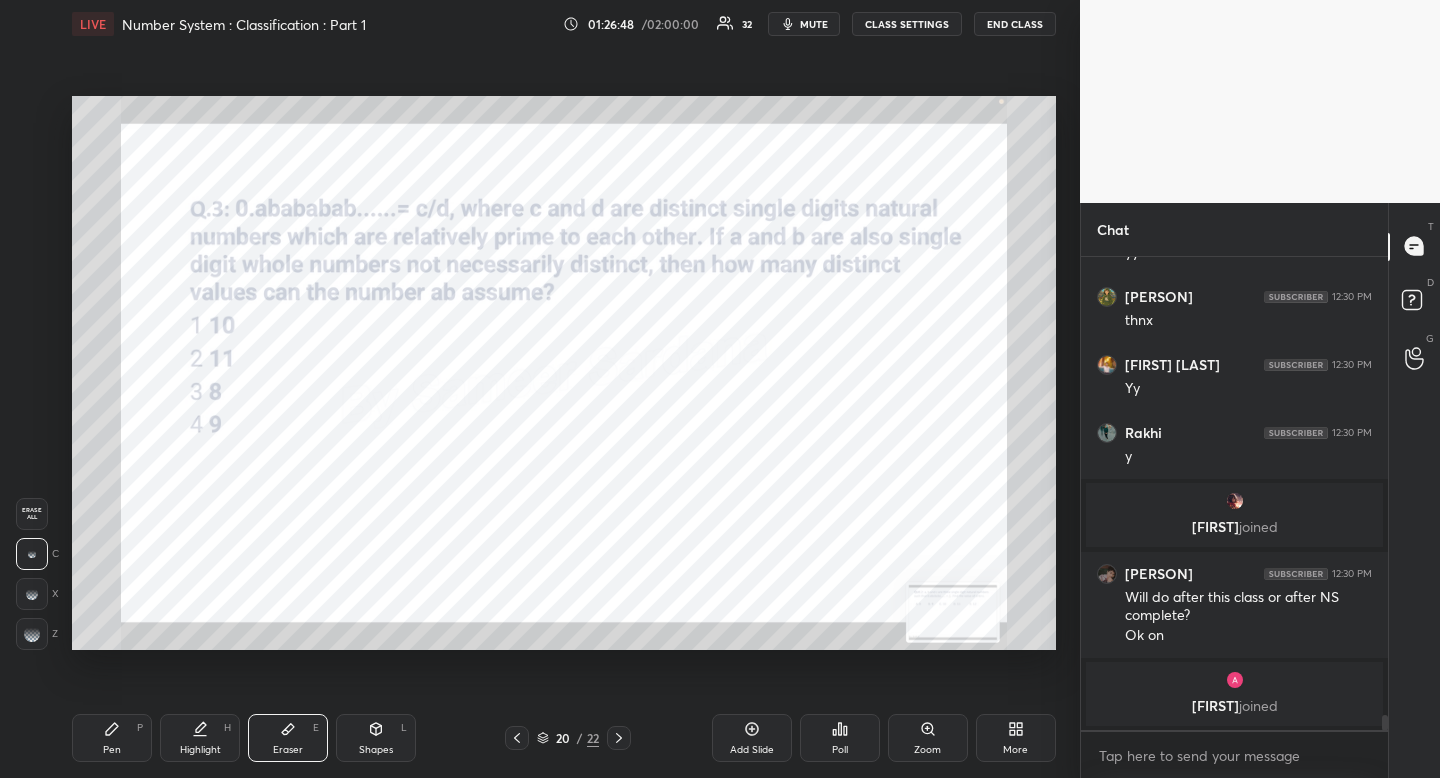 click on "Erase all" at bounding box center (32, 514) 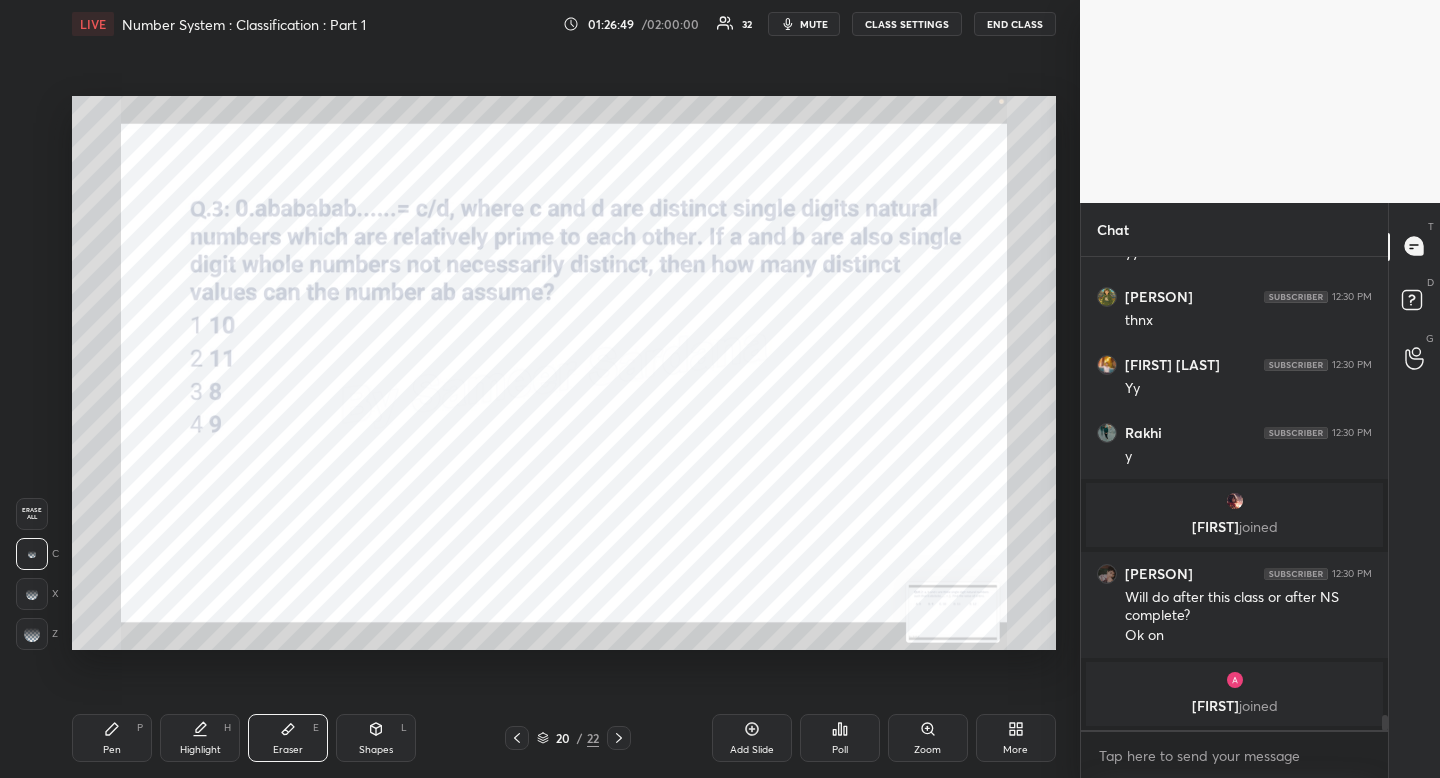click on "Pen P" at bounding box center (112, 738) 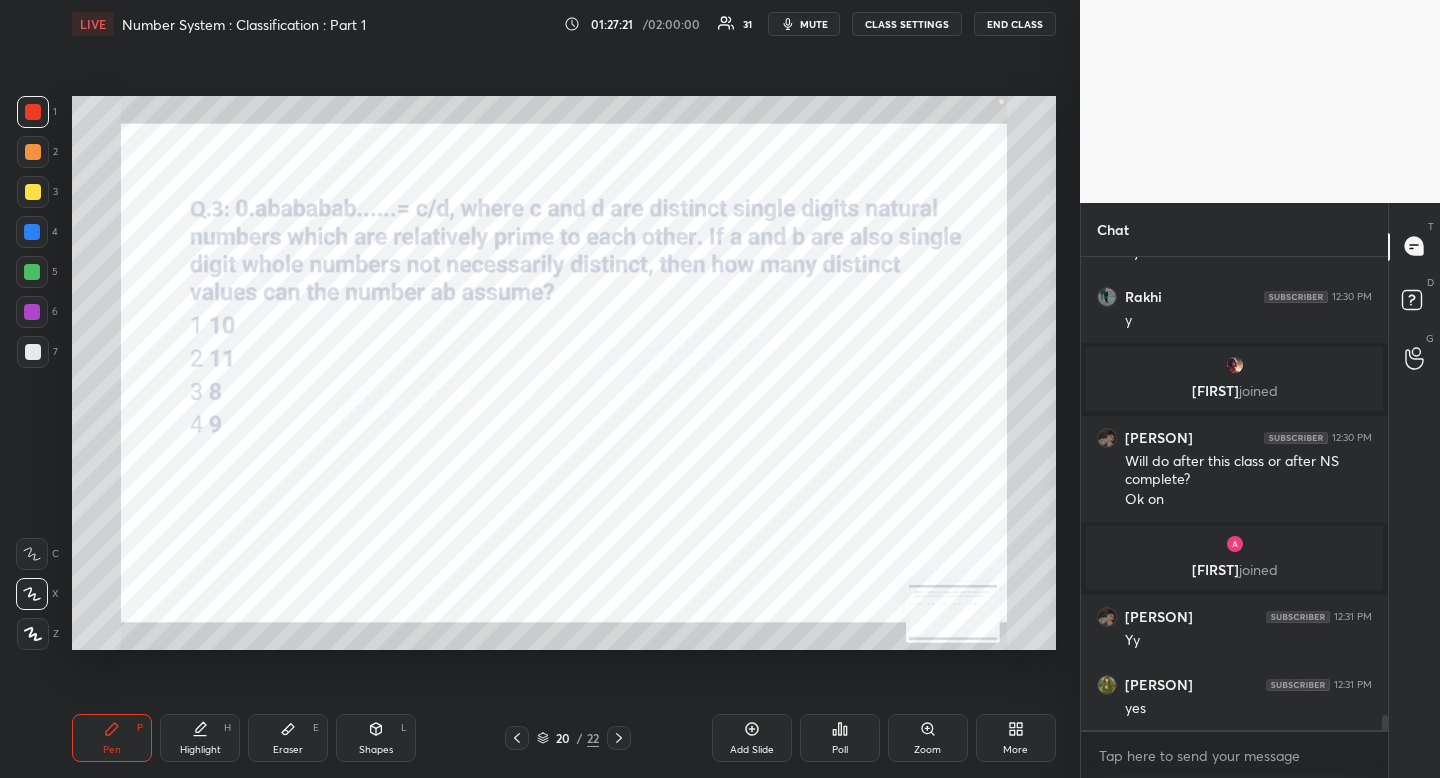 scroll, scrollTop: 14555, scrollLeft: 0, axis: vertical 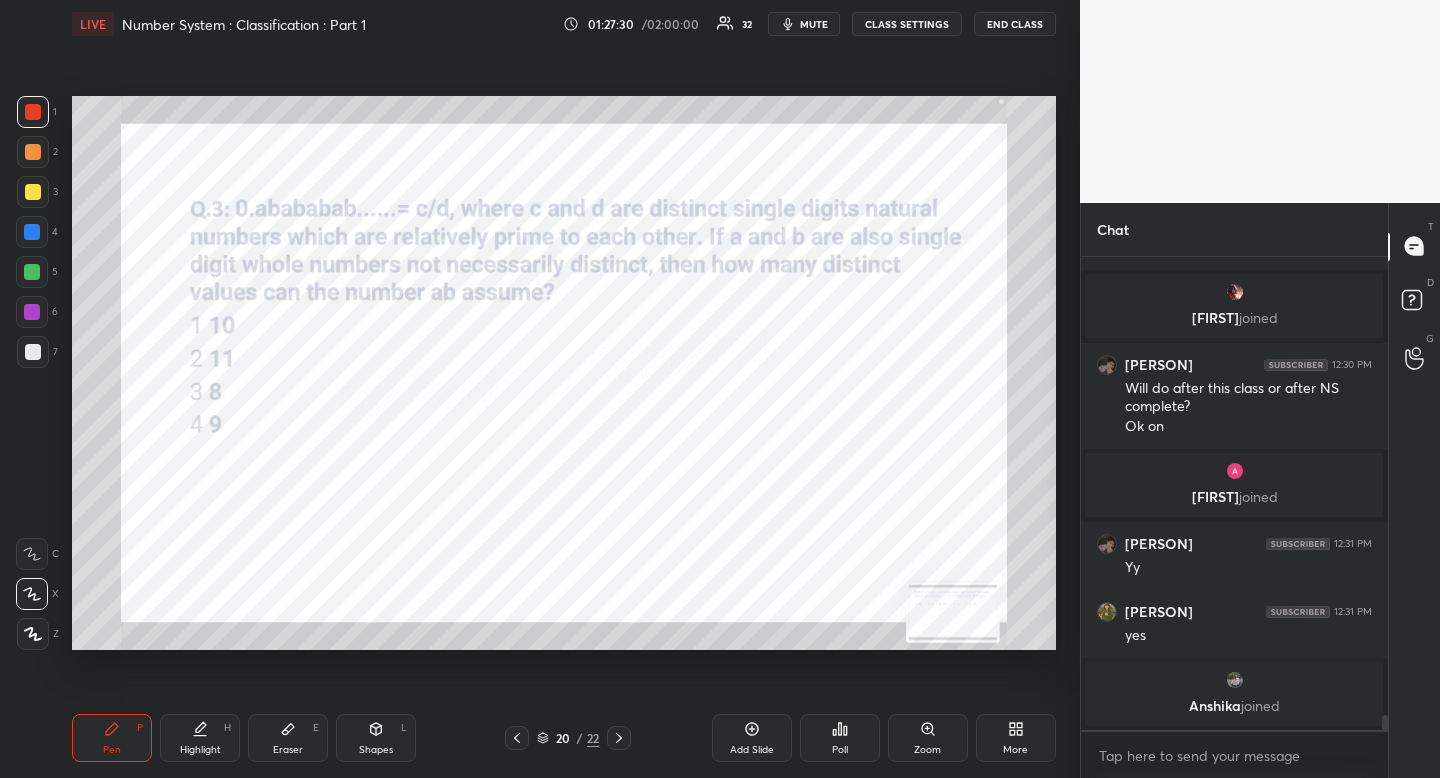 click on "Shapes L" at bounding box center [376, 738] 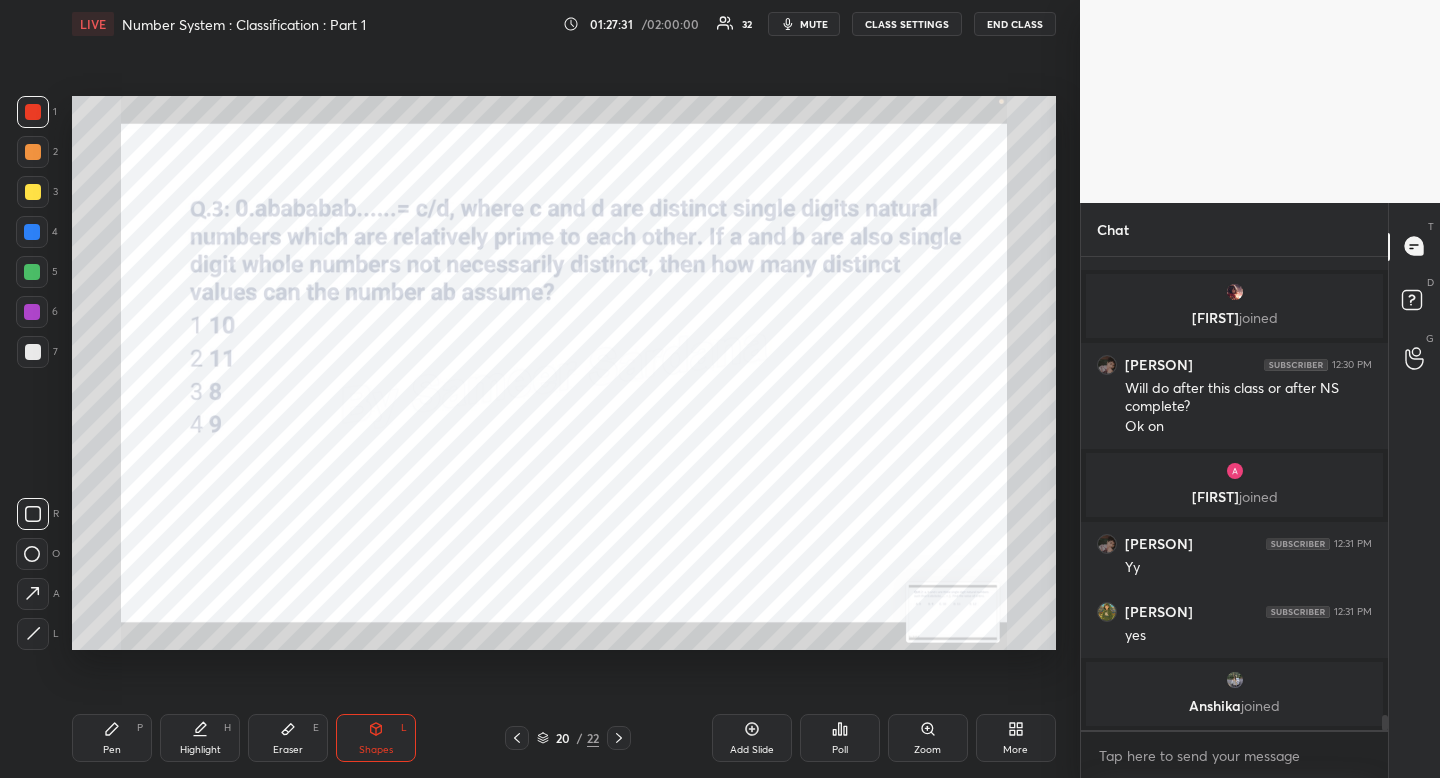 click at bounding box center [33, 514] 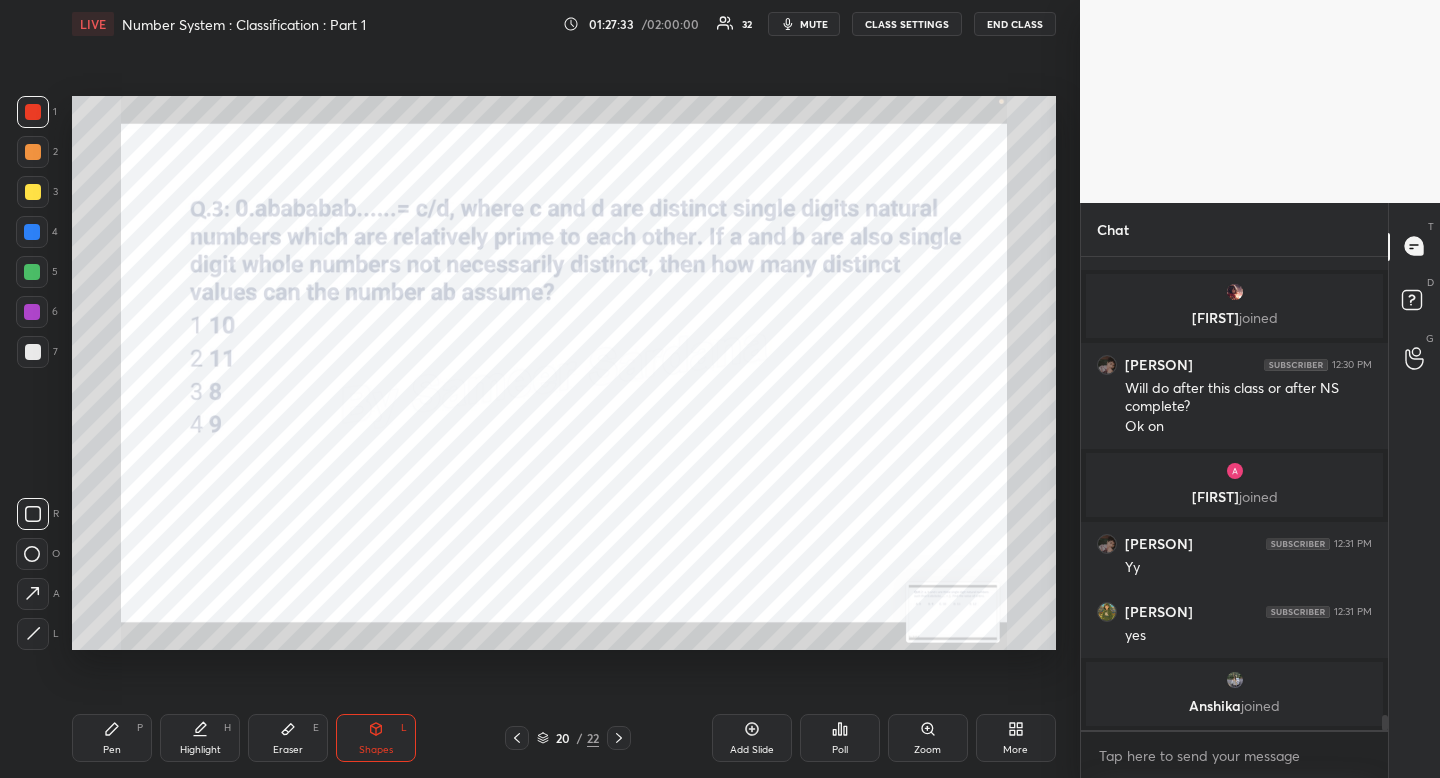 click on "Highlight H" at bounding box center (200, 738) 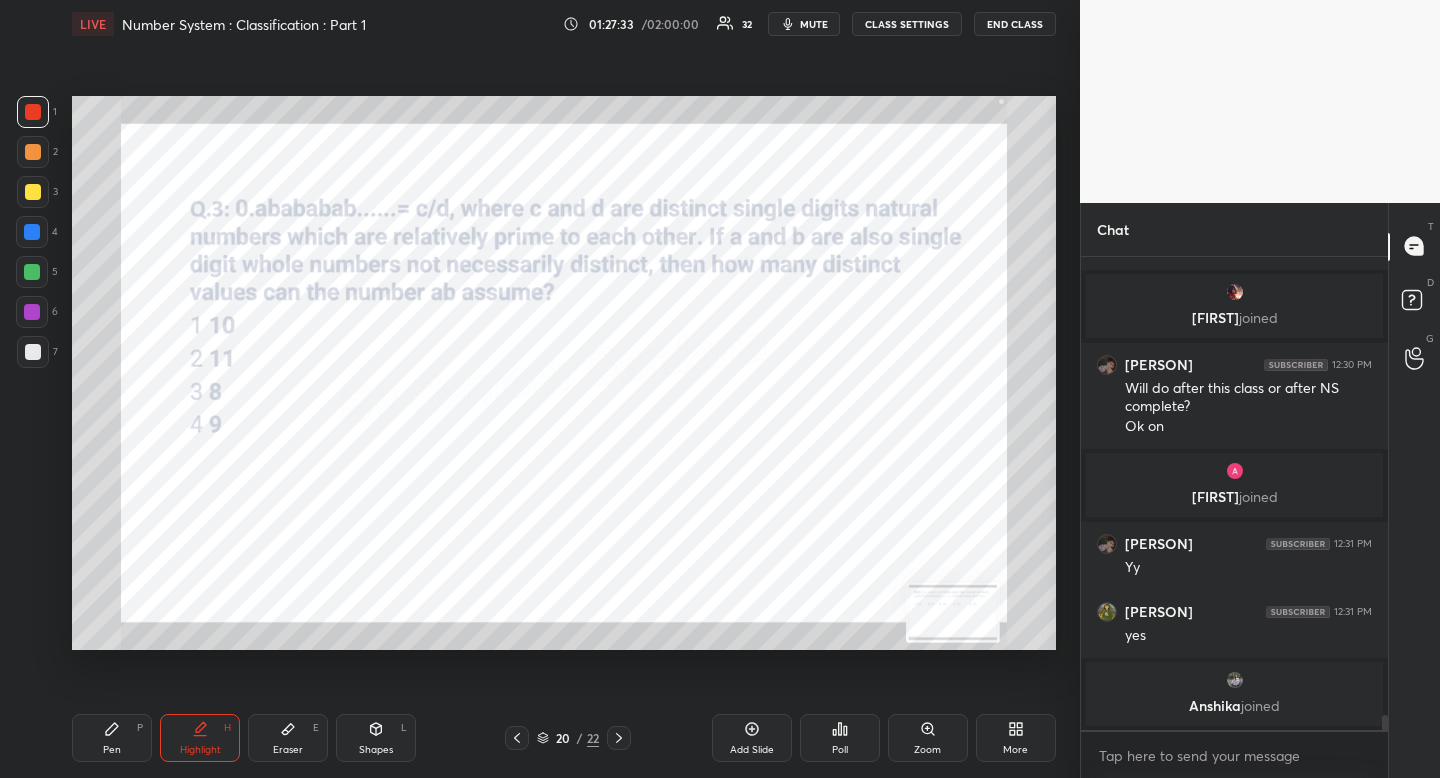 drag, startPoint x: 204, startPoint y: 720, endPoint x: 155, endPoint y: 664, distance: 74.41102 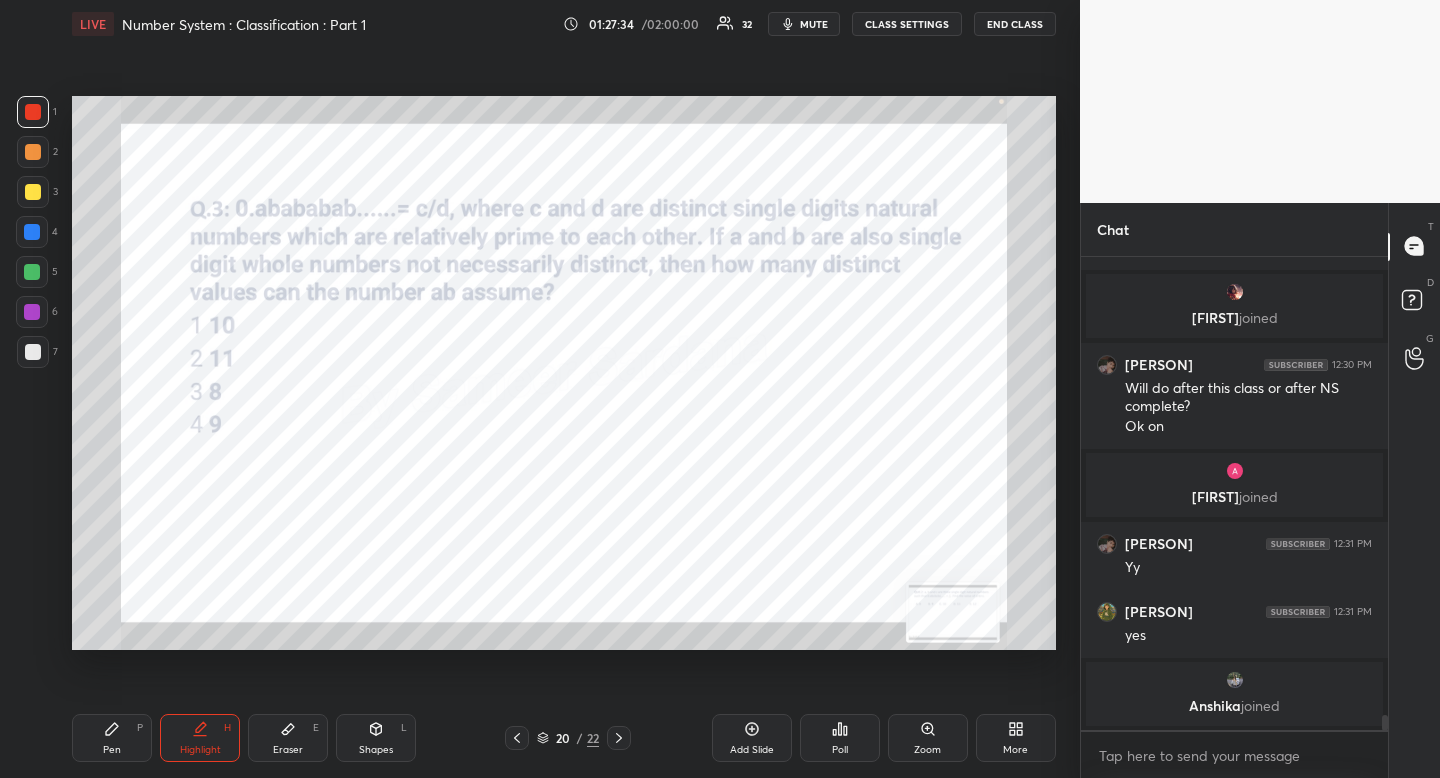 click at bounding box center (32, 232) 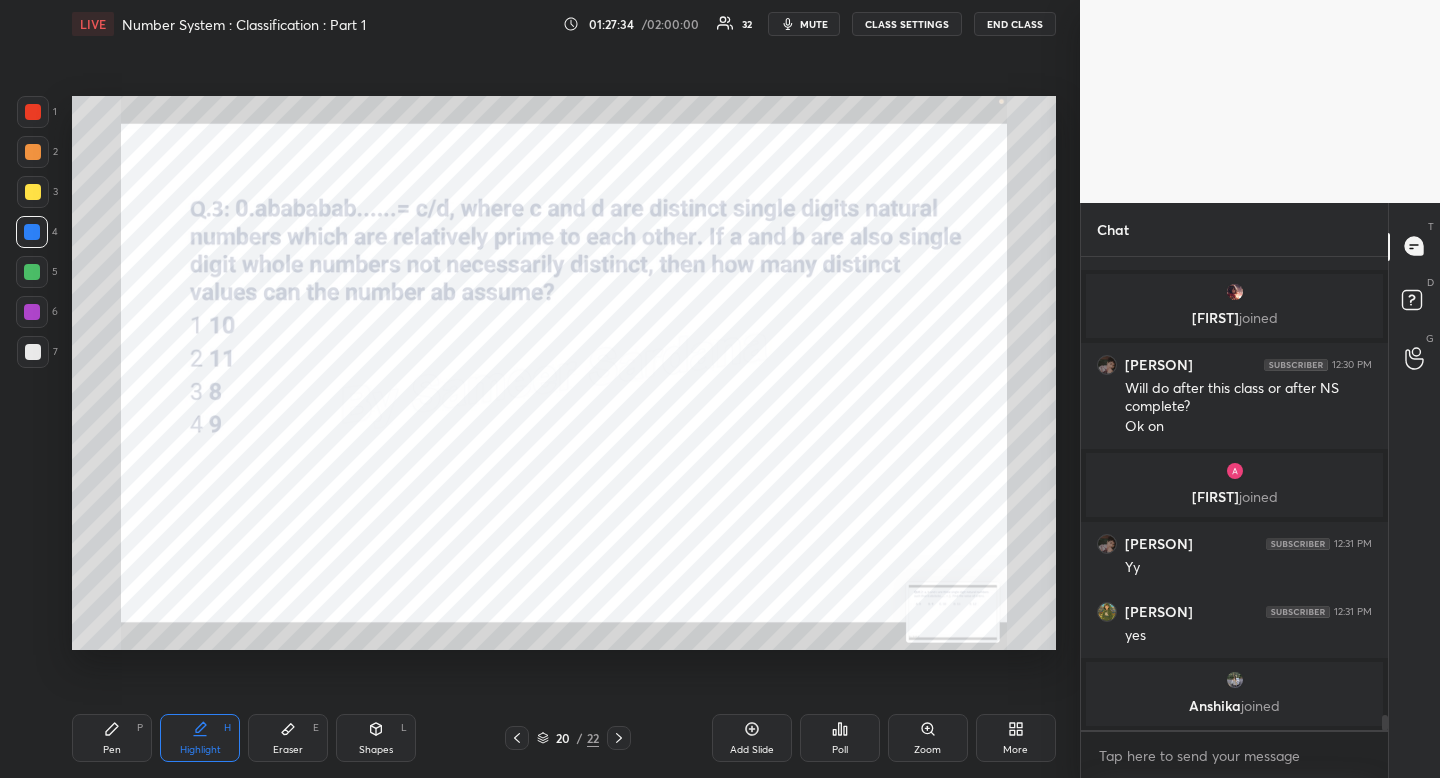 click at bounding box center [32, 232] 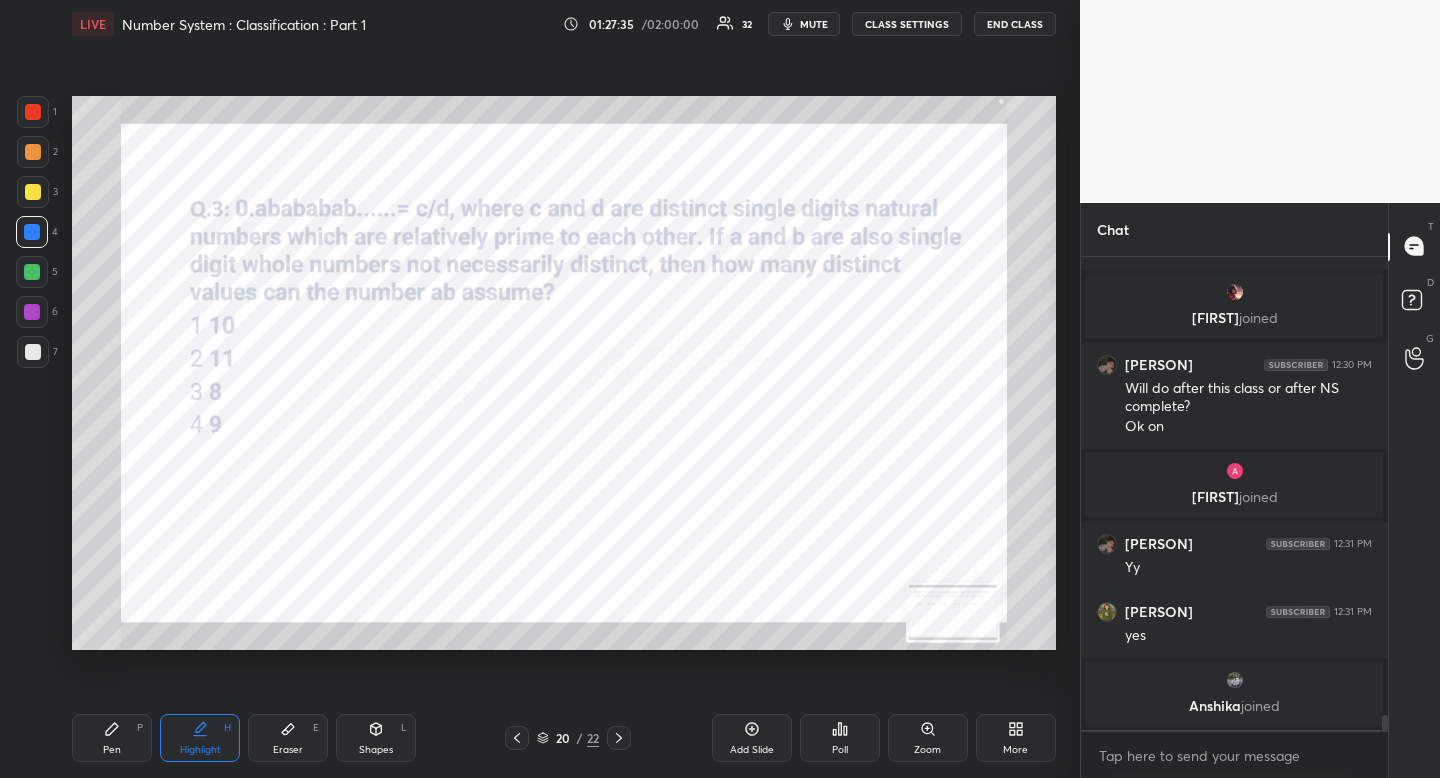 click at bounding box center [32, 232] 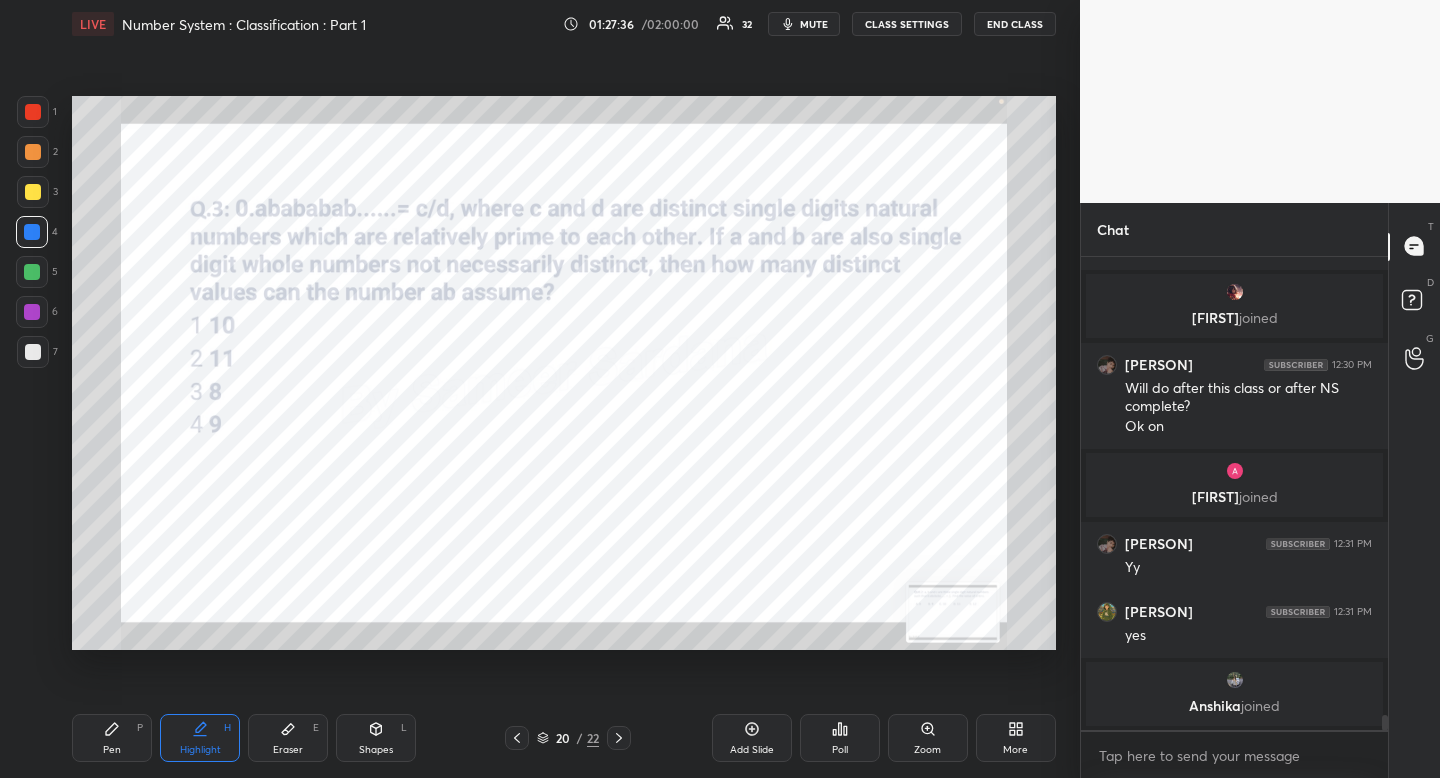 click on "Pen" at bounding box center [112, 750] 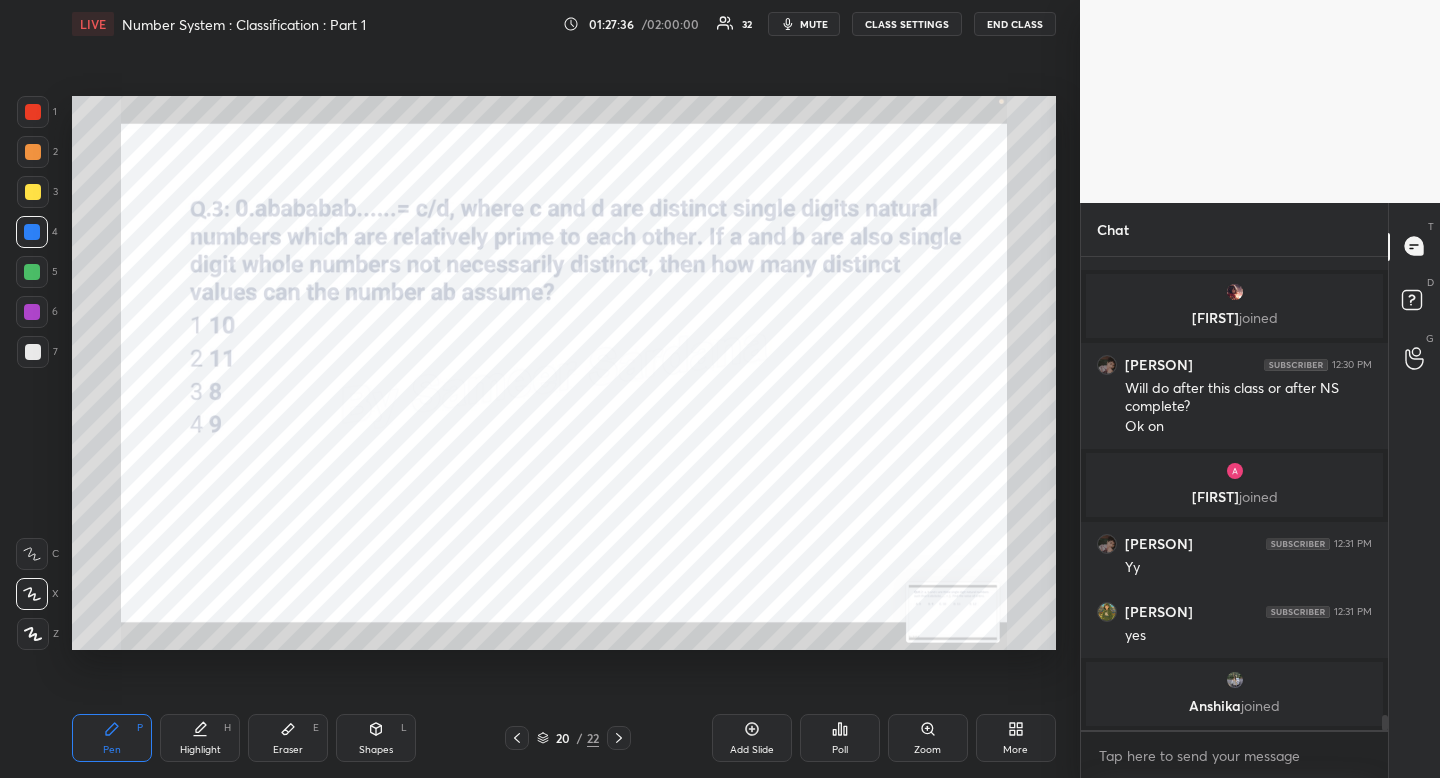 click on "Pen" at bounding box center [112, 750] 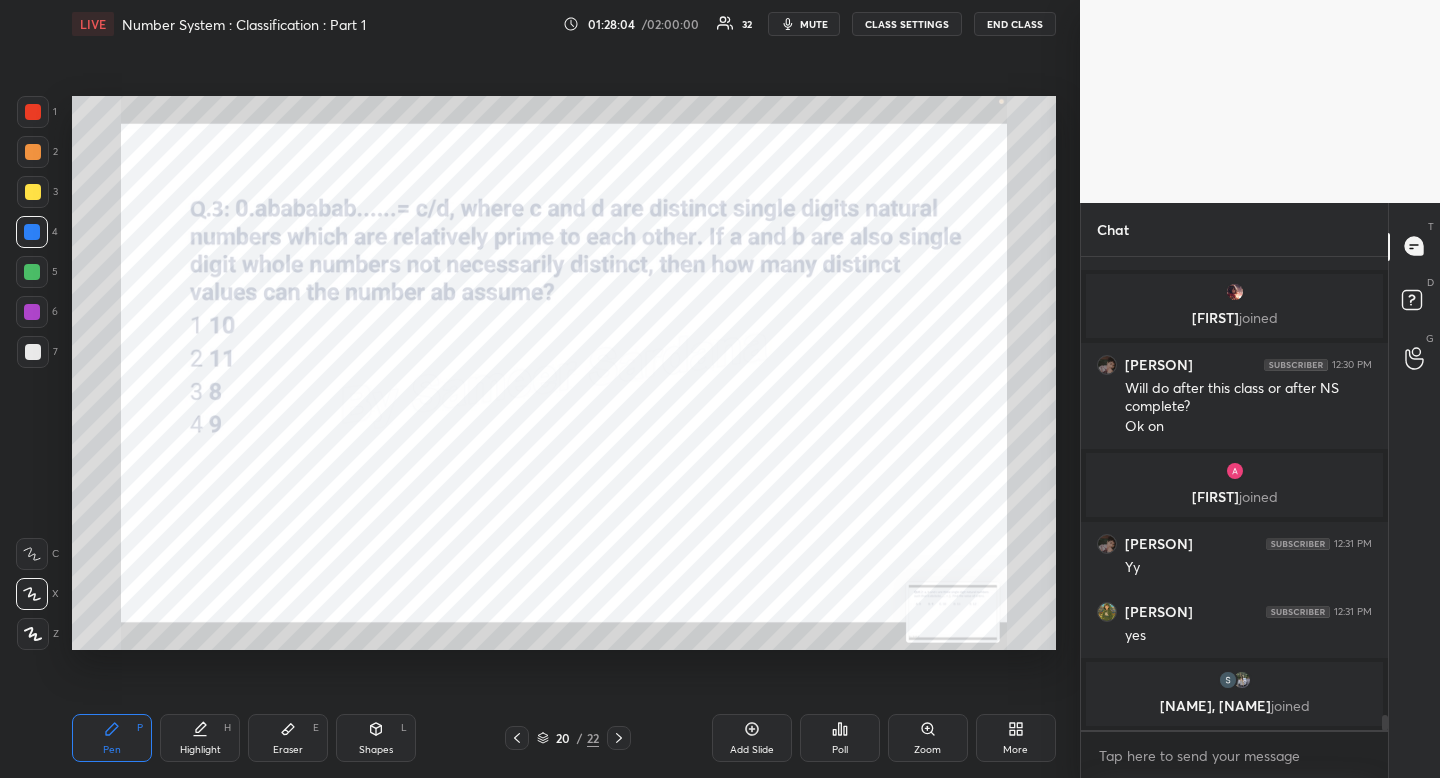 click on "LIVE Number System : Classification : Part 1 01:28:04 /  02:00:00 32 mute CLASS SETTINGS END CLASS" at bounding box center [564, 24] 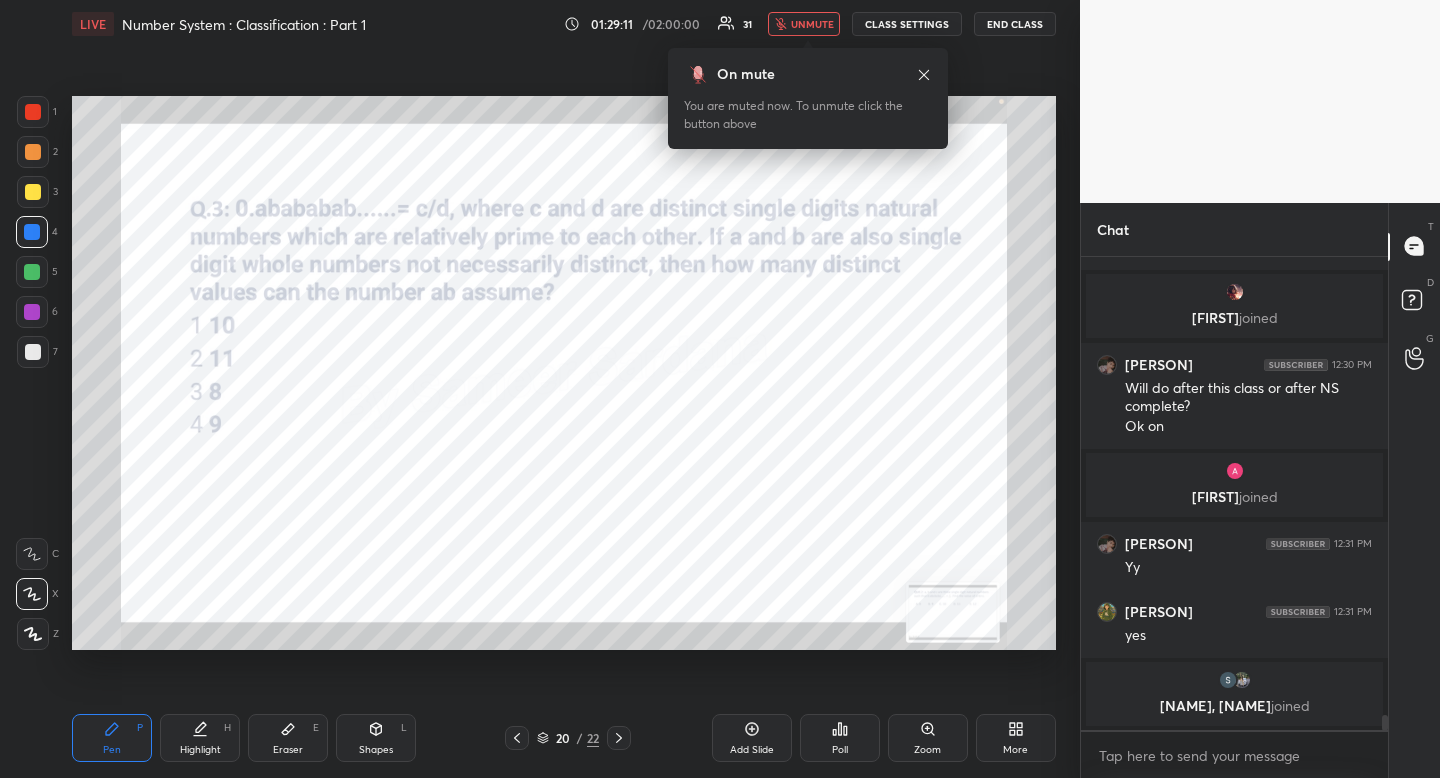 click on "unmute" at bounding box center [812, 24] 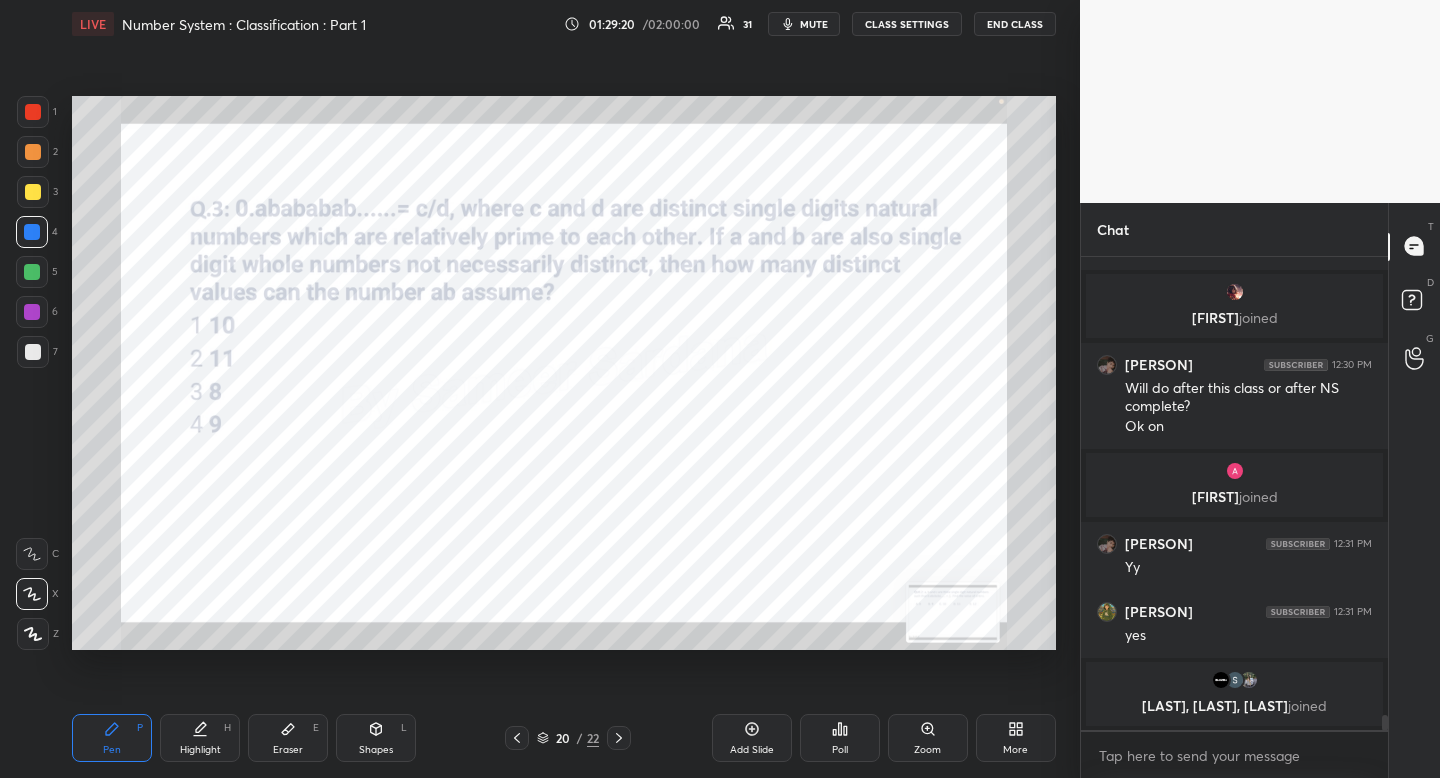 click on "Pen P" at bounding box center (112, 738) 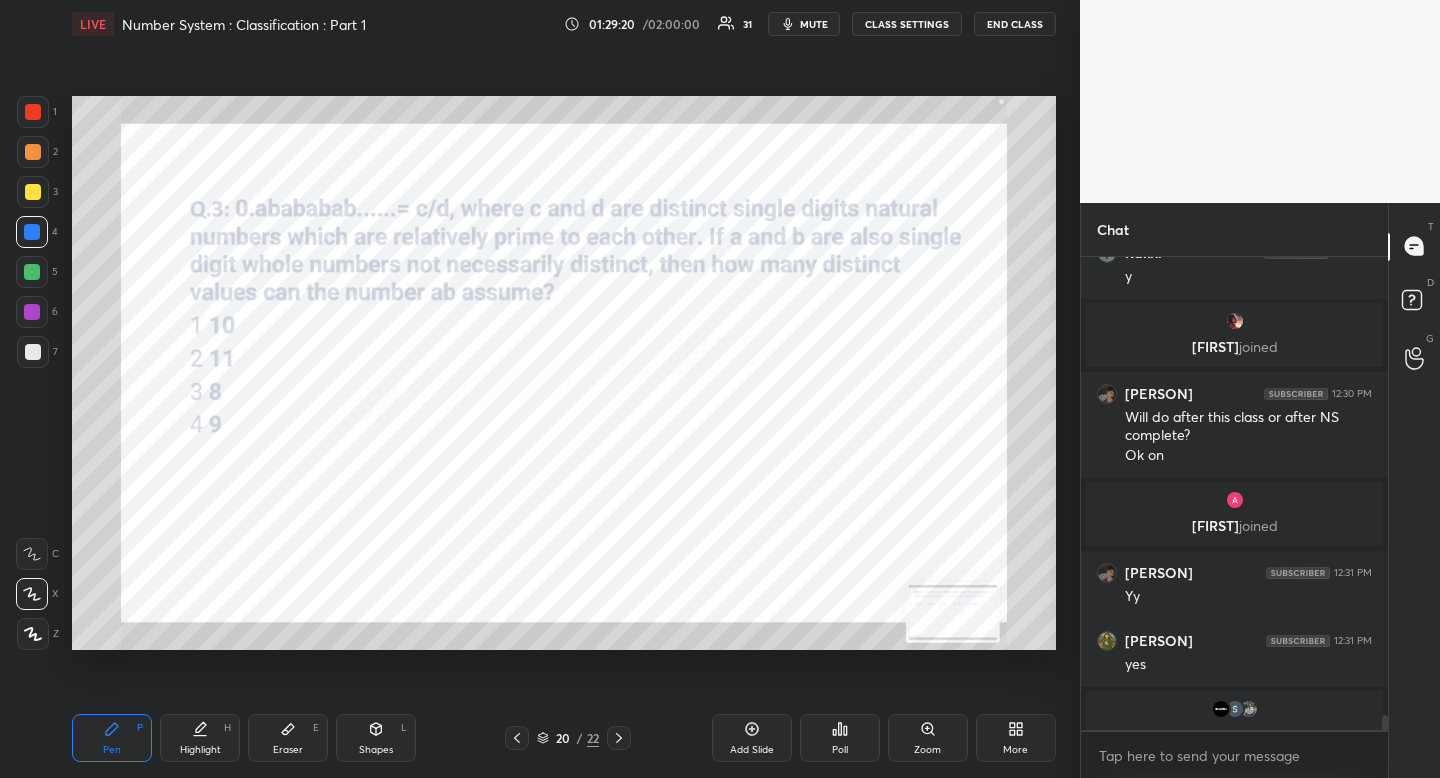 drag, startPoint x: 98, startPoint y: 730, endPoint x: 119, endPoint y: 721, distance: 22.847319 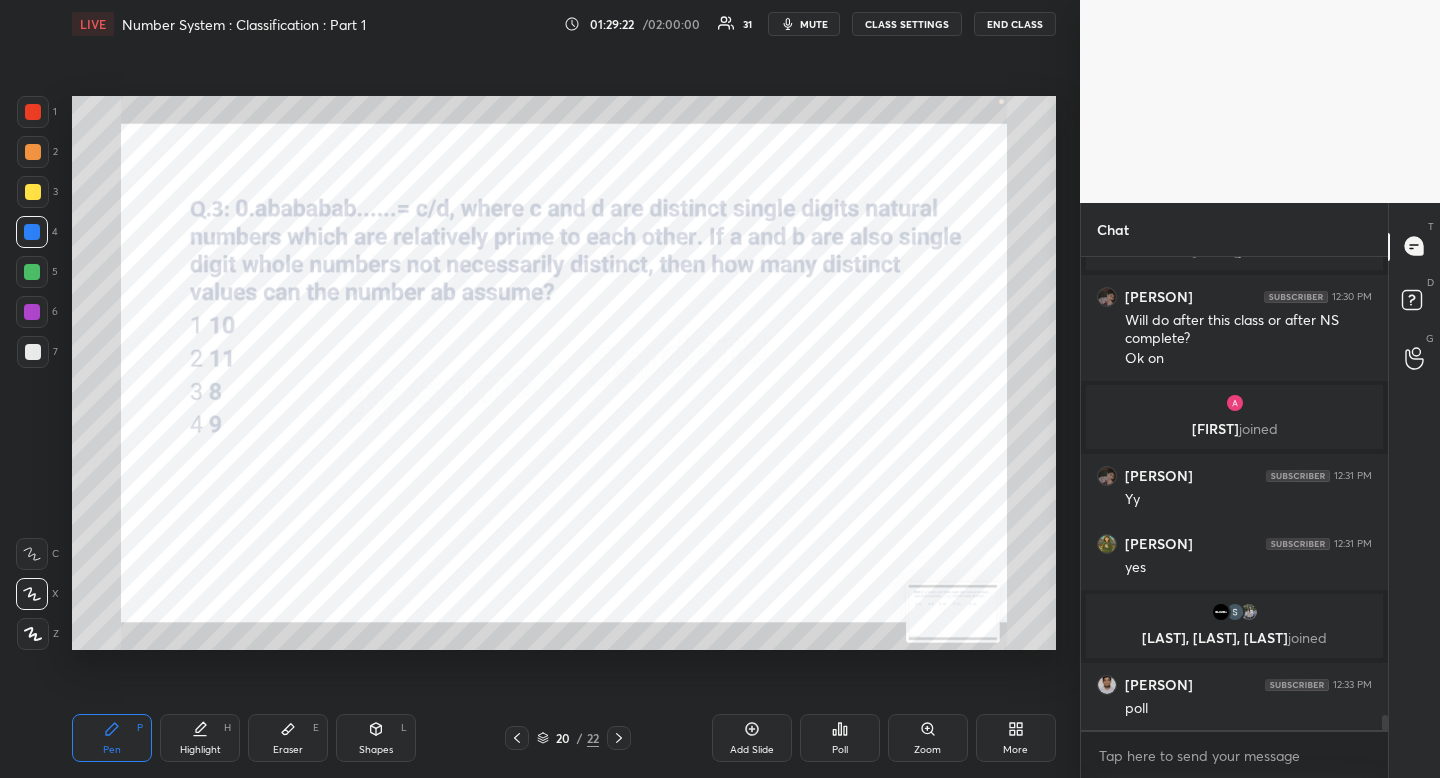 click on "Eraser E" at bounding box center [288, 738] 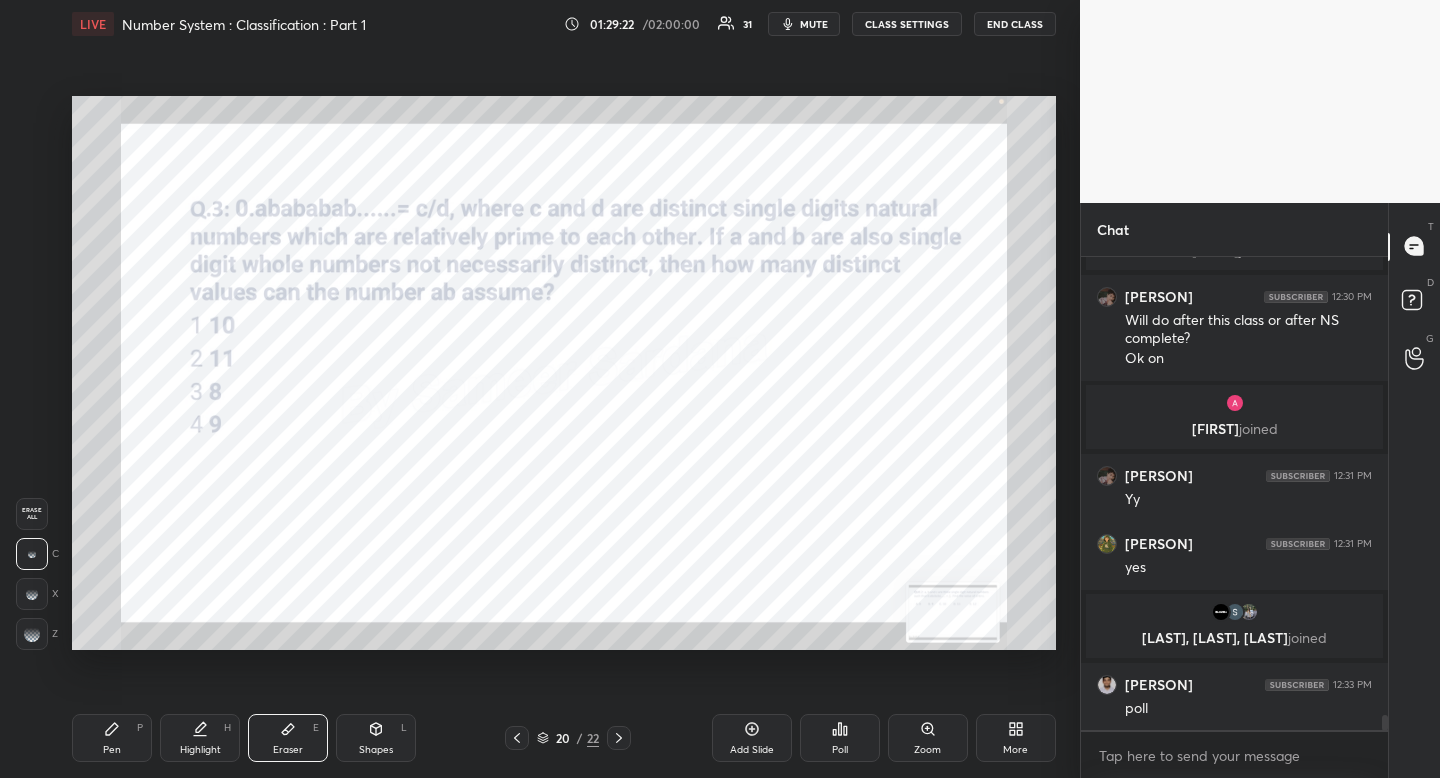 drag, startPoint x: 285, startPoint y: 741, endPoint x: 337, endPoint y: 662, distance: 94.57801 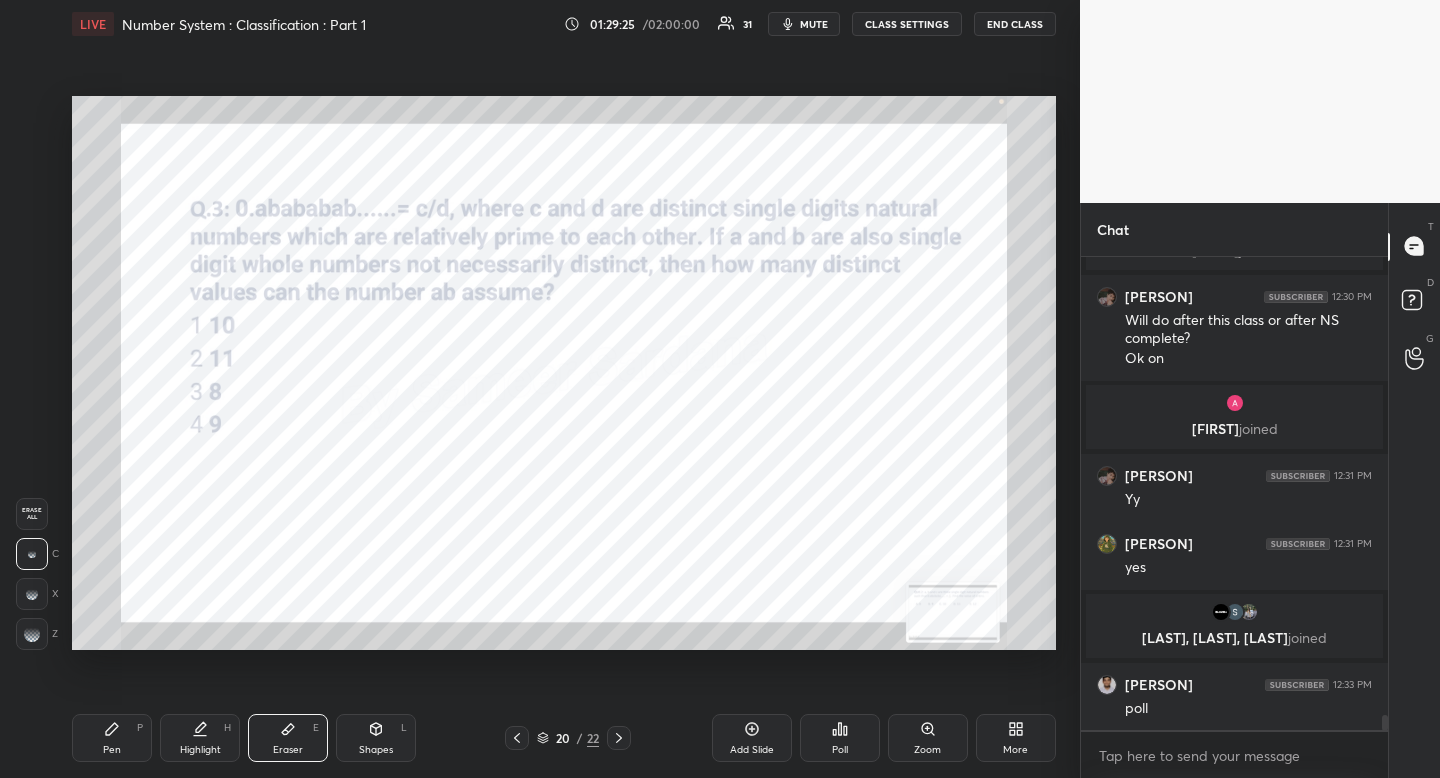 click on "Pen P" at bounding box center [112, 738] 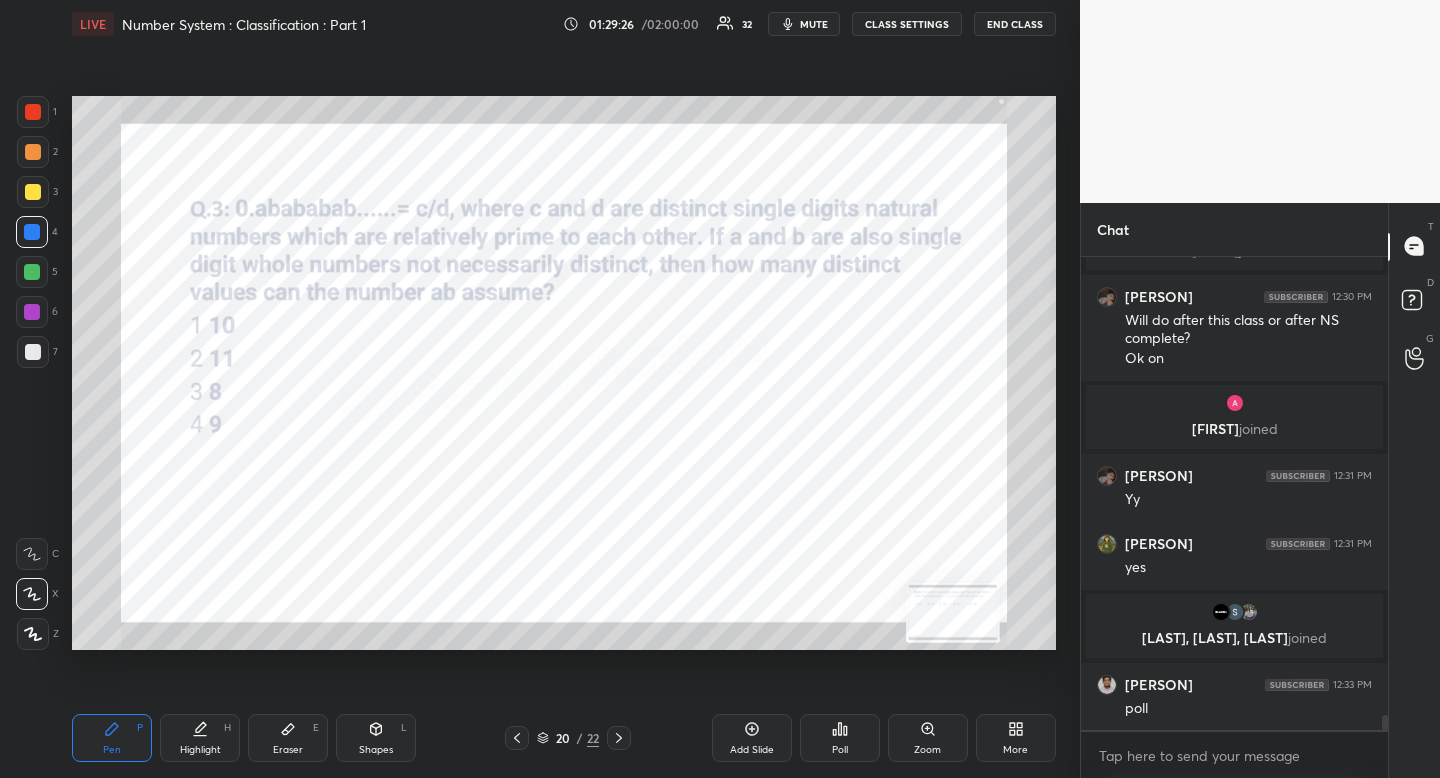 click at bounding box center [32, 232] 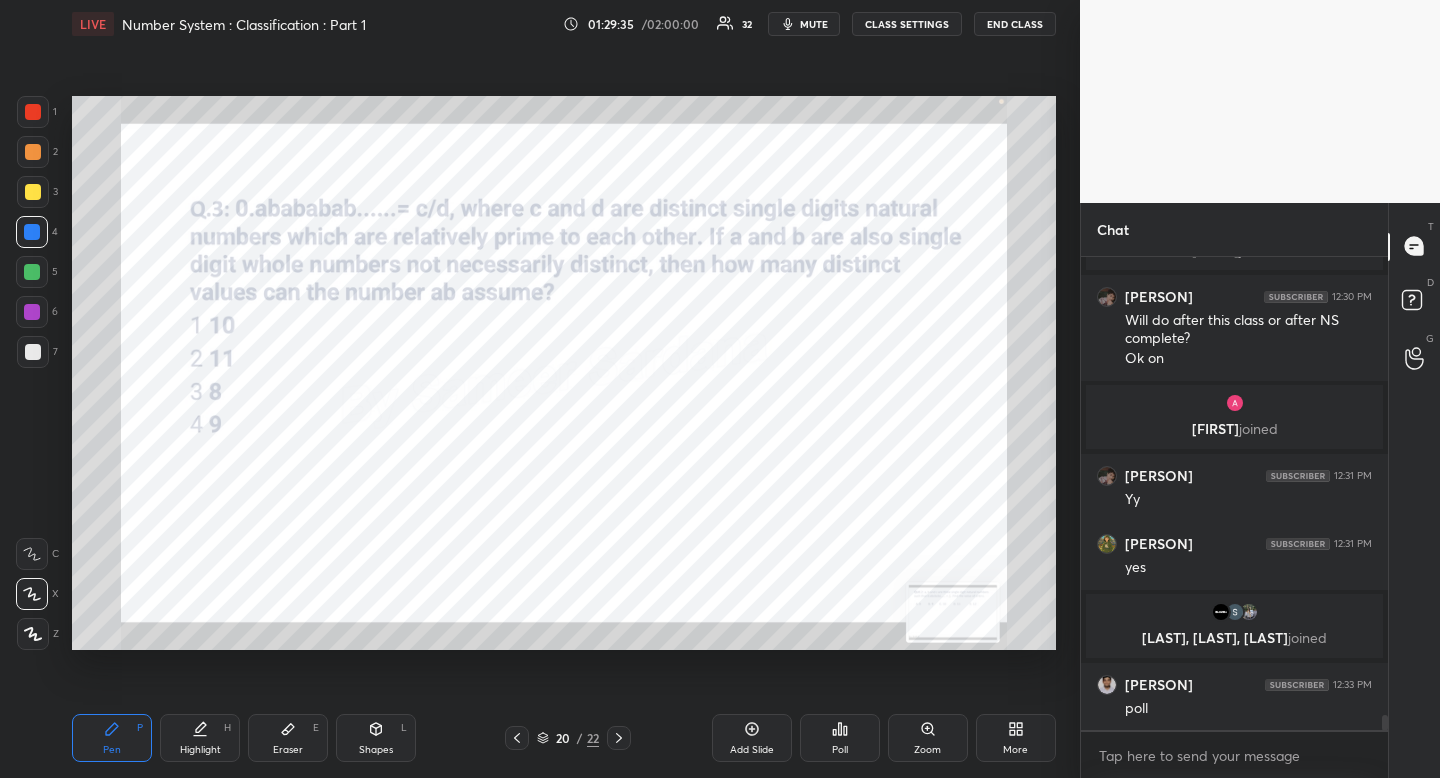 scroll, scrollTop: 14594, scrollLeft: 0, axis: vertical 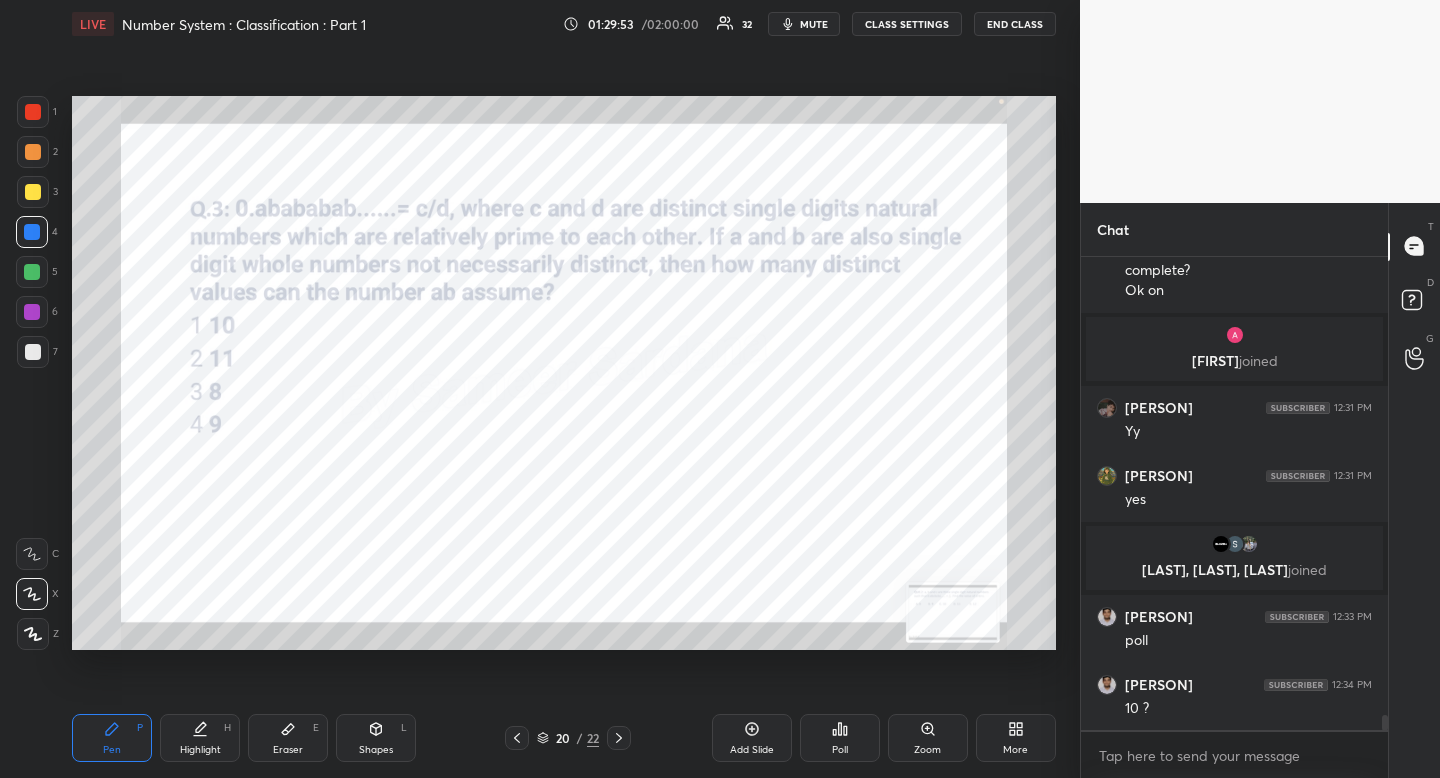 click on "Pen P Highlight H Eraser E Shapes L 20 / 22 Add Slide Poll Zoom More" at bounding box center (564, 738) 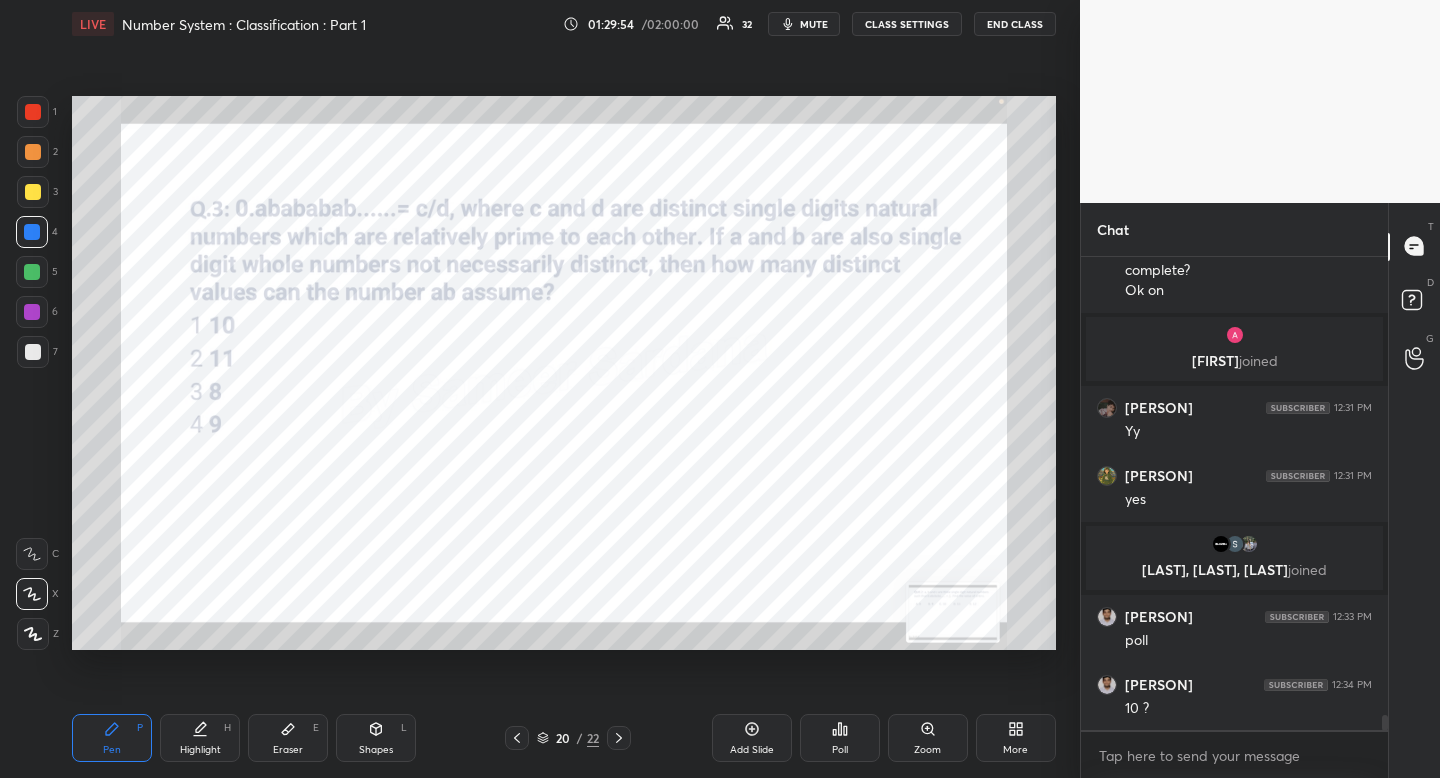 drag, startPoint x: 201, startPoint y: 755, endPoint x: 240, endPoint y: 660, distance: 102.69372 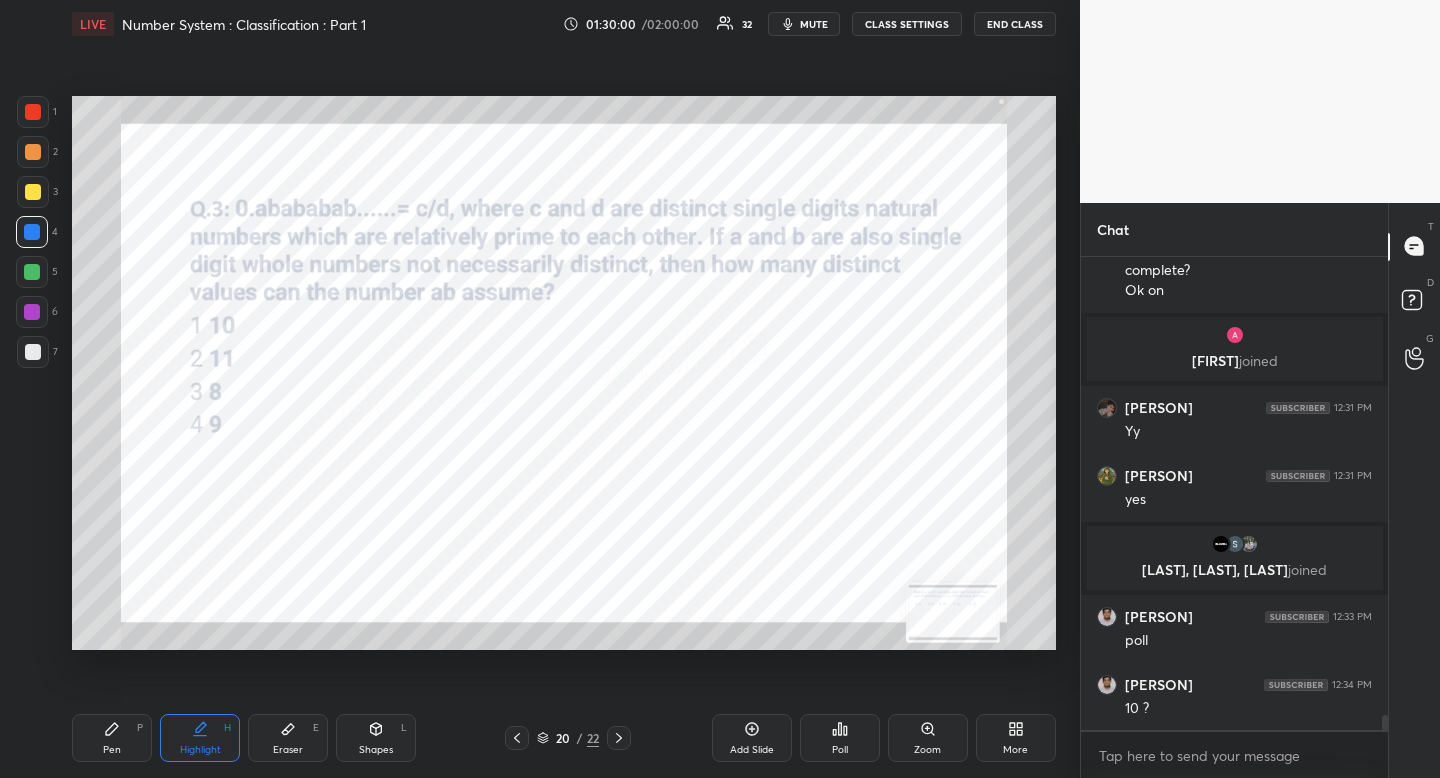 click on "Shapes L" at bounding box center (376, 738) 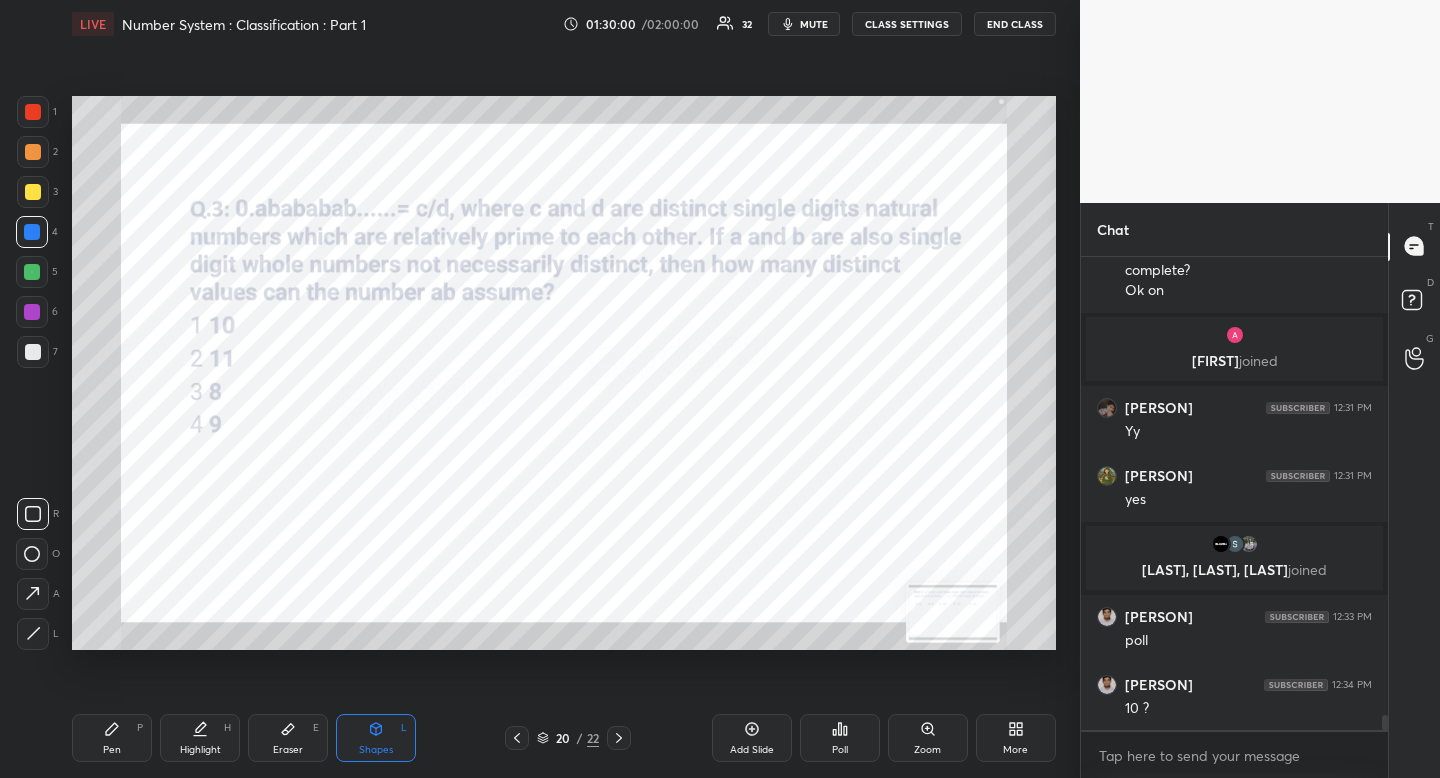click 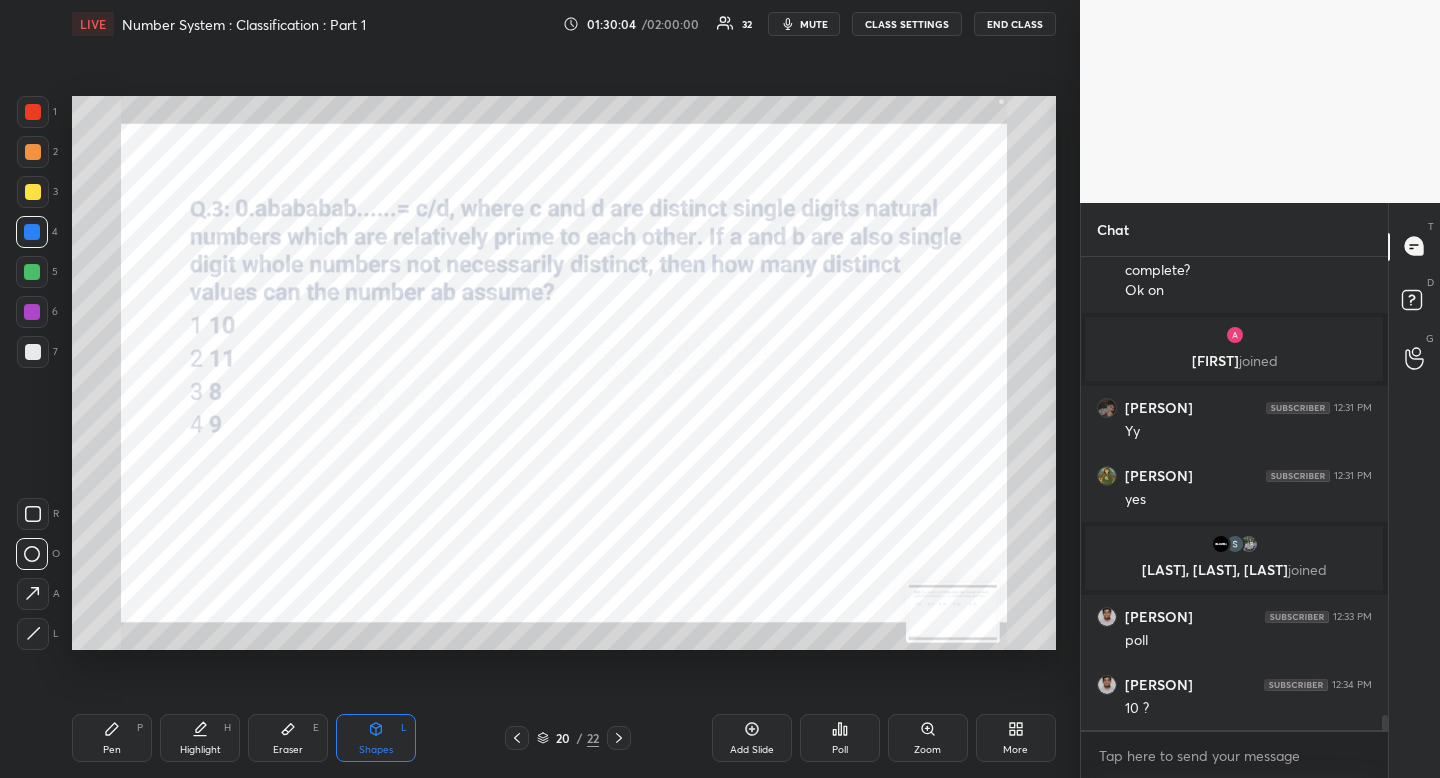 drag, startPoint x: 110, startPoint y: 738, endPoint x: 116, endPoint y: 729, distance: 10.816654 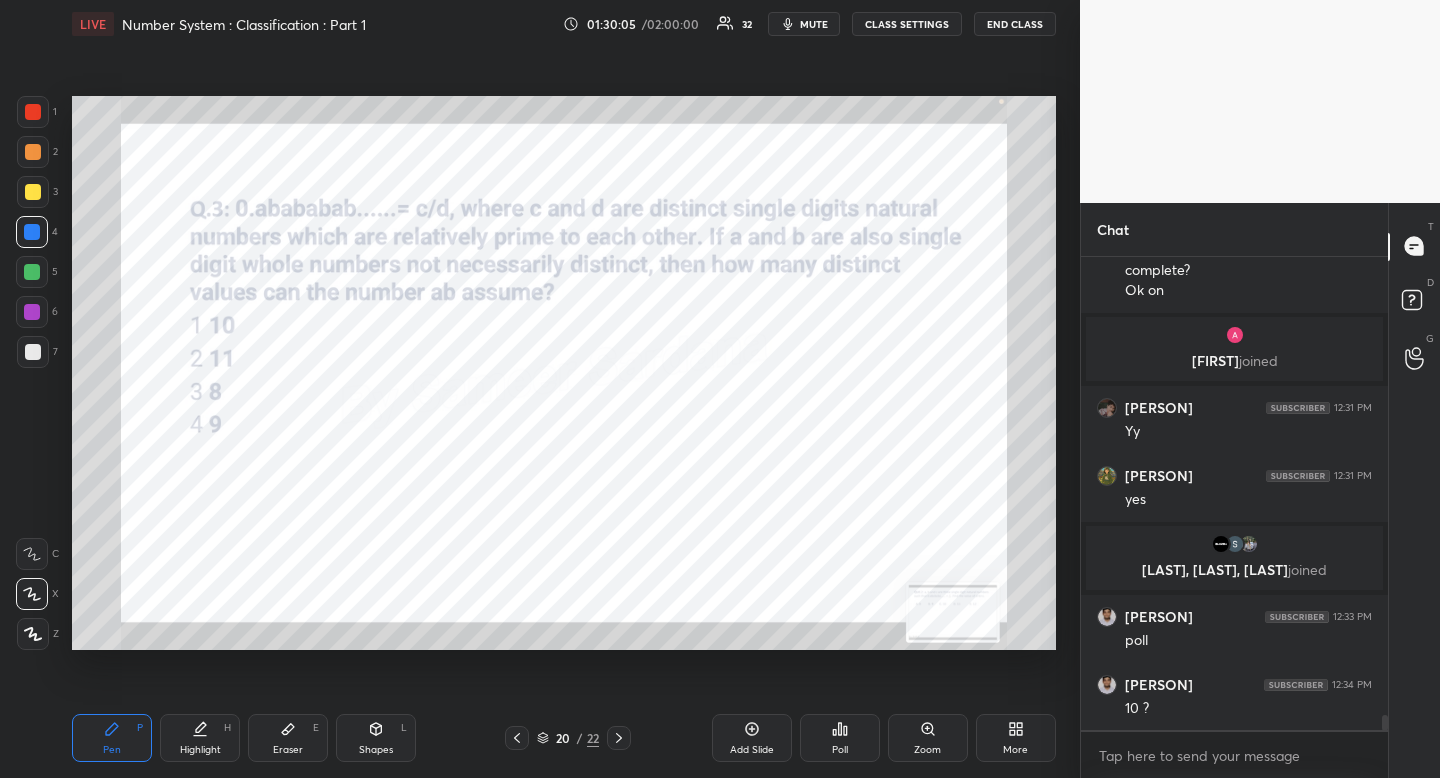 click 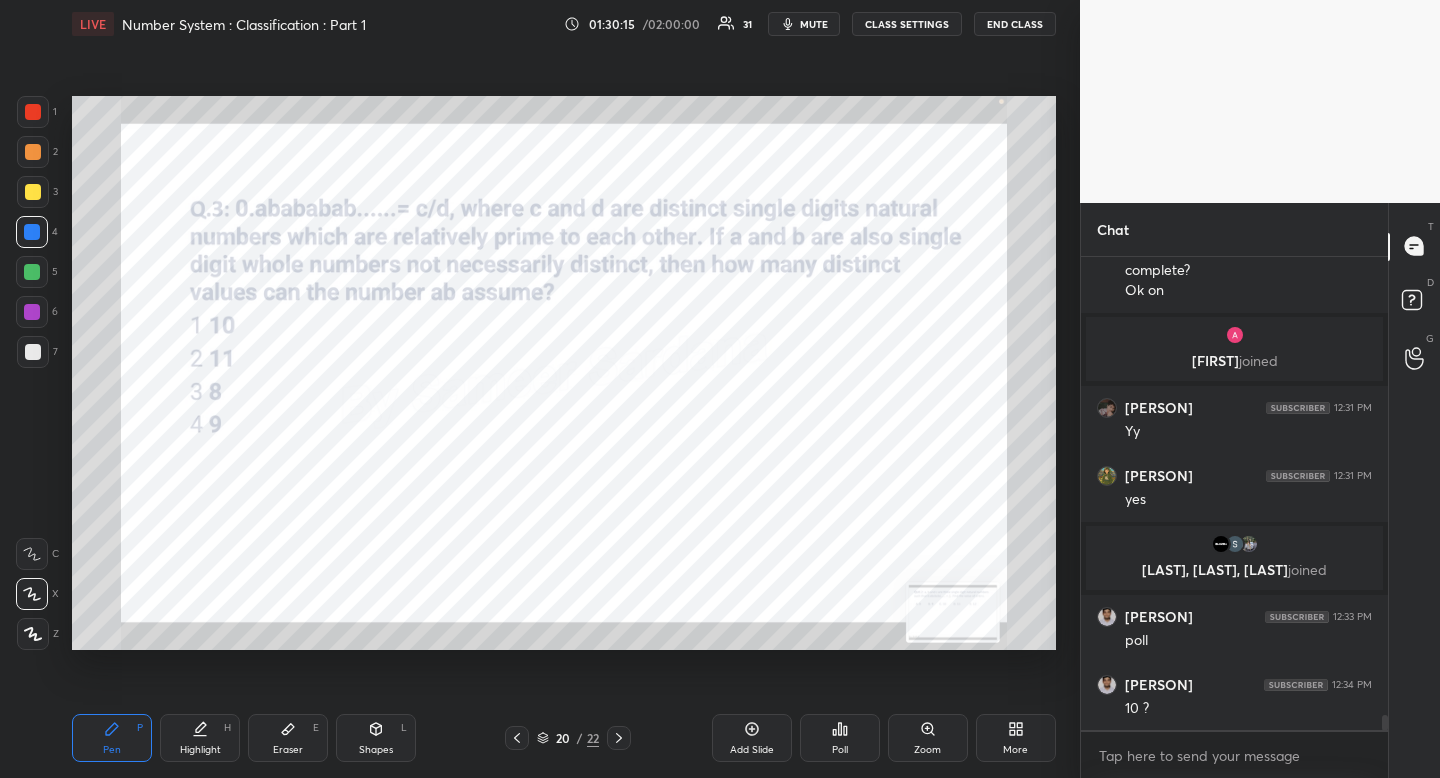 drag, startPoint x: 193, startPoint y: 734, endPoint x: 230, endPoint y: 652, distance: 89.961105 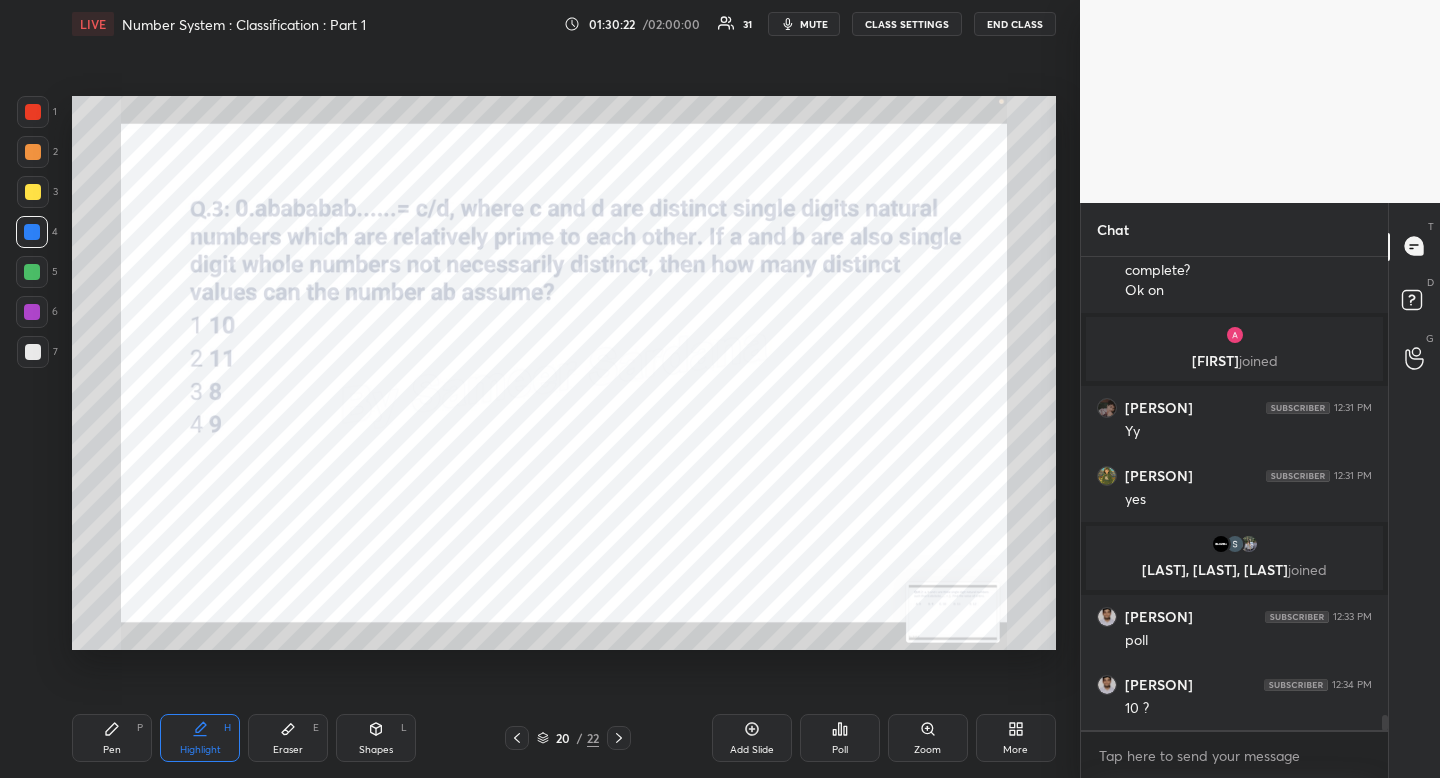 drag, startPoint x: 282, startPoint y: 731, endPoint x: 277, endPoint y: 690, distance: 41.303753 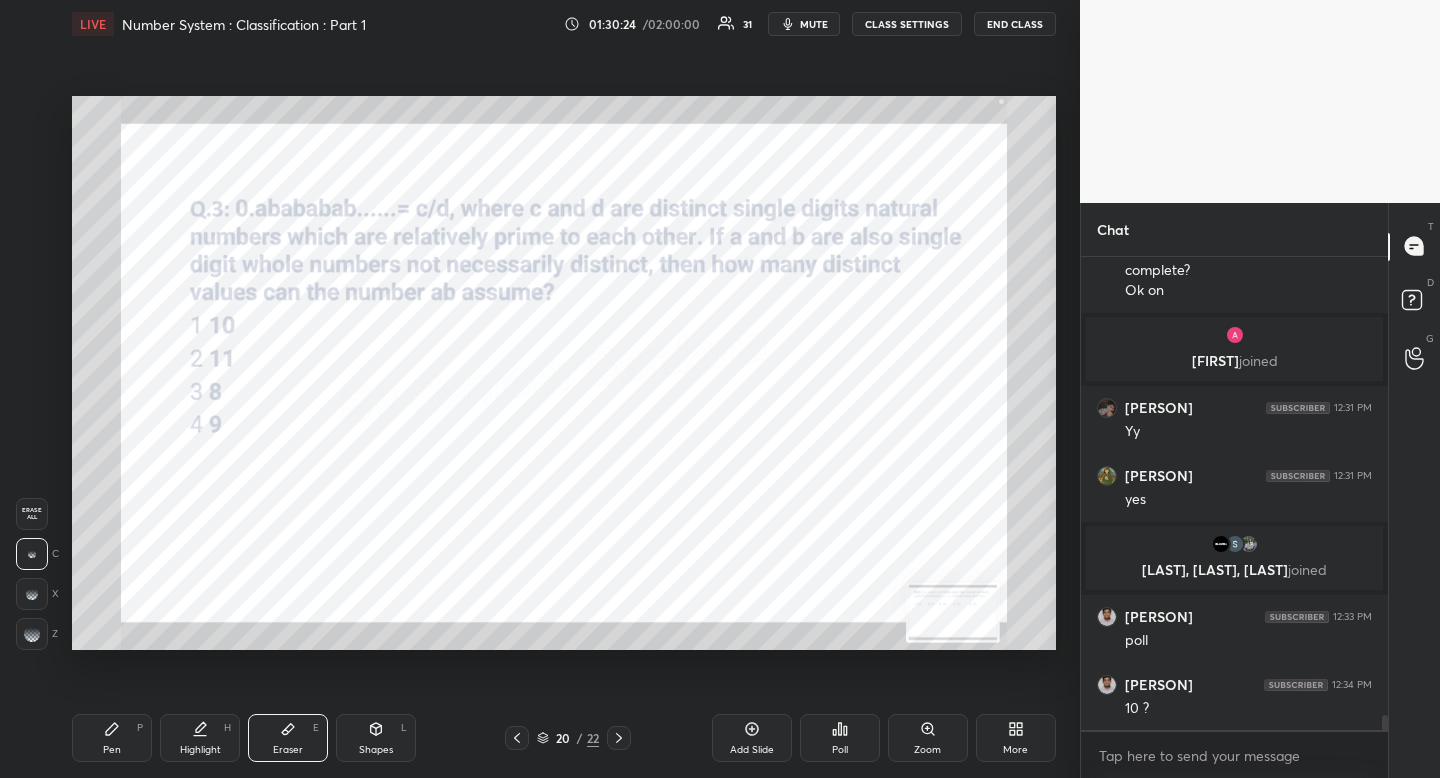 click 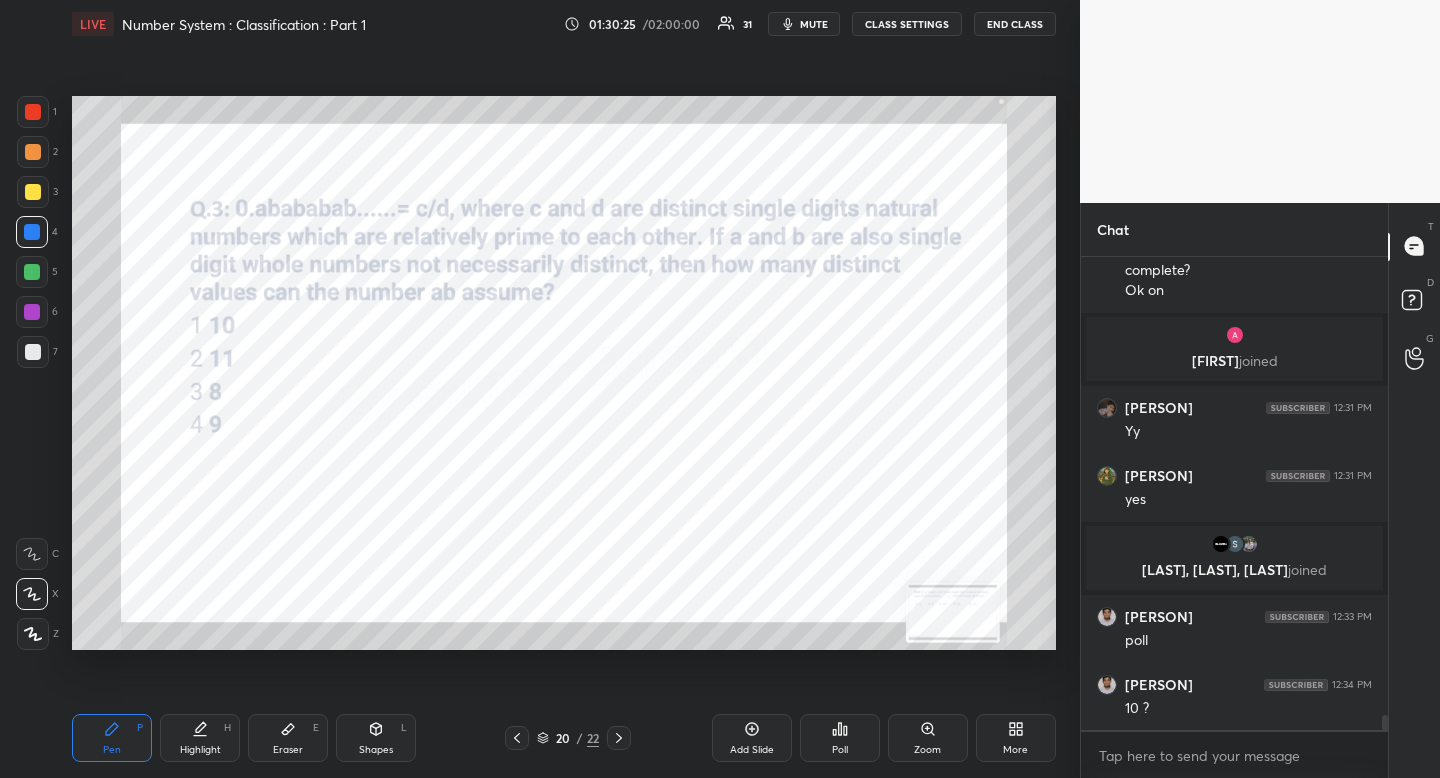 scroll, scrollTop: 14662, scrollLeft: 0, axis: vertical 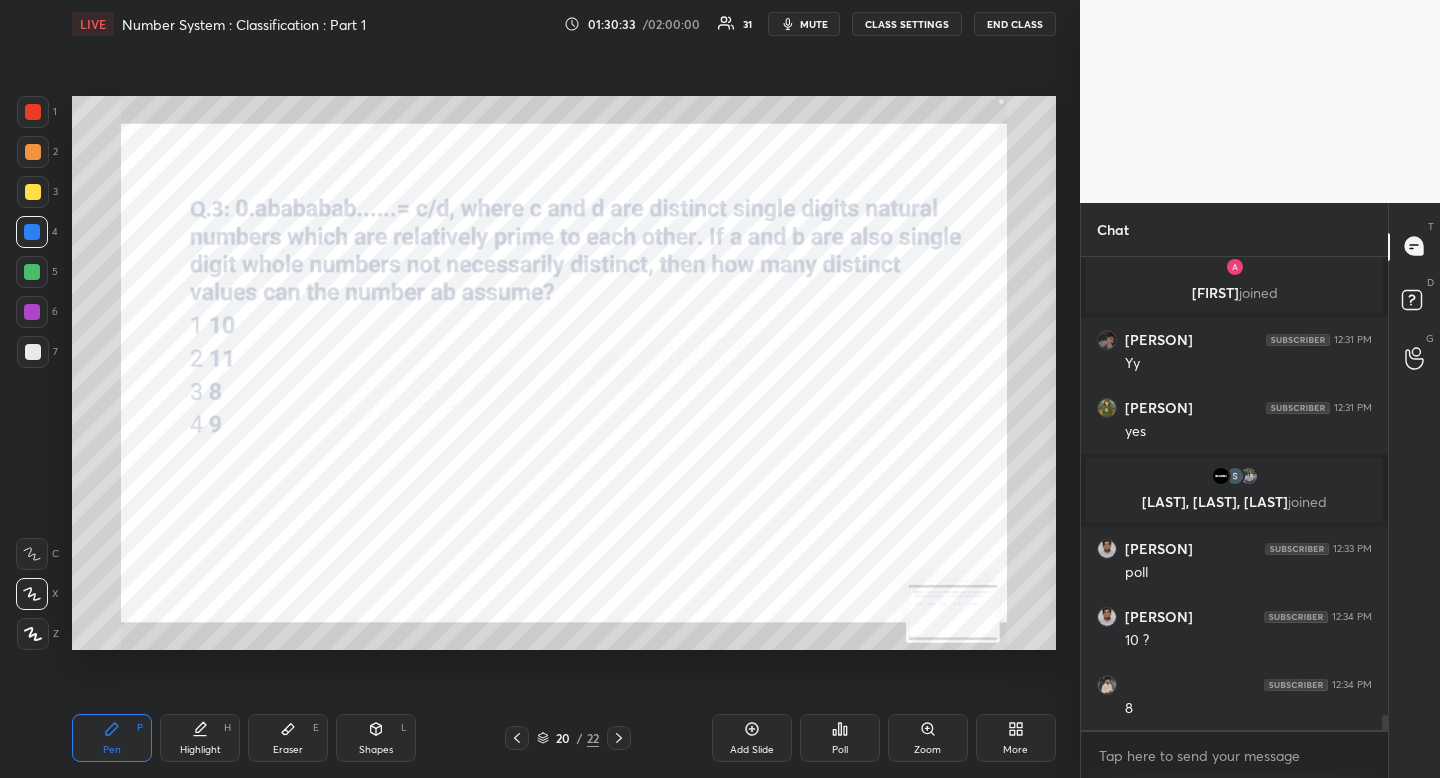 click on "Eraser E" at bounding box center (288, 738) 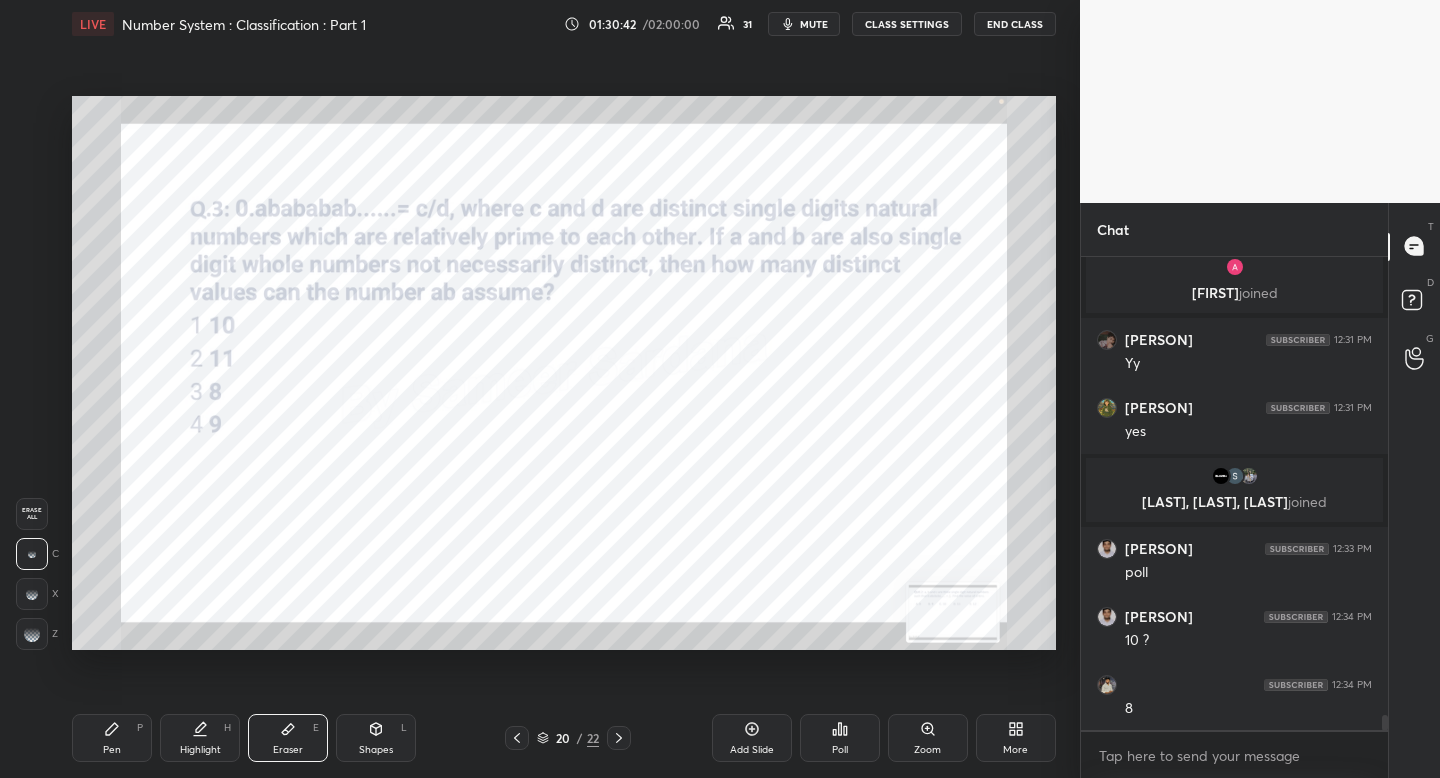 click on "Pen" at bounding box center (112, 750) 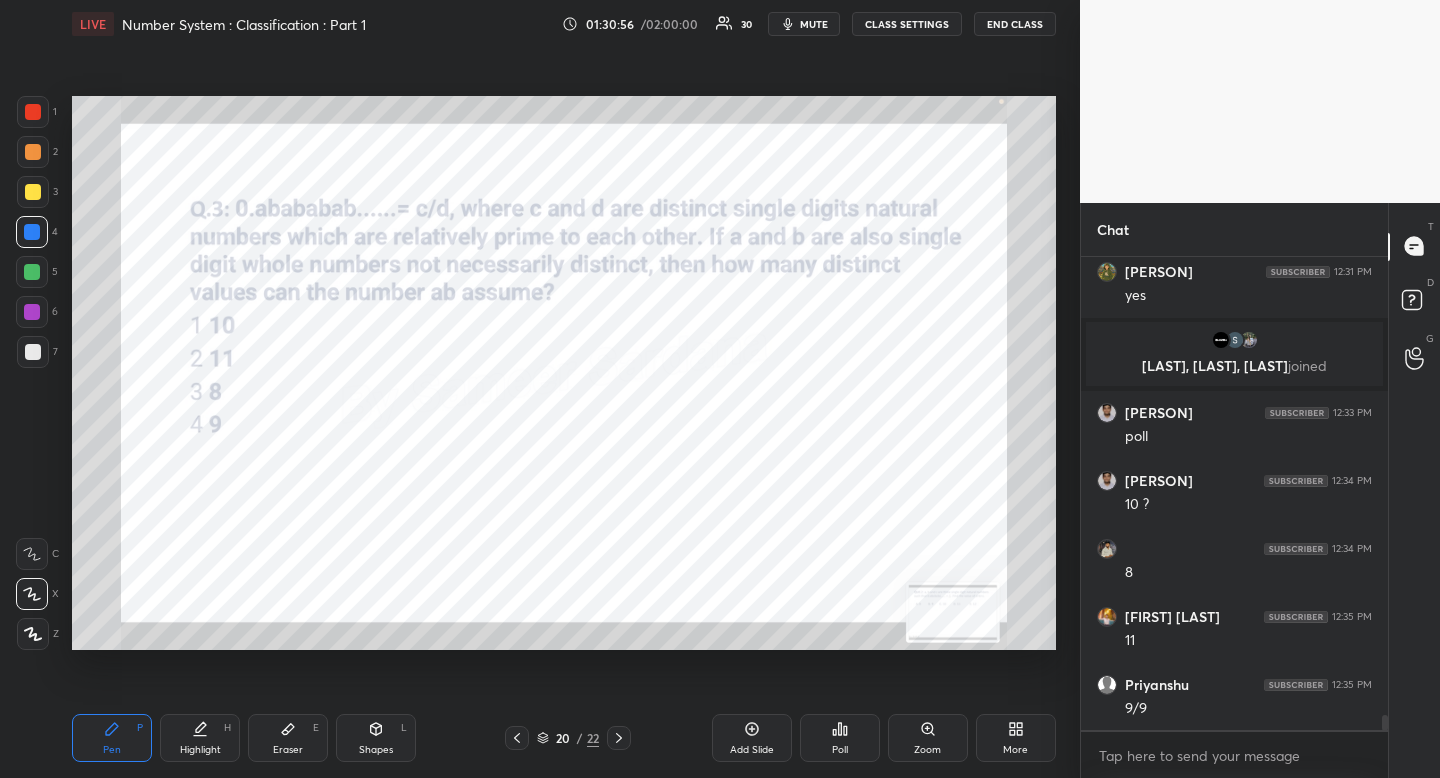 scroll, scrollTop: 14866, scrollLeft: 0, axis: vertical 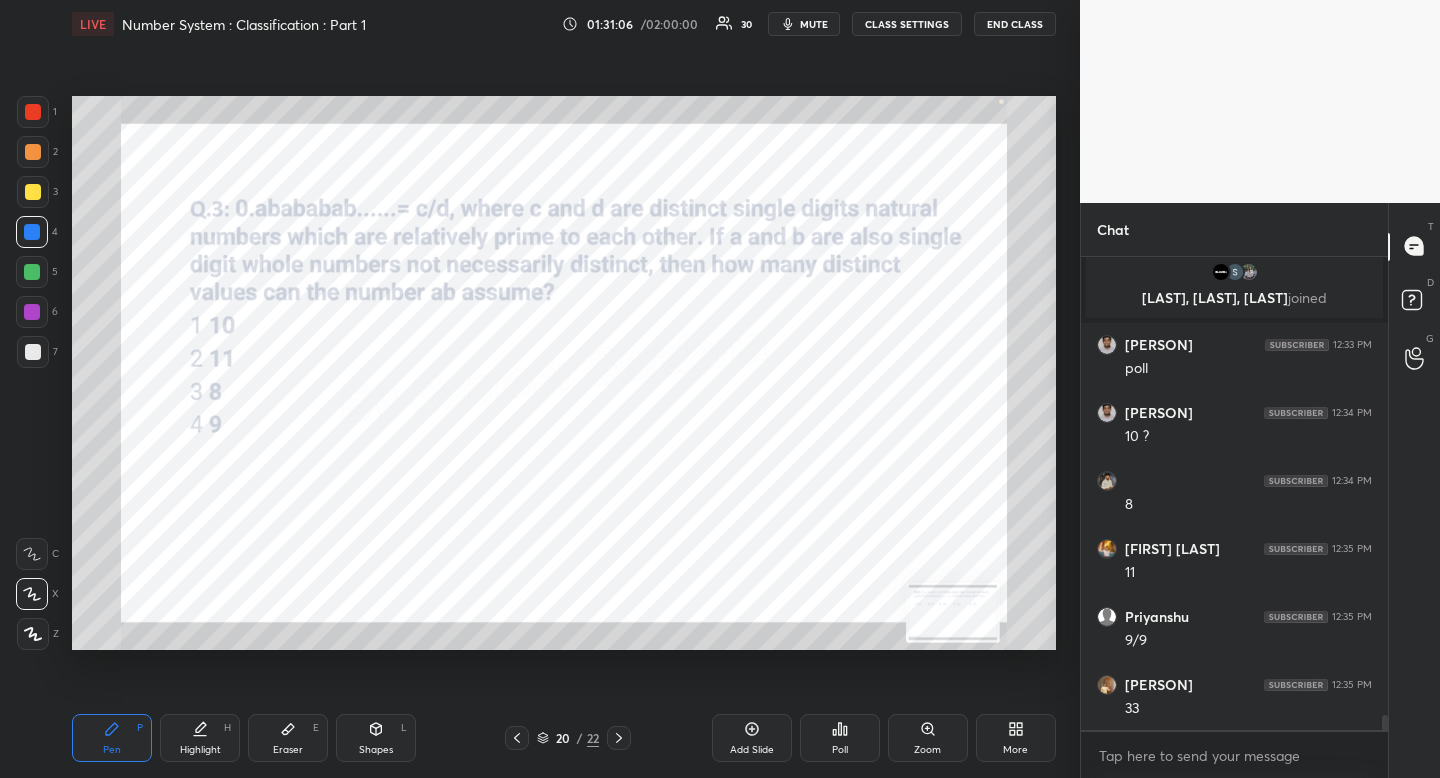 drag, startPoint x: 298, startPoint y: 741, endPoint x: 301, endPoint y: 731, distance: 10.440307 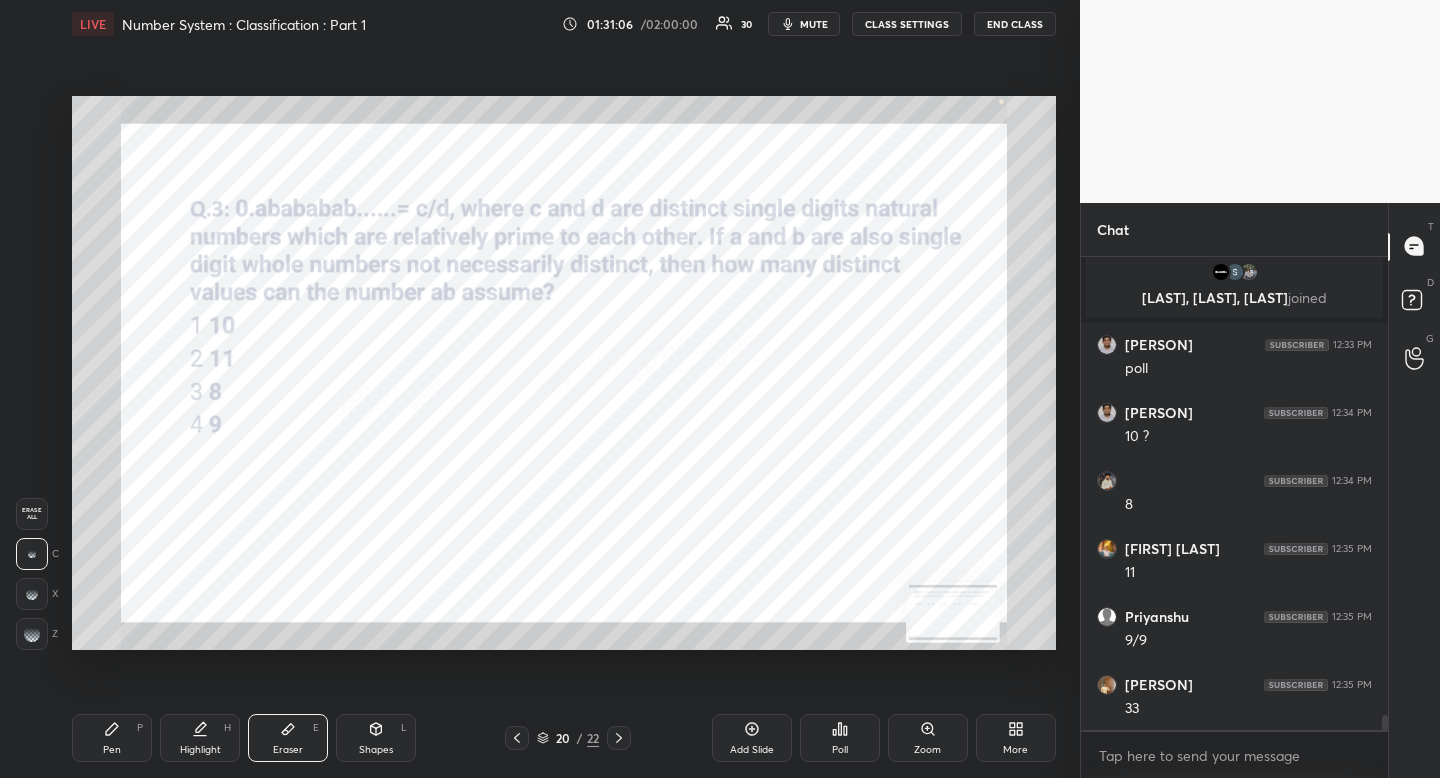 click on "Eraser E" at bounding box center (288, 738) 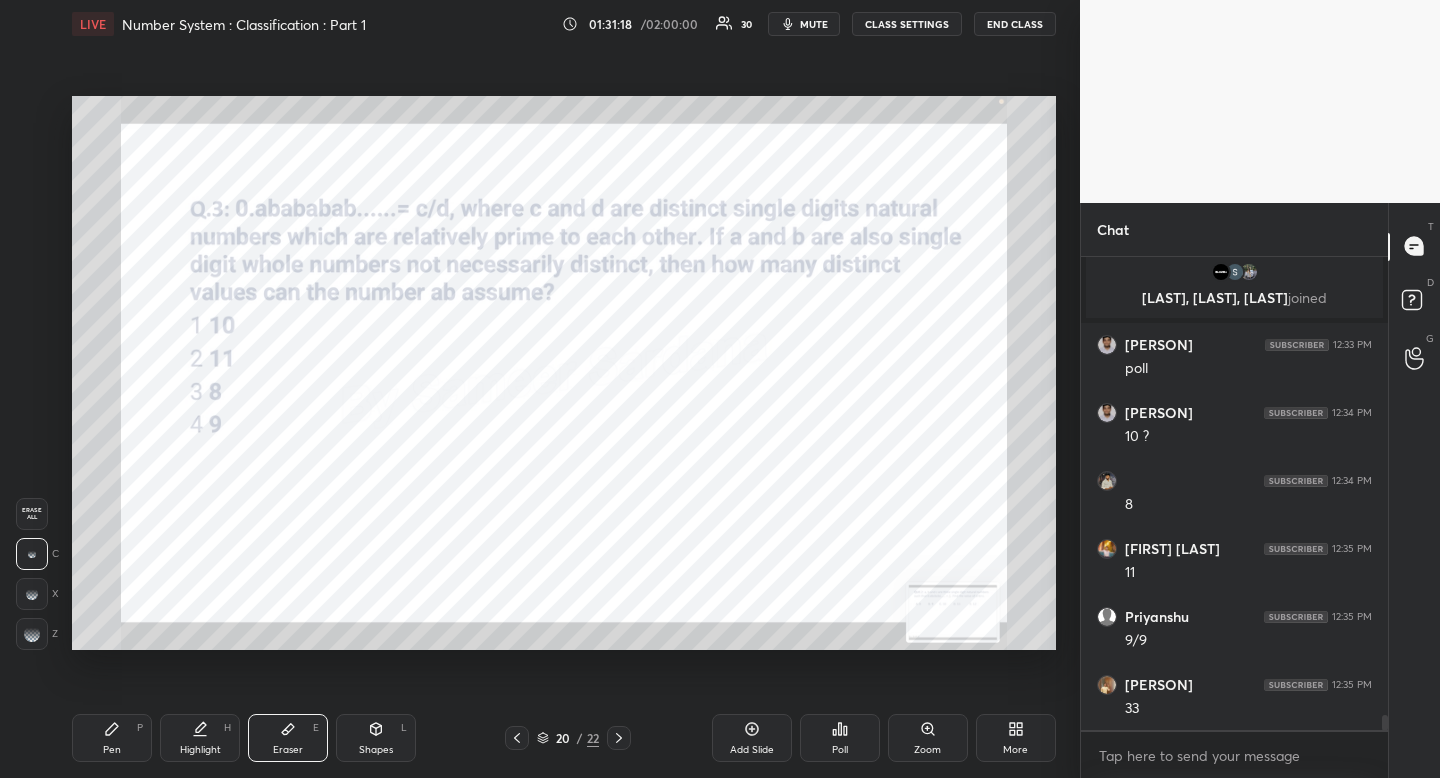 click on "Pen P" at bounding box center (112, 738) 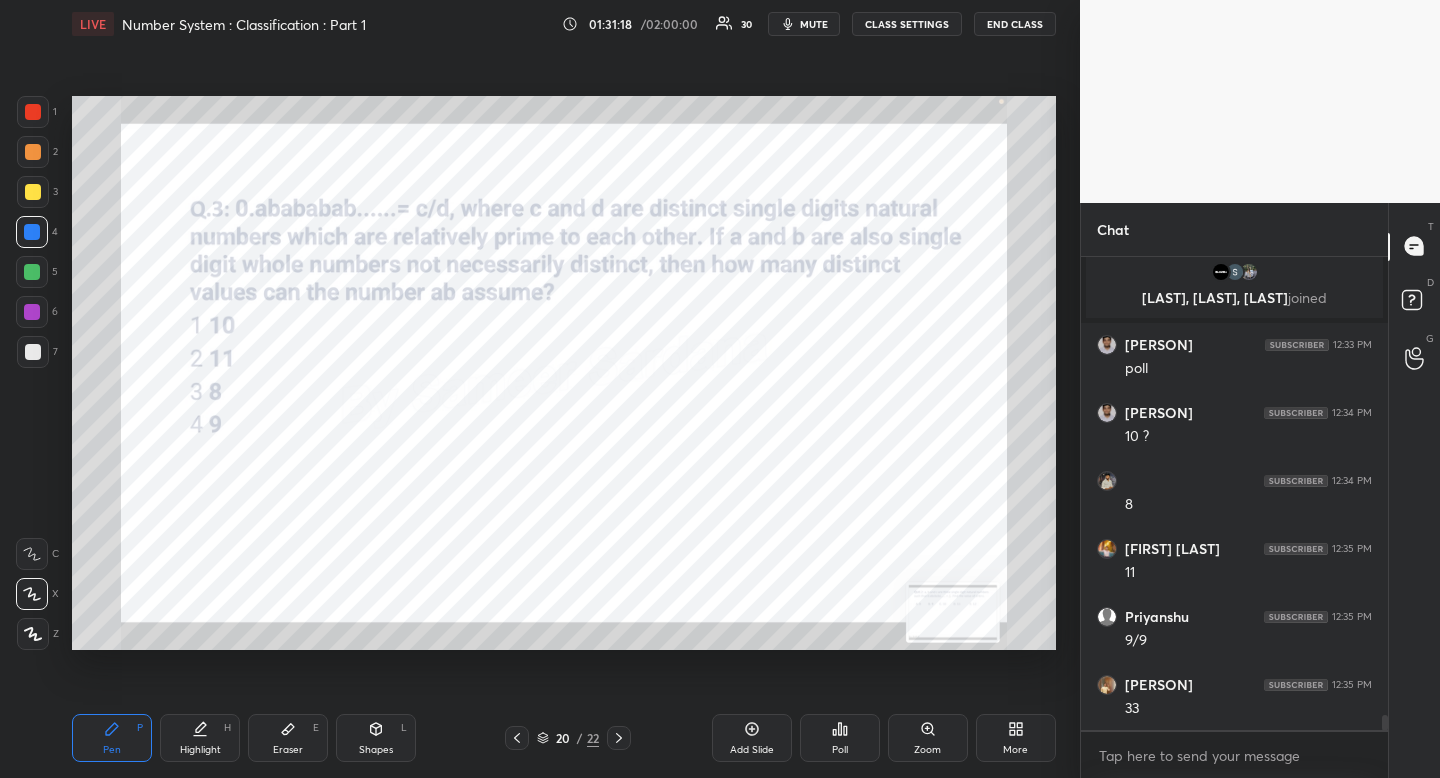 click 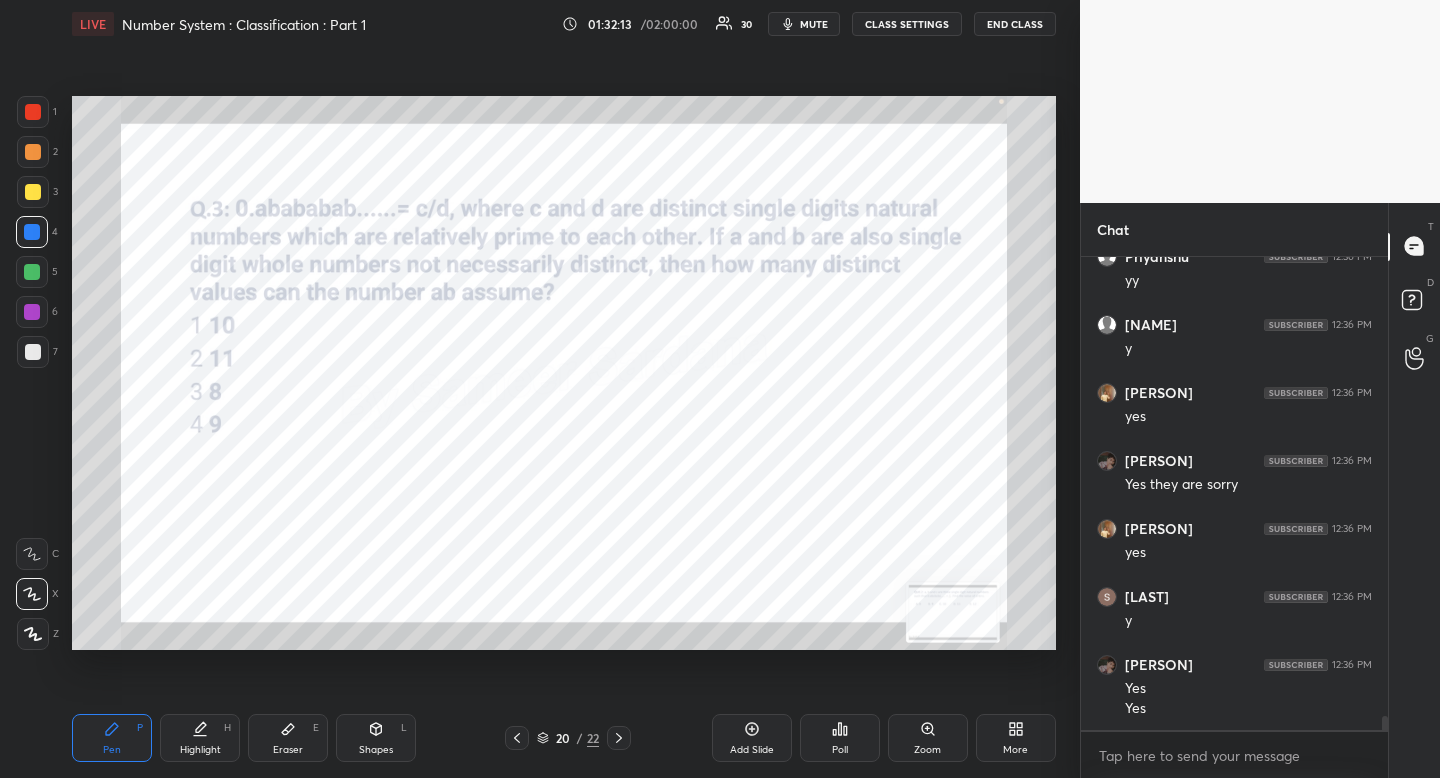 scroll, scrollTop: 15639, scrollLeft: 0, axis: vertical 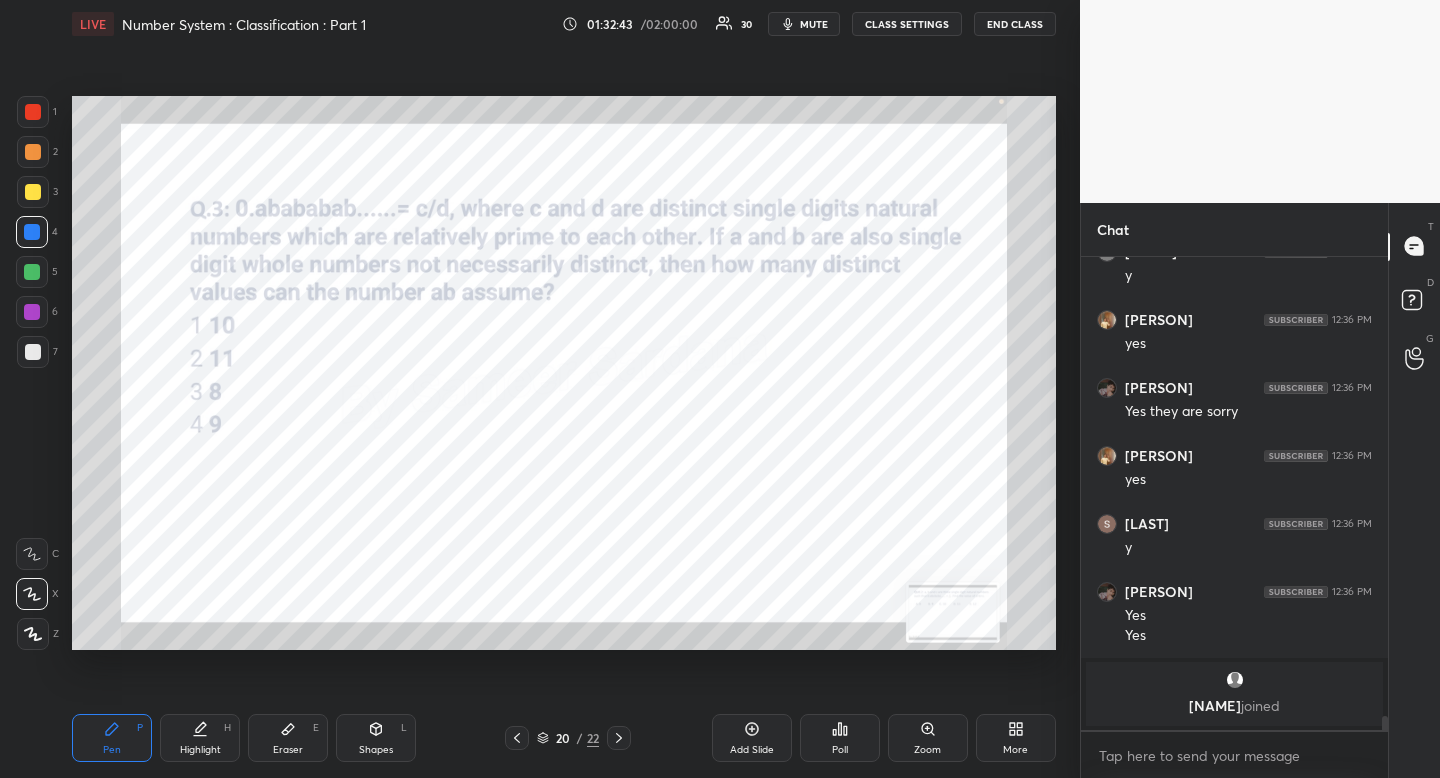 click on "Eraser E" at bounding box center [288, 738] 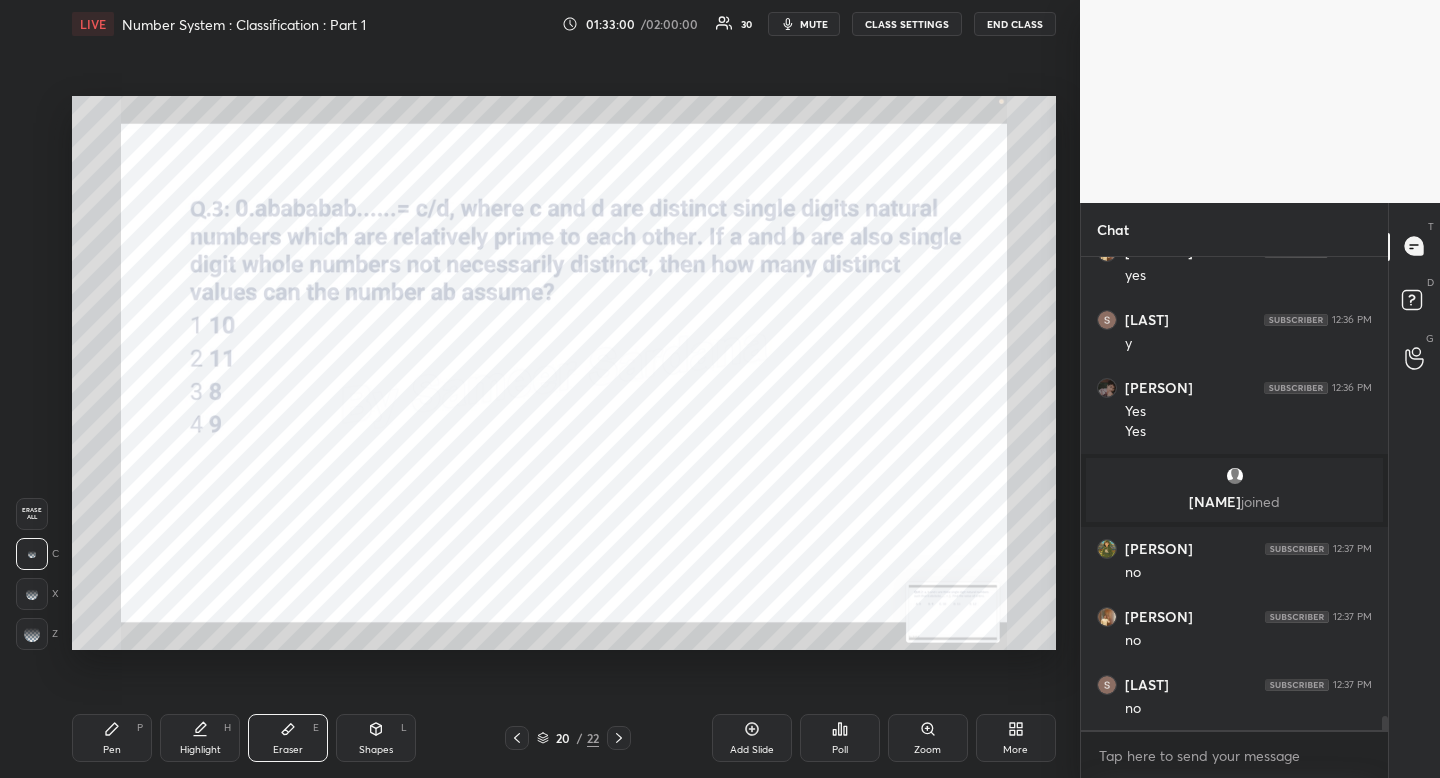 scroll, scrollTop: 15570, scrollLeft: 0, axis: vertical 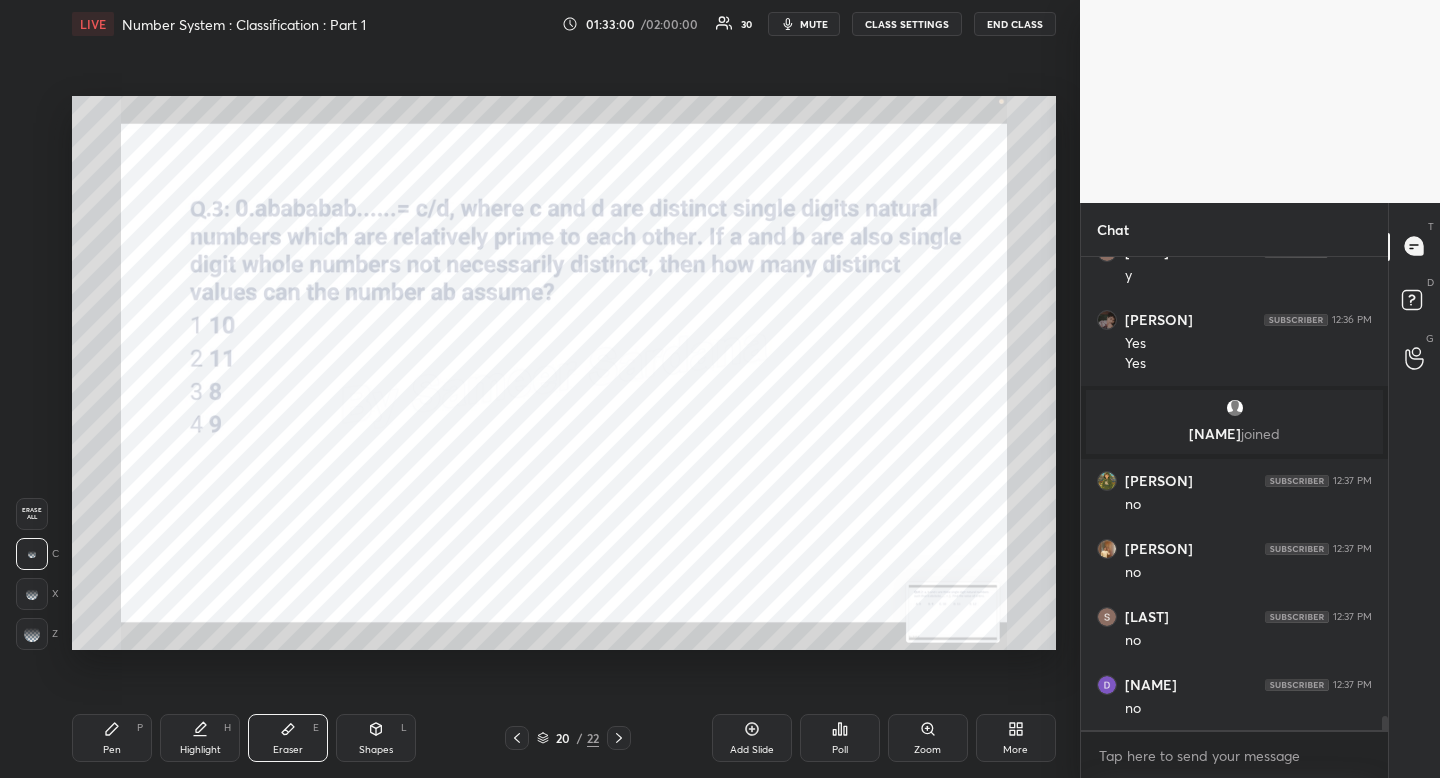 click on "Highlight H" at bounding box center [200, 738] 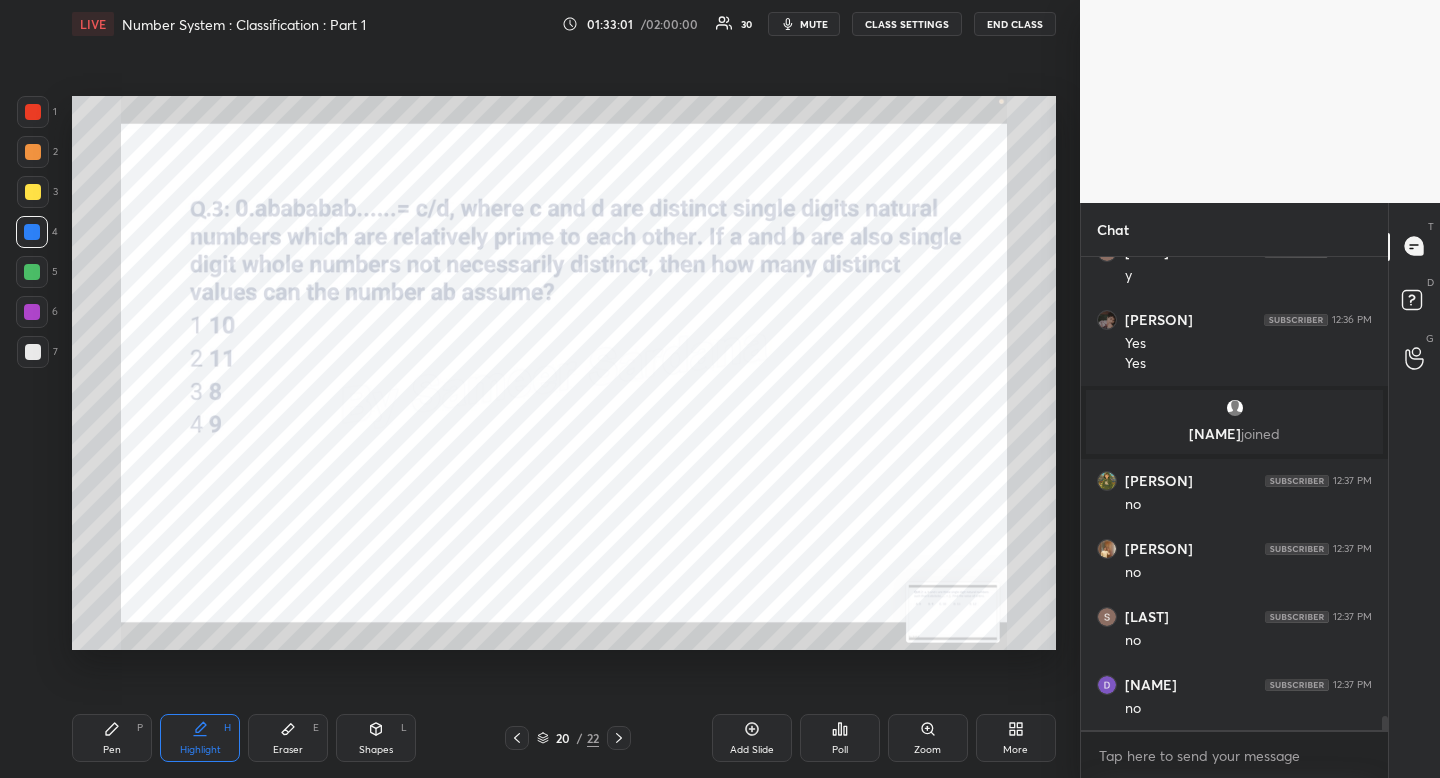 click on "Highlight H" at bounding box center [200, 738] 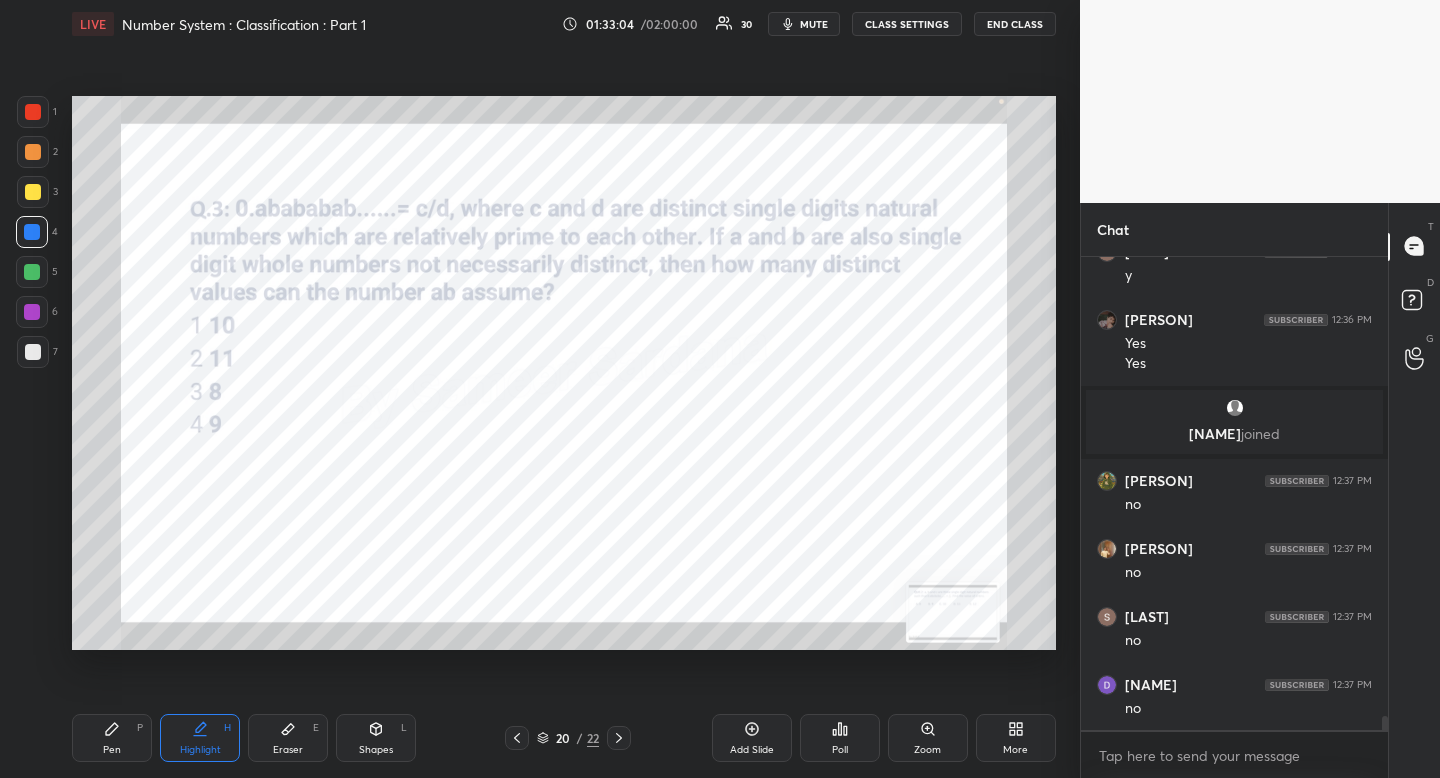 scroll, scrollTop: 15638, scrollLeft: 0, axis: vertical 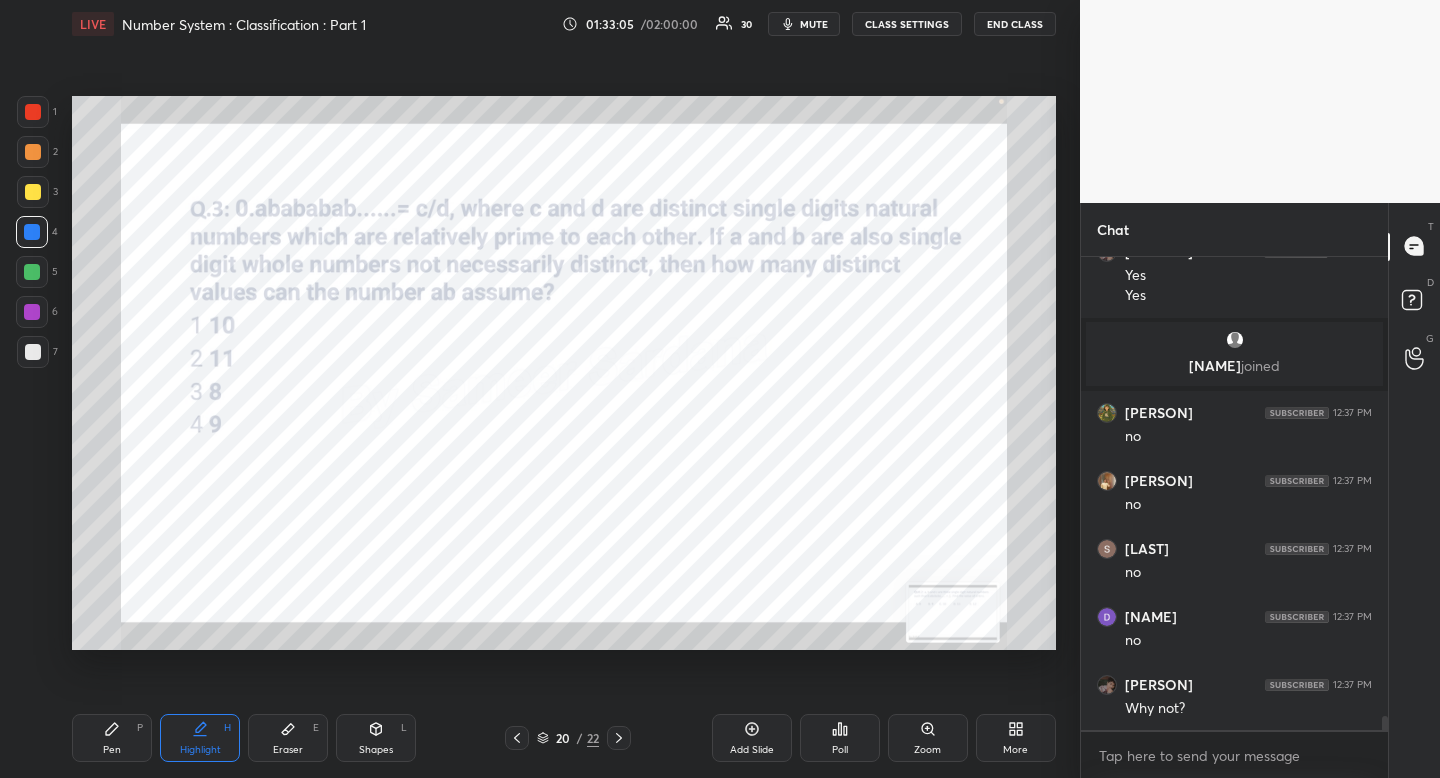 click on "Pen P" at bounding box center [112, 738] 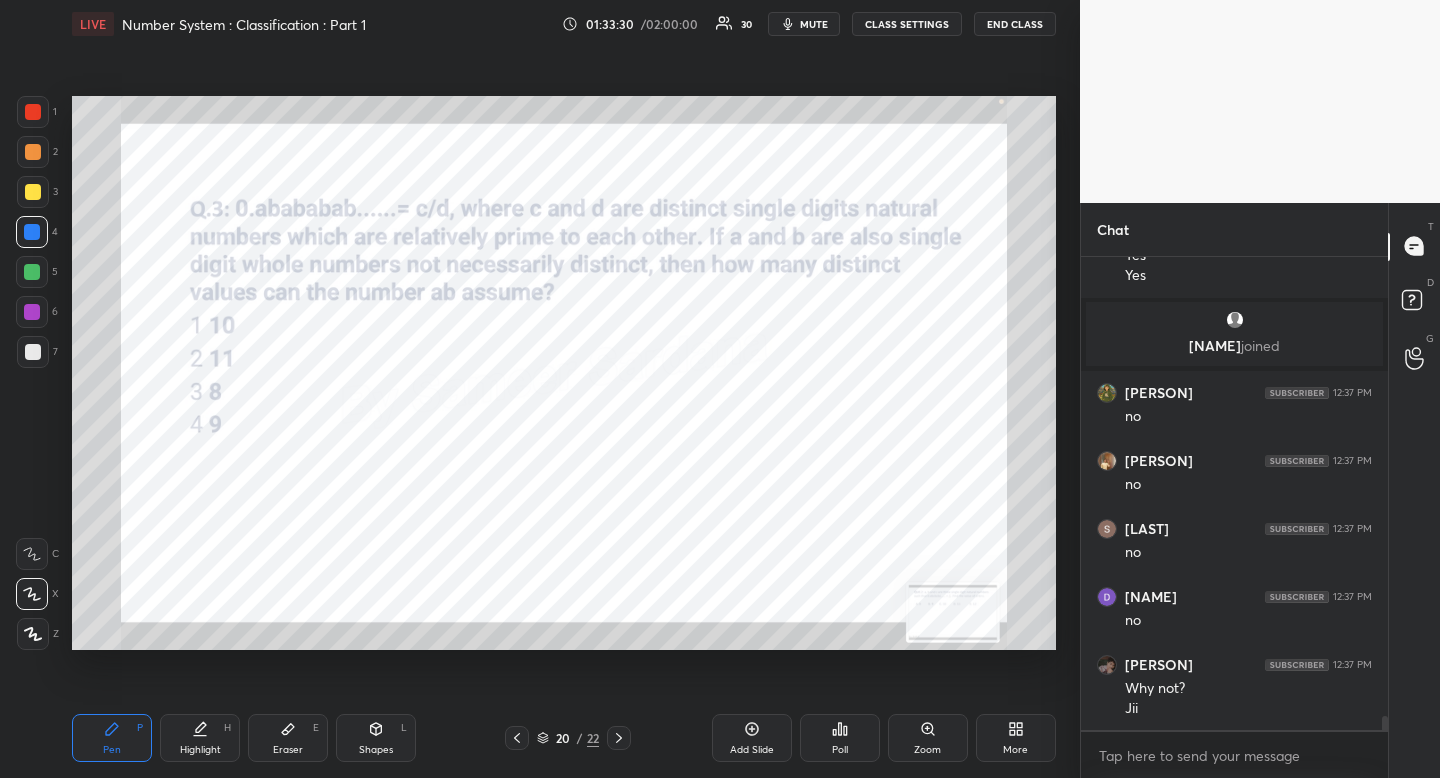 scroll, scrollTop: 15726, scrollLeft: 0, axis: vertical 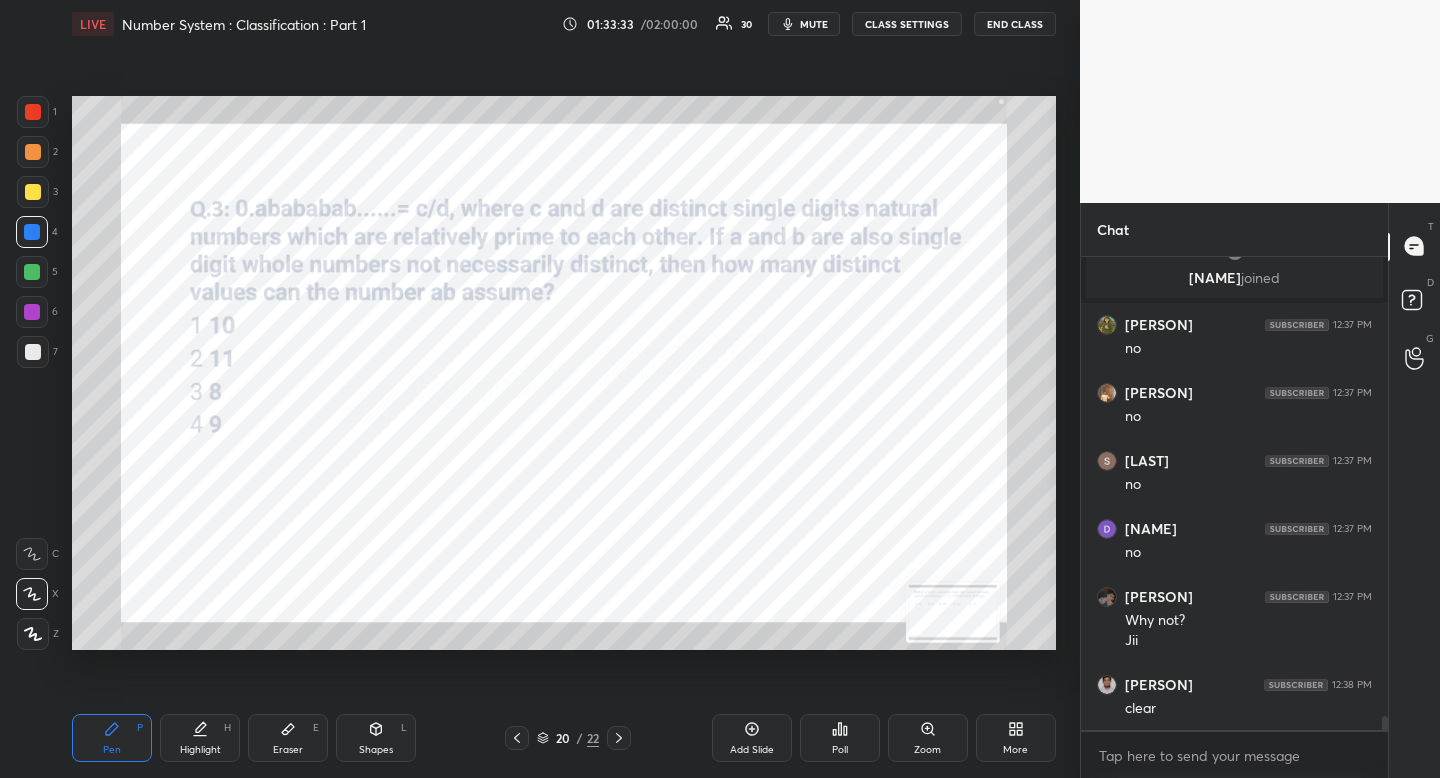 click on "Highlight" at bounding box center (200, 750) 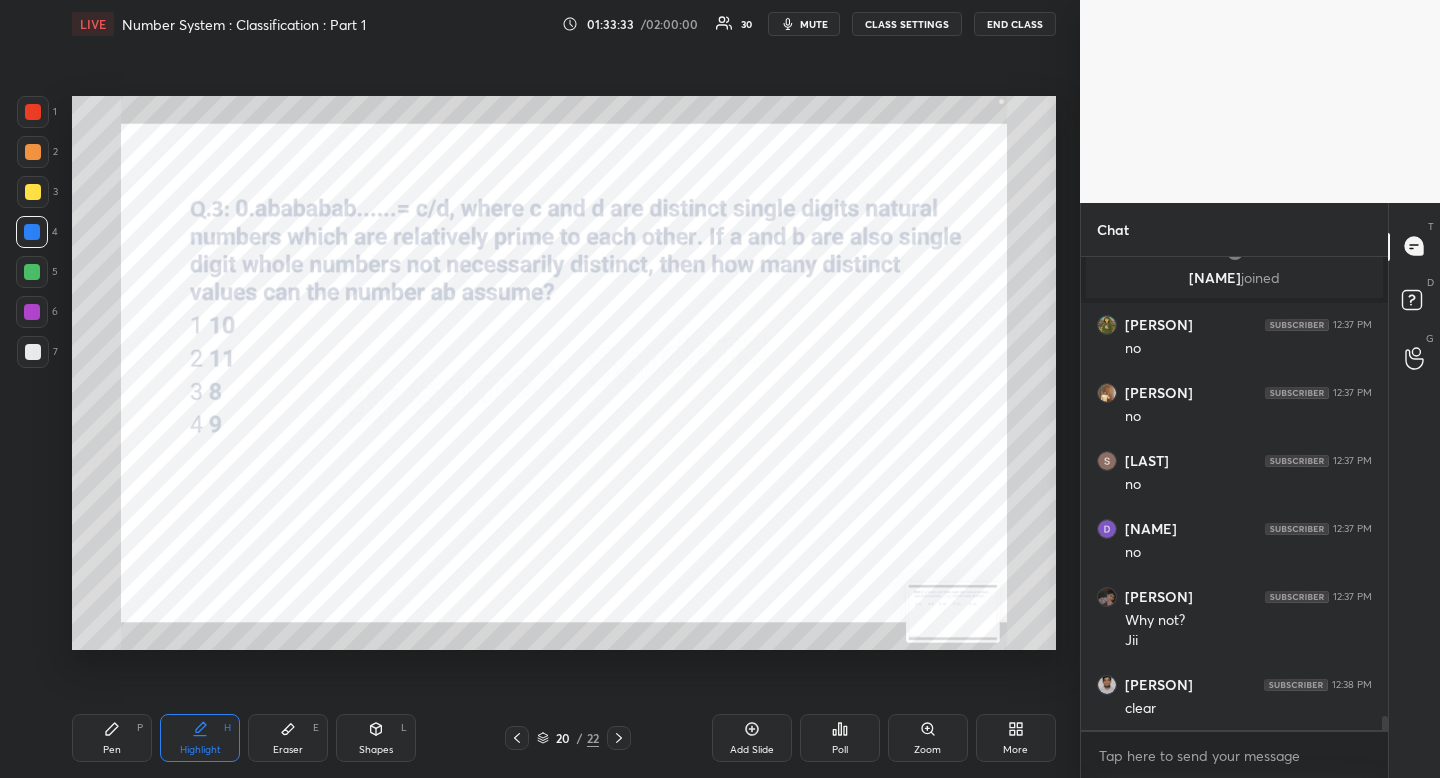 click on "Highlight H" at bounding box center (200, 738) 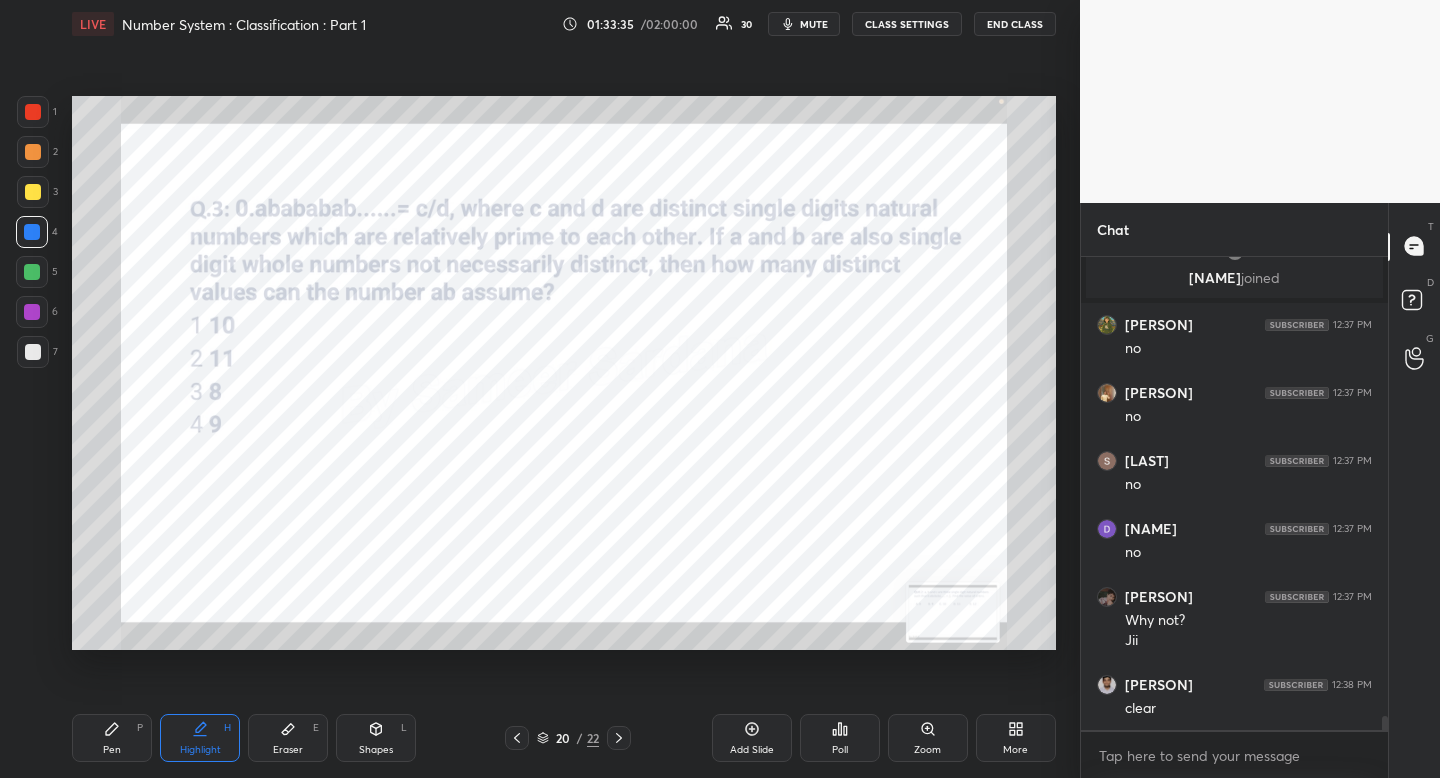 scroll, scrollTop: 15794, scrollLeft: 0, axis: vertical 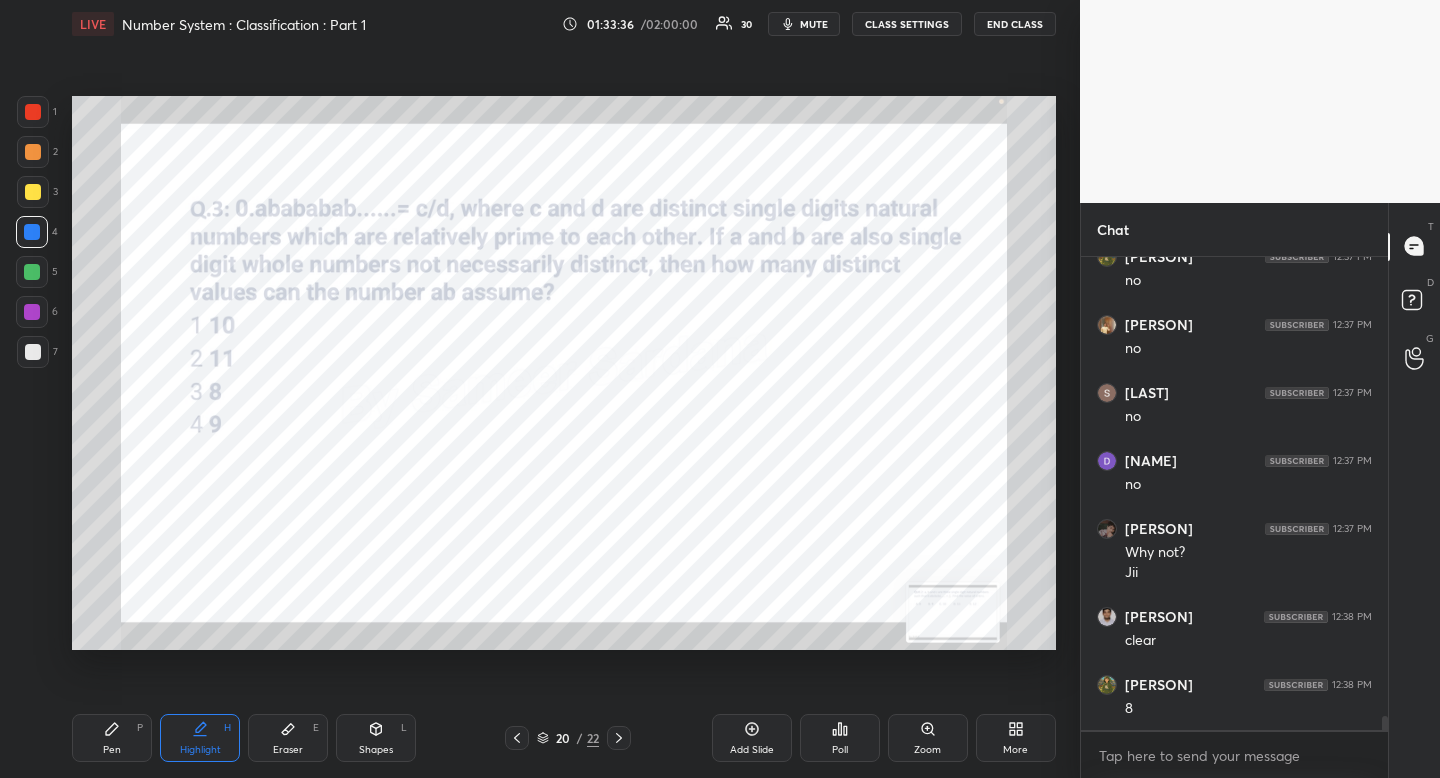 click on "P" at bounding box center (140, 728) 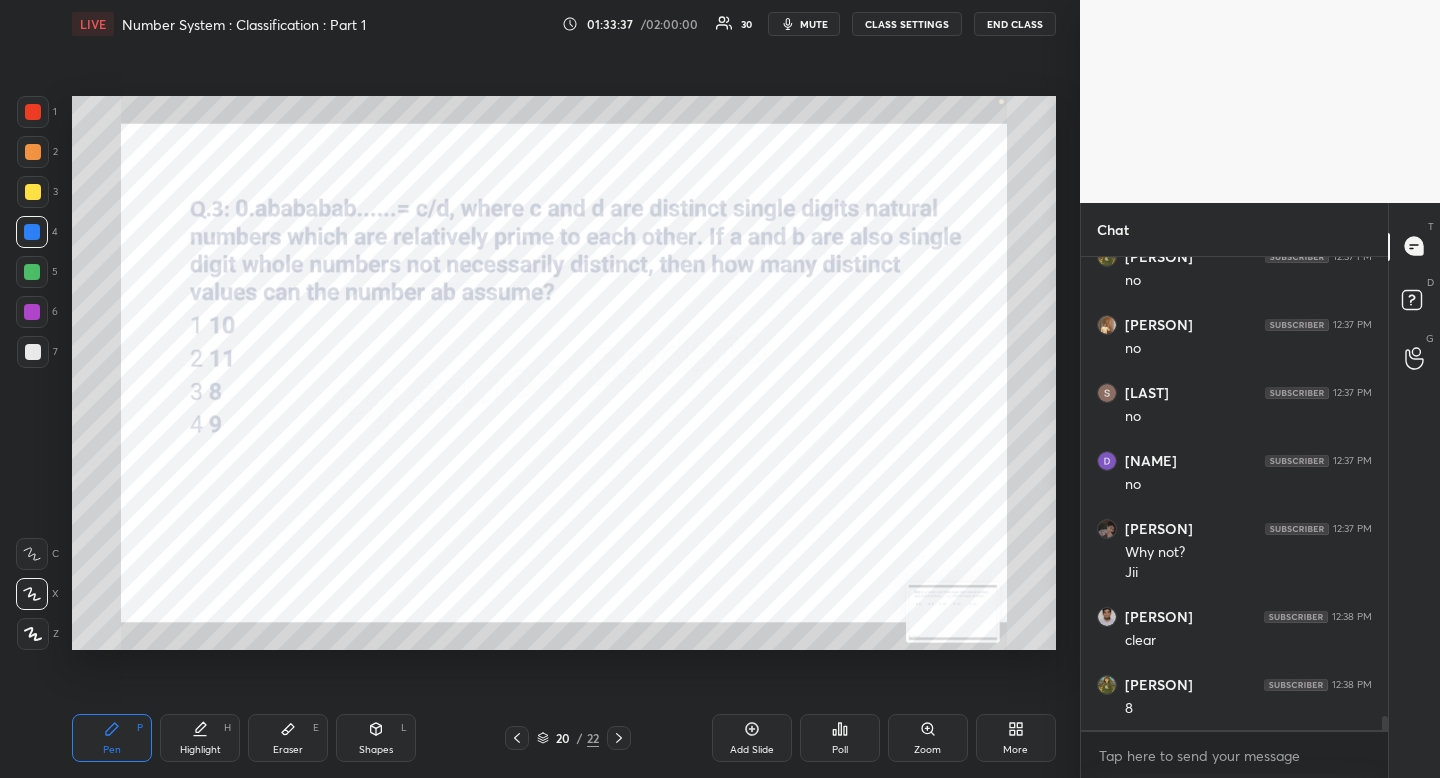 drag, startPoint x: 141, startPoint y: 728, endPoint x: 127, endPoint y: 723, distance: 14.866069 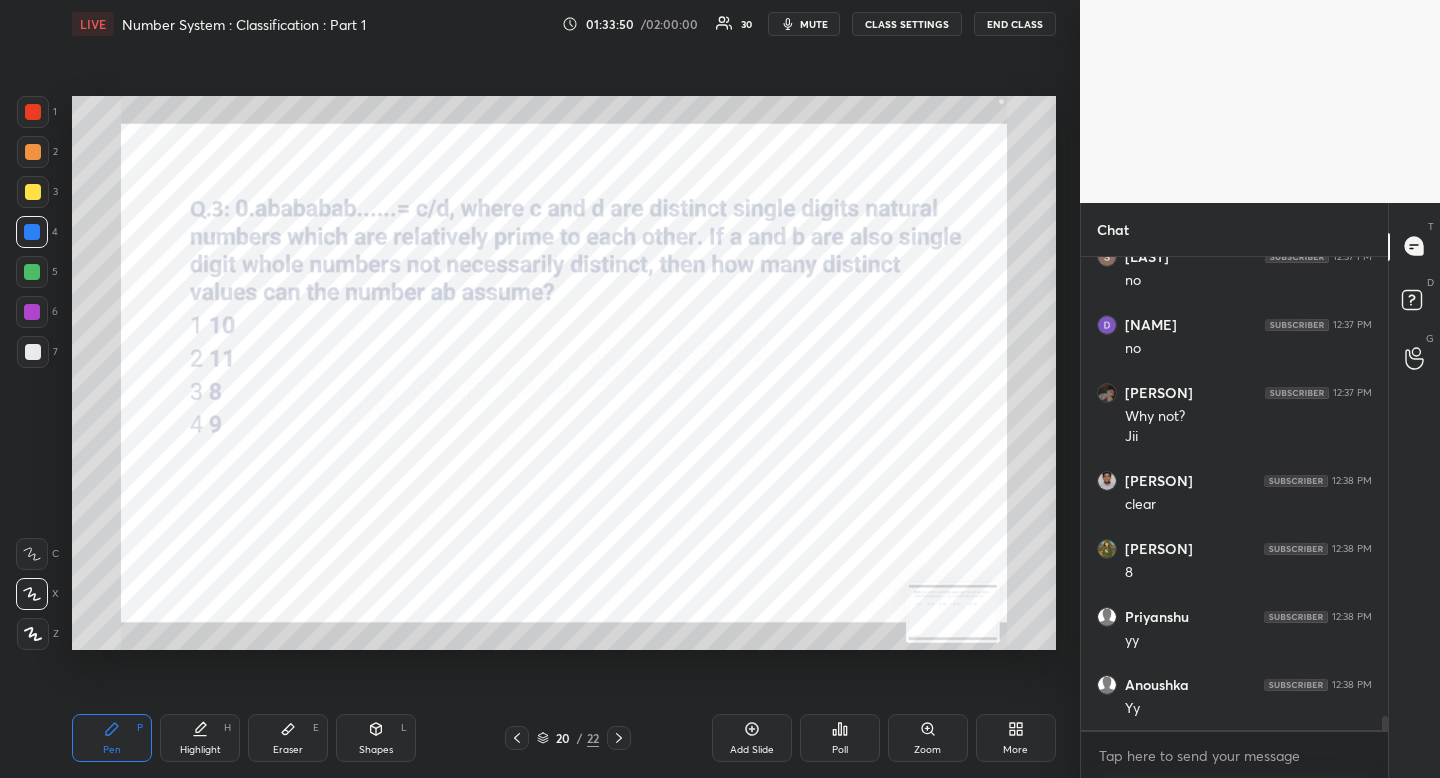 scroll, scrollTop: 15998, scrollLeft: 0, axis: vertical 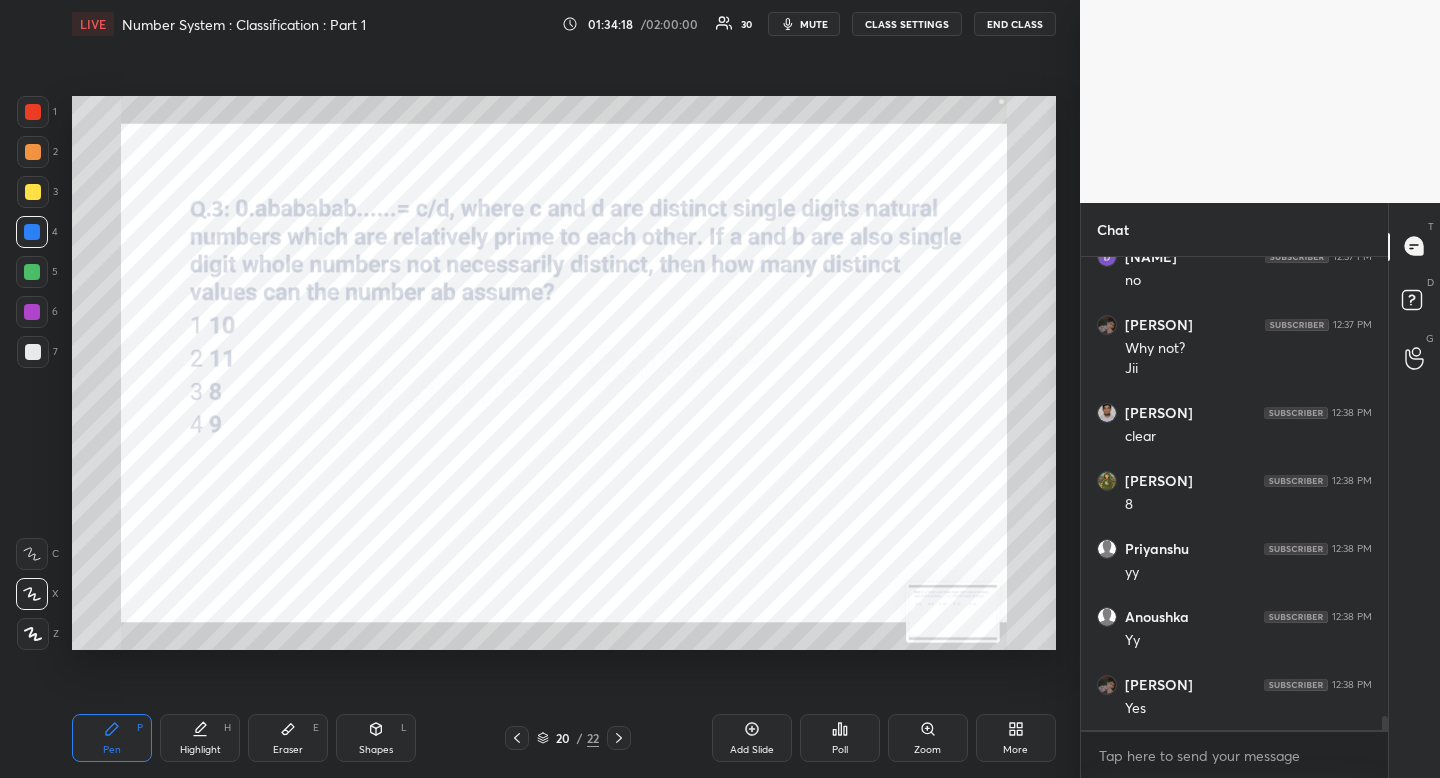 click on "More" at bounding box center [1016, 738] 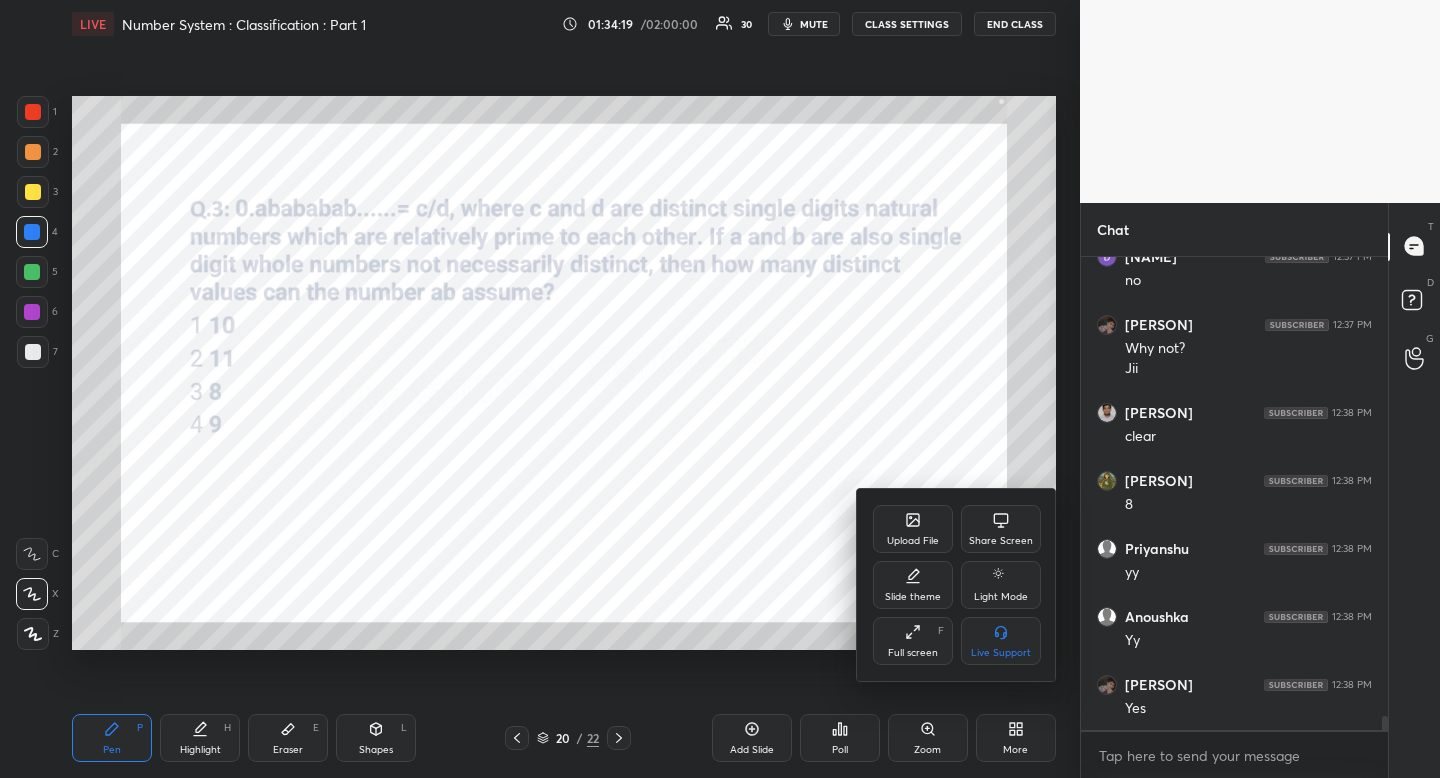 click on "Upload File" at bounding box center [913, 541] 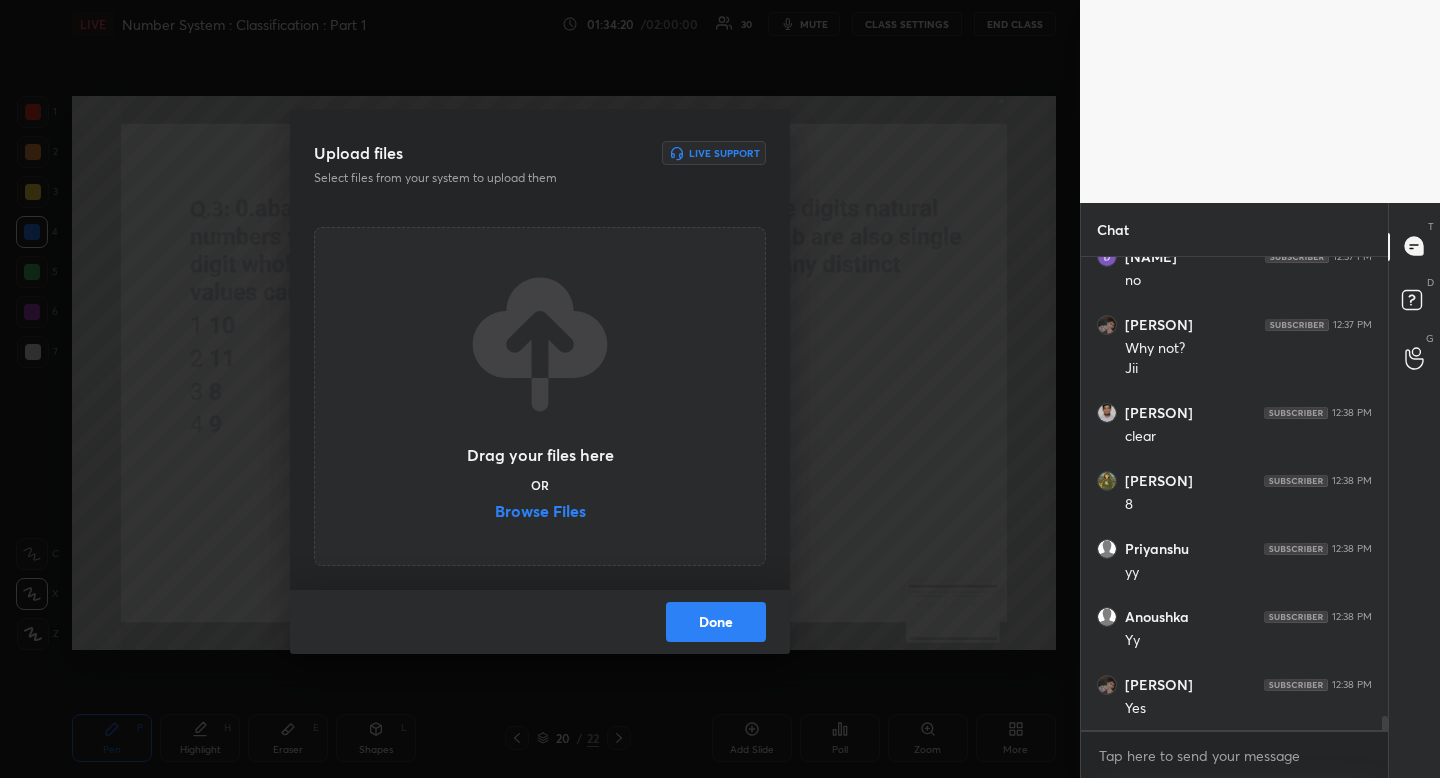 click on "Browse Files" at bounding box center [540, 513] 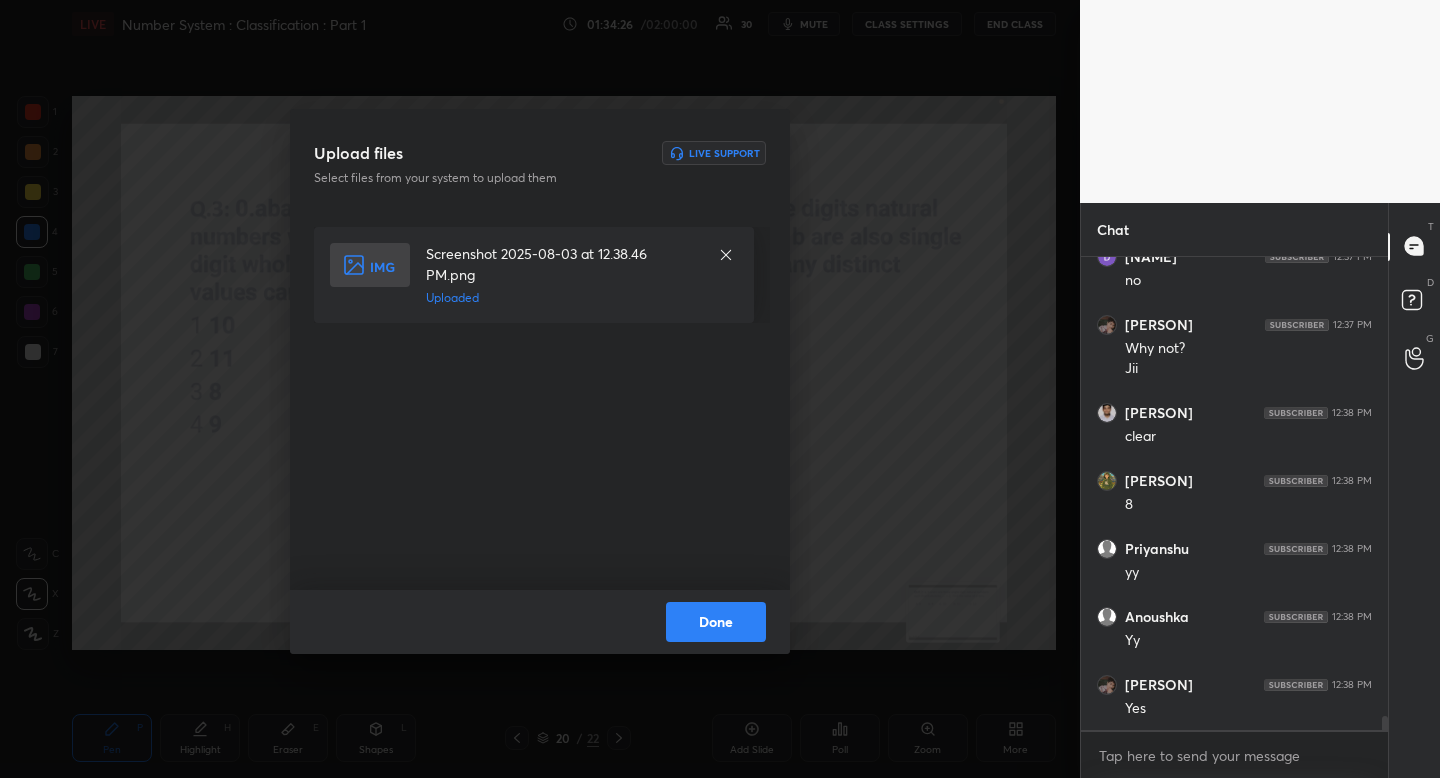 click on "Done" at bounding box center (716, 622) 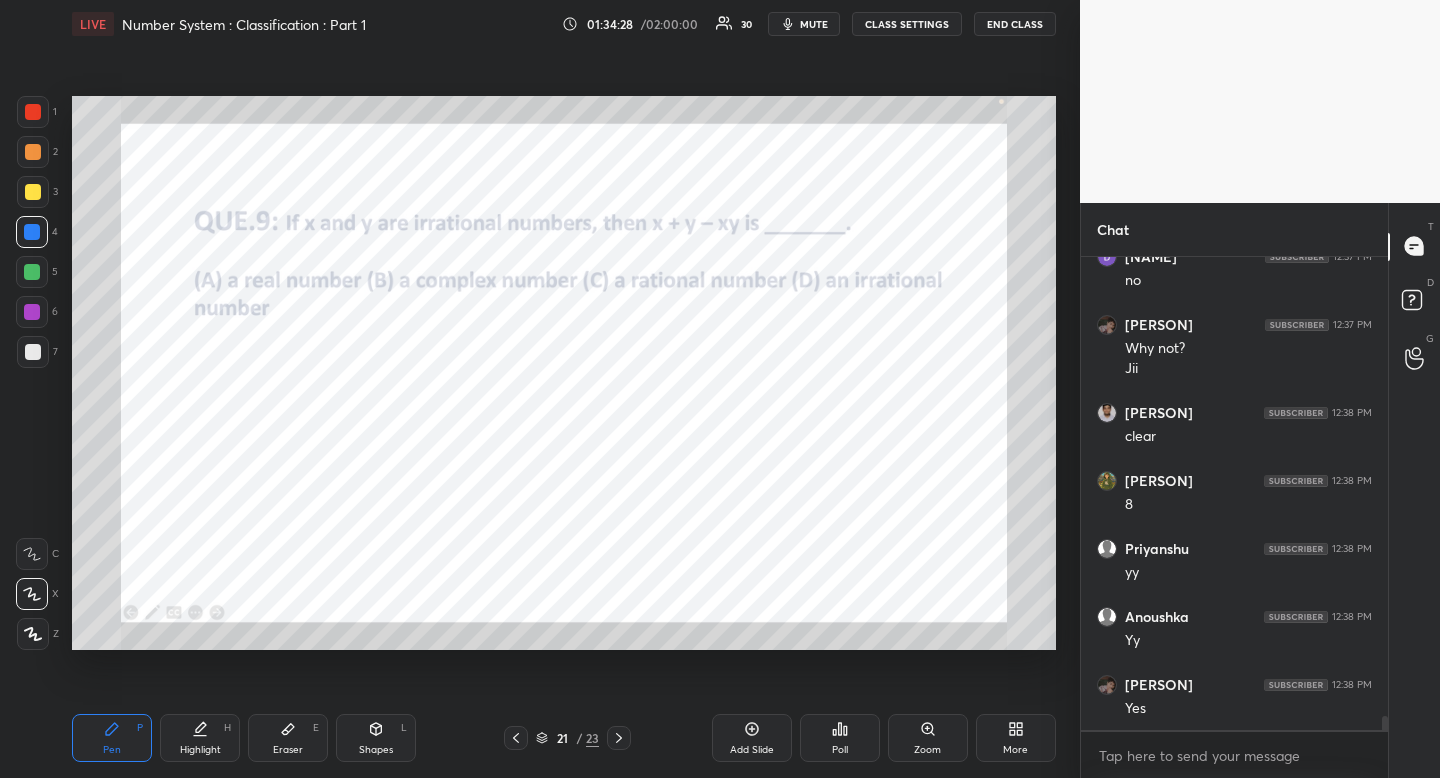 click at bounding box center [33, 112] 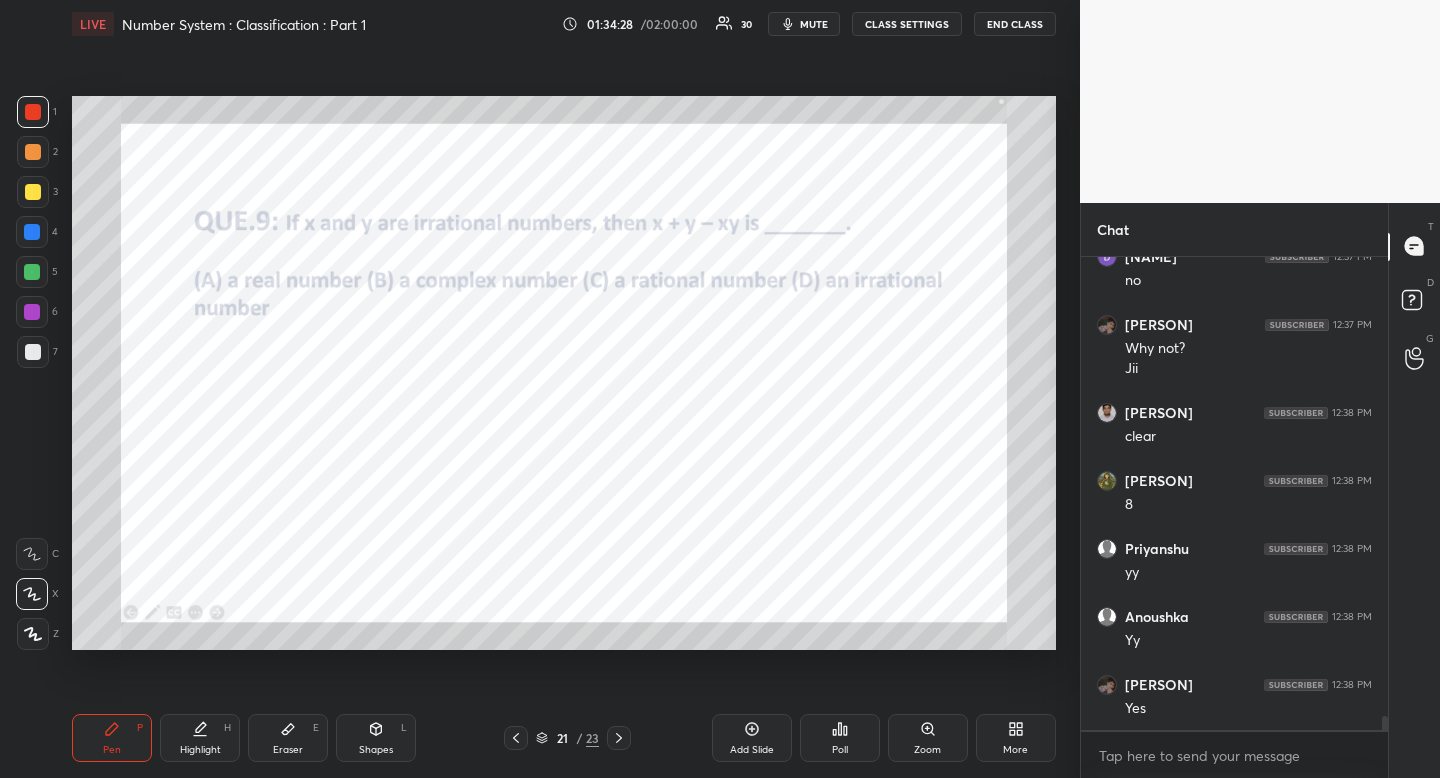 drag, startPoint x: 40, startPoint y: 115, endPoint x: 64, endPoint y: 117, distance: 24.083189 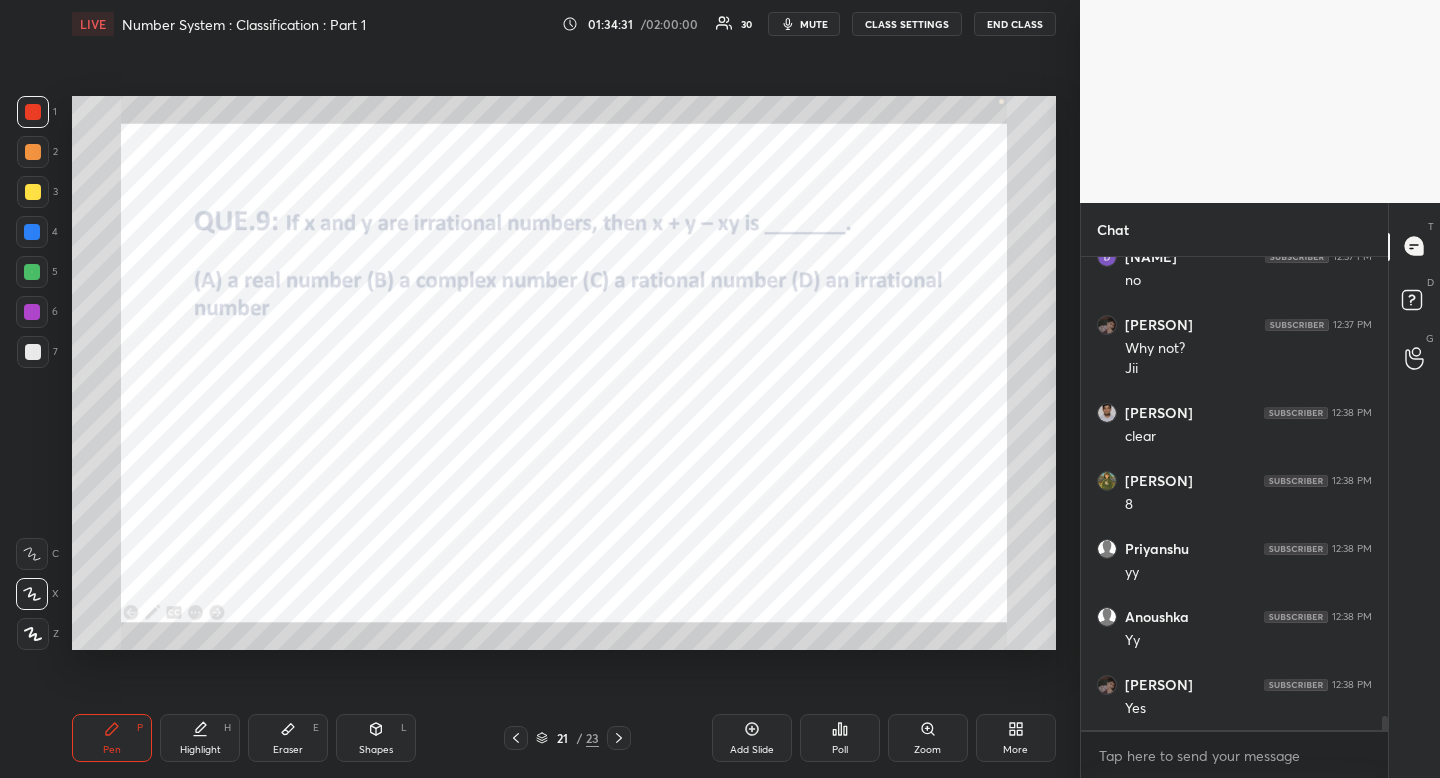 click on "Shapes" at bounding box center (376, 750) 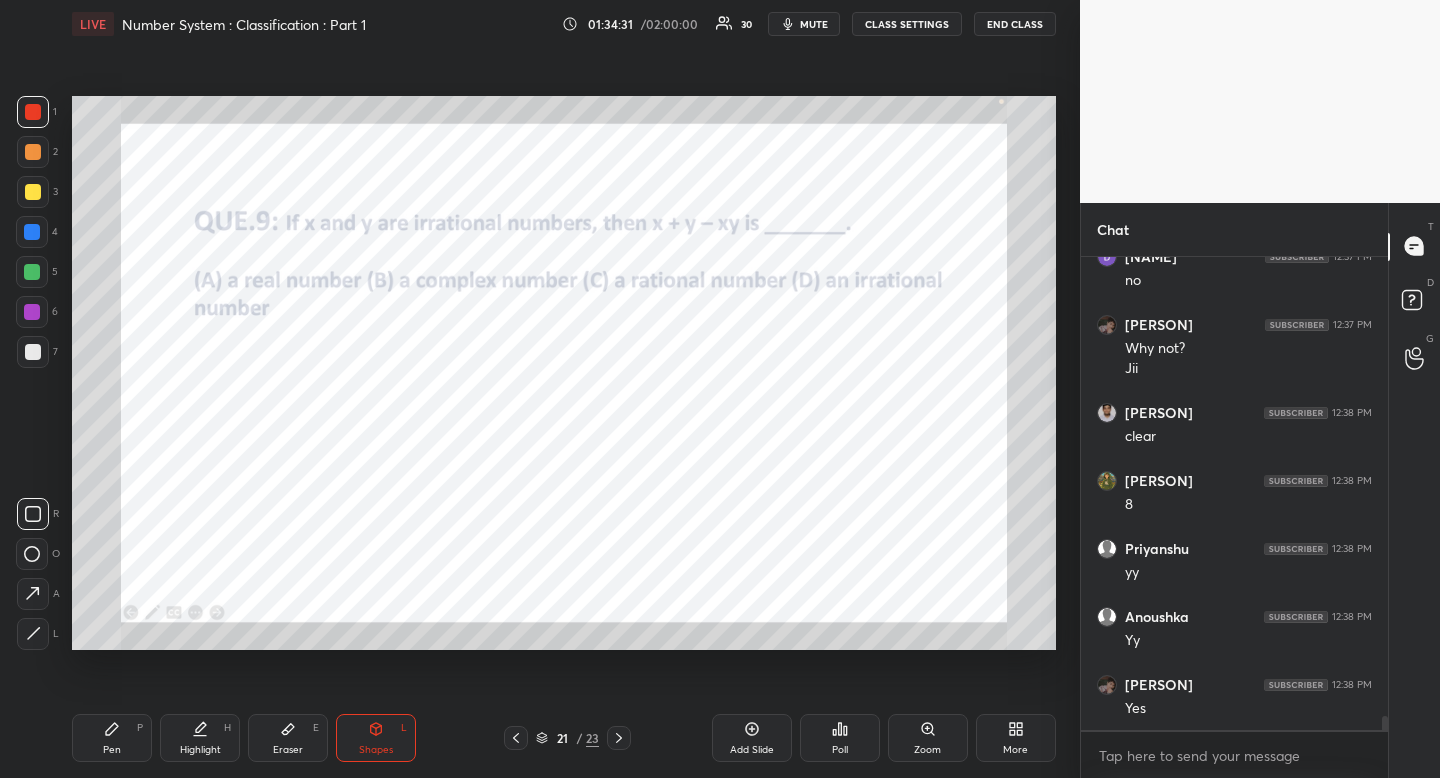 click on "R" at bounding box center (38, 514) 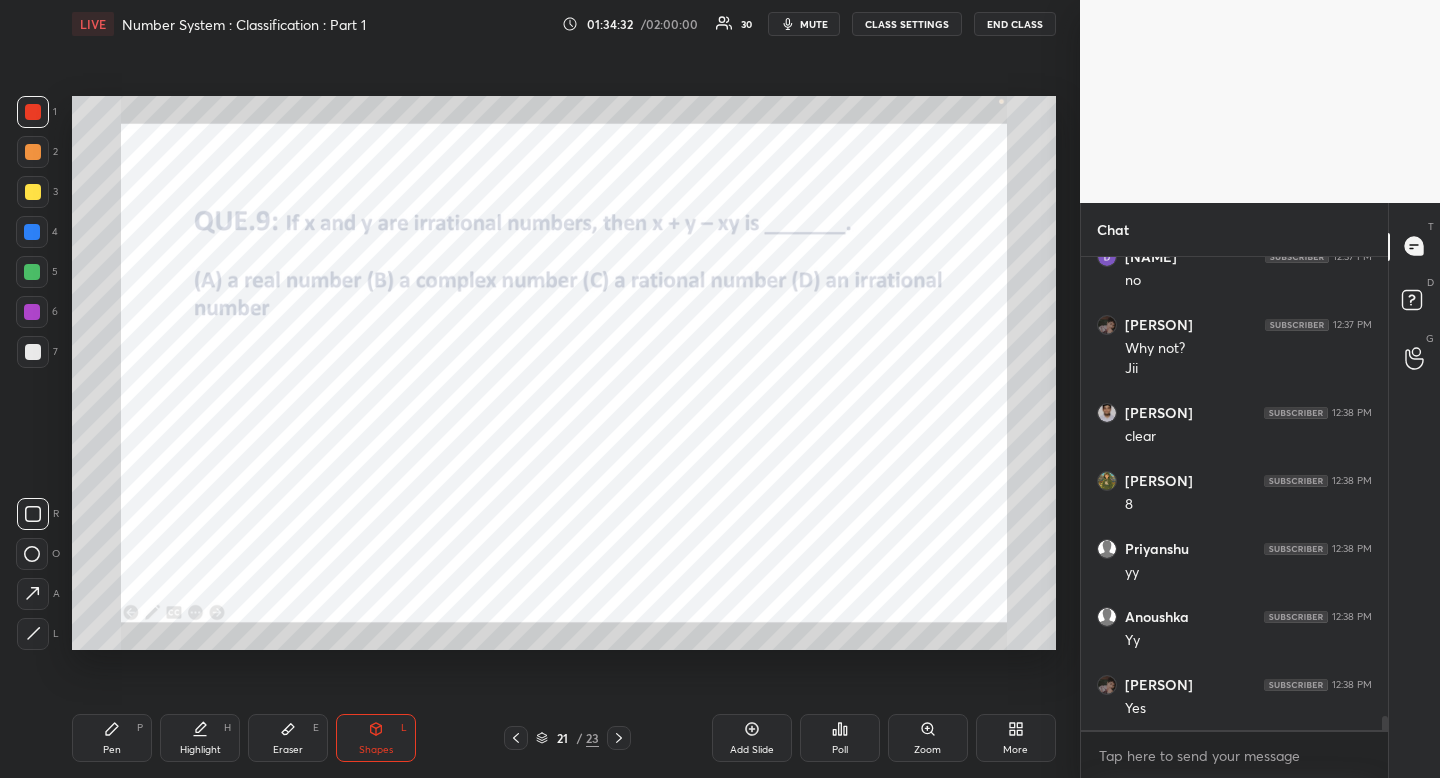 scroll, scrollTop: 427, scrollLeft: 301, axis: both 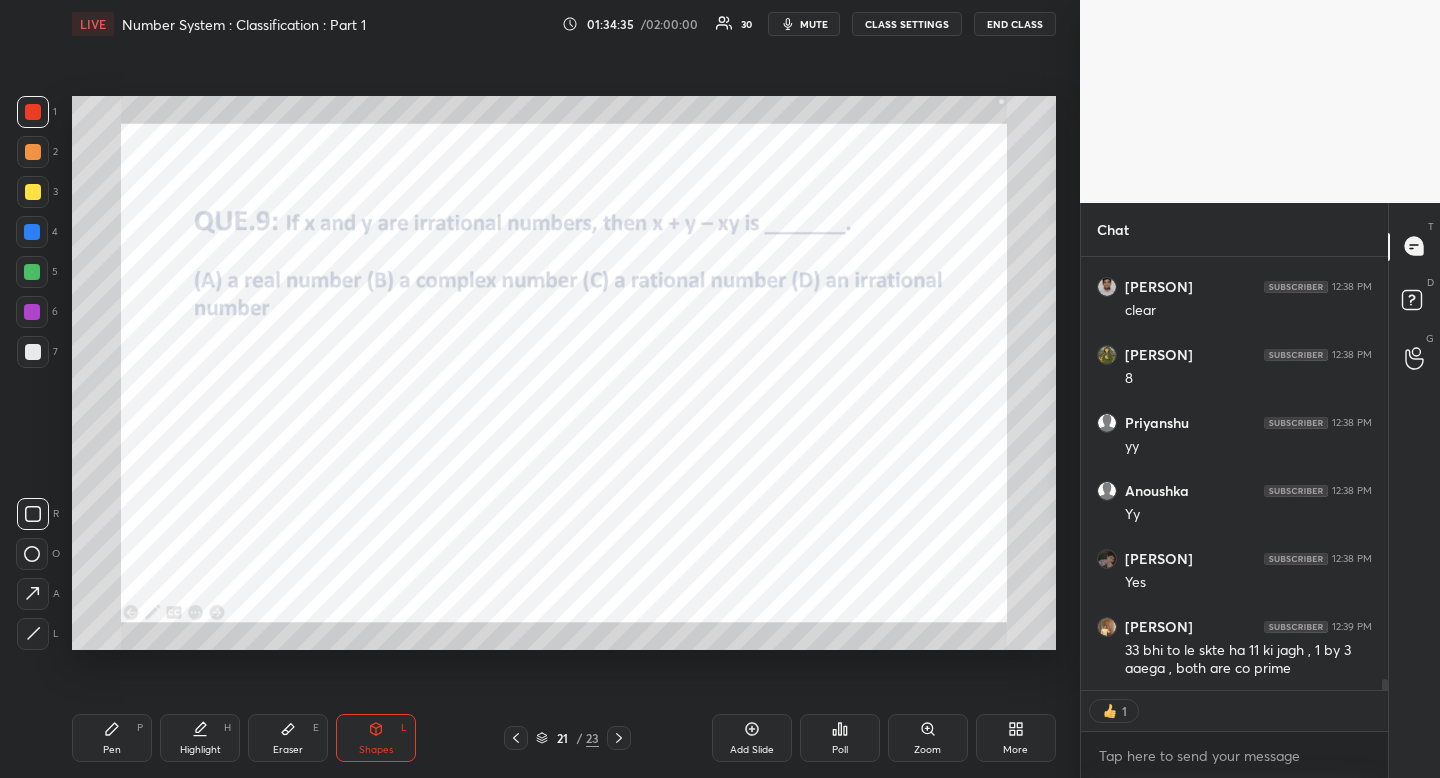 click on "Pen P" at bounding box center (112, 738) 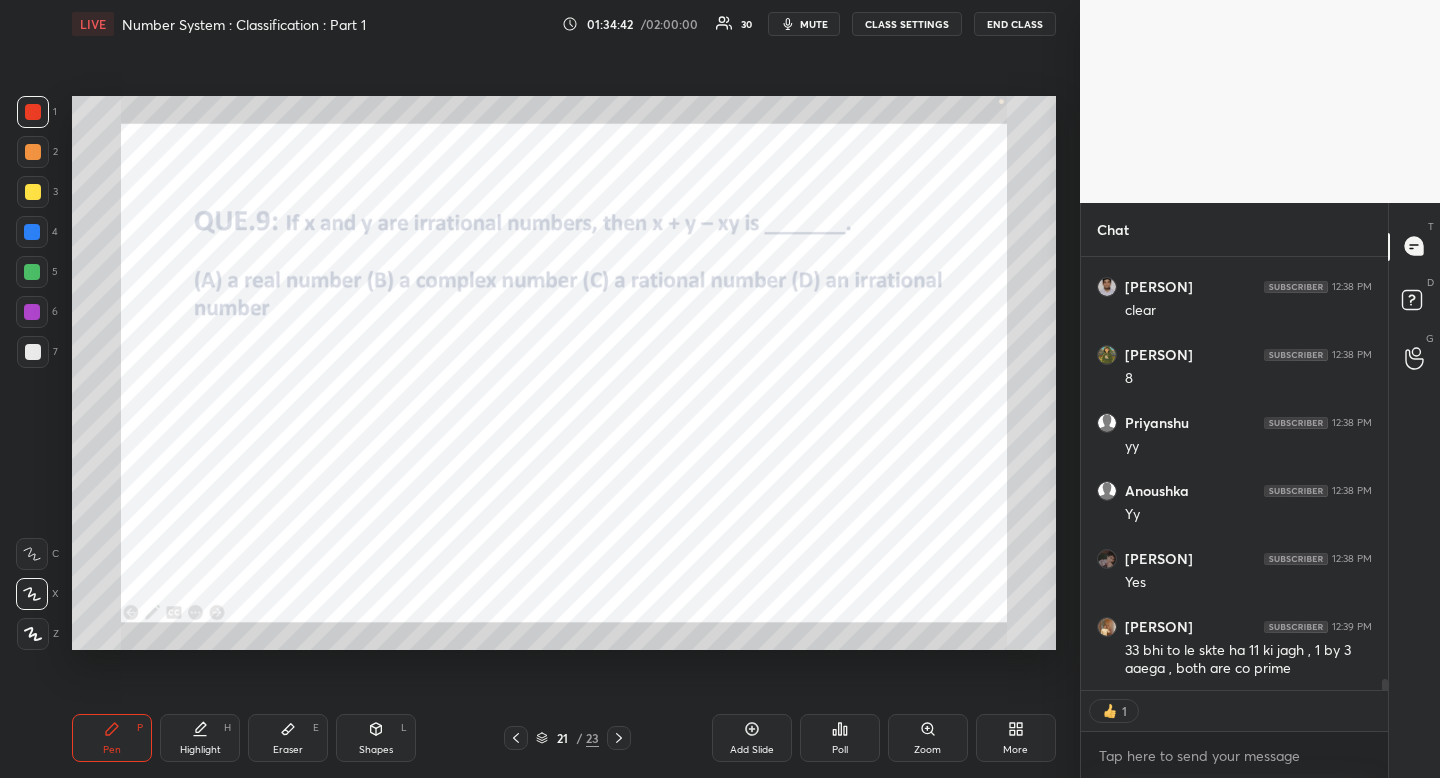 scroll, scrollTop: 7, scrollLeft: 7, axis: both 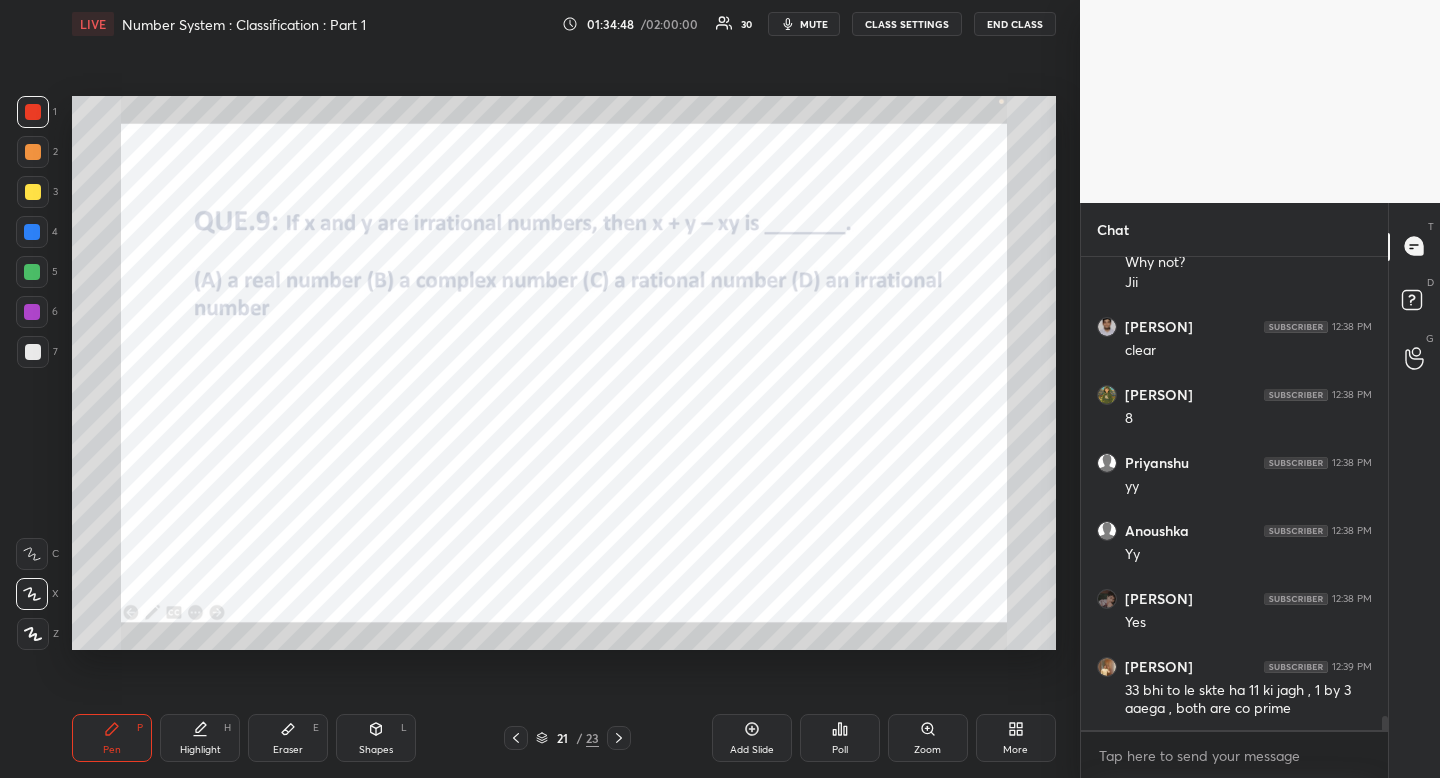 click on "Eraser" at bounding box center (288, 750) 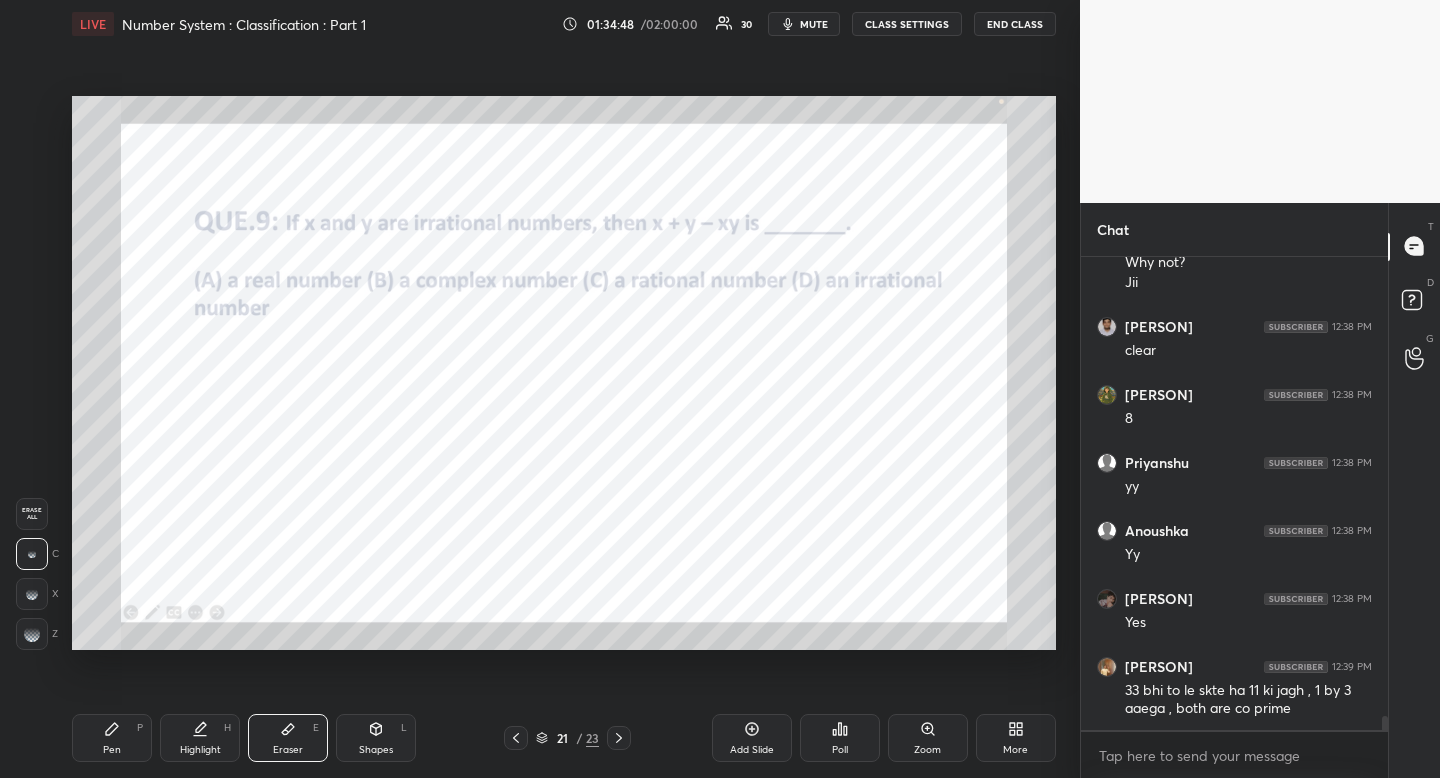 drag, startPoint x: 290, startPoint y: 747, endPoint x: 343, endPoint y: 690, distance: 77.83315 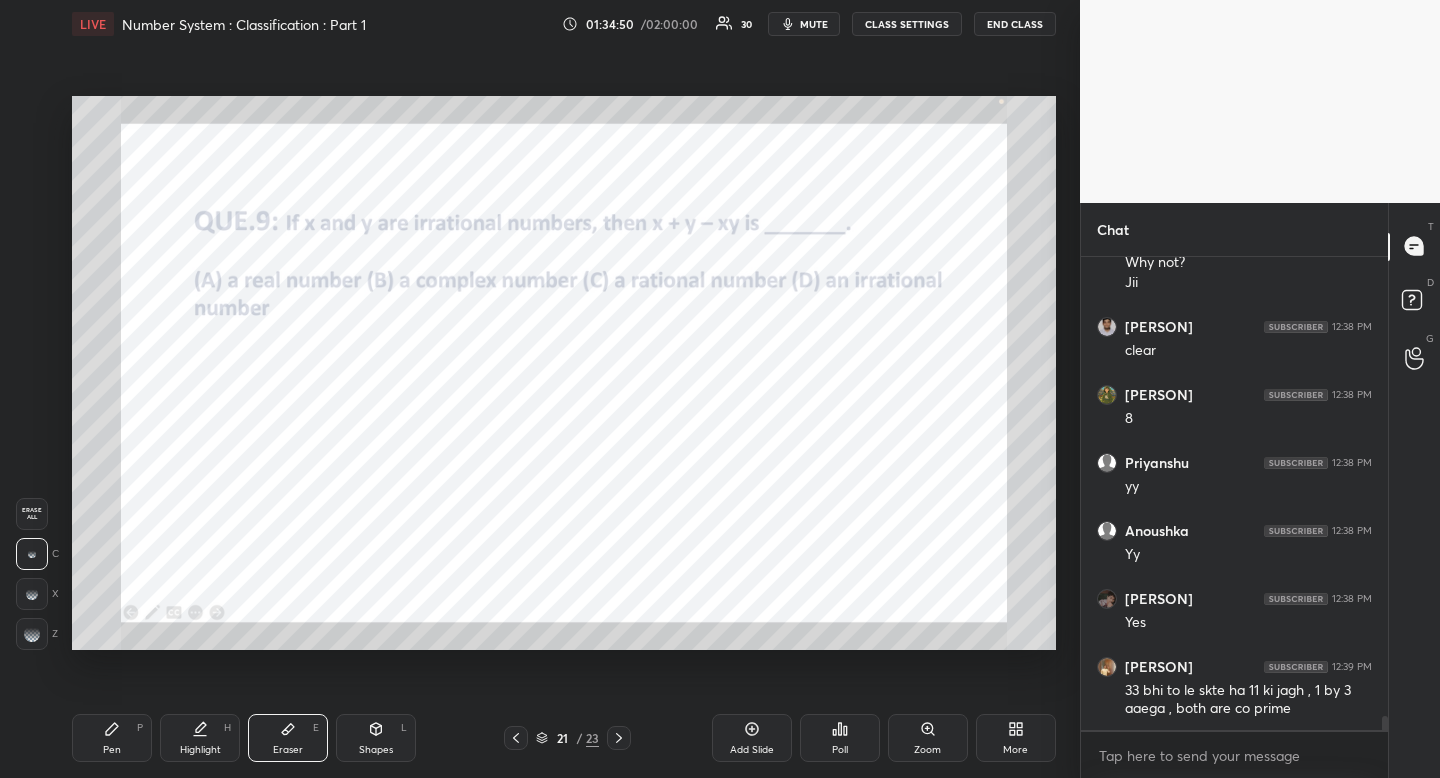scroll, scrollTop: 16104, scrollLeft: 0, axis: vertical 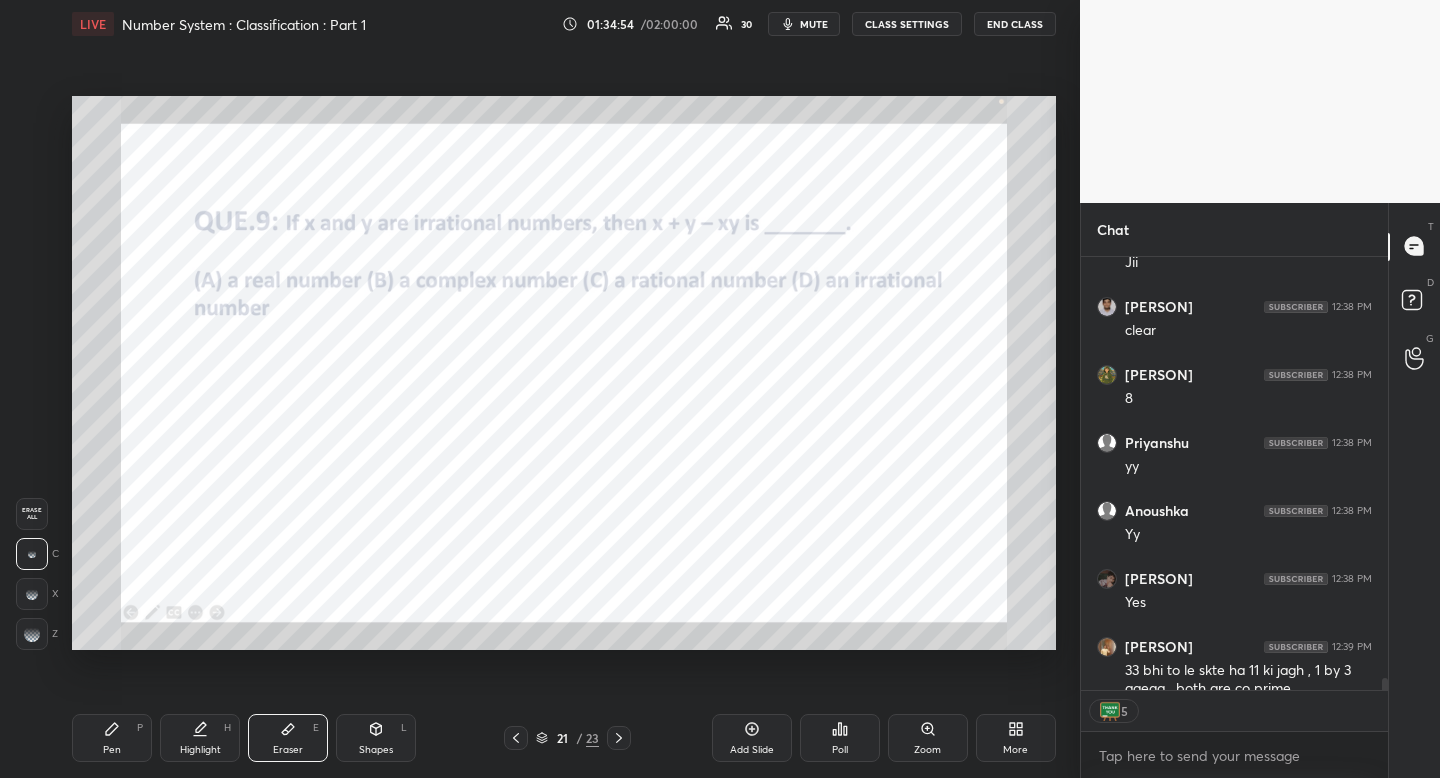 click on "Highlight H" at bounding box center (200, 738) 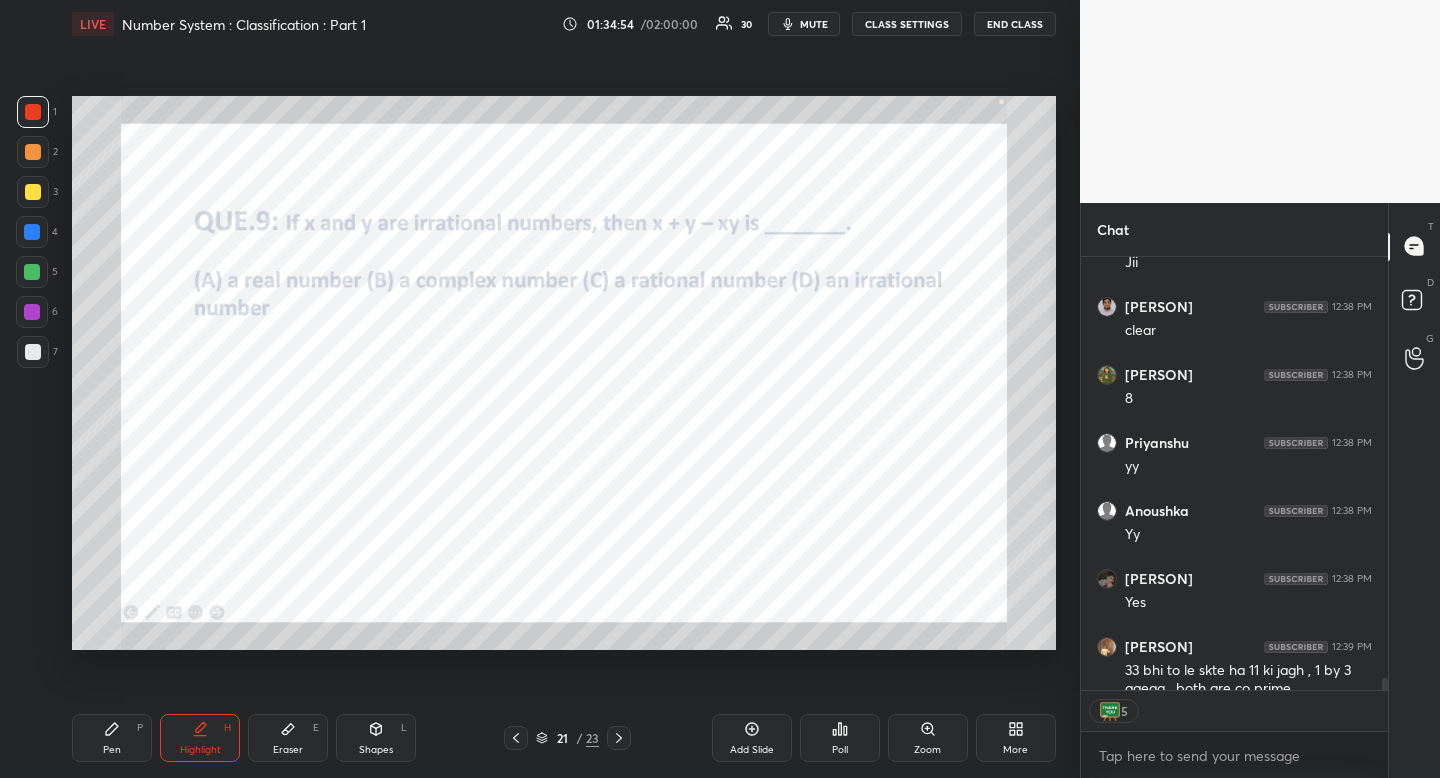 drag, startPoint x: 215, startPoint y: 726, endPoint x: 221, endPoint y: 677, distance: 49.365982 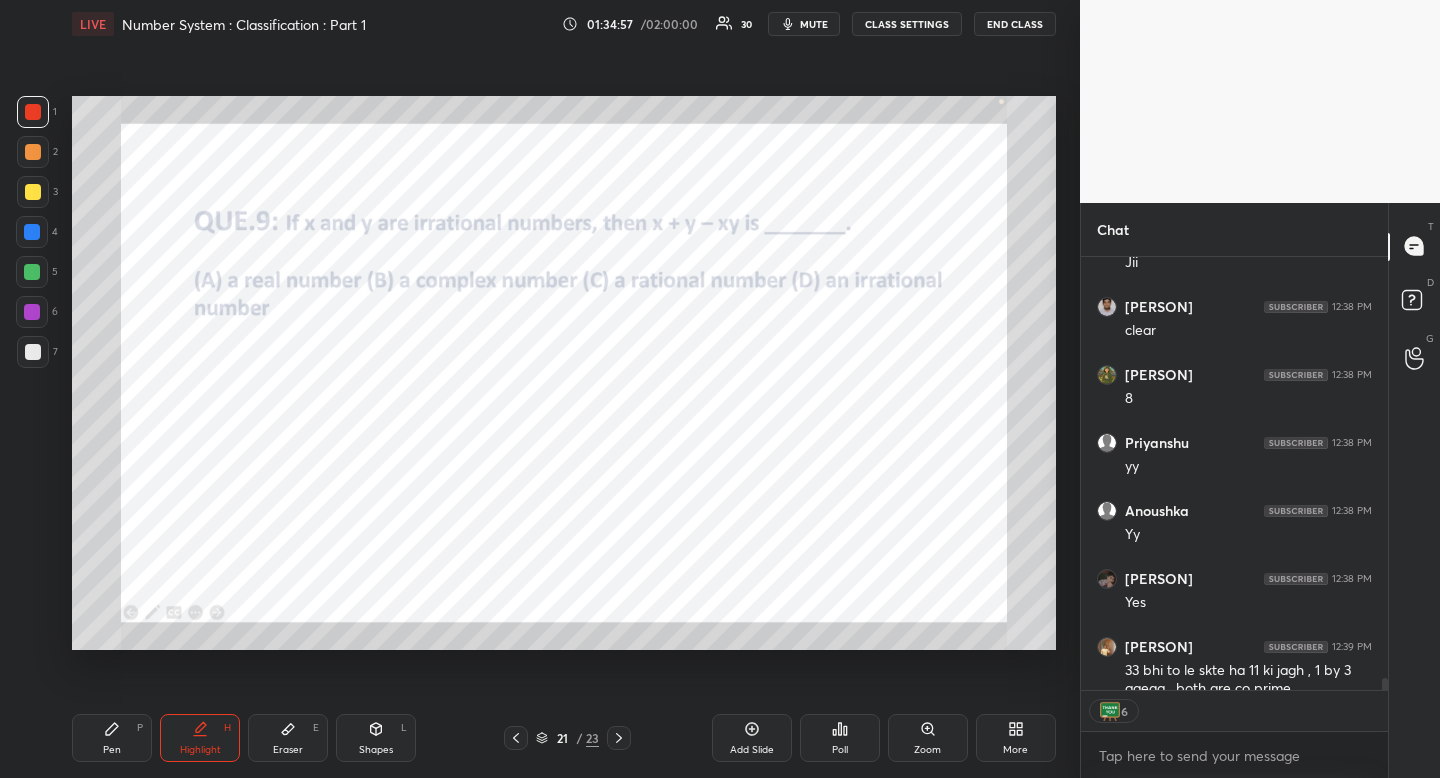 click 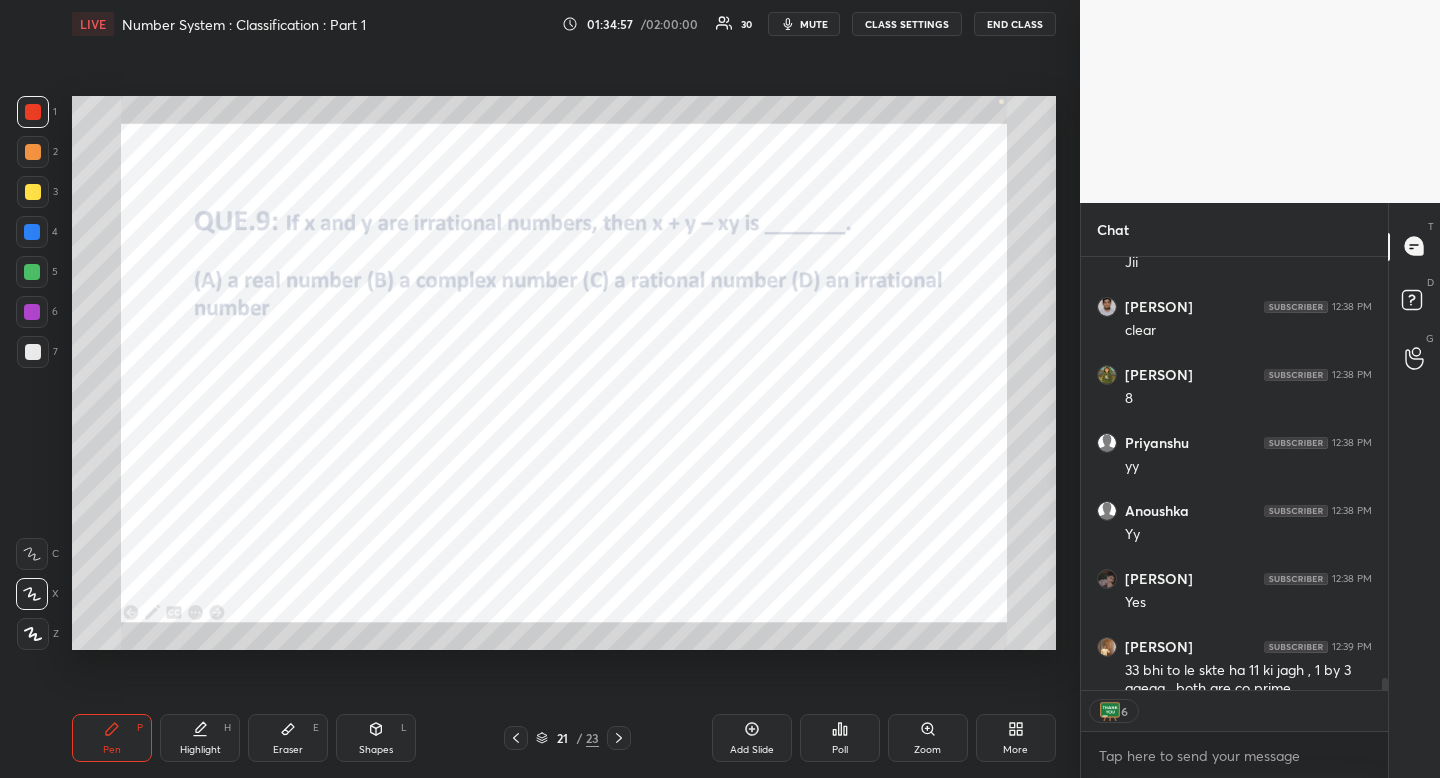 drag, startPoint x: 114, startPoint y: 734, endPoint x: 124, endPoint y: 723, distance: 14.866069 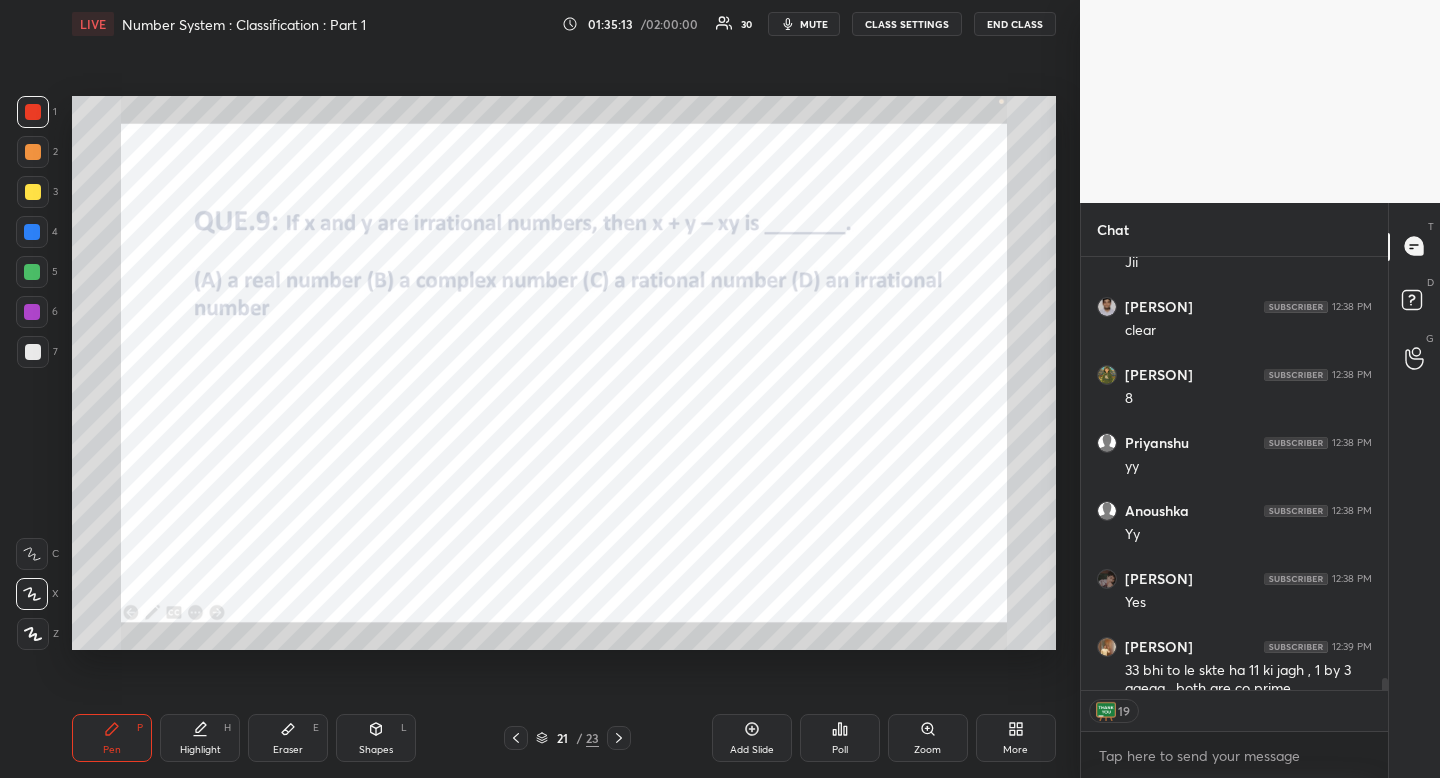 click on "Eraser" at bounding box center [288, 750] 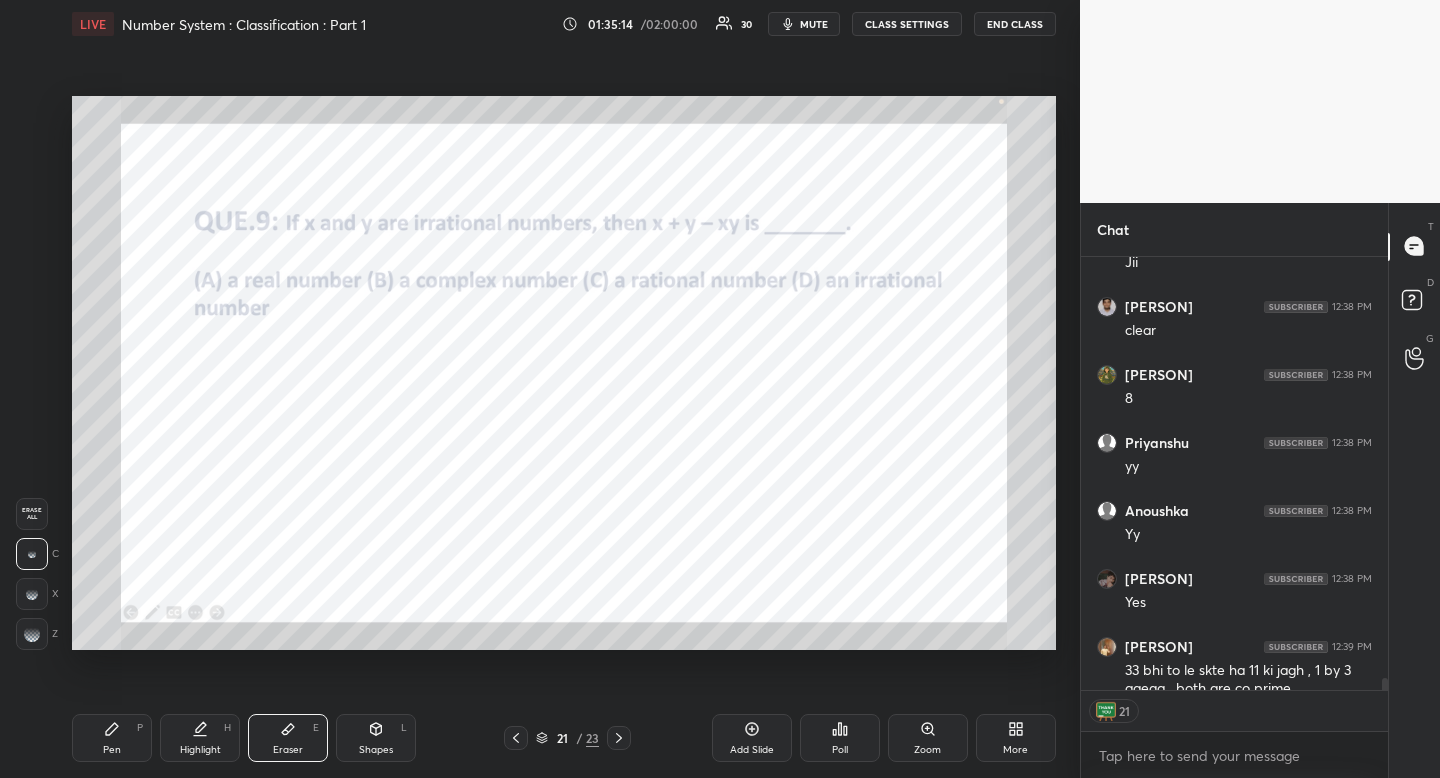 click on "Erase all" at bounding box center (32, 514) 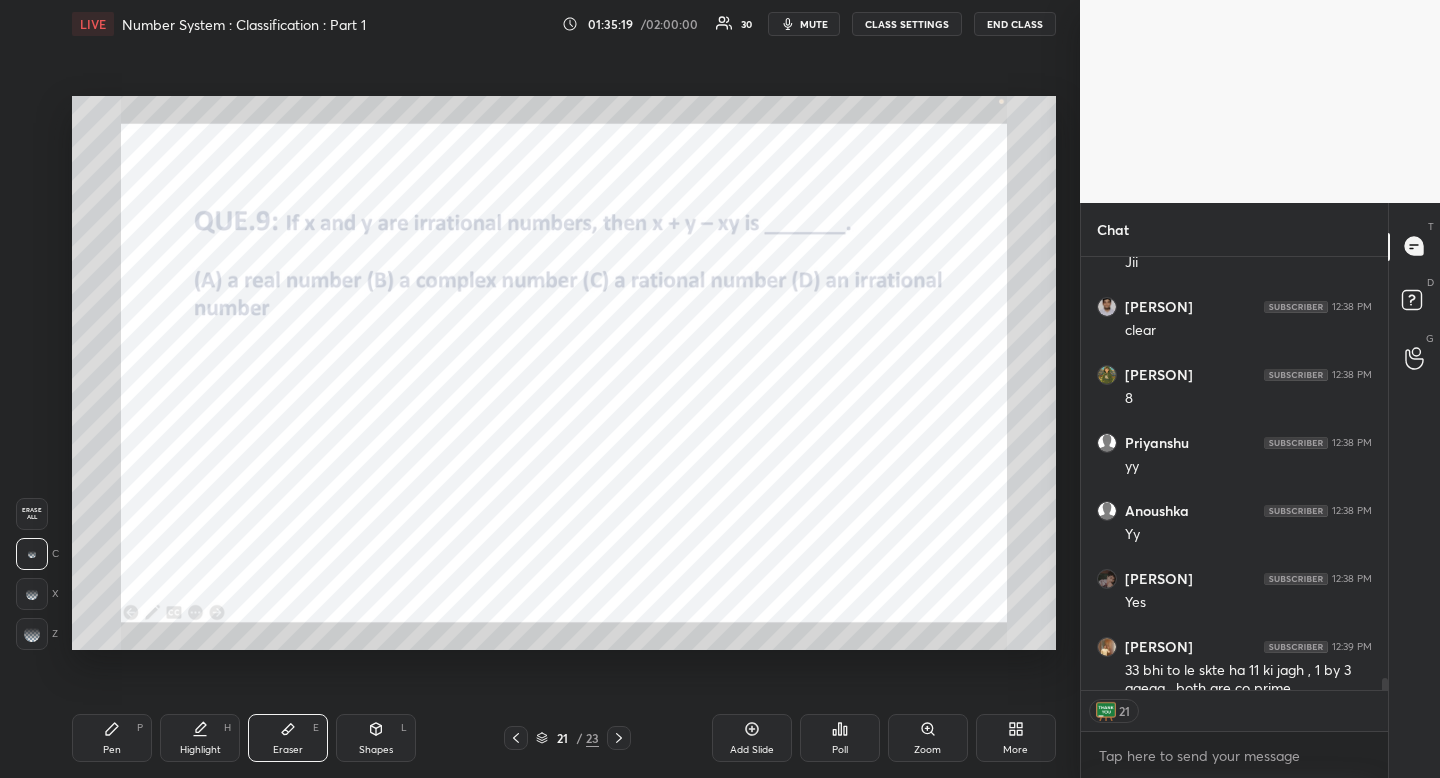 click on "Pen" at bounding box center [112, 750] 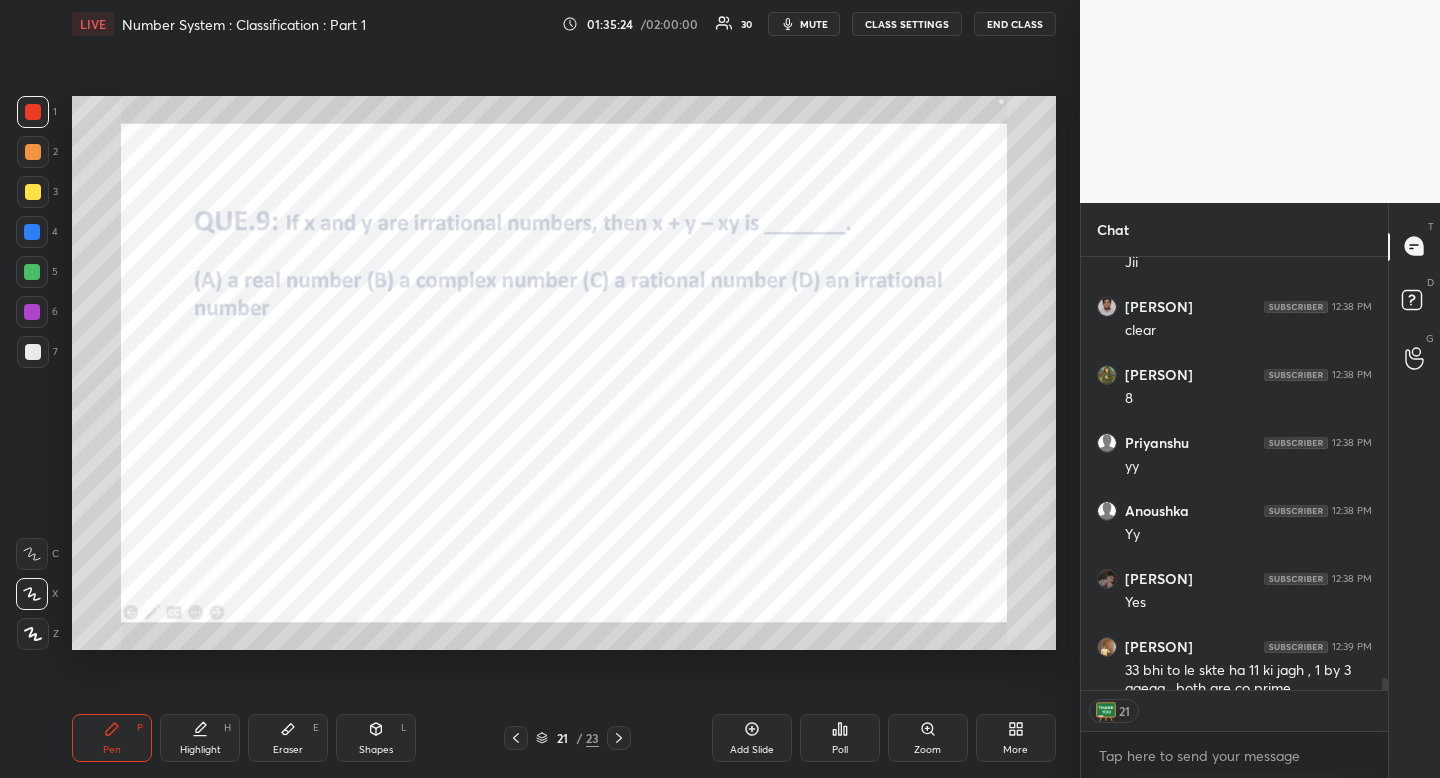 scroll, scrollTop: 7, scrollLeft: 7, axis: both 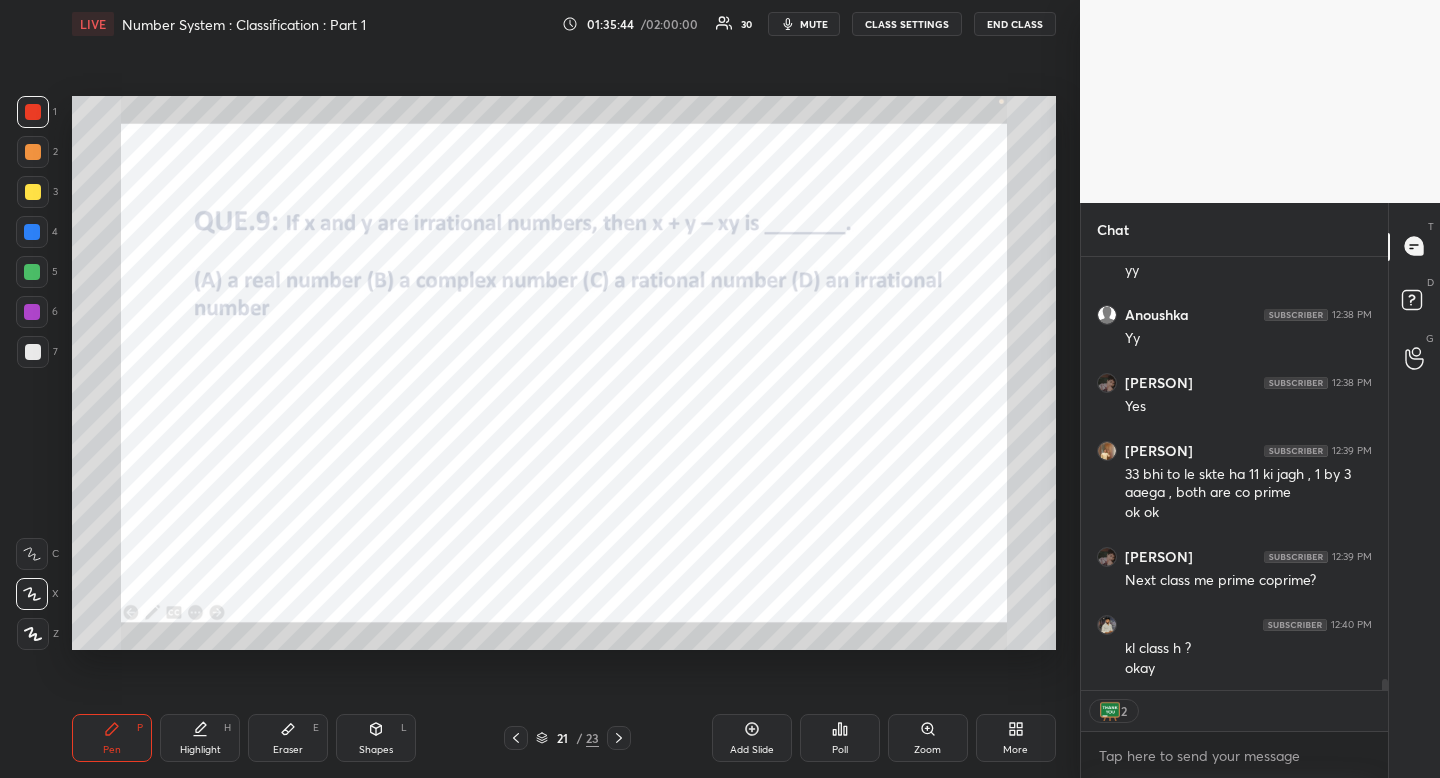 click 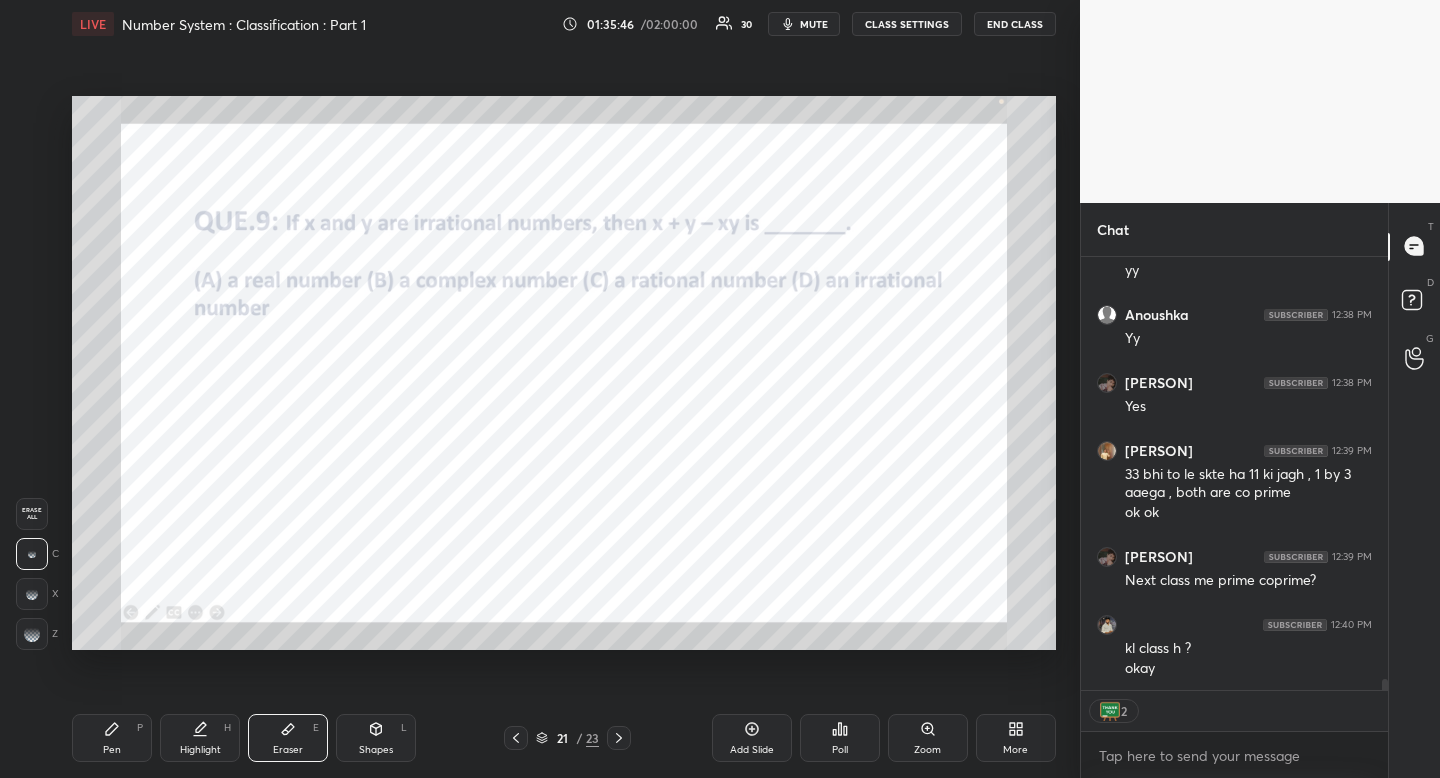 click on "Erase all" at bounding box center [34, 514] 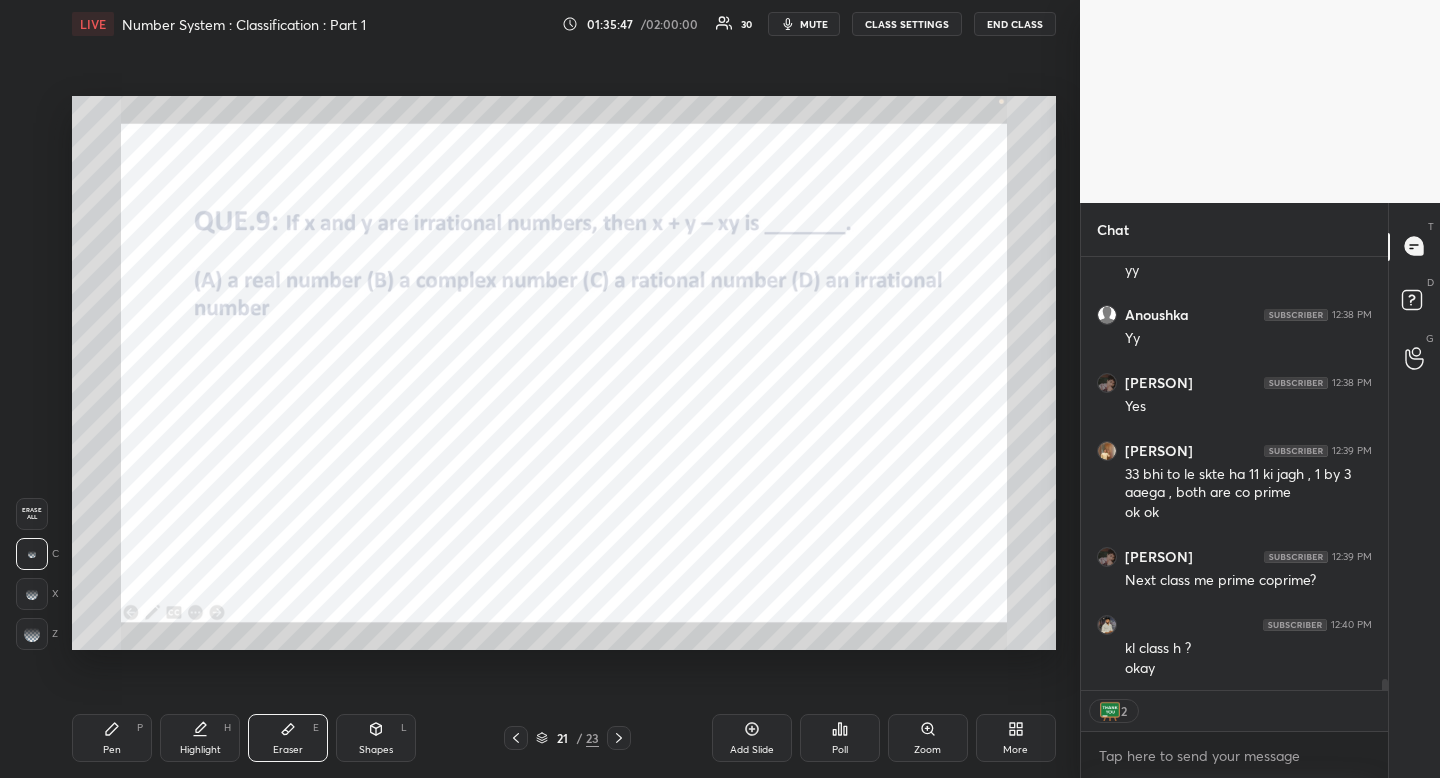 drag, startPoint x: 33, startPoint y: 503, endPoint x: 51, endPoint y: 536, distance: 37.589893 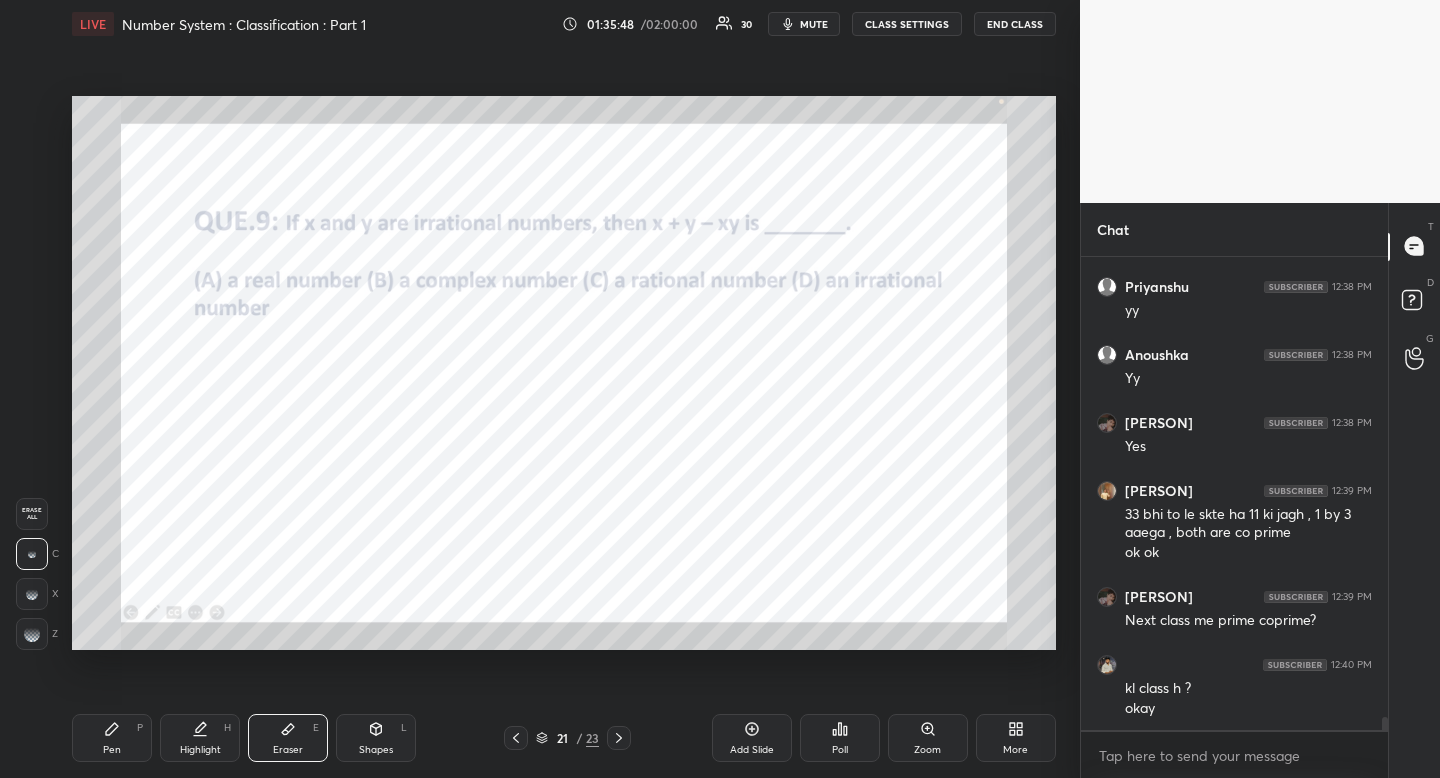 click on "Pen P" at bounding box center [112, 738] 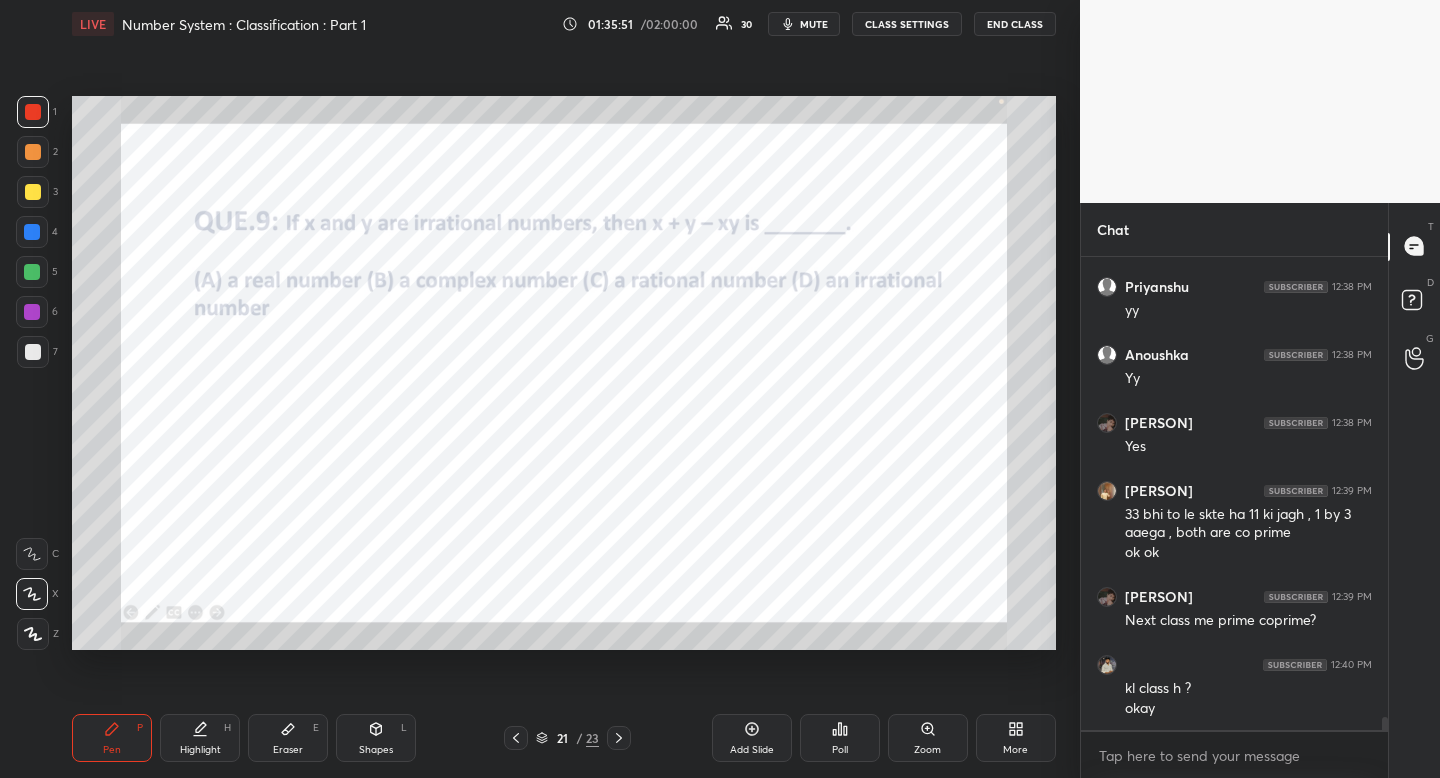 scroll, scrollTop: 16328, scrollLeft: 0, axis: vertical 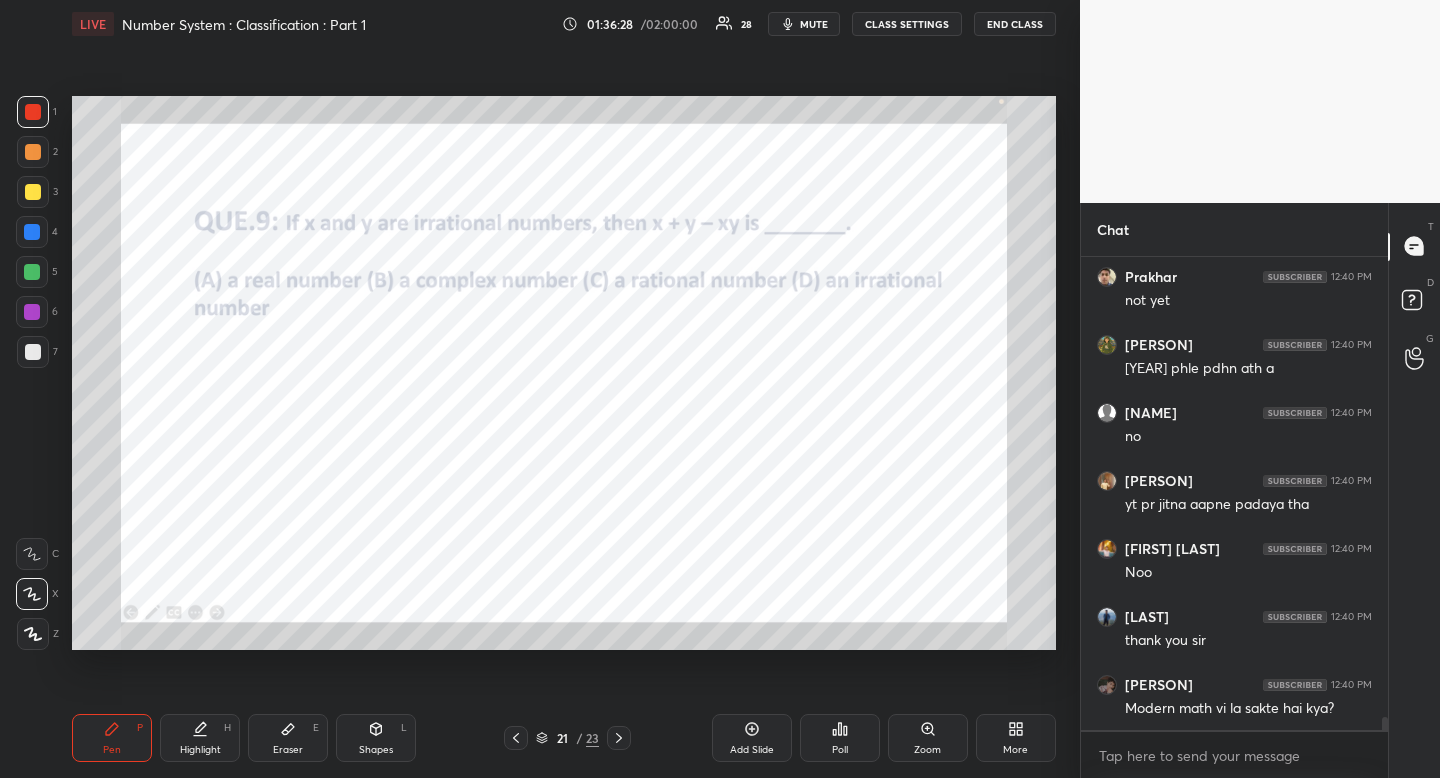 drag, startPoint x: 284, startPoint y: 724, endPoint x: 267, endPoint y: 728, distance: 17.464249 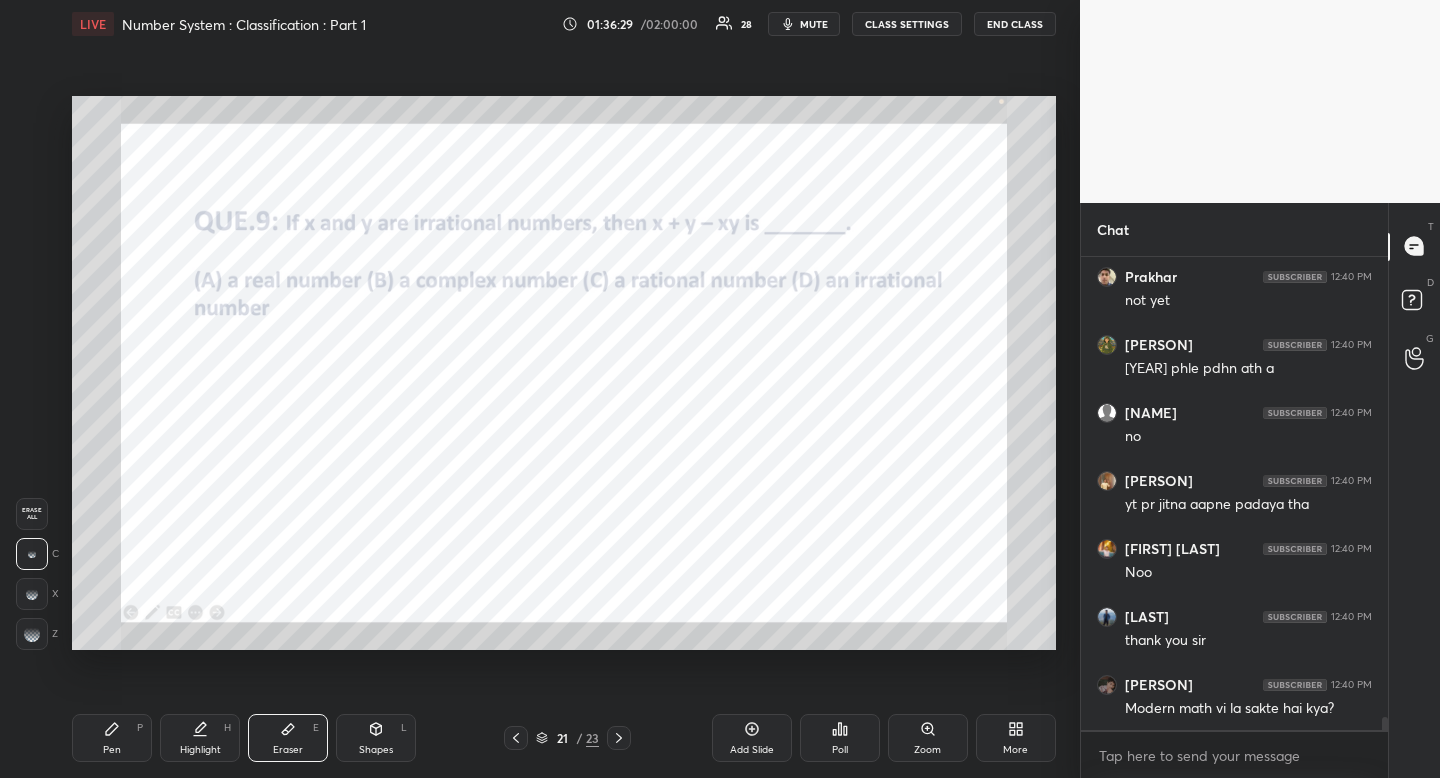 click on "Erase all" at bounding box center [32, 514] 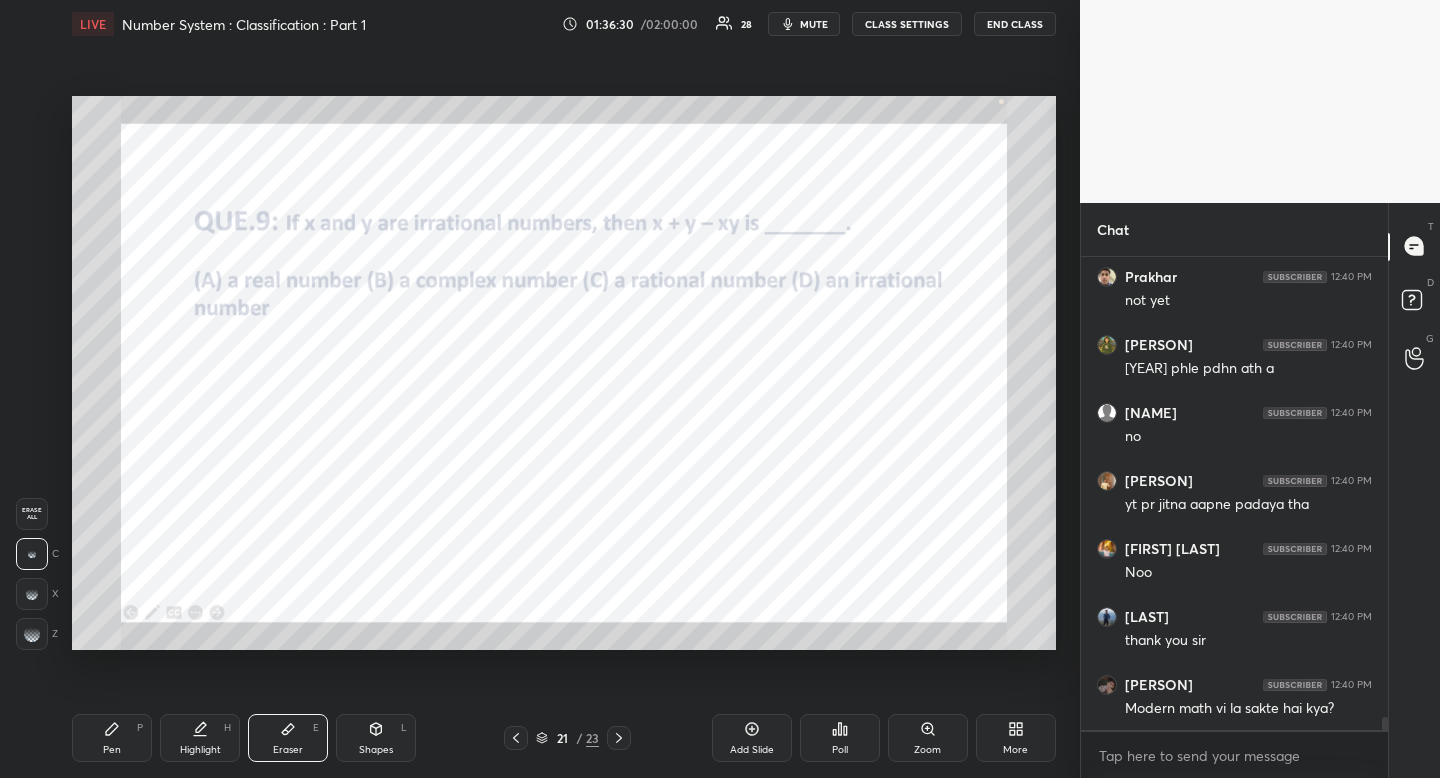 click on "Pen" at bounding box center (112, 750) 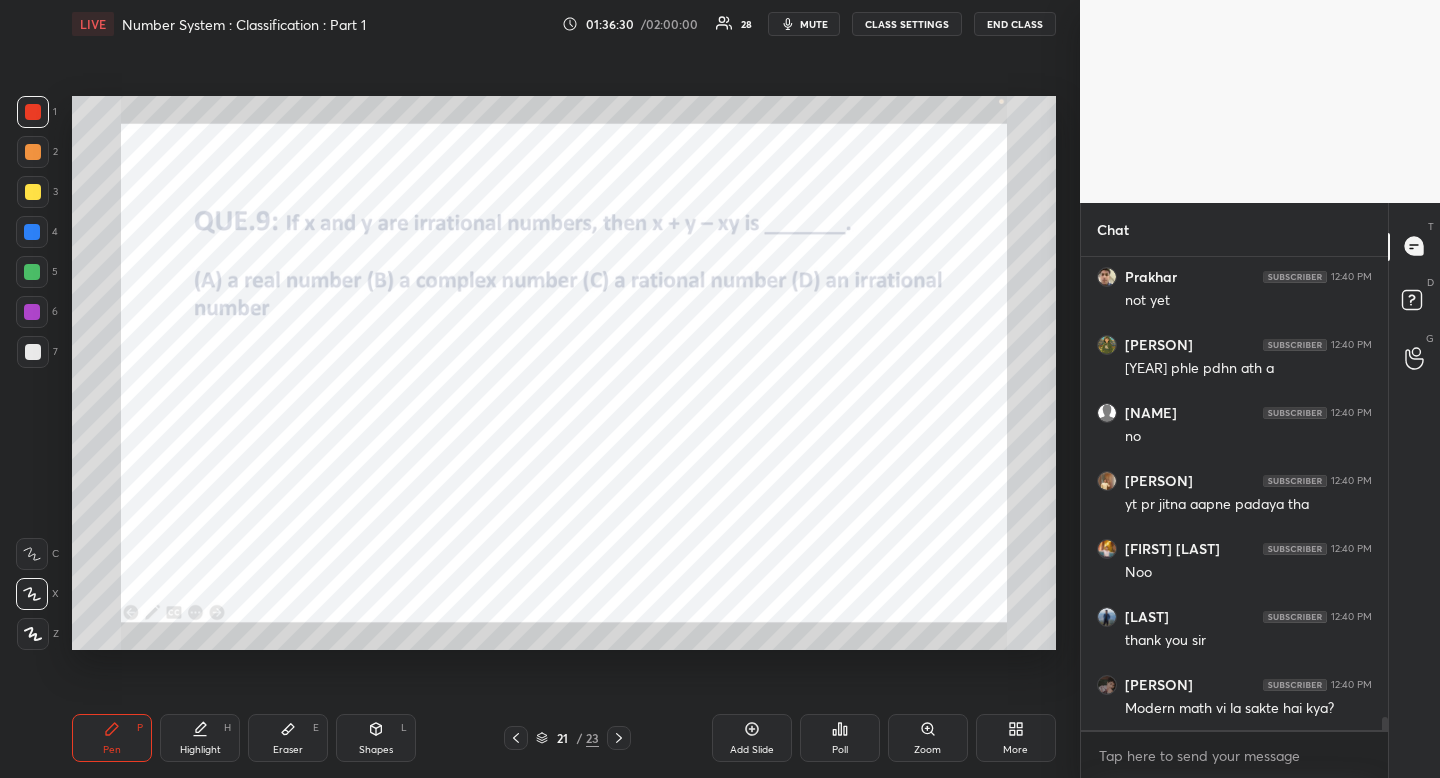 click on "Pen P" at bounding box center [112, 738] 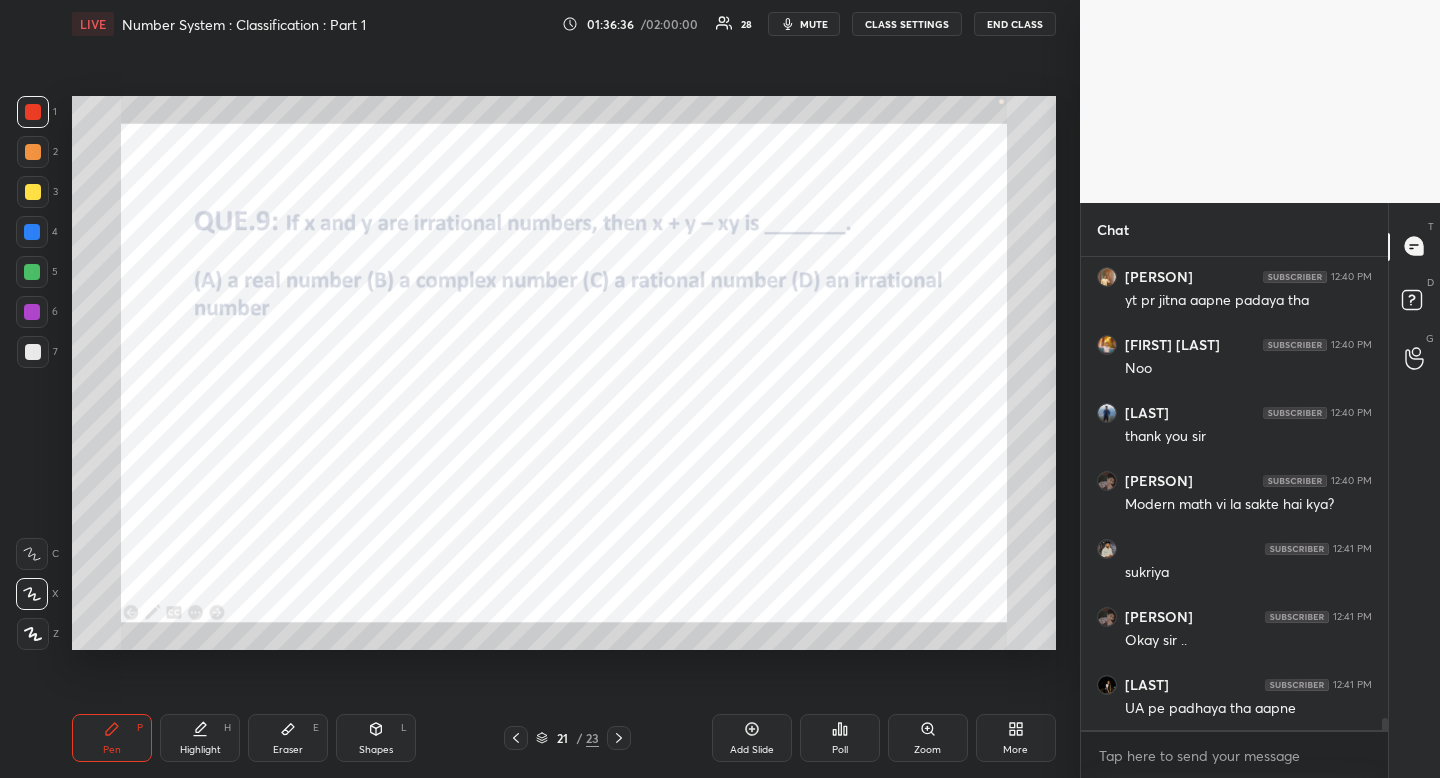 scroll, scrollTop: 17688, scrollLeft: 0, axis: vertical 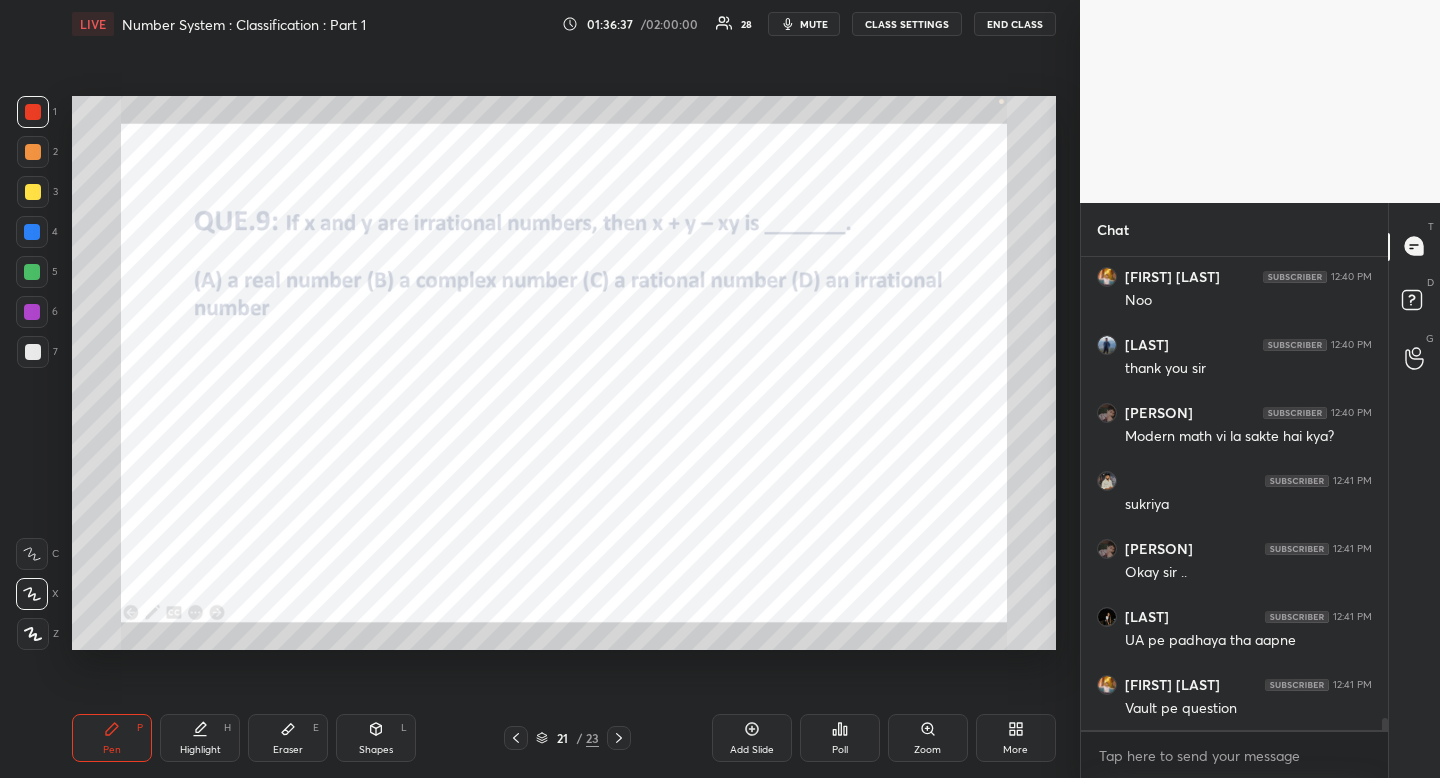 click at bounding box center (32, 232) 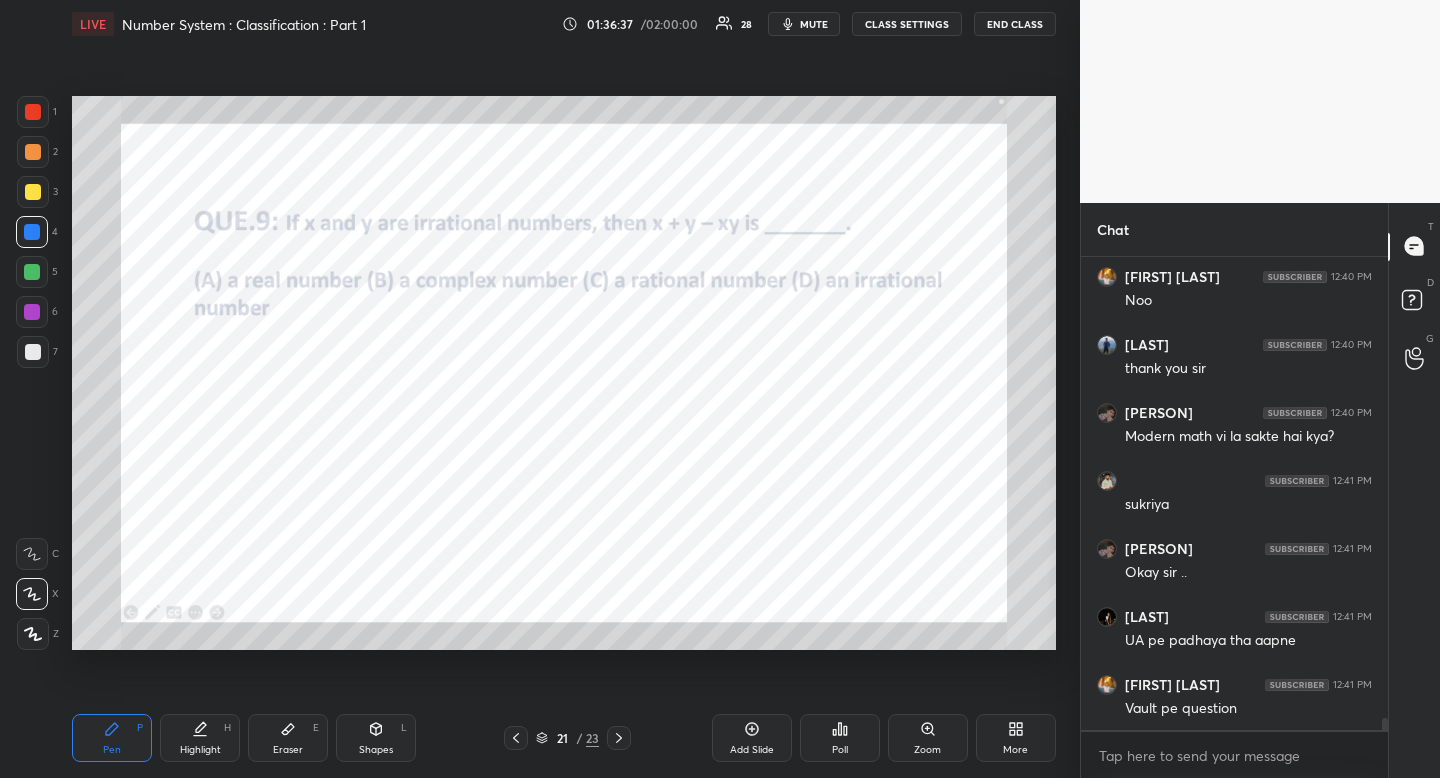 click at bounding box center [32, 232] 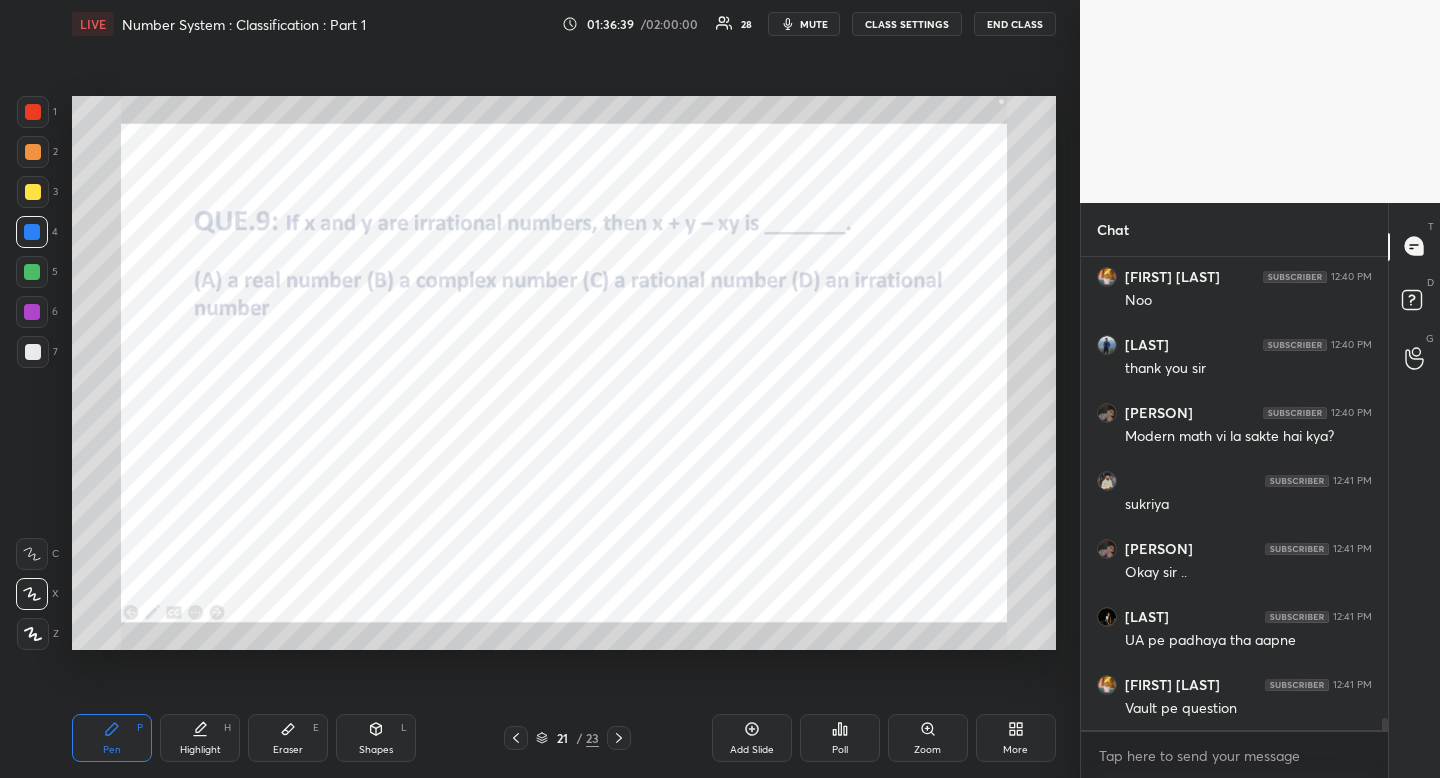 click at bounding box center (33, 112) 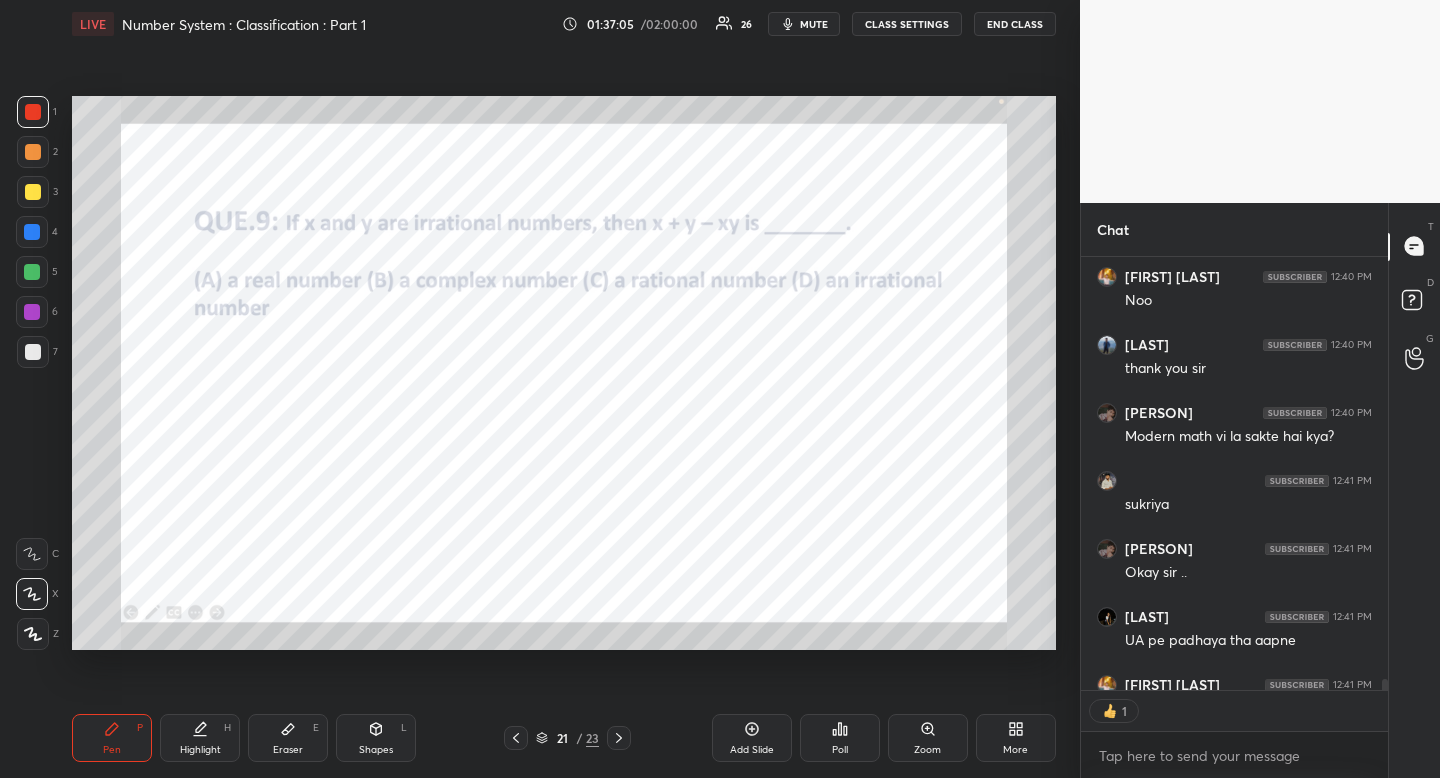 scroll, scrollTop: 427, scrollLeft: 301, axis: both 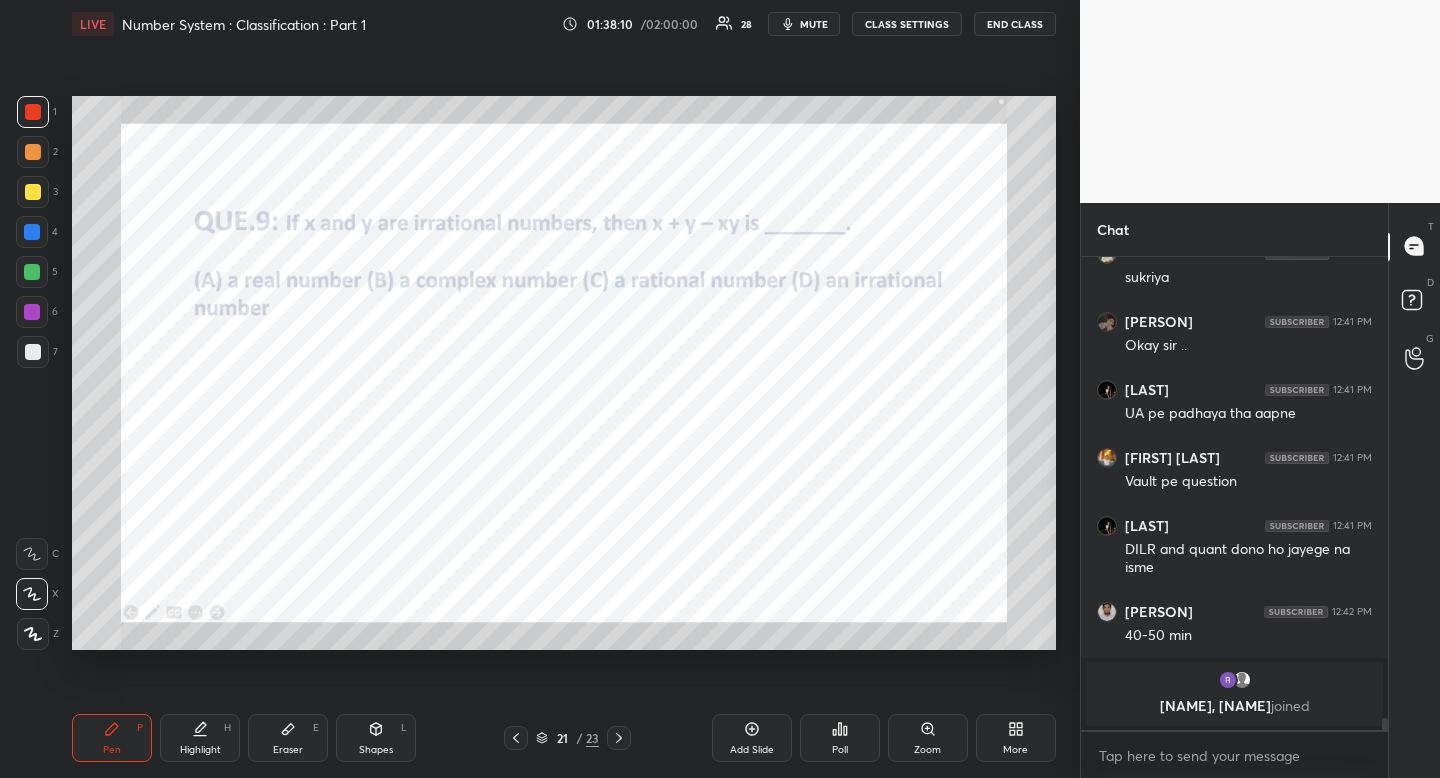 click at bounding box center (32, 232) 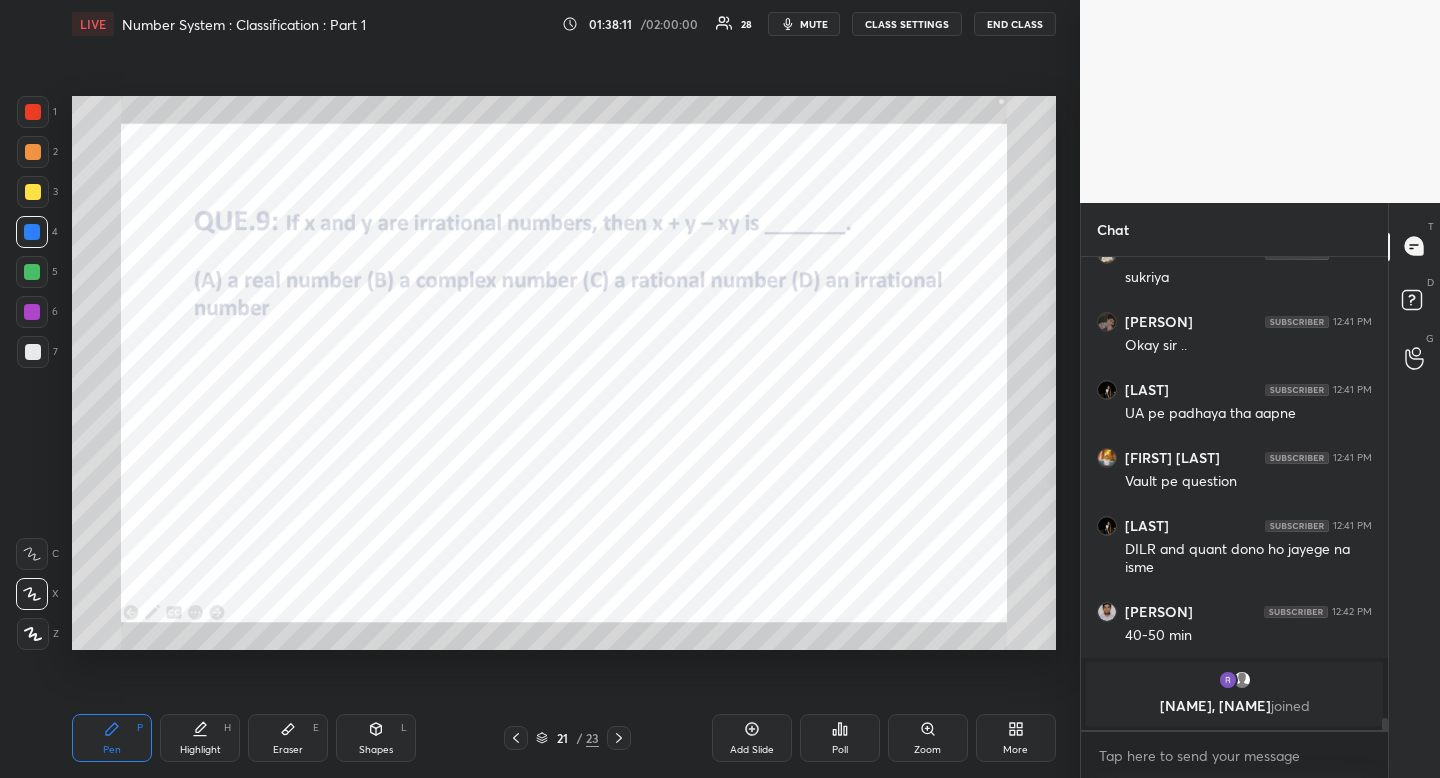 click on "Eraser E" at bounding box center (288, 738) 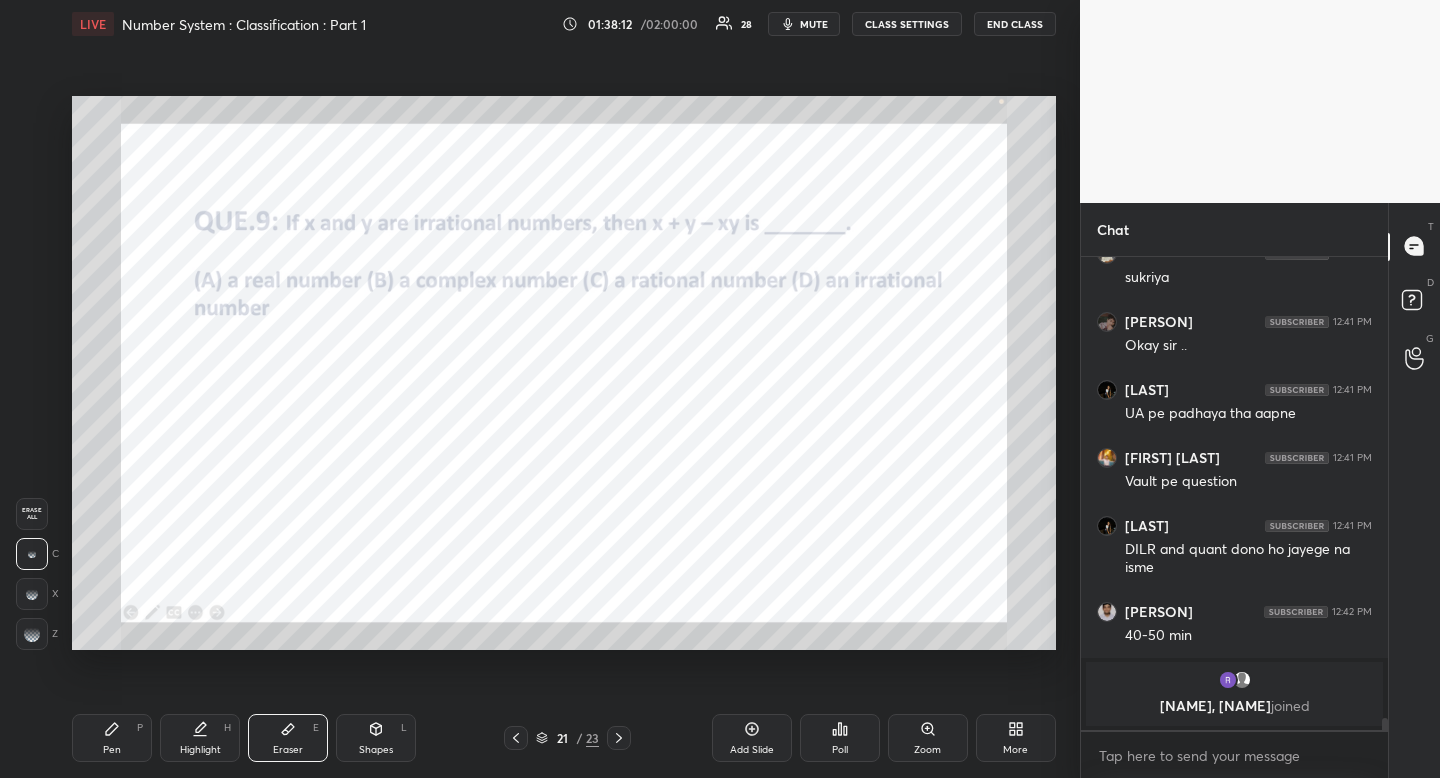 click on "Erase all" at bounding box center (32, 514) 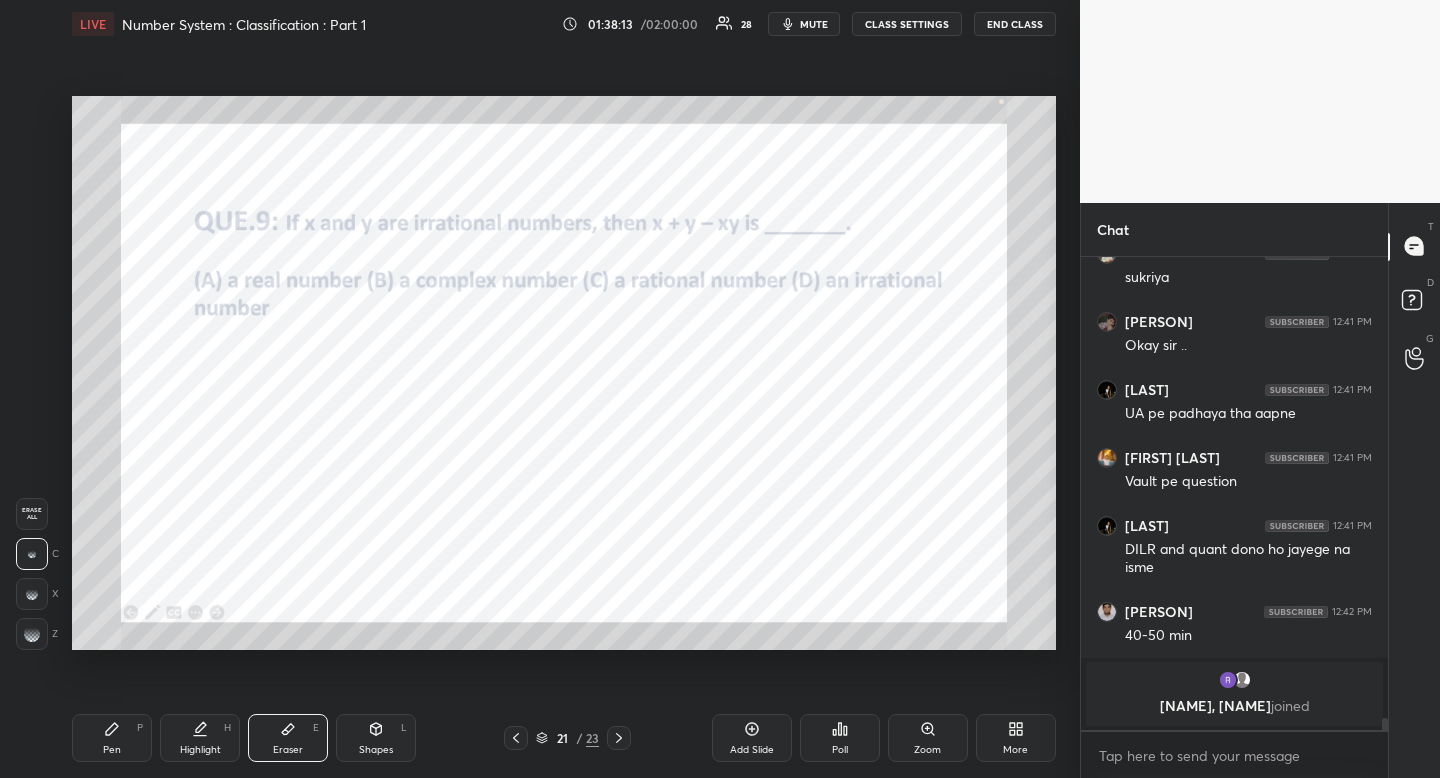 click on "Pen P" at bounding box center (112, 738) 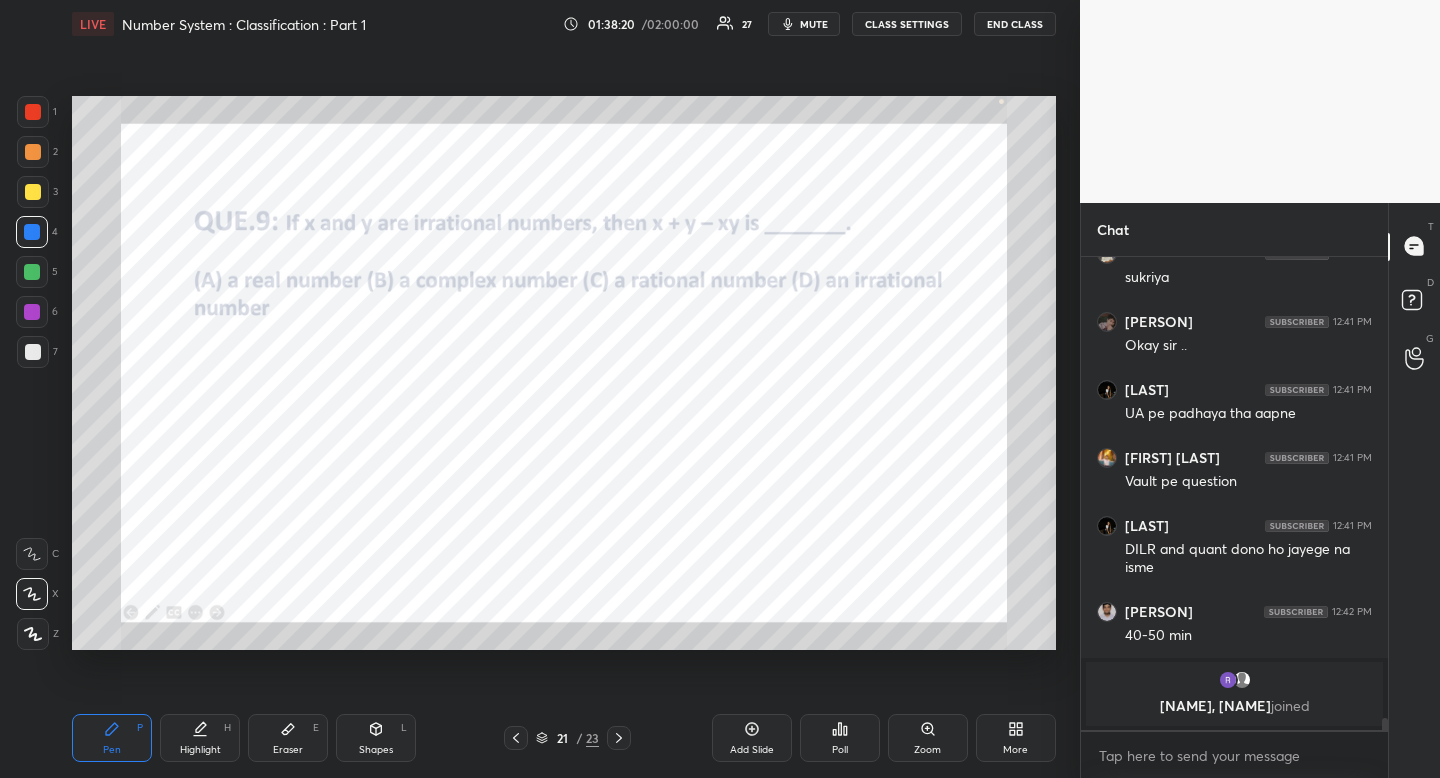 scroll, scrollTop: 427, scrollLeft: 301, axis: both 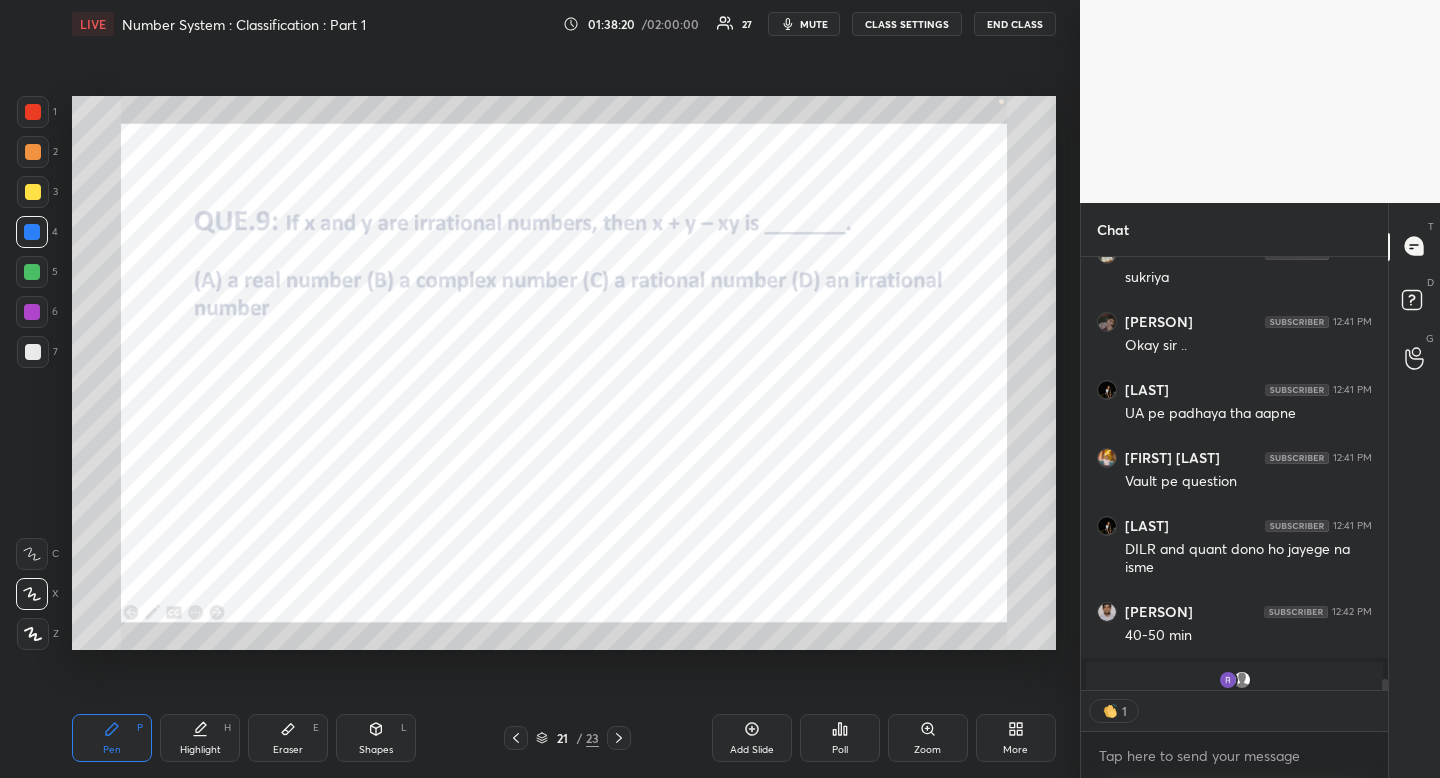 click on "mute" at bounding box center [814, 24] 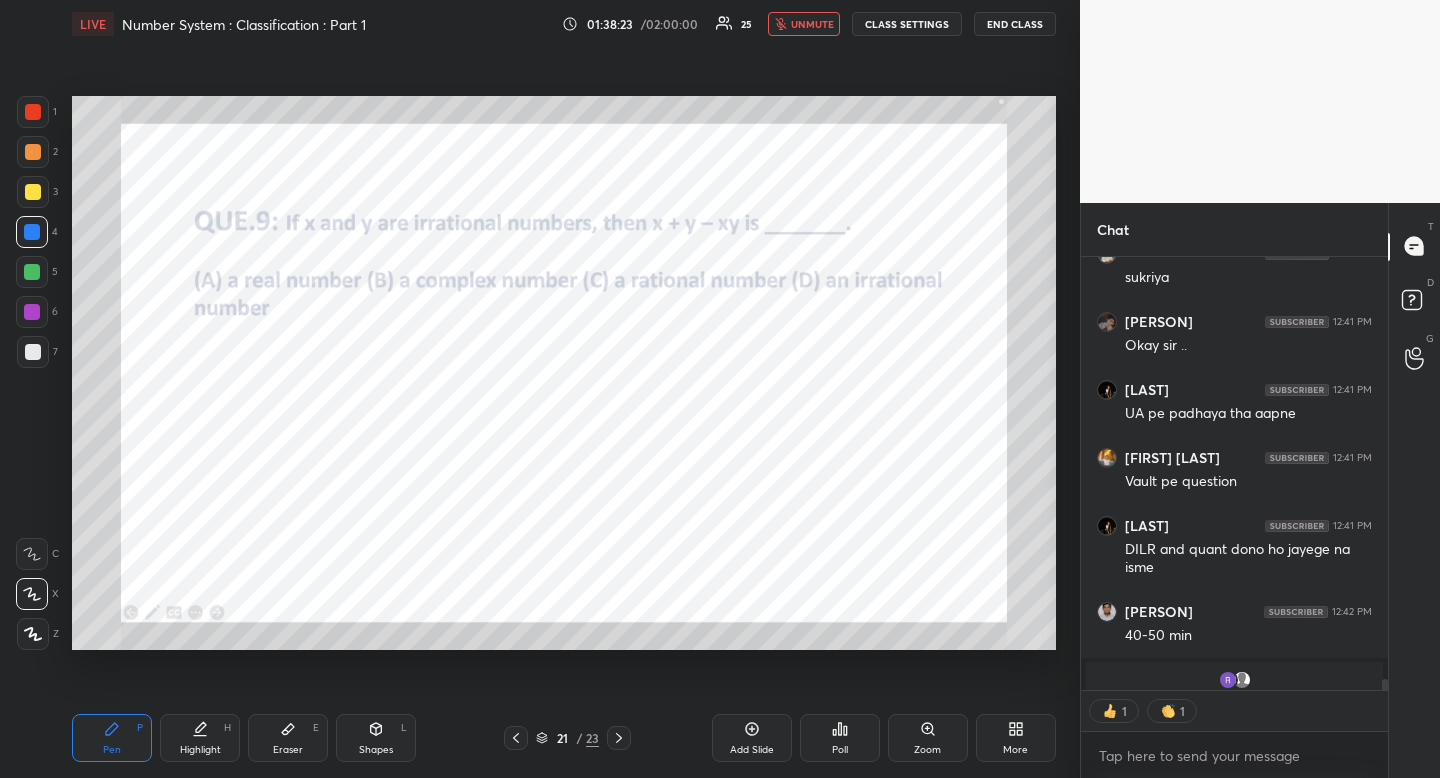 click on "END CLASS" at bounding box center [1015, 24] 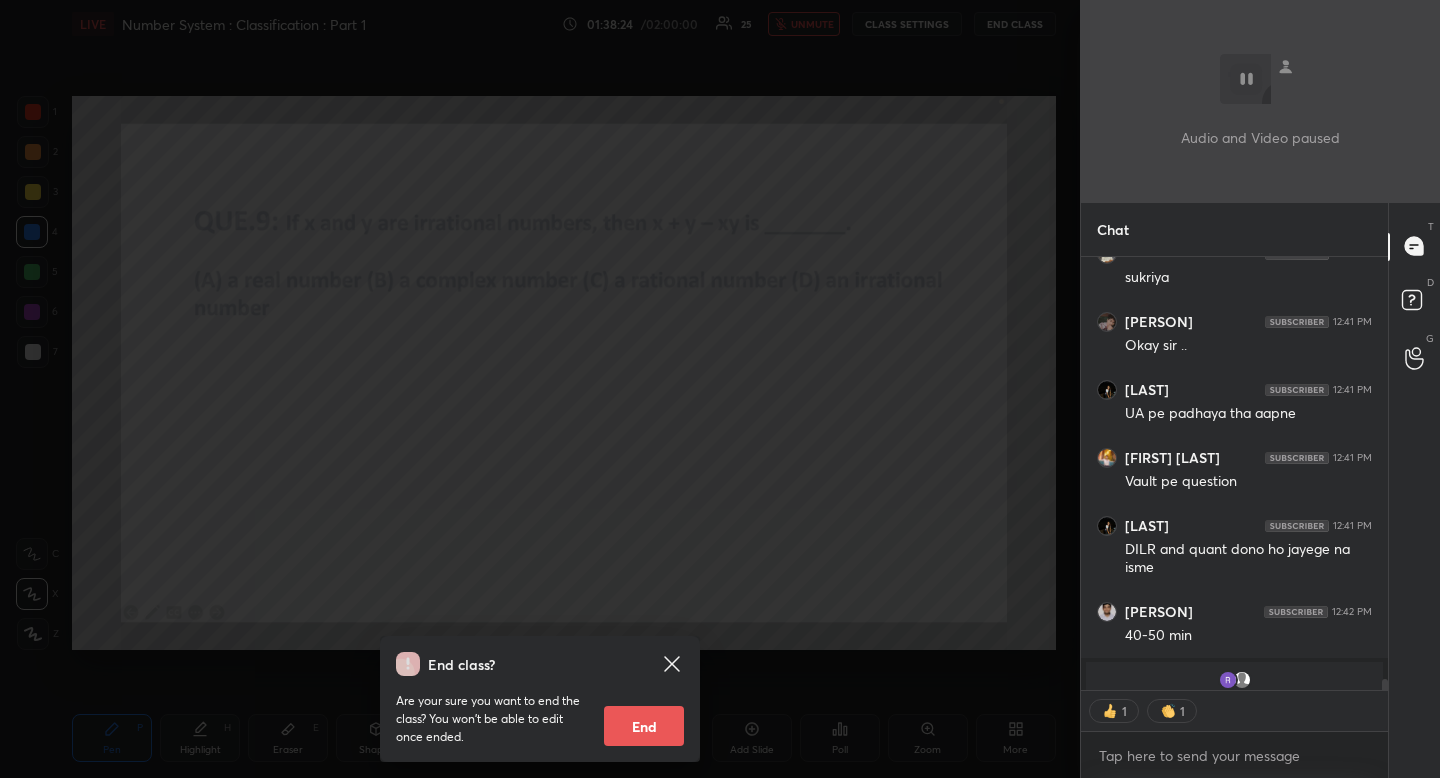 click on "End" at bounding box center [644, 726] 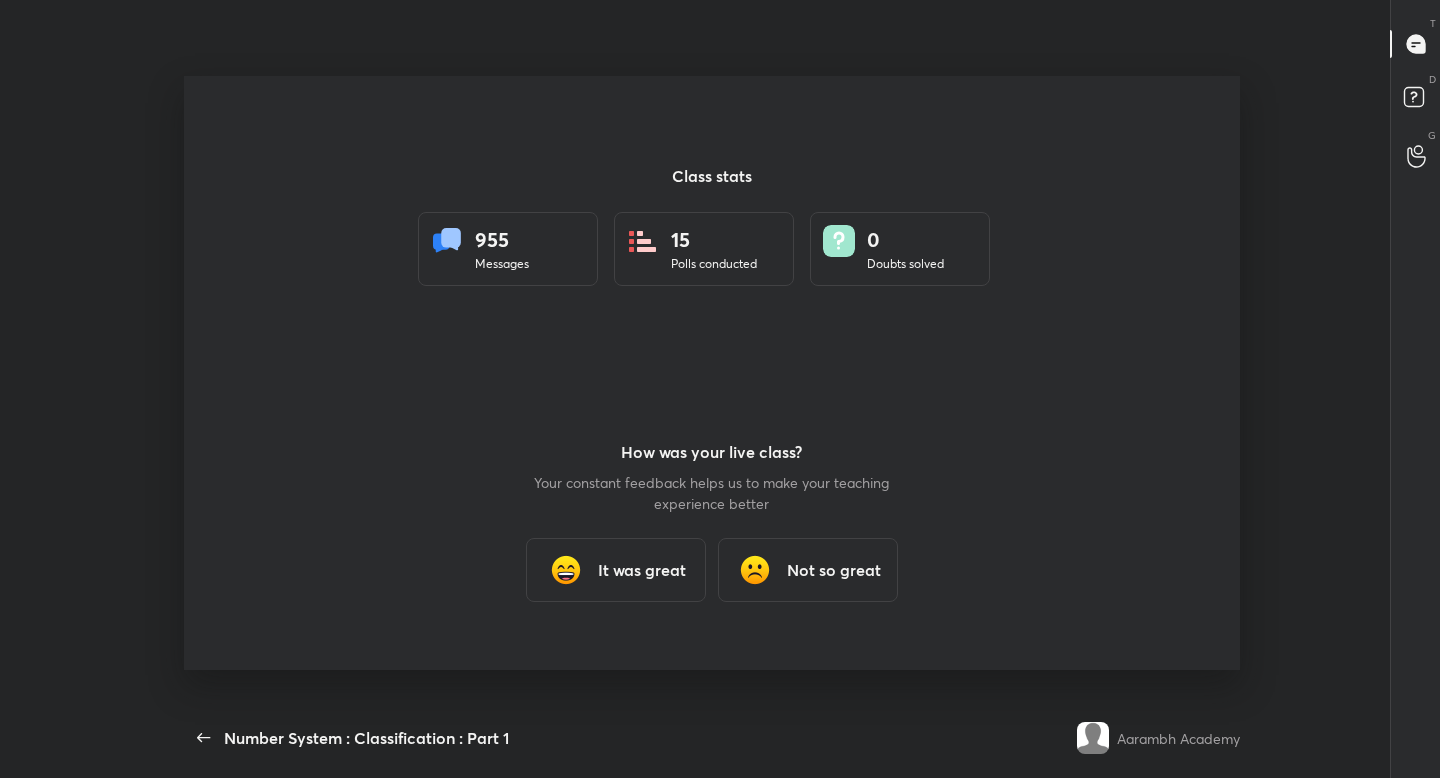 scroll, scrollTop: 99350, scrollLeft: 98868, axis: both 